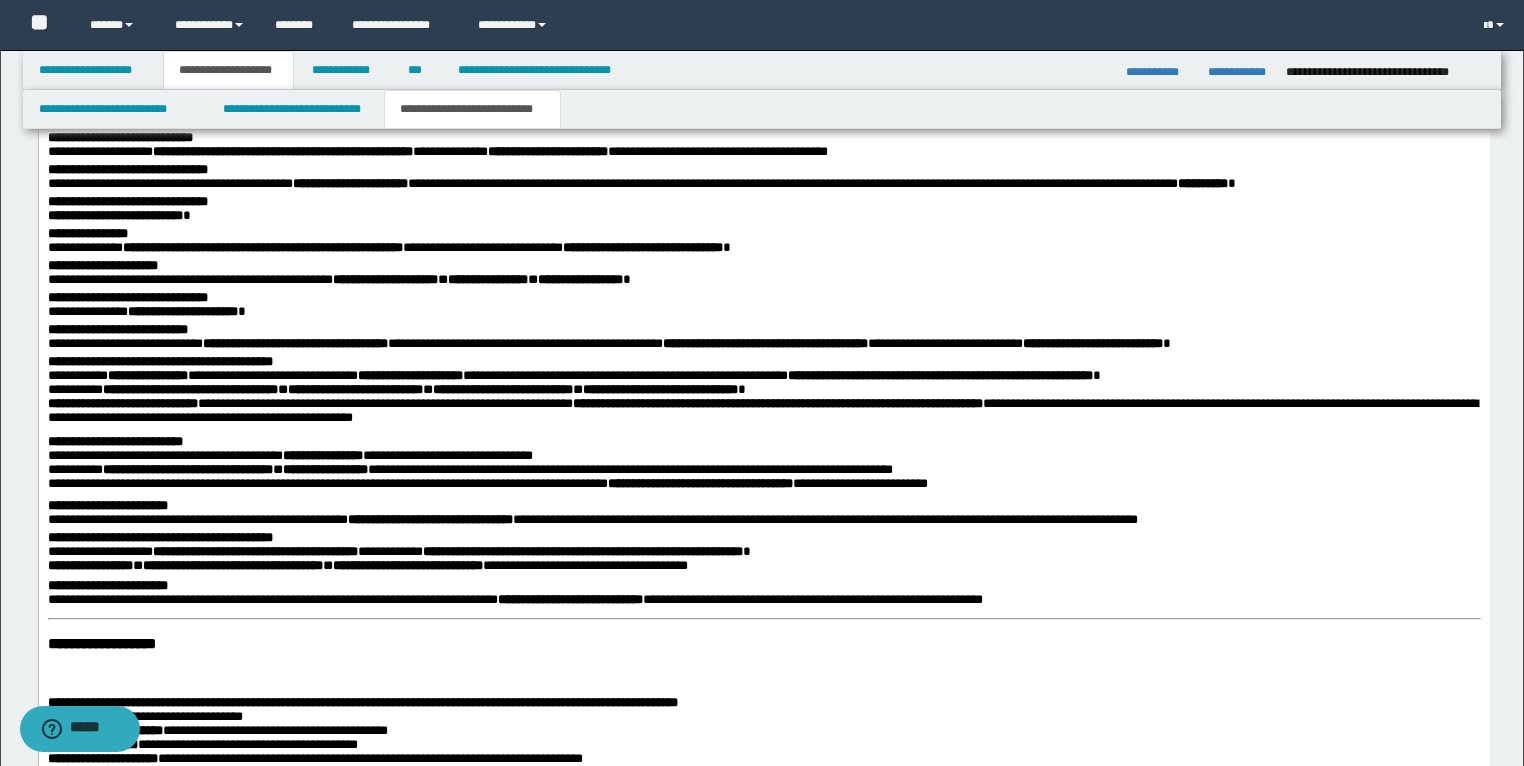 scroll, scrollTop: 2042, scrollLeft: 0, axis: vertical 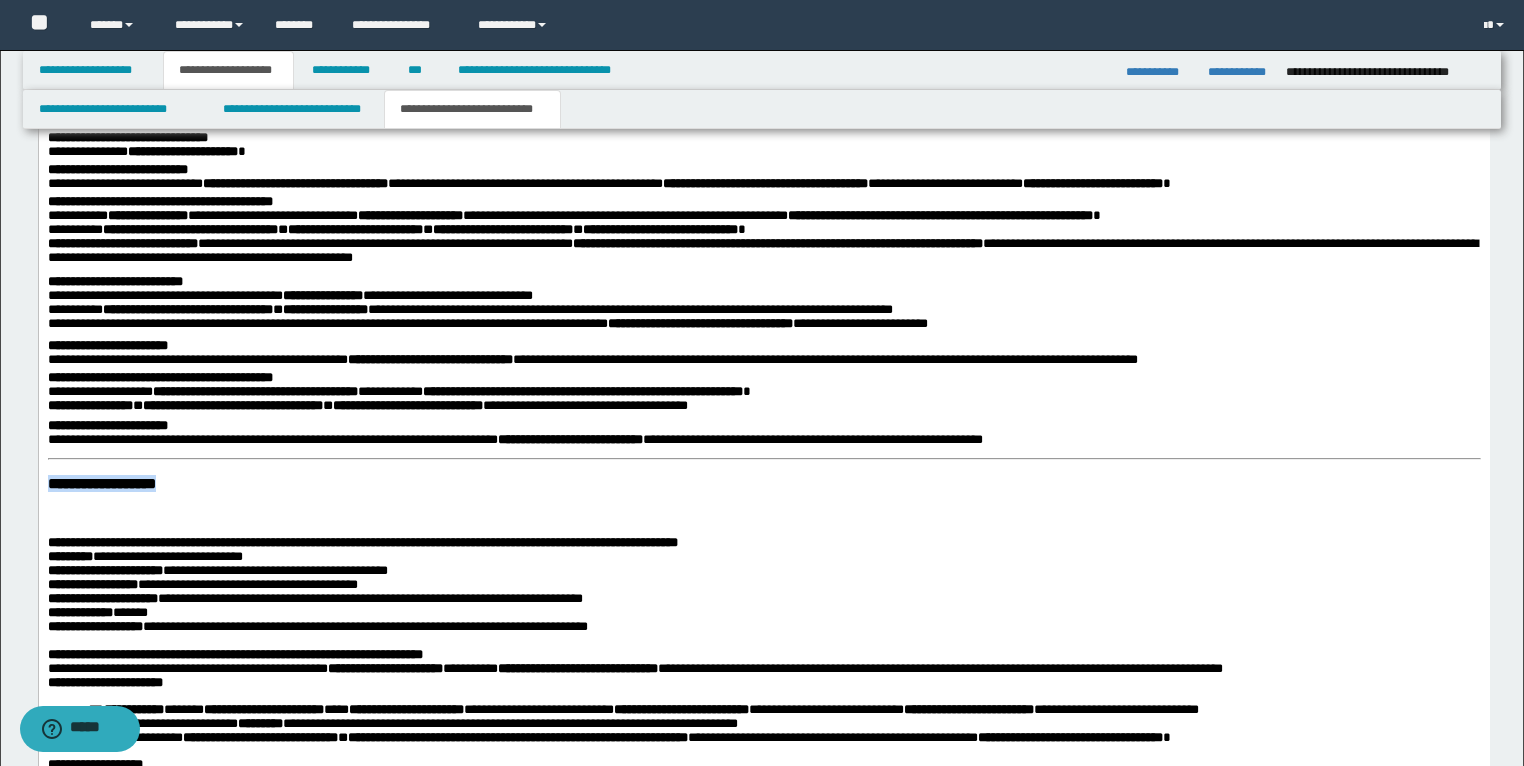 drag, startPoint x: 322, startPoint y: 497, endPoint x: 39, endPoint y: 471, distance: 284.19183 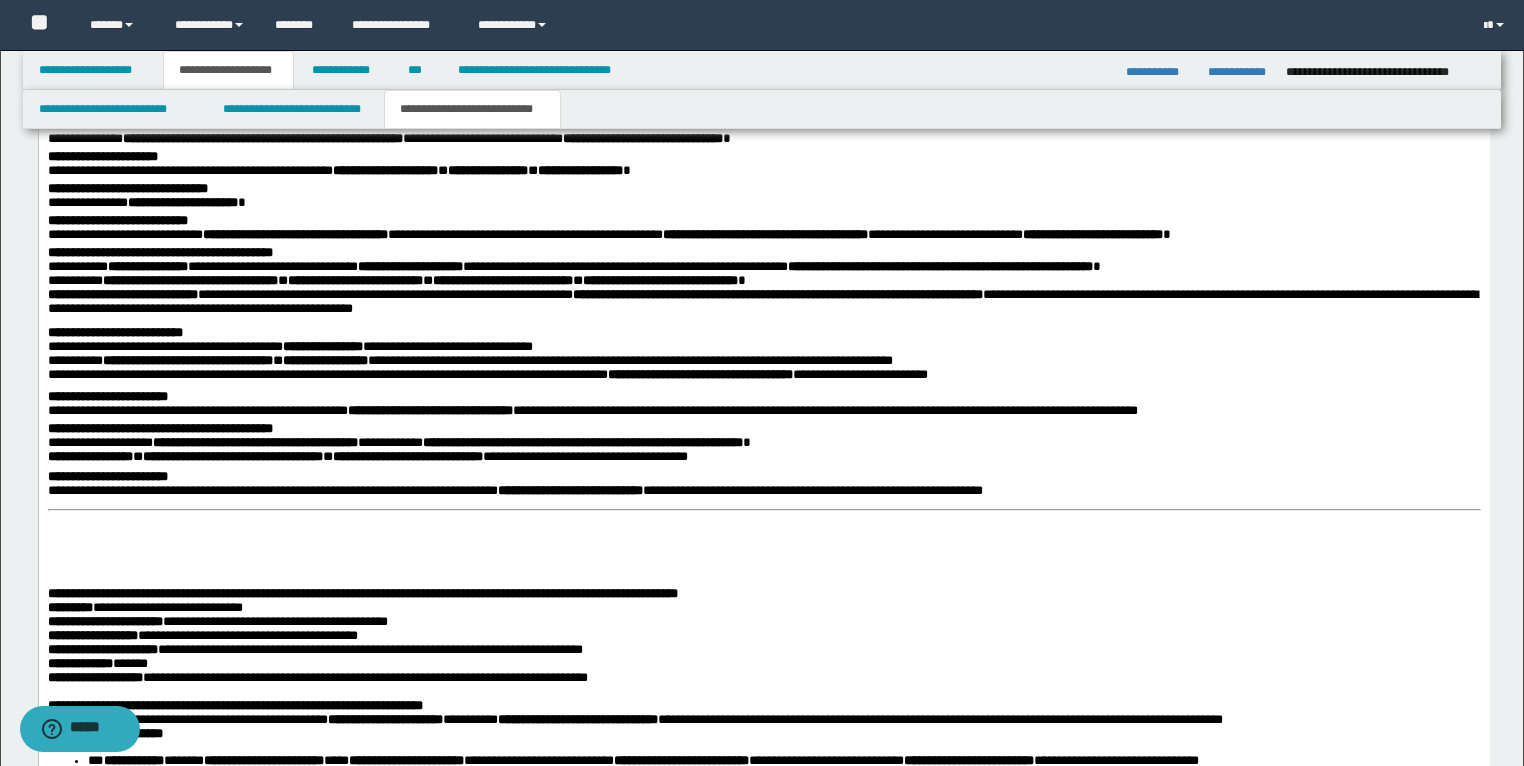 scroll, scrollTop: 2042, scrollLeft: 0, axis: vertical 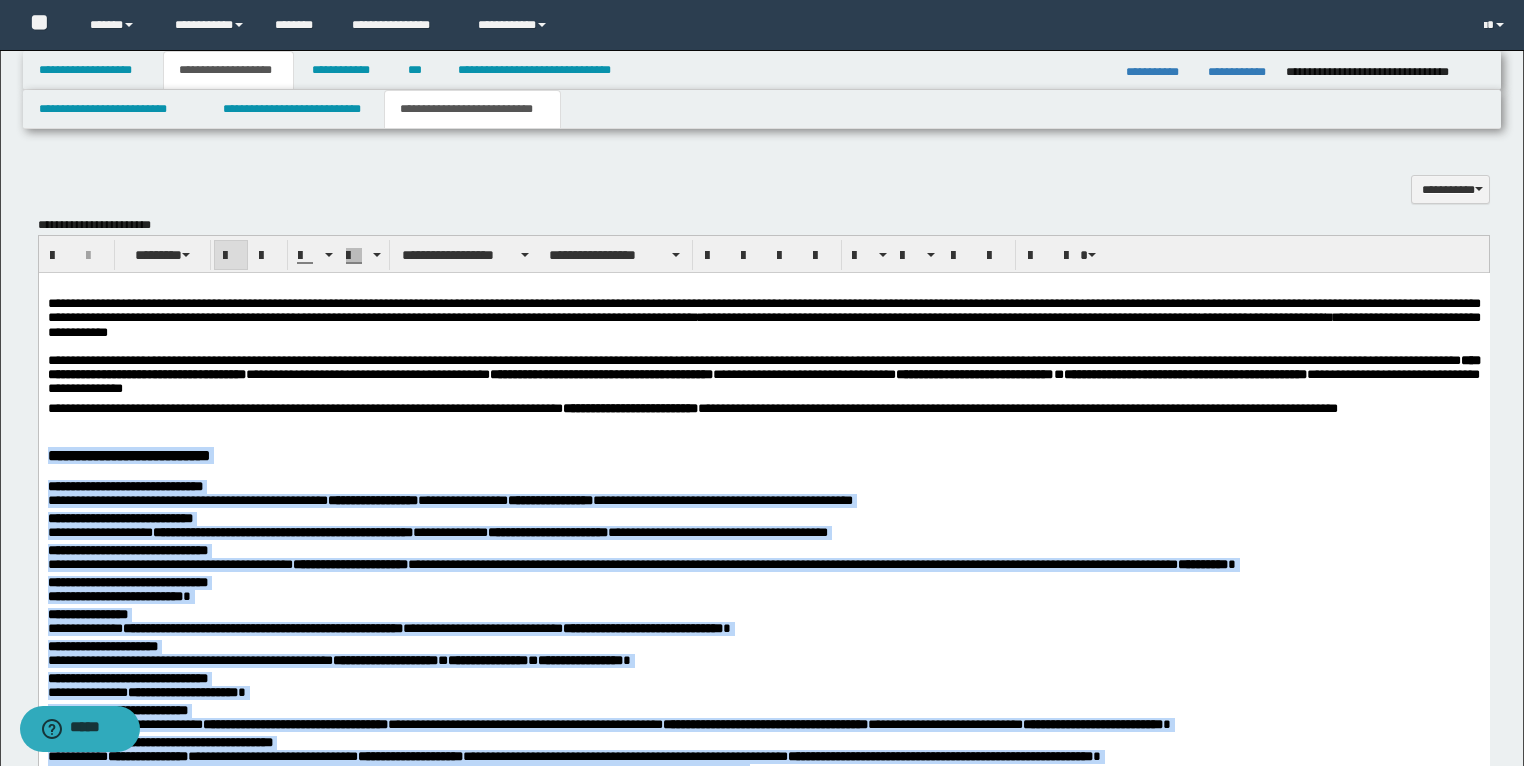 drag, startPoint x: 1039, startPoint y: 1000, endPoint x: 50, endPoint y: 464, distance: 1124.9076 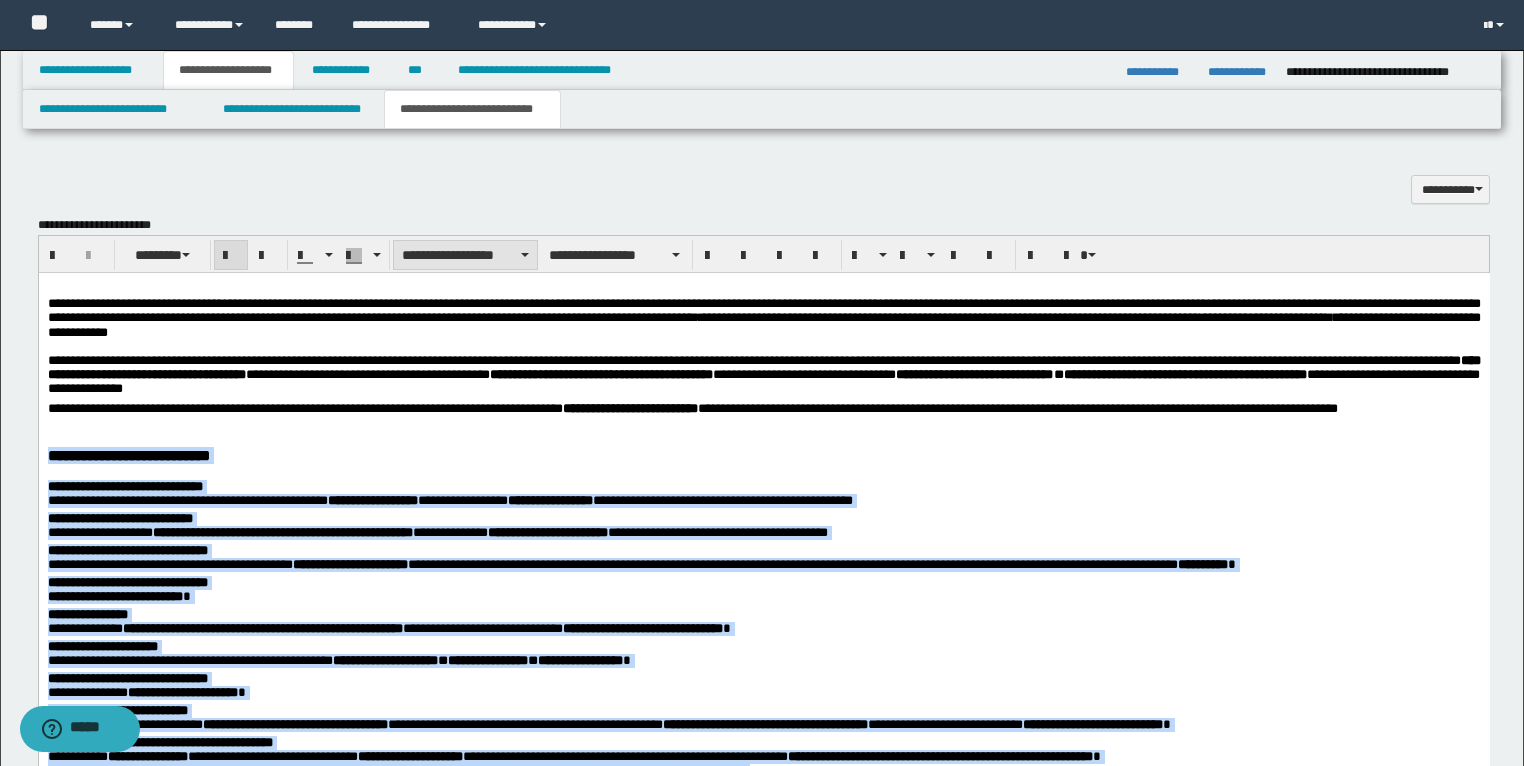 click on "**********" at bounding box center [465, 255] 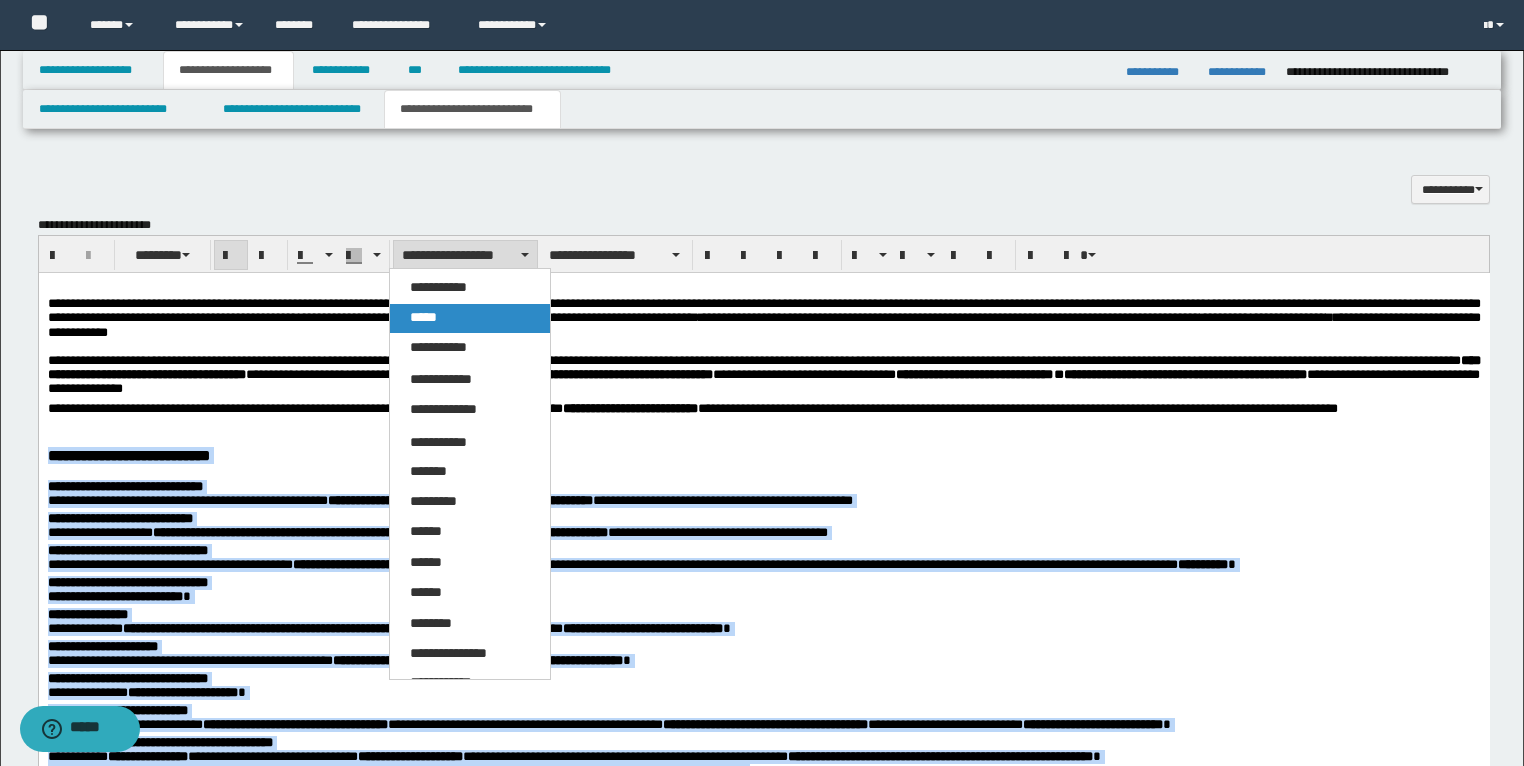 click on "*****" at bounding box center (423, 317) 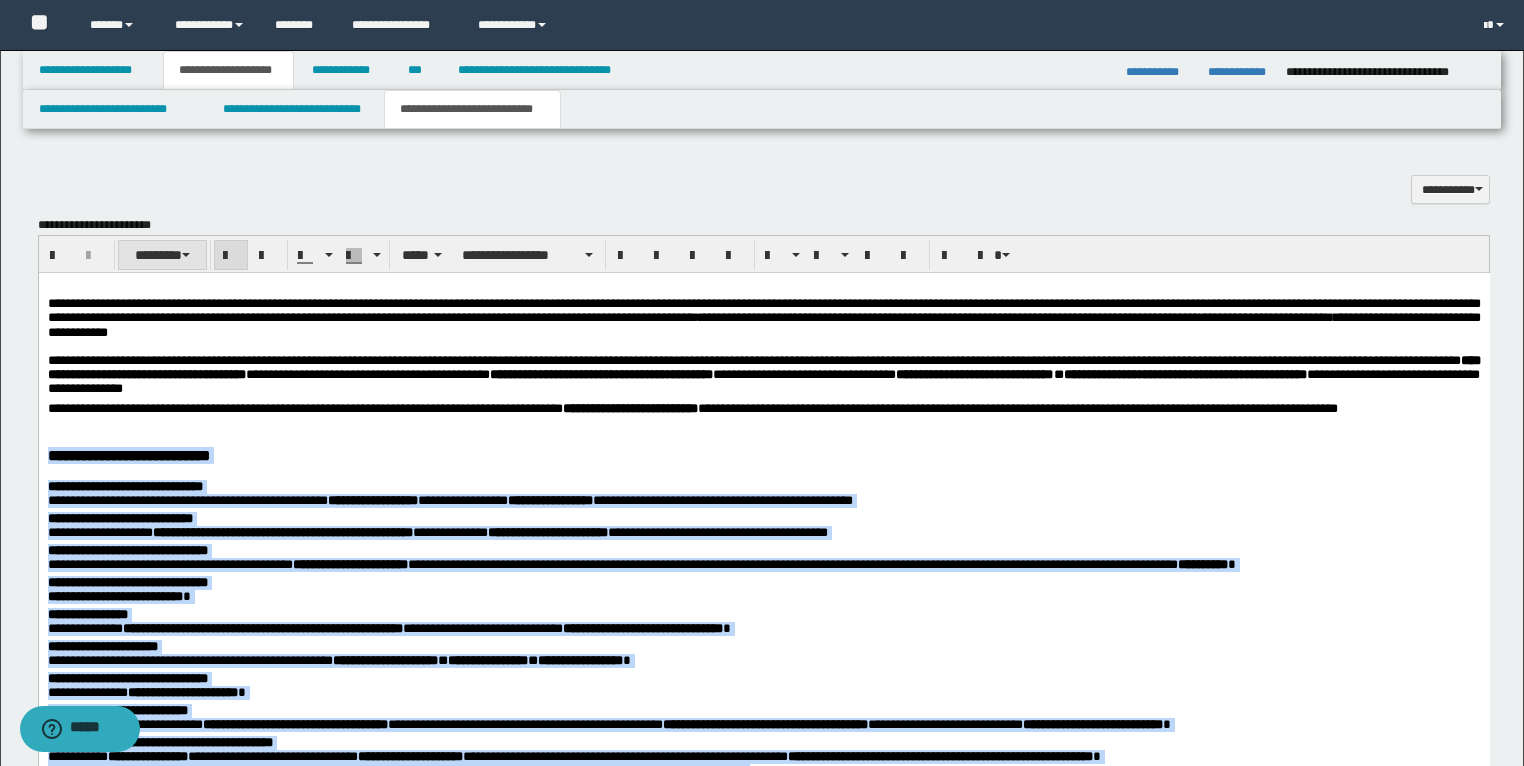 click at bounding box center [186, 255] 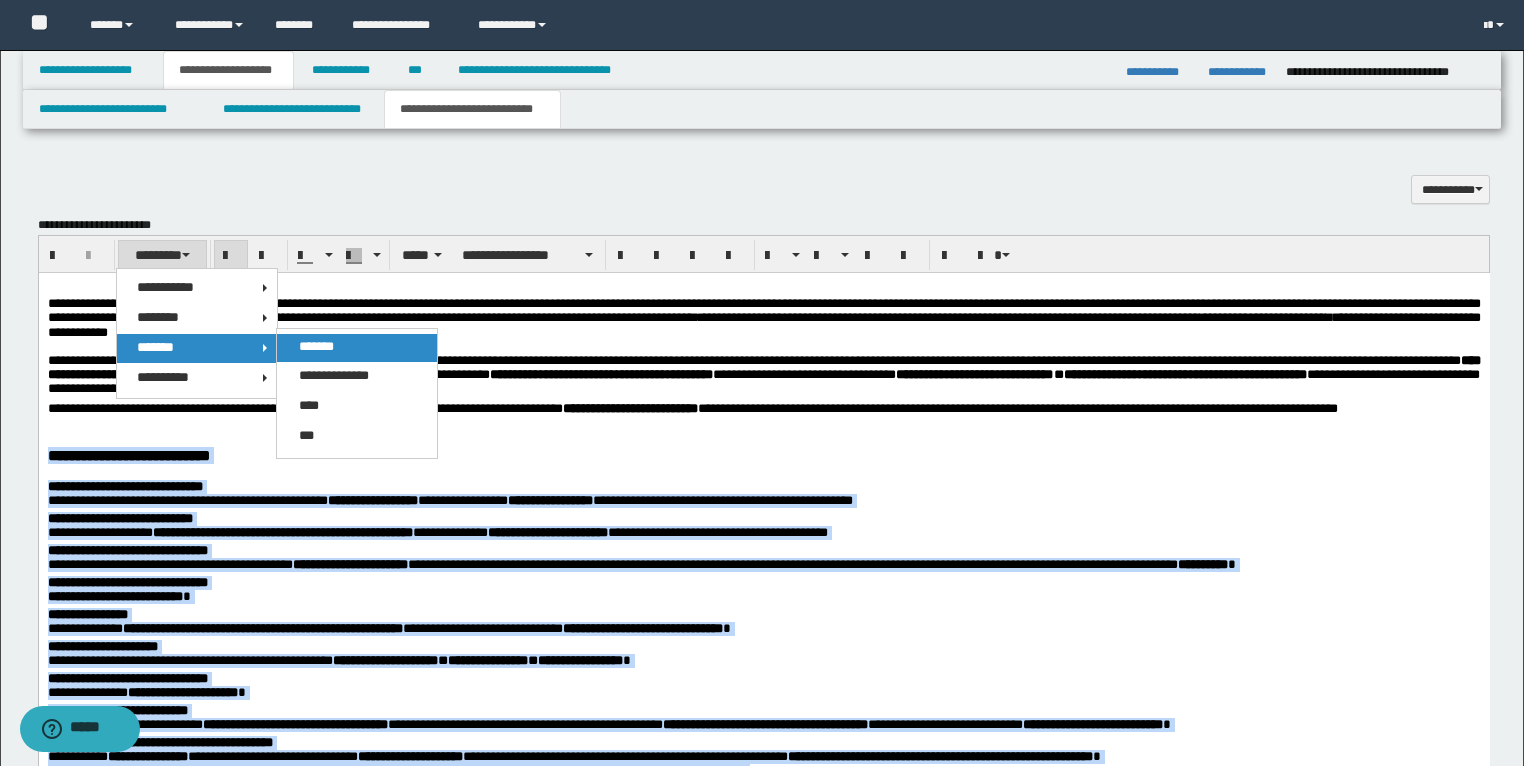 click on "*******" at bounding box center (316, 346) 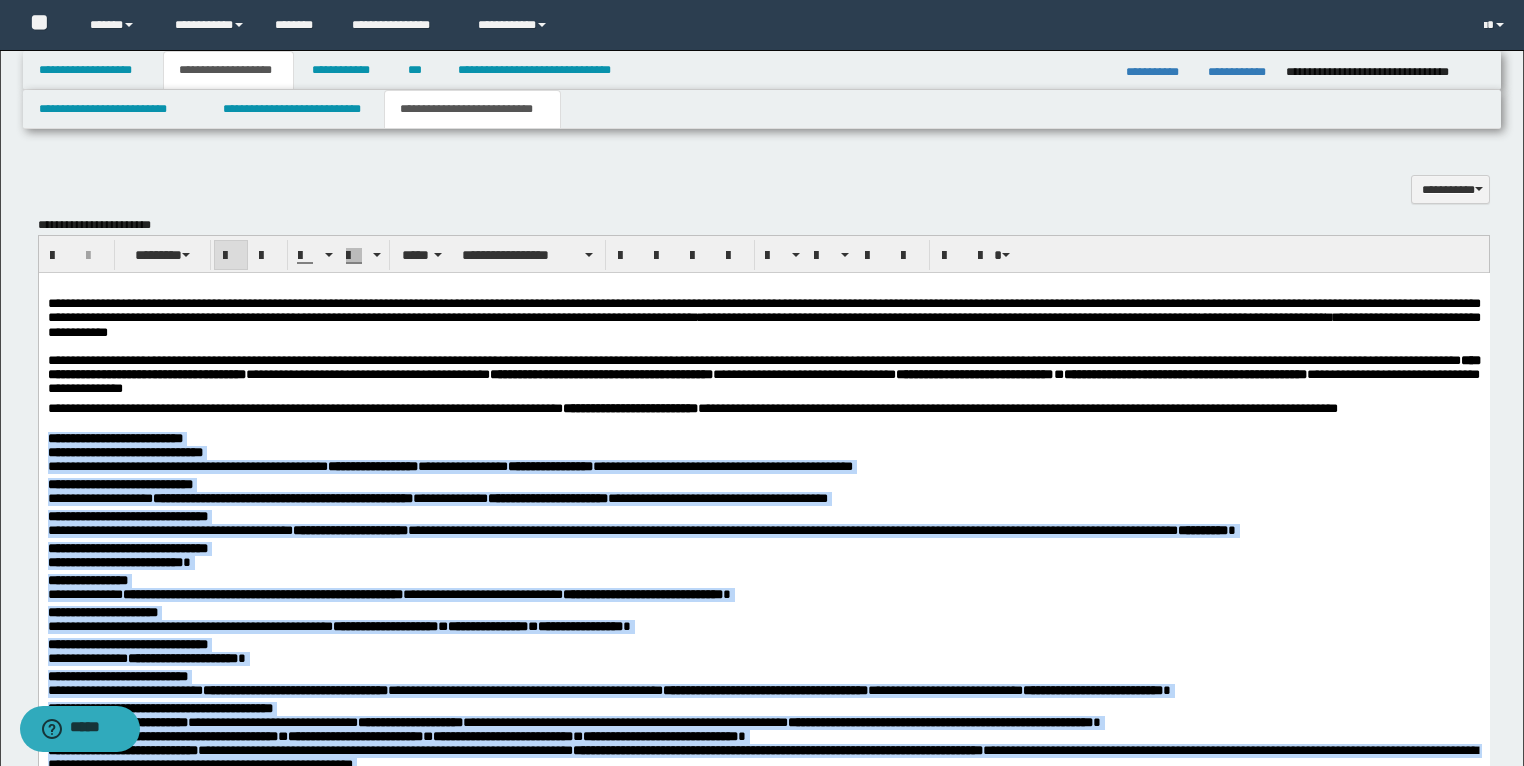 click on "**********" at bounding box center (763, 439) 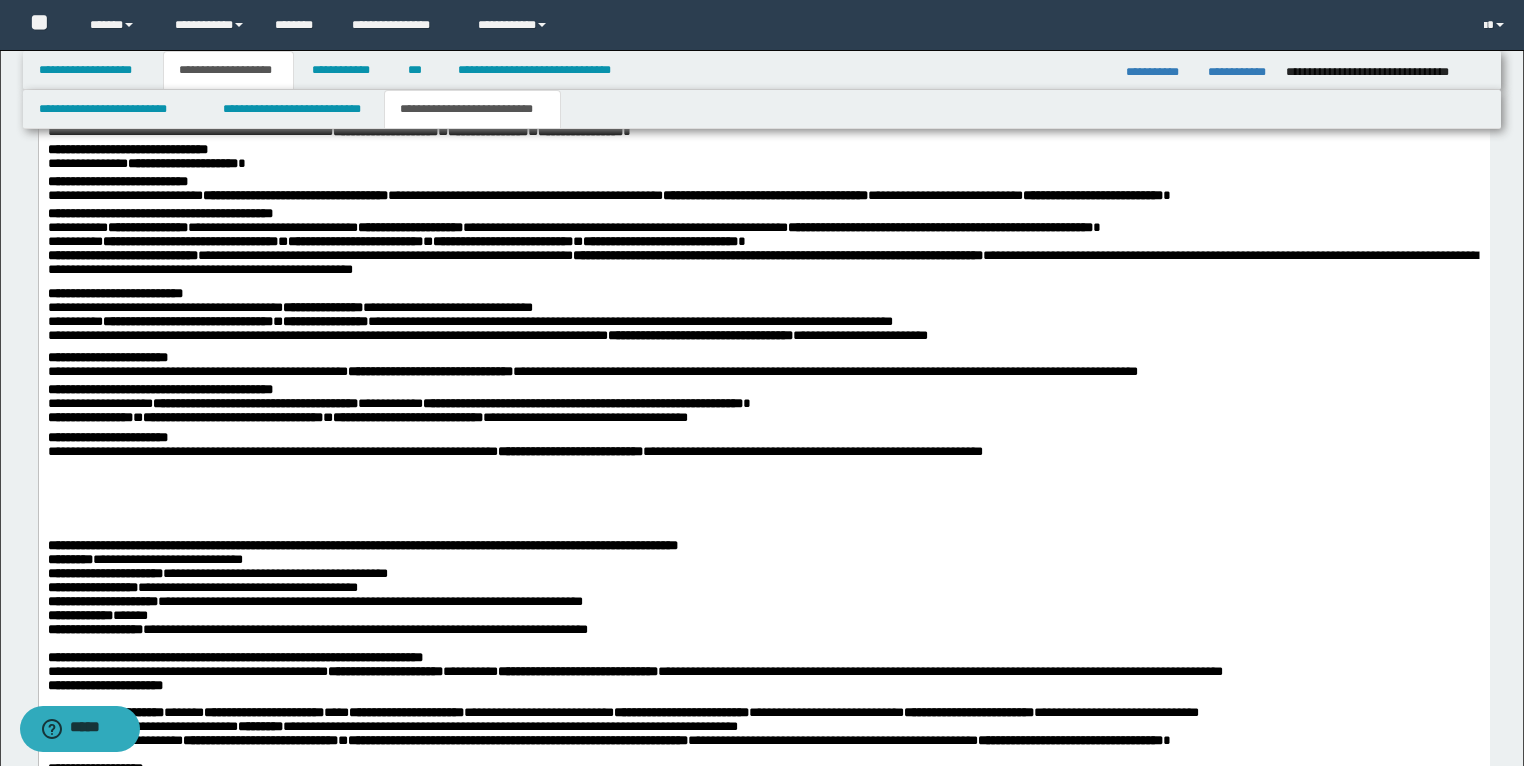 scroll, scrollTop: 2141, scrollLeft: 0, axis: vertical 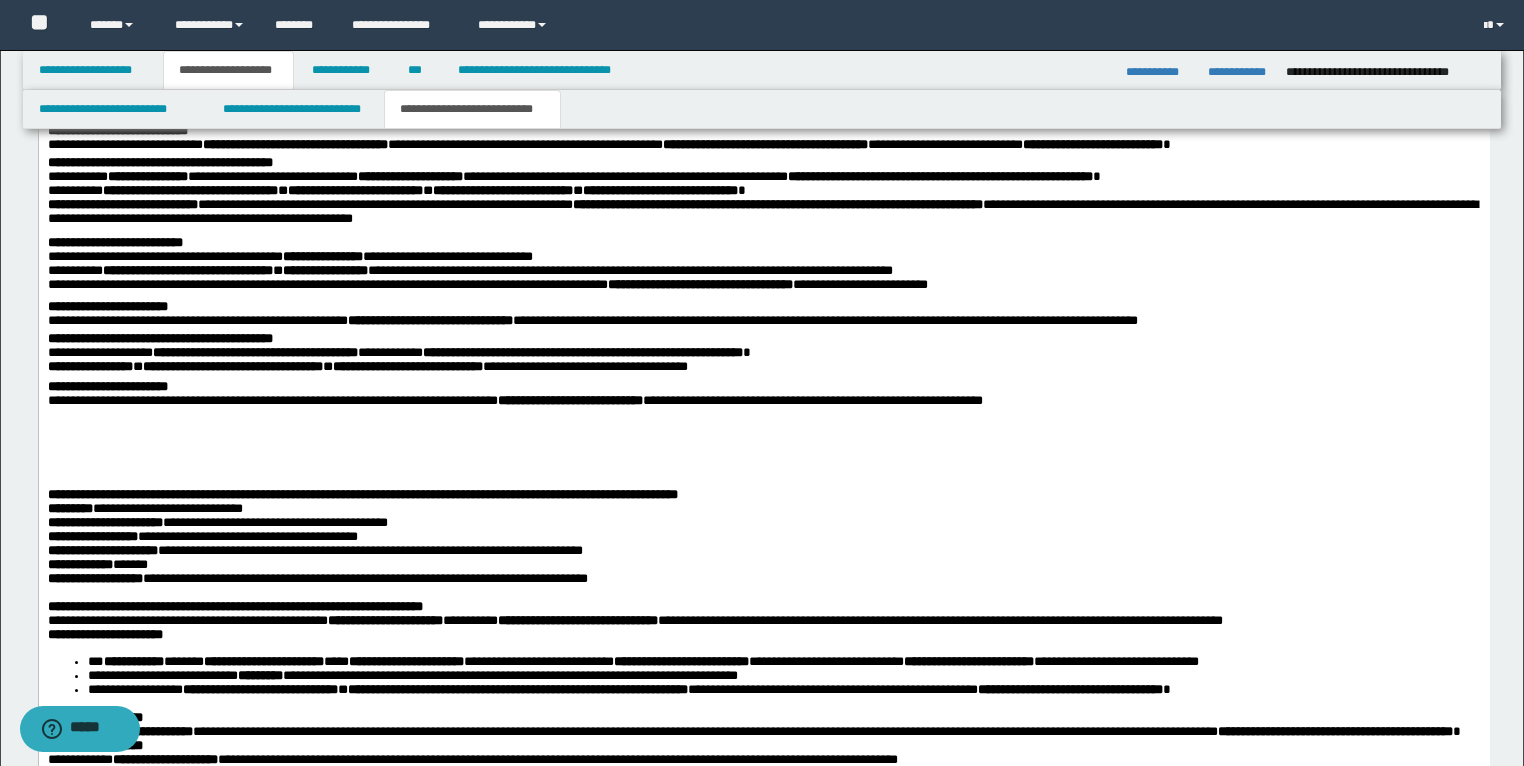 click at bounding box center [763, 468] 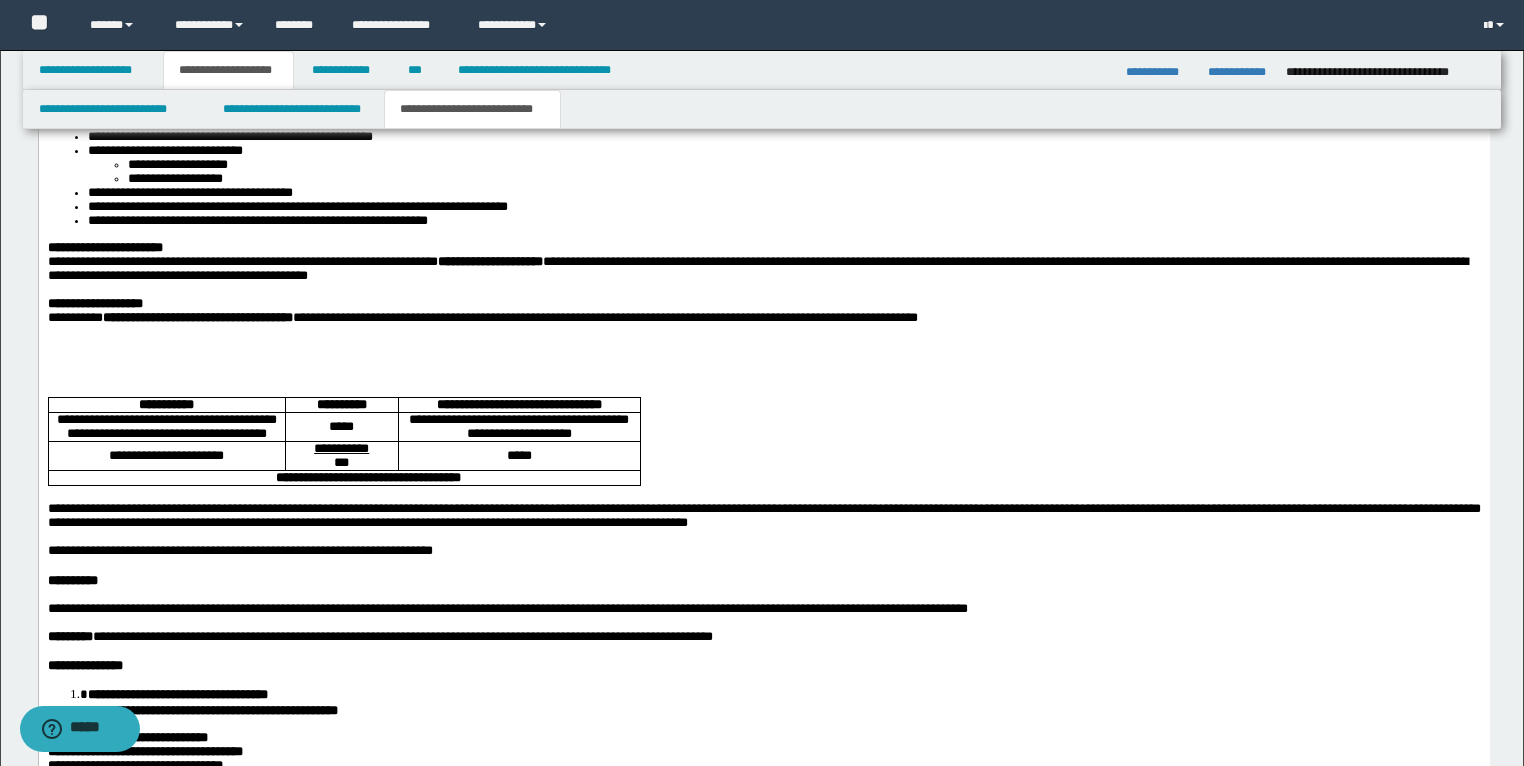 scroll, scrollTop: 2861, scrollLeft: 0, axis: vertical 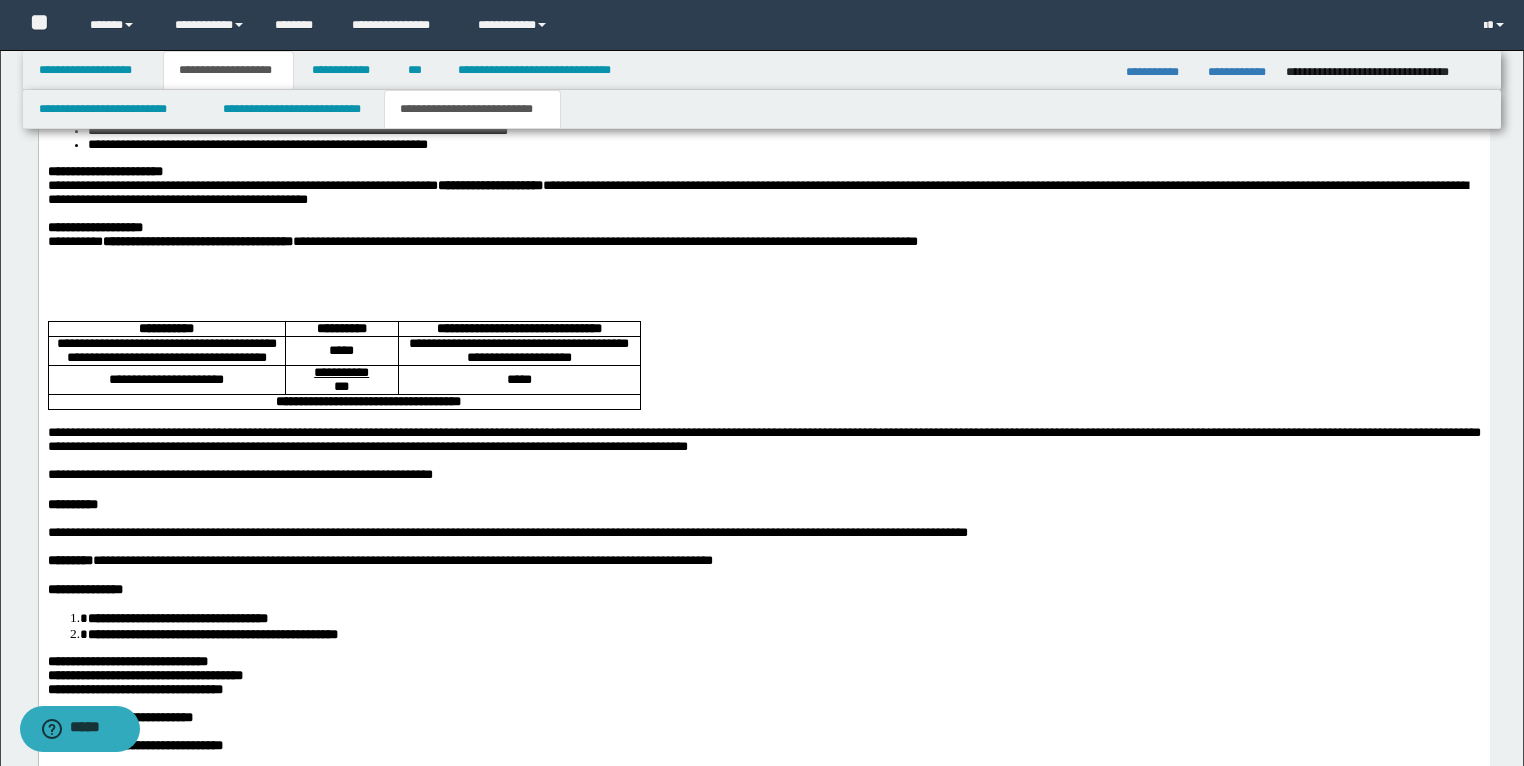 click at bounding box center [763, 299] 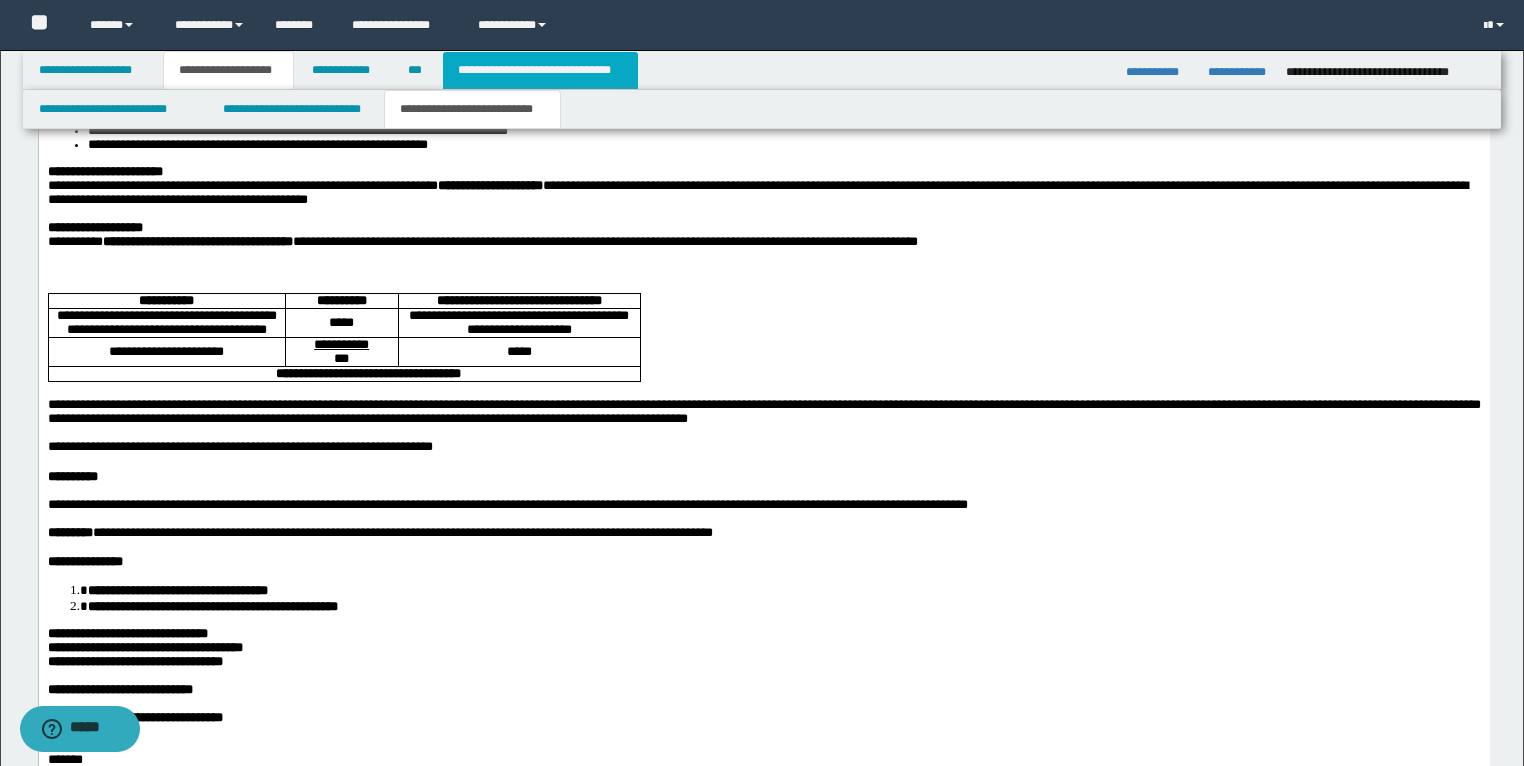 click on "**********" at bounding box center (540, 70) 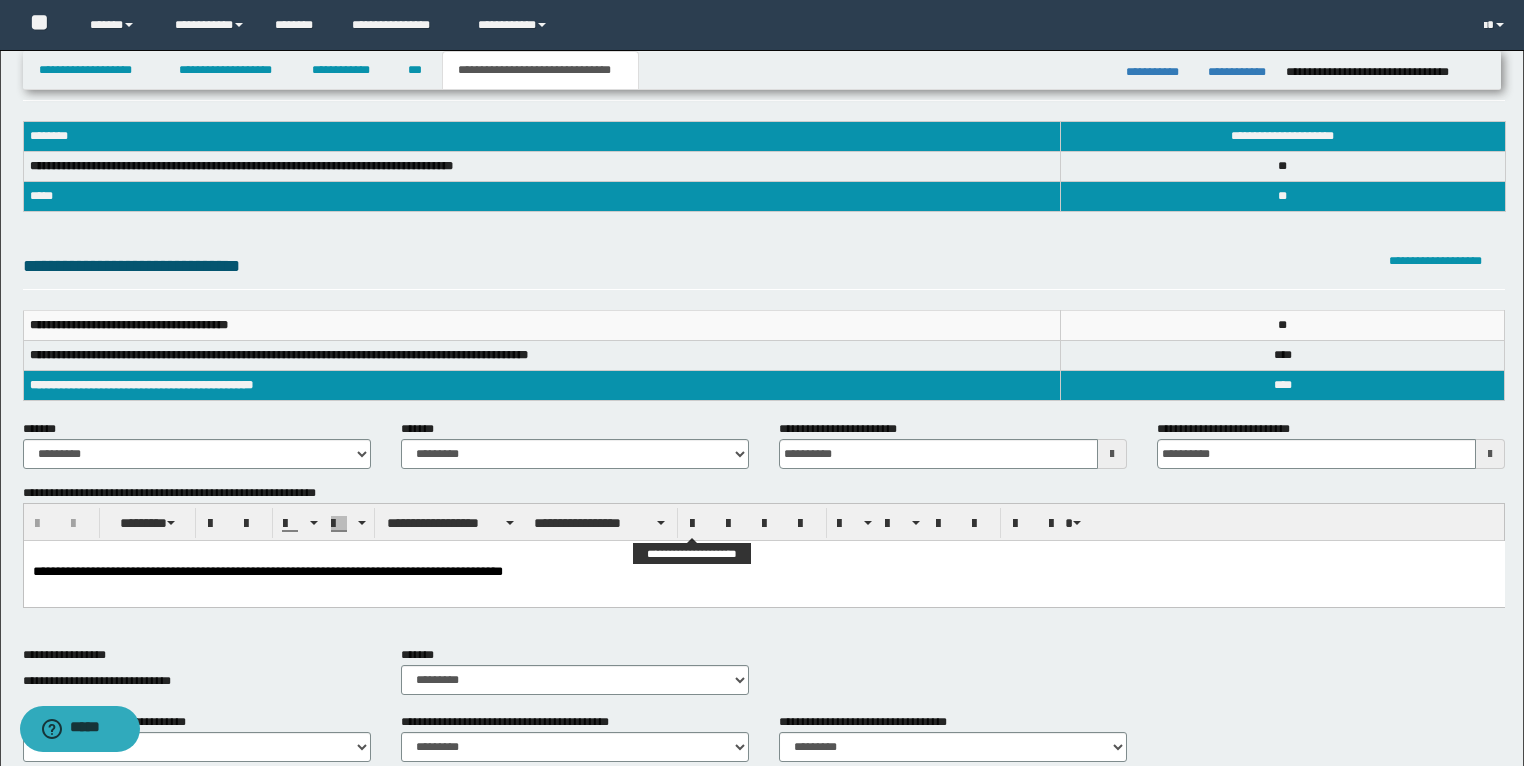 scroll, scrollTop: 36, scrollLeft: 0, axis: vertical 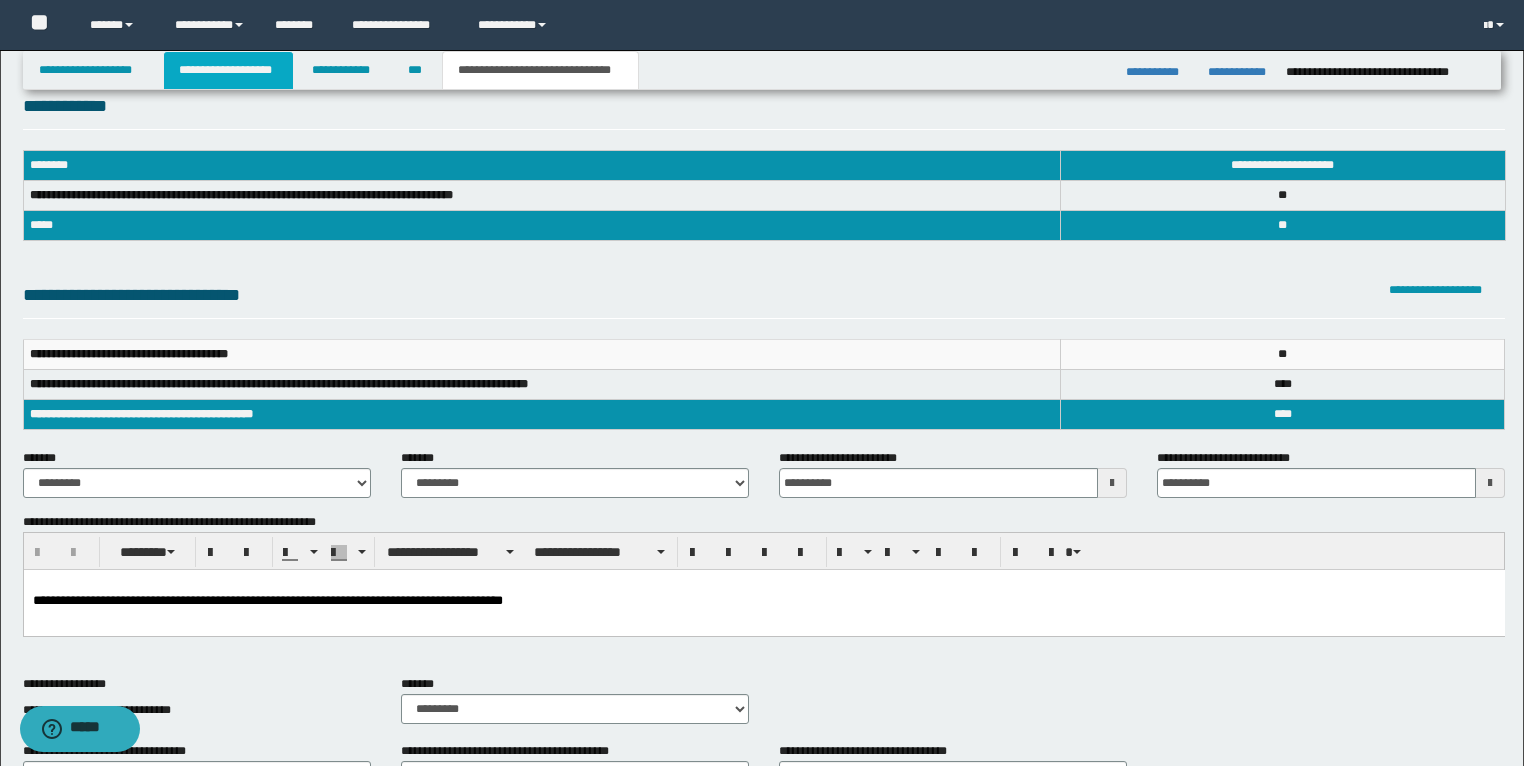 click on "**********" at bounding box center [228, 70] 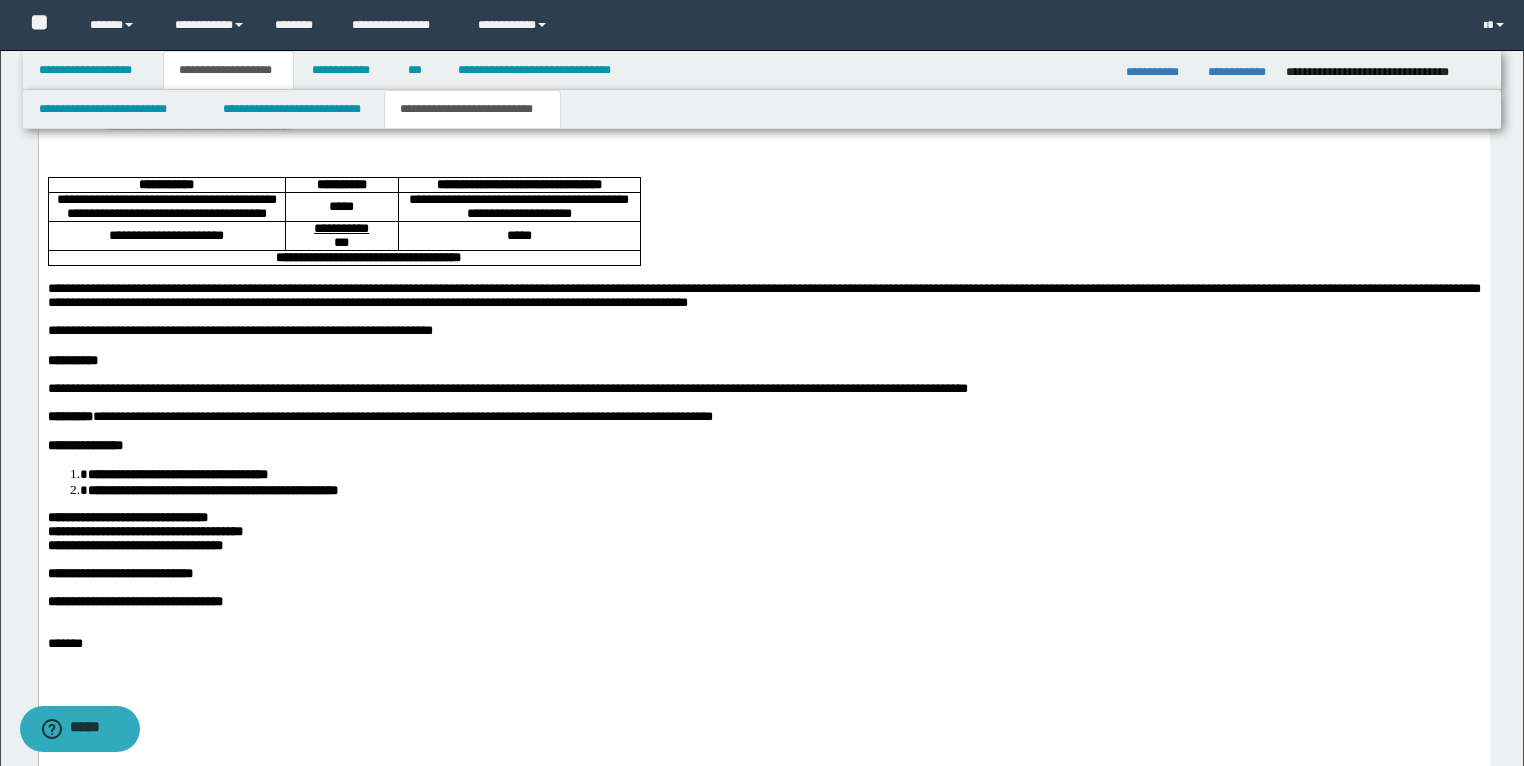 scroll, scrollTop: 3188, scrollLeft: 0, axis: vertical 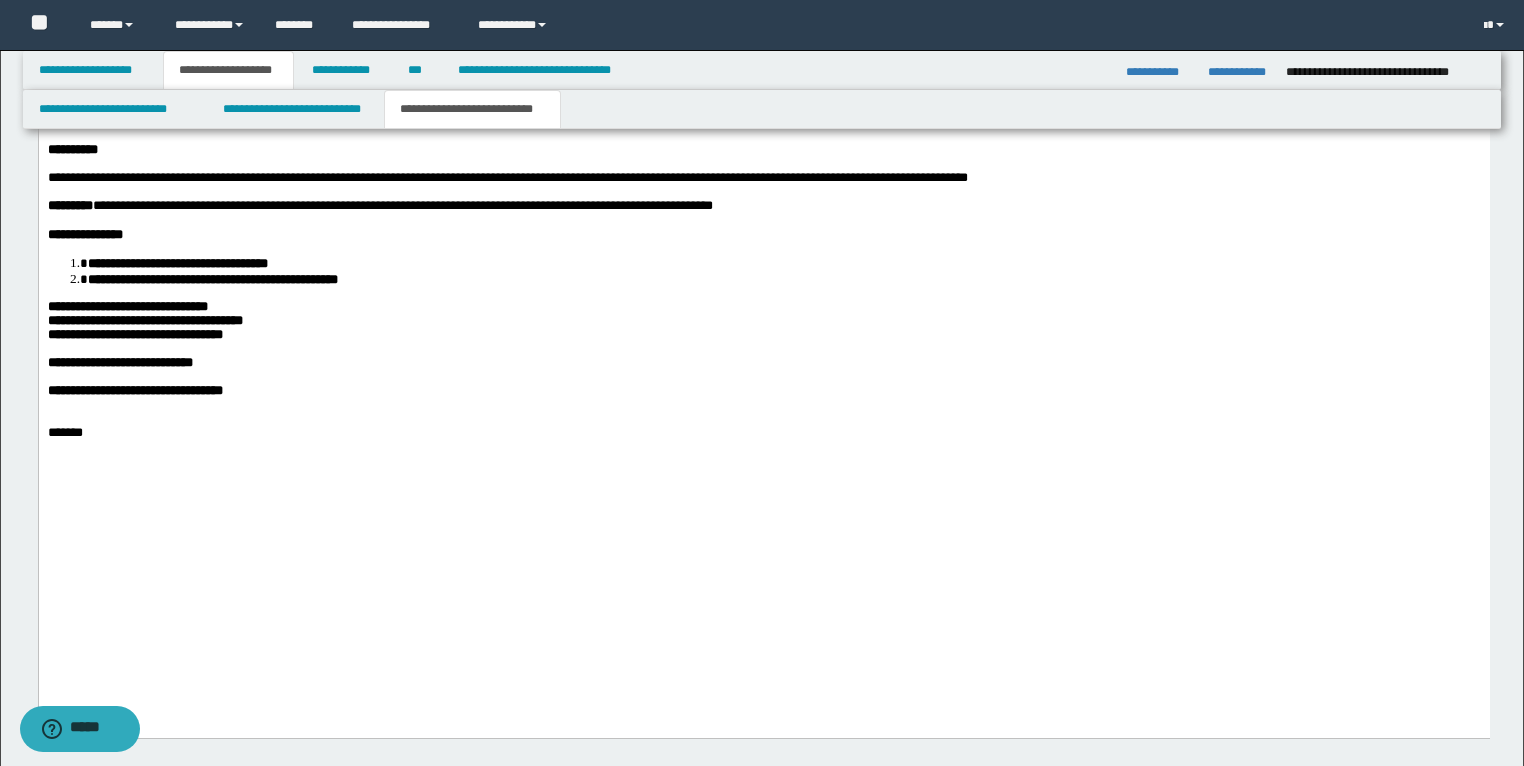 click on "**********" at bounding box center [134, 335] 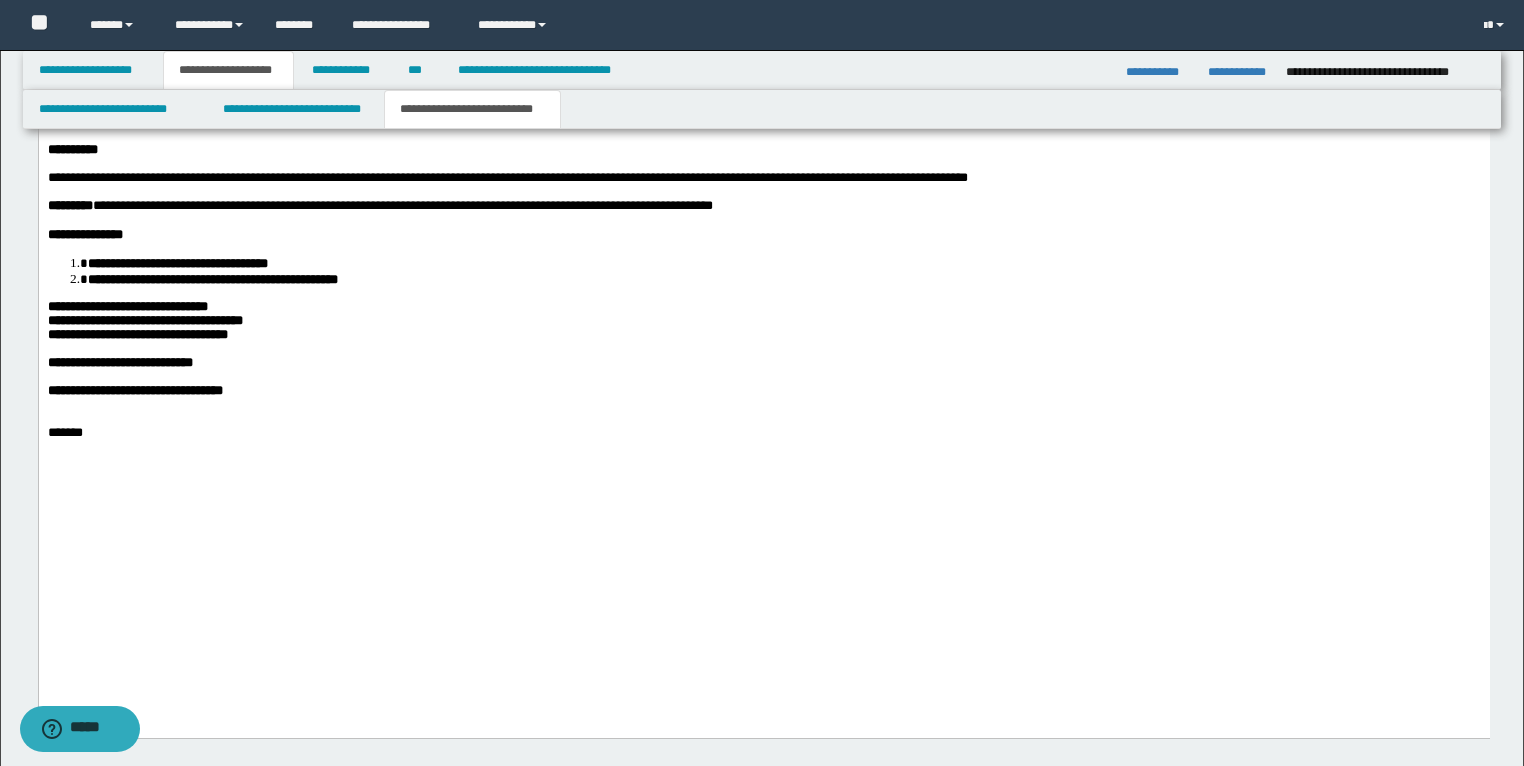click on "**********" at bounding box center [137, 335] 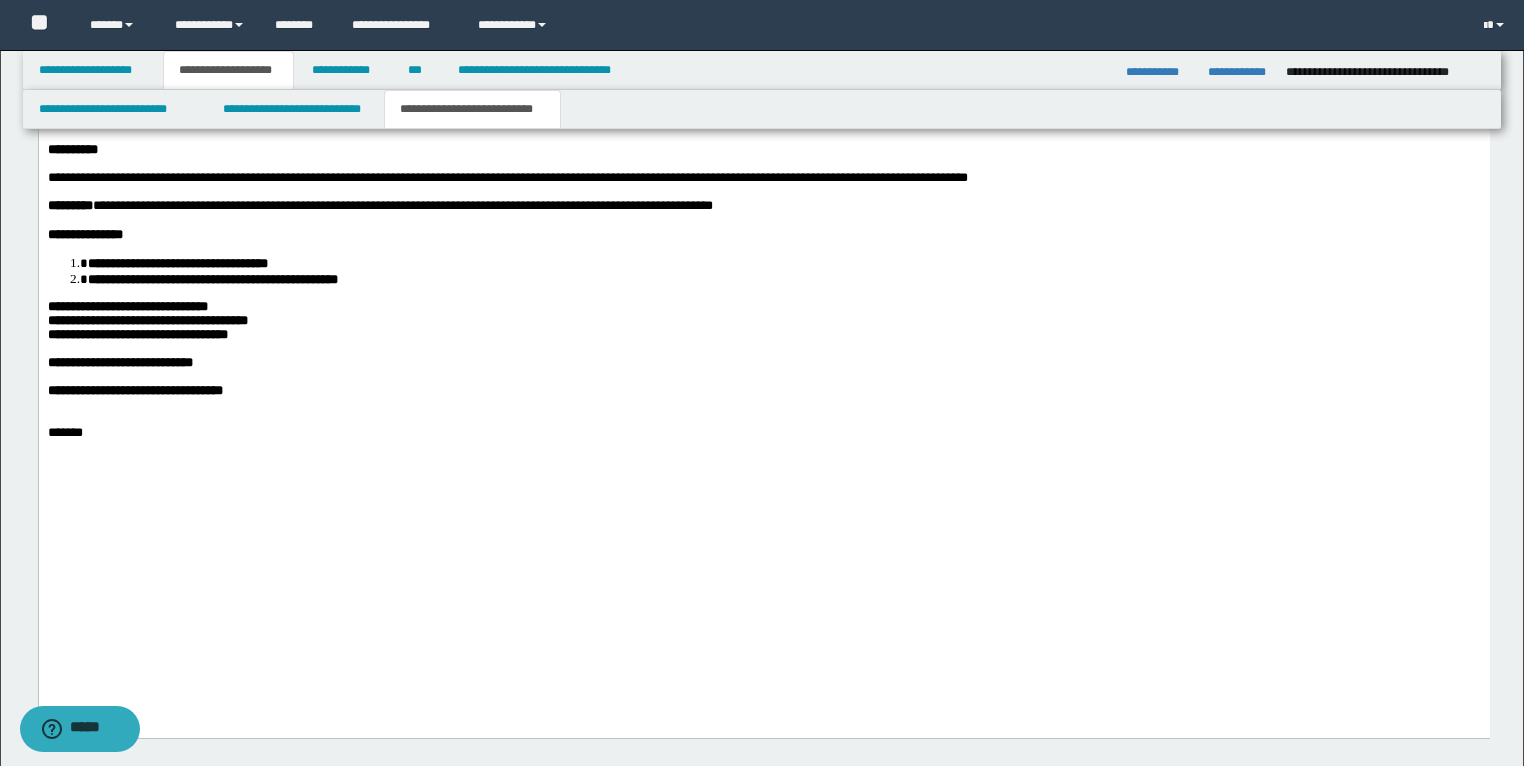 click on "**********" at bounding box center (127, 307) 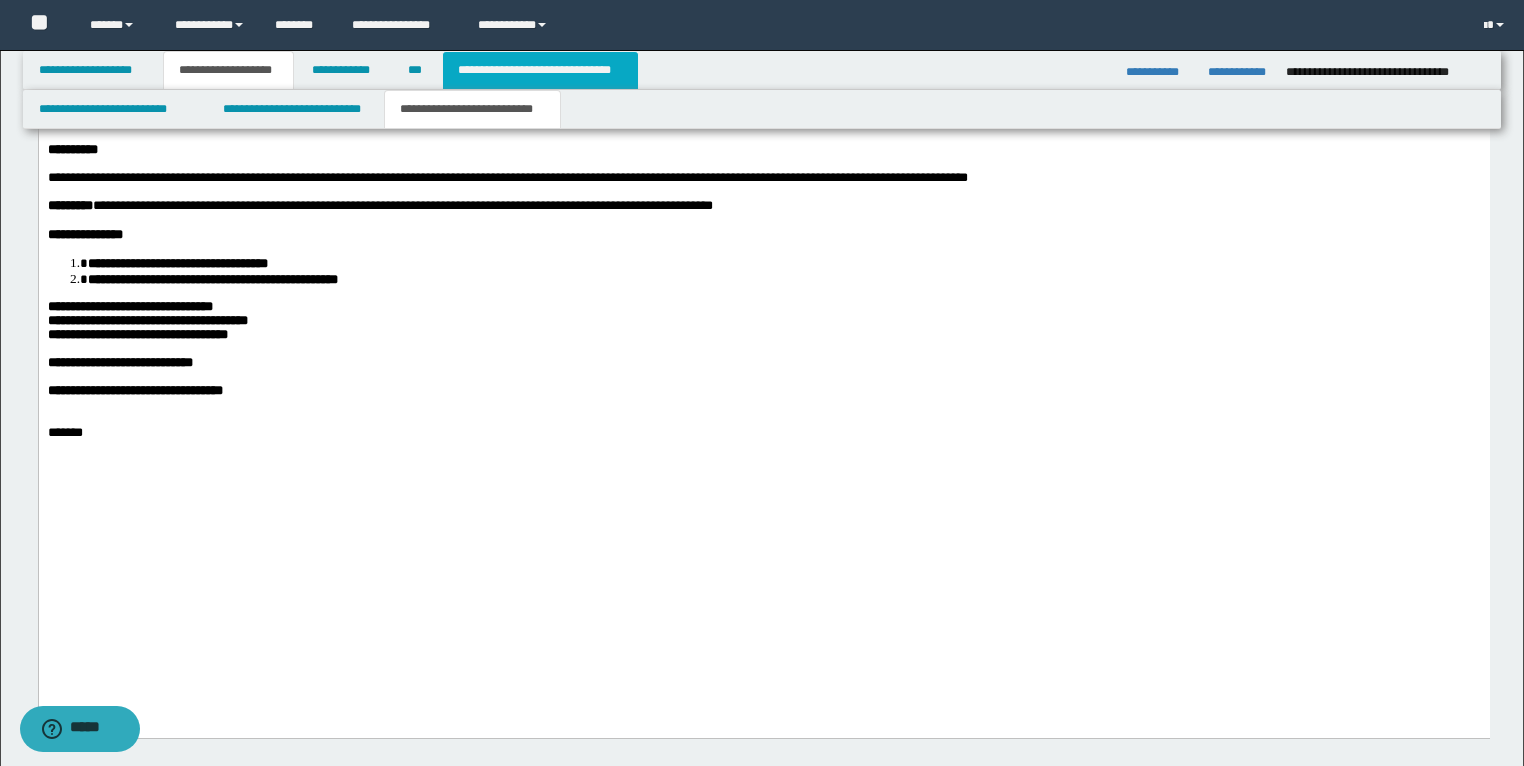 click on "**********" at bounding box center (540, 70) 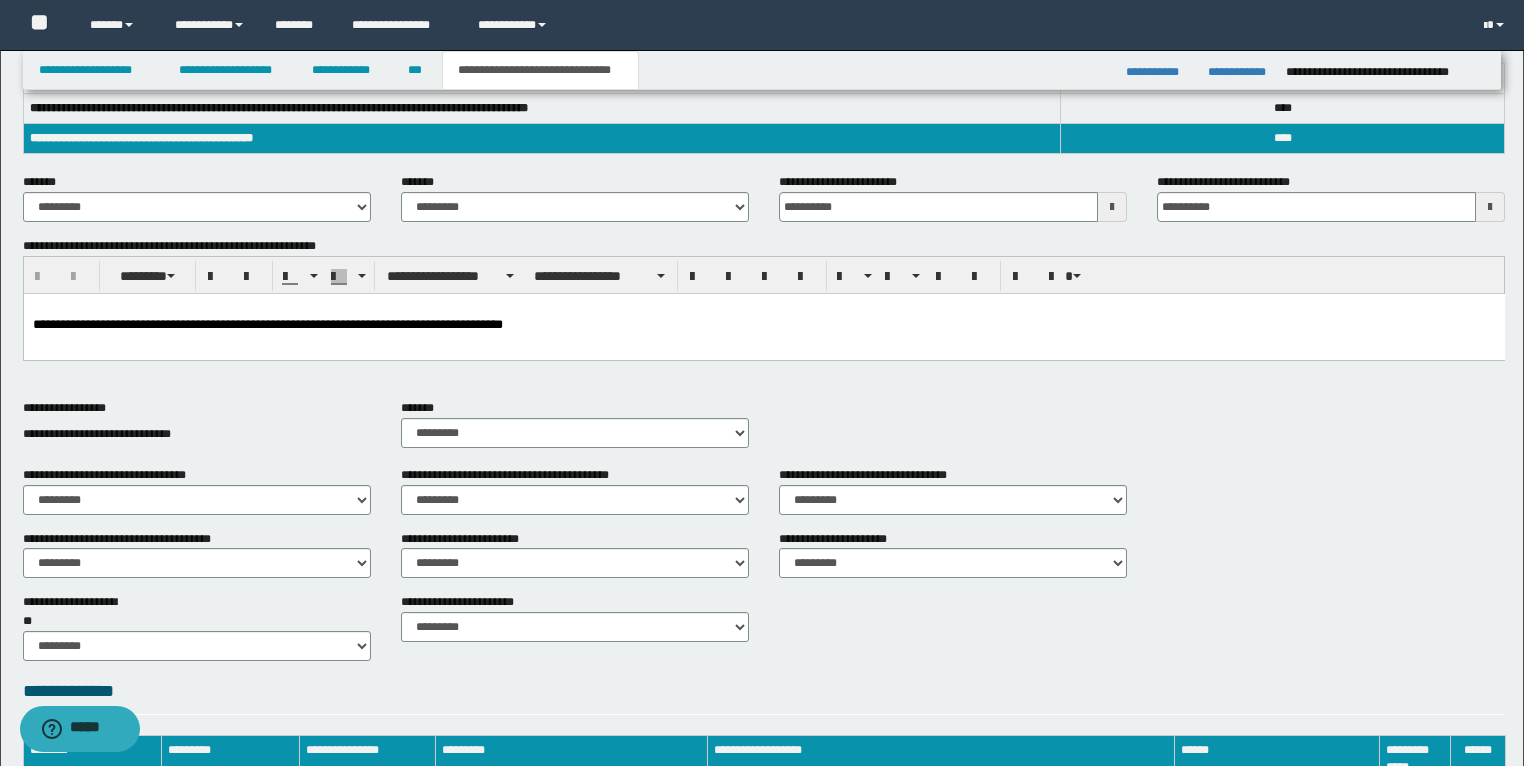 scroll, scrollTop: 116, scrollLeft: 0, axis: vertical 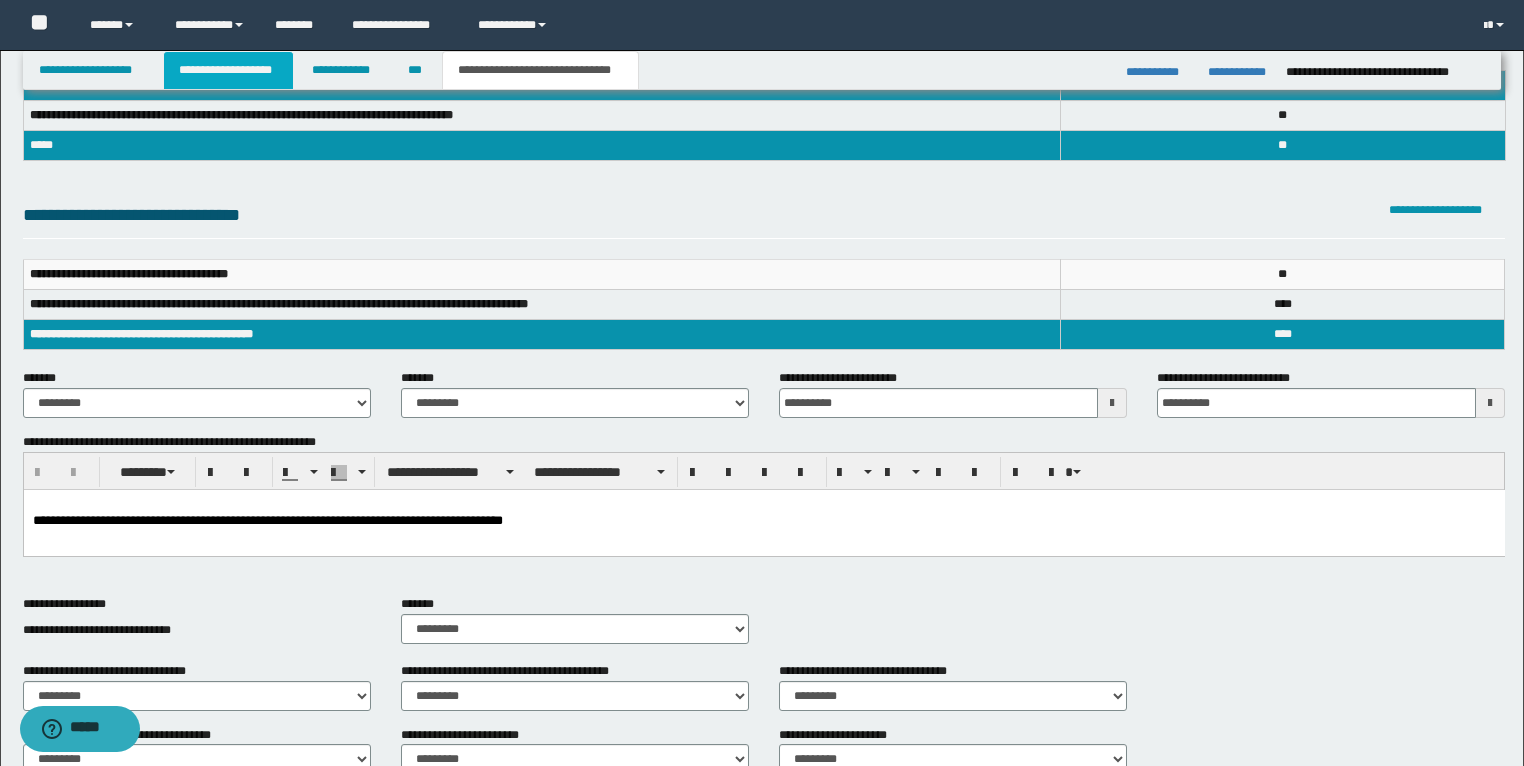 click on "**********" at bounding box center [228, 70] 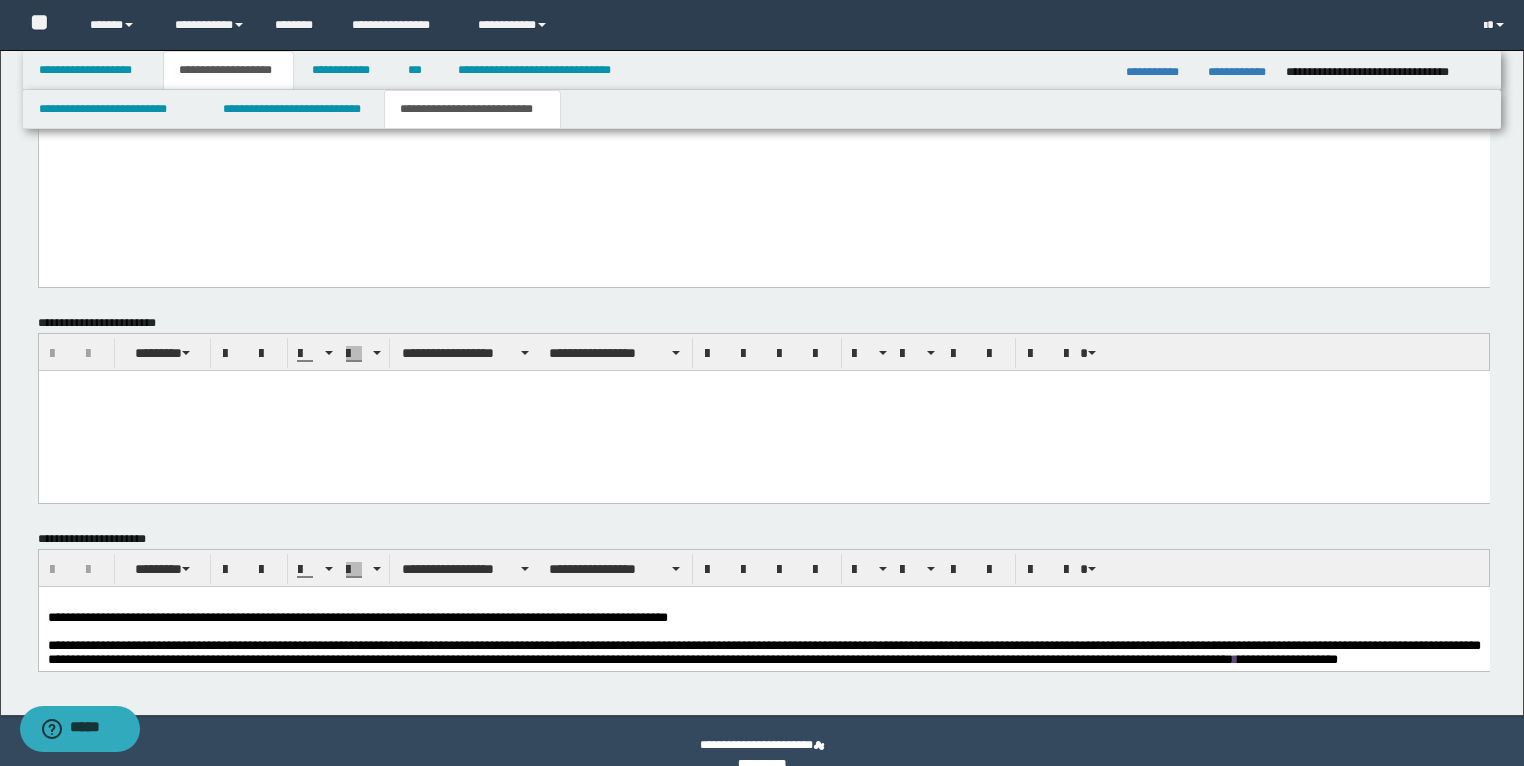scroll, scrollTop: 3667, scrollLeft: 0, axis: vertical 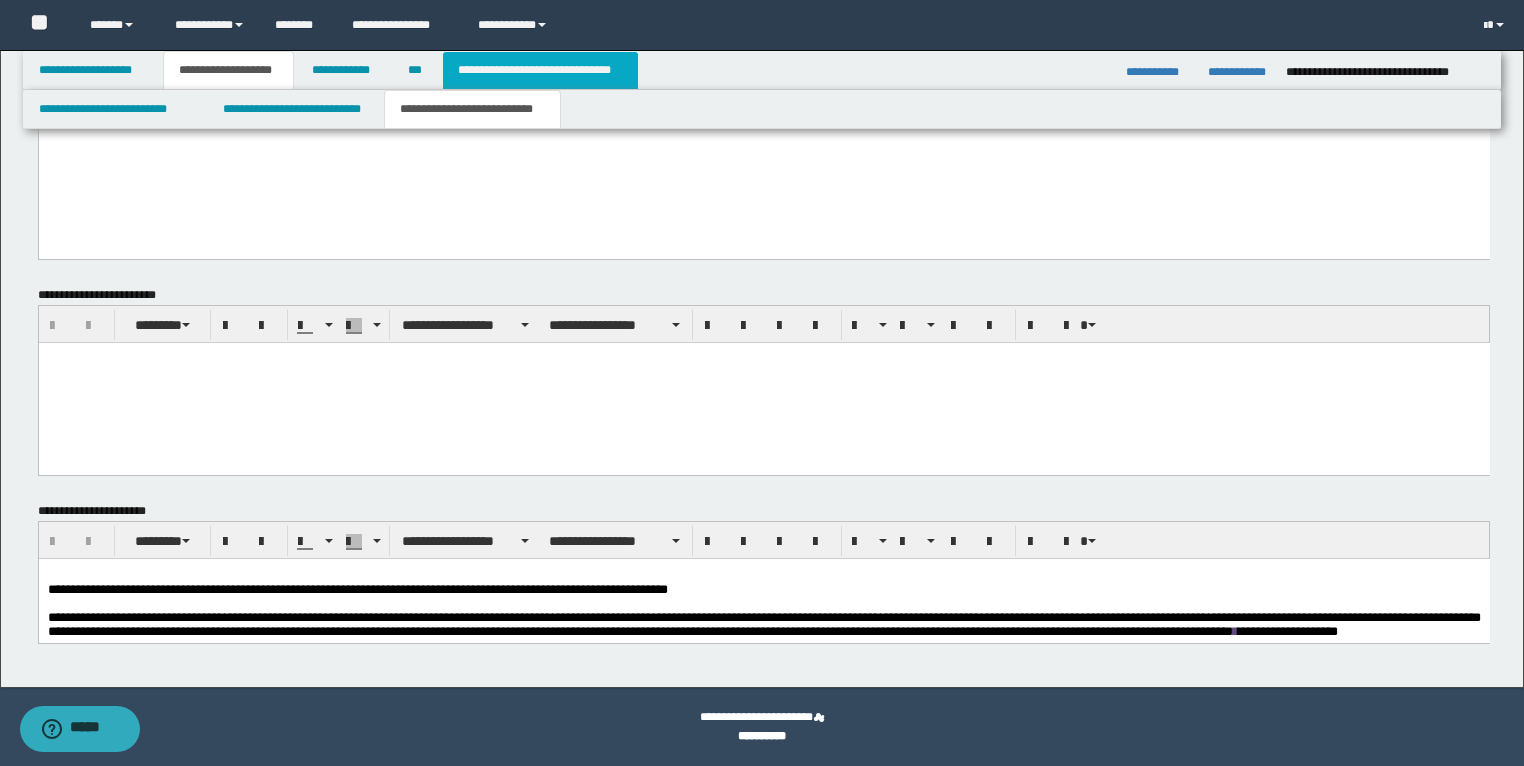 click on "**********" at bounding box center [540, 70] 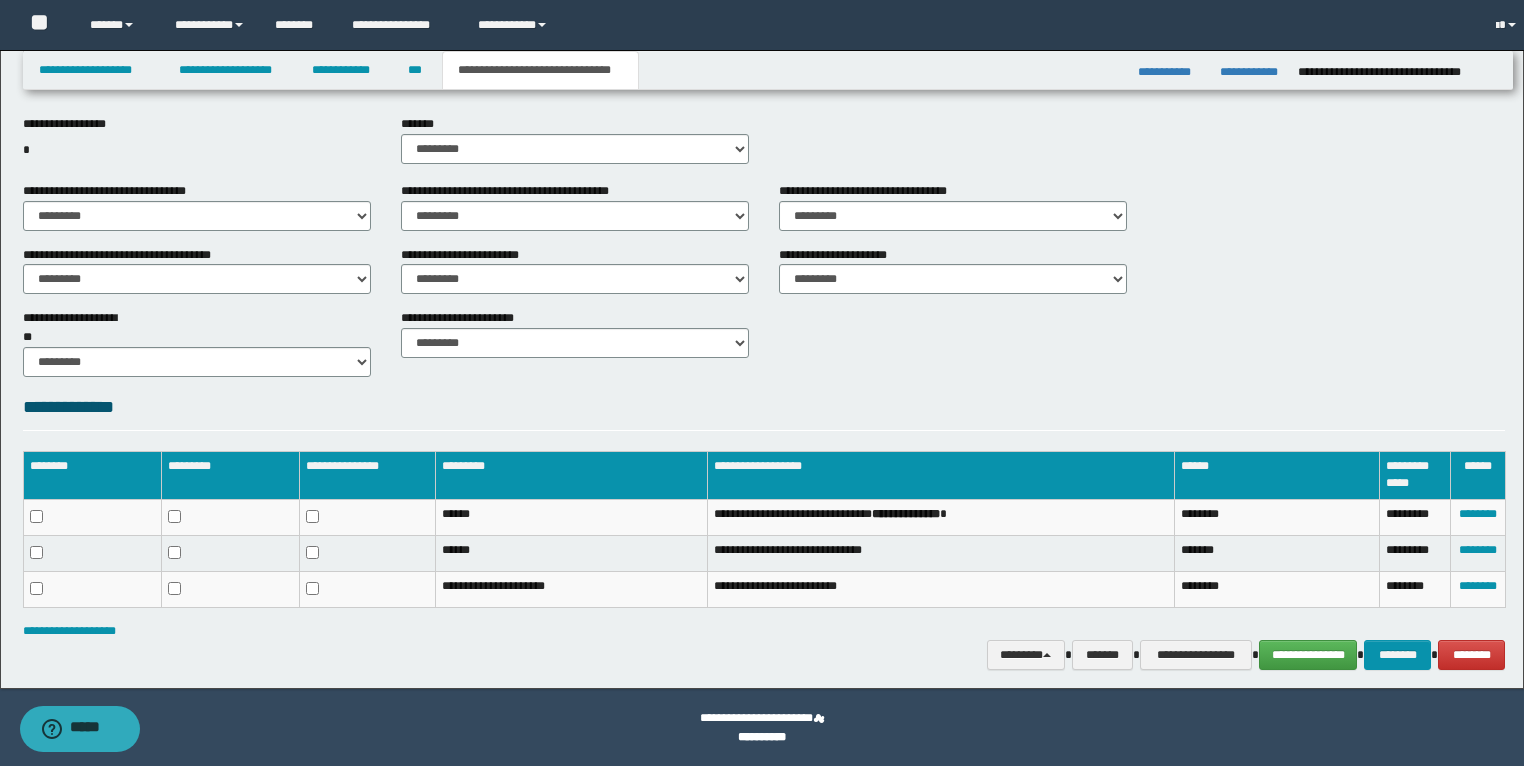 scroll, scrollTop: 596, scrollLeft: 0, axis: vertical 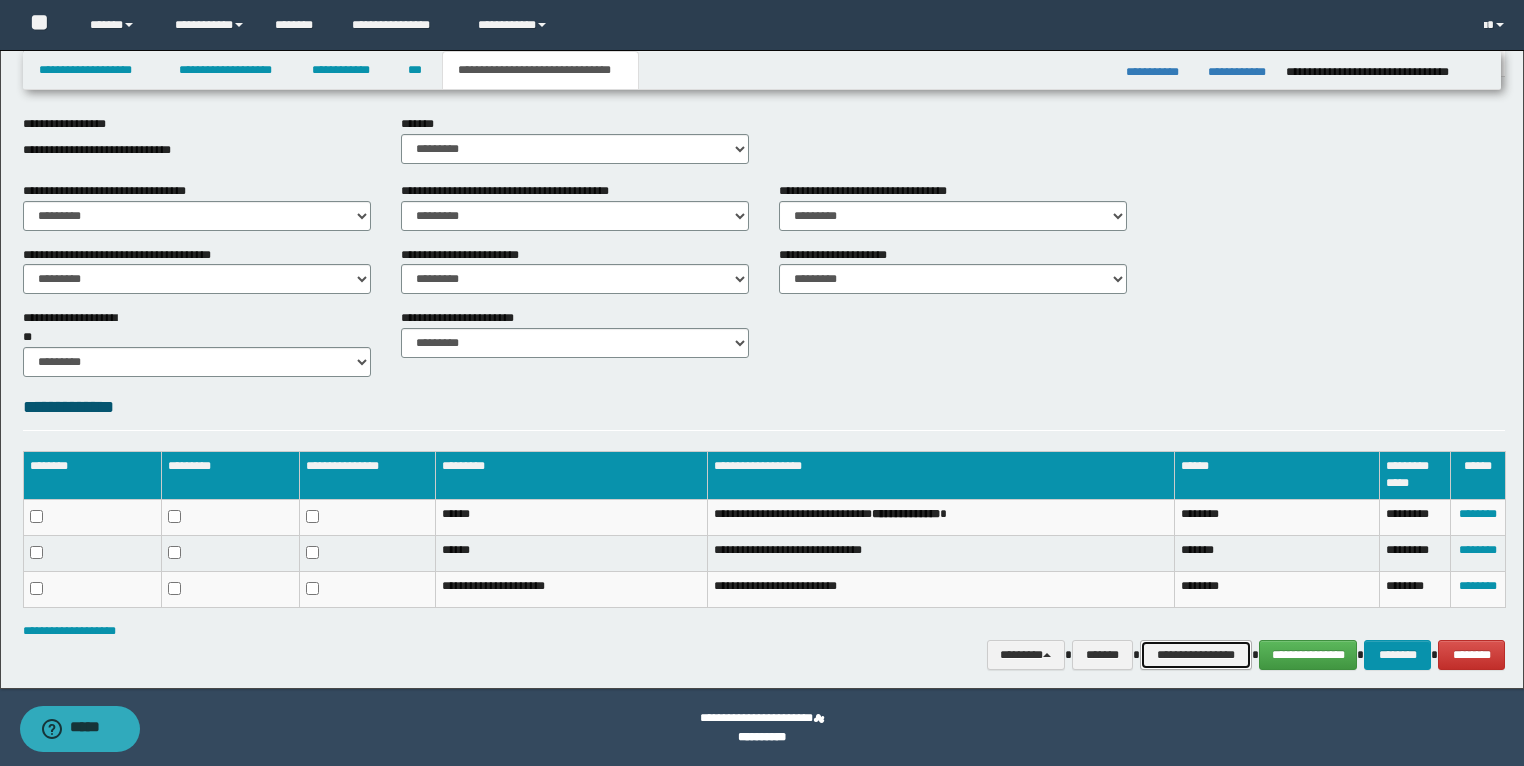 click on "**********" at bounding box center (1196, 655) 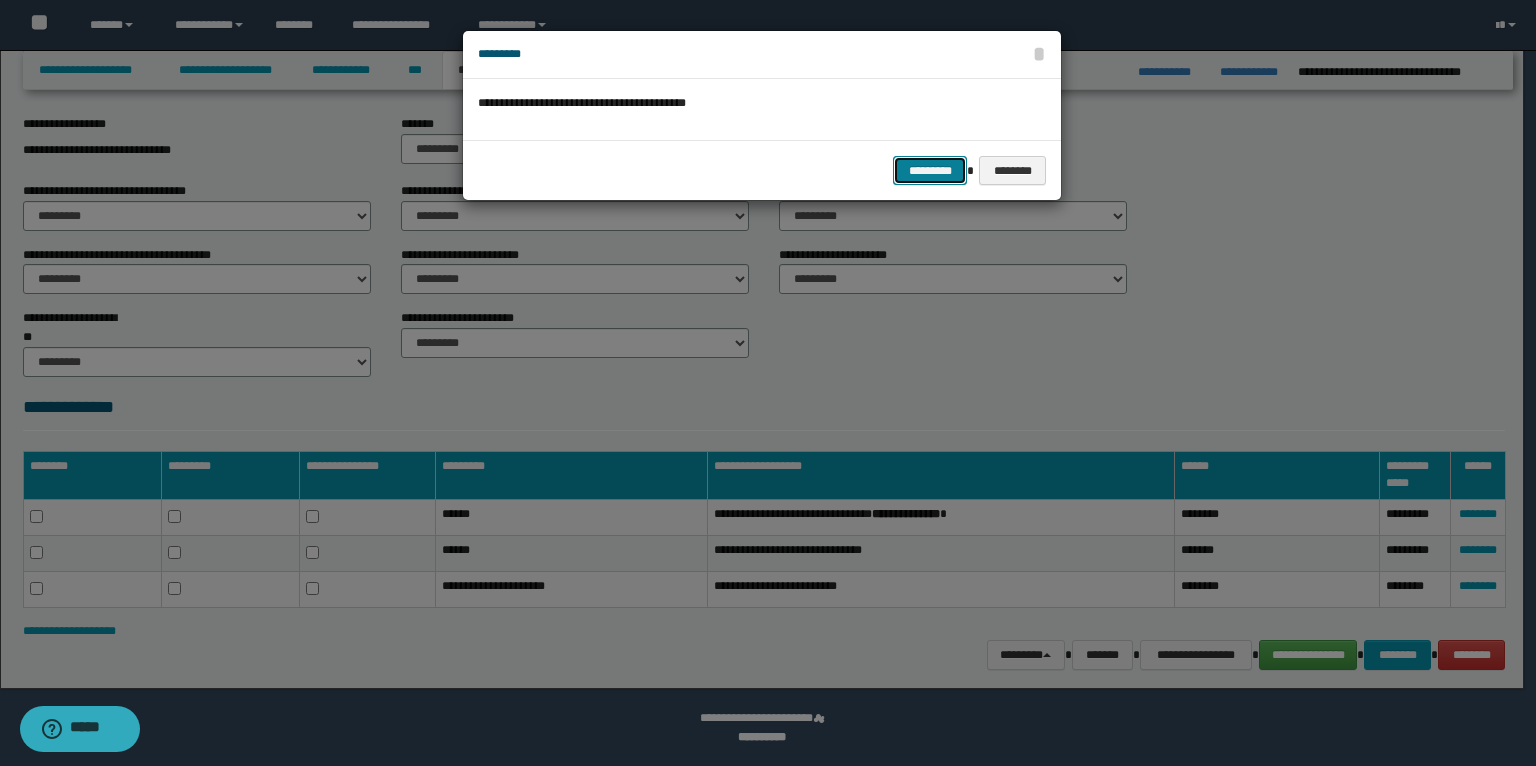 click on "*********" at bounding box center [930, 171] 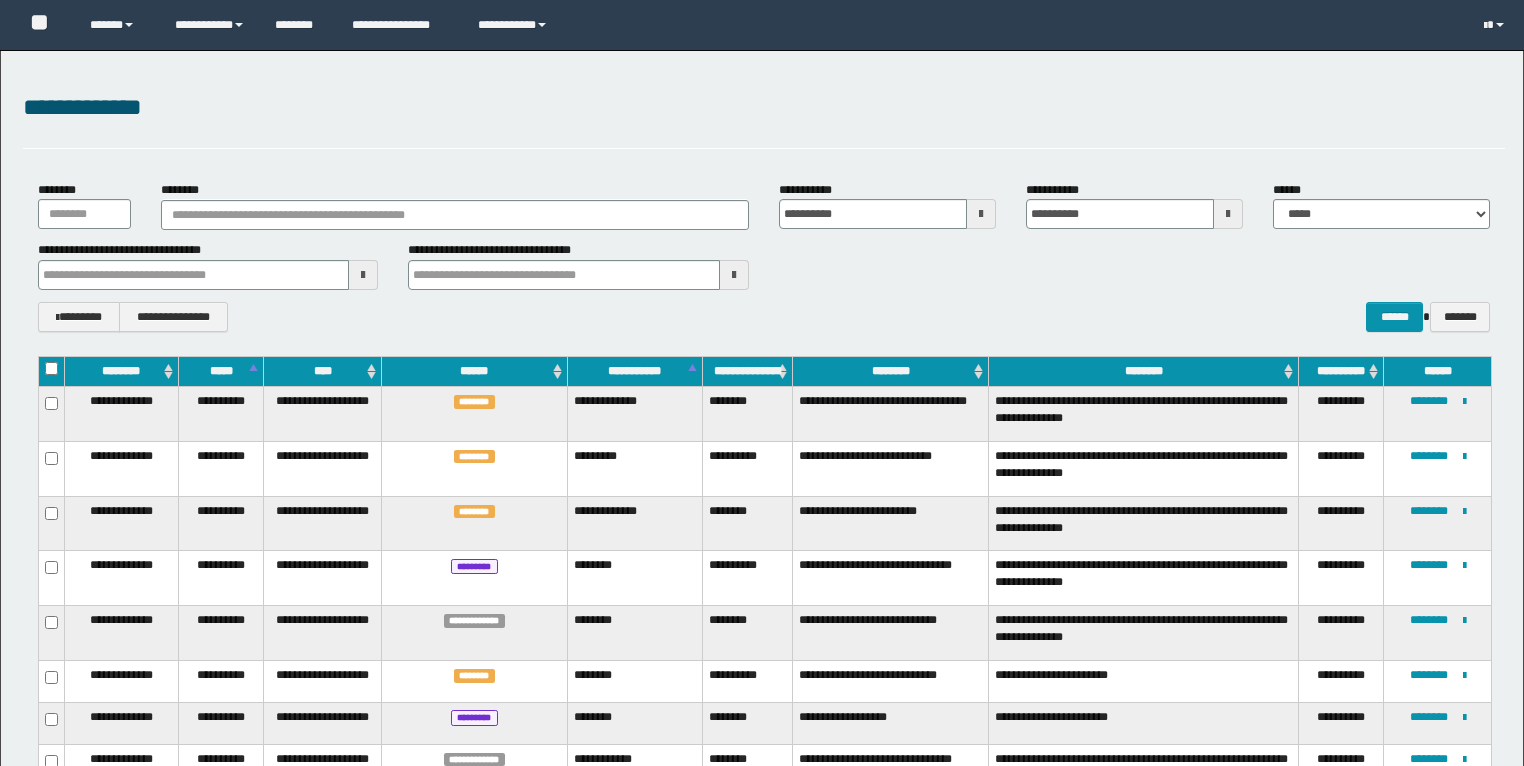 scroll, scrollTop: 456, scrollLeft: 0, axis: vertical 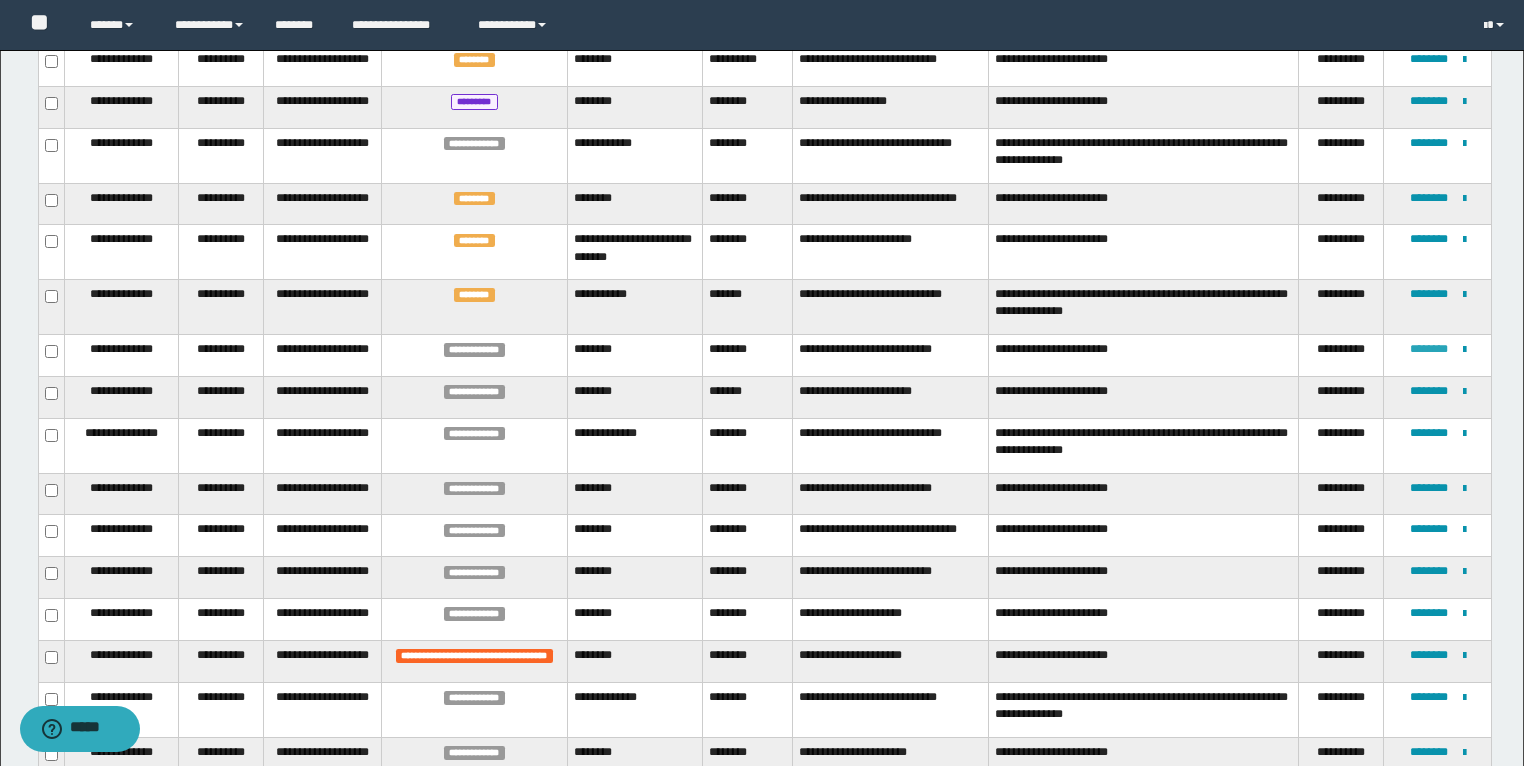 click on "********" at bounding box center (1429, 349) 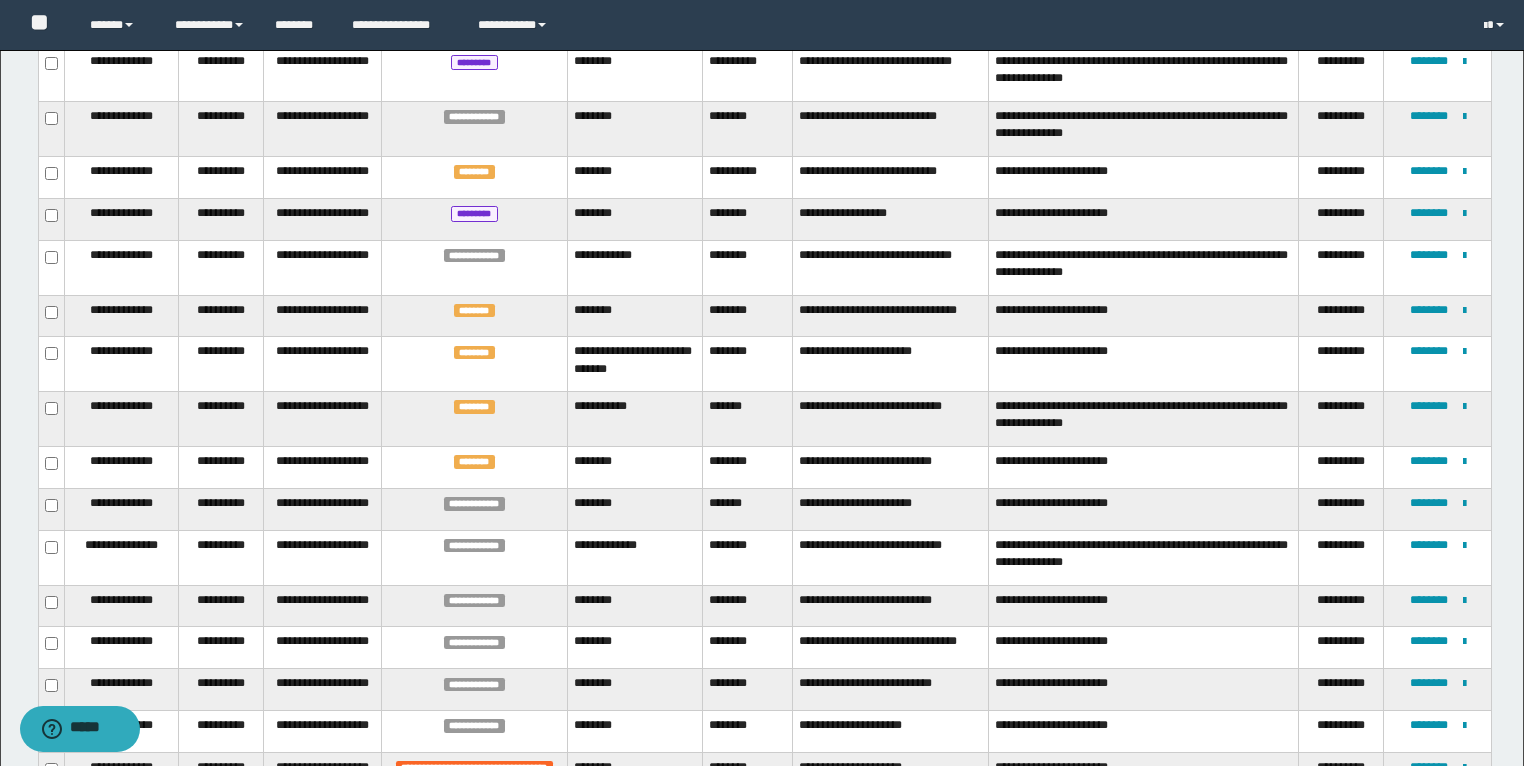 scroll, scrollTop: 480, scrollLeft: 0, axis: vertical 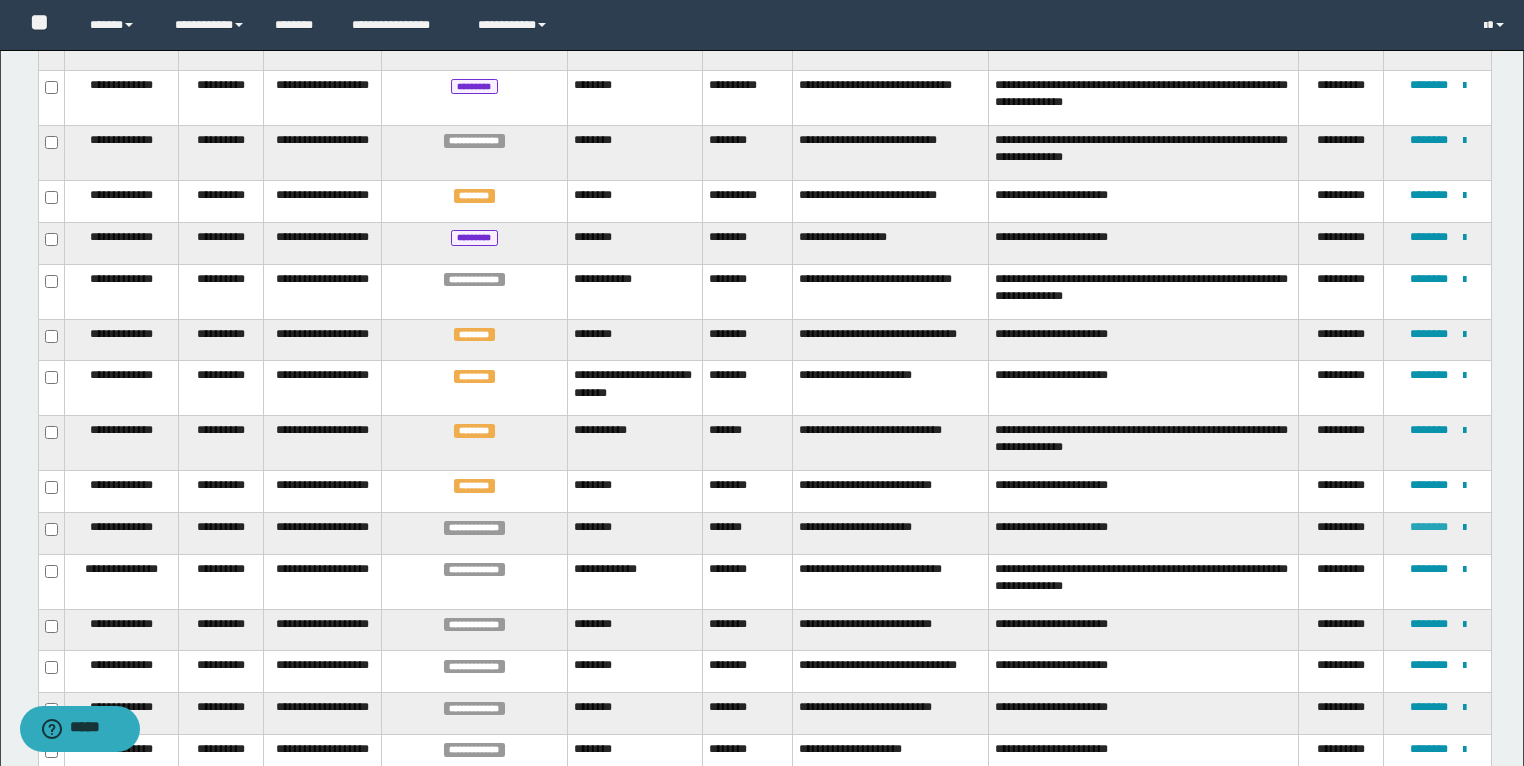 click on "********" at bounding box center (1429, 527) 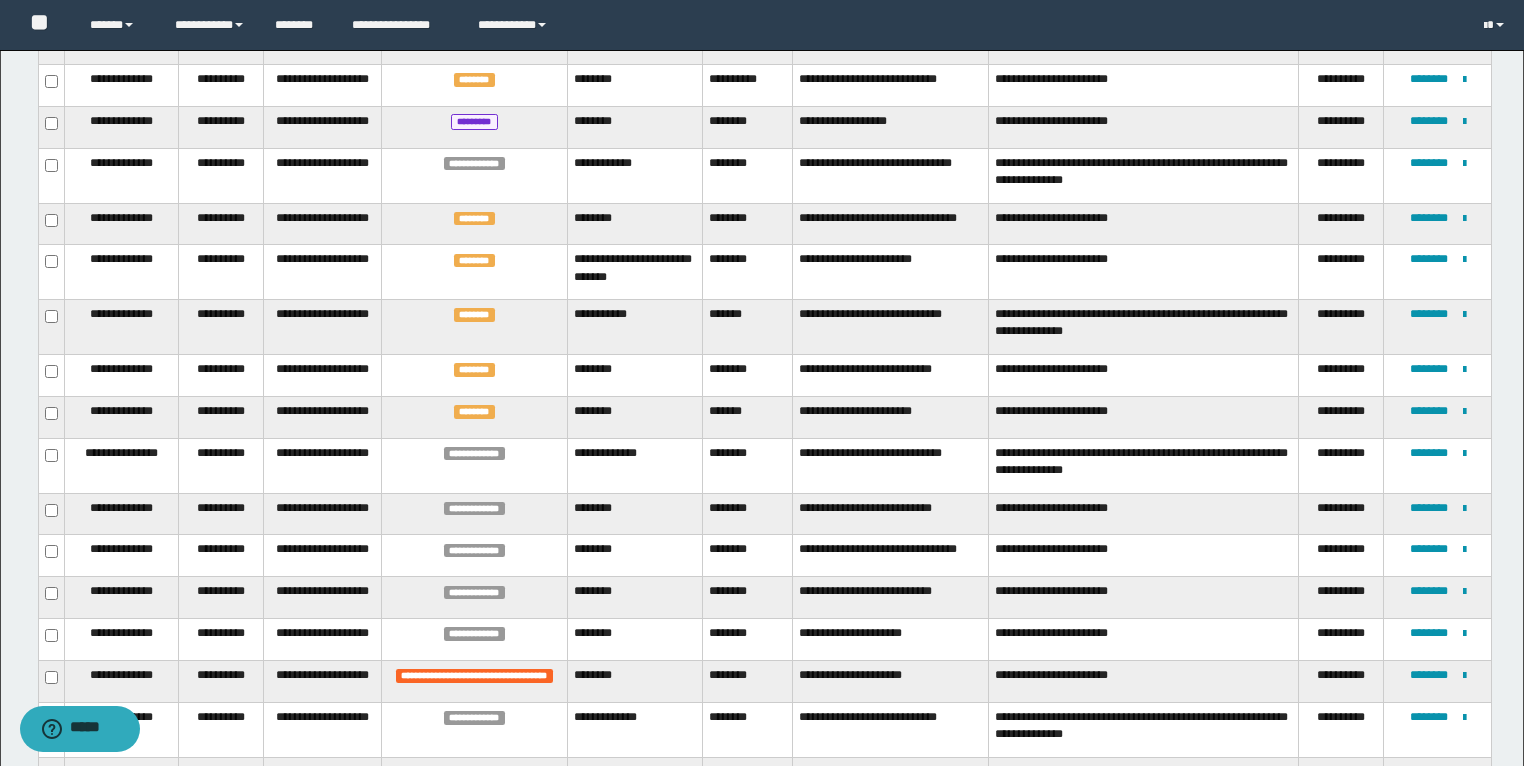 scroll, scrollTop: 640, scrollLeft: 0, axis: vertical 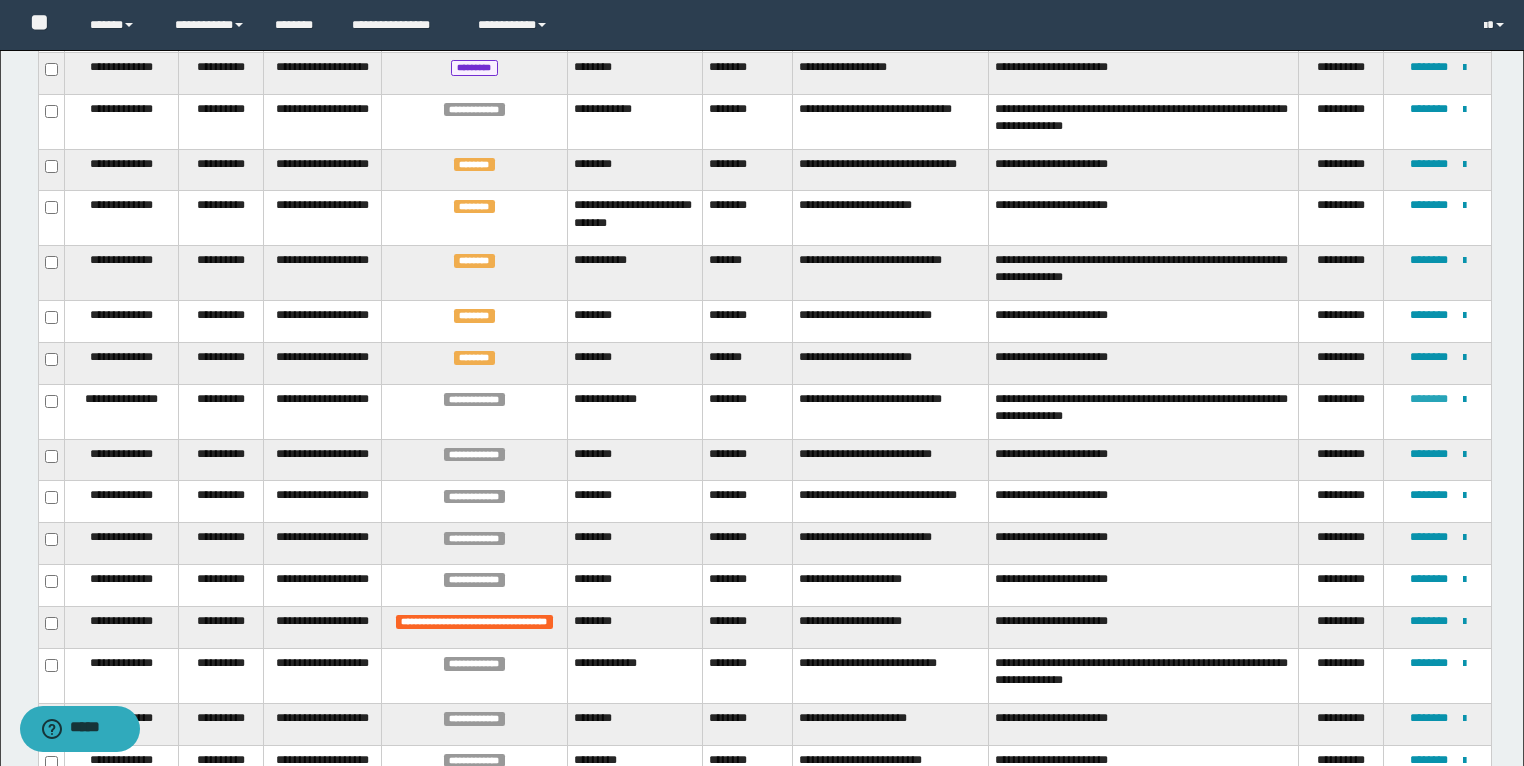 click on "********" at bounding box center [1429, 399] 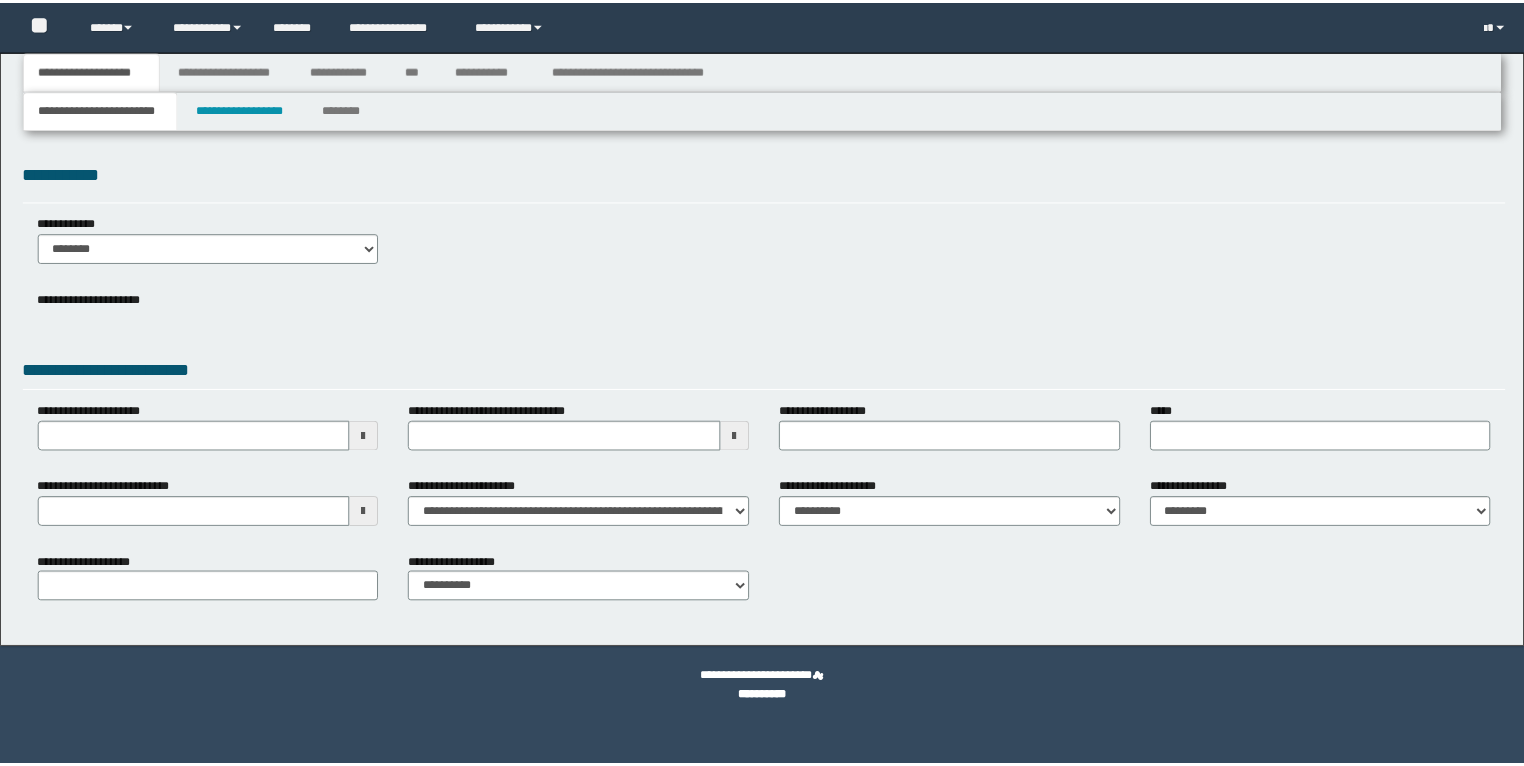 scroll, scrollTop: 0, scrollLeft: 0, axis: both 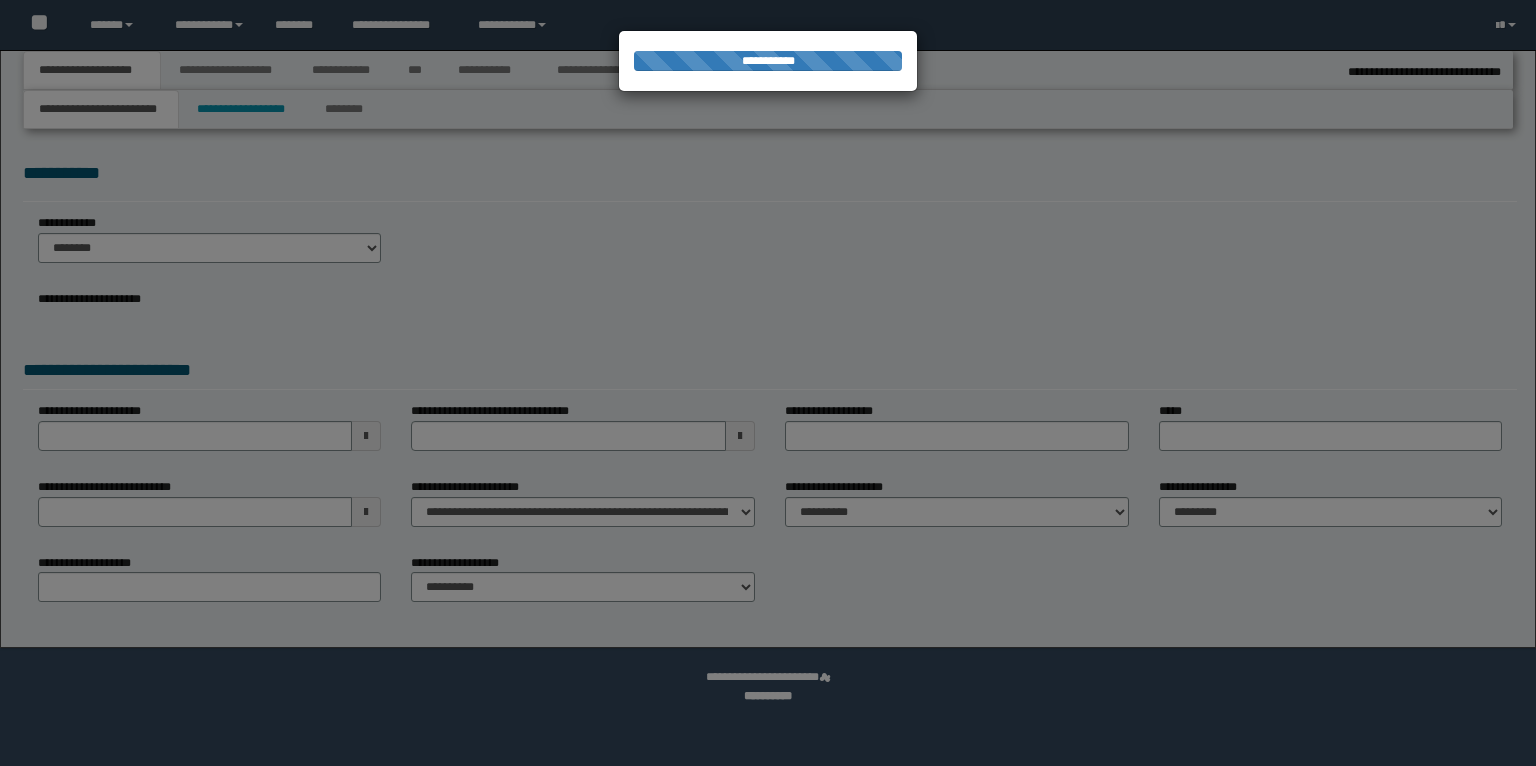 select on "*" 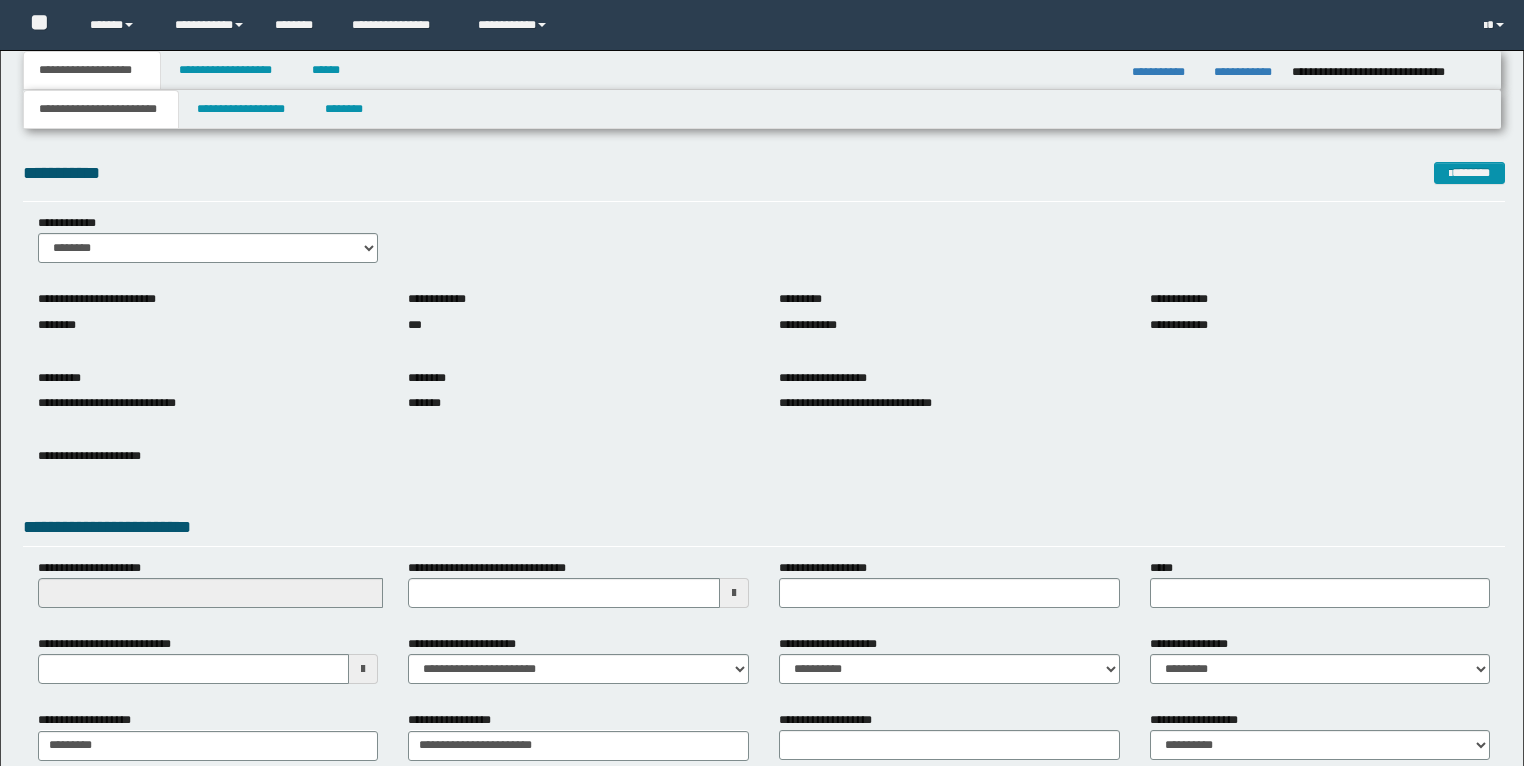 scroll, scrollTop: 0, scrollLeft: 0, axis: both 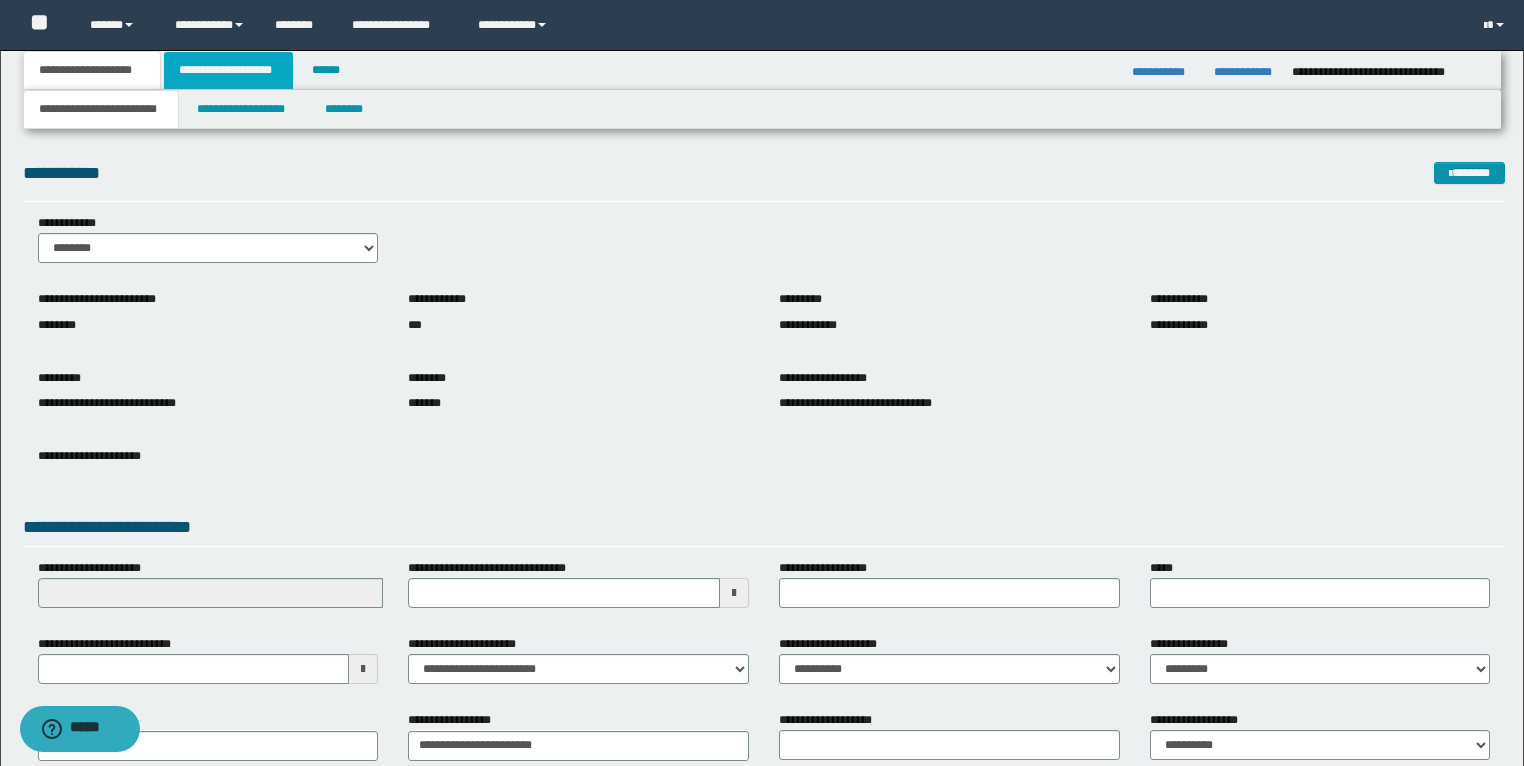 click on "**********" at bounding box center [228, 70] 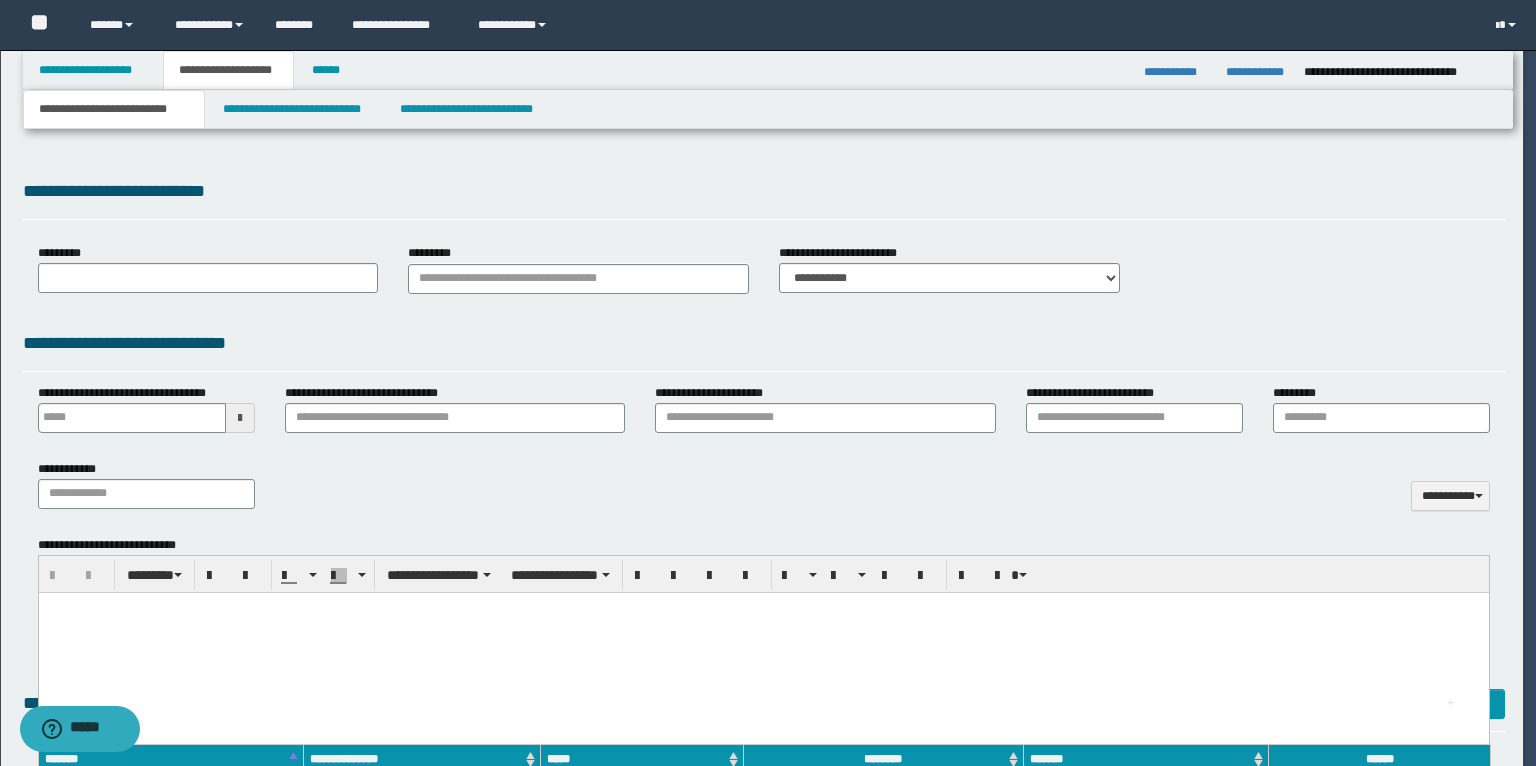 type on "**********" 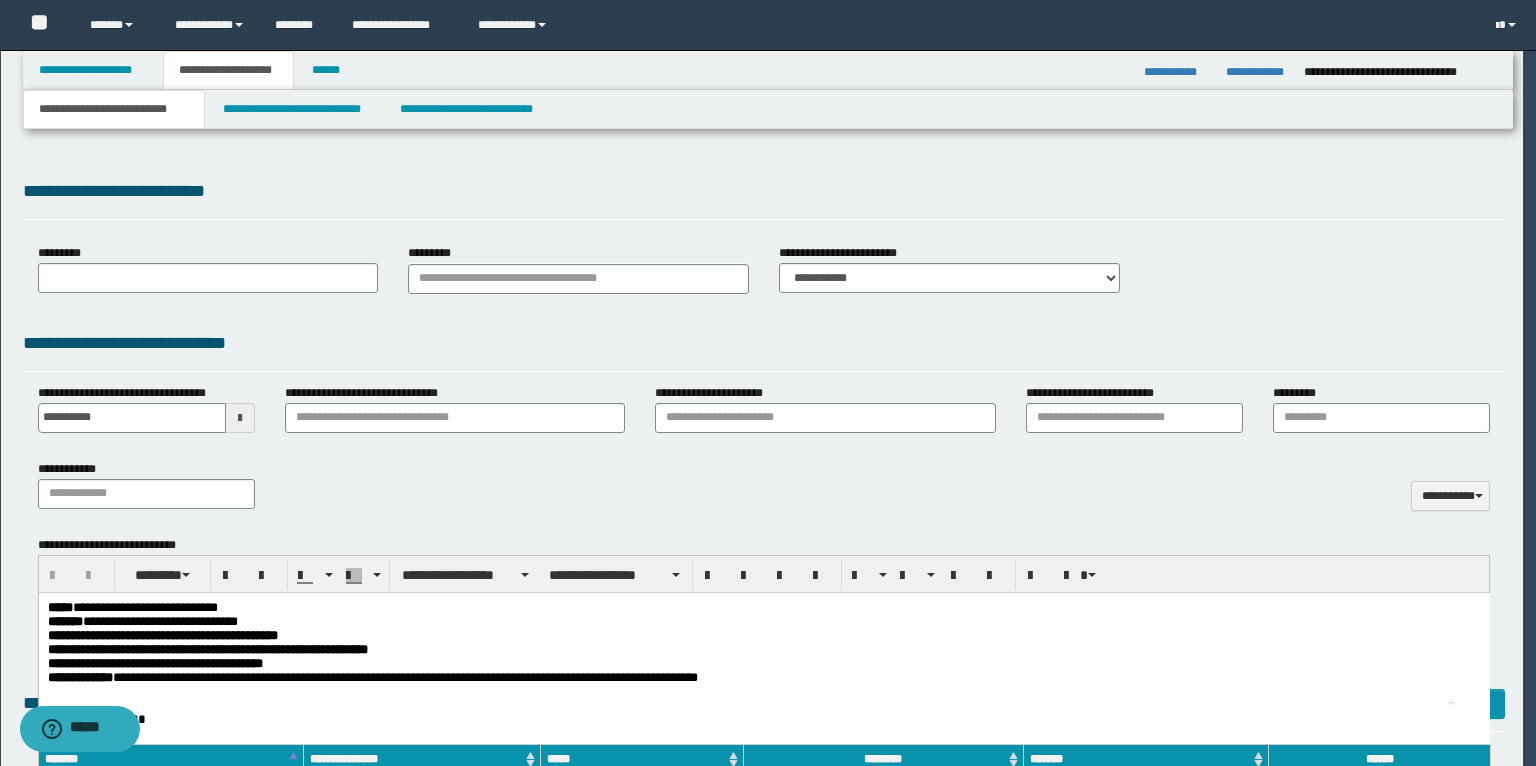 type on "**********" 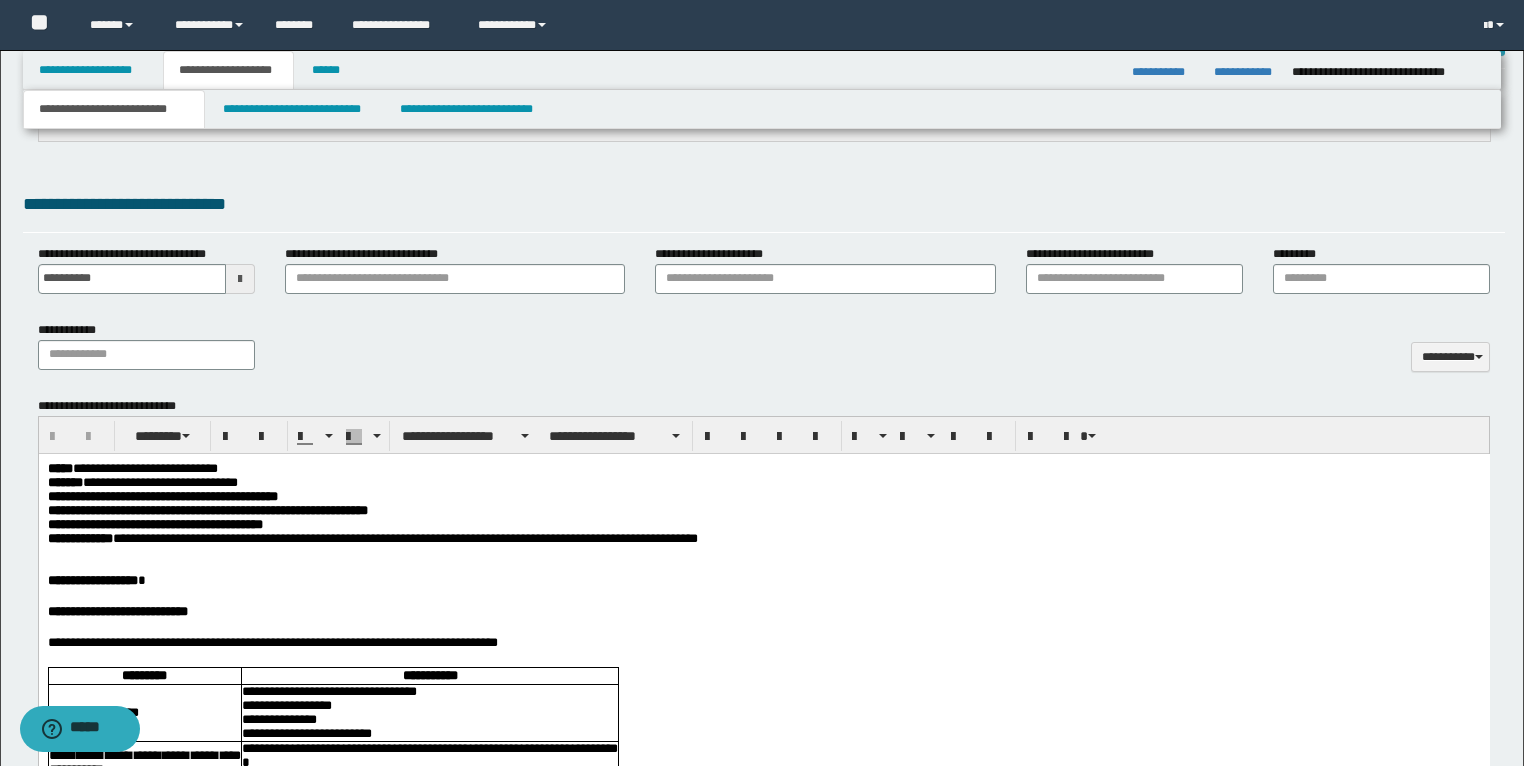 scroll, scrollTop: 800, scrollLeft: 0, axis: vertical 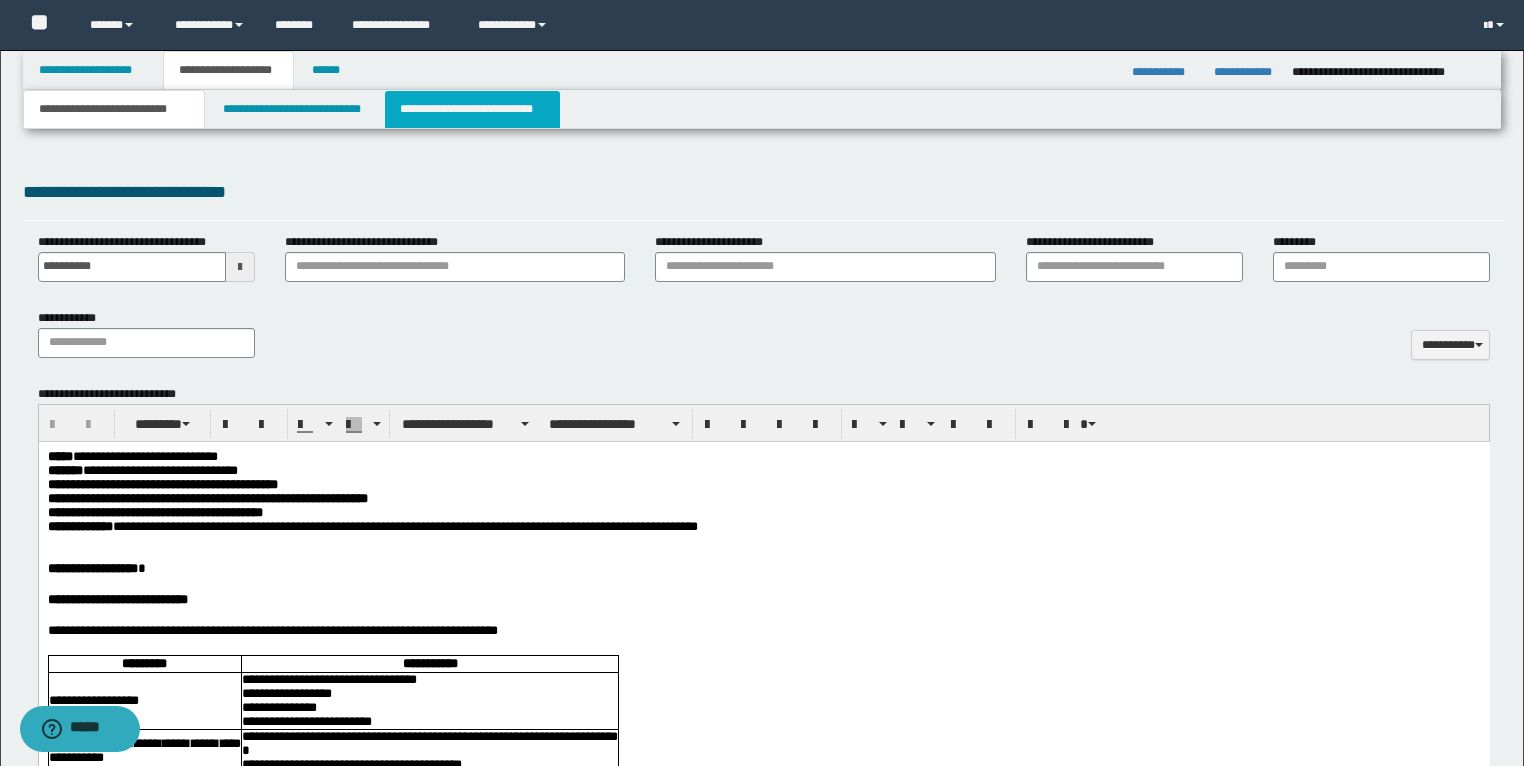 click on "**********" at bounding box center (472, 109) 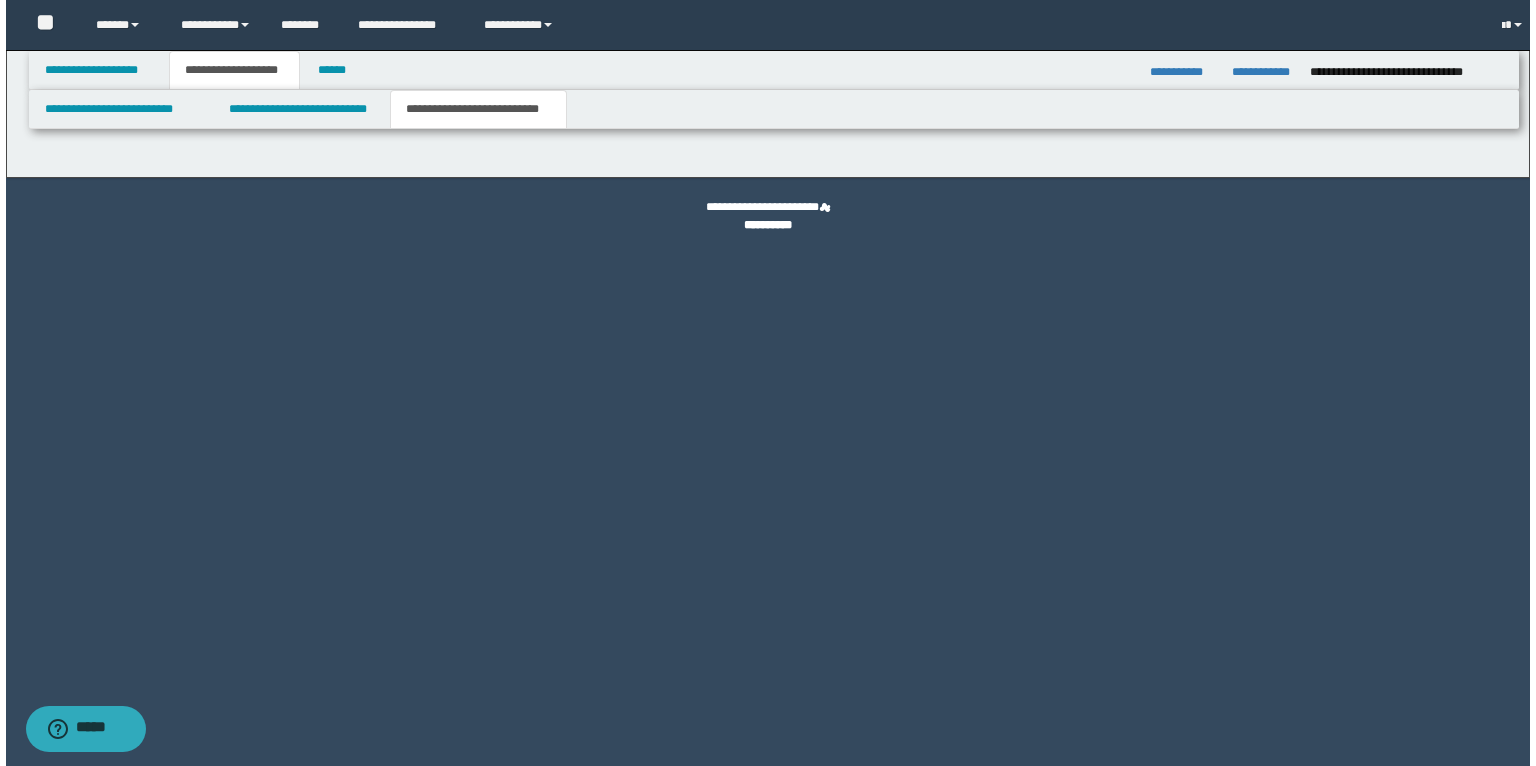 scroll, scrollTop: 0, scrollLeft: 0, axis: both 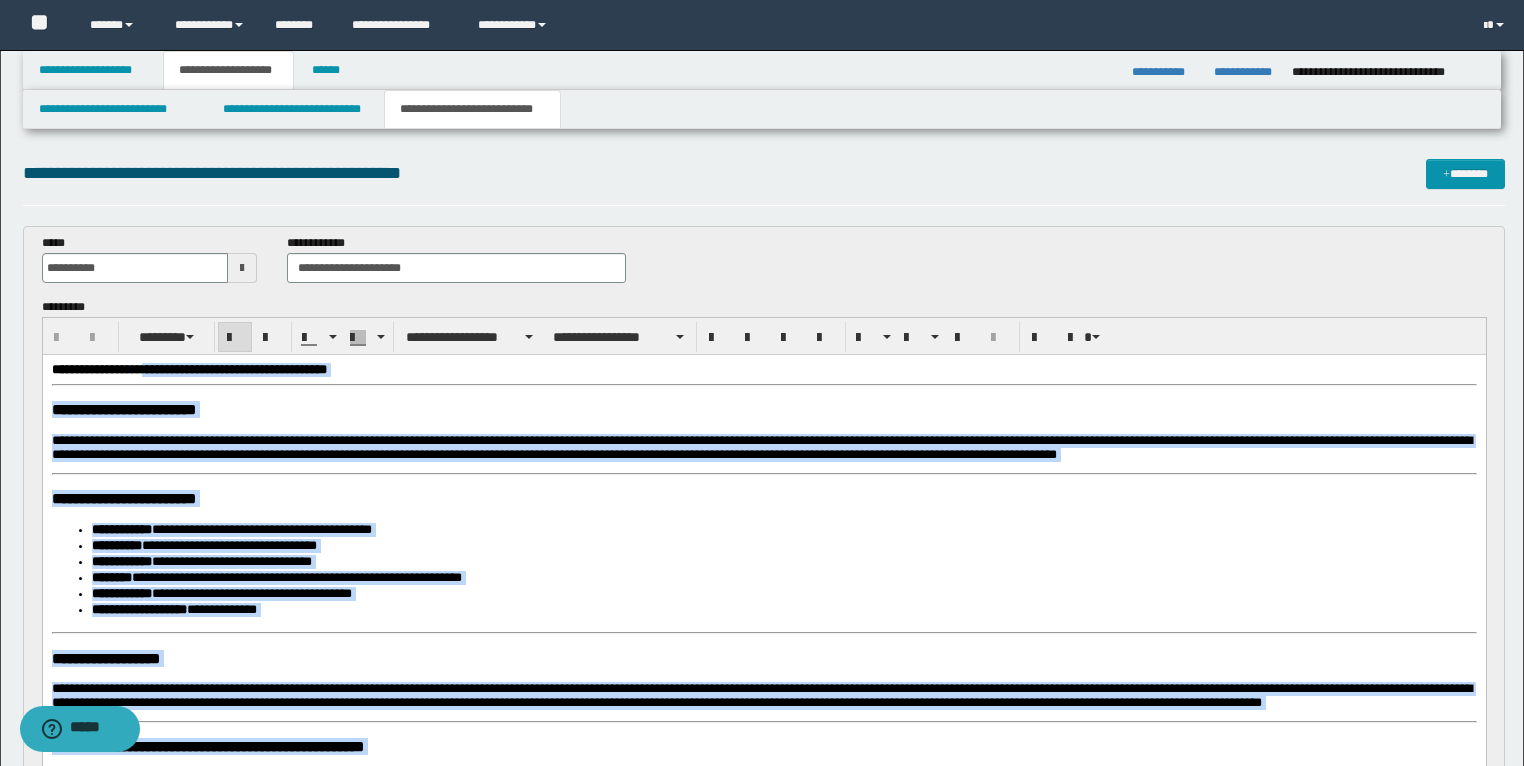 drag, startPoint x: 1412, startPoint y: 1124, endPoint x: 188, endPoint y: -31, distance: 1682.9144 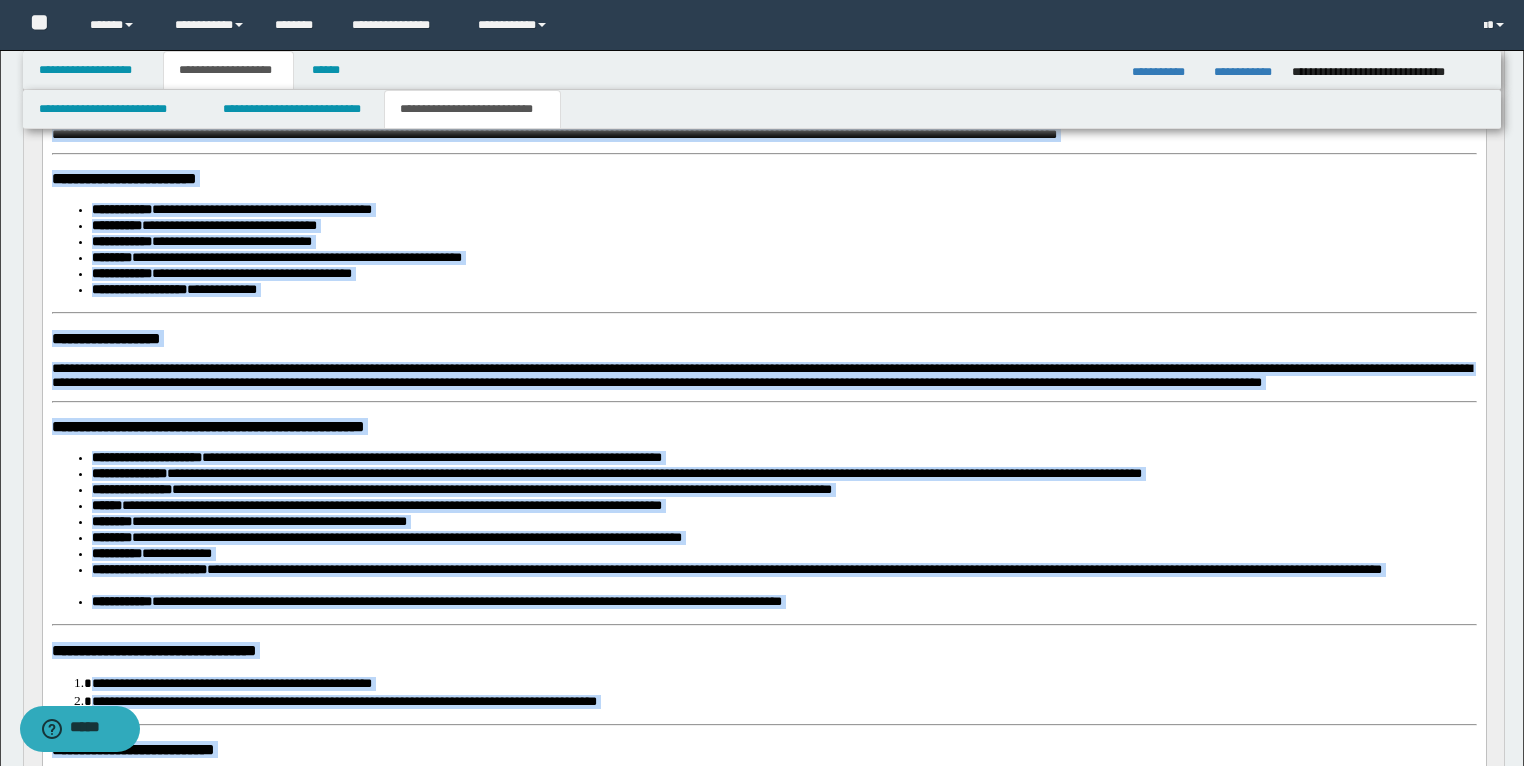 click on "**********" at bounding box center [784, 458] 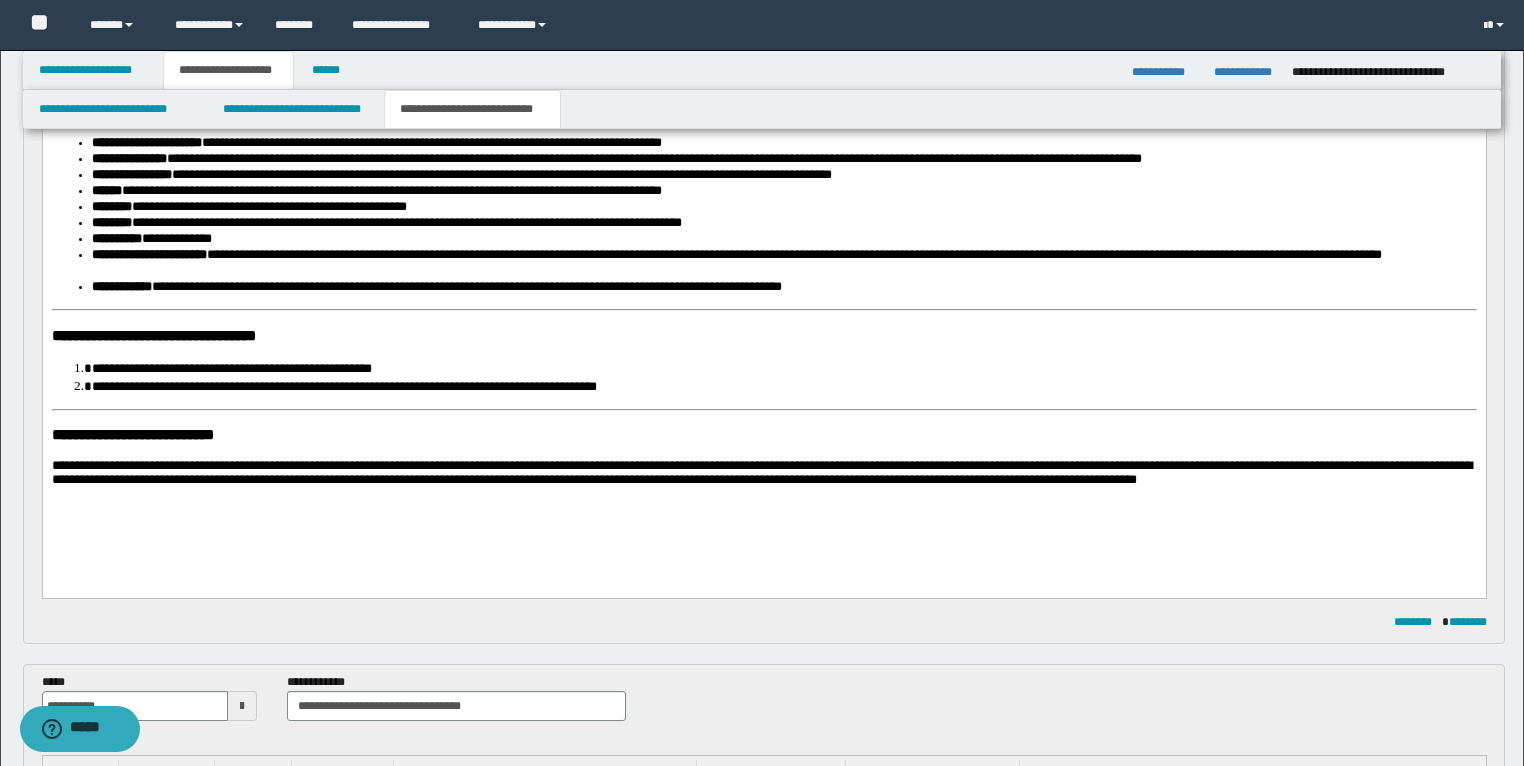 scroll, scrollTop: 640, scrollLeft: 0, axis: vertical 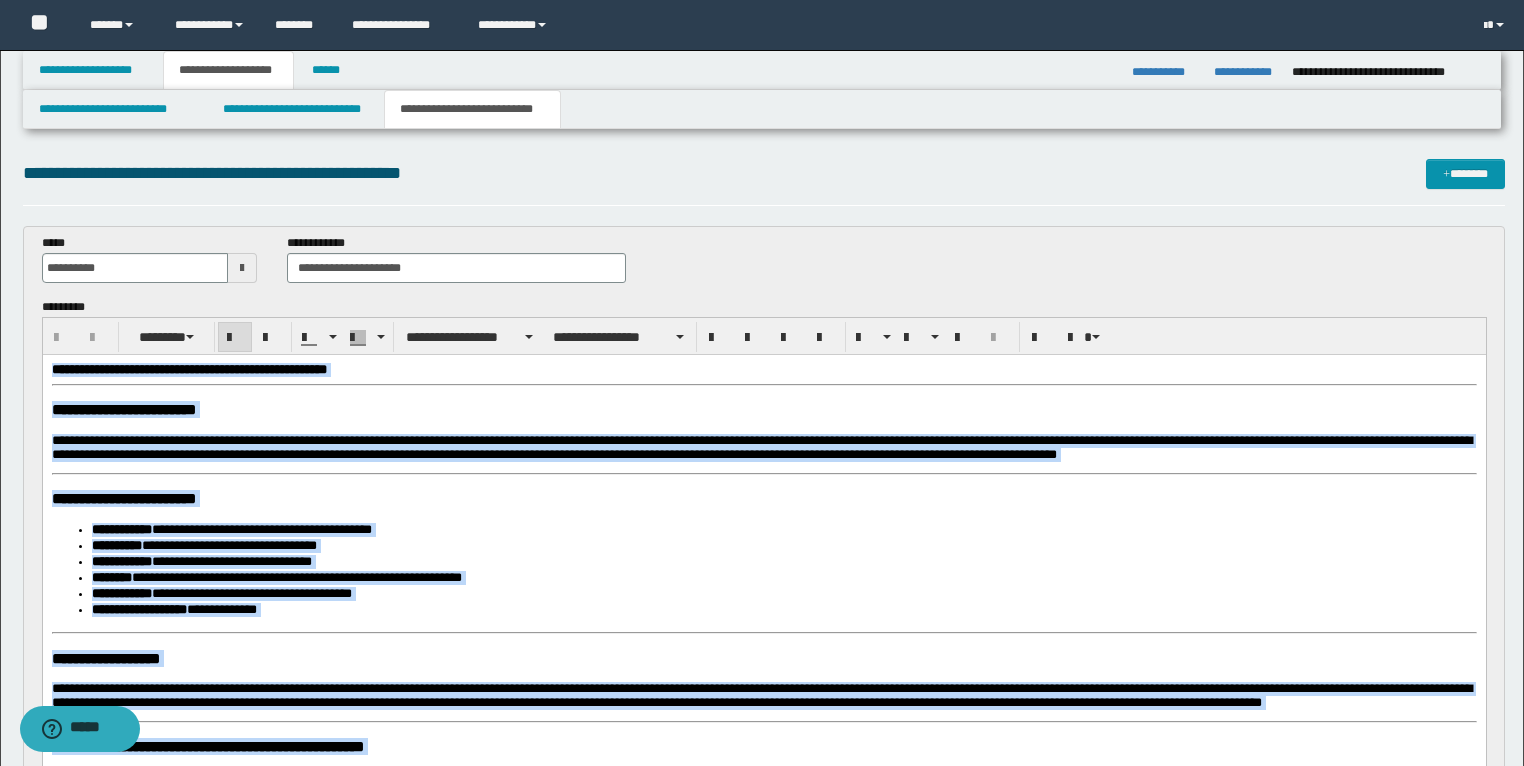 drag, startPoint x: 1390, startPoint y: 1121, endPoint x: 42, endPoint y: 585, distance: 1450.655 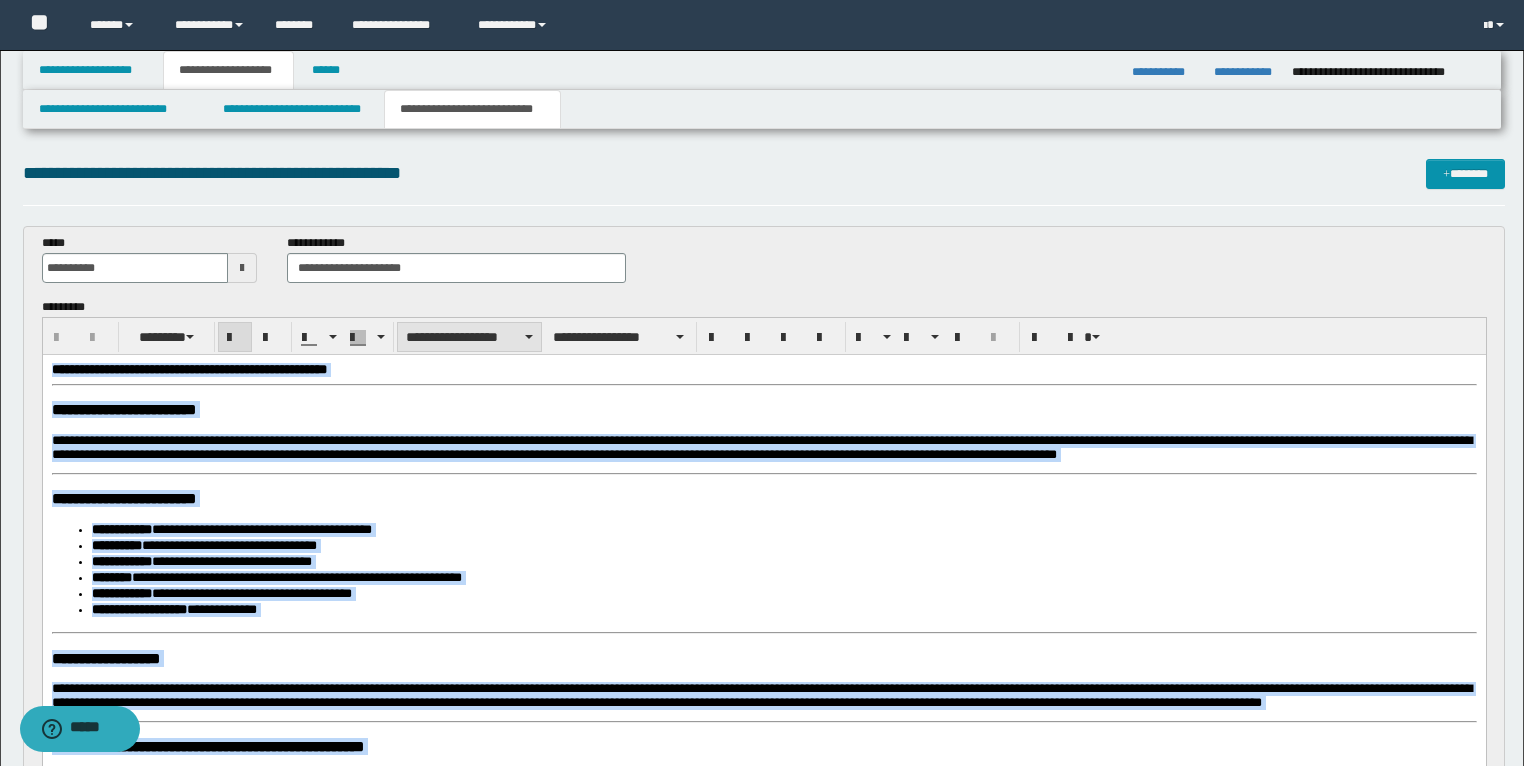 click on "**********" at bounding box center (469, 337) 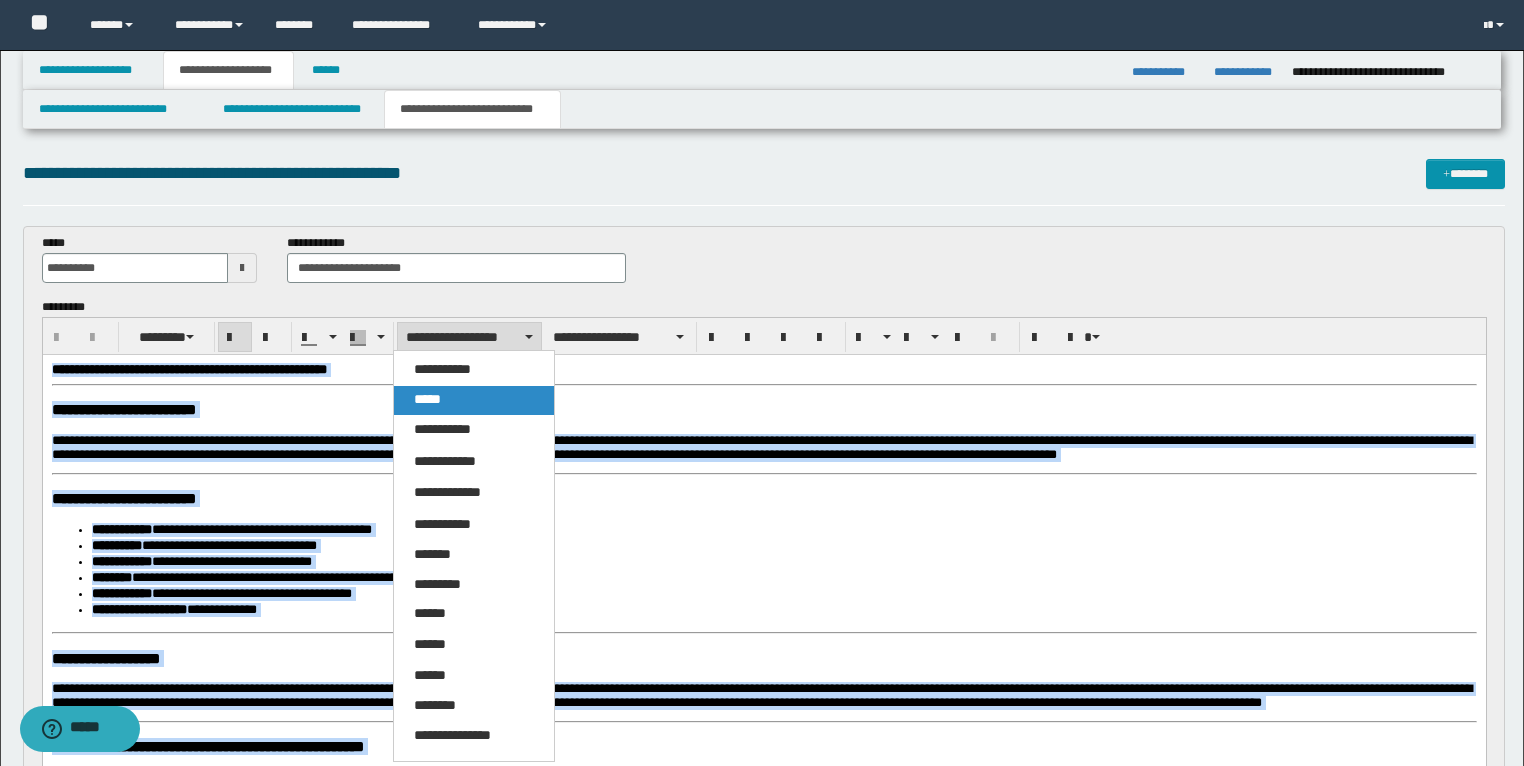 click on "*****" at bounding box center [427, 399] 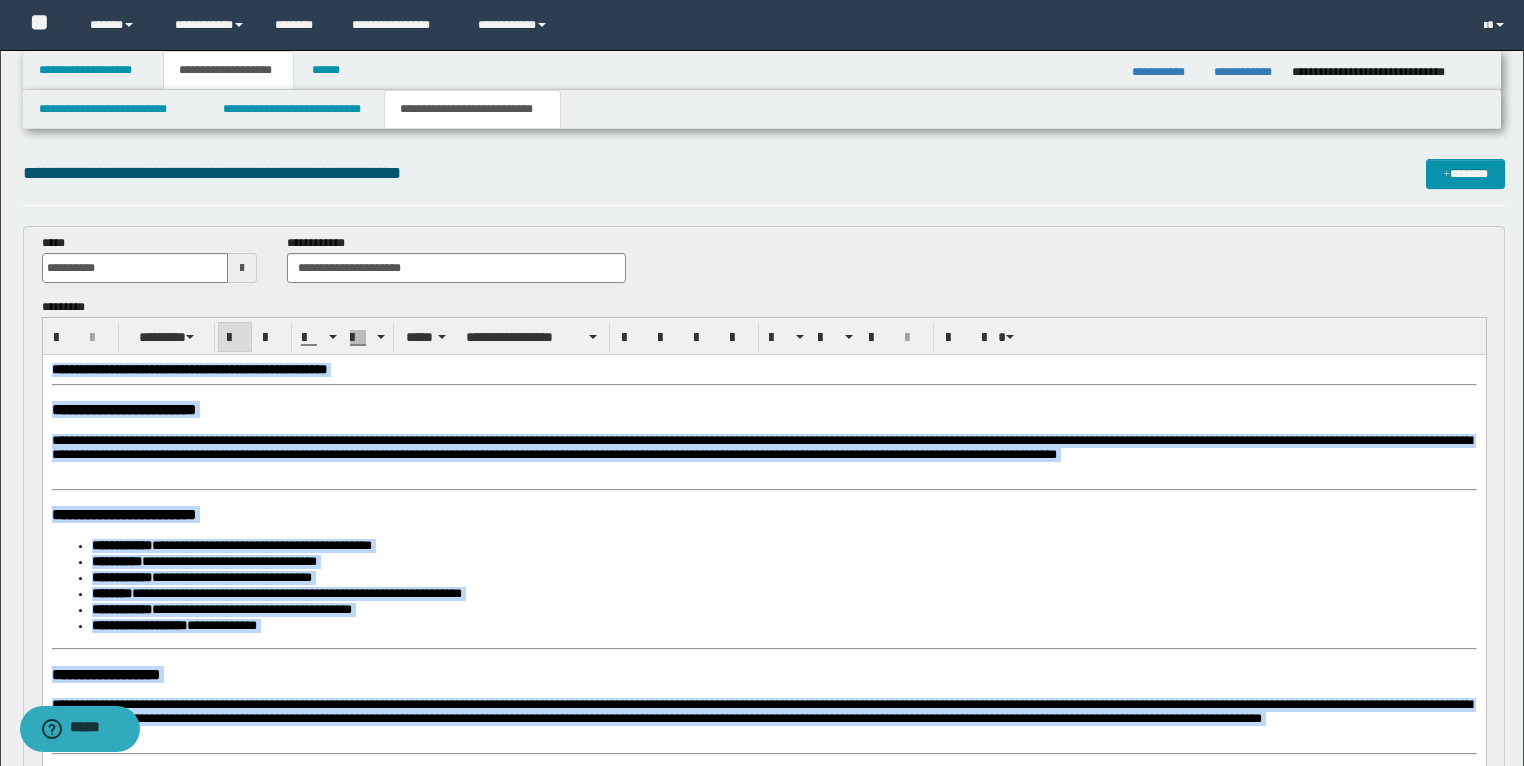click on "**********" at bounding box center [763, 369] 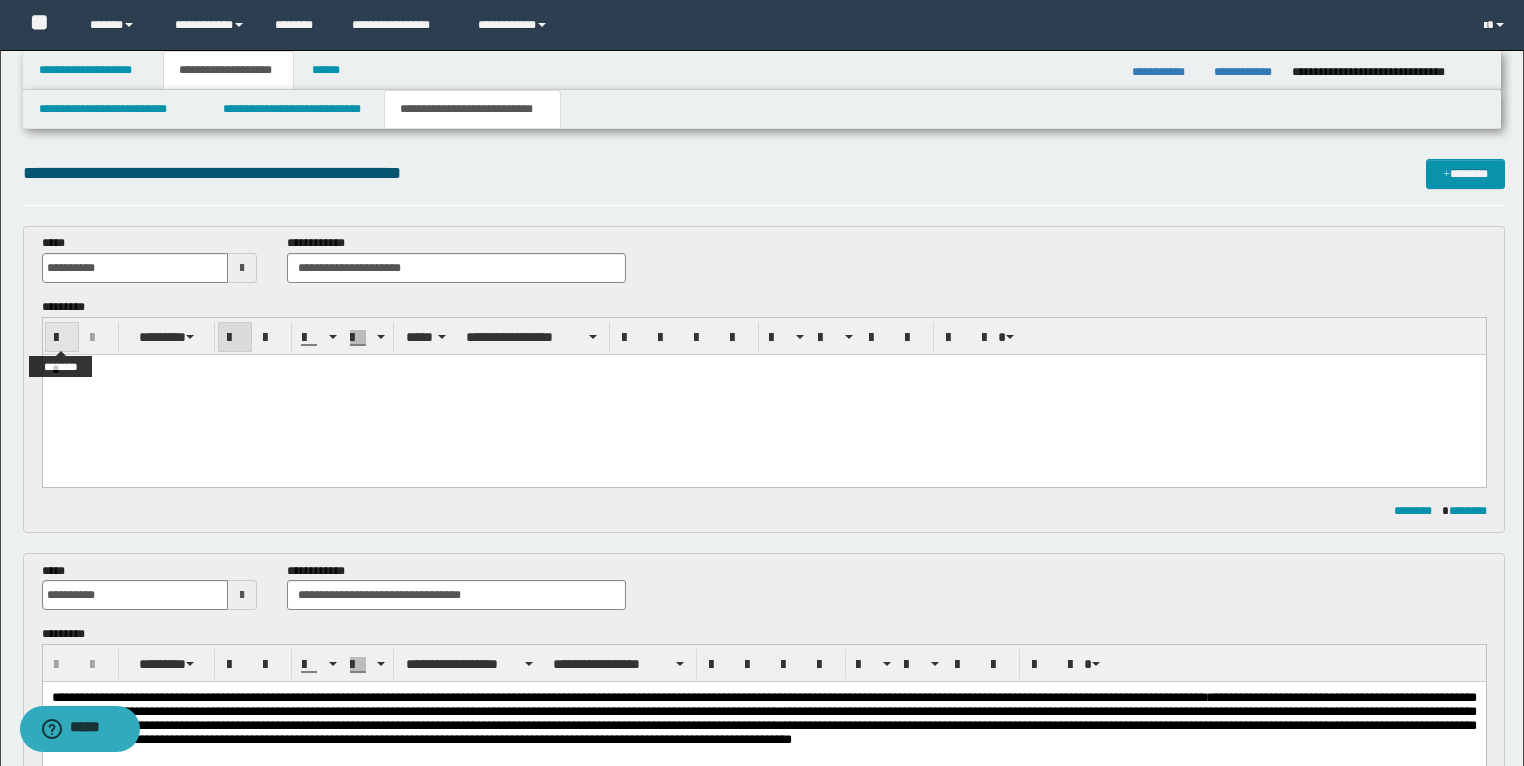 click at bounding box center (62, 338) 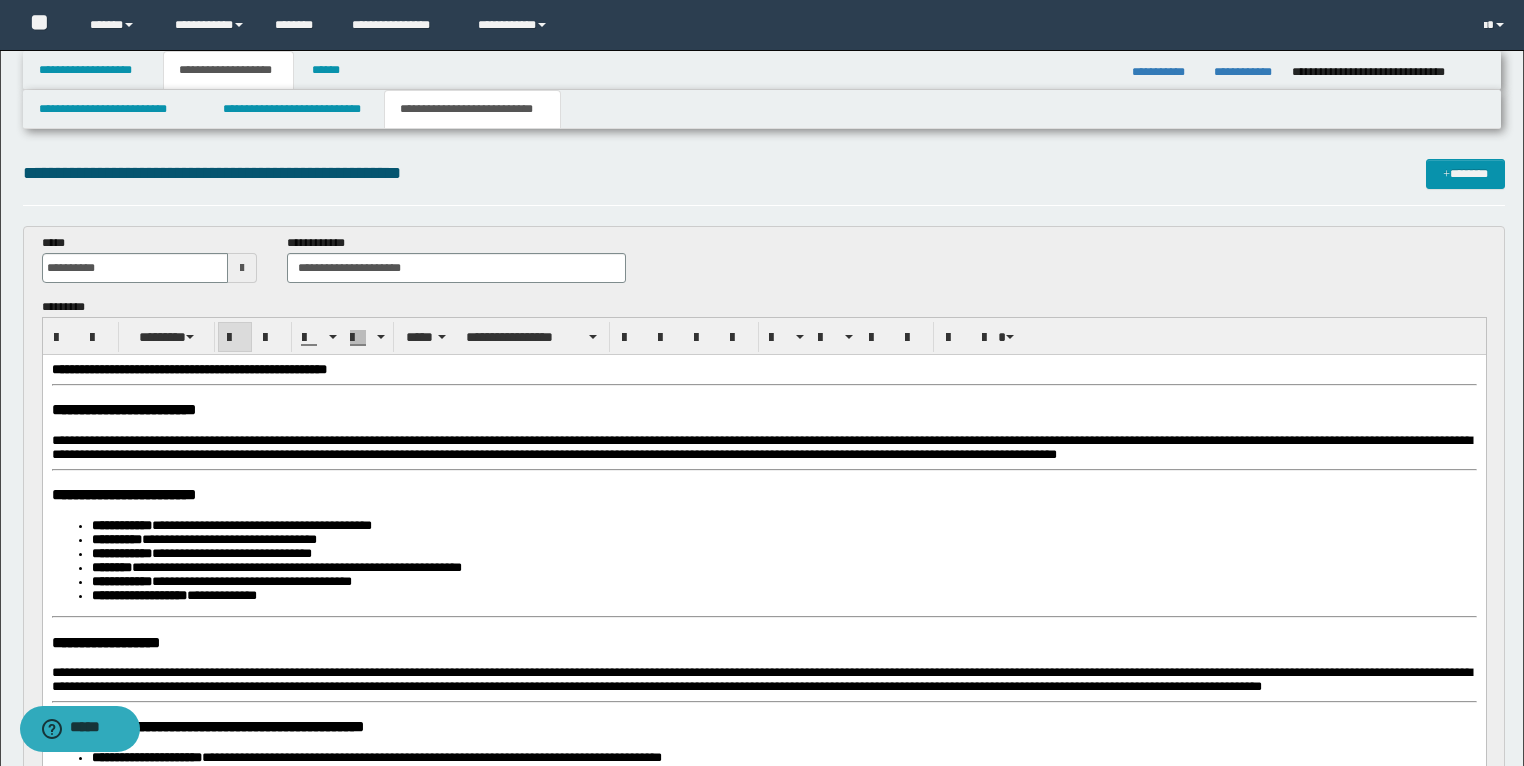 click on "**********" at bounding box center (763, 369) 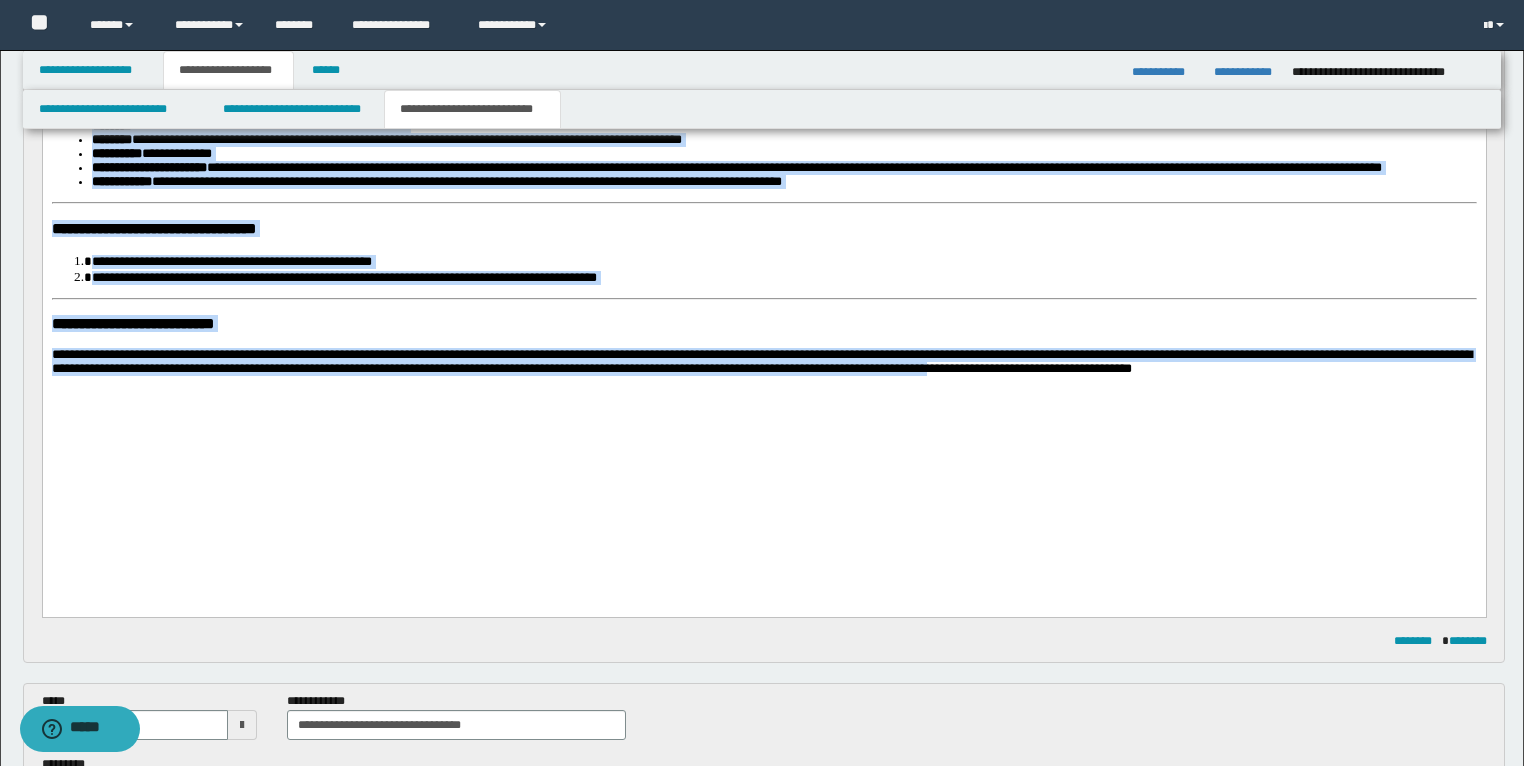 scroll, scrollTop: 730, scrollLeft: 0, axis: vertical 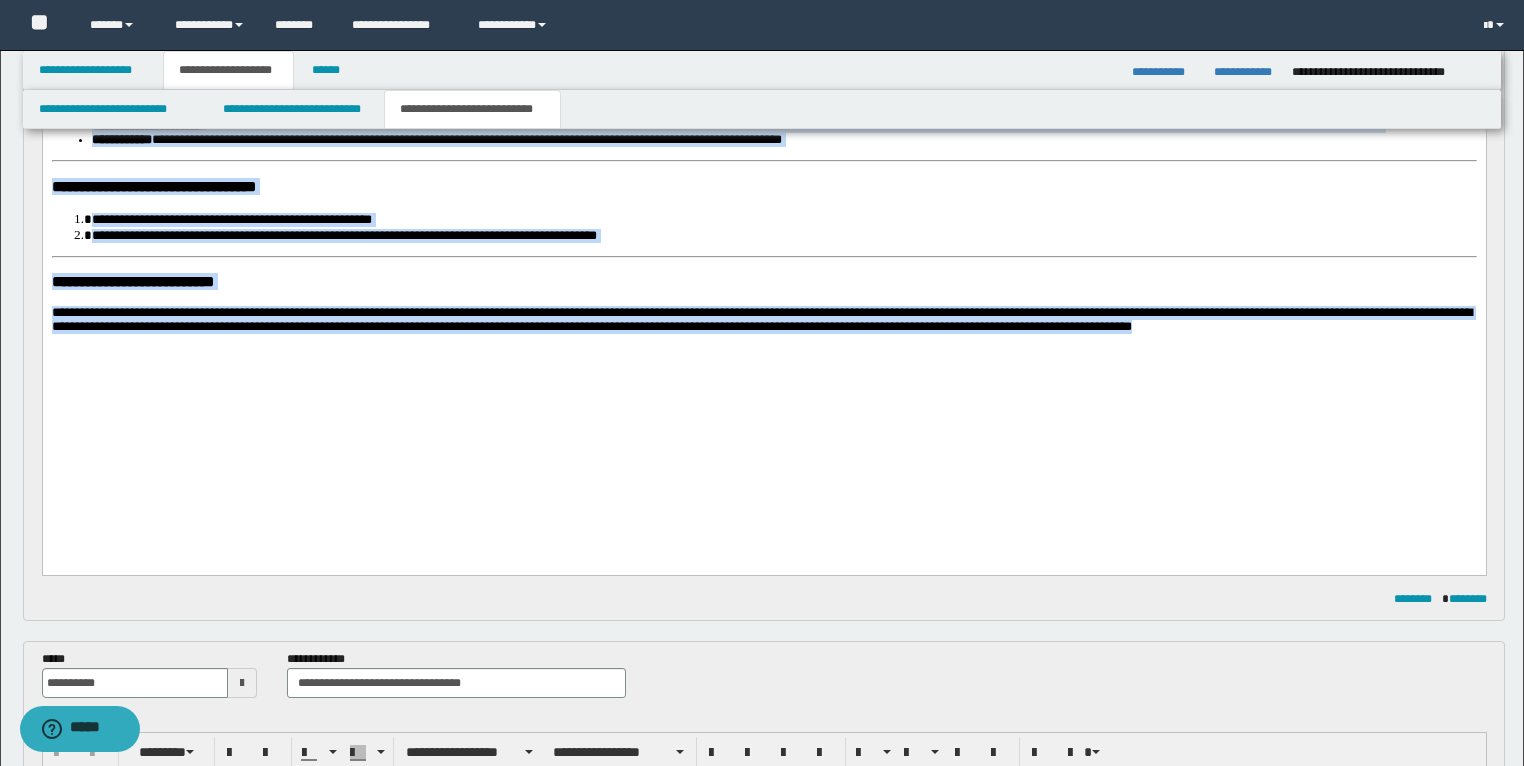 drag, startPoint x: 50, startPoint y: -318, endPoint x: 380, endPoint y: 497, distance: 879.27527 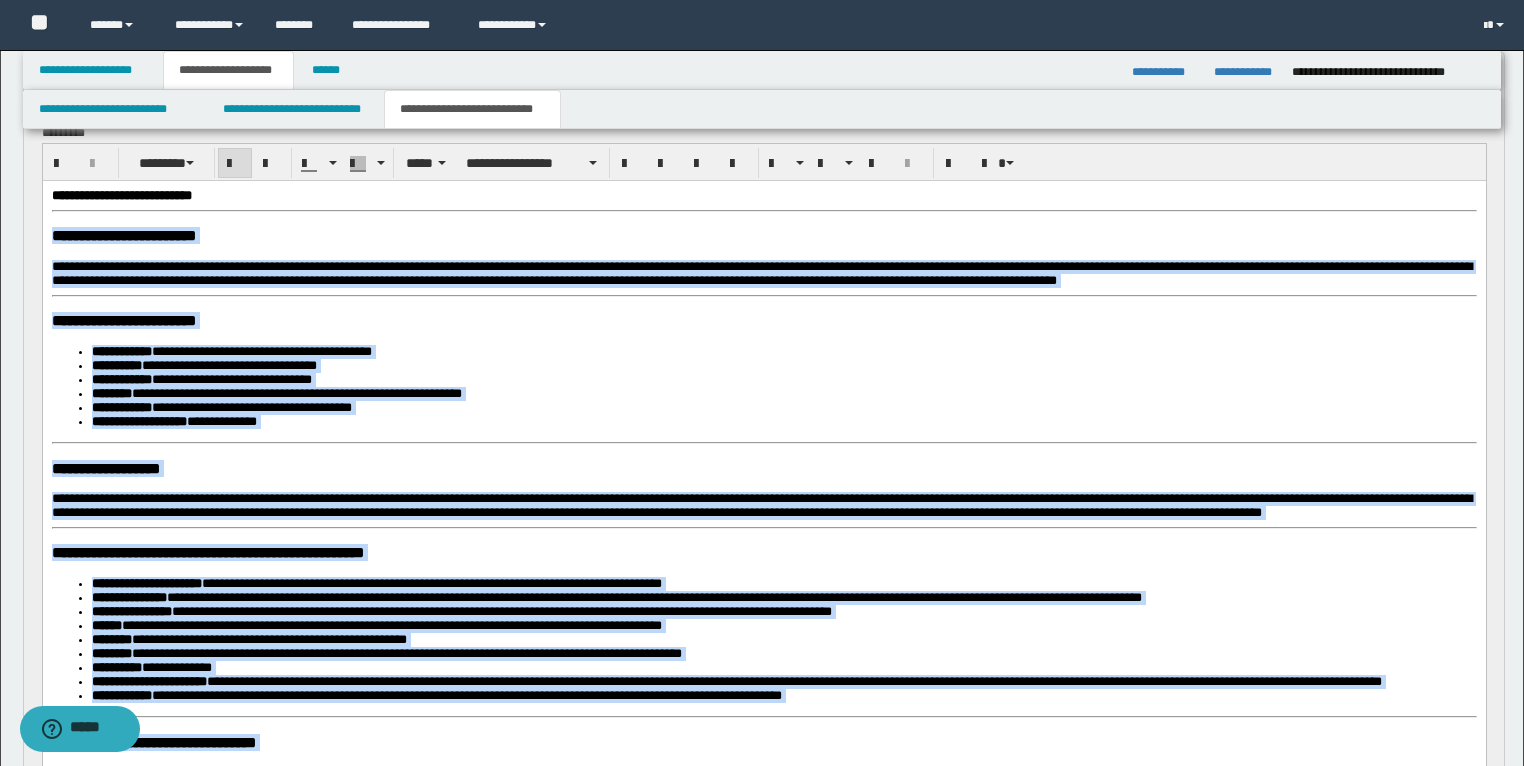 scroll, scrollTop: 170, scrollLeft: 0, axis: vertical 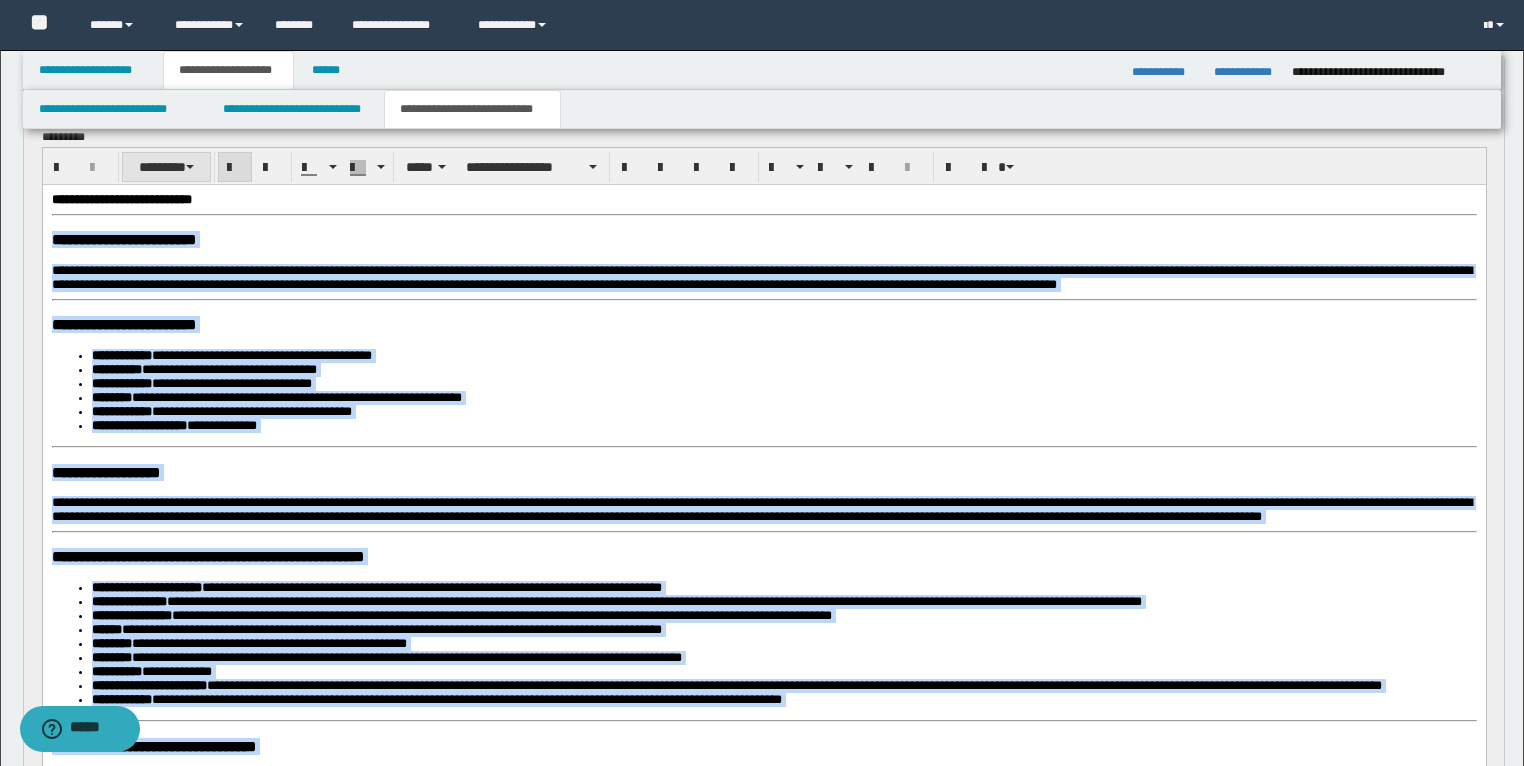 click on "********" at bounding box center (166, 167) 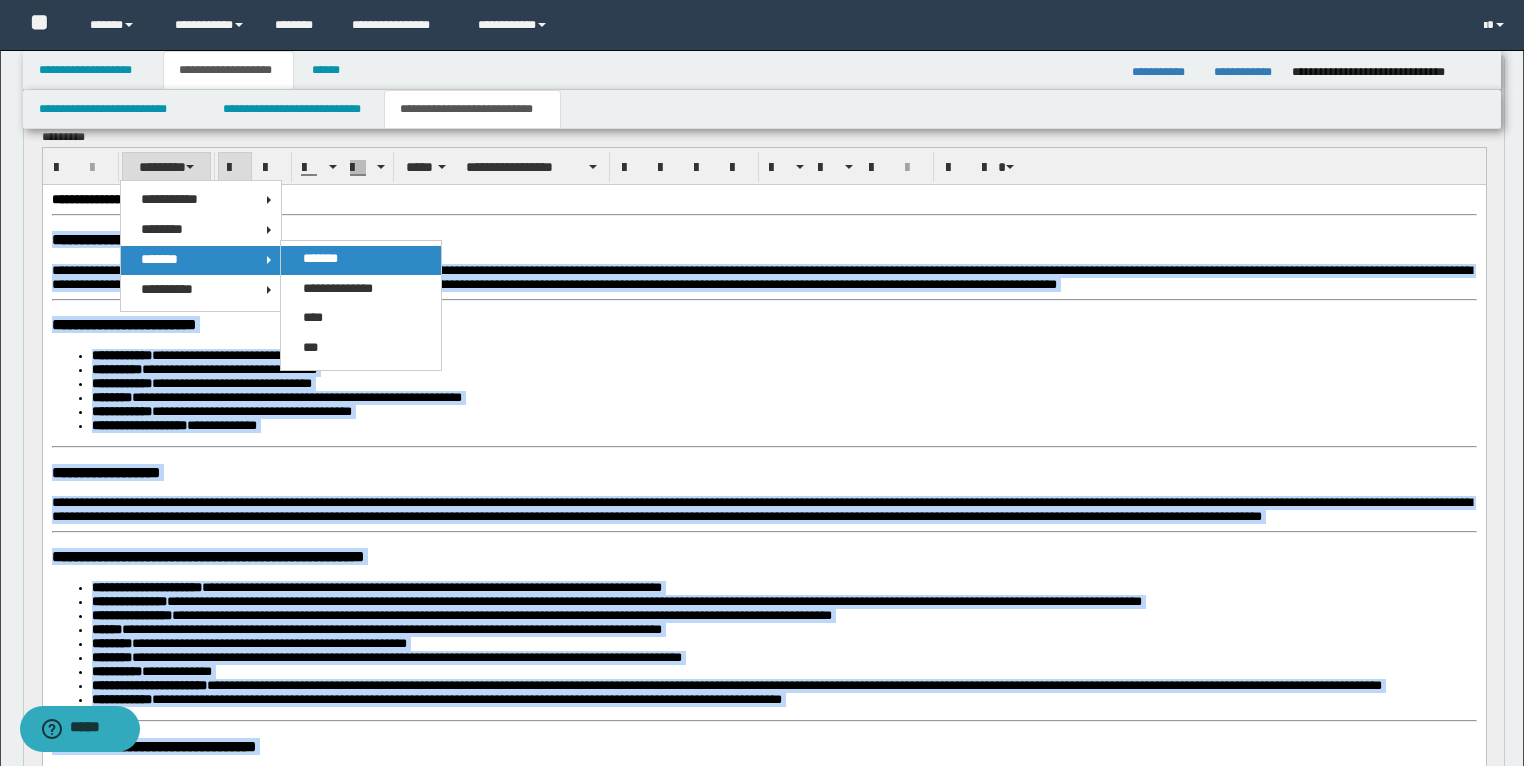 click on "*******" at bounding box center (320, 258) 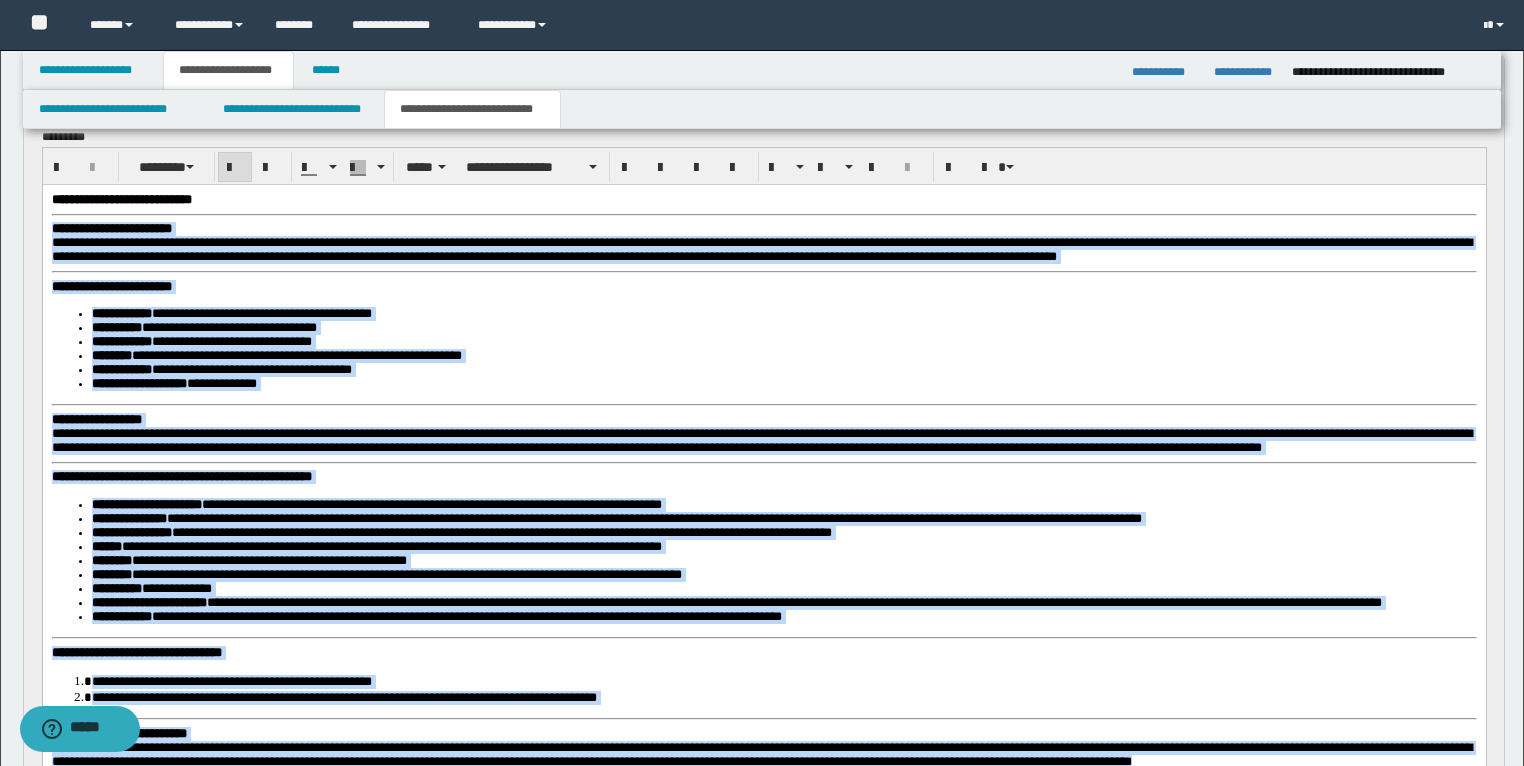 click on "**********" at bounding box center (763, 286) 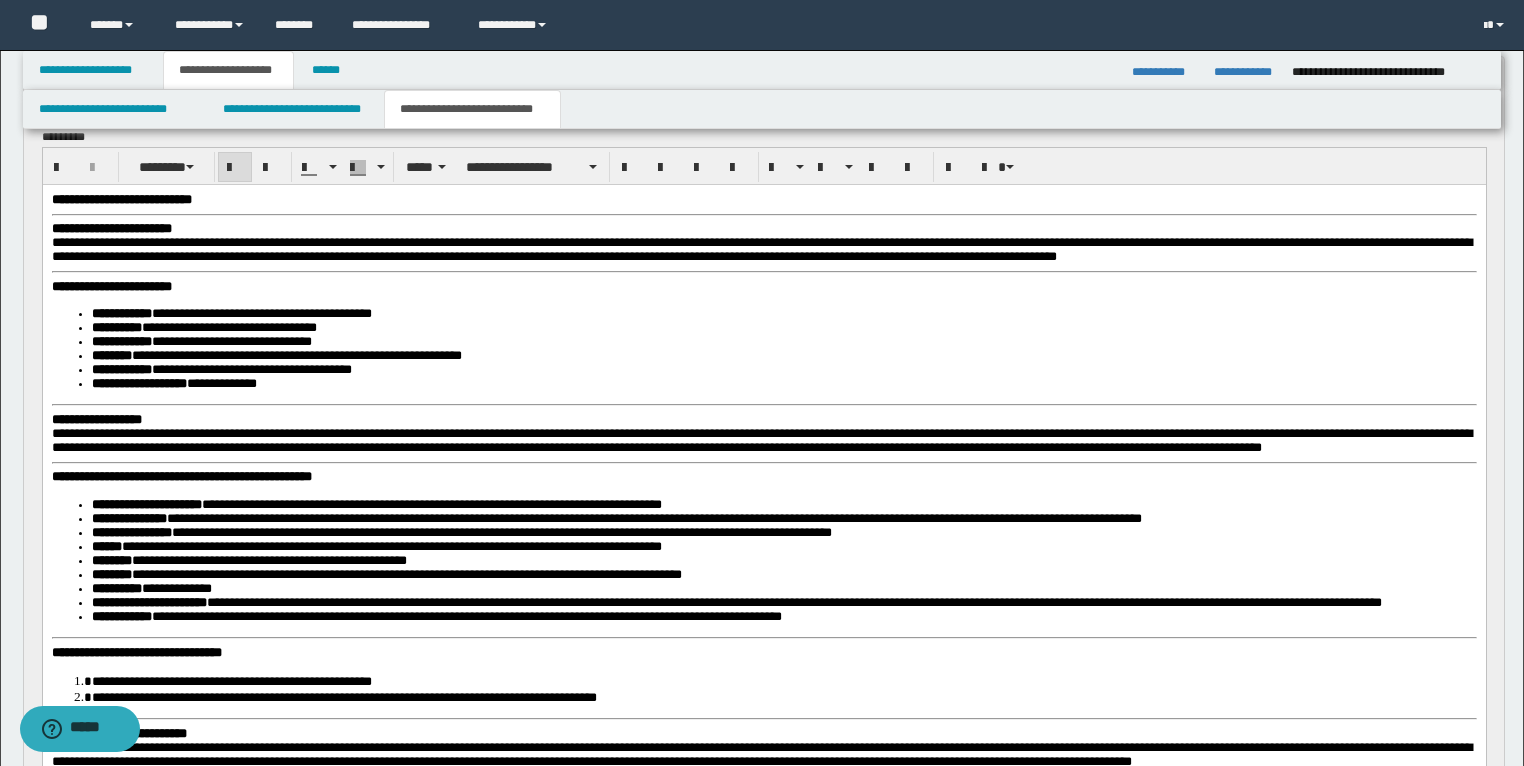 click on "**********" at bounding box center (763, 515) 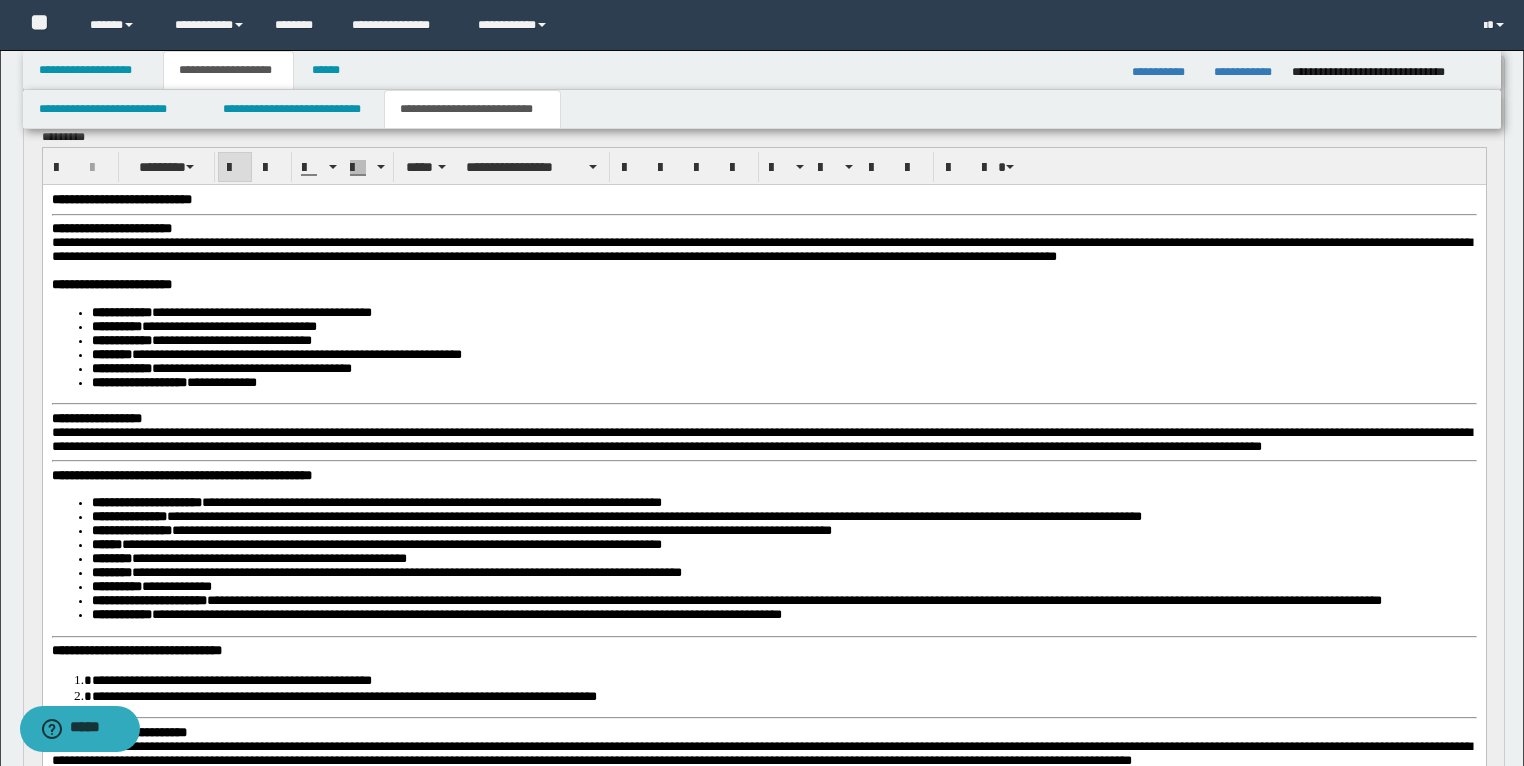 click on "**********" at bounding box center [96, 417] 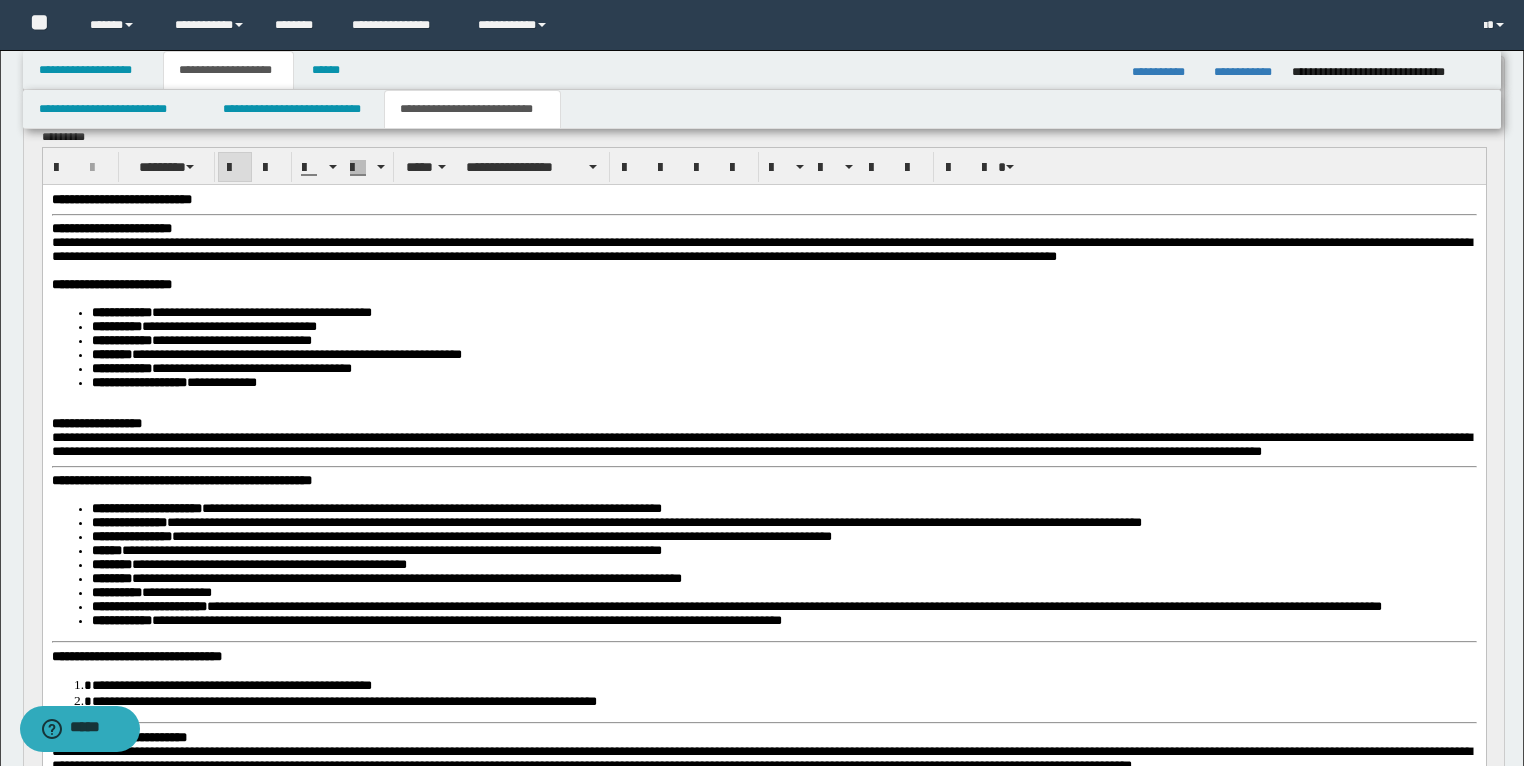 click at bounding box center [763, 409] 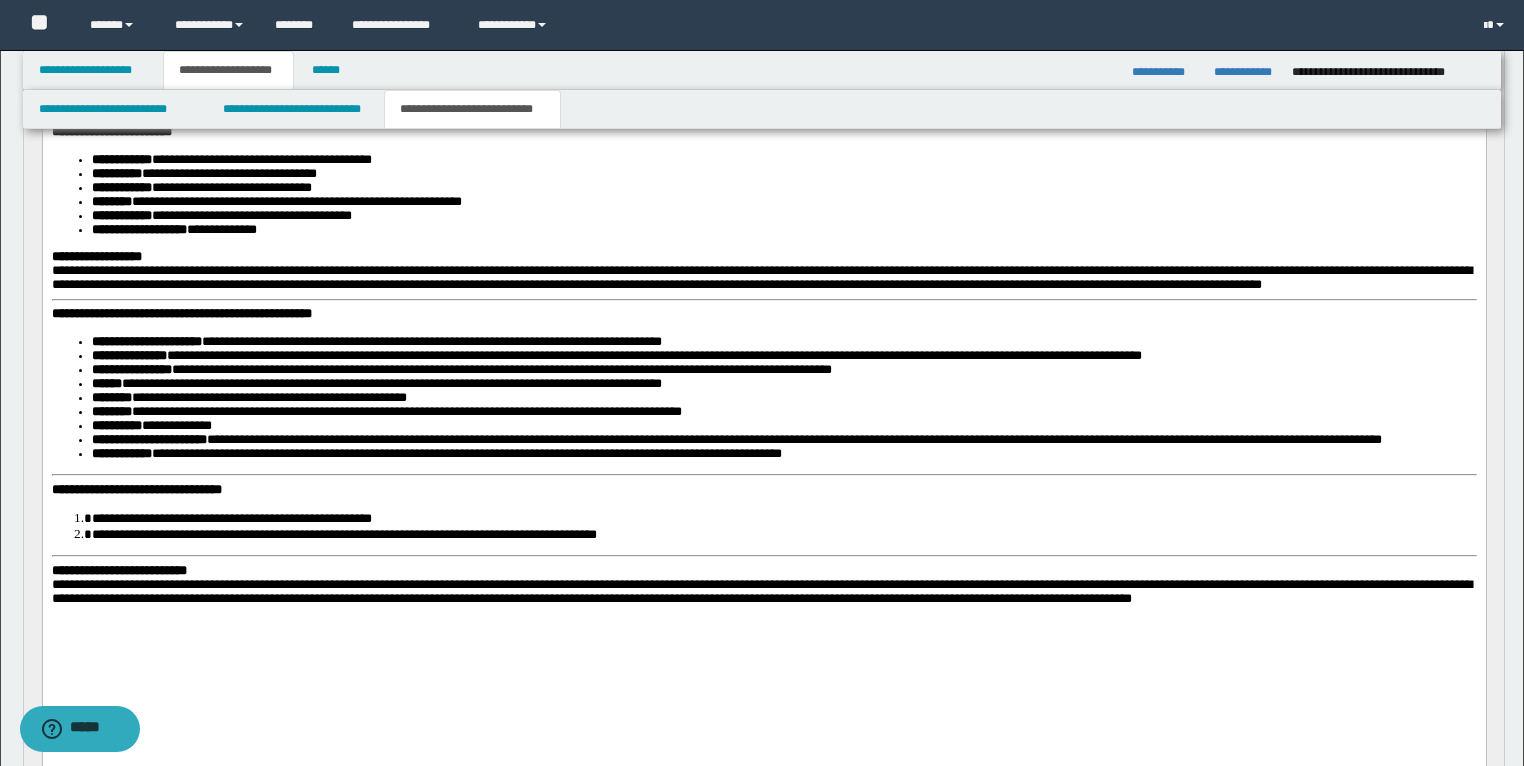 scroll, scrollTop: 330, scrollLeft: 0, axis: vertical 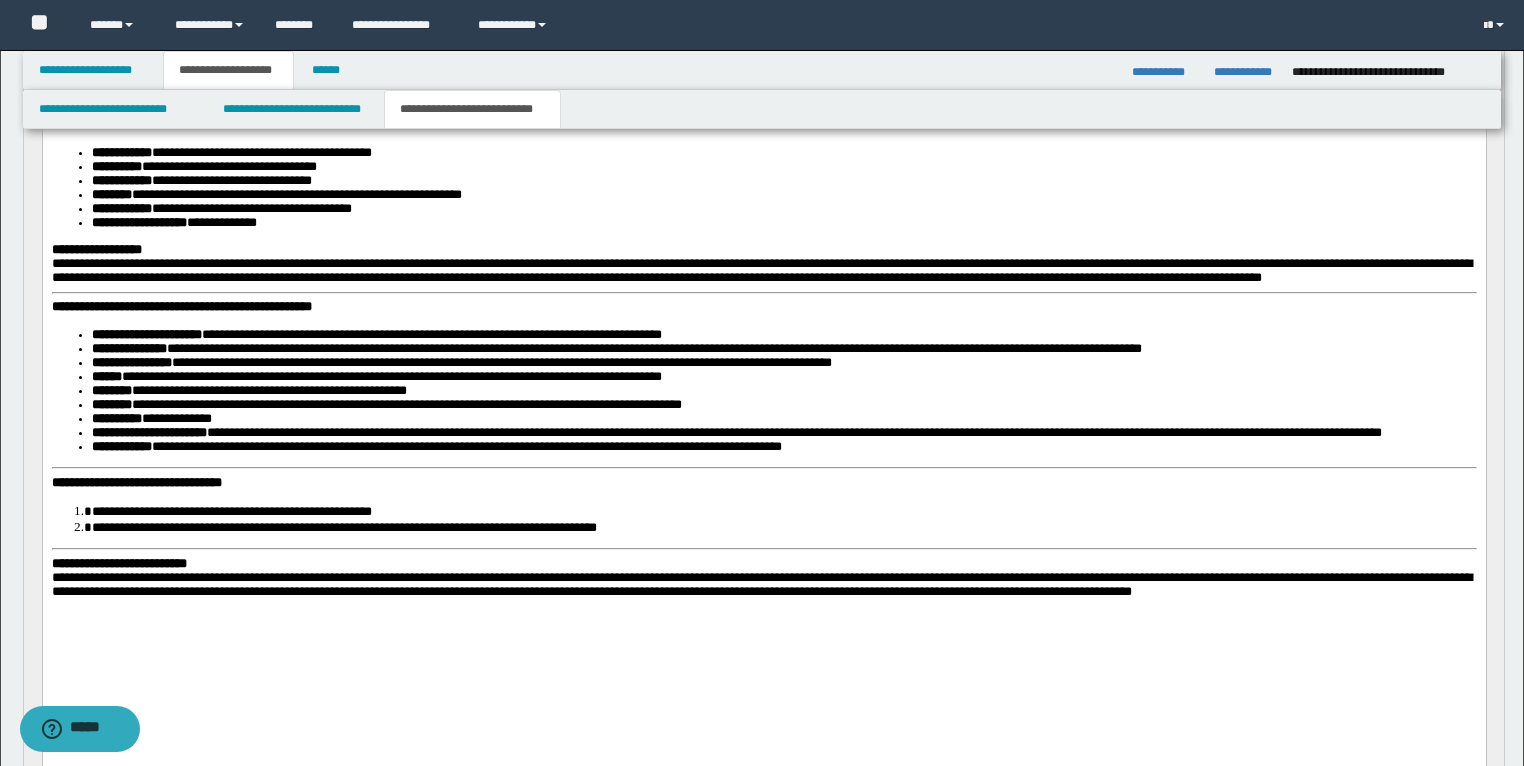click on "**********" at bounding box center (181, 305) 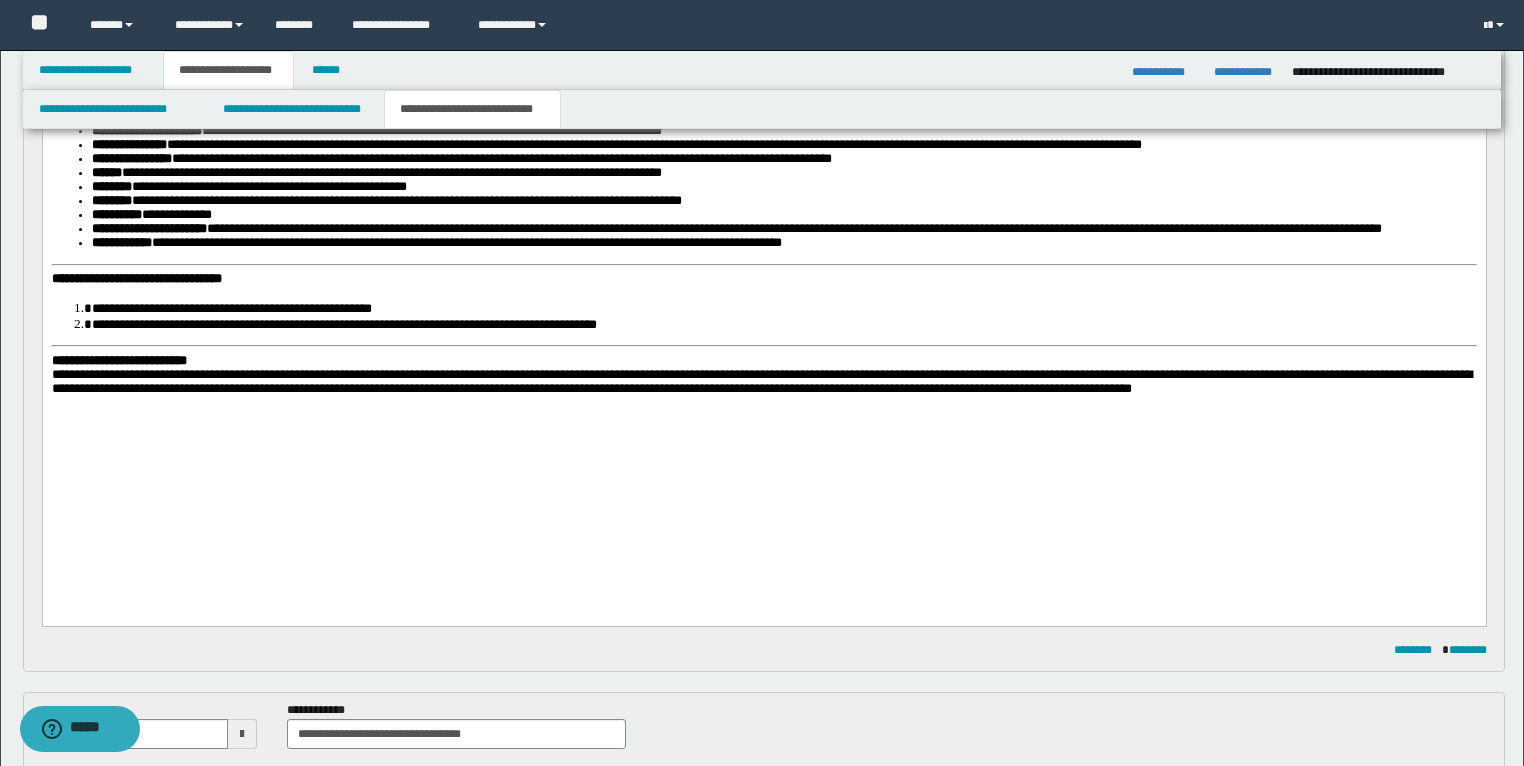 scroll, scrollTop: 570, scrollLeft: 0, axis: vertical 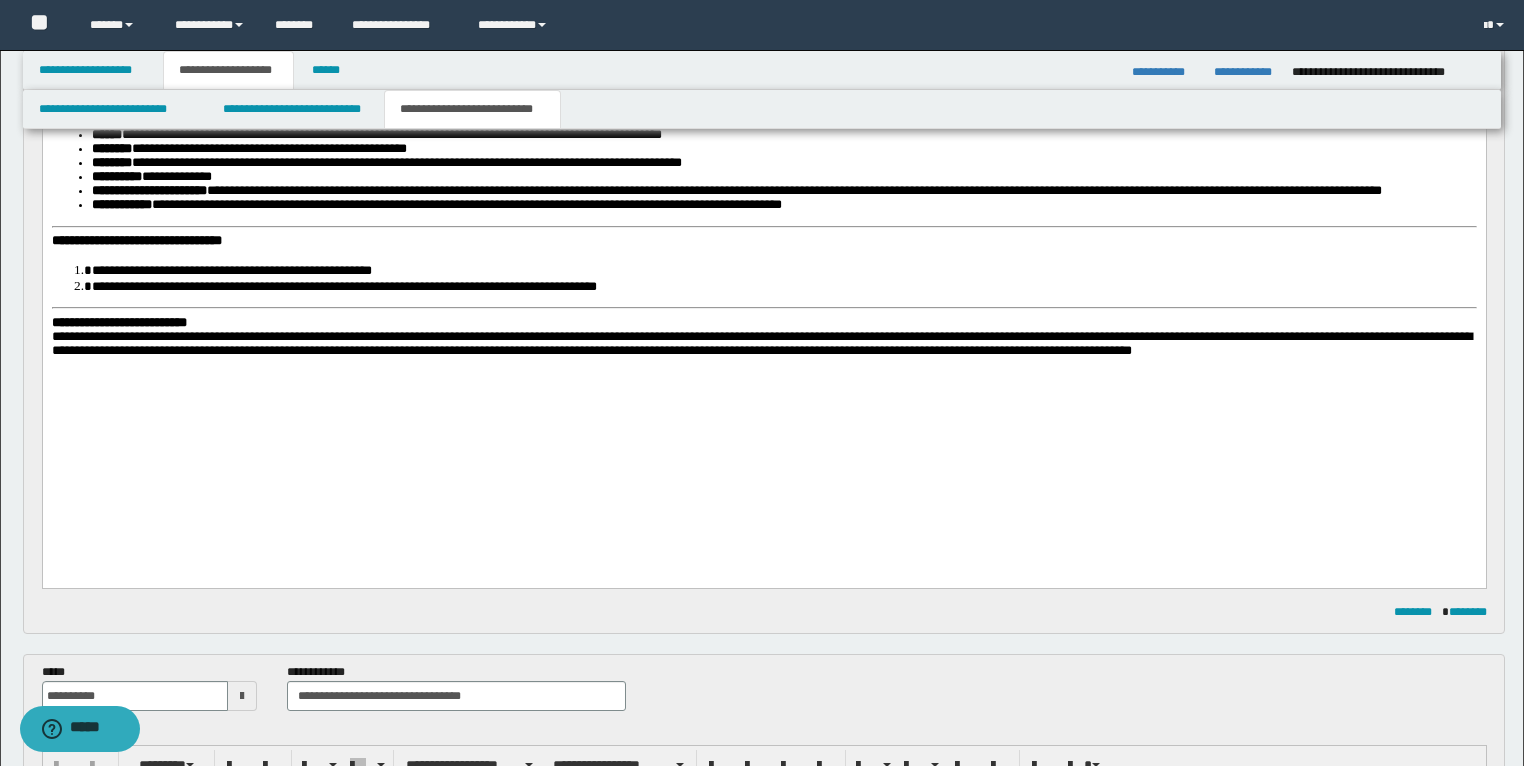 click on "**********" at bounding box center [136, 240] 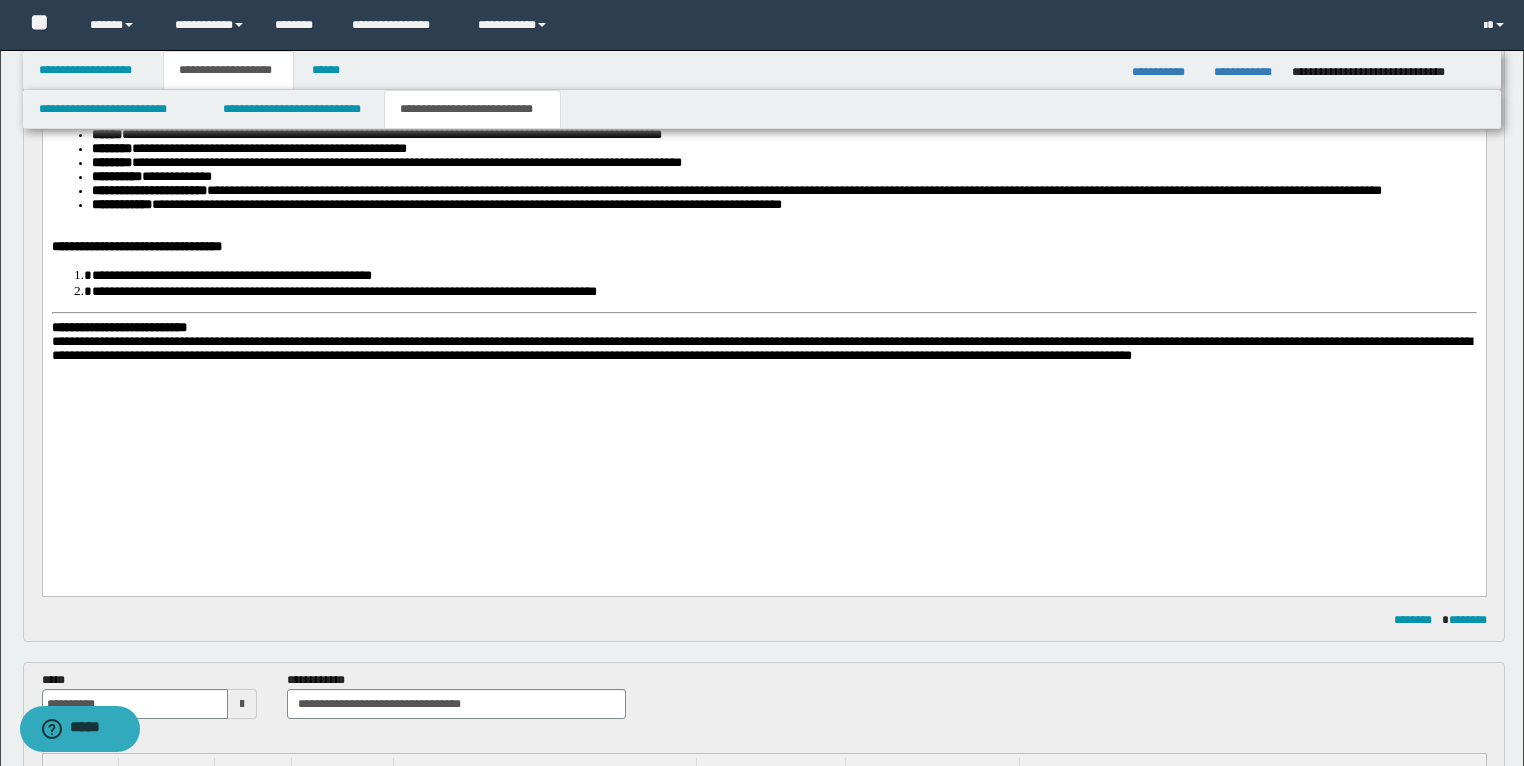 click at bounding box center (763, 233) 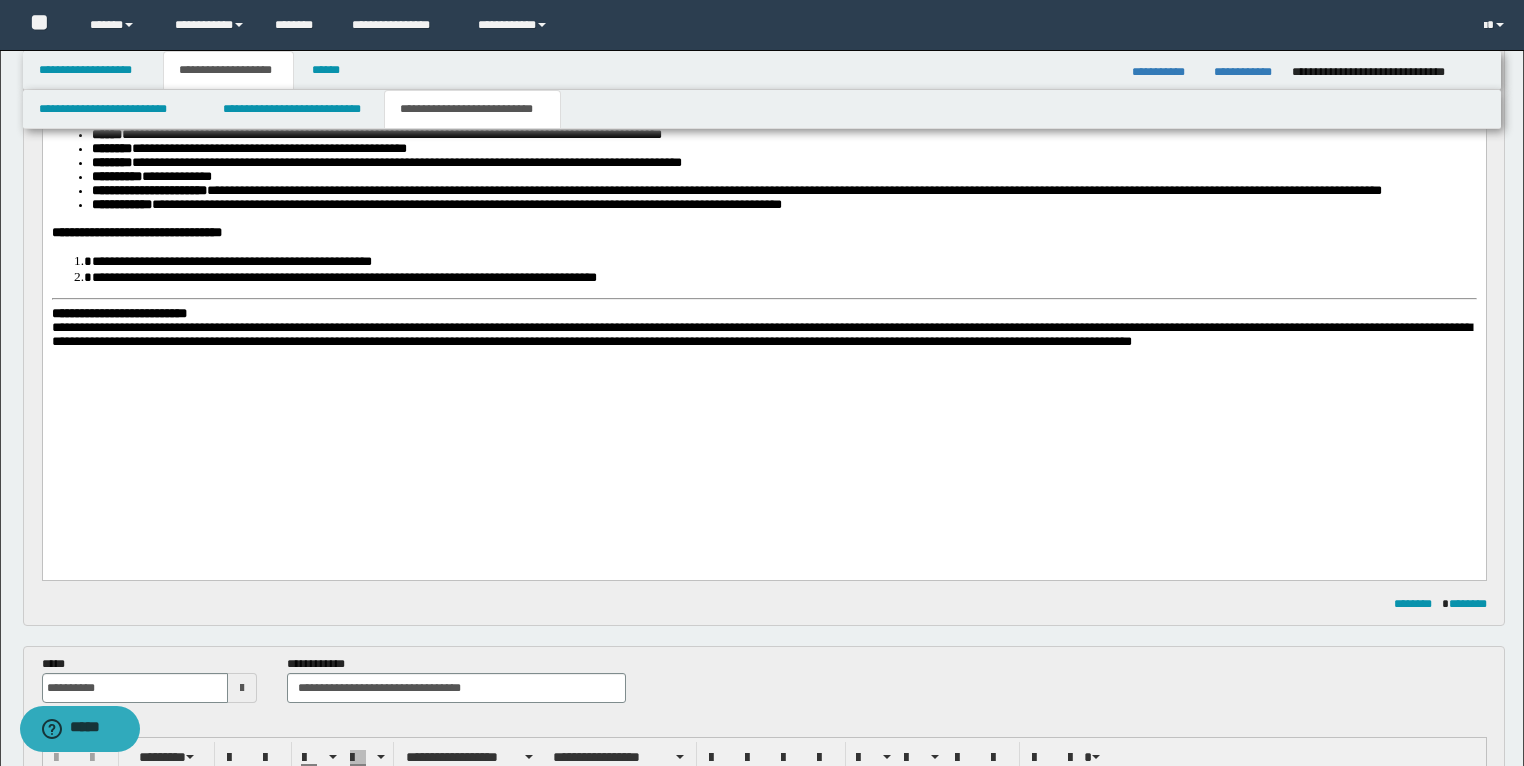 click on "**********" at bounding box center [118, 313] 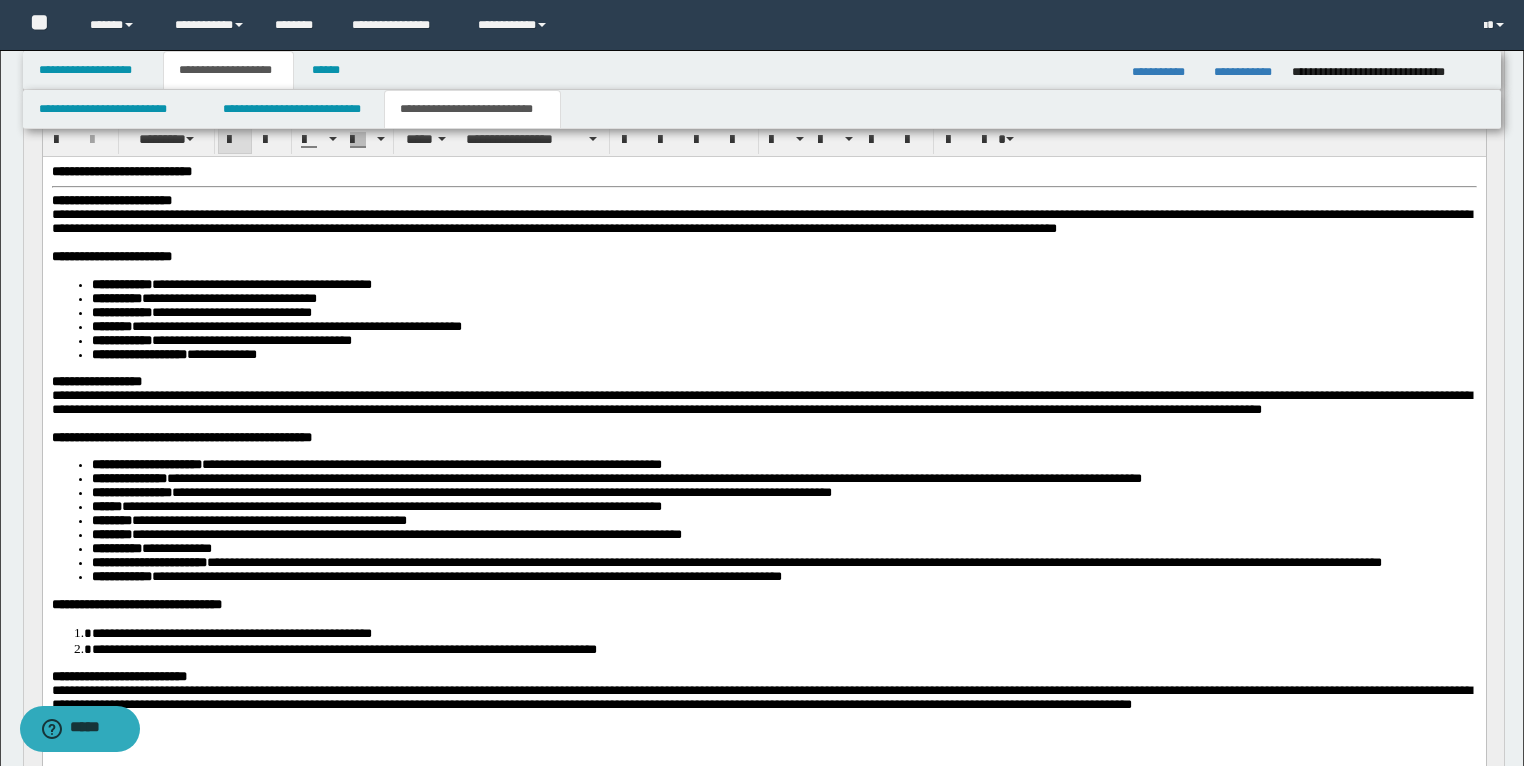 scroll, scrollTop: 170, scrollLeft: 0, axis: vertical 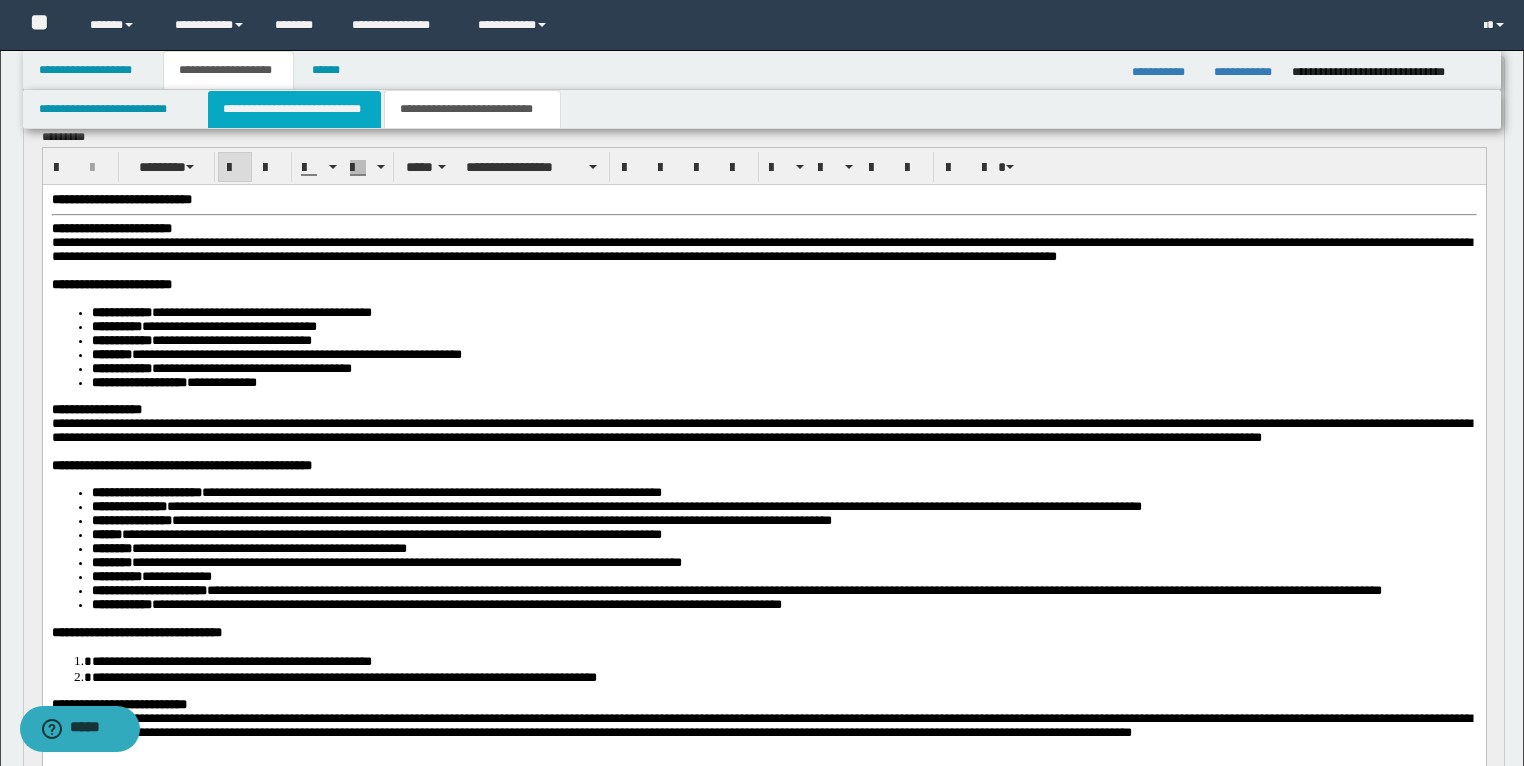 click on "**********" at bounding box center [294, 109] 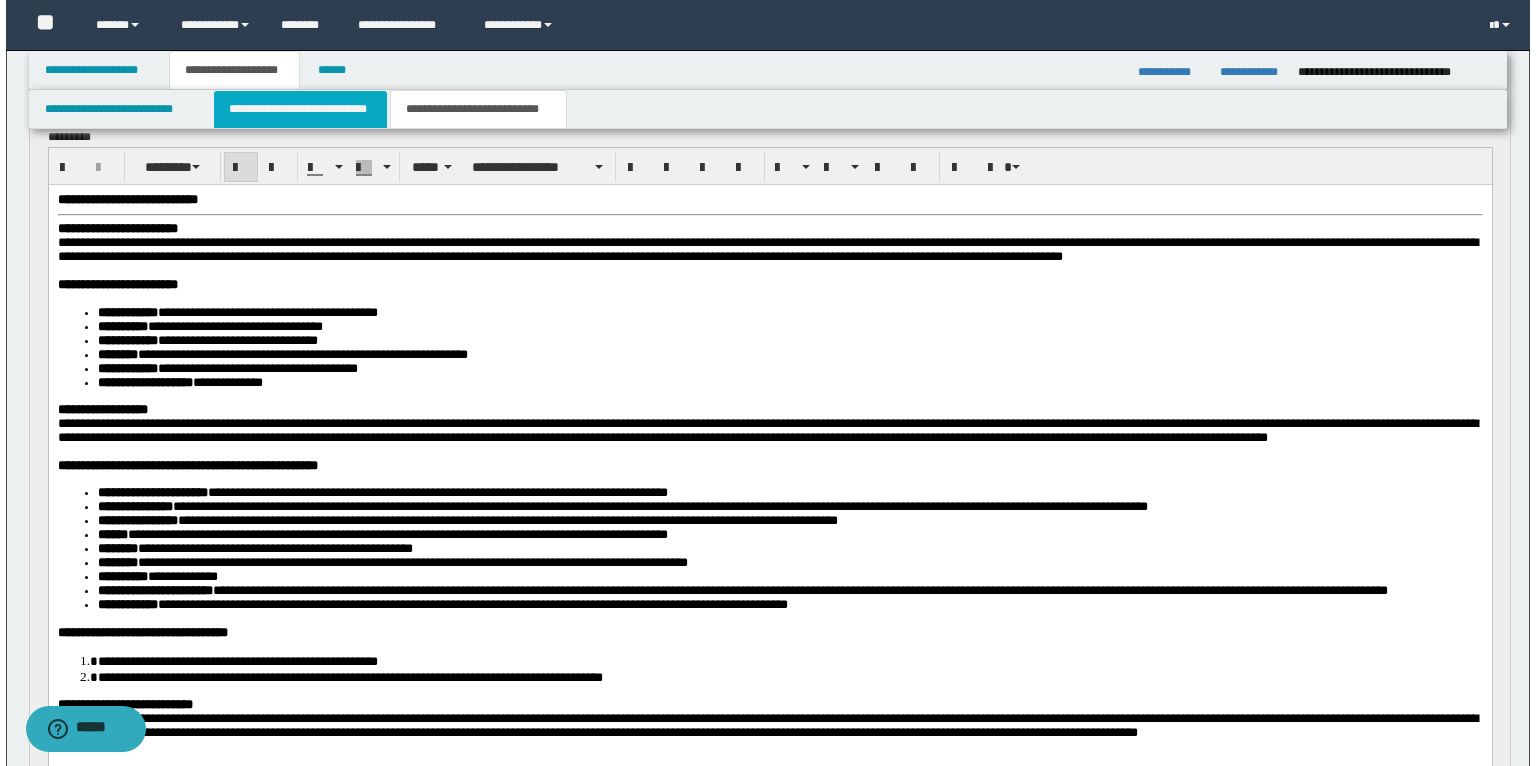 scroll, scrollTop: 0, scrollLeft: 0, axis: both 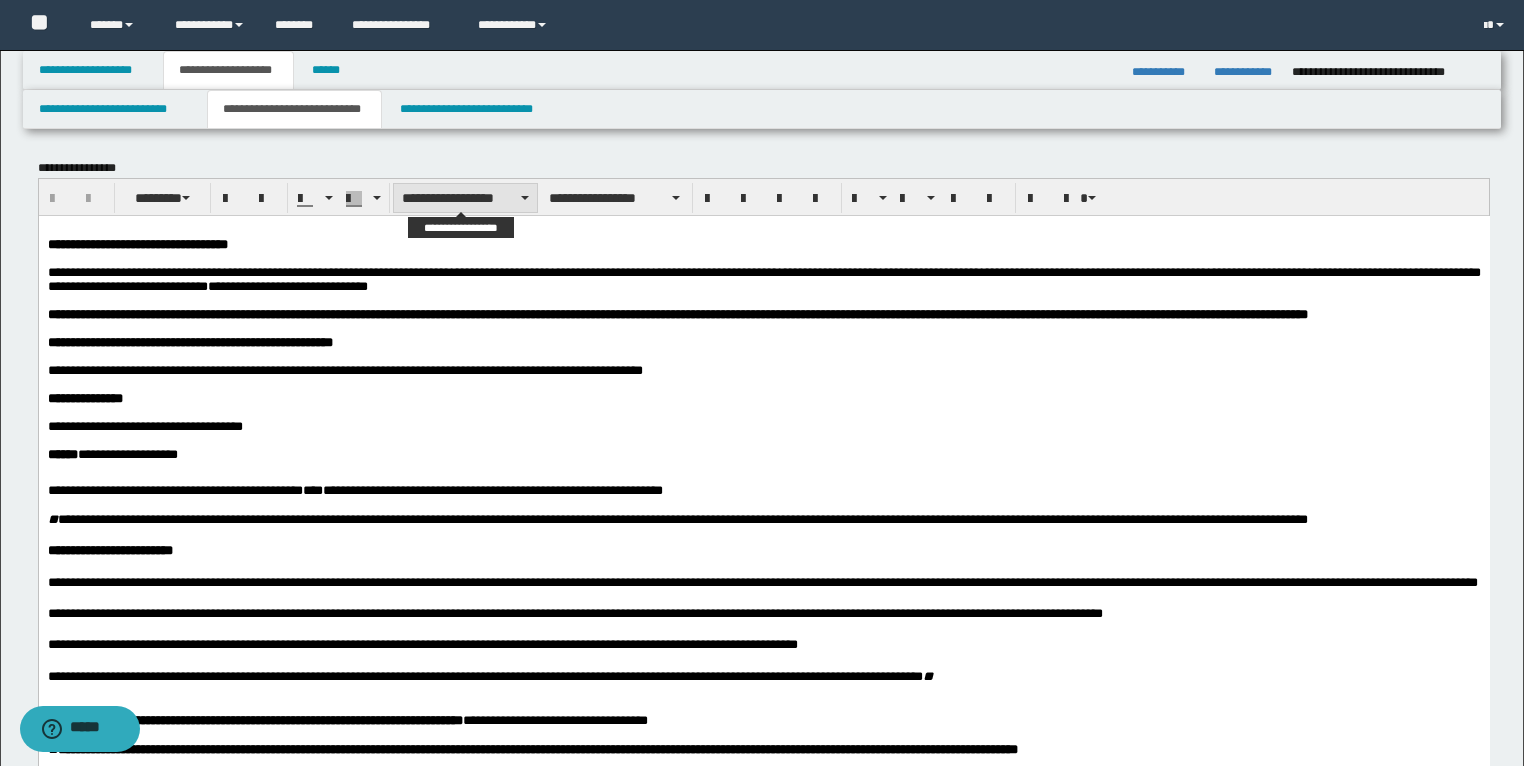 click on "**********" at bounding box center (465, 198) 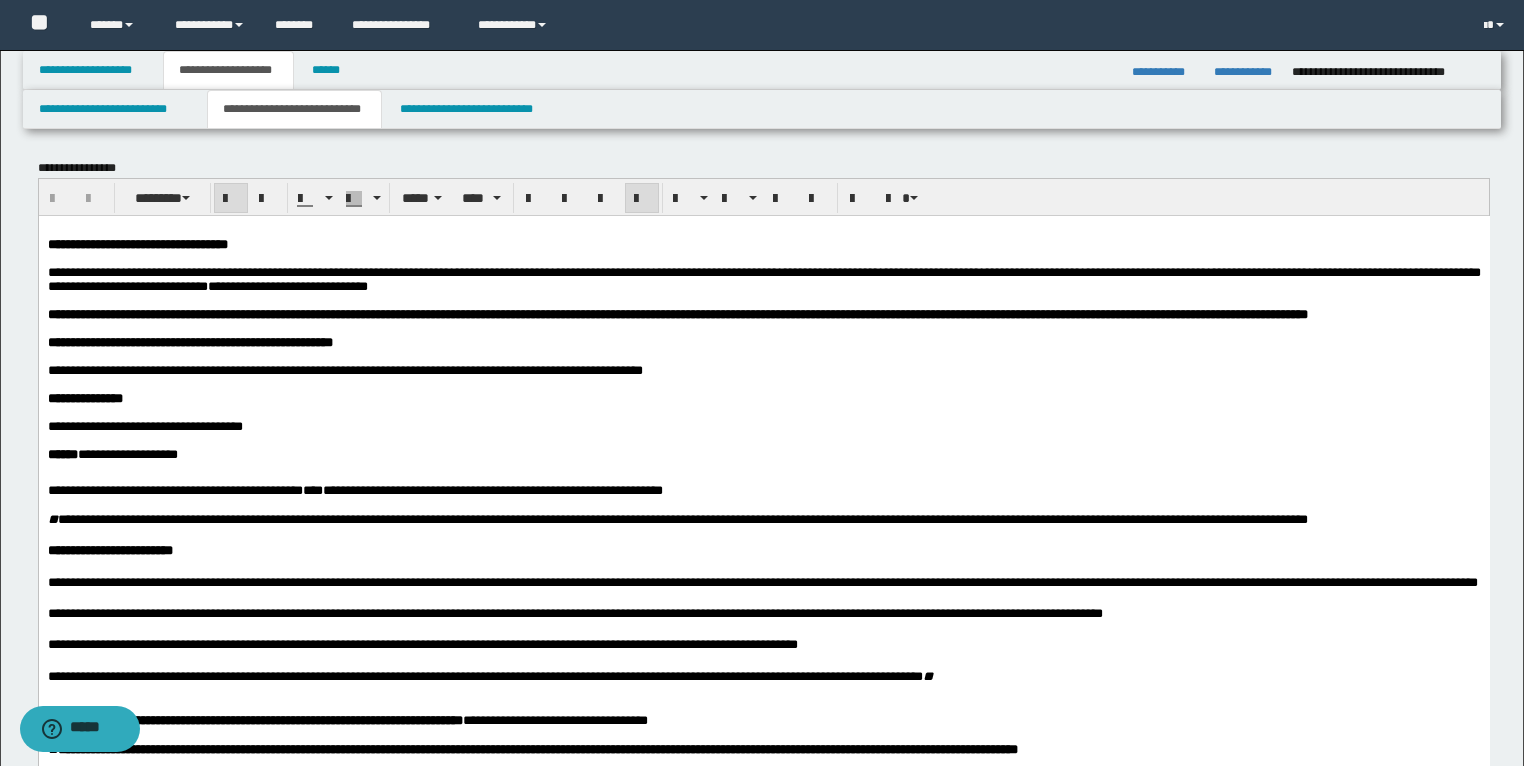drag, startPoint x: 730, startPoint y: 366, endPoint x: 677, endPoint y: 337, distance: 60.41523 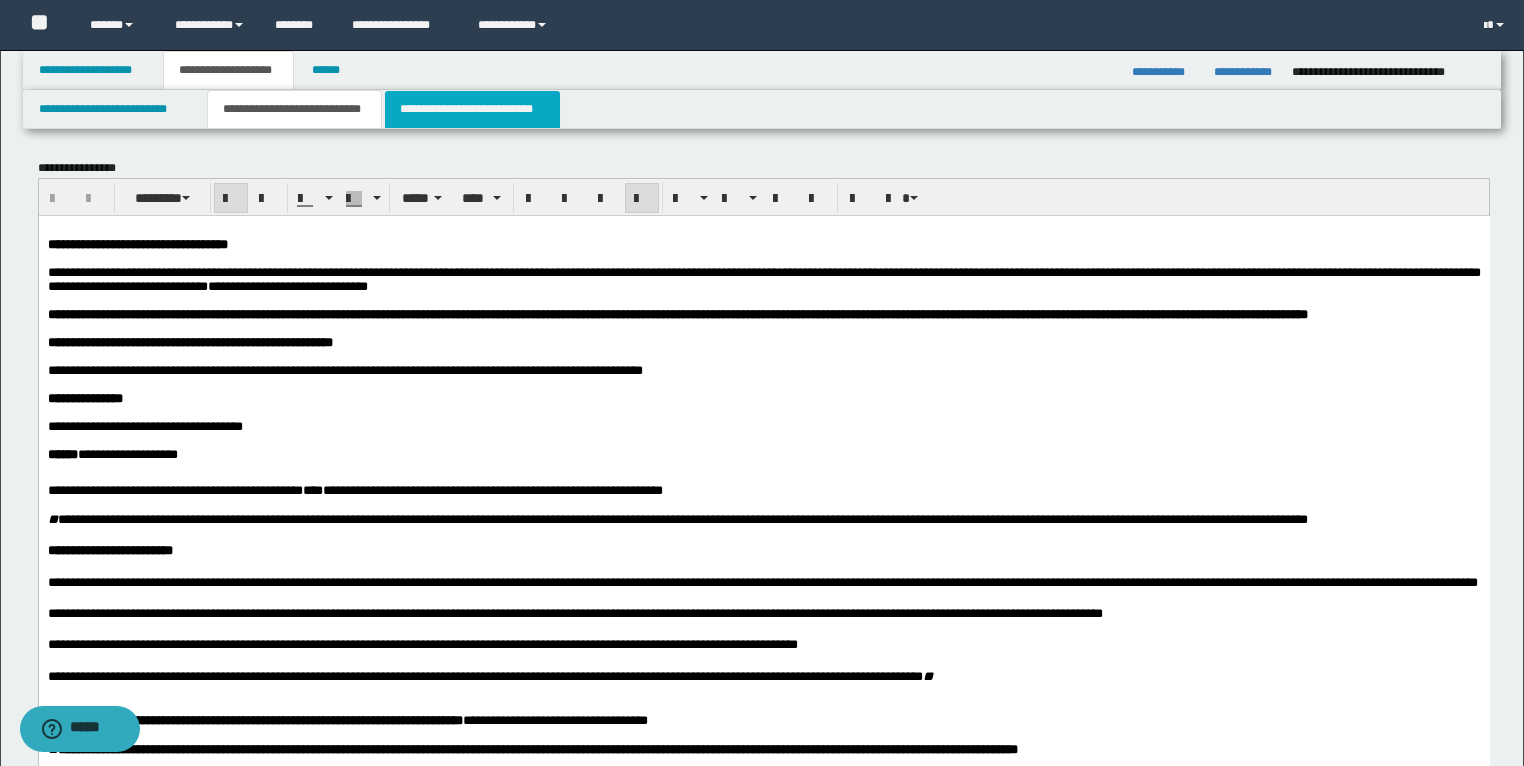 click on "**********" at bounding box center [472, 109] 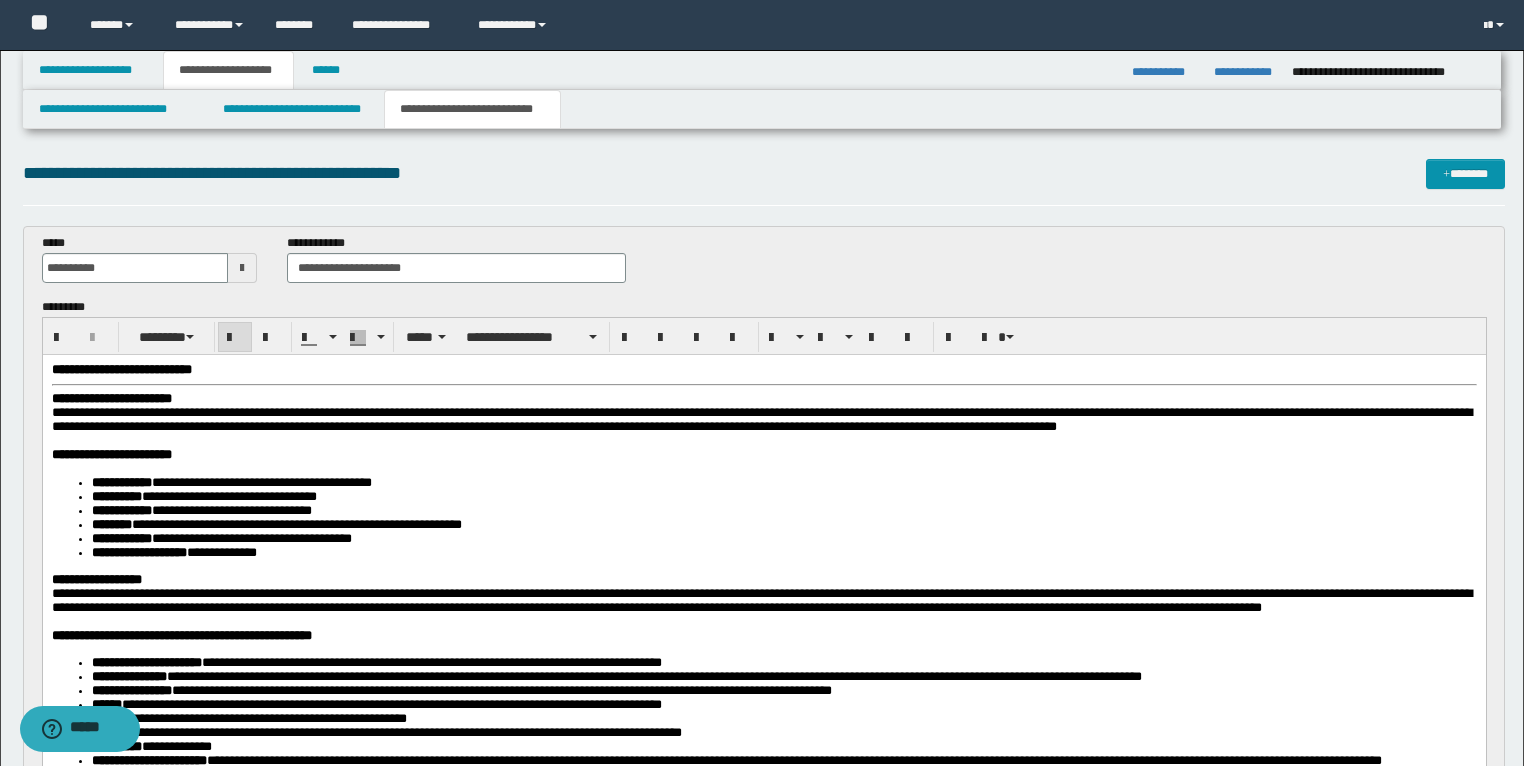click on "**********" at bounding box center [111, 397] 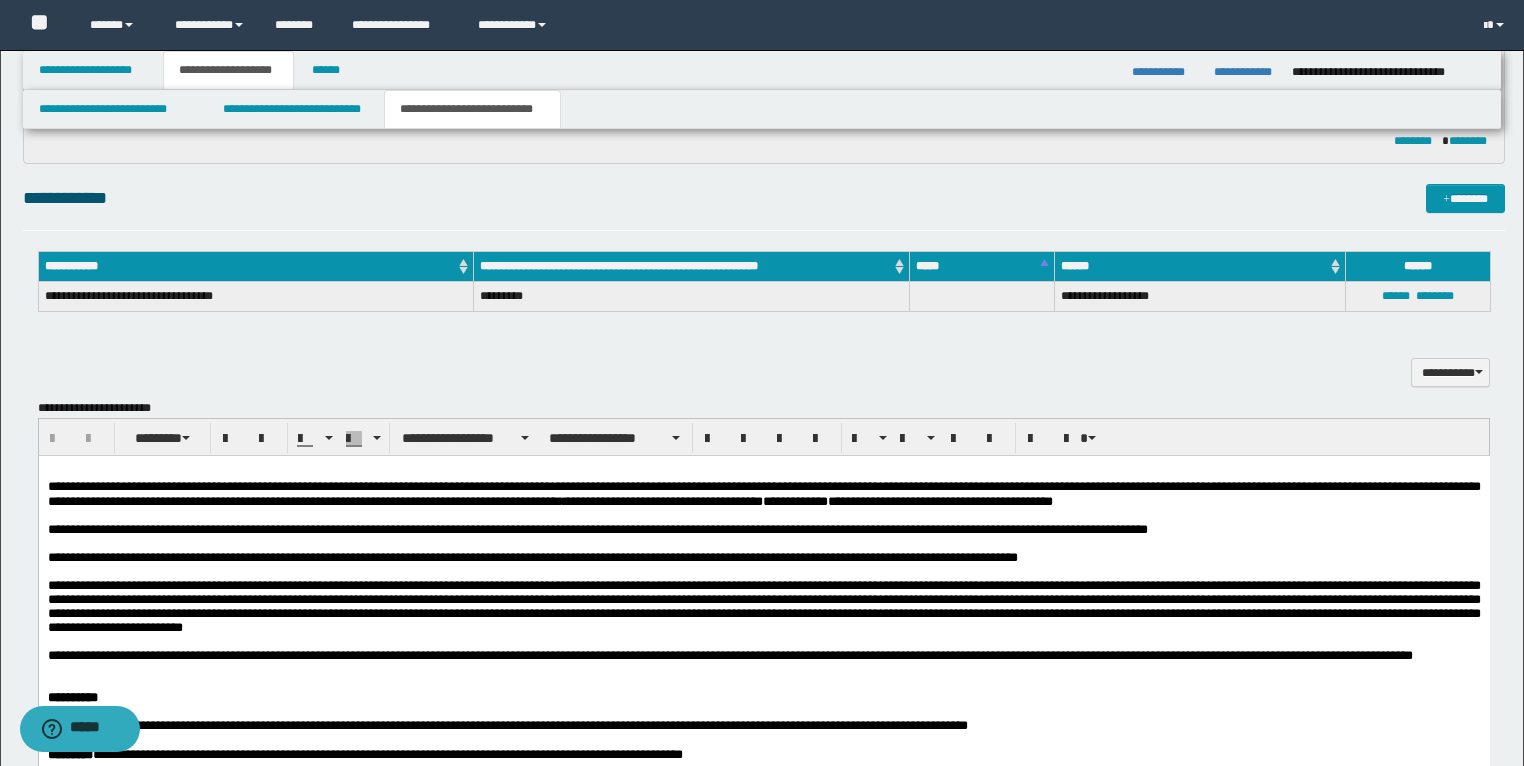 scroll, scrollTop: 1520, scrollLeft: 0, axis: vertical 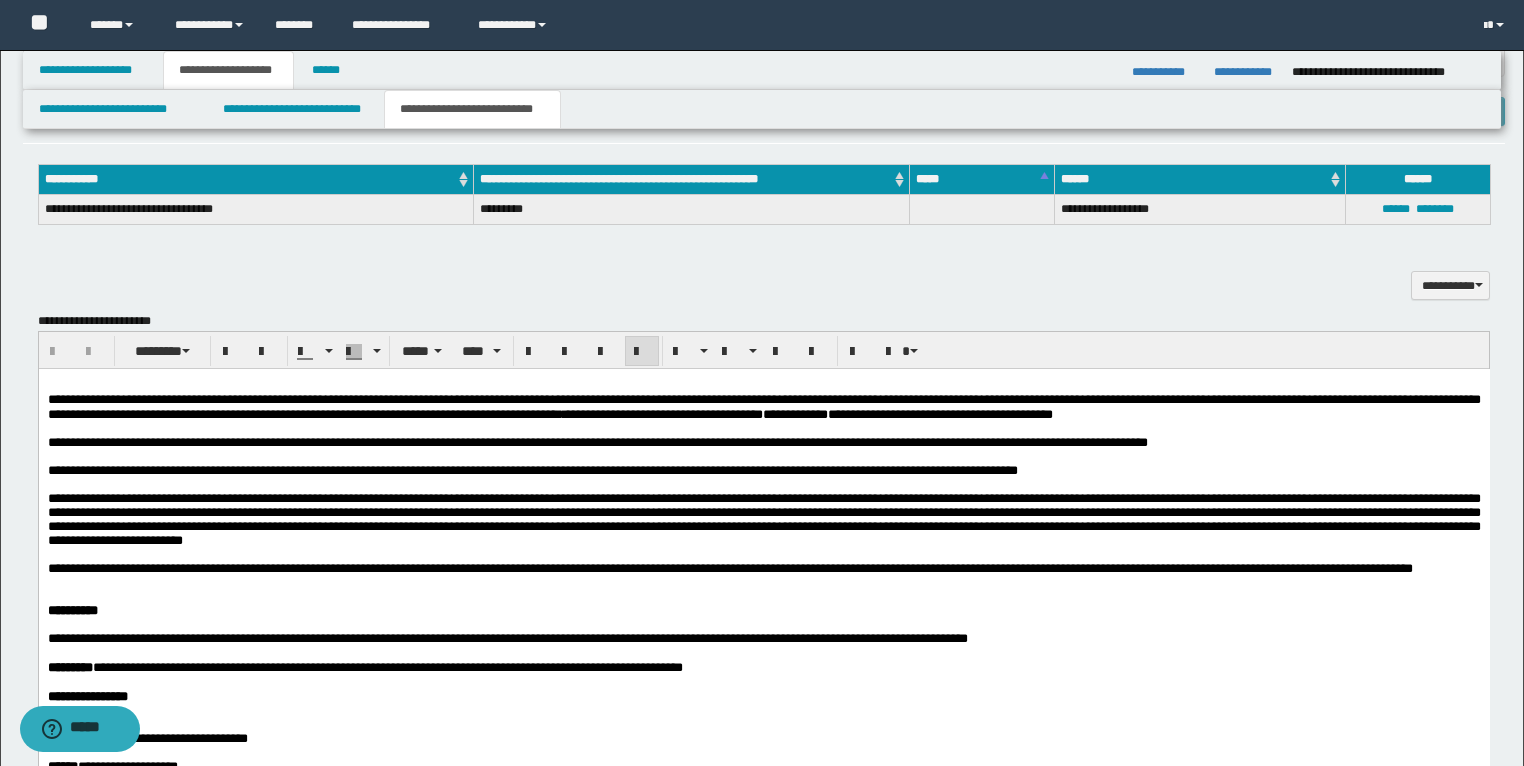 click on "**********" at bounding box center [763, 443] 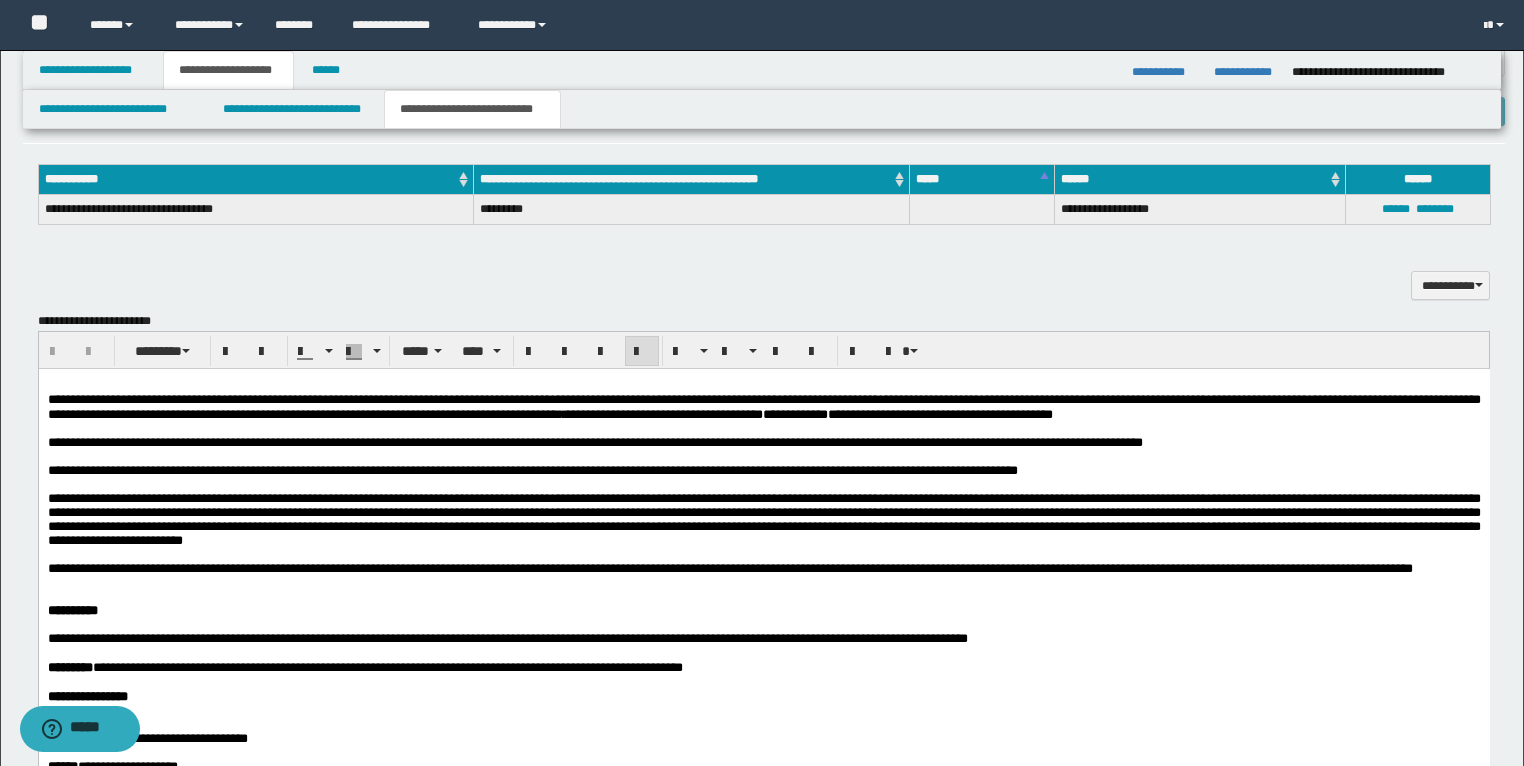 type 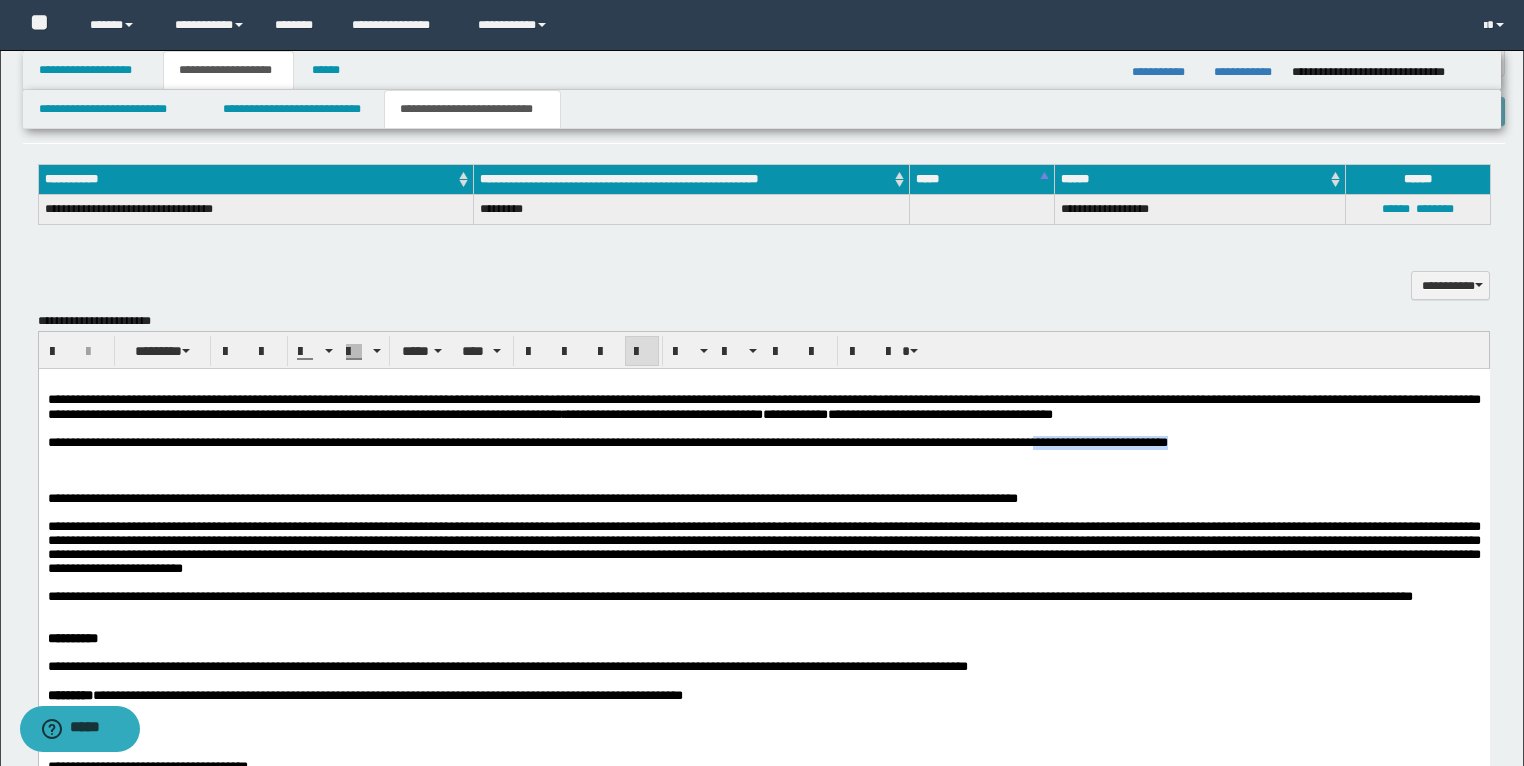drag, startPoint x: 1426, startPoint y: 459, endPoint x: 1195, endPoint y: 463, distance: 231.03462 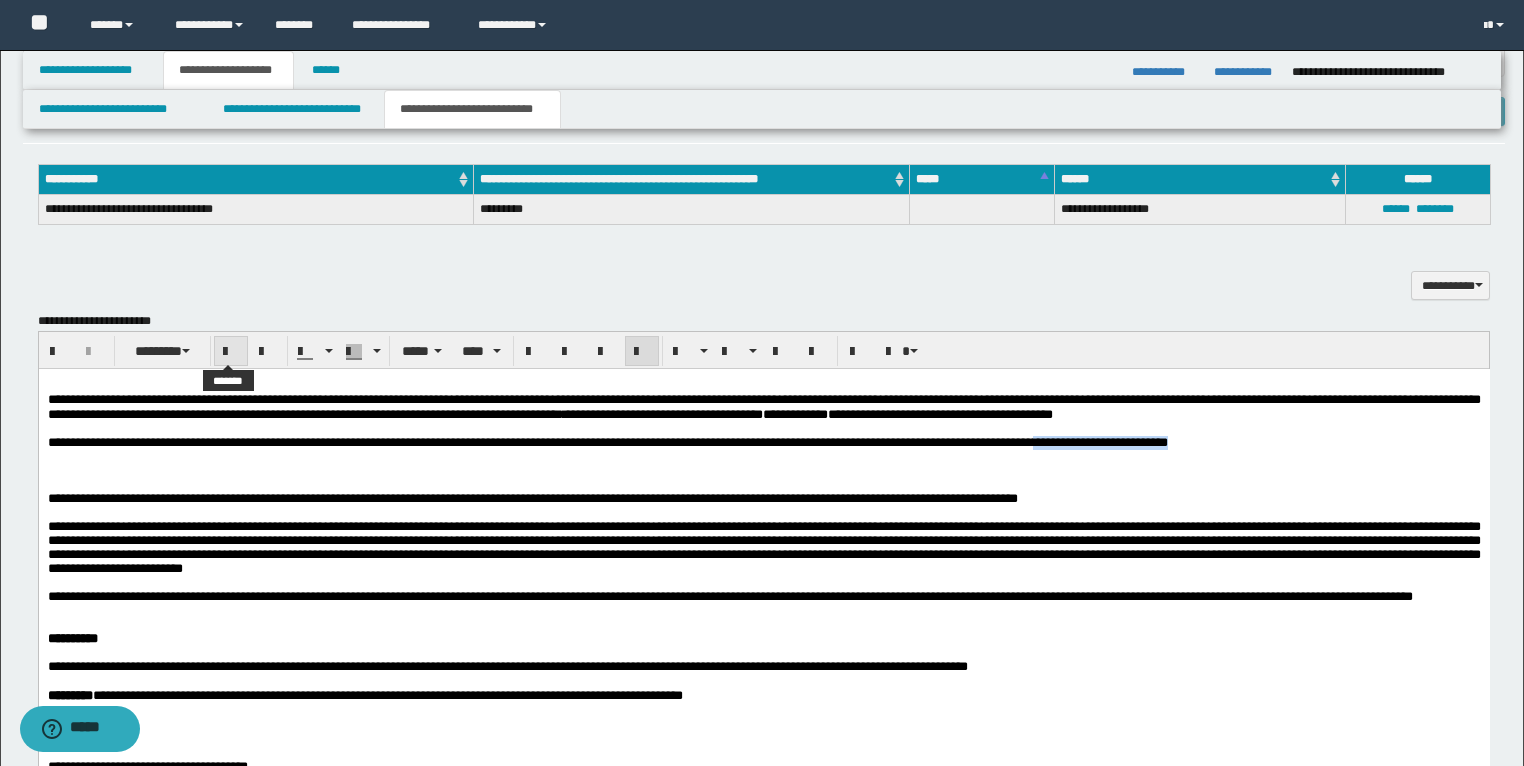 click at bounding box center [231, 352] 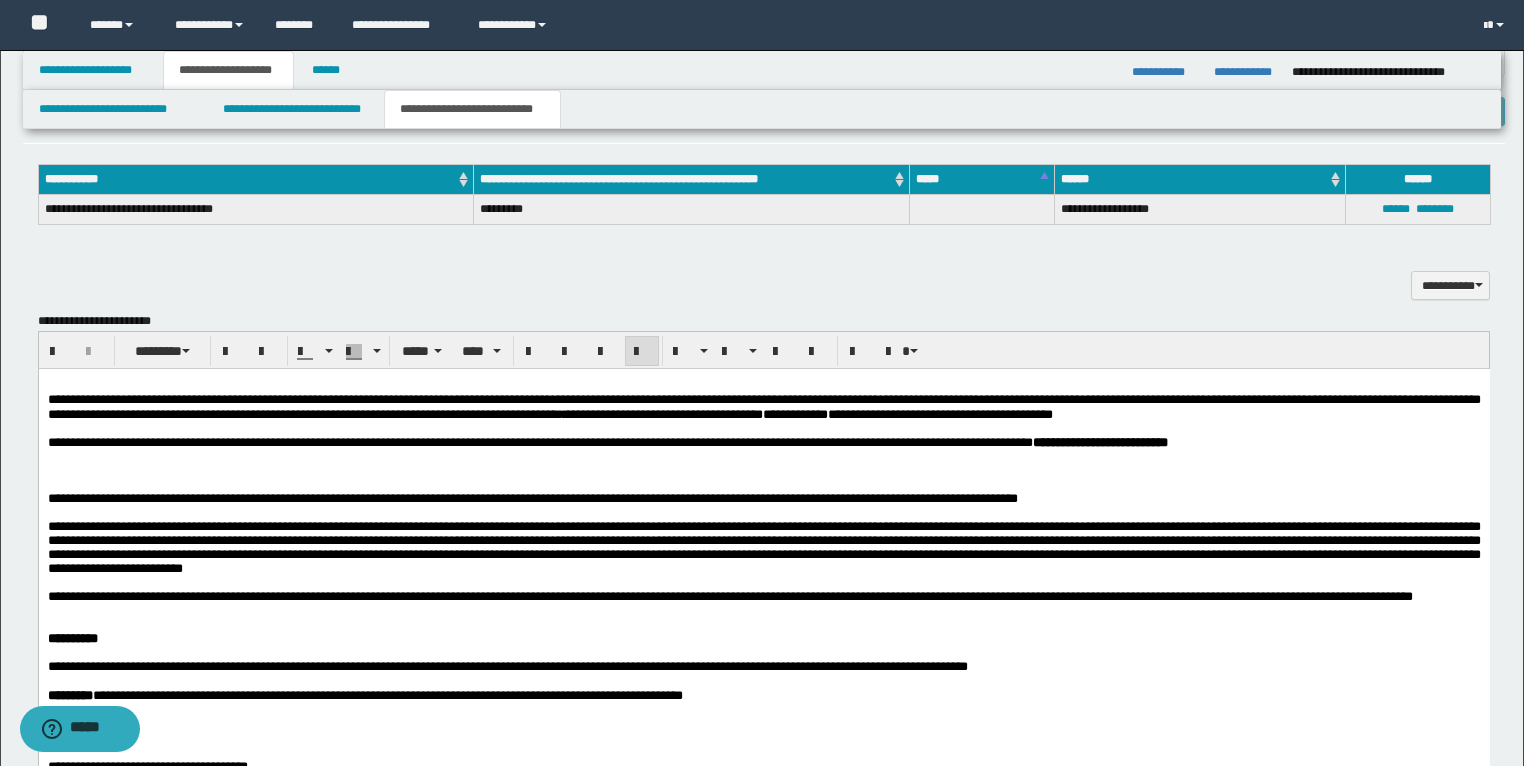 click at bounding box center [763, 471] 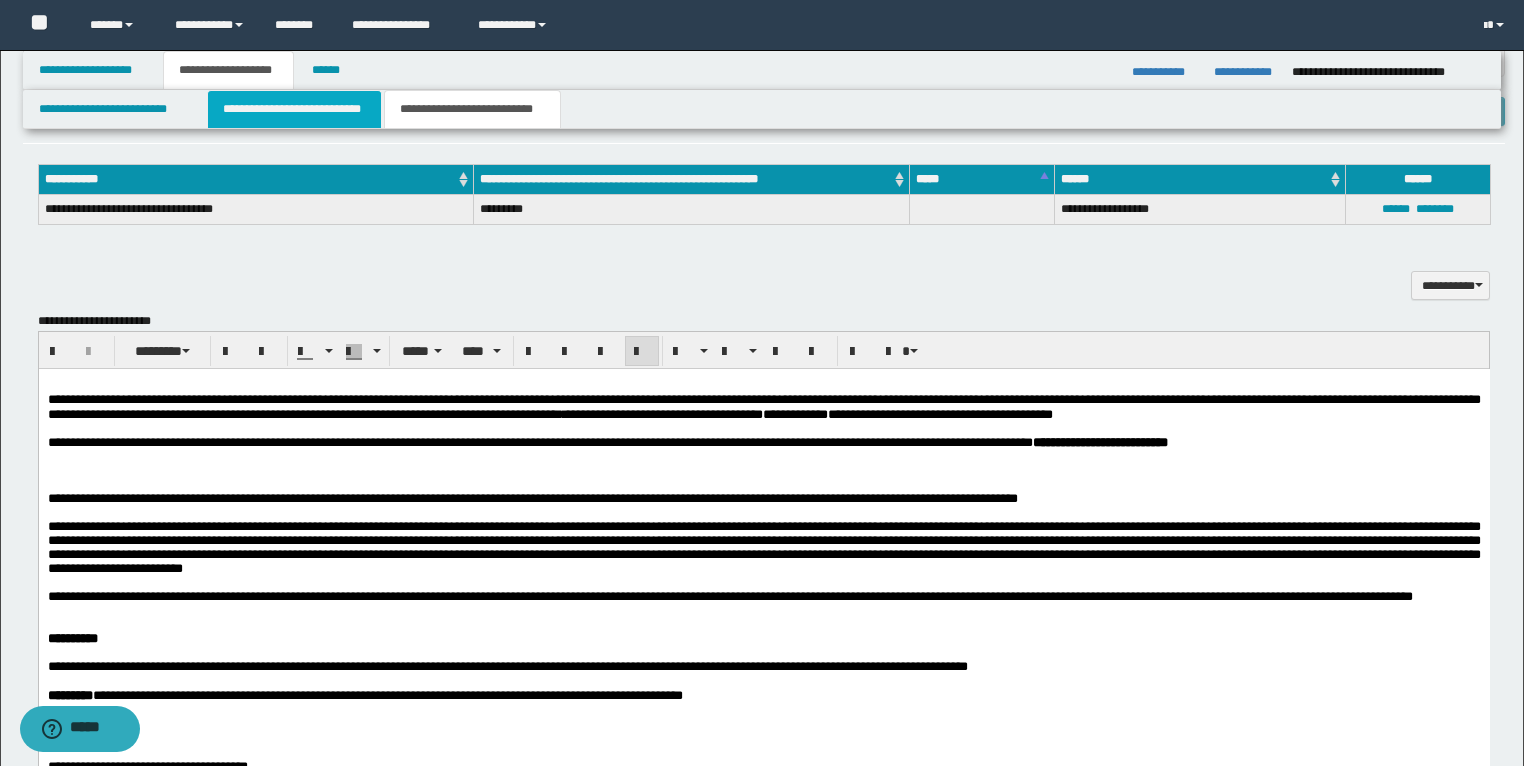 click on "**********" at bounding box center [294, 109] 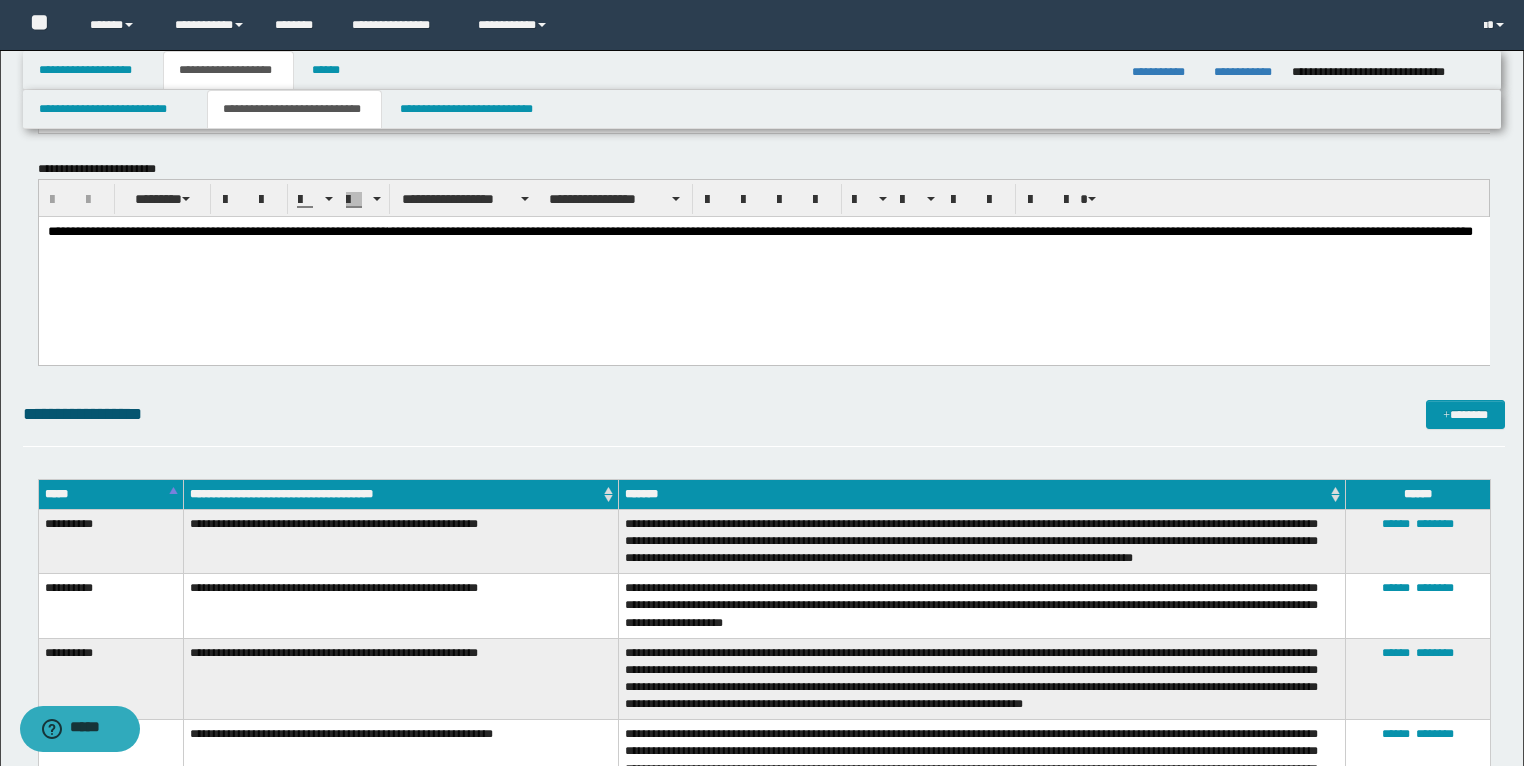 scroll, scrollTop: 4320, scrollLeft: 0, axis: vertical 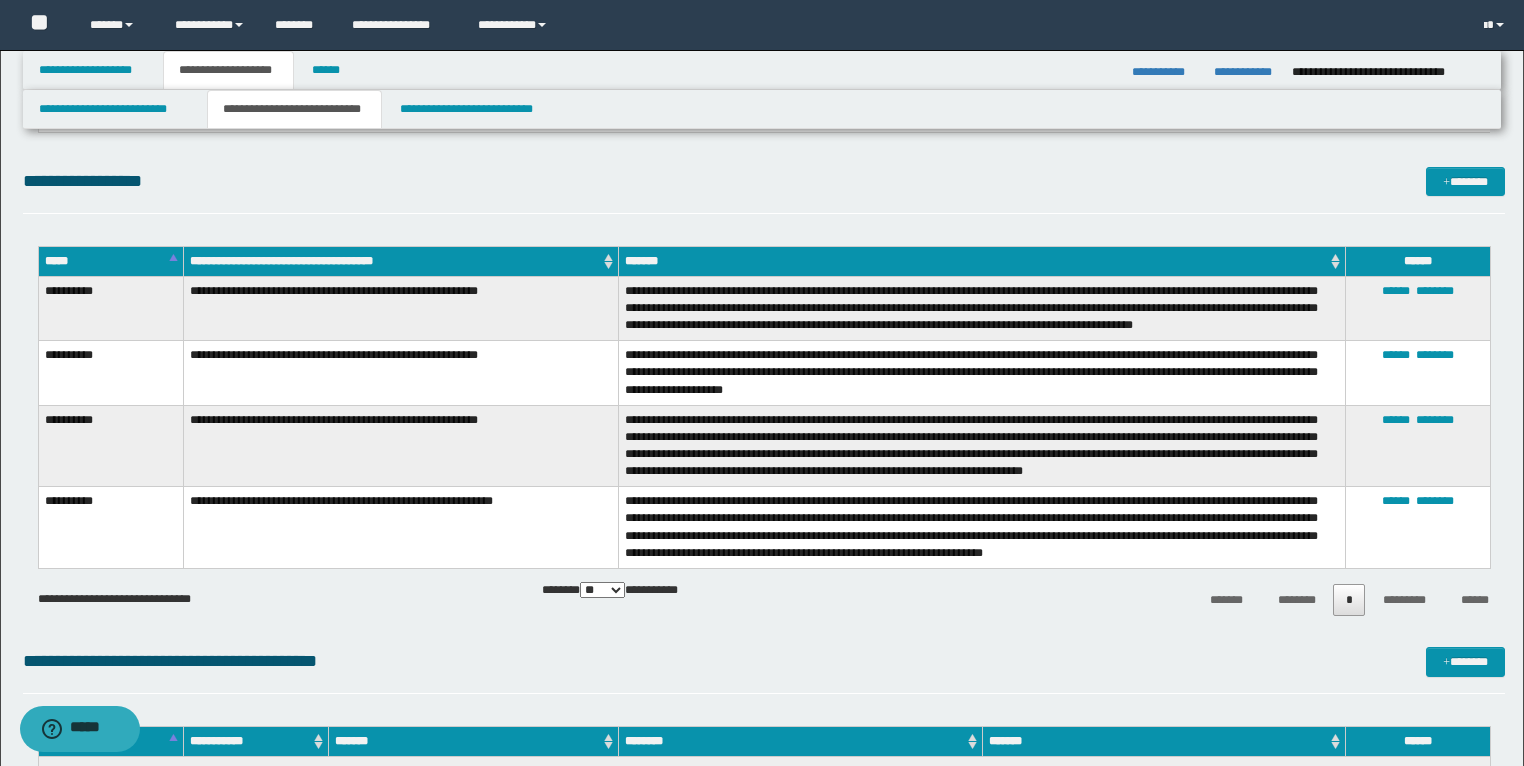 click on "**********" at bounding box center (110, 308) 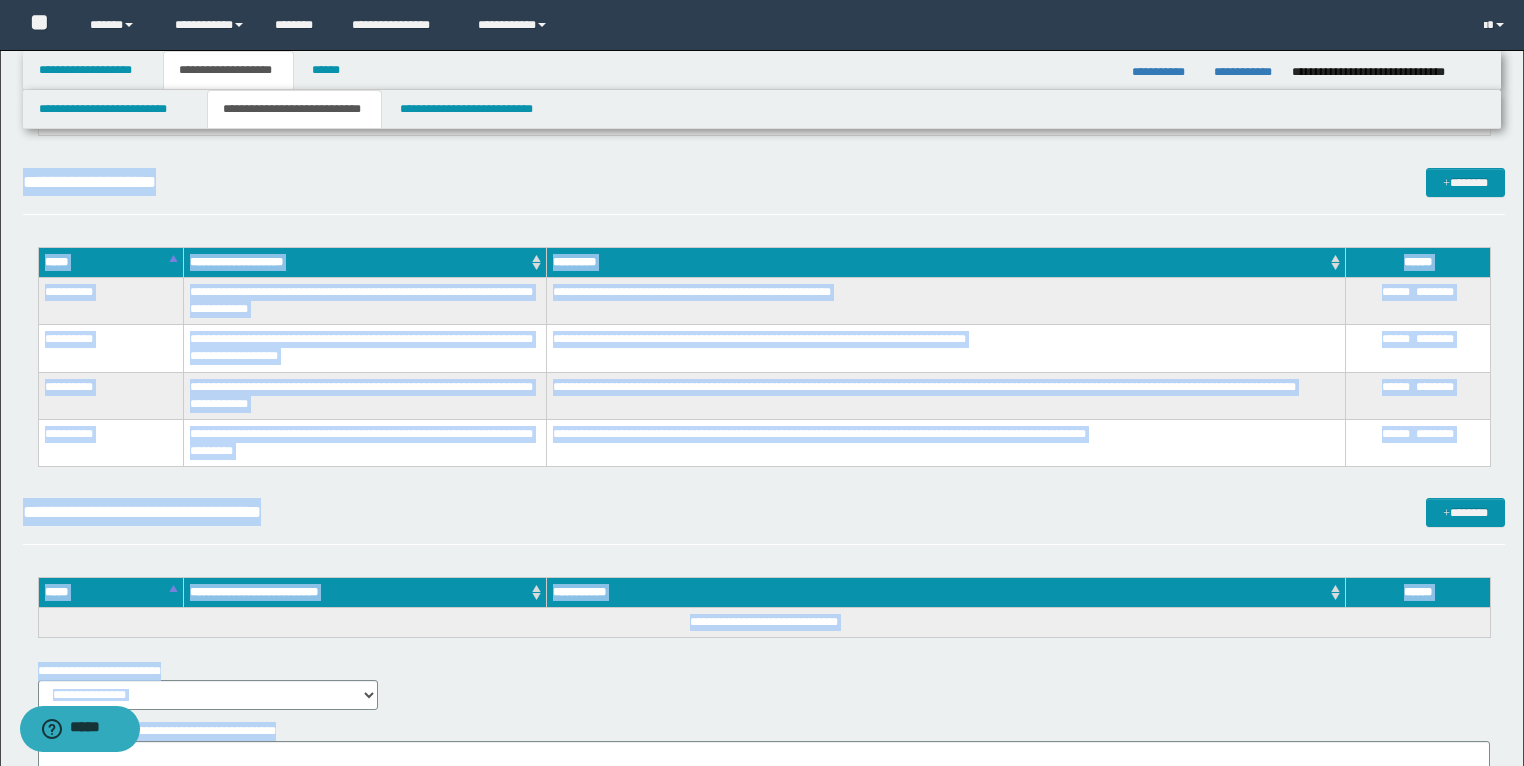 scroll, scrollTop: 5043, scrollLeft: 0, axis: vertical 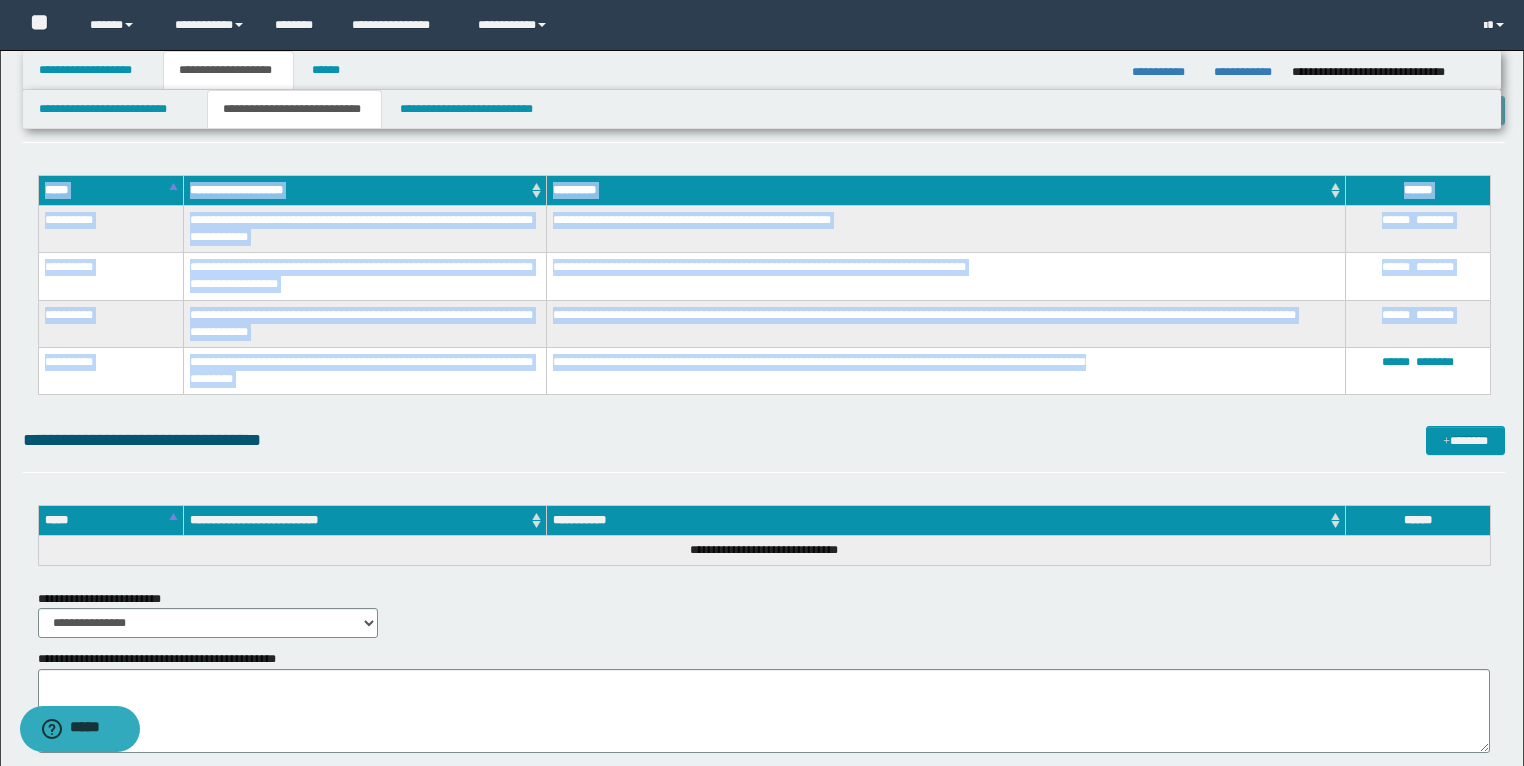 drag, startPoint x: 46, startPoint y: 291, endPoint x: 993, endPoint y: 380, distance: 951.173 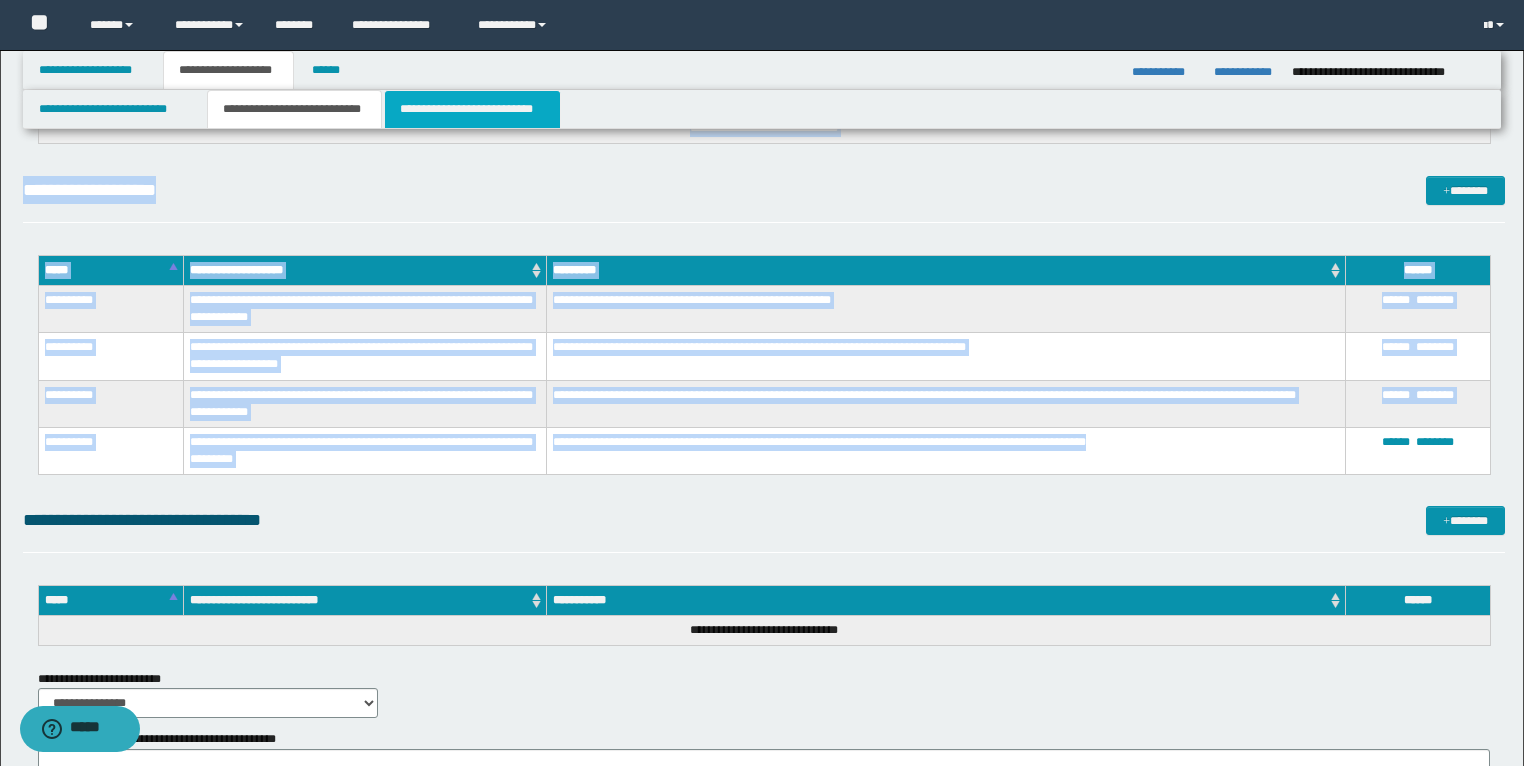 click on "**********" at bounding box center (472, 109) 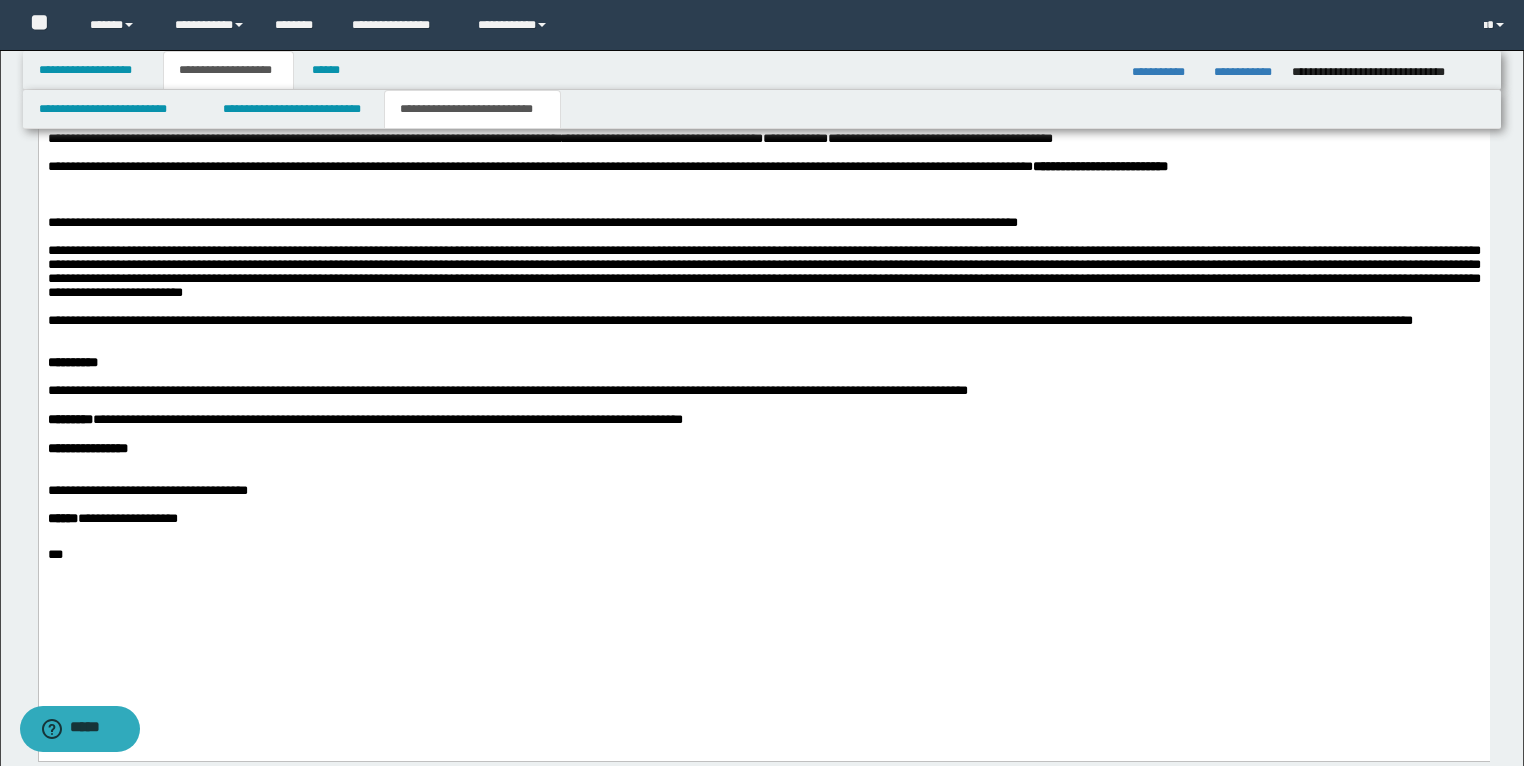 scroll, scrollTop: 1417, scrollLeft: 0, axis: vertical 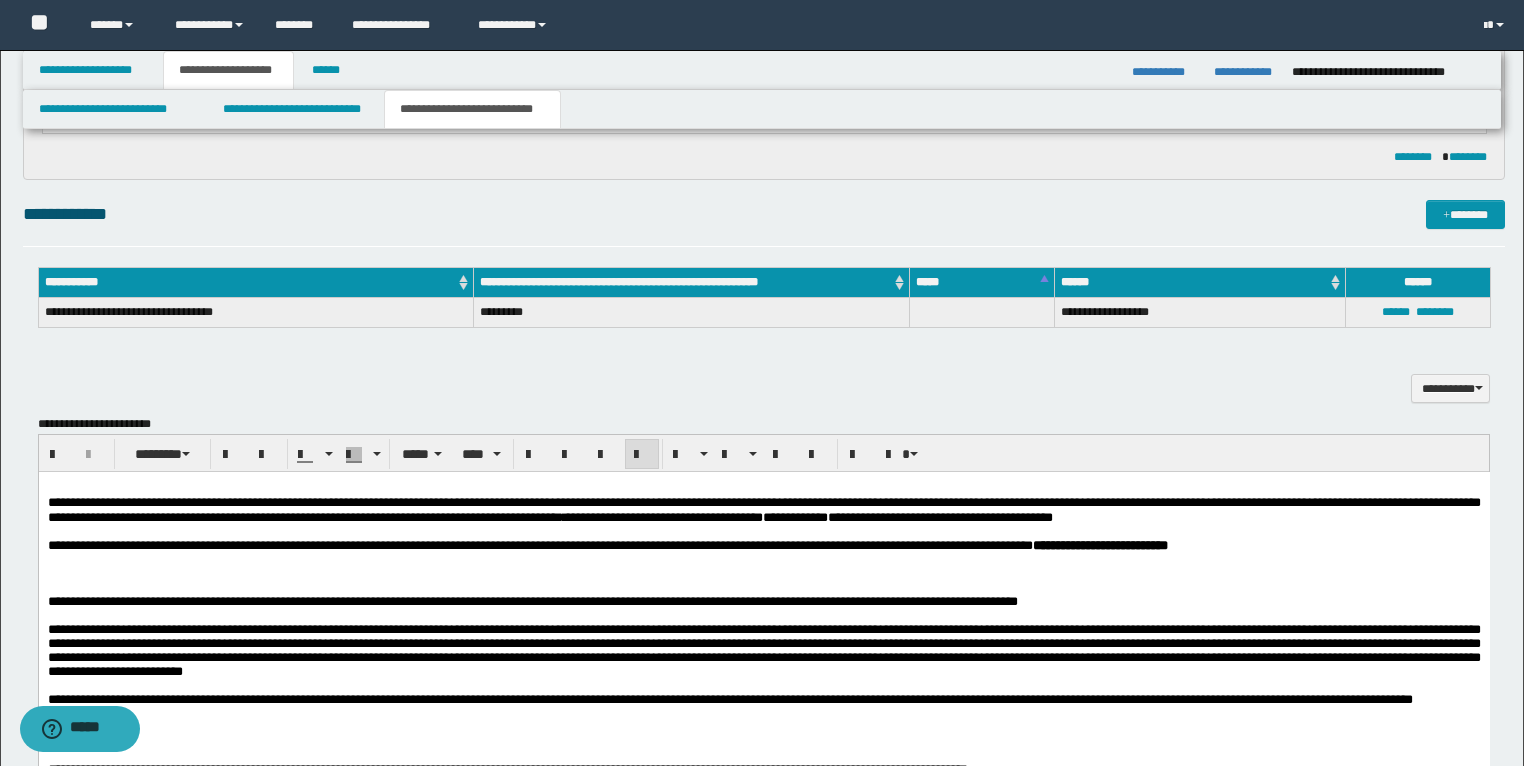 click at bounding box center (763, 574) 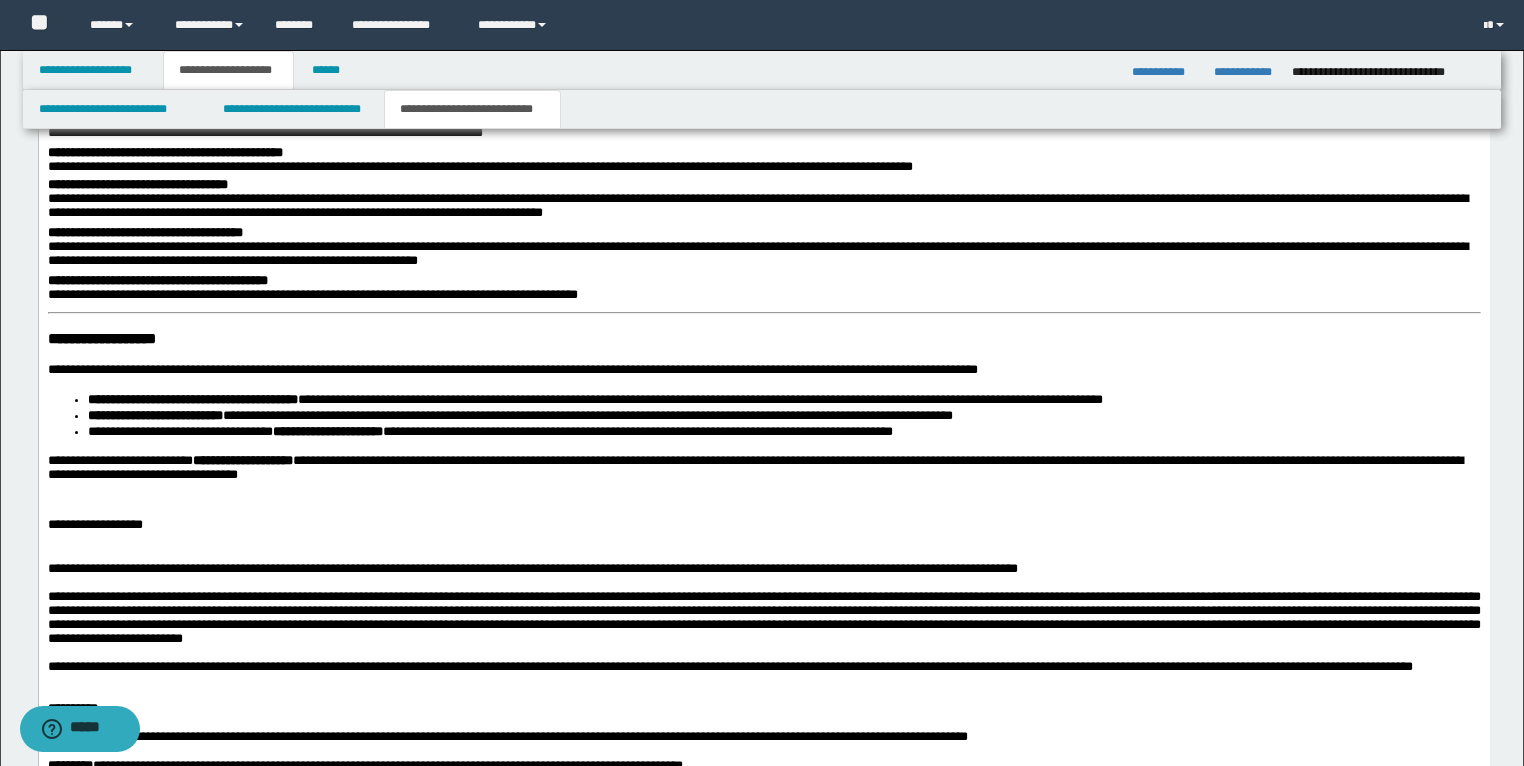 scroll, scrollTop: 2057, scrollLeft: 0, axis: vertical 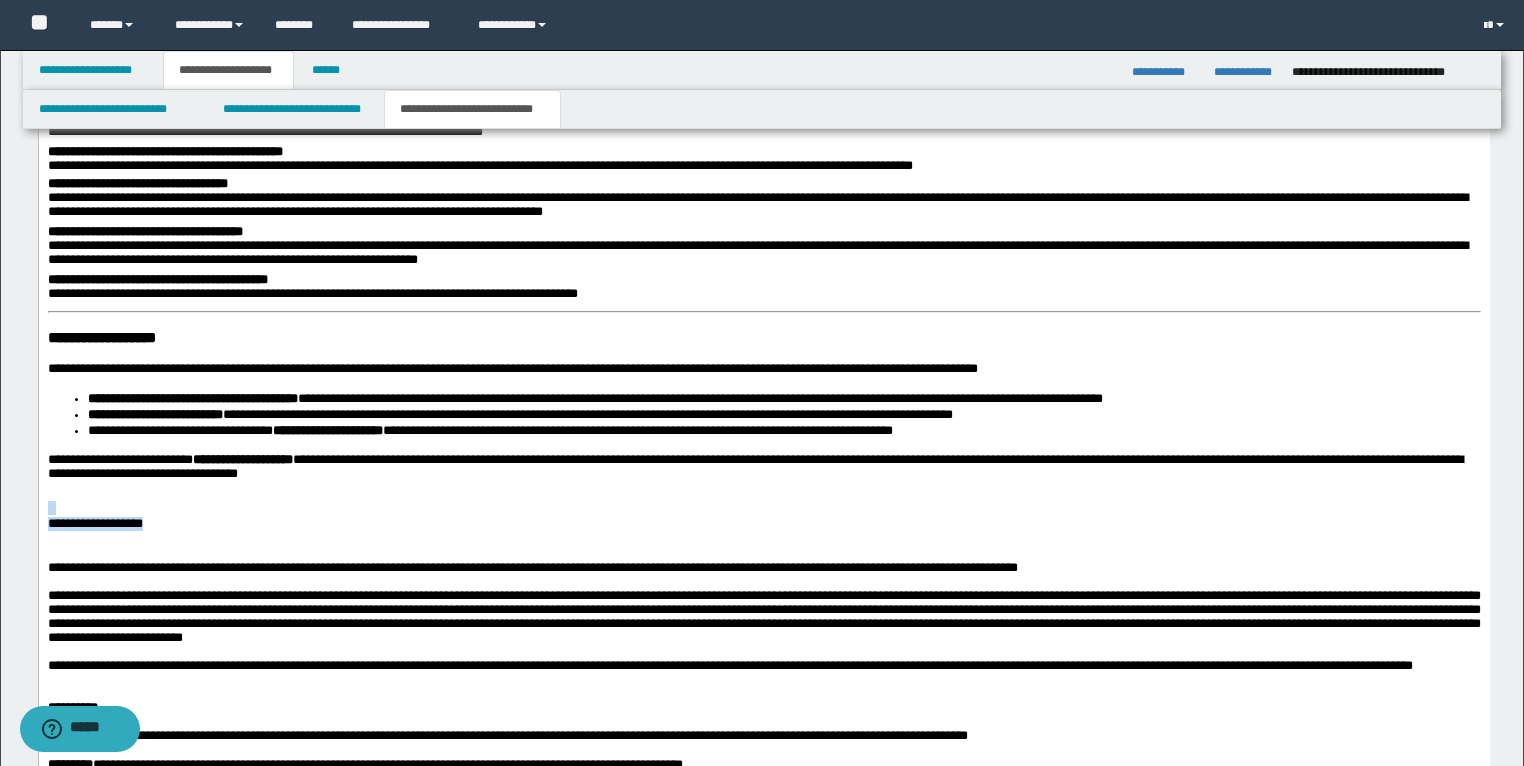 drag, startPoint x: 216, startPoint y: 548, endPoint x: 69, endPoint y: 371, distance: 230.0826 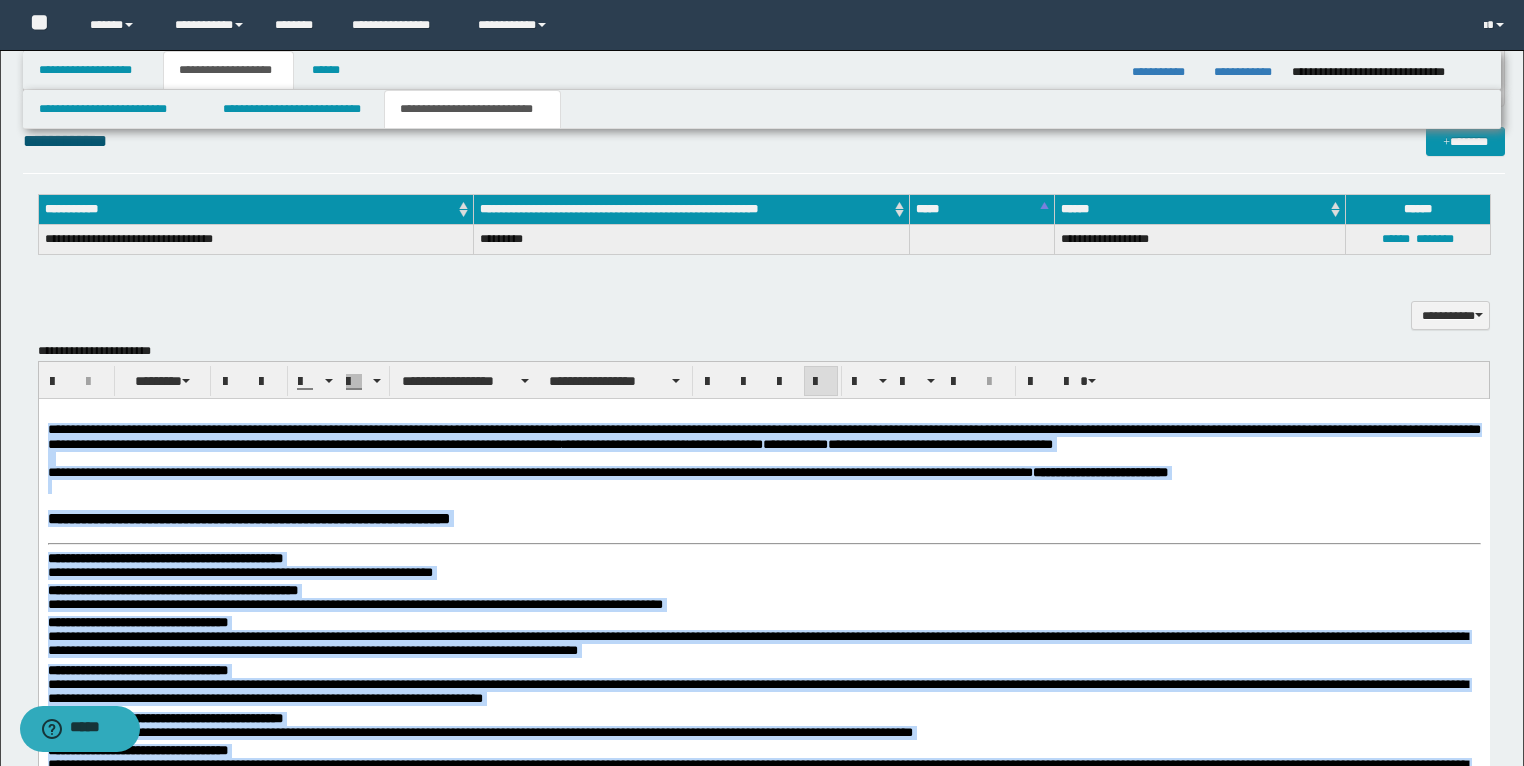 scroll, scrollTop: 1375, scrollLeft: 0, axis: vertical 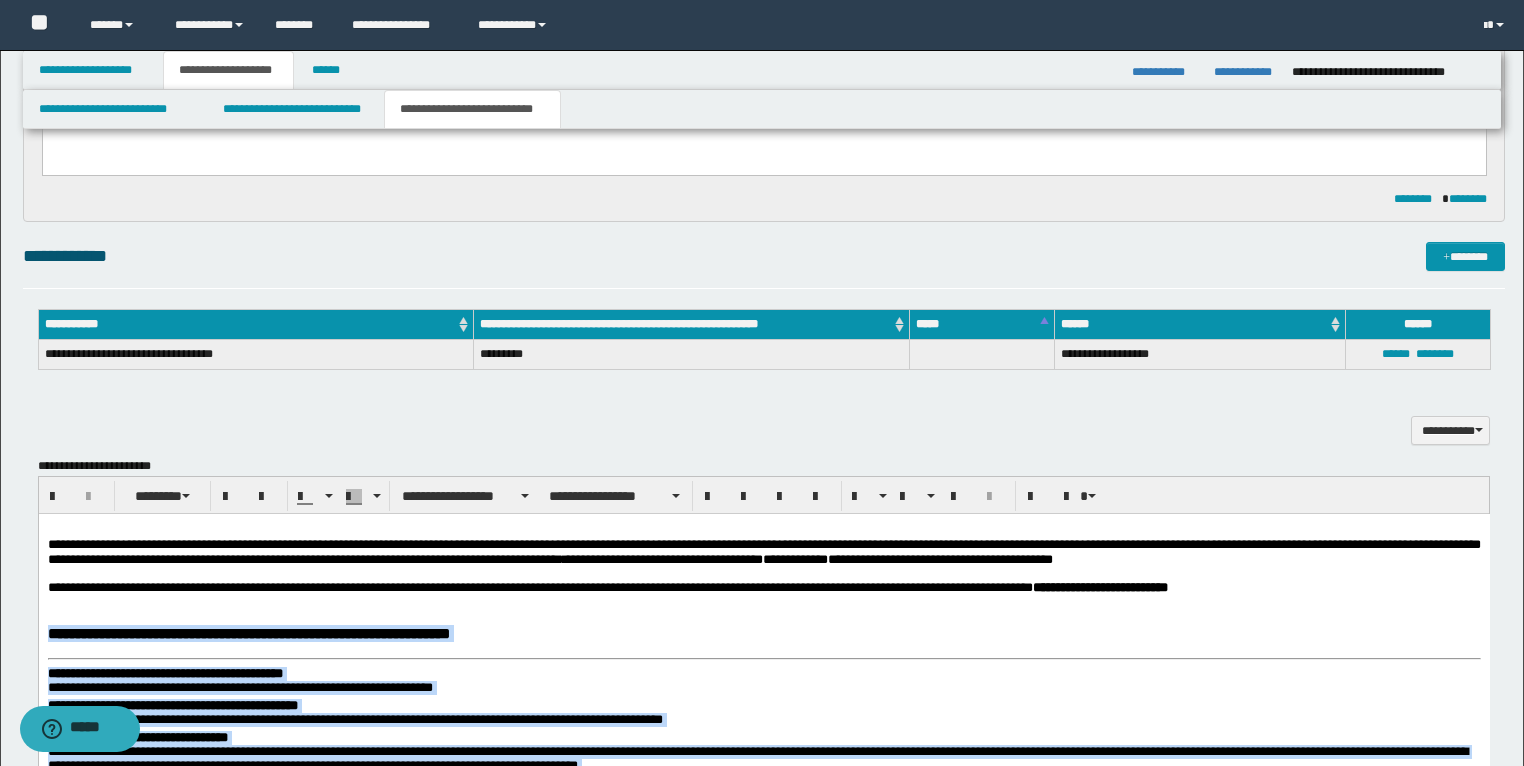 drag, startPoint x: 381, startPoint y: 1188, endPoint x: 43, endPoint y: 657, distance: 629.4482 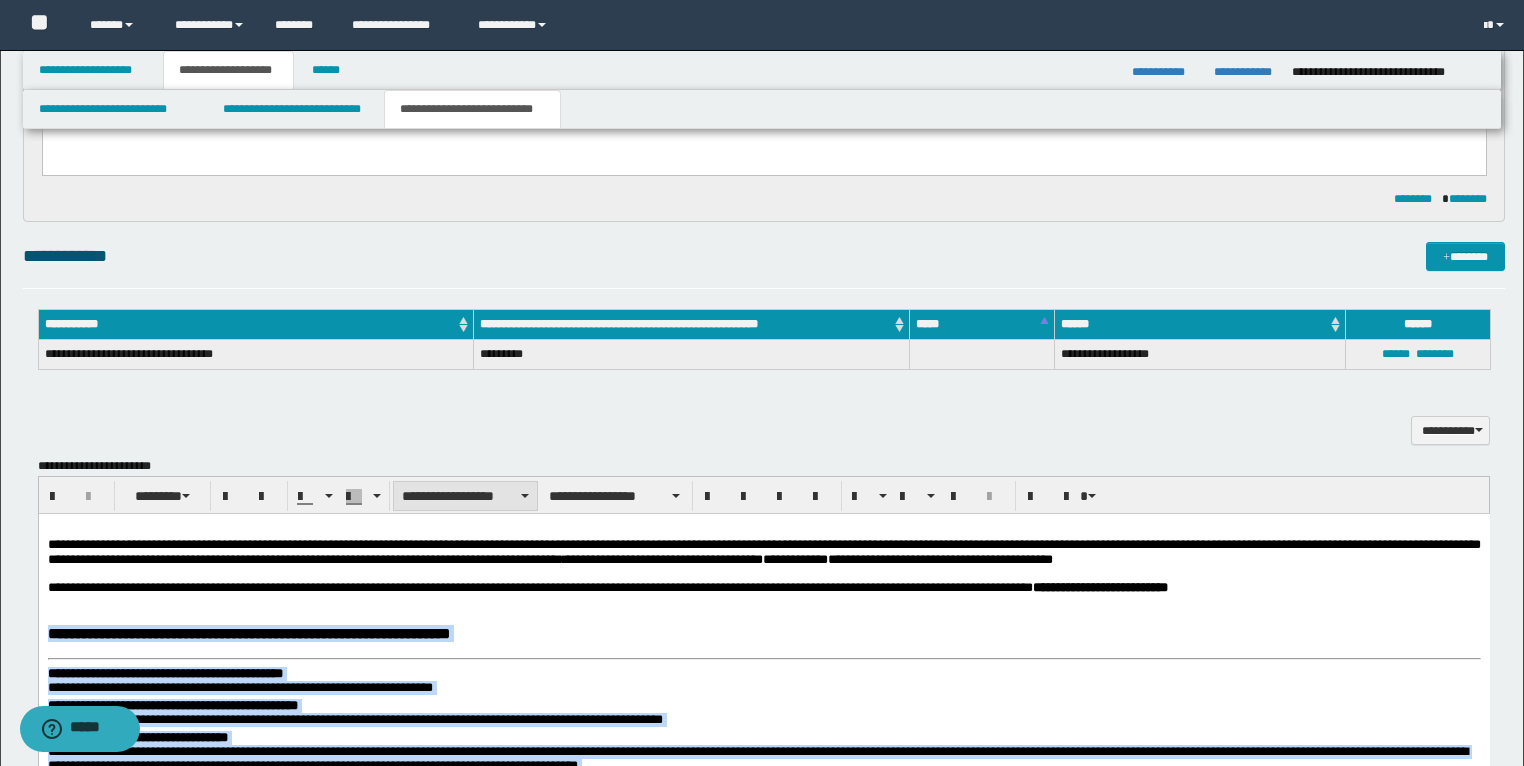 click on "**********" at bounding box center (465, 496) 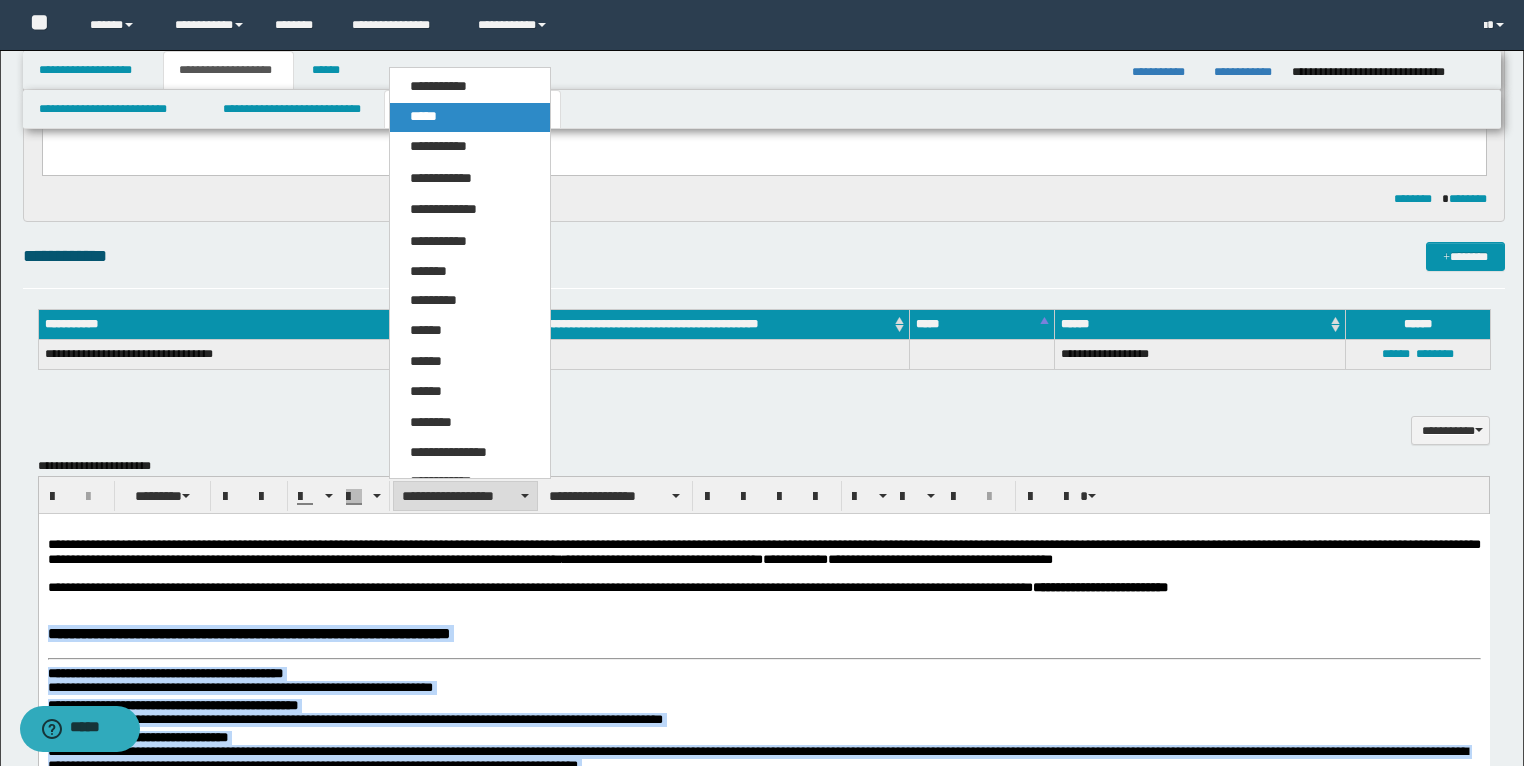 click on "*****" at bounding box center (470, 117) 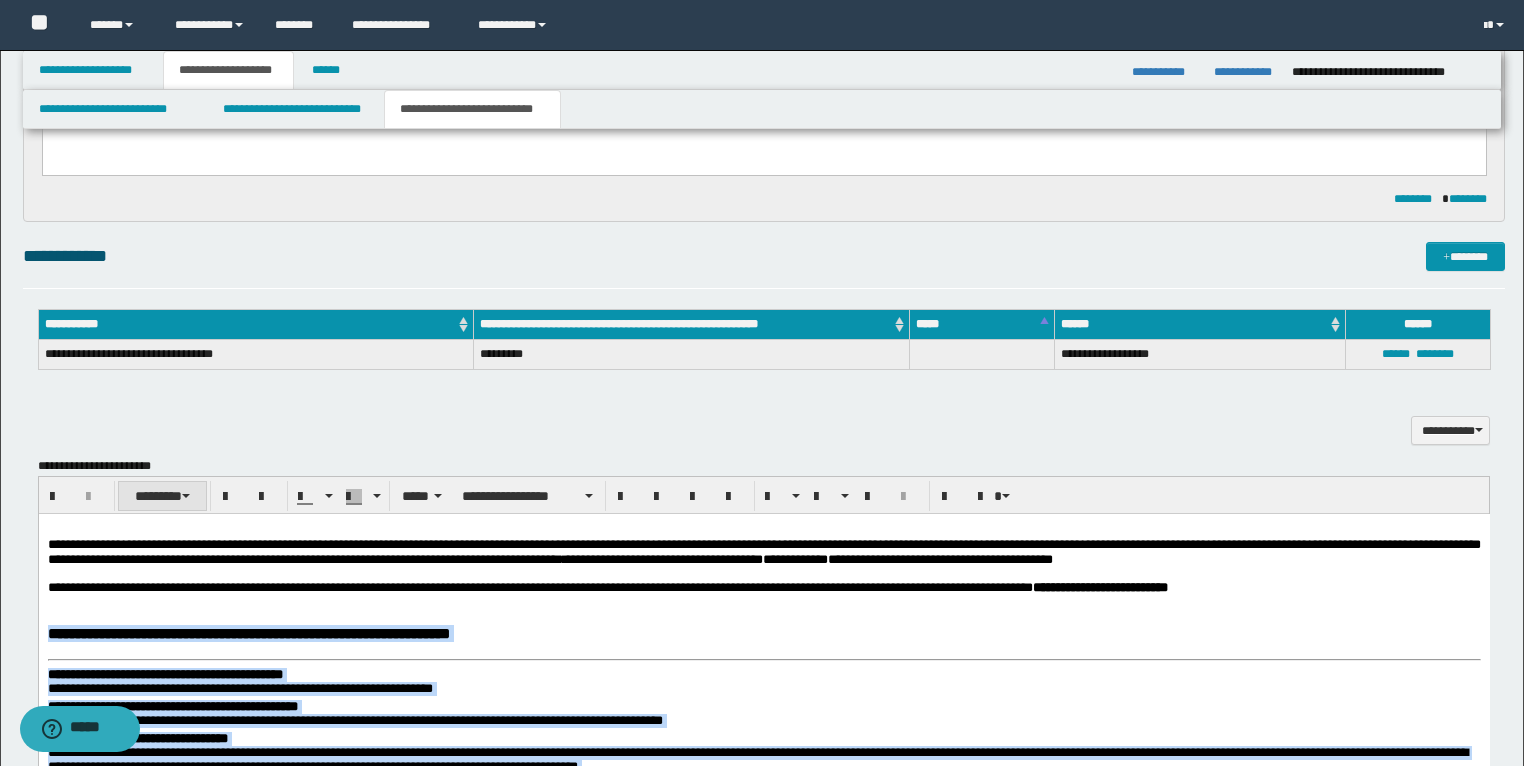 click at bounding box center (186, 496) 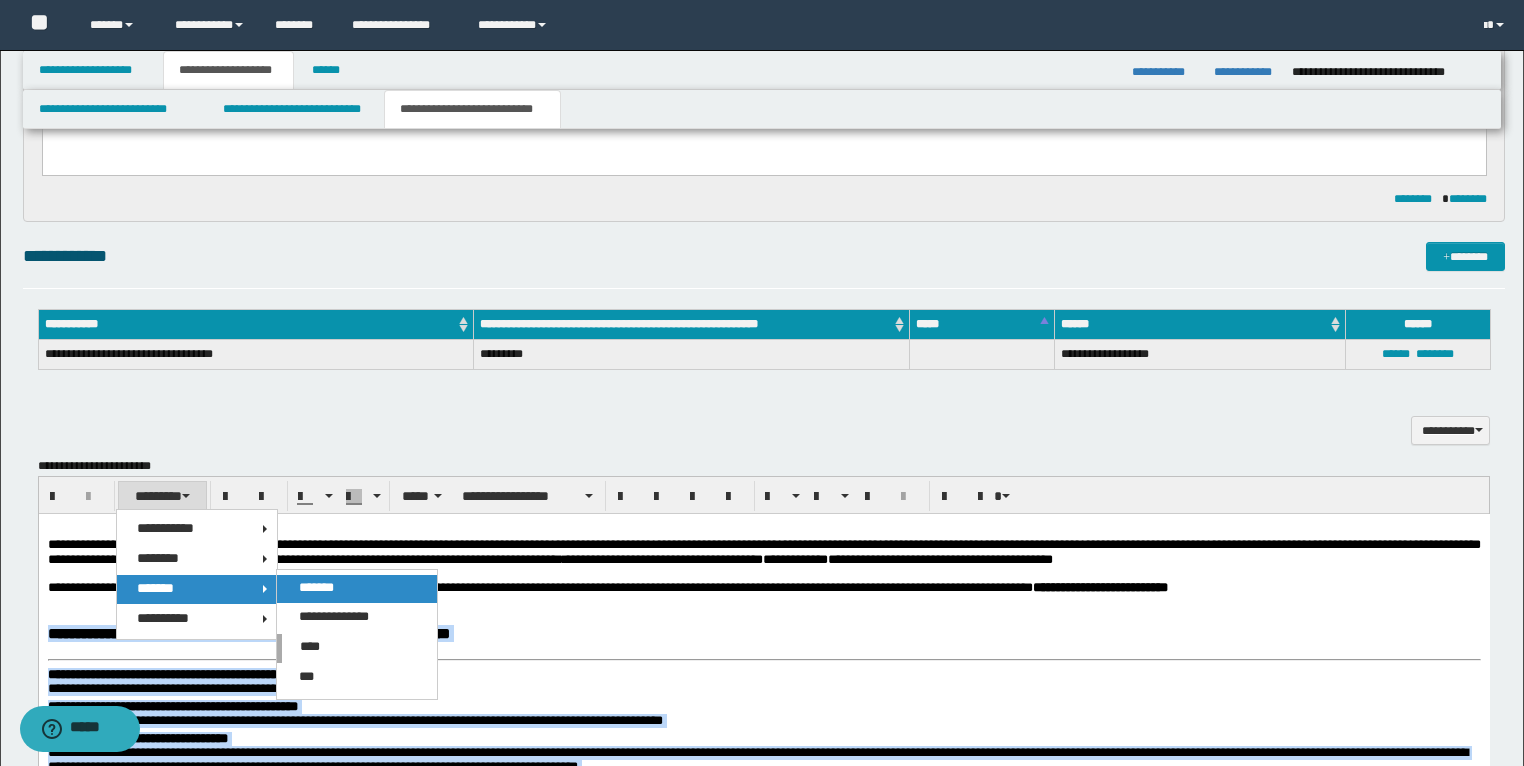 click on "*******" at bounding box center (316, 587) 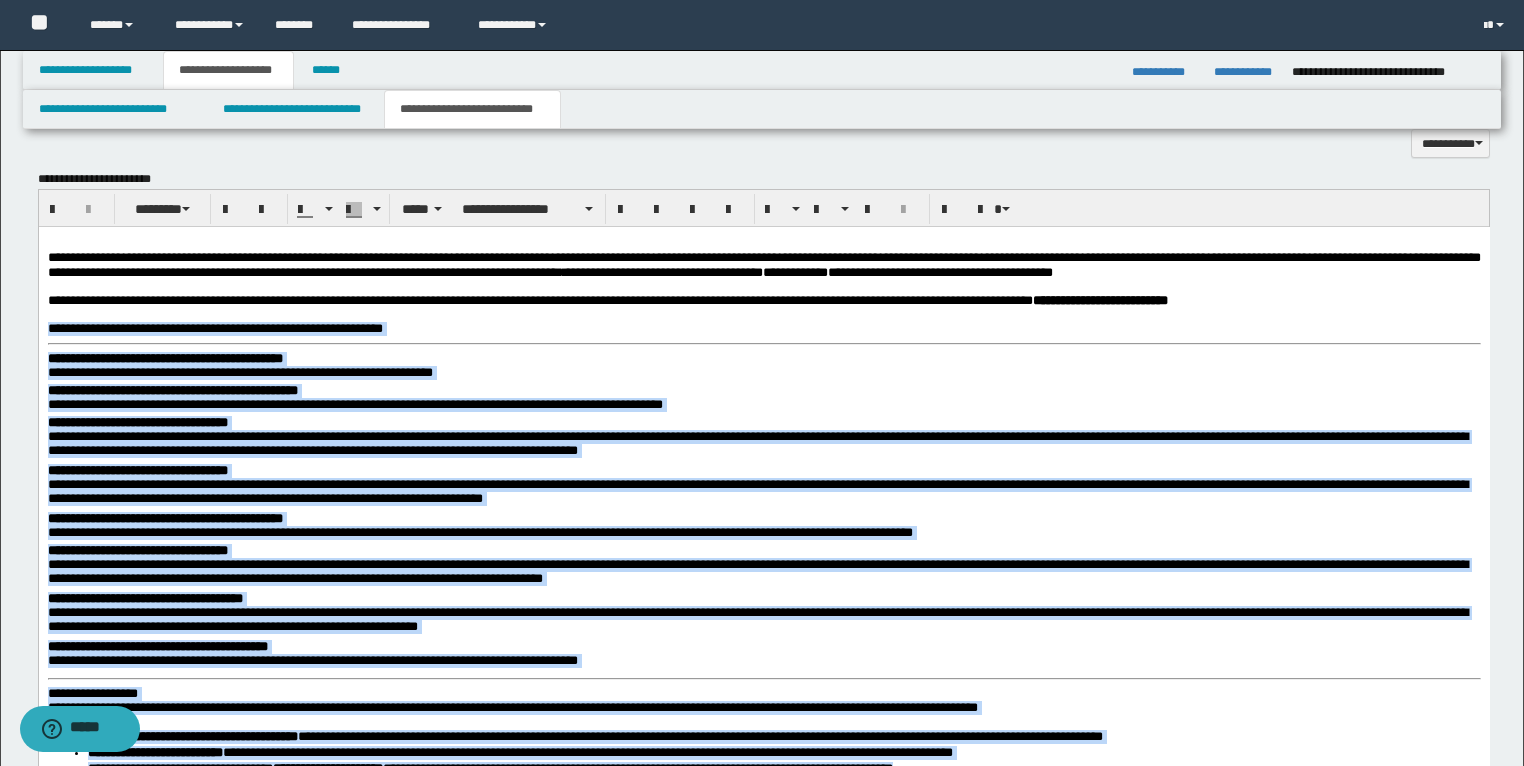scroll, scrollTop: 1695, scrollLeft: 0, axis: vertical 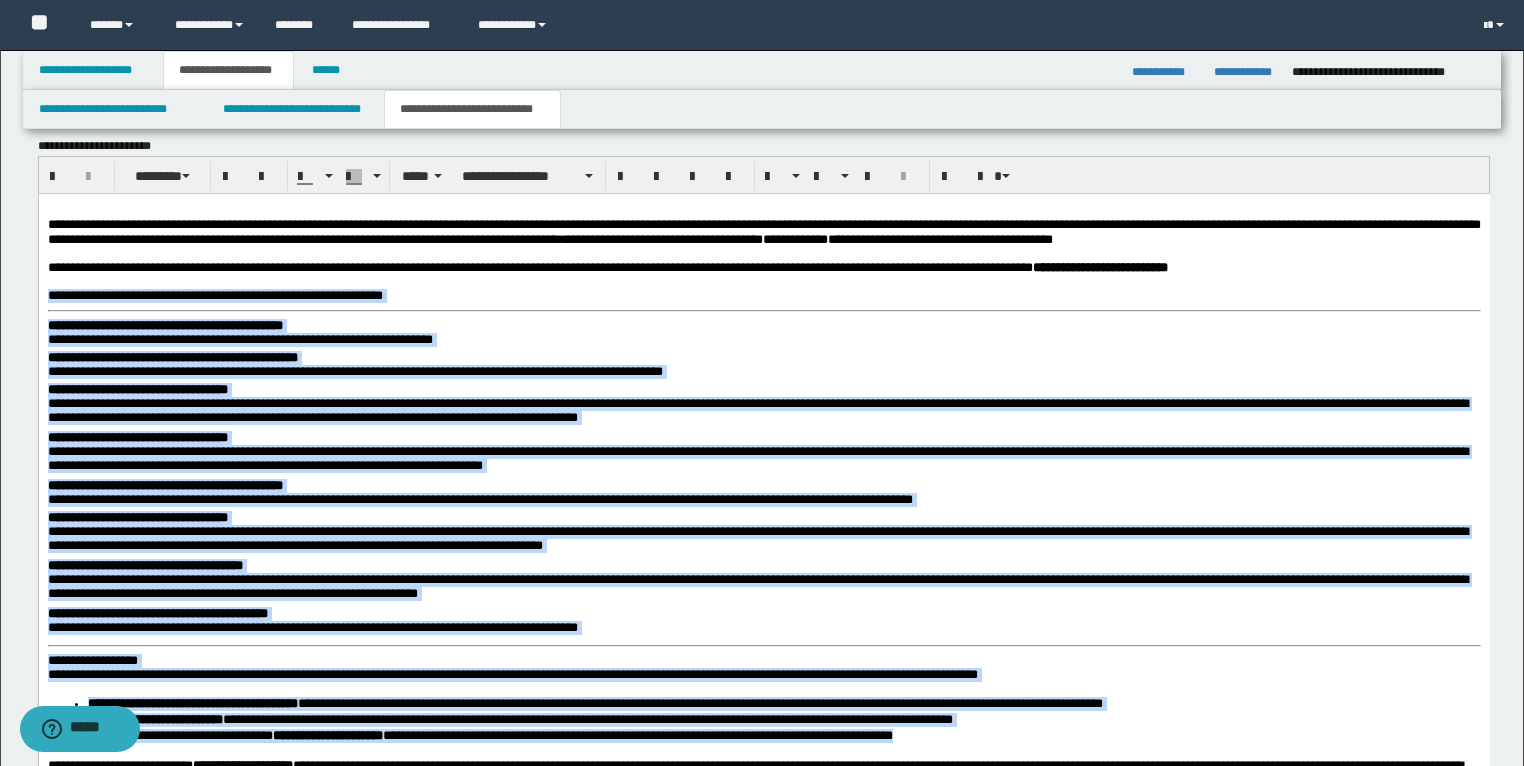 click on "**********" at bounding box center [763, 455] 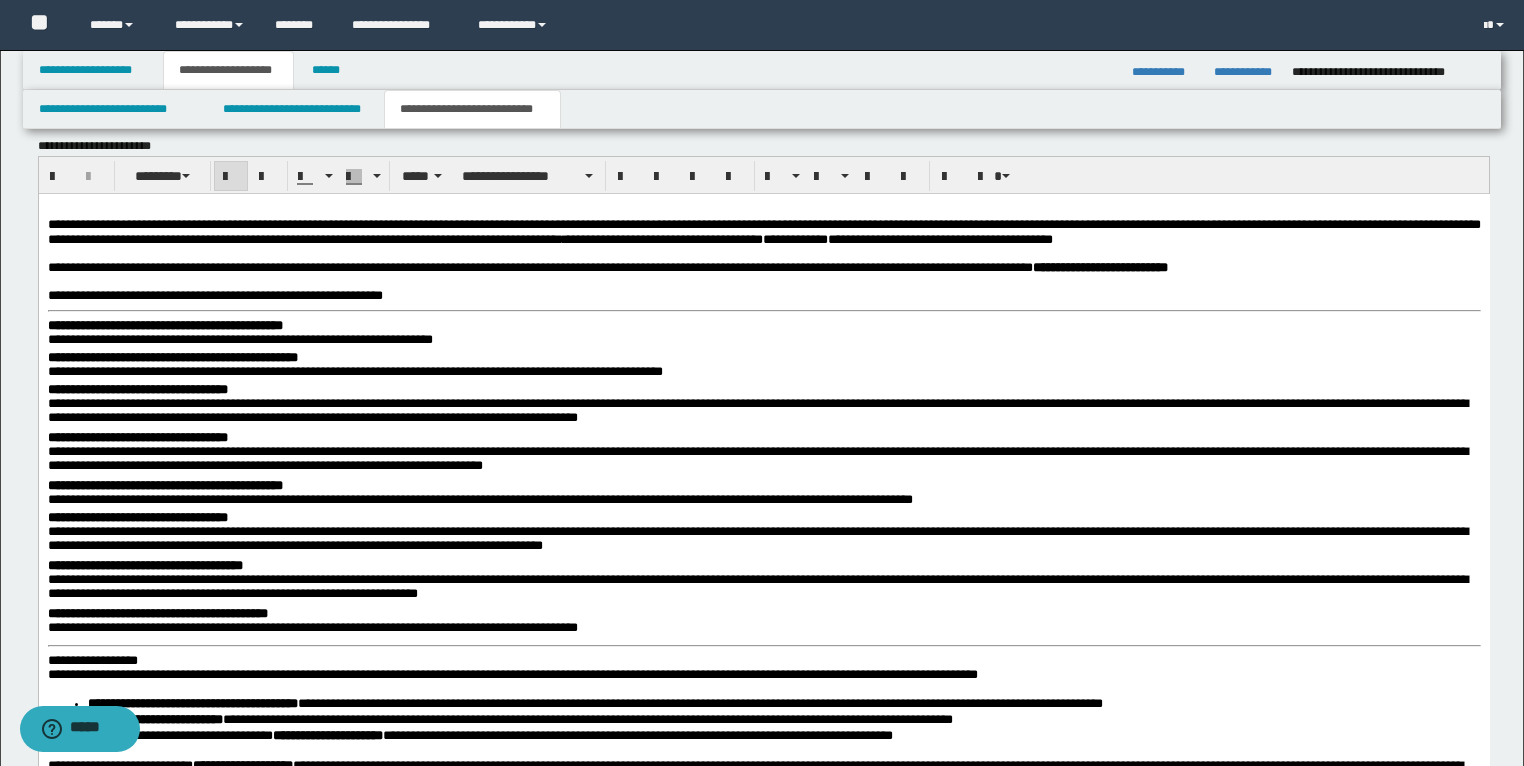 click on "**********" at bounding box center [763, 717] 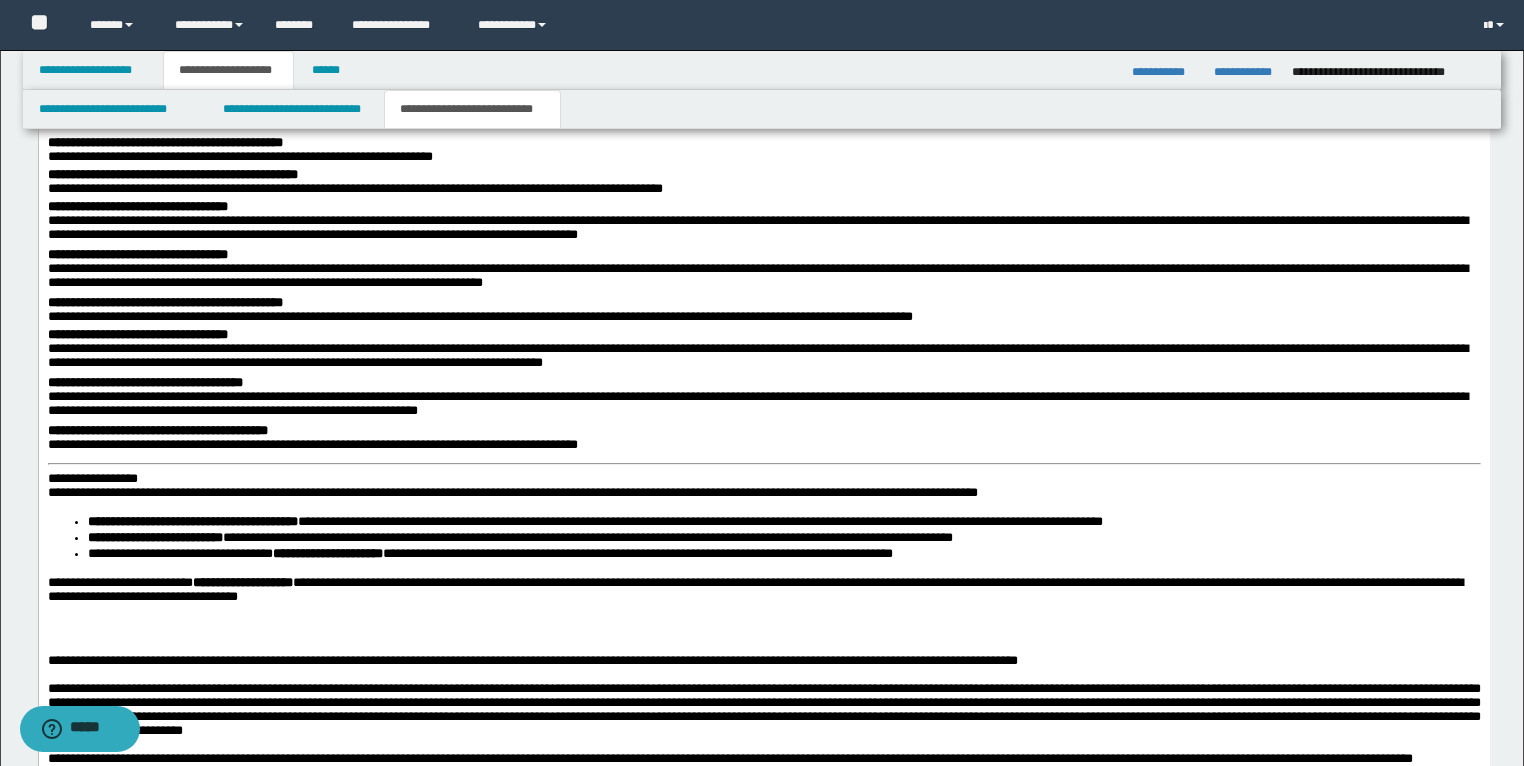 scroll, scrollTop: 1935, scrollLeft: 0, axis: vertical 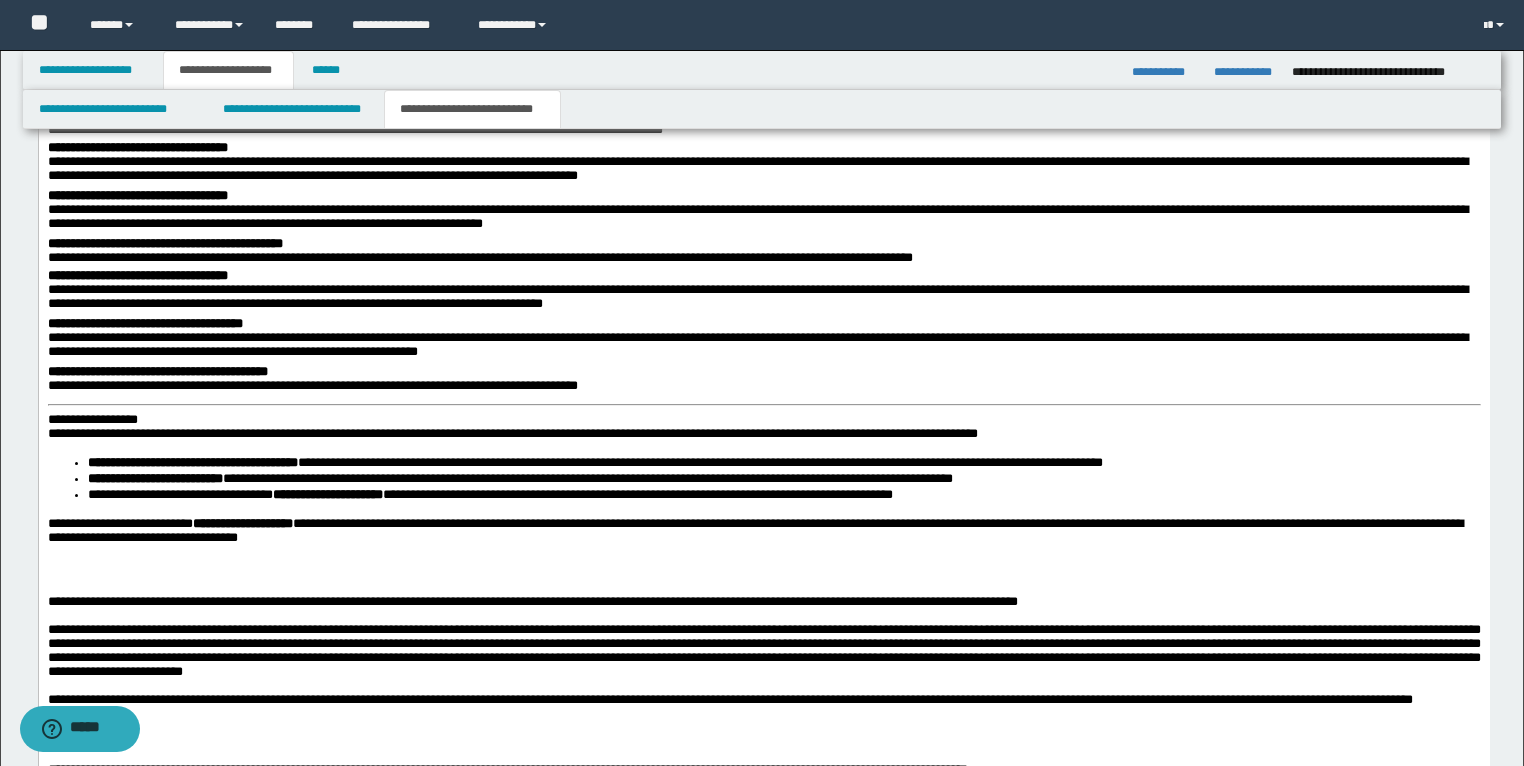 click on "**********" at bounding box center (92, 420) 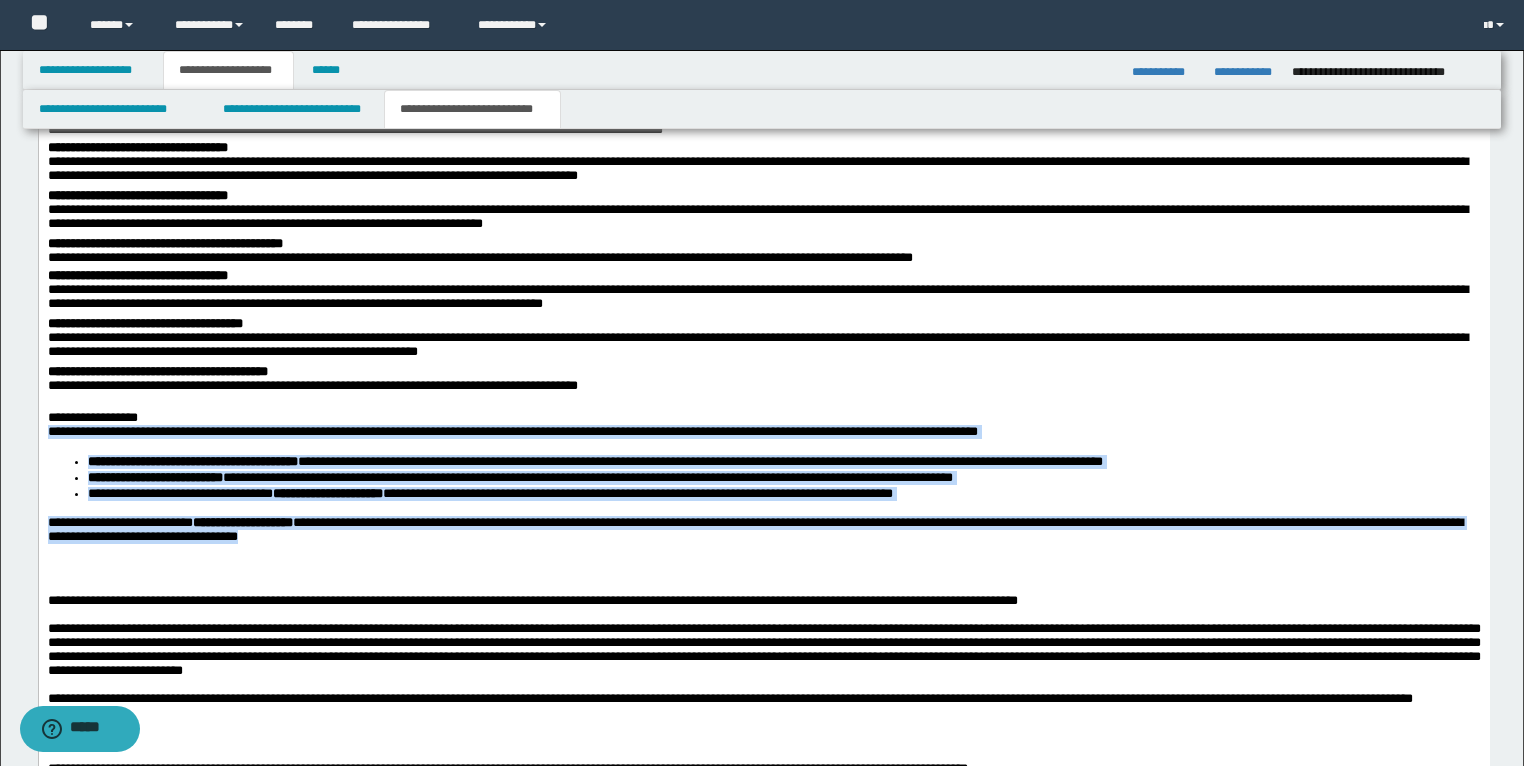 drag, startPoint x: 585, startPoint y: 581, endPoint x: 35, endPoint y: 461, distance: 562.9387 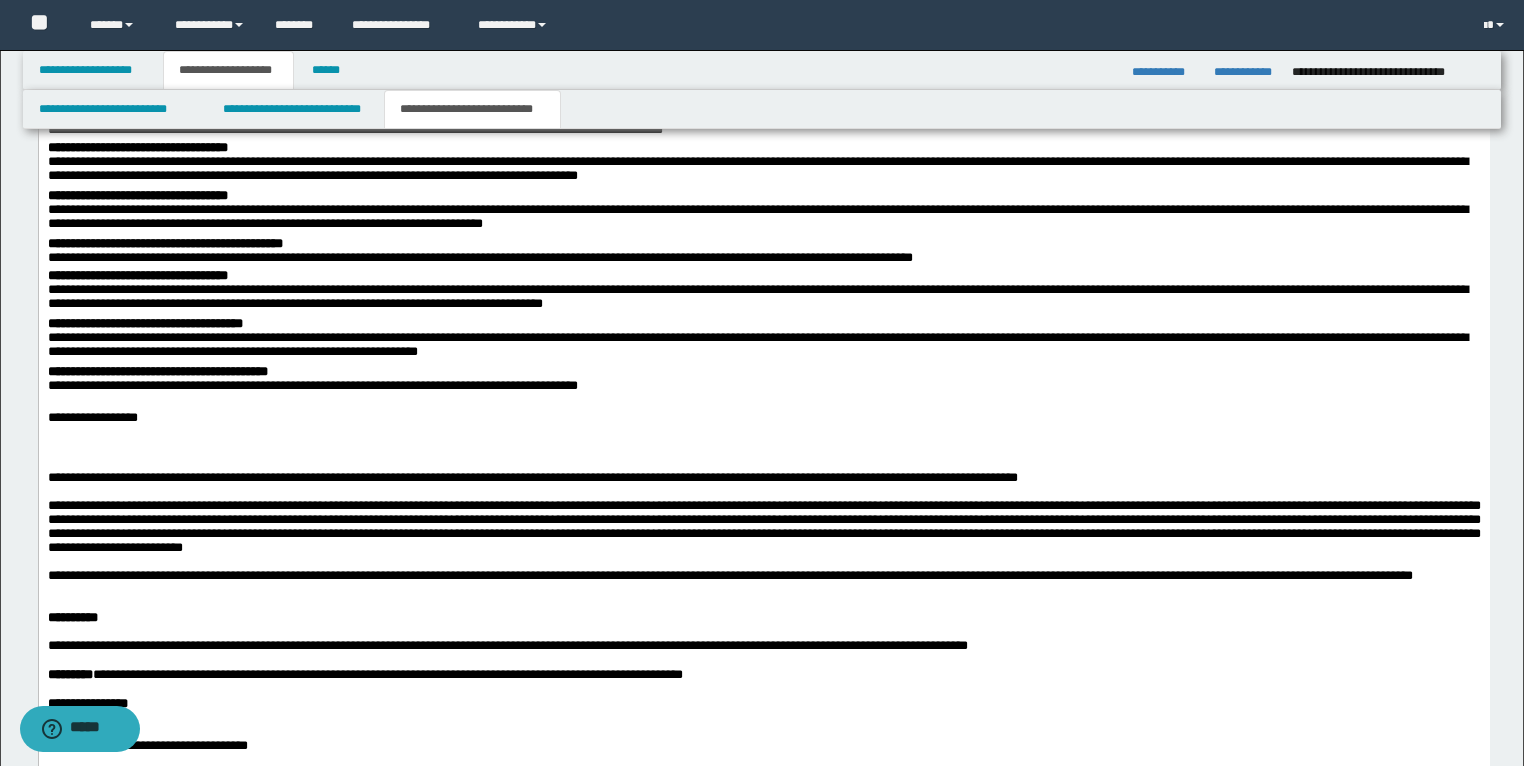 scroll, scrollTop: 1615, scrollLeft: 0, axis: vertical 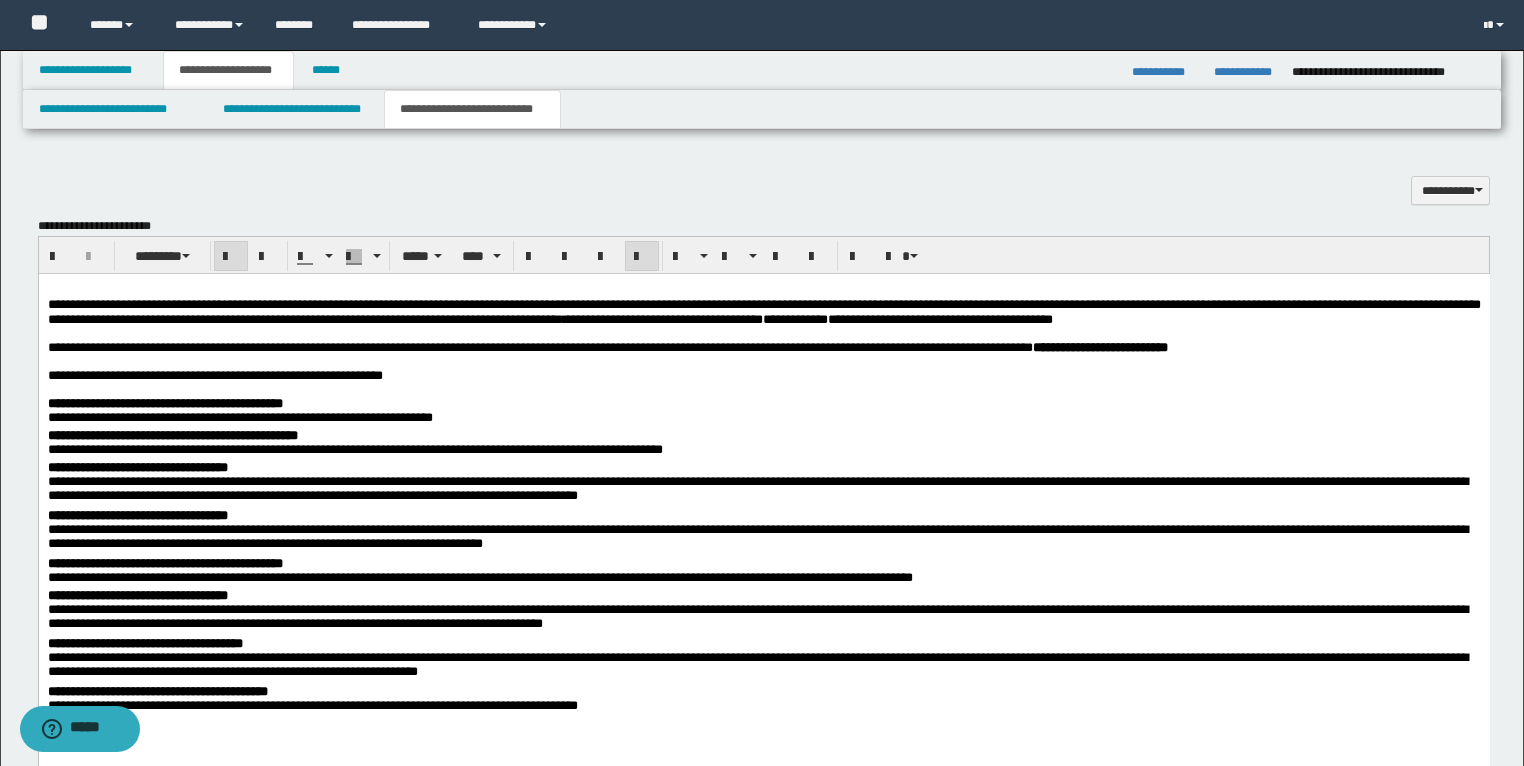 click on "**********" at bounding box center (763, 348) 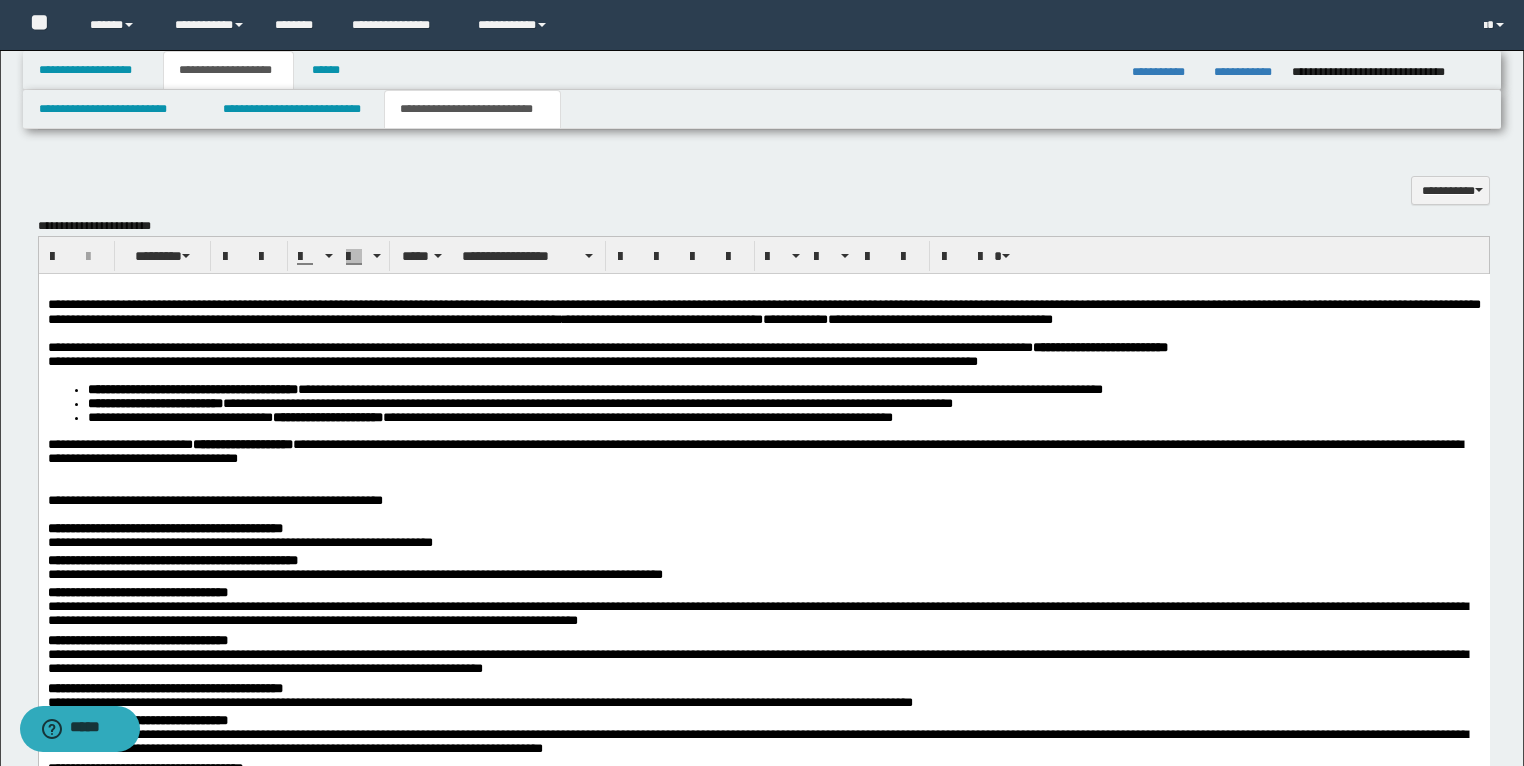 click on "**********" at bounding box center (512, 361) 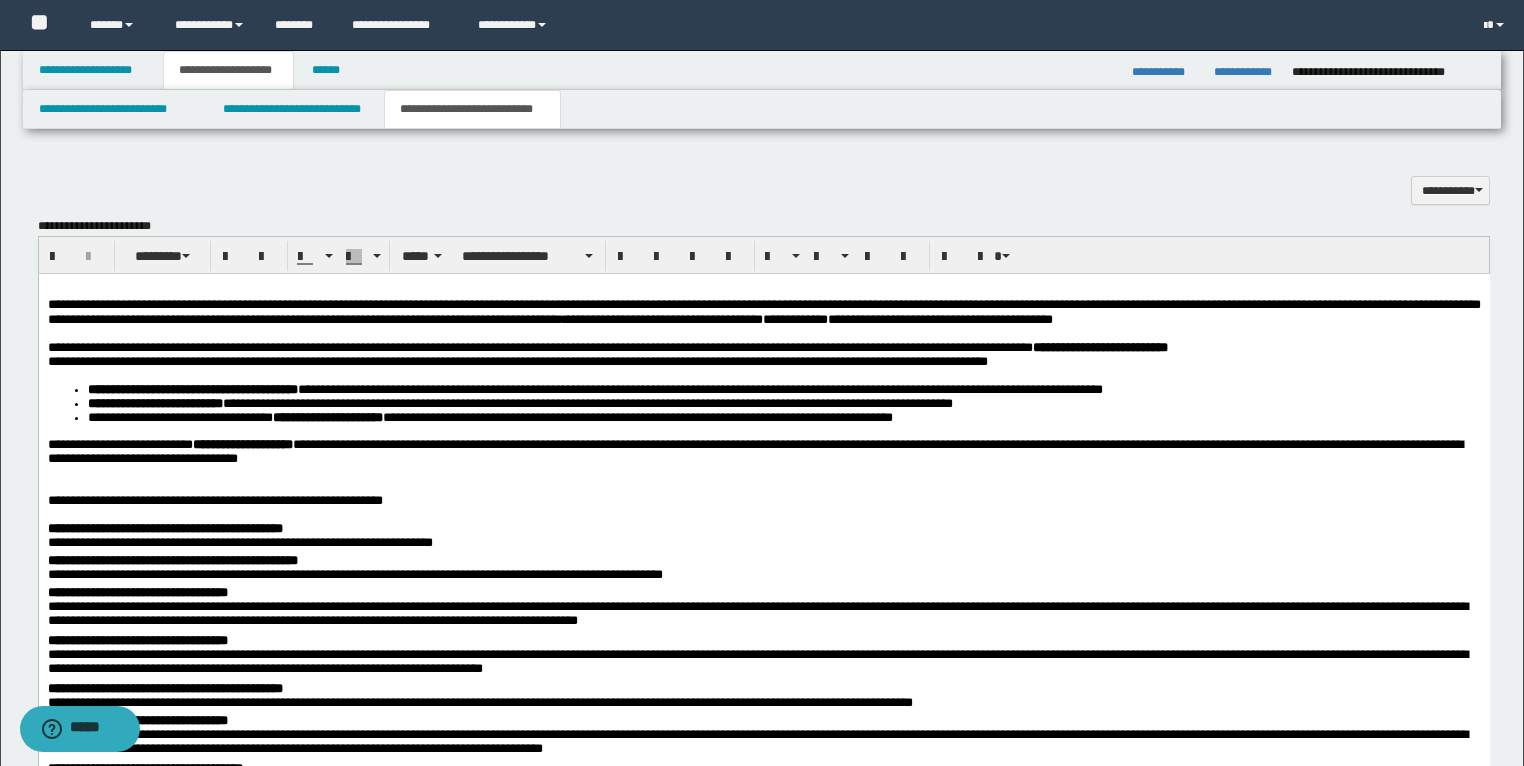 click on "**********" at bounding box center [763, 796] 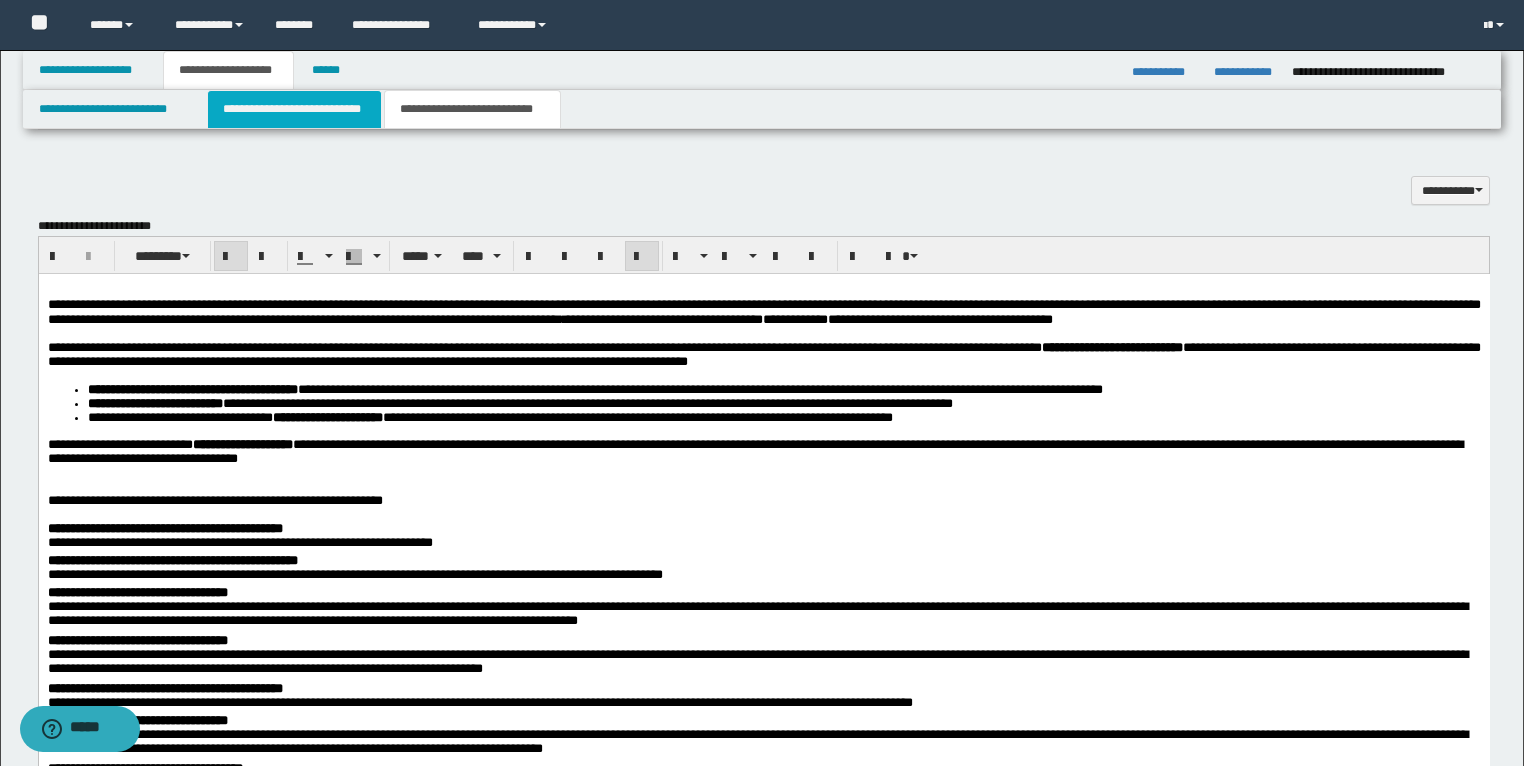 click on "**********" at bounding box center (294, 109) 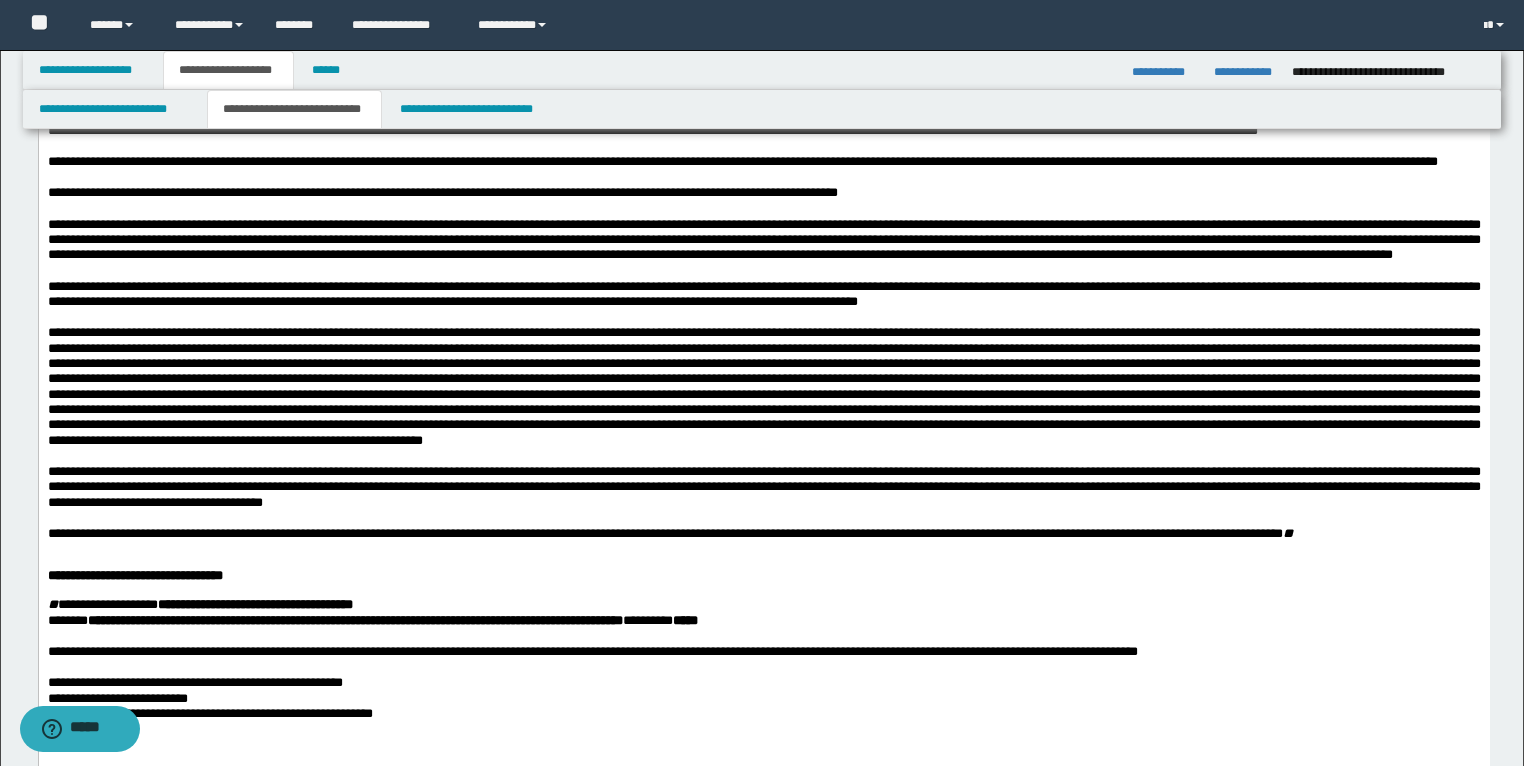 scroll, scrollTop: 655, scrollLeft: 0, axis: vertical 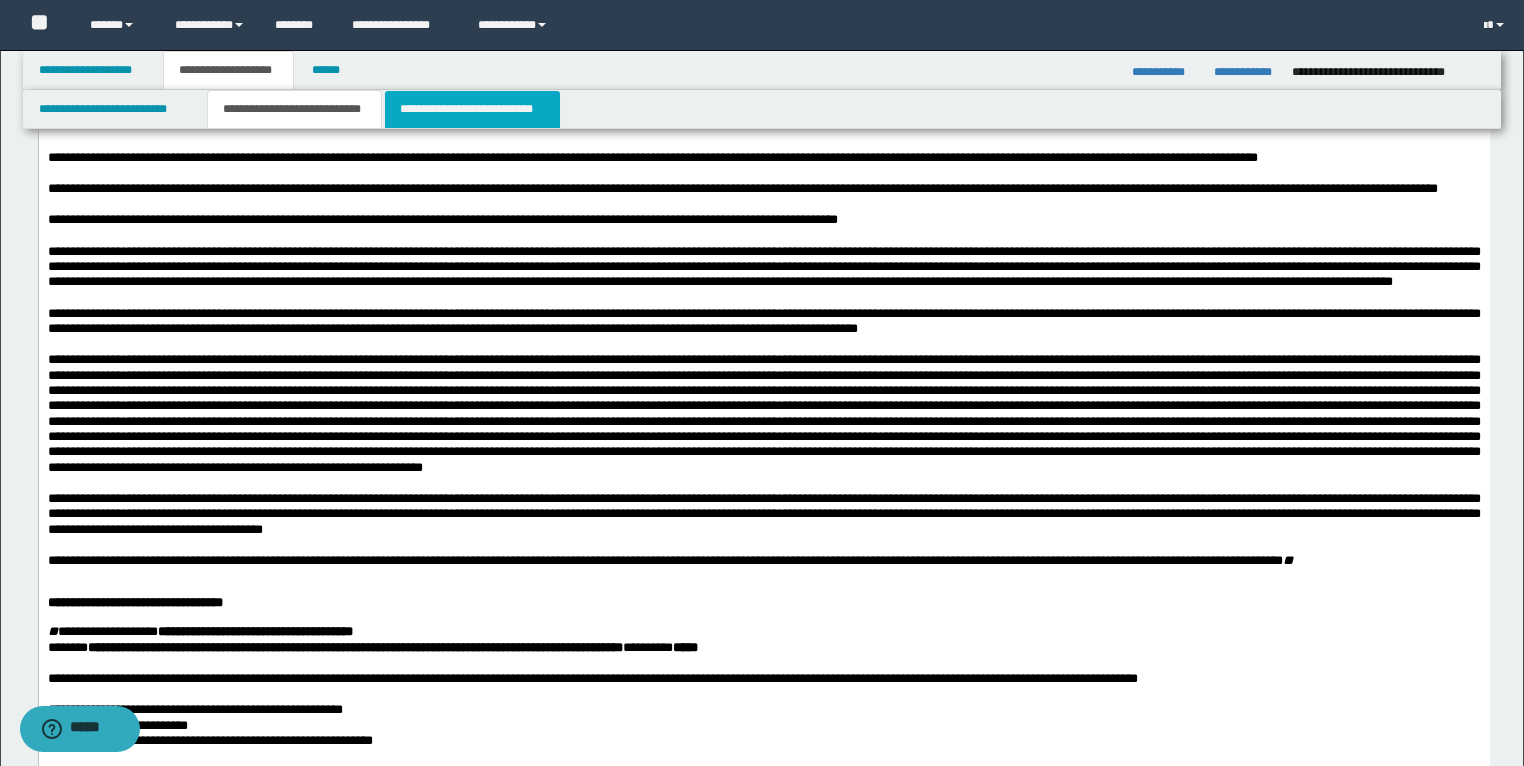 click on "**********" at bounding box center [472, 109] 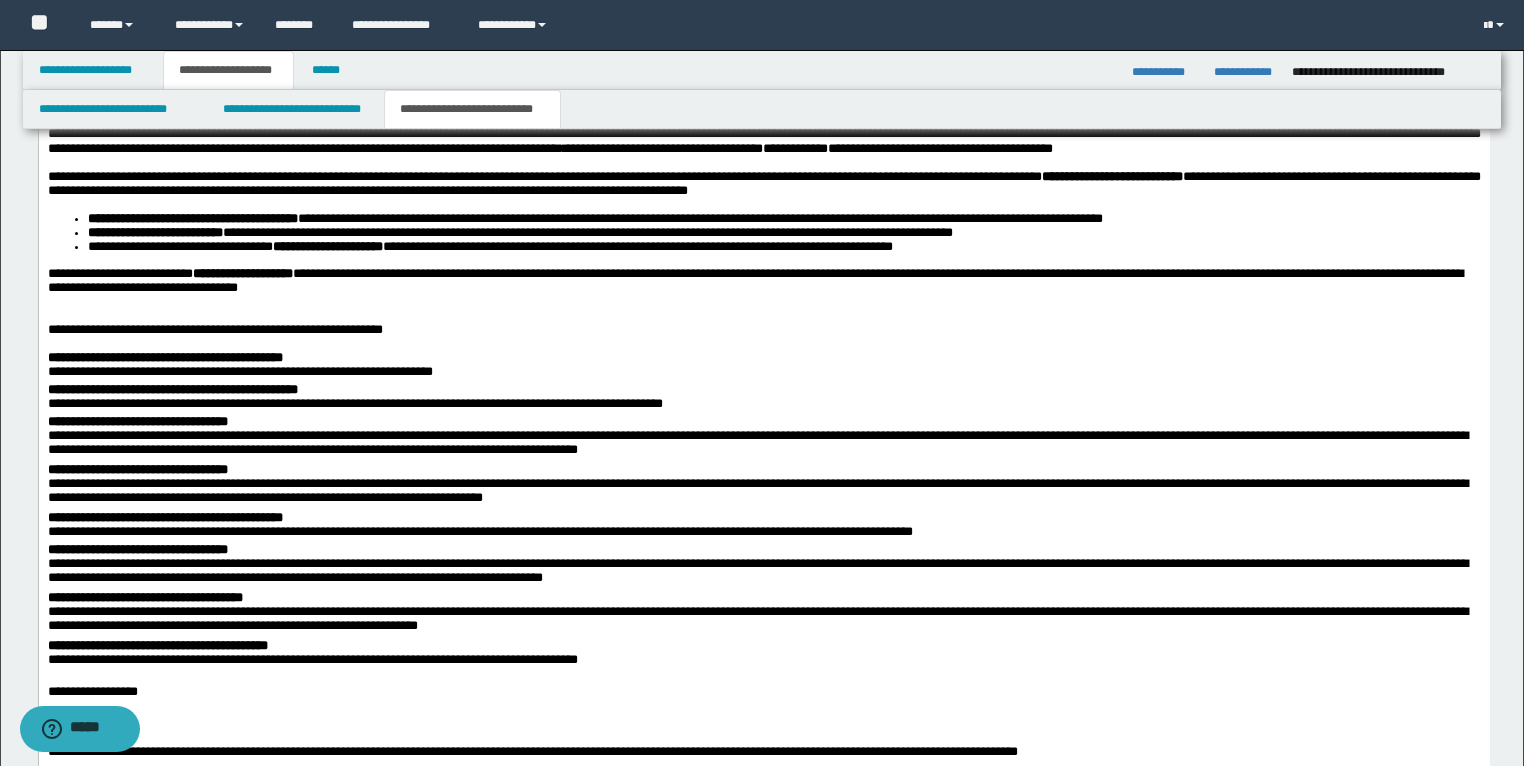 scroll, scrollTop: 1760, scrollLeft: 0, axis: vertical 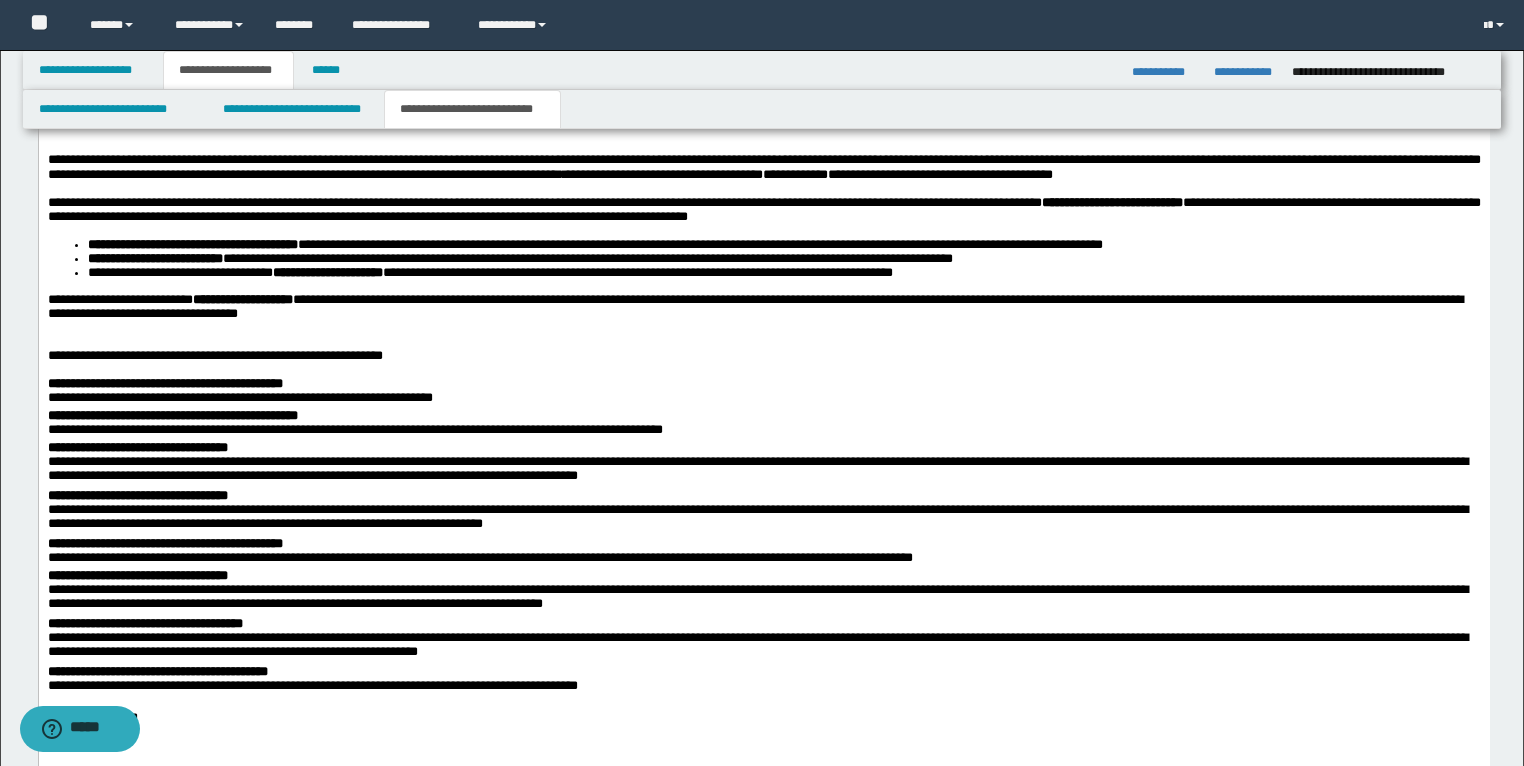 click on "**********" at bounding box center [763, 209] 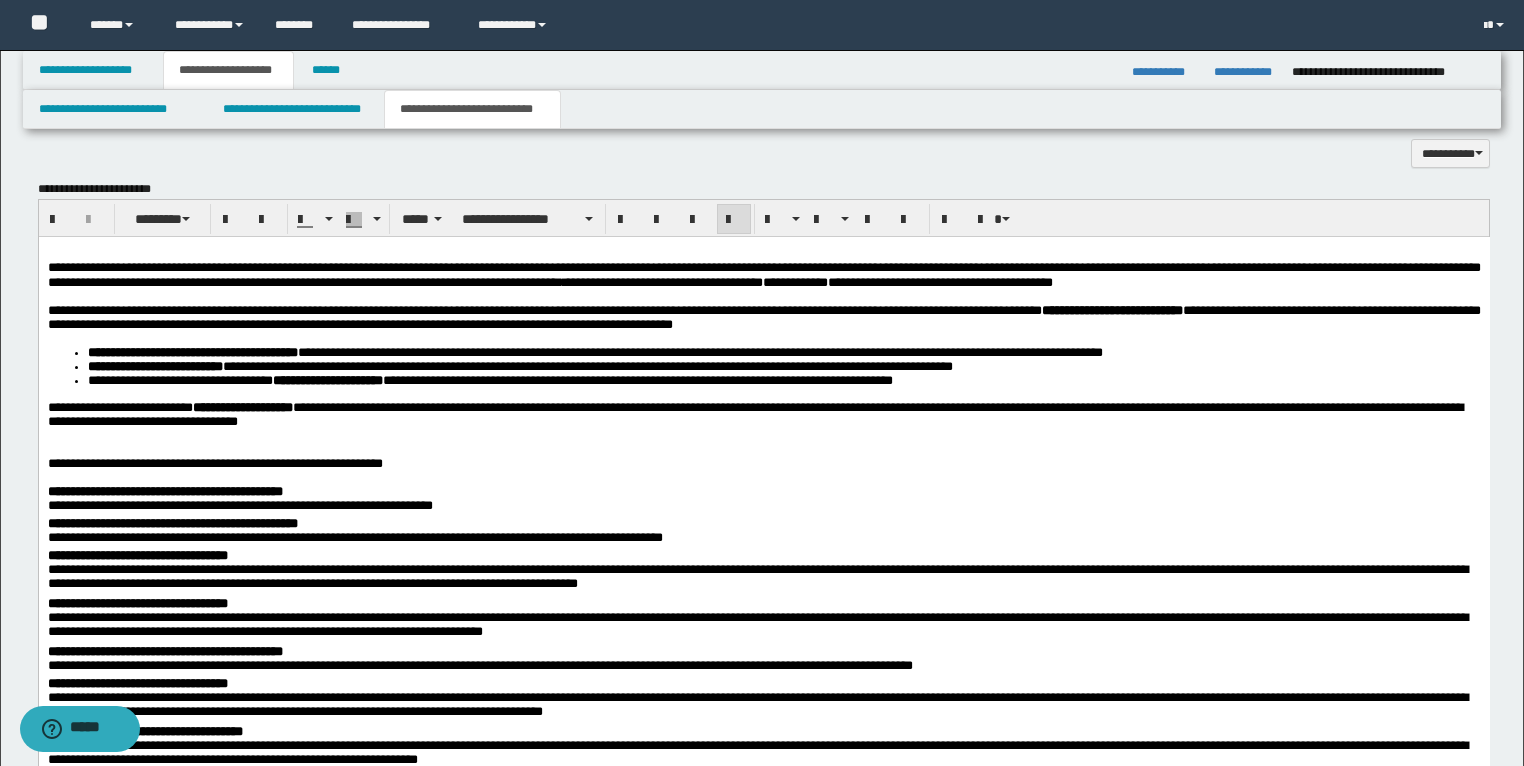 scroll, scrollTop: 1680, scrollLeft: 0, axis: vertical 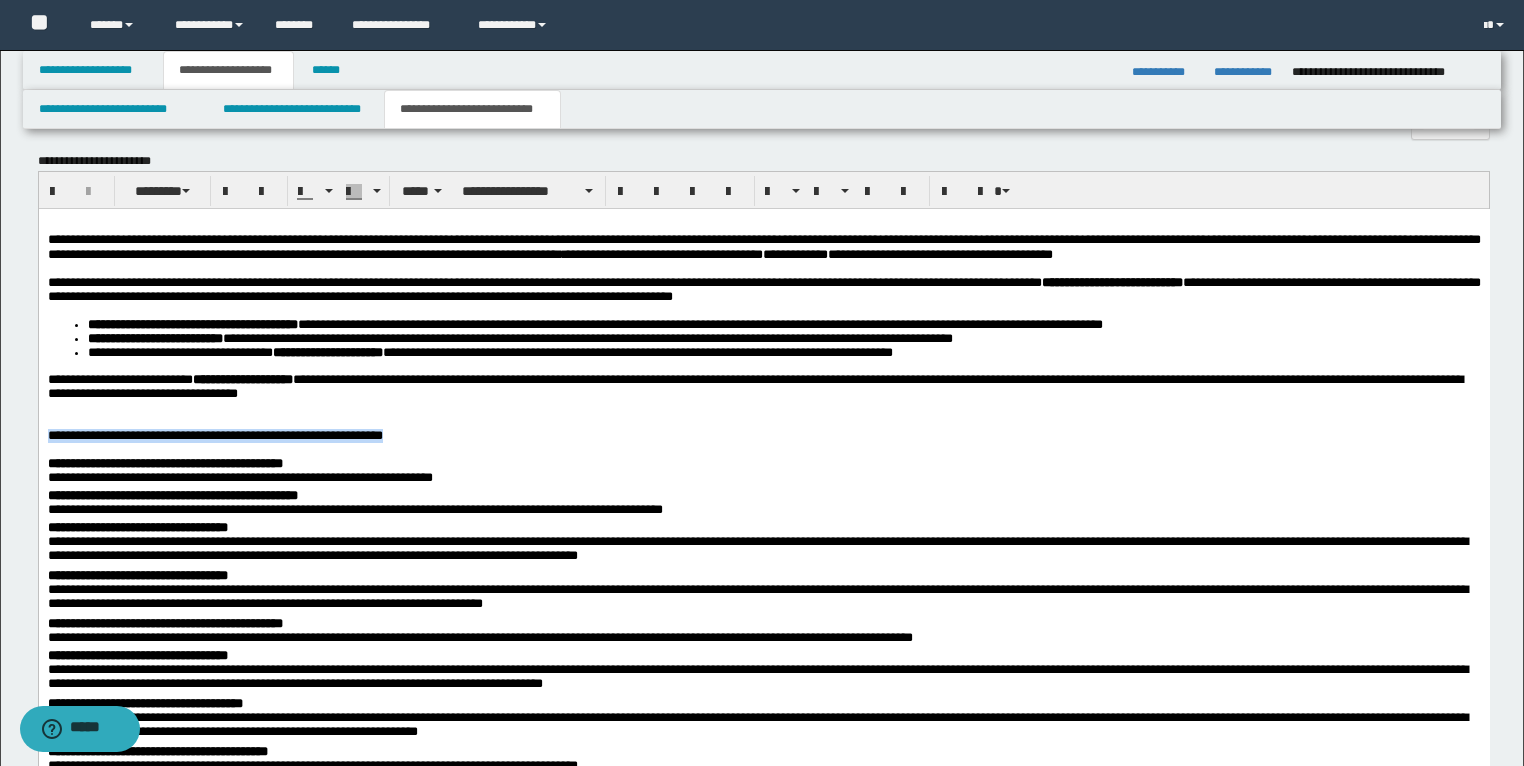 drag, startPoint x: 599, startPoint y: 475, endPoint x: 75, endPoint y: 687, distance: 565.261 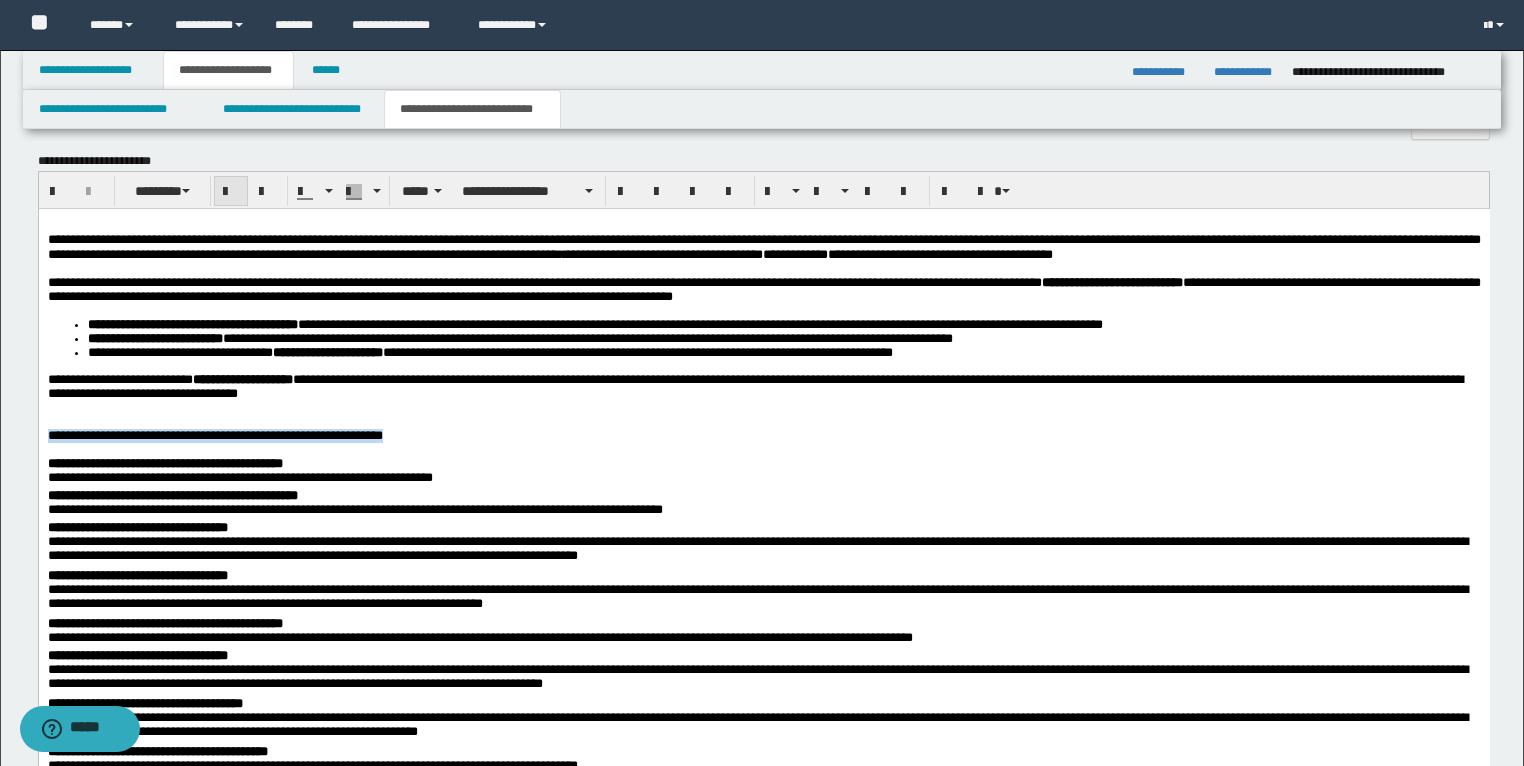 click at bounding box center [231, 192] 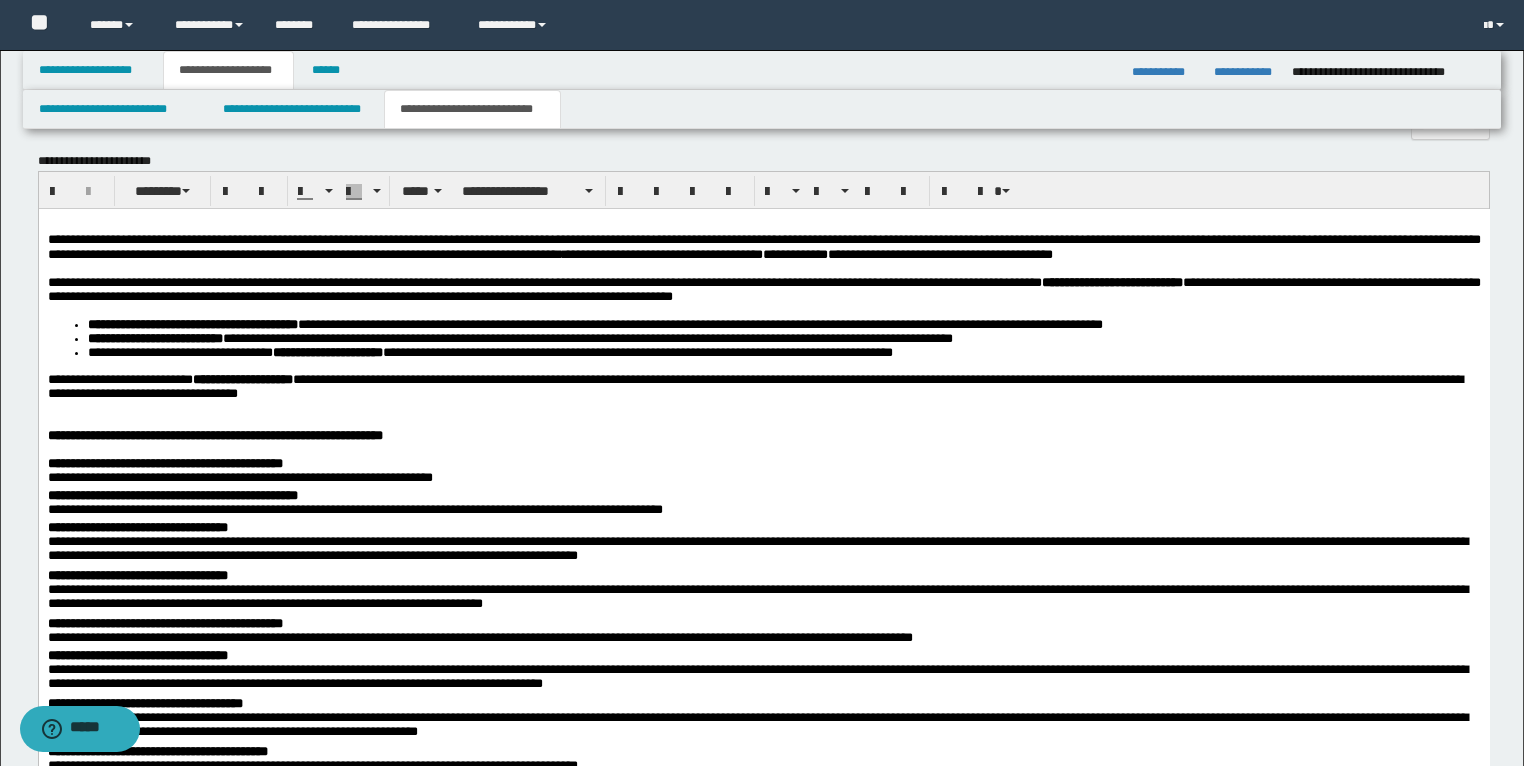 click on "**********" at bounding box center (763, 387) 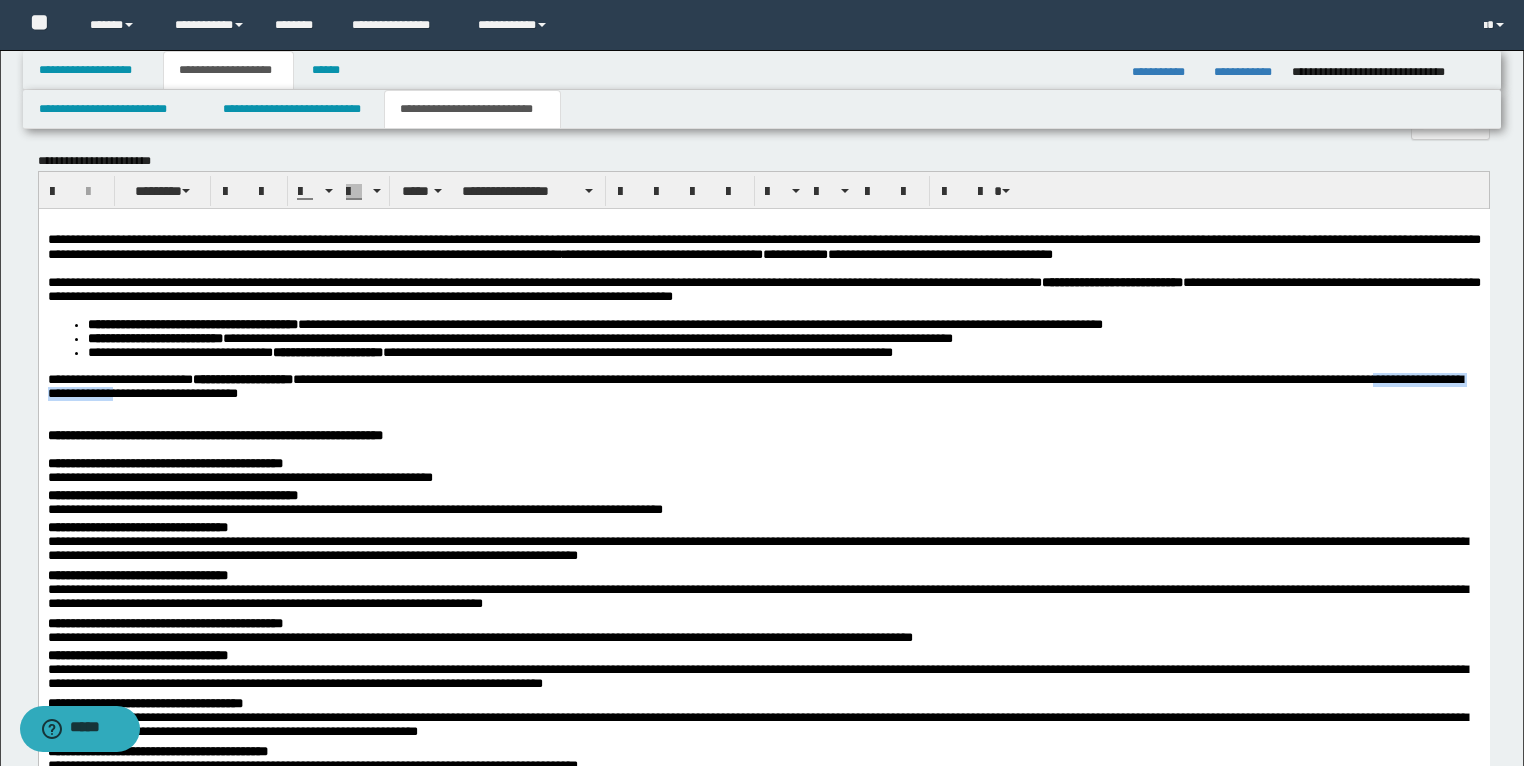 drag, startPoint x: 419, startPoint y: 424, endPoint x: 220, endPoint y: 423, distance: 199.00252 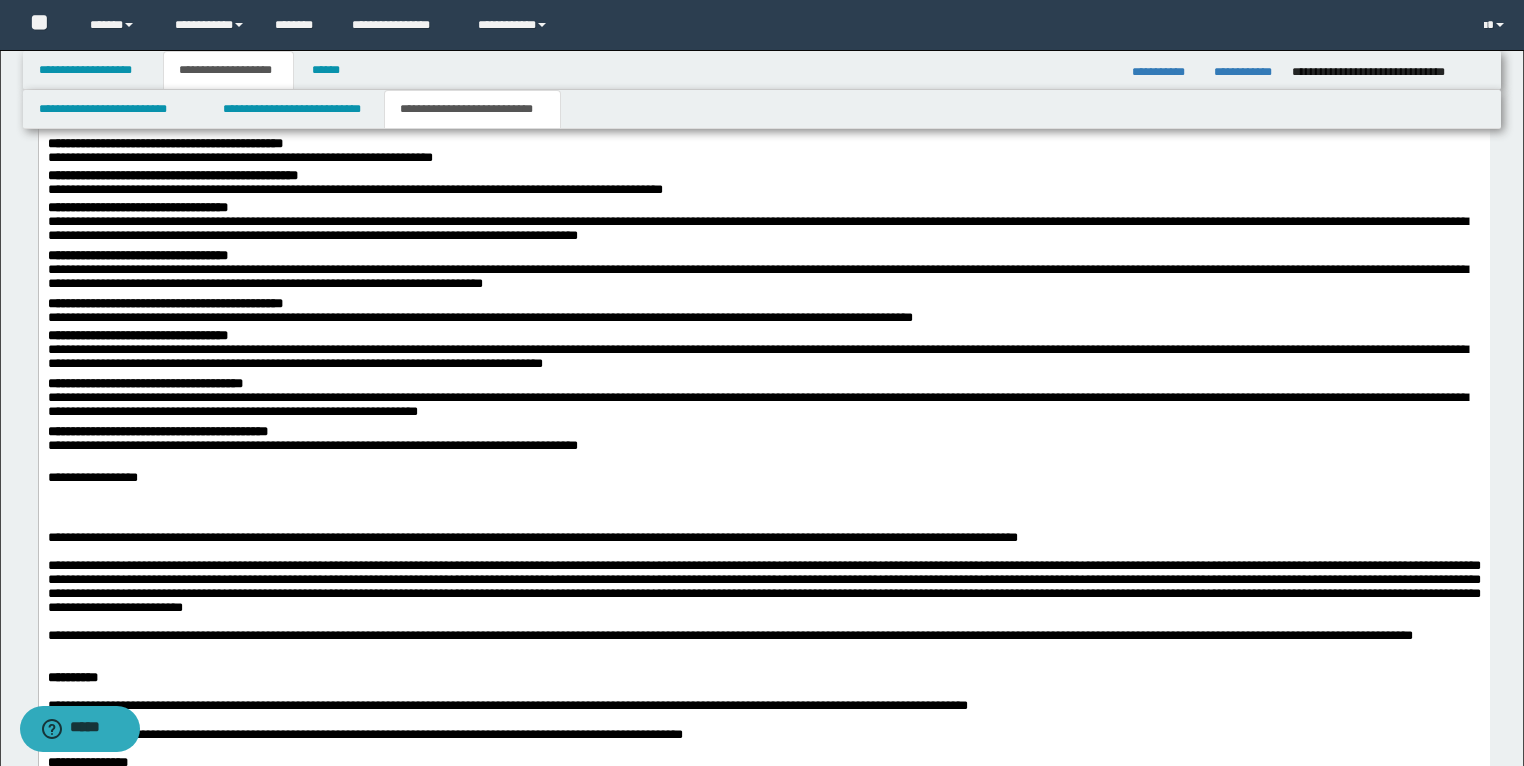 scroll, scrollTop: 2080, scrollLeft: 0, axis: vertical 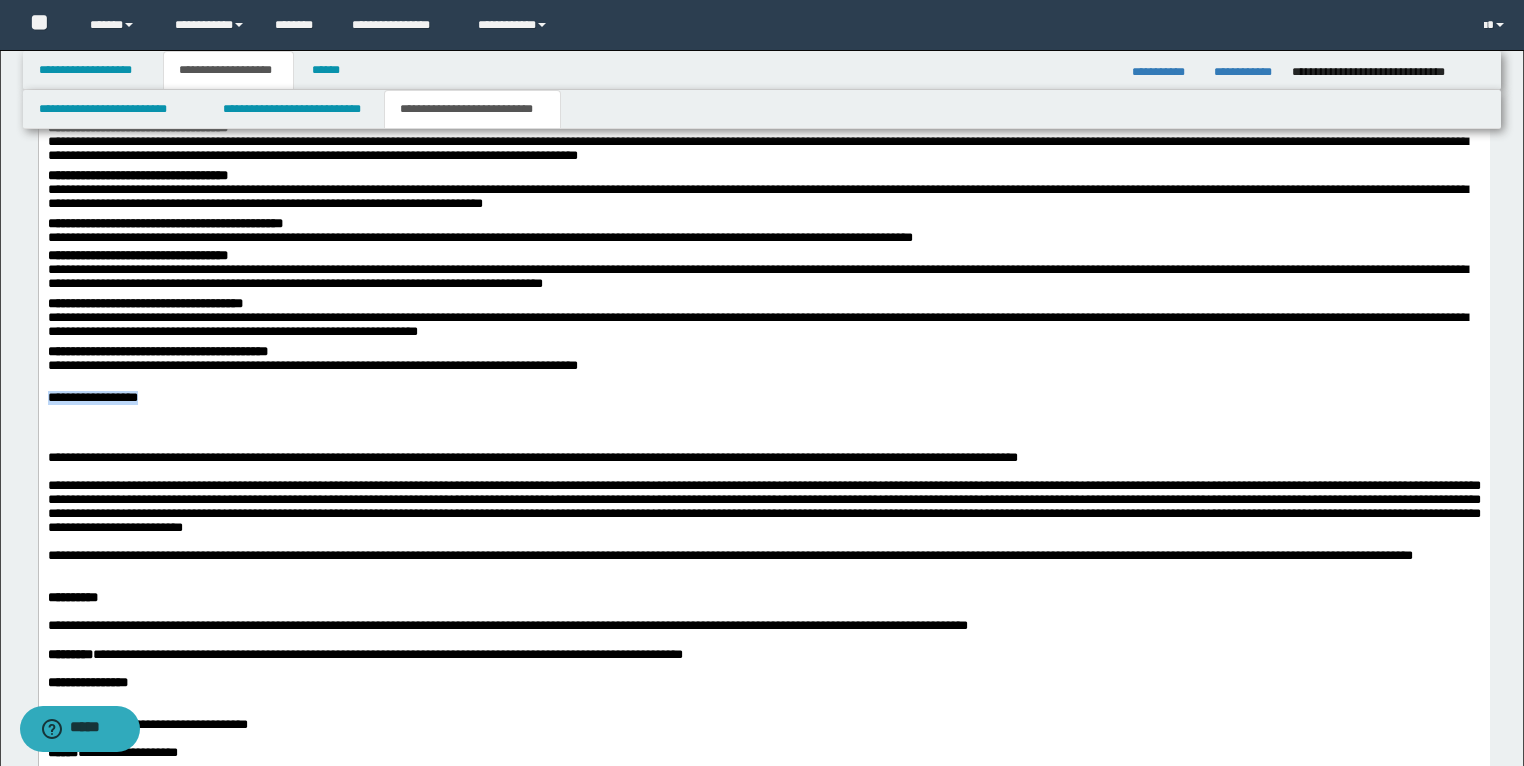 drag, startPoint x: 272, startPoint y: 437, endPoint x: 26, endPoint y: 442, distance: 246.05081 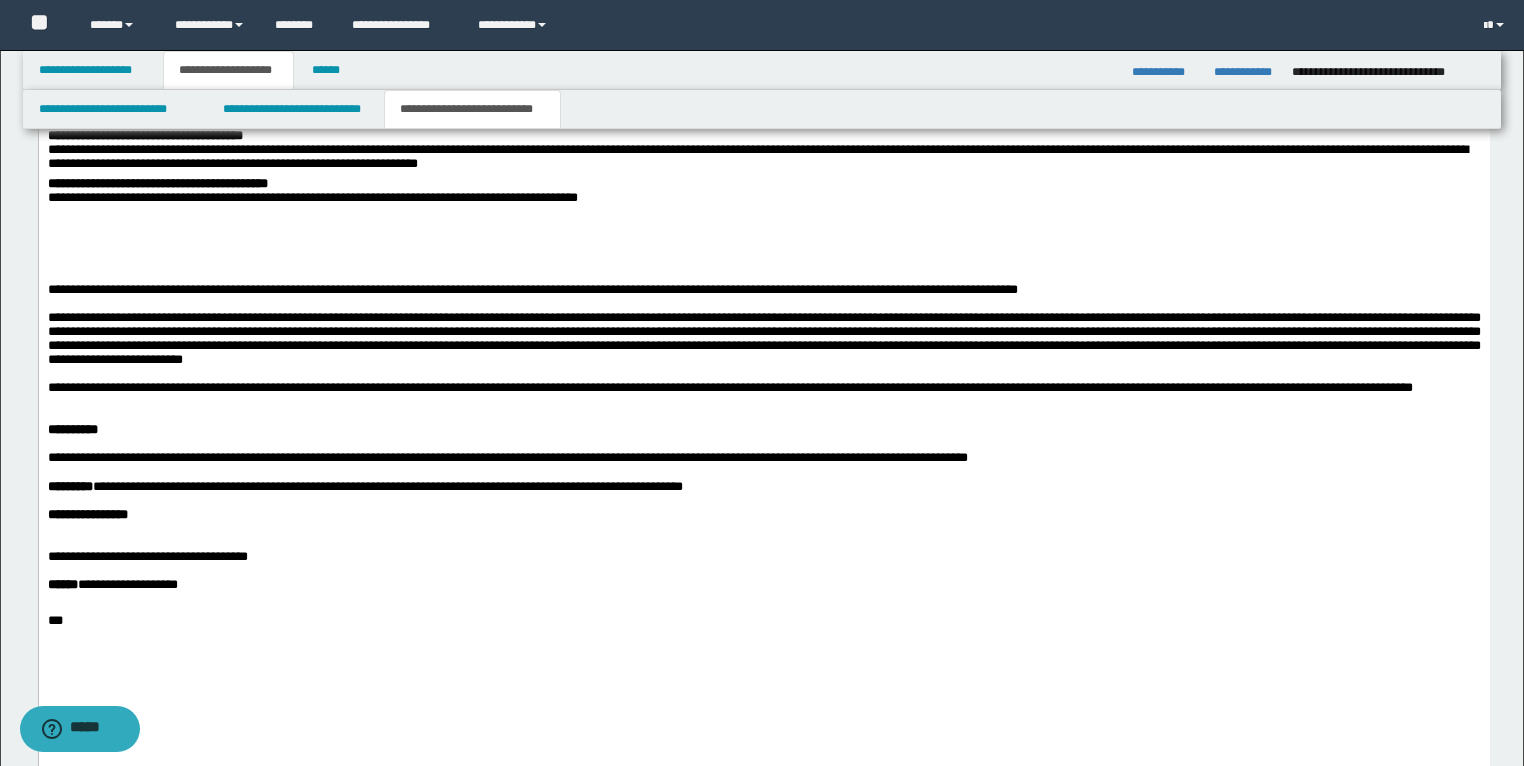 scroll, scrollTop: 2240, scrollLeft: 0, axis: vertical 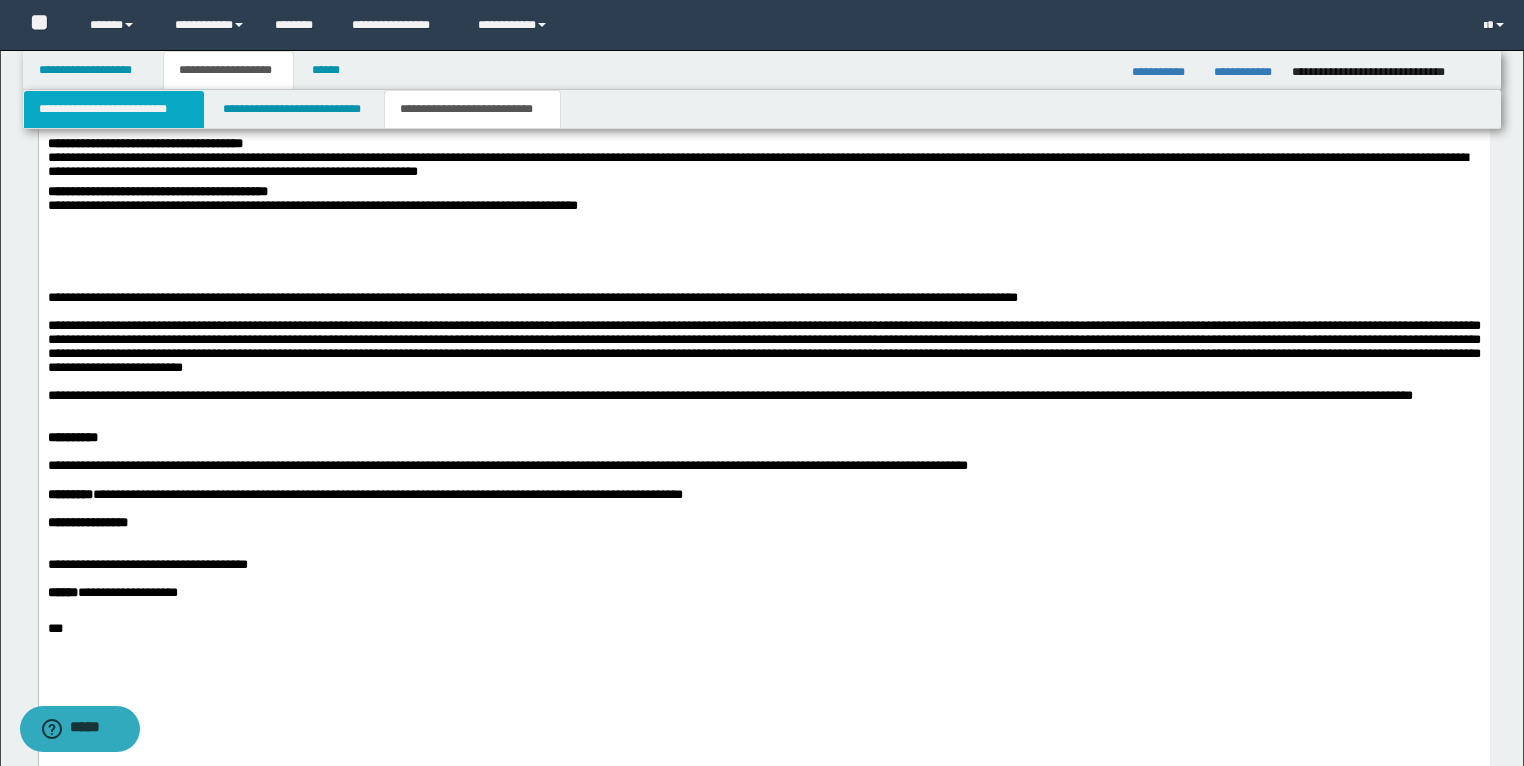 click on "**********" at bounding box center [114, 109] 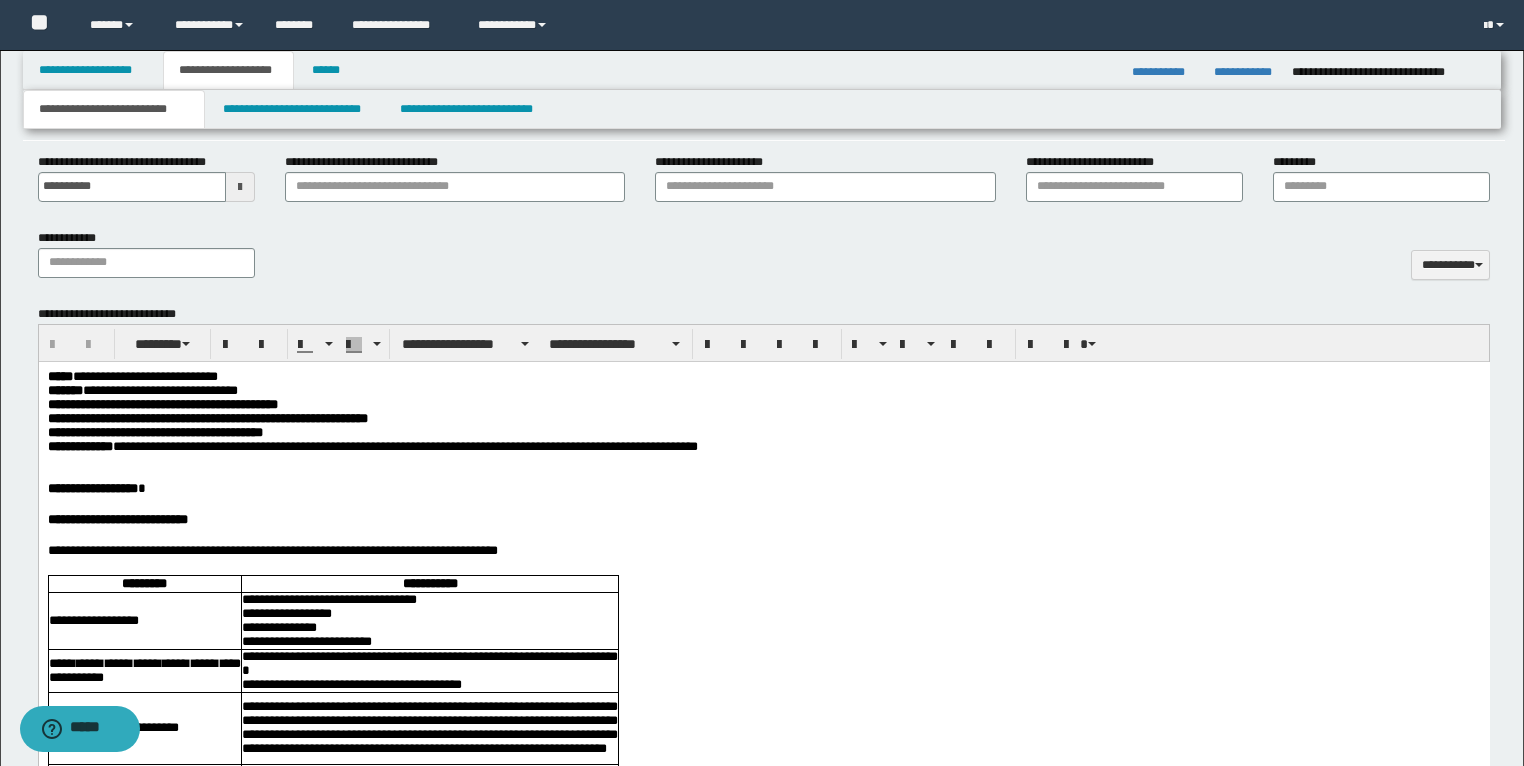 scroll, scrollTop: 880, scrollLeft: 0, axis: vertical 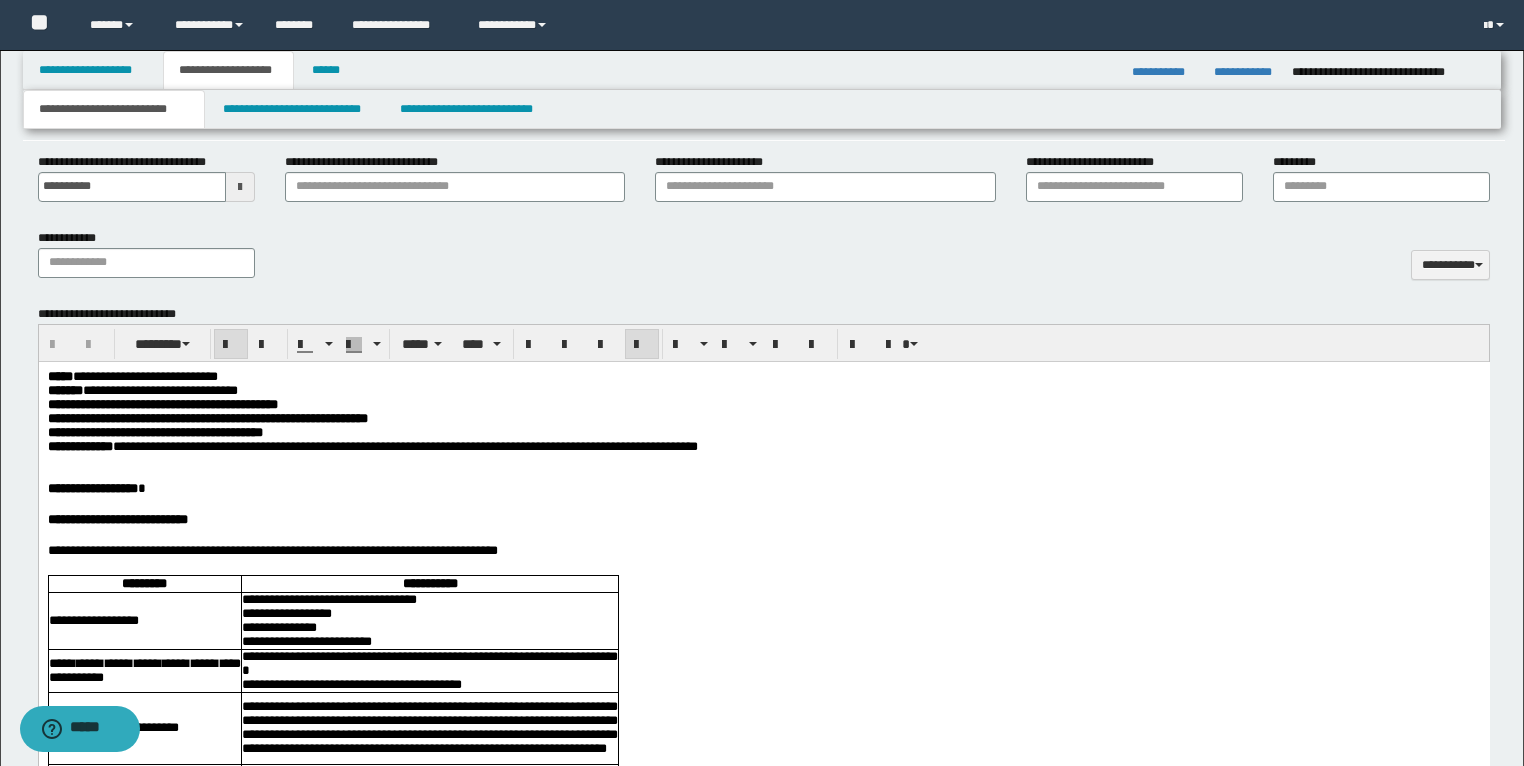 drag, startPoint x: 43, startPoint y: 374, endPoint x: 368, endPoint y: 502, distance: 349.29788 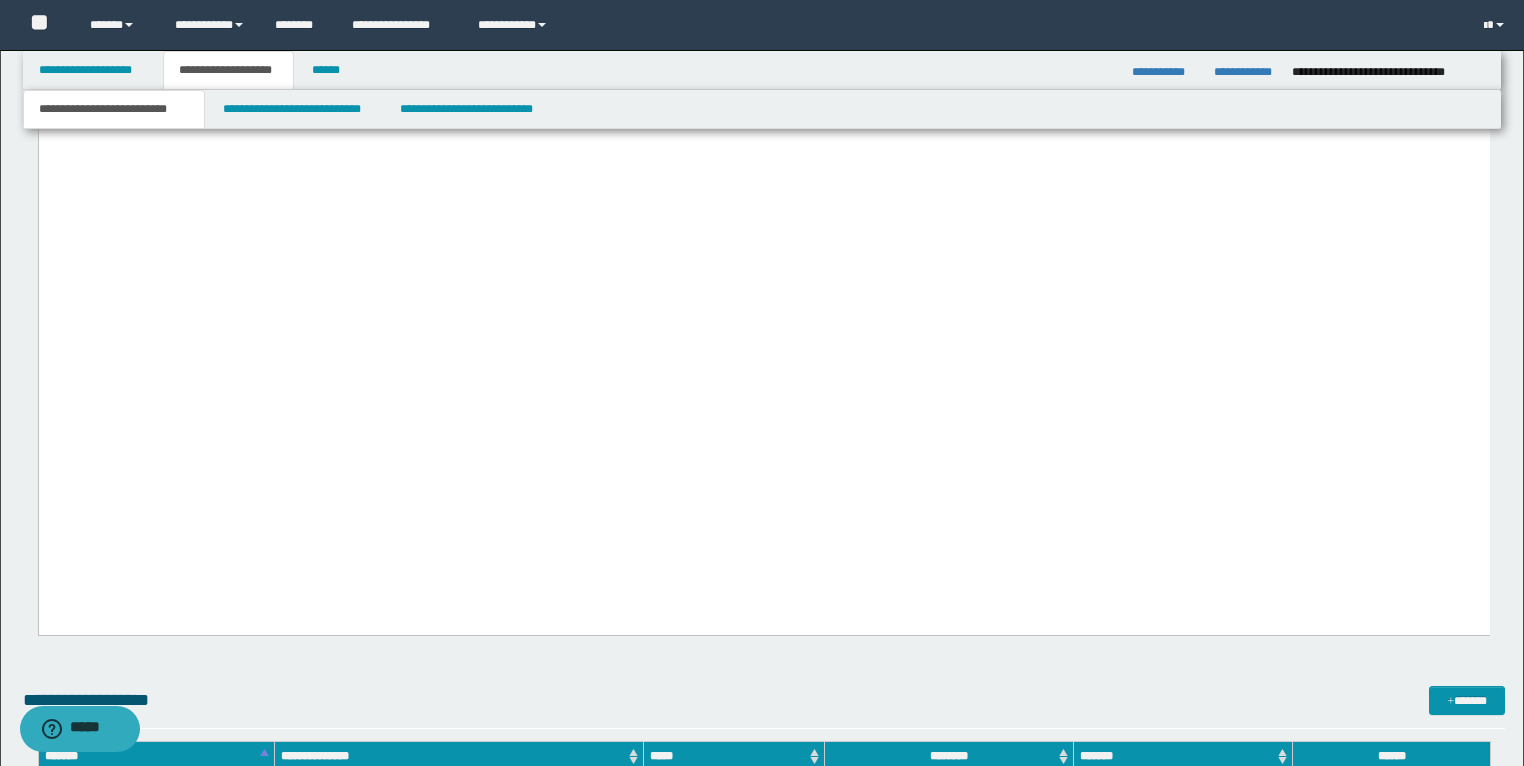 scroll, scrollTop: 5993, scrollLeft: 0, axis: vertical 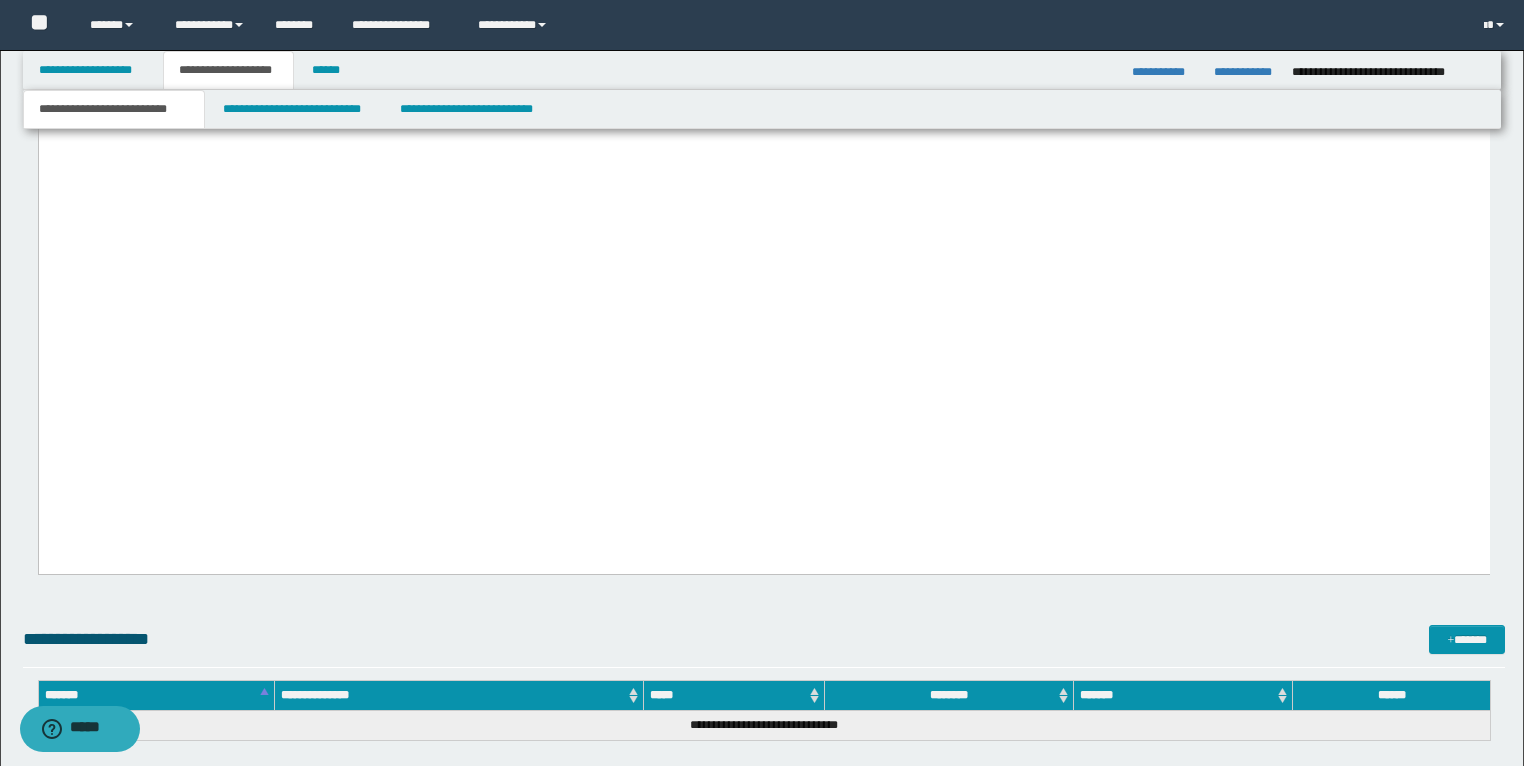 drag, startPoint x: 51, startPoint y: -4736, endPoint x: 899, endPoint y: 450, distance: 5254.874 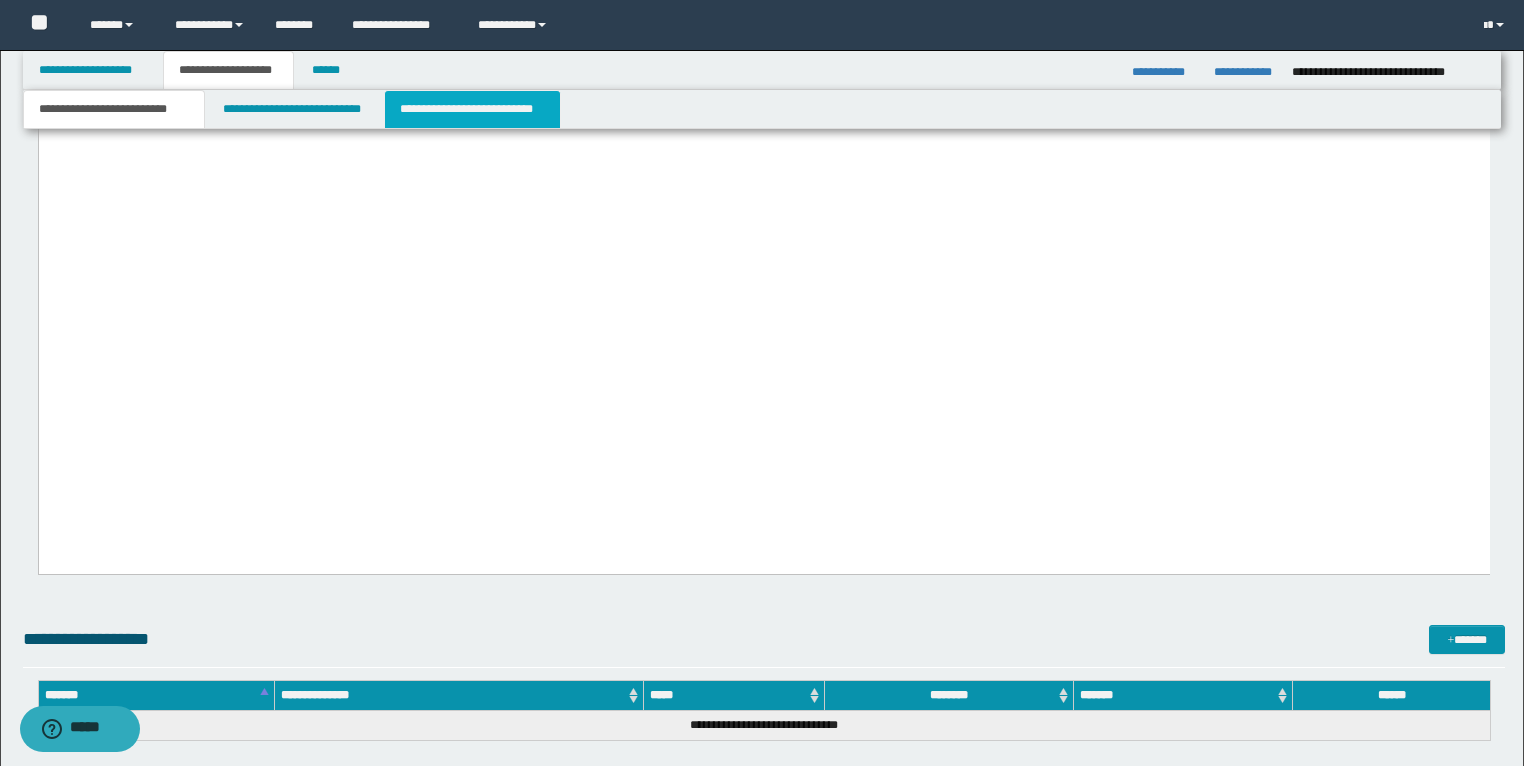 click on "**********" at bounding box center [472, 109] 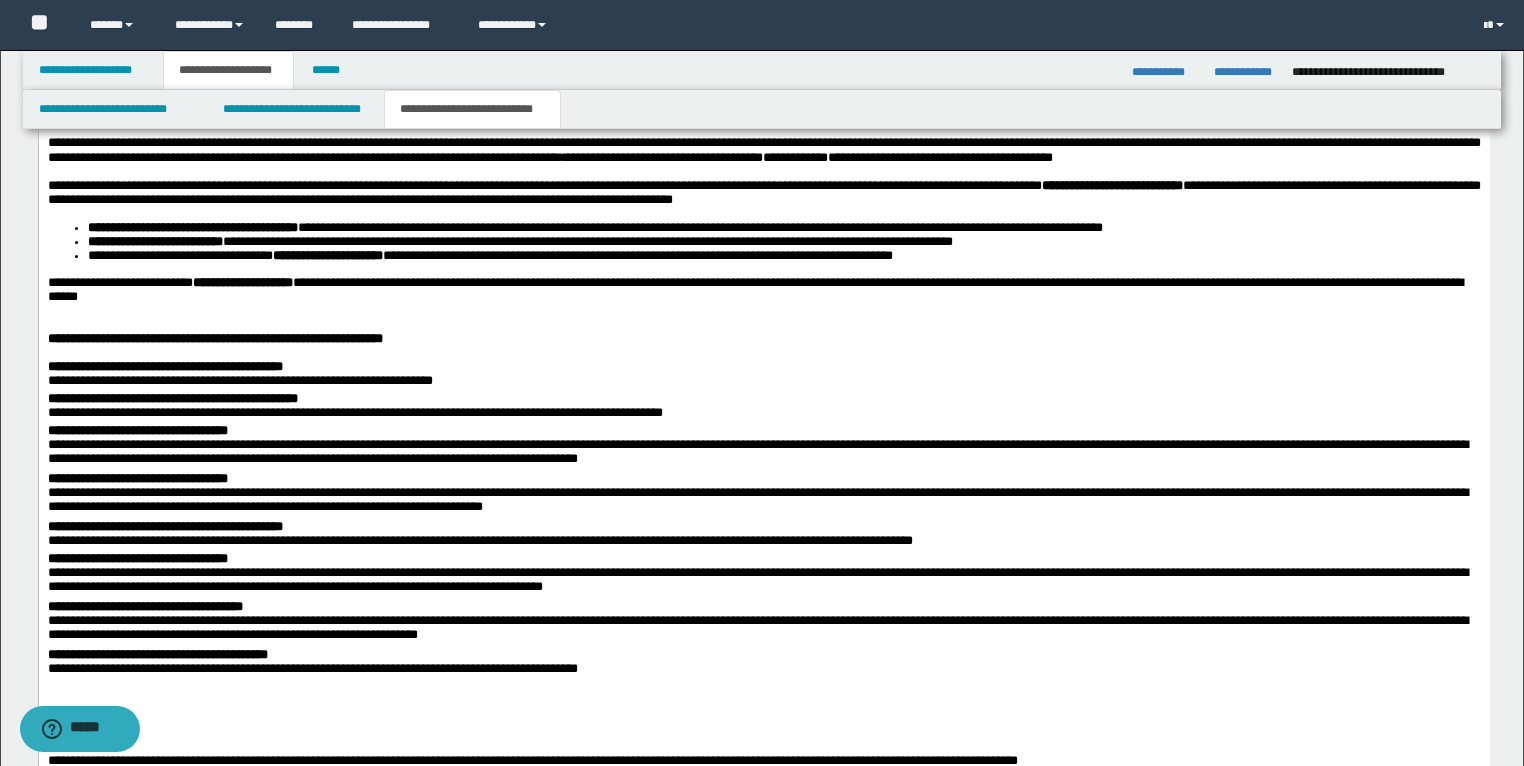 scroll, scrollTop: 2036, scrollLeft: 0, axis: vertical 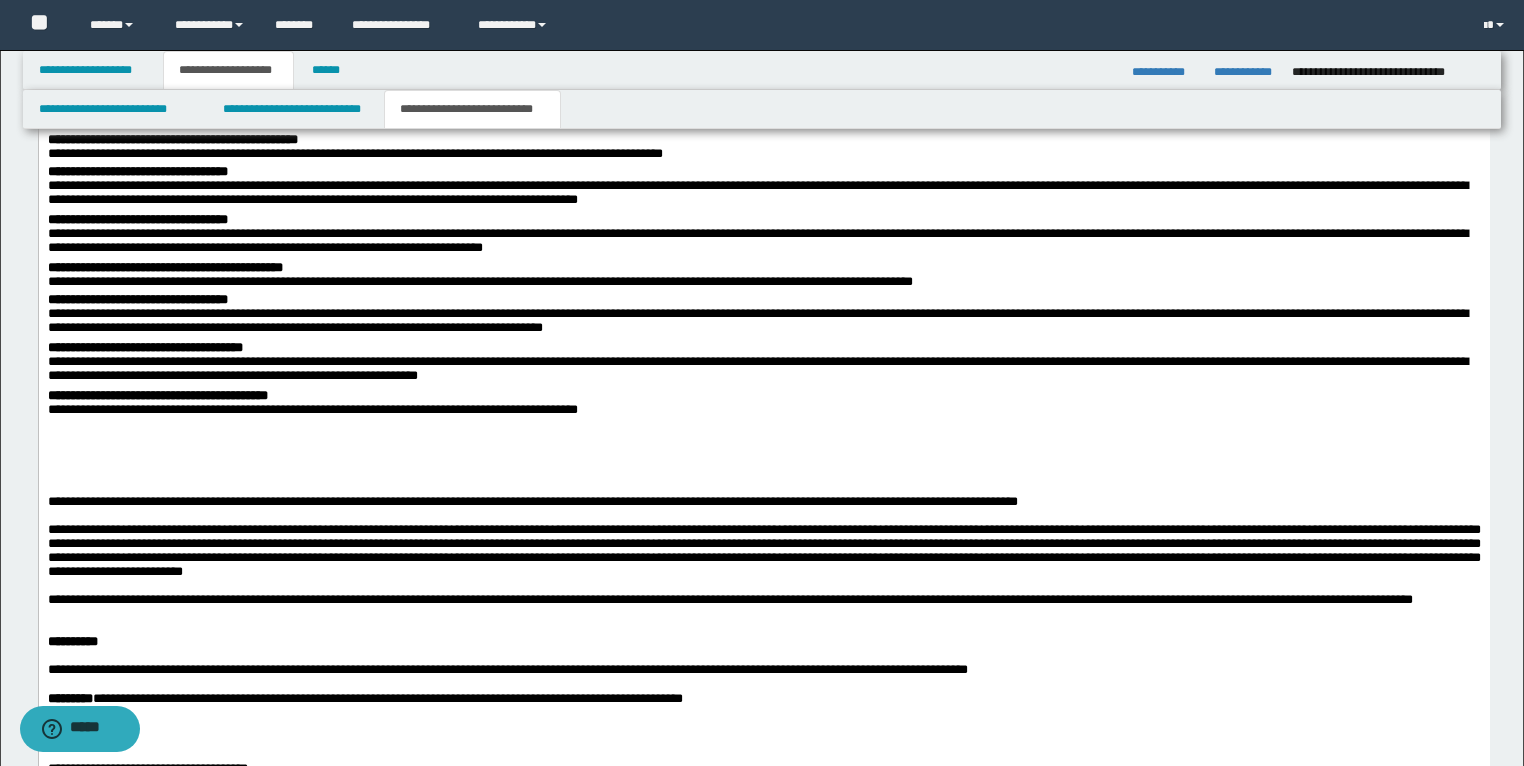 click at bounding box center (763, 458) 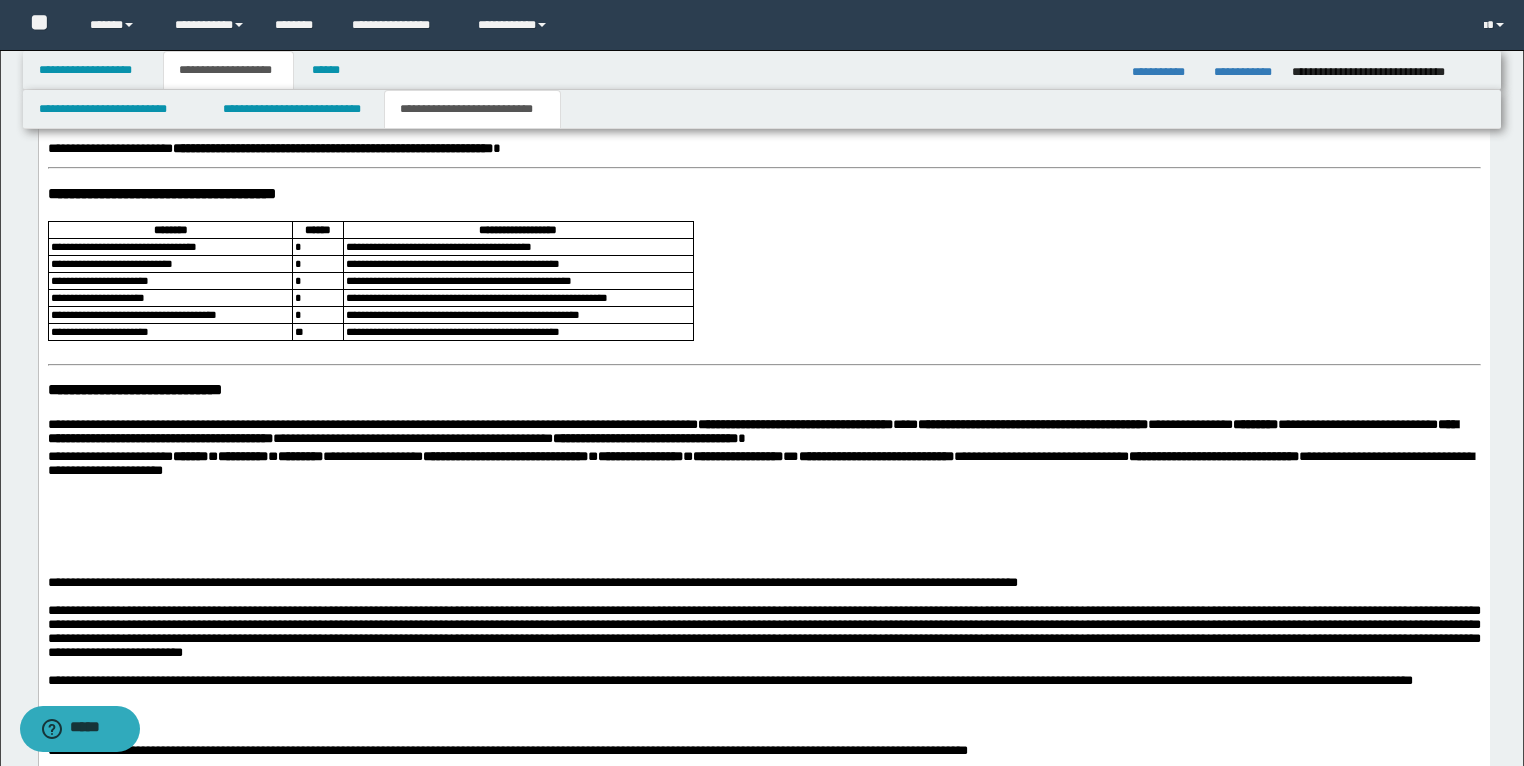 scroll, scrollTop: 2996, scrollLeft: 0, axis: vertical 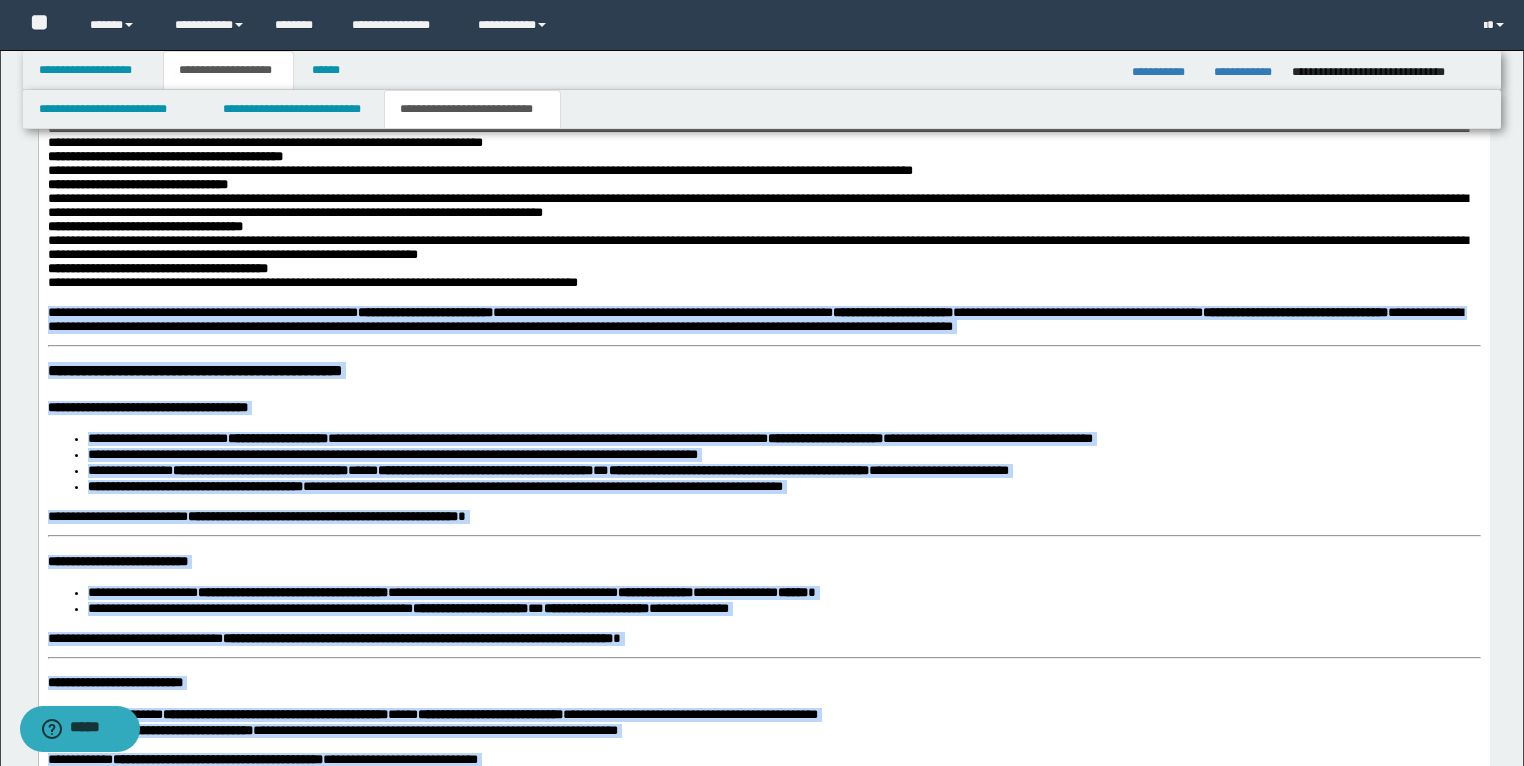drag, startPoint x: 465, startPoint y: 1427, endPoint x: 32, endPoint y: 401, distance: 1113.627 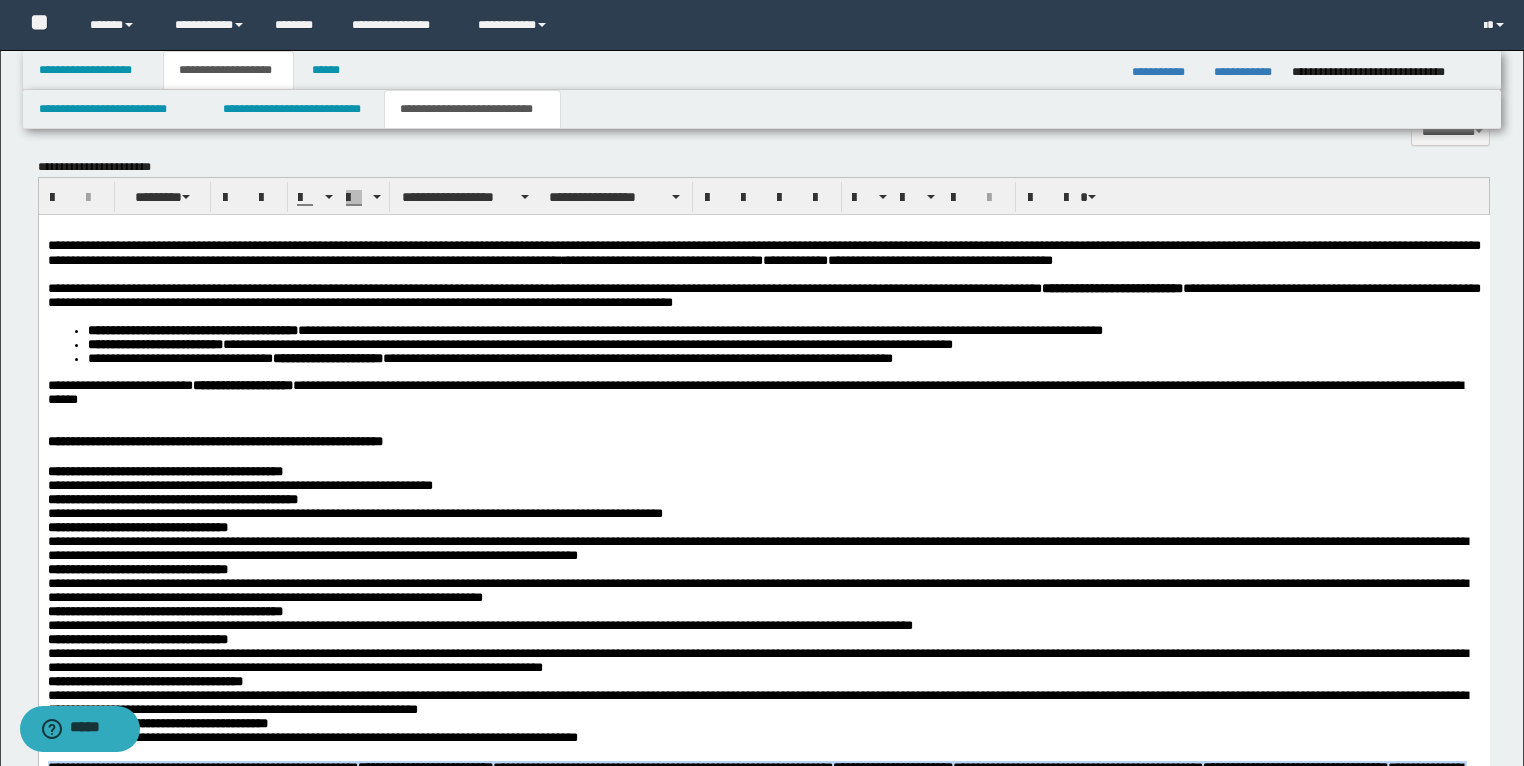 scroll, scrollTop: 1649, scrollLeft: 0, axis: vertical 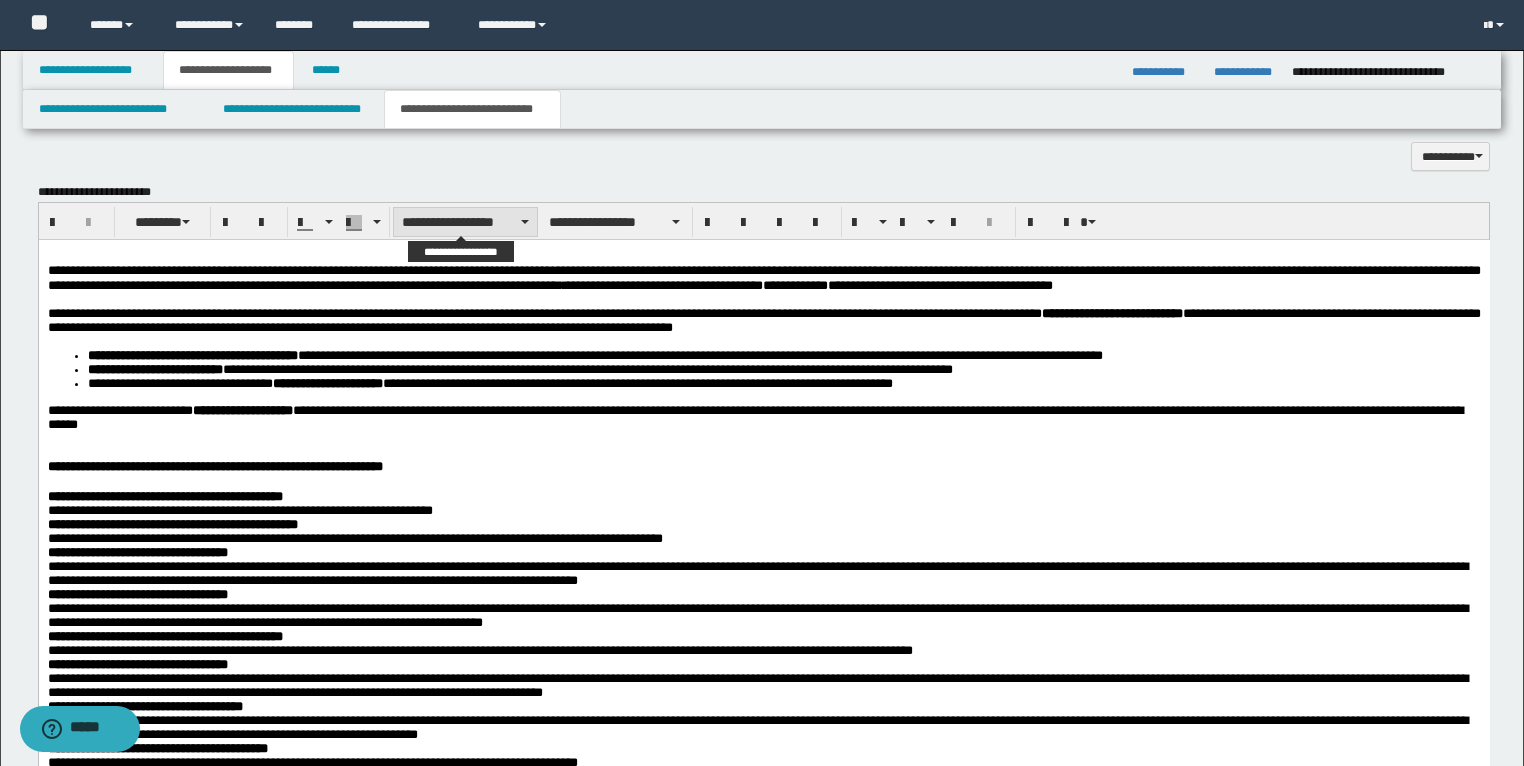 click on "**********" at bounding box center (465, 222) 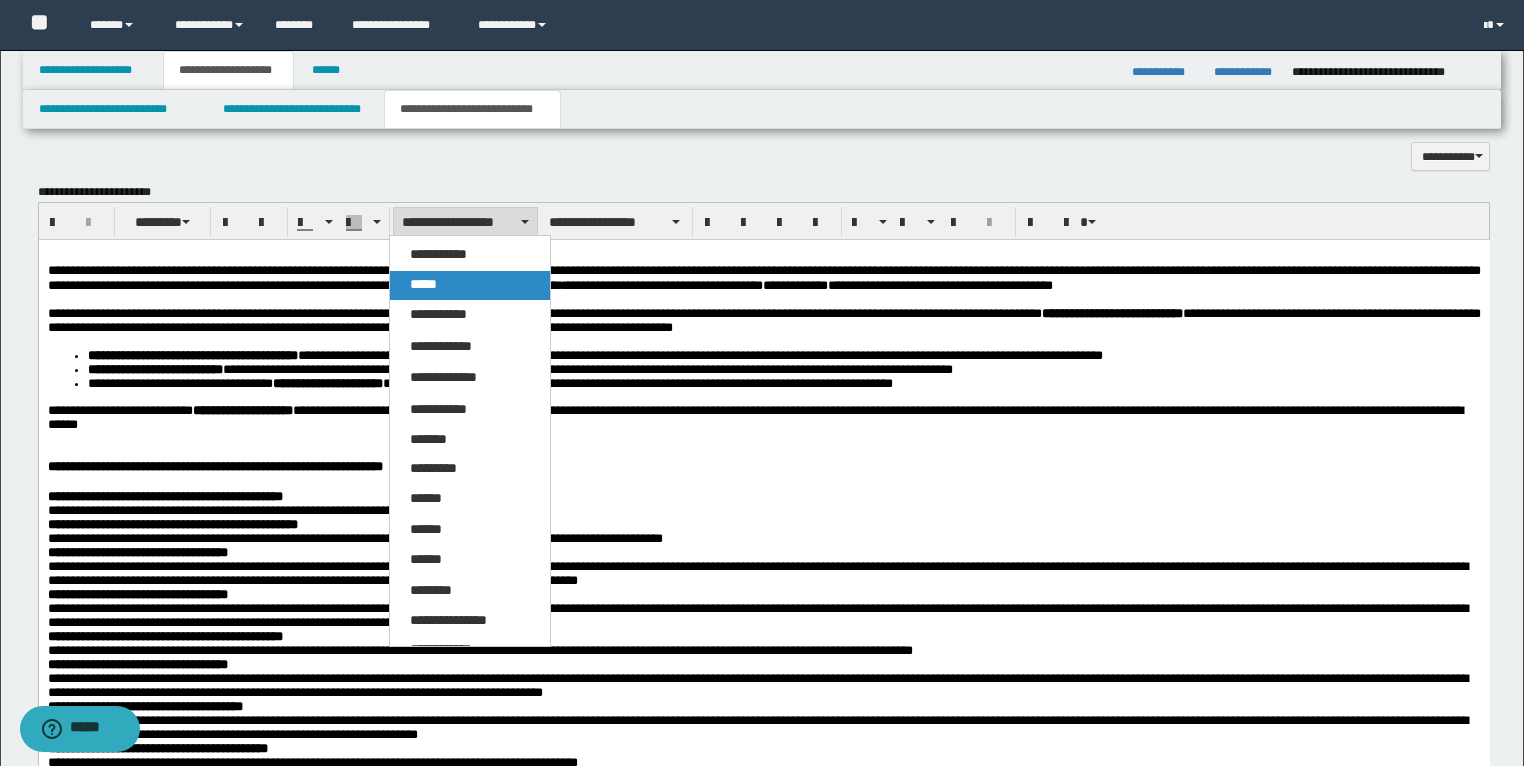click on "*****" at bounding box center (423, 284) 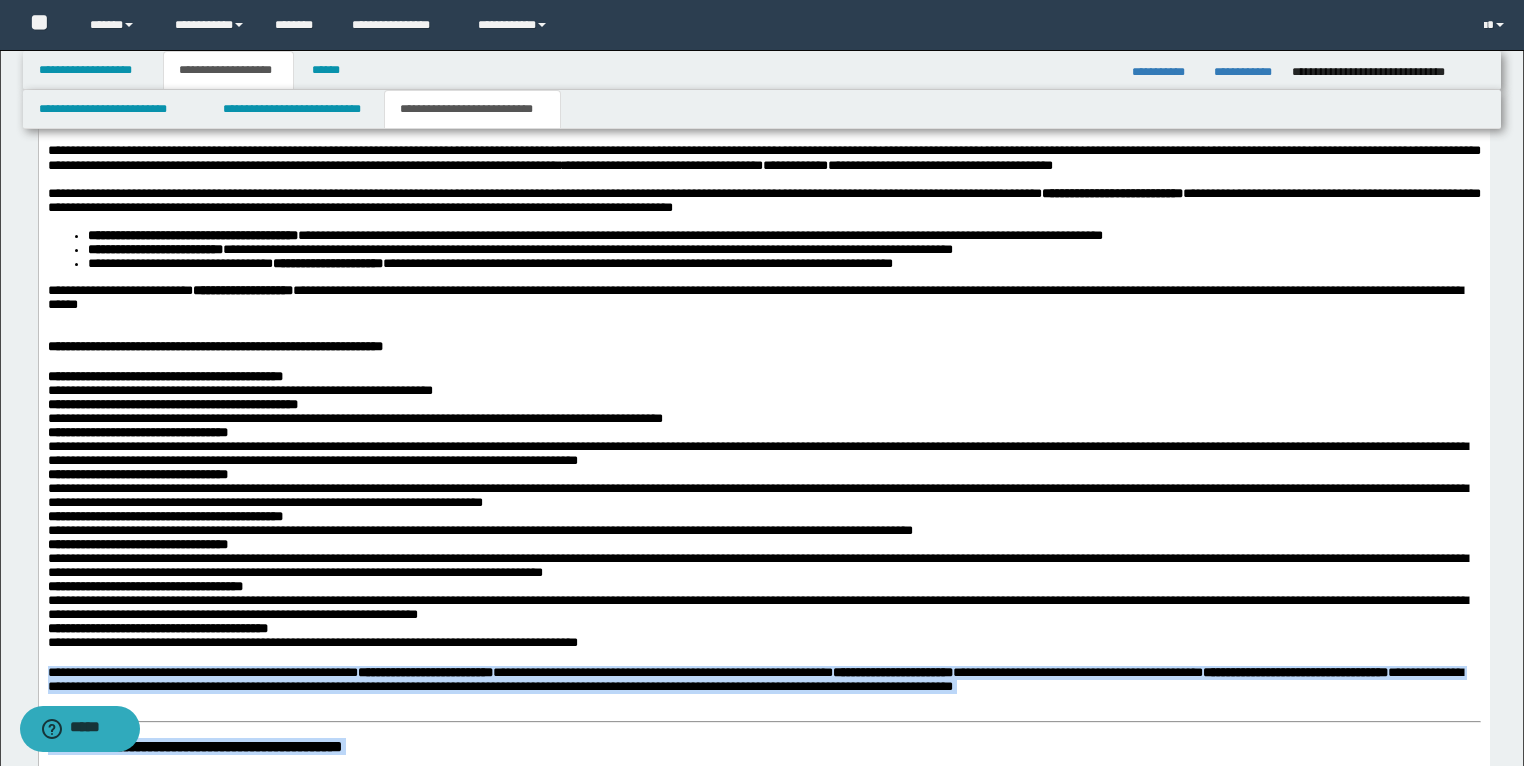 scroll, scrollTop: 2049, scrollLeft: 0, axis: vertical 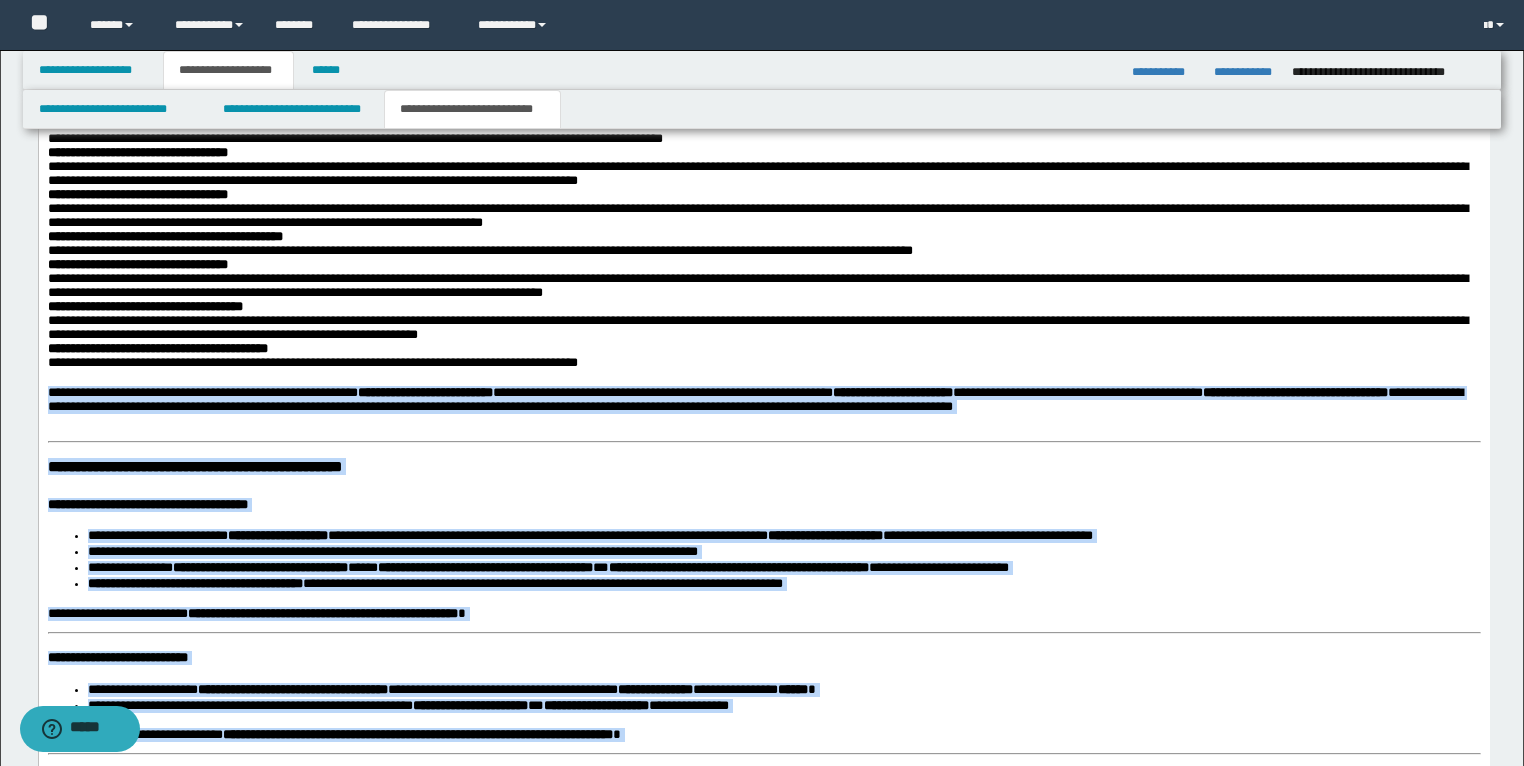 click on "**********" at bounding box center (763, 748) 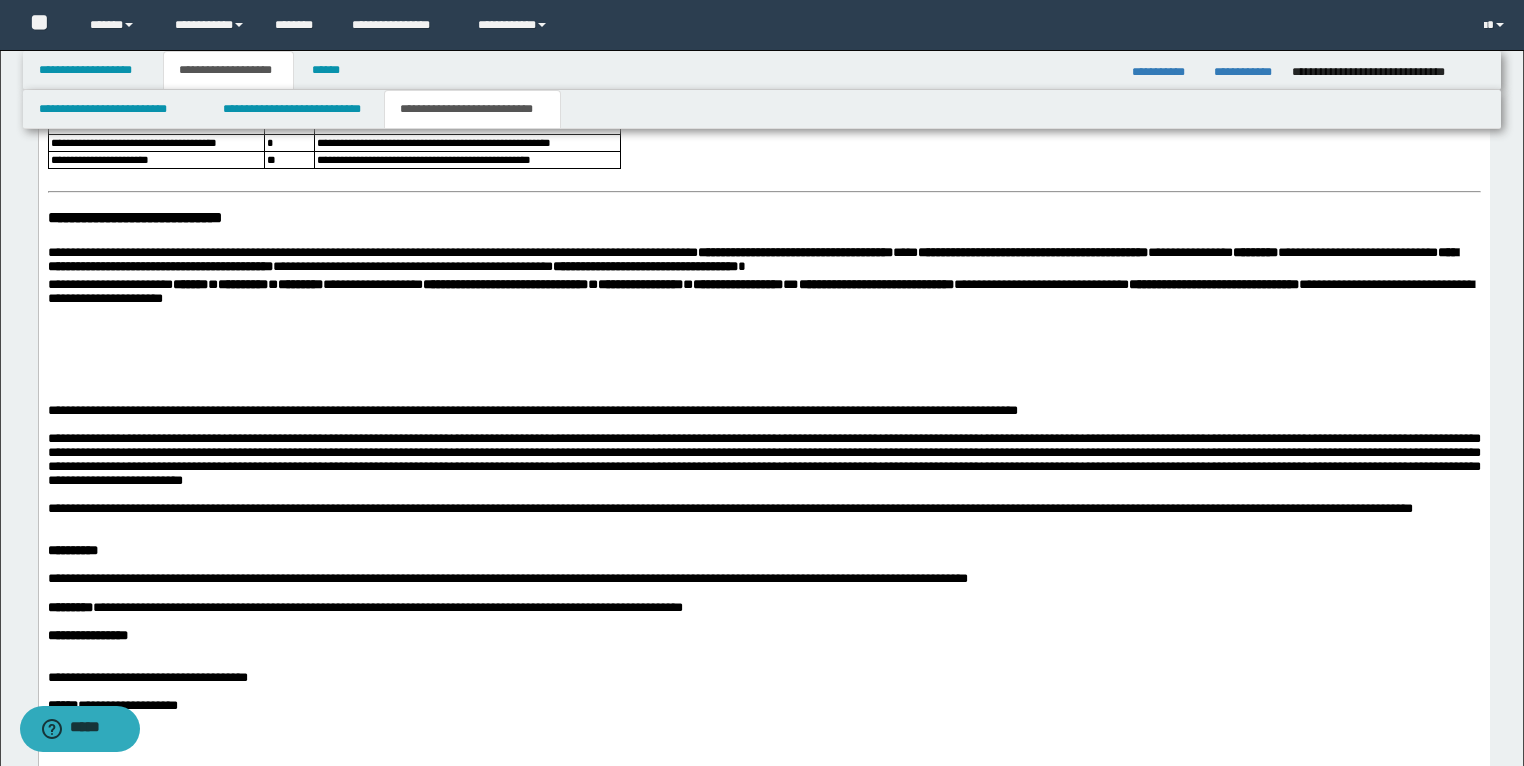 scroll, scrollTop: 3262, scrollLeft: 0, axis: vertical 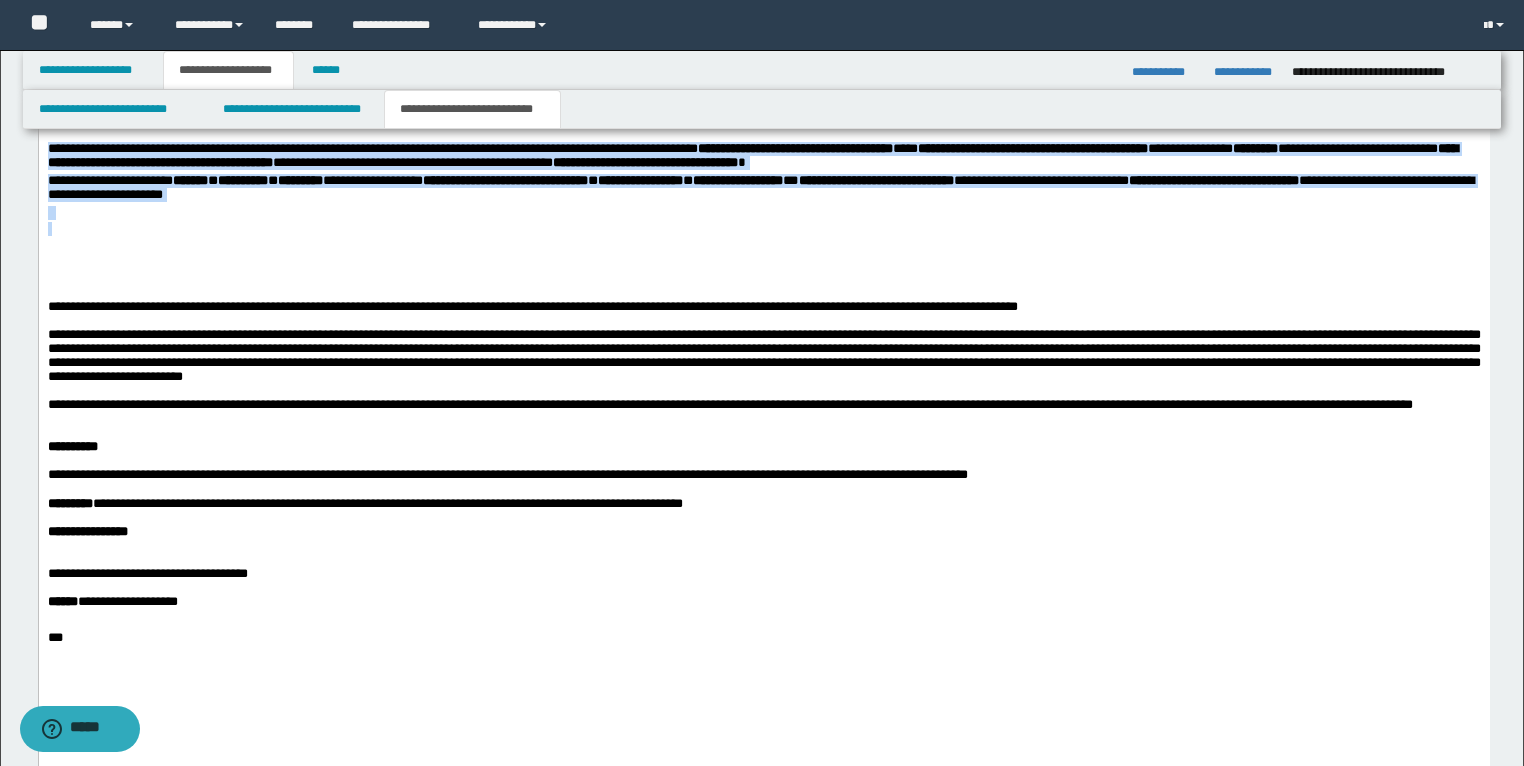 drag, startPoint x: 51, startPoint y: -740, endPoint x: 497, endPoint y: 338, distance: 1166.619 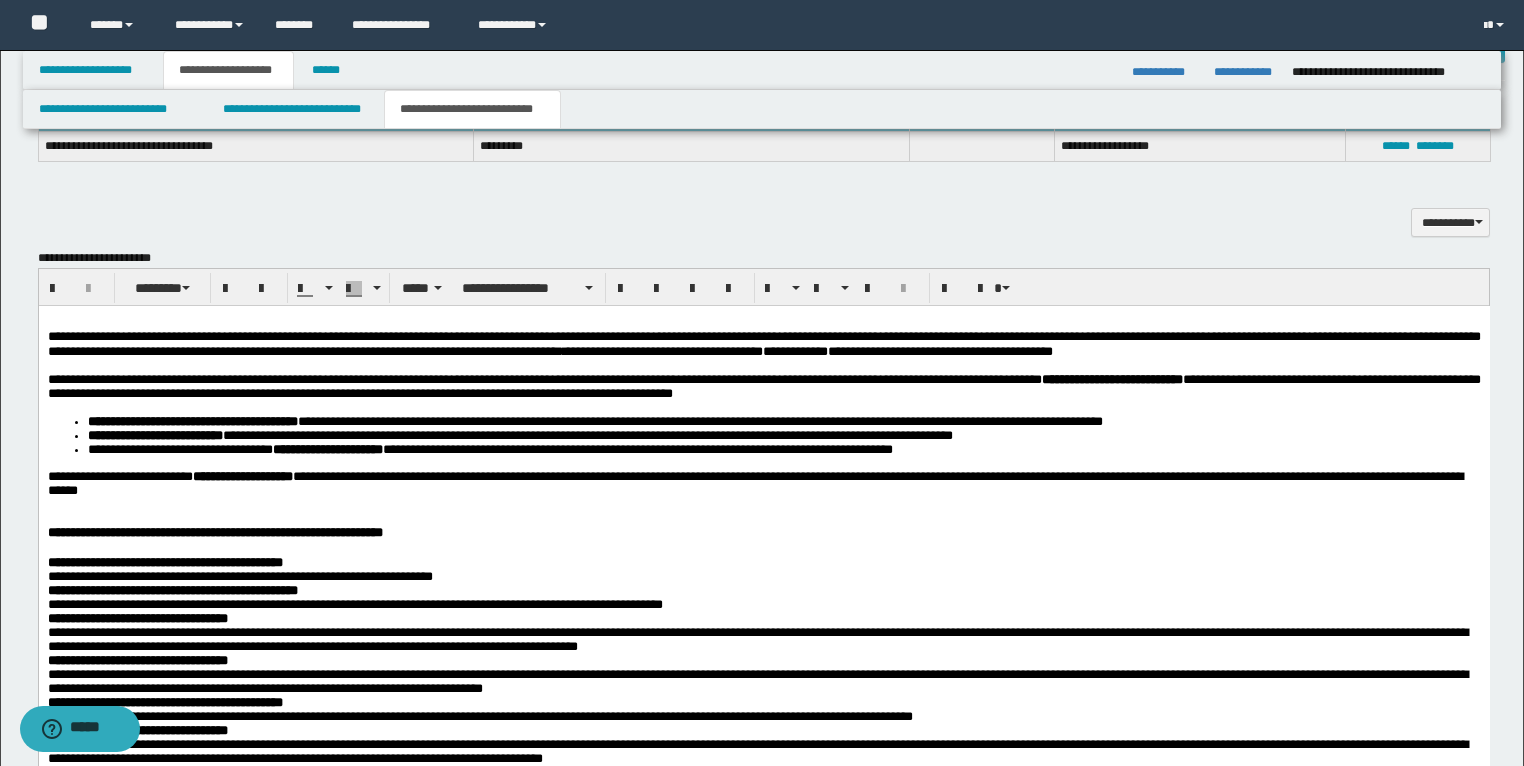 scroll, scrollTop: 1582, scrollLeft: 0, axis: vertical 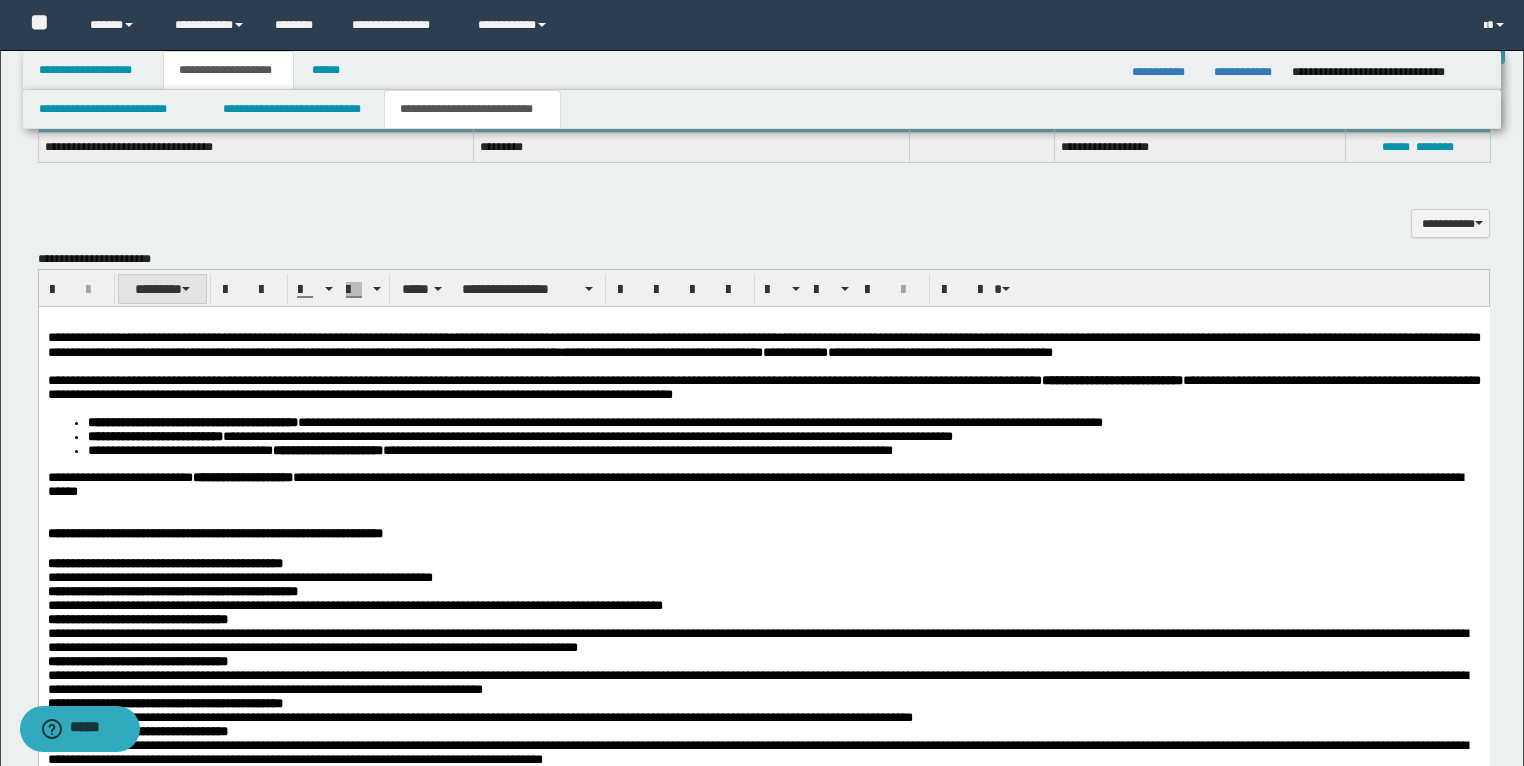 click on "********" at bounding box center (162, 289) 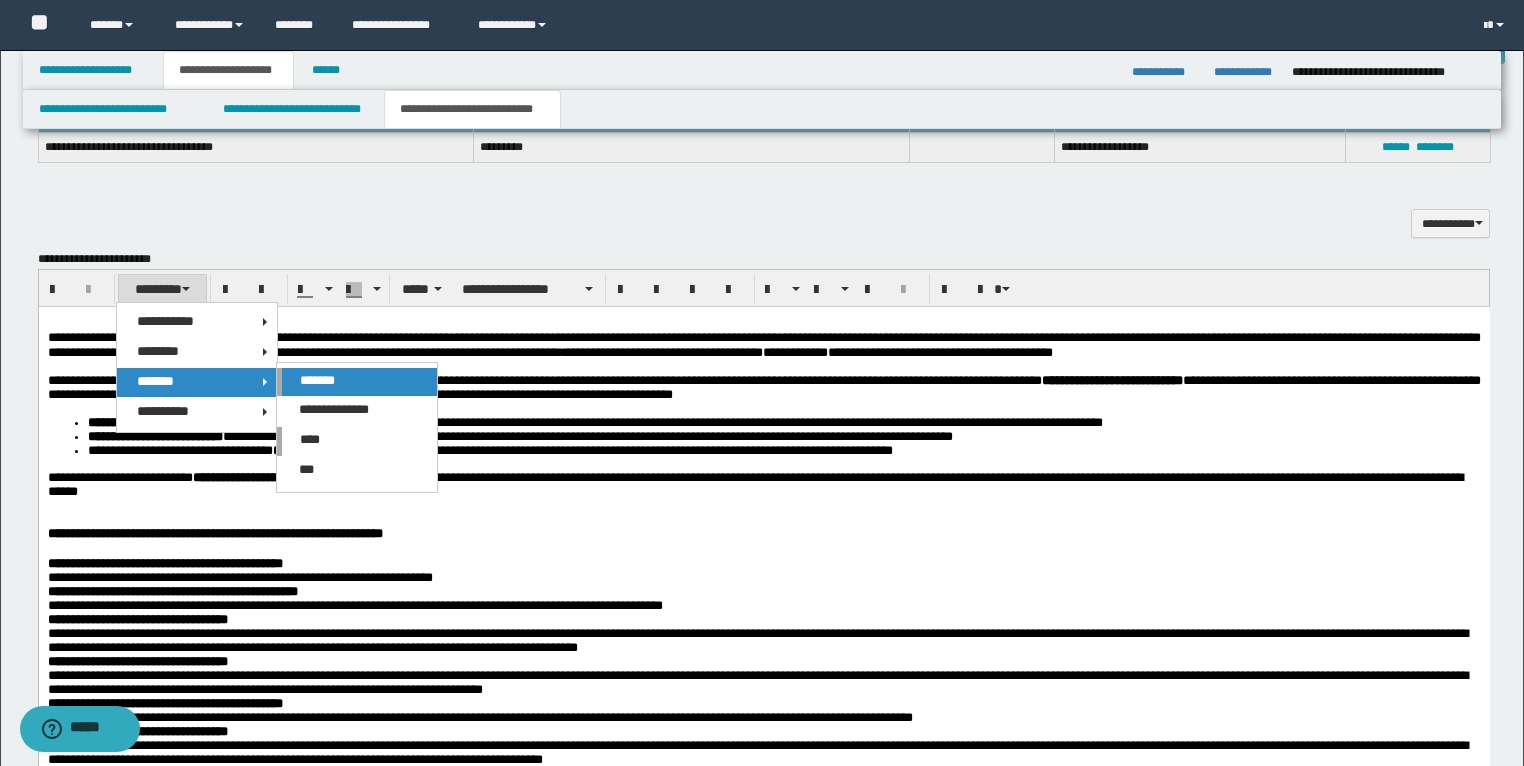 click on "*******" at bounding box center [317, 380] 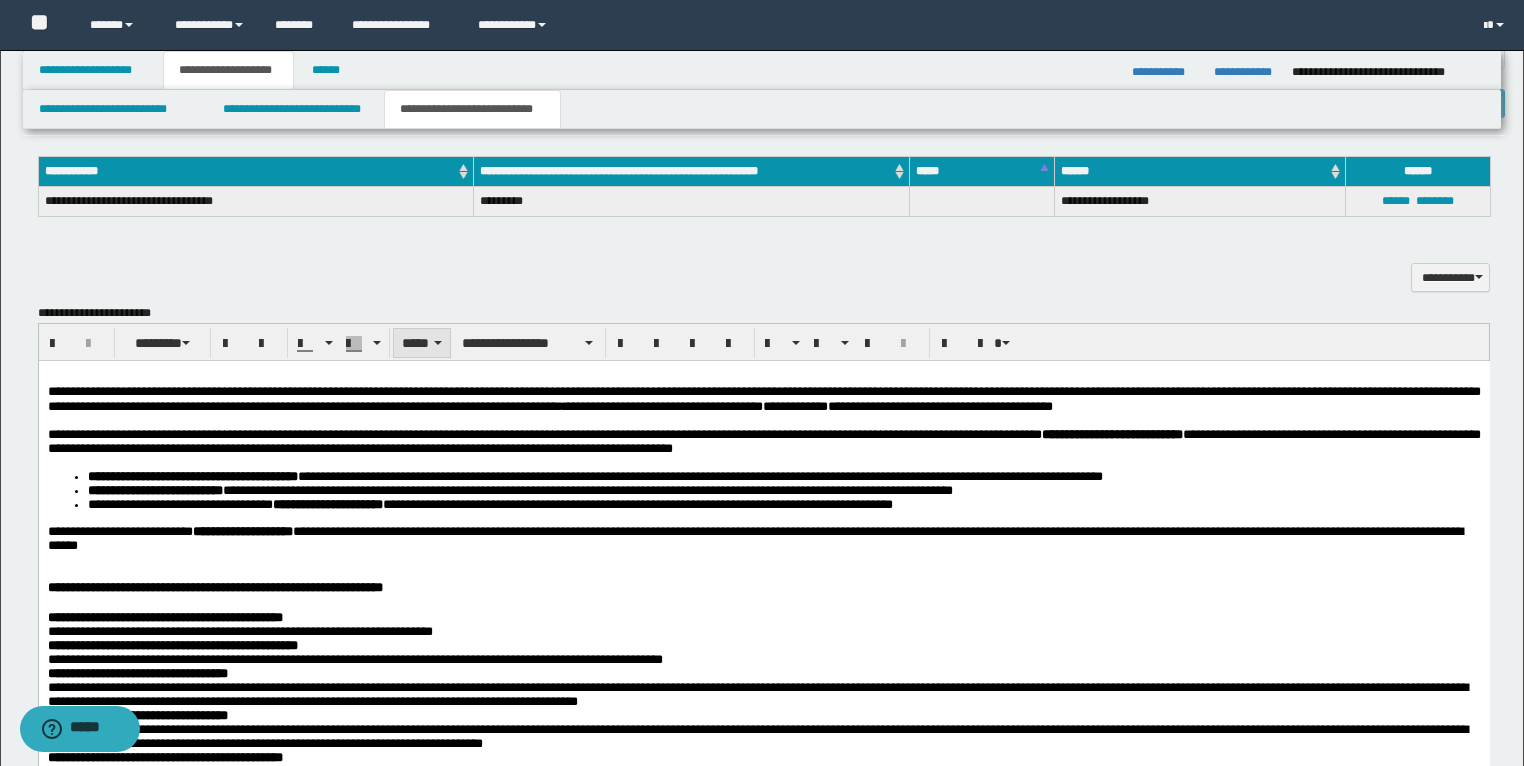 scroll, scrollTop: 1502, scrollLeft: 0, axis: vertical 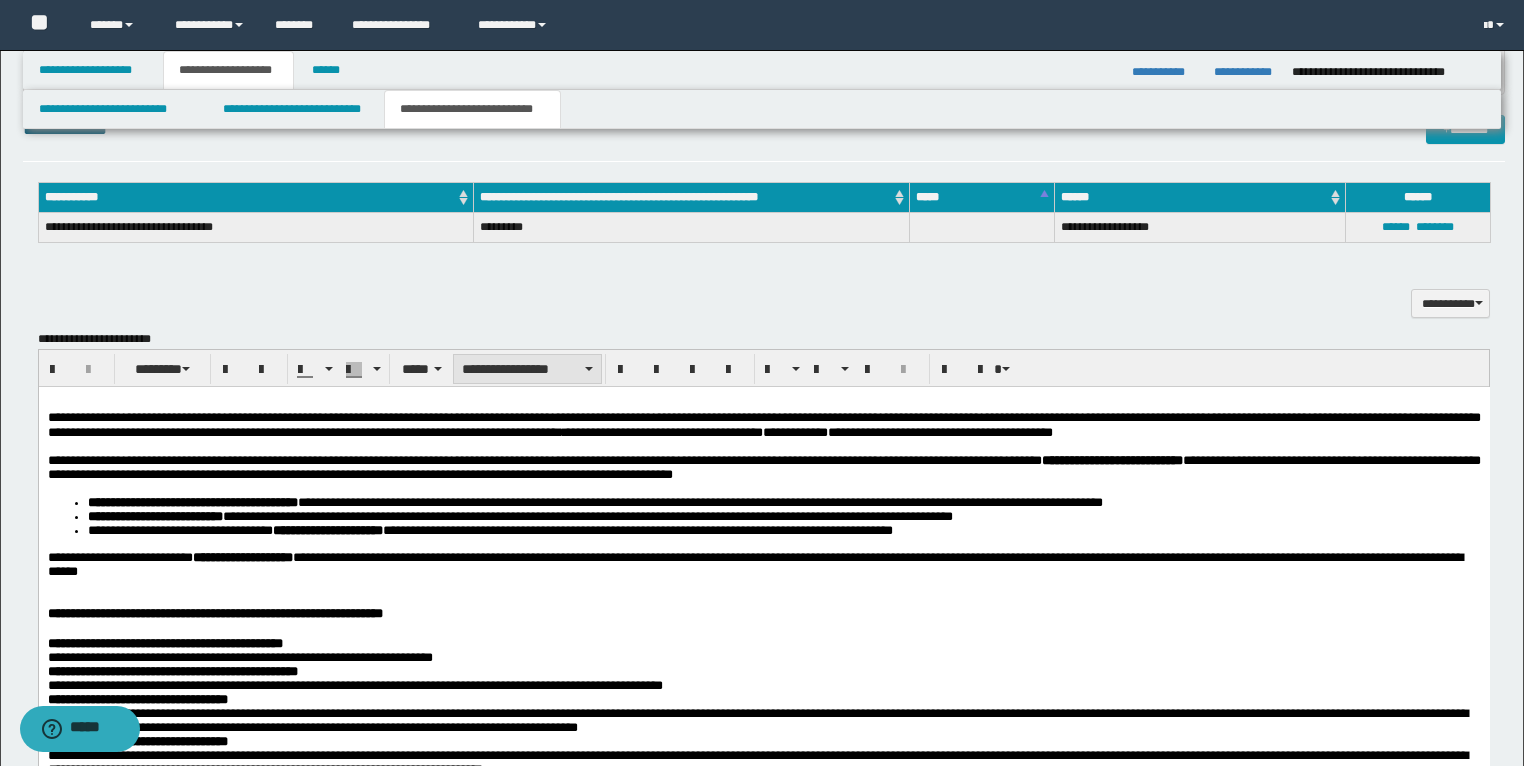 click on "**********" at bounding box center [527, 369] 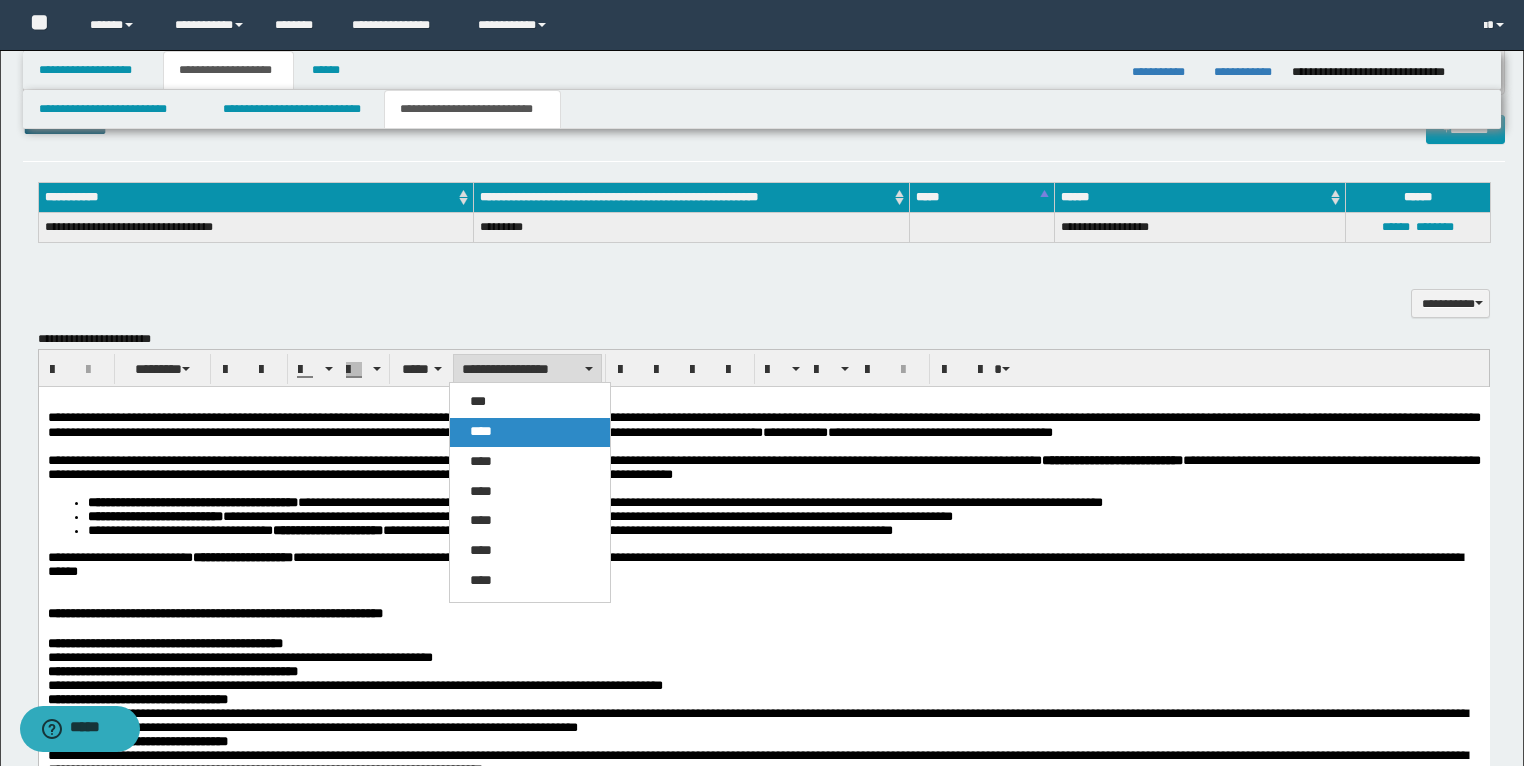 click on "****" at bounding box center [481, 431] 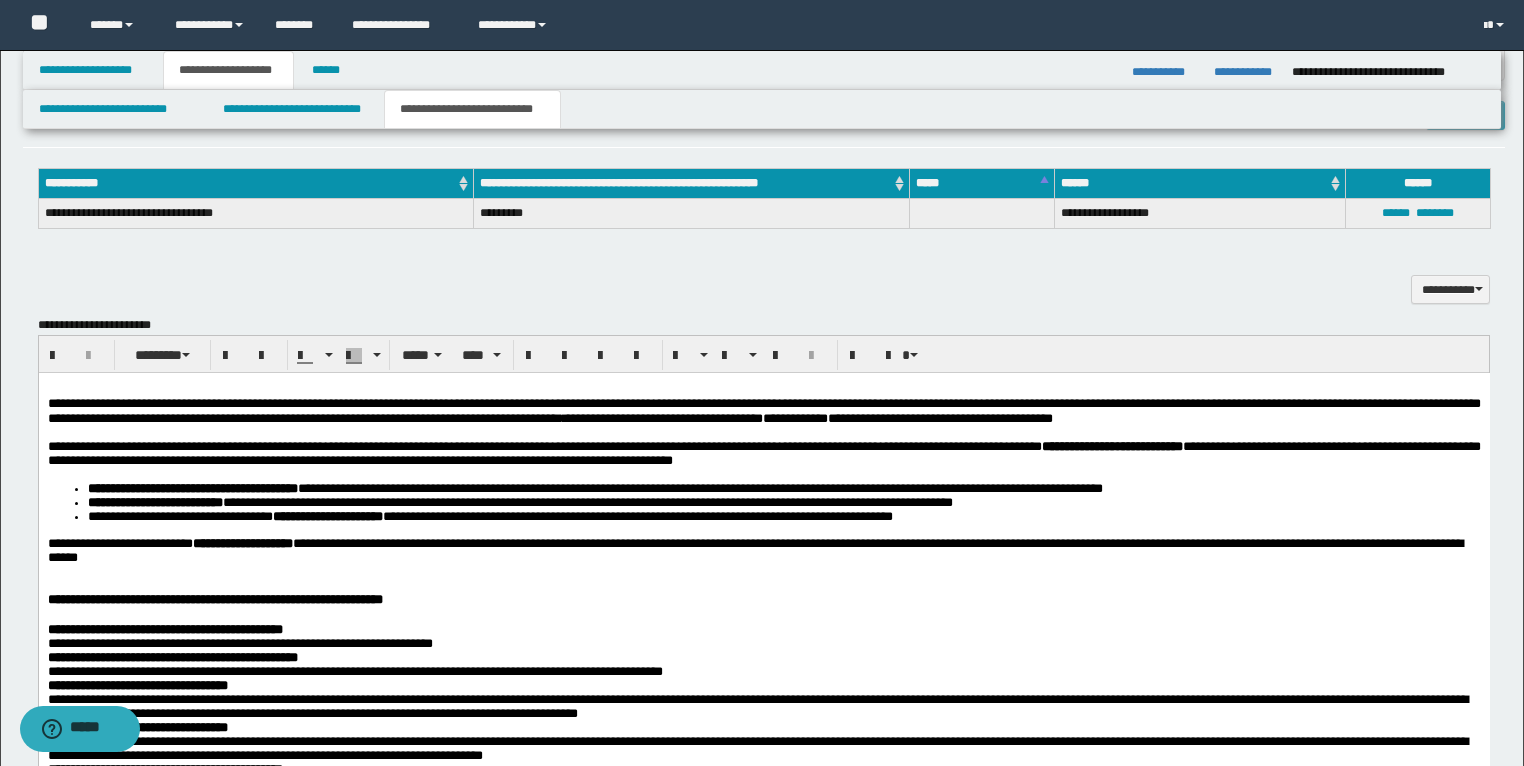 scroll, scrollTop: 1502, scrollLeft: 0, axis: vertical 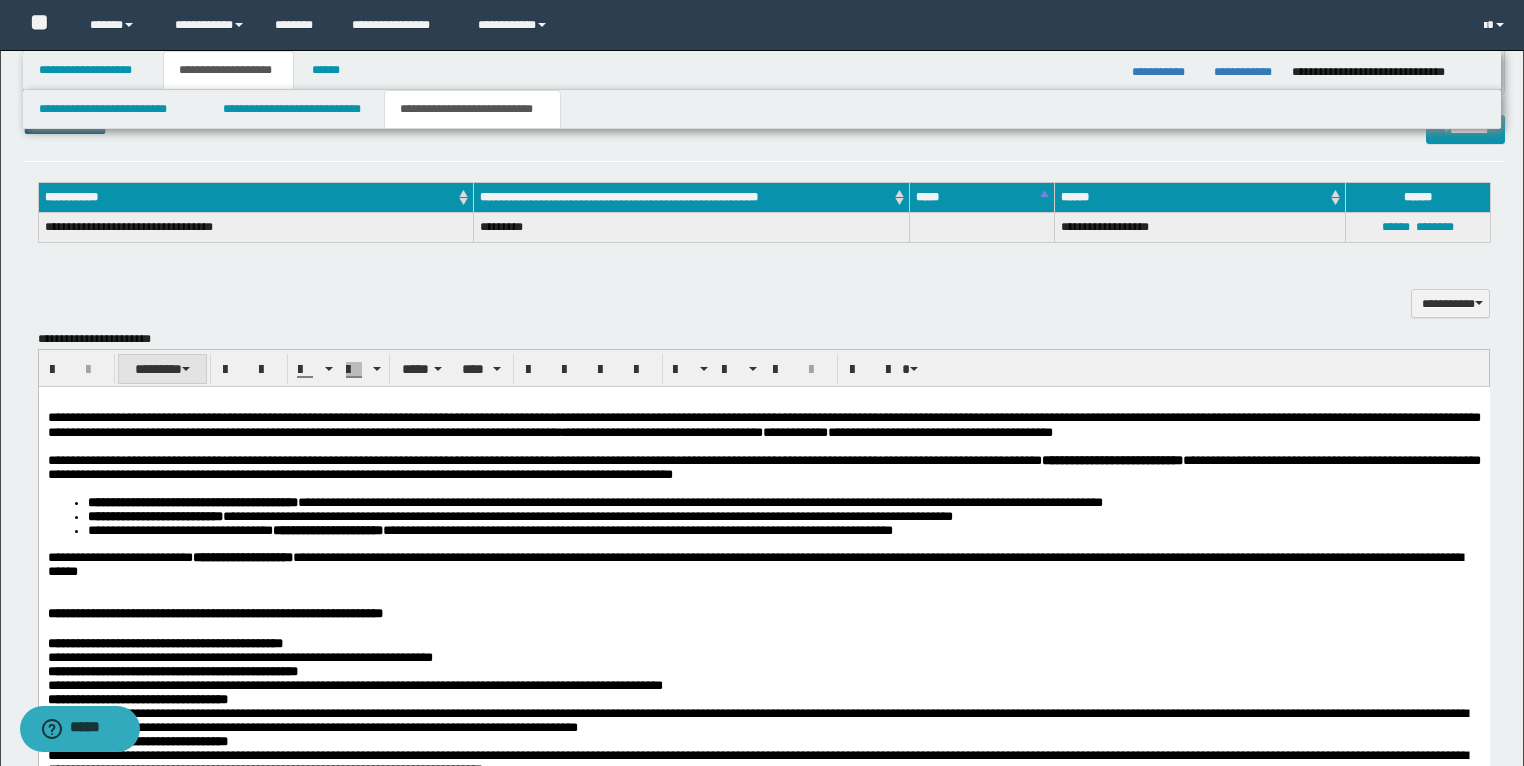 click on "********" at bounding box center [162, 369] 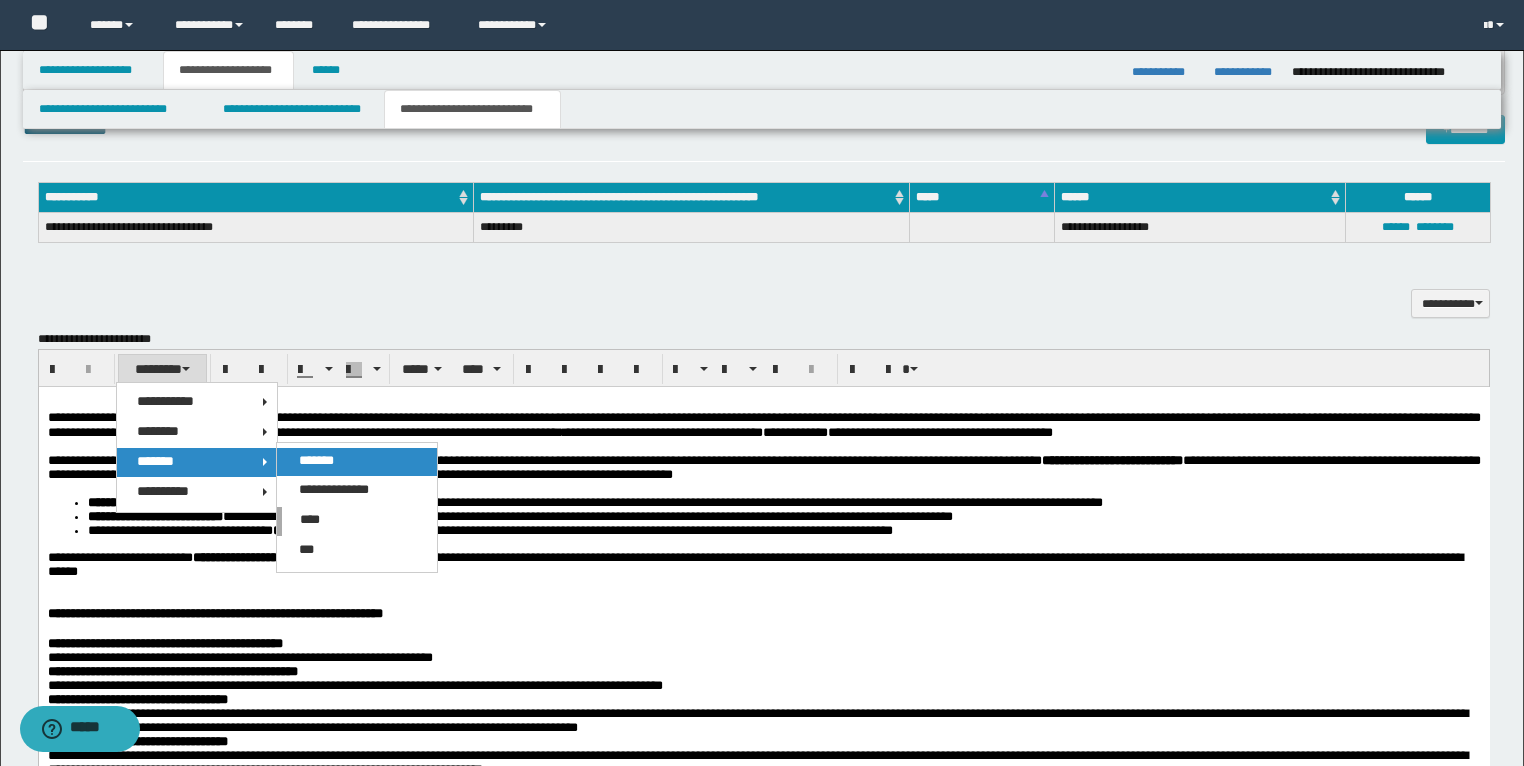 click on "*******" at bounding box center [316, 460] 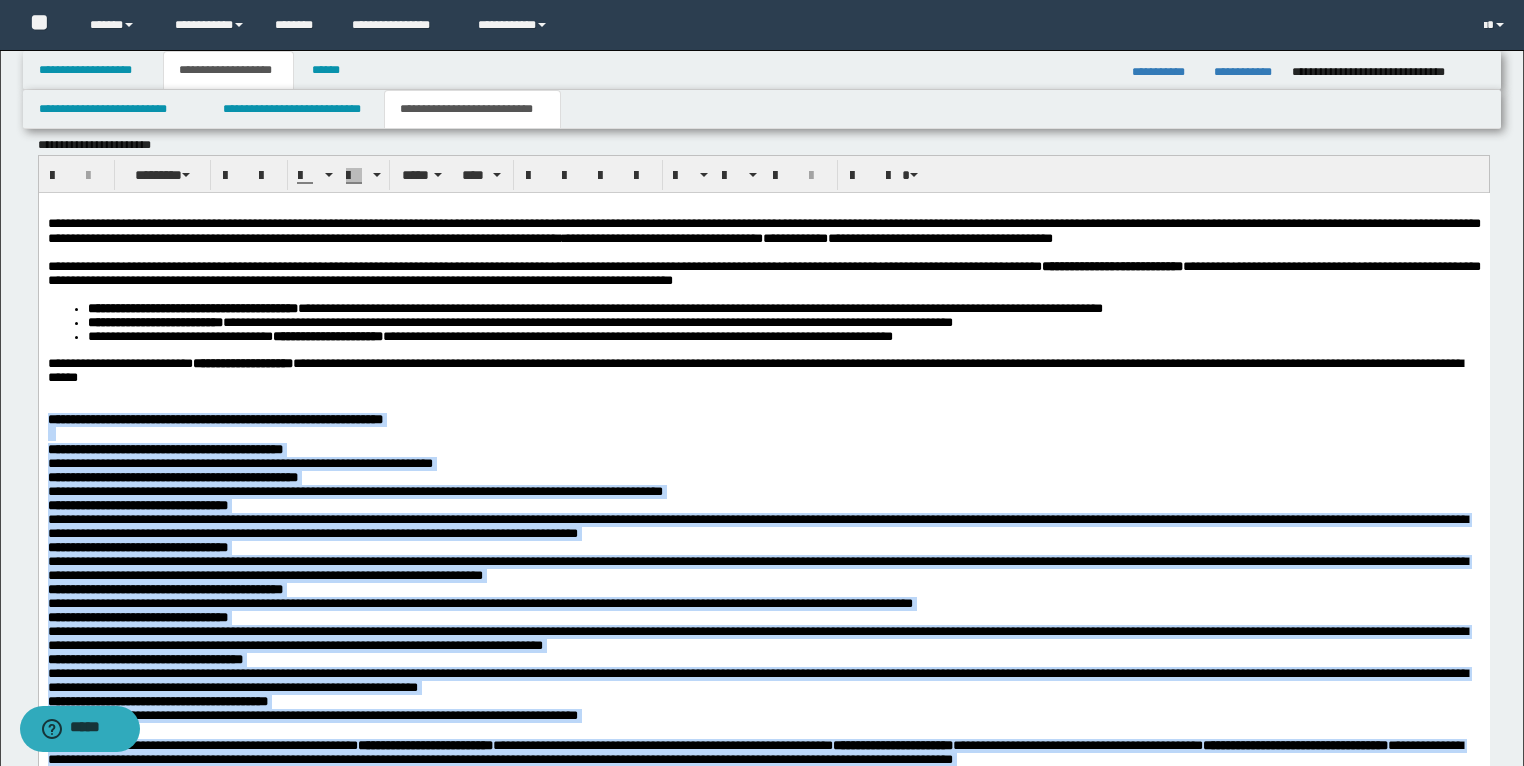 scroll, scrollTop: 1982, scrollLeft: 0, axis: vertical 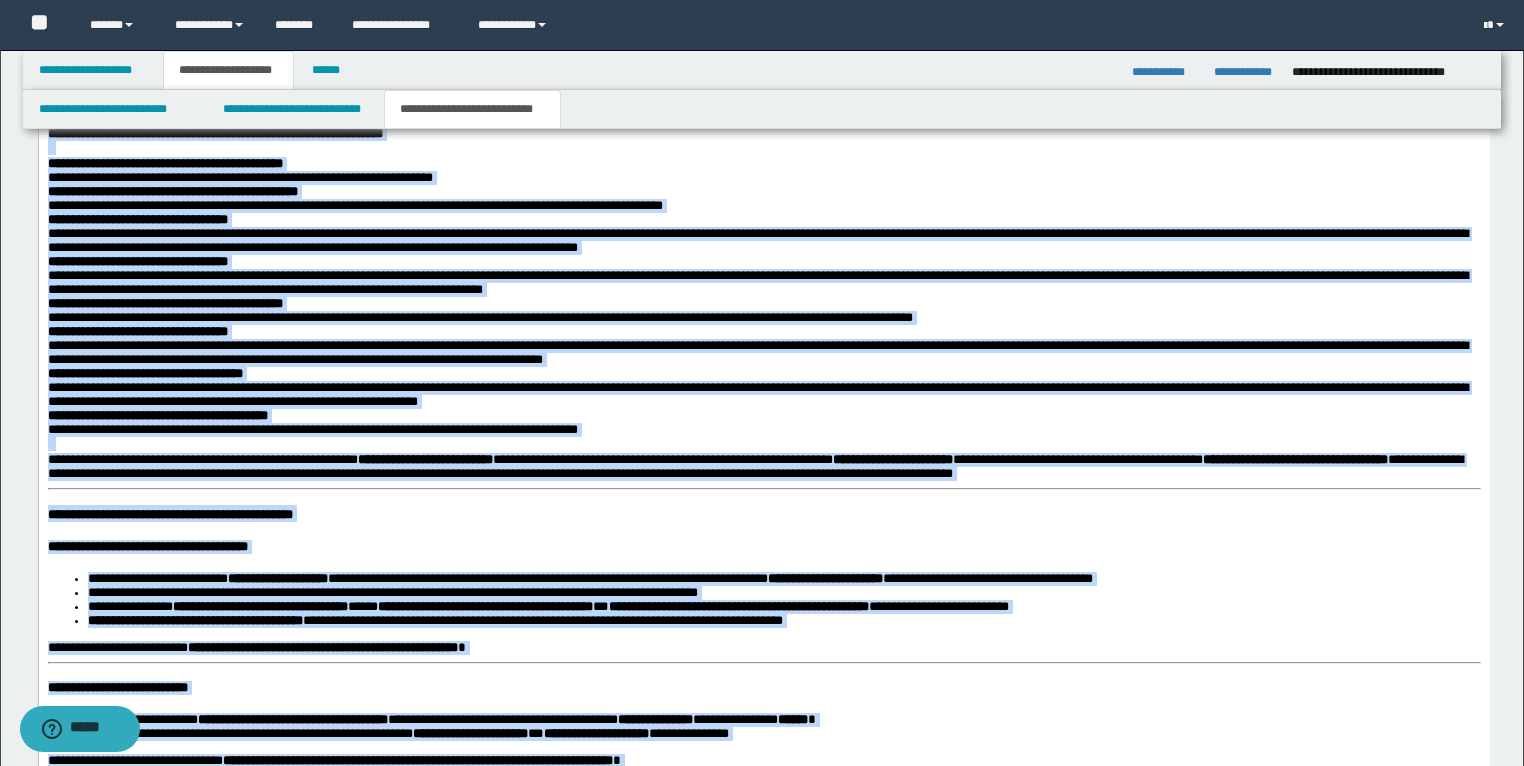 click on "**********" at bounding box center [763, 763] 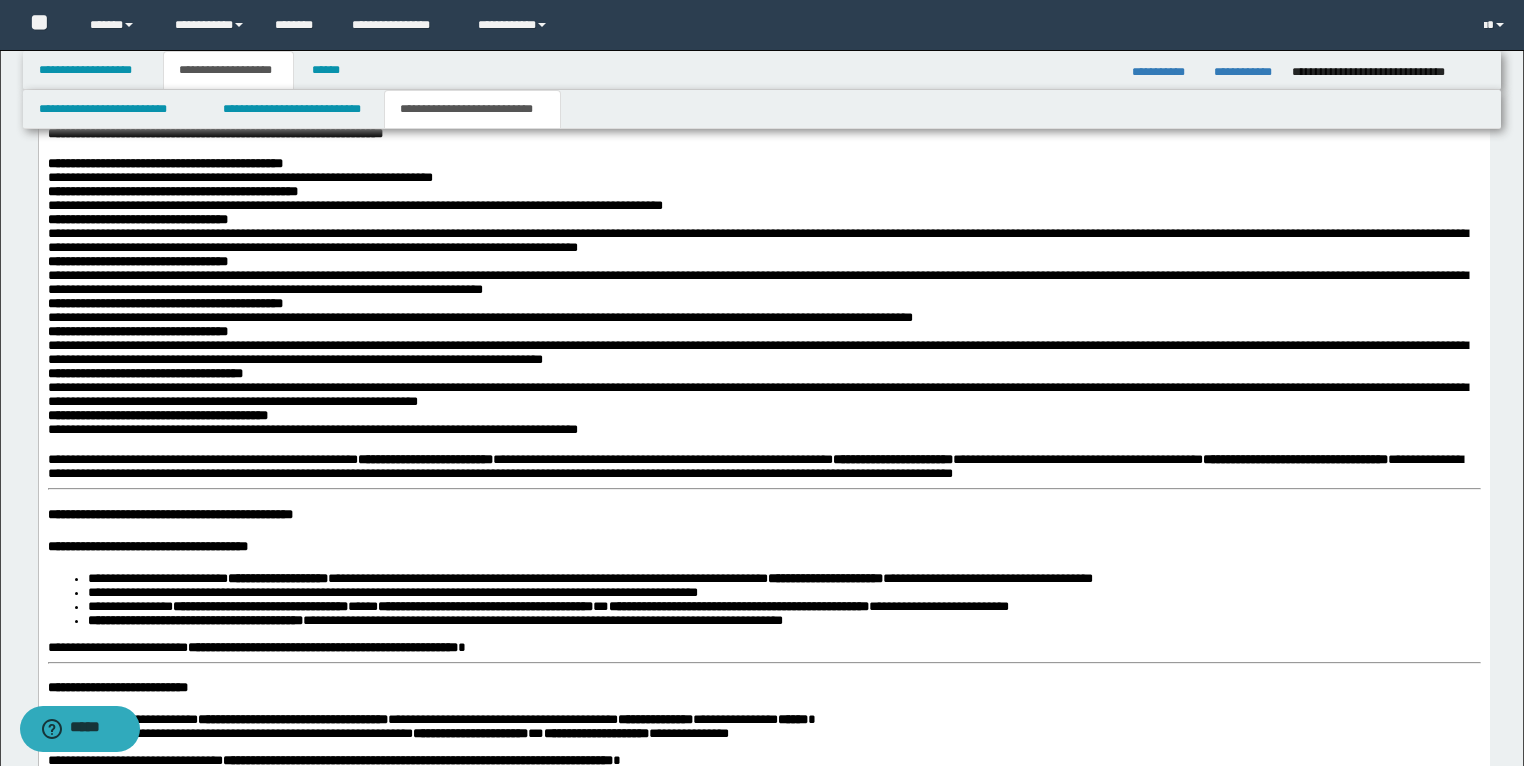 click on "**********" at bounding box center [177, 515] 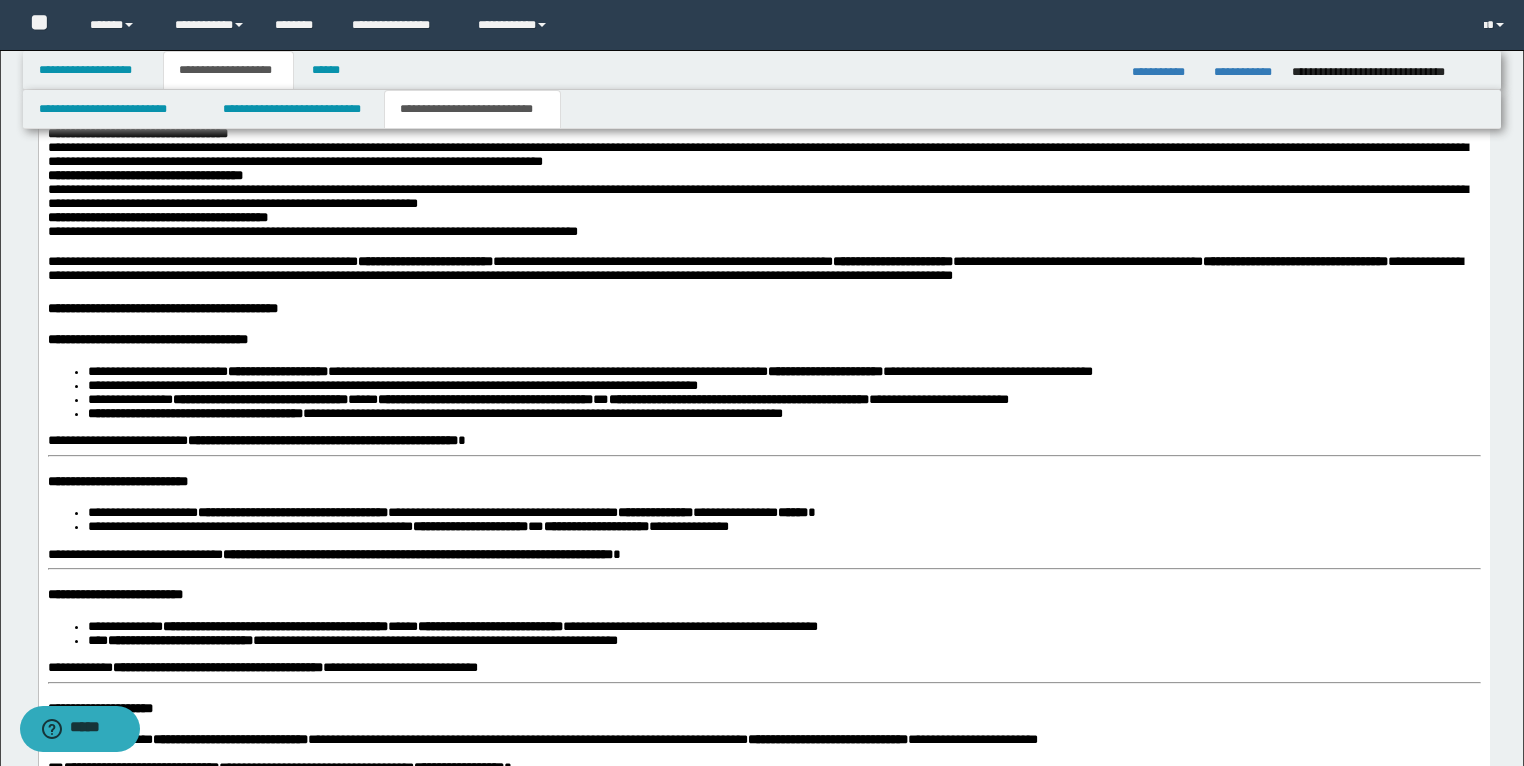 scroll, scrollTop: 2222, scrollLeft: 0, axis: vertical 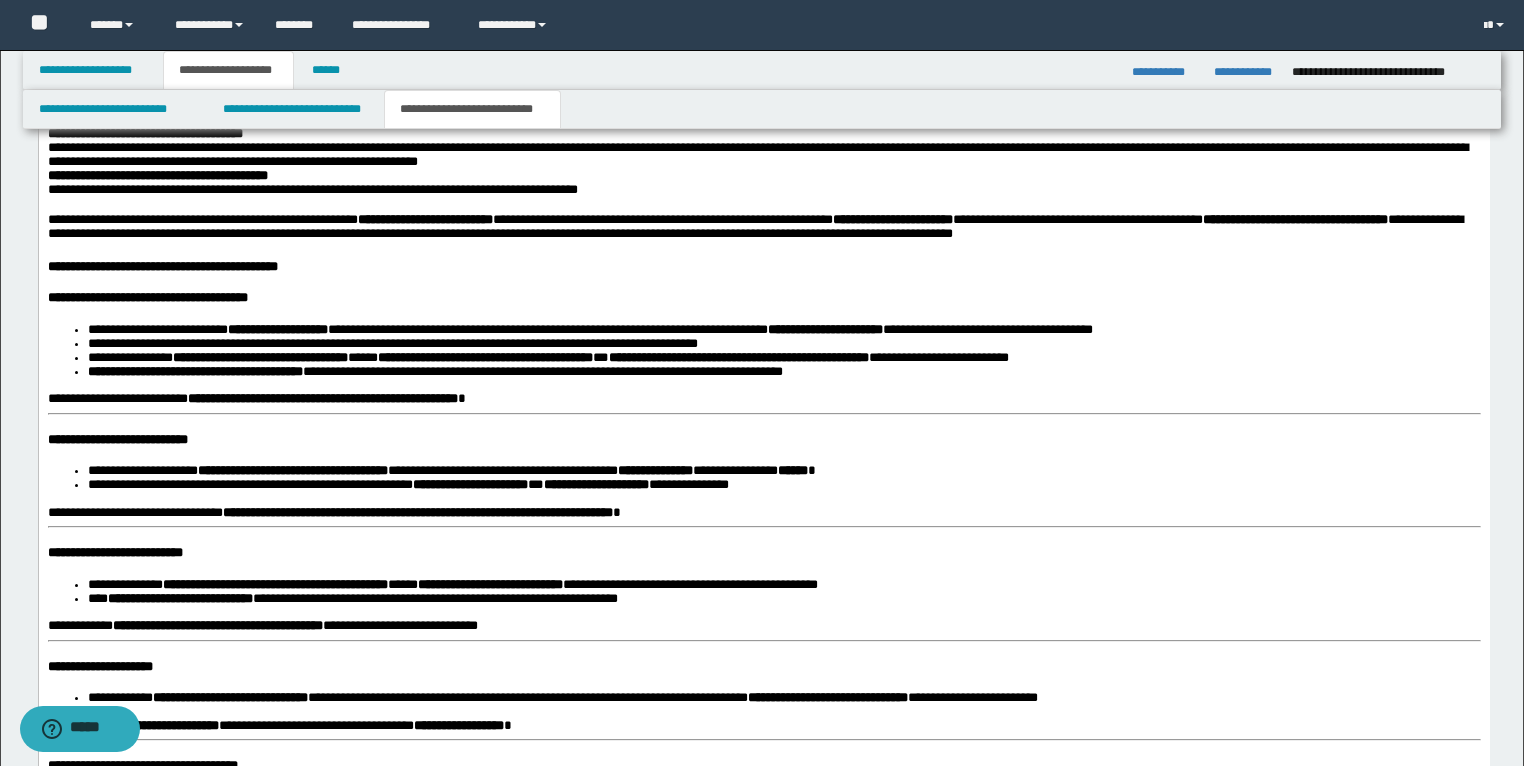 click on "**********" at bounding box center [162, 267] 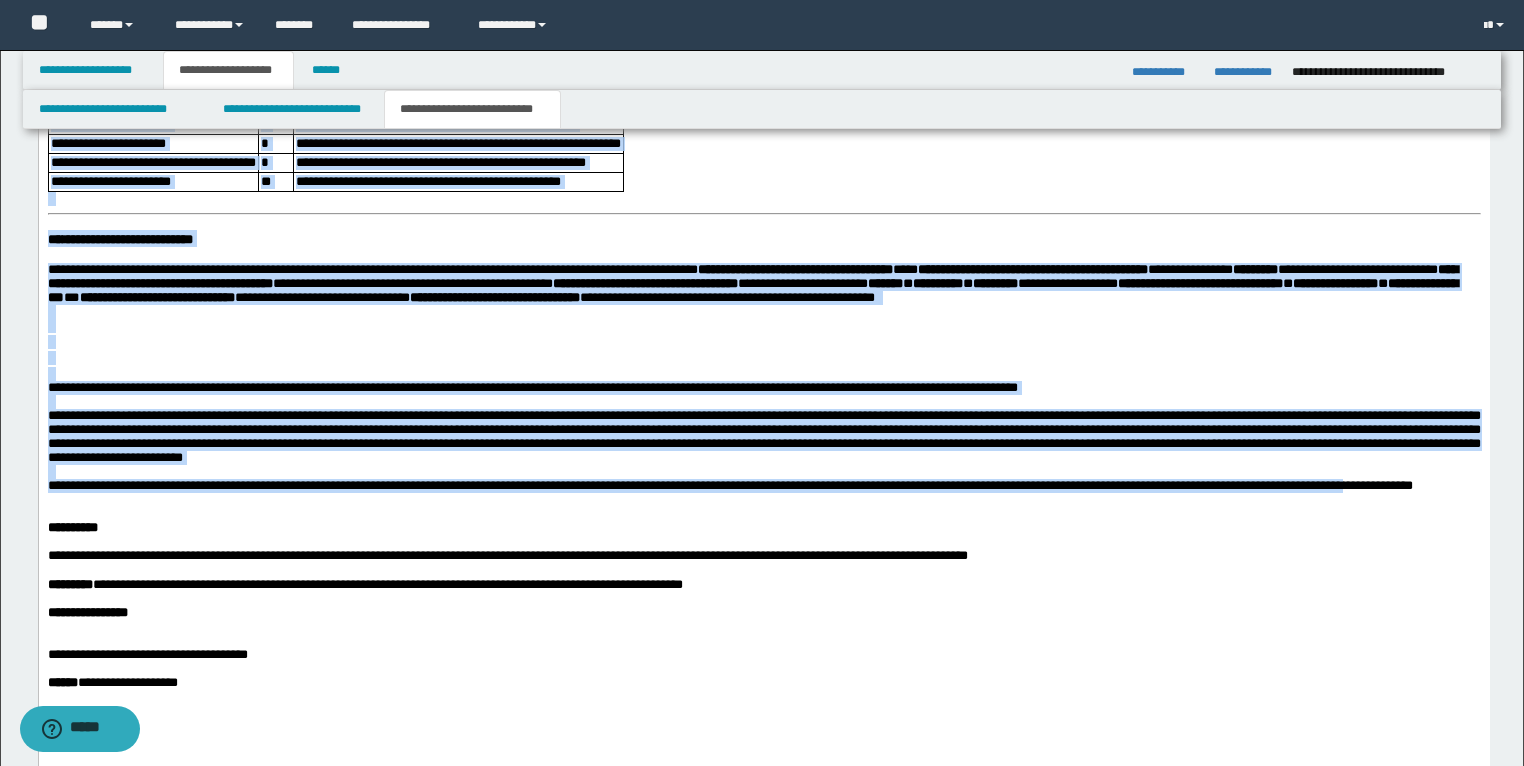 scroll, scrollTop: 3076, scrollLeft: 0, axis: vertical 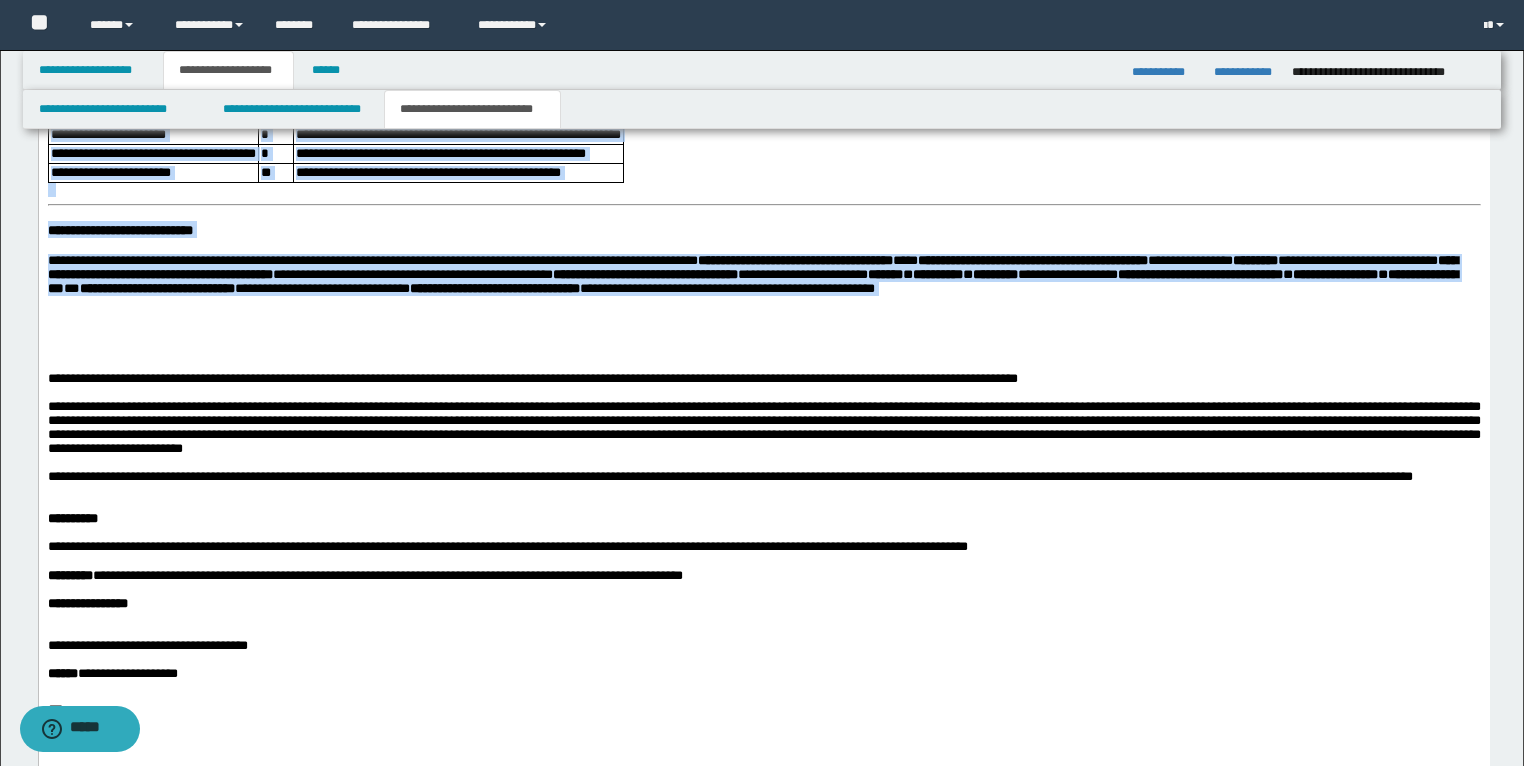 drag, startPoint x: 46, startPoint y: -488, endPoint x: 452, endPoint y: 515, distance: 1082.0559 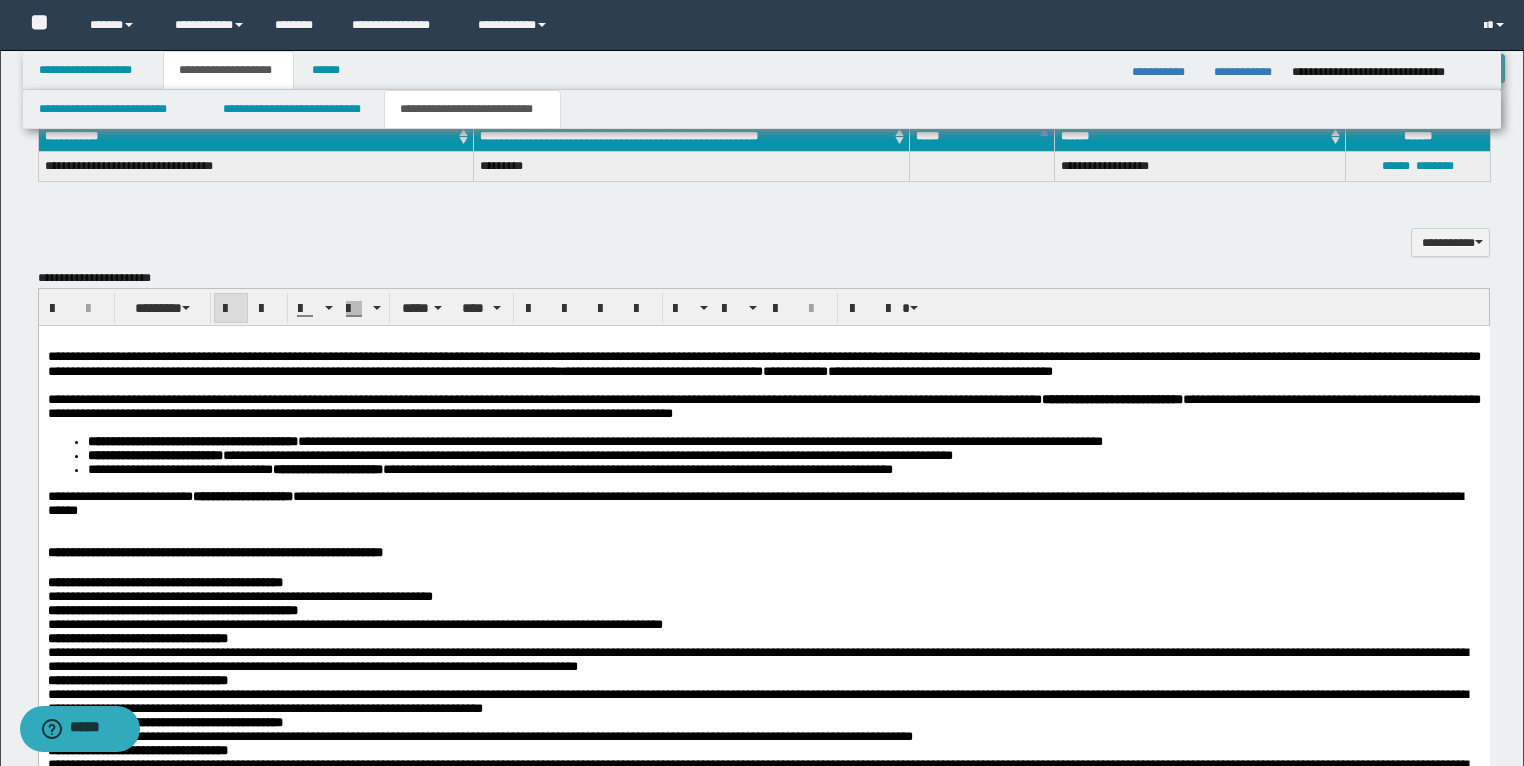 scroll, scrollTop: 1556, scrollLeft: 0, axis: vertical 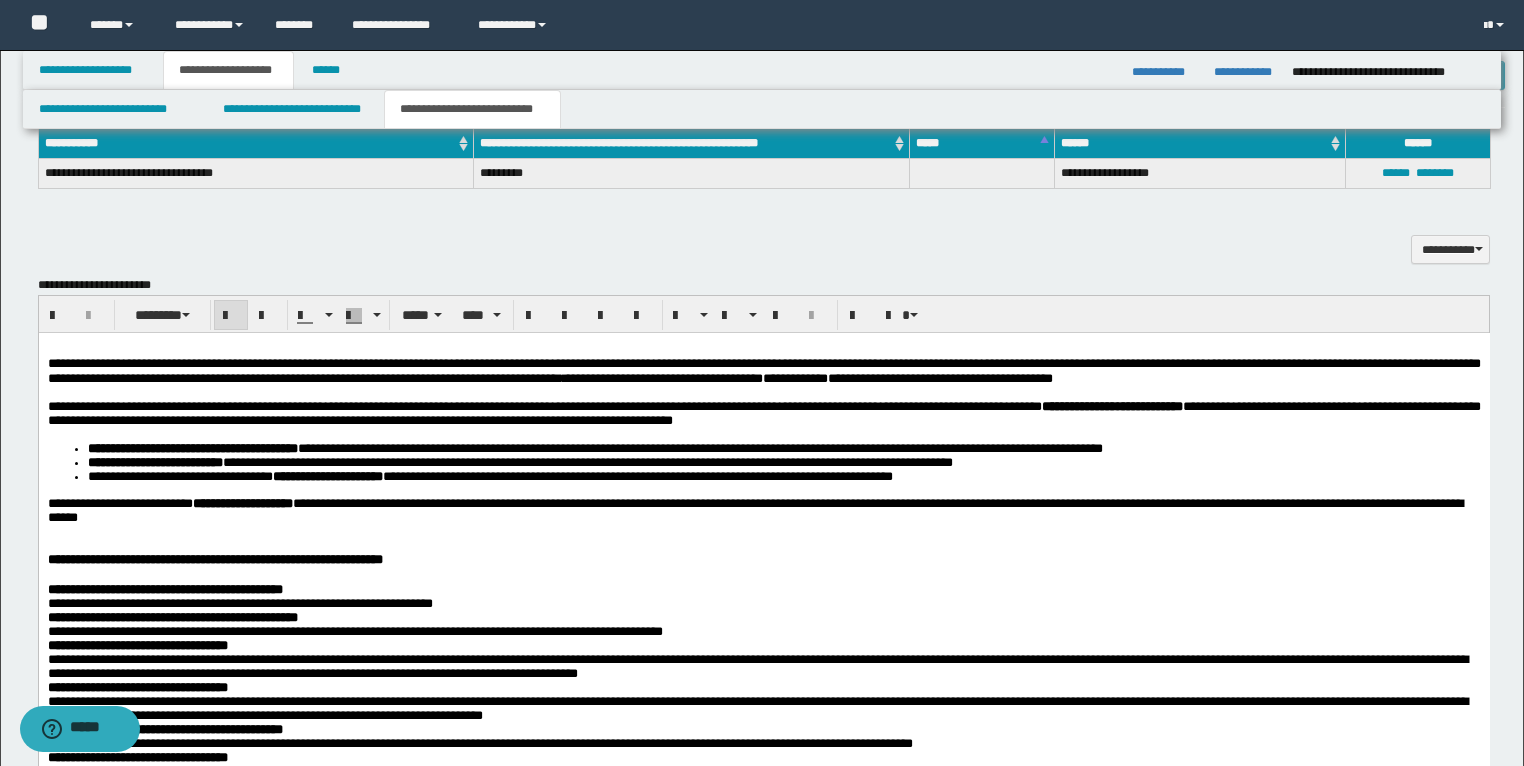 click at bounding box center [231, 316] 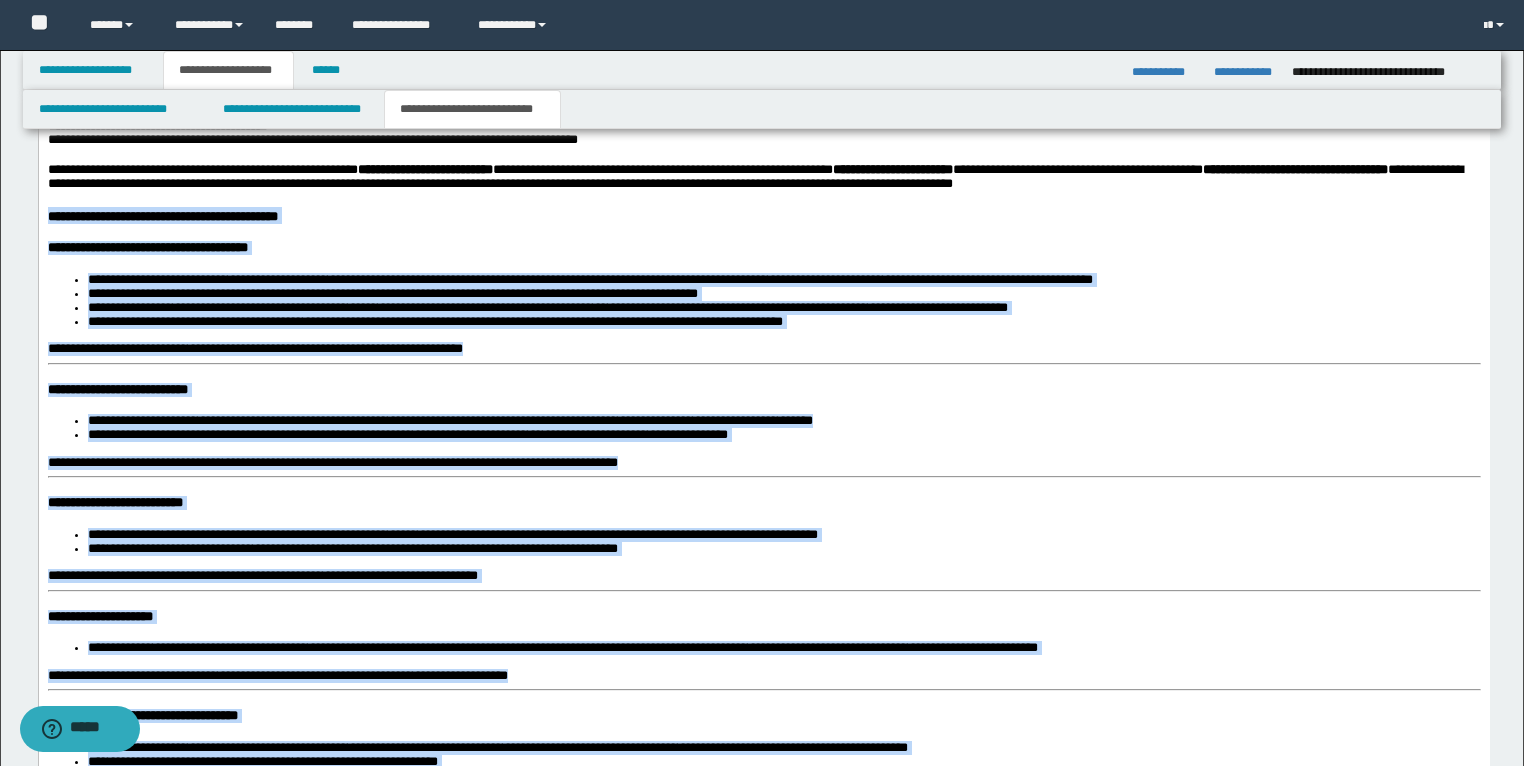 scroll, scrollTop: 2276, scrollLeft: 0, axis: vertical 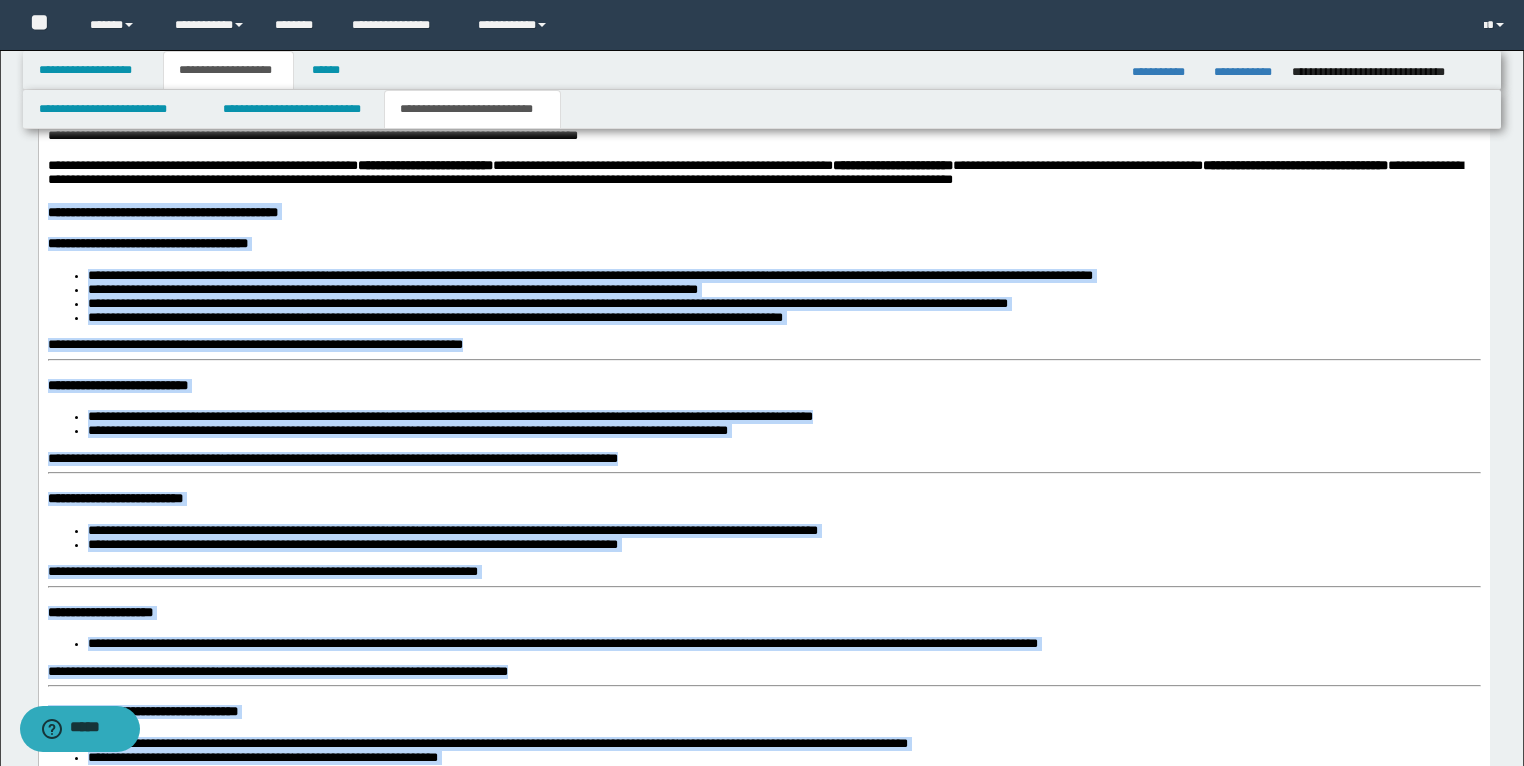 click on "**********" at bounding box center (147, 244) 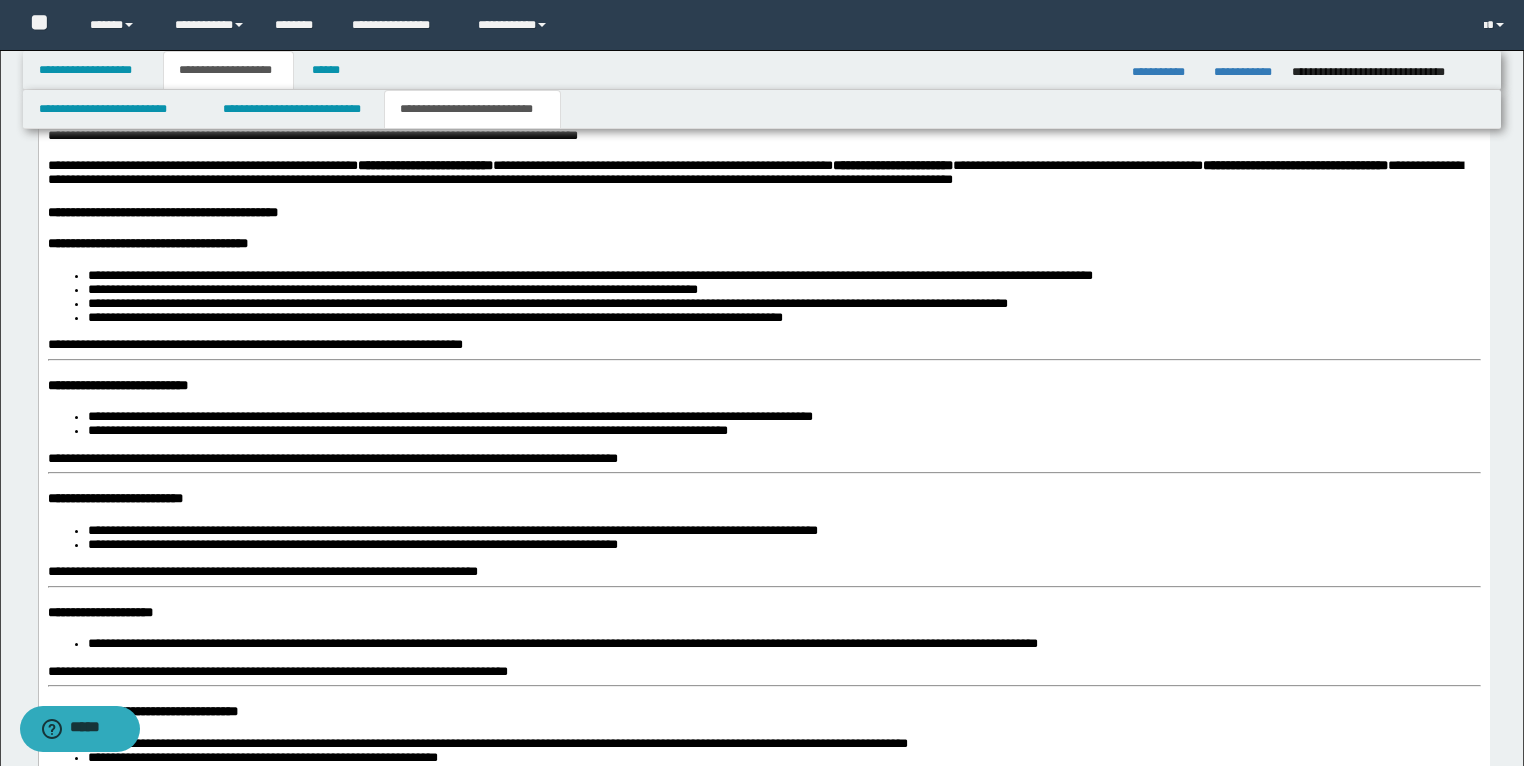 click on "**********" at bounding box center [254, 345] 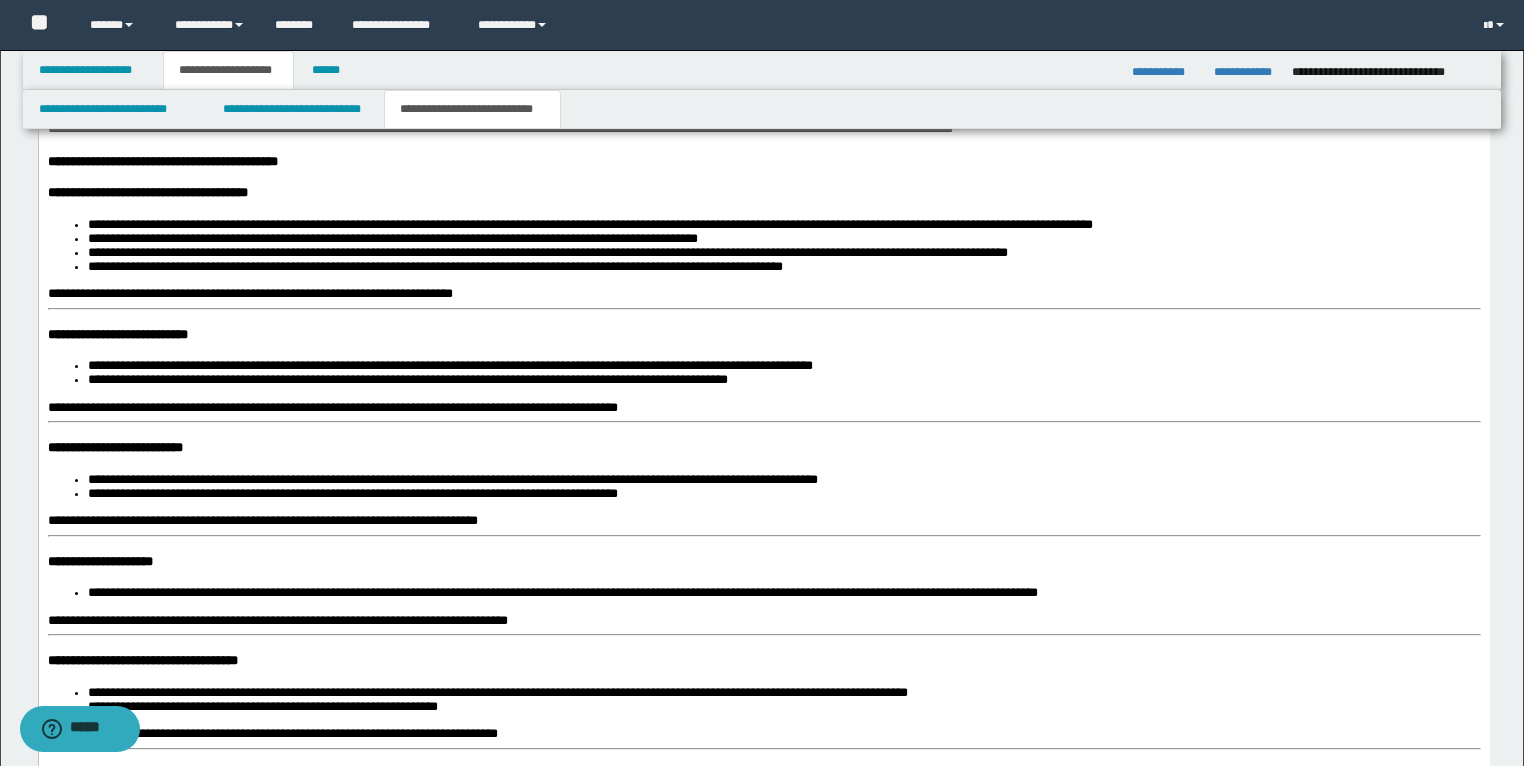 scroll, scrollTop: 2356, scrollLeft: 0, axis: vertical 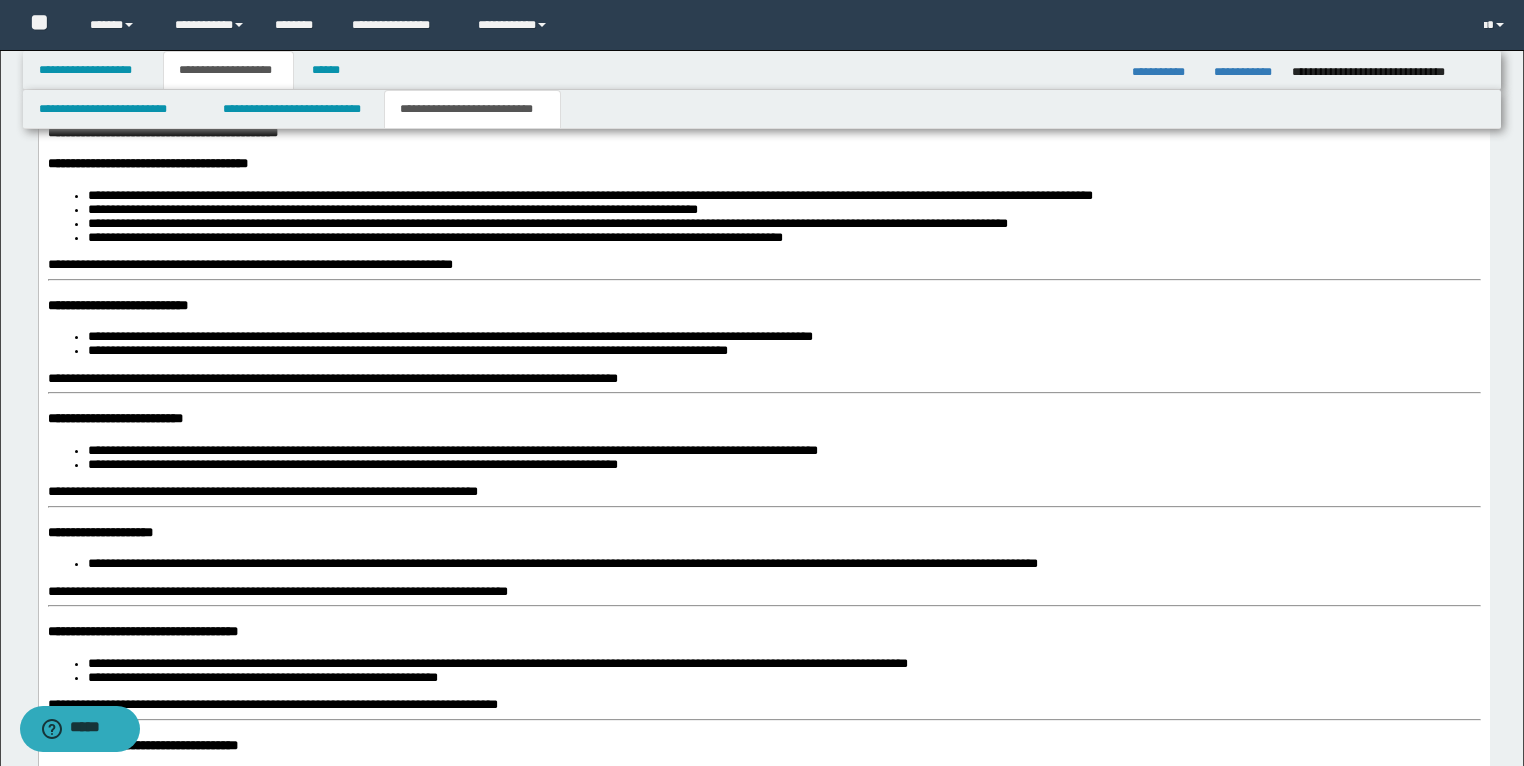 click on "**********" at bounding box center (332, 379) 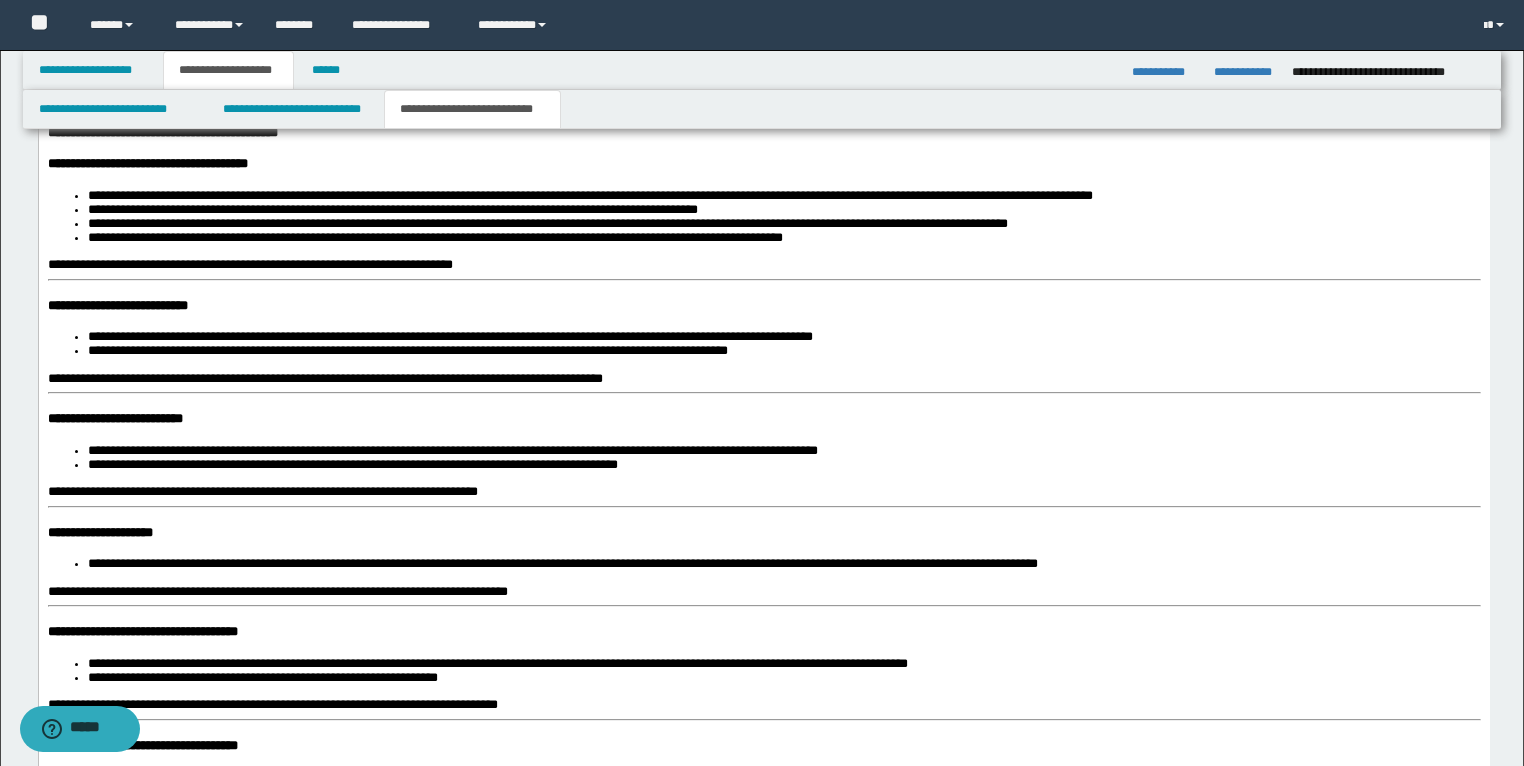 click on "**********" at bounding box center (763, 515) 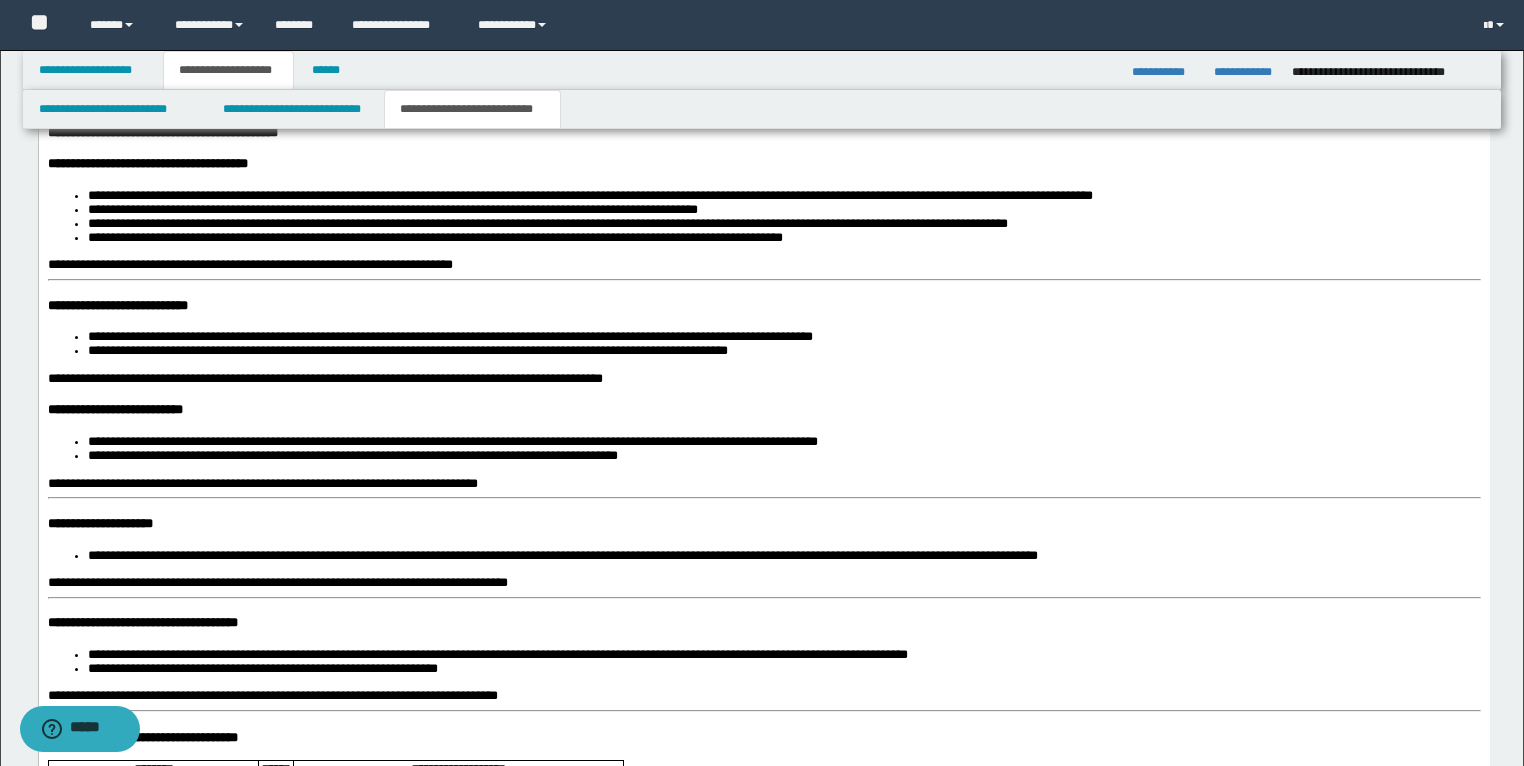 click on "**********" at bounding box center (763, 510) 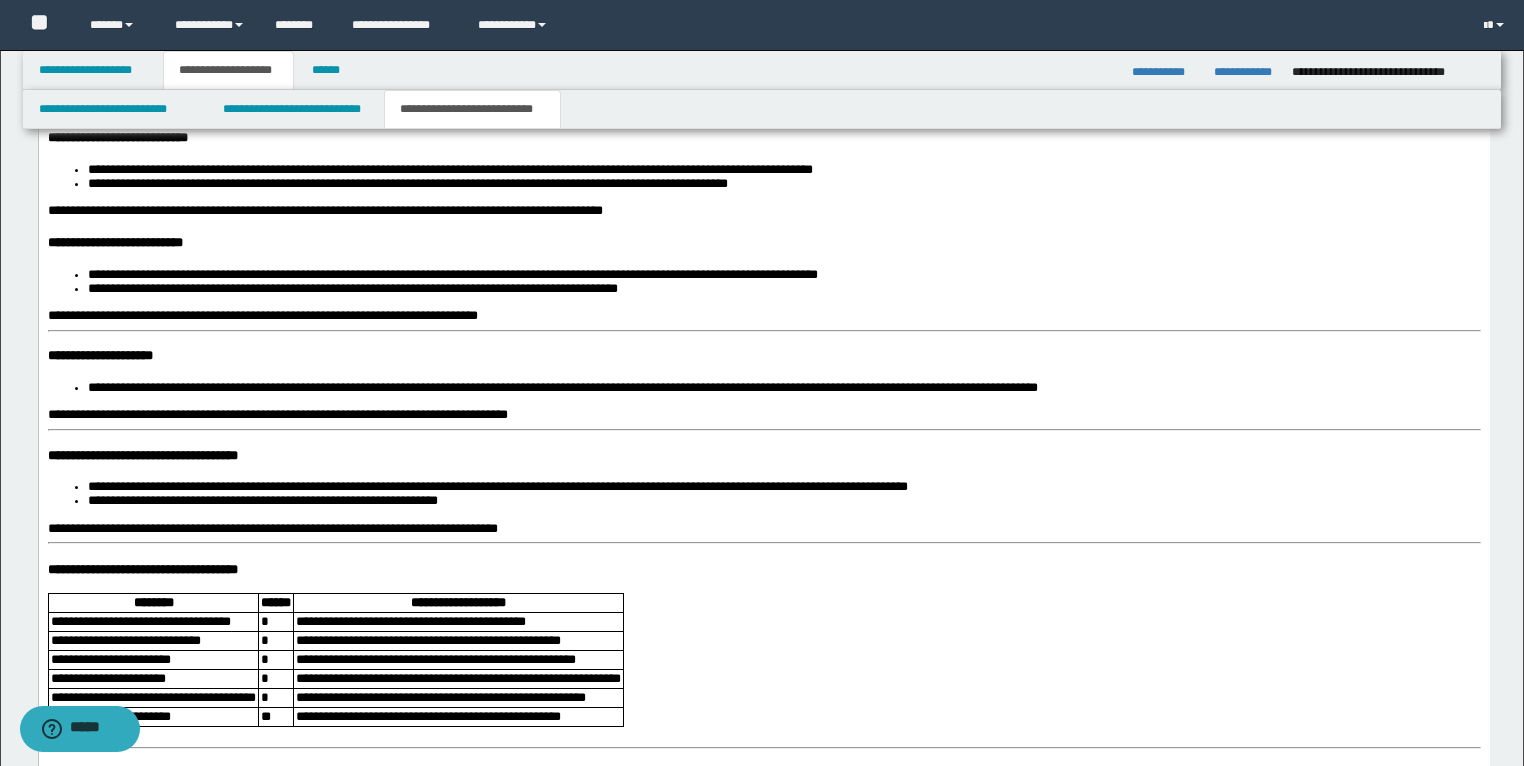 scroll, scrollTop: 2516, scrollLeft: 0, axis: vertical 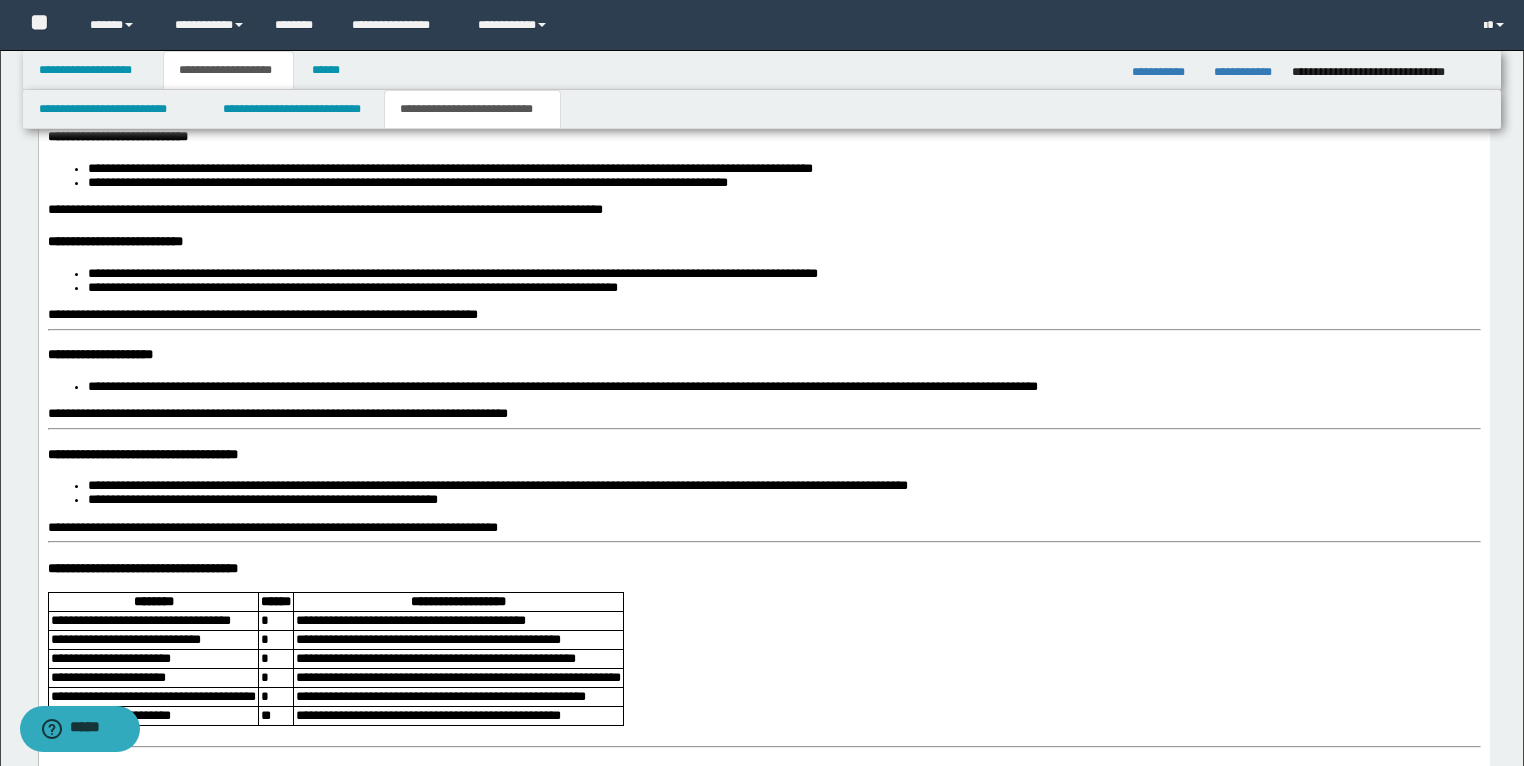 click on "**********" at bounding box center [262, 315] 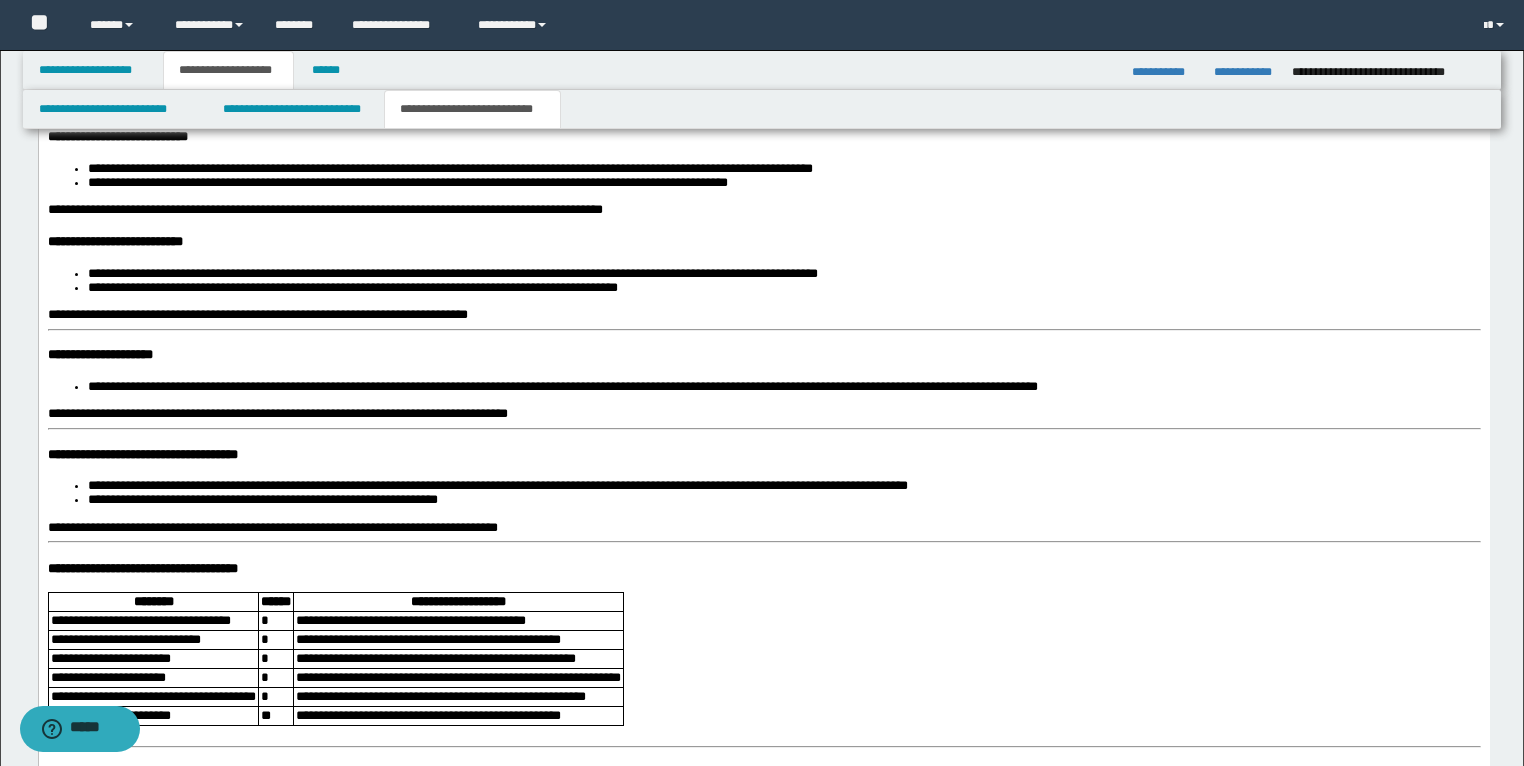 click on "**********" at bounding box center (763, 346) 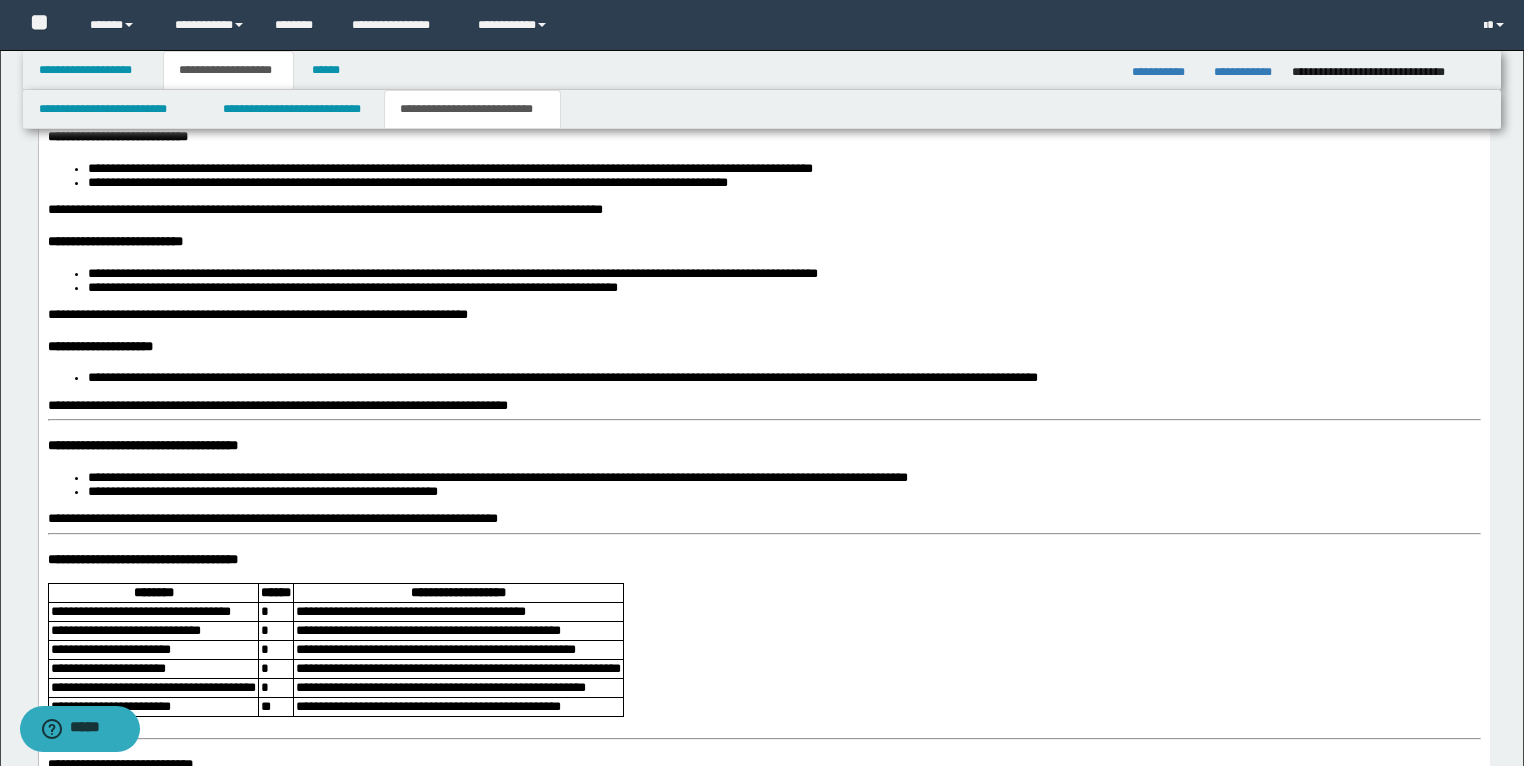 click on "**********" at bounding box center [277, 406] 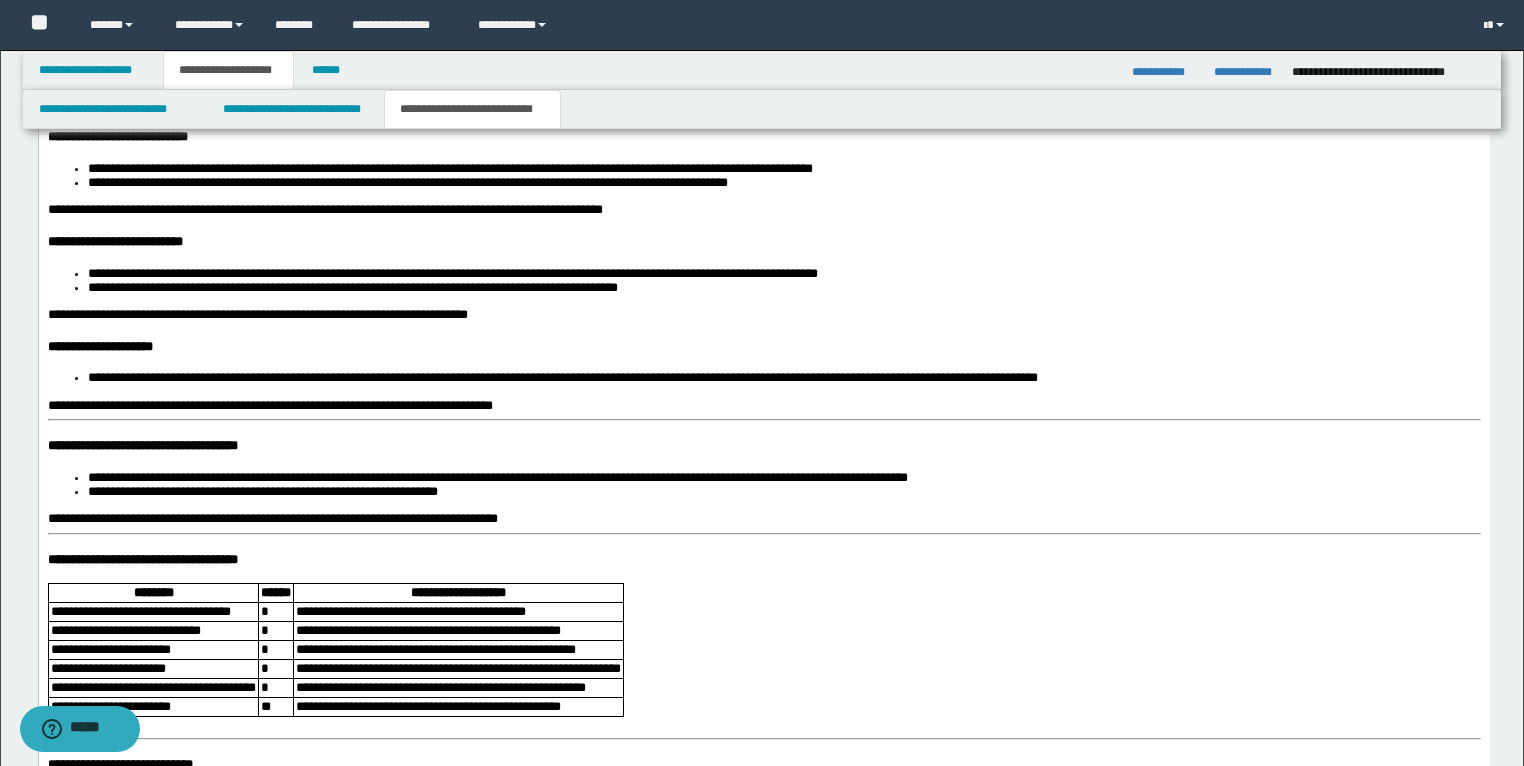 click on "**********" at bounding box center [763, 212] 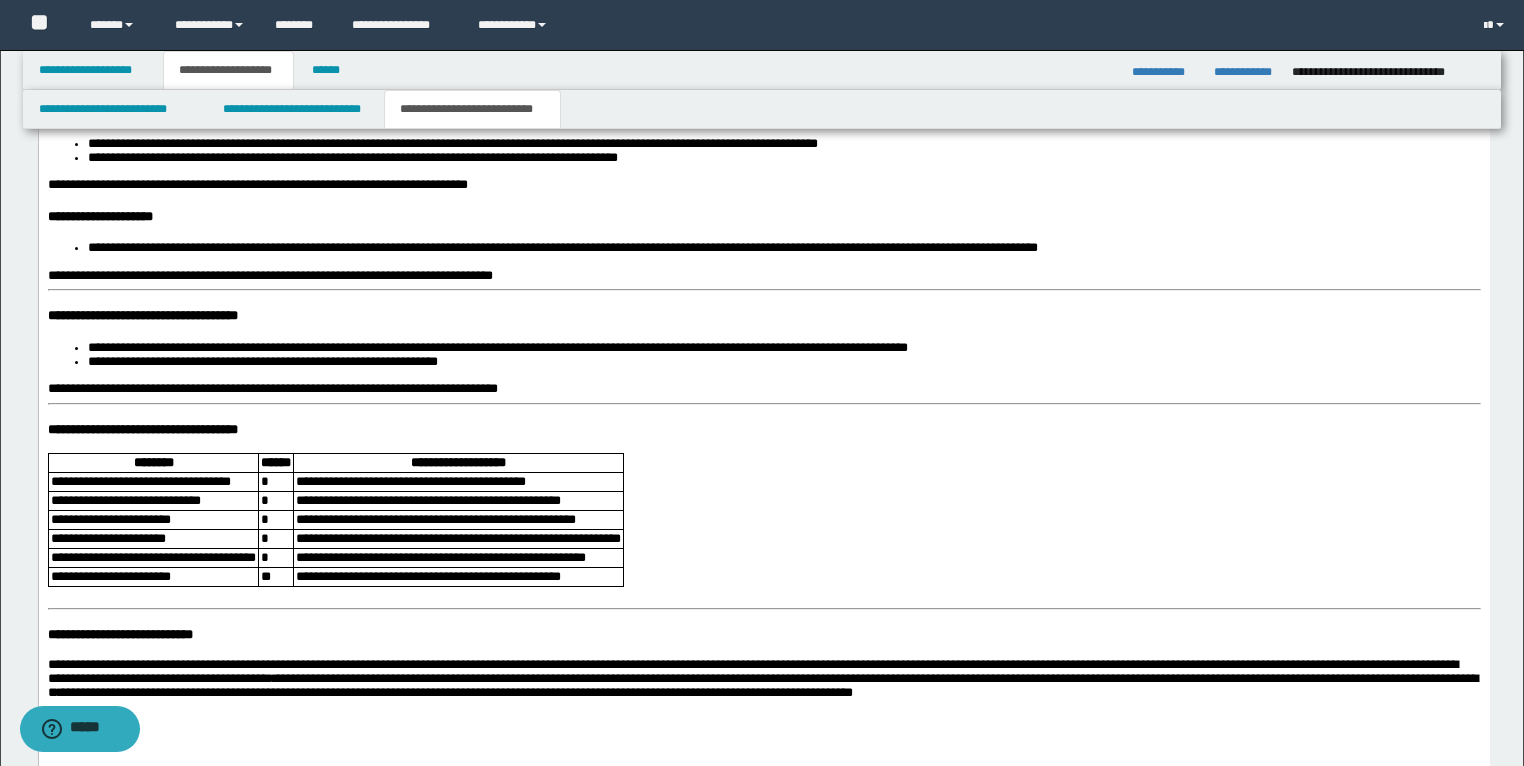 scroll, scrollTop: 2676, scrollLeft: 0, axis: vertical 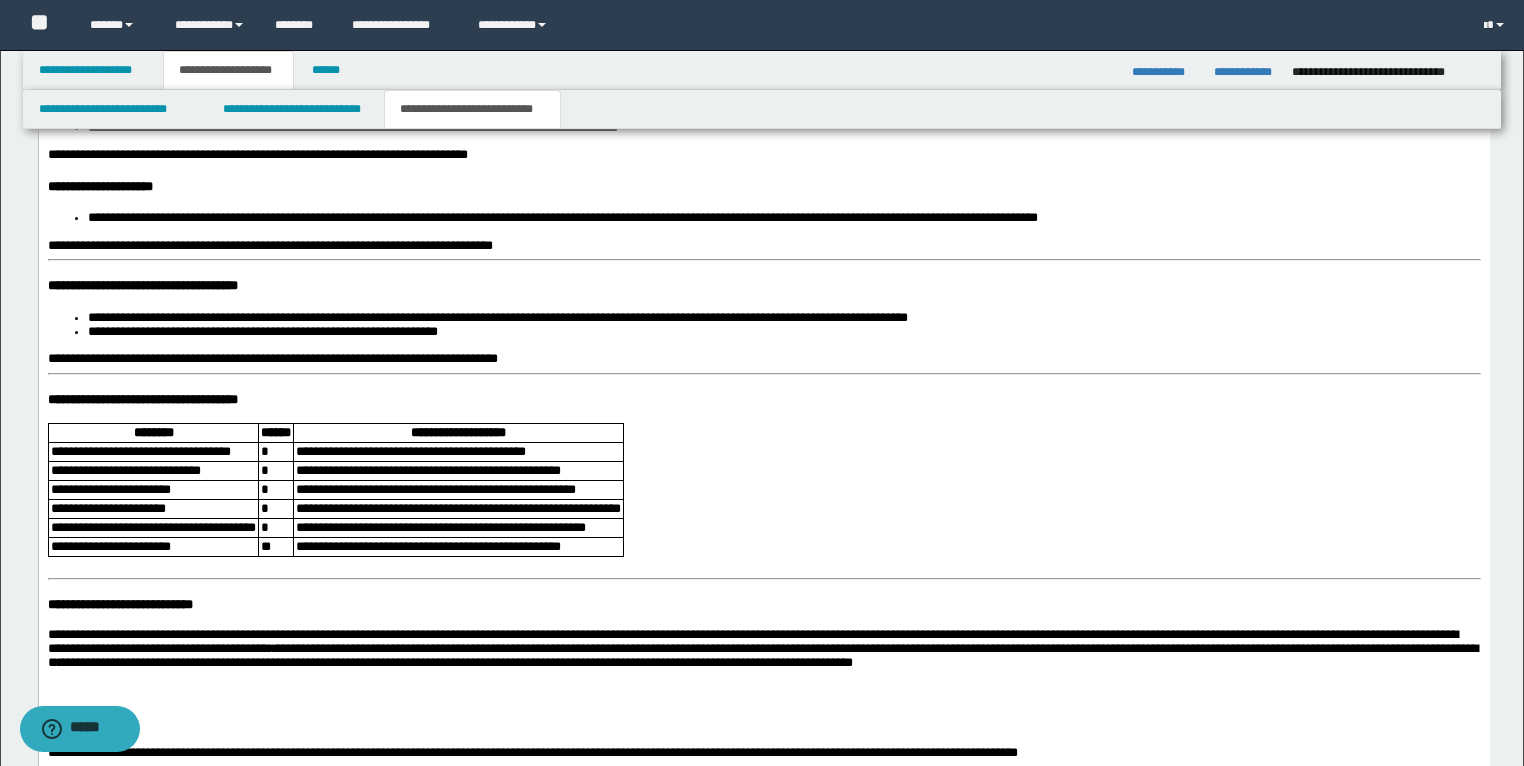 click on "**********" at bounding box center [272, 359] 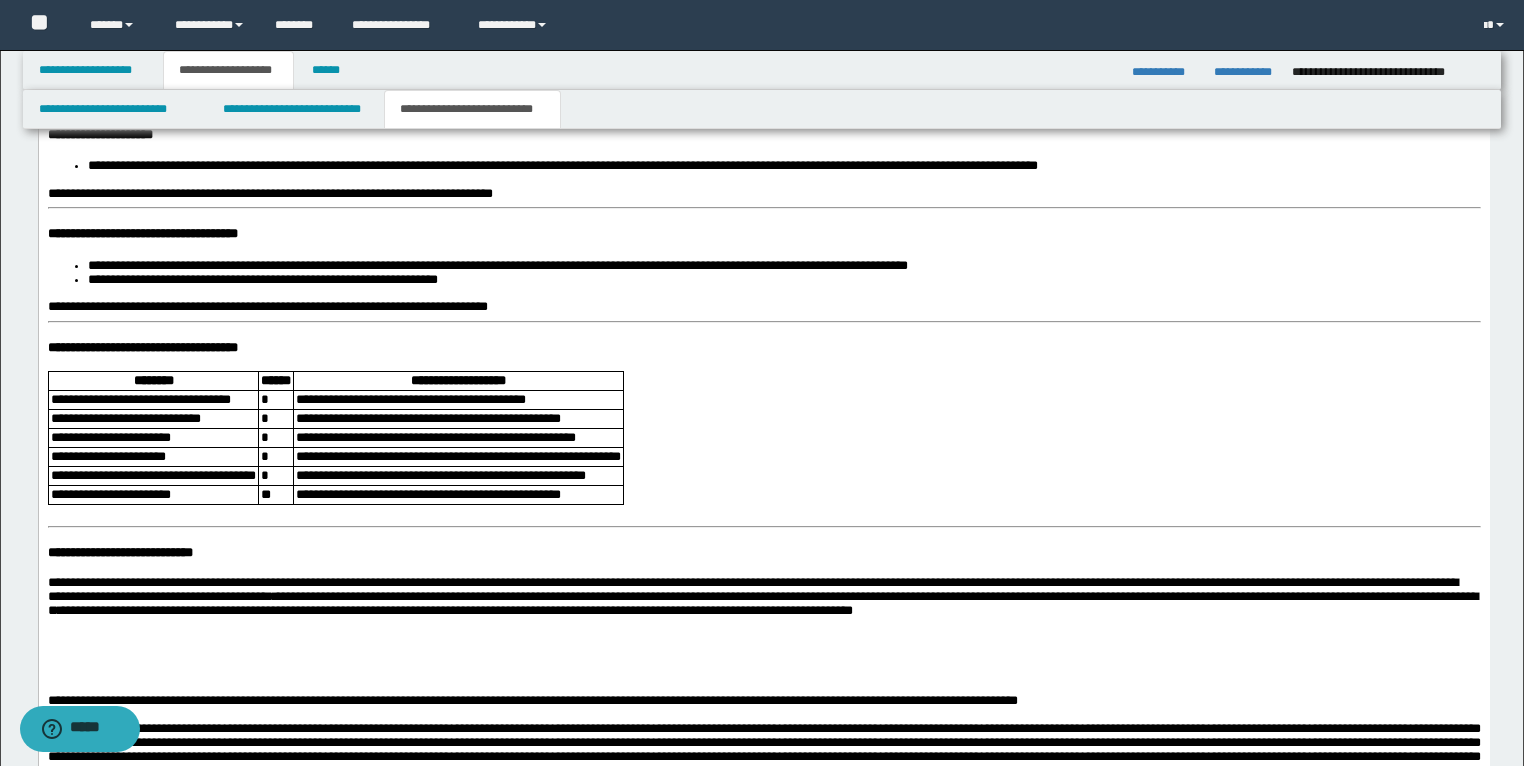 scroll, scrollTop: 2756, scrollLeft: 0, axis: vertical 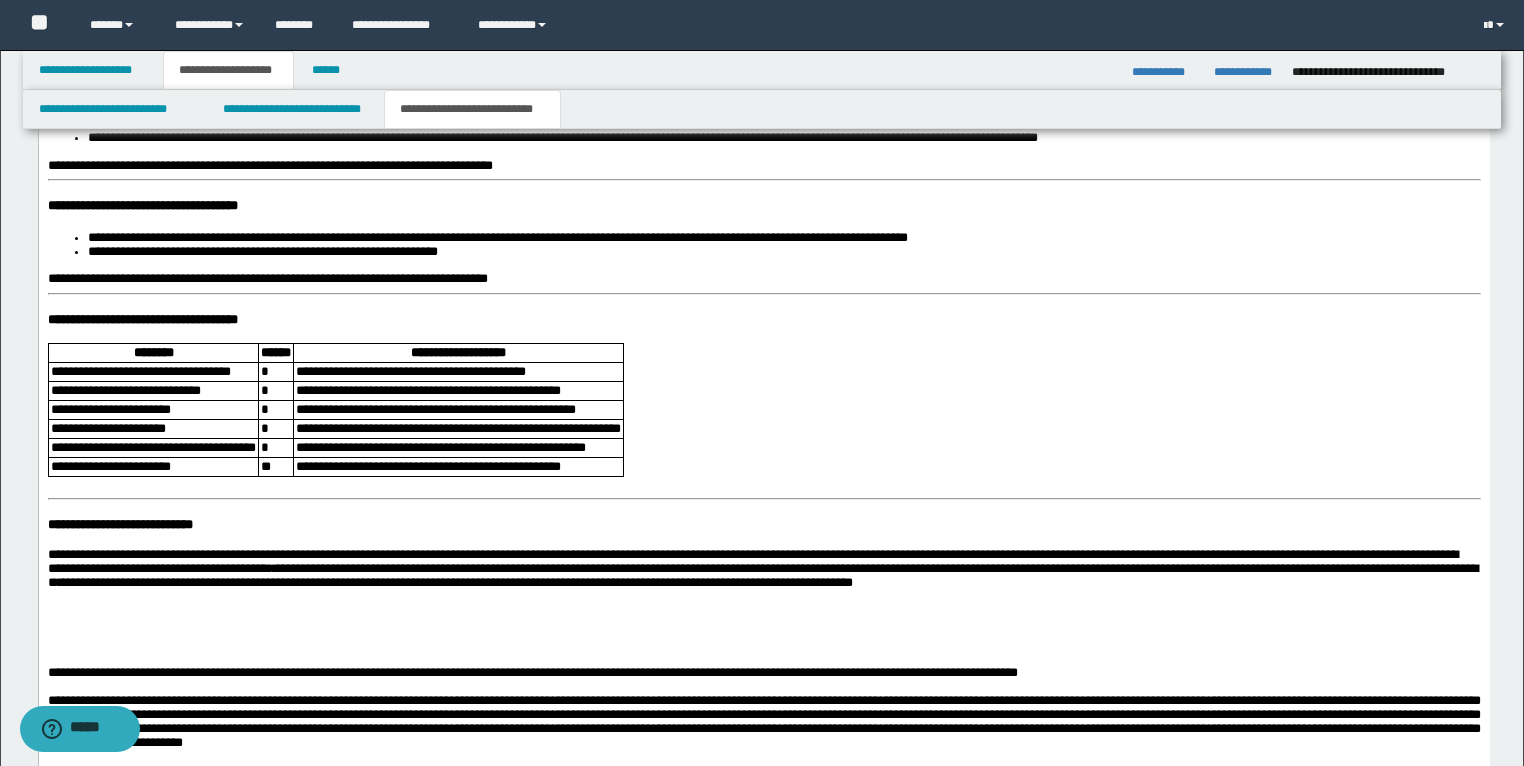 click on "**********" at bounding box center [142, 320] 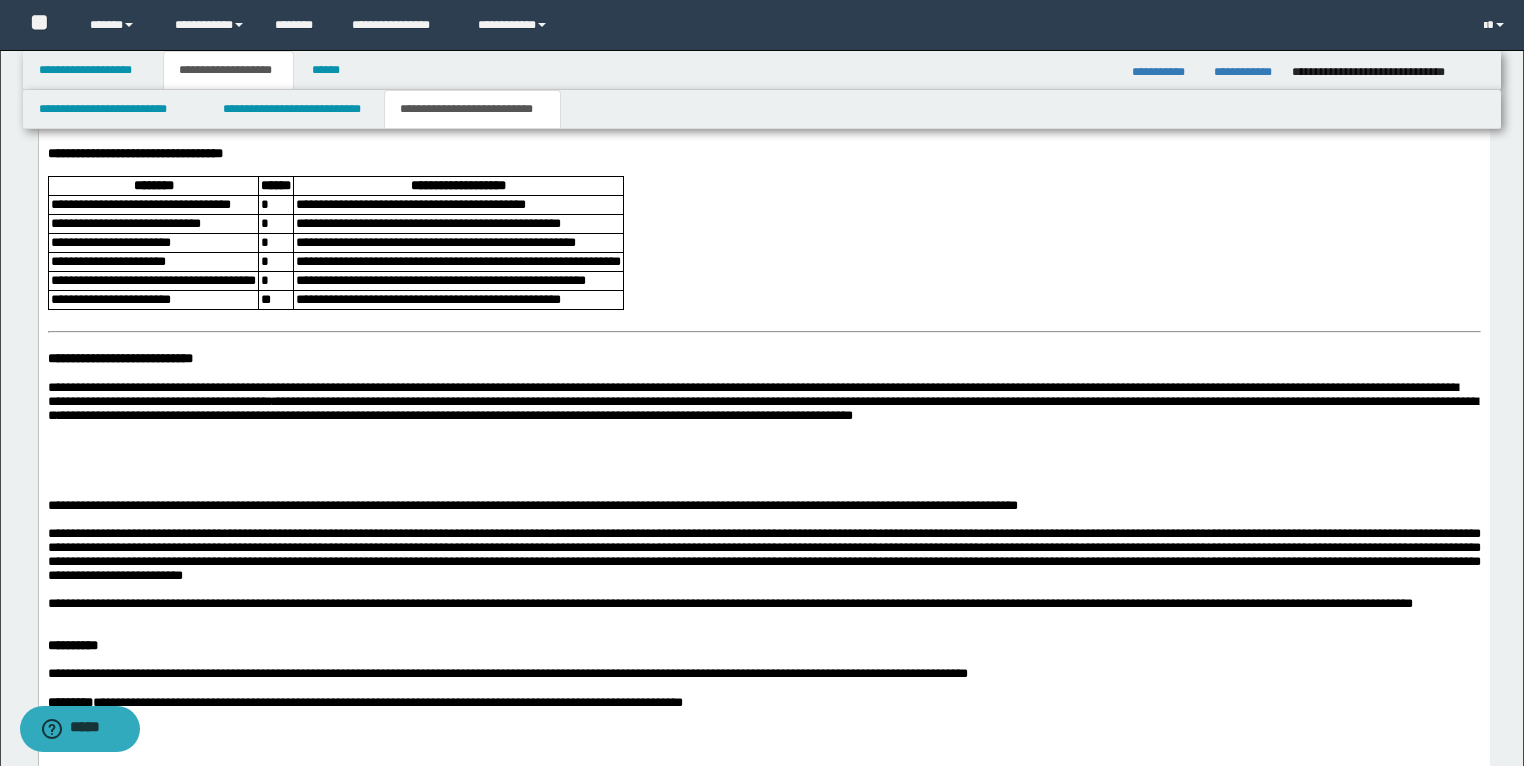 scroll, scrollTop: 2916, scrollLeft: 0, axis: vertical 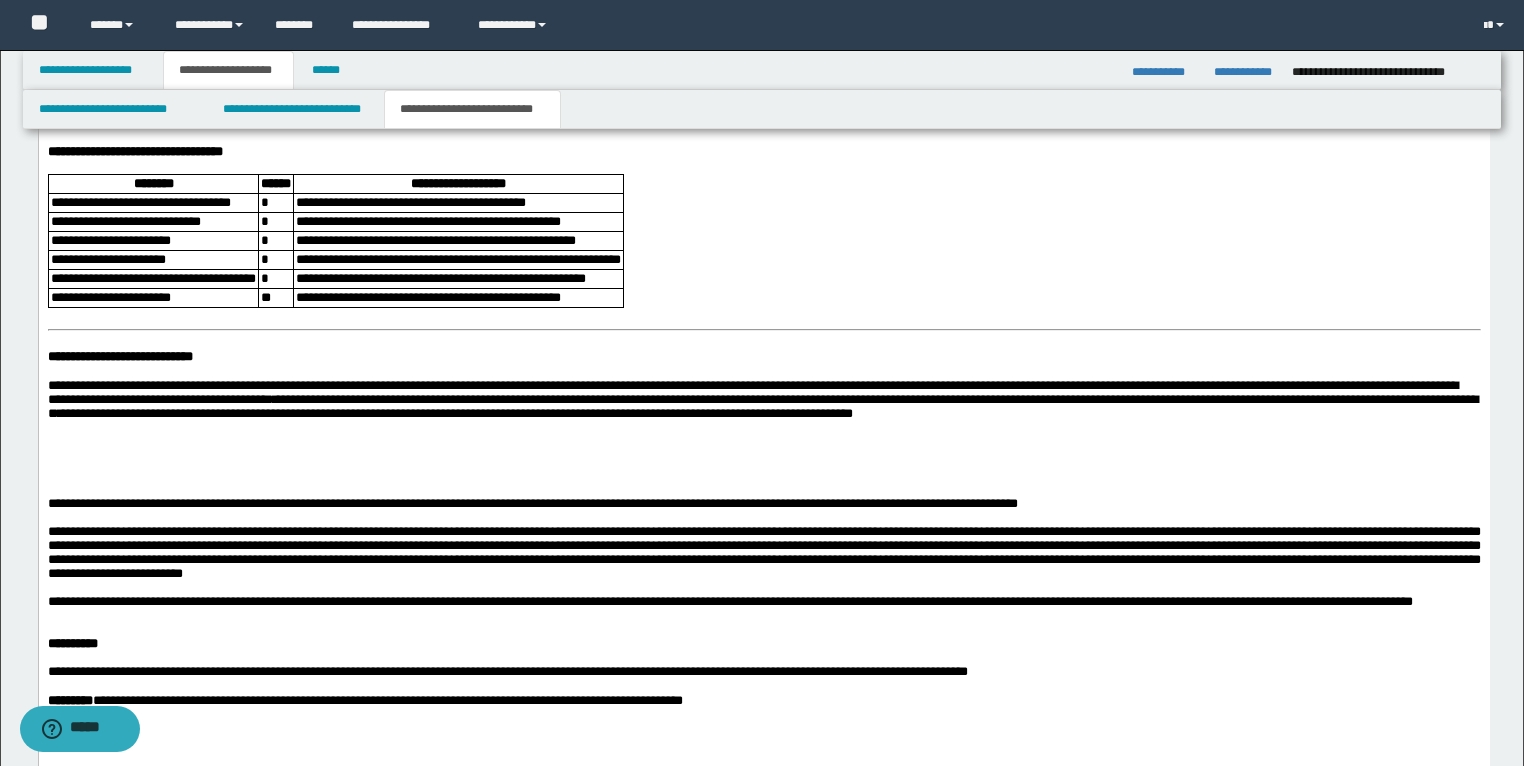 click on "**********" at bounding box center [119, 357] 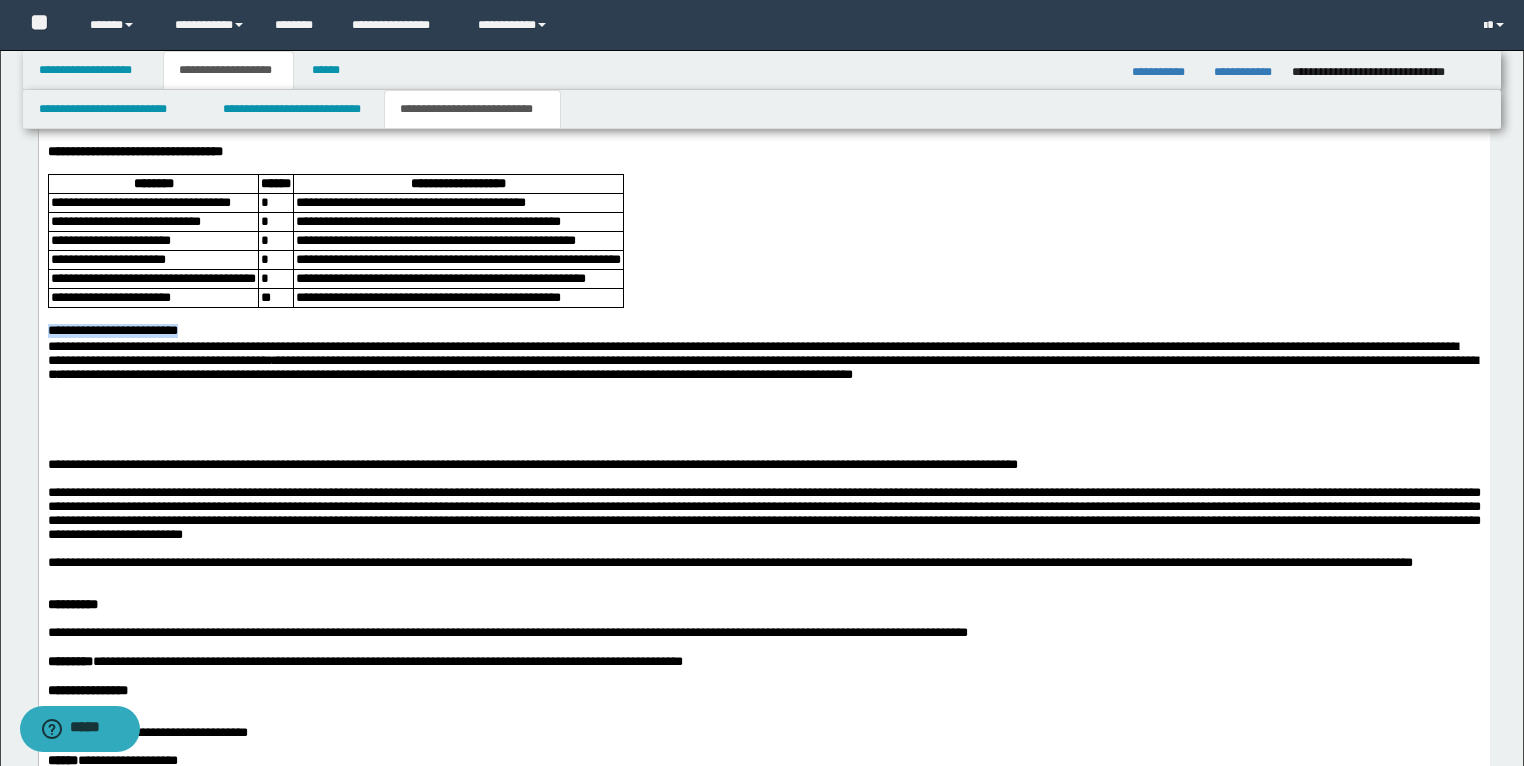 drag, startPoint x: 203, startPoint y: 504, endPoint x: 50, endPoint y: 490, distance: 153.63919 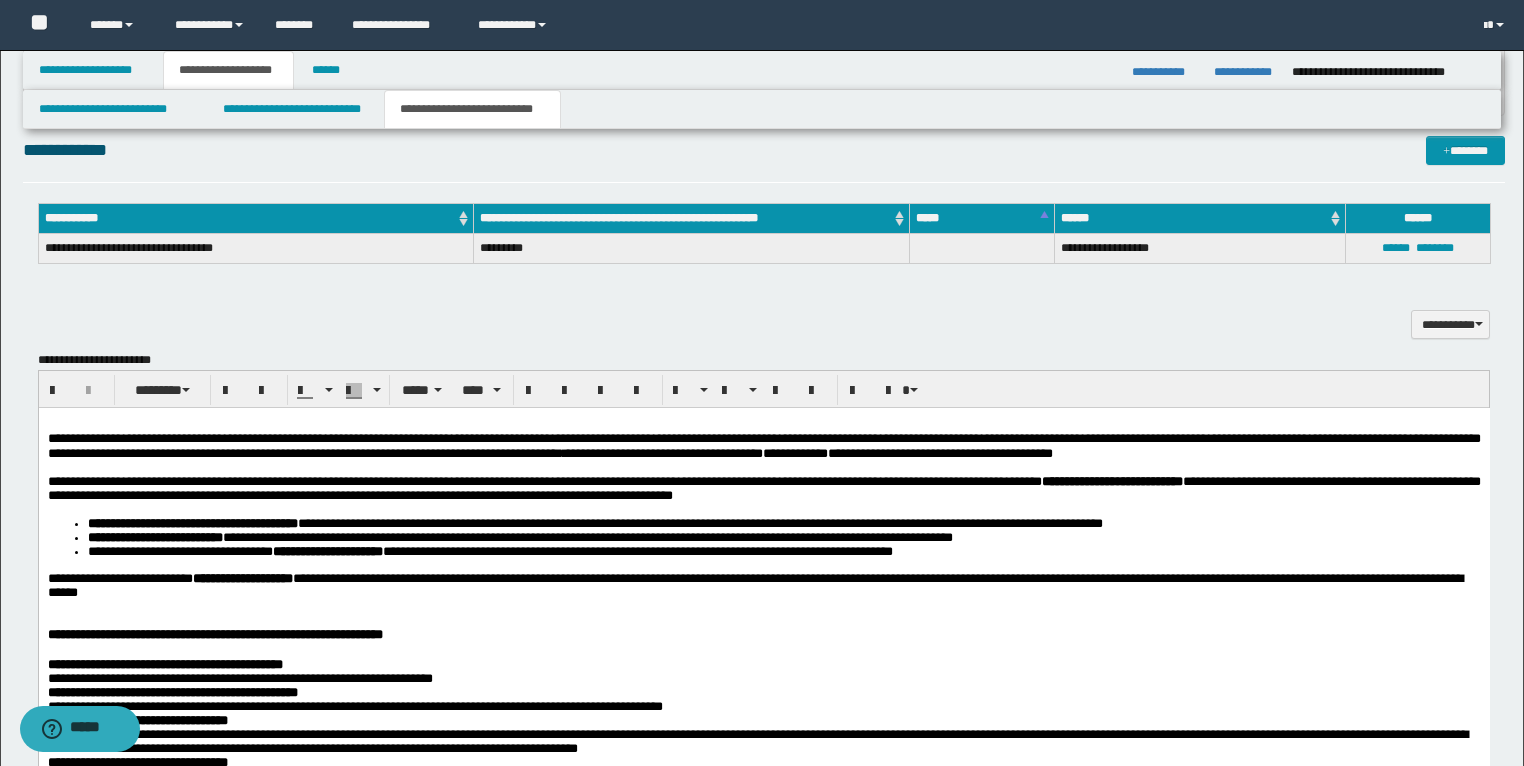 scroll, scrollTop: 1476, scrollLeft: 0, axis: vertical 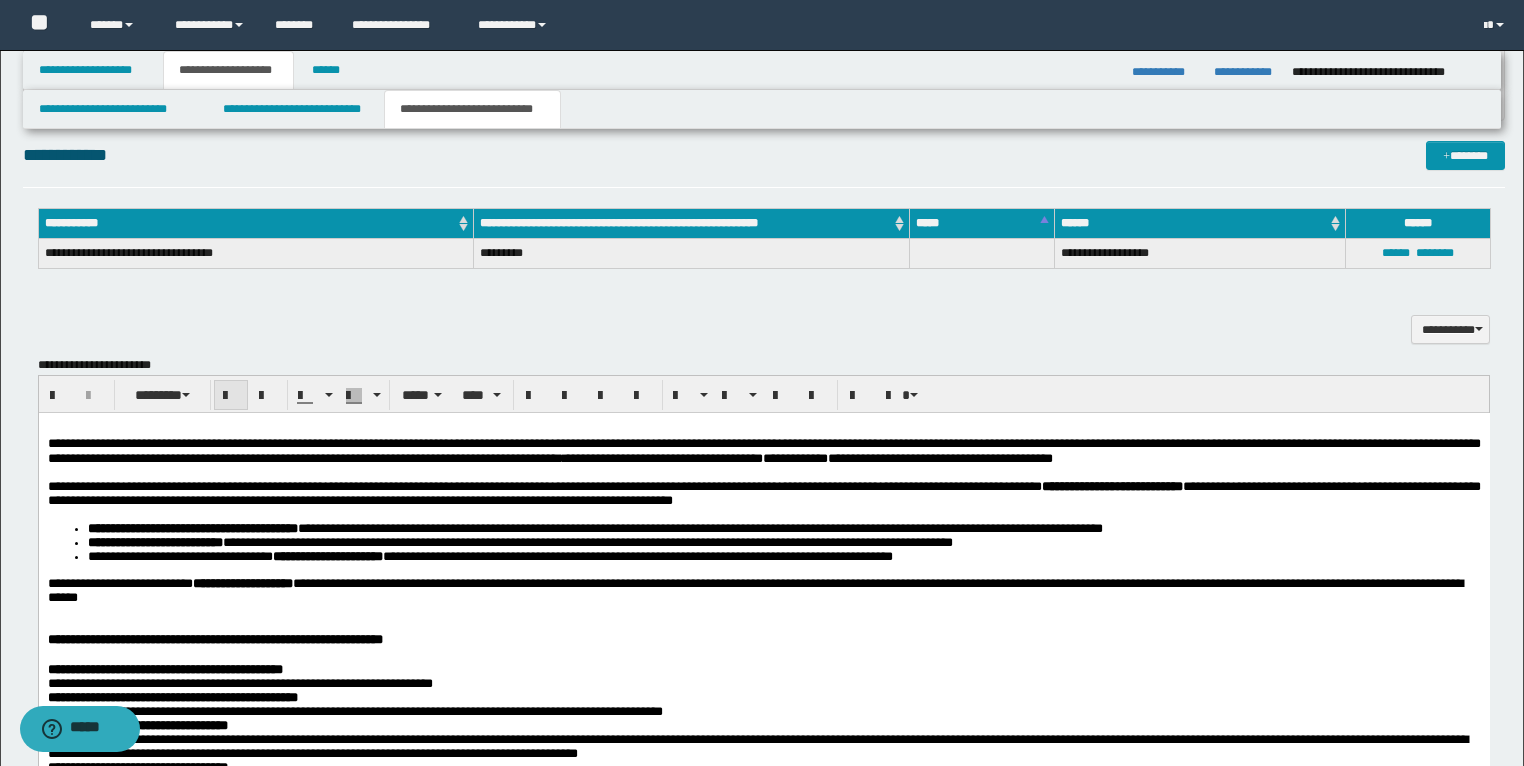 click at bounding box center (231, 396) 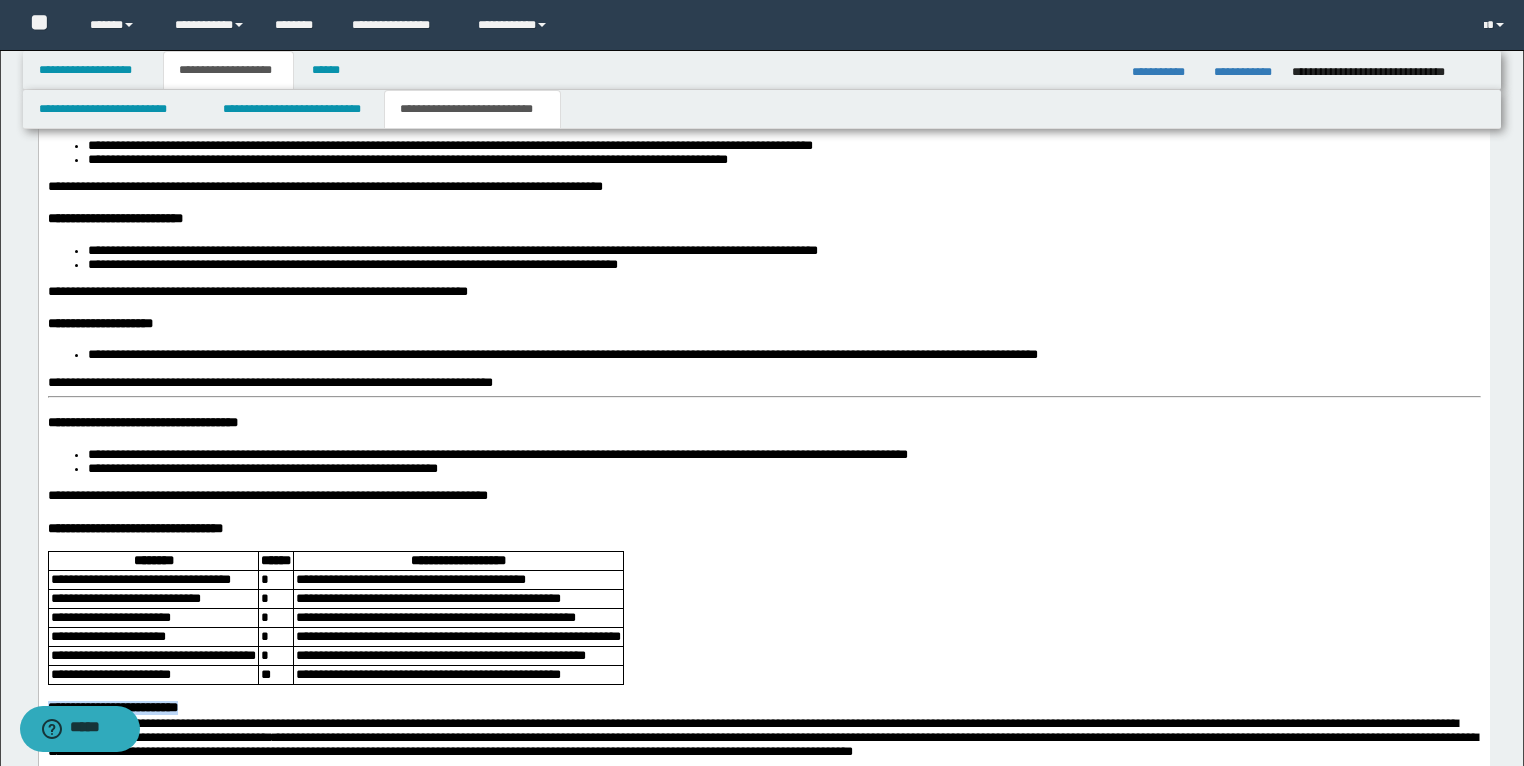 scroll, scrollTop: 2756, scrollLeft: 0, axis: vertical 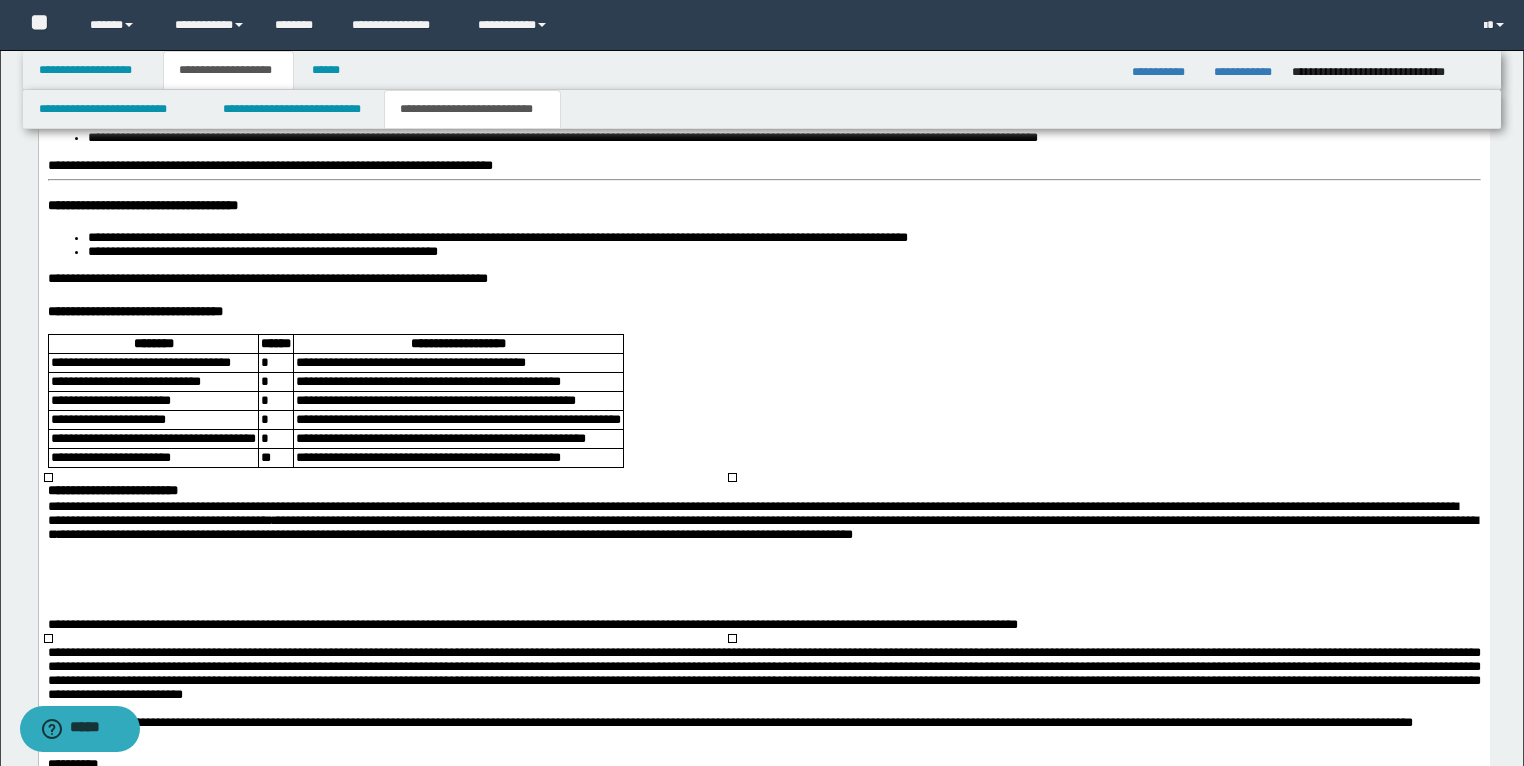 click on "*" at bounding box center [275, 364] 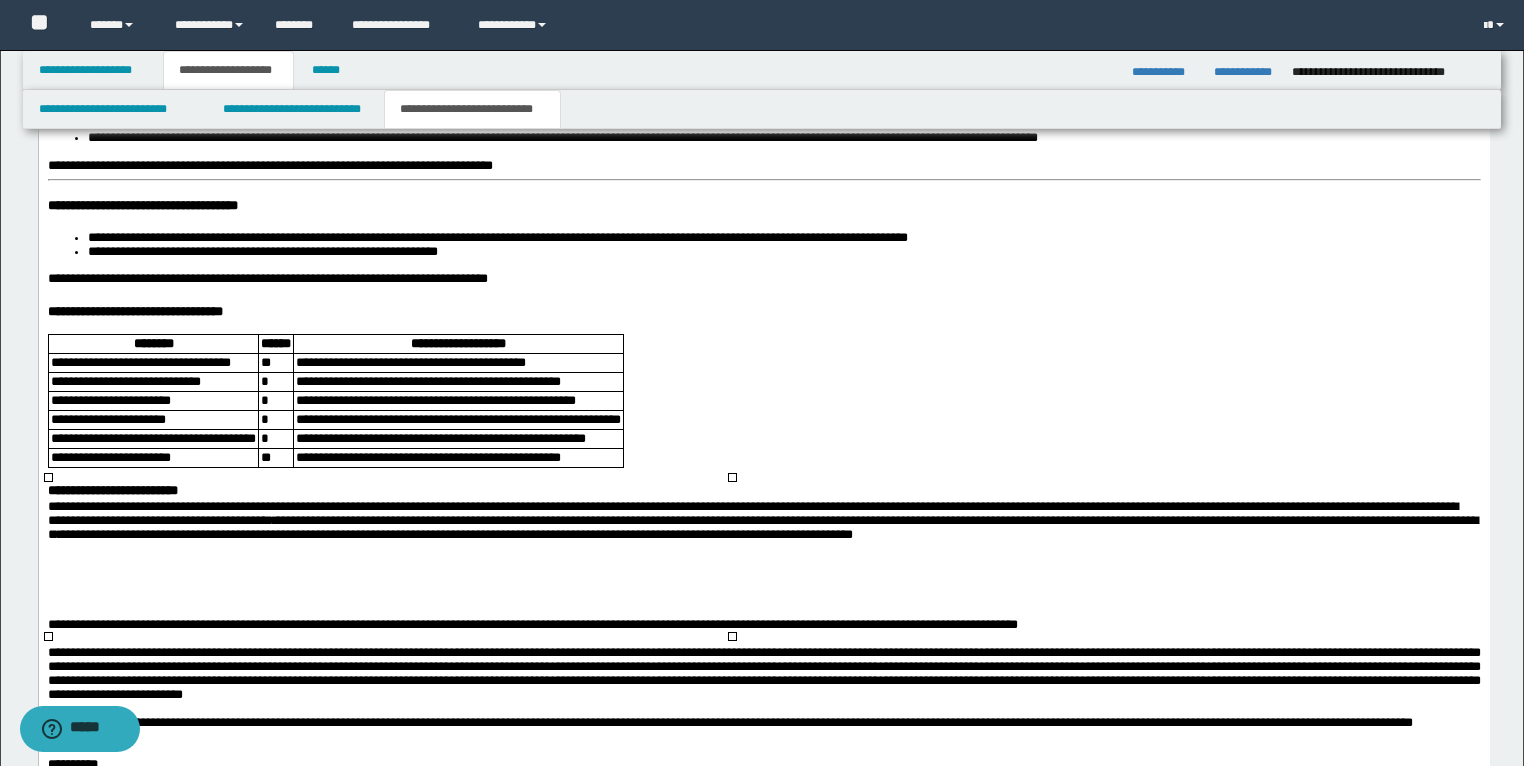 click on "*" at bounding box center [275, 383] 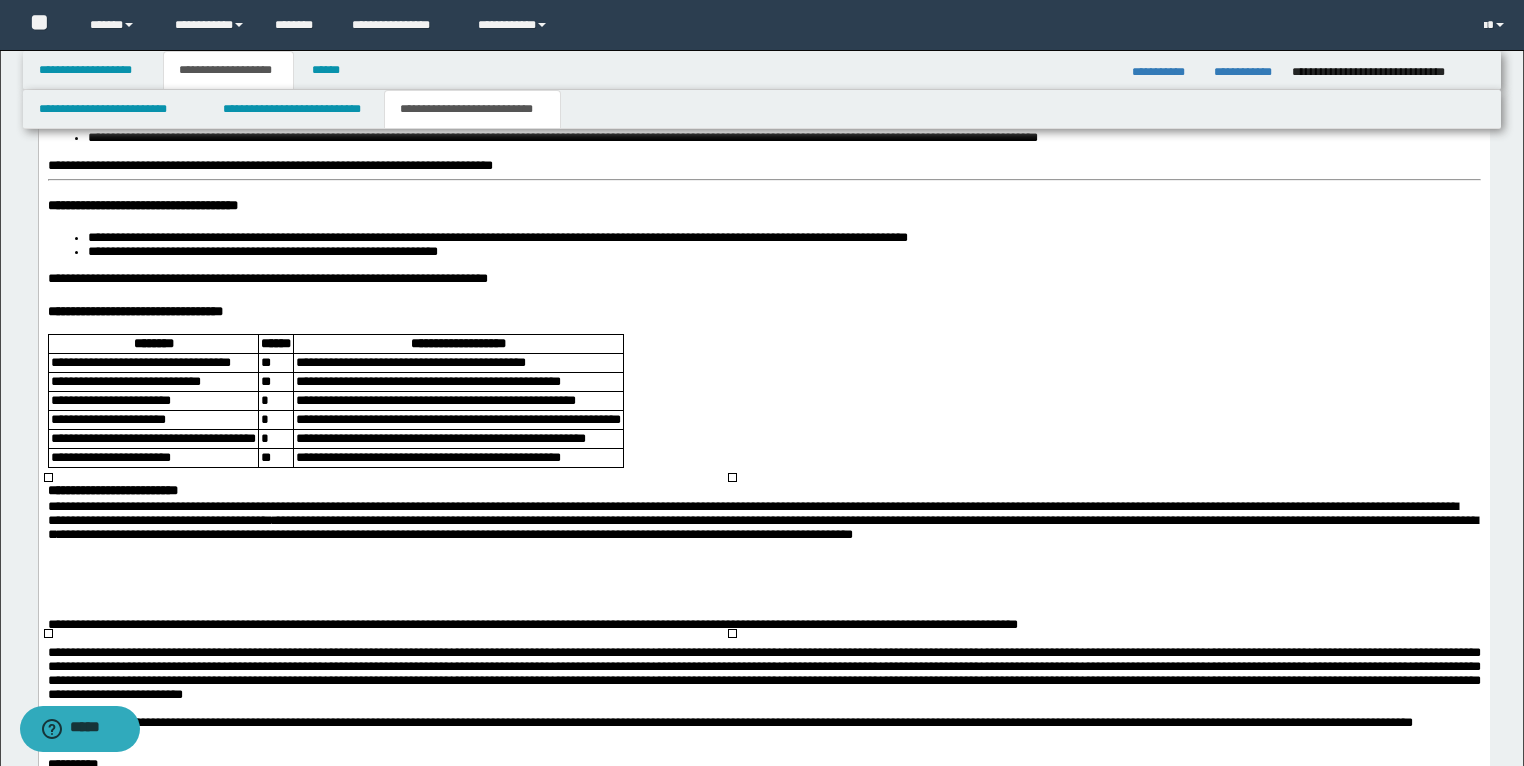 click on "*" at bounding box center [275, 402] 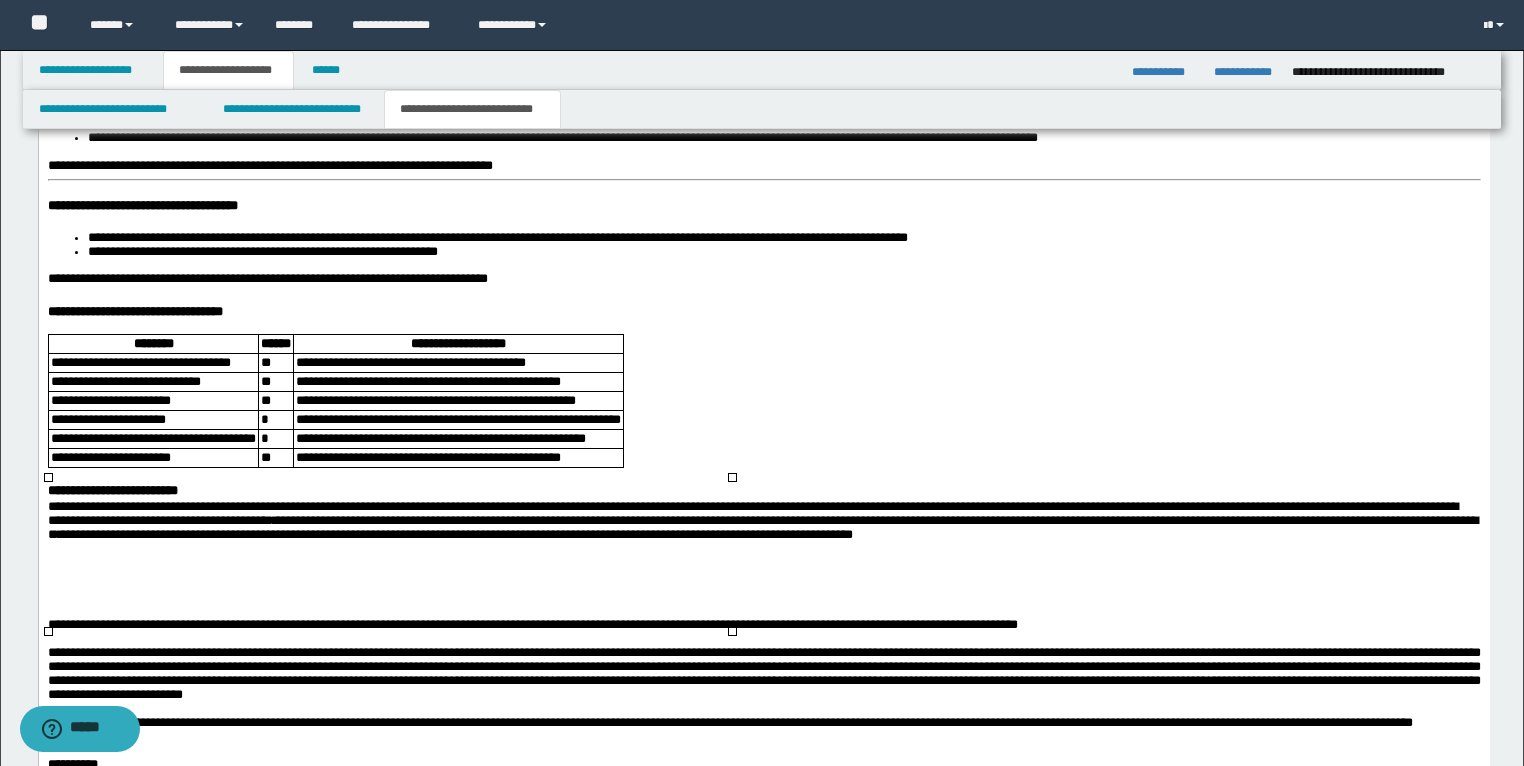 click on "*" at bounding box center (275, 421) 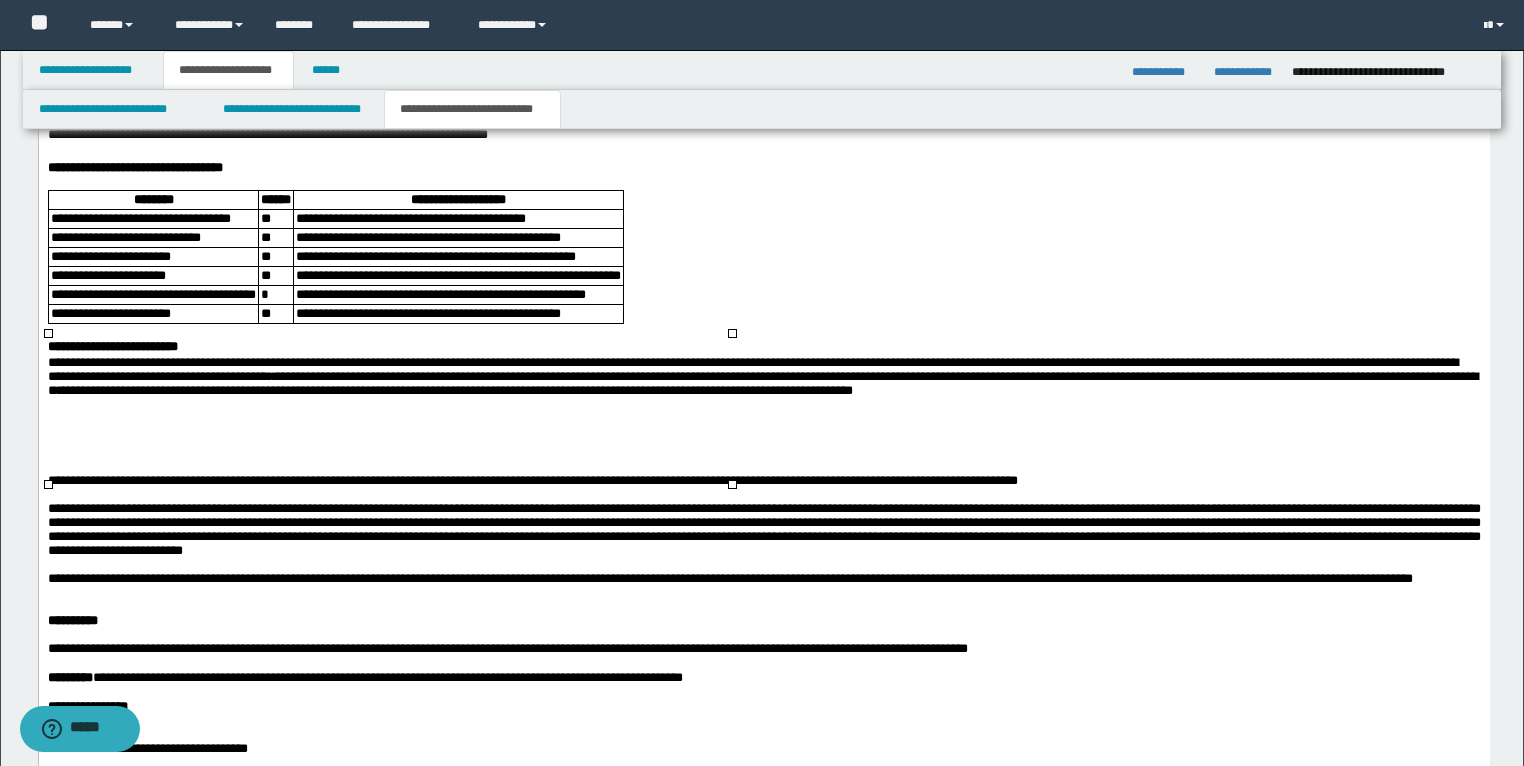 scroll, scrollTop: 2916, scrollLeft: 0, axis: vertical 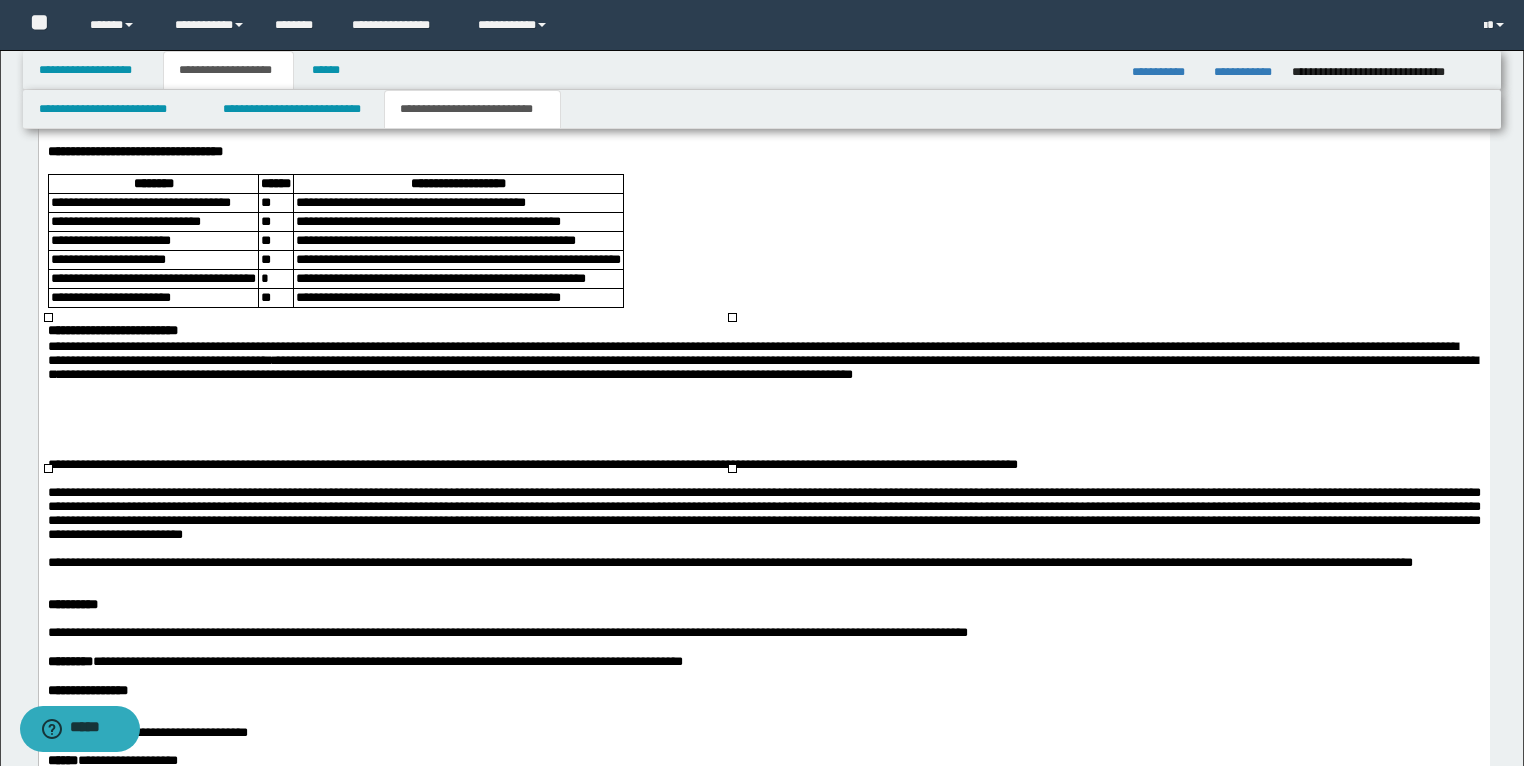 click on "*" at bounding box center (275, 280) 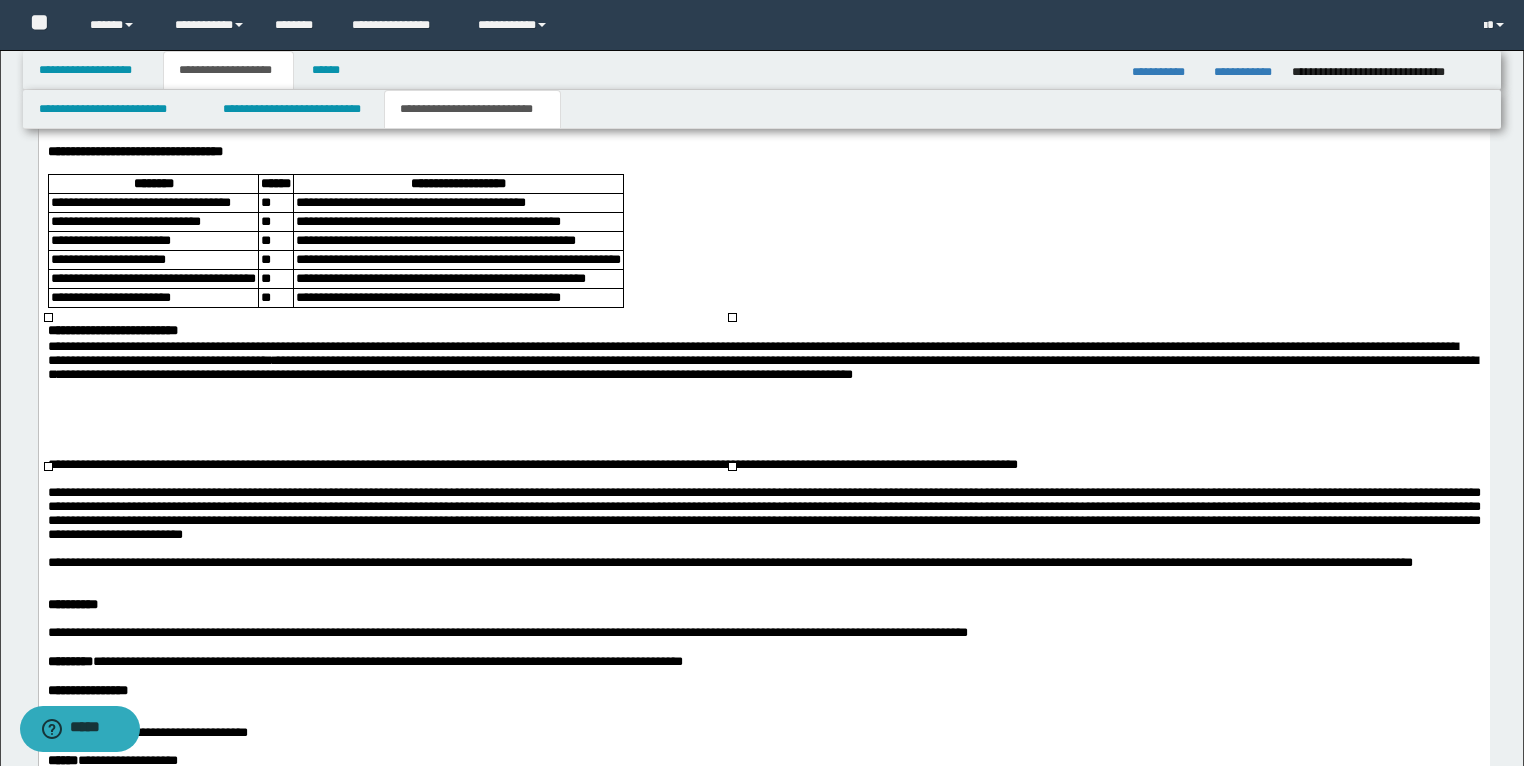 click on "**" at bounding box center [275, 299] 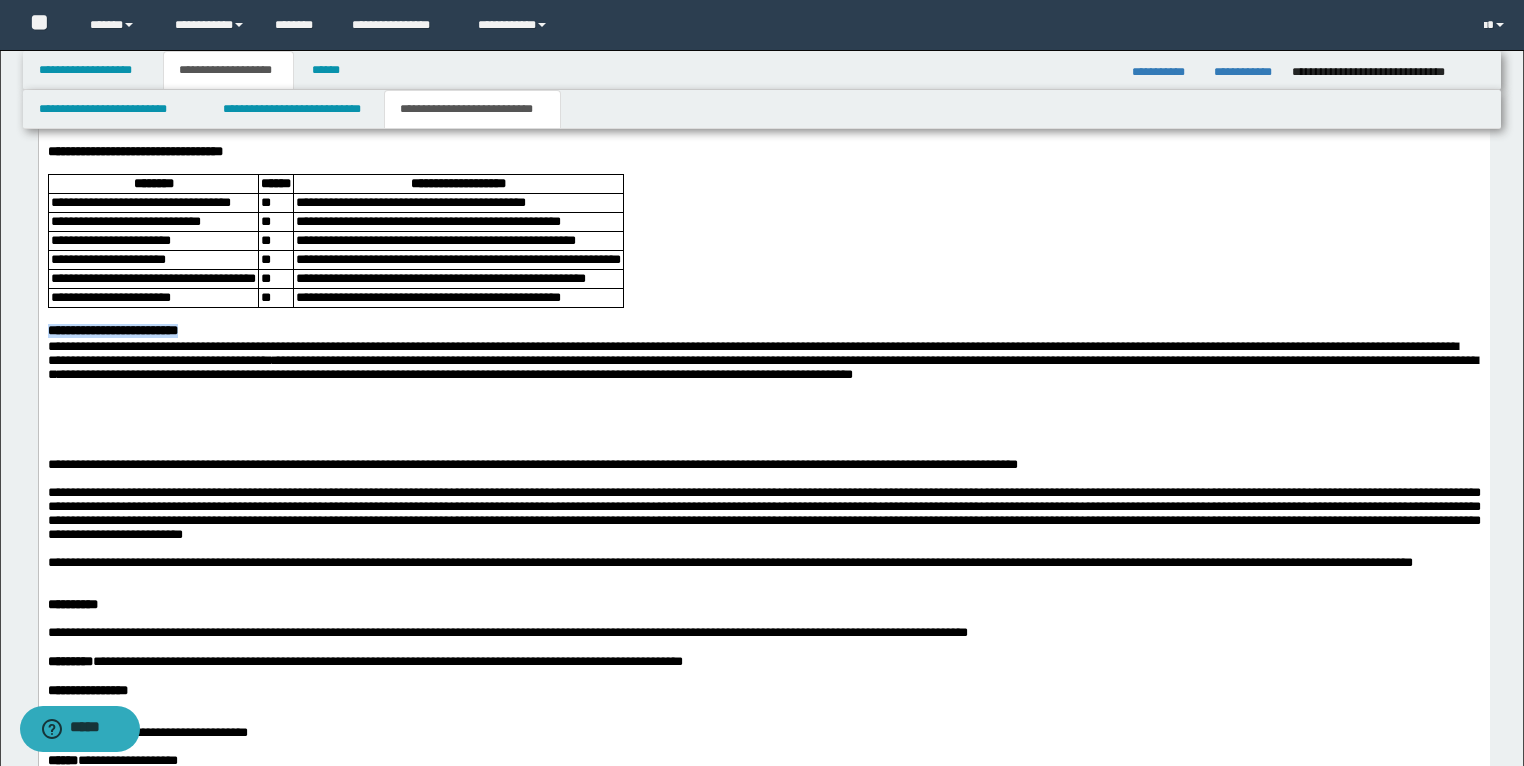 drag, startPoint x: 204, startPoint y: 487, endPoint x: 39, endPoint y: 482, distance: 165.07574 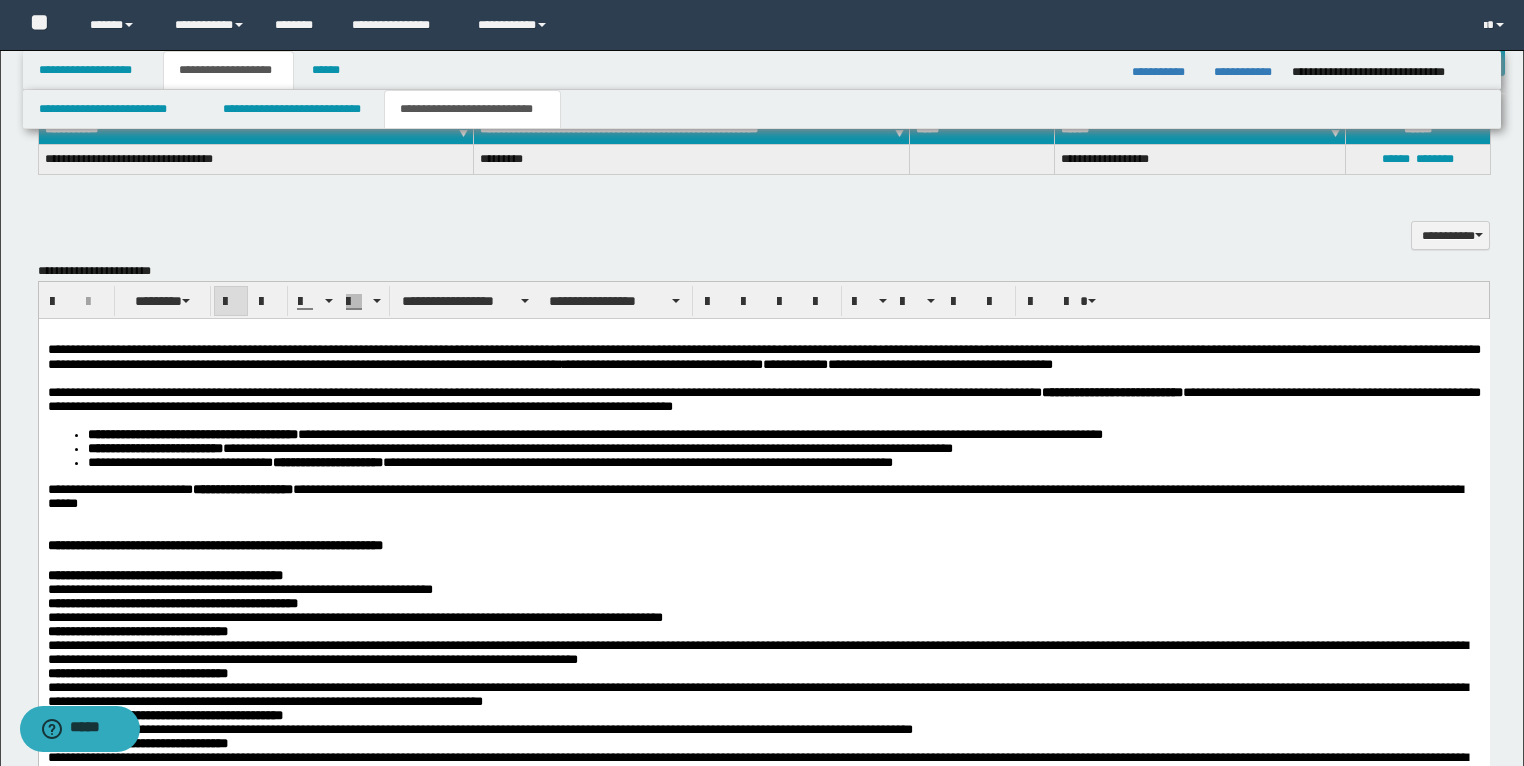 scroll, scrollTop: 1556, scrollLeft: 0, axis: vertical 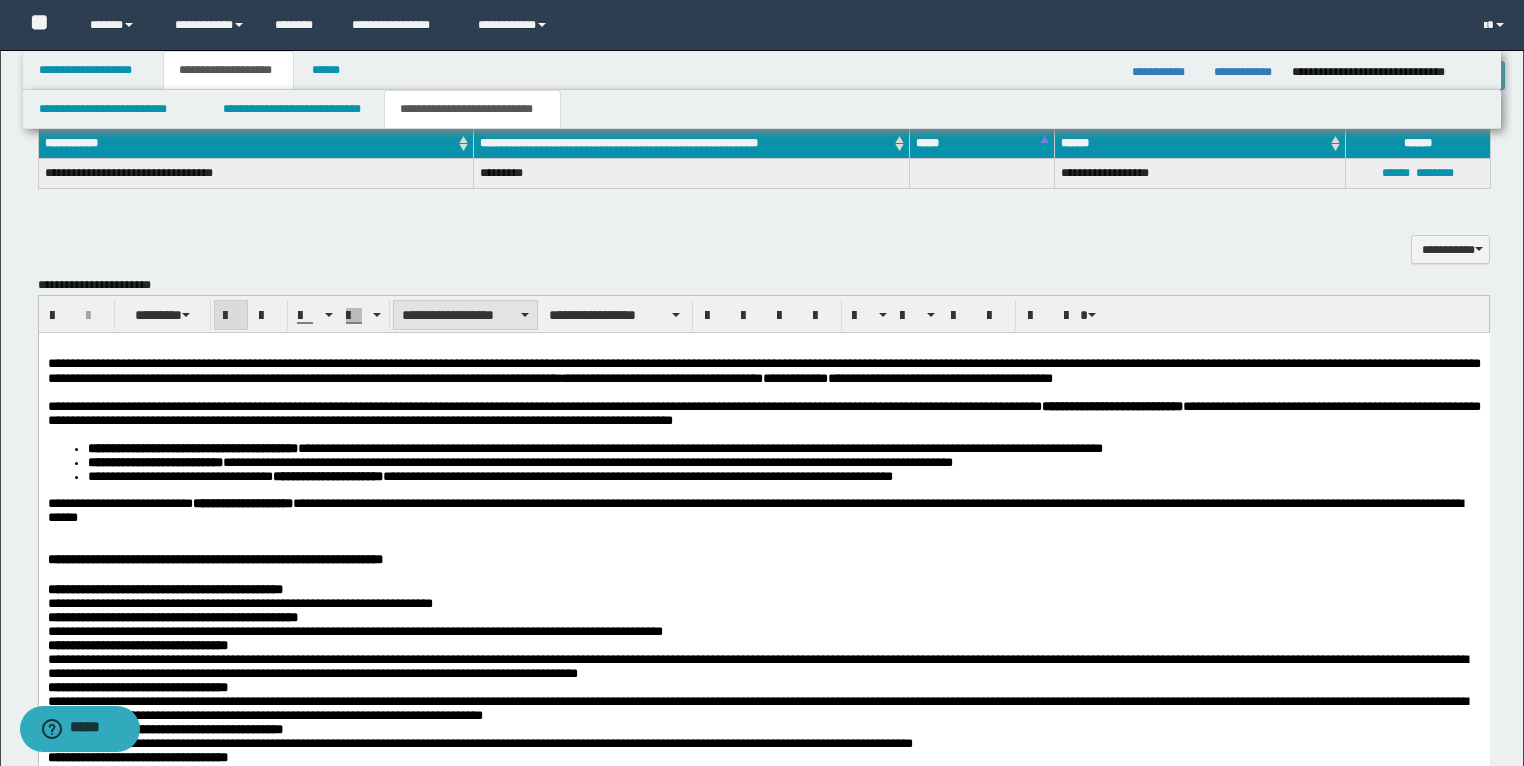 click on "**********" at bounding box center [465, 315] 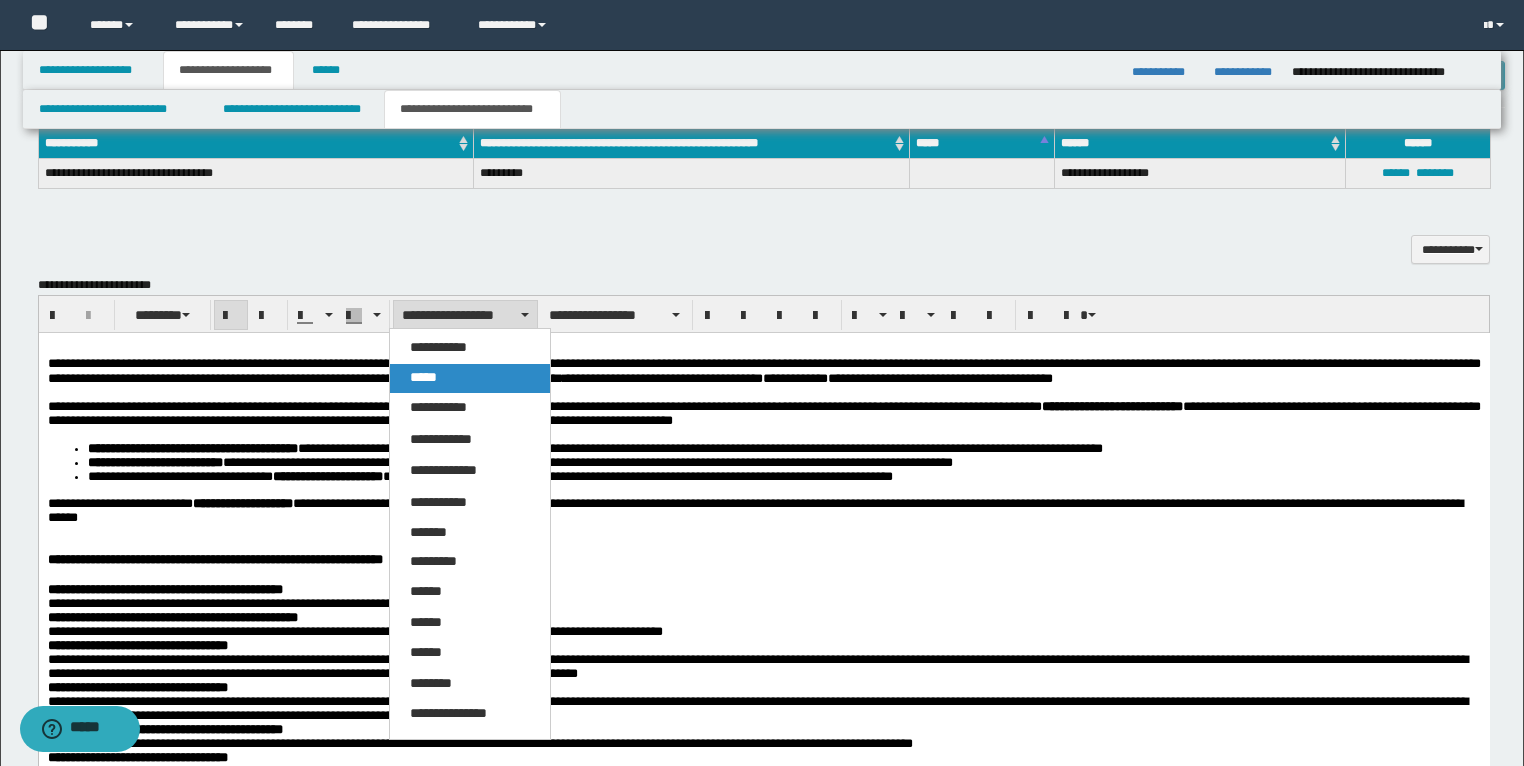 click on "*****" at bounding box center (470, 378) 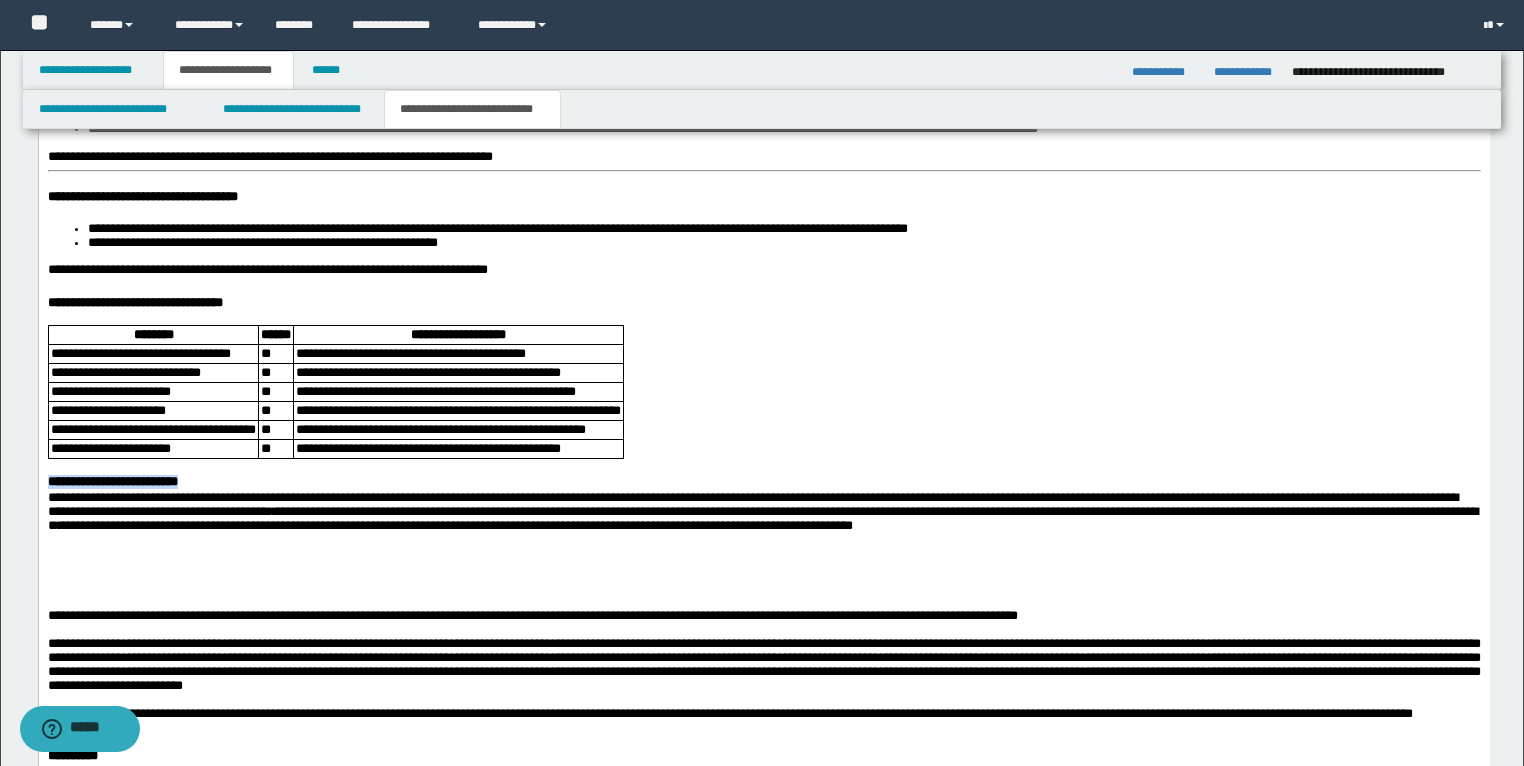 scroll, scrollTop: 2836, scrollLeft: 0, axis: vertical 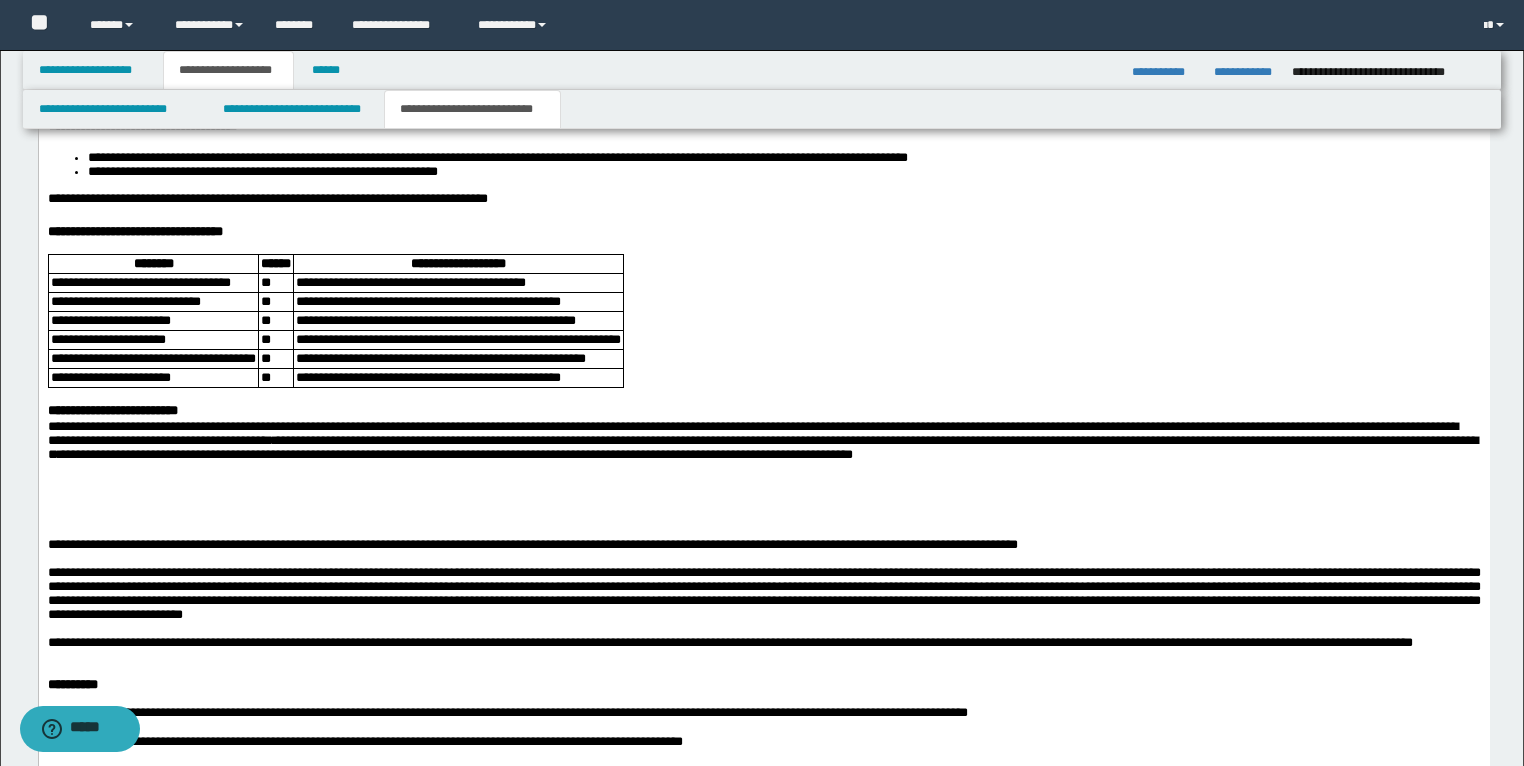 click on "**********" at bounding box center [142, 126] 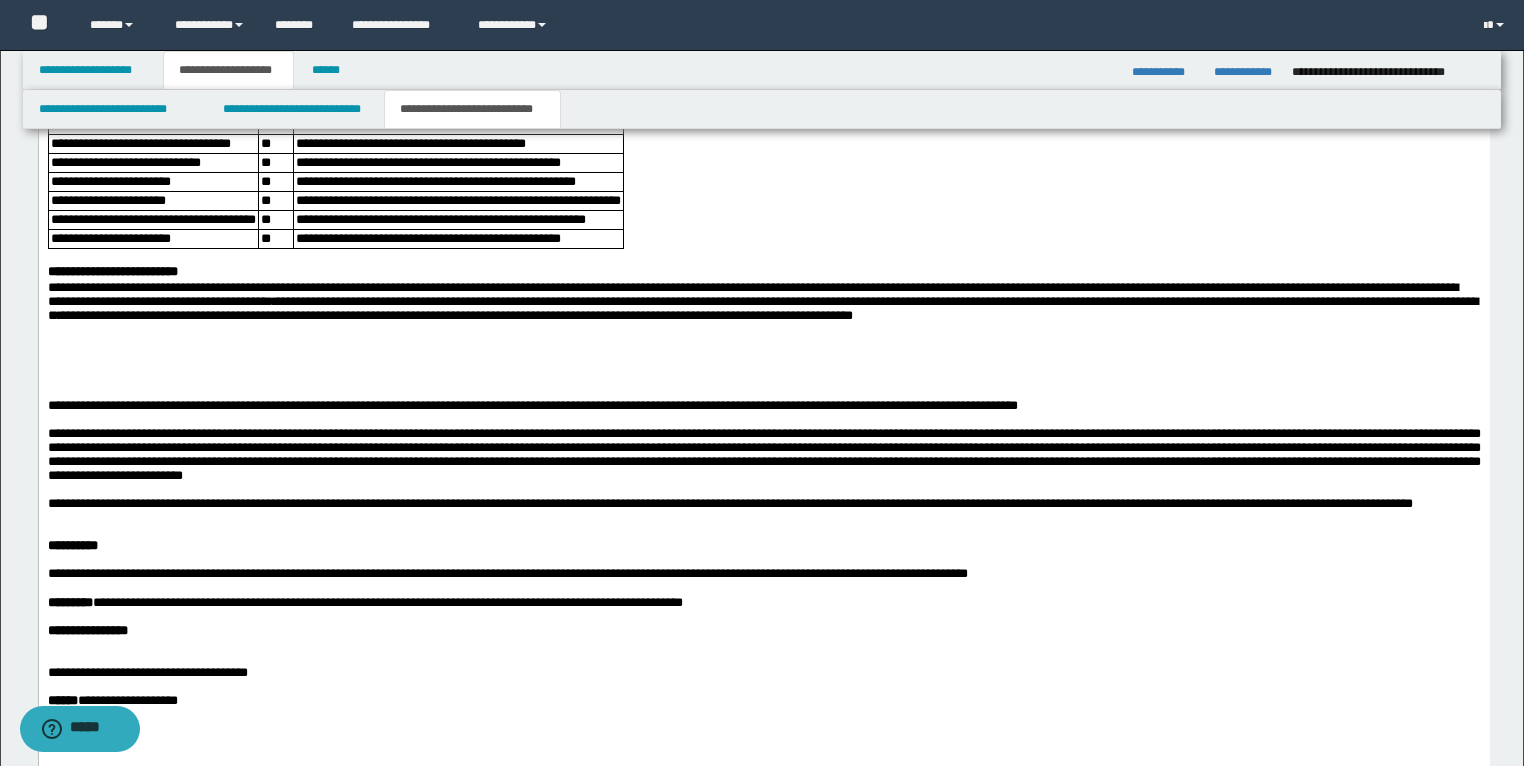 scroll, scrollTop: 2996, scrollLeft: 0, axis: vertical 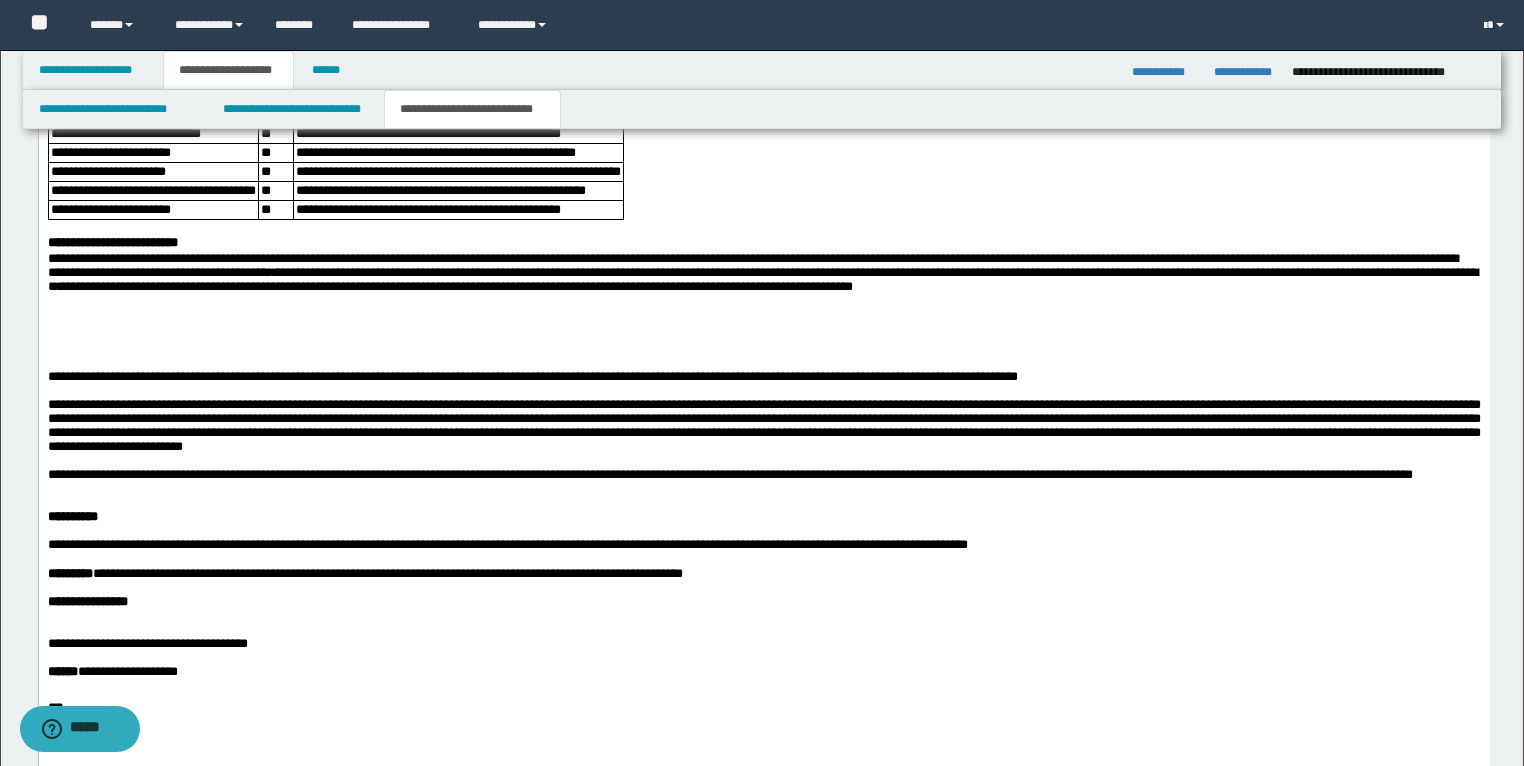 click at bounding box center (763, 349) 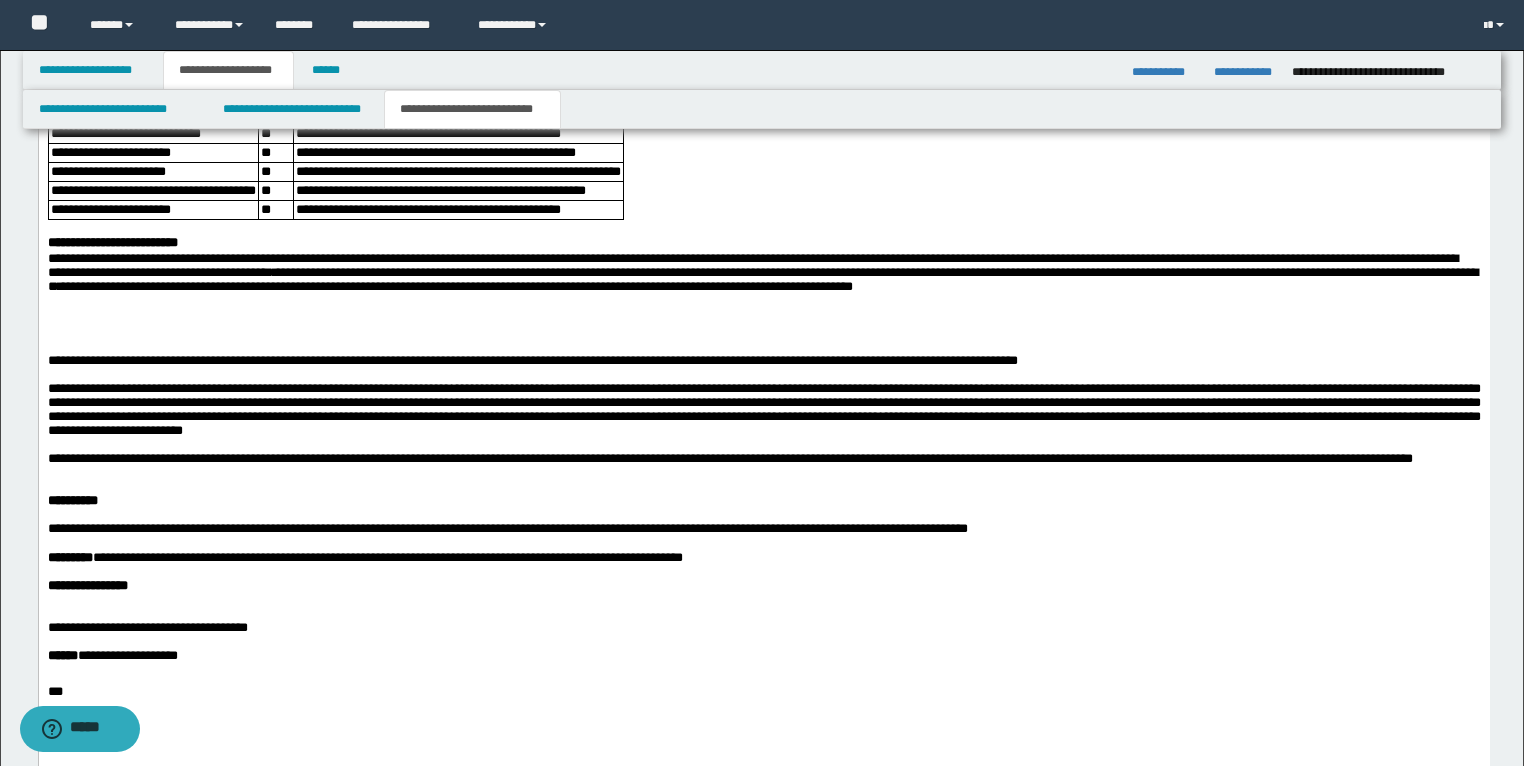 click at bounding box center [763, 333] 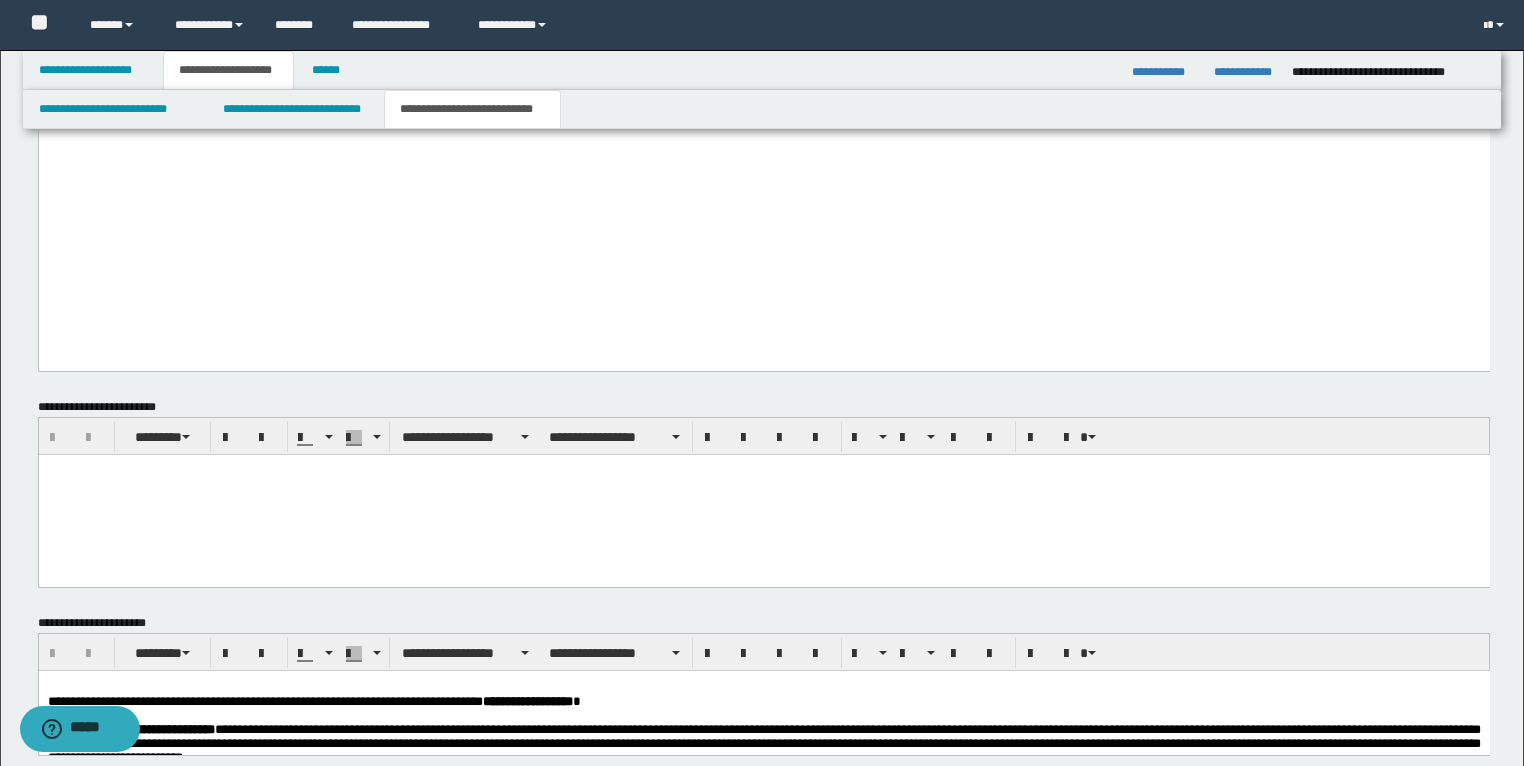 scroll, scrollTop: 3740, scrollLeft: 0, axis: vertical 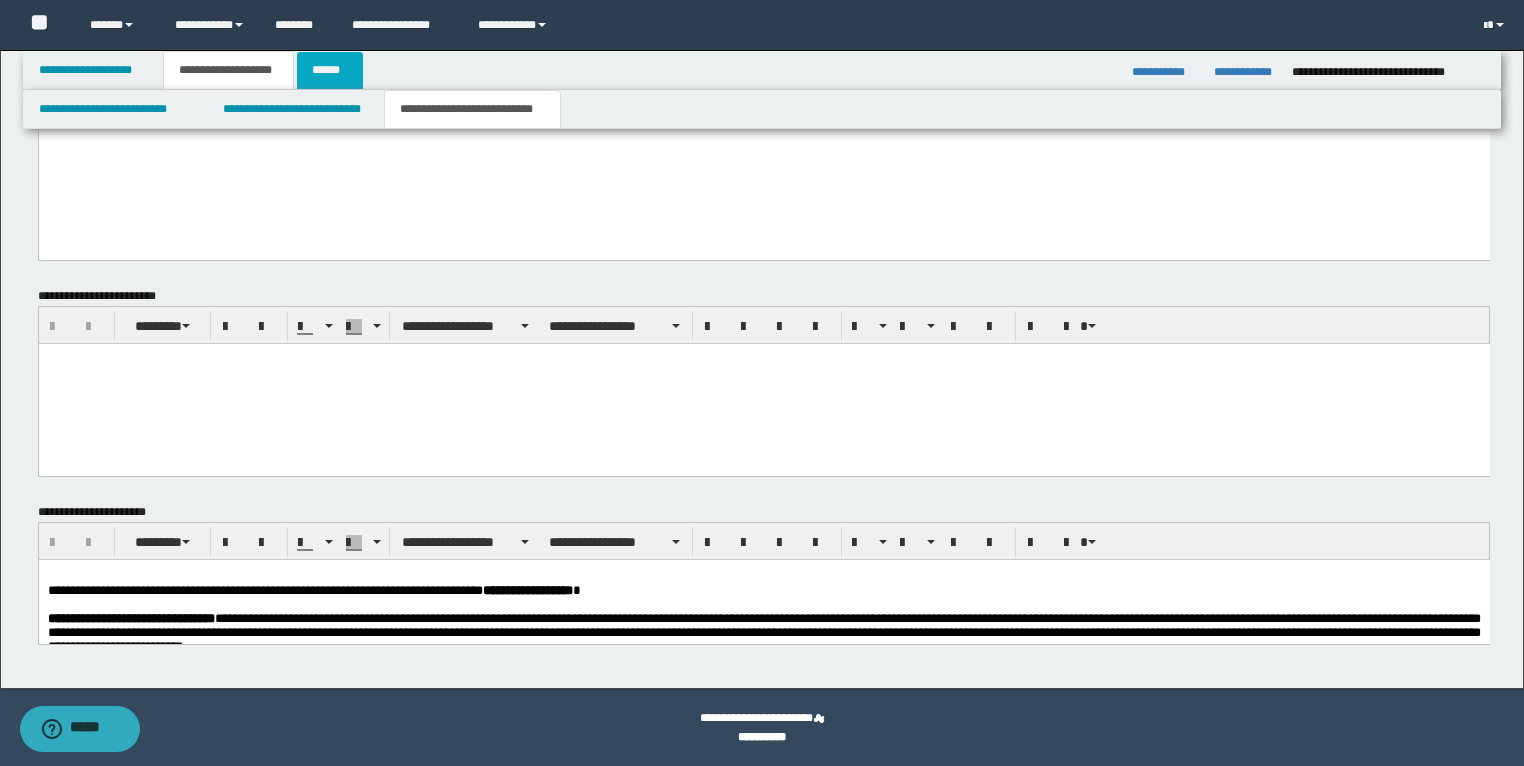 click on "******" at bounding box center [330, 70] 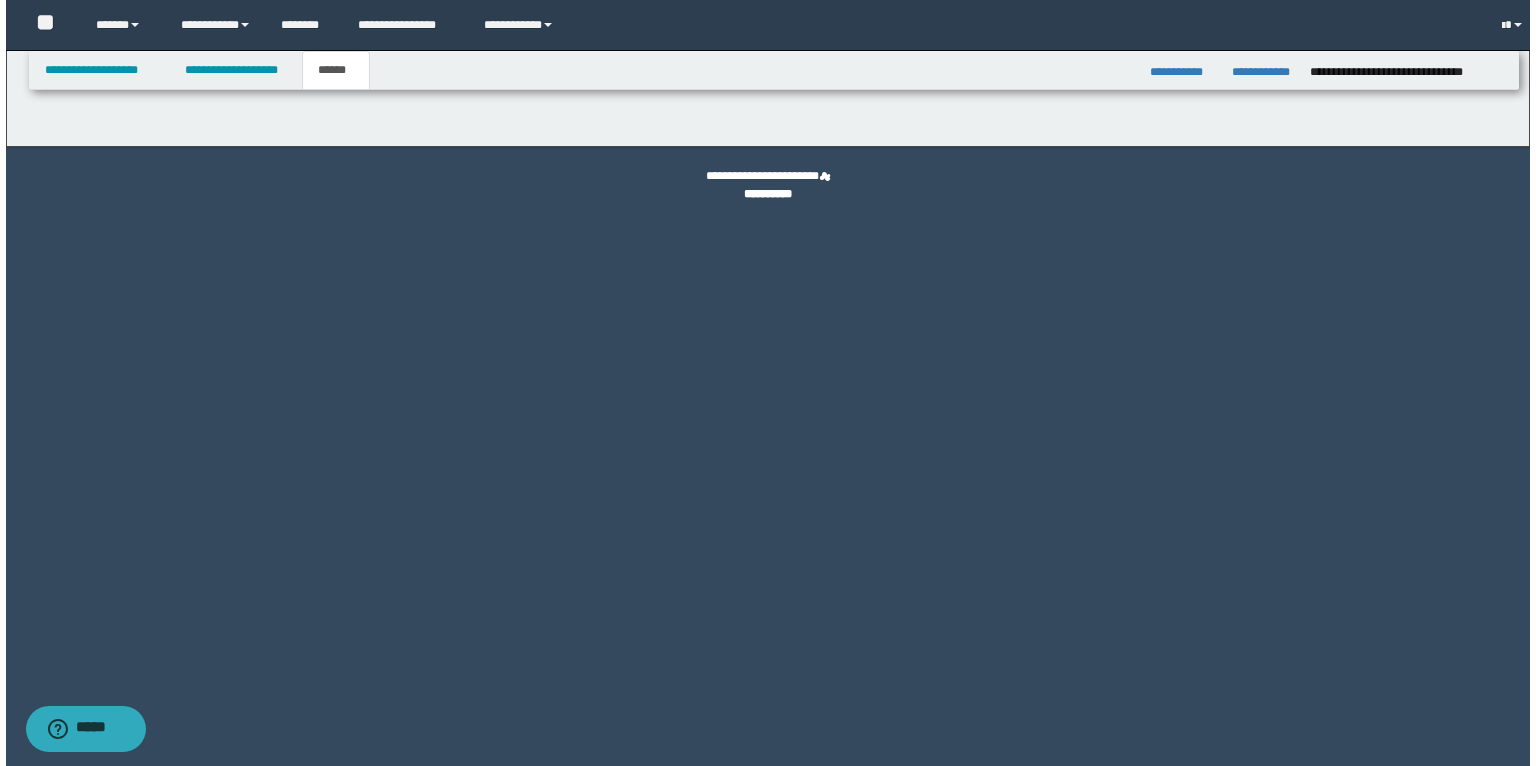 scroll, scrollTop: 0, scrollLeft: 0, axis: both 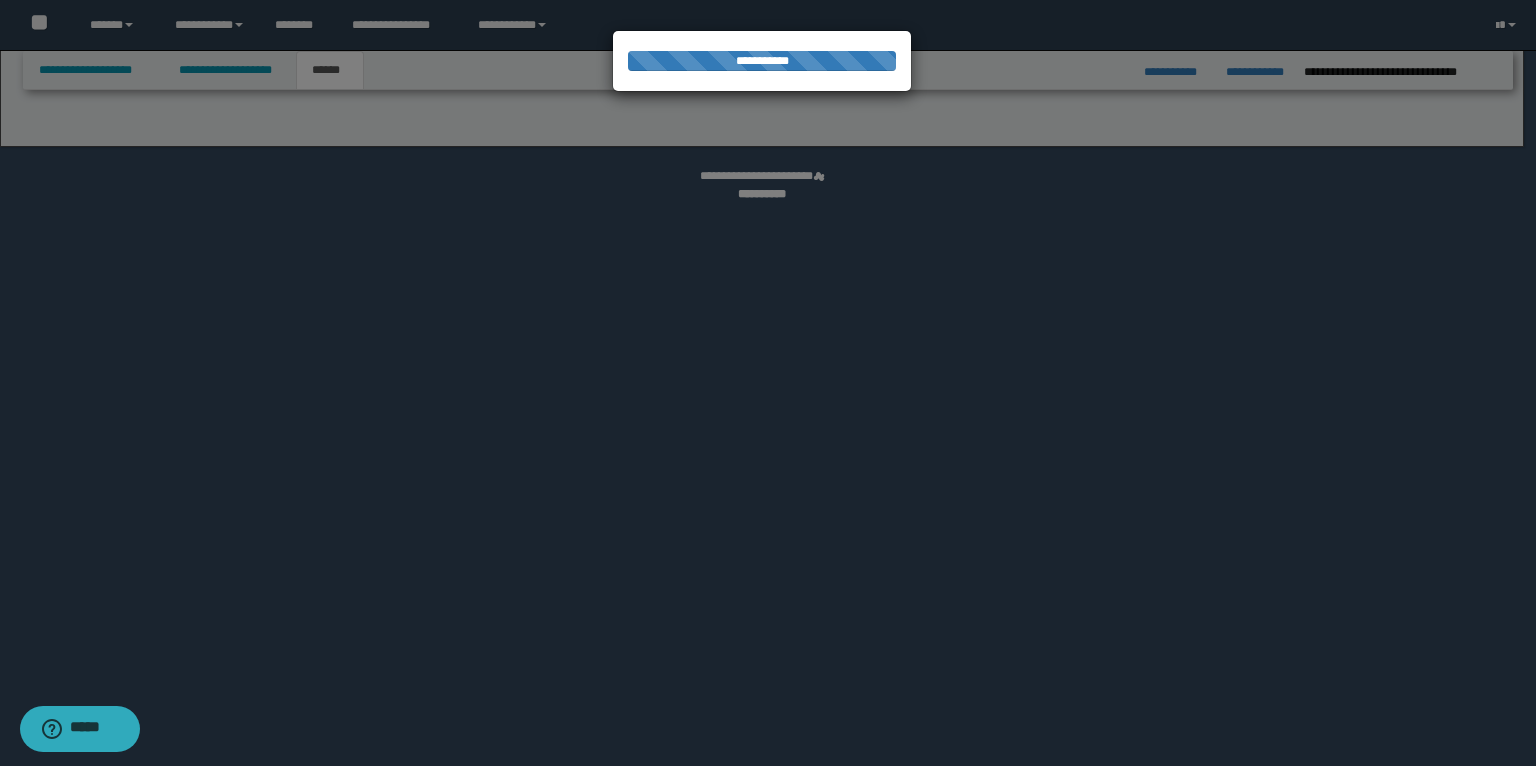 select on "*" 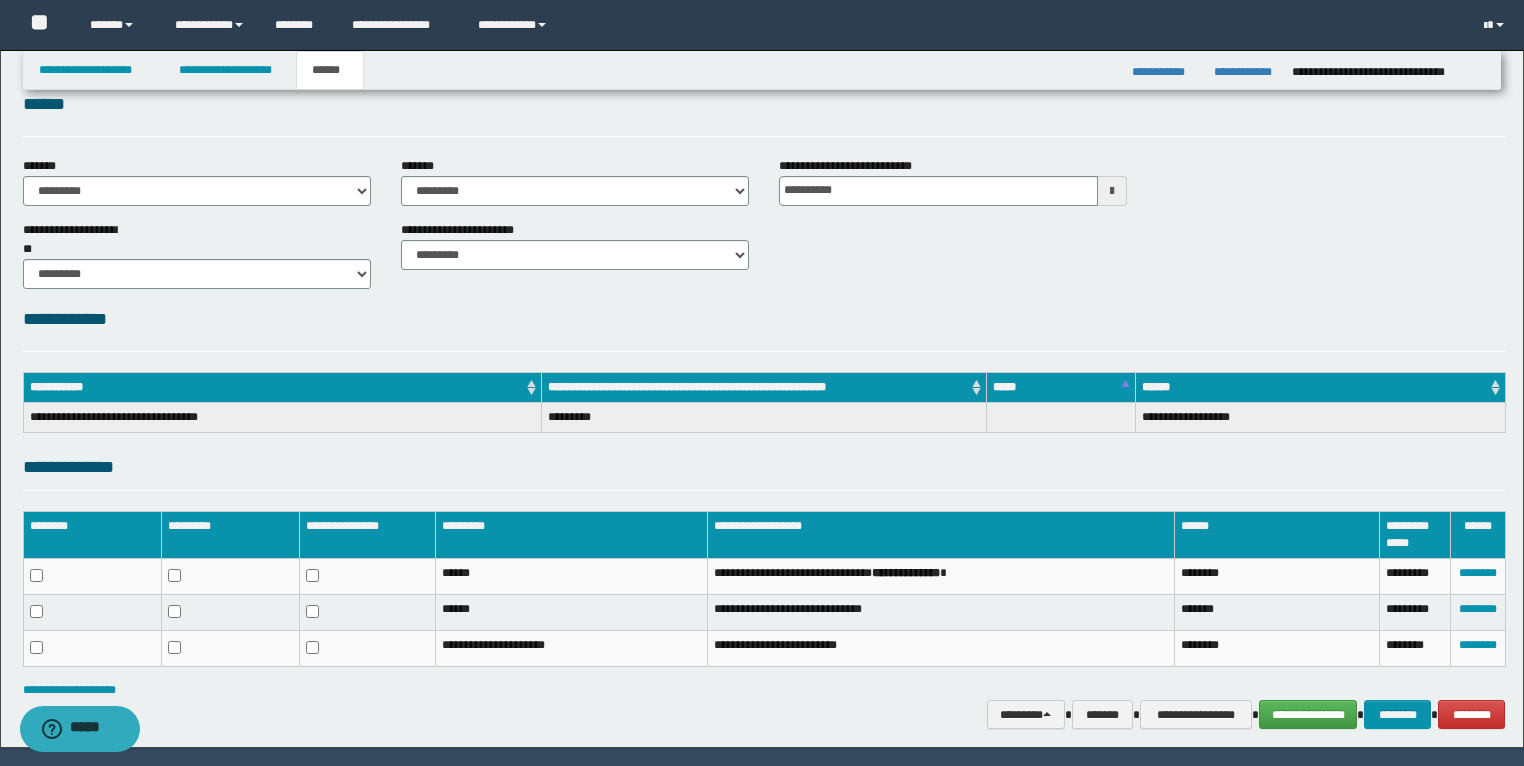 scroll, scrollTop: 98, scrollLeft: 0, axis: vertical 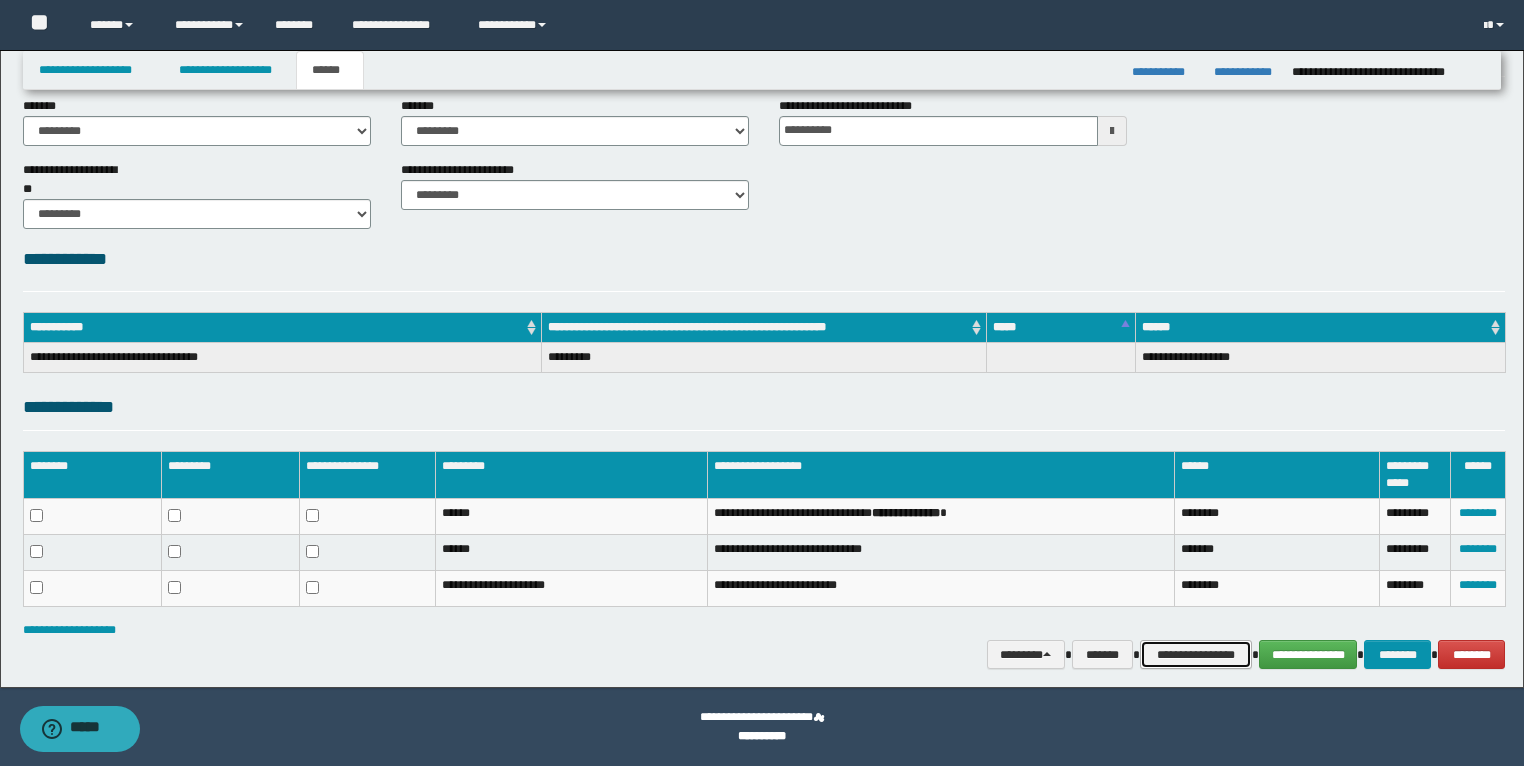 click on "**********" at bounding box center (1196, 655) 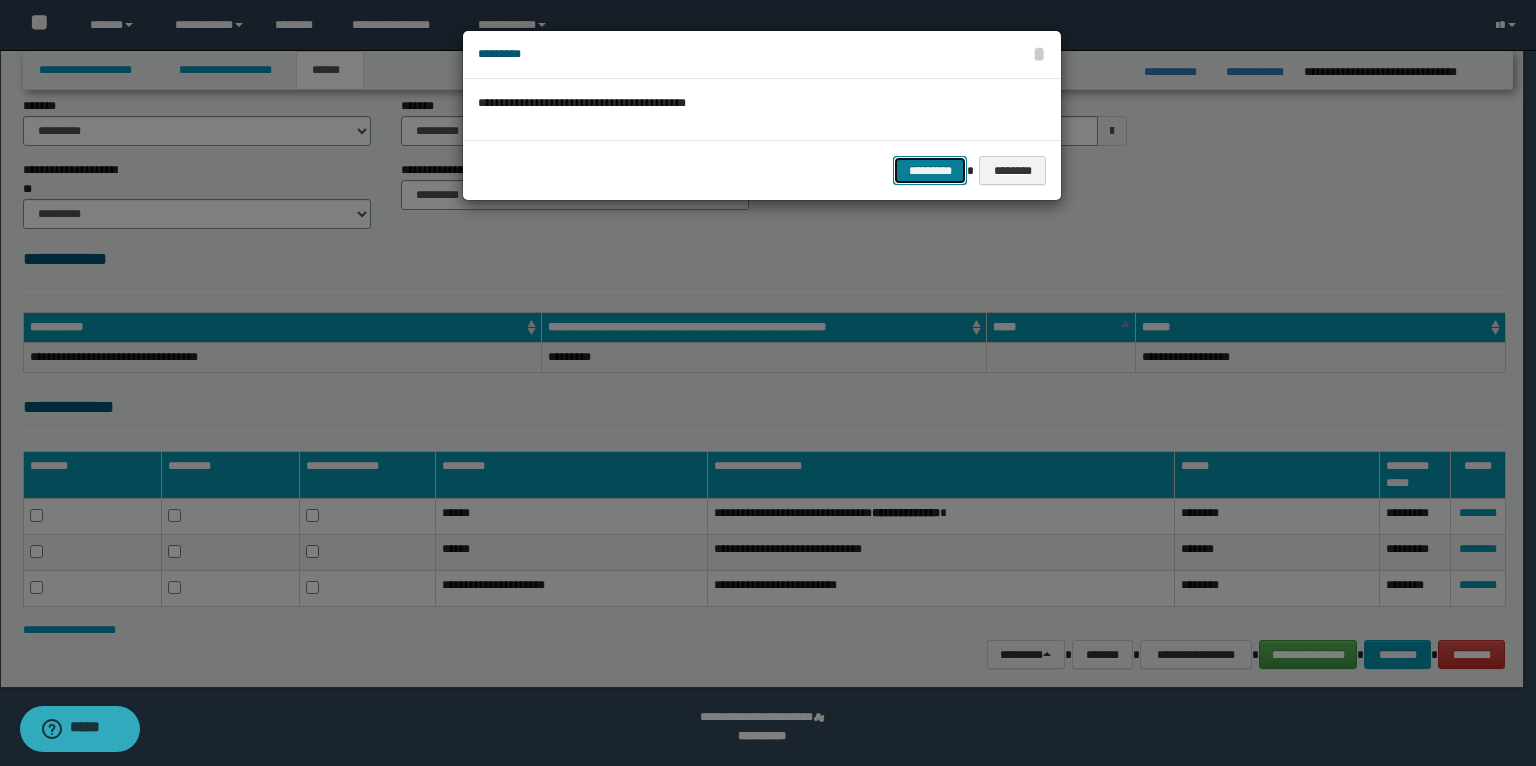click on "*********" at bounding box center [930, 171] 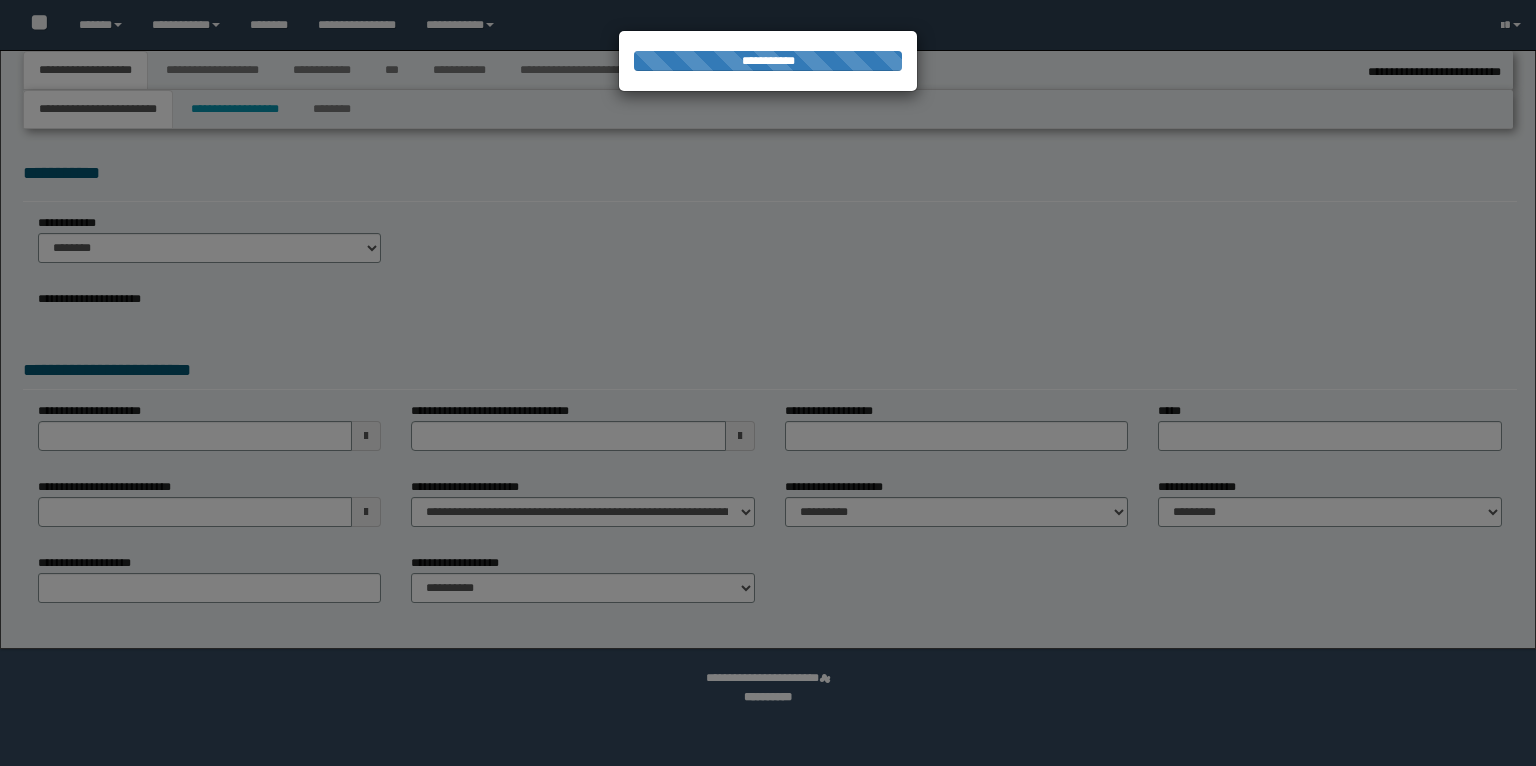 select on "*" 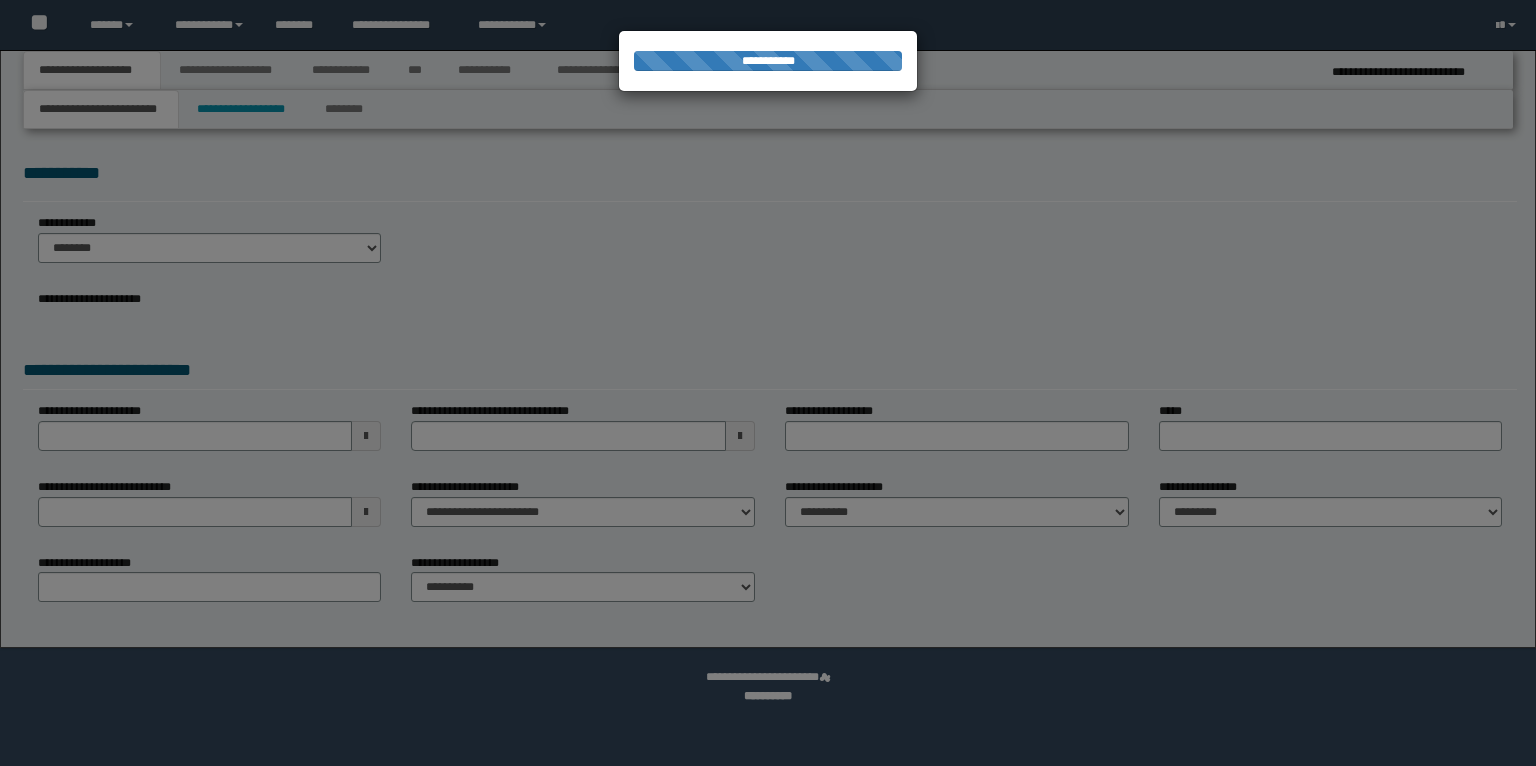 scroll, scrollTop: 0, scrollLeft: 0, axis: both 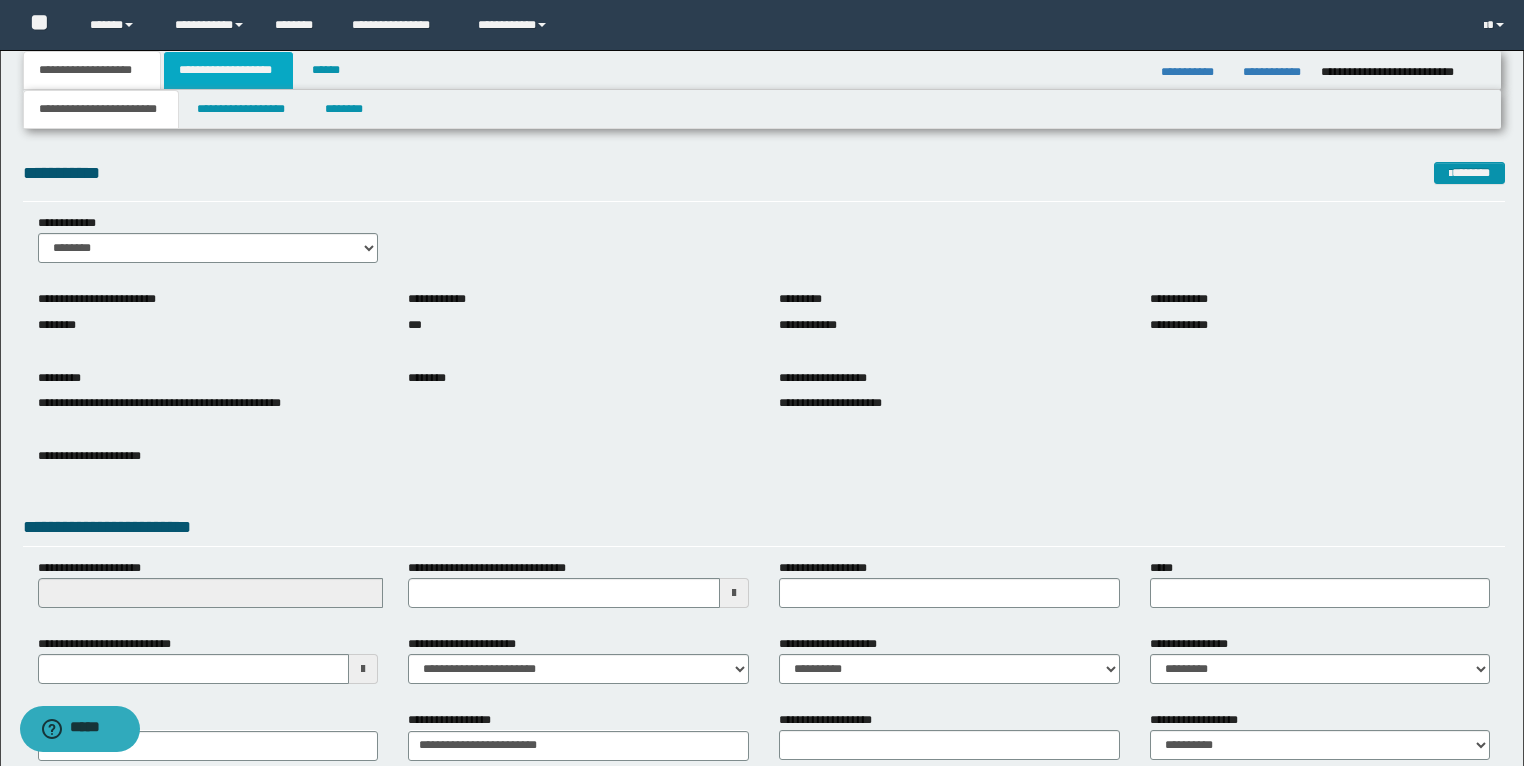 click on "**********" at bounding box center (228, 70) 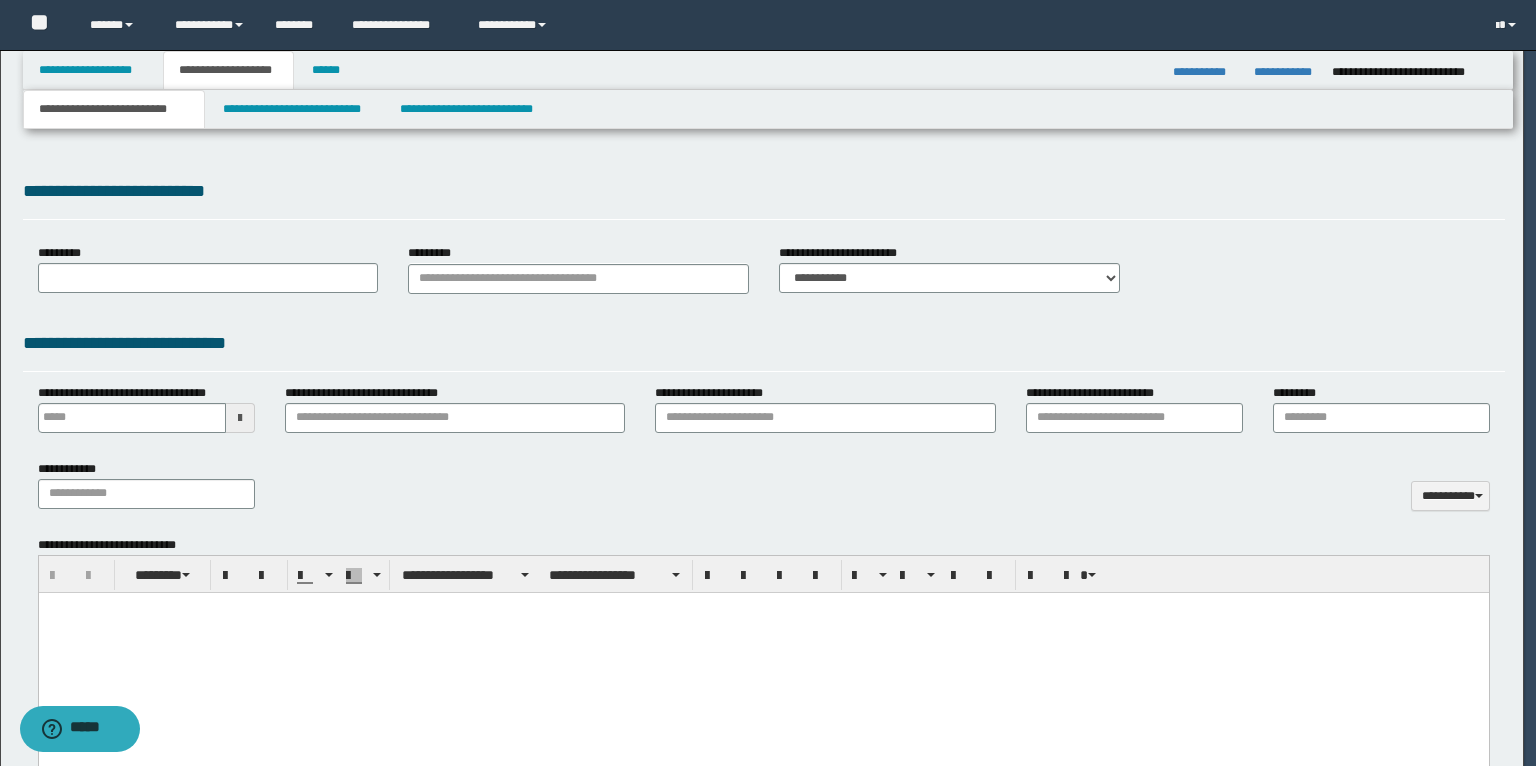 type 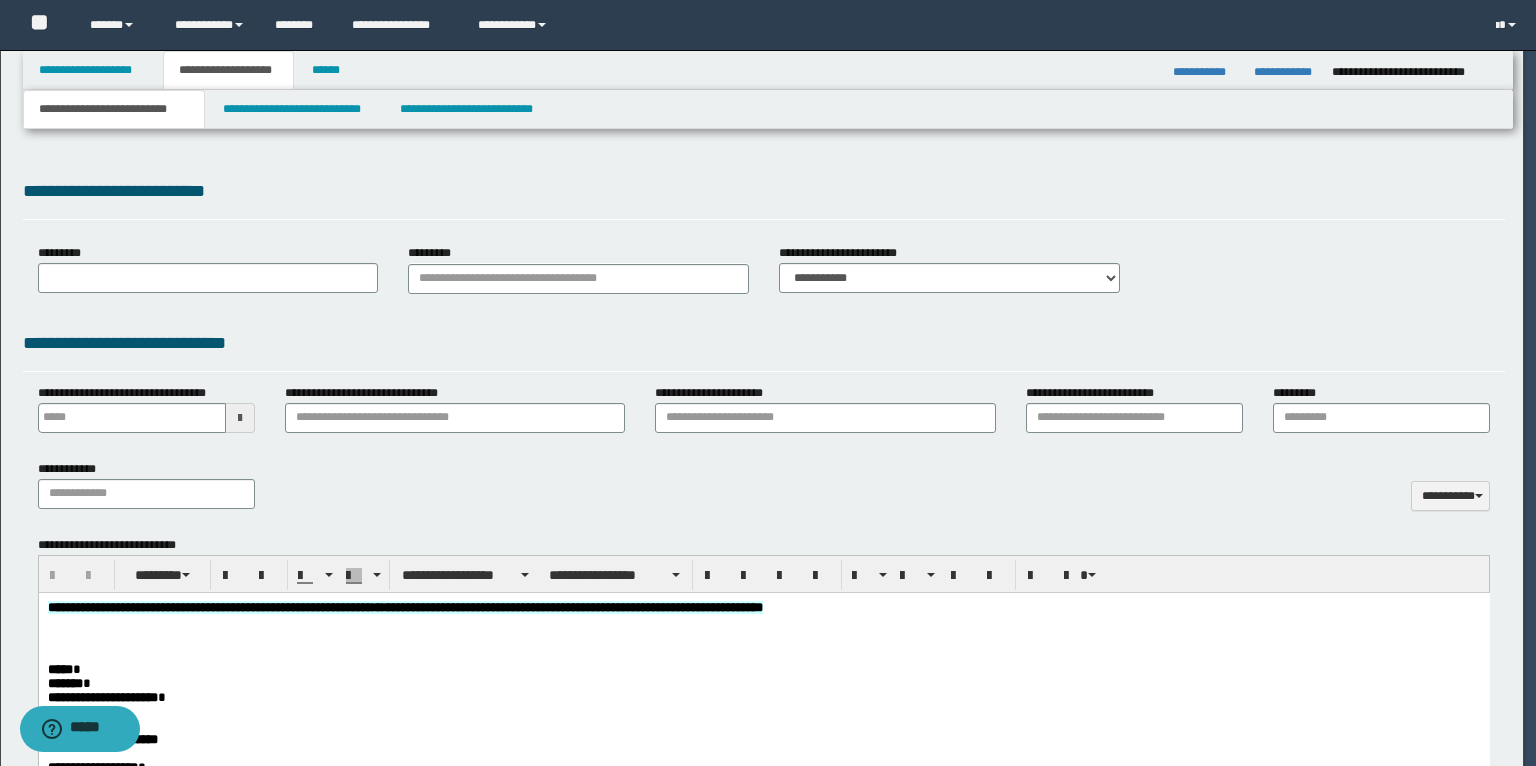 scroll, scrollTop: 0, scrollLeft: 0, axis: both 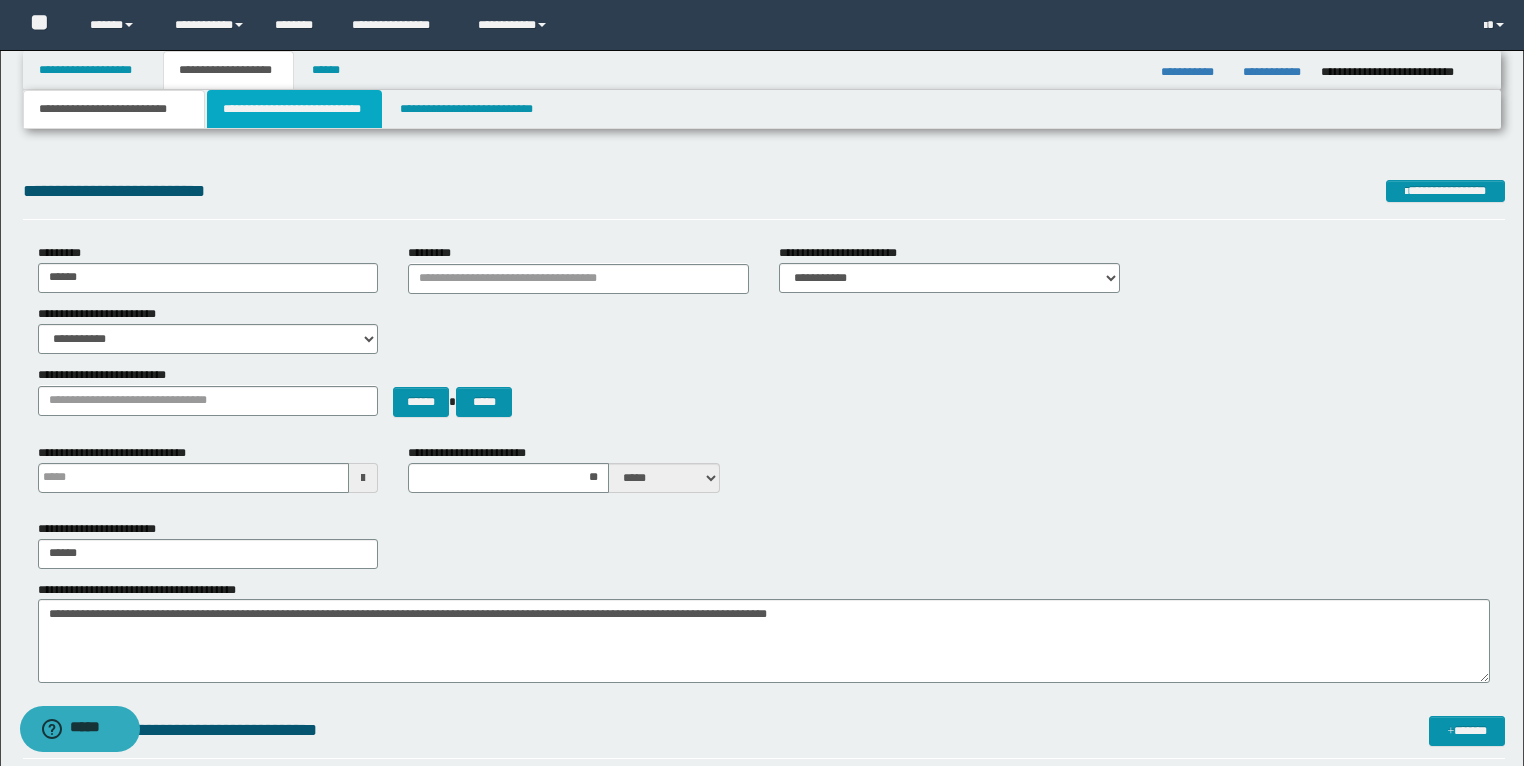 click on "**********" at bounding box center (294, 109) 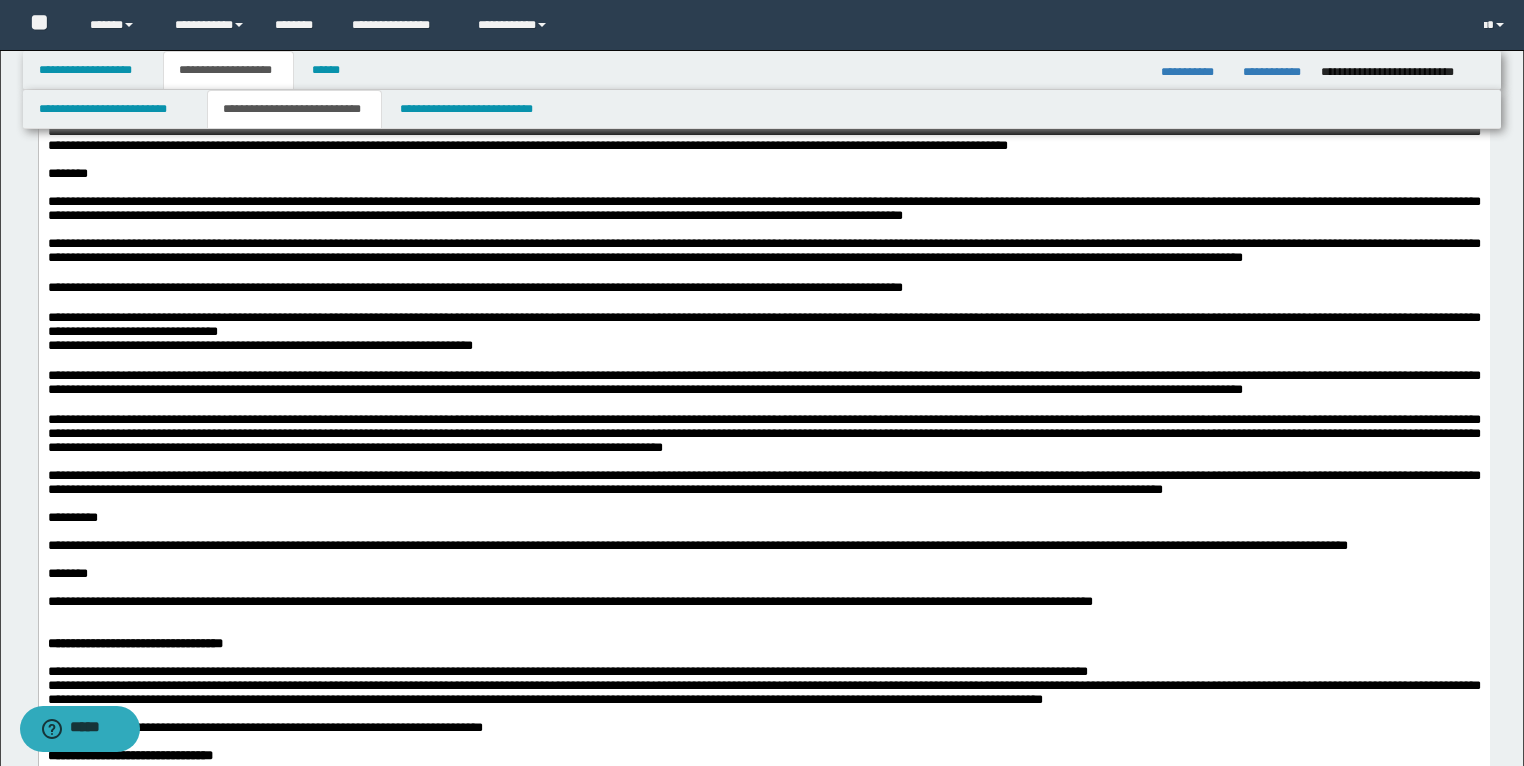 scroll, scrollTop: 800, scrollLeft: 0, axis: vertical 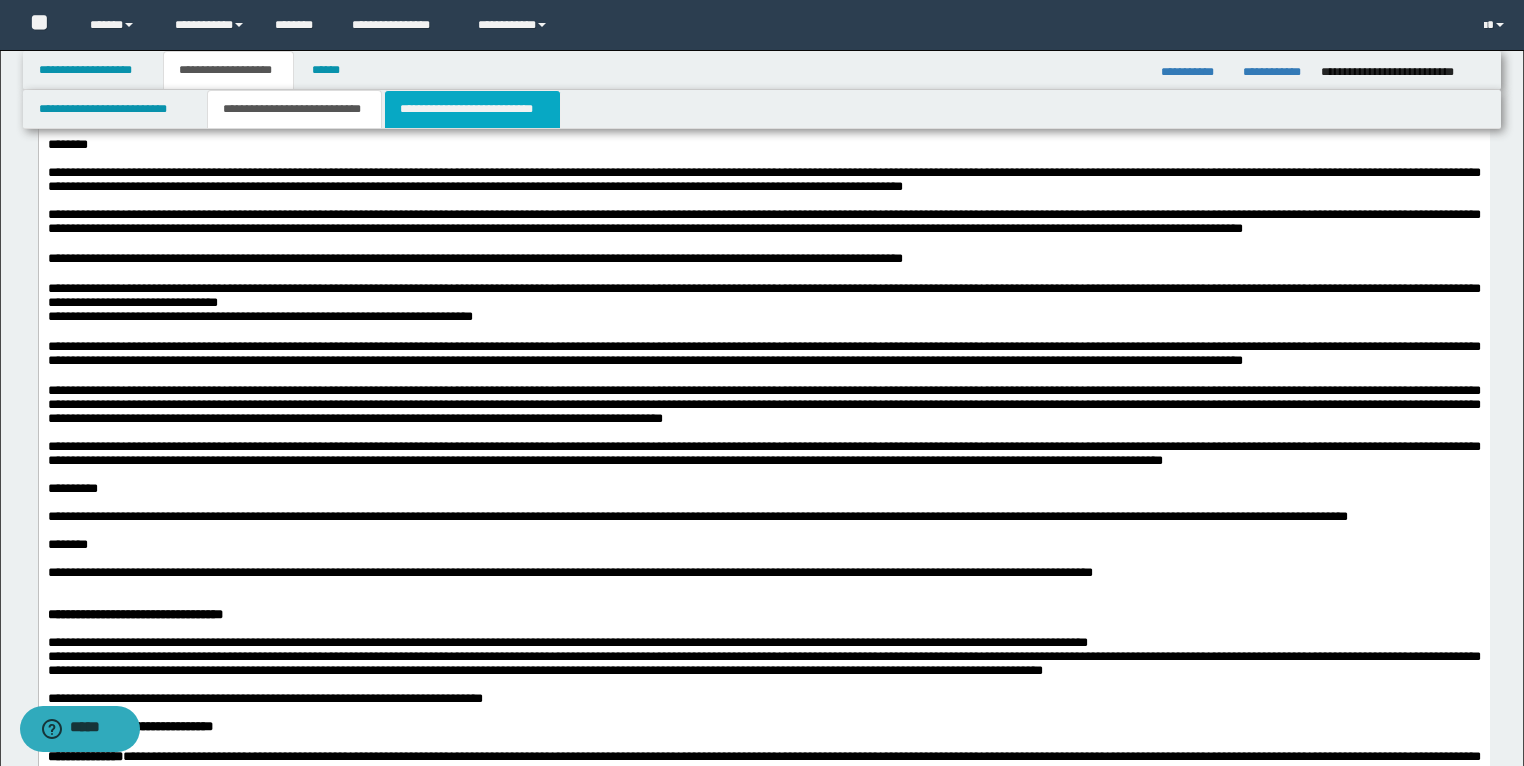 click on "**********" at bounding box center (472, 109) 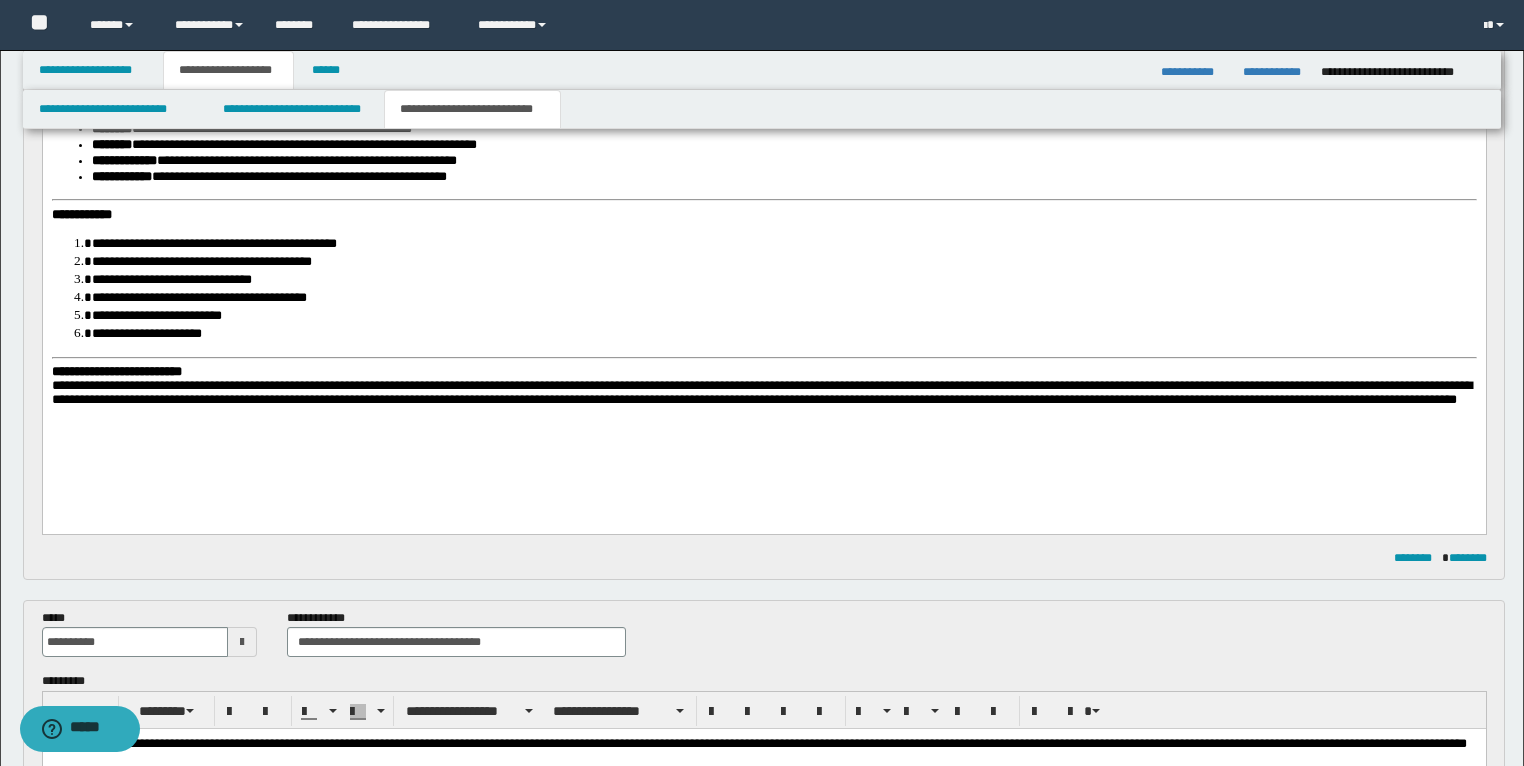 scroll, scrollTop: 960, scrollLeft: 0, axis: vertical 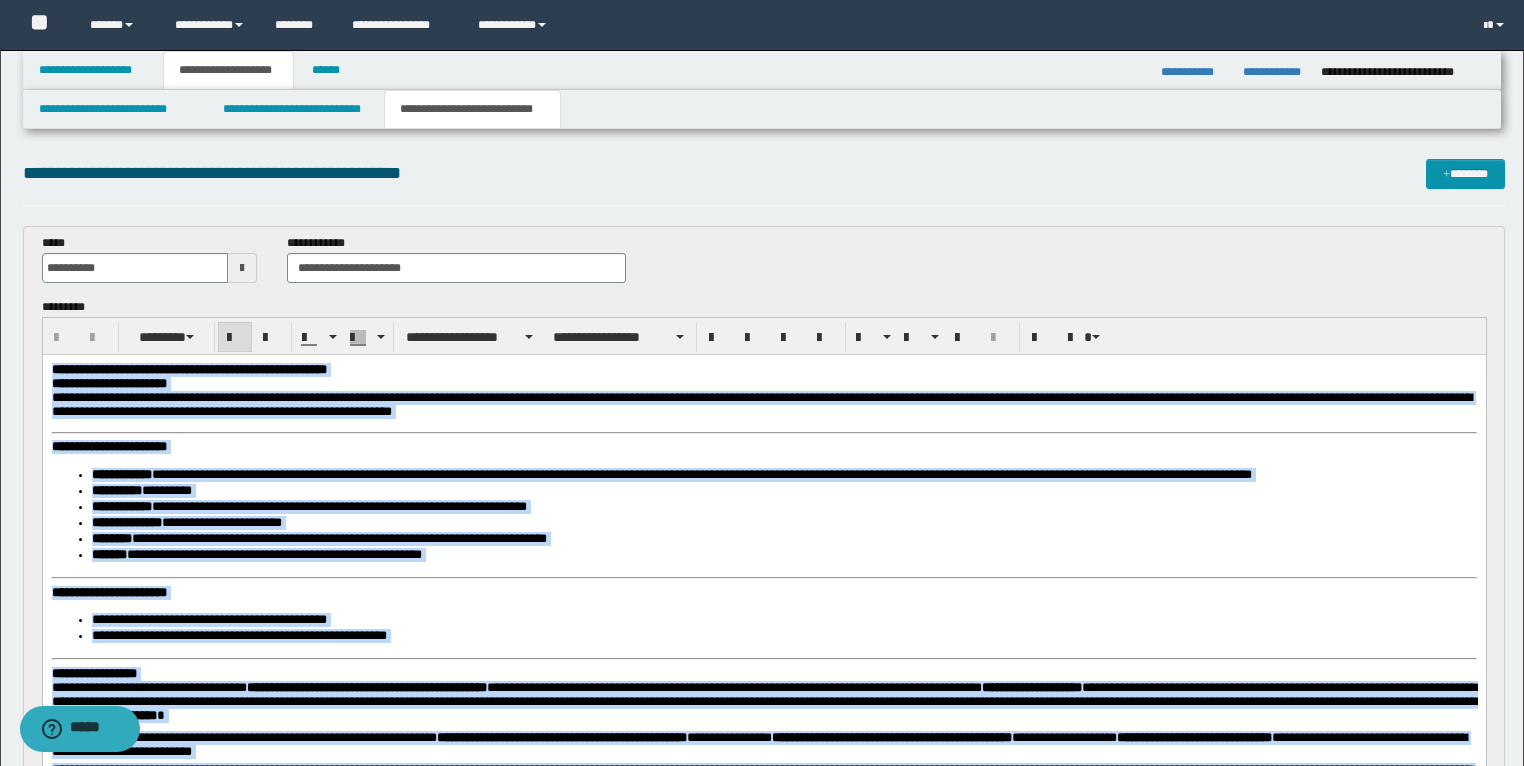 drag, startPoint x: 375, startPoint y: 1373, endPoint x: 12, endPoint y: 369, distance: 1067.6072 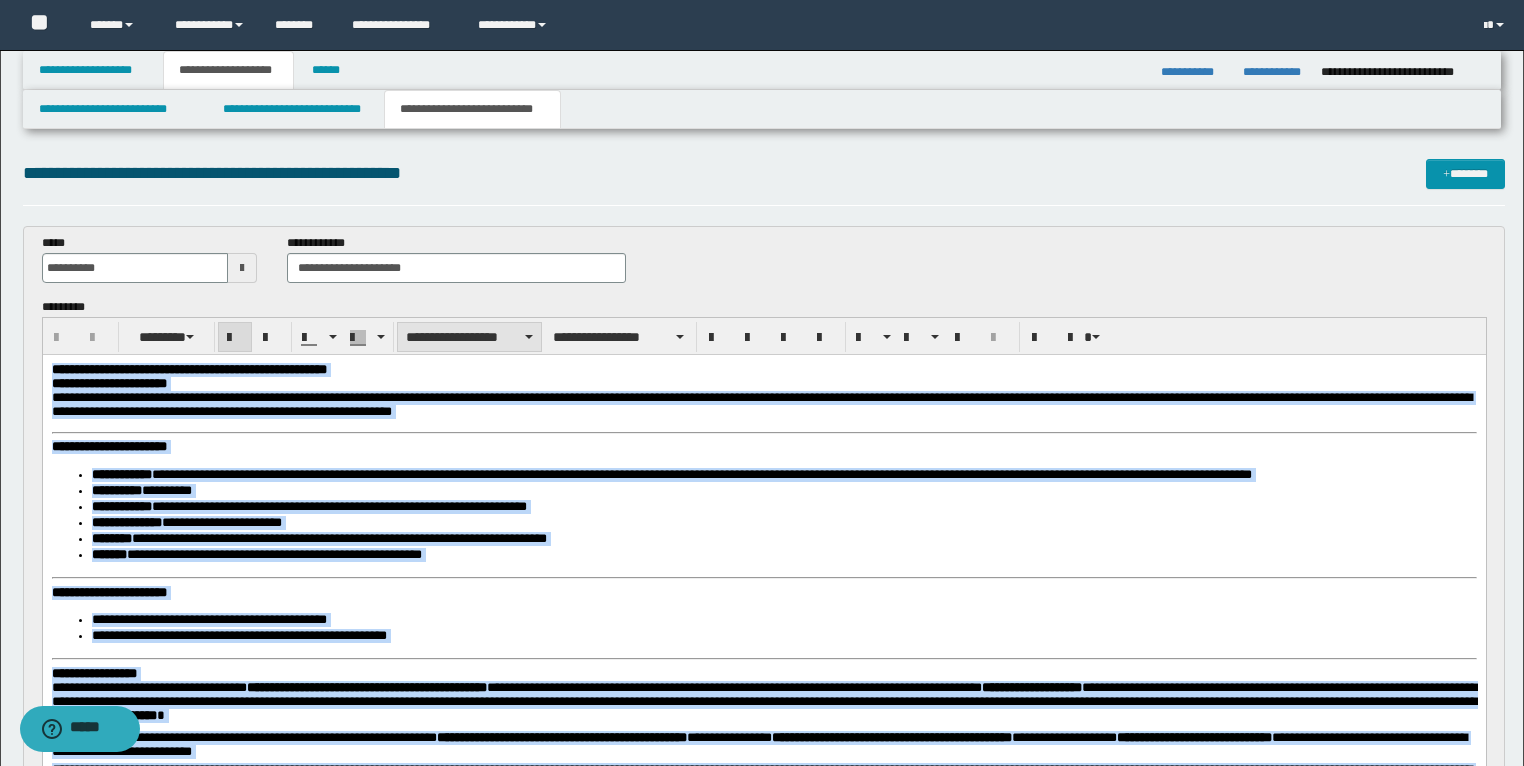 click on "**********" at bounding box center (469, 337) 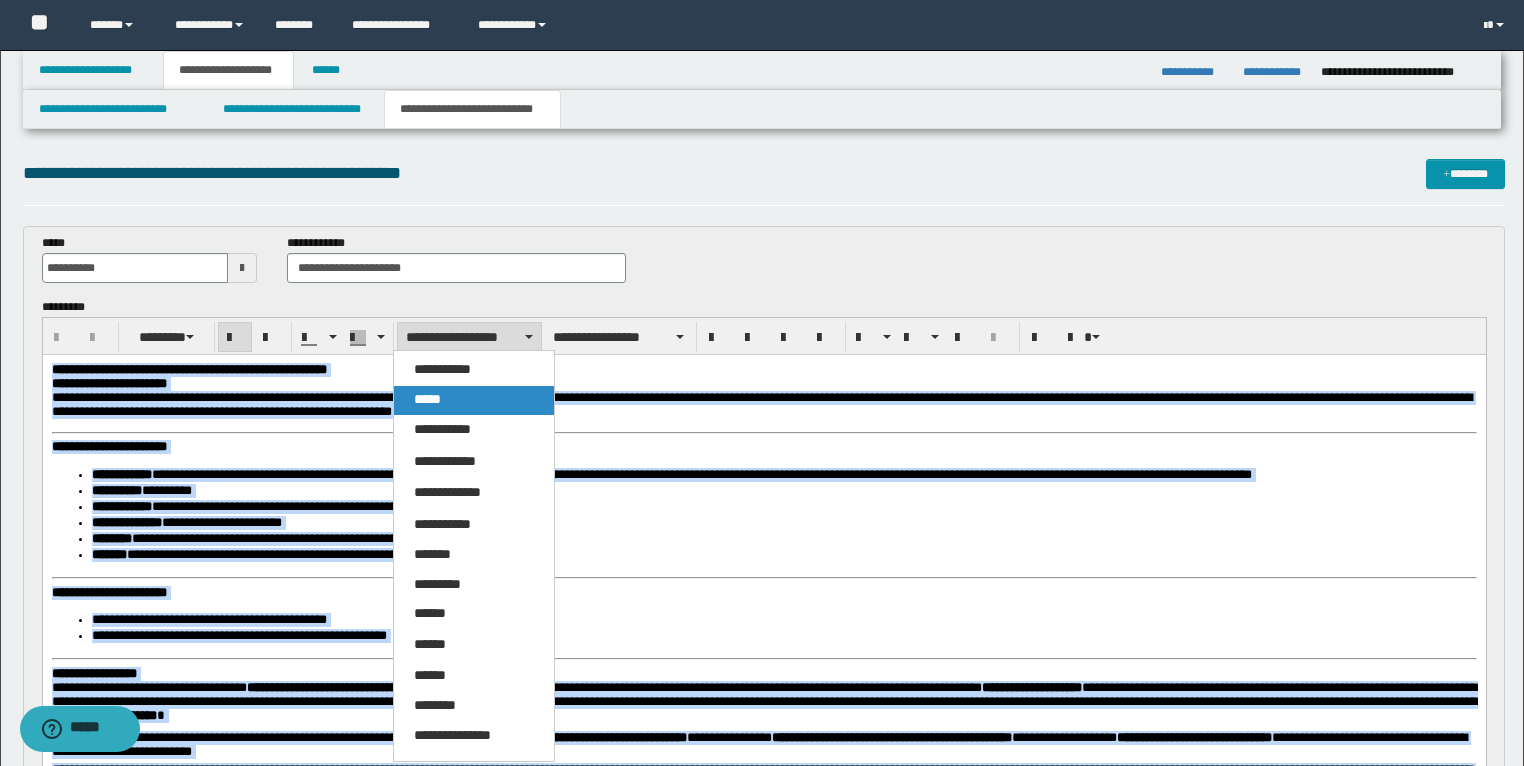 click on "*****" at bounding box center (474, 400) 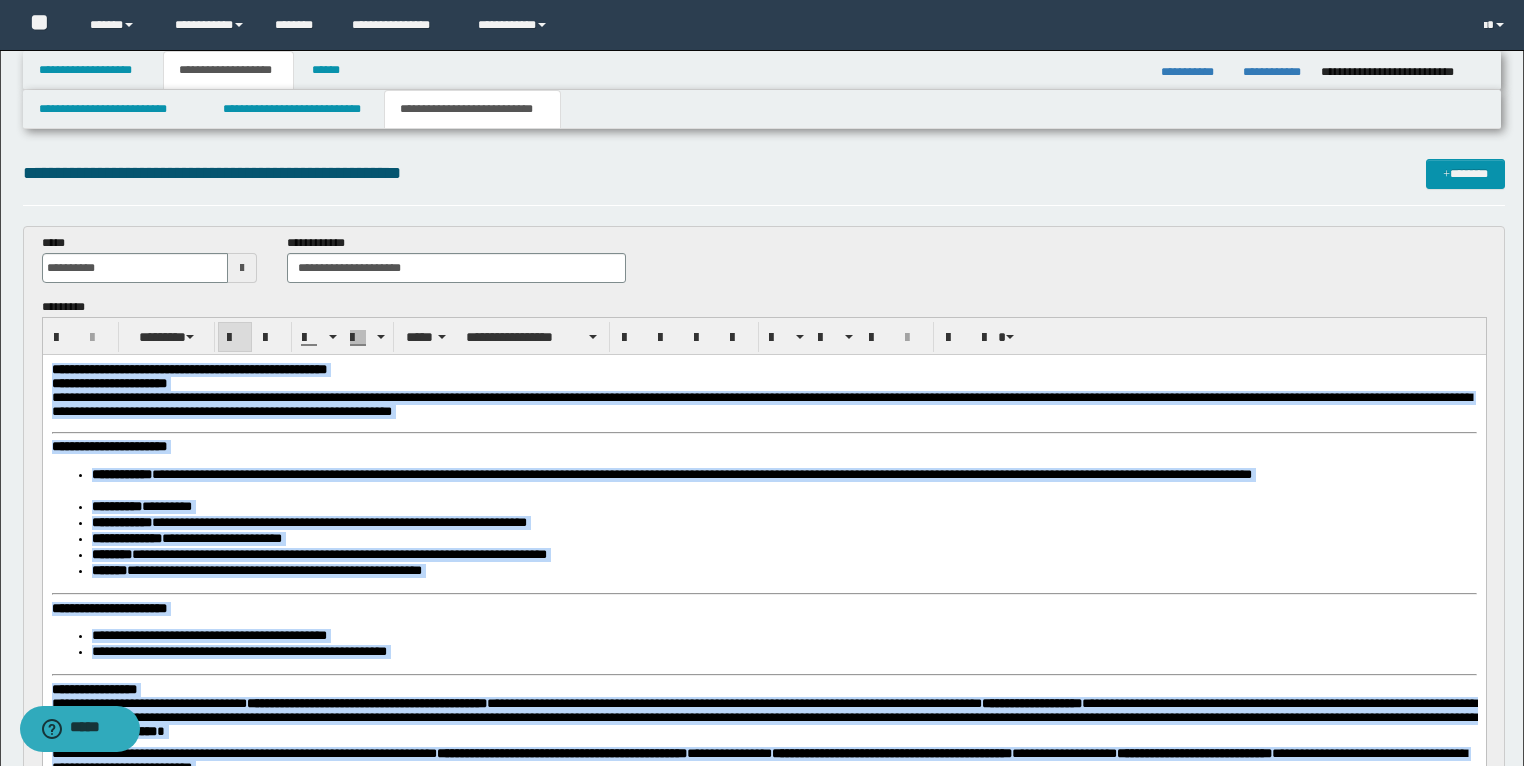 click on "**********" at bounding box center (763, 369) 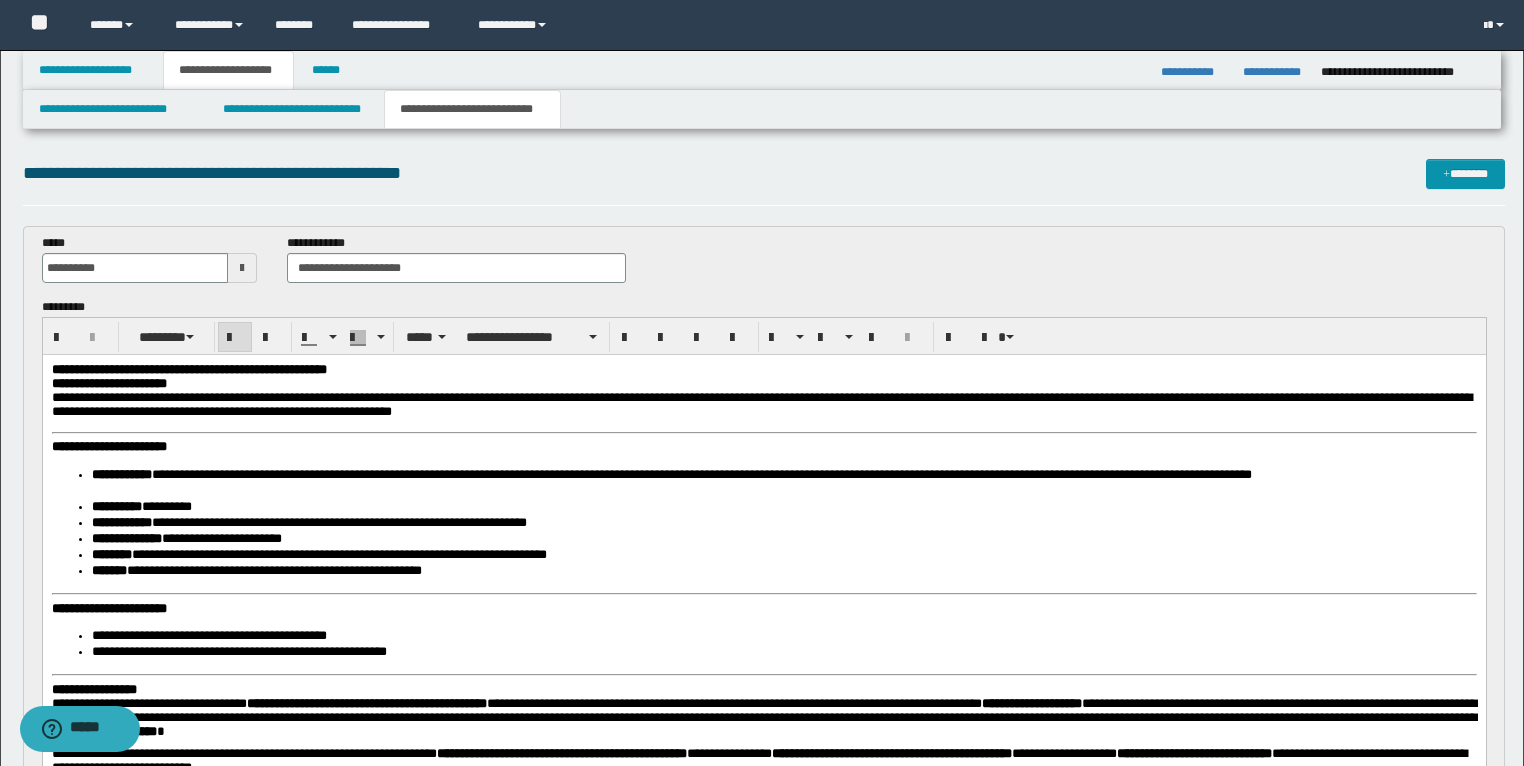 type 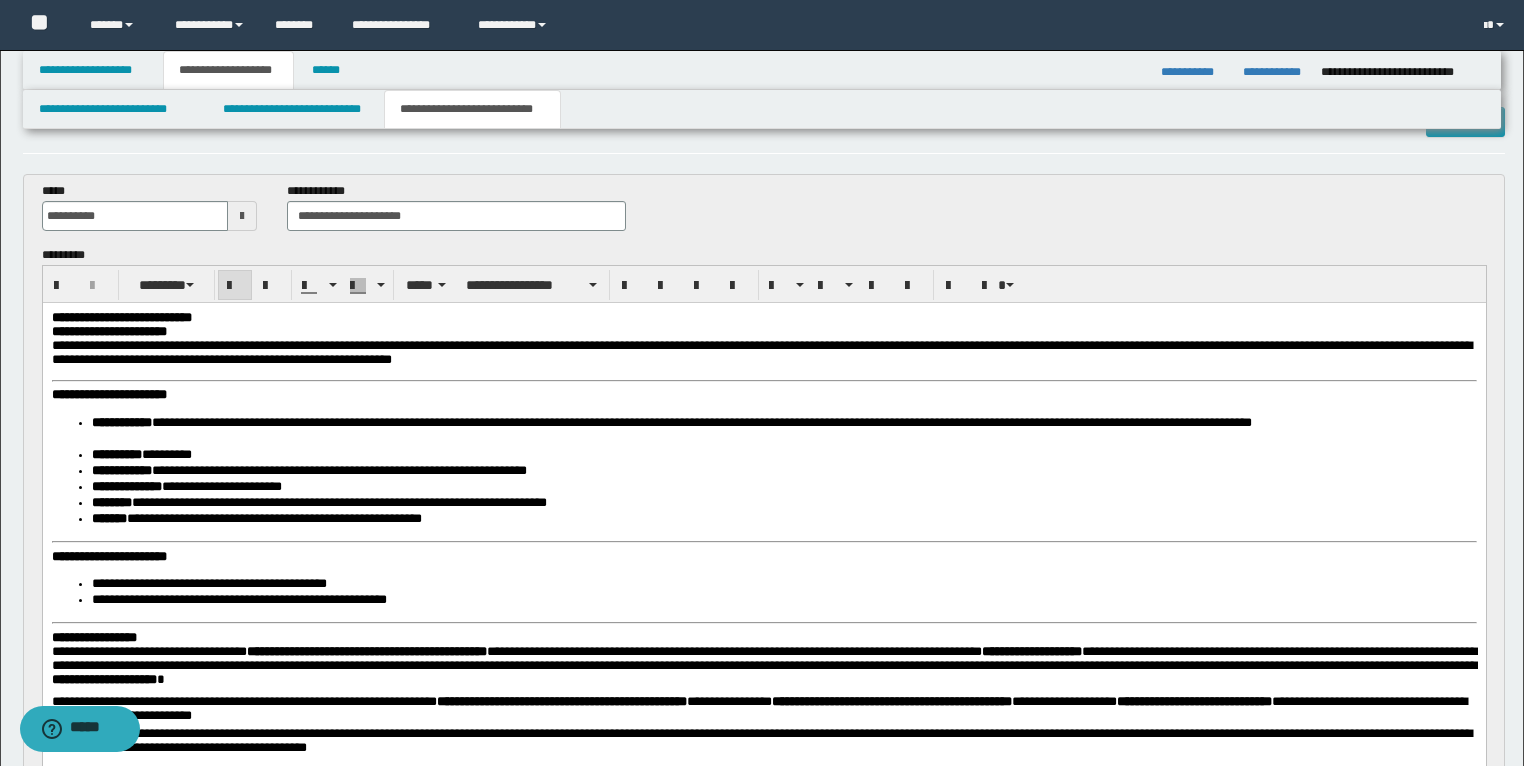 scroll, scrollTop: 80, scrollLeft: 0, axis: vertical 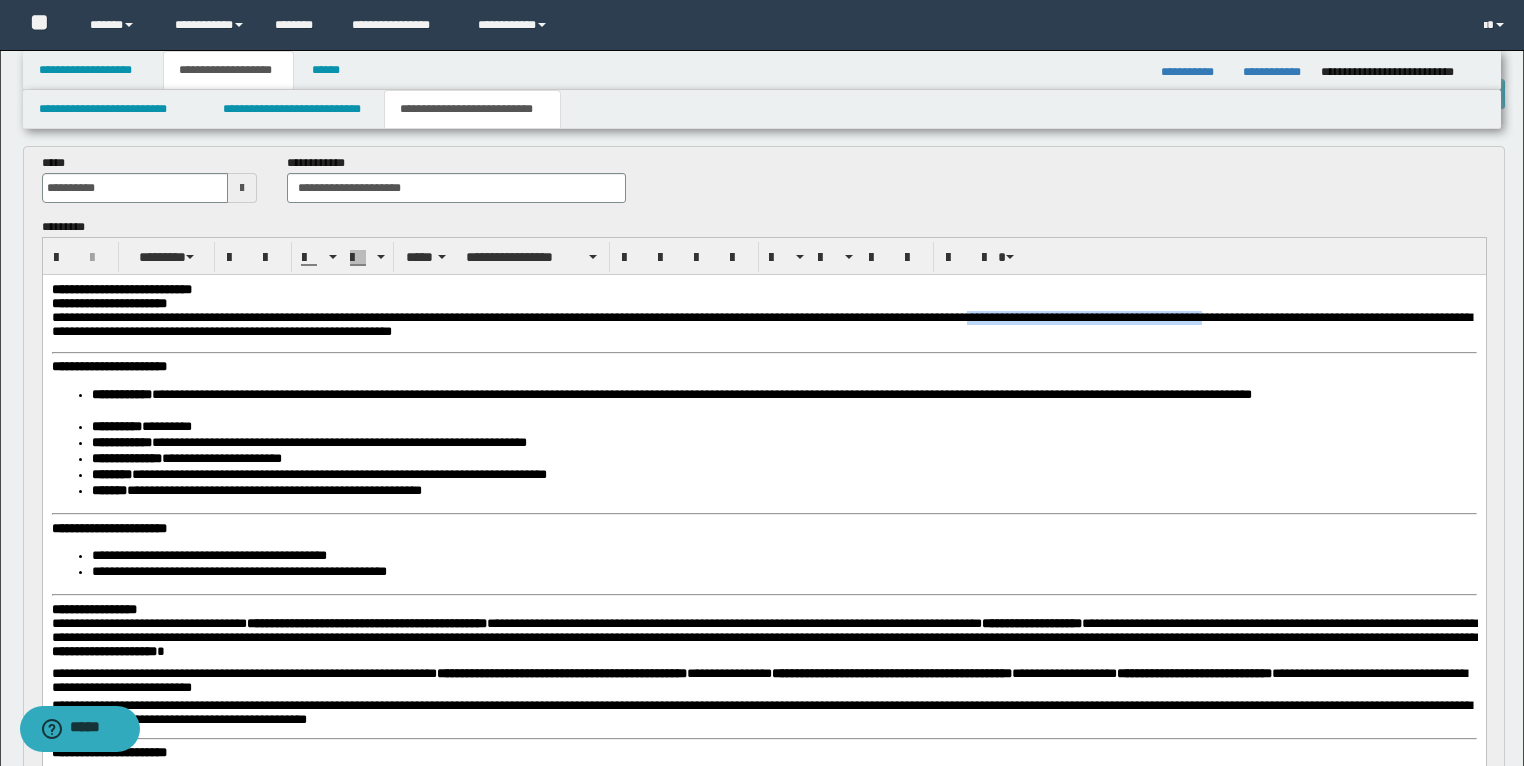 drag, startPoint x: 1157, startPoint y: 321, endPoint x: 1458, endPoint y: 322, distance: 301.00165 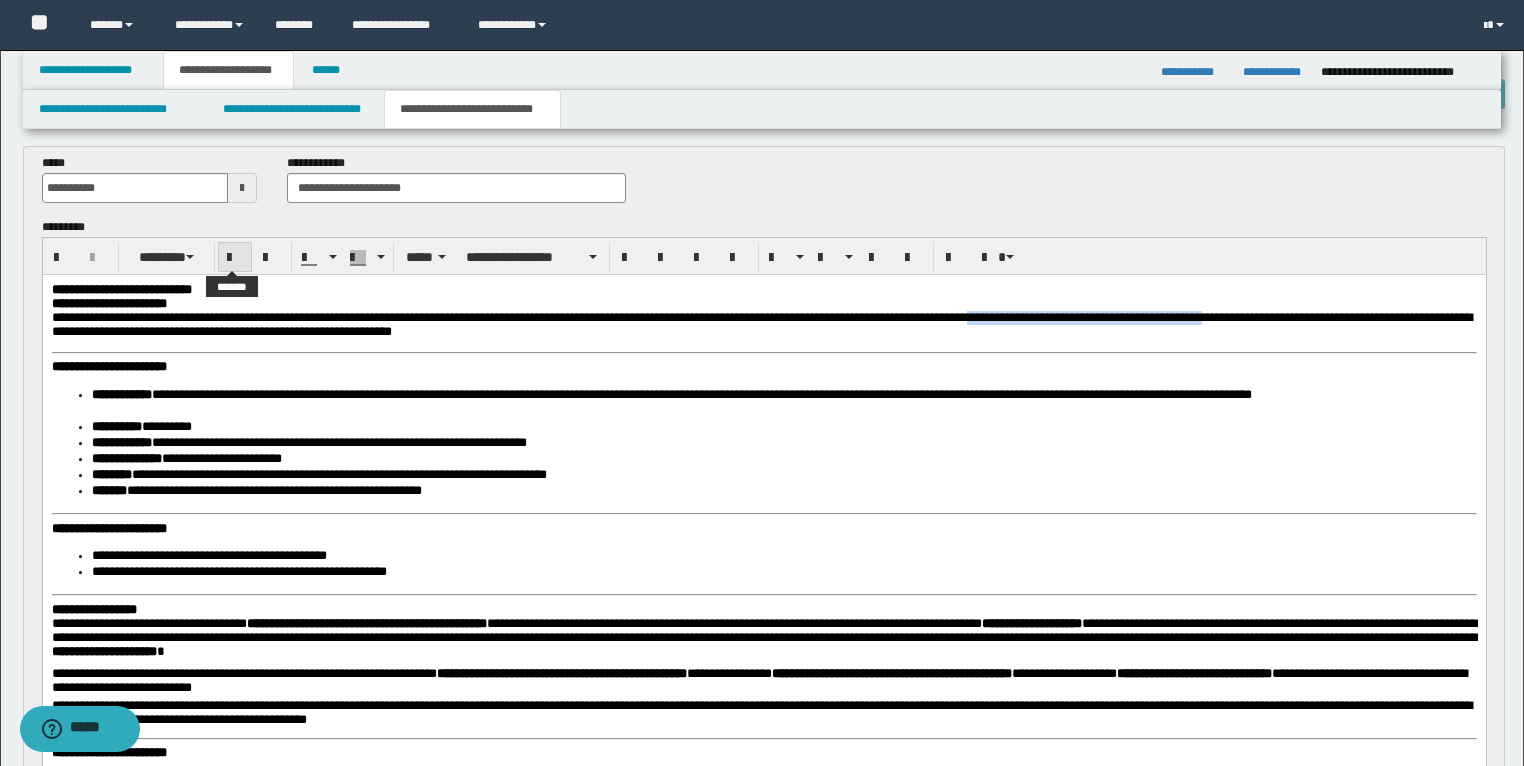 click at bounding box center [235, 258] 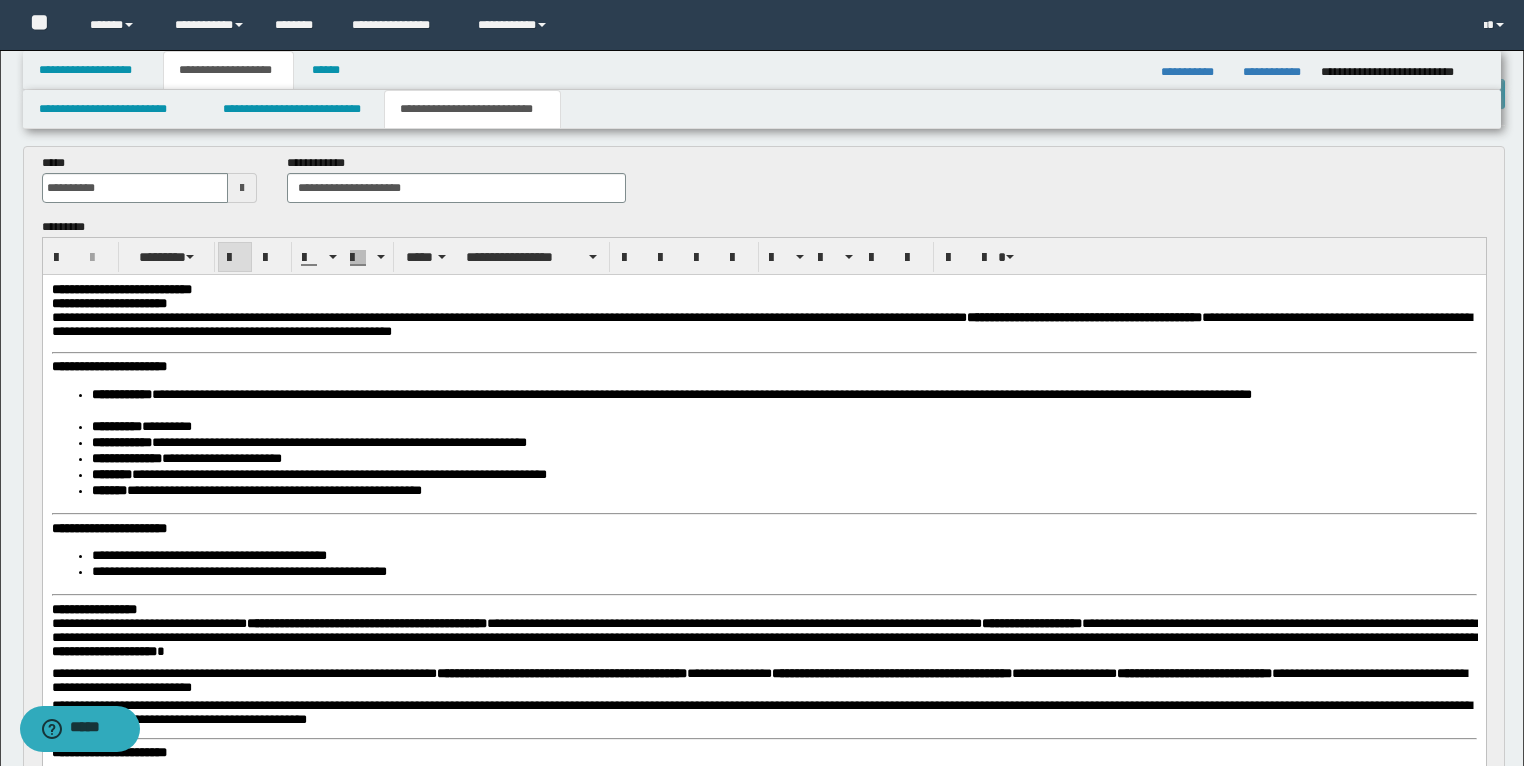 click on "**********" at bounding box center [763, 818] 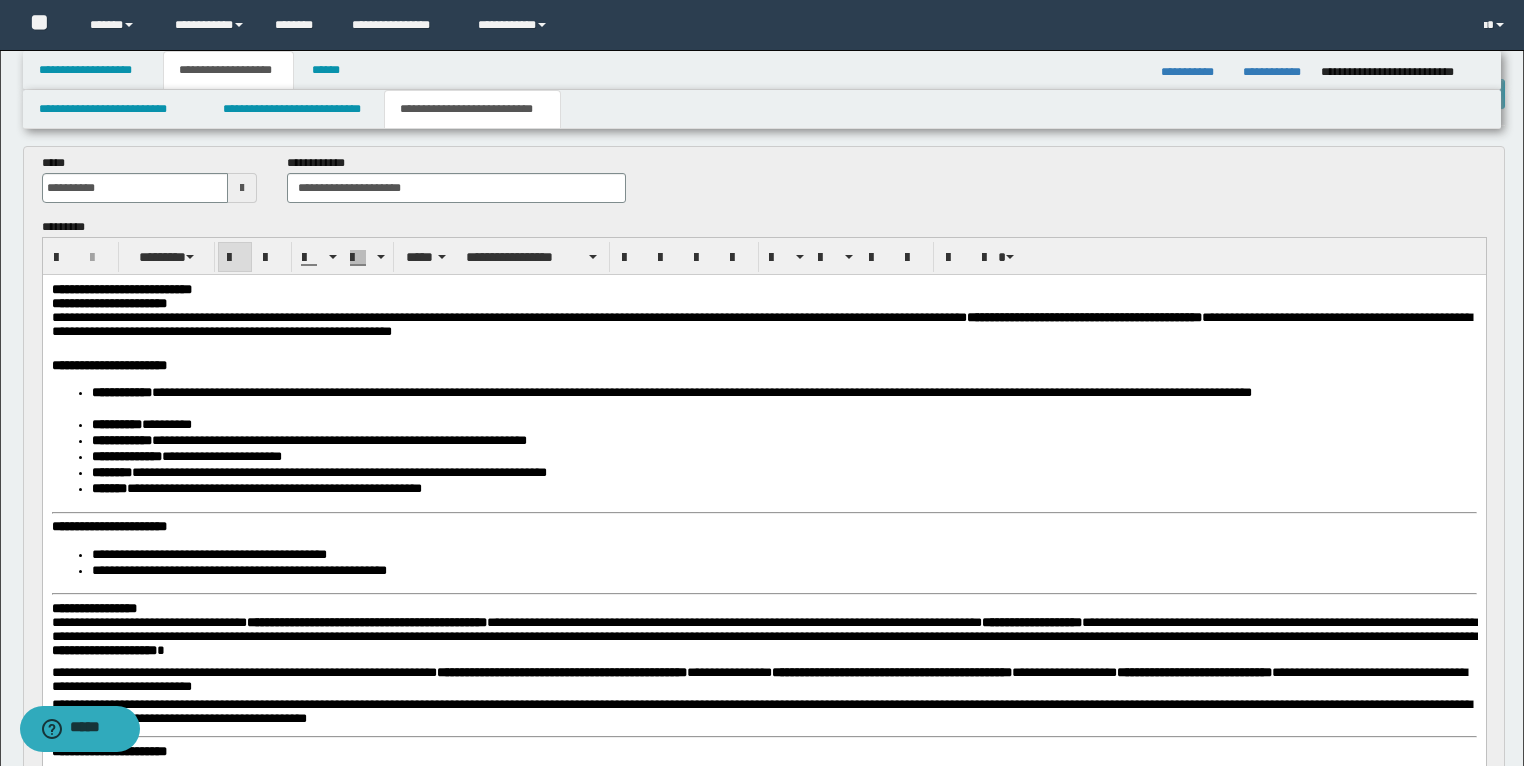scroll, scrollTop: 160, scrollLeft: 0, axis: vertical 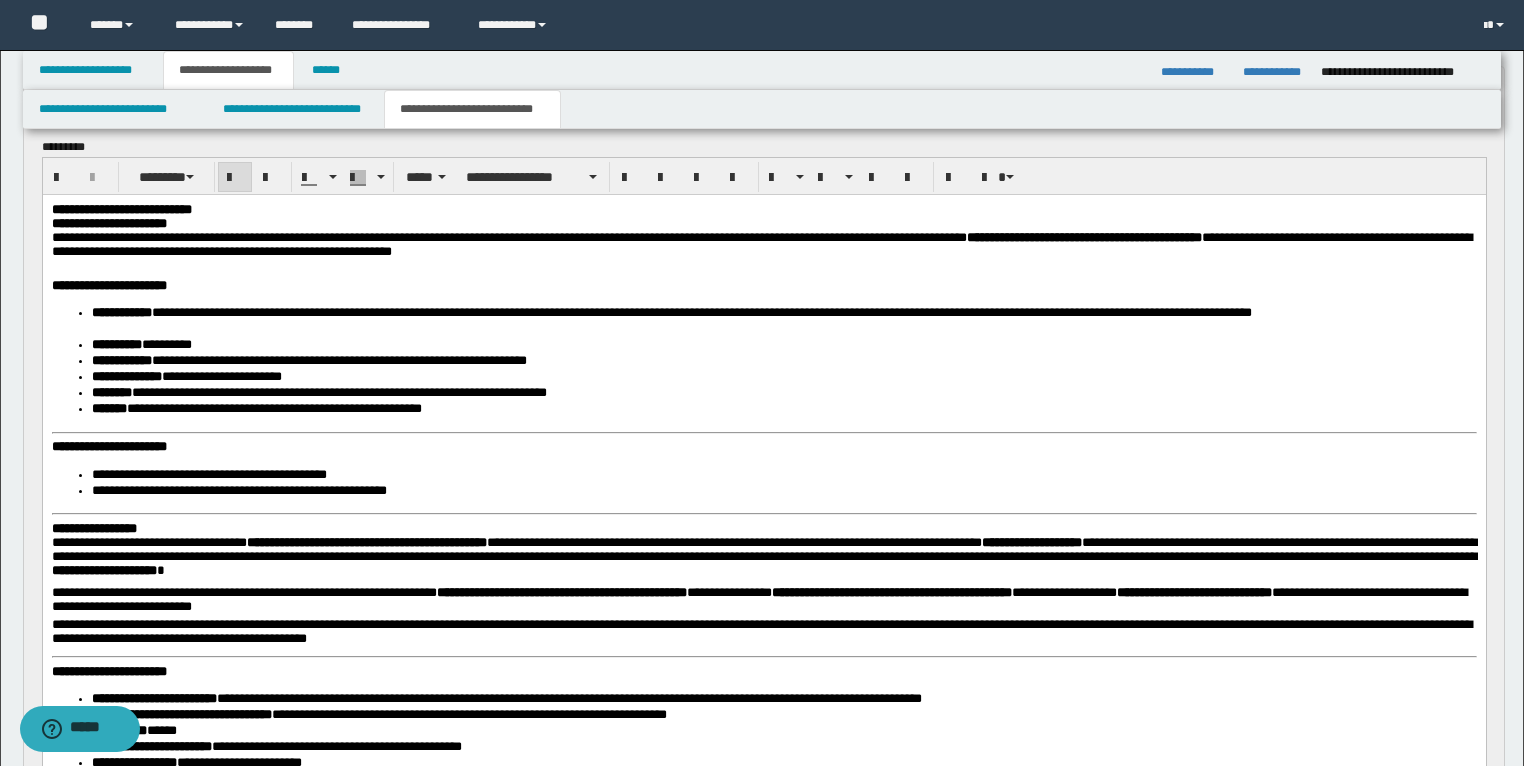 click on "**********" at bounding box center [108, 445] 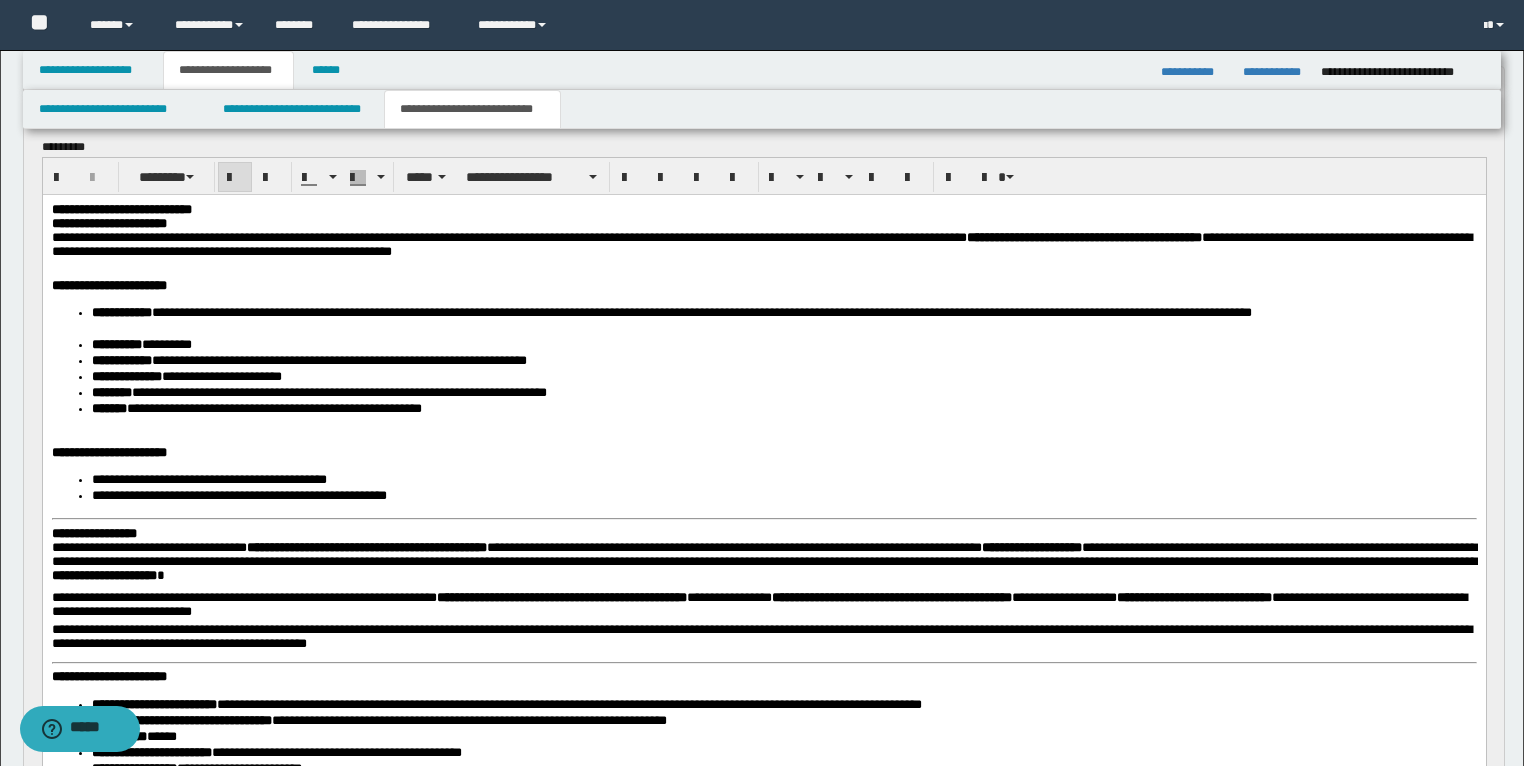 click at bounding box center [763, 438] 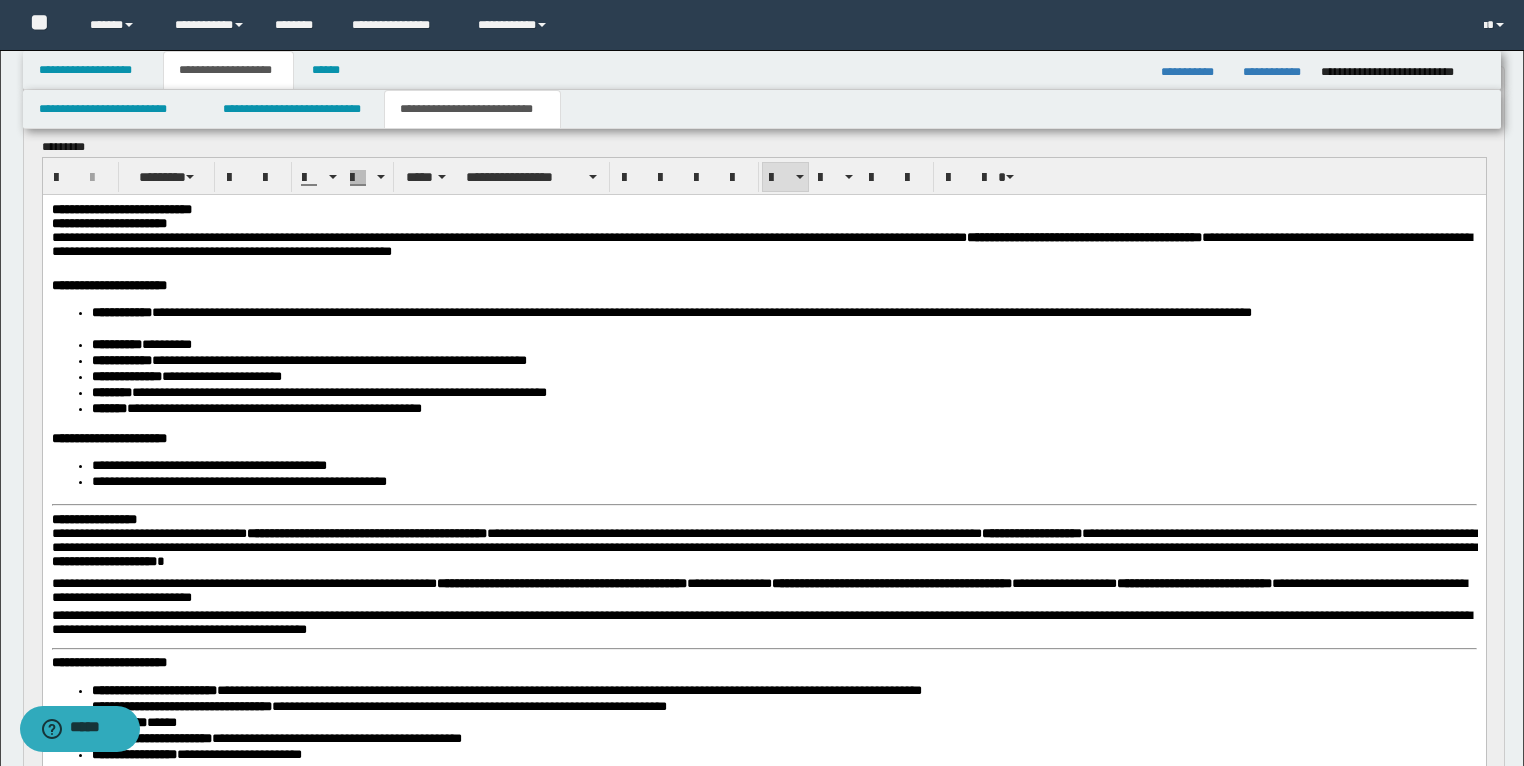 click on "**********" at bounding box center [93, 518] 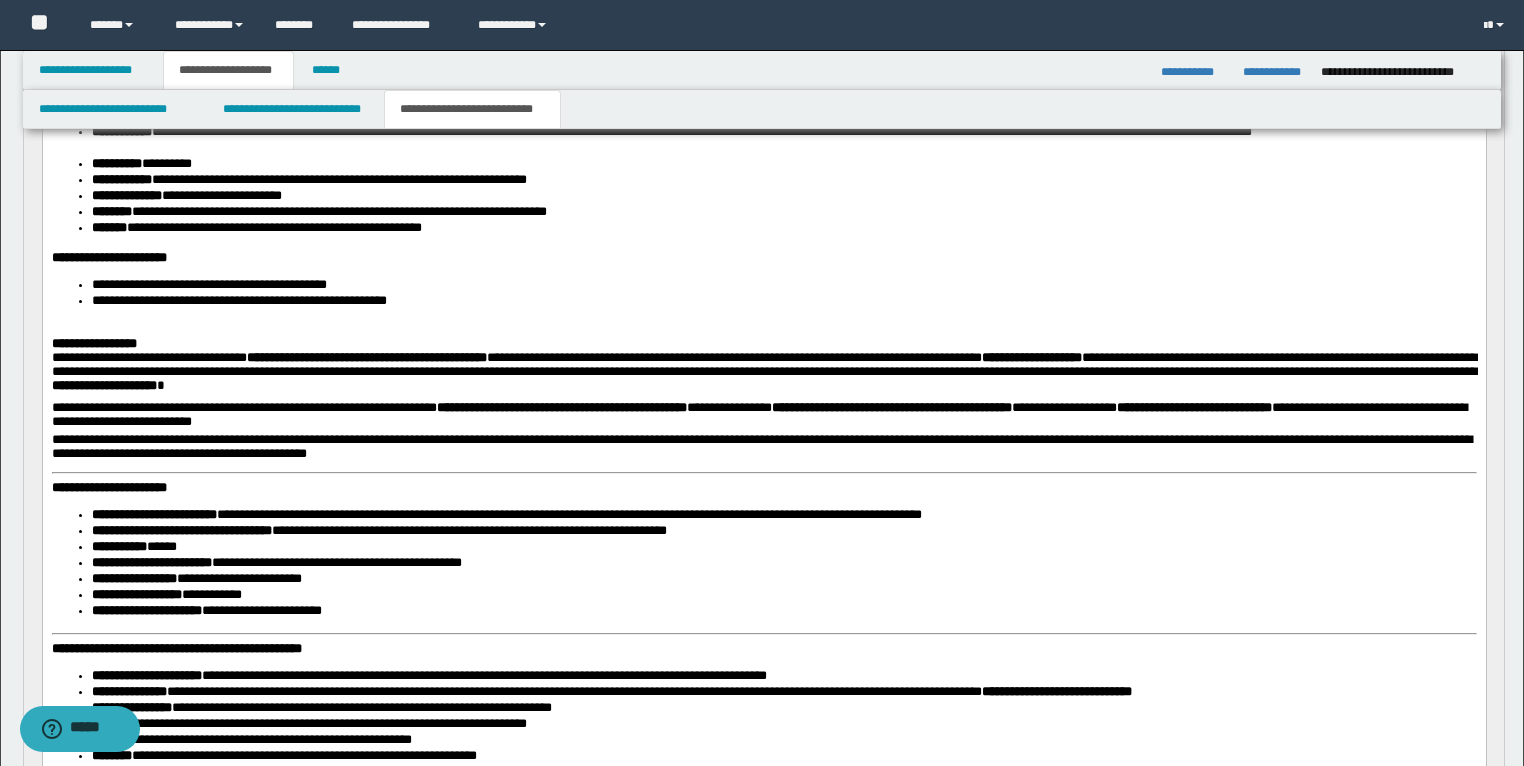 scroll, scrollTop: 400, scrollLeft: 0, axis: vertical 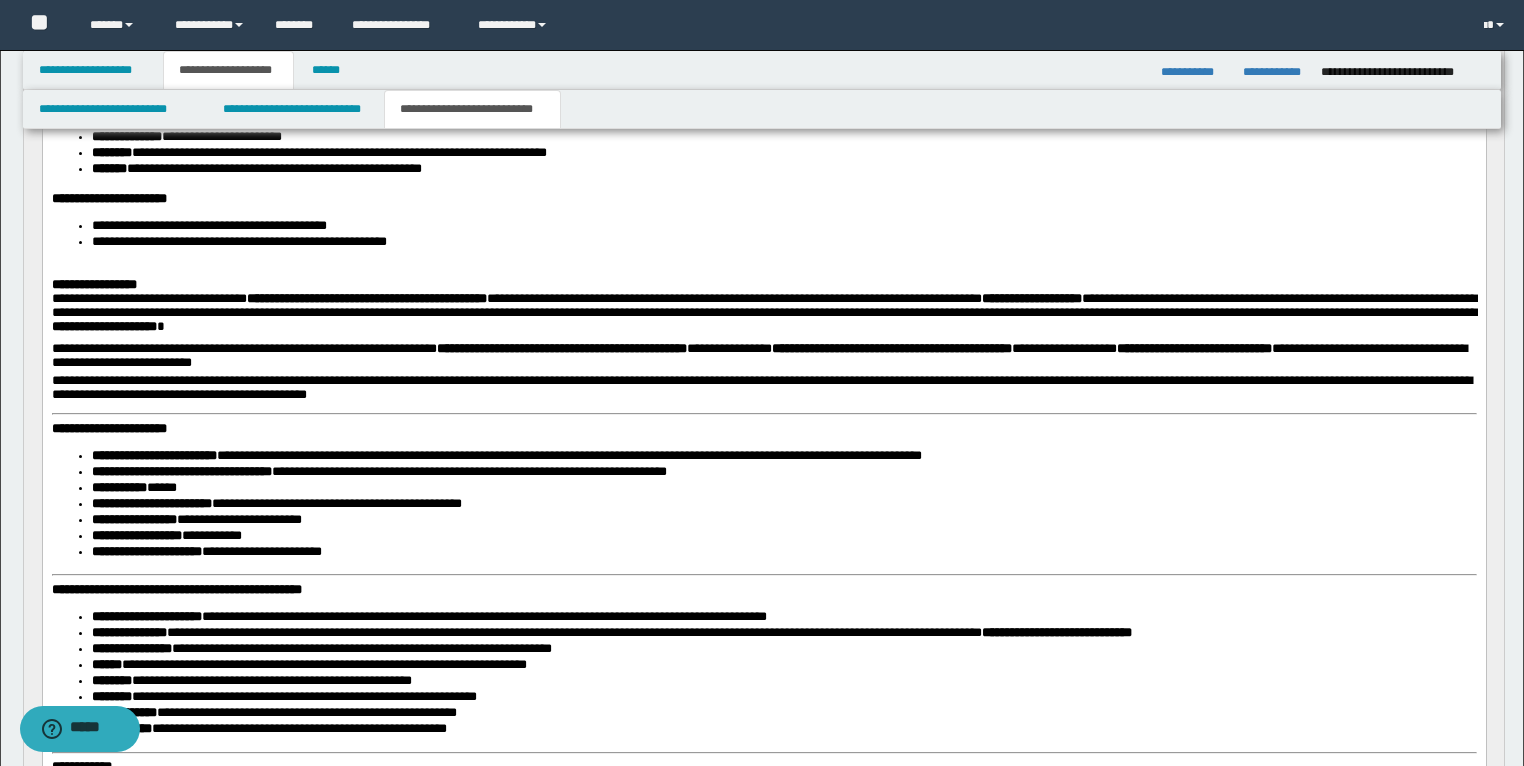 click on "**********" at bounding box center [763, 497] 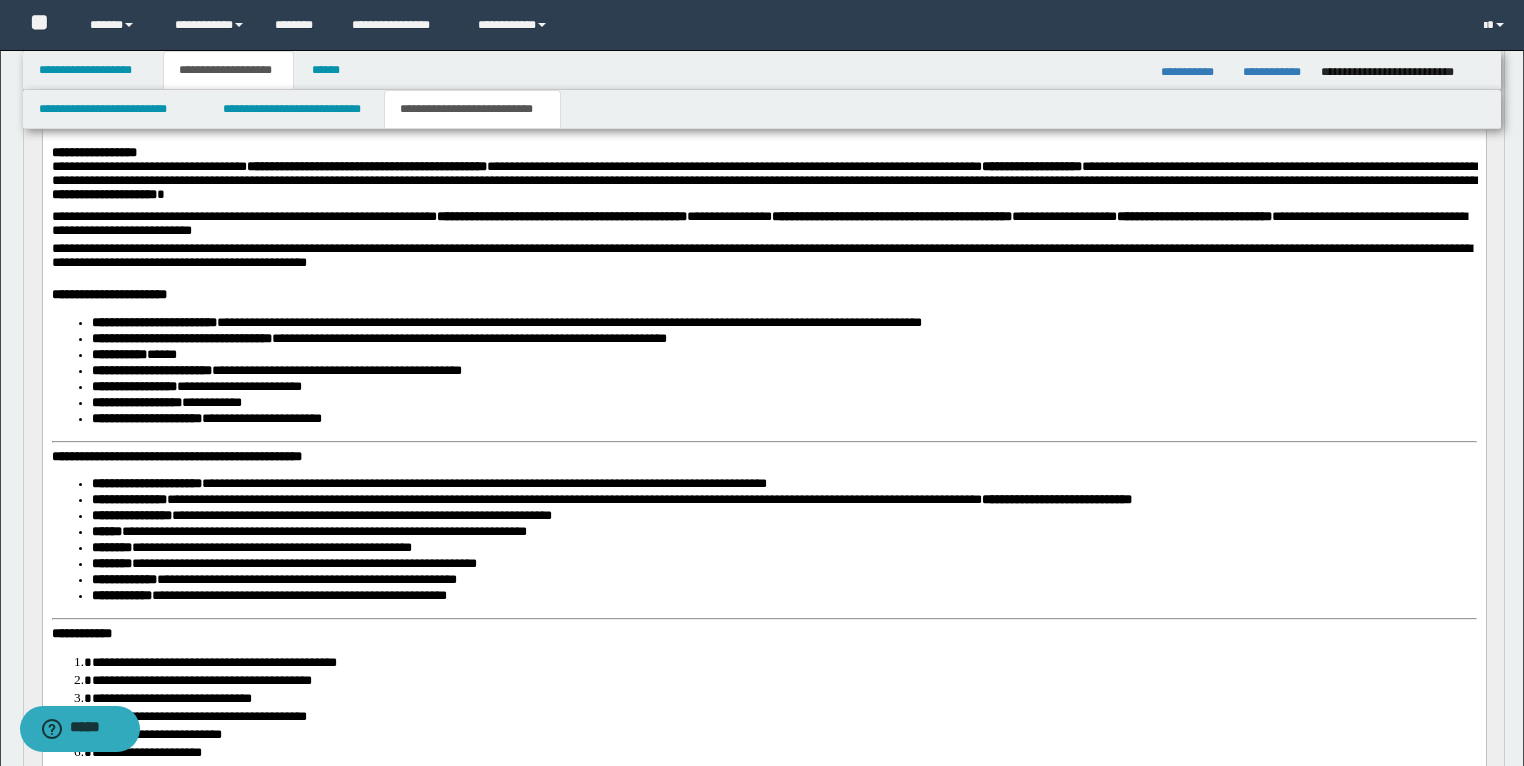 scroll, scrollTop: 560, scrollLeft: 0, axis: vertical 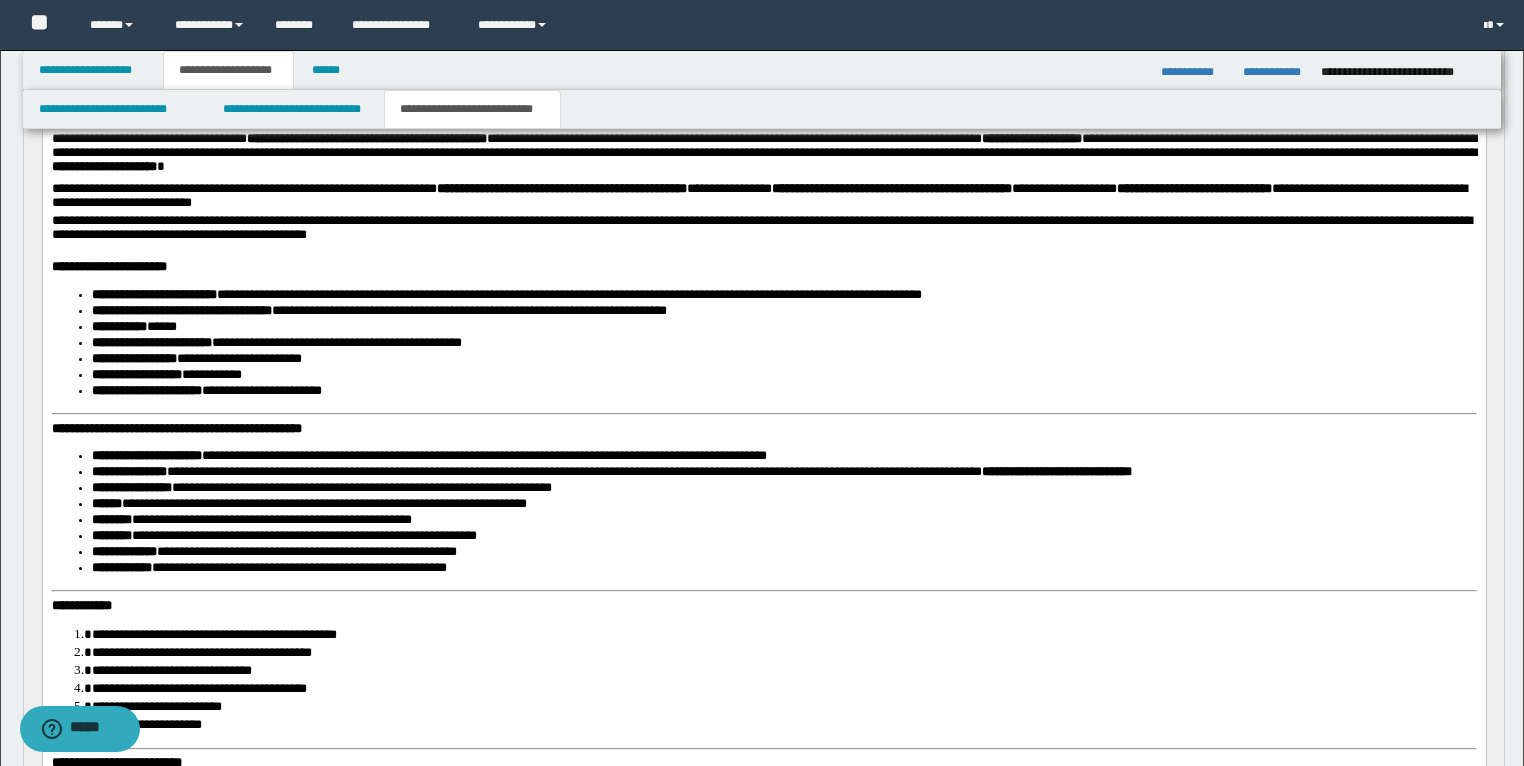 click on "**********" at bounding box center (176, 428) 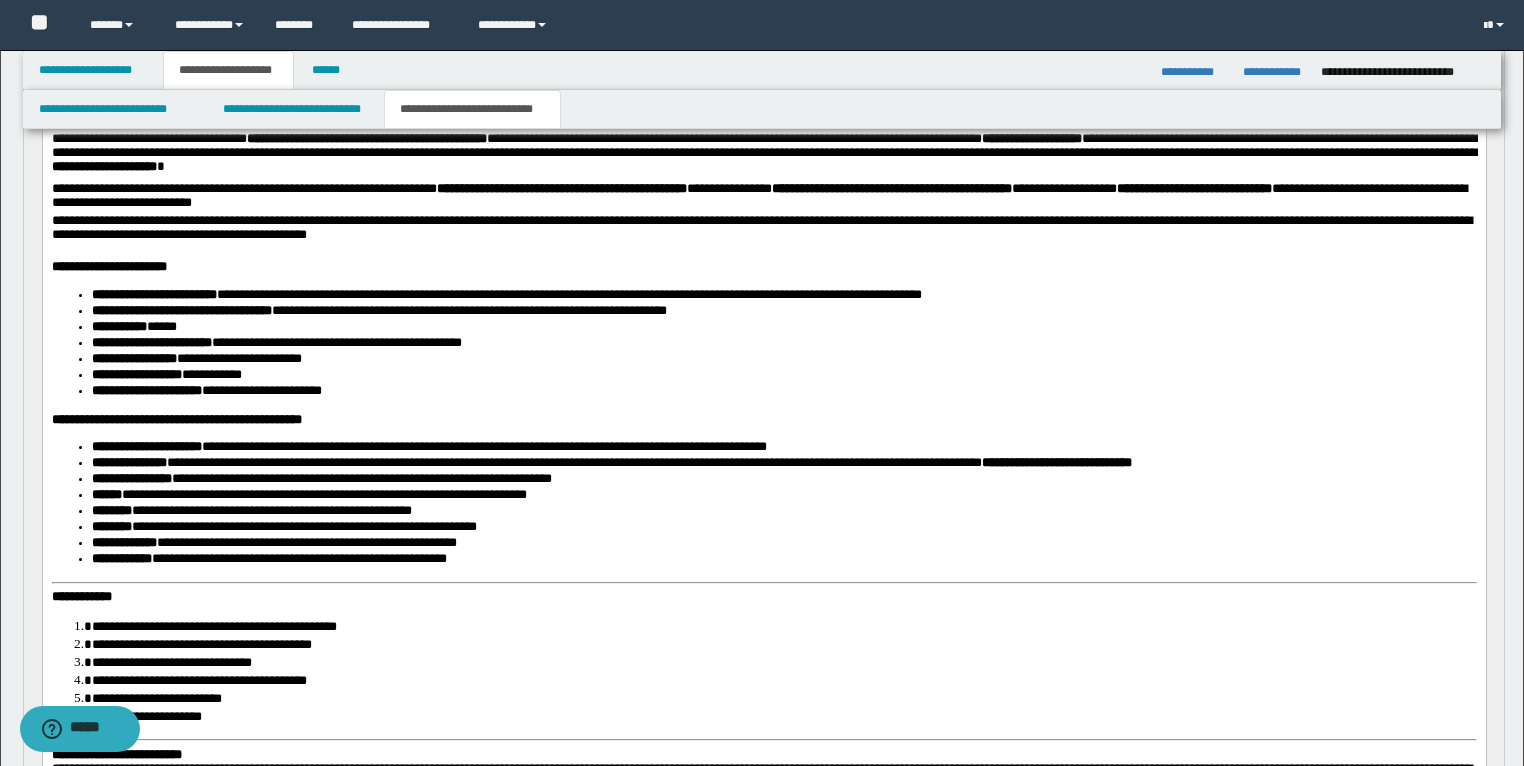 click on "**********" at bounding box center (1056, 462) 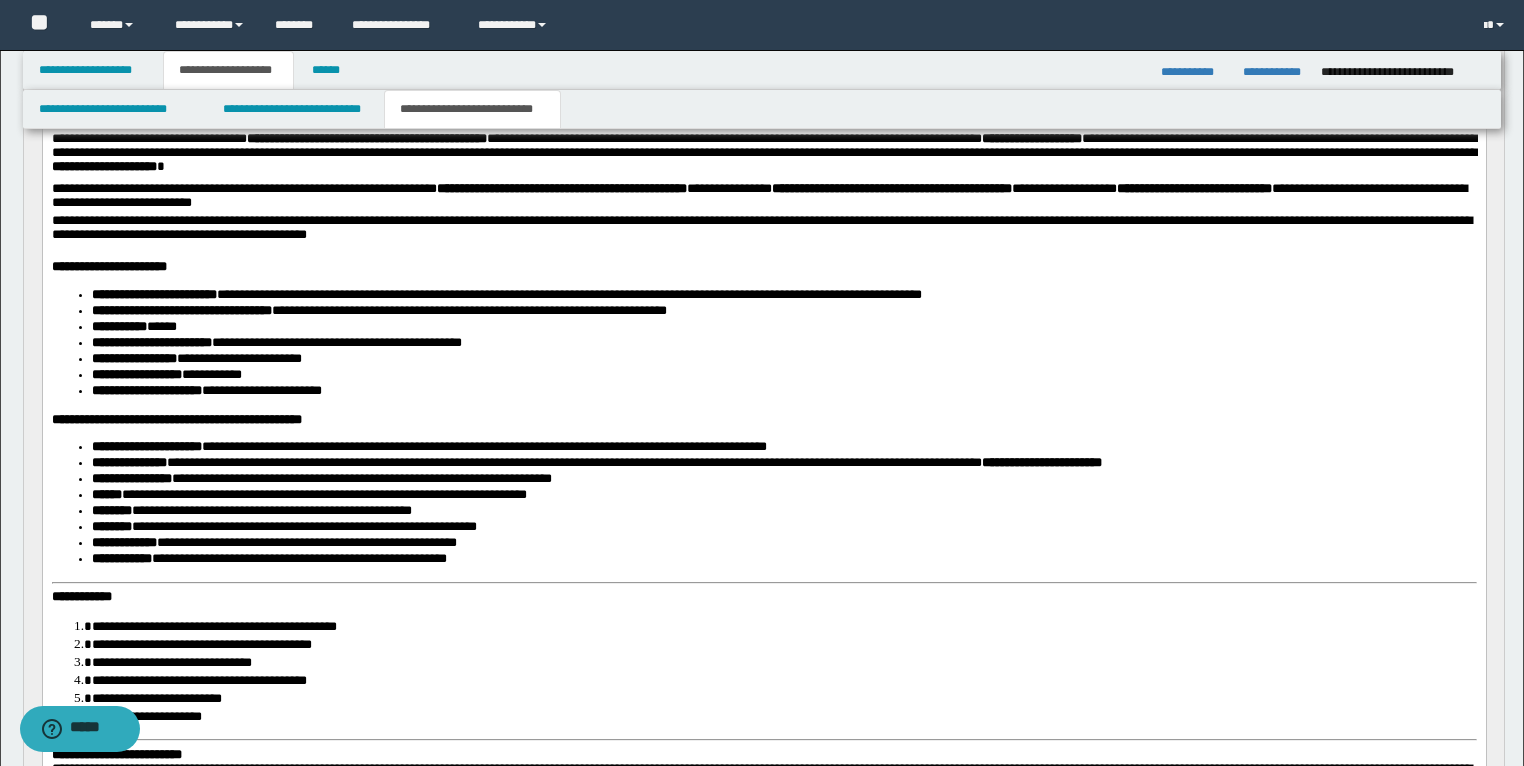 scroll, scrollTop: 640, scrollLeft: 0, axis: vertical 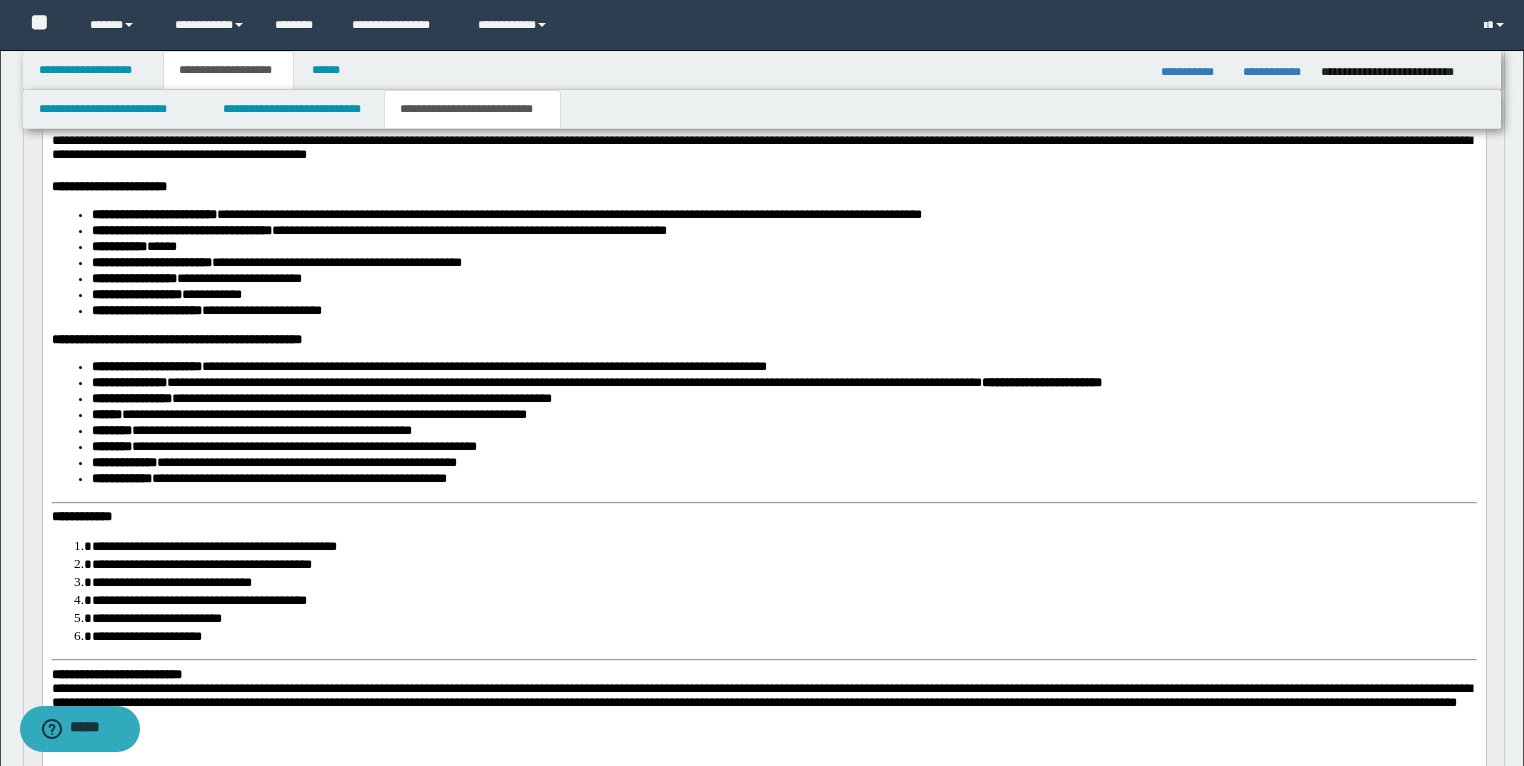 click on "**********" at bounding box center [763, 252] 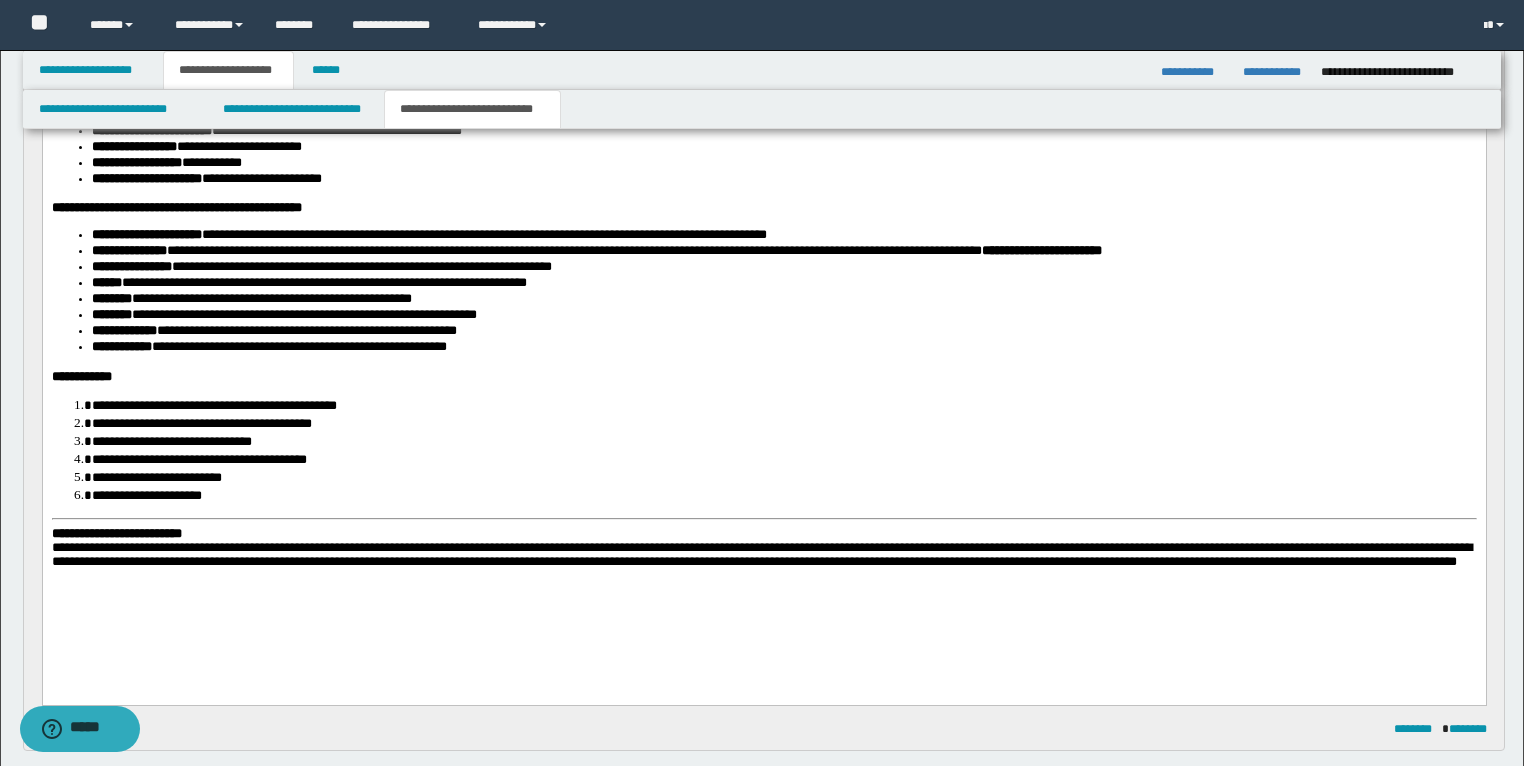 scroll, scrollTop: 800, scrollLeft: 0, axis: vertical 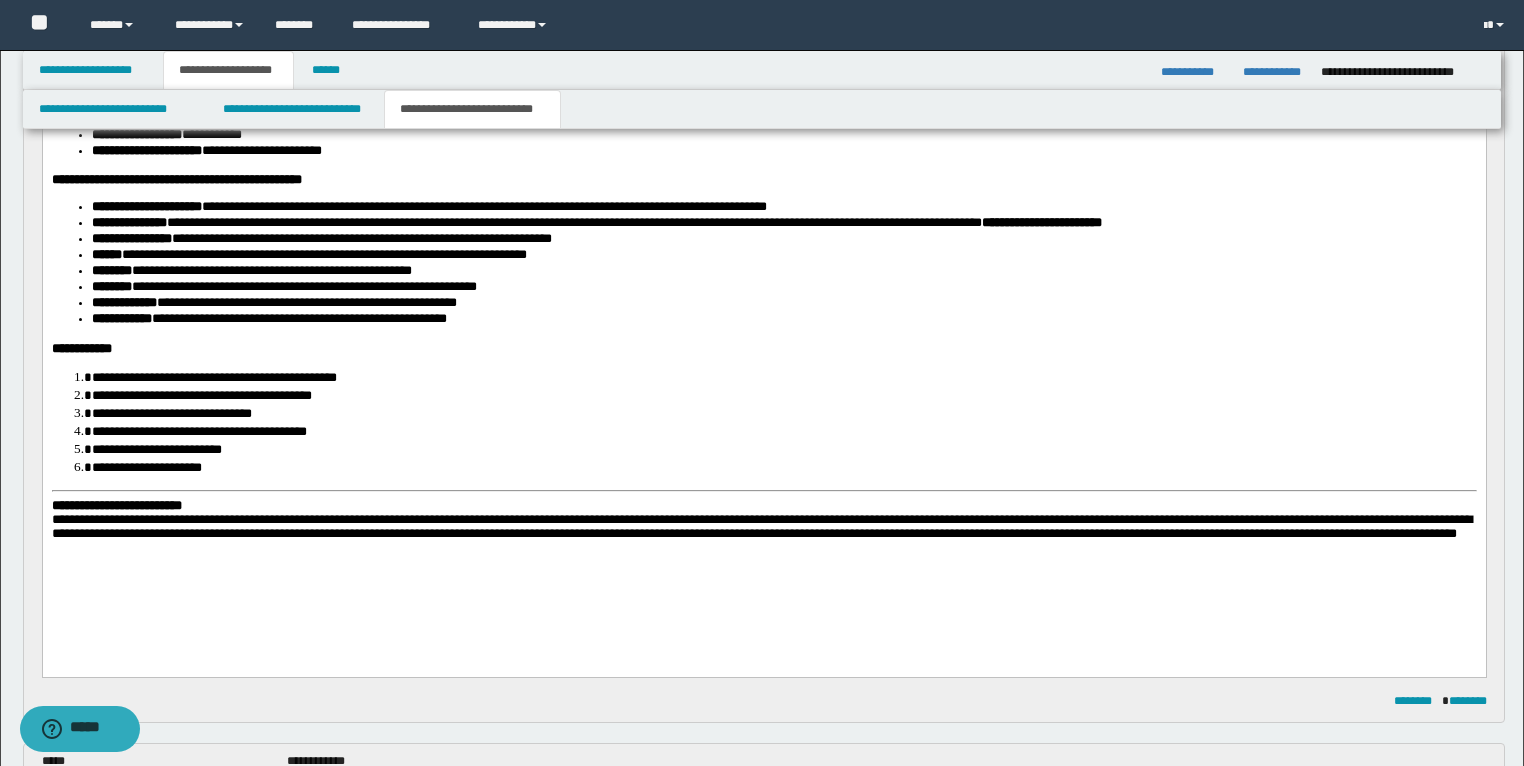 click on "**********" at bounding box center [116, 505] 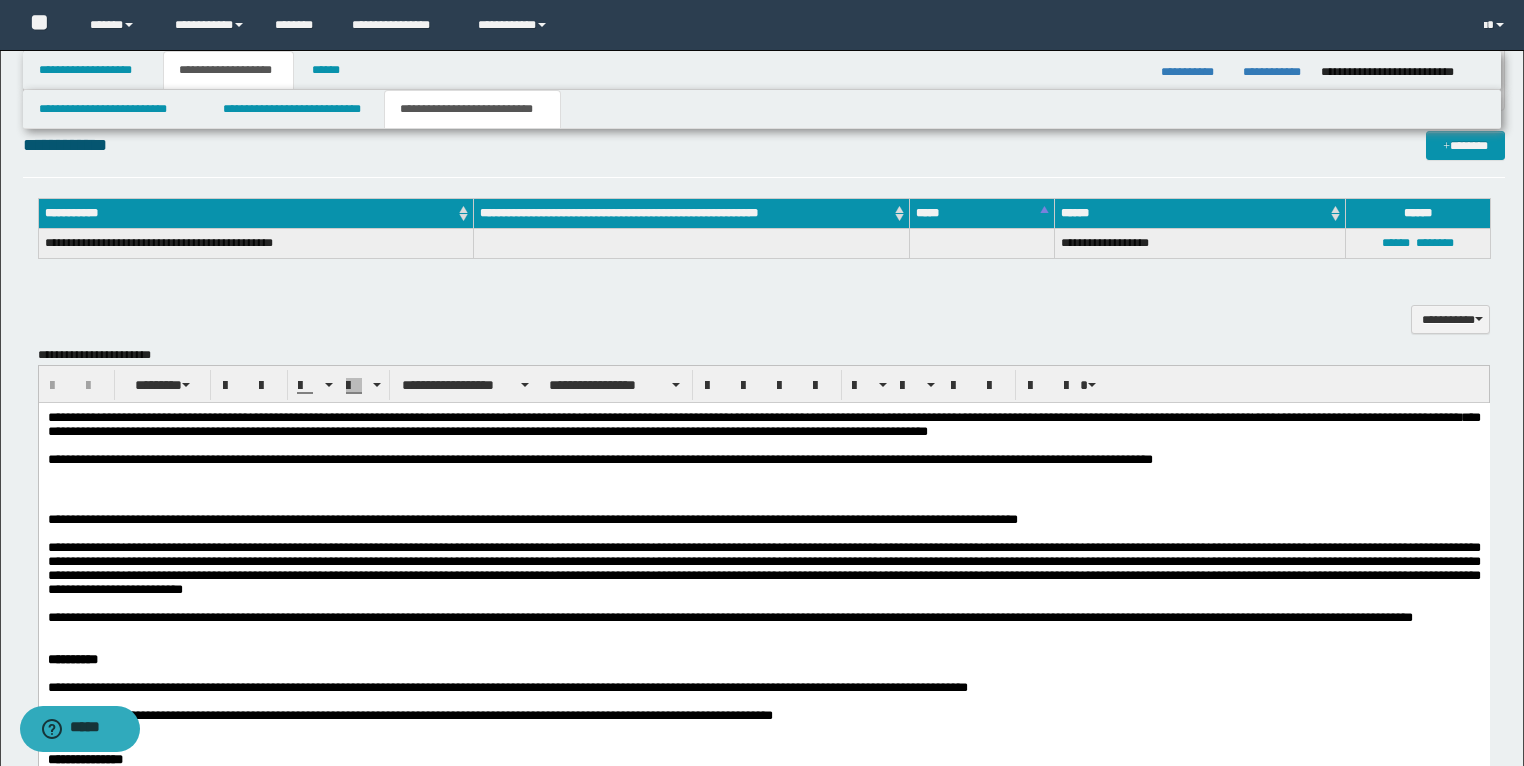 scroll, scrollTop: 1760, scrollLeft: 0, axis: vertical 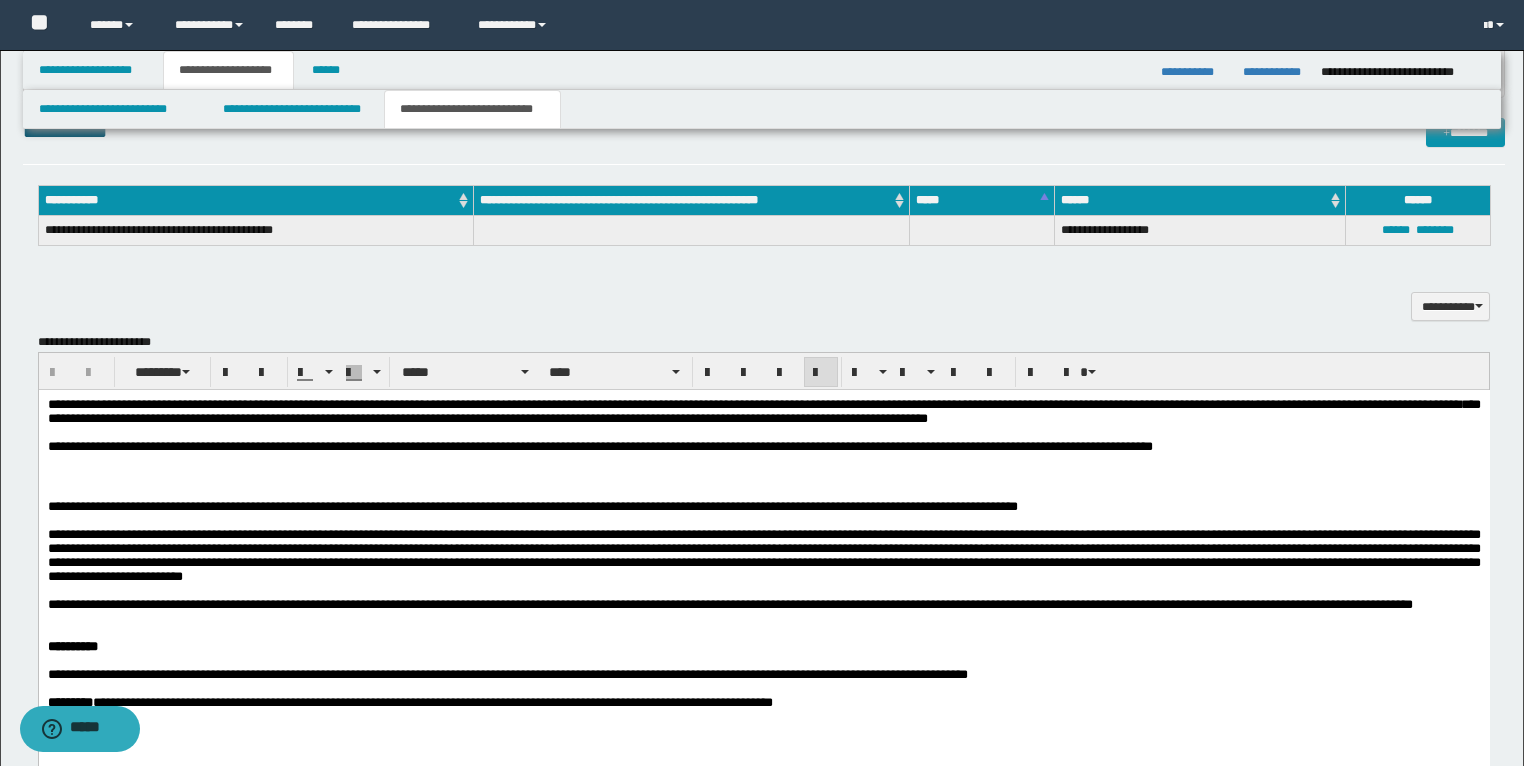click on "**********" at bounding box center [763, 447] 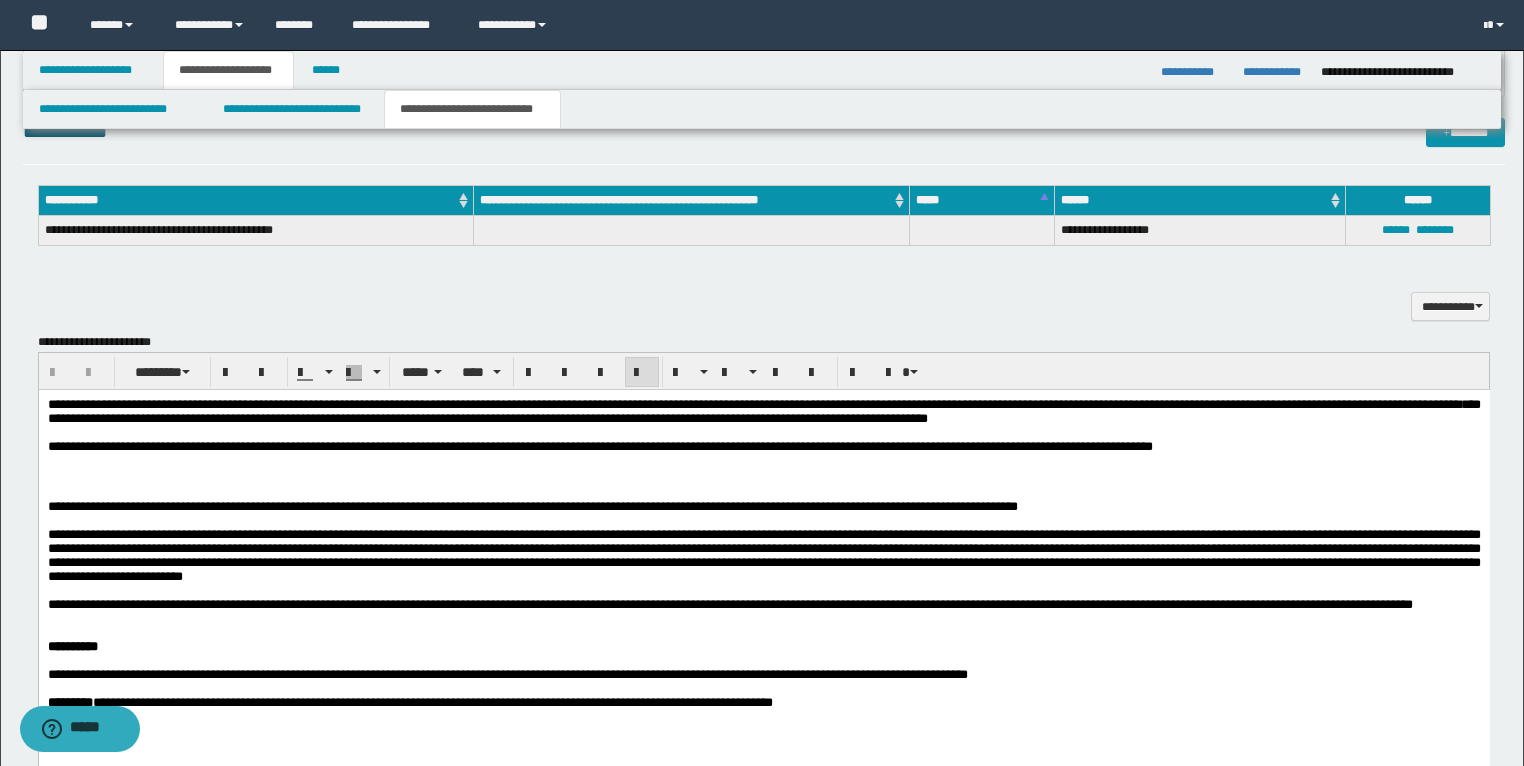 type 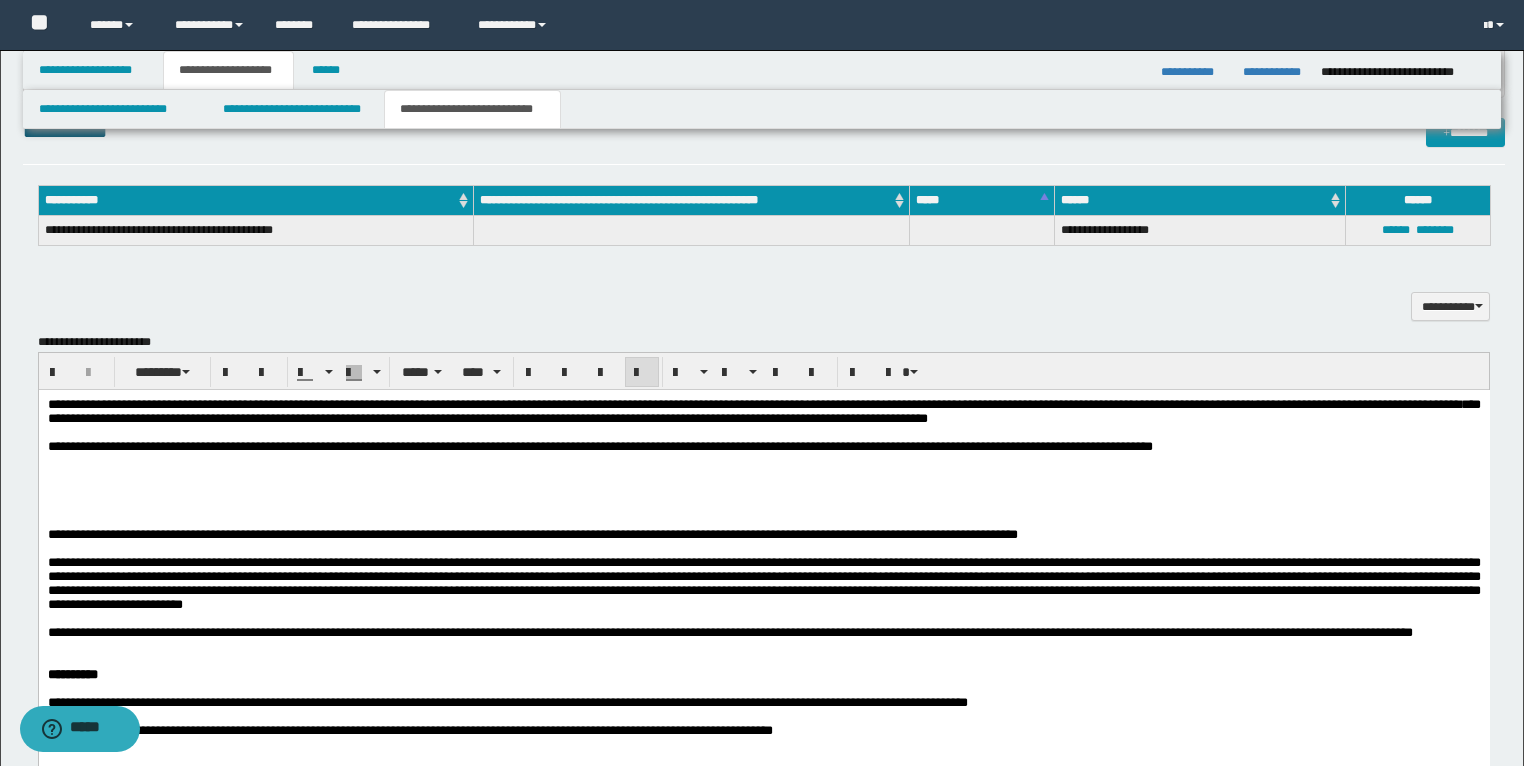 click at bounding box center [763, 475] 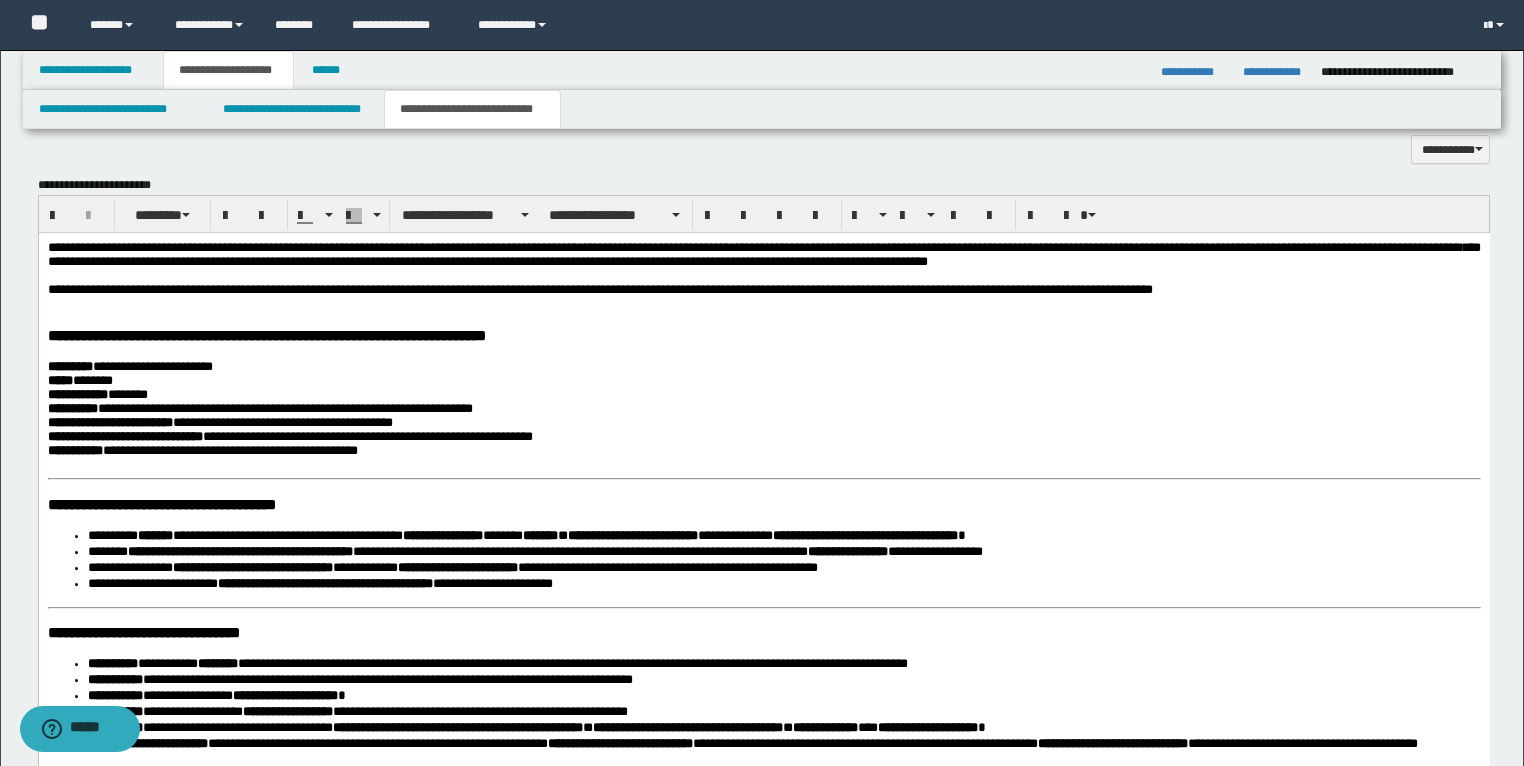 scroll, scrollTop: 1920, scrollLeft: 0, axis: vertical 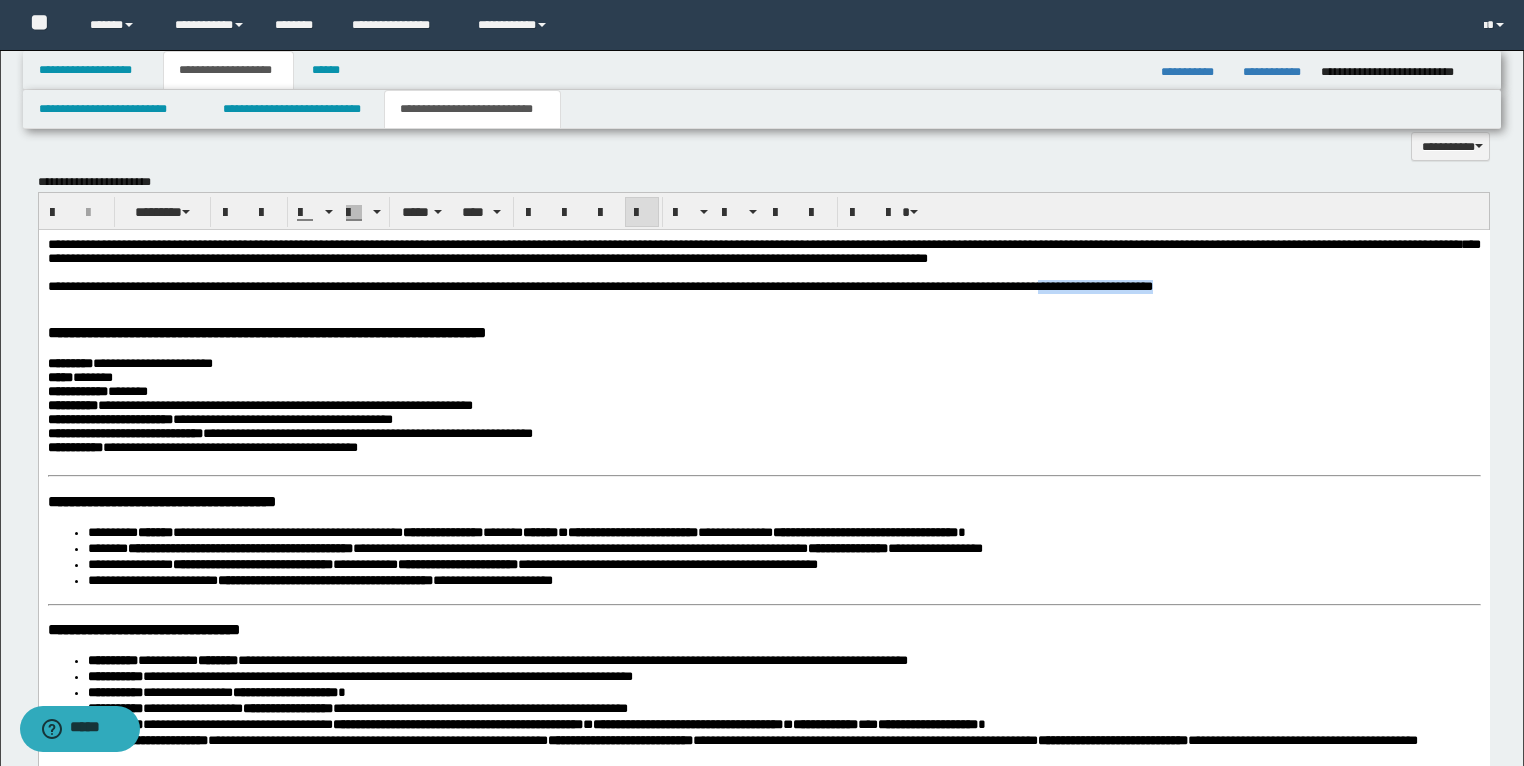 drag, startPoint x: 1399, startPoint y: 290, endPoint x: 1199, endPoint y: 291, distance: 200.0025 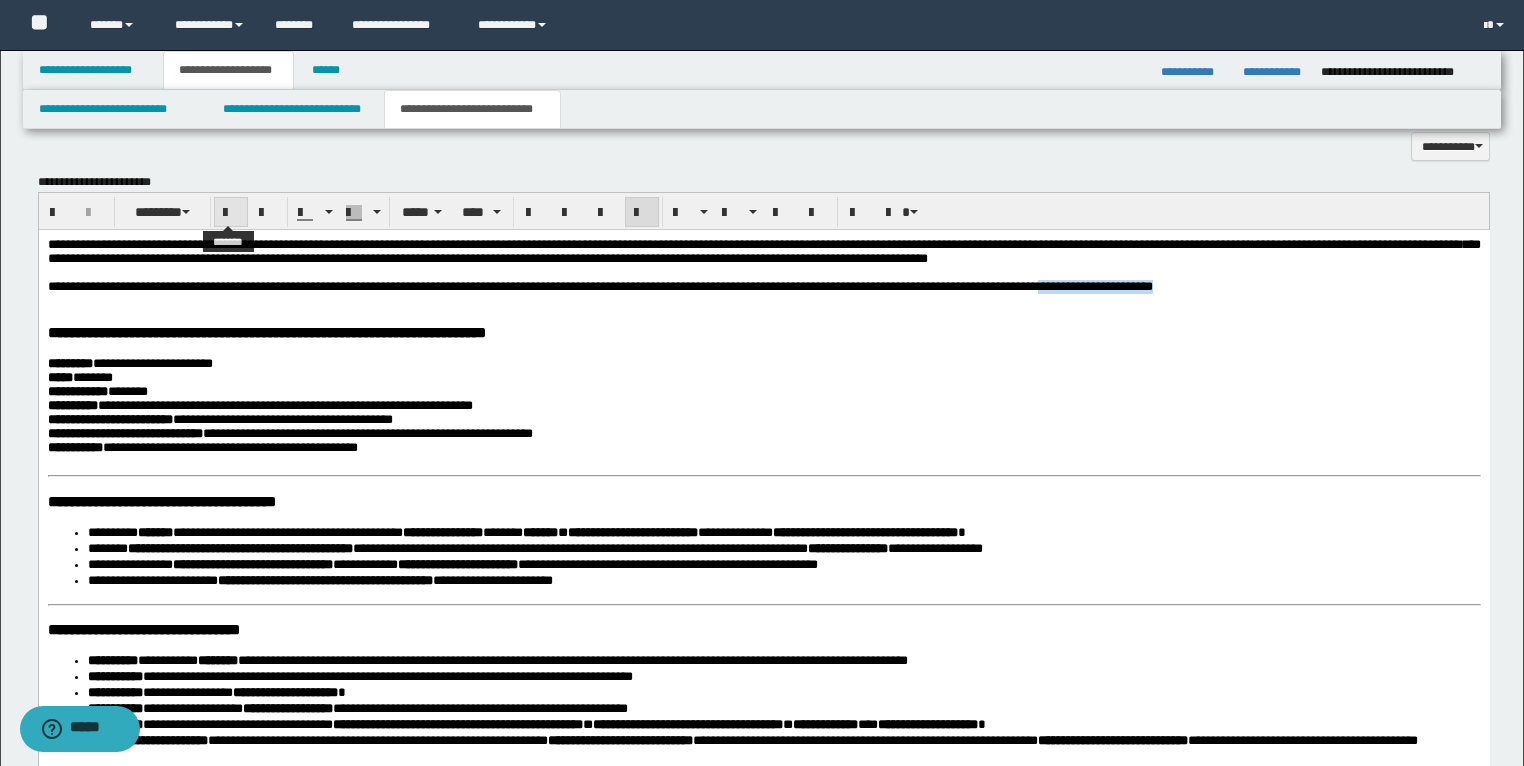 click at bounding box center (231, 213) 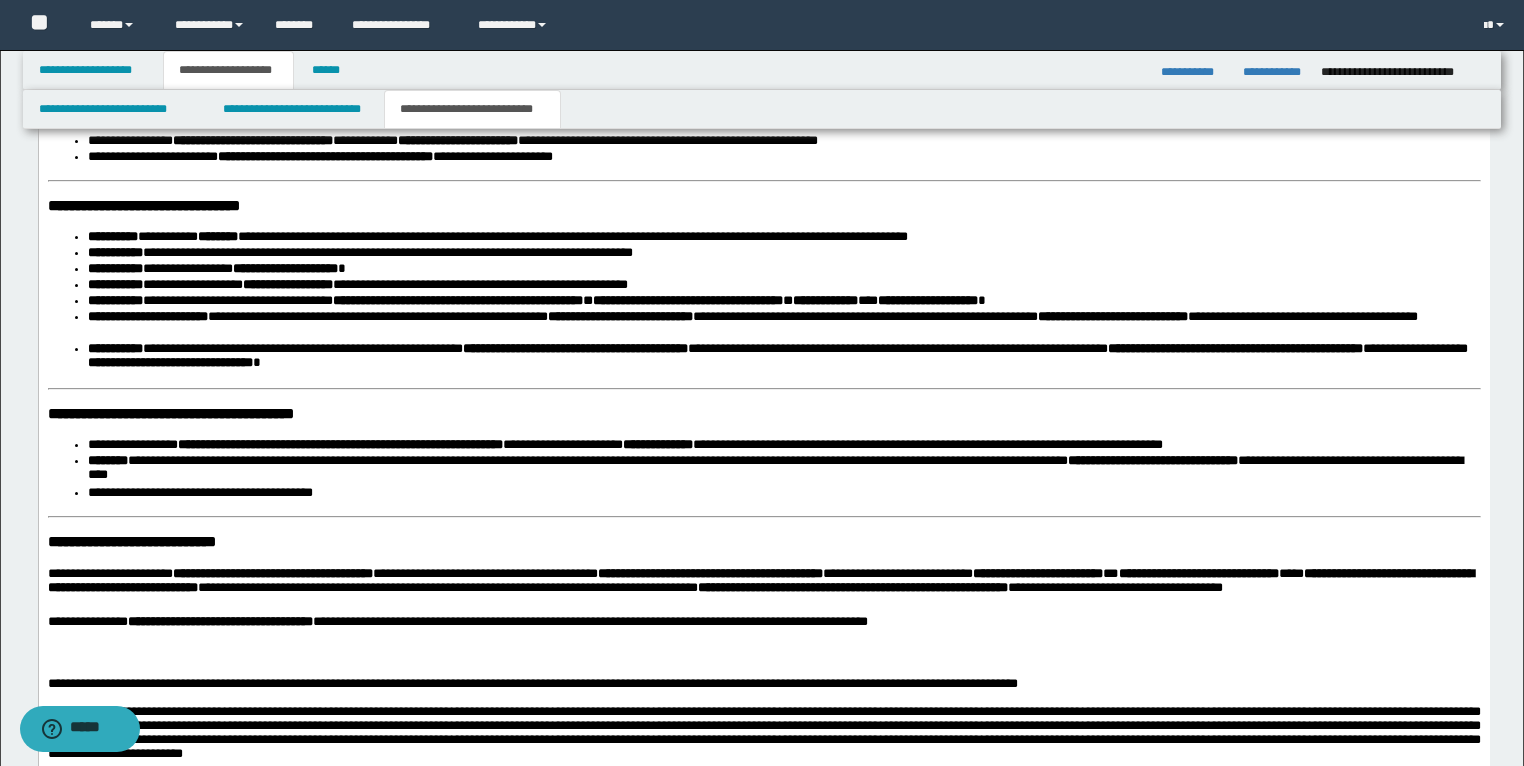 scroll, scrollTop: 2480, scrollLeft: 0, axis: vertical 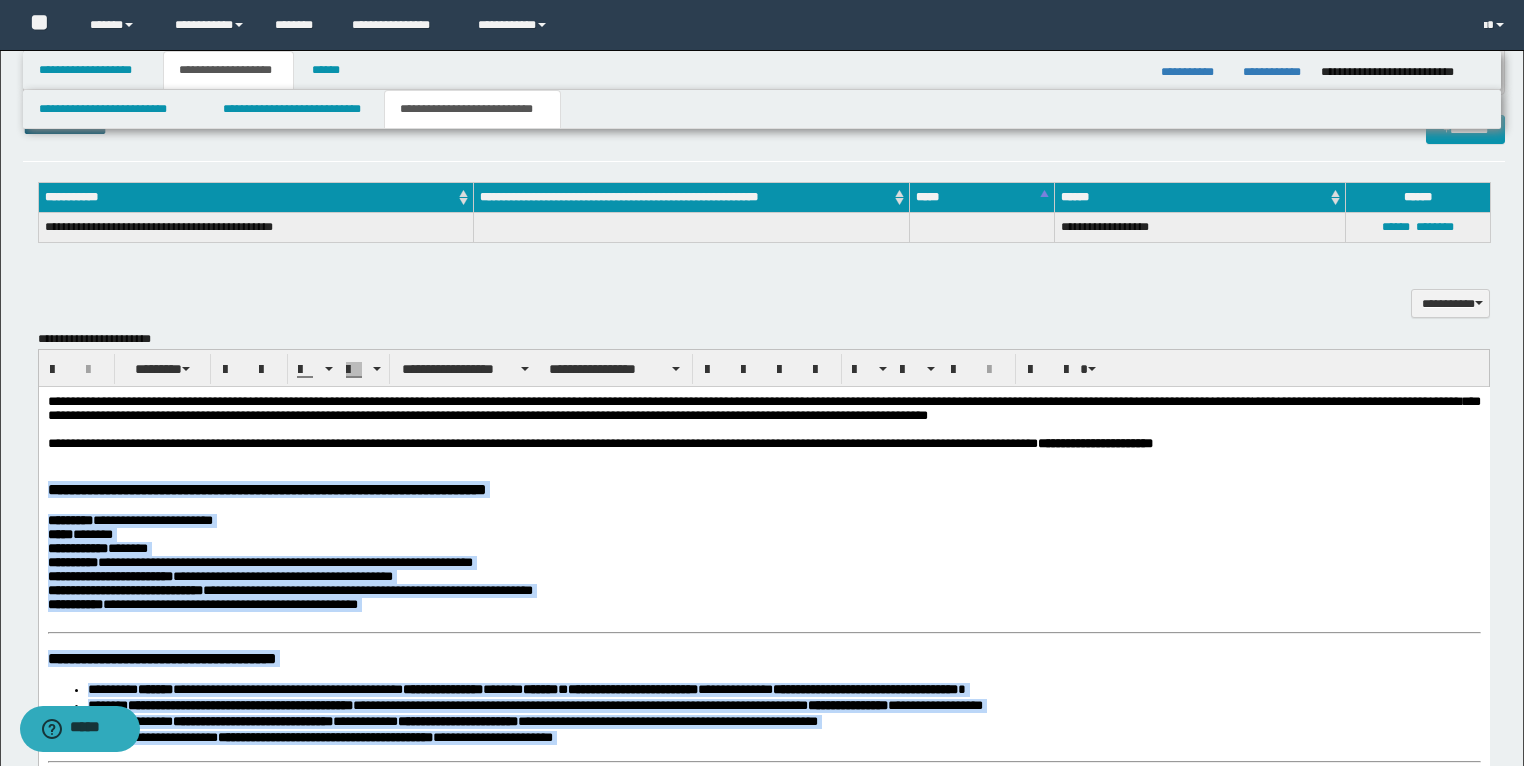 drag, startPoint x: 991, startPoint y: 1213, endPoint x: 74, endPoint y: 890, distance: 972.2232 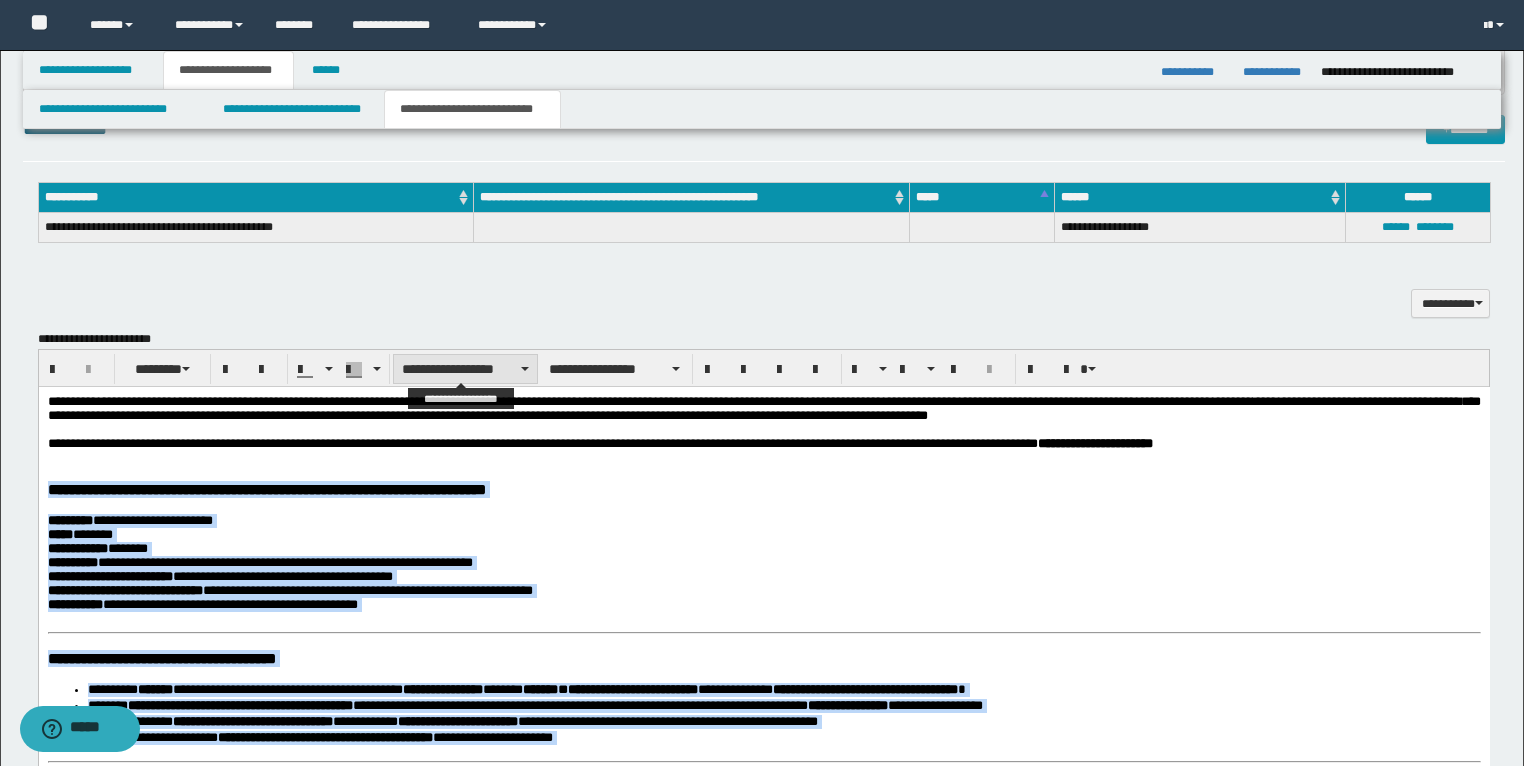 click on "**********" at bounding box center [465, 369] 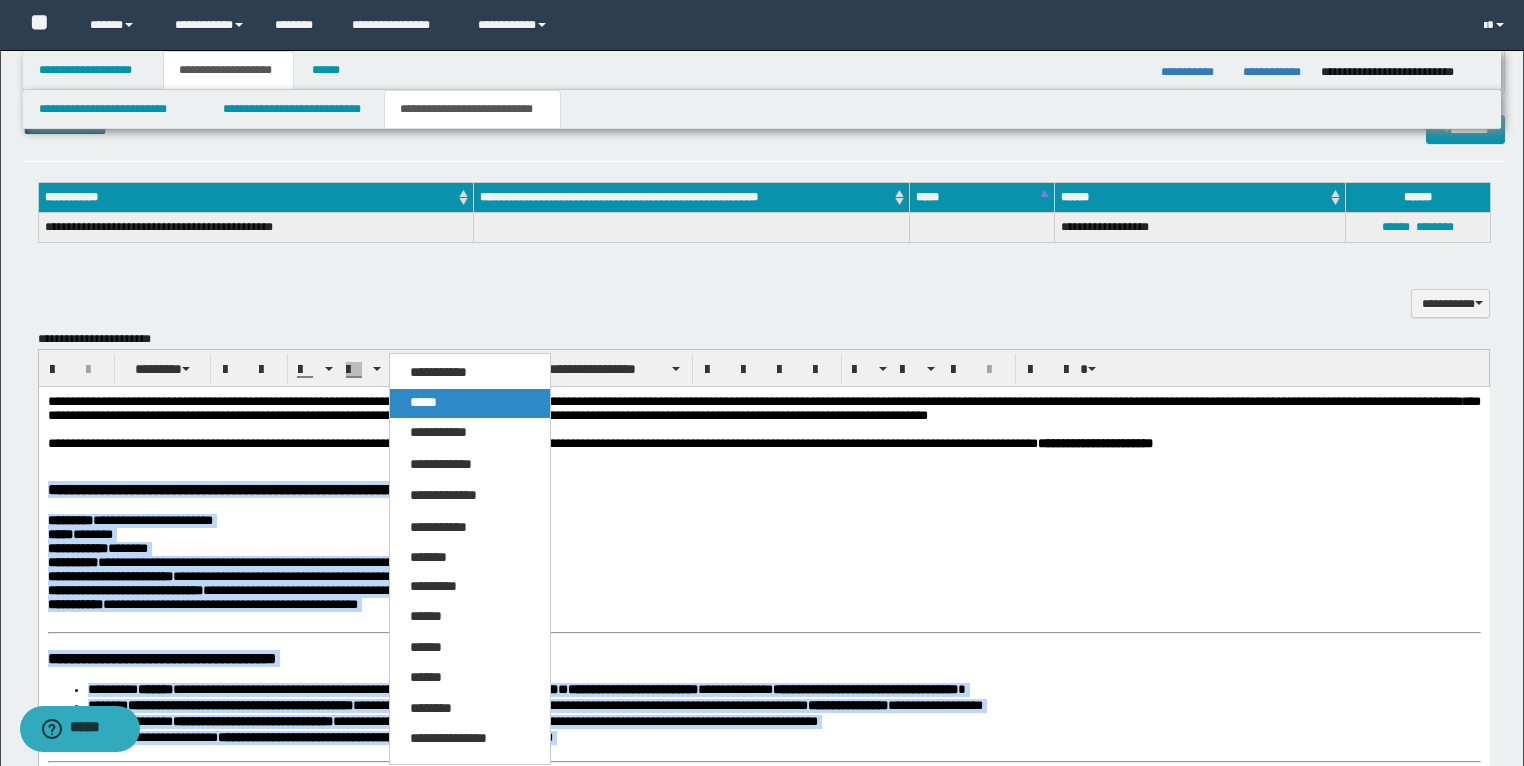 click on "*****" at bounding box center (470, 403) 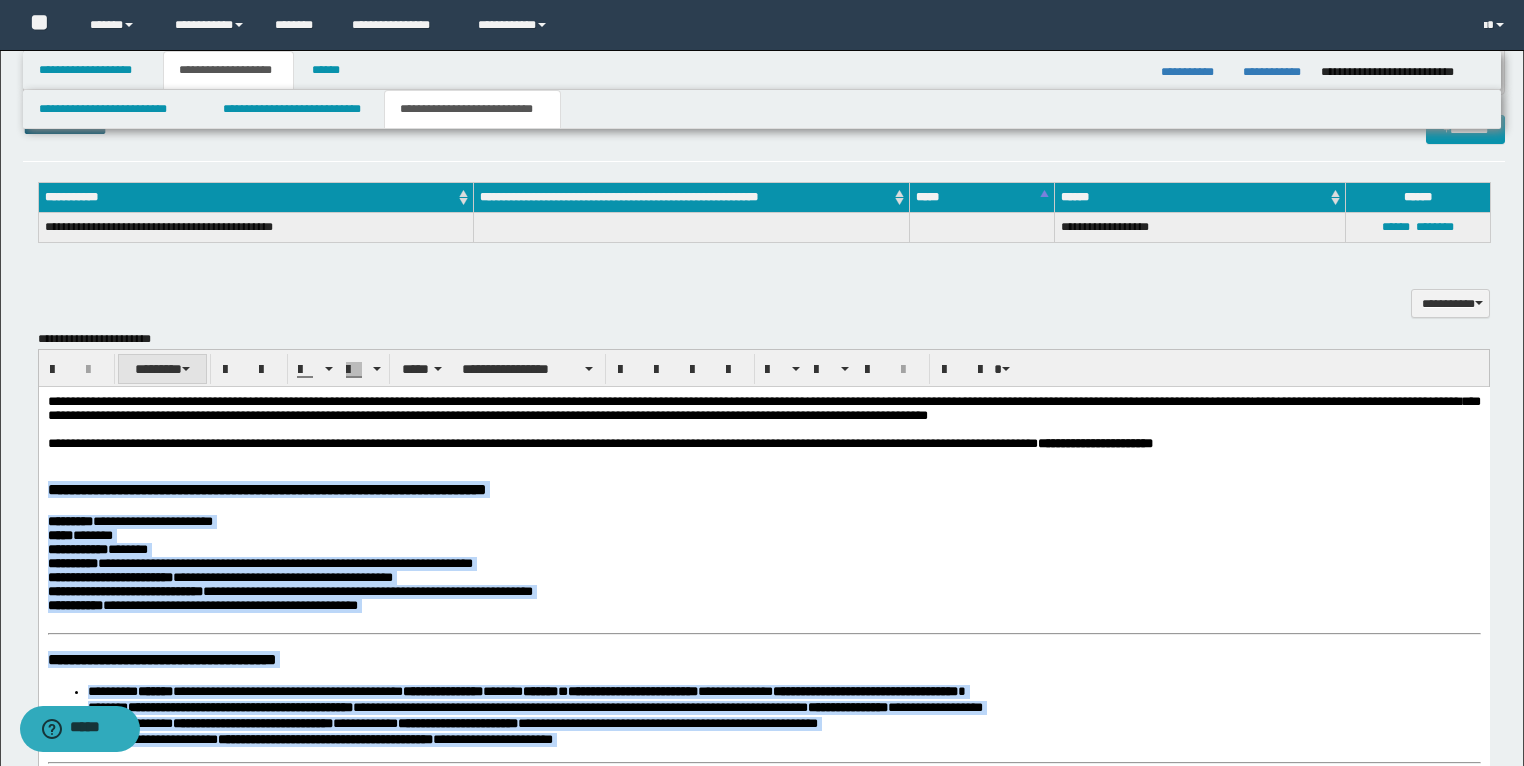 click on "********" at bounding box center (162, 369) 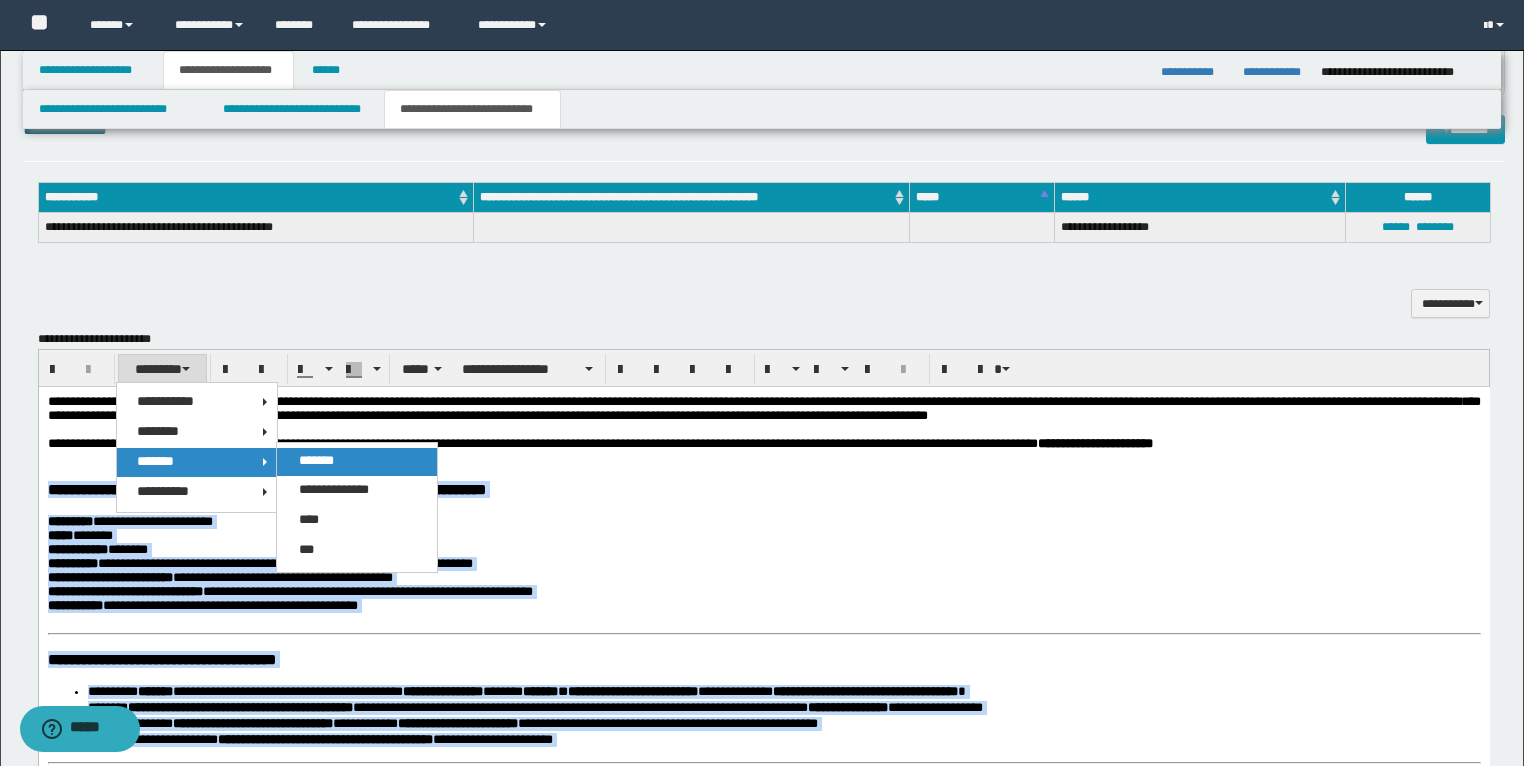 click on "*******" at bounding box center (316, 460) 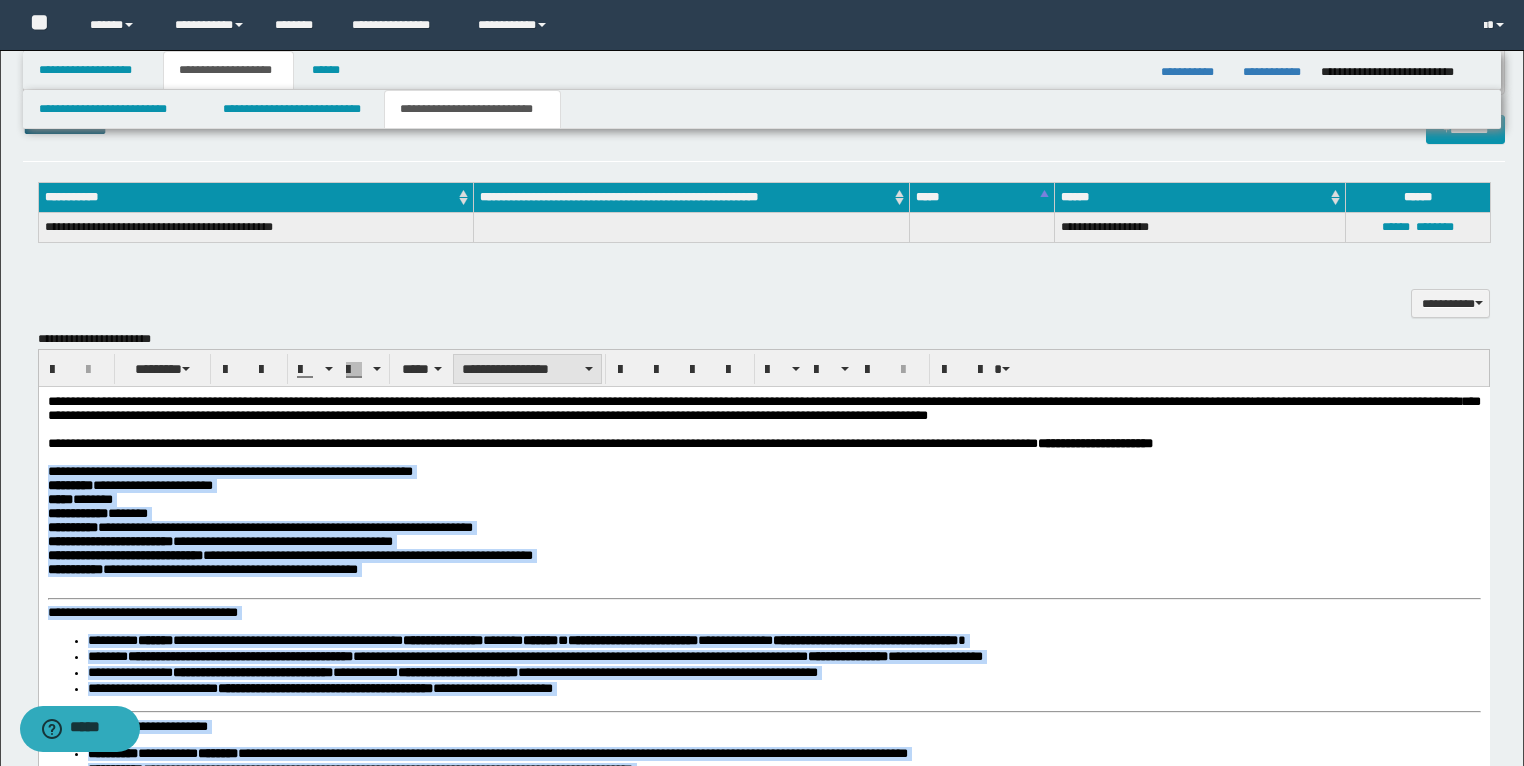 click on "**********" at bounding box center [527, 369] 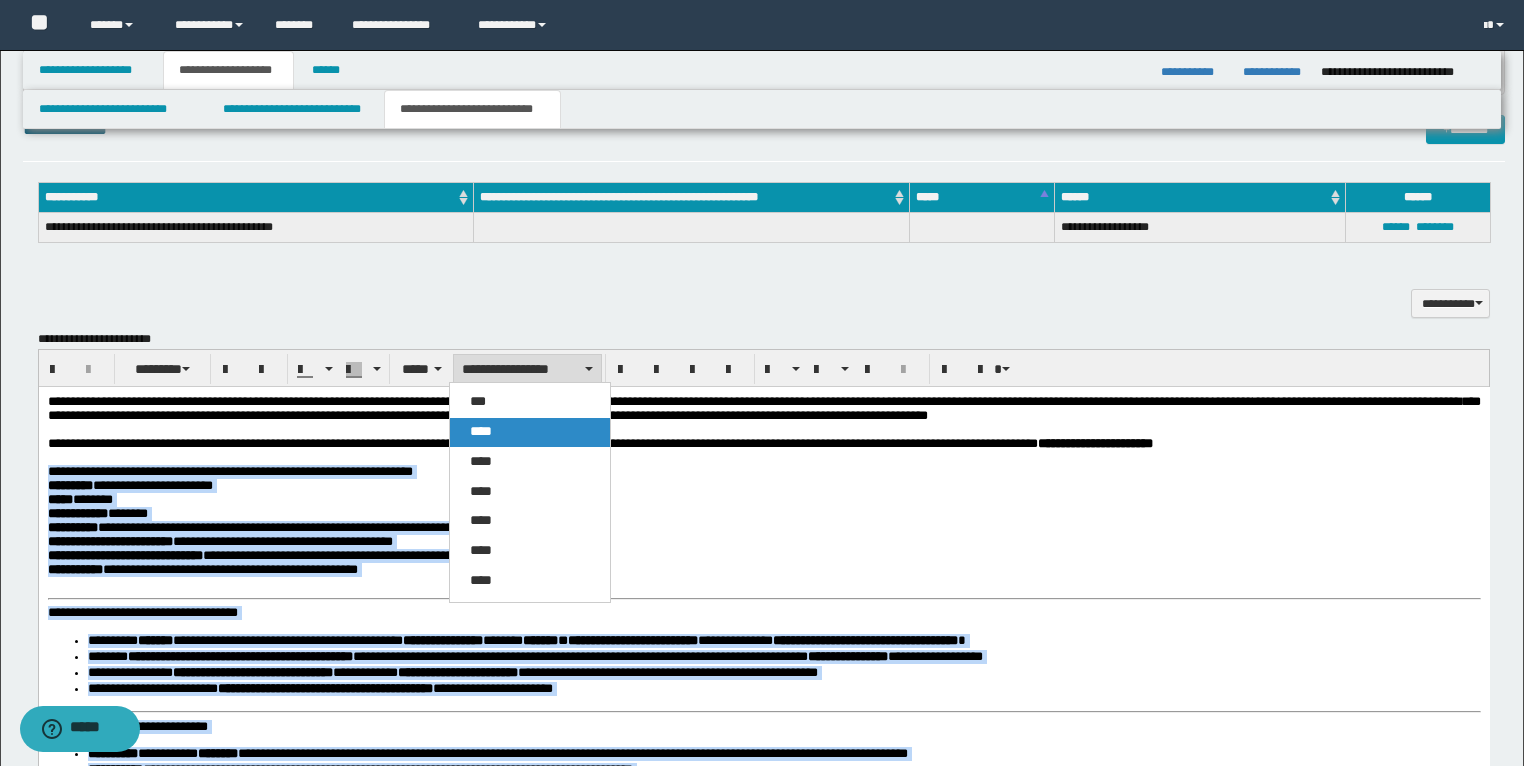 click on "****" at bounding box center [530, 432] 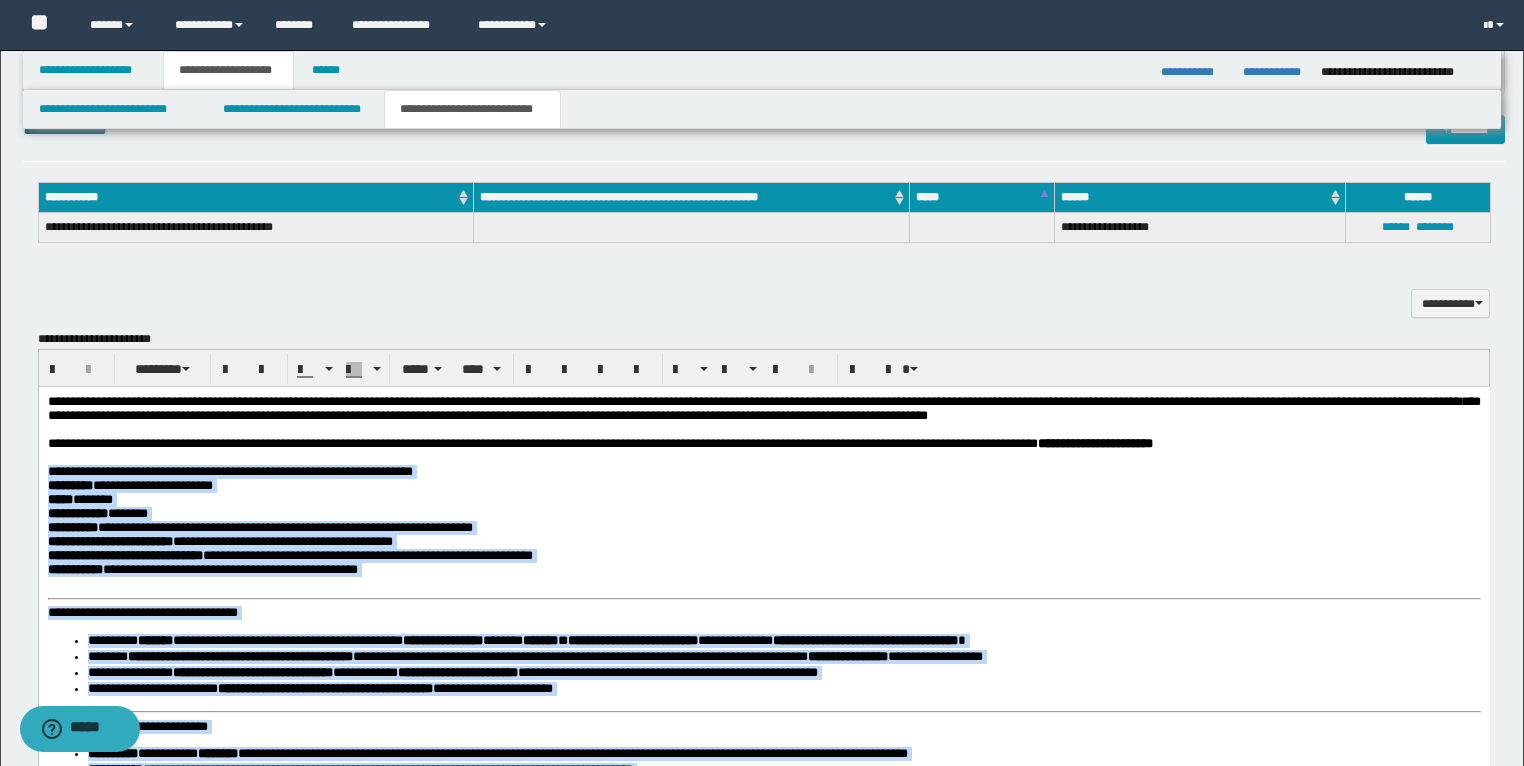 click on "**********" at bounding box center (763, 535) 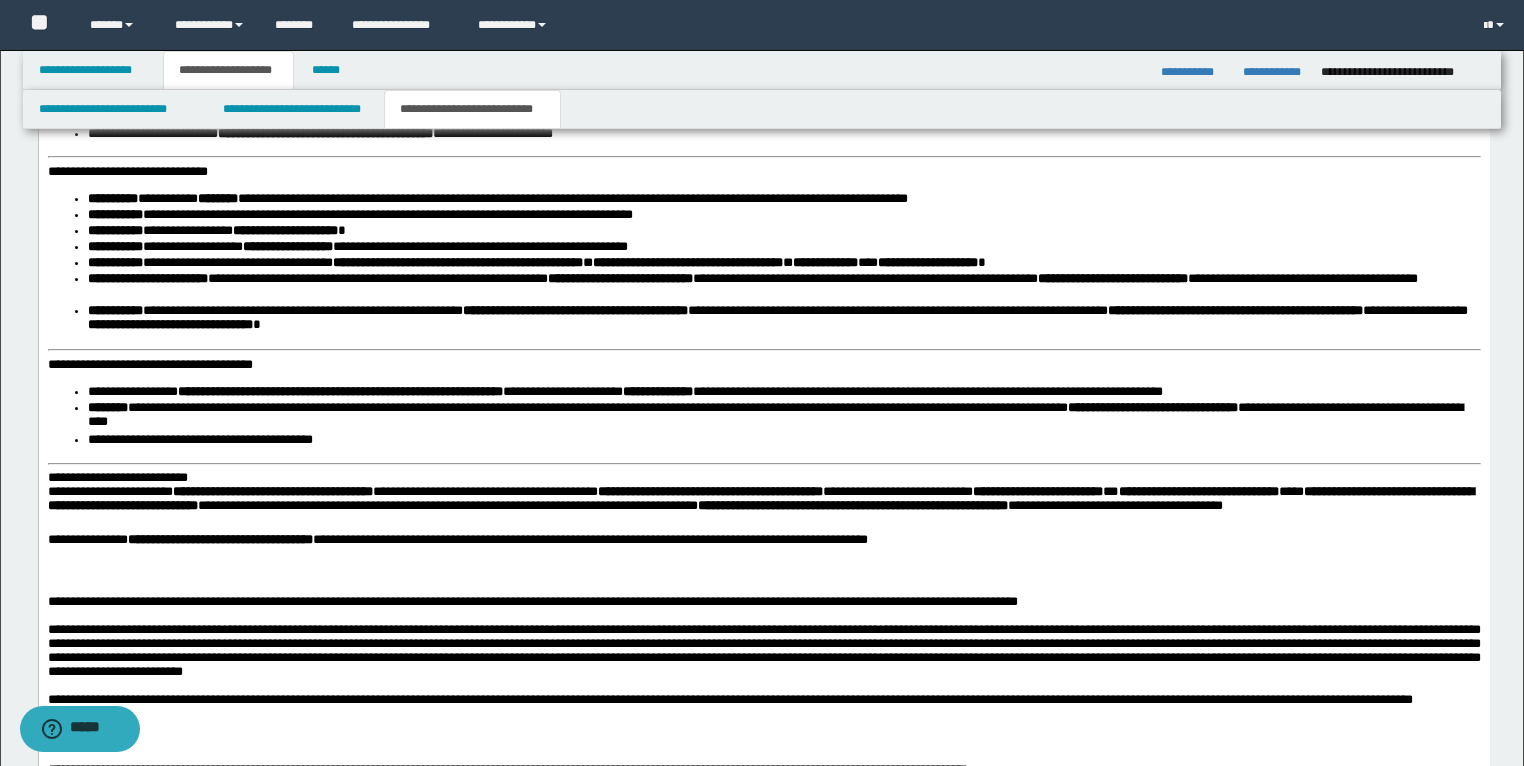 scroll, scrollTop: 2323, scrollLeft: 0, axis: vertical 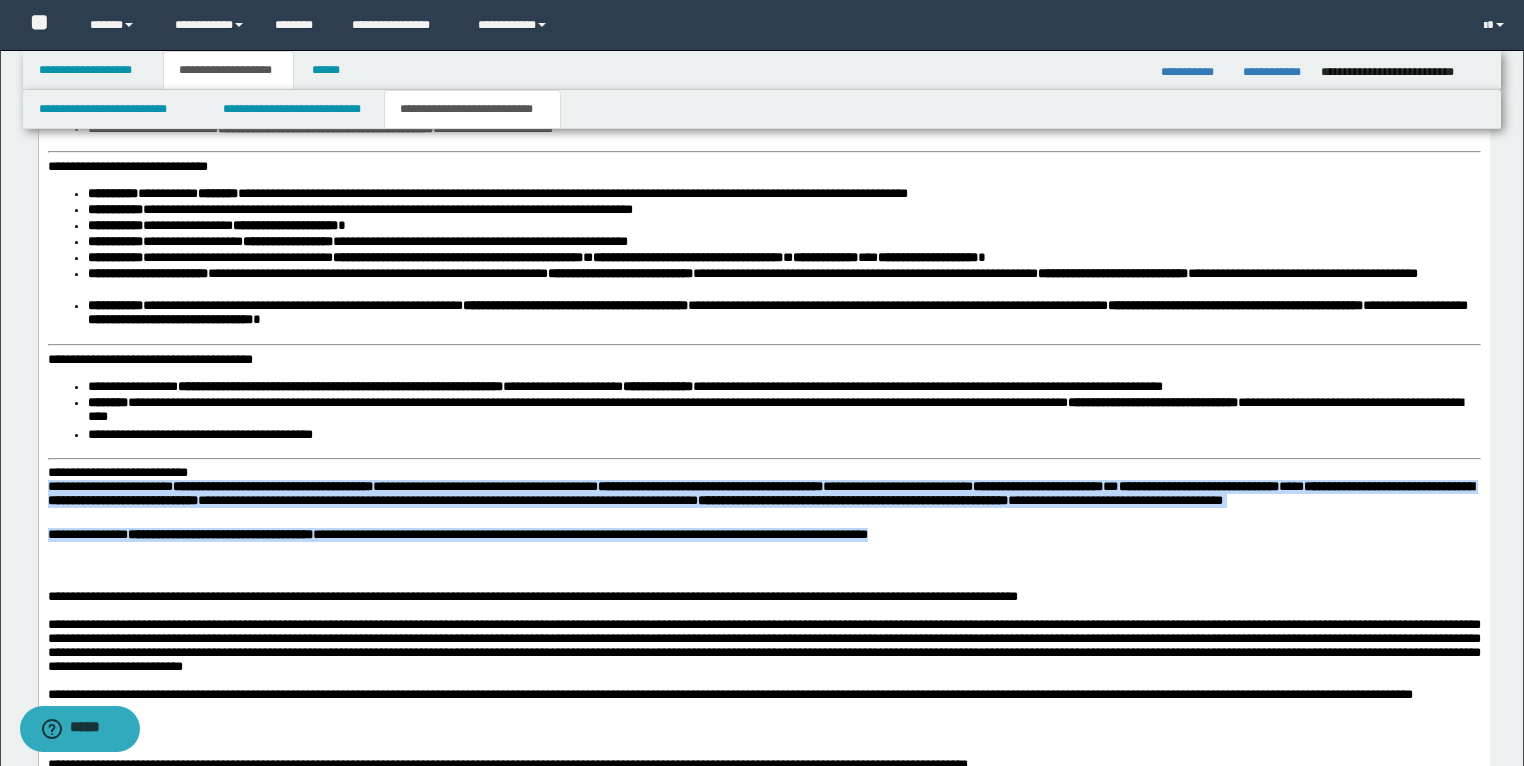 drag, startPoint x: 1083, startPoint y: 558, endPoint x: 46, endPoint y: 503, distance: 1038.4575 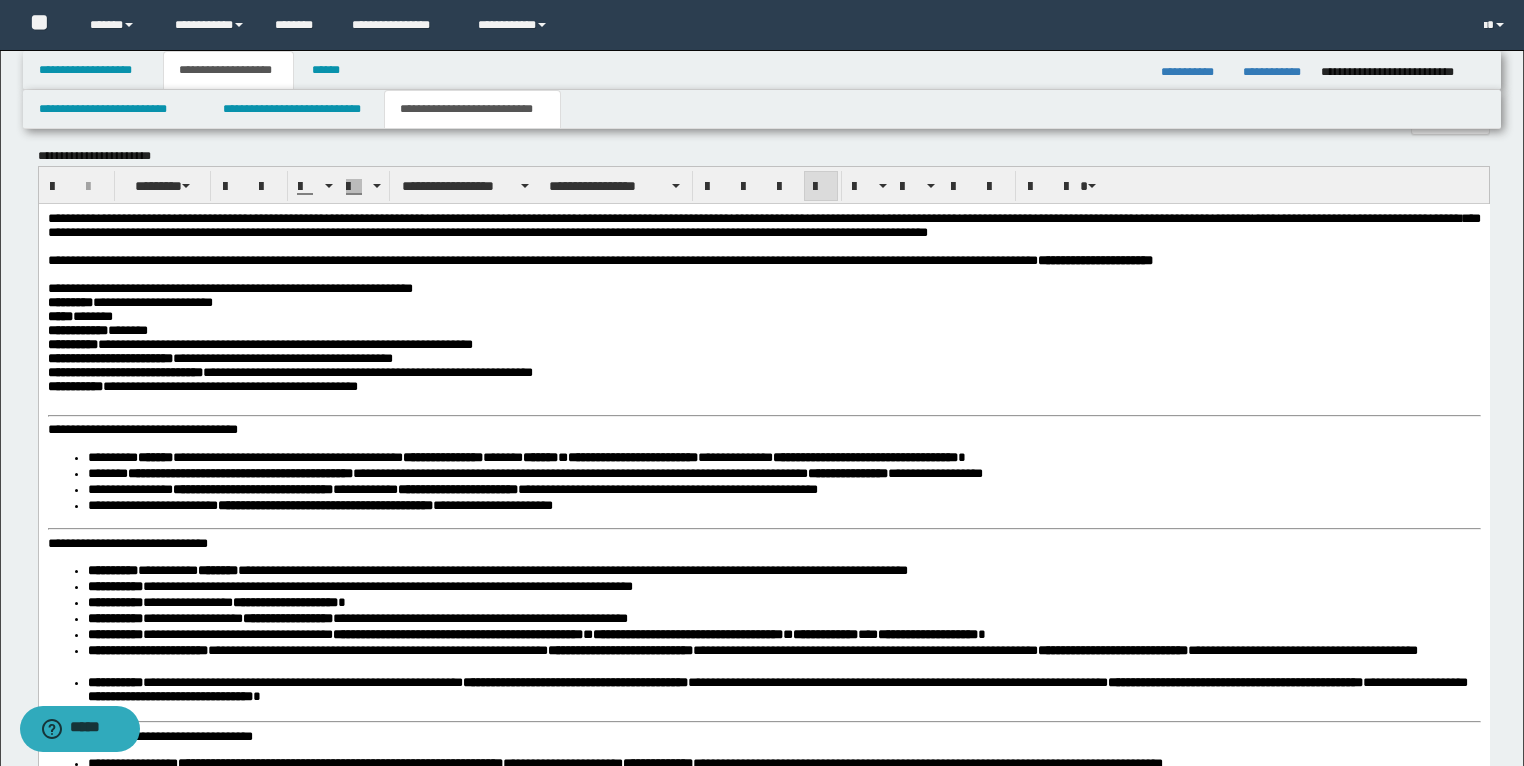 scroll, scrollTop: 1923, scrollLeft: 0, axis: vertical 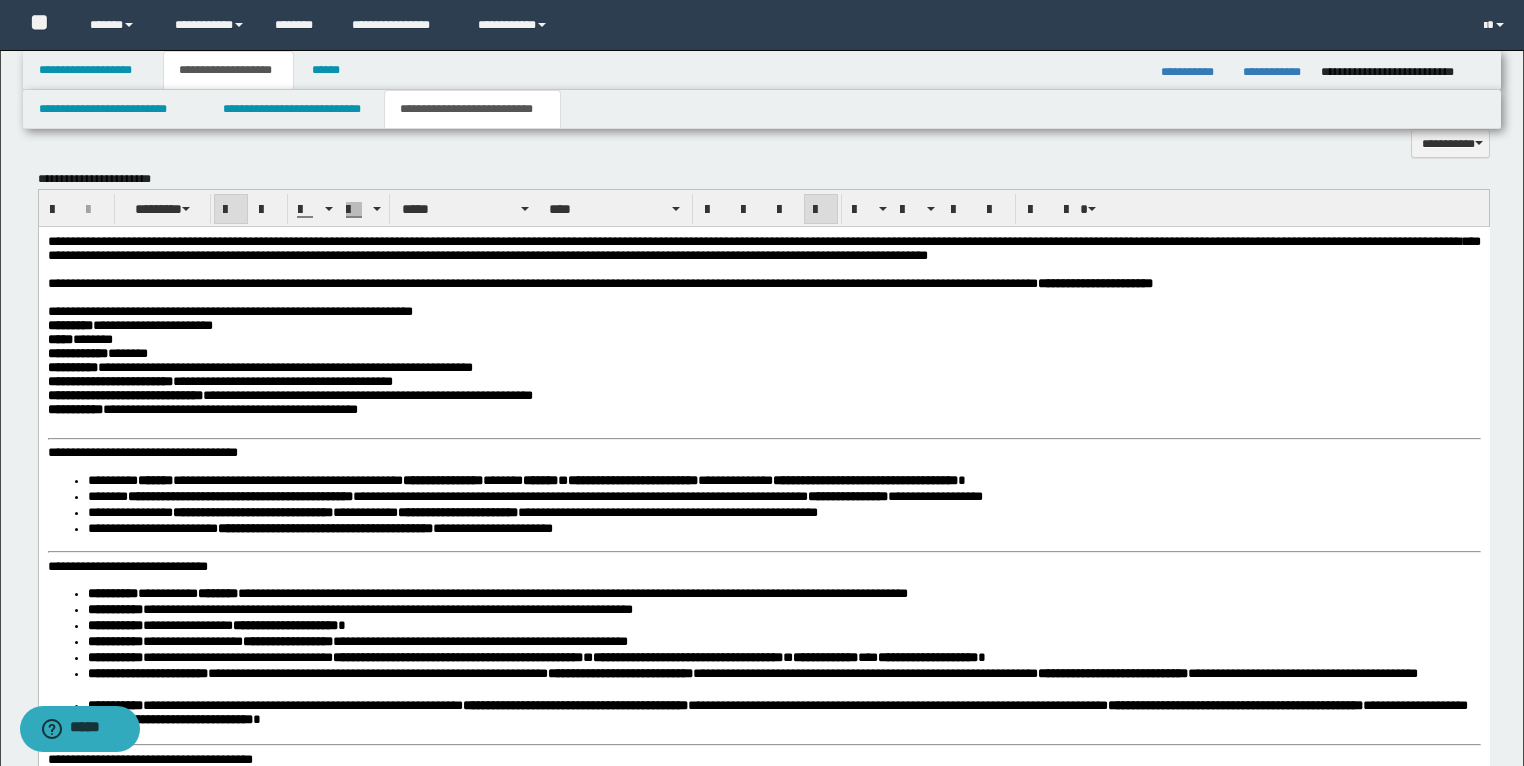 click on "**********" at bounding box center [763, 284] 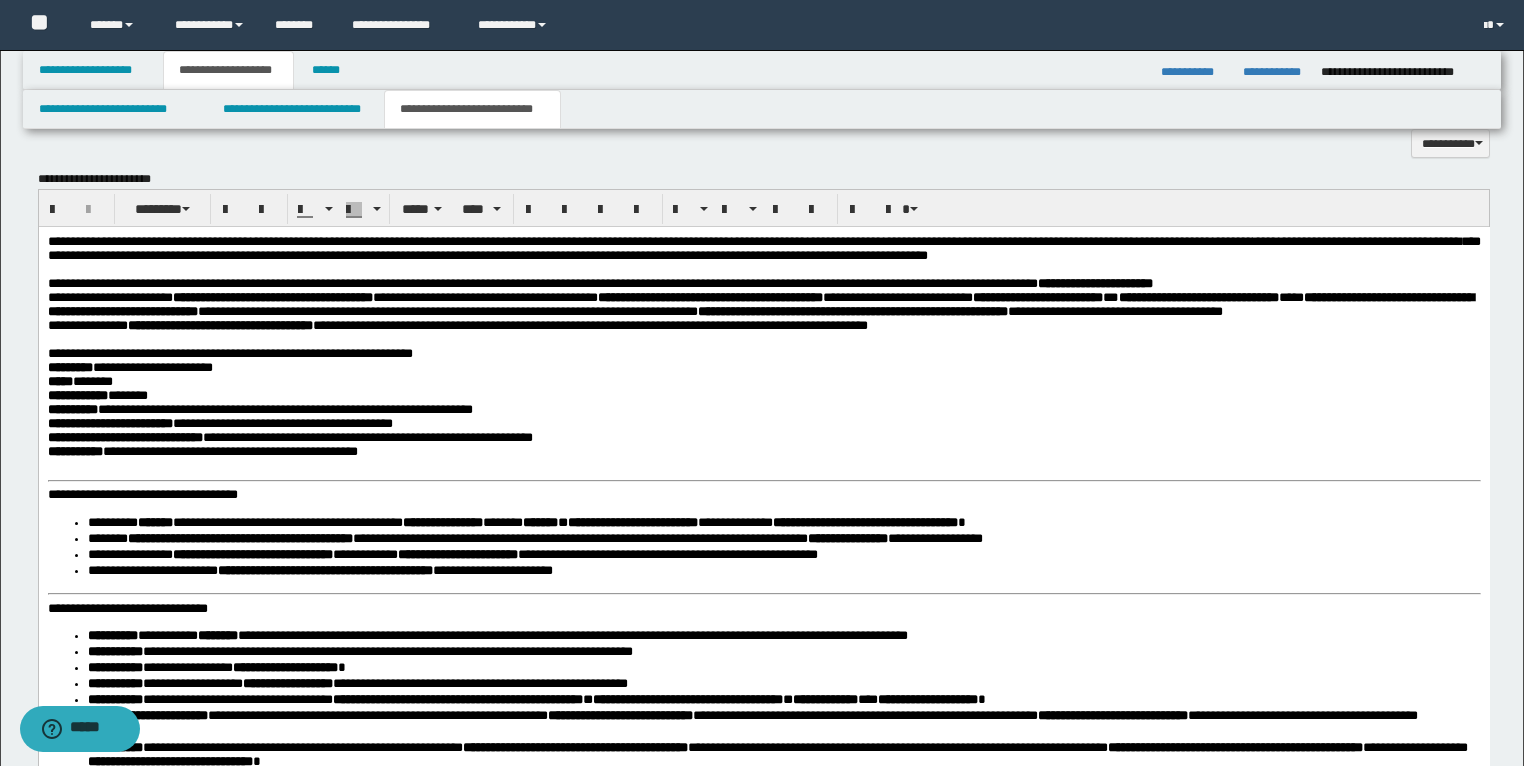 click on "**********" at bounding box center (763, 806) 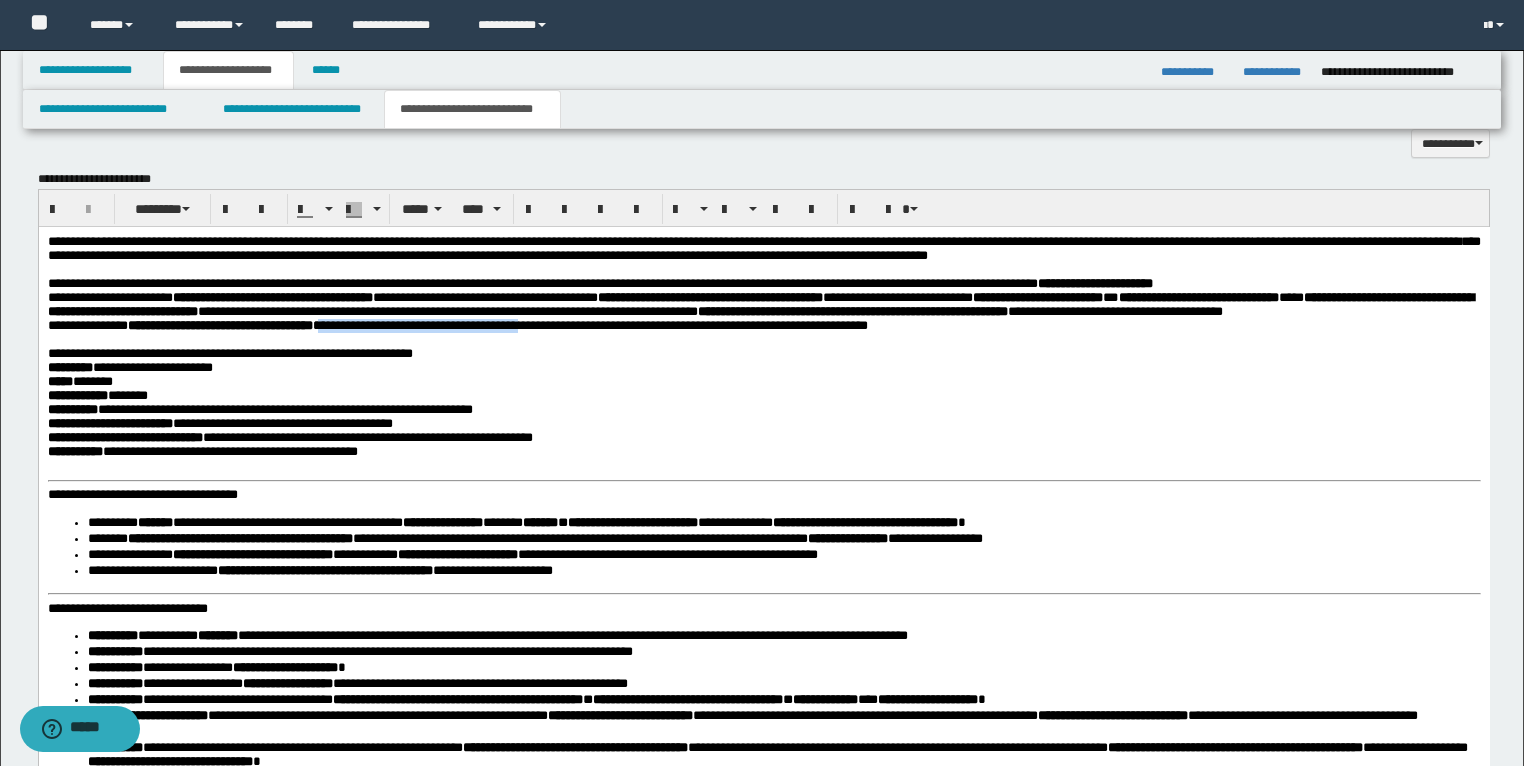 drag, startPoint x: 672, startPoint y: 356, endPoint x: 399, endPoint y: 351, distance: 273.04578 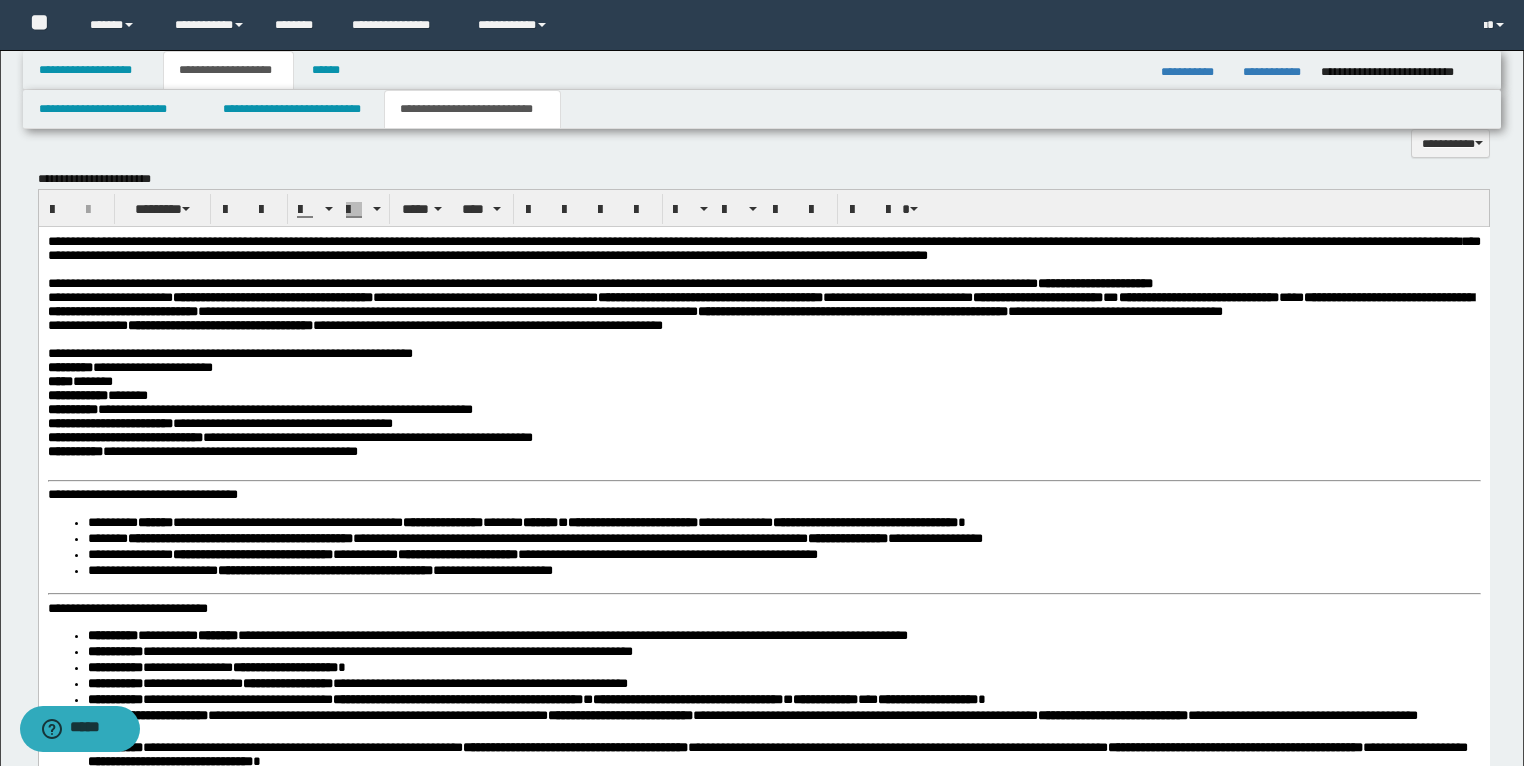 click on "**********" at bounding box center [354, 325] 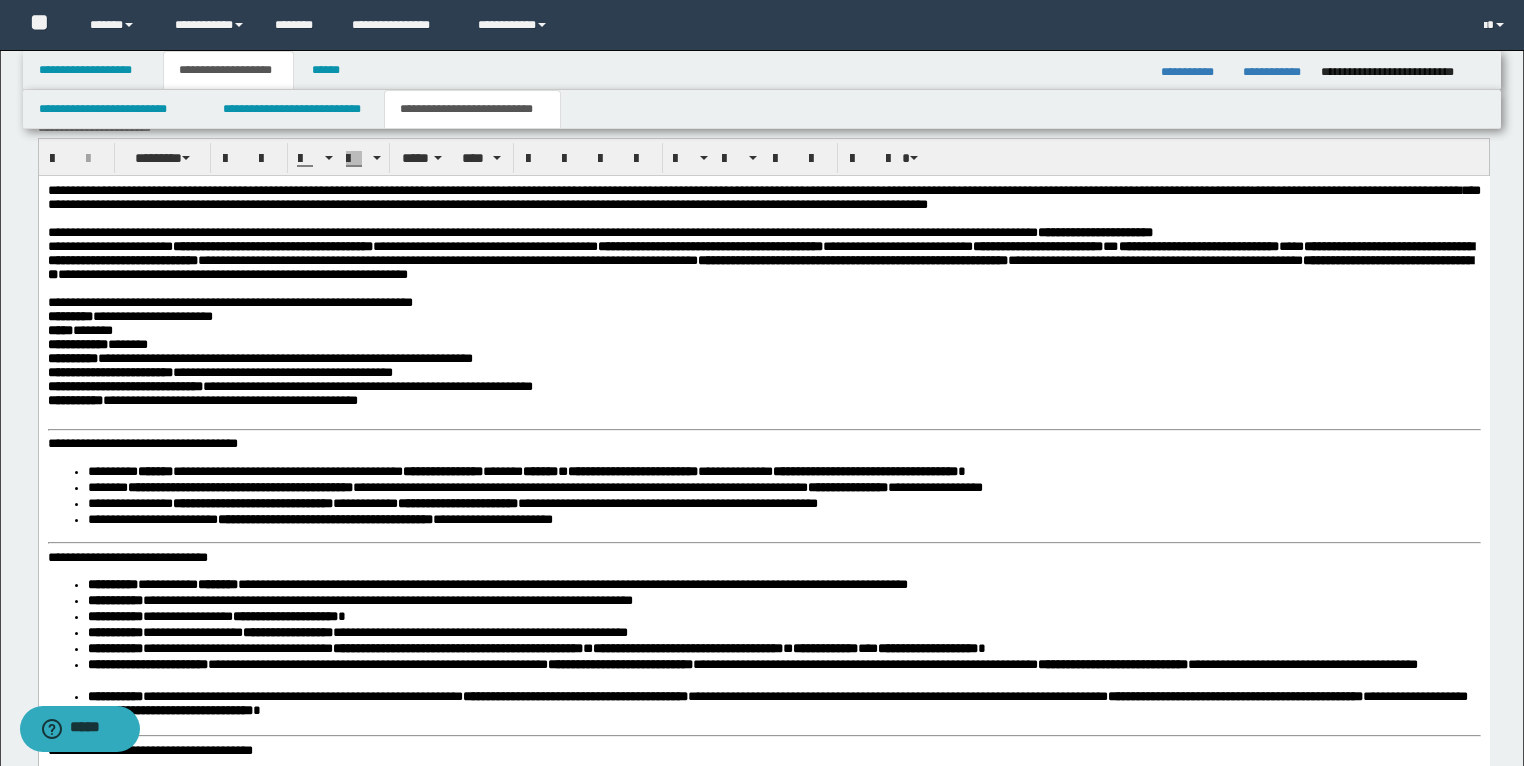 scroll, scrollTop: 2003, scrollLeft: 0, axis: vertical 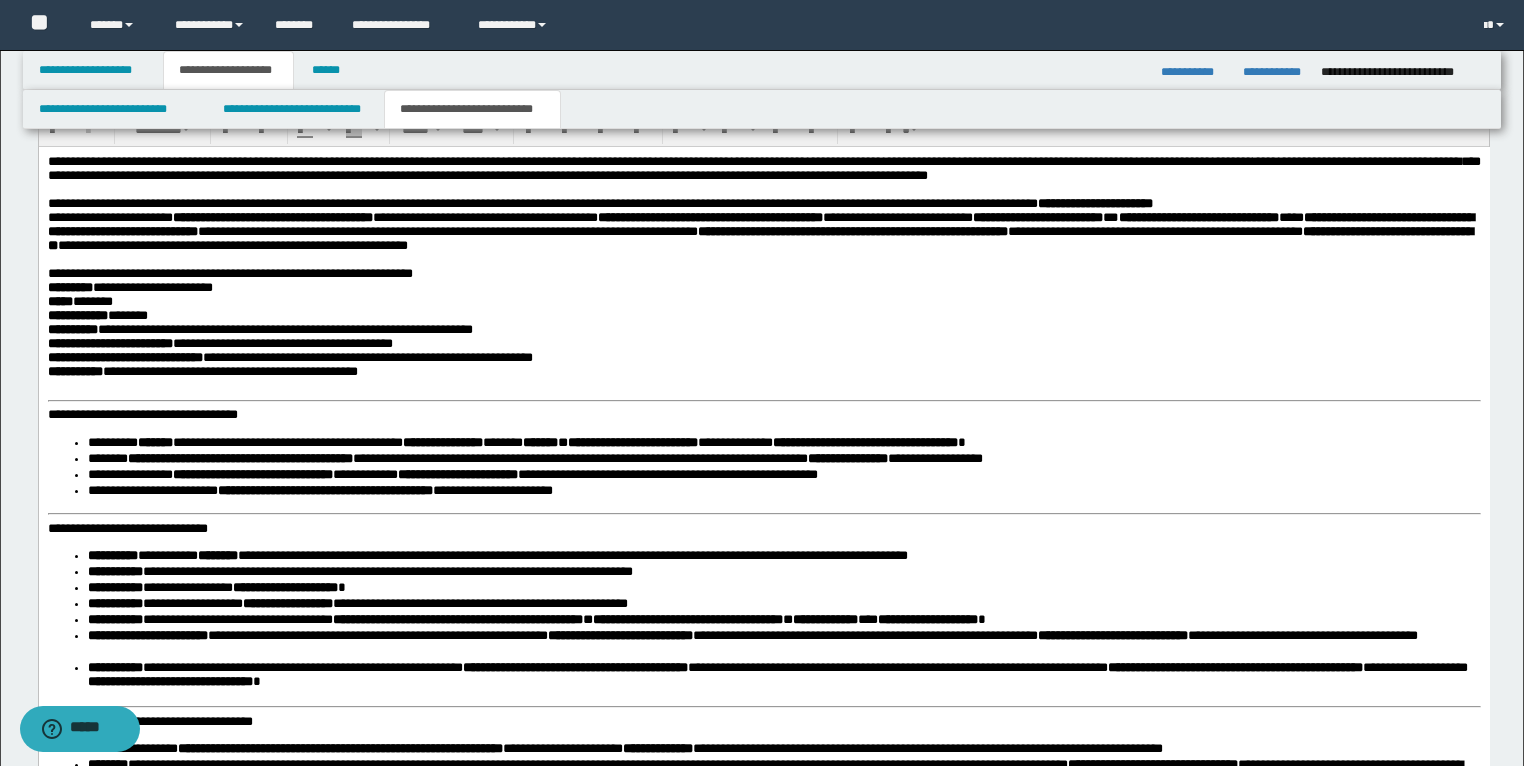 click on "**********" at bounding box center [142, 414] 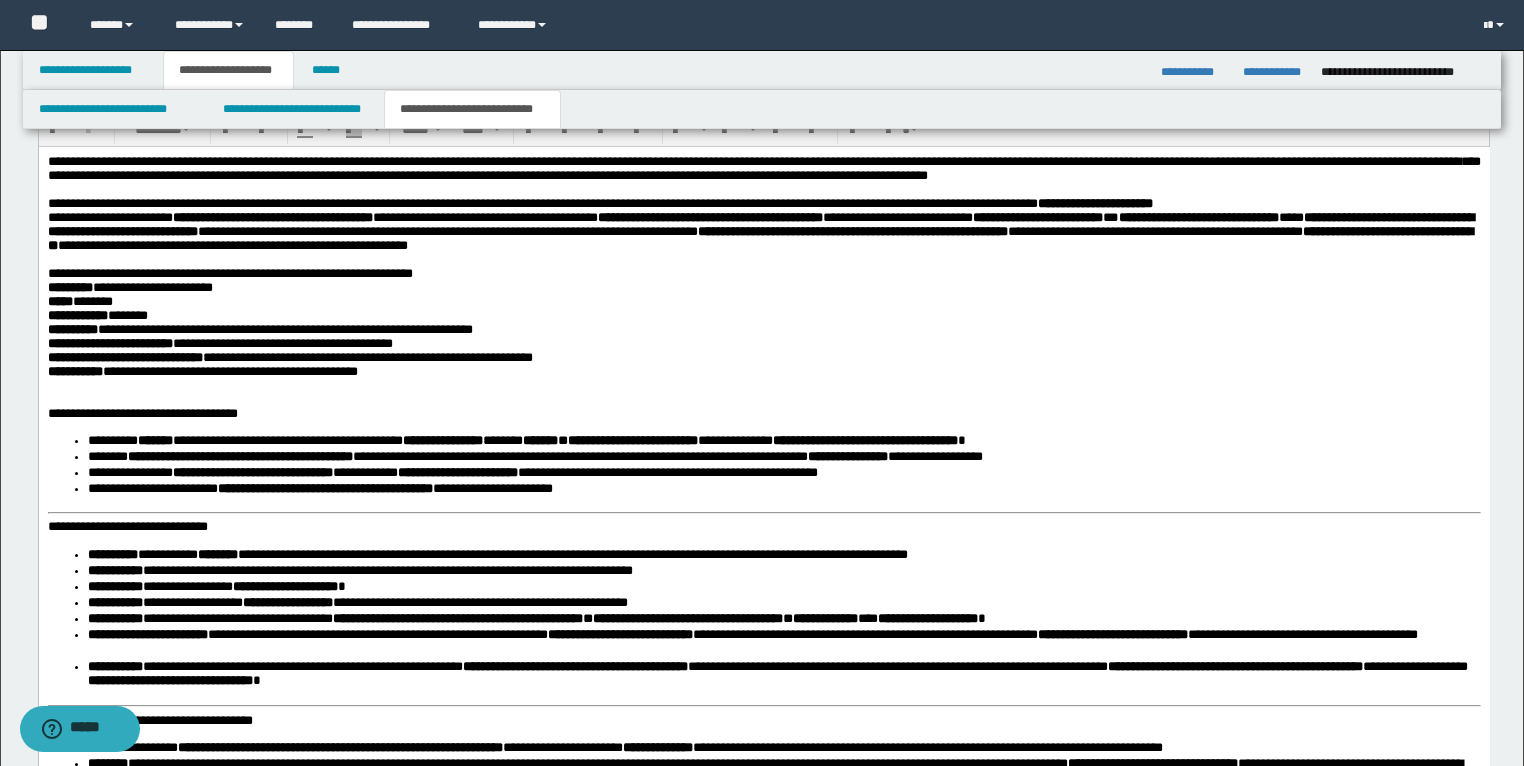 click on "**********" at bounding box center (127, 526) 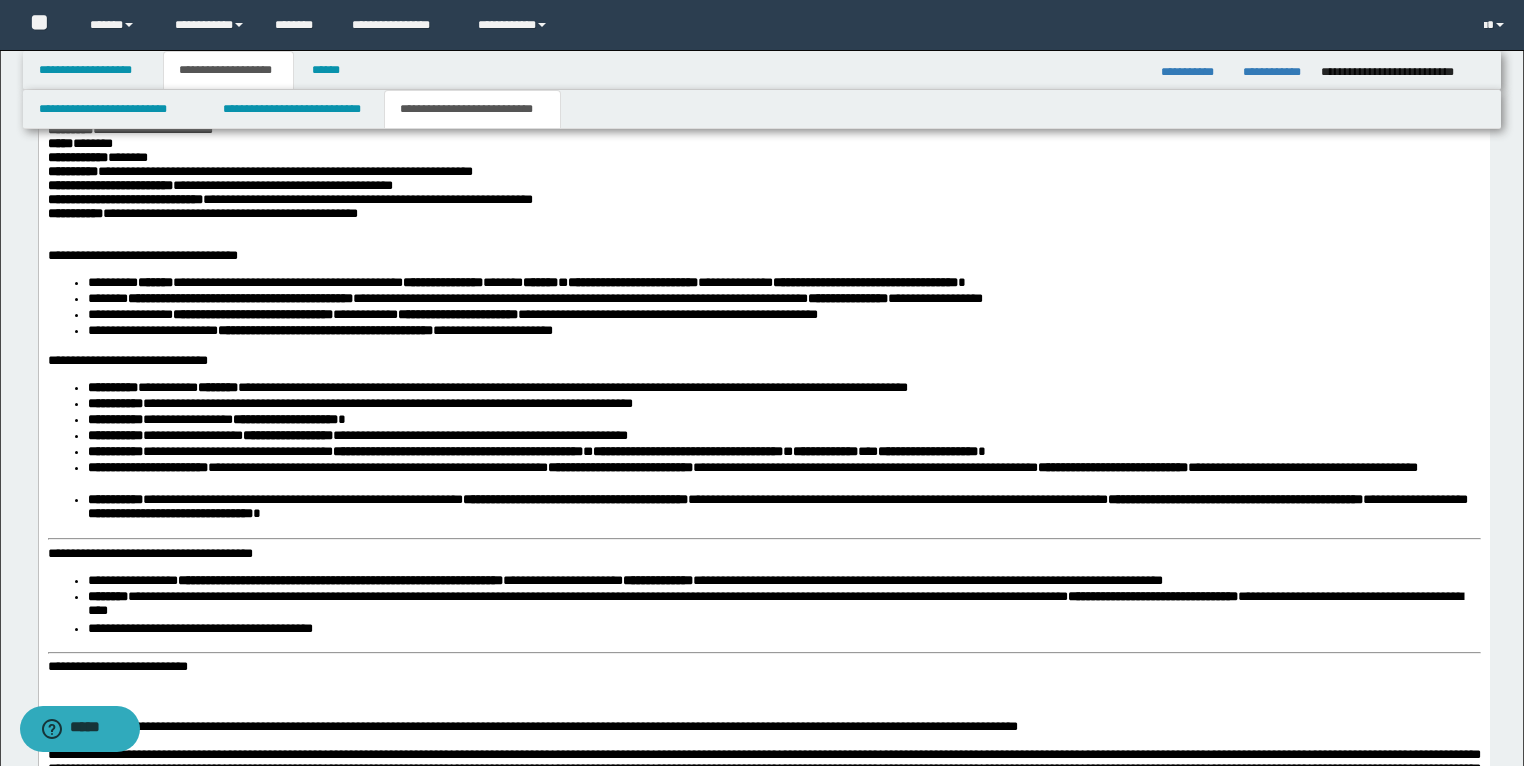 scroll, scrollTop: 2163, scrollLeft: 0, axis: vertical 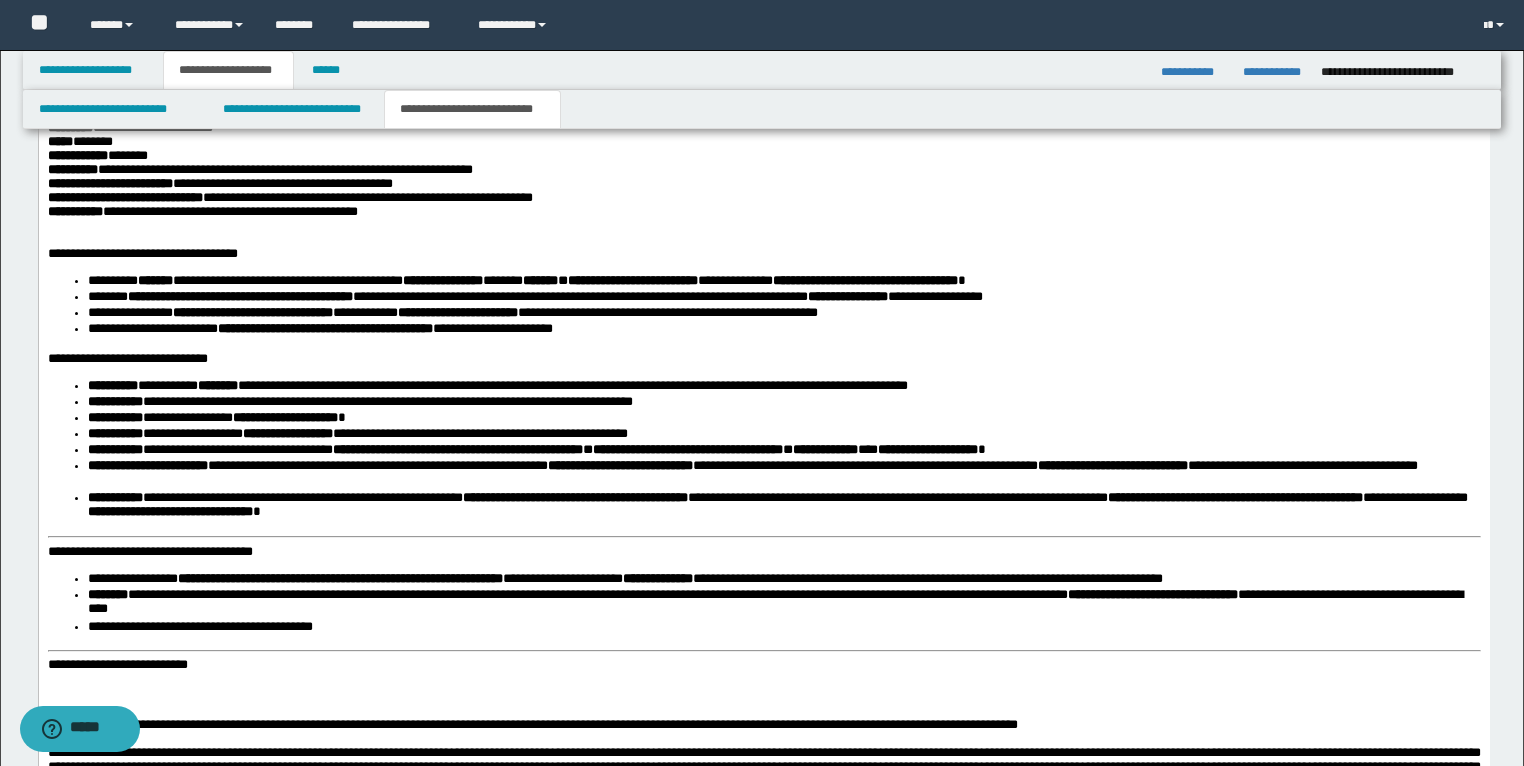 click on "**********" at bounding box center [149, 552] 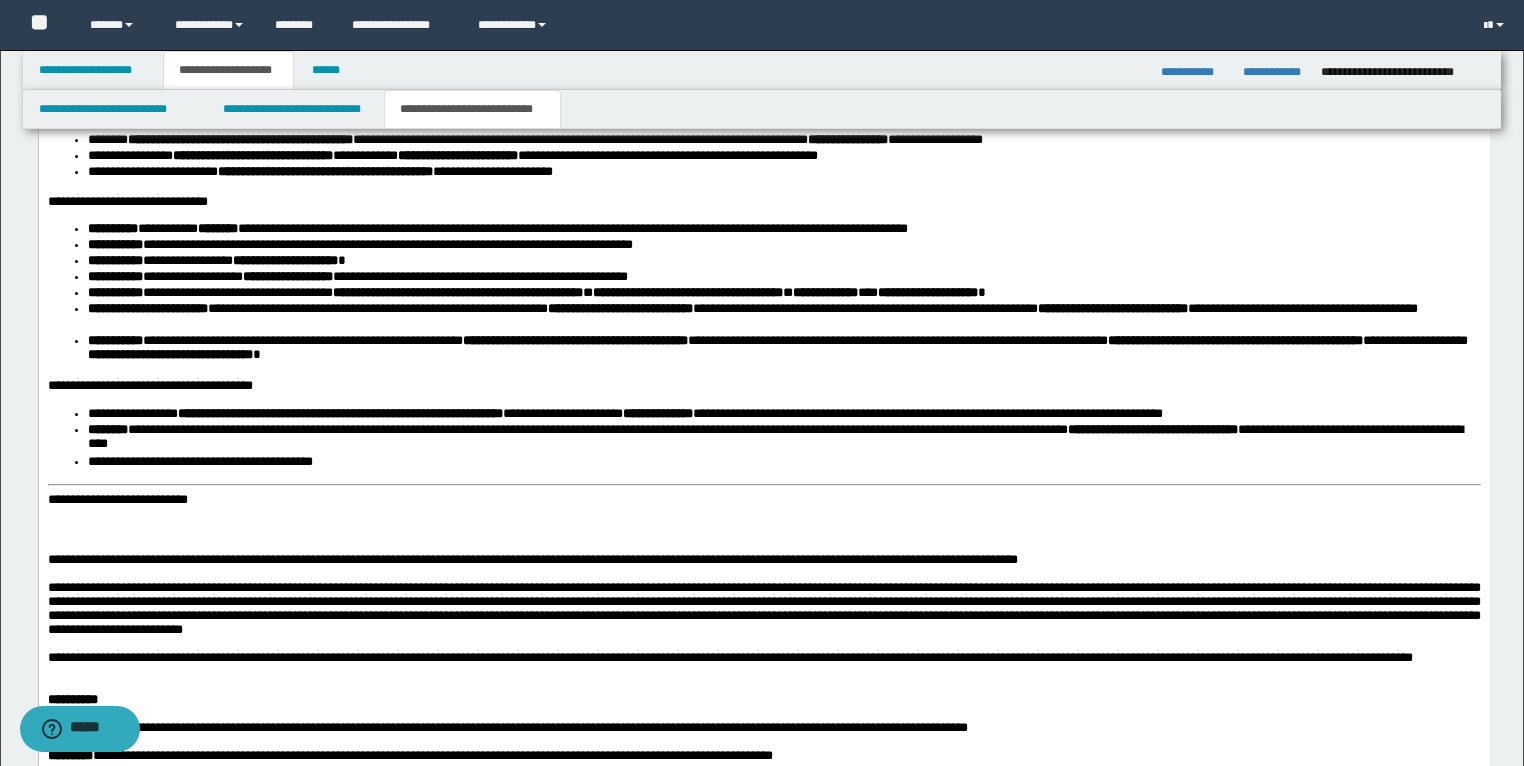 scroll, scrollTop: 2323, scrollLeft: 0, axis: vertical 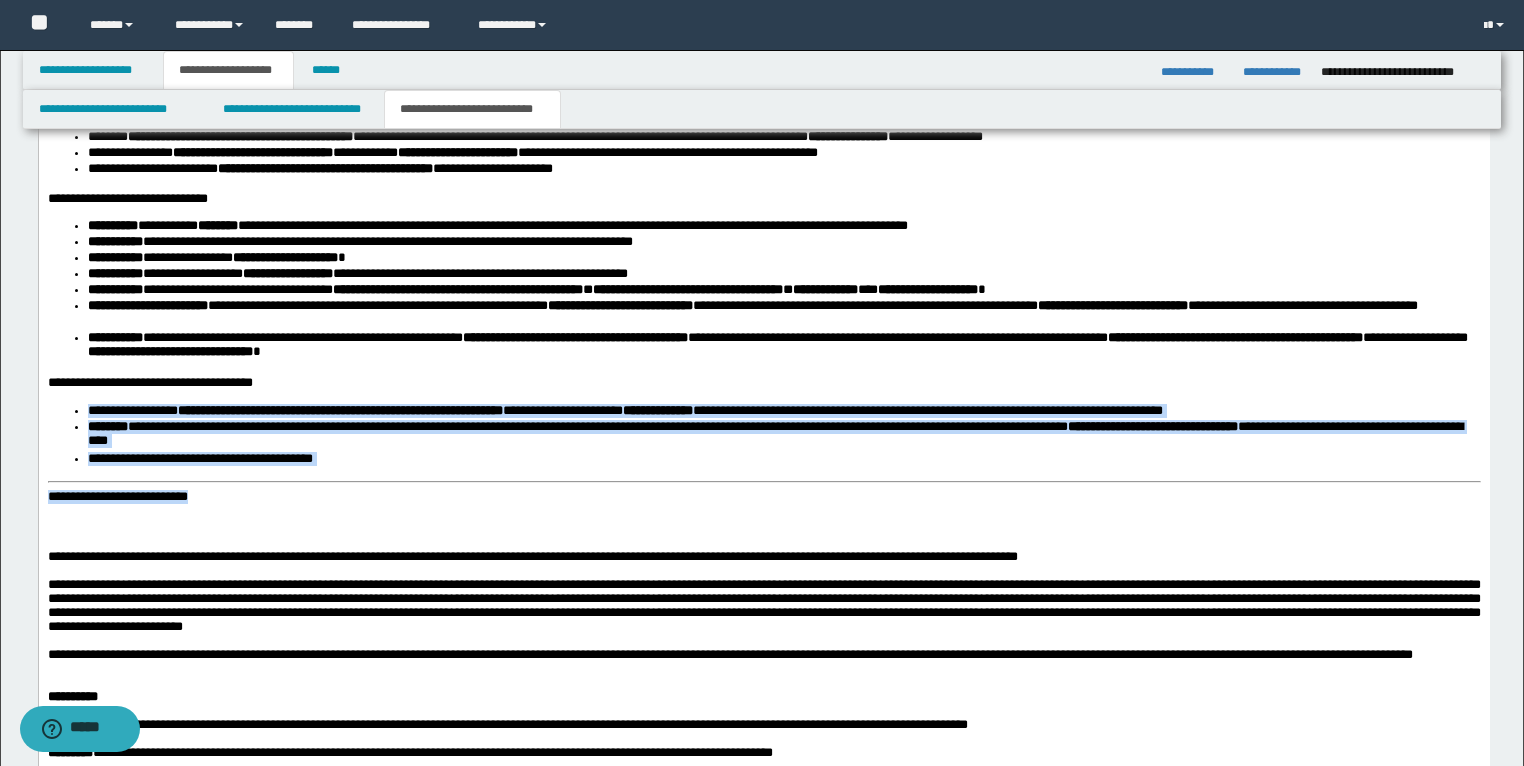 drag, startPoint x: 285, startPoint y: 529, endPoint x: 54, endPoint y: 500, distance: 232.81323 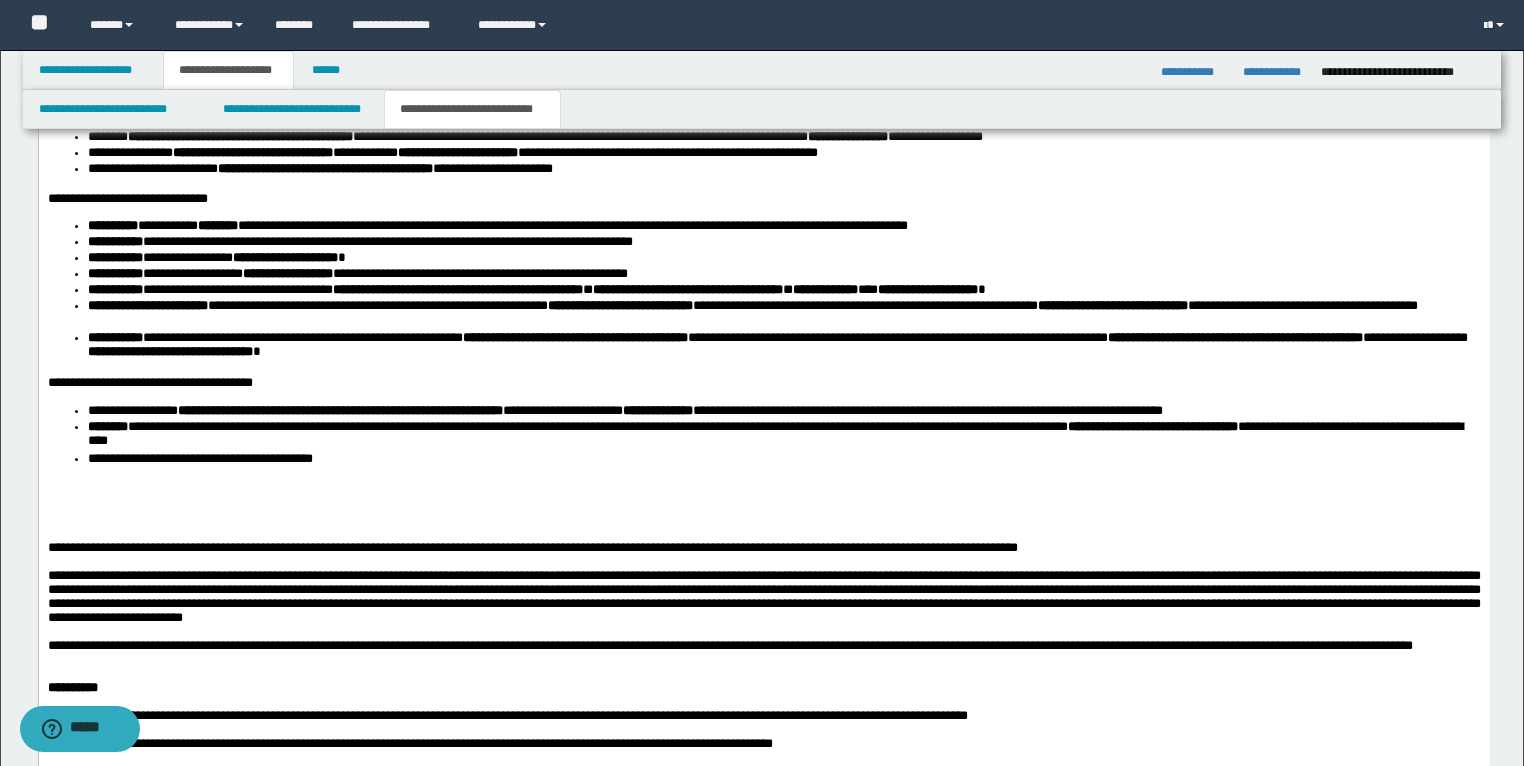 click at bounding box center (763, 489) 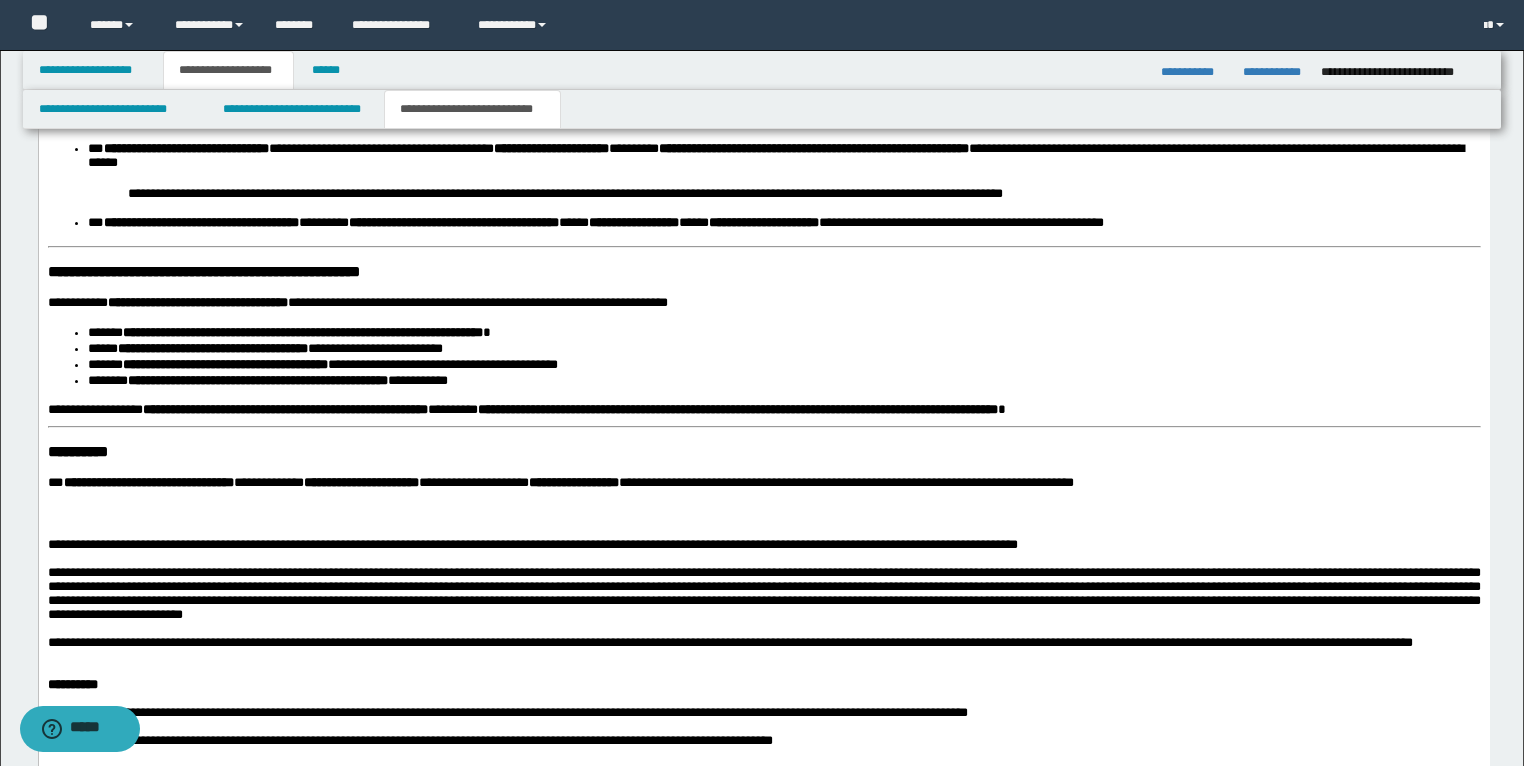 scroll, scrollTop: 3523, scrollLeft: 0, axis: vertical 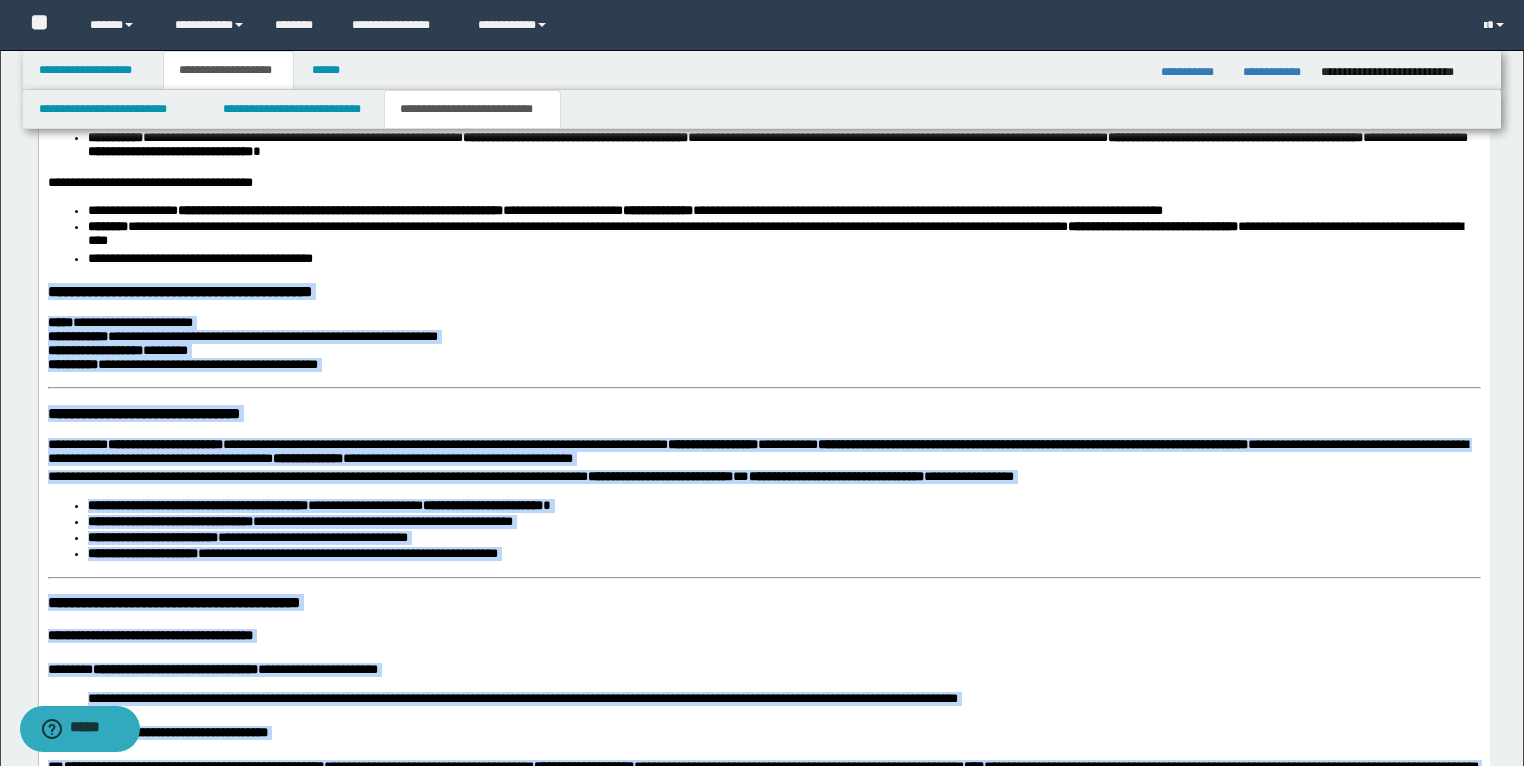 drag, startPoint x: 1262, startPoint y: 1507, endPoint x: 38, endPoint y: 301, distance: 1718.3167 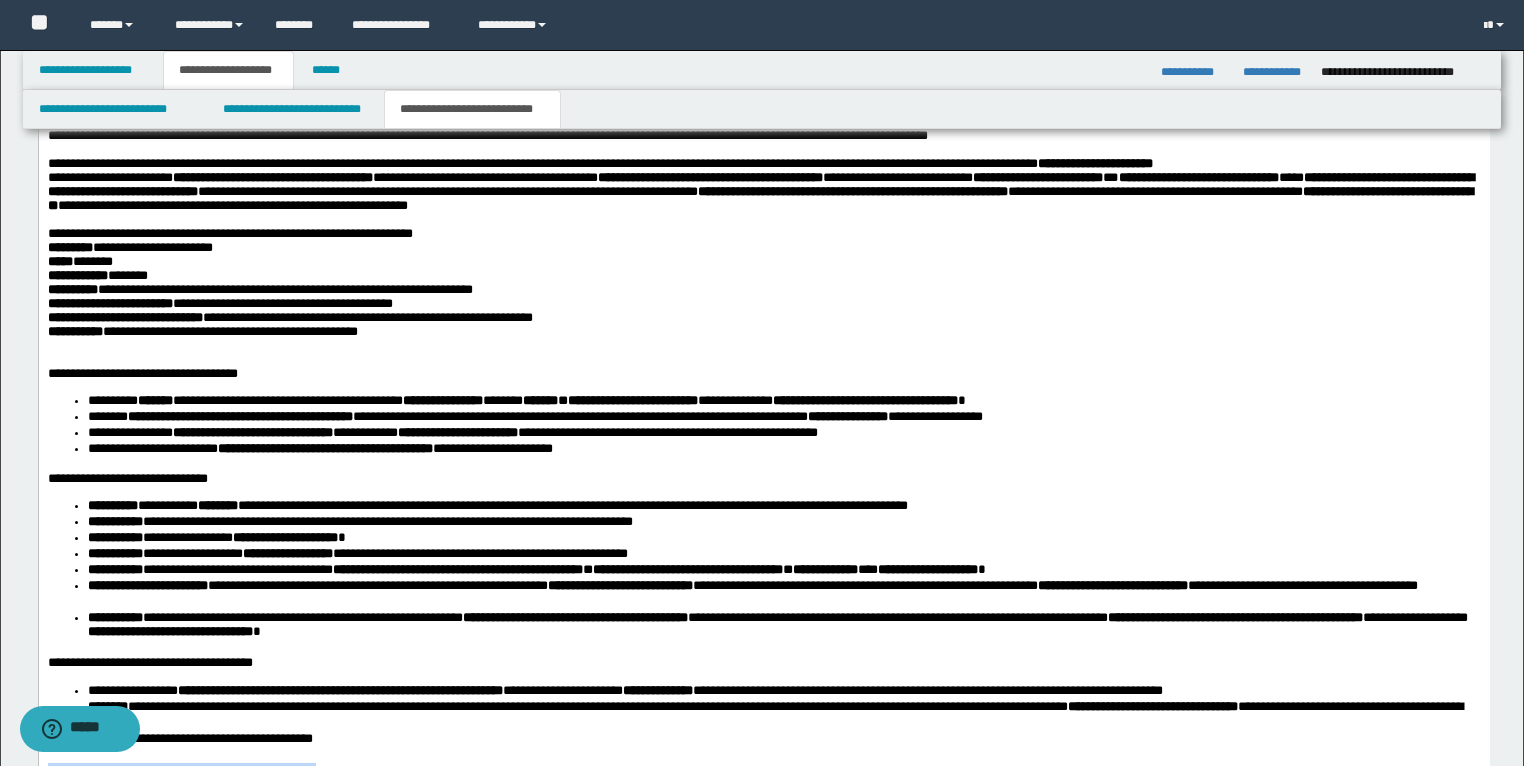 scroll, scrollTop: 1883, scrollLeft: 0, axis: vertical 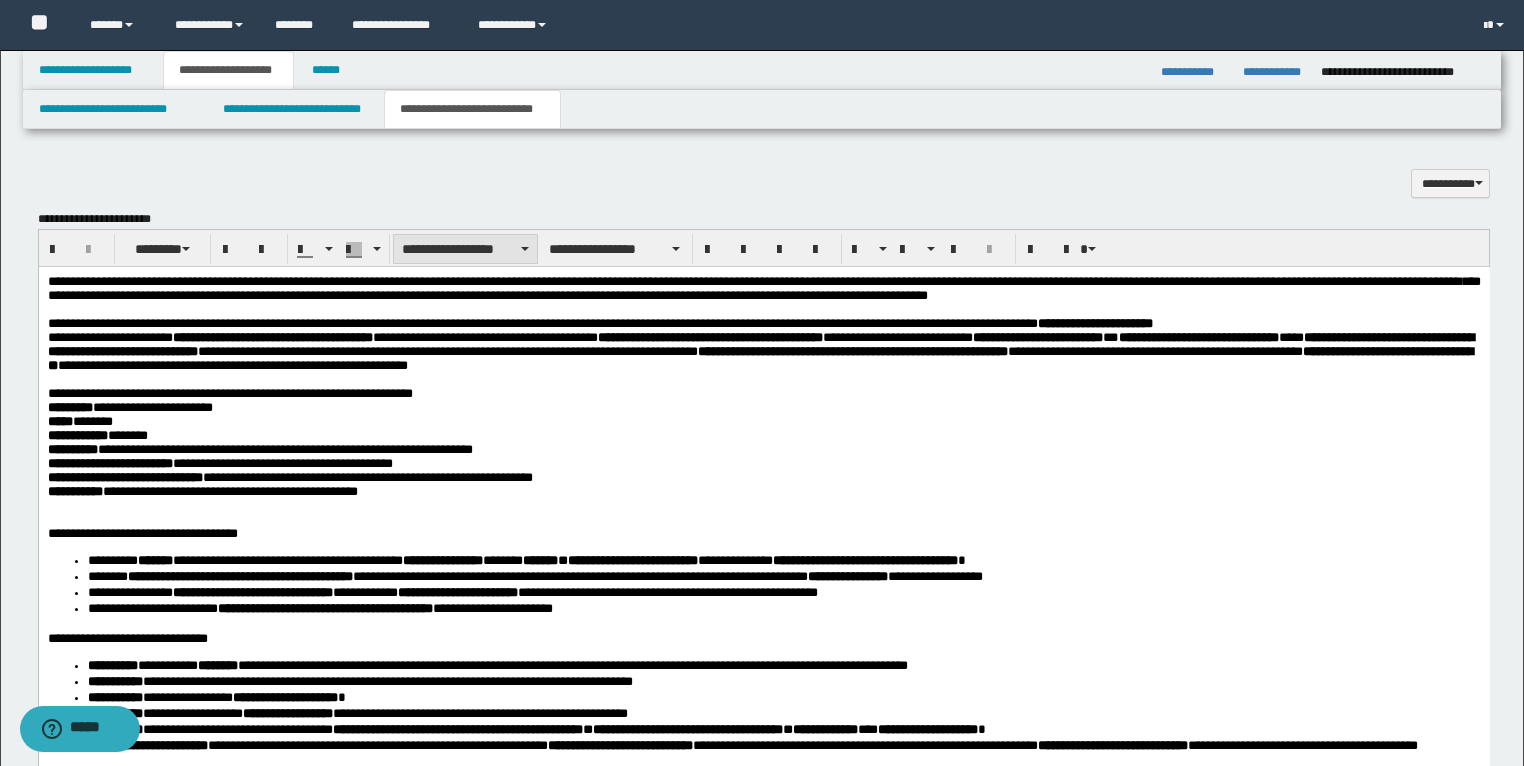 click on "**********" at bounding box center [465, 249] 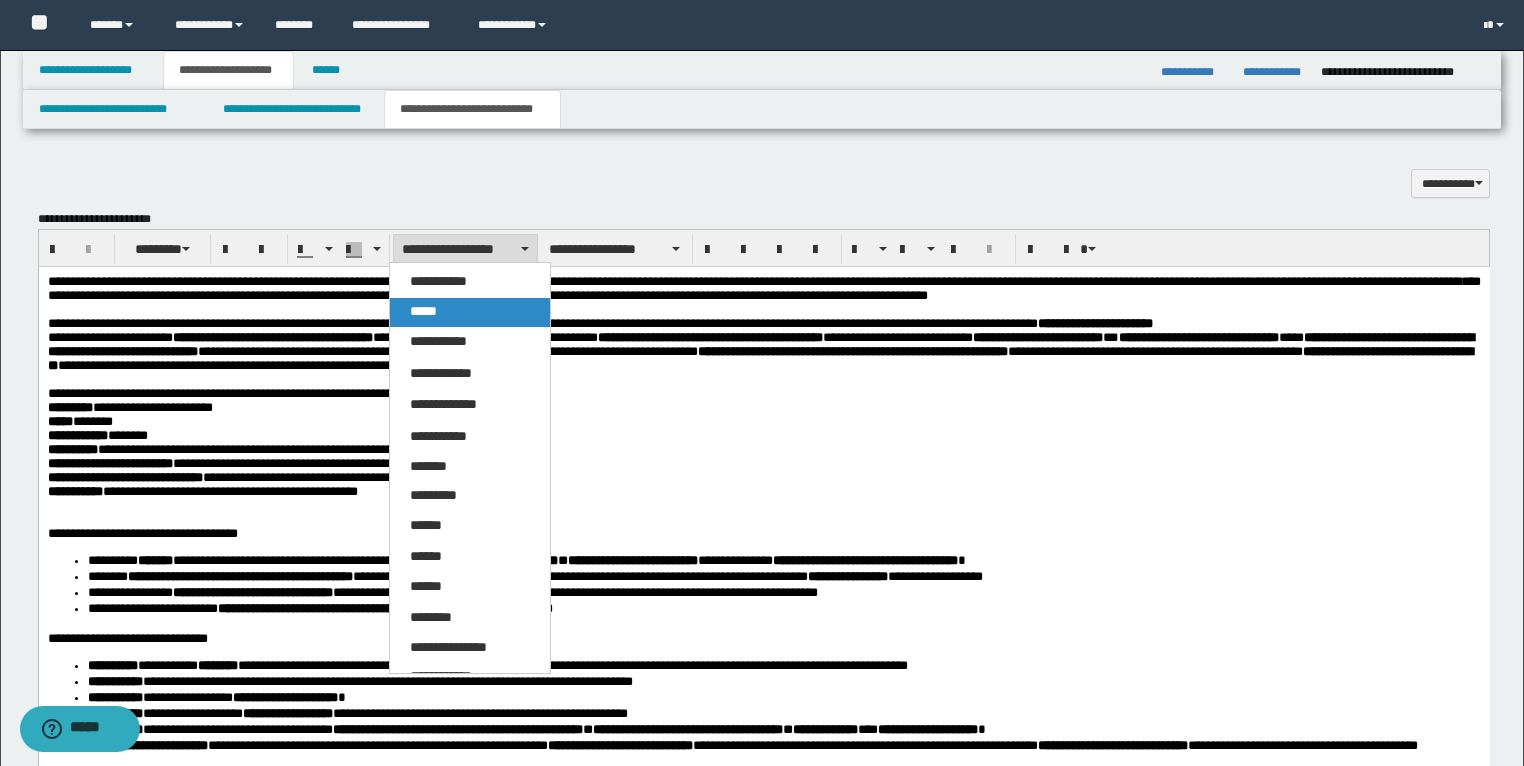 click on "*****" at bounding box center (470, 312) 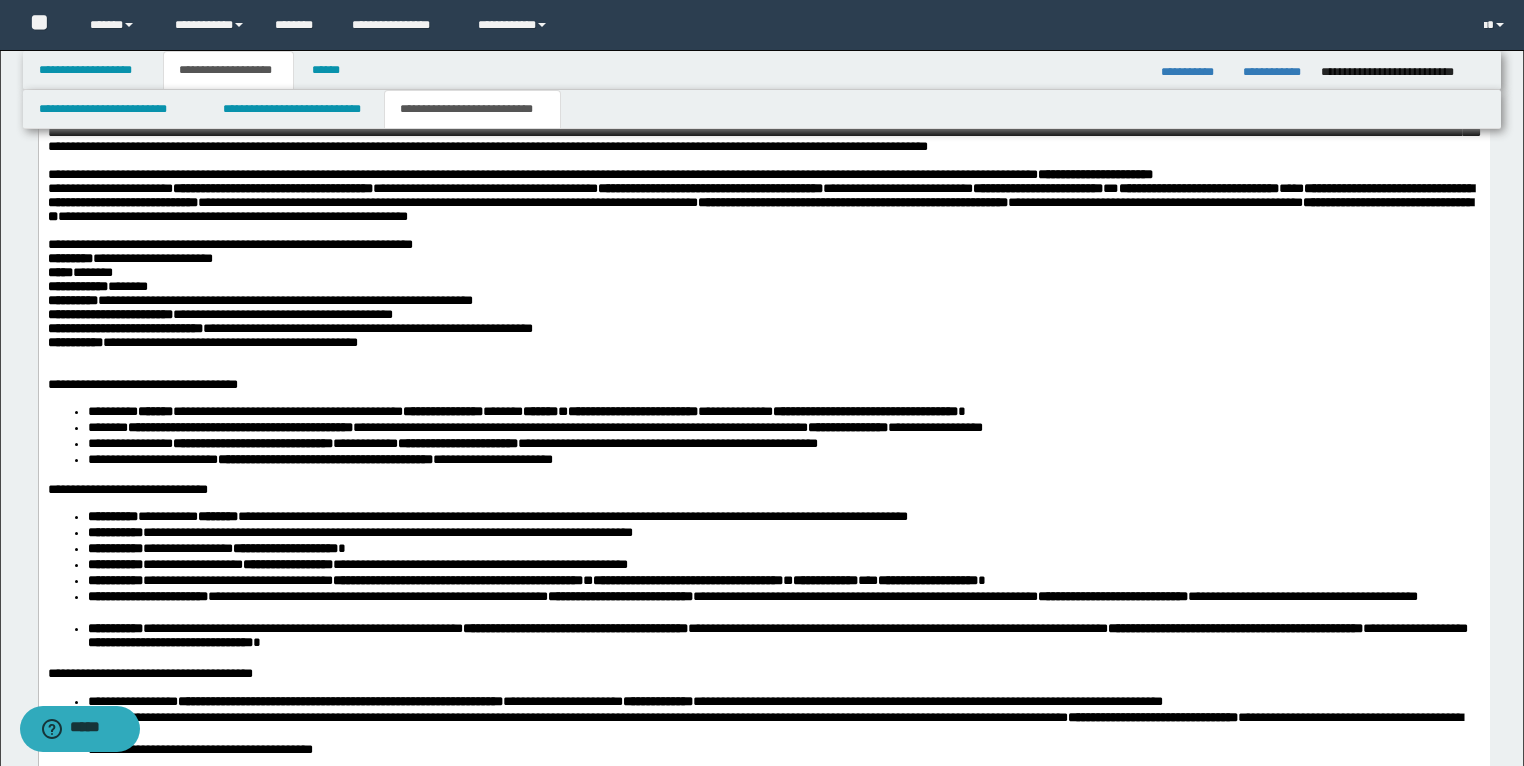 scroll, scrollTop: 1883, scrollLeft: 0, axis: vertical 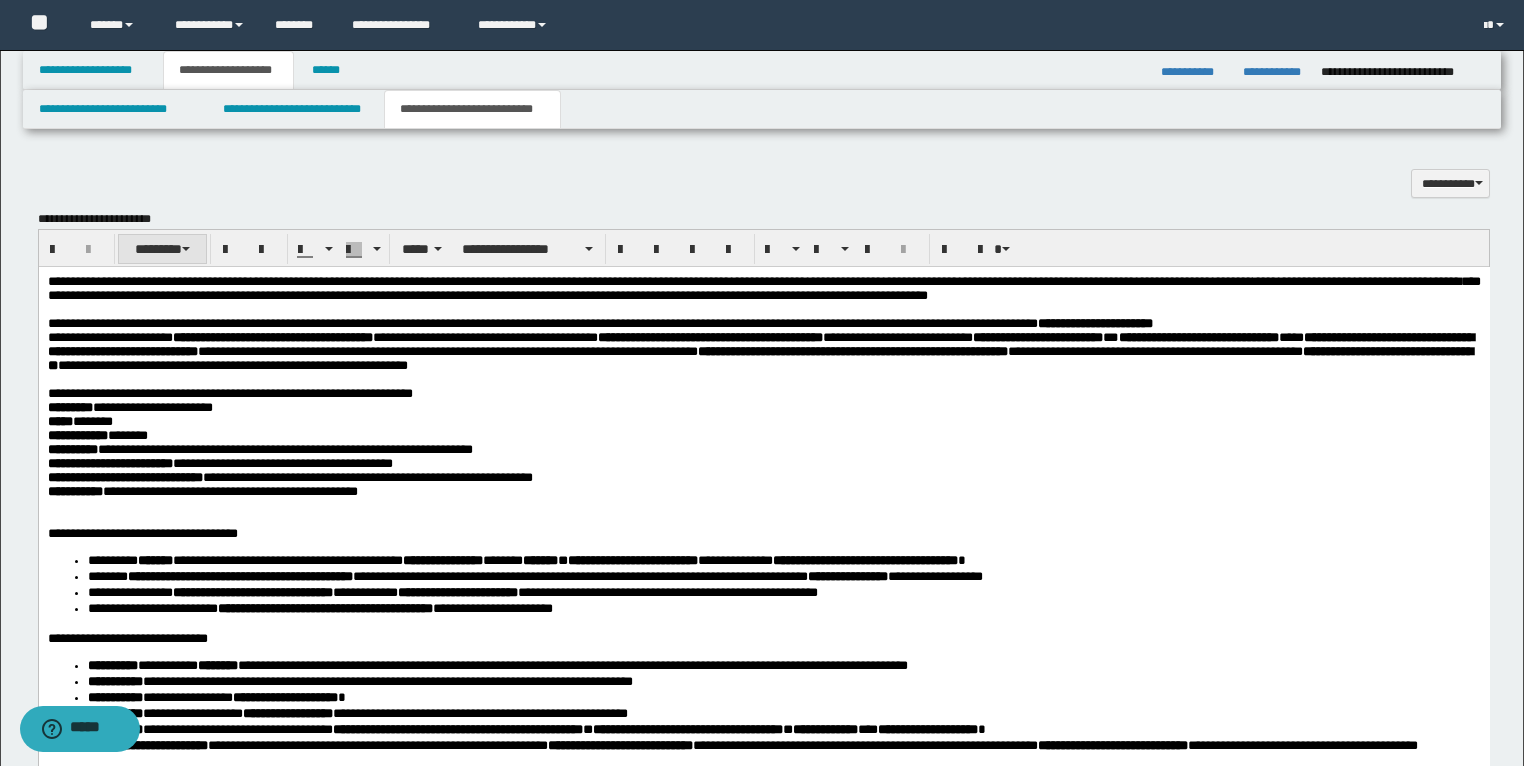 click on "********" at bounding box center (162, 249) 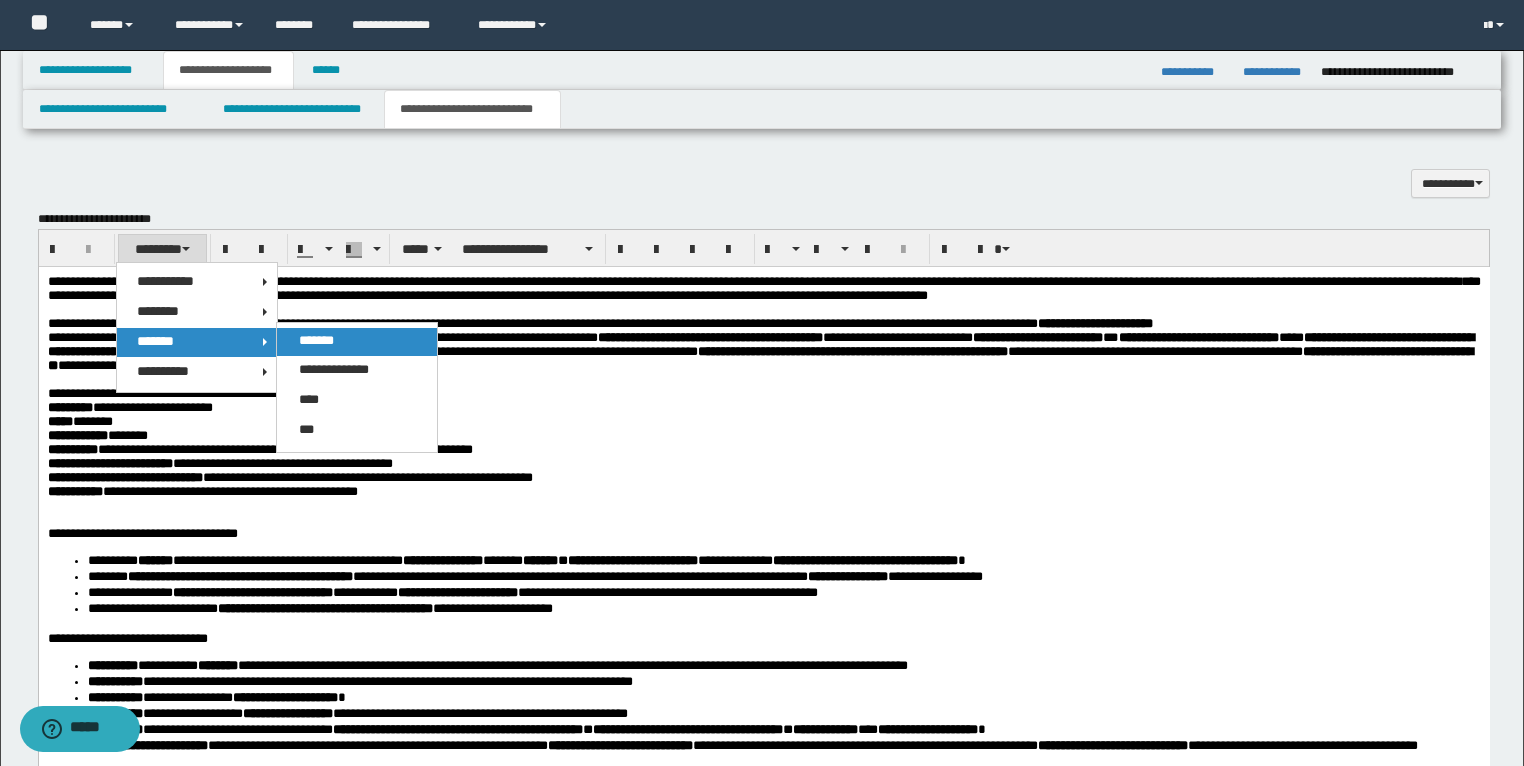 click on "*******" at bounding box center [316, 340] 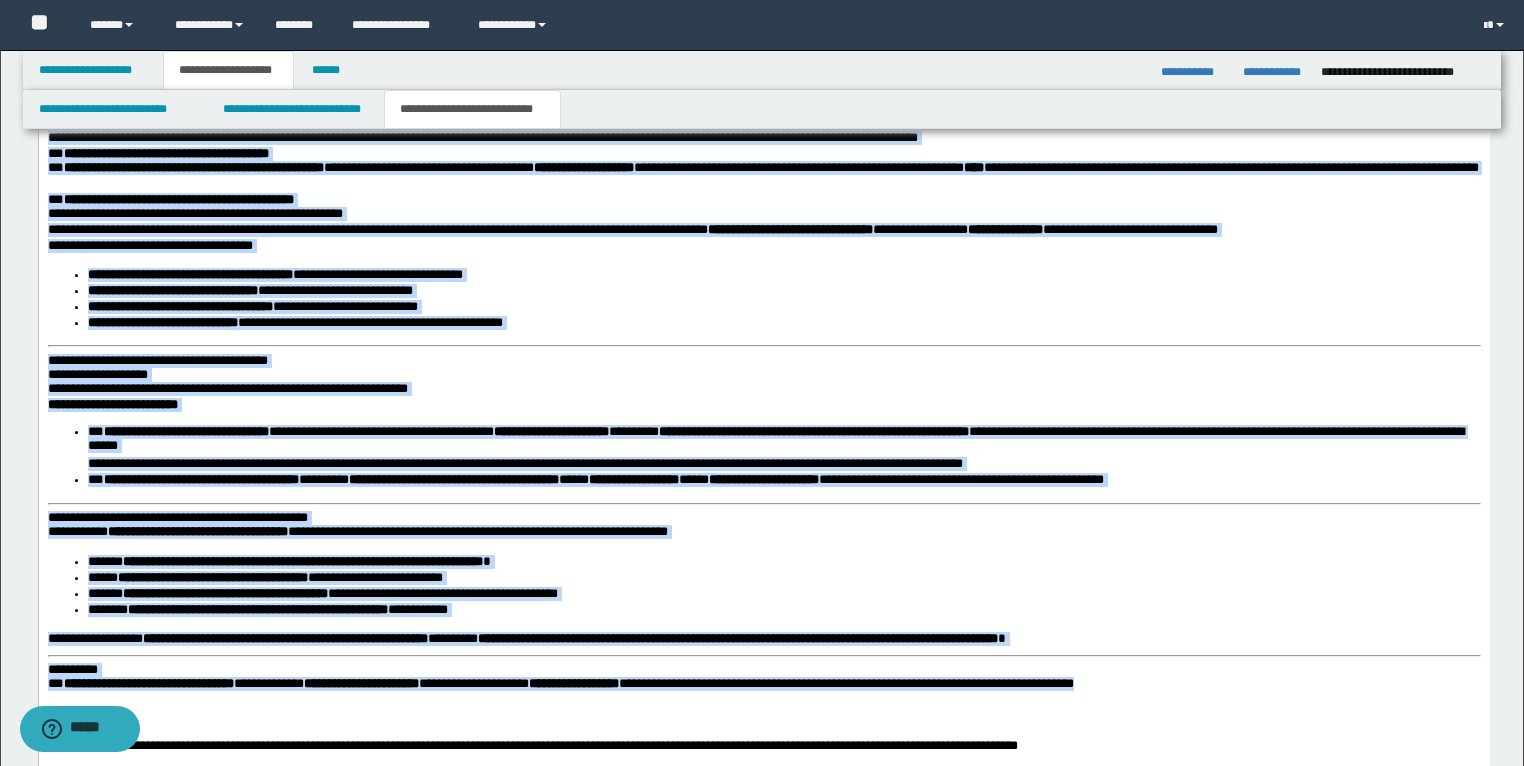 scroll, scrollTop: 3003, scrollLeft: 0, axis: vertical 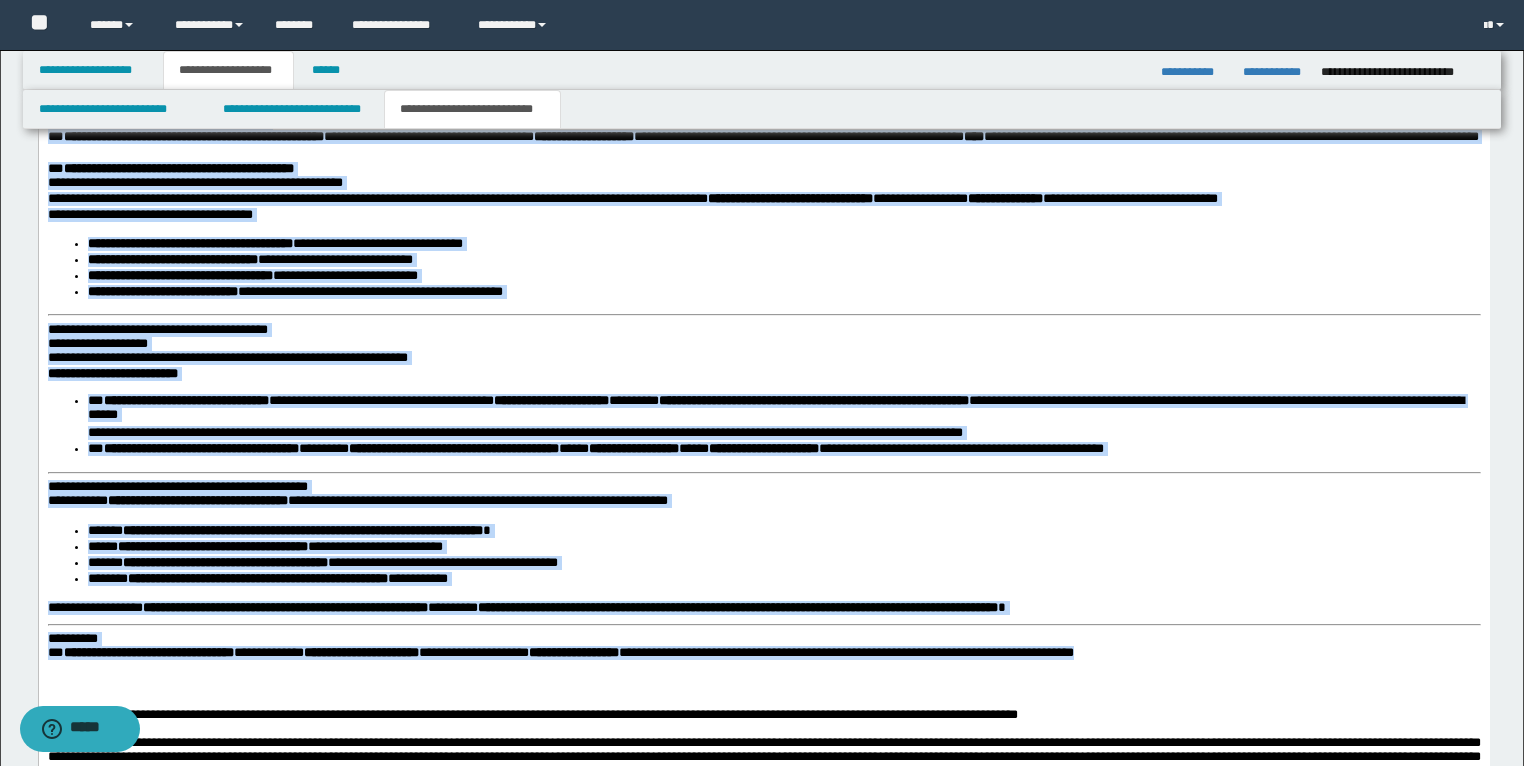click on "**********" at bounding box center (212, 547) 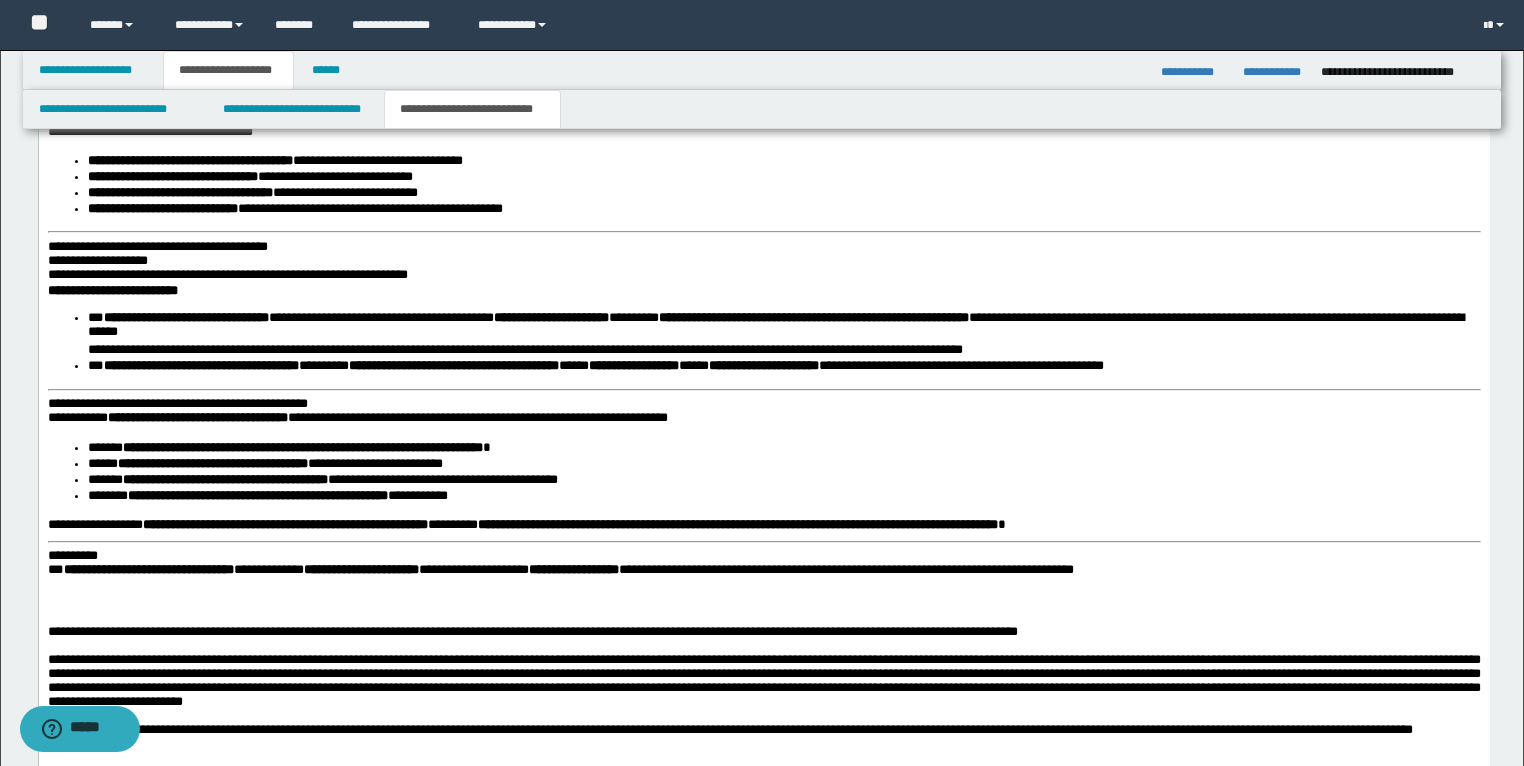 scroll, scrollTop: 3163, scrollLeft: 0, axis: vertical 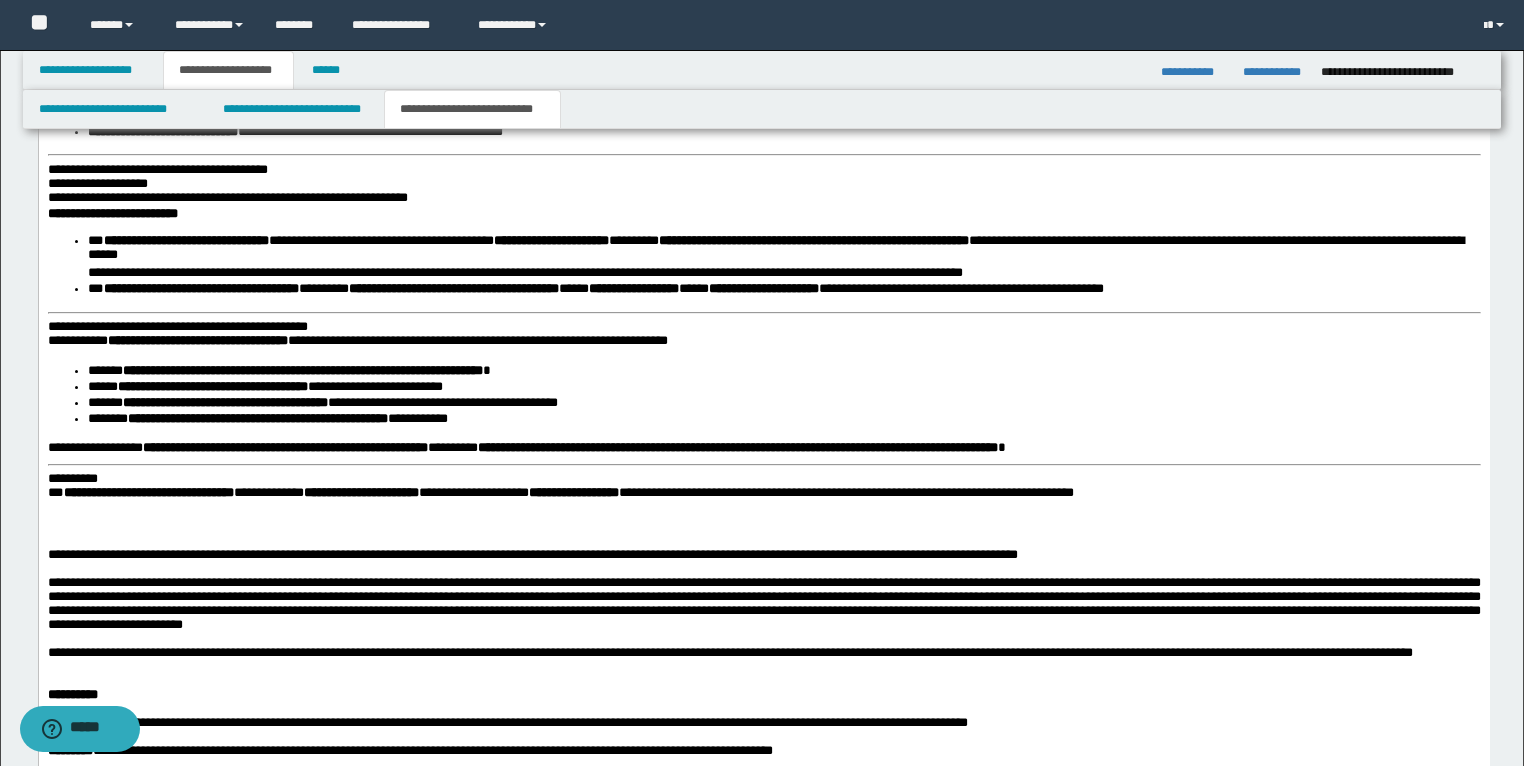 click on "**********" at bounding box center (72, 479) 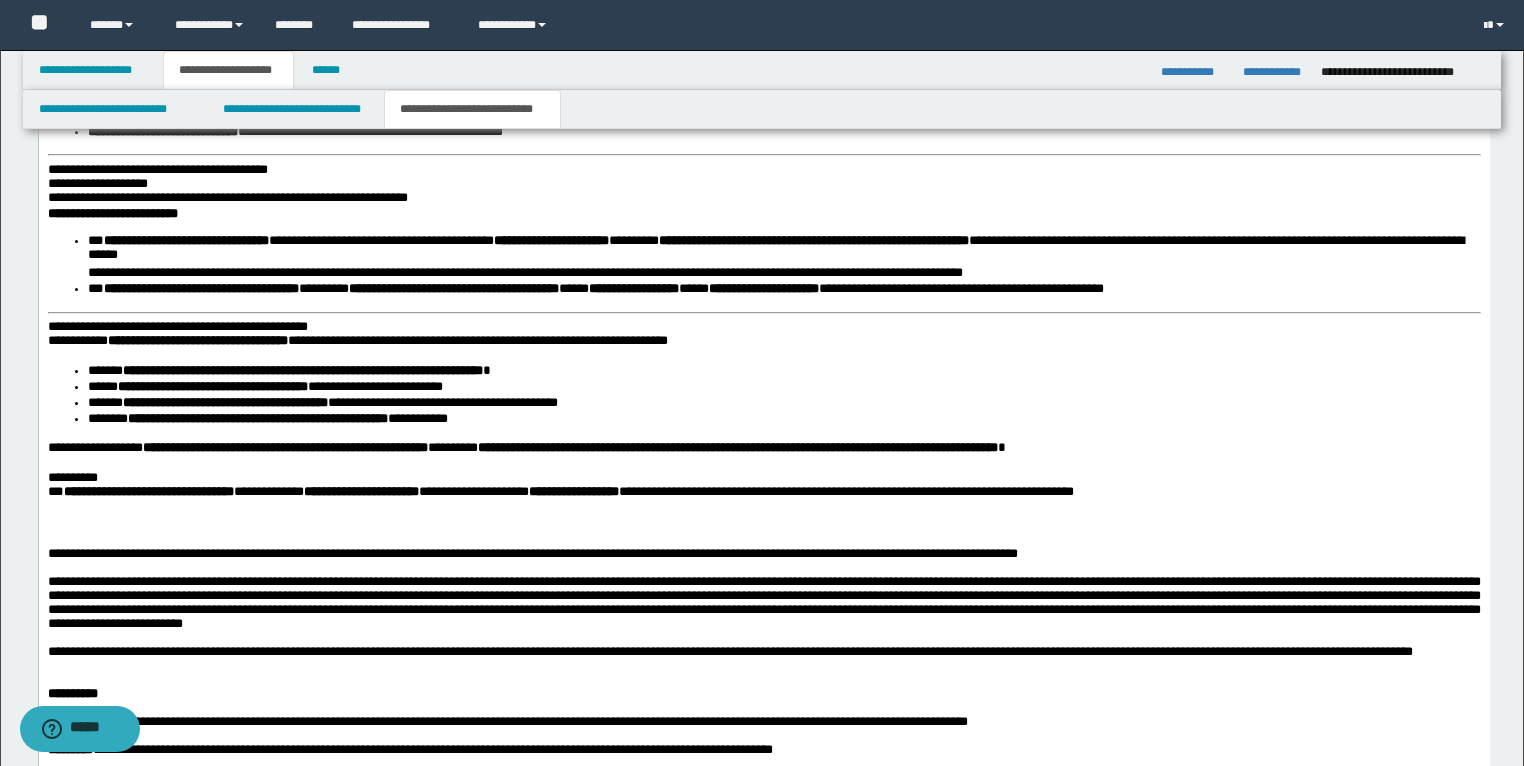 click on "**********" at bounding box center (763, -23) 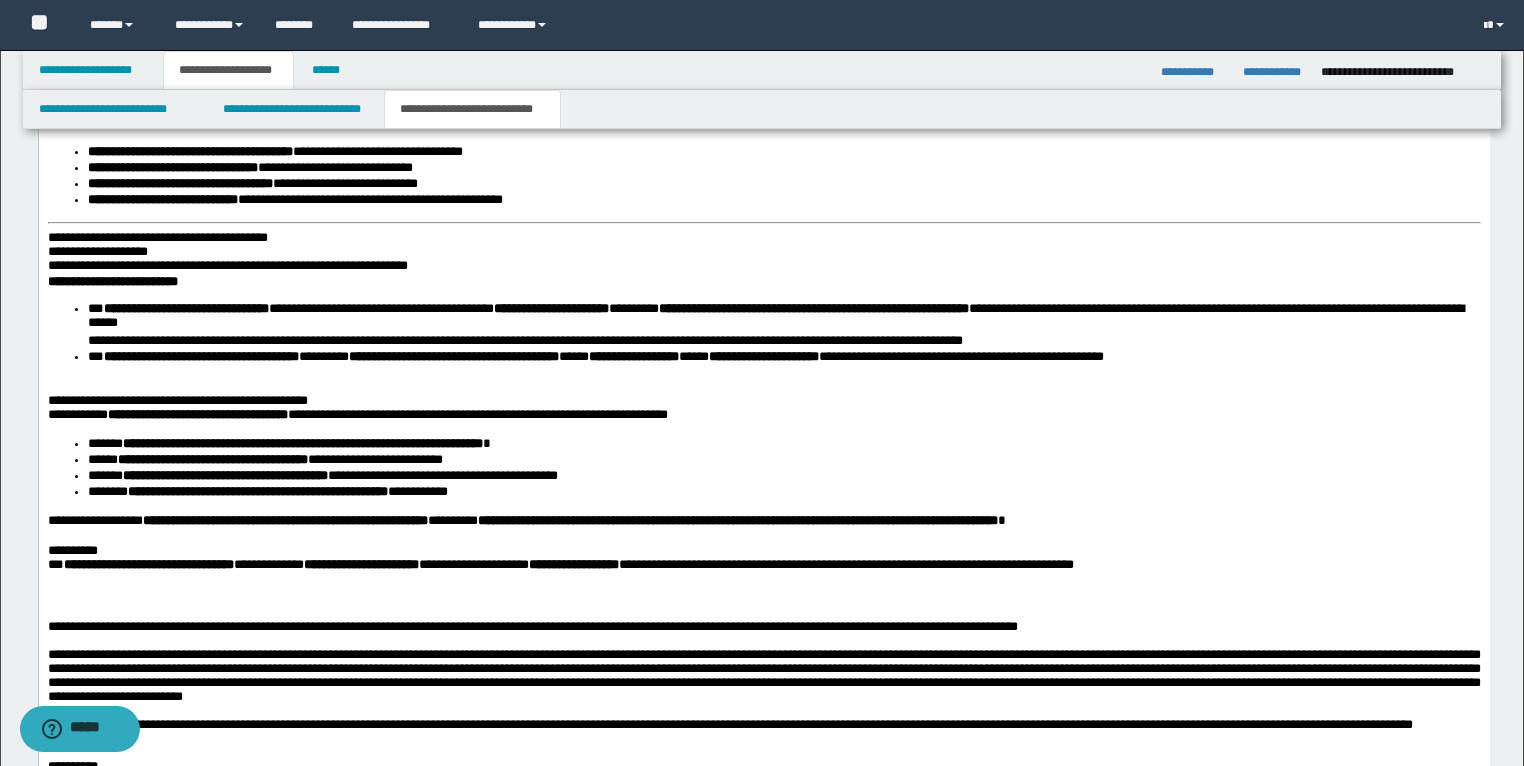 scroll, scrollTop: 3083, scrollLeft: 0, axis: vertical 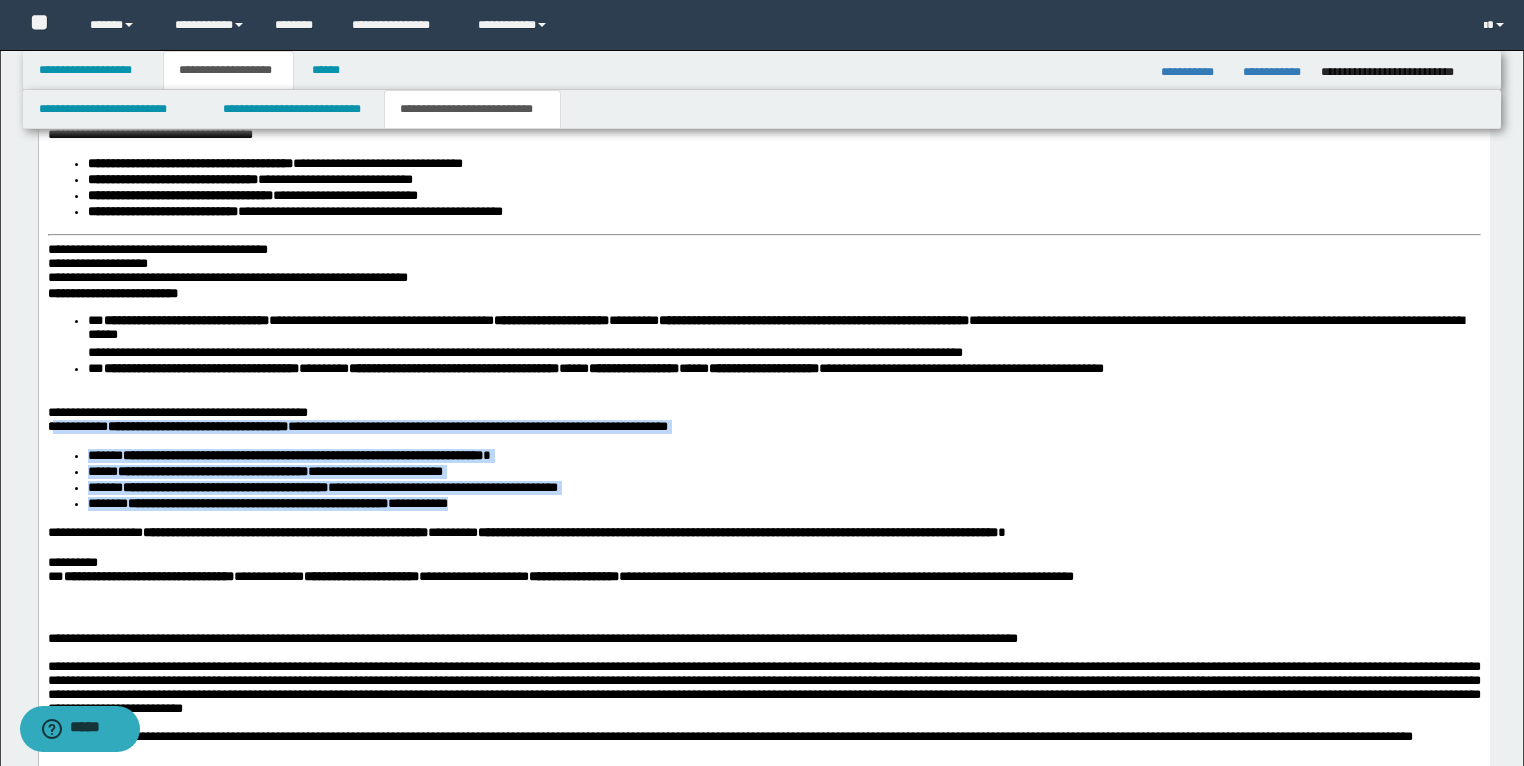 drag, startPoint x: 644, startPoint y: 555, endPoint x: 57, endPoint y: 476, distance: 592.2922 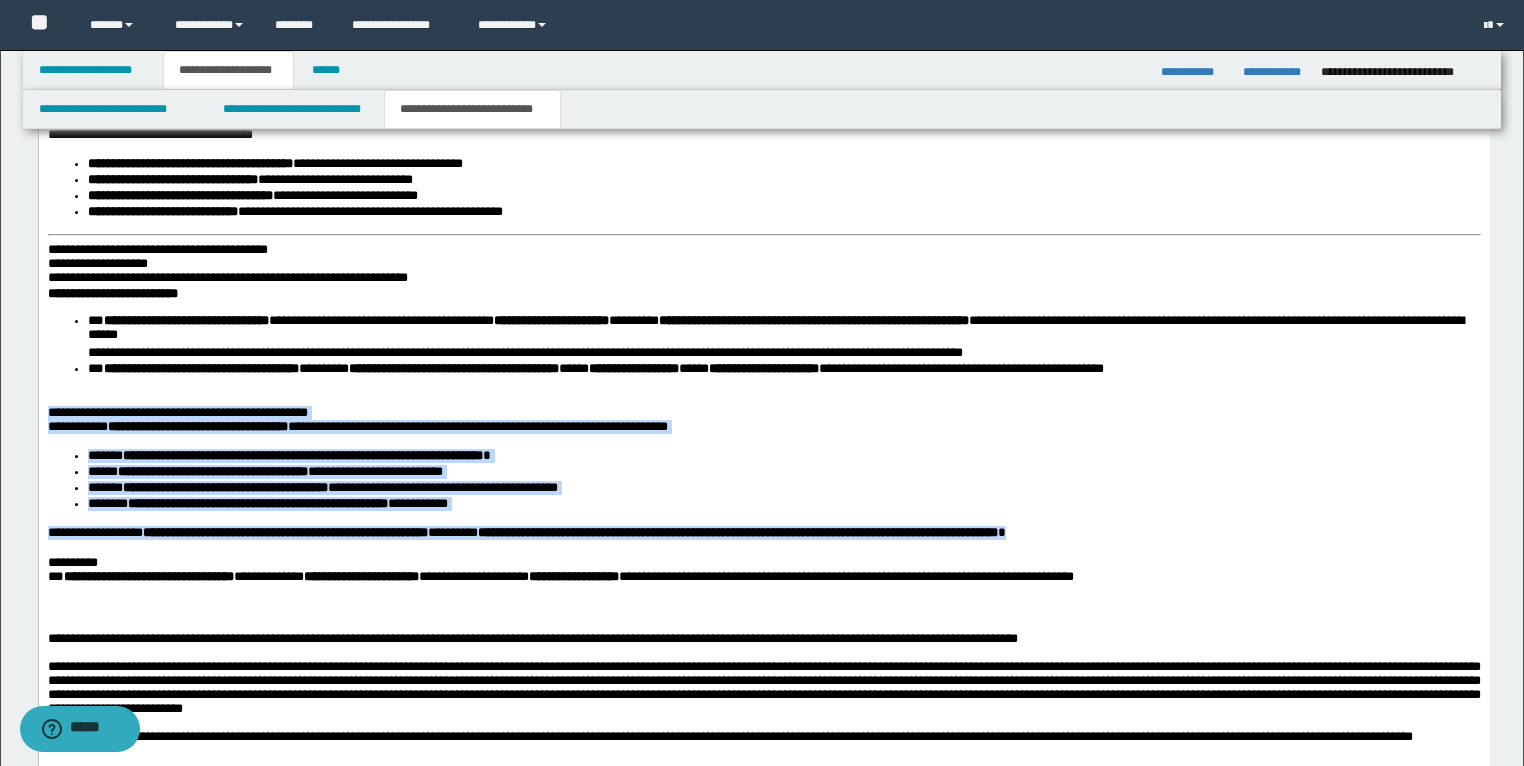 drag, startPoint x: 1259, startPoint y: 583, endPoint x: 63, endPoint y: -476, distance: 1597.4658 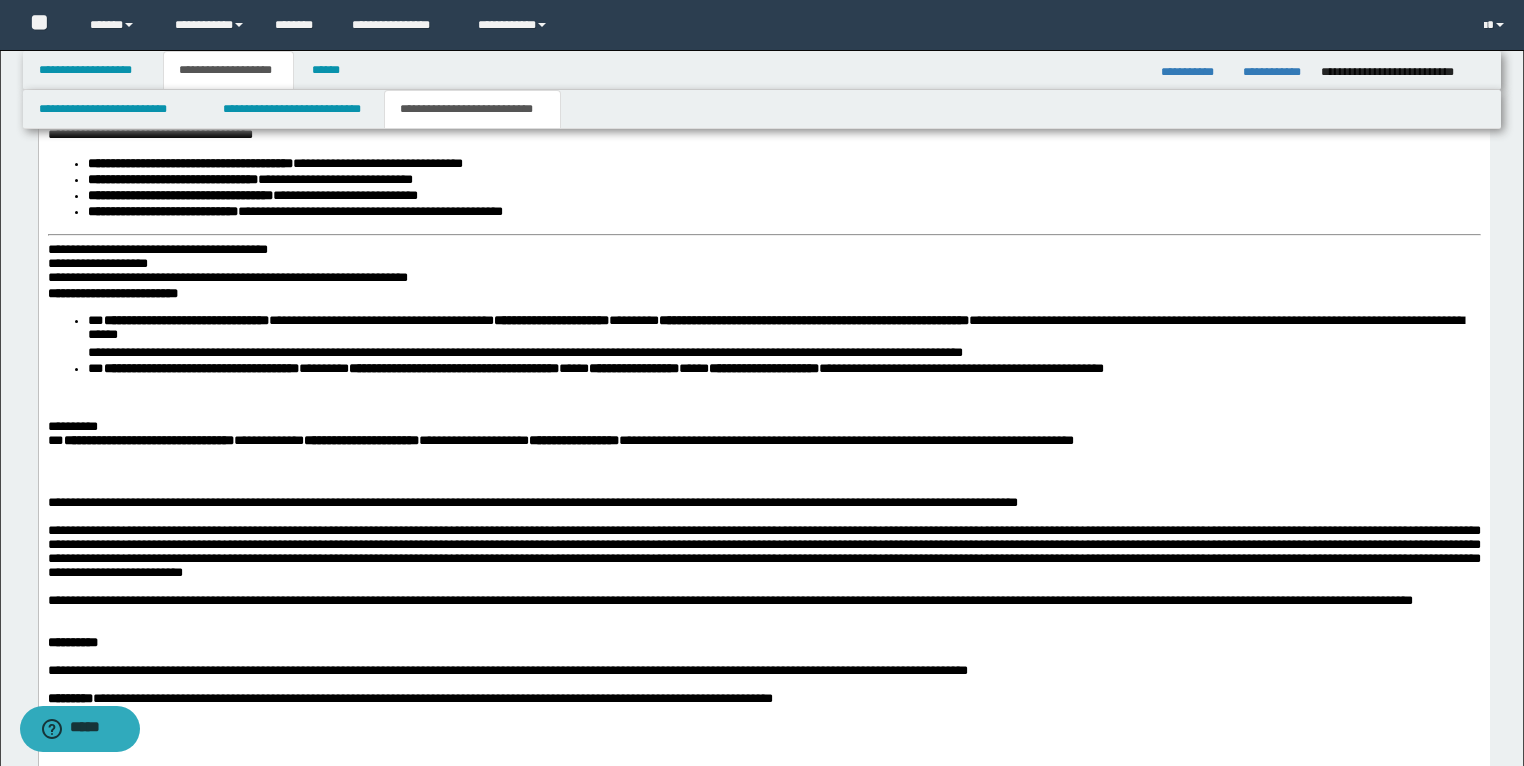 click at bounding box center [763, 400] 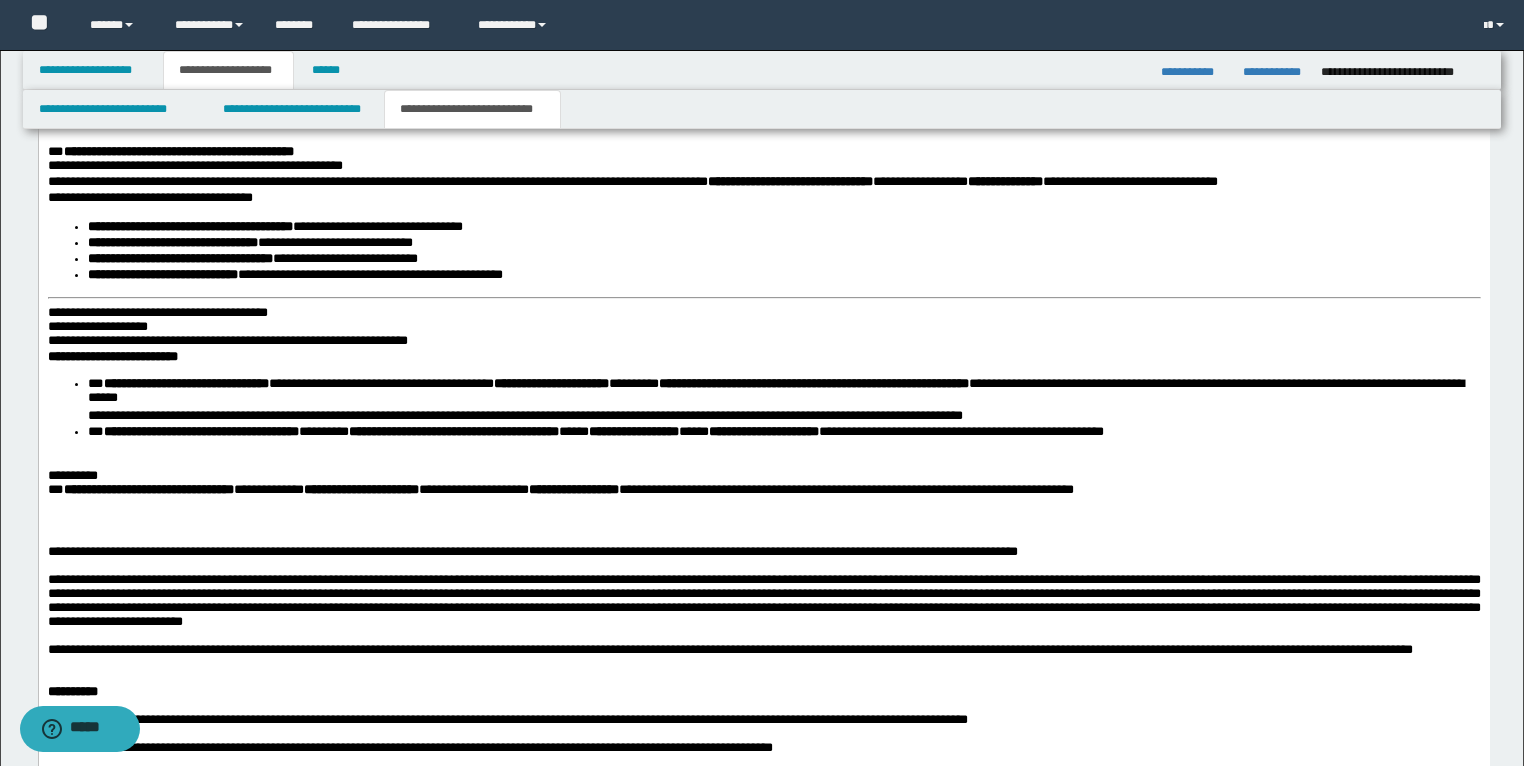 scroll, scrollTop: 2923, scrollLeft: 0, axis: vertical 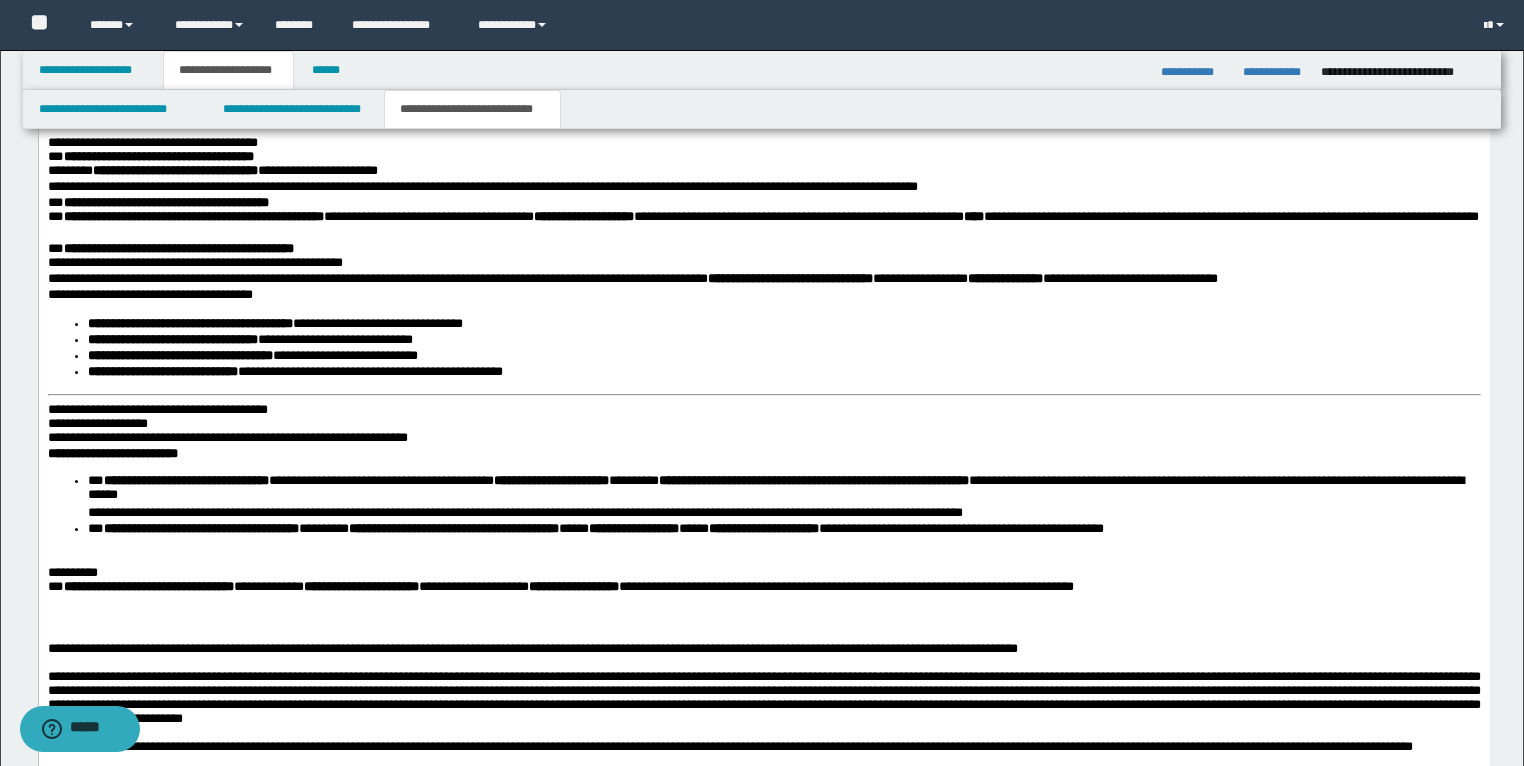 click on "**********" at bounding box center (763, 144) 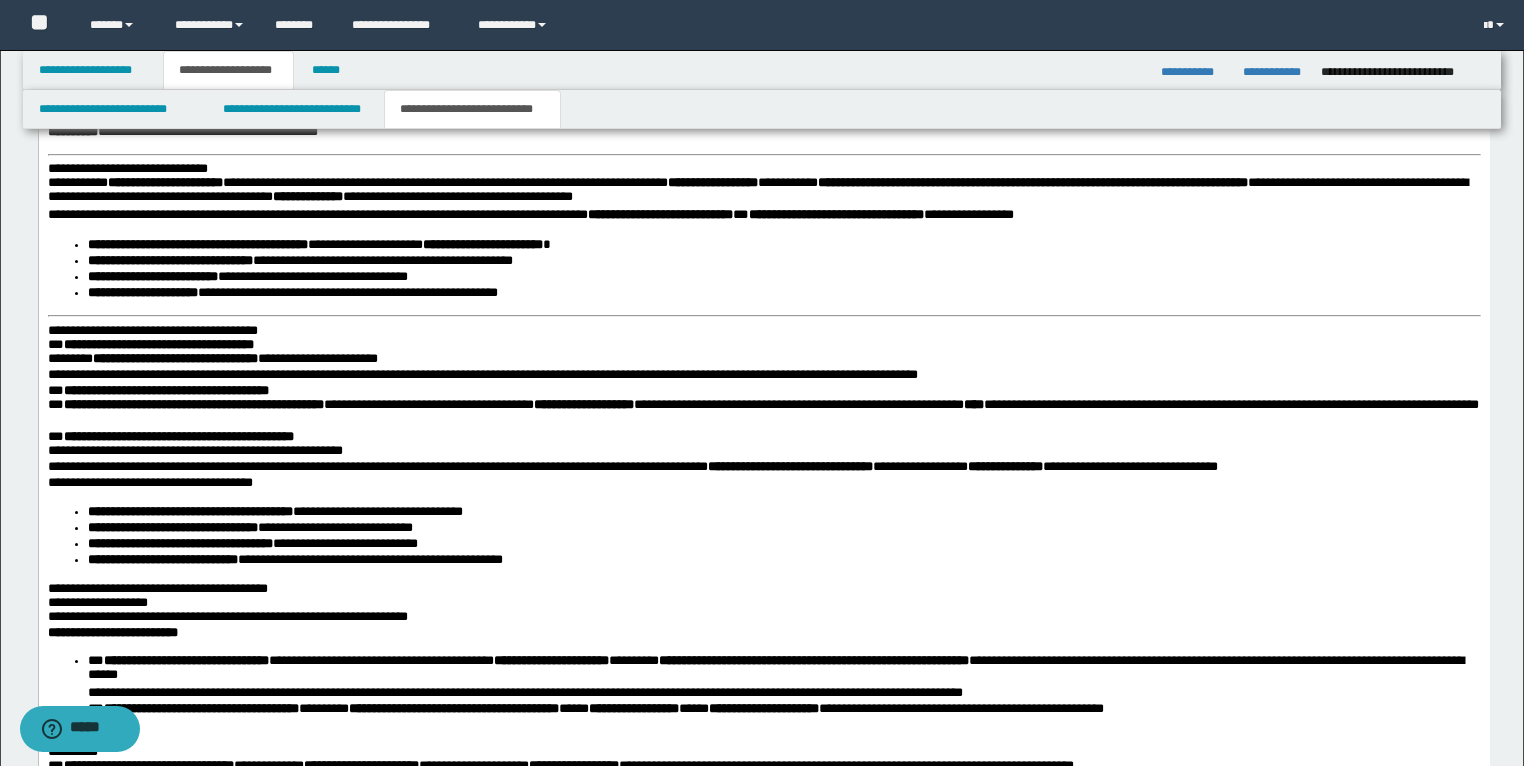 scroll, scrollTop: 2683, scrollLeft: 0, axis: vertical 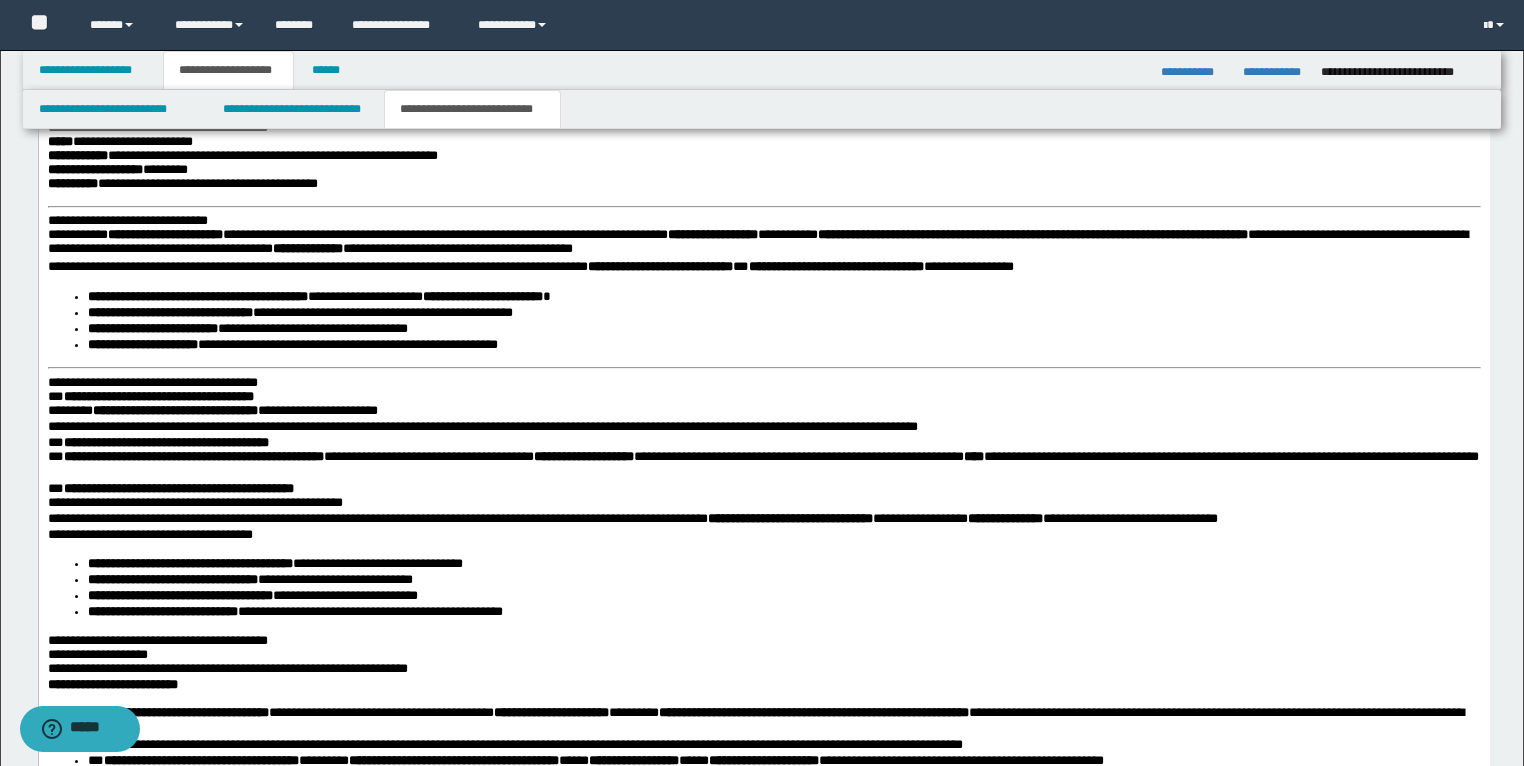 click on "**********" at bounding box center [763, 380] 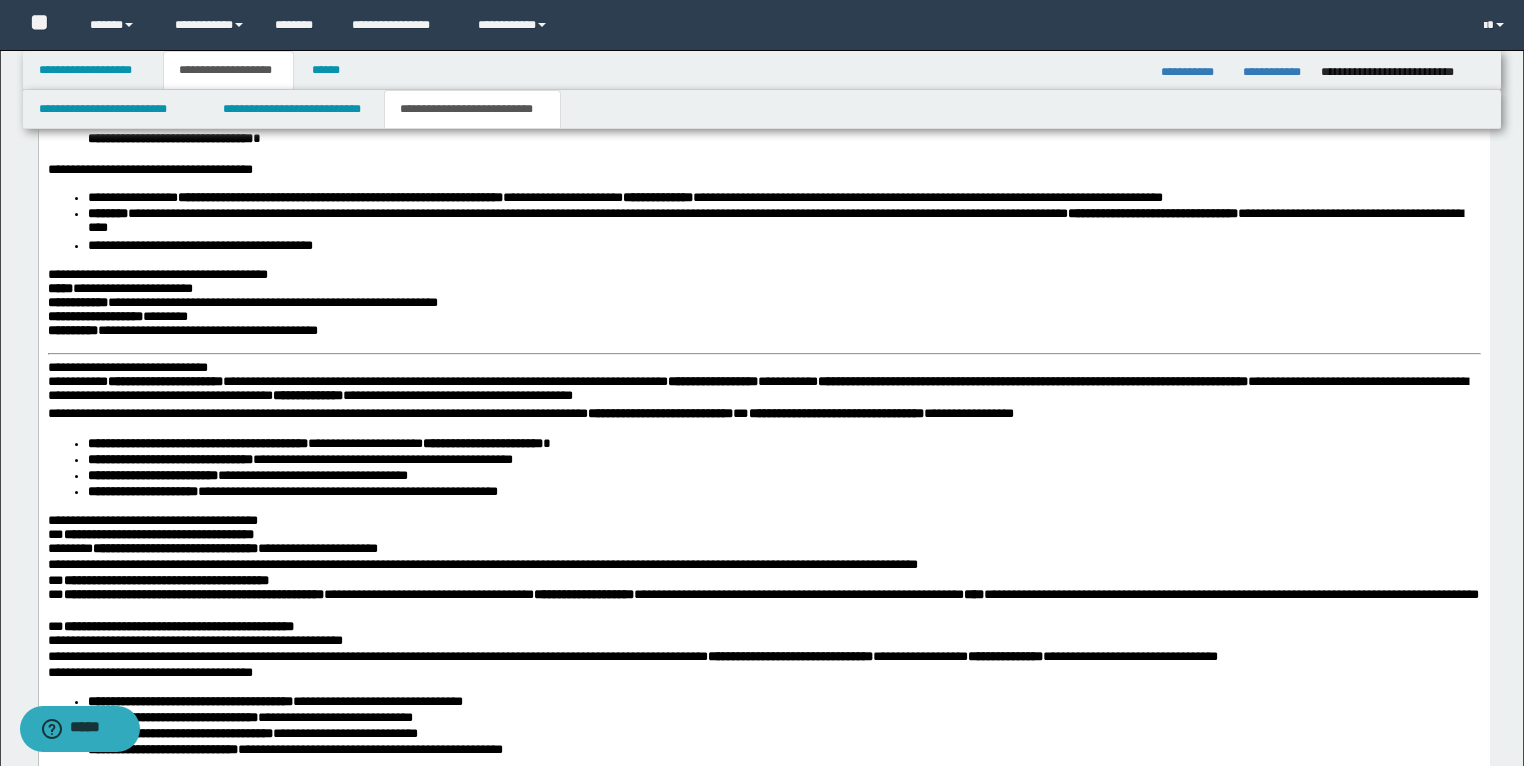 scroll, scrollTop: 2523, scrollLeft: 0, axis: vertical 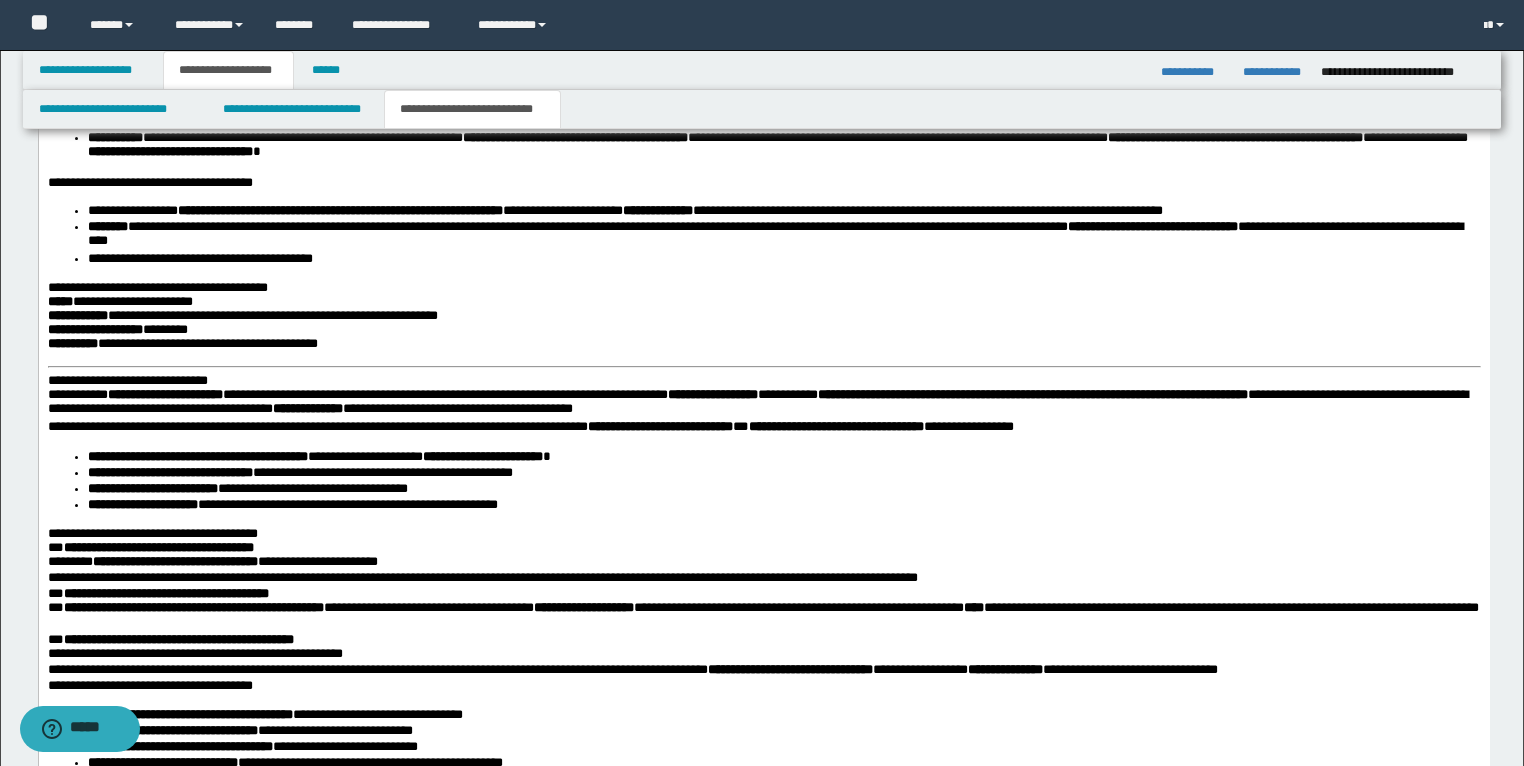 click on "**********" at bounding box center [127, 381] 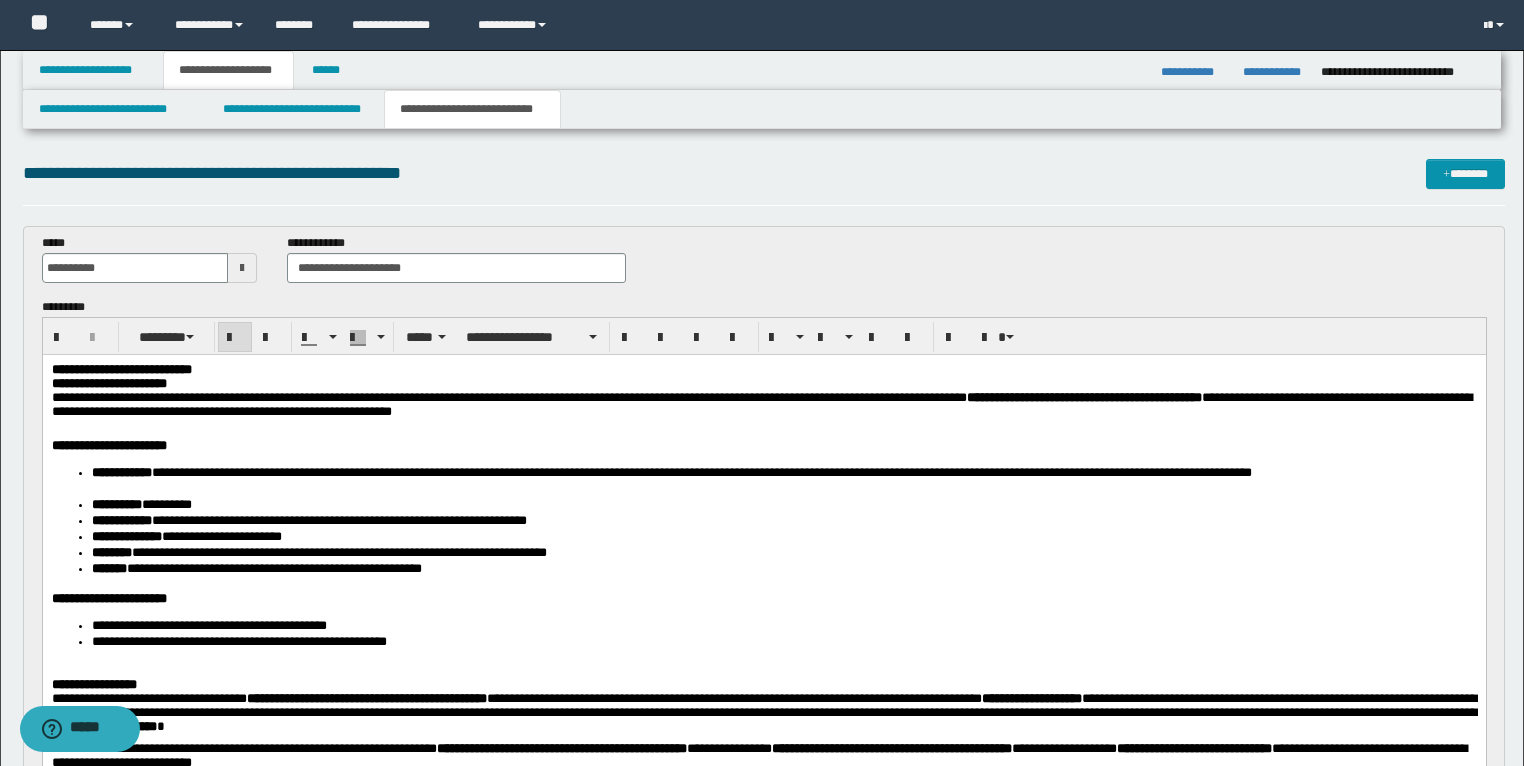 scroll, scrollTop: 0, scrollLeft: 0, axis: both 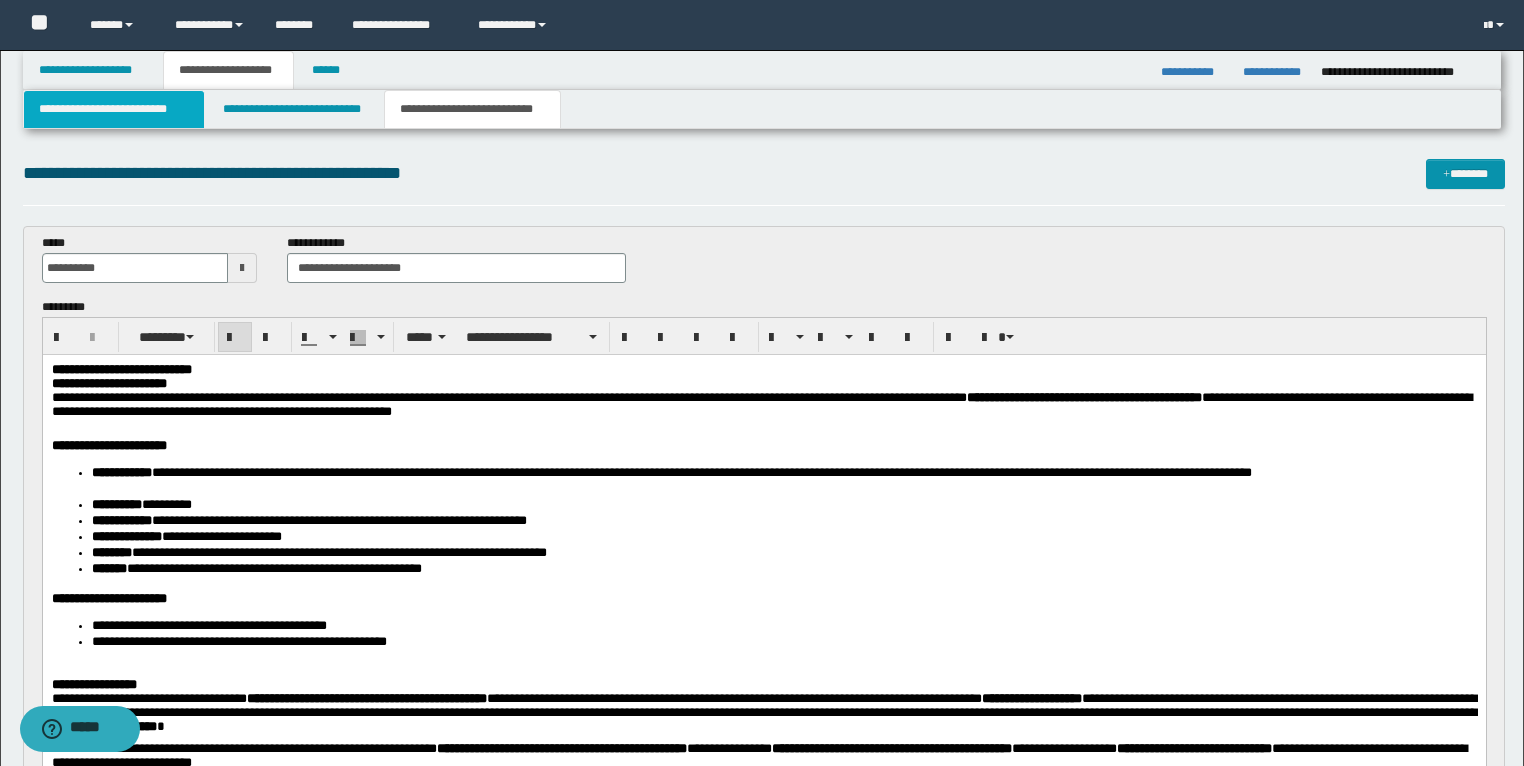 click on "**********" at bounding box center [114, 109] 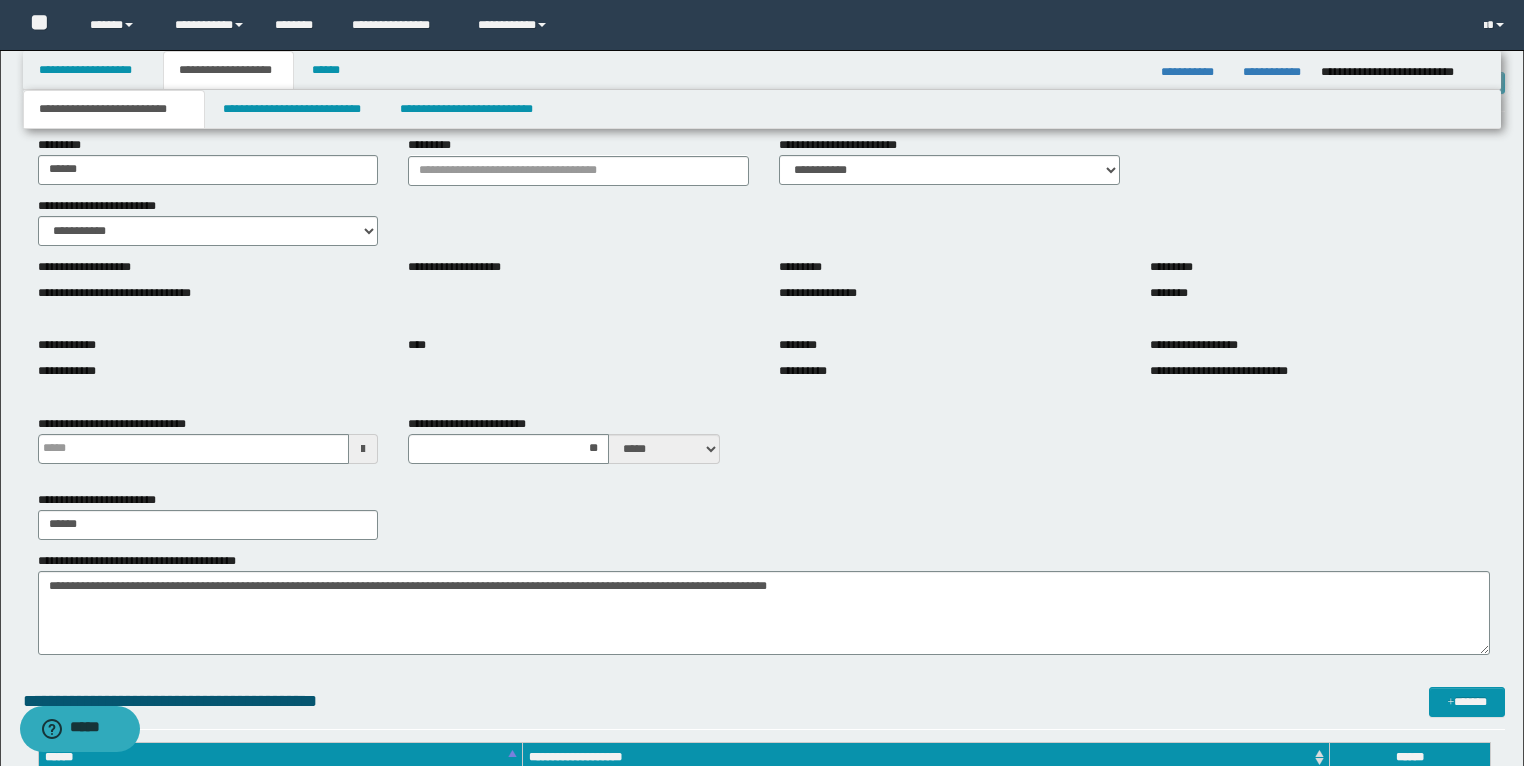 type 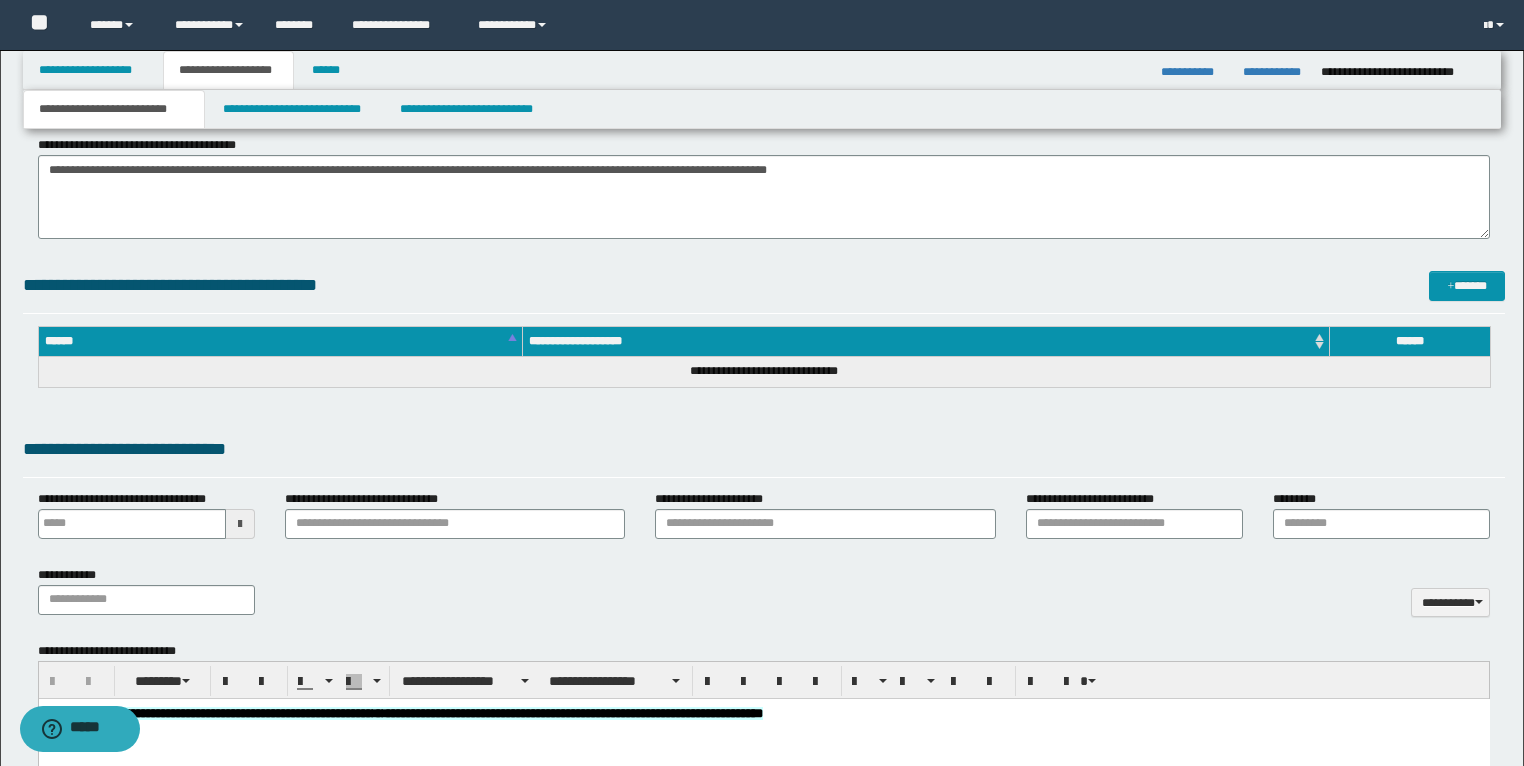scroll, scrollTop: 640, scrollLeft: 0, axis: vertical 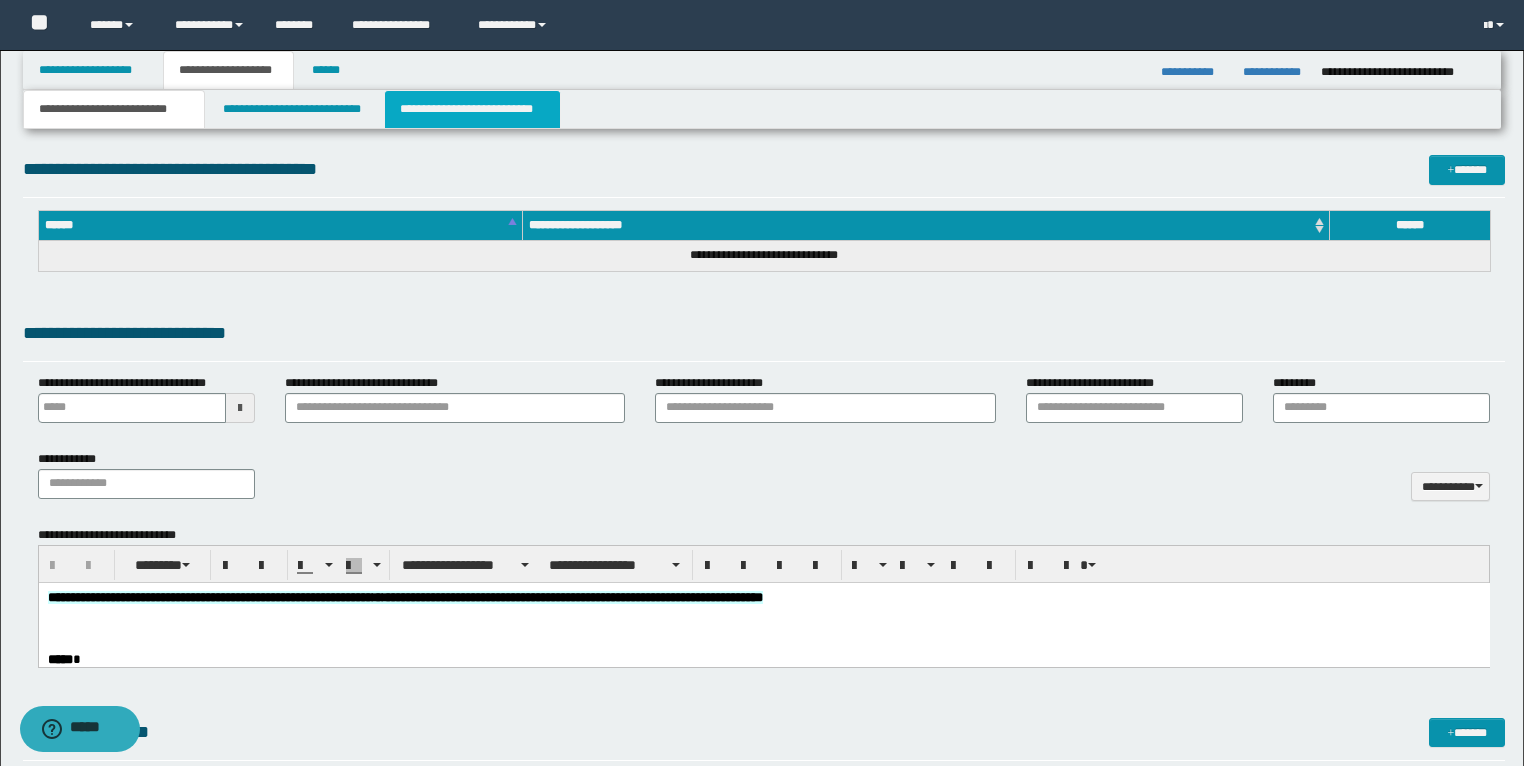 click on "**********" at bounding box center (472, 109) 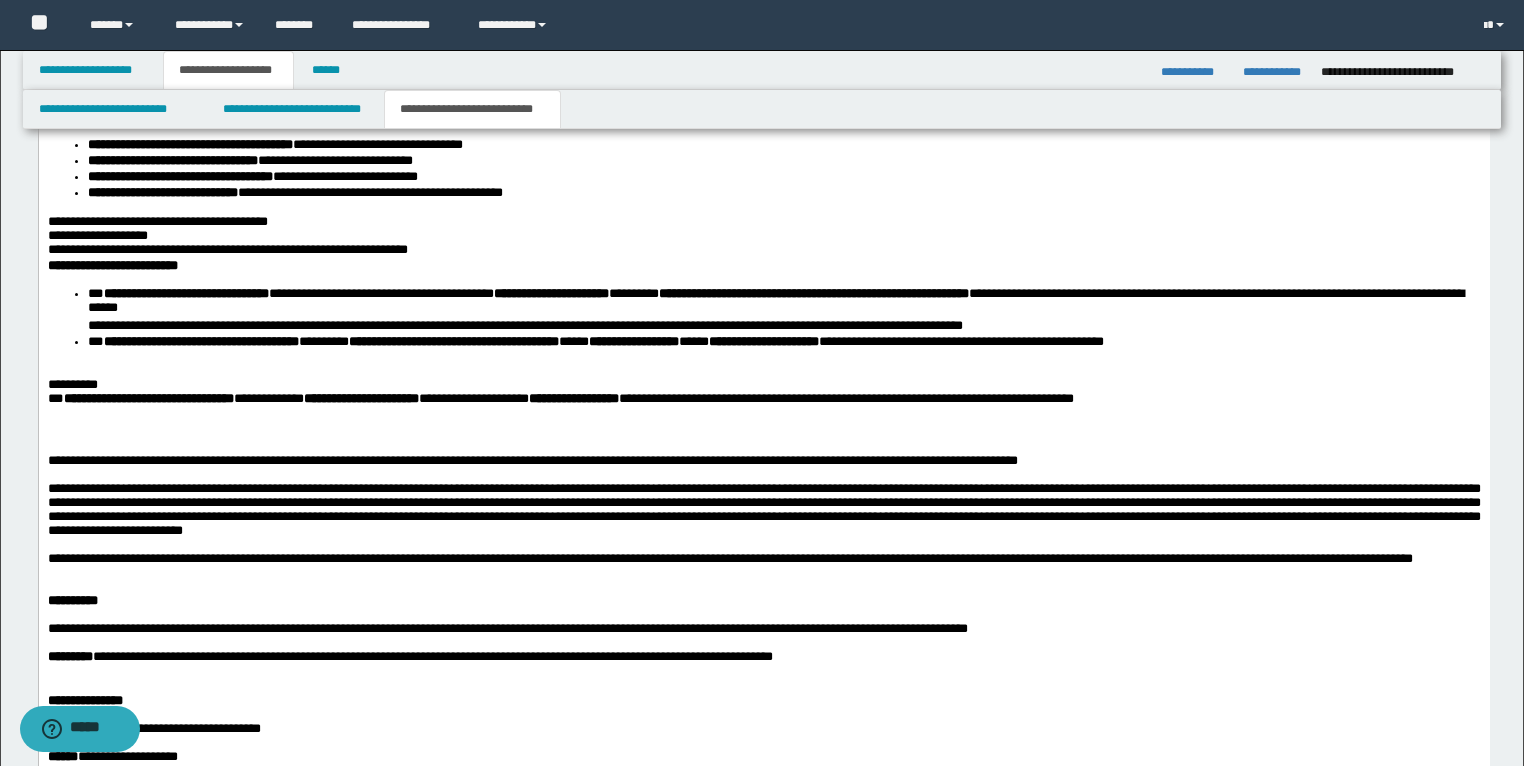 scroll, scrollTop: 3120, scrollLeft: 0, axis: vertical 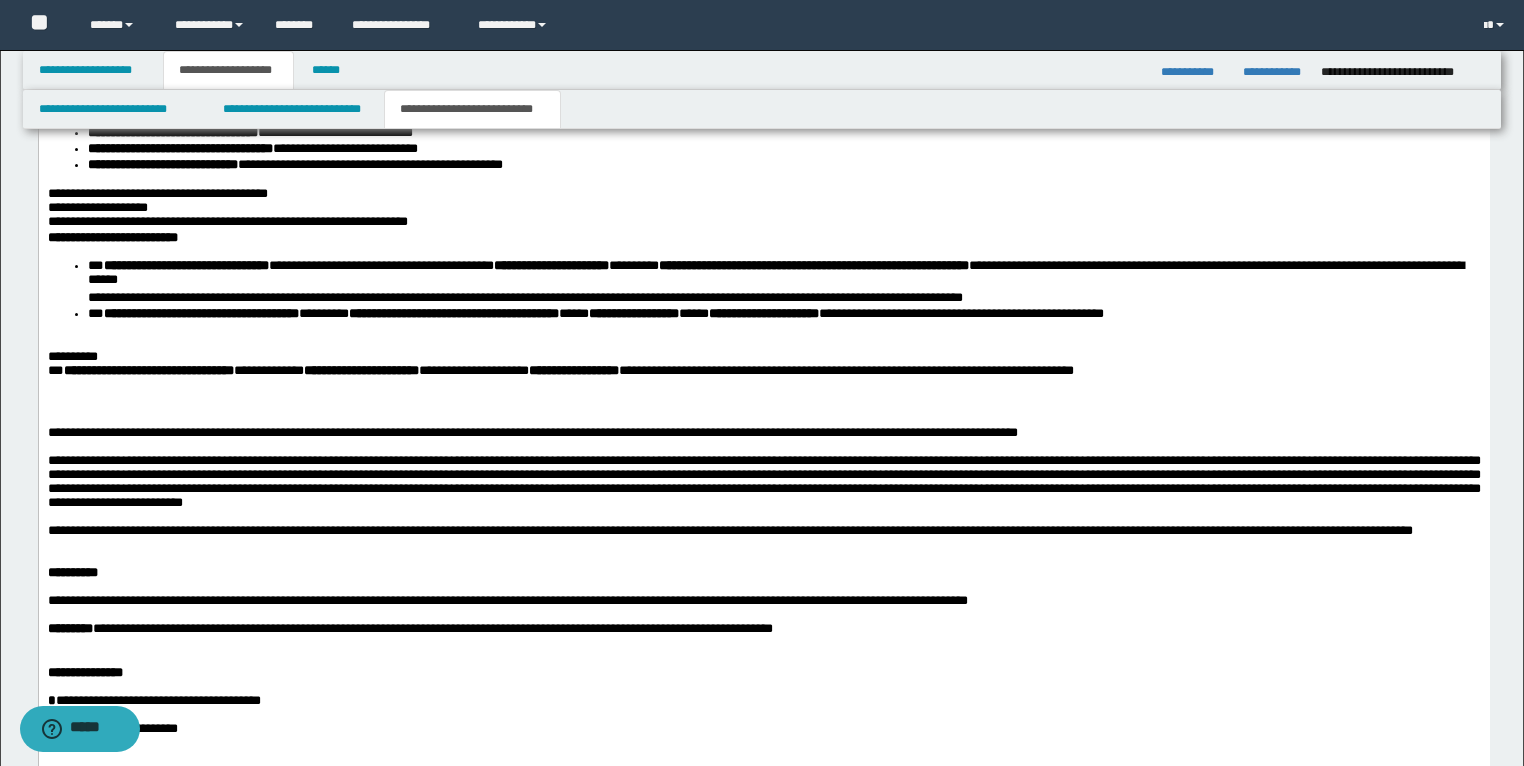 click at bounding box center (763, 405) 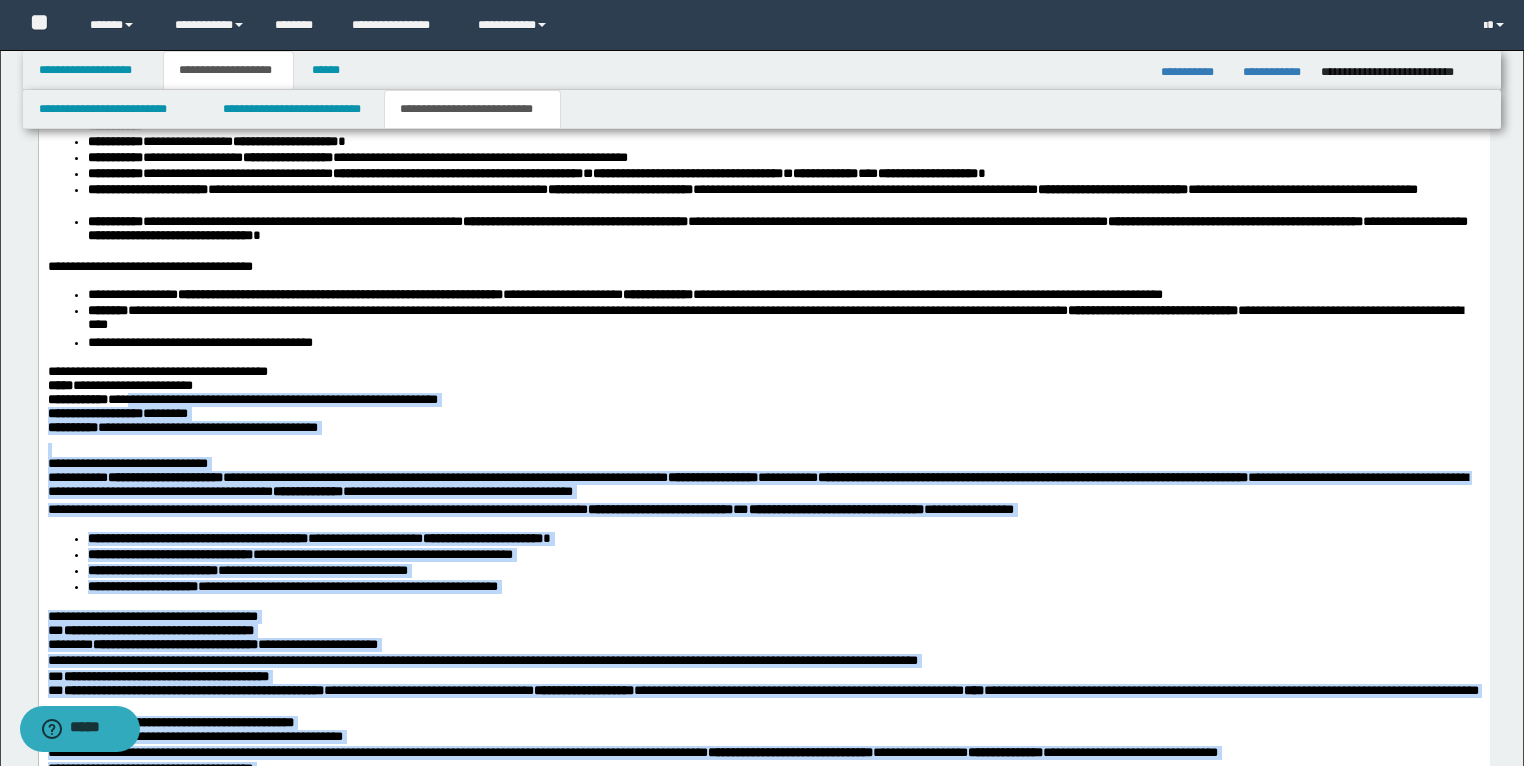 scroll, scrollTop: 2406, scrollLeft: 0, axis: vertical 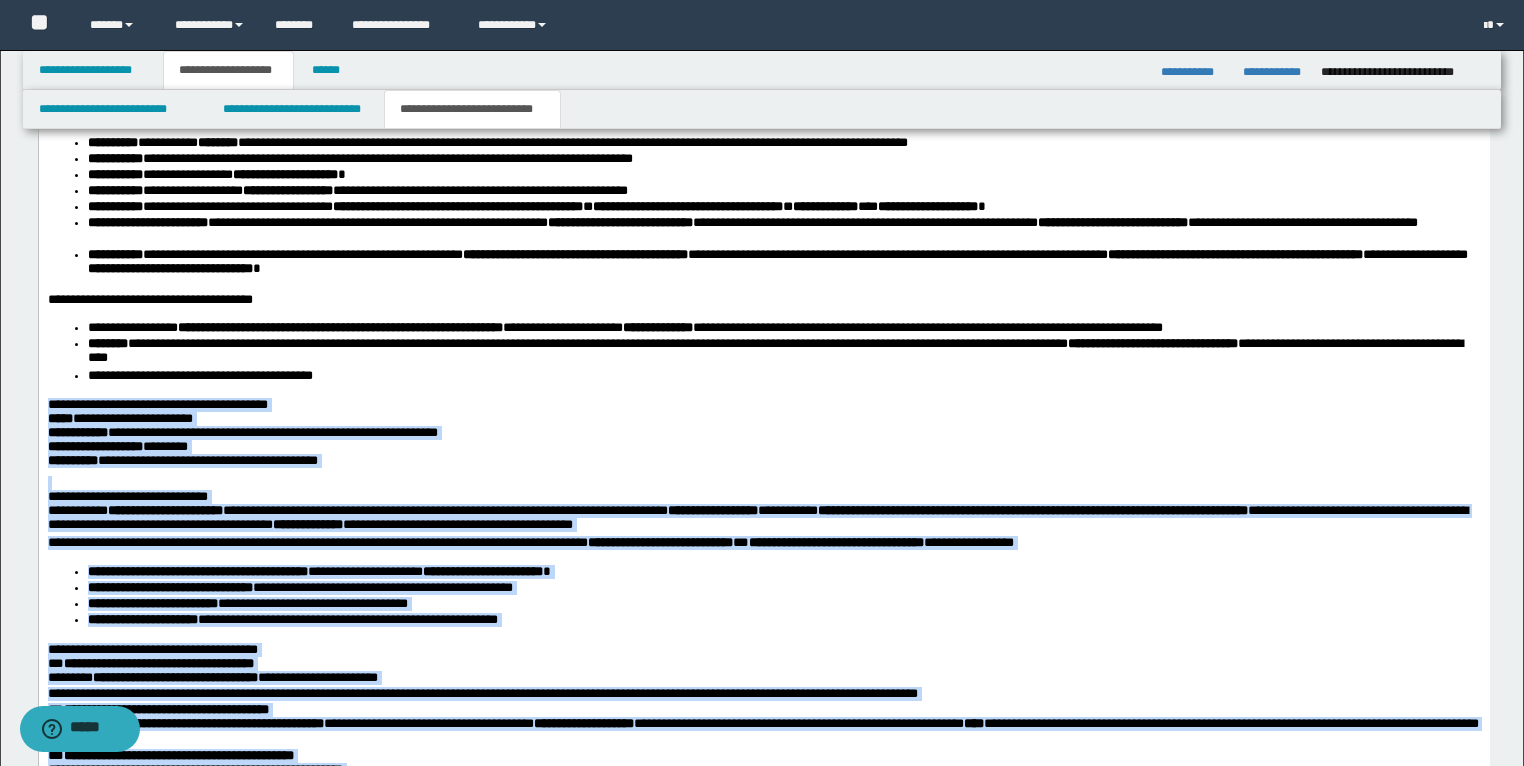 drag, startPoint x: 1336, startPoint y: 1138, endPoint x: 72, endPoint y: 179, distance: 1586.6244 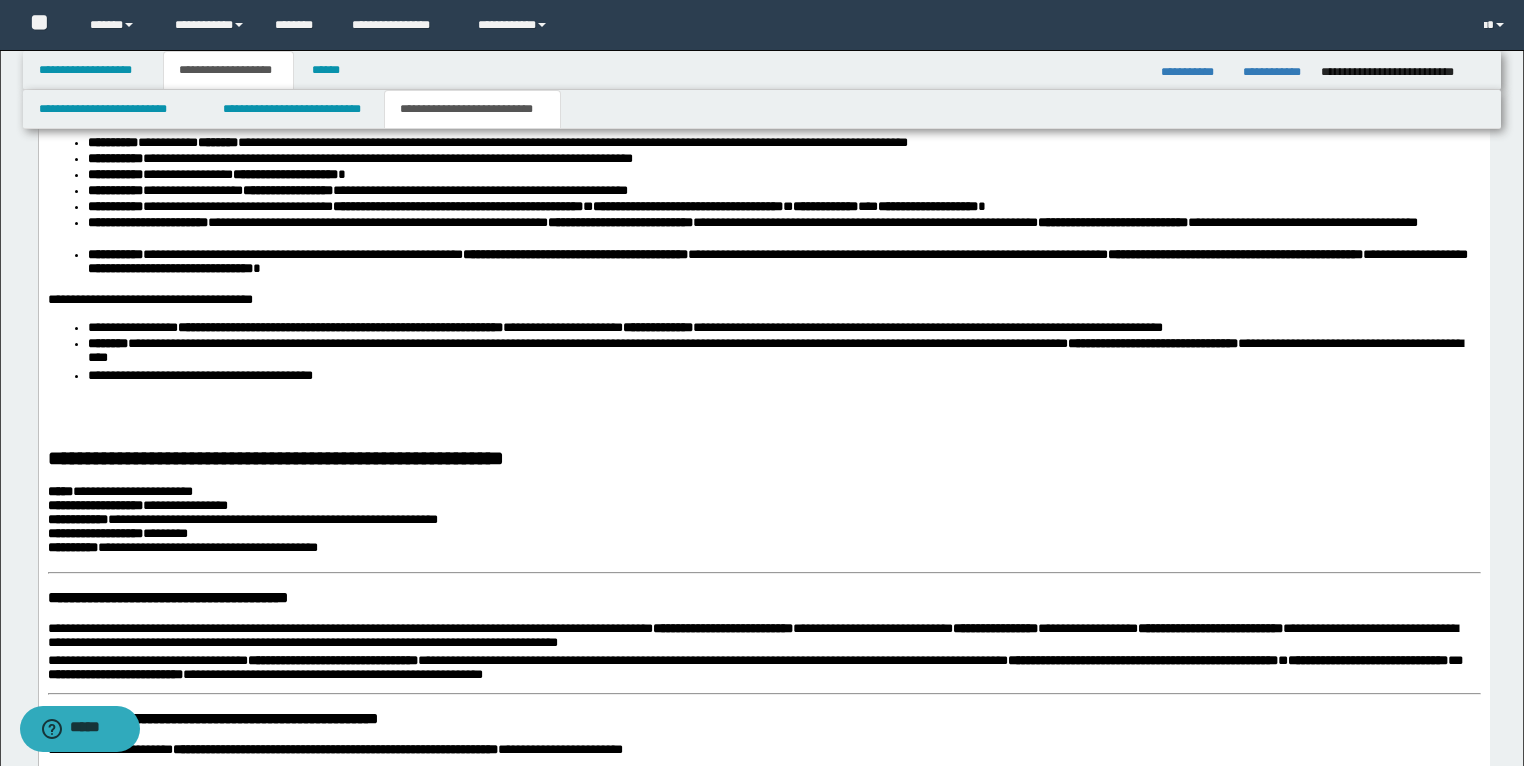 click at bounding box center [763, 423] 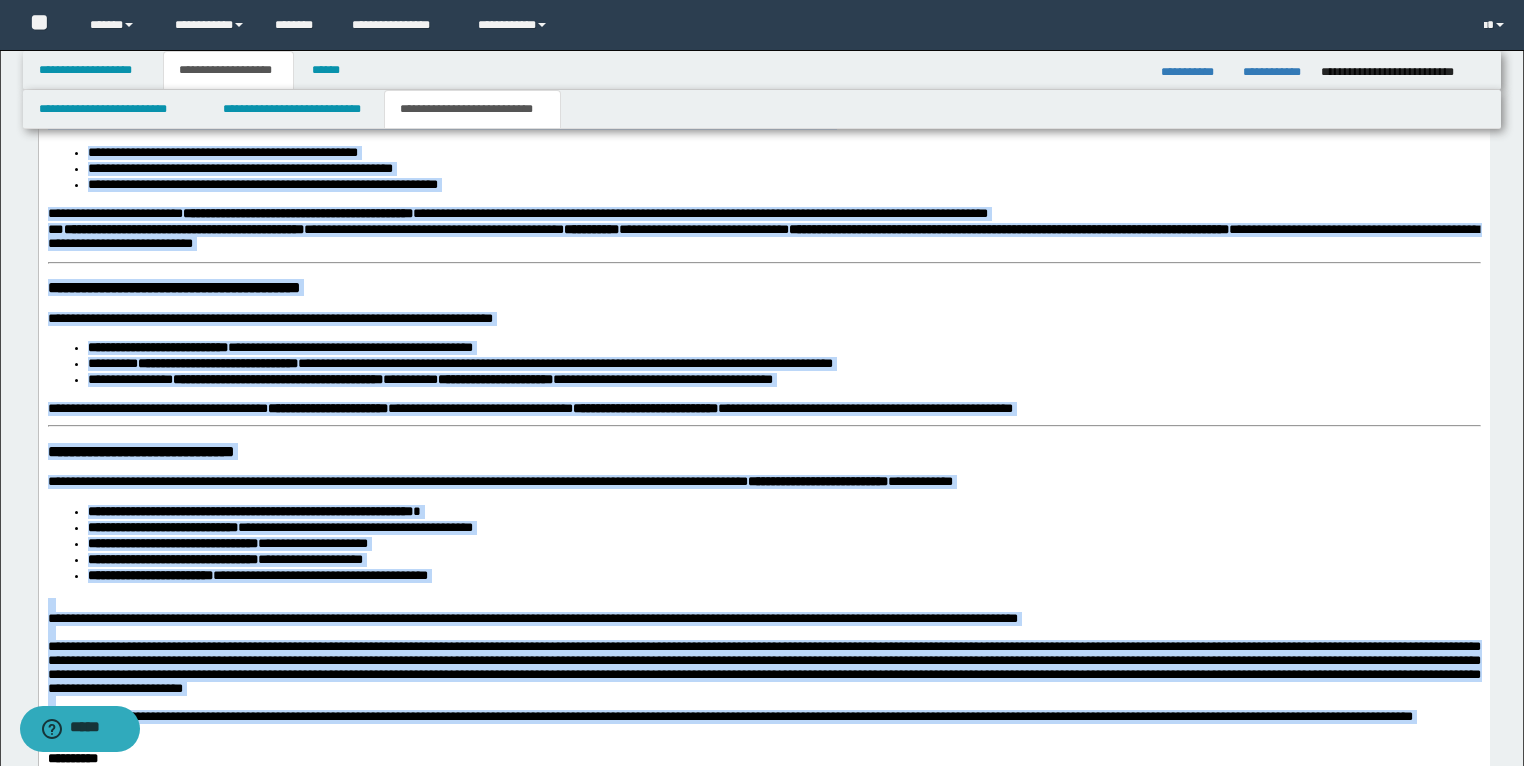 scroll, scrollTop: 3839, scrollLeft: 0, axis: vertical 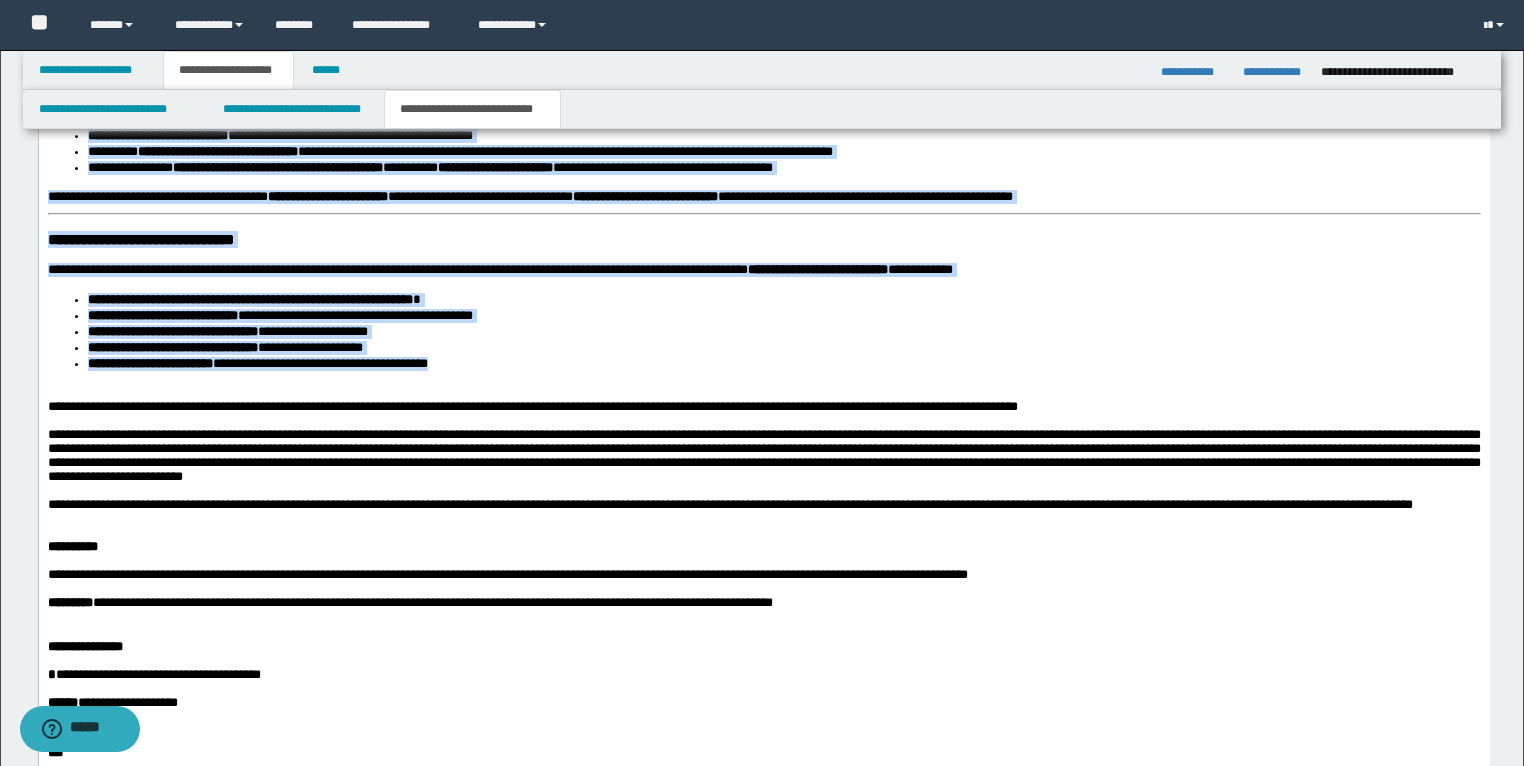 drag, startPoint x: 50, startPoint y: -996, endPoint x: 568, endPoint y: 395, distance: 1484.3197 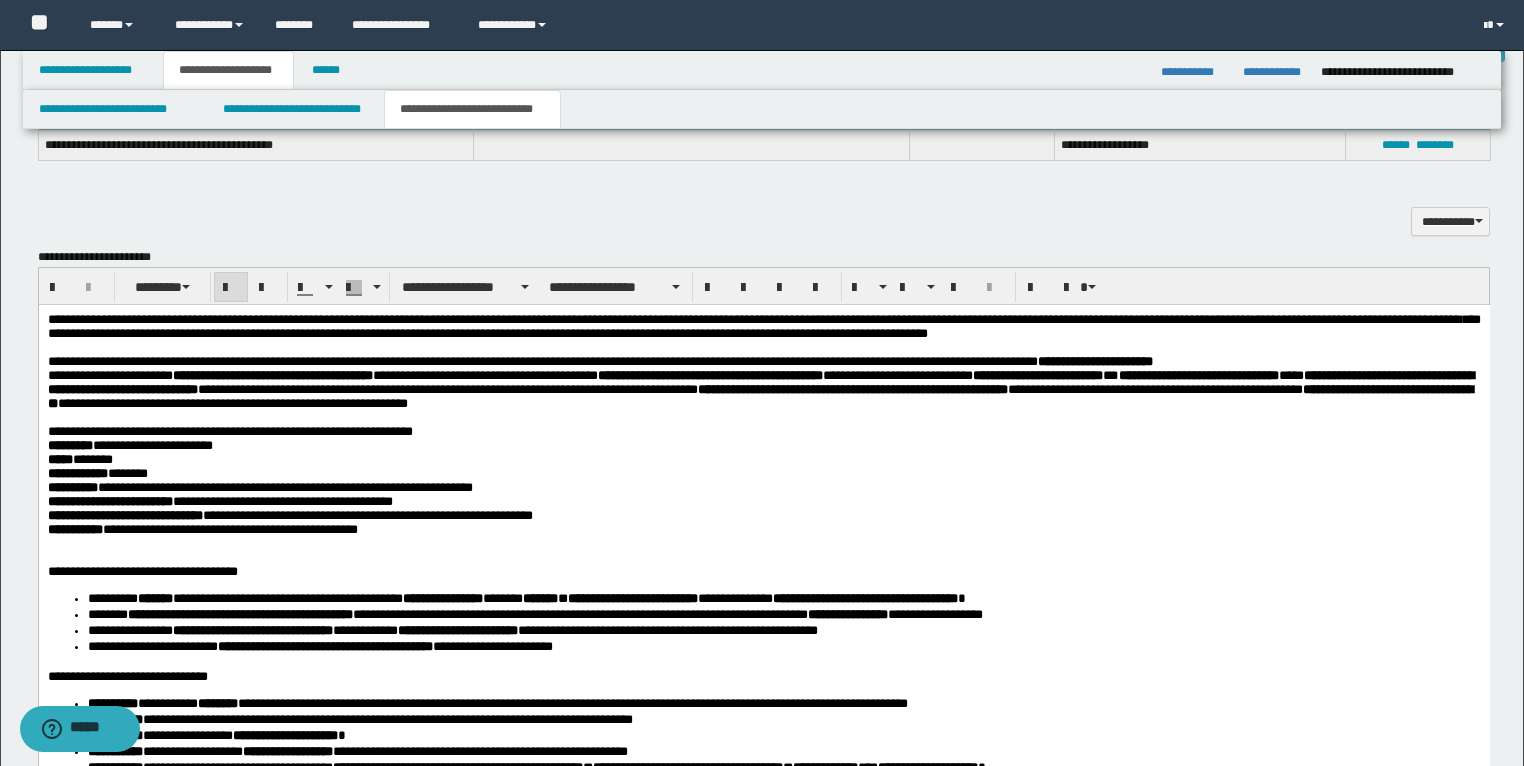 scroll, scrollTop: 1839, scrollLeft: 0, axis: vertical 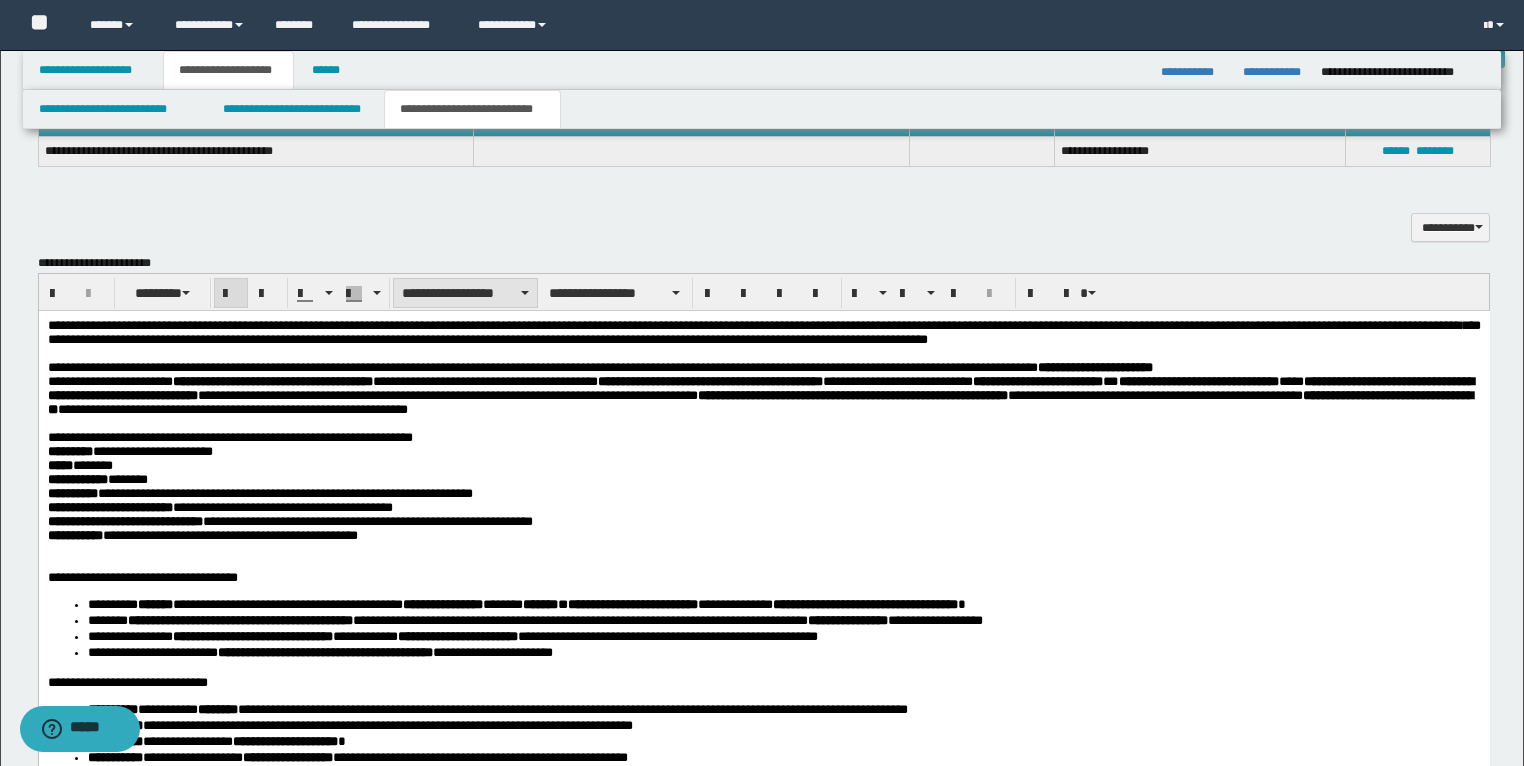click on "**********" at bounding box center [465, 293] 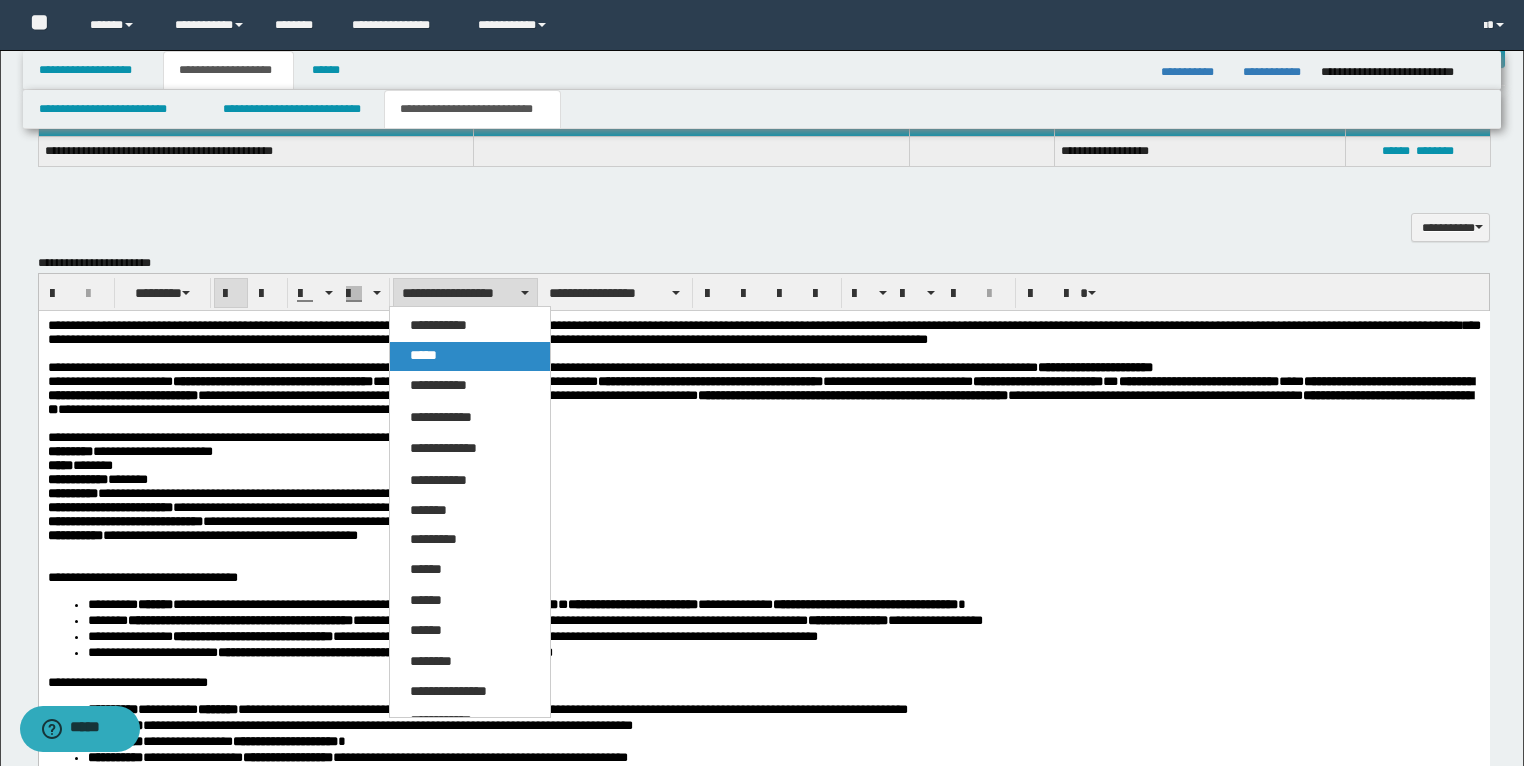 click on "*****" at bounding box center (470, 356) 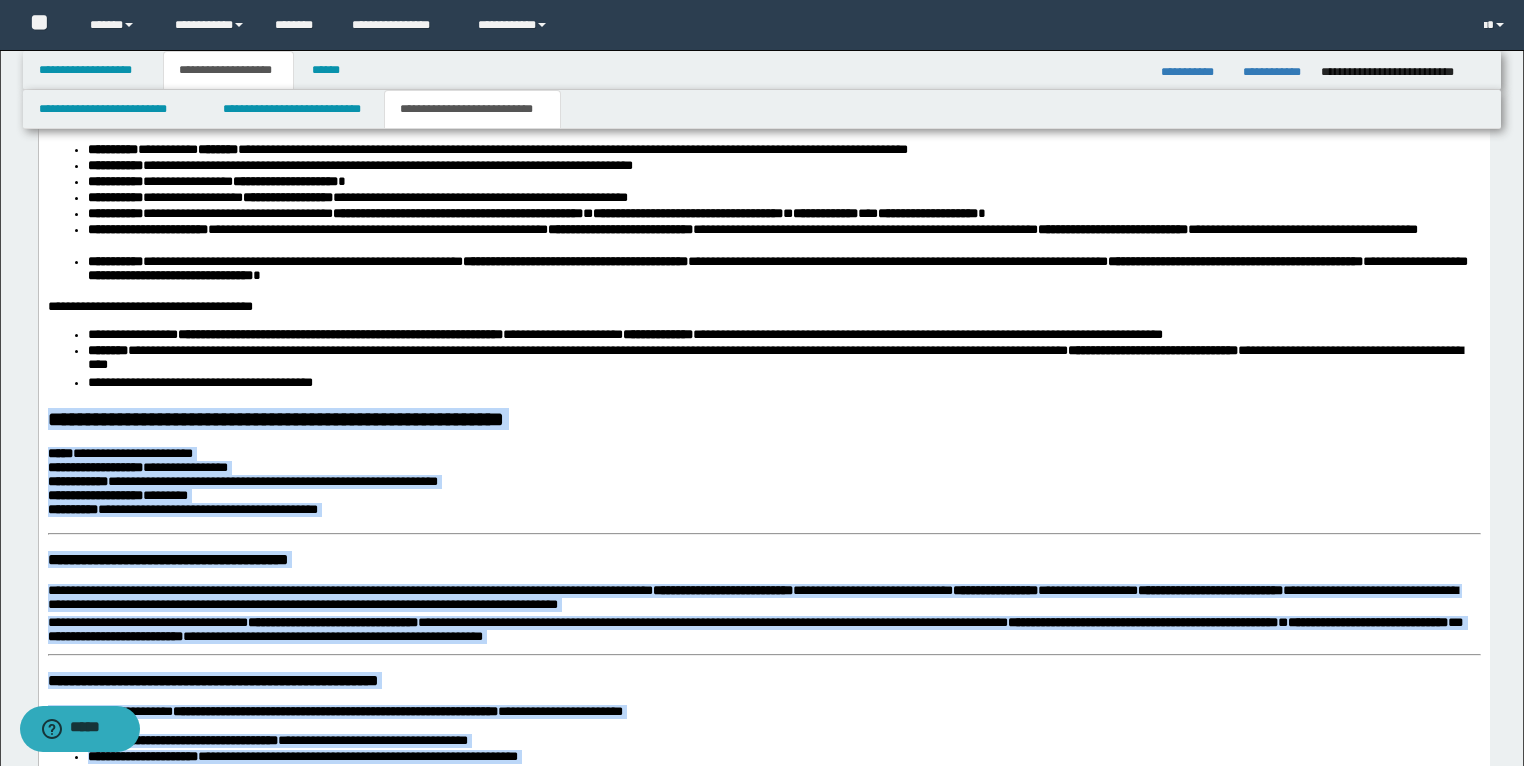 scroll, scrollTop: 2079, scrollLeft: 0, axis: vertical 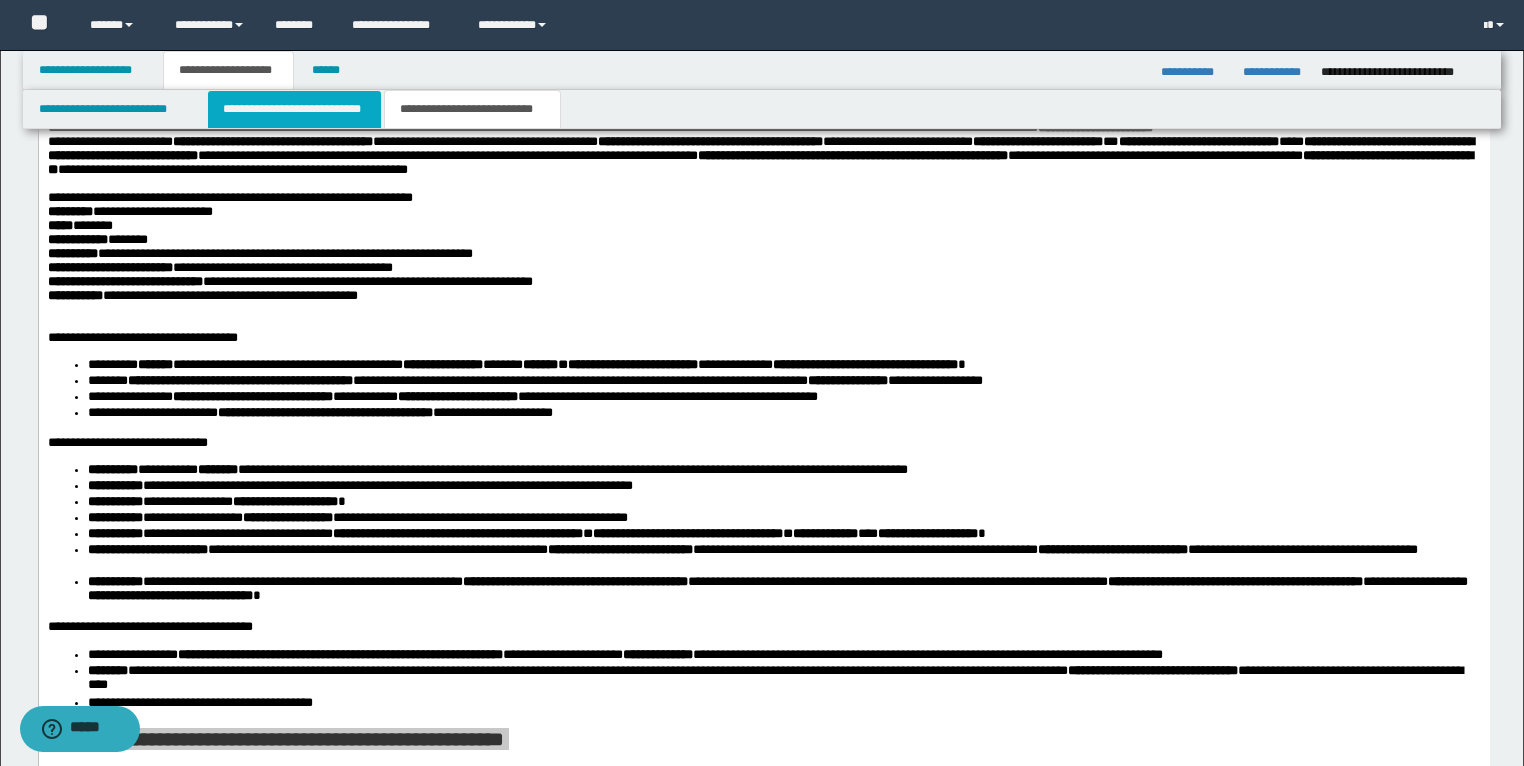 click on "**********" at bounding box center (294, 109) 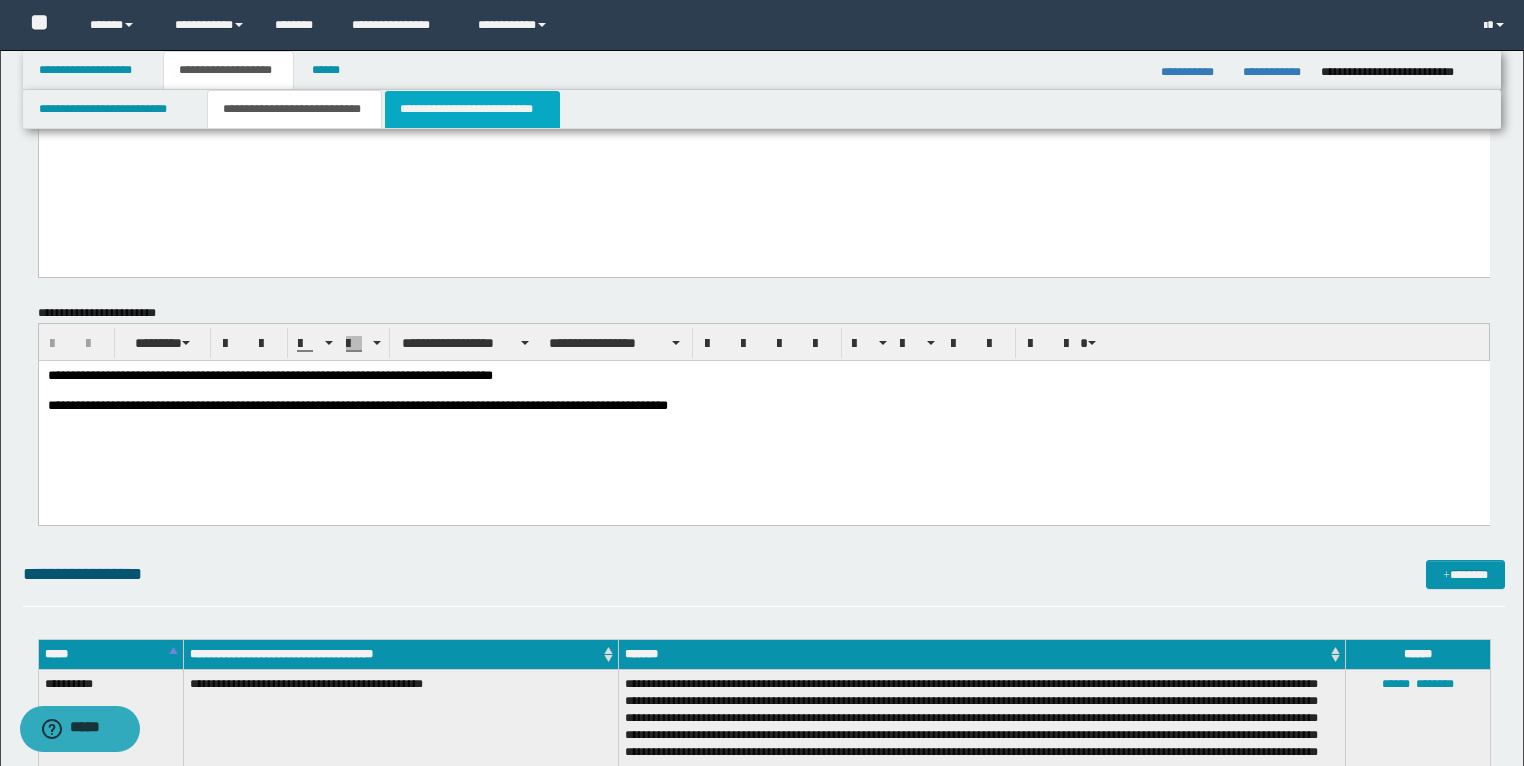 click on "**********" at bounding box center [472, 109] 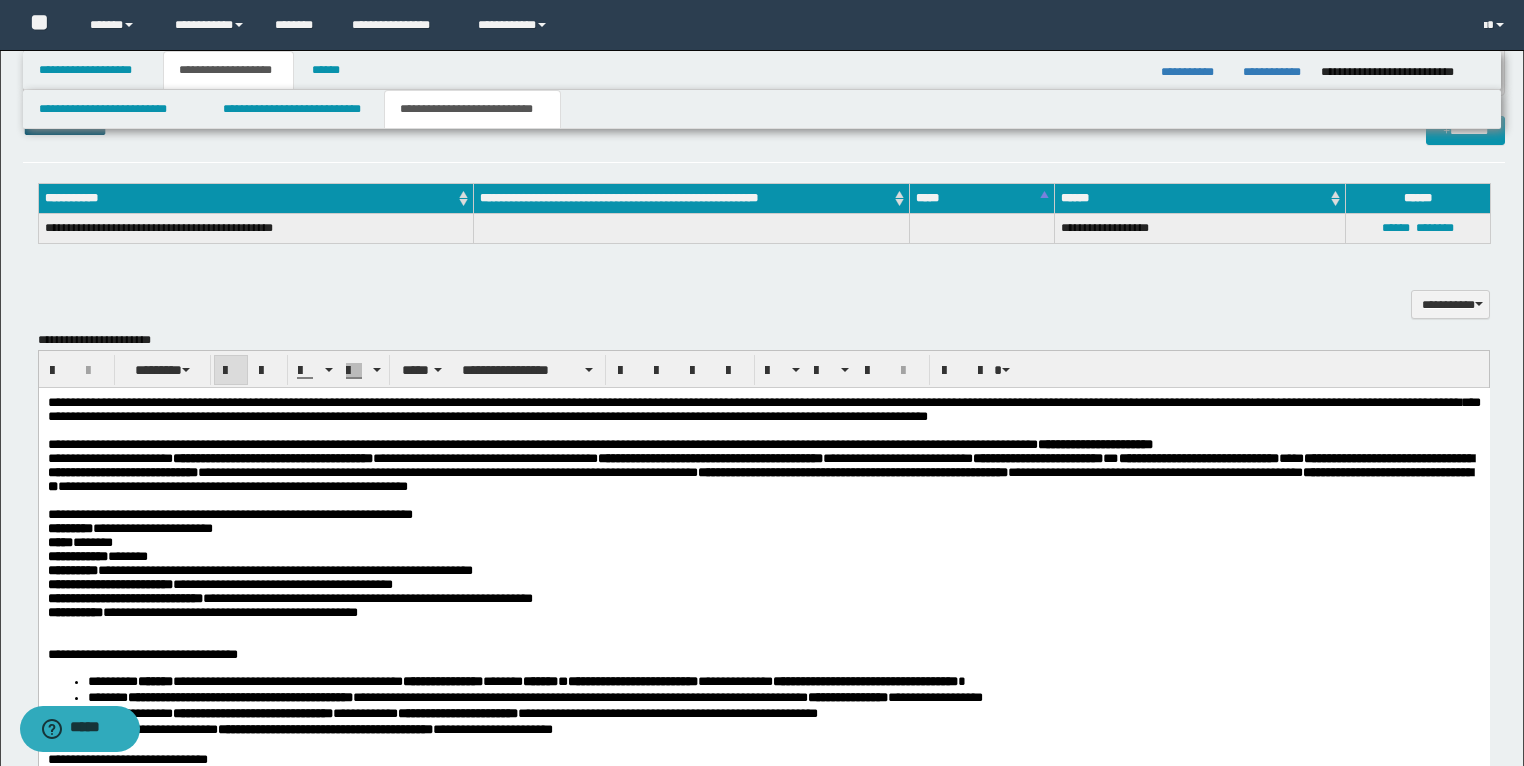 scroll, scrollTop: 1759, scrollLeft: 0, axis: vertical 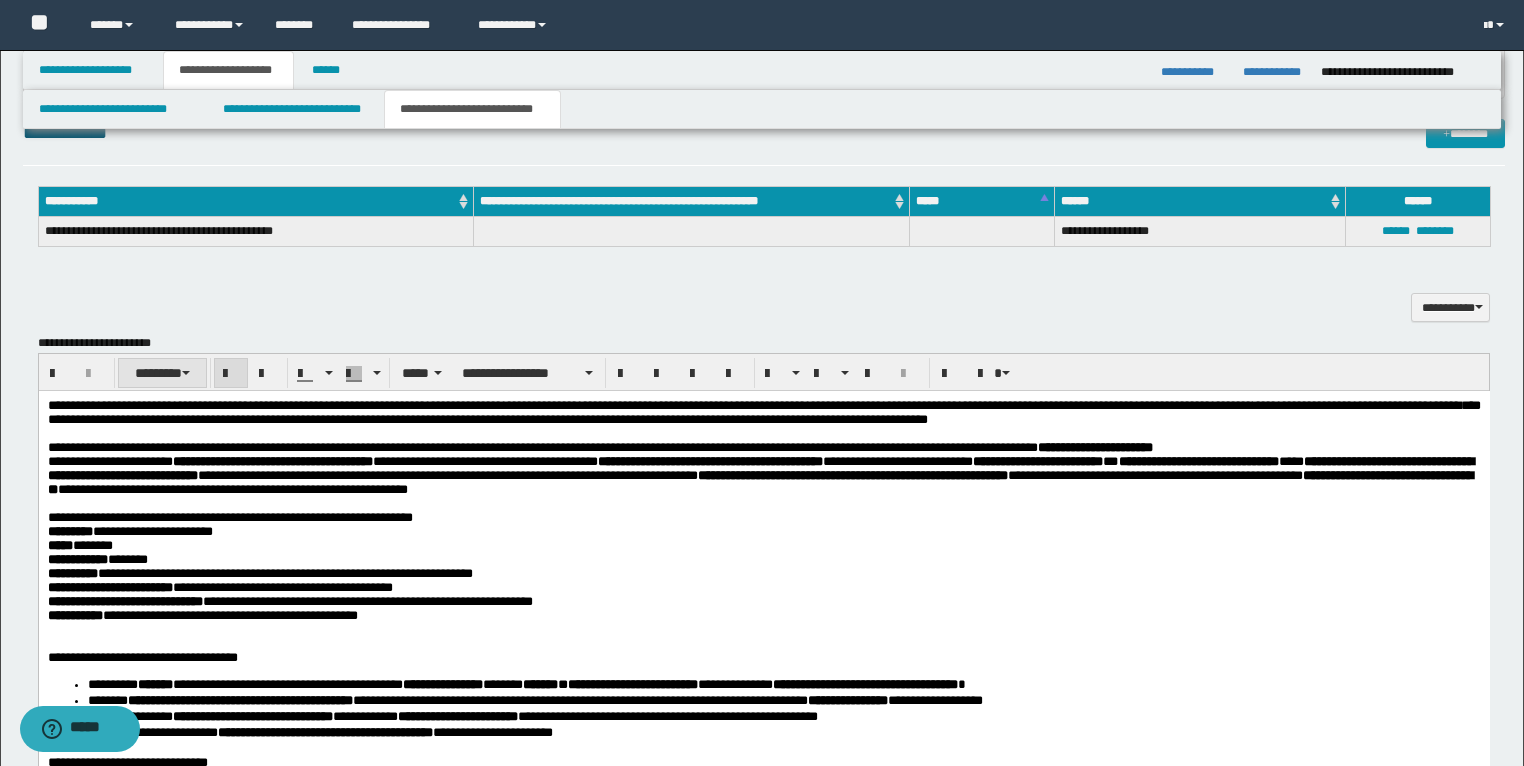 click on "********" at bounding box center [162, 373] 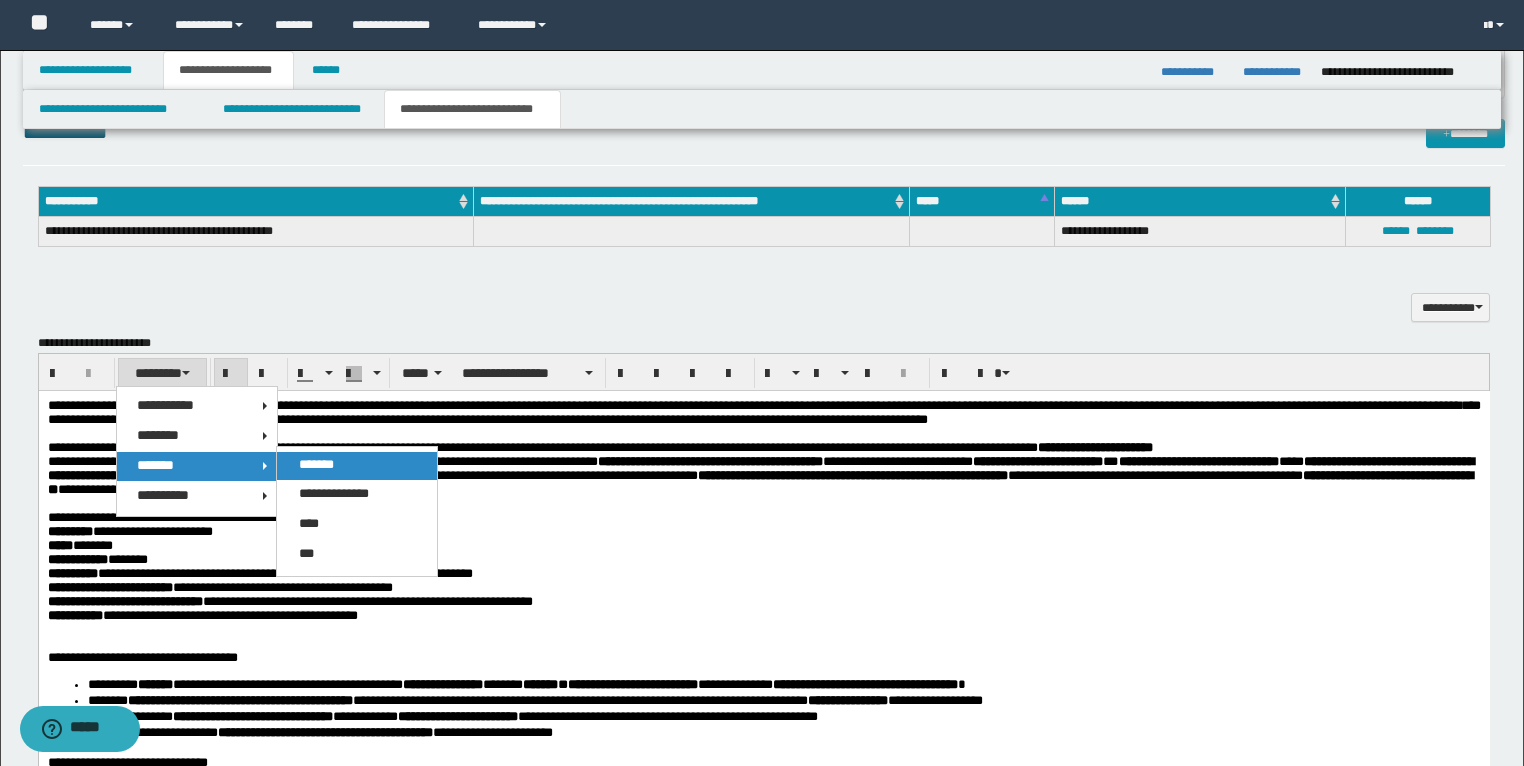 click on "*******" at bounding box center (316, 464) 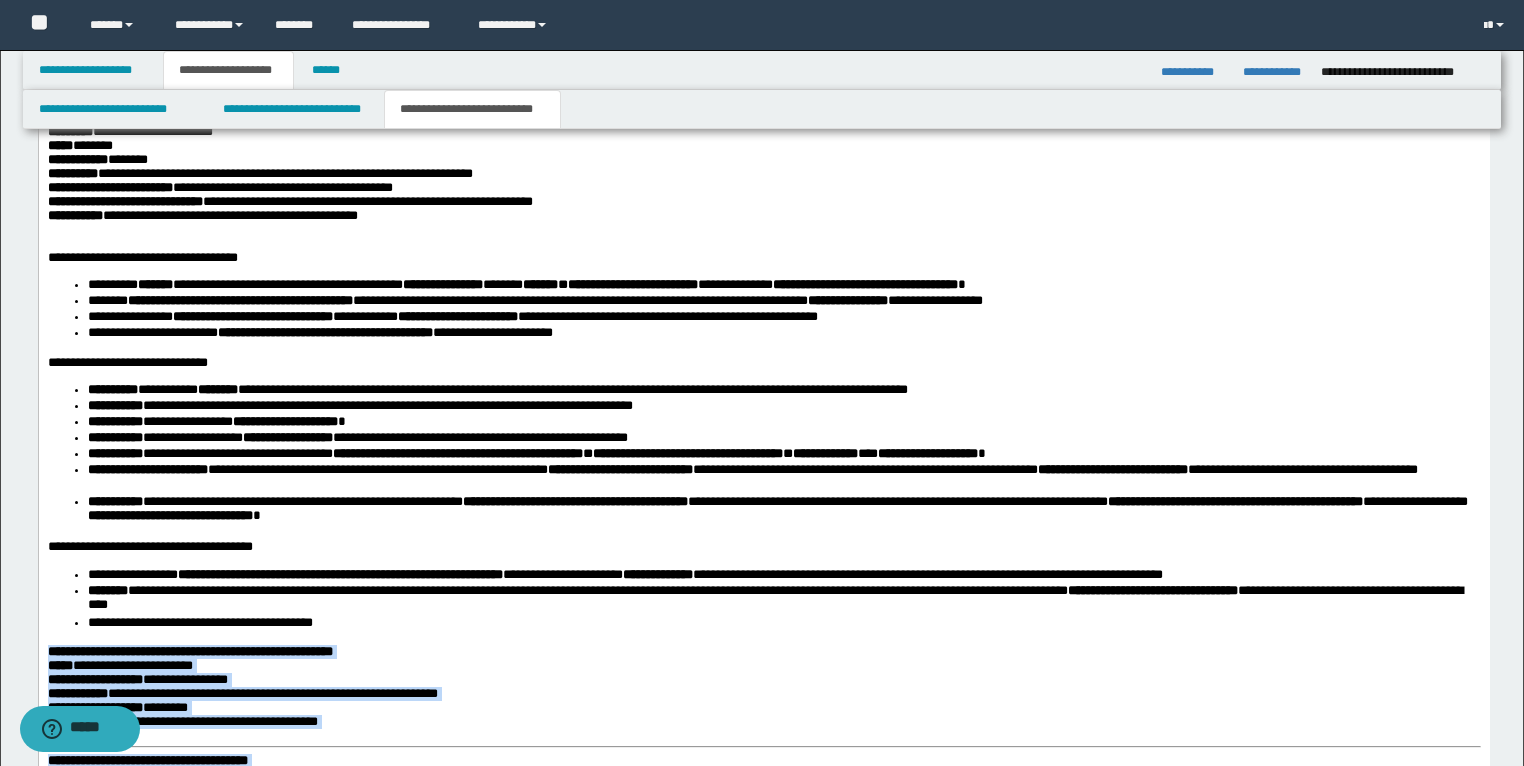scroll, scrollTop: 2559, scrollLeft: 0, axis: vertical 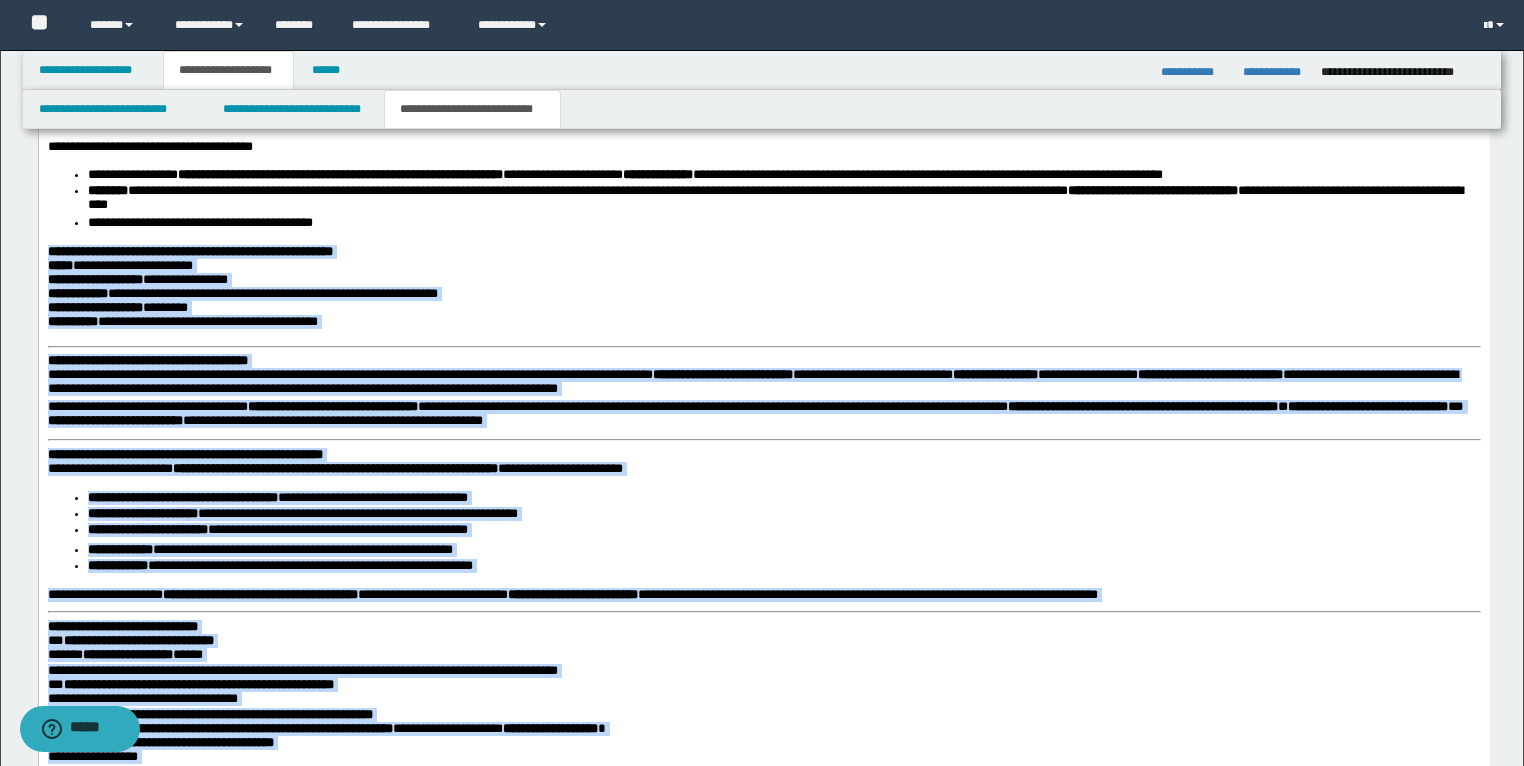 click on "**********" at bounding box center (752, 382) 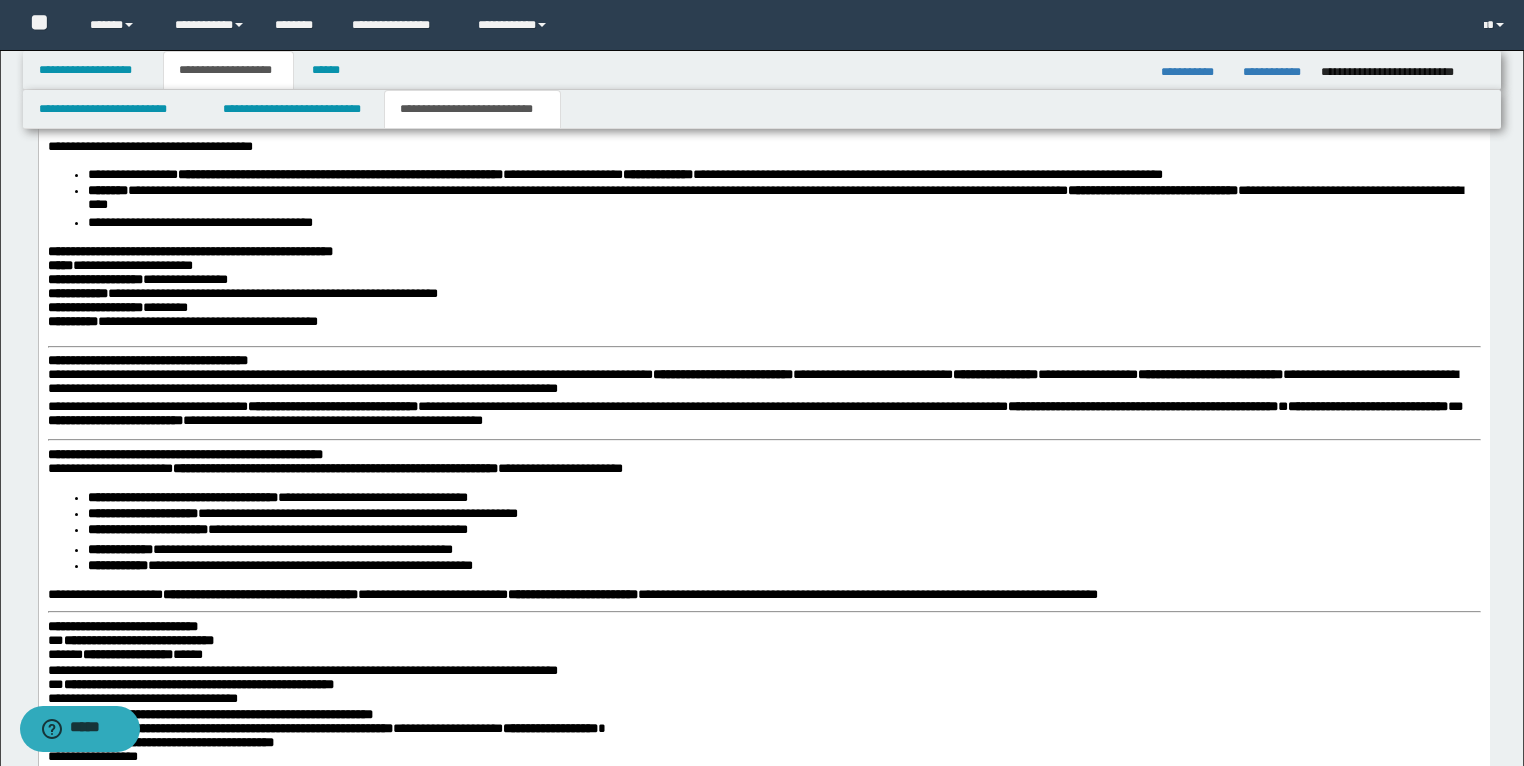 click on "**********" at bounding box center (147, 361) 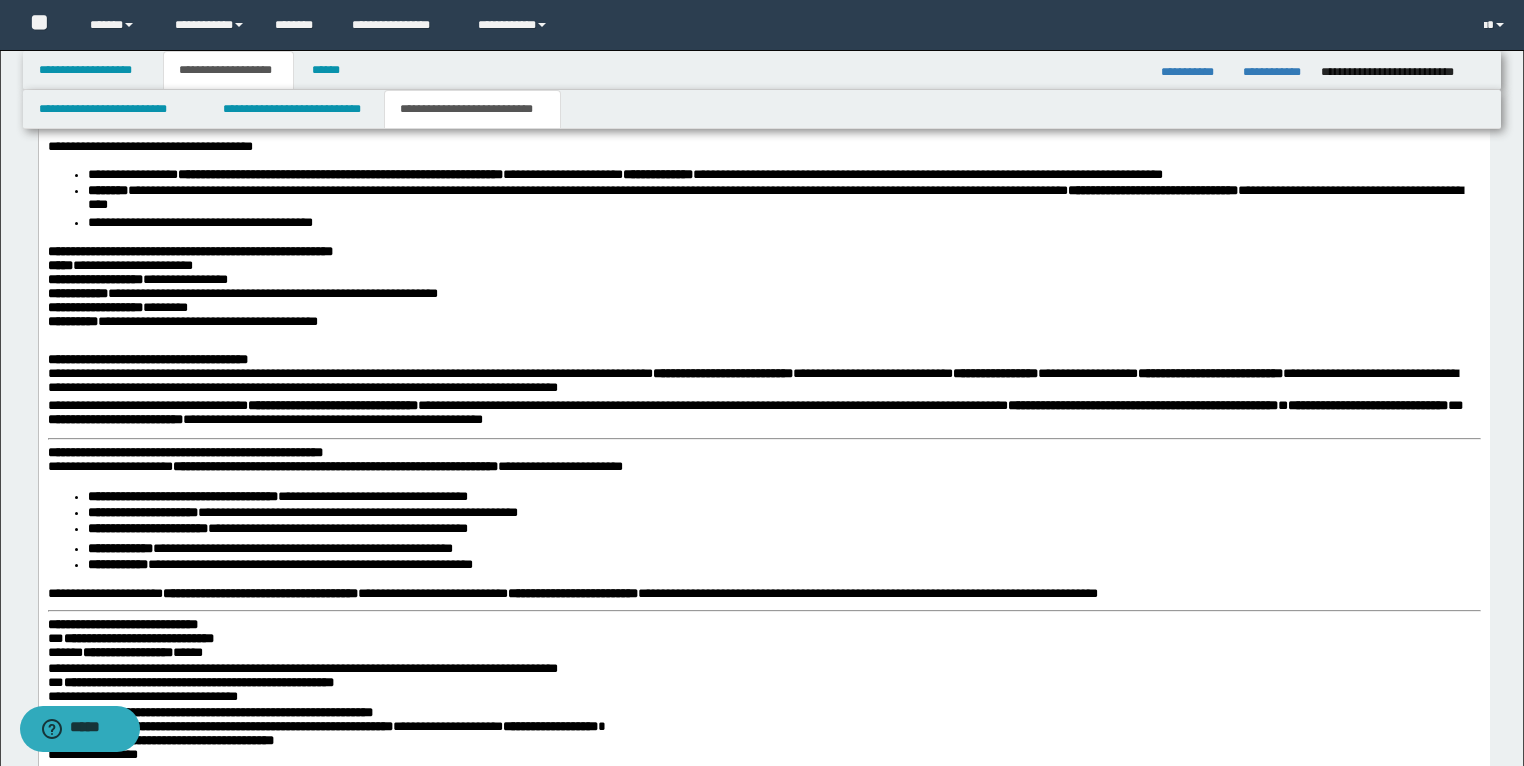click on "**********" at bounding box center [763, 651] 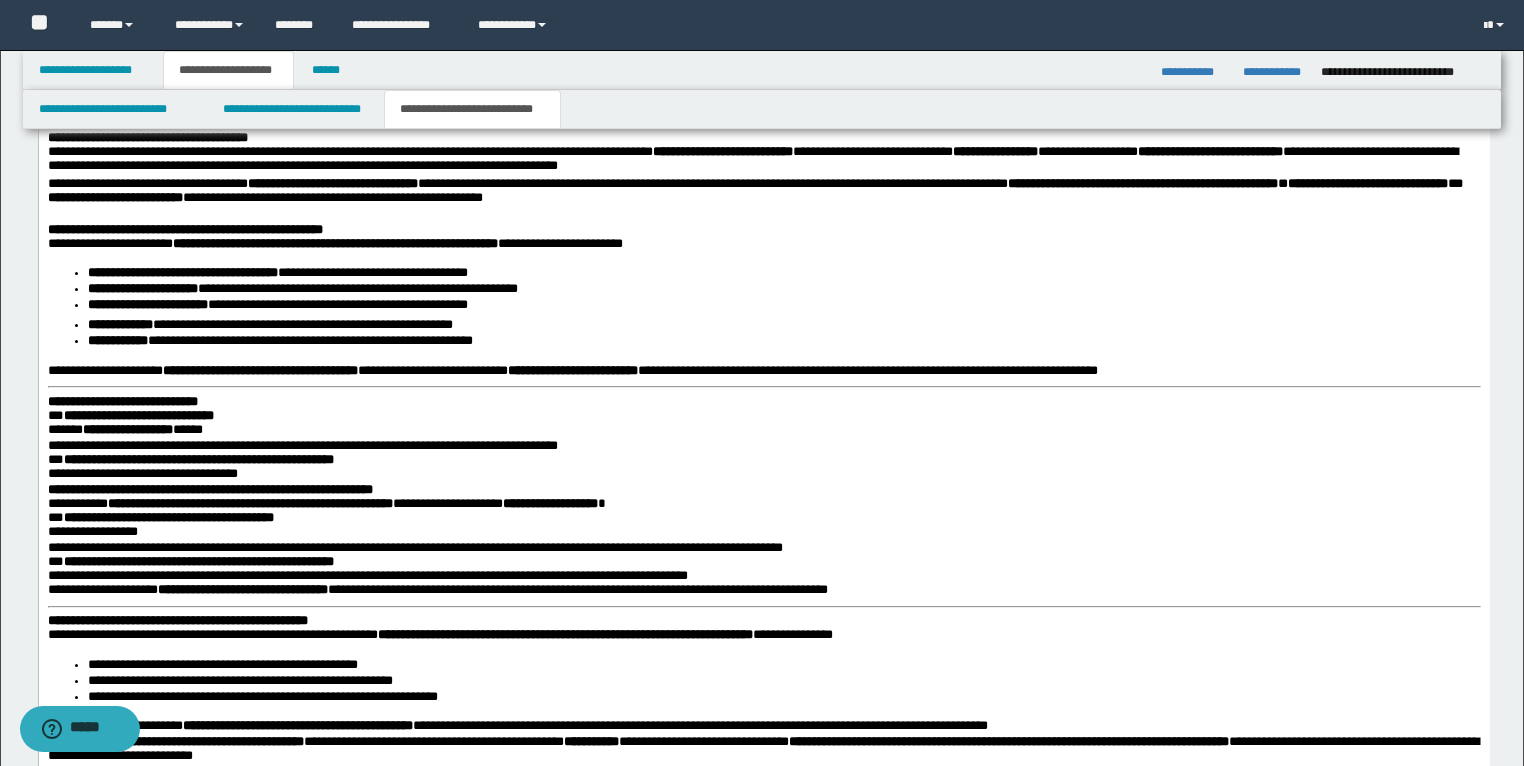 scroll, scrollTop: 2799, scrollLeft: 0, axis: vertical 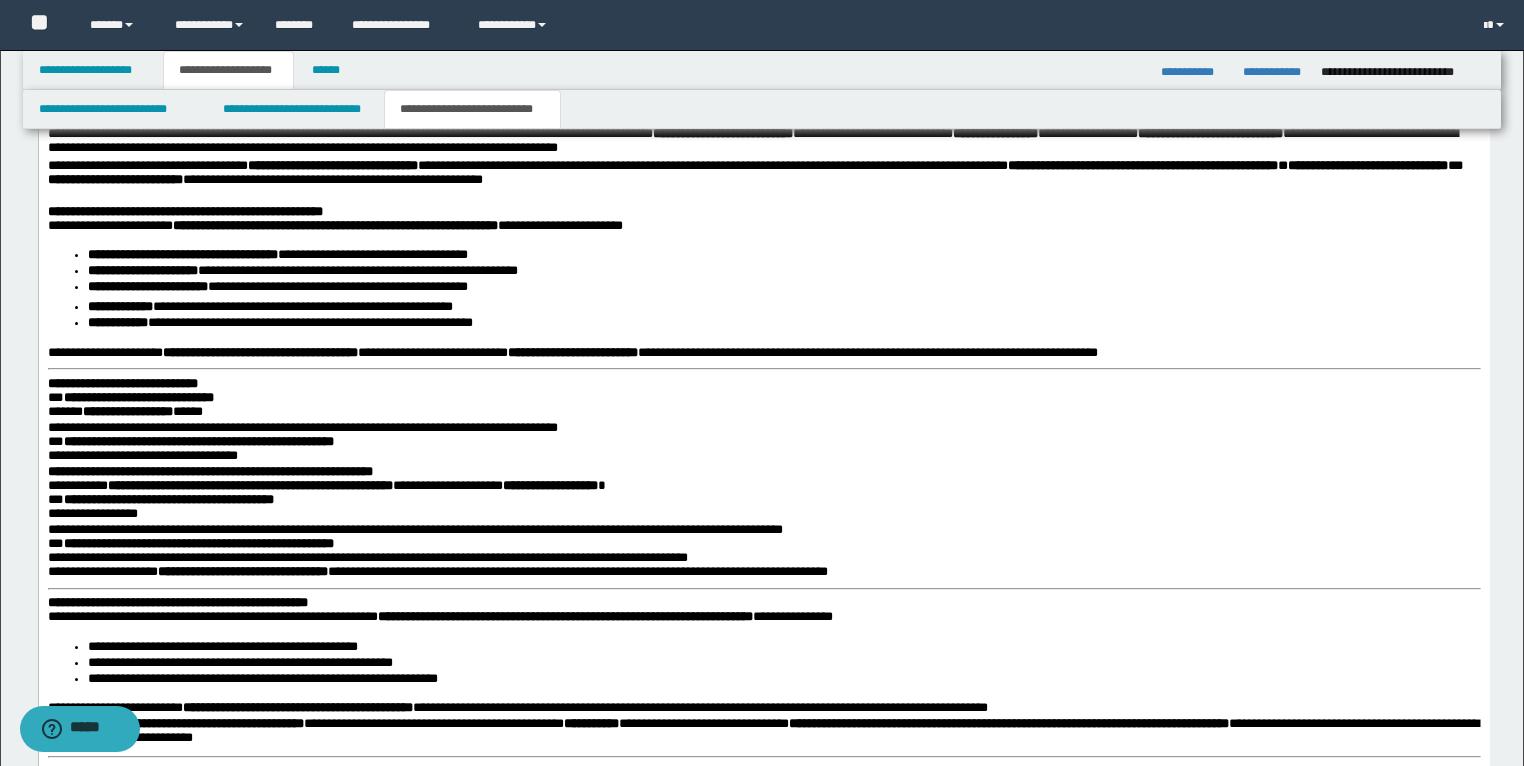 click on "**********" at bounding box center [763, 411] 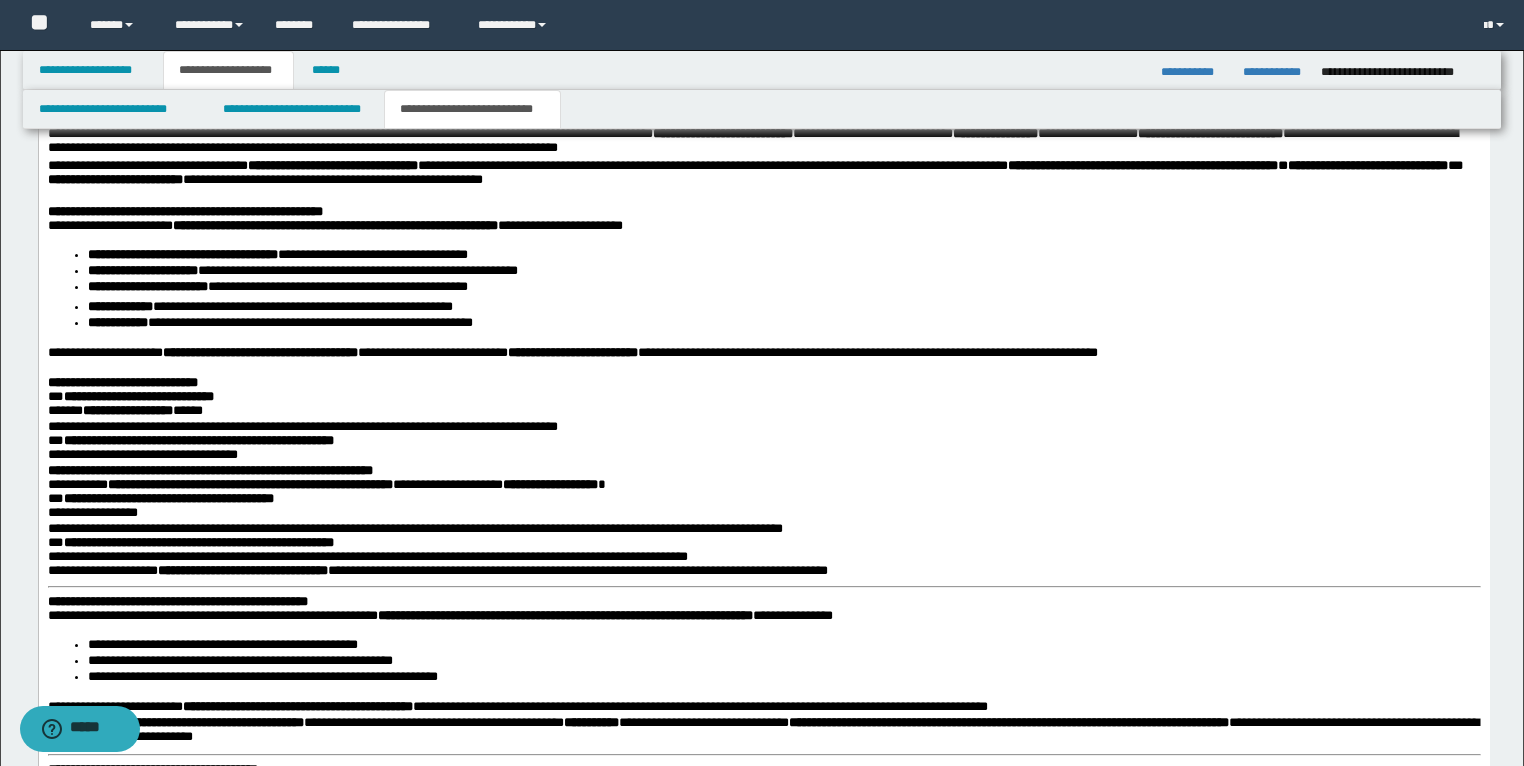 scroll, scrollTop: 2879, scrollLeft: 0, axis: vertical 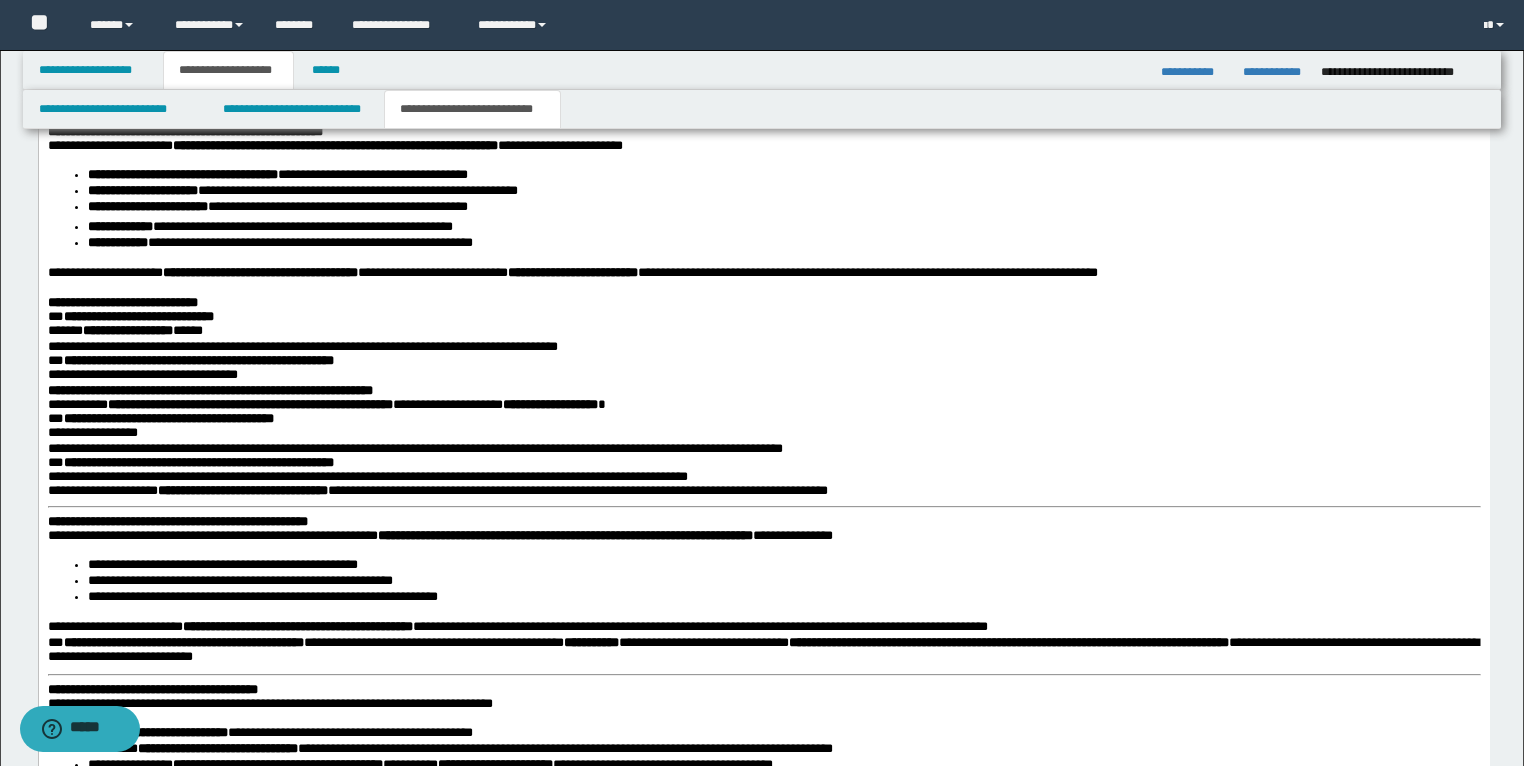 click on "**********" at bounding box center (763, 330) 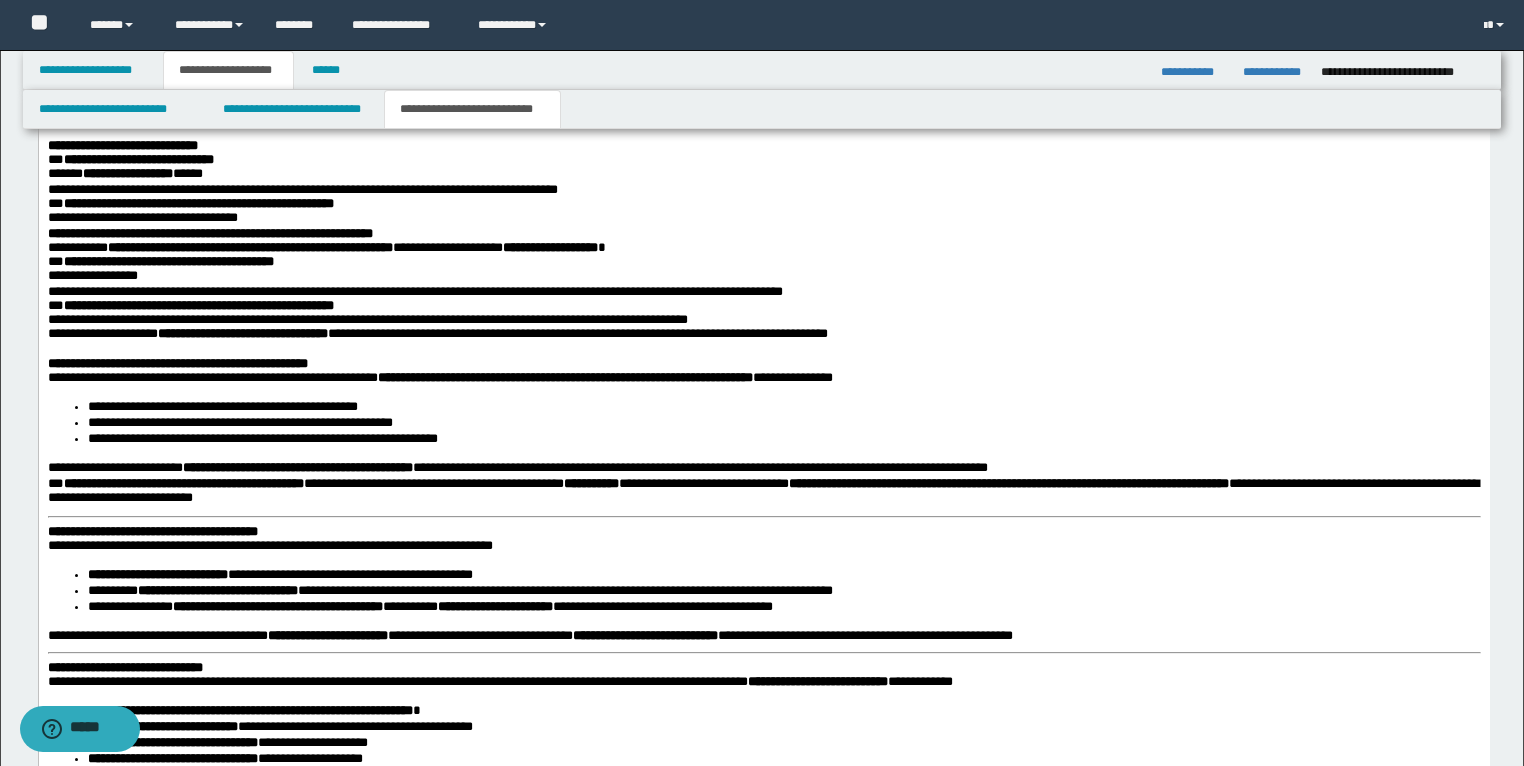 scroll, scrollTop: 3039, scrollLeft: 0, axis: vertical 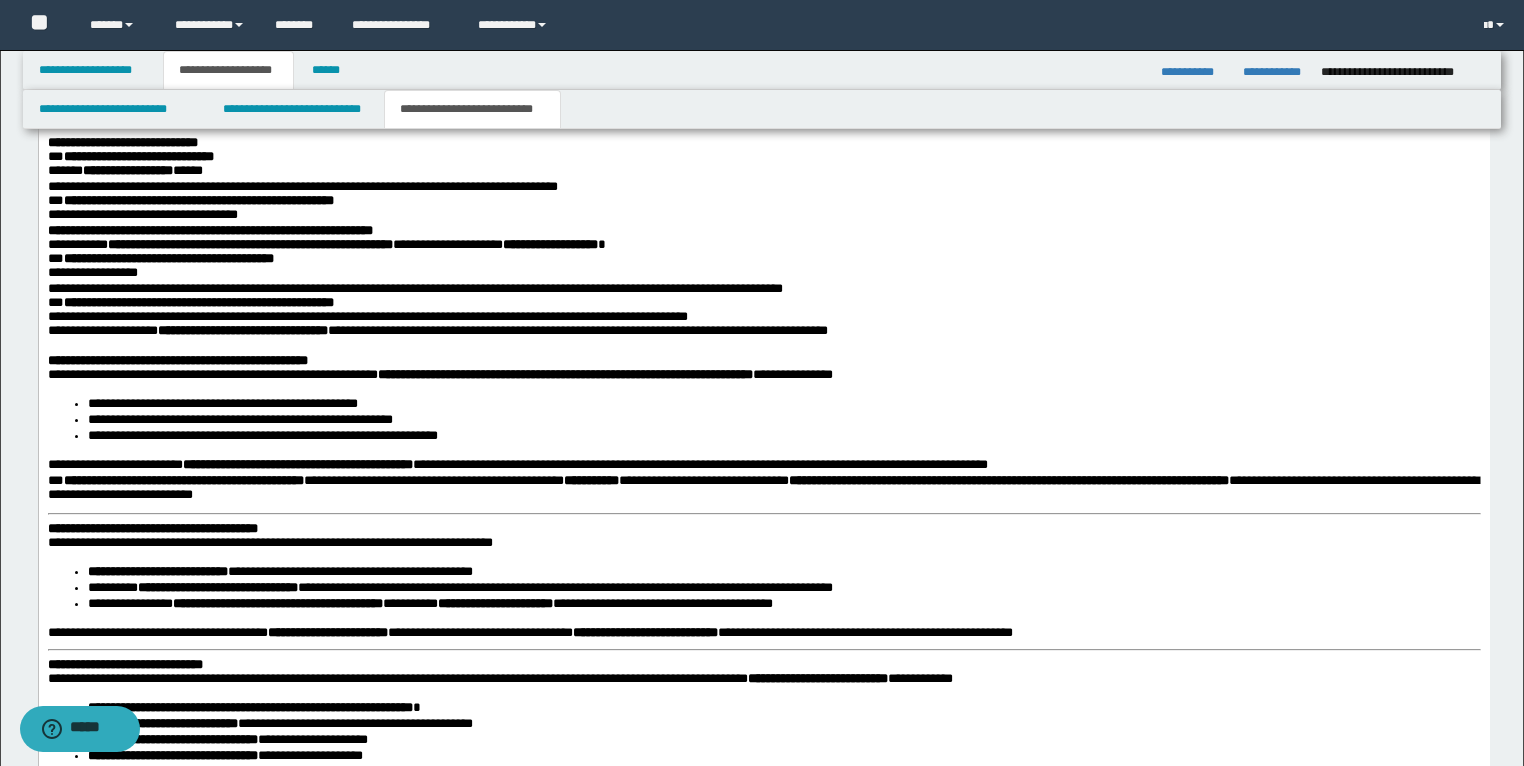 click on "**********" at bounding box center [564, 375] 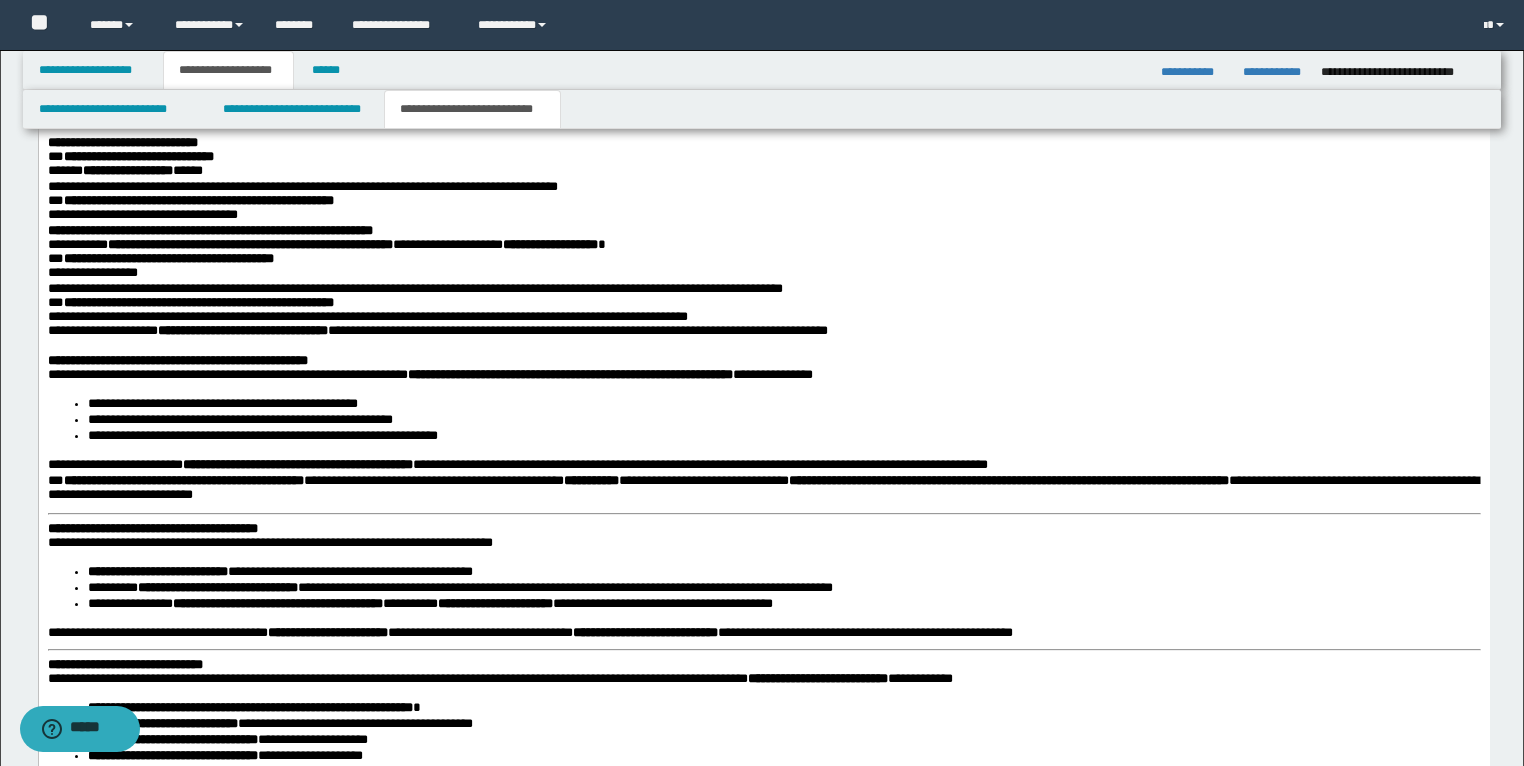 click on "**********" at bounding box center [569, 375] 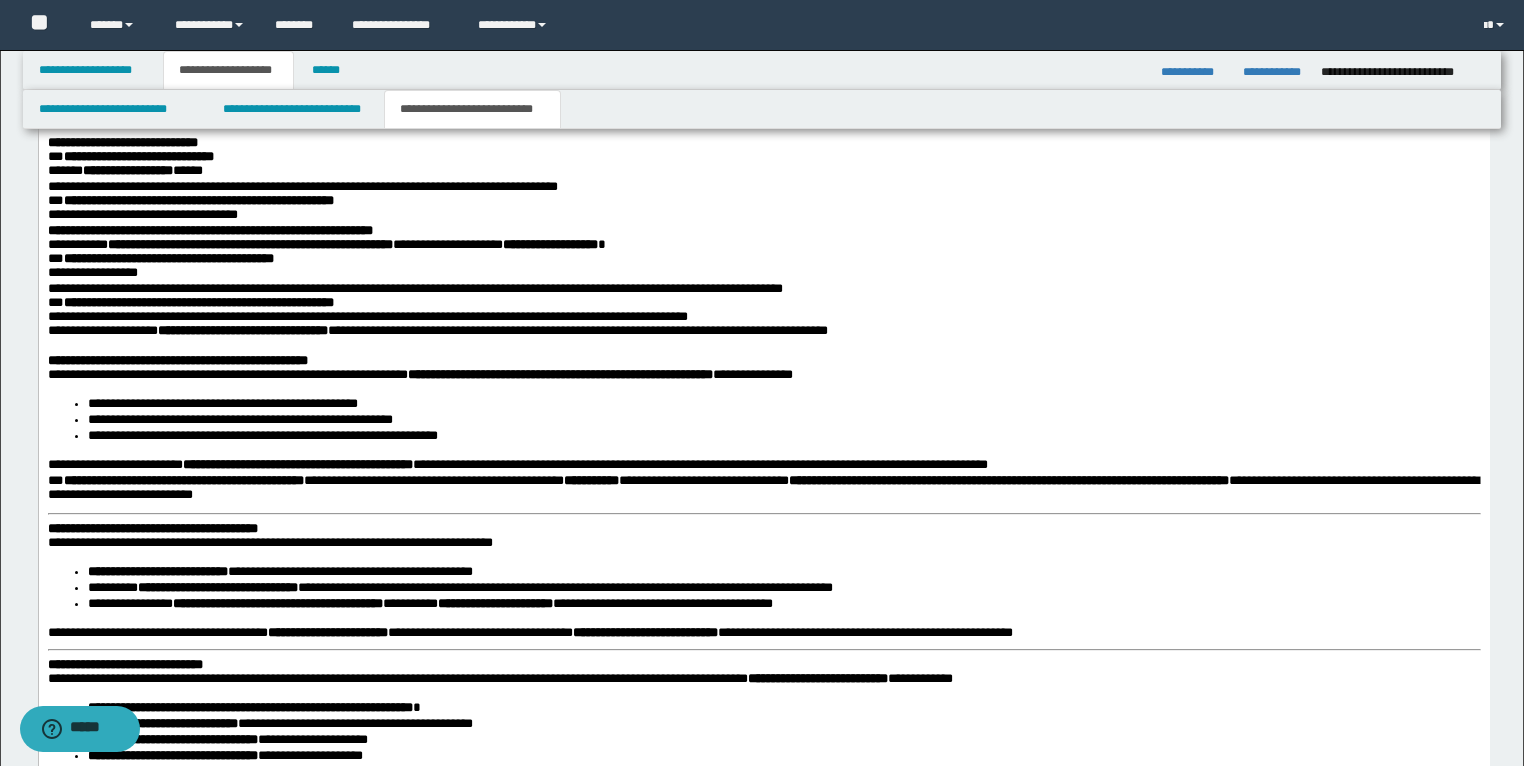 click on "**********" at bounding box center [419, 375] 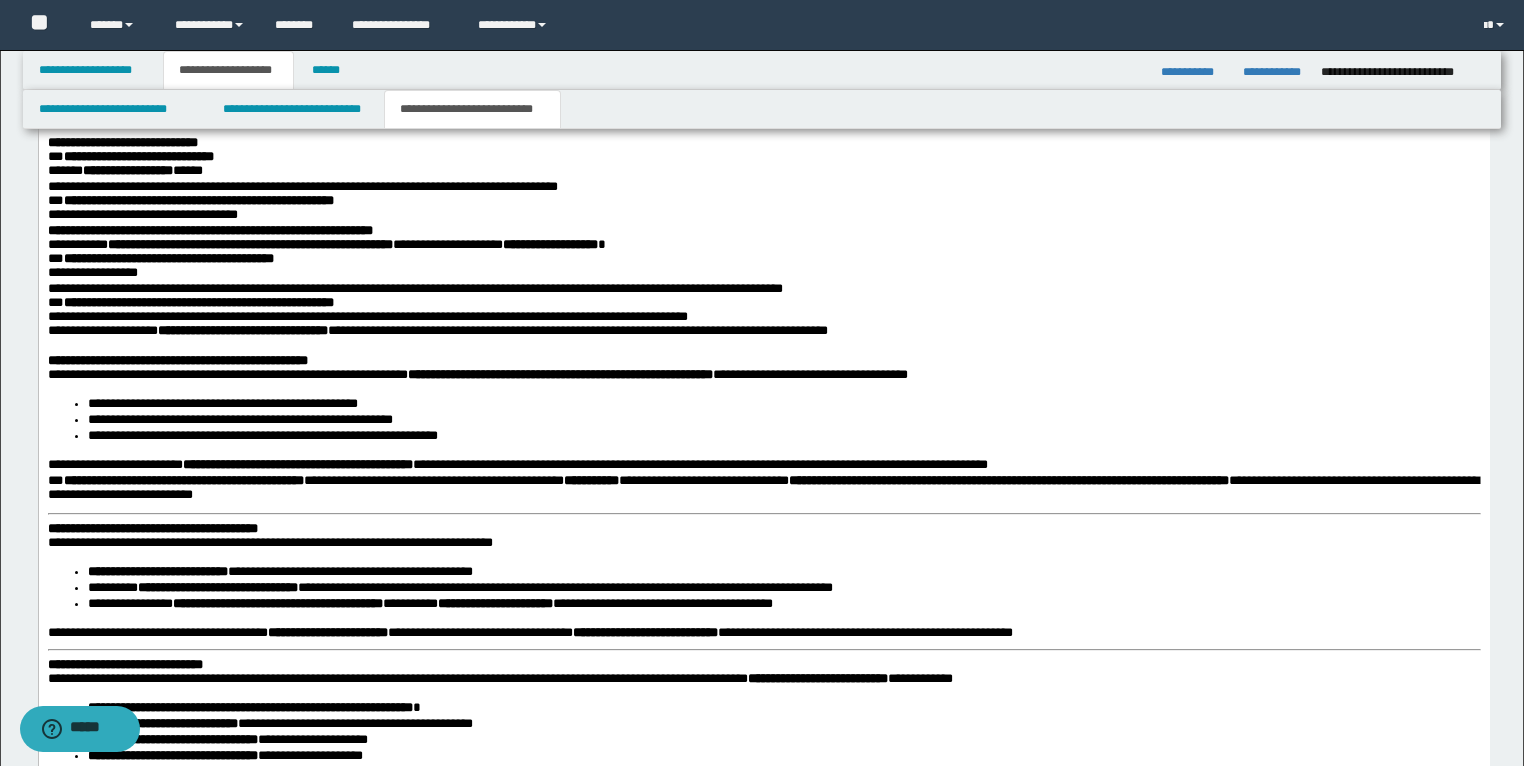 click on "**********" at bounding box center (477, 375) 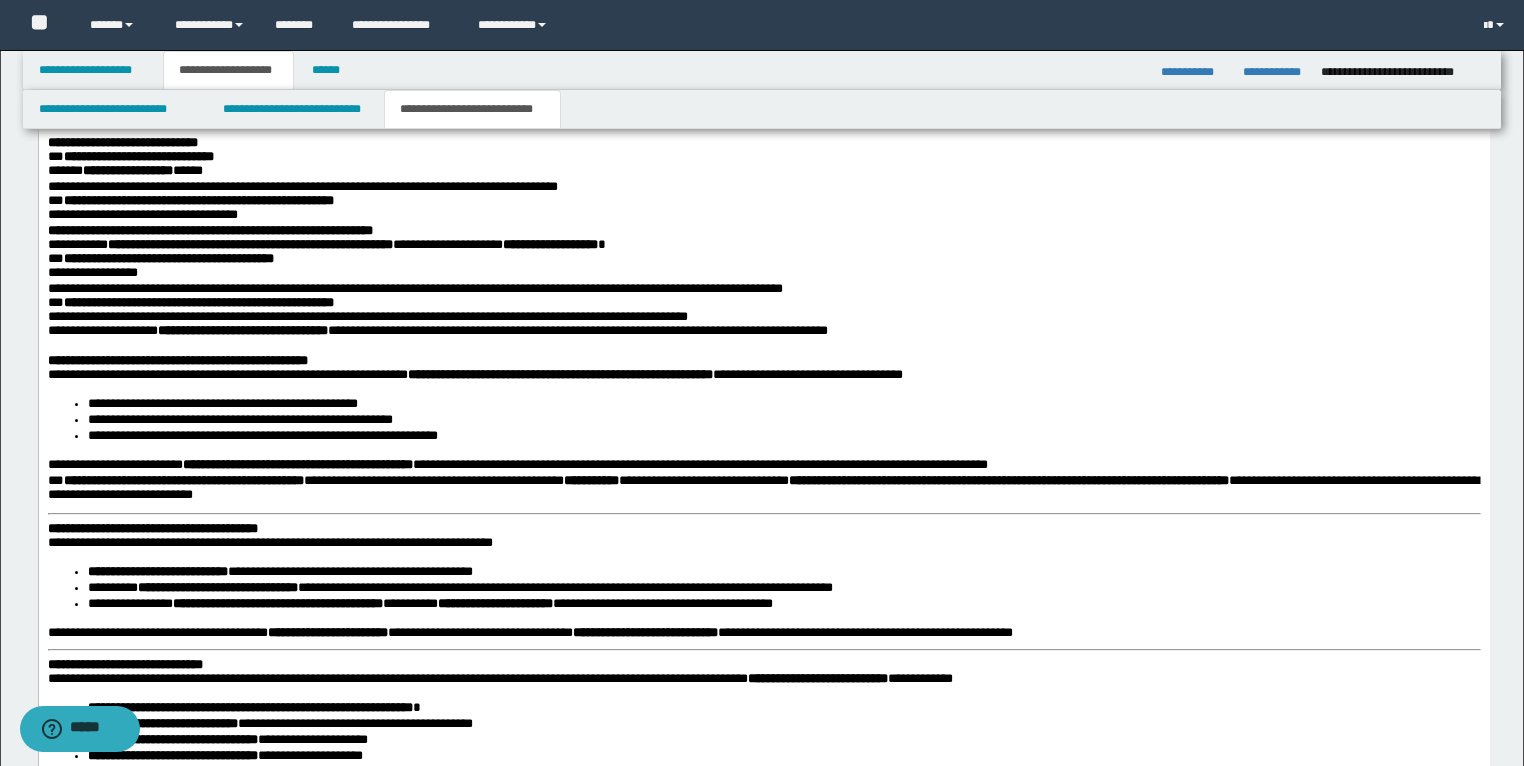 click on "**********" at bounding box center (474, 375) 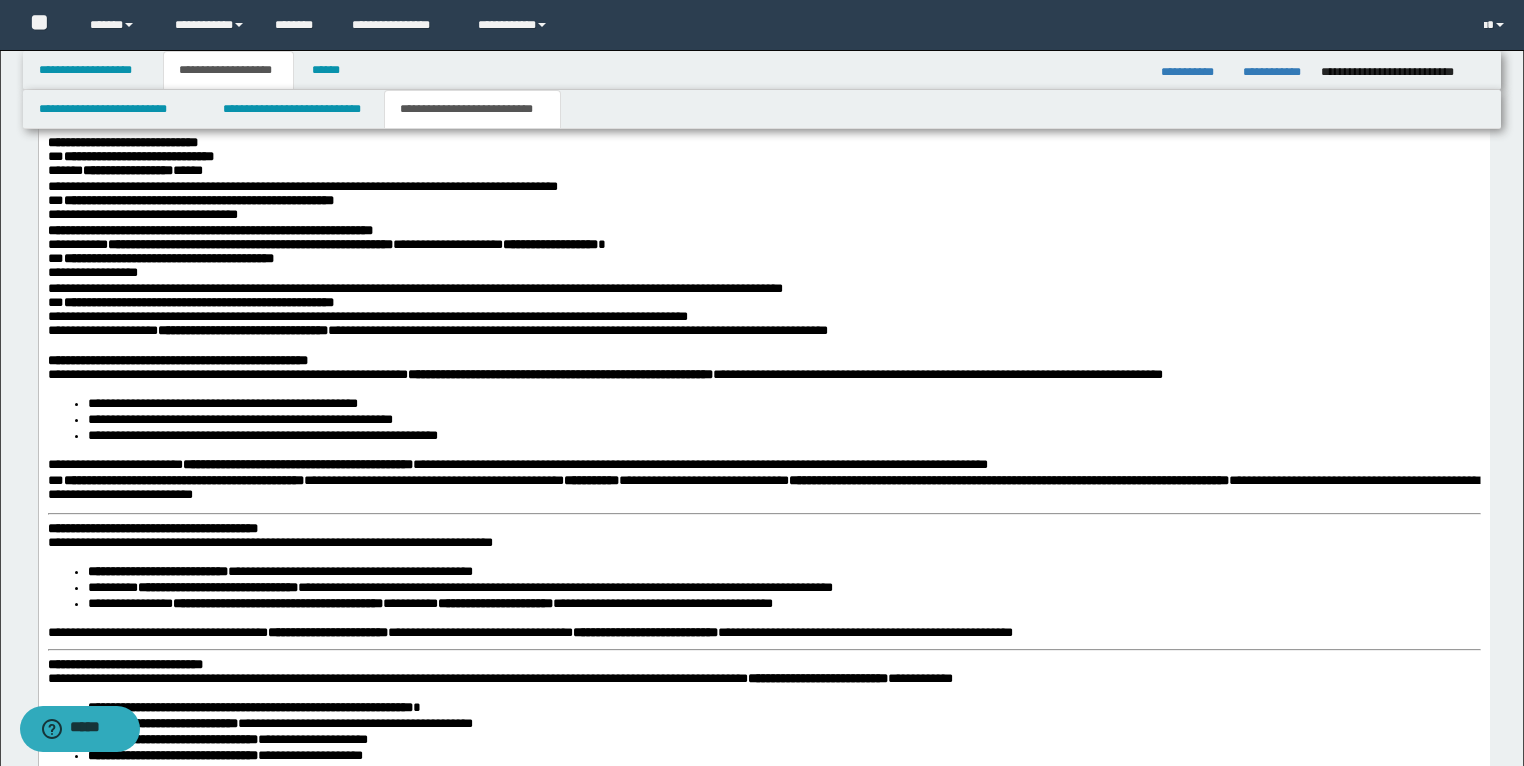 click on "**********" at bounding box center (604, 375) 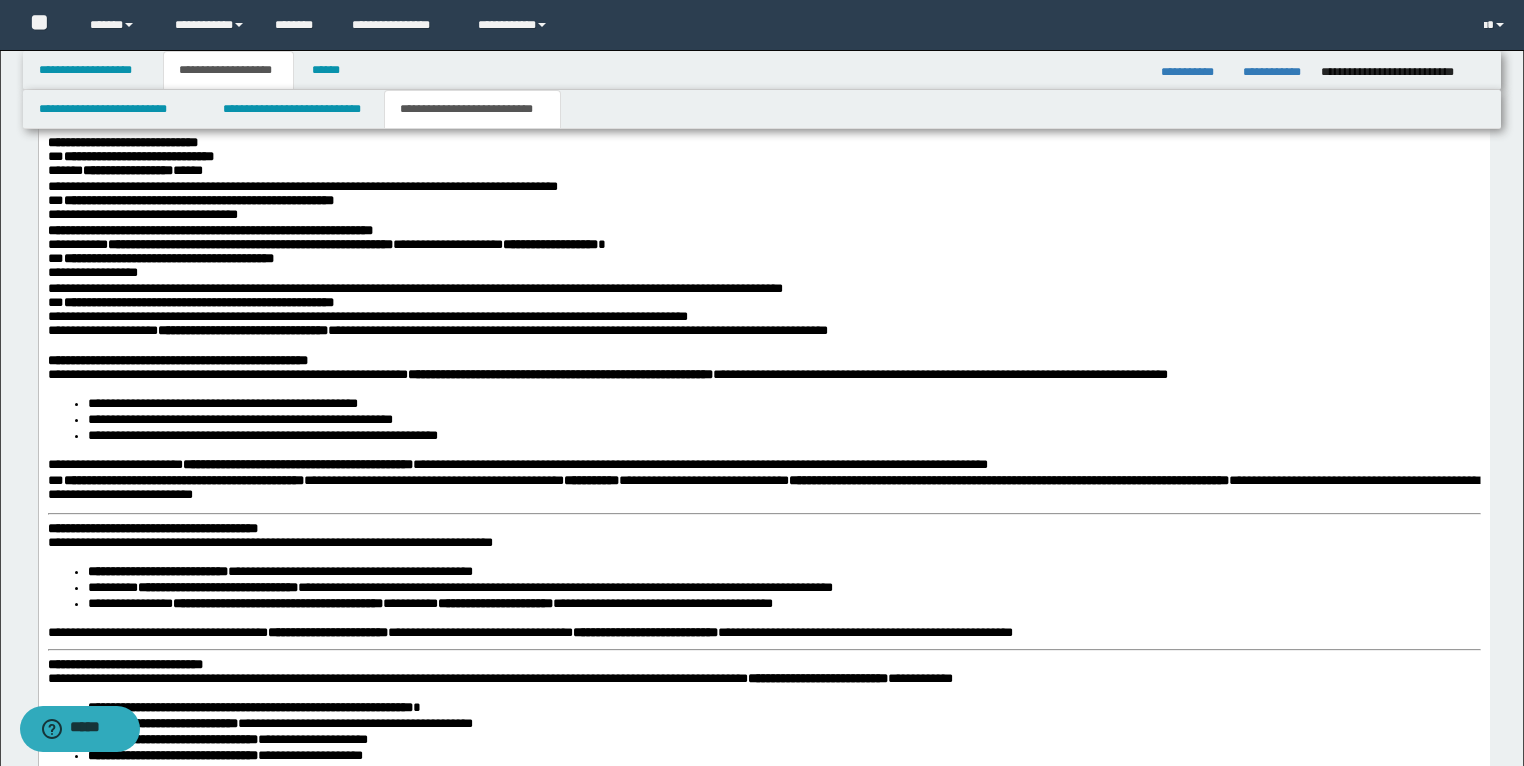 click on "**********" at bounding box center [607, 375] 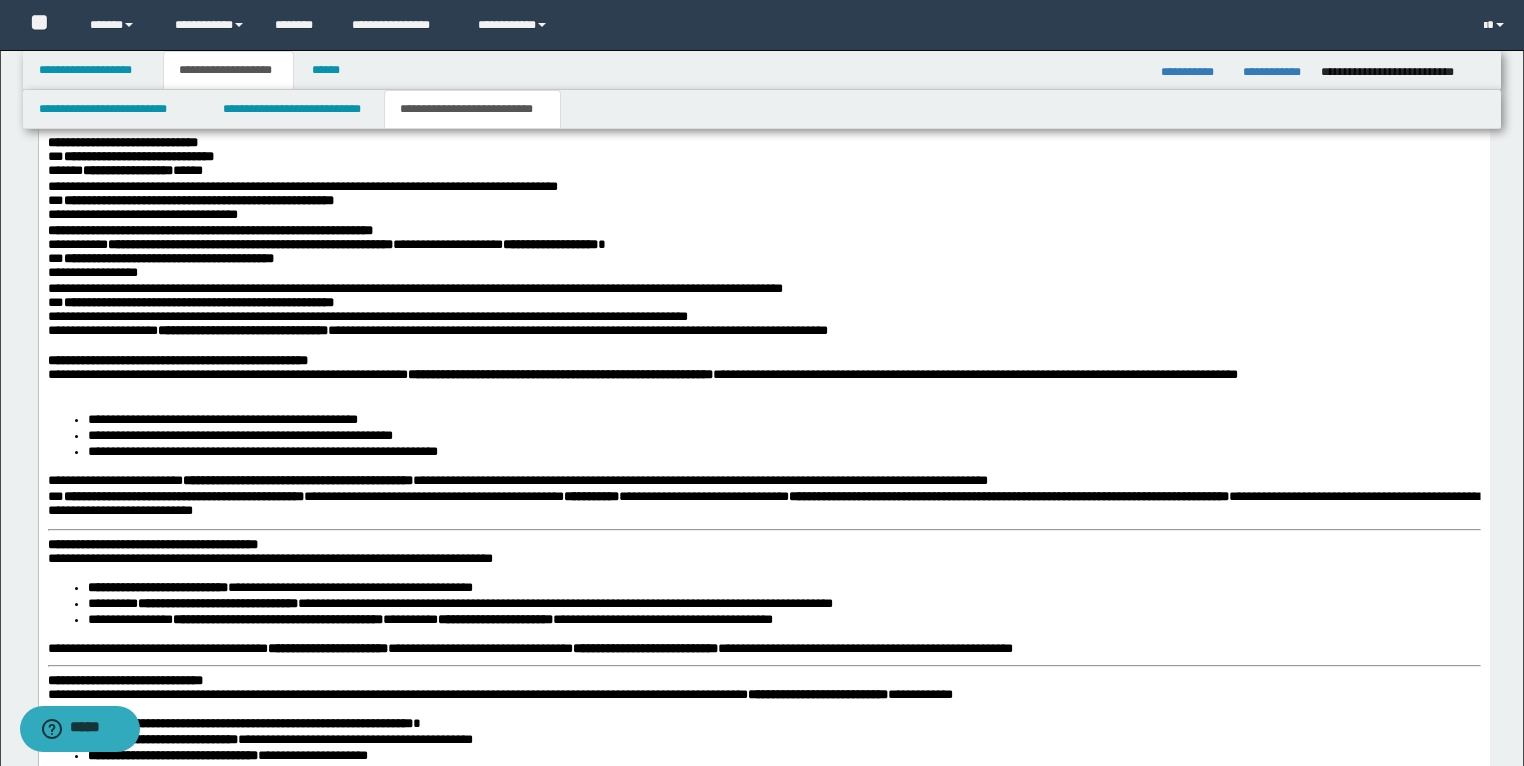 click on "**********" at bounding box center [642, 375] 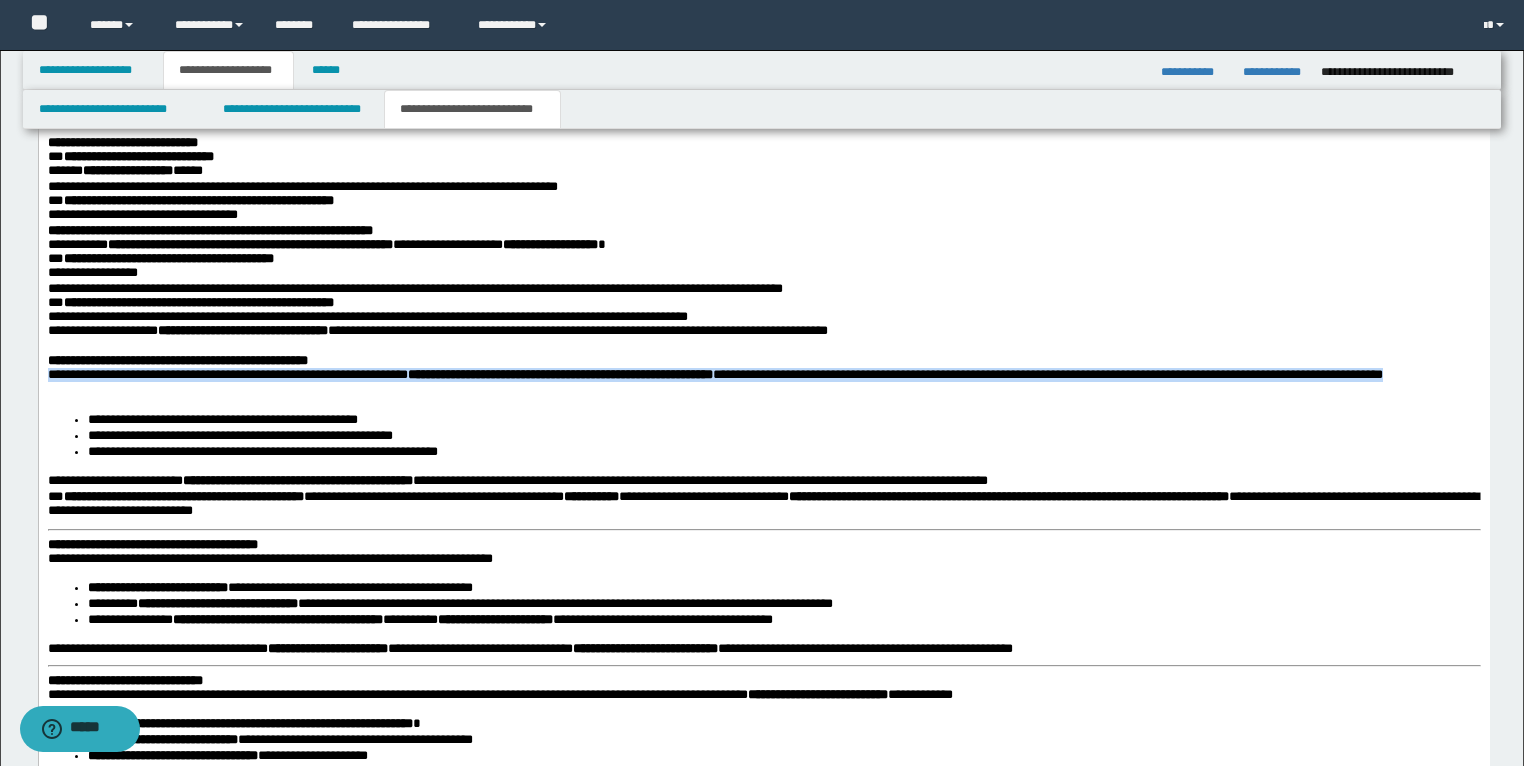 drag, startPoint x: 283, startPoint y: 453, endPoint x: 47, endPoint y: 434, distance: 236.7636 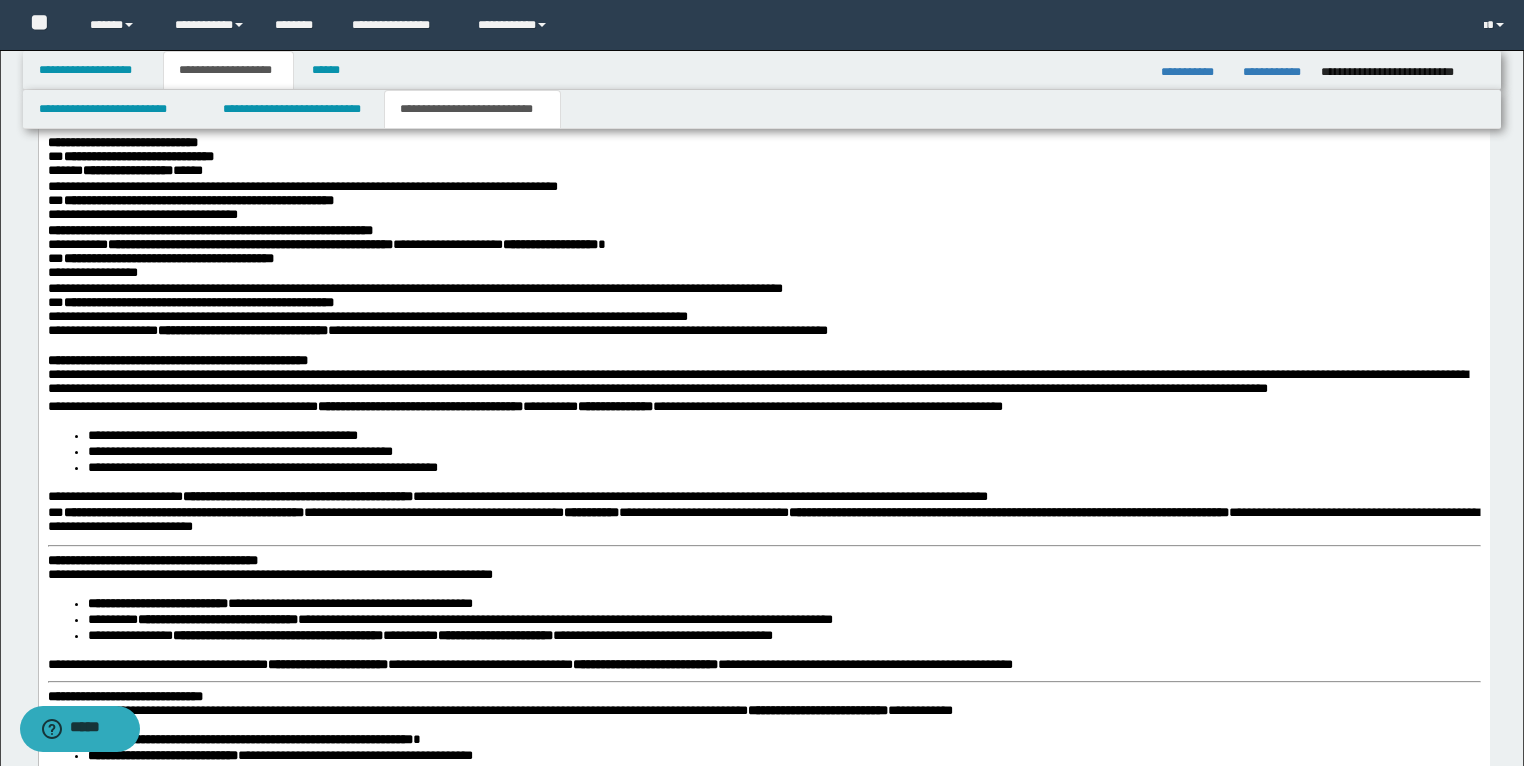 click on "**********" at bounding box center [763, 409] 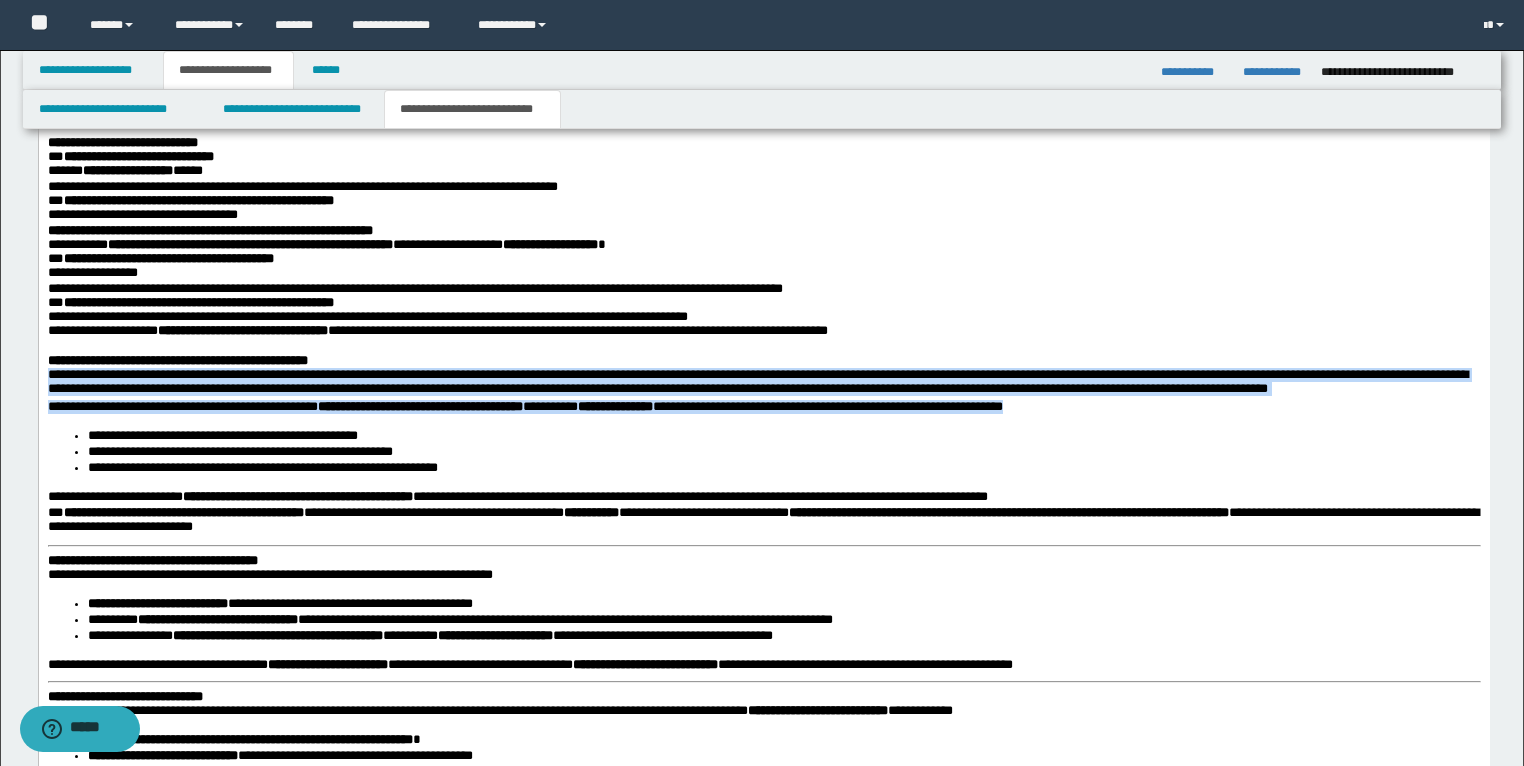 drag, startPoint x: 1117, startPoint y: 471, endPoint x: 36, endPoint y: 441, distance: 1081.4163 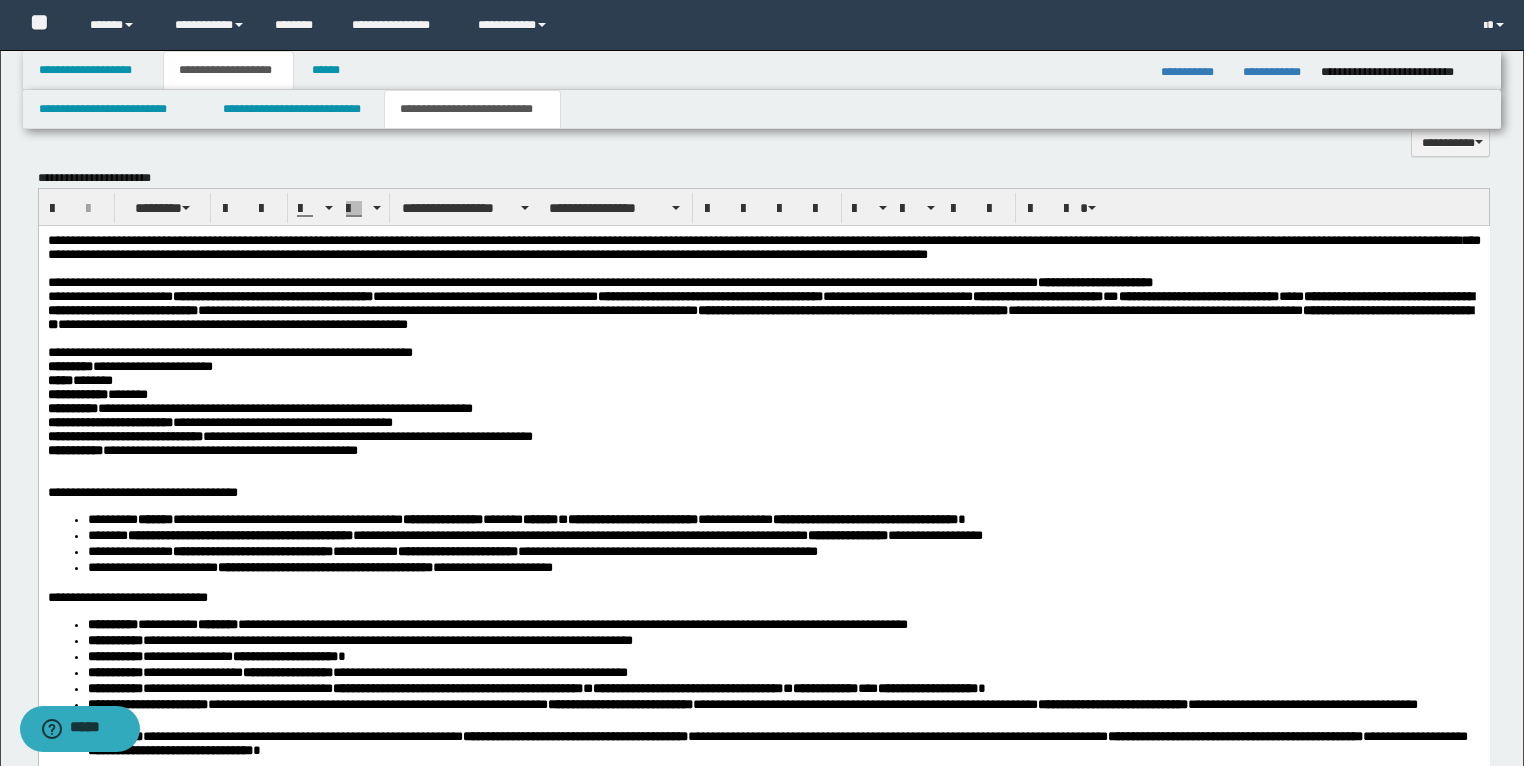 scroll, scrollTop: 1759, scrollLeft: 0, axis: vertical 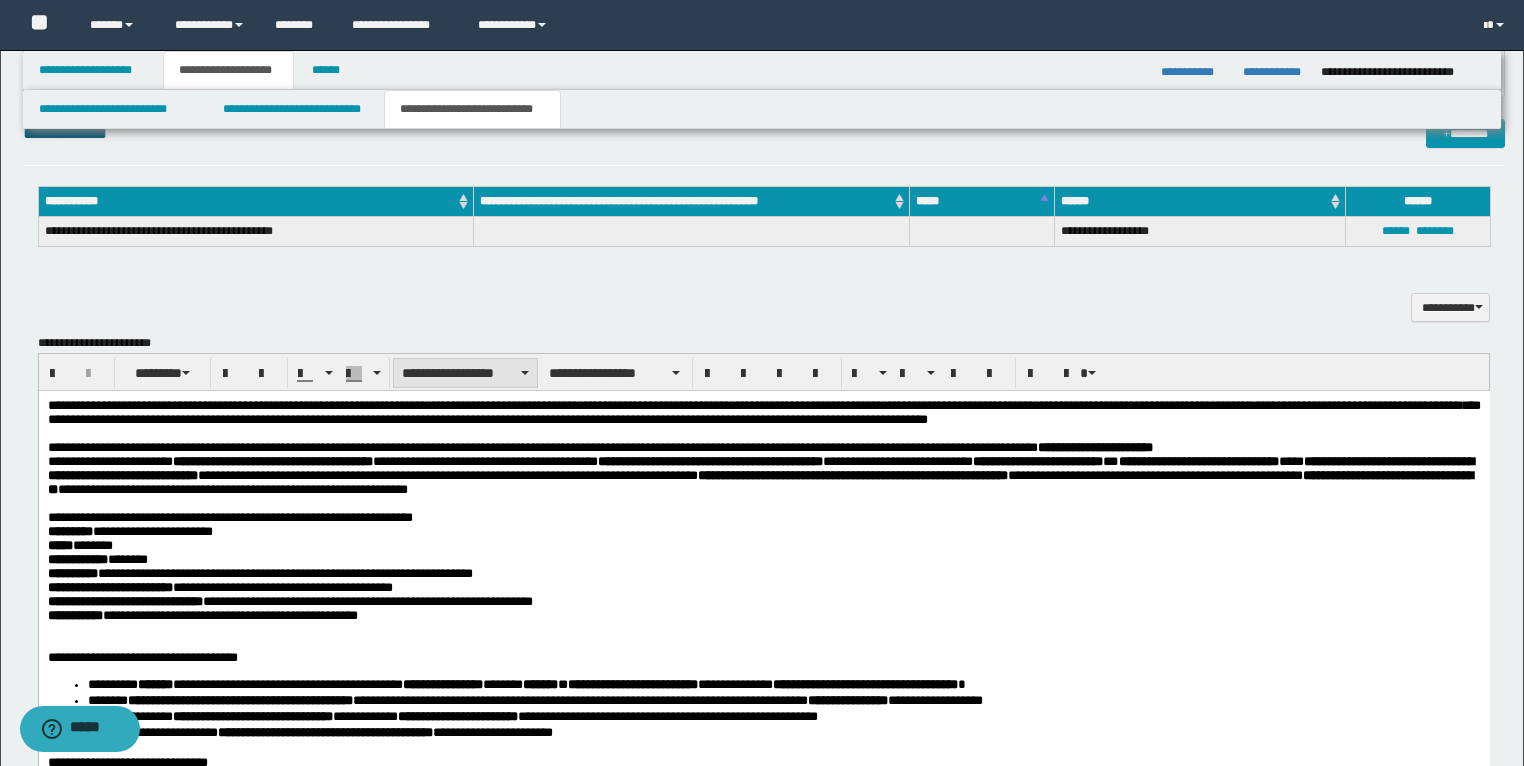 click on "**********" at bounding box center (465, 373) 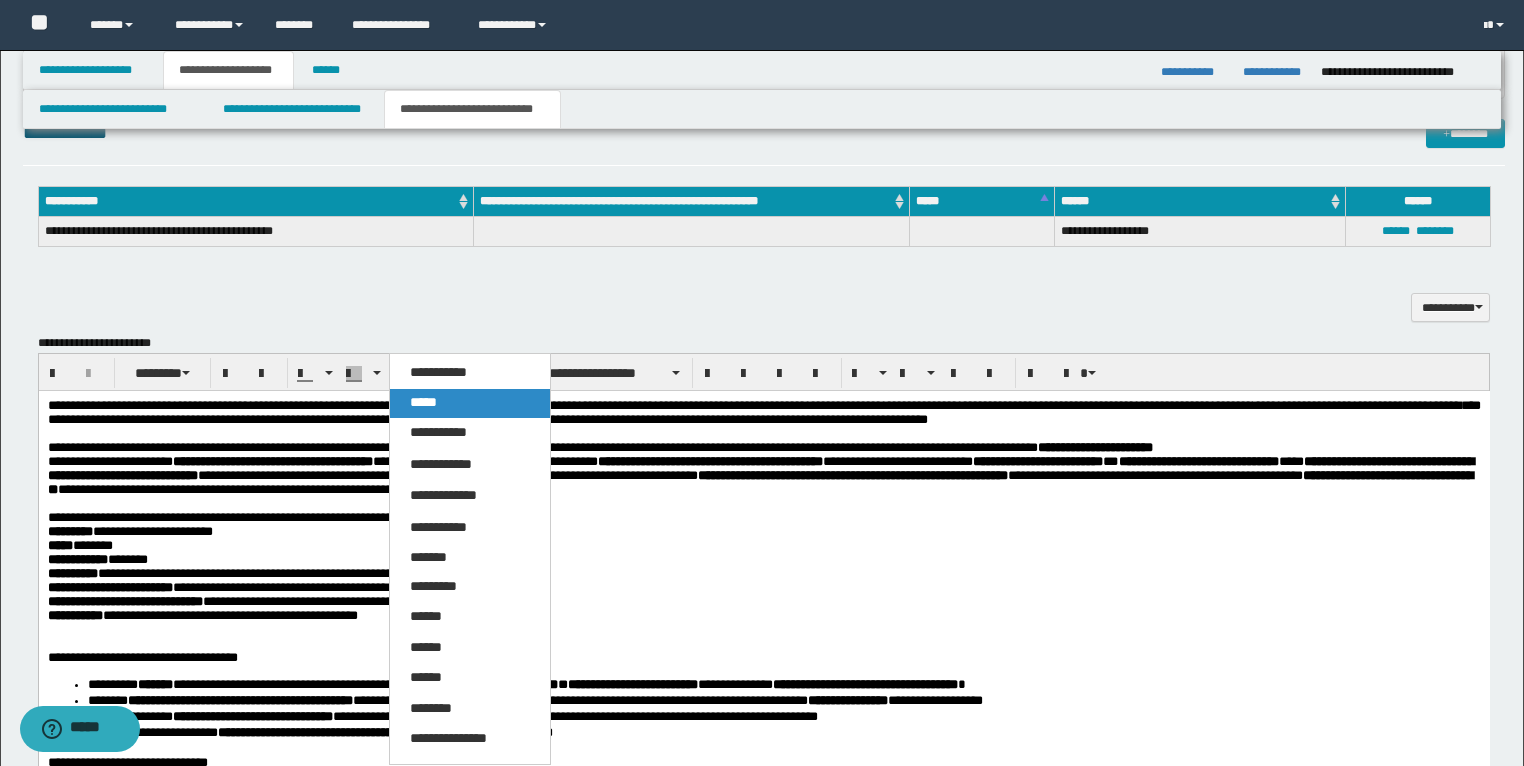 click on "*****" at bounding box center [470, 403] 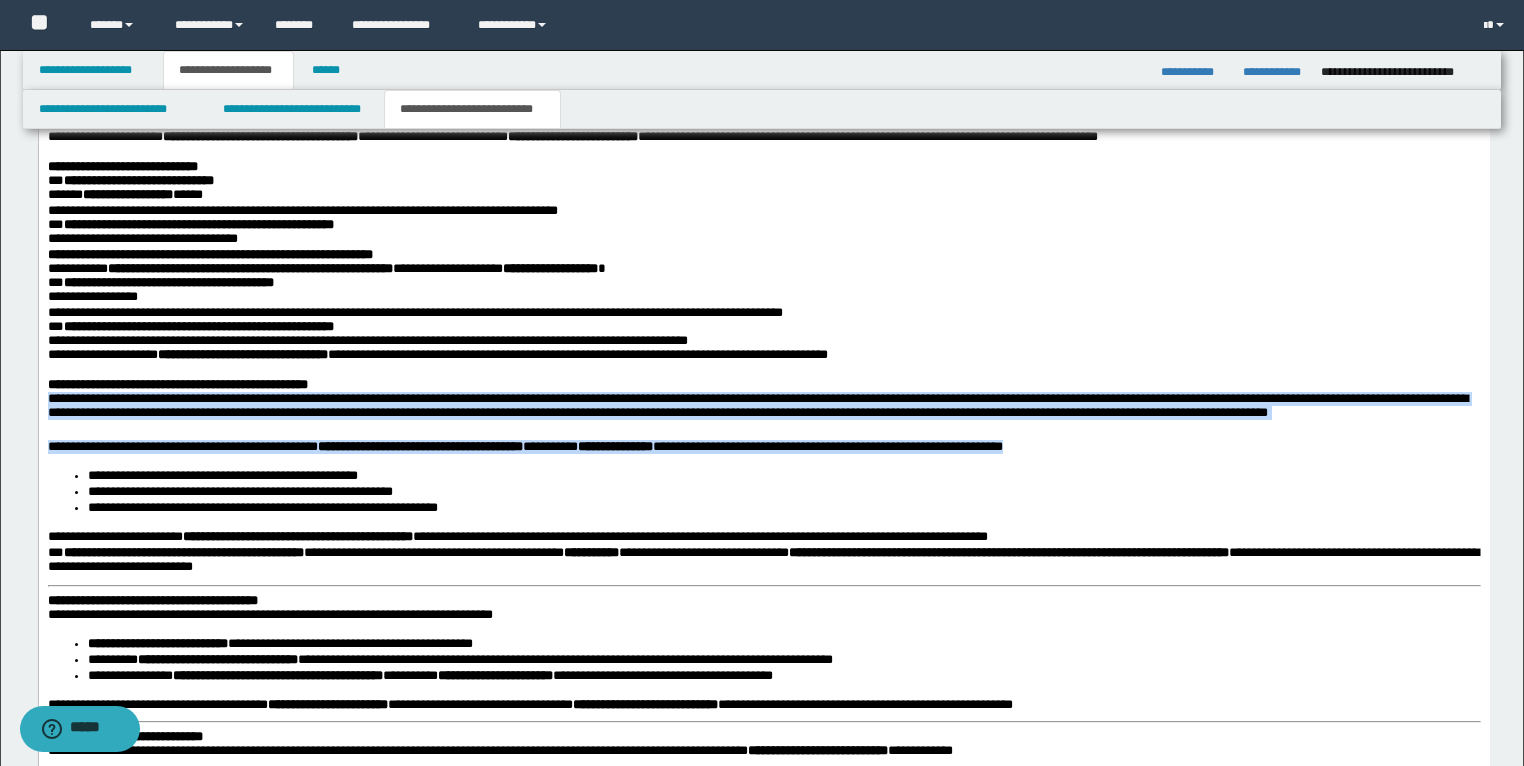 scroll, scrollTop: 3039, scrollLeft: 0, axis: vertical 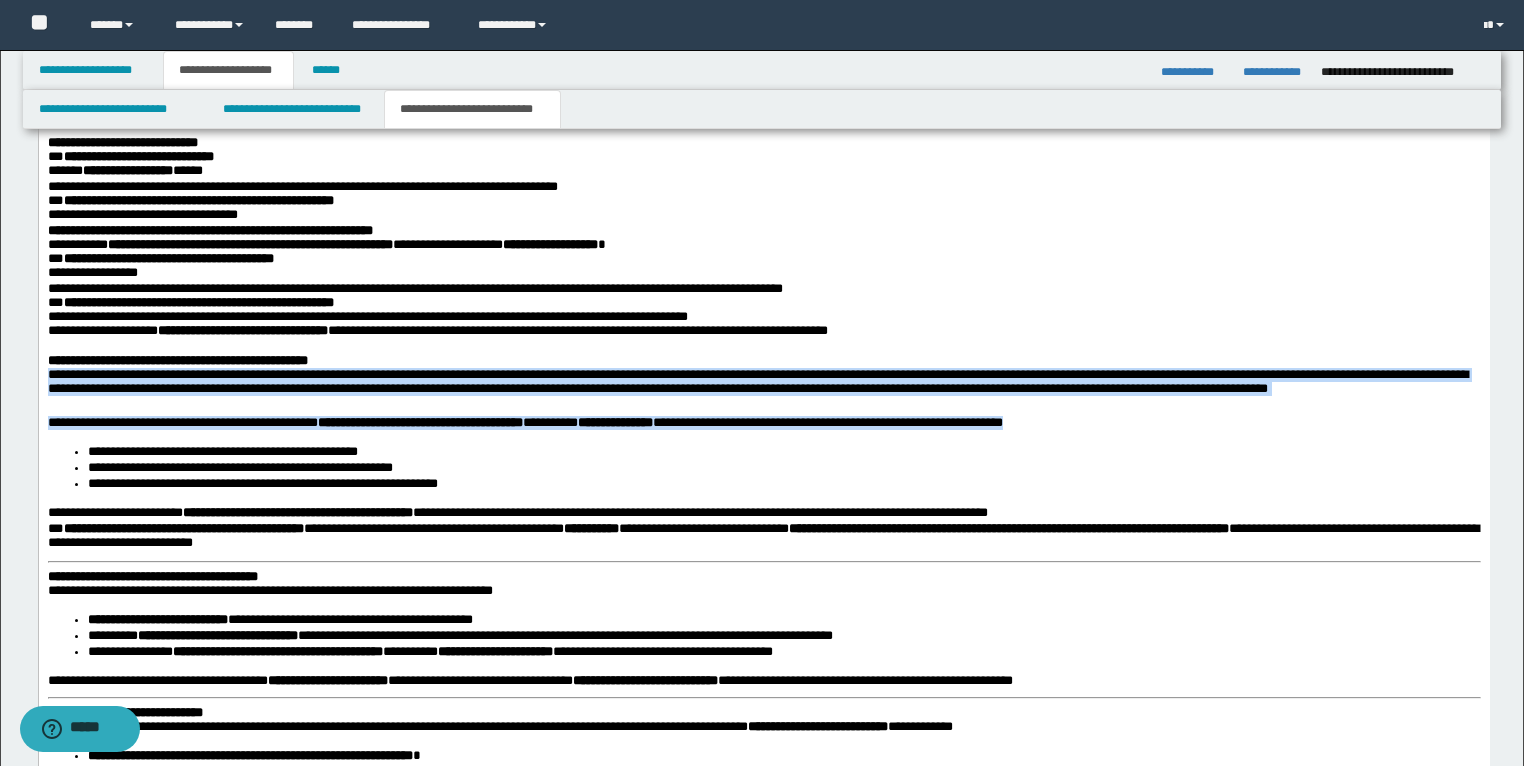 click on "**********" at bounding box center (757, 382) 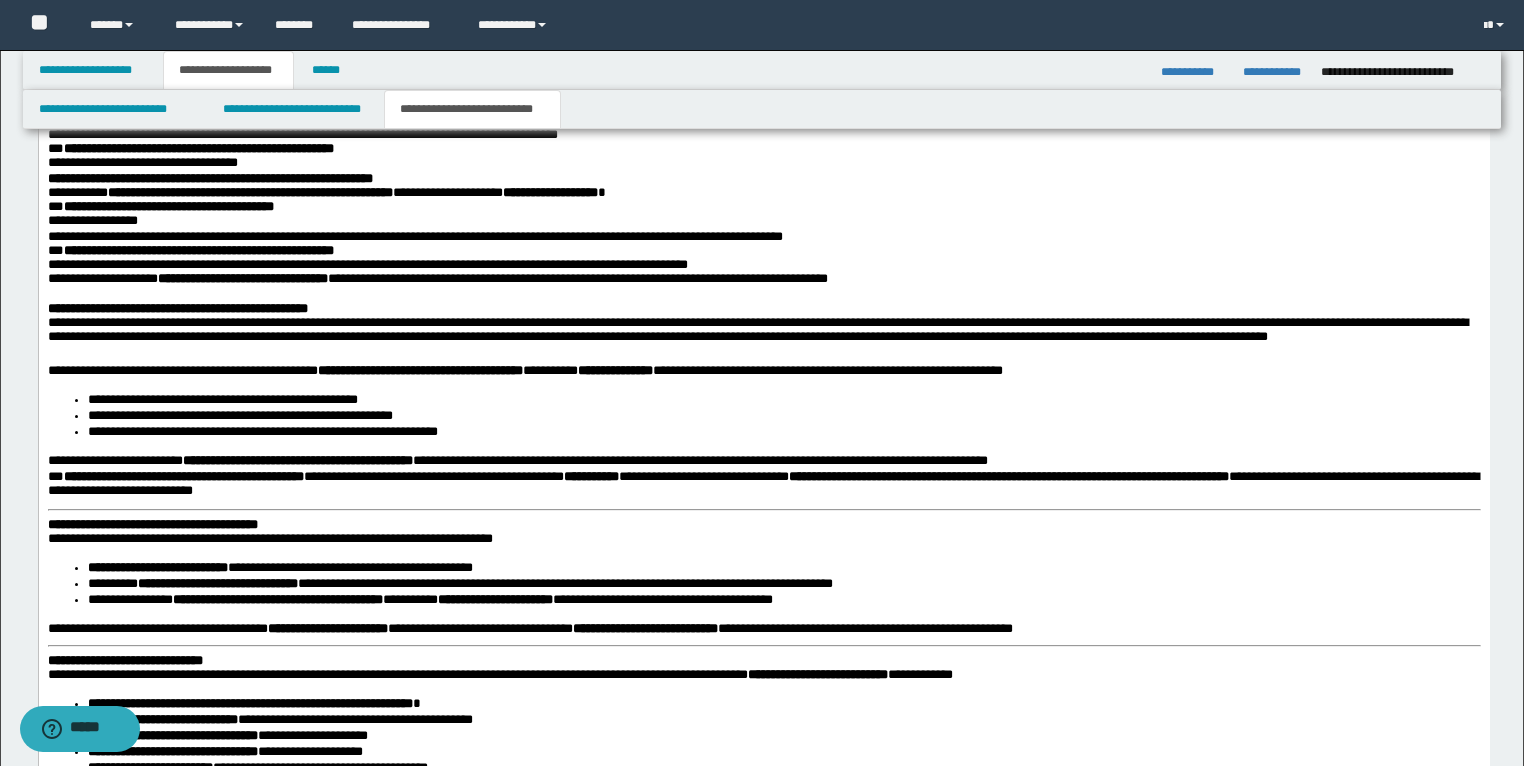 scroll, scrollTop: 3119, scrollLeft: 0, axis: vertical 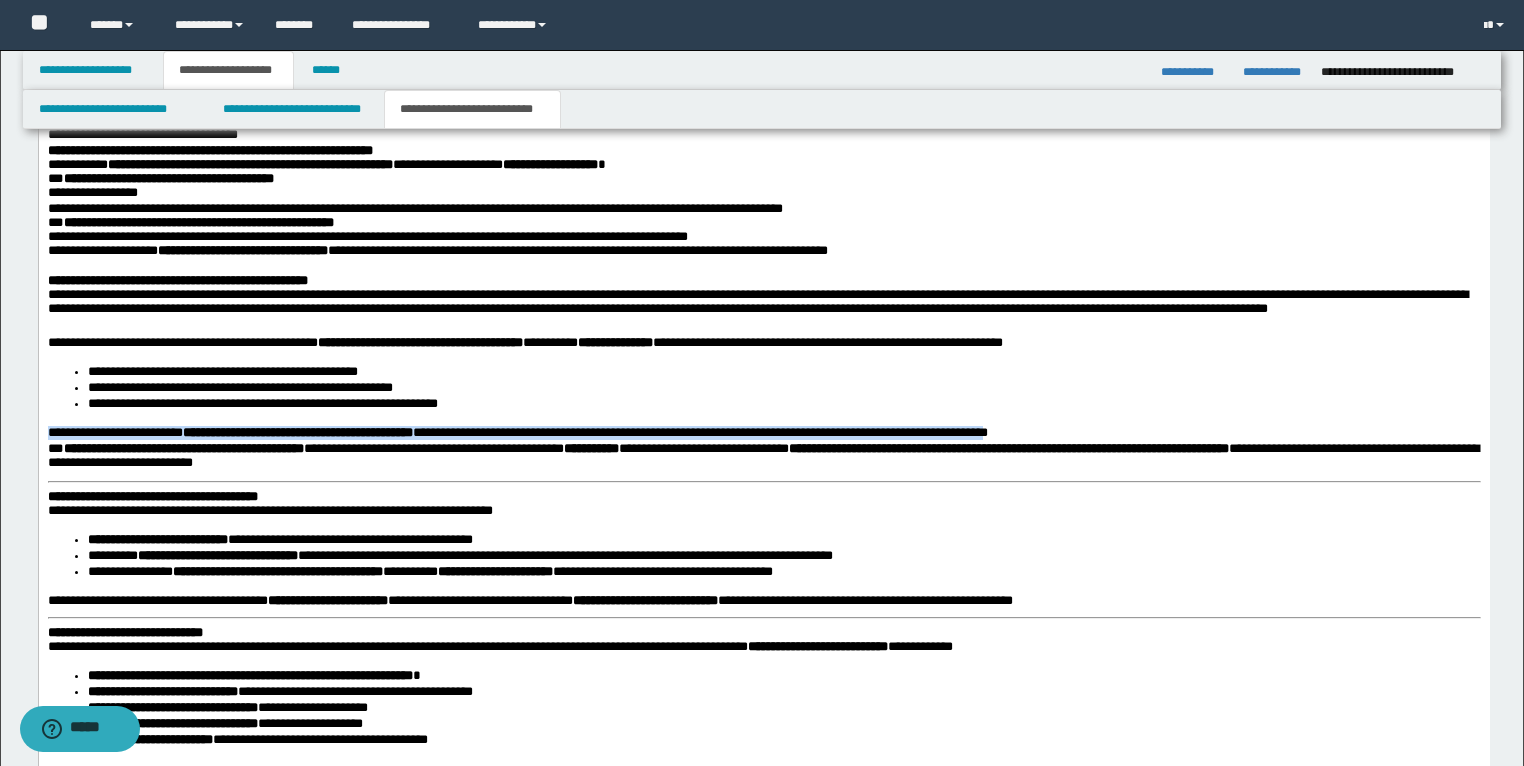 drag, startPoint x: 1139, startPoint y: 495, endPoint x: 46, endPoint y: 498, distance: 1093.0042 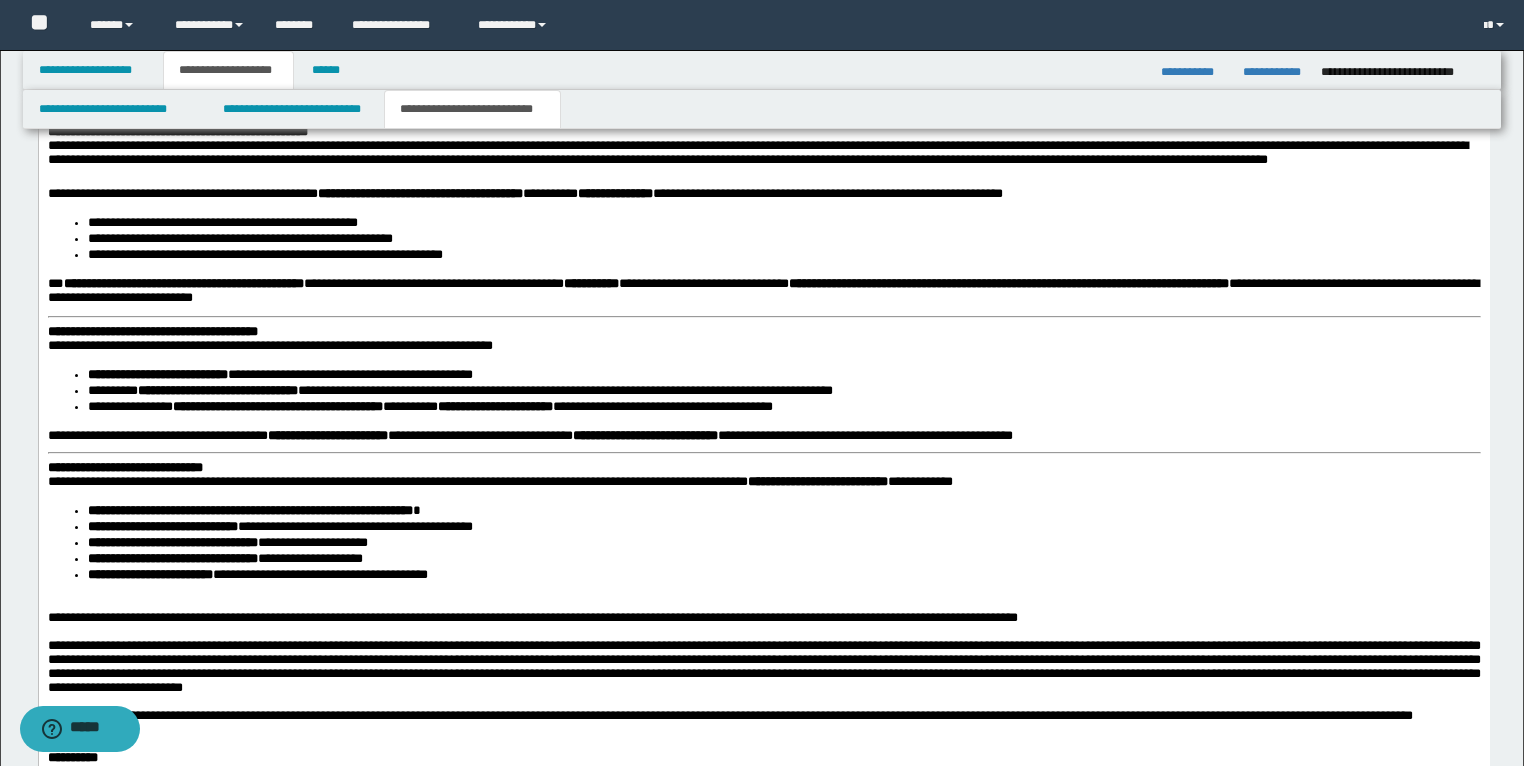 scroll, scrollTop: 3279, scrollLeft: 0, axis: vertical 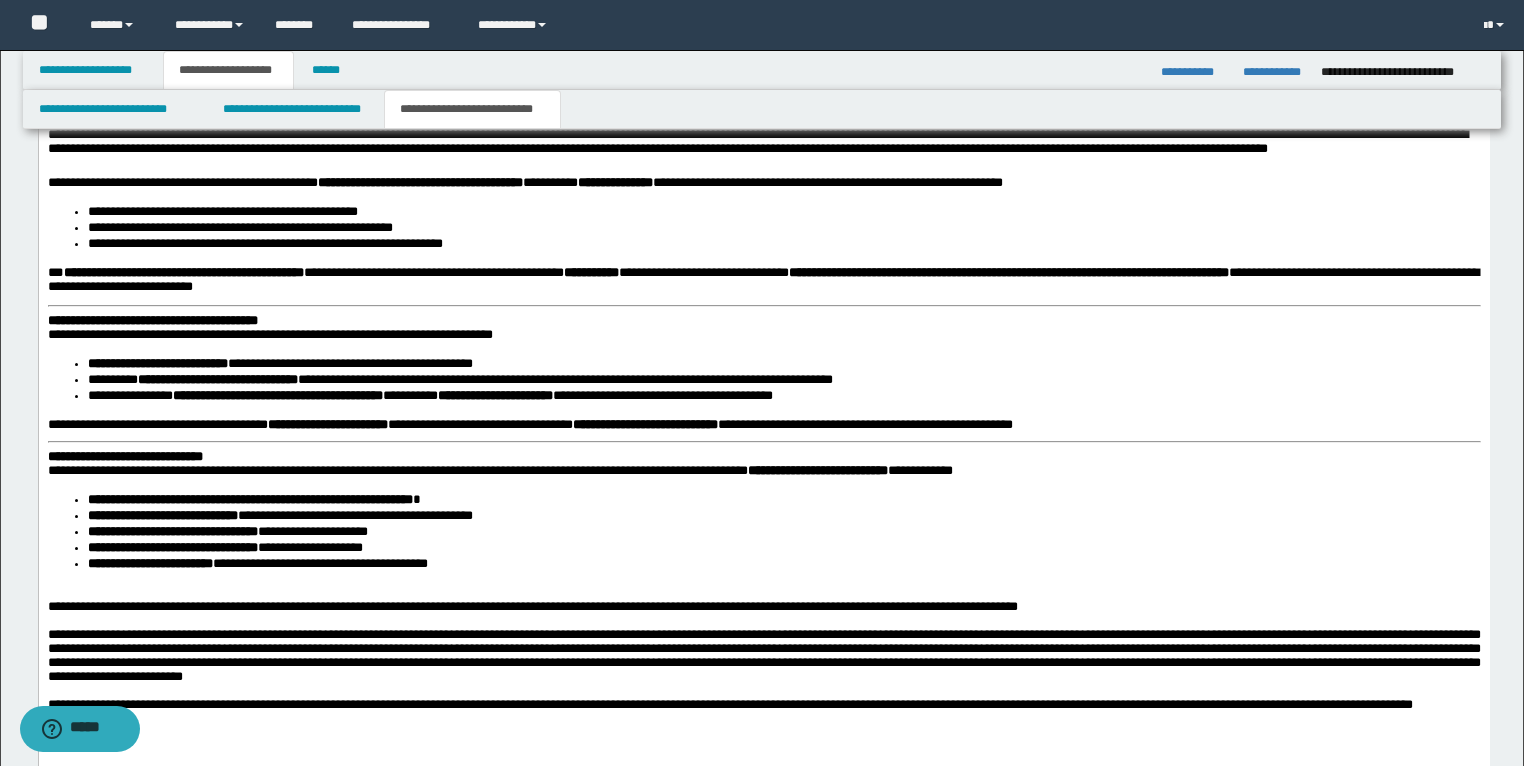 click on "**********" at bounding box center [152, 321] 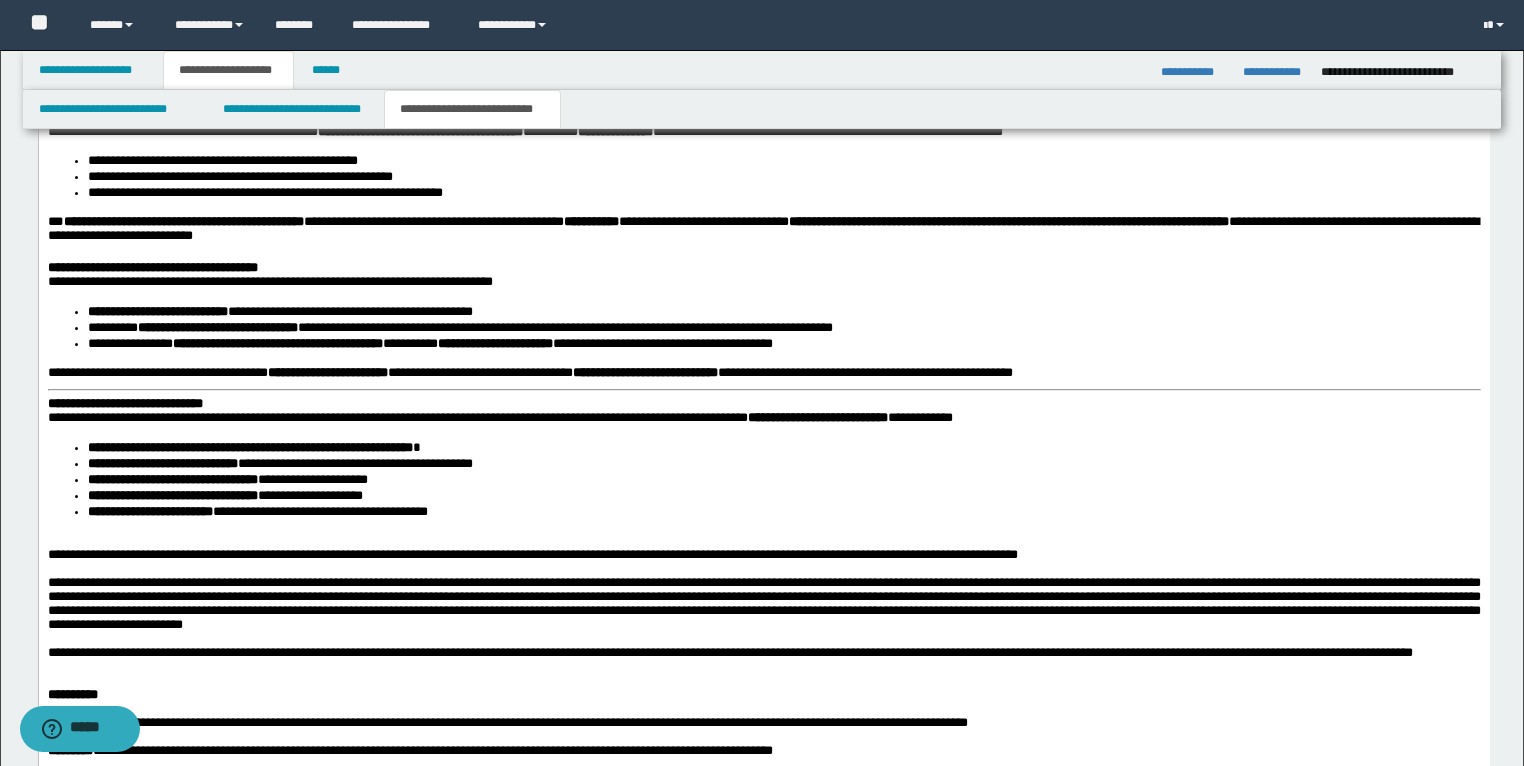 scroll, scrollTop: 3359, scrollLeft: 0, axis: vertical 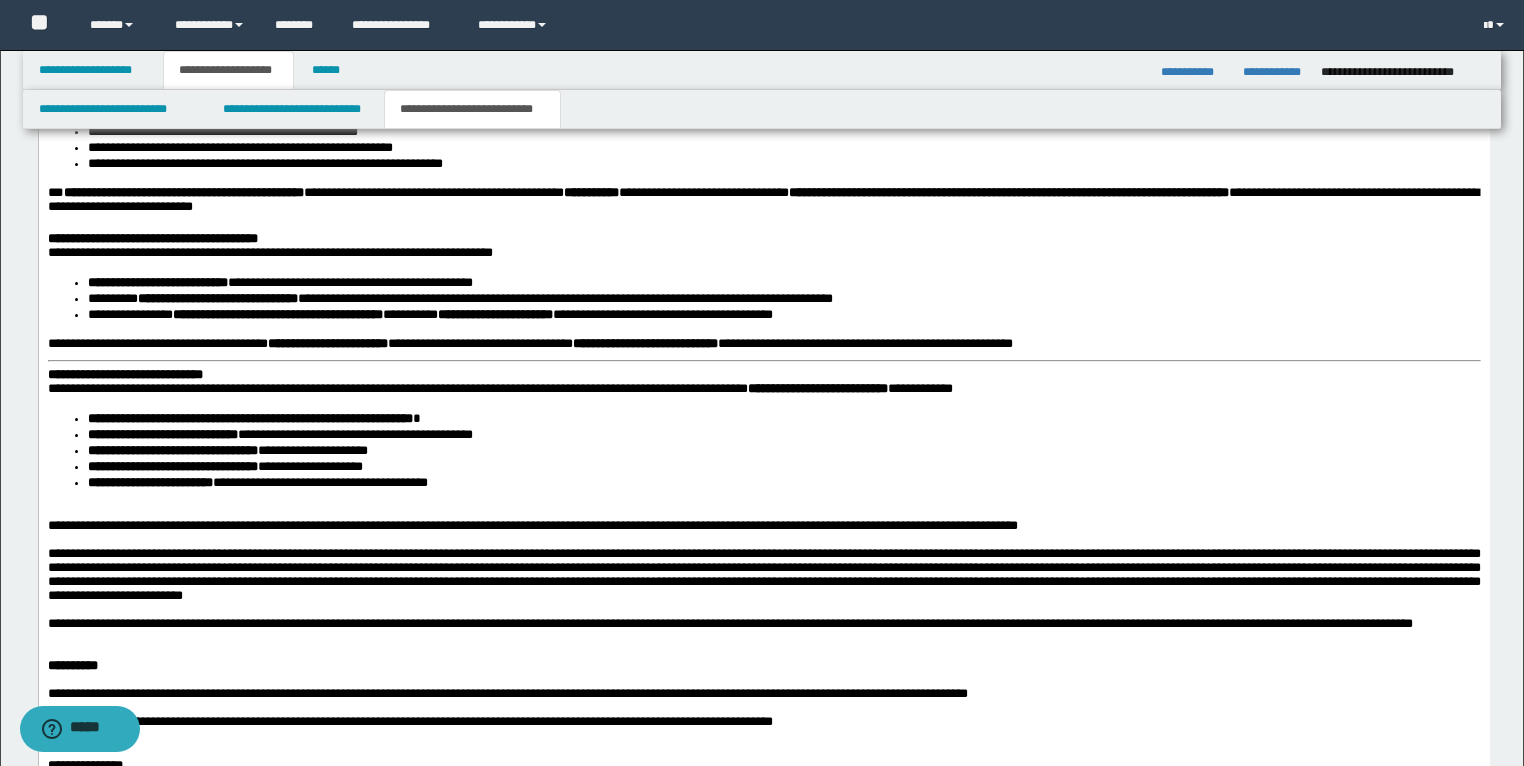 click on "**********" at bounding box center (124, 375) 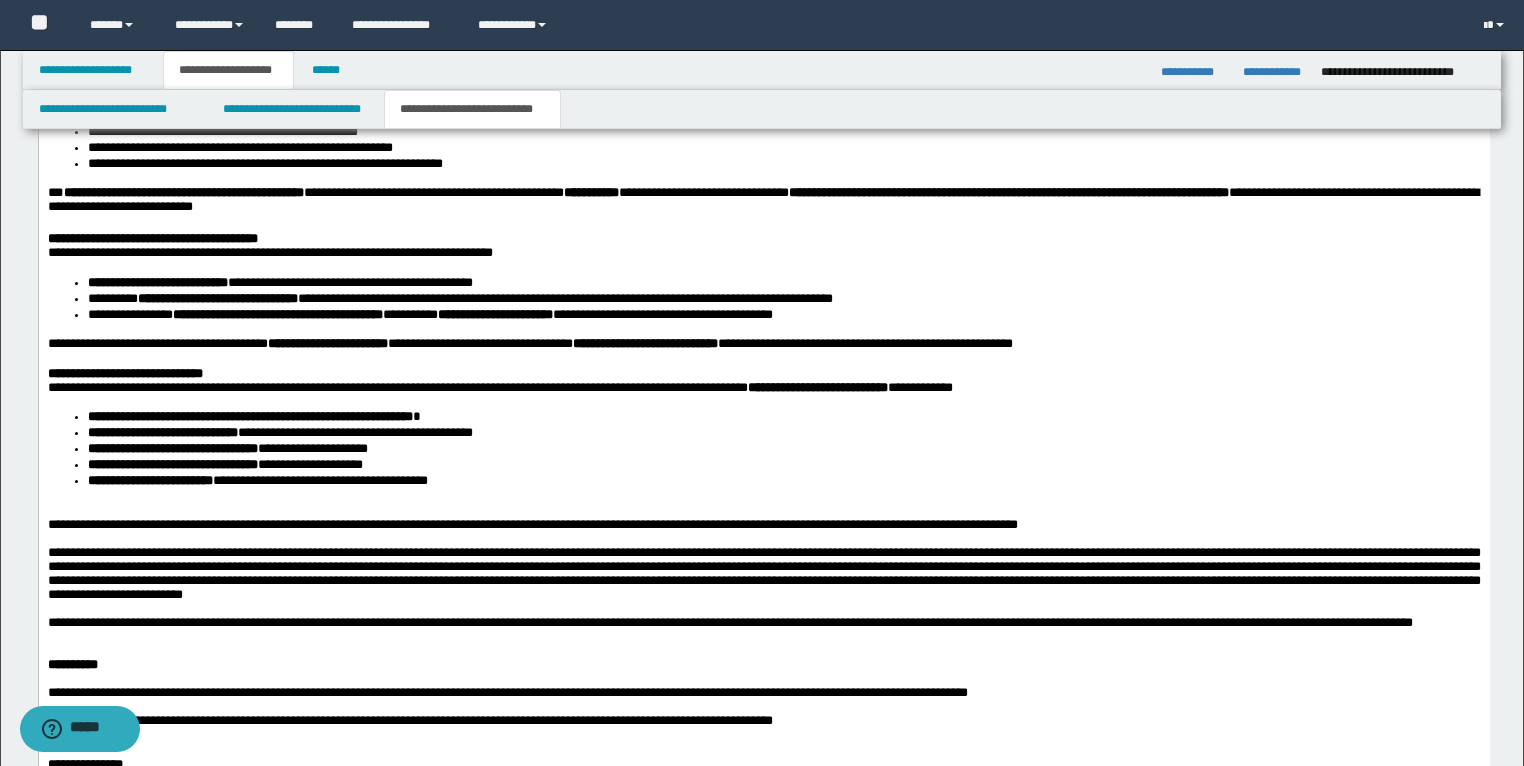 click on "**********" at bounding box center [783, 285] 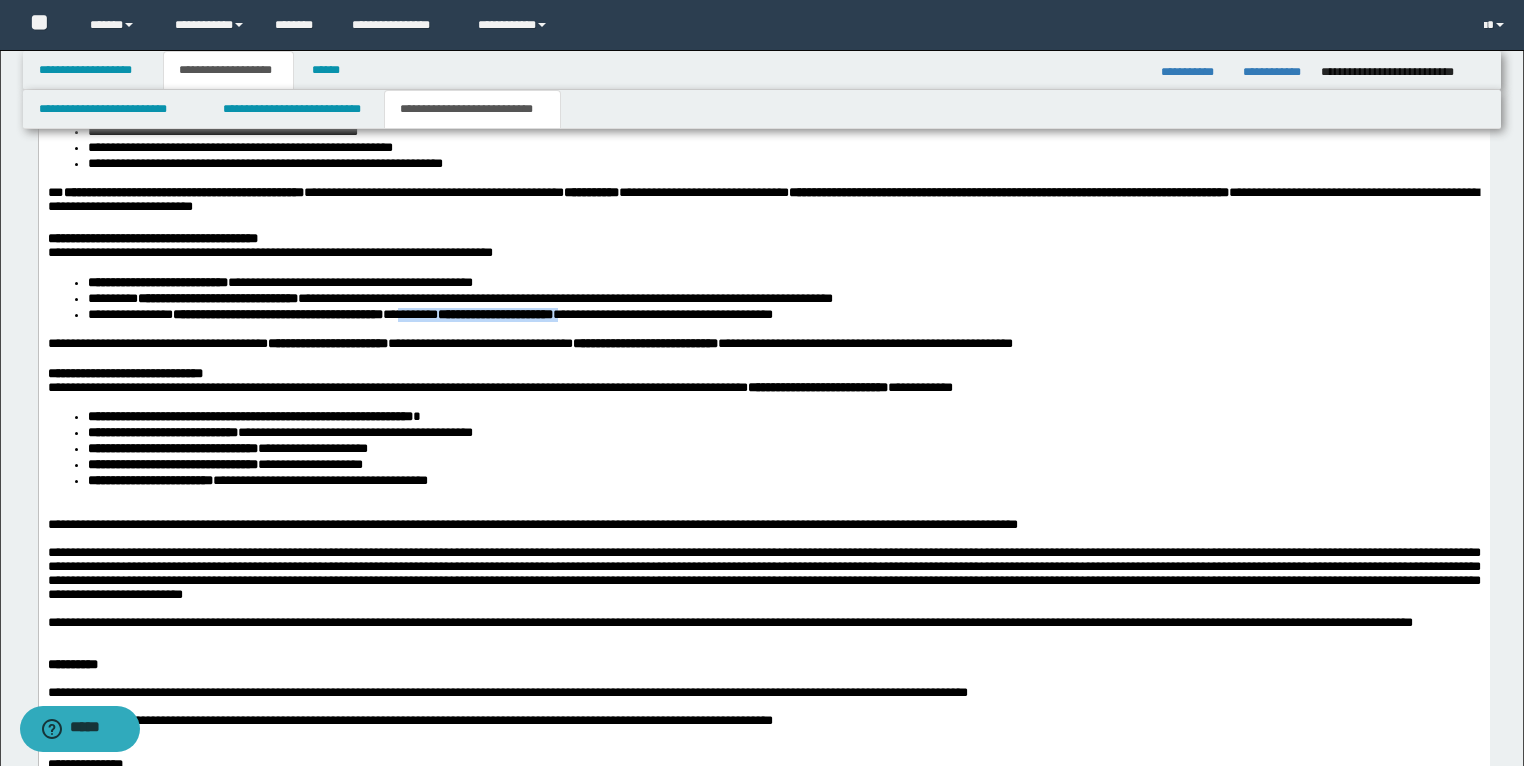 drag, startPoint x: 677, startPoint y: 386, endPoint x: 467, endPoint y: 387, distance: 210.00238 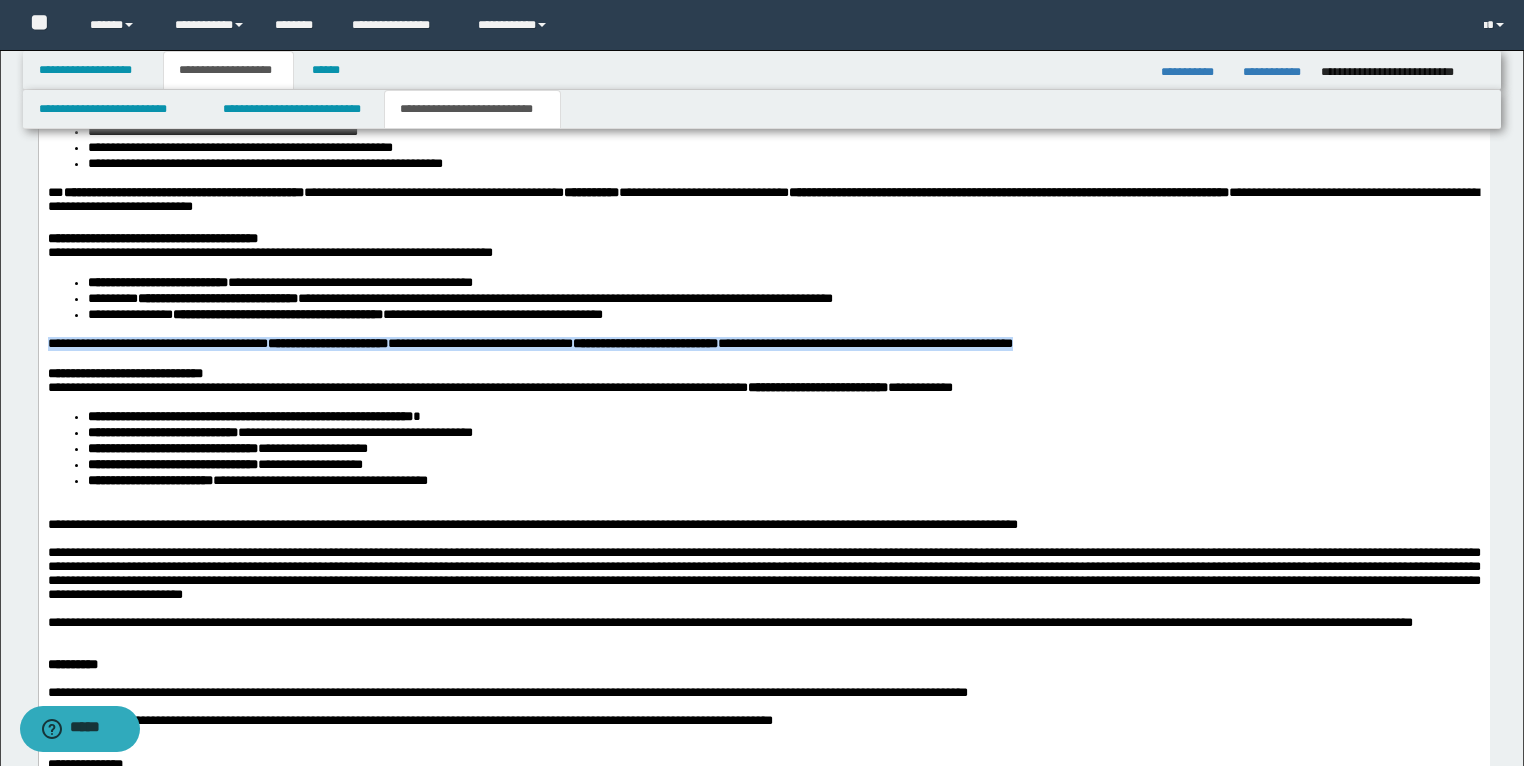 drag, startPoint x: 1213, startPoint y: 410, endPoint x: 38, endPoint y: 417, distance: 1175.0209 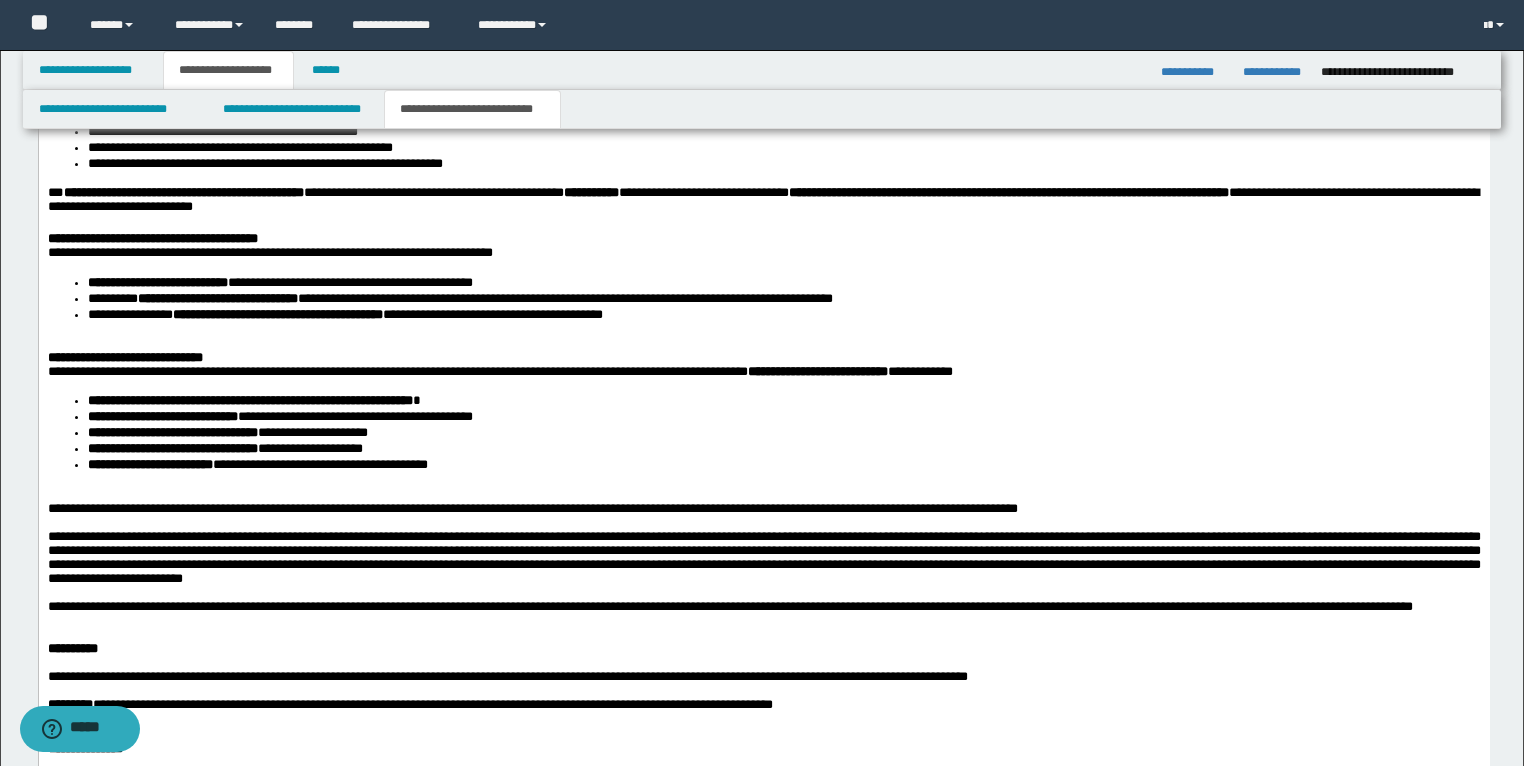 click on "**********" at bounding box center (763, -144) 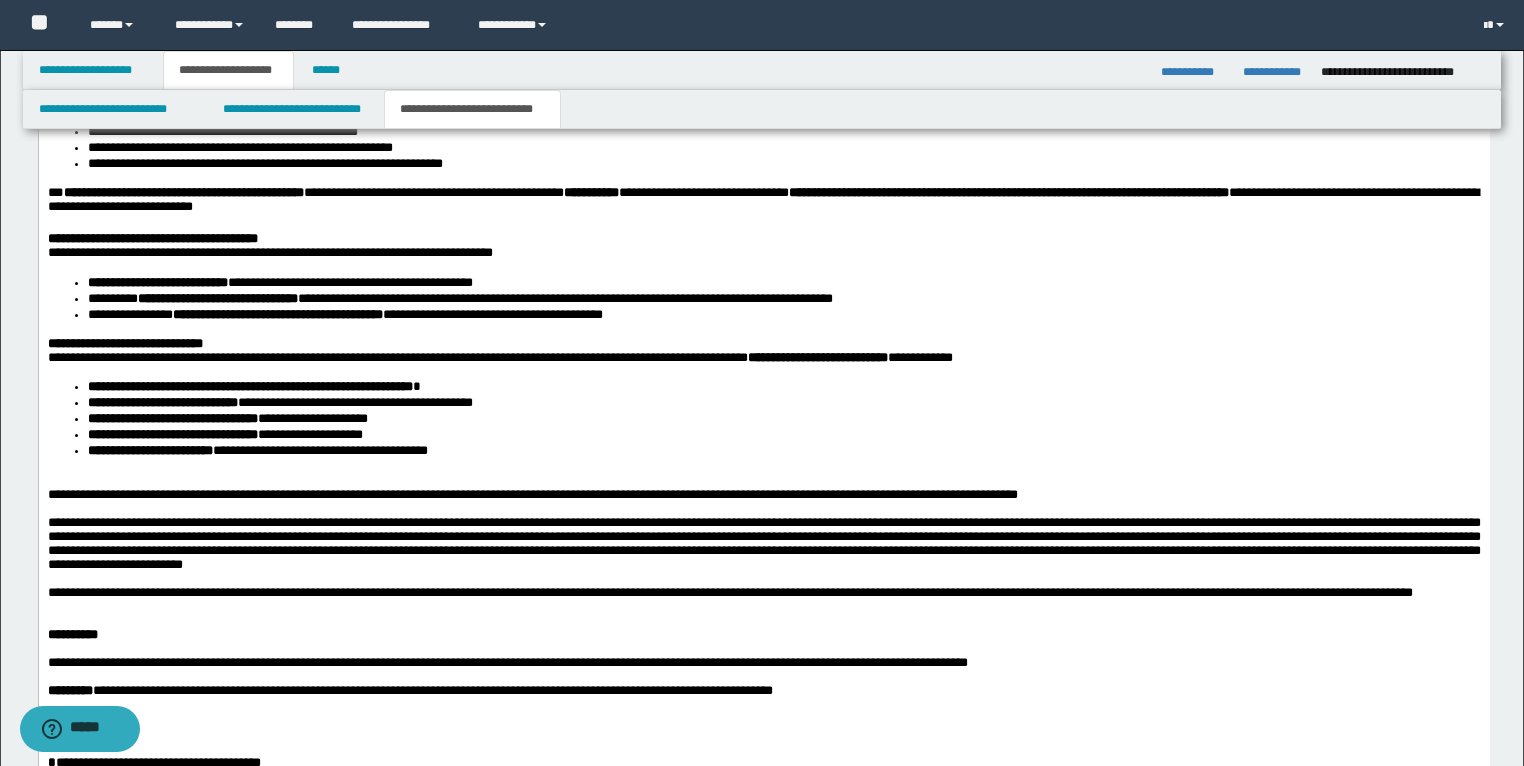 click at bounding box center (763, 482) 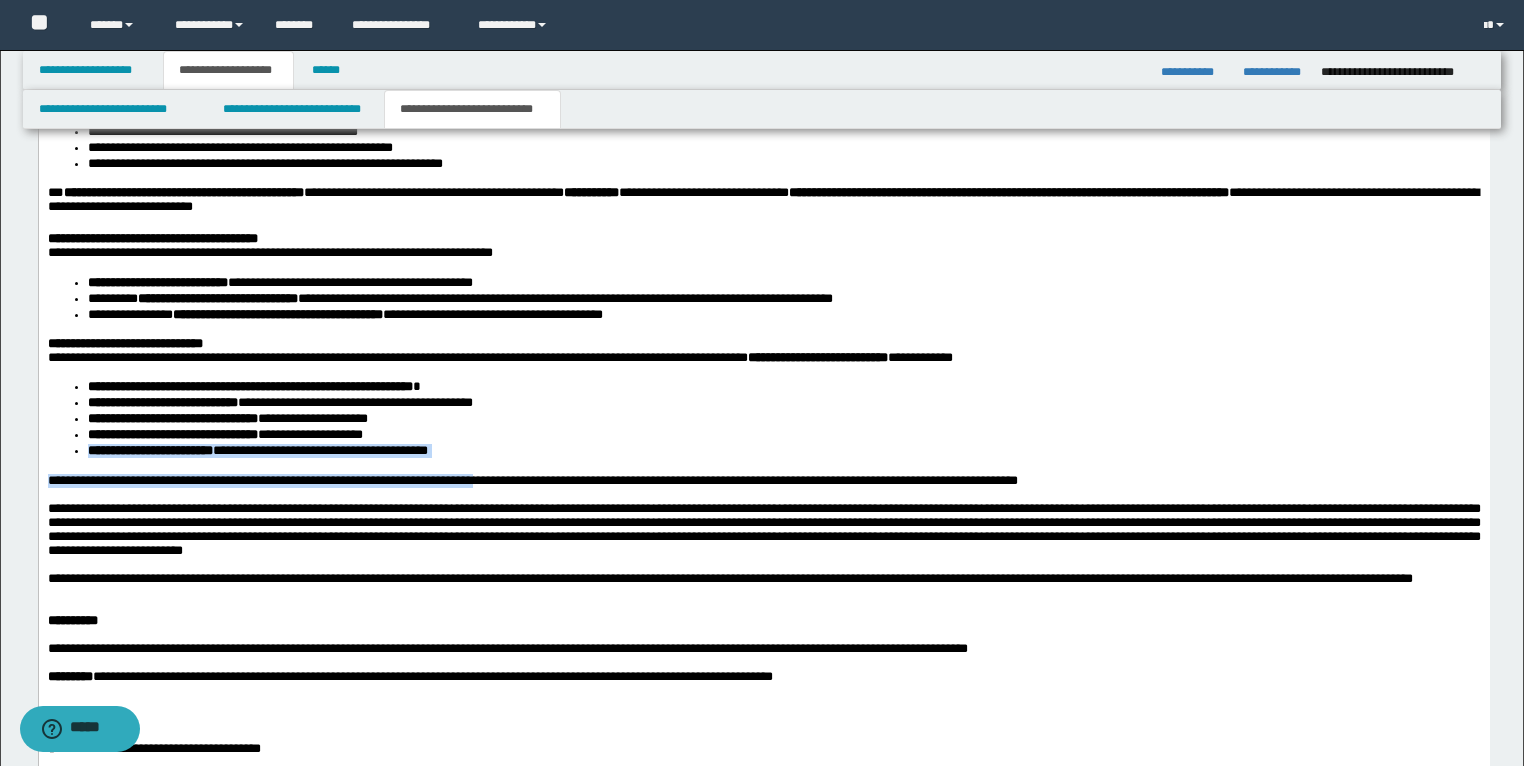drag, startPoint x: 523, startPoint y: 531, endPoint x: 57, endPoint y: 516, distance: 466.24136 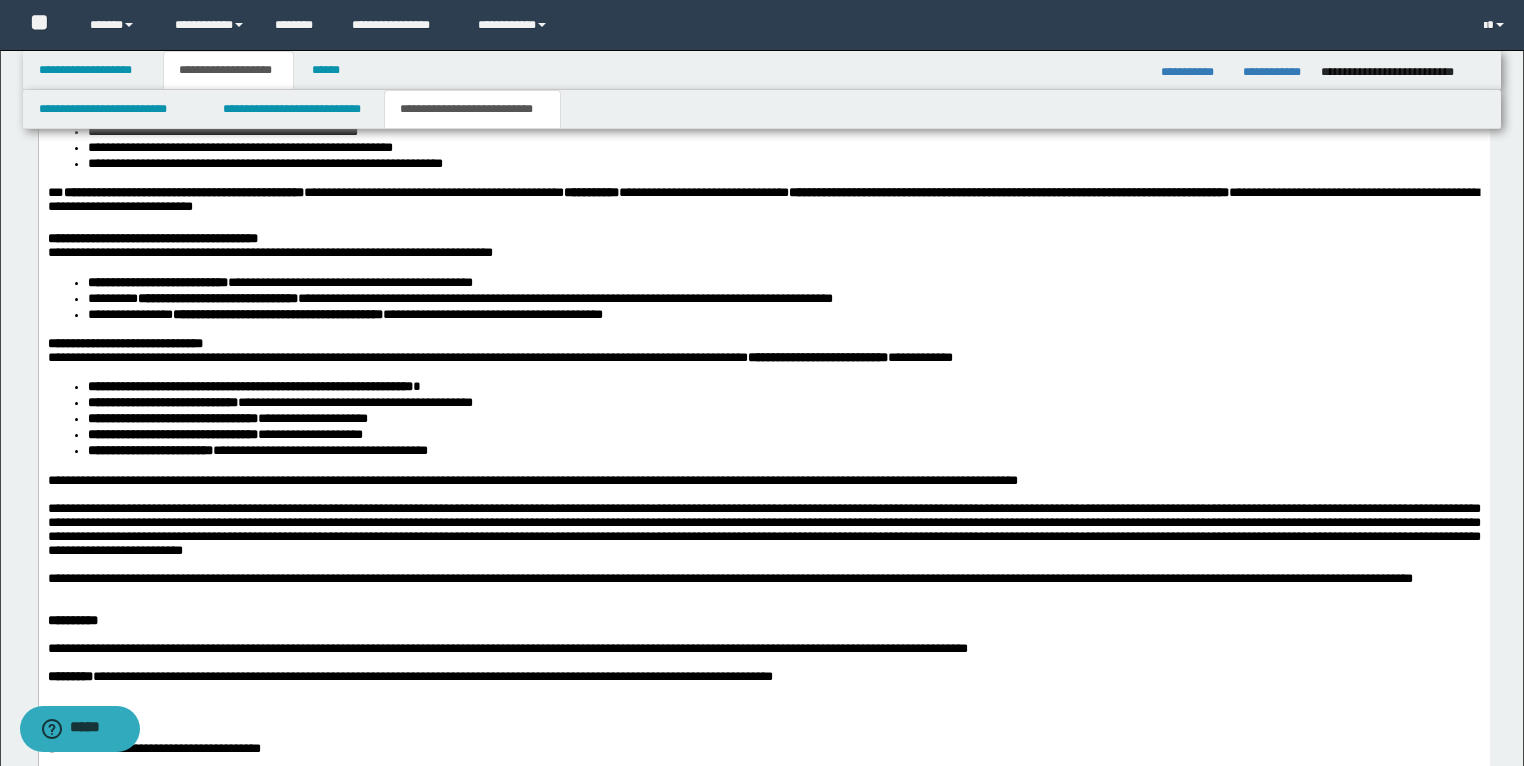 click on "**********" at bounding box center [783, 421] 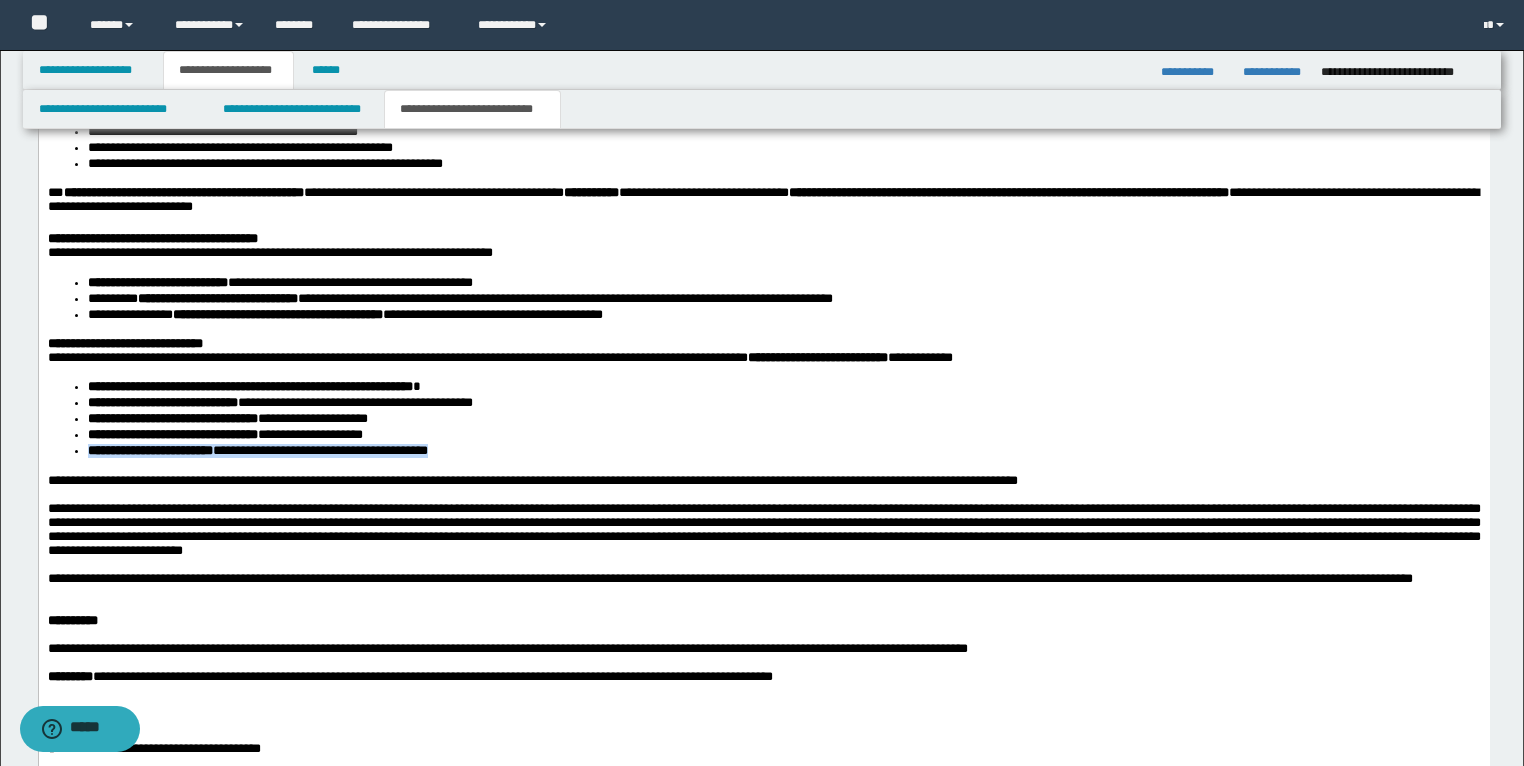 drag, startPoint x: 519, startPoint y: 521, endPoint x: 74, endPoint y: 521, distance: 445 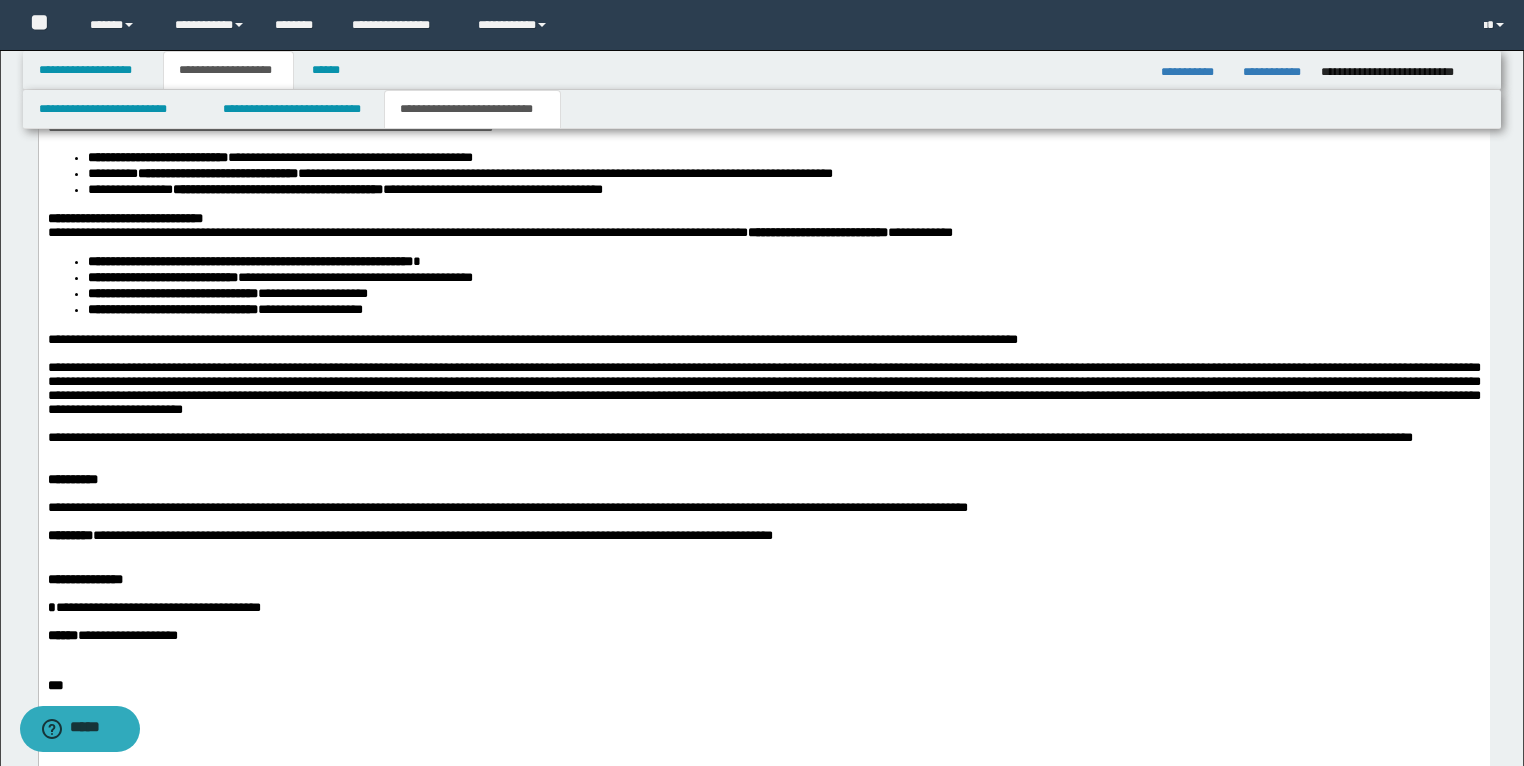 scroll, scrollTop: 3279, scrollLeft: 0, axis: vertical 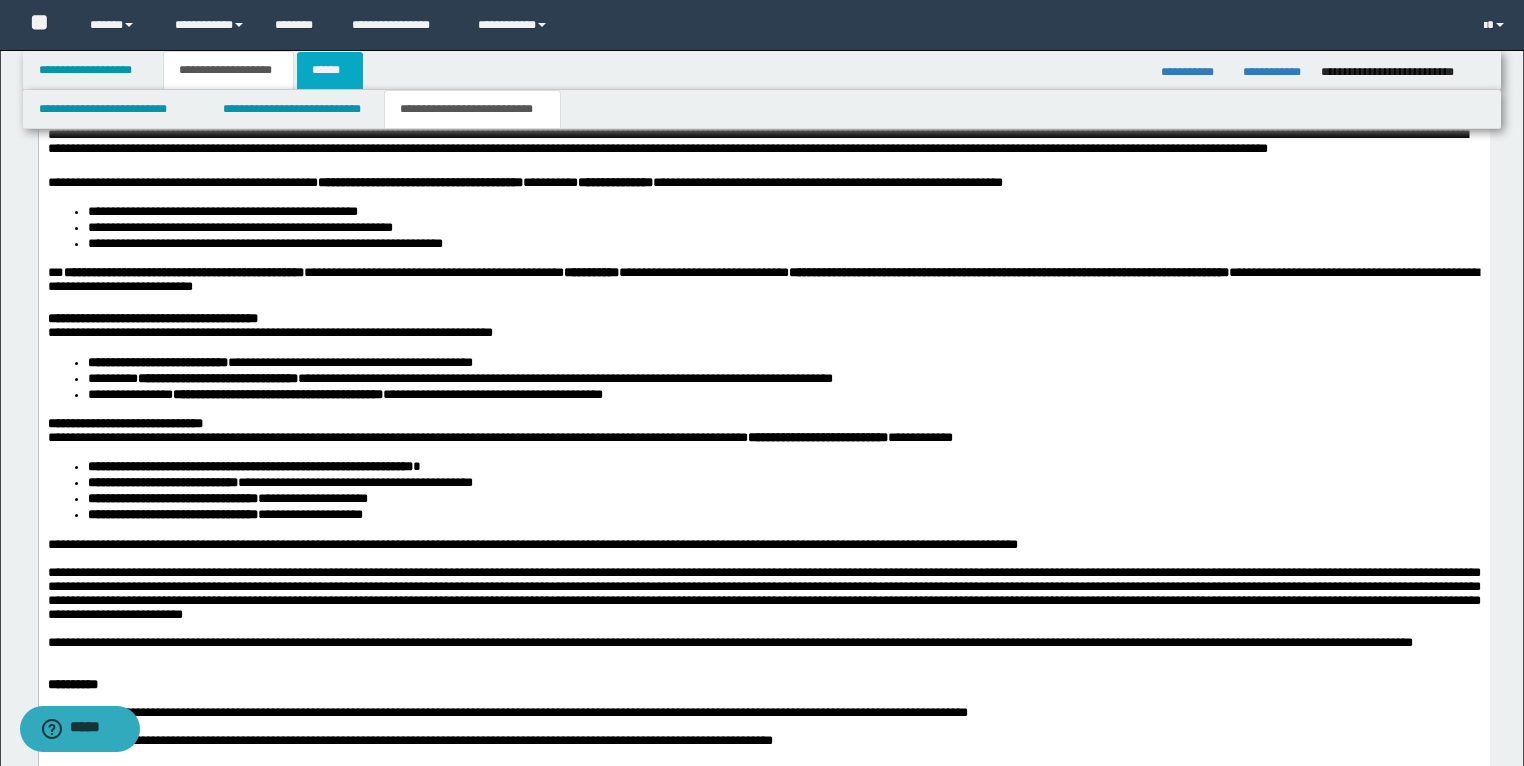 click on "******" at bounding box center (330, 70) 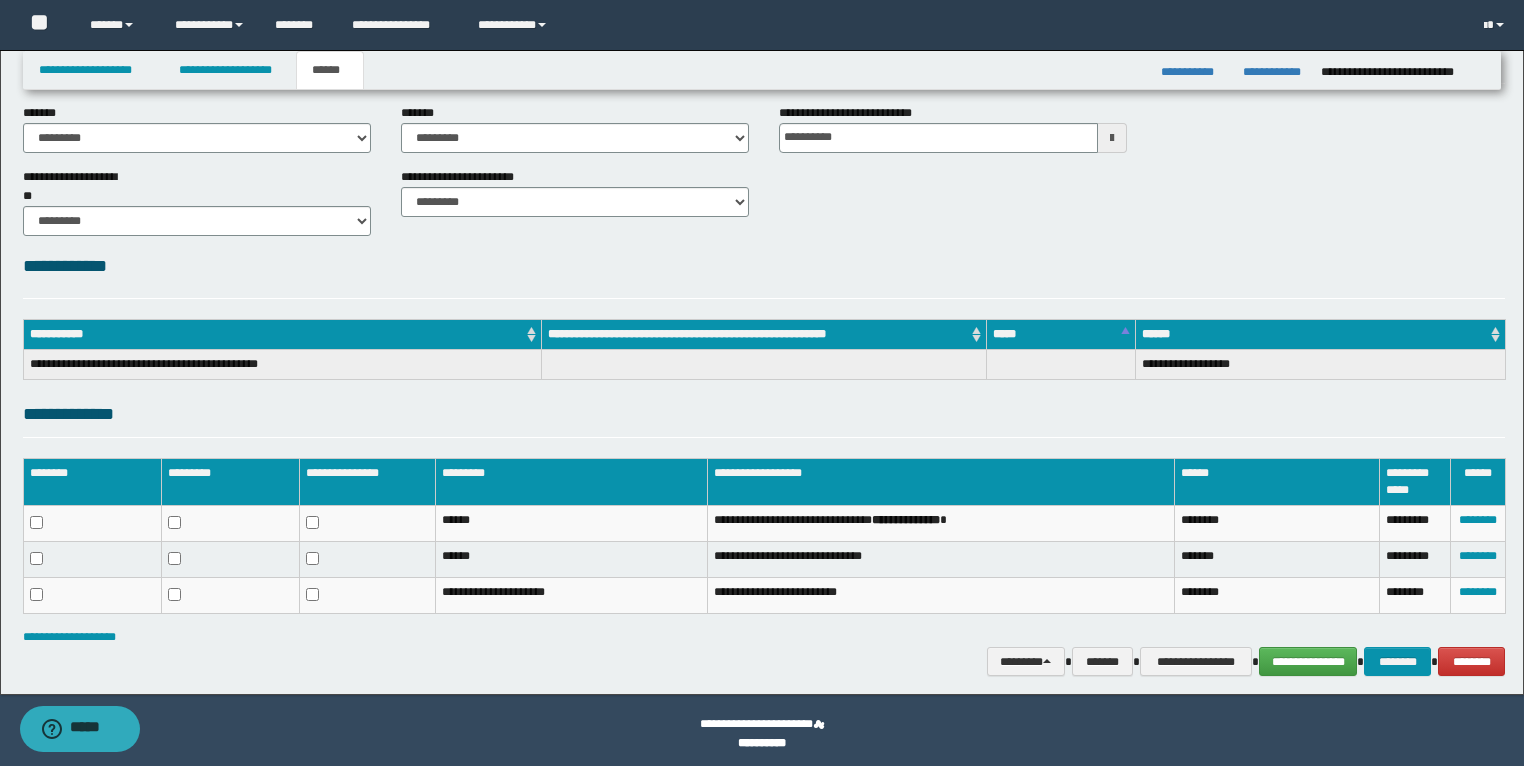 scroll, scrollTop: 98, scrollLeft: 0, axis: vertical 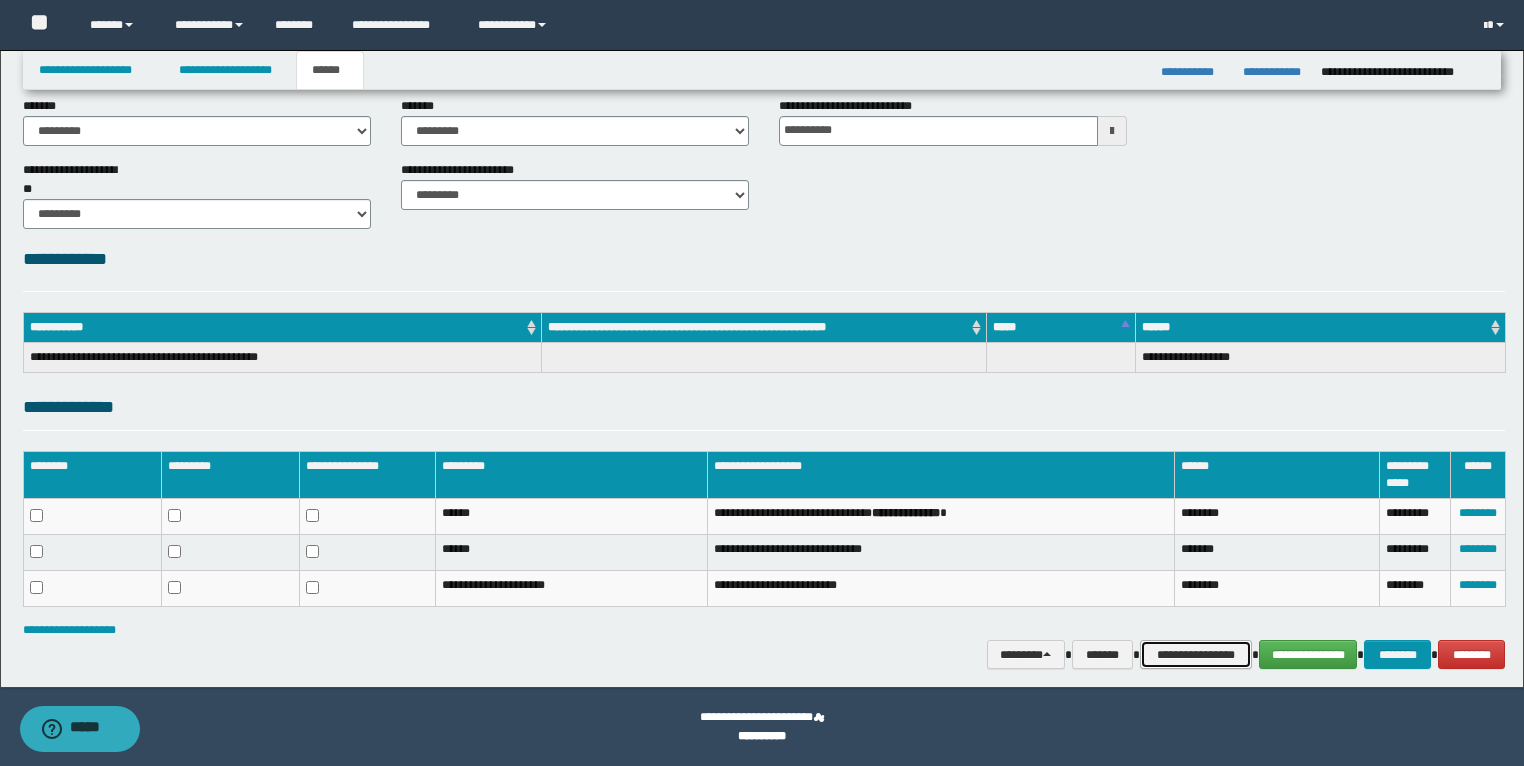 click on "**********" at bounding box center [1196, 655] 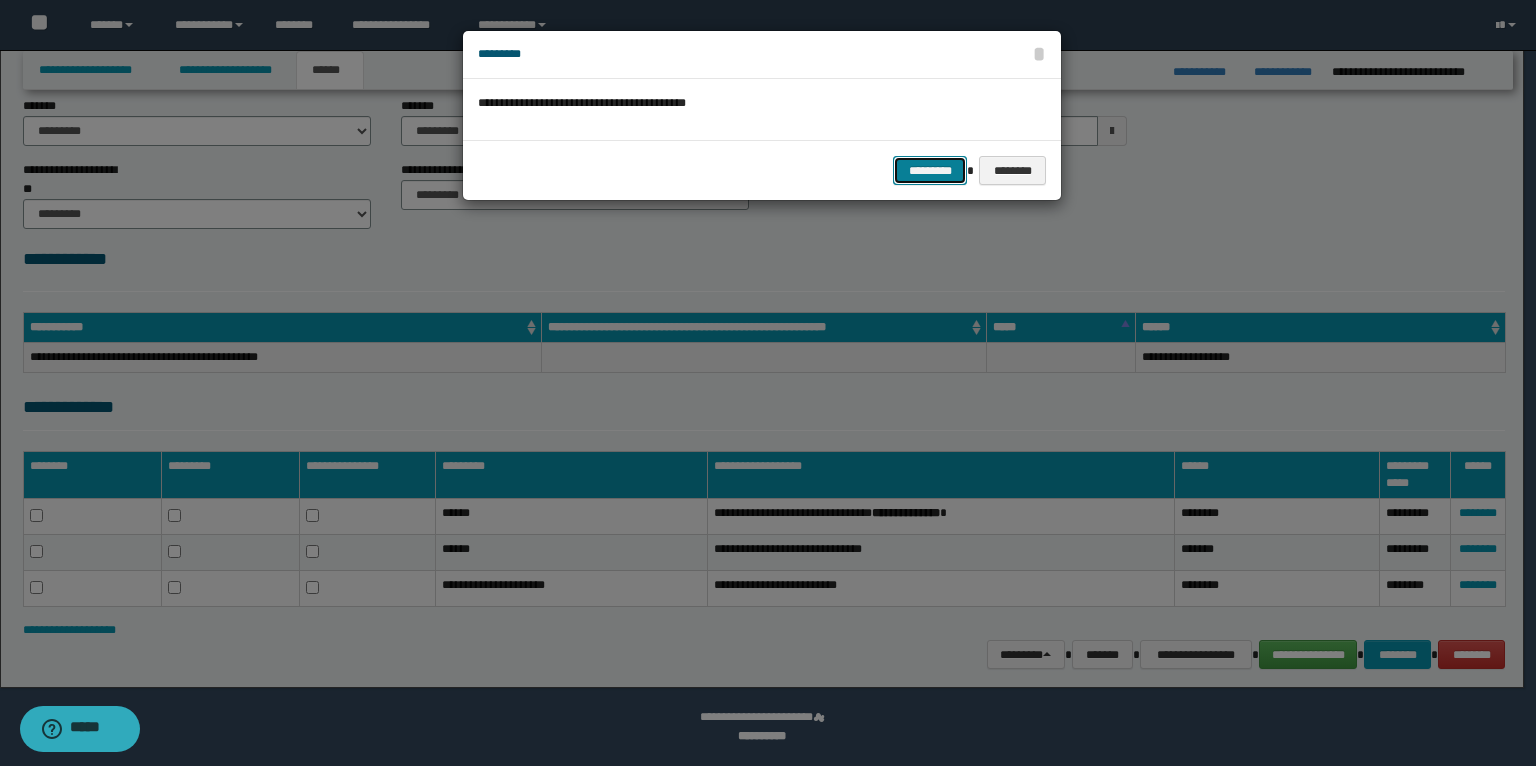 click on "*********" at bounding box center (930, 171) 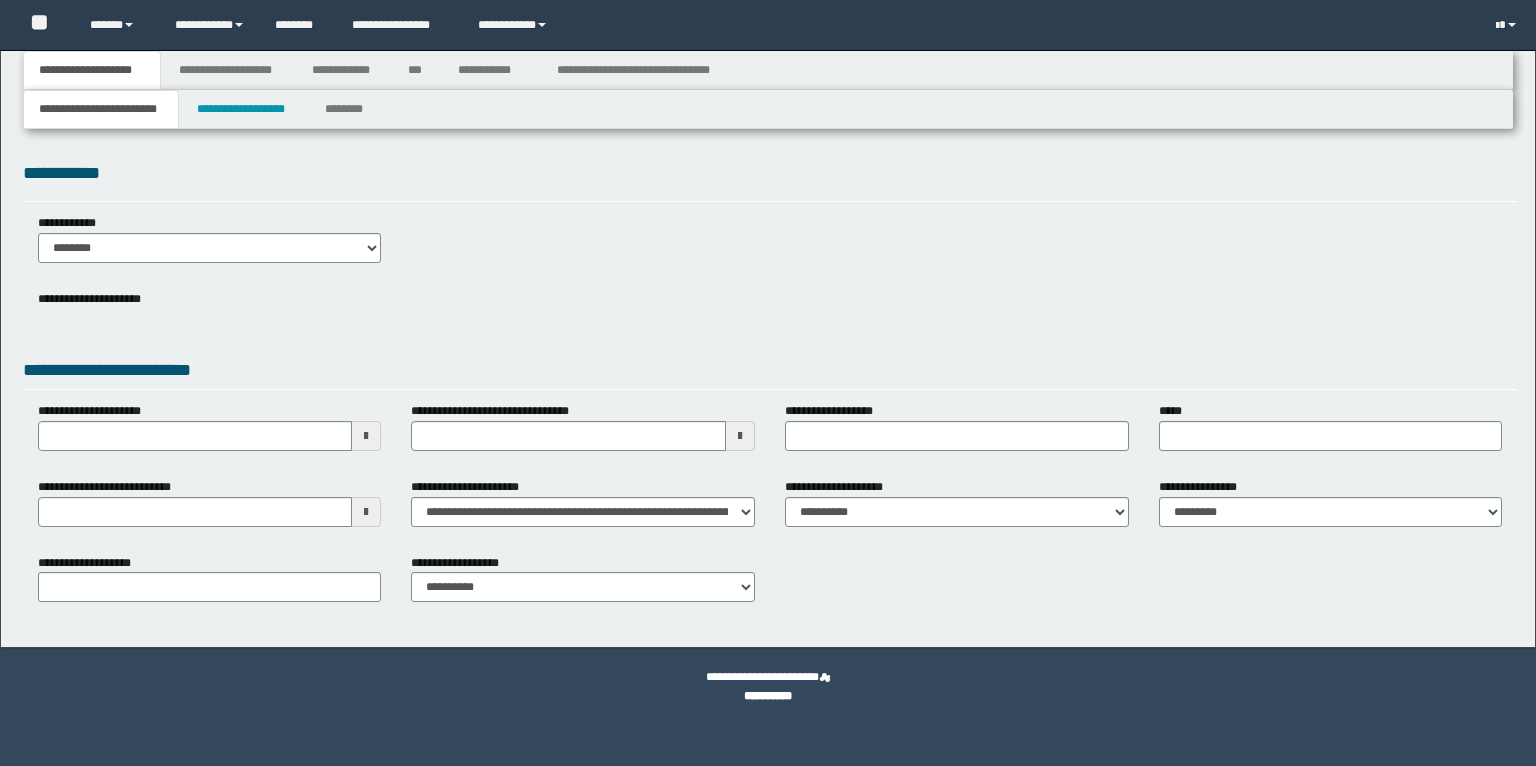 scroll, scrollTop: 0, scrollLeft: 0, axis: both 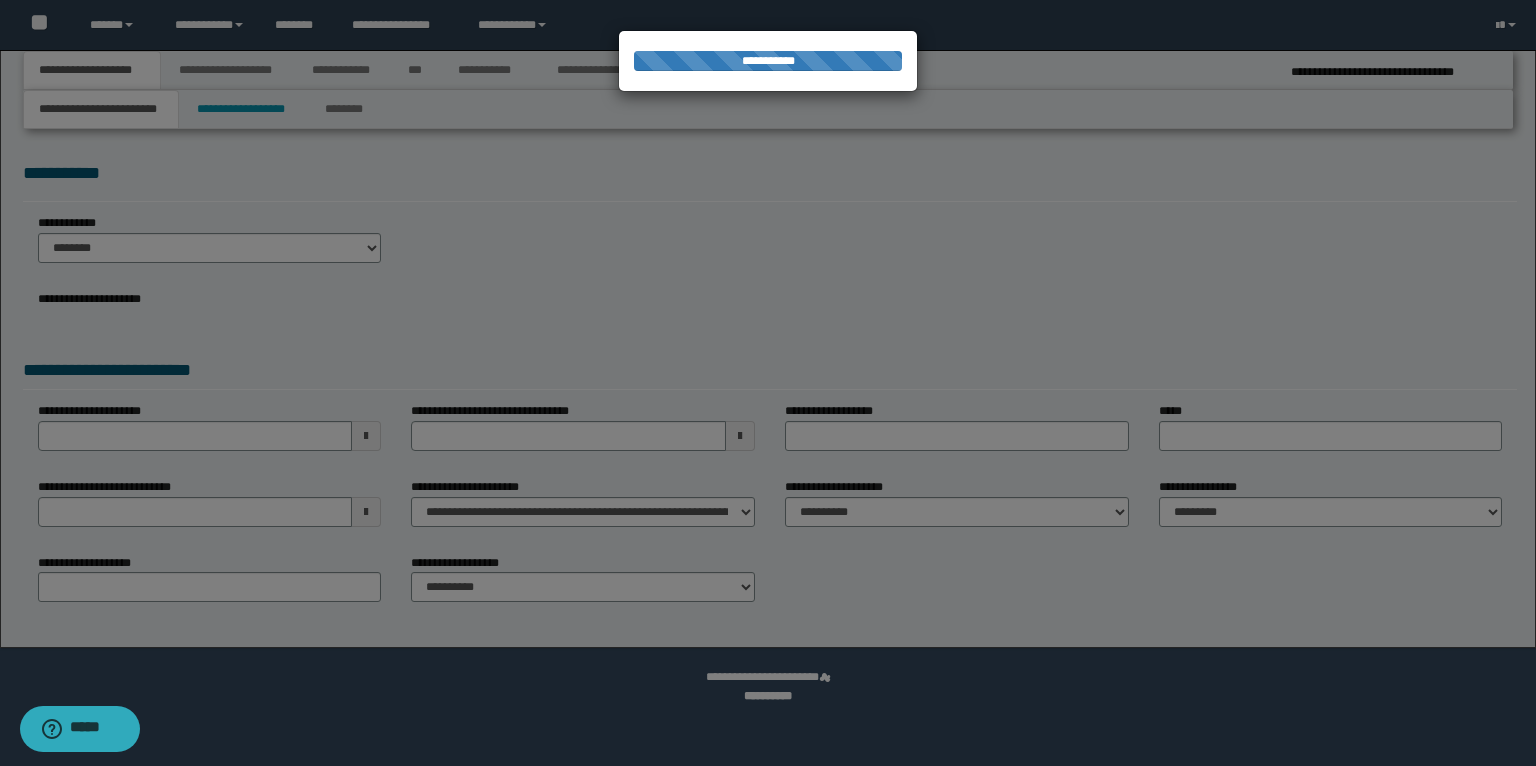select on "*" 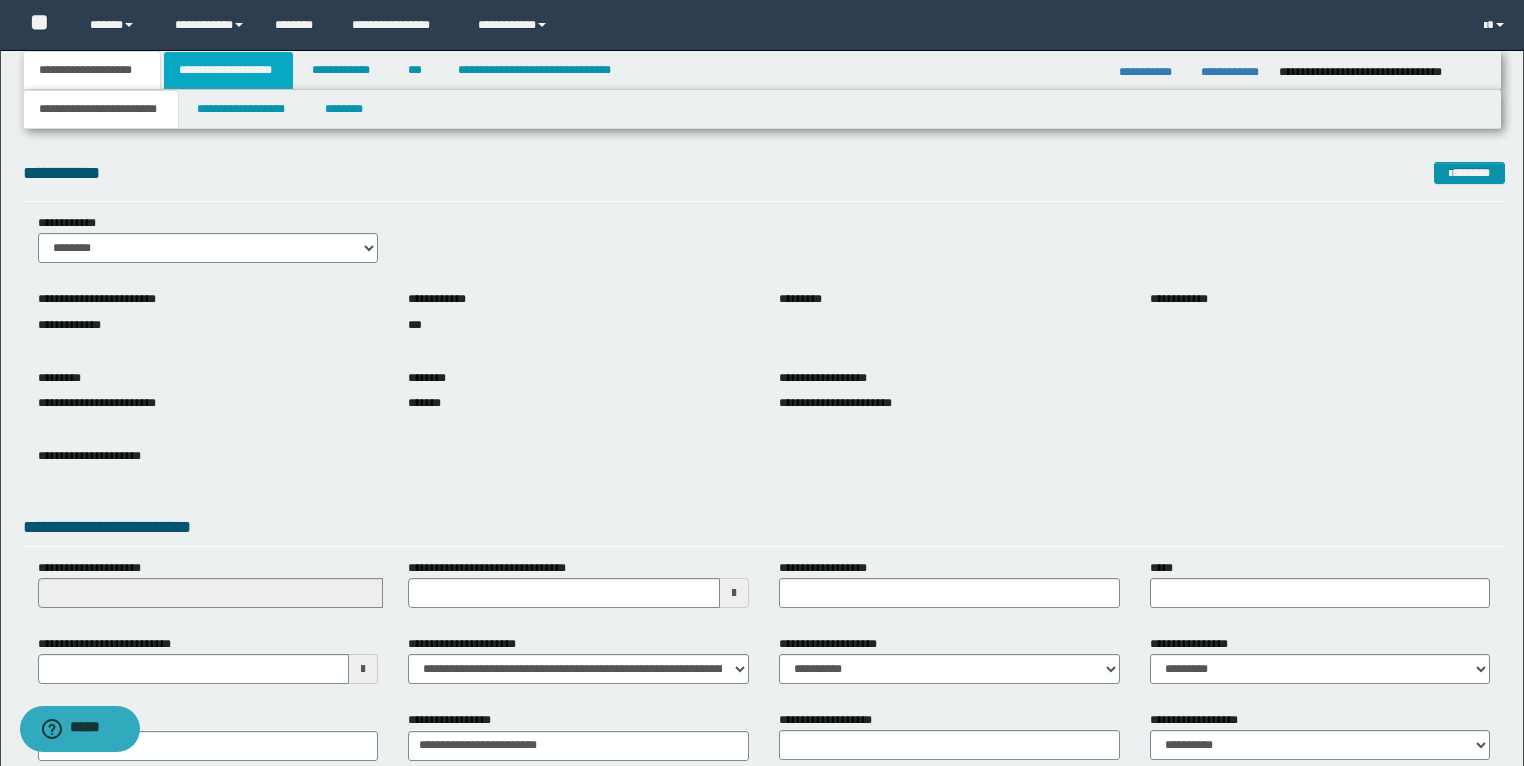 click on "**********" at bounding box center (228, 70) 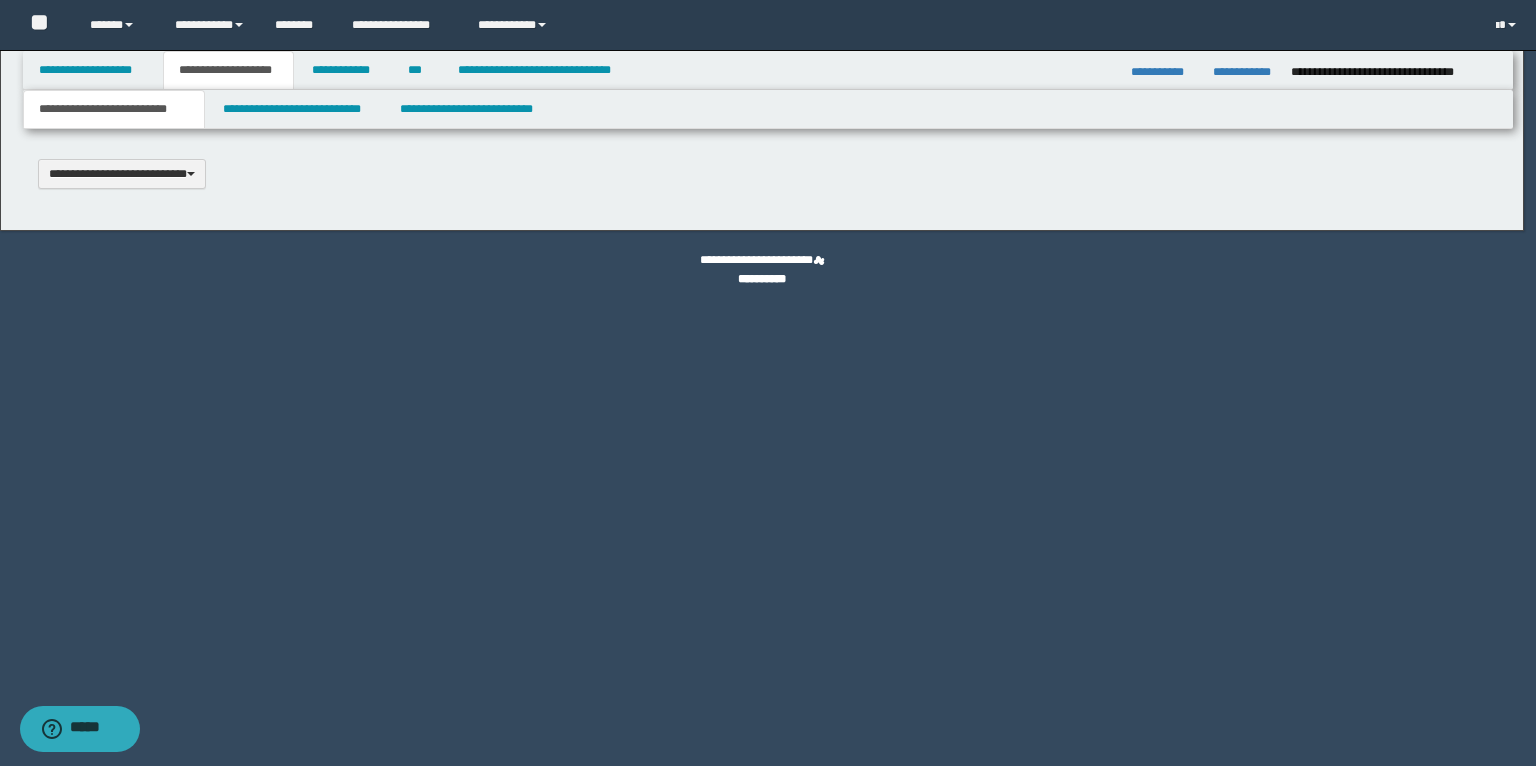 type 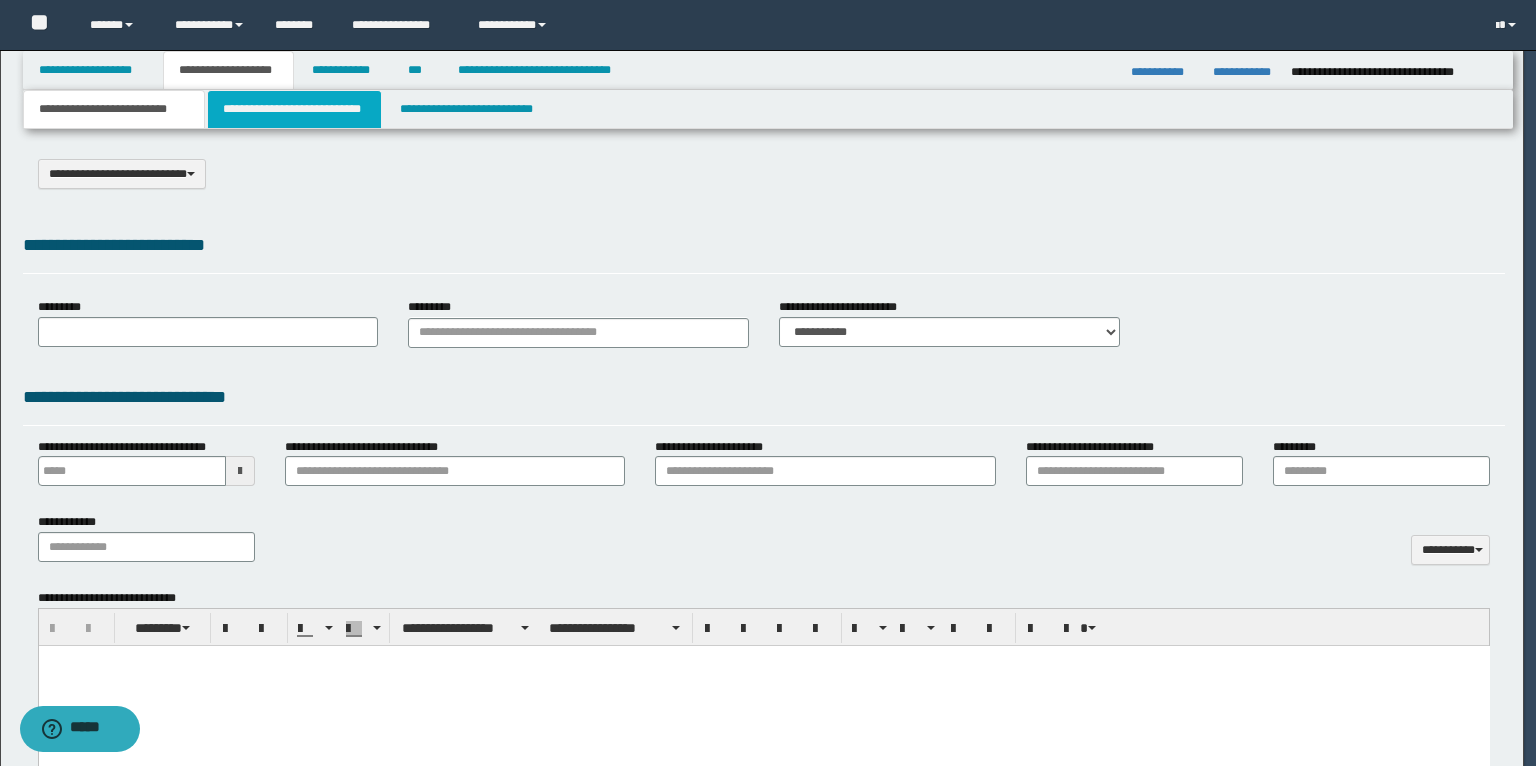 type on "**********" 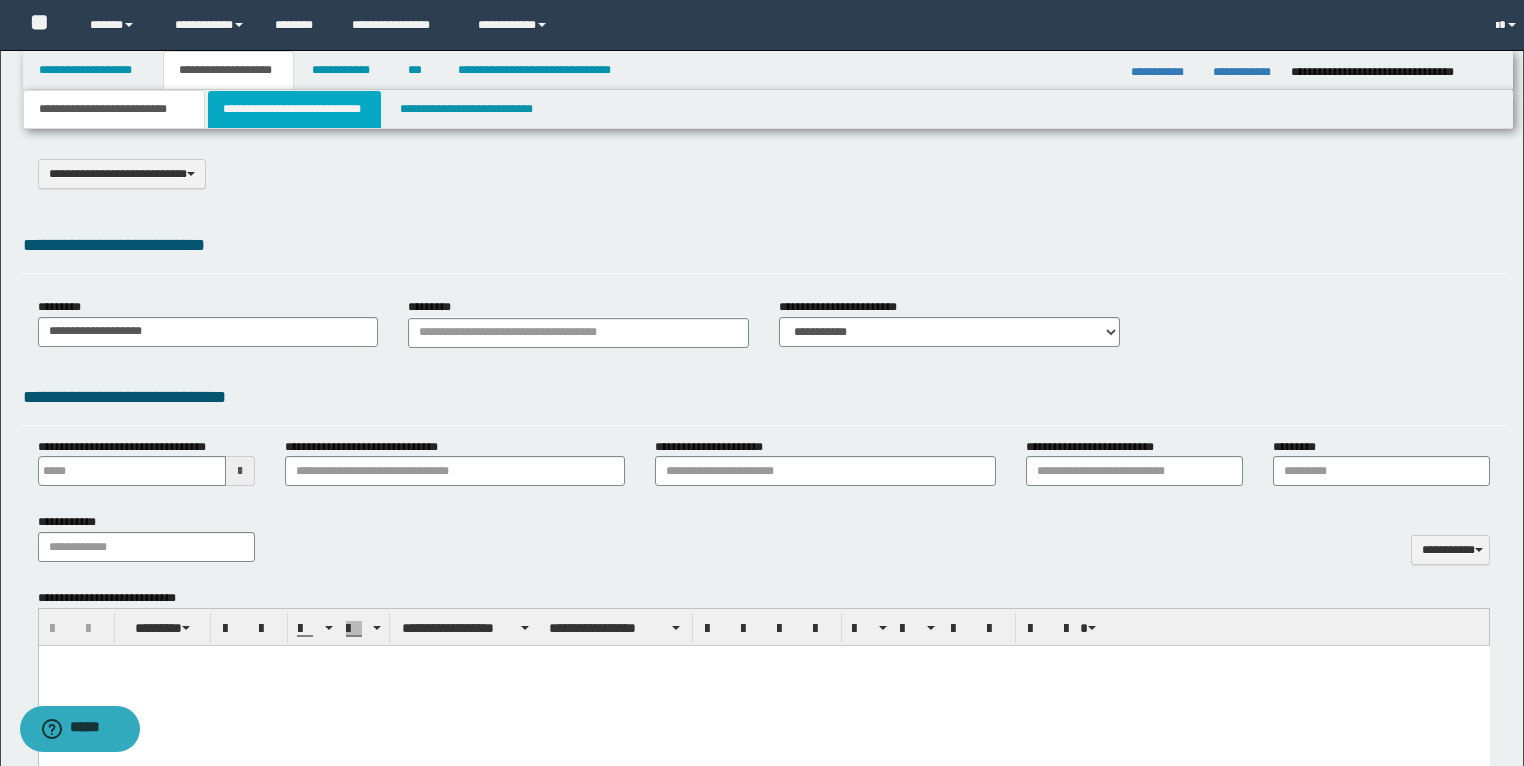 click on "**********" at bounding box center (294, 109) 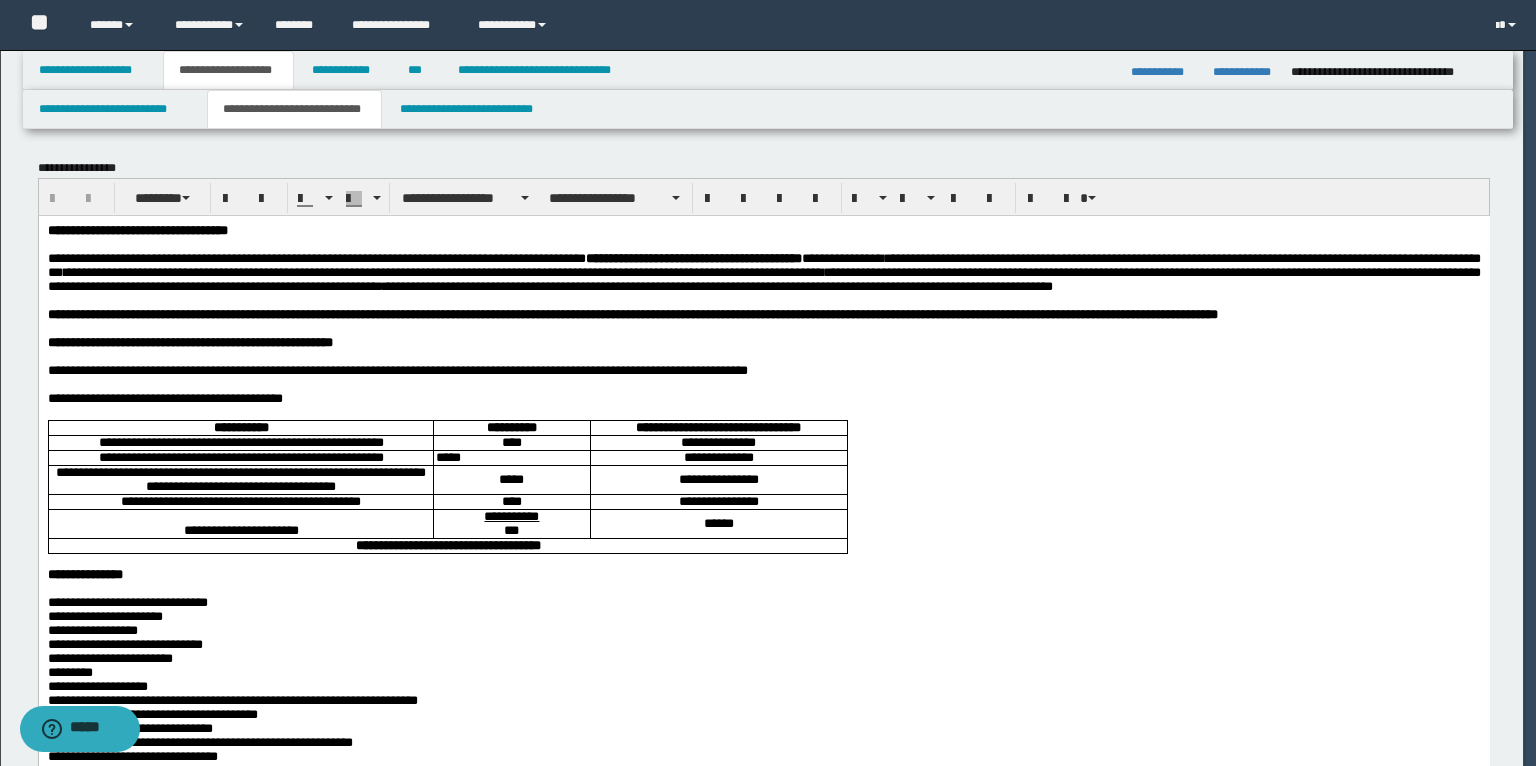scroll, scrollTop: 0, scrollLeft: 0, axis: both 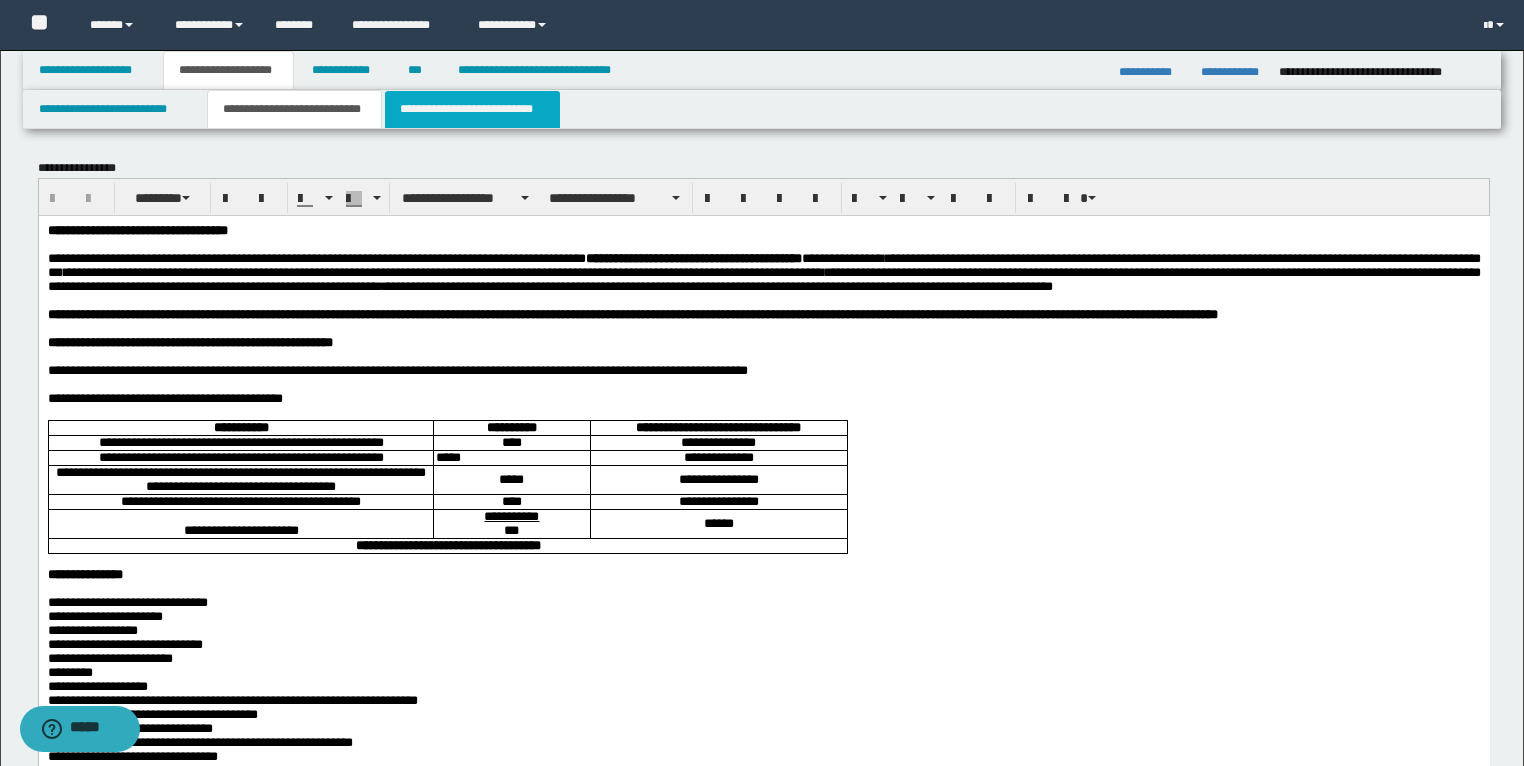 click on "**********" at bounding box center (472, 109) 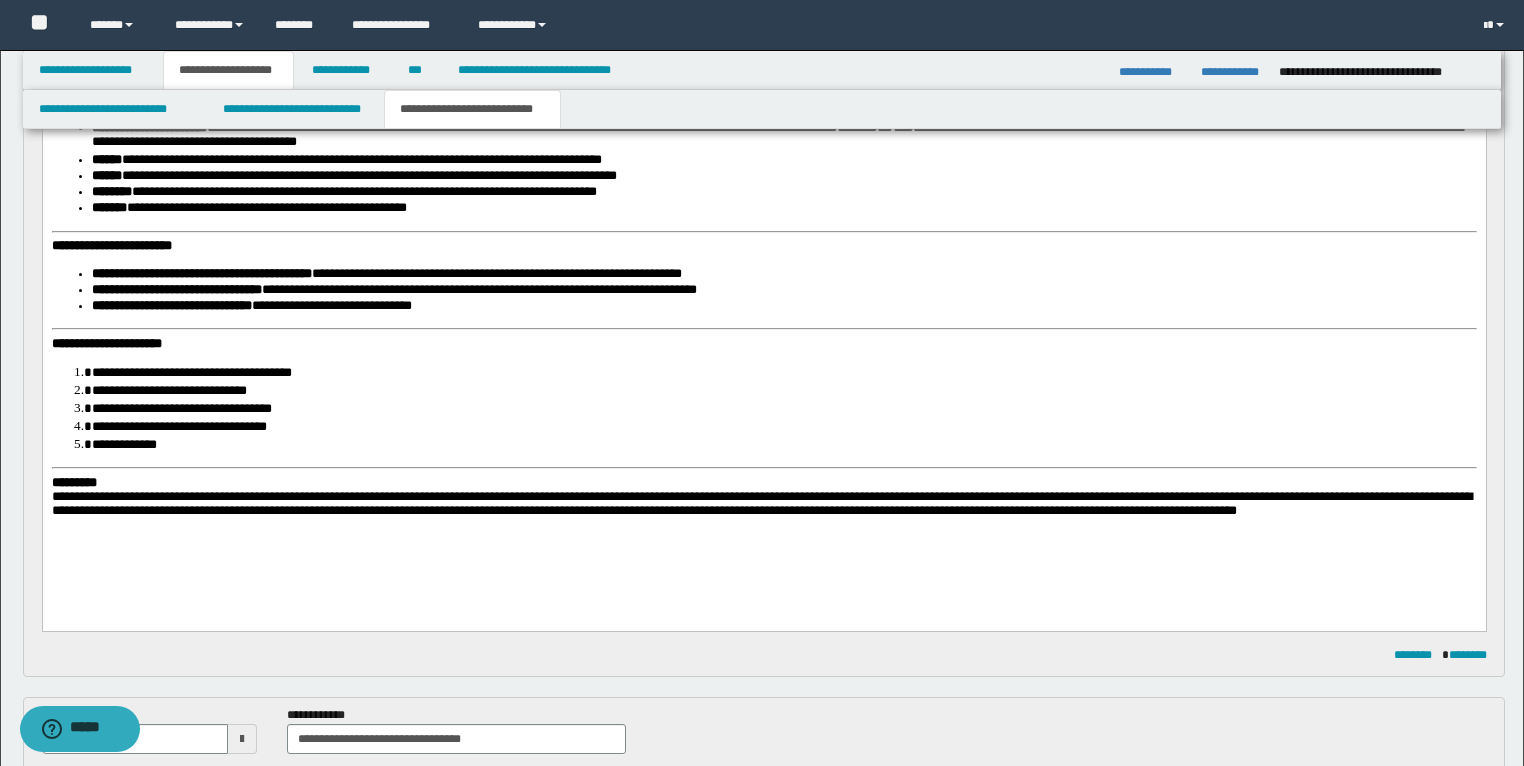 scroll, scrollTop: 800, scrollLeft: 0, axis: vertical 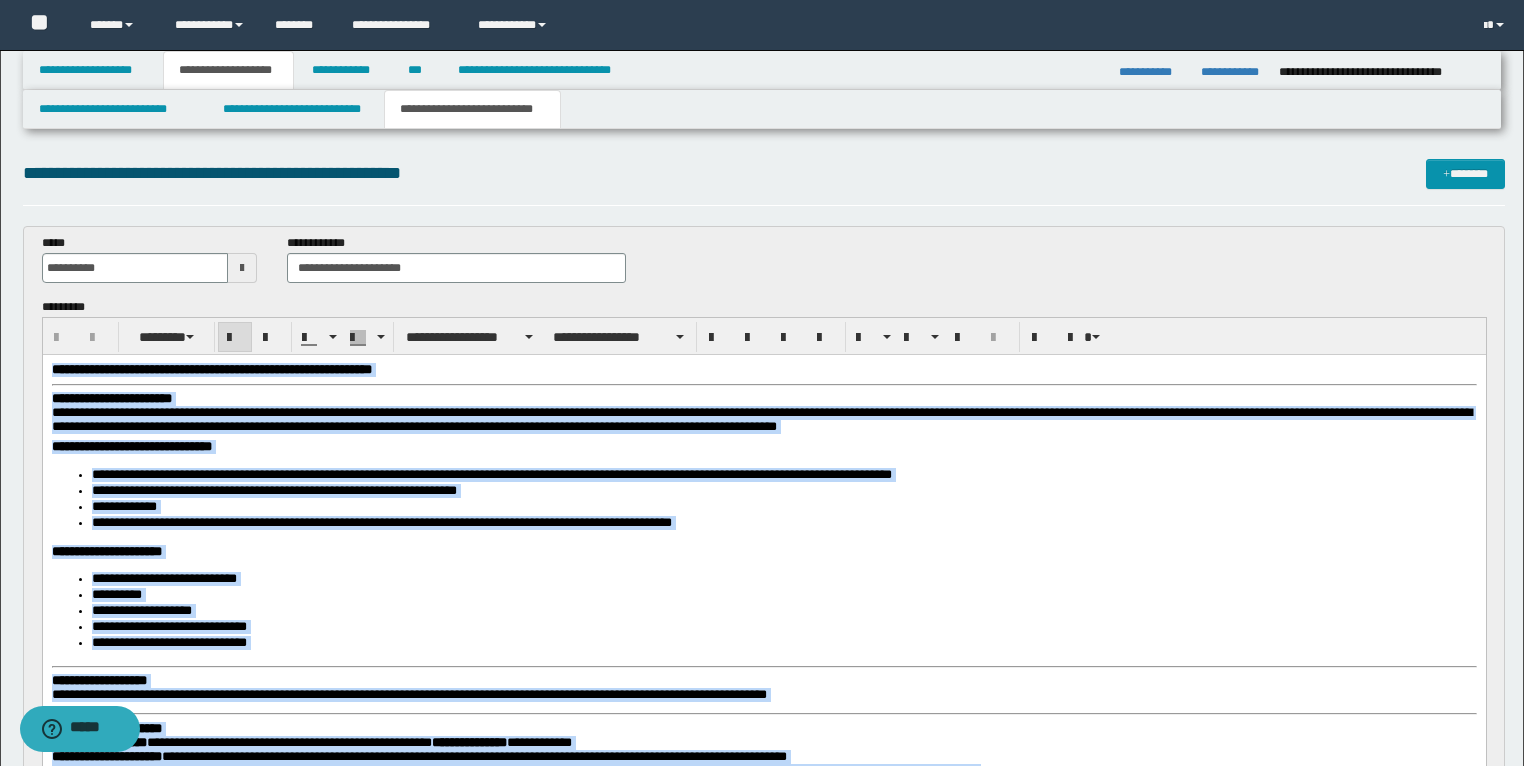 drag, startPoint x: 1462, startPoint y: 1286, endPoint x: 79, endPoint y: 357, distance: 1666.0522 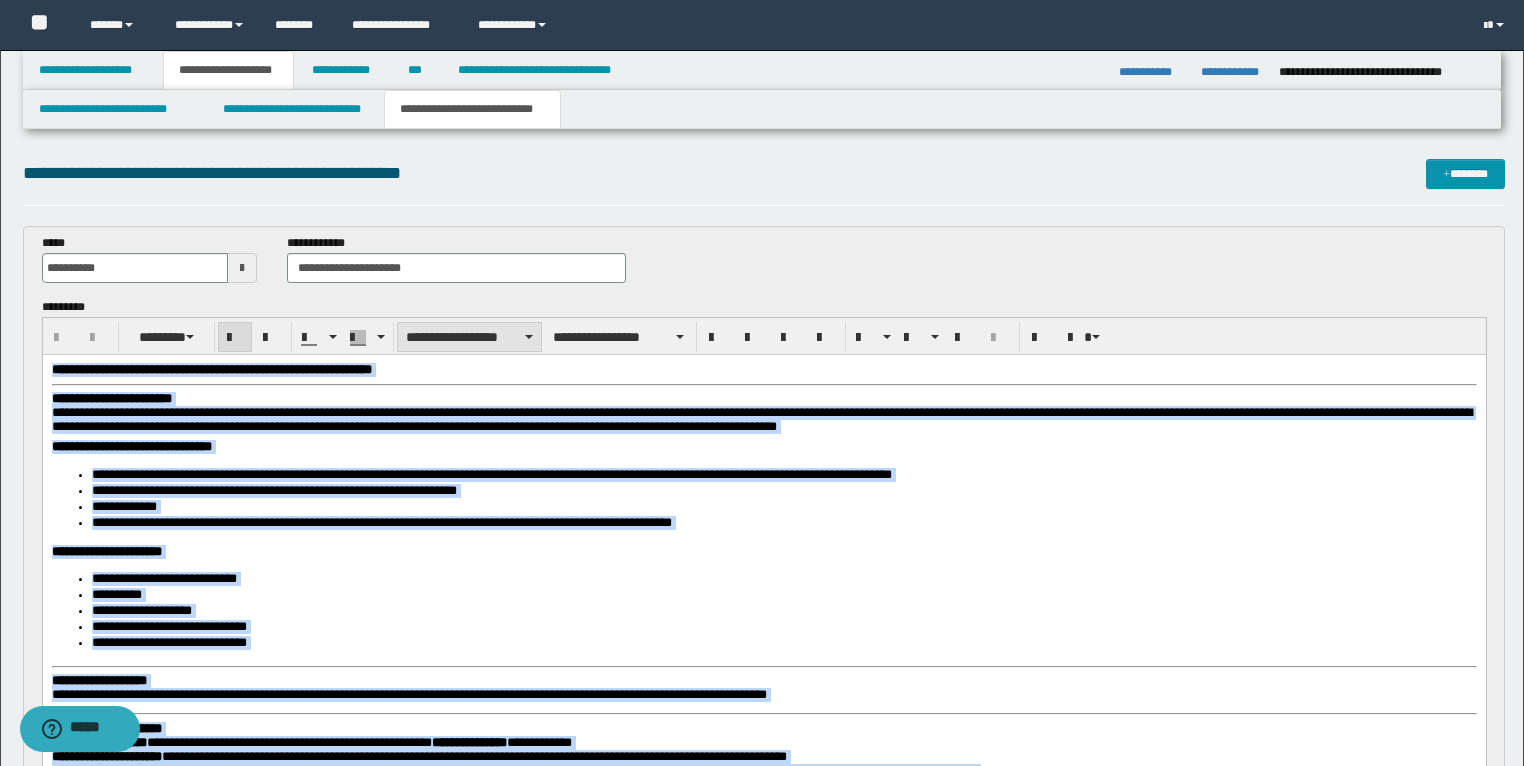 click on "**********" at bounding box center [469, 337] 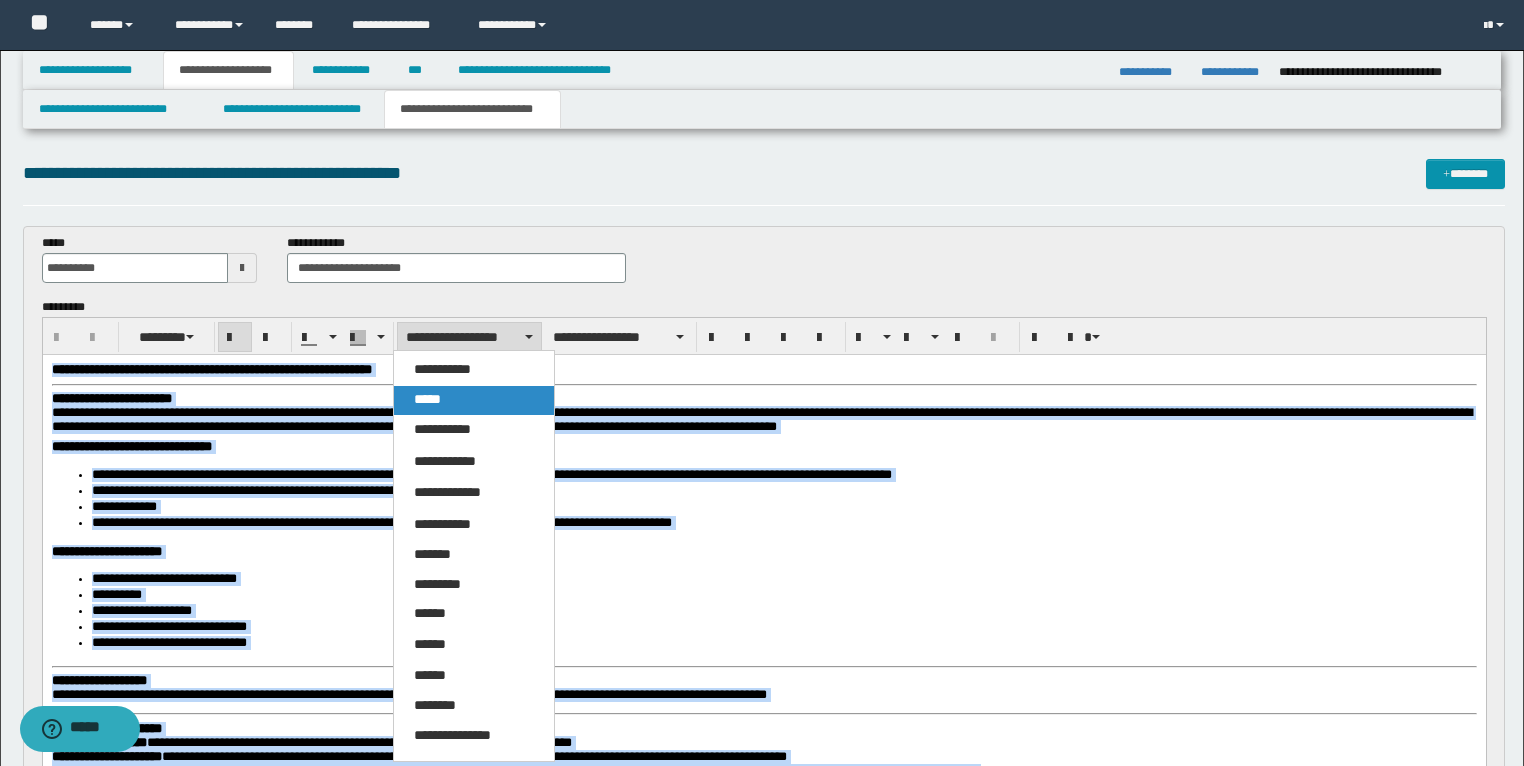 click on "*****" at bounding box center (474, 400) 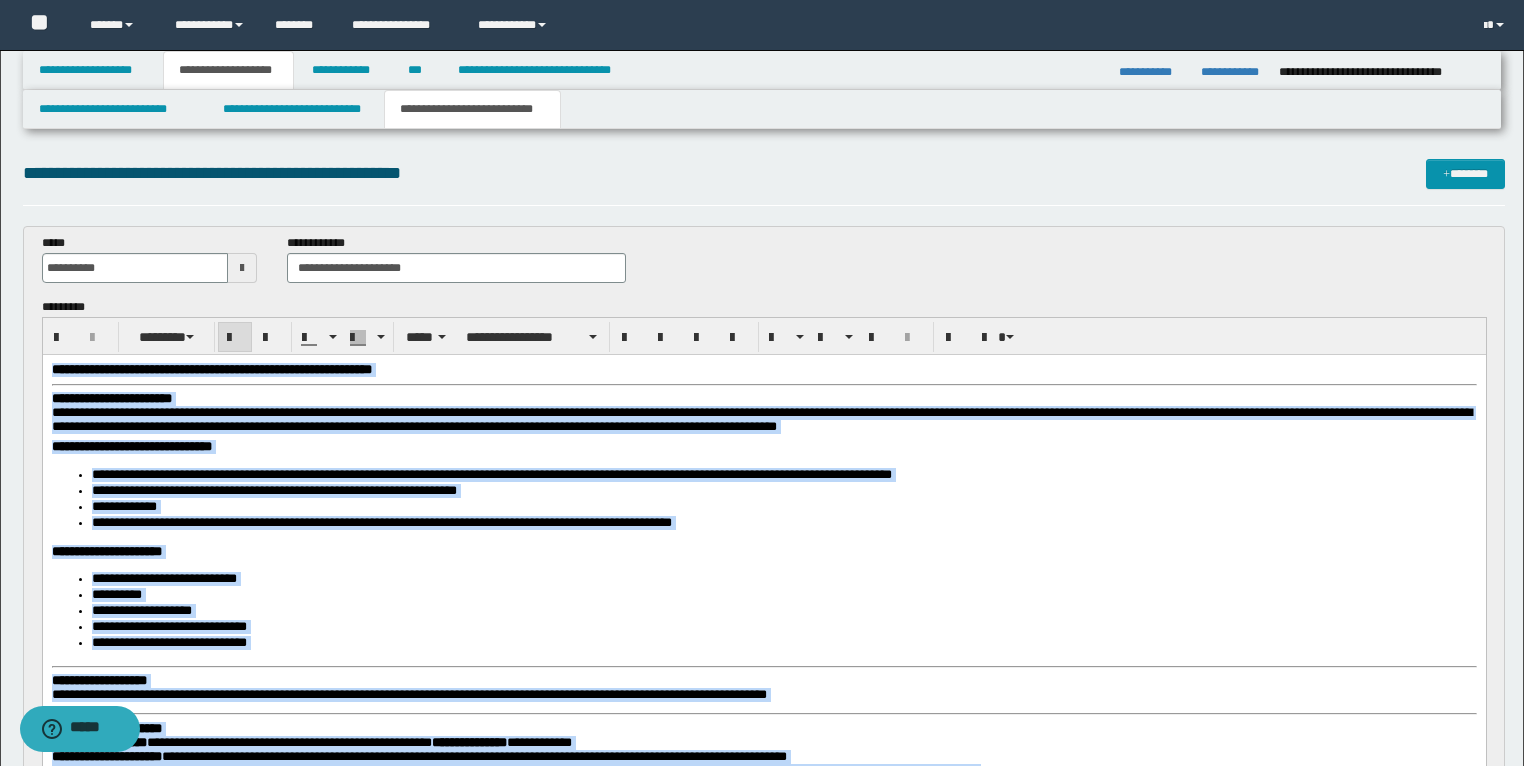 click on "**********" at bounding box center [764, 415] 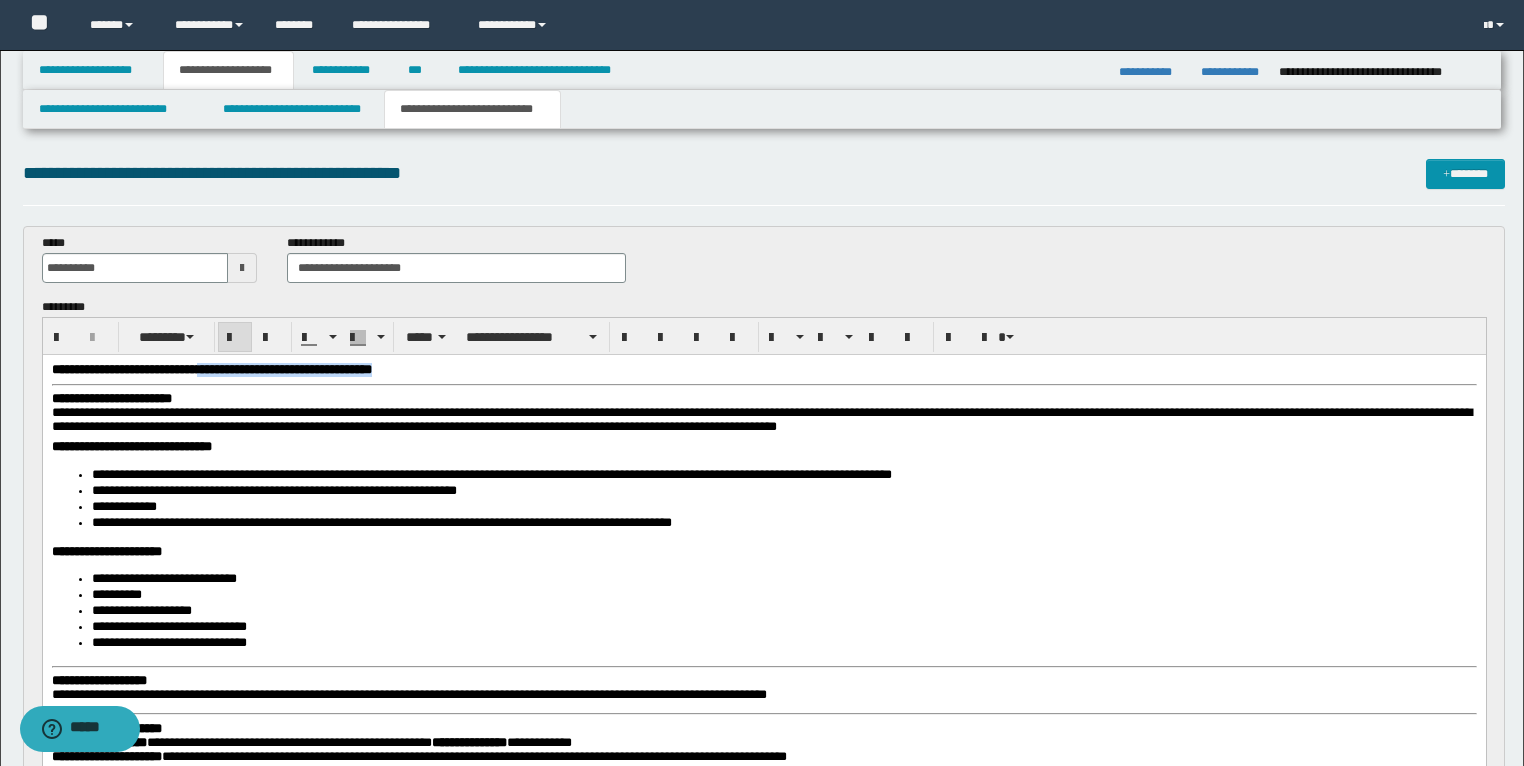 drag, startPoint x: 588, startPoint y: 361, endPoint x: 277, endPoint y: 366, distance: 311.0402 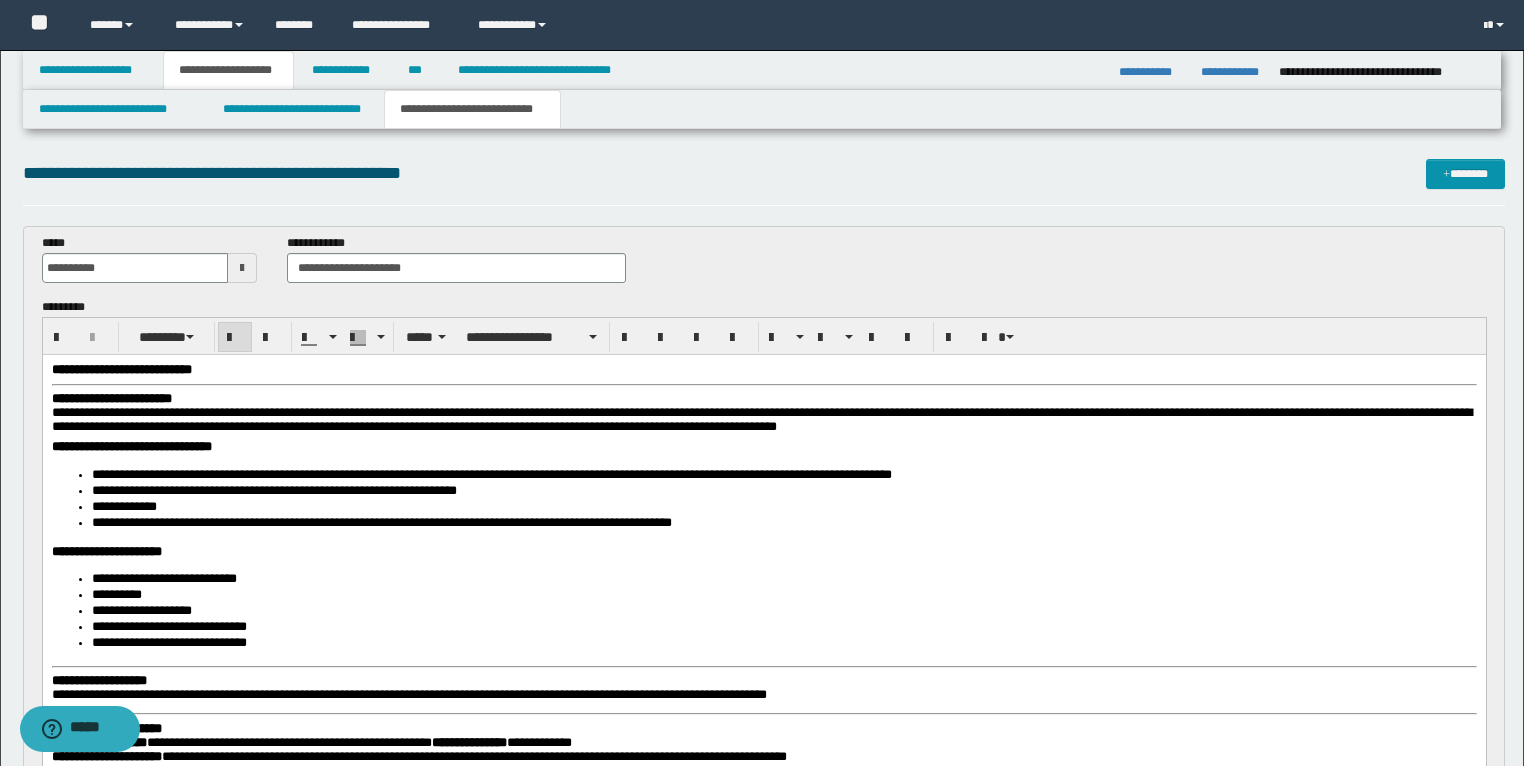 click on "**********" at bounding box center [111, 397] 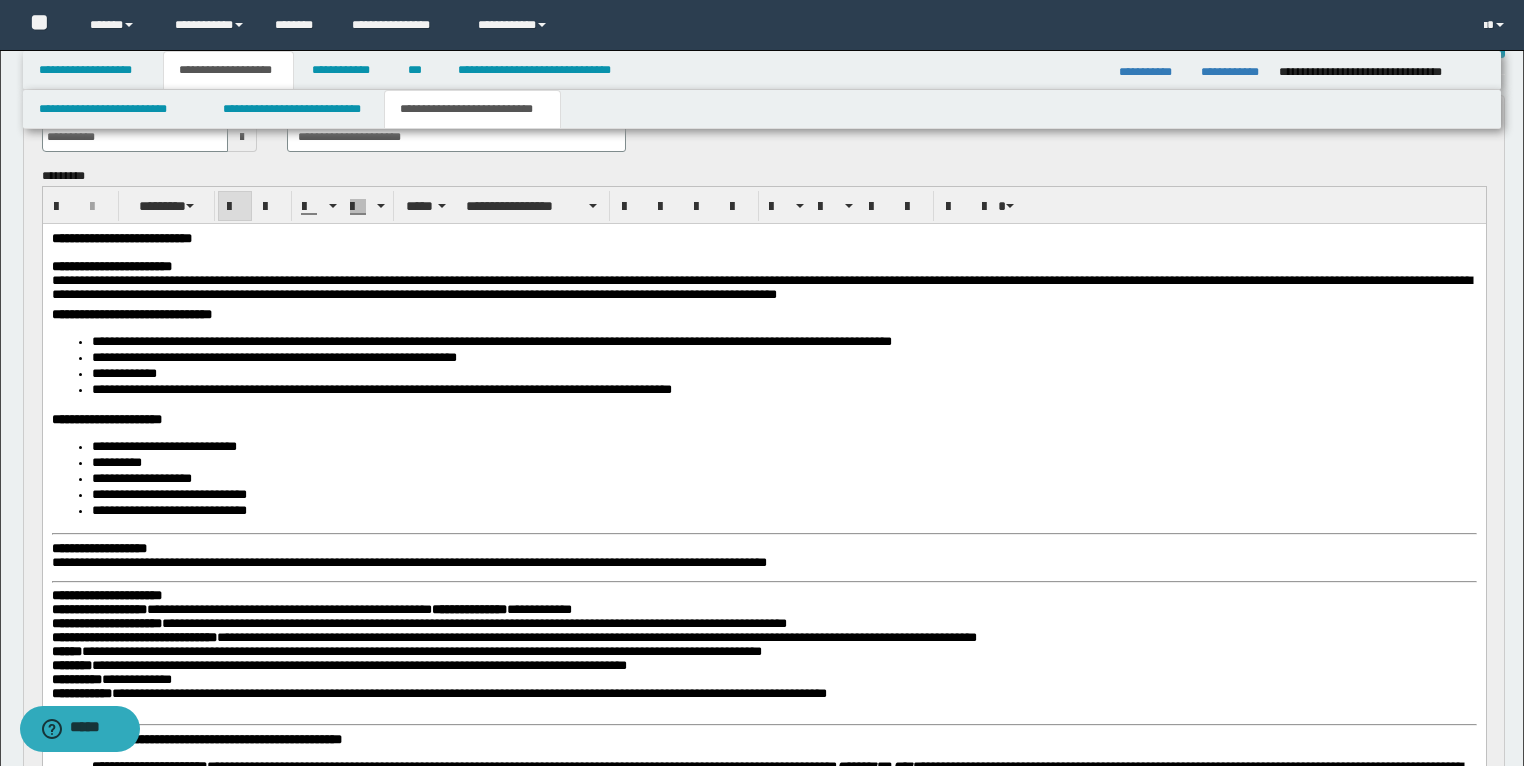 scroll, scrollTop: 160, scrollLeft: 0, axis: vertical 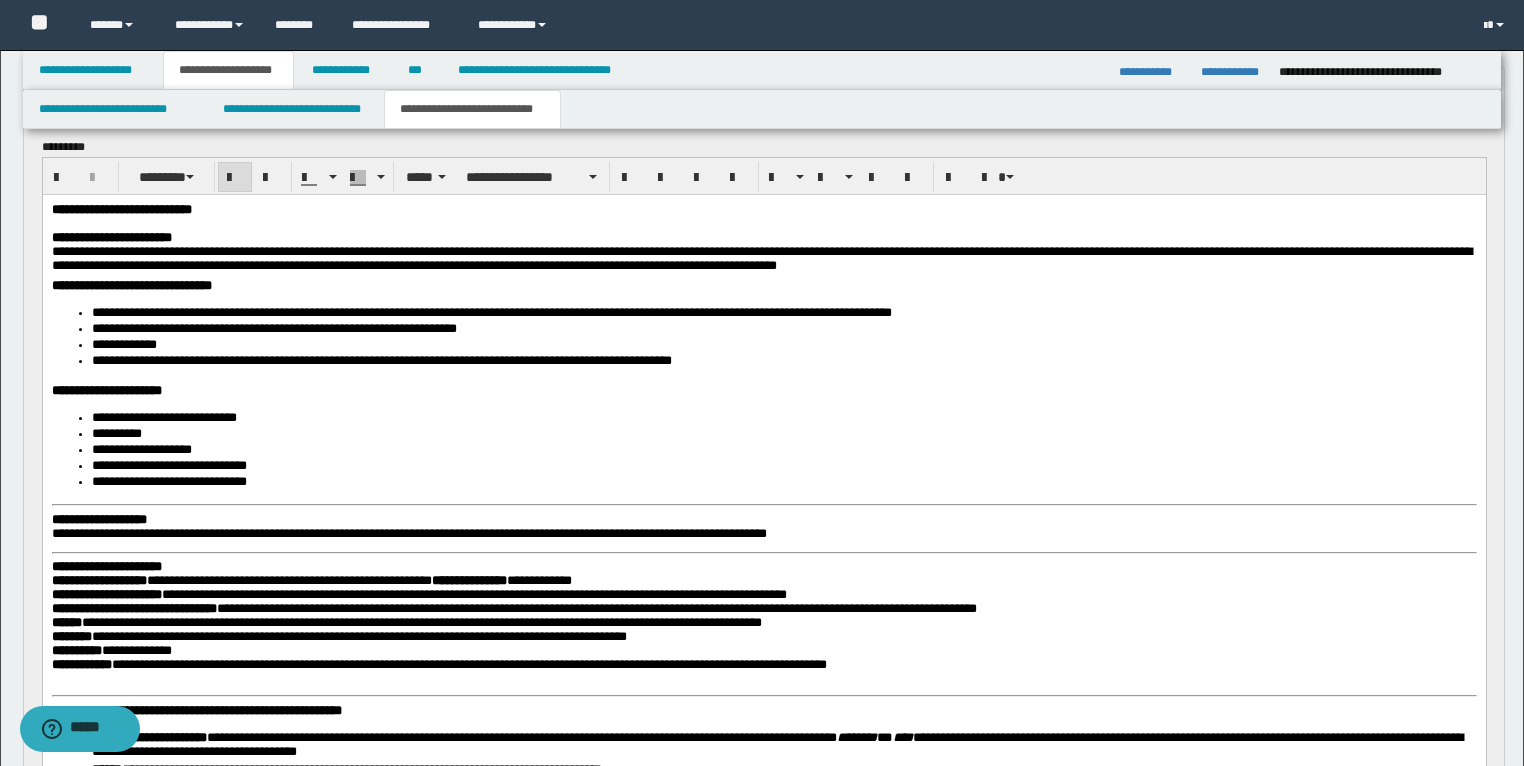 click on "**********" at bounding box center [98, 518] 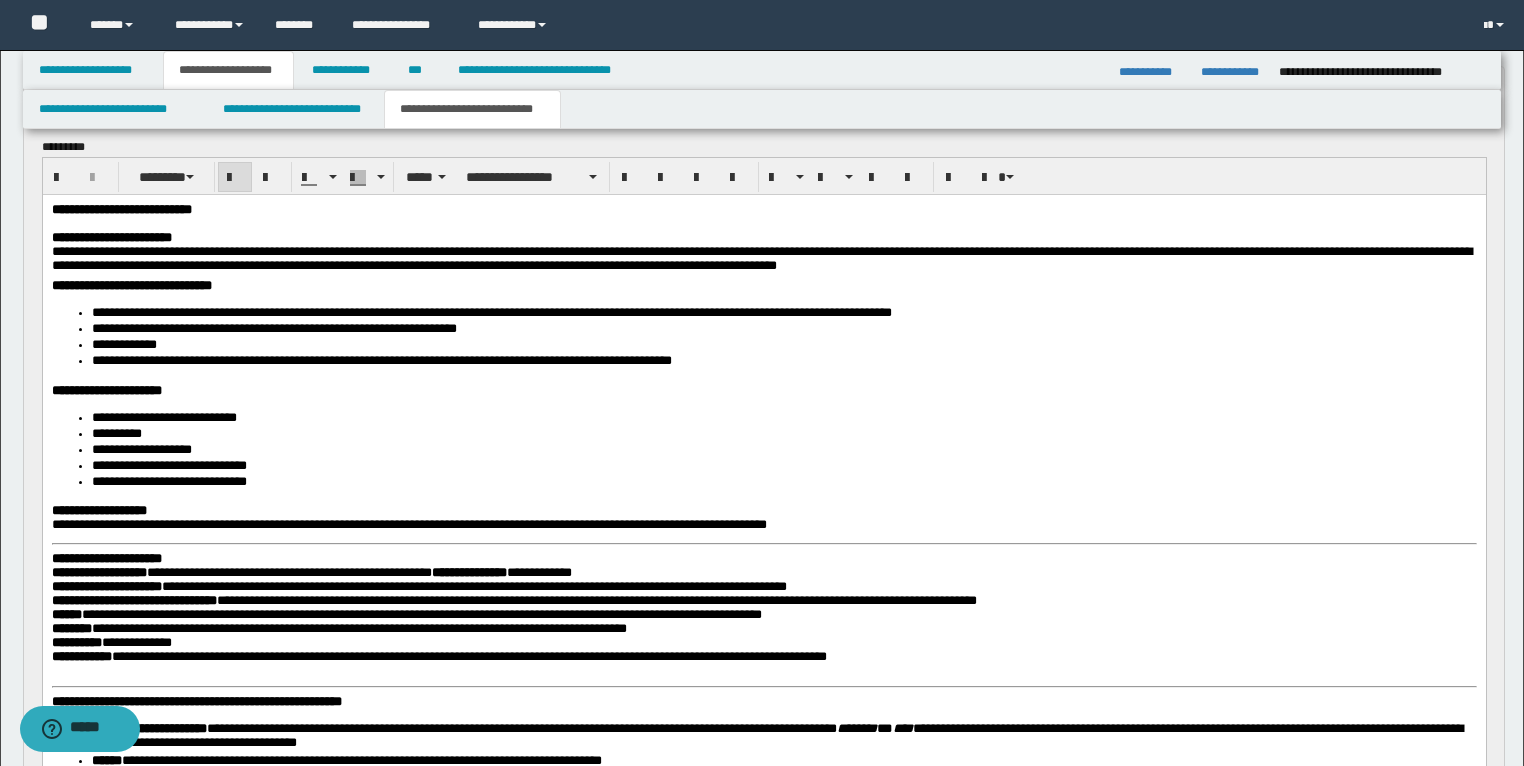 click on "**********" at bounding box center [763, 696] 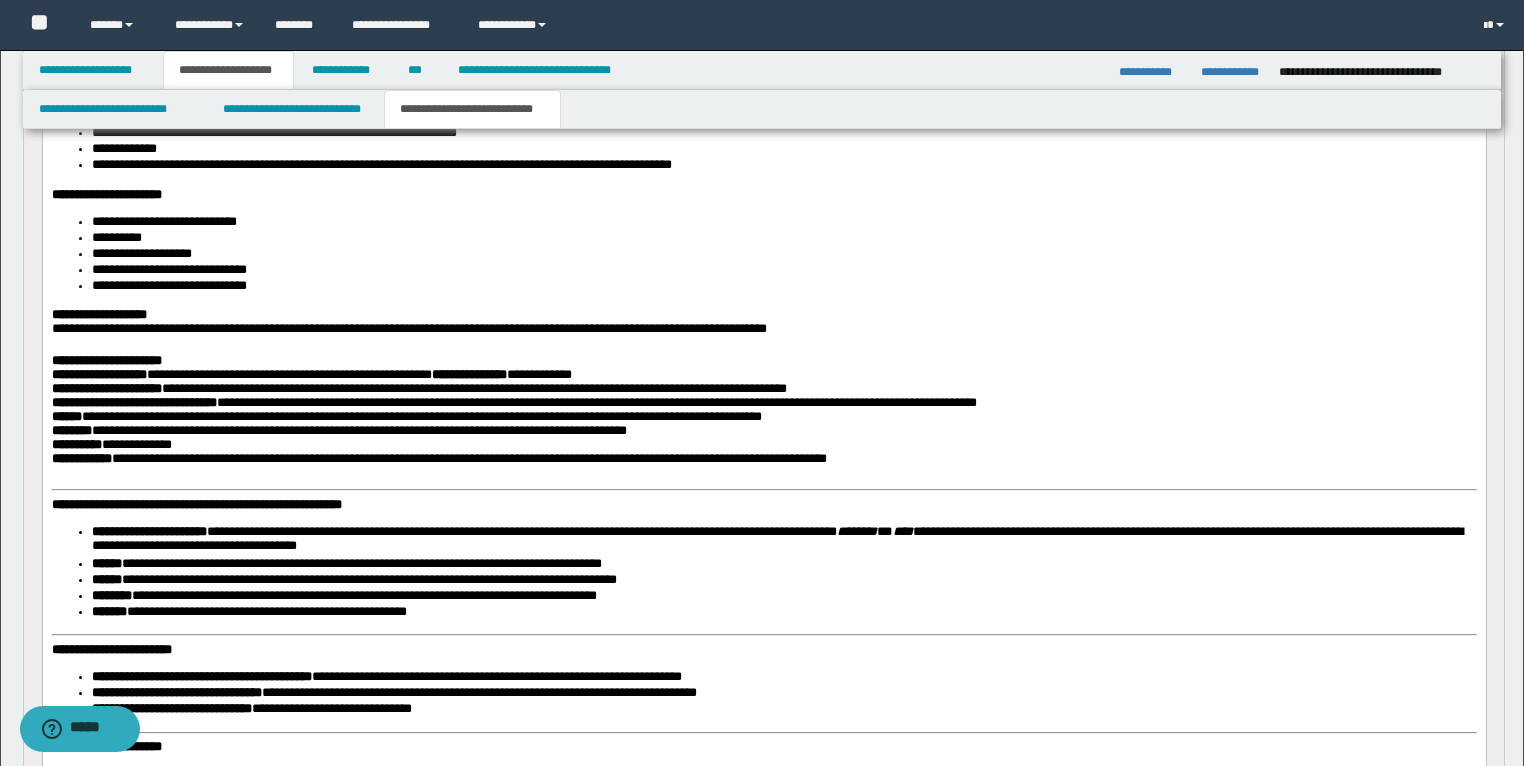 scroll, scrollTop: 400, scrollLeft: 0, axis: vertical 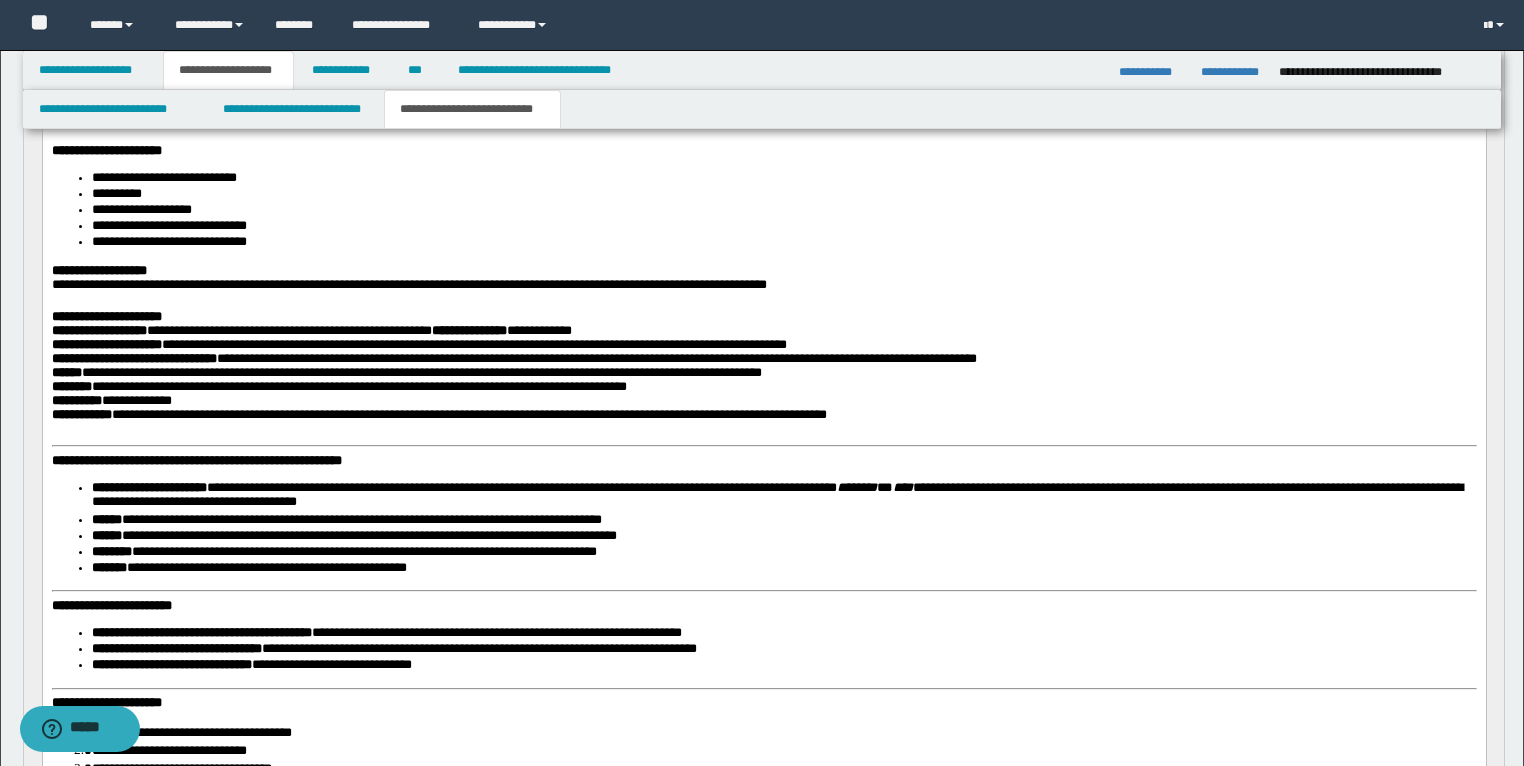click on "**********" at bounding box center [311, 330] 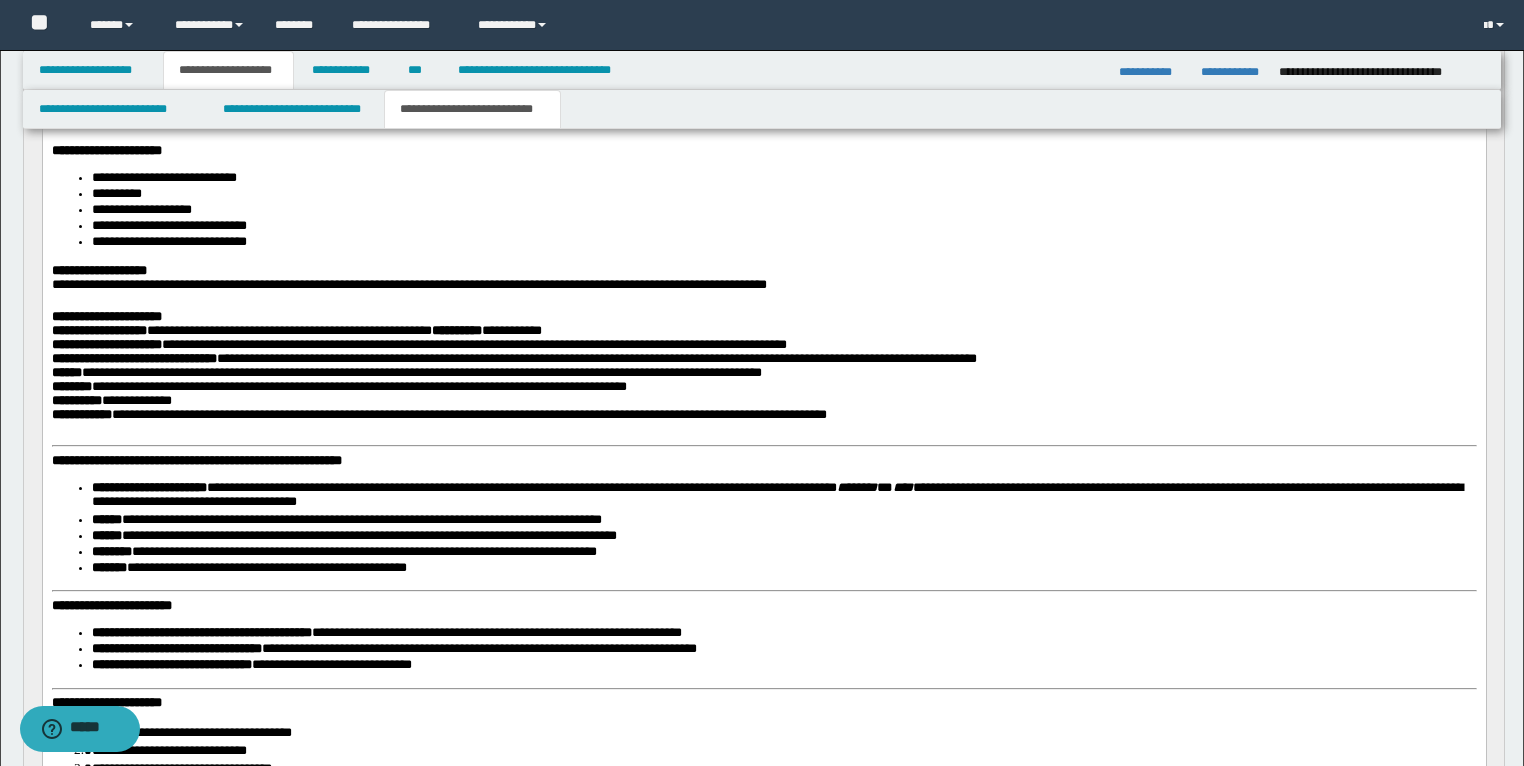 click on "**********" at bounding box center (196, 460) 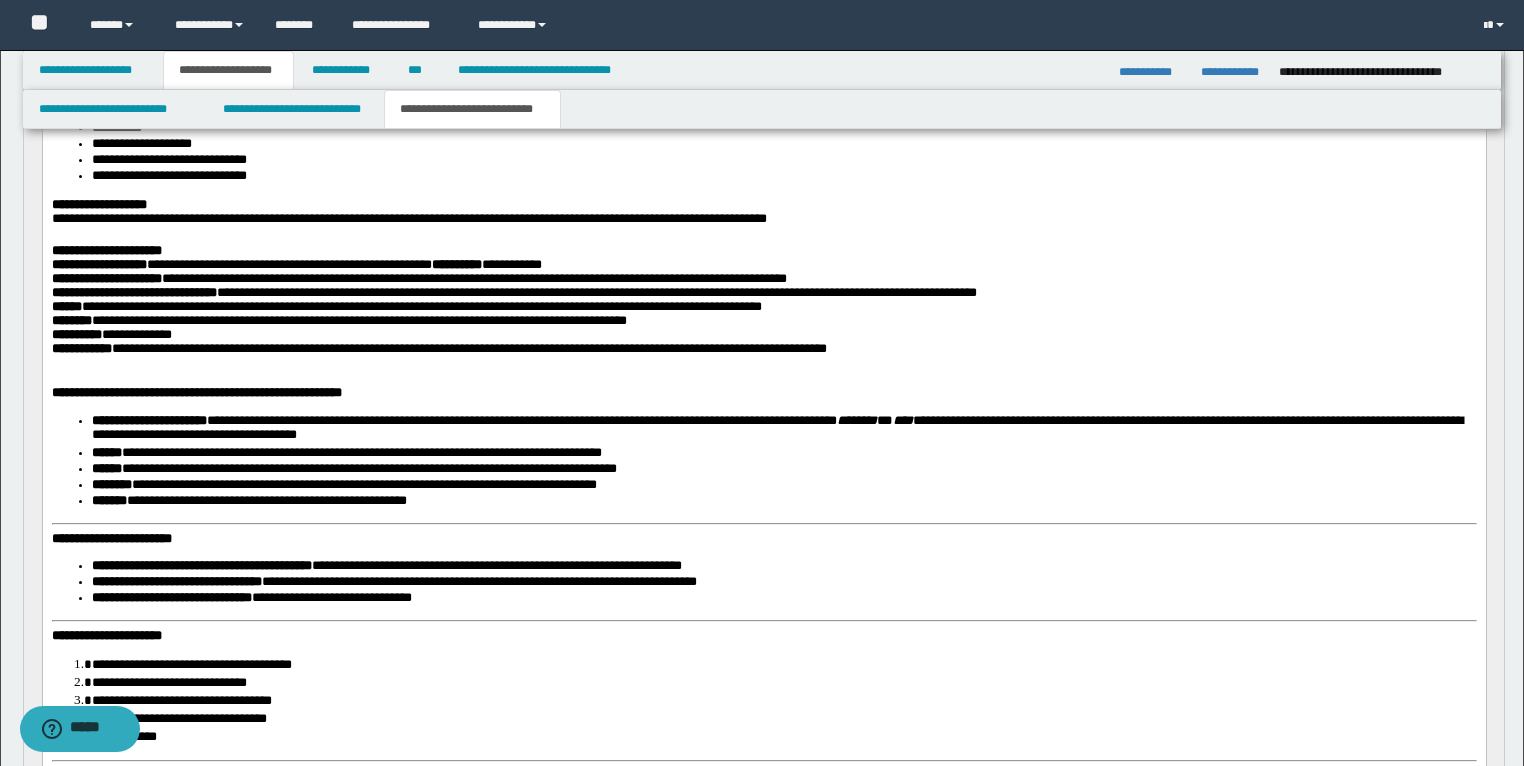 scroll, scrollTop: 560, scrollLeft: 0, axis: vertical 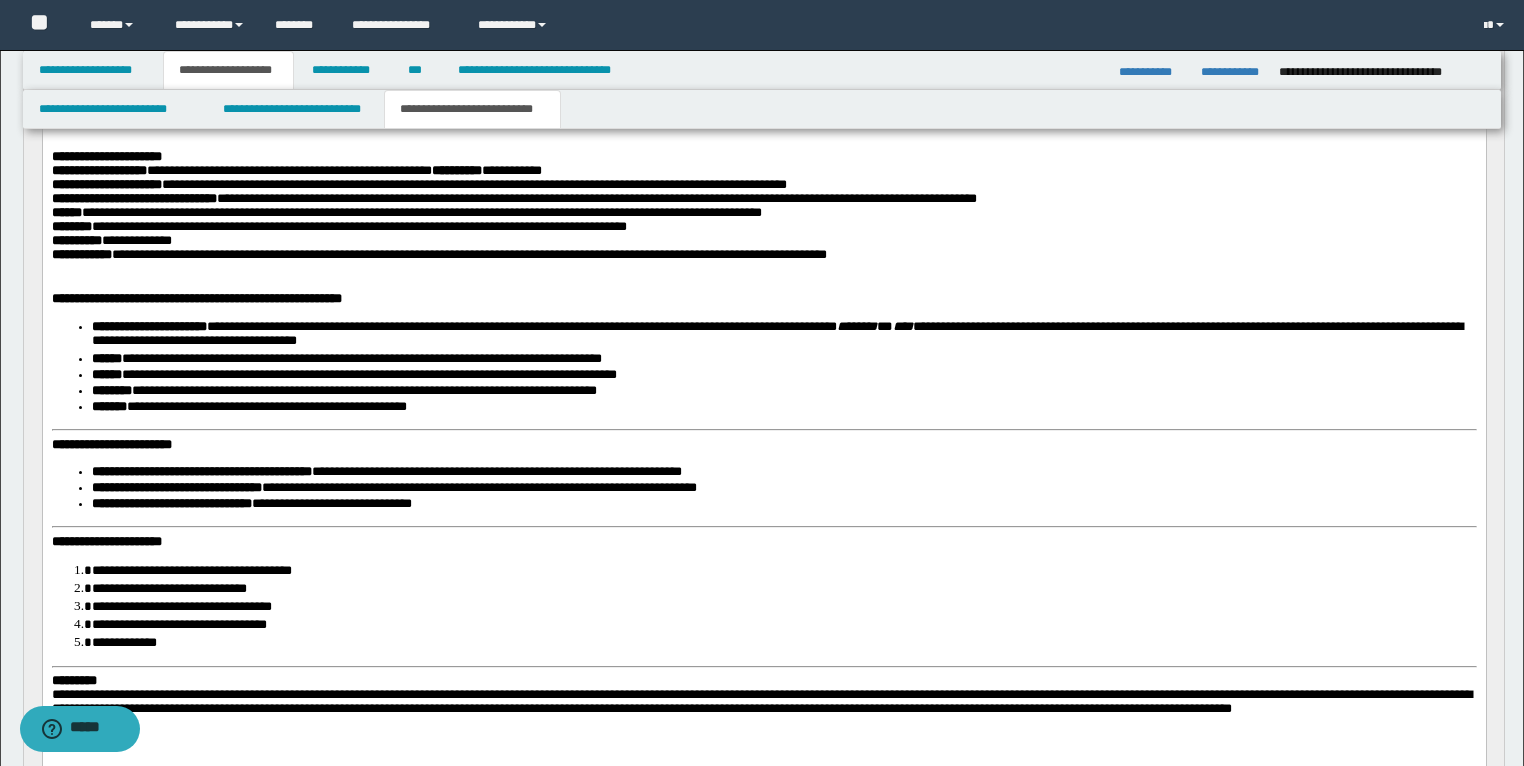 click on "**********" at bounding box center (763, 295) 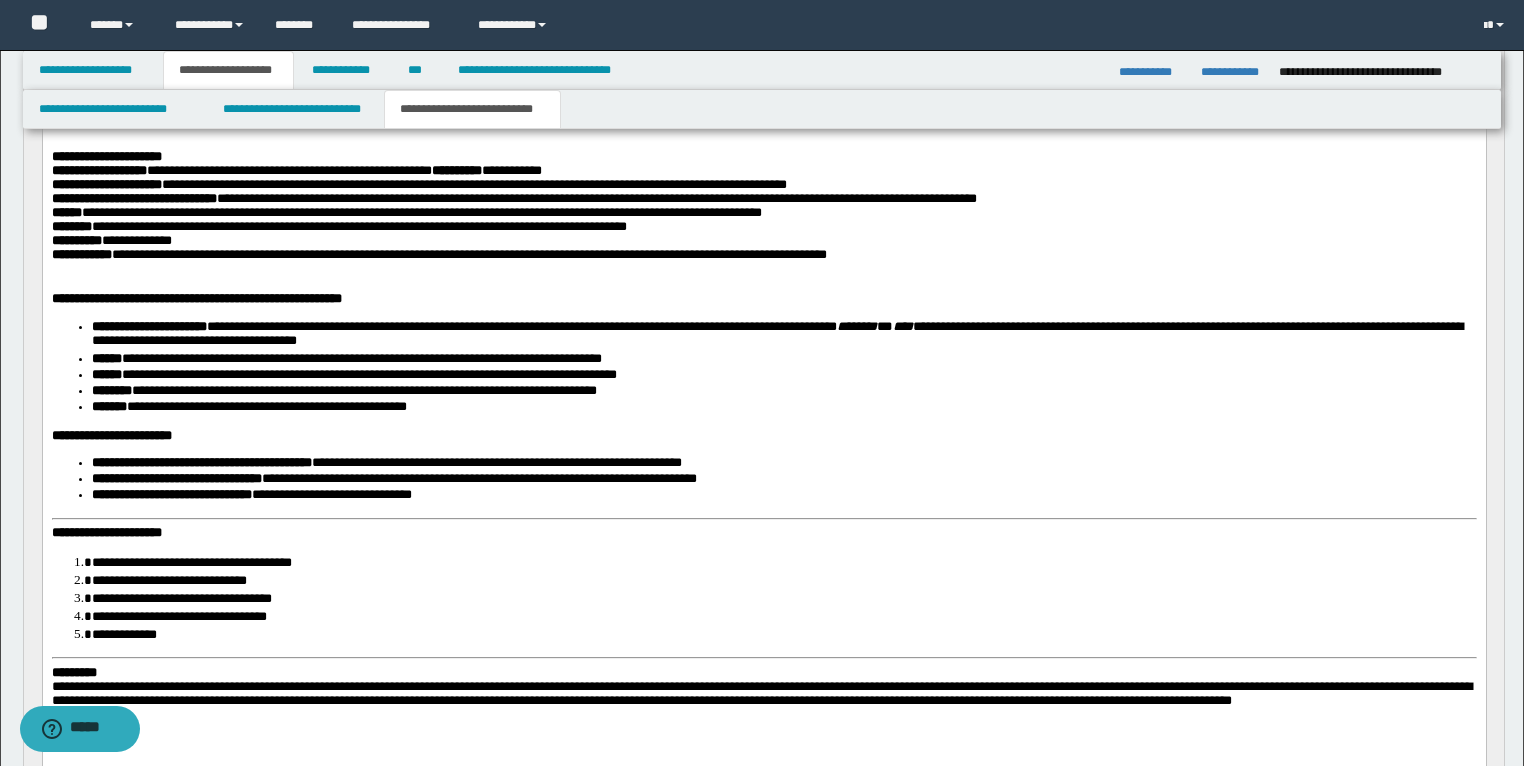 click on "**********" at bounding box center [106, 532] 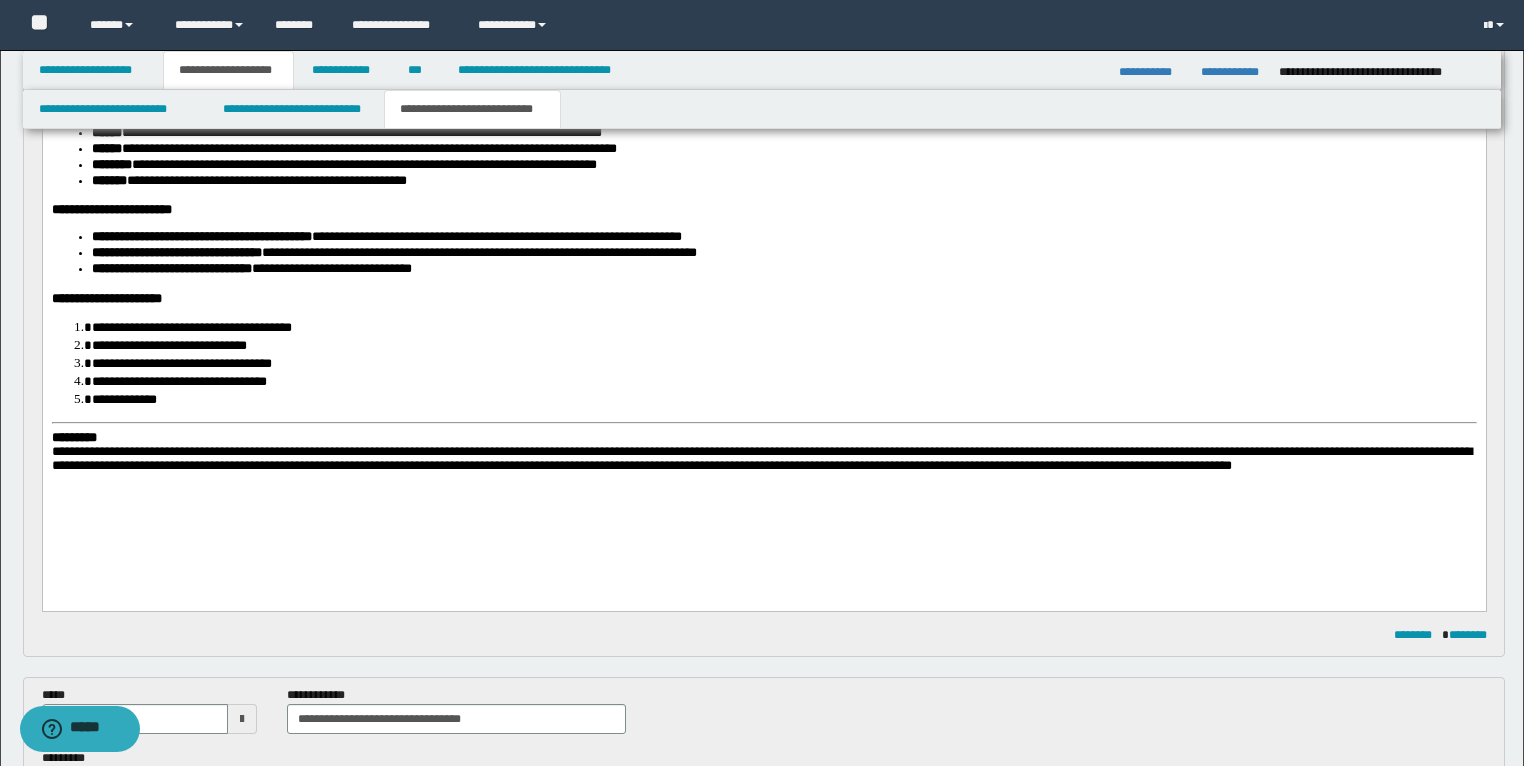 scroll, scrollTop: 800, scrollLeft: 0, axis: vertical 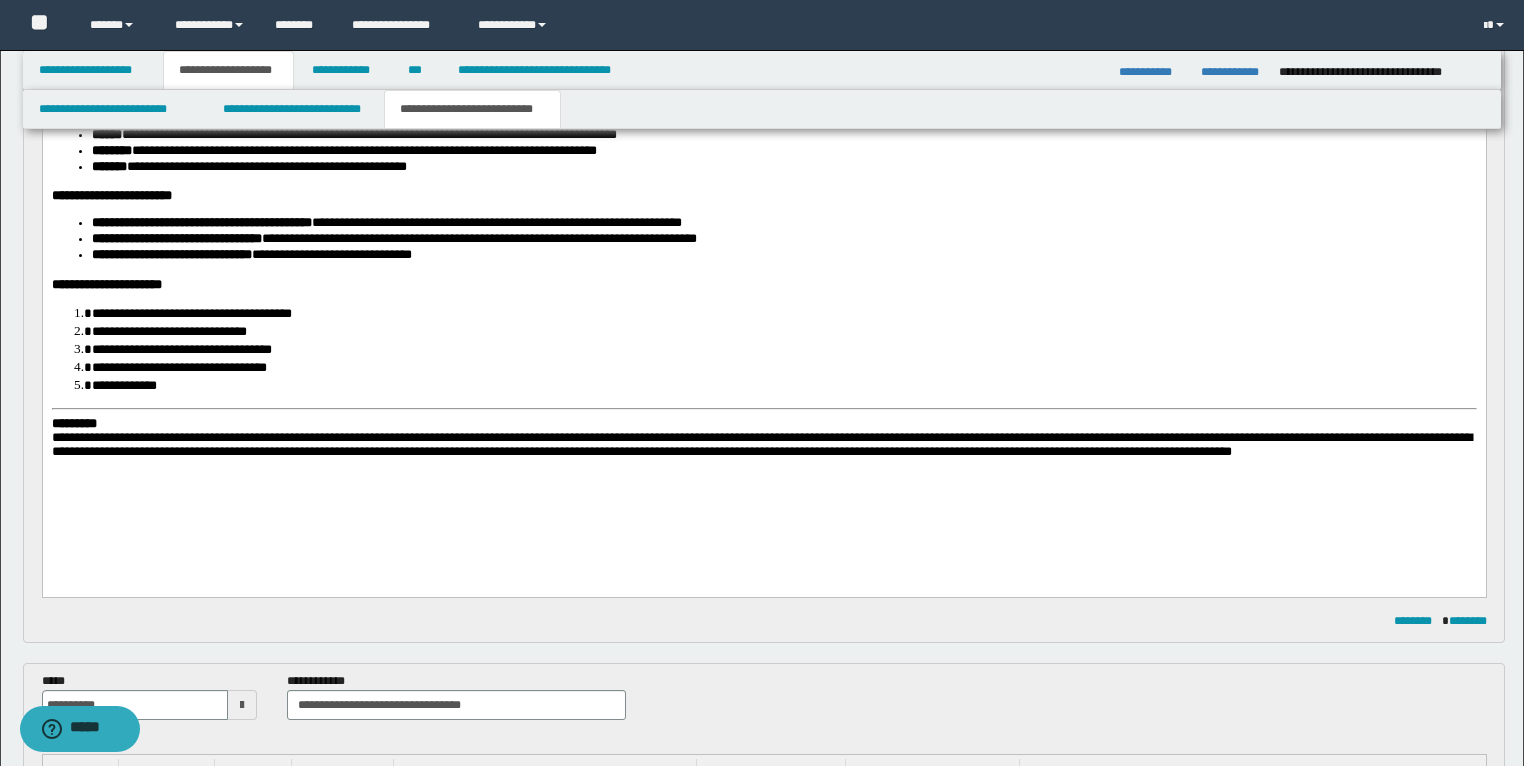 click on "*********" at bounding box center (73, 423) 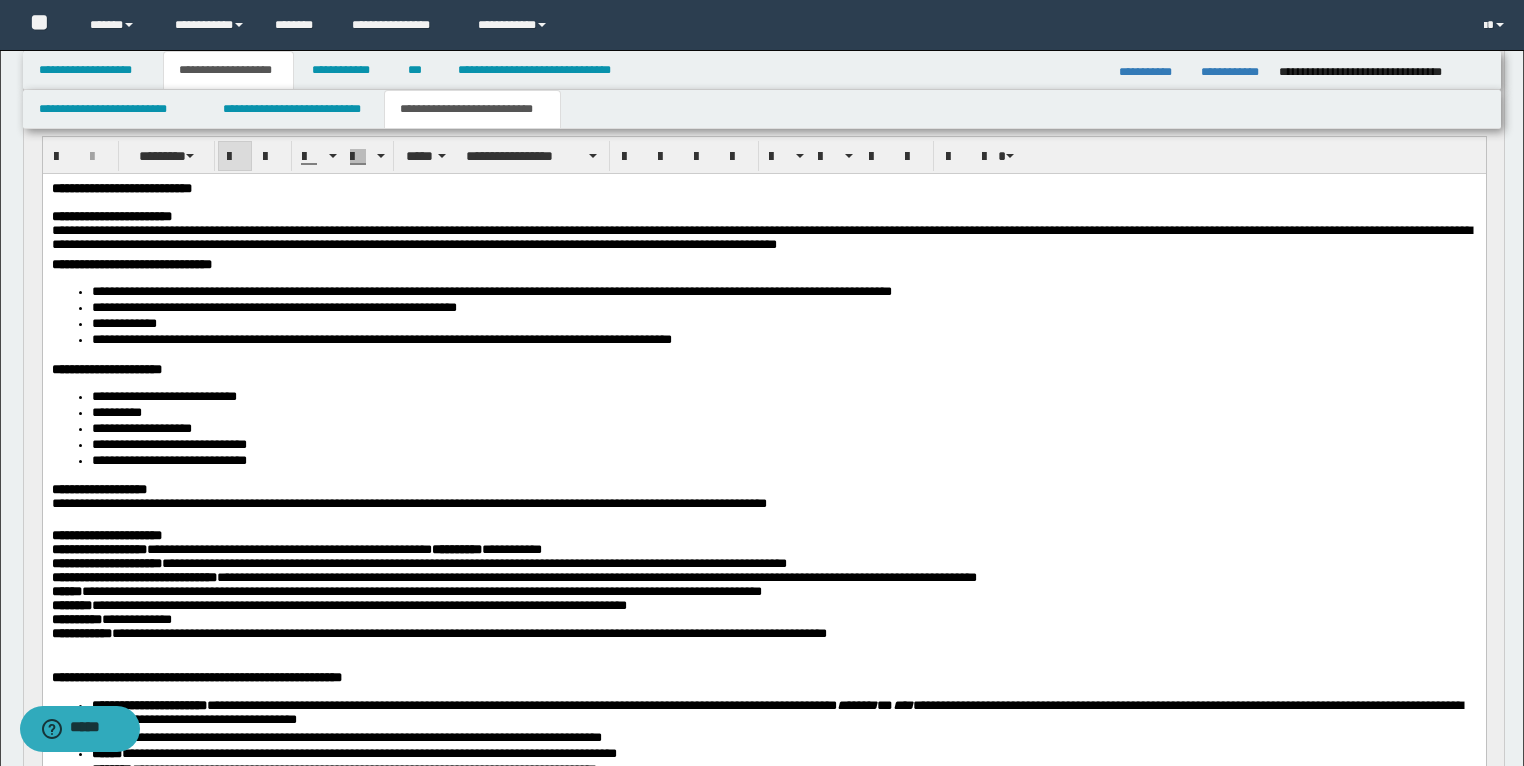 scroll, scrollTop: 160, scrollLeft: 0, axis: vertical 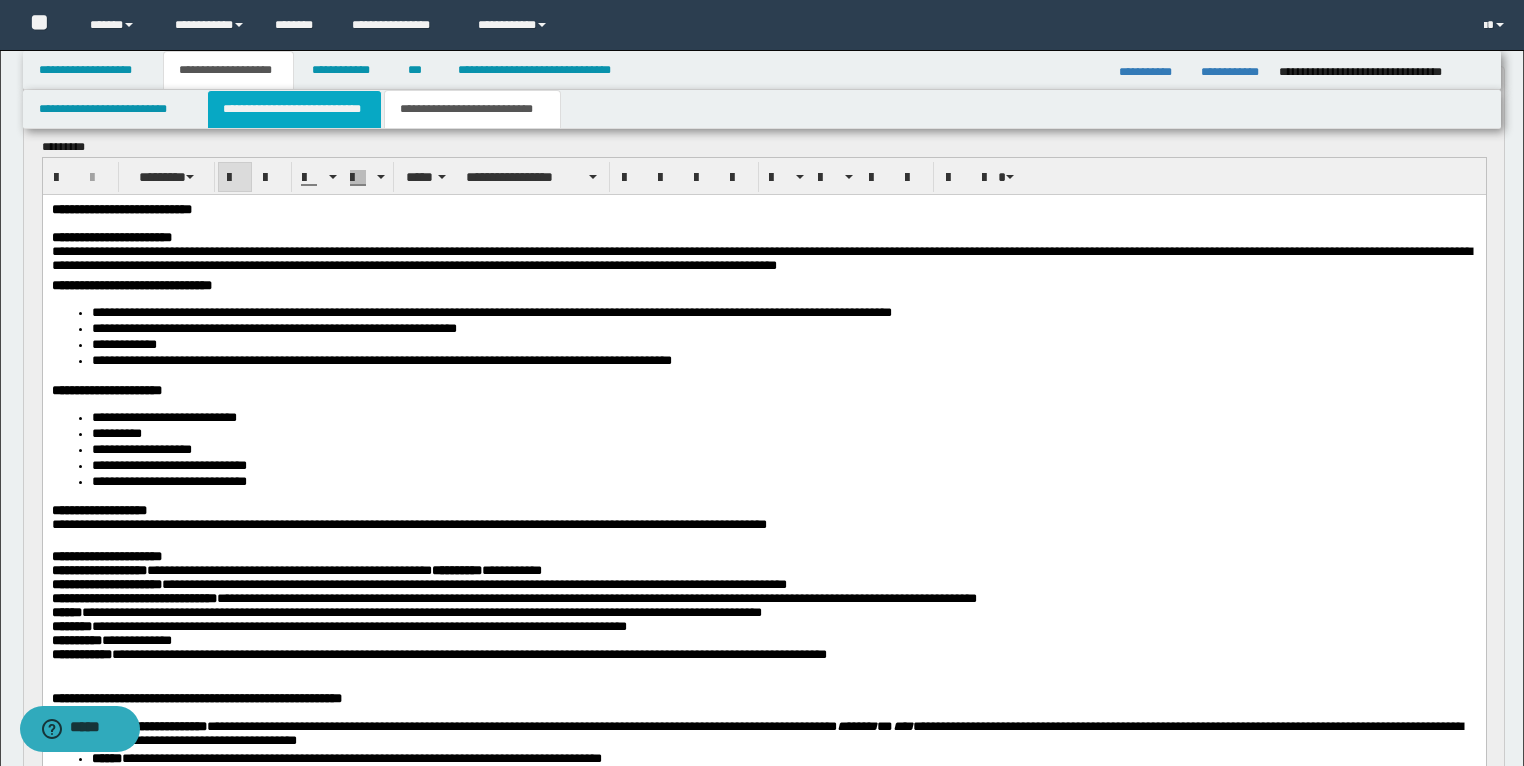 click on "**********" at bounding box center [294, 109] 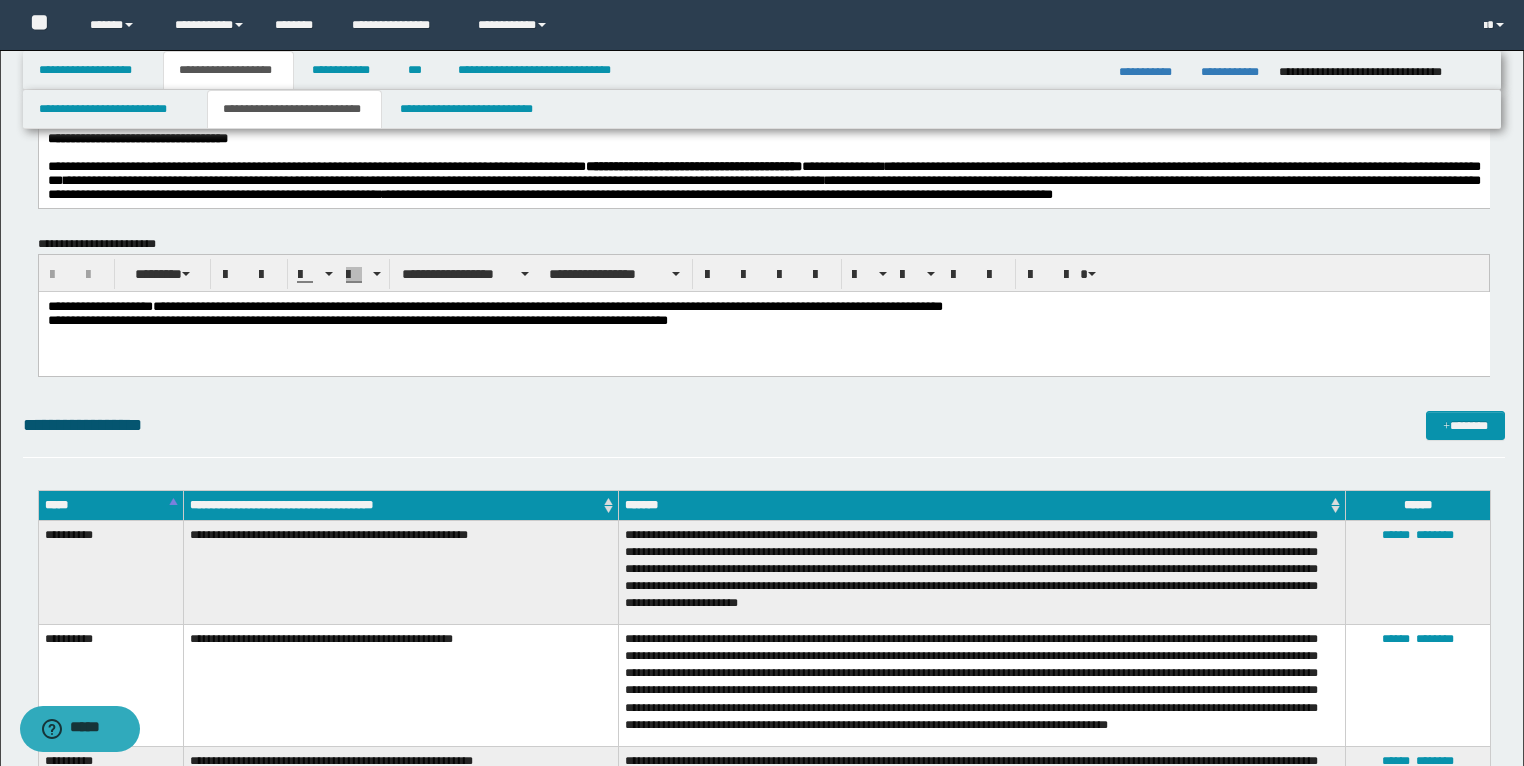 scroll, scrollTop: 0, scrollLeft: 0, axis: both 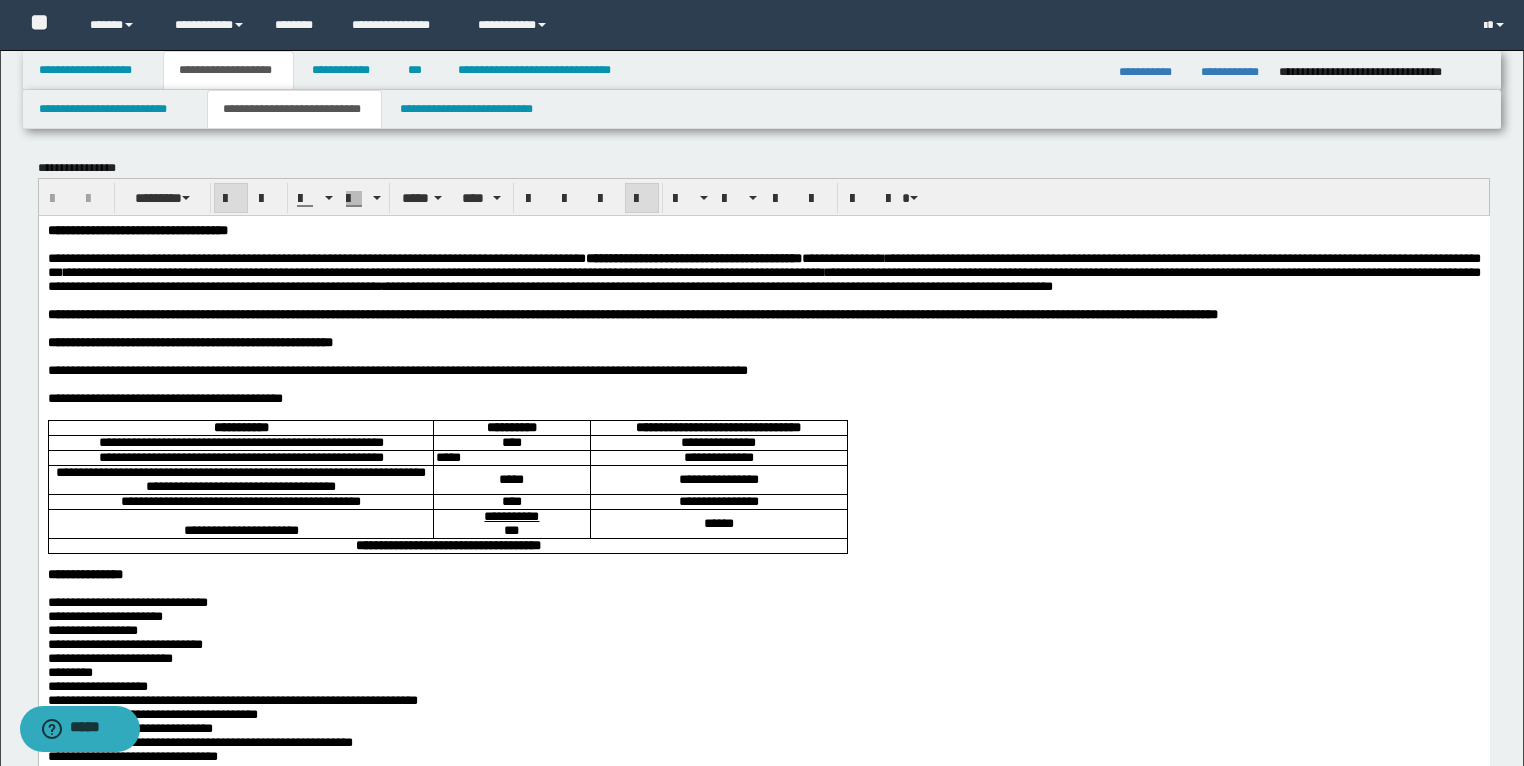 click at bounding box center (763, 244) 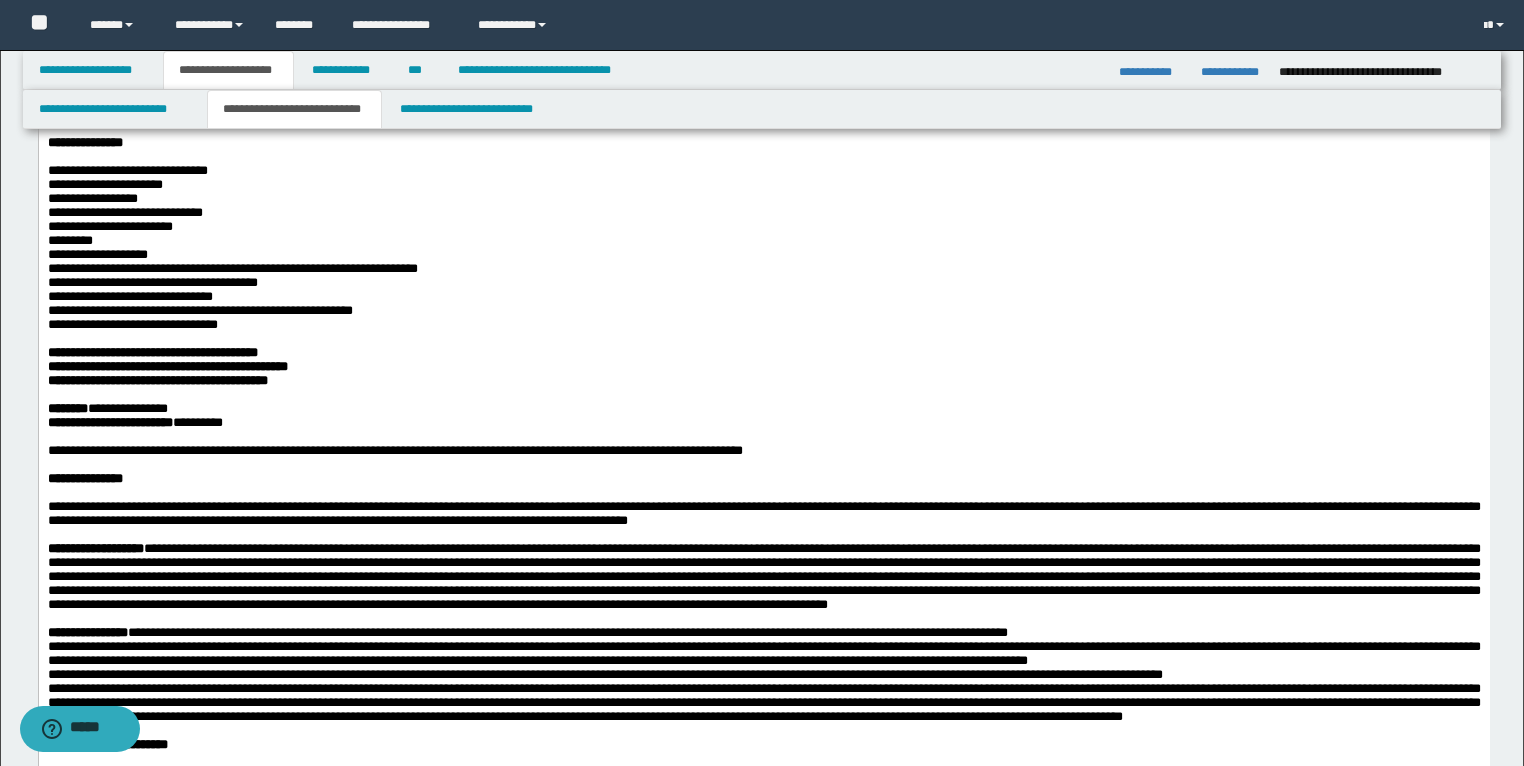 scroll, scrollTop: 400, scrollLeft: 0, axis: vertical 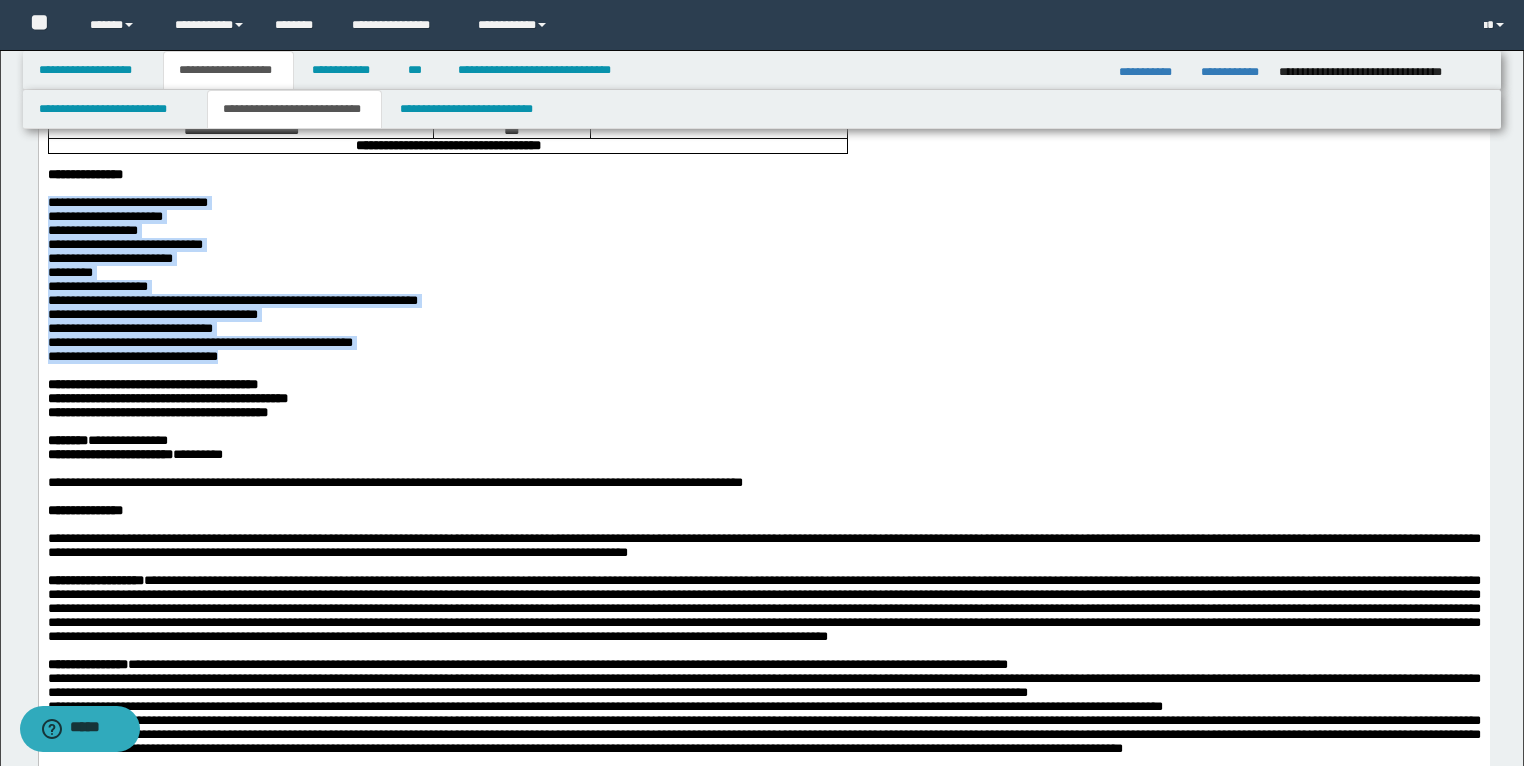 drag, startPoint x: 304, startPoint y: 463, endPoint x: 58, endPoint y: 104, distance: 435.19766 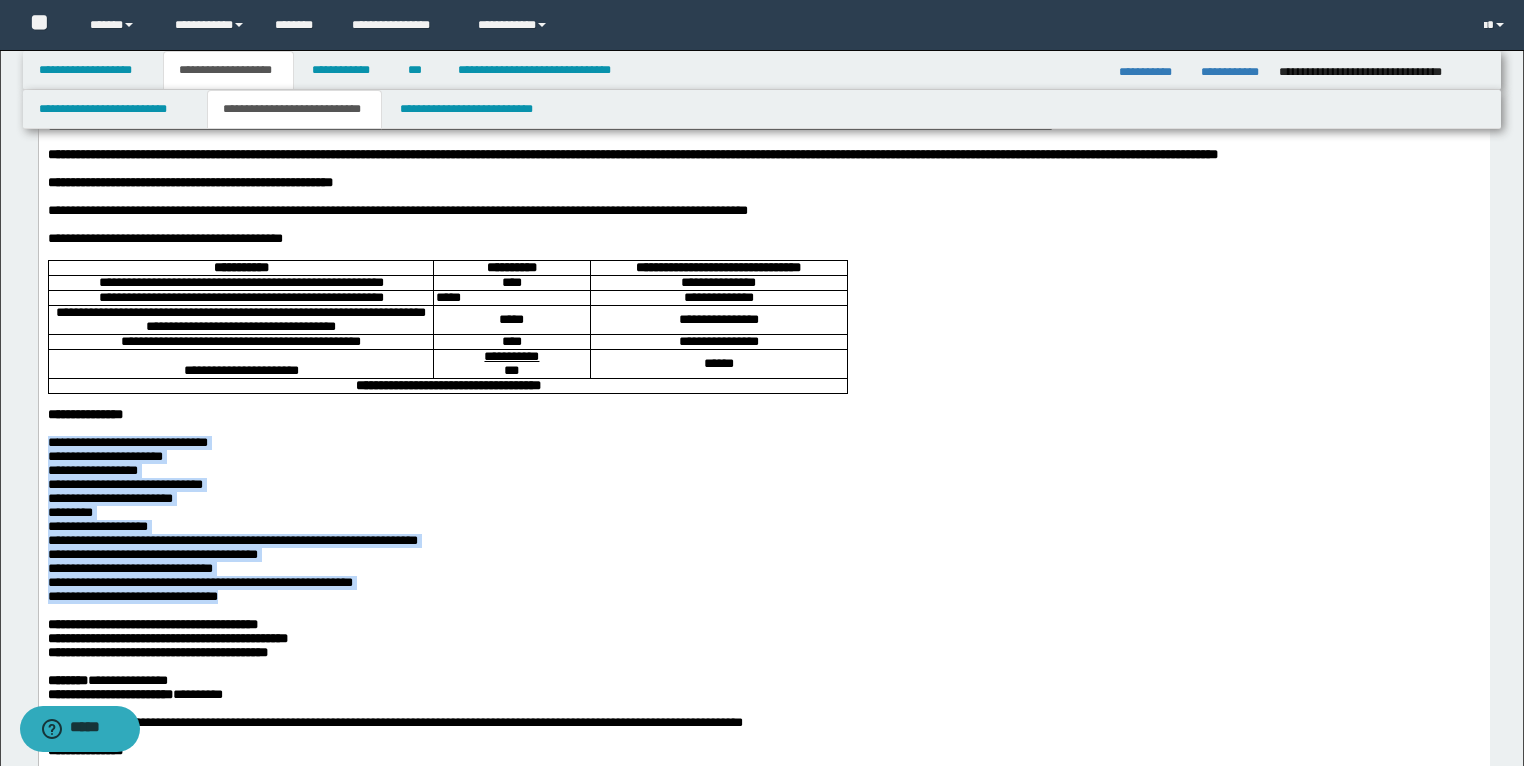scroll, scrollTop: 0, scrollLeft: 0, axis: both 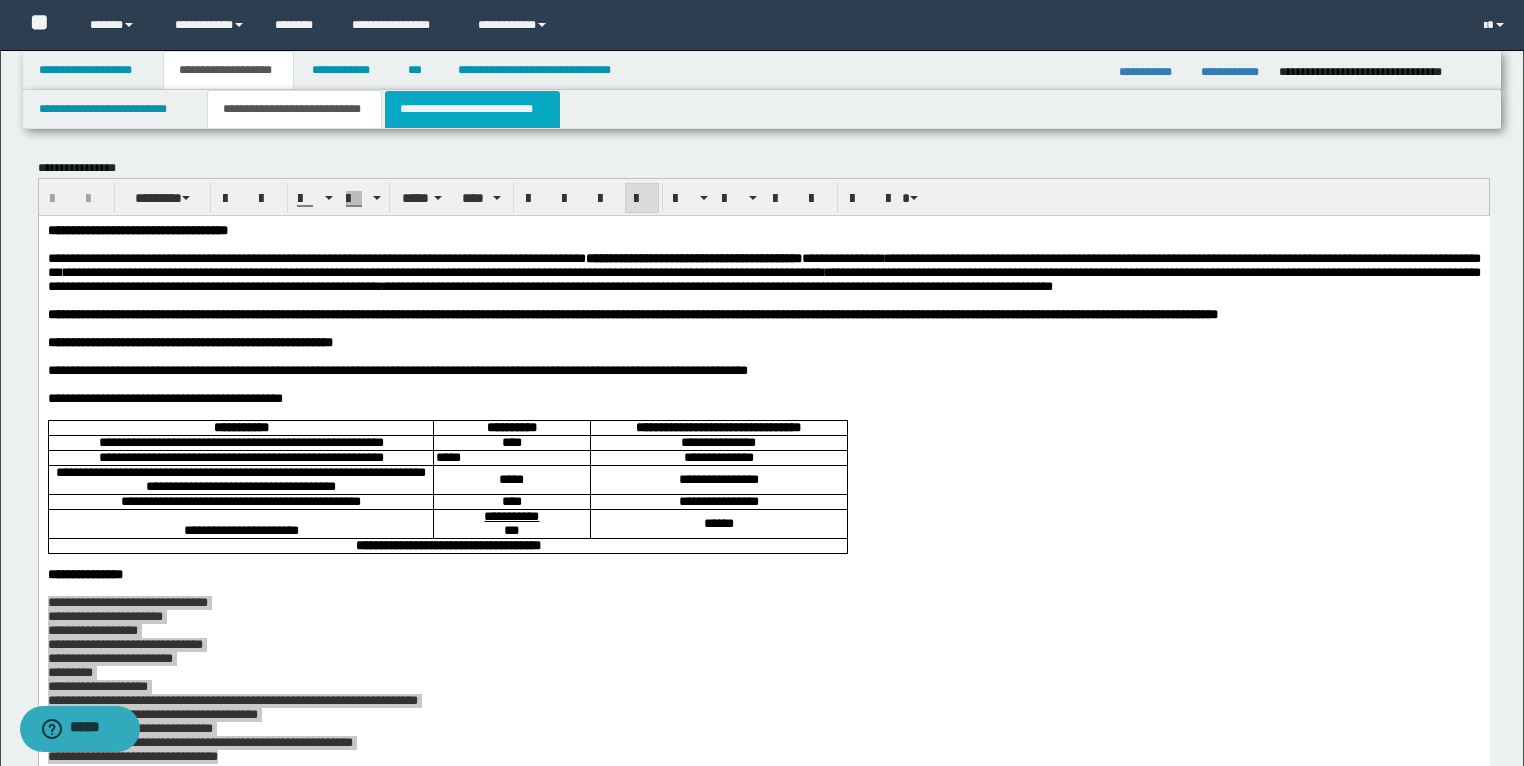 click on "**********" at bounding box center (472, 109) 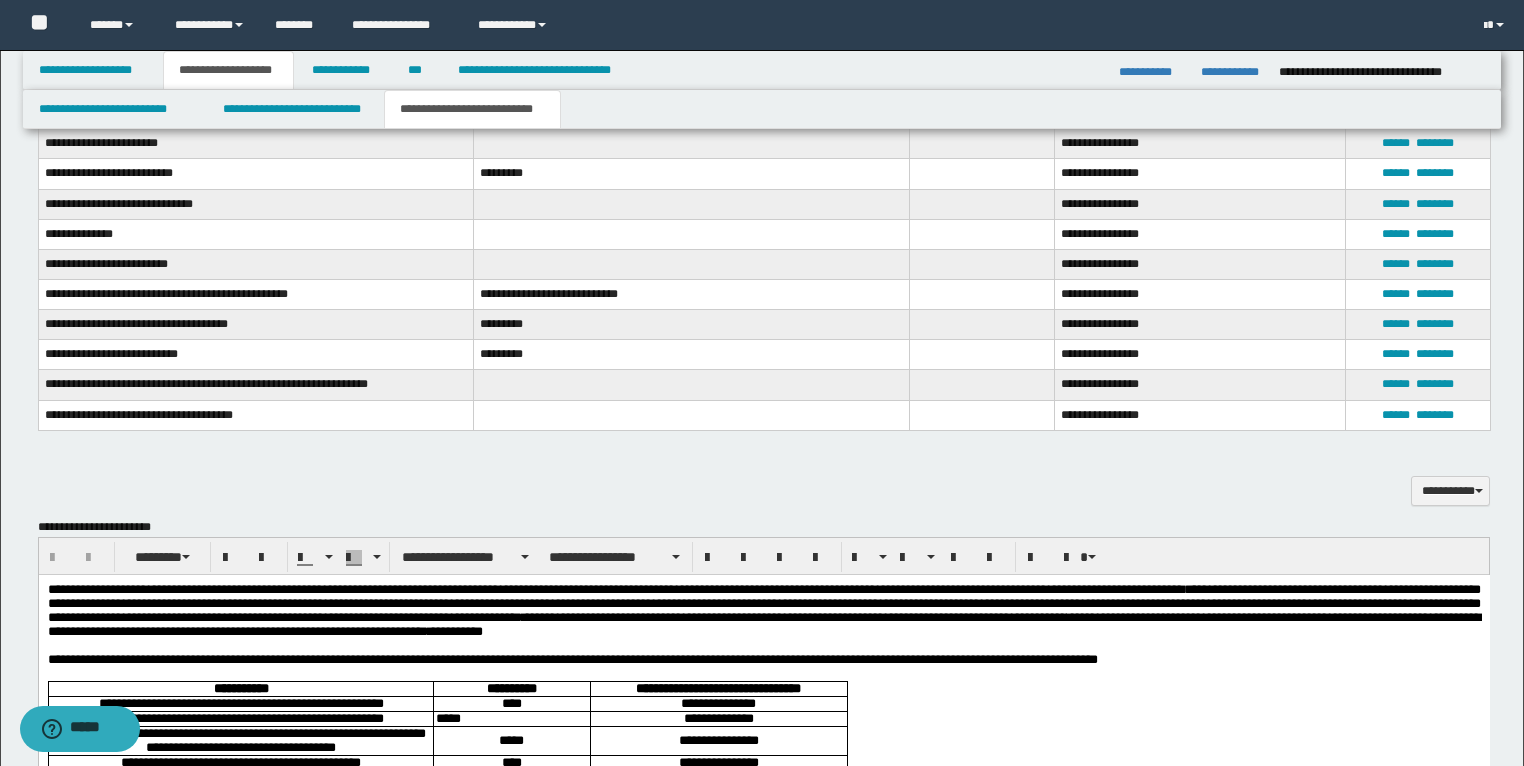 scroll, scrollTop: 1840, scrollLeft: 0, axis: vertical 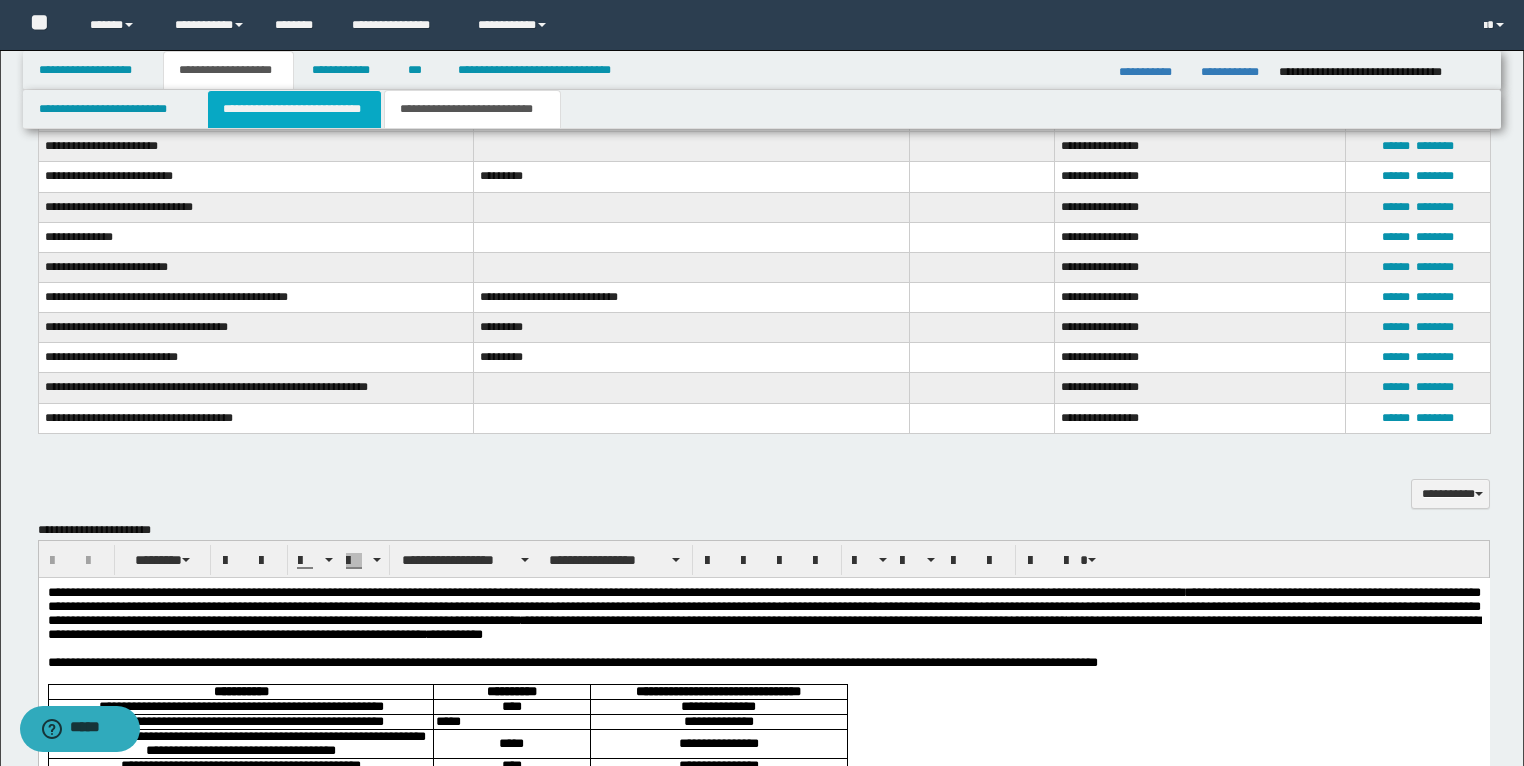 click on "**********" at bounding box center (294, 109) 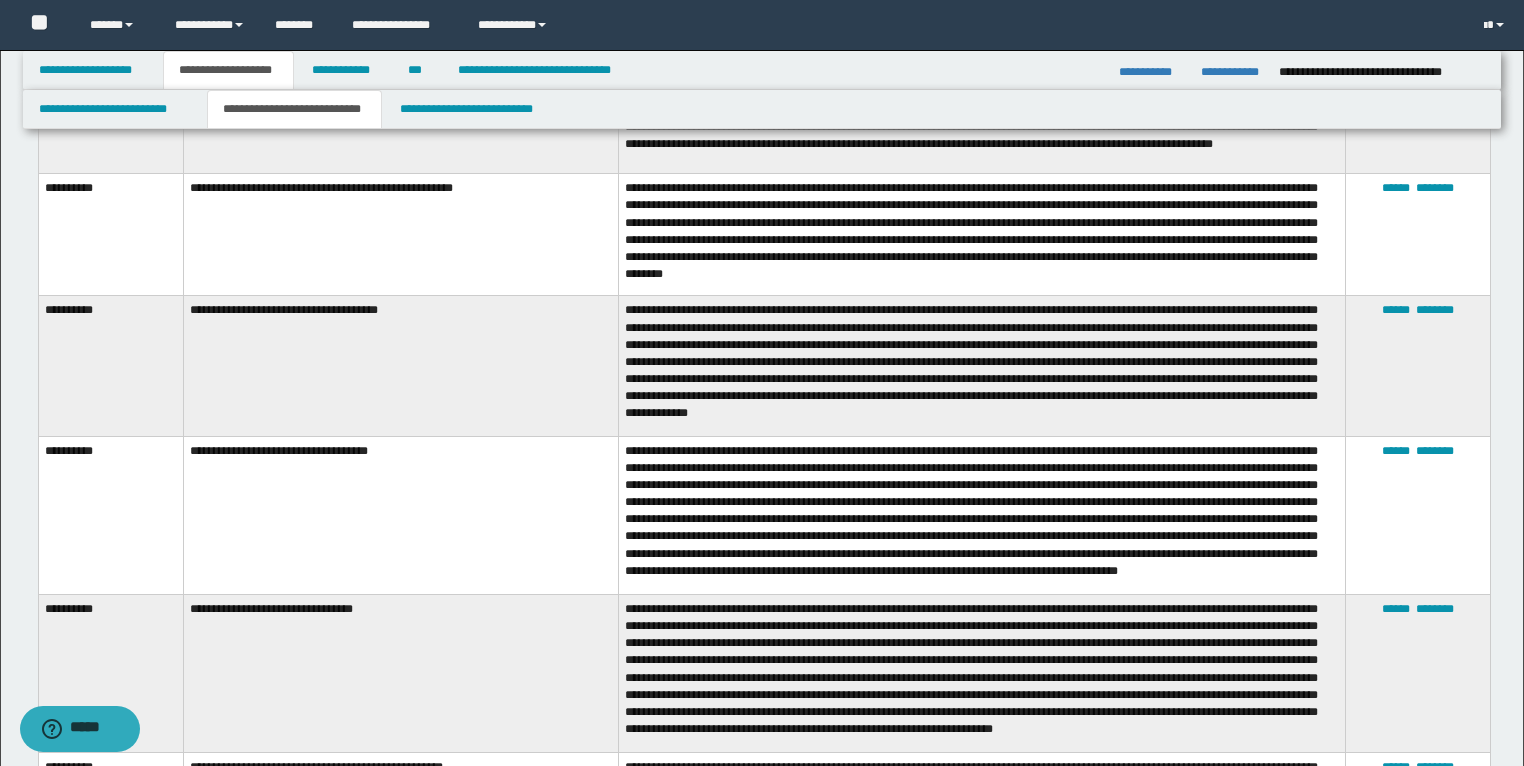 scroll, scrollTop: 5520, scrollLeft: 0, axis: vertical 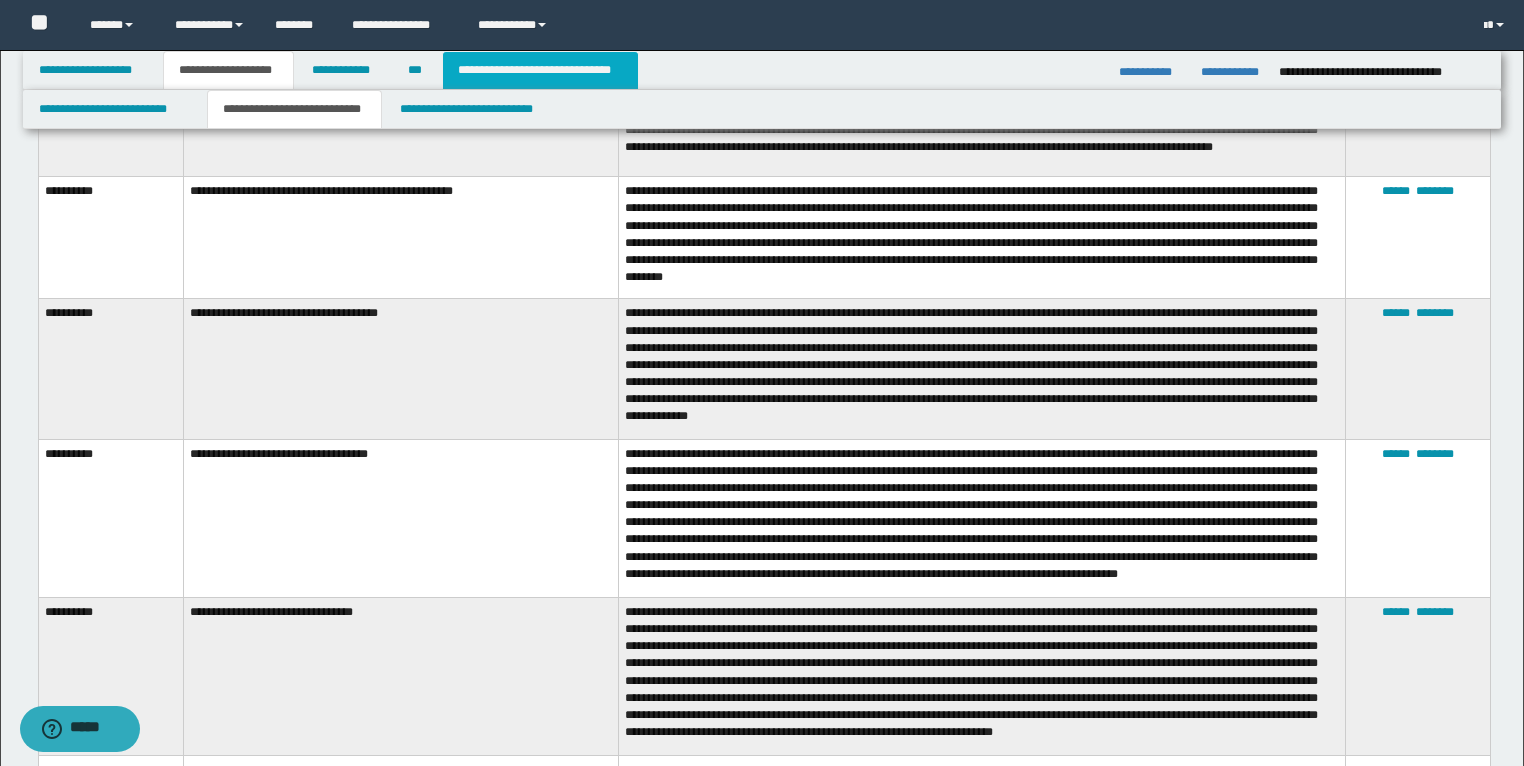 click on "**********" at bounding box center (540, 70) 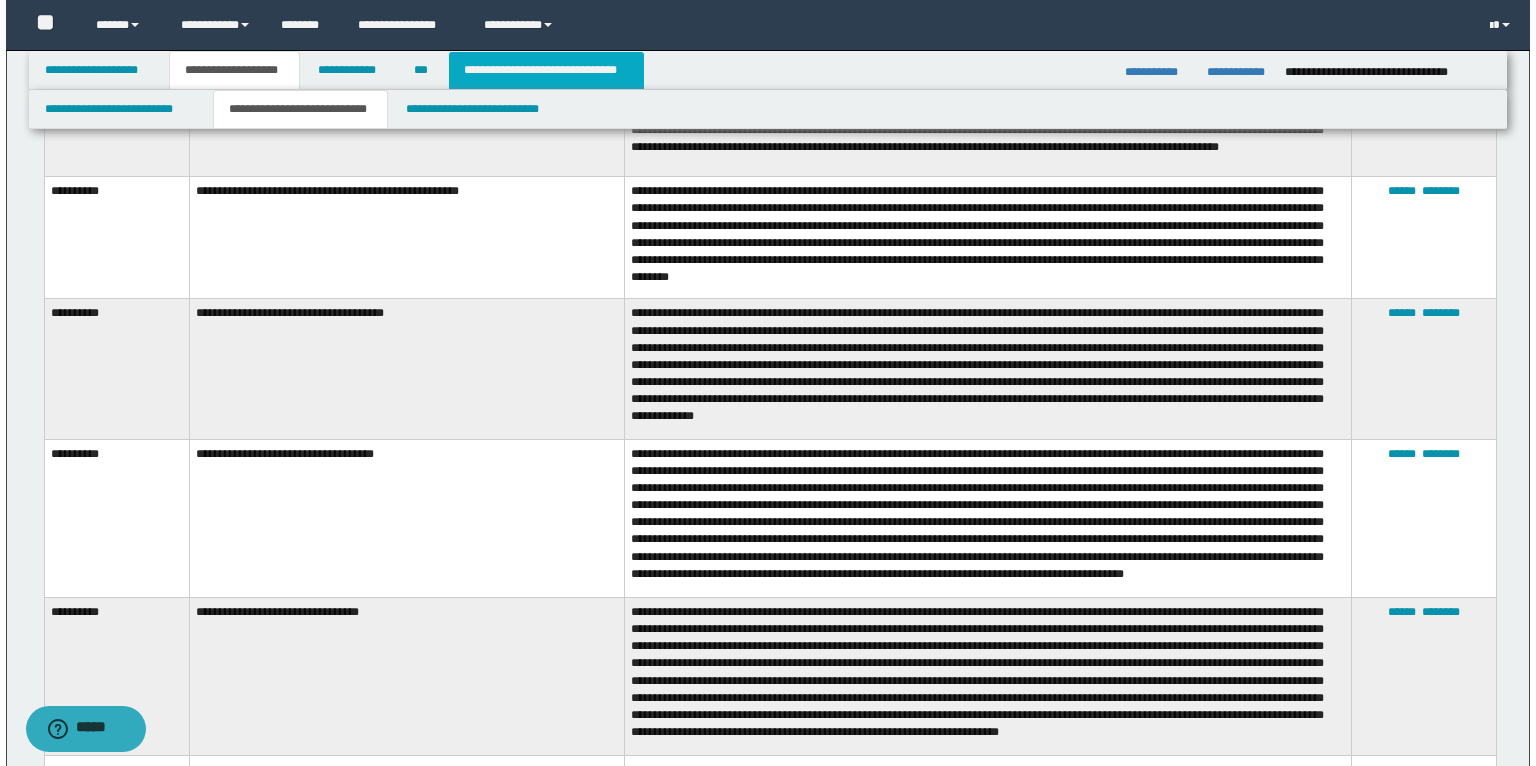 scroll, scrollTop: 0, scrollLeft: 0, axis: both 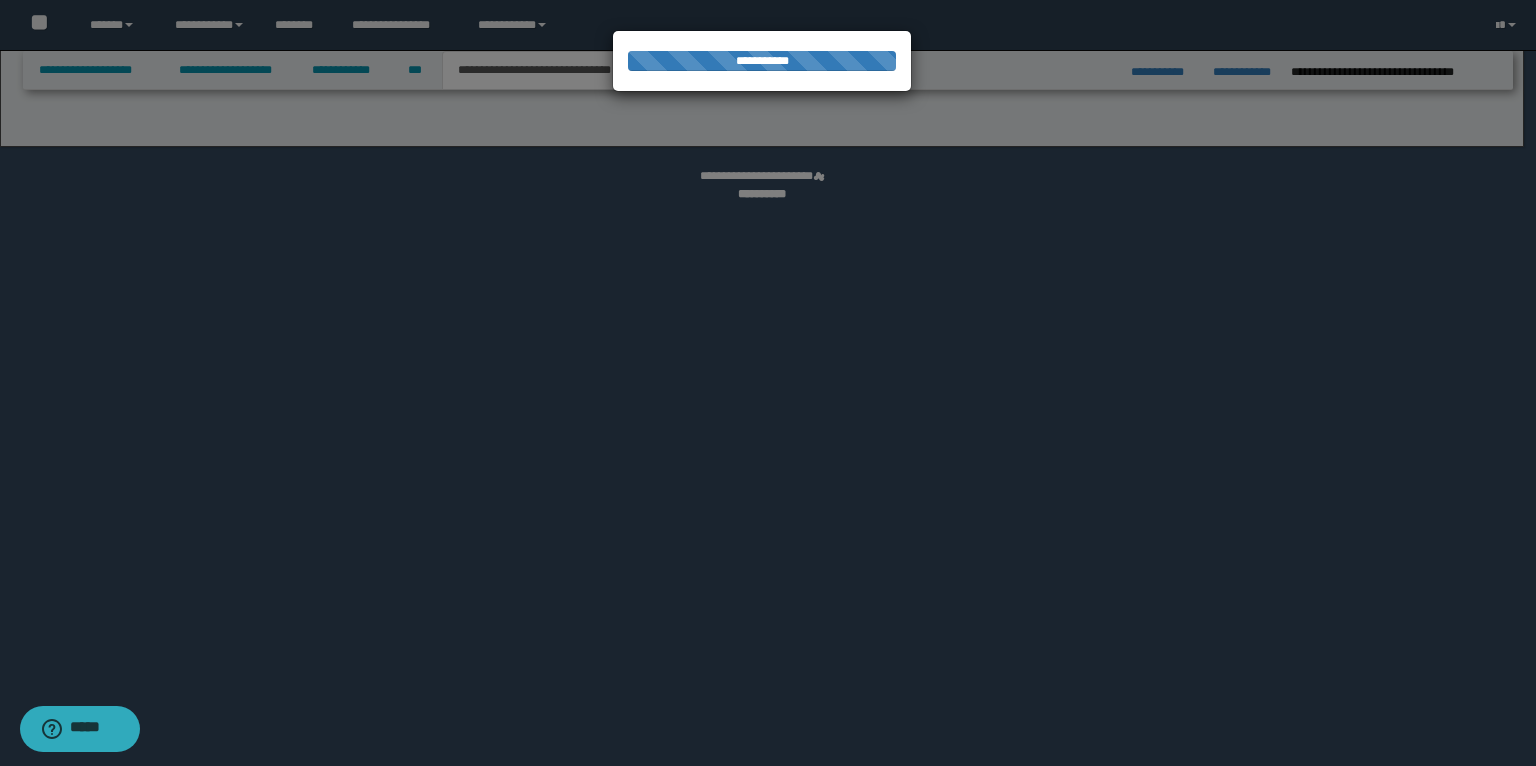 select on "*" 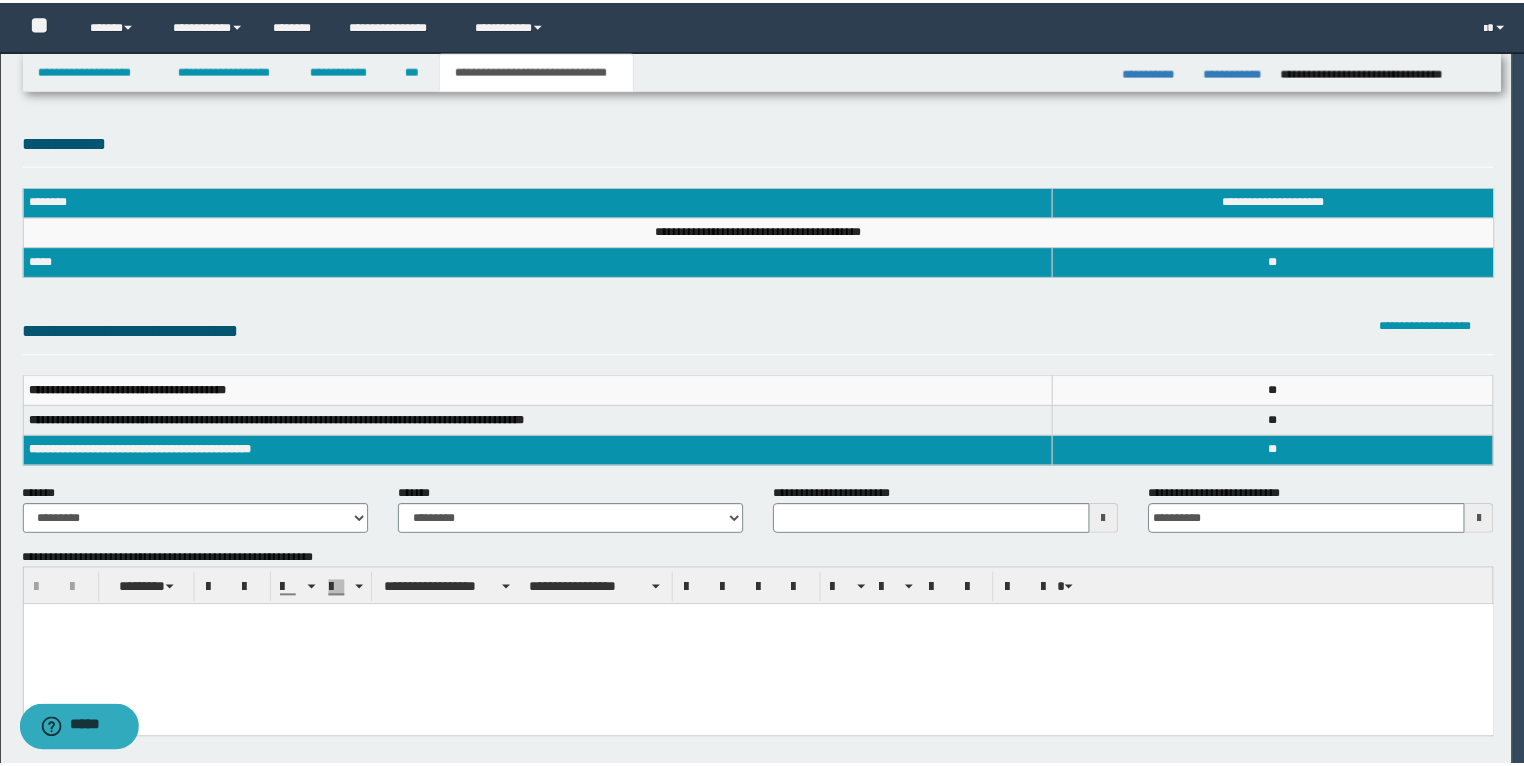 scroll, scrollTop: 0, scrollLeft: 0, axis: both 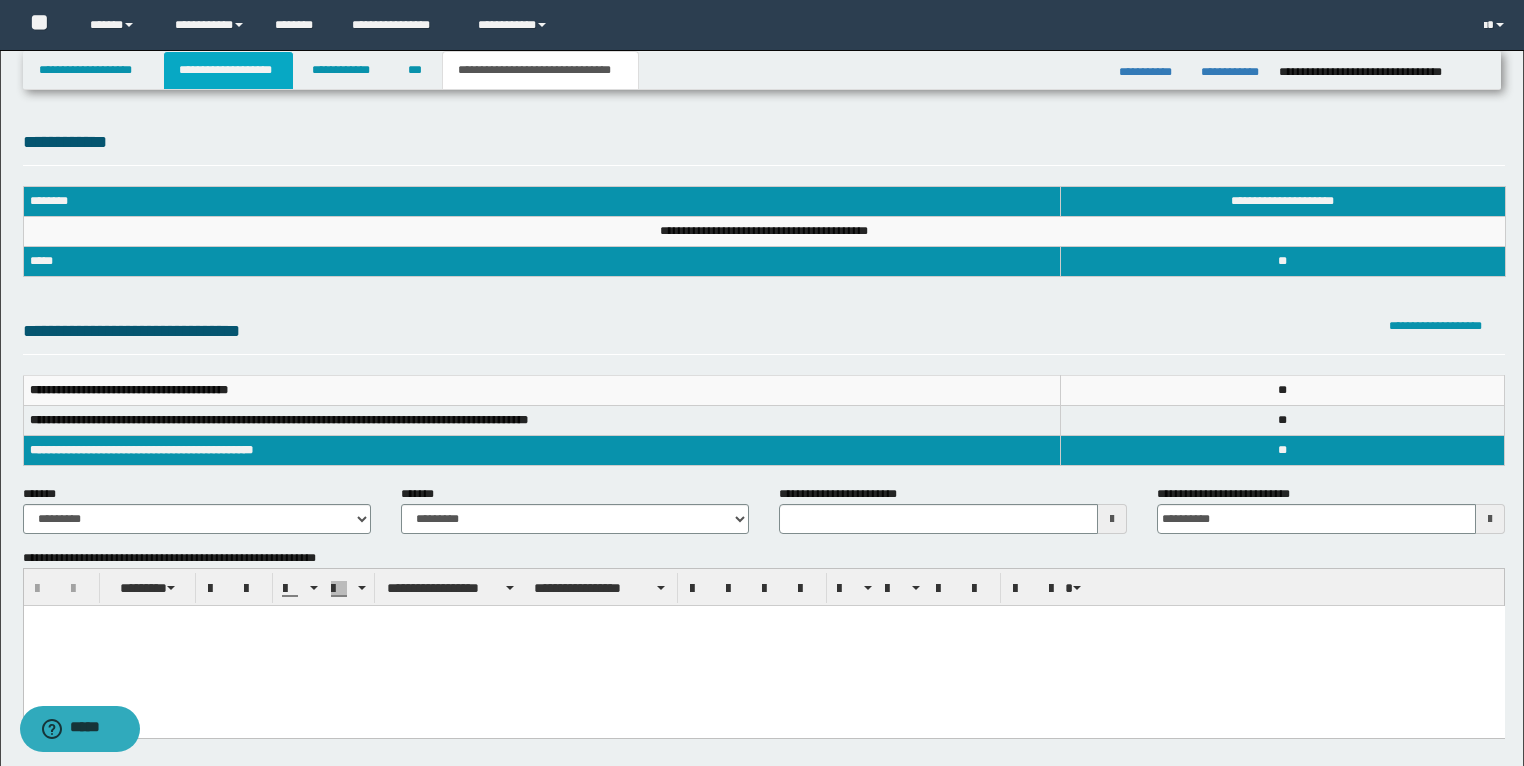 click on "**********" at bounding box center (228, 70) 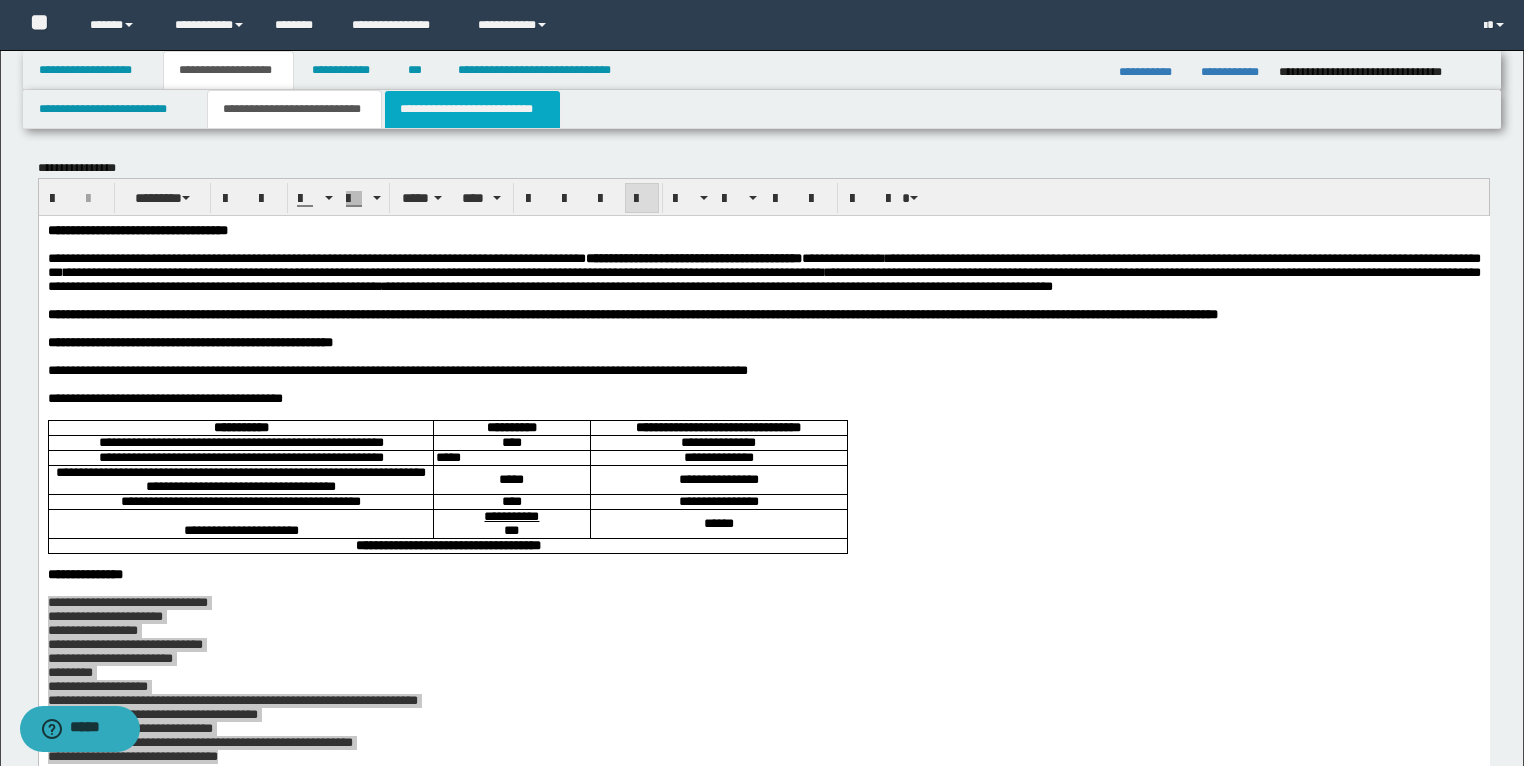 click on "**********" at bounding box center [472, 109] 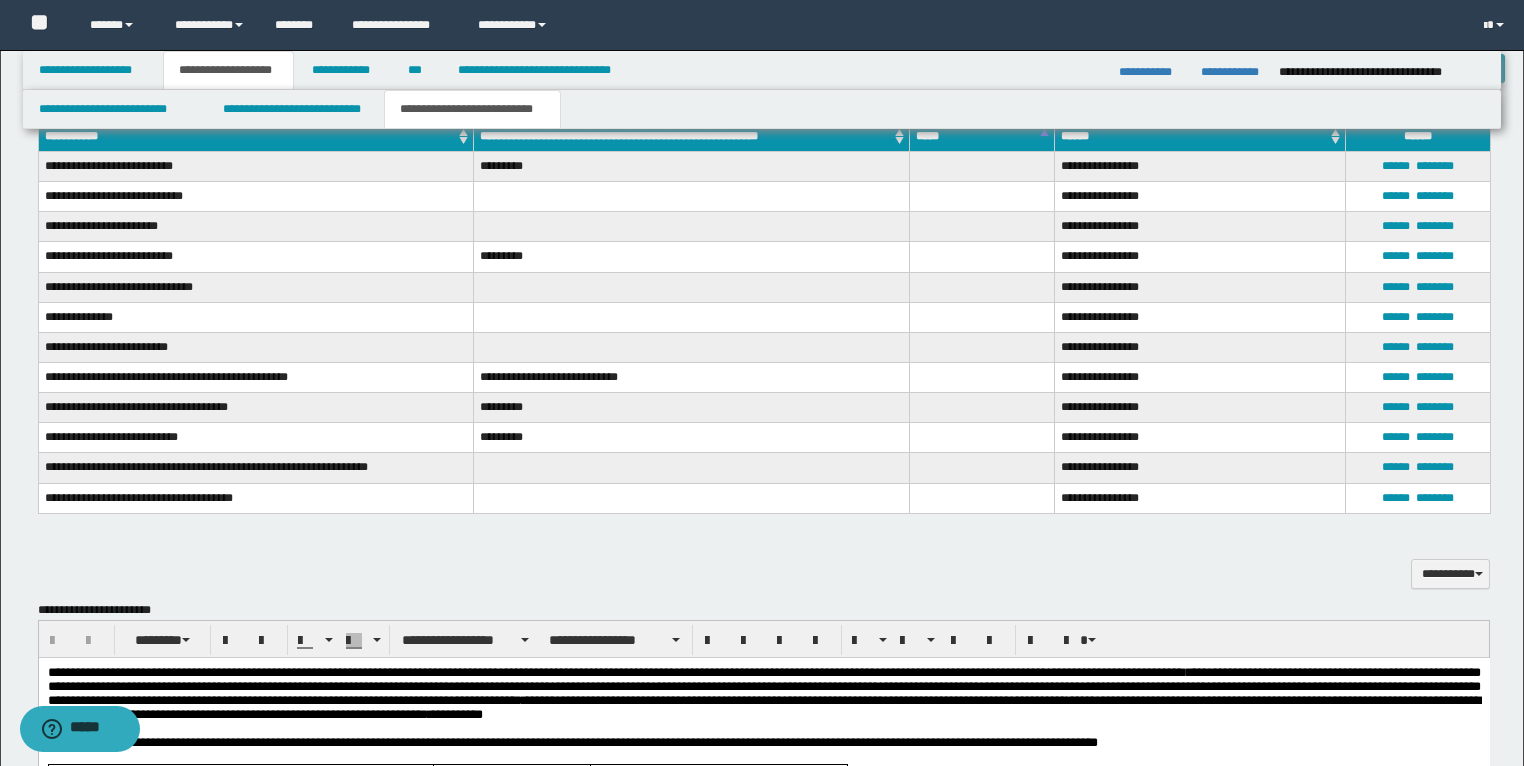 scroll, scrollTop: 2160, scrollLeft: 0, axis: vertical 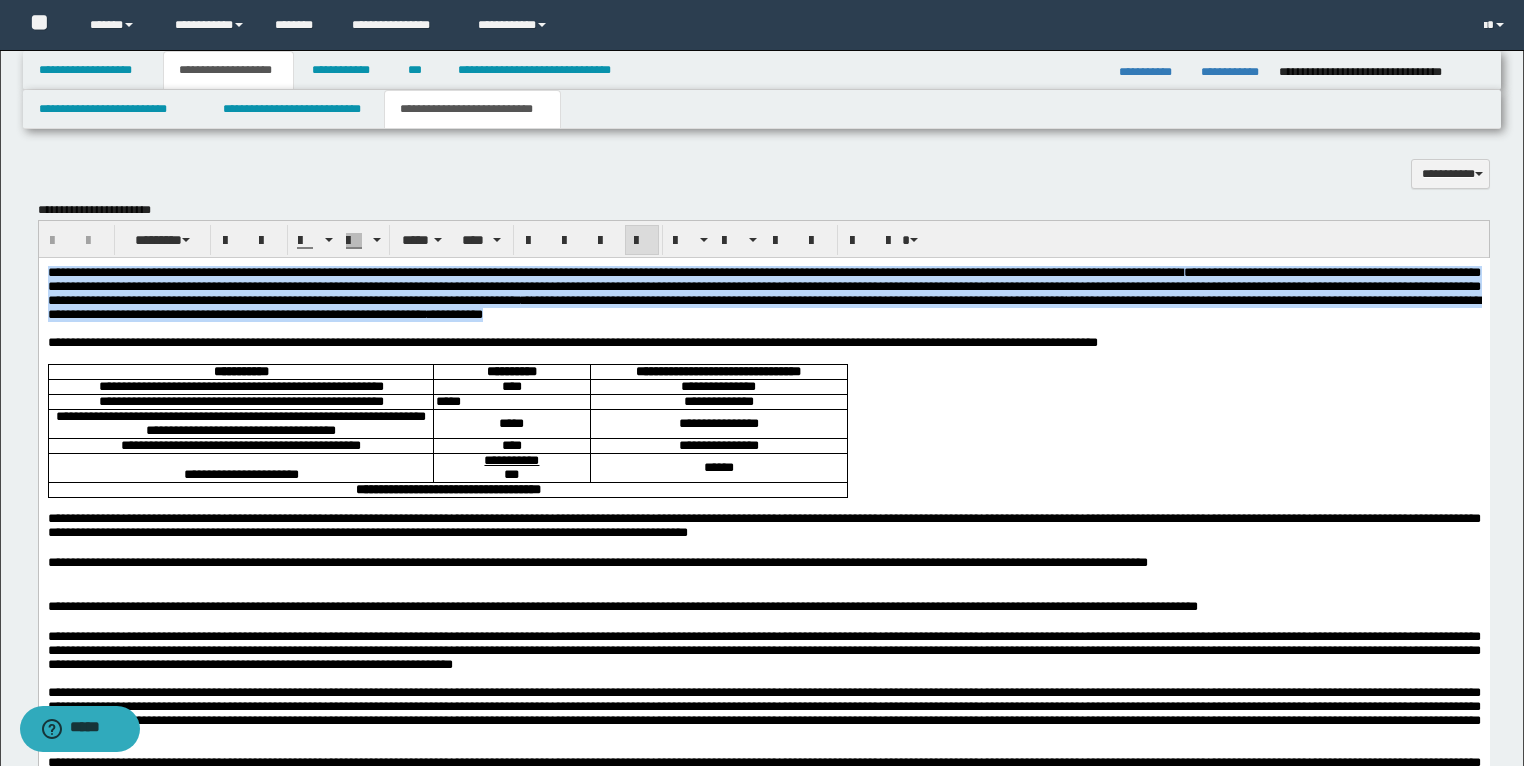 drag, startPoint x: 147, startPoint y: 343, endPoint x: 34, endPoint y: 265, distance: 137.30623 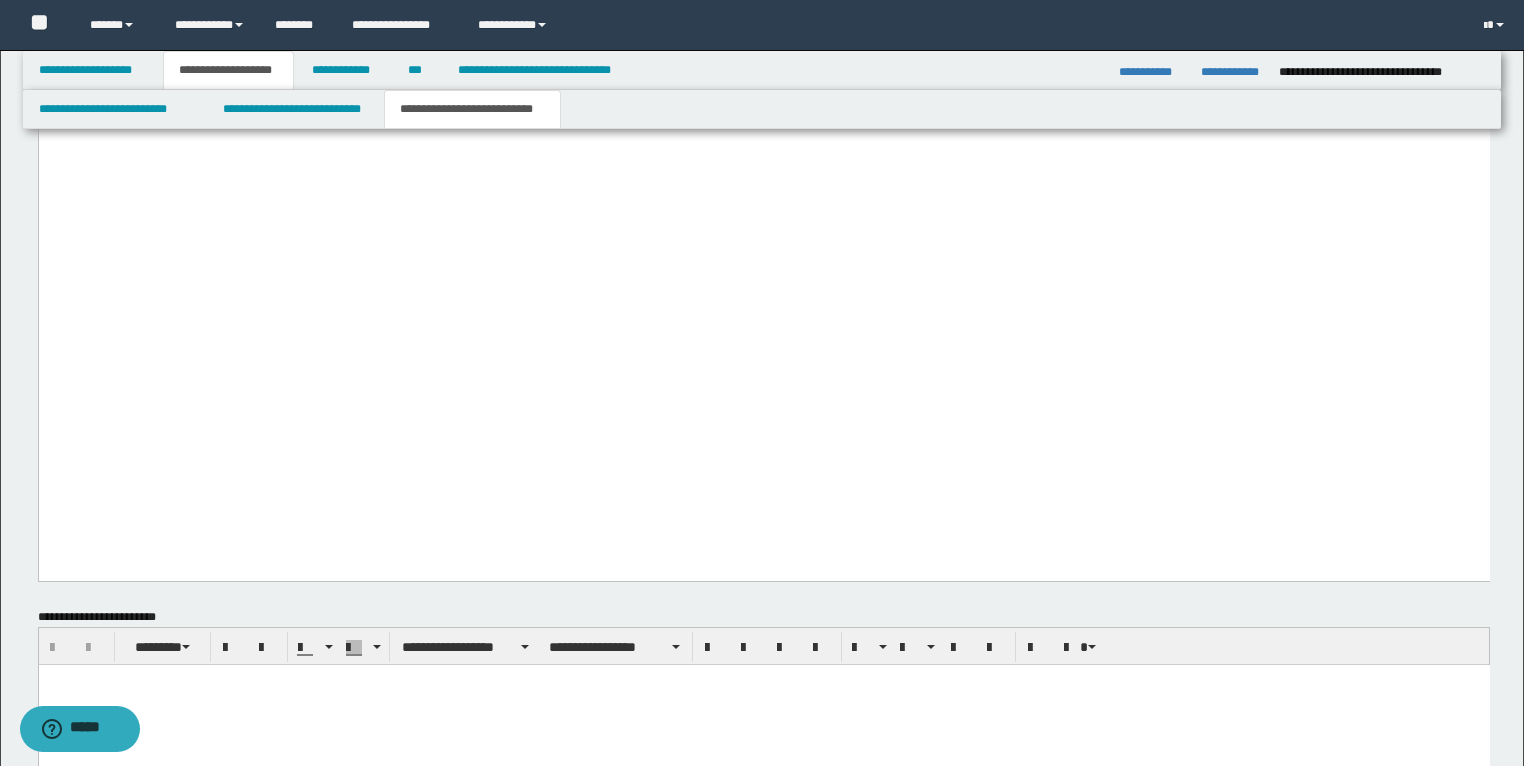 scroll, scrollTop: 4646, scrollLeft: 0, axis: vertical 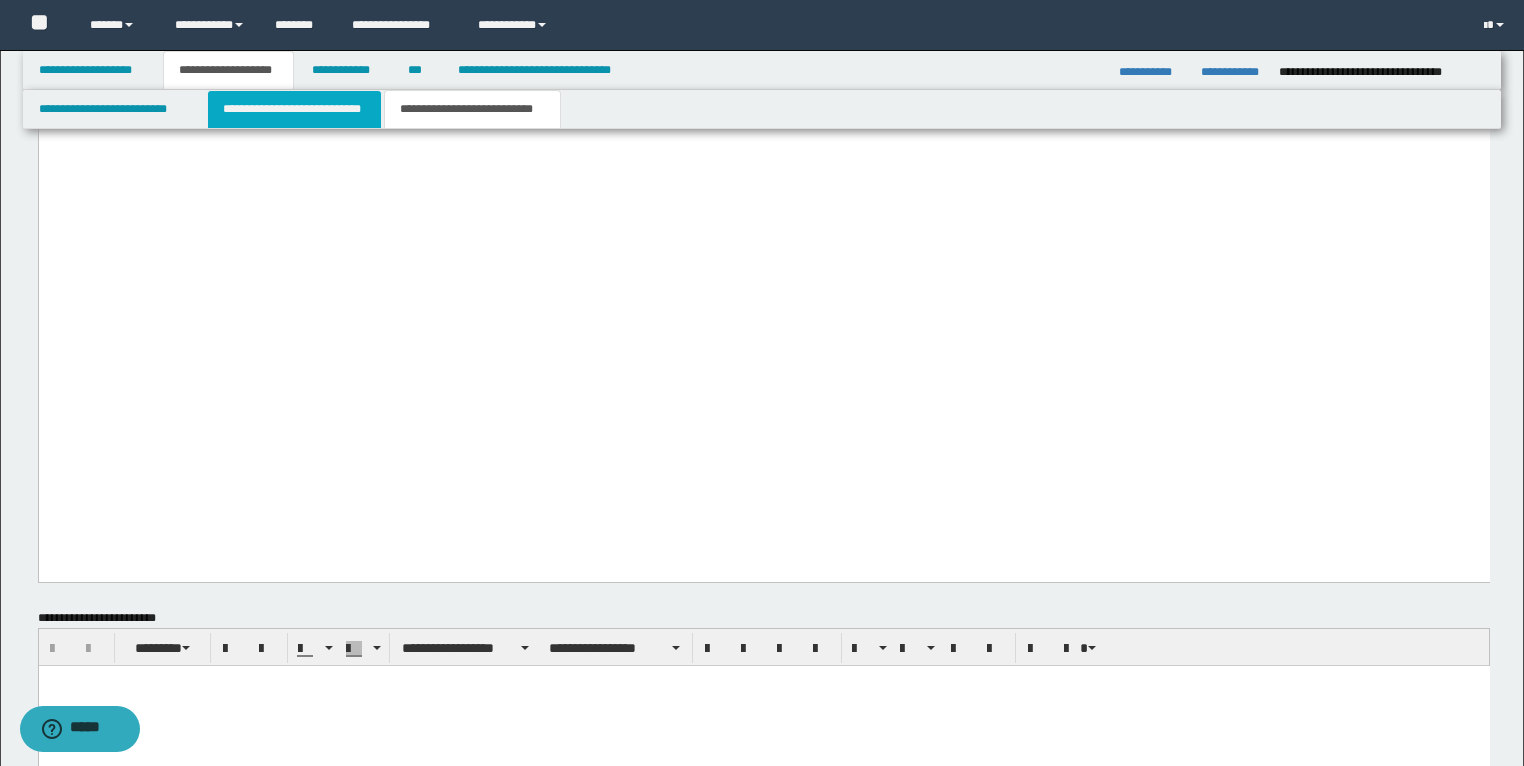 click on "**********" at bounding box center [294, 109] 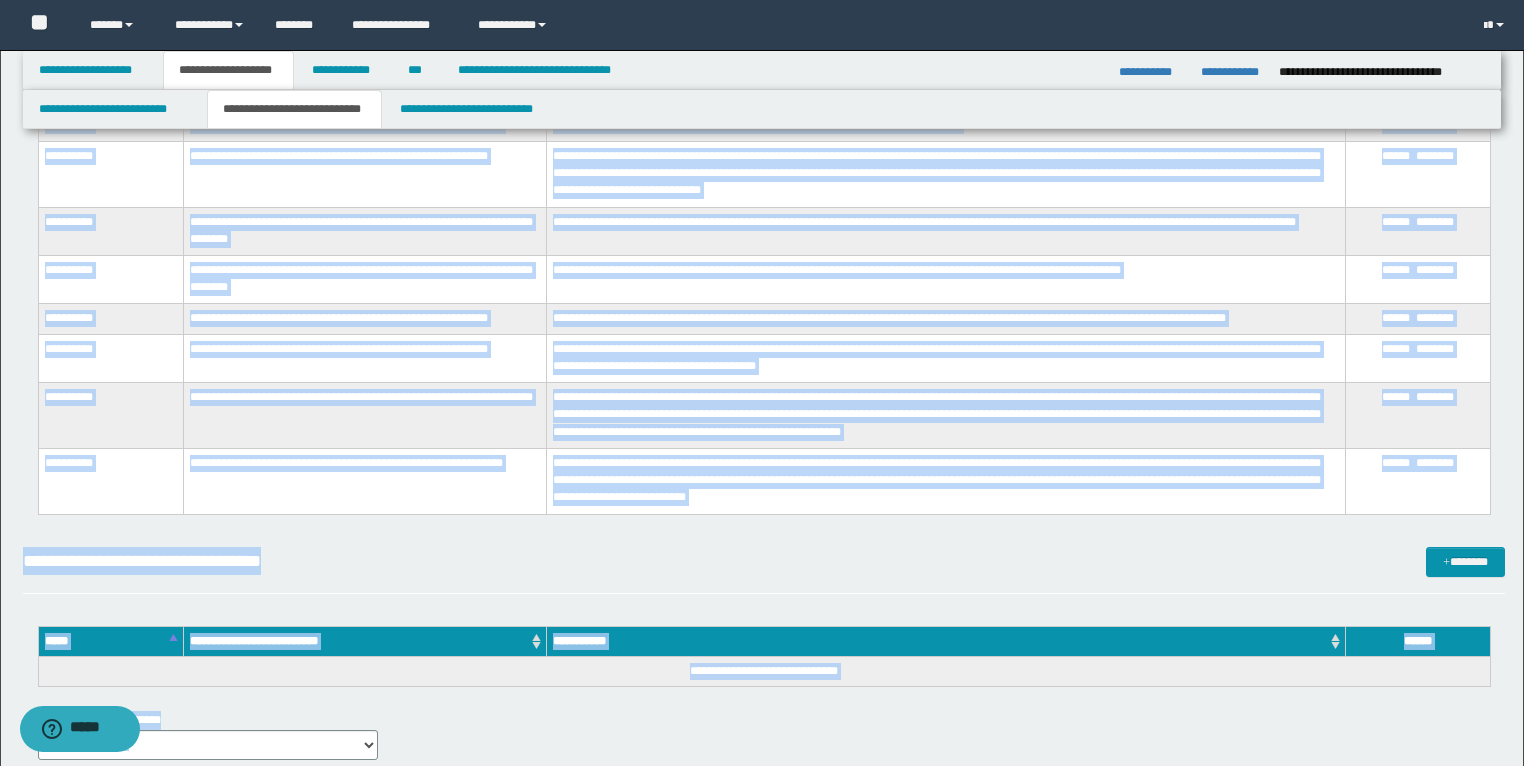scroll, scrollTop: 7412, scrollLeft: 0, axis: vertical 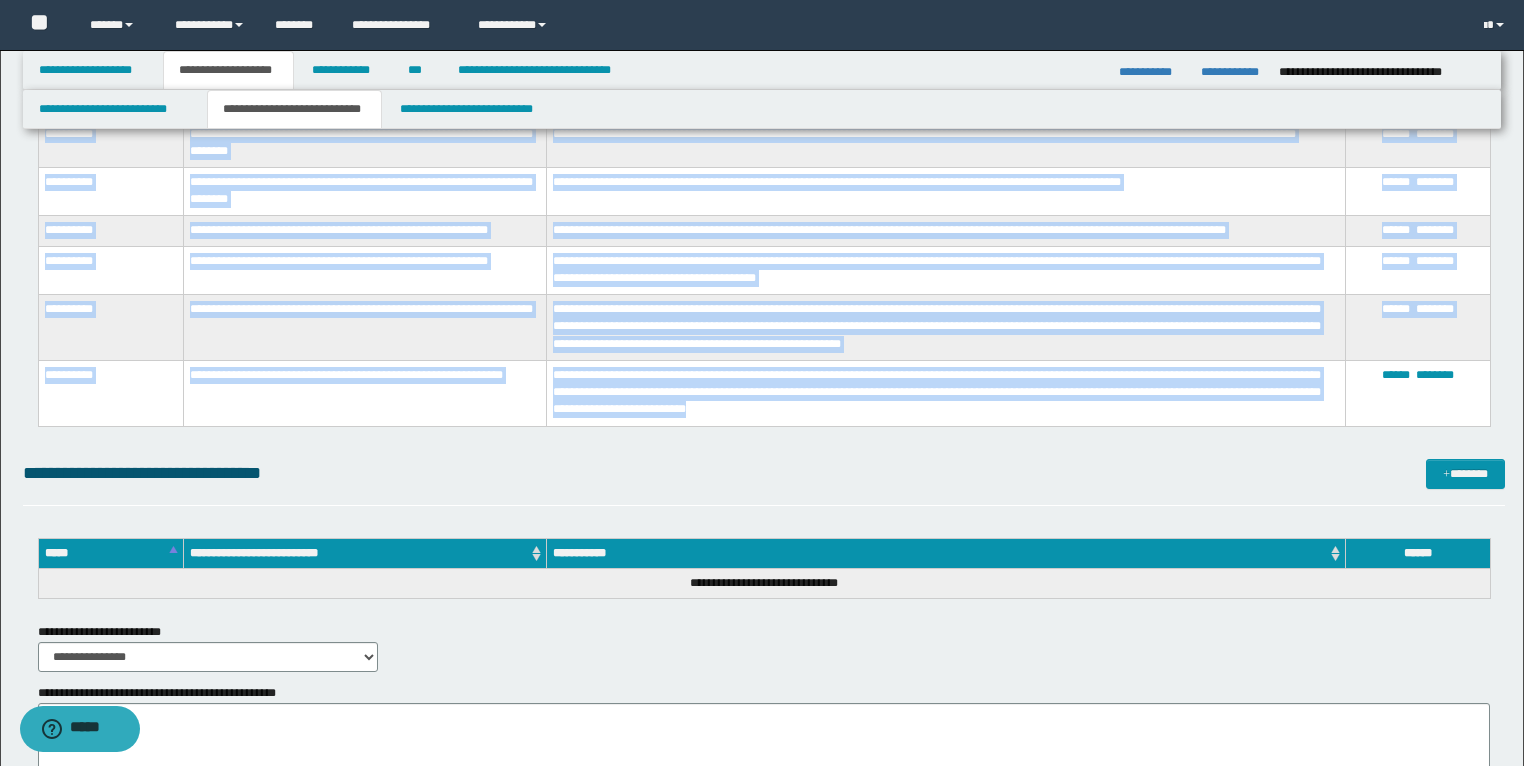 drag, startPoint x: 41, startPoint y: 257, endPoint x: 848, endPoint y: 424, distance: 824.09827 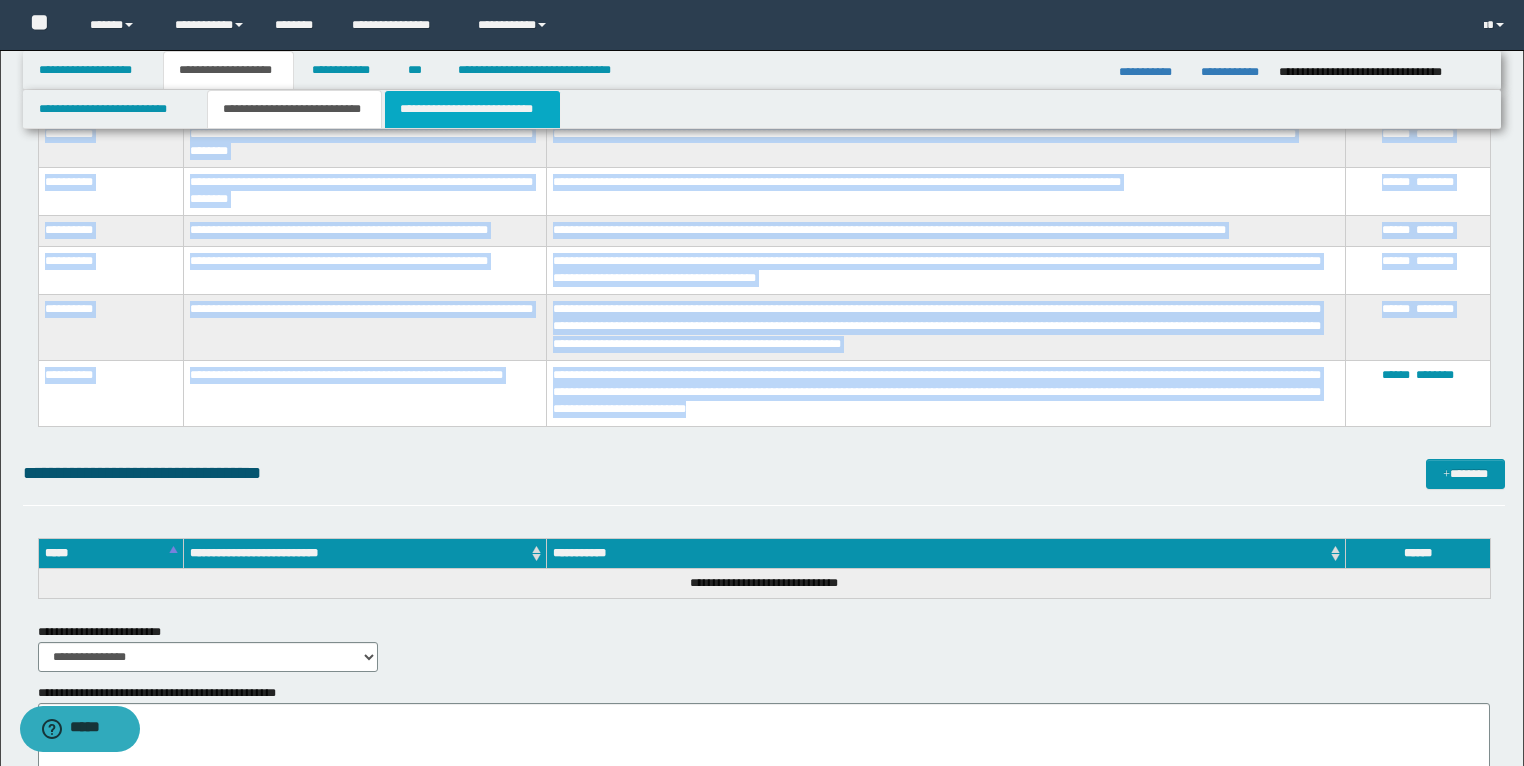 click on "**********" at bounding box center (472, 109) 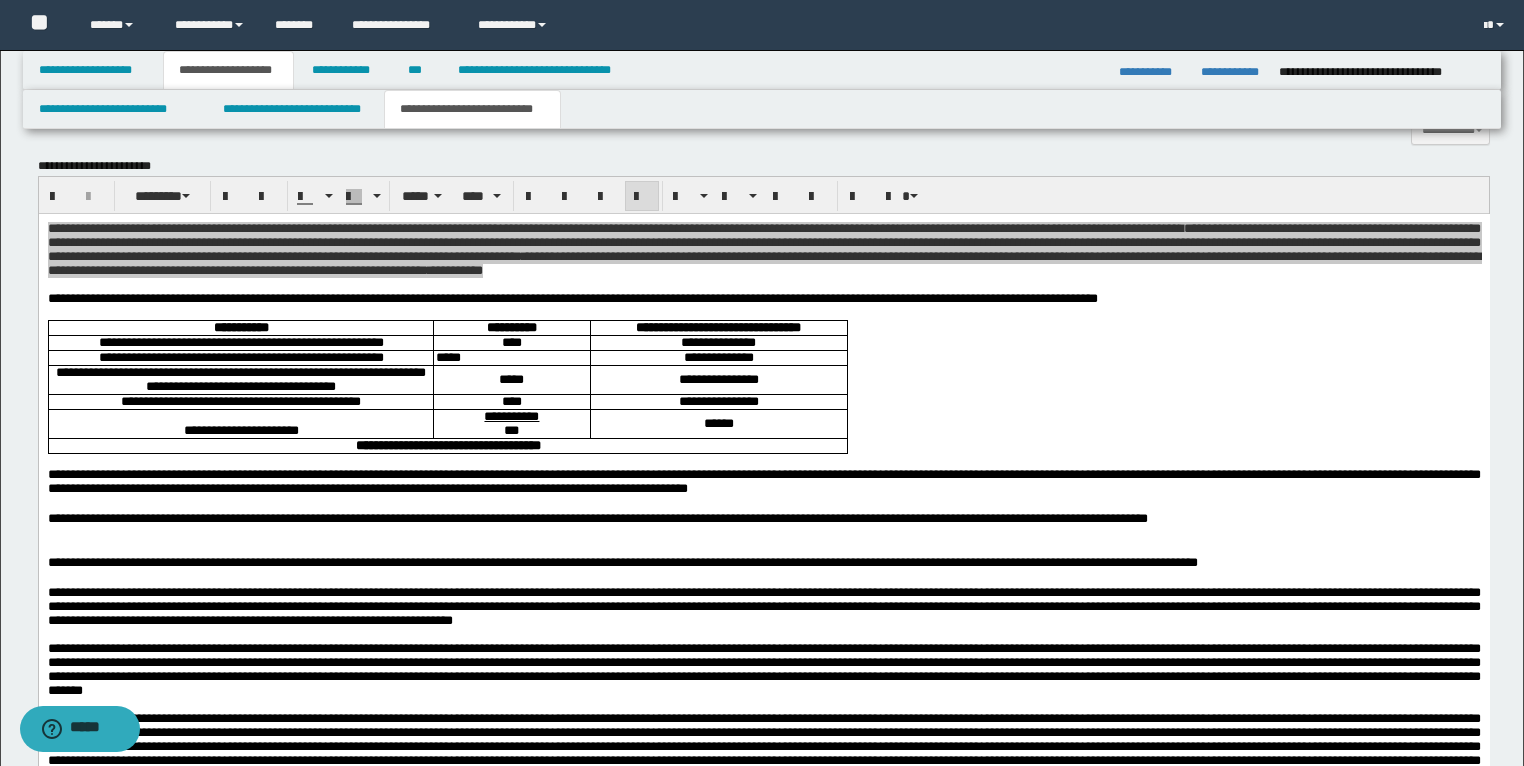 scroll, scrollTop: 2086, scrollLeft: 0, axis: vertical 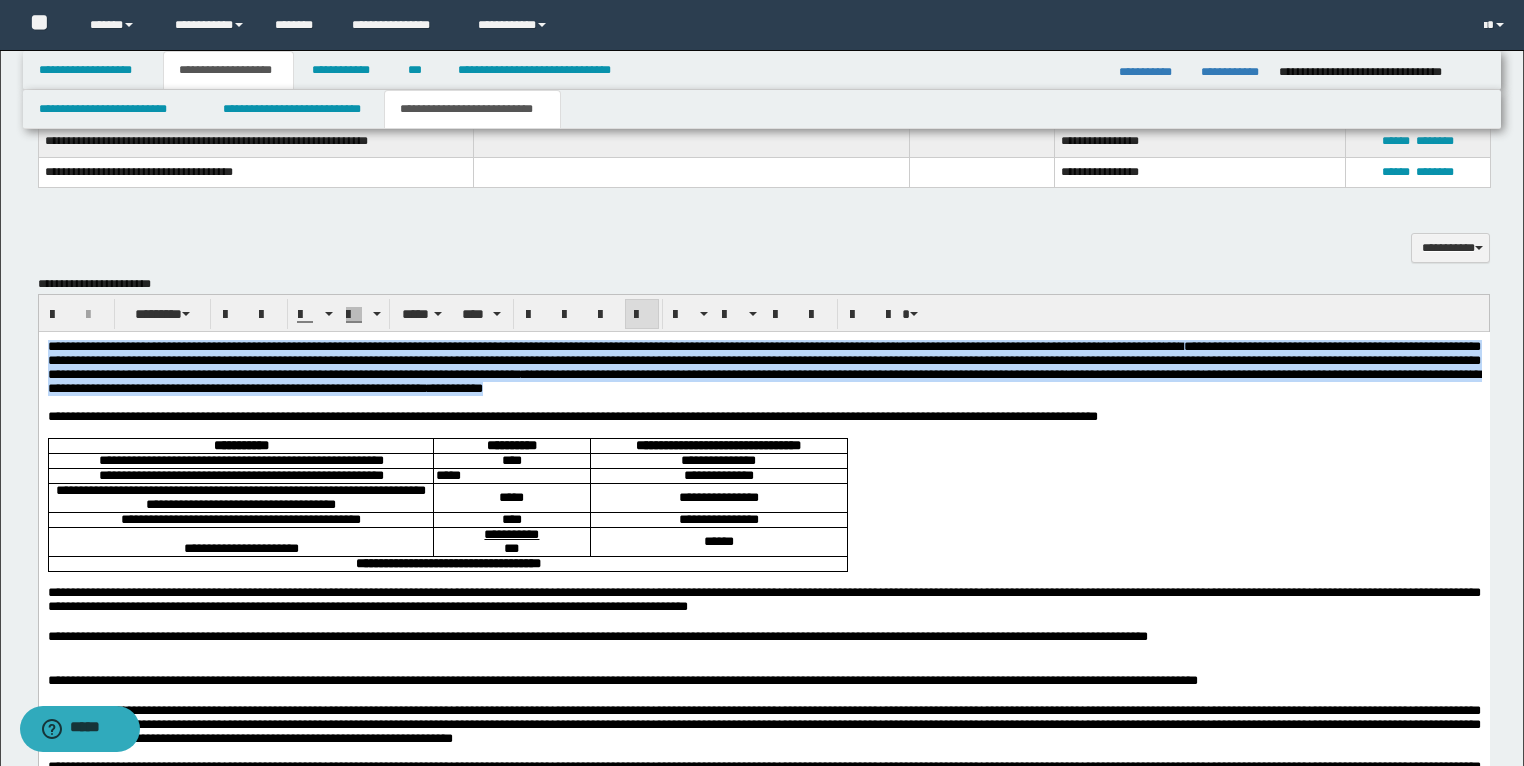click on "**********" at bounding box center (572, 415) 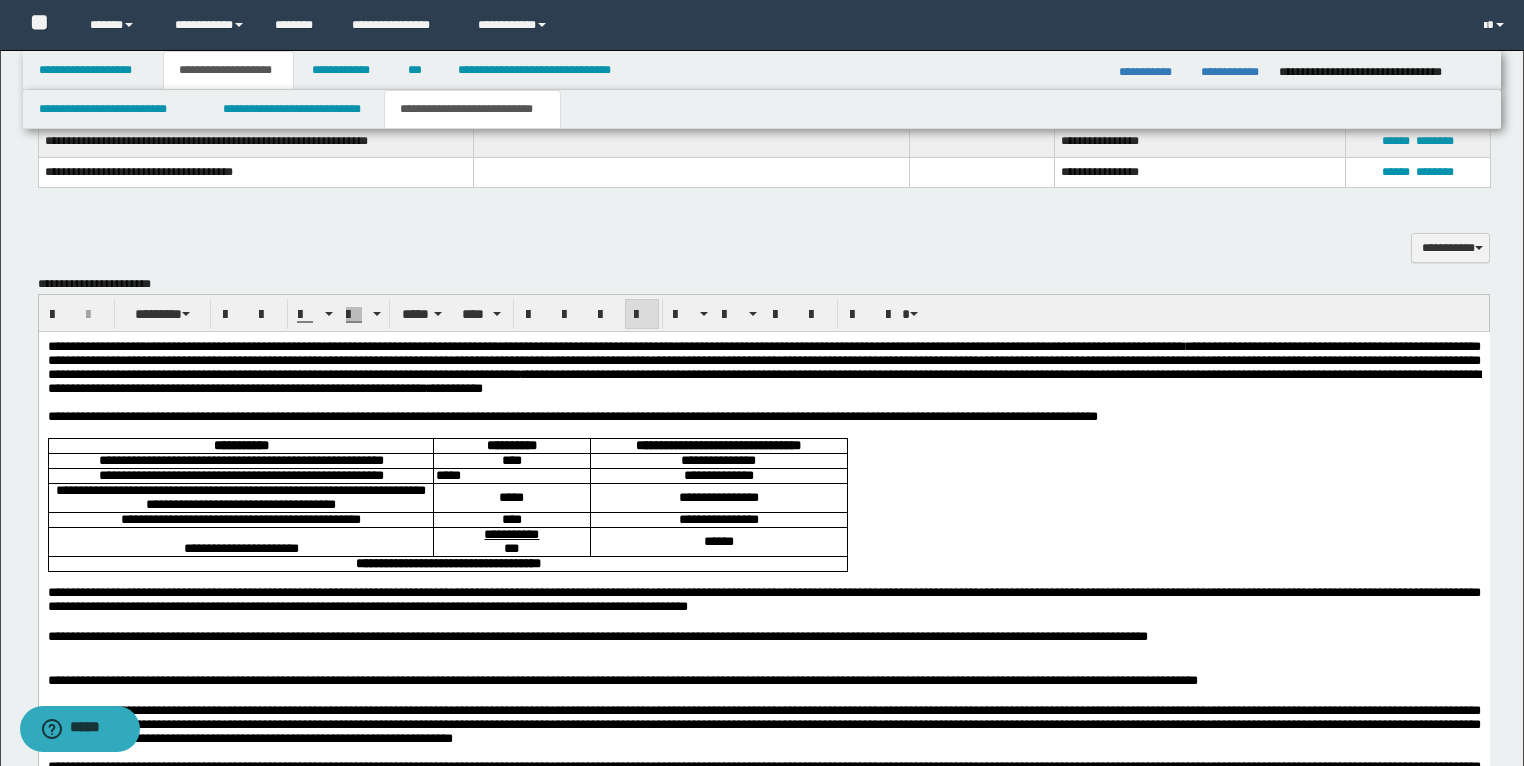 click at bounding box center (763, 430) 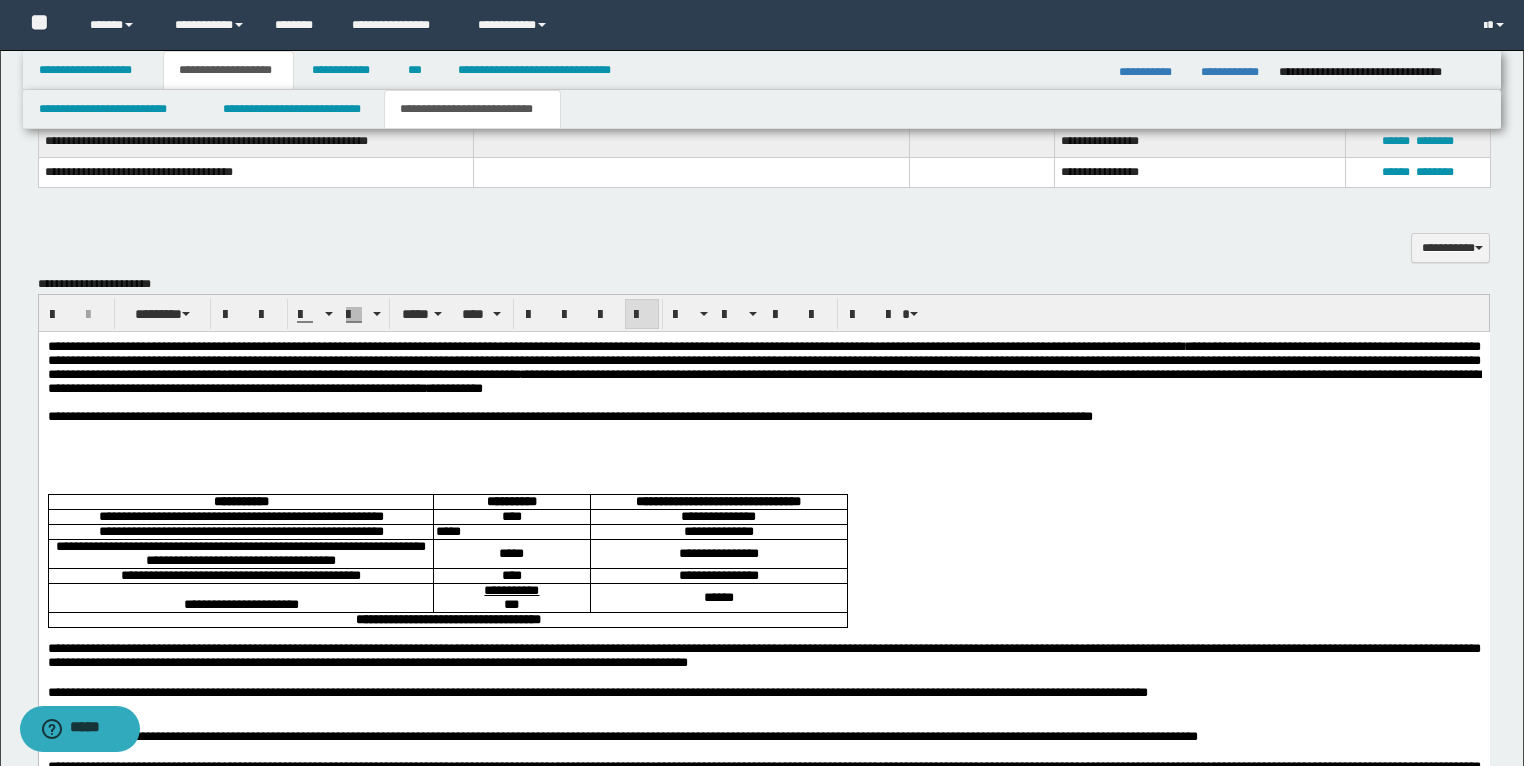 click at bounding box center (763, 458) 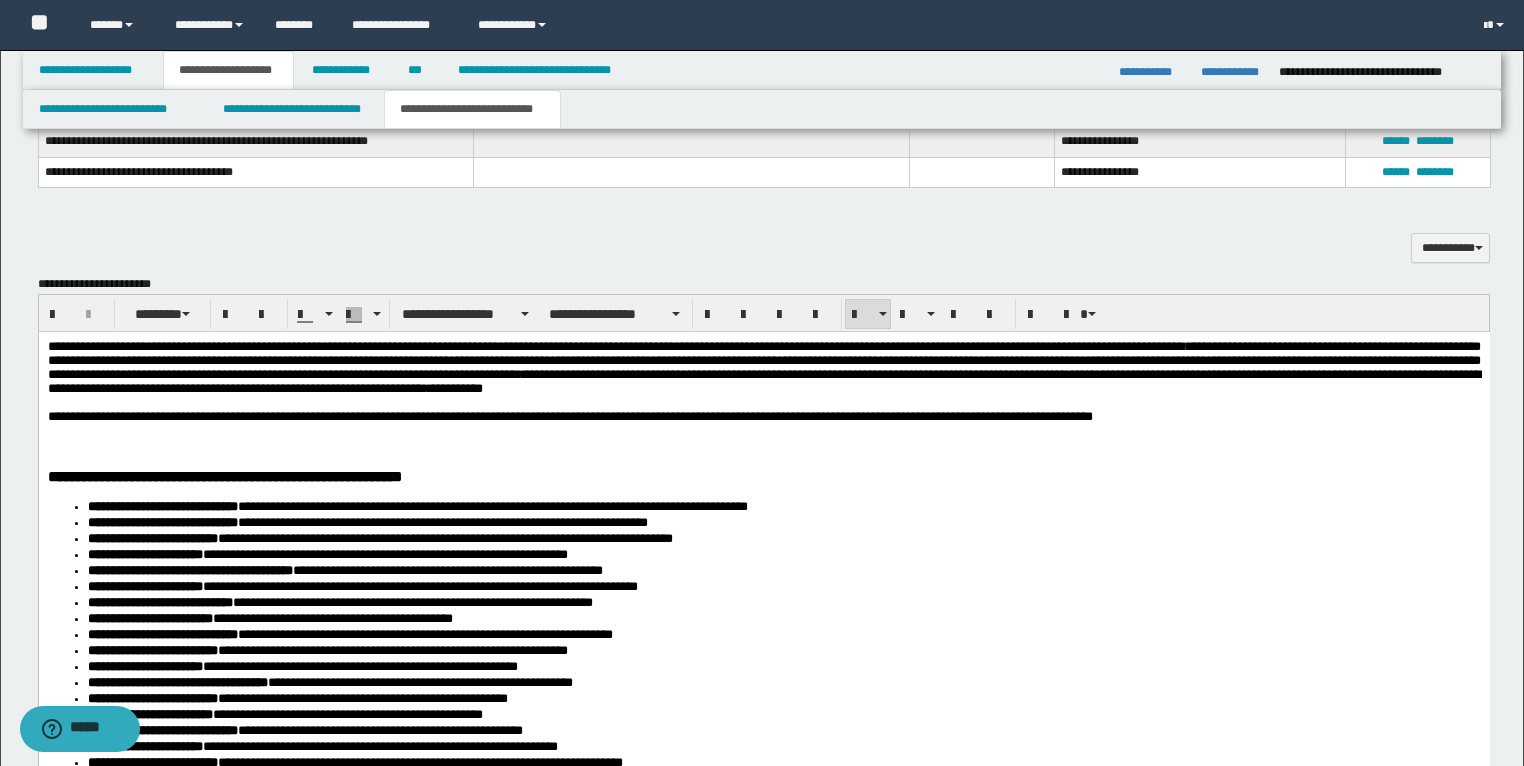 click on "**********" at bounding box center (763, 416) 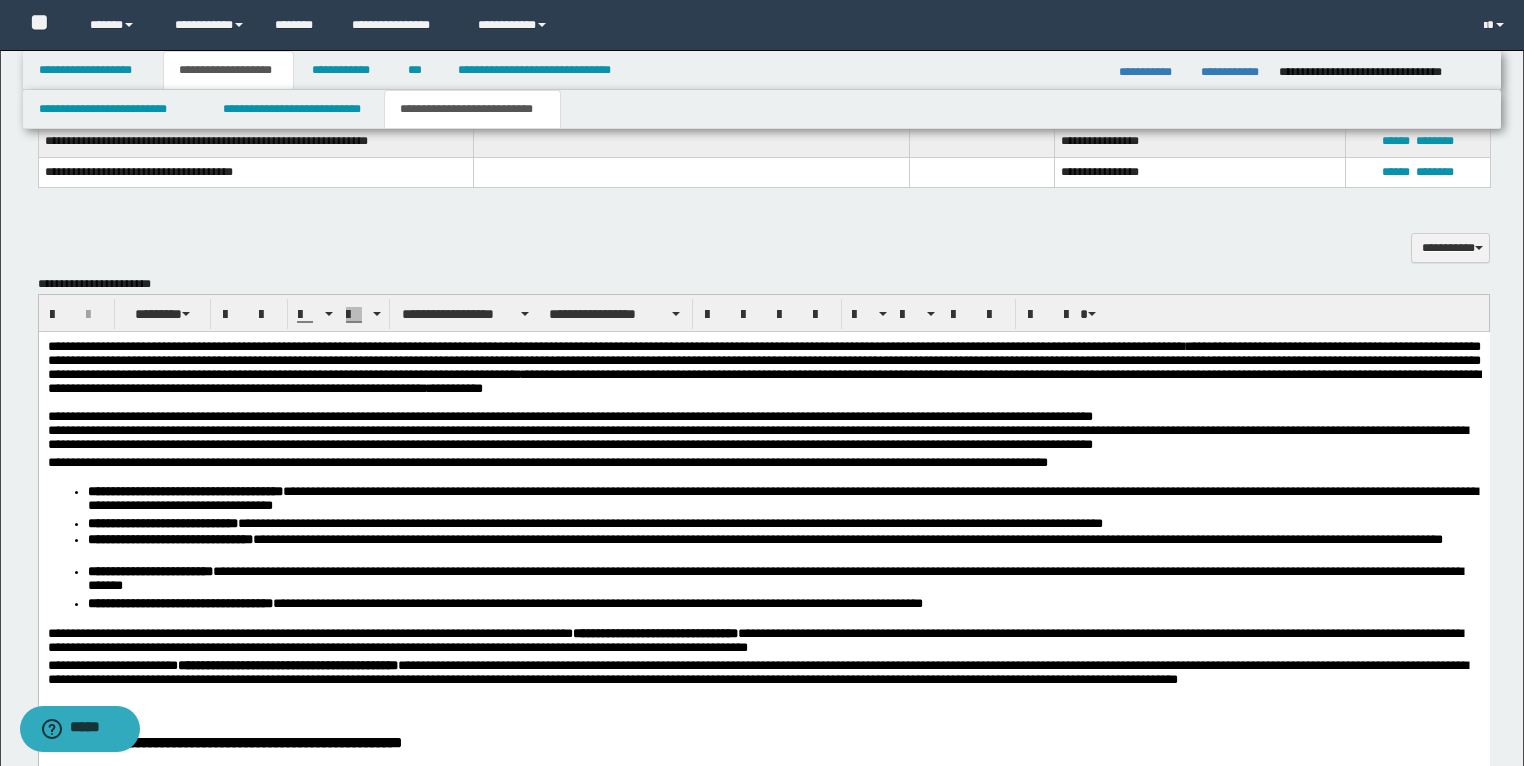 click on "**********" at bounding box center [763, 1965] 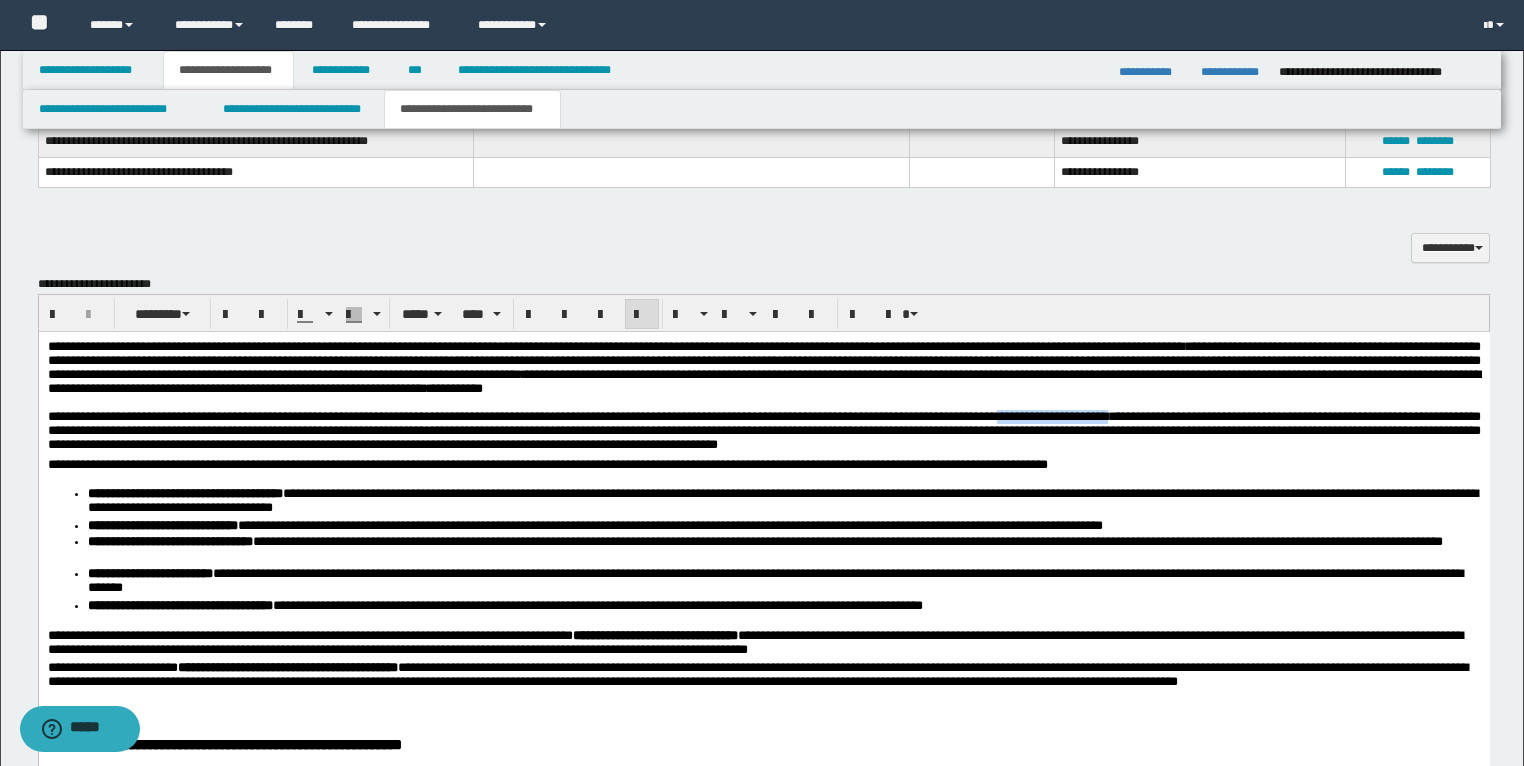 drag, startPoint x: 1342, startPoint y: 437, endPoint x: 1167, endPoint y: 445, distance: 175.18275 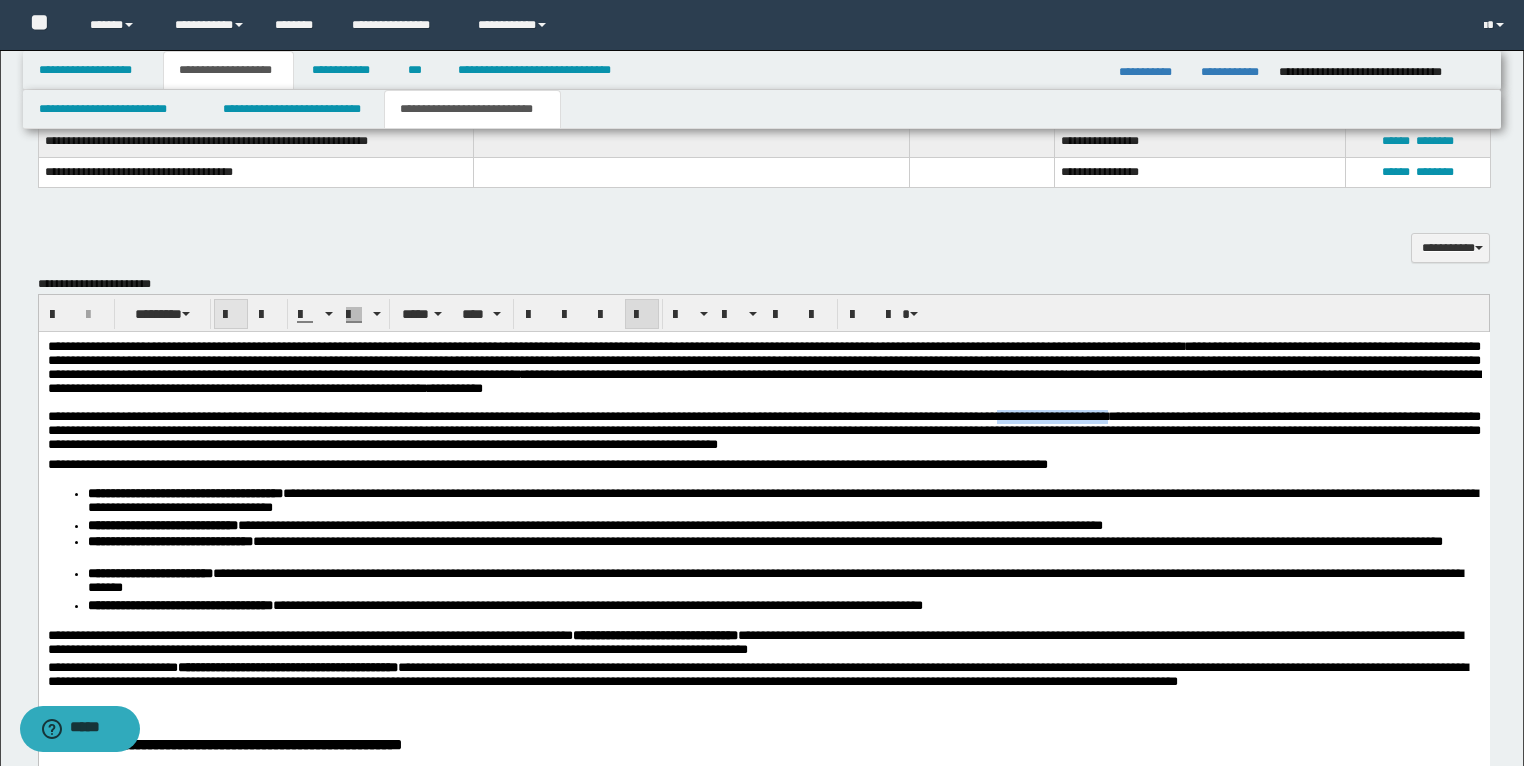 drag, startPoint x: 232, startPoint y: 306, endPoint x: 782, endPoint y: 210, distance: 558.3153 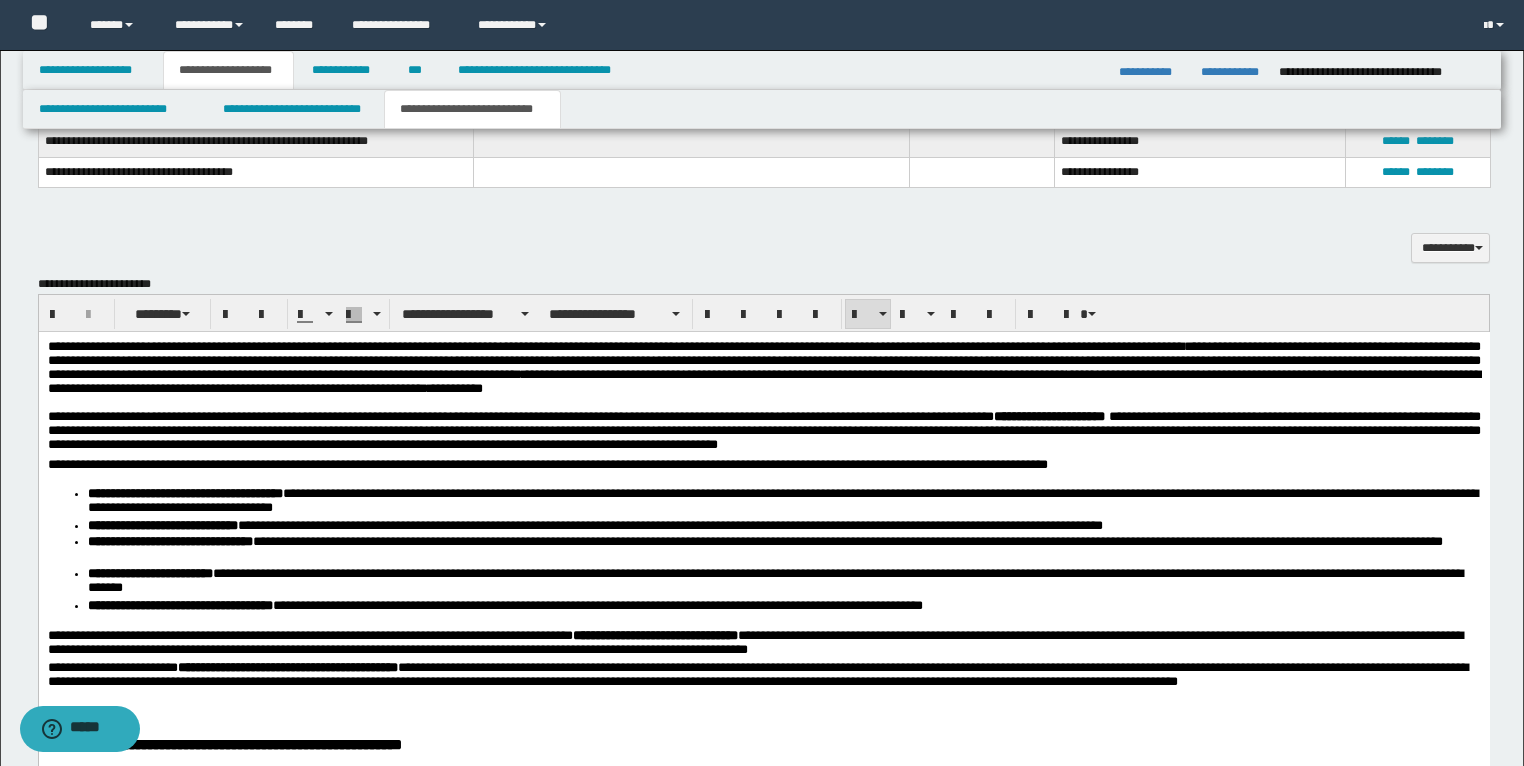 drag, startPoint x: 866, startPoint y: 573, endPoint x: 923, endPoint y: 577, distance: 57.14018 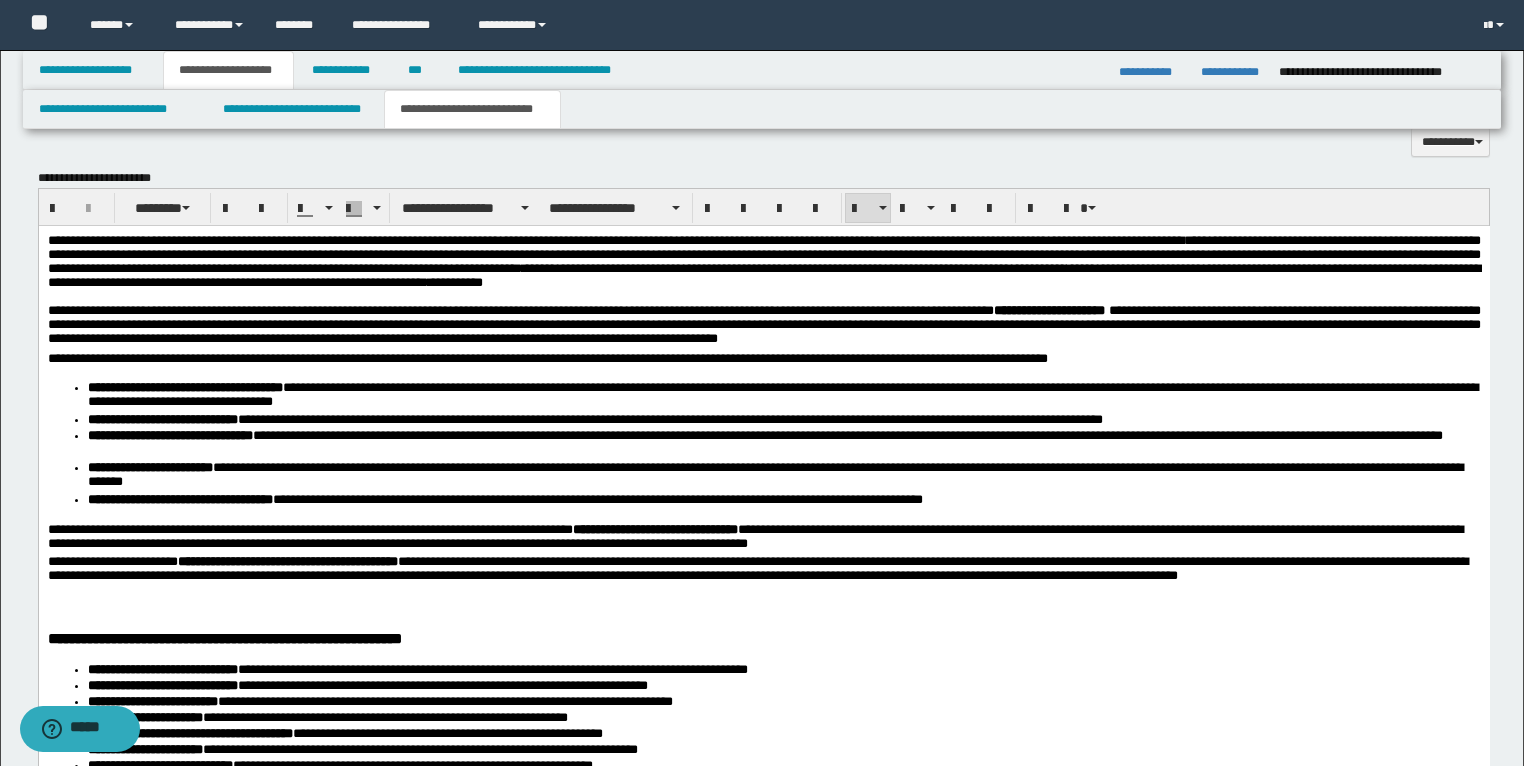 scroll, scrollTop: 2326, scrollLeft: 0, axis: vertical 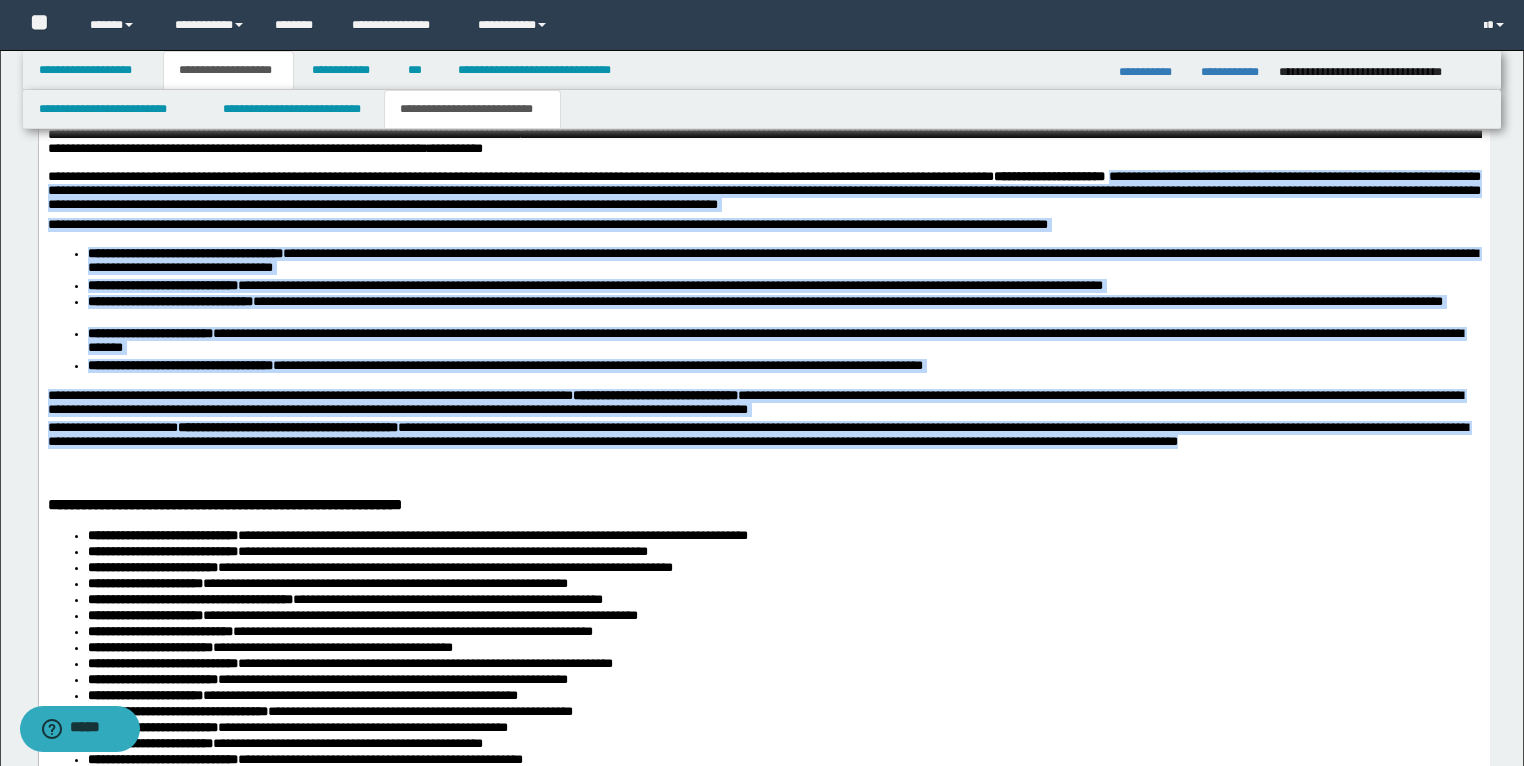 drag, startPoint x: 1351, startPoint y: 203, endPoint x: 1414, endPoint y: 480, distance: 284.07394 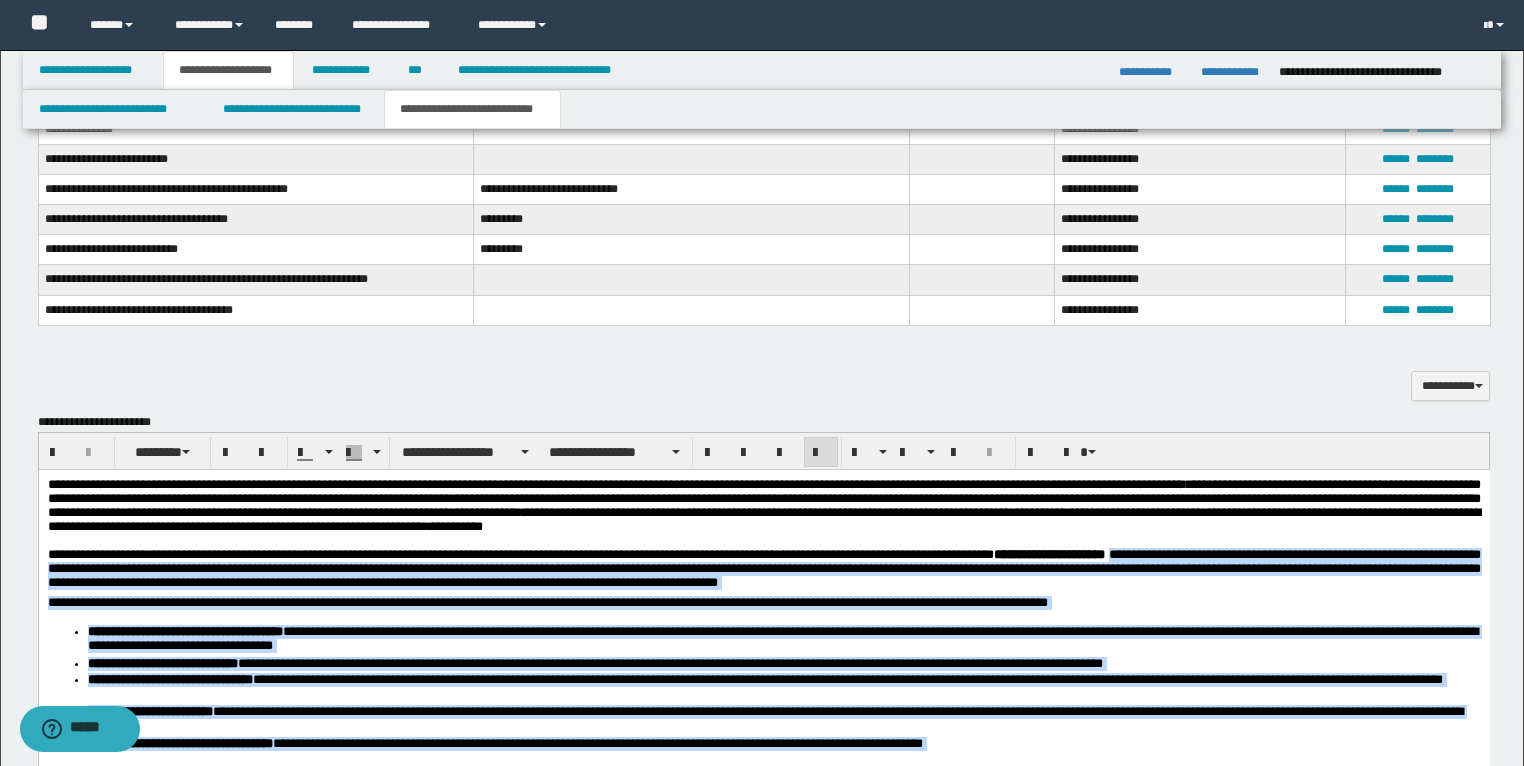 scroll, scrollTop: 1926, scrollLeft: 0, axis: vertical 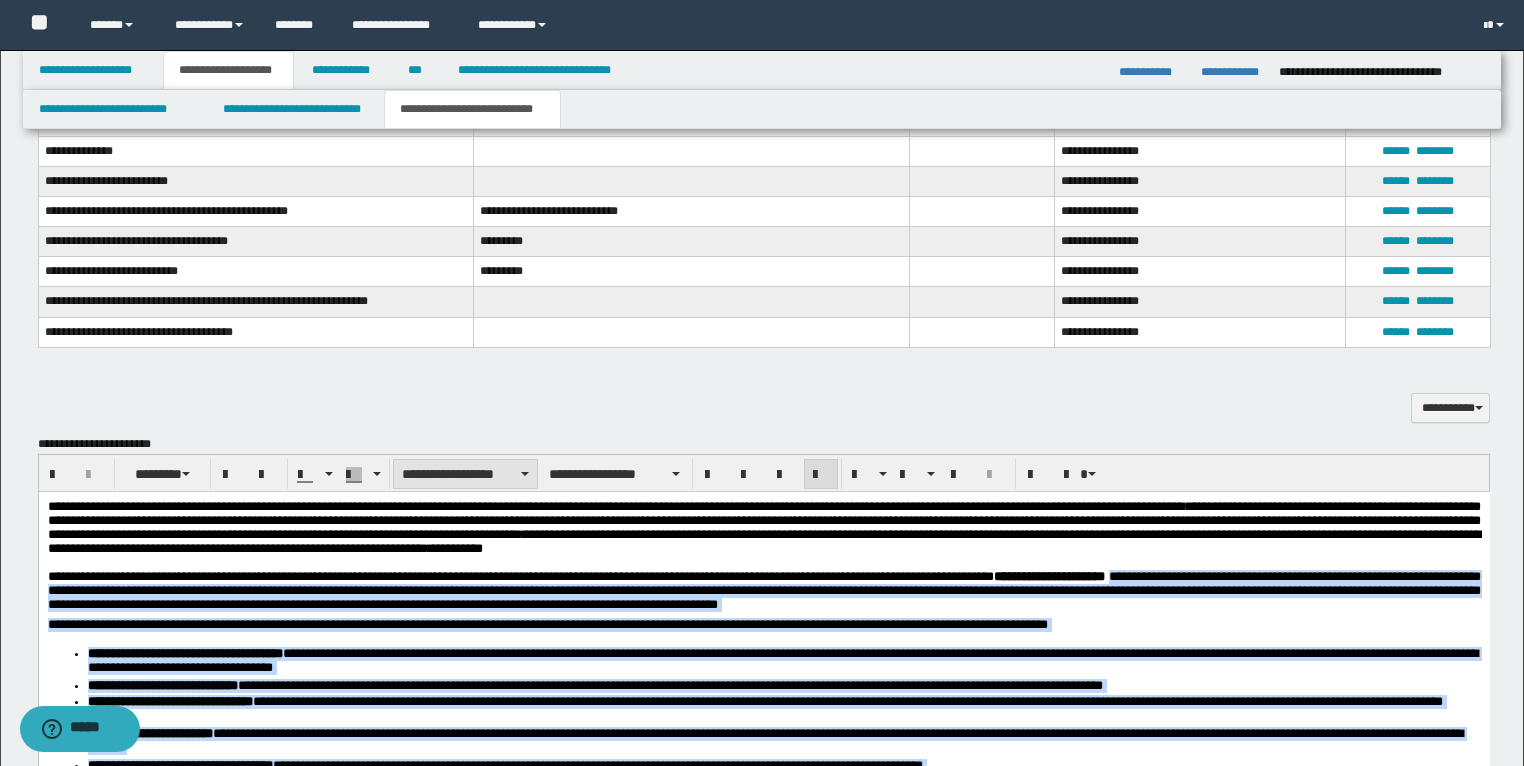 click on "**********" at bounding box center (465, 474) 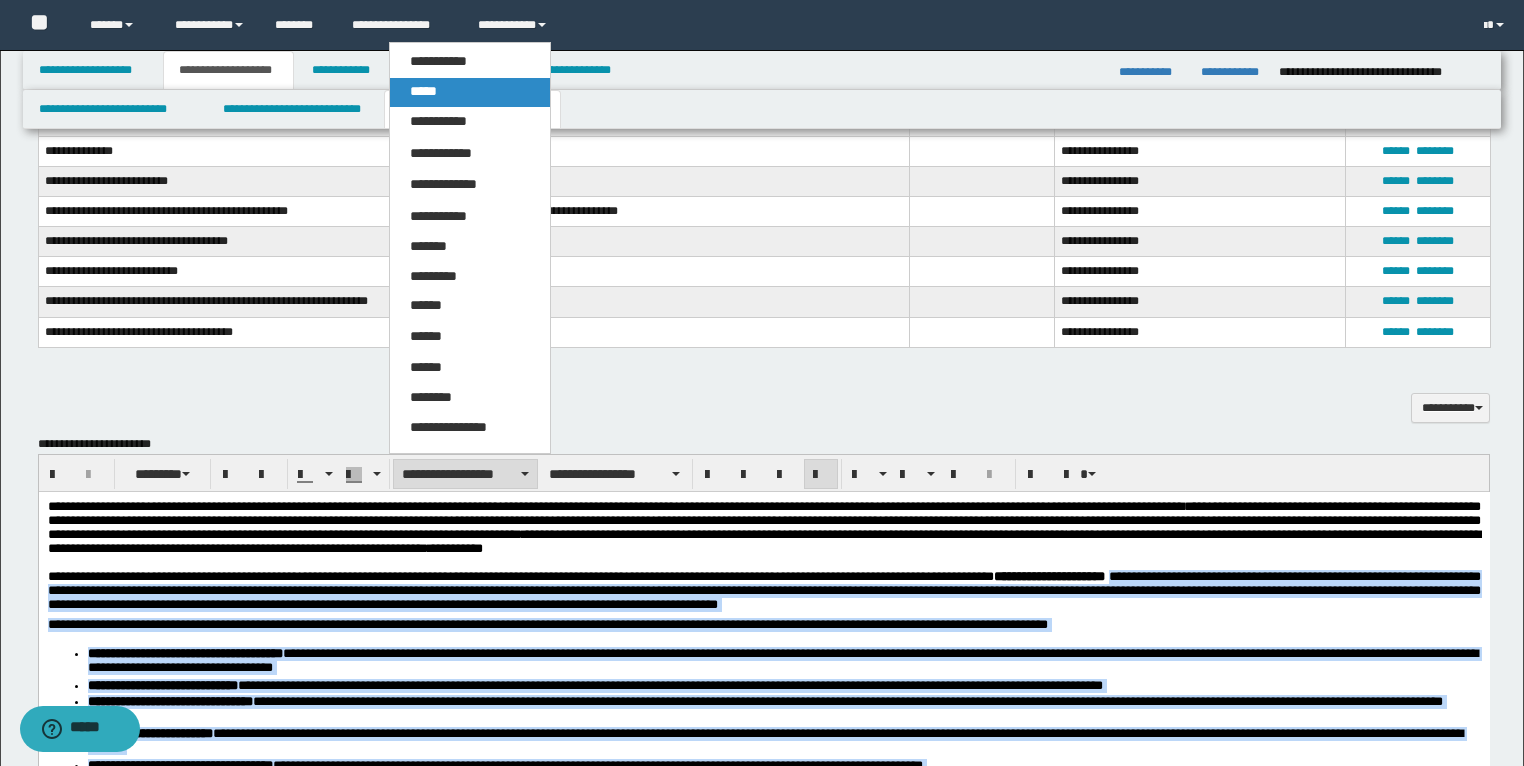 click on "*****" at bounding box center (470, 92) 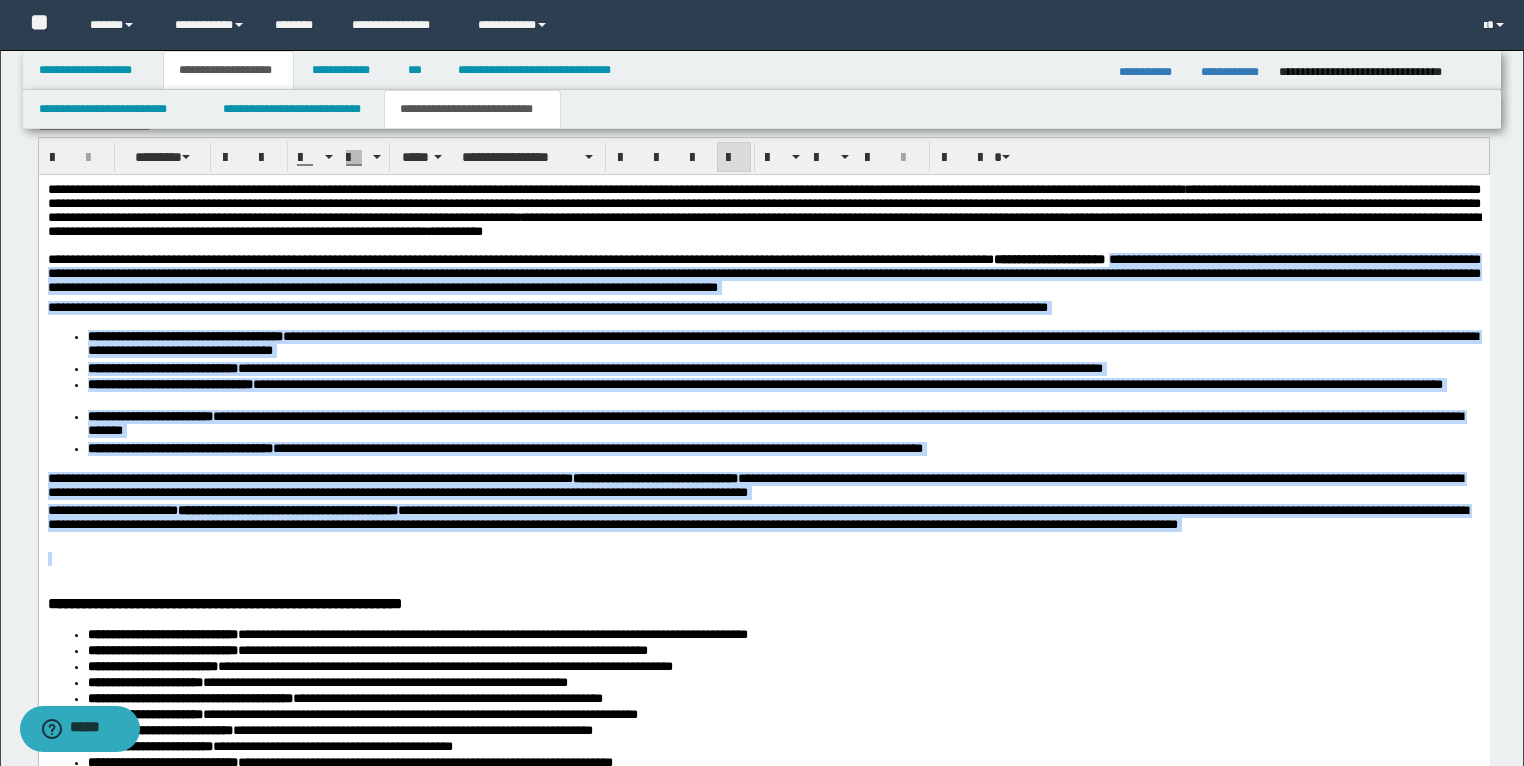scroll, scrollTop: 2246, scrollLeft: 0, axis: vertical 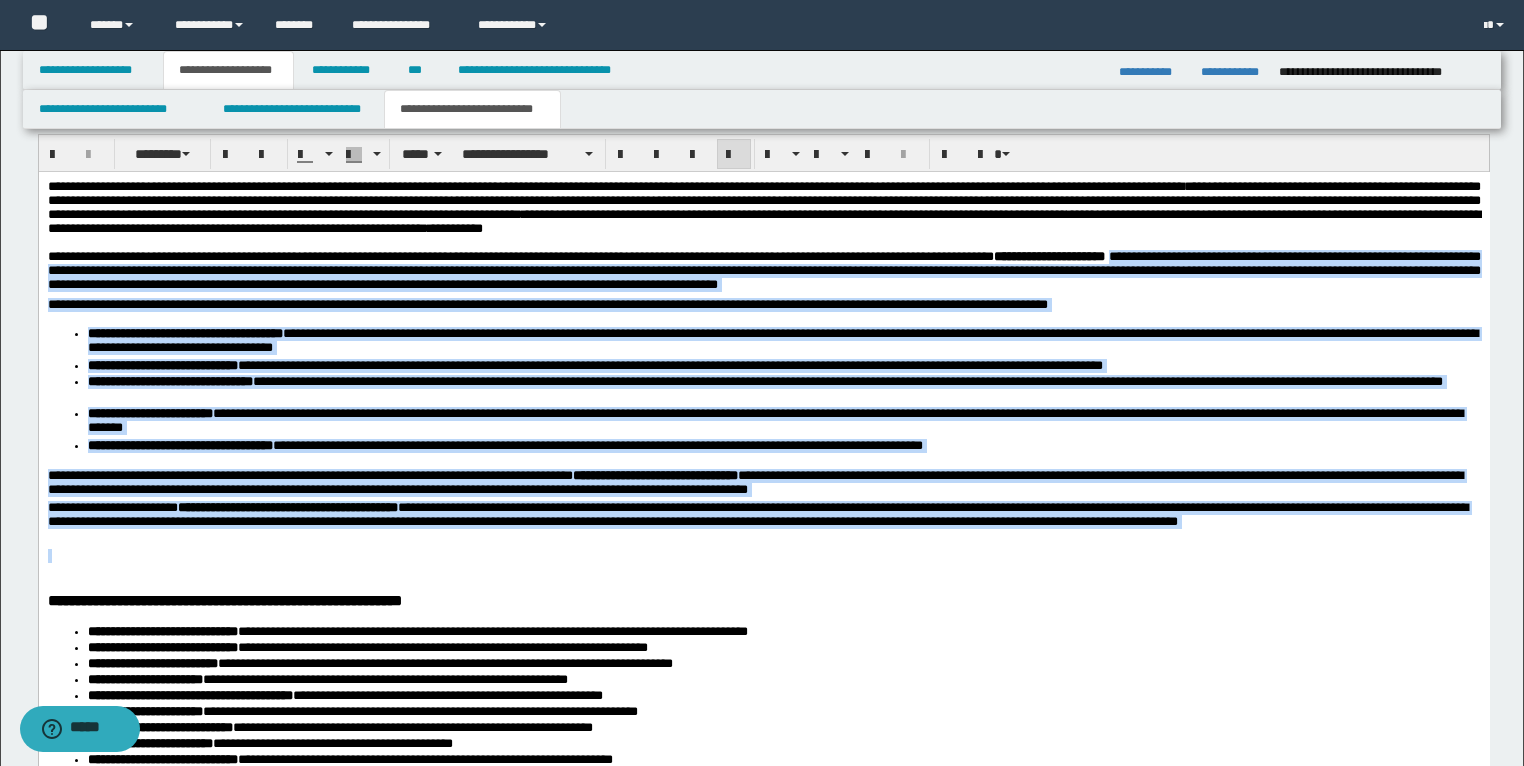 click on "**********" at bounding box center (763, 524) 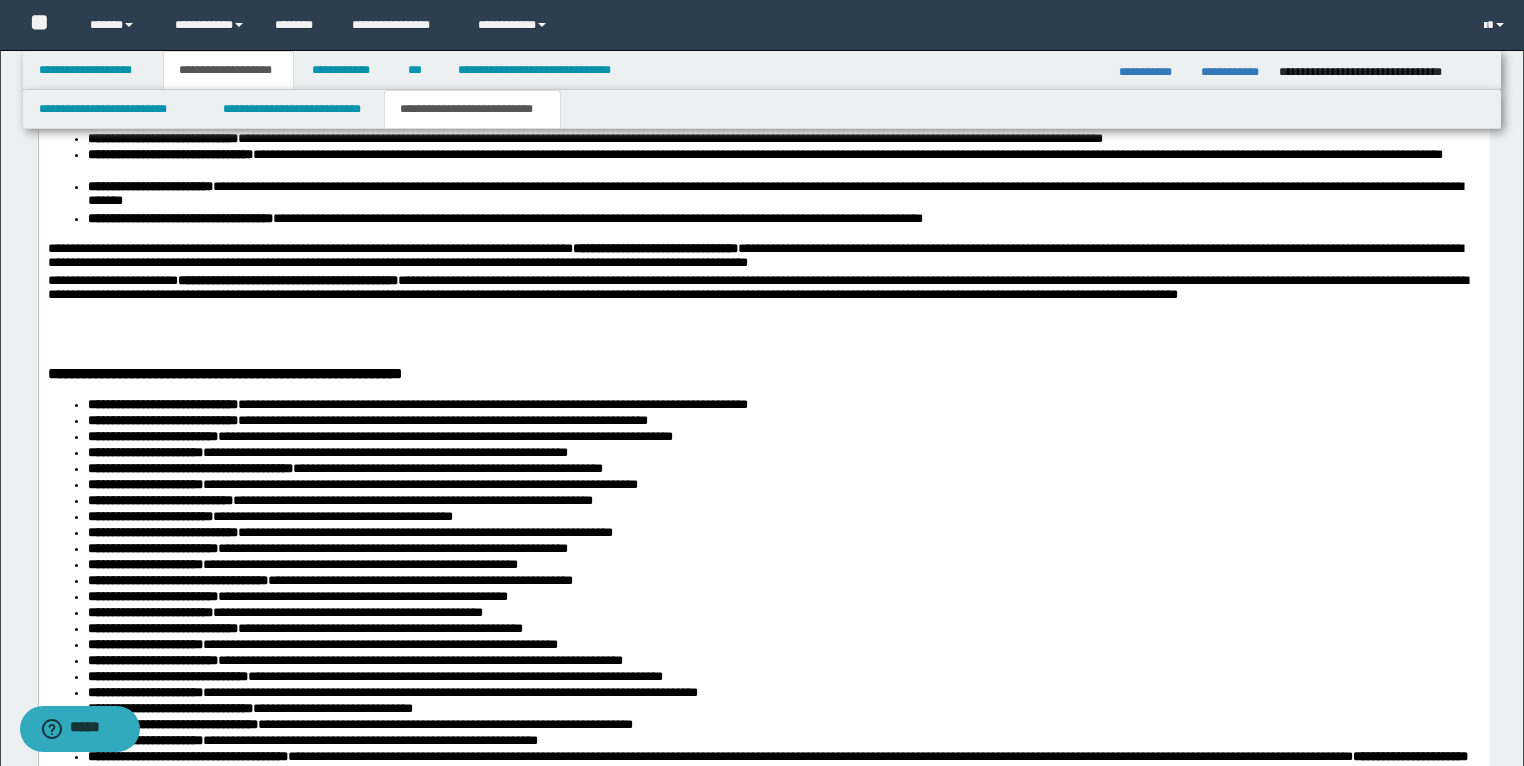 scroll, scrollTop: 2566, scrollLeft: 0, axis: vertical 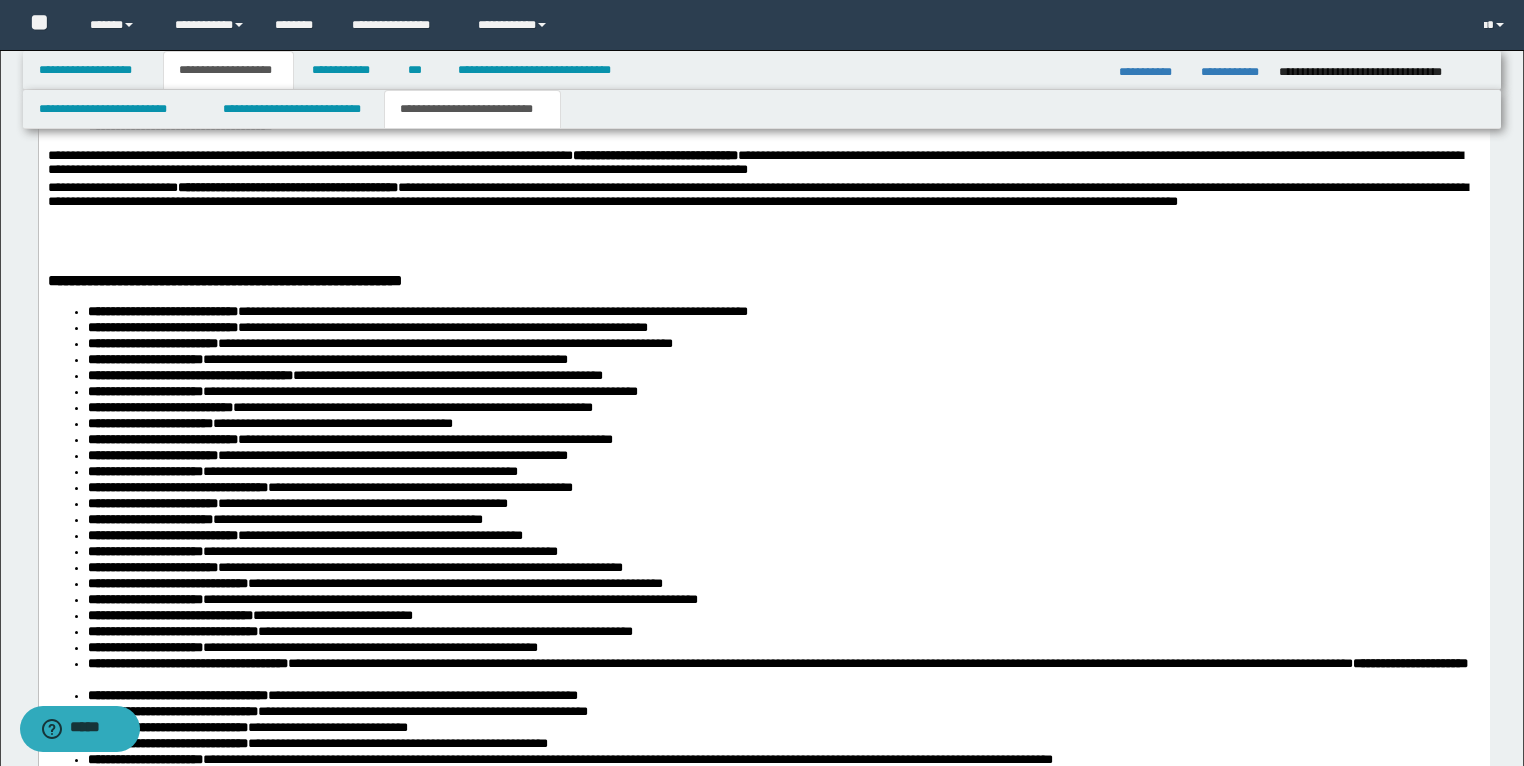click at bounding box center [763, 250] 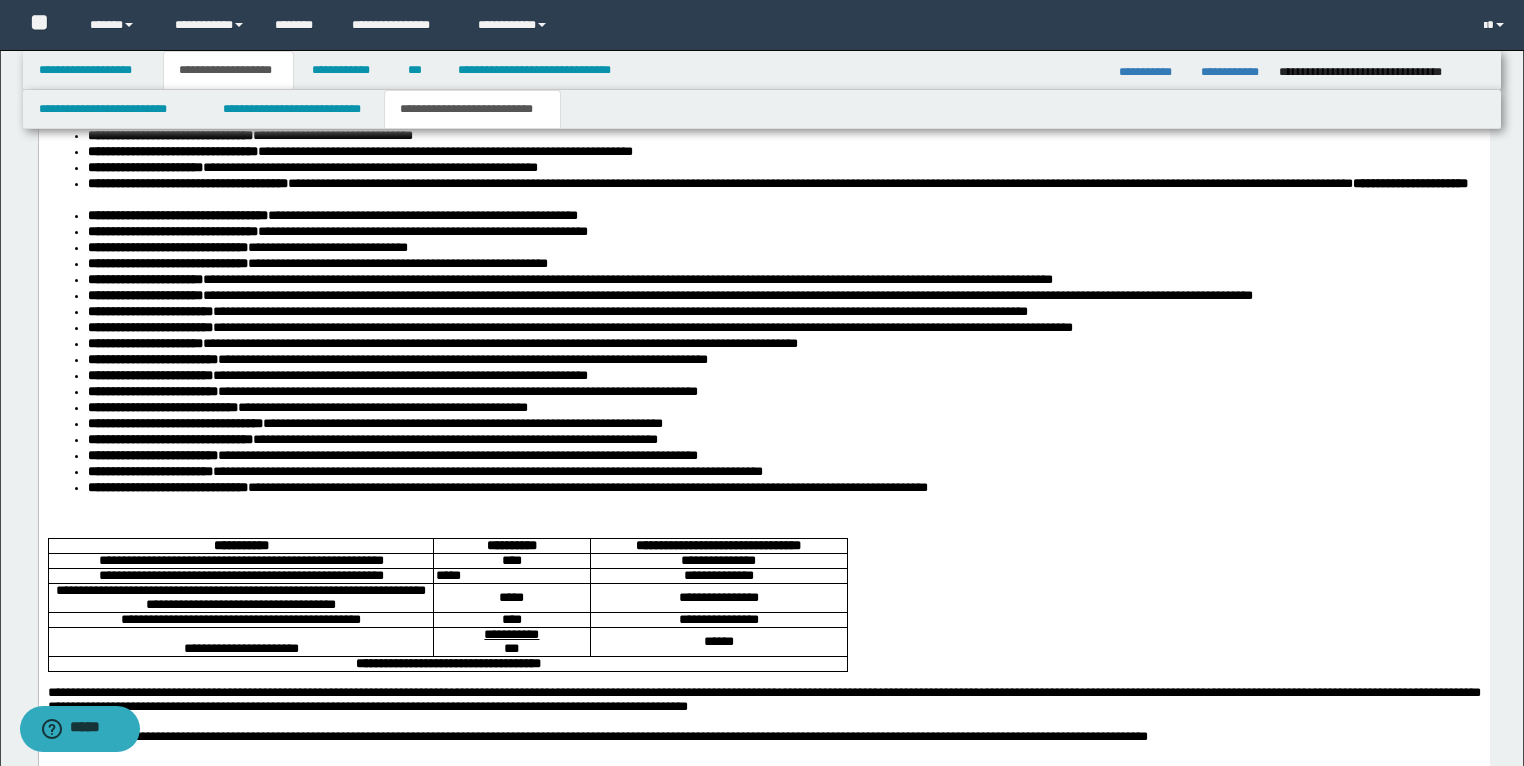 scroll, scrollTop: 3046, scrollLeft: 0, axis: vertical 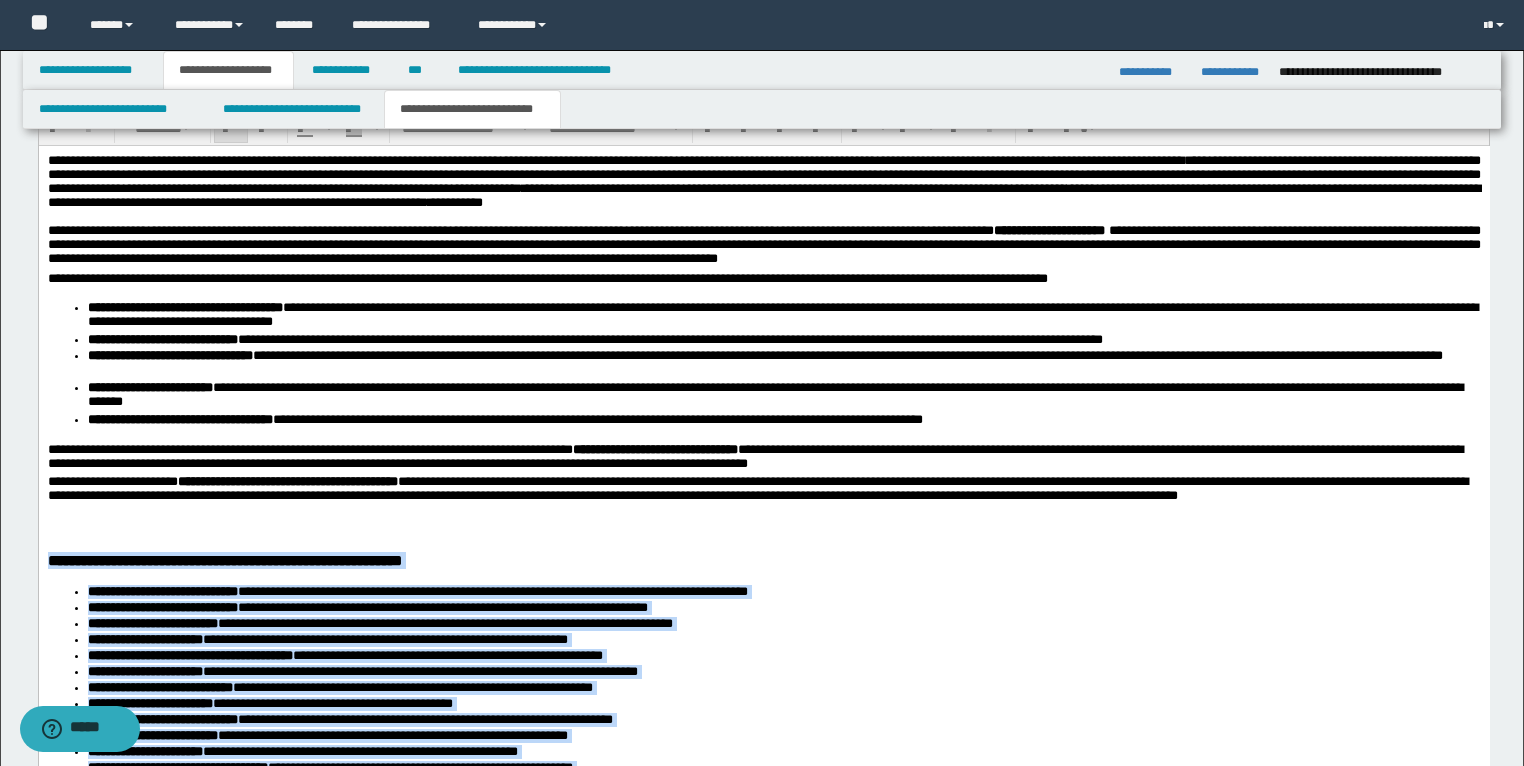 drag, startPoint x: 1042, startPoint y: 1264, endPoint x: 23, endPoint y: 587, distance: 1223.3928 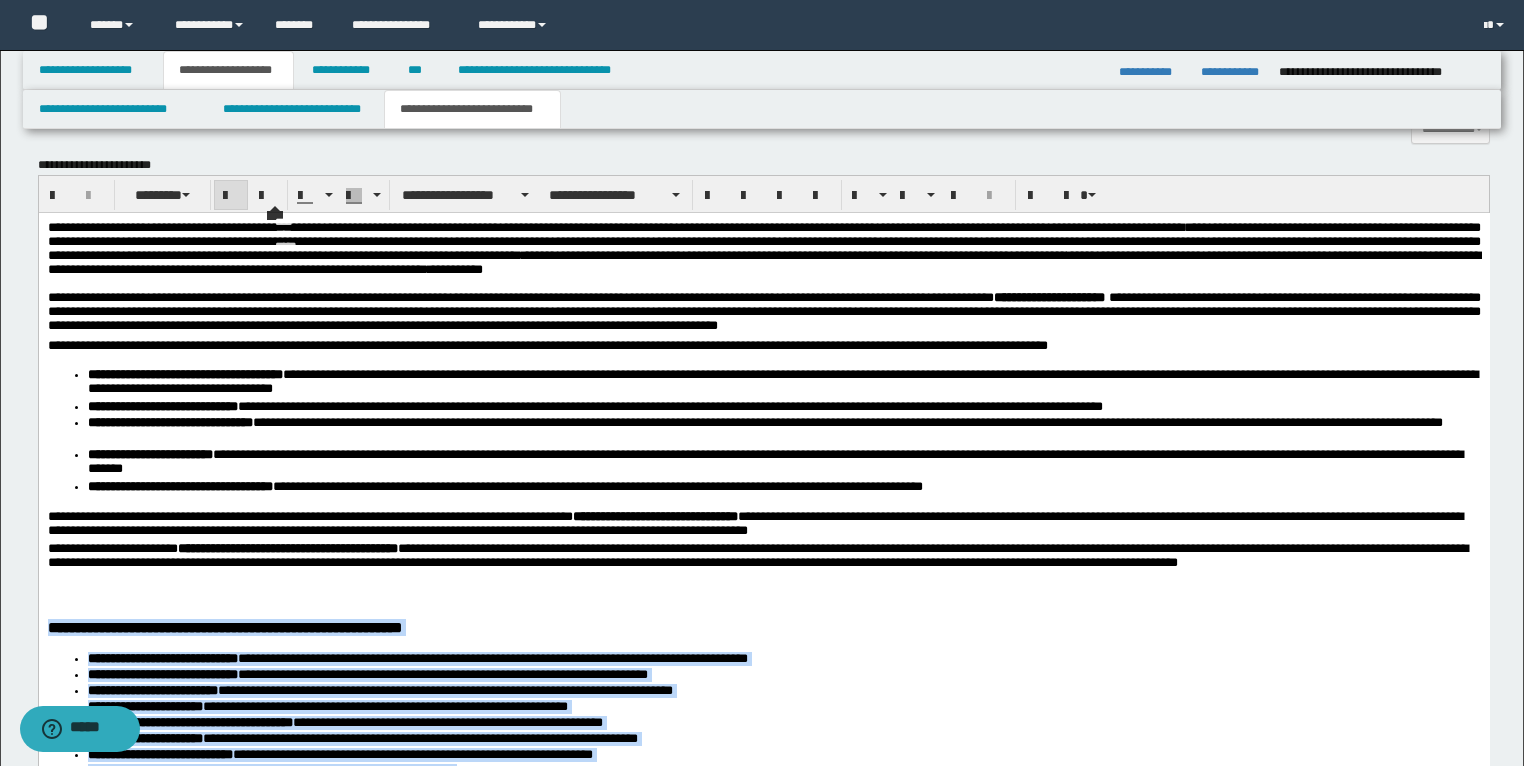 scroll, scrollTop: 2112, scrollLeft: 0, axis: vertical 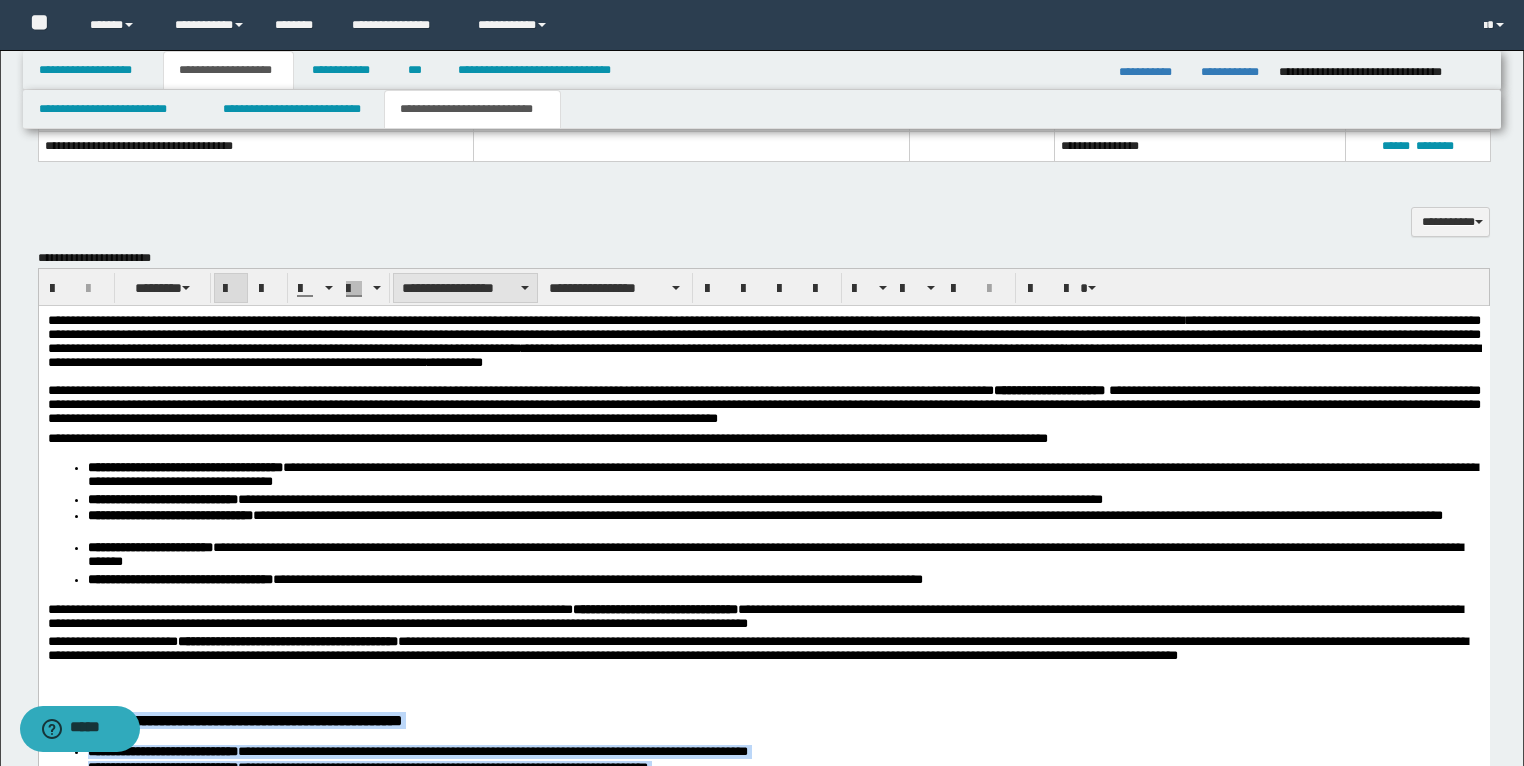 click on "**********" at bounding box center [465, 288] 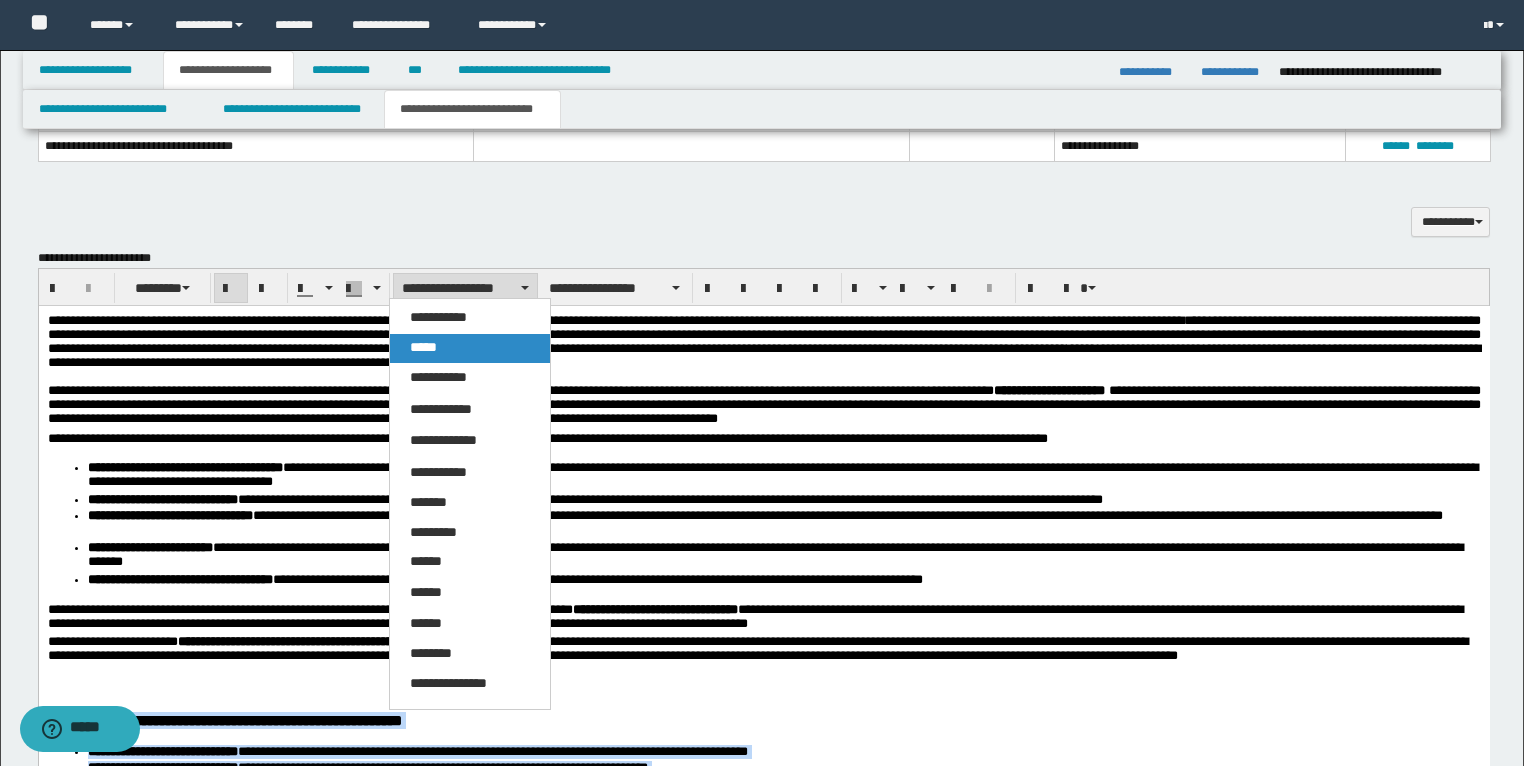 drag, startPoint x: 440, startPoint y: 344, endPoint x: 400, endPoint y: 73, distance: 273.93613 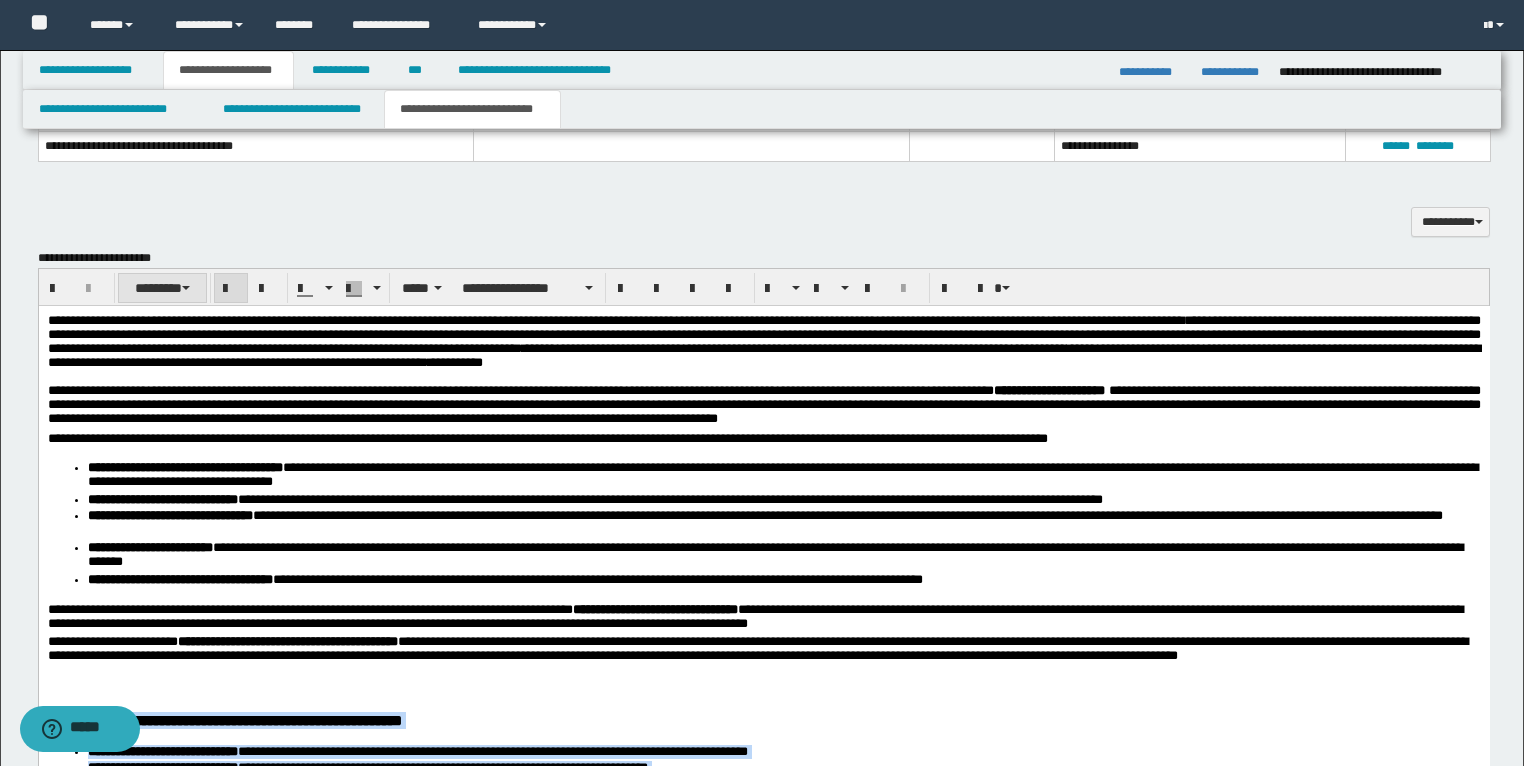 click at bounding box center (186, 288) 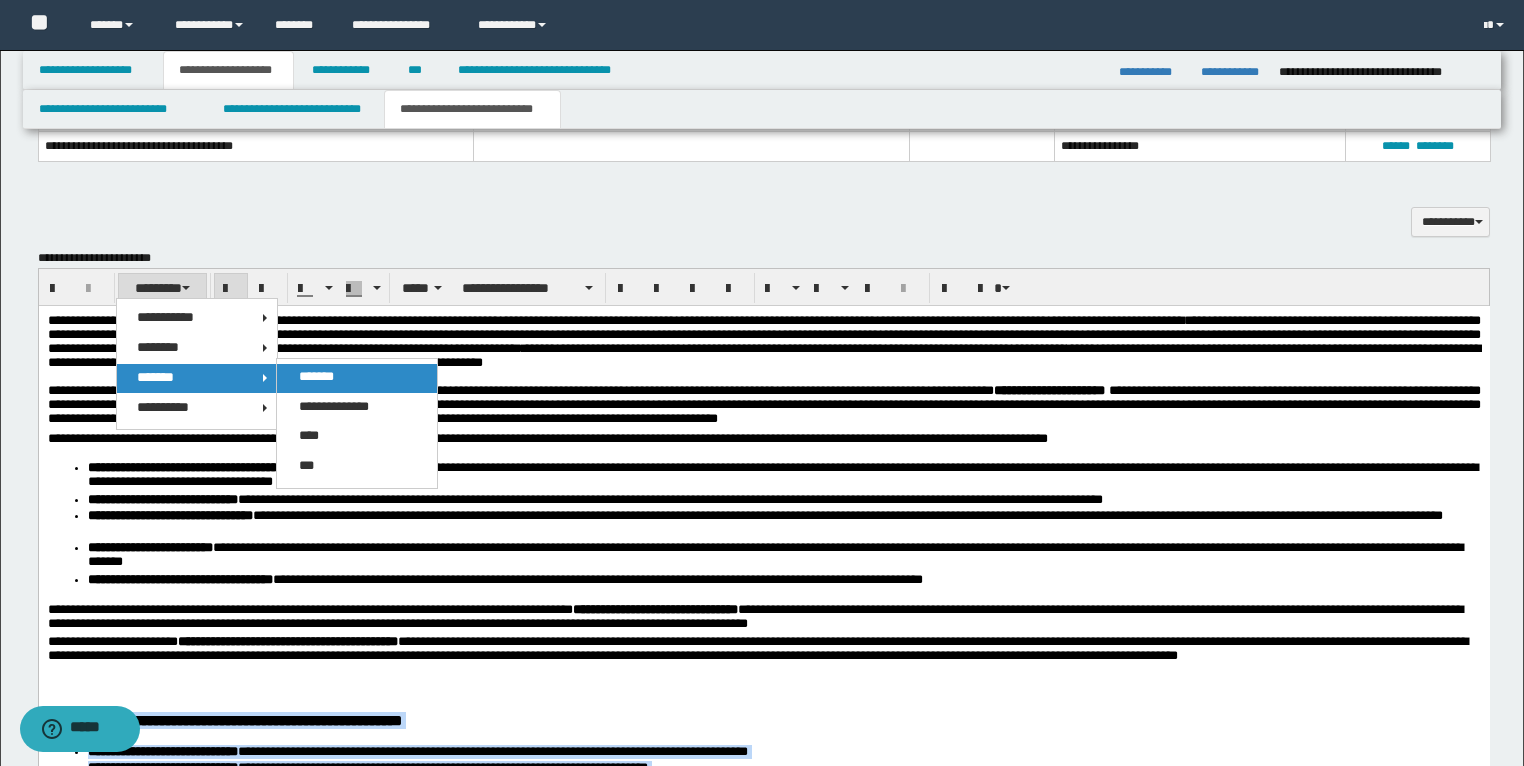 click on "*******" at bounding box center [316, 376] 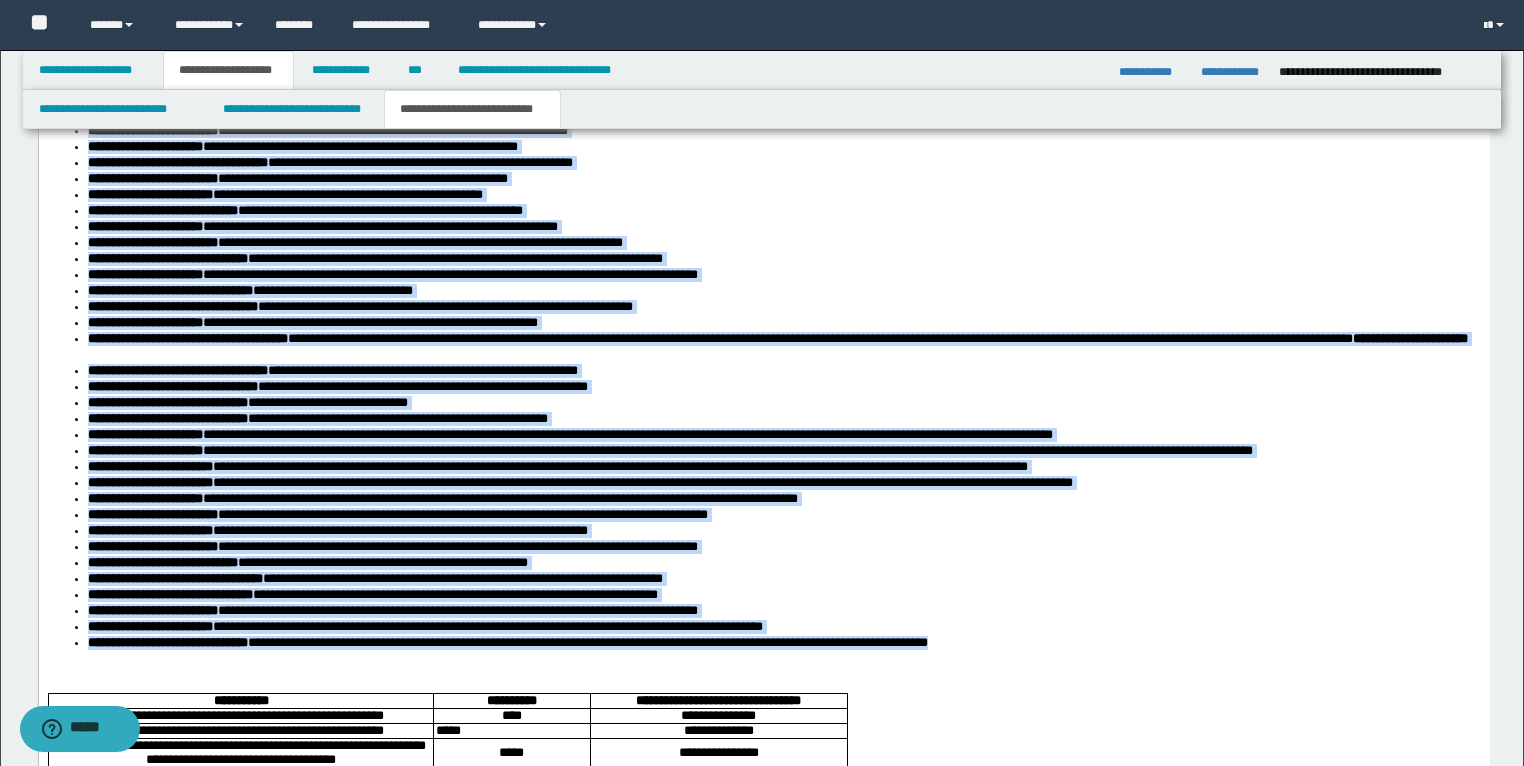 scroll, scrollTop: 3072, scrollLeft: 0, axis: vertical 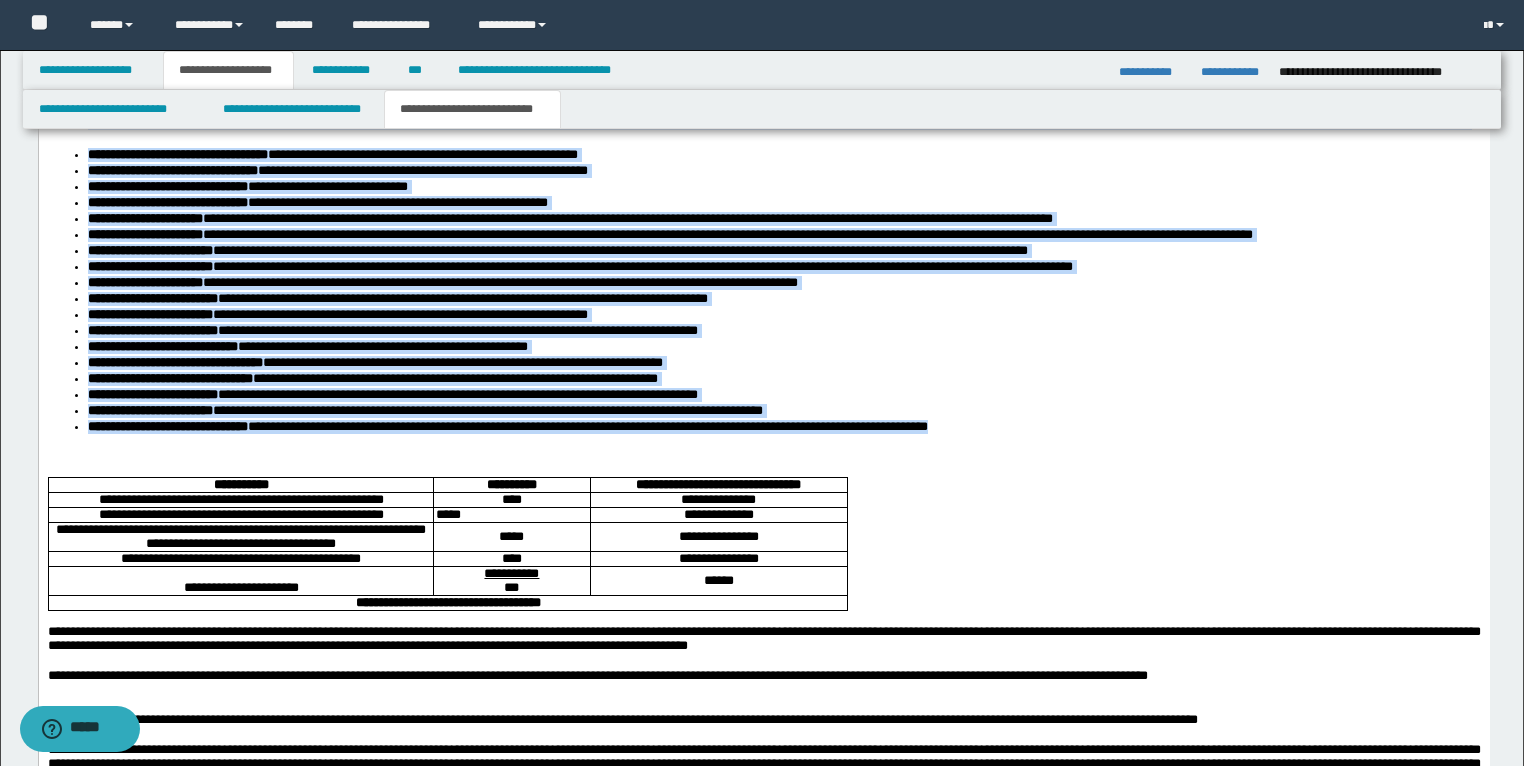 click on "**********" at bounding box center (374, 362) 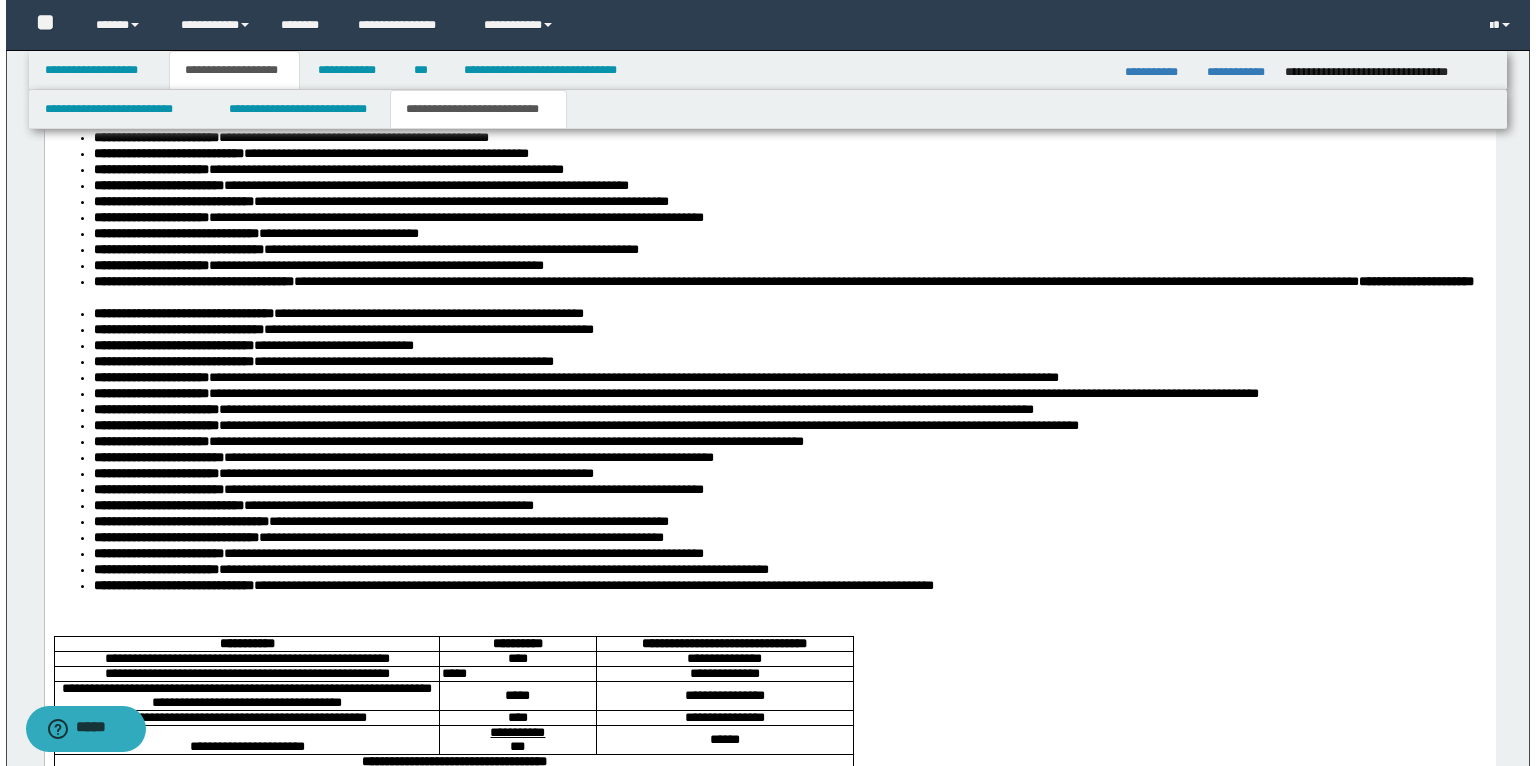 scroll, scrollTop: 2912, scrollLeft: 0, axis: vertical 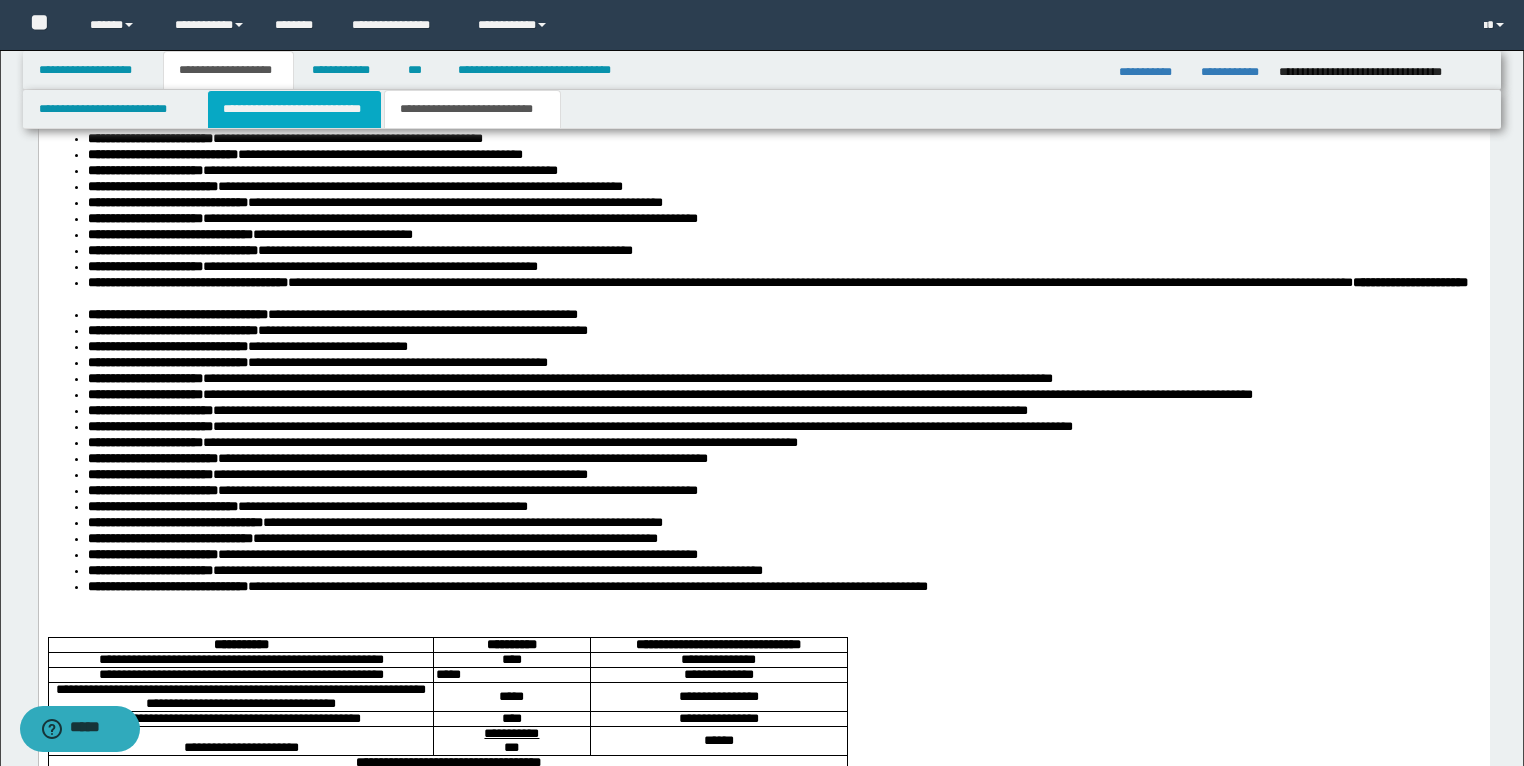 click on "**********" at bounding box center (294, 109) 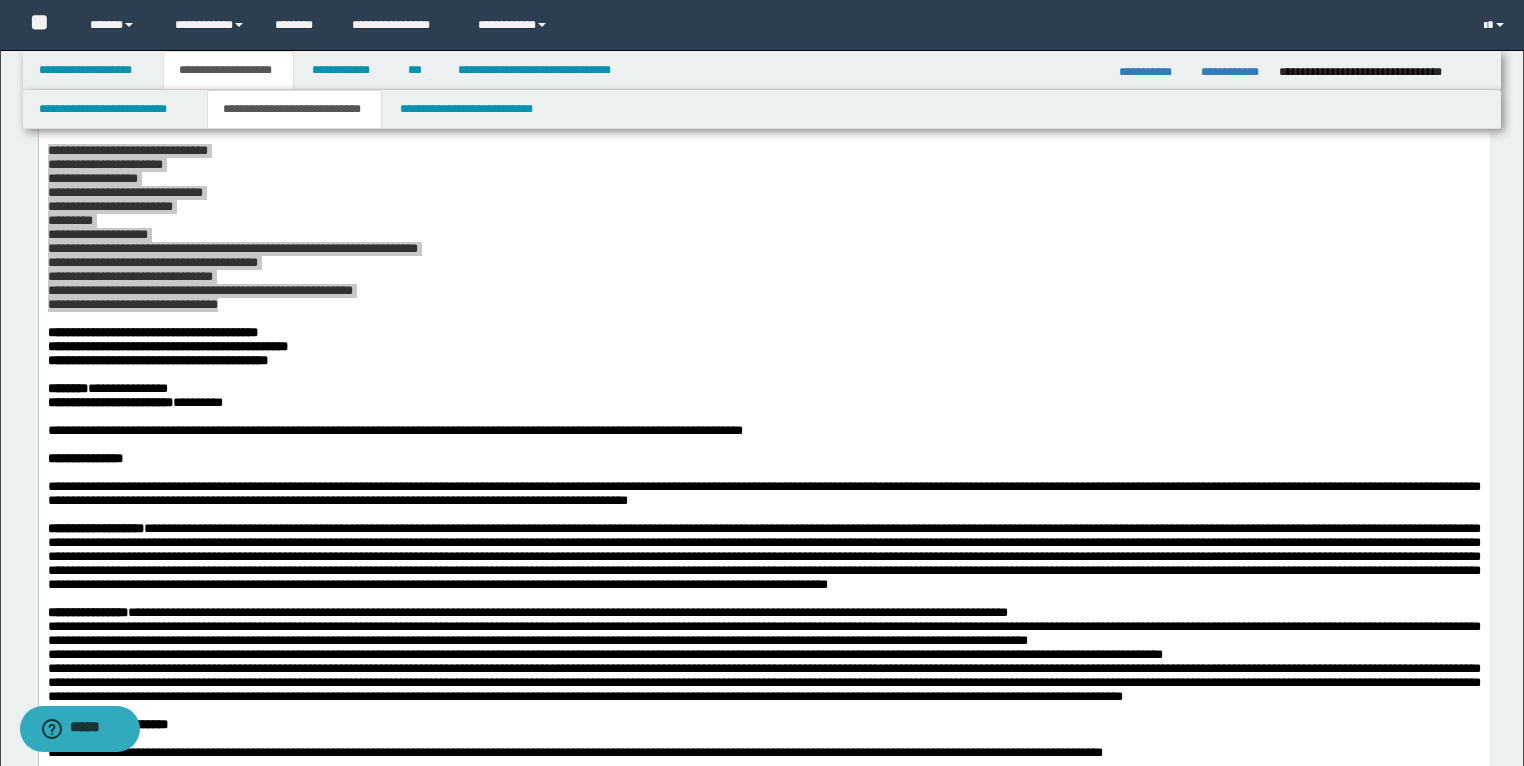 scroll, scrollTop: 432, scrollLeft: 0, axis: vertical 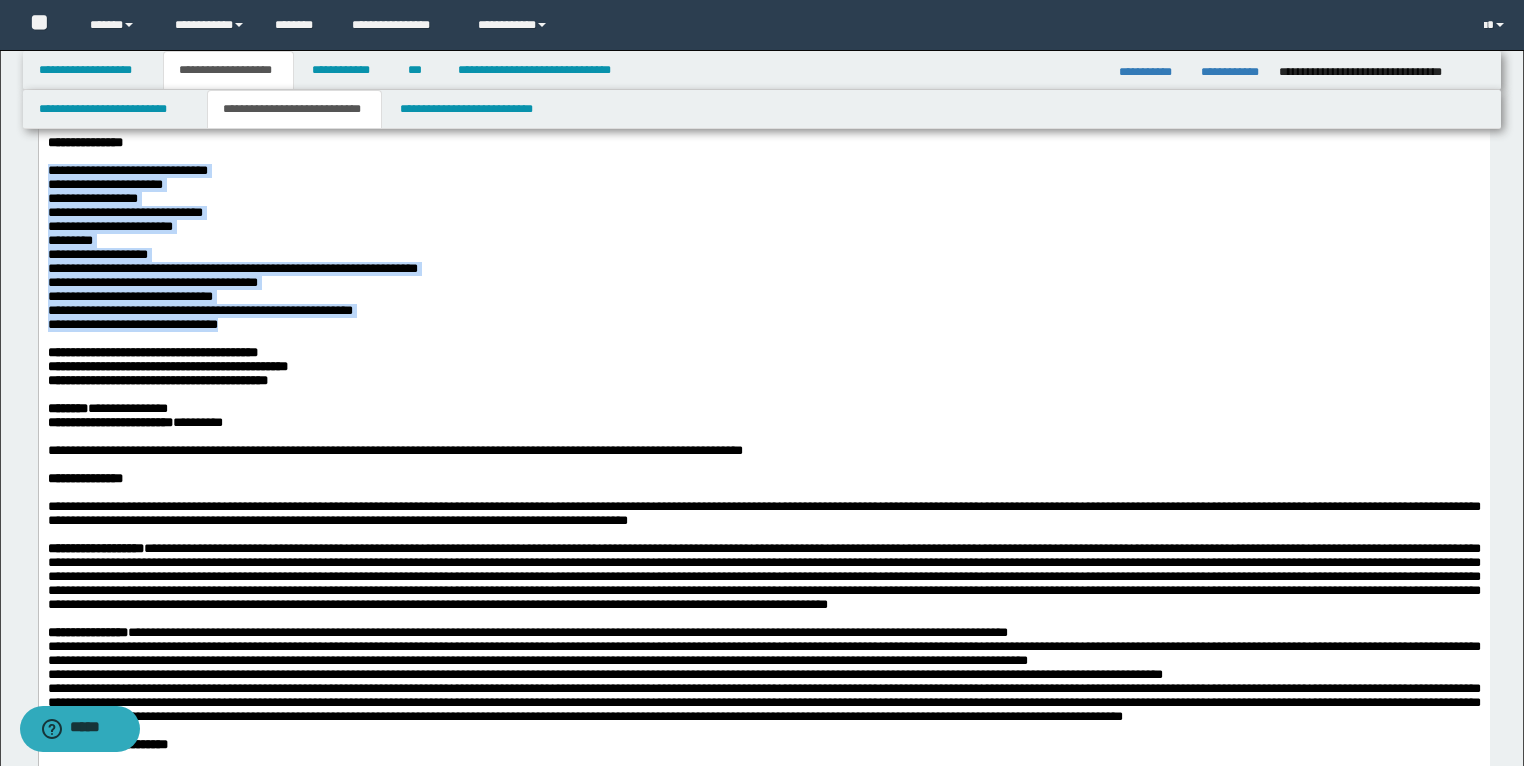 click on "**********" at bounding box center [763, 325] 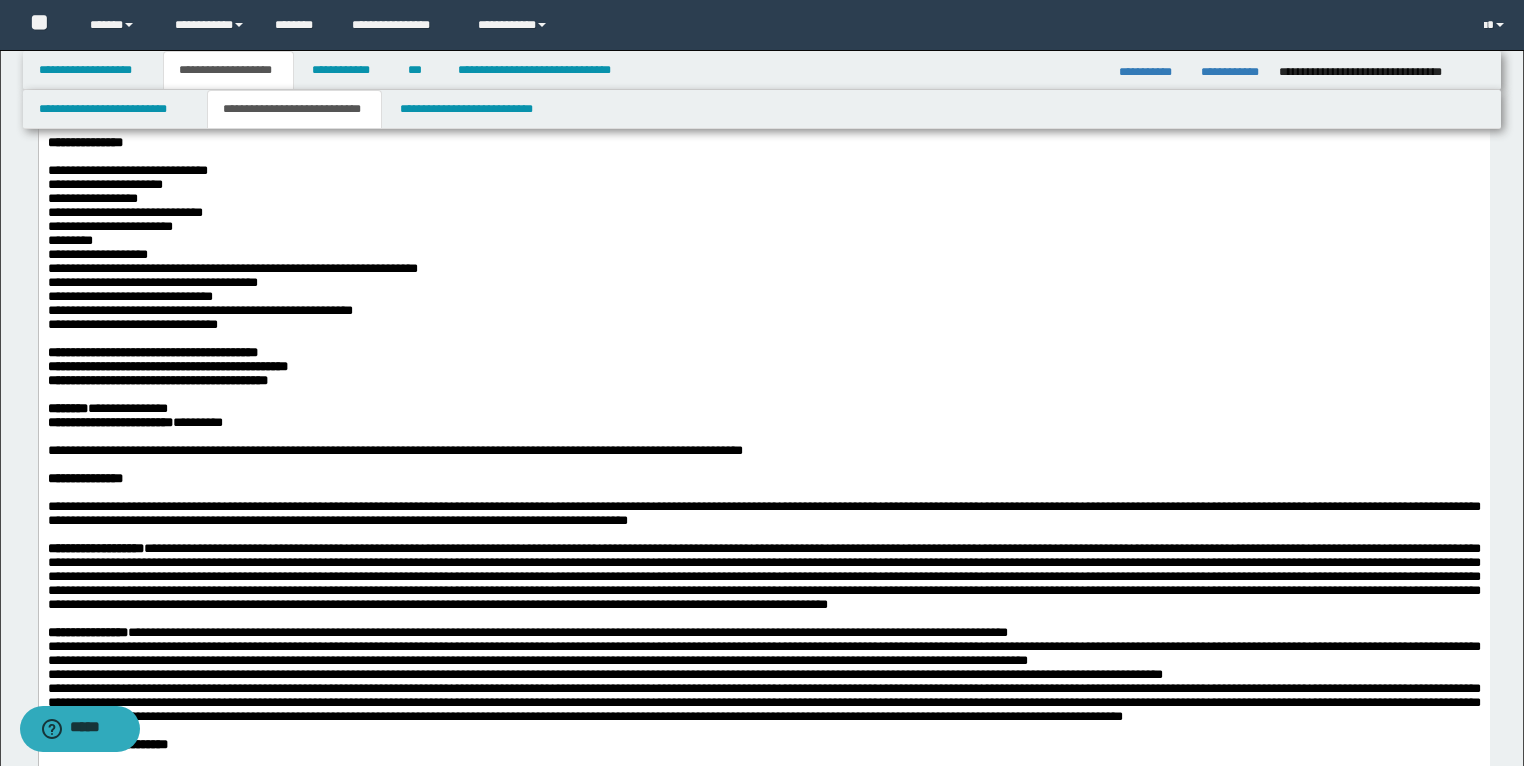 click at bounding box center (763, 339) 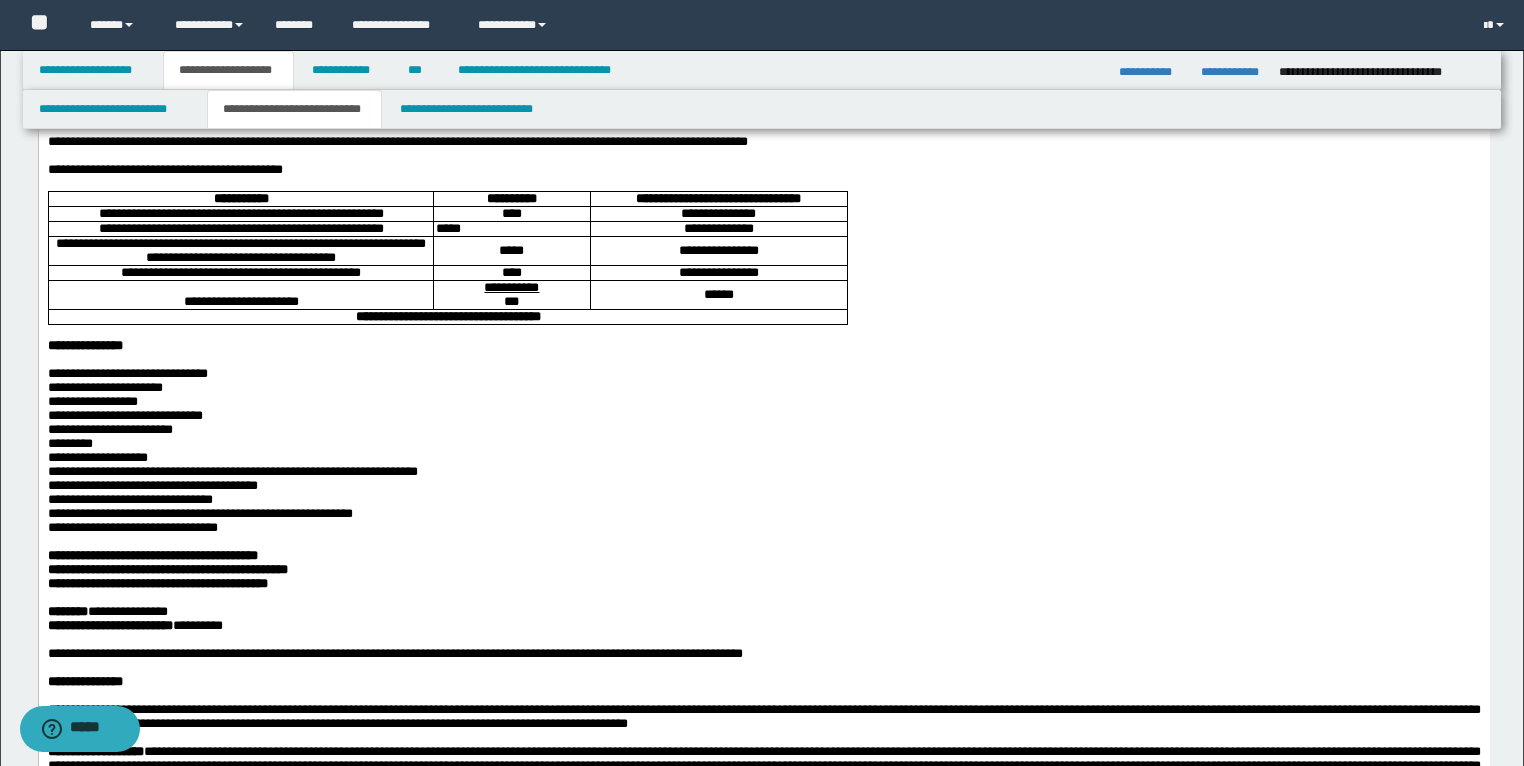 scroll, scrollTop: 192, scrollLeft: 0, axis: vertical 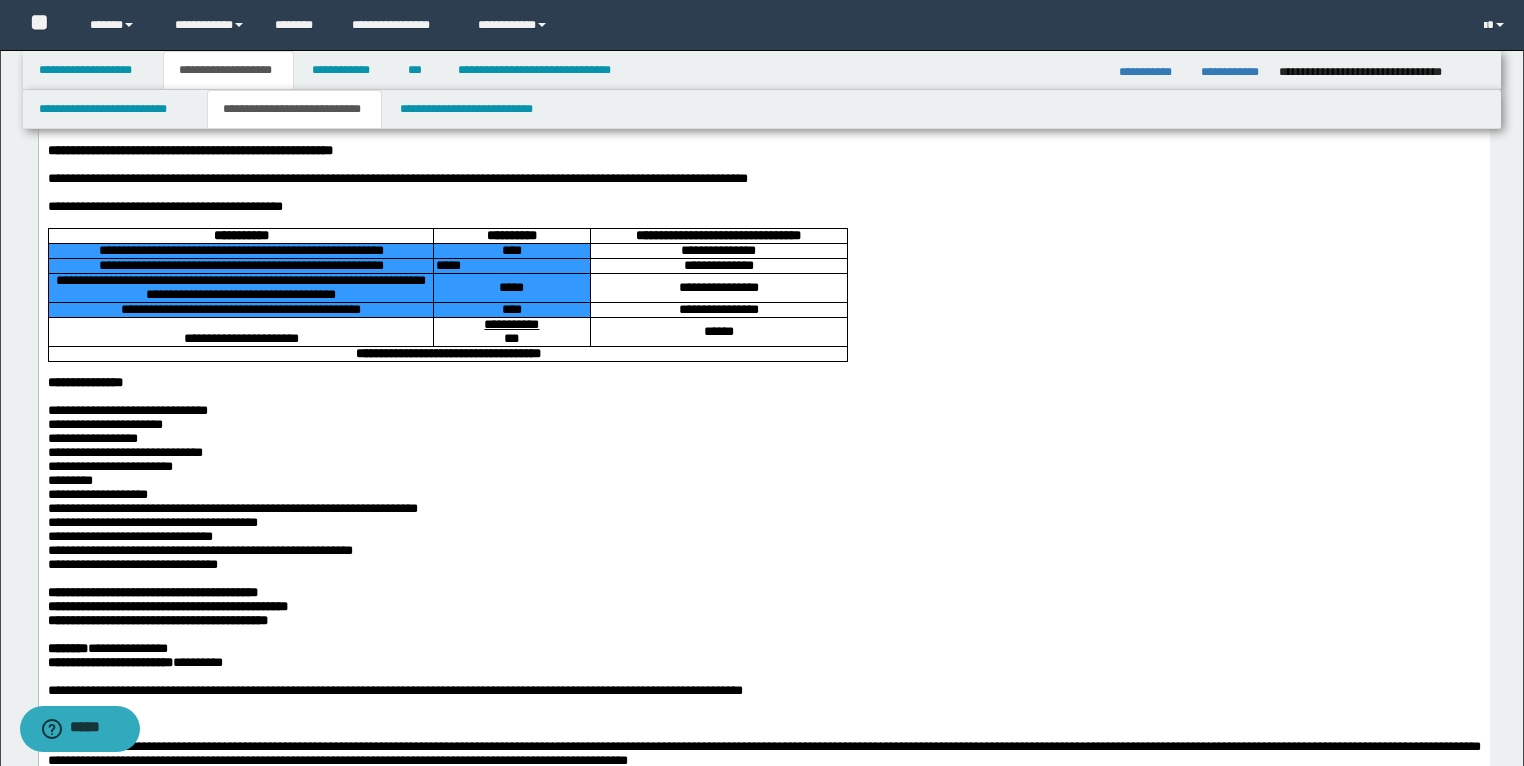 drag, startPoint x: 67, startPoint y: 310, endPoint x: 775, endPoint y: 380, distance: 711.452 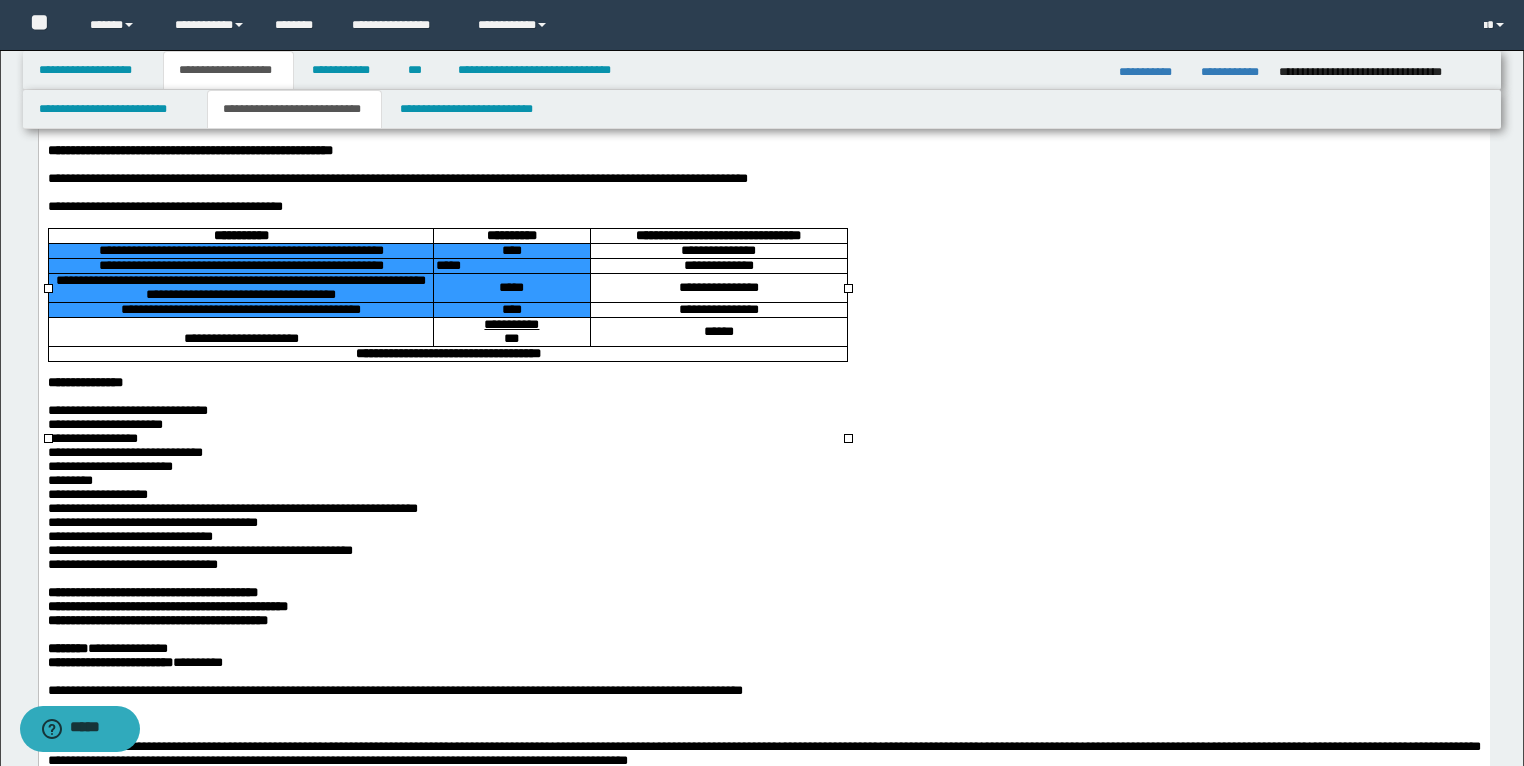 drag, startPoint x: 322, startPoint y: 360, endPoint x: 229, endPoint y: 338, distance: 95.566734 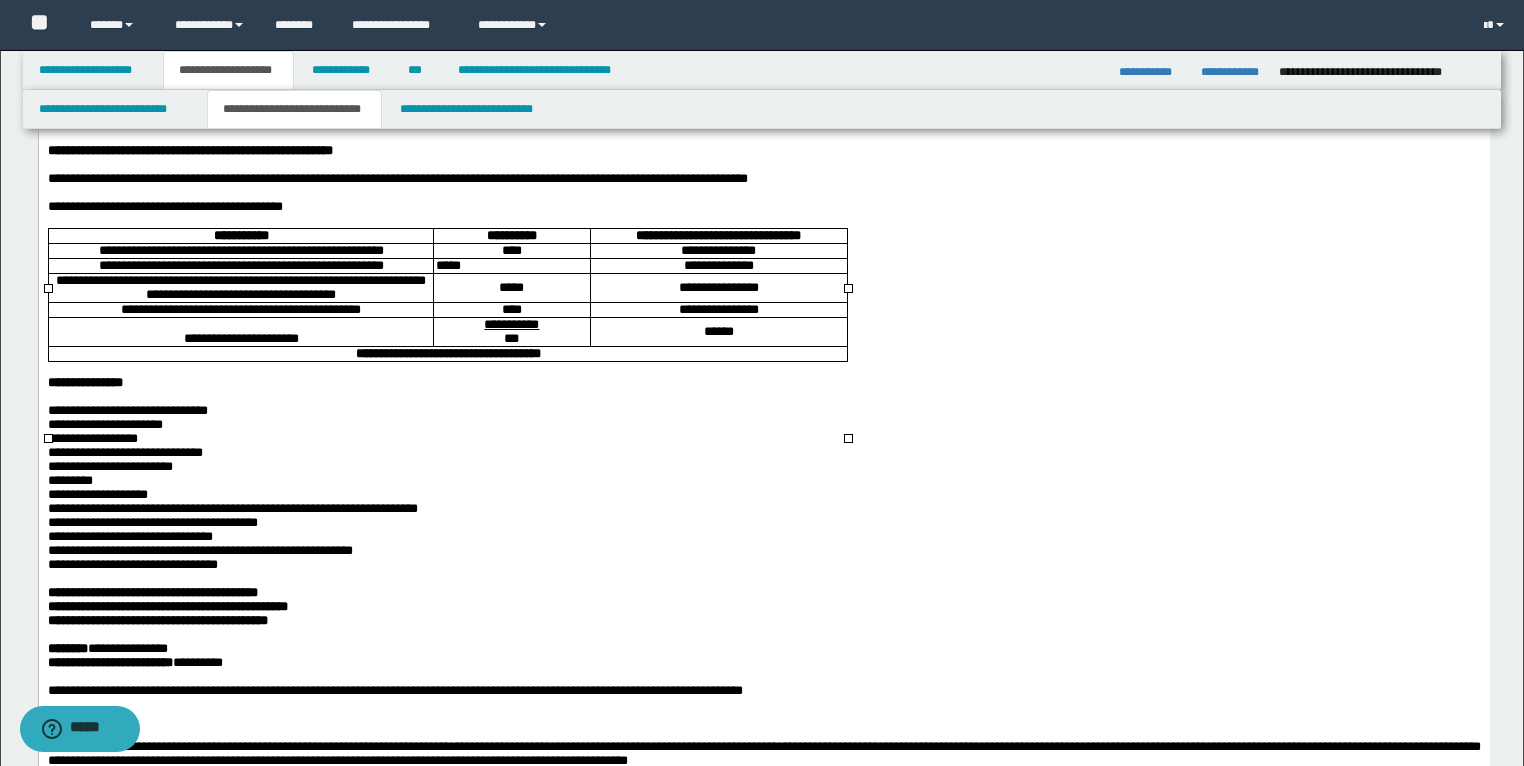 click on "**********" at bounding box center (763, 410) 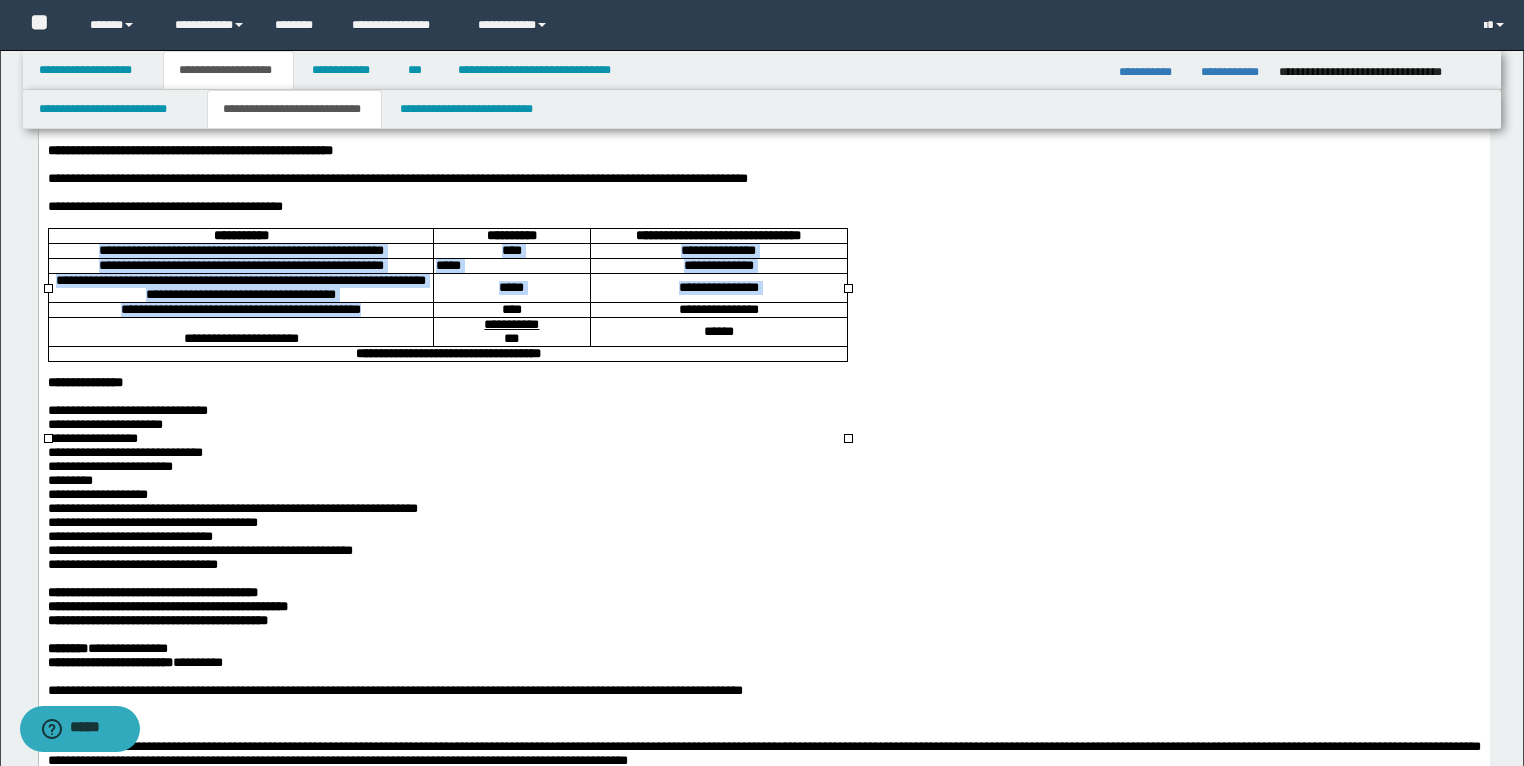 drag, startPoint x: 411, startPoint y: 380, endPoint x: 70, endPoint y: 312, distance: 347.71396 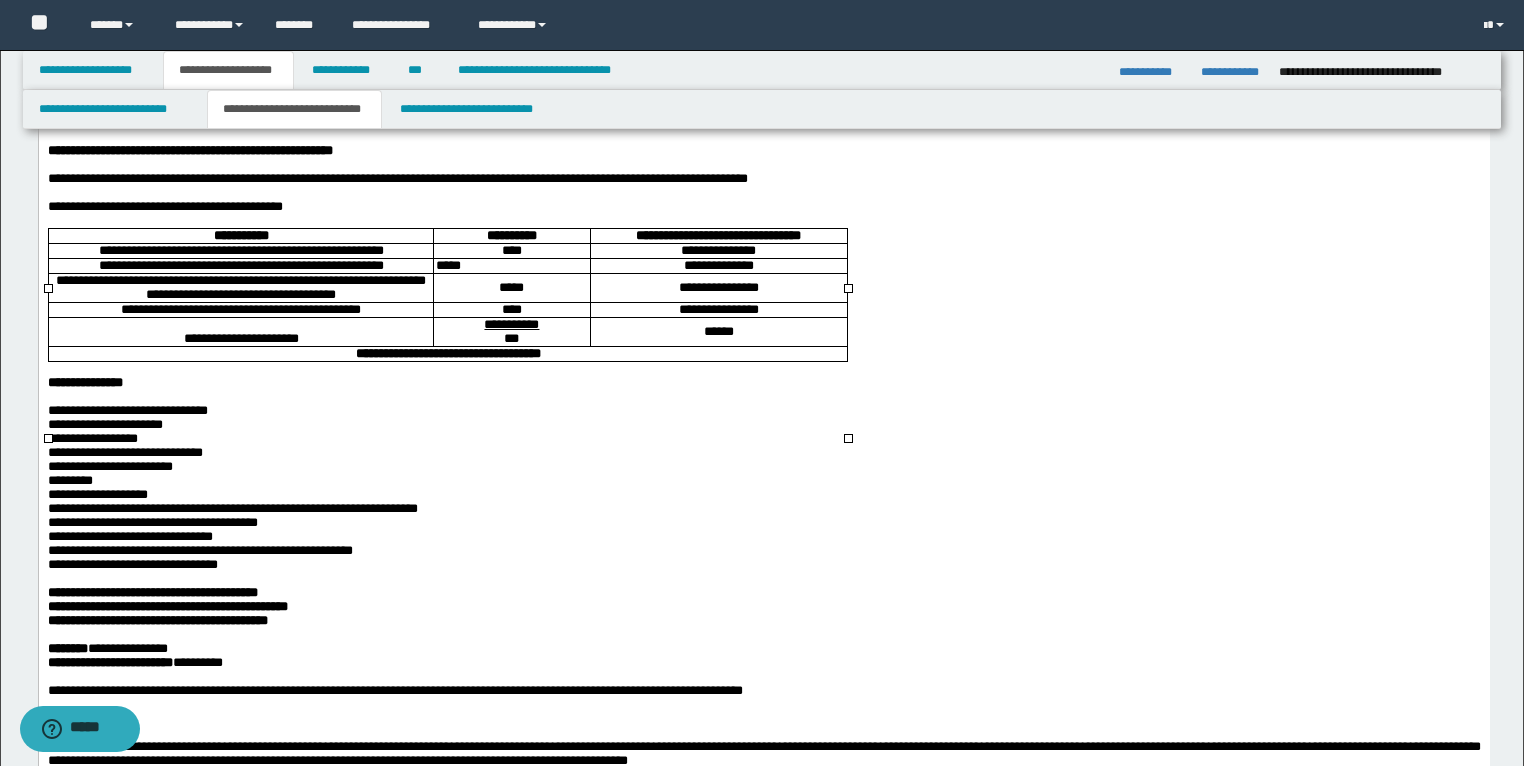 drag, startPoint x: 131, startPoint y: 318, endPoint x: 711, endPoint y: 485, distance: 603.5636 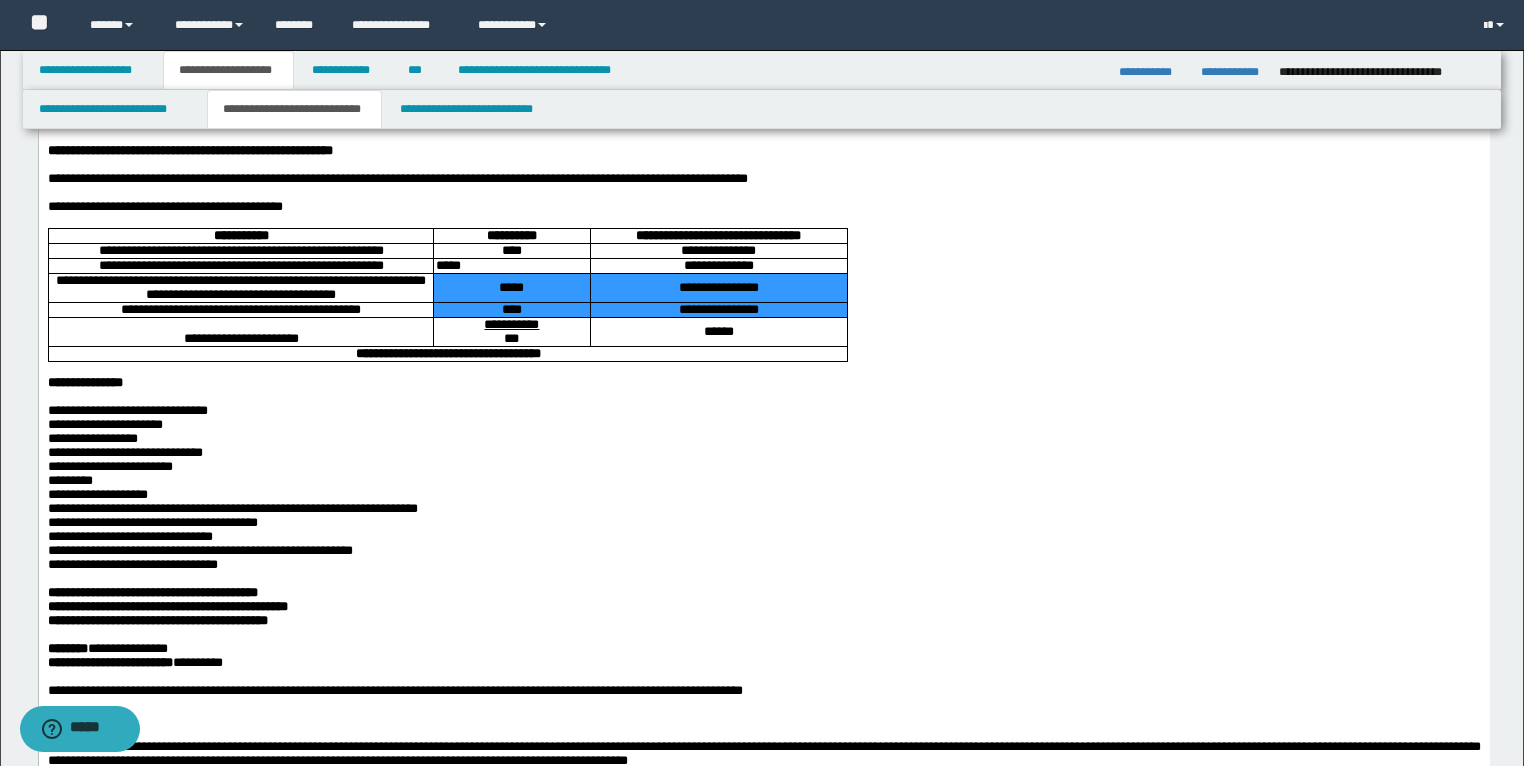 drag, startPoint x: 779, startPoint y: 380, endPoint x: 253, endPoint y: 288, distance: 533.98505 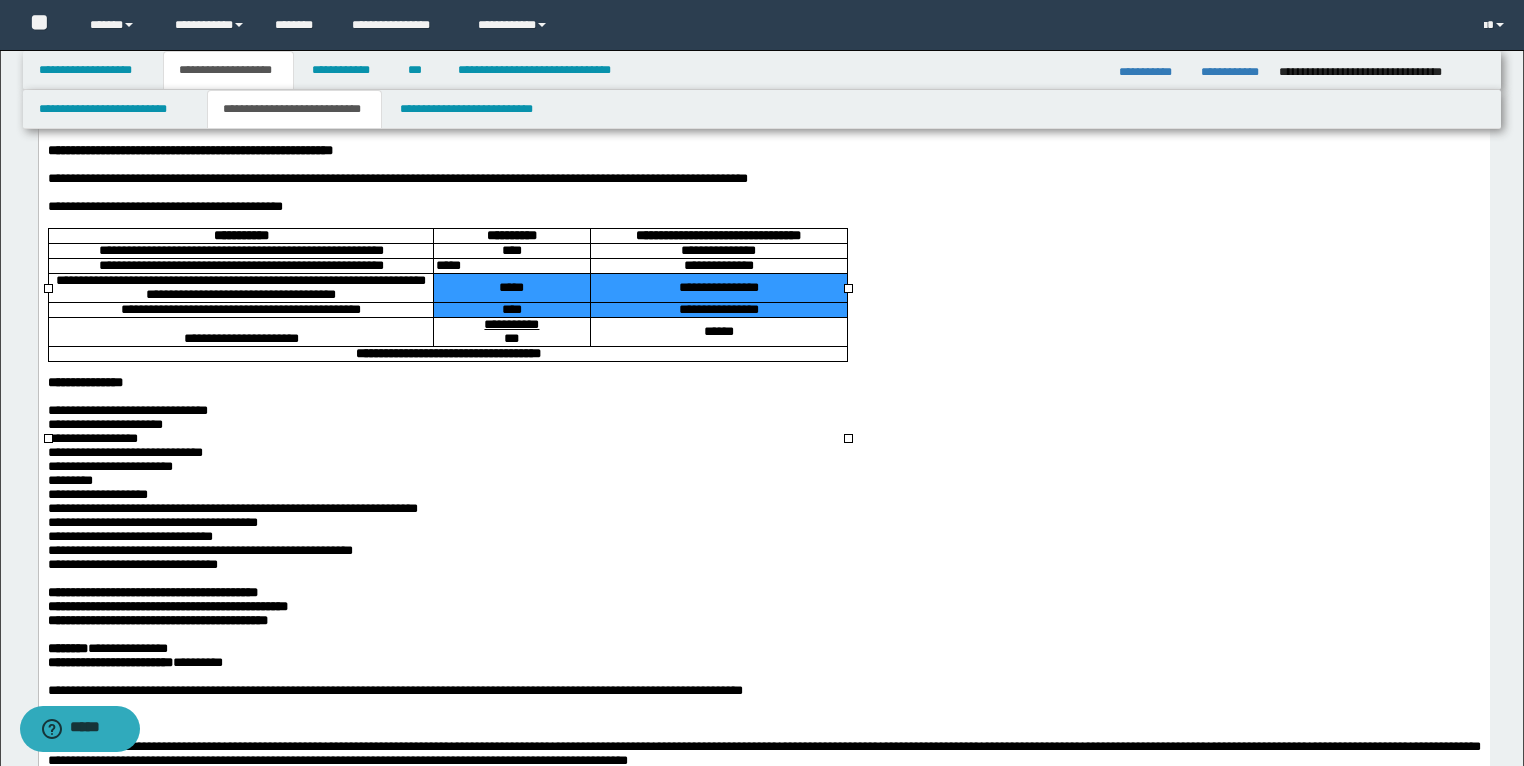 click on "**********" at bounding box center [240, 250] 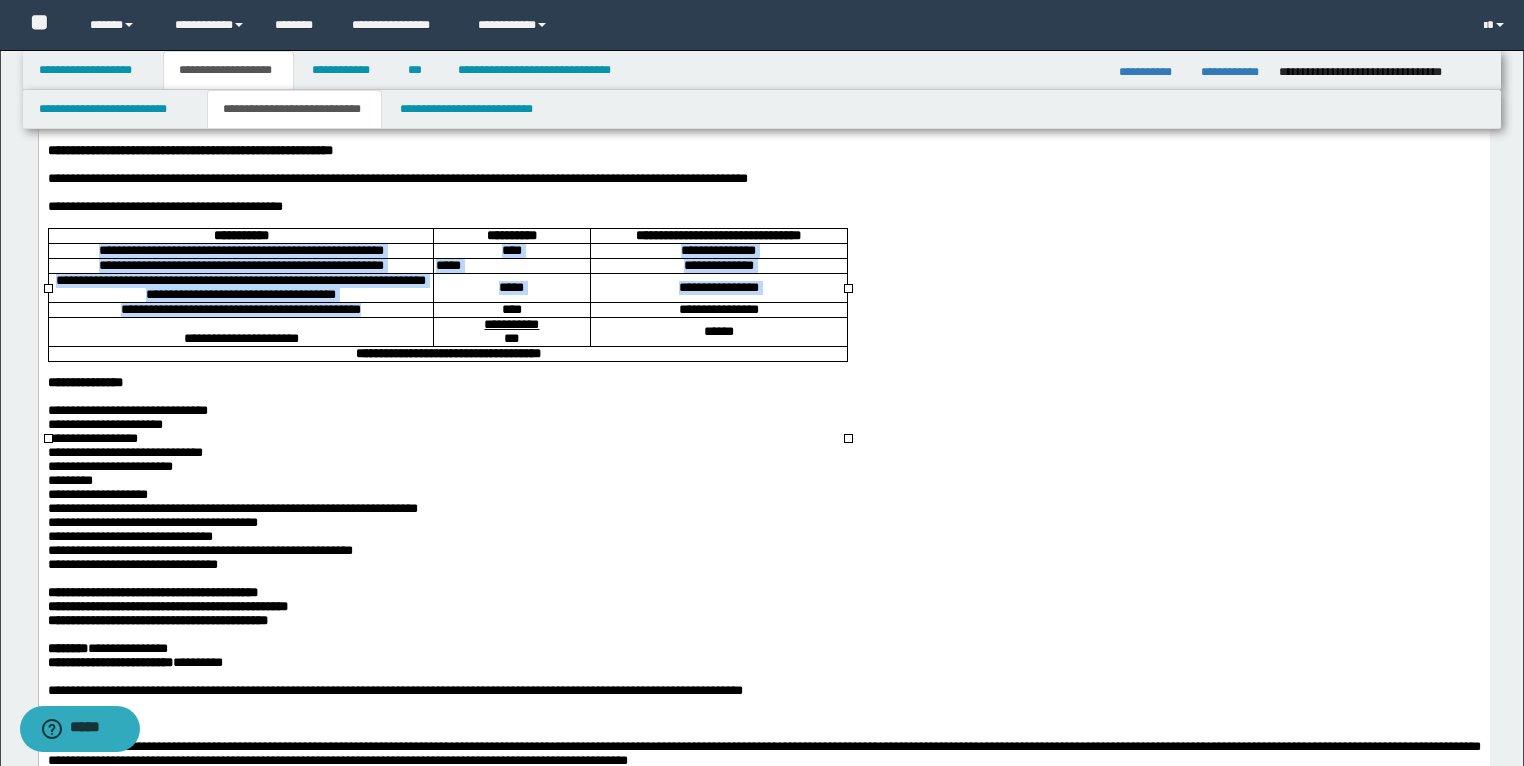 drag, startPoint x: 72, startPoint y: 311, endPoint x: 395, endPoint y: 380, distance: 330.28775 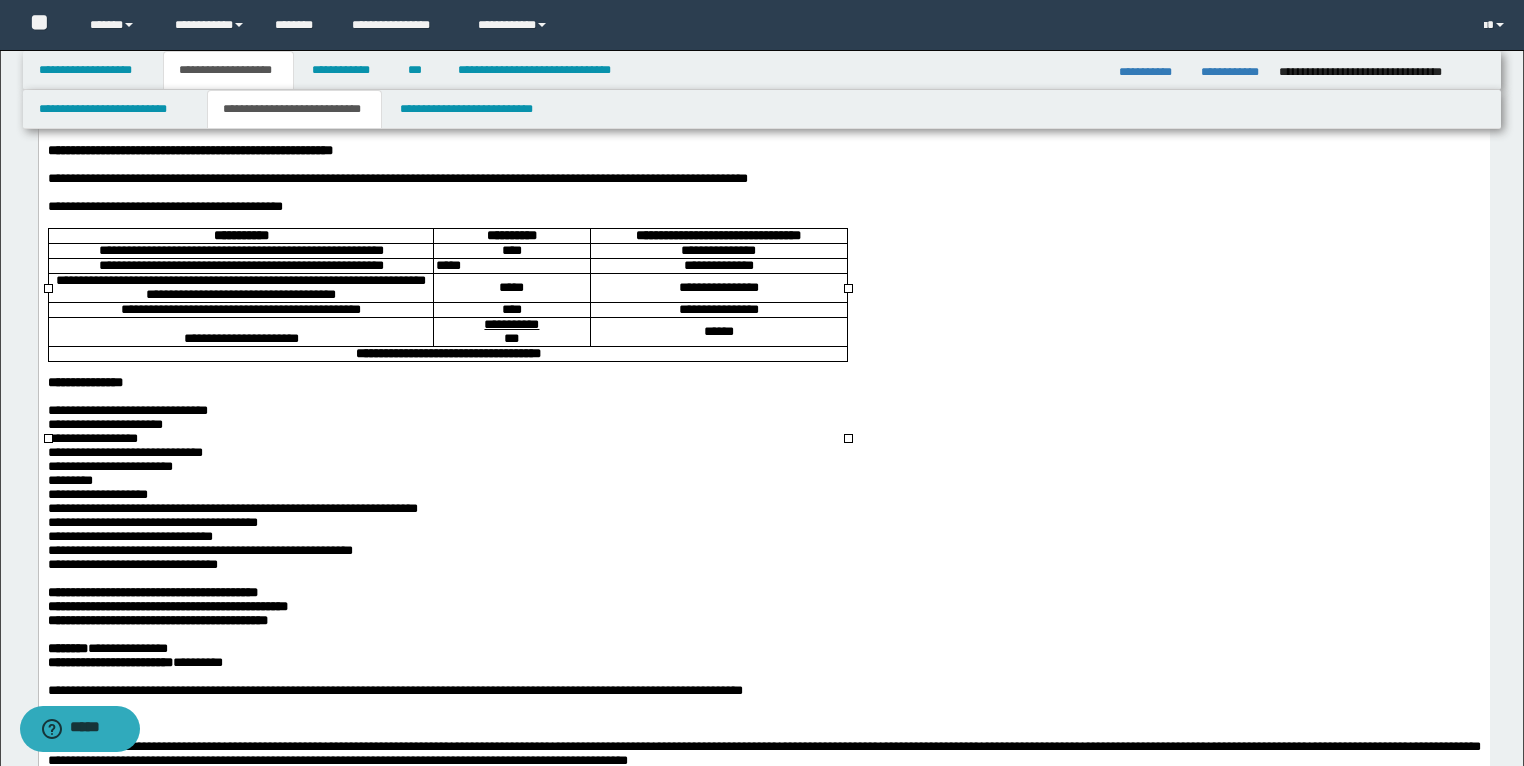 click on "**********" at bounding box center (763, 438) 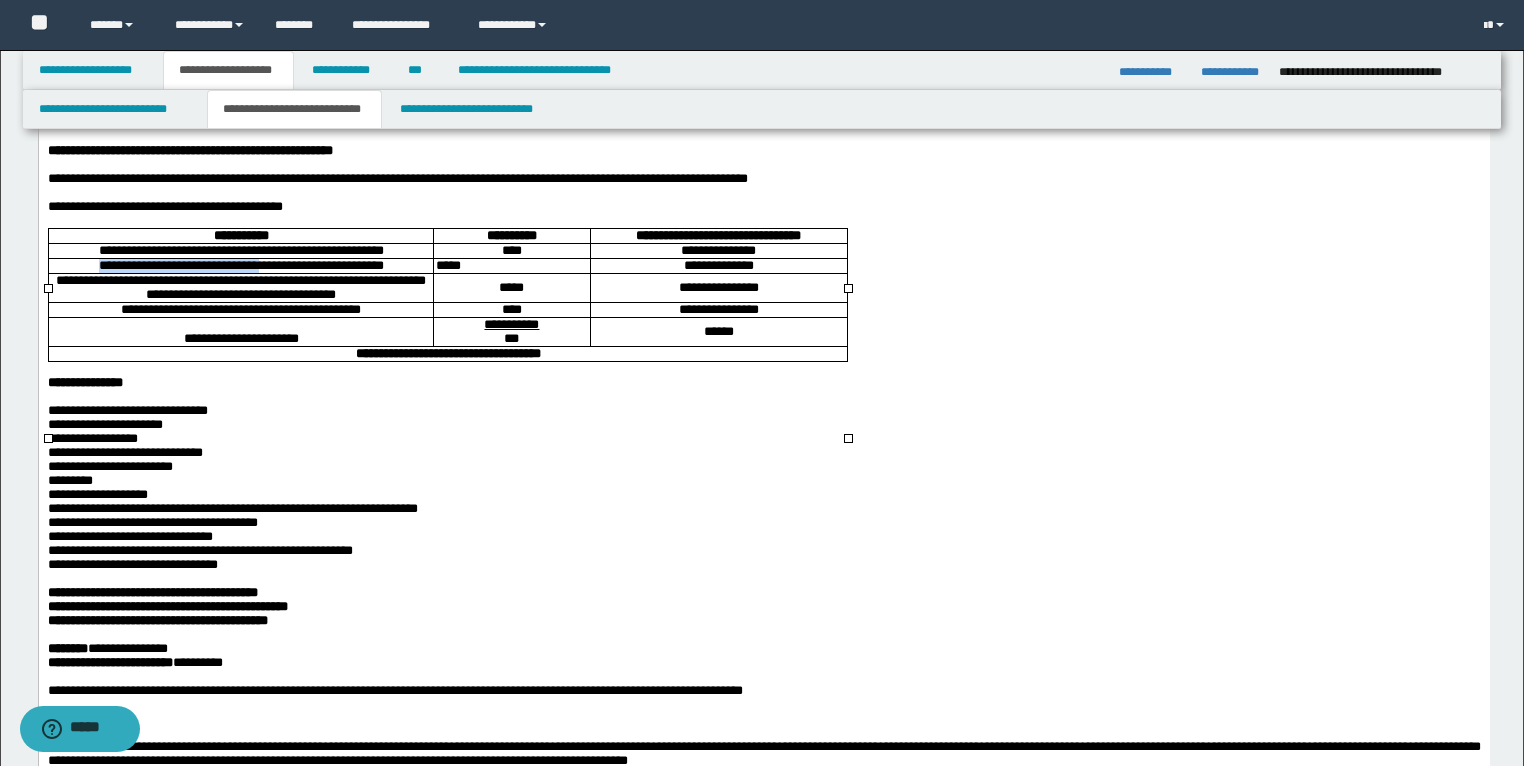 drag, startPoint x: 65, startPoint y: 334, endPoint x: 317, endPoint y: 333, distance: 252.00198 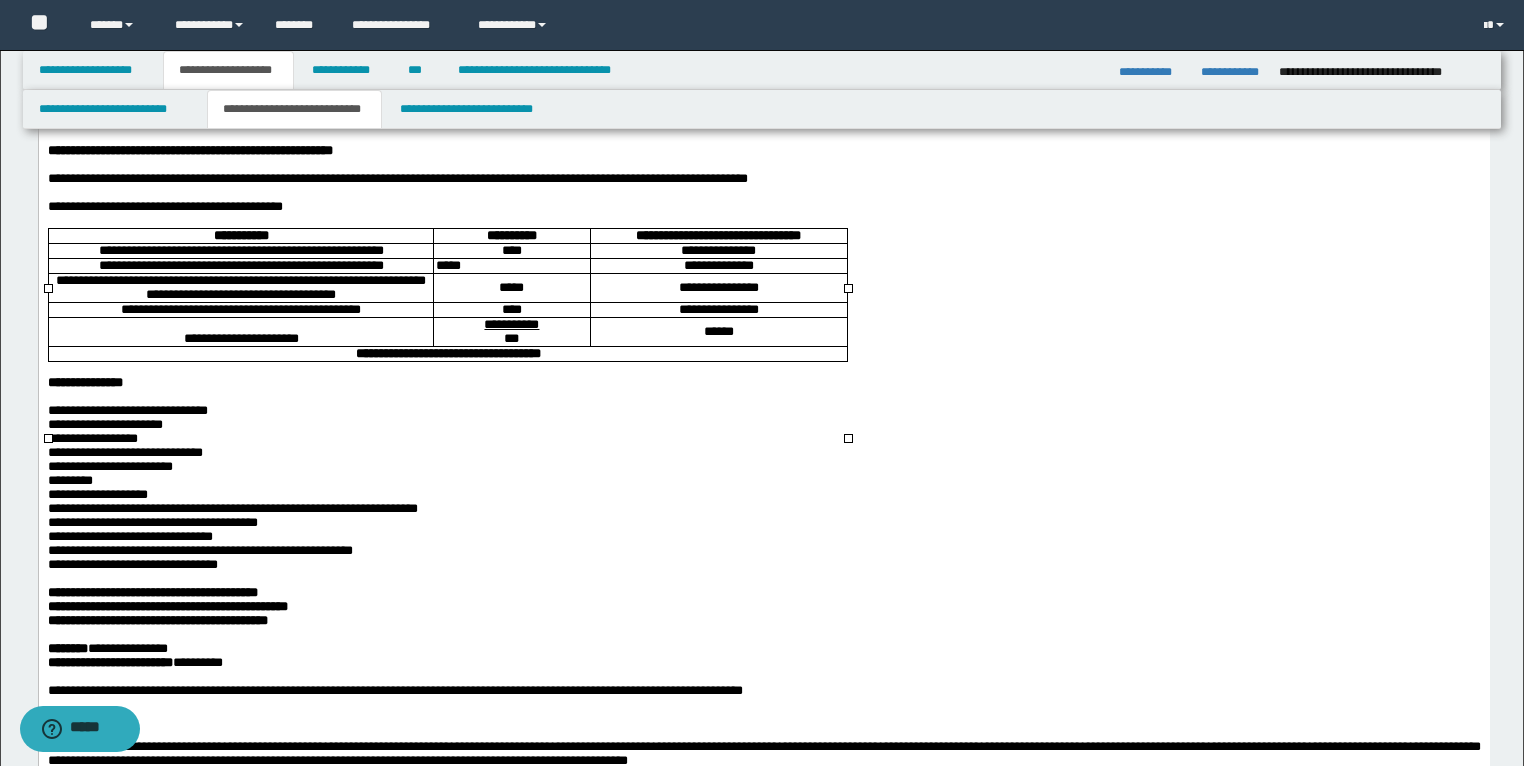 click on "**********" at bounding box center [240, 265] 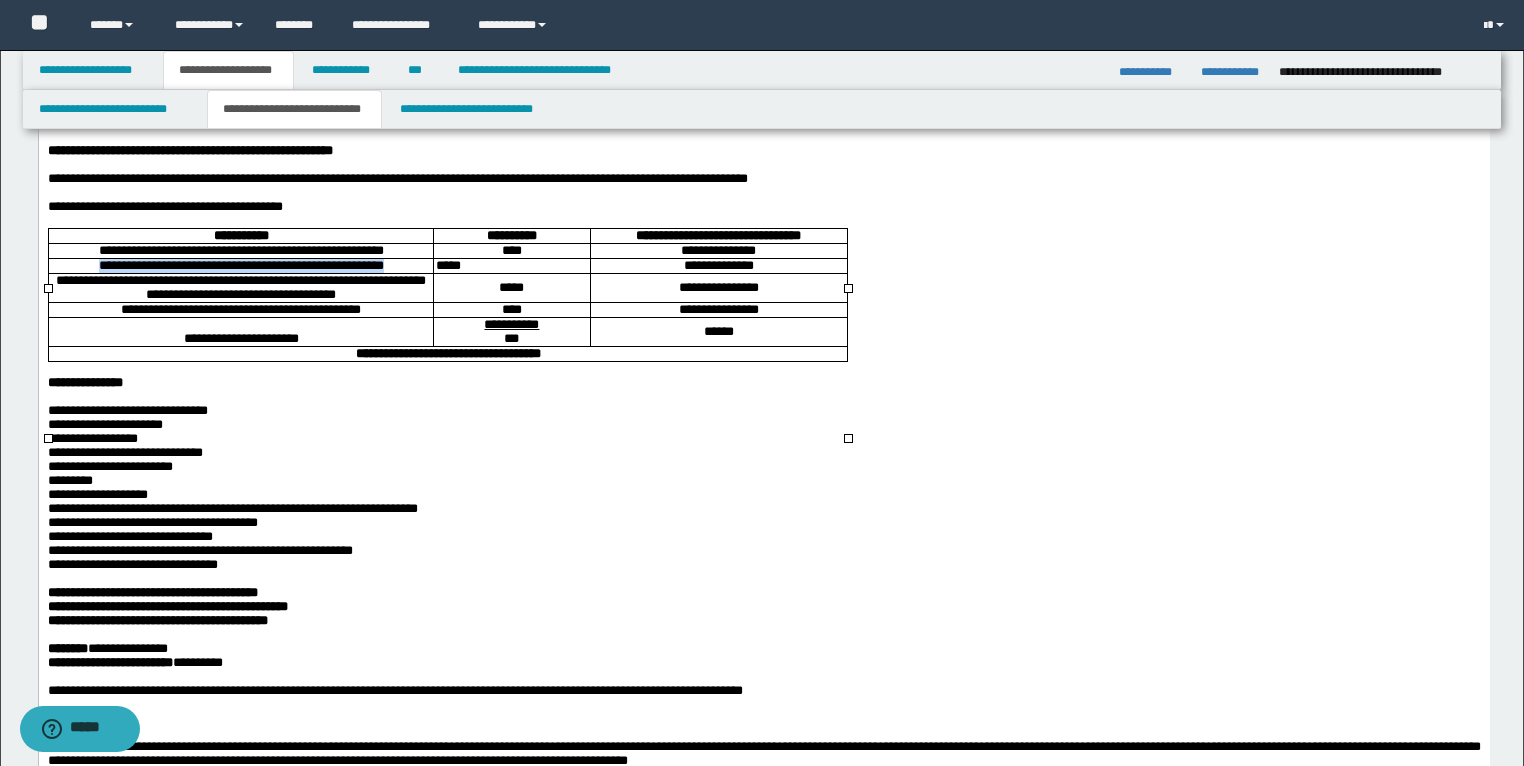 drag, startPoint x: 416, startPoint y: 332, endPoint x: 70, endPoint y: 328, distance: 346.02313 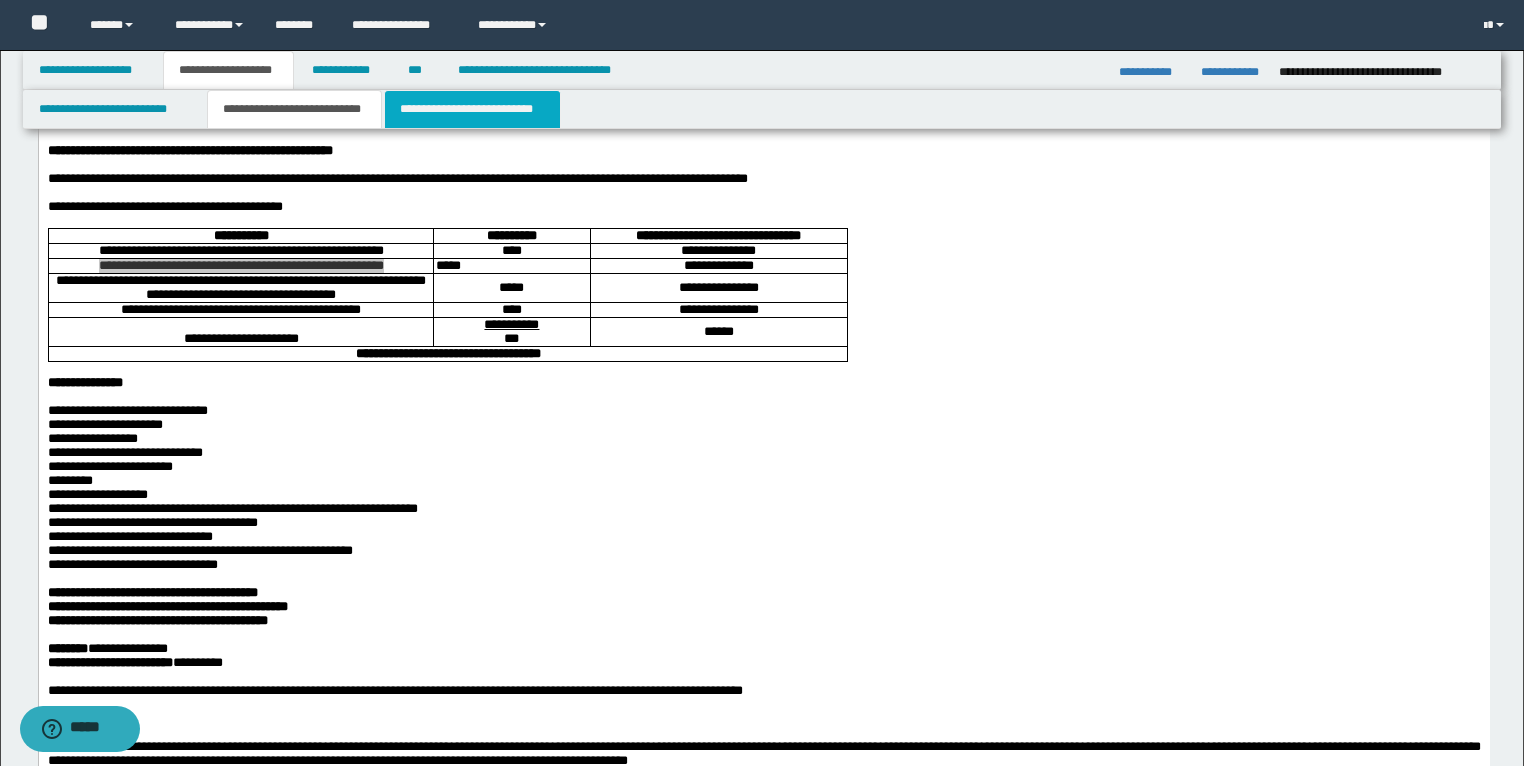 click on "**********" at bounding box center (472, 109) 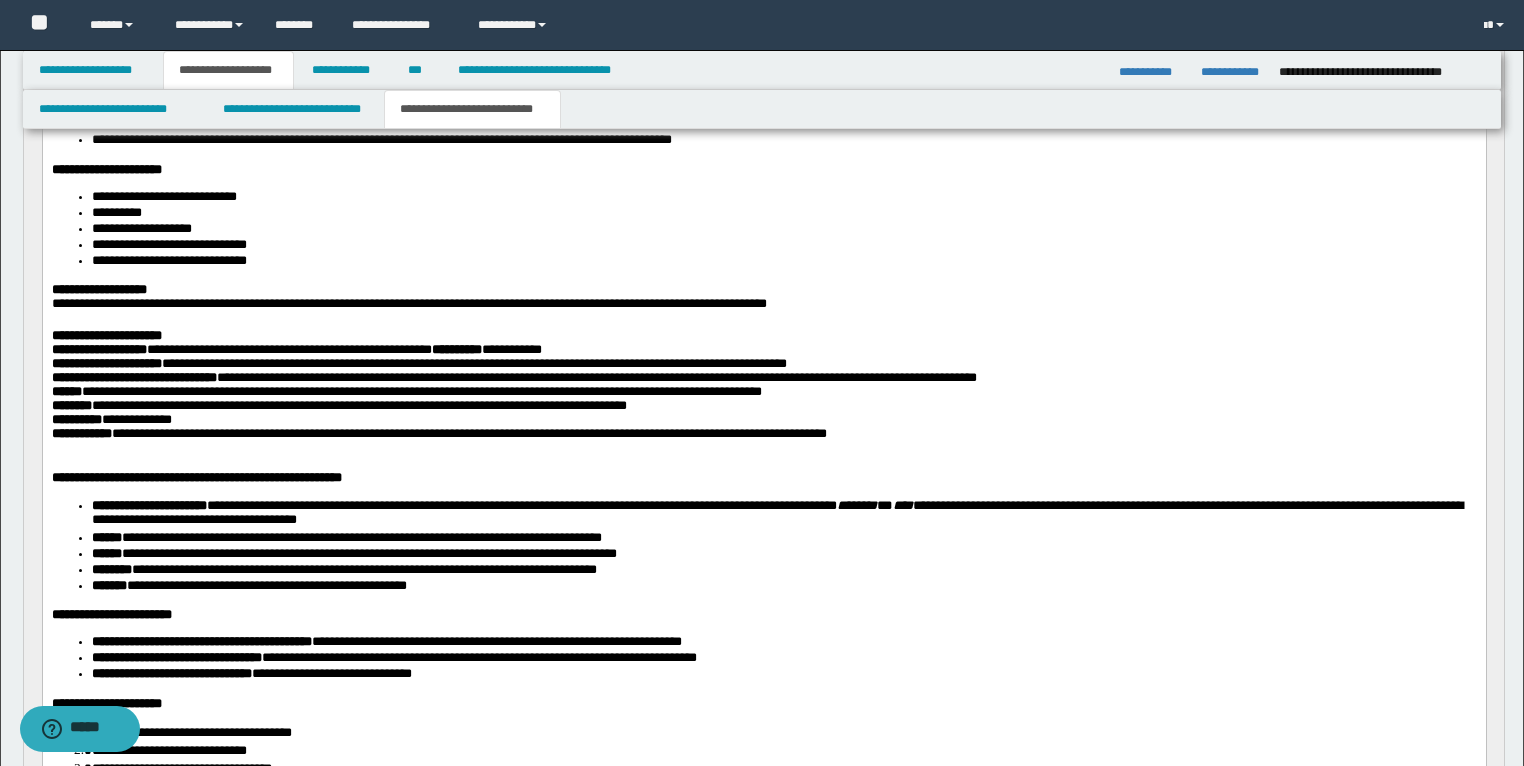 scroll, scrollTop: 352, scrollLeft: 0, axis: vertical 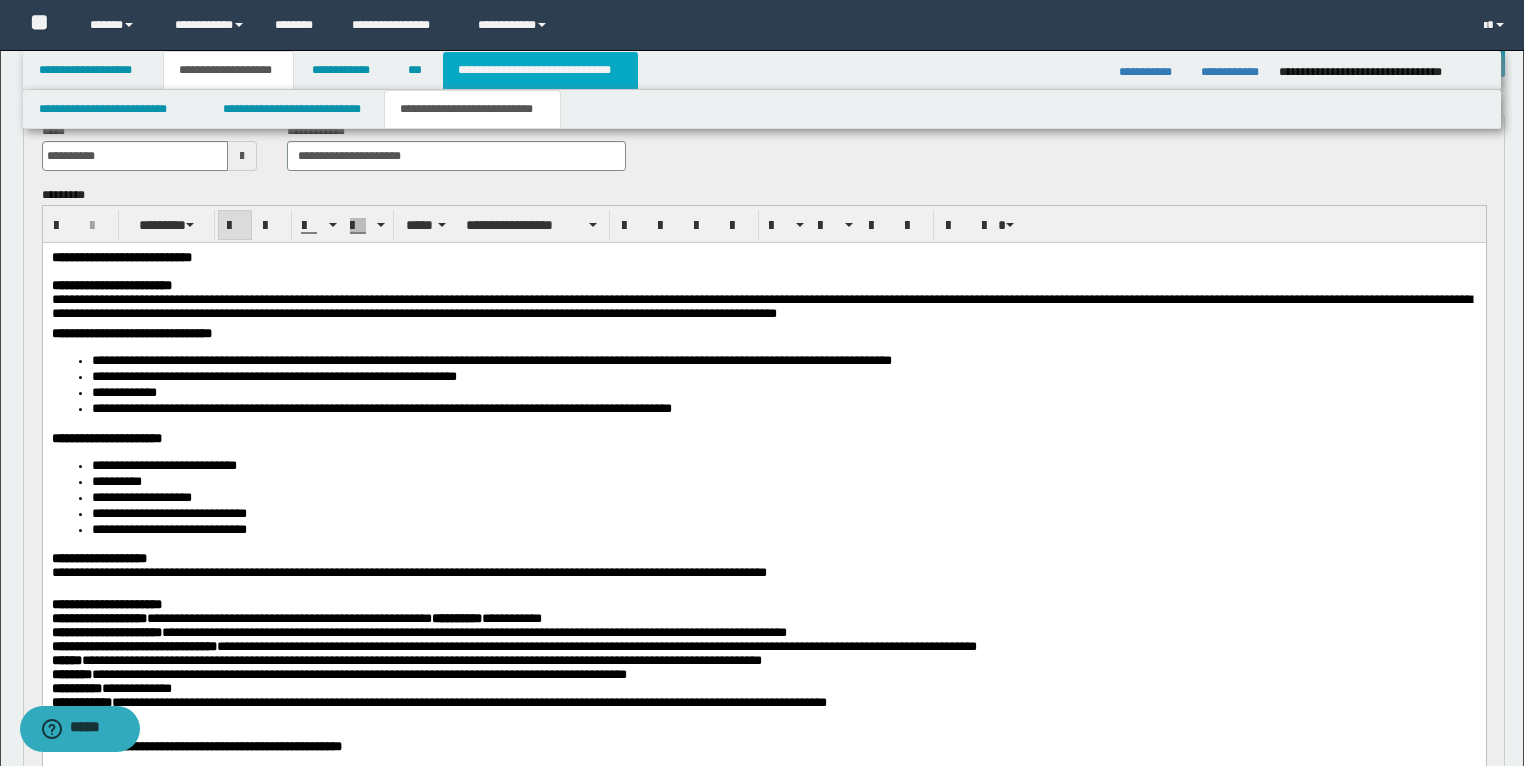 click on "**********" at bounding box center [540, 70] 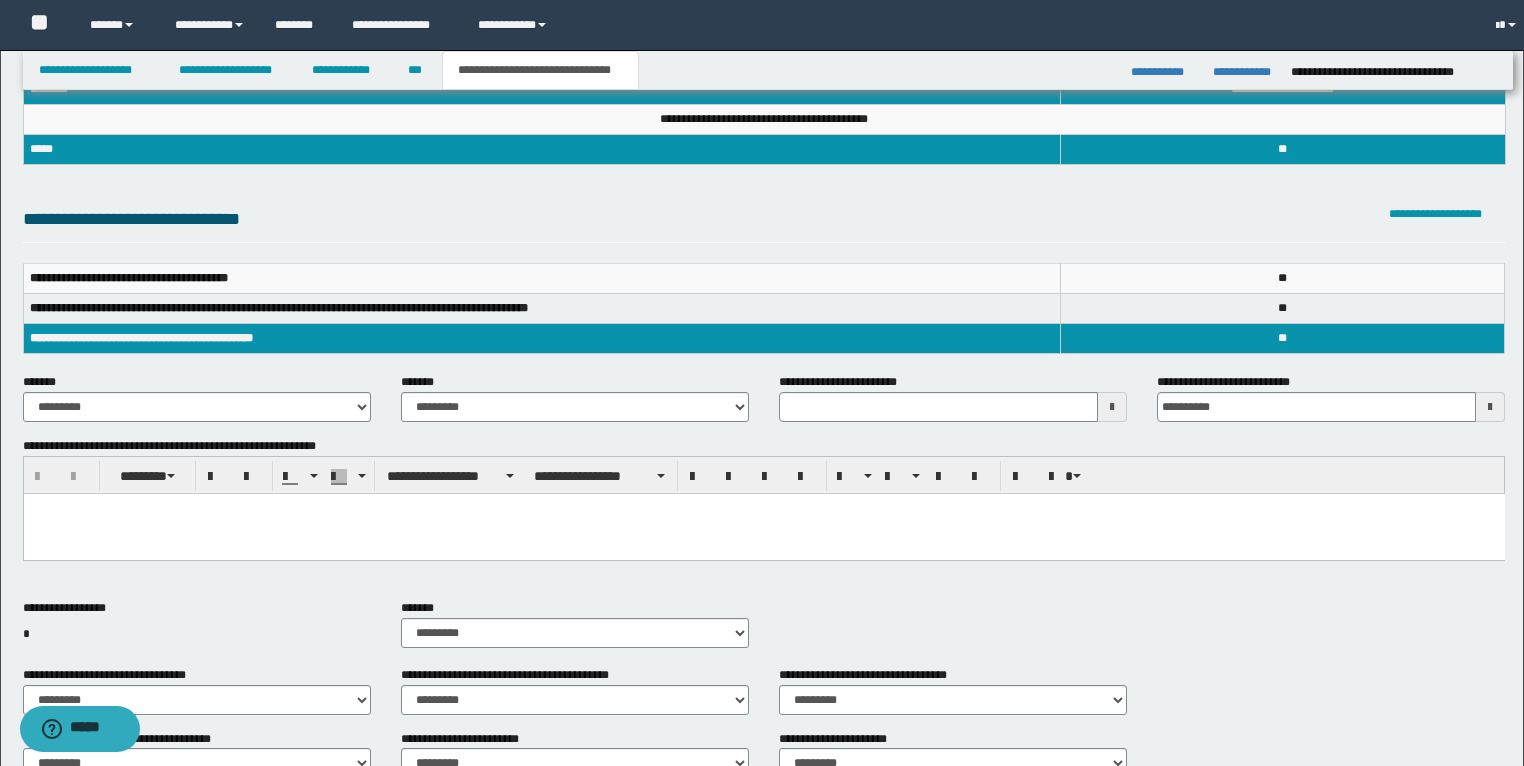 scroll, scrollTop: 81, scrollLeft: 0, axis: vertical 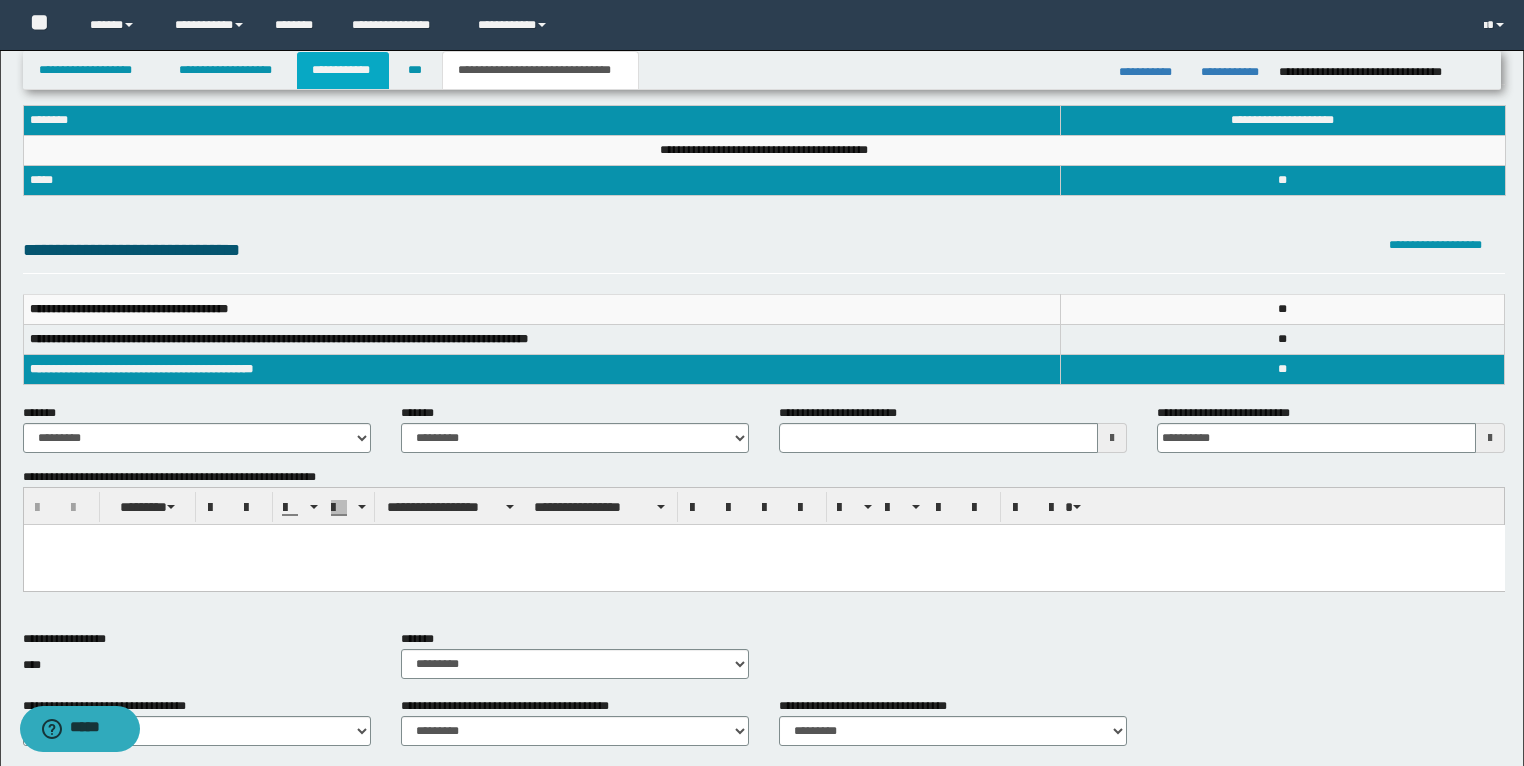 click on "**********" at bounding box center (343, 70) 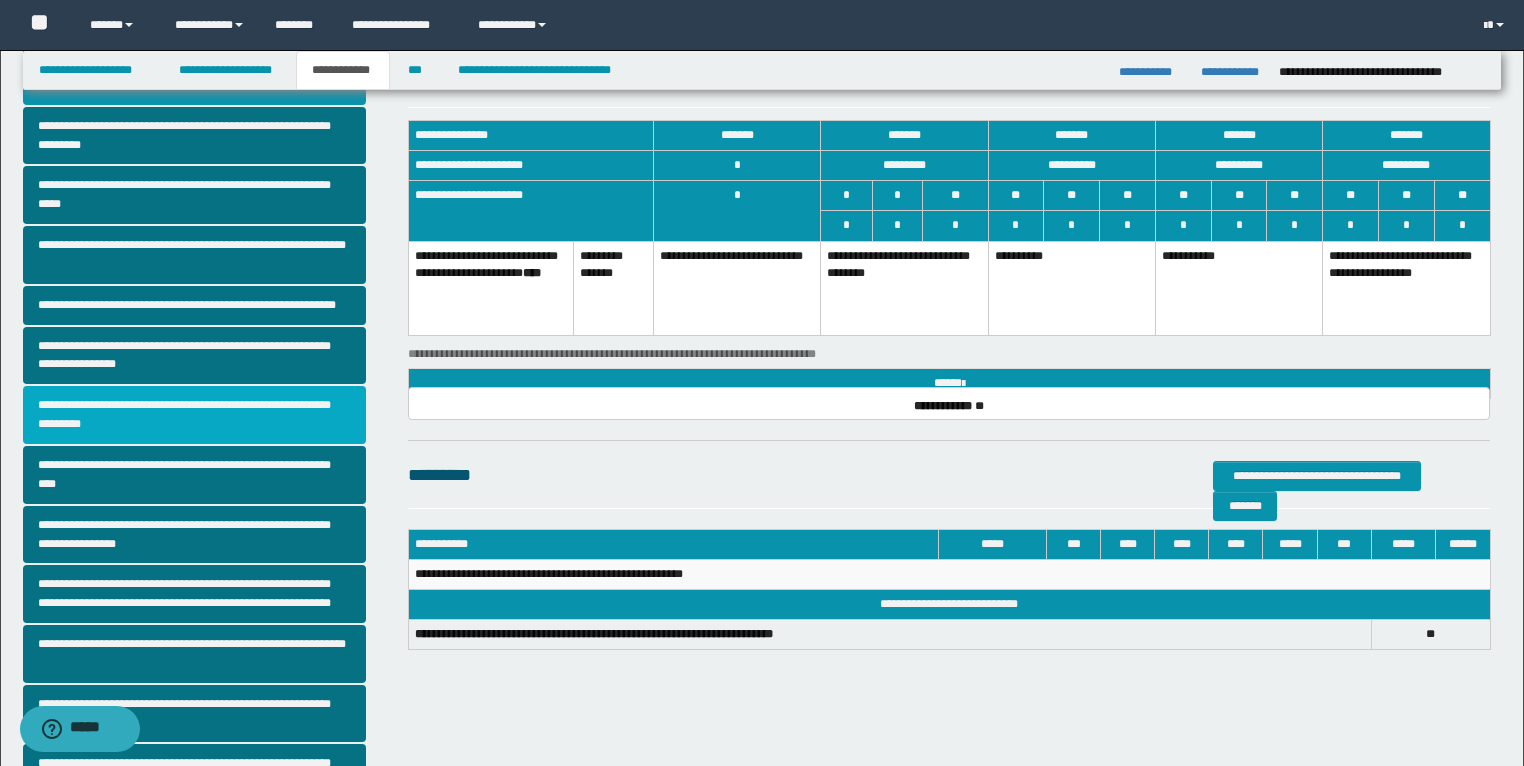 click on "**********" at bounding box center [195, 415] 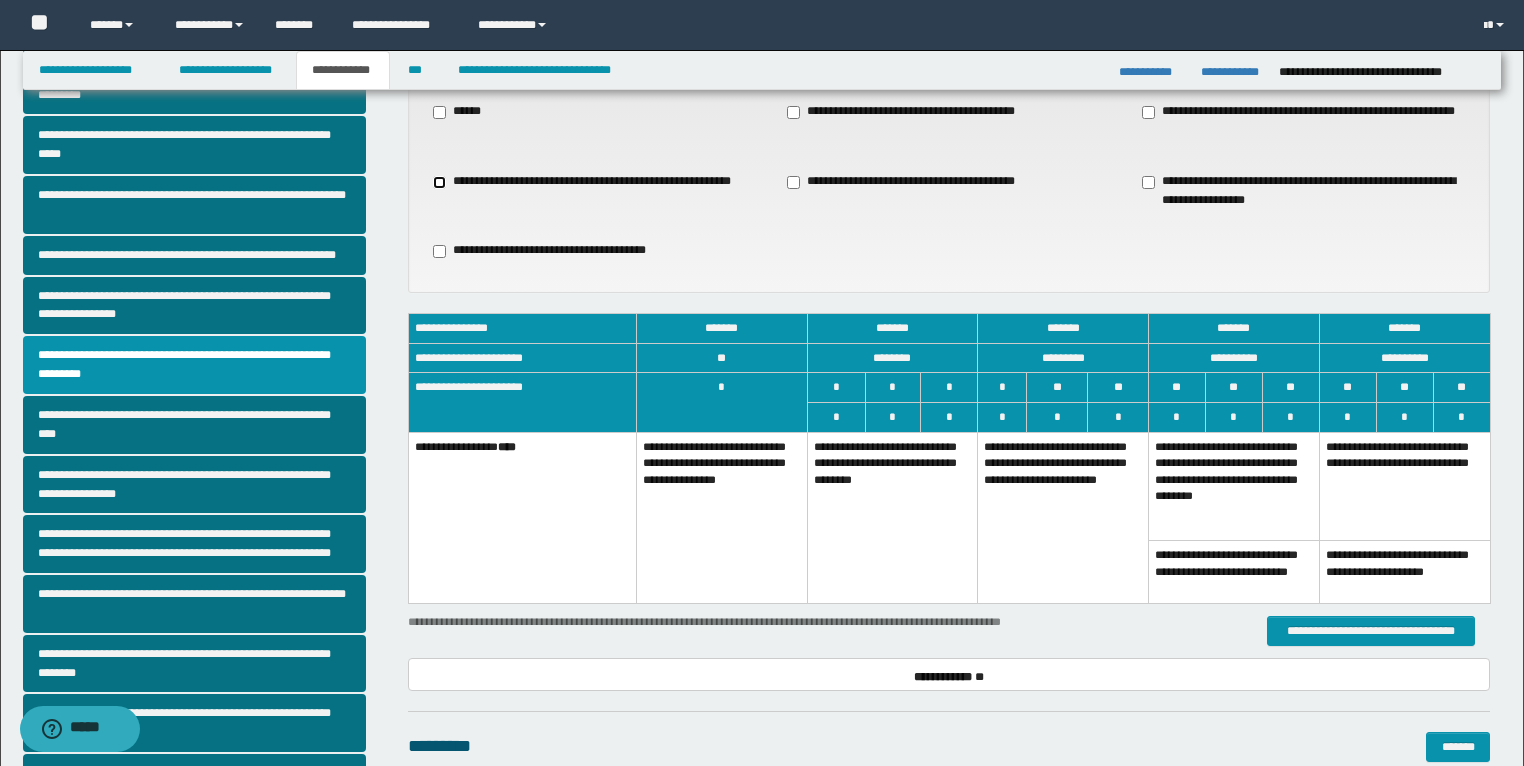 scroll, scrollTop: 160, scrollLeft: 0, axis: vertical 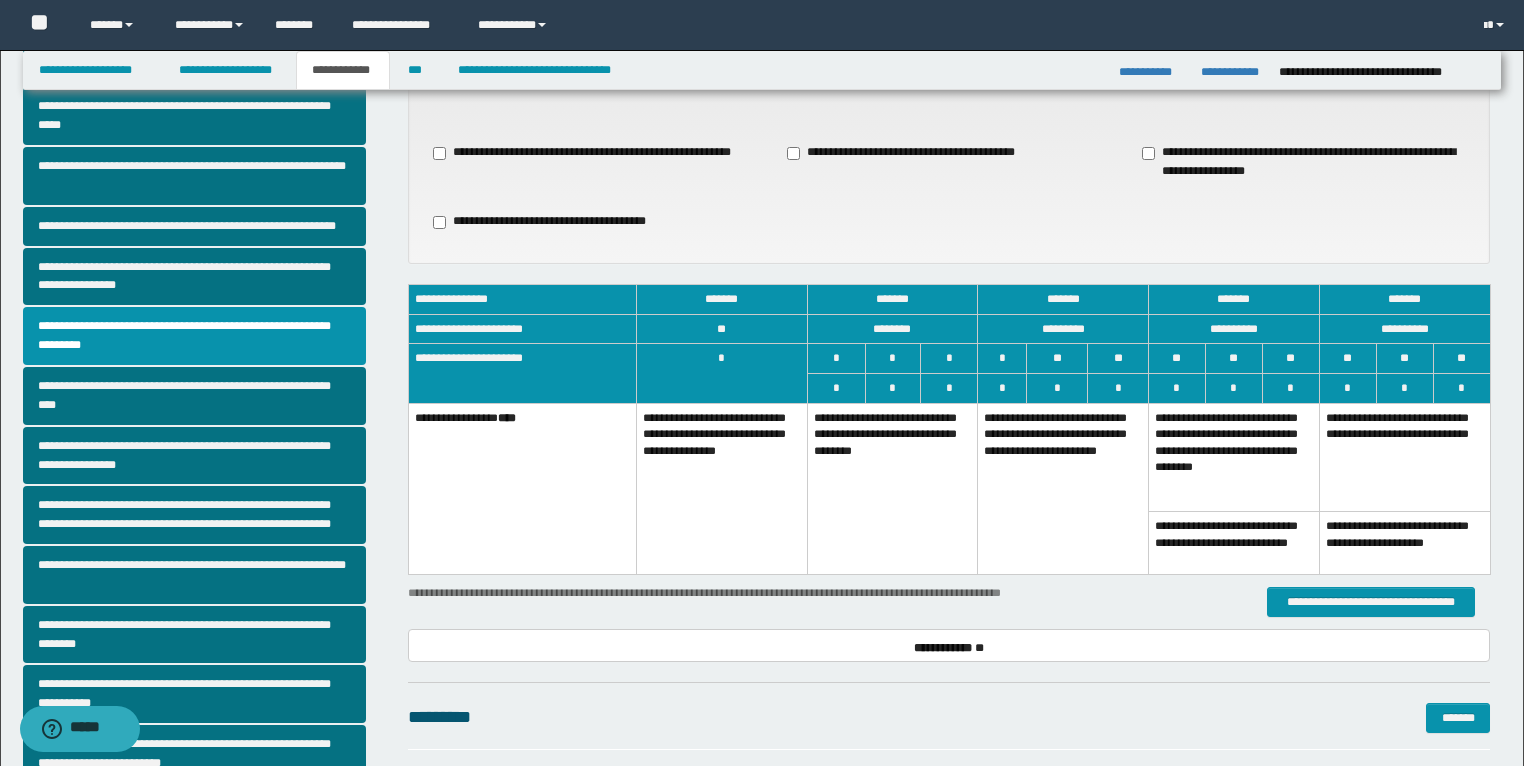 click on "**********" at bounding box center [1063, 488] 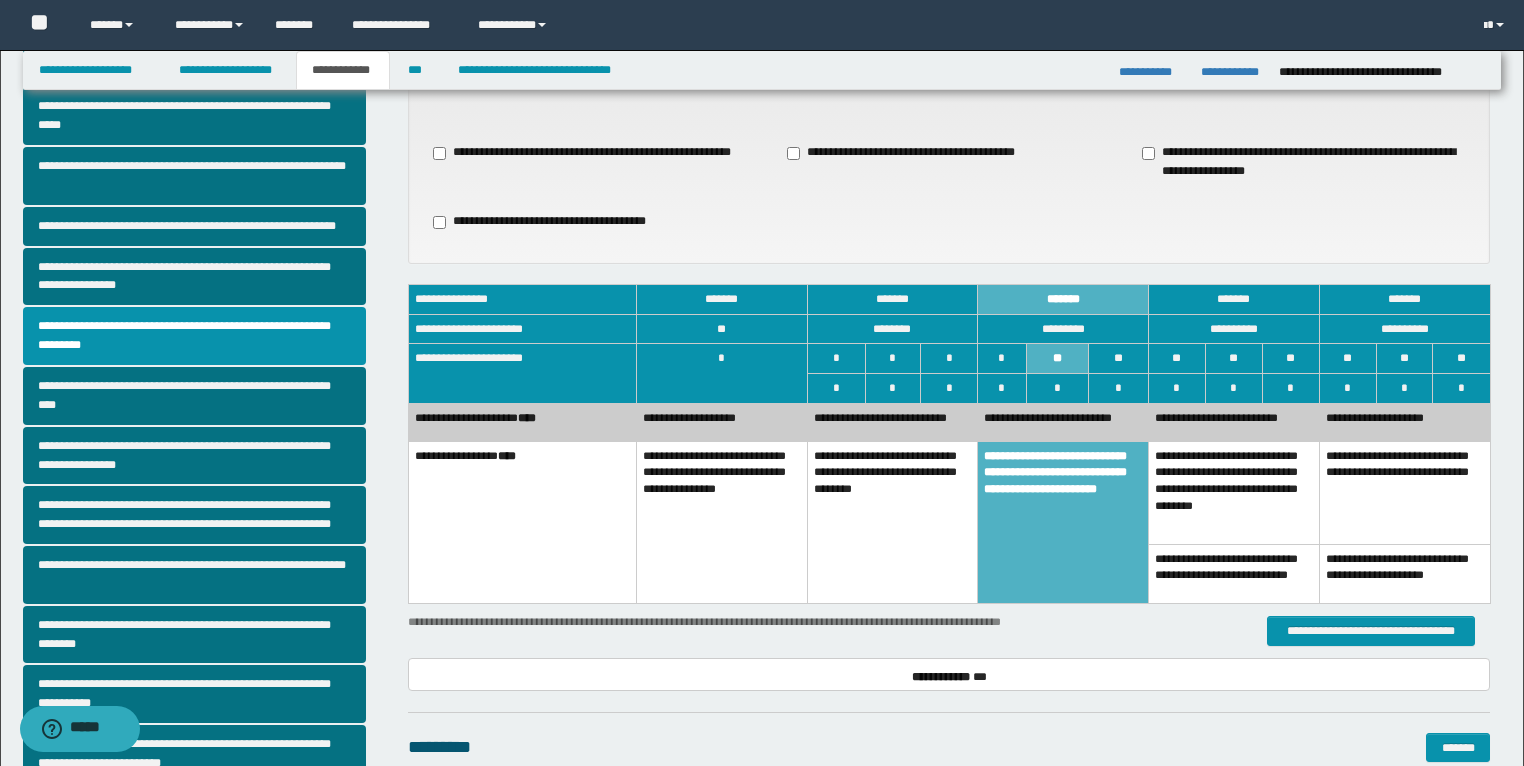 click on "**********" at bounding box center (1063, 422) 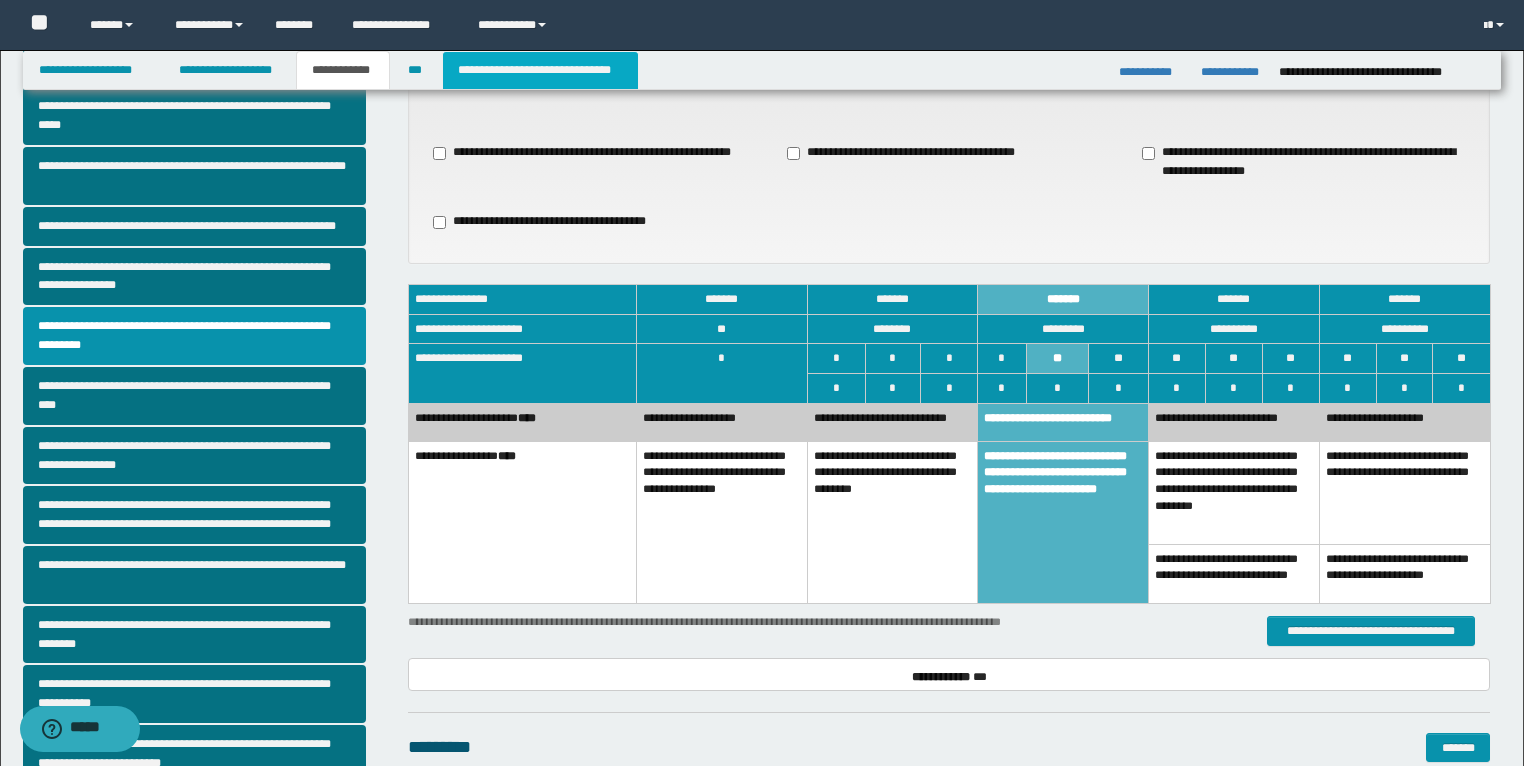 click on "**********" at bounding box center (540, 70) 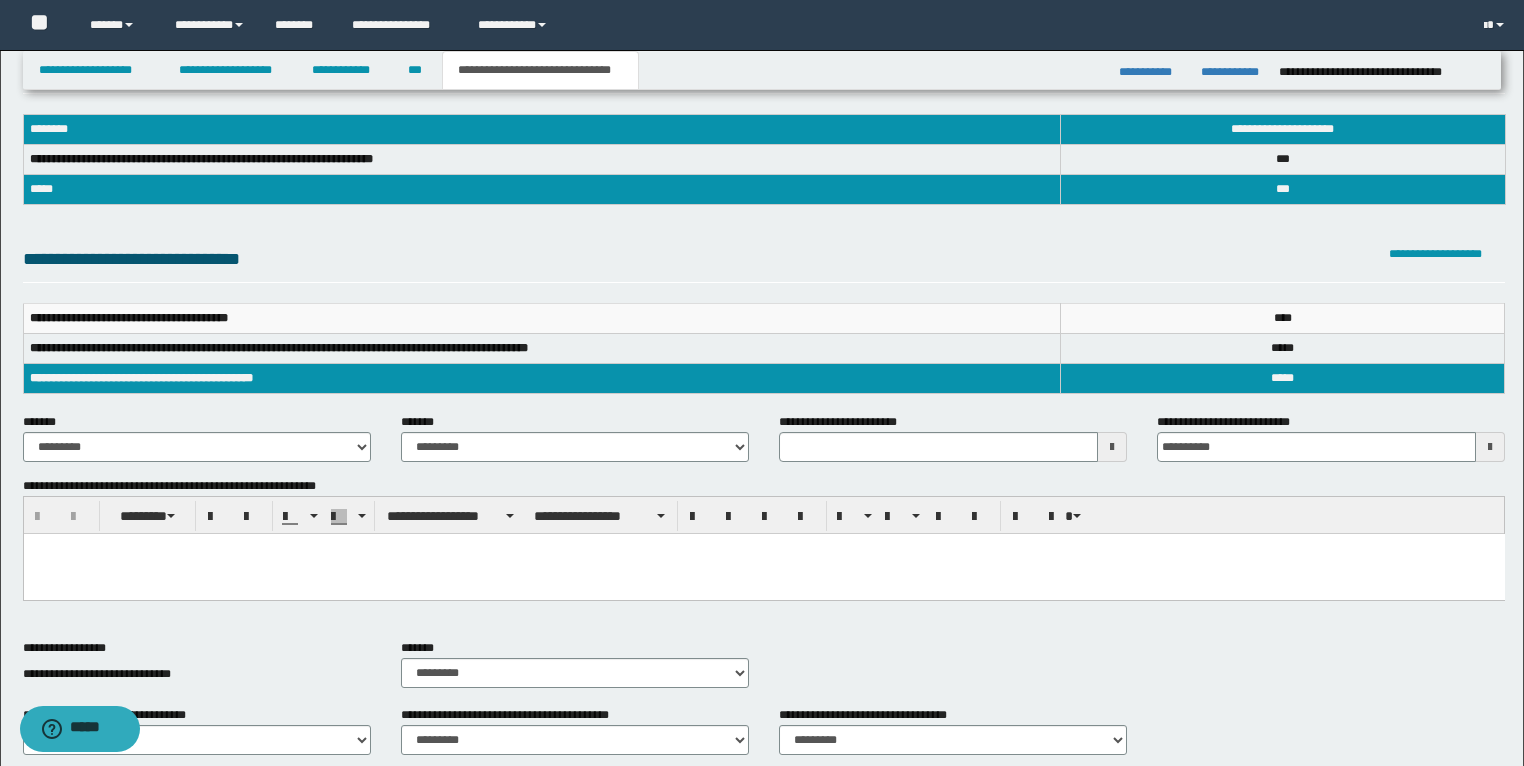 scroll, scrollTop: 0, scrollLeft: 0, axis: both 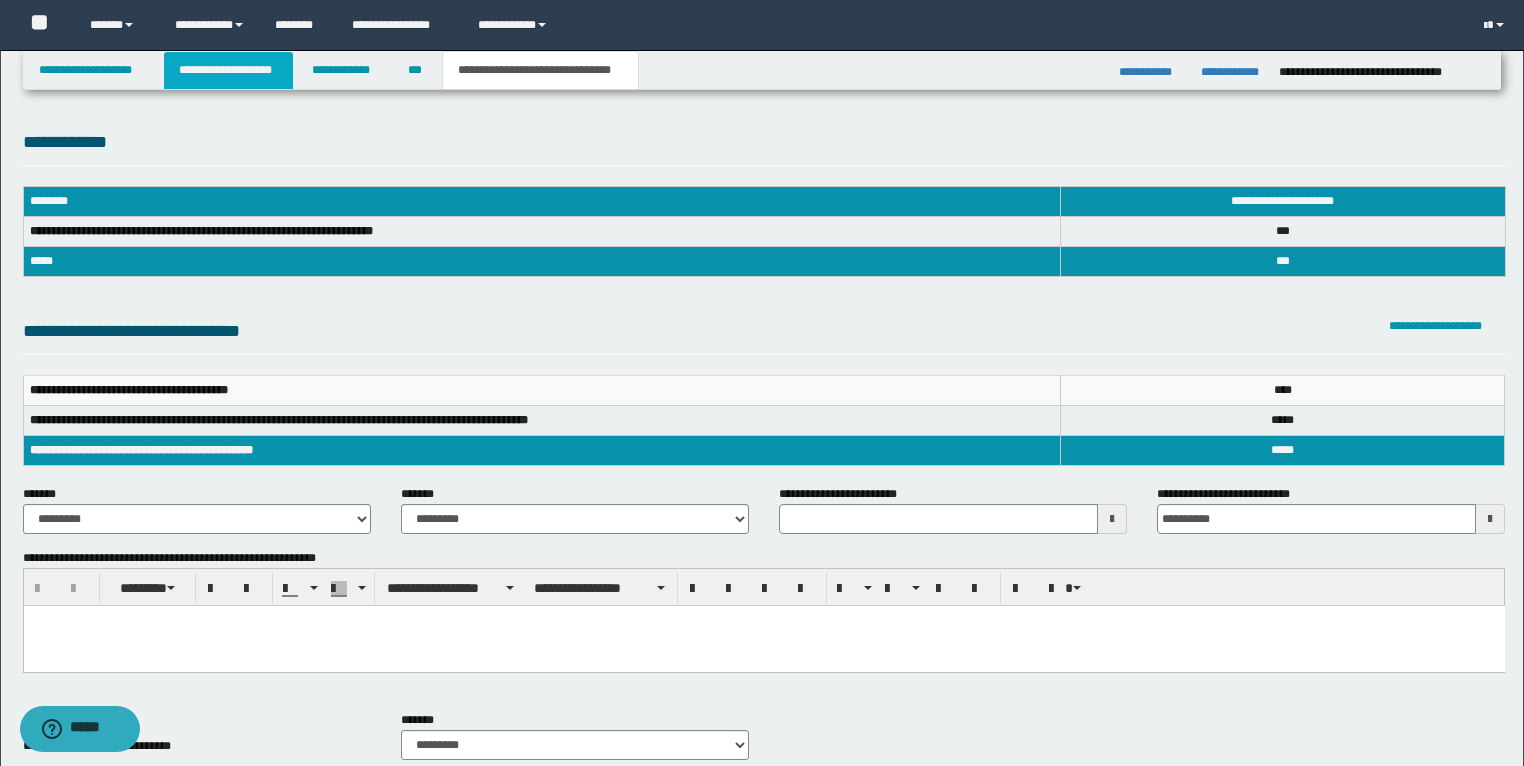 click on "**********" at bounding box center (228, 70) 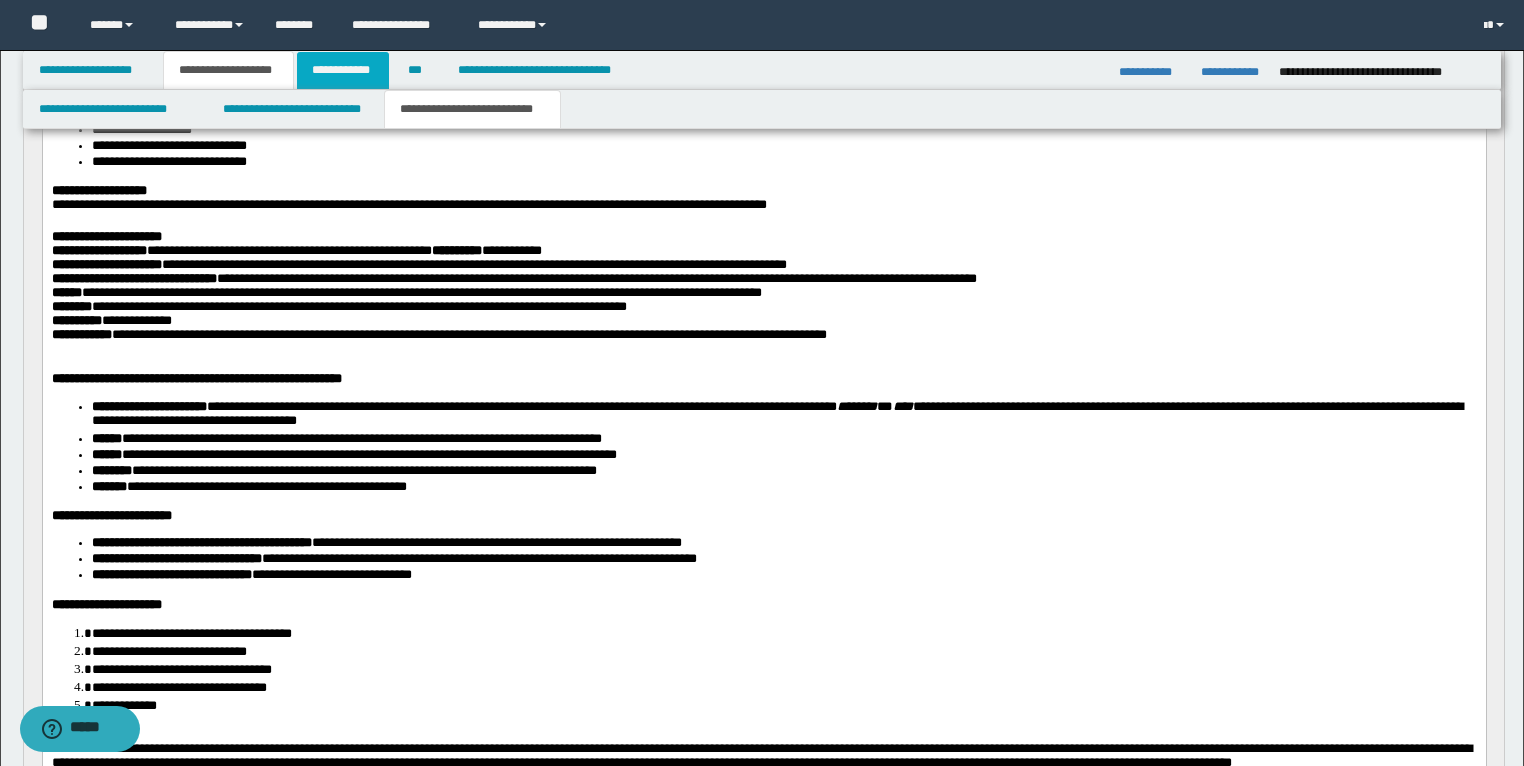 click on "**********" at bounding box center (343, 70) 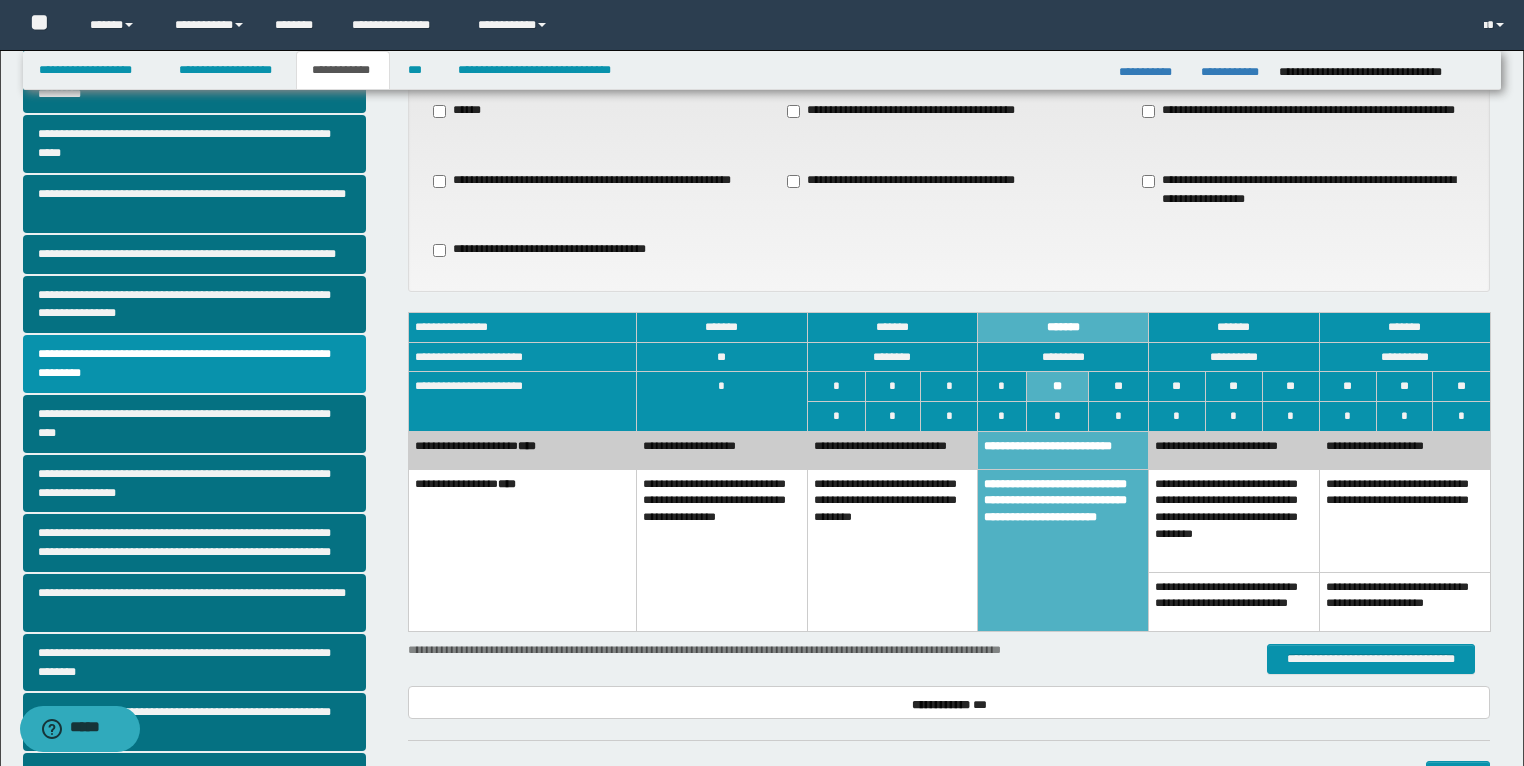 scroll, scrollTop: 128, scrollLeft: 0, axis: vertical 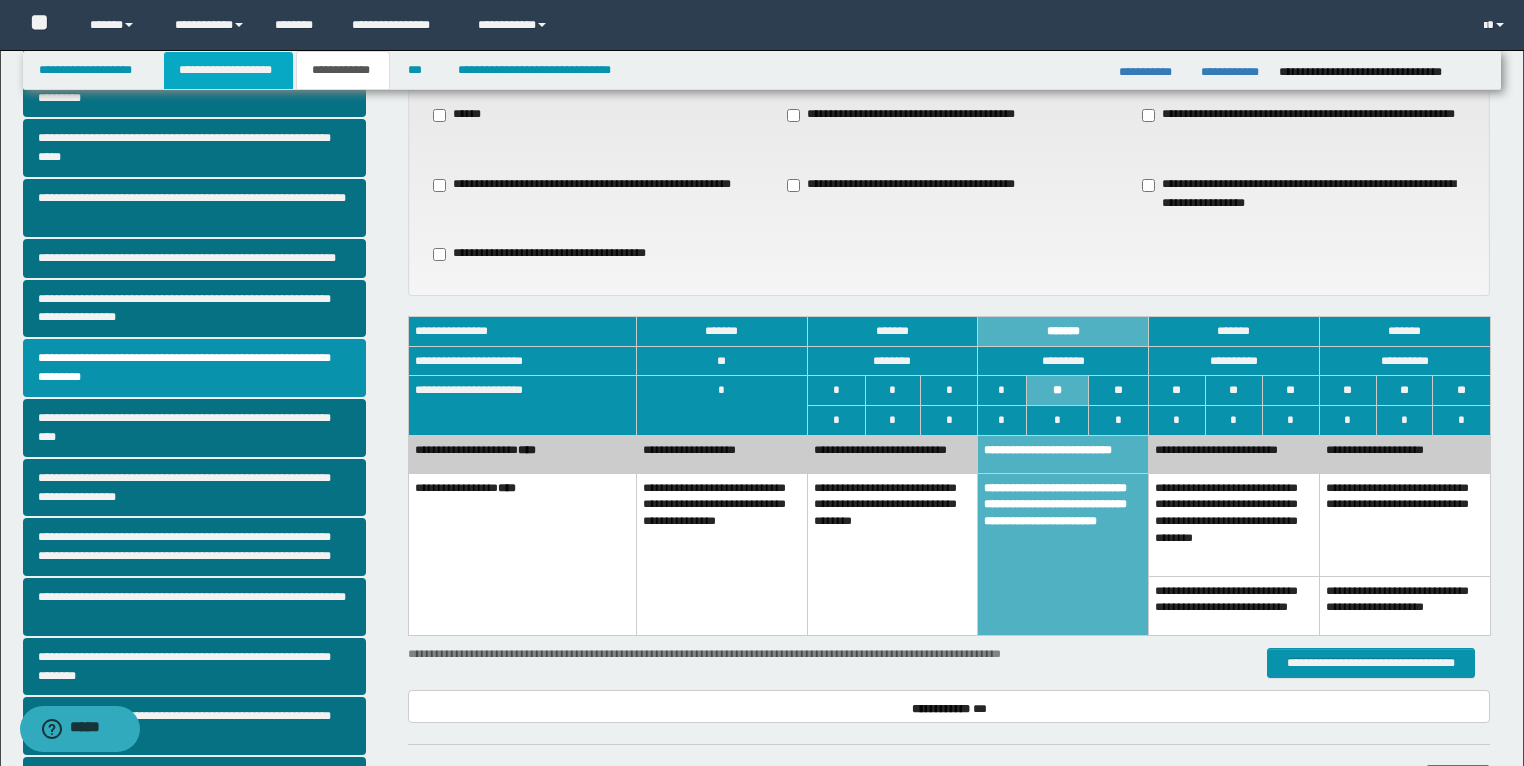 click on "**********" at bounding box center (228, 70) 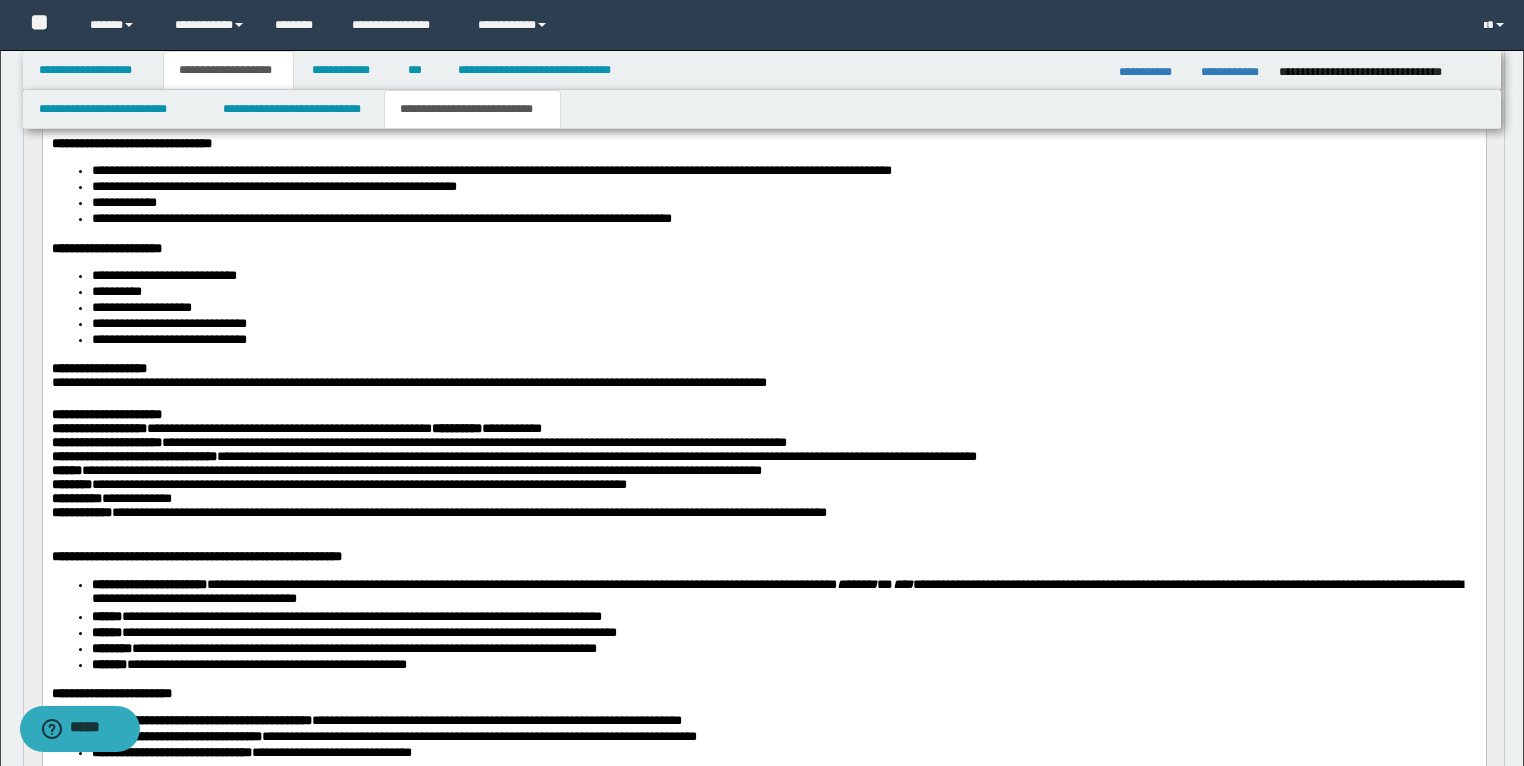scroll, scrollTop: 320, scrollLeft: 0, axis: vertical 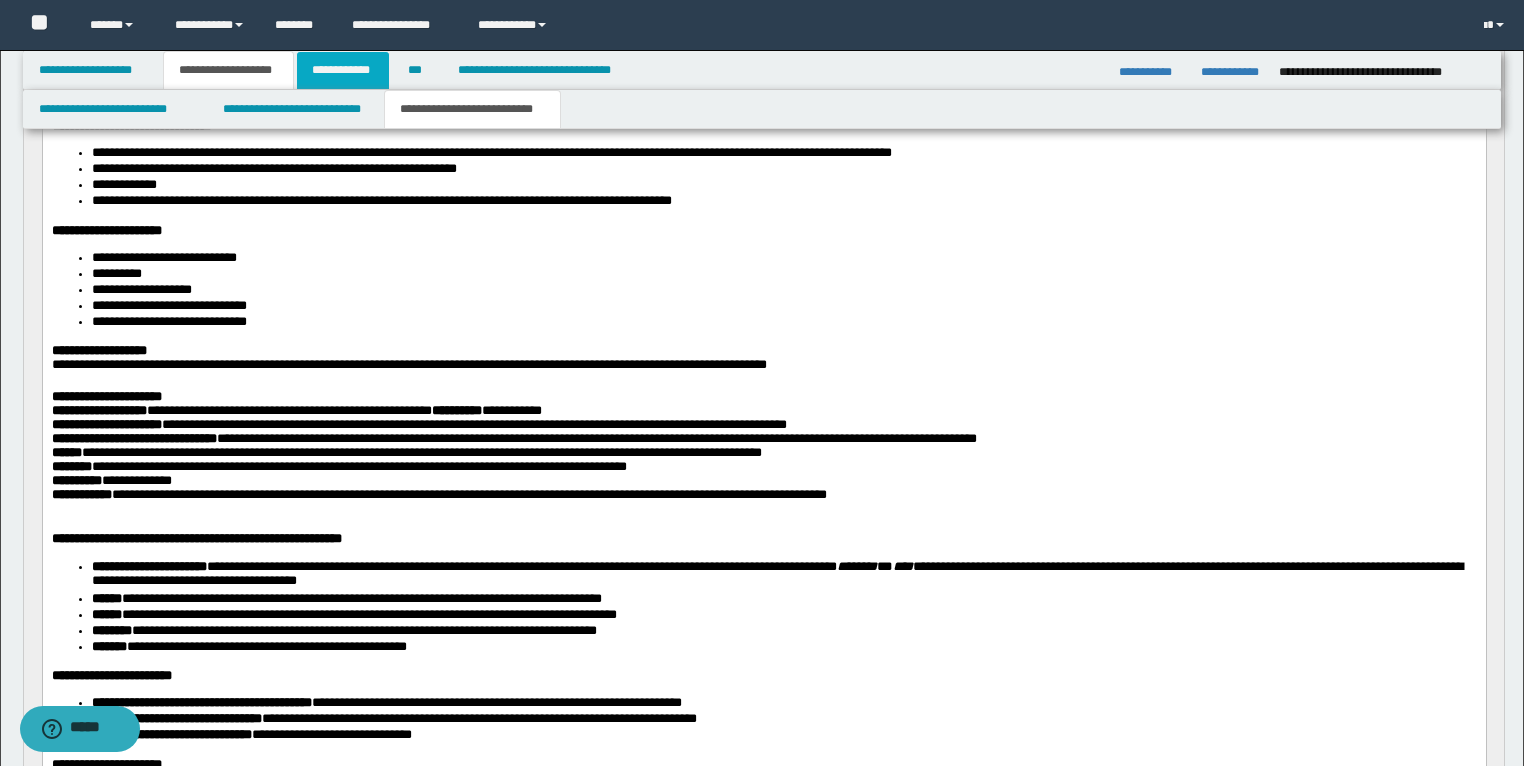 click on "**********" at bounding box center (343, 70) 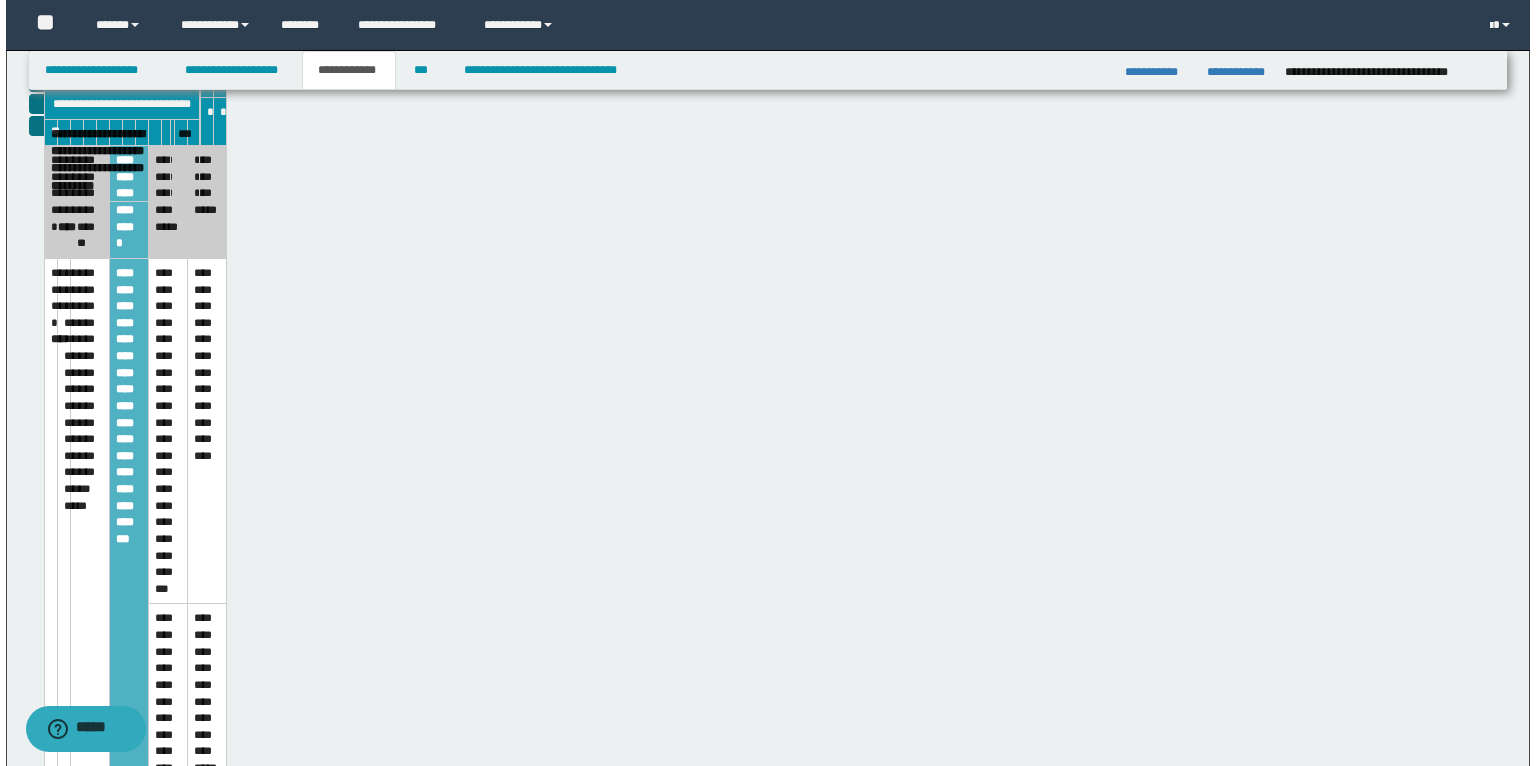 scroll, scrollTop: 288, scrollLeft: 0, axis: vertical 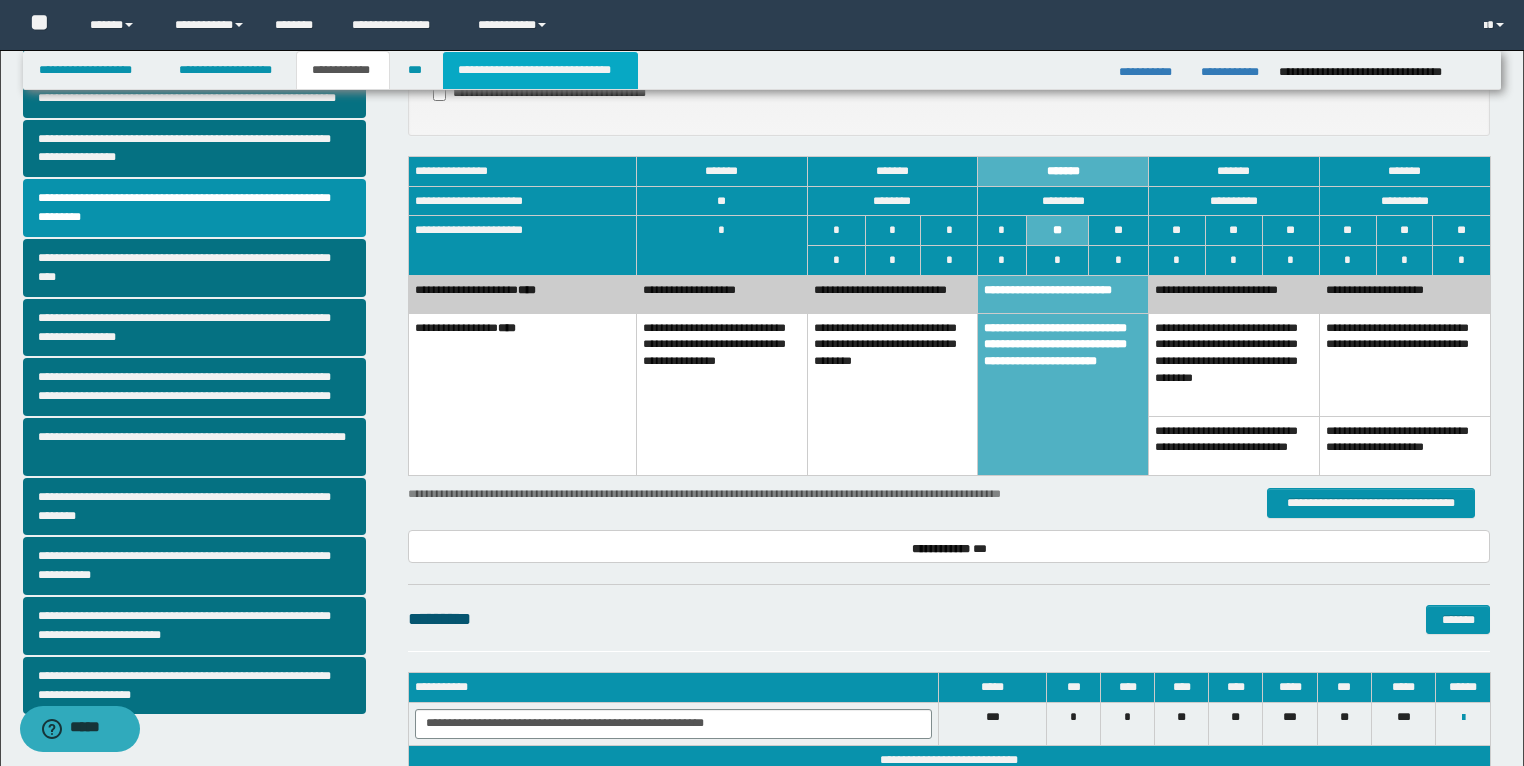 click on "**********" at bounding box center (540, 70) 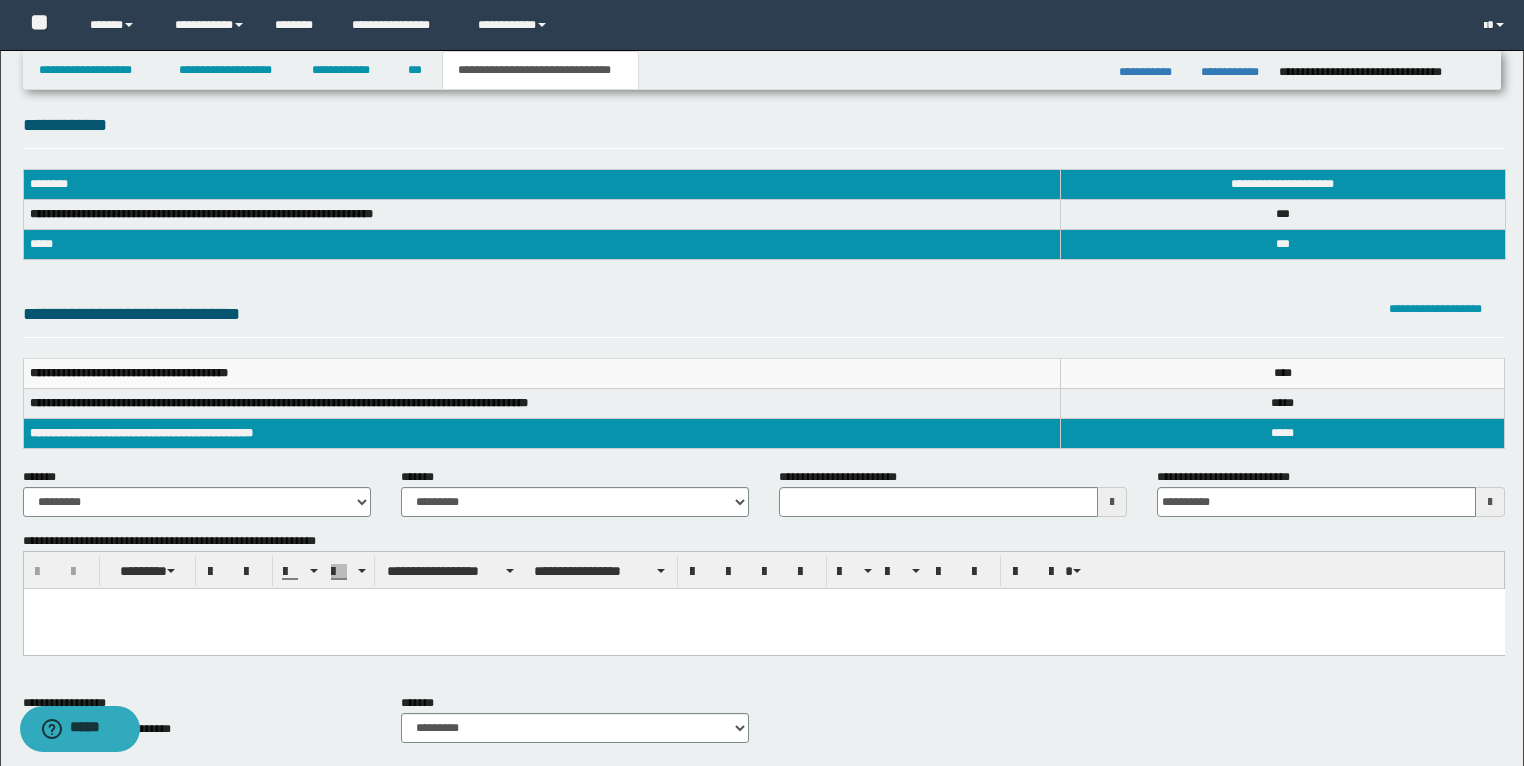 scroll, scrollTop: 0, scrollLeft: 0, axis: both 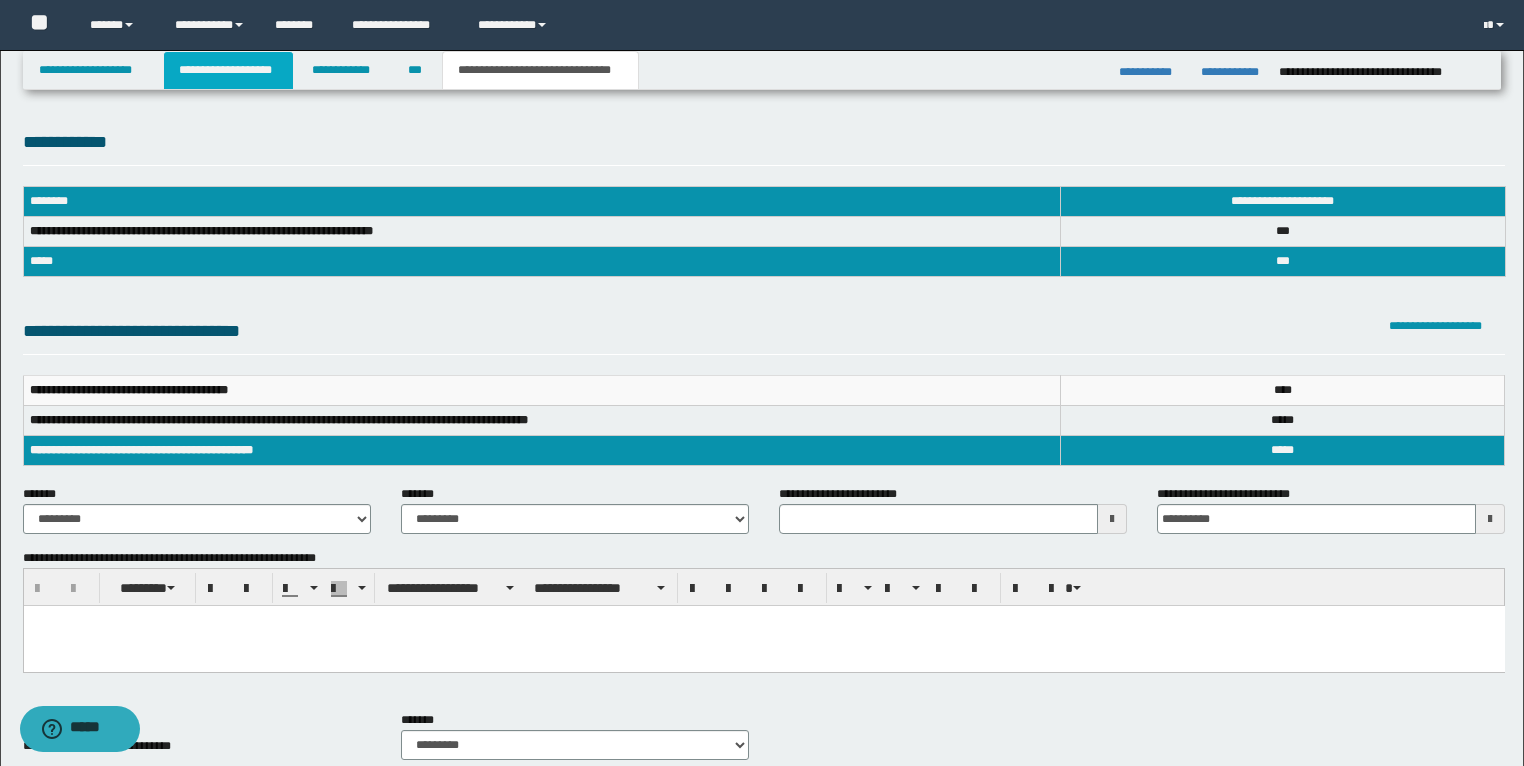 click on "**********" at bounding box center (228, 70) 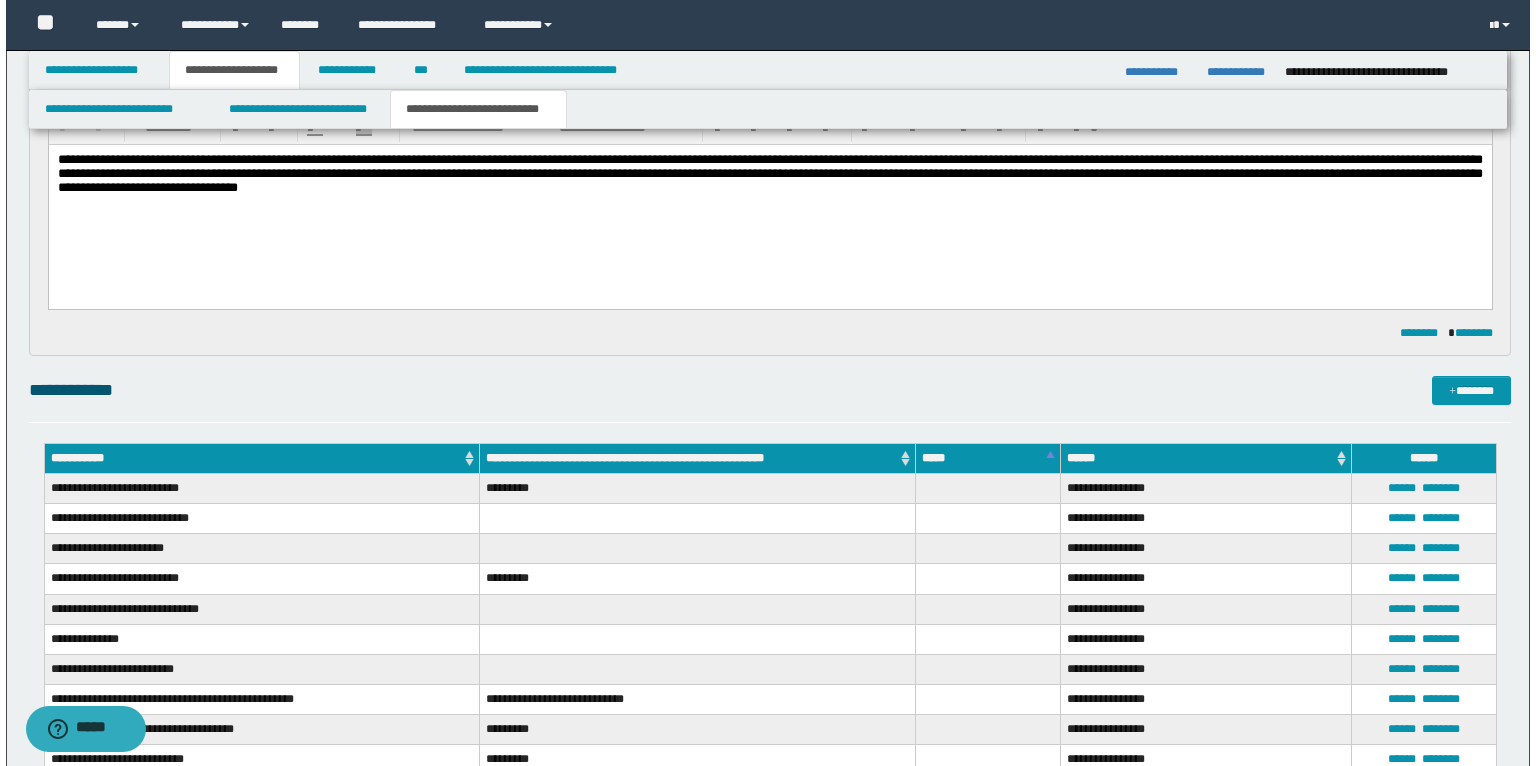 scroll, scrollTop: 1440, scrollLeft: 0, axis: vertical 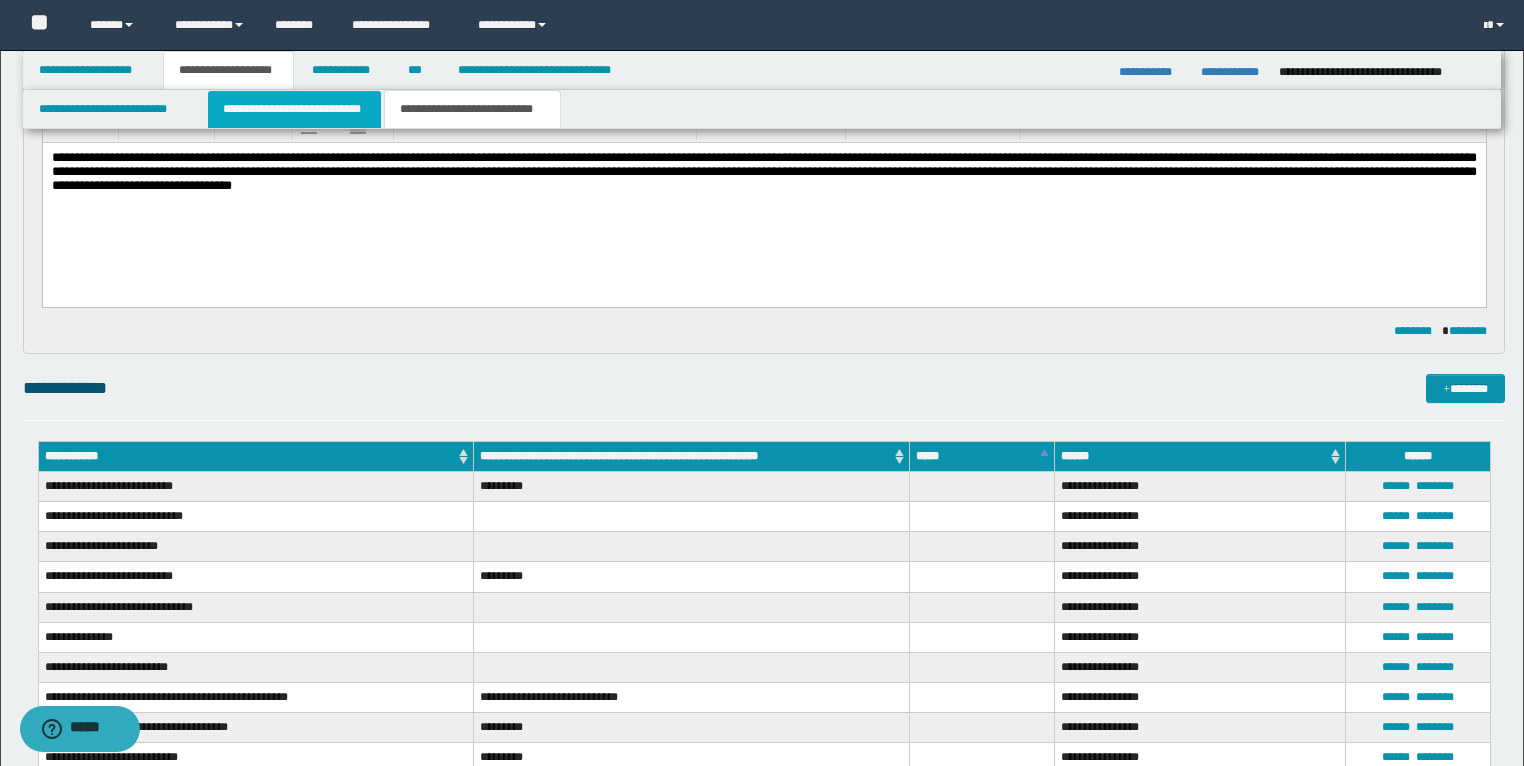 click on "**********" at bounding box center (294, 109) 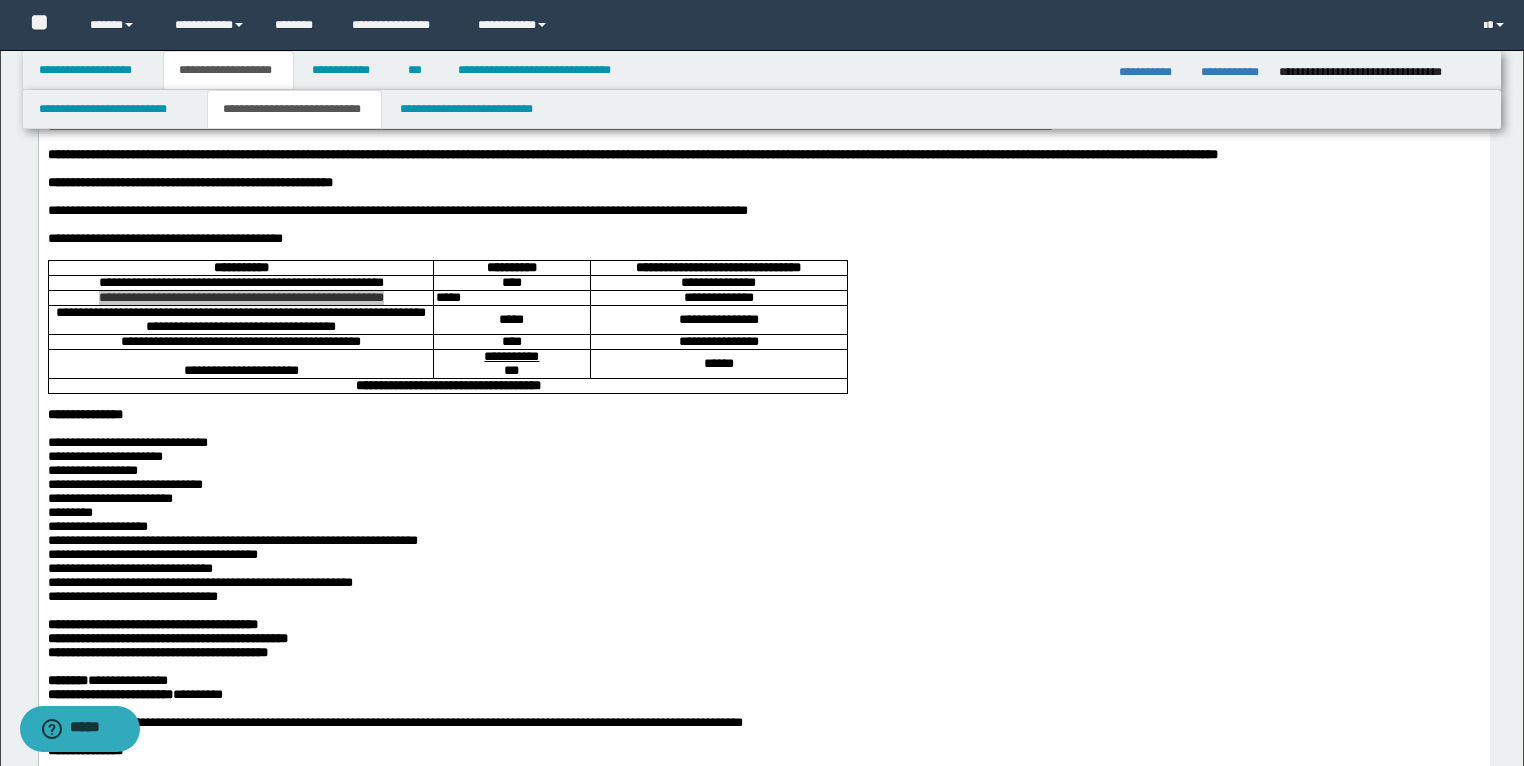 scroll, scrollTop: 0, scrollLeft: 0, axis: both 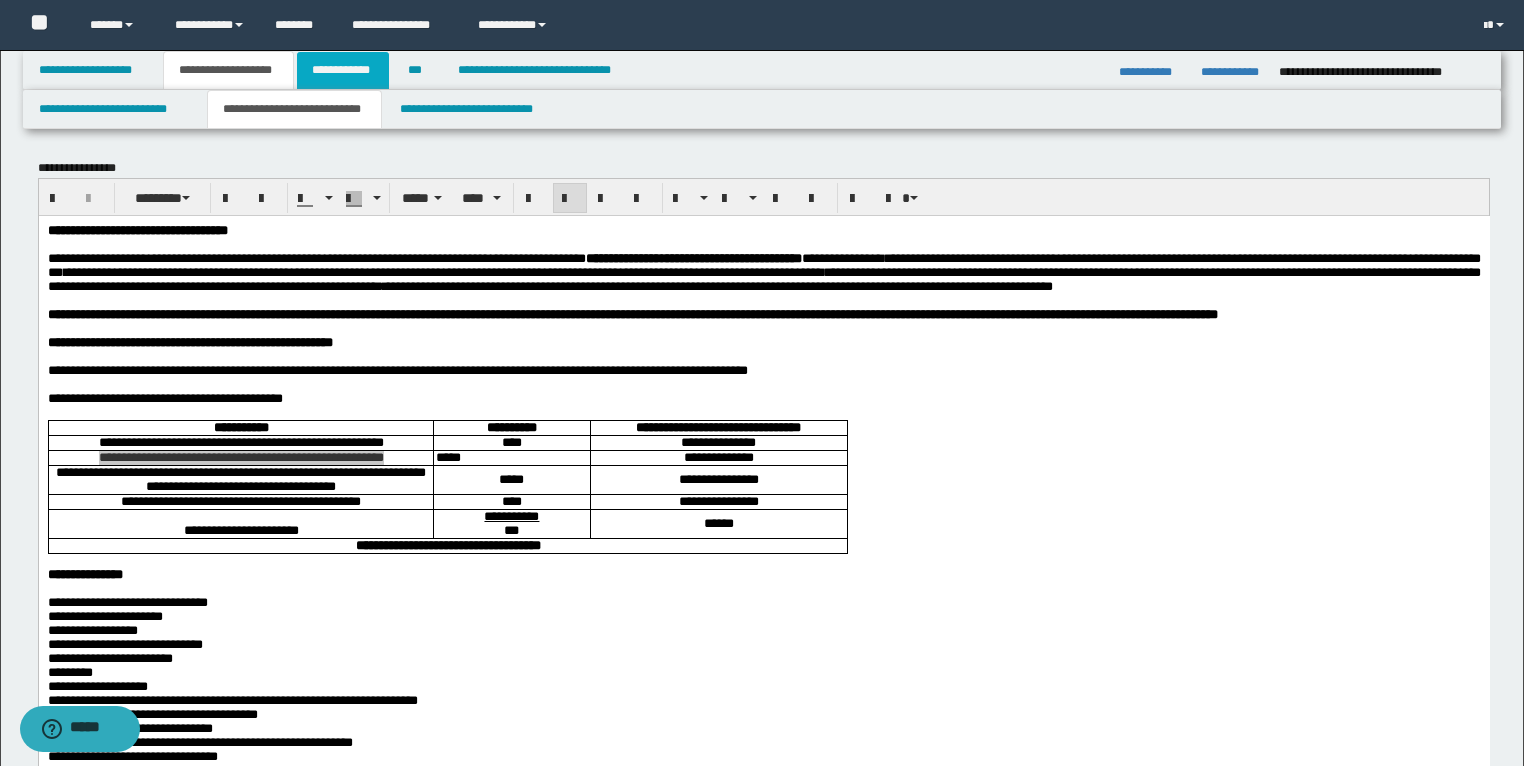 click on "**********" at bounding box center [343, 70] 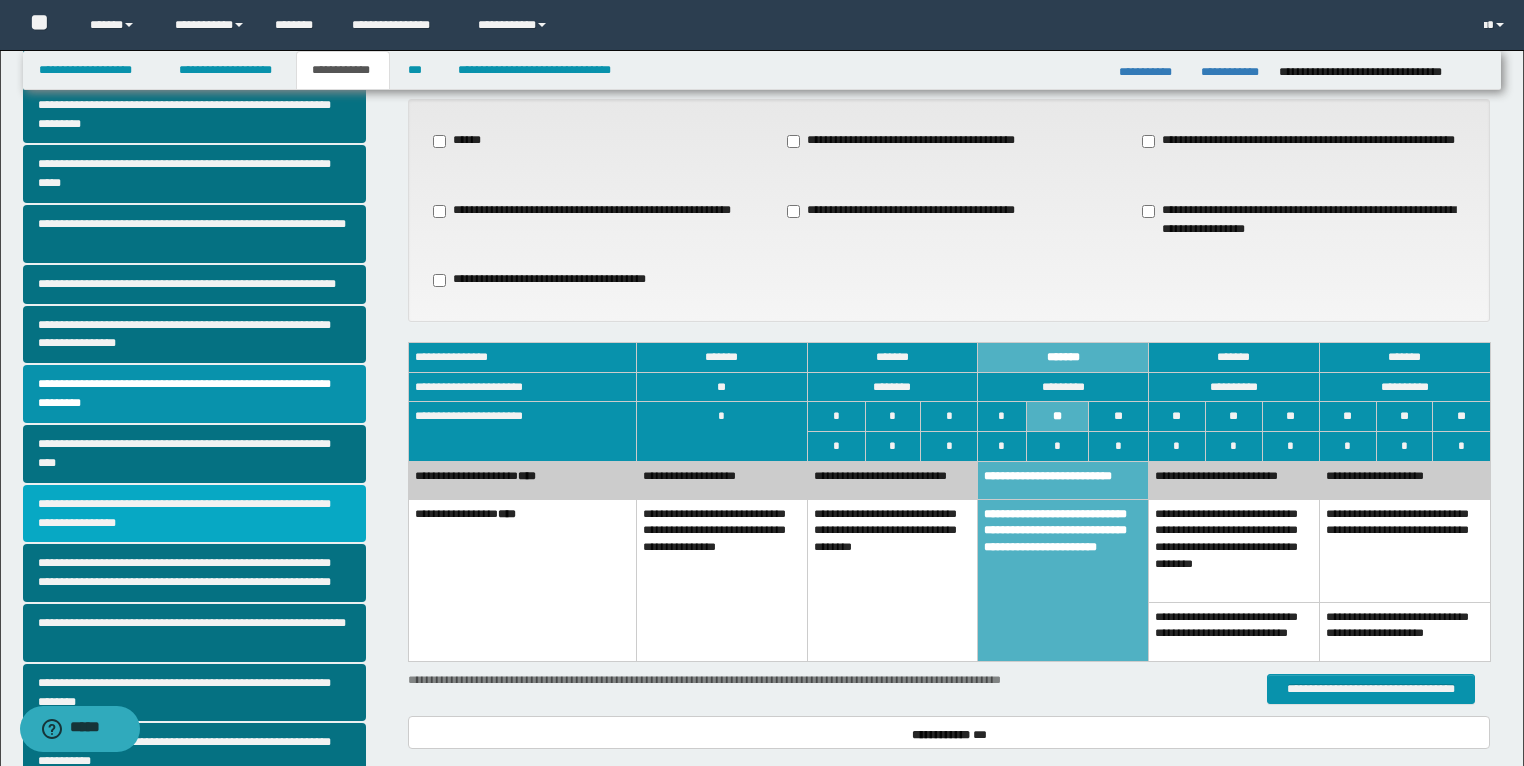scroll, scrollTop: 320, scrollLeft: 0, axis: vertical 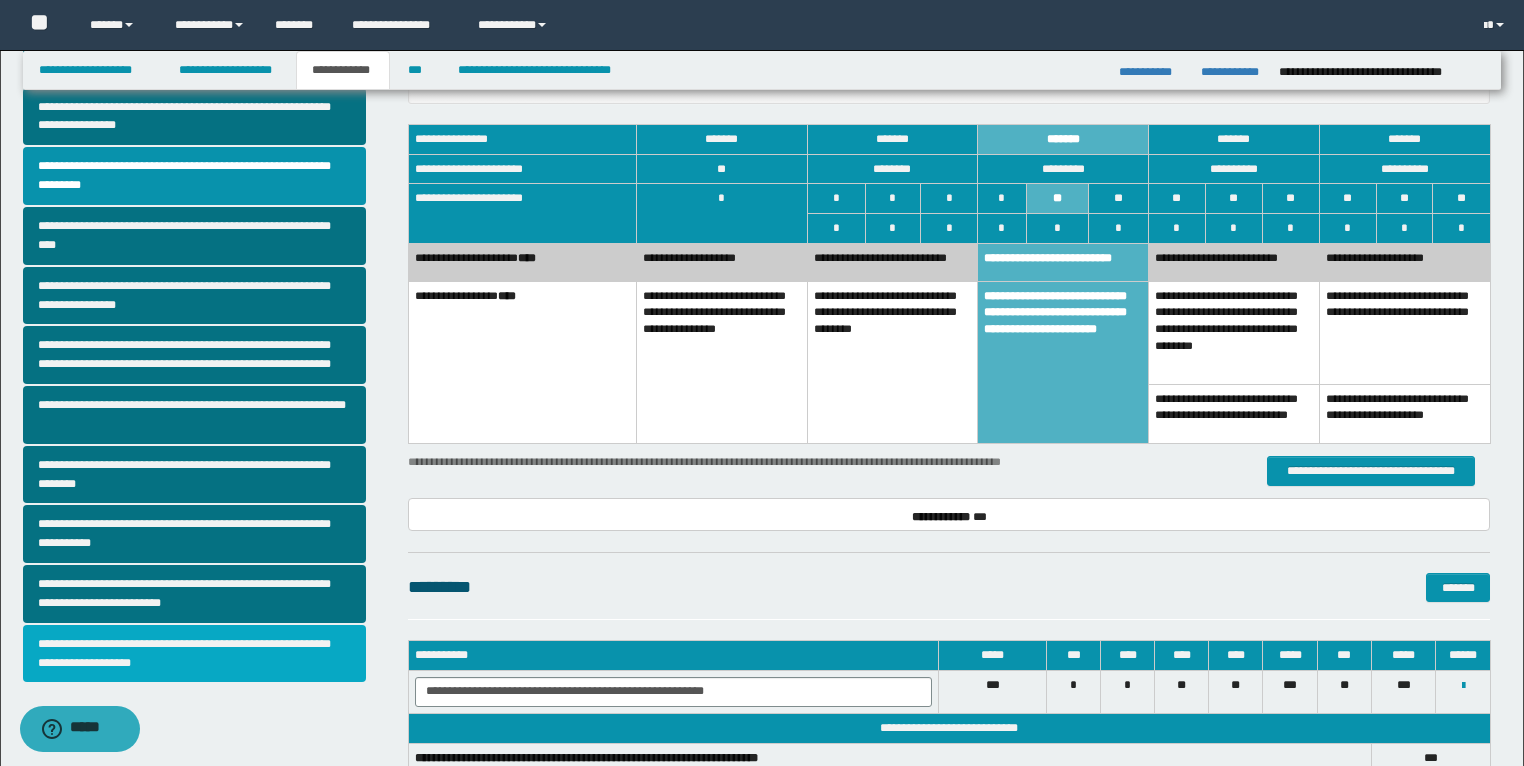 click on "**********" at bounding box center (195, 654) 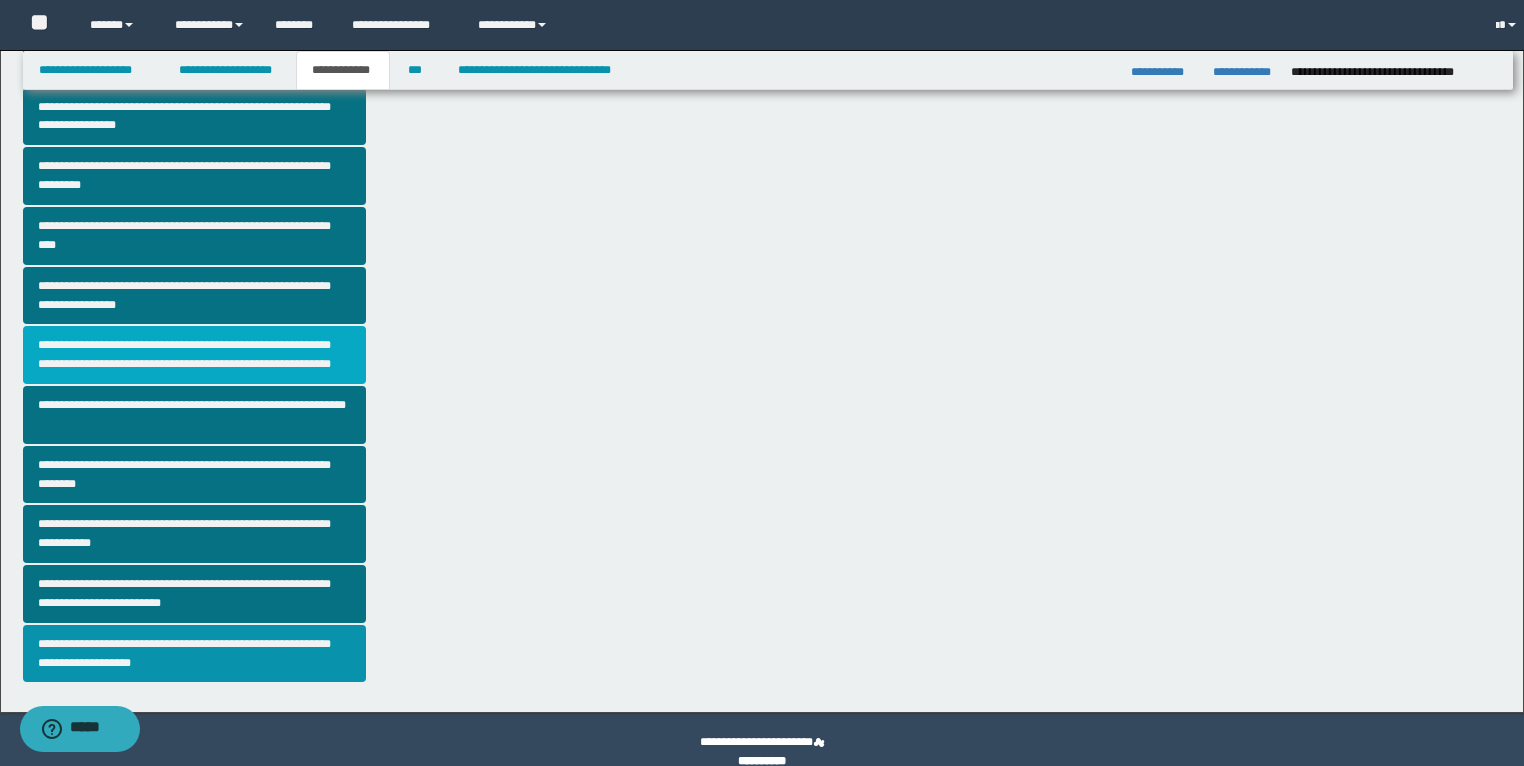 scroll, scrollTop: 0, scrollLeft: 0, axis: both 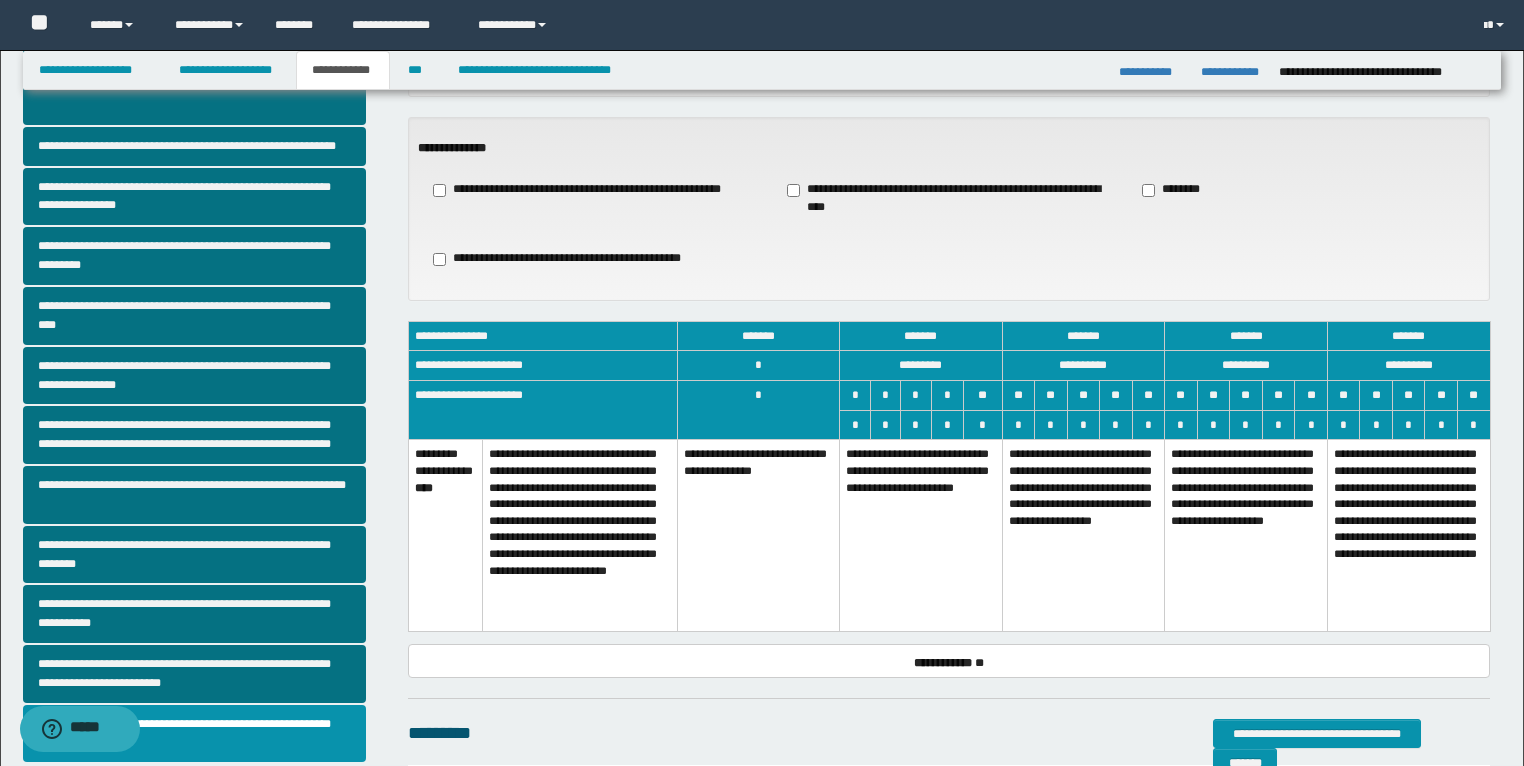 click on "**********" at bounding box center (921, 536) 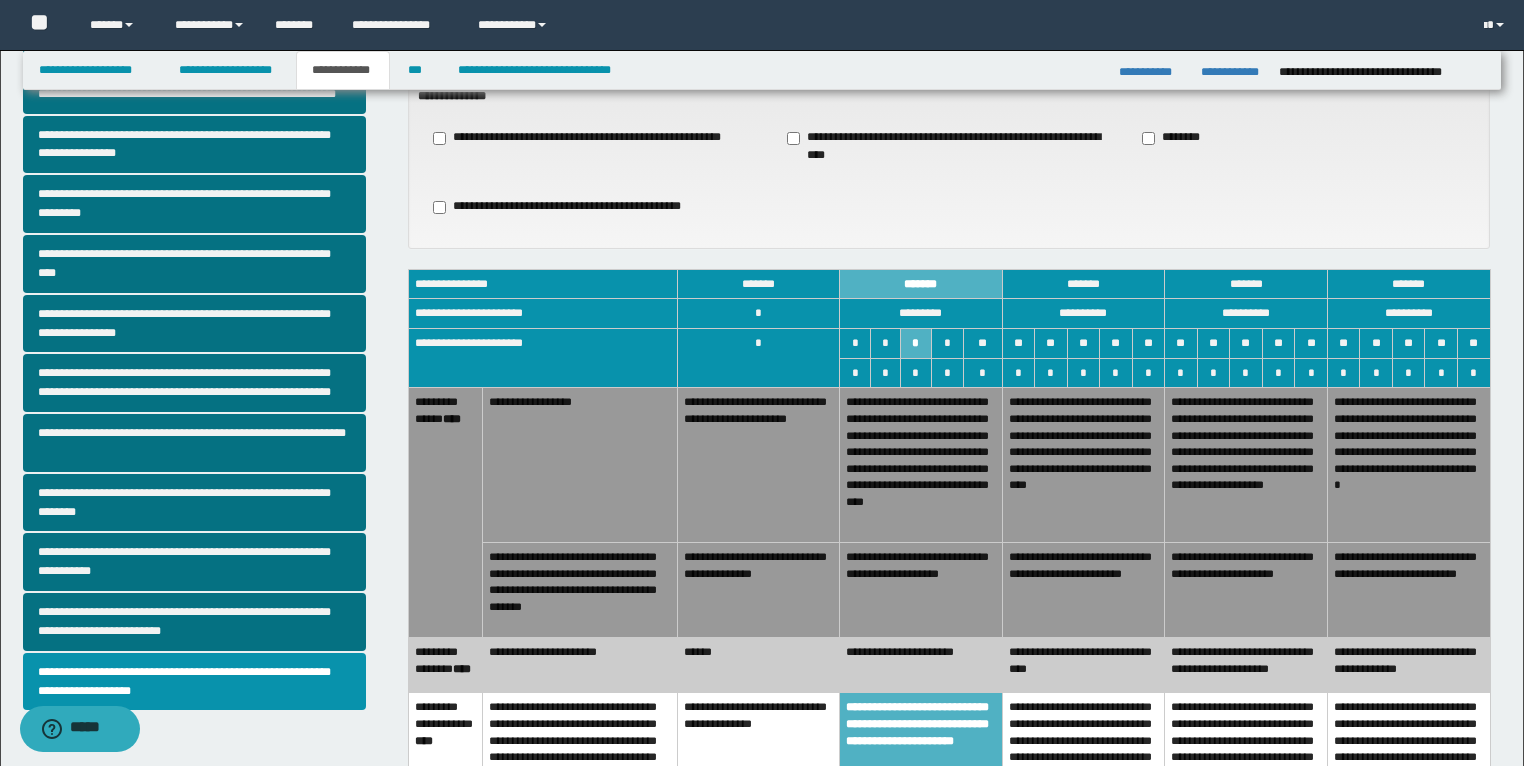 scroll, scrollTop: 320, scrollLeft: 0, axis: vertical 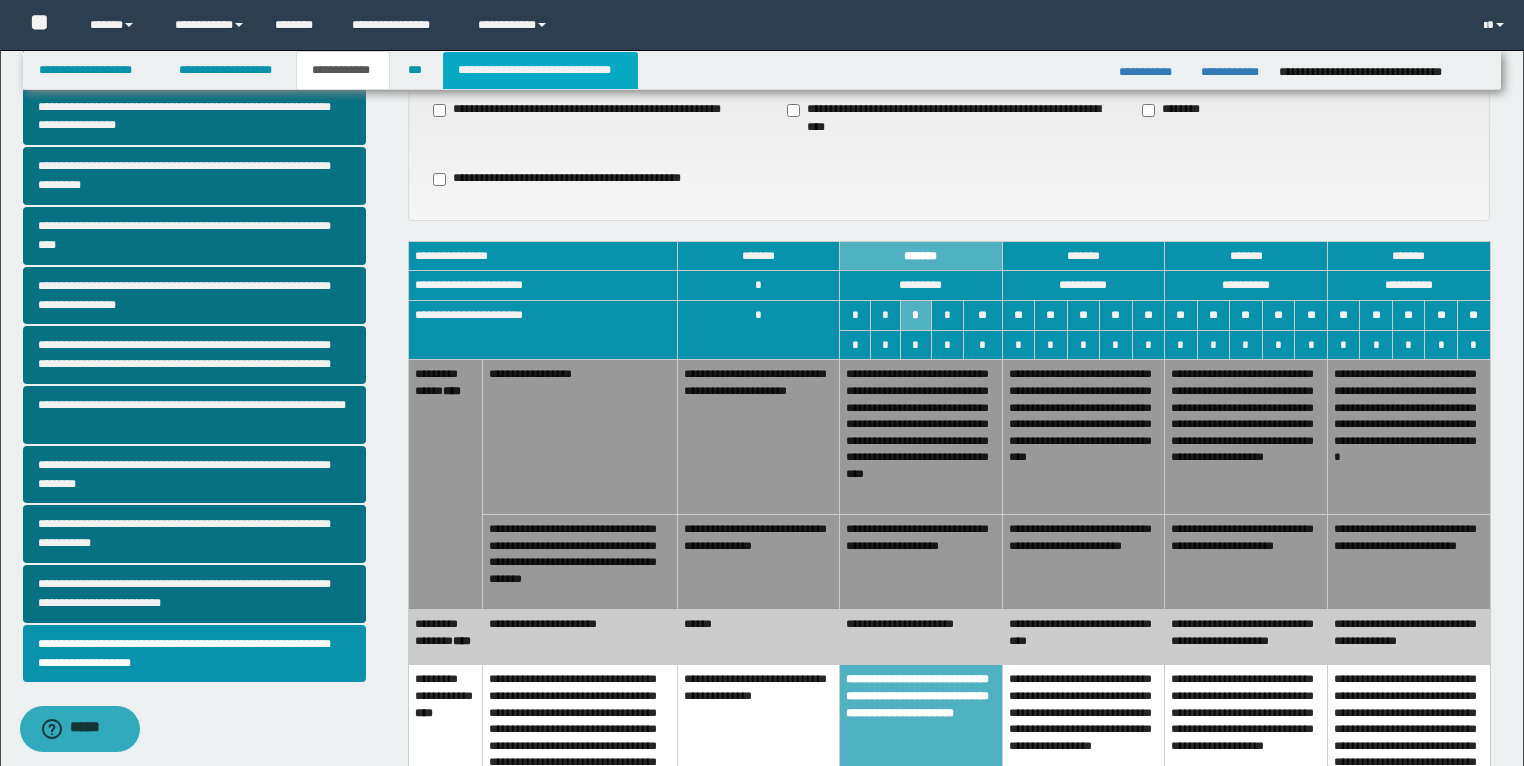 click on "**********" at bounding box center [540, 70] 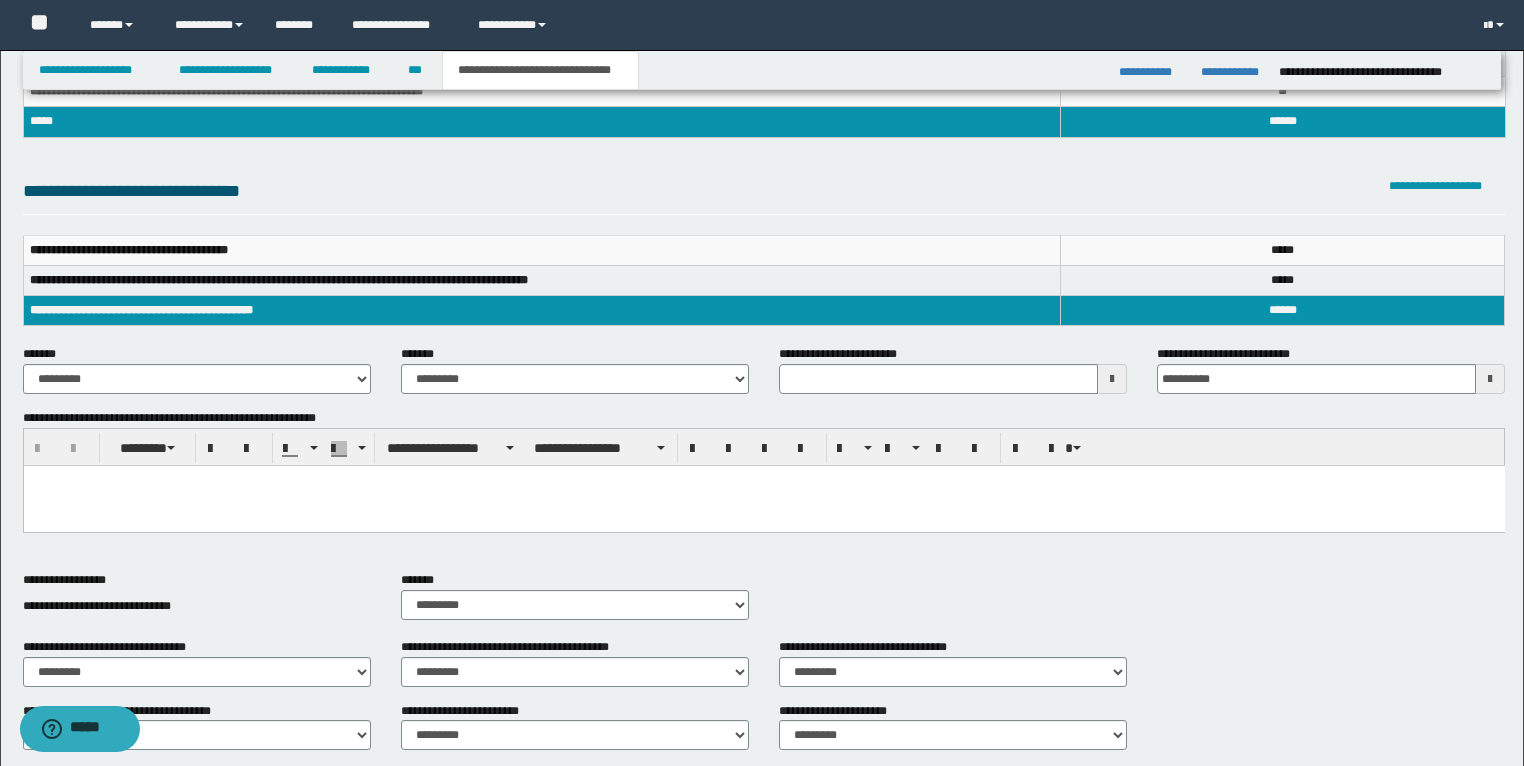 scroll, scrollTop: 160, scrollLeft: 0, axis: vertical 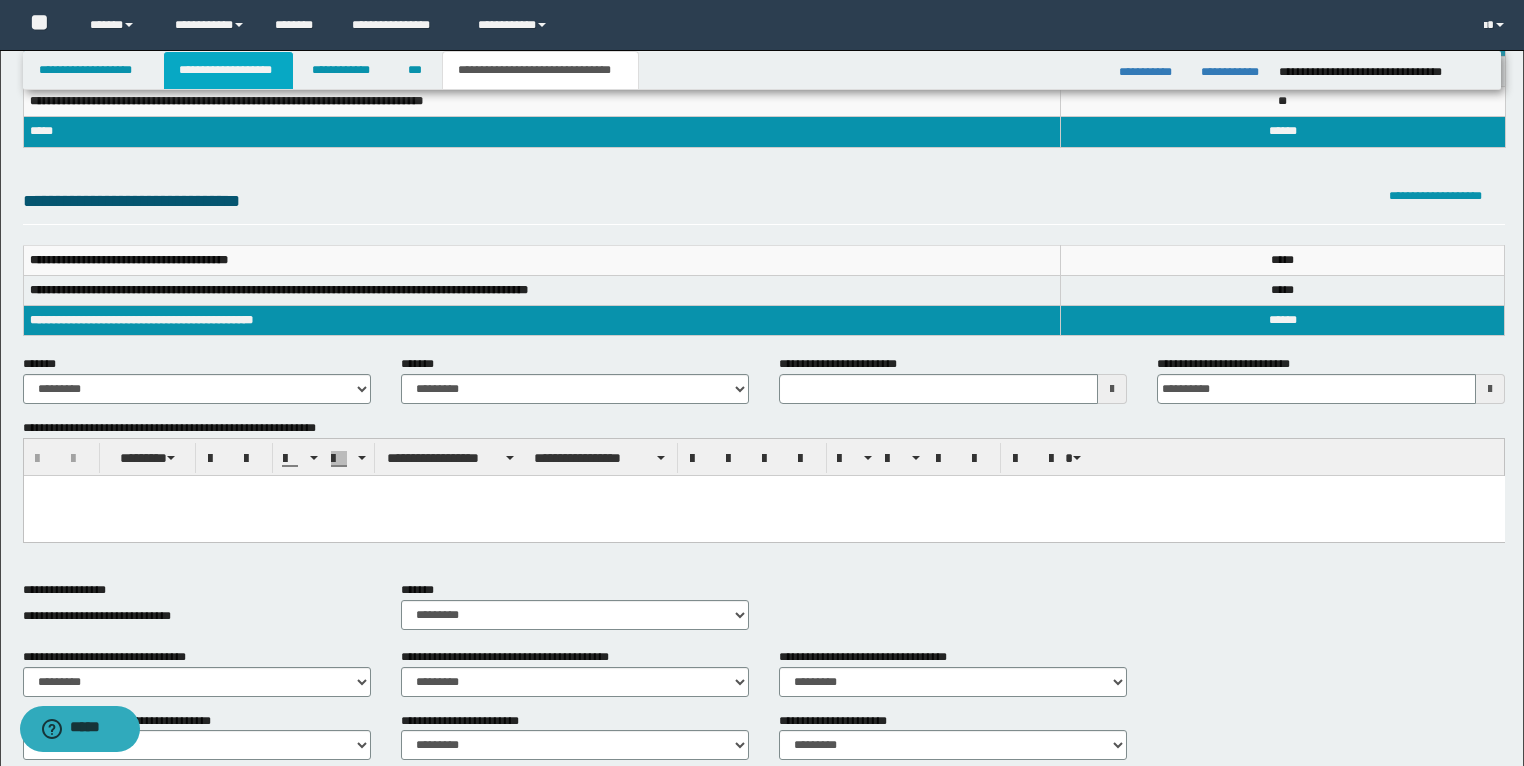 drag, startPoint x: 240, startPoint y: 72, endPoint x: 311, endPoint y: 105, distance: 78.29432 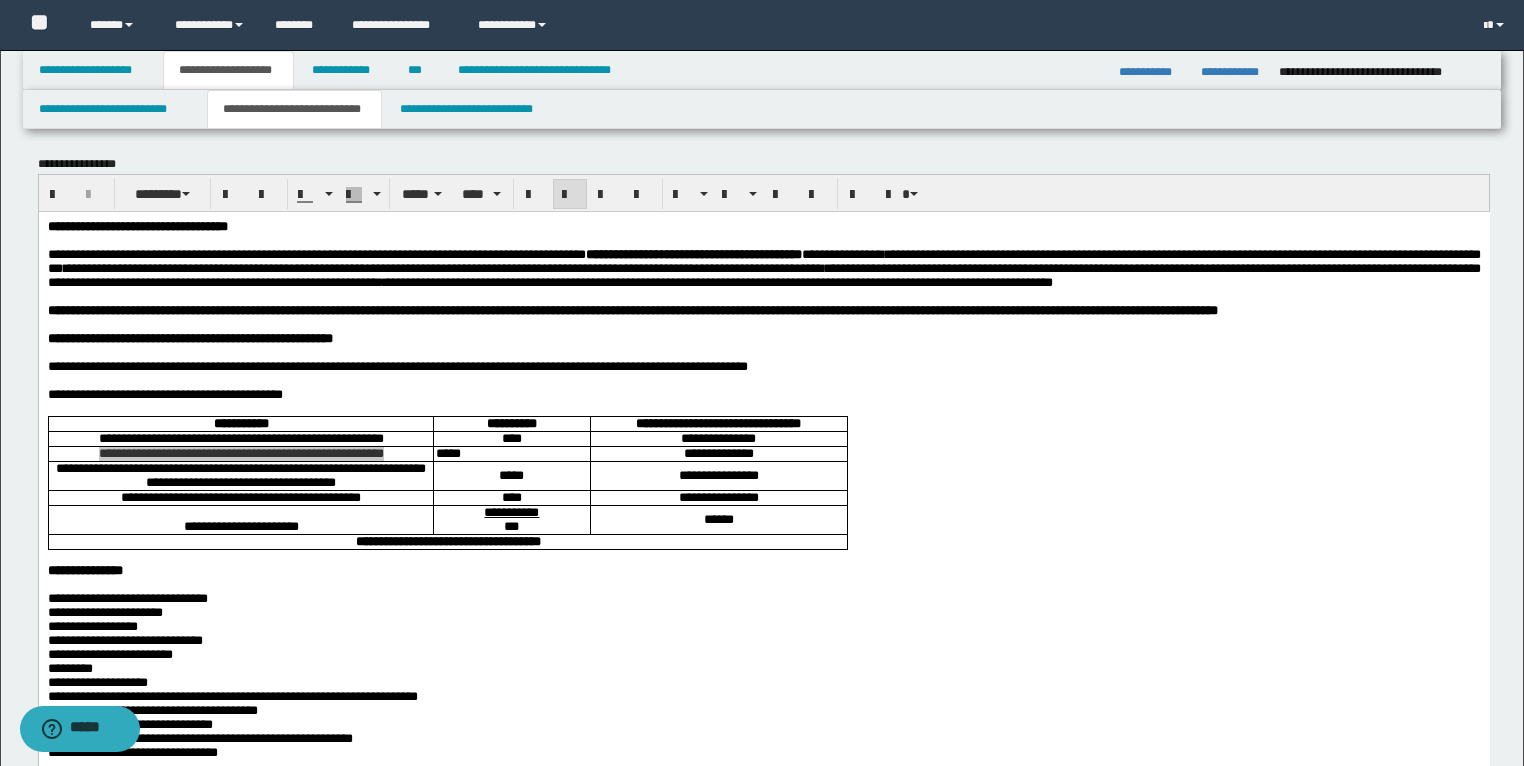 scroll, scrollTop: 0, scrollLeft: 0, axis: both 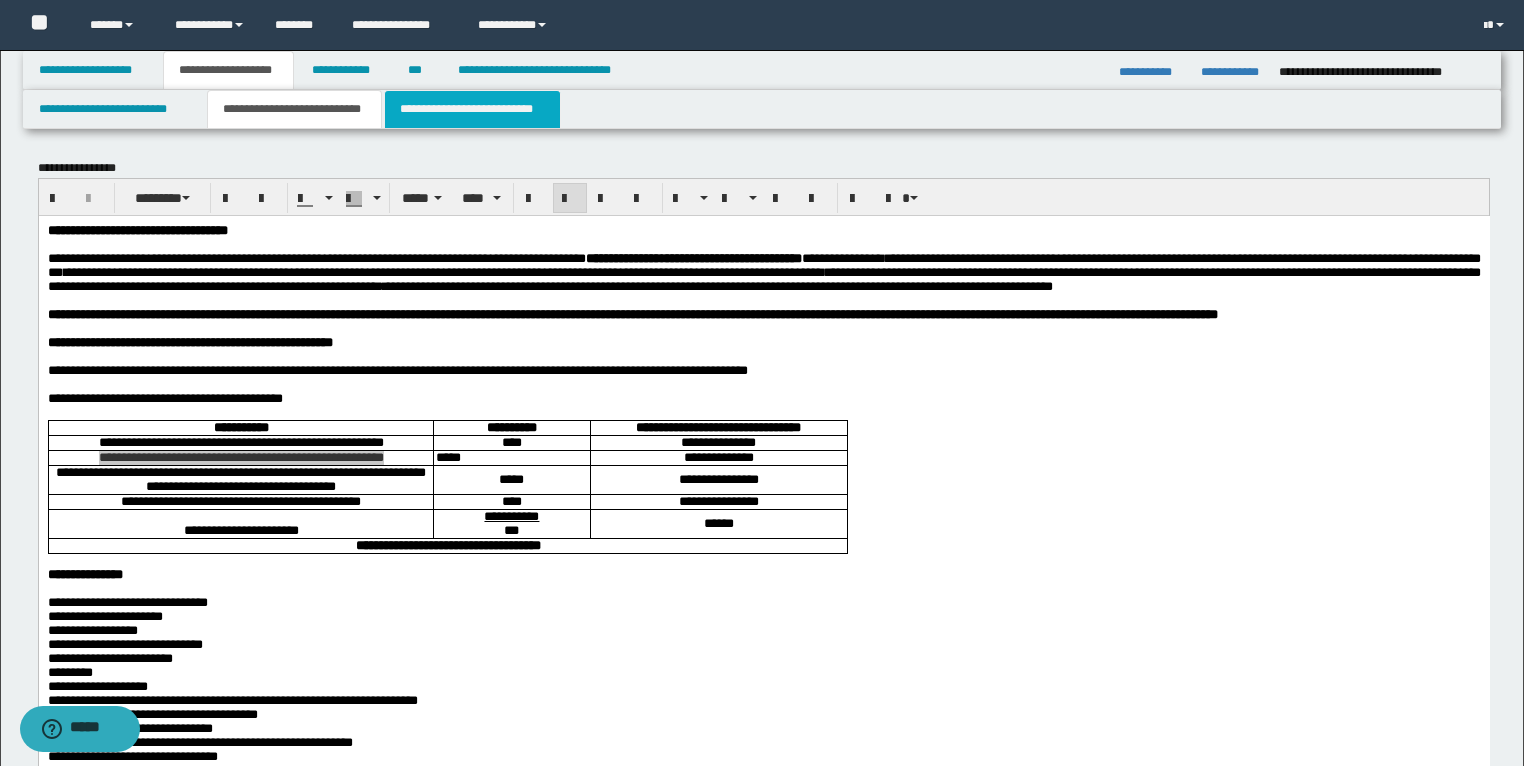 click on "**********" at bounding box center [472, 109] 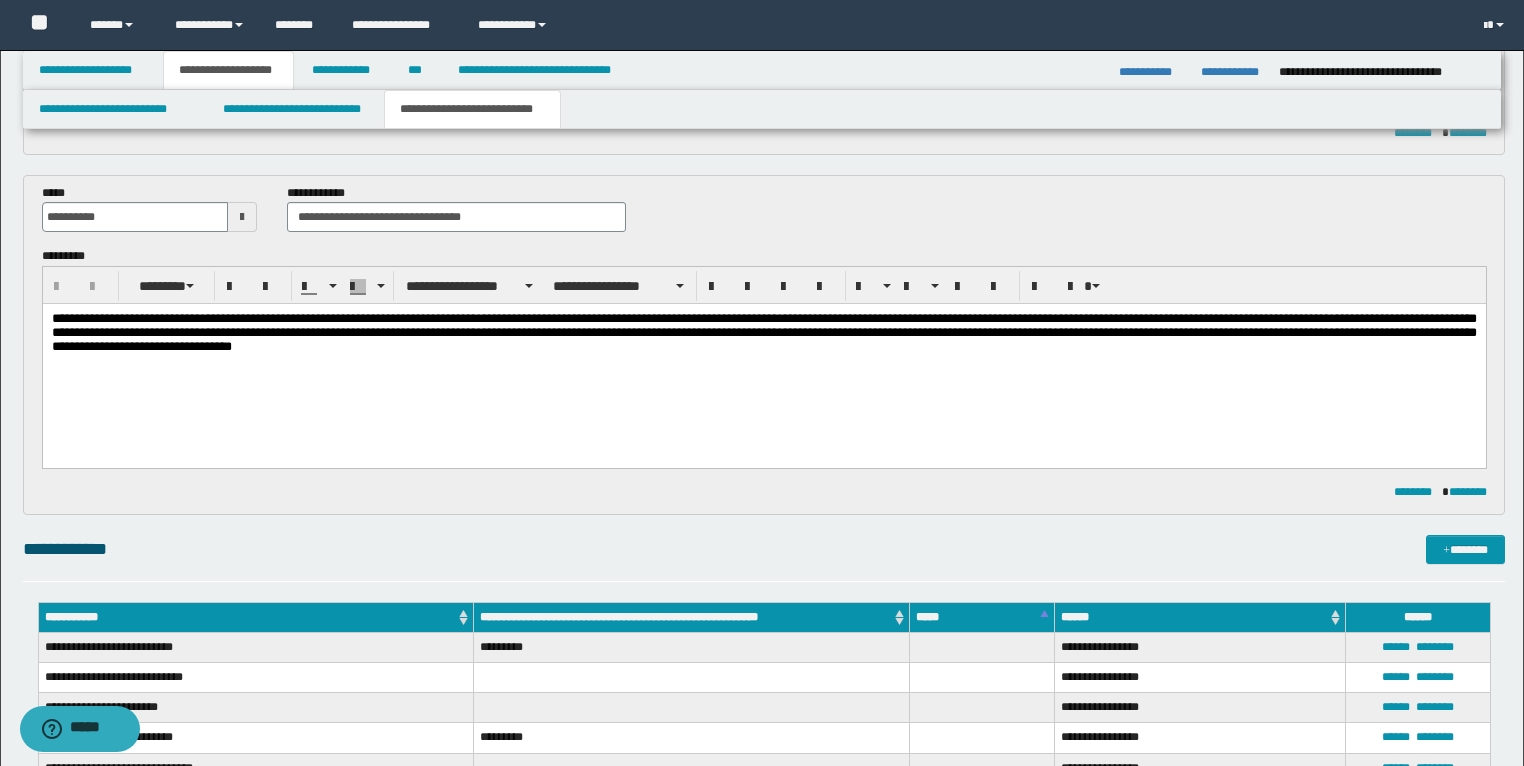 scroll, scrollTop: 1360, scrollLeft: 0, axis: vertical 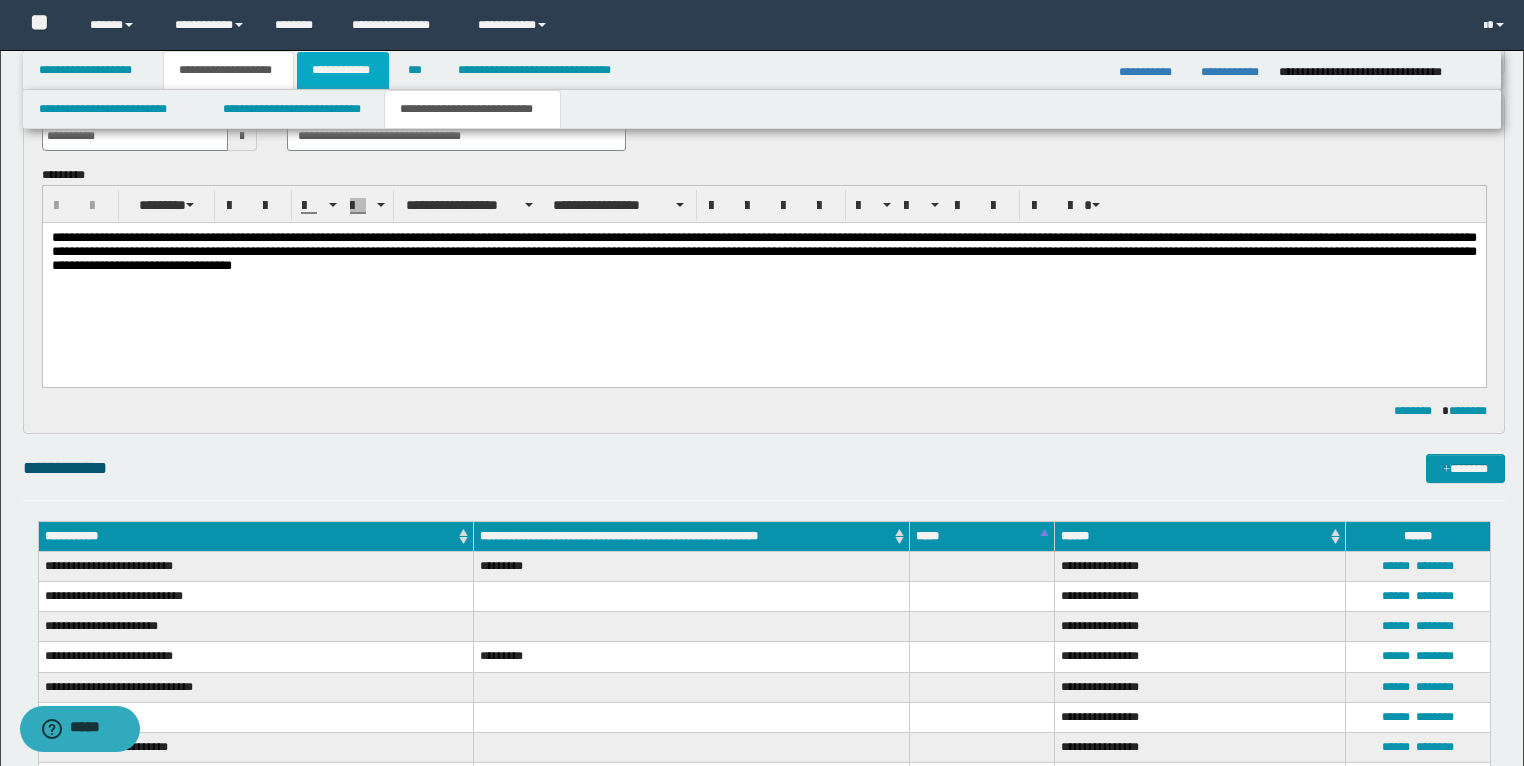 click on "**********" at bounding box center [343, 70] 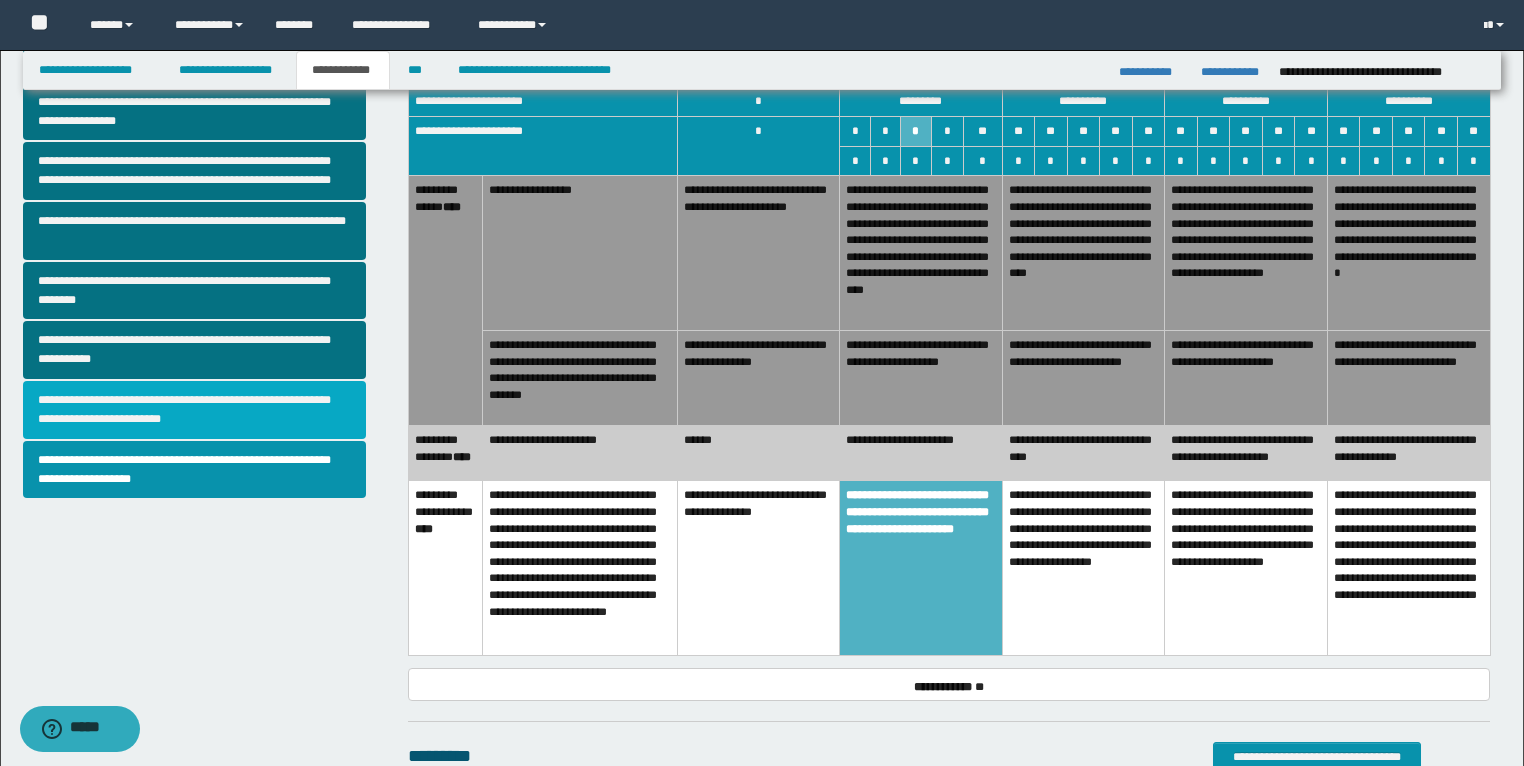 scroll, scrollTop: 489, scrollLeft: 0, axis: vertical 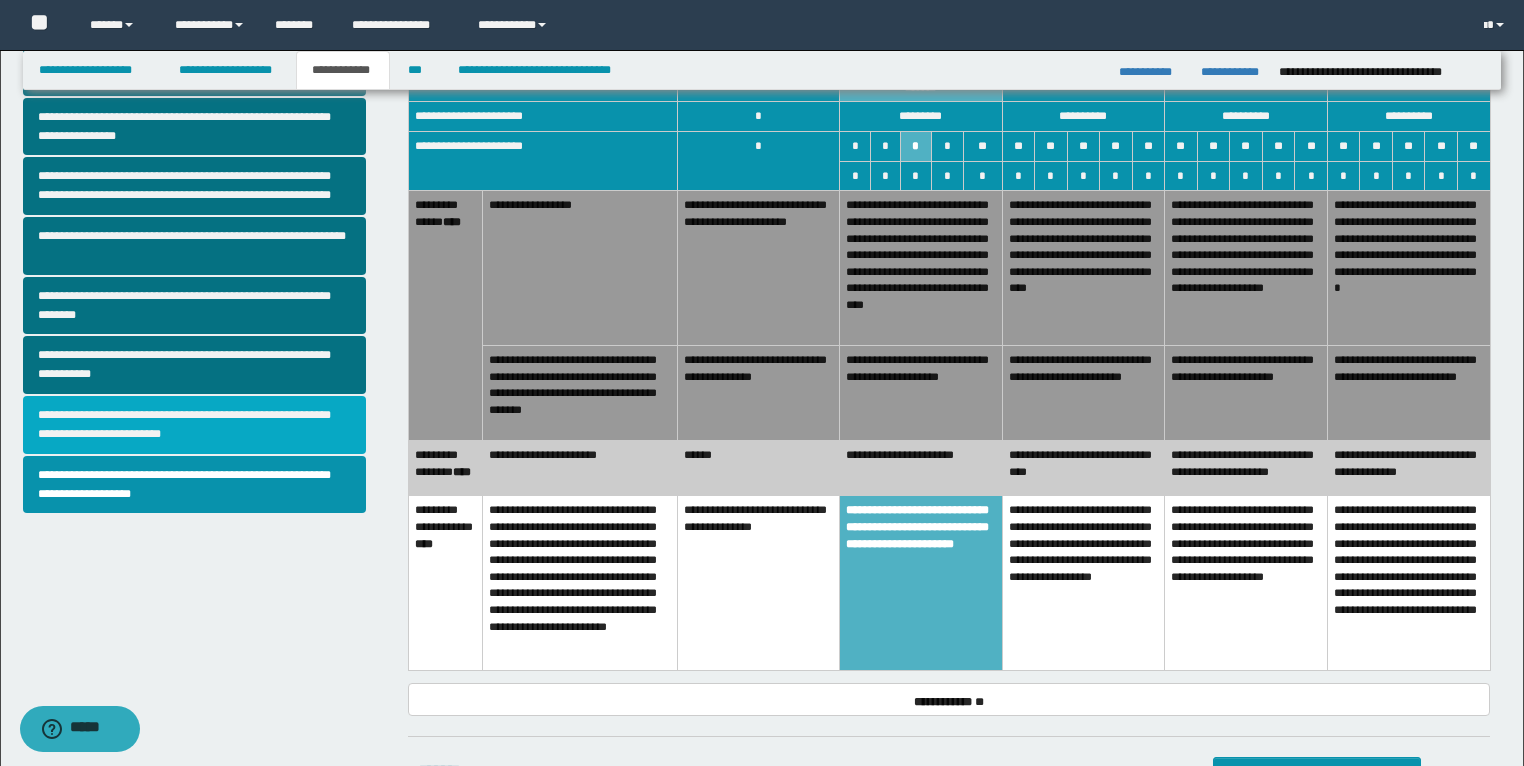 click on "**********" at bounding box center (195, 425) 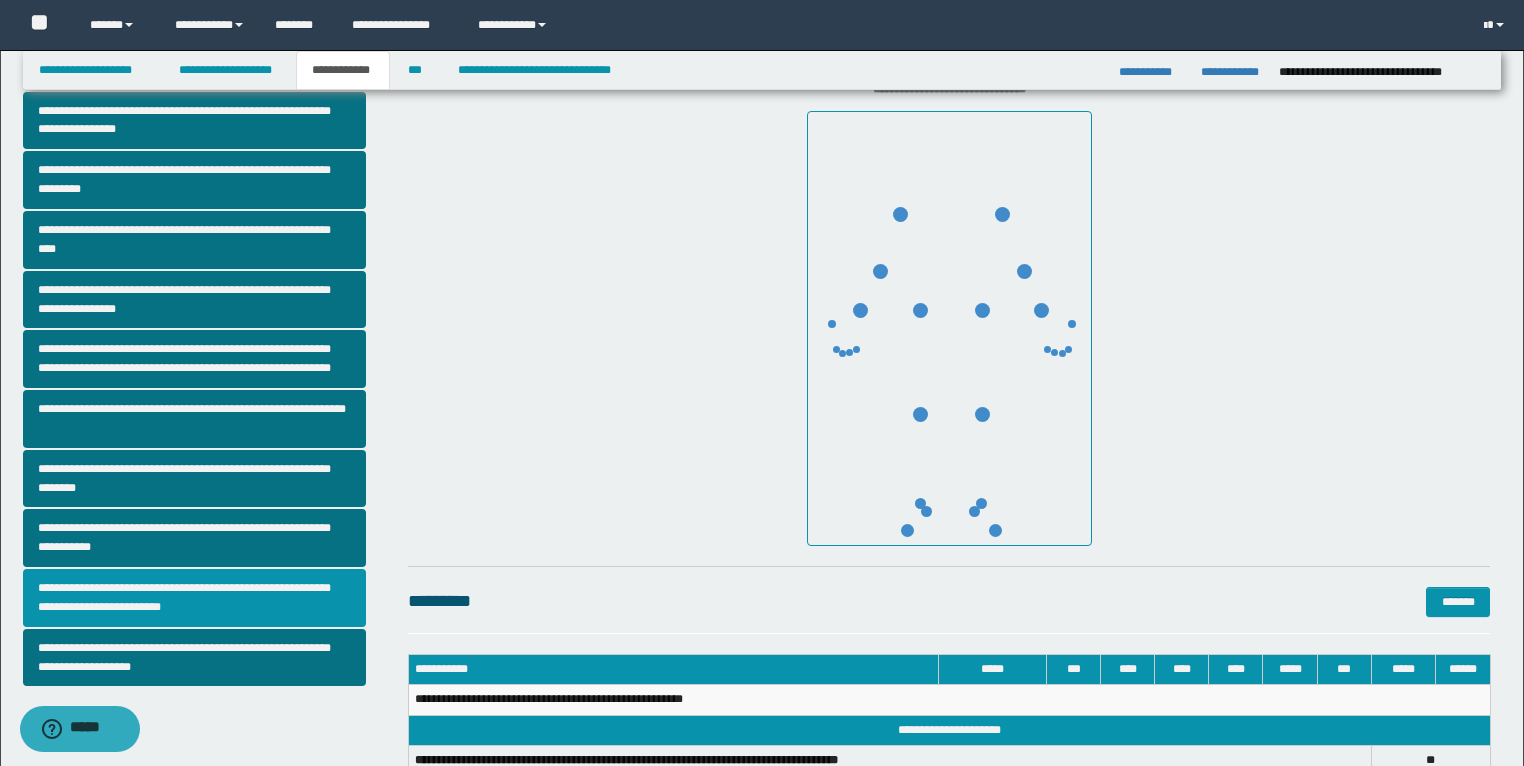scroll, scrollTop: 320, scrollLeft: 0, axis: vertical 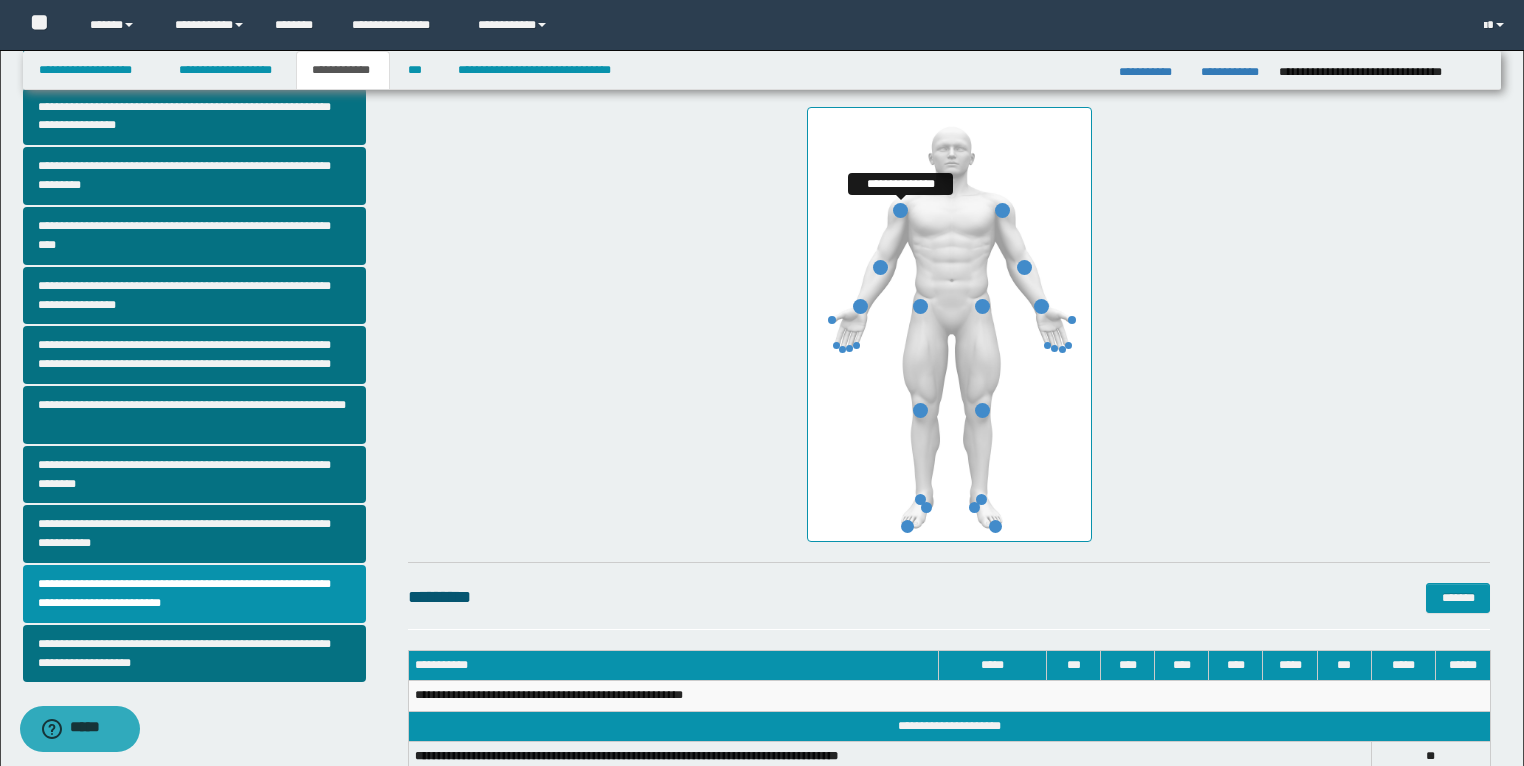 click at bounding box center (900, 210) 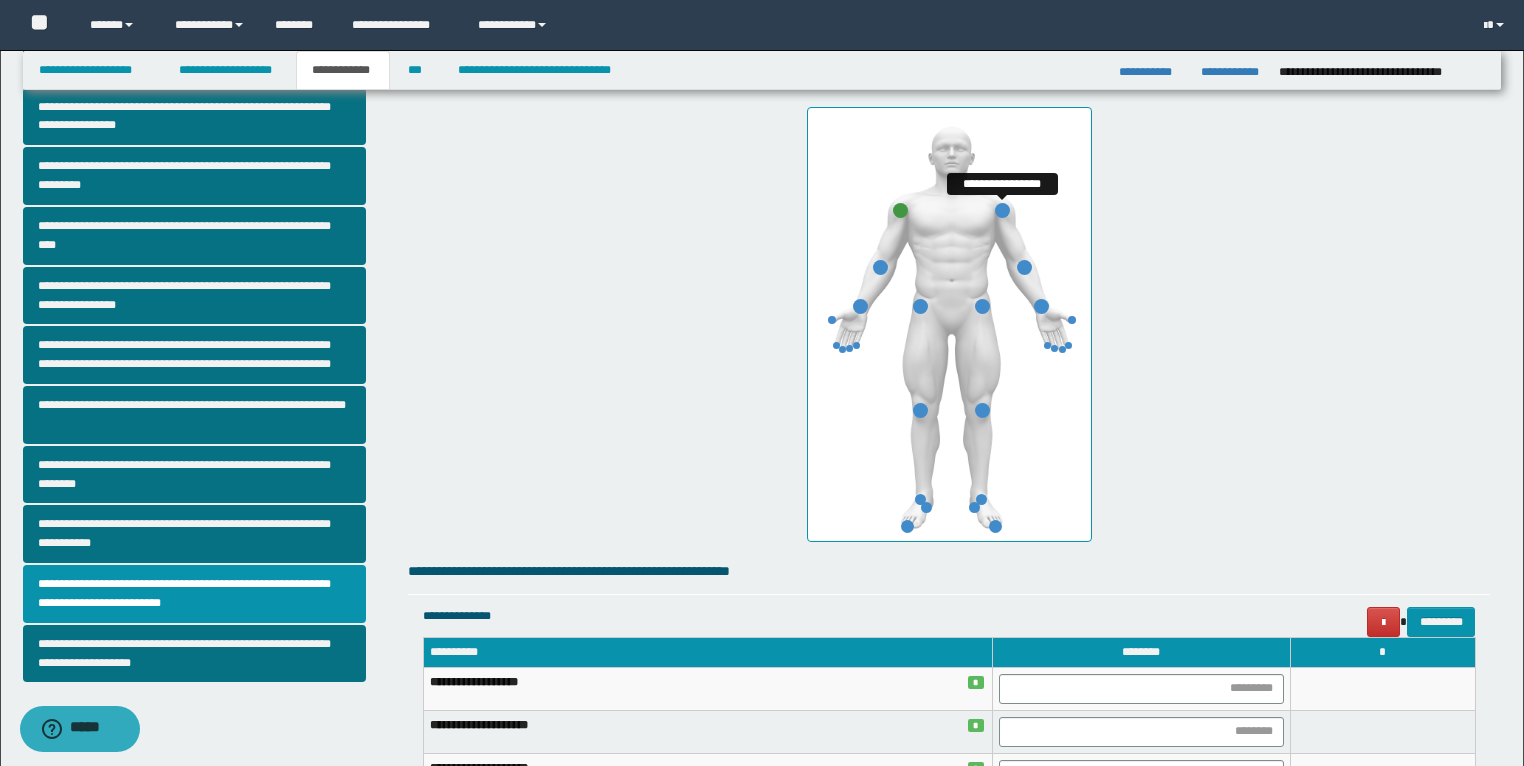 click at bounding box center [1002, 210] 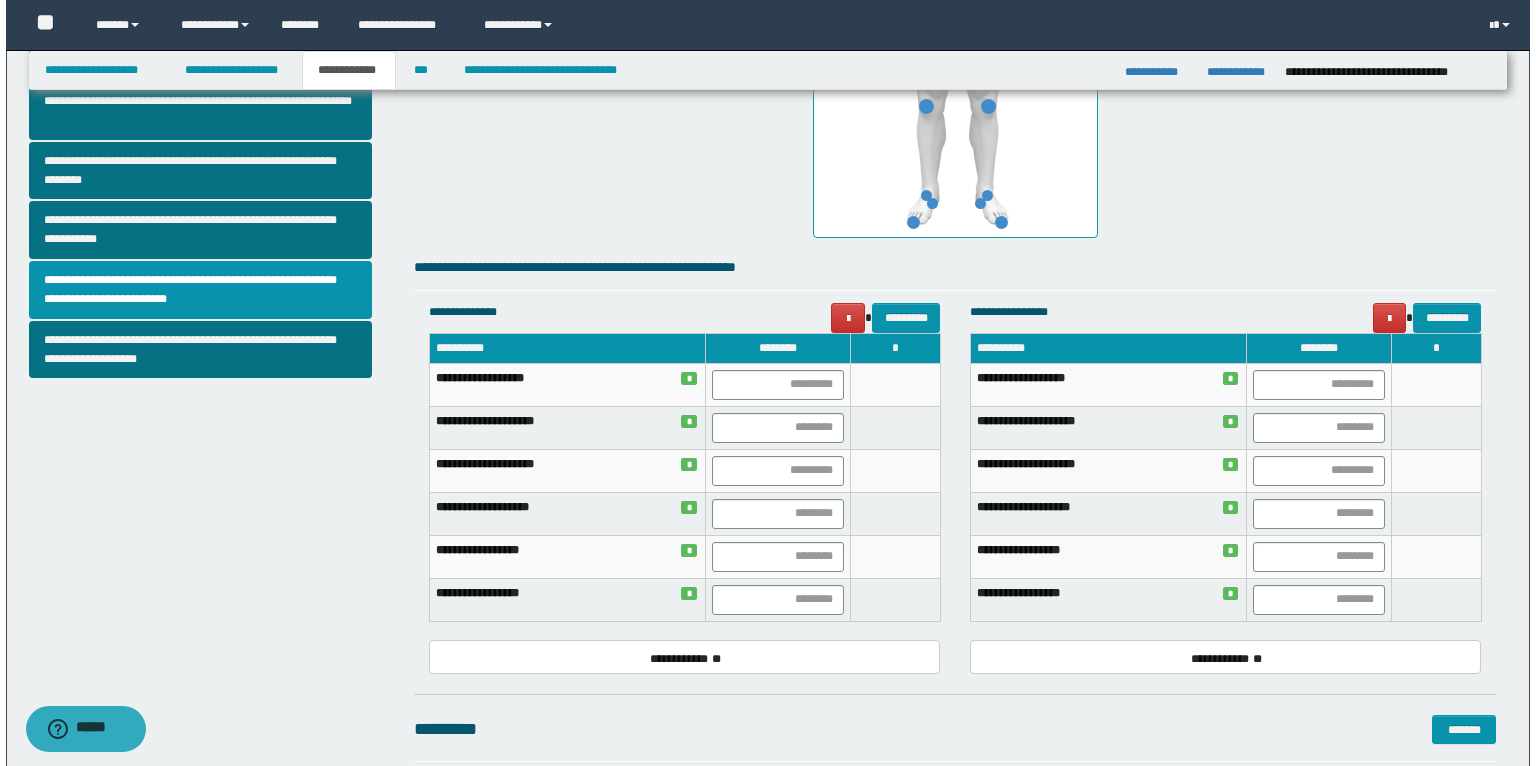 scroll, scrollTop: 640, scrollLeft: 0, axis: vertical 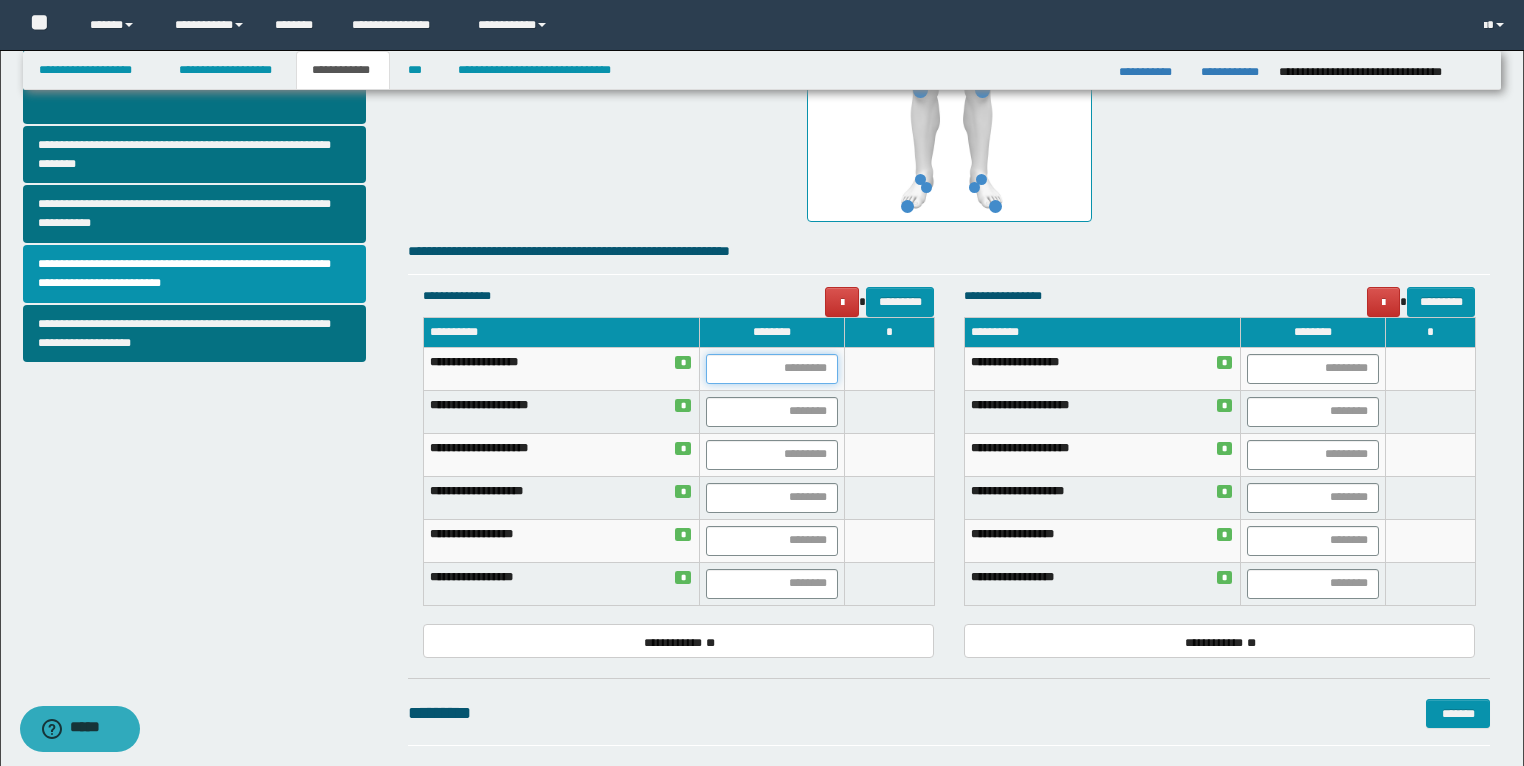 click at bounding box center [772, 369] 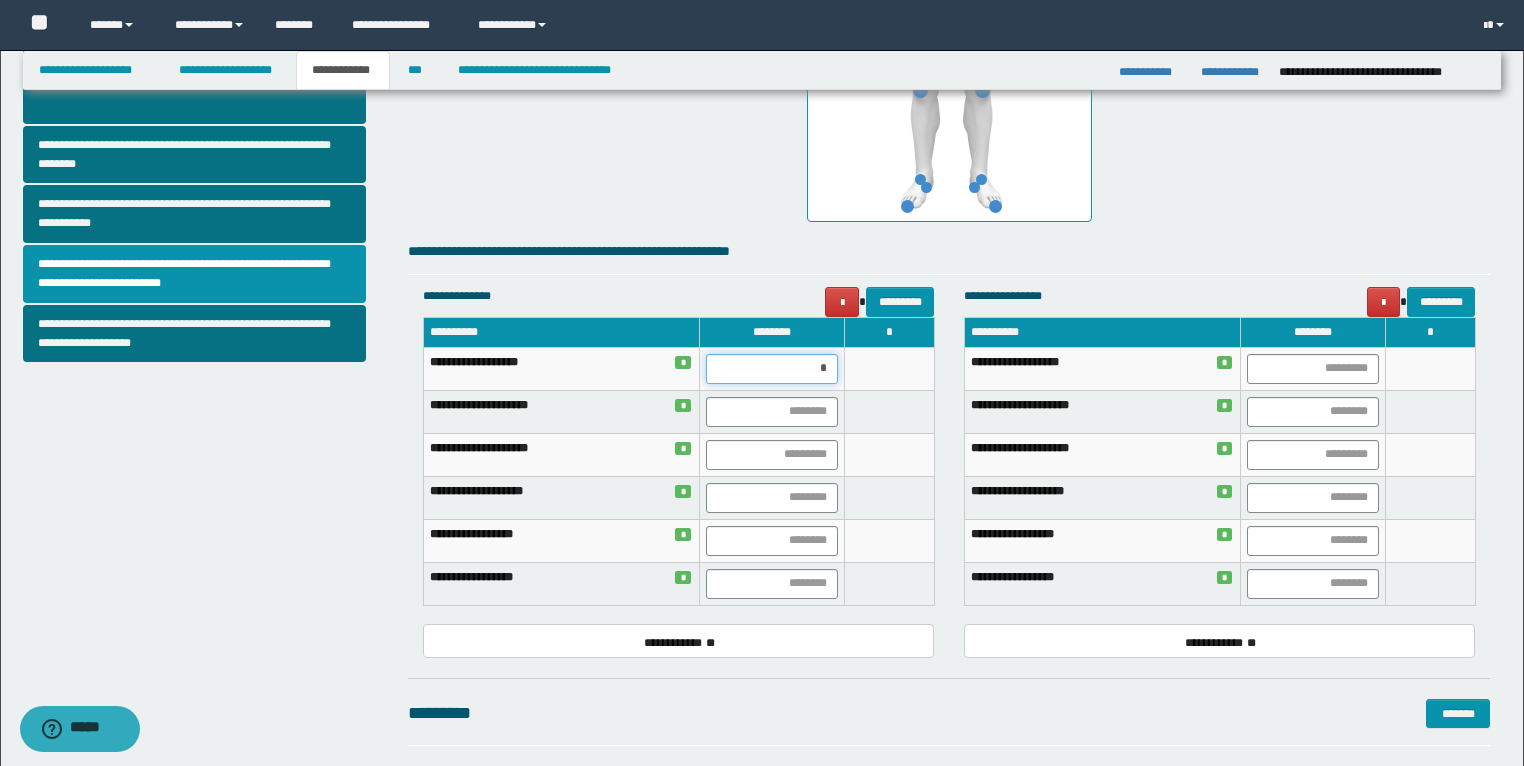 type on "**" 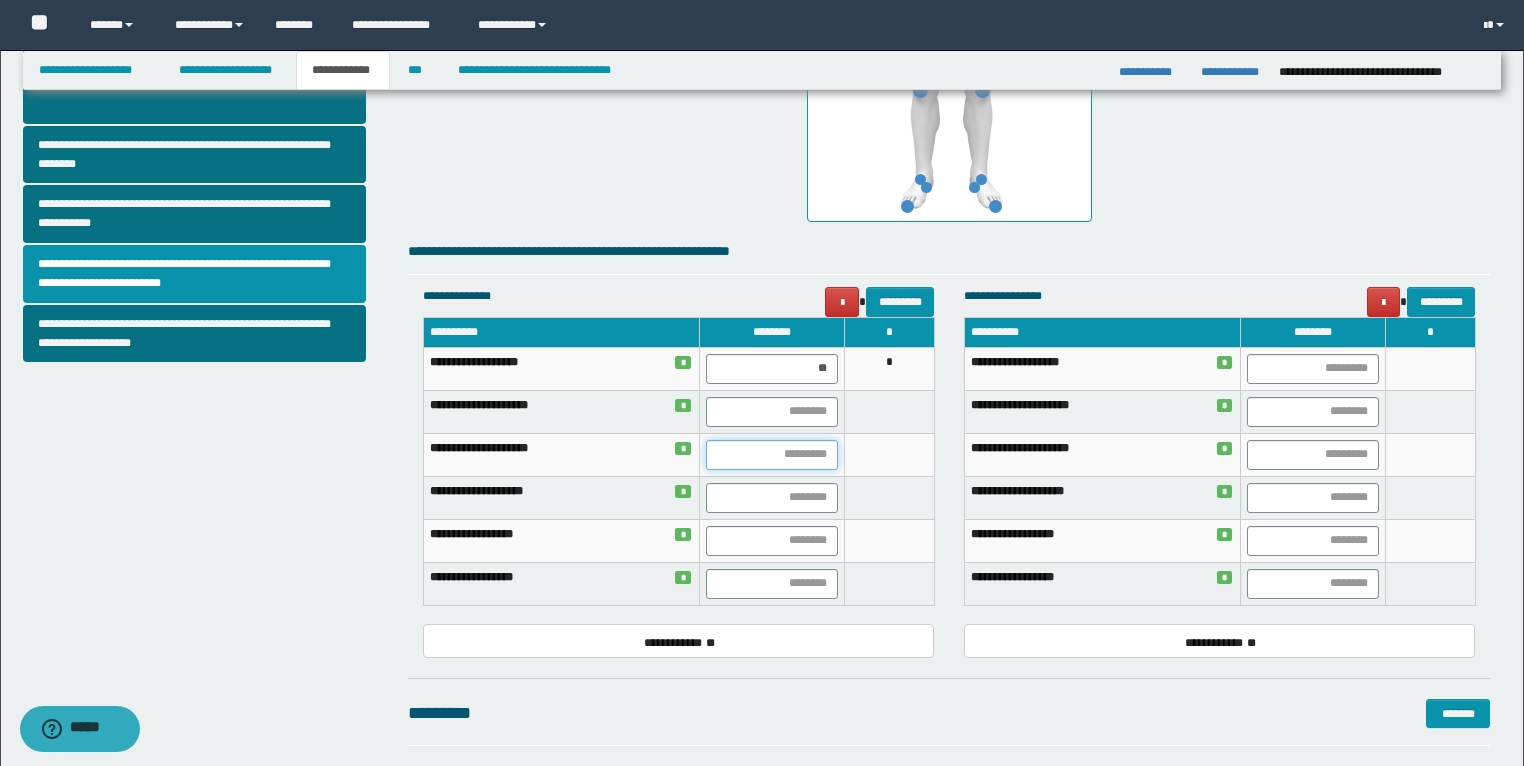 click at bounding box center [772, 455] 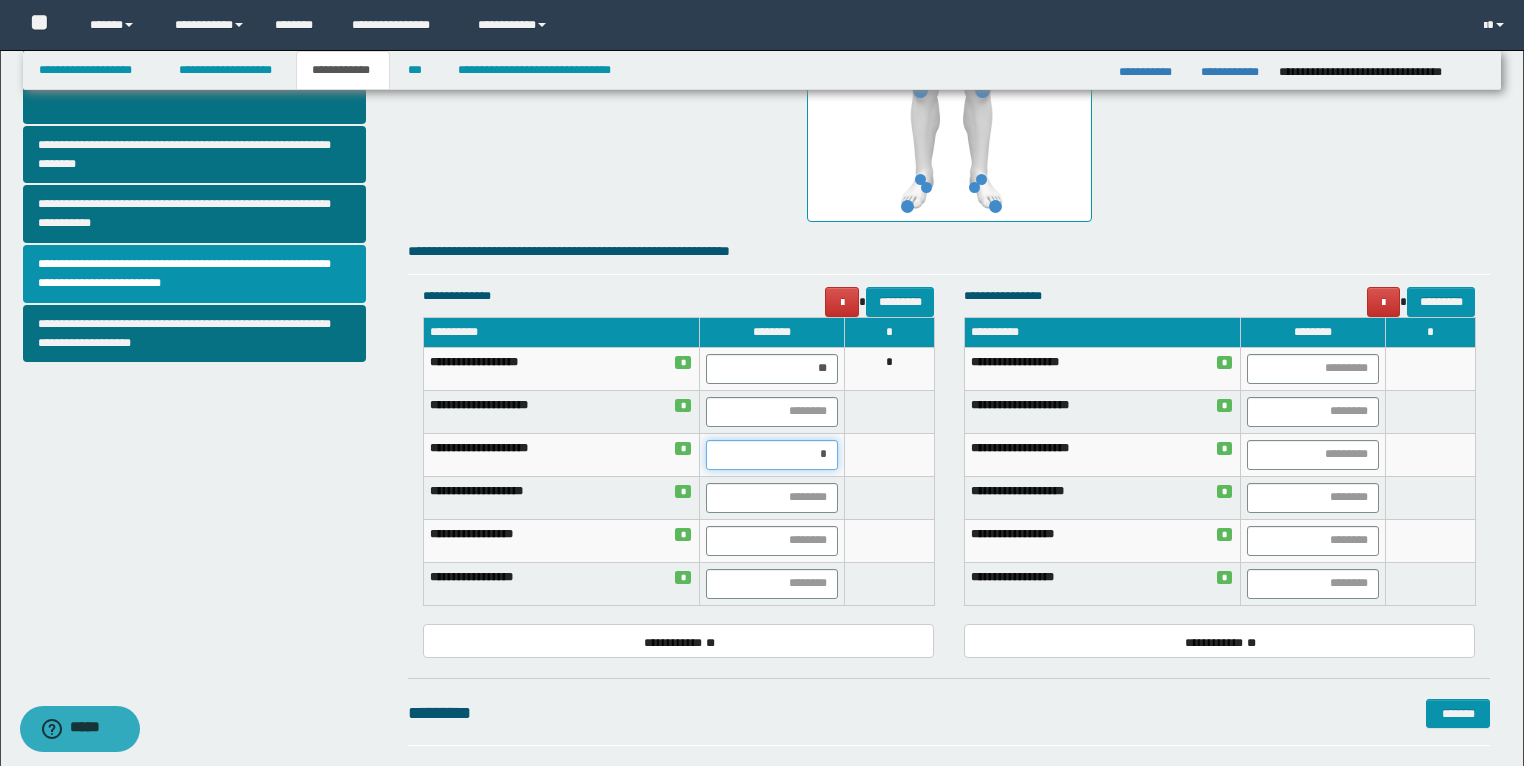type on "**" 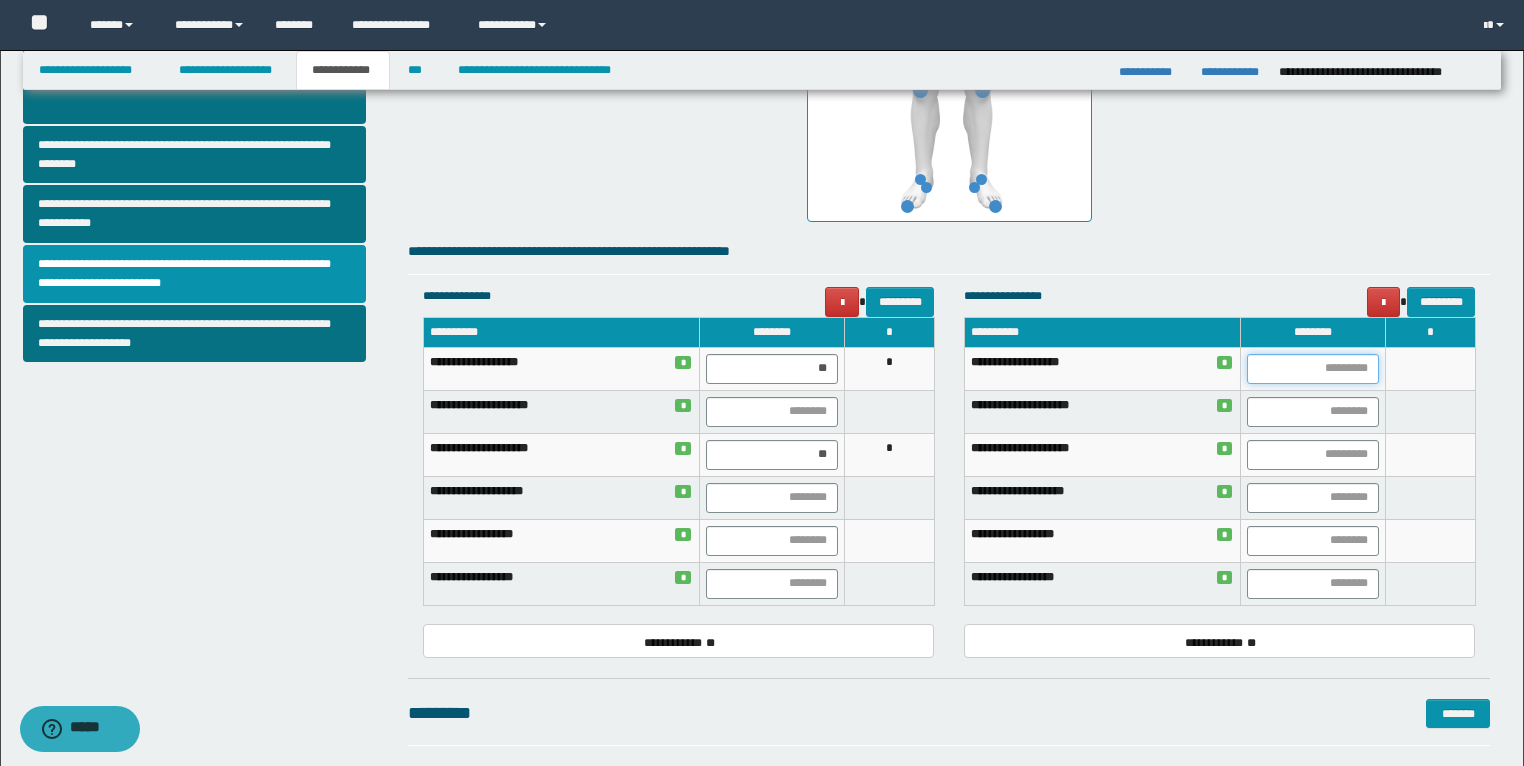 click at bounding box center [1313, 369] 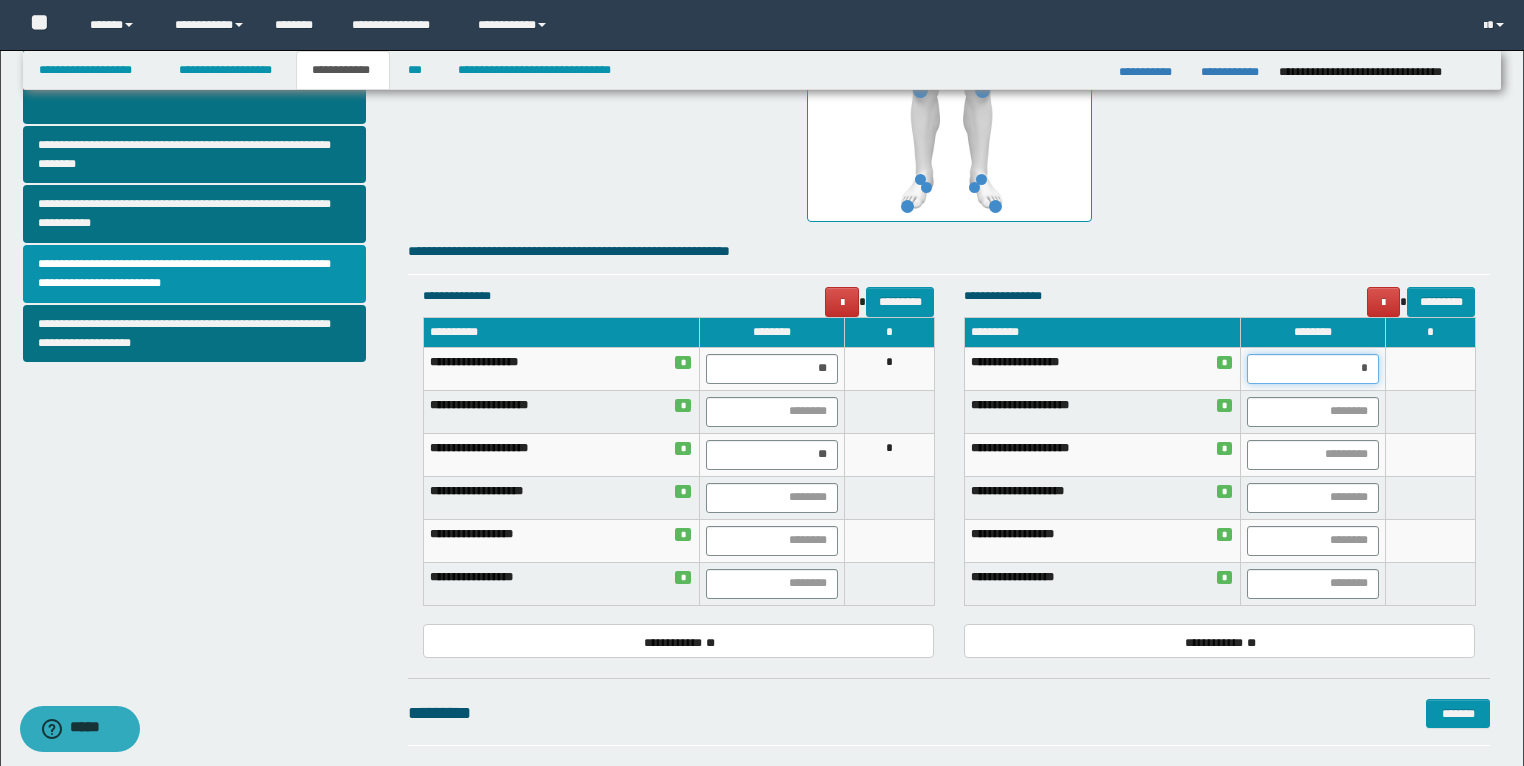 type on "**" 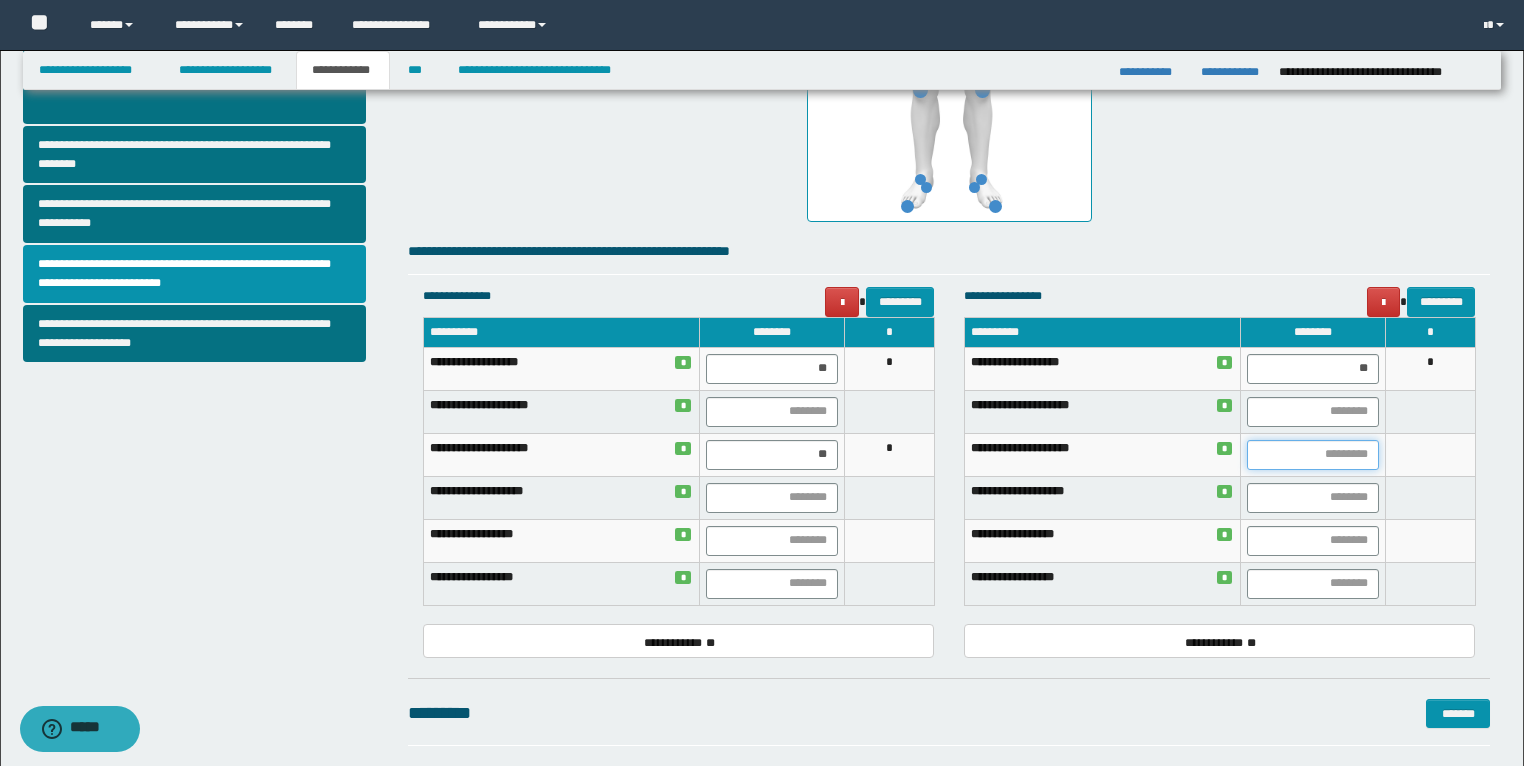 click at bounding box center (1313, 455) 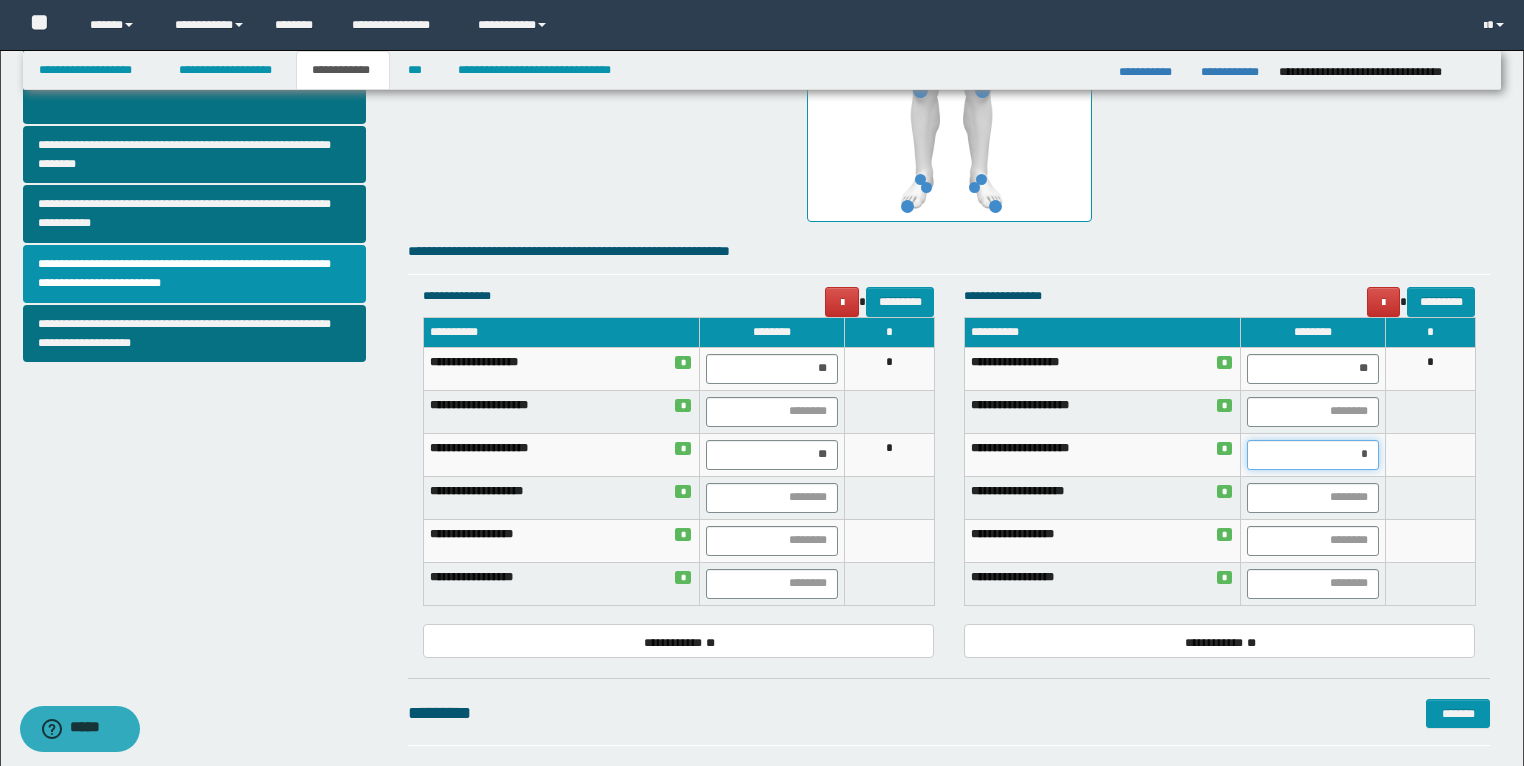 type on "**" 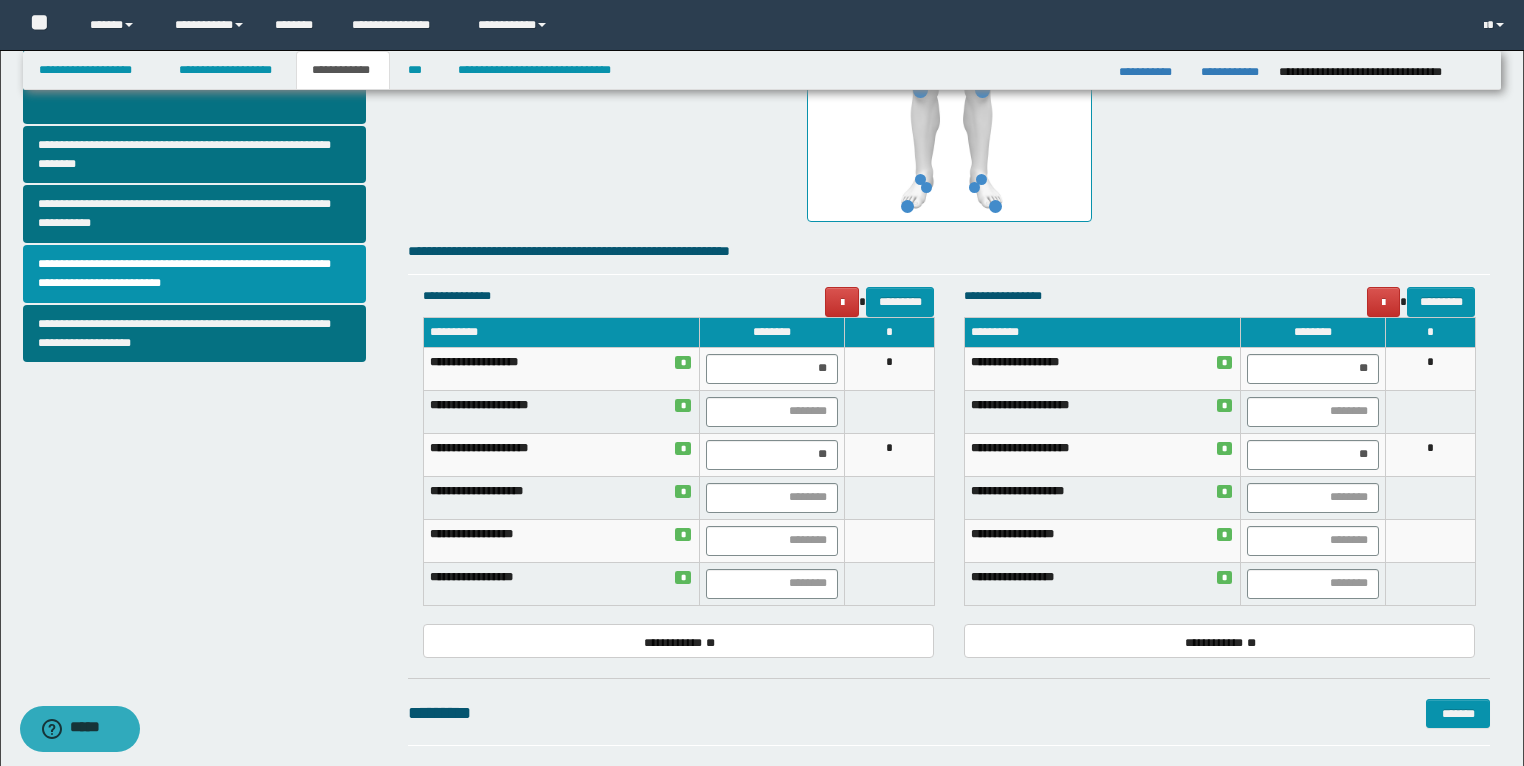click at bounding box center [1430, 540] 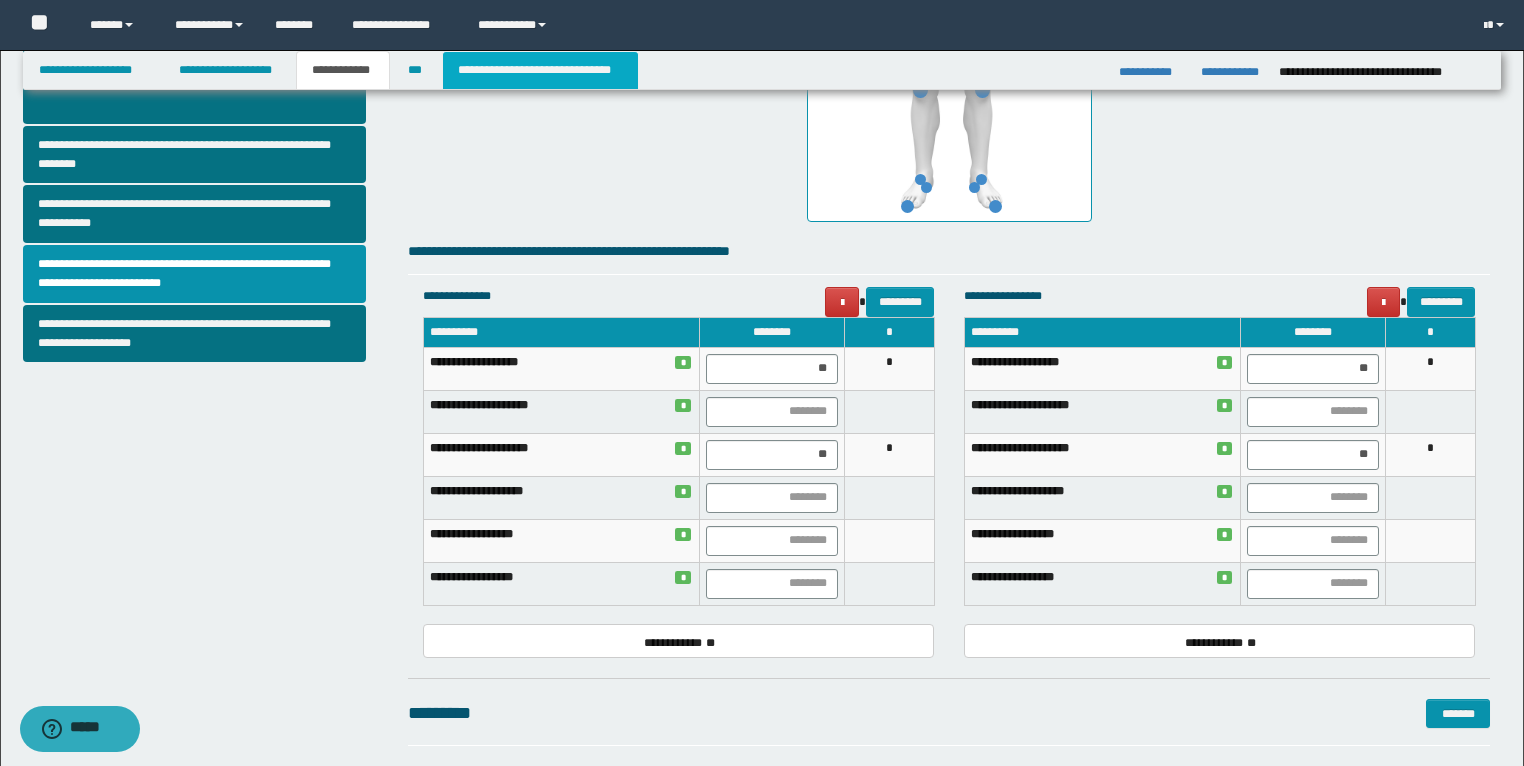 click on "**********" at bounding box center (540, 70) 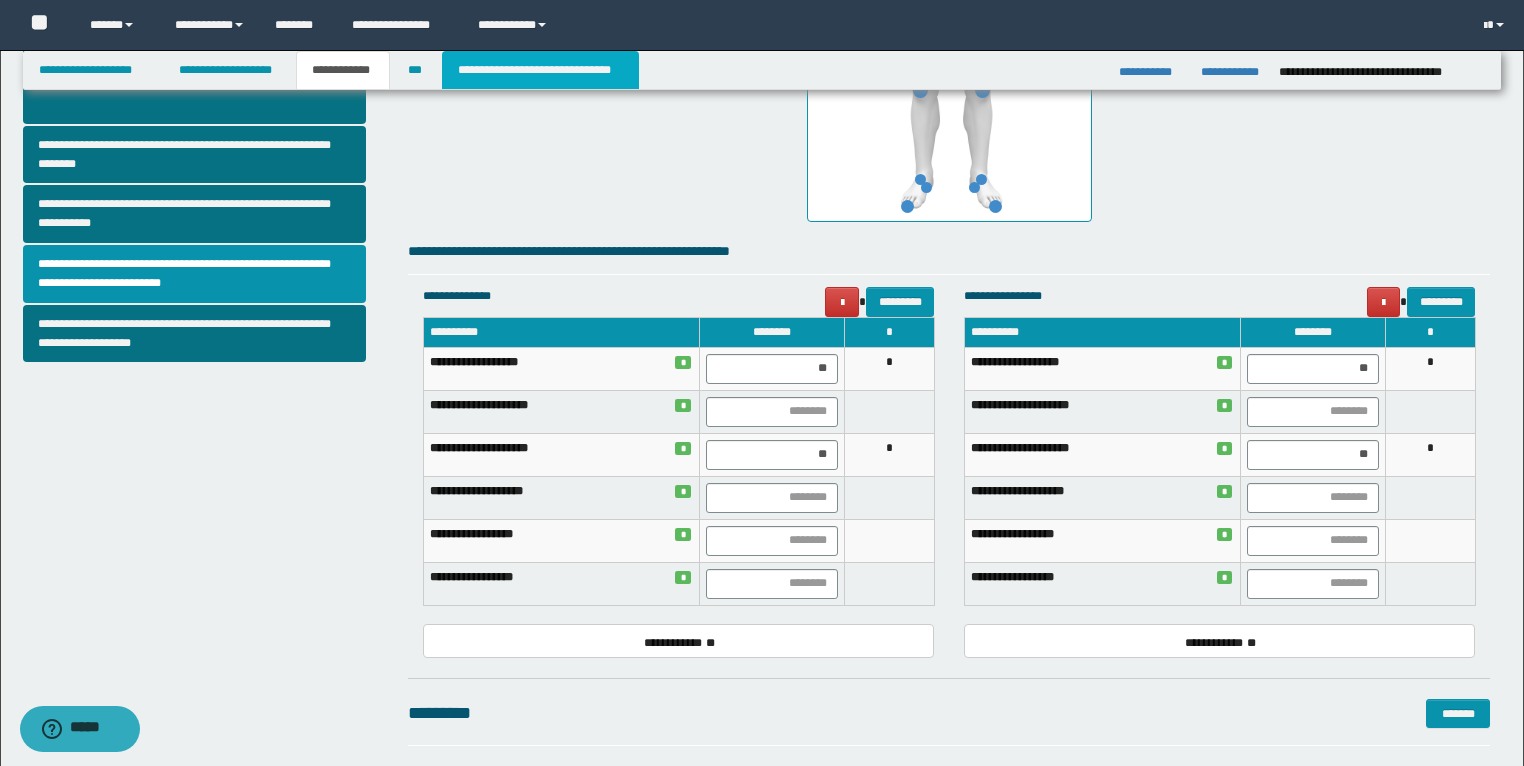 type 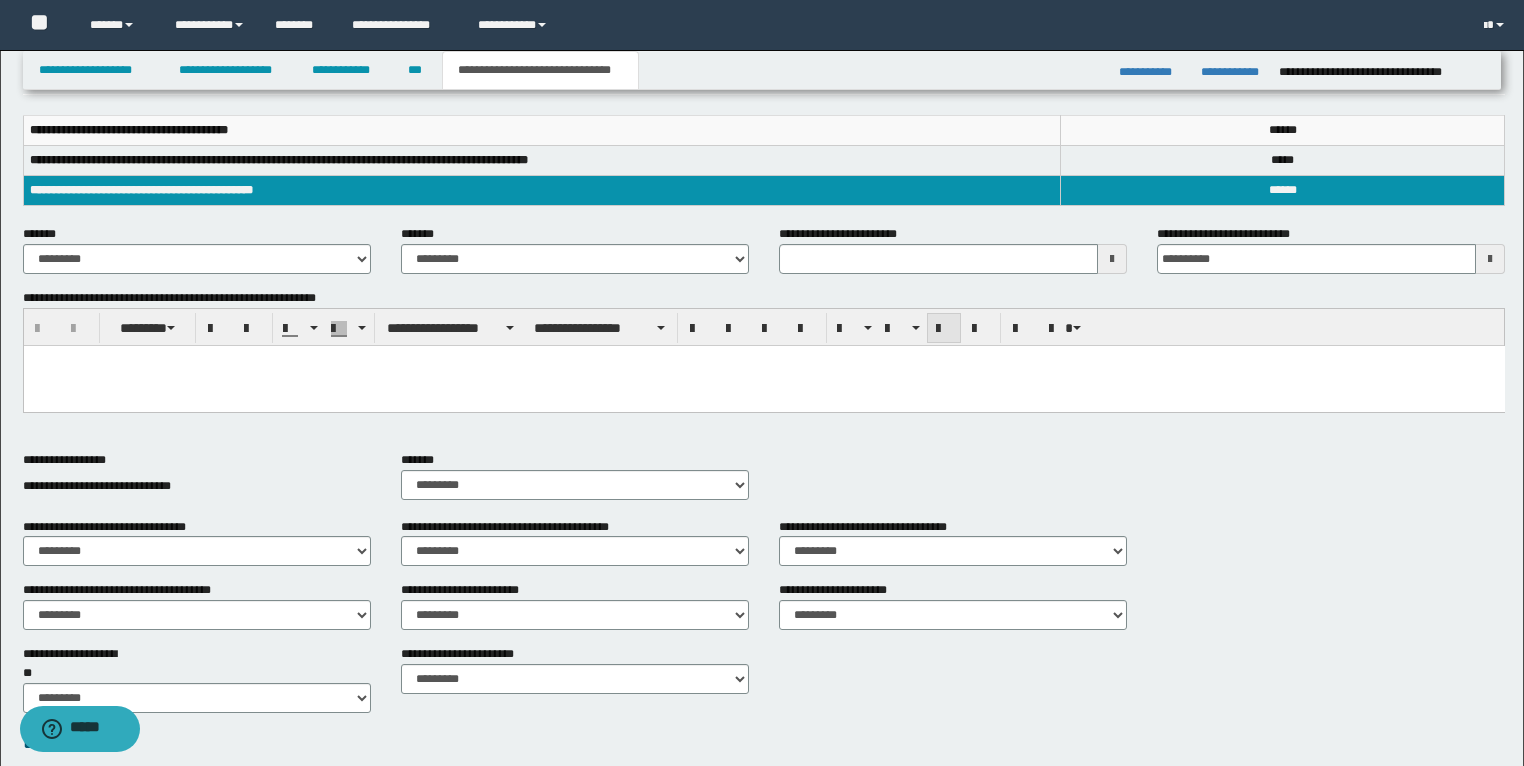 scroll, scrollTop: 34, scrollLeft: 0, axis: vertical 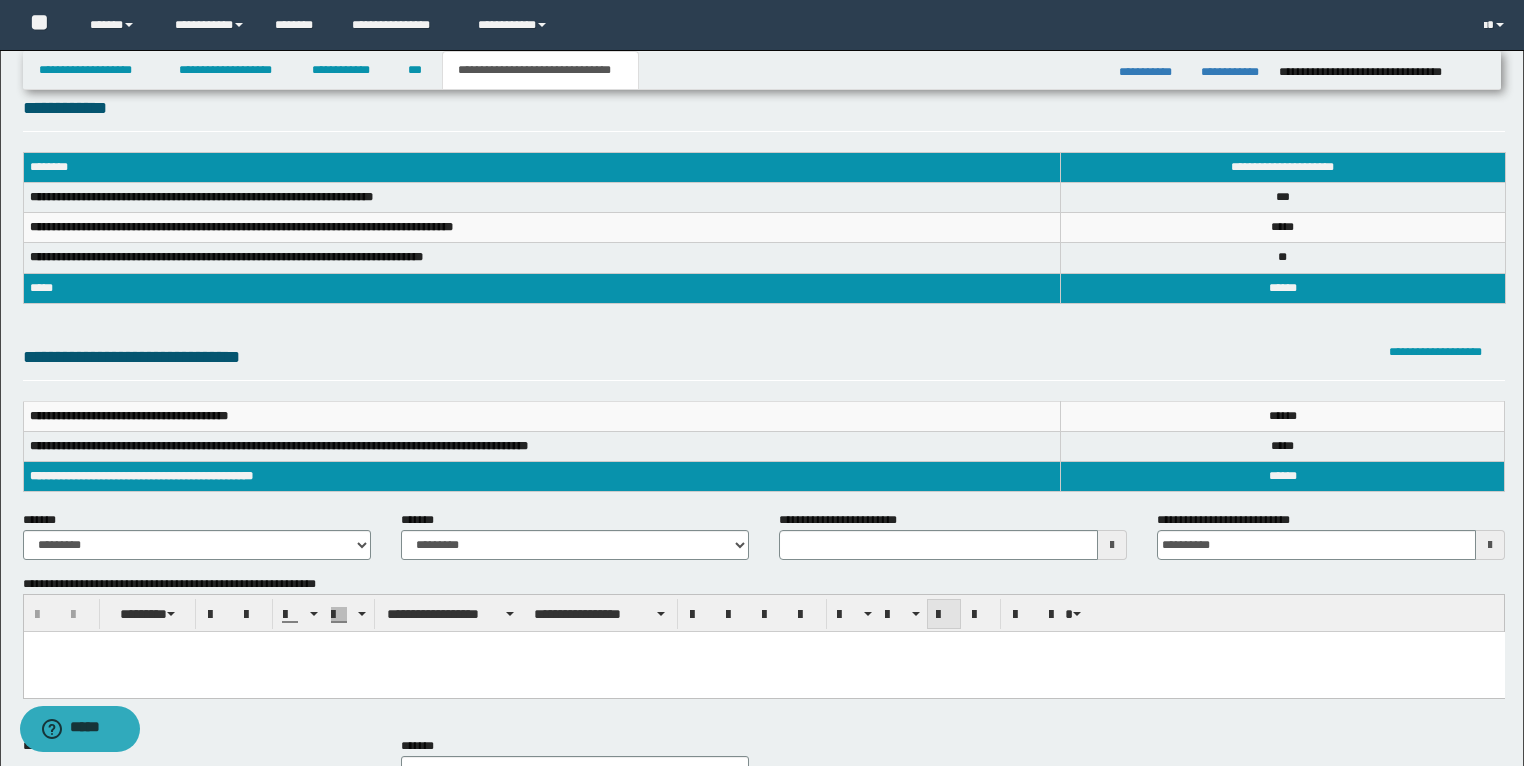 type 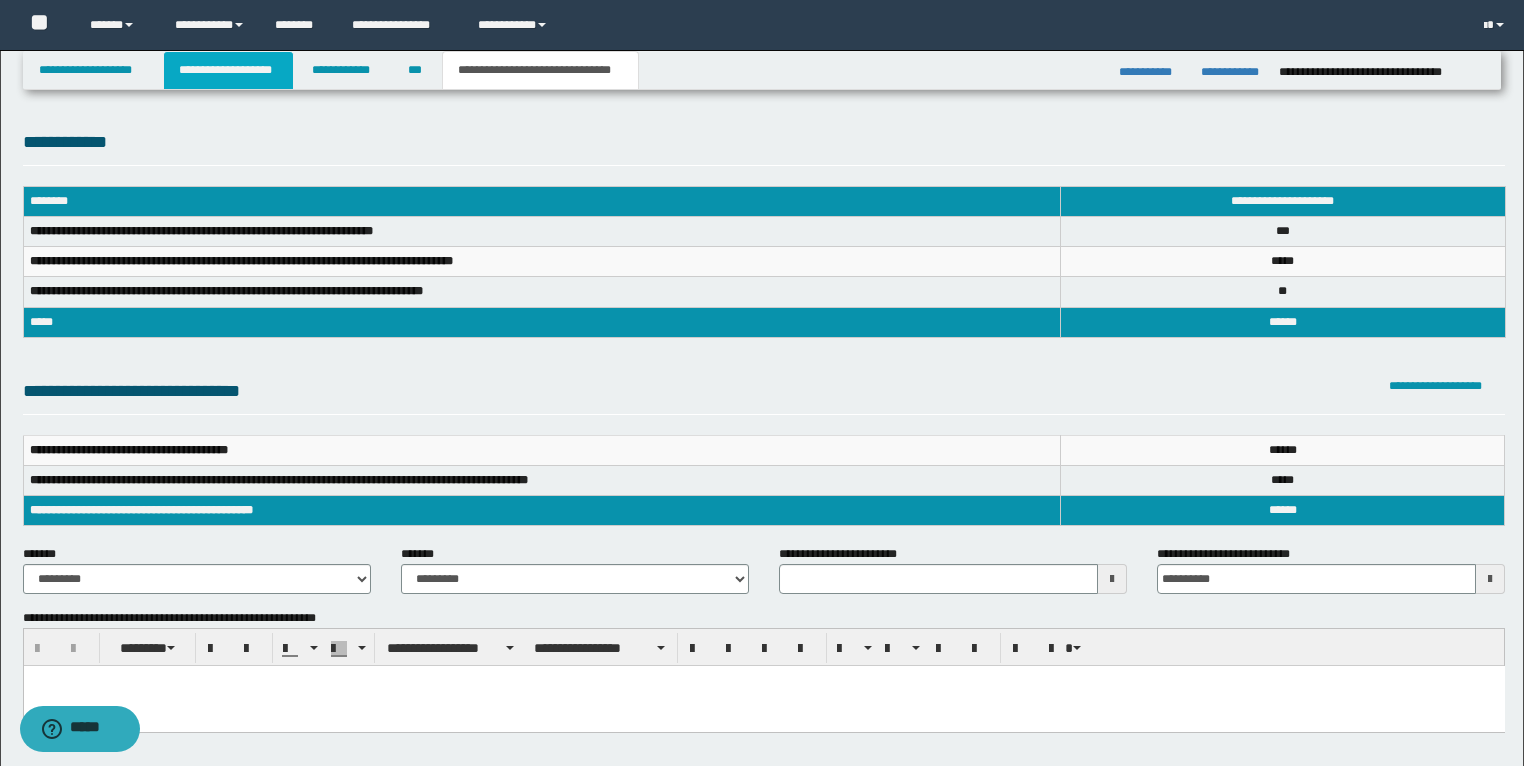 click on "**********" at bounding box center (228, 70) 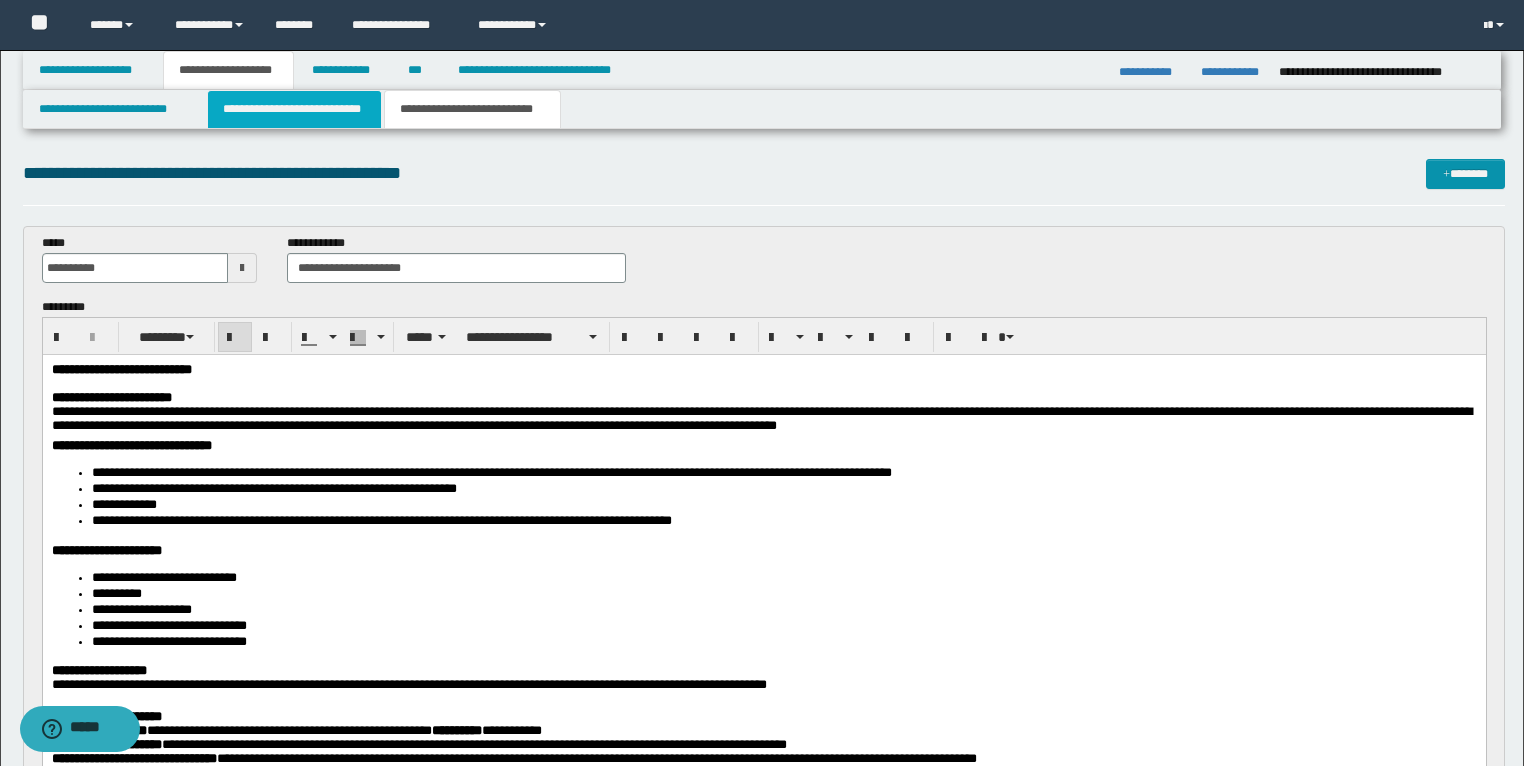 click on "**********" at bounding box center (294, 109) 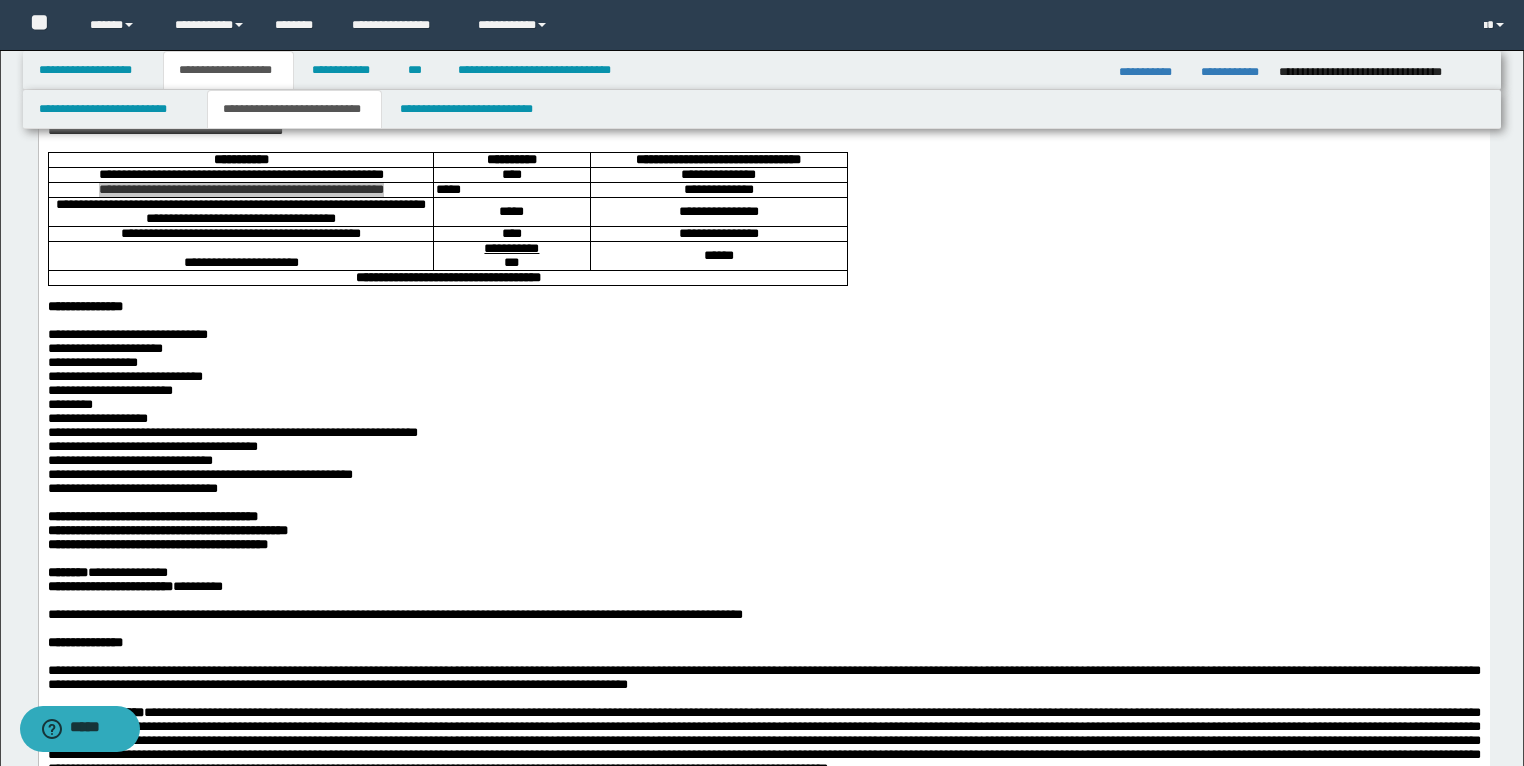 scroll, scrollTop: 240, scrollLeft: 0, axis: vertical 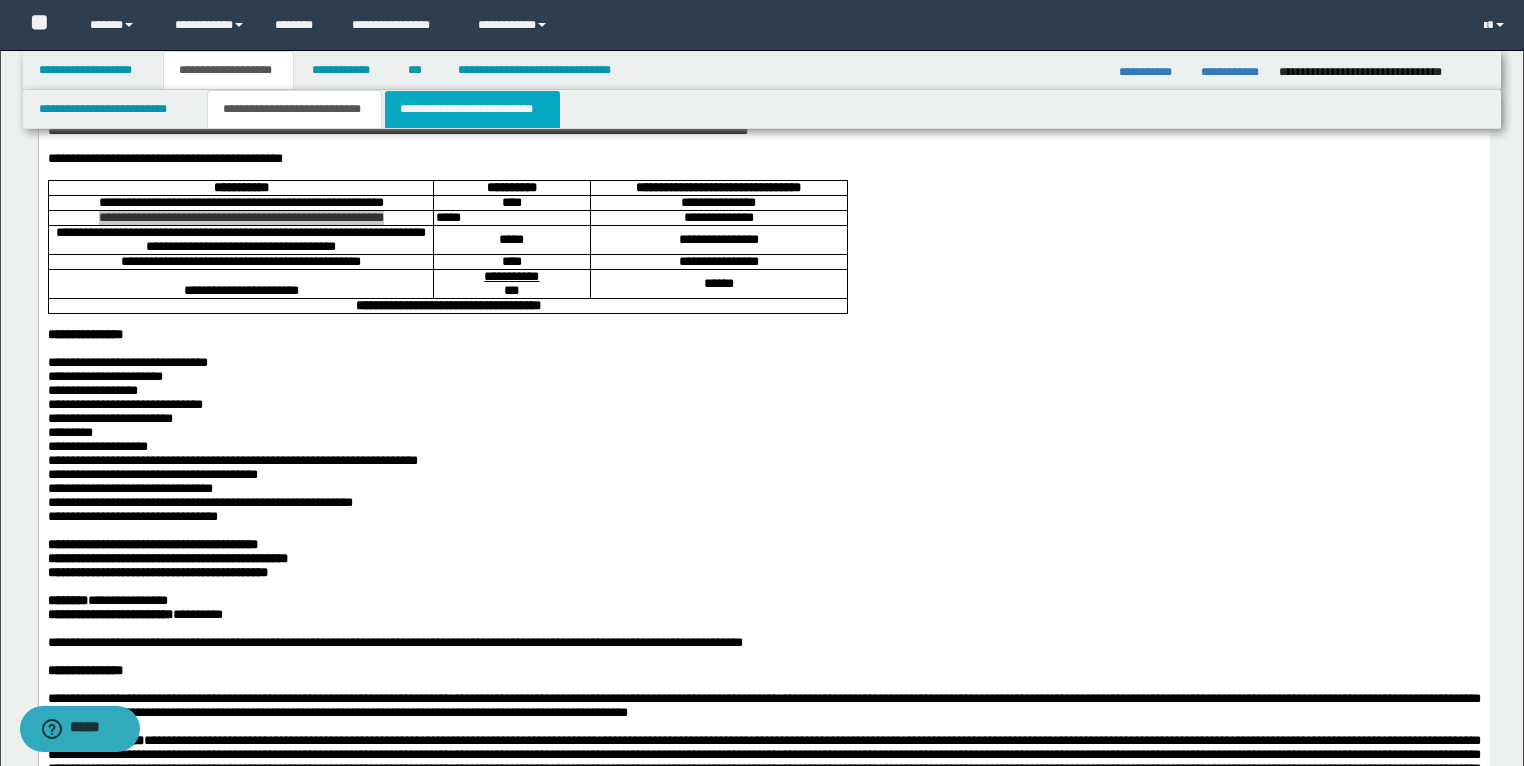 click on "**********" at bounding box center (472, 109) 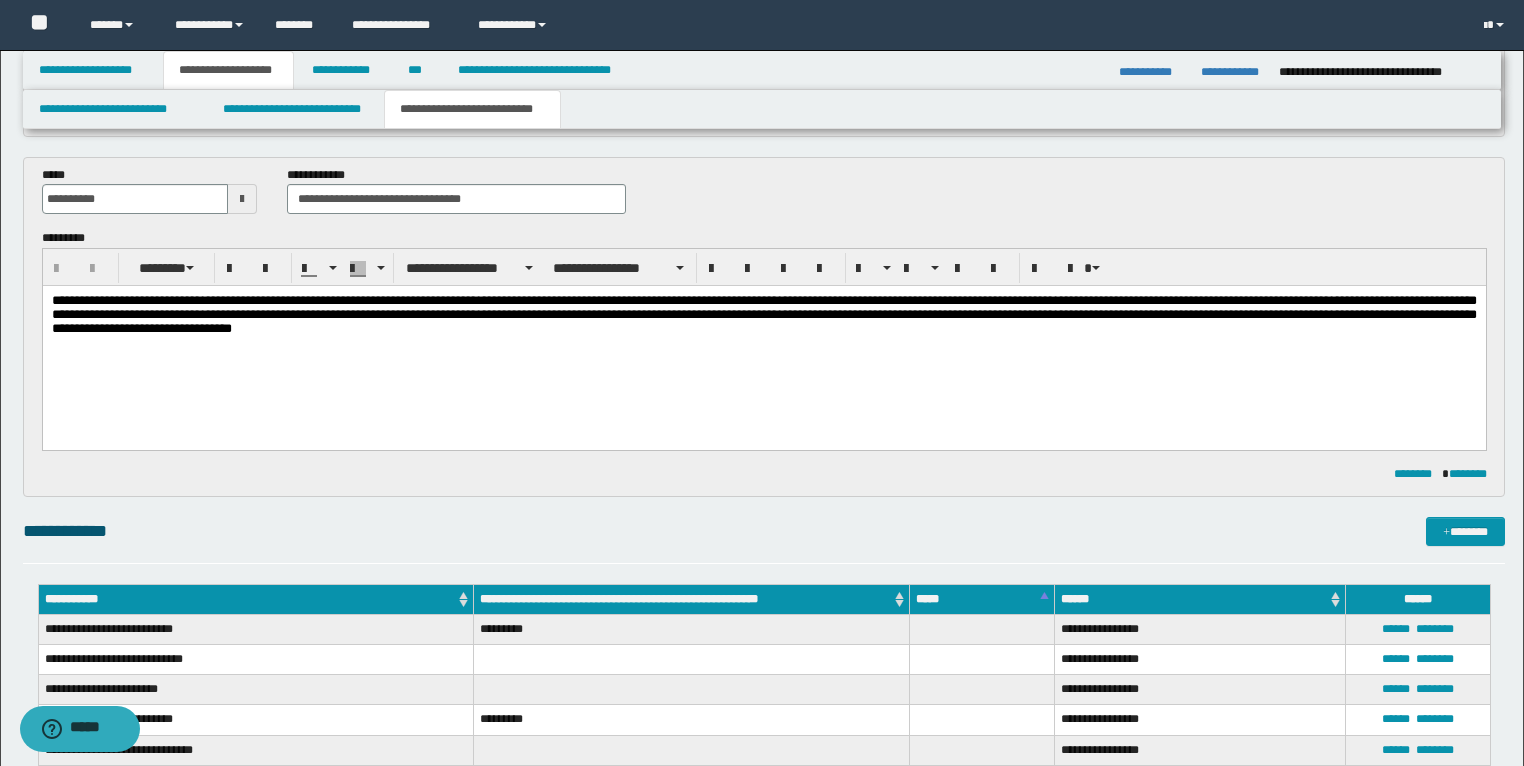 scroll, scrollTop: 1280, scrollLeft: 0, axis: vertical 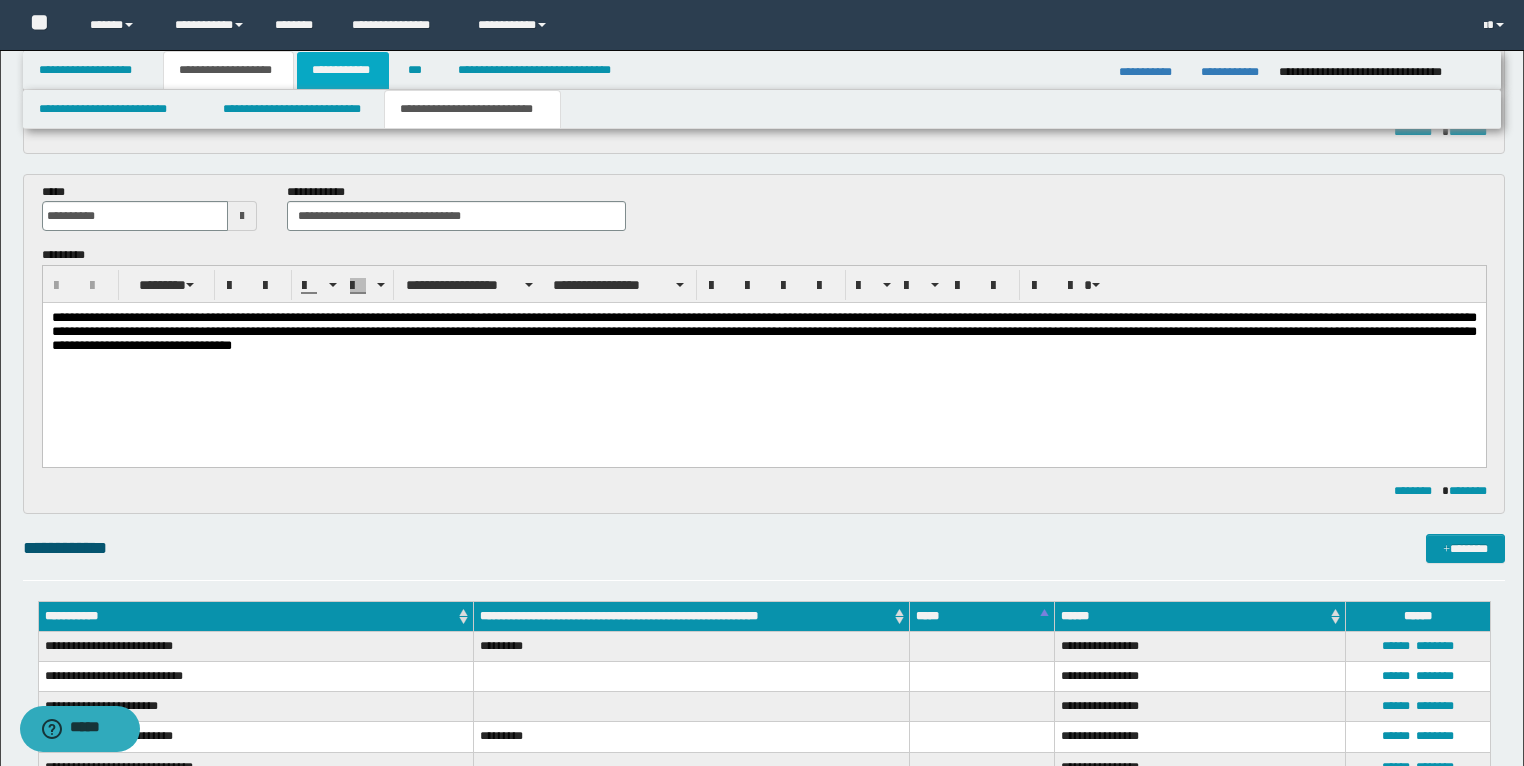 click on "**********" at bounding box center [343, 70] 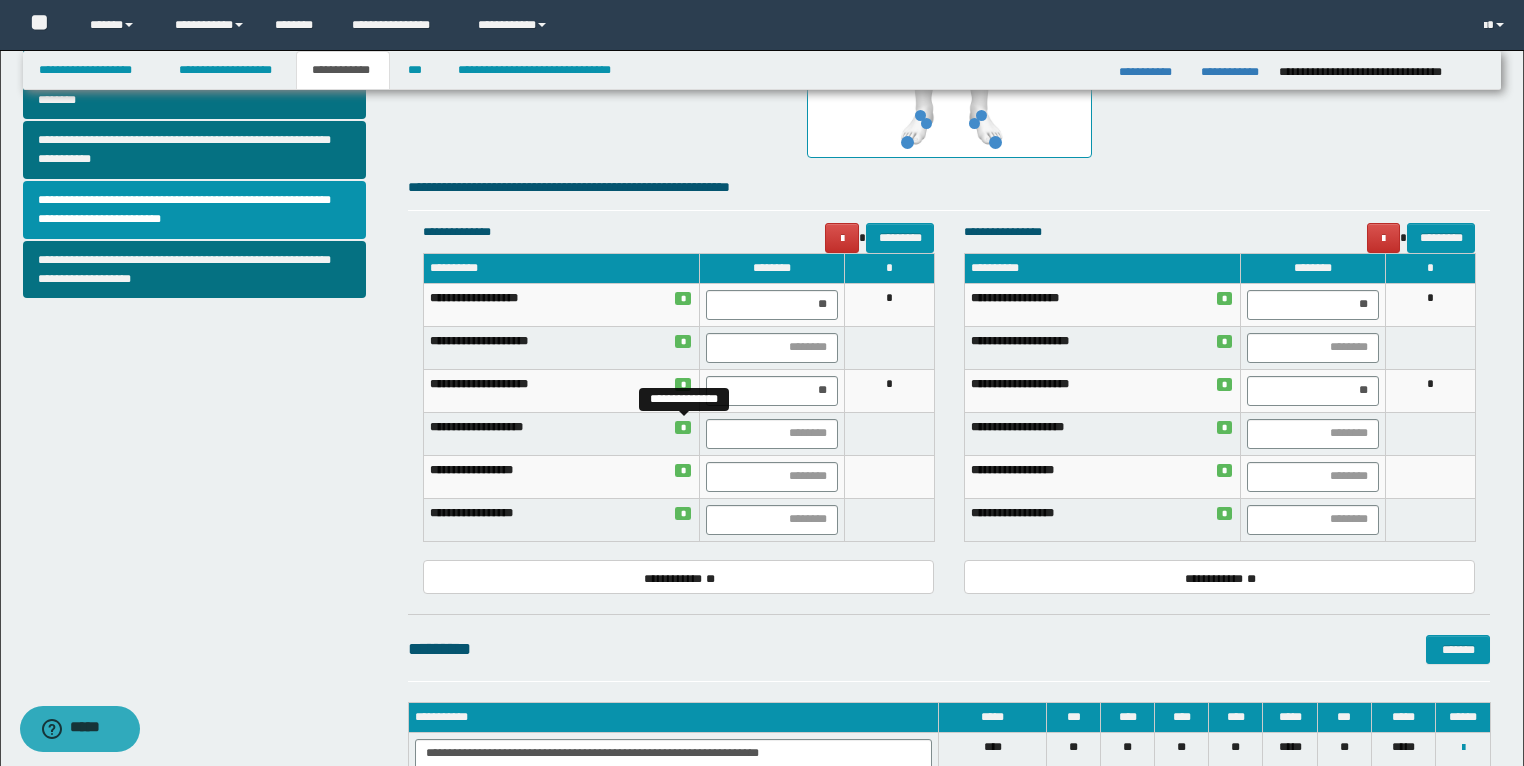 scroll, scrollTop: 384, scrollLeft: 0, axis: vertical 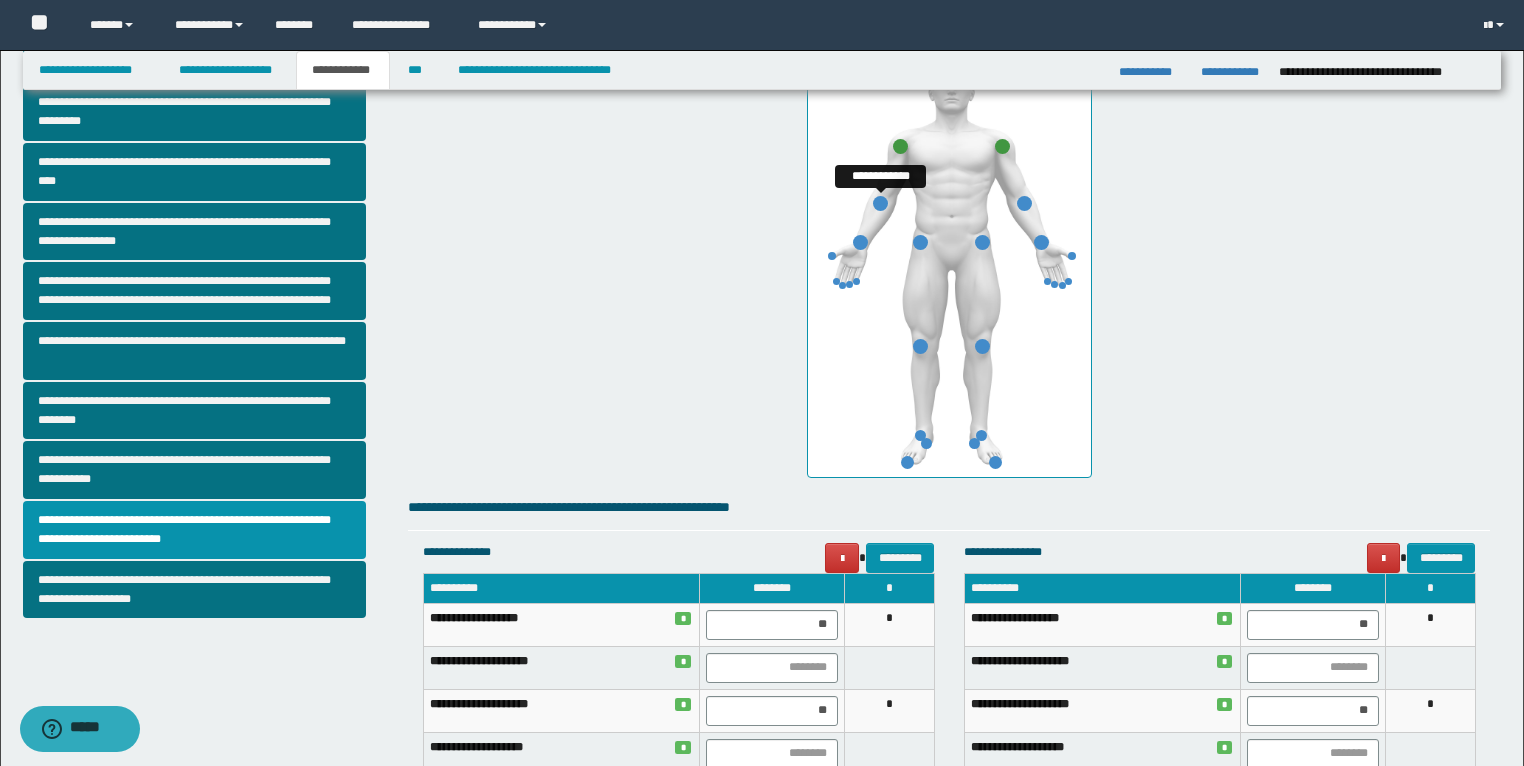 click at bounding box center [880, 203] 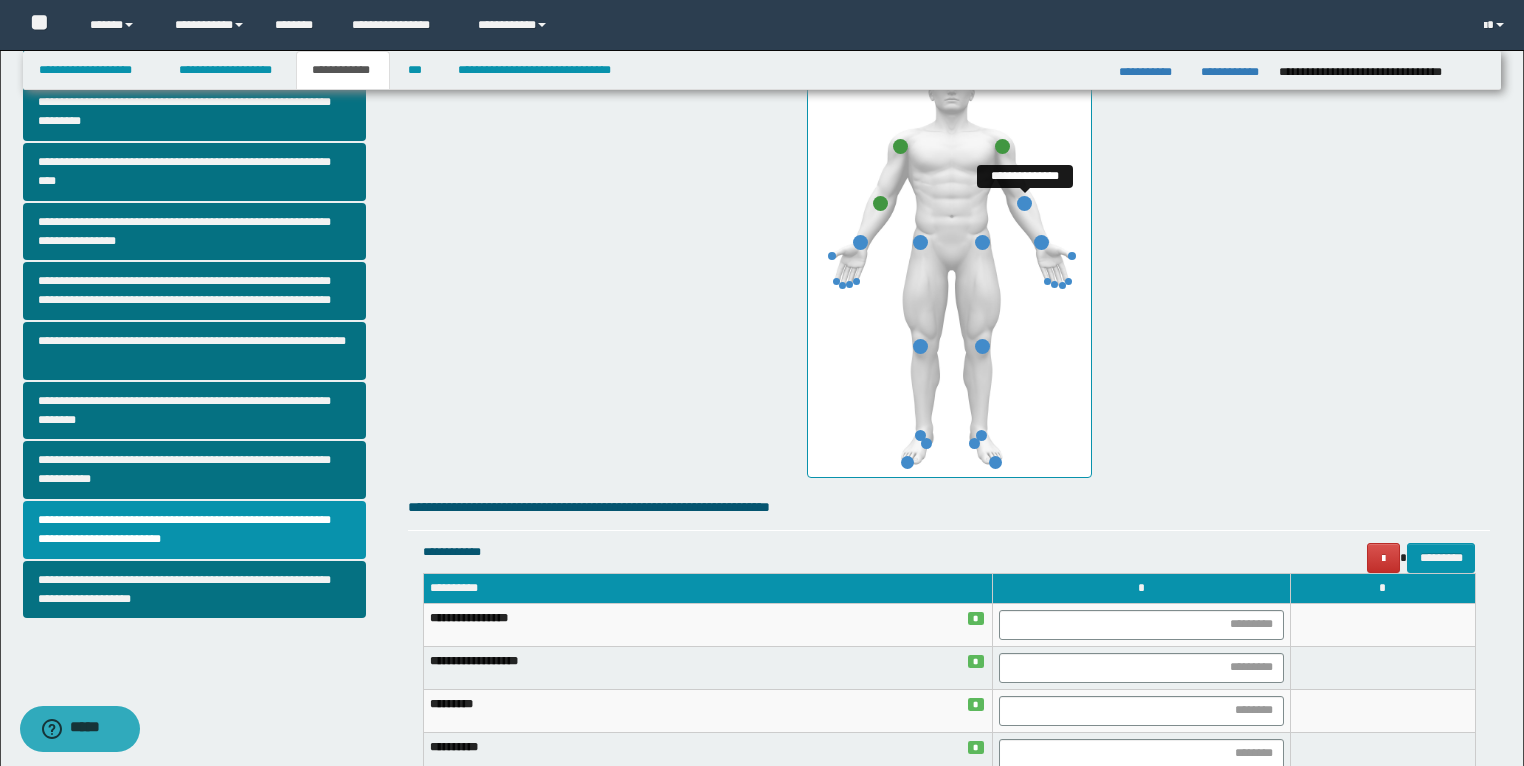 click at bounding box center [1024, 203] 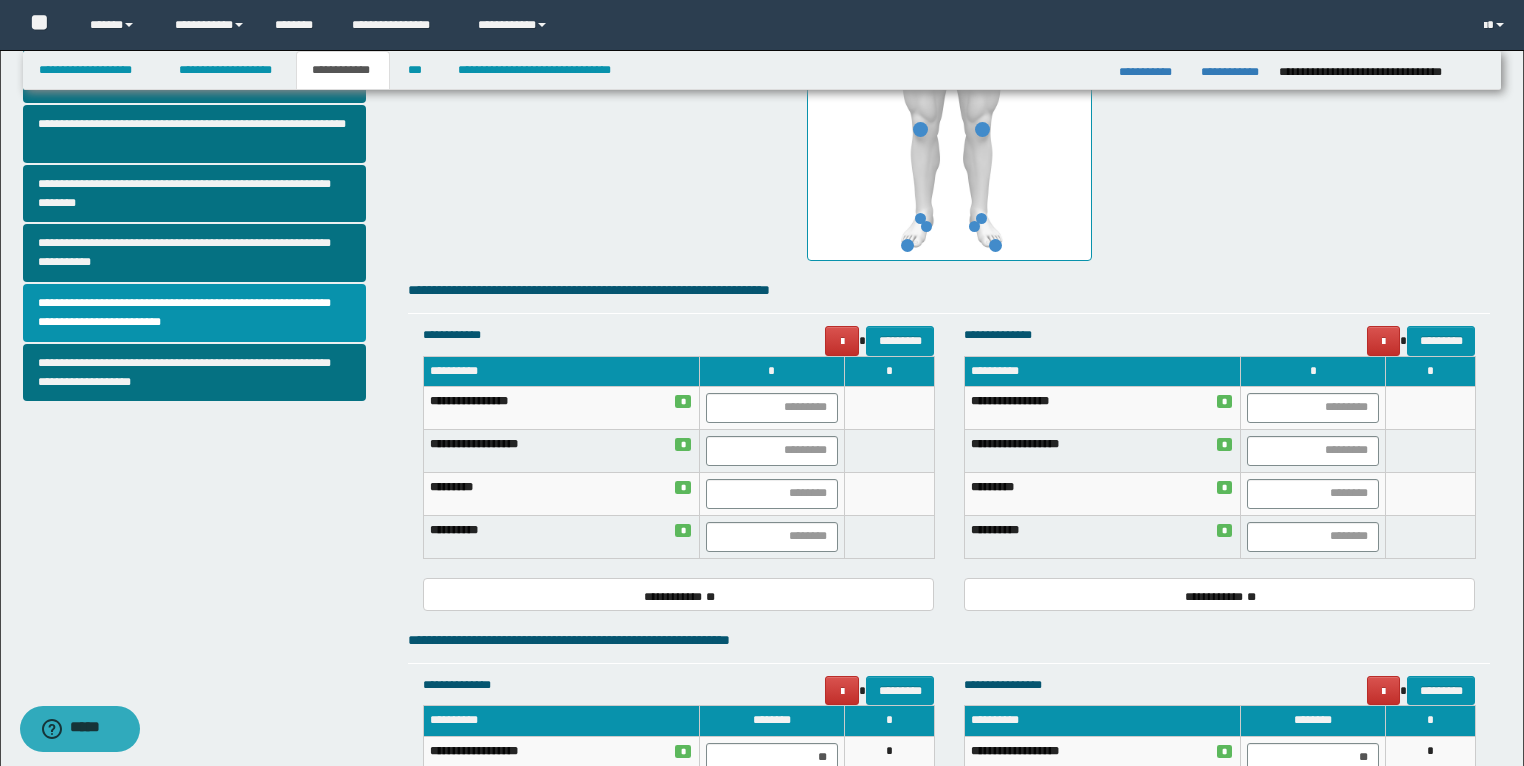 scroll, scrollTop: 624, scrollLeft: 0, axis: vertical 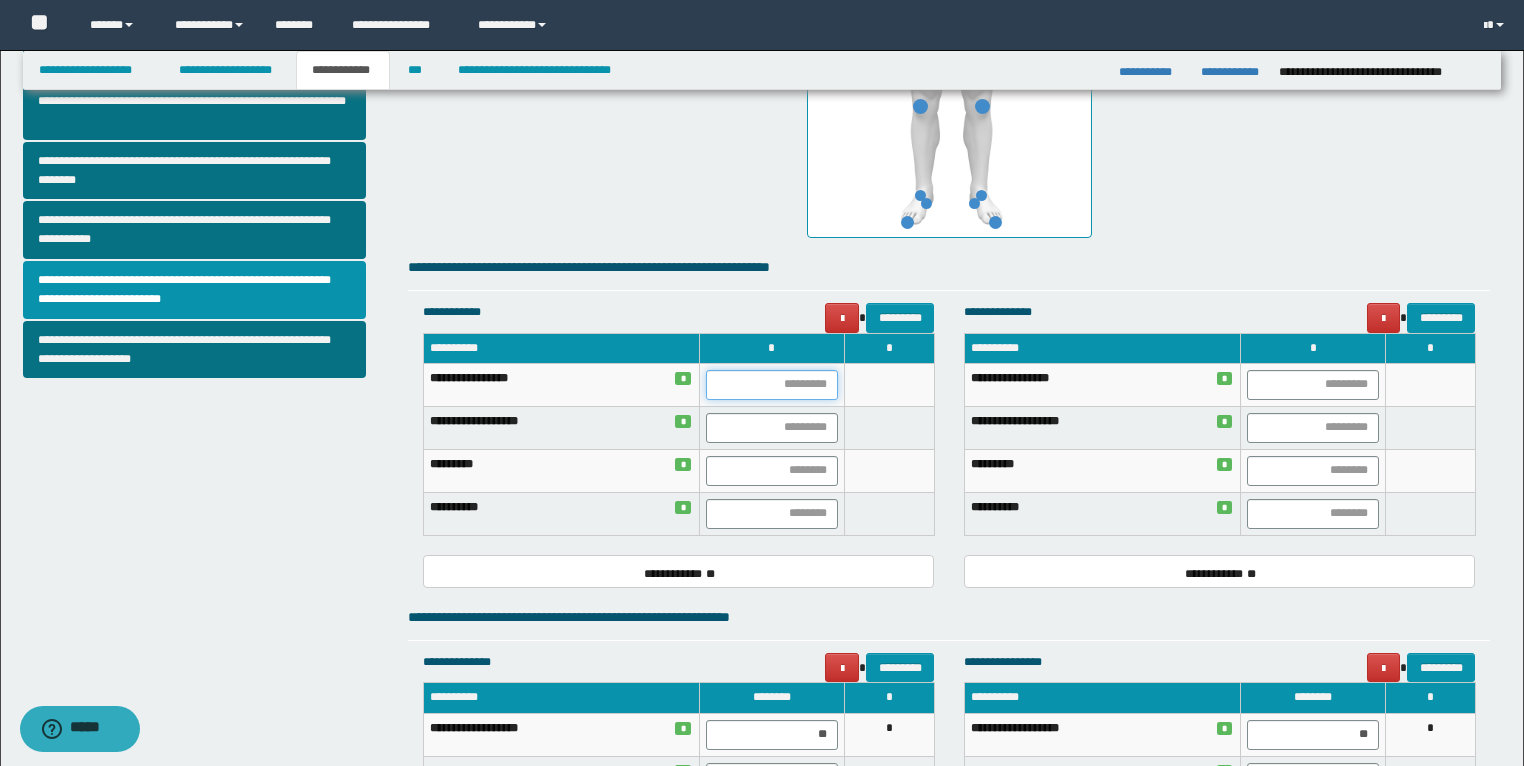 click at bounding box center [772, 385] 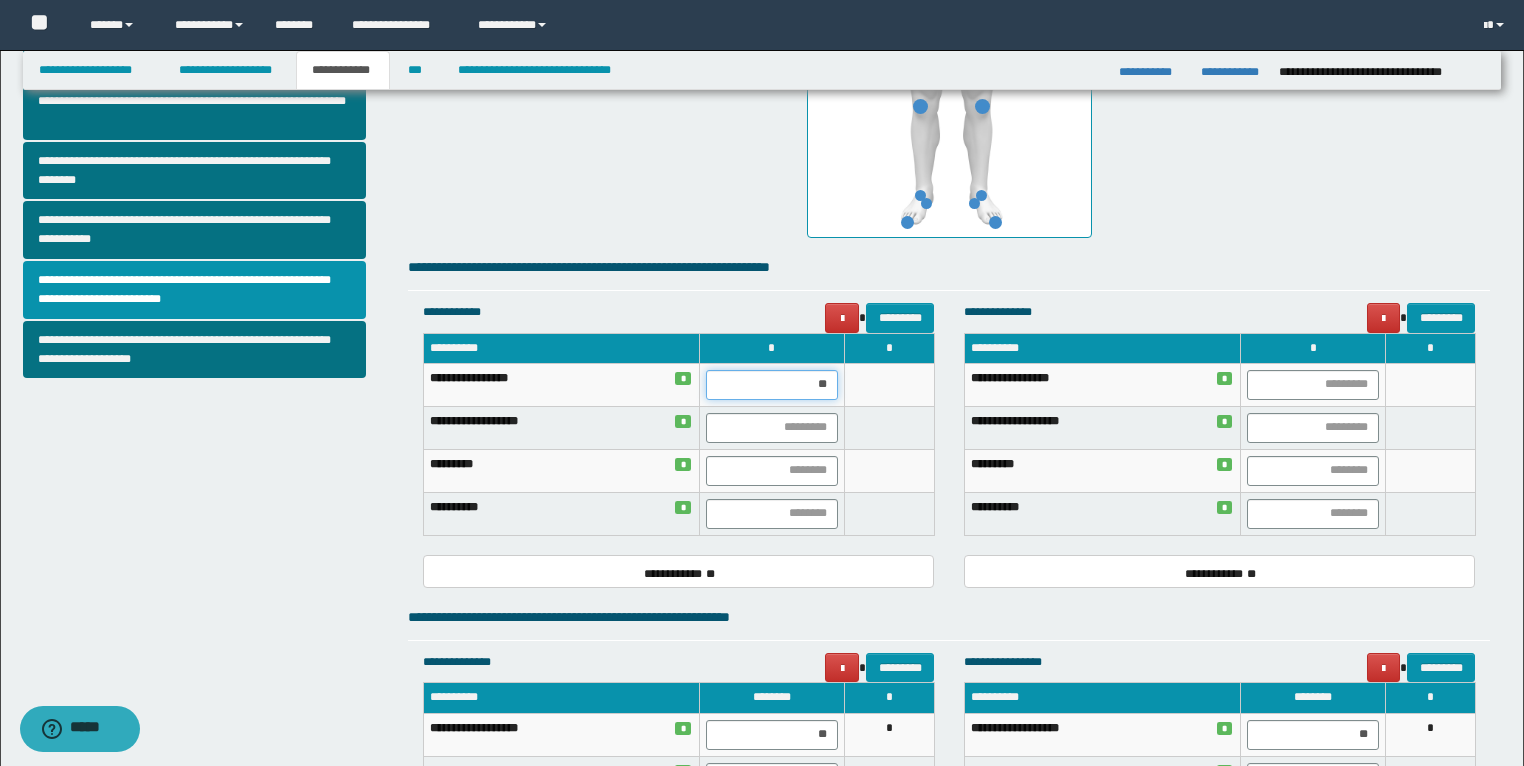 type on "***" 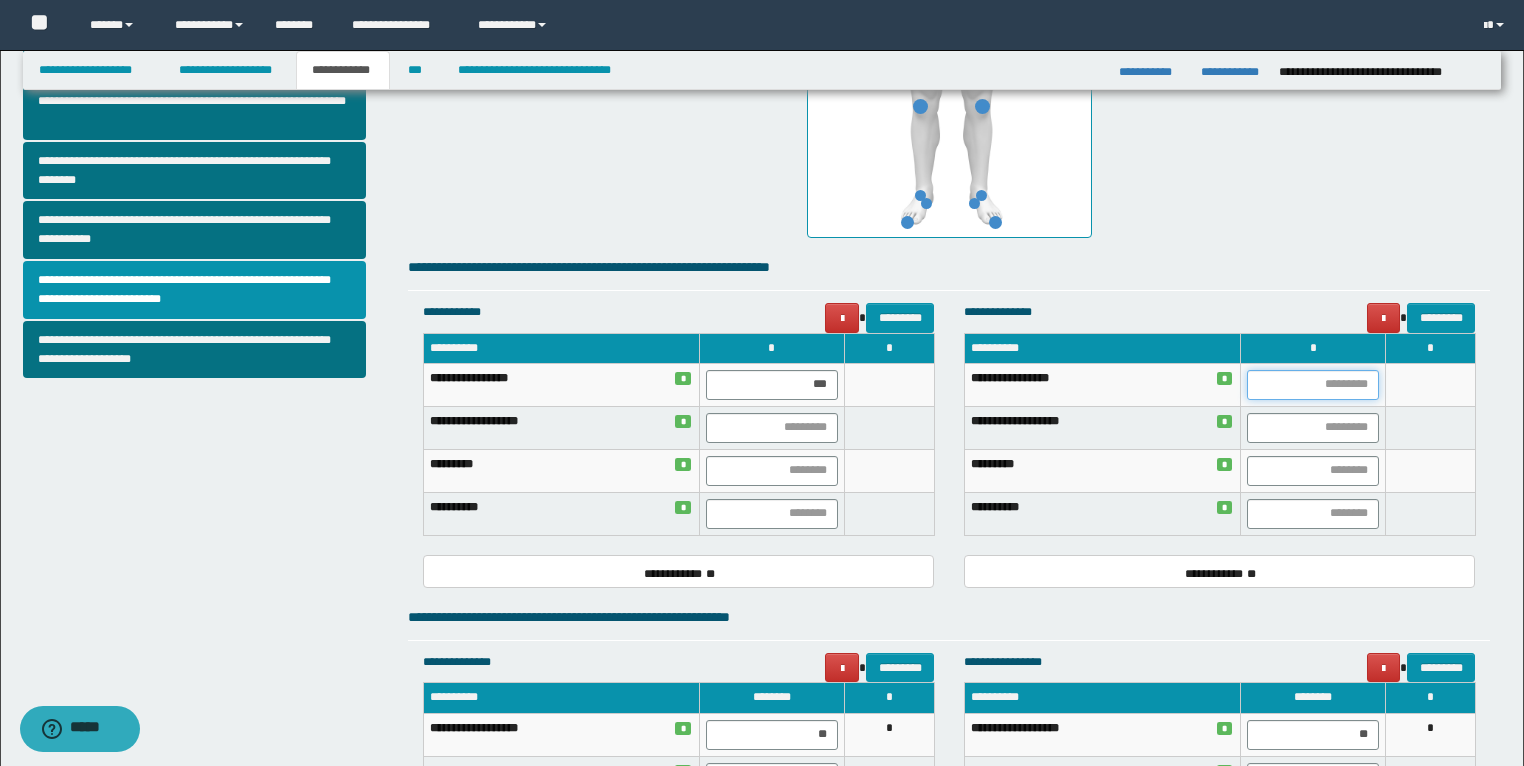 click at bounding box center [1313, 385] 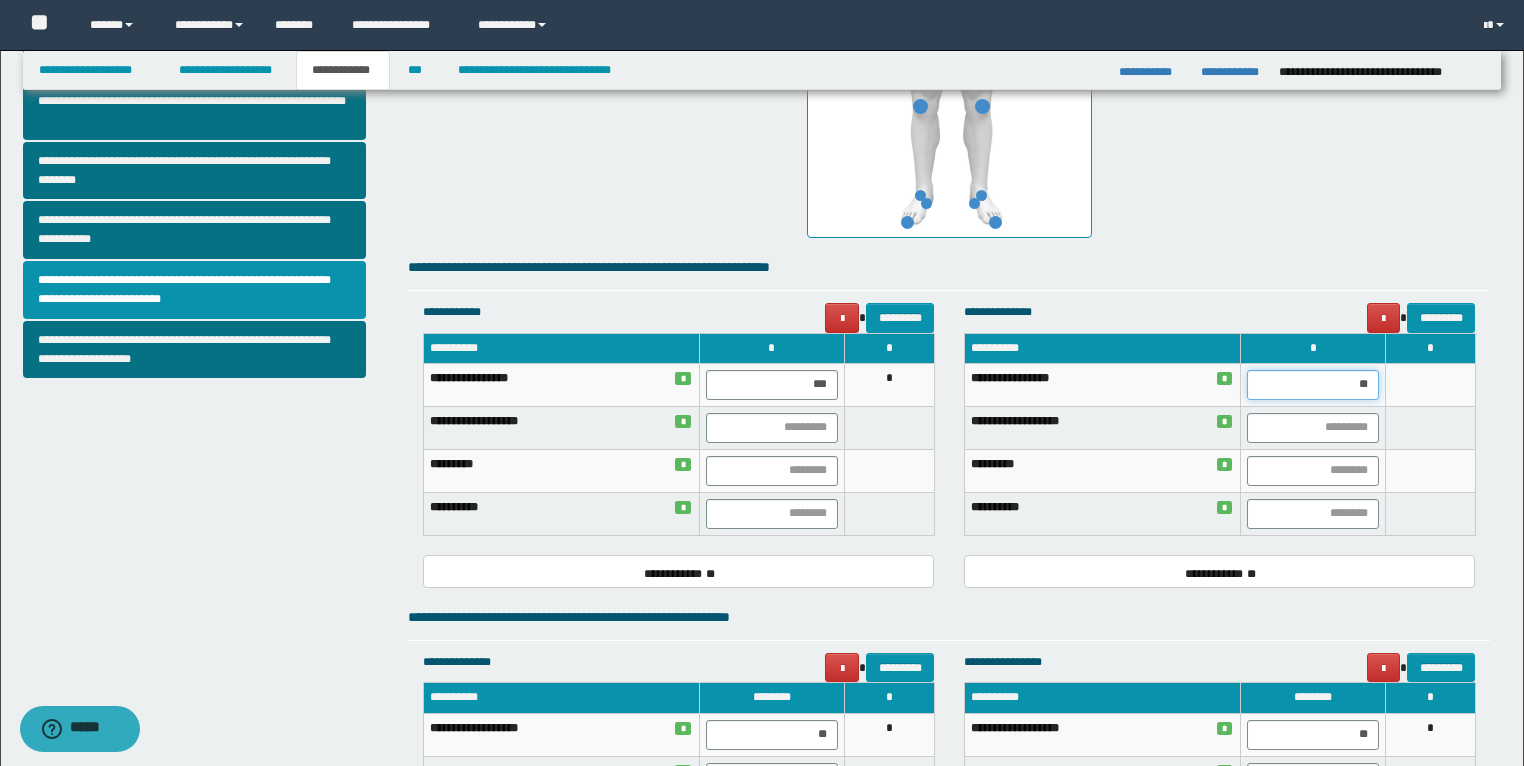 type on "***" 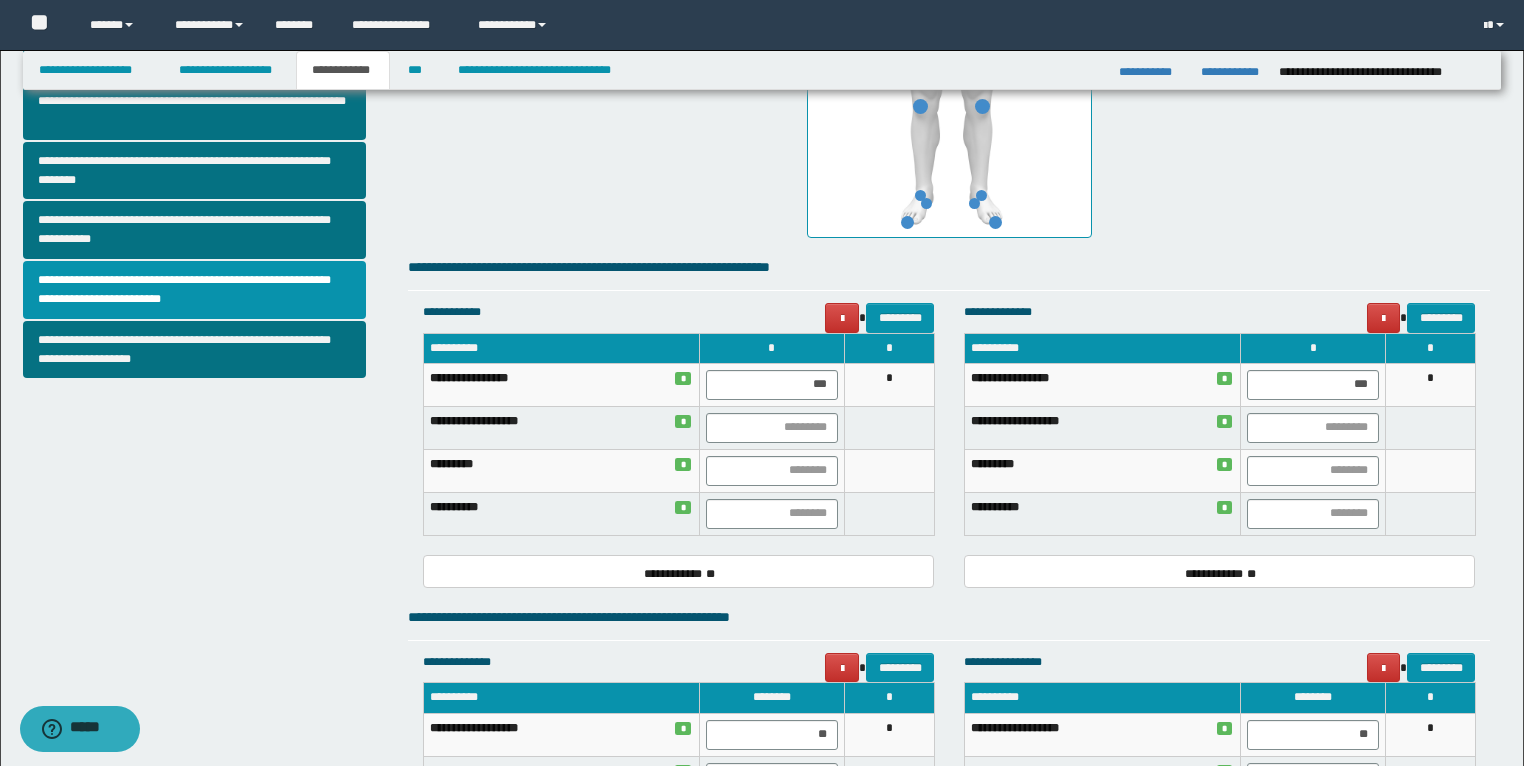 click on "**********" at bounding box center [949, 424] 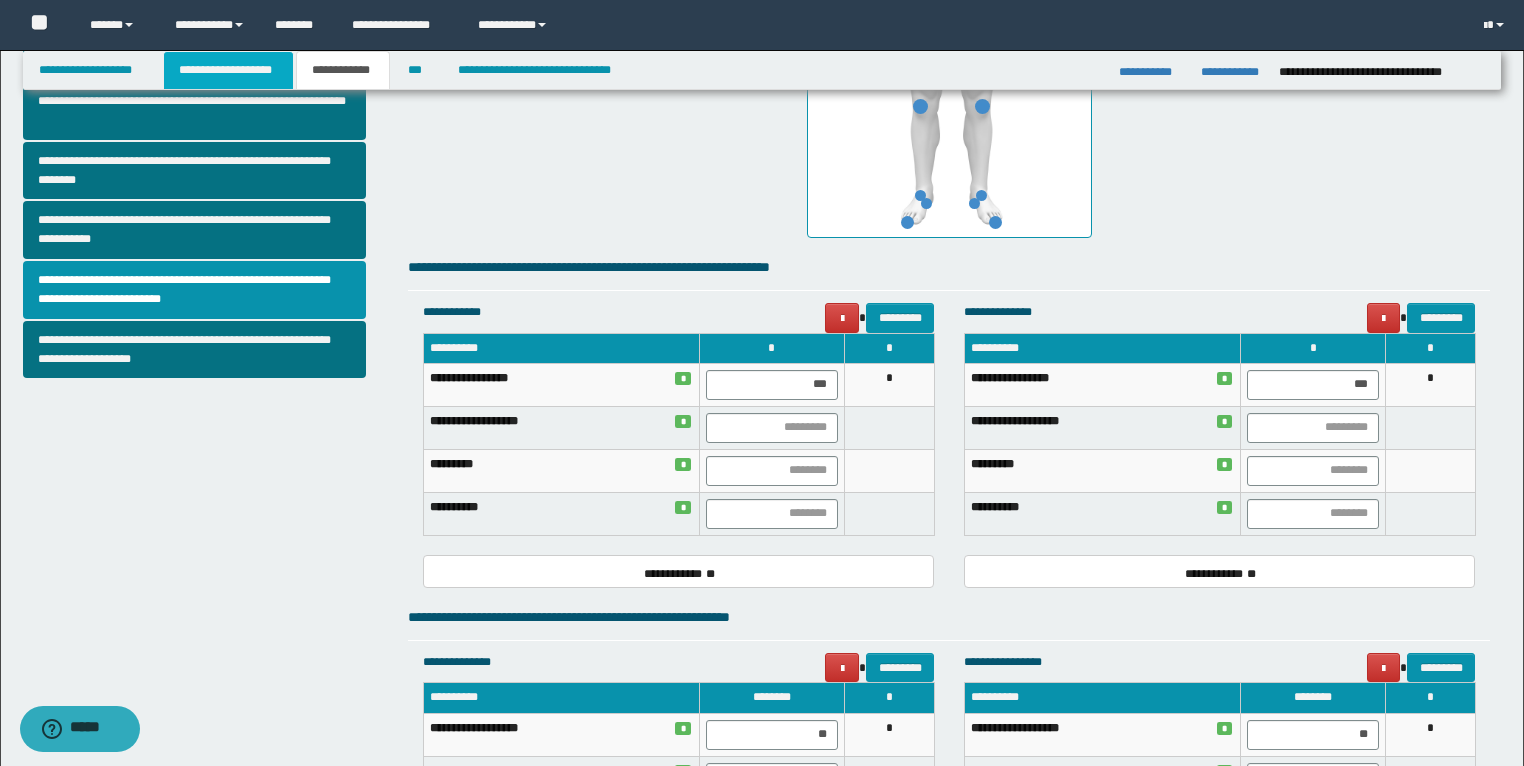 click on "**********" at bounding box center (228, 70) 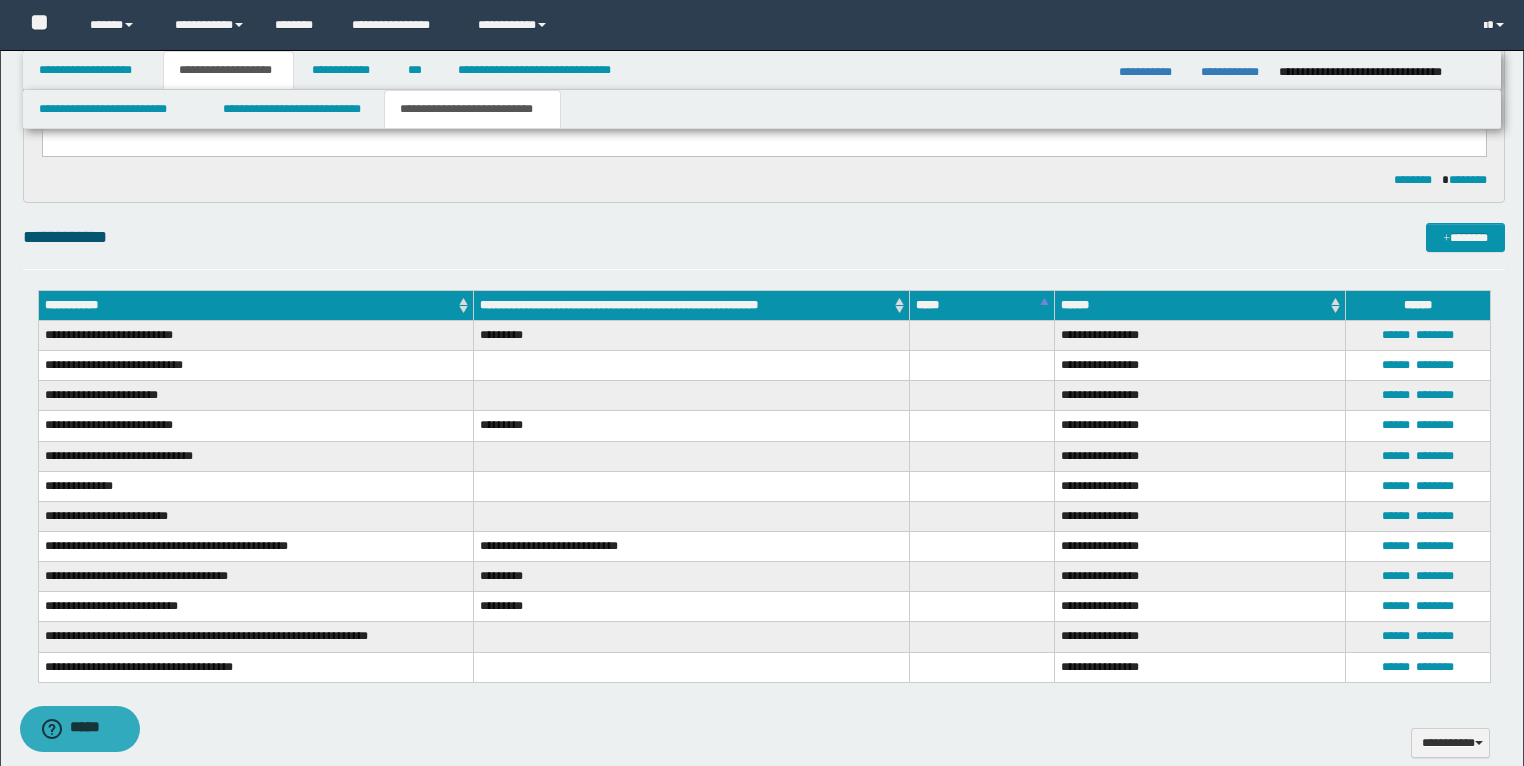 scroll, scrollTop: 1696, scrollLeft: 0, axis: vertical 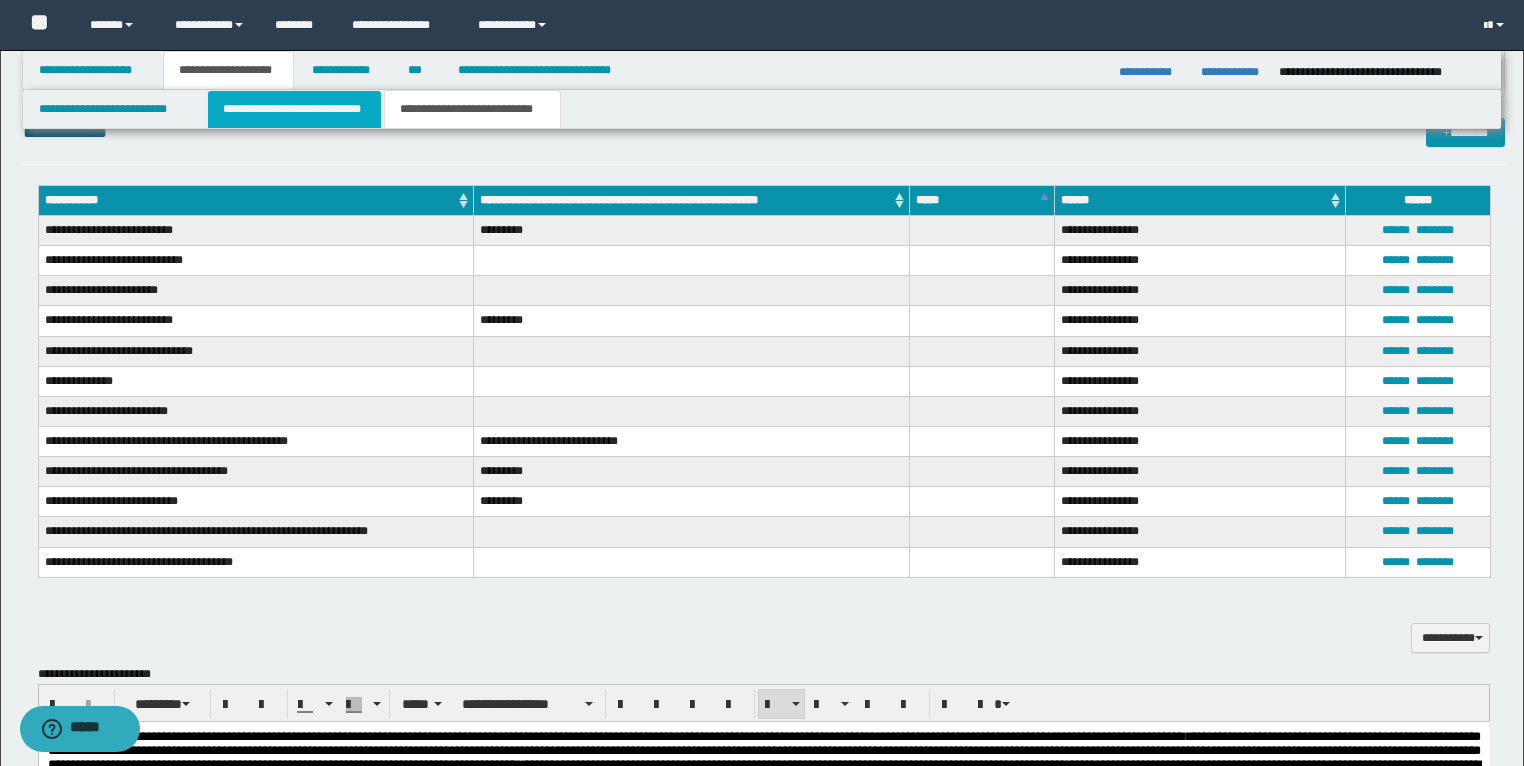 click on "**********" at bounding box center [294, 109] 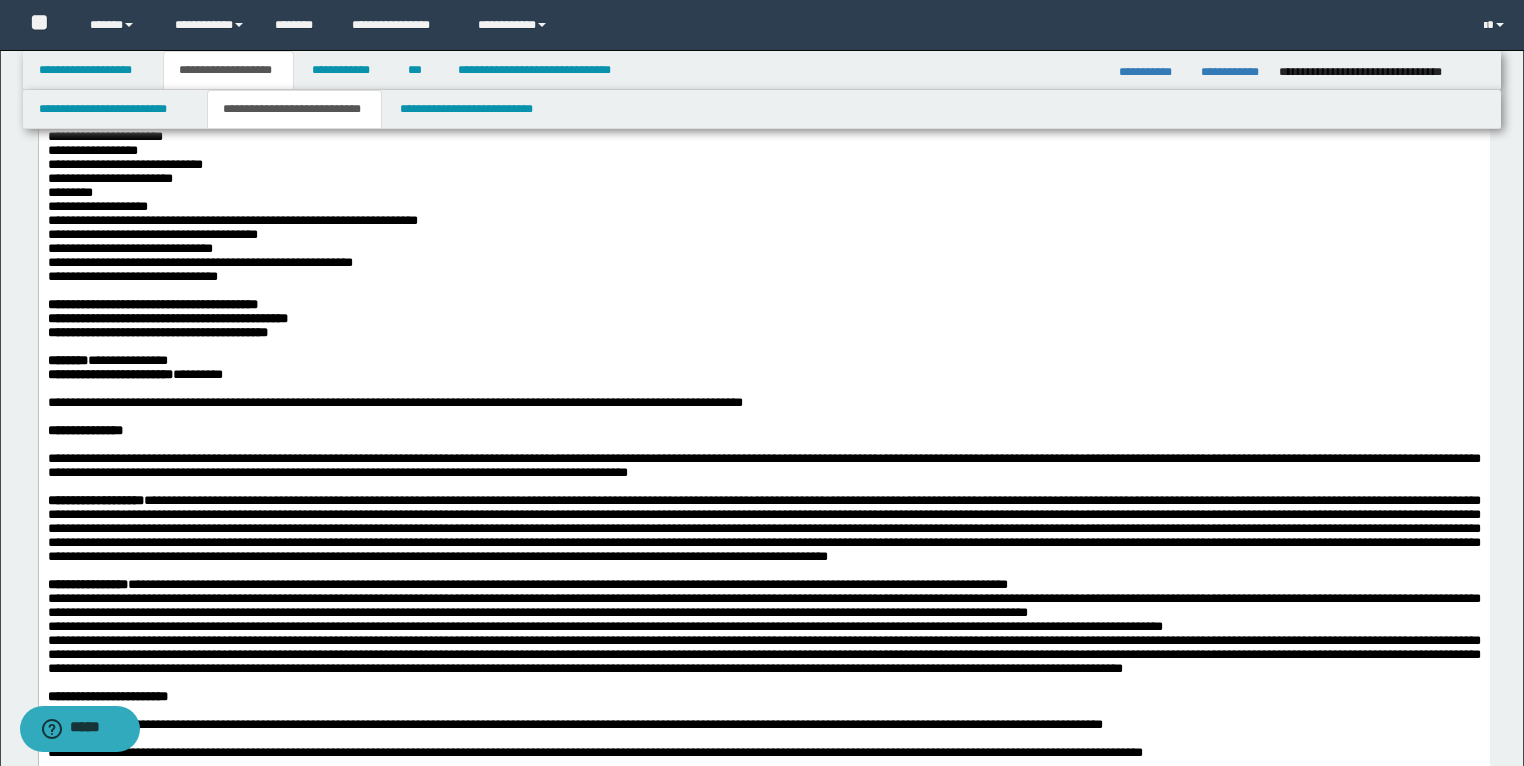 scroll, scrollTop: 240, scrollLeft: 0, axis: vertical 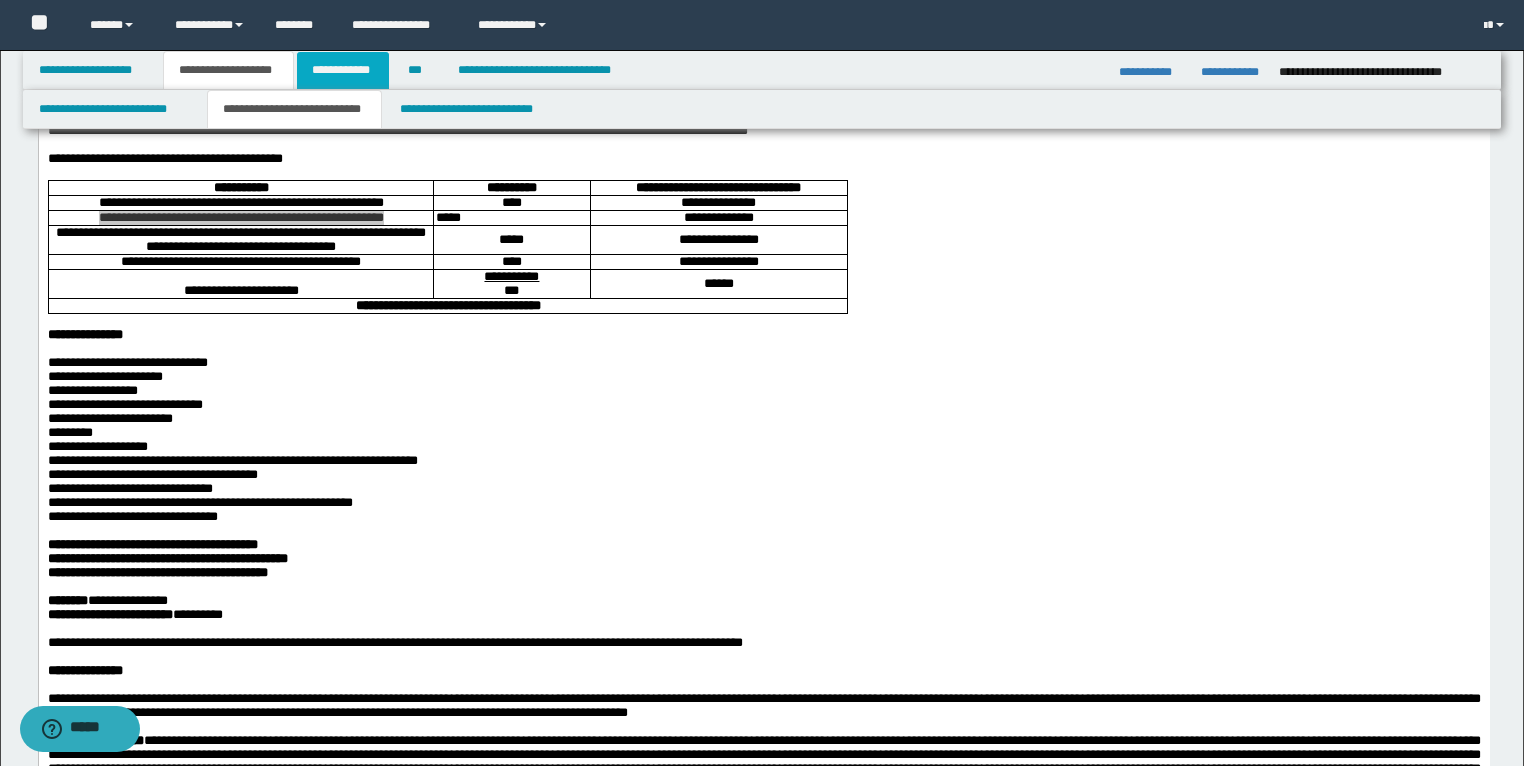 click on "**********" at bounding box center (343, 70) 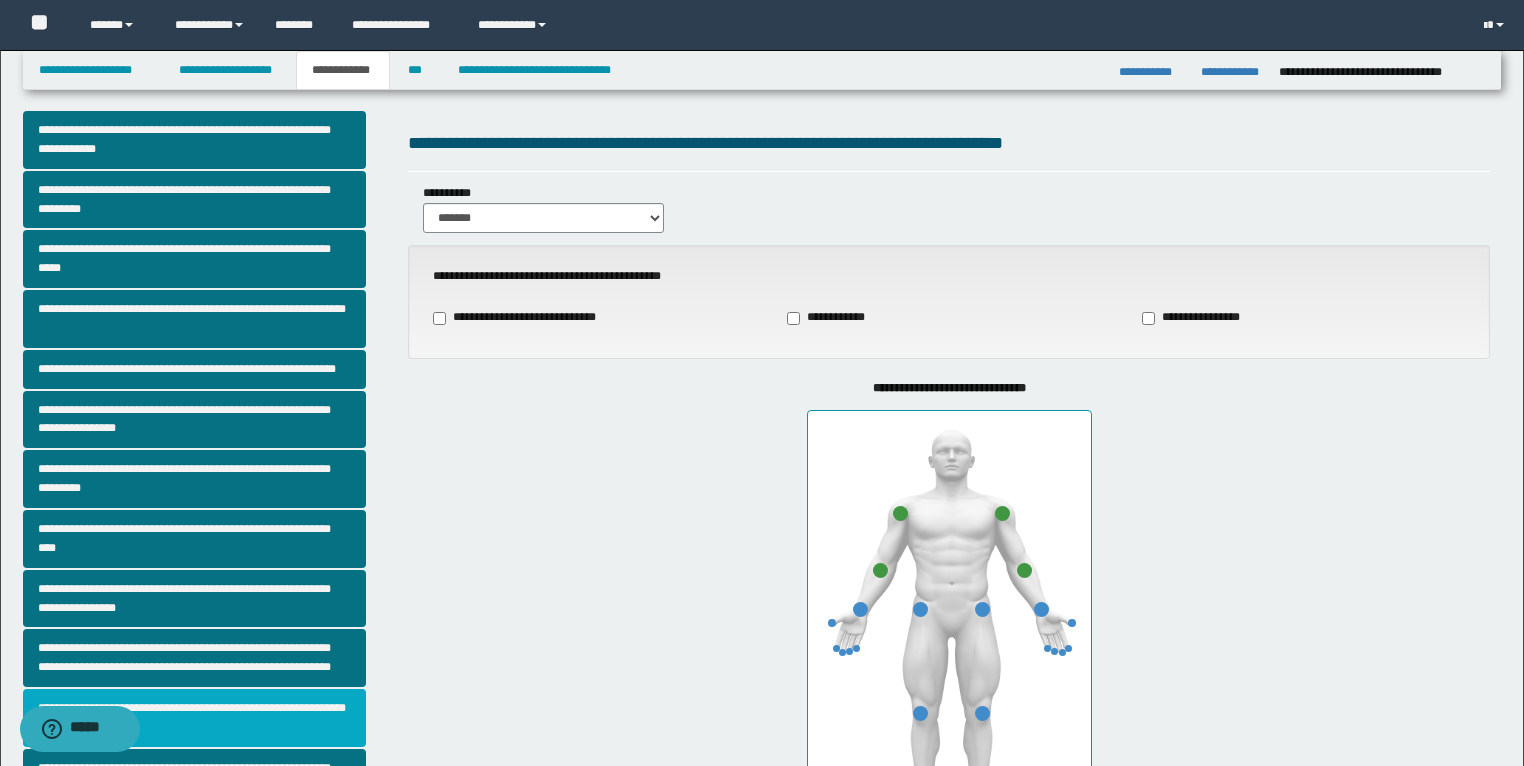 scroll, scrollTop: 0, scrollLeft: 0, axis: both 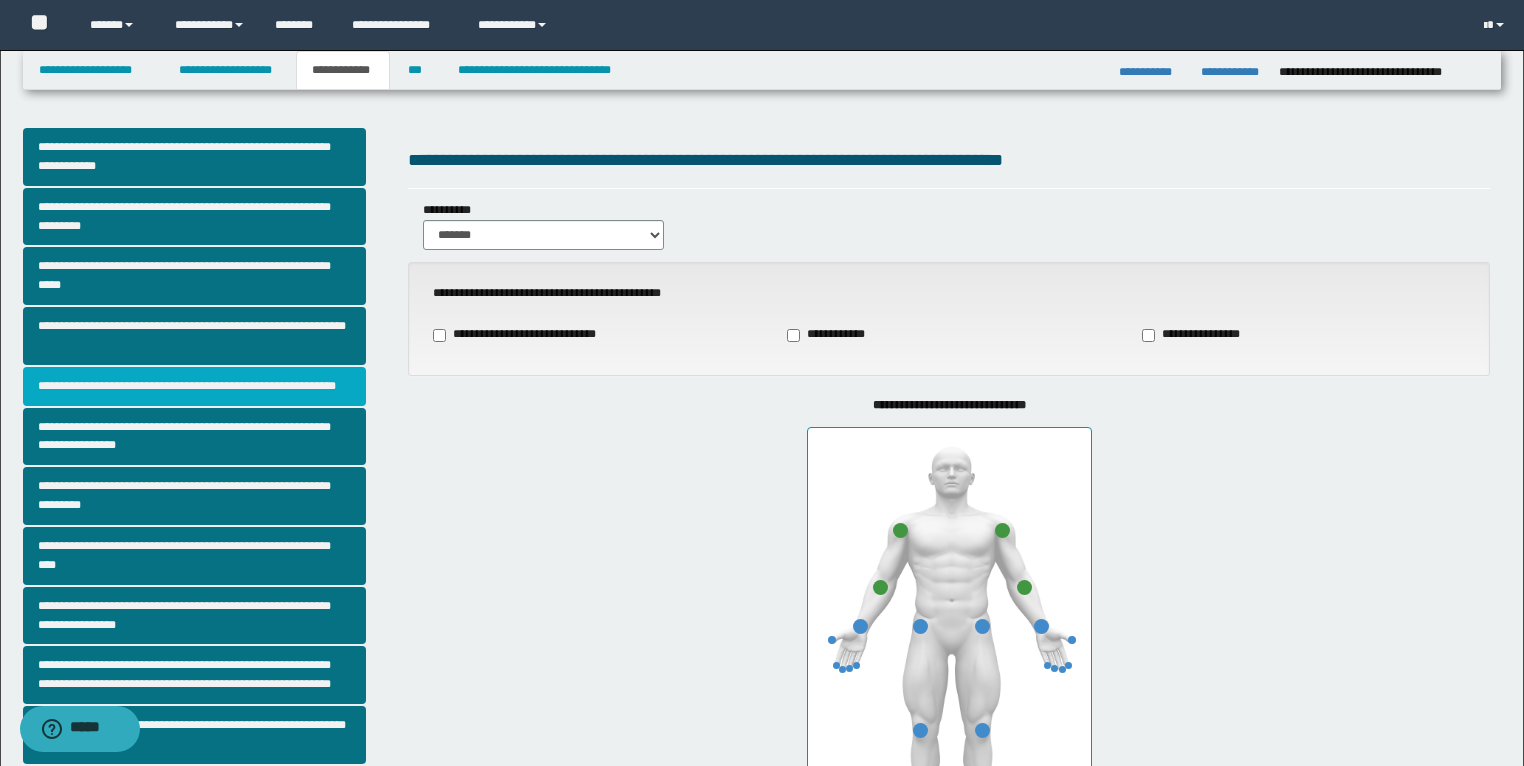 click on "**********" at bounding box center [195, 386] 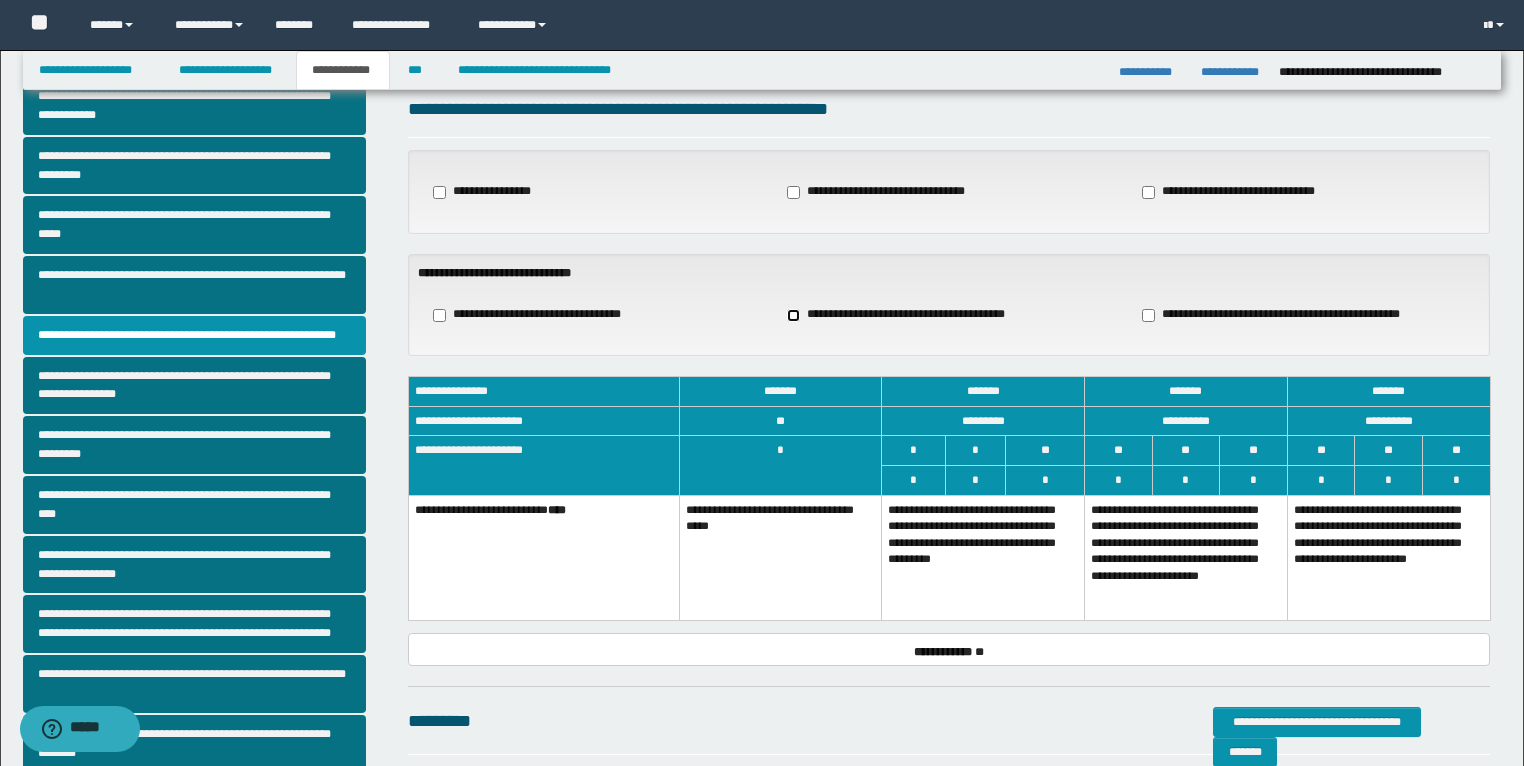 scroll, scrollTop: 80, scrollLeft: 0, axis: vertical 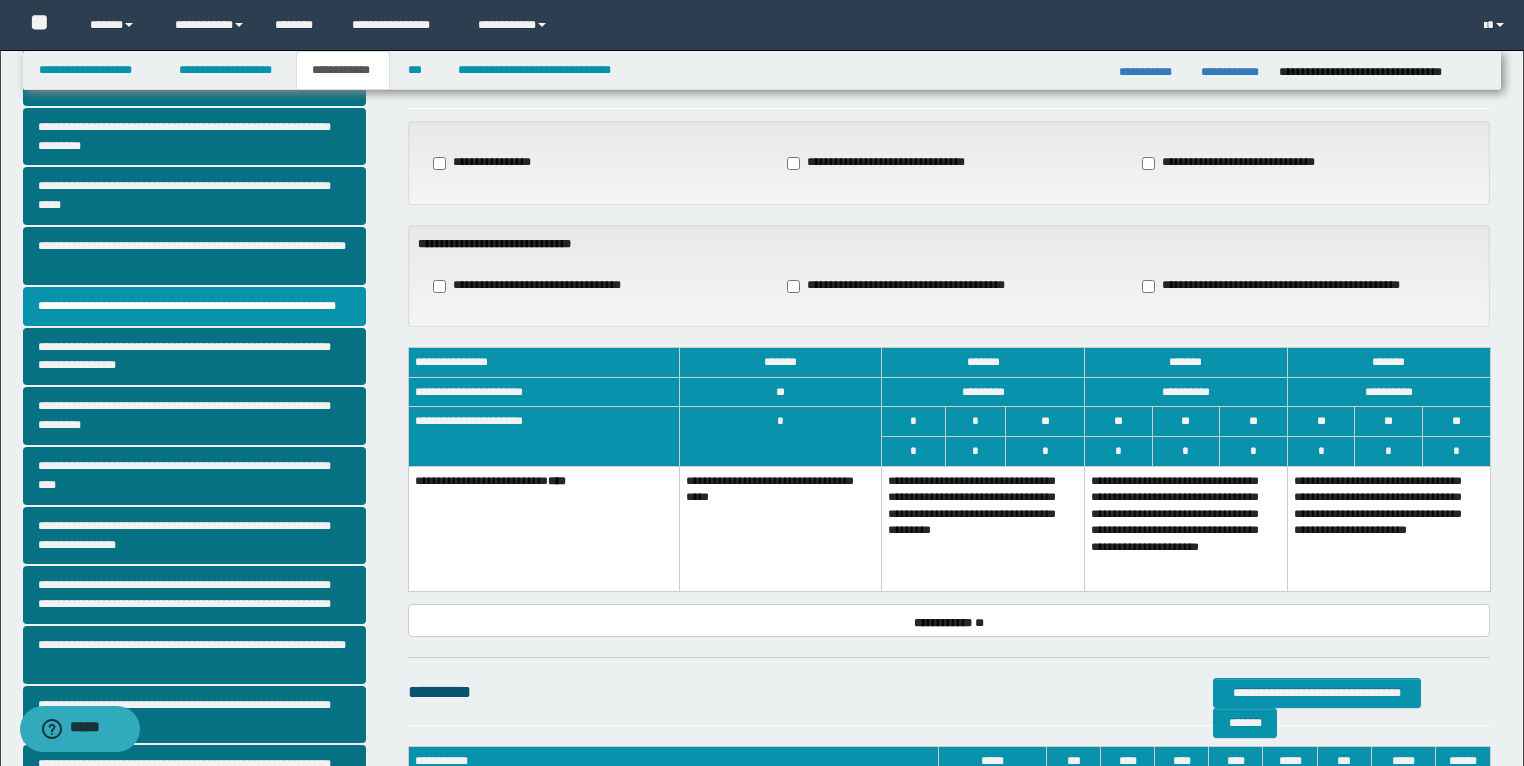 click on "**********" at bounding box center [983, 528] 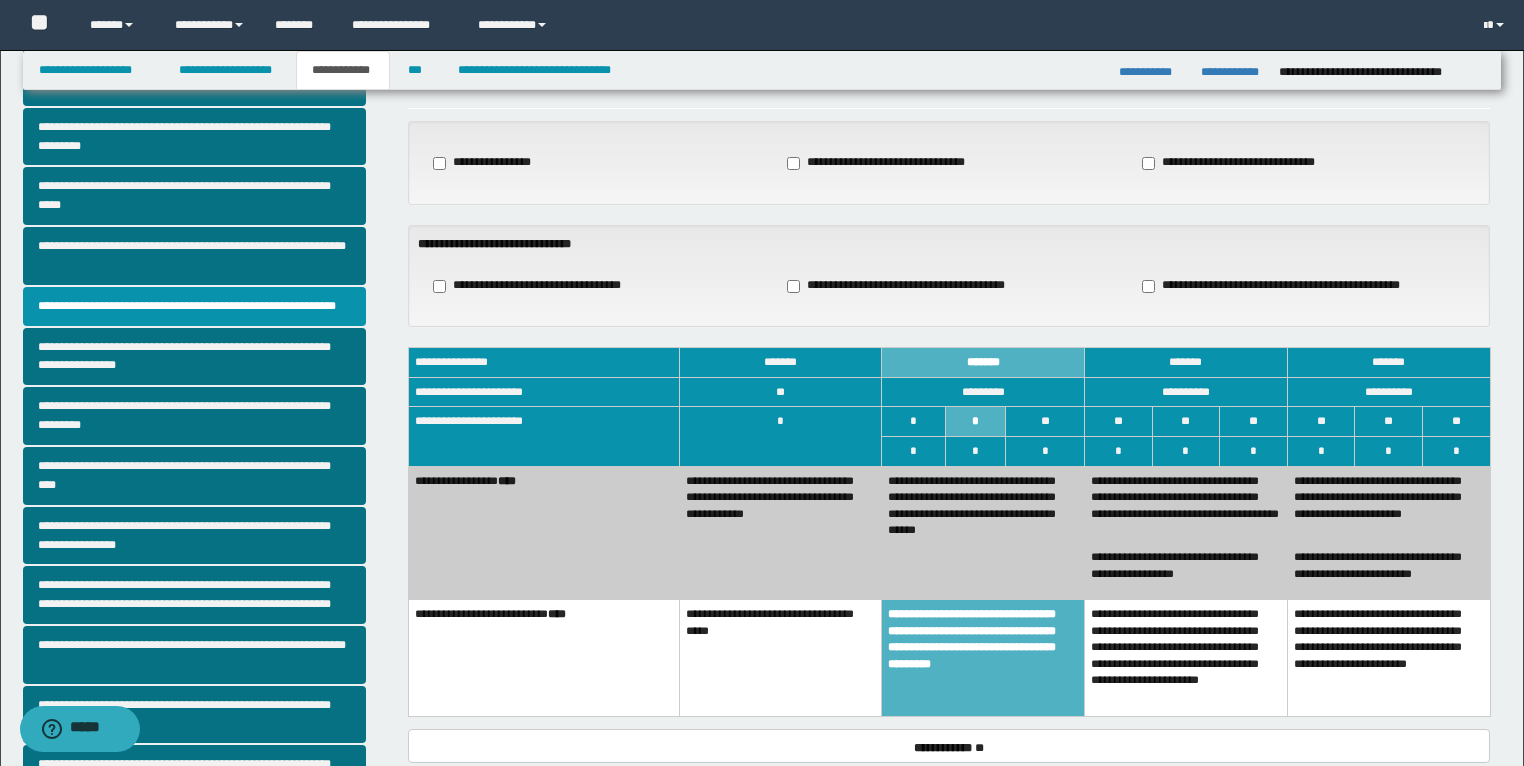 click on "**********" at bounding box center (780, 532) 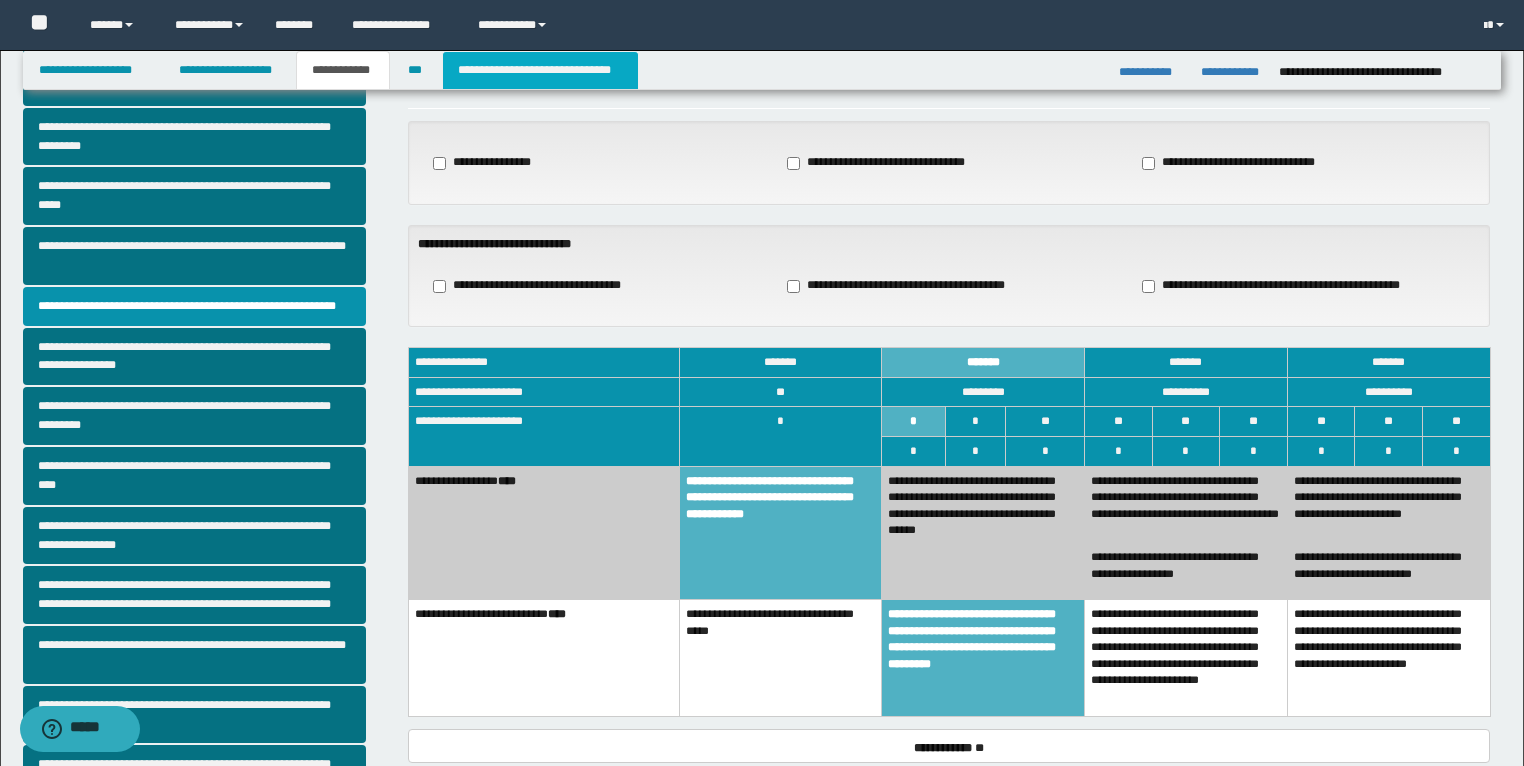 click on "**********" at bounding box center [540, 70] 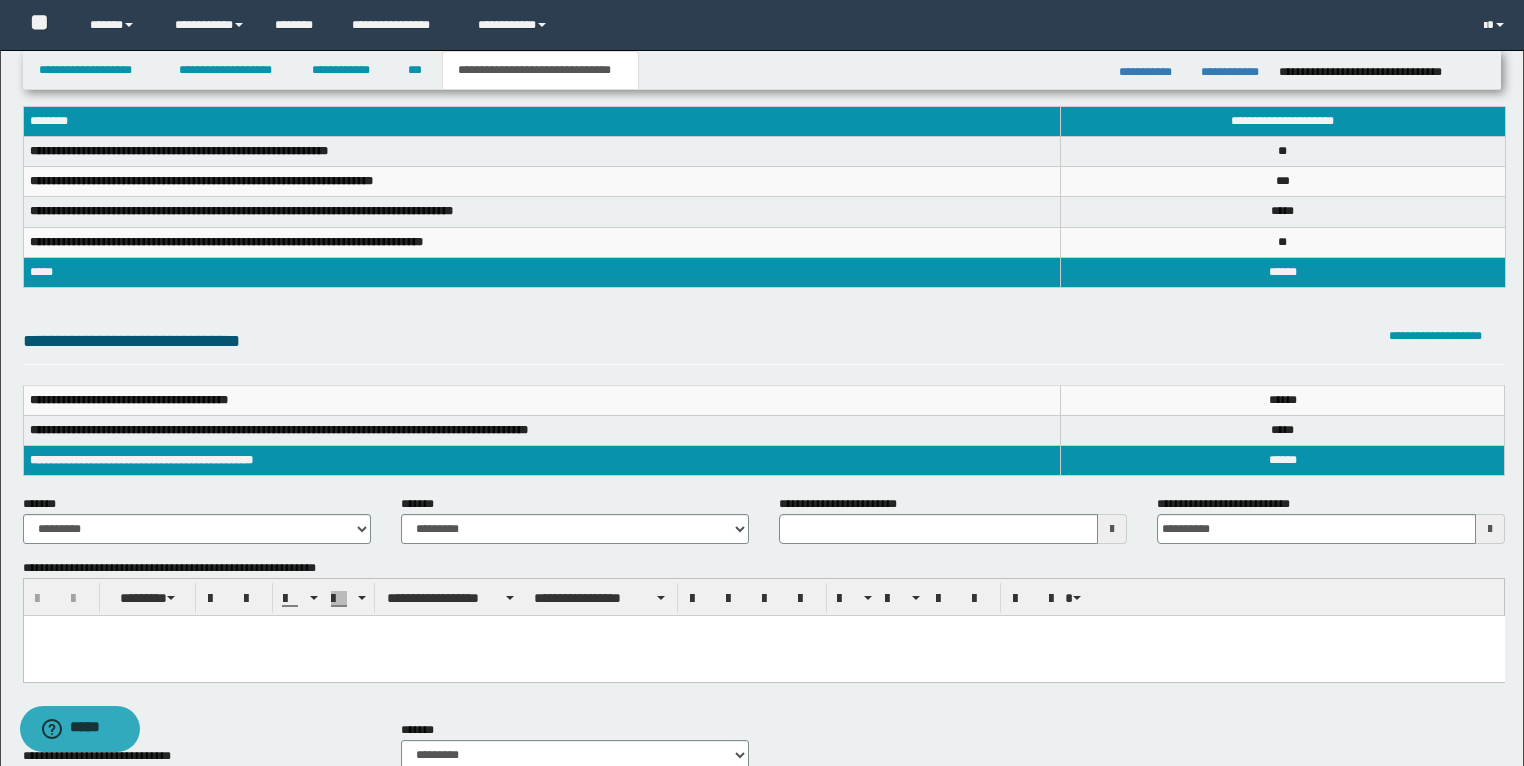 scroll, scrollTop: 0, scrollLeft: 0, axis: both 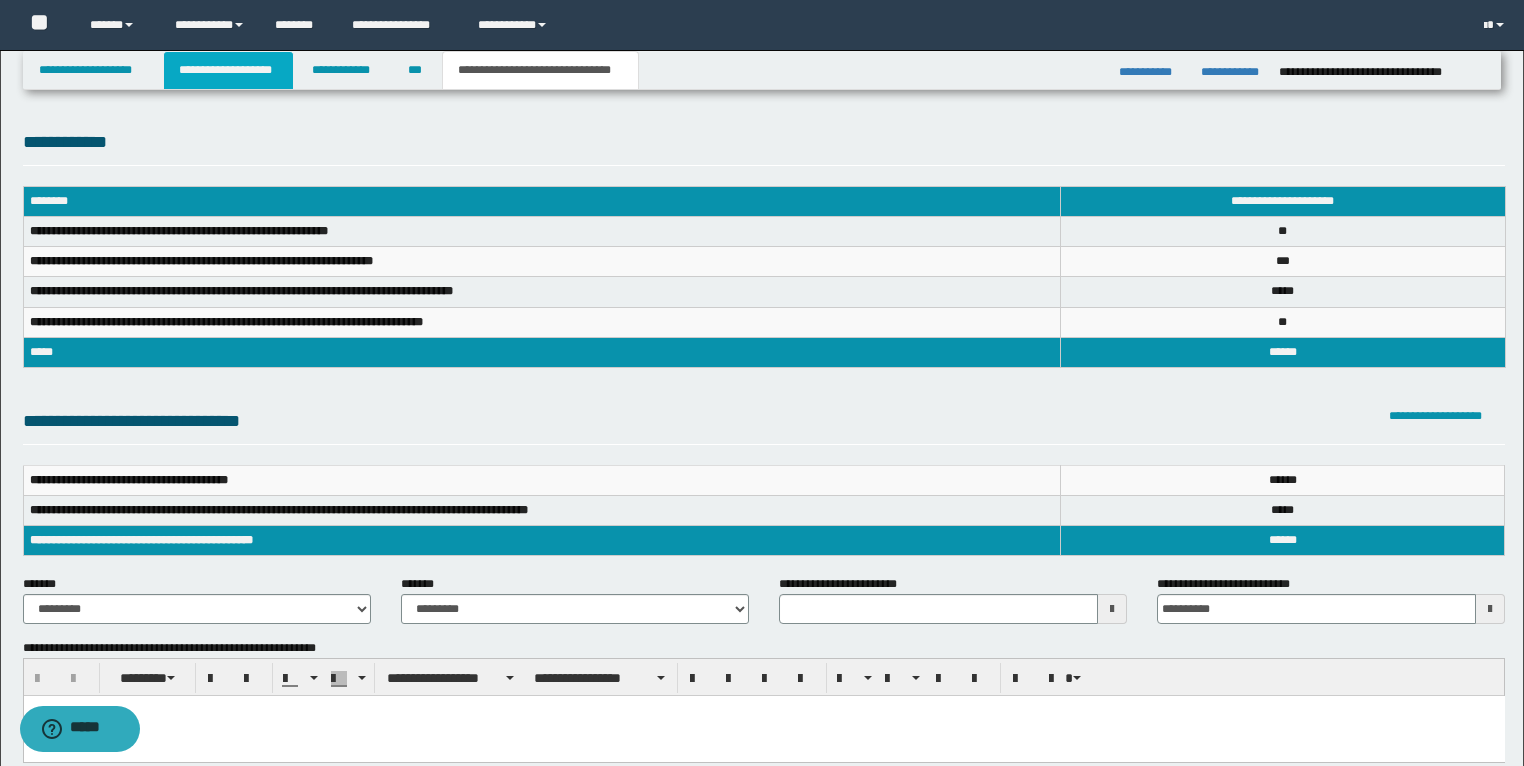 click on "**********" at bounding box center [228, 70] 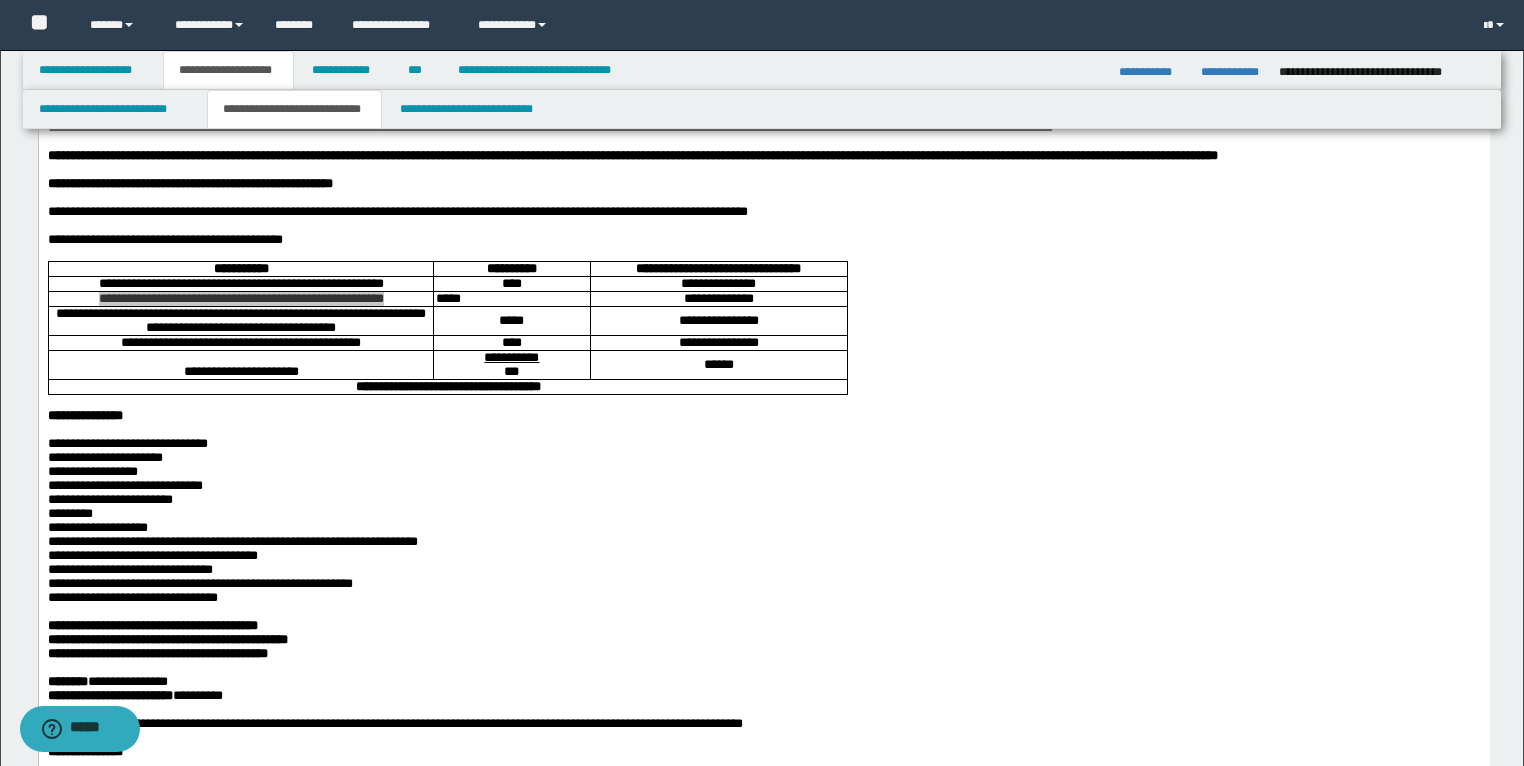 scroll, scrollTop: 160, scrollLeft: 0, axis: vertical 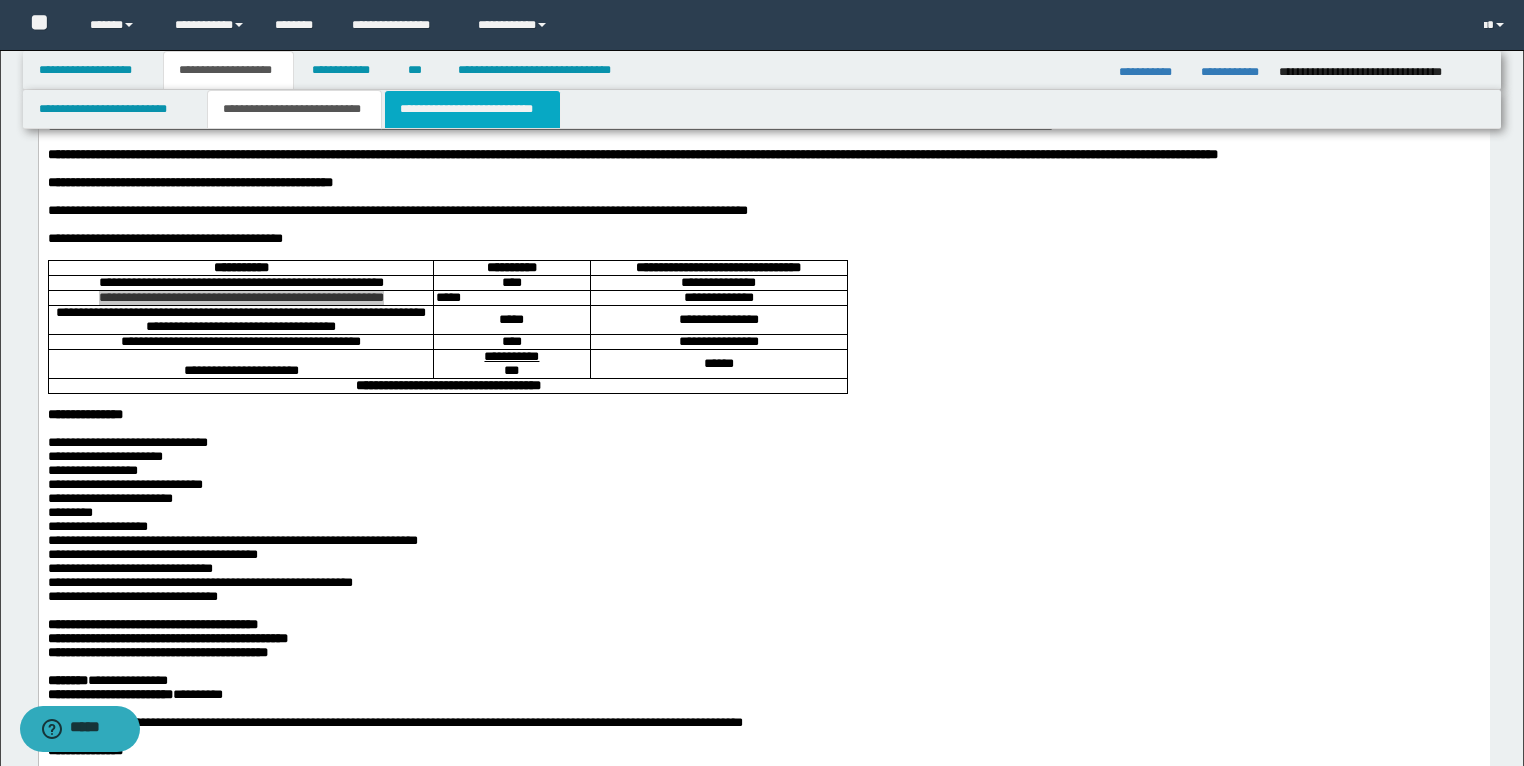 click on "**********" at bounding box center [472, 109] 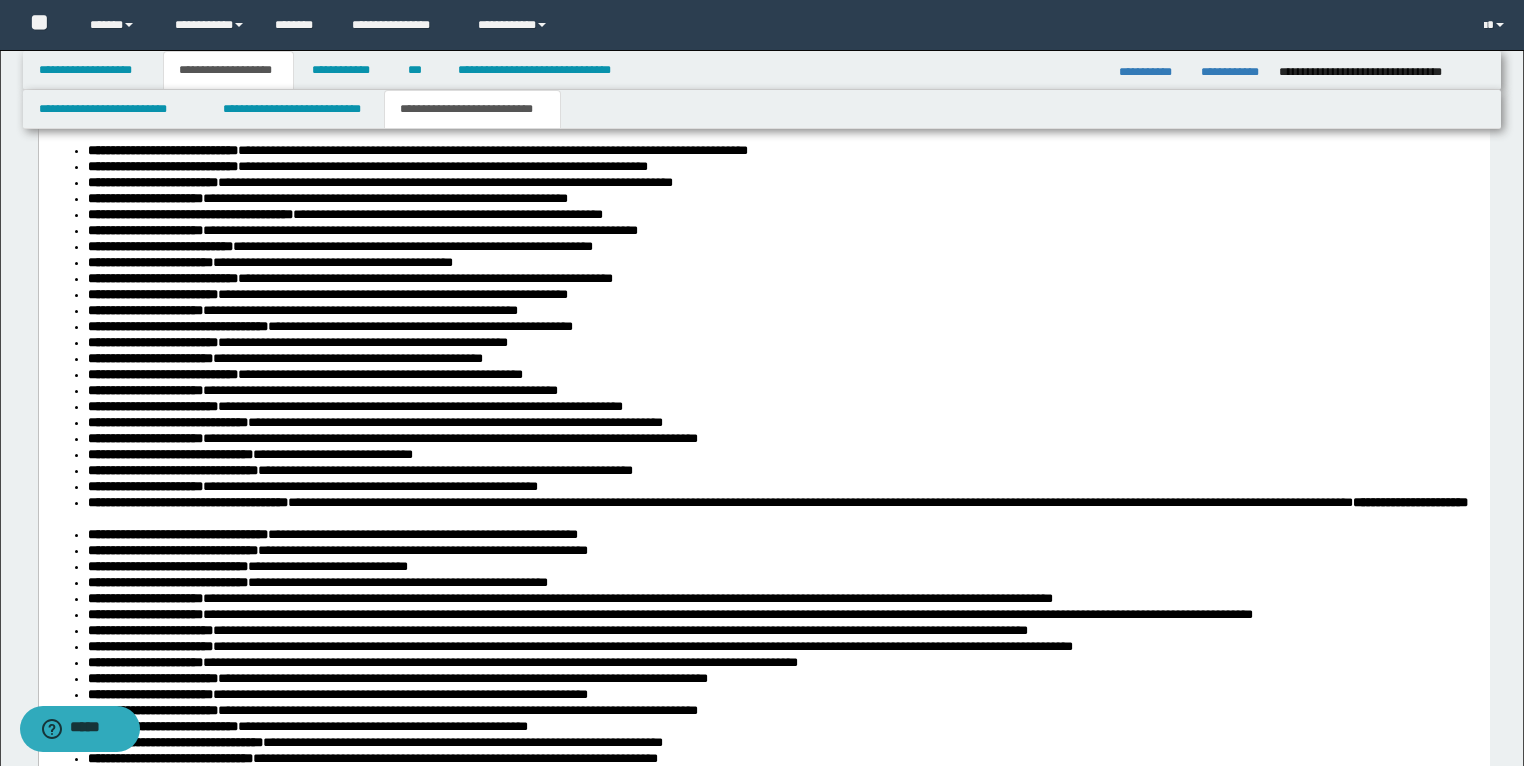 scroll, scrollTop: 2720, scrollLeft: 0, axis: vertical 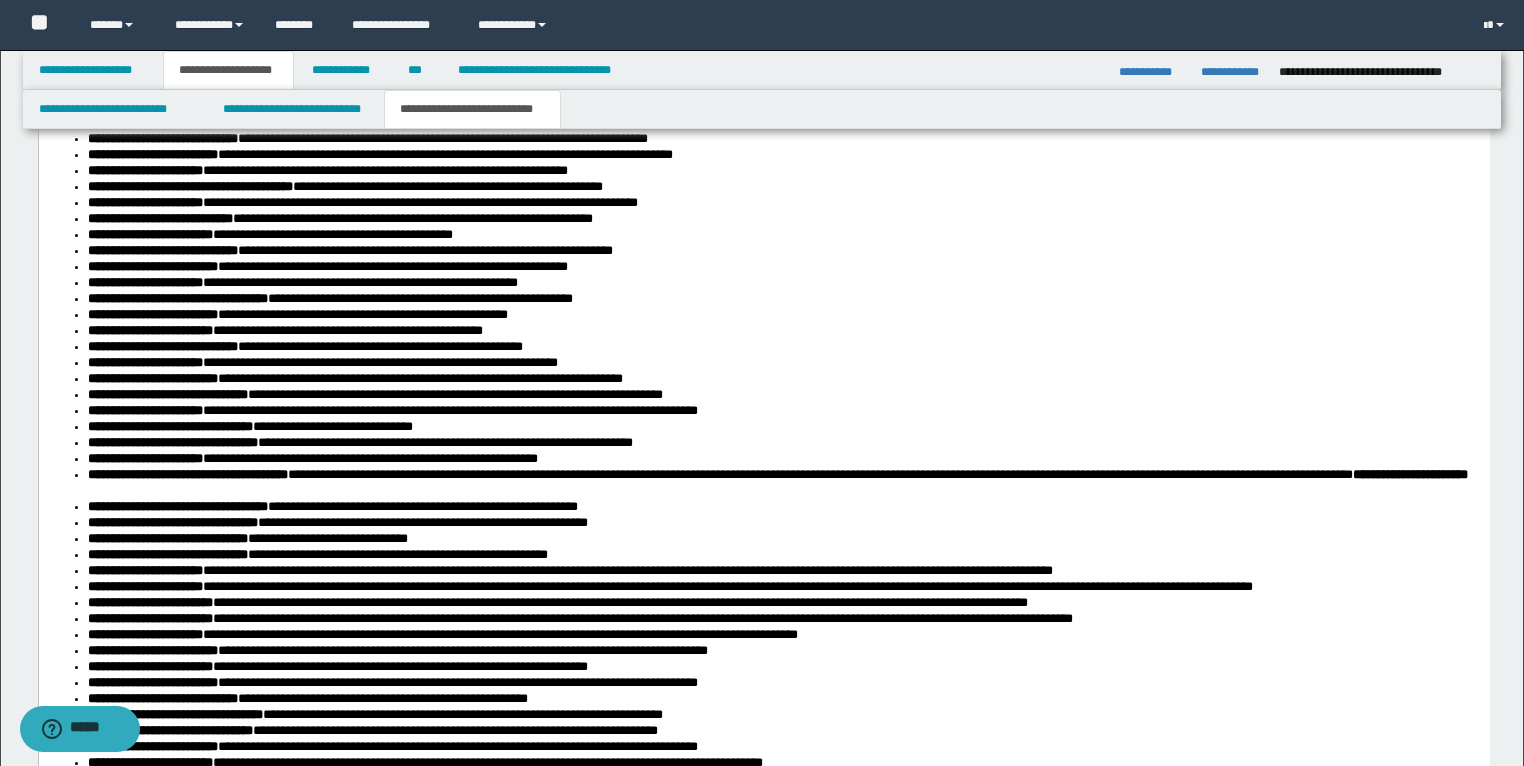 click on "**********" at bounding box center [783, 316] 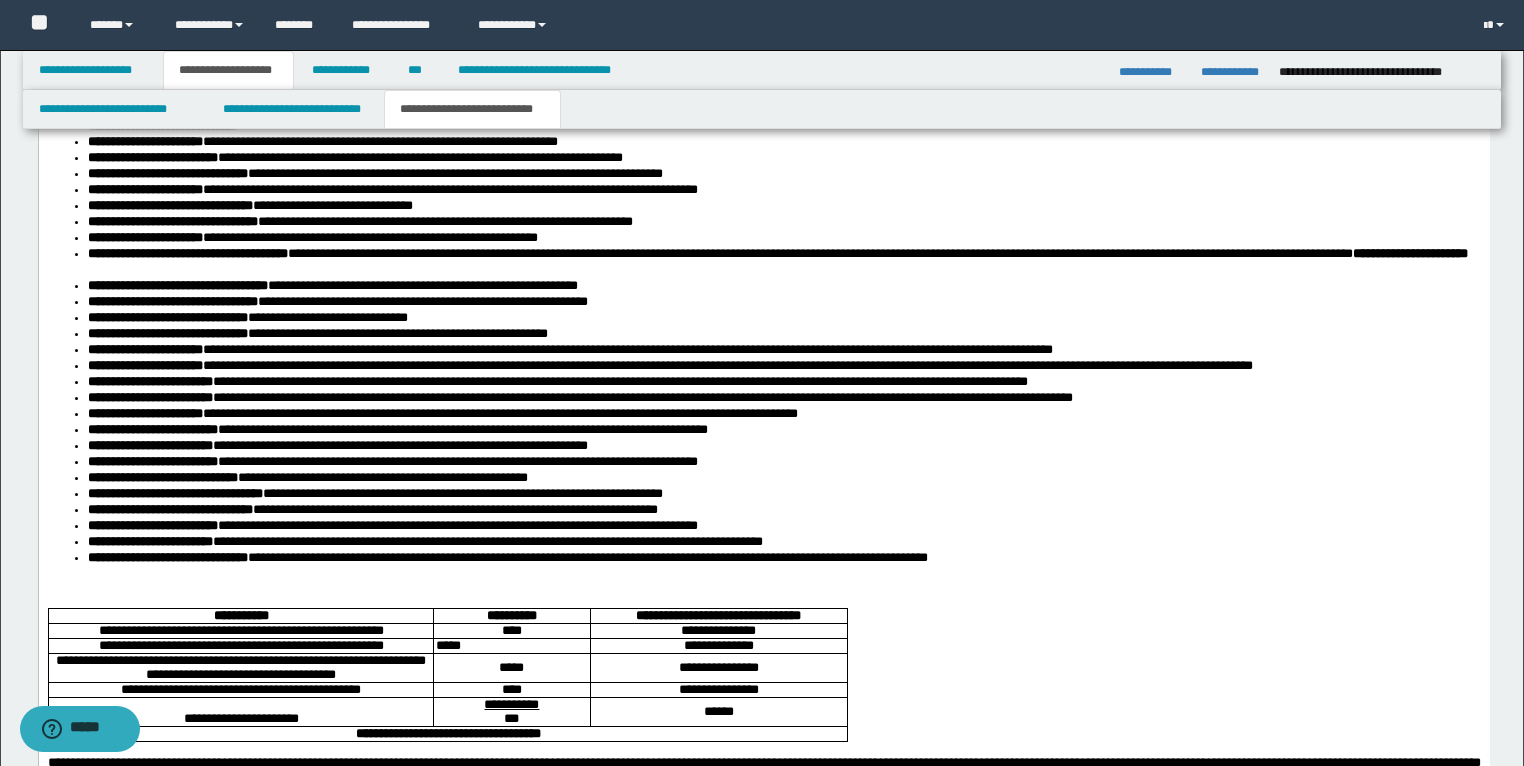 scroll, scrollTop: 2960, scrollLeft: 0, axis: vertical 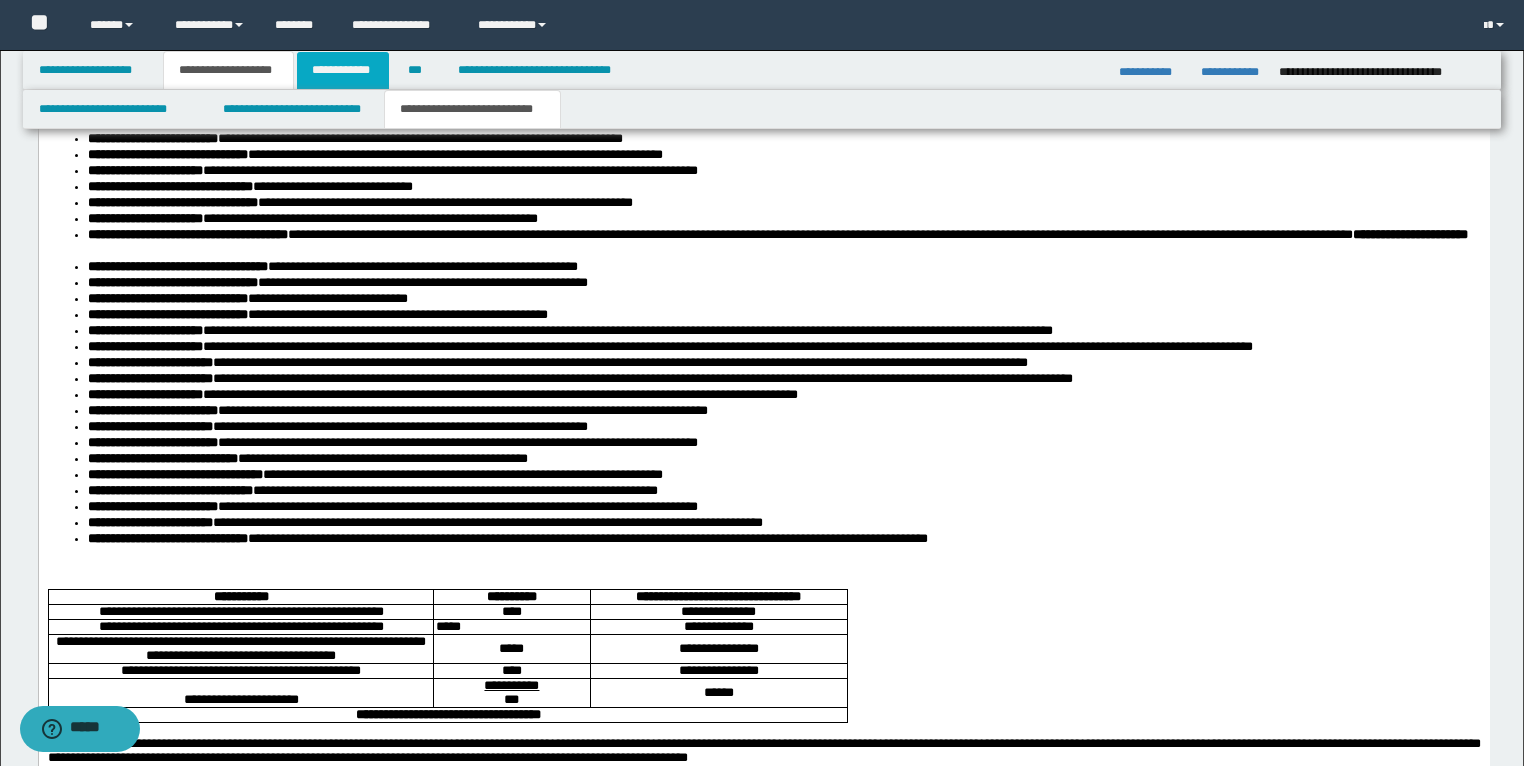 click on "**********" at bounding box center (343, 70) 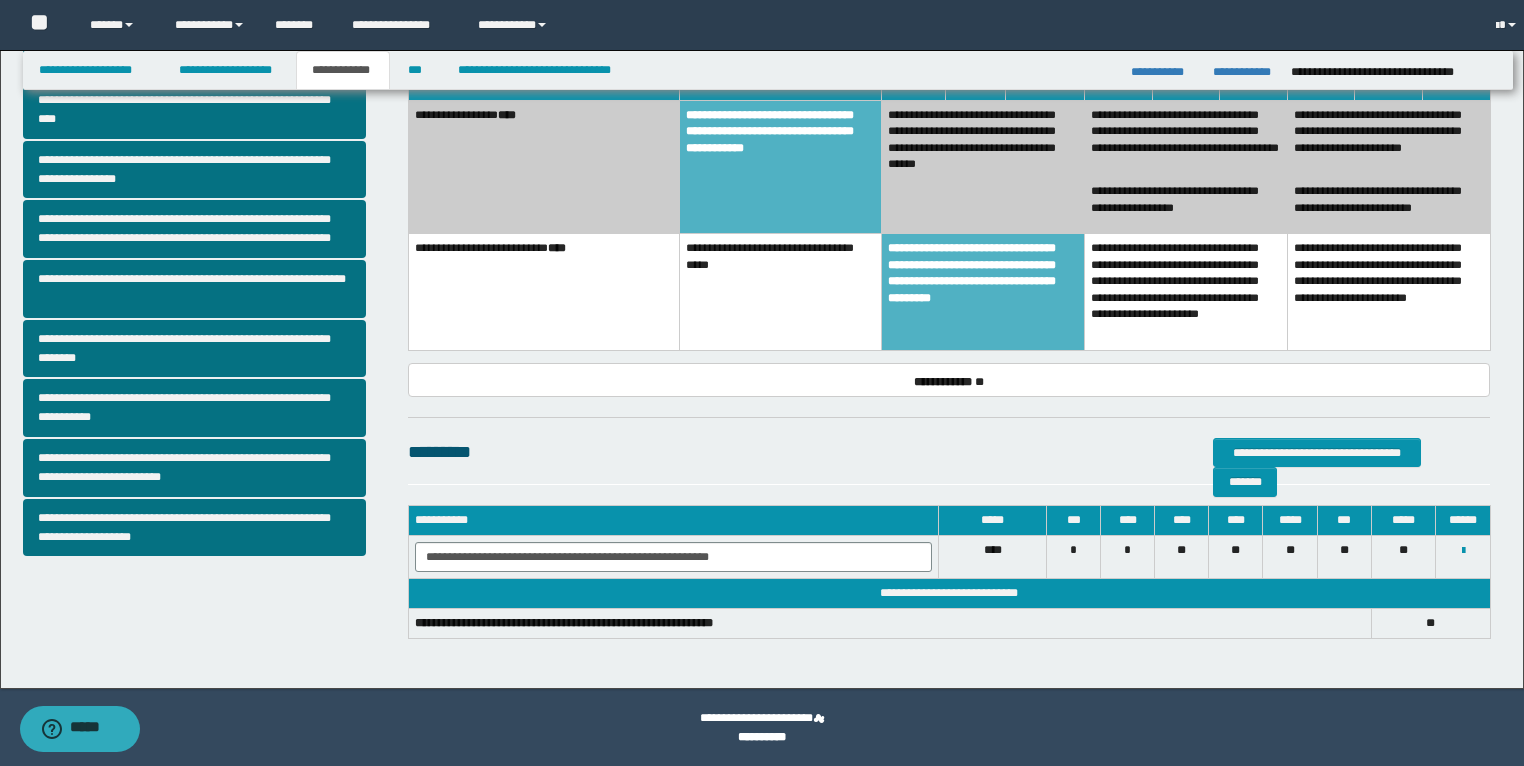 scroll, scrollTop: 447, scrollLeft: 0, axis: vertical 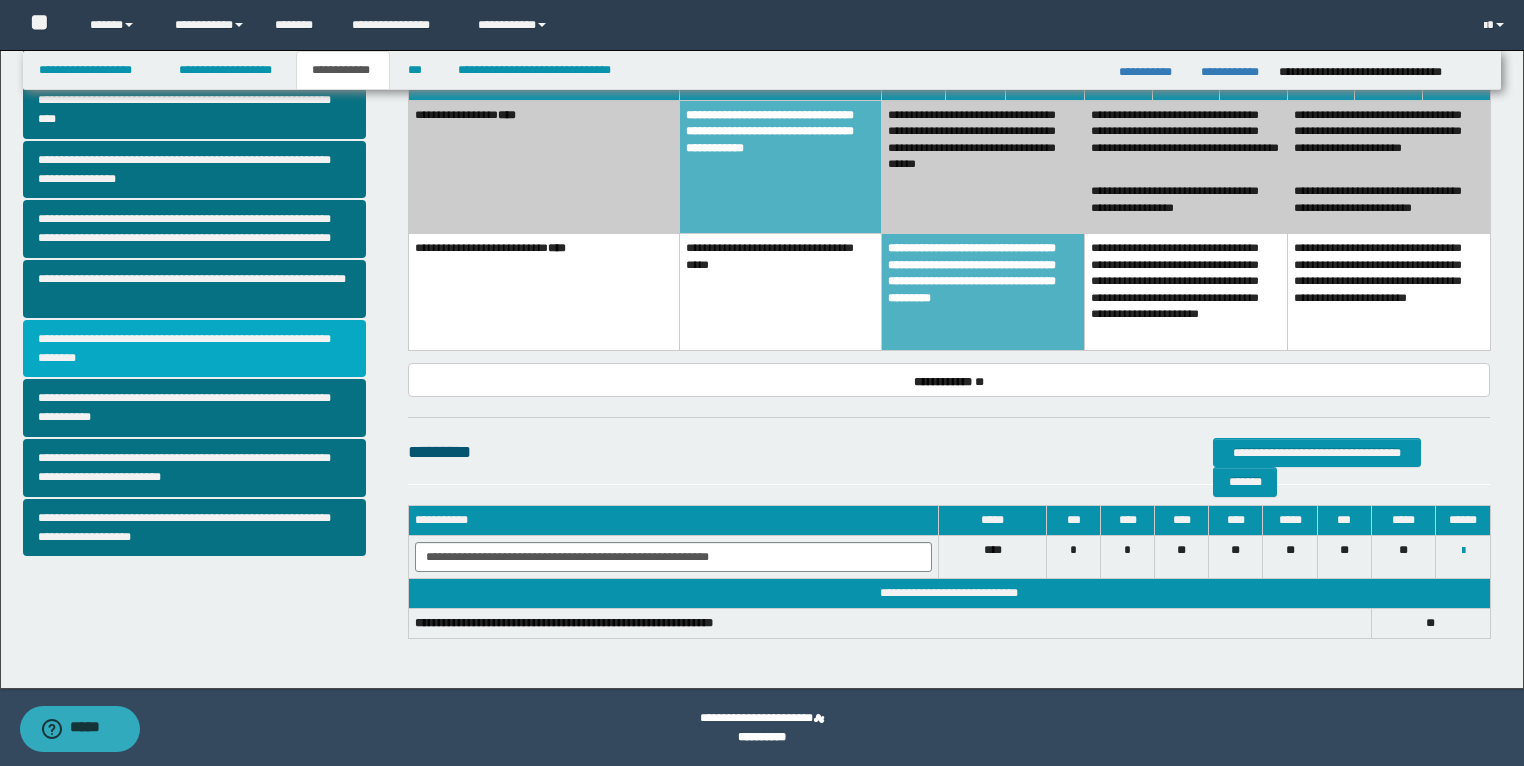 click on "**********" at bounding box center [195, 349] 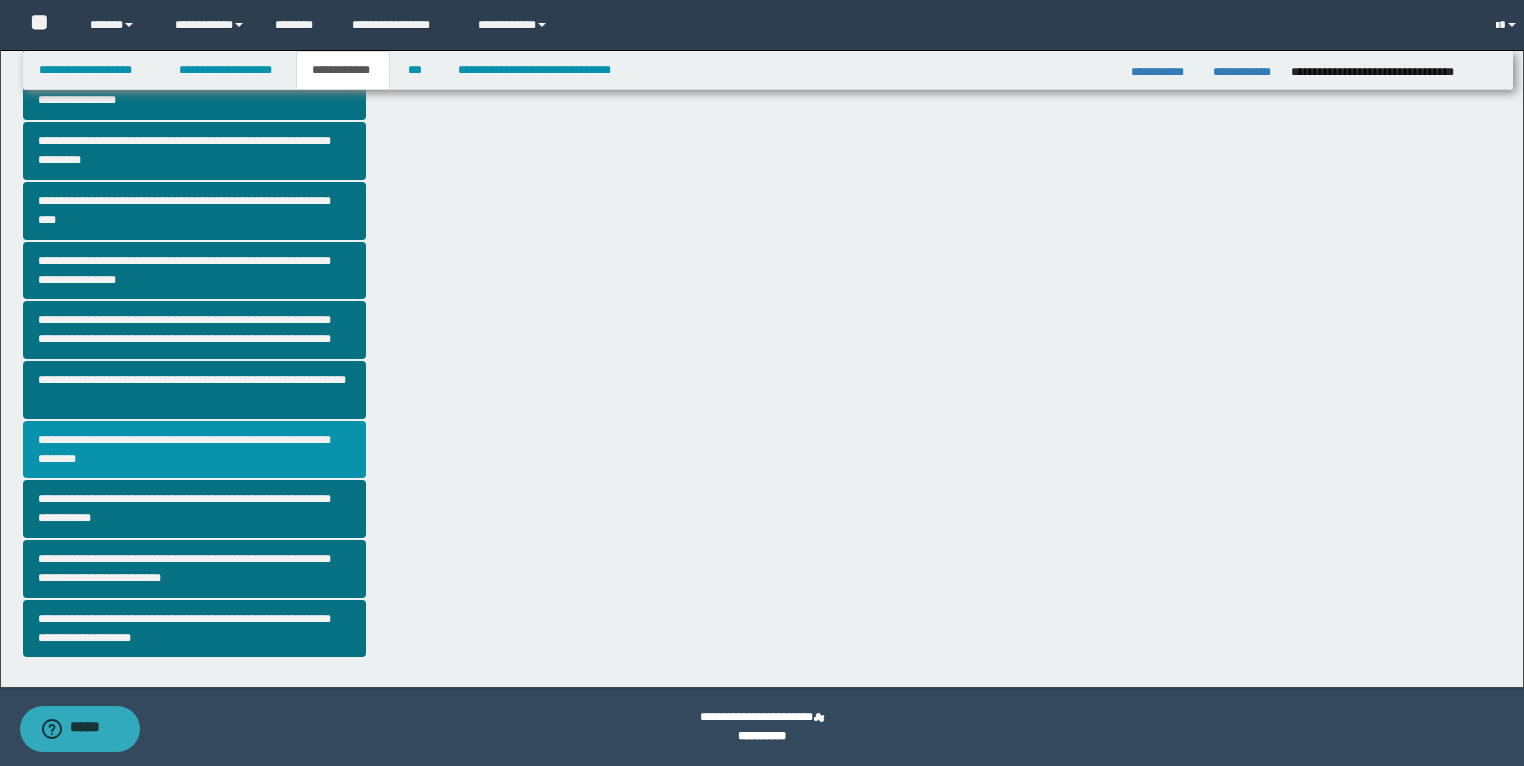 scroll, scrollTop: 0, scrollLeft: 0, axis: both 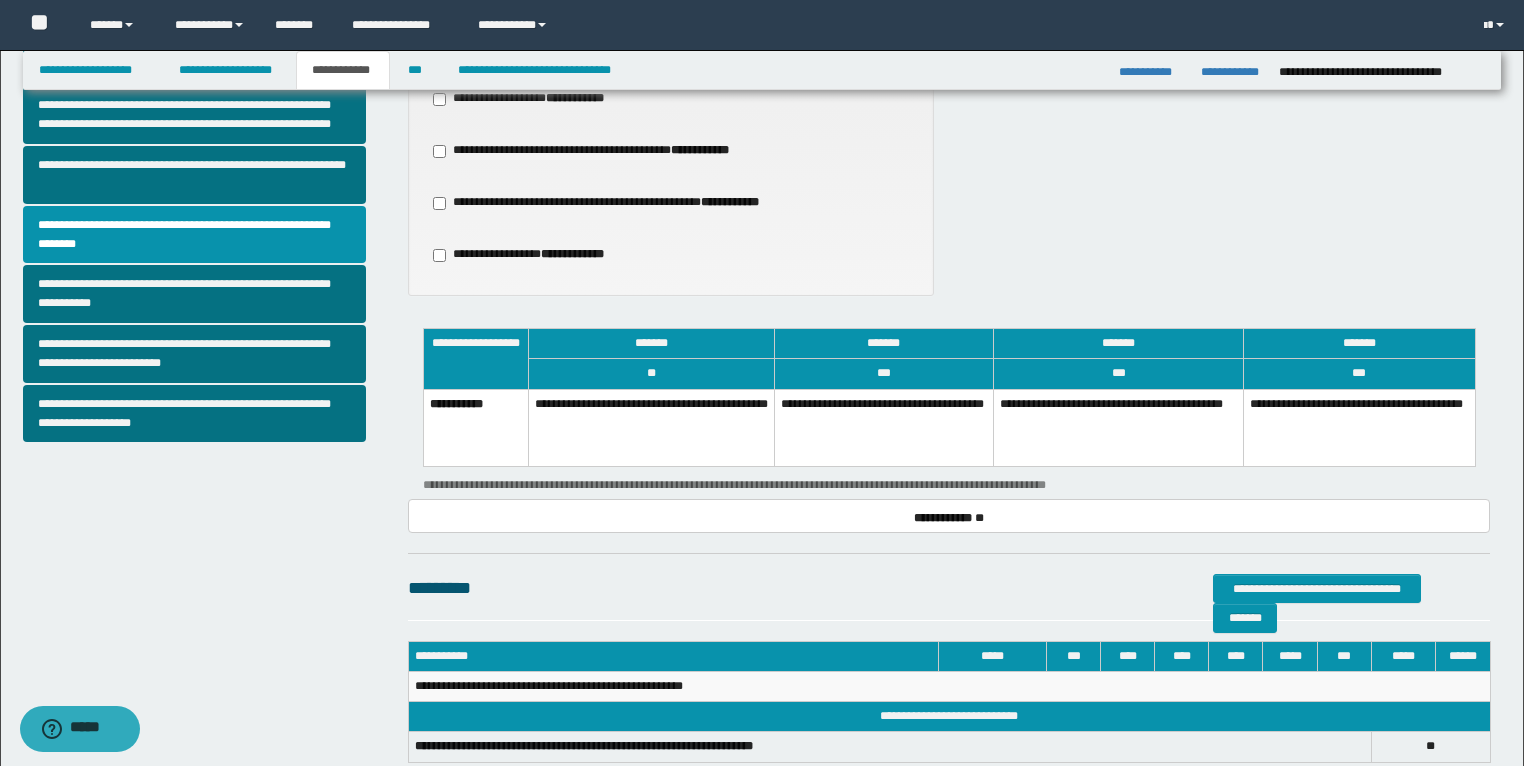 click on "**********" at bounding box center [1118, 428] 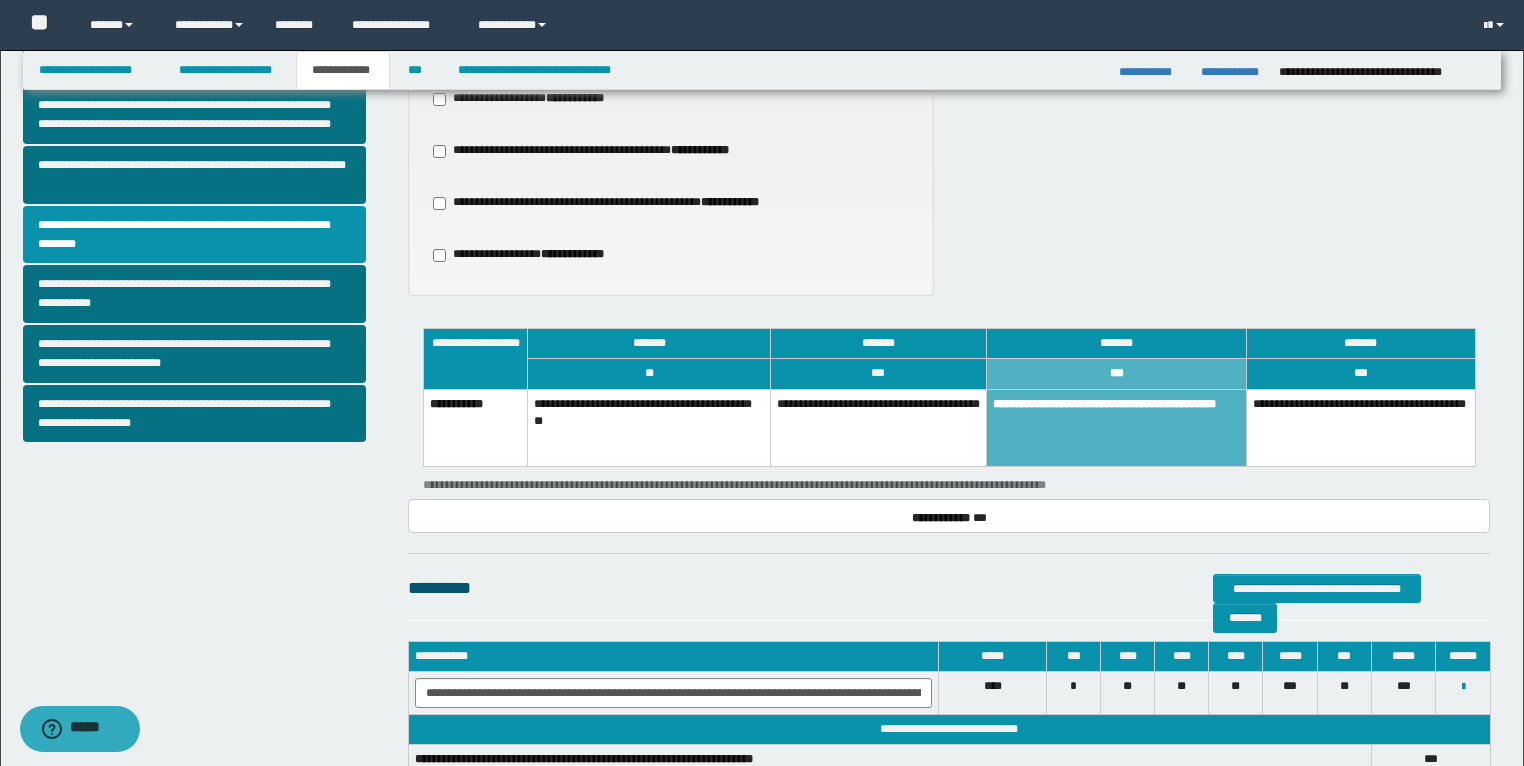 click on "**********" at bounding box center [1361, 428] 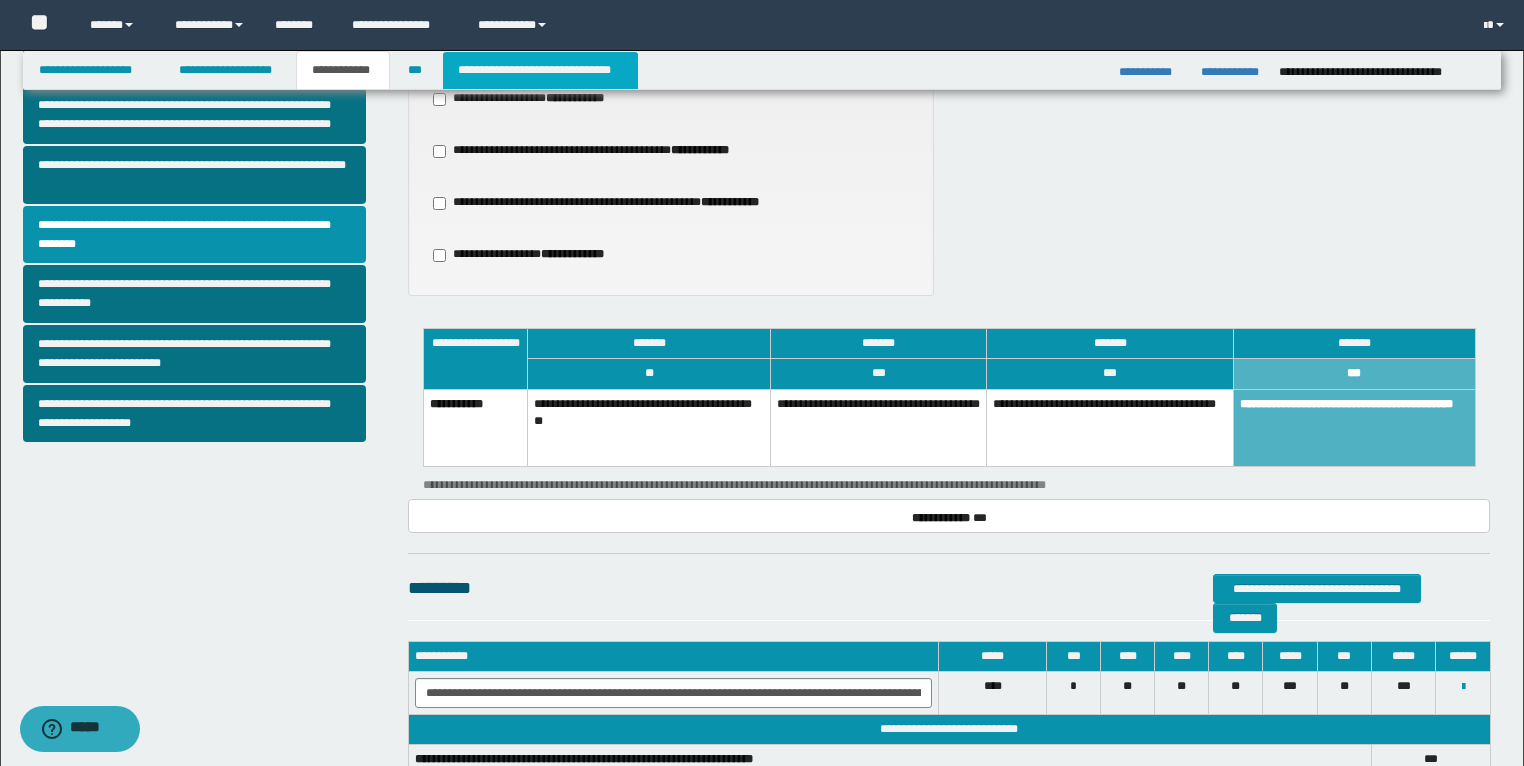 click on "**********" at bounding box center (540, 70) 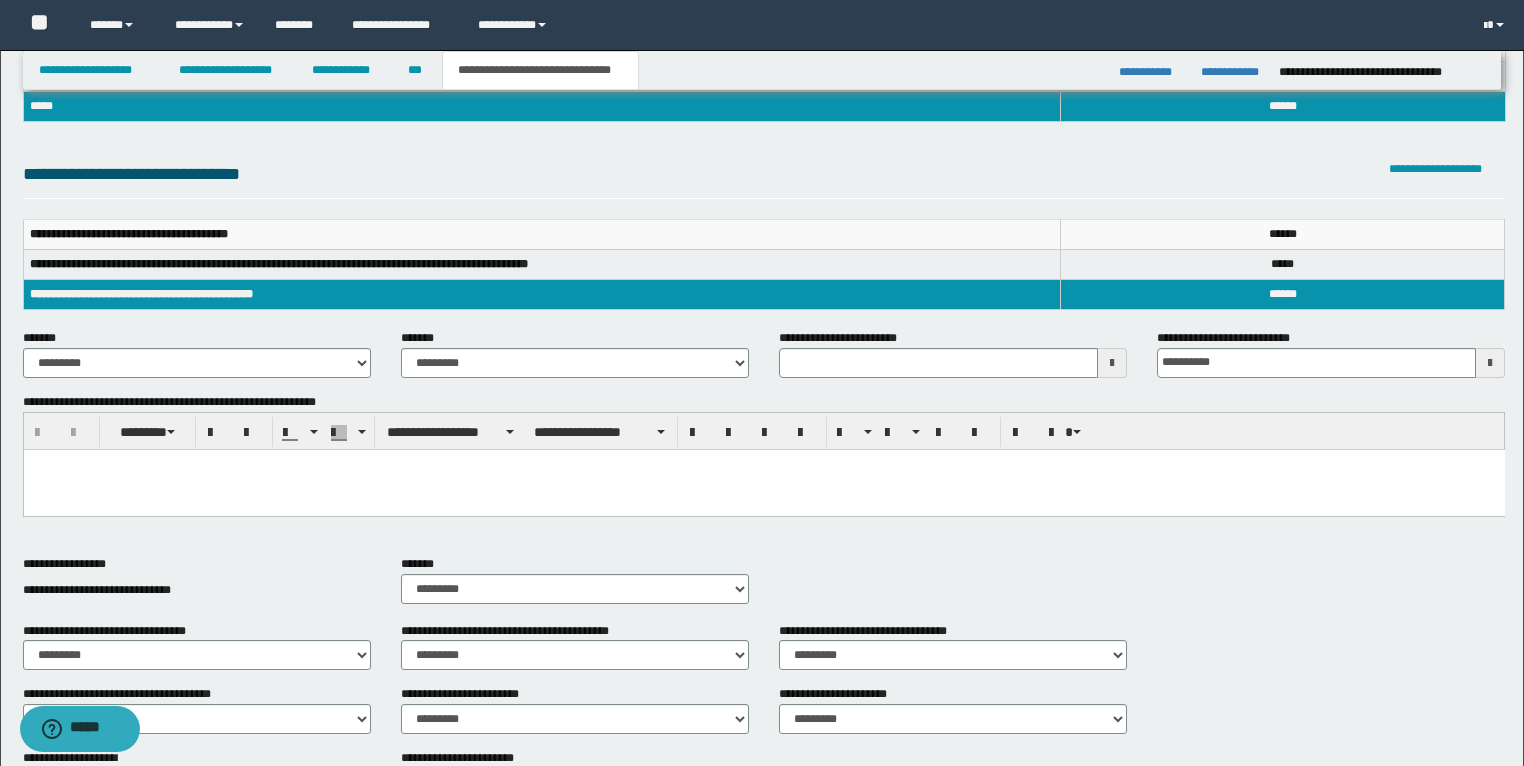 scroll, scrollTop: 240, scrollLeft: 0, axis: vertical 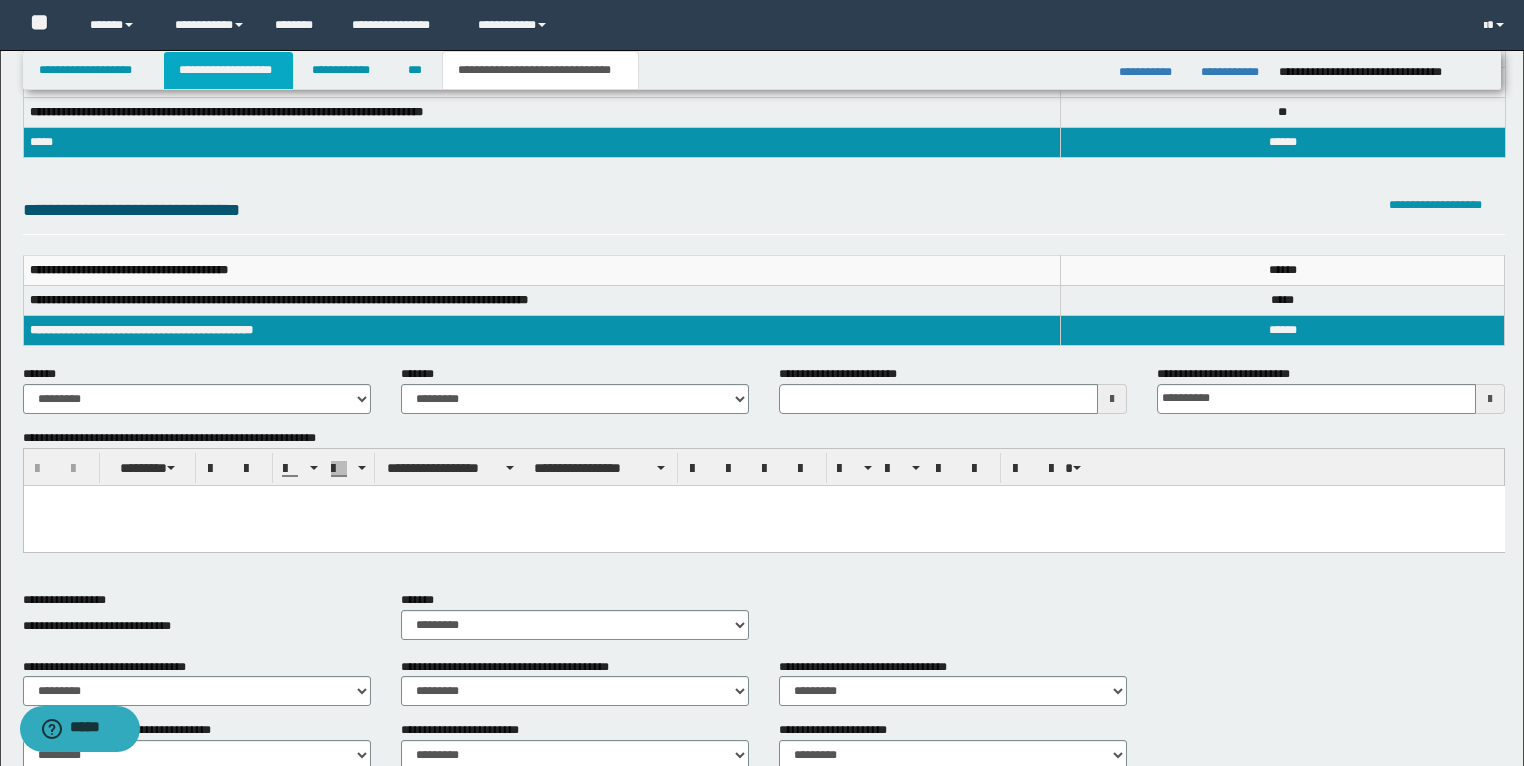 click on "**********" at bounding box center (228, 70) 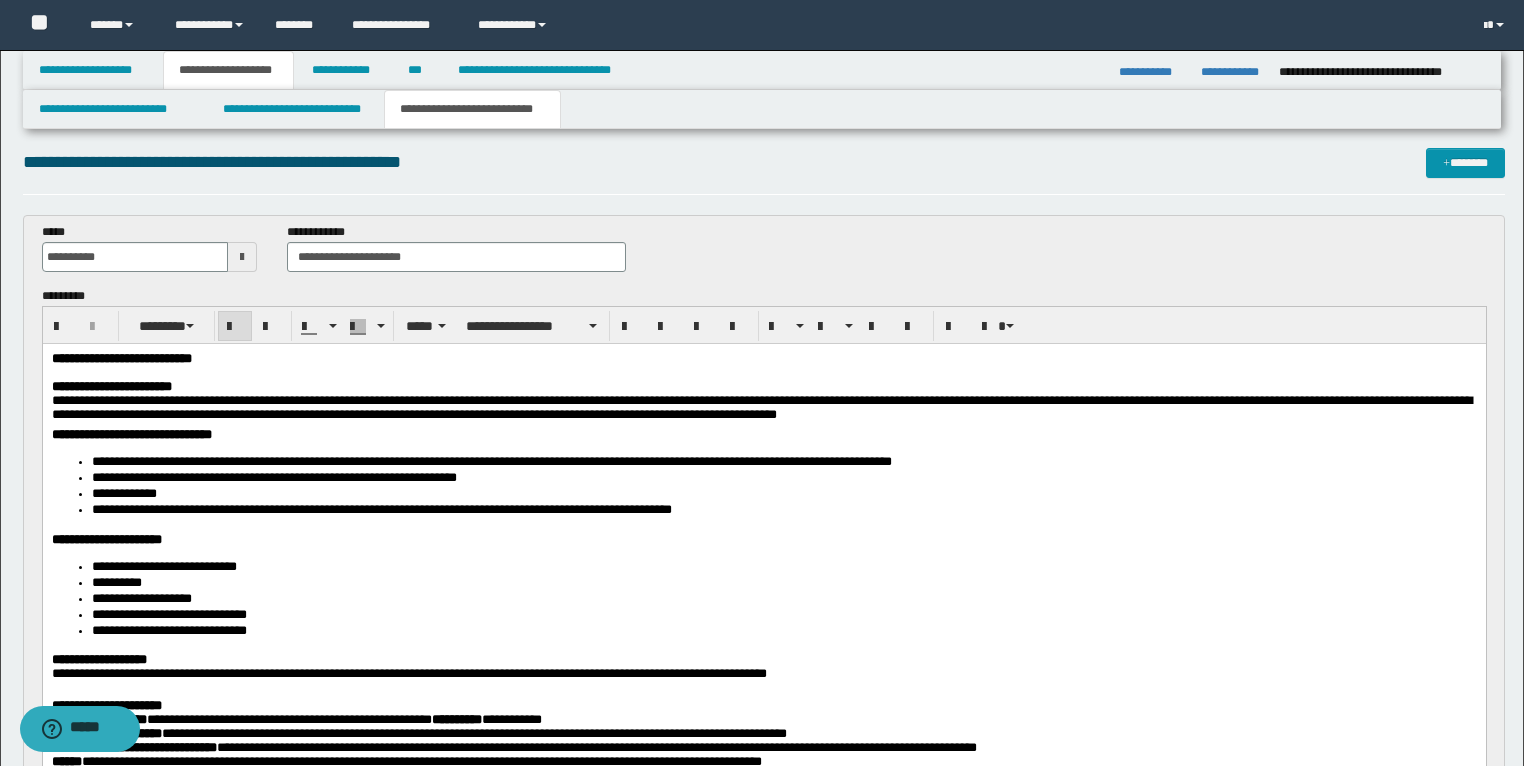 scroll, scrollTop: 0, scrollLeft: 0, axis: both 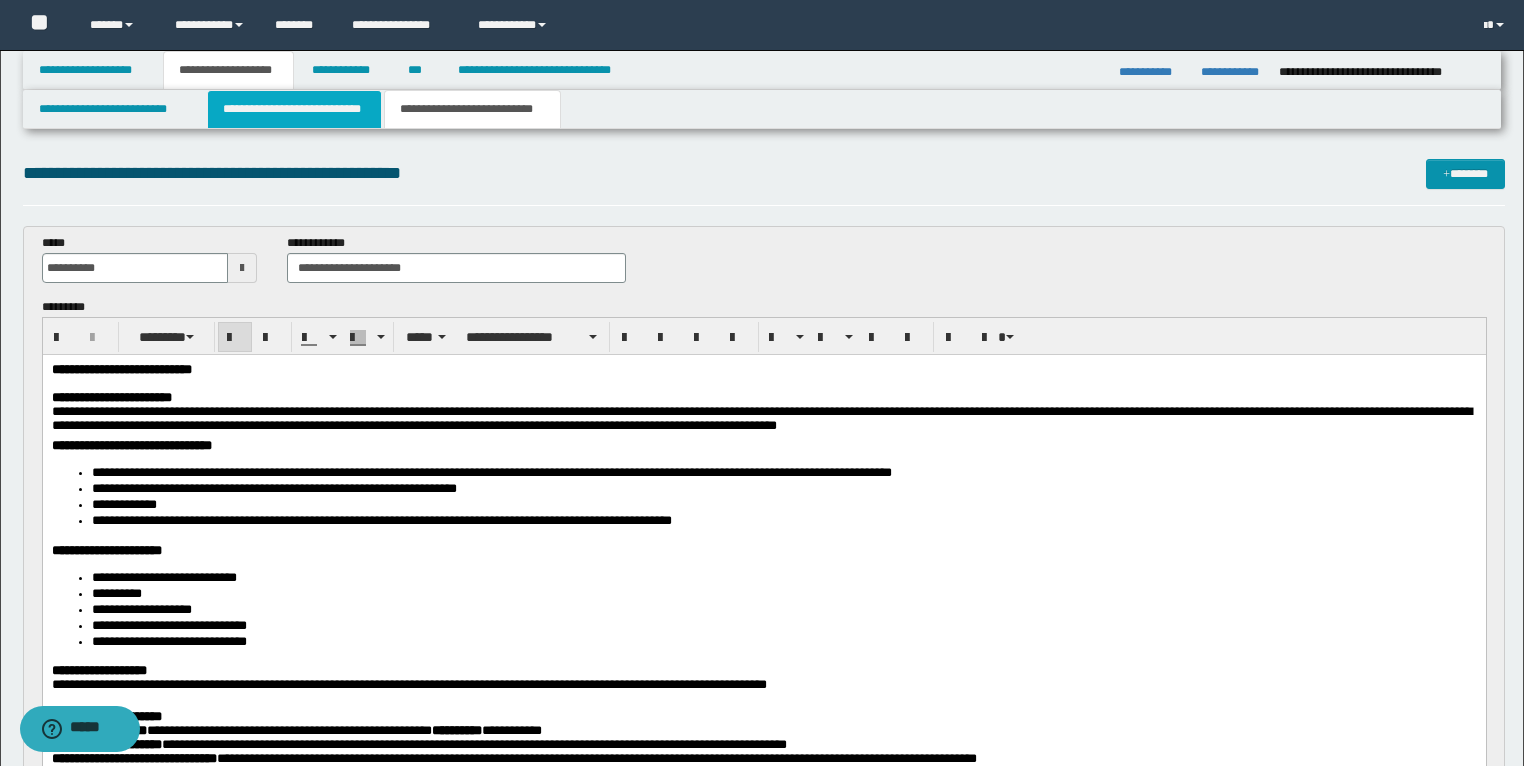 click on "**********" at bounding box center (294, 109) 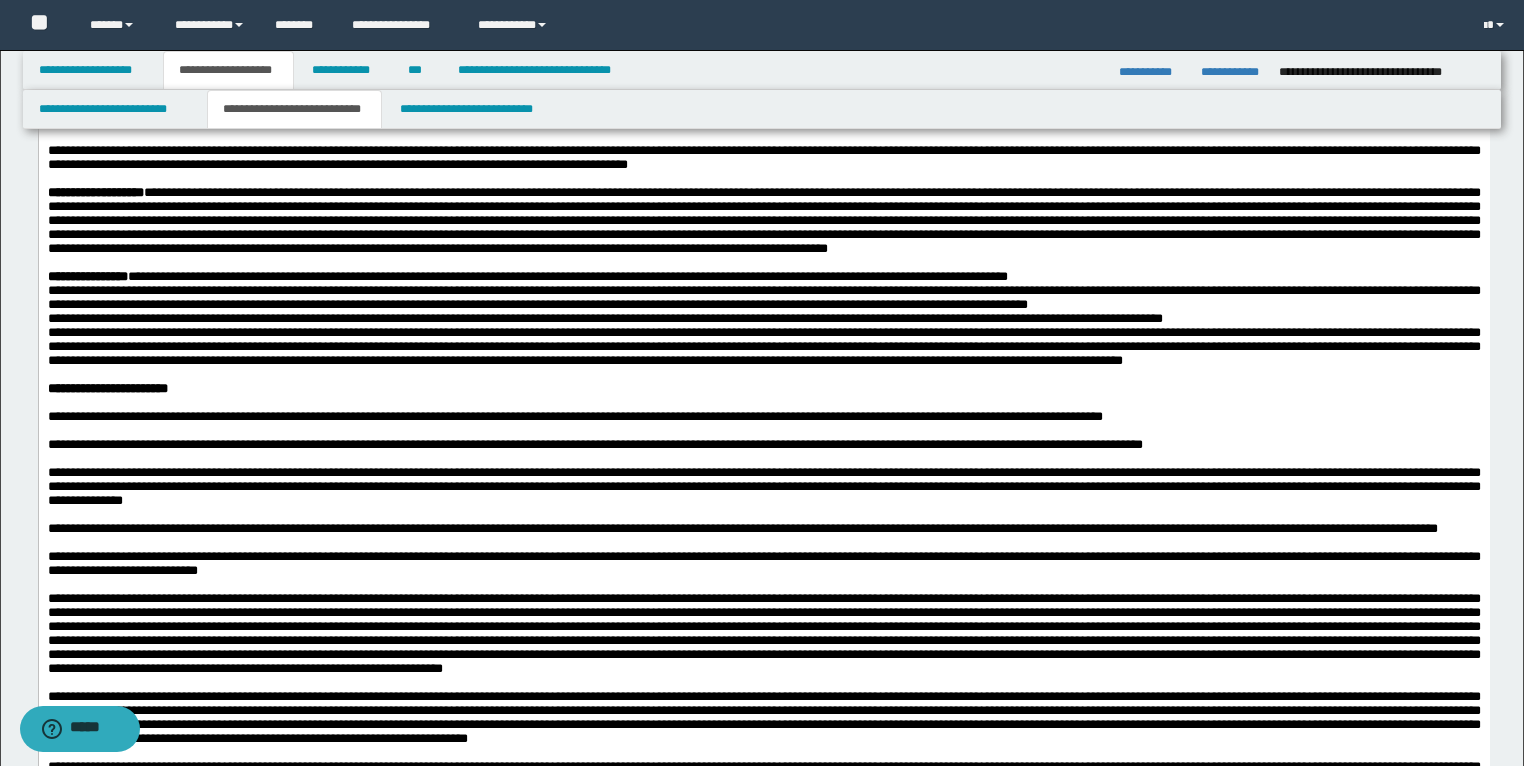 scroll, scrollTop: 720, scrollLeft: 0, axis: vertical 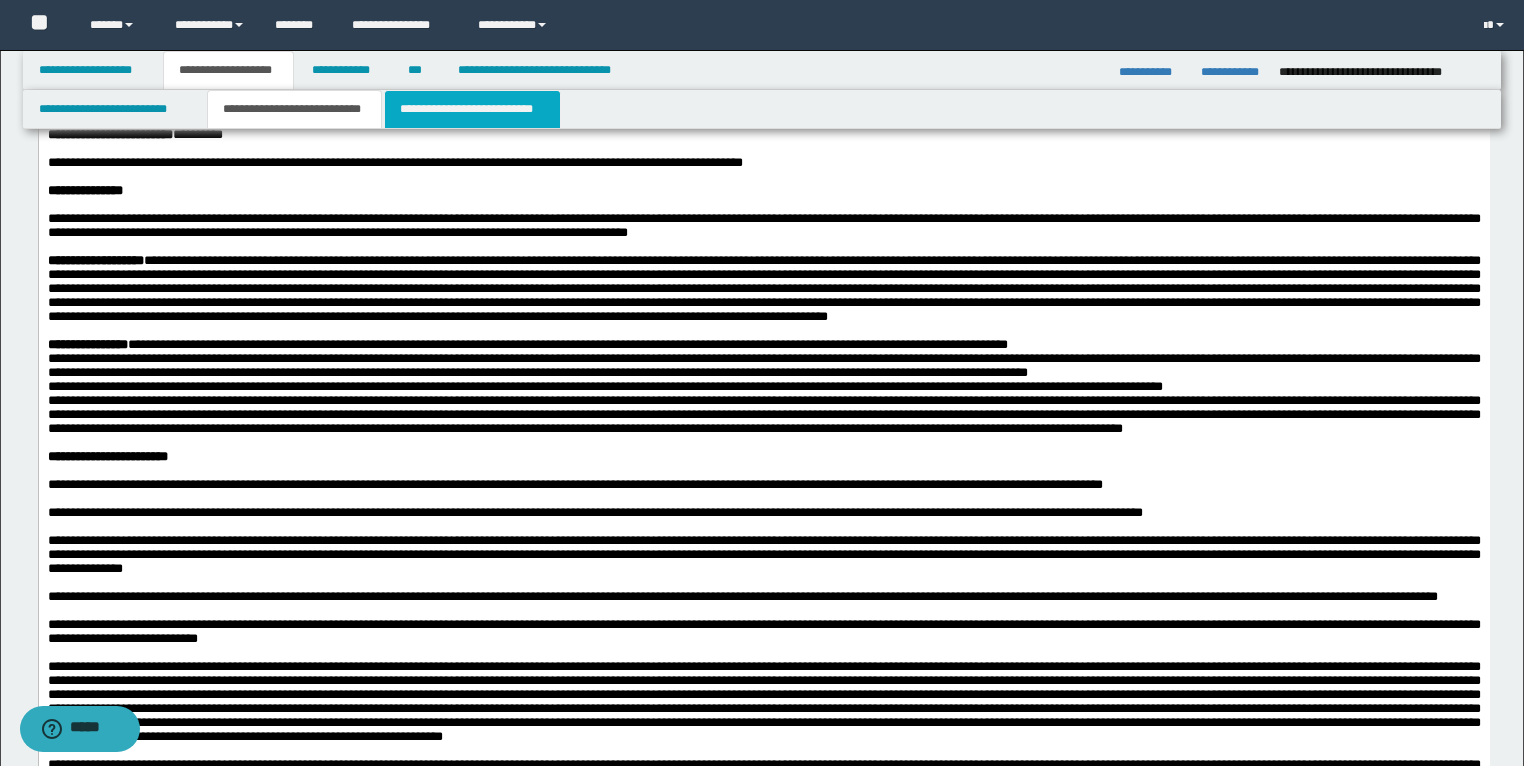 click on "**********" at bounding box center [472, 109] 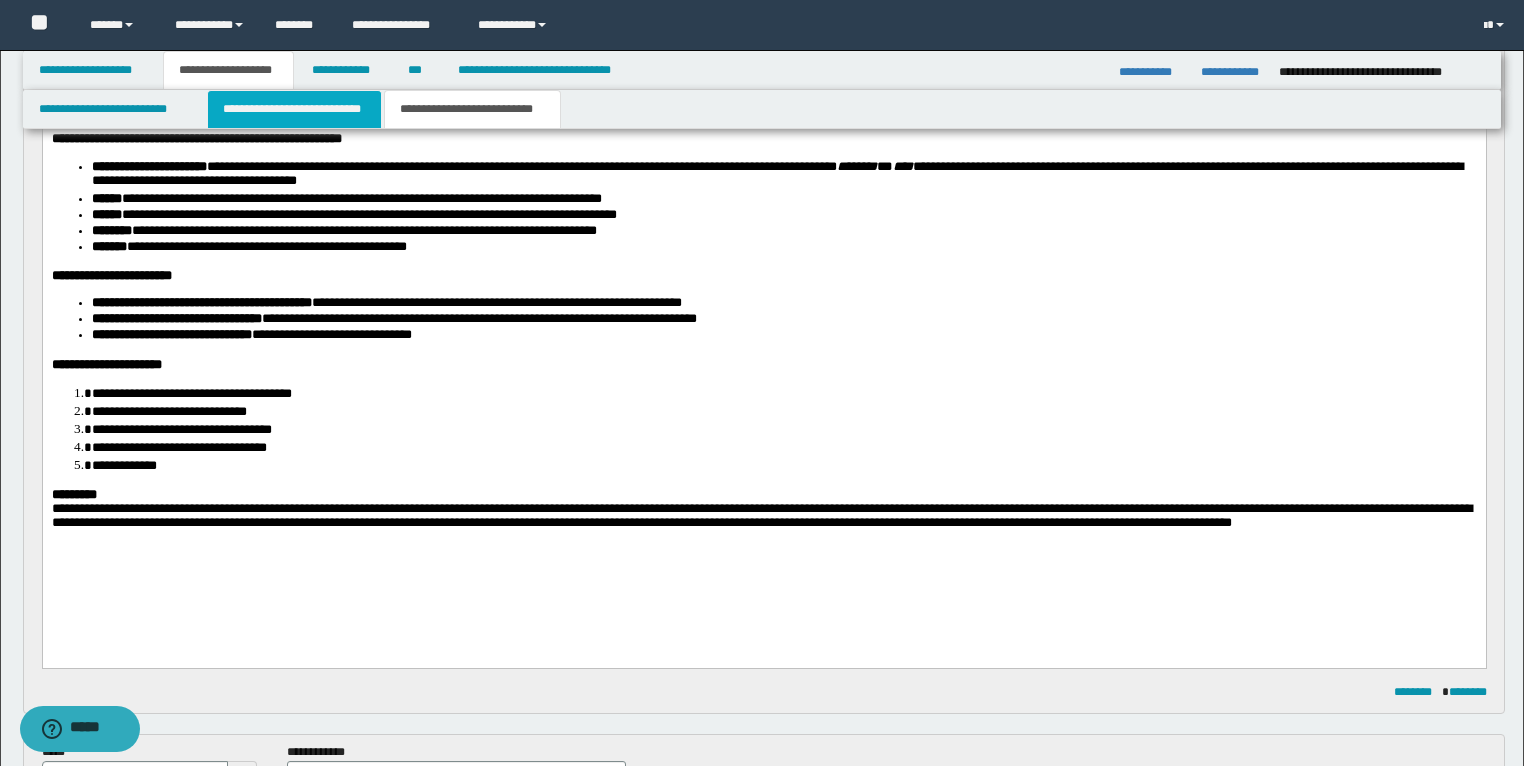 click on "**********" at bounding box center (294, 109) 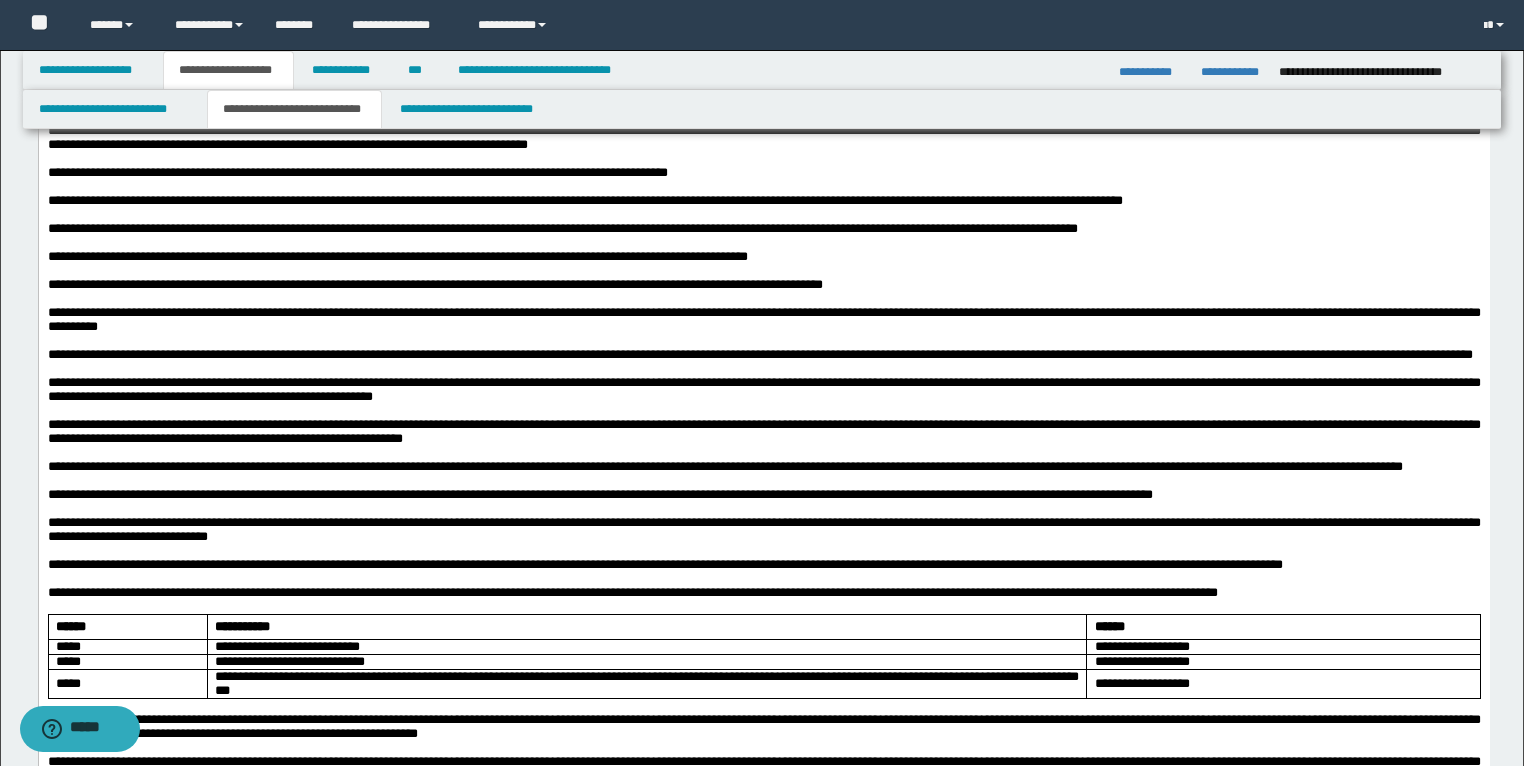 scroll, scrollTop: 1760, scrollLeft: 0, axis: vertical 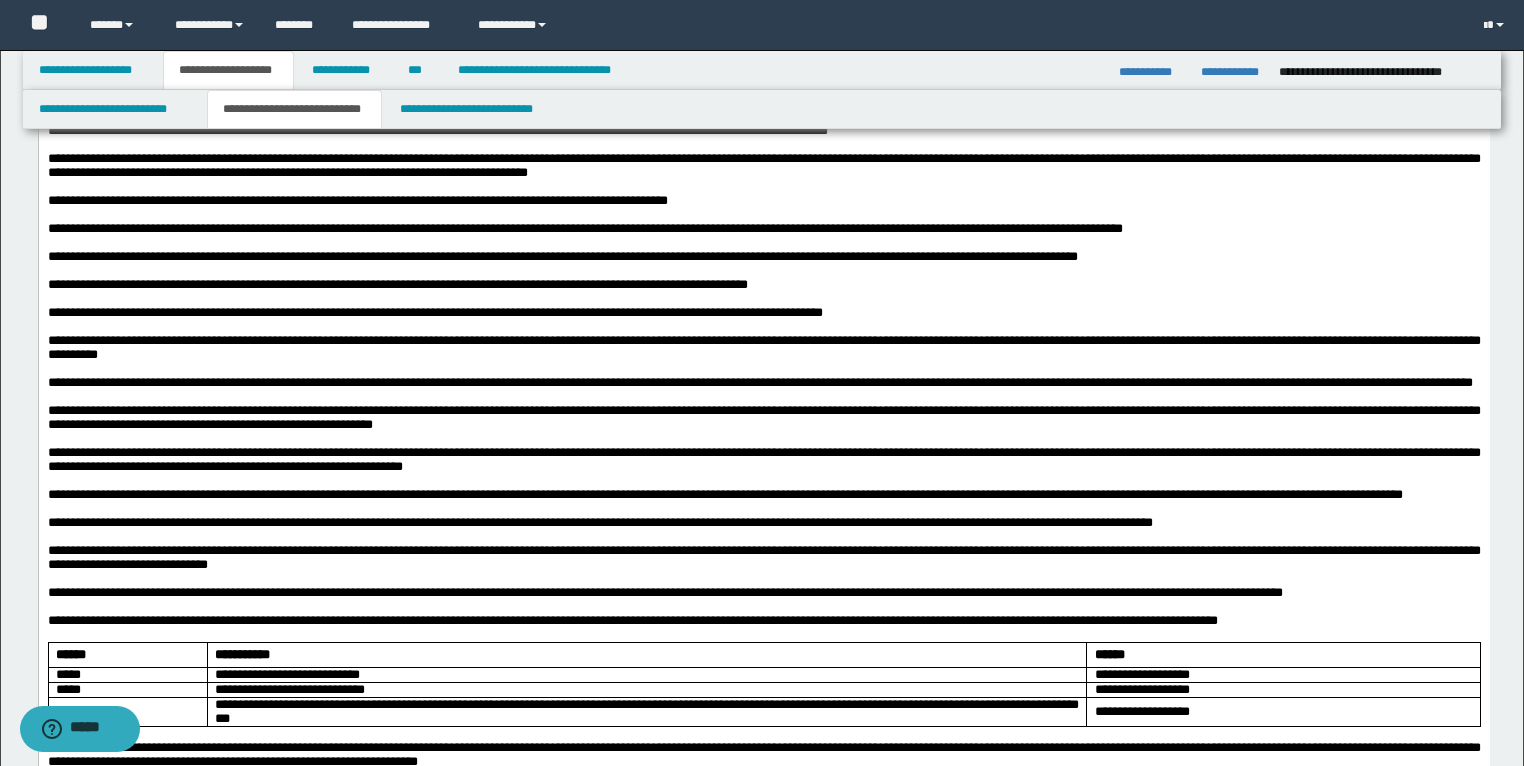 drag, startPoint x: 43, startPoint y: 271, endPoint x: 289, endPoint y: 706, distance: 499.74094 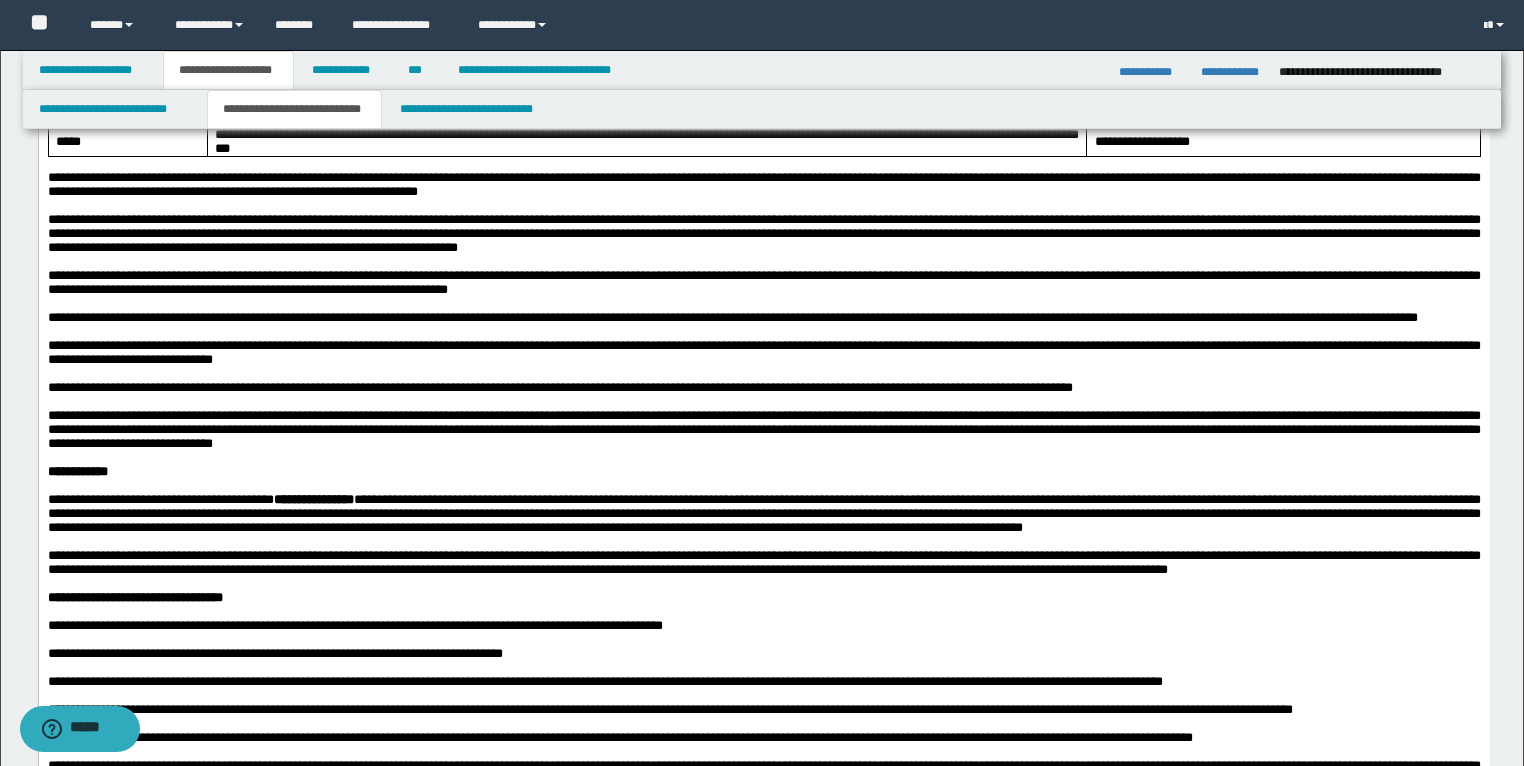 scroll, scrollTop: 2320, scrollLeft: 0, axis: vertical 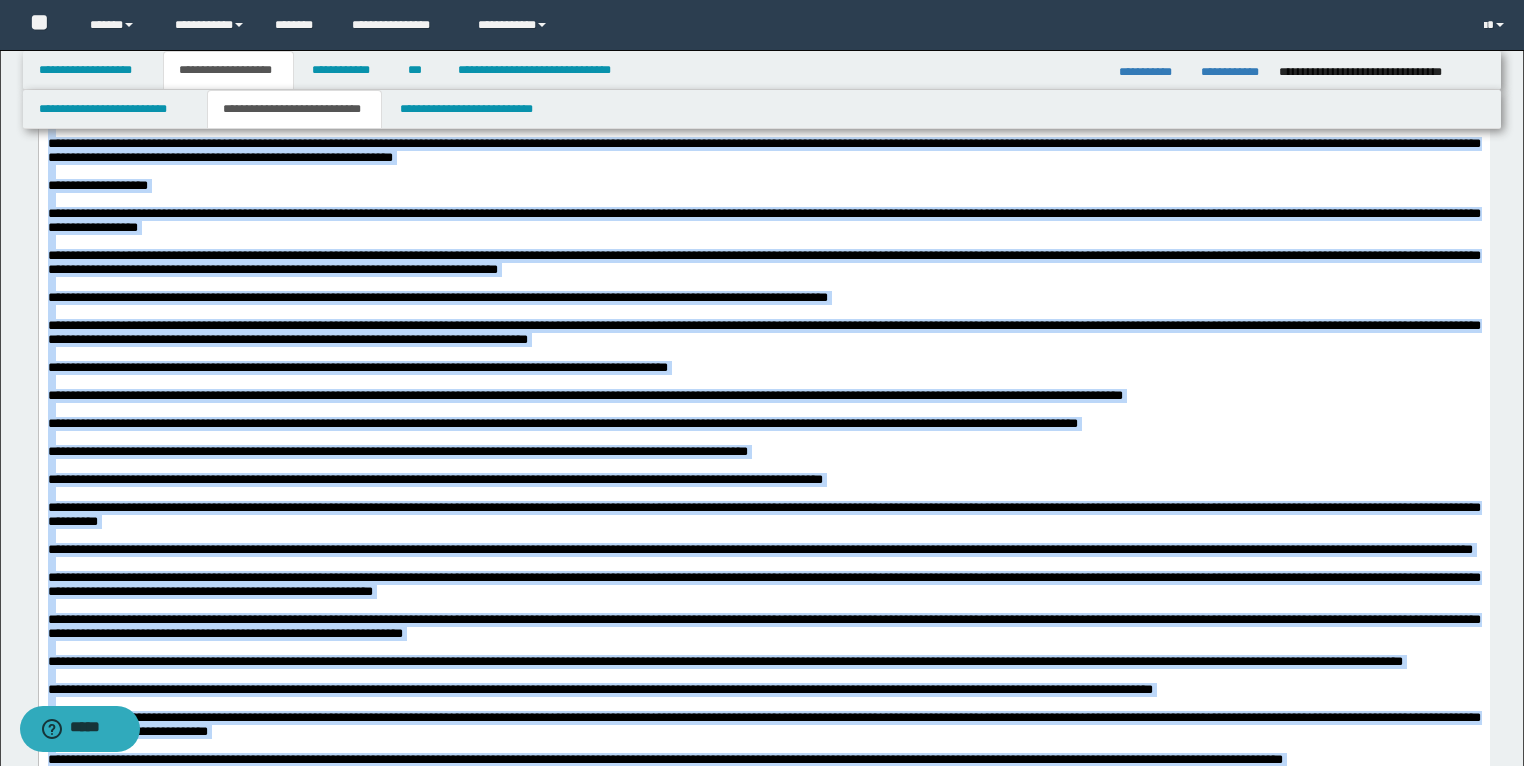 drag, startPoint x: 110, startPoint y: 1304, endPoint x: 32, endPoint y: 400, distance: 907.3588 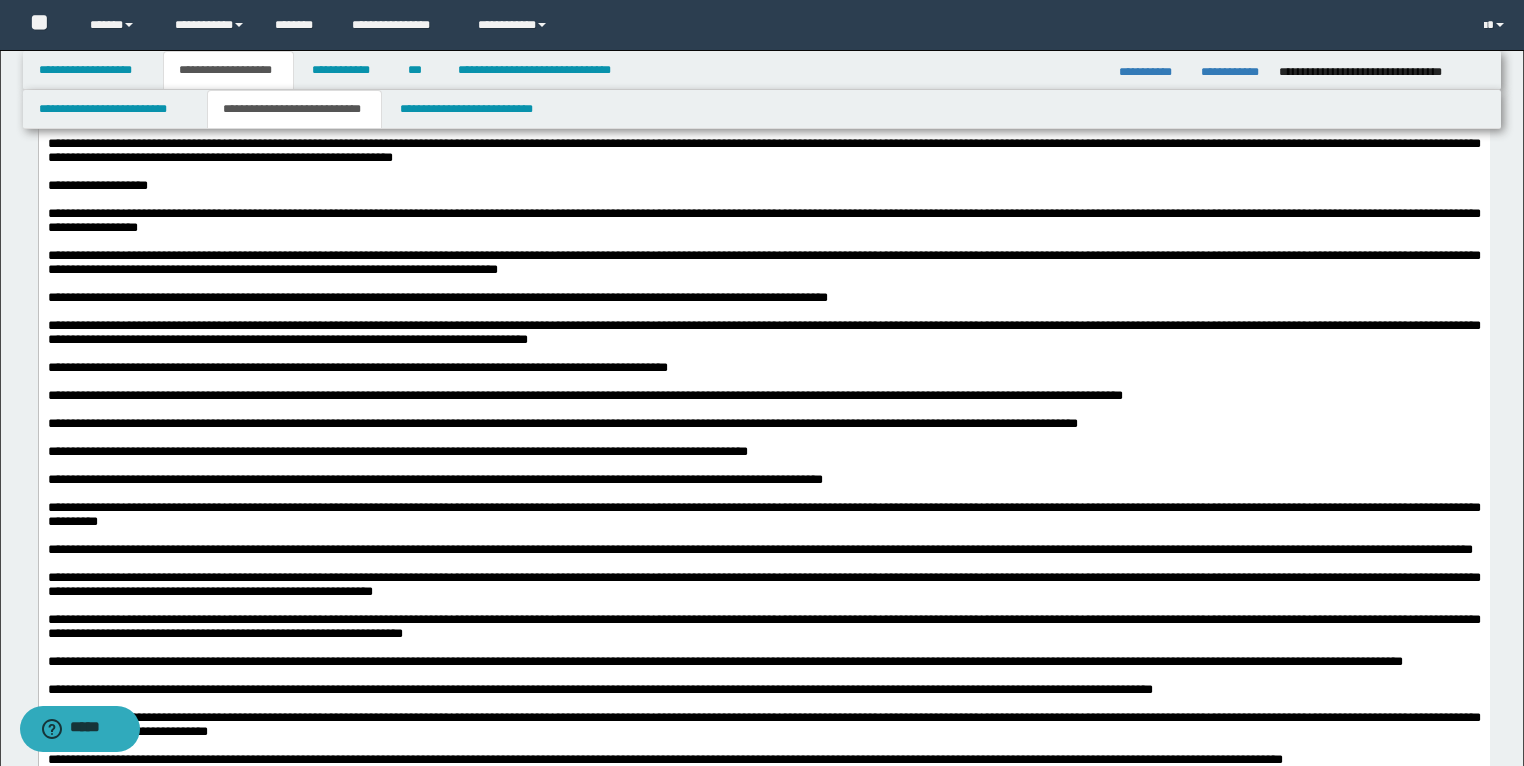 click on "**********" at bounding box center [649, 3] 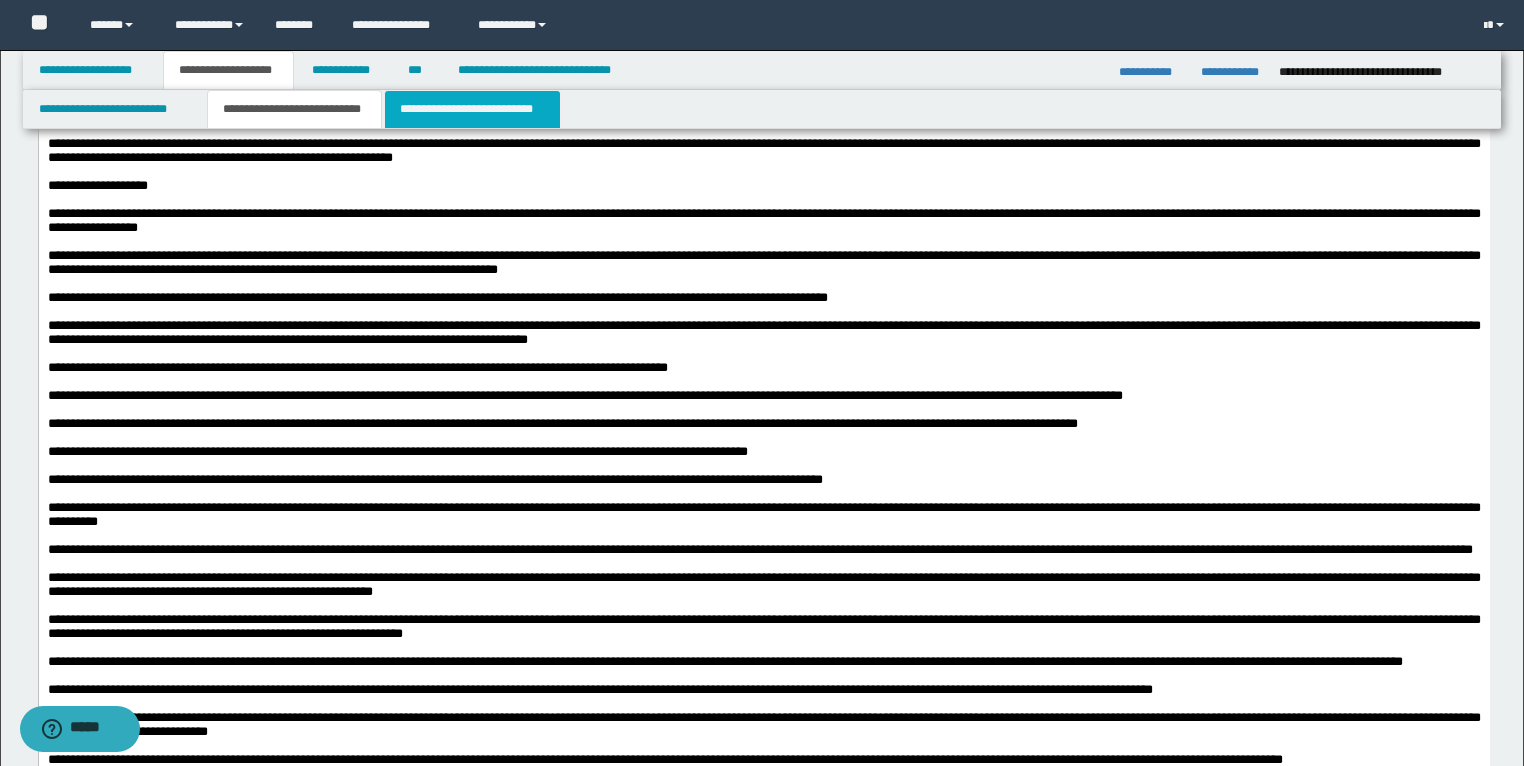 click on "**********" at bounding box center (472, 109) 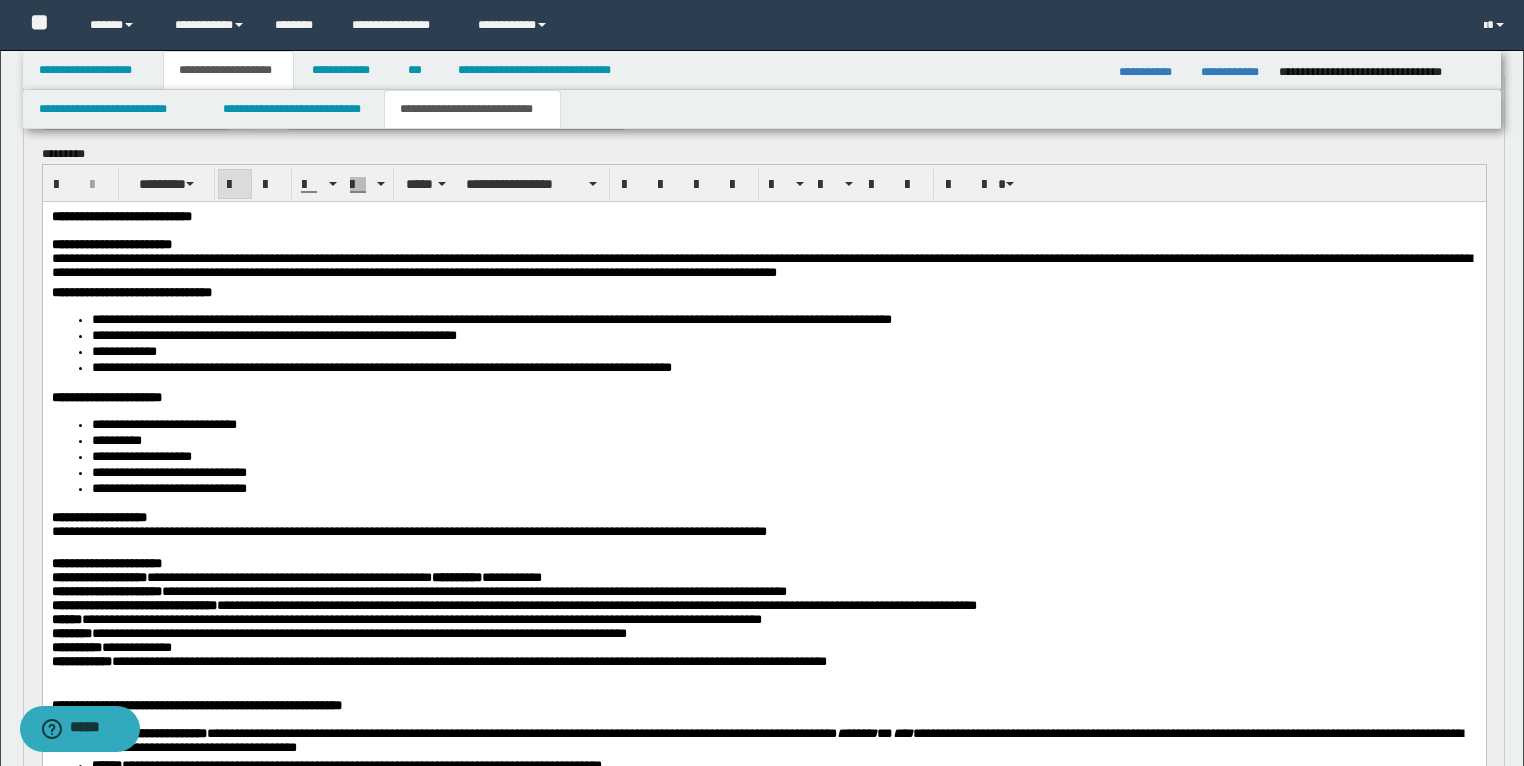 scroll, scrollTop: 0, scrollLeft: 0, axis: both 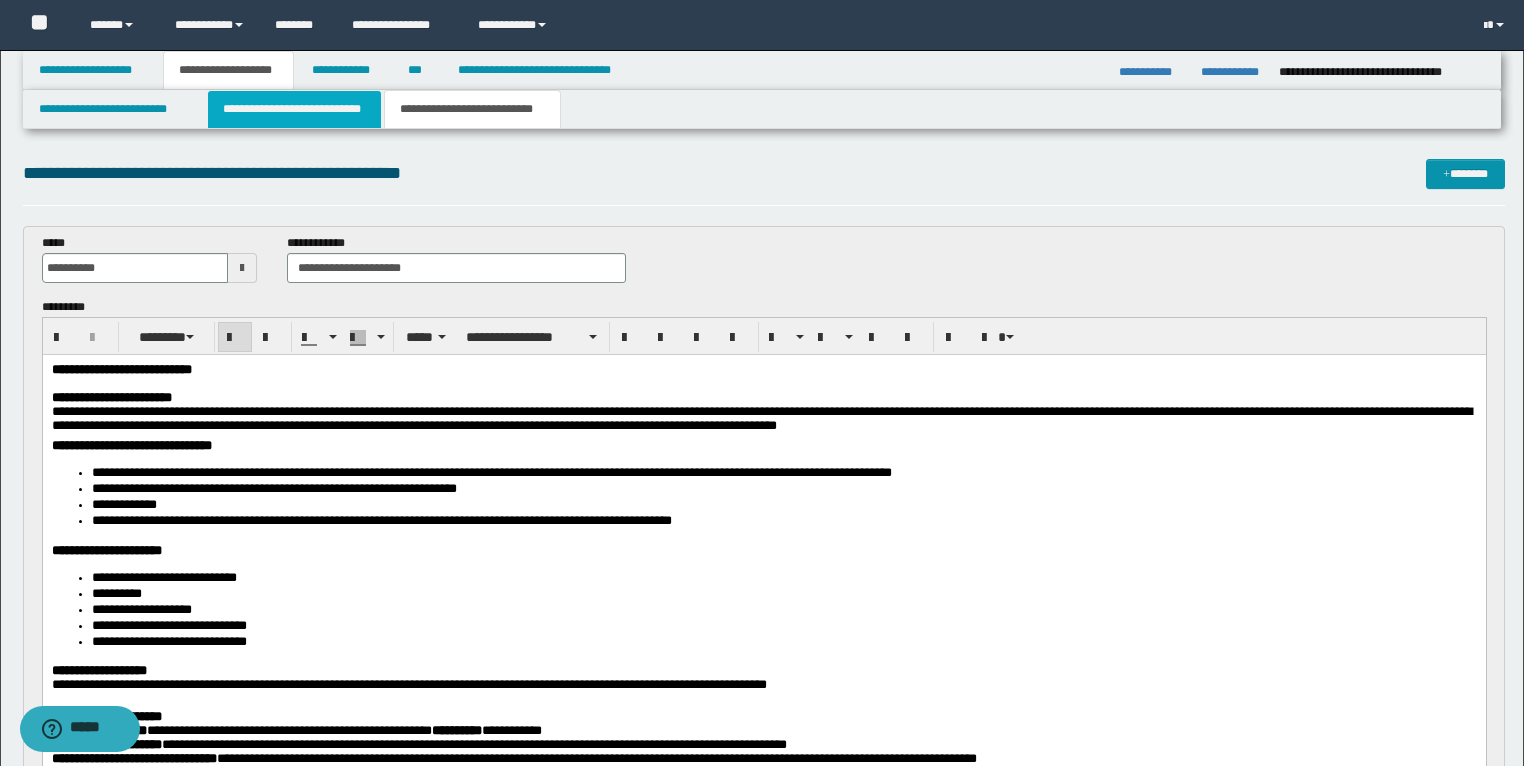 click on "**********" at bounding box center (294, 109) 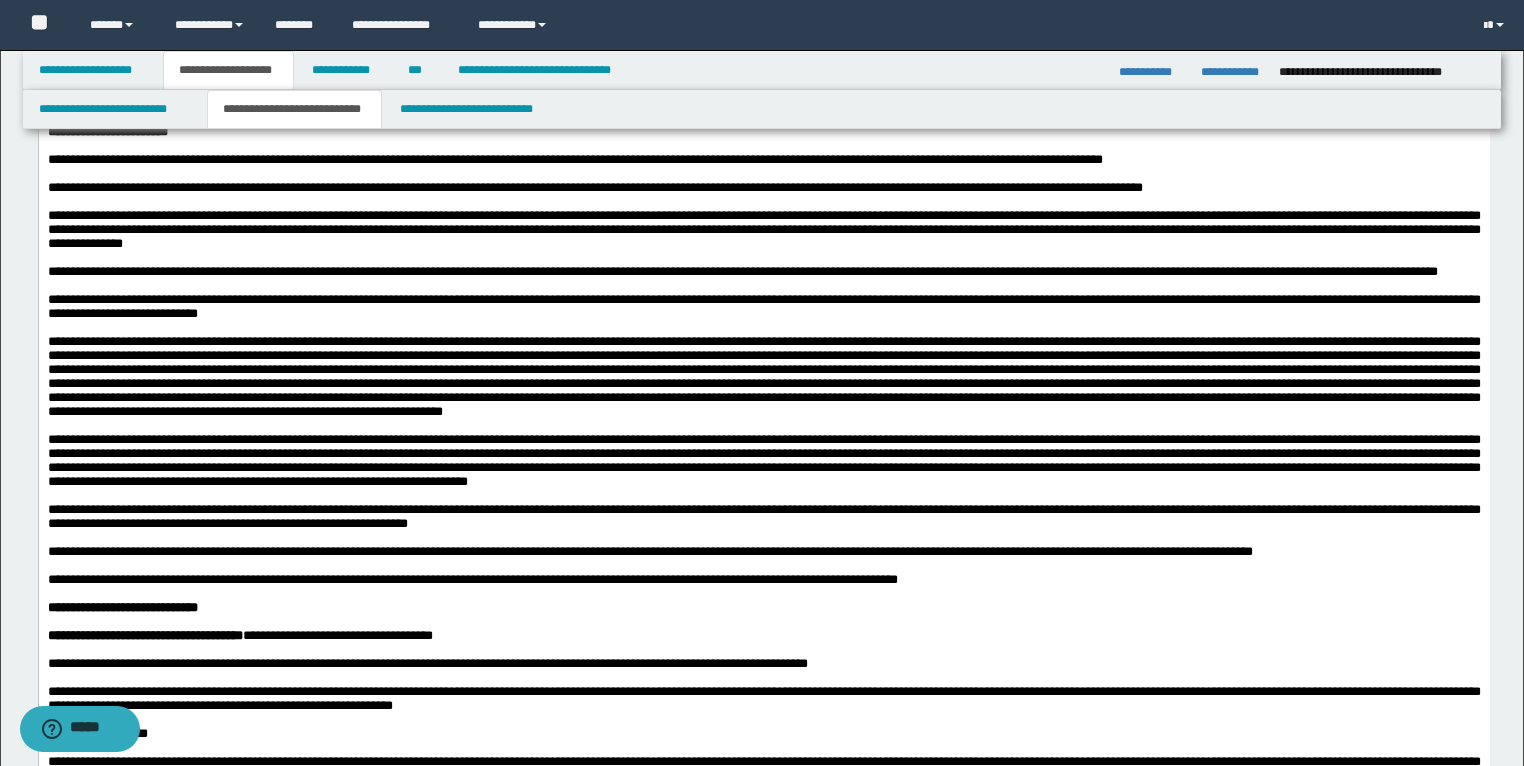 scroll, scrollTop: 1040, scrollLeft: 0, axis: vertical 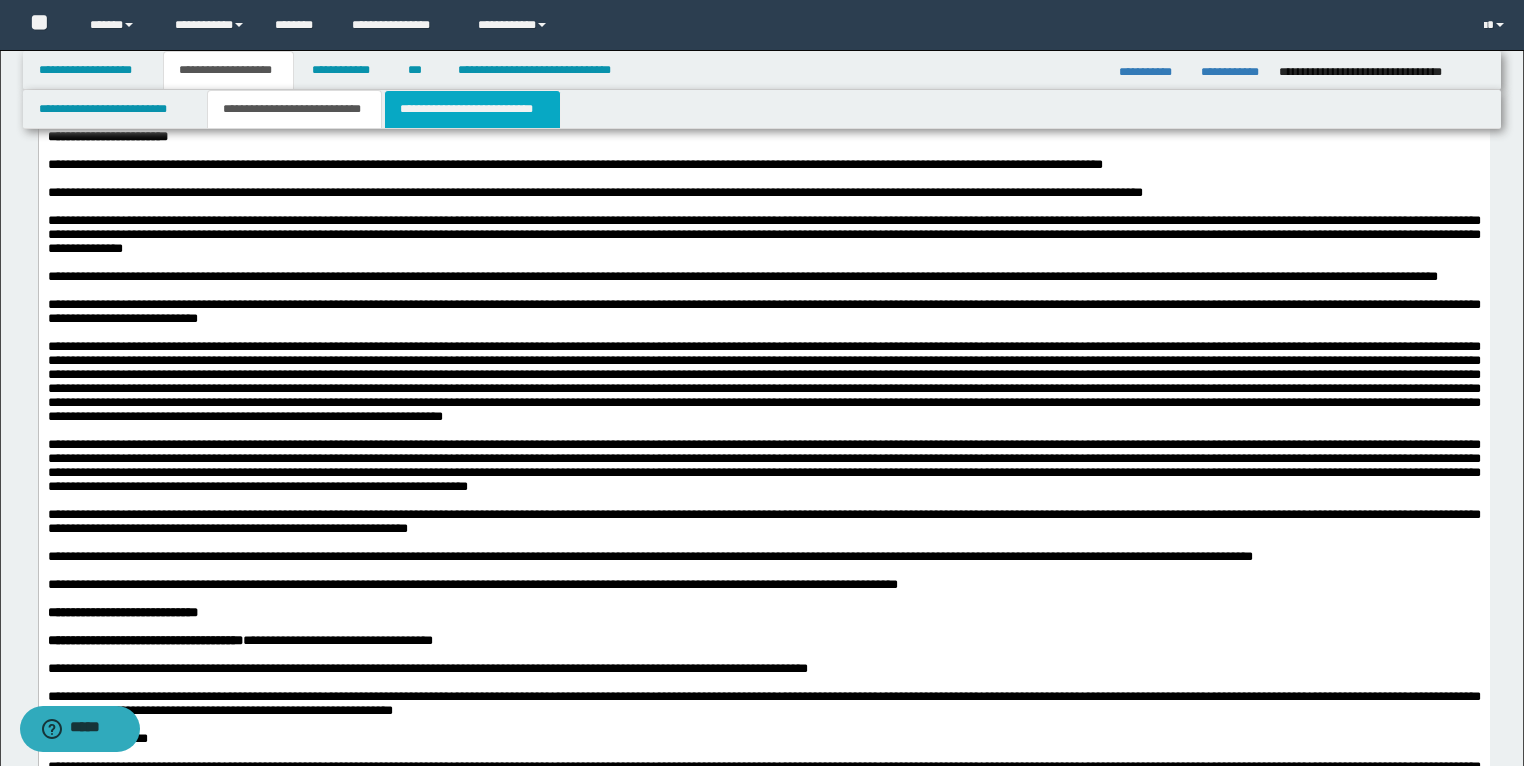 click on "**********" at bounding box center (472, 109) 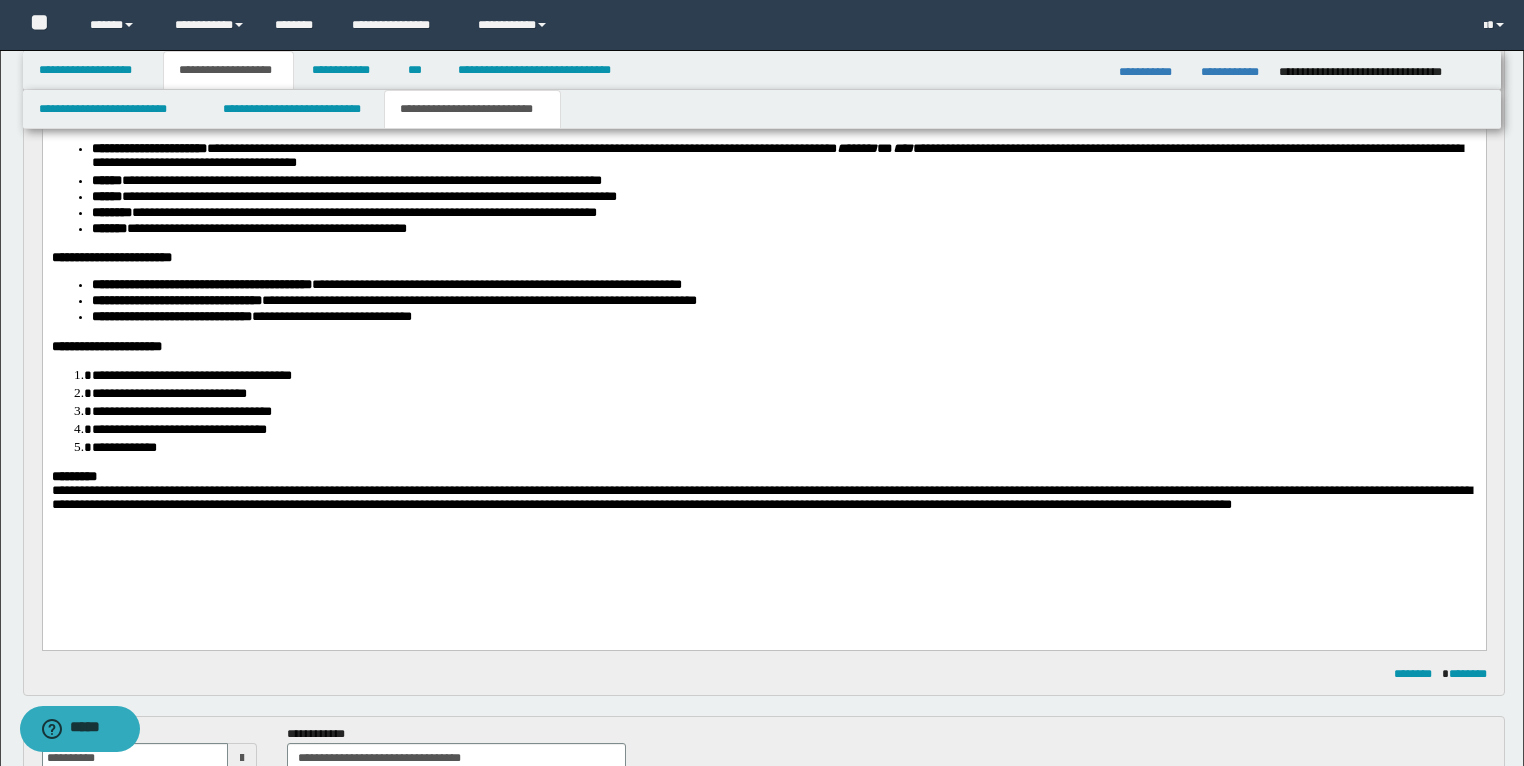 scroll, scrollTop: 720, scrollLeft: 0, axis: vertical 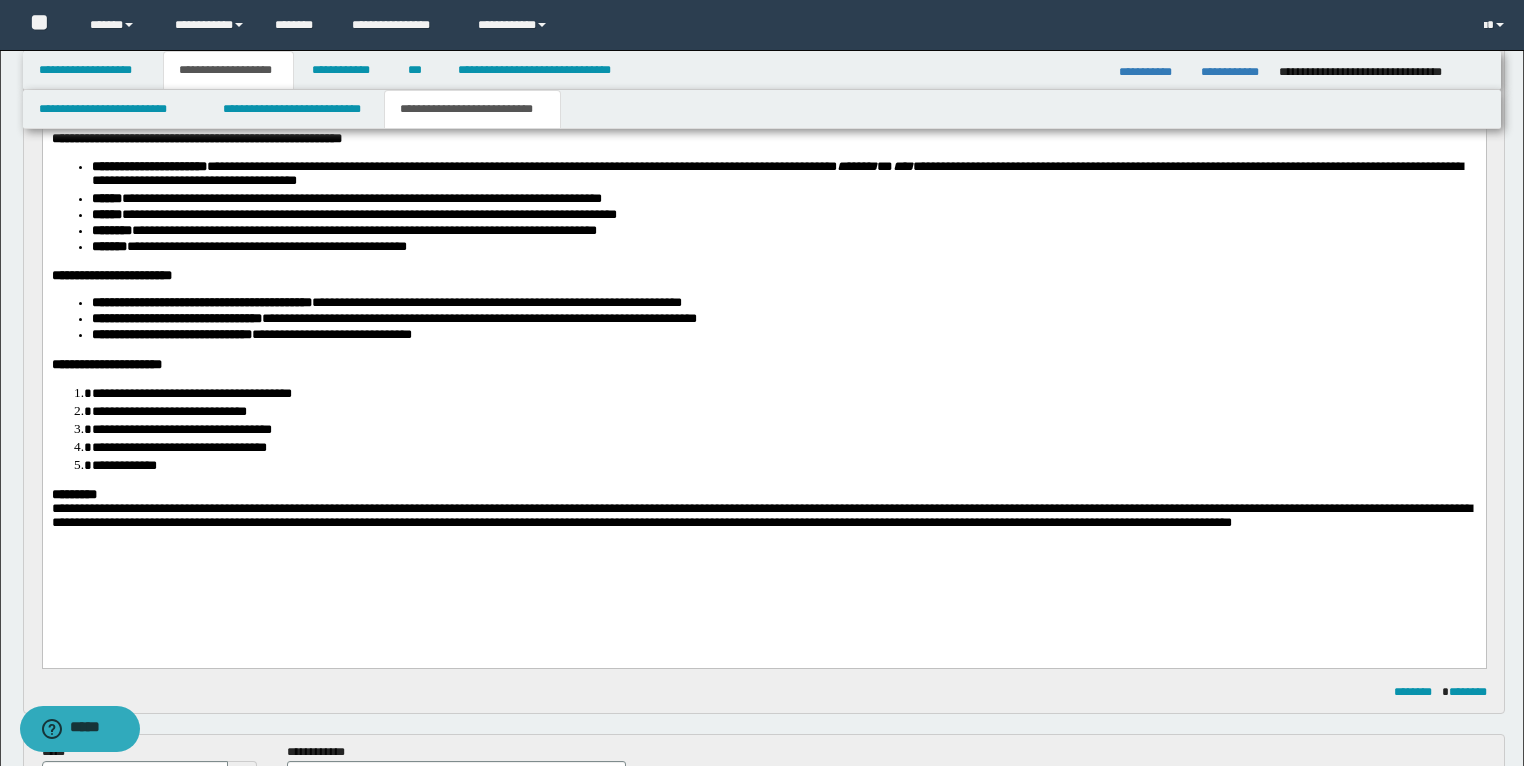 click on "**********" at bounding box center (761, 515) 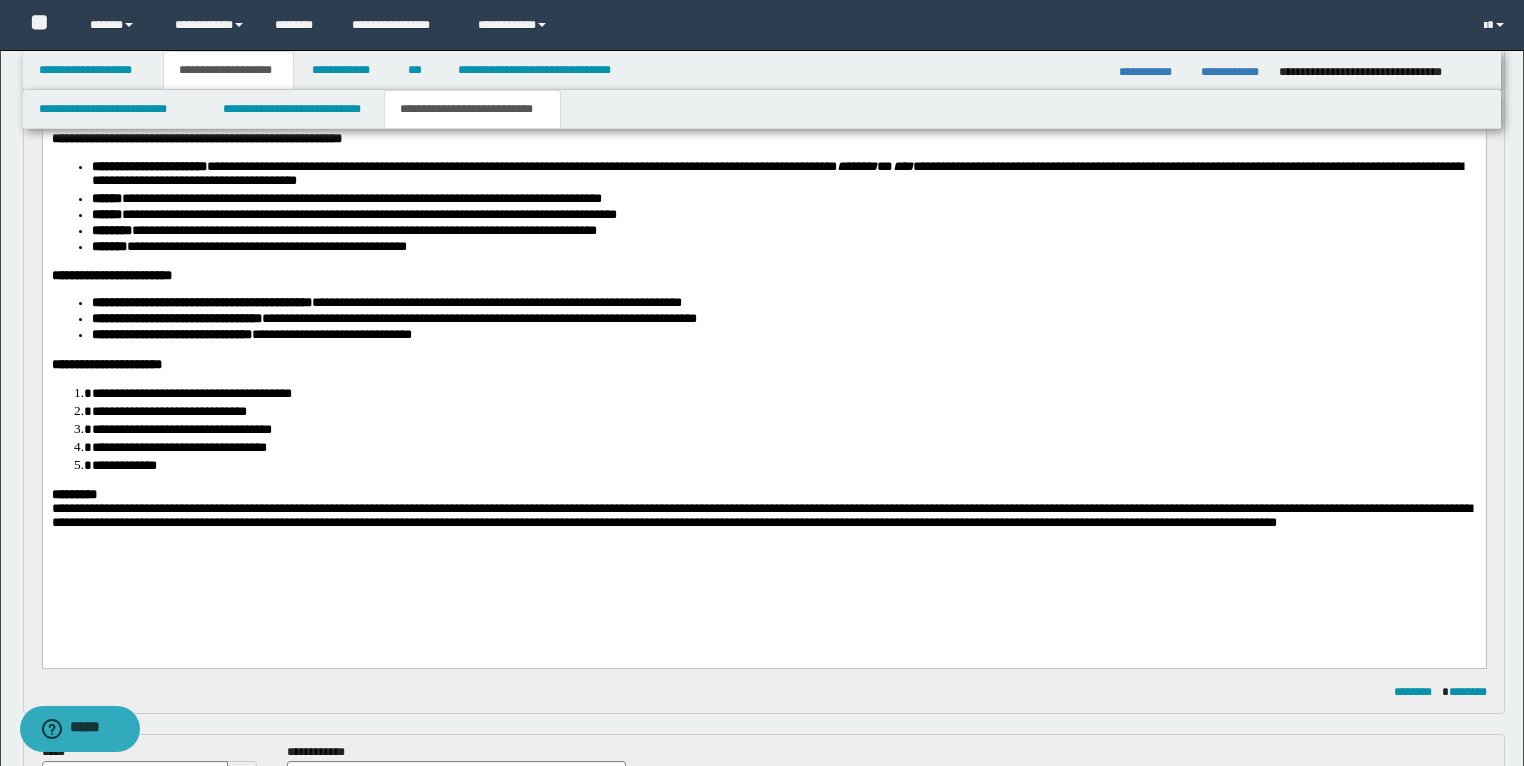 click on "**********" at bounding box center [761, 515] 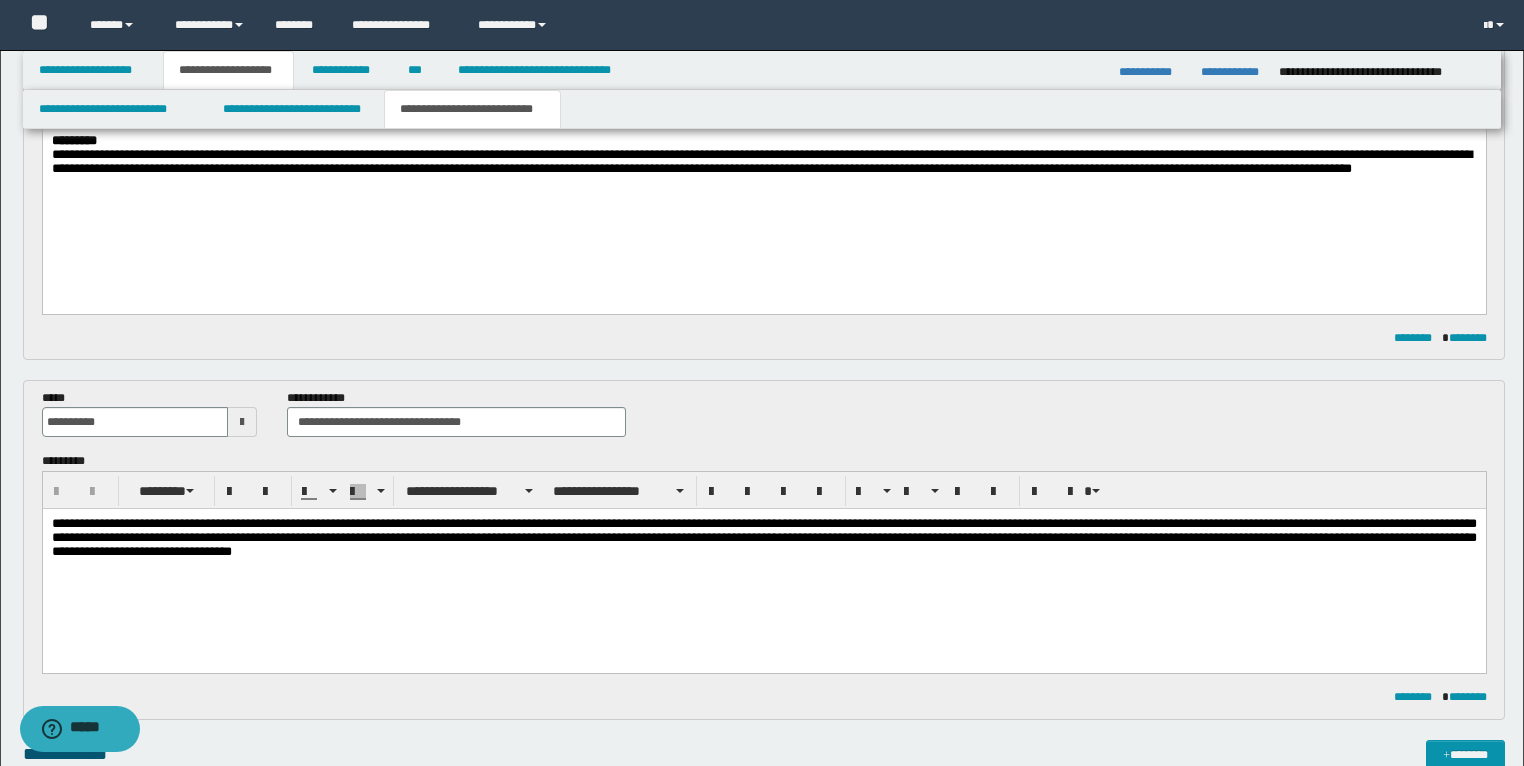 scroll, scrollTop: 1040, scrollLeft: 0, axis: vertical 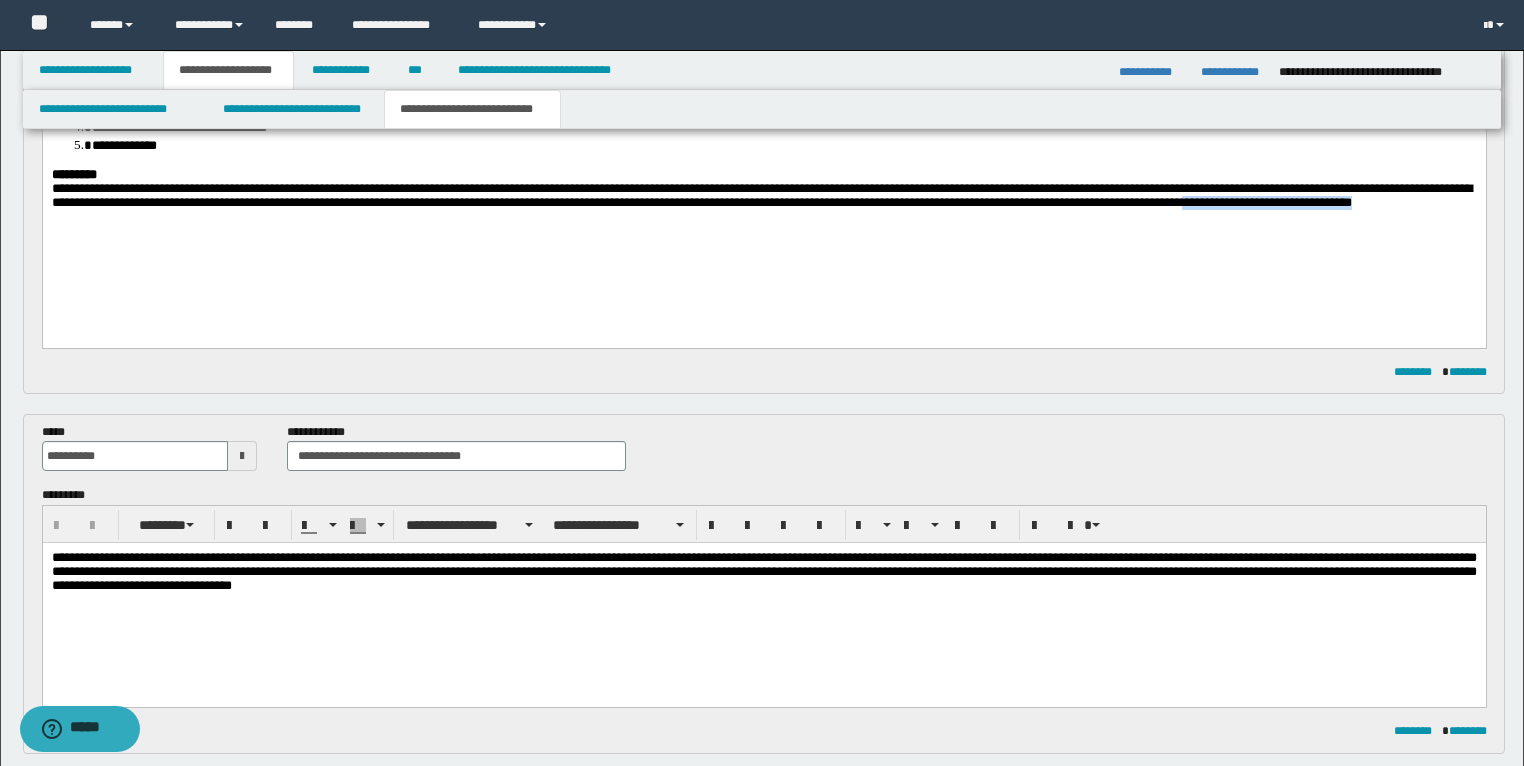 drag, startPoint x: 505, startPoint y: 234, endPoint x: 280, endPoint y: 241, distance: 225.10886 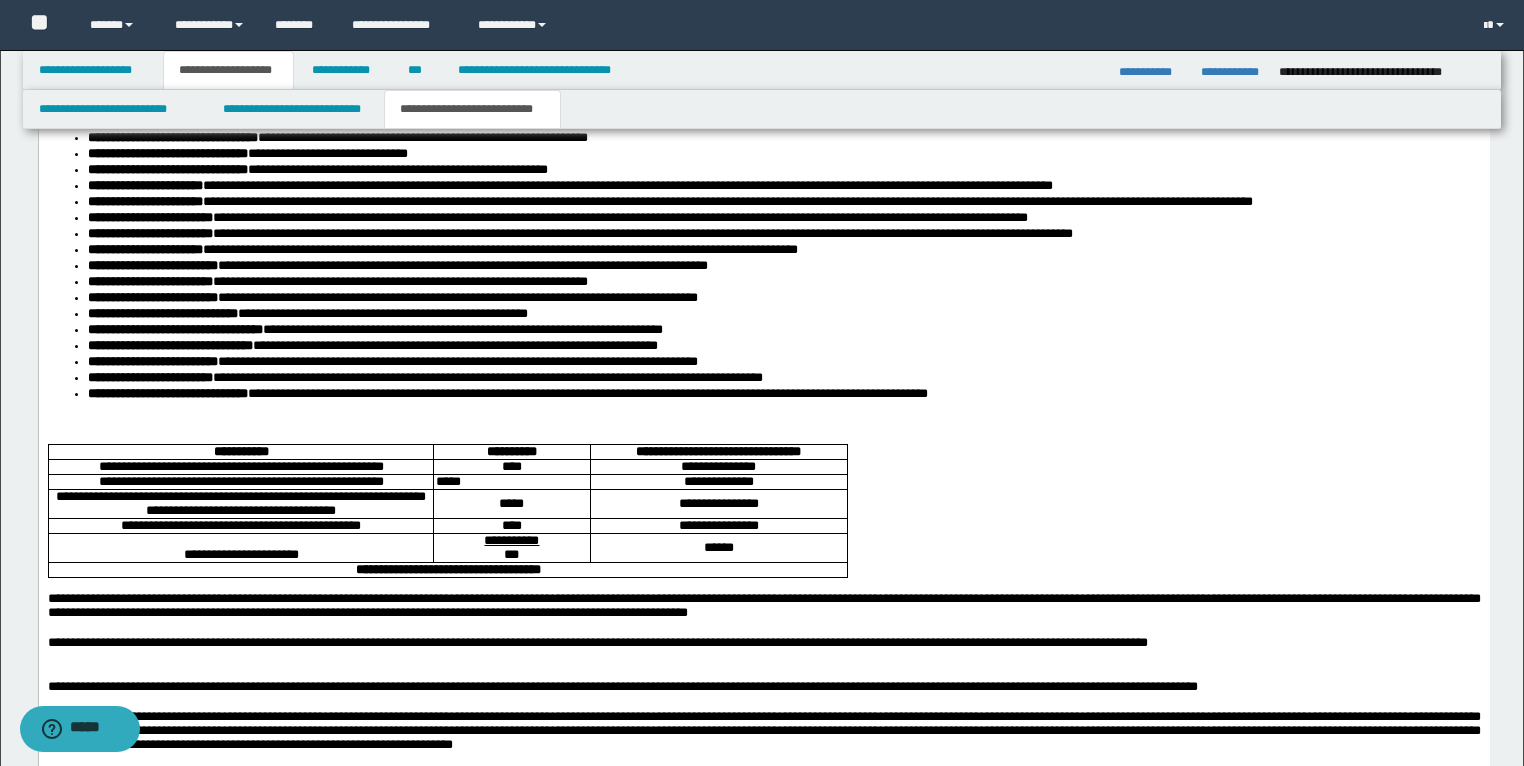 scroll, scrollTop: 3120, scrollLeft: 0, axis: vertical 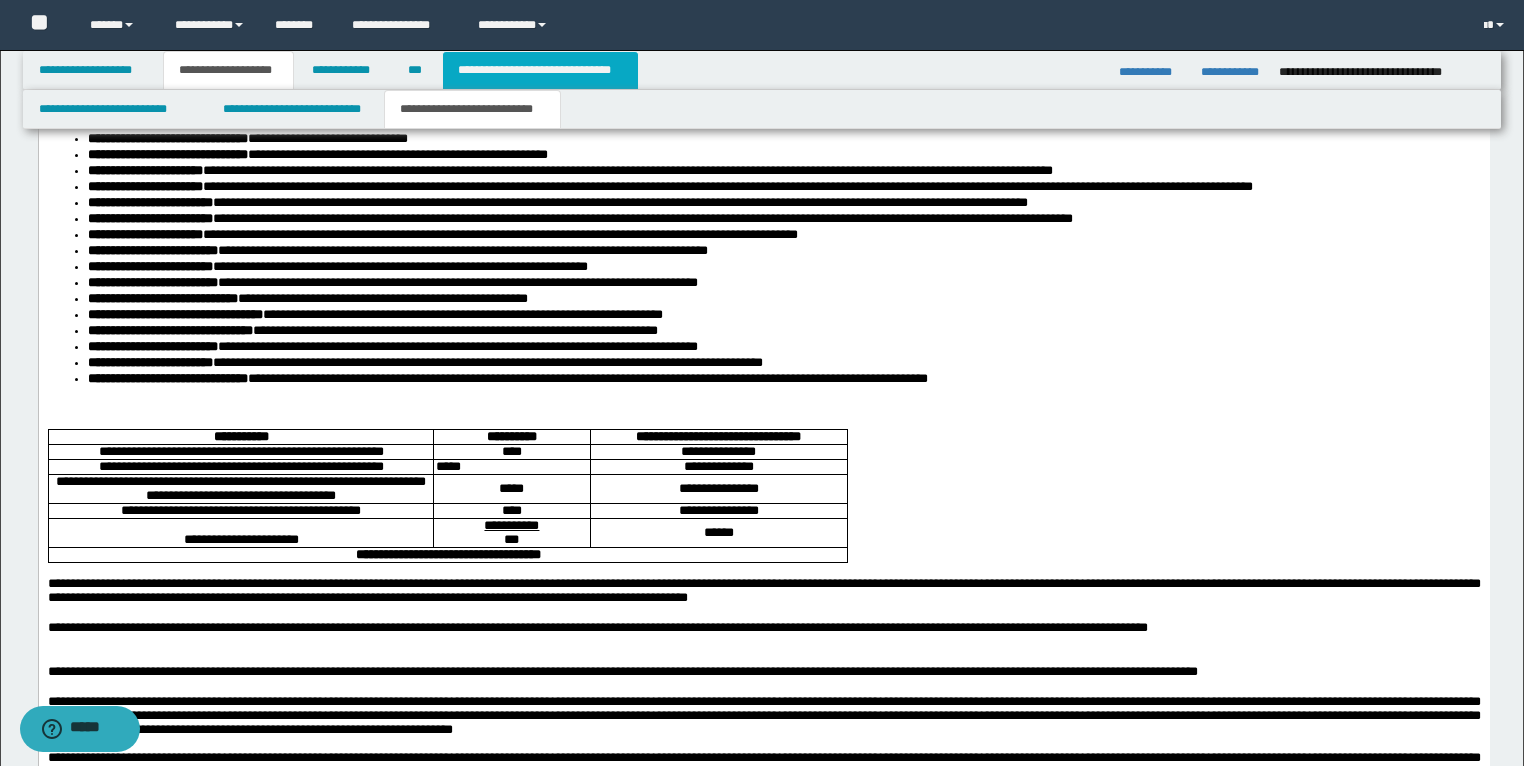 click on "**********" at bounding box center [540, 70] 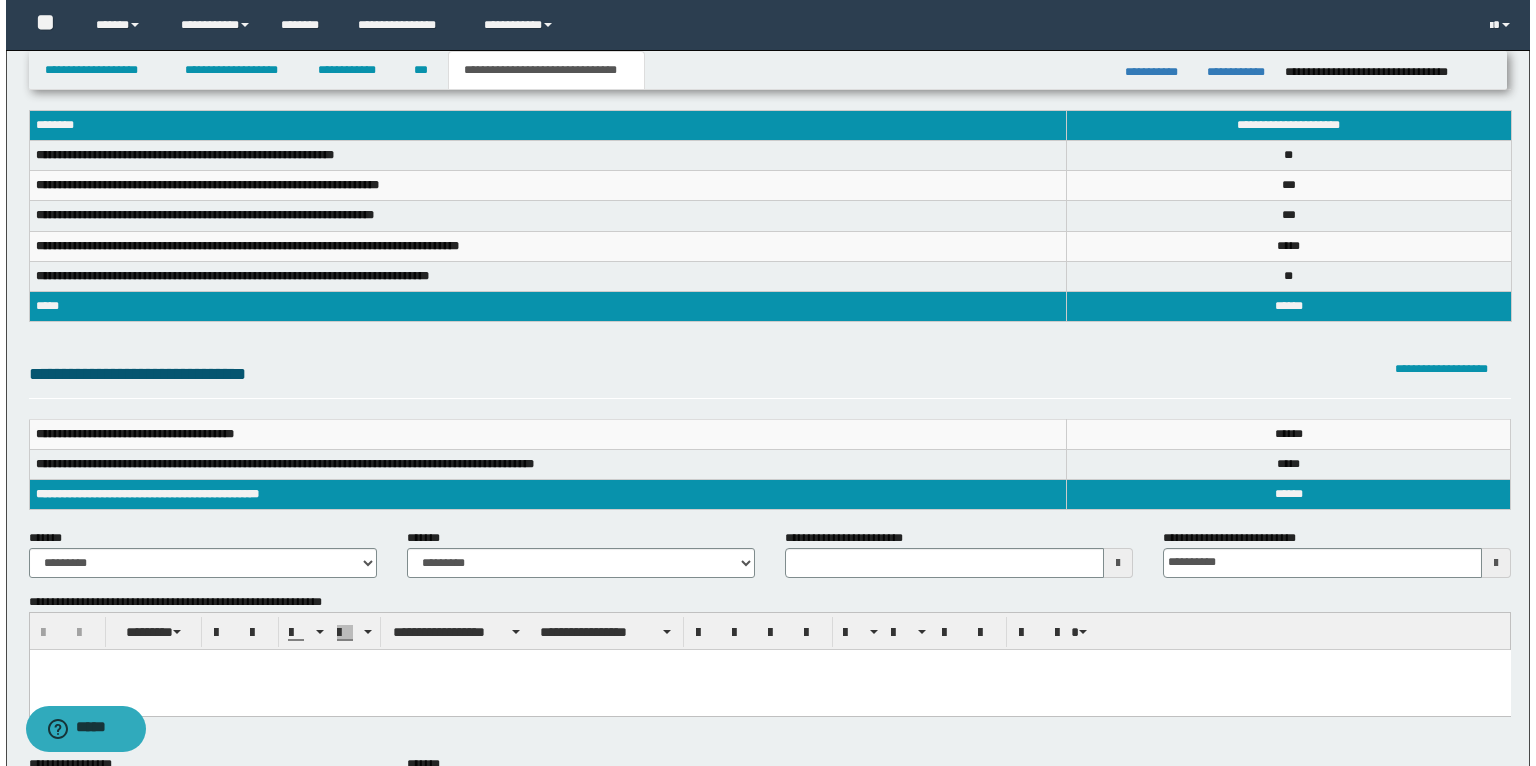 scroll, scrollTop: 0, scrollLeft: 0, axis: both 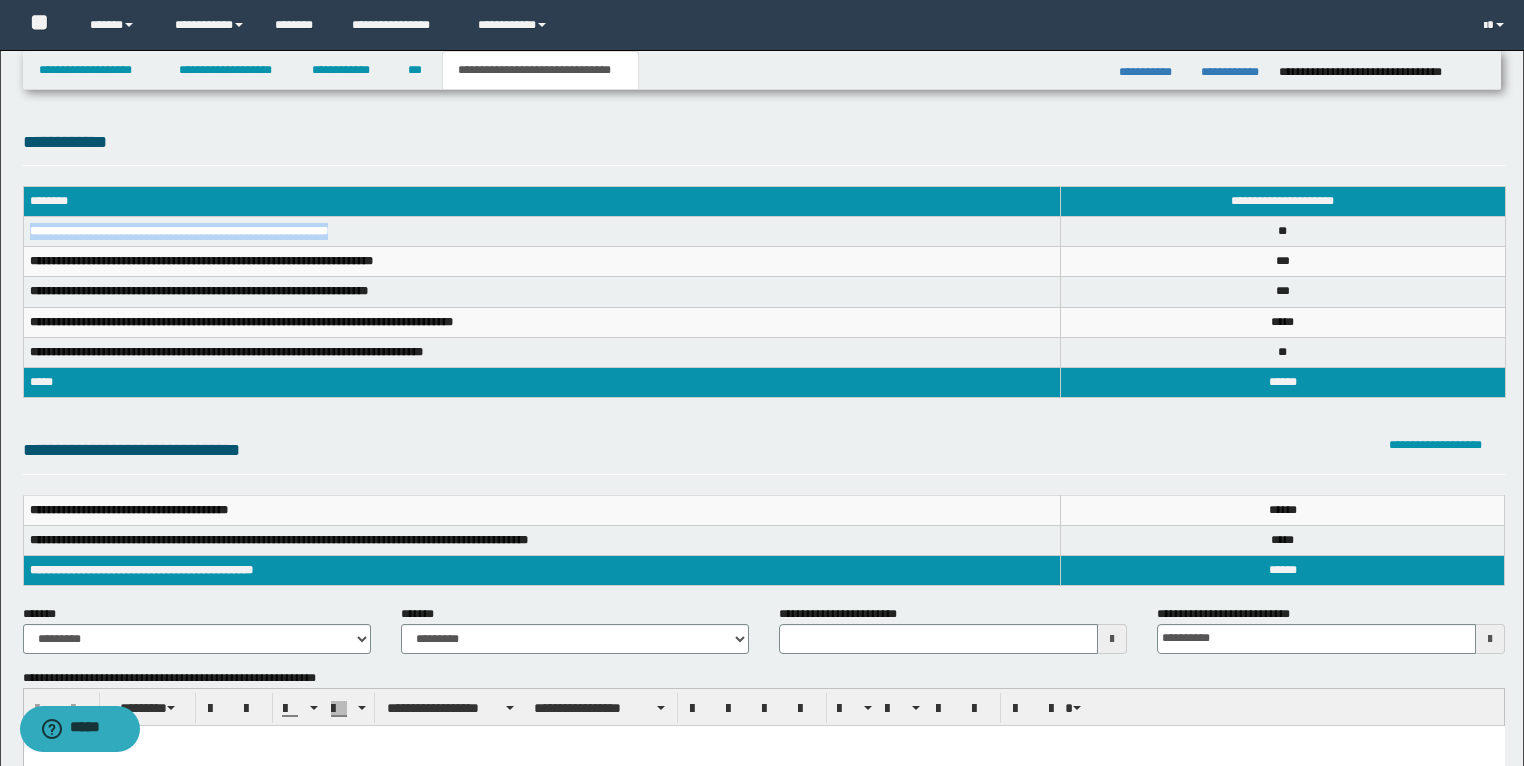 drag, startPoint x: 379, startPoint y: 232, endPoint x: 28, endPoint y: 241, distance: 351.11536 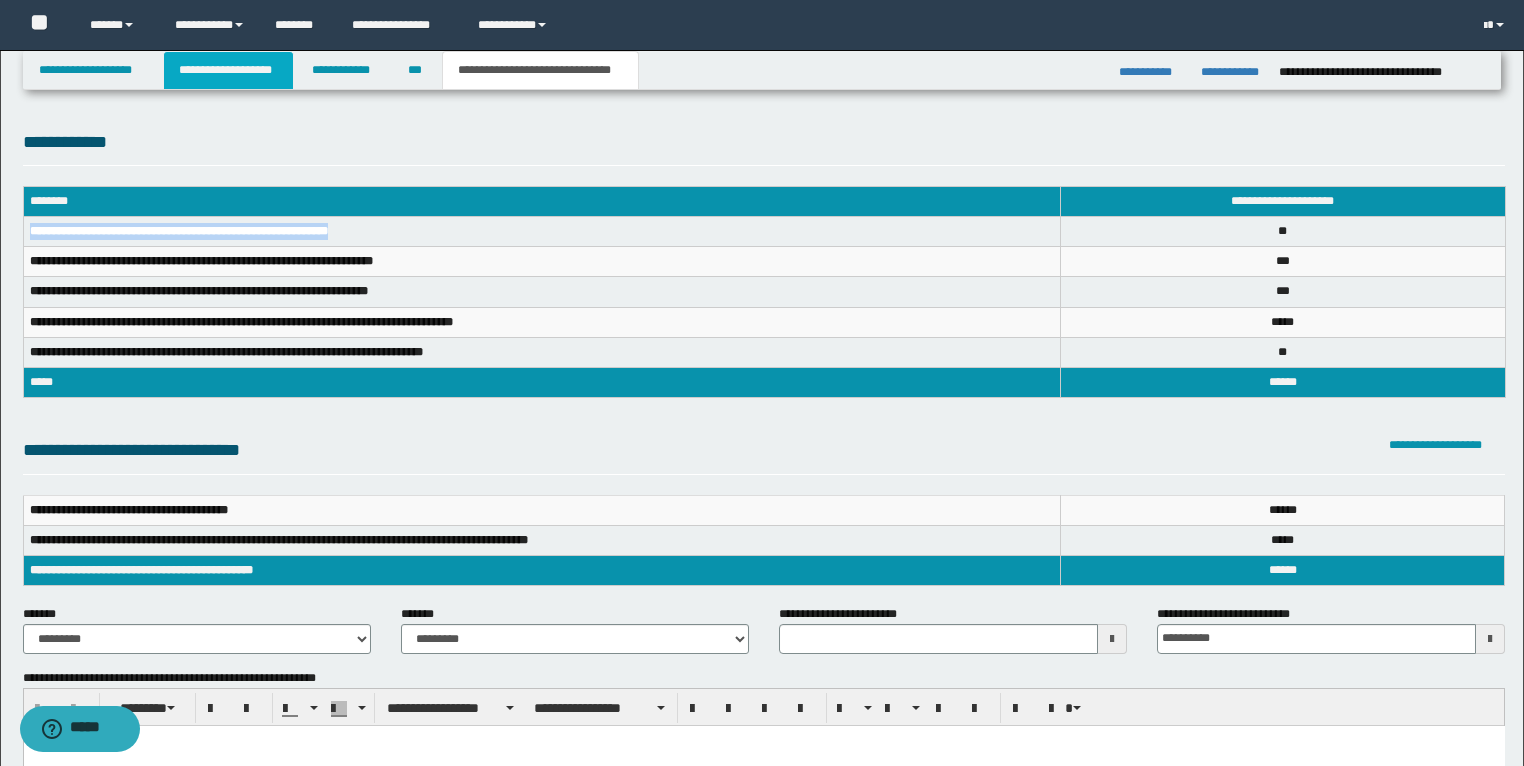 click on "**********" at bounding box center [228, 70] 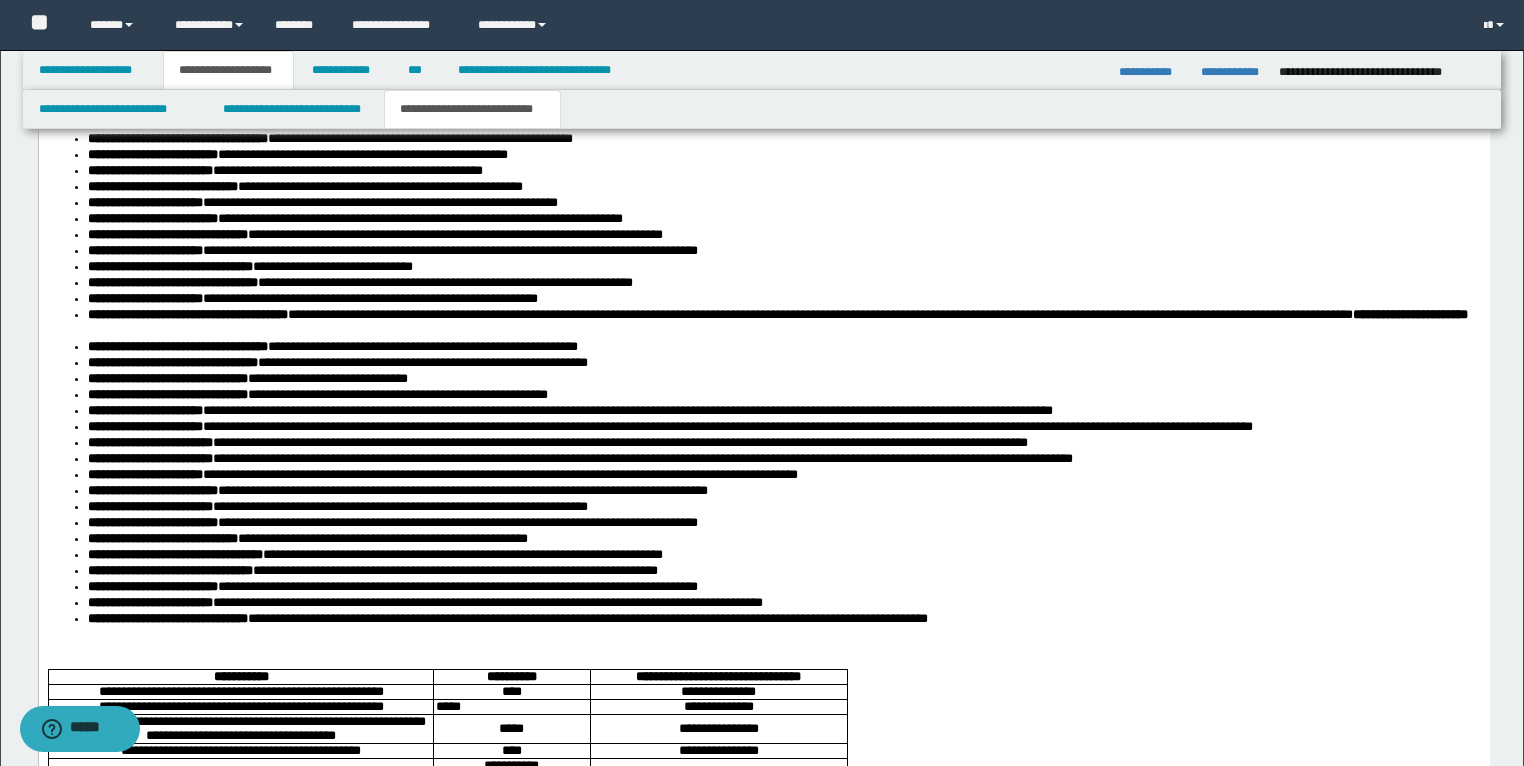 scroll, scrollTop: 3200, scrollLeft: 0, axis: vertical 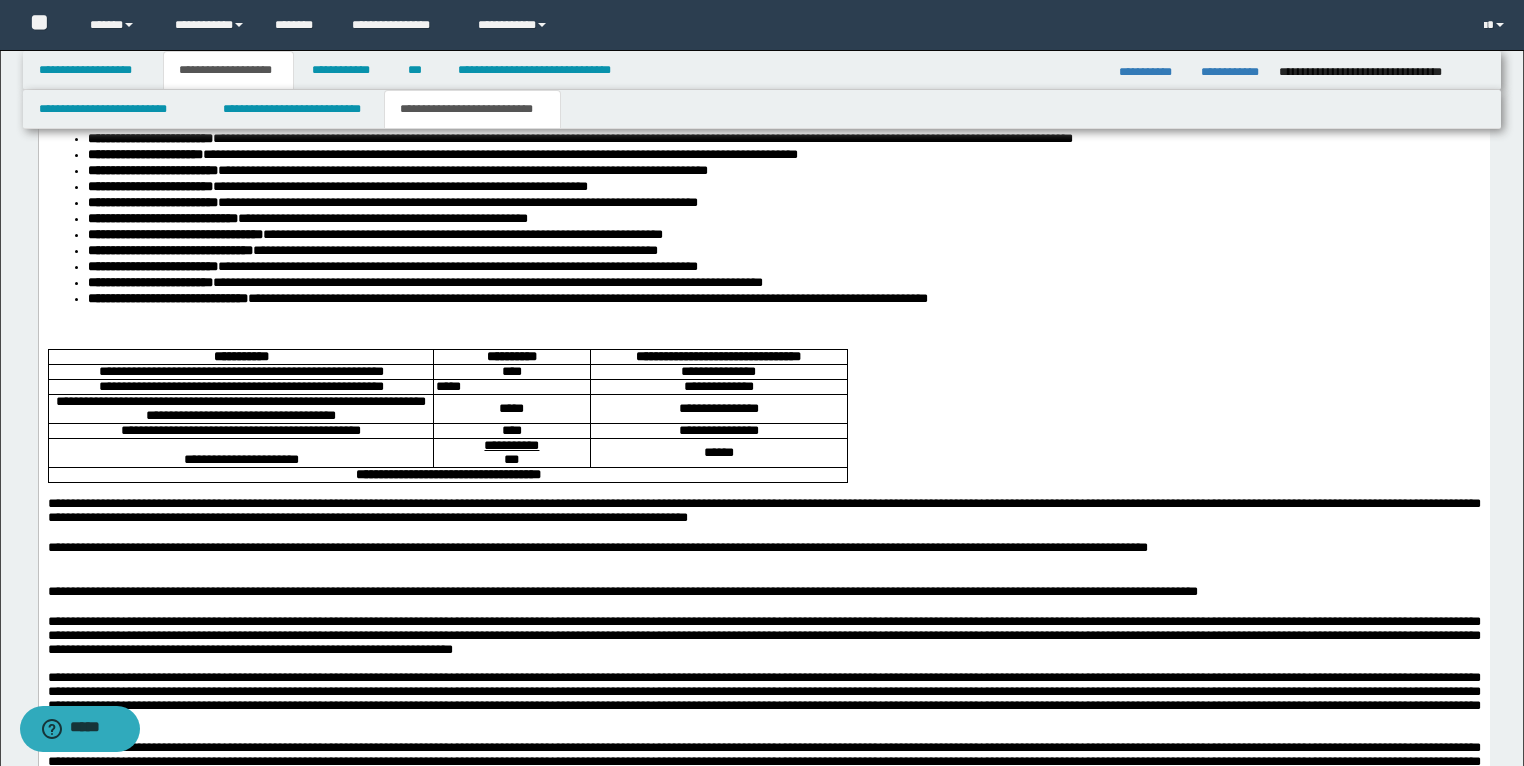click on "**********" at bounding box center [240, 371] 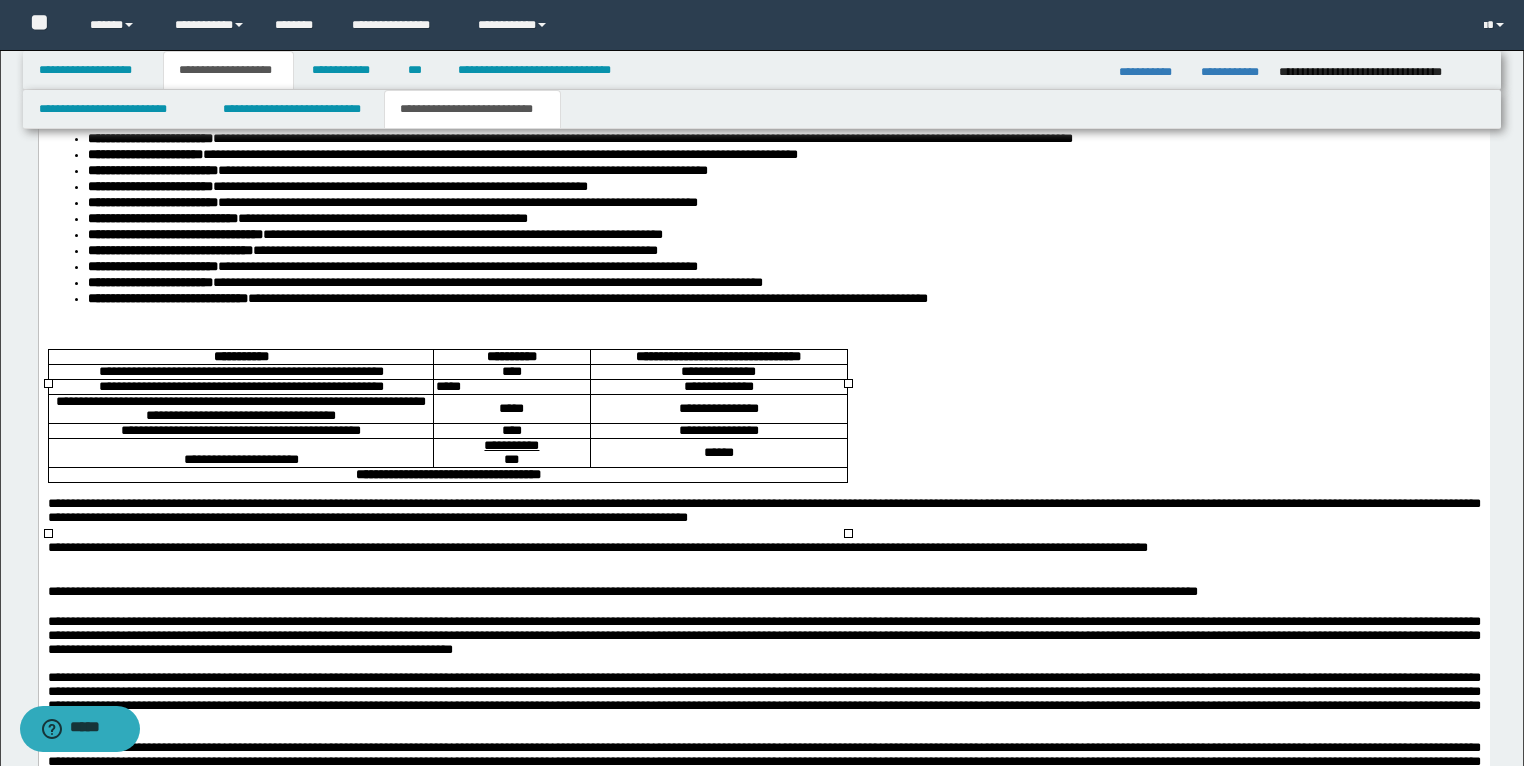 click on "**********" at bounding box center [240, 371] 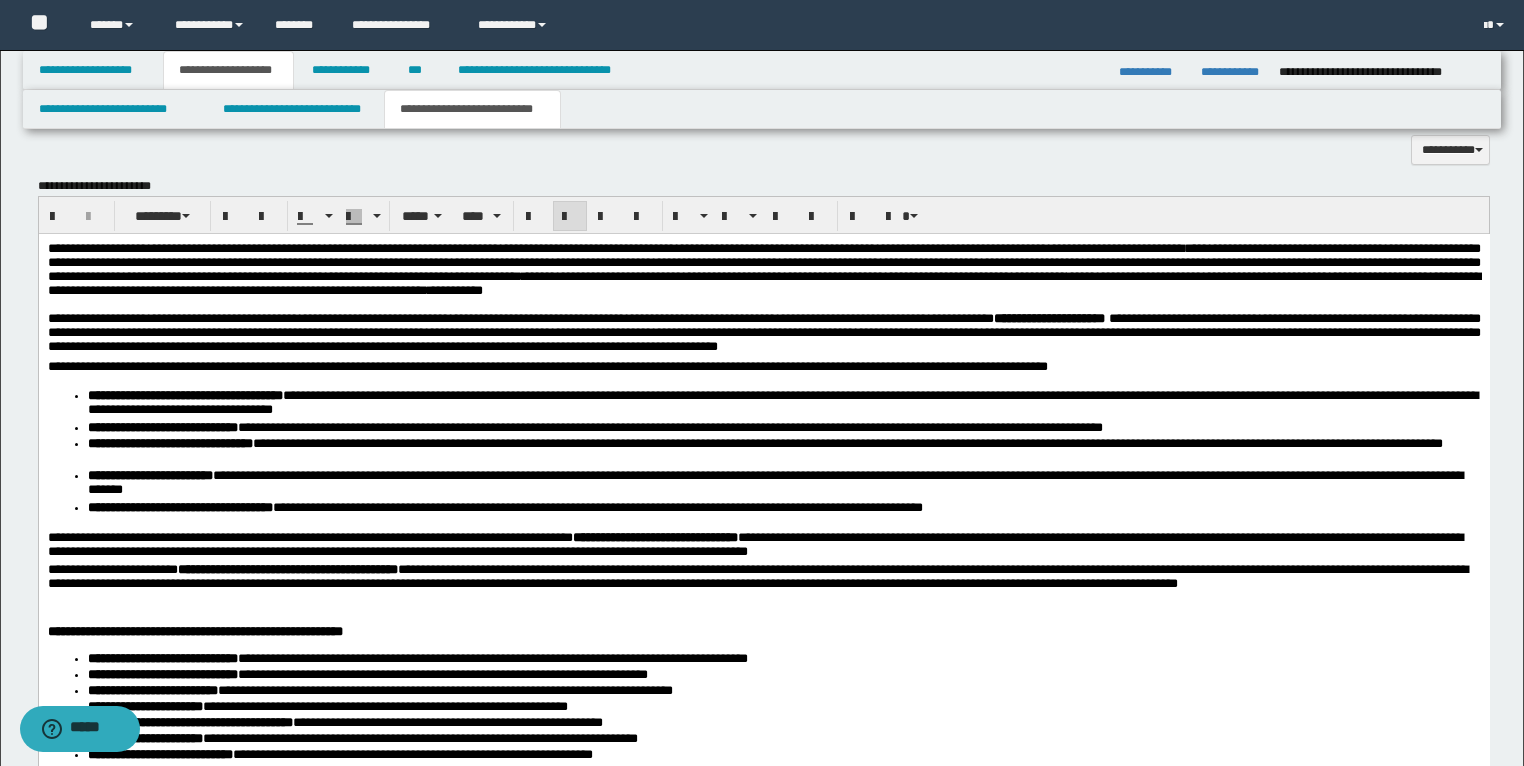 scroll, scrollTop: 2160, scrollLeft: 0, axis: vertical 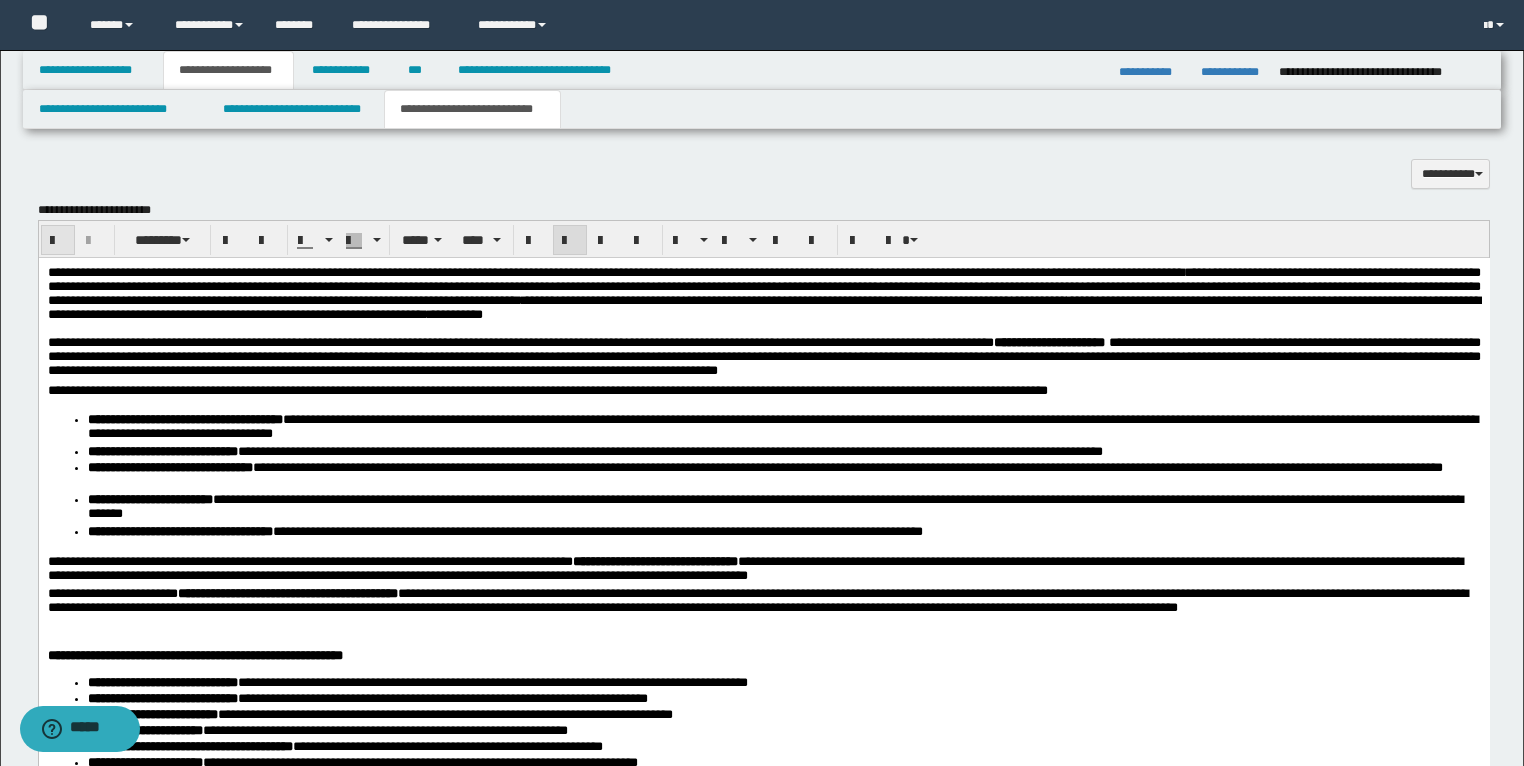 drag, startPoint x: 52, startPoint y: 237, endPoint x: 500, endPoint y: 1, distance: 506.35956 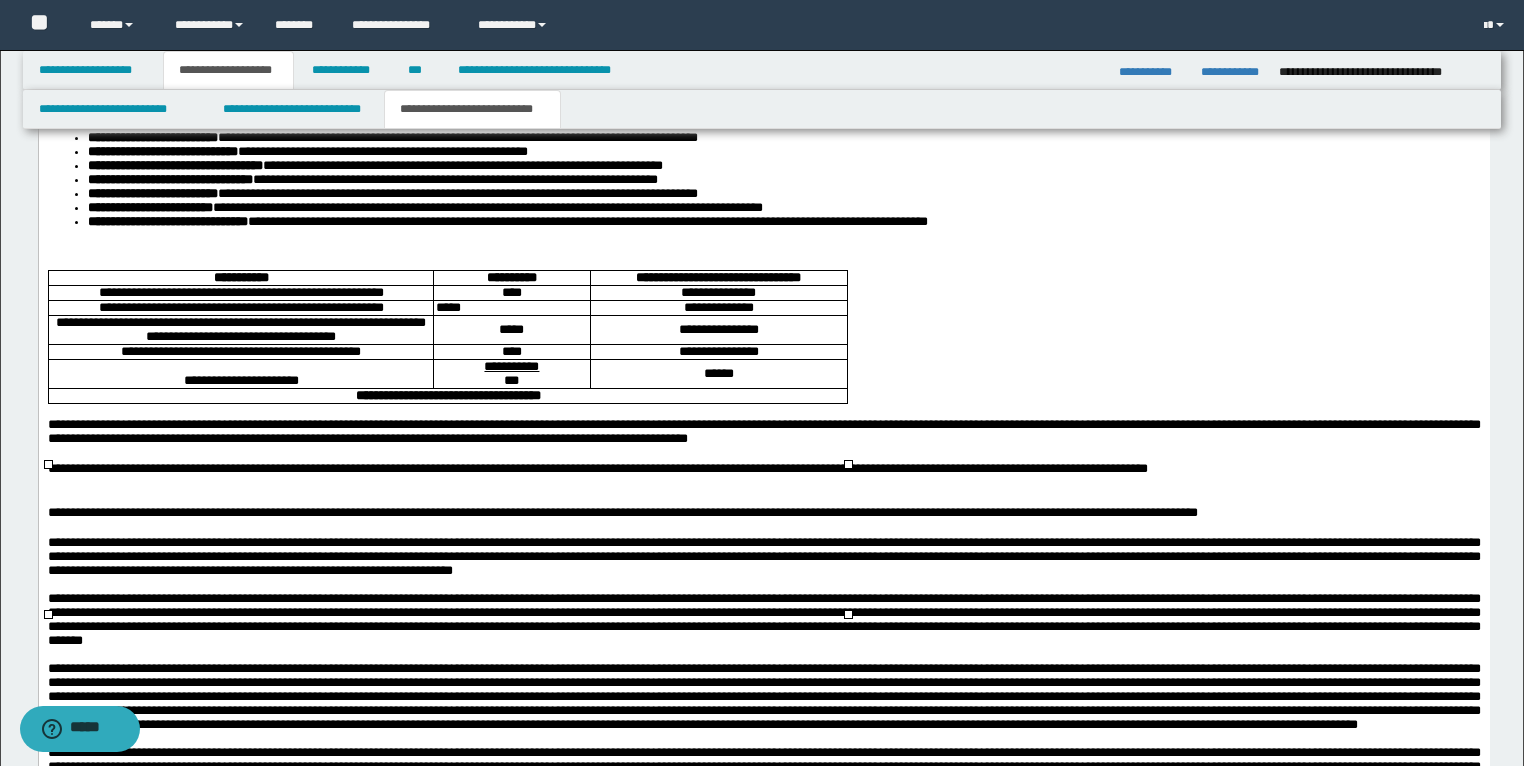 scroll, scrollTop: 3120, scrollLeft: 0, axis: vertical 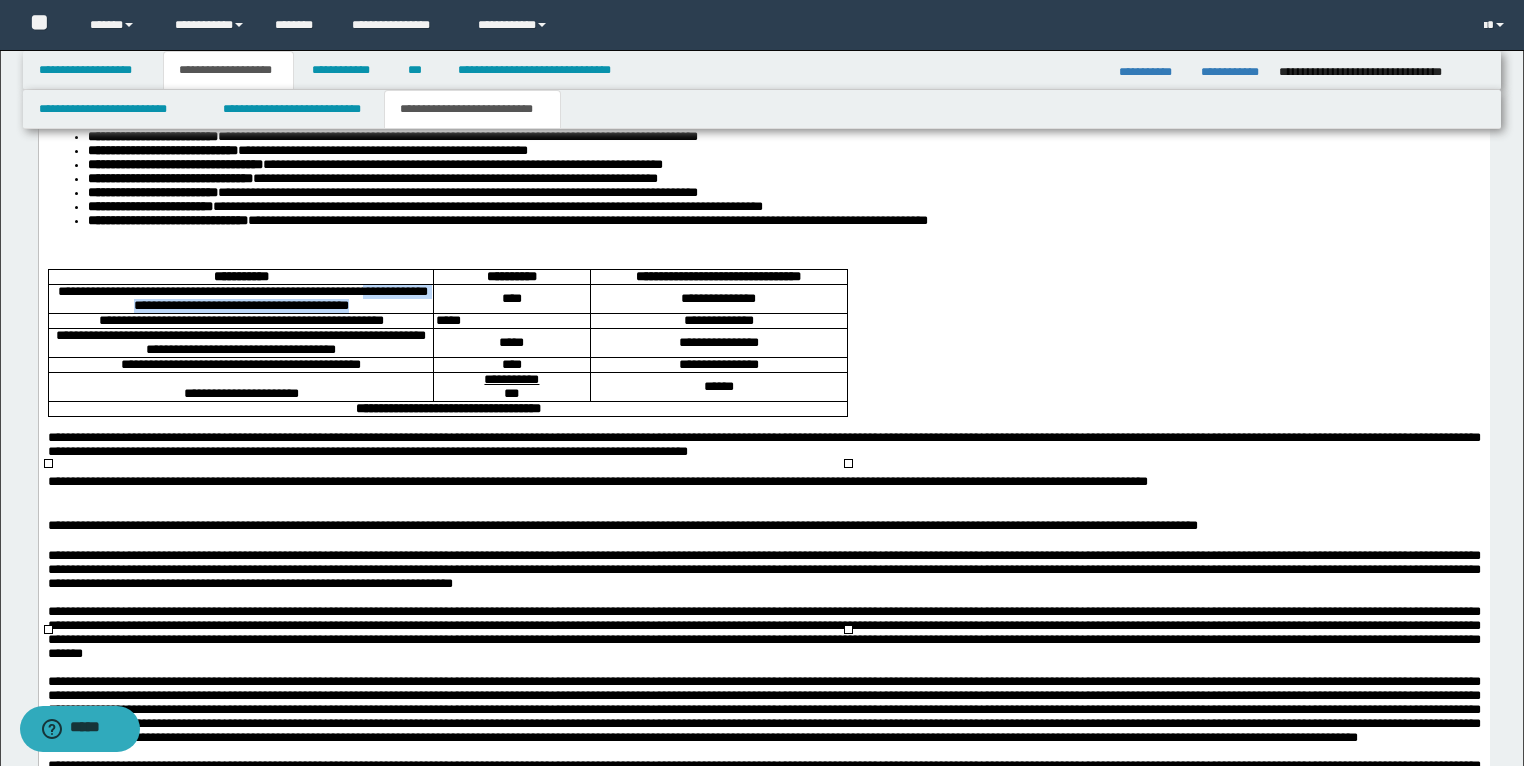 drag, startPoint x: 408, startPoint y: 504, endPoint x: 74, endPoint y: 502, distance: 334.00598 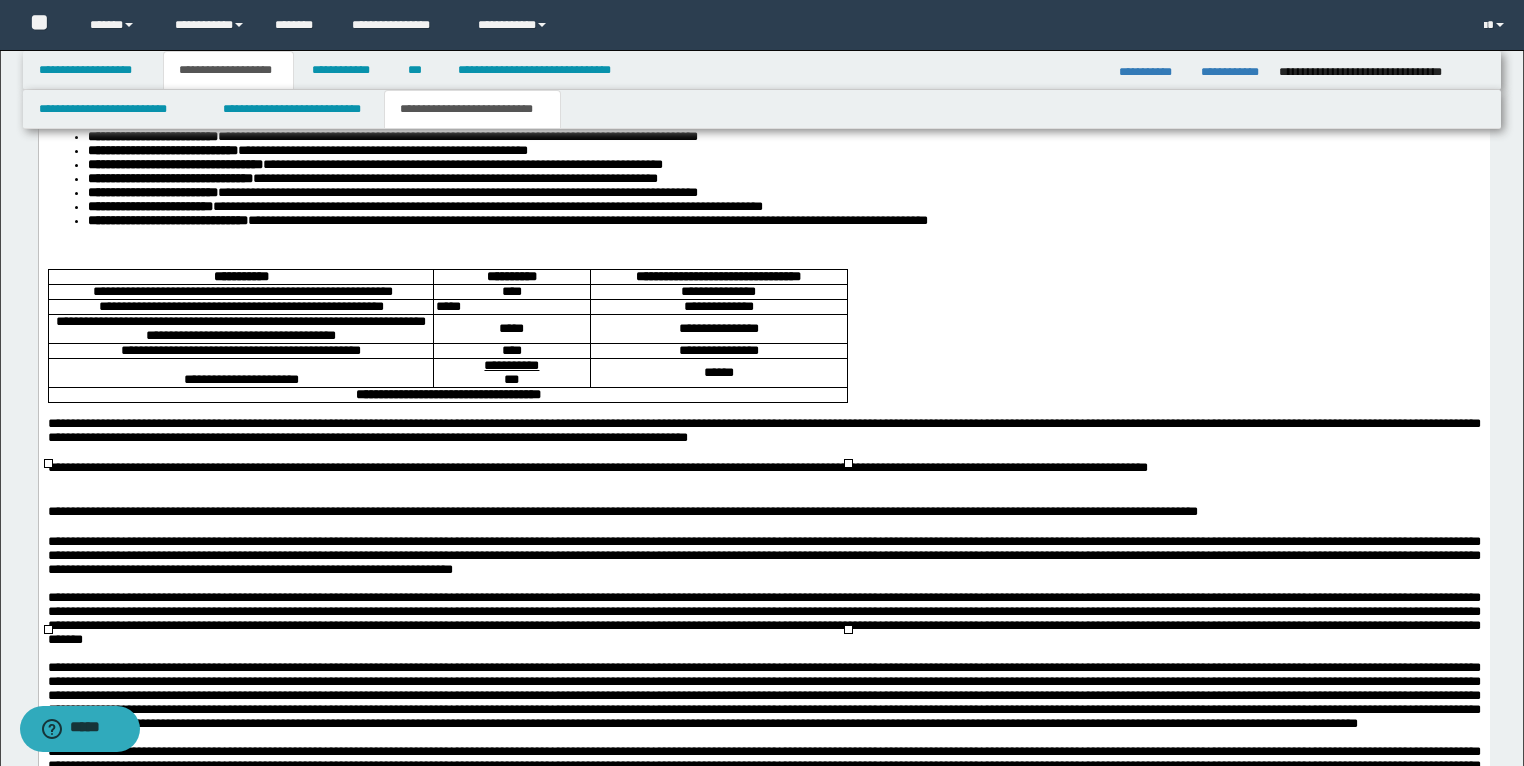 click on "**********" at bounding box center (718, 292) 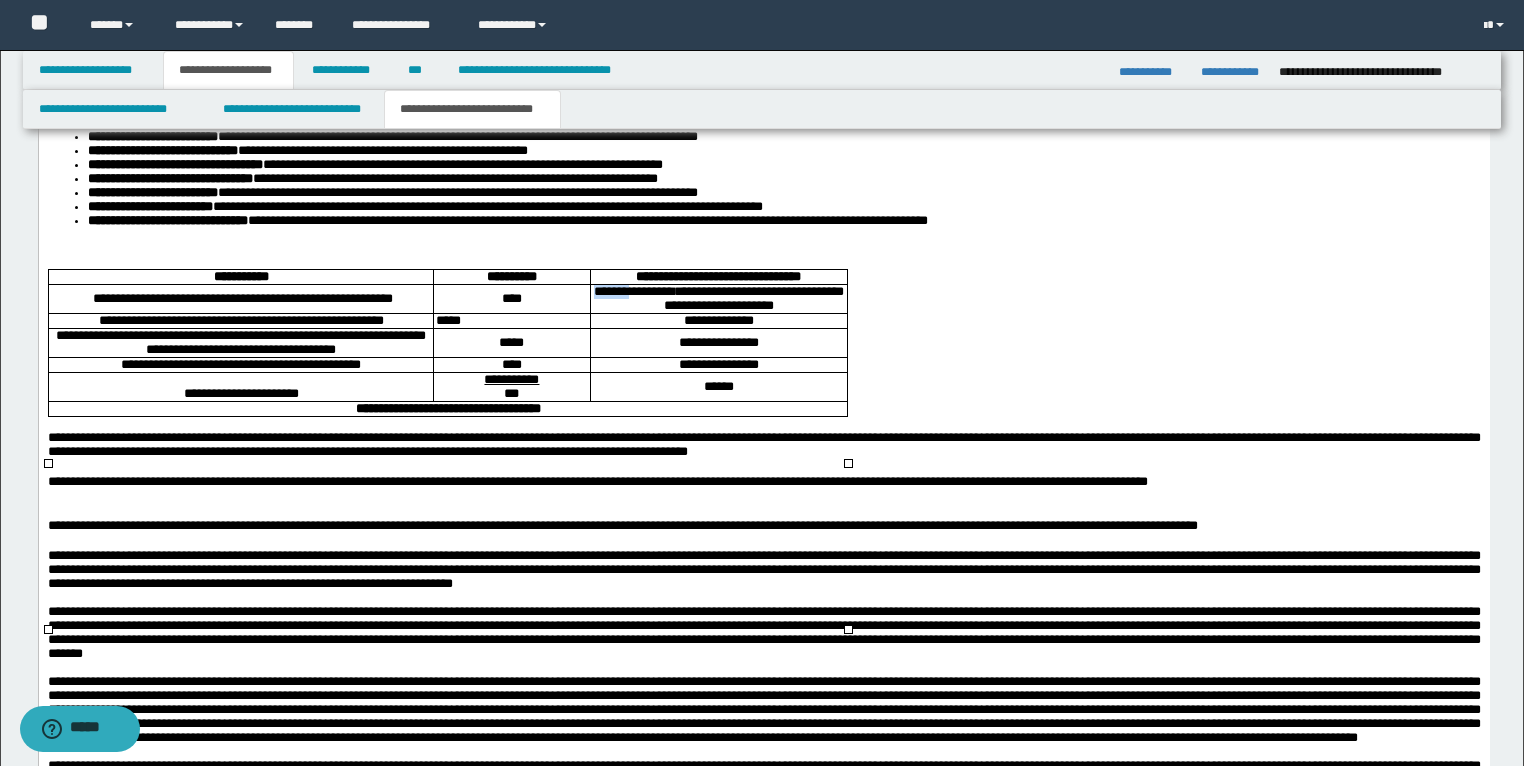 drag, startPoint x: 664, startPoint y: 488, endPoint x: 605, endPoint y: 488, distance: 59 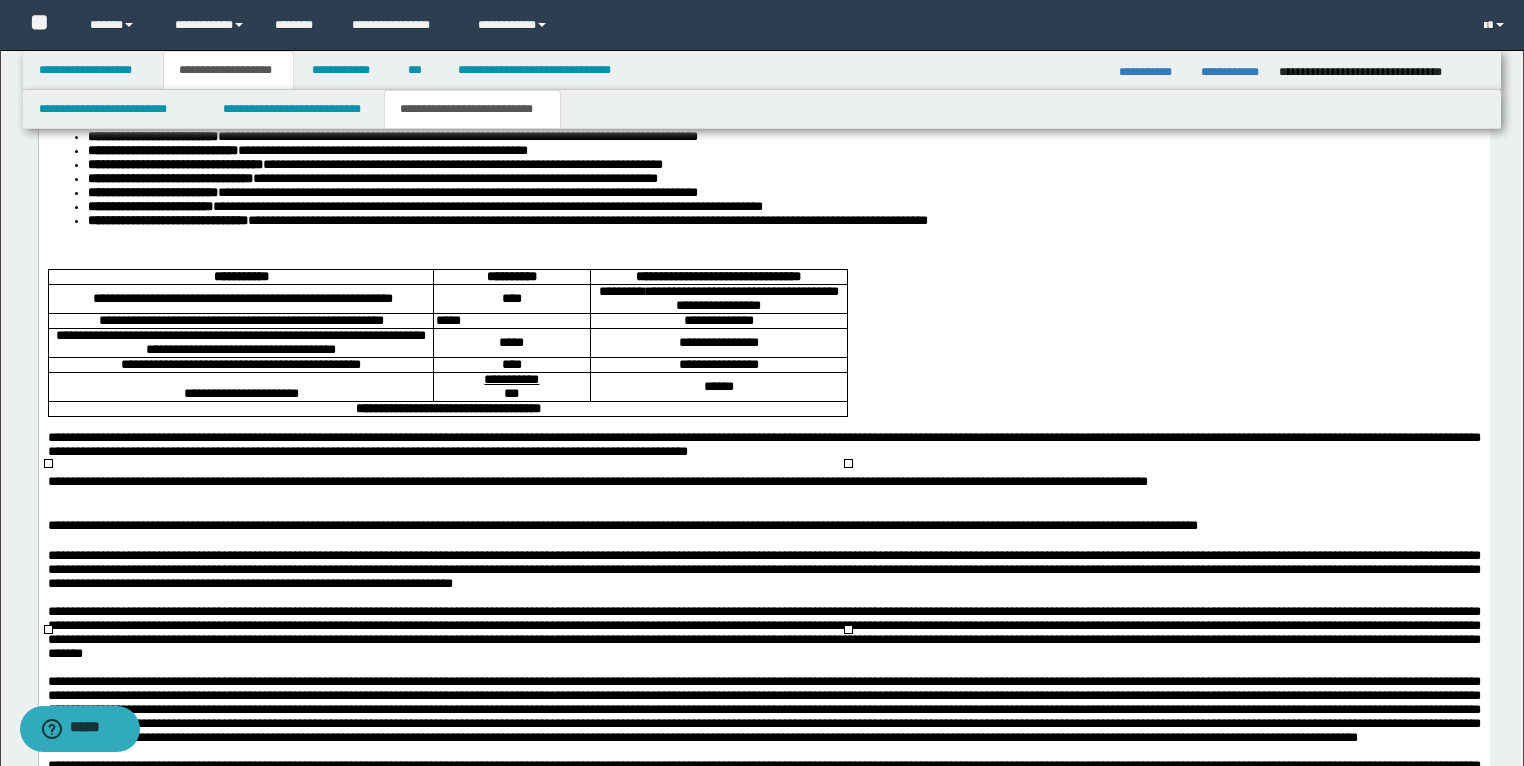 click on "**********" at bounding box center (240, 320) 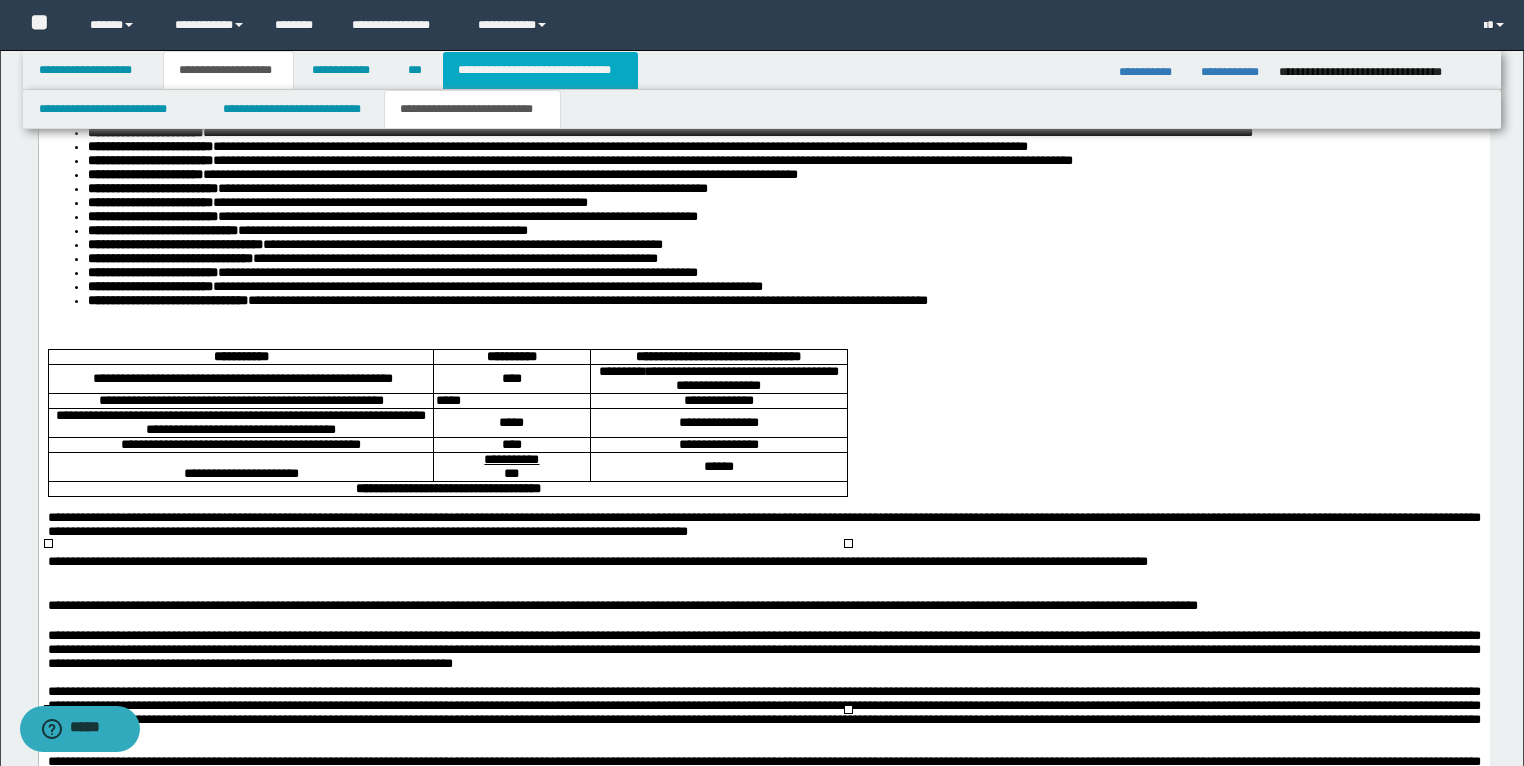 click on "**********" at bounding box center (540, 70) 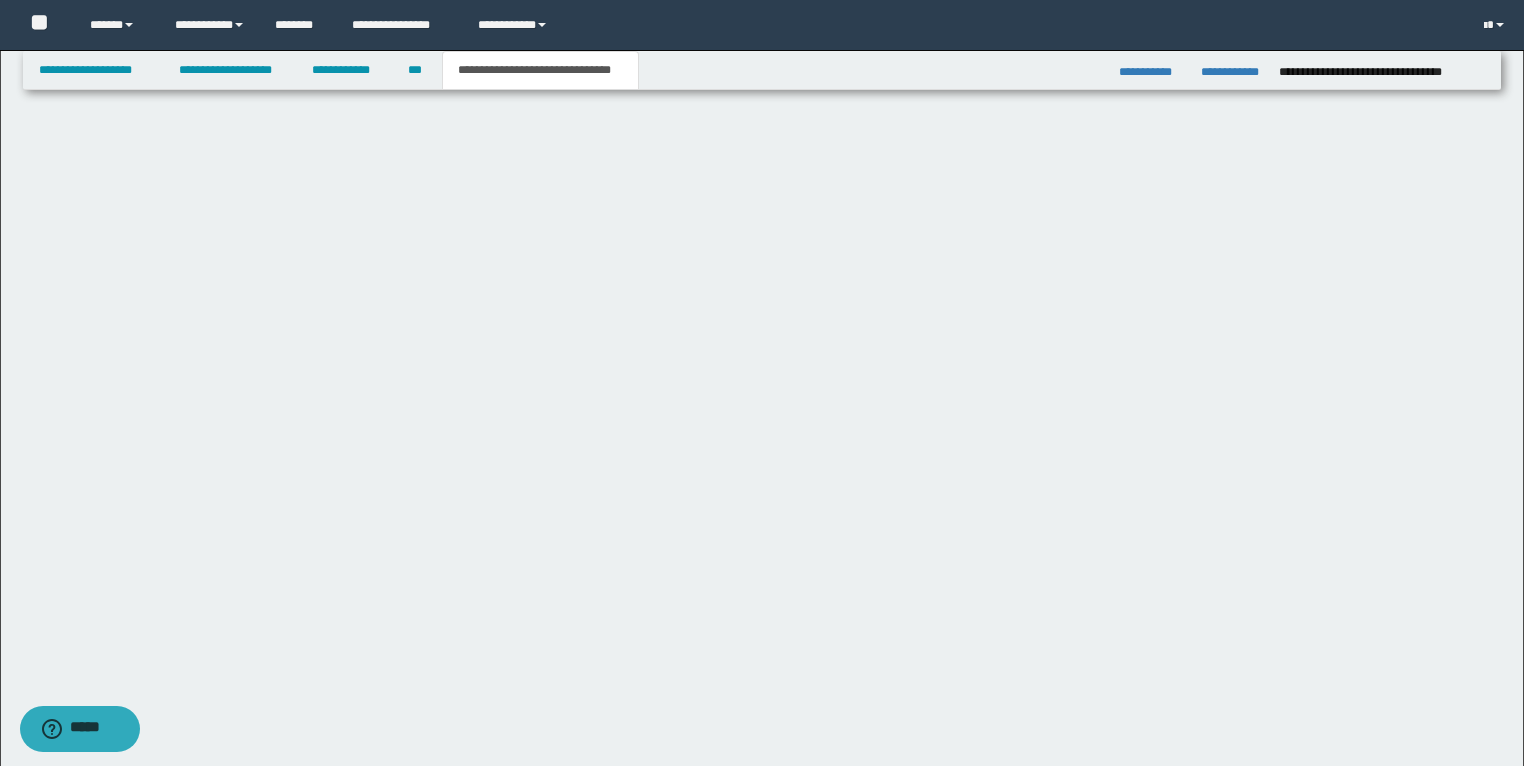 type 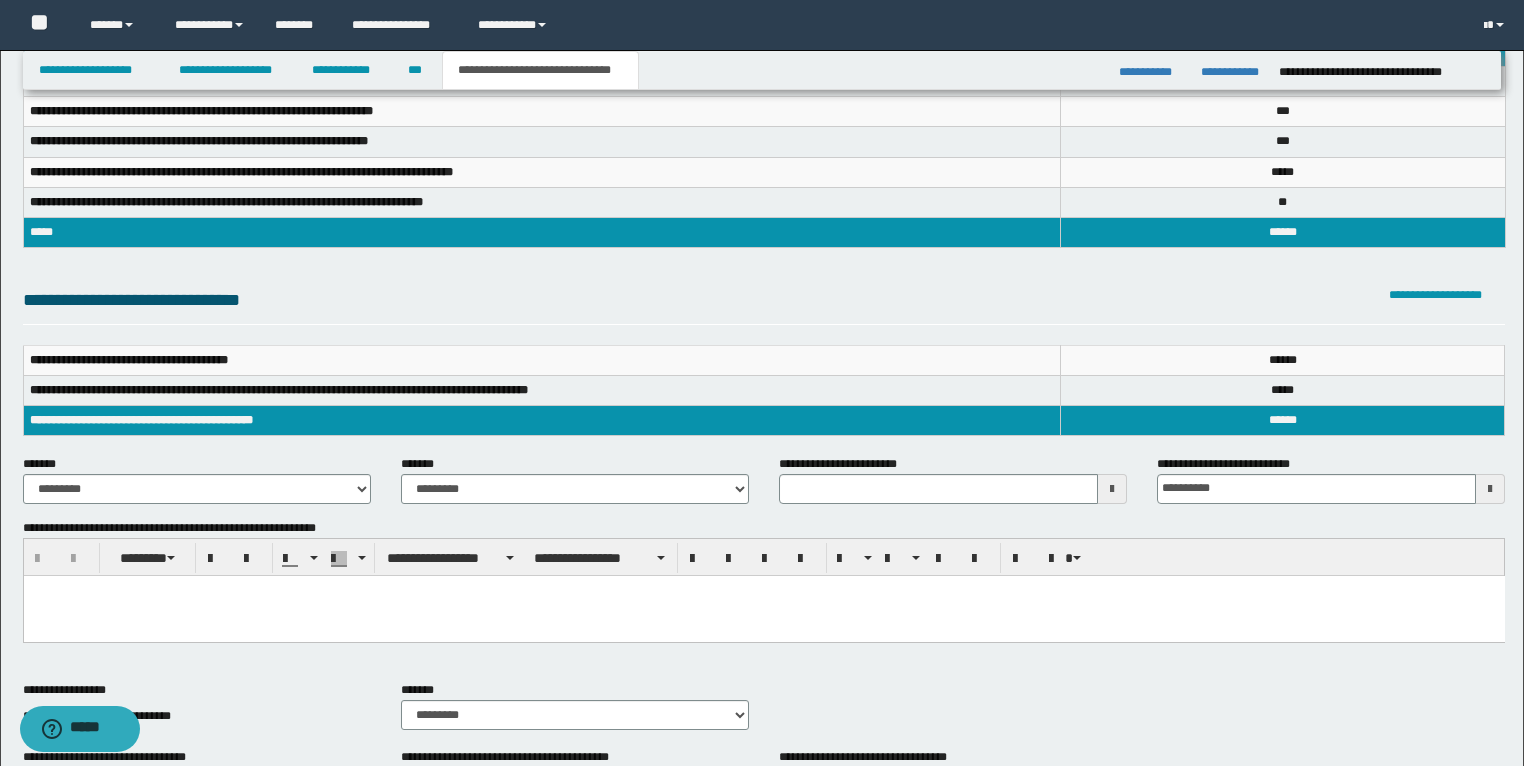 scroll, scrollTop: 0, scrollLeft: 0, axis: both 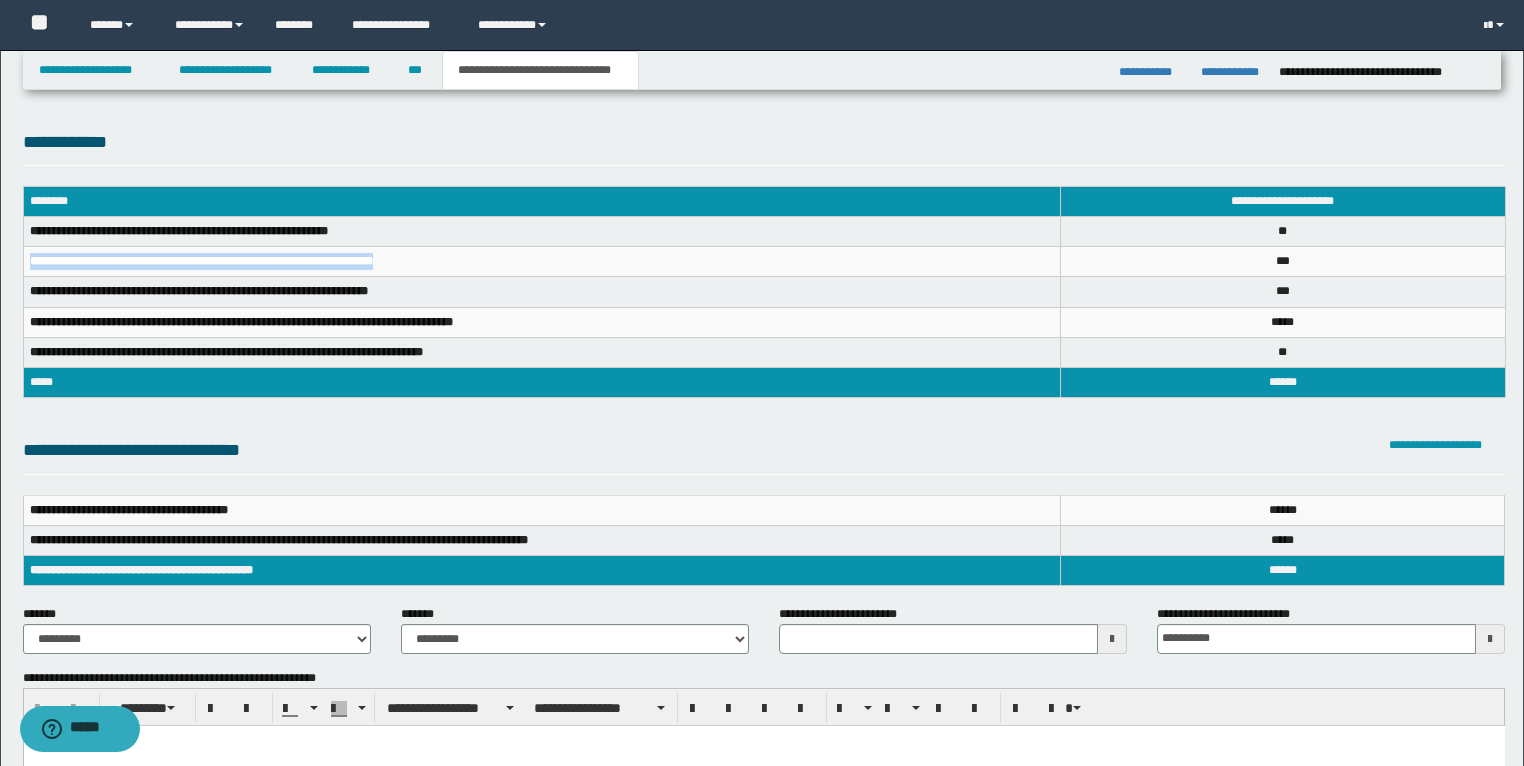 drag, startPoint x: 432, startPoint y: 260, endPoint x: 28, endPoint y: 272, distance: 404.1782 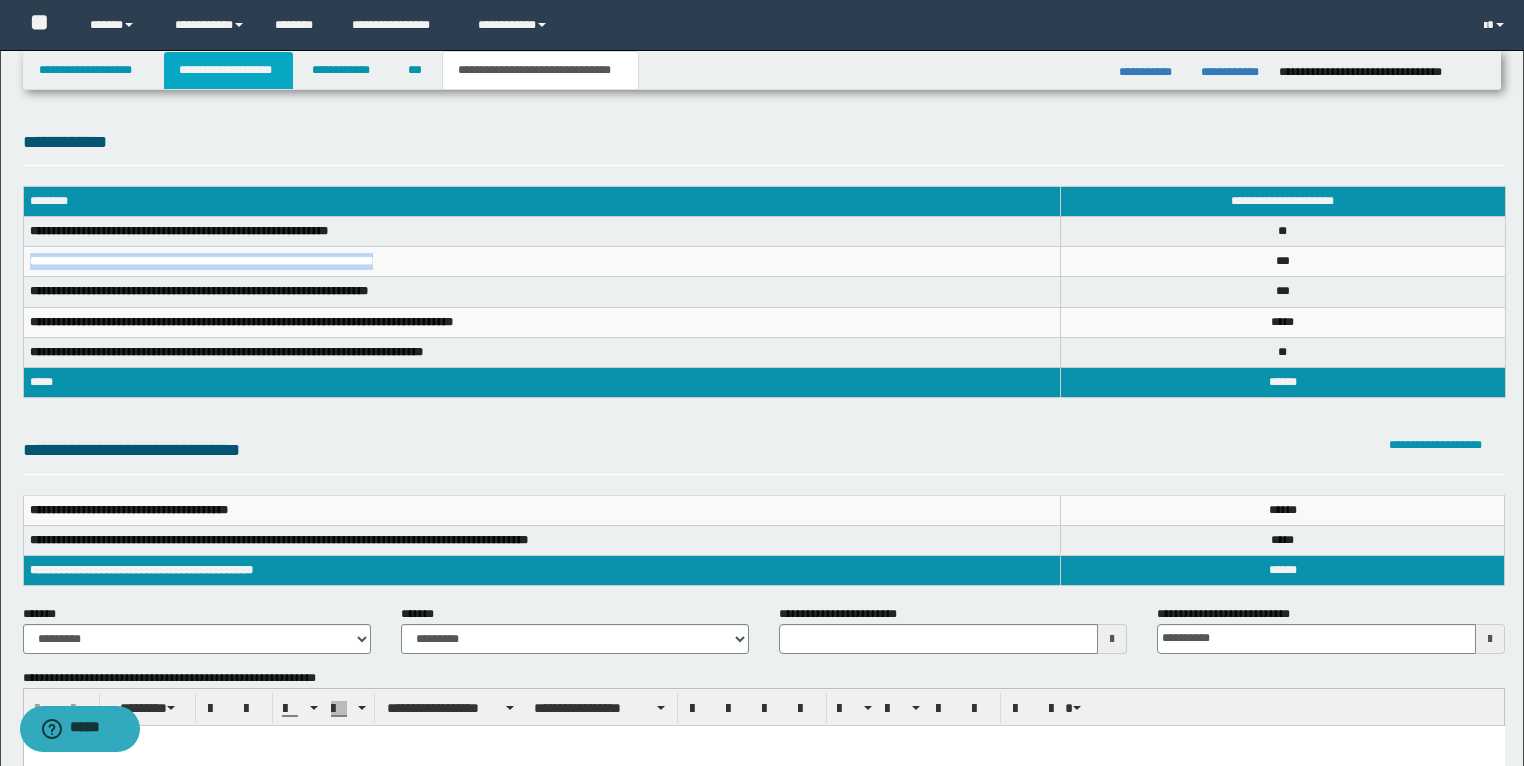 click on "**********" at bounding box center [228, 70] 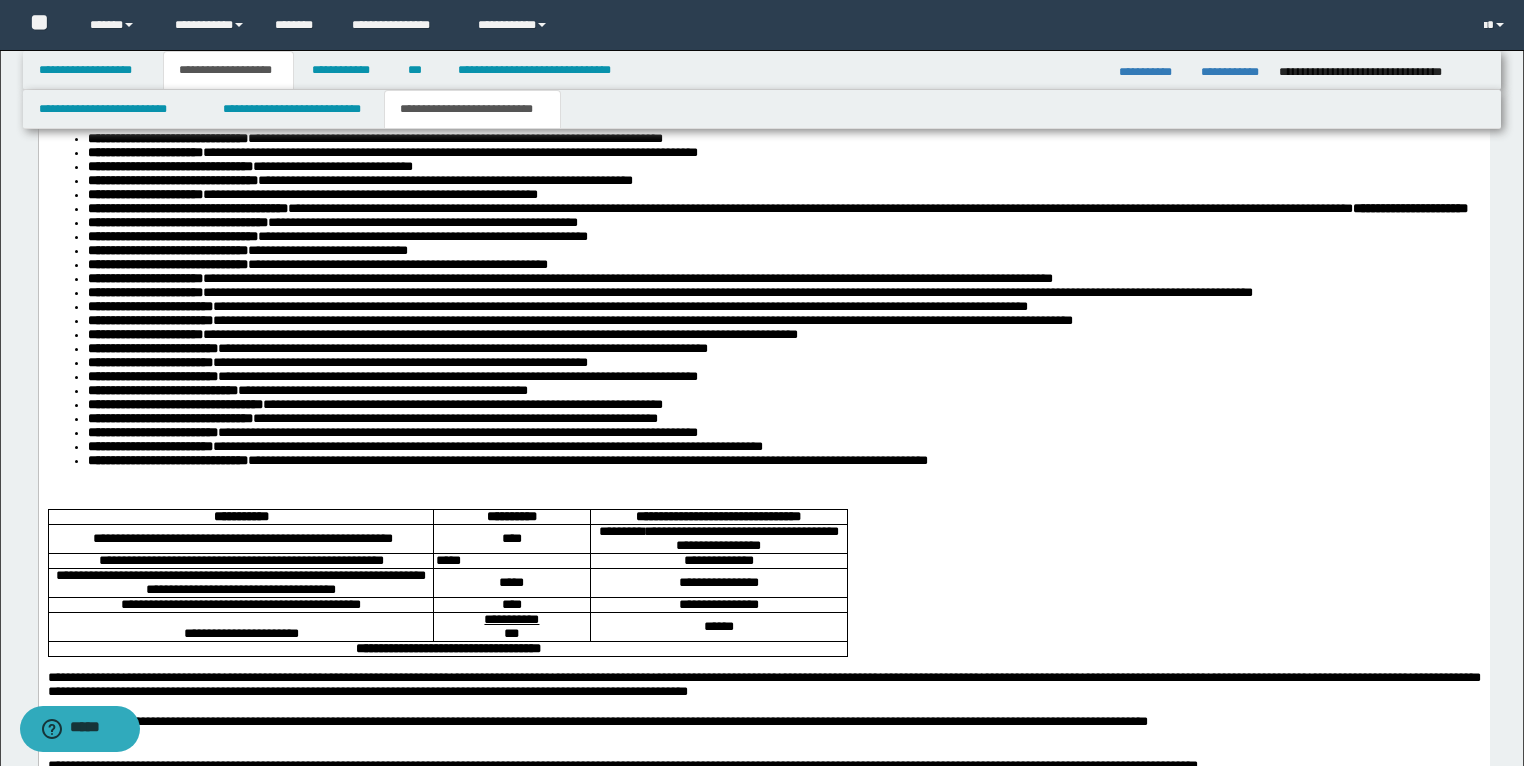 scroll, scrollTop: 3200, scrollLeft: 0, axis: vertical 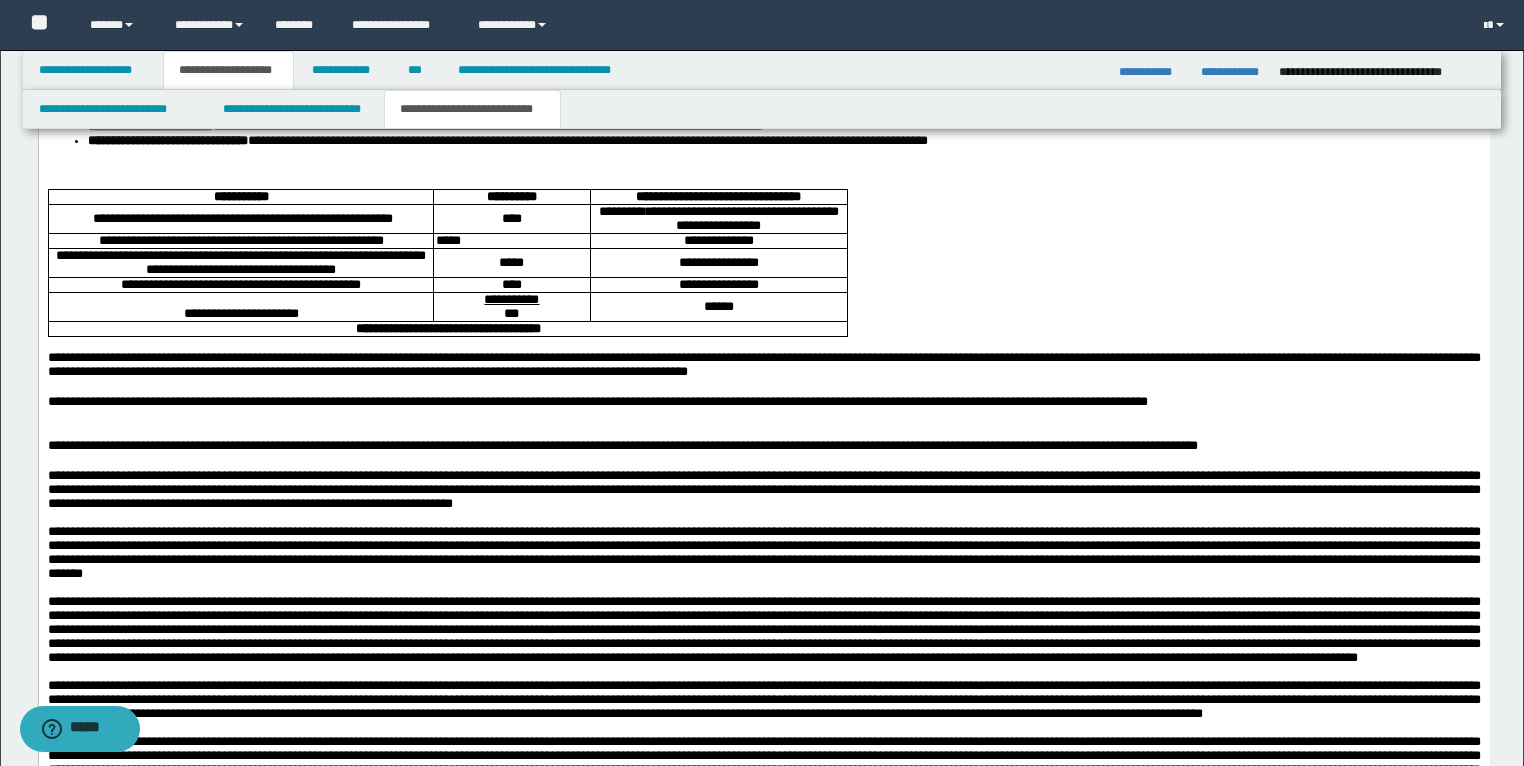 click on "**********" at bounding box center (240, 241) 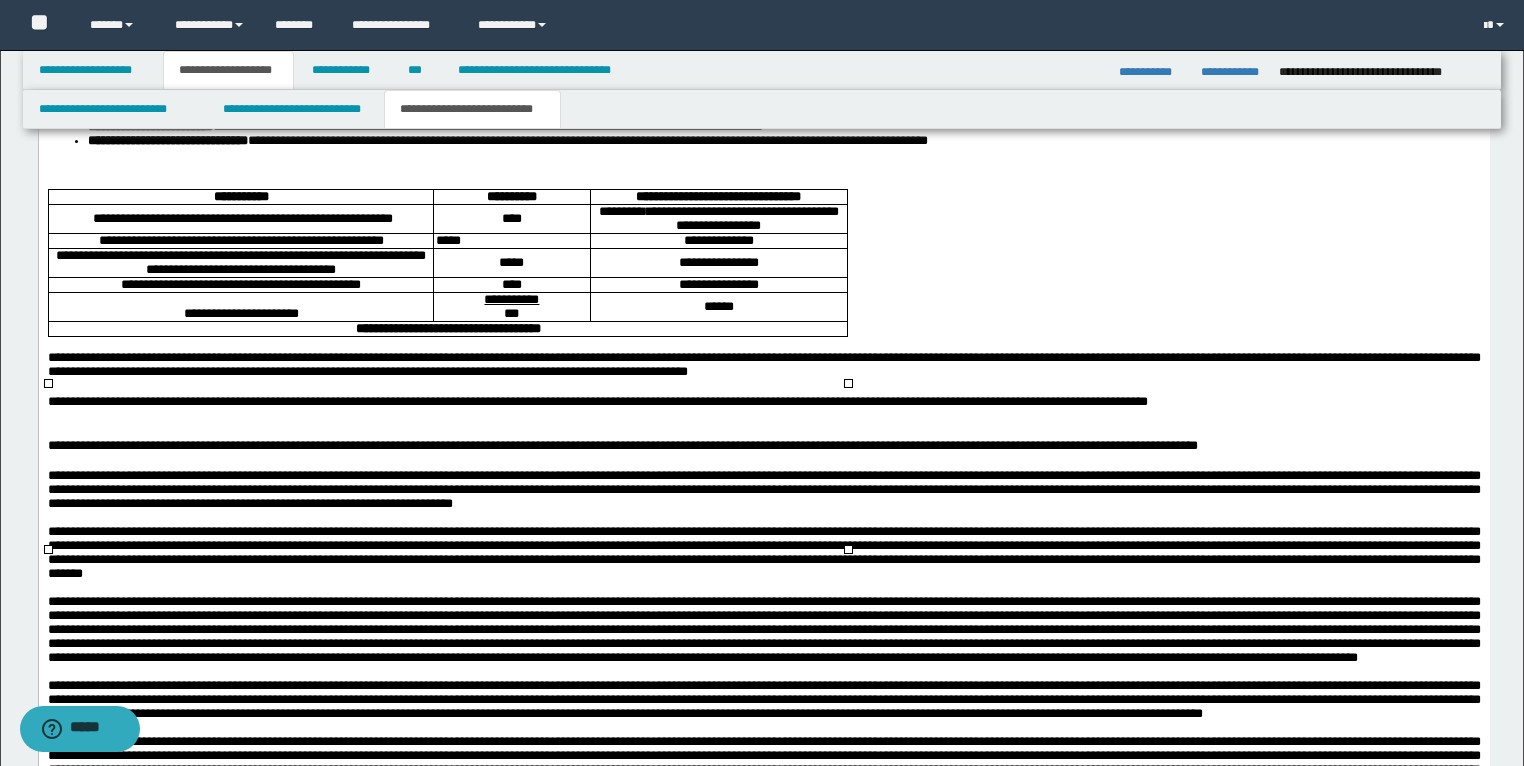 click on "**********" at bounding box center [240, 241] 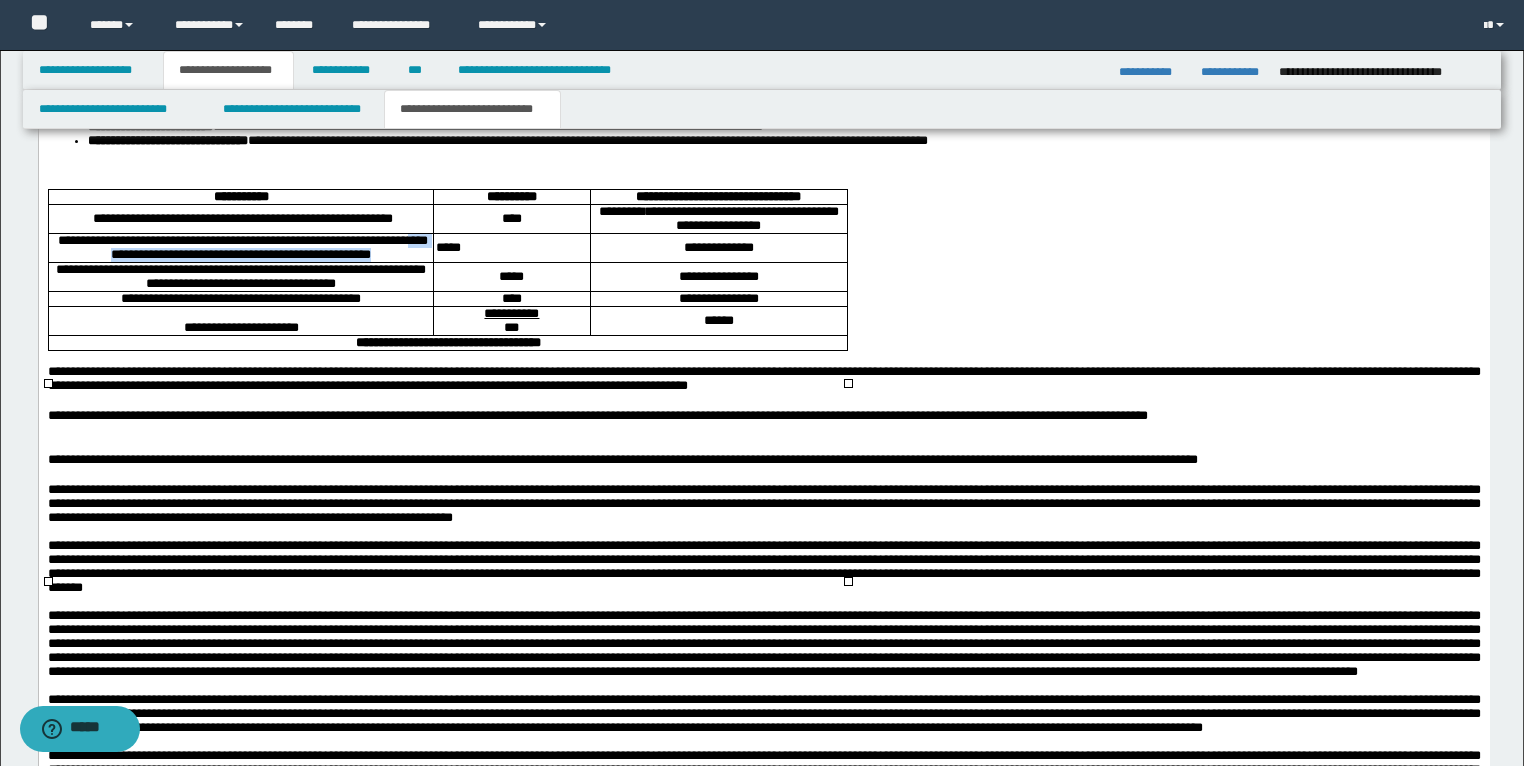 drag, startPoint x: 151, startPoint y: 454, endPoint x: 284, endPoint y: 469, distance: 133.84319 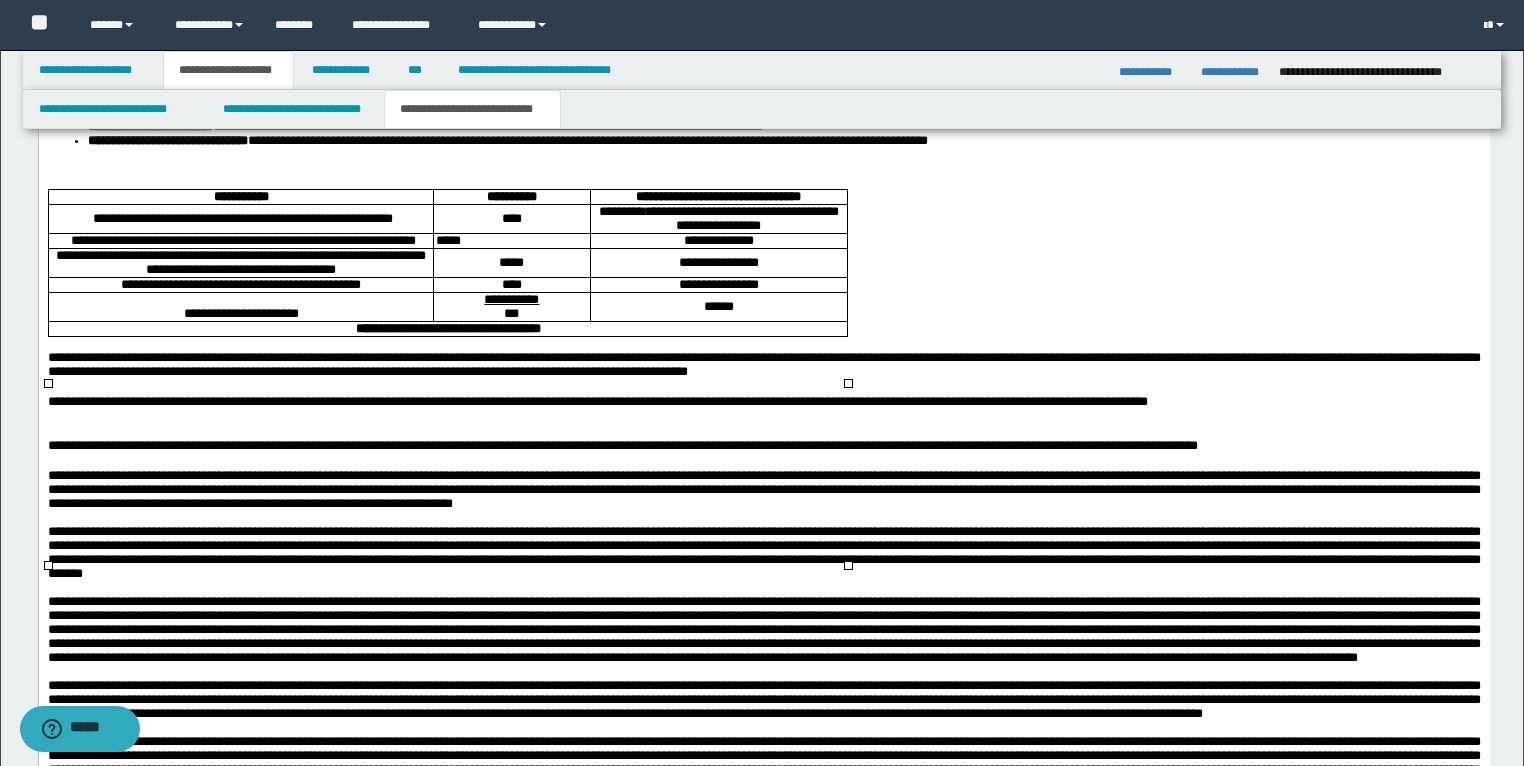 click on "**********" at bounding box center (718, 241) 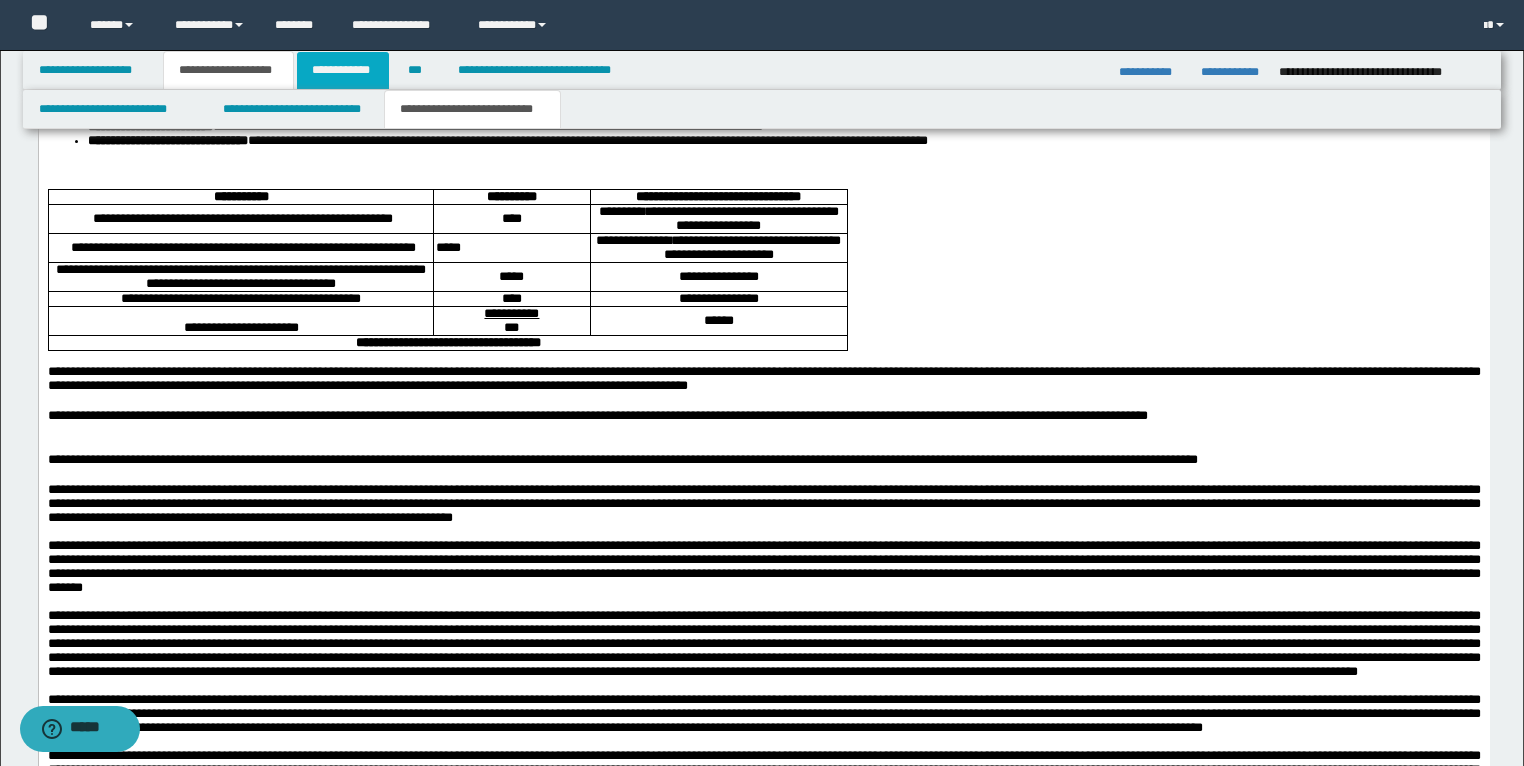 click on "**********" at bounding box center (343, 70) 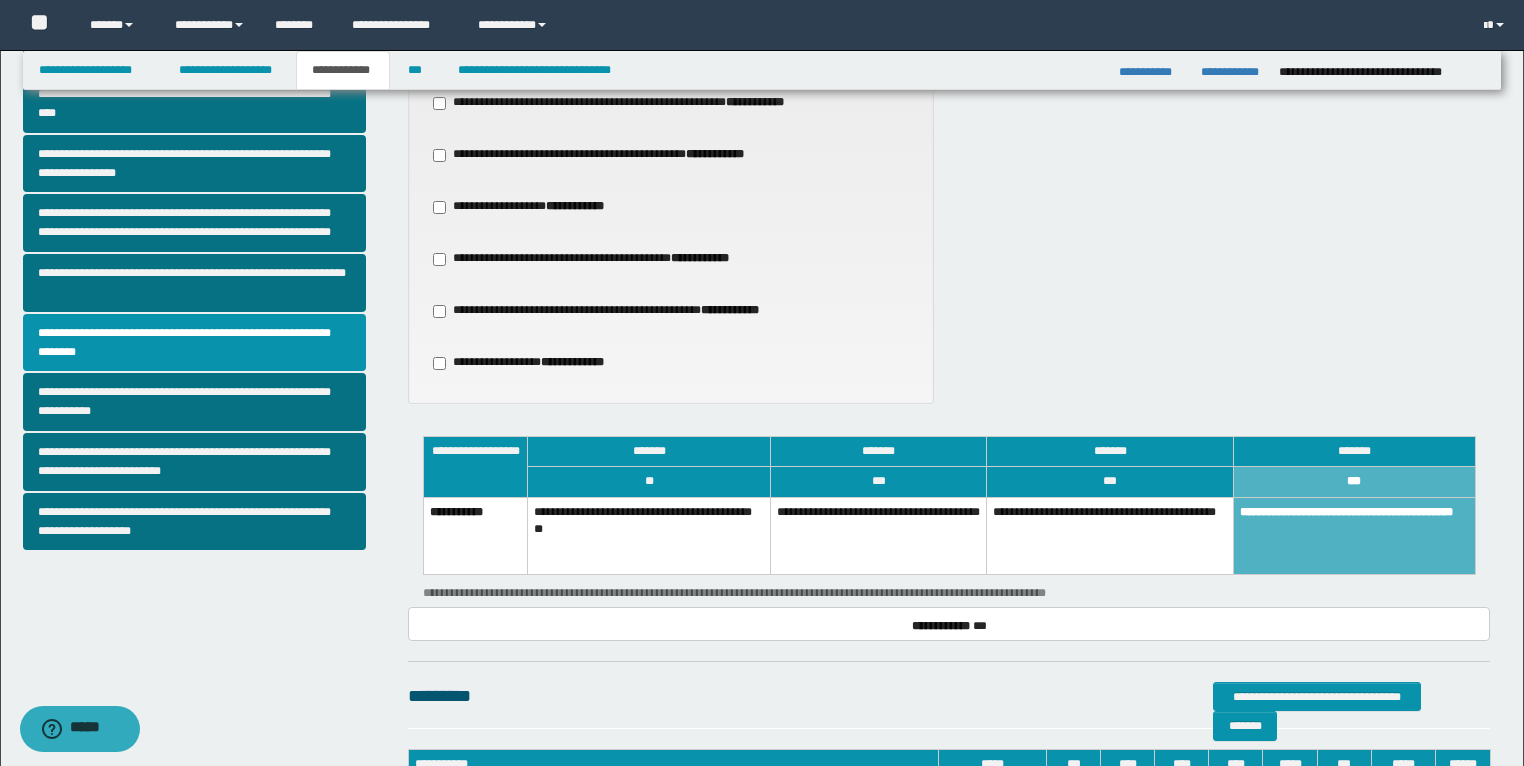 scroll, scrollTop: 296, scrollLeft: 0, axis: vertical 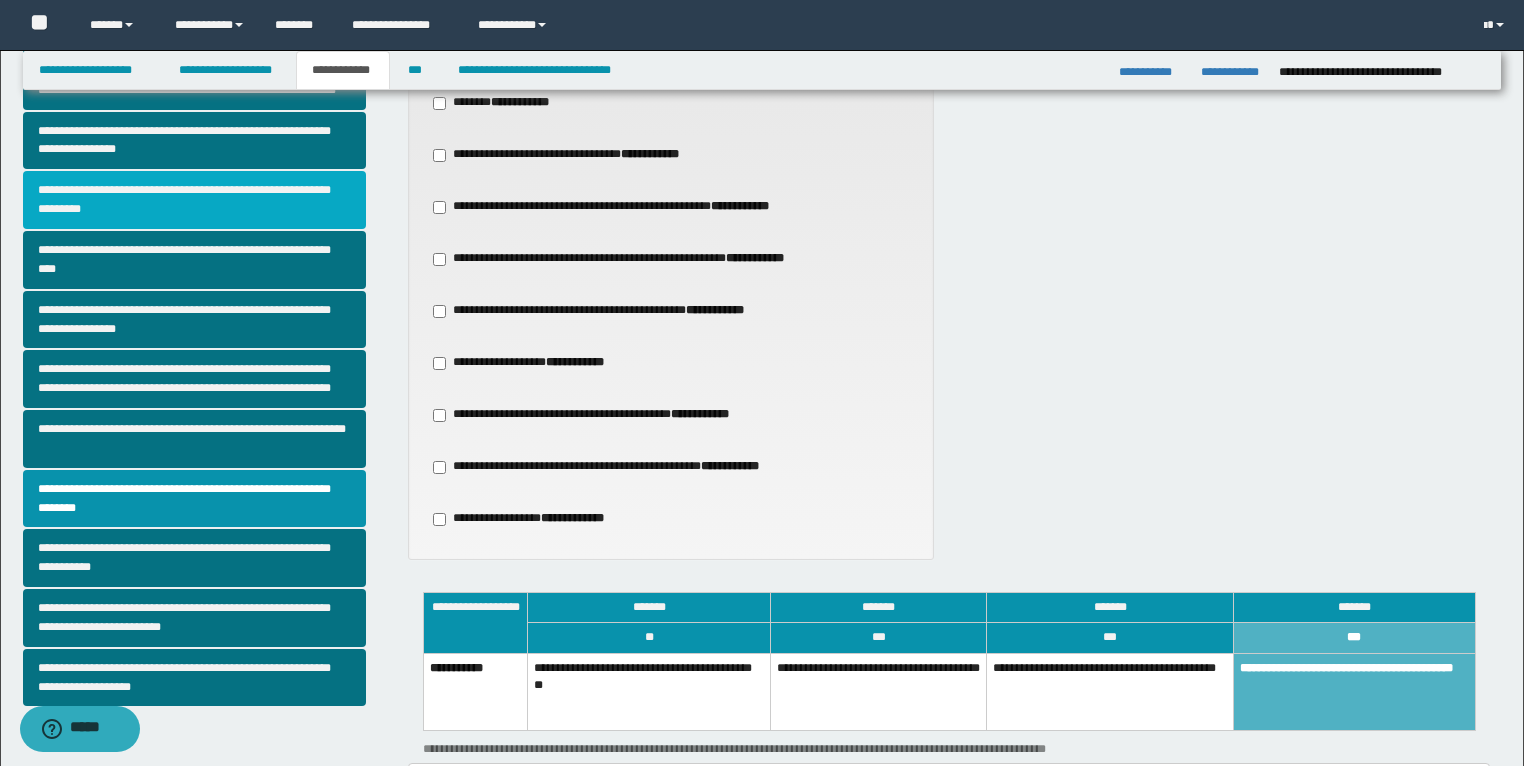 click on "**********" at bounding box center [195, 200] 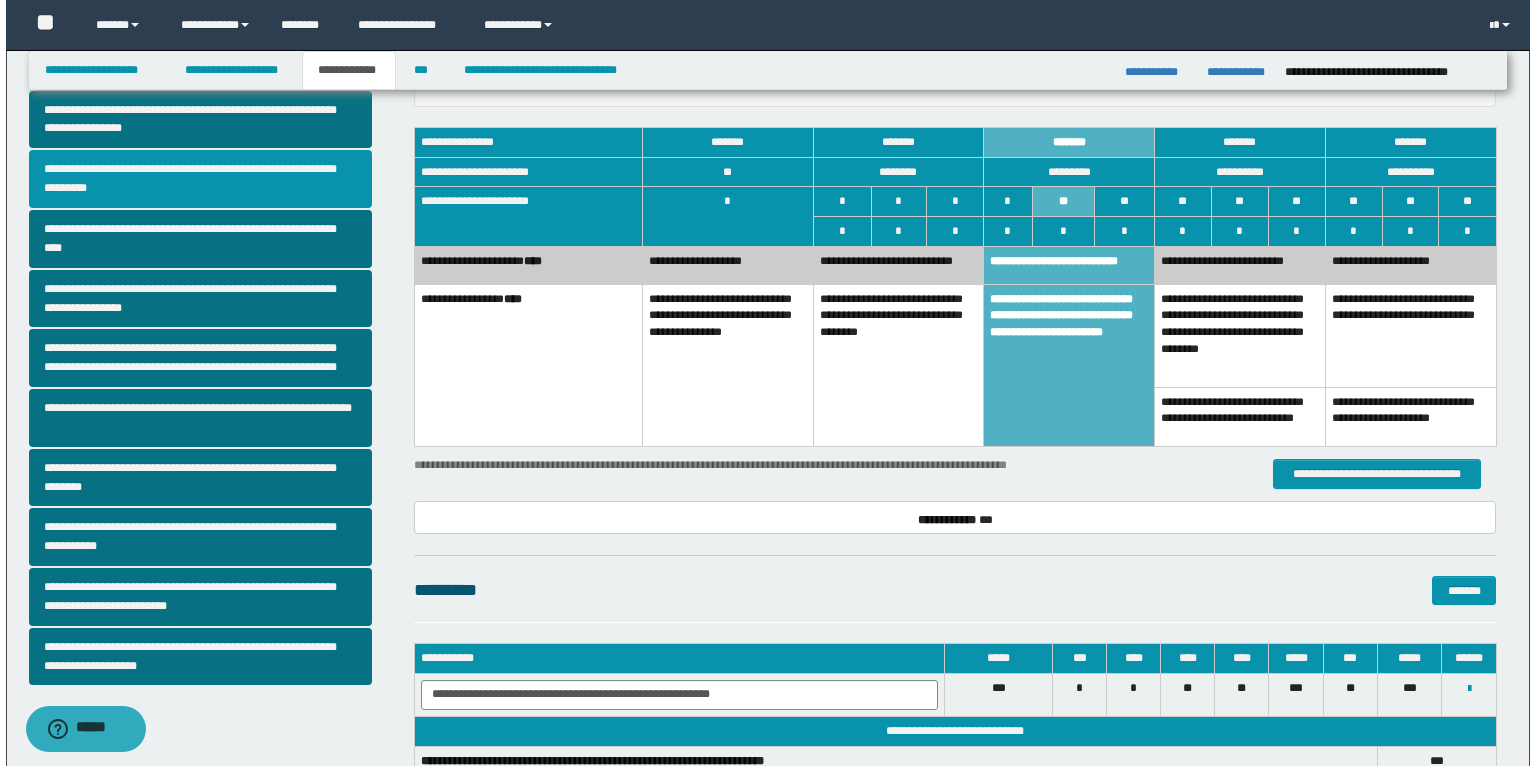 scroll, scrollTop: 320, scrollLeft: 0, axis: vertical 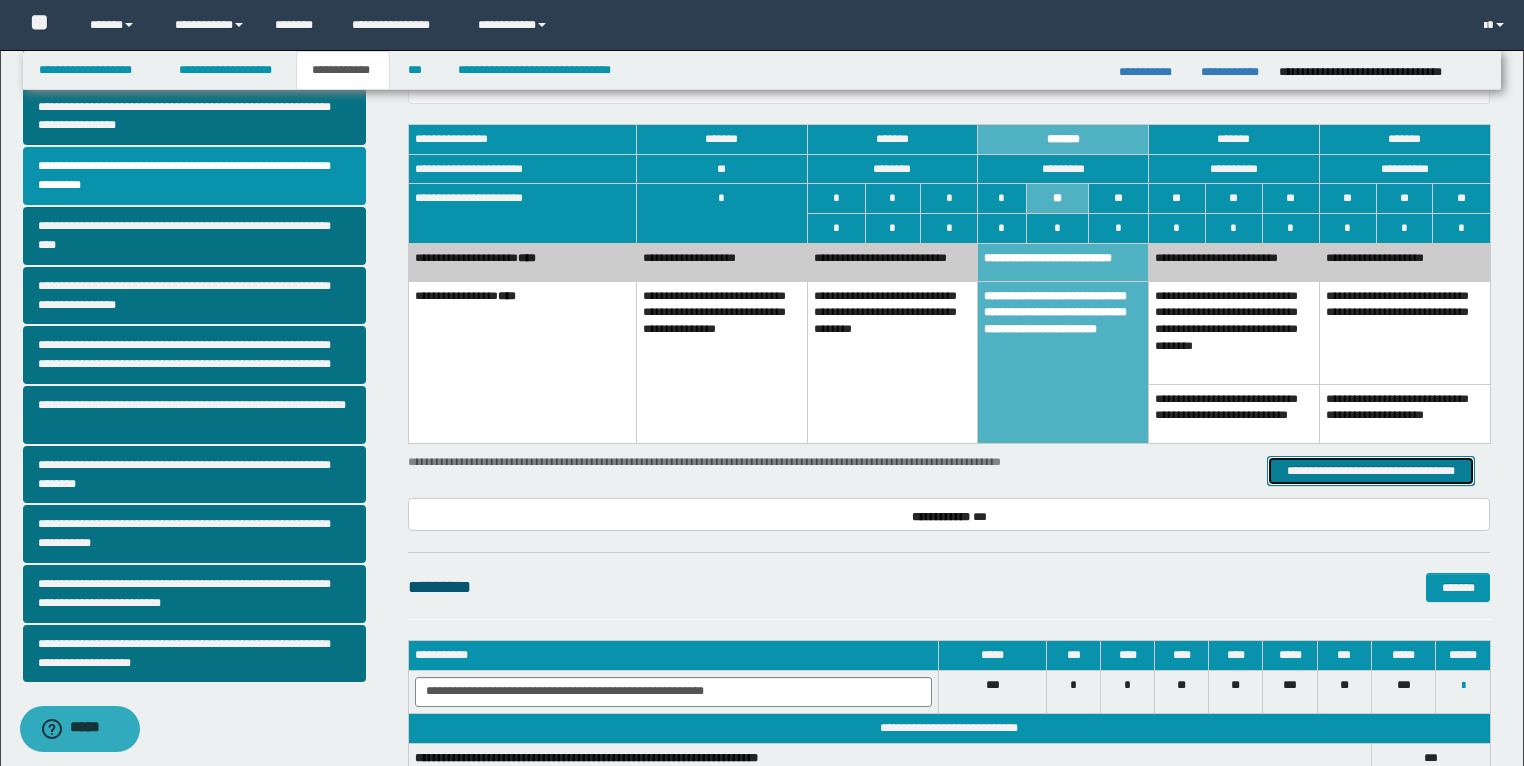 click on "**********" at bounding box center (1371, 471) 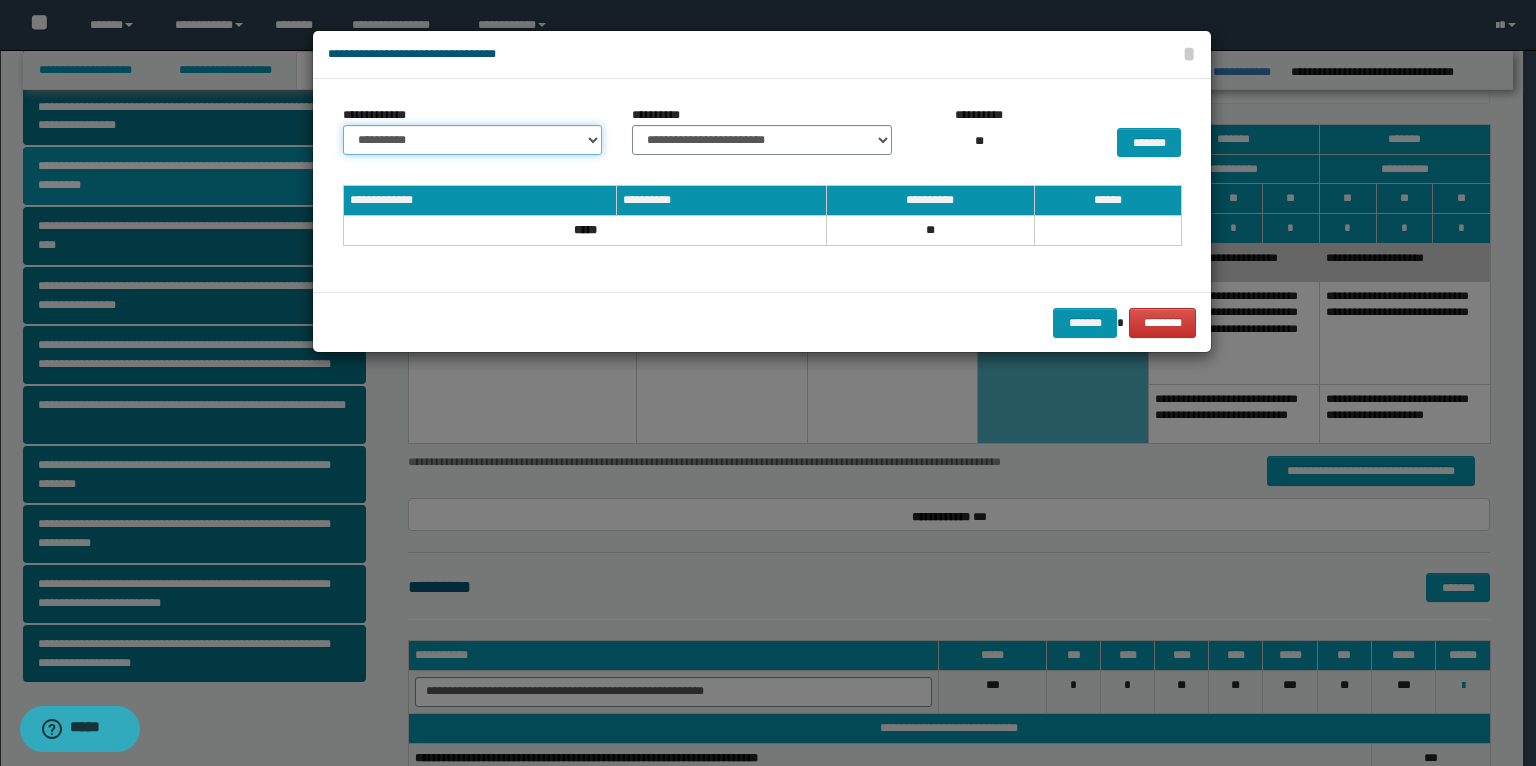 click on "**********" at bounding box center (472, 140) 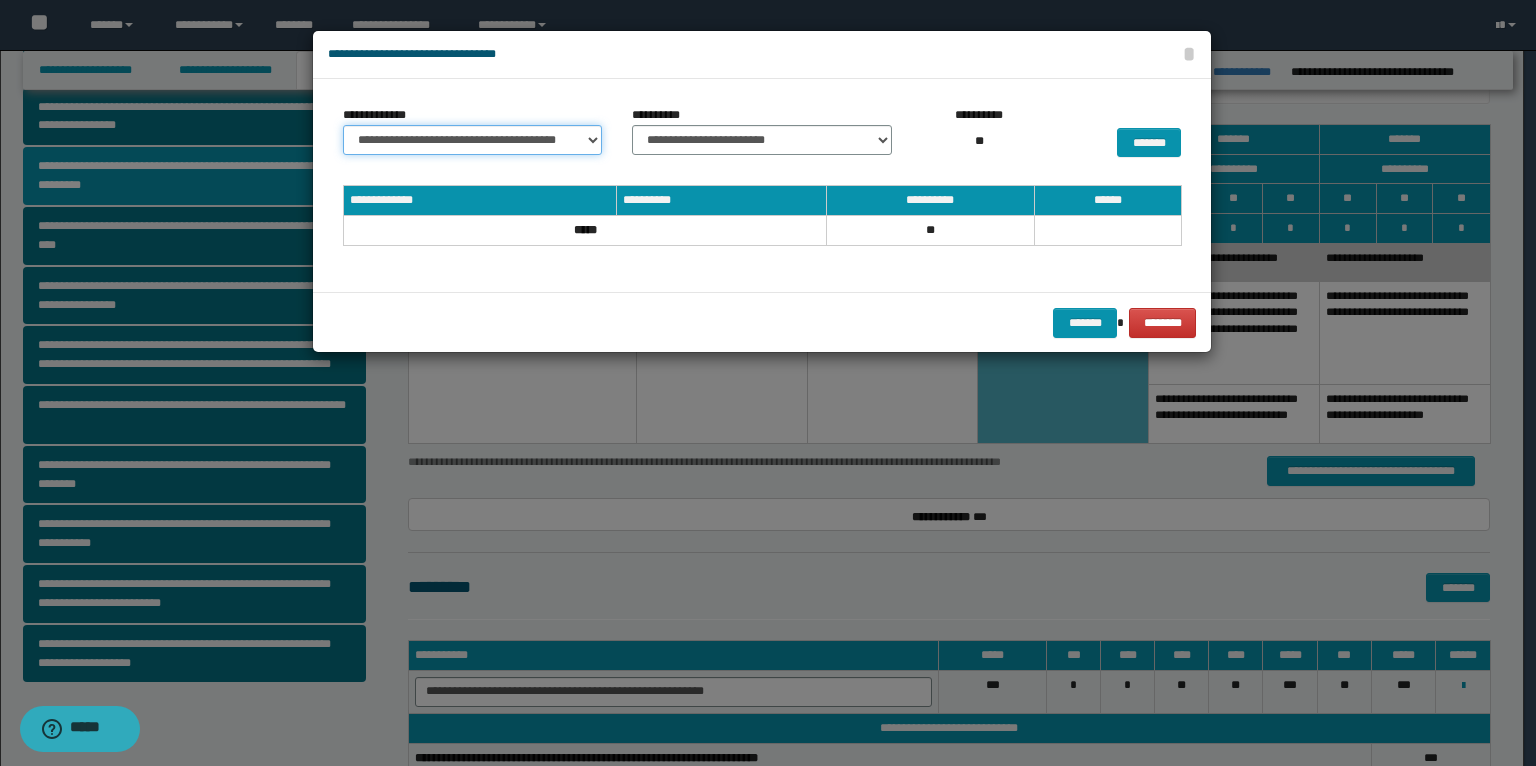 click on "**********" at bounding box center [472, 140] 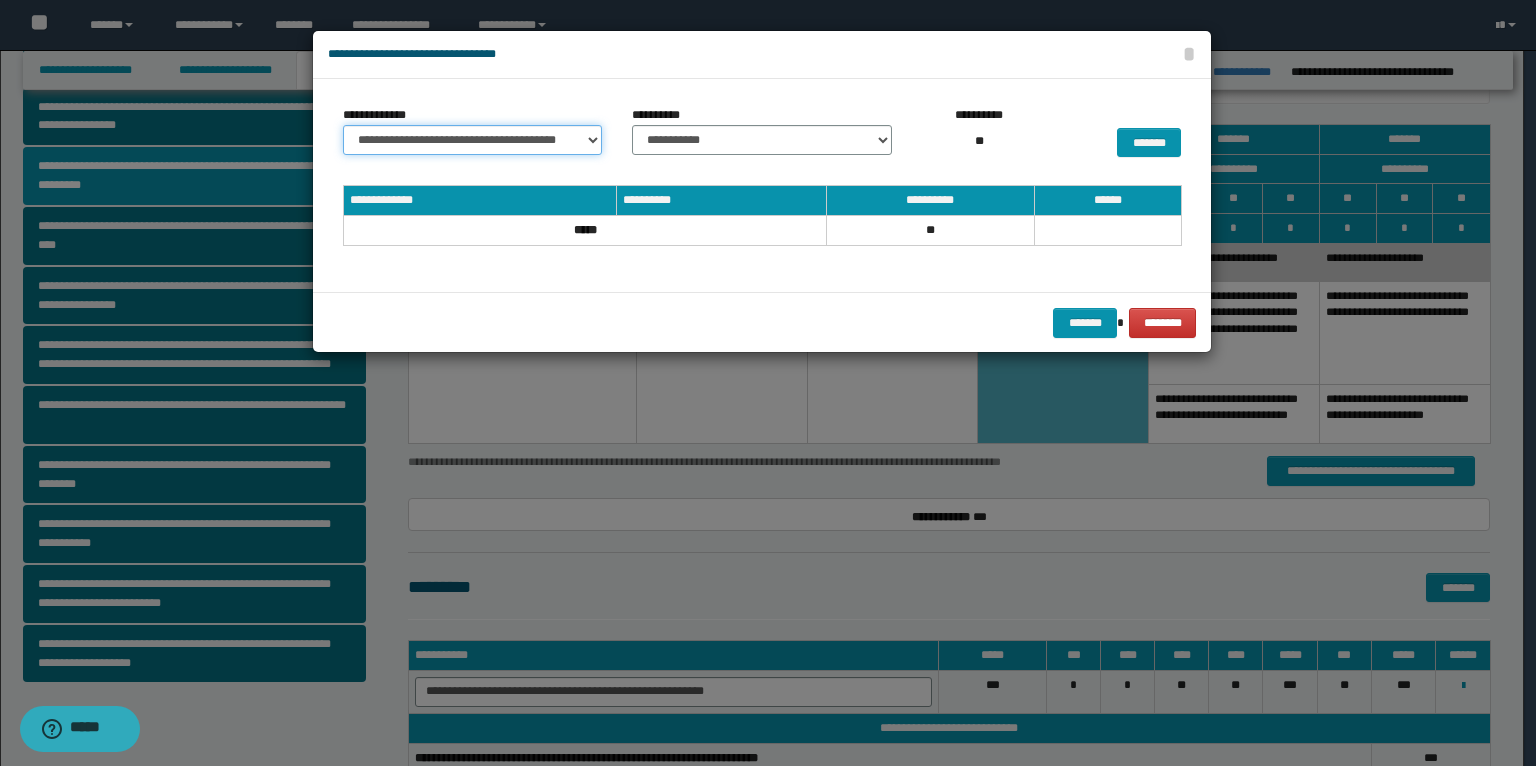 click on "**********" at bounding box center (472, 140) 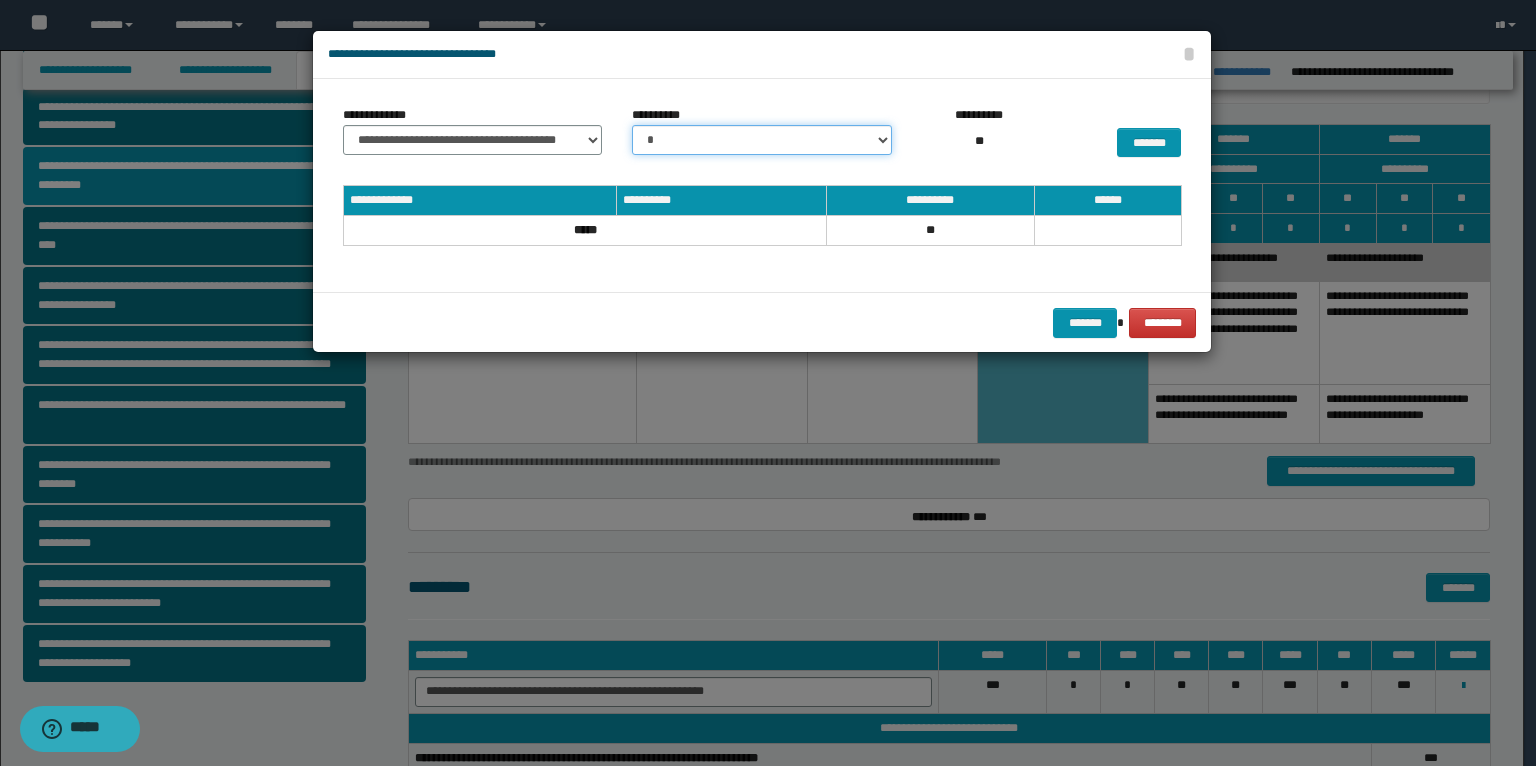 click on "* * * *" at bounding box center (761, 140) 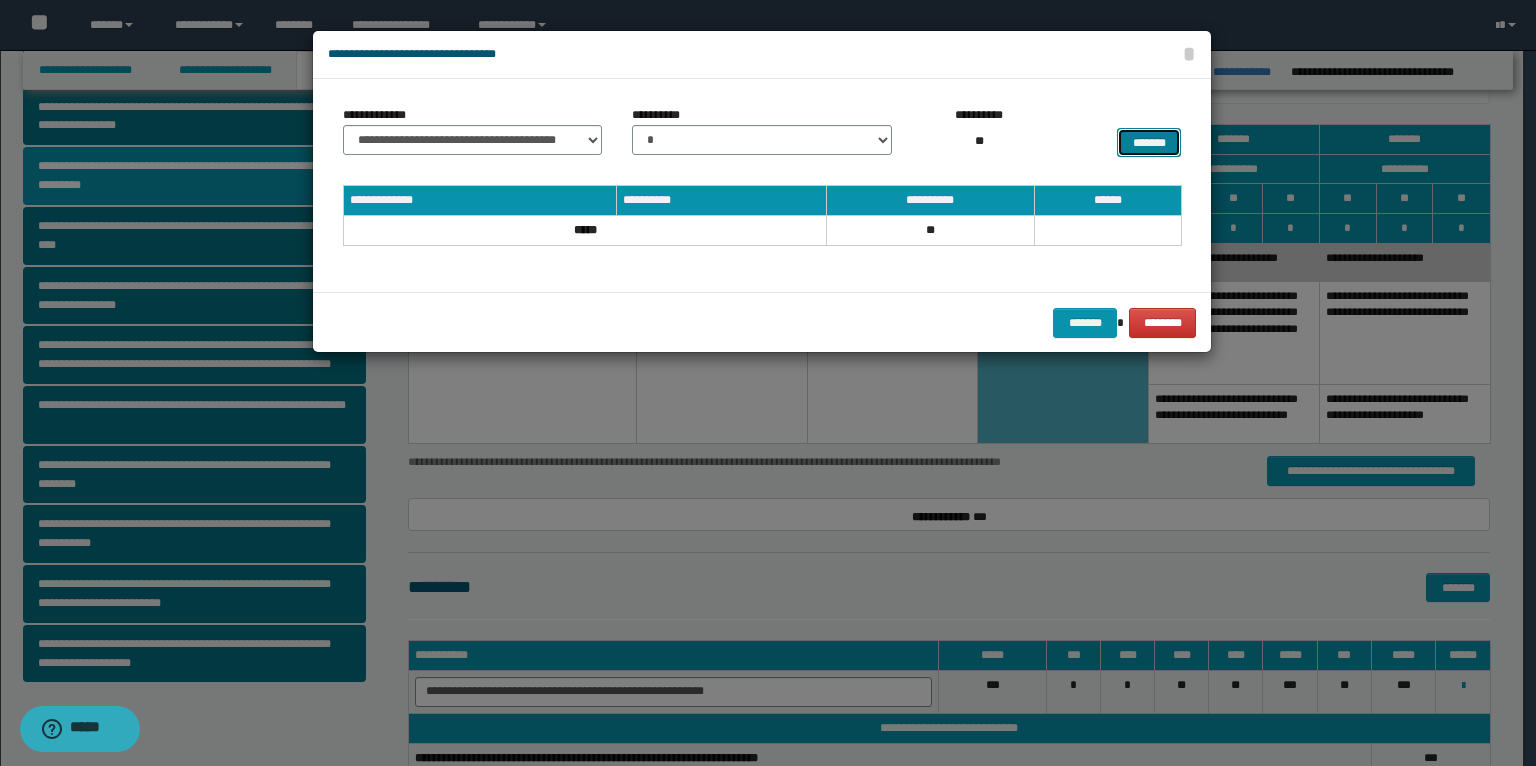 click on "*******" at bounding box center [1149, 143] 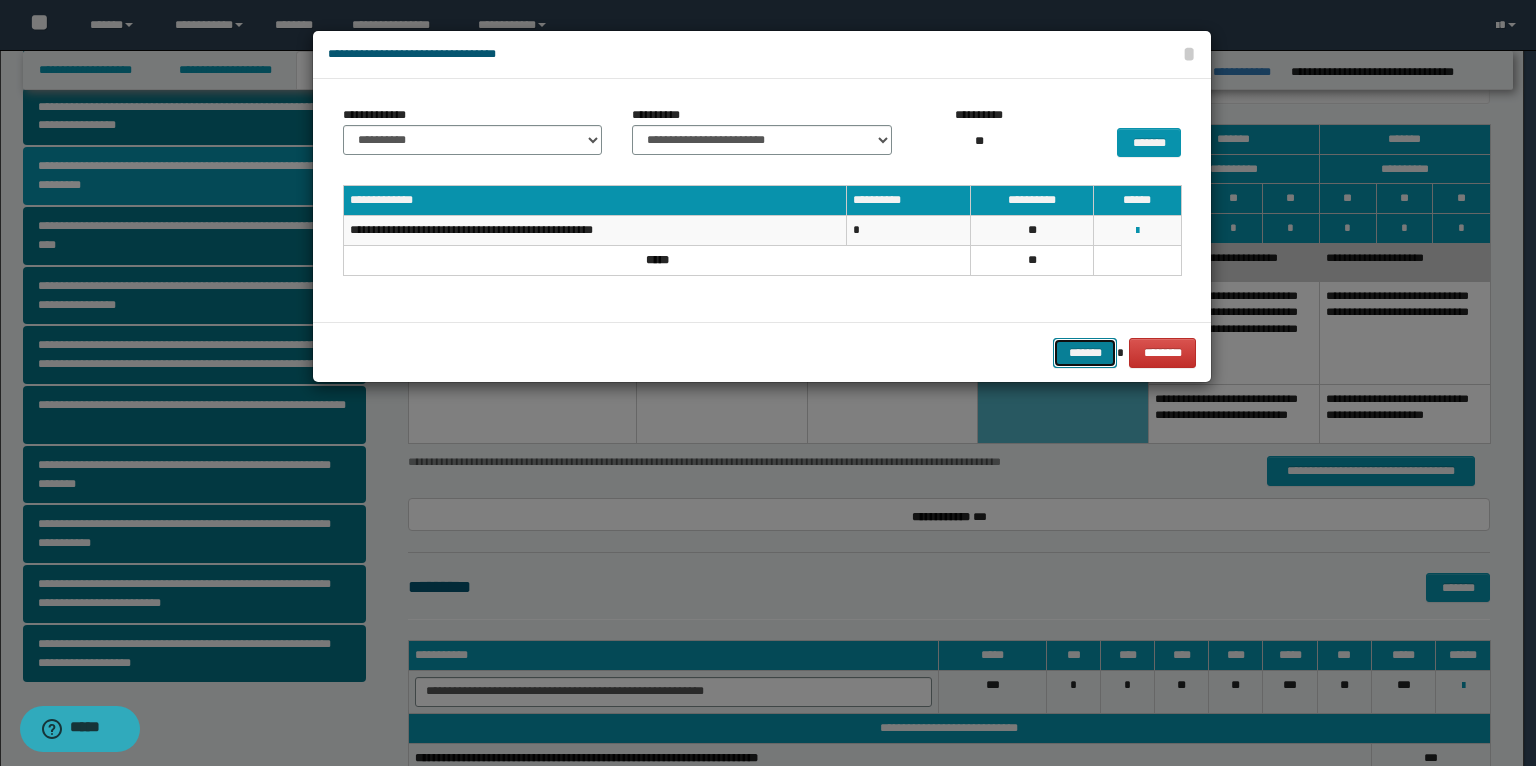 click on "*******" at bounding box center (1085, 353) 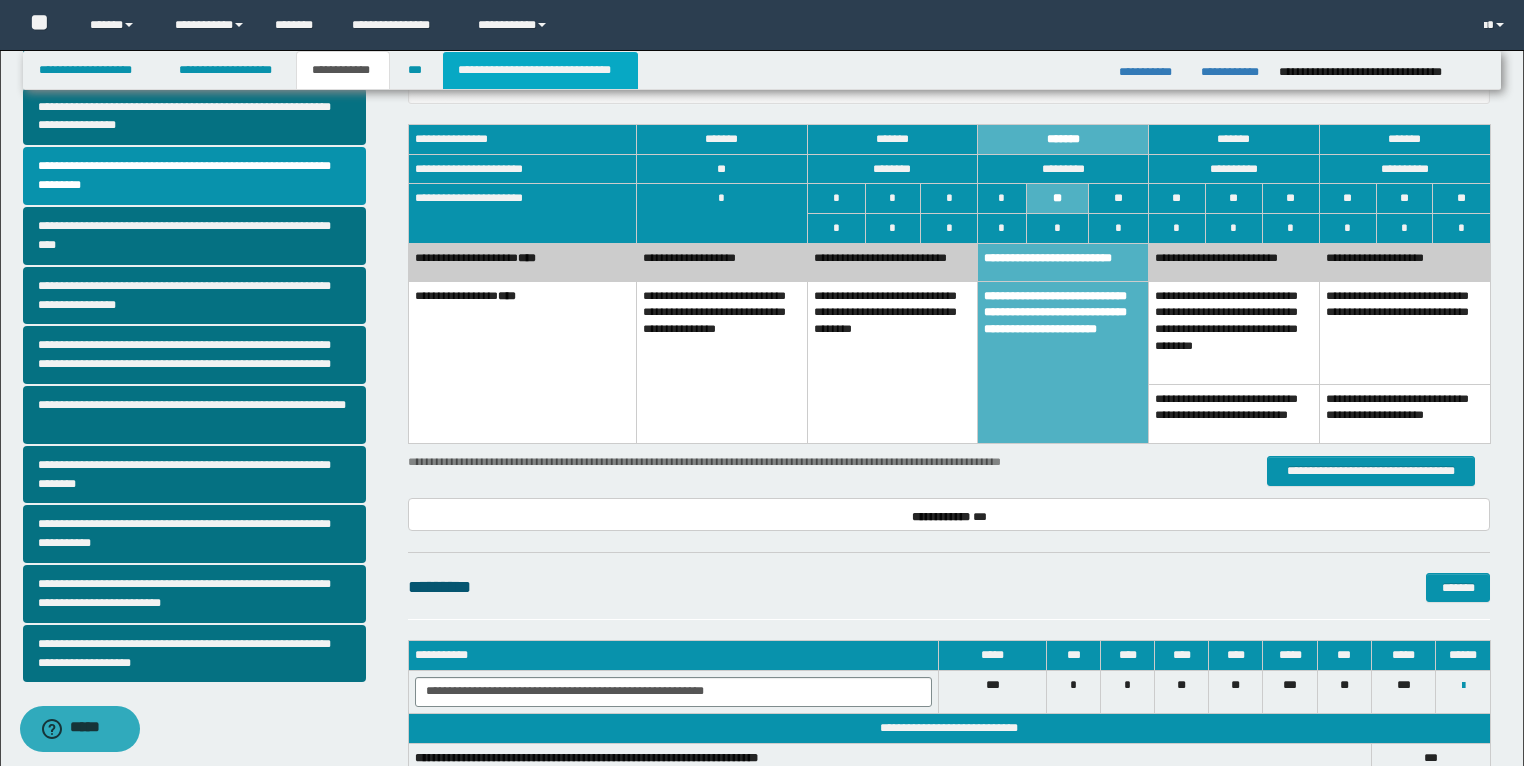 click on "**********" at bounding box center (540, 70) 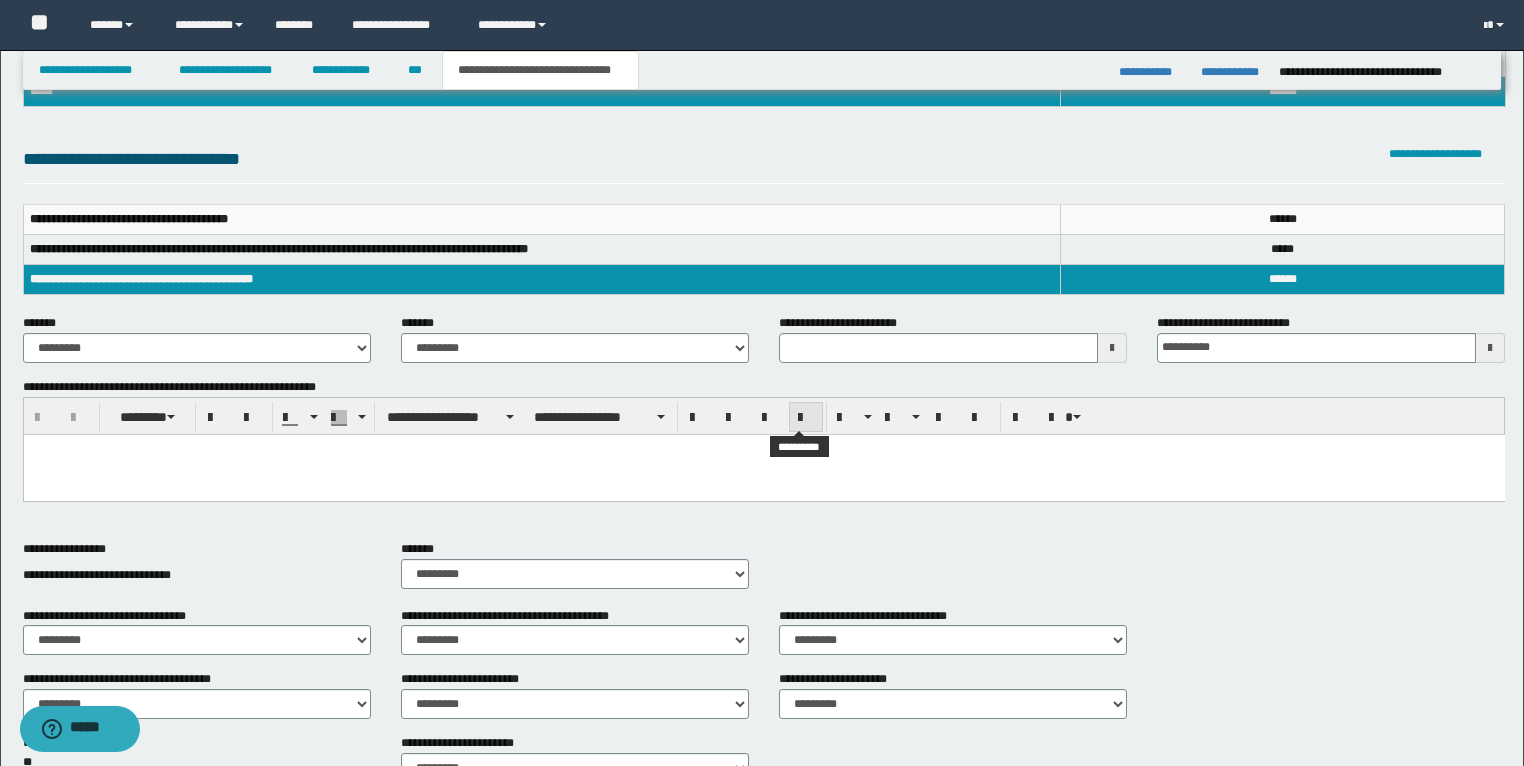 scroll, scrollTop: 240, scrollLeft: 0, axis: vertical 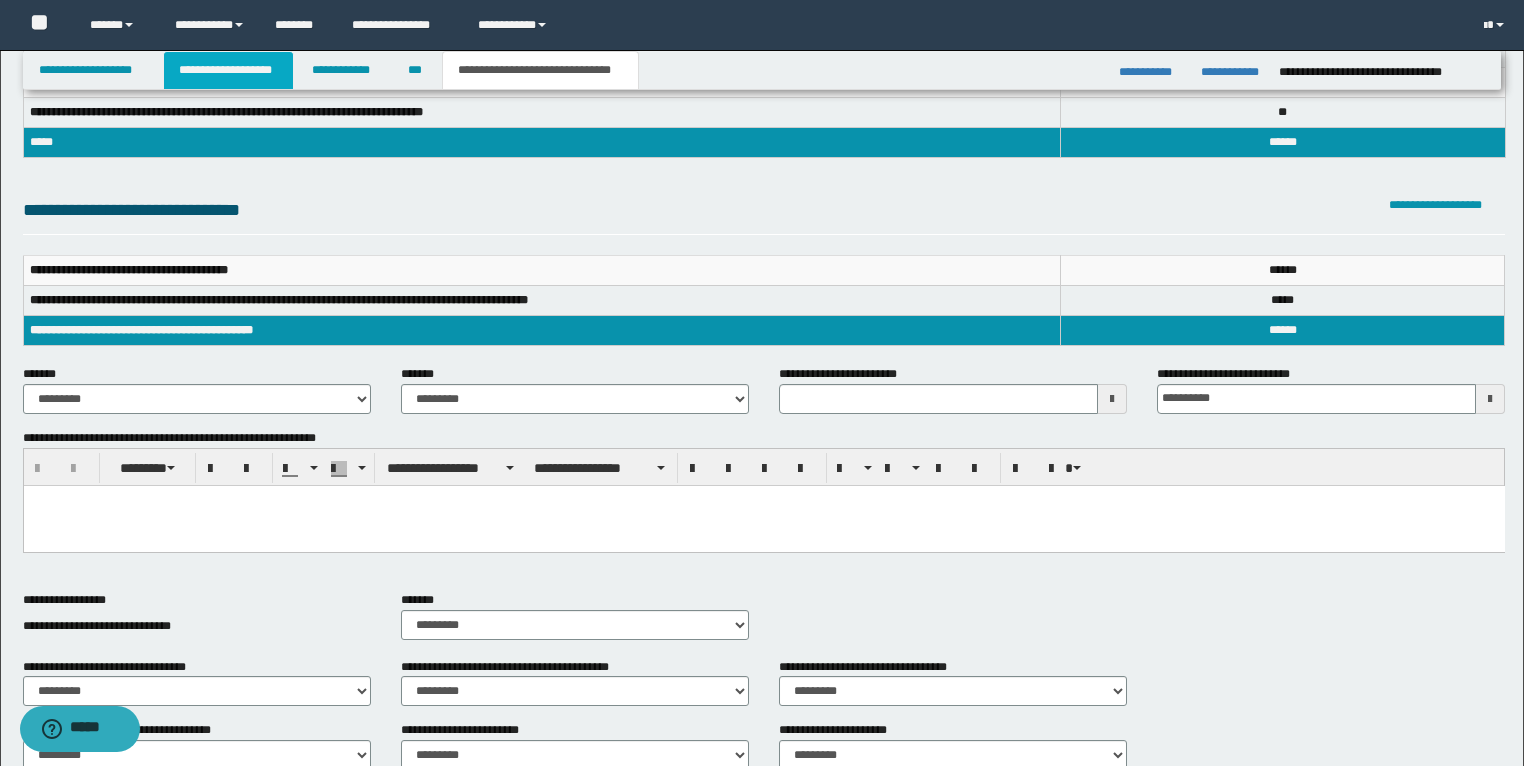 click on "**********" at bounding box center [228, 70] 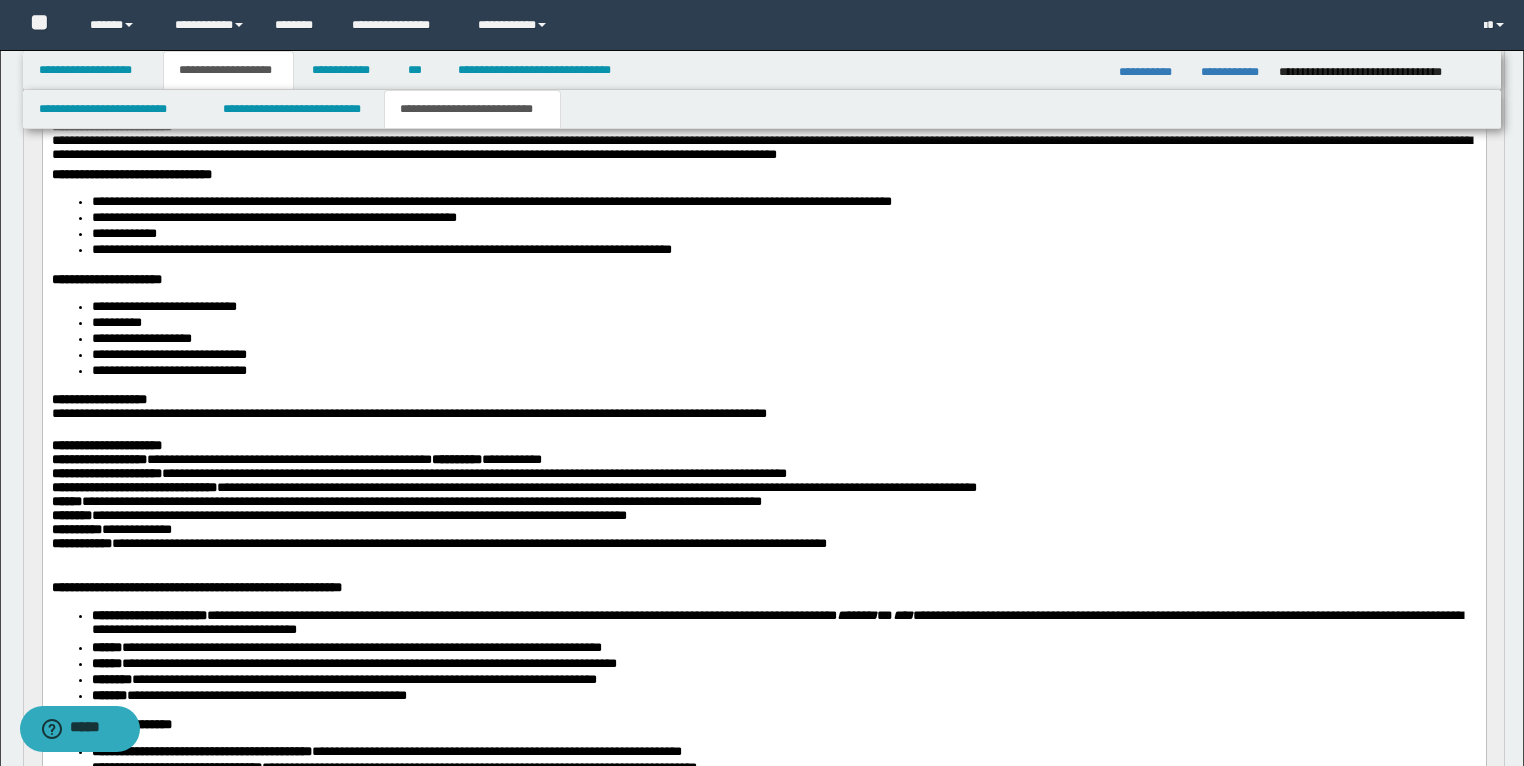 scroll, scrollTop: 0, scrollLeft: 0, axis: both 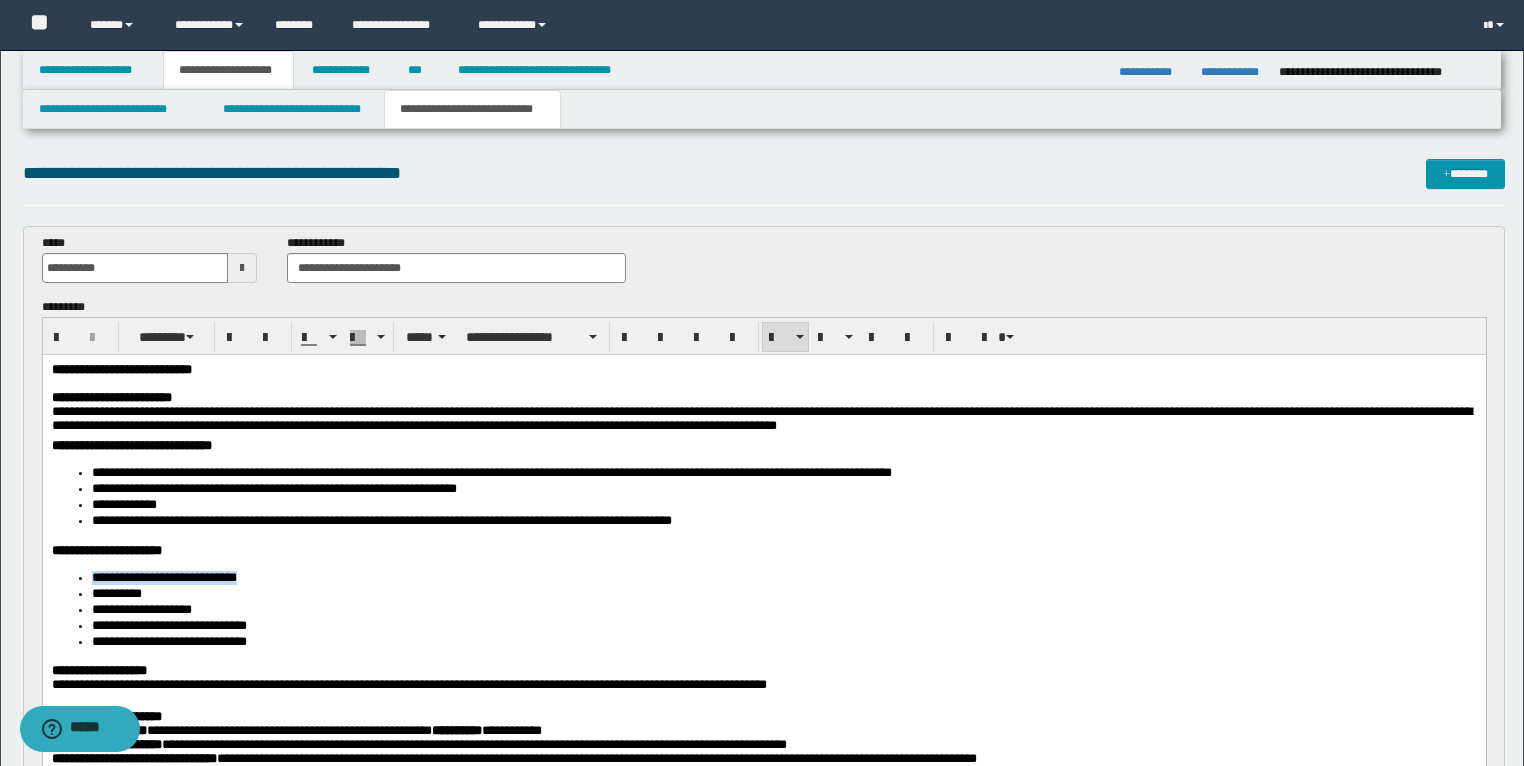 drag, startPoint x: 296, startPoint y: 584, endPoint x: 253, endPoint y: 577, distance: 43.56604 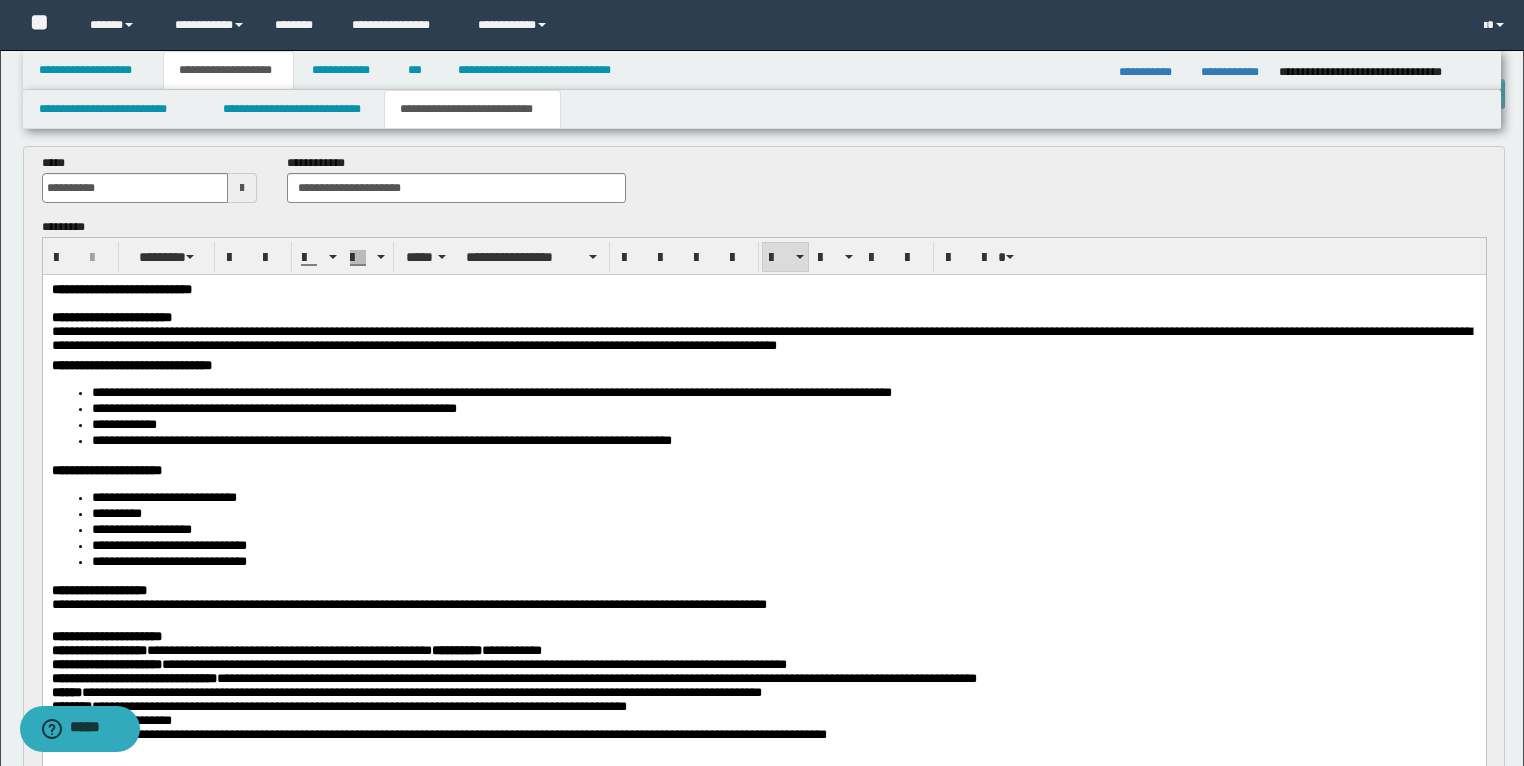 click on "**********" at bounding box center (784, 562) 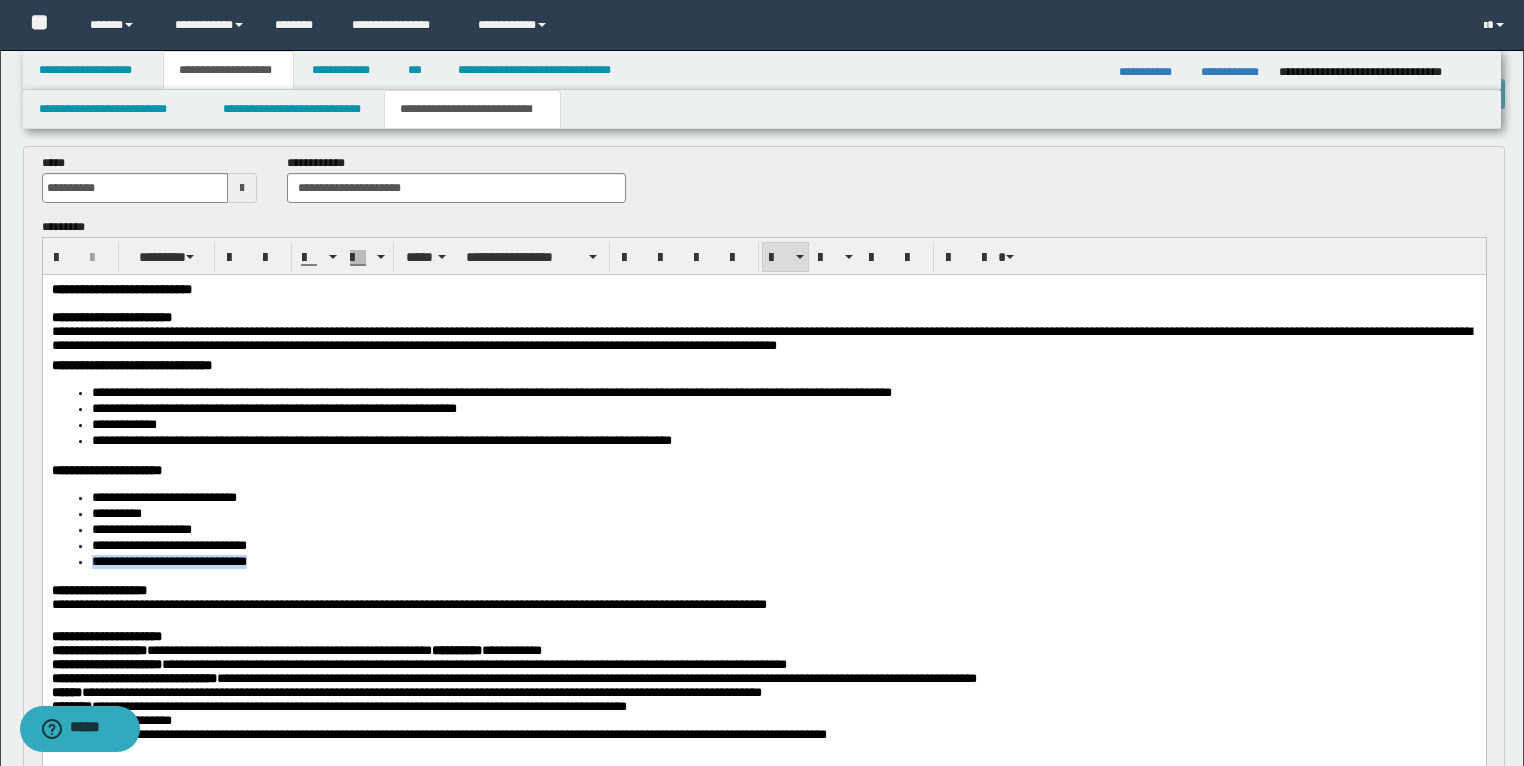 drag, startPoint x: 322, startPoint y: 569, endPoint x: 90, endPoint y: 570, distance: 232.00215 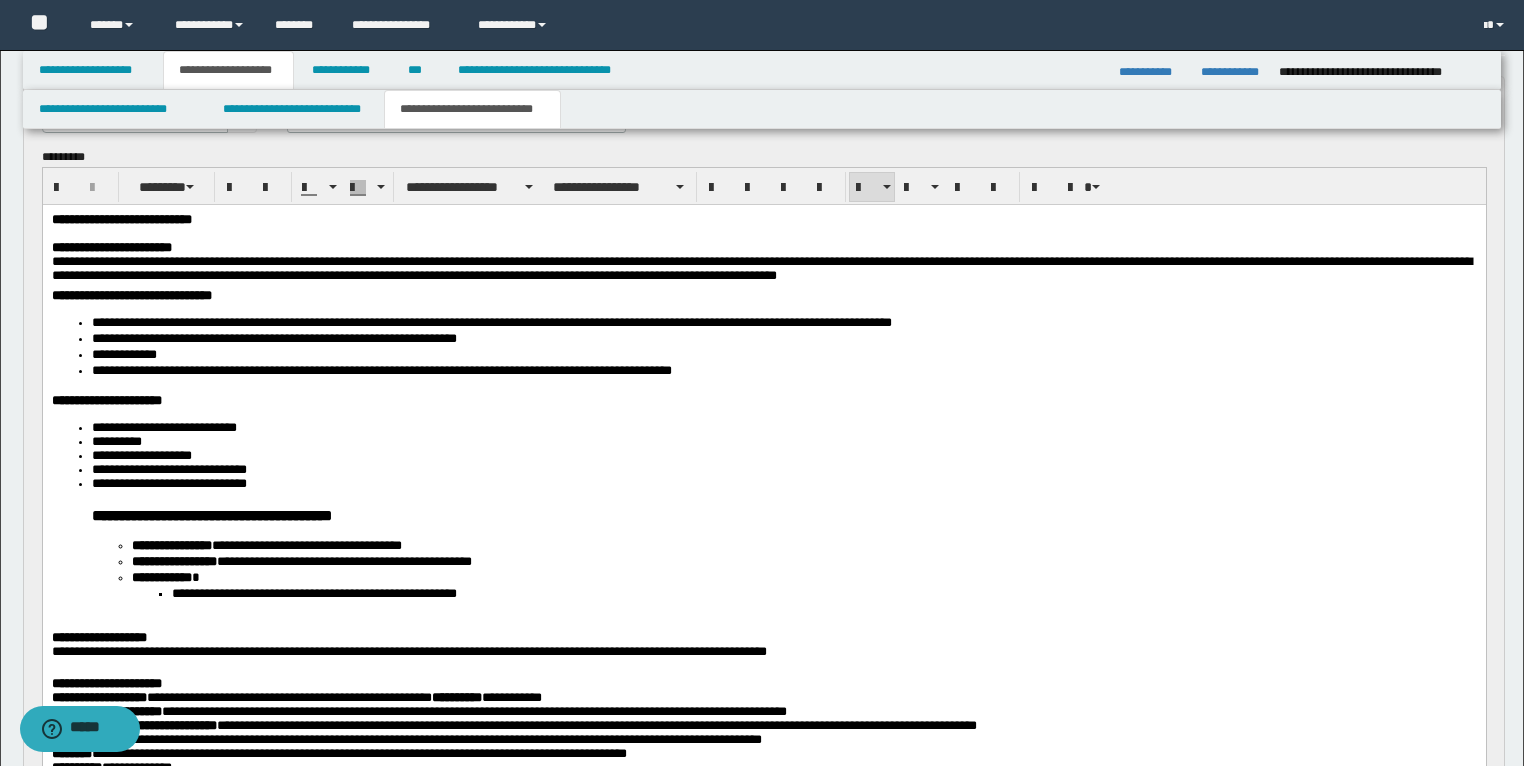 scroll, scrollTop: 160, scrollLeft: 0, axis: vertical 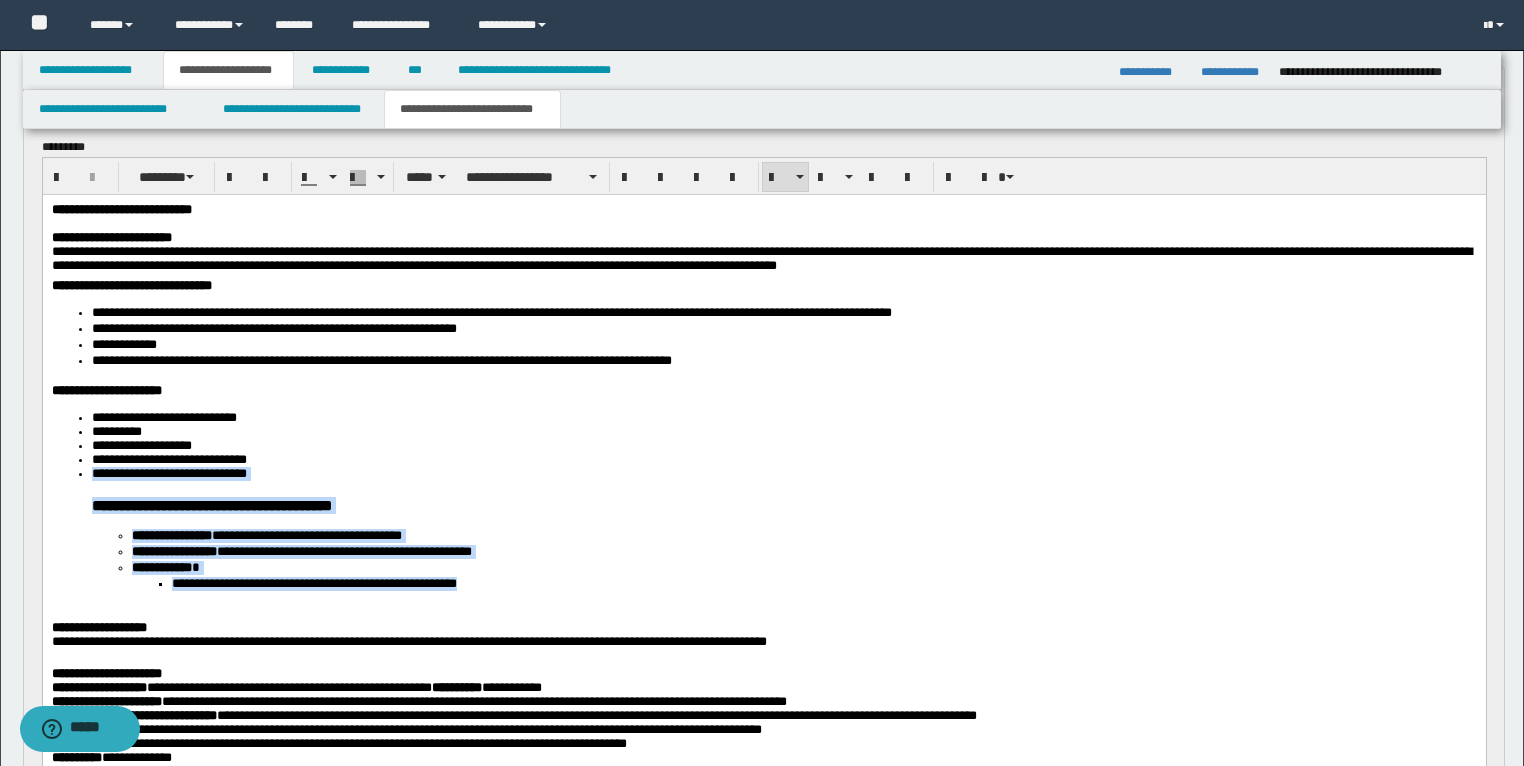 drag, startPoint x: 89, startPoint y: 489, endPoint x: 572, endPoint y: 609, distance: 497.68362 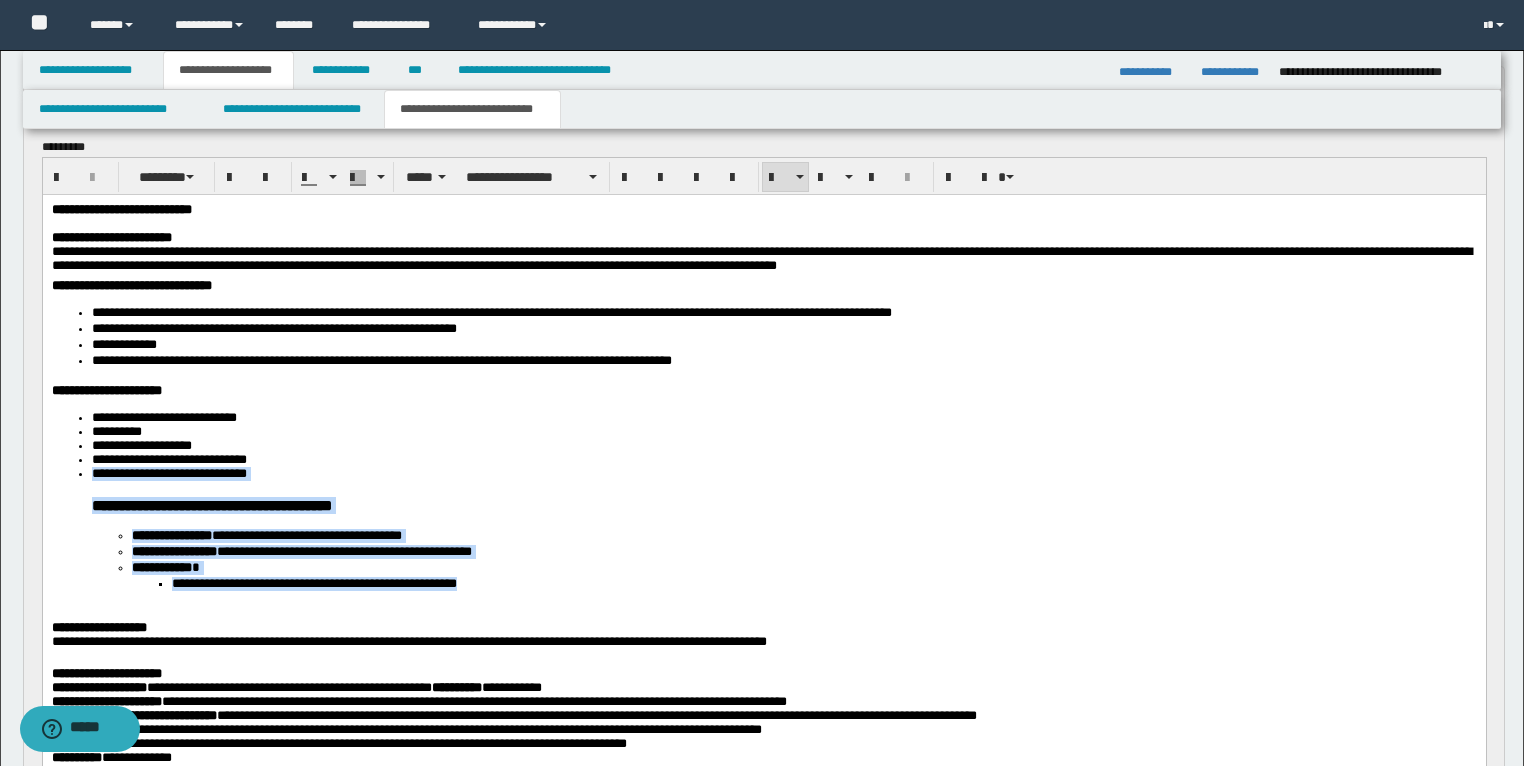 click on "**********" at bounding box center [783, 473] 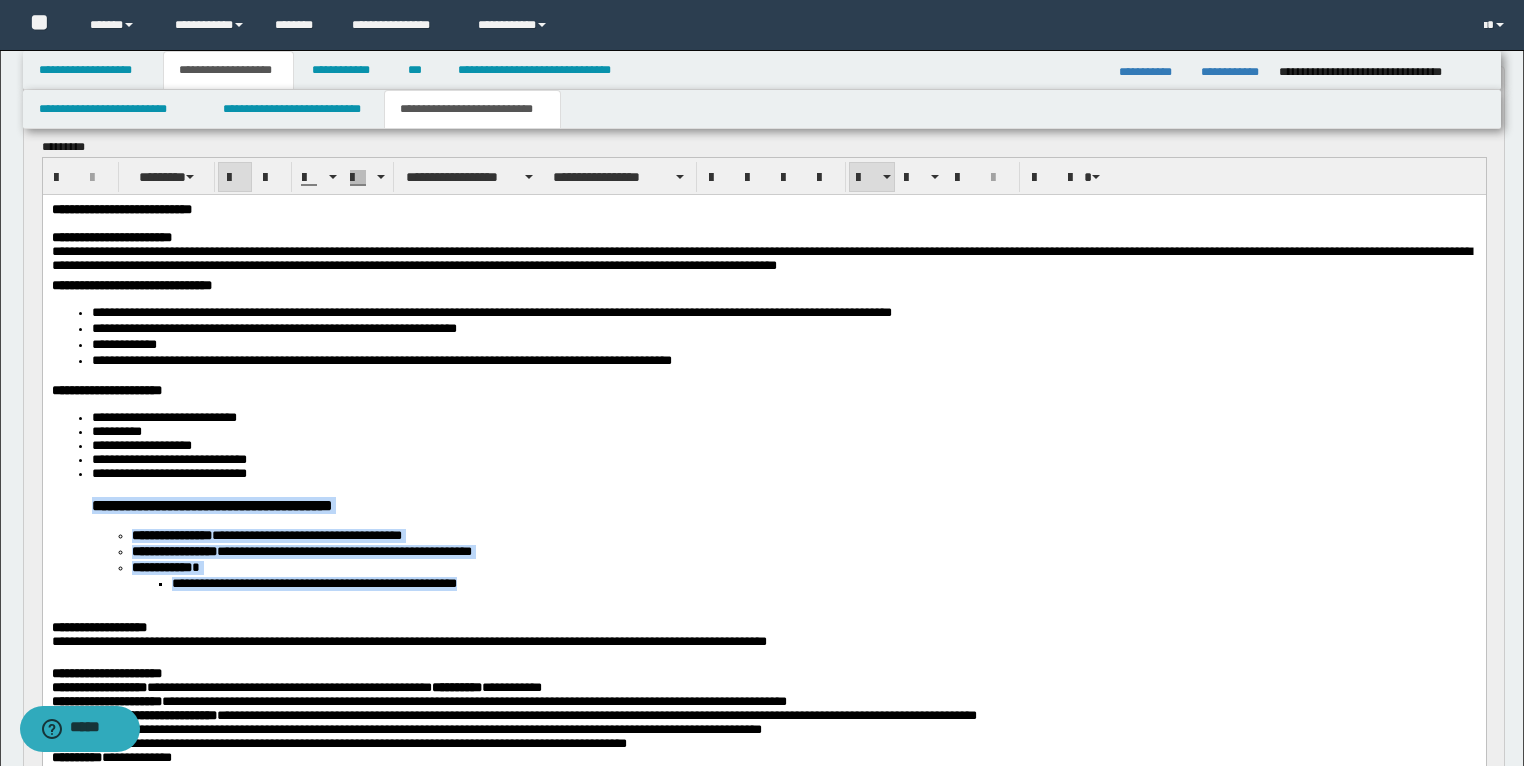 drag, startPoint x: 500, startPoint y: 601, endPoint x: 69, endPoint y: 525, distance: 437.6494 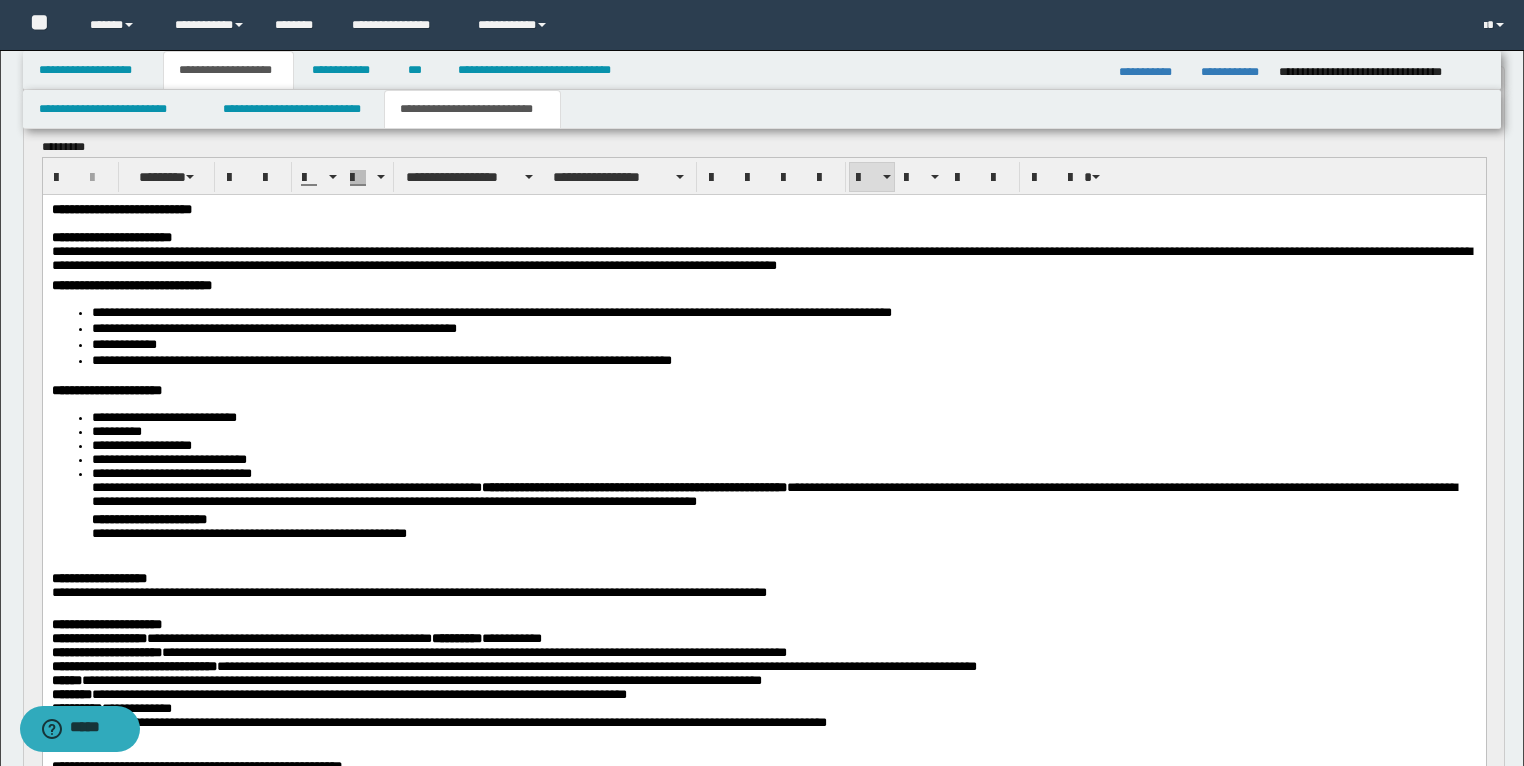click on "**********" at bounding box center (763, 484) 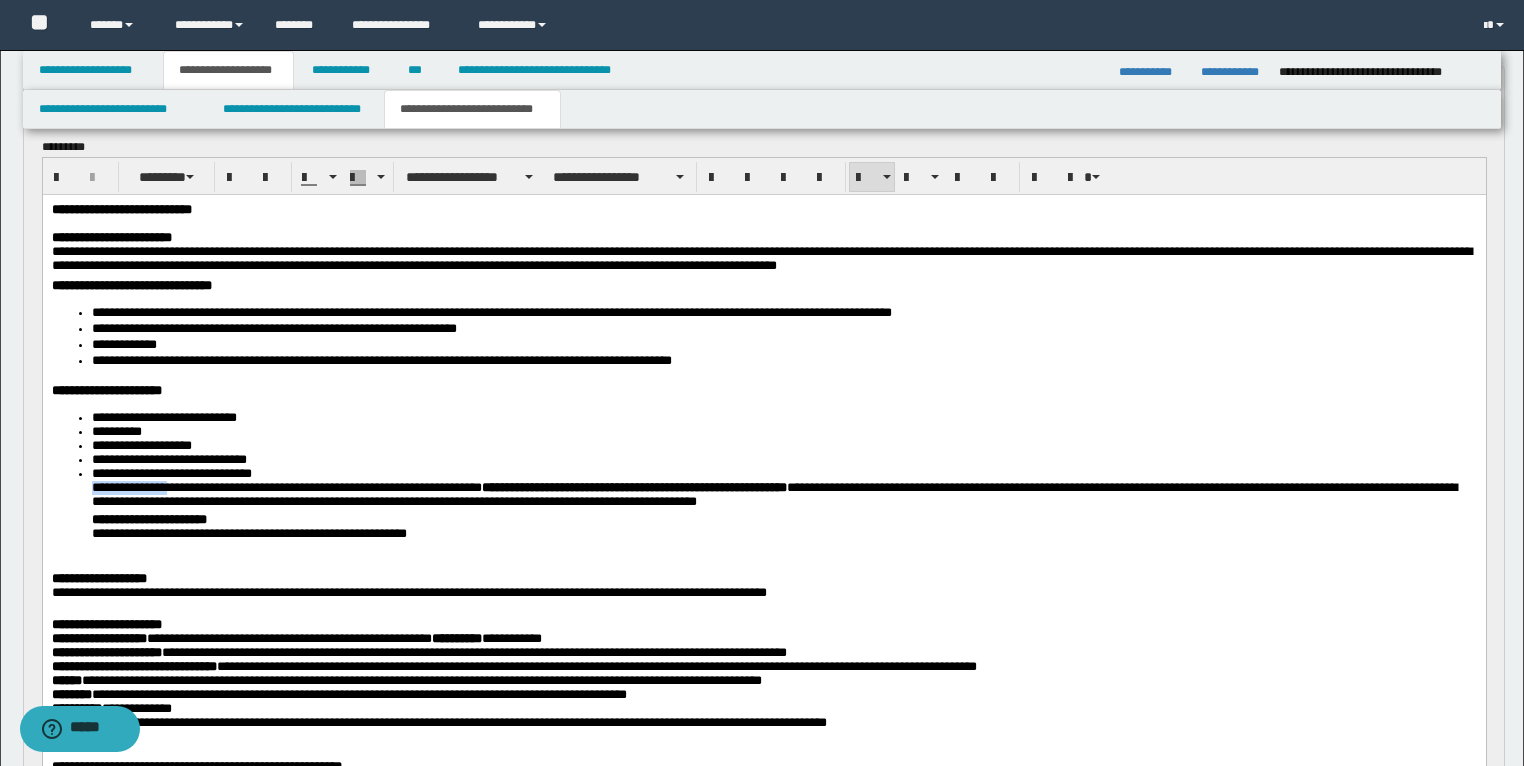 drag, startPoint x: 179, startPoint y: 502, endPoint x: 91, endPoint y: 504, distance: 88.02273 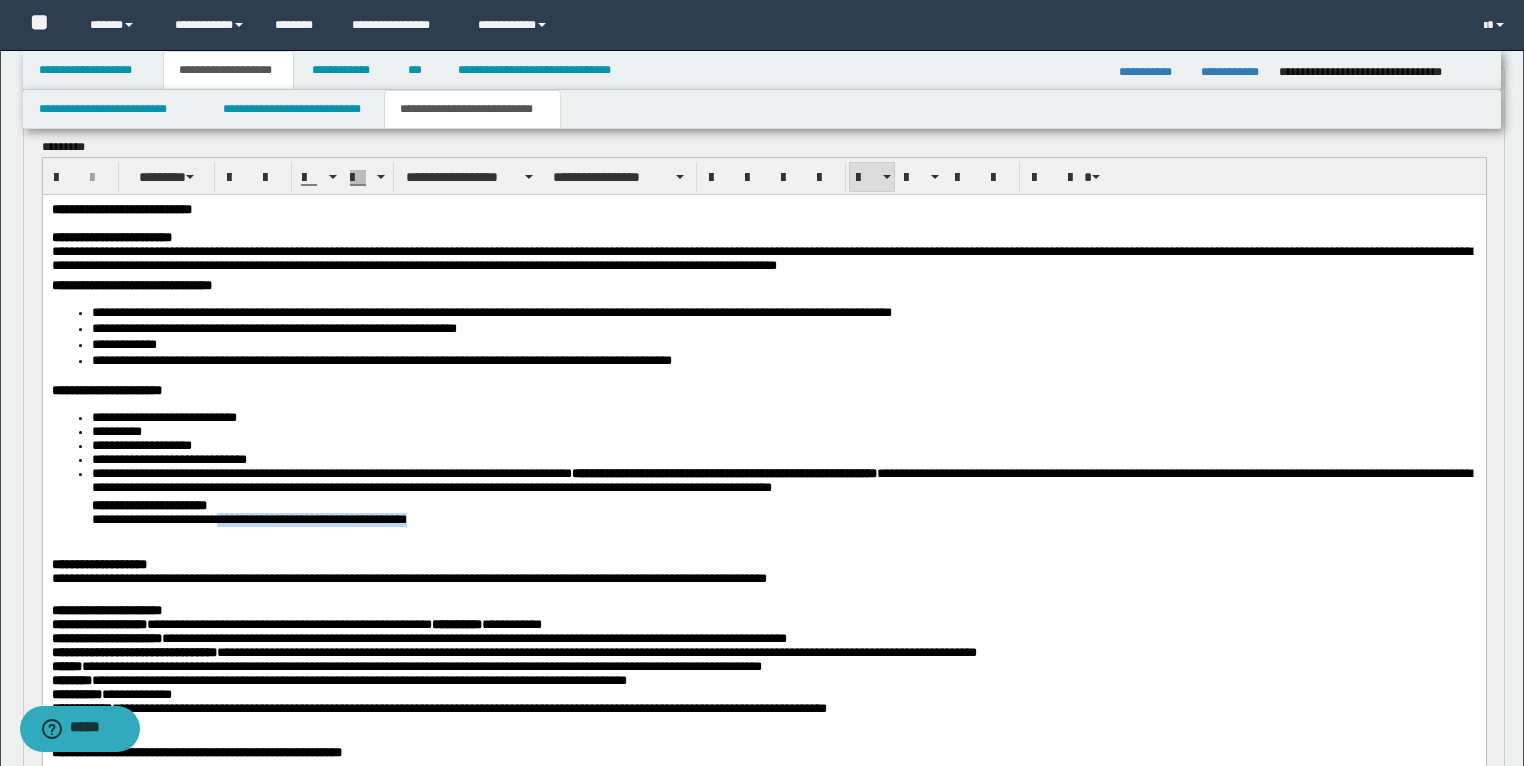 drag, startPoint x: 468, startPoint y: 539, endPoint x: 240, endPoint y: 537, distance: 228.00877 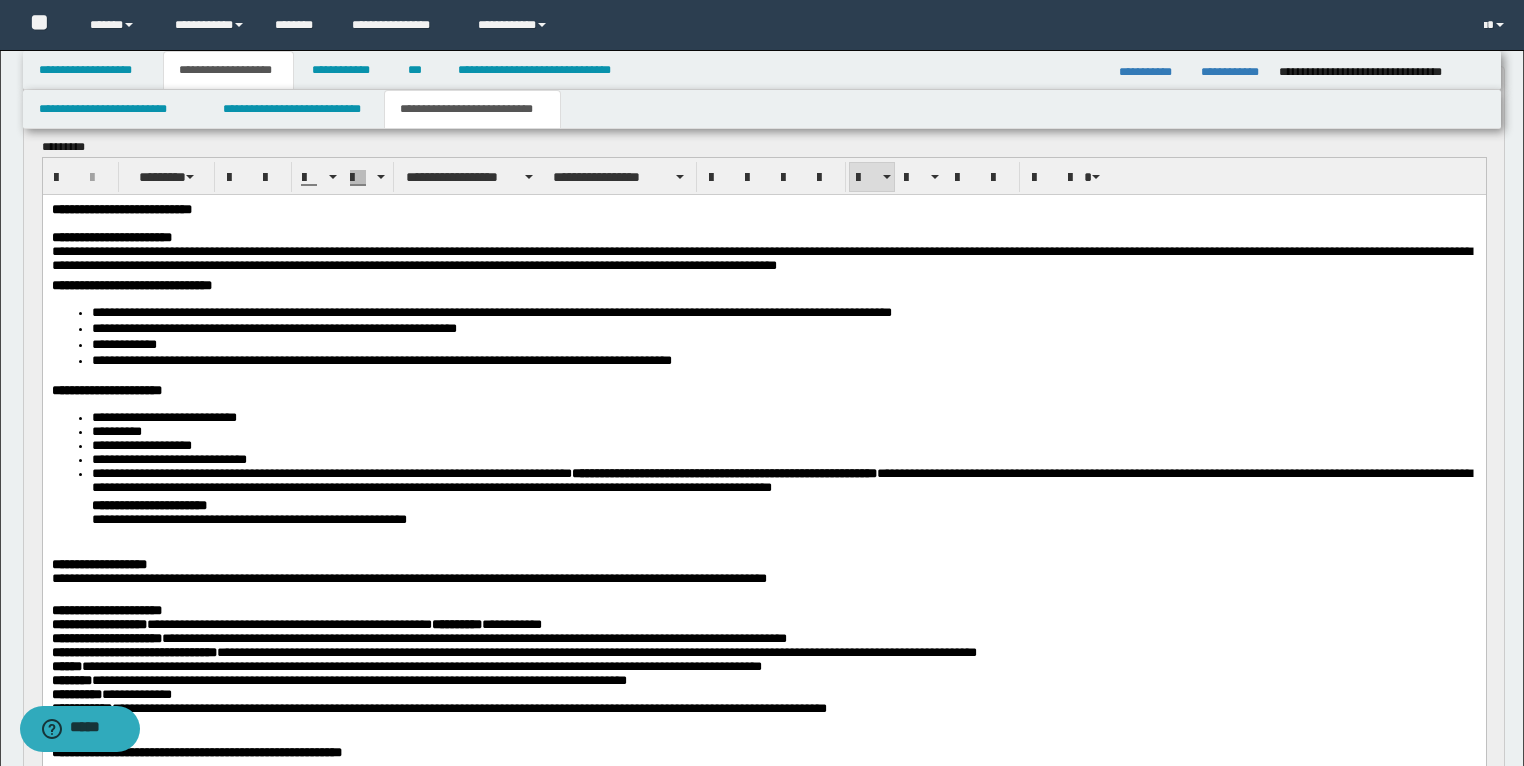click on "**********" at bounding box center [784, 514] 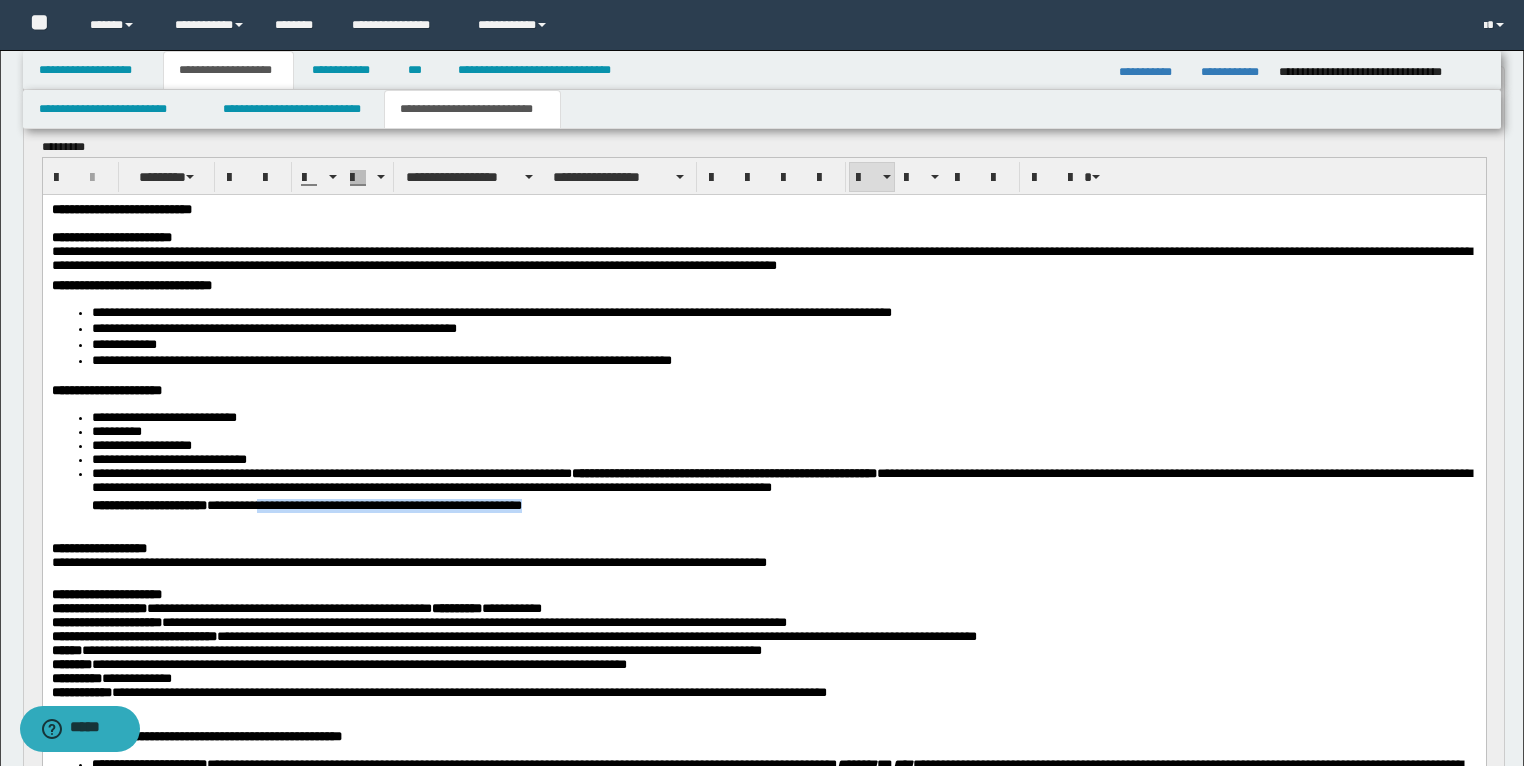 drag, startPoint x: 545, startPoint y: 524, endPoint x: 382, endPoint y: 533, distance: 163.24828 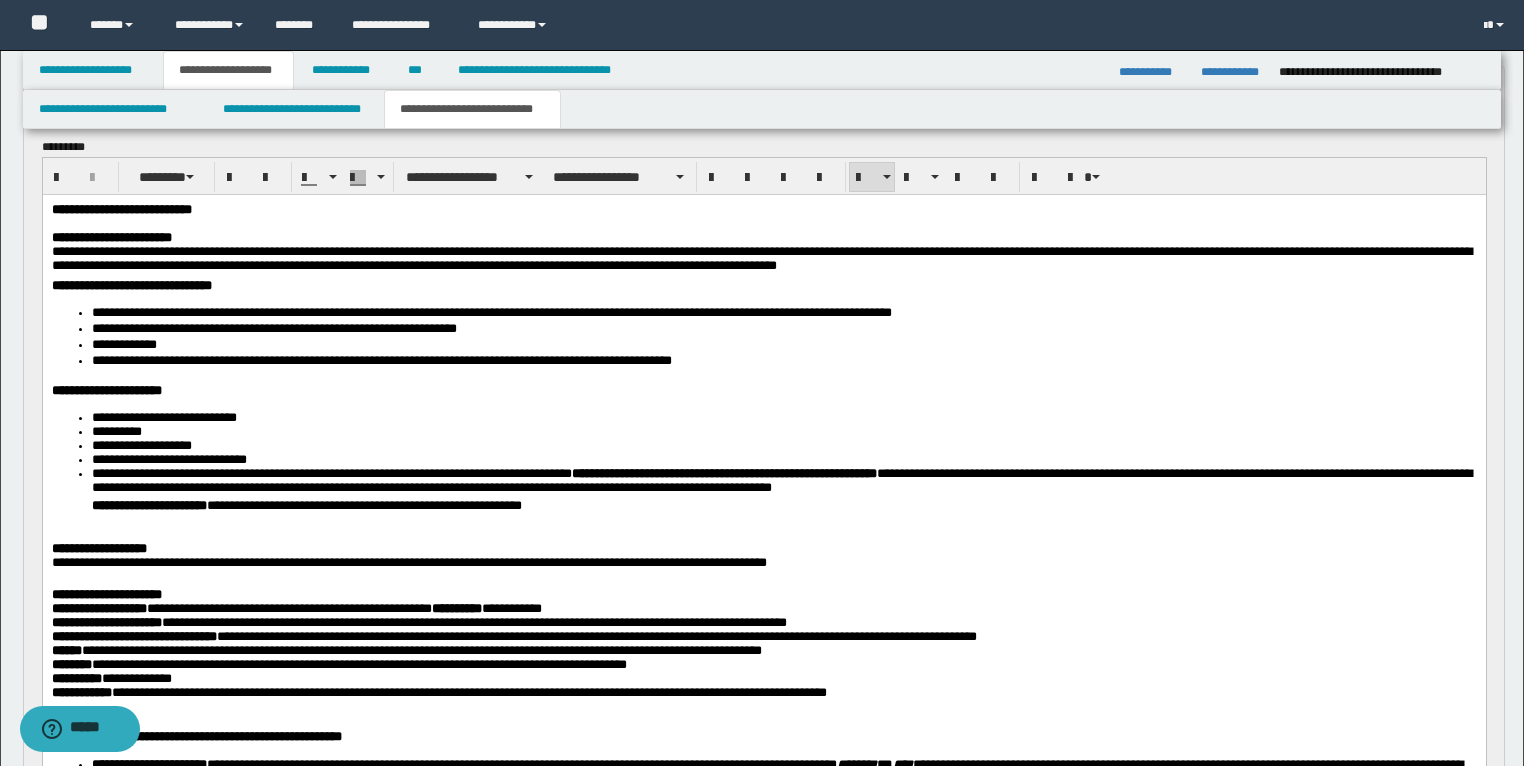click at bounding box center [783, 521] 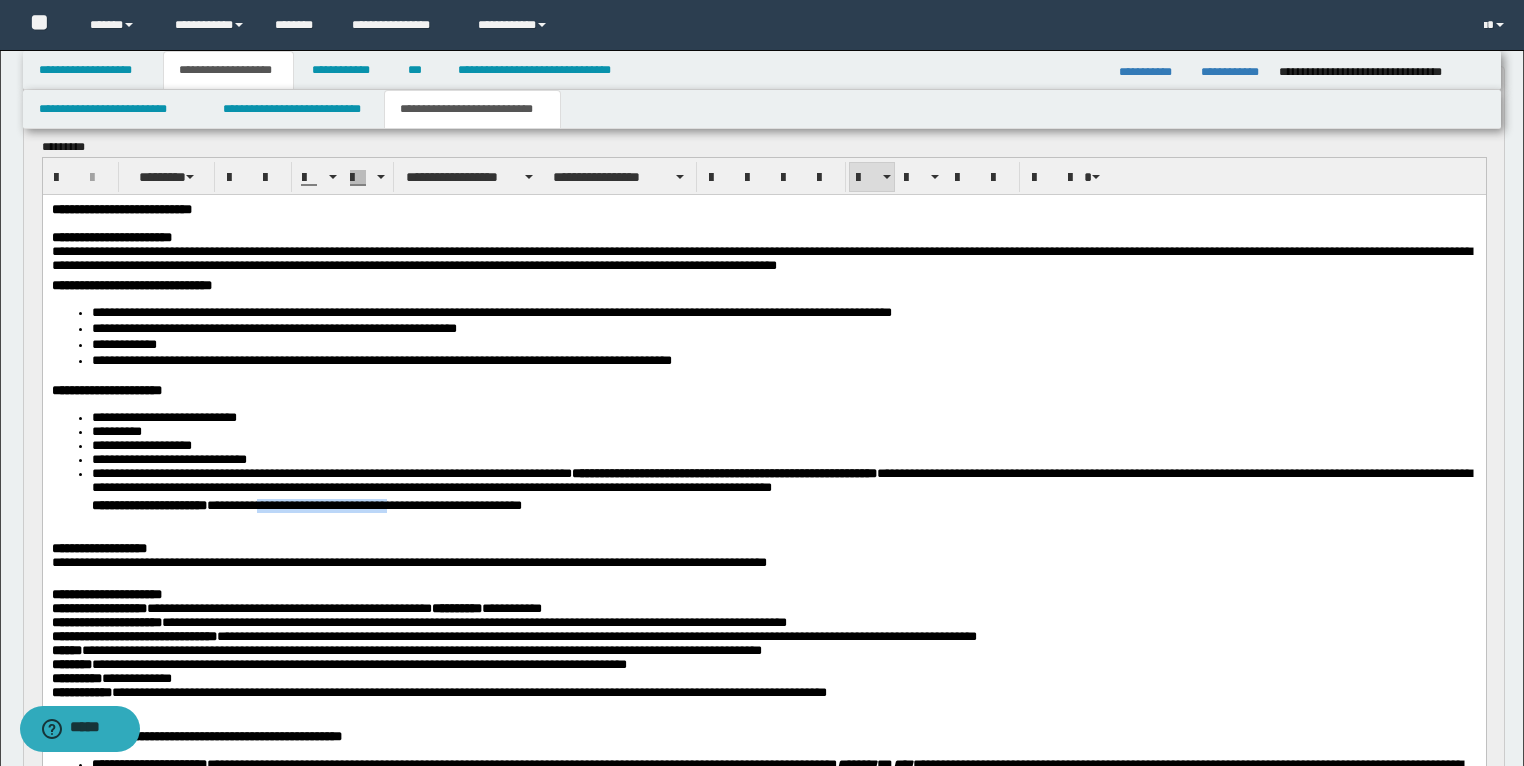 drag, startPoint x: 445, startPoint y: 521, endPoint x: 300, endPoint y: 525, distance: 145.05516 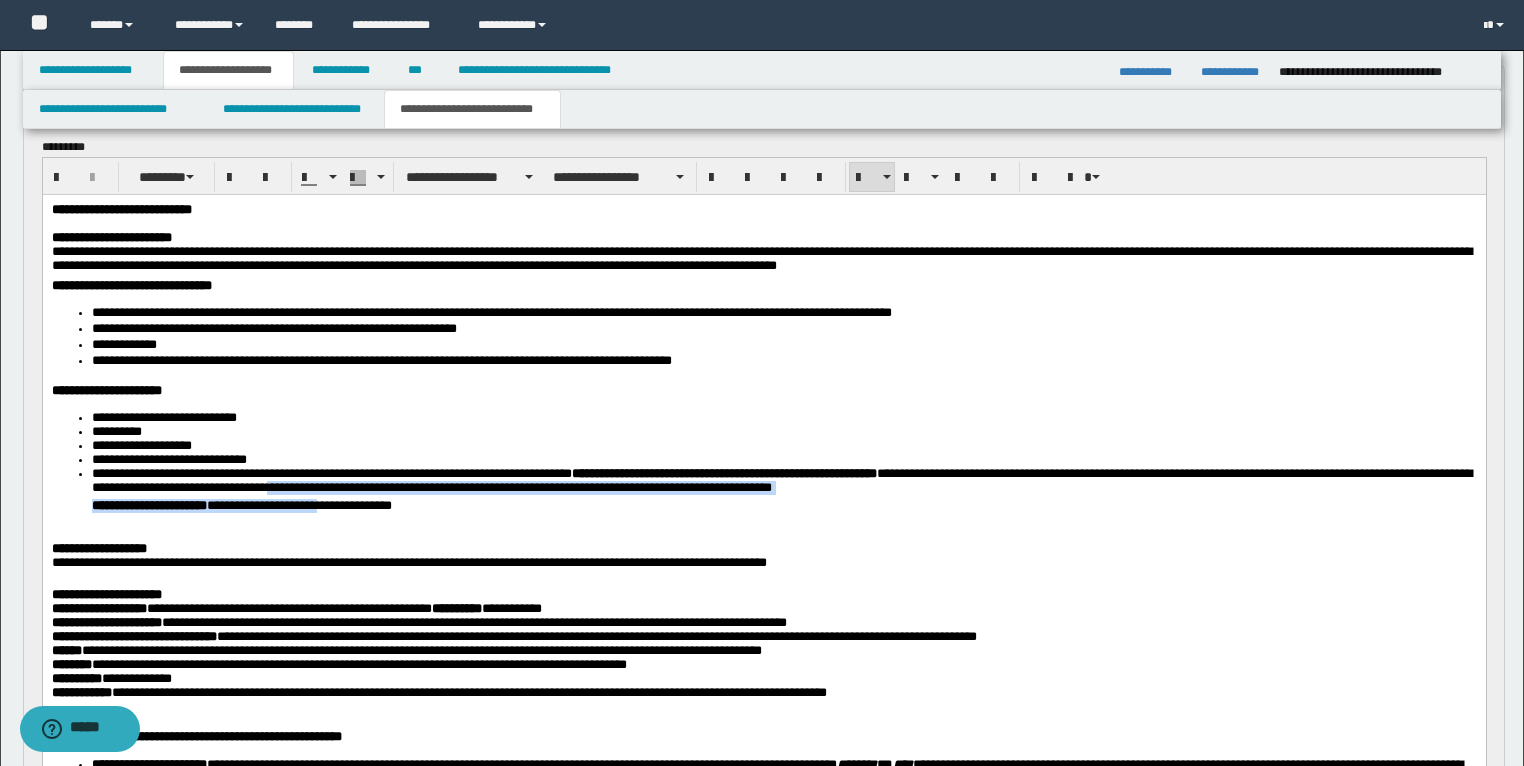drag, startPoint x: 476, startPoint y: 513, endPoint x: 373, endPoint y: 521, distance: 103.31021 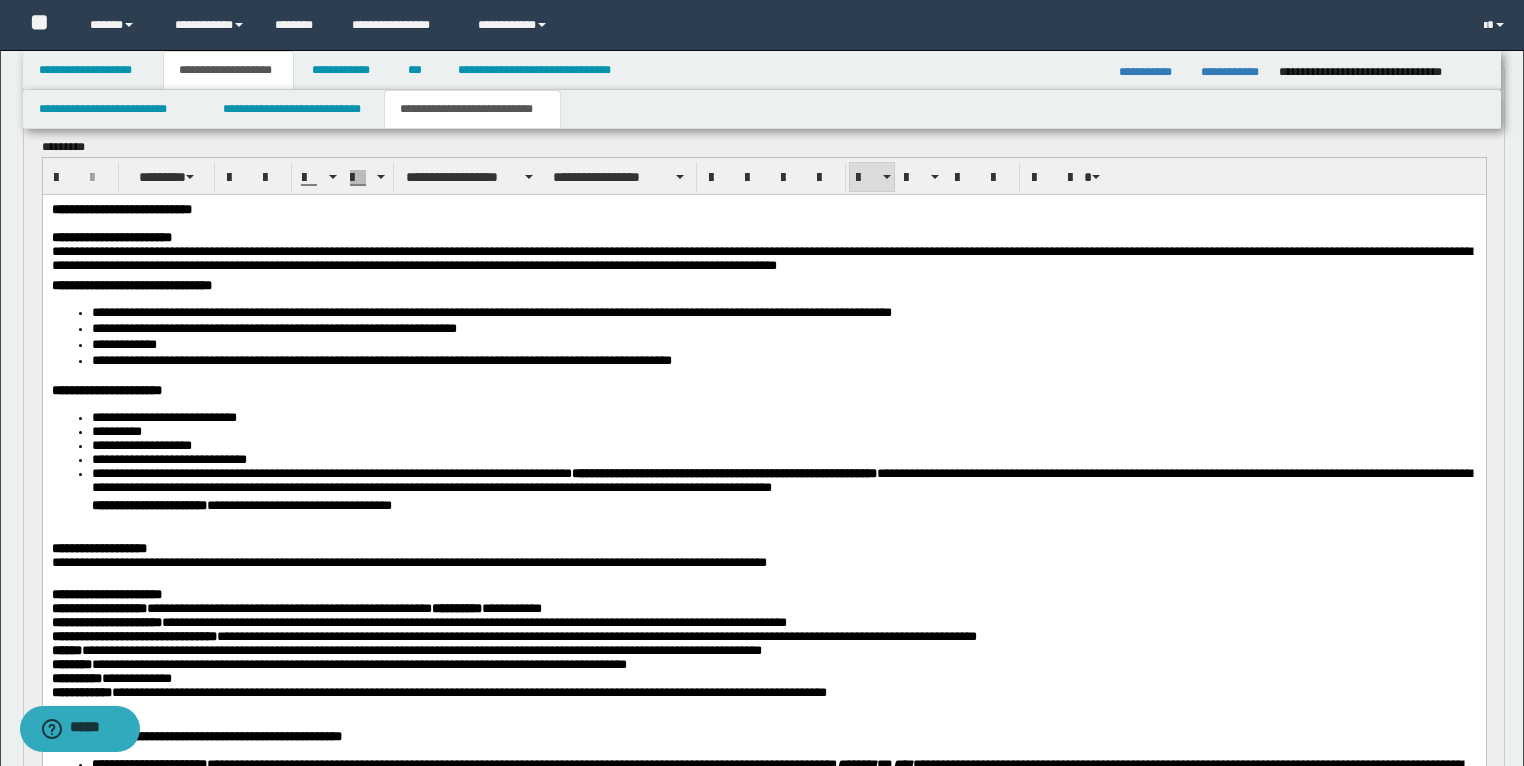 click on "**********" at bounding box center (784, 506) 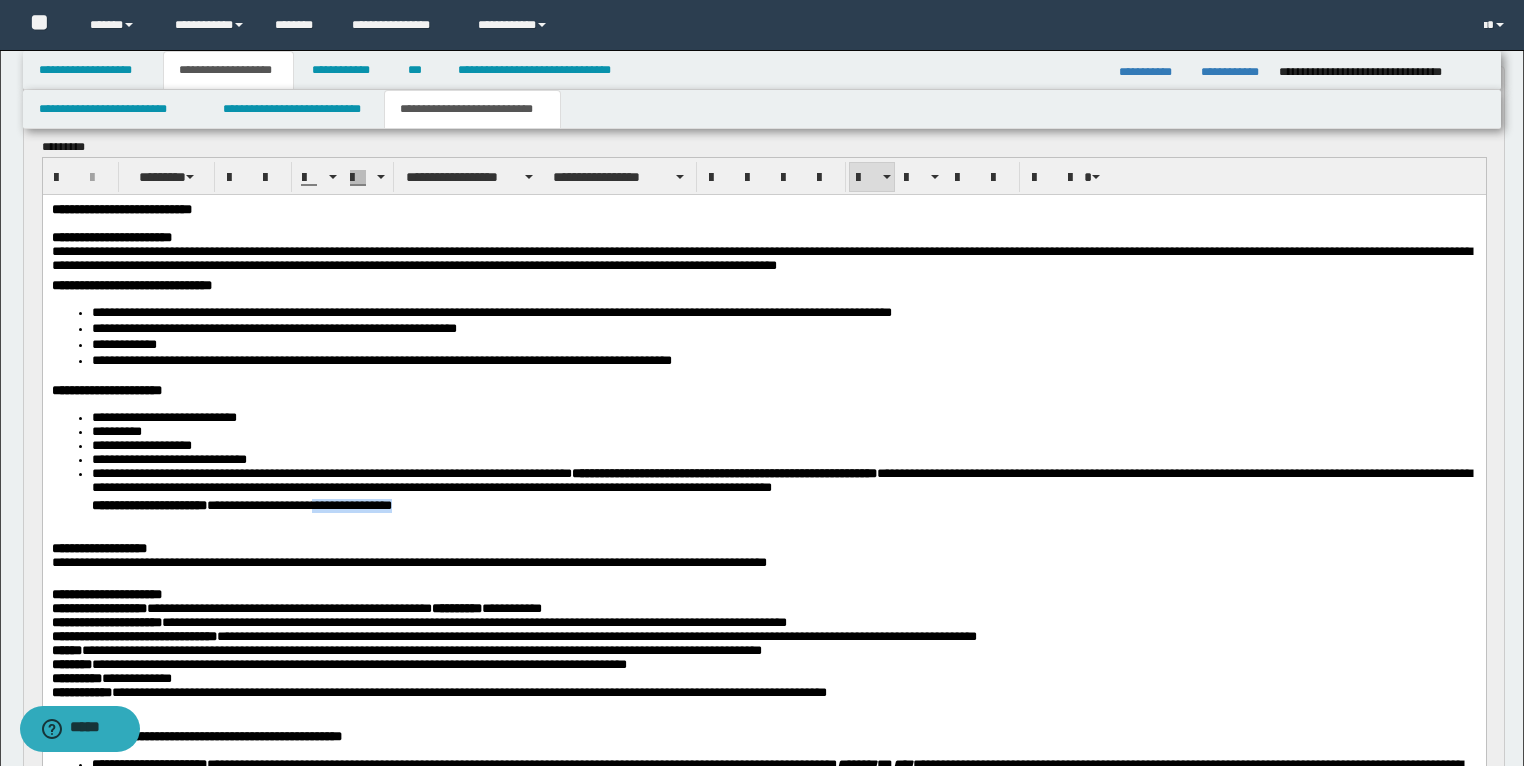 drag, startPoint x: 465, startPoint y: 522, endPoint x: 365, endPoint y: 528, distance: 100.17984 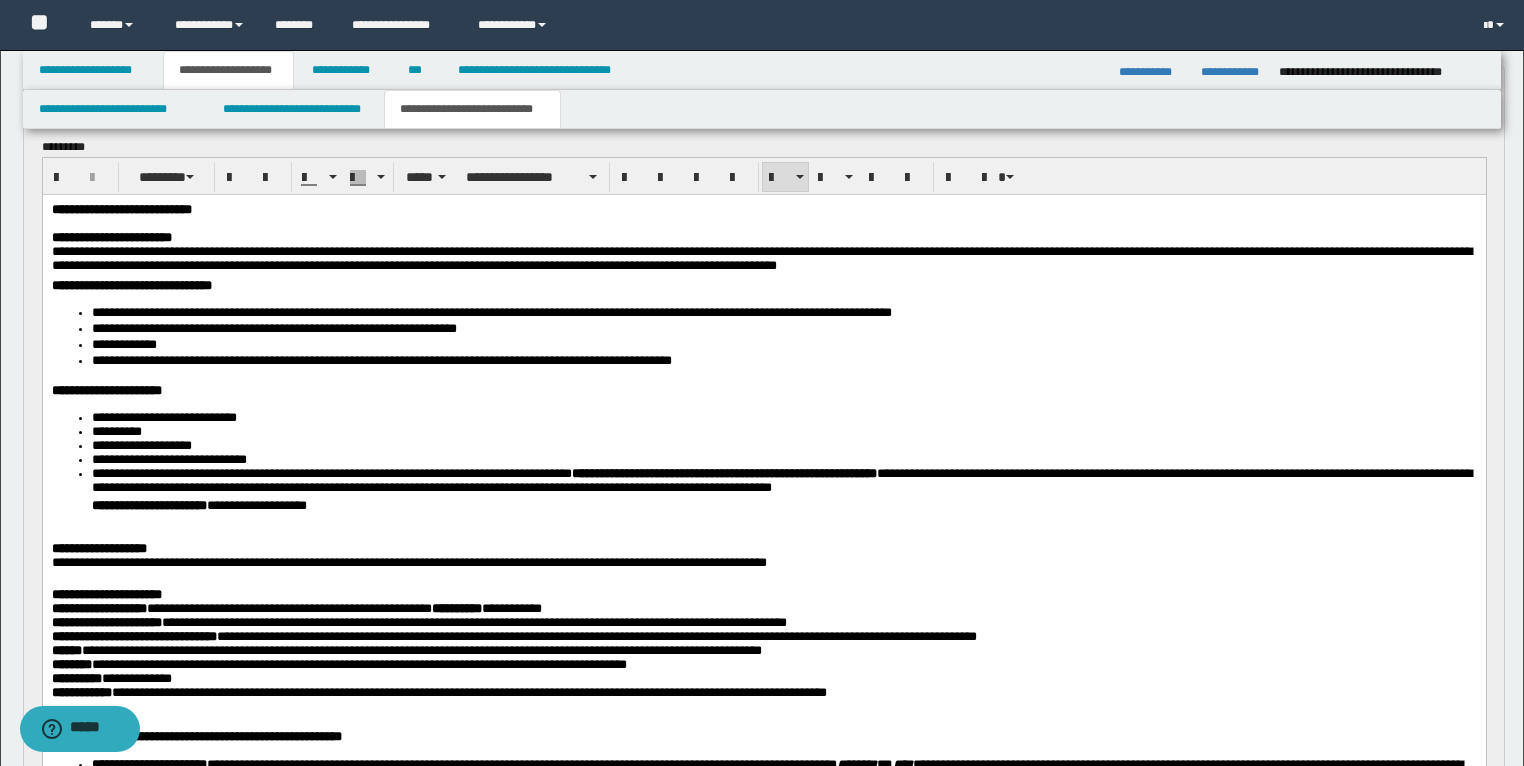 click at bounding box center [783, 521] 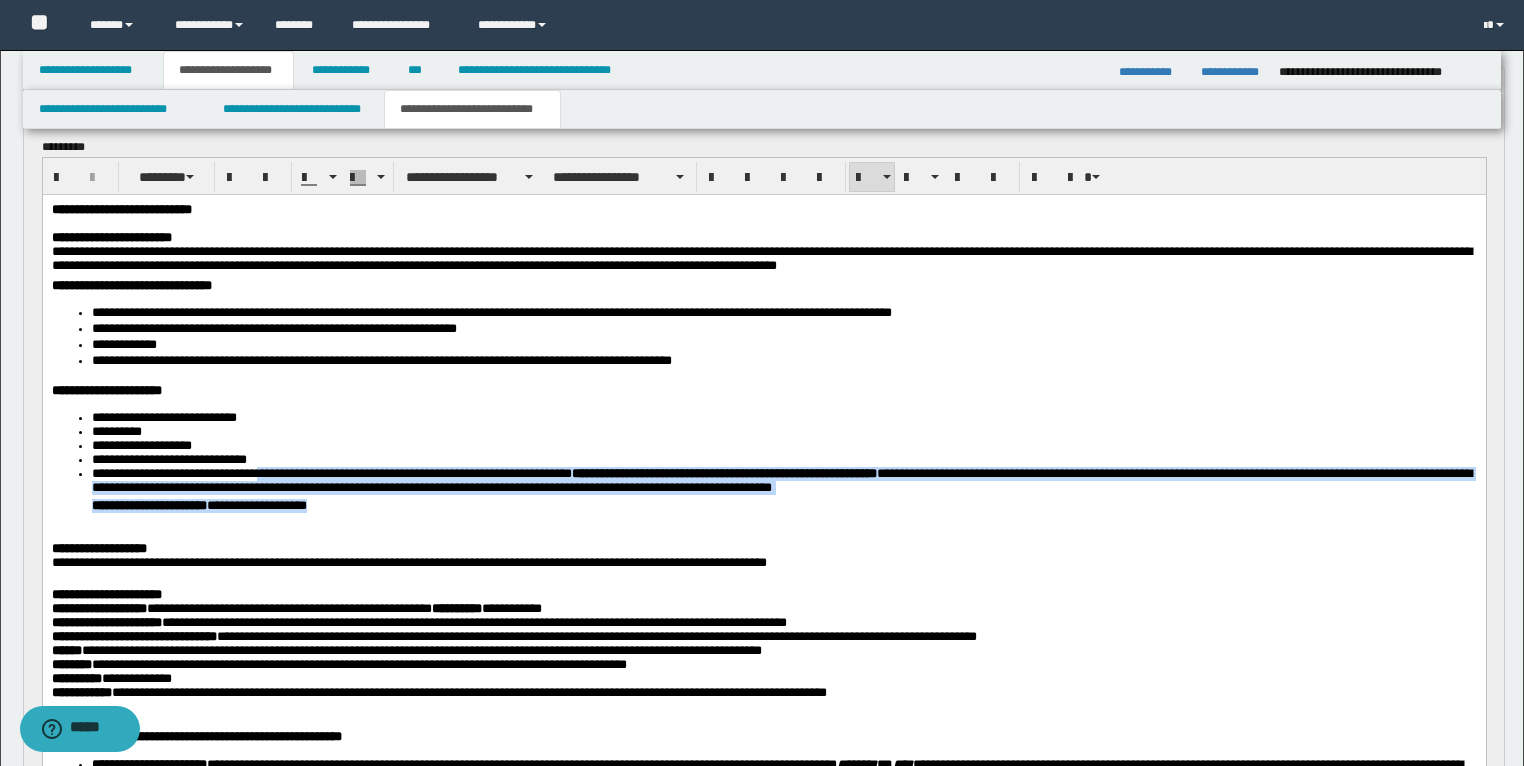 drag, startPoint x: 369, startPoint y: 527, endPoint x: 302, endPoint y: 489, distance: 77.02597 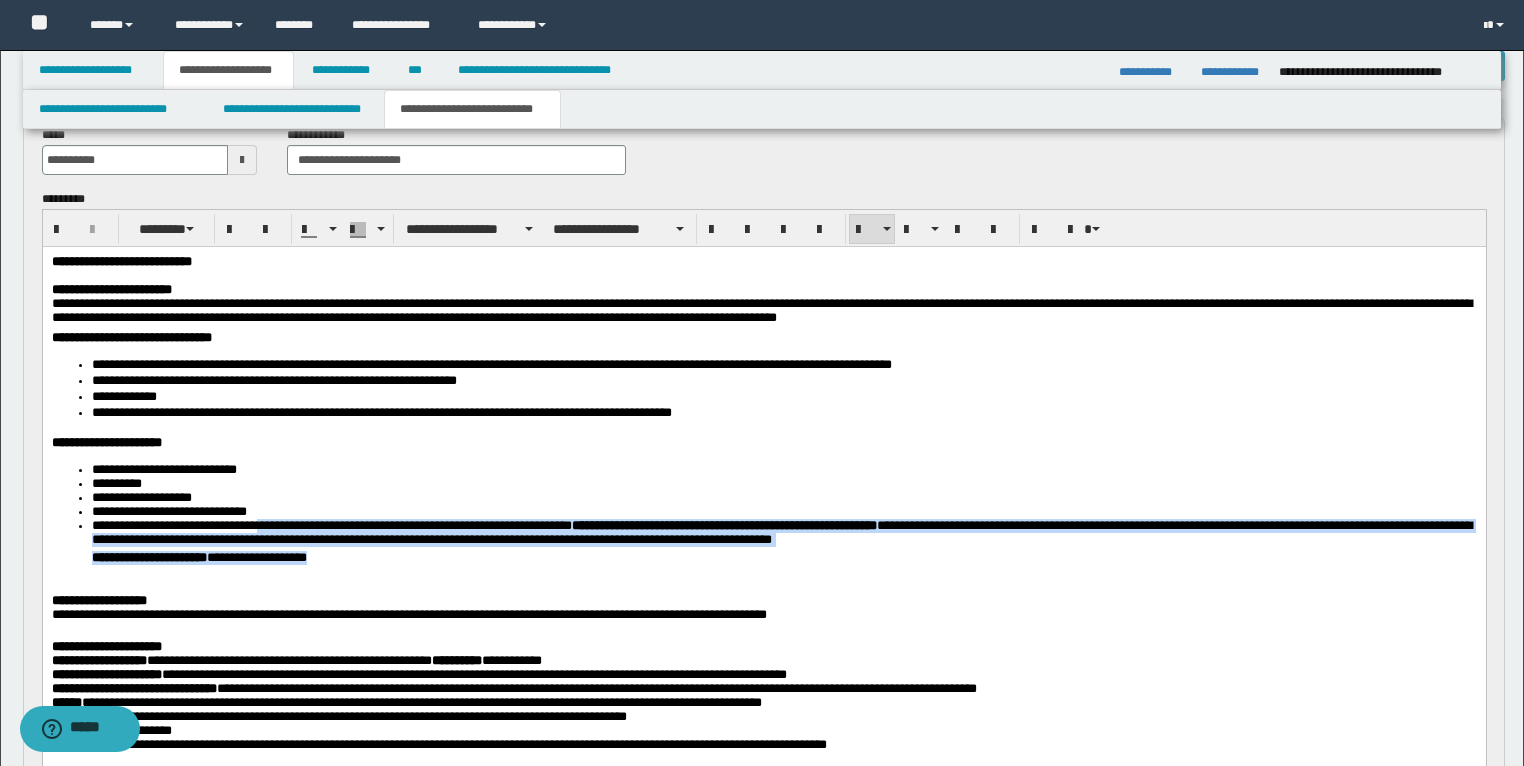 scroll, scrollTop: 80, scrollLeft: 0, axis: vertical 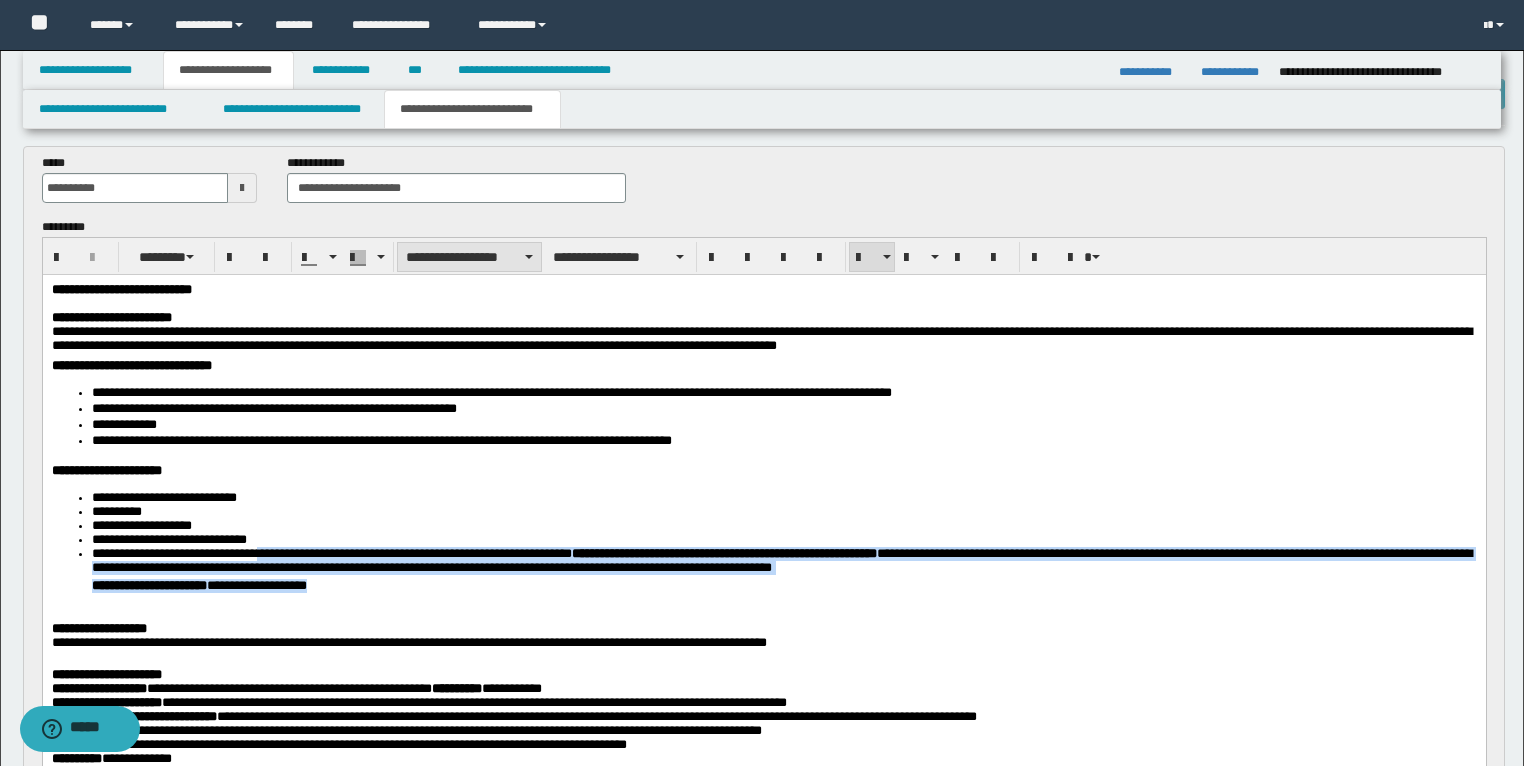 click on "**********" at bounding box center [469, 257] 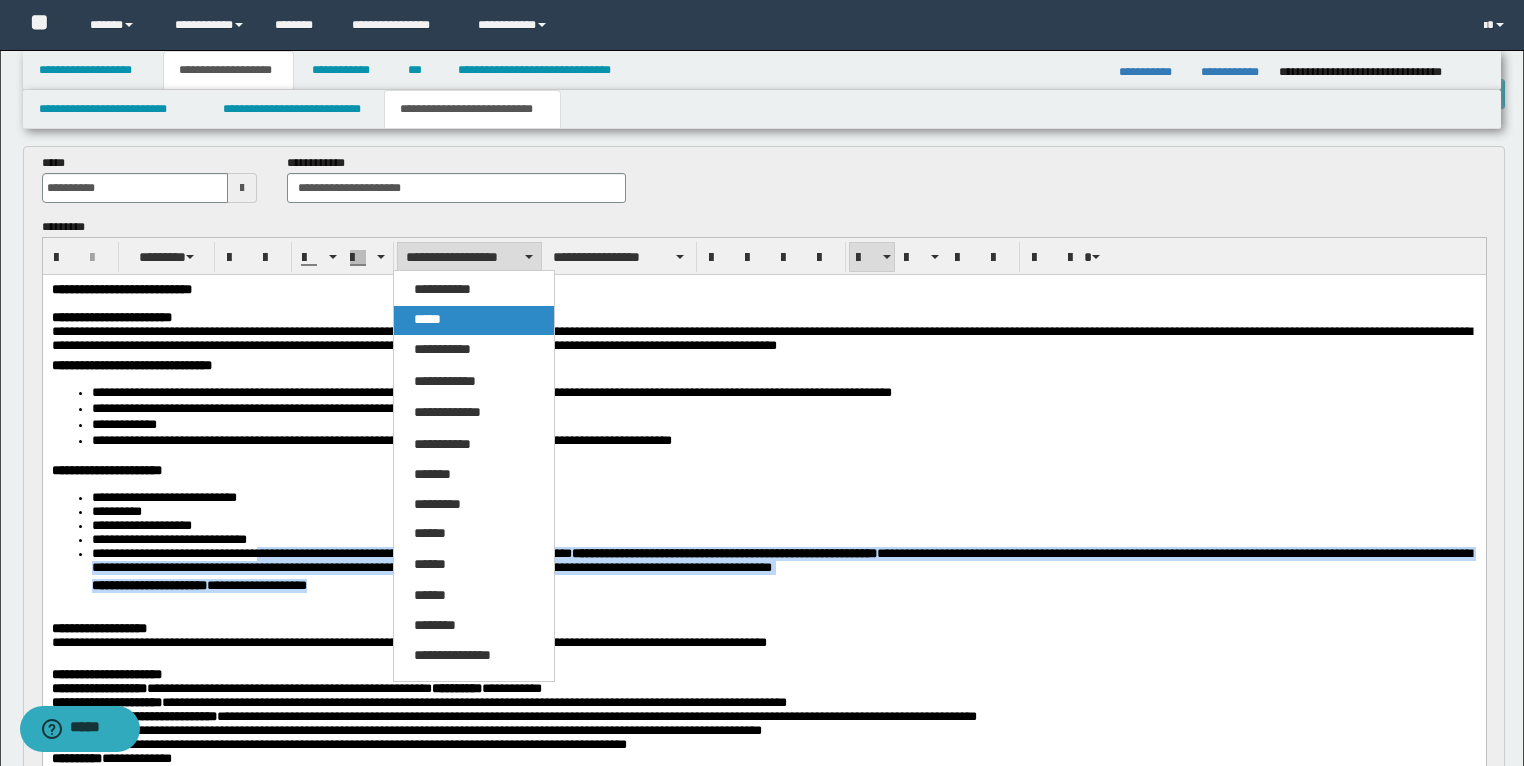 click on "*****" at bounding box center (474, 320) 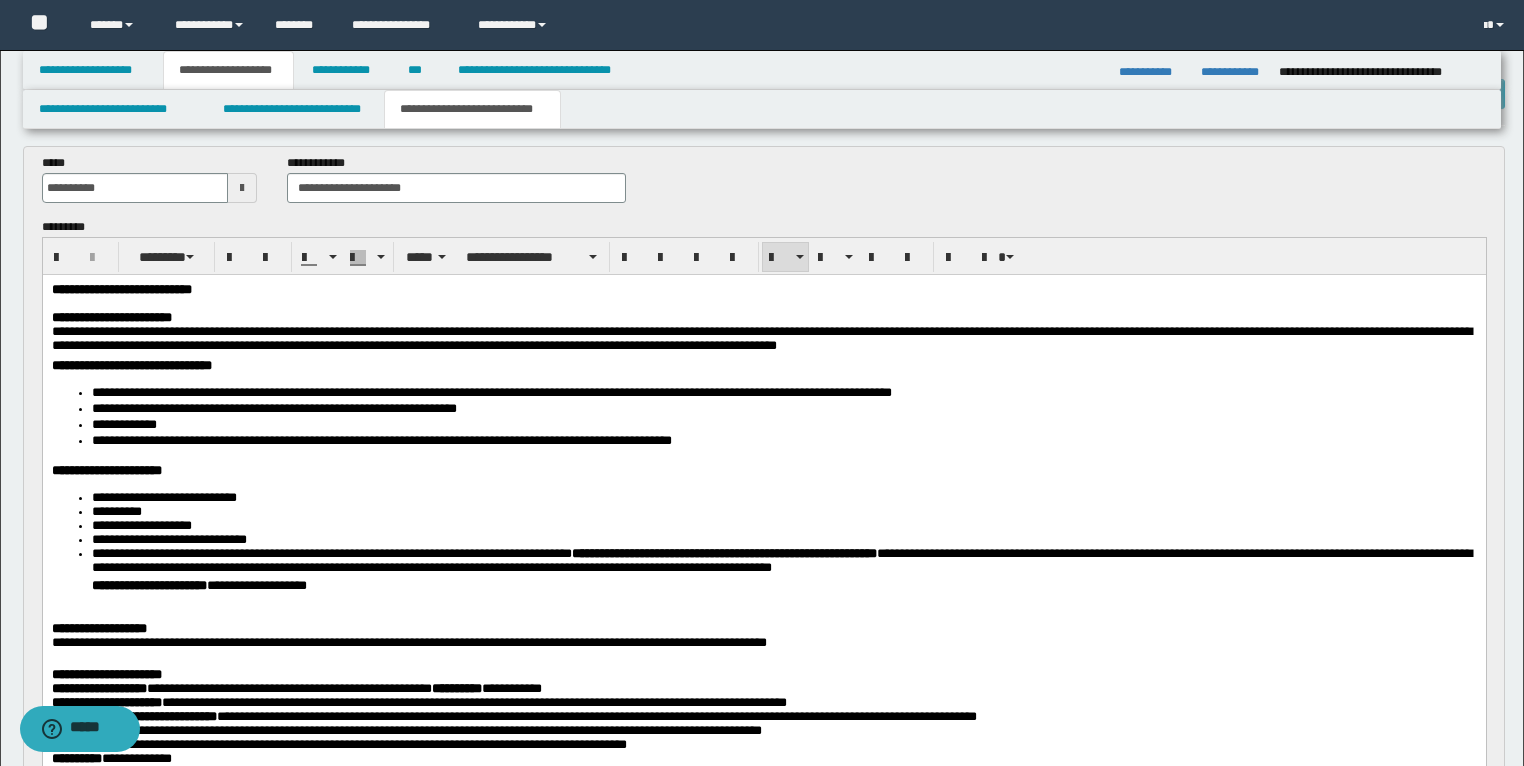 click on "**********" at bounding box center (784, 586) 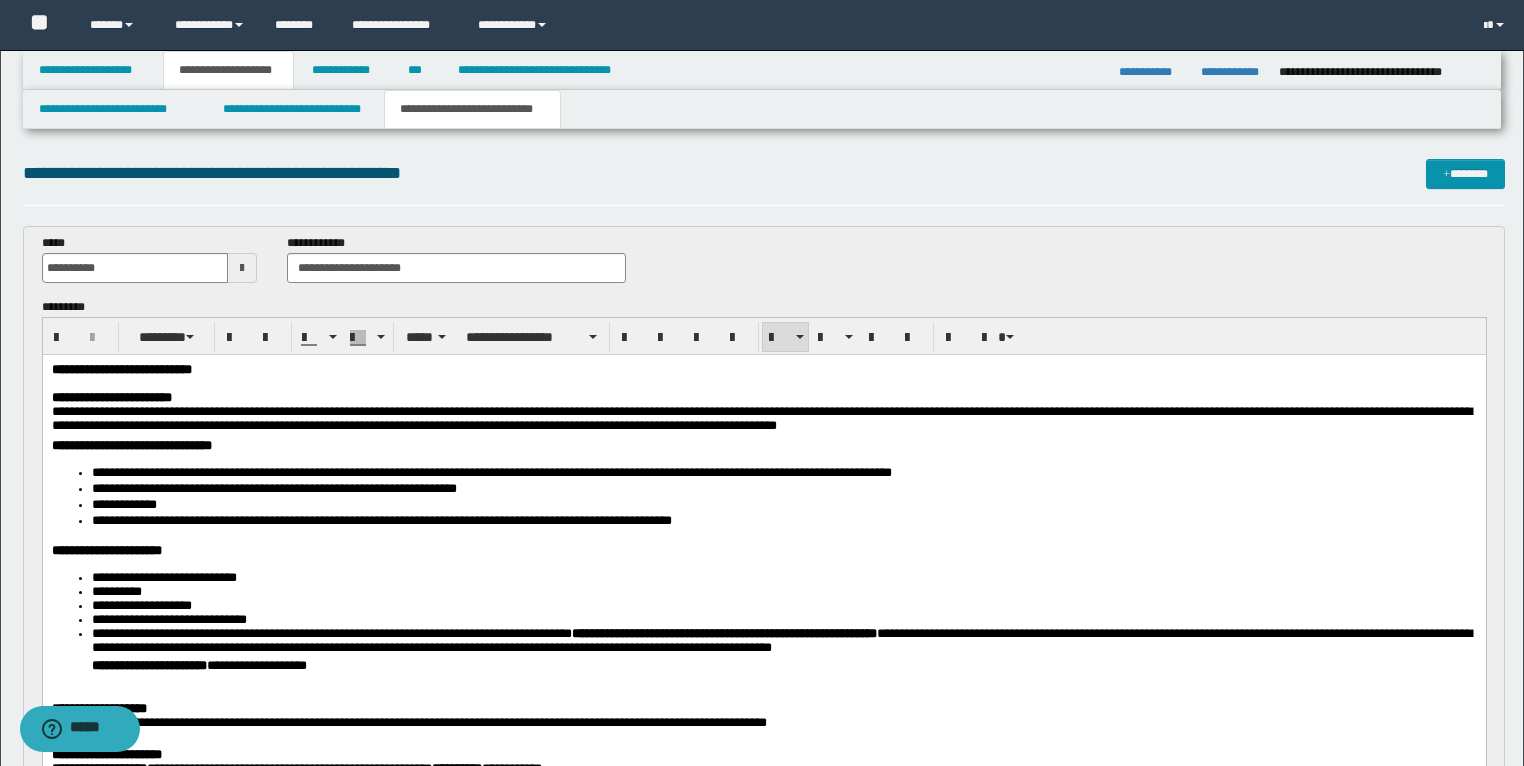 scroll, scrollTop: 0, scrollLeft: 0, axis: both 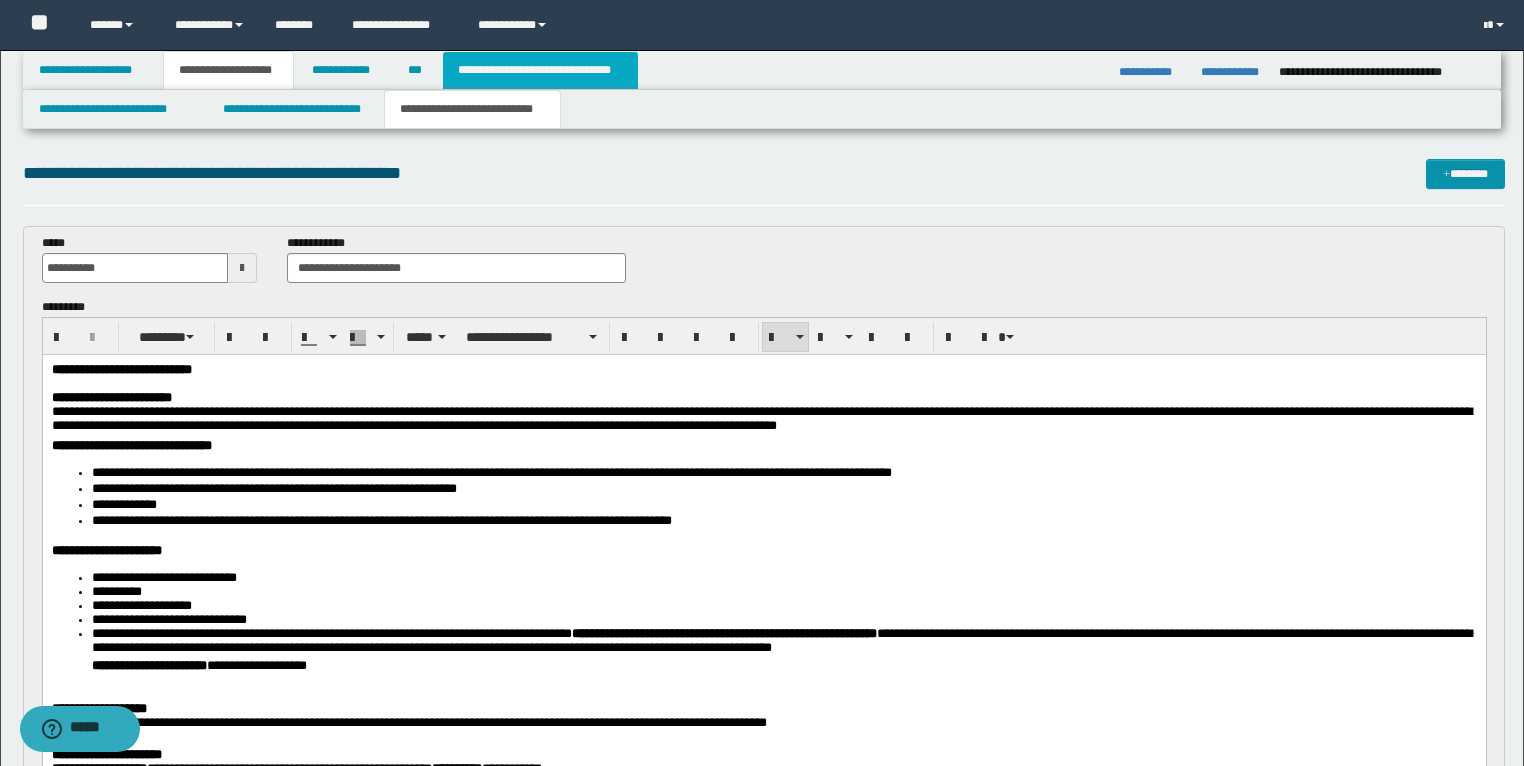 click on "**********" at bounding box center [540, 70] 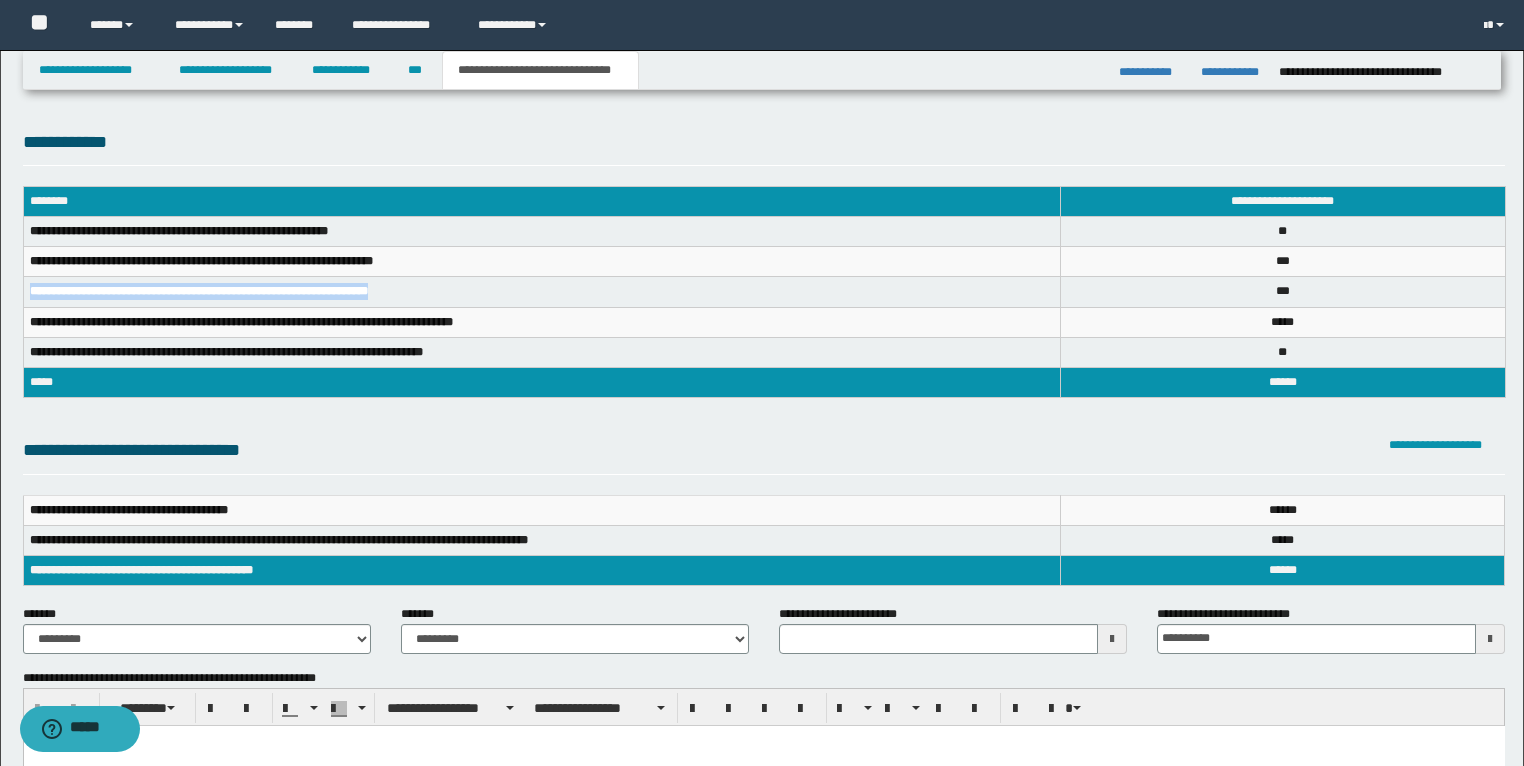 drag, startPoint x: 464, startPoint y: 288, endPoint x: 32, endPoint y: 296, distance: 432.07407 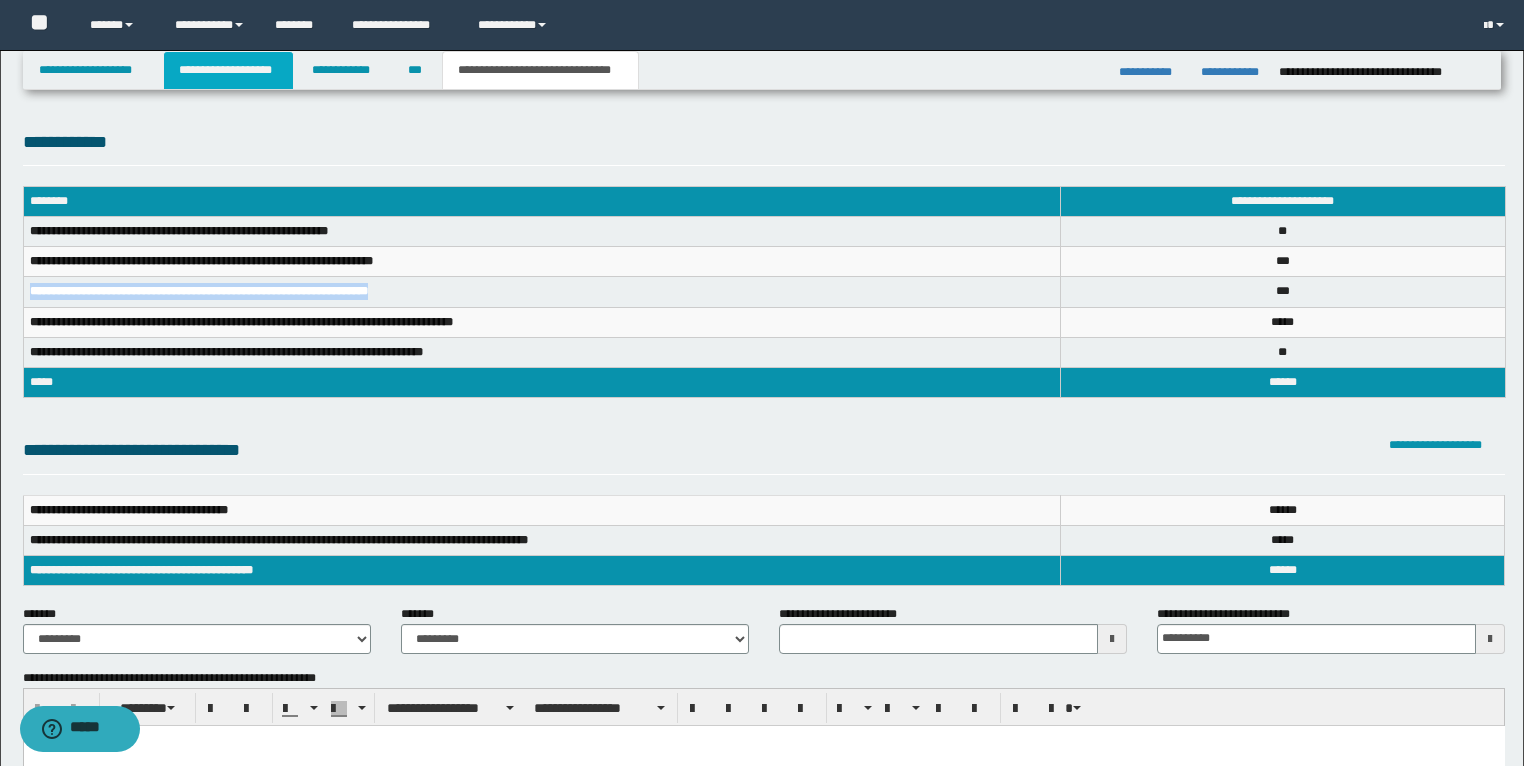 click on "**********" at bounding box center [228, 70] 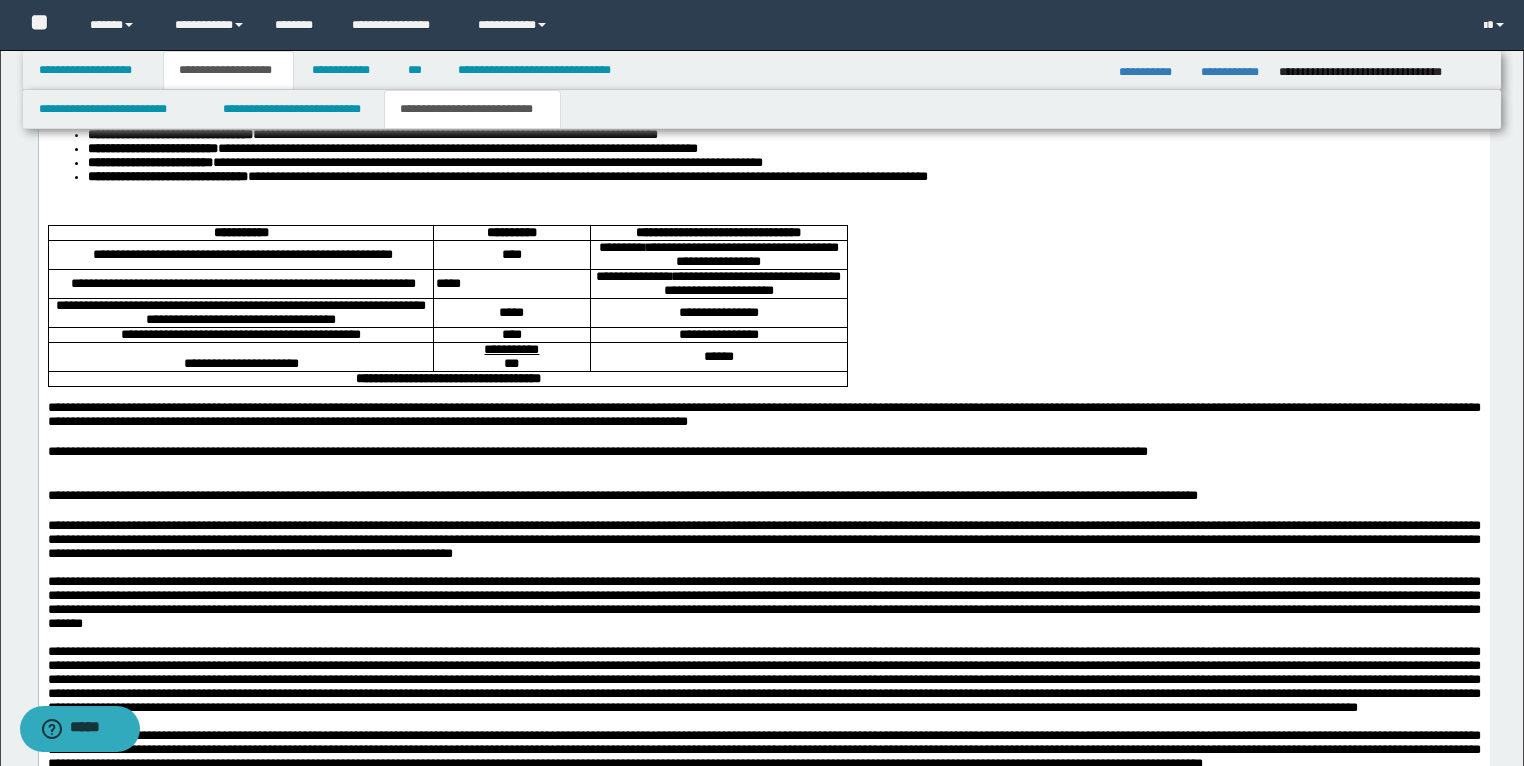 scroll, scrollTop: 3280, scrollLeft: 0, axis: vertical 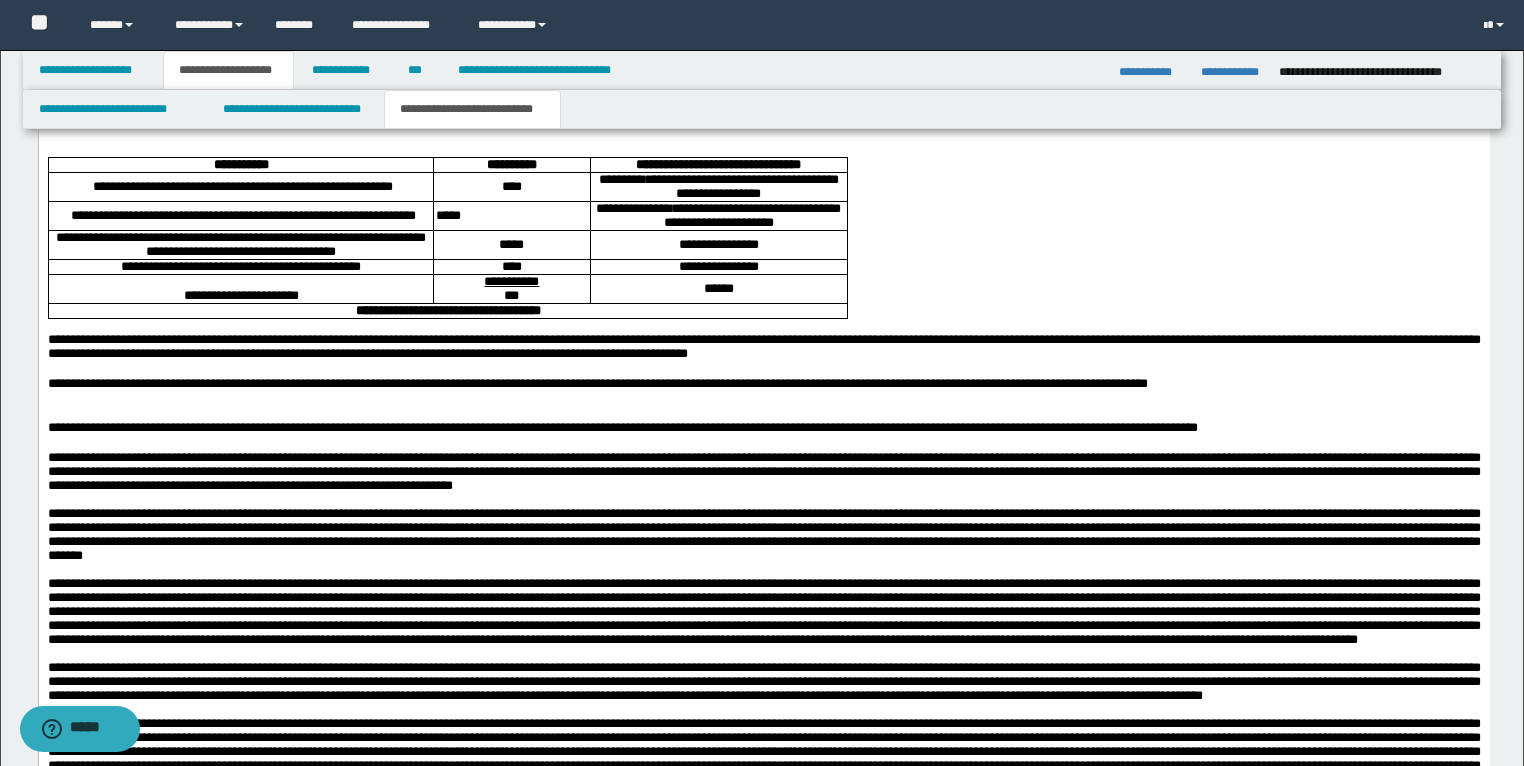 click on "**********" at bounding box center [240, 244] 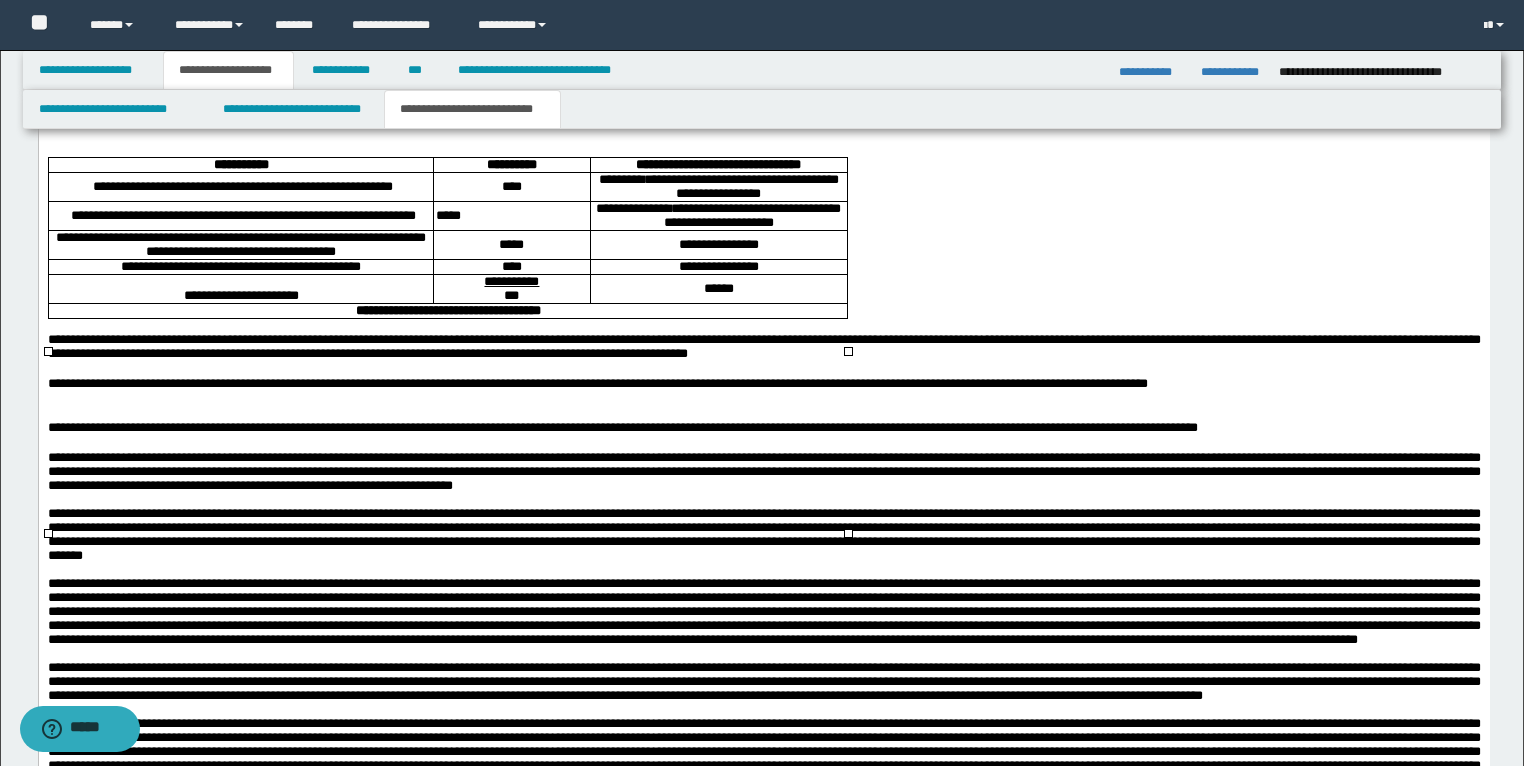 click on "**********" at bounding box center [240, 244] 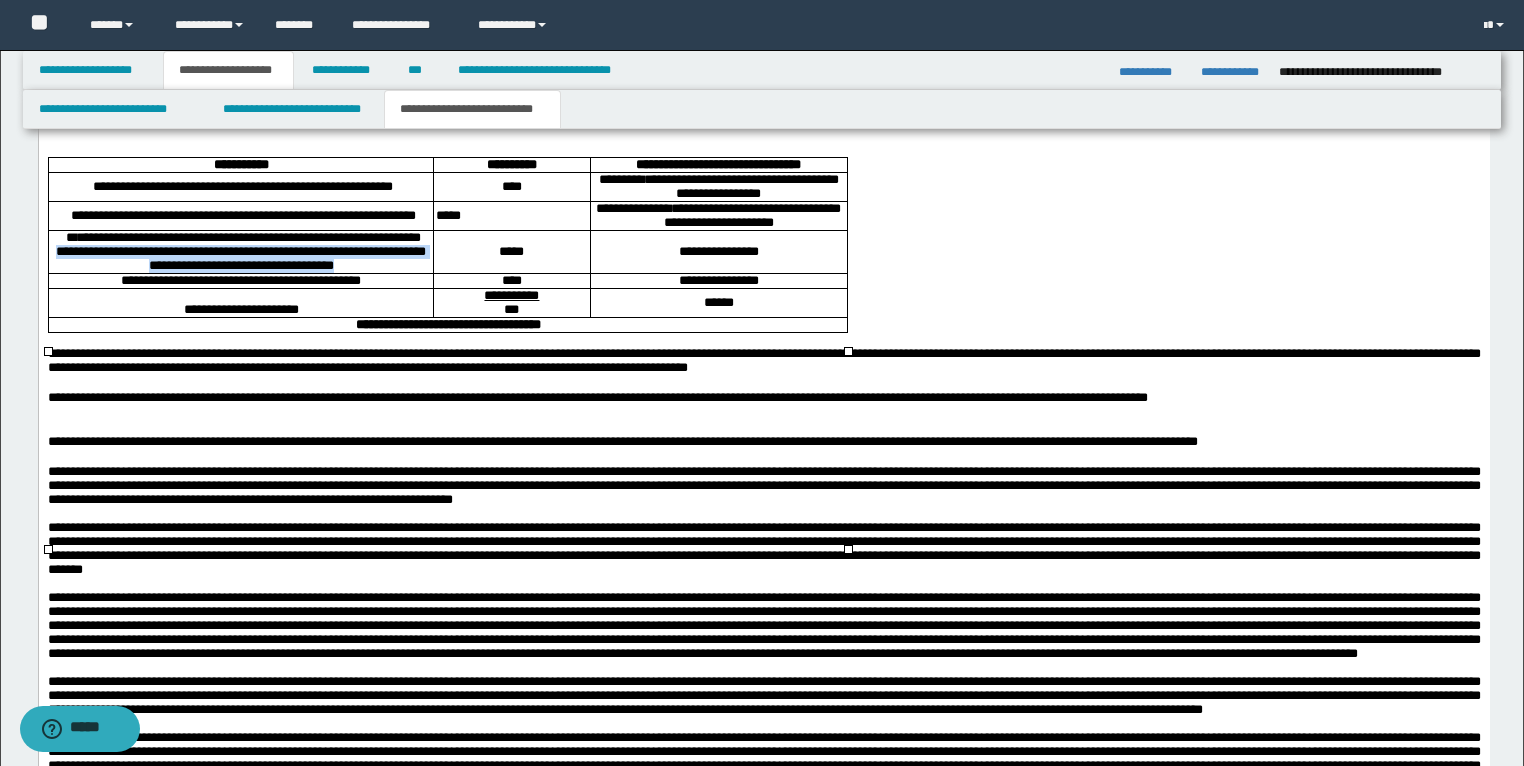 drag, startPoint x: 124, startPoint y: 457, endPoint x: 427, endPoint y: 473, distance: 303.42215 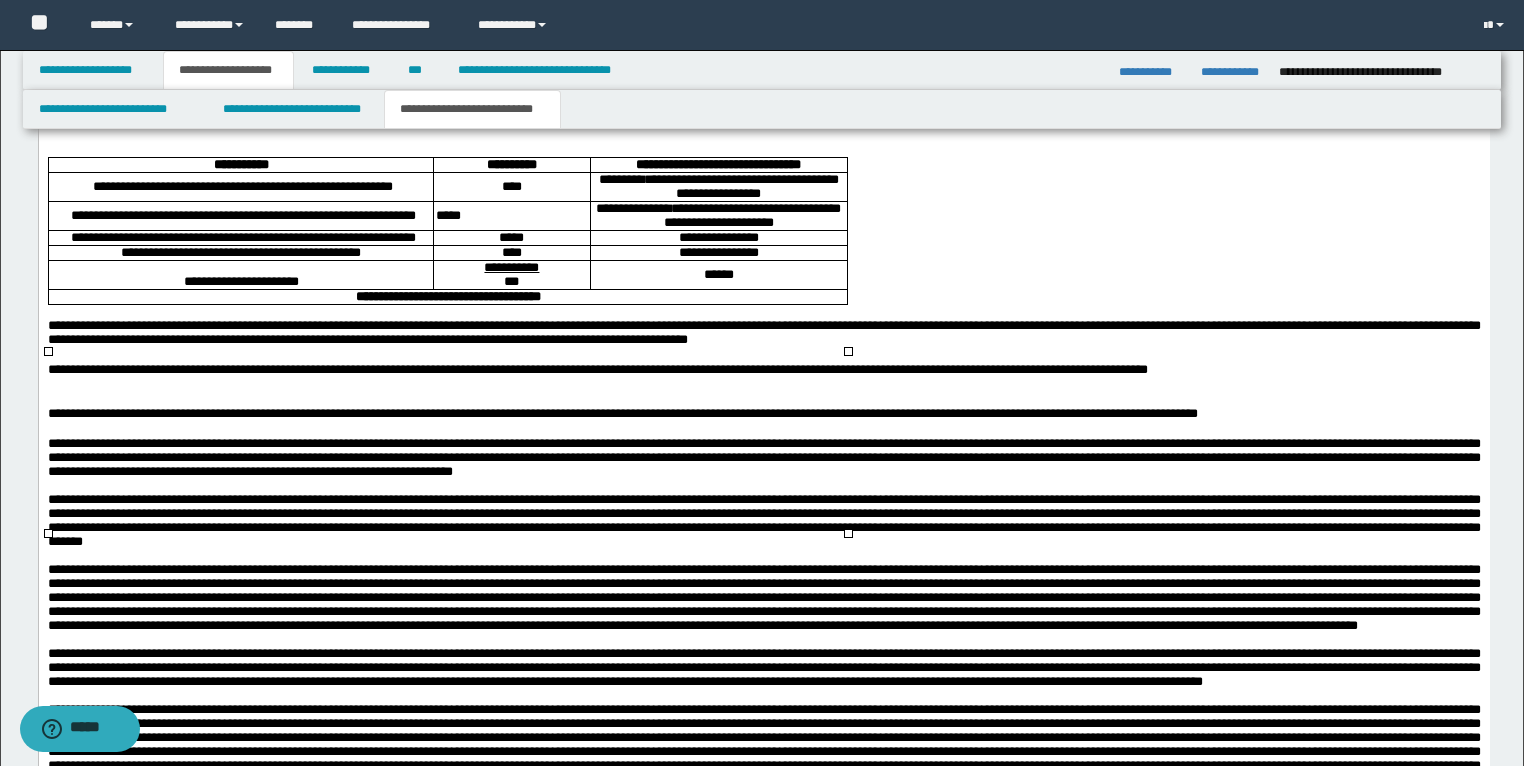 click on "**********" at bounding box center (718, 238) 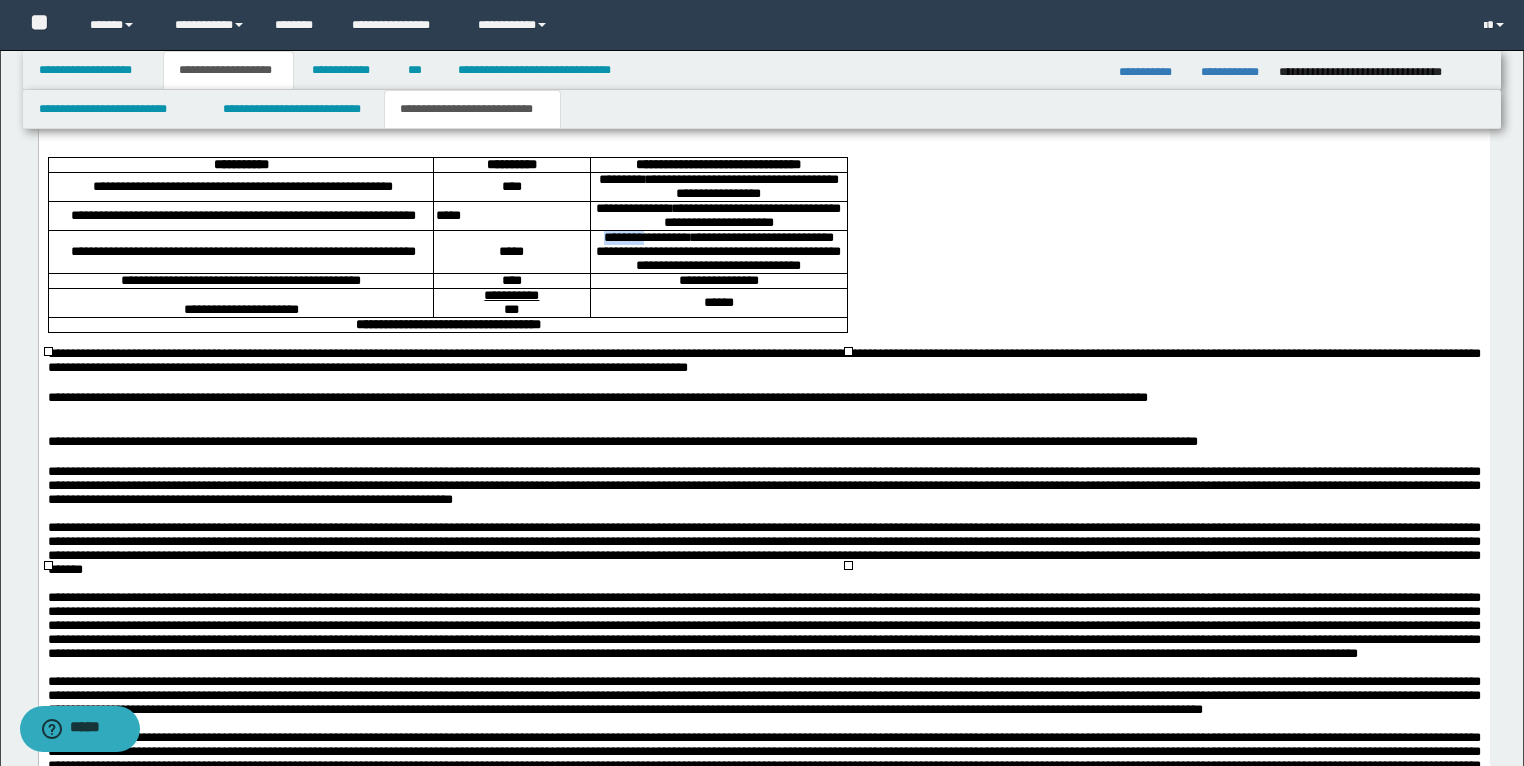 drag, startPoint x: 673, startPoint y: 443, endPoint x: 619, endPoint y: 436, distance: 54.451813 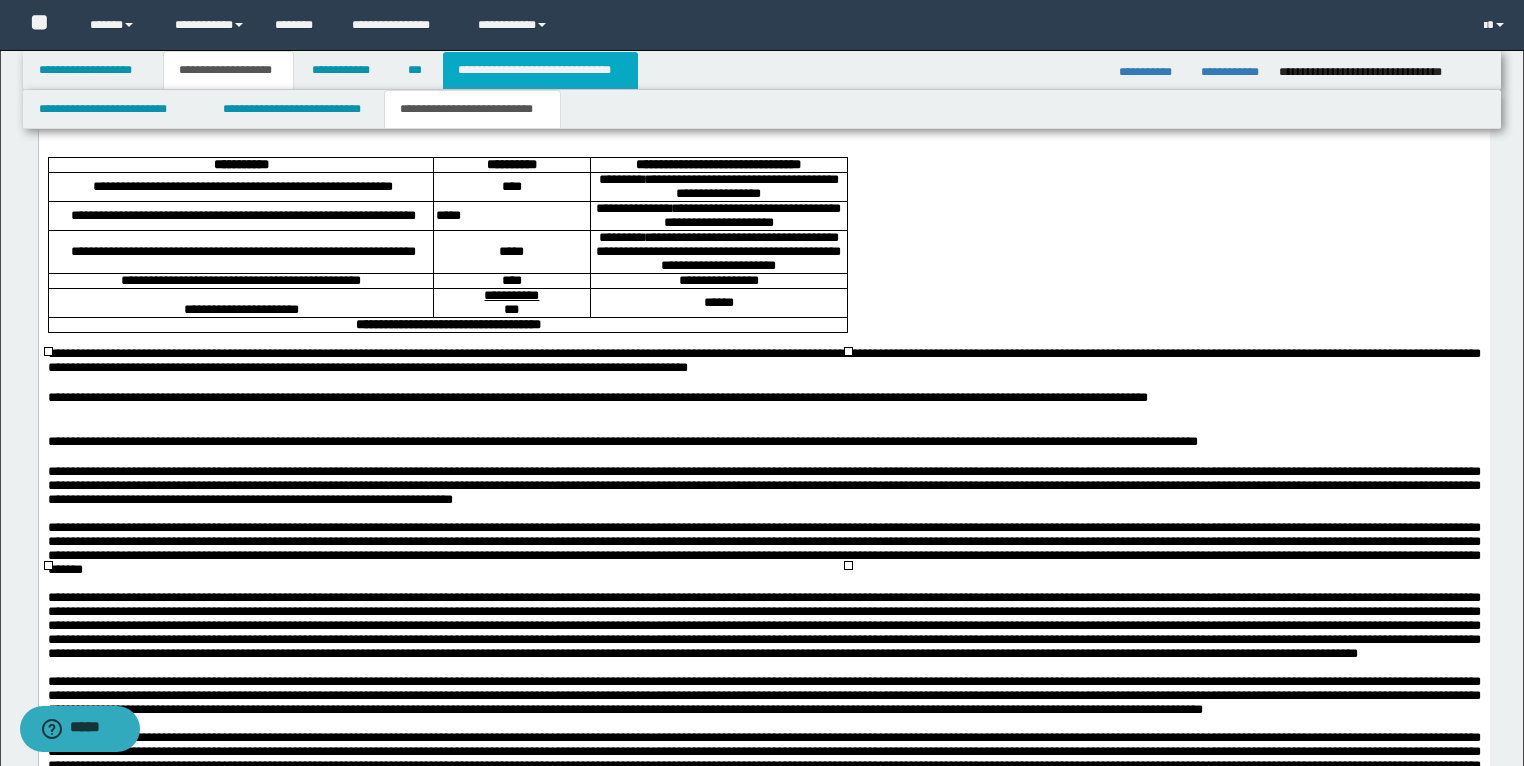 click on "**********" at bounding box center [540, 70] 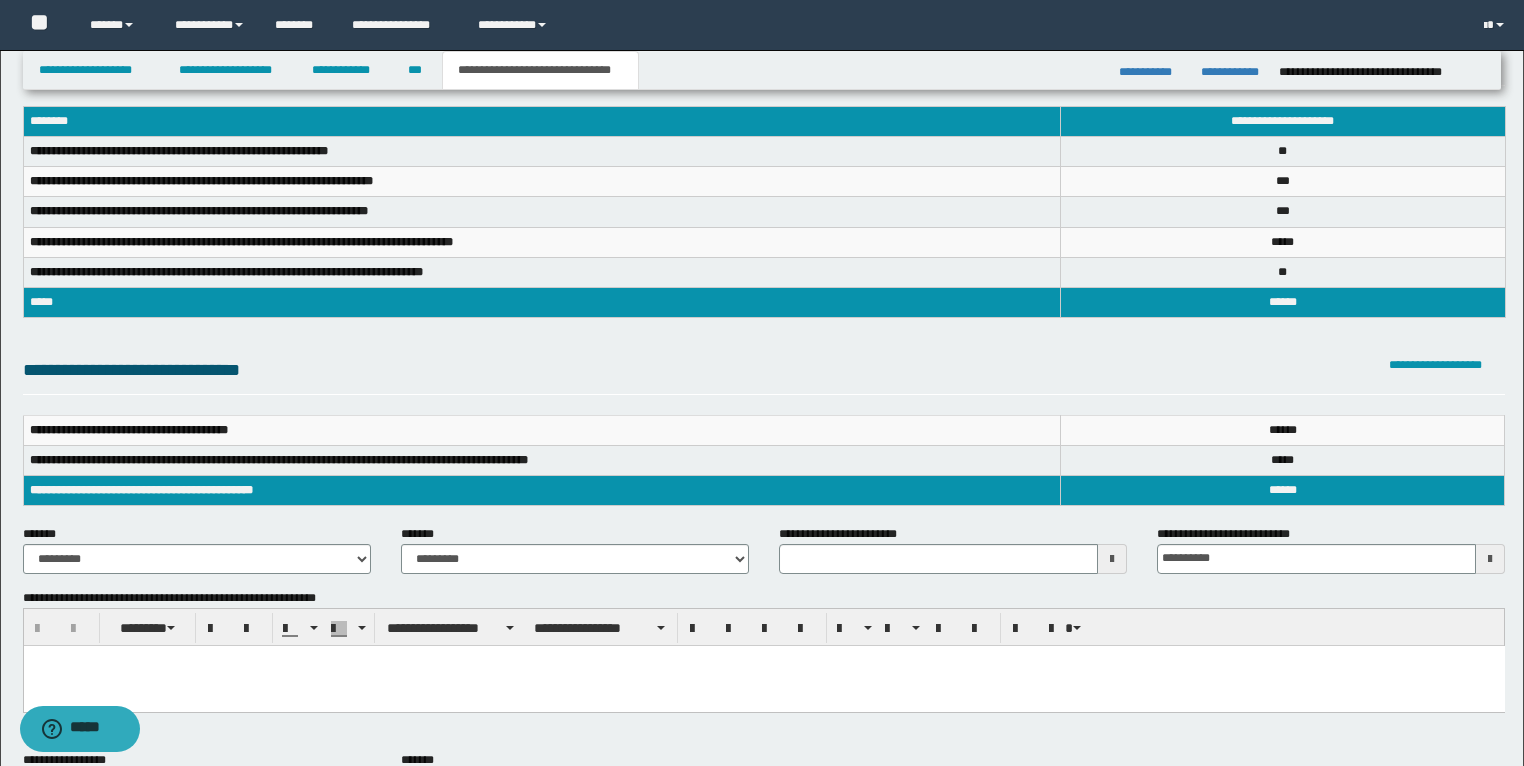 scroll, scrollTop: 0, scrollLeft: 0, axis: both 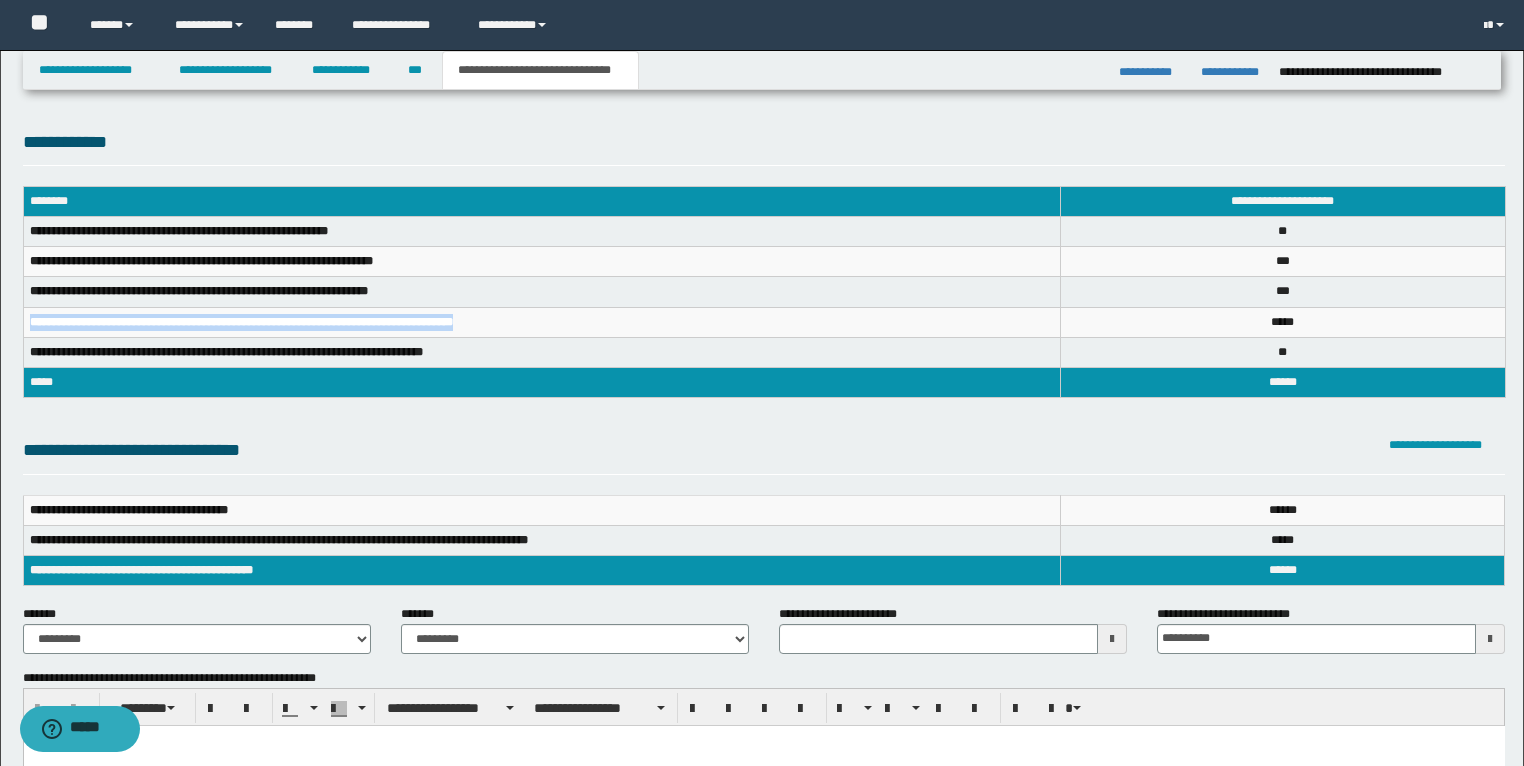 drag, startPoint x: 550, startPoint y: 324, endPoint x: 31, endPoint y: 328, distance: 519.01544 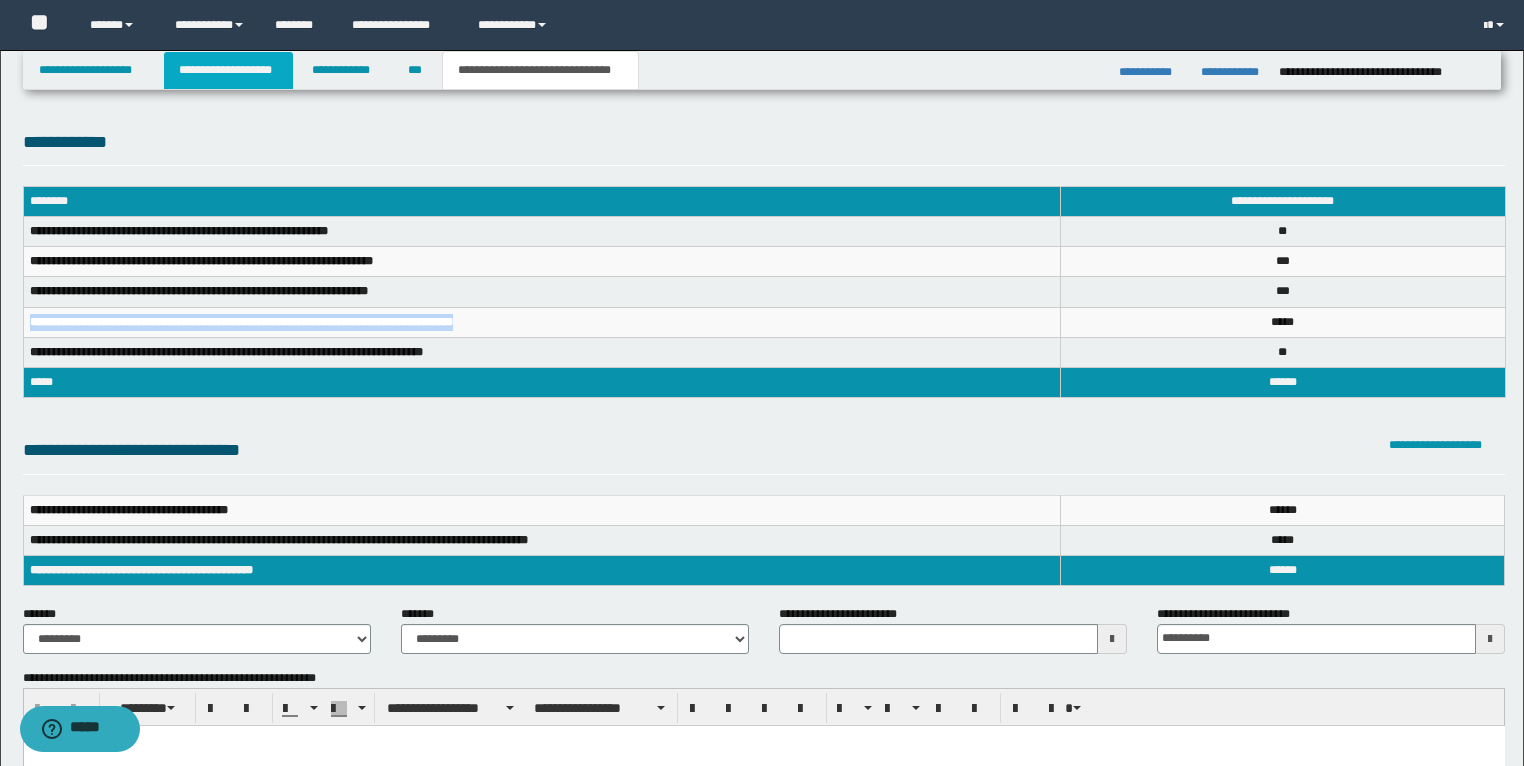click on "**********" at bounding box center (228, 70) 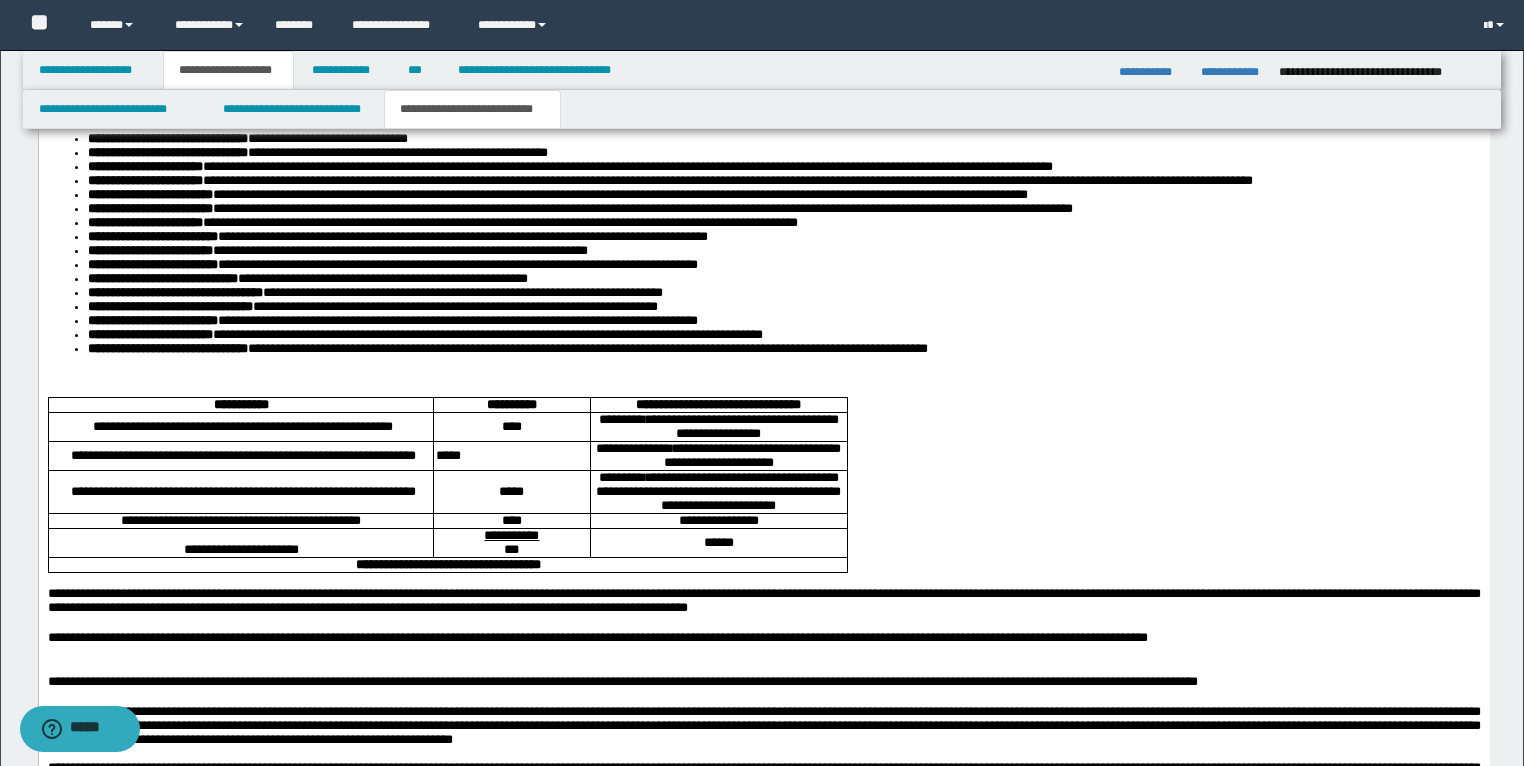 scroll, scrollTop: 3280, scrollLeft: 0, axis: vertical 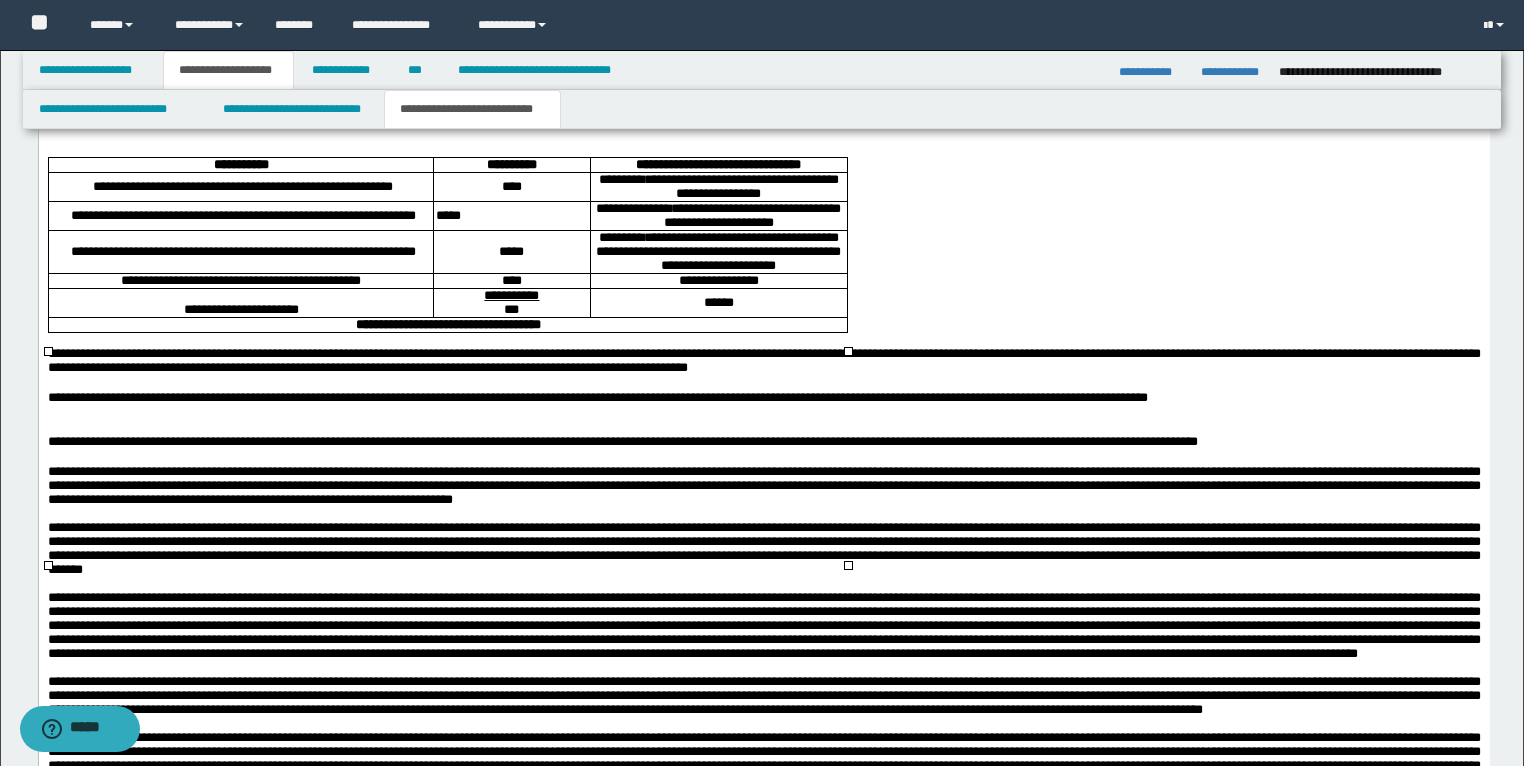 click on "**********" at bounding box center (240, 281) 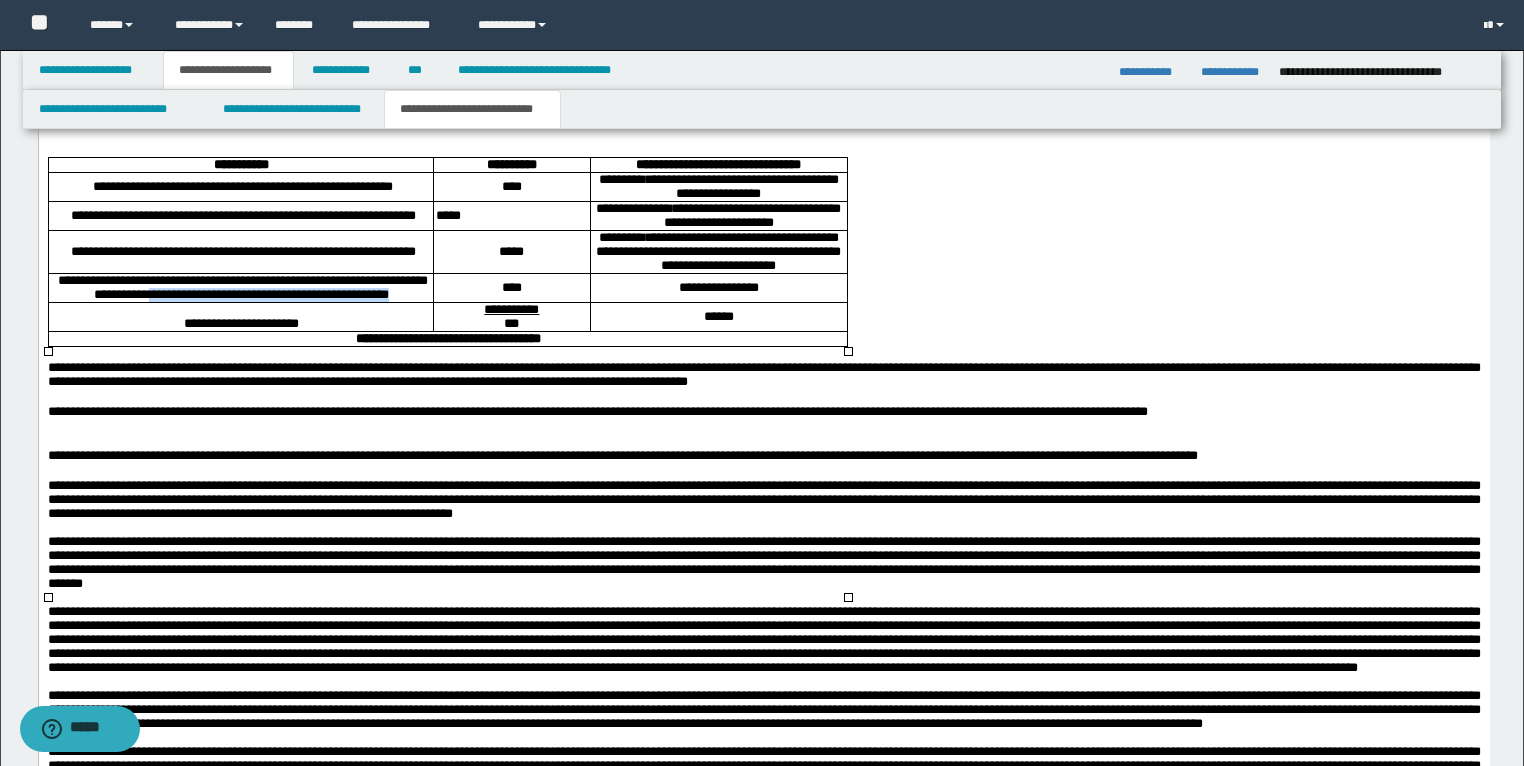 drag, startPoint x: 295, startPoint y: 537, endPoint x: 208, endPoint y: 521, distance: 88.45903 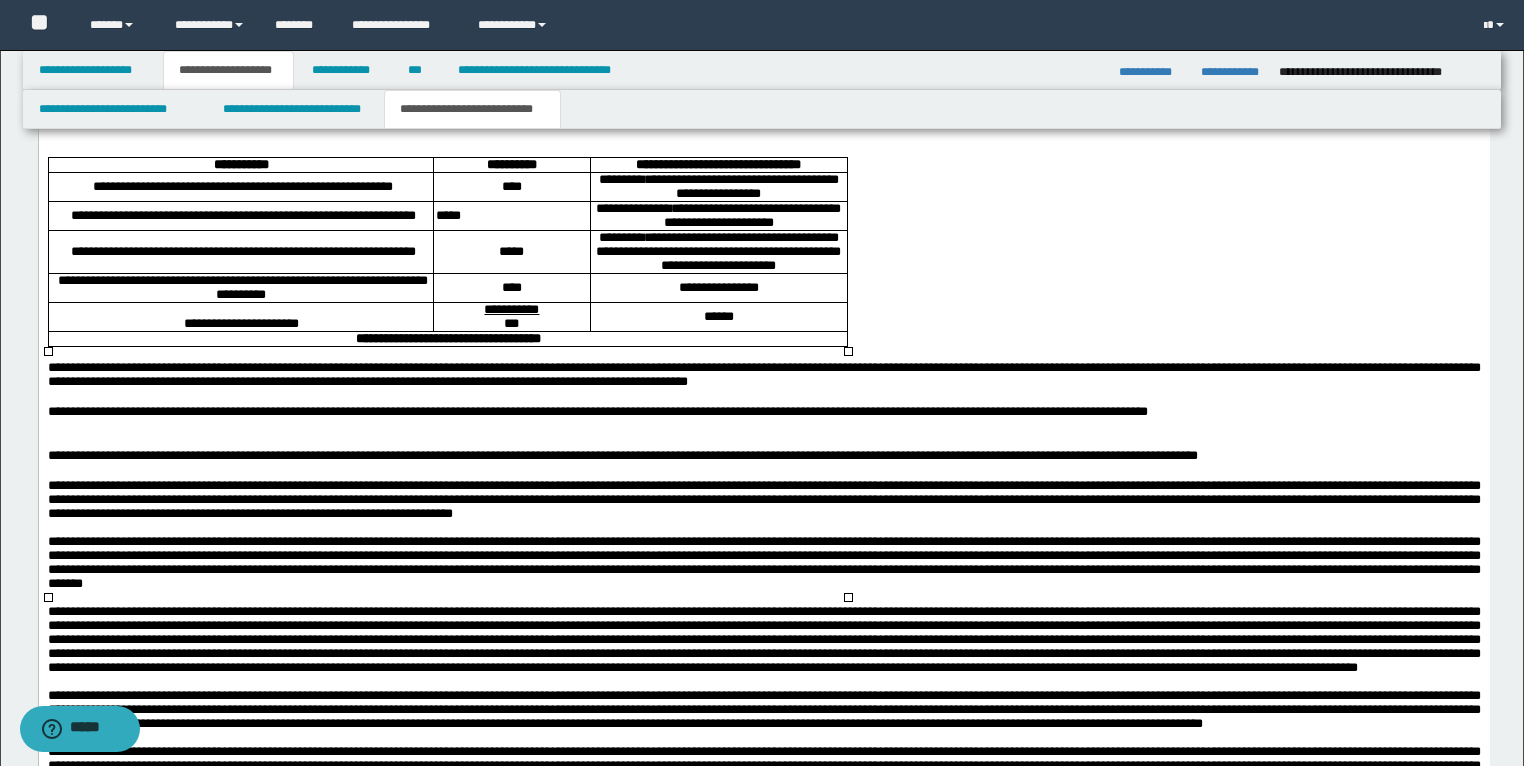 click on "**********" at bounding box center (718, 288) 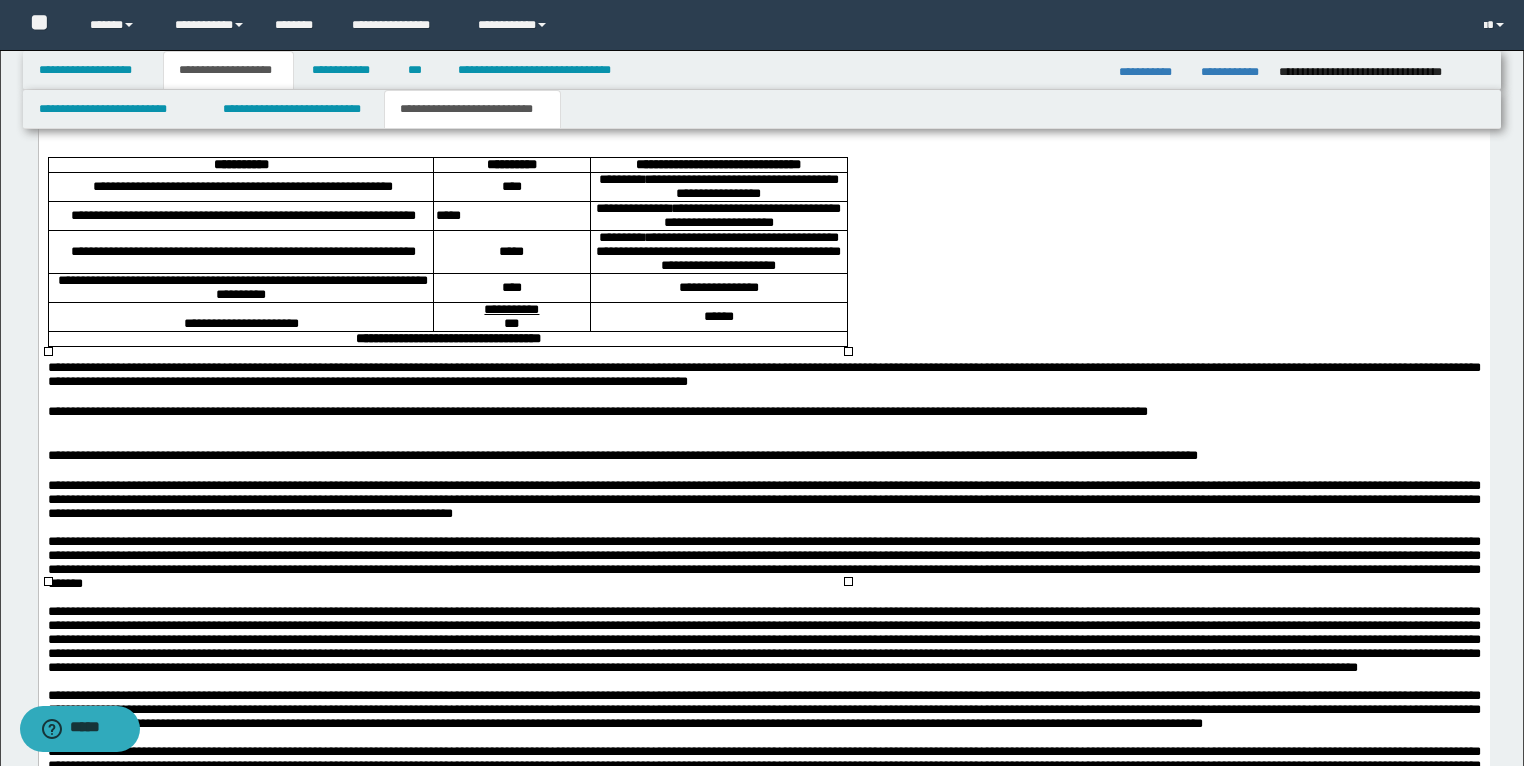 drag, startPoint x: 795, startPoint y: 517, endPoint x: 783, endPoint y: 519, distance: 12.165525 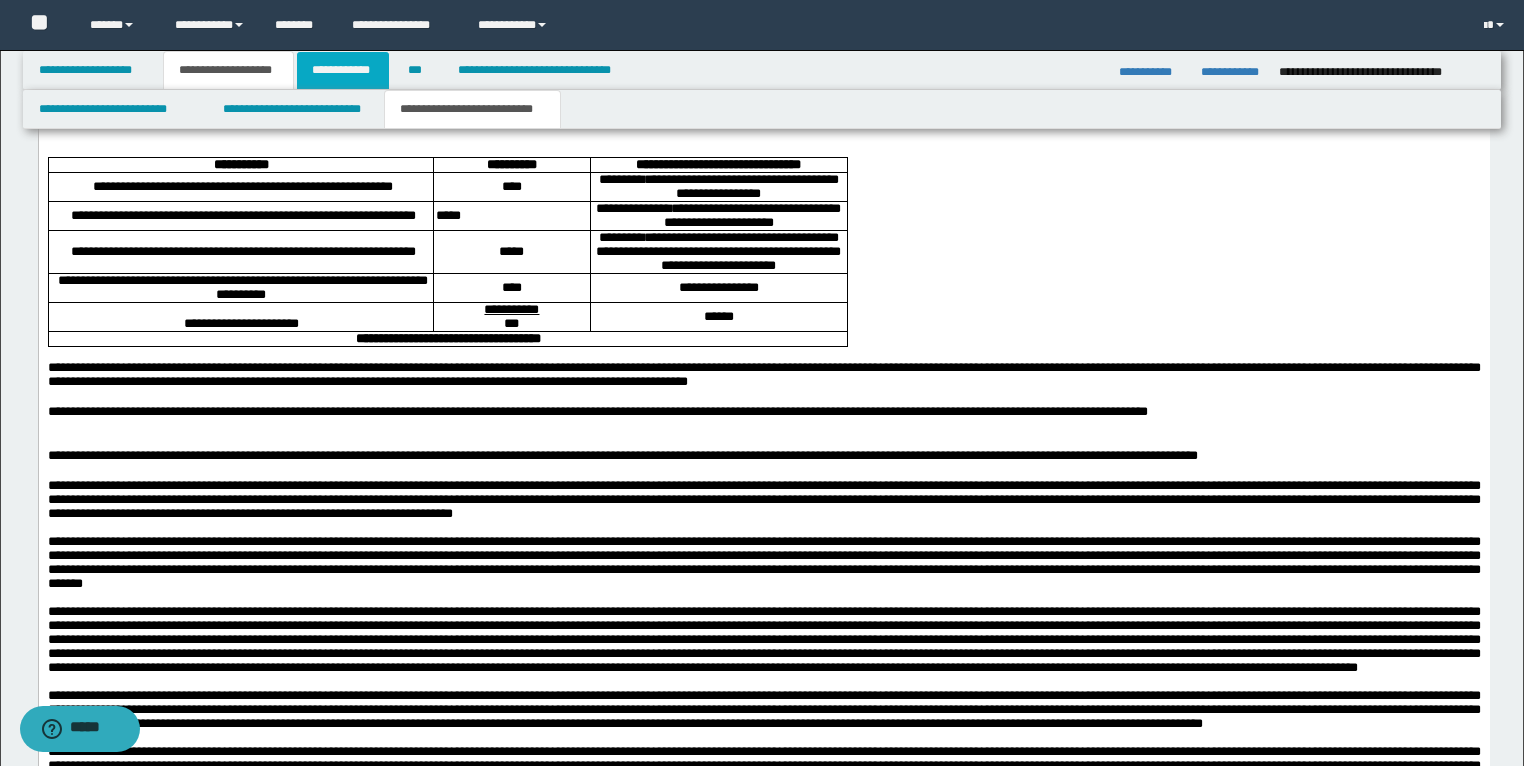 click on "**********" at bounding box center (343, 70) 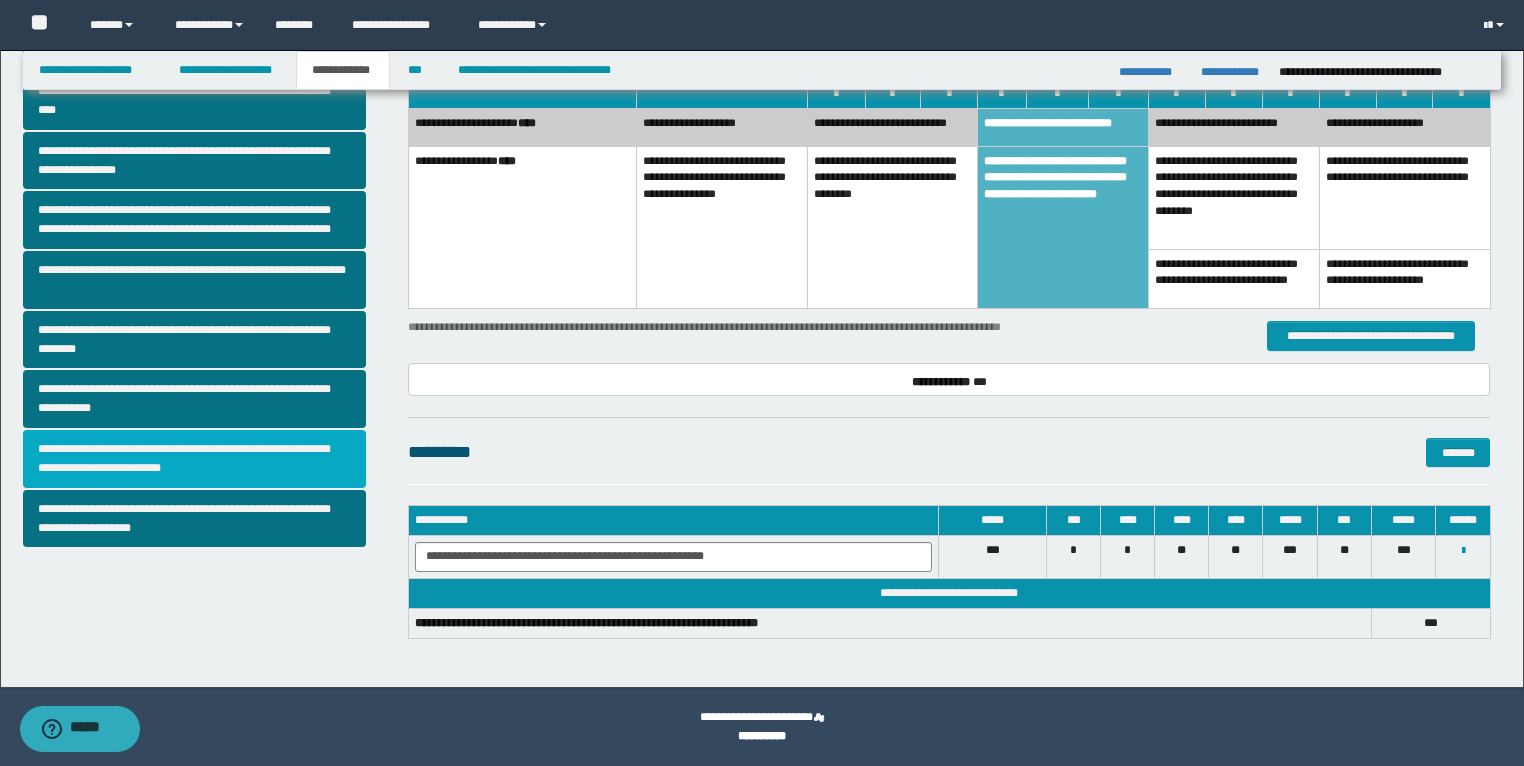 click on "**********" at bounding box center [195, 459] 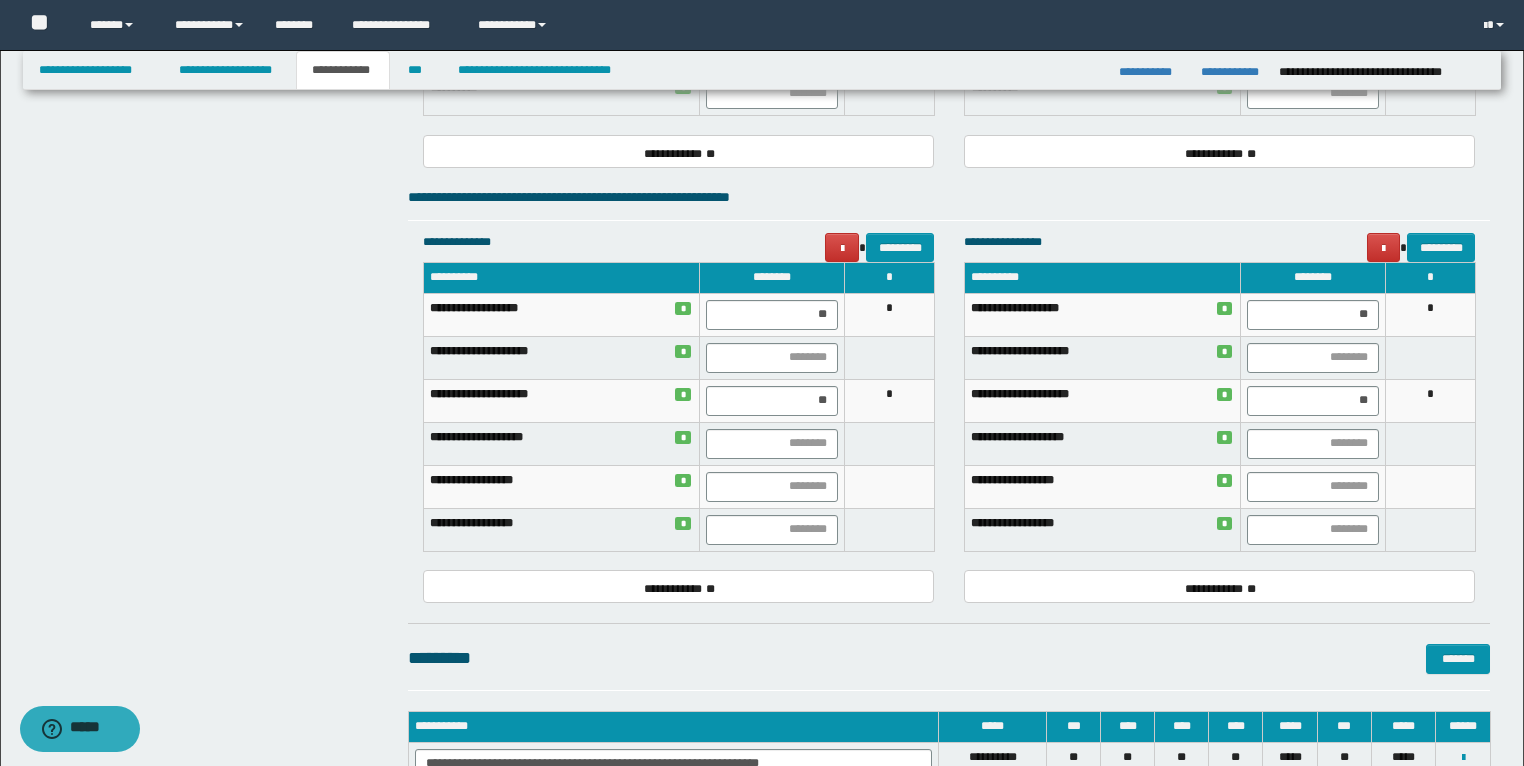 scroll, scrollTop: 1294, scrollLeft: 0, axis: vertical 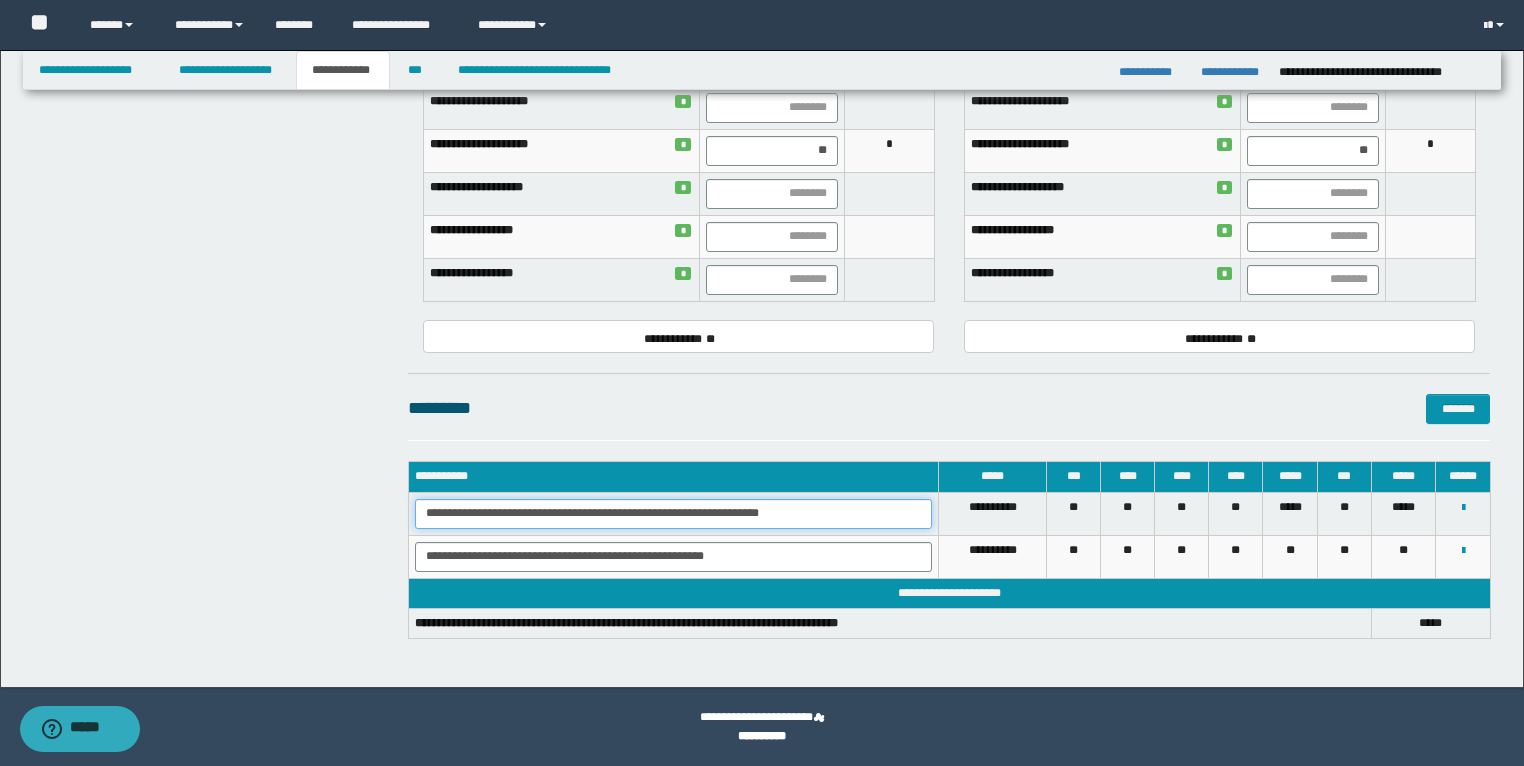 drag, startPoint x: 829, startPoint y: 515, endPoint x: 395, endPoint y: 515, distance: 434 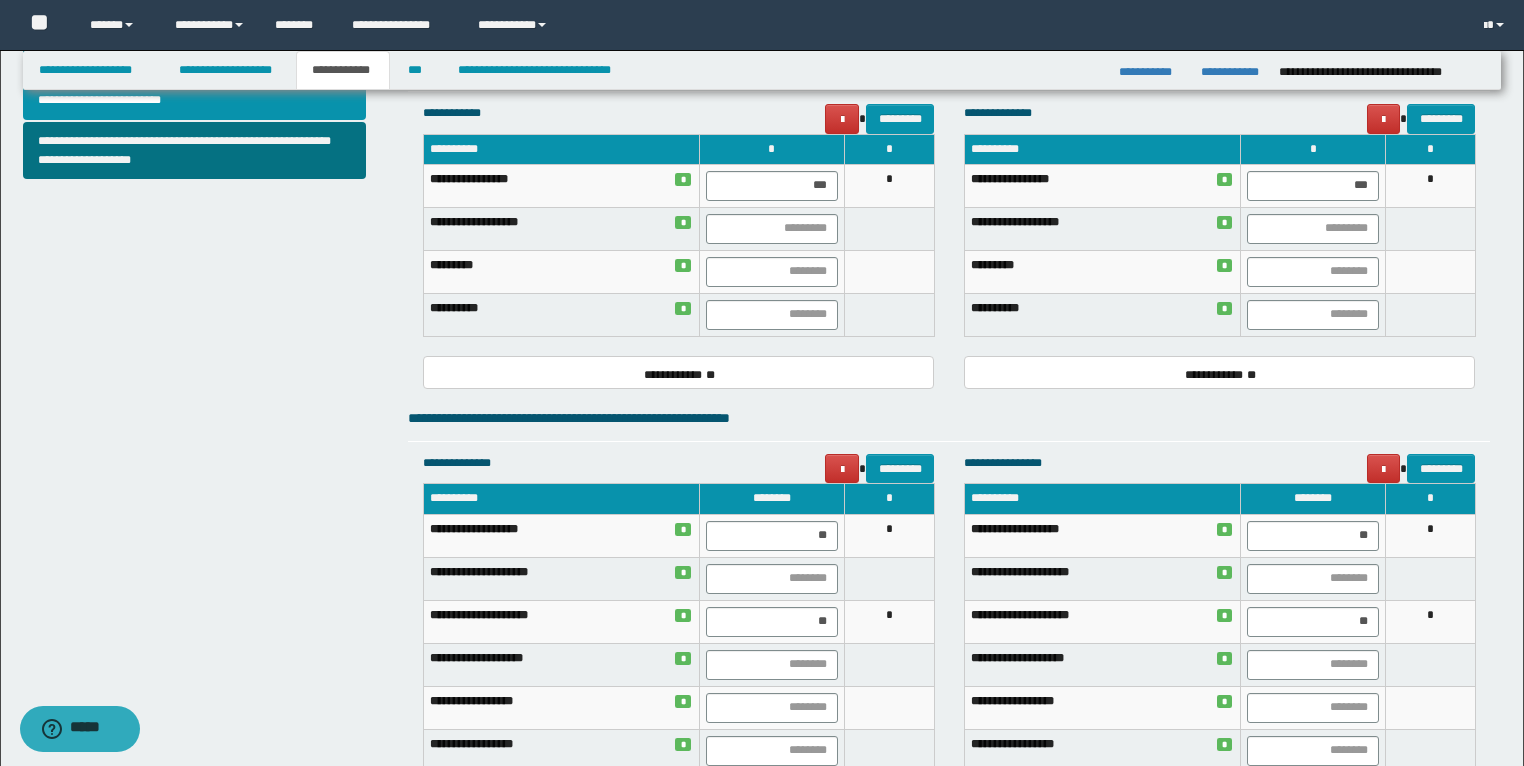 scroll, scrollTop: 654, scrollLeft: 0, axis: vertical 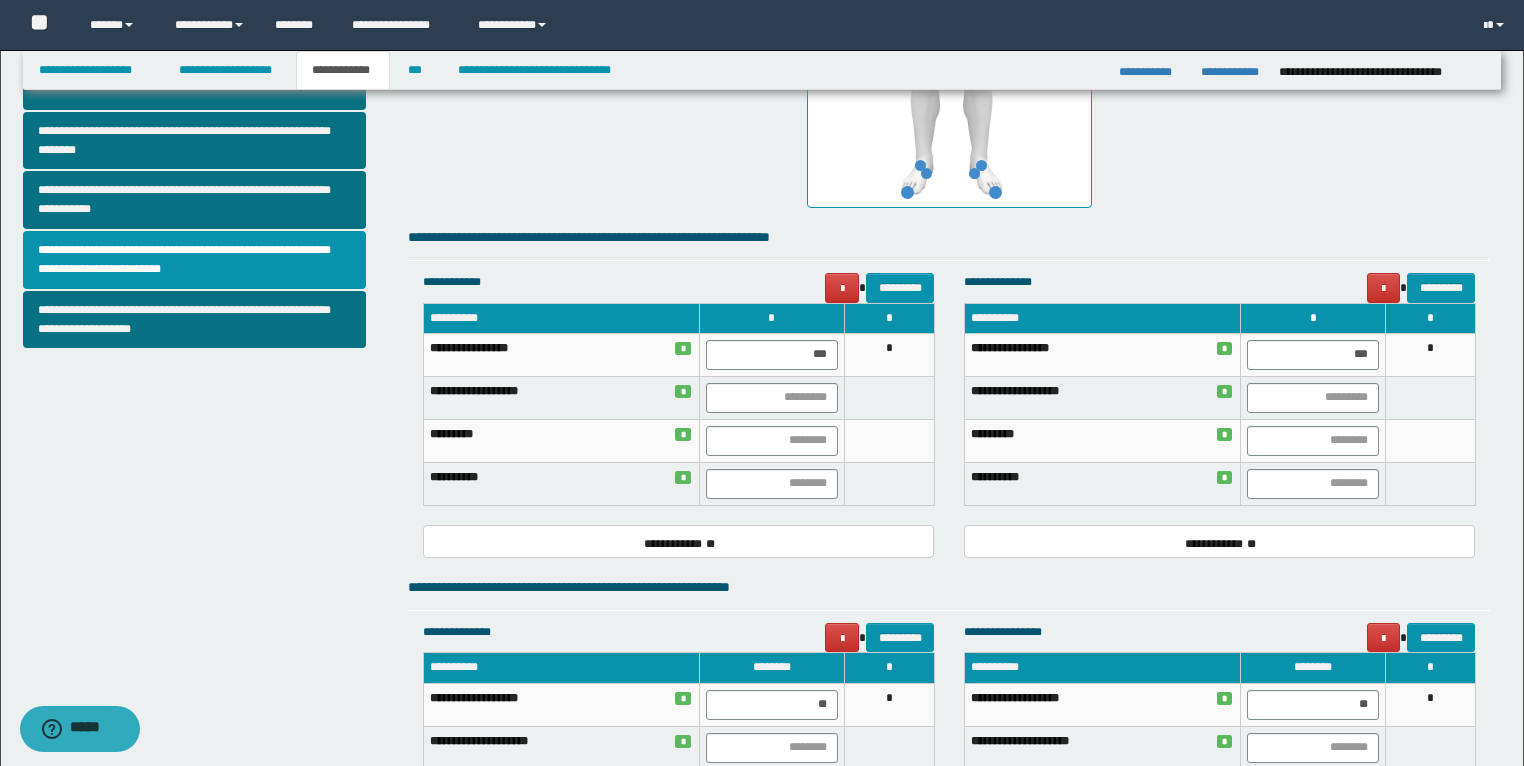 click on "**********" at bounding box center (949, -25) 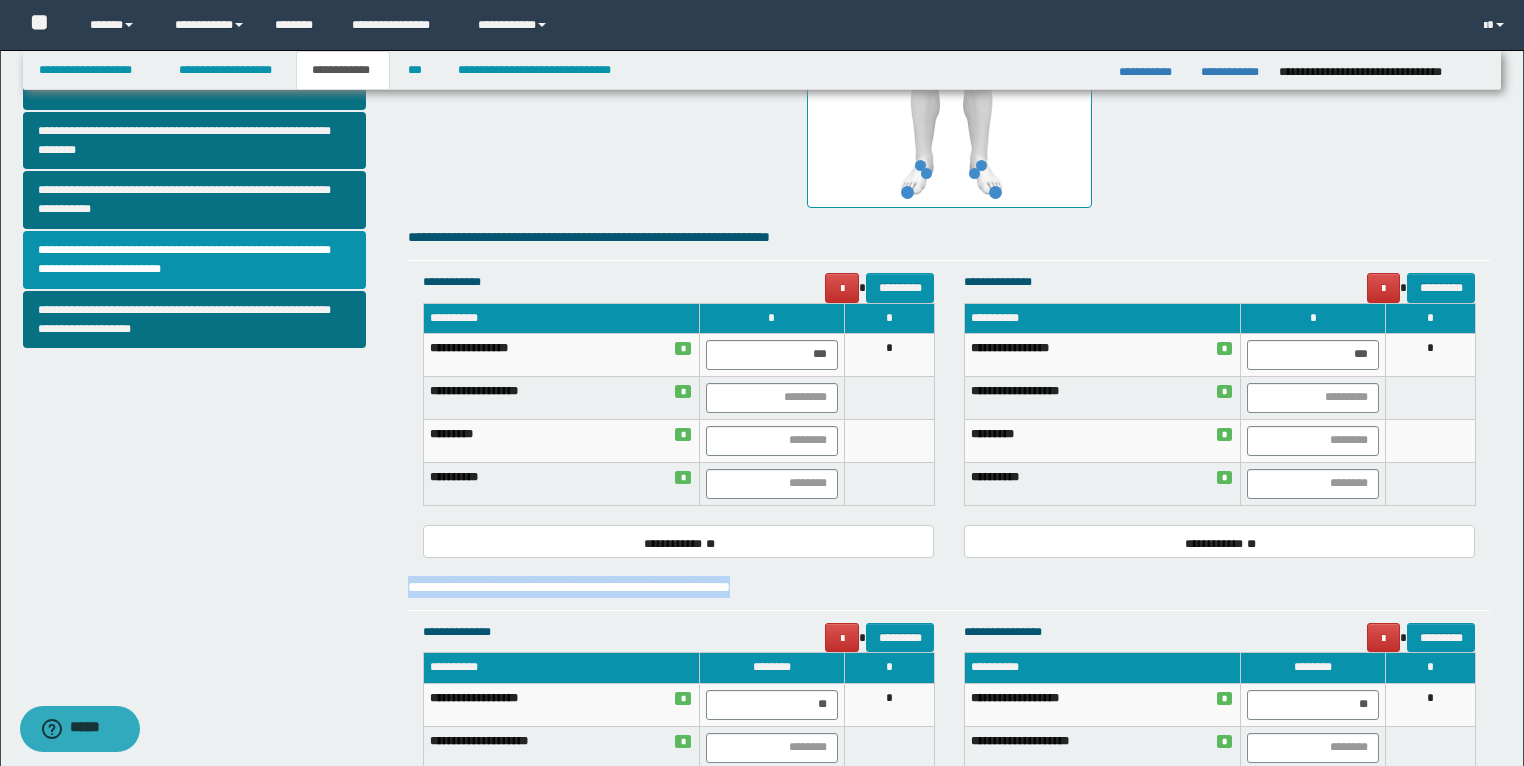 drag, startPoint x: 831, startPoint y: 591, endPoint x: 399, endPoint y: 597, distance: 432.04166 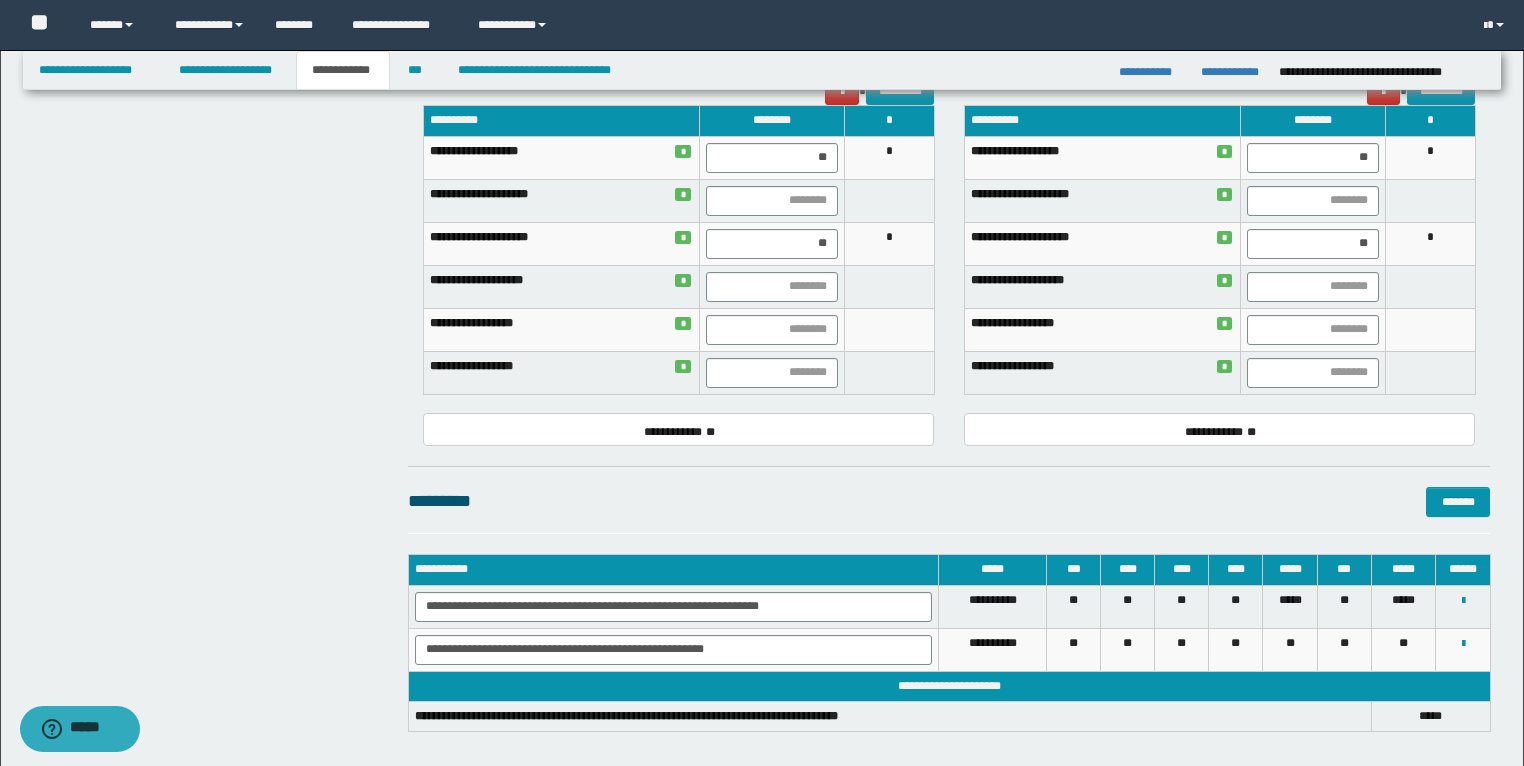 scroll, scrollTop: 1294, scrollLeft: 0, axis: vertical 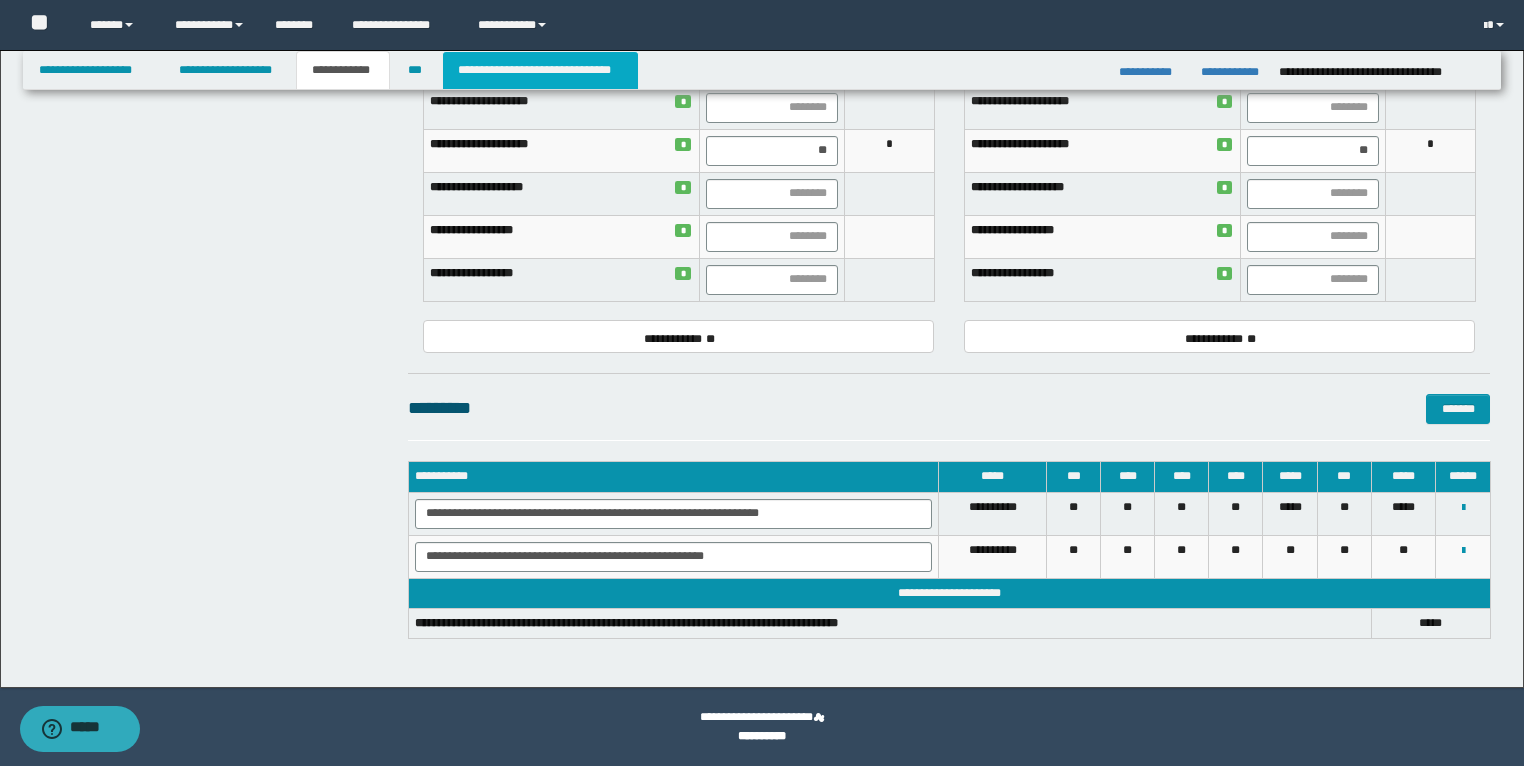 click on "**********" at bounding box center [540, 70] 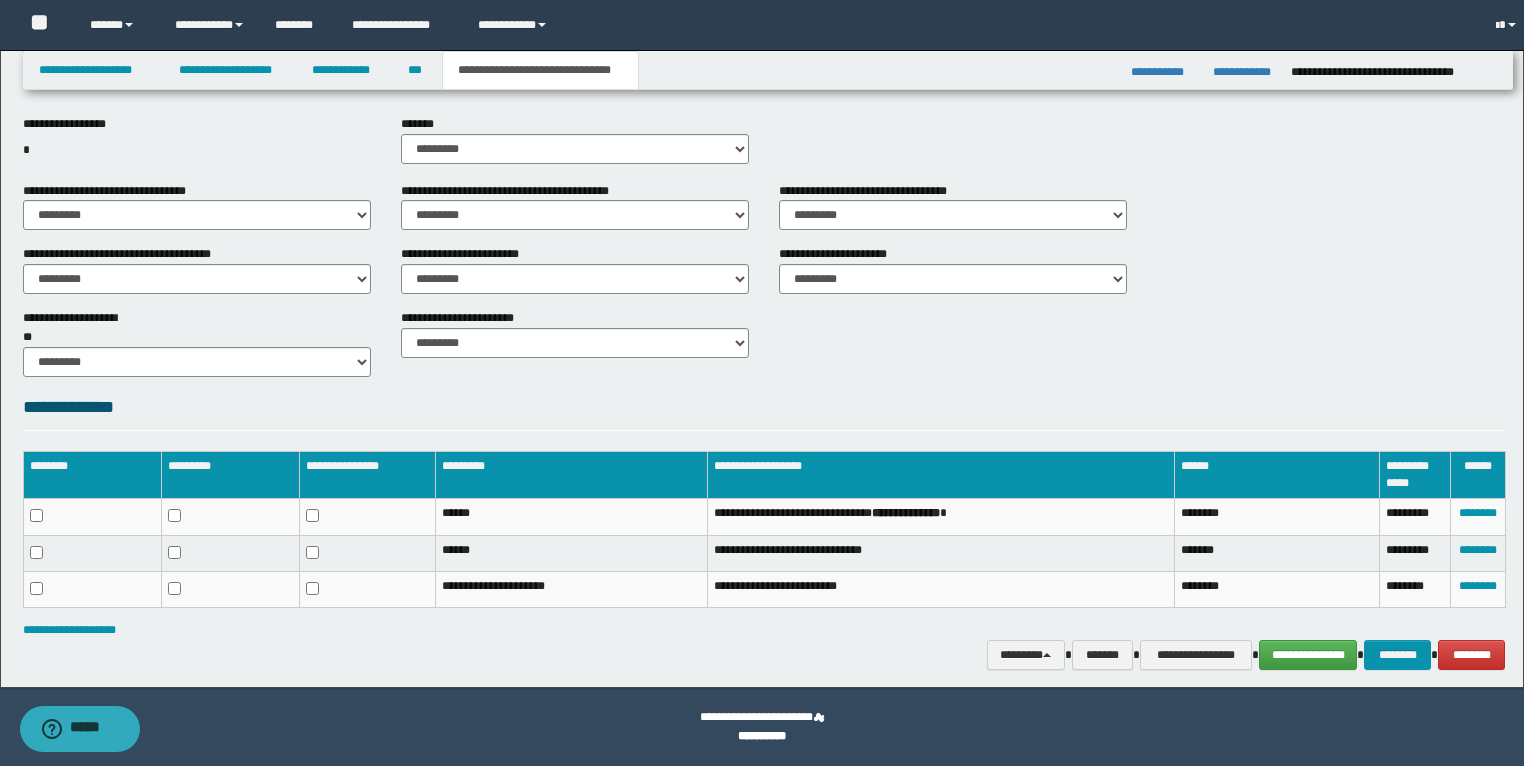 scroll, scrollTop: 716, scrollLeft: 0, axis: vertical 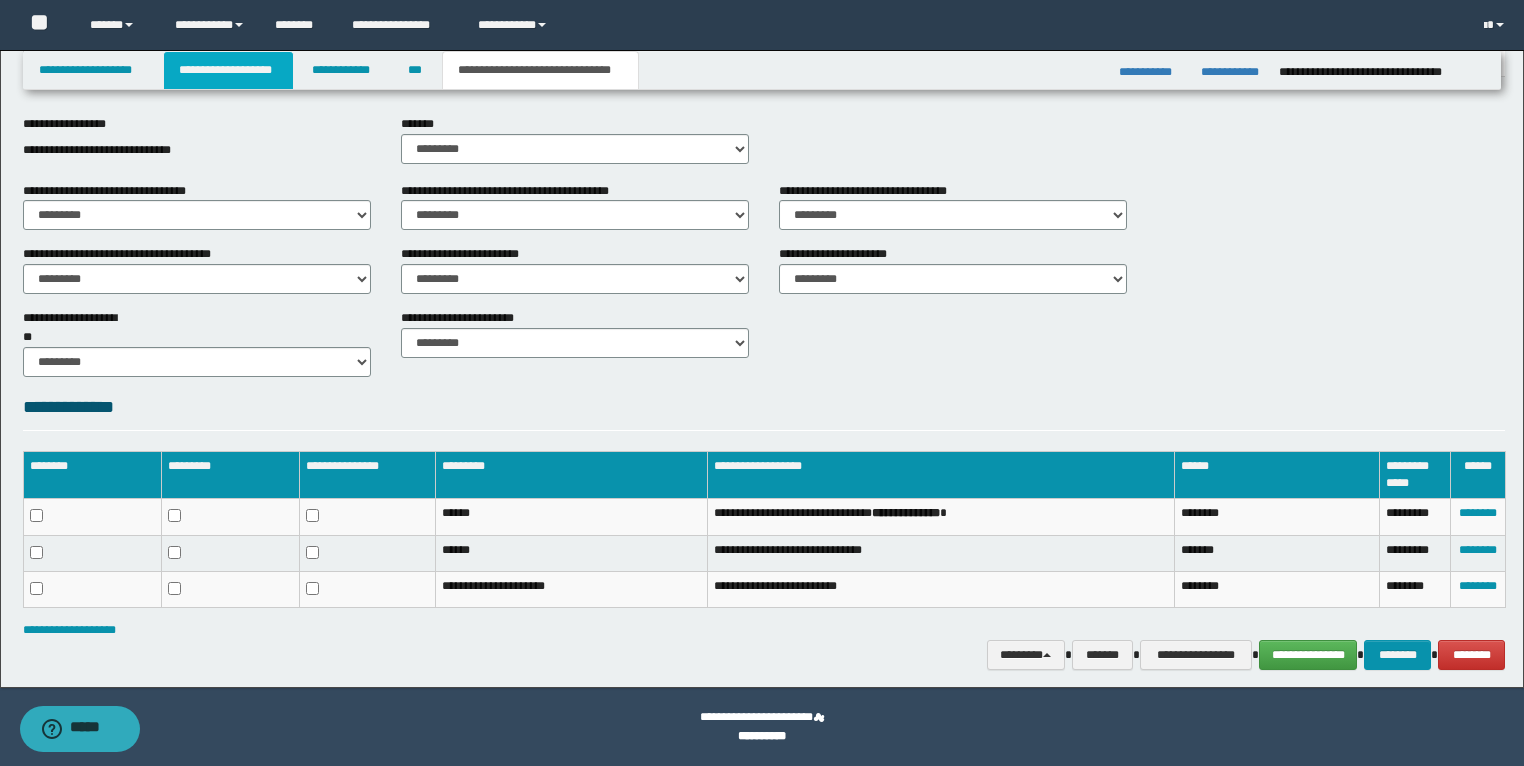 drag, startPoint x: 229, startPoint y: 68, endPoint x: 263, endPoint y: 85, distance: 38.013157 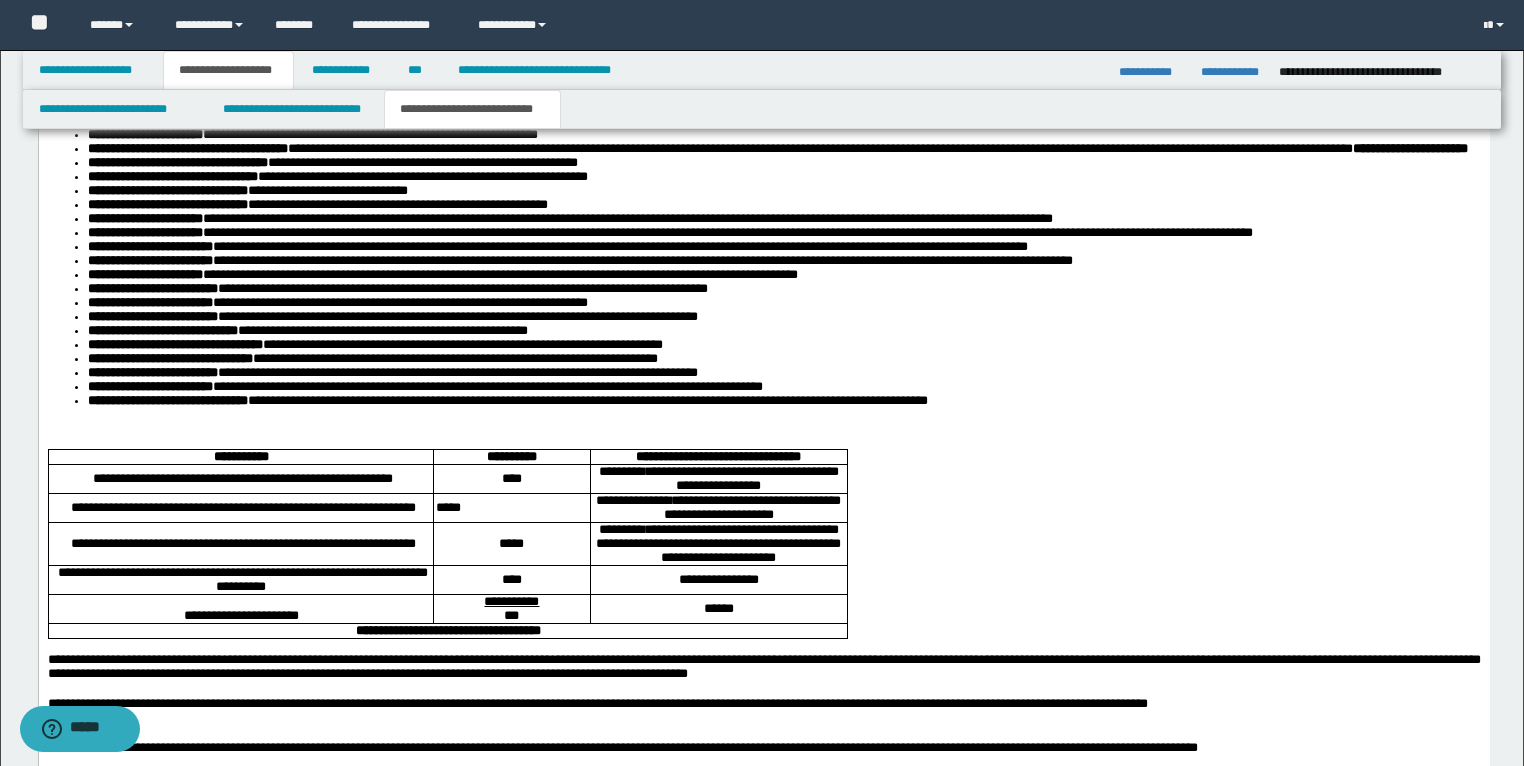 scroll, scrollTop: 3388, scrollLeft: 0, axis: vertical 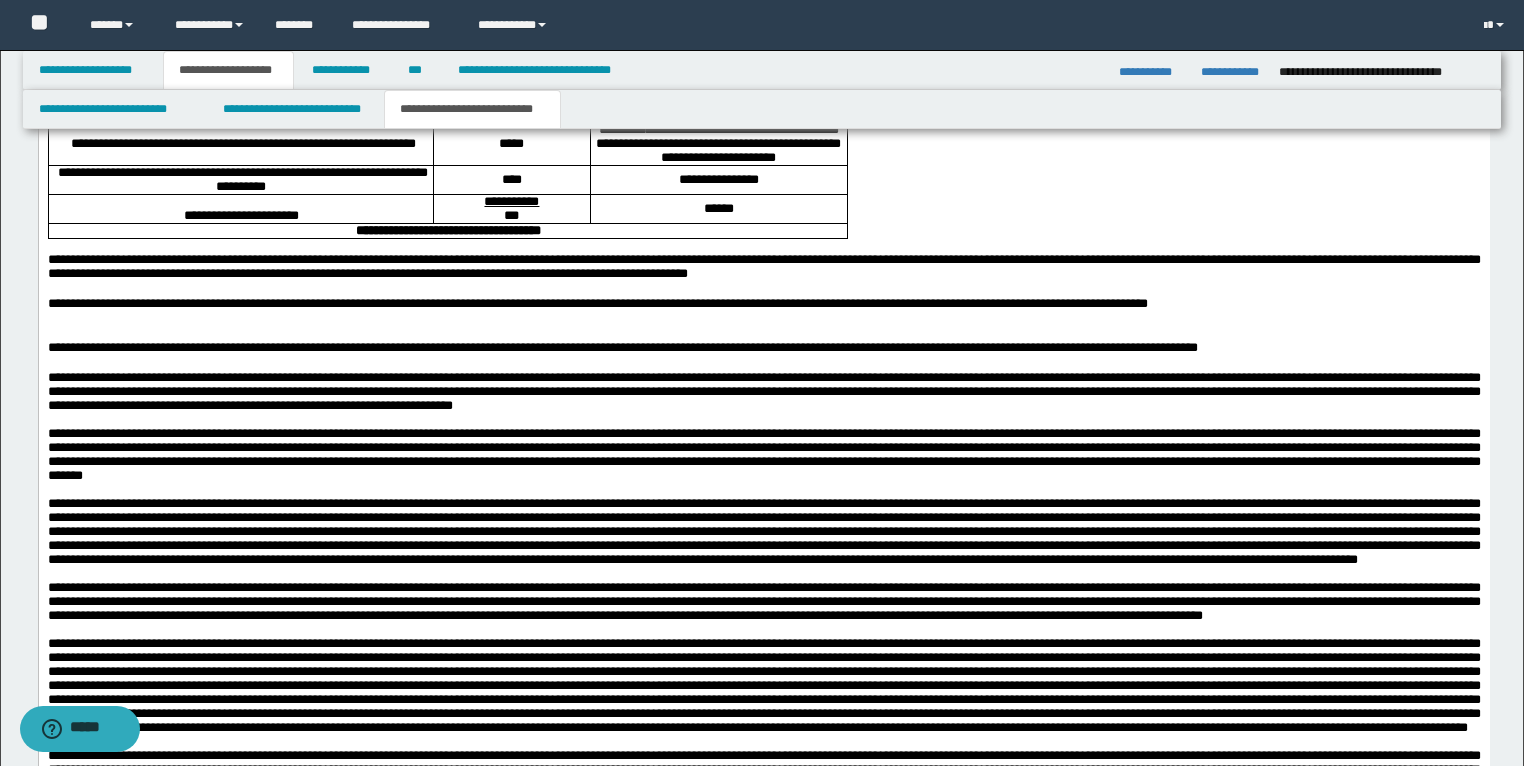 click on "**********" at bounding box center [718, 180] 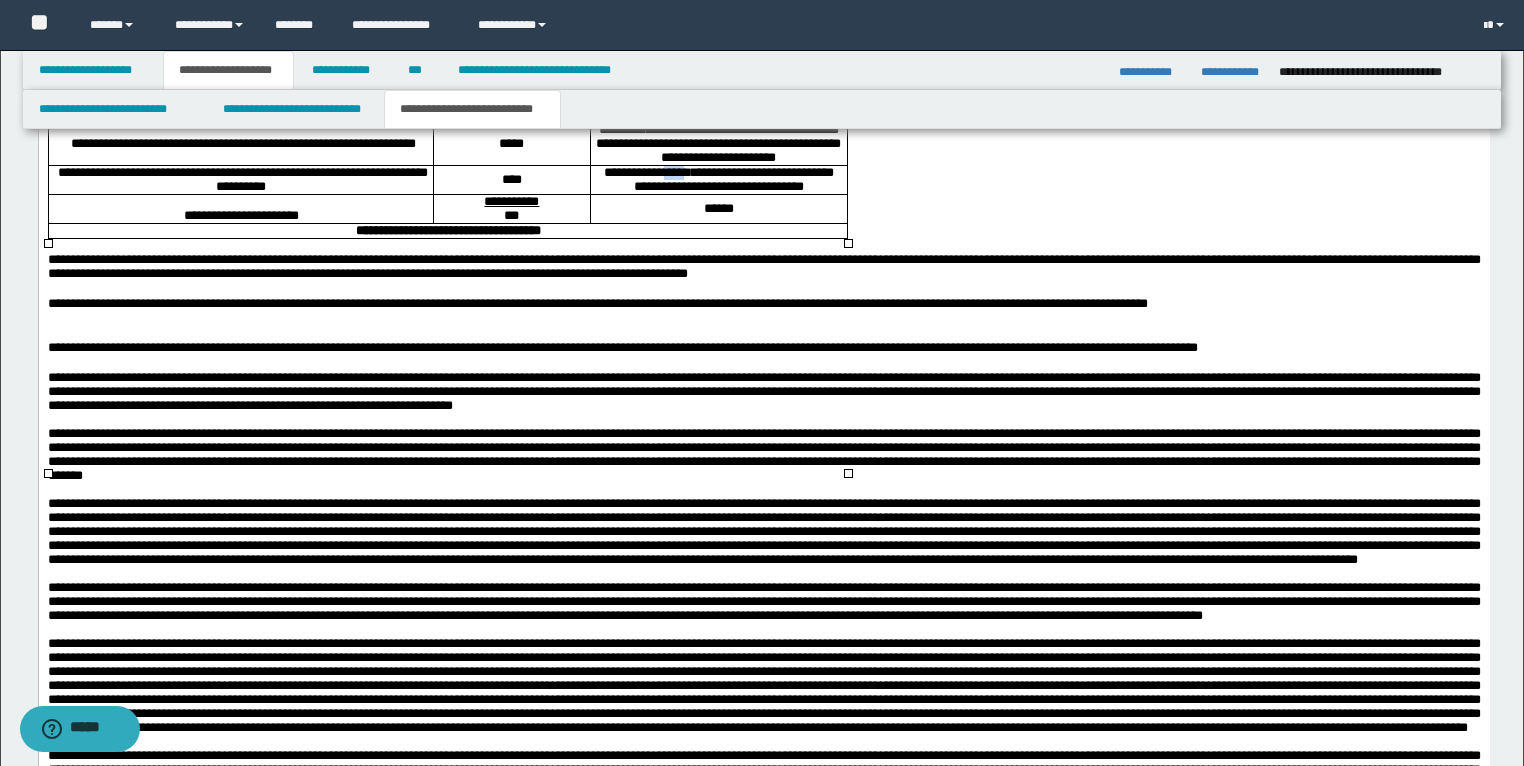 drag, startPoint x: 702, startPoint y: 399, endPoint x: 676, endPoint y: 402, distance: 26.172504 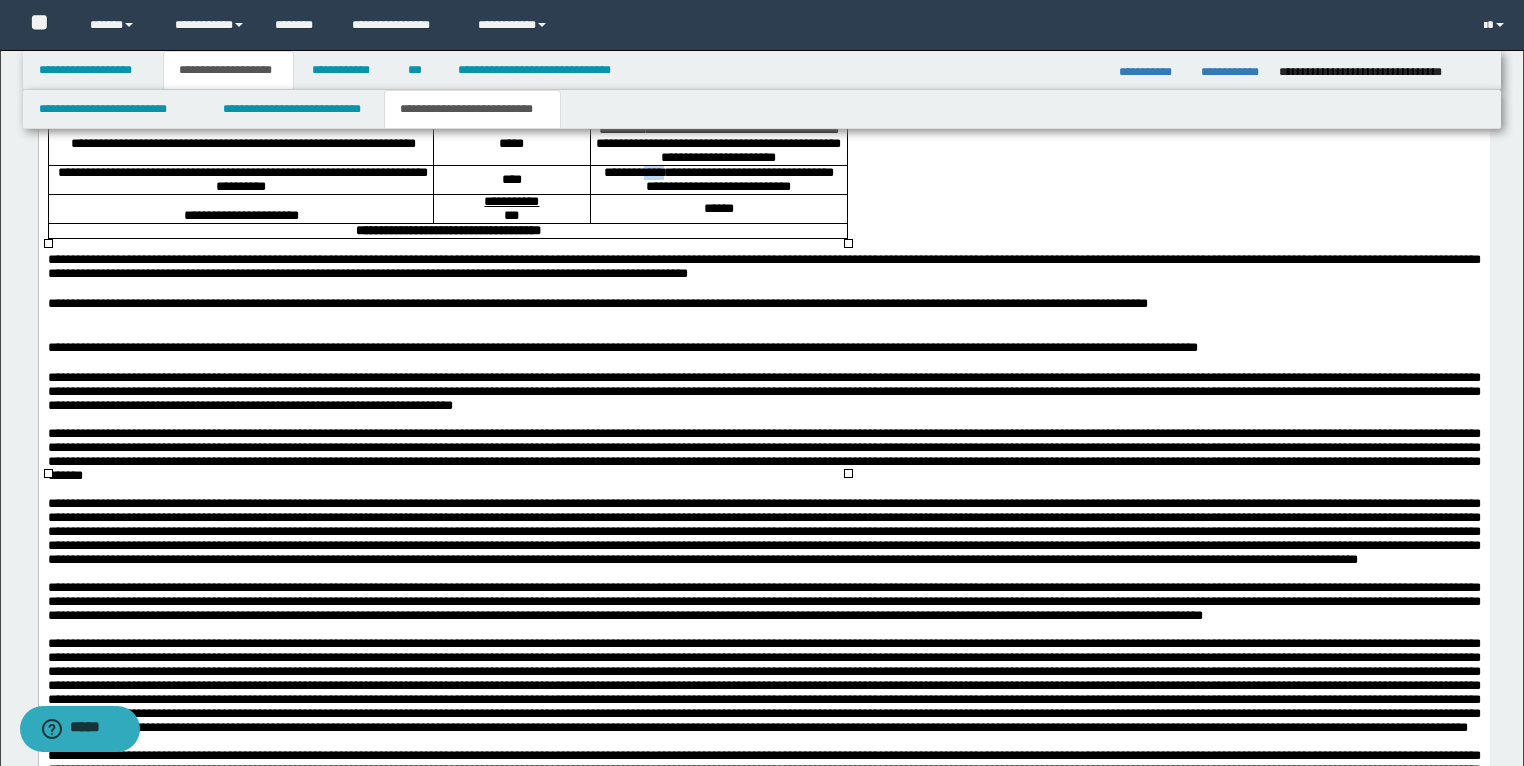 drag, startPoint x: 687, startPoint y: 400, endPoint x: 660, endPoint y: 400, distance: 27 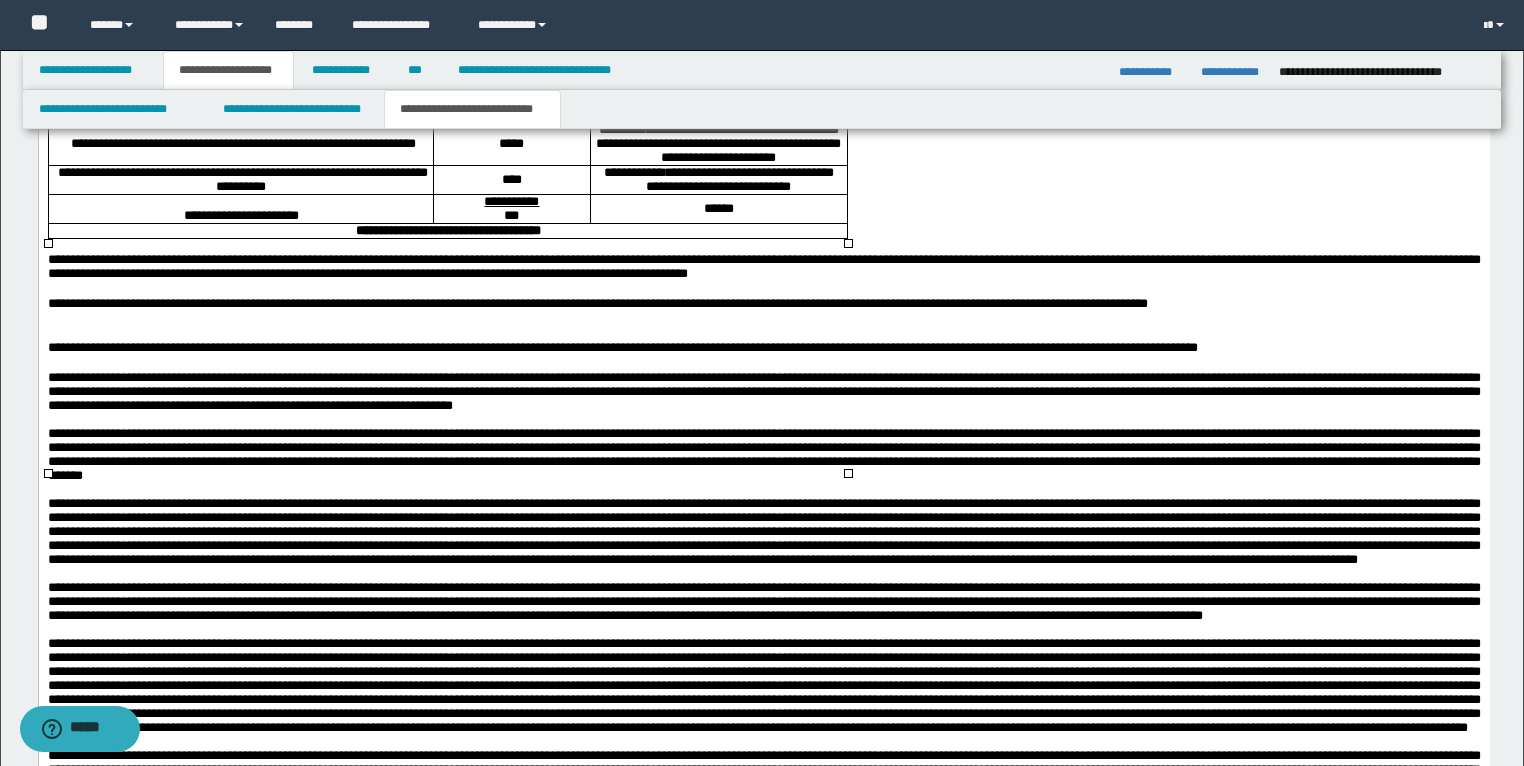 click on "**********" at bounding box center (718, 179) 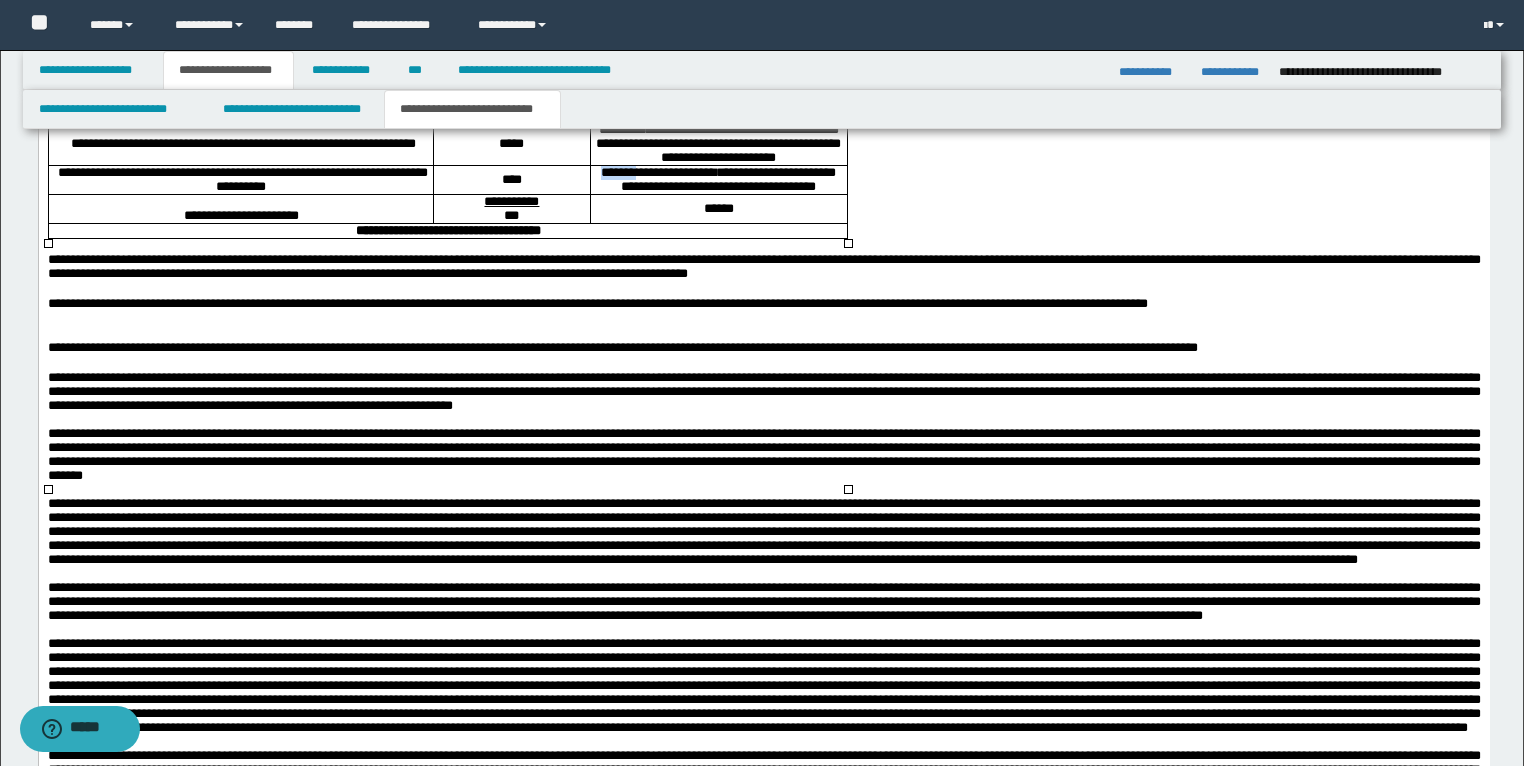 drag, startPoint x: 642, startPoint y: 396, endPoint x: 590, endPoint y: 398, distance: 52.03845 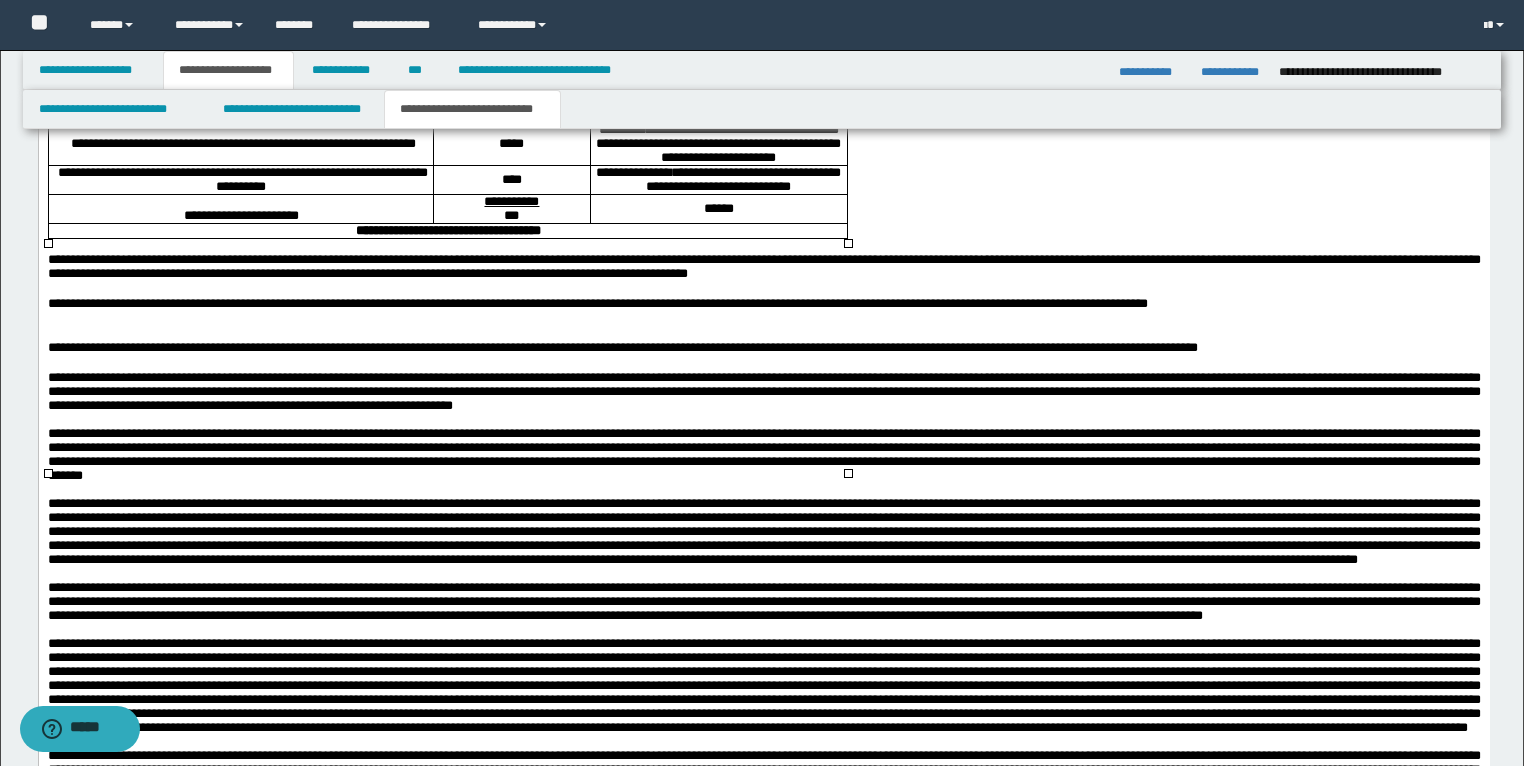 click on "**********" at bounding box center (717, 179) 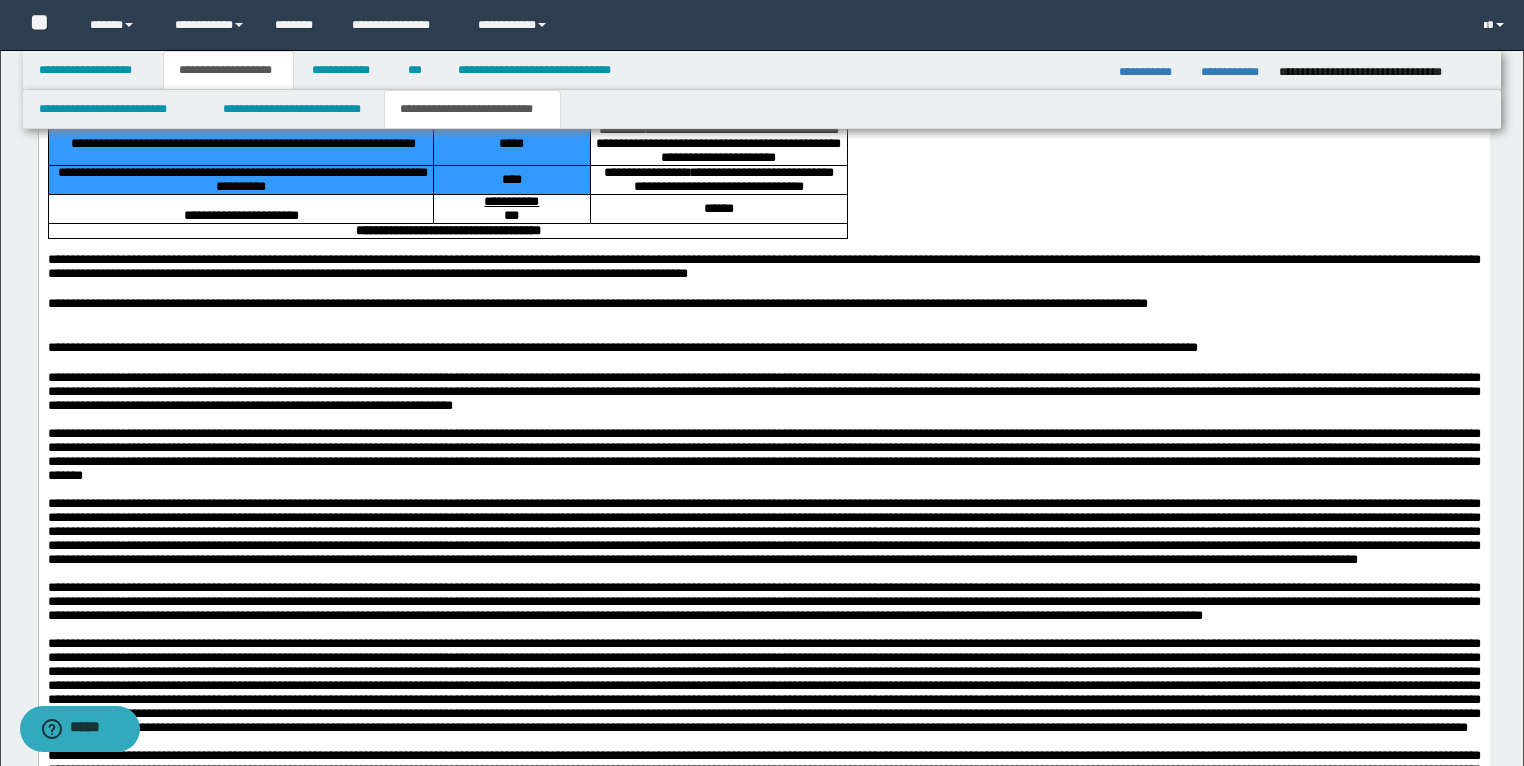 drag, startPoint x: 324, startPoint y: 402, endPoint x: 691, endPoint y: 403, distance: 367.00137 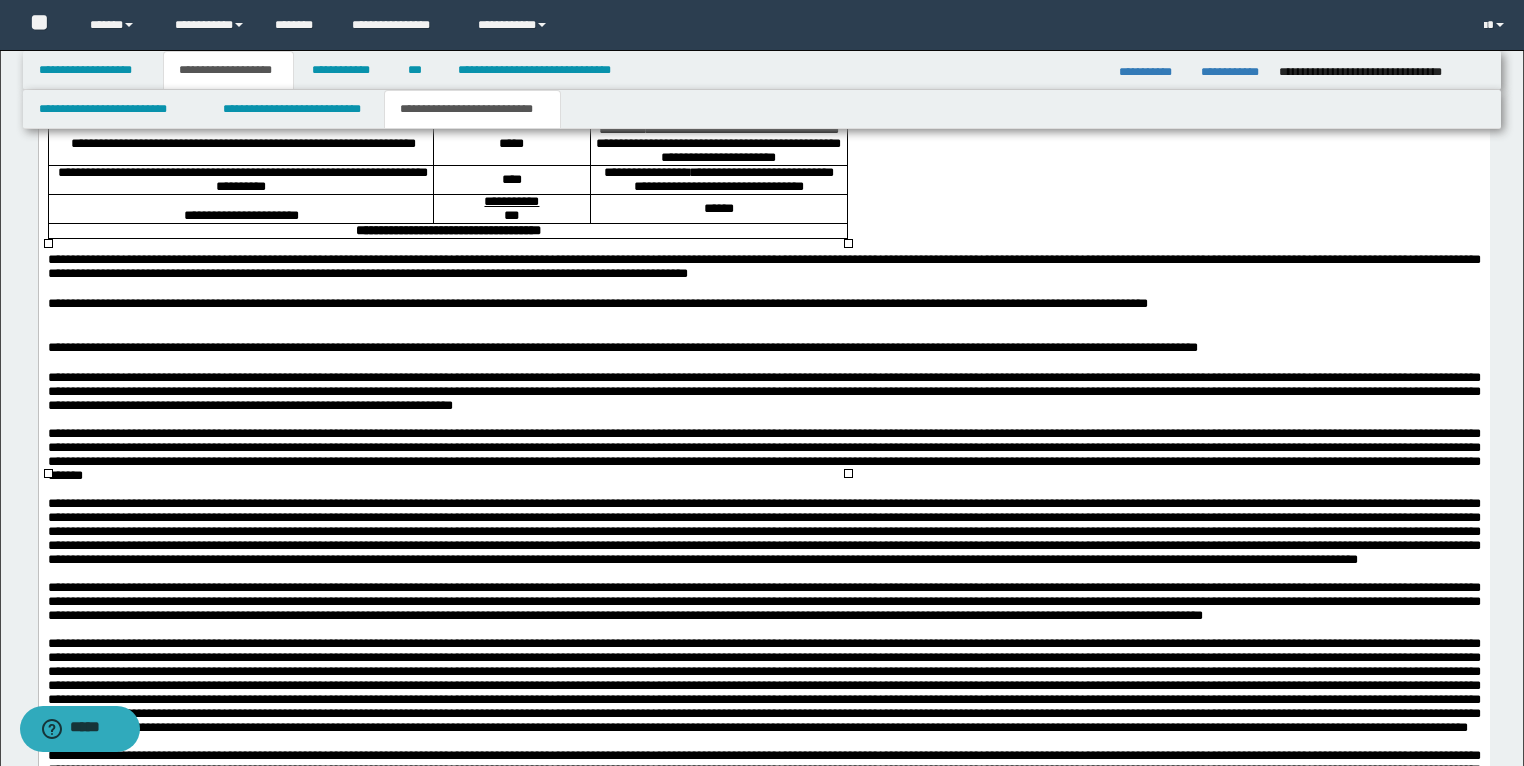 click on "**********" at bounding box center (718, 179) 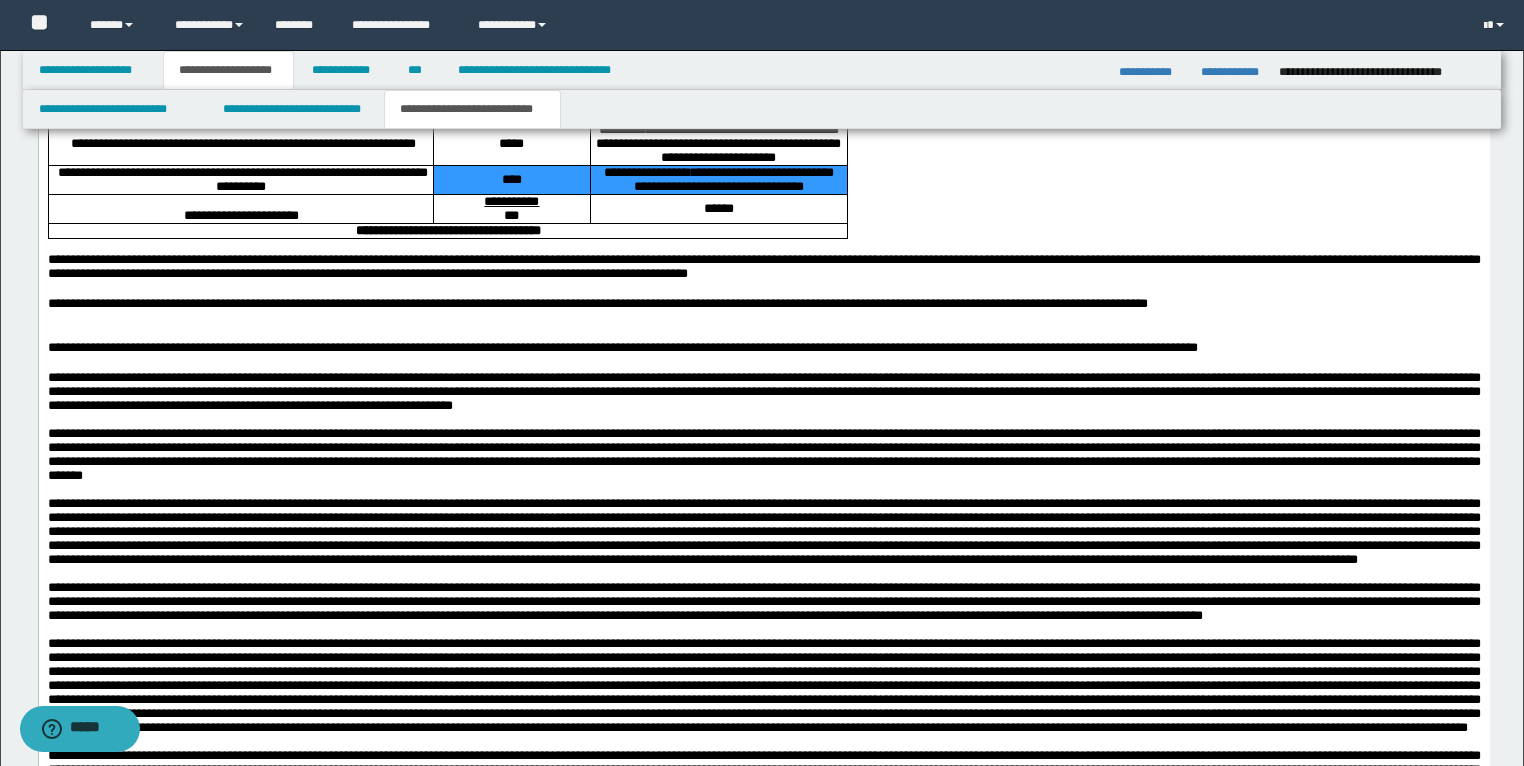 drag, startPoint x: 835, startPoint y: 411, endPoint x: 516, endPoint y: 413, distance: 319.00626 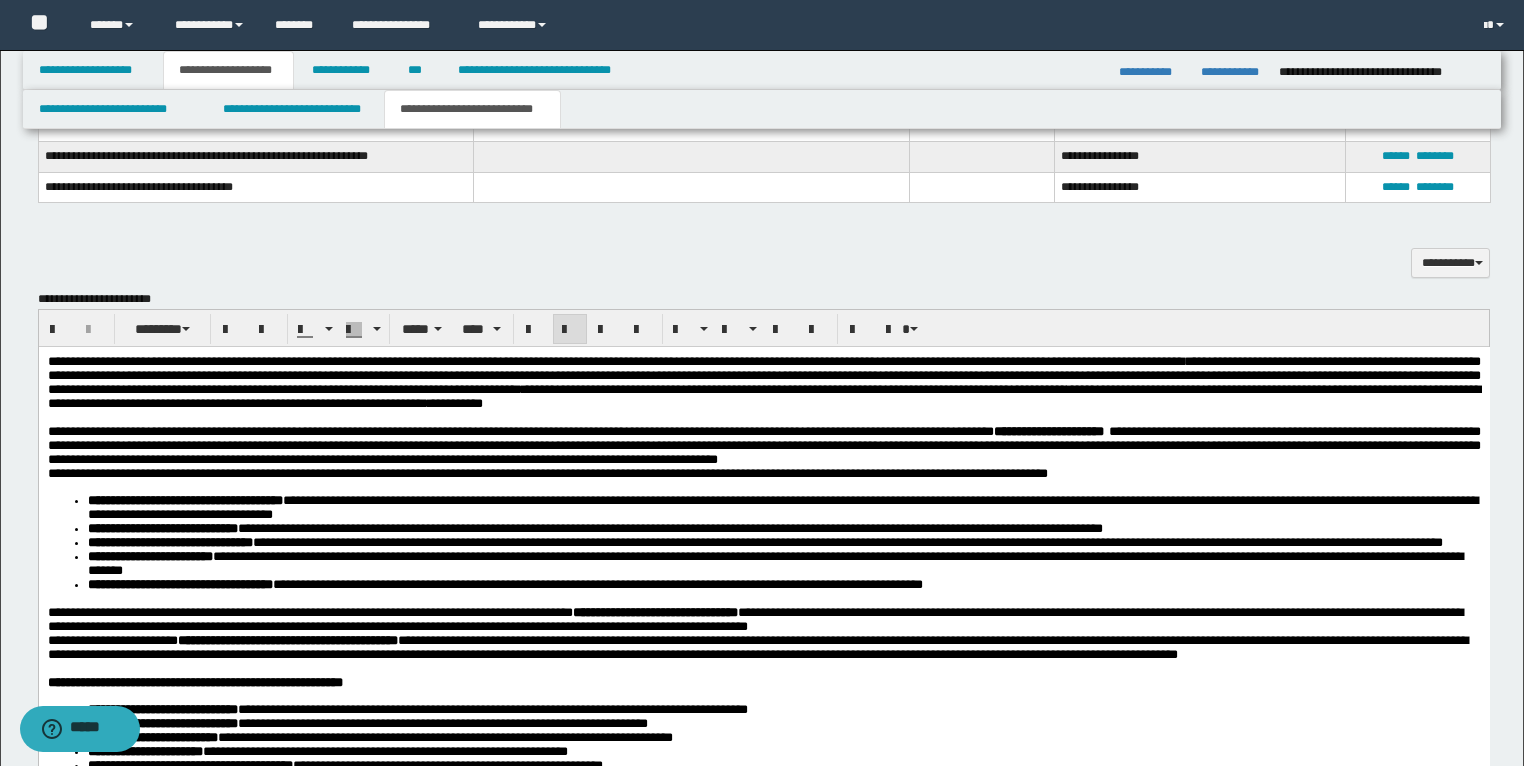 scroll, scrollTop: 2108, scrollLeft: 0, axis: vertical 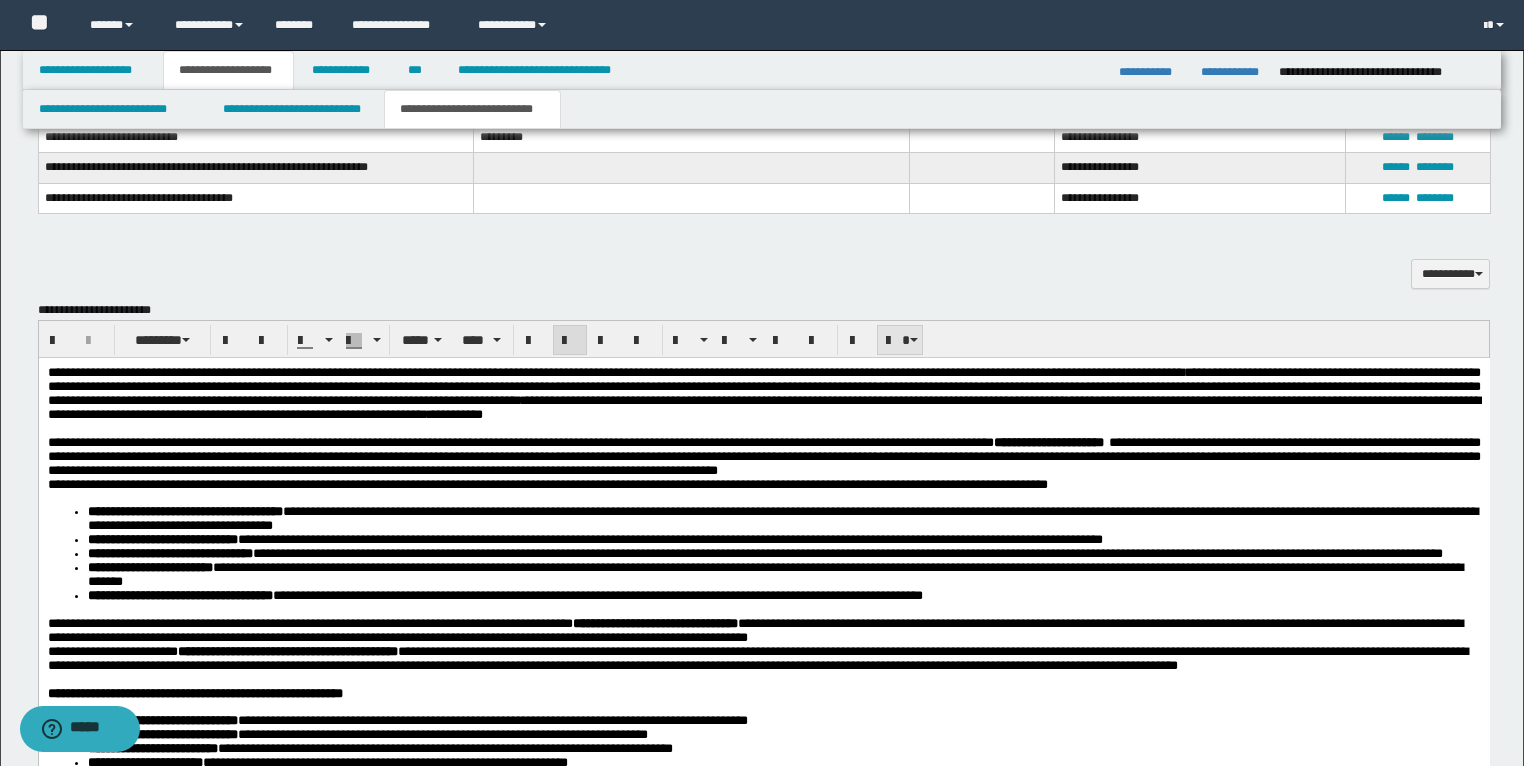 click at bounding box center (900, 340) 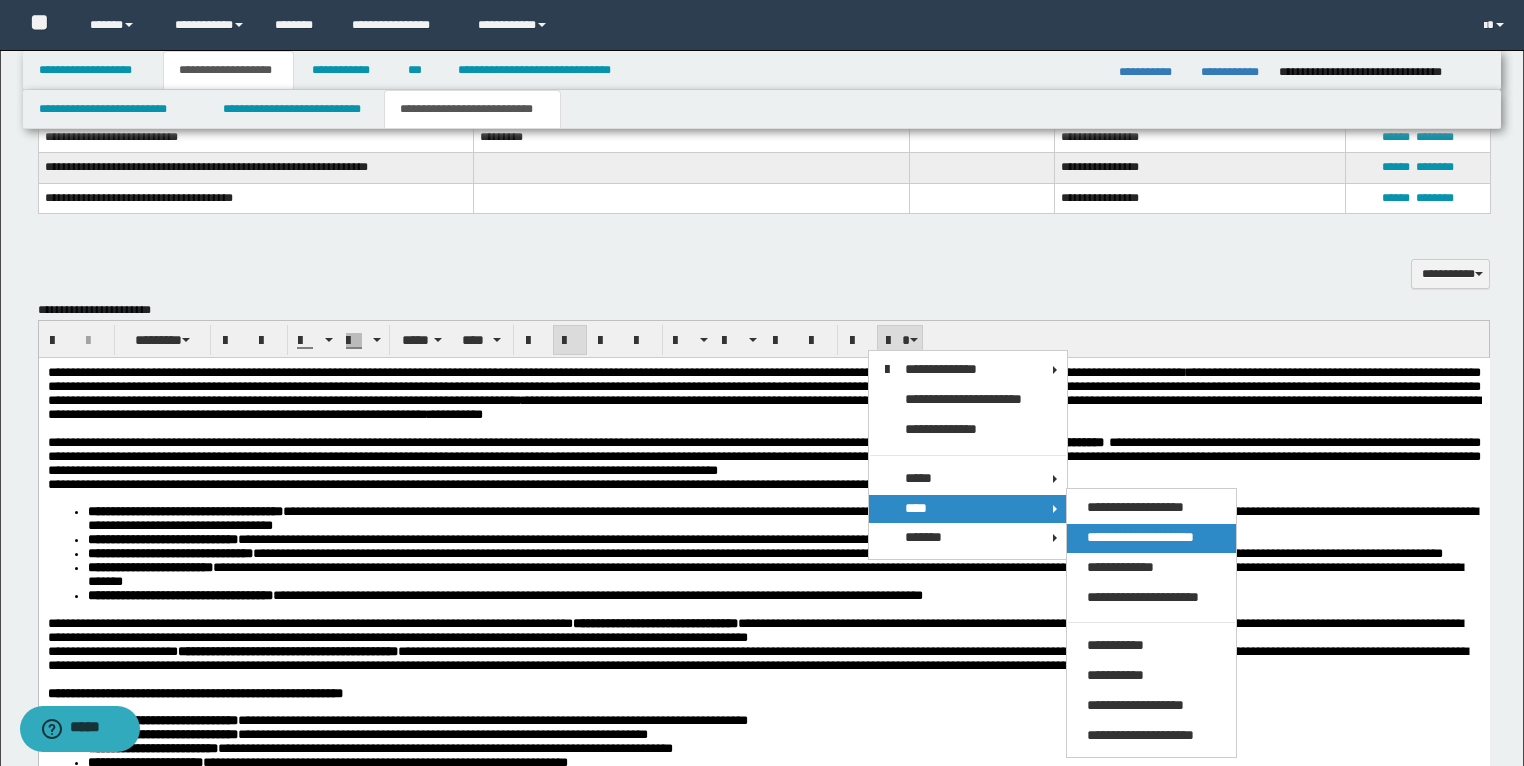 drag, startPoint x: 1128, startPoint y: 538, endPoint x: 929, endPoint y: 218, distance: 376.8302 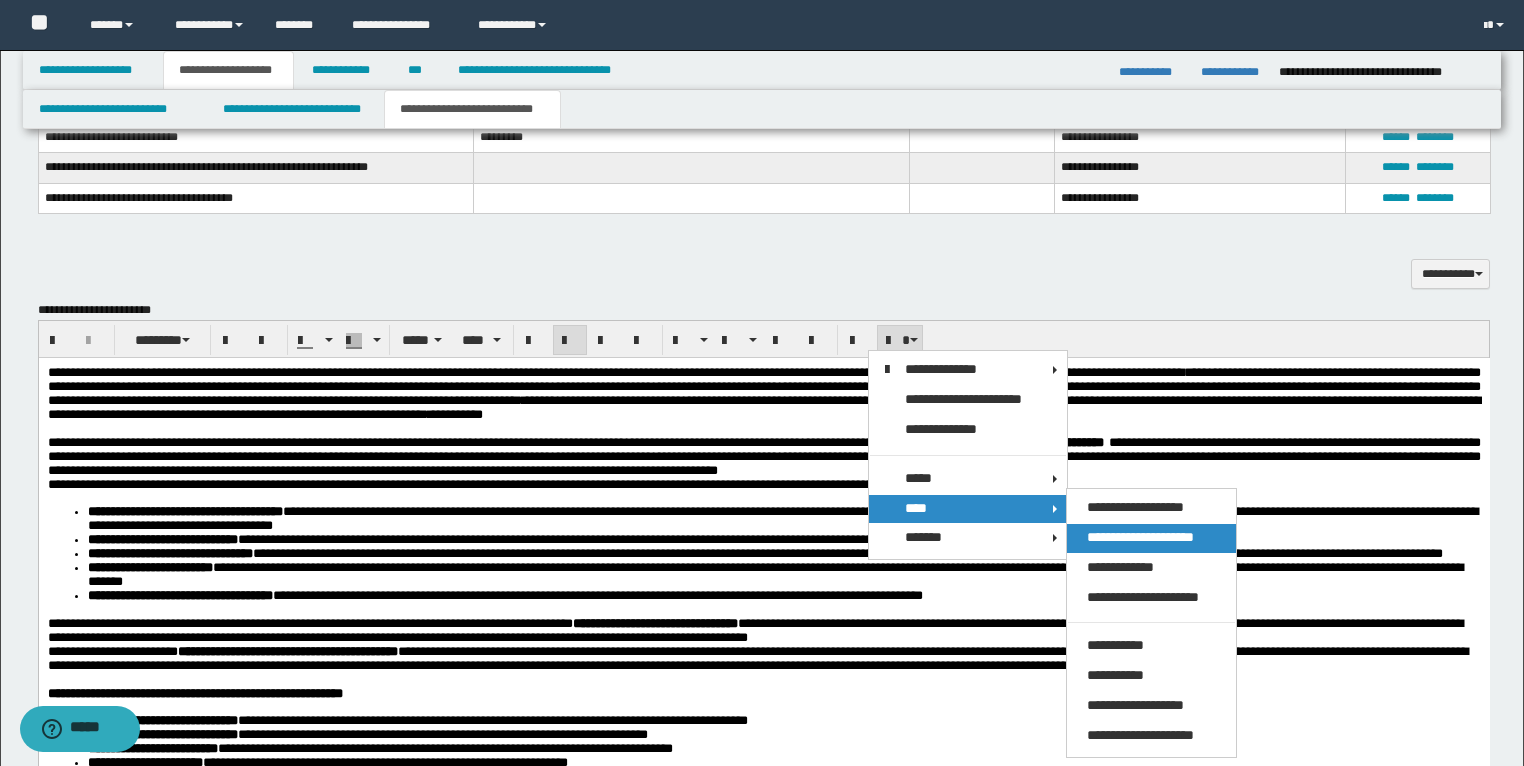 click on "**********" at bounding box center [1140, 537] 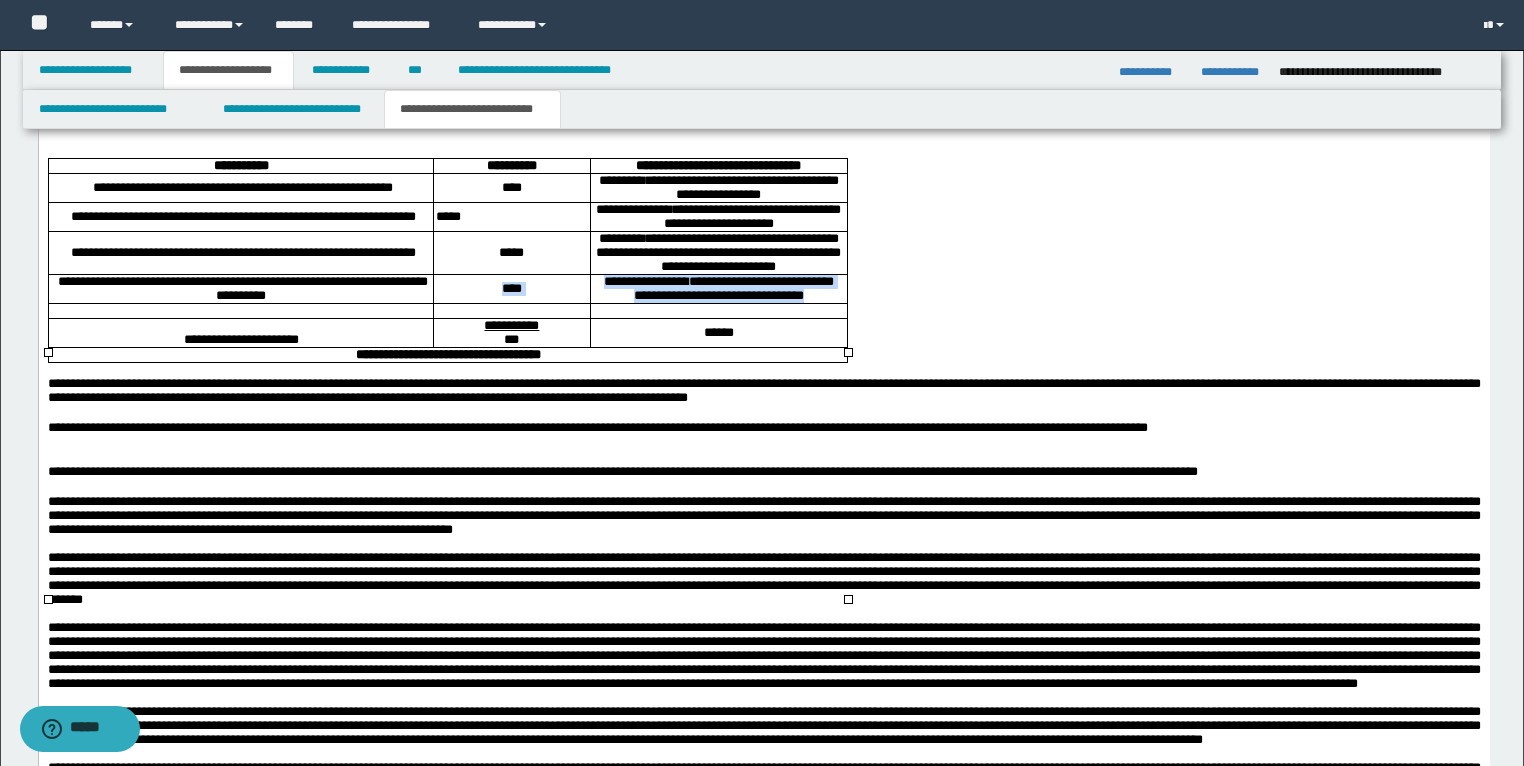scroll, scrollTop: 3308, scrollLeft: 0, axis: vertical 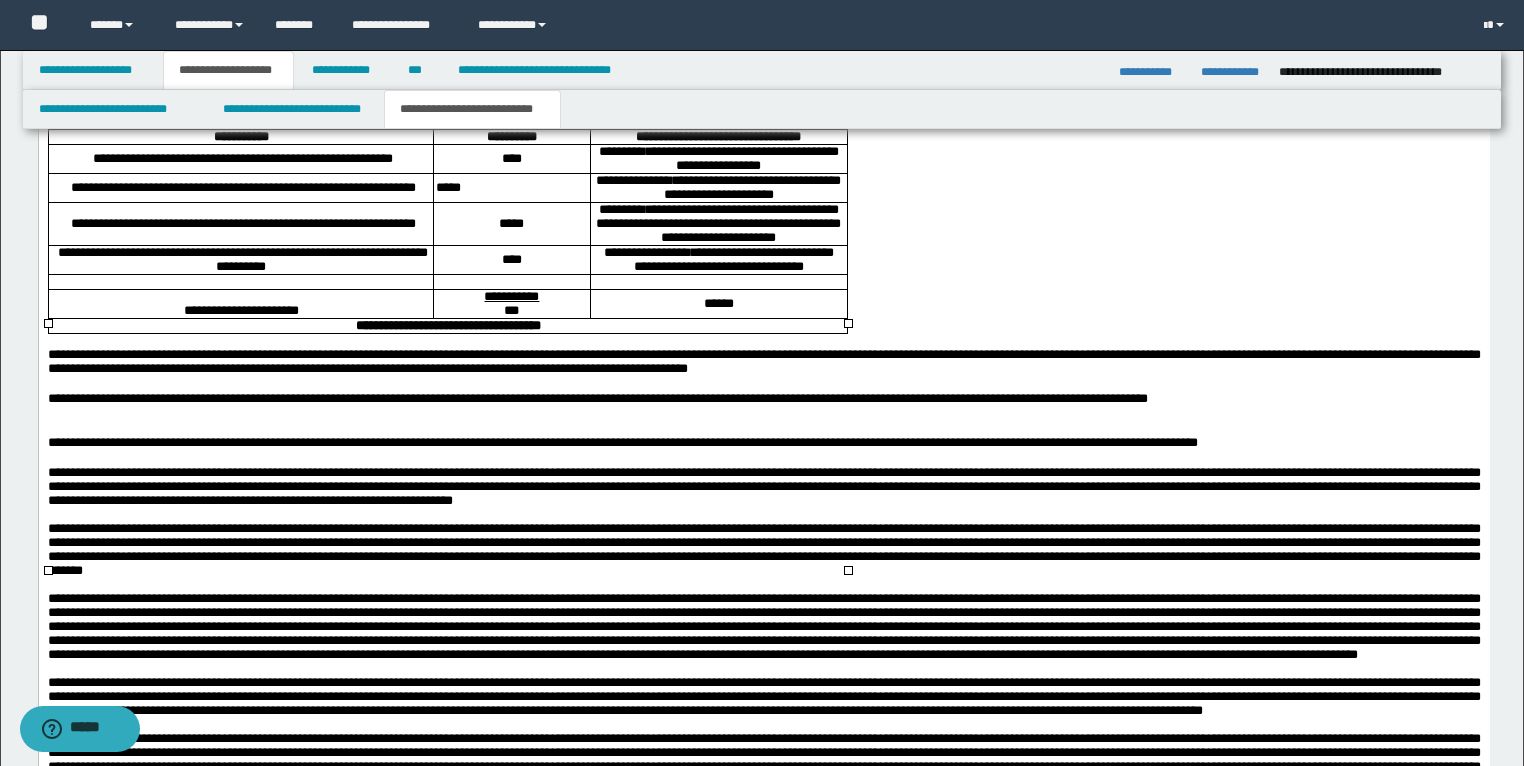 click at bounding box center (240, 282) 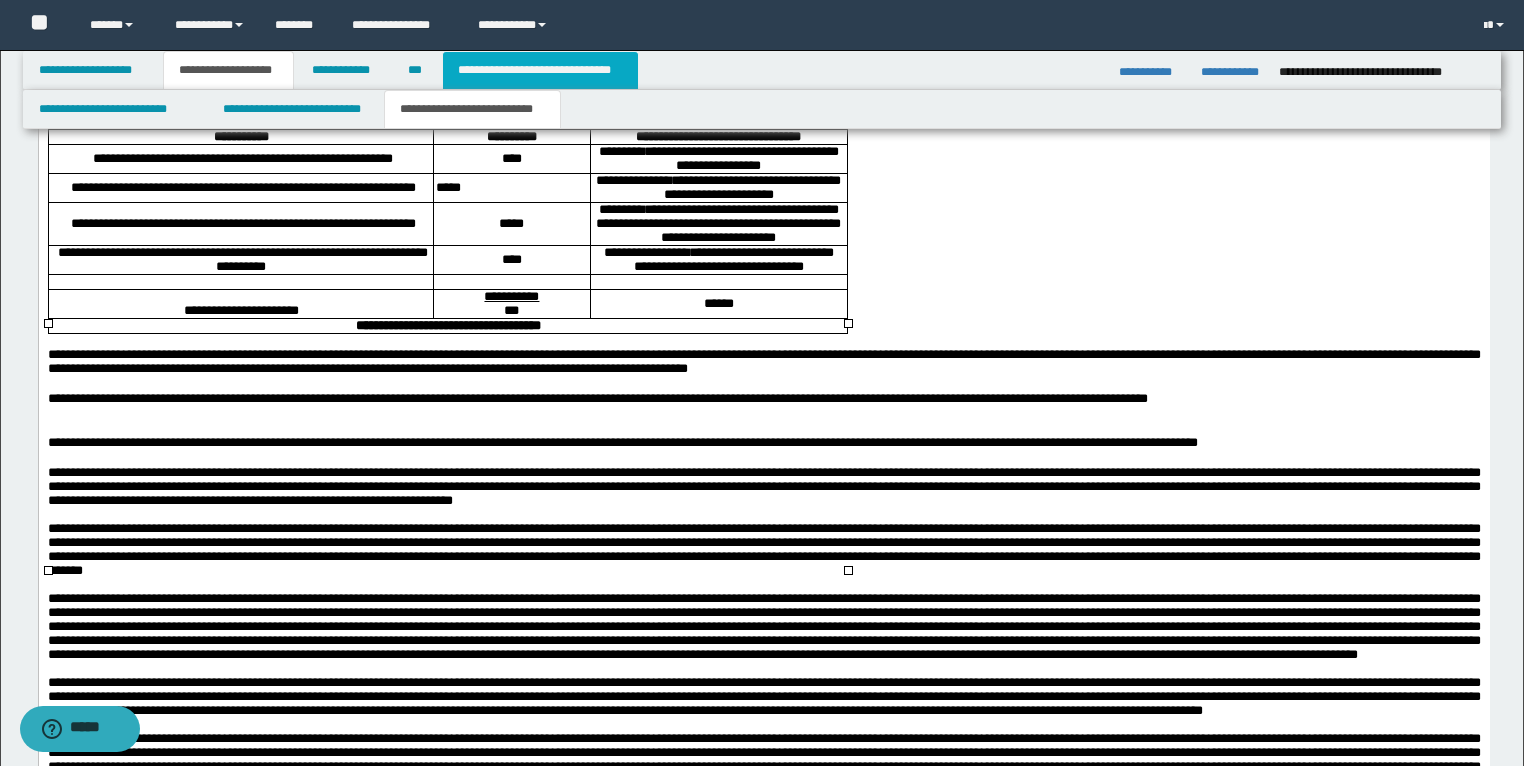 click on "**********" at bounding box center [540, 70] 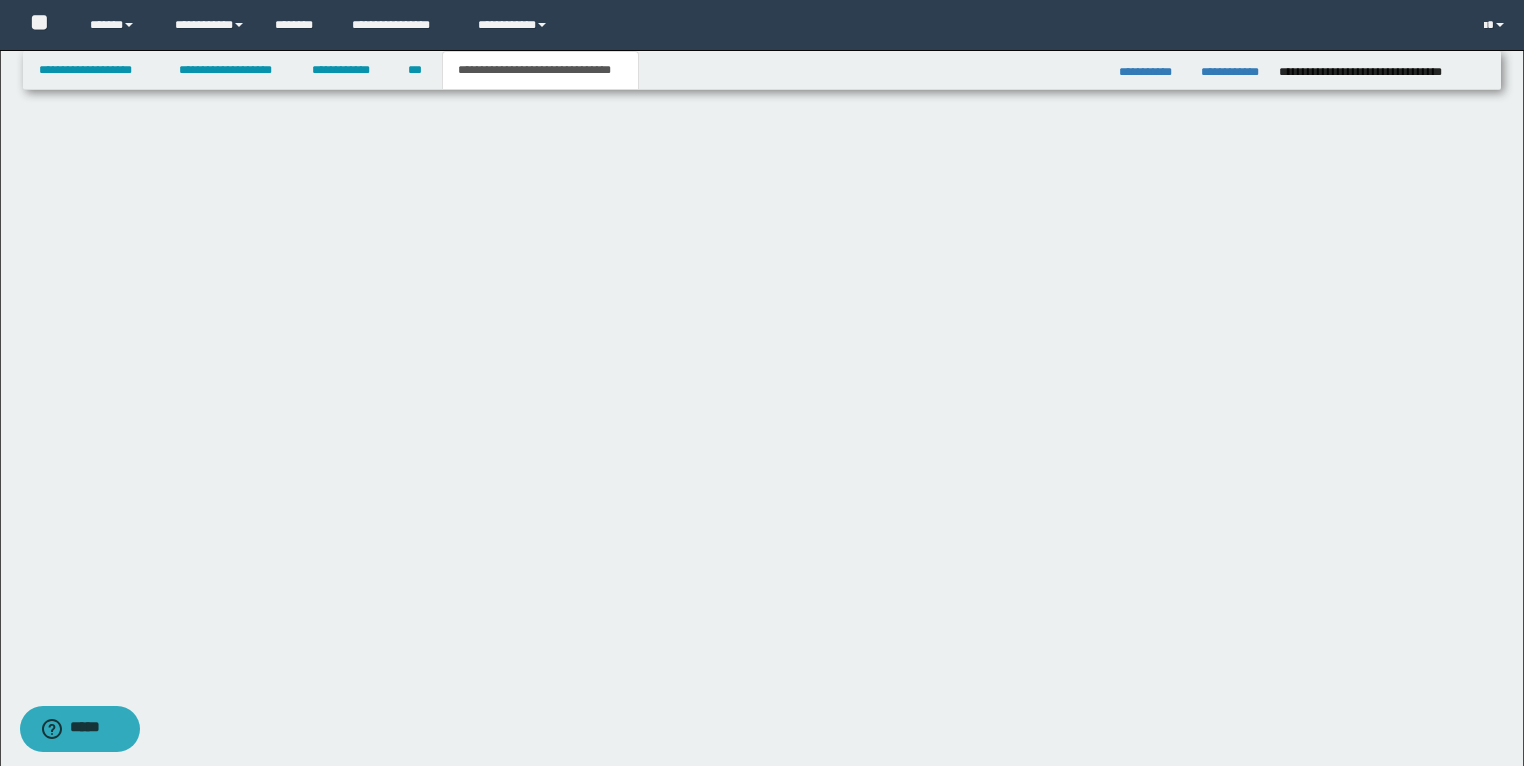 scroll, scrollTop: 716, scrollLeft: 0, axis: vertical 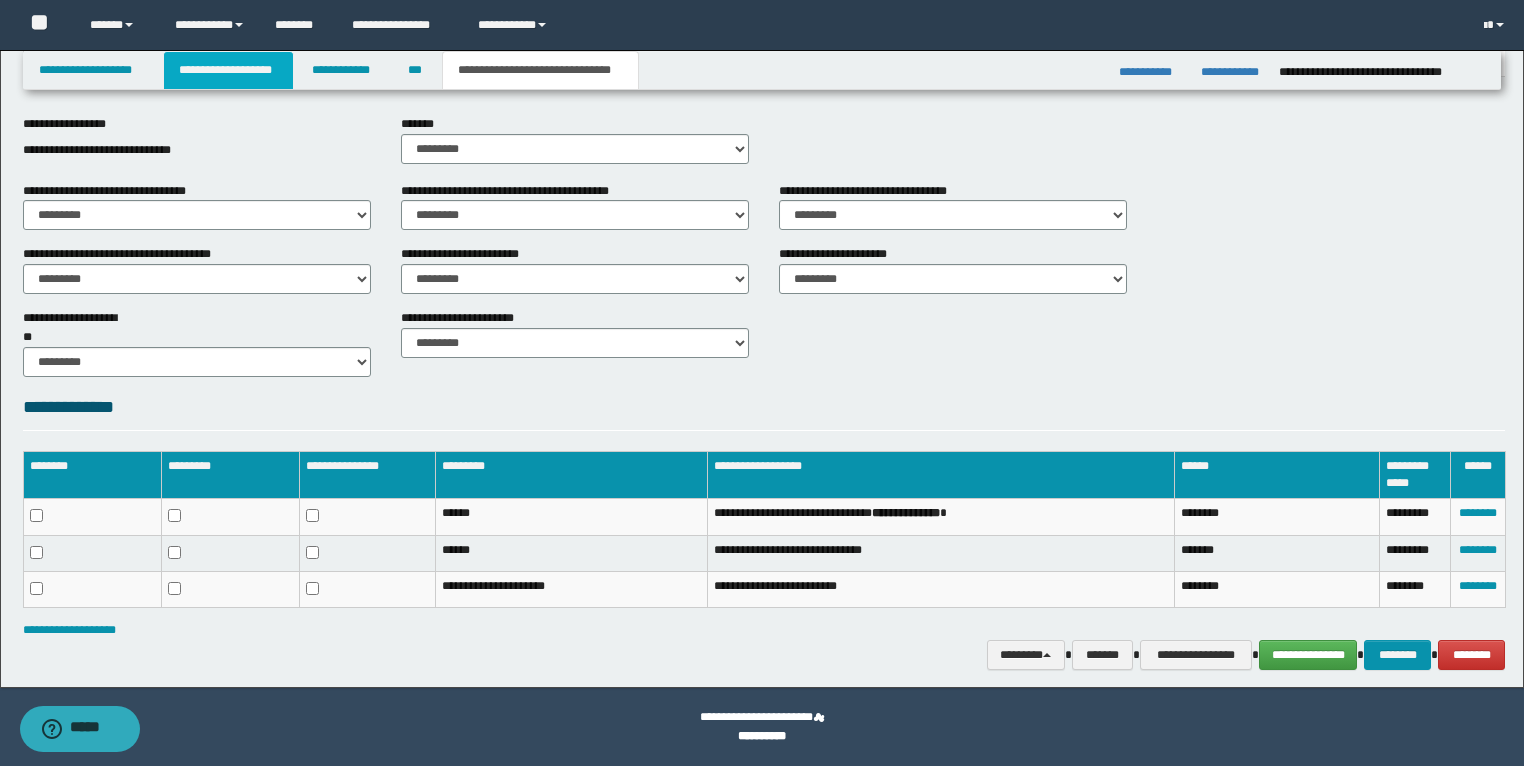 click on "**********" at bounding box center [228, 70] 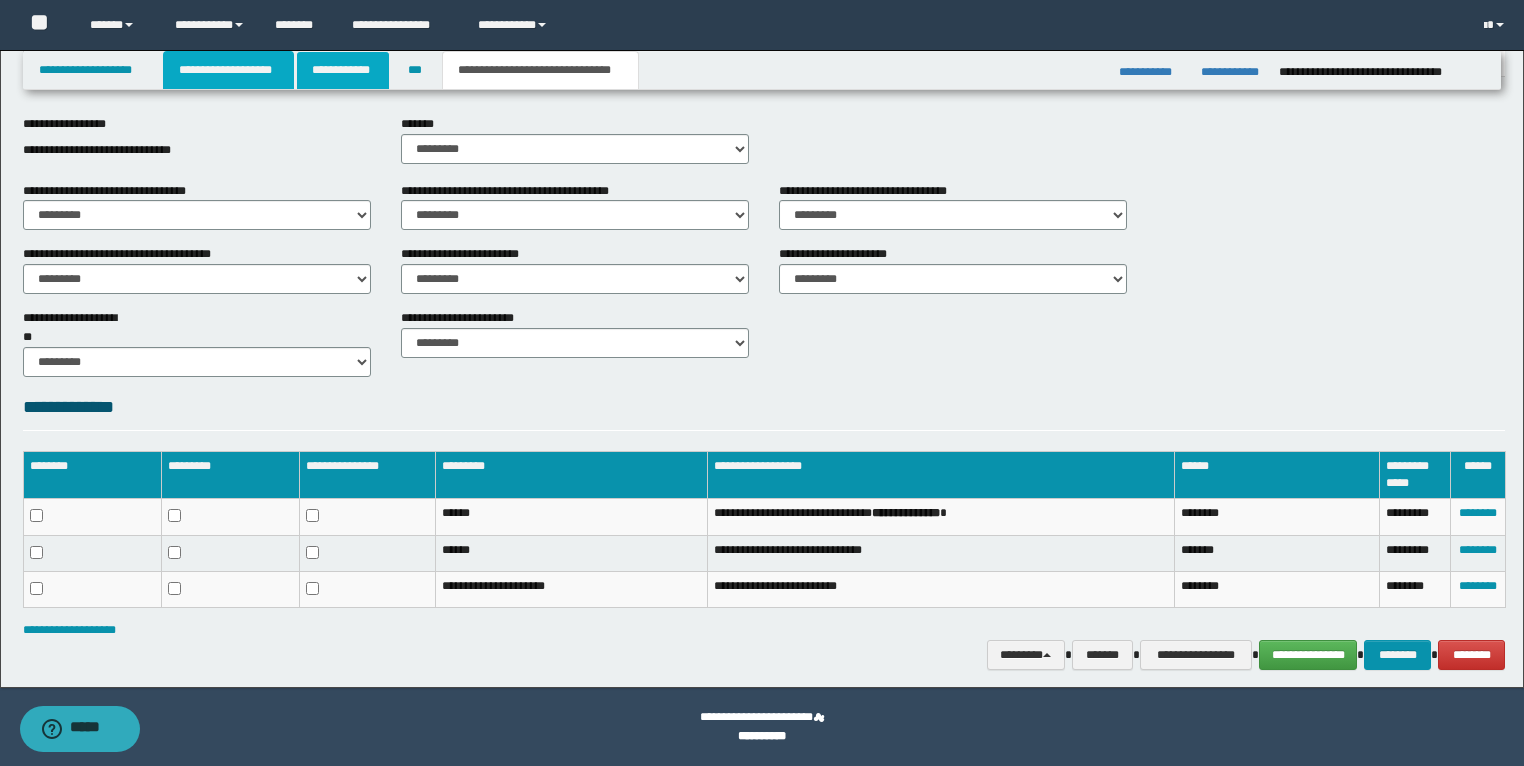 scroll, scrollTop: 748, scrollLeft: 0, axis: vertical 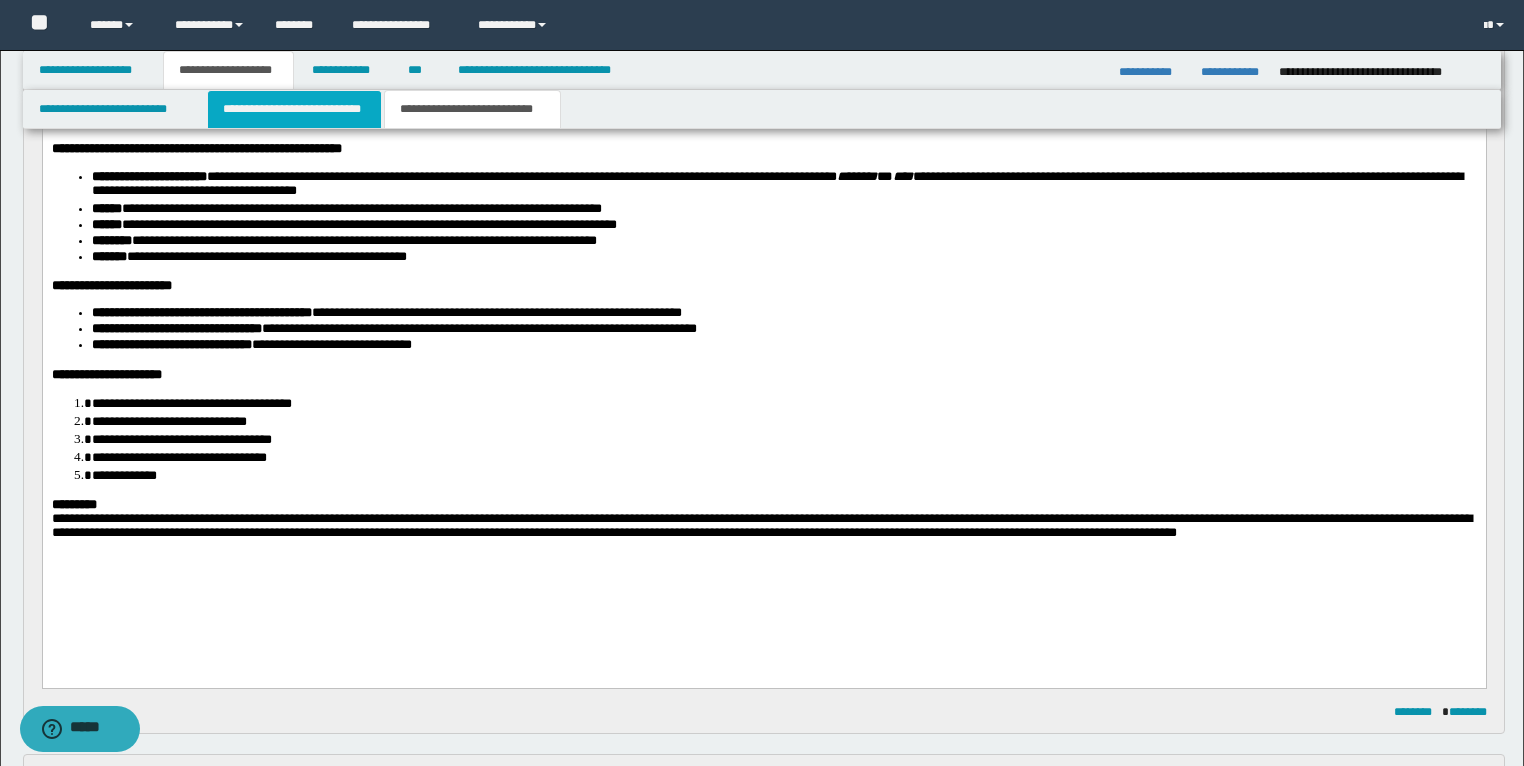 click on "**********" at bounding box center [294, 109] 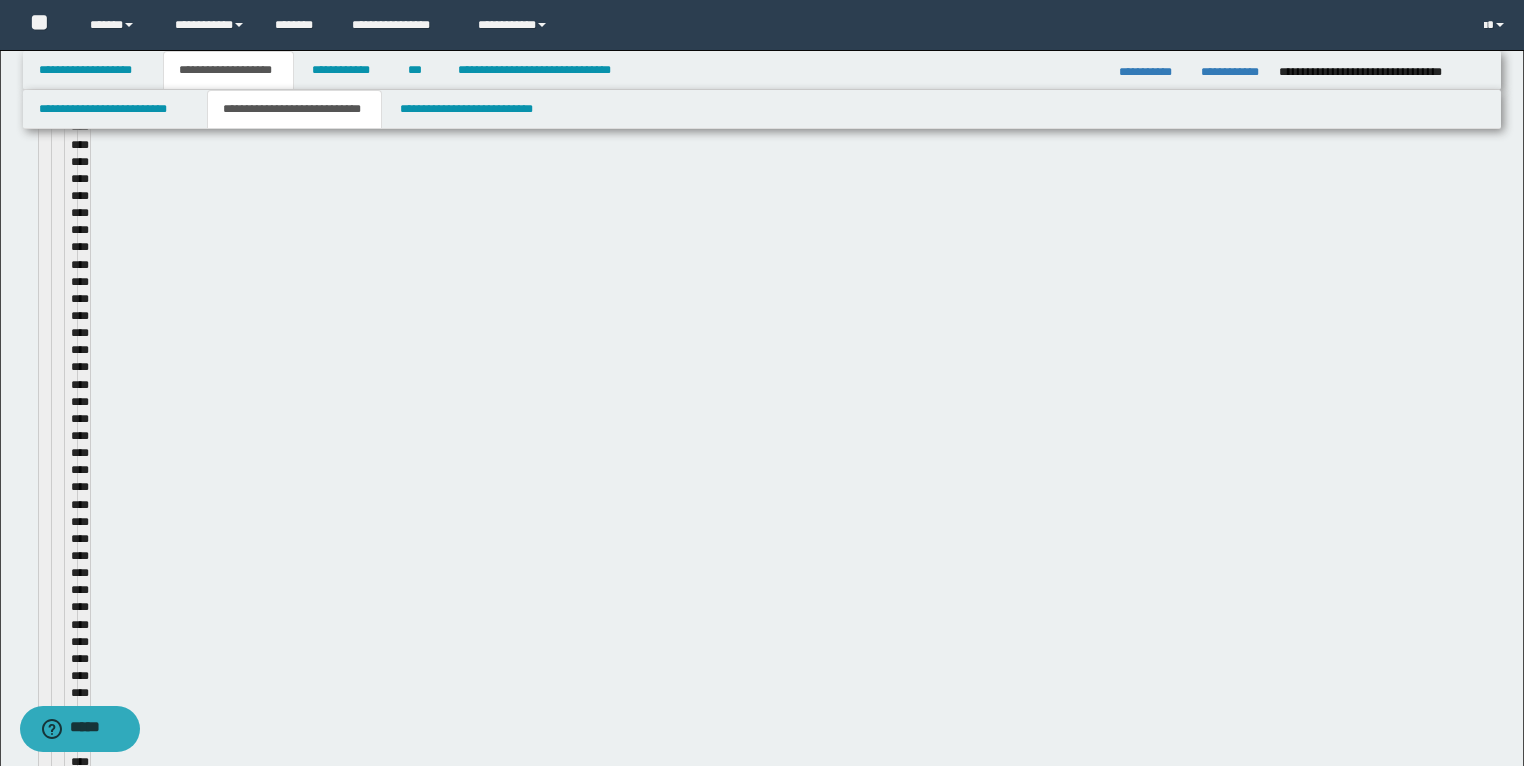 type 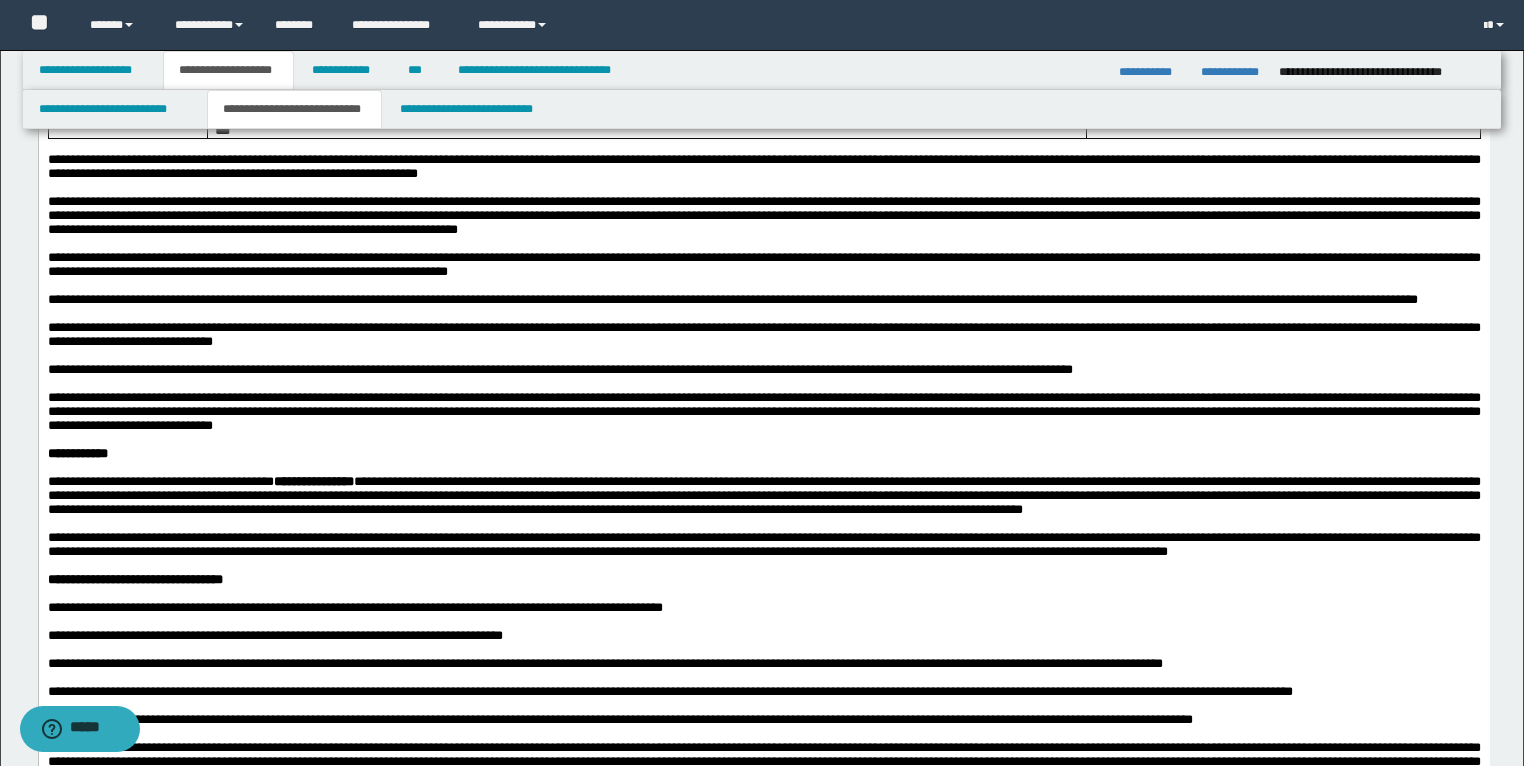scroll, scrollTop: 2748, scrollLeft: 0, axis: vertical 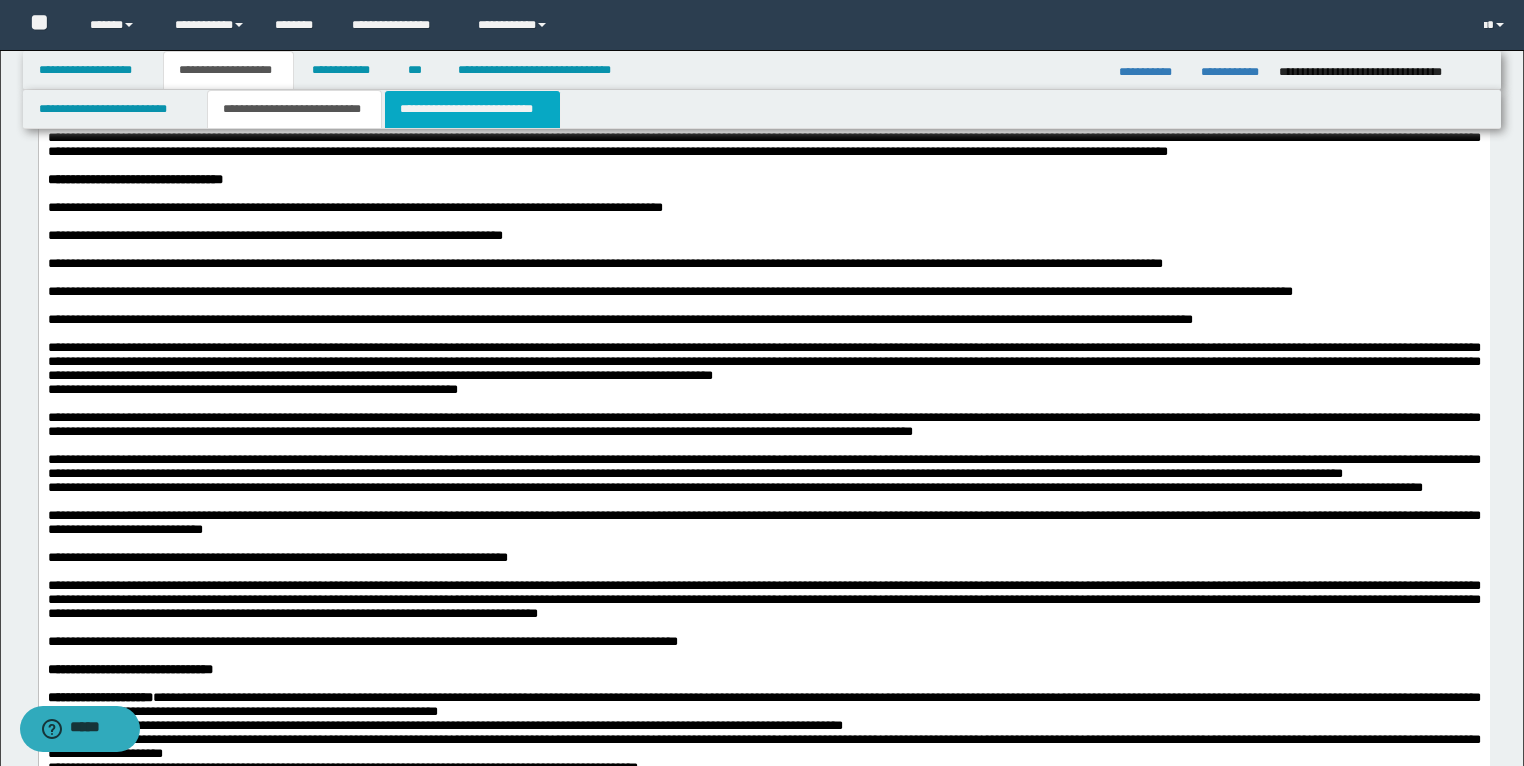 click on "**********" at bounding box center [472, 109] 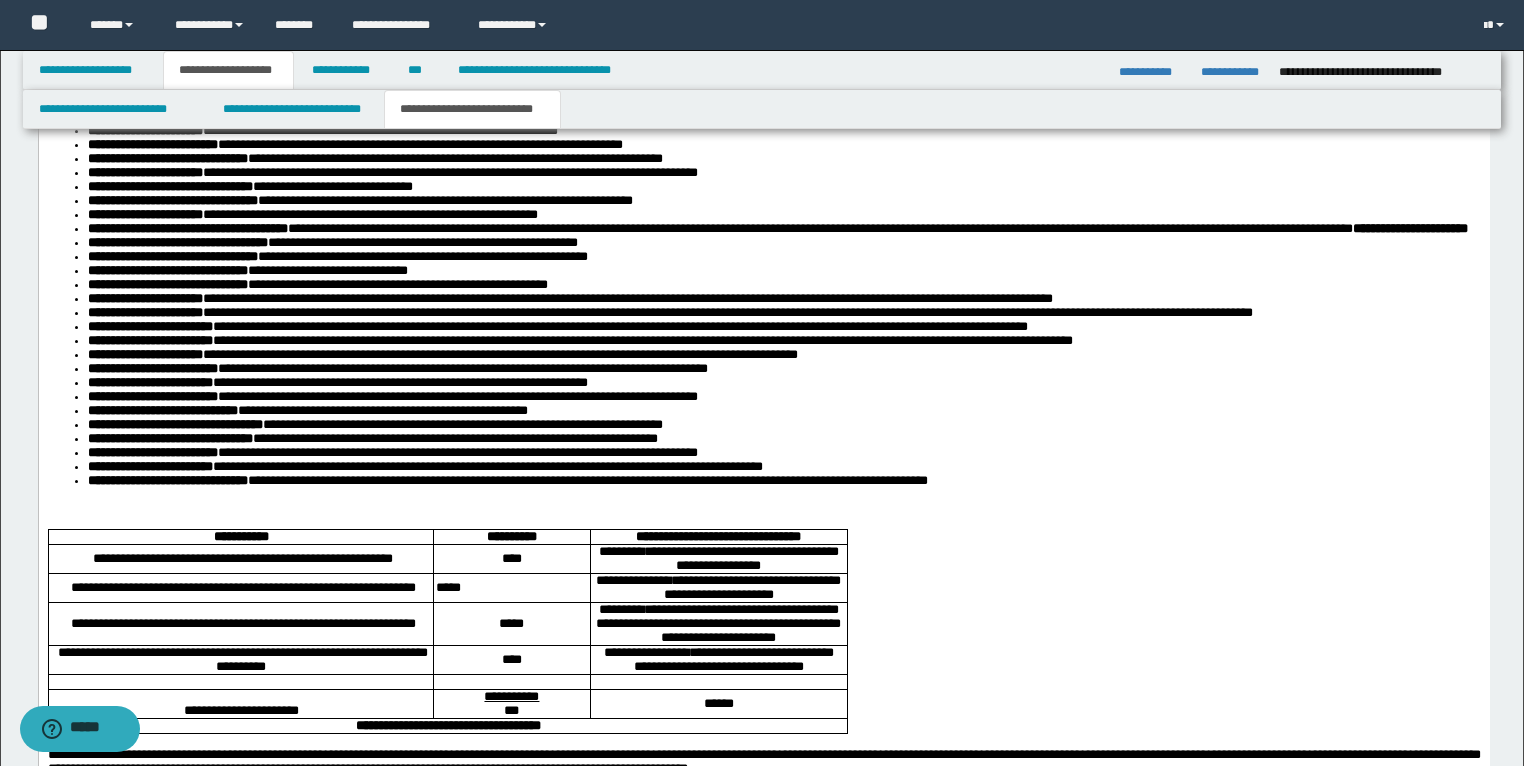 scroll, scrollTop: 3388, scrollLeft: 0, axis: vertical 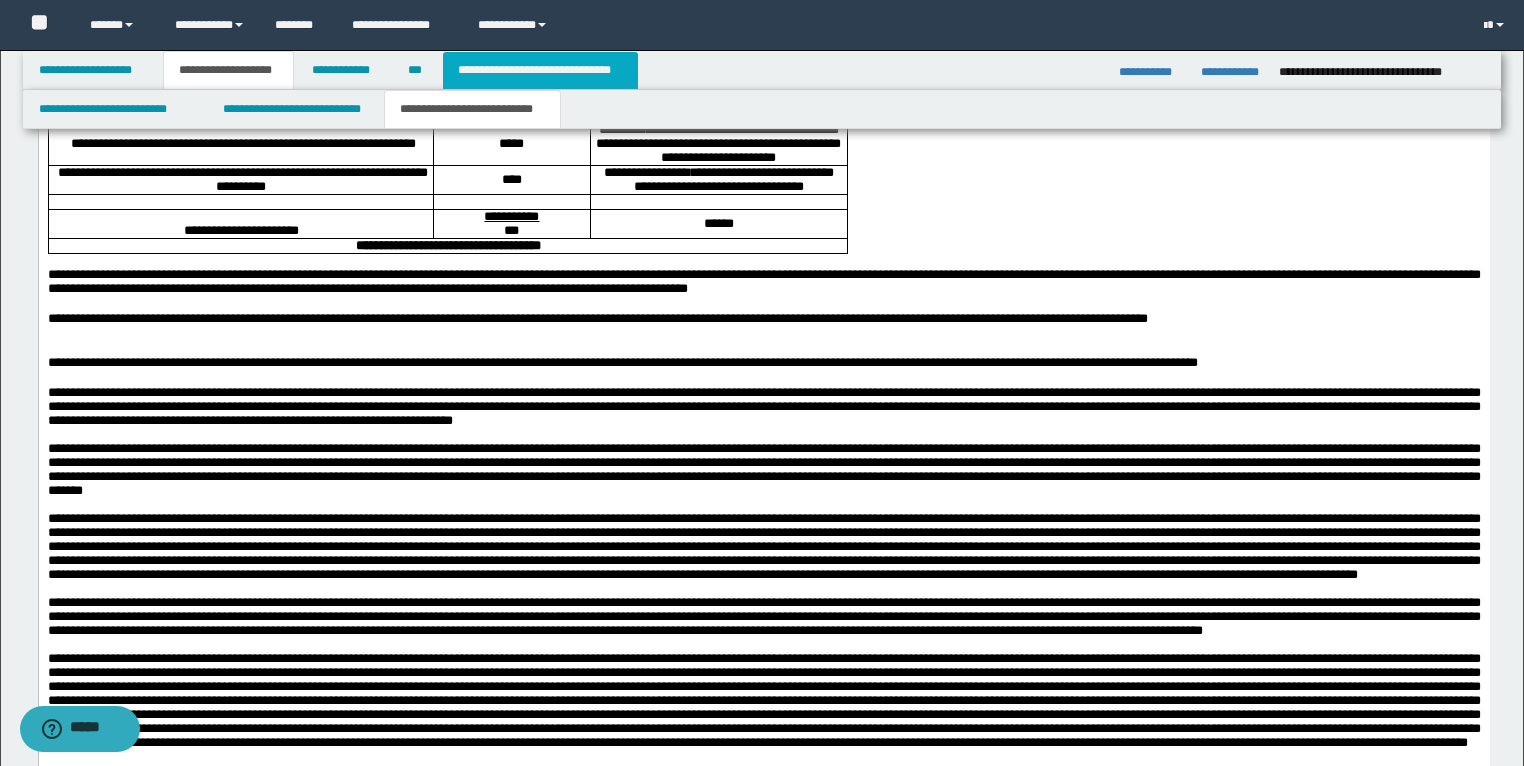 click on "**********" at bounding box center (540, 70) 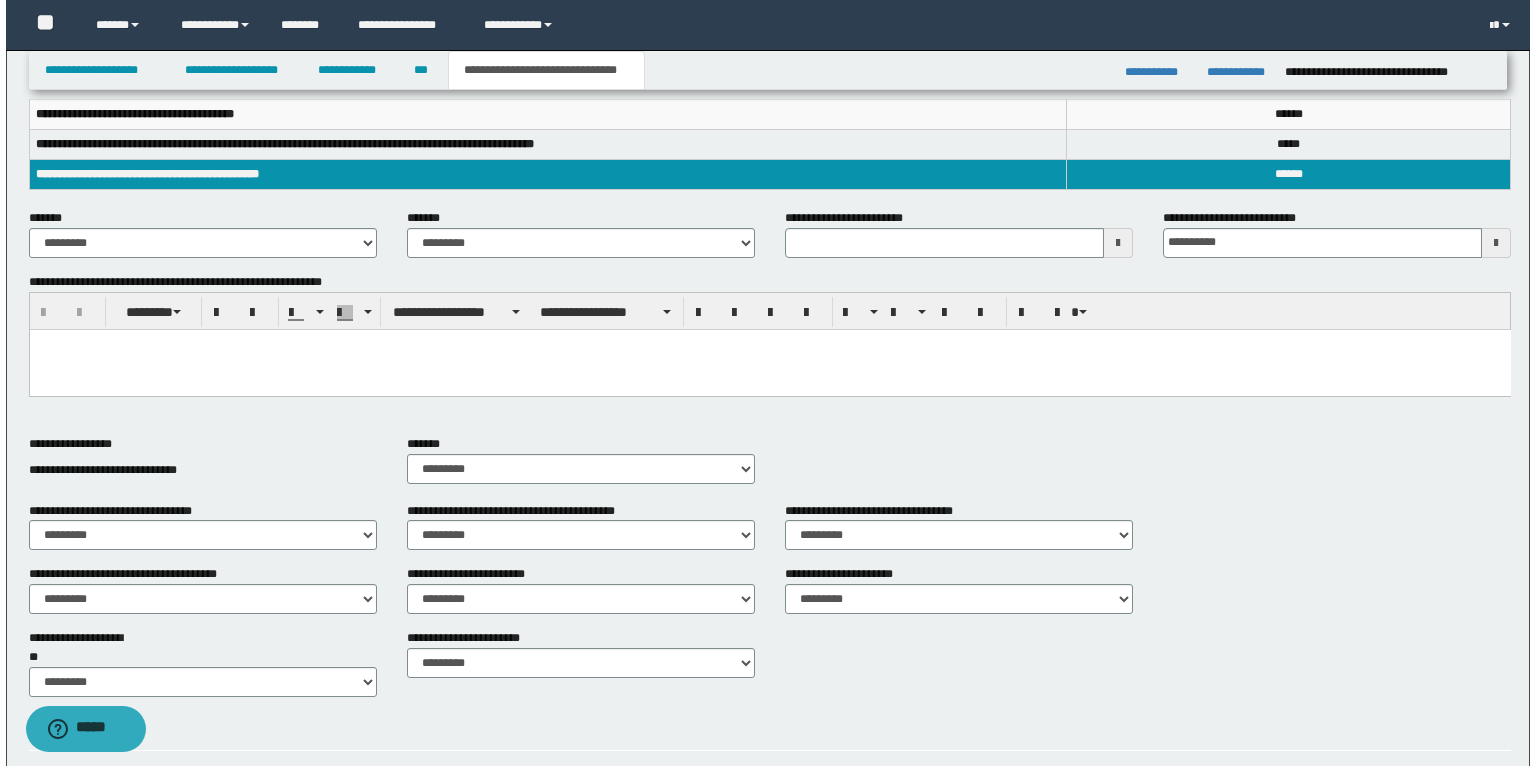 scroll, scrollTop: 0, scrollLeft: 0, axis: both 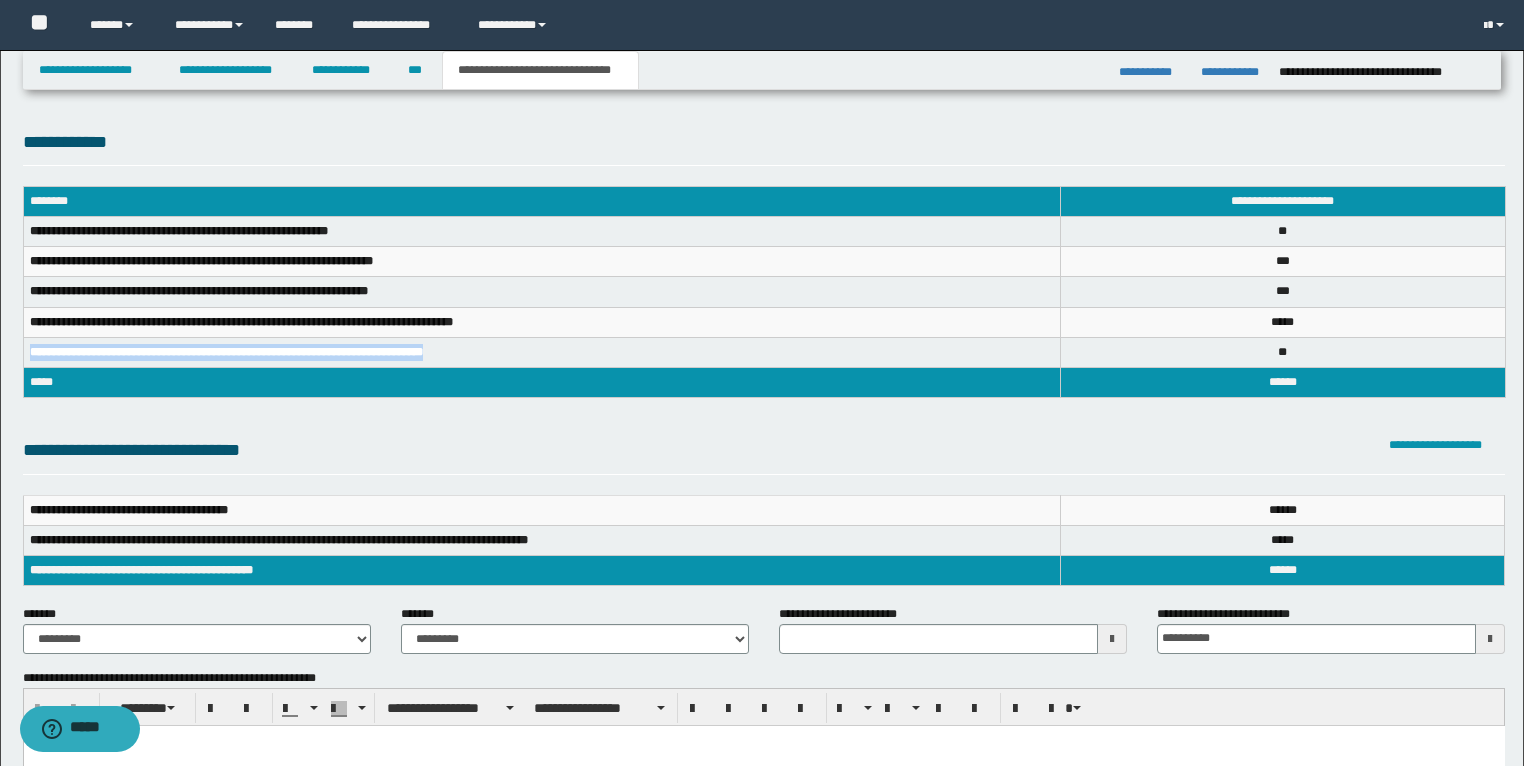 drag, startPoint x: 476, startPoint y: 352, endPoint x: 31, endPoint y: 357, distance: 445.02808 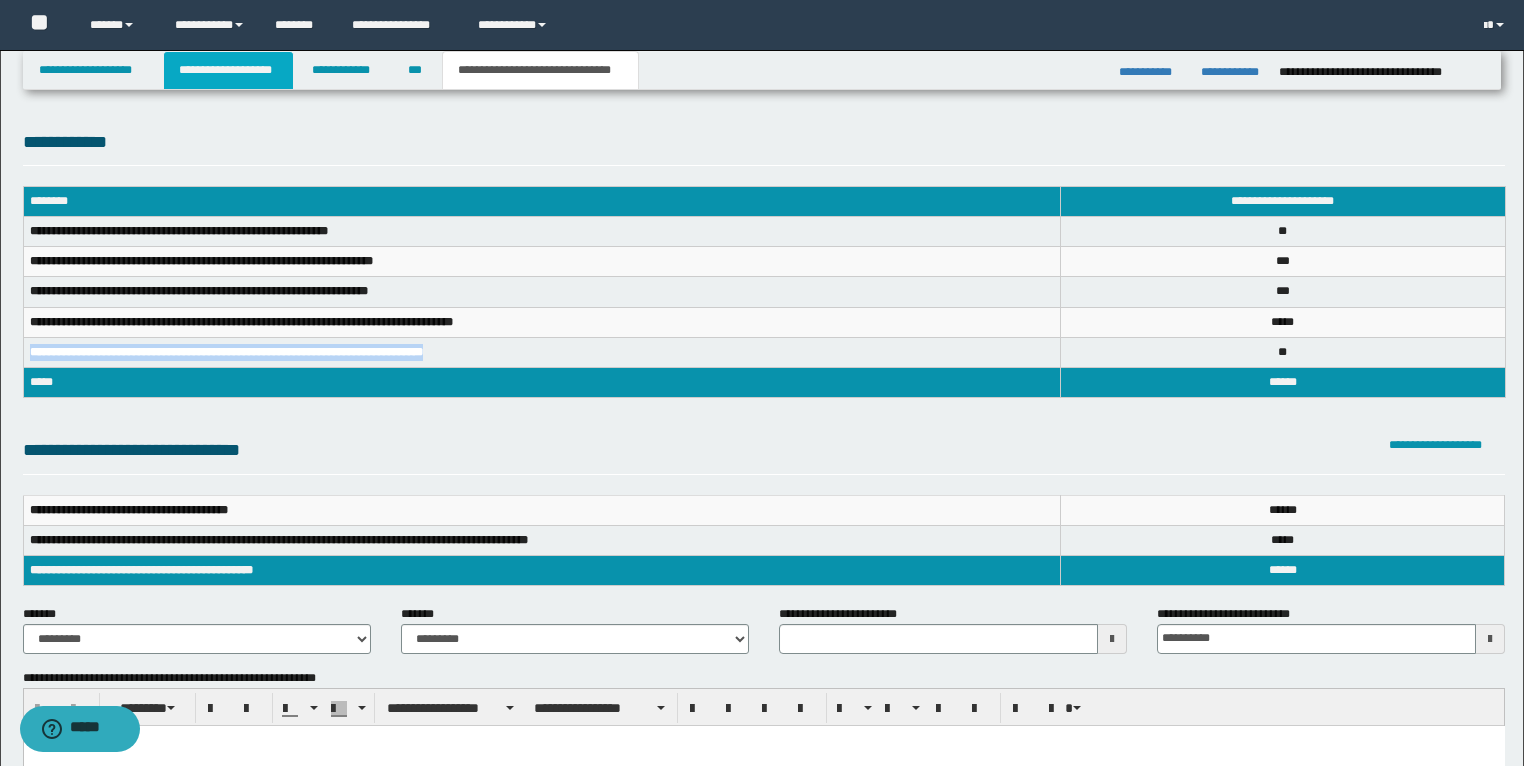 click on "**********" at bounding box center (228, 70) 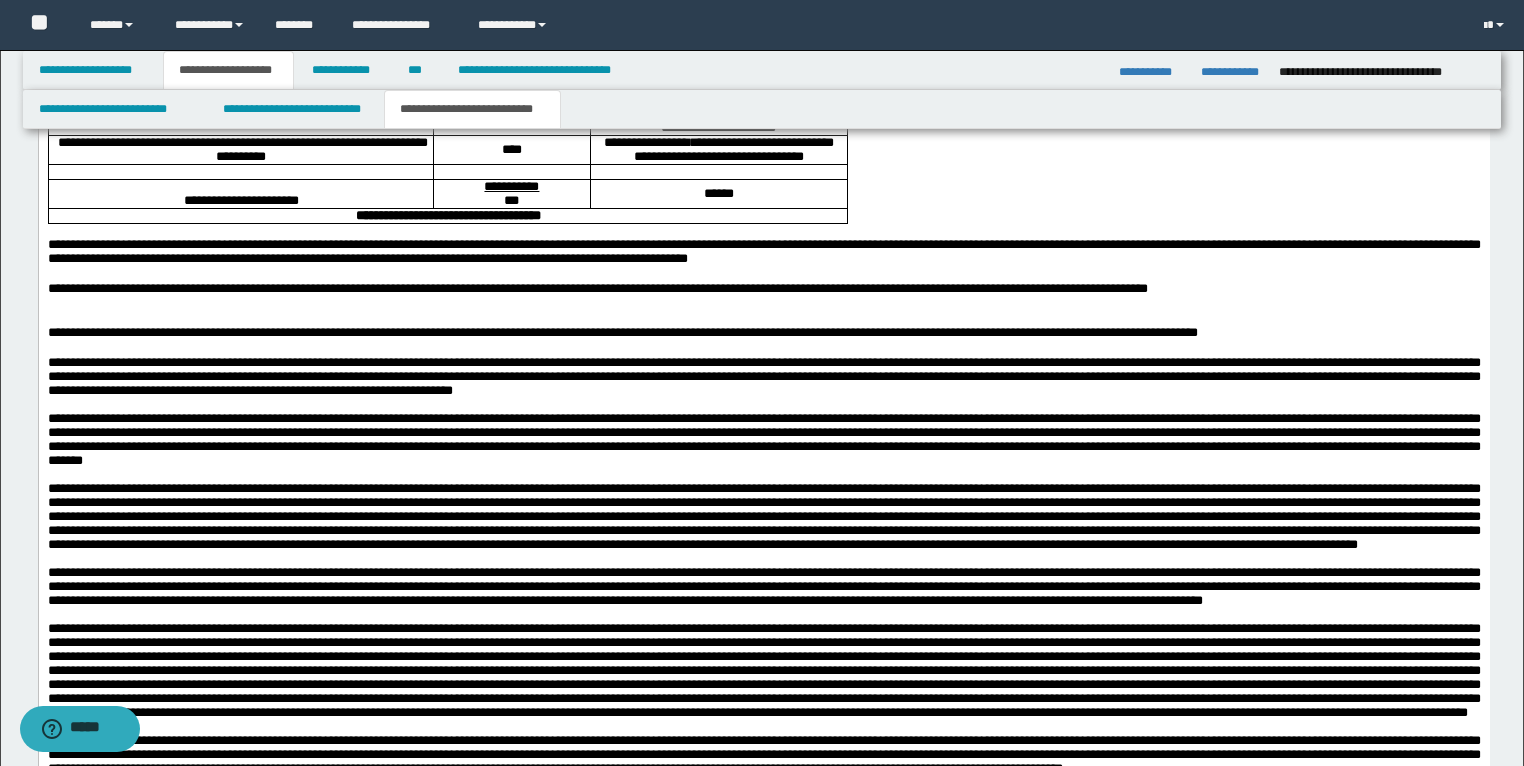 scroll, scrollTop: 3520, scrollLeft: 0, axis: vertical 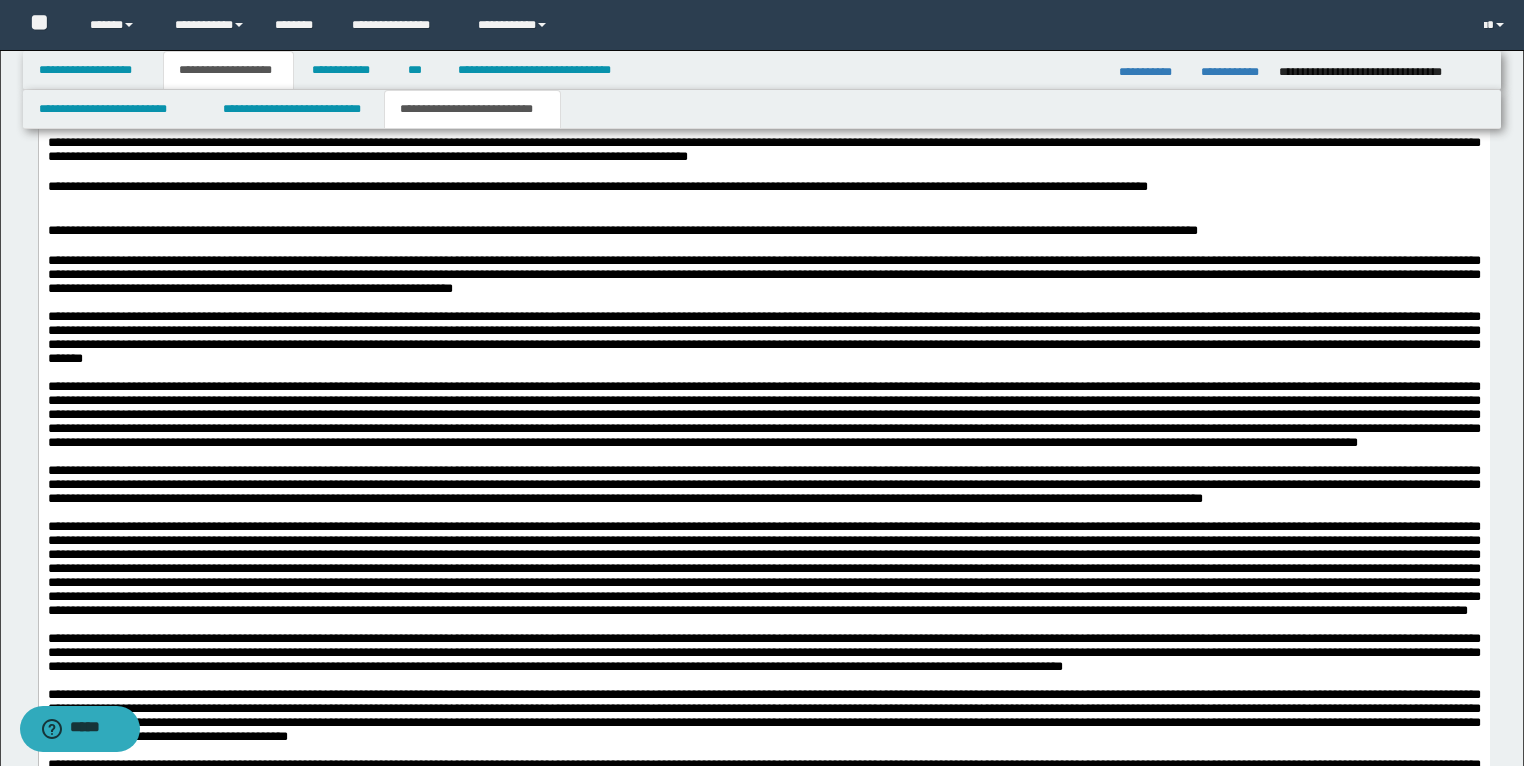 click at bounding box center (240, 70) 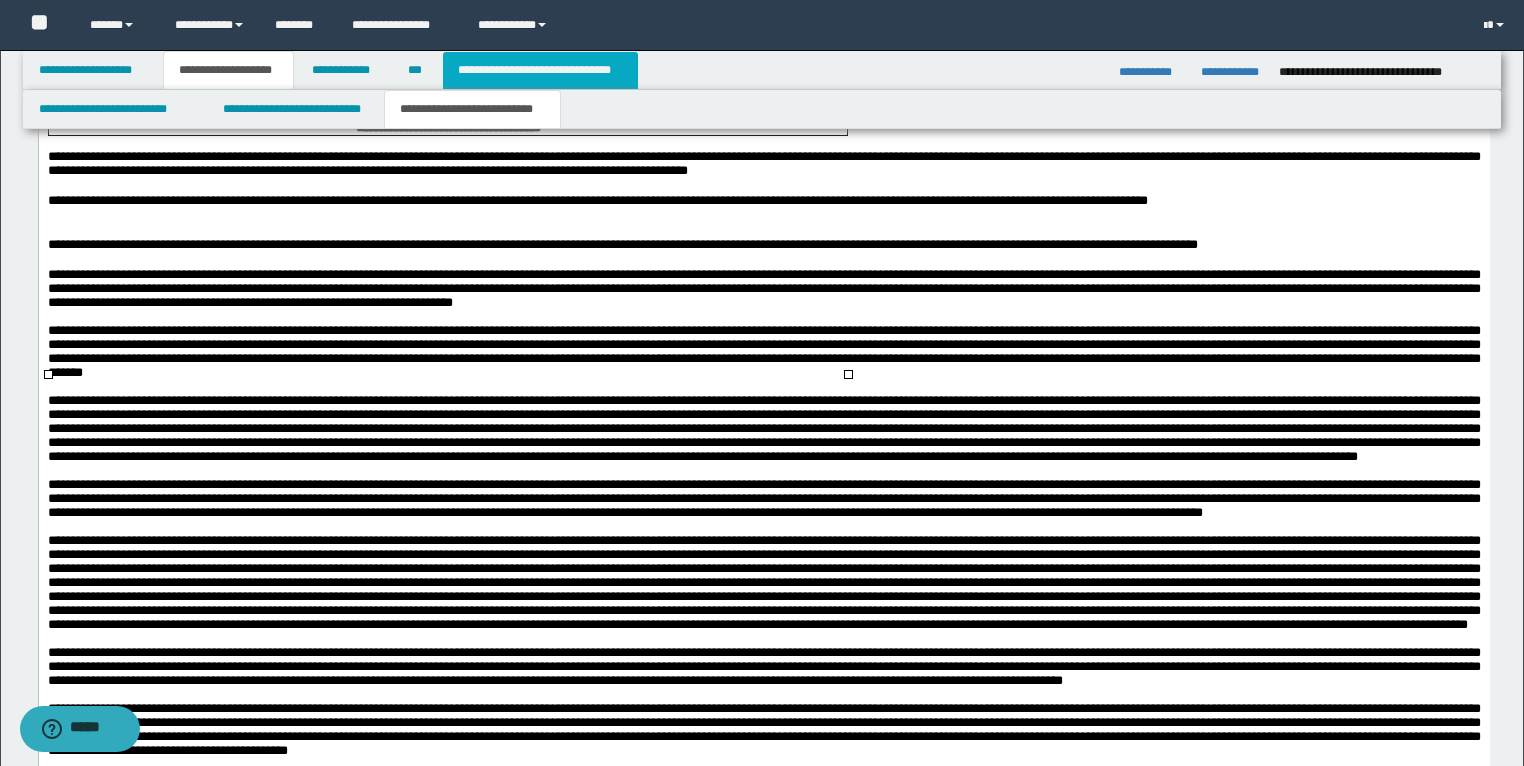click on "**********" at bounding box center [540, 70] 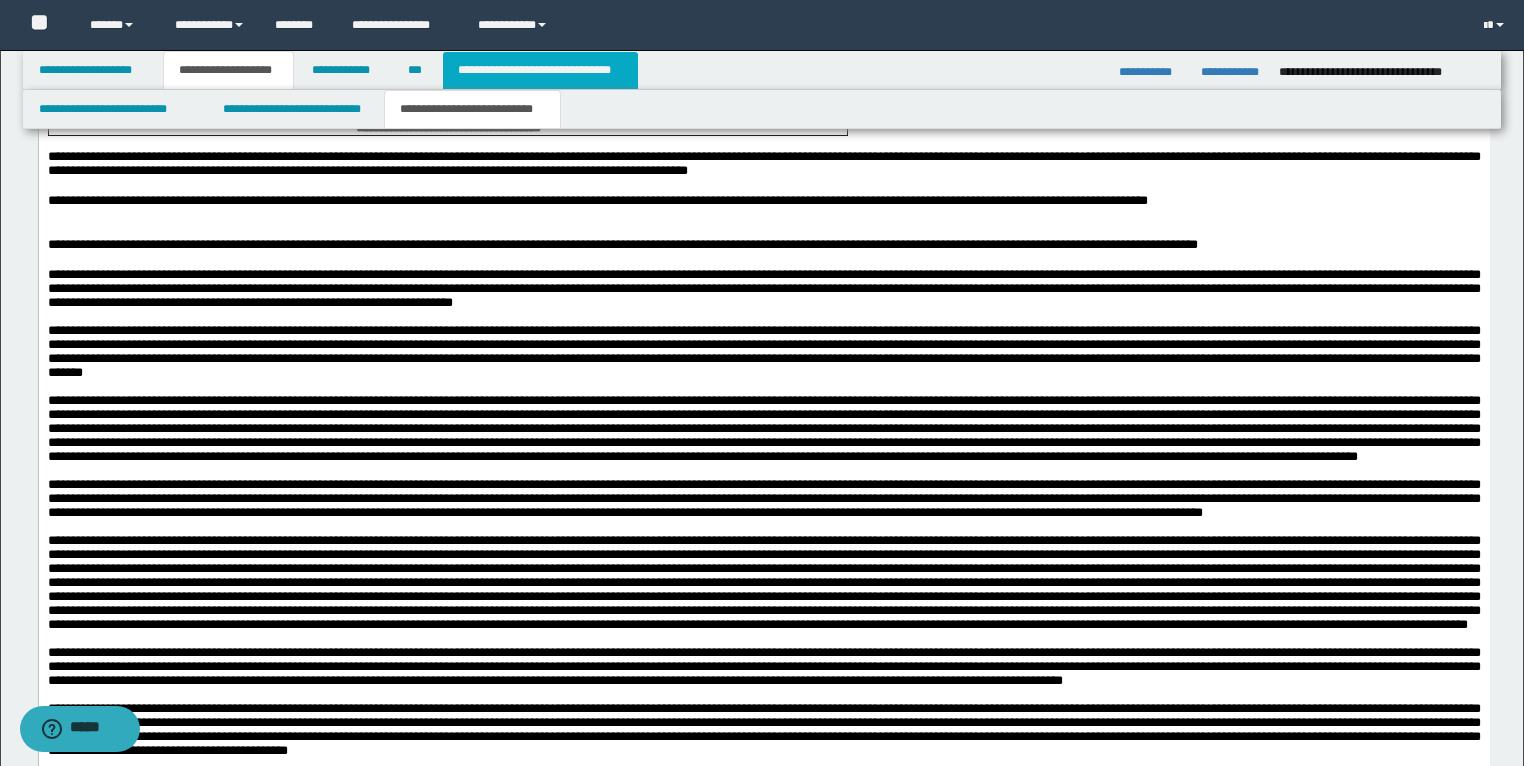 type 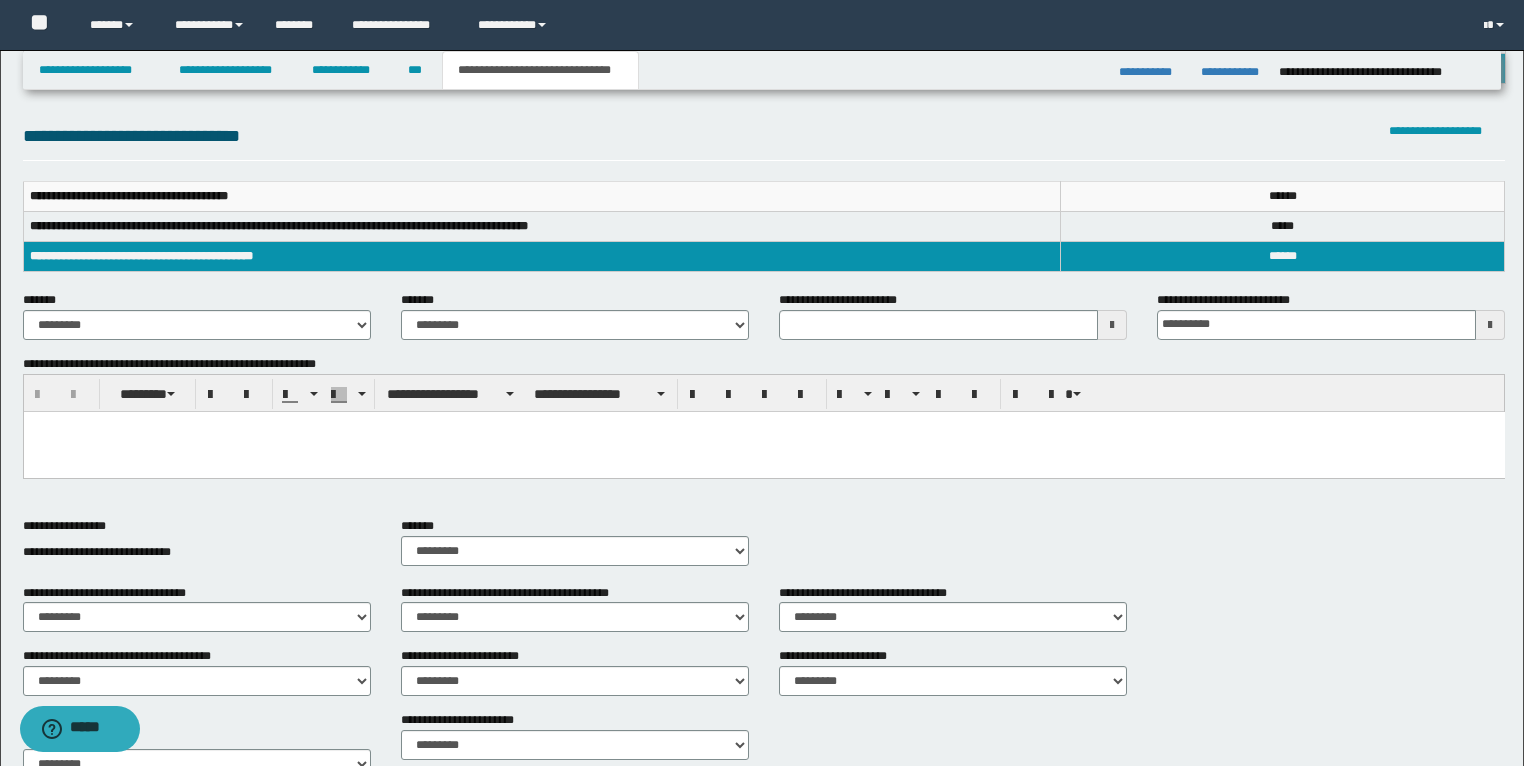 scroll, scrollTop: 0, scrollLeft: 0, axis: both 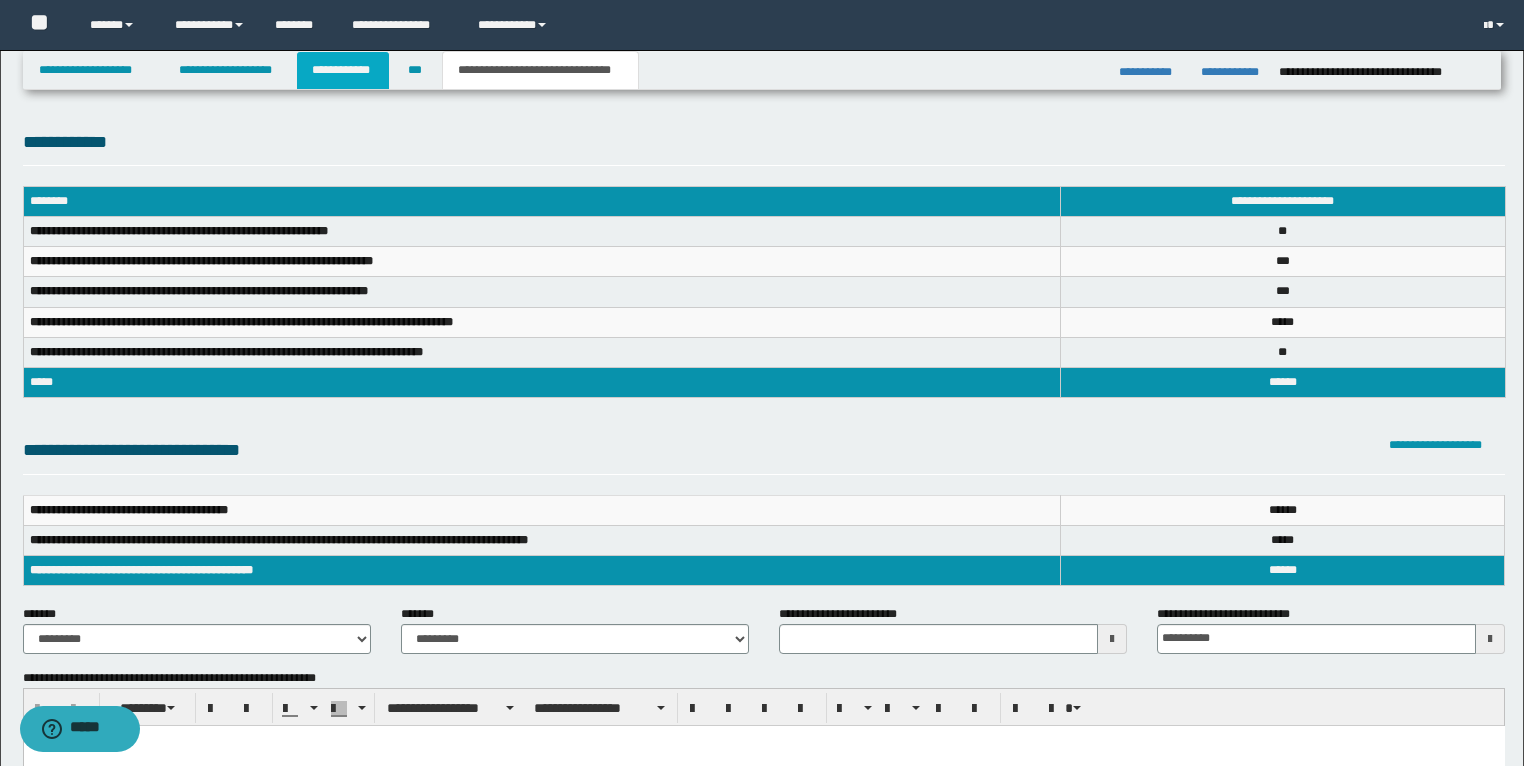 click on "**********" at bounding box center [343, 70] 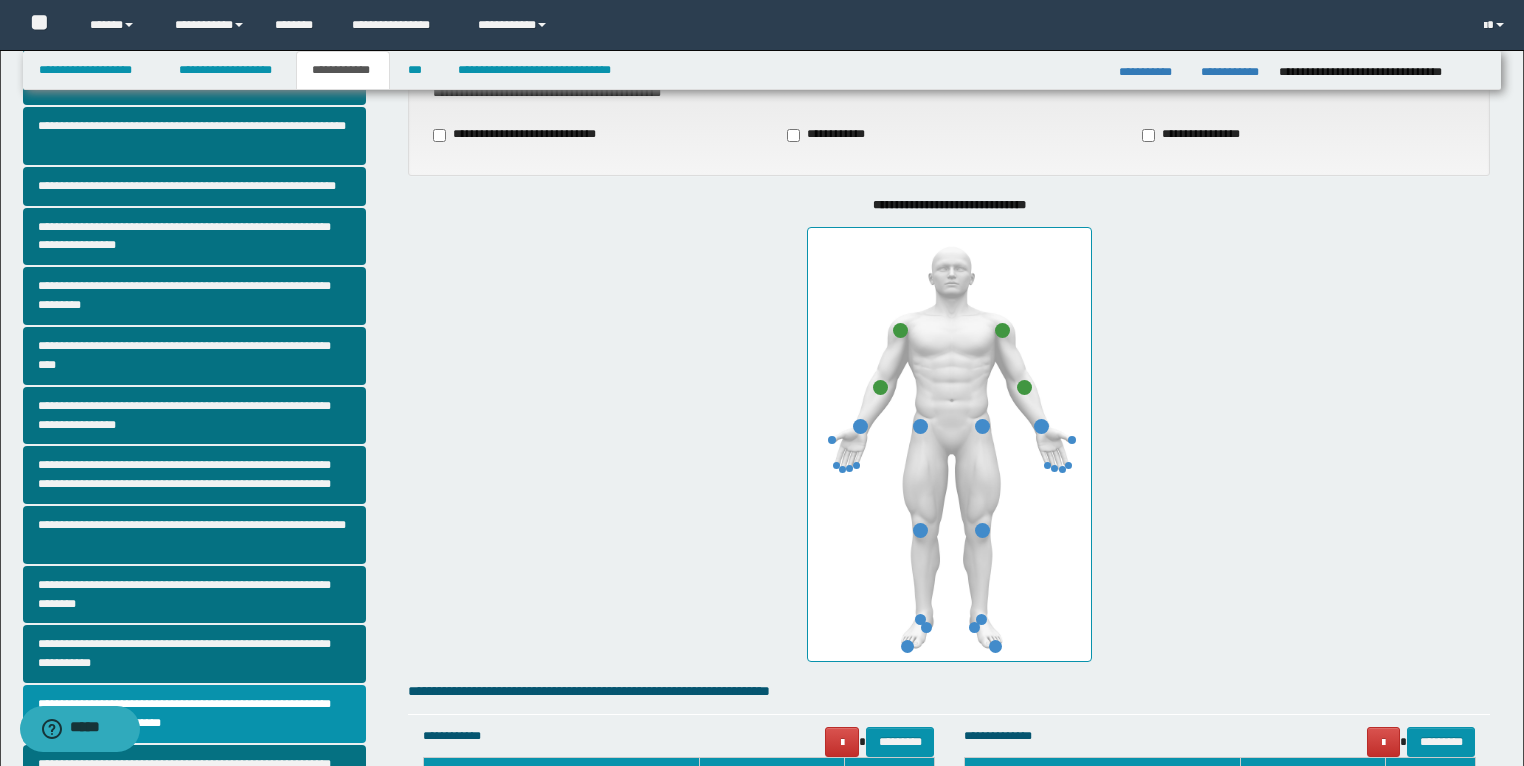 scroll, scrollTop: 480, scrollLeft: 0, axis: vertical 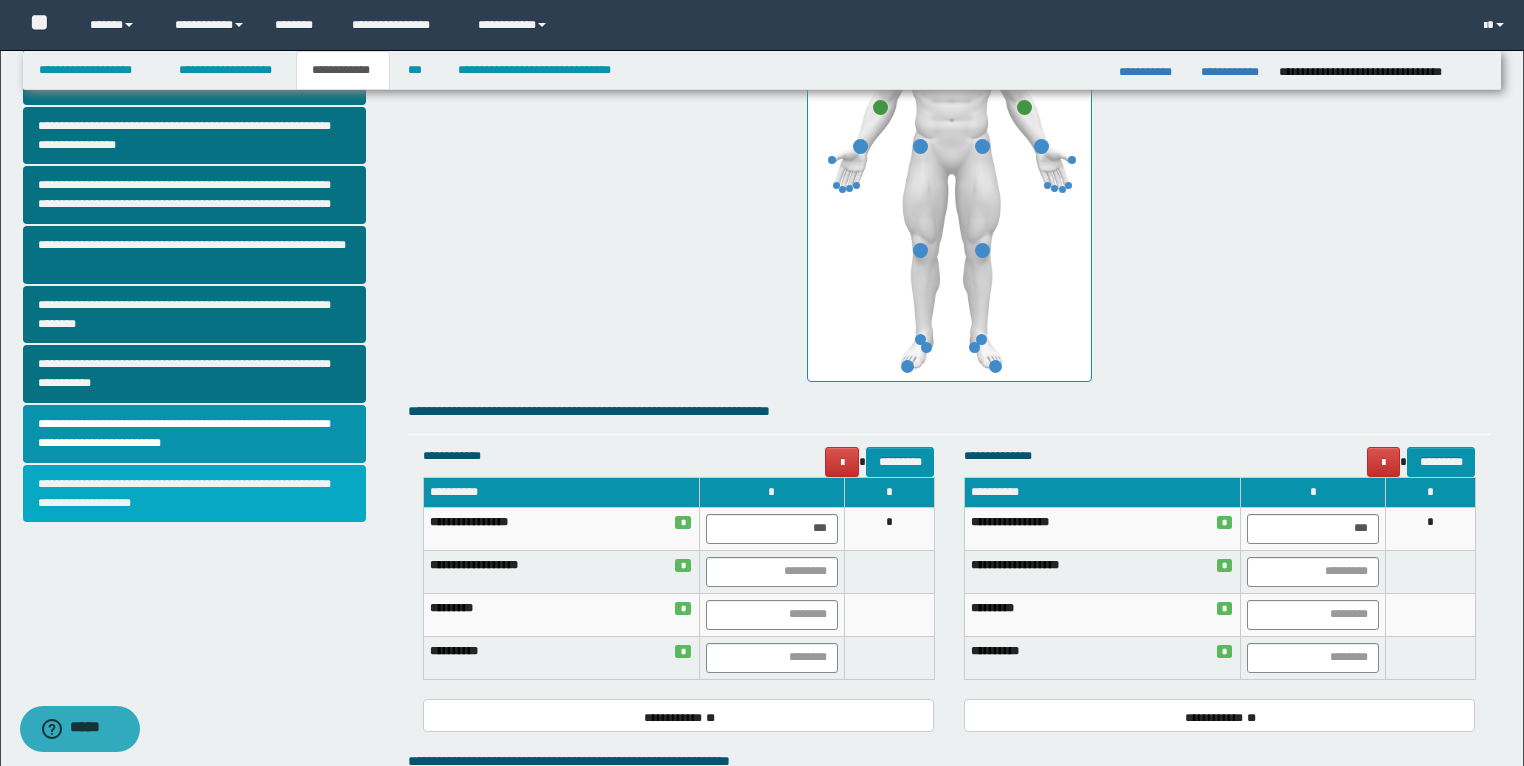 click on "**********" at bounding box center (195, 494) 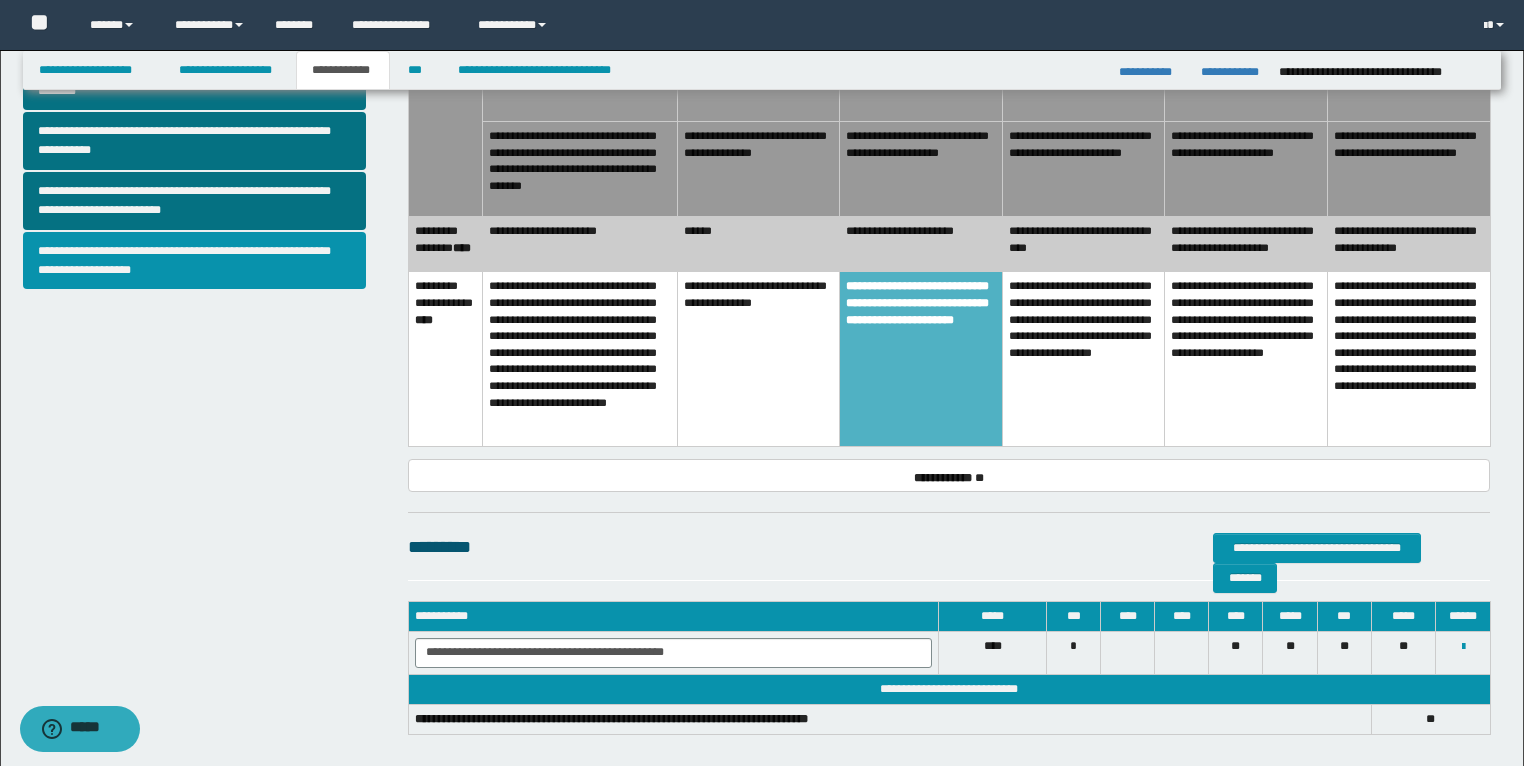 scroll, scrollTop: 720, scrollLeft: 0, axis: vertical 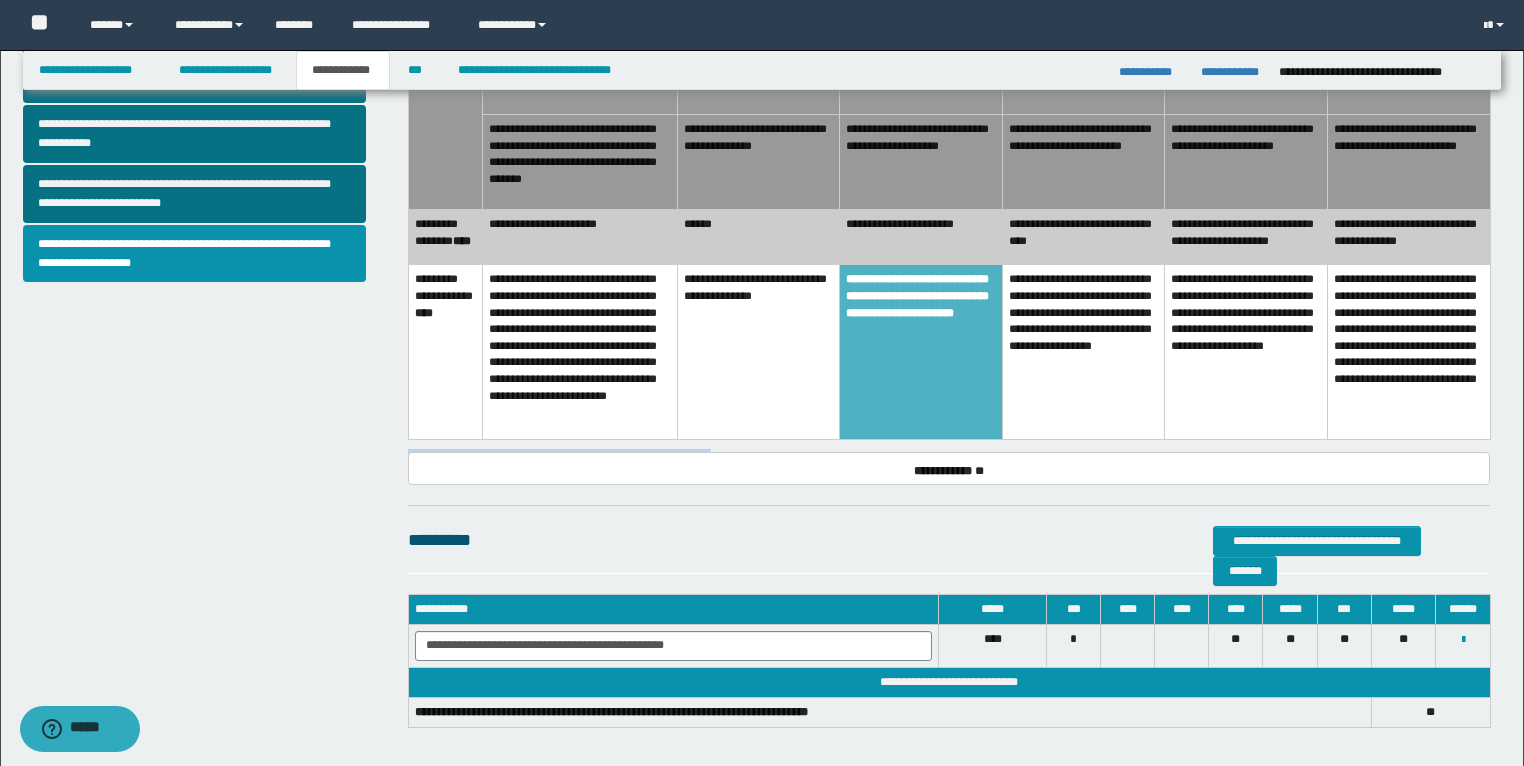 drag, startPoint x: 744, startPoint y: 427, endPoint x: 408, endPoint y: 412, distance: 336.33466 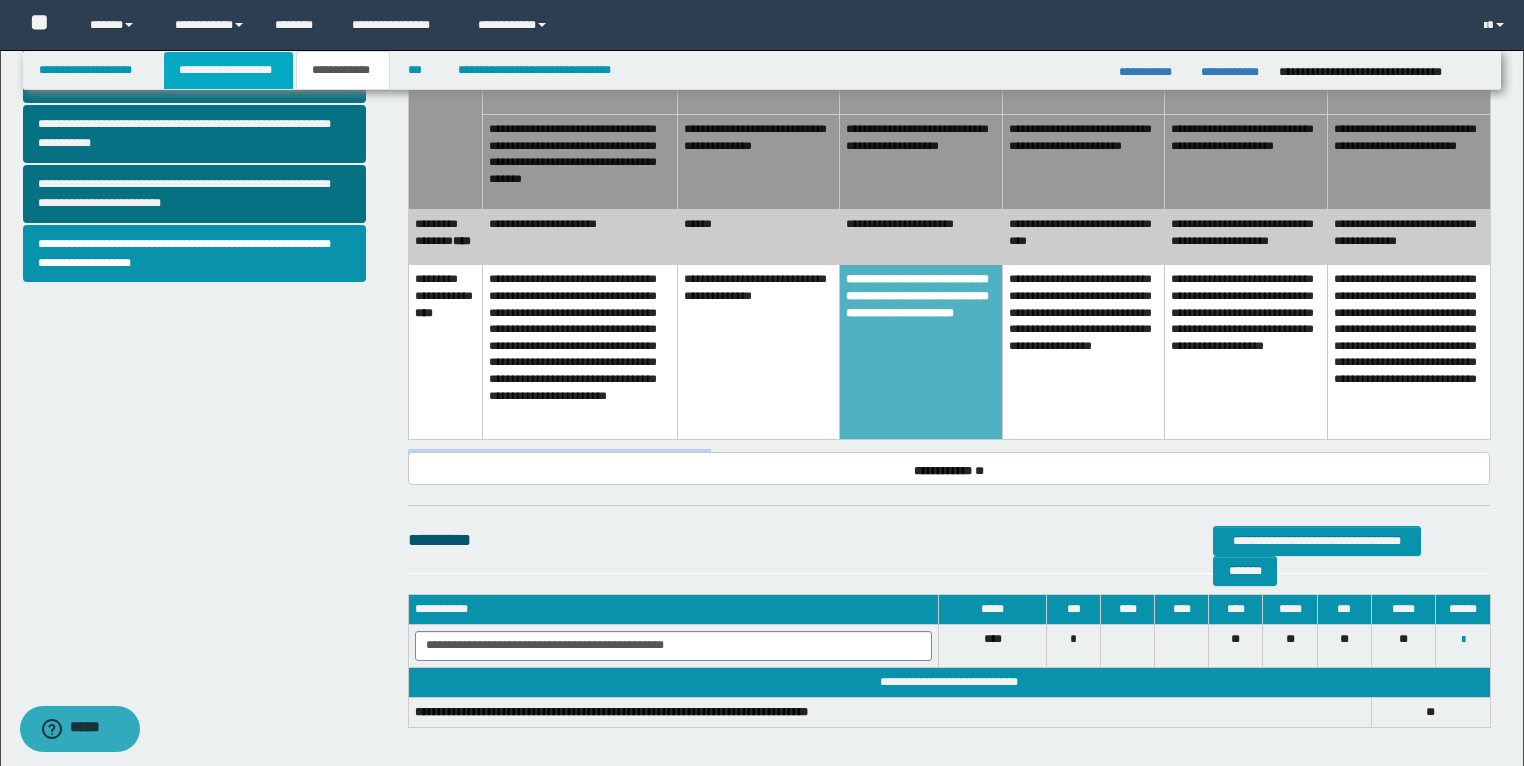 click on "**********" at bounding box center (228, 70) 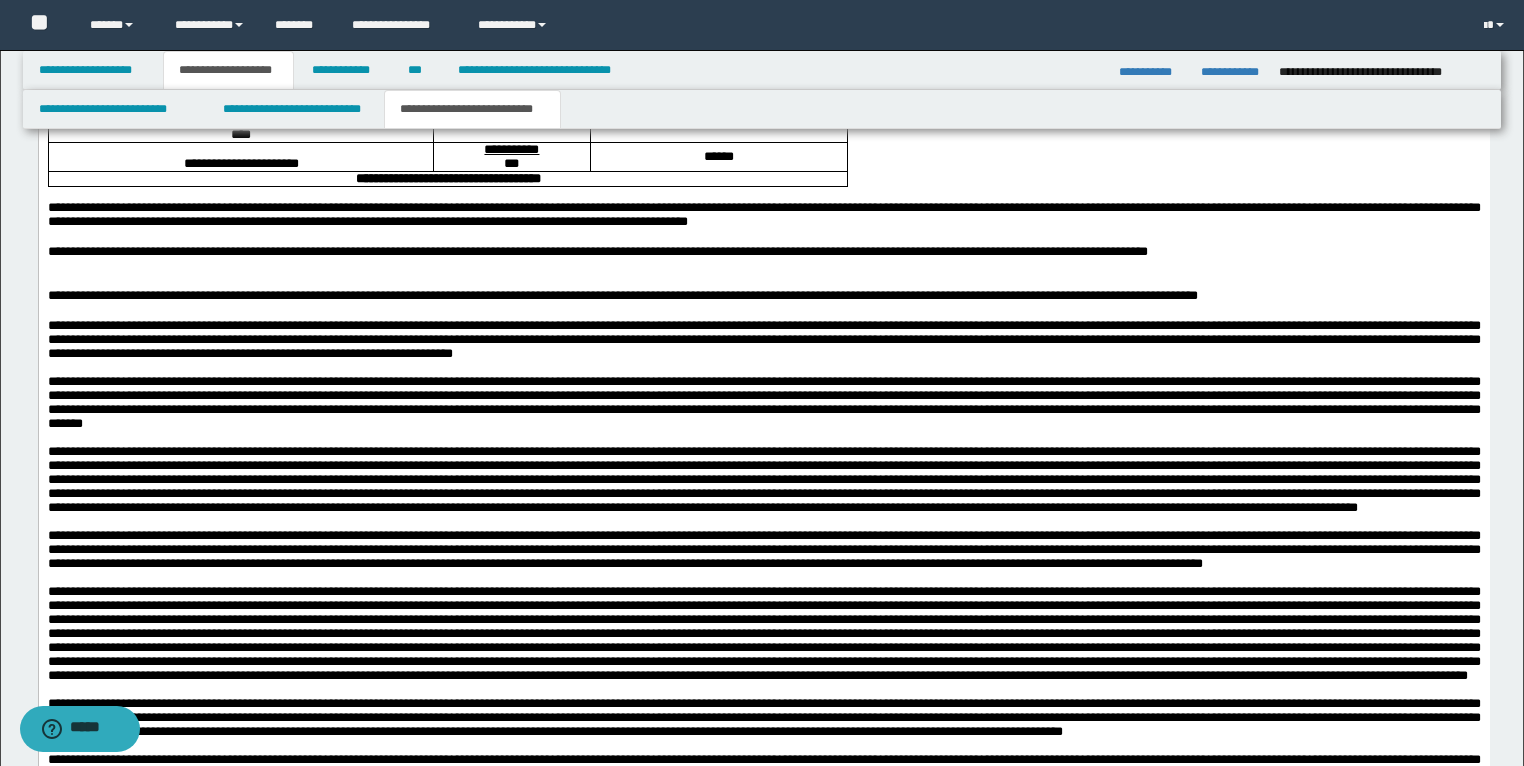 scroll, scrollTop: 3471, scrollLeft: 0, axis: vertical 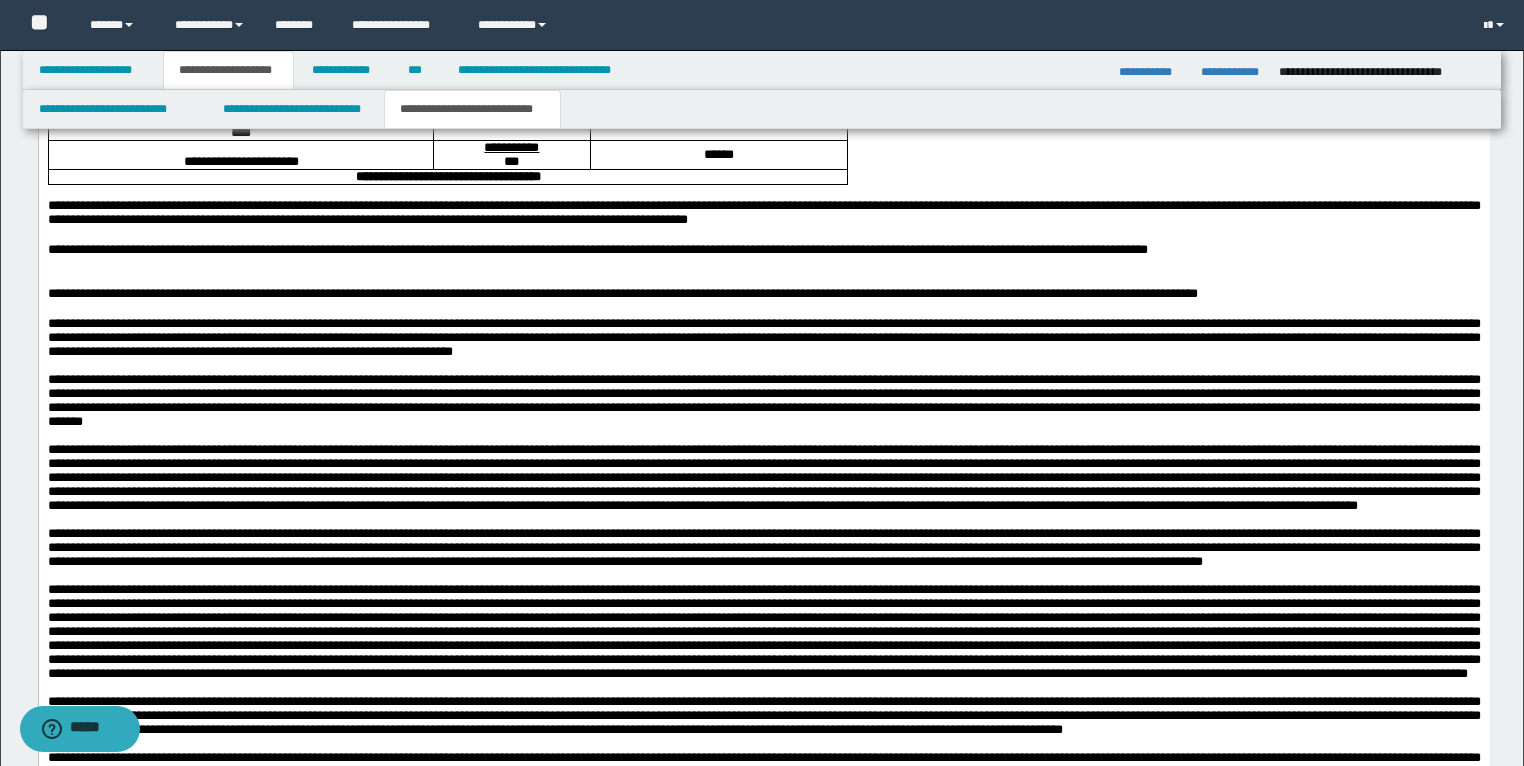 click at bounding box center (717, 126) 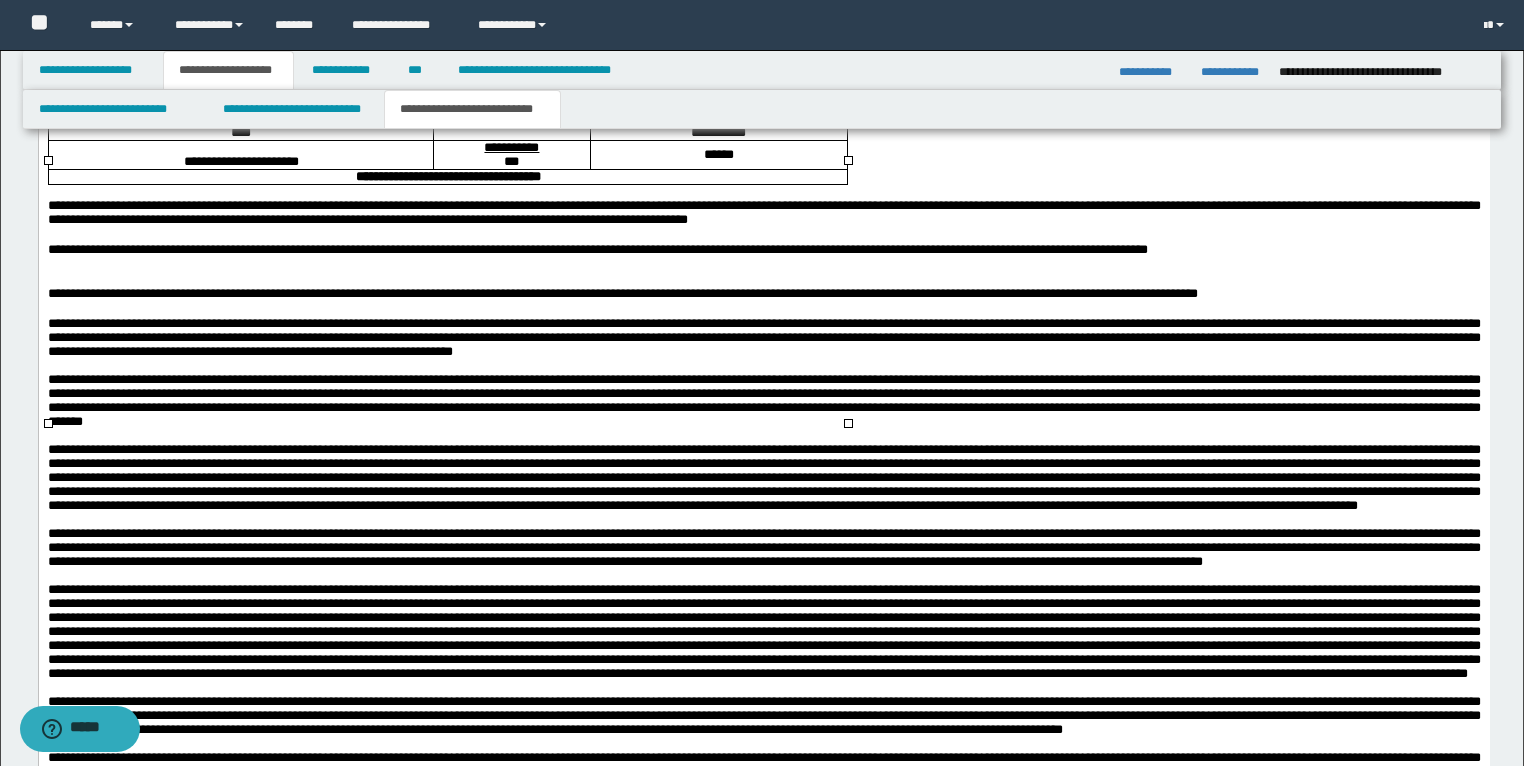 click on "**********" at bounding box center [763, 294] 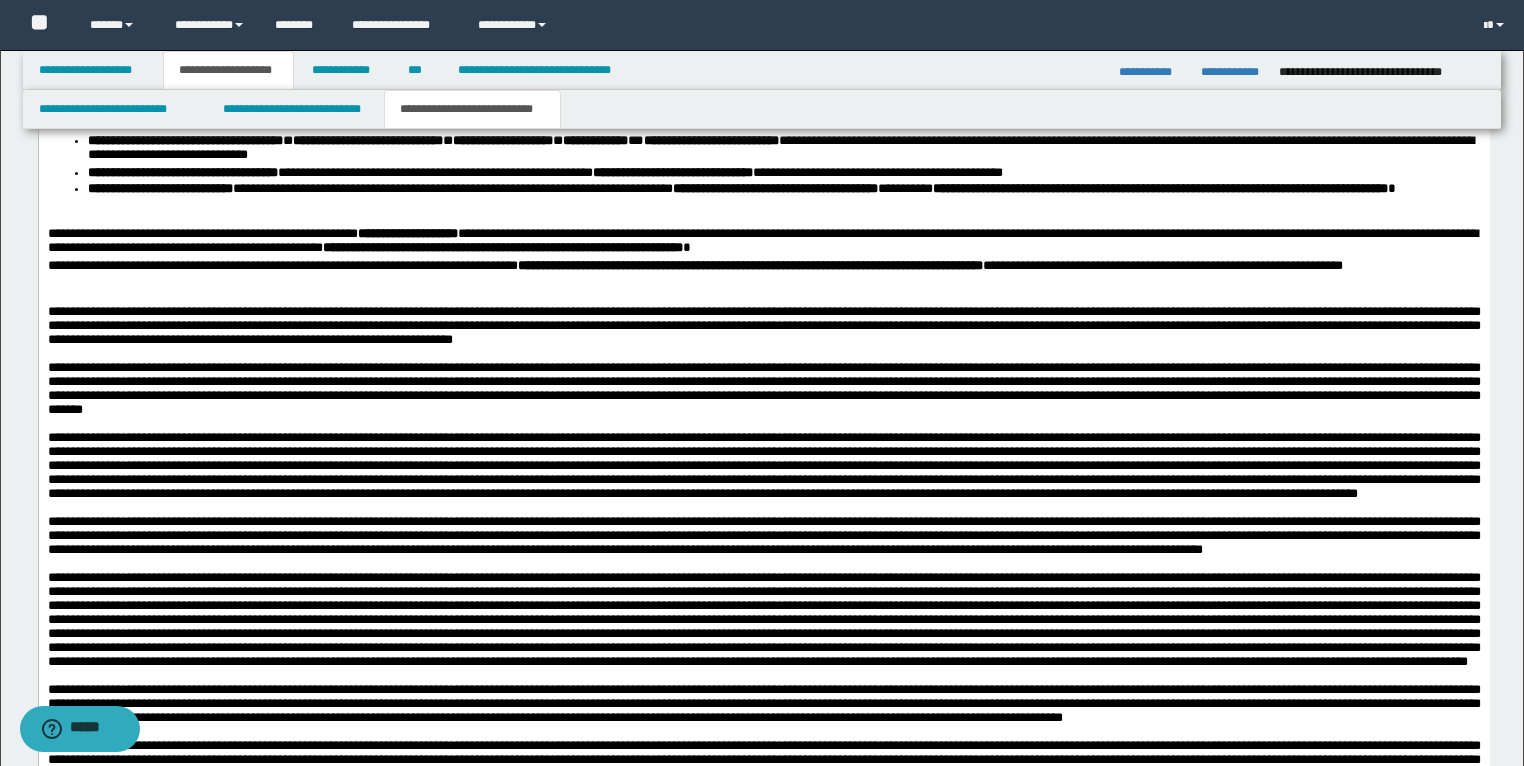 scroll, scrollTop: 3791, scrollLeft: 0, axis: vertical 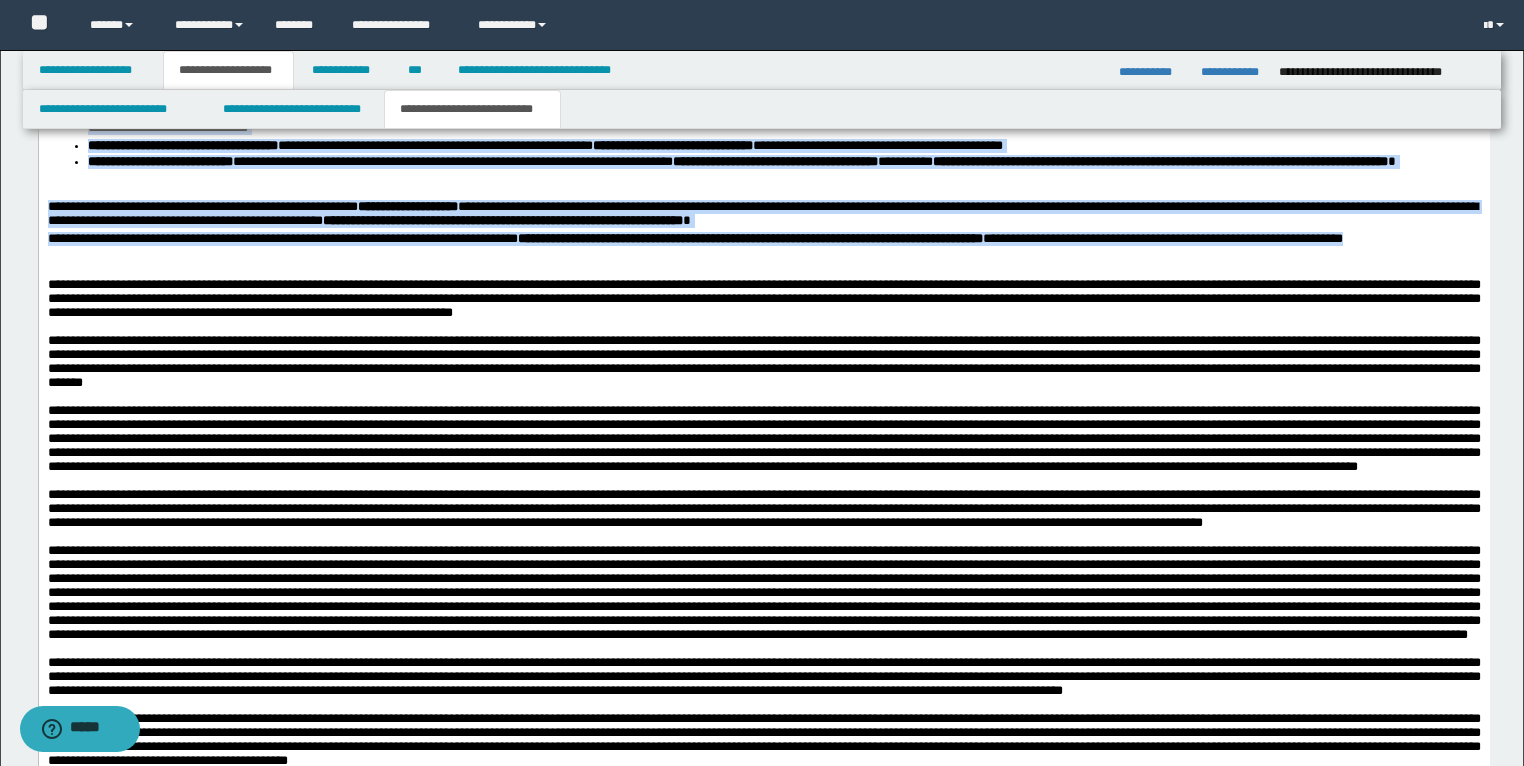 drag, startPoint x: 1435, startPoint y: 507, endPoint x: 19, endPoint y: 265, distance: 1436.5305 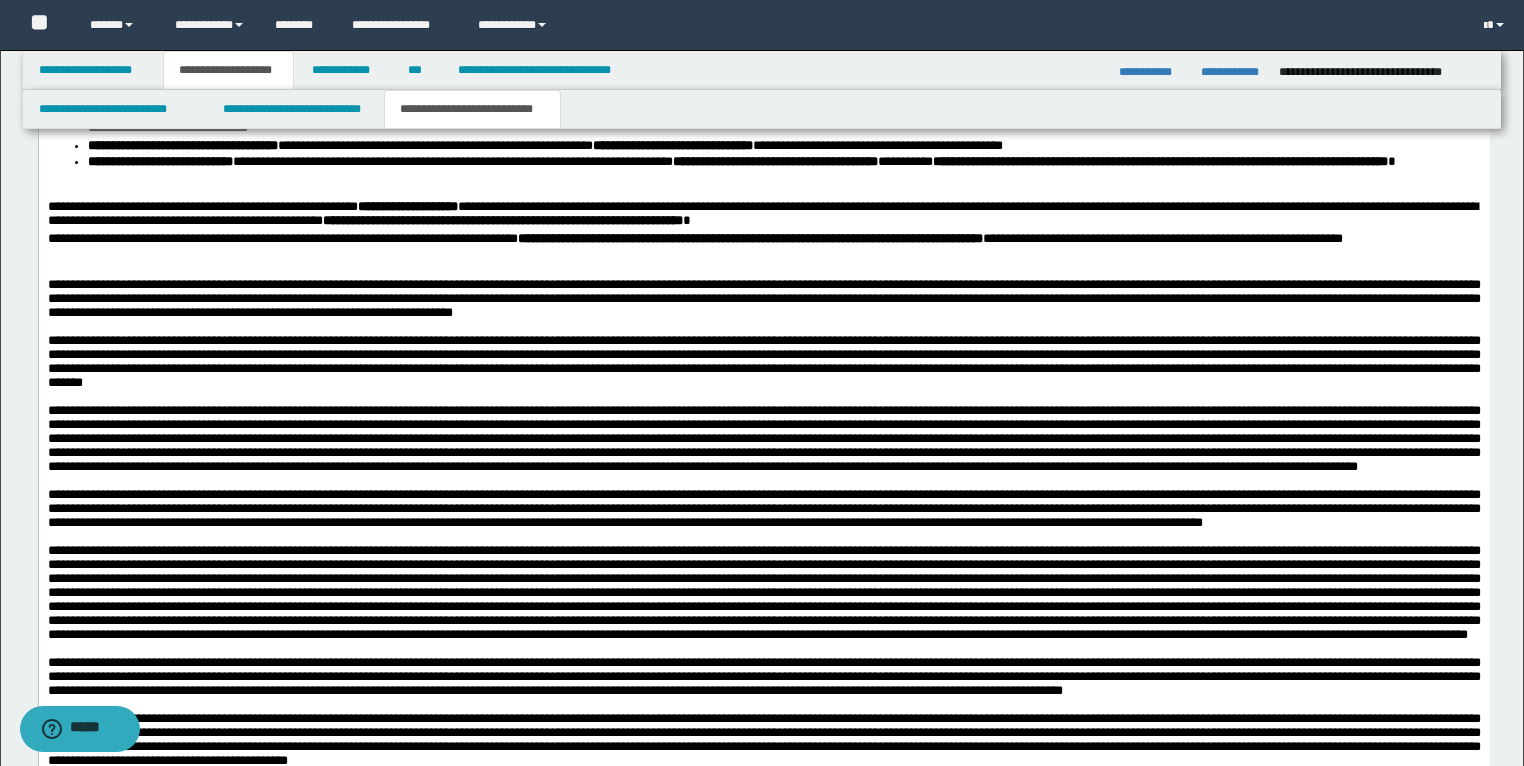 click on "**********" at bounding box center (763, -26) 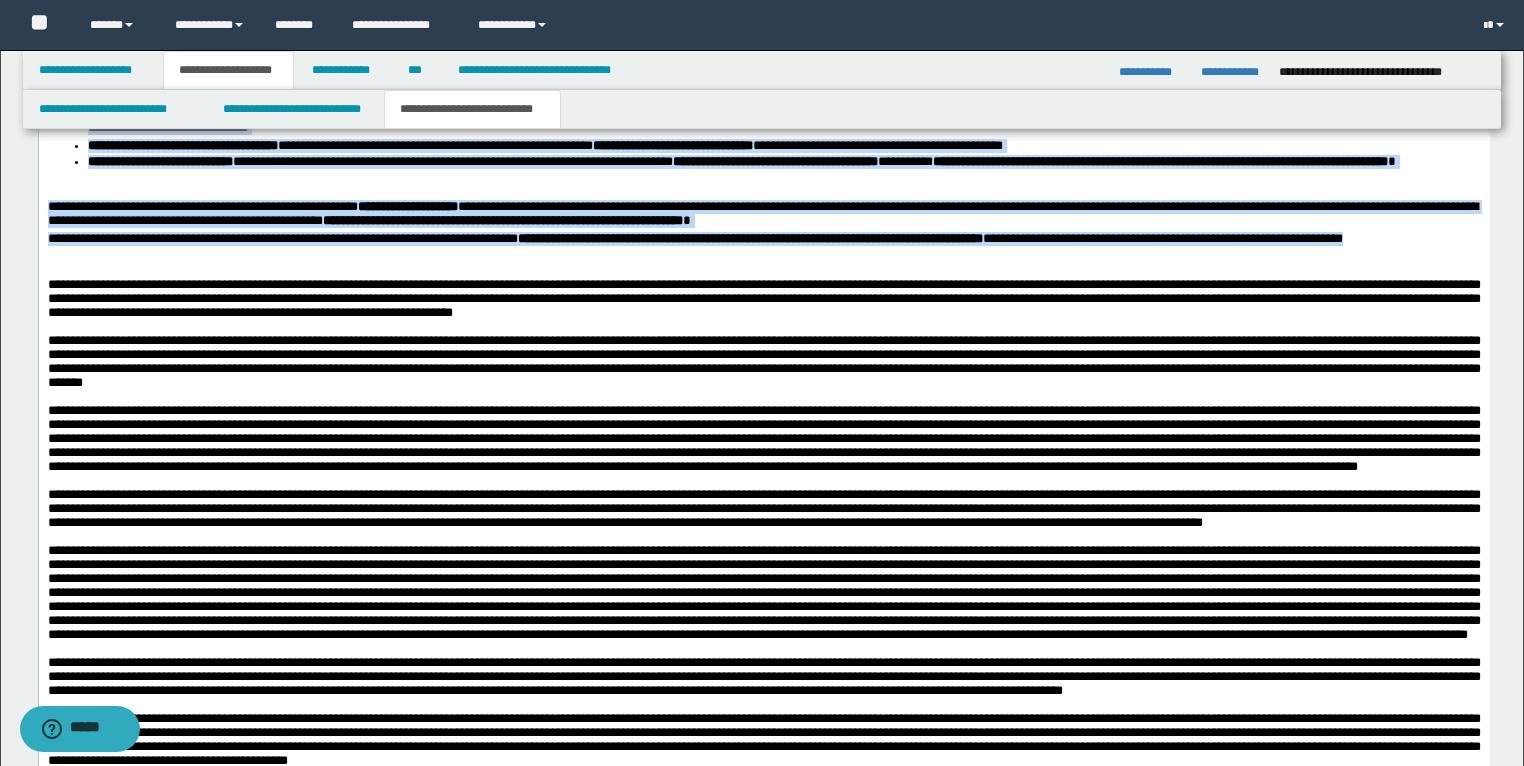 drag, startPoint x: 50, startPoint y: 222, endPoint x: 1449, endPoint y: 501, distance: 1426.549 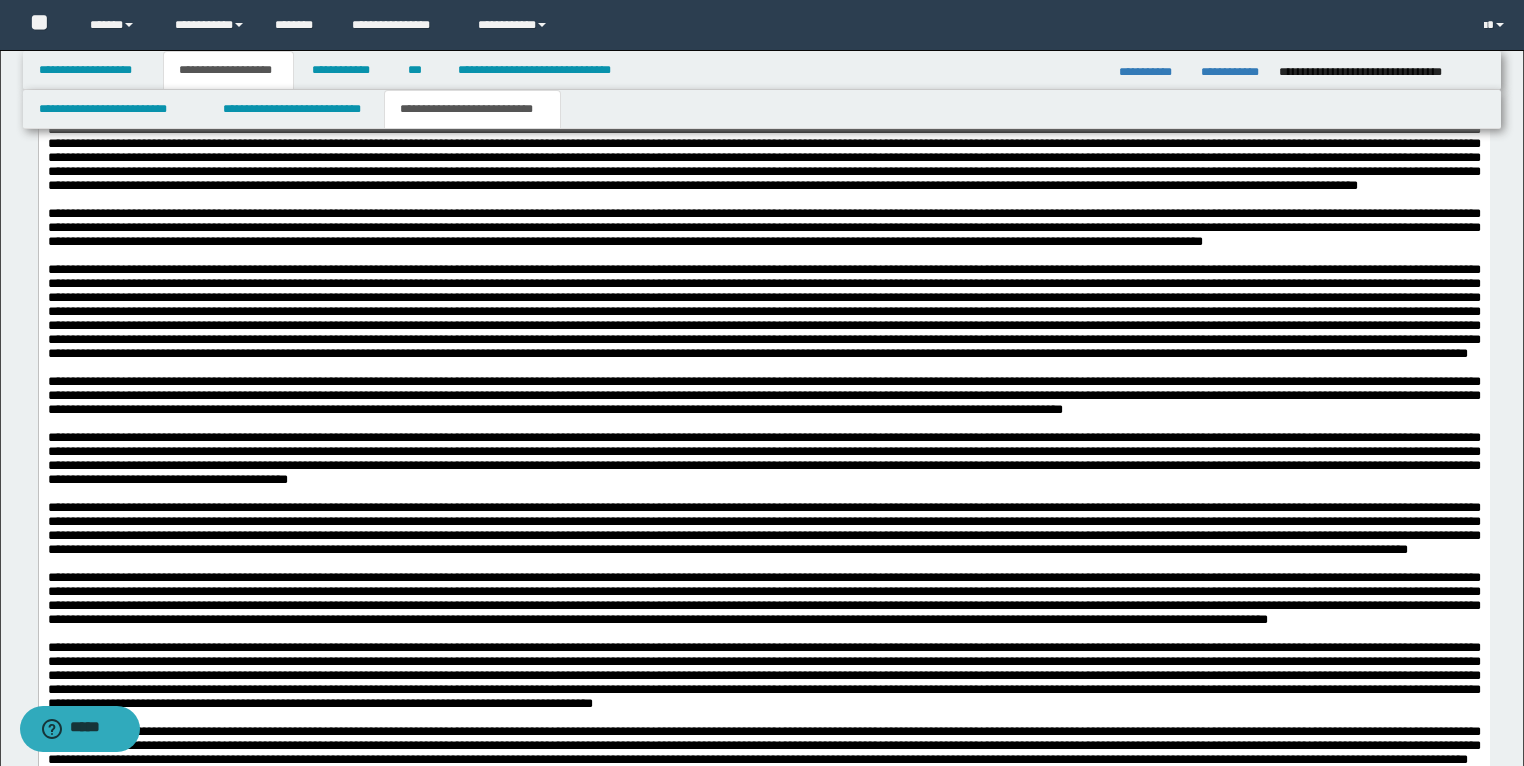 click at bounding box center [763, -26] 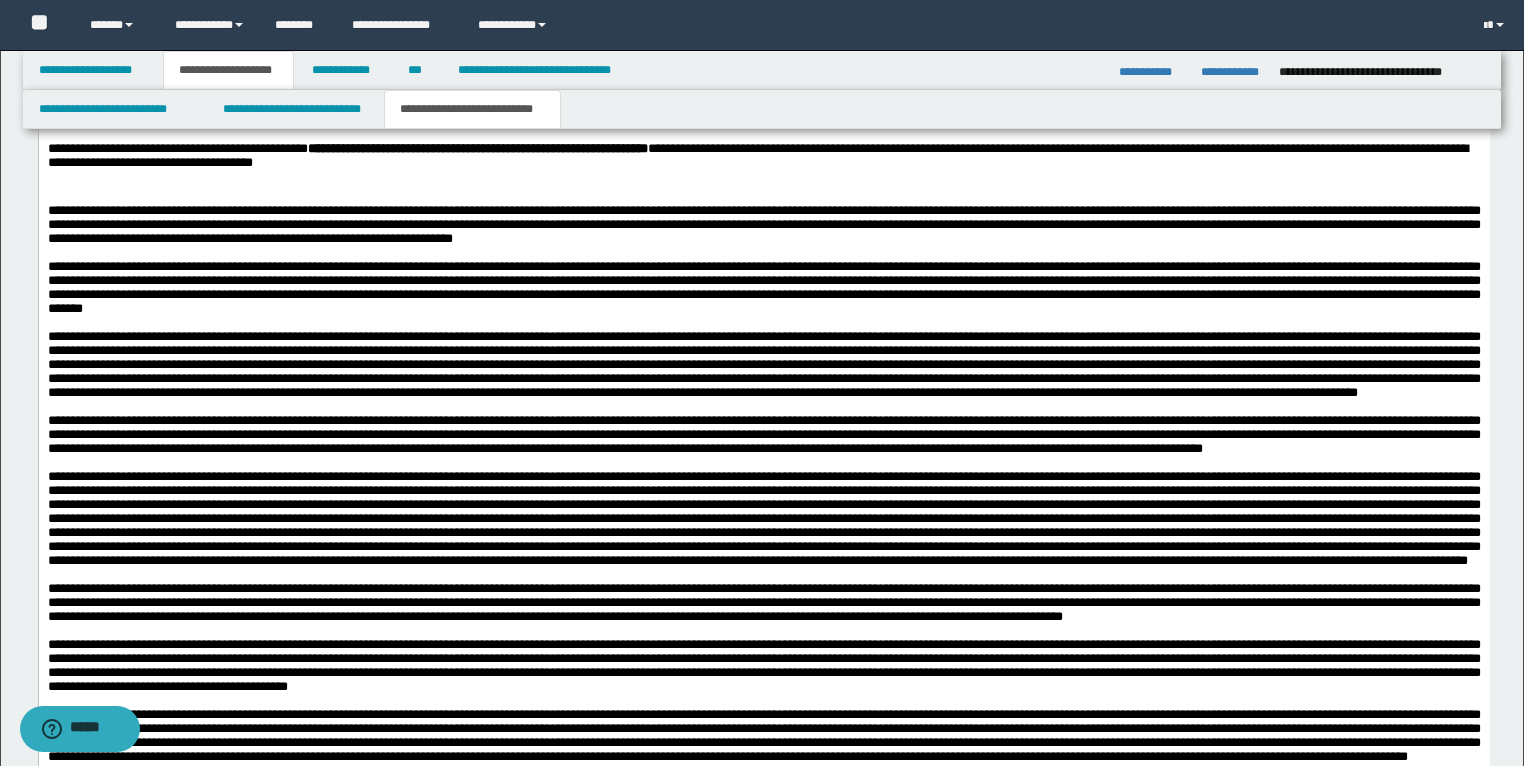 scroll, scrollTop: 3871, scrollLeft: 0, axis: vertical 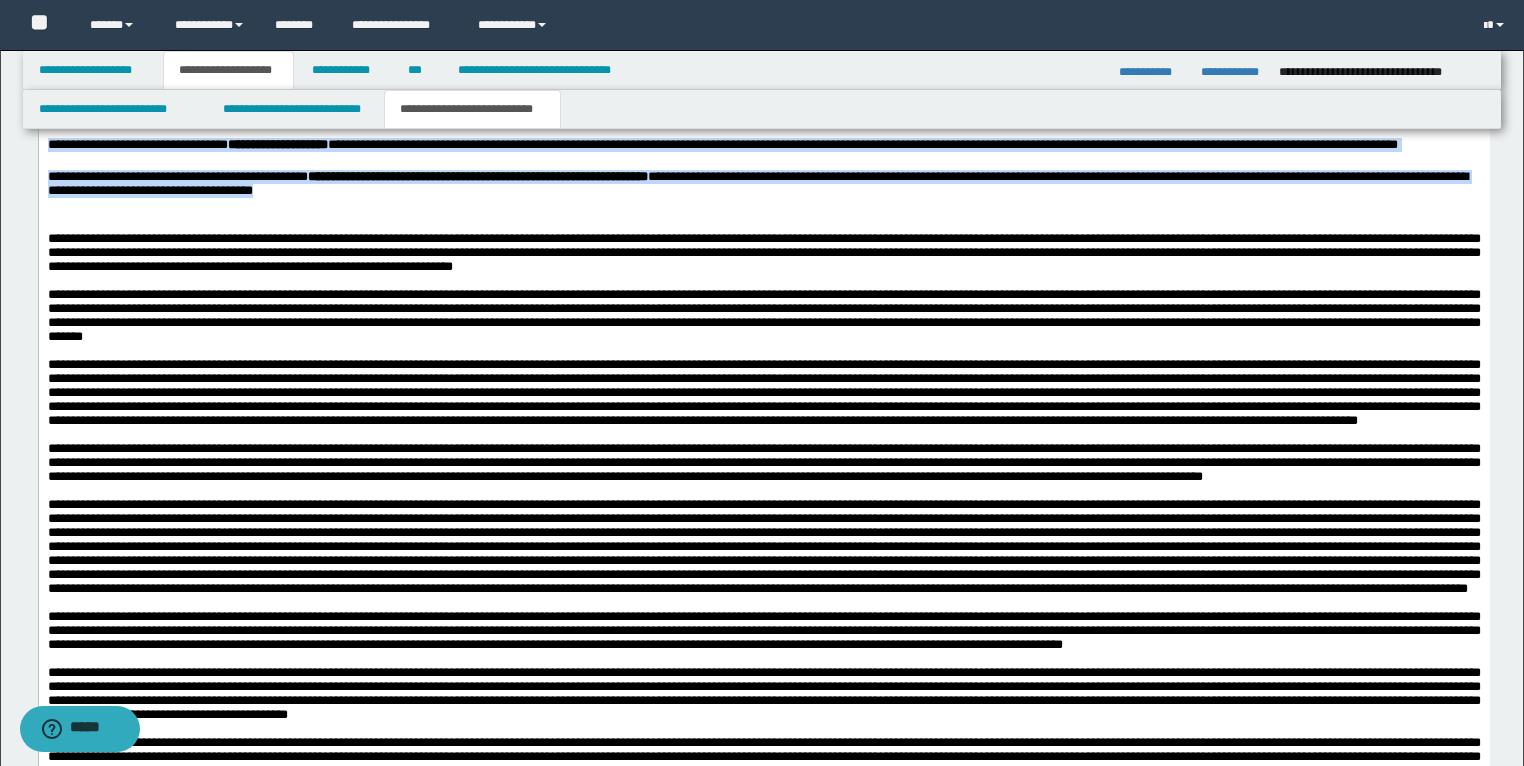 drag, startPoint x: 287, startPoint y: 351, endPoint x: 43, endPoint y: 148, distance: 317.40353 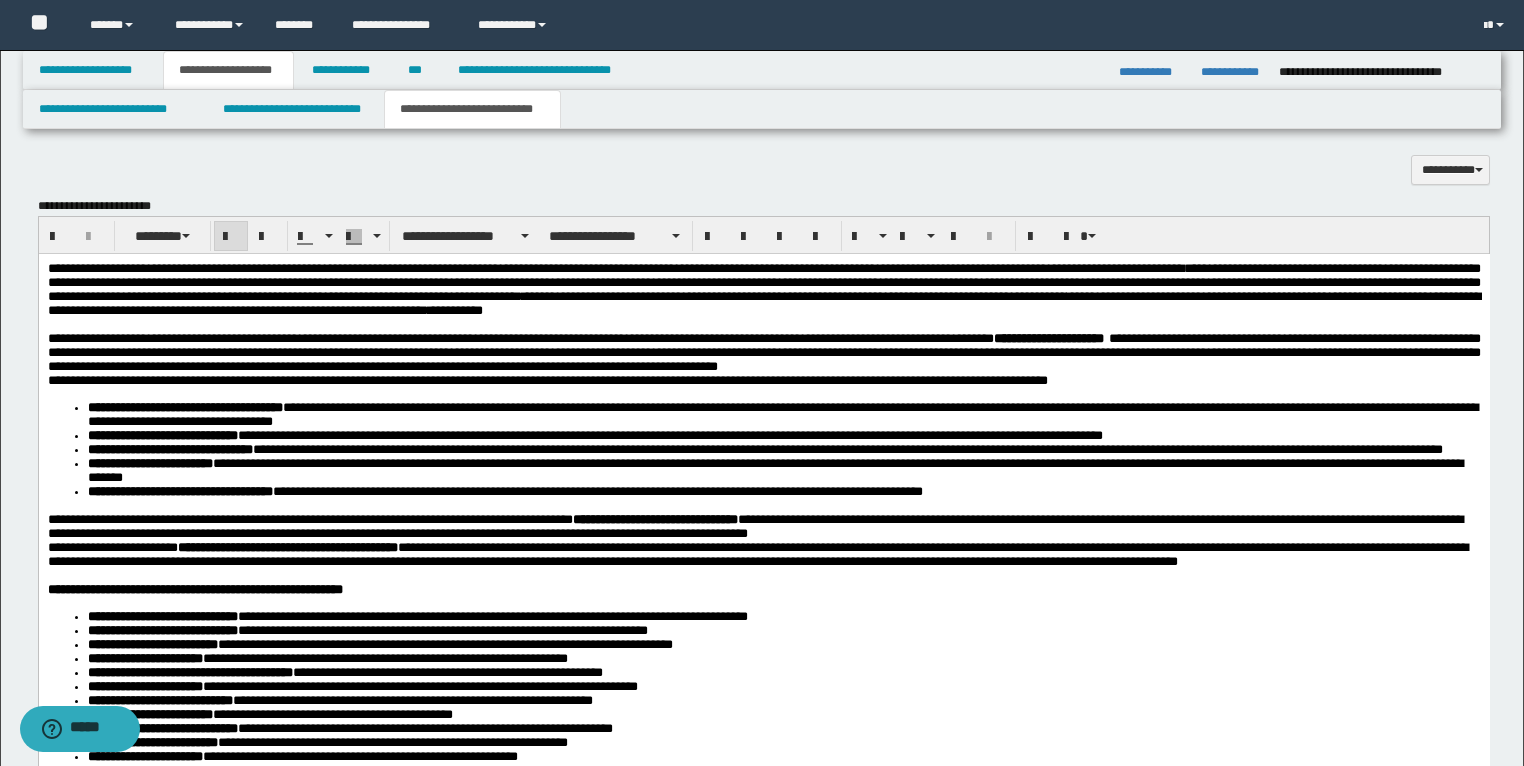 scroll, scrollTop: 2191, scrollLeft: 0, axis: vertical 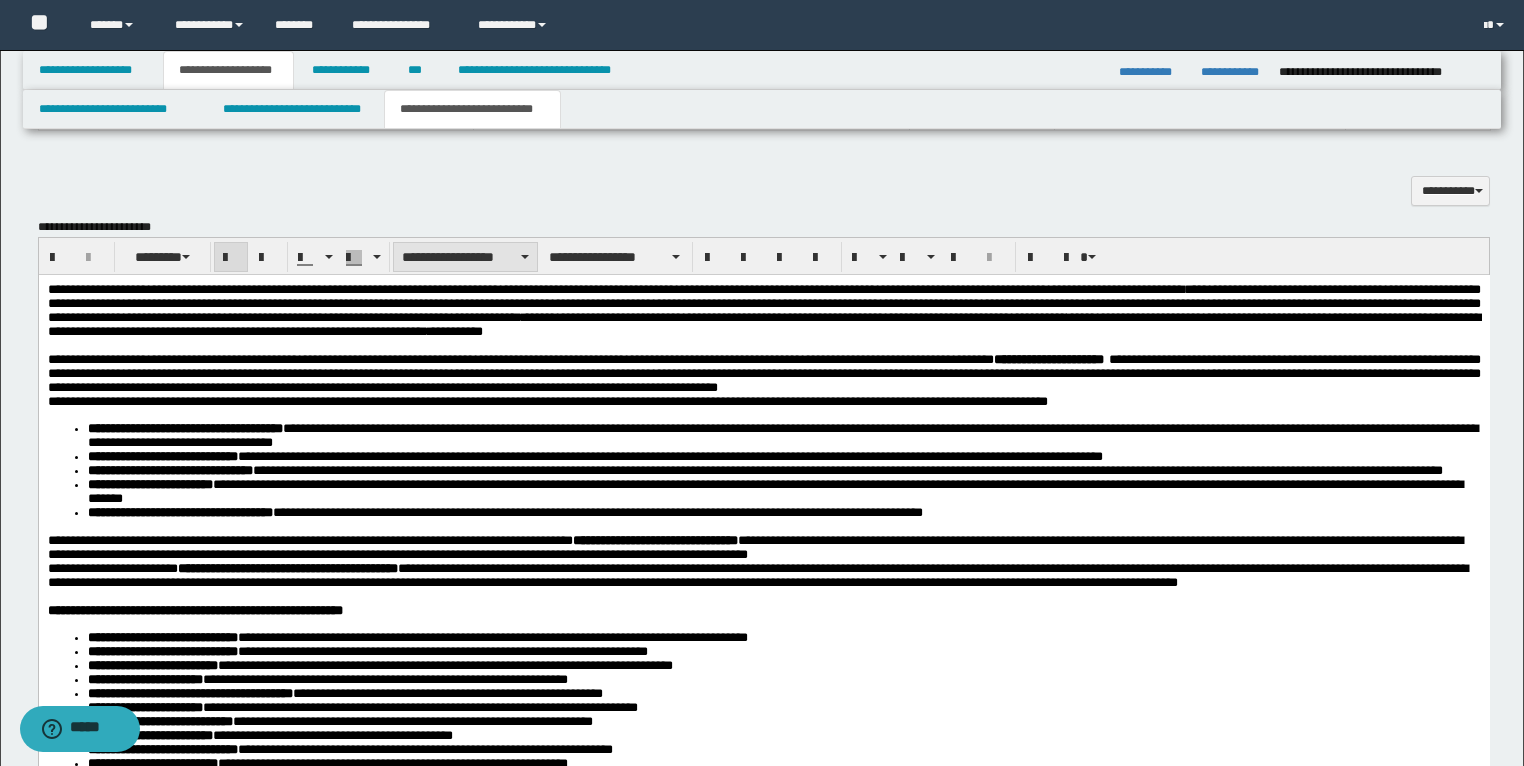 click on "**********" at bounding box center (465, 257) 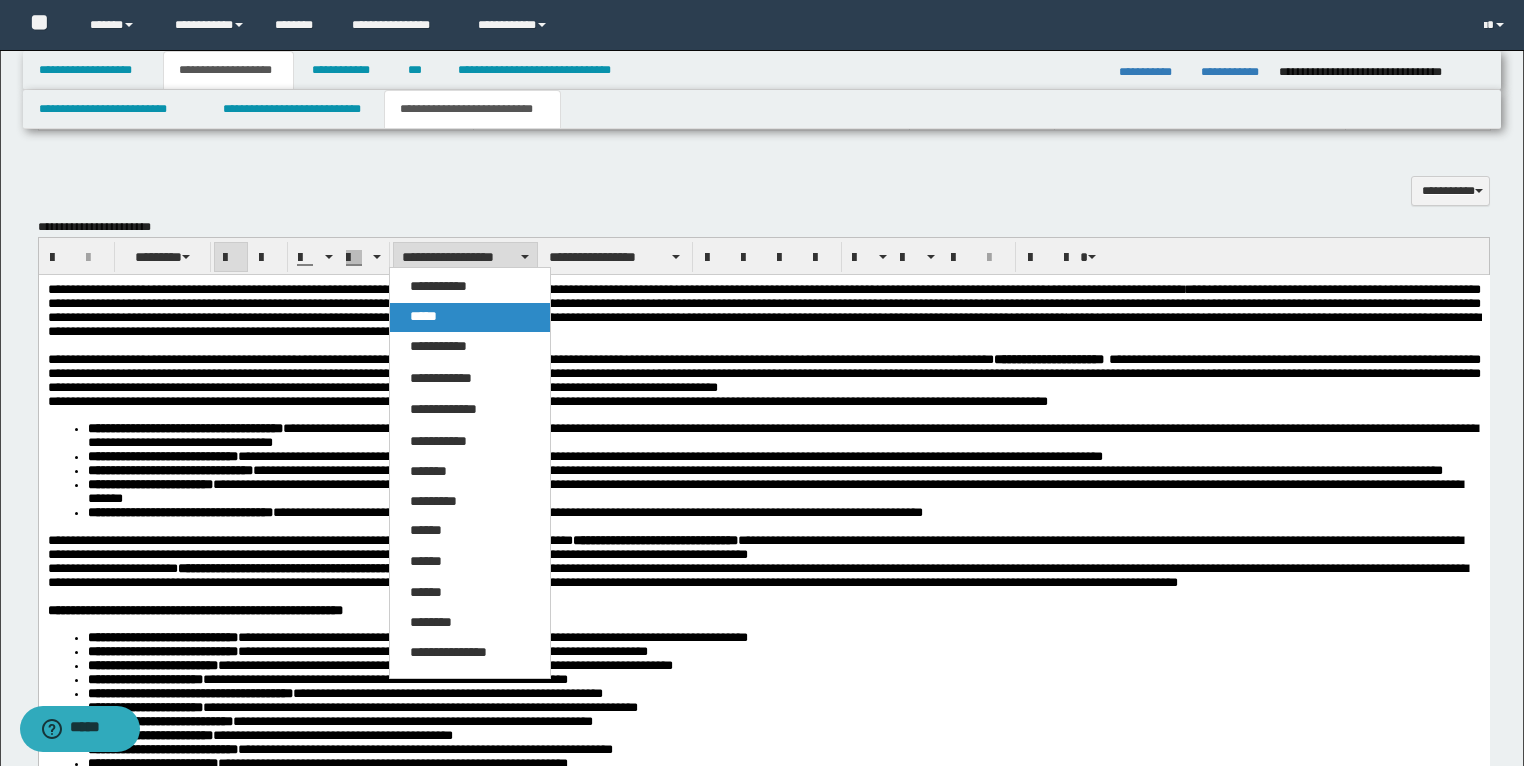 drag, startPoint x: 435, startPoint y: 317, endPoint x: 471, endPoint y: 173, distance: 148.43181 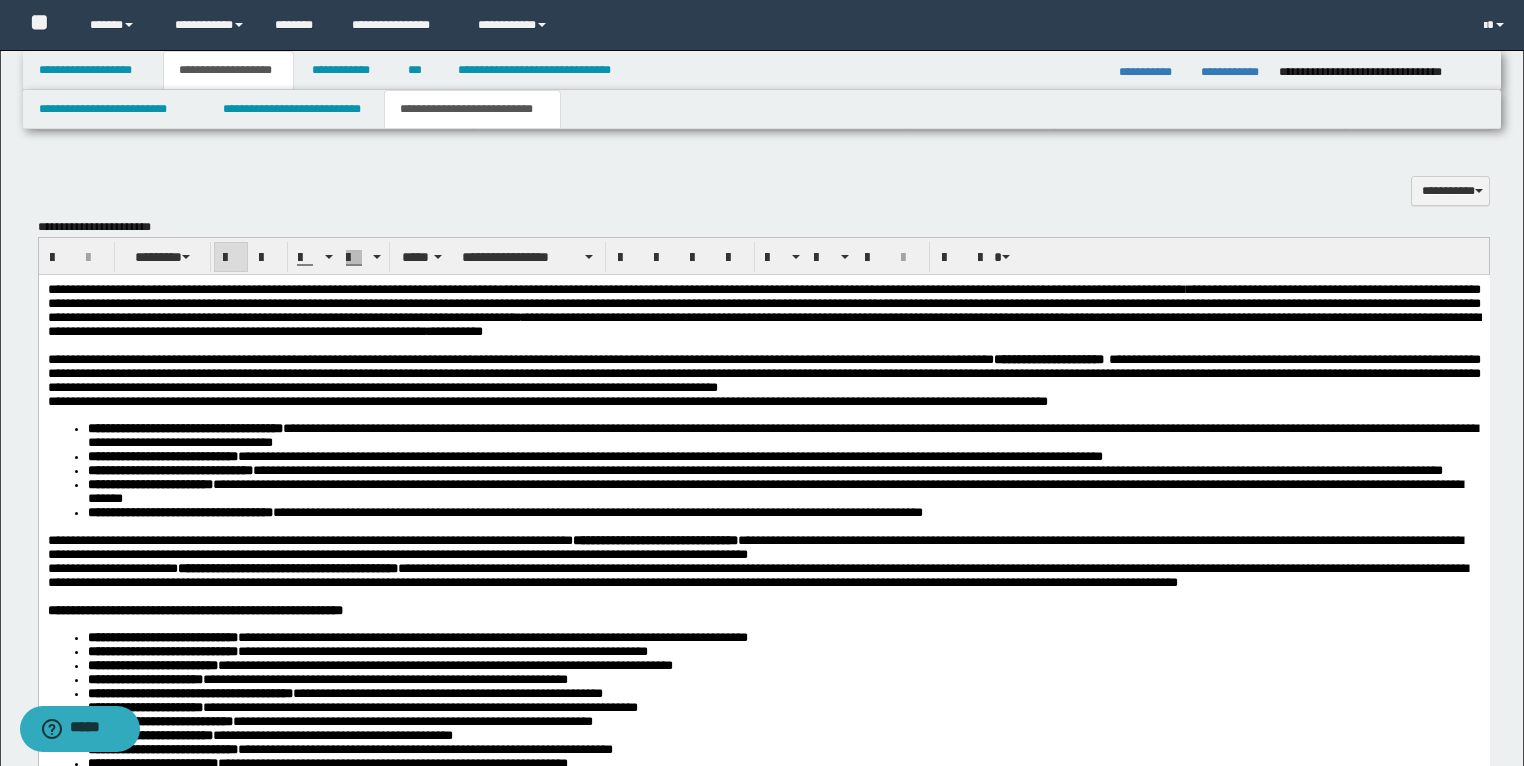 scroll, scrollTop: 2111, scrollLeft: 0, axis: vertical 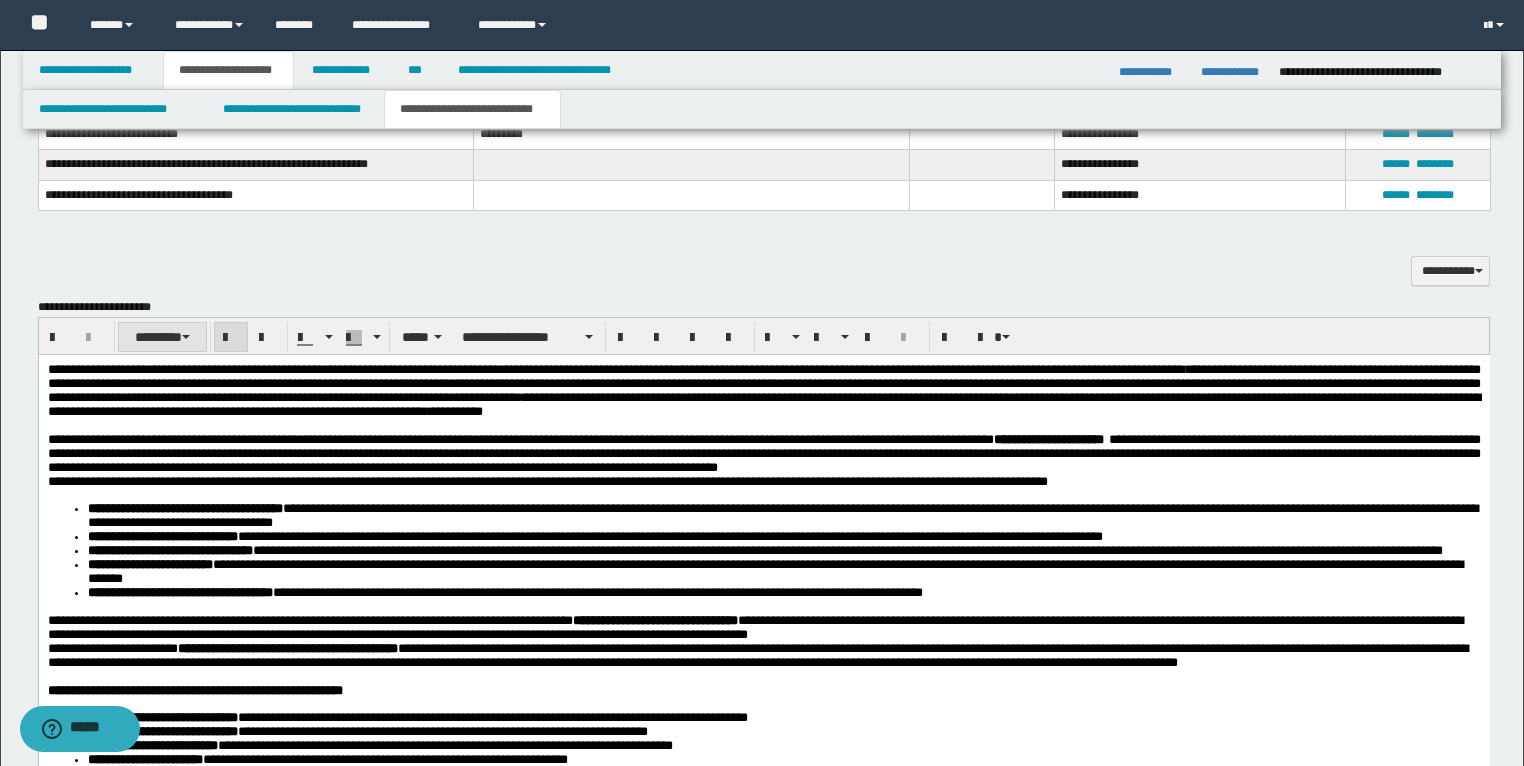 click on "********" at bounding box center [162, 337] 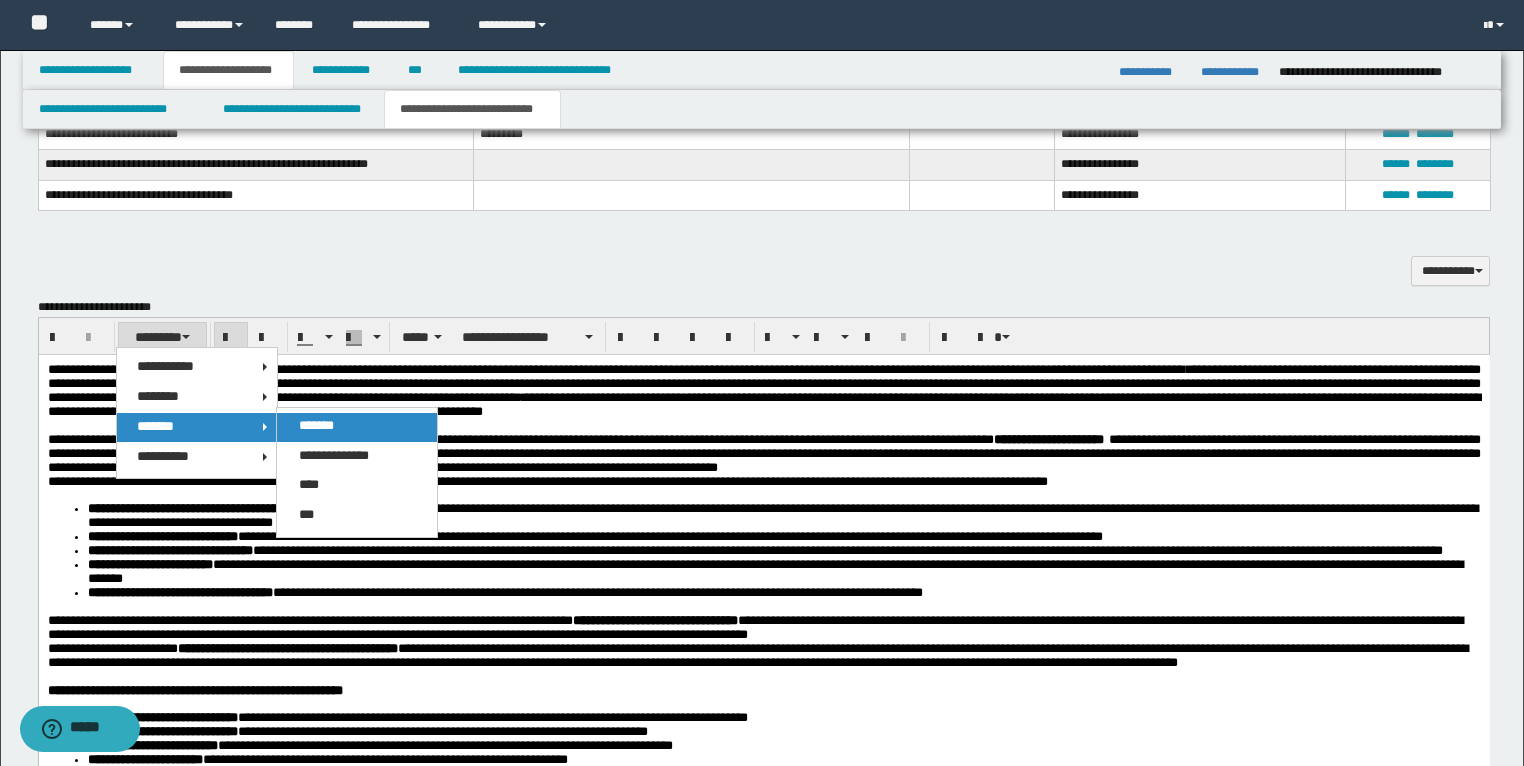 drag, startPoint x: 316, startPoint y: 422, endPoint x: 281, endPoint y: 74, distance: 349.7556 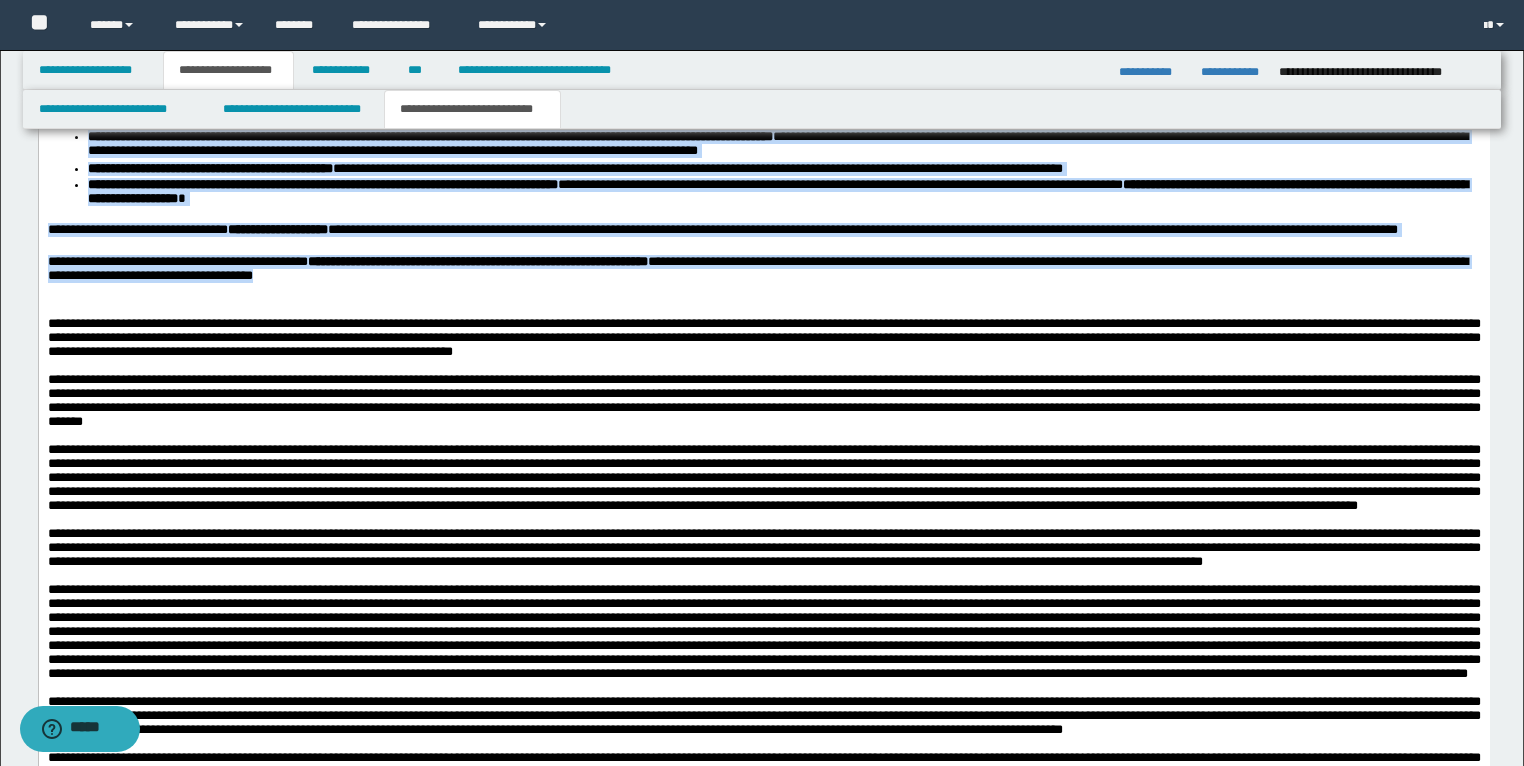 scroll, scrollTop: 3791, scrollLeft: 0, axis: vertical 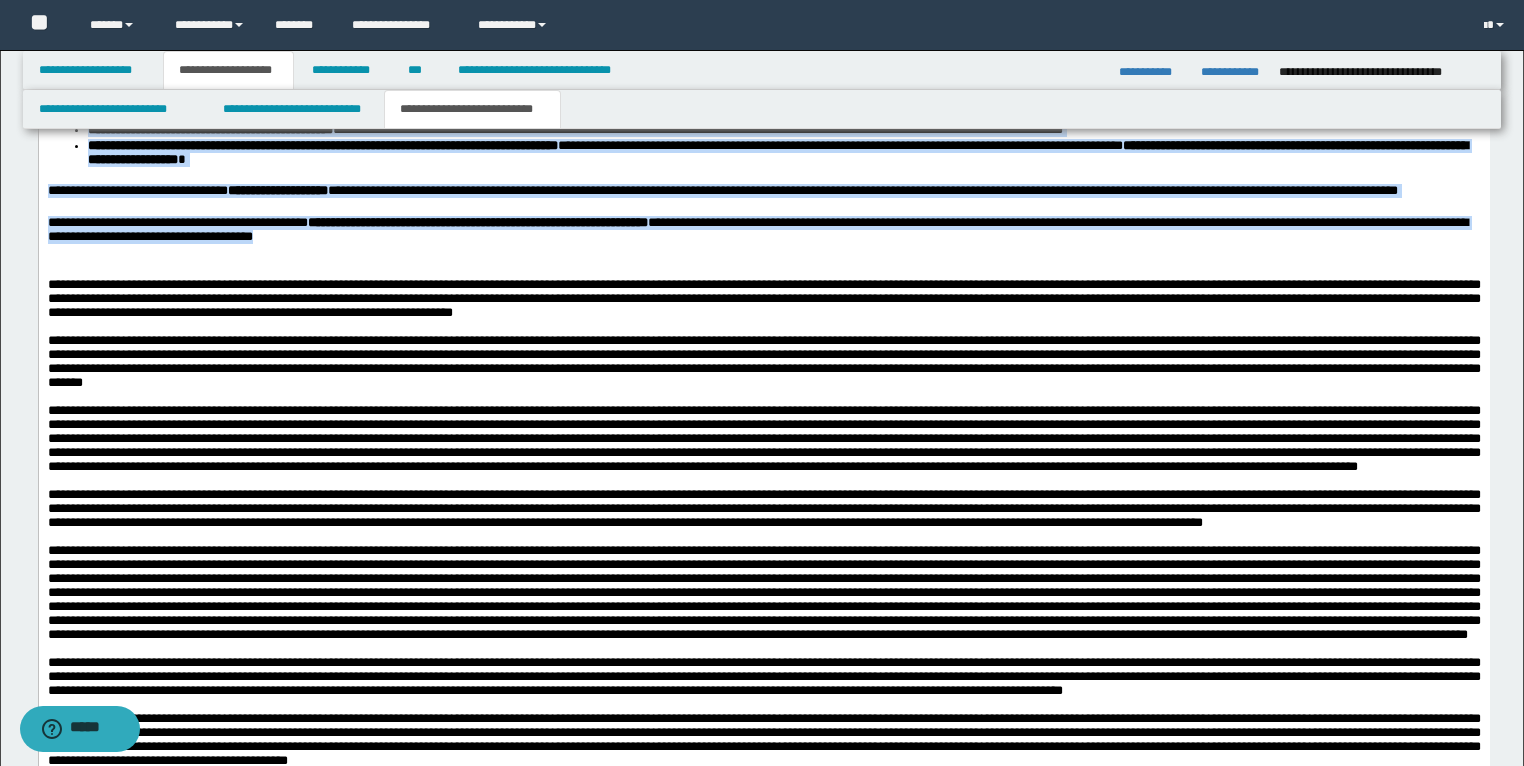 click on "**********" at bounding box center (763, 403) 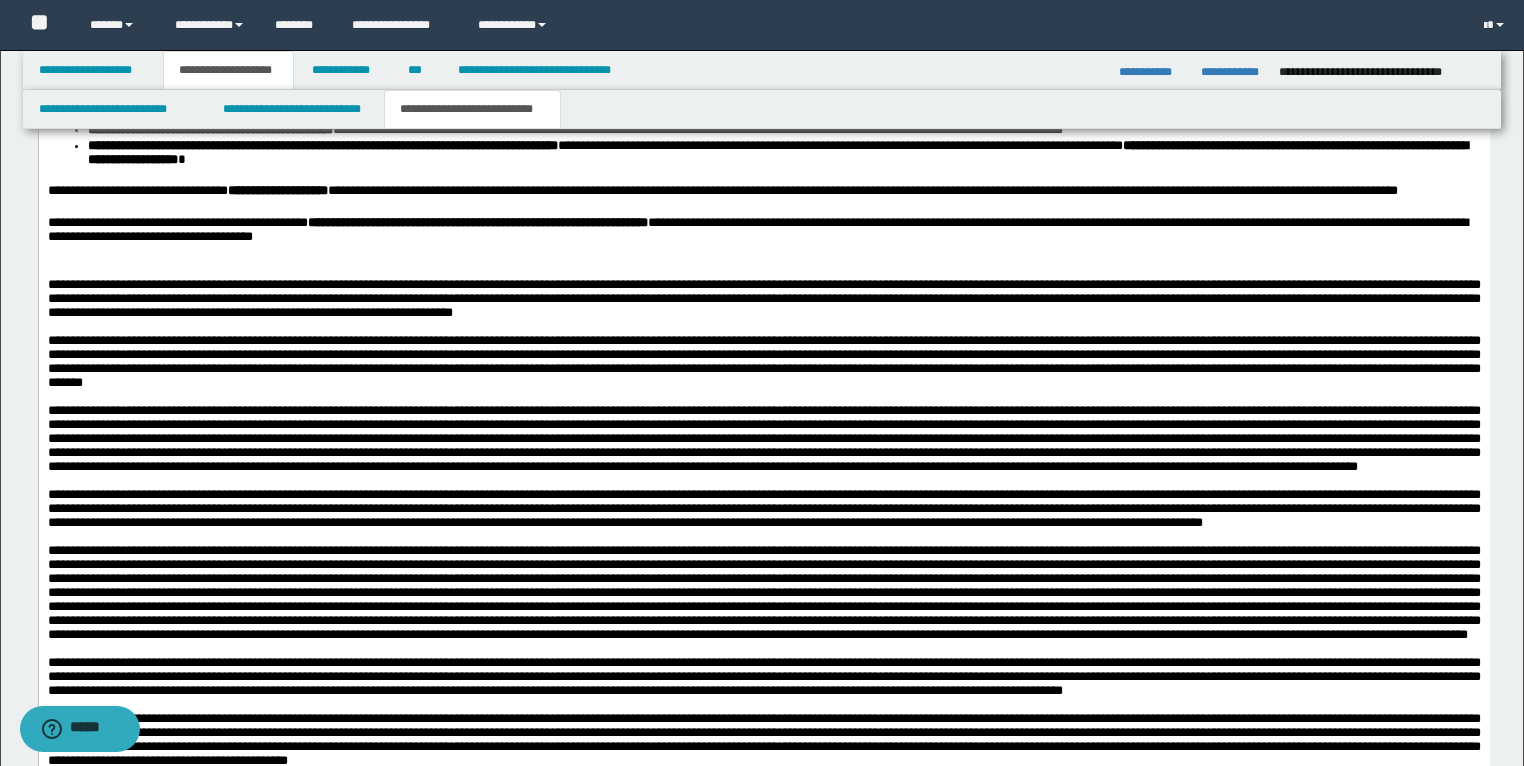 click at bounding box center (763, 255) 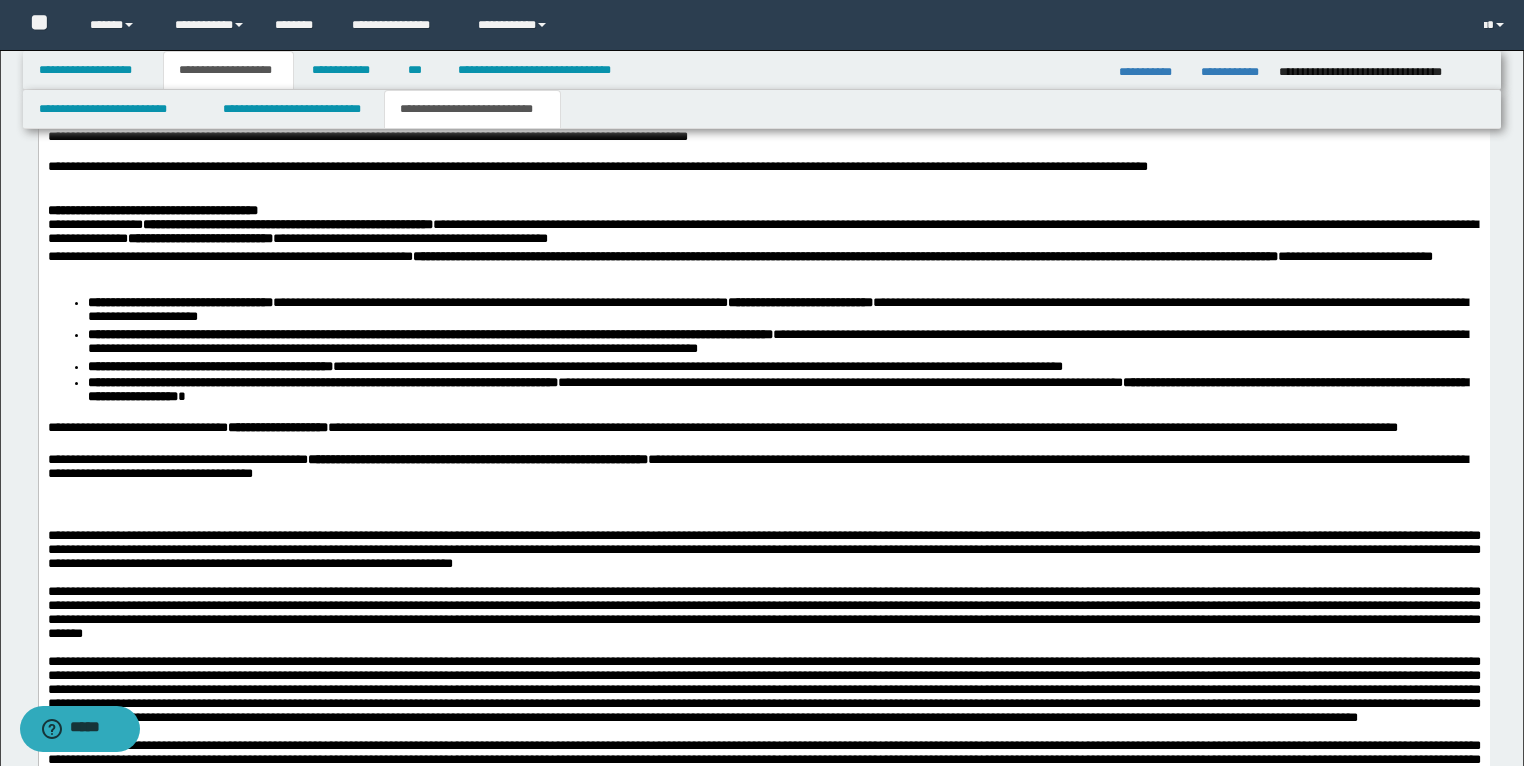 scroll, scrollTop: 3471, scrollLeft: 0, axis: vertical 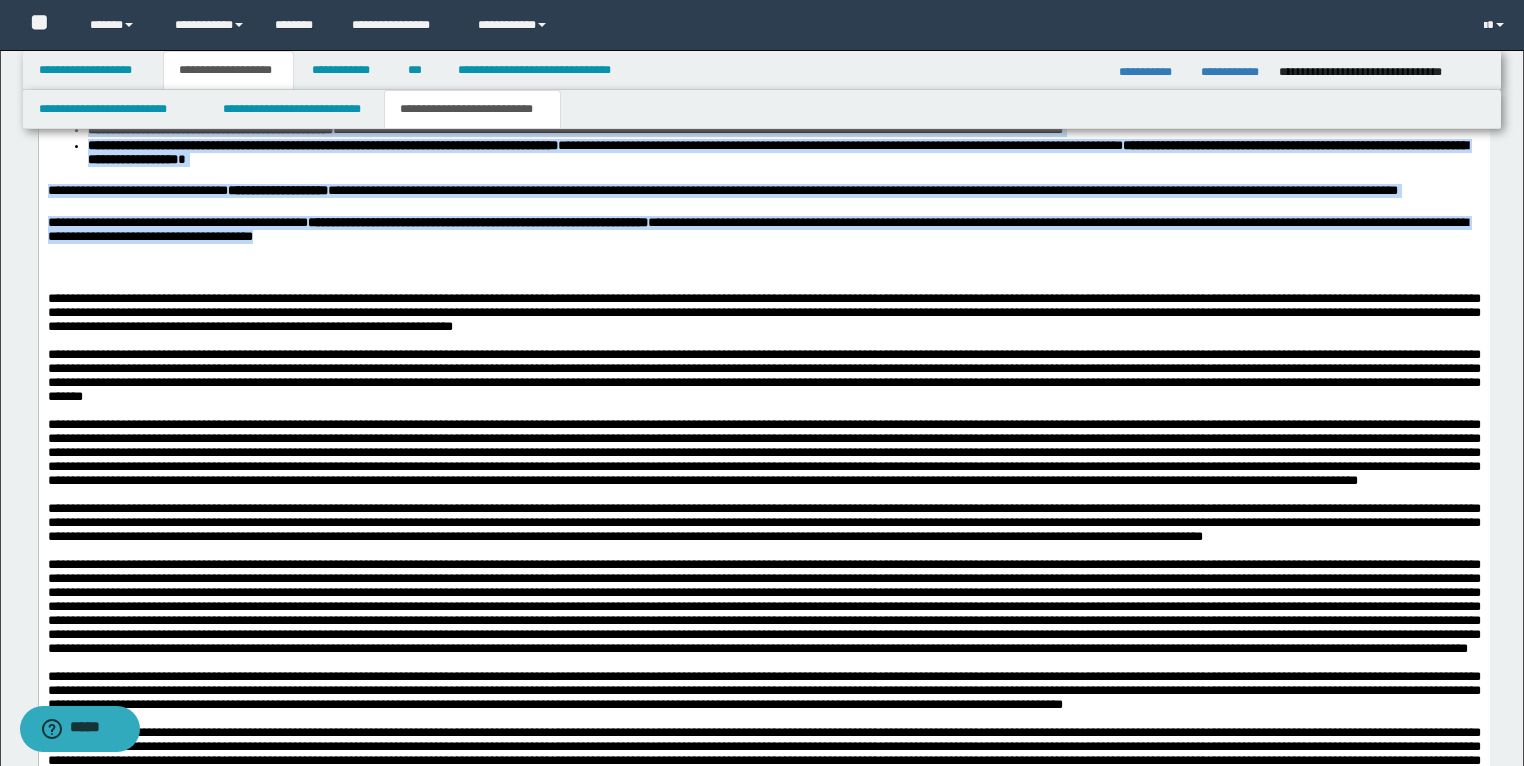 drag, startPoint x: 571, startPoint y: 476, endPoint x: 24, endPoint y: 205, distance: 610.4507 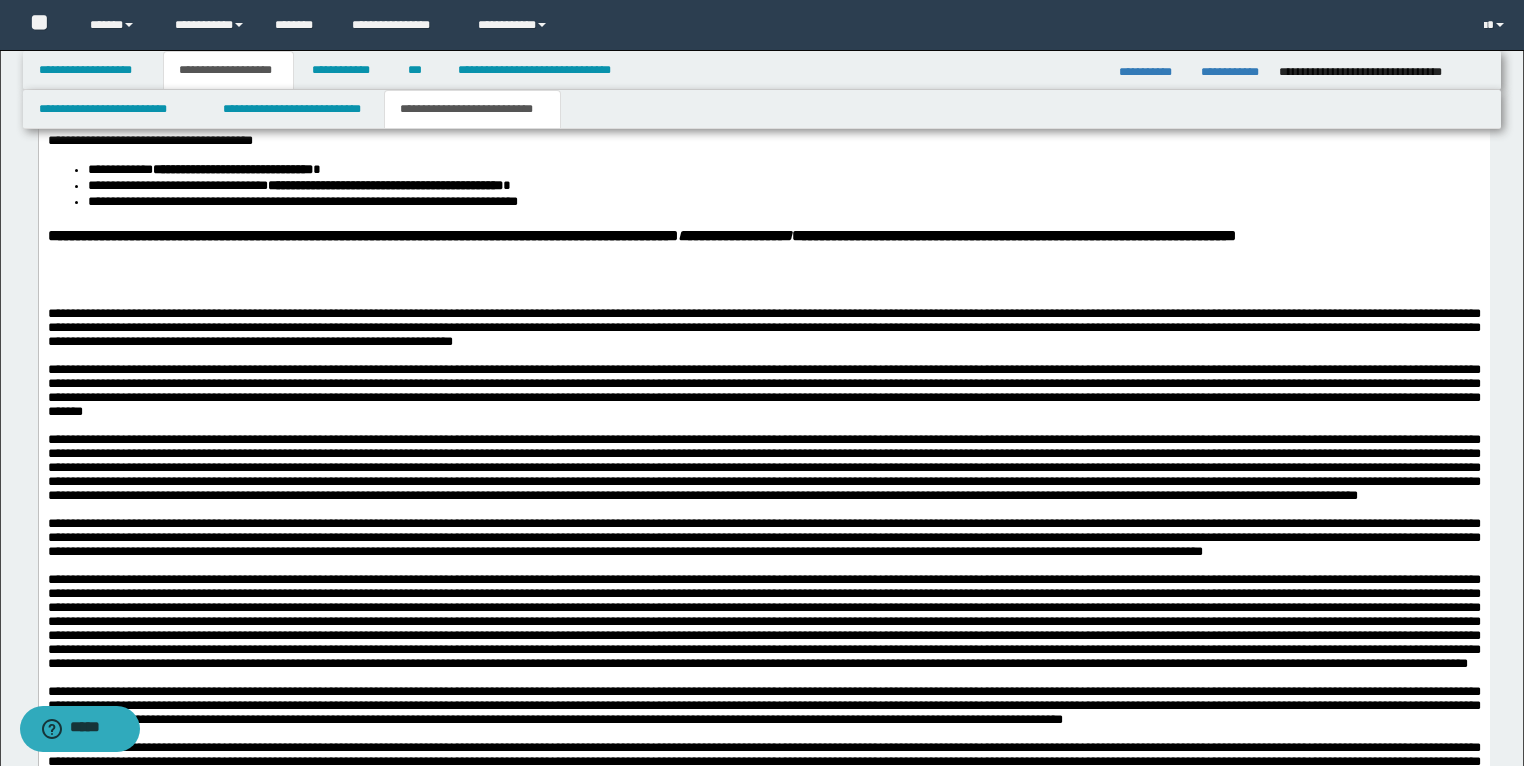scroll, scrollTop: 3871, scrollLeft: 0, axis: vertical 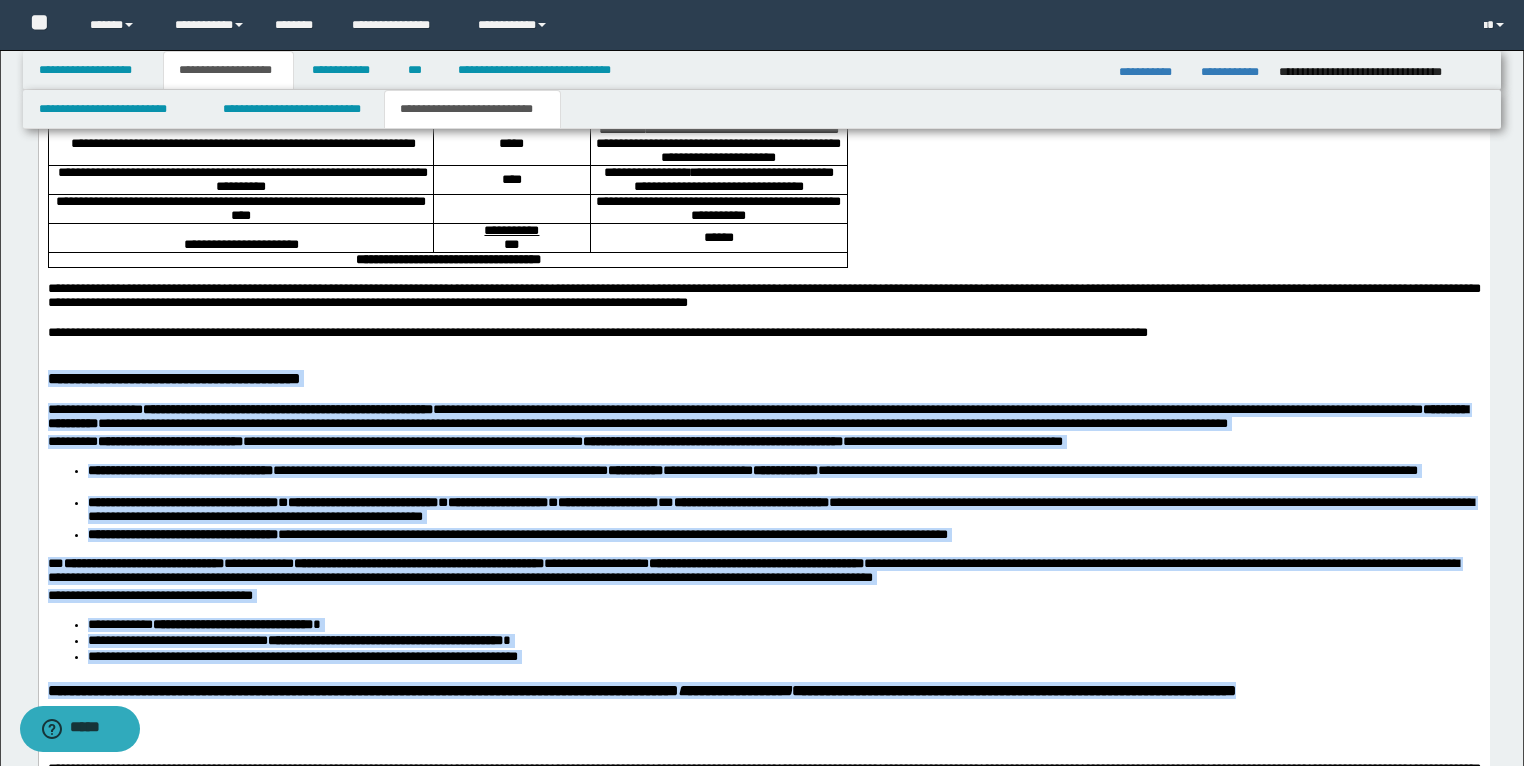 drag, startPoint x: 1282, startPoint y: 944, endPoint x: 51, endPoint y: 623, distance: 1272.1643 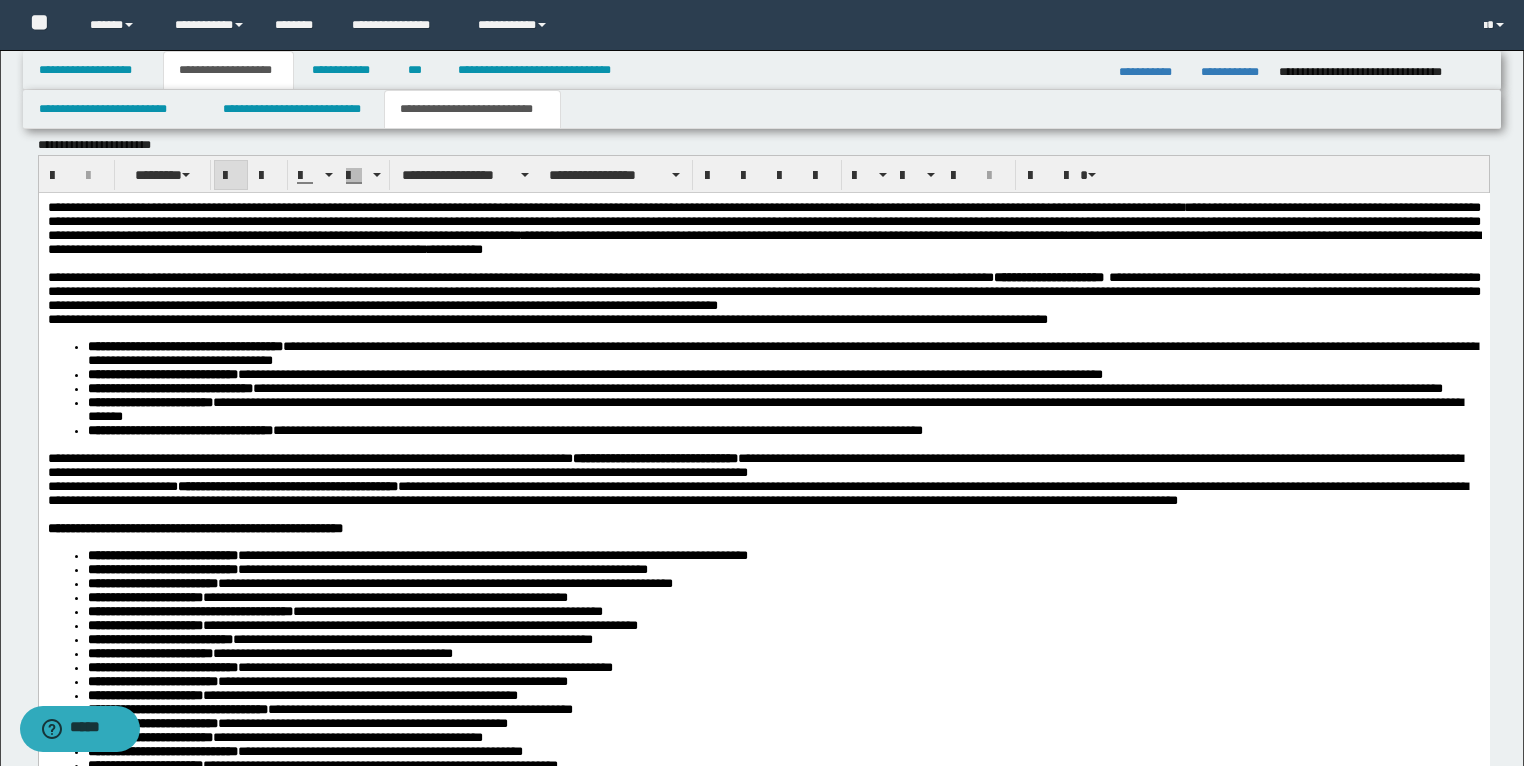 scroll, scrollTop: 2268, scrollLeft: 0, axis: vertical 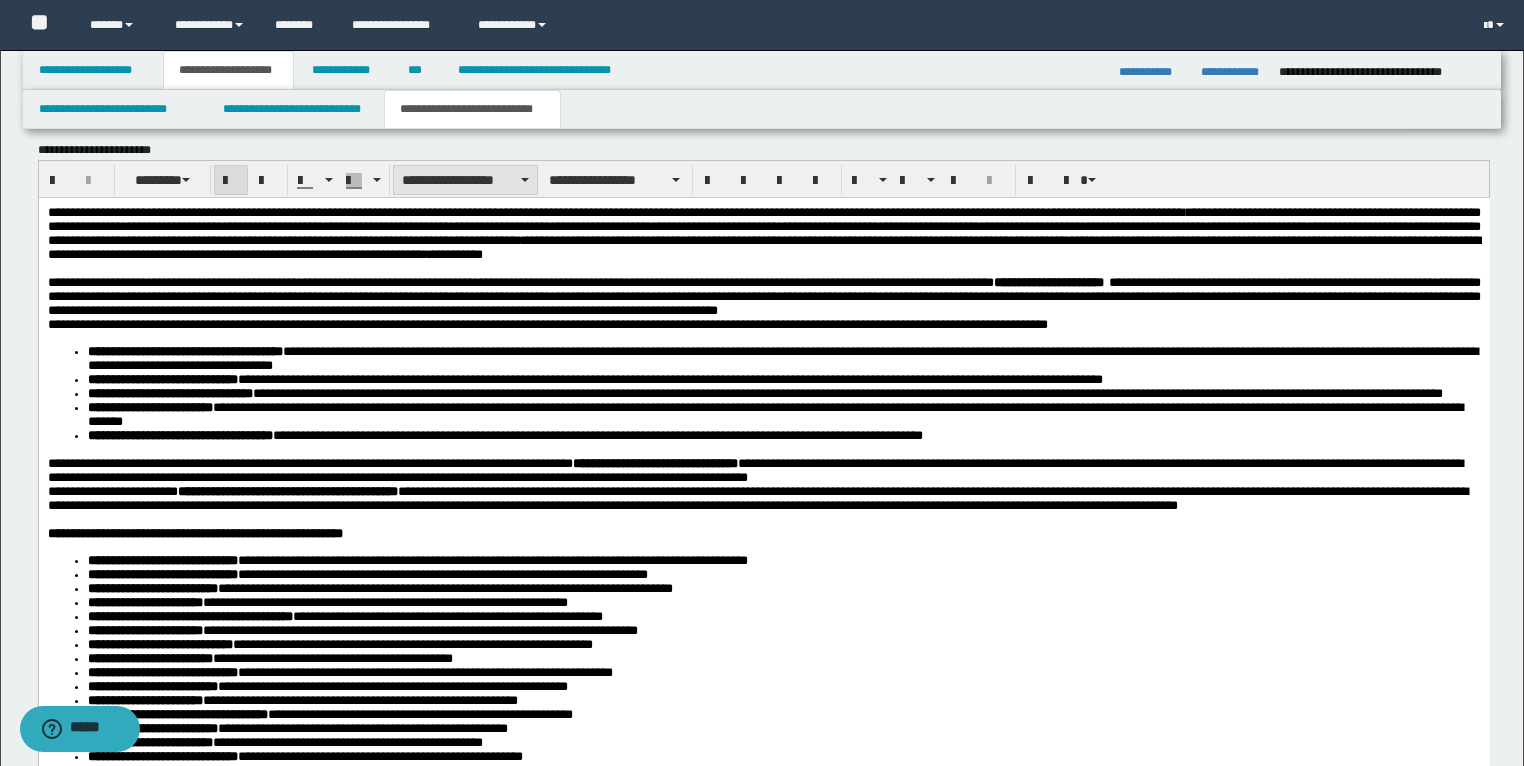 click on "**********" at bounding box center (465, 180) 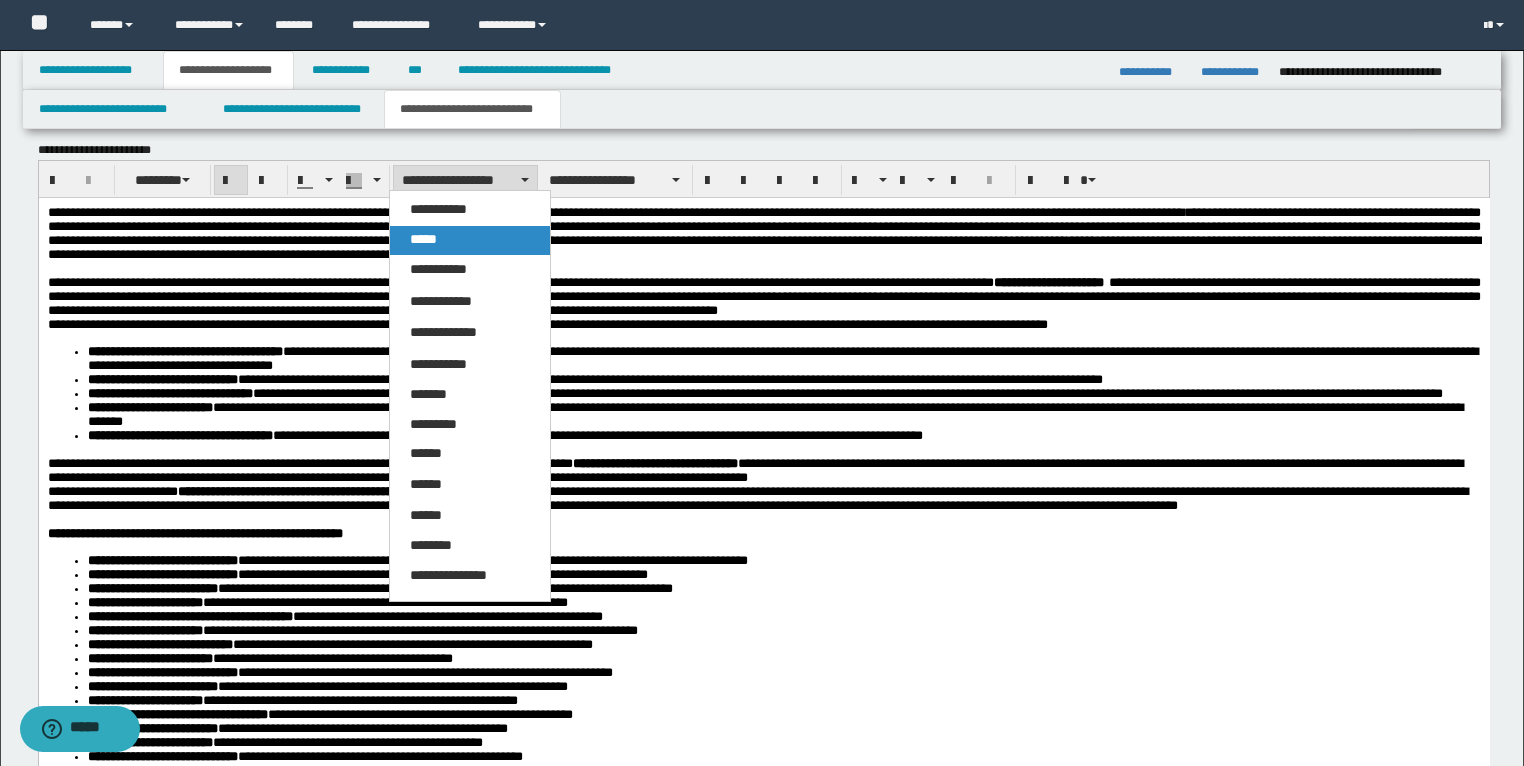 drag, startPoint x: 458, startPoint y: 244, endPoint x: 365, endPoint y: 275, distance: 98.03061 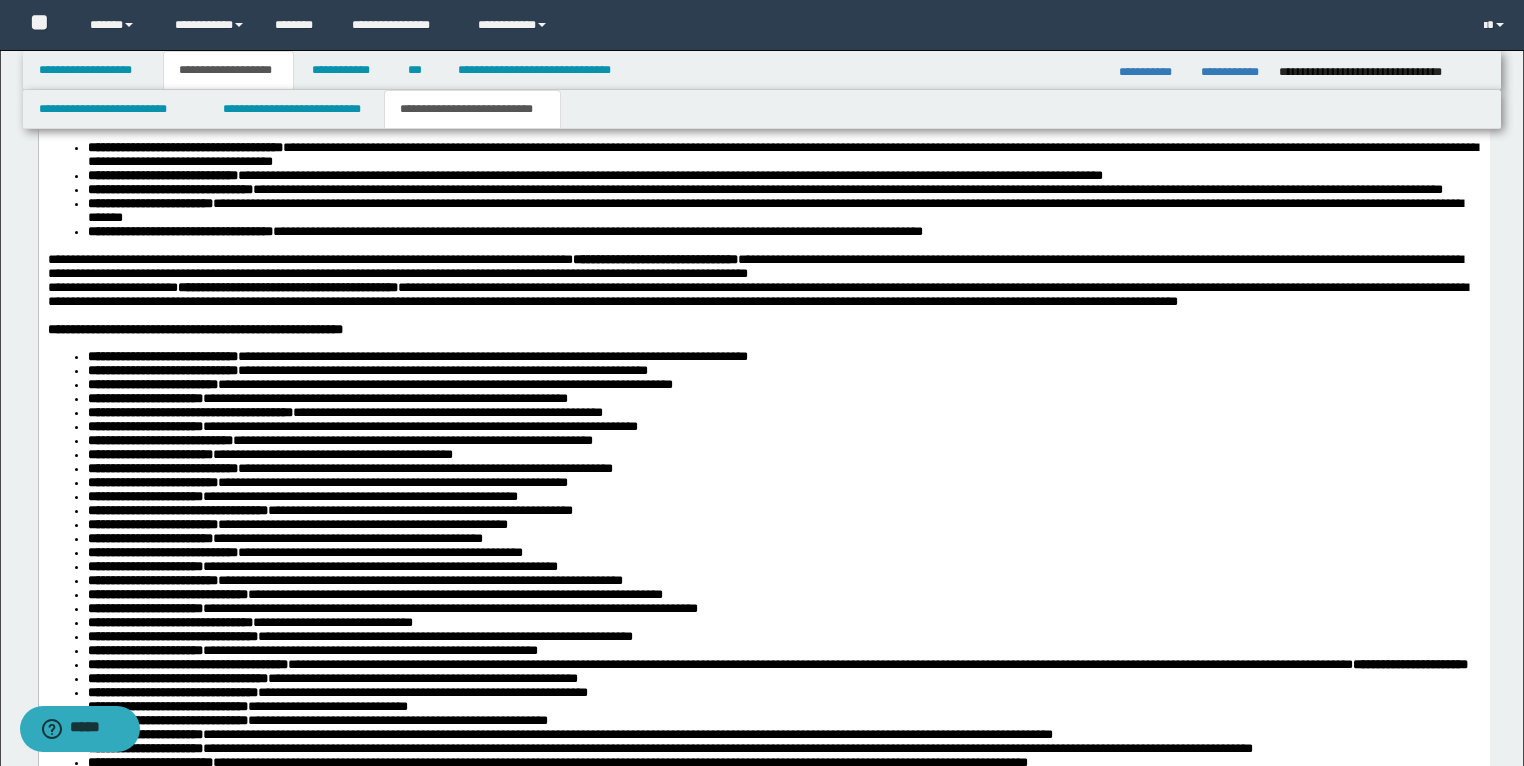 scroll, scrollTop: 2188, scrollLeft: 0, axis: vertical 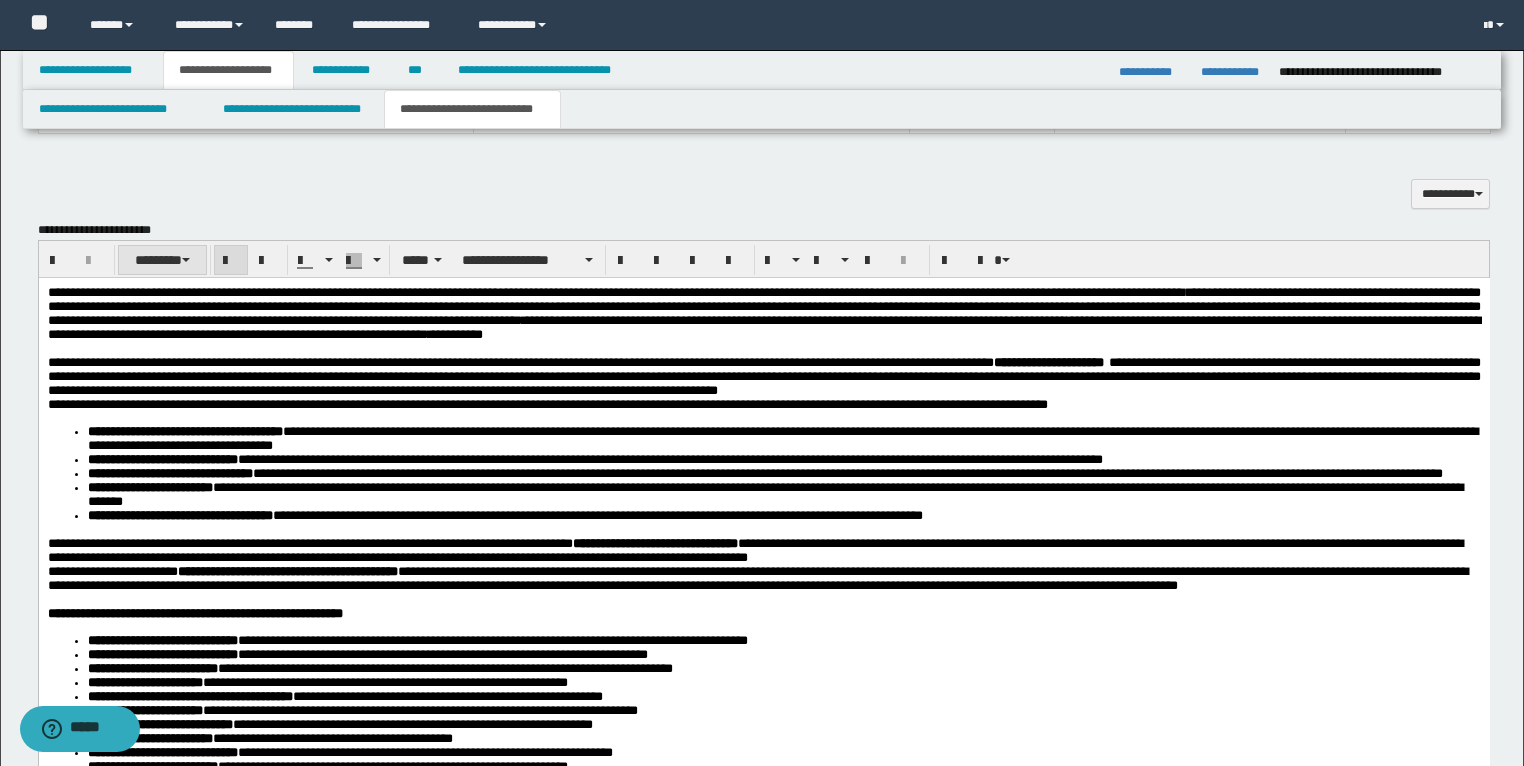 click at bounding box center (186, 260) 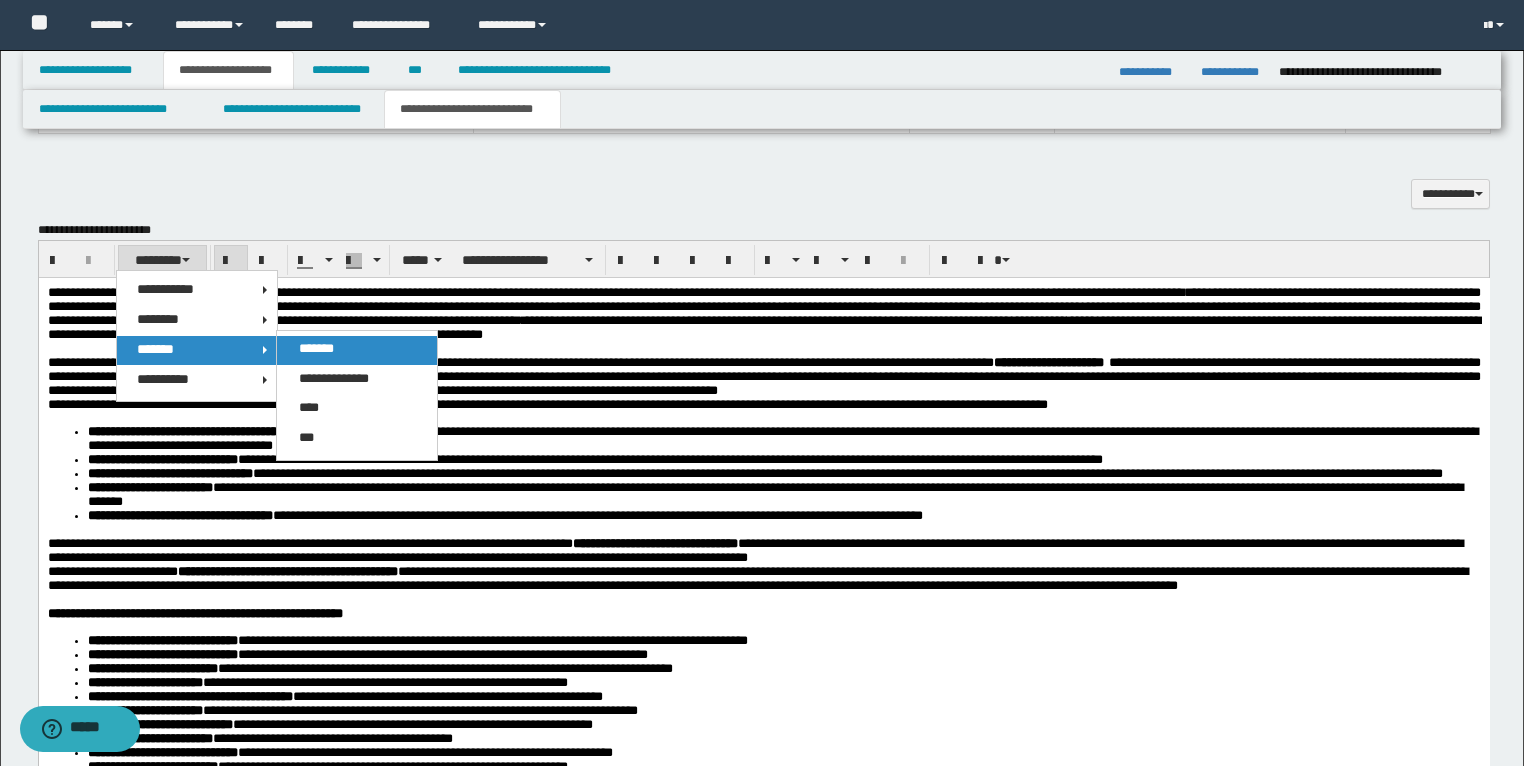 click on "*******" at bounding box center [357, 350] 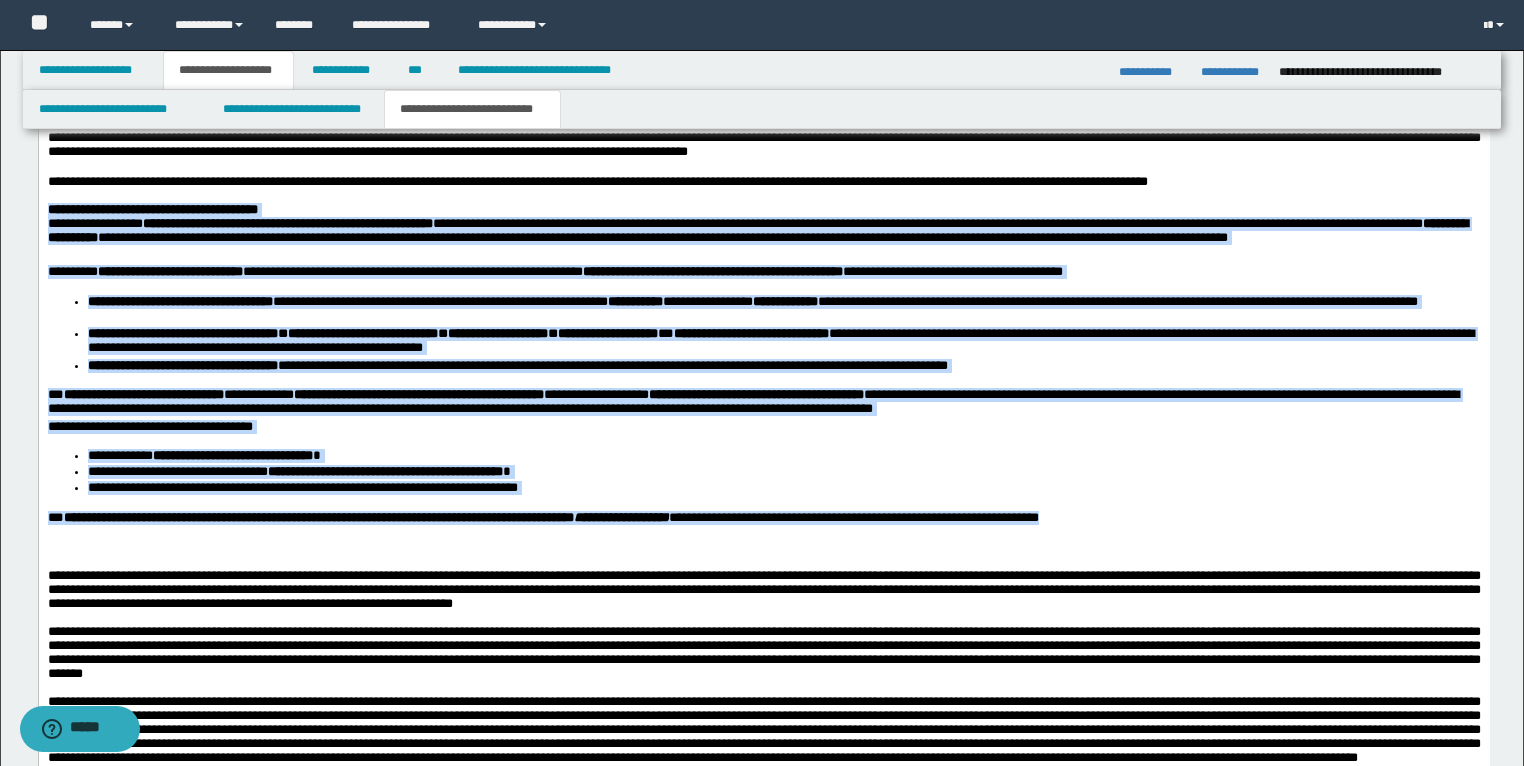 scroll, scrollTop: 3708, scrollLeft: 0, axis: vertical 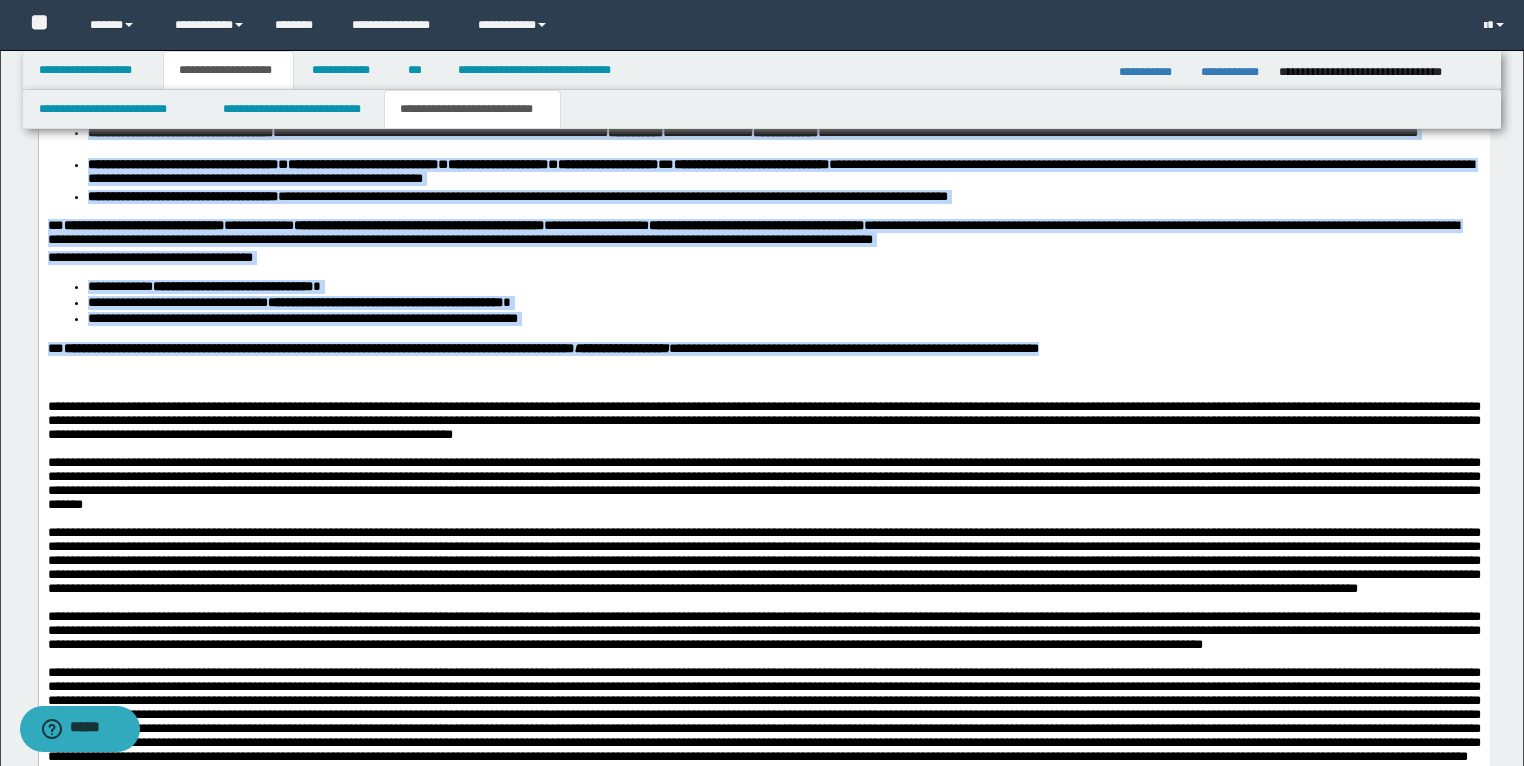 click on "**********" at bounding box center [232, 286] 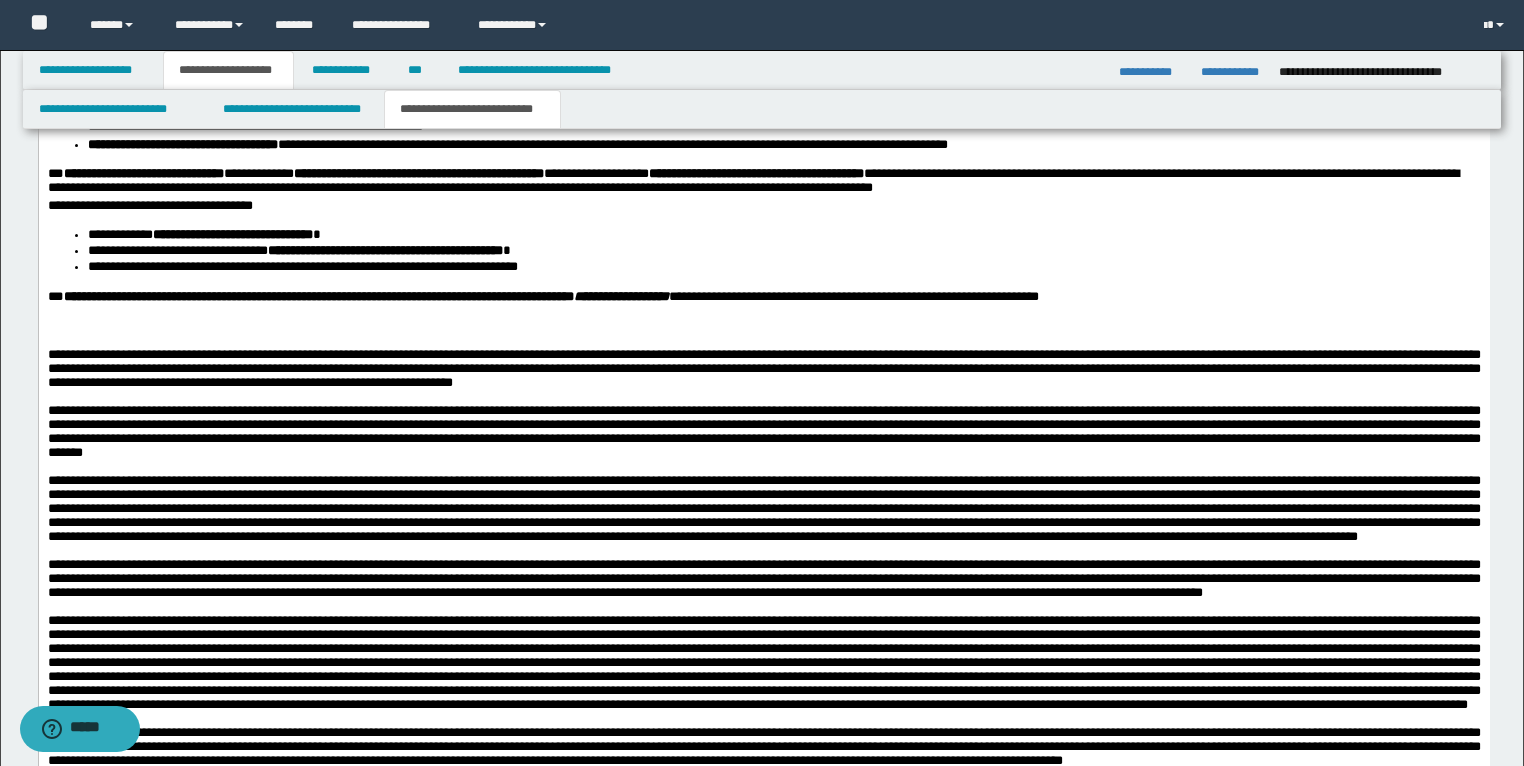 scroll, scrollTop: 3788, scrollLeft: 0, axis: vertical 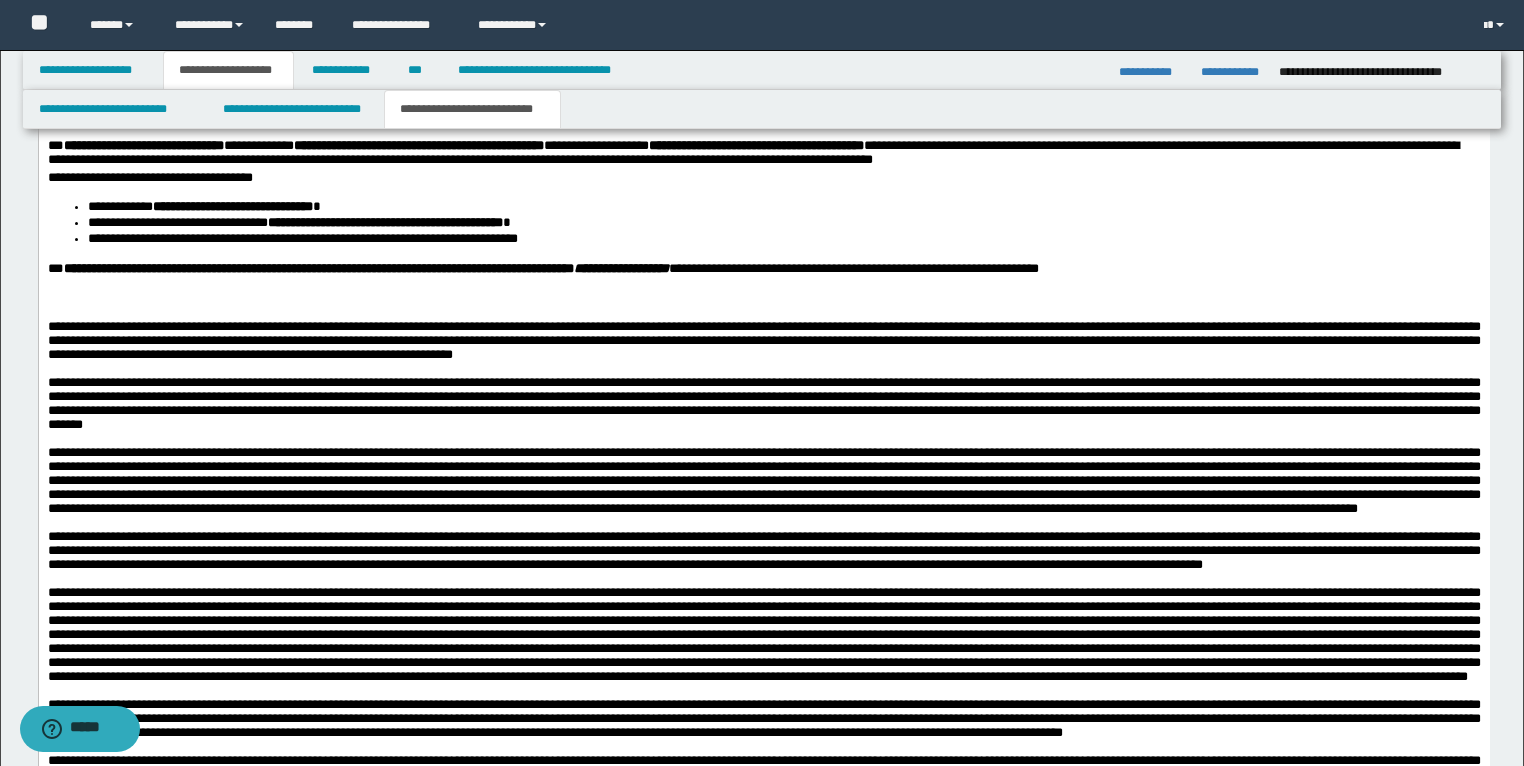 click on "**********" at bounding box center [365, 268] 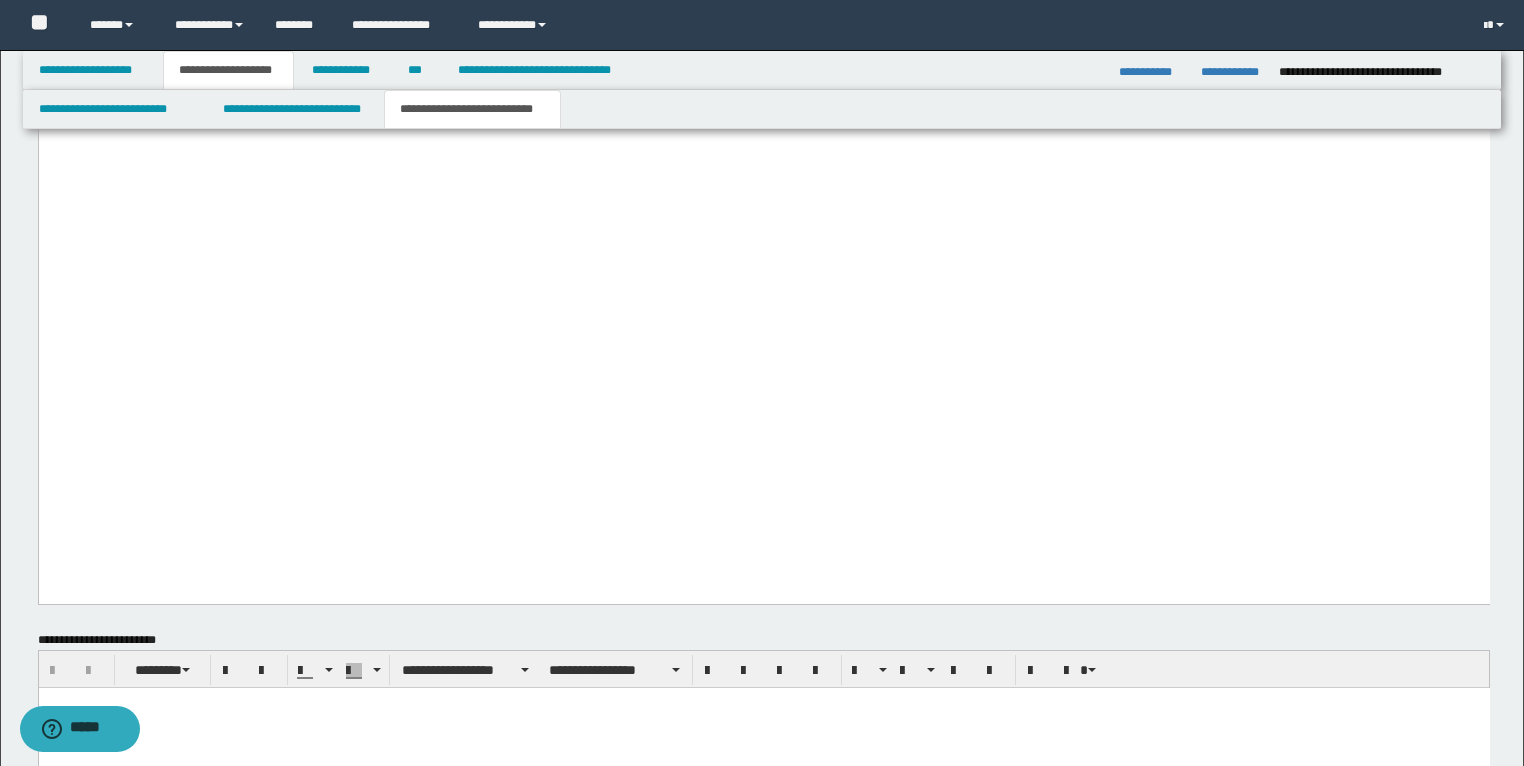 scroll, scrollTop: 6188, scrollLeft: 0, axis: vertical 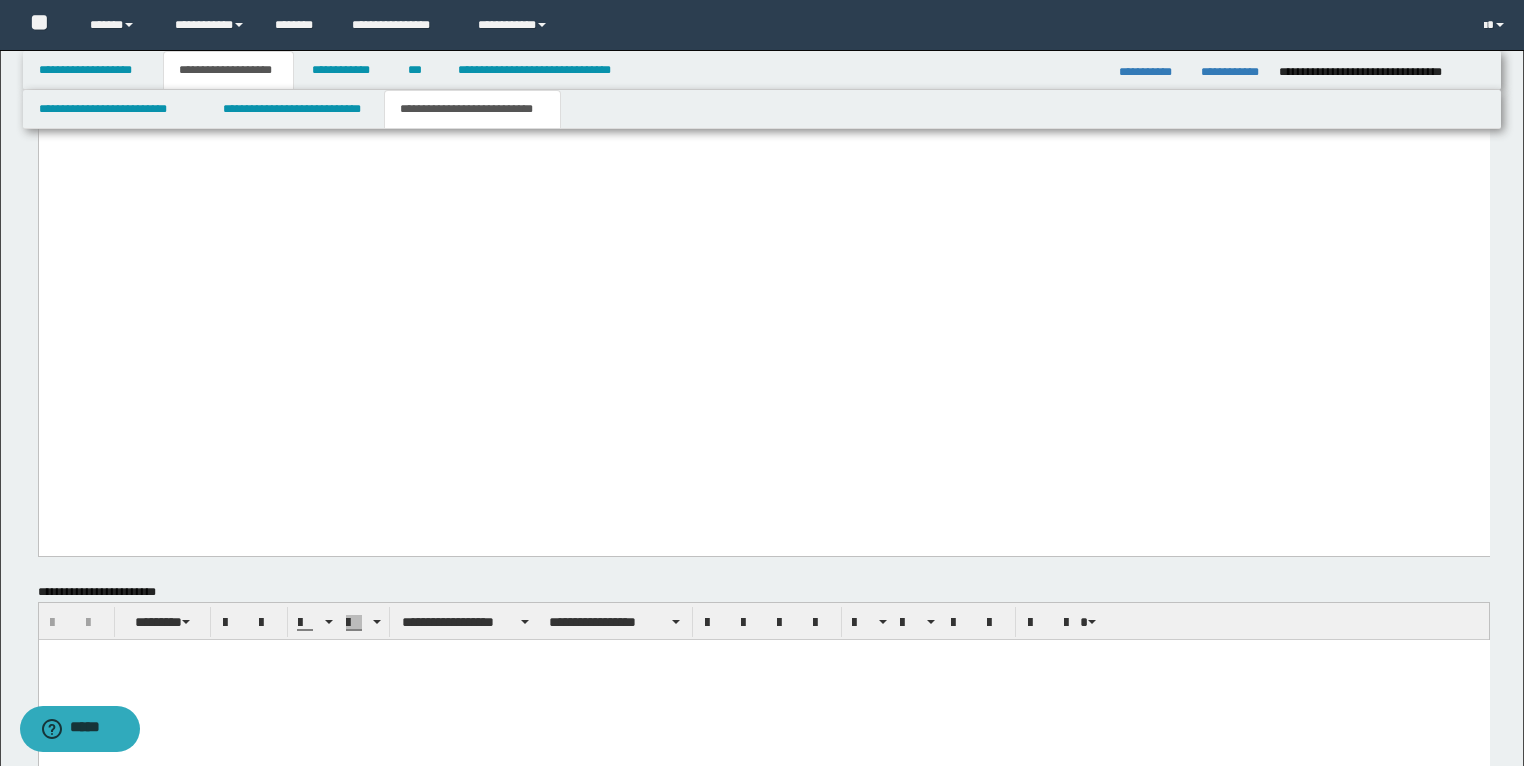 click on "**********" at bounding box center [197, -320] 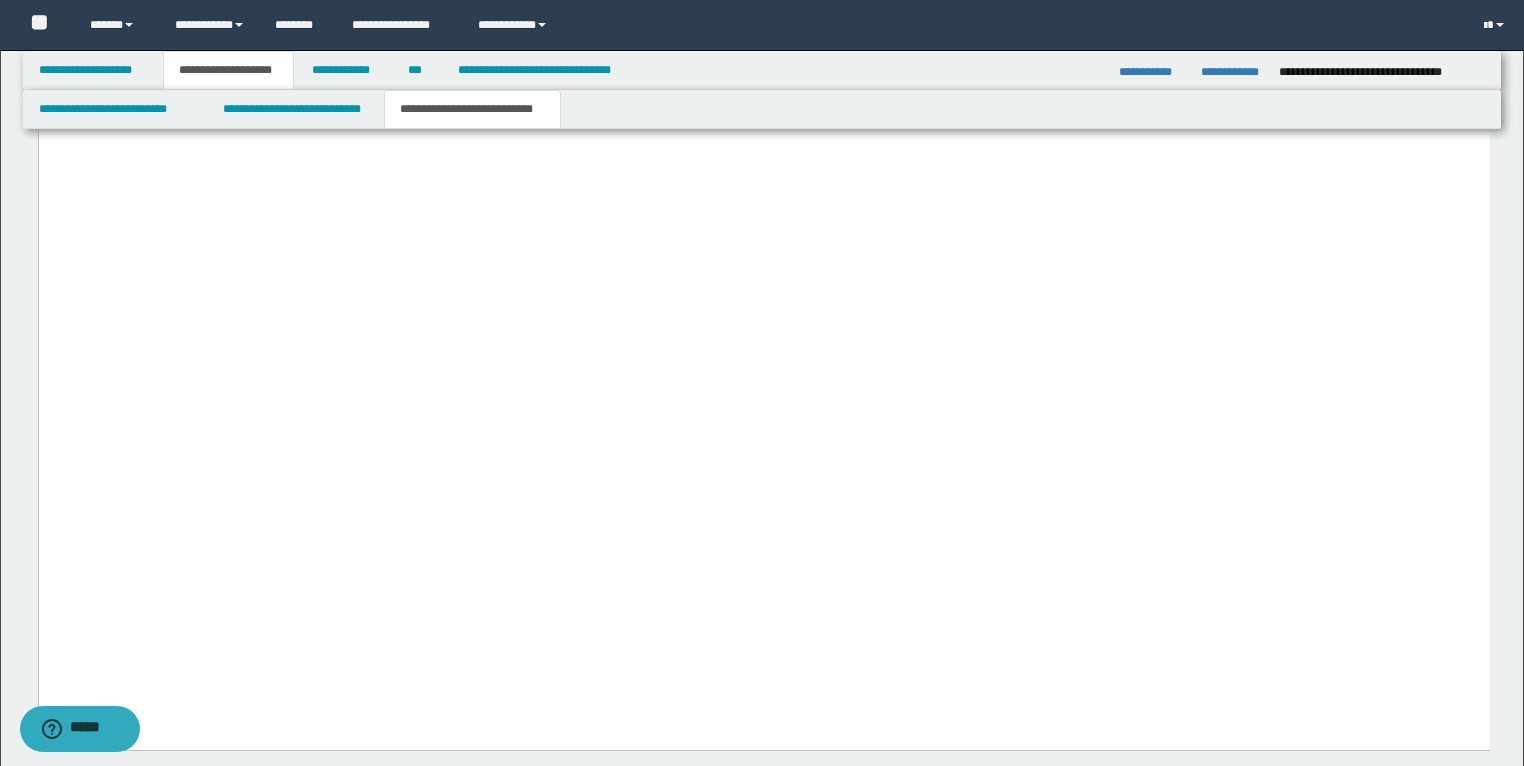 scroll, scrollTop: 5948, scrollLeft: 0, axis: vertical 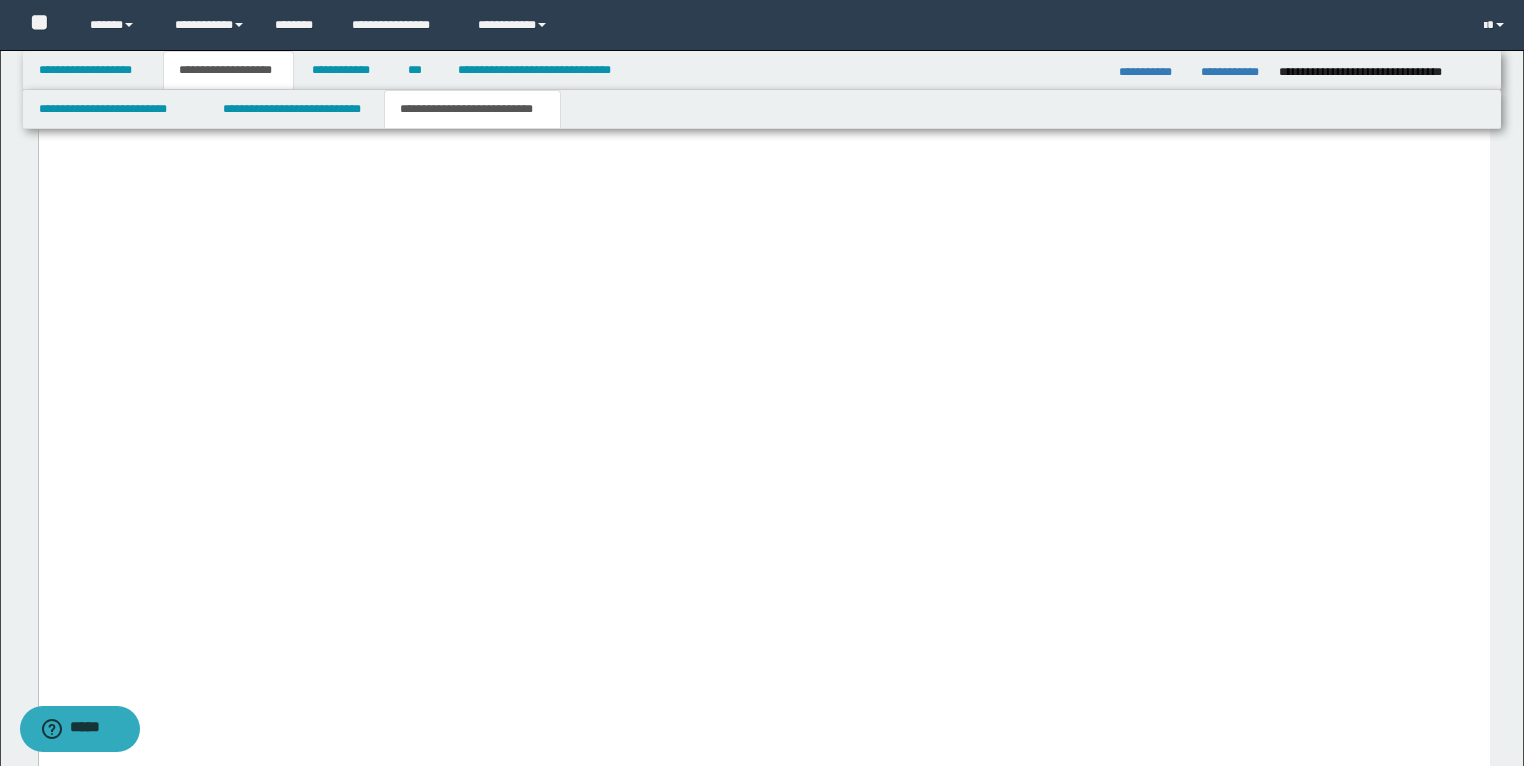 click on "*********" at bounding box center (69, -388) 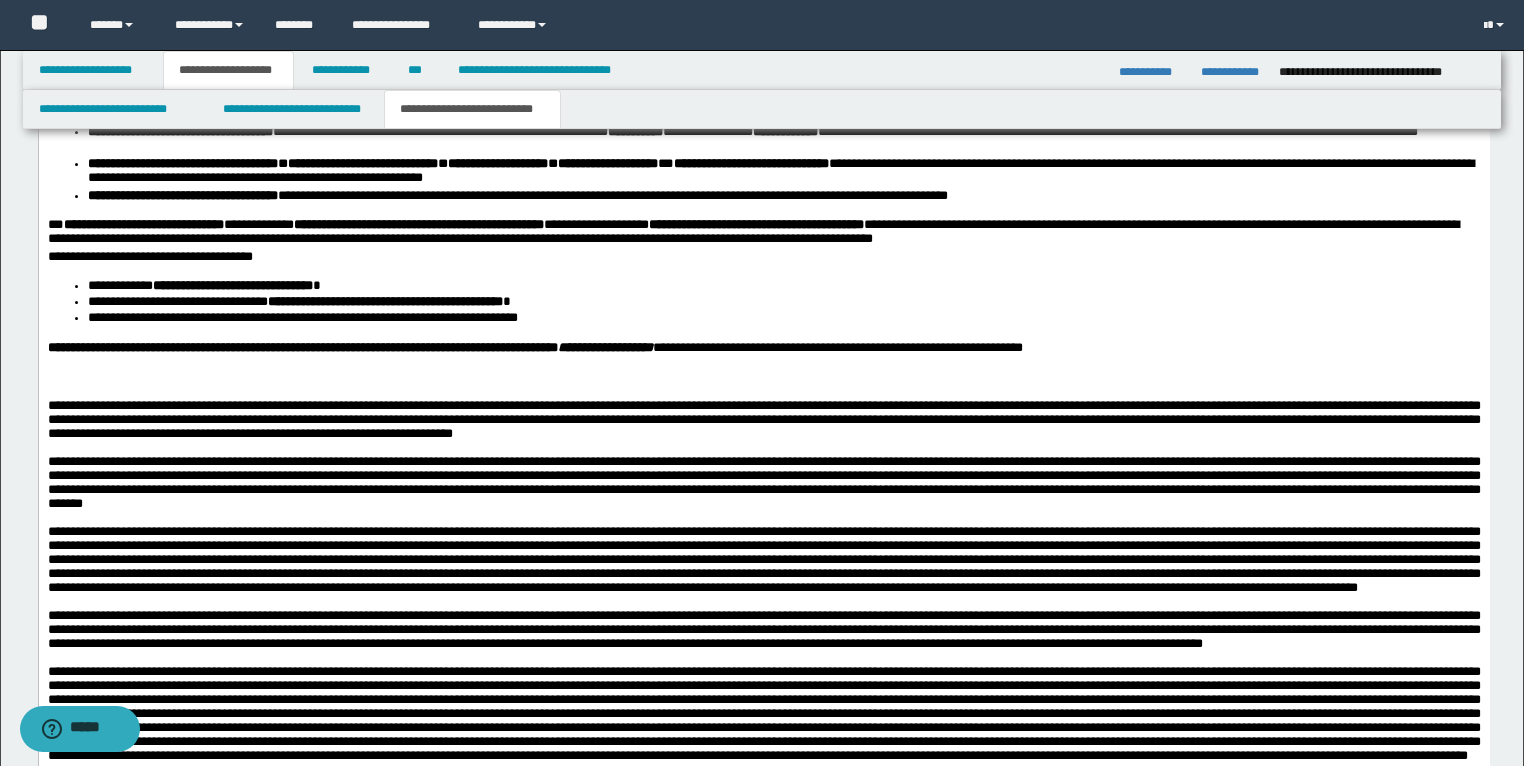 scroll, scrollTop: 3708, scrollLeft: 0, axis: vertical 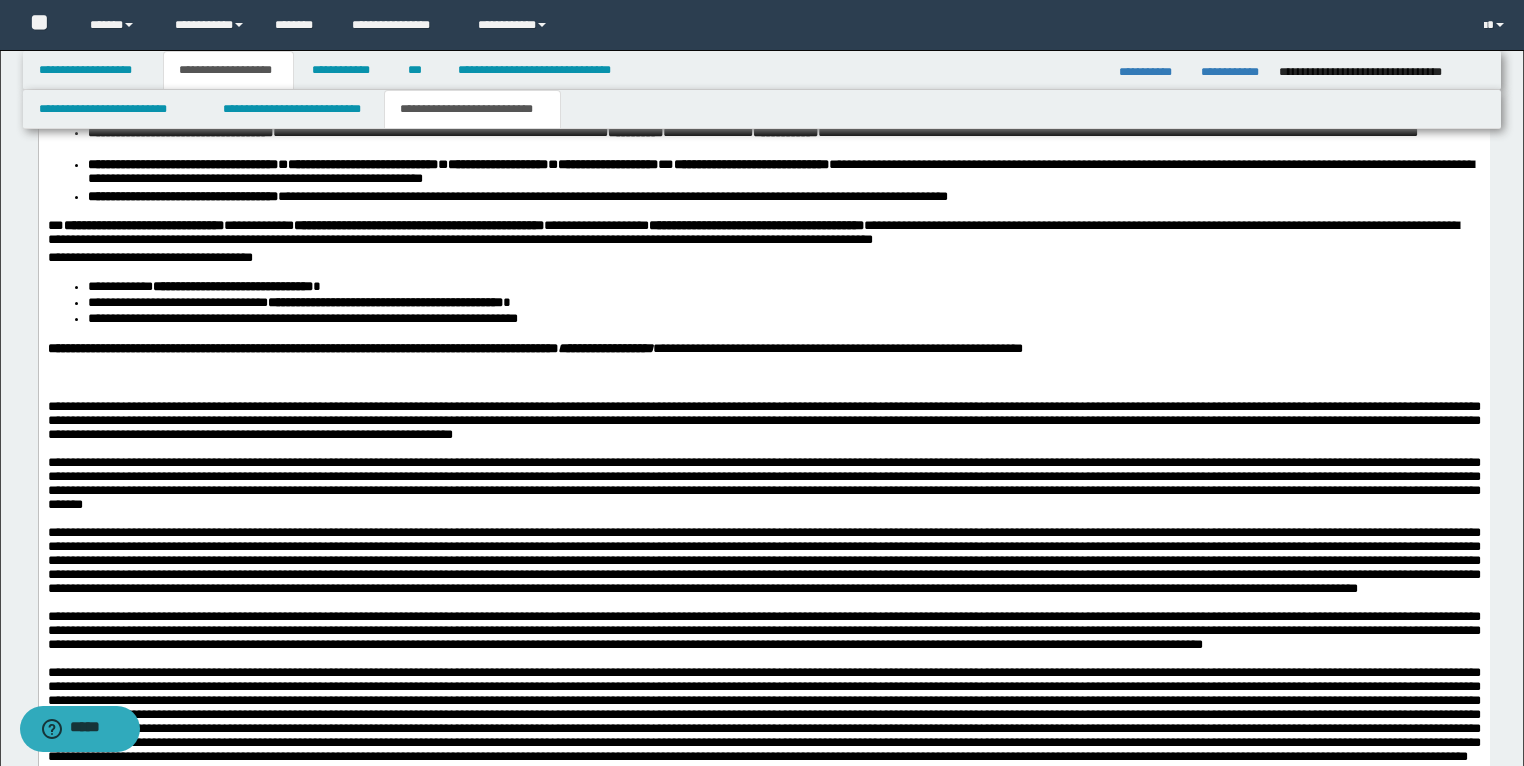 drag, startPoint x: 55, startPoint y: 633, endPoint x: 97, endPoint y: 602, distance: 52.201534 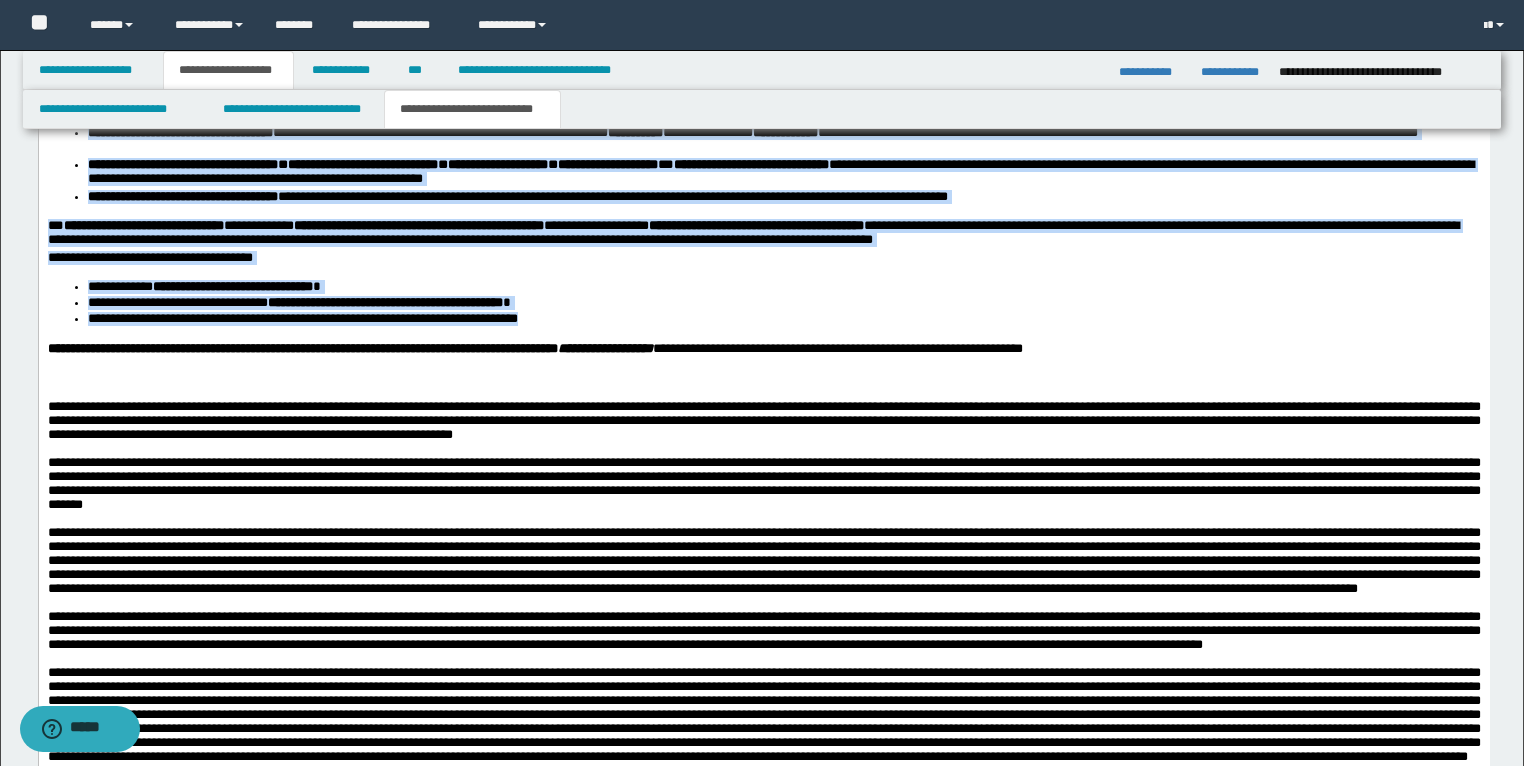 drag, startPoint x: 614, startPoint y: 567, endPoint x: 40, endPoint y: 309, distance: 629.3171 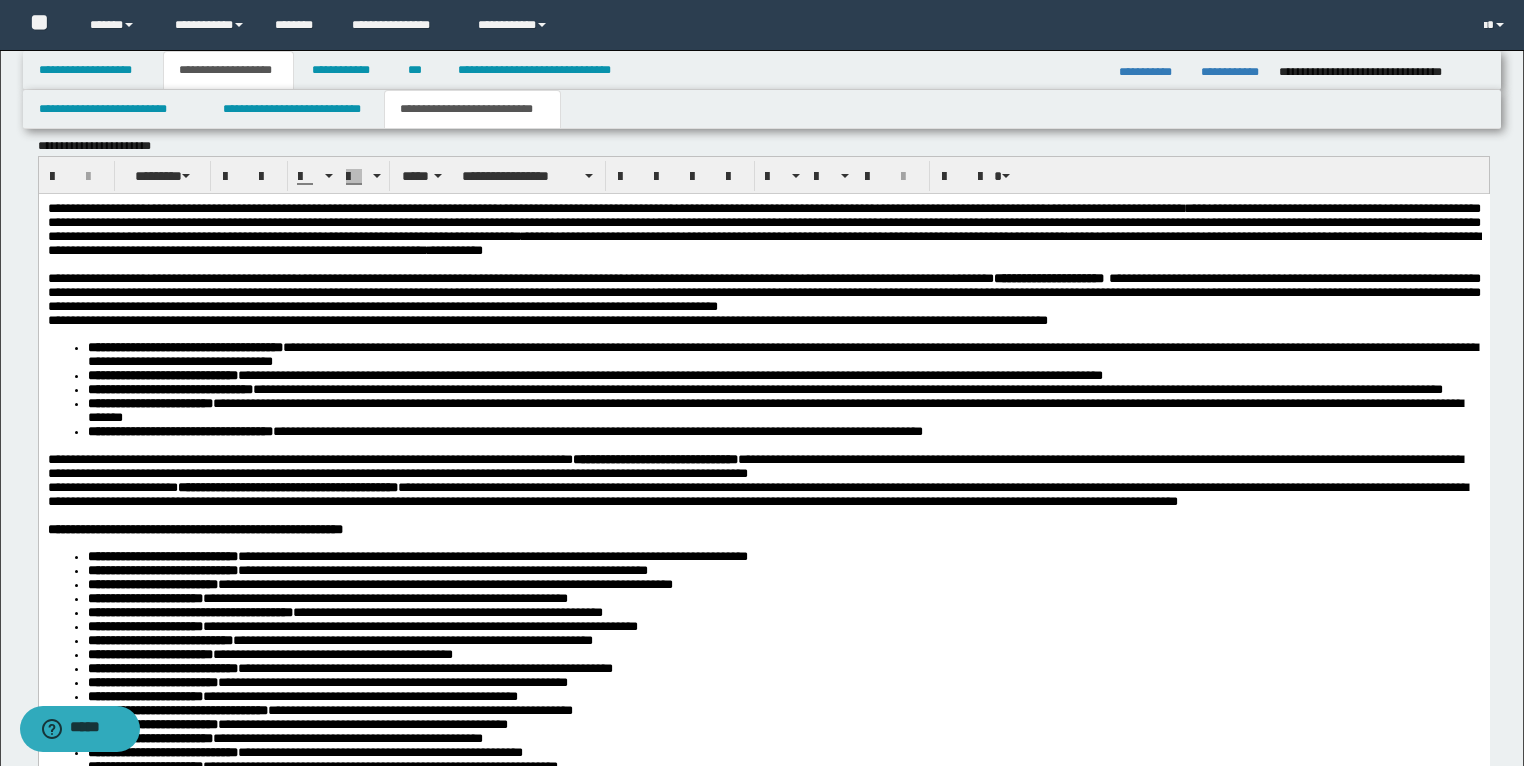 scroll, scrollTop: 2268, scrollLeft: 0, axis: vertical 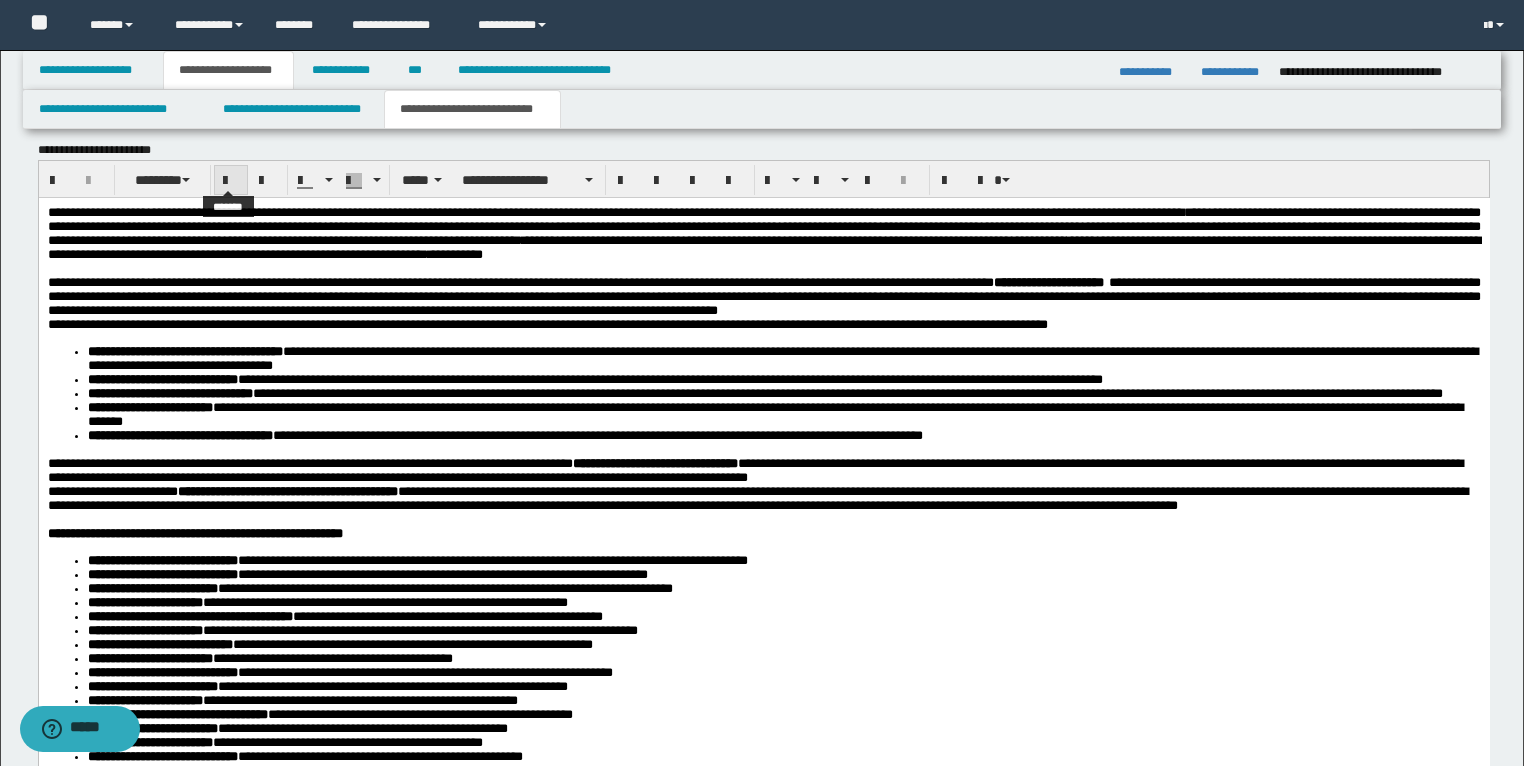 click at bounding box center [231, 181] 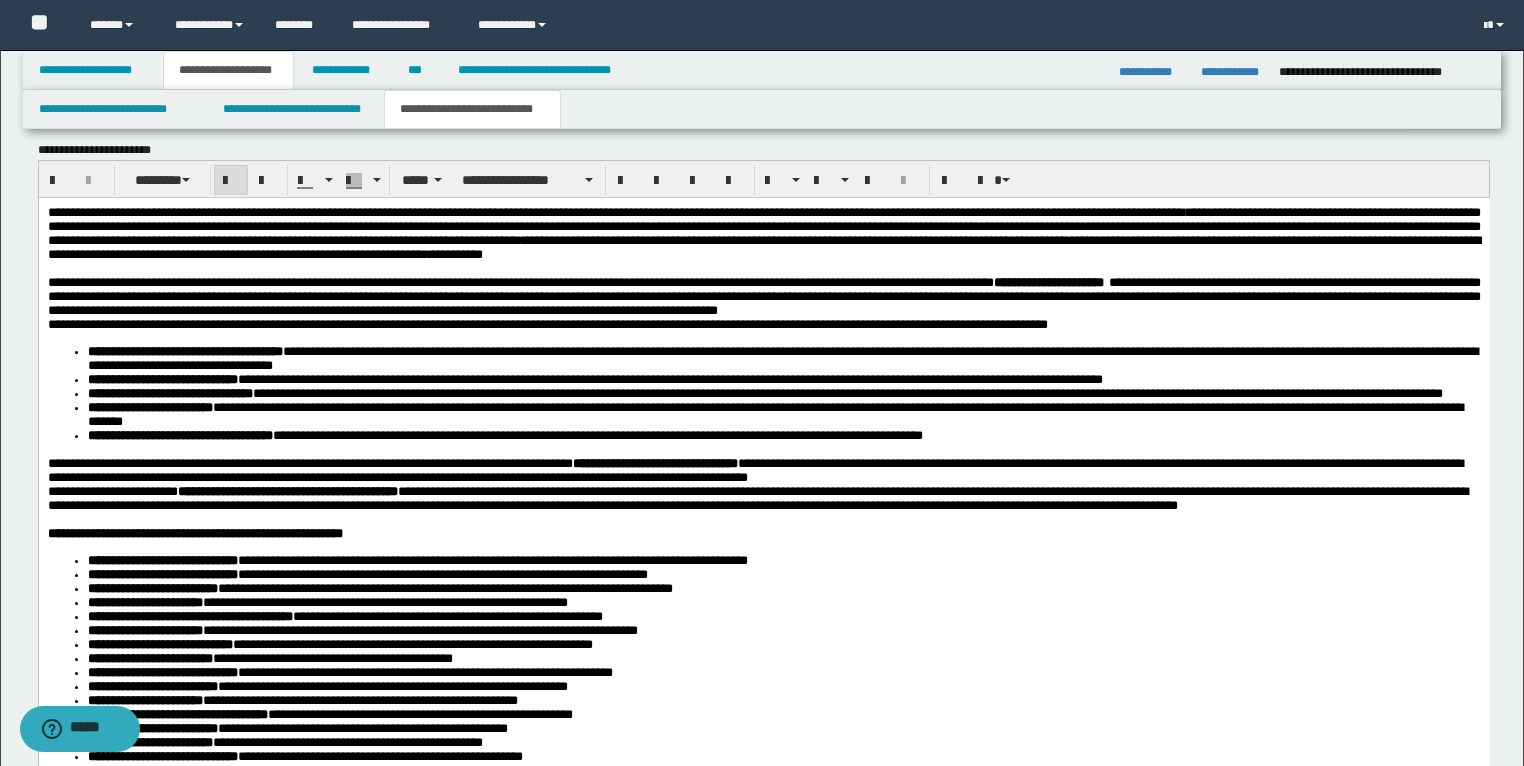 click at bounding box center (231, 181) 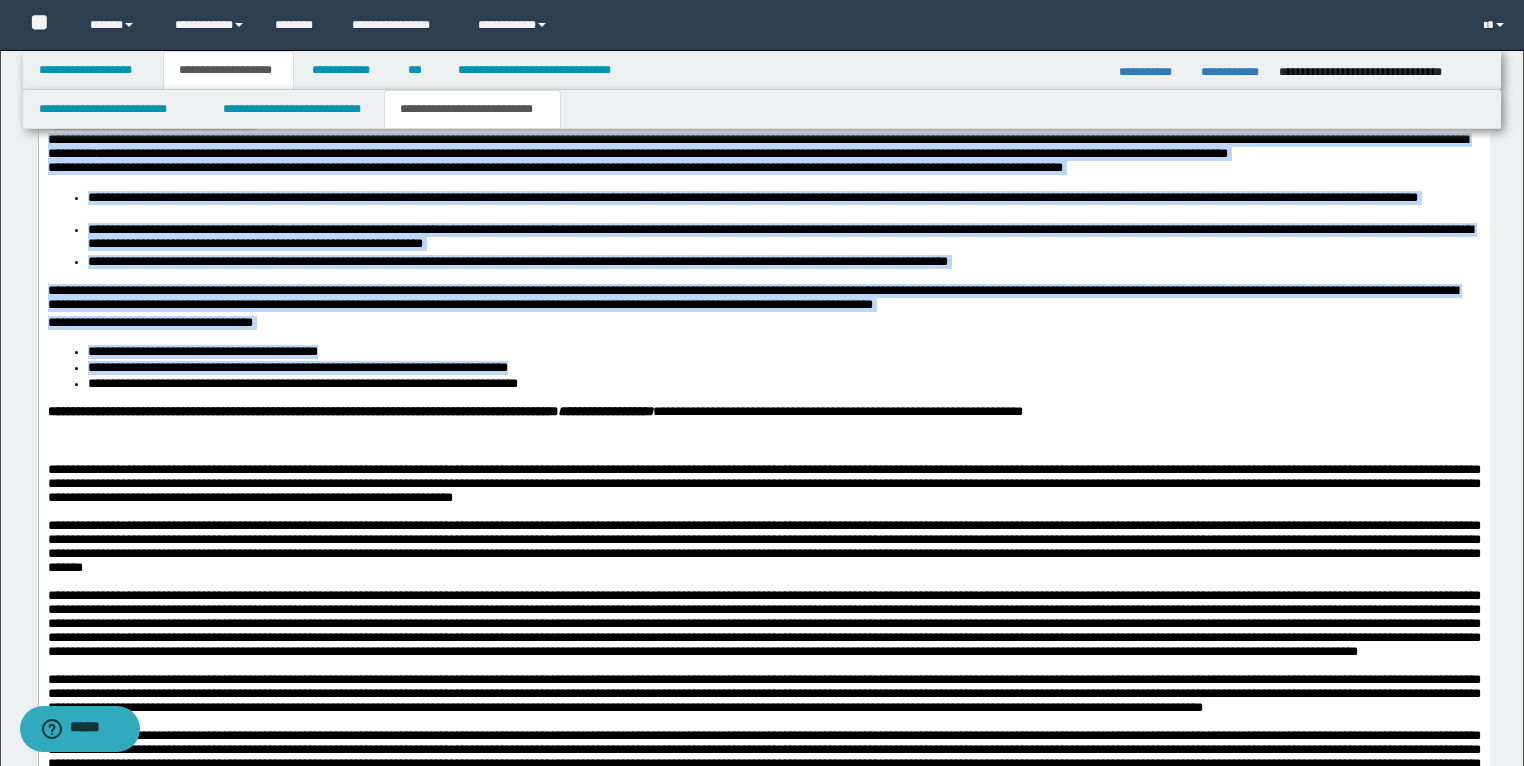 scroll, scrollTop: 3628, scrollLeft: 0, axis: vertical 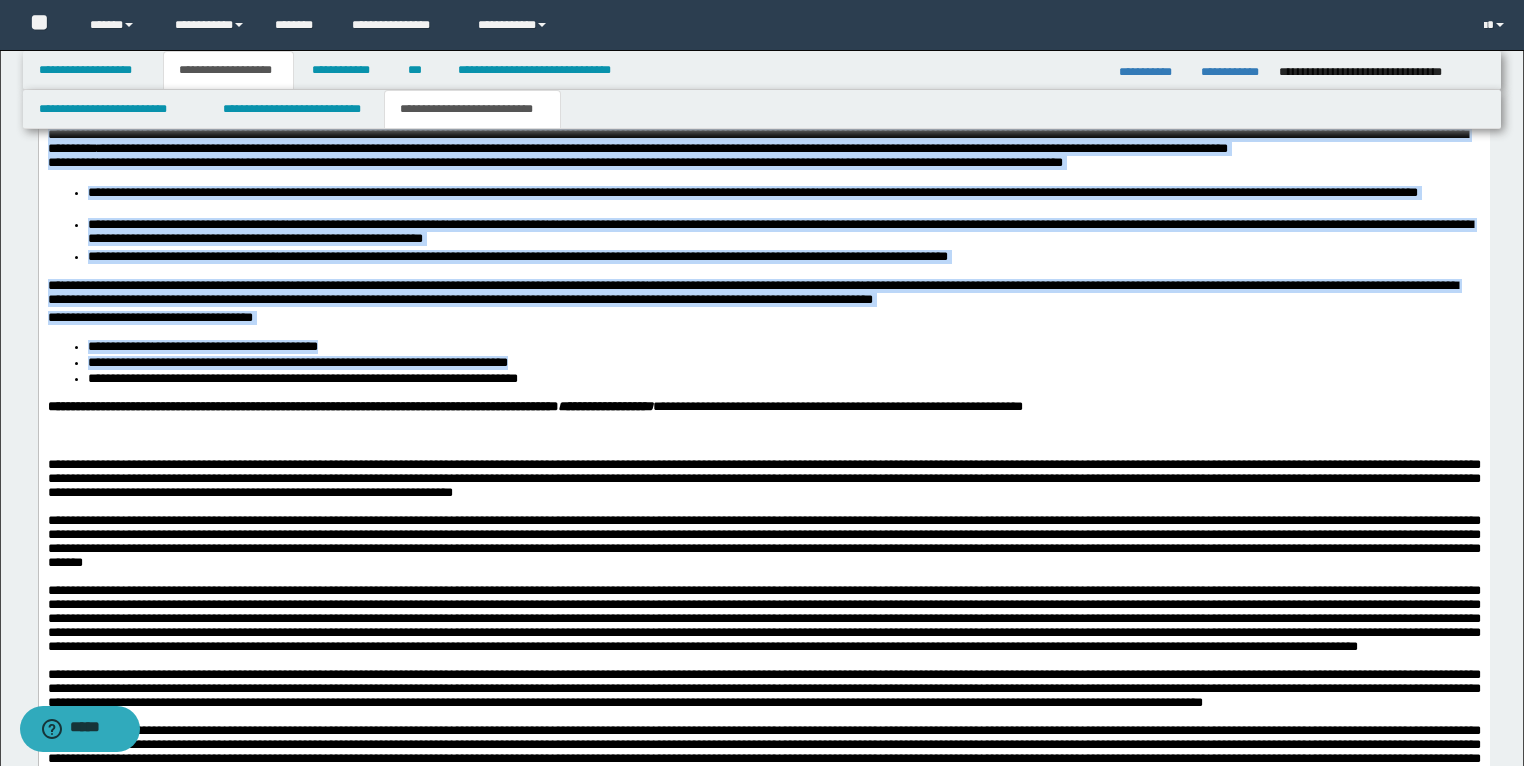 click on "**********" at bounding box center (517, 256) 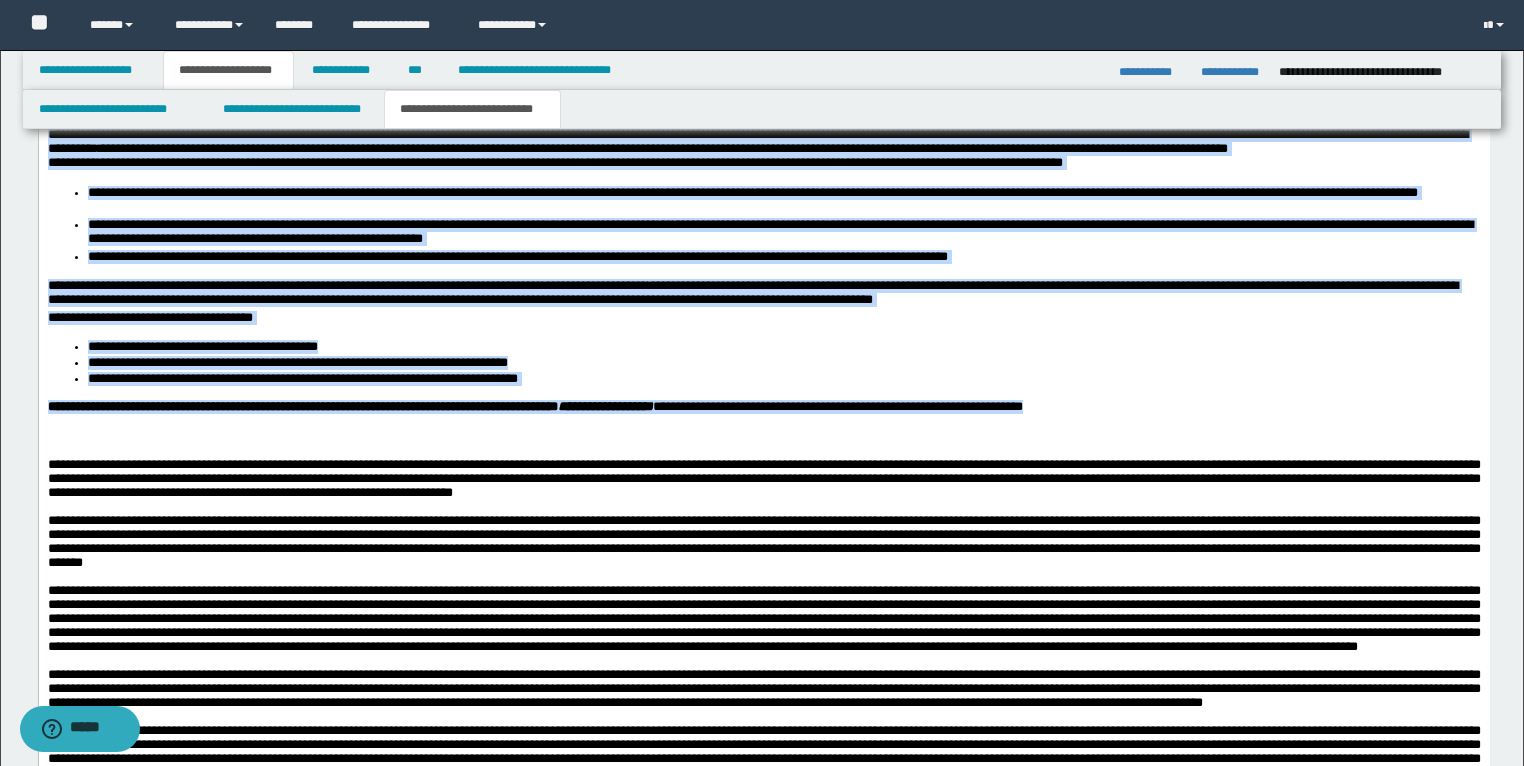 drag, startPoint x: 1278, startPoint y: 686, endPoint x: 42, endPoint y: 376, distance: 1274.2826 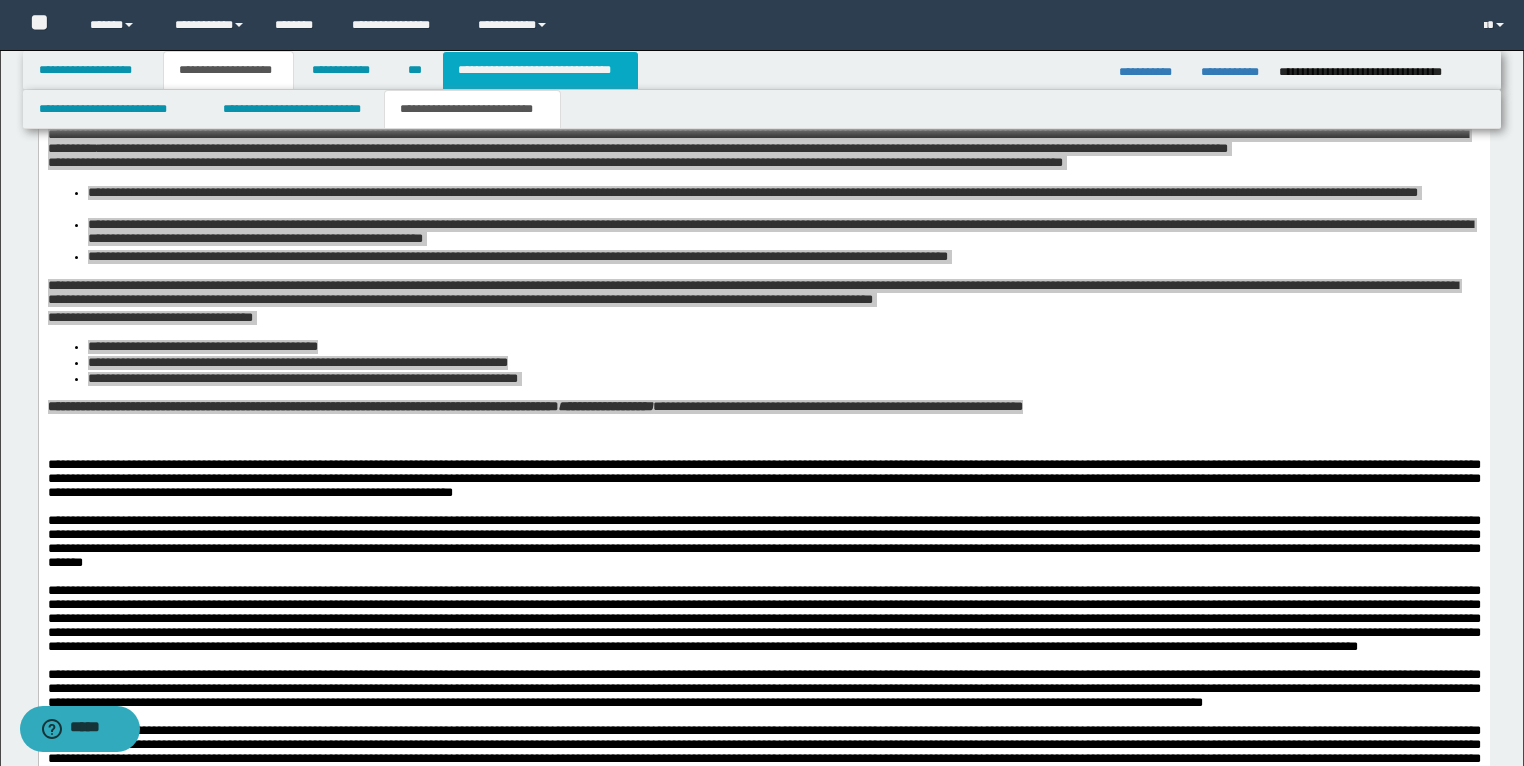 click on "**********" at bounding box center (540, 70) 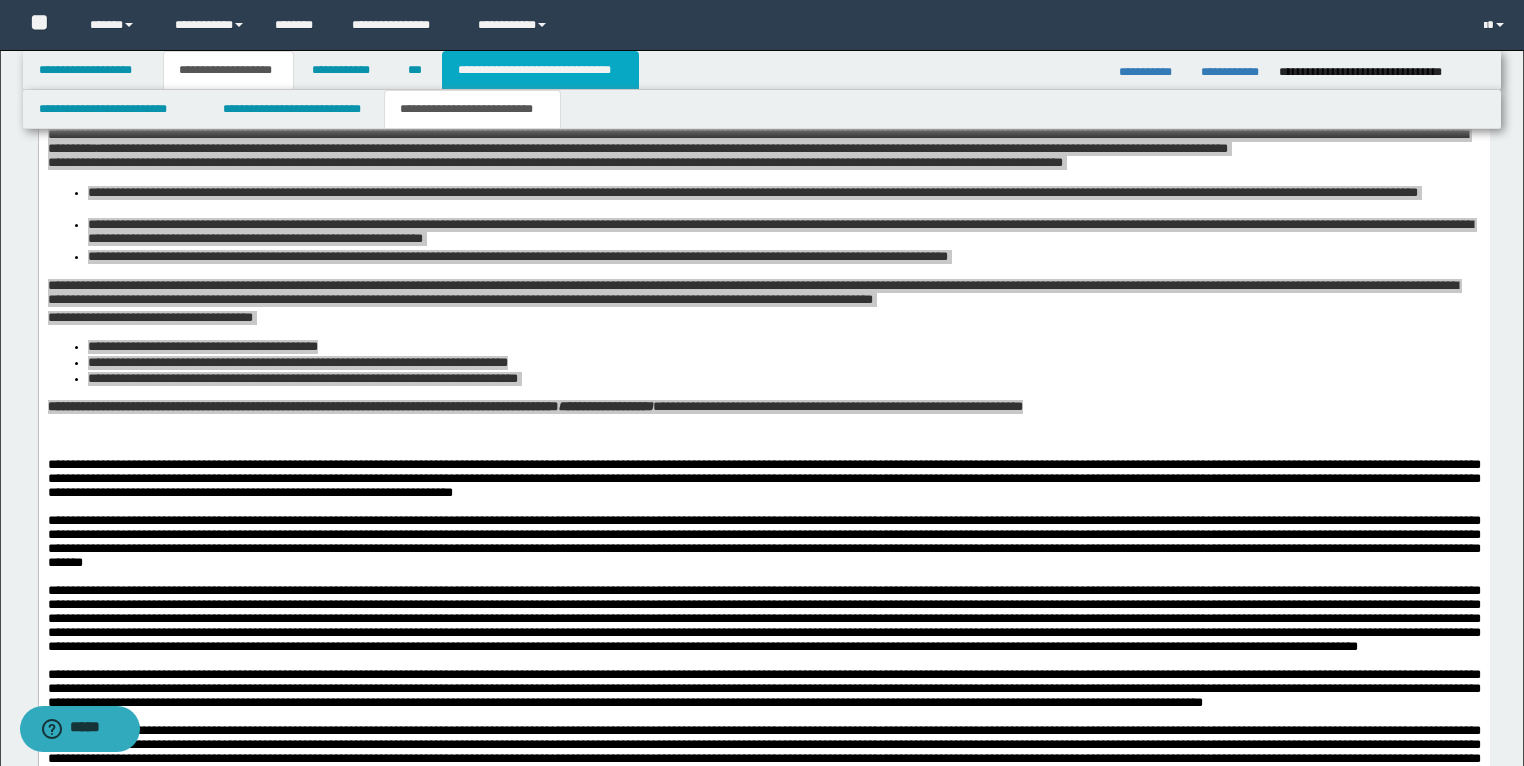 type 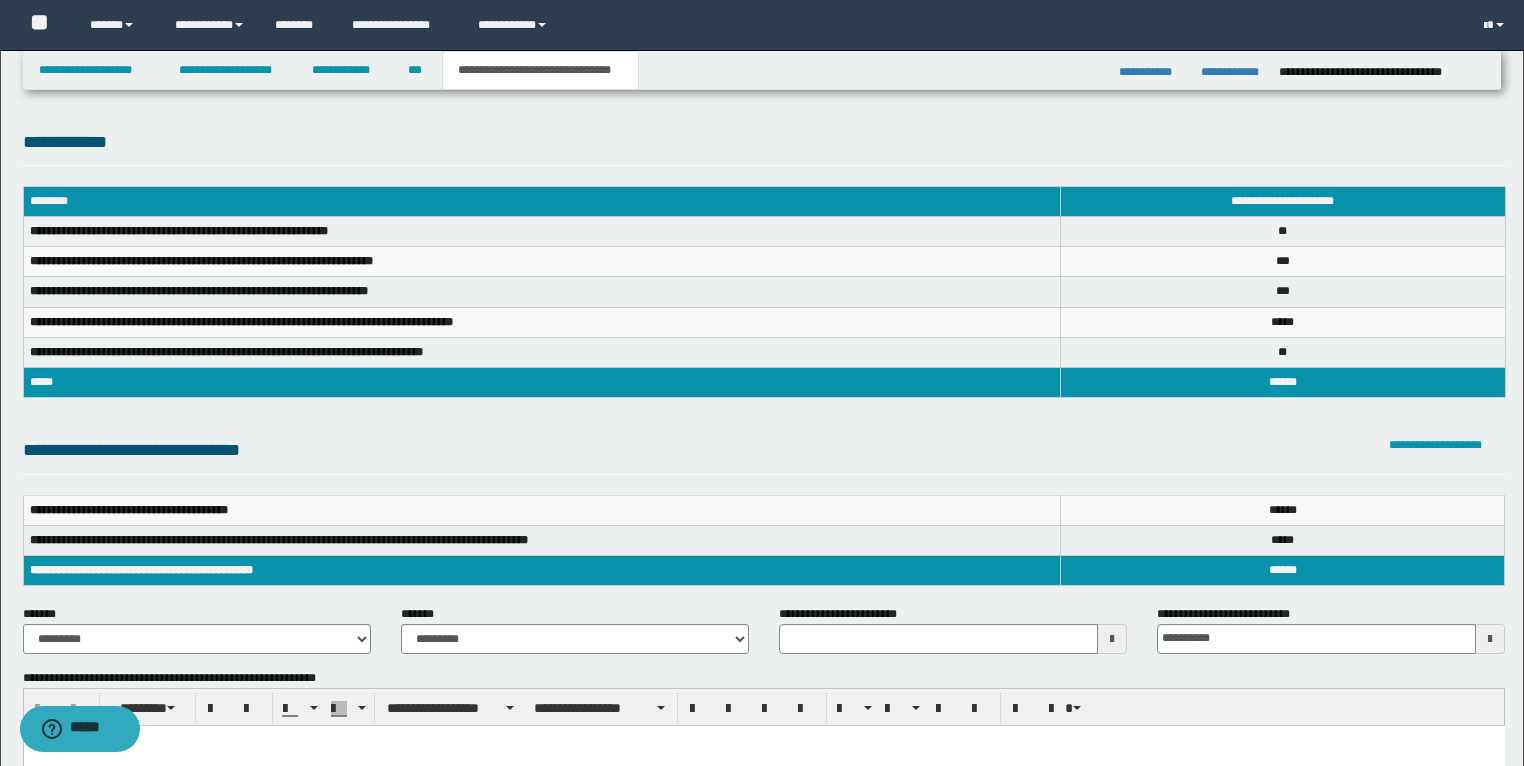 scroll, scrollTop: 320, scrollLeft: 0, axis: vertical 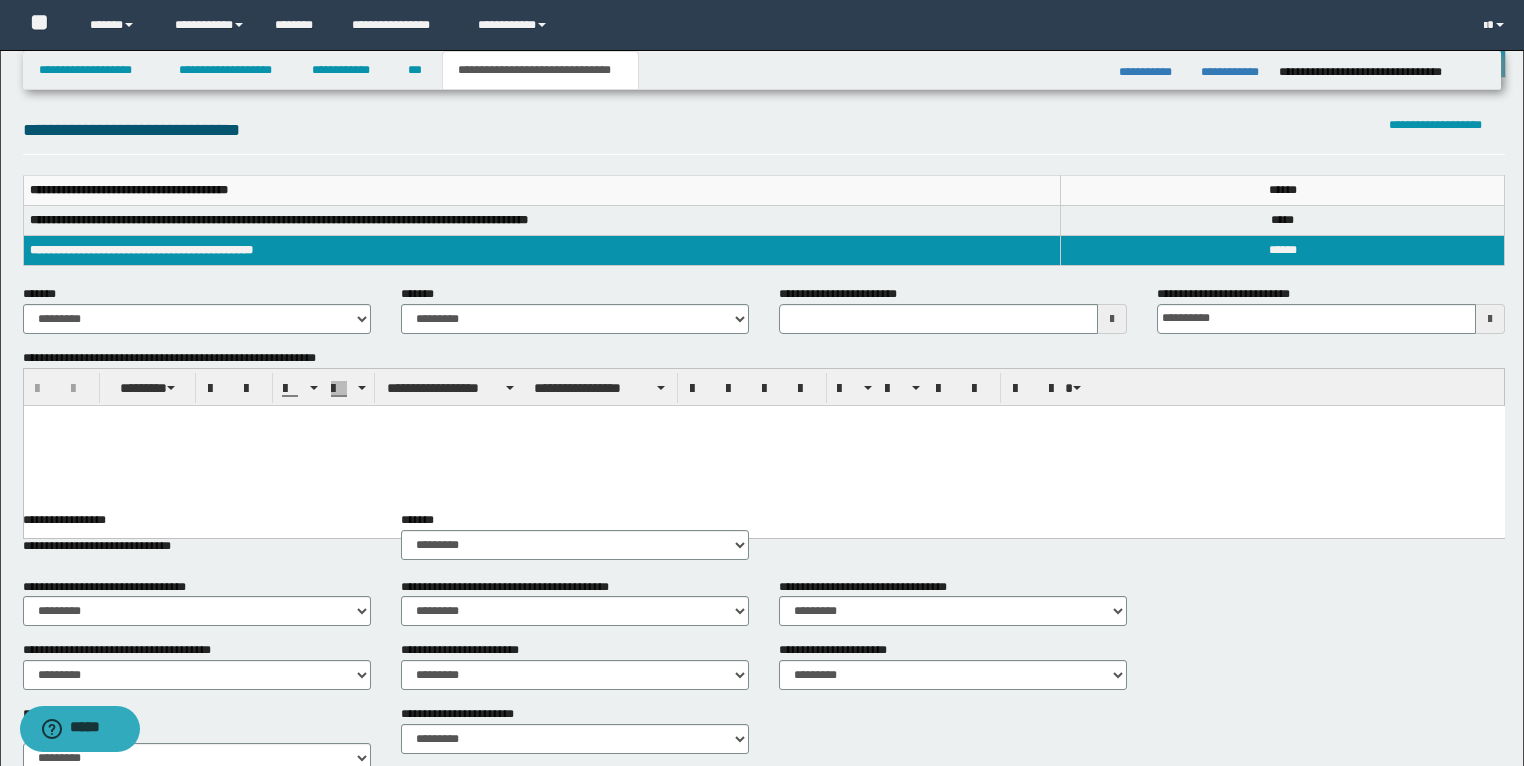 click at bounding box center (763, 420) 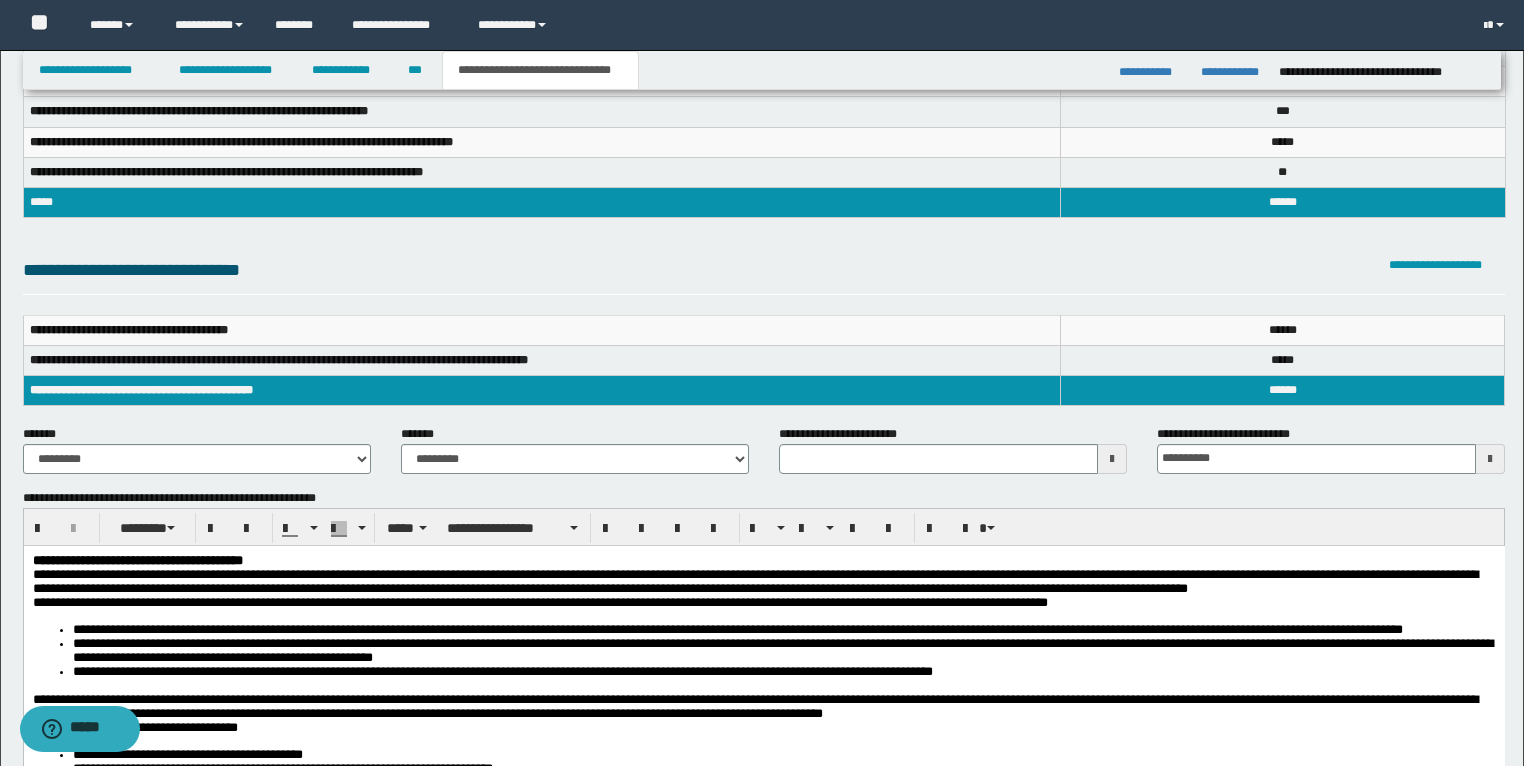 scroll, scrollTop: 0, scrollLeft: 0, axis: both 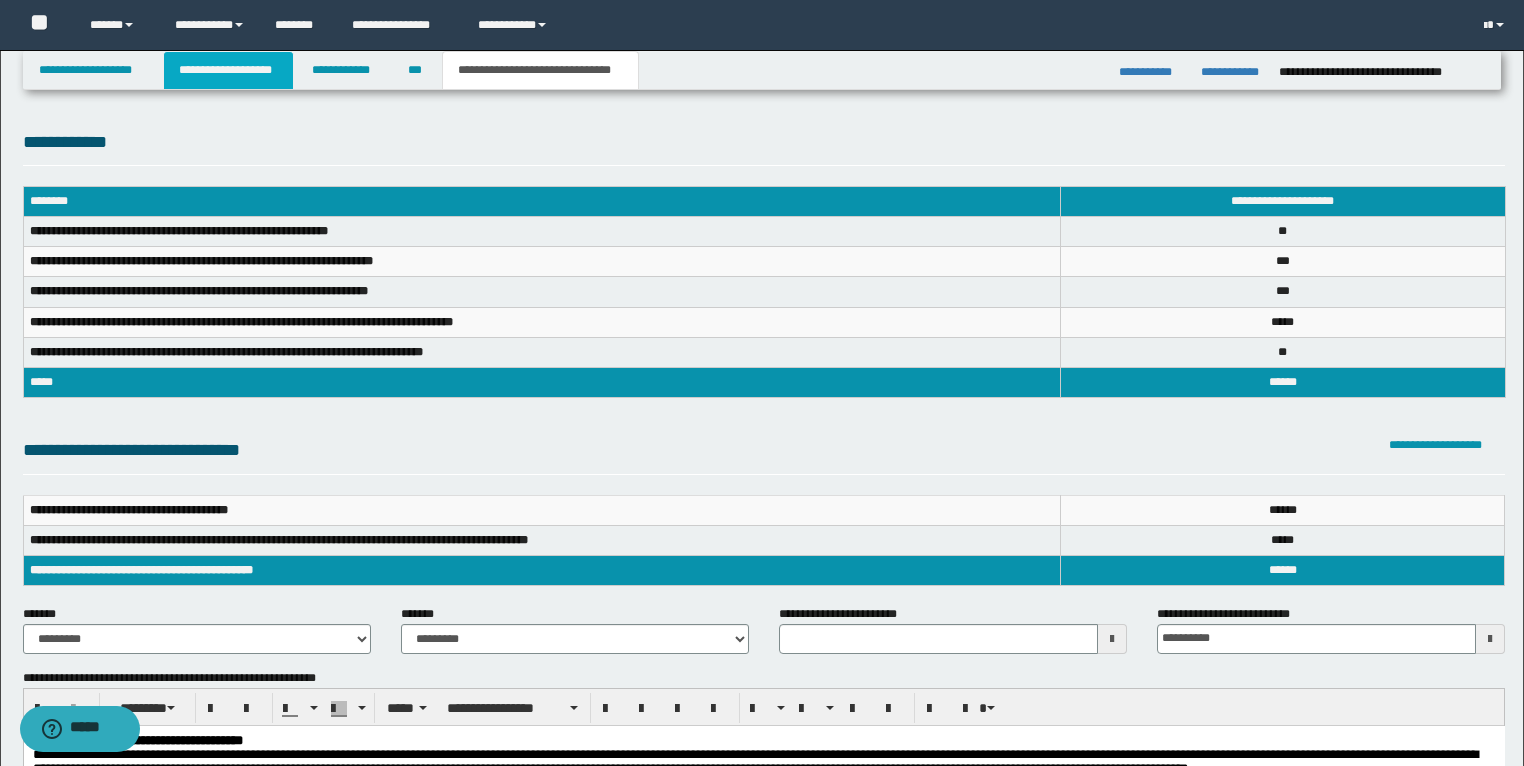 click on "**********" at bounding box center (228, 70) 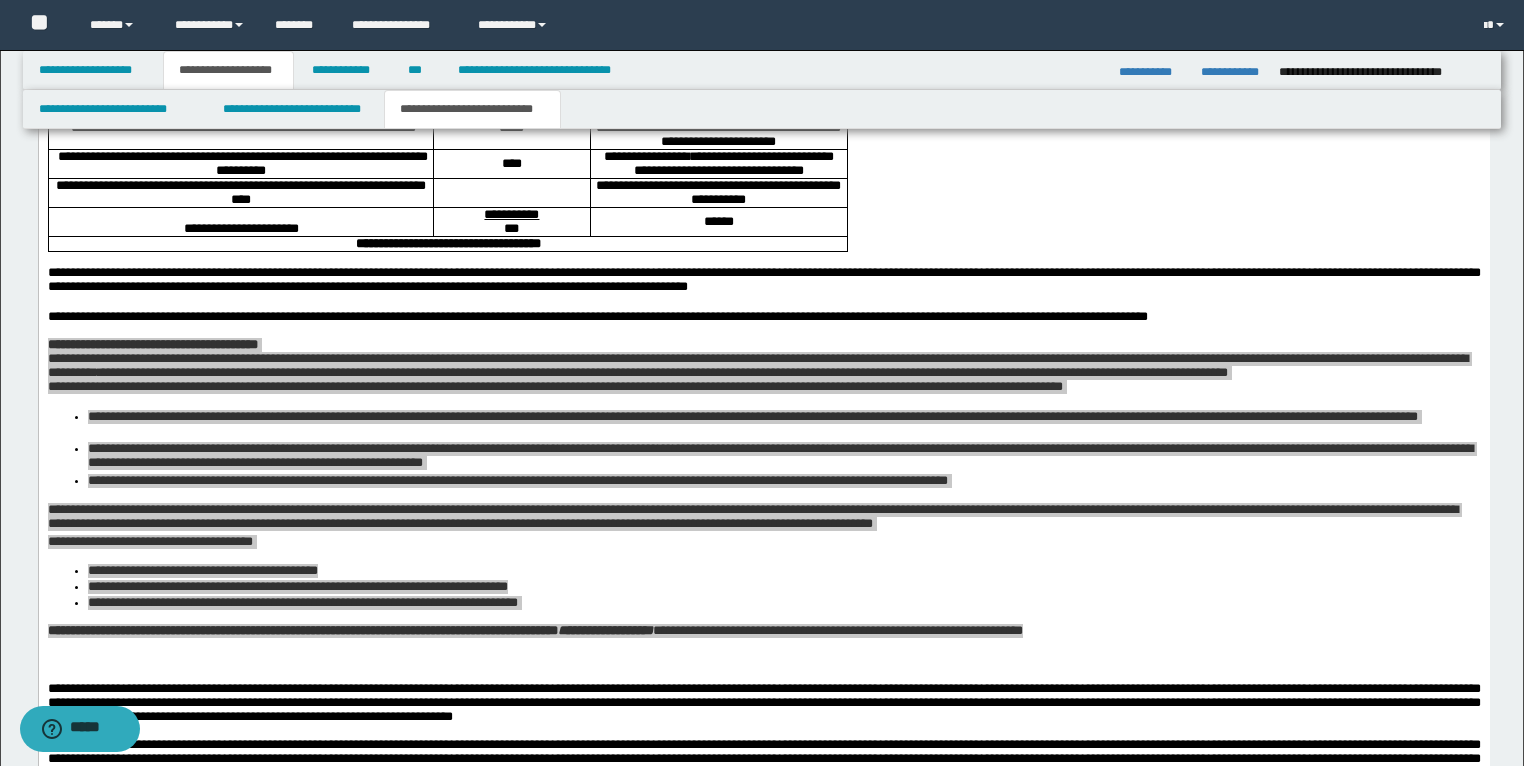 scroll, scrollTop: 3440, scrollLeft: 0, axis: vertical 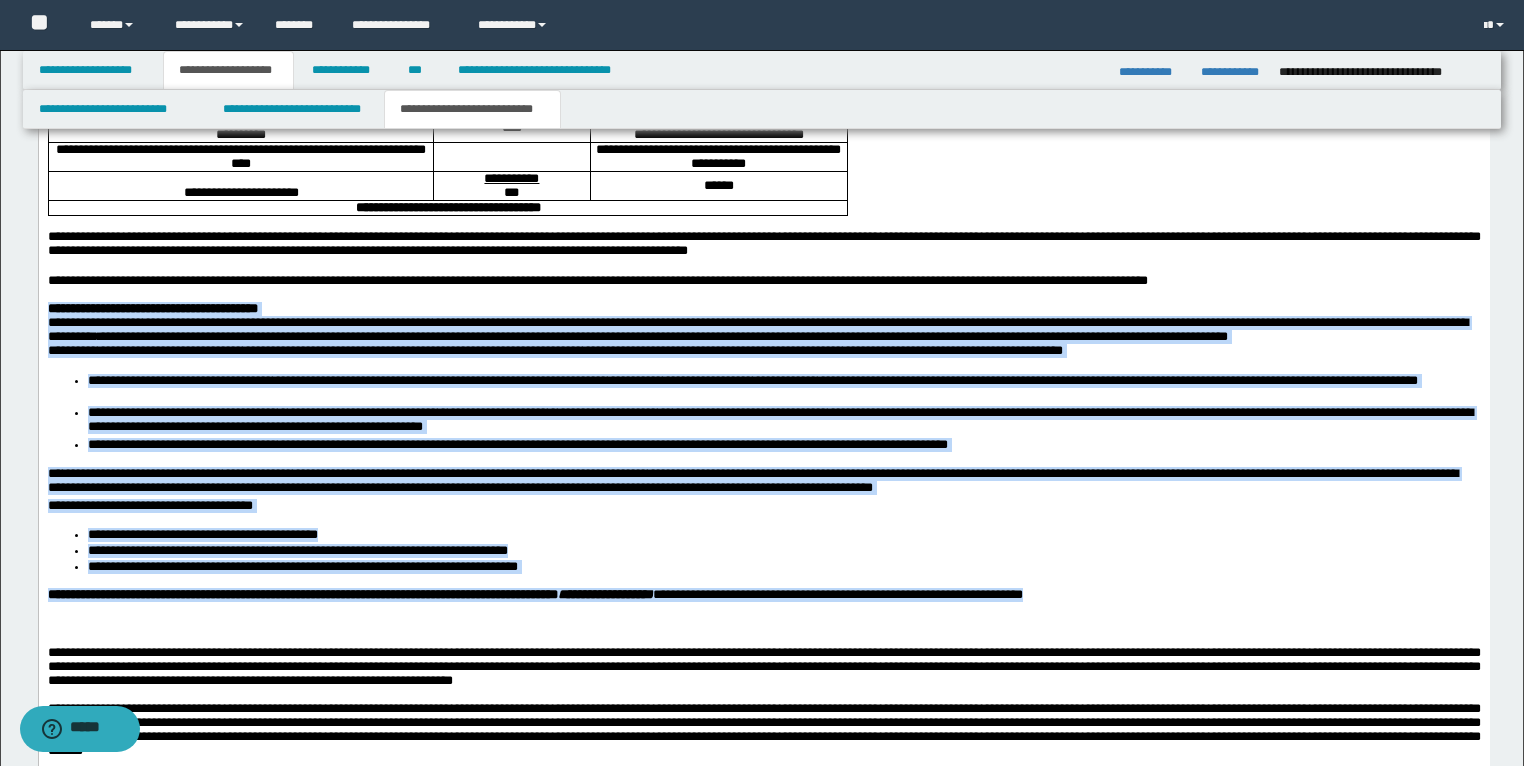 click at bounding box center (763, 223) 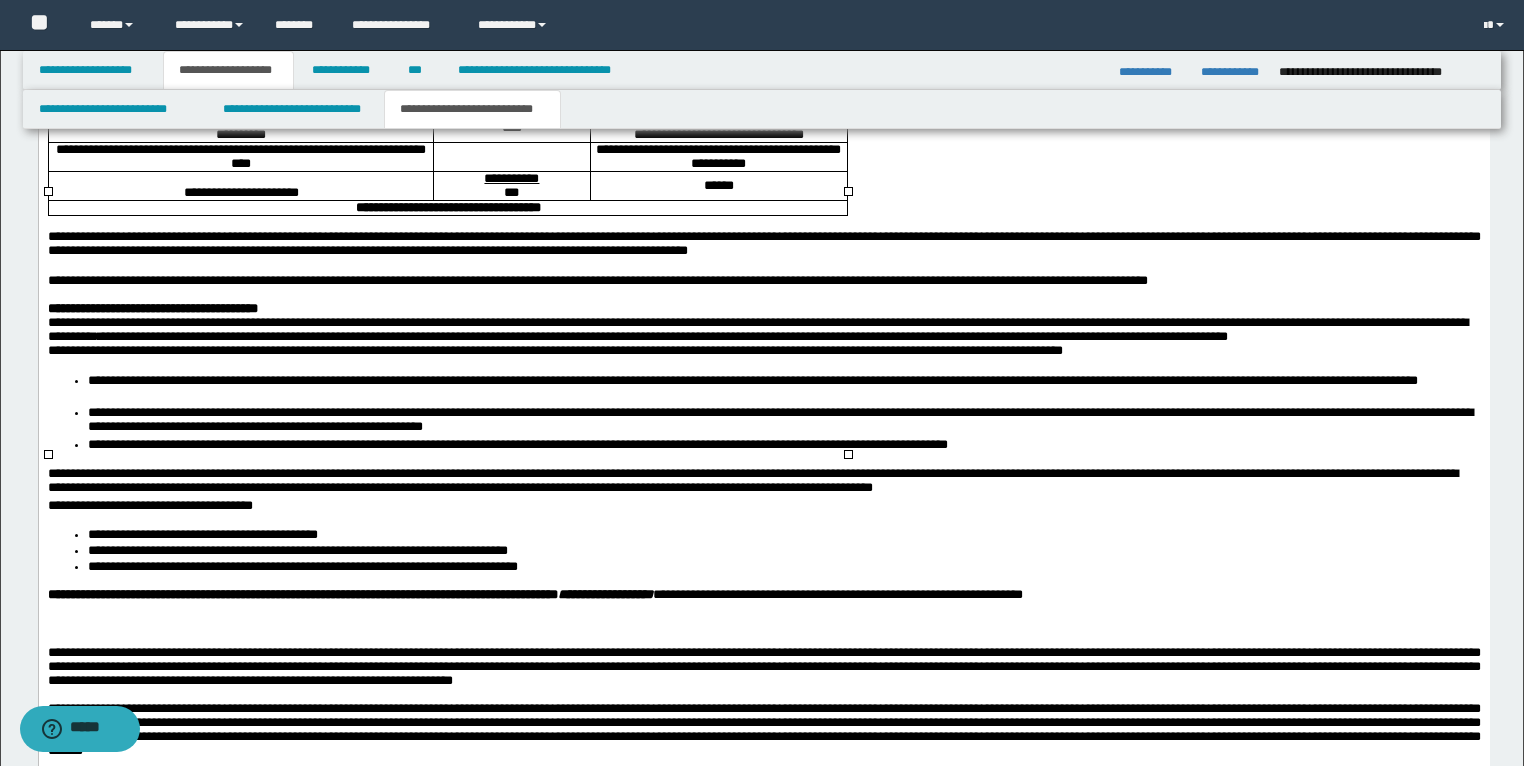 click on "**********" at bounding box center [447, 208] 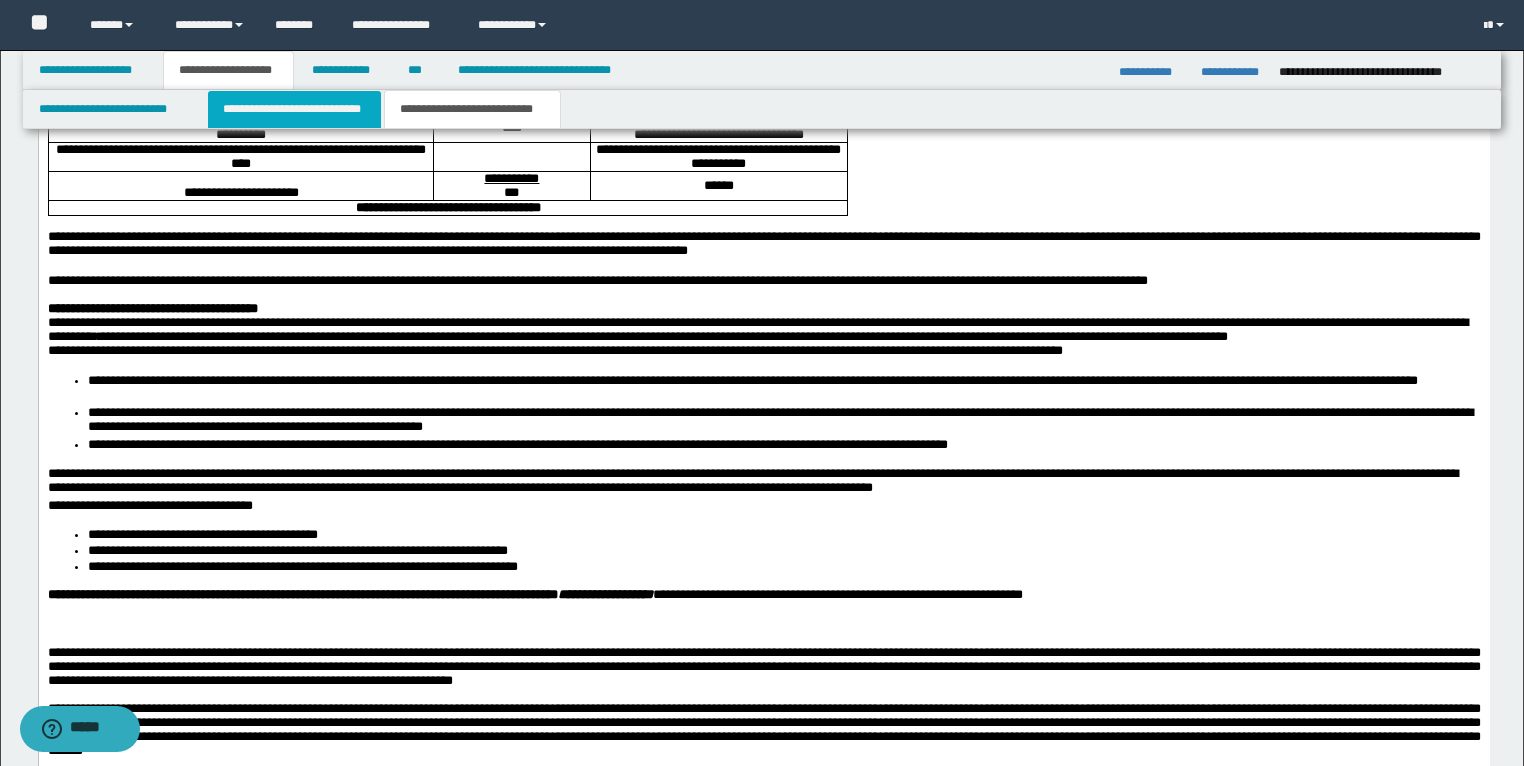 drag, startPoint x: 335, startPoint y: 106, endPoint x: 378, endPoint y: 3390, distance: 3284.2815 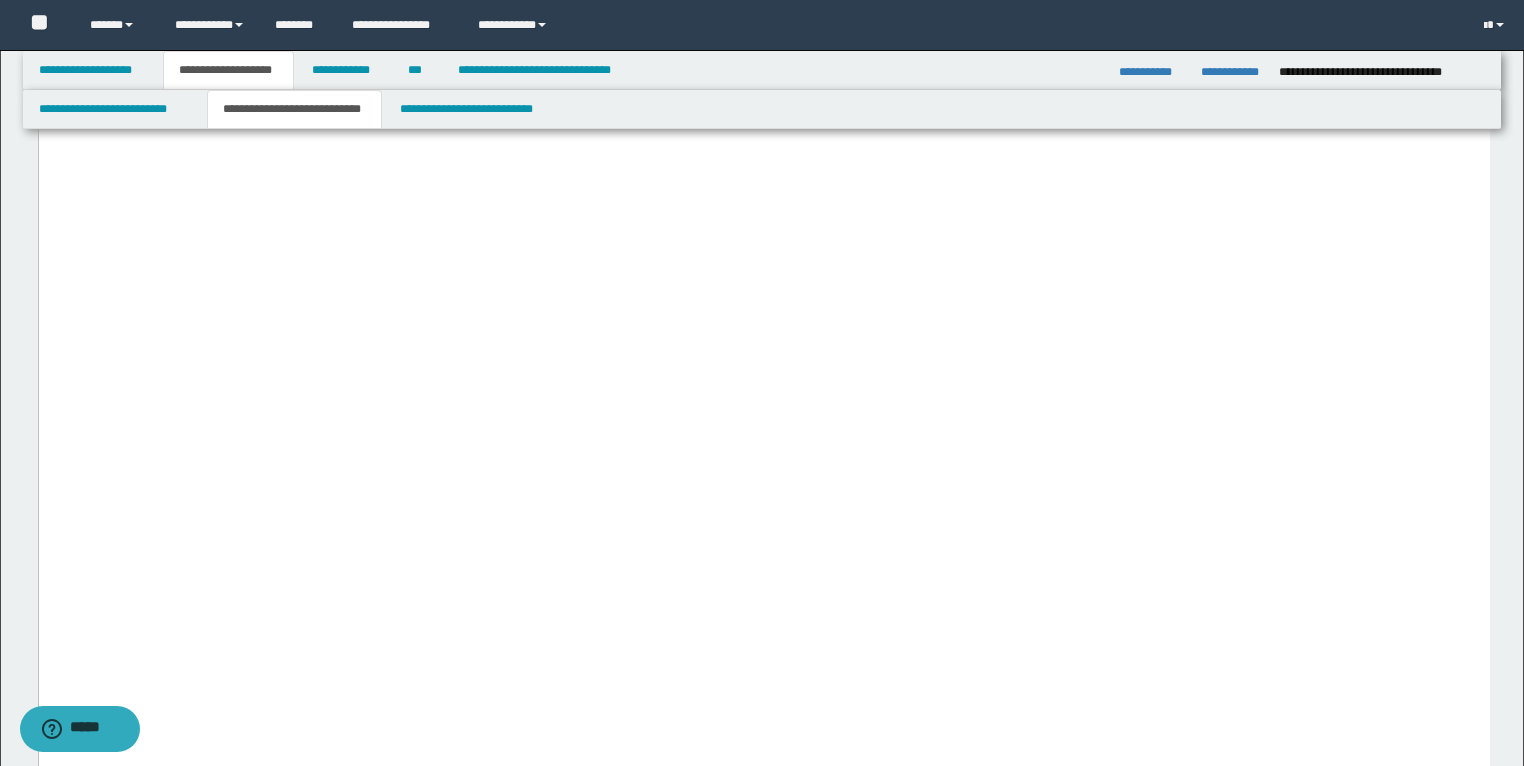 scroll, scrollTop: 4000, scrollLeft: 0, axis: vertical 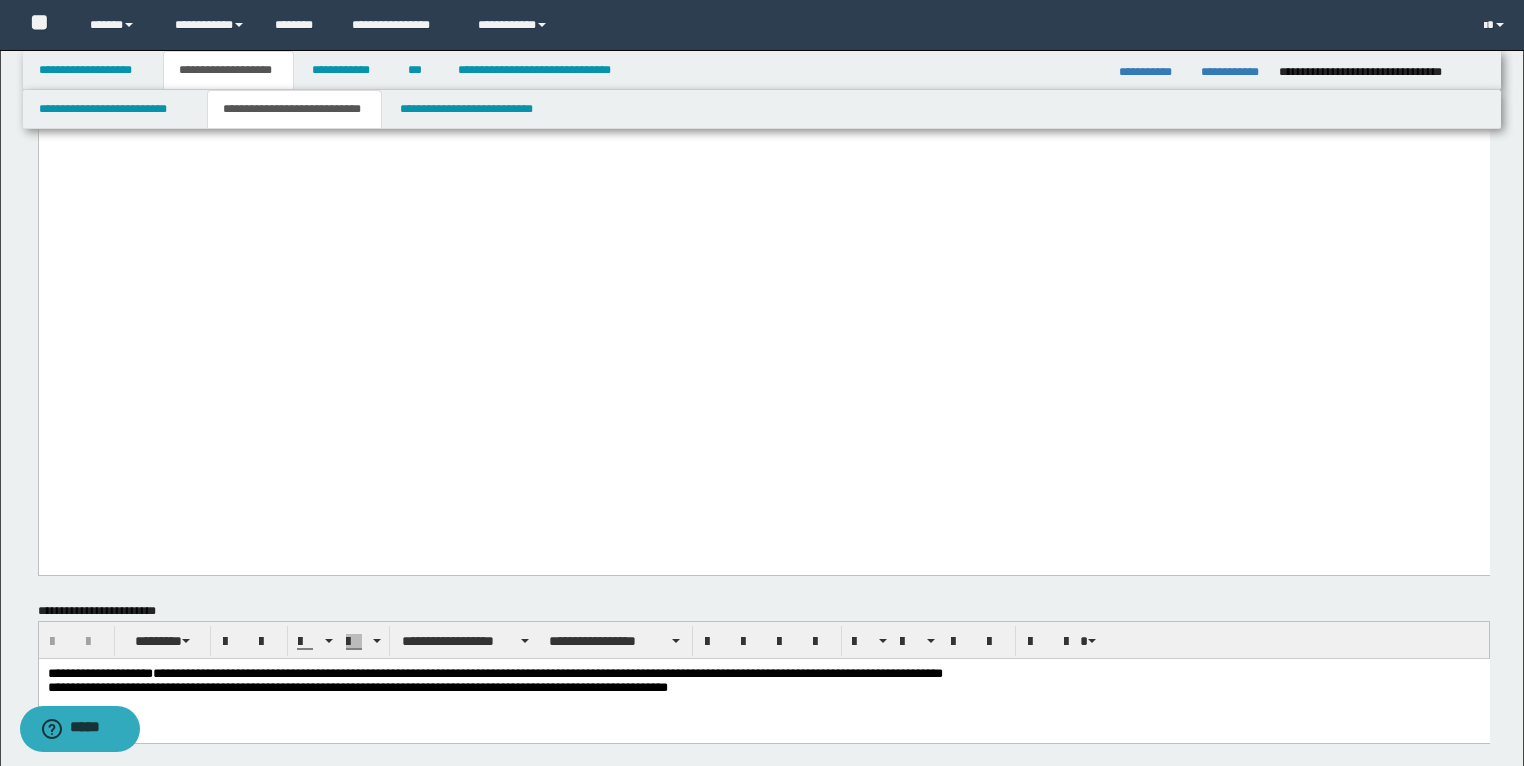 drag, startPoint x: 270, startPoint y: 460, endPoint x: 50, endPoint y: 440, distance: 220.90723 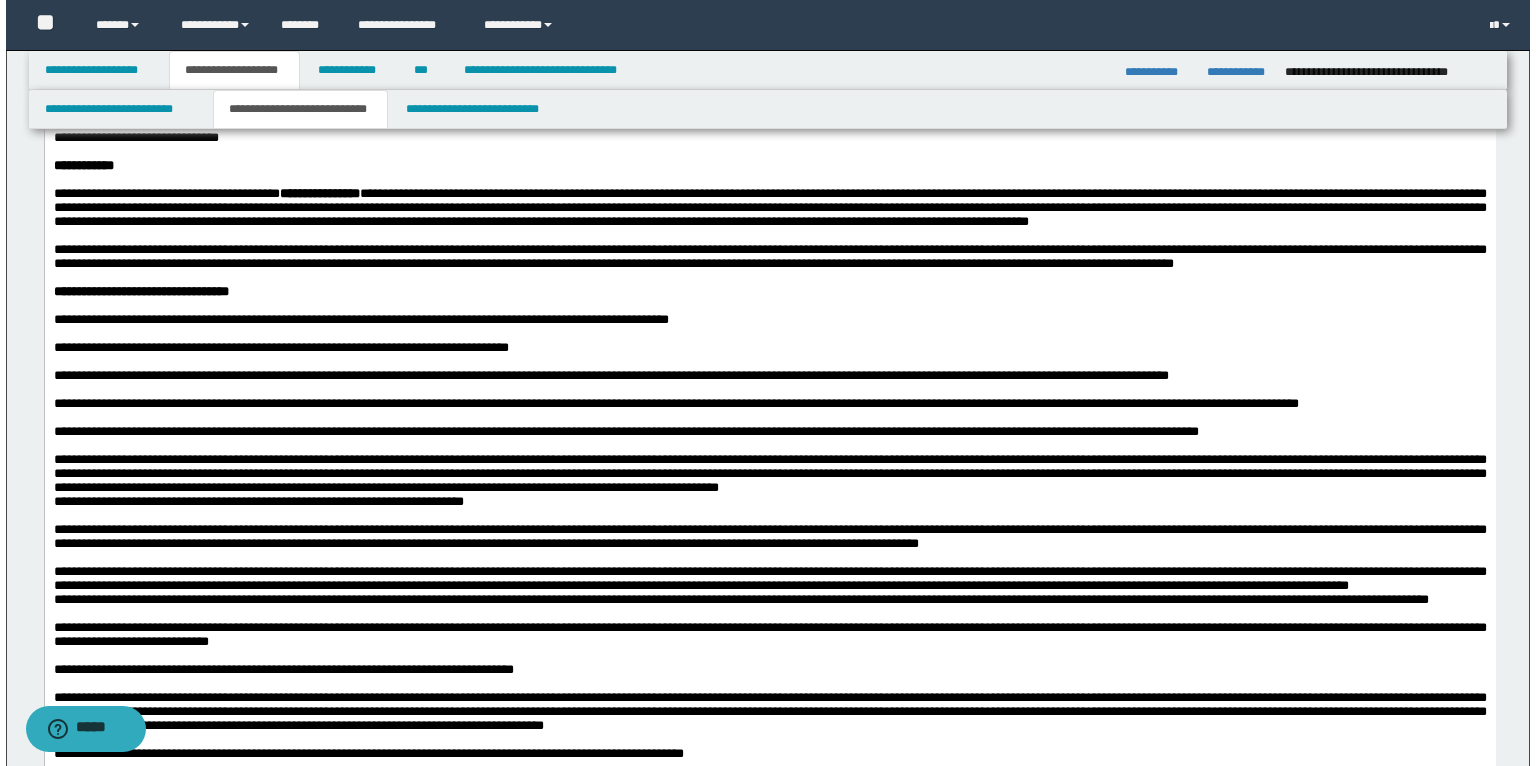 scroll, scrollTop: 2480, scrollLeft: 0, axis: vertical 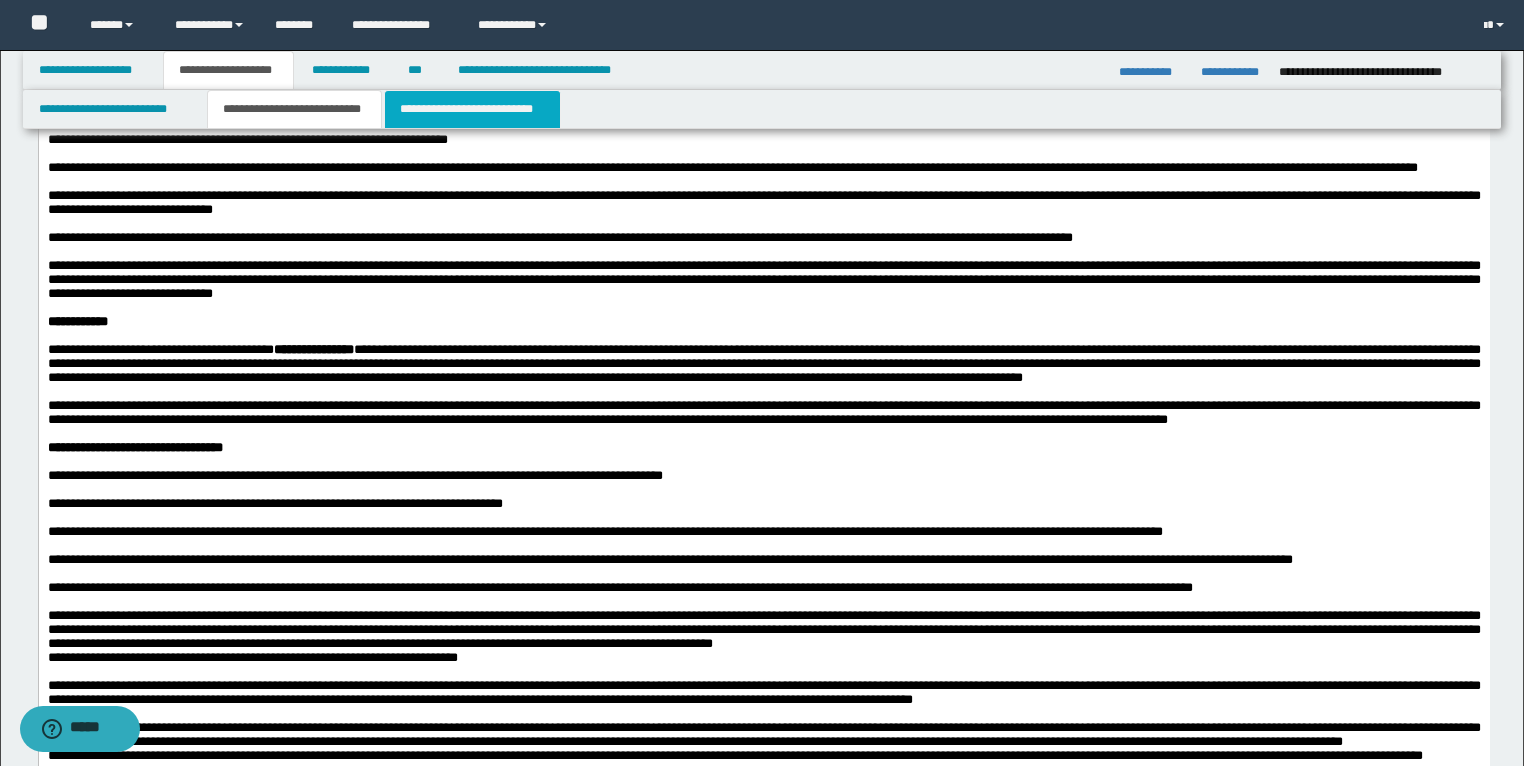 click on "**********" at bounding box center (472, 109) 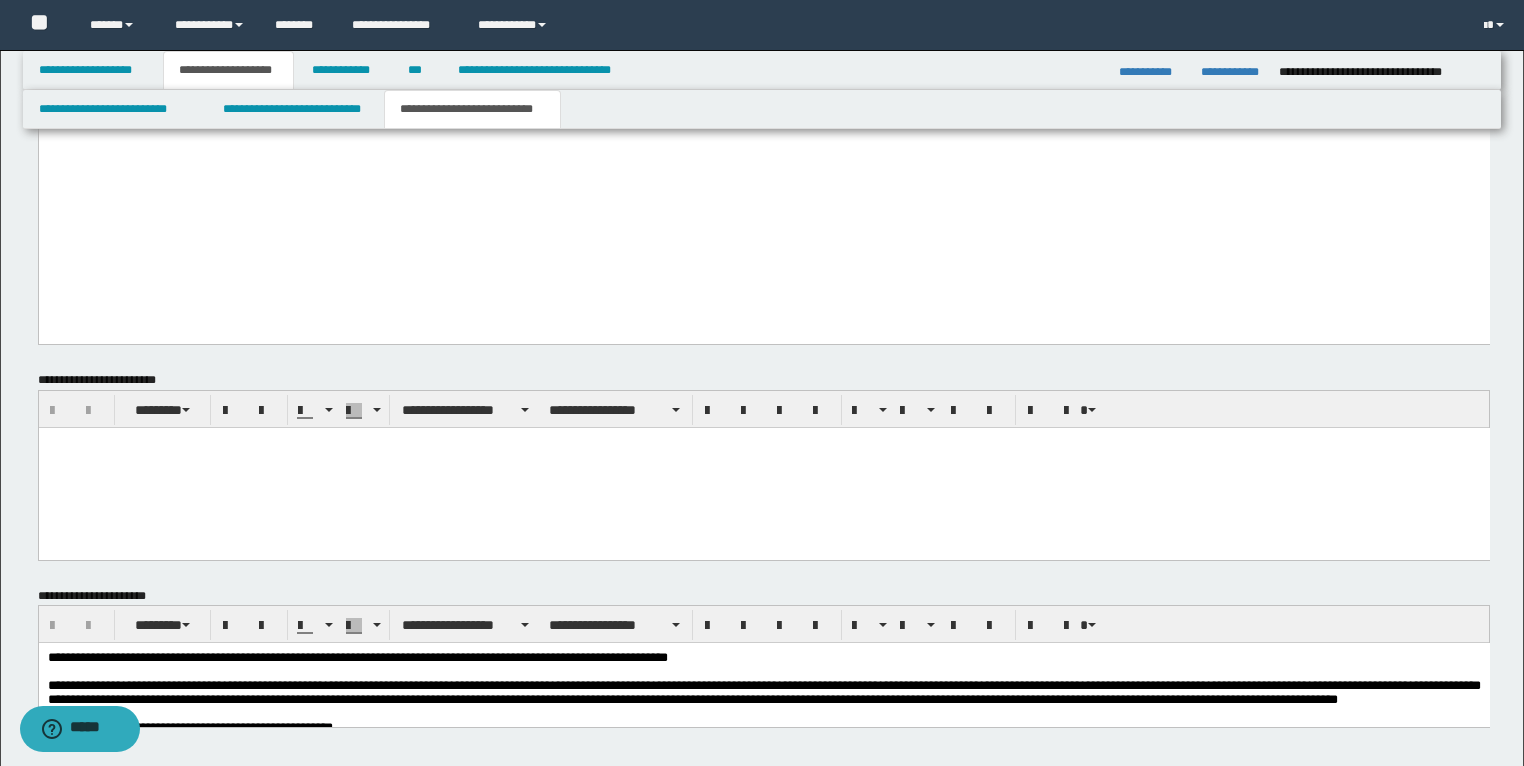 scroll, scrollTop: 6240, scrollLeft: 0, axis: vertical 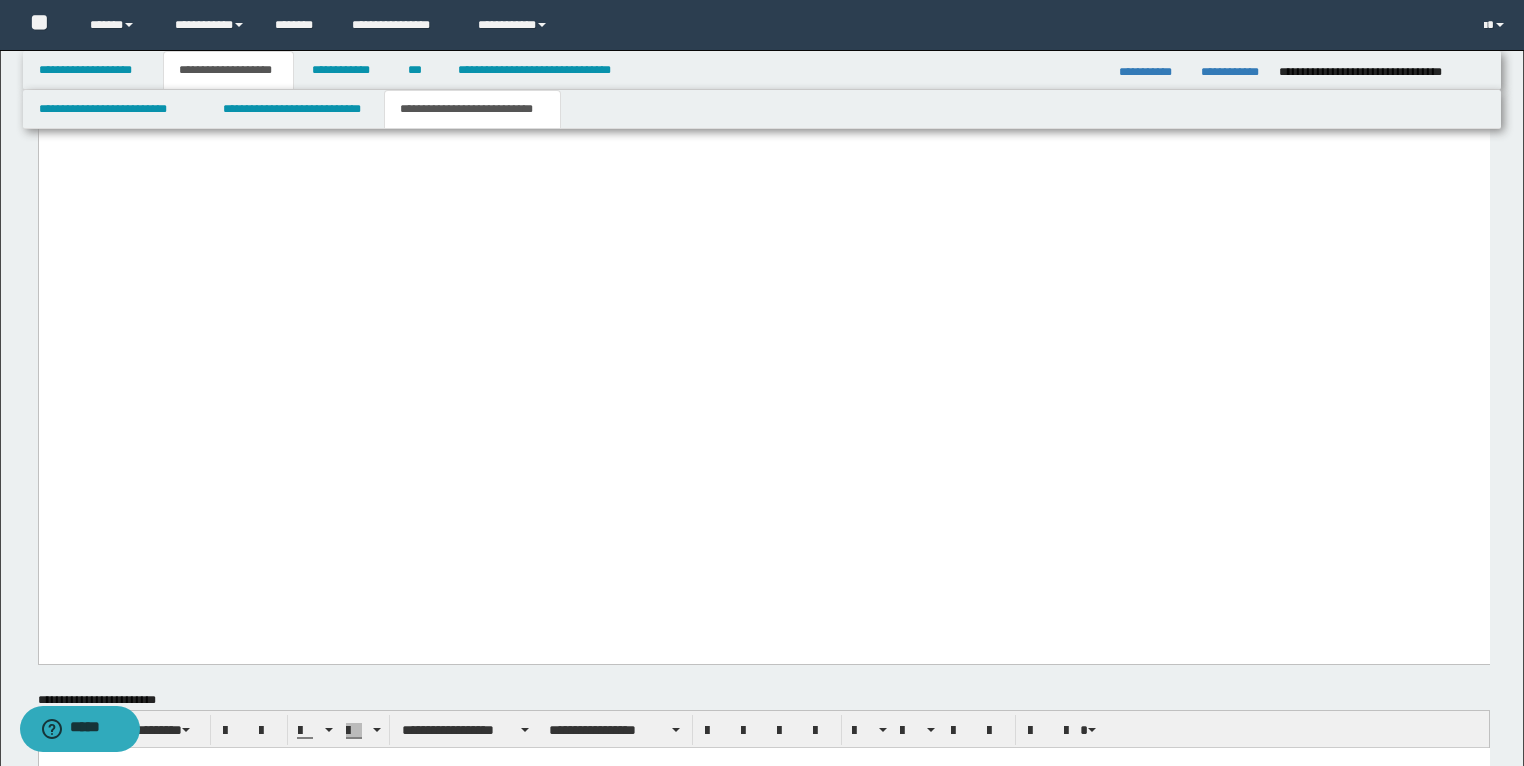 drag, startPoint x: 294, startPoint y: 404, endPoint x: 40, endPoint y: 223, distance: 311.8926 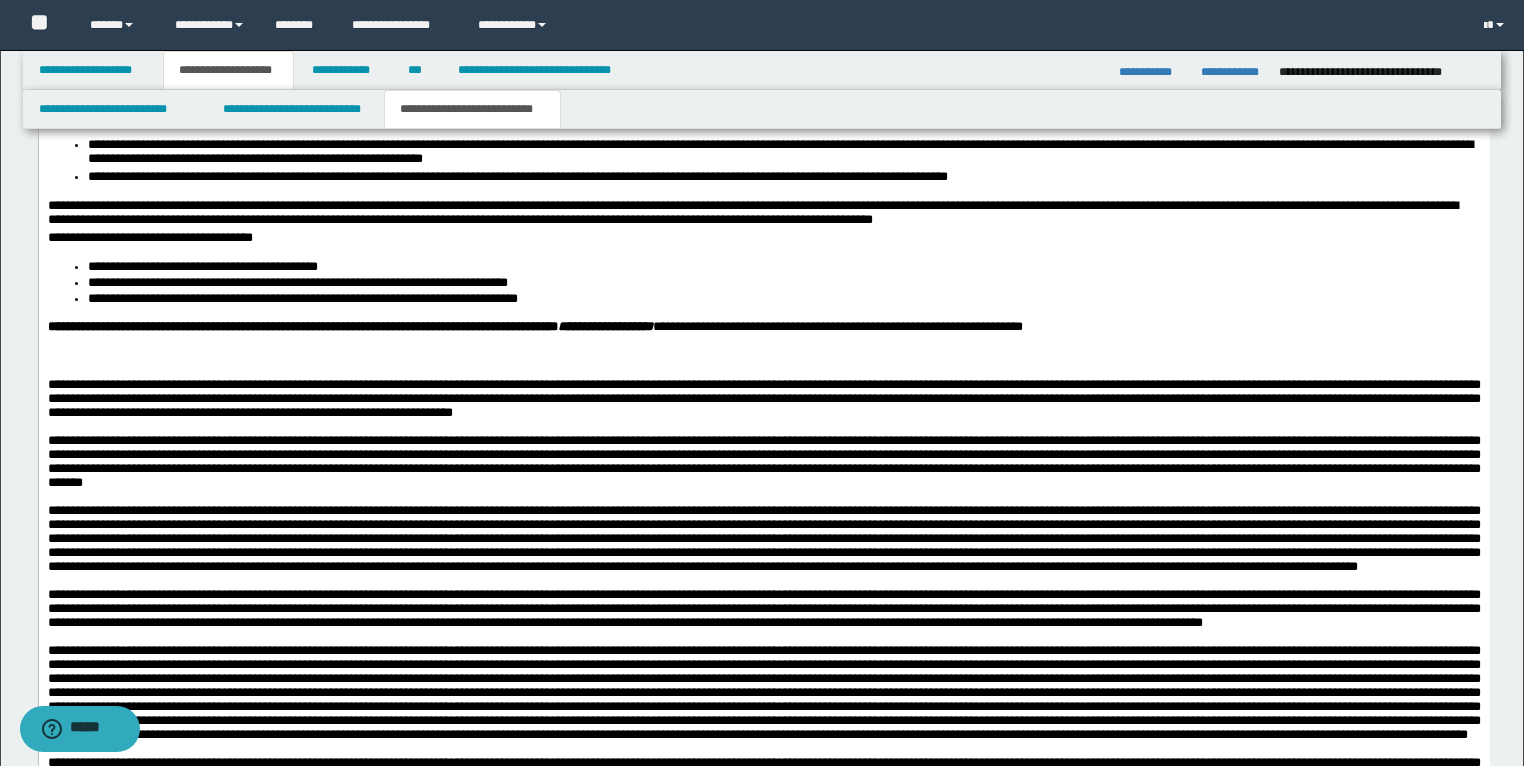 scroll, scrollTop: 3680, scrollLeft: 0, axis: vertical 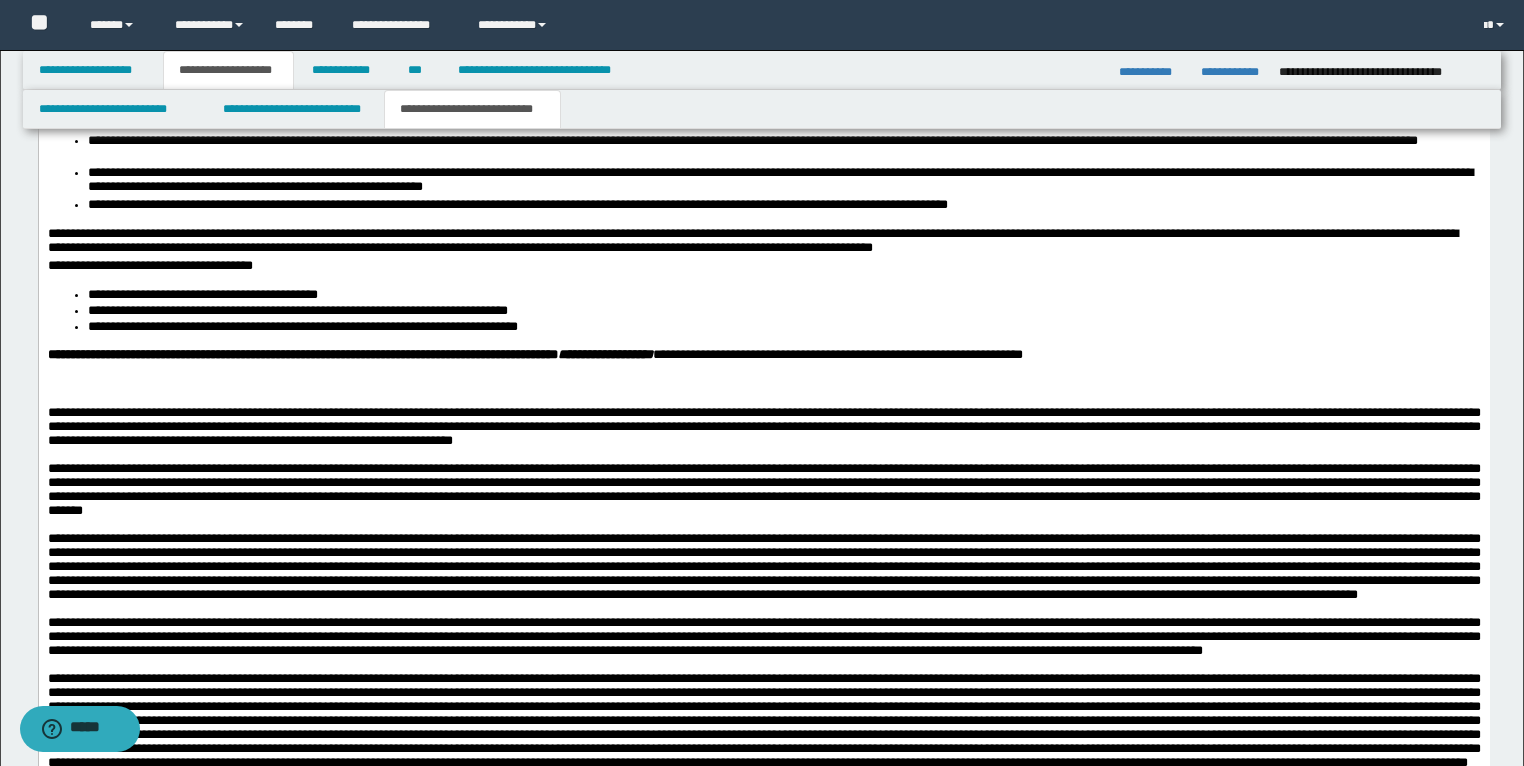 click on "**********" at bounding box center [763, 41] 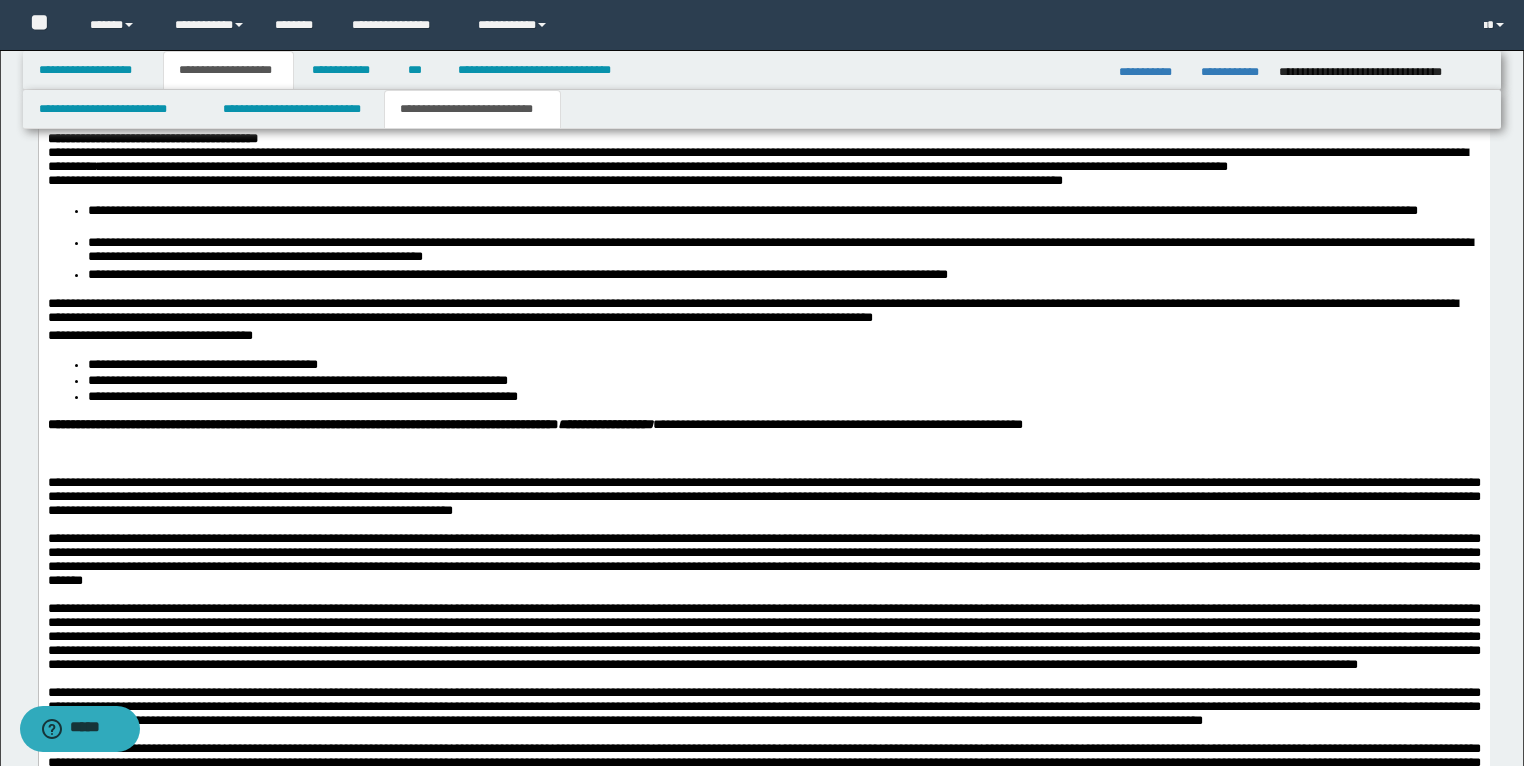 click at bounding box center [763, 69] 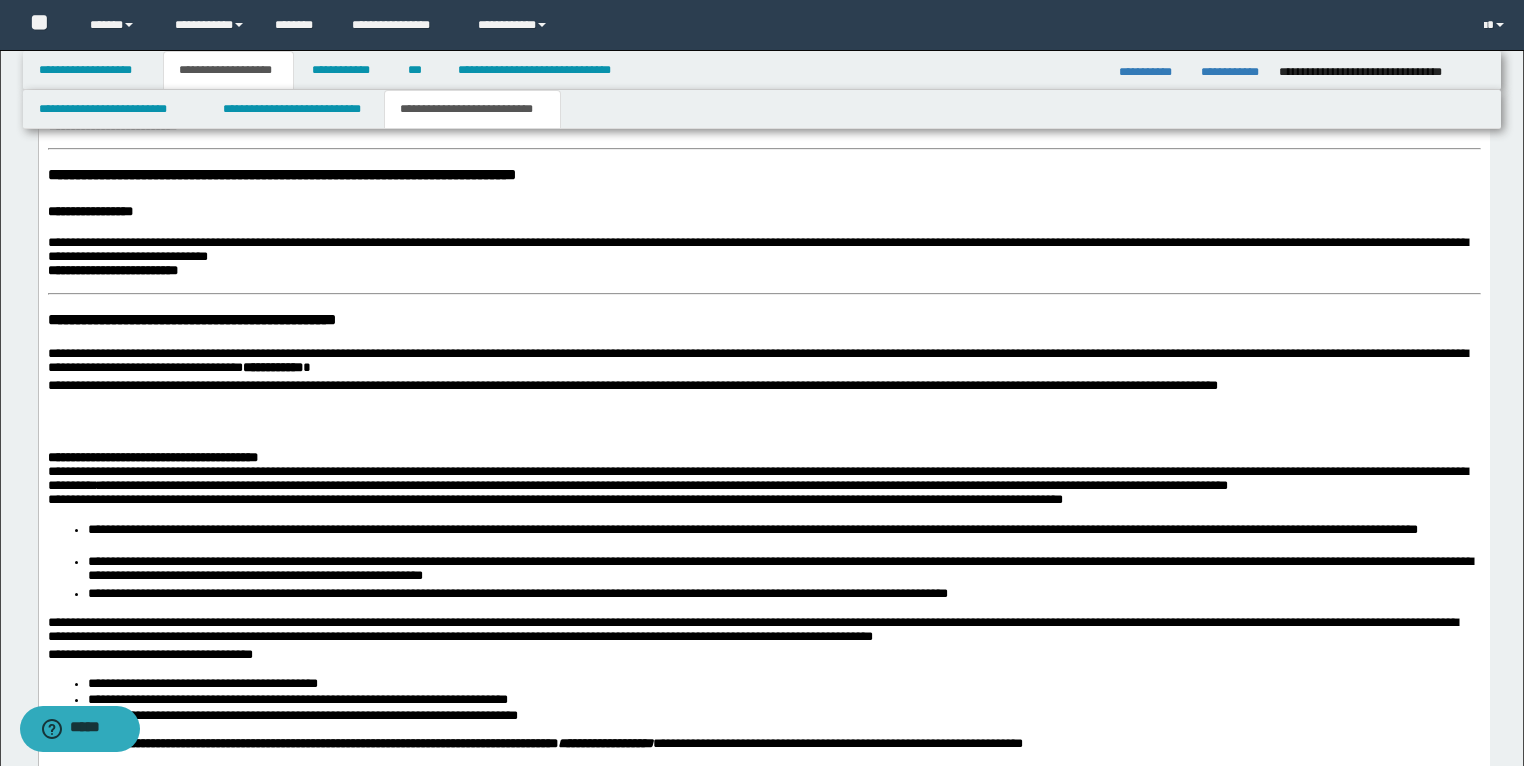 scroll, scrollTop: 4640, scrollLeft: 0, axis: vertical 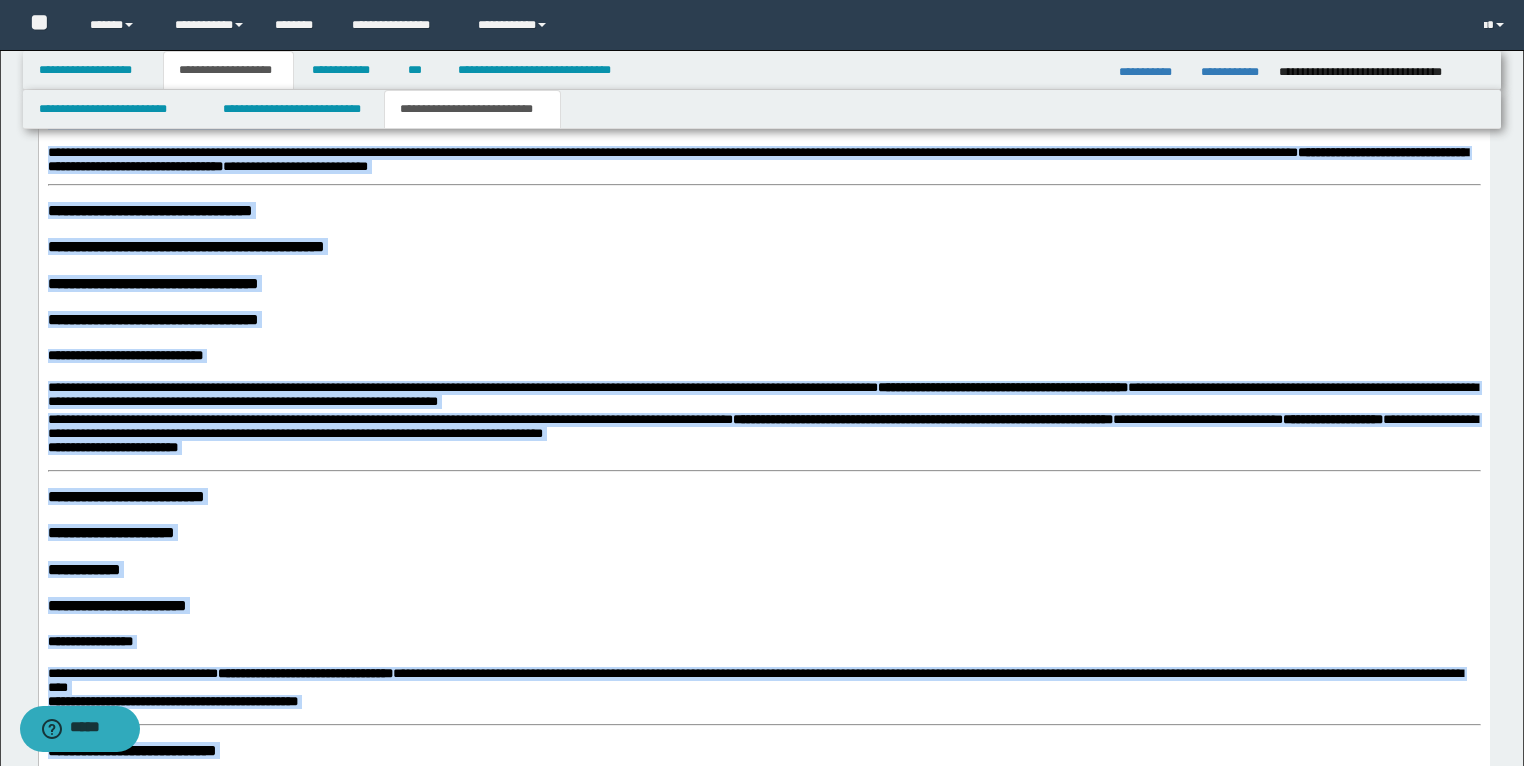 drag, startPoint x: 1316, startPoint y: 1547, endPoint x: 51, endPoint y: 320, distance: 1762.315 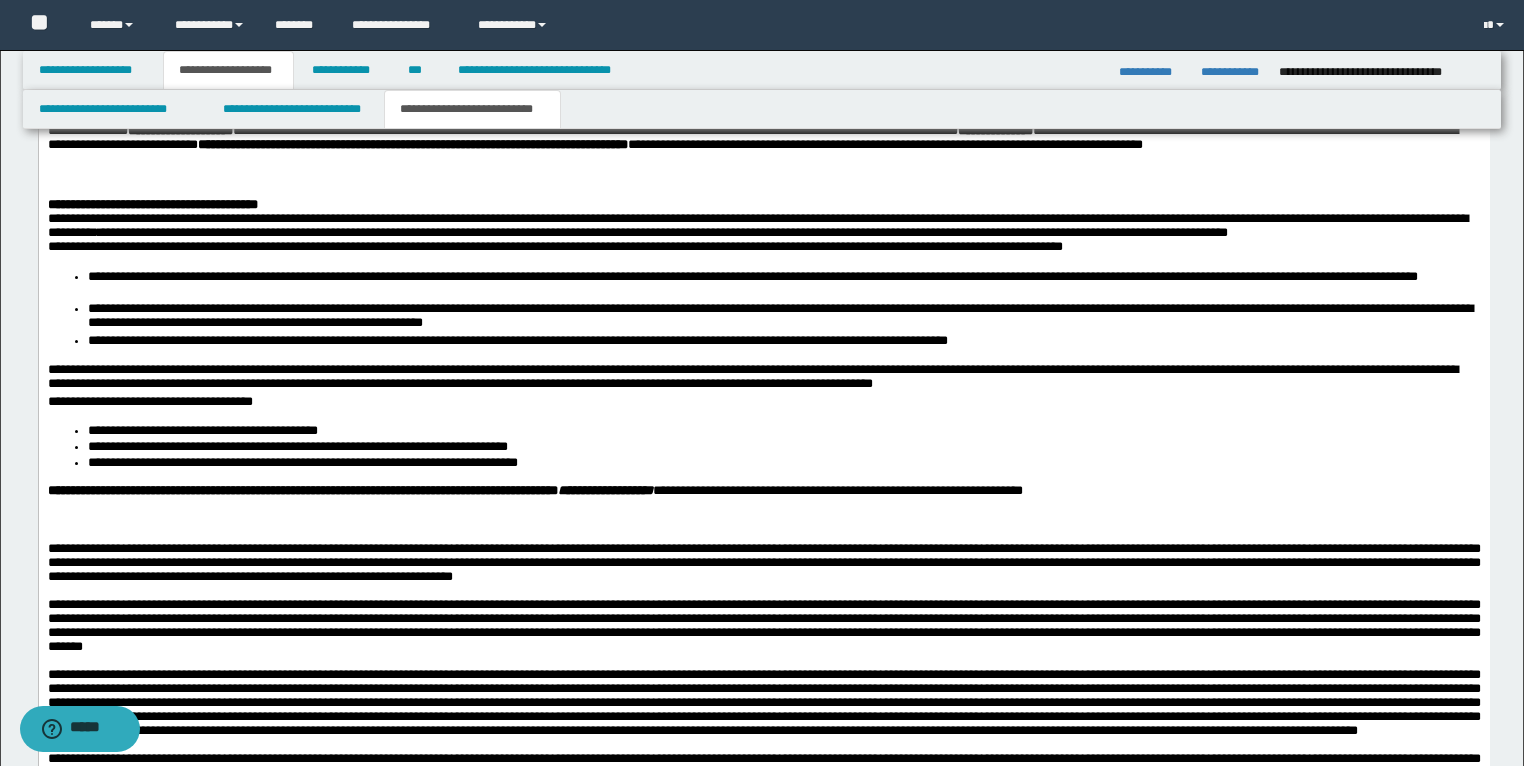 scroll, scrollTop: 4525, scrollLeft: 0, axis: vertical 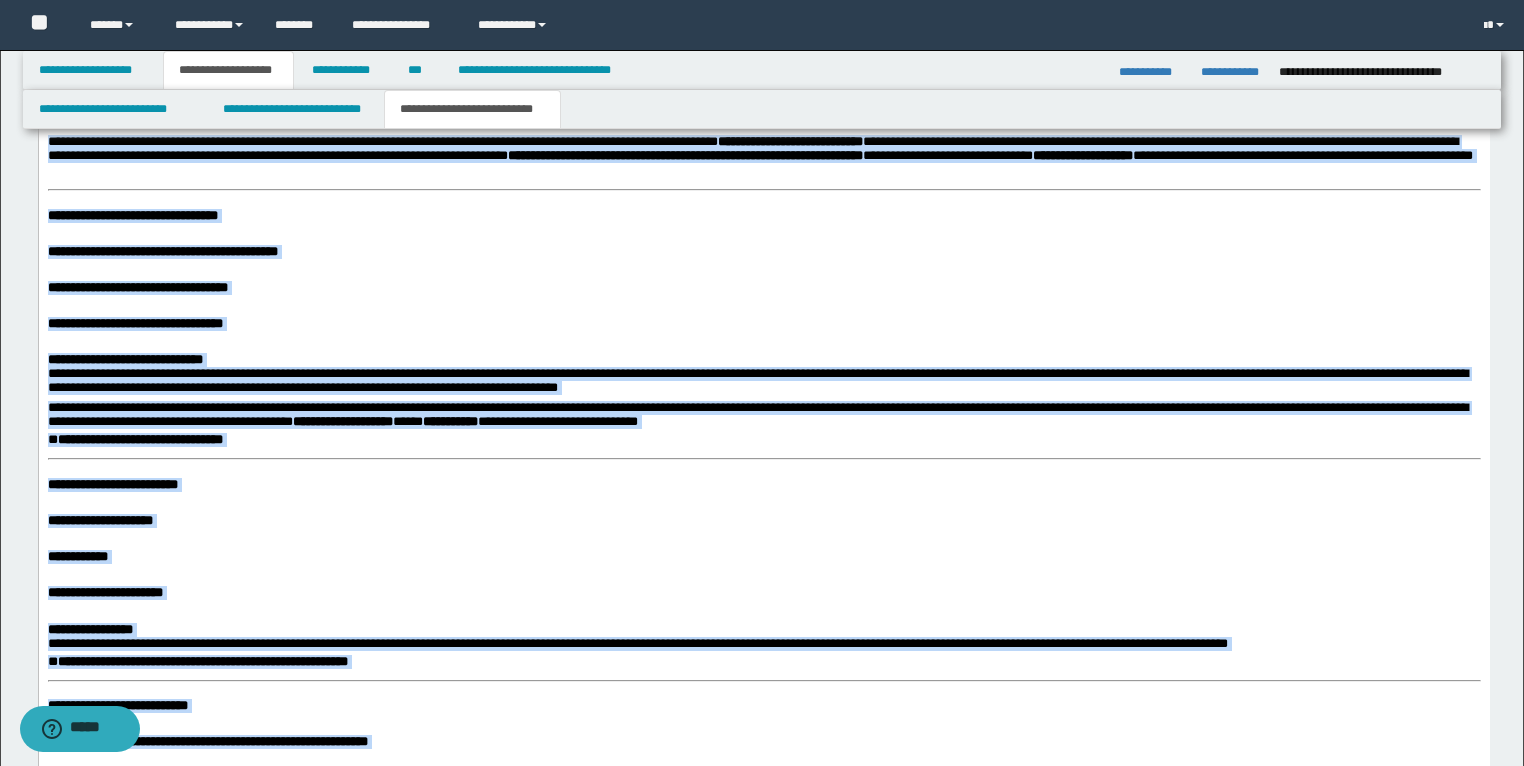 drag, startPoint x: 1371, startPoint y: 1464, endPoint x: 44, endPoint y: 356, distance: 1728.7548 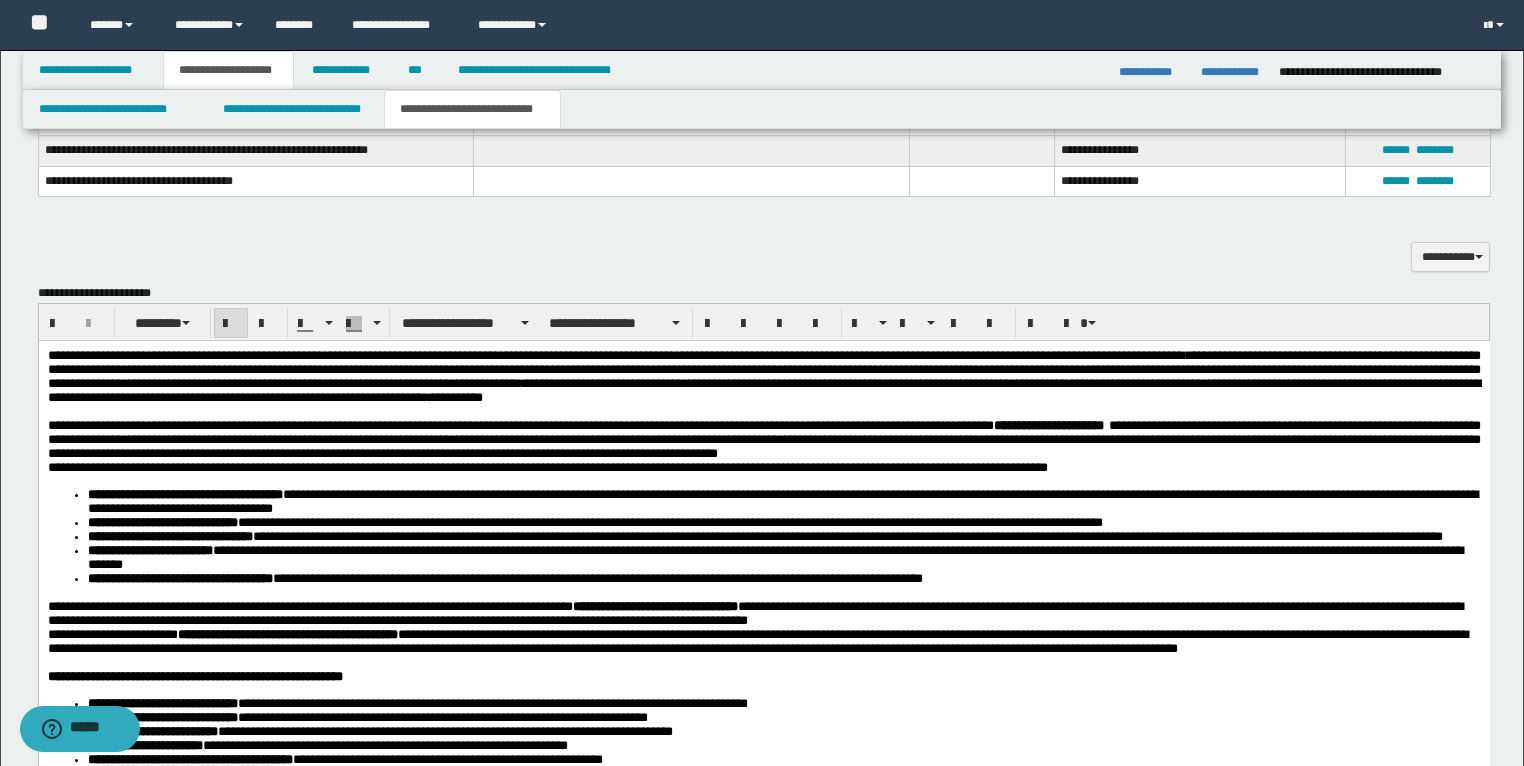 scroll, scrollTop: 2108, scrollLeft: 0, axis: vertical 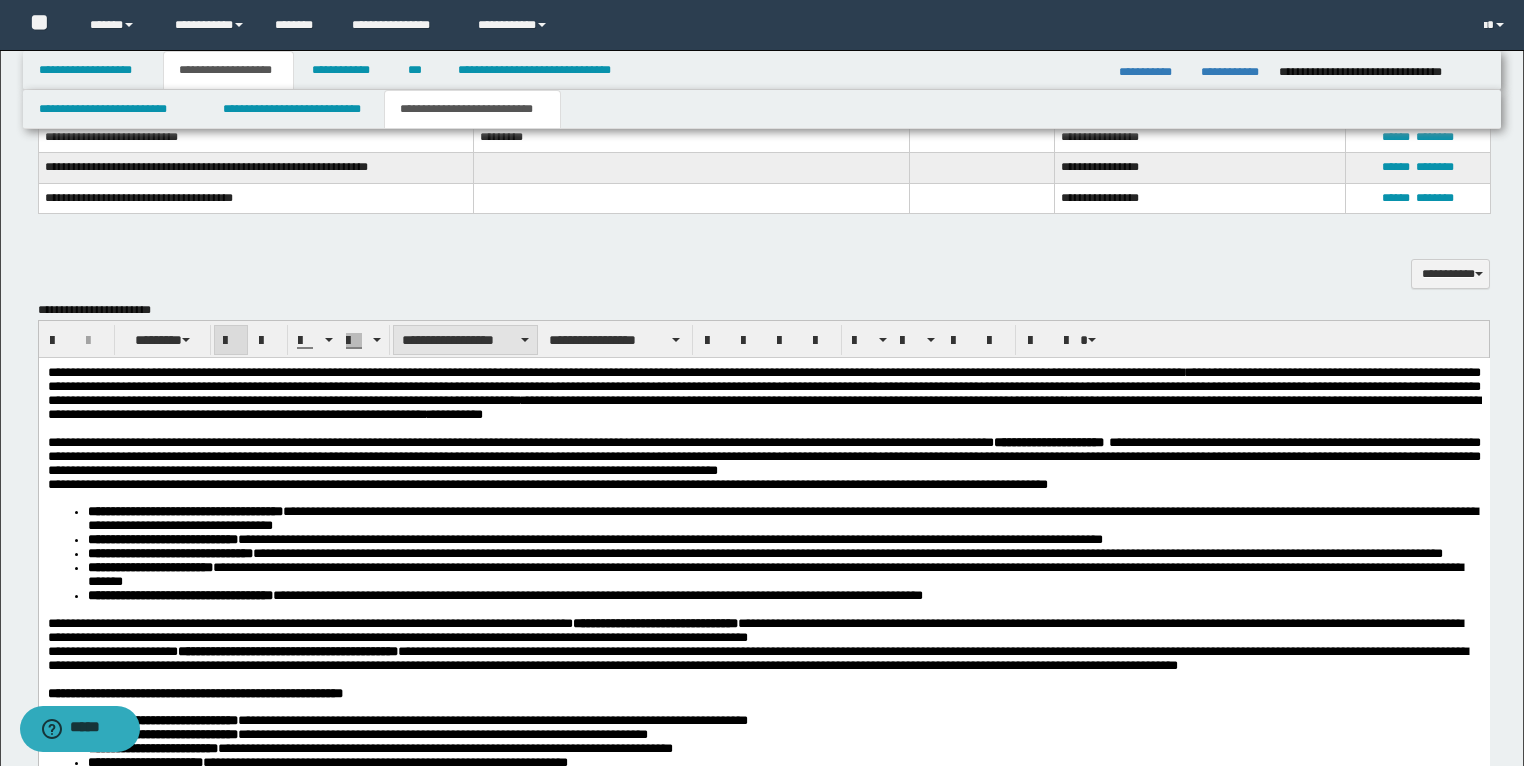 click on "**********" at bounding box center [465, 340] 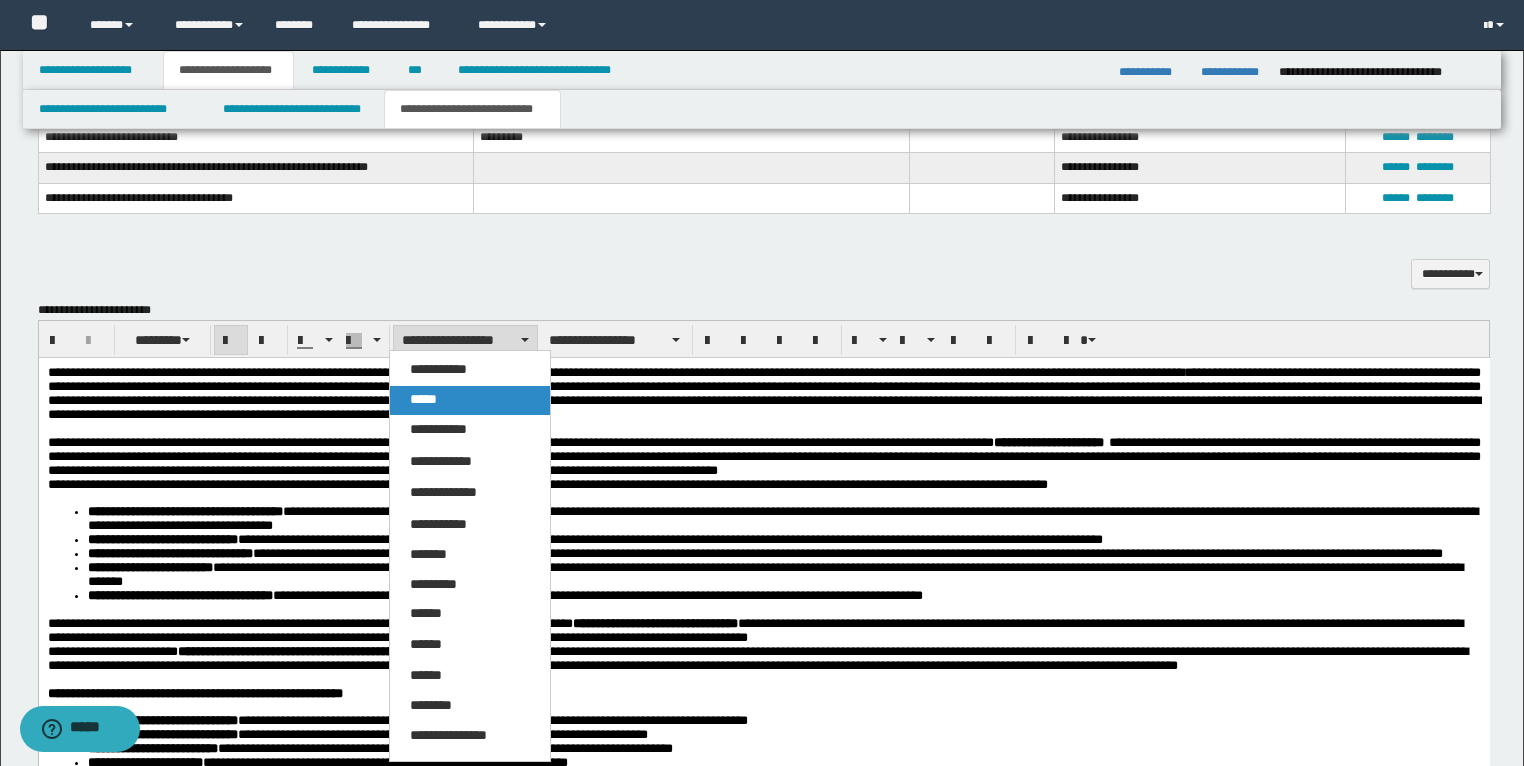click on "*****" at bounding box center [470, 400] 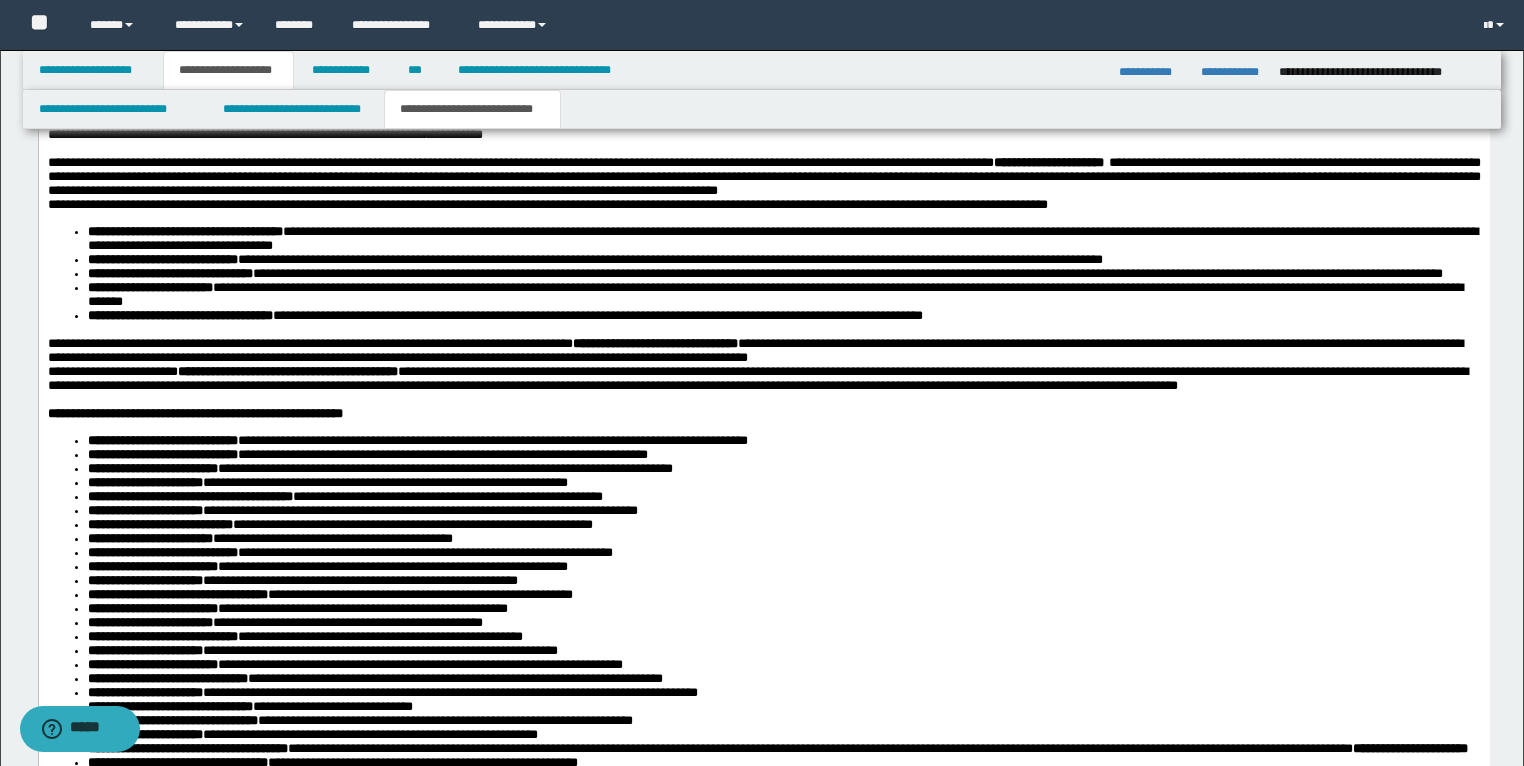 scroll, scrollTop: 2188, scrollLeft: 0, axis: vertical 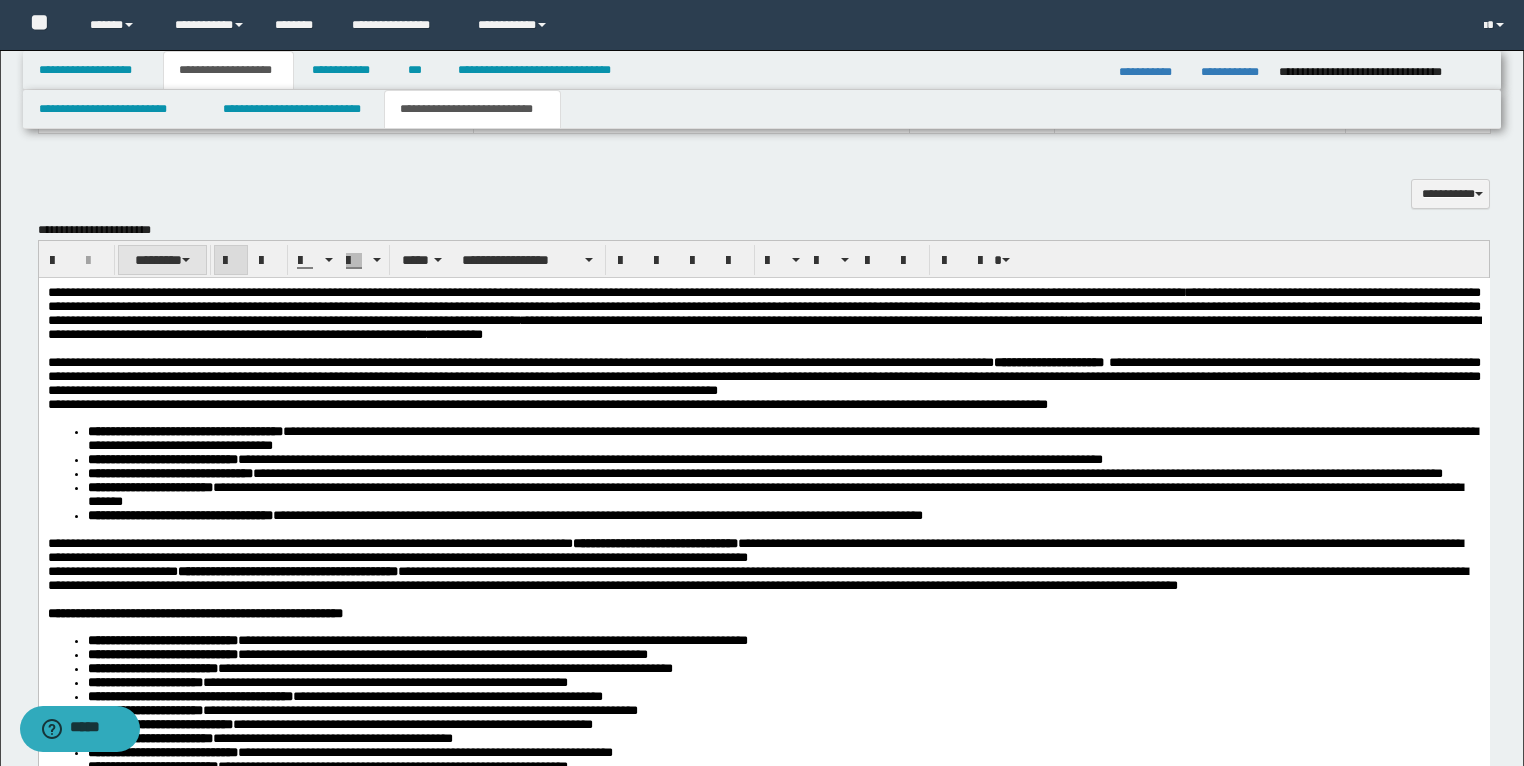 click on "********" at bounding box center (162, 260) 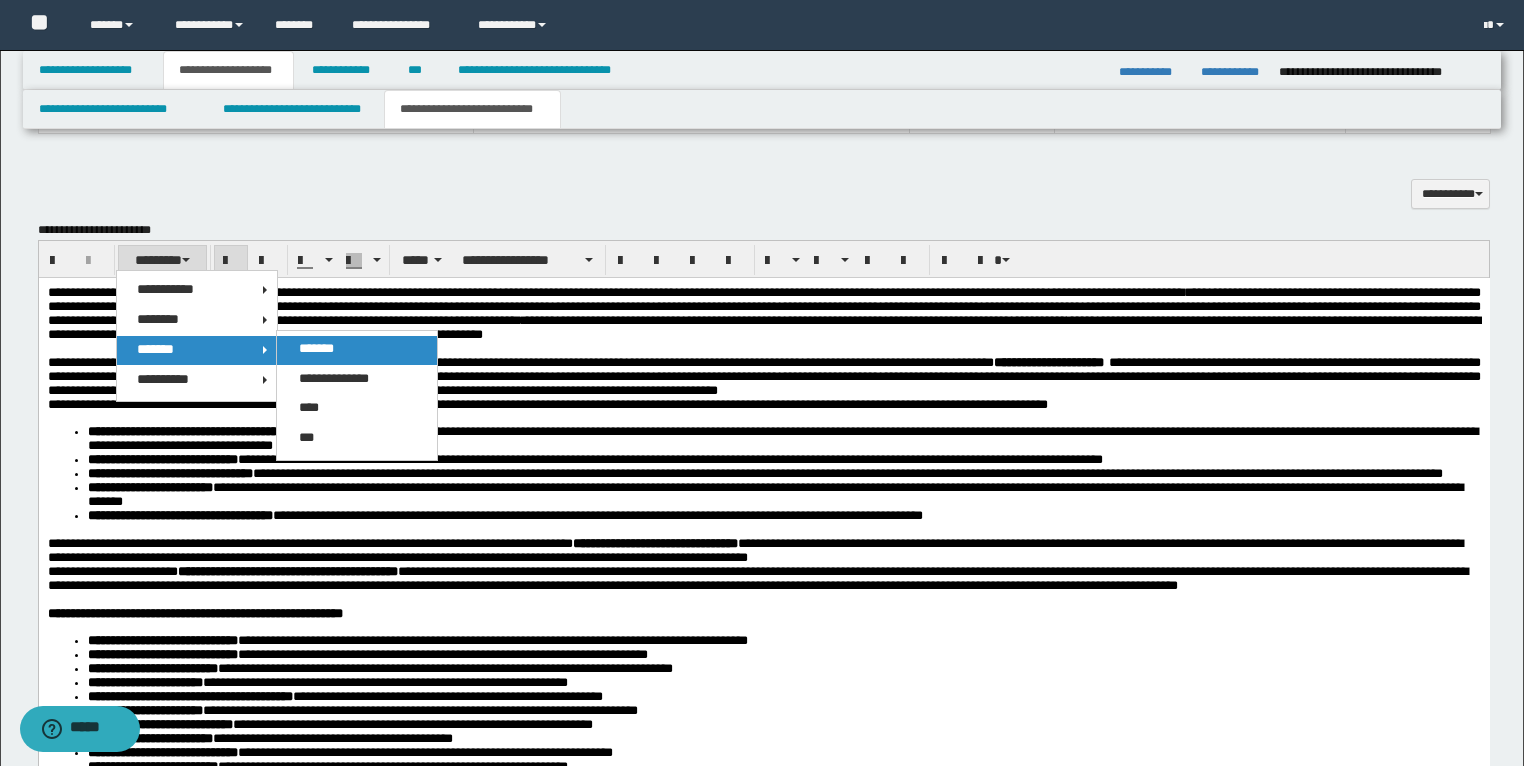 click on "*******" at bounding box center [316, 348] 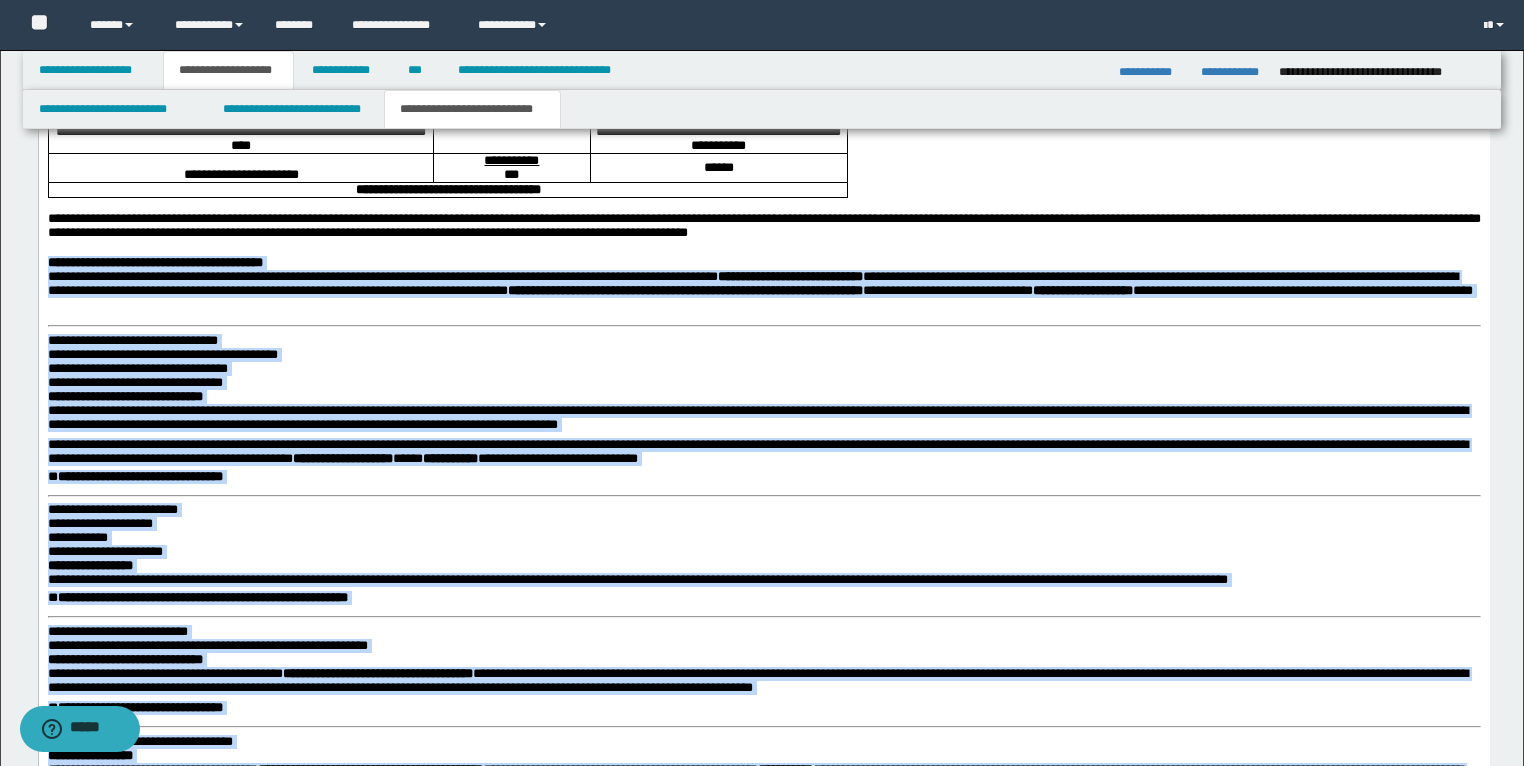 scroll, scrollTop: 3468, scrollLeft: 0, axis: vertical 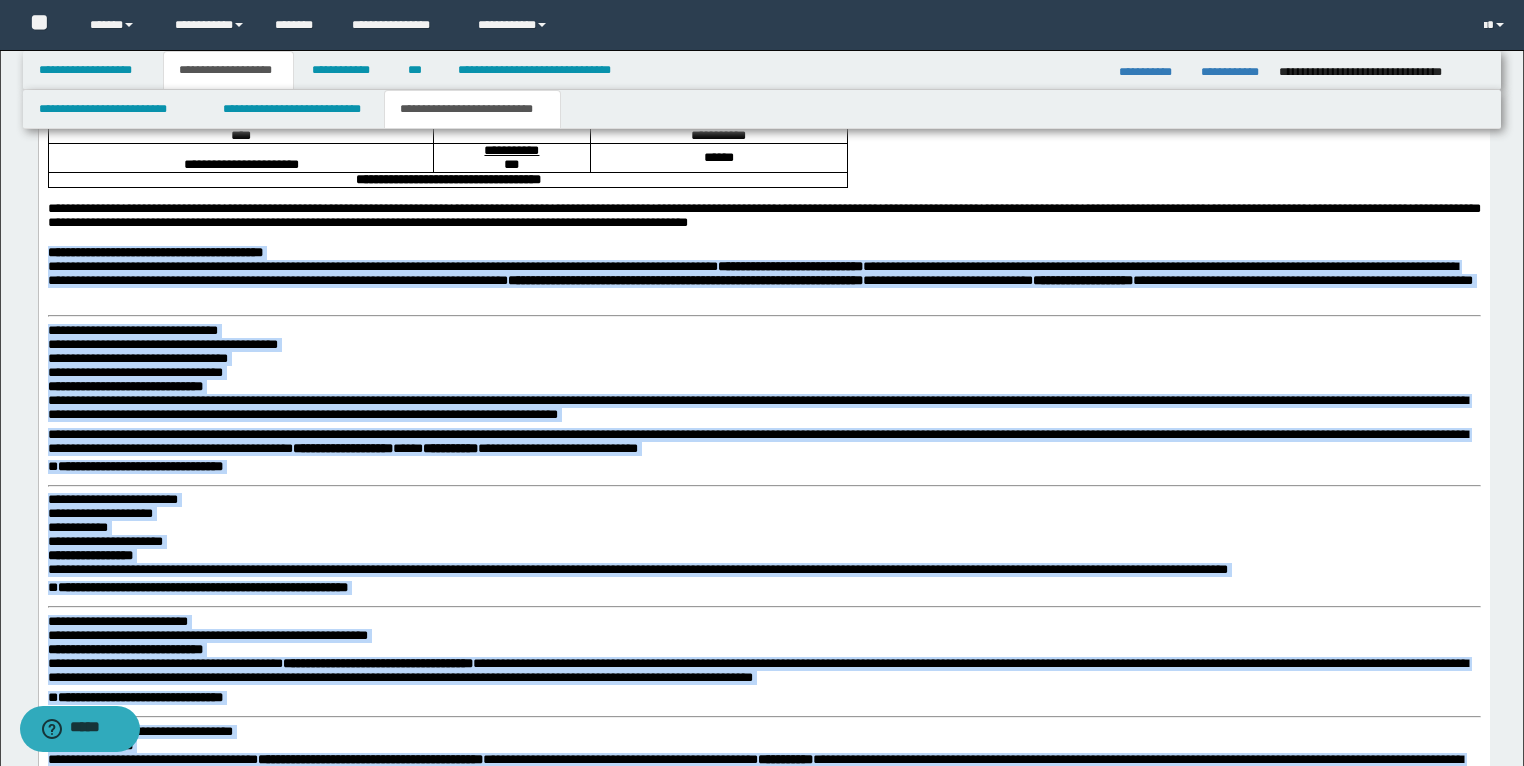 click on "**********" at bounding box center [763, 1123] 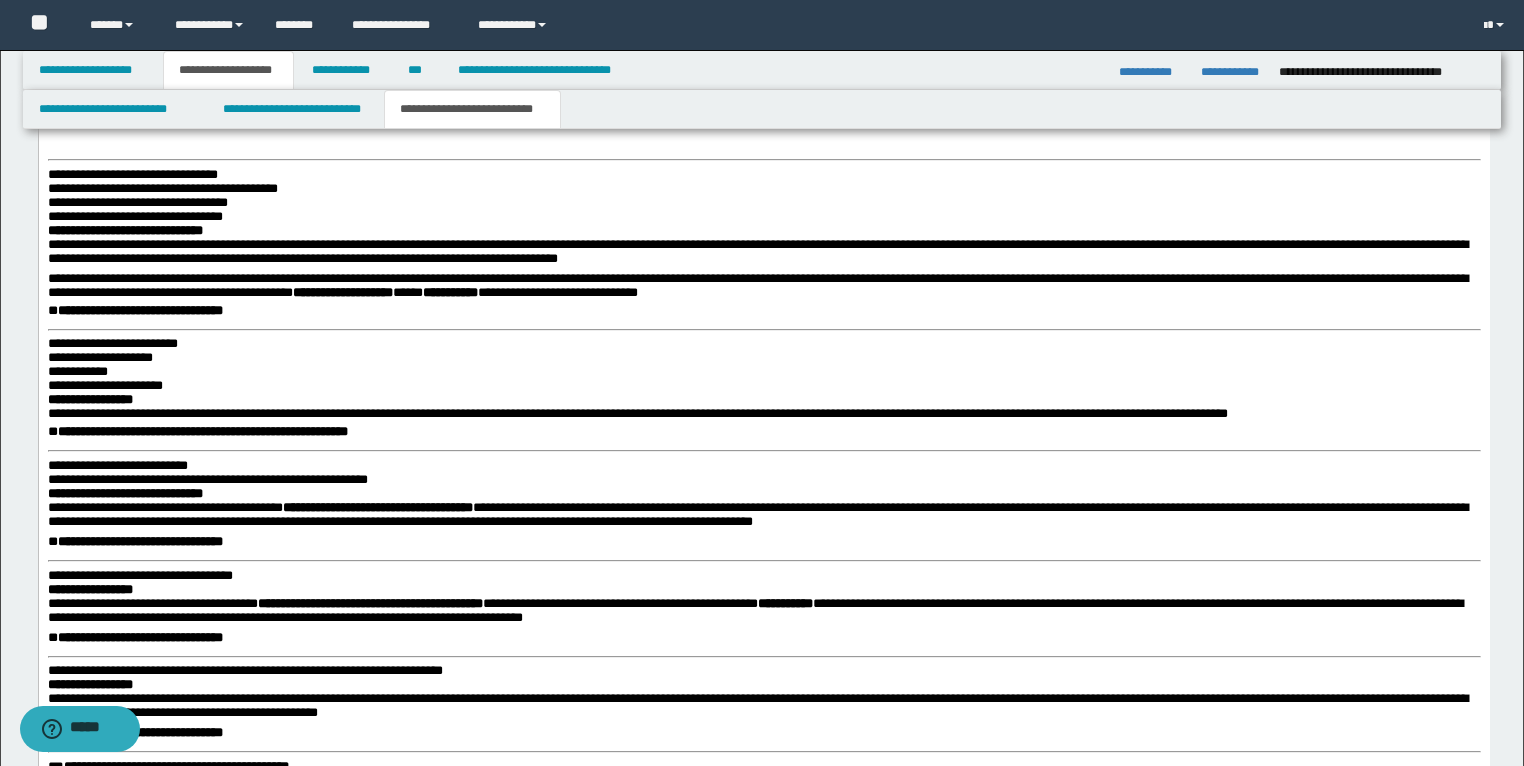 scroll, scrollTop: 3628, scrollLeft: 0, axis: vertical 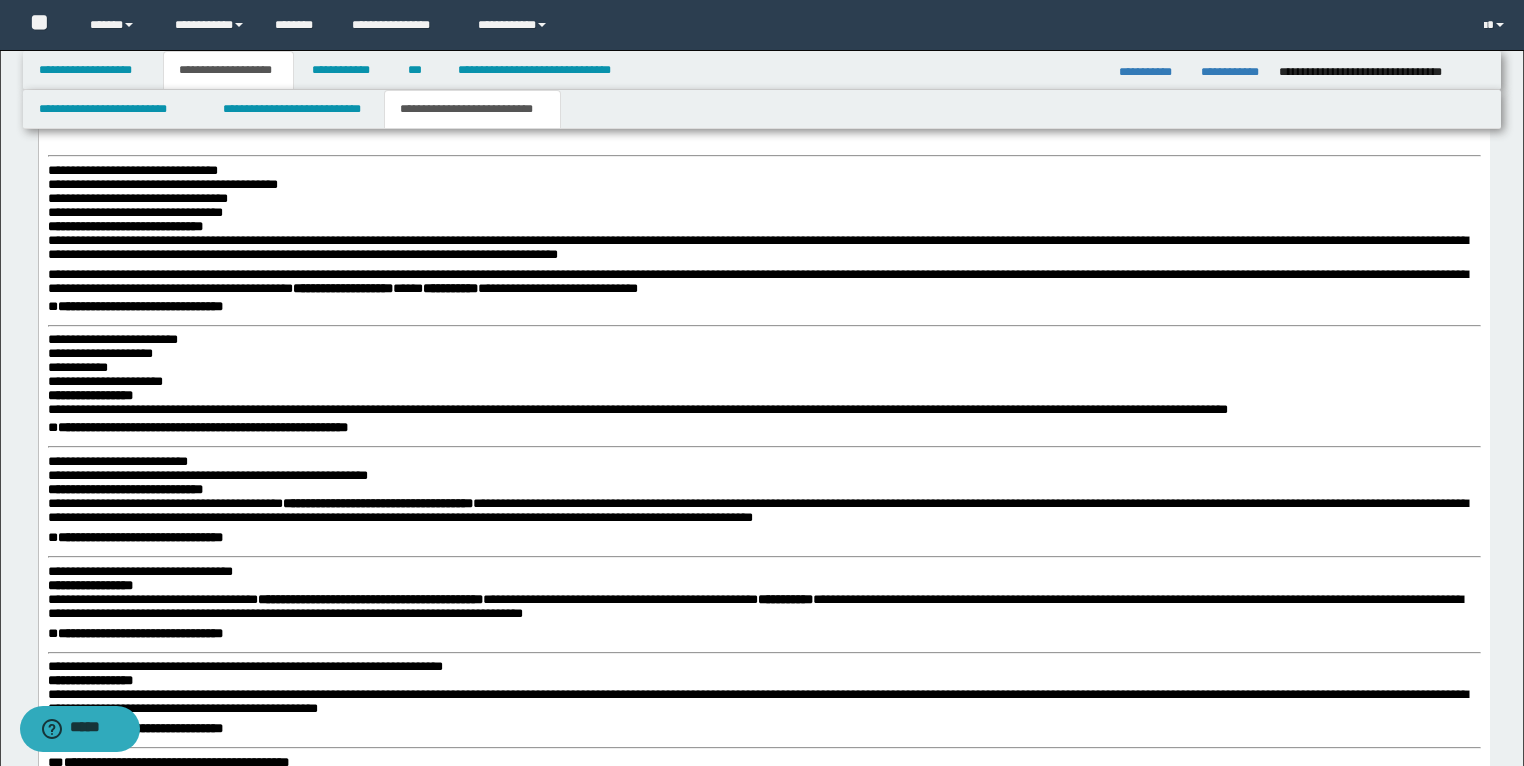 click on "**********" at bounding box center [132, 170] 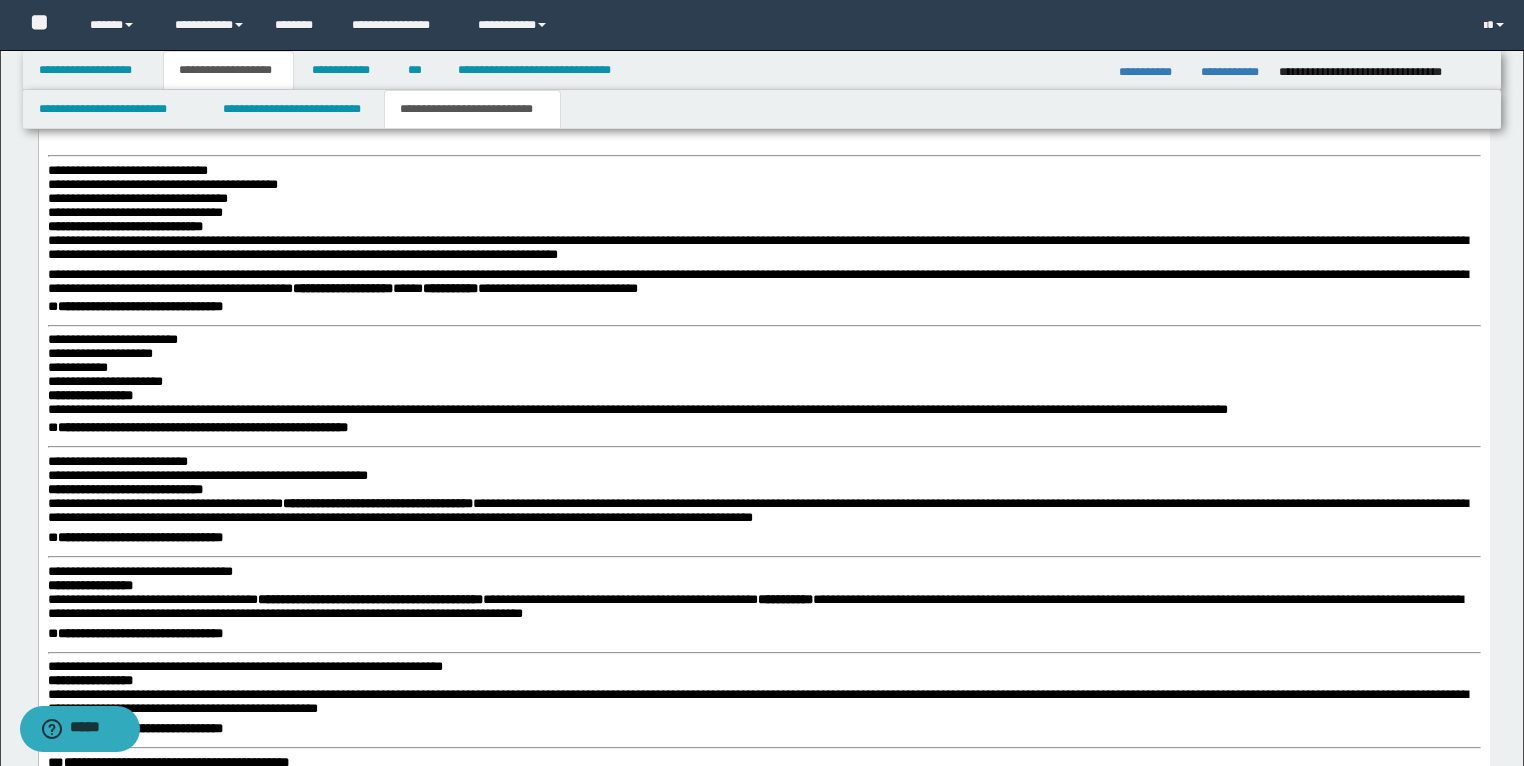 click on "**********" at bounding box center [162, 184] 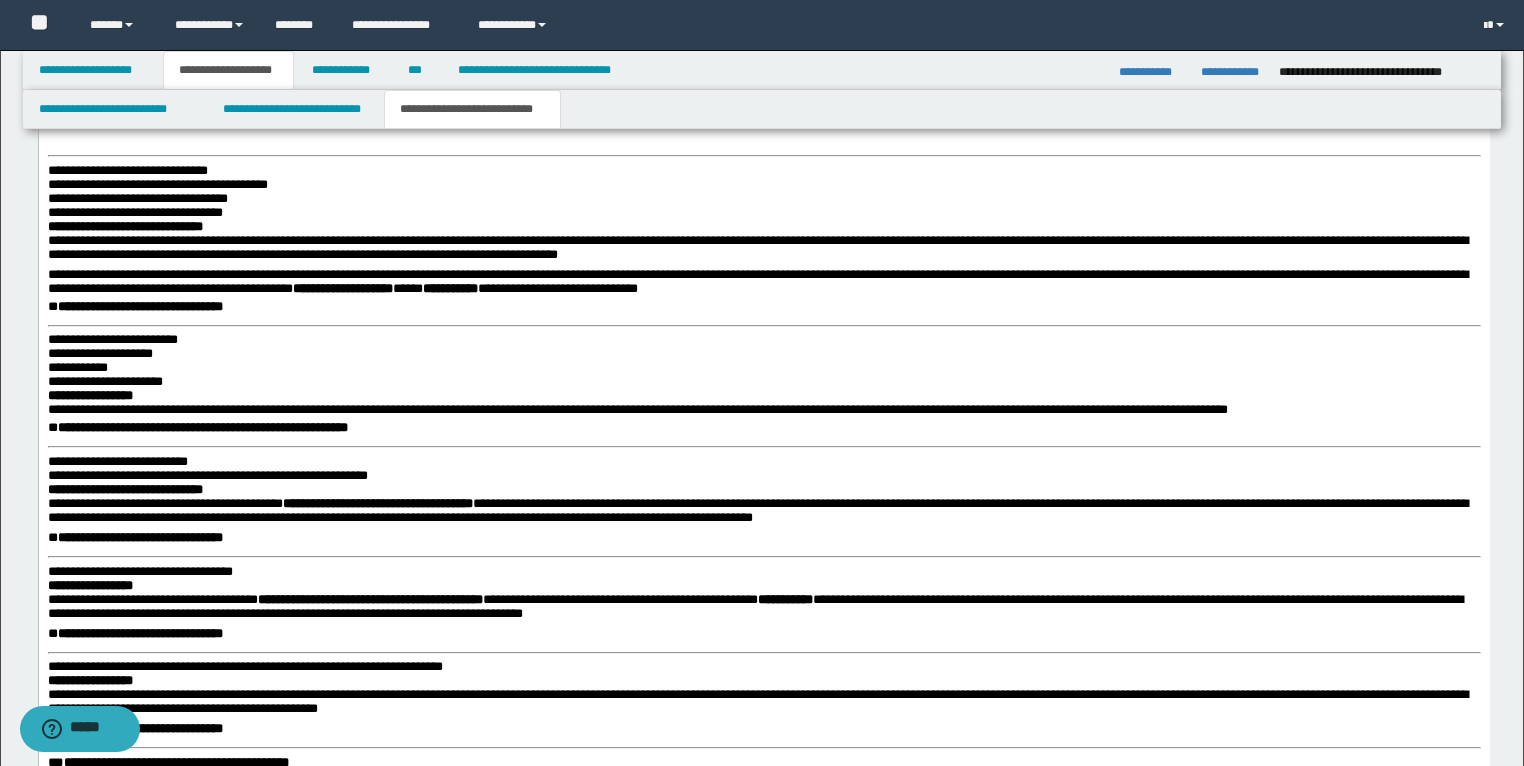 click on "**********" at bounding box center [763, 963] 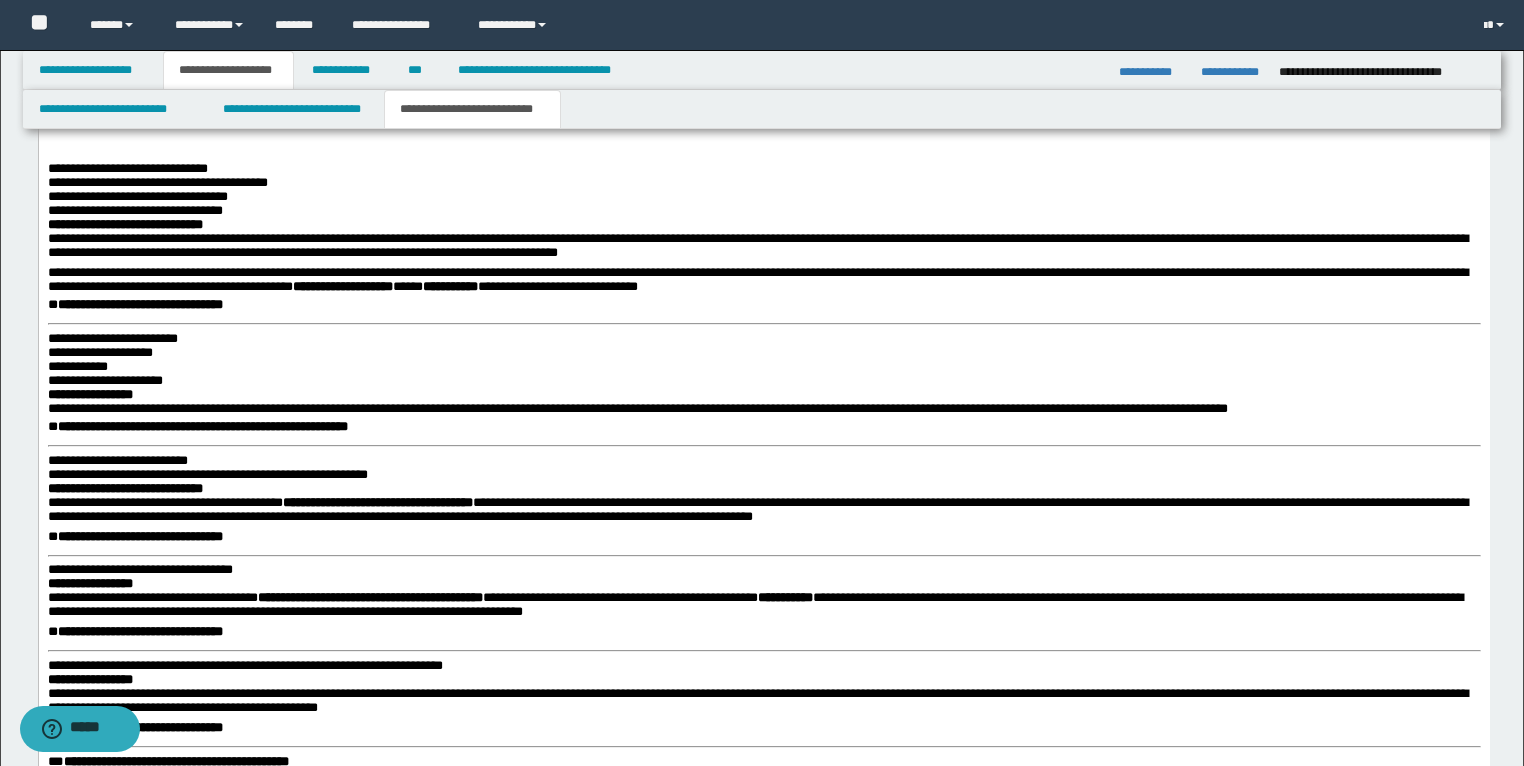 click on "**********" at bounding box center (137, 196) 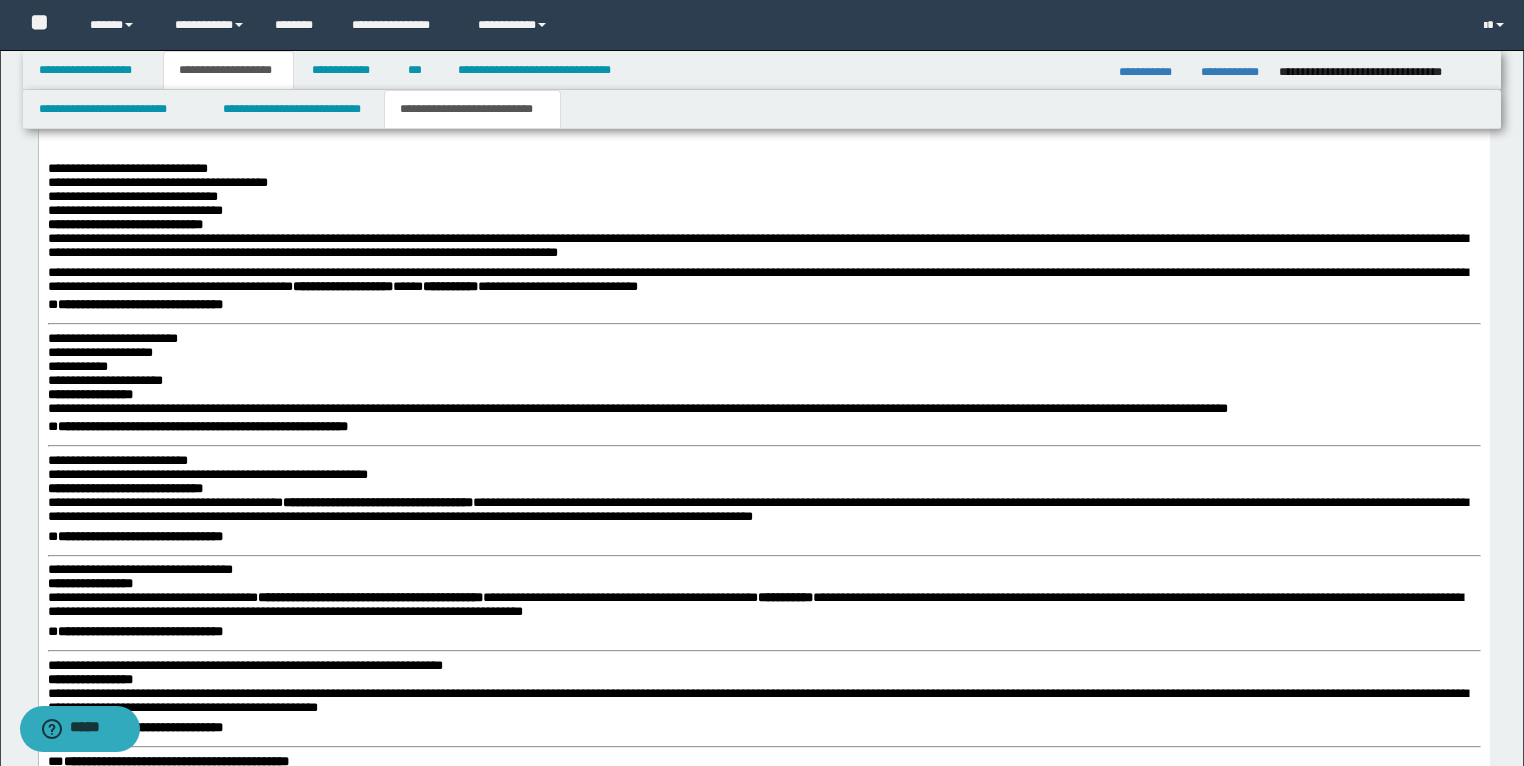 click on "**********" at bounding box center (134, 210) 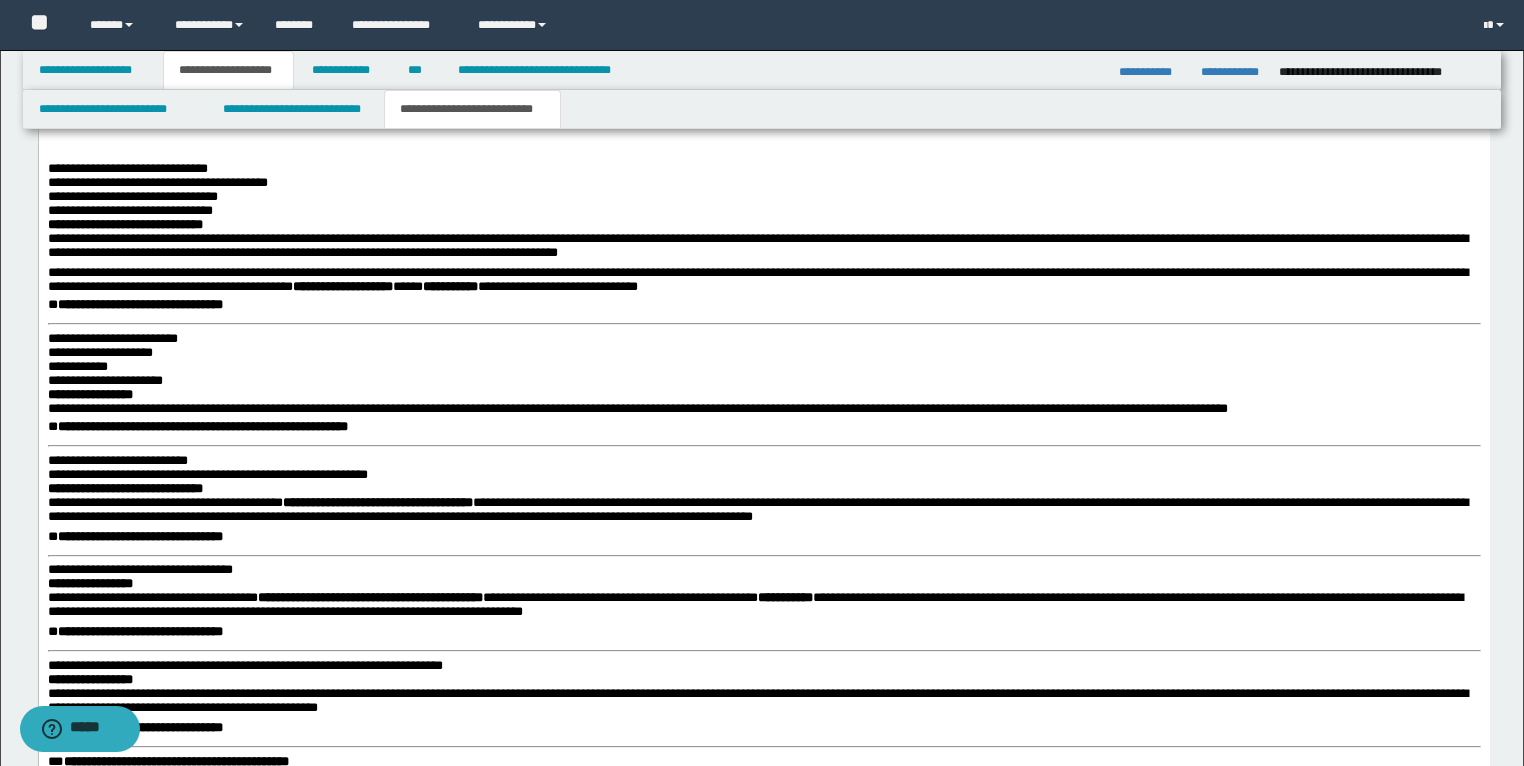 click on "**********" at bounding box center [124, 224] 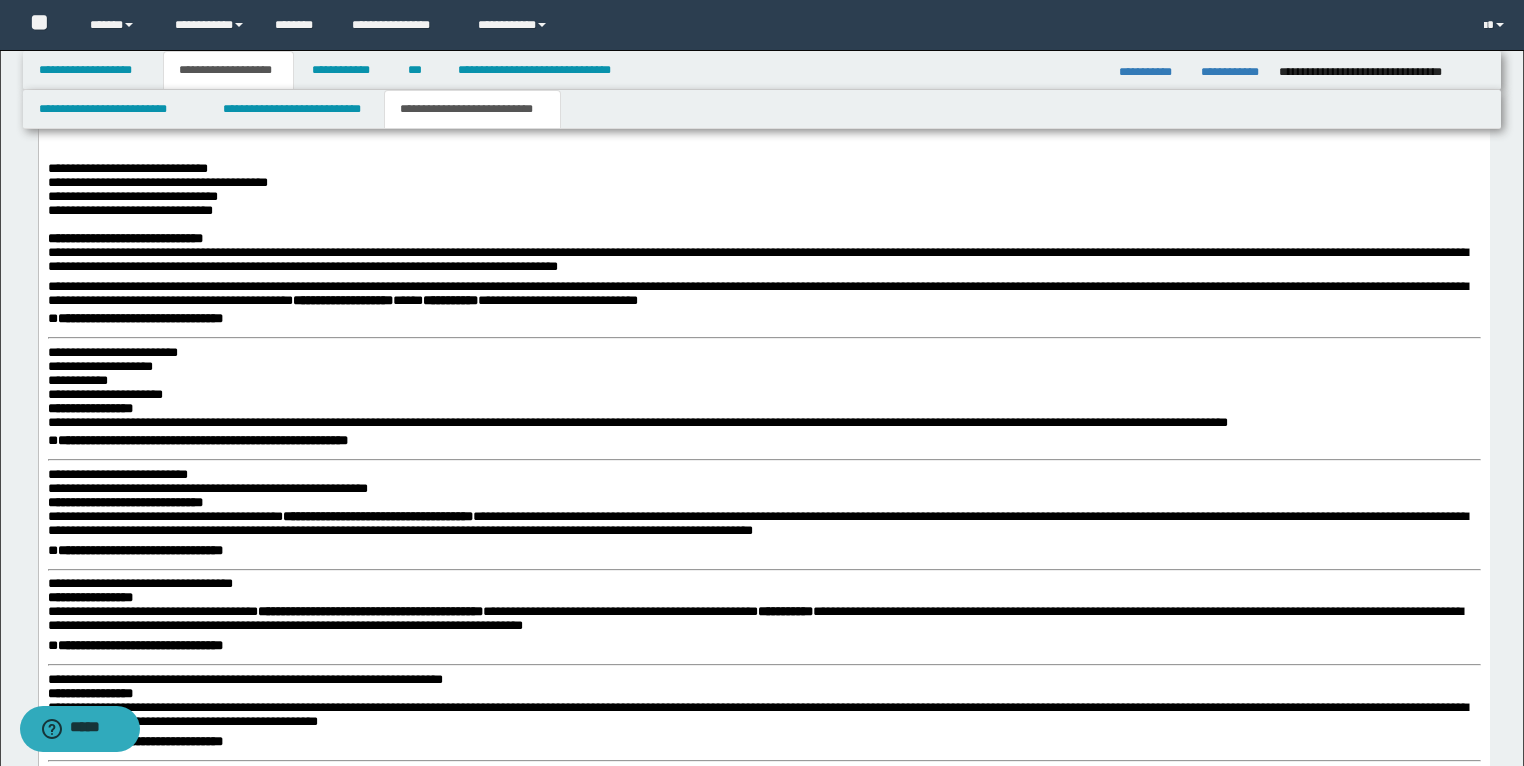 click on "**********" at bounding box center (139, 318) 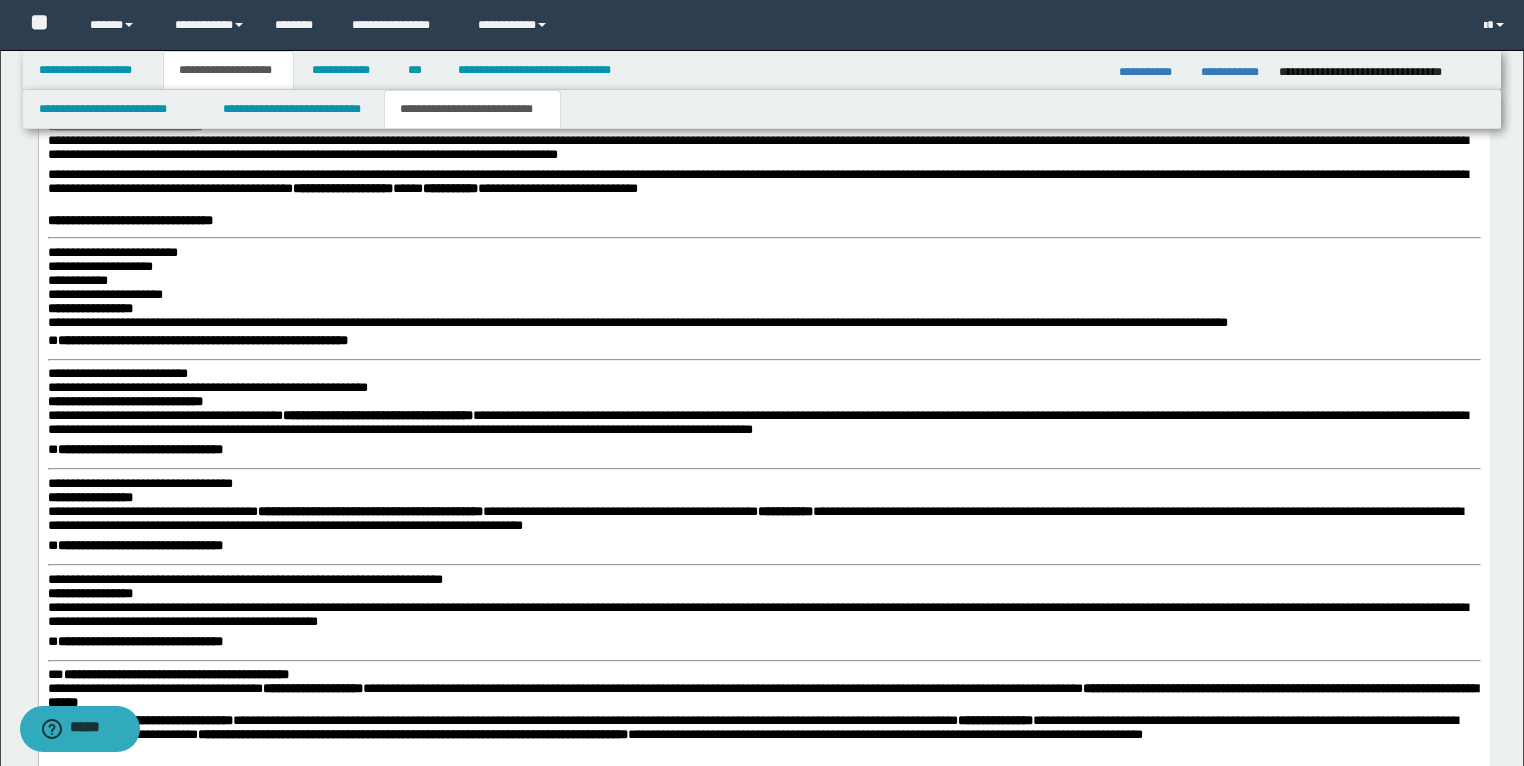 scroll, scrollTop: 3788, scrollLeft: 0, axis: vertical 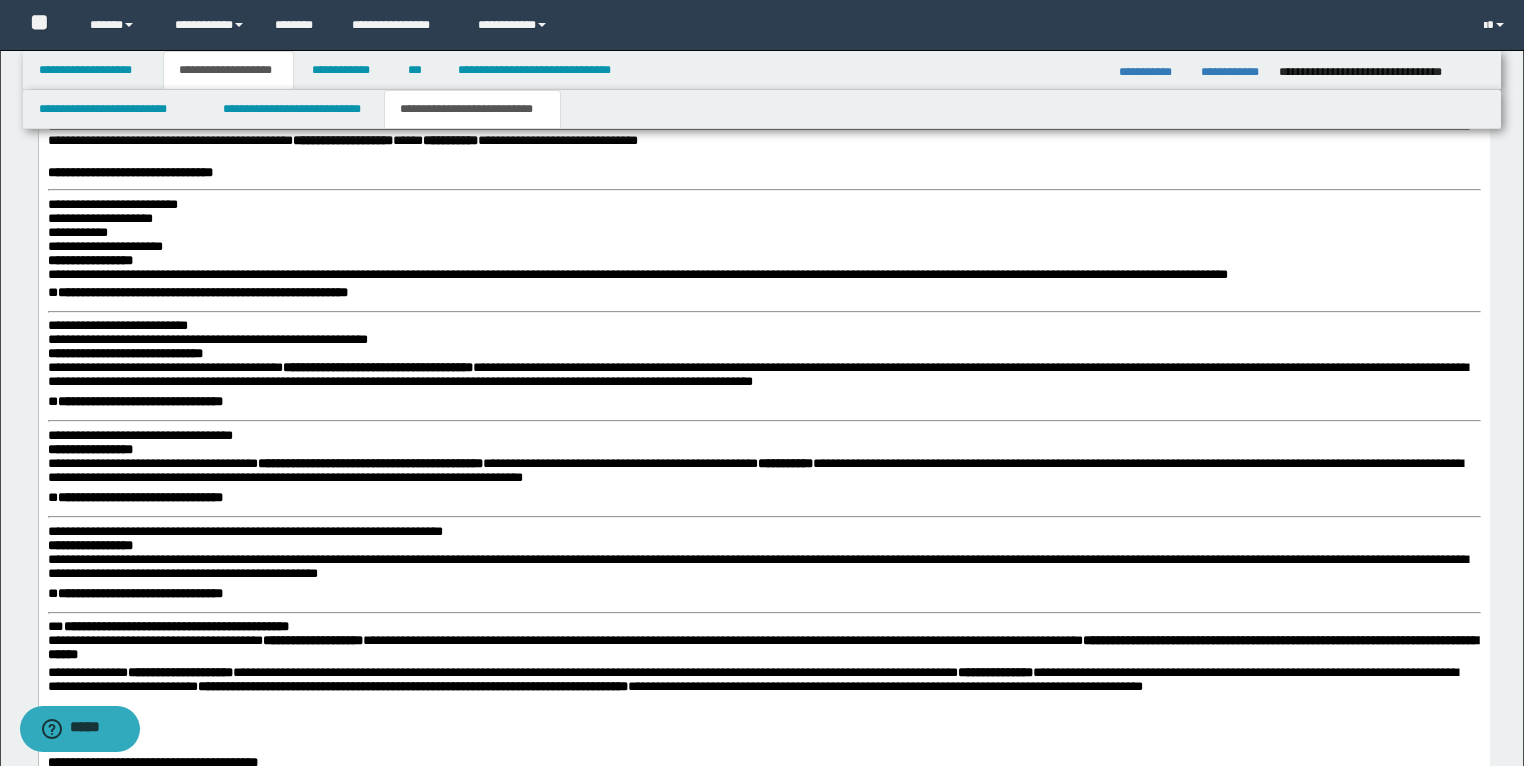 click on "**********" at bounding box center [112, 204] 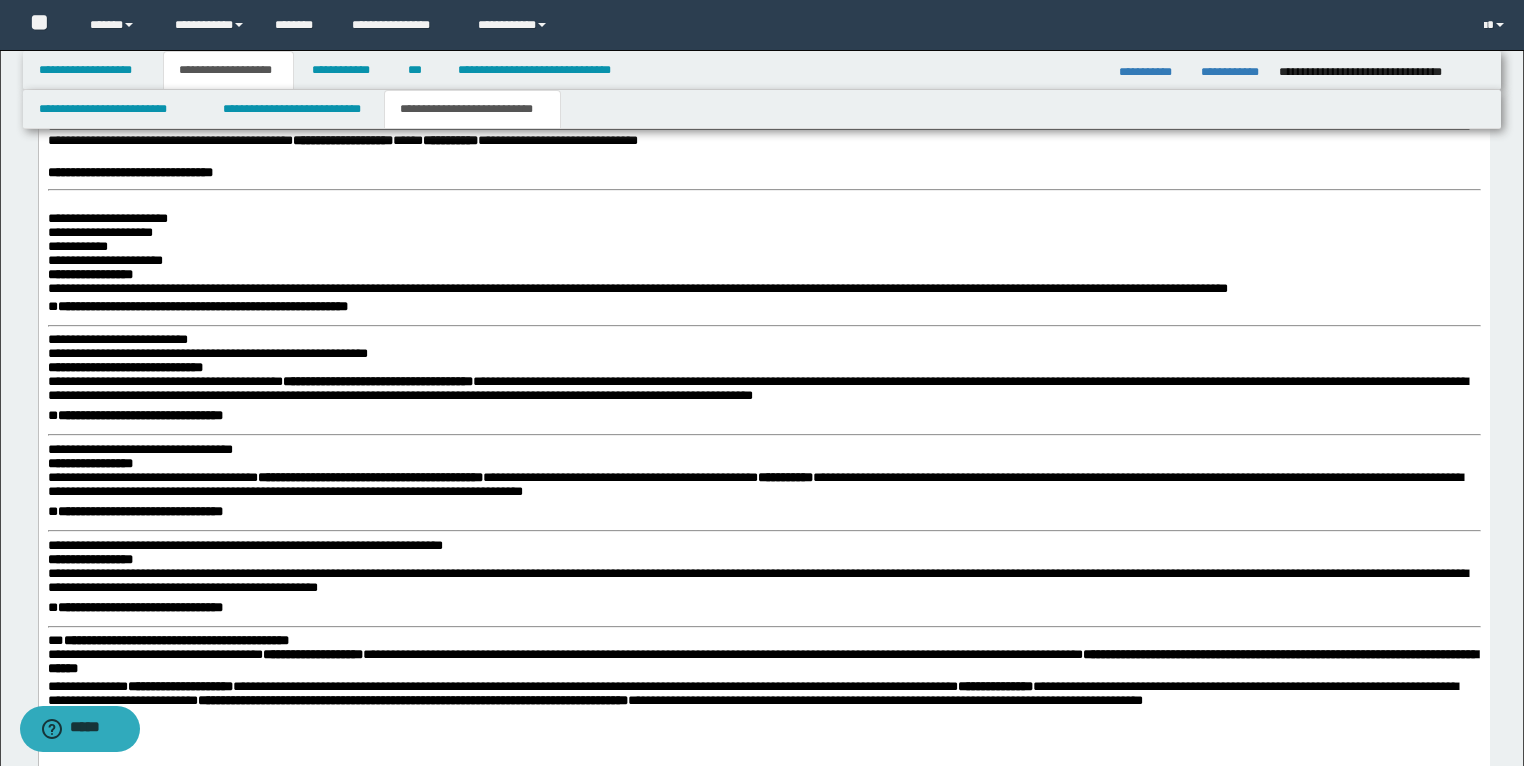 click at bounding box center [763, 205] 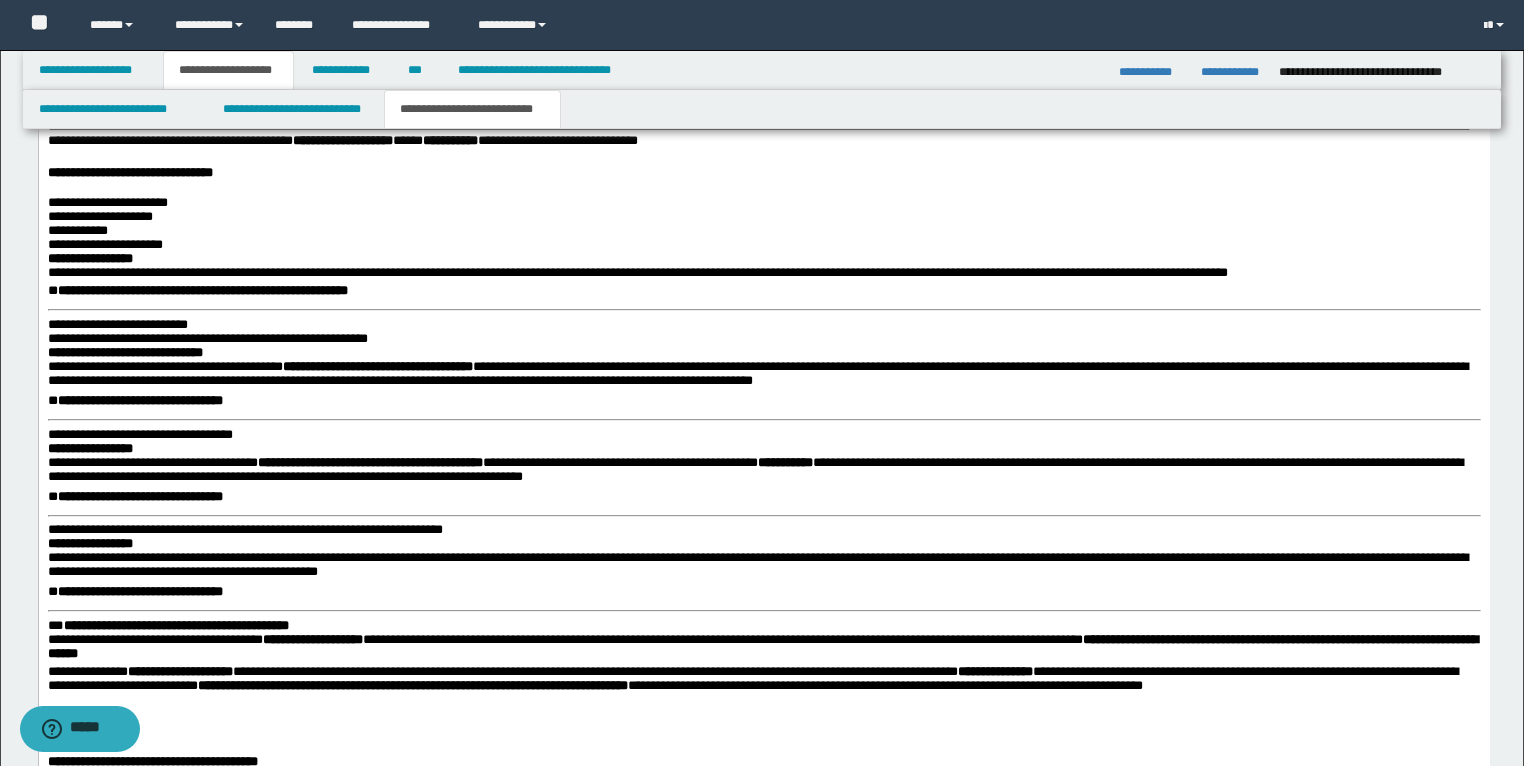 click on "**********" at bounding box center (99, 216) 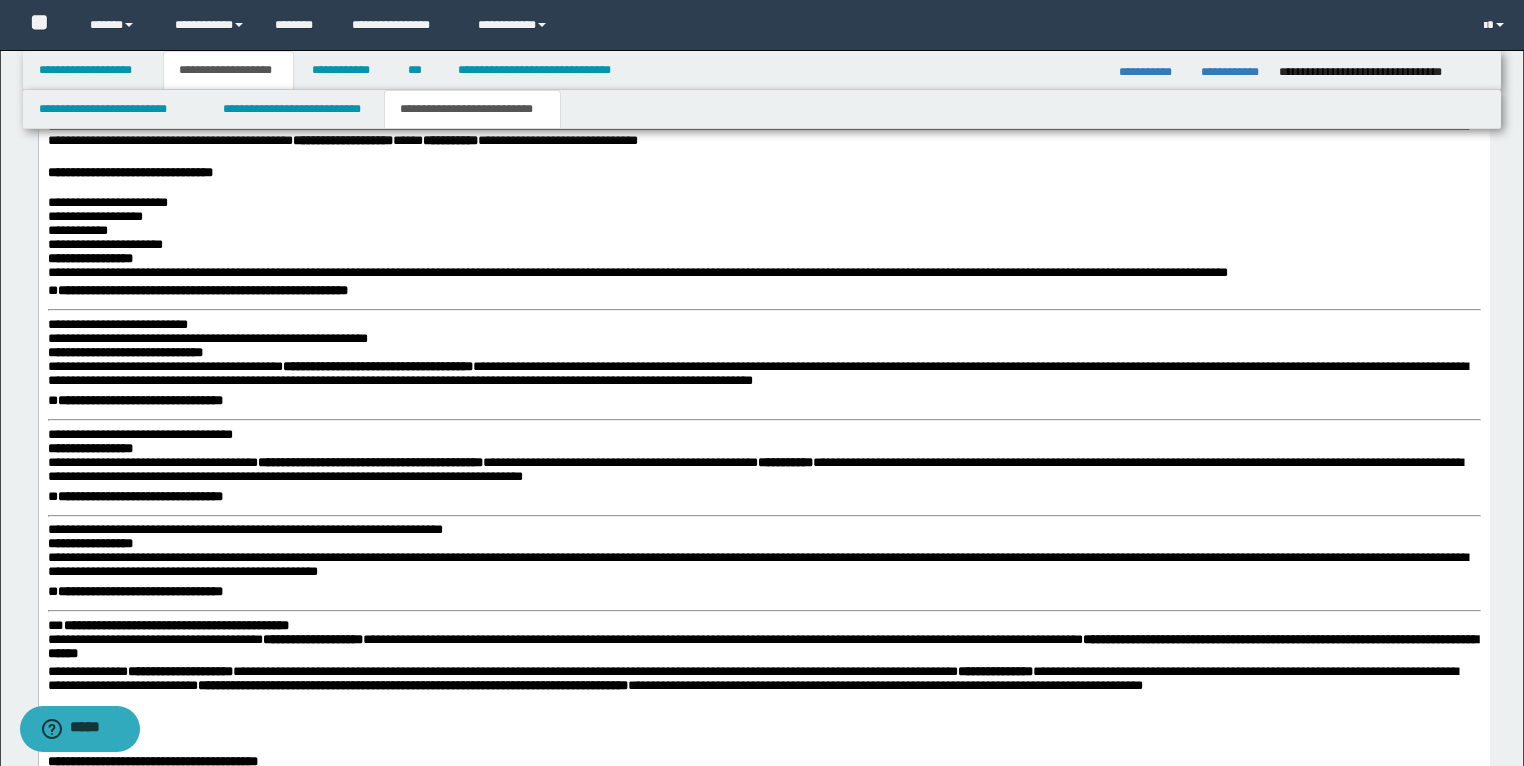 click on "**********" at bounding box center (77, 230) 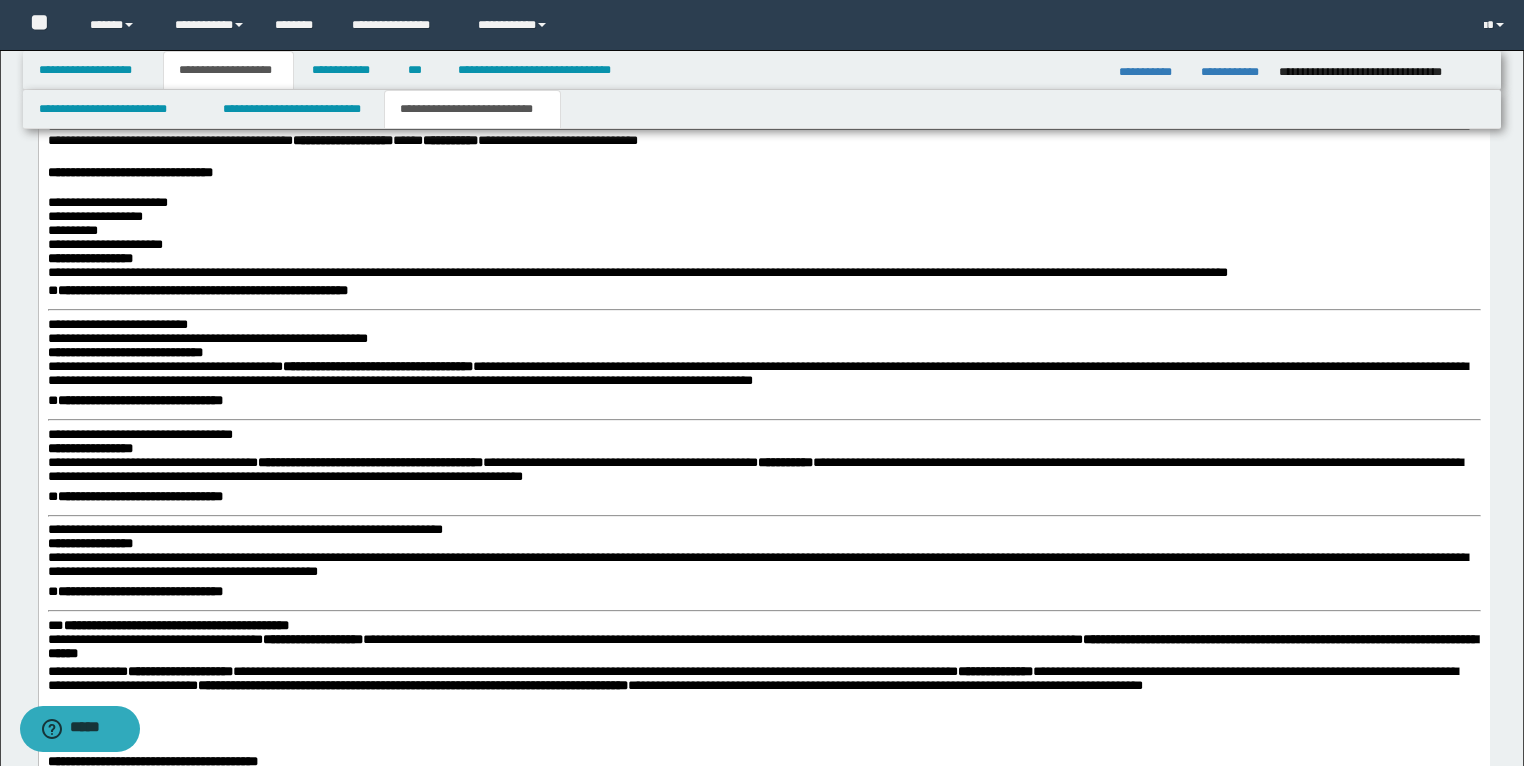 click on "**********" at bounding box center (104, 244) 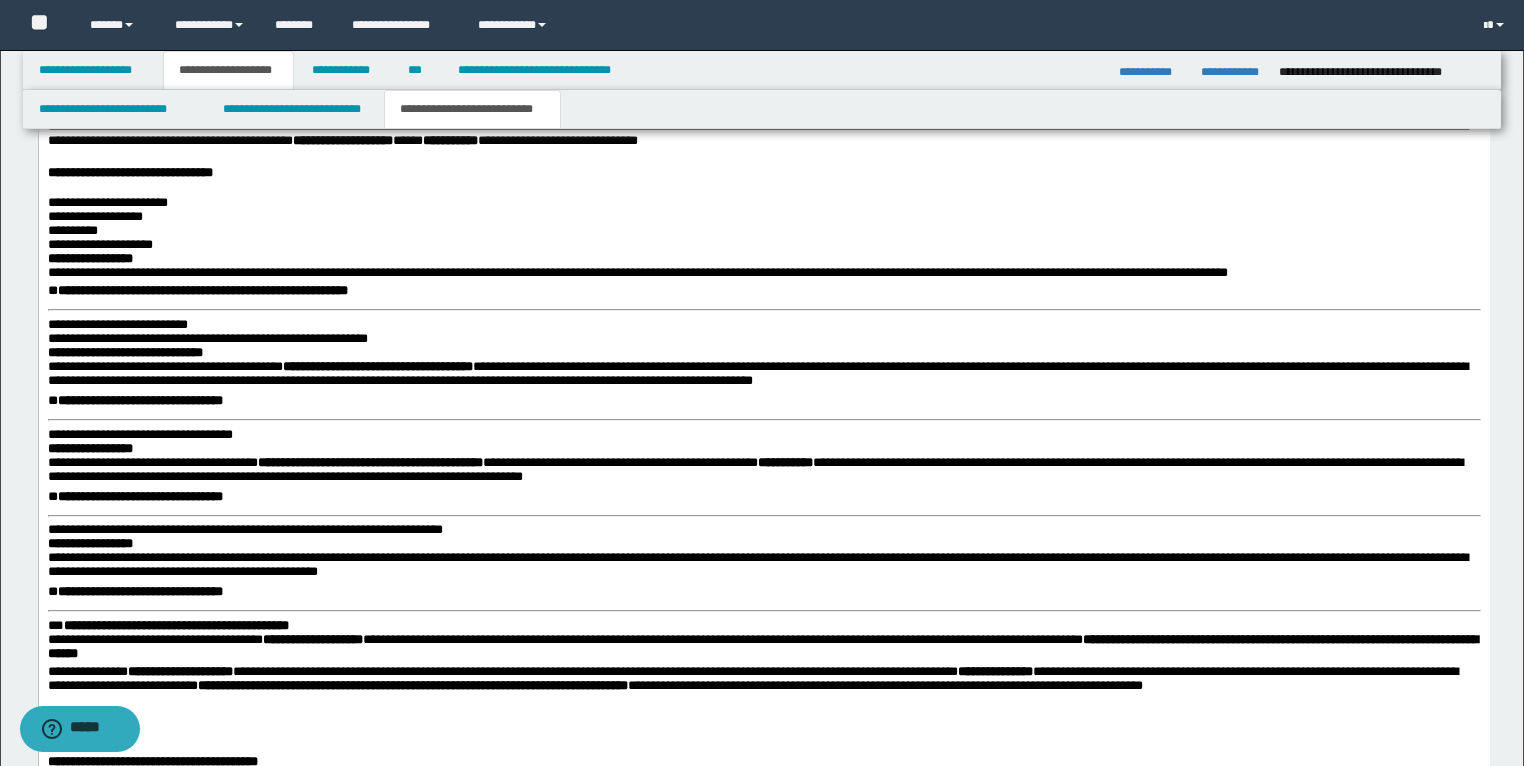 click on "**********" at bounding box center (89, 258) 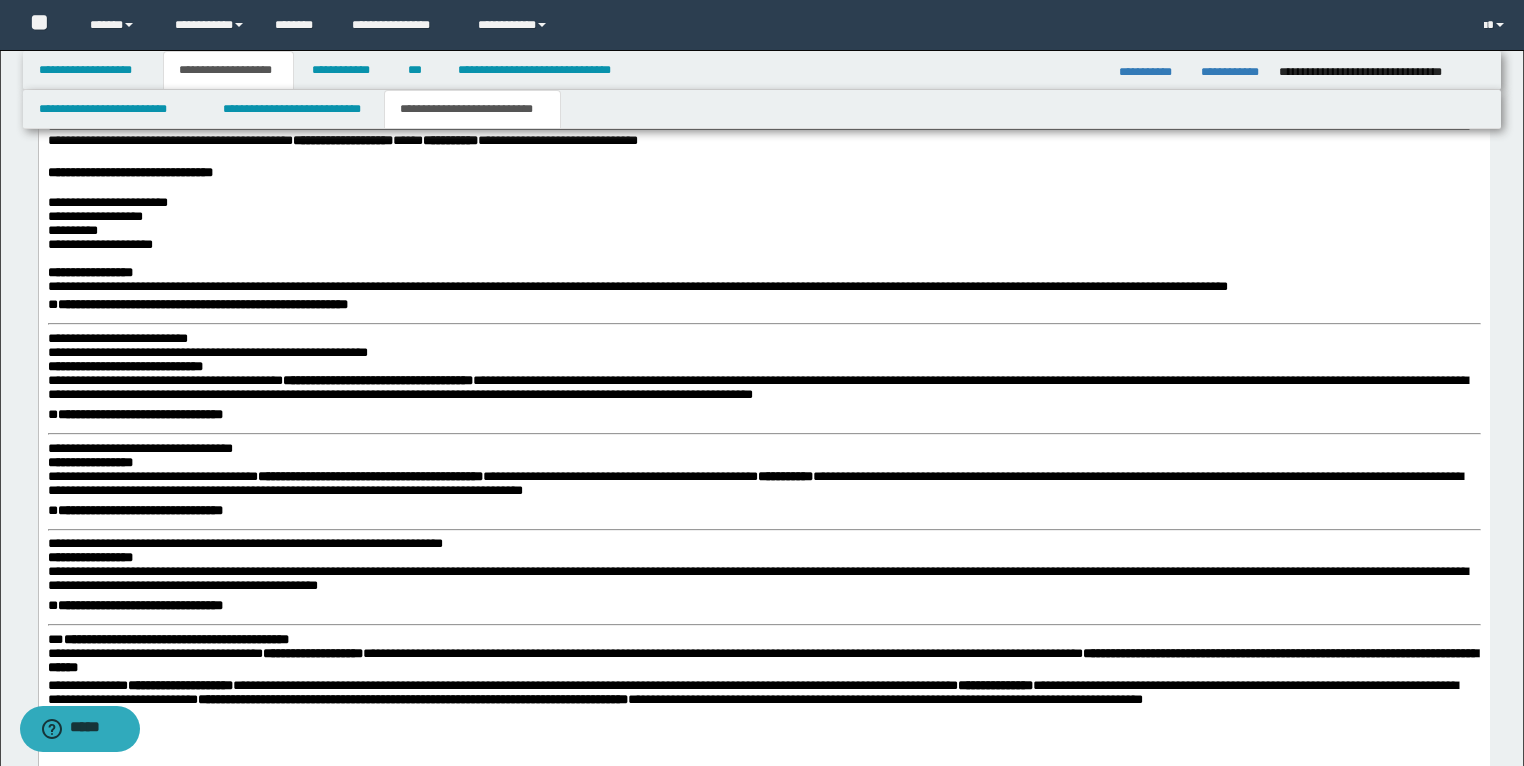 click on "**********" at bounding box center (202, 304) 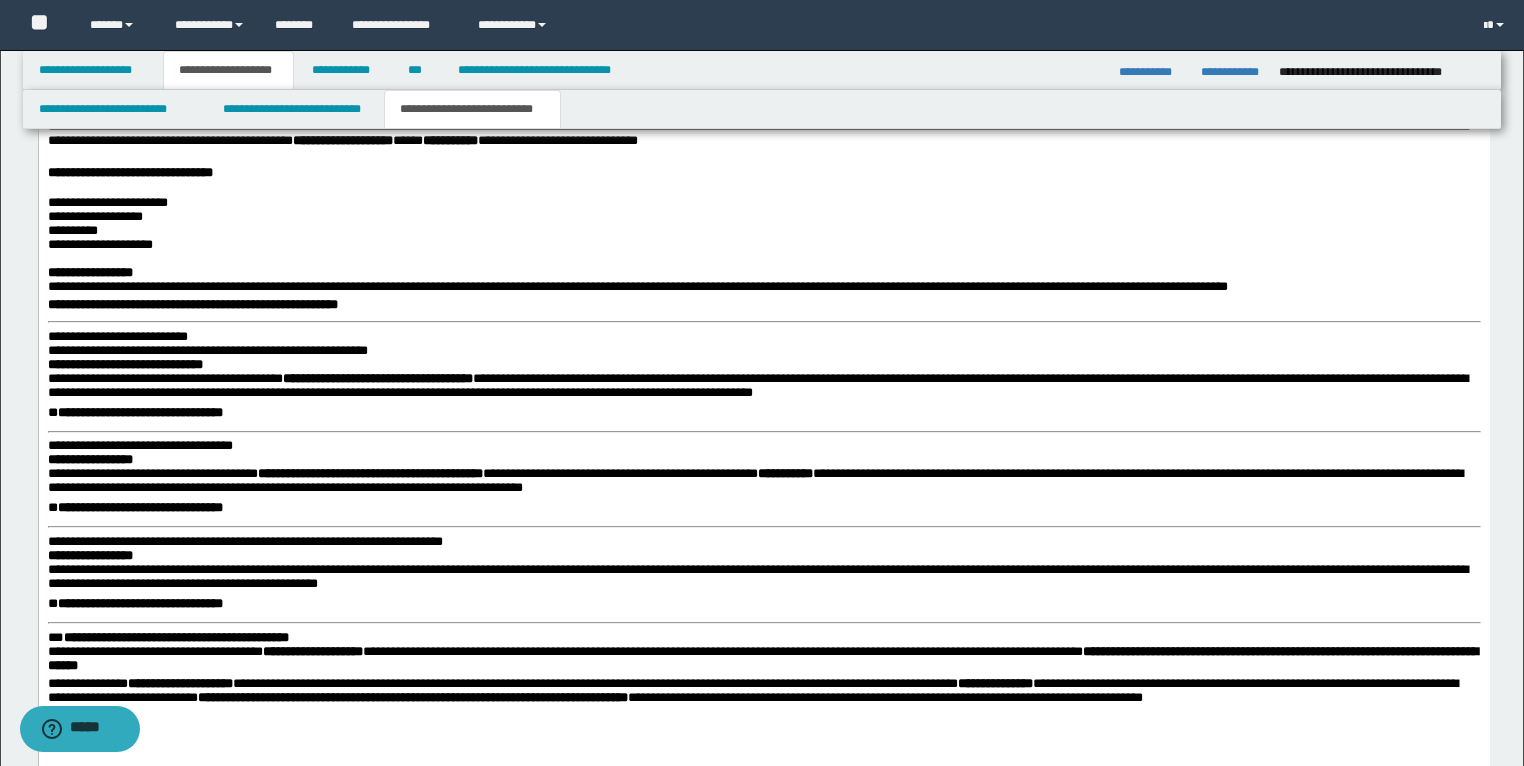 scroll, scrollTop: 3868, scrollLeft: 0, axis: vertical 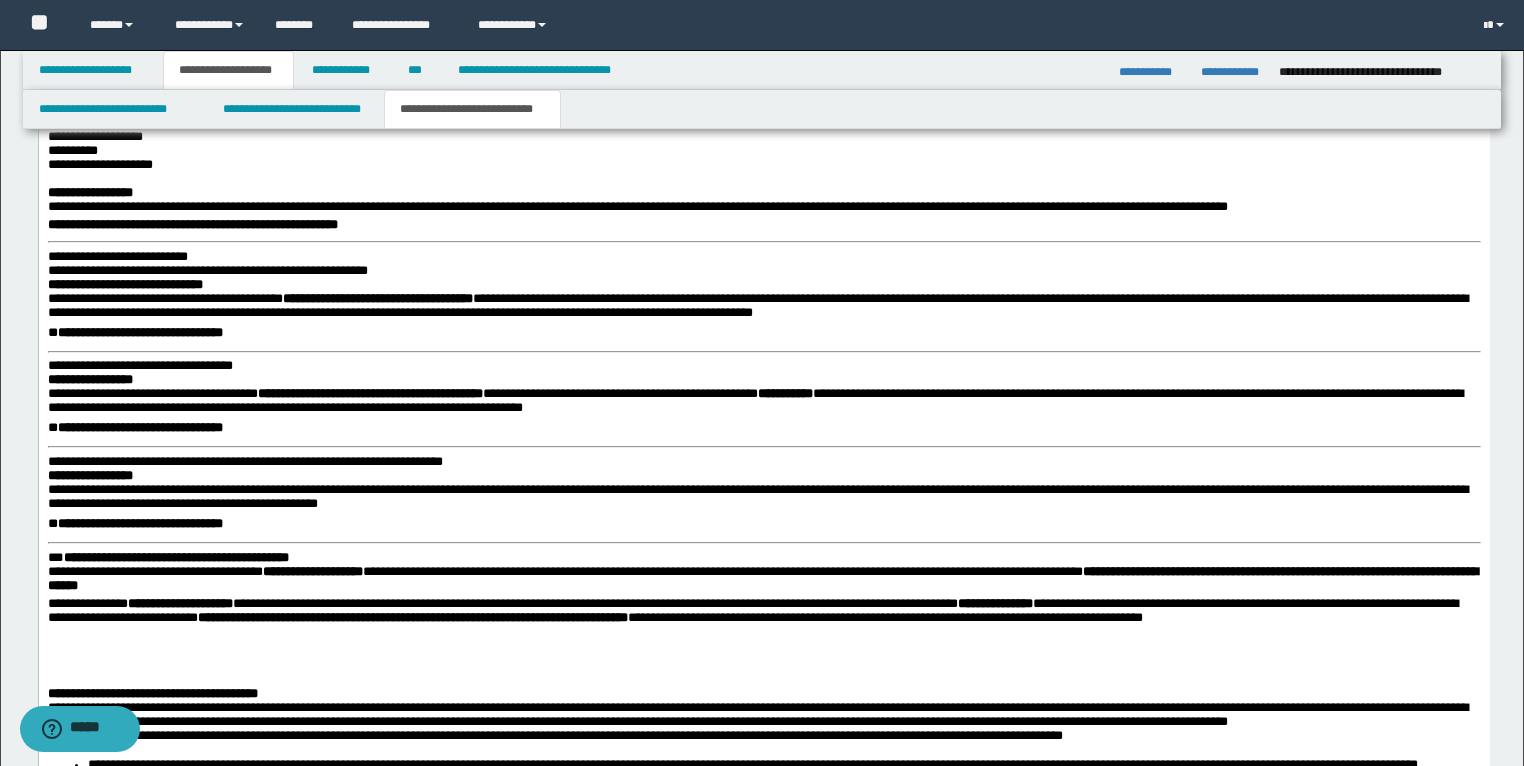 click on "**********" at bounding box center (117, 256) 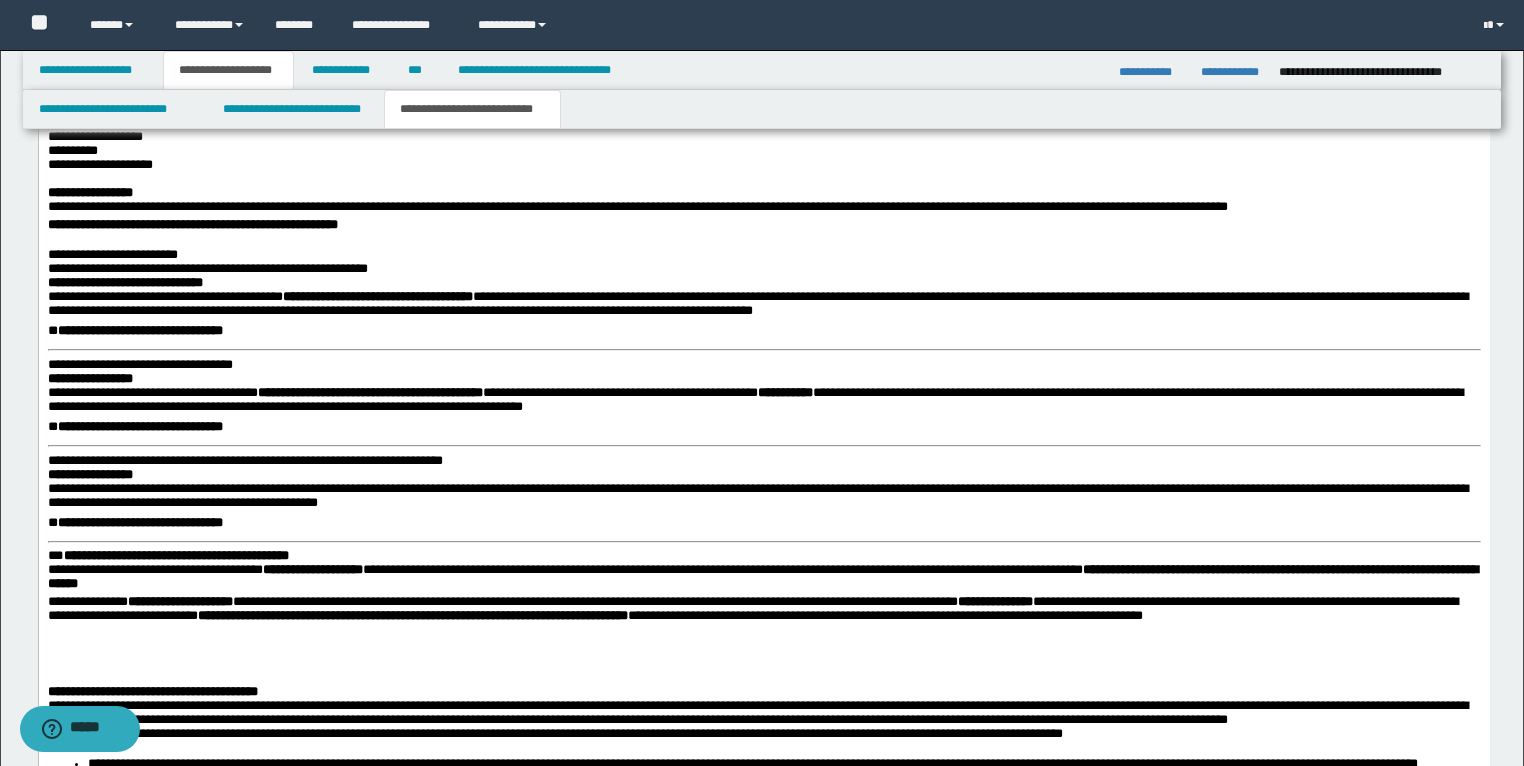 click on "**********" at bounding box center (207, 268) 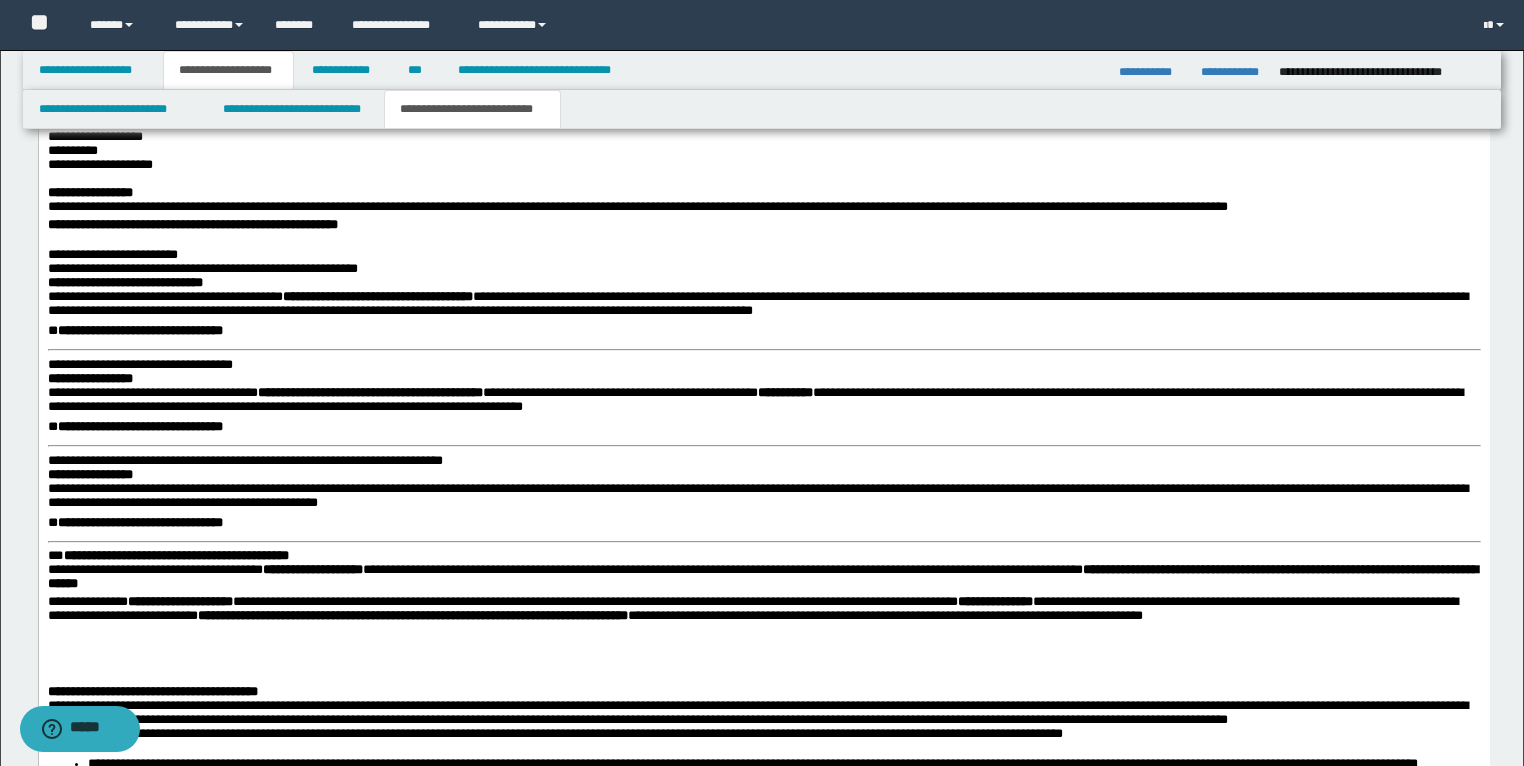 scroll, scrollTop: 3948, scrollLeft: 0, axis: vertical 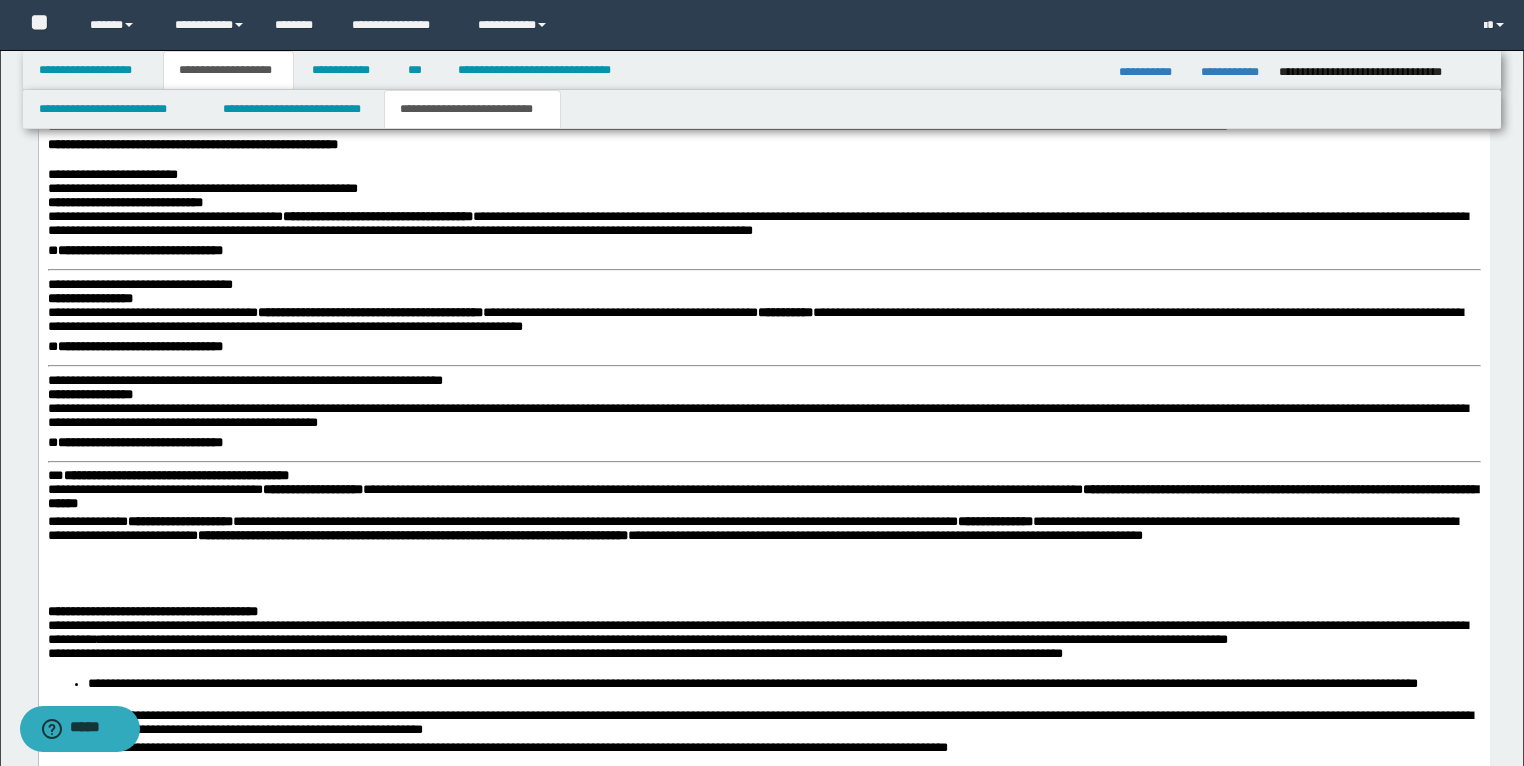 click on "**********" at bounding box center [124, 202] 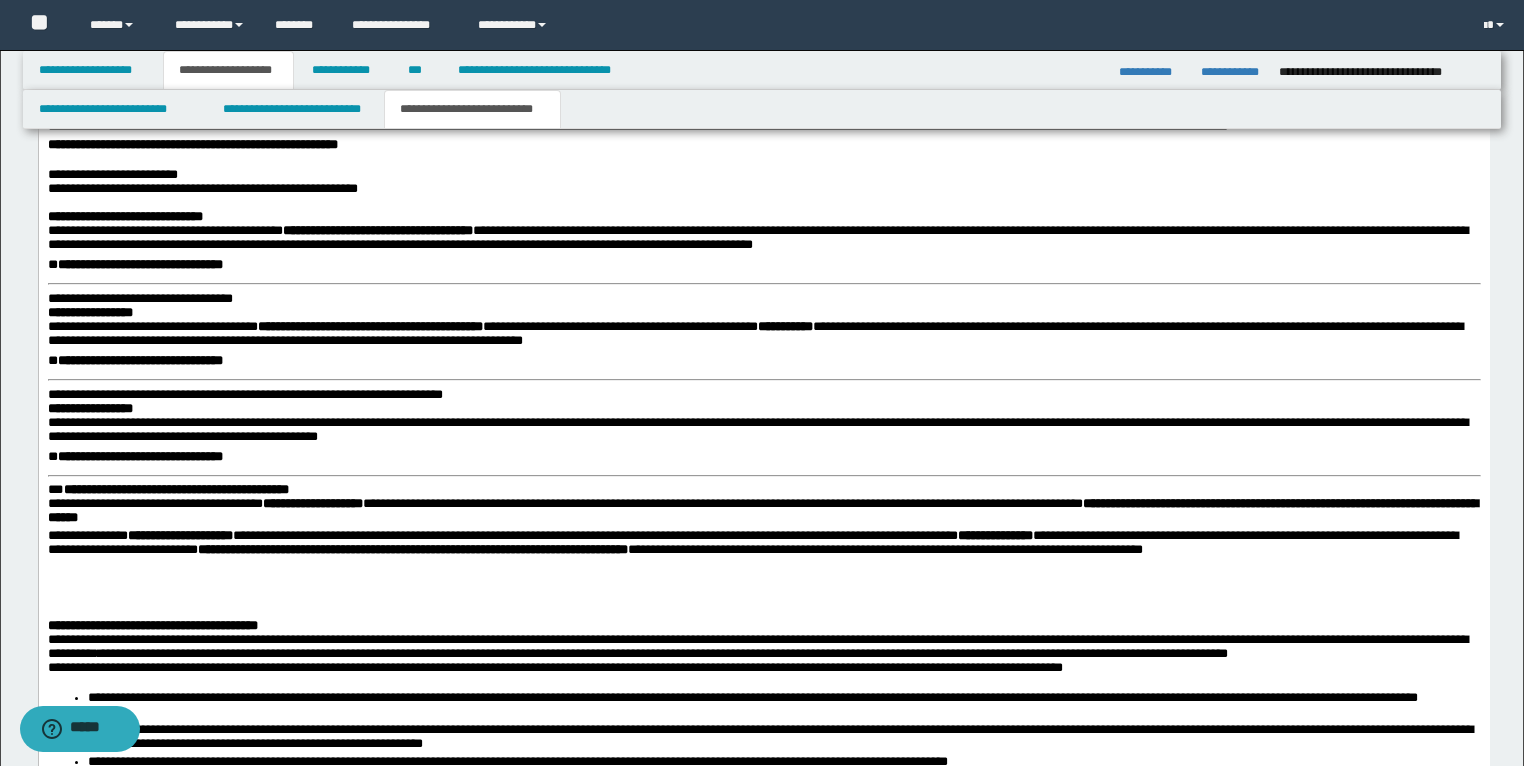 click on "**********" at bounding box center (139, 264) 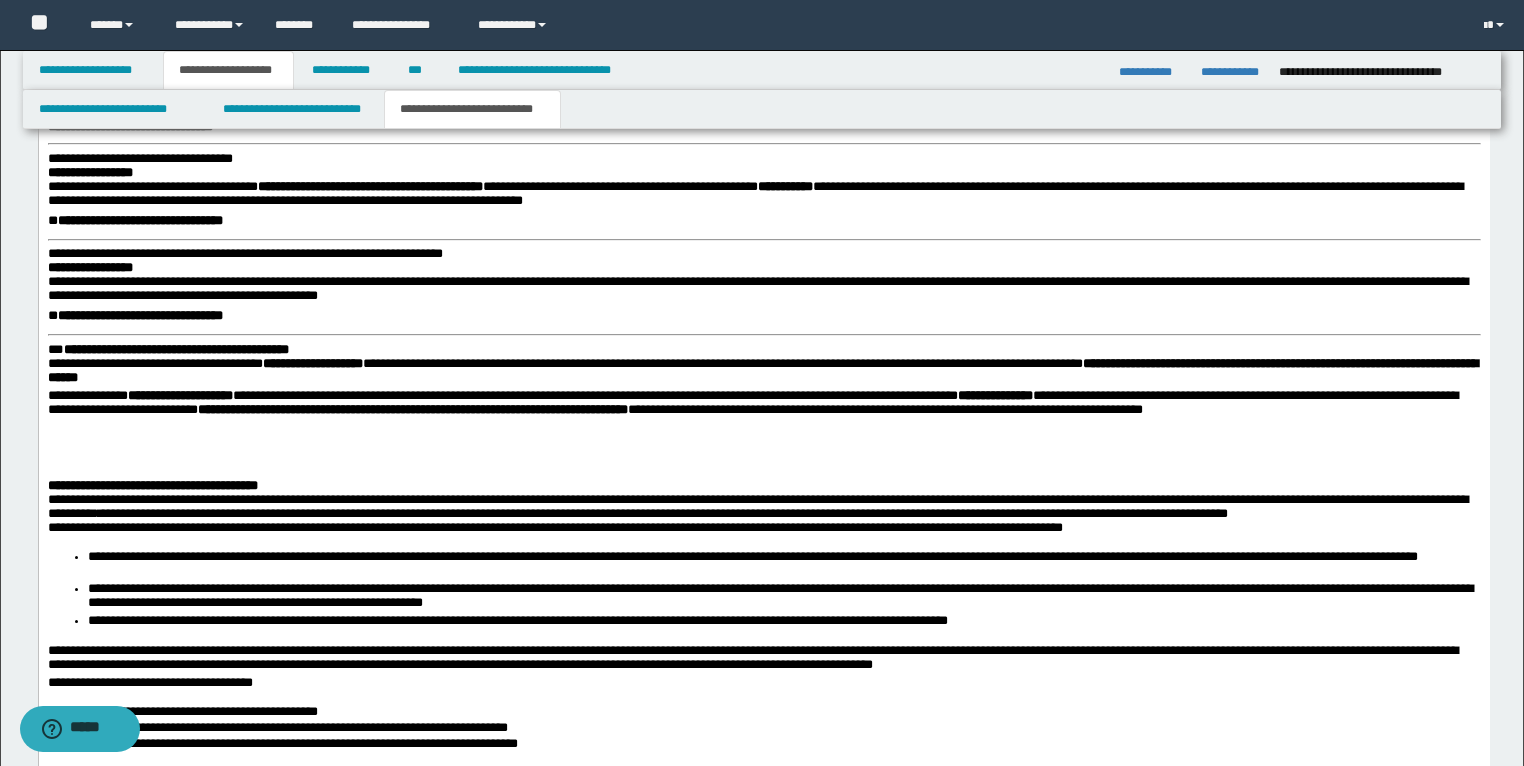 scroll, scrollTop: 4108, scrollLeft: 0, axis: vertical 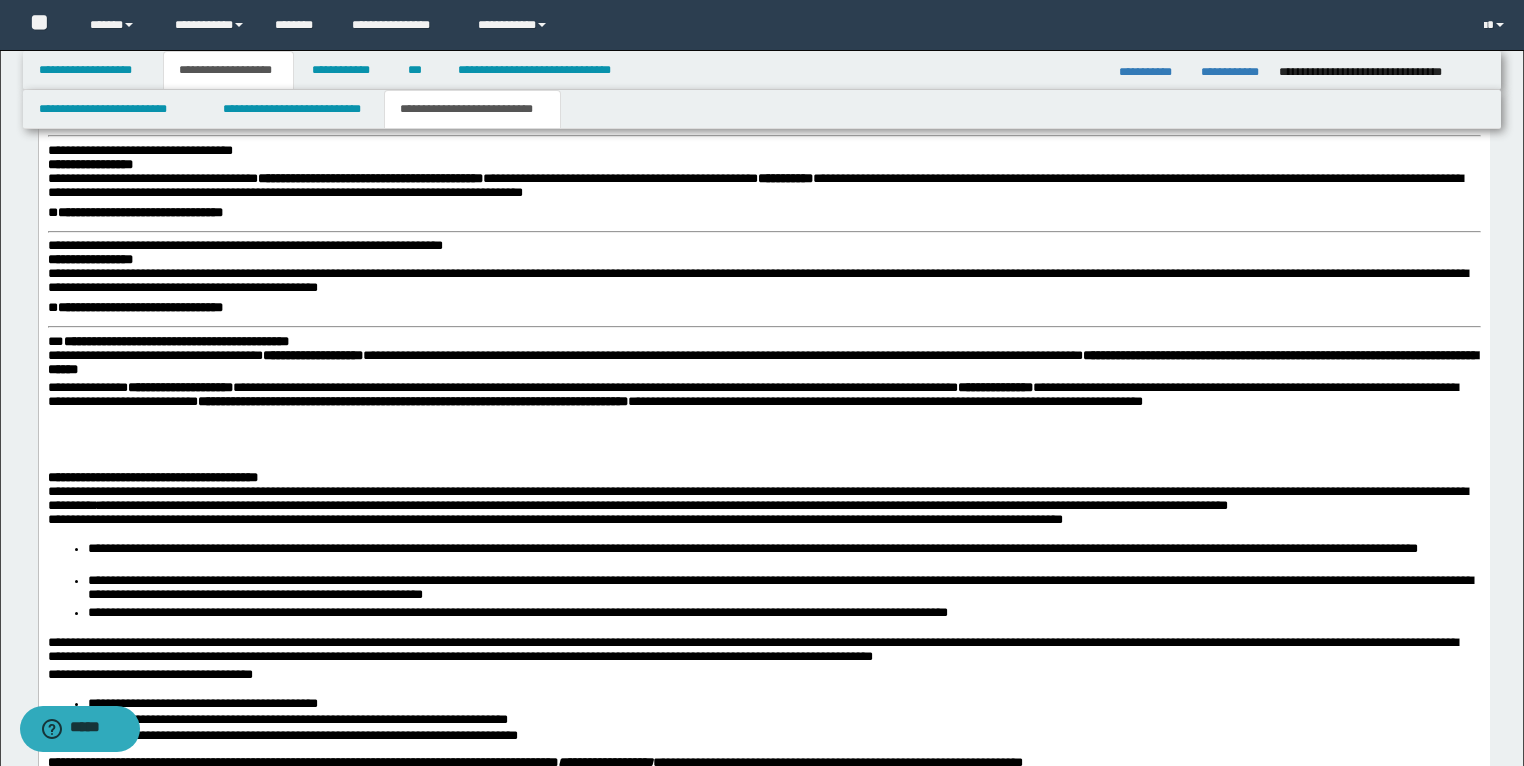 click on "**********" at bounding box center [139, 150] 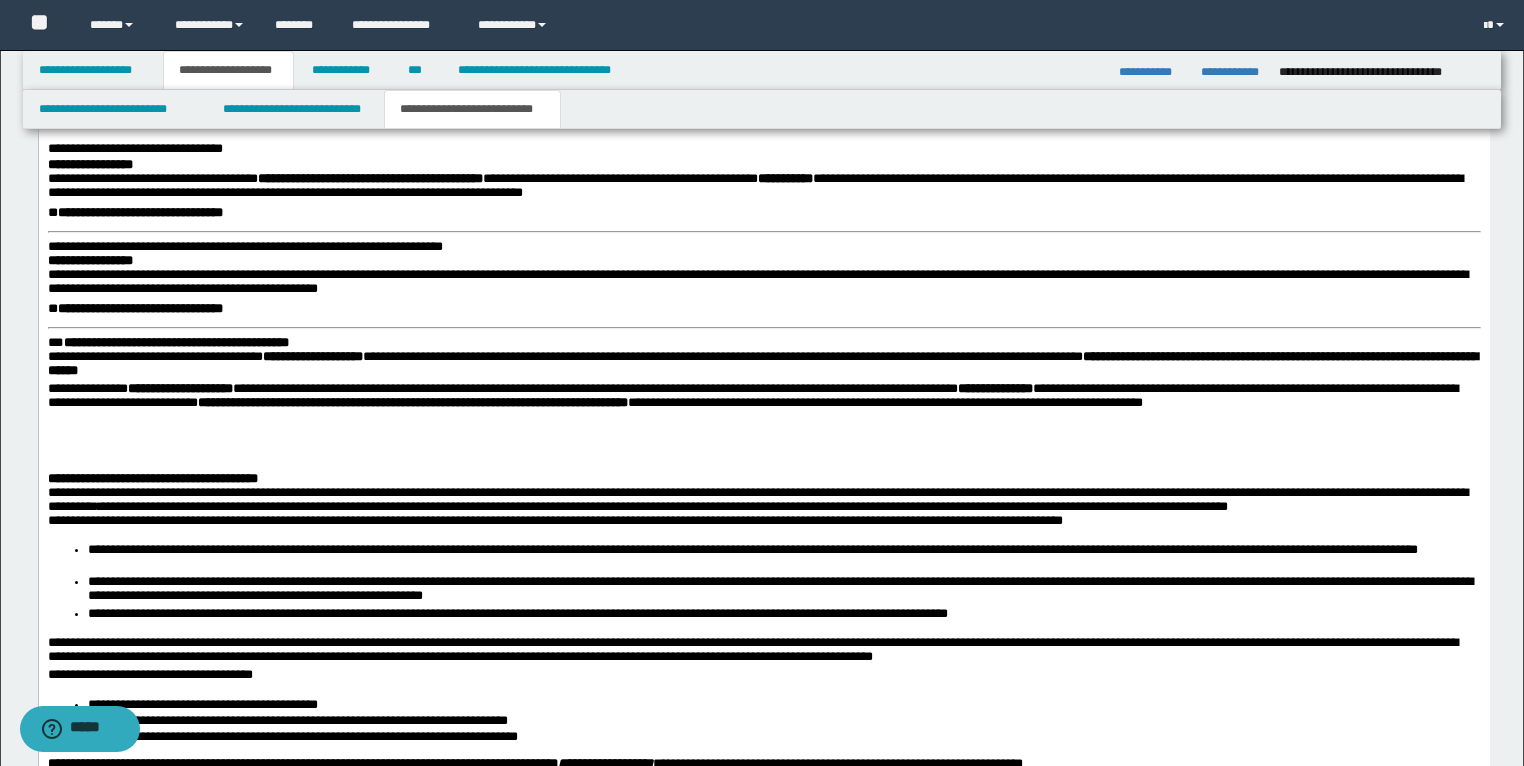 click on "**********" at bounding box center [89, 164] 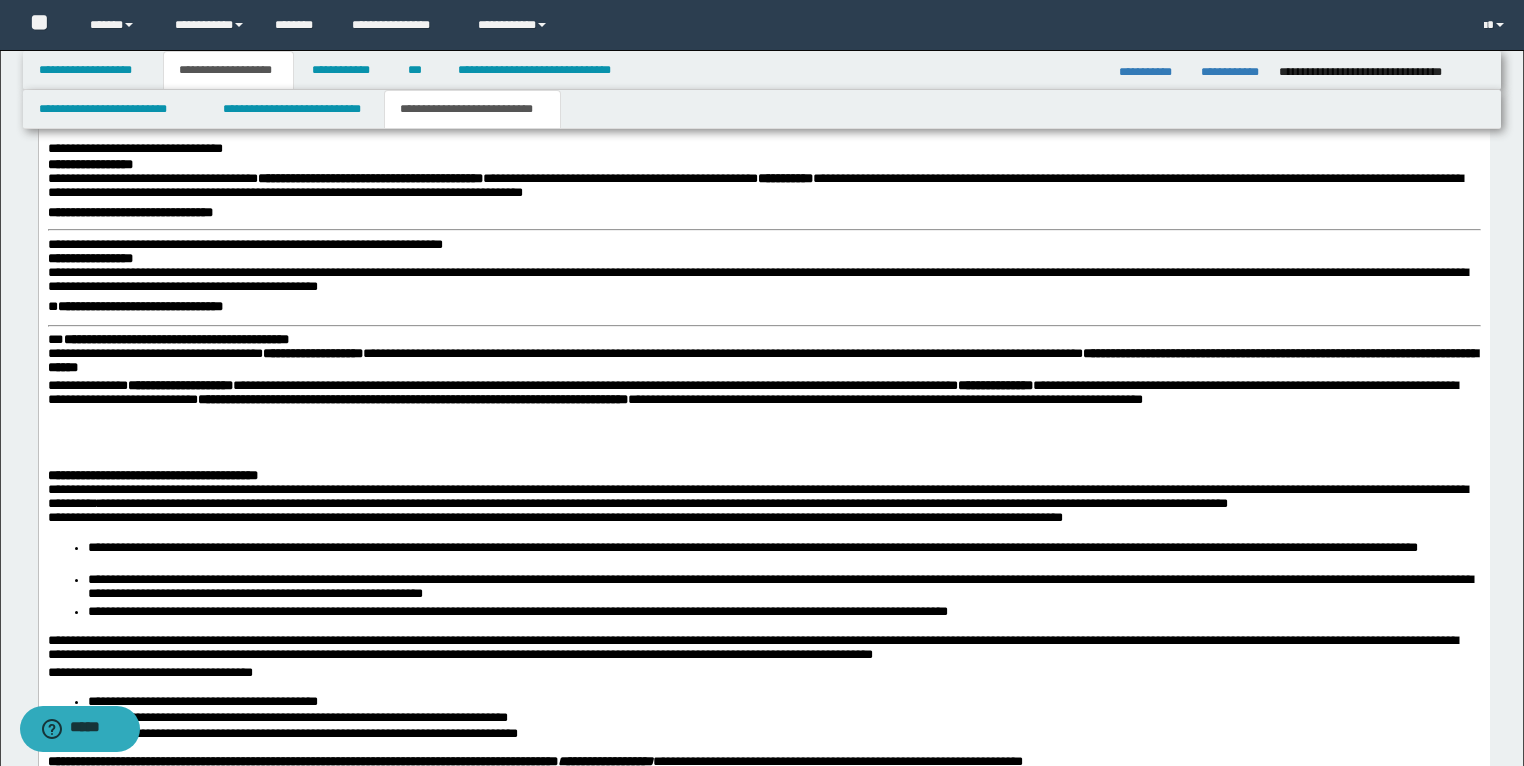 click on "**********" at bounding box center (763, 512) 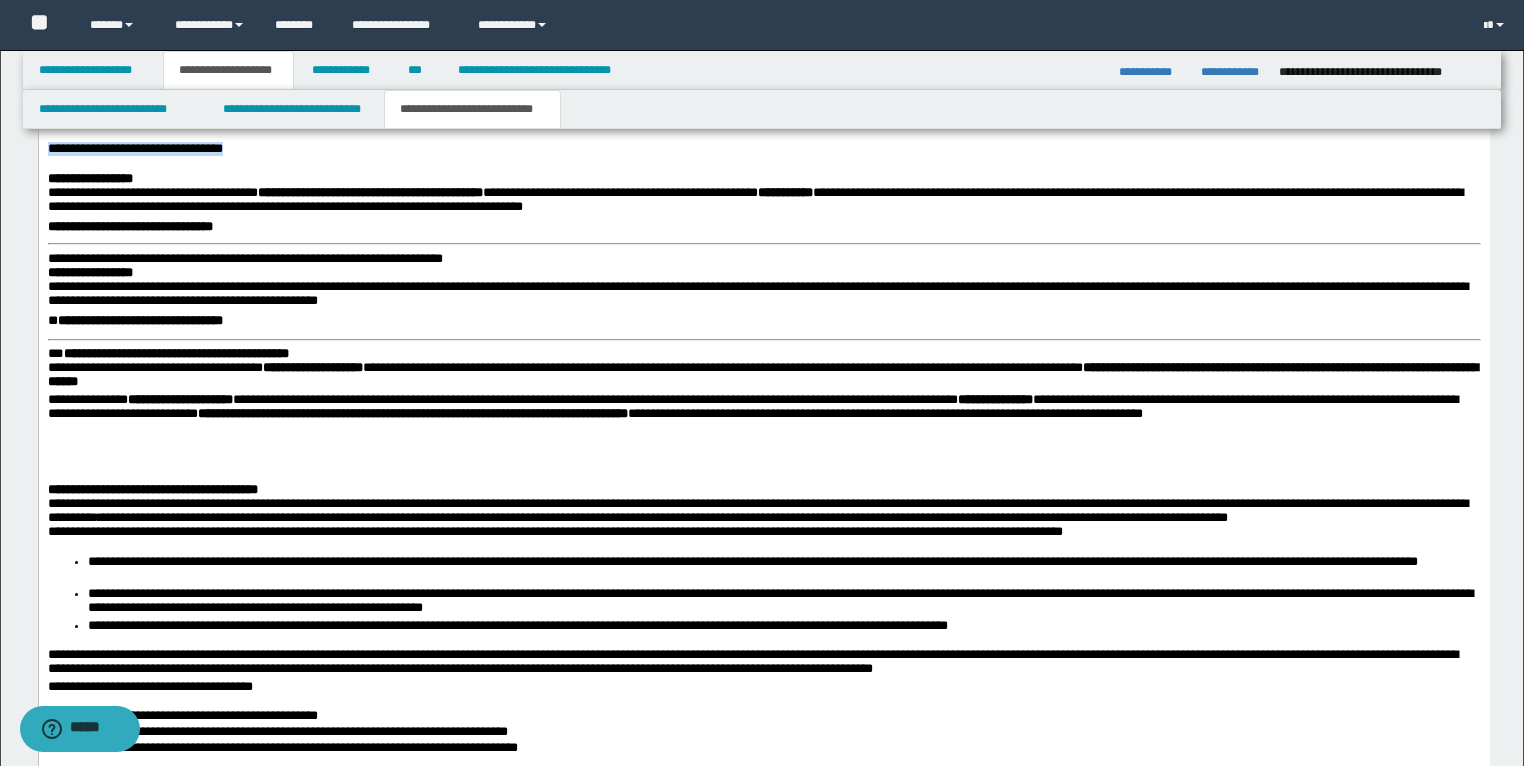 drag, startPoint x: 248, startPoint y: 432, endPoint x: 39, endPoint y: 432, distance: 209 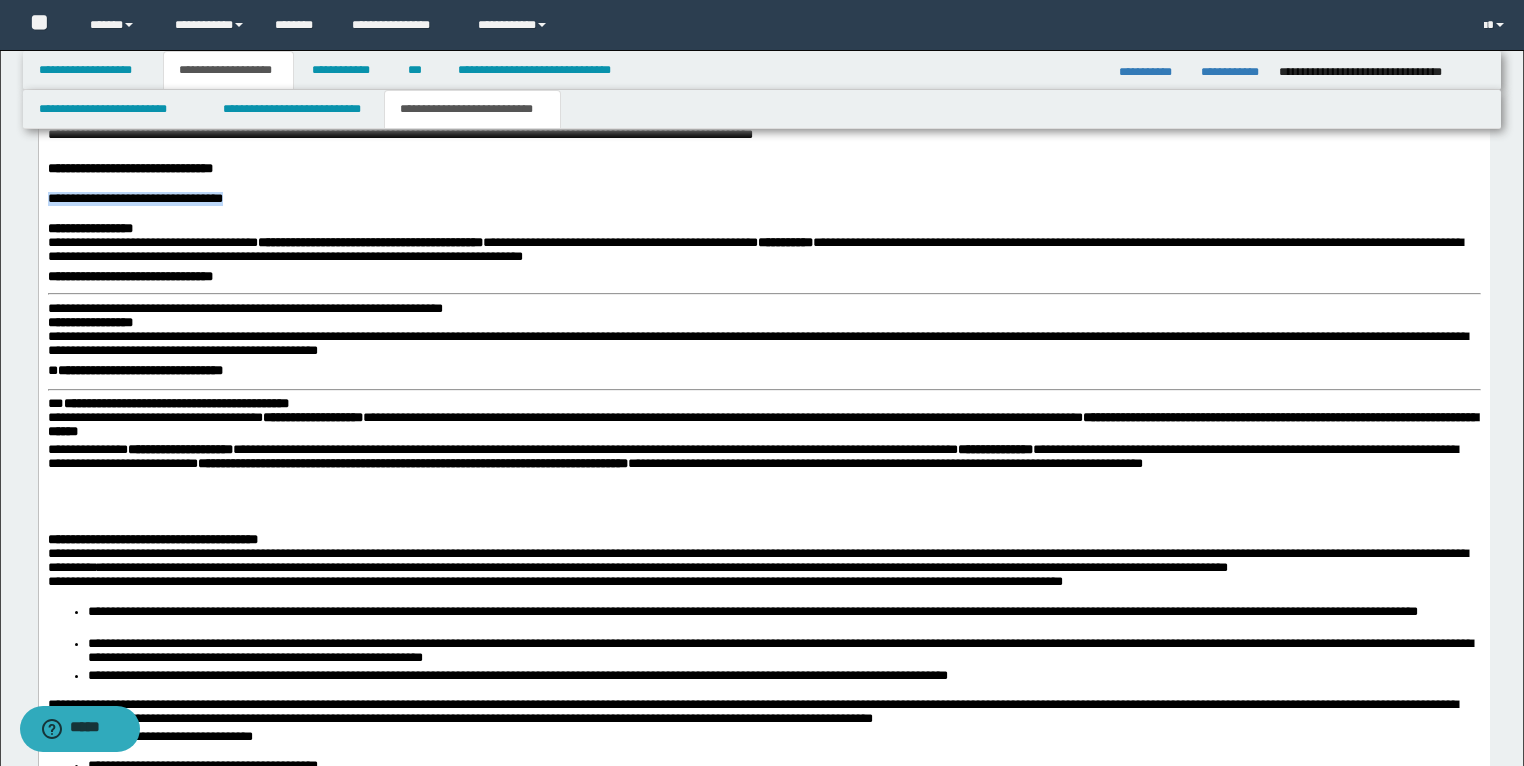 scroll, scrollTop: 4188, scrollLeft: 0, axis: vertical 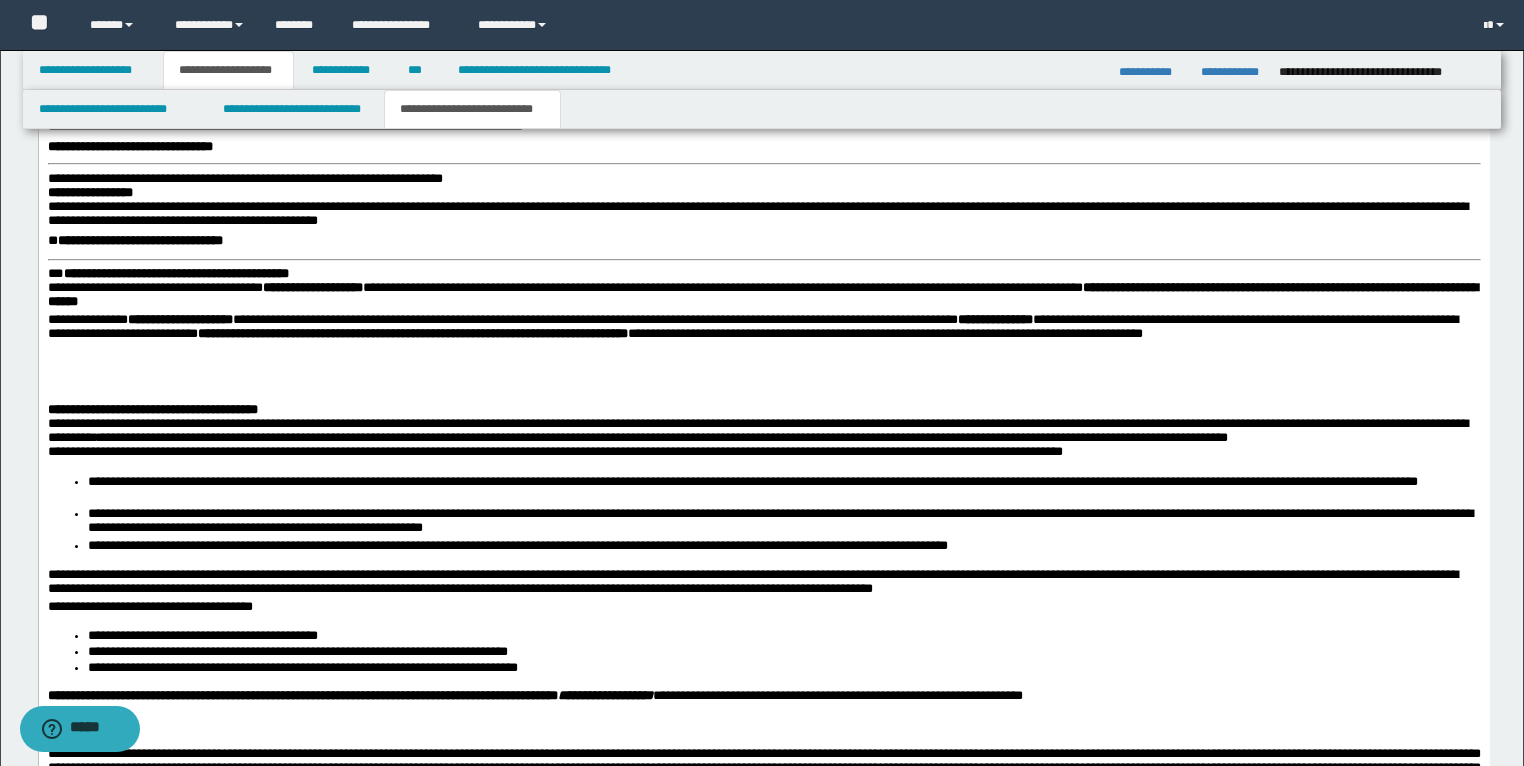 click on "**********" at bounding box center [244, 178] 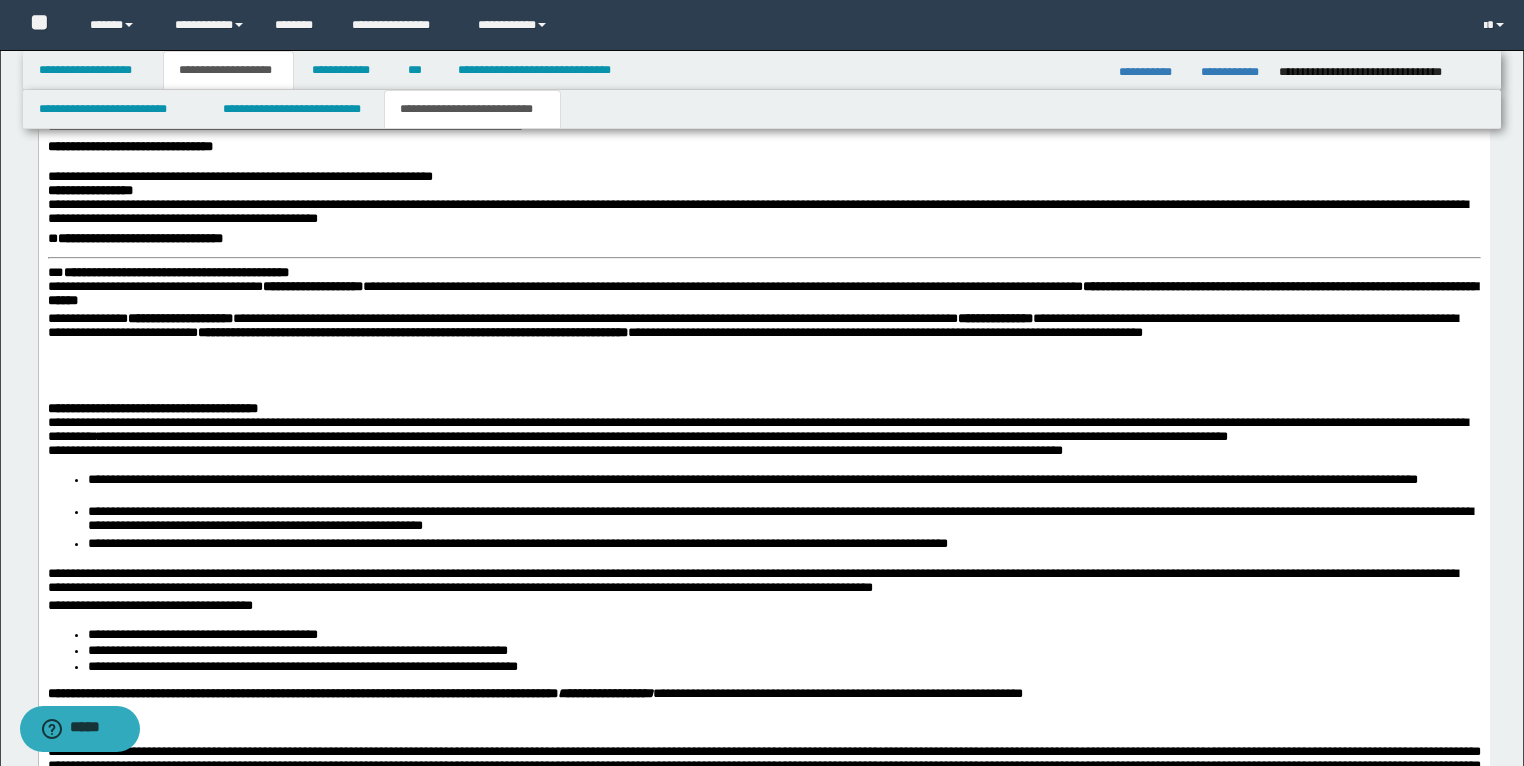 click on "**********" at bounding box center [89, 190] 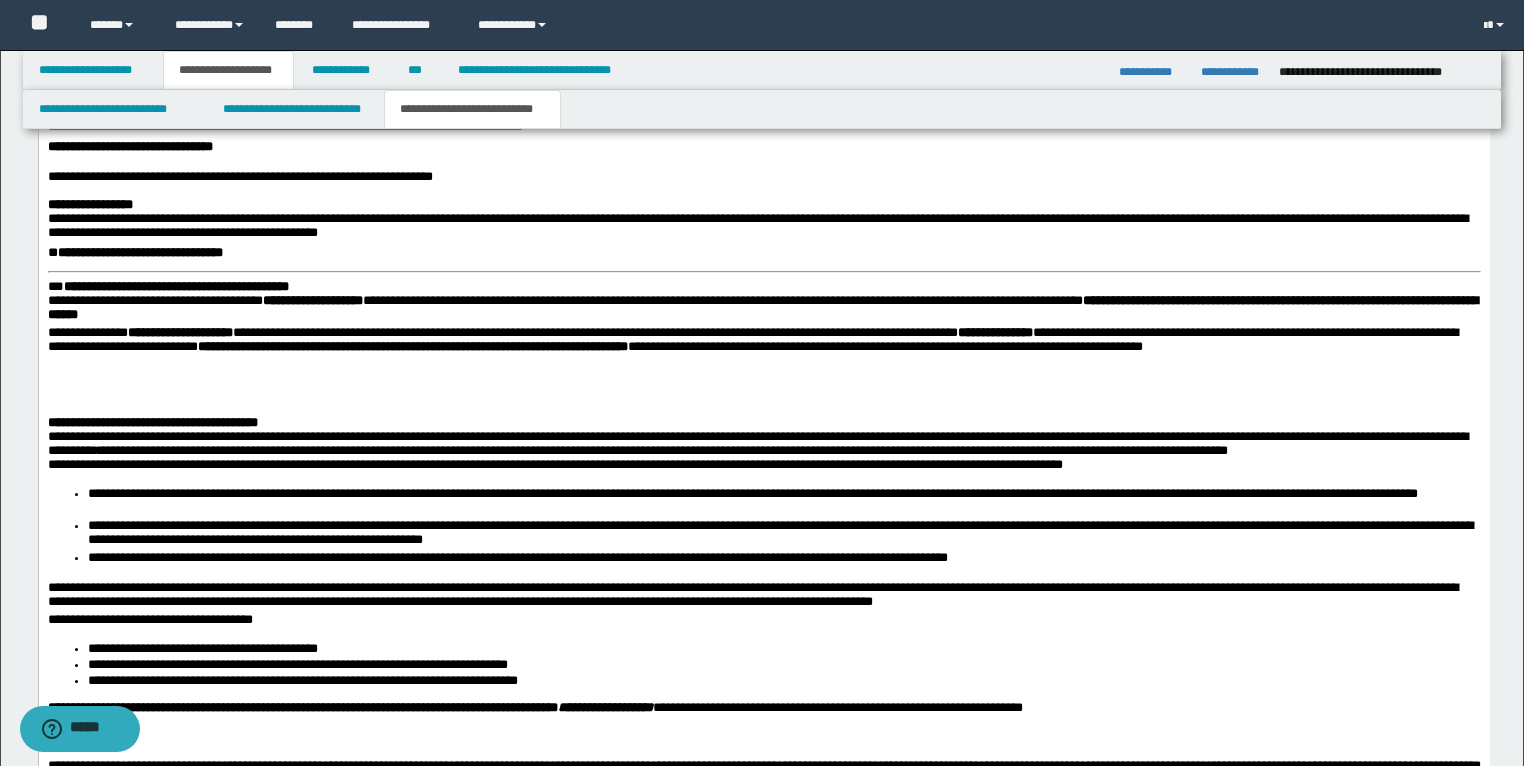 click on "**********" at bounding box center (139, 252) 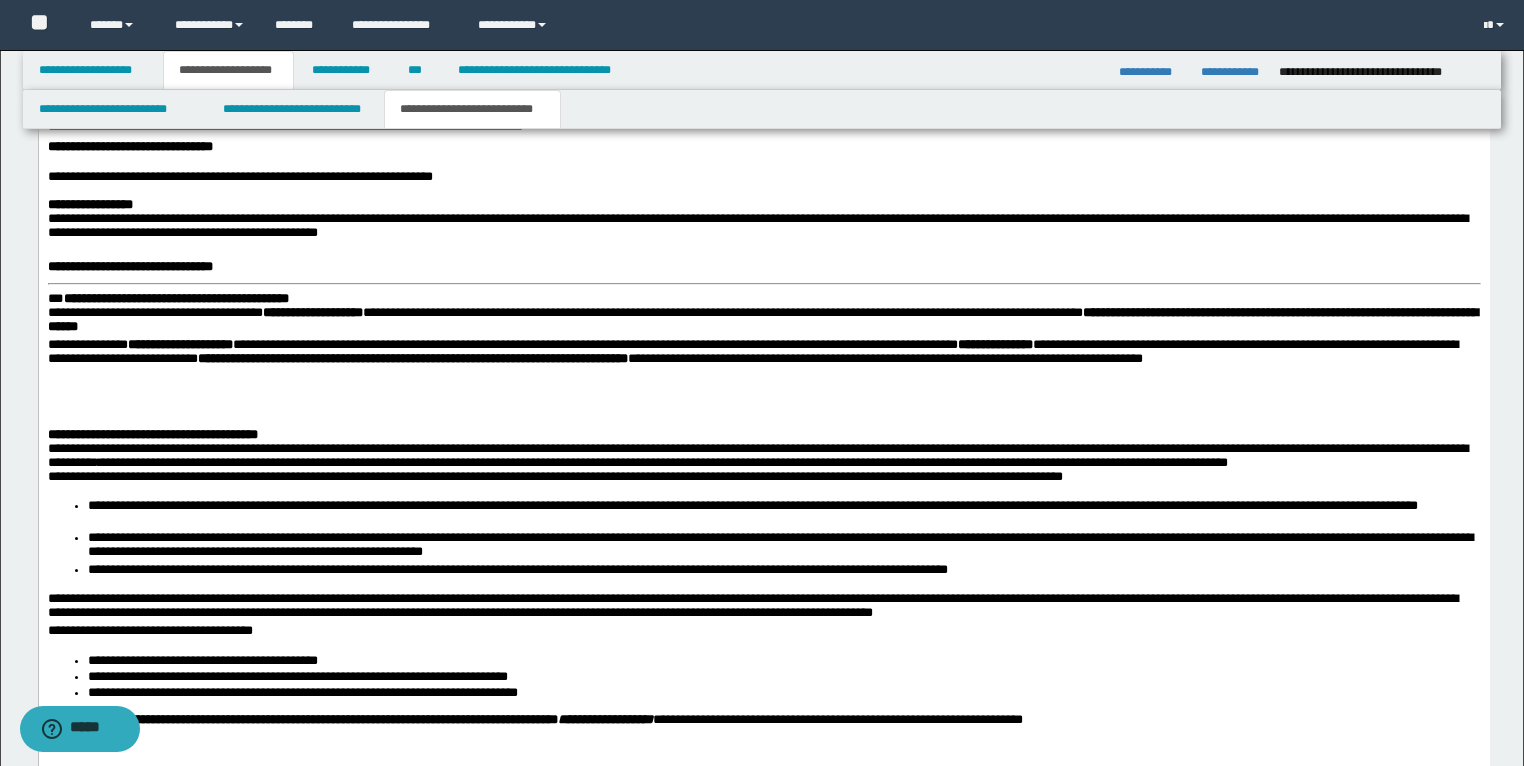 click on "**********" at bounding box center [175, 298] 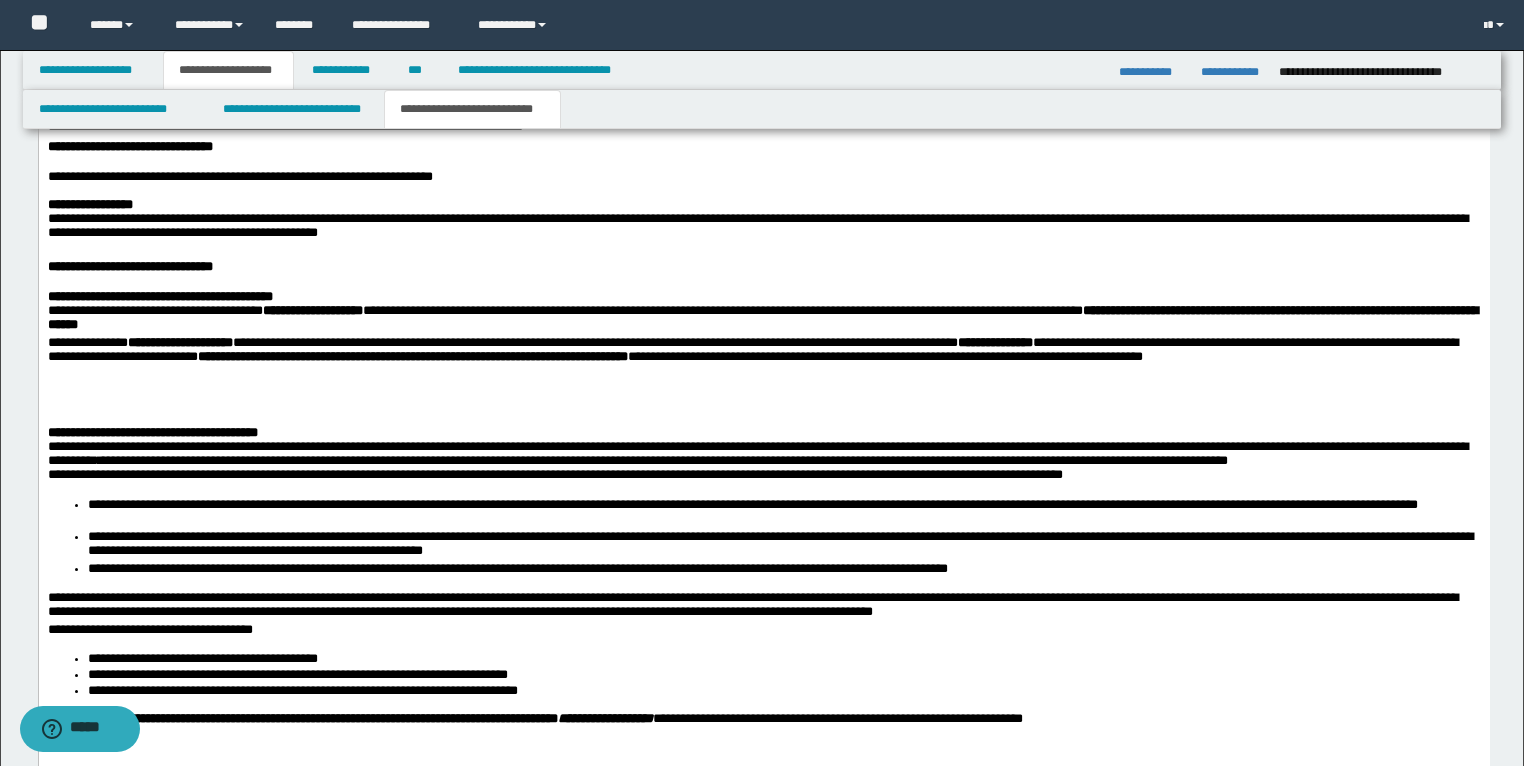 scroll, scrollTop: 4268, scrollLeft: 0, axis: vertical 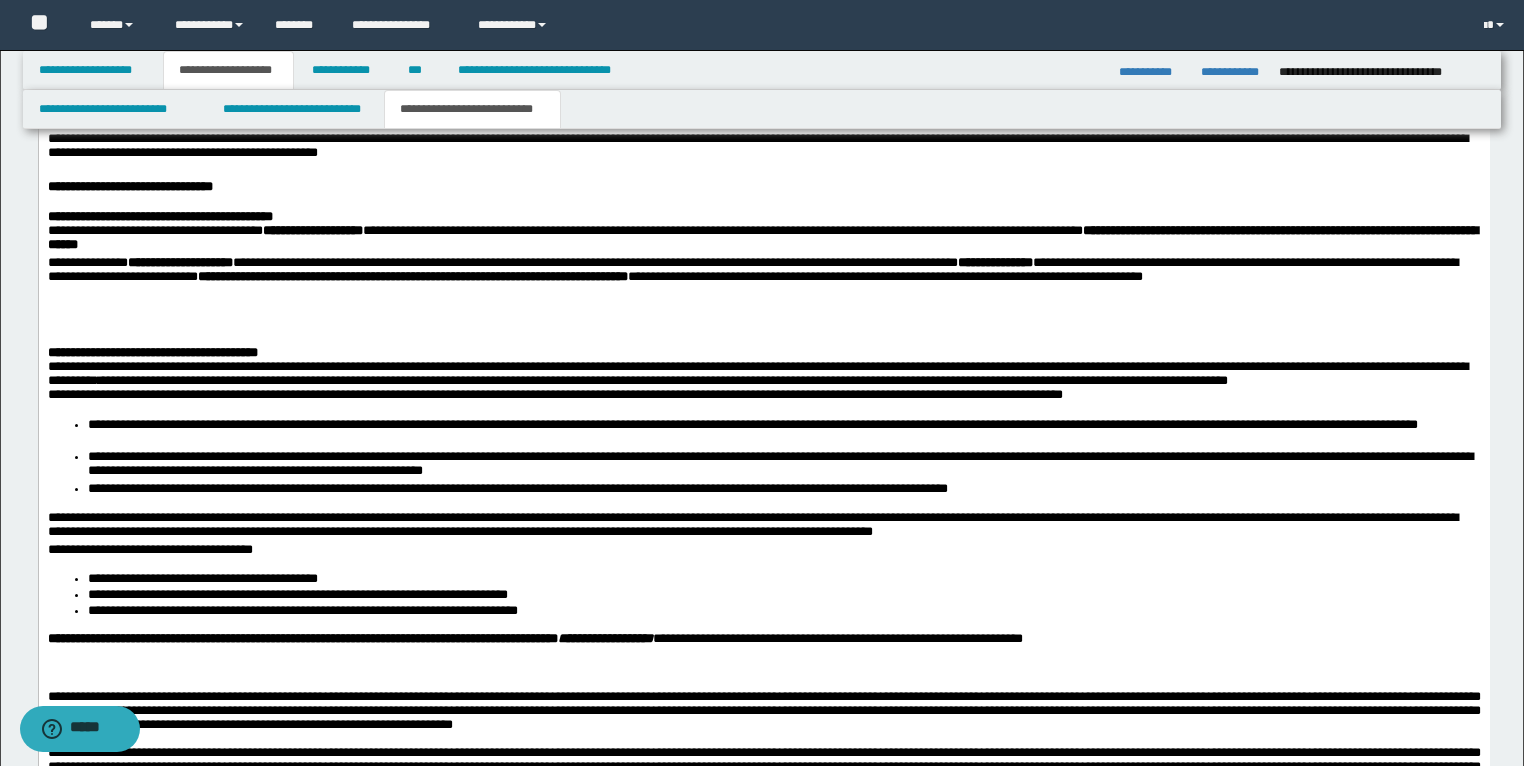 click at bounding box center (763, 325) 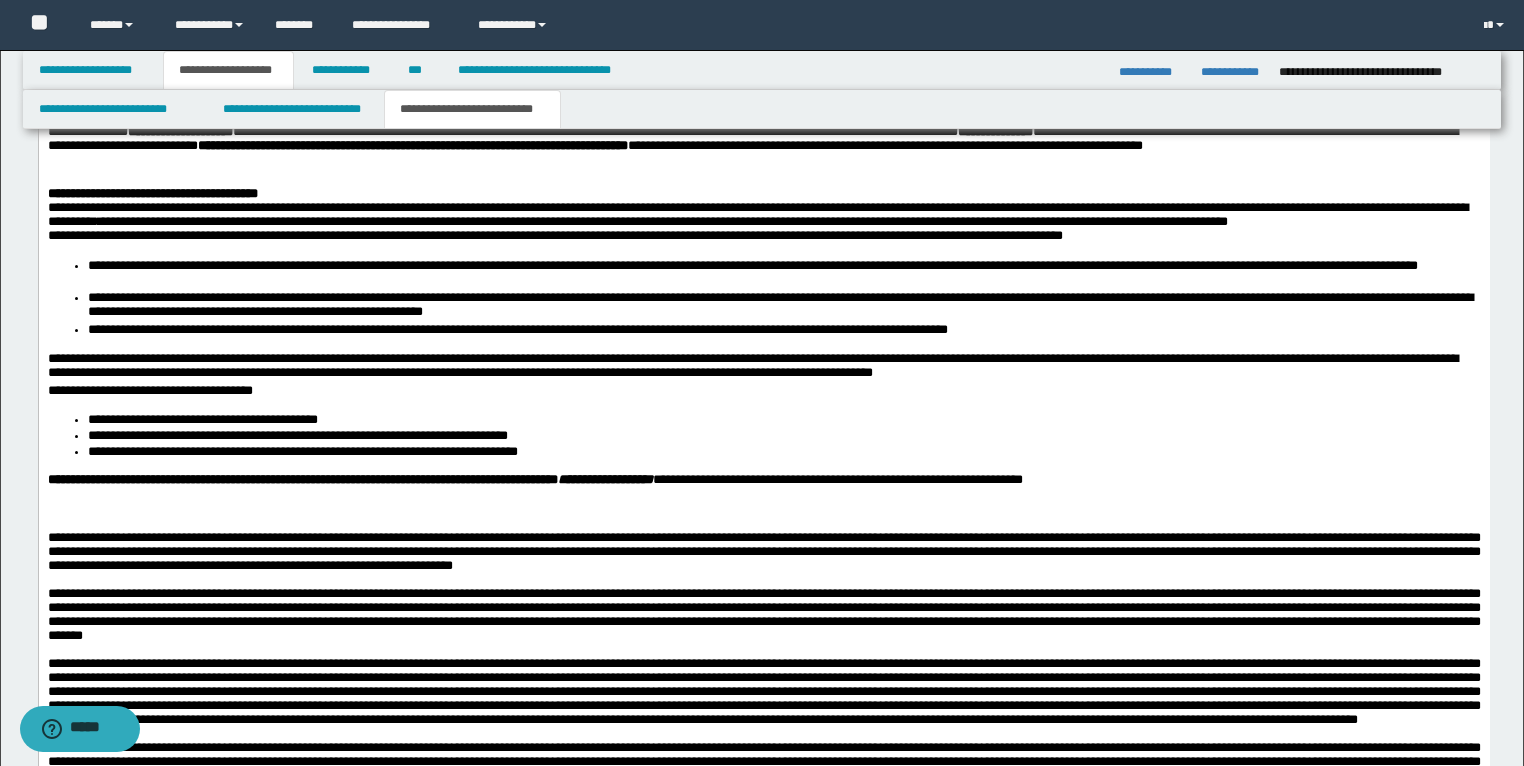 scroll, scrollTop: 4428, scrollLeft: 0, axis: vertical 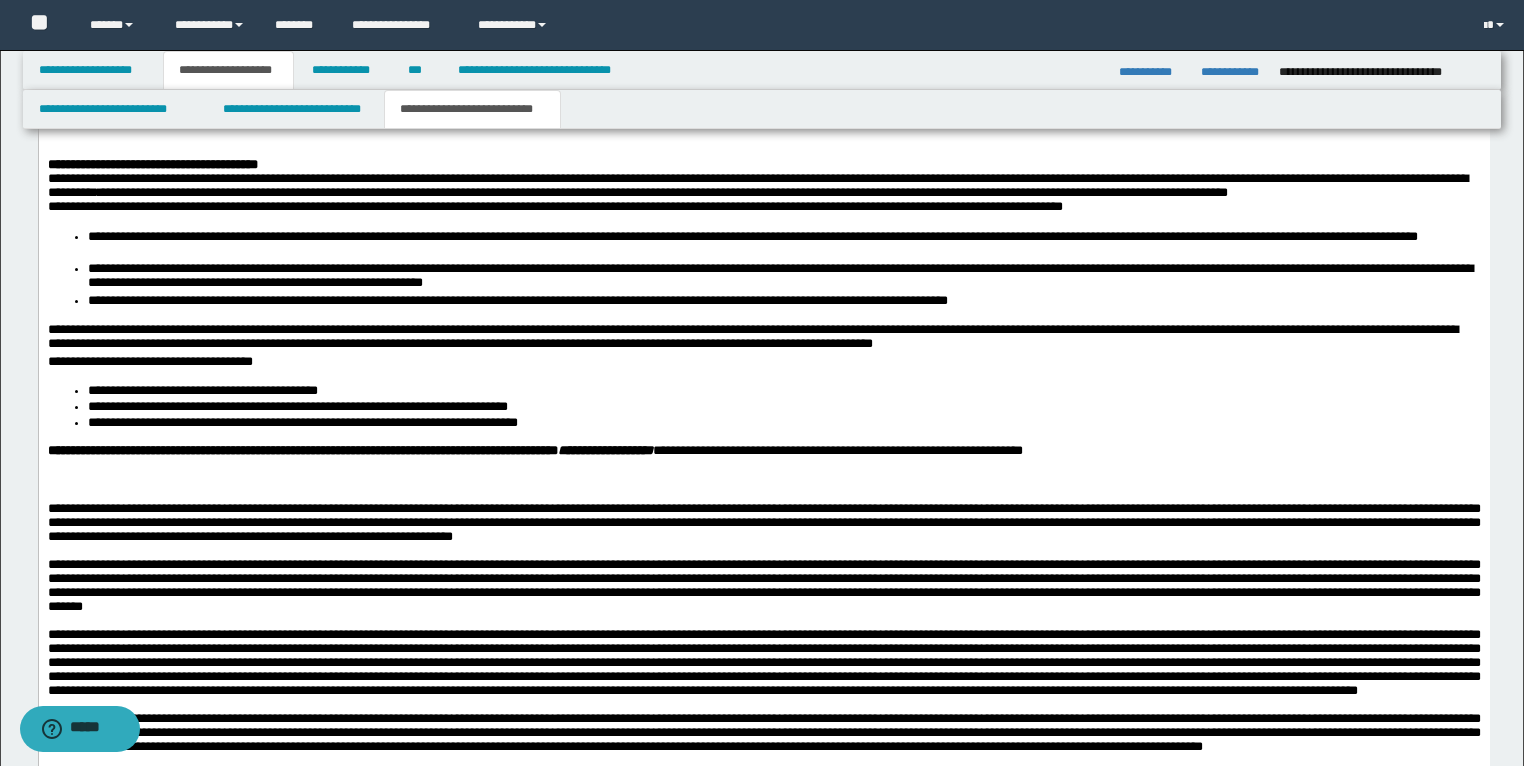 click on "**********" at bounding box center [752, 109] 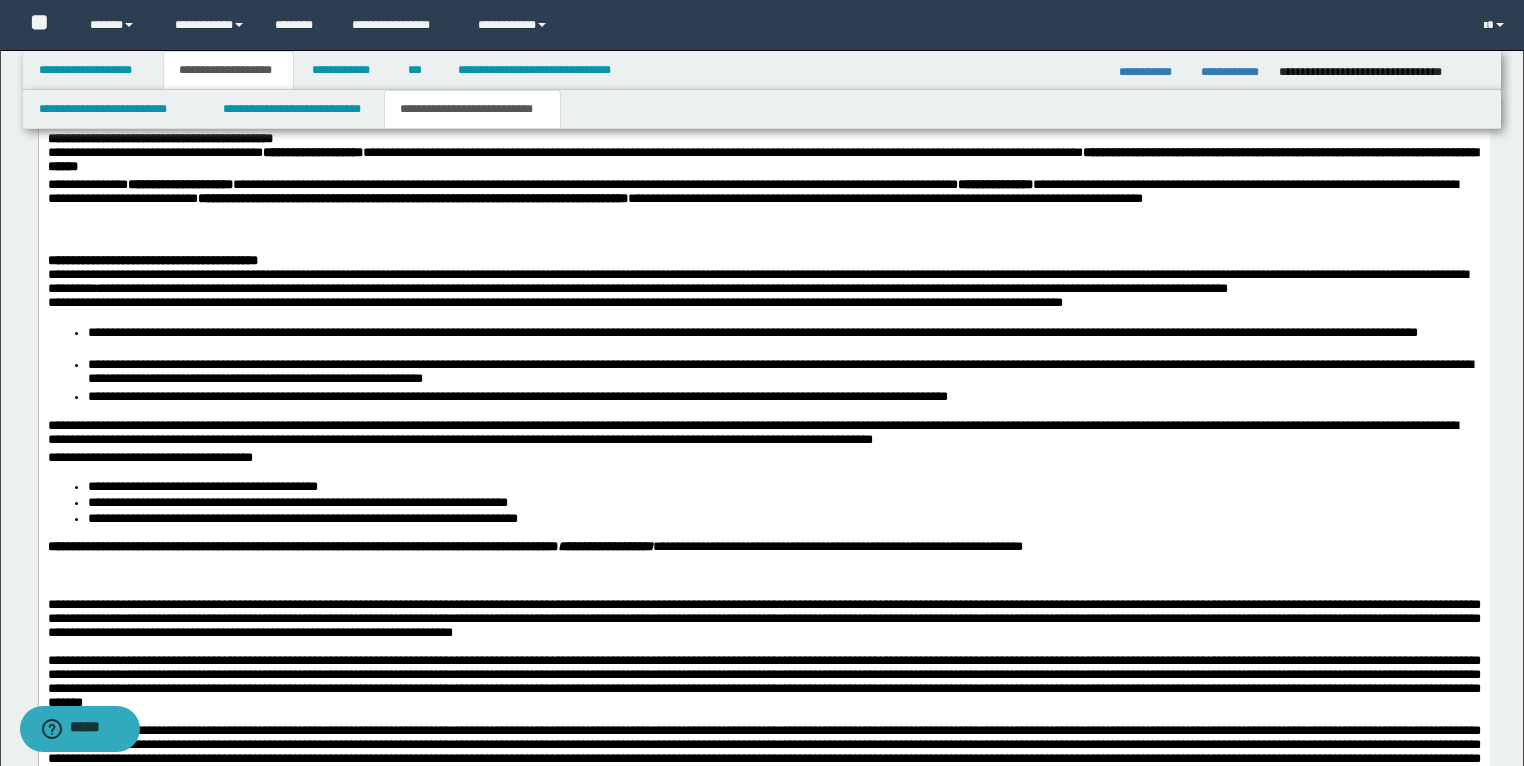 scroll, scrollTop: 4348, scrollLeft: 0, axis: vertical 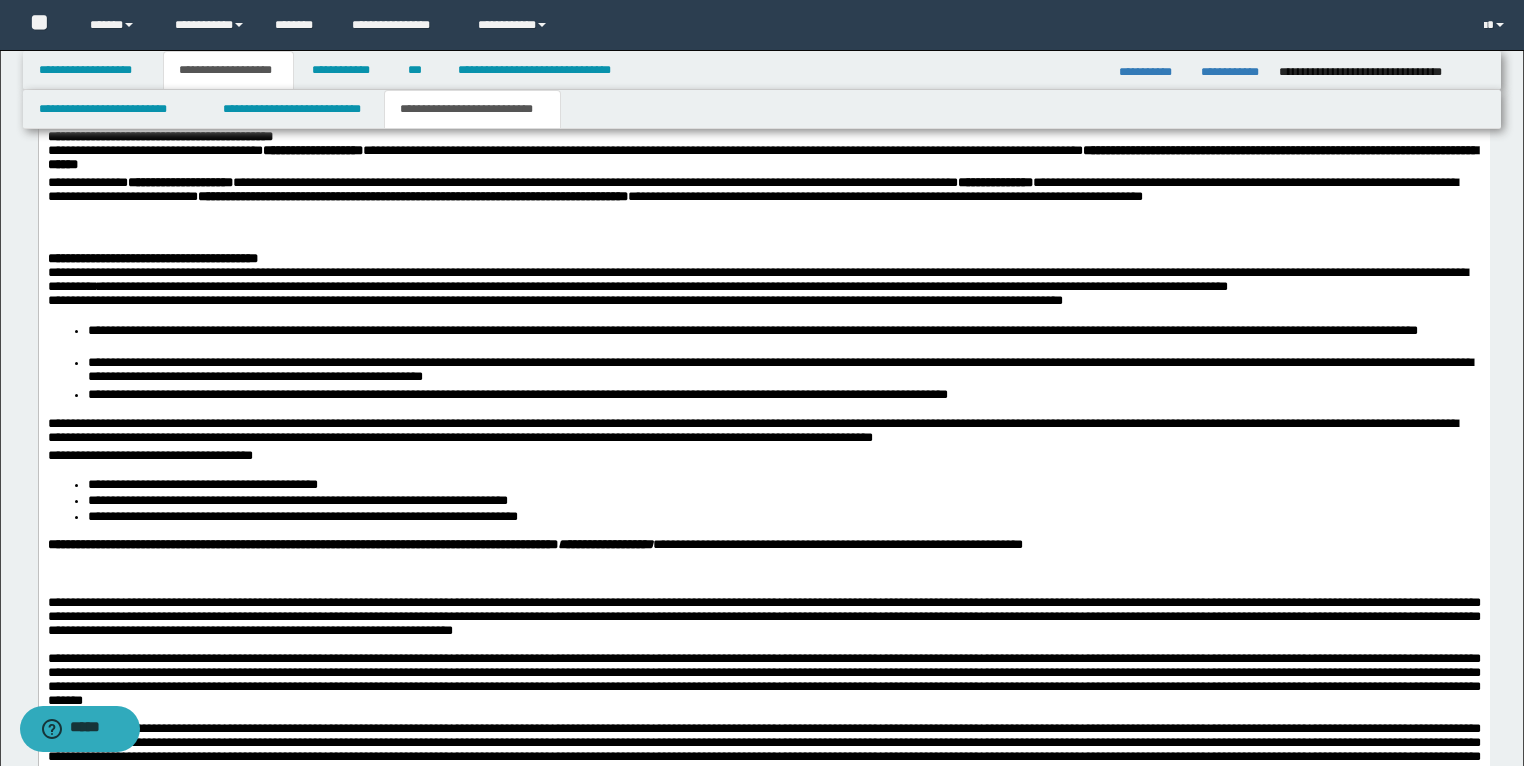 click on "**********" at bounding box center (763, 284) 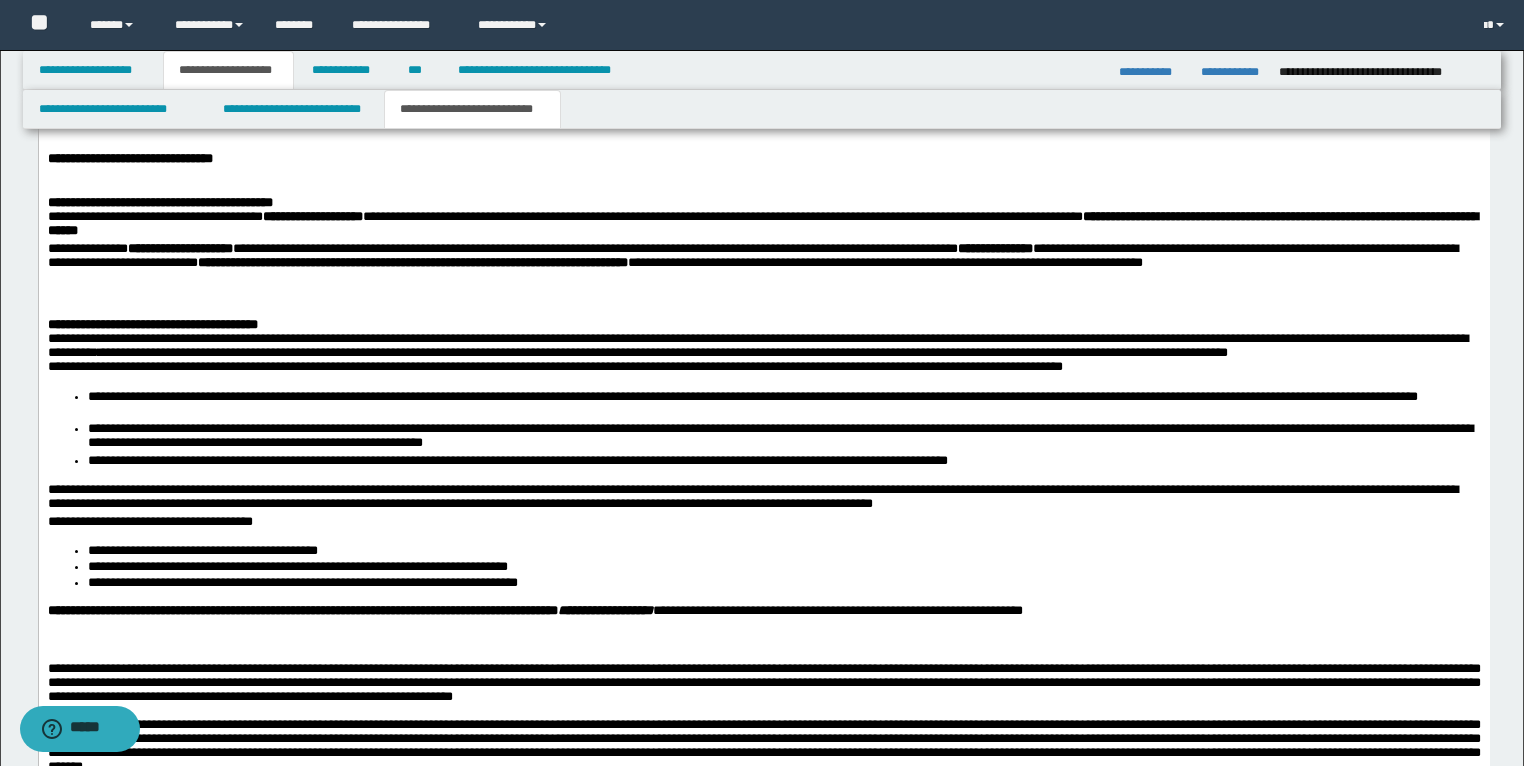 scroll, scrollTop: 4268, scrollLeft: 0, axis: vertical 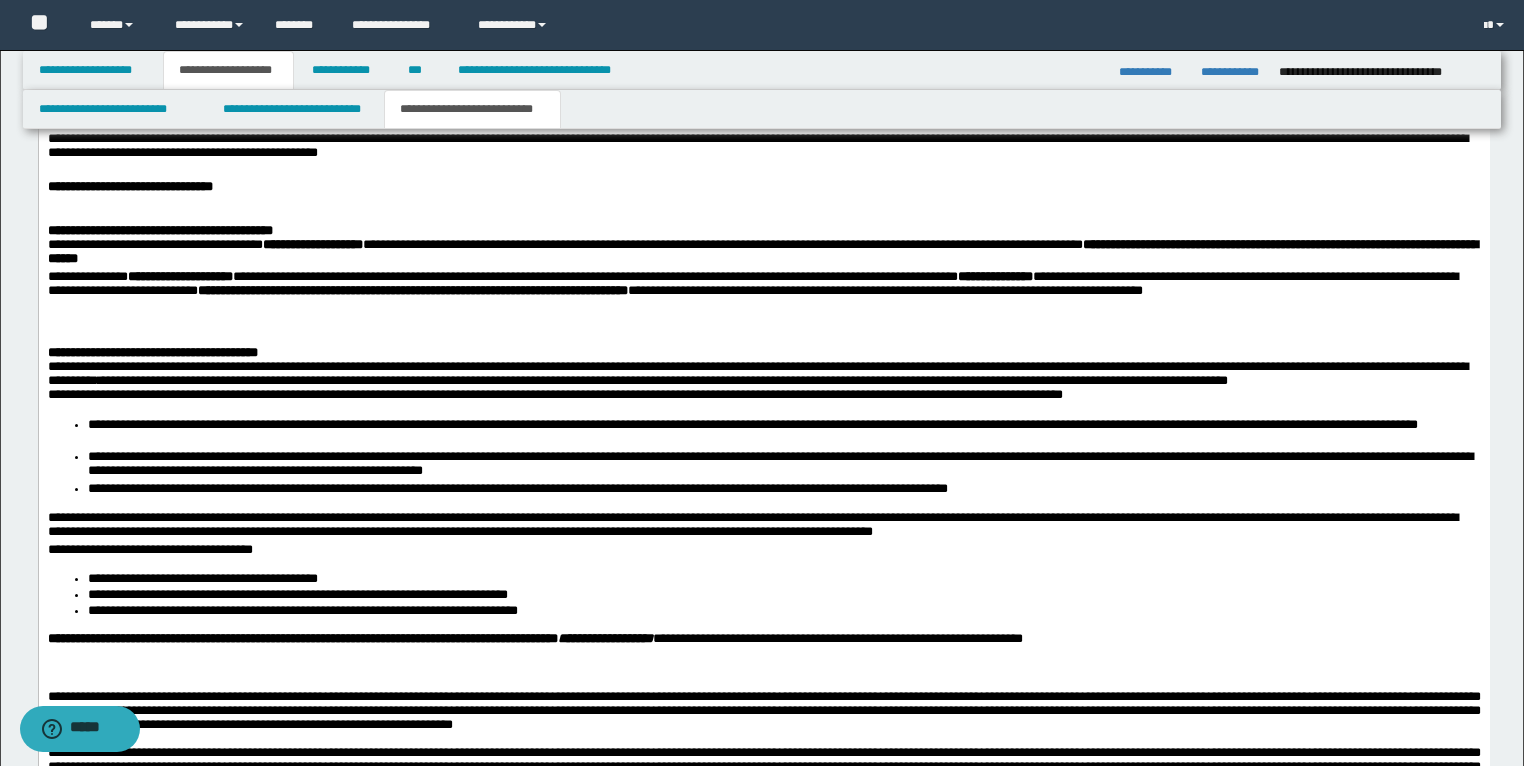 click on "**********" at bounding box center (763, 371) 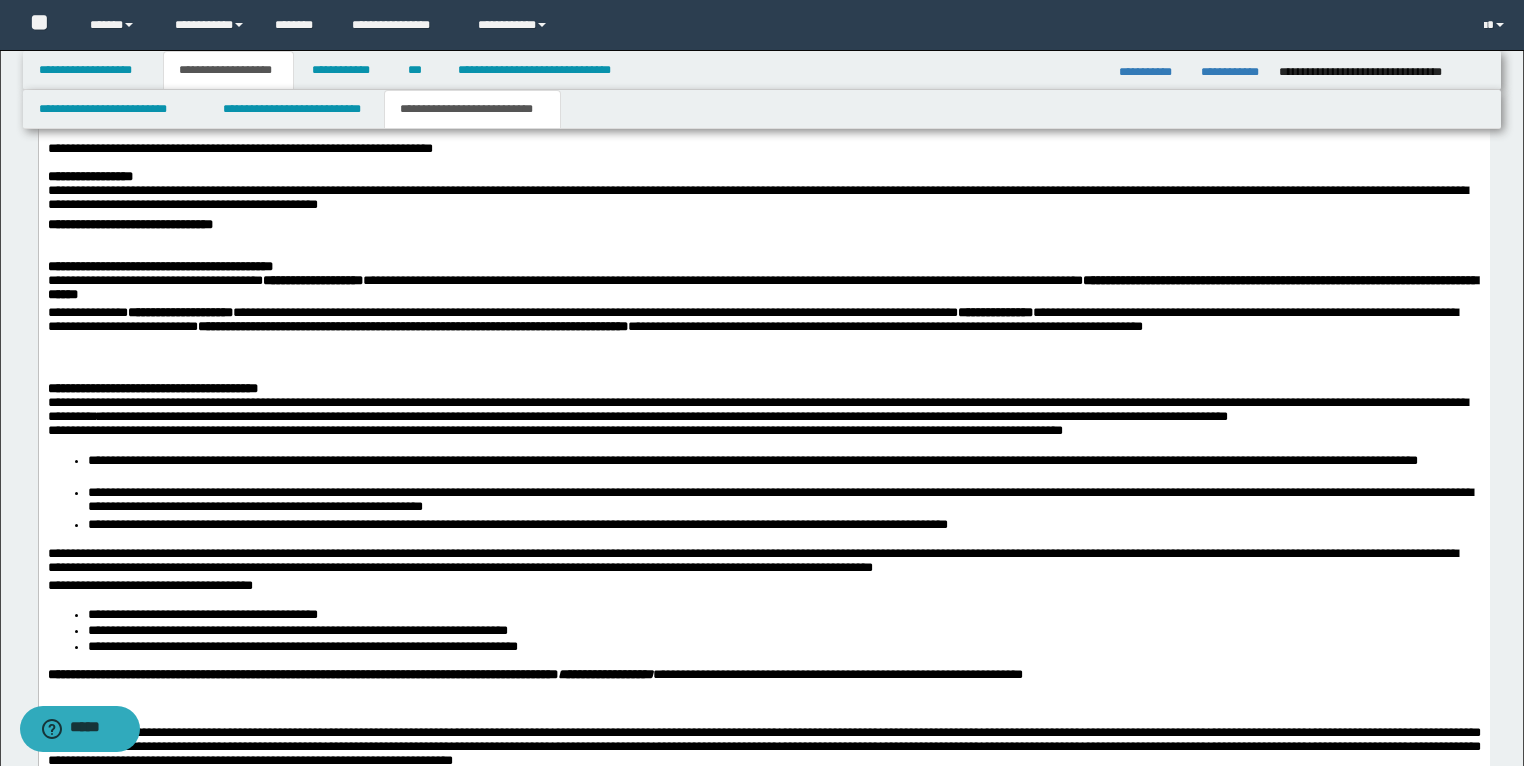 scroll, scrollTop: 4188, scrollLeft: 0, axis: vertical 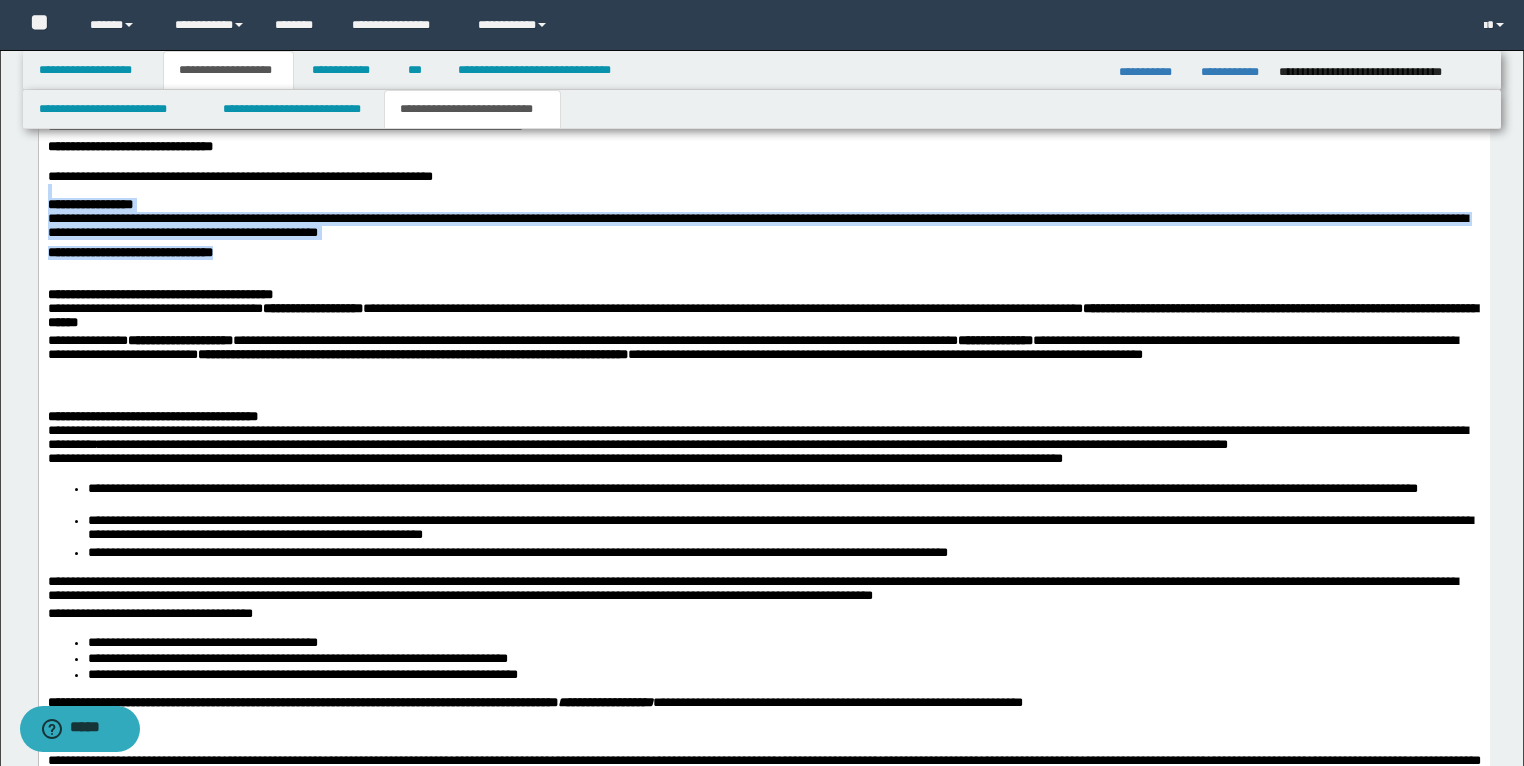 drag, startPoint x: 271, startPoint y: 549, endPoint x: 67, endPoint y: 482, distance: 214.72075 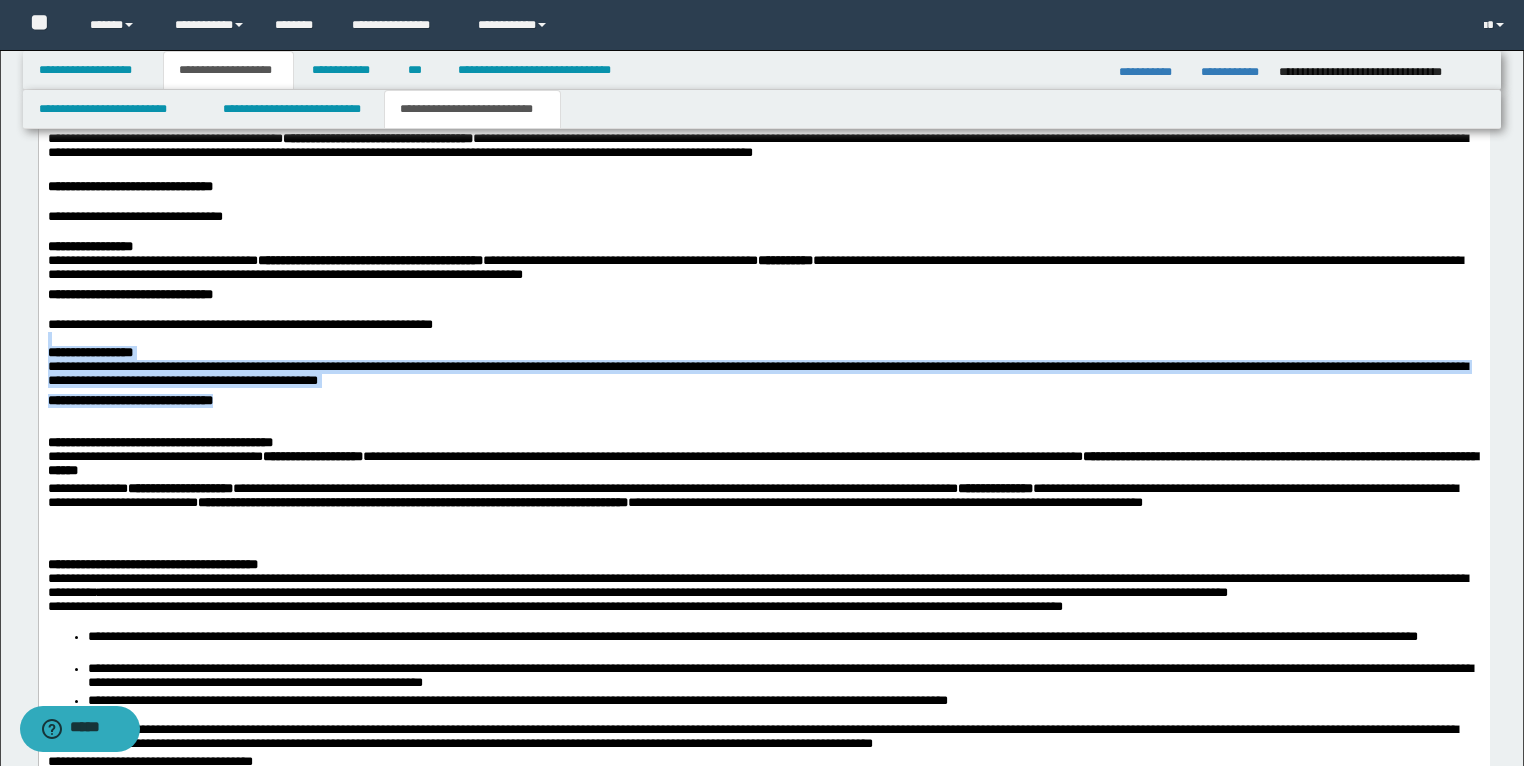 scroll, scrollTop: 4188, scrollLeft: 0, axis: vertical 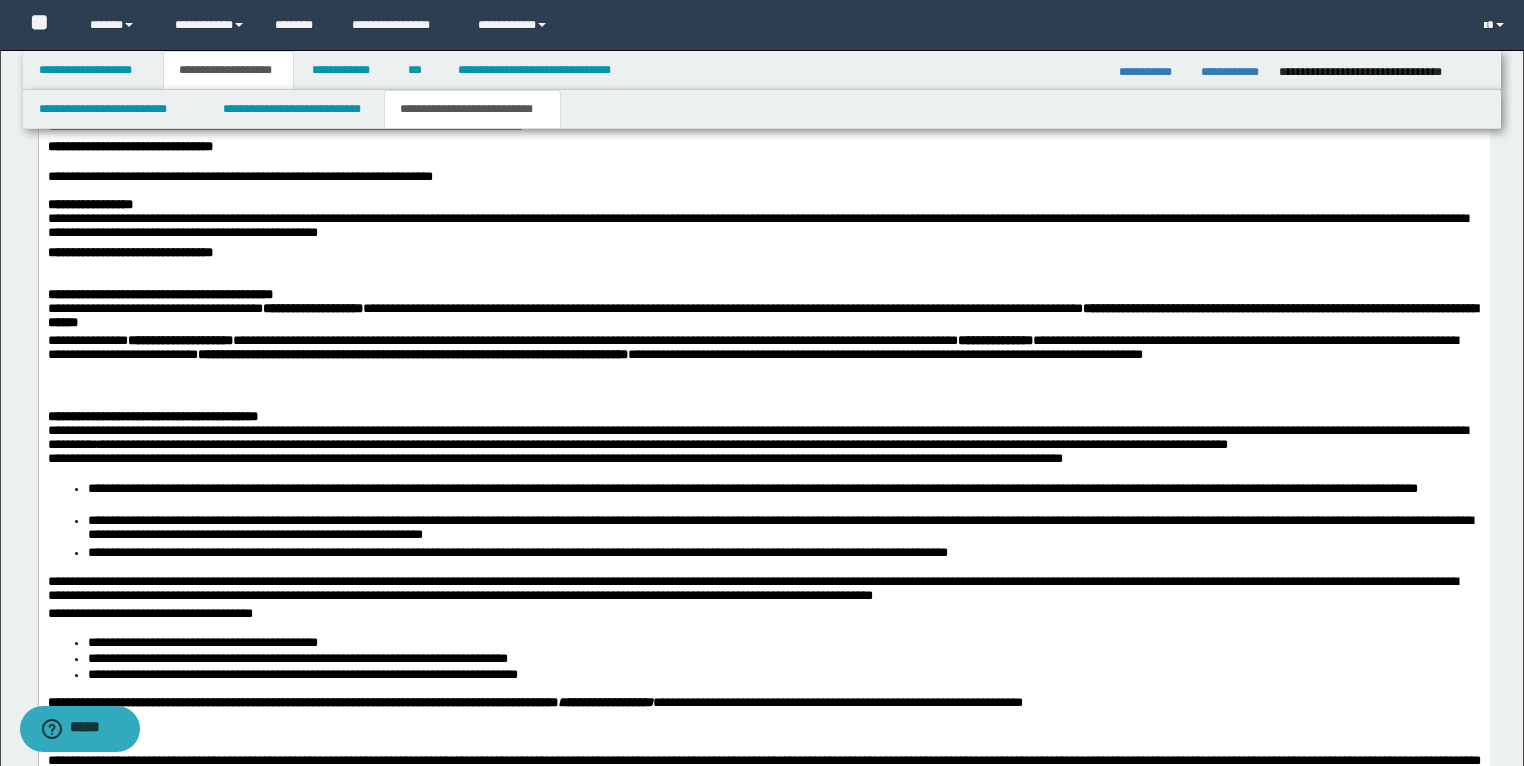 click at bounding box center [763, 281] 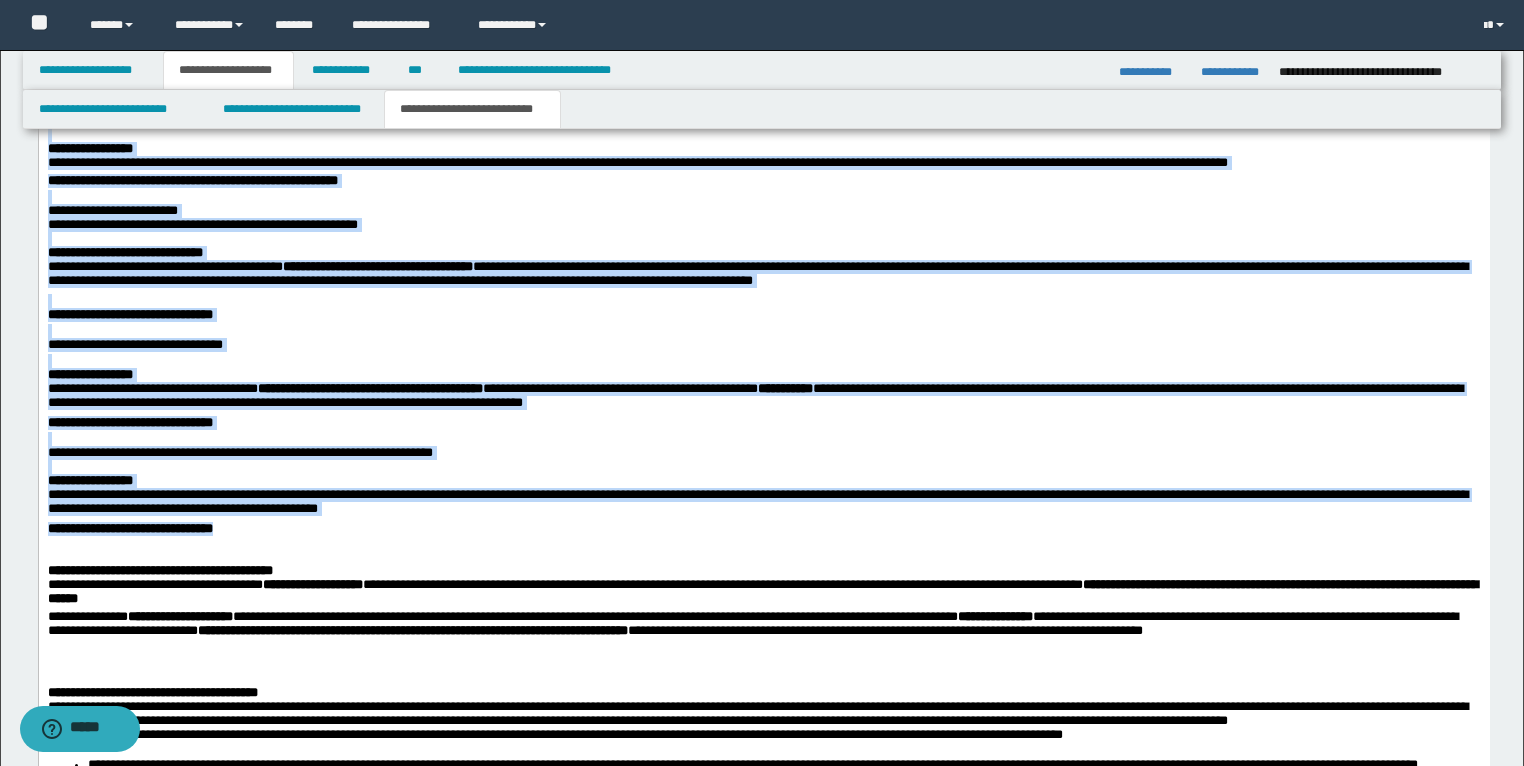 scroll, scrollTop: 3792, scrollLeft: 0, axis: vertical 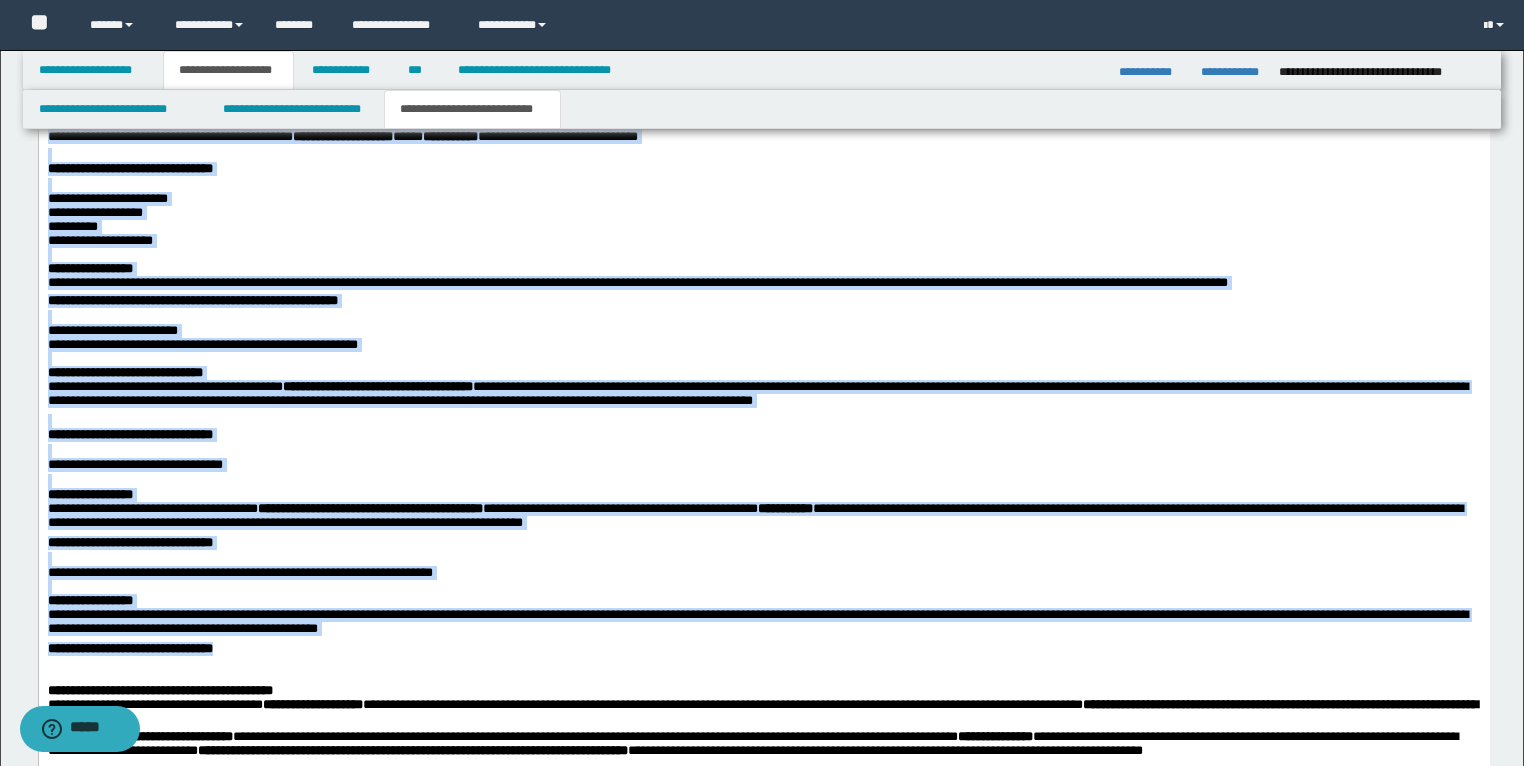 drag, startPoint x: 253, startPoint y: 936, endPoint x: 39, endPoint y: 191, distance: 775.12646 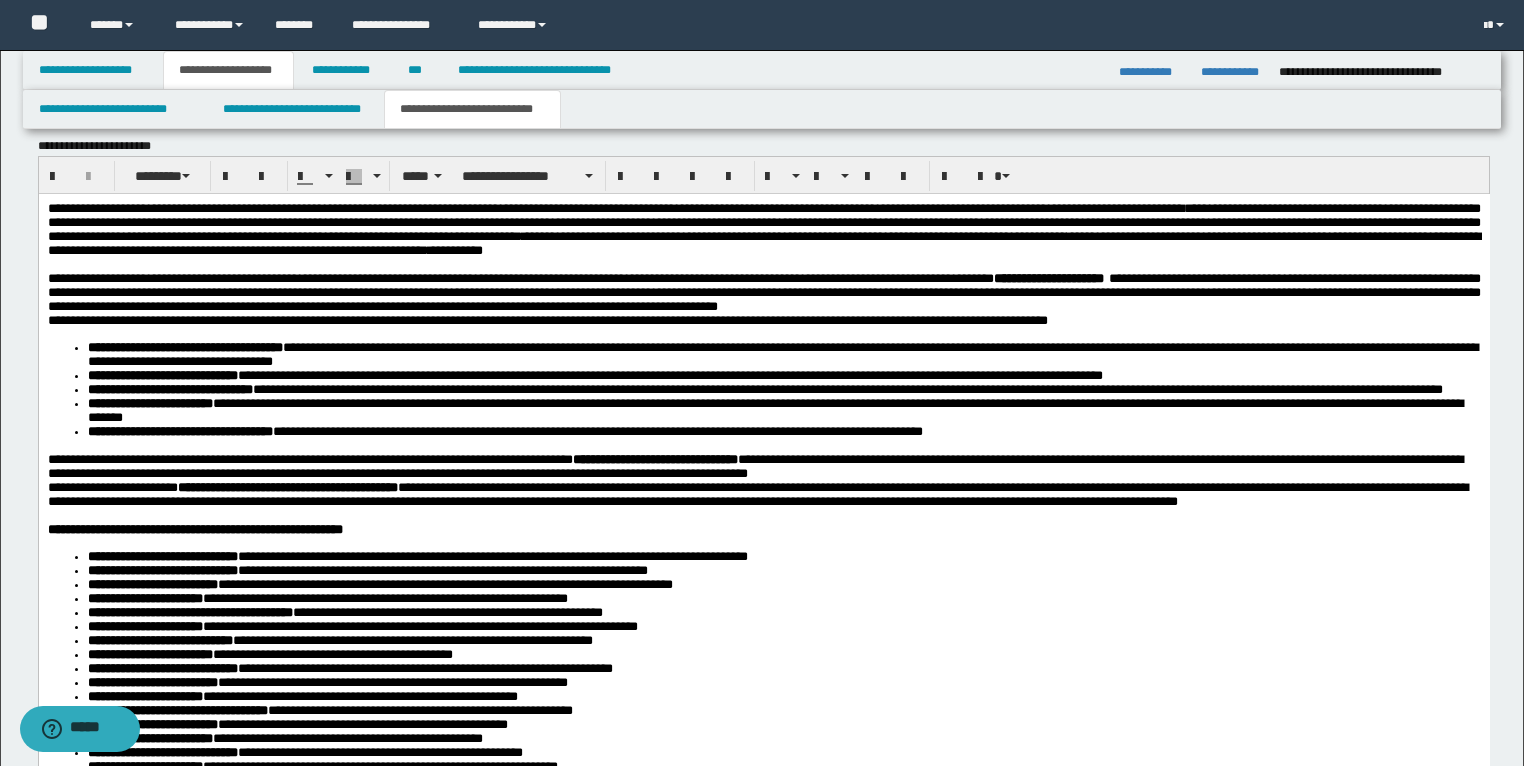 scroll, scrollTop: 2192, scrollLeft: 0, axis: vertical 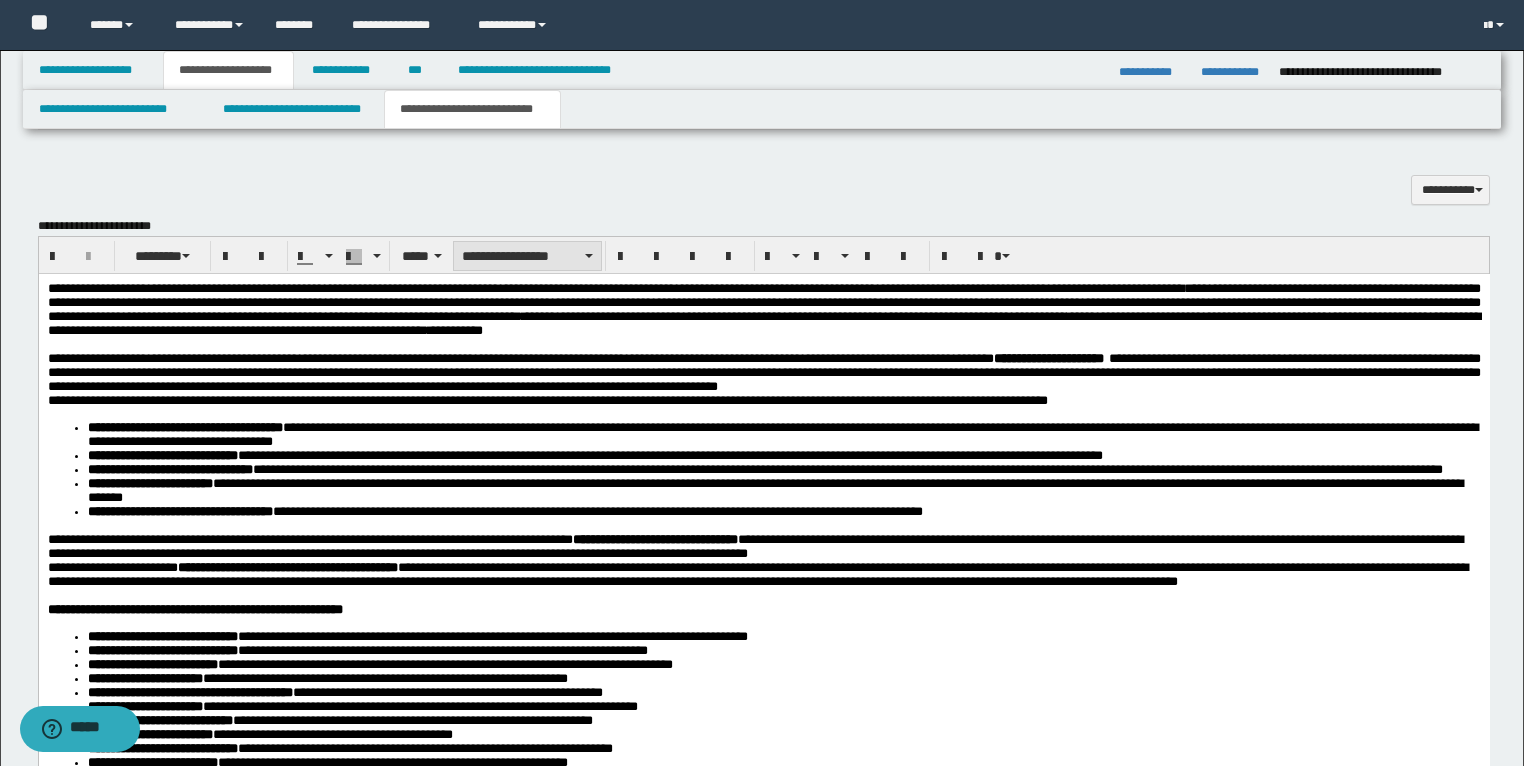 click on "**********" at bounding box center (527, 256) 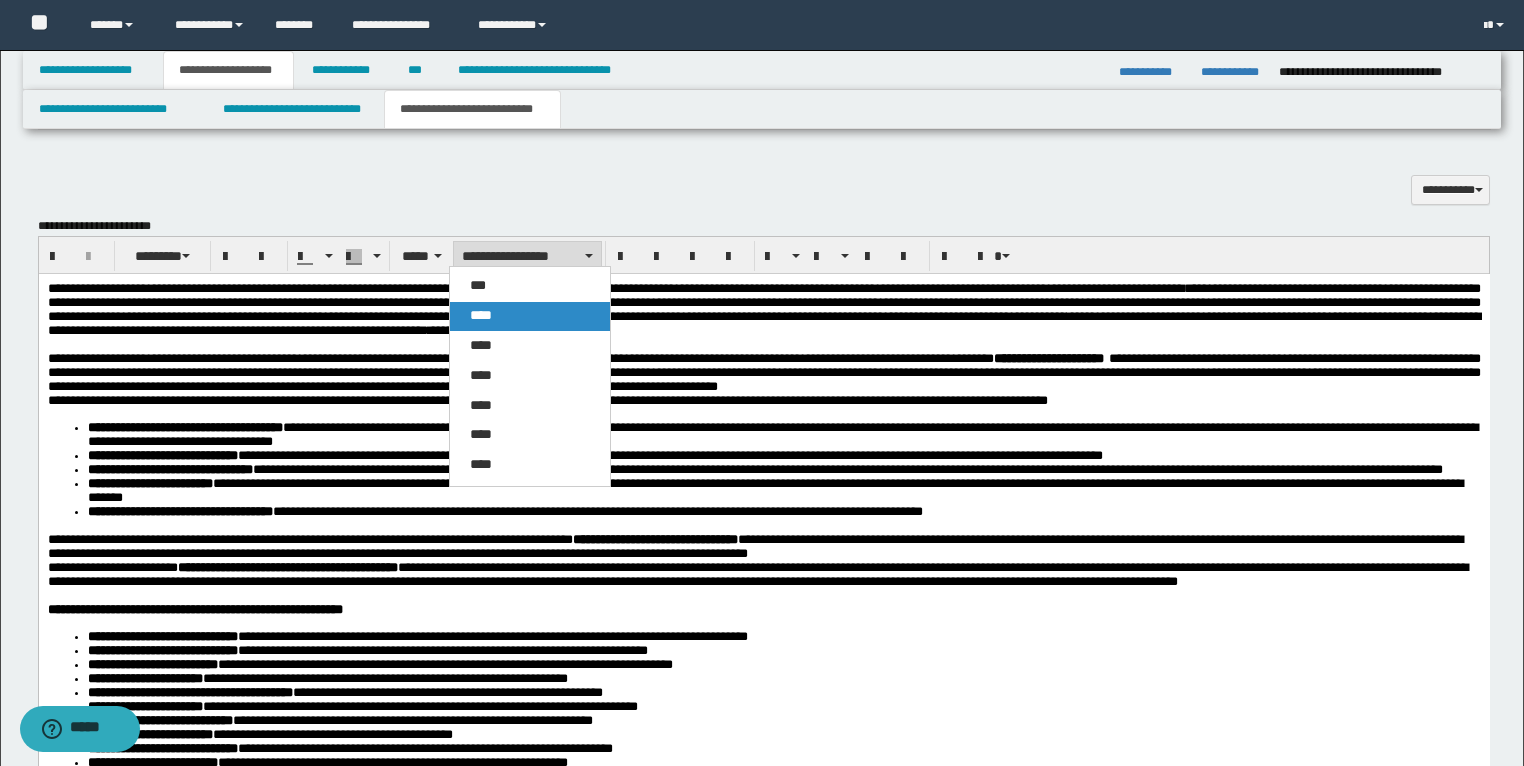 drag, startPoint x: 500, startPoint y: 312, endPoint x: 434, endPoint y: 105, distance: 217.26712 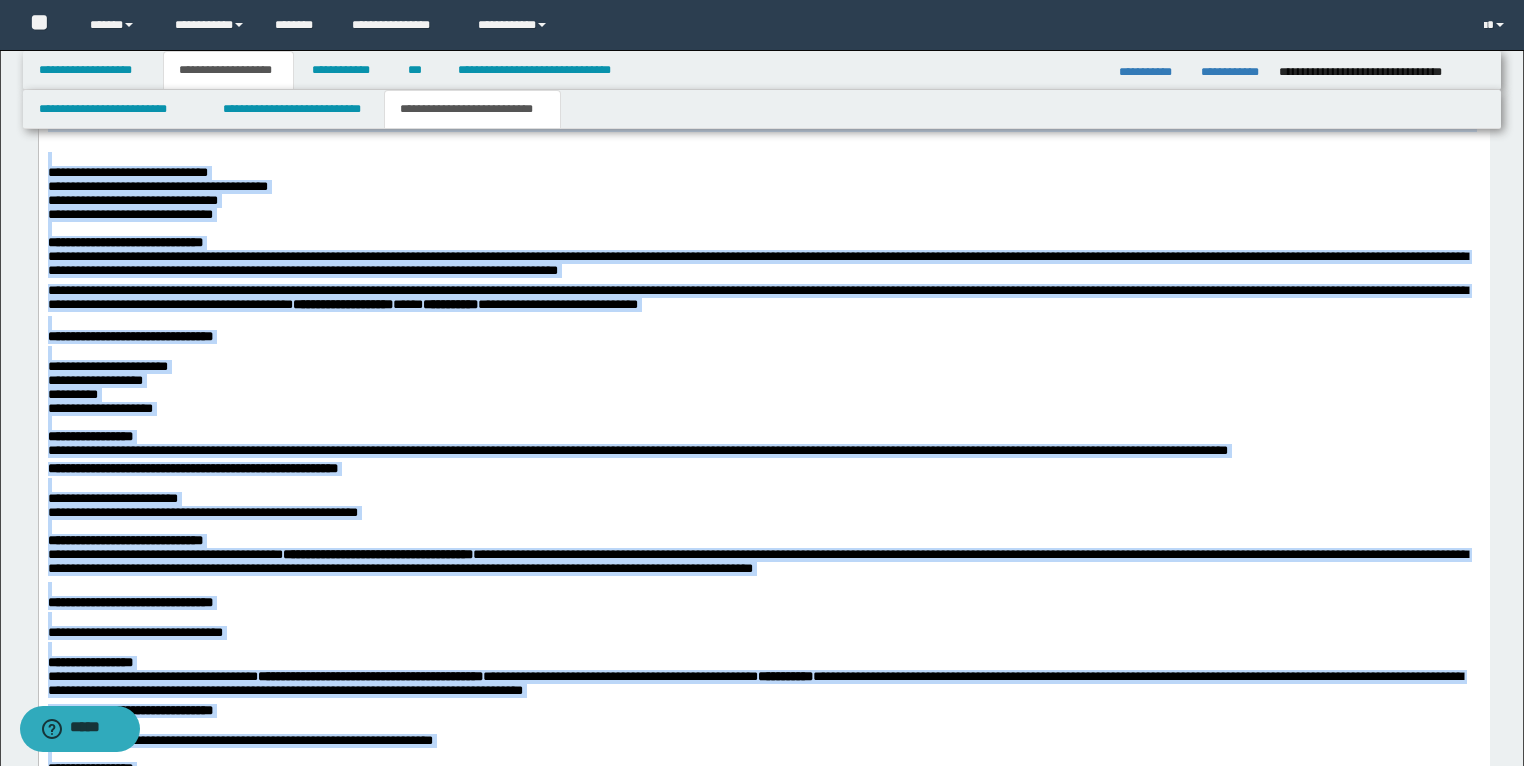 scroll, scrollTop: 3632, scrollLeft: 0, axis: vertical 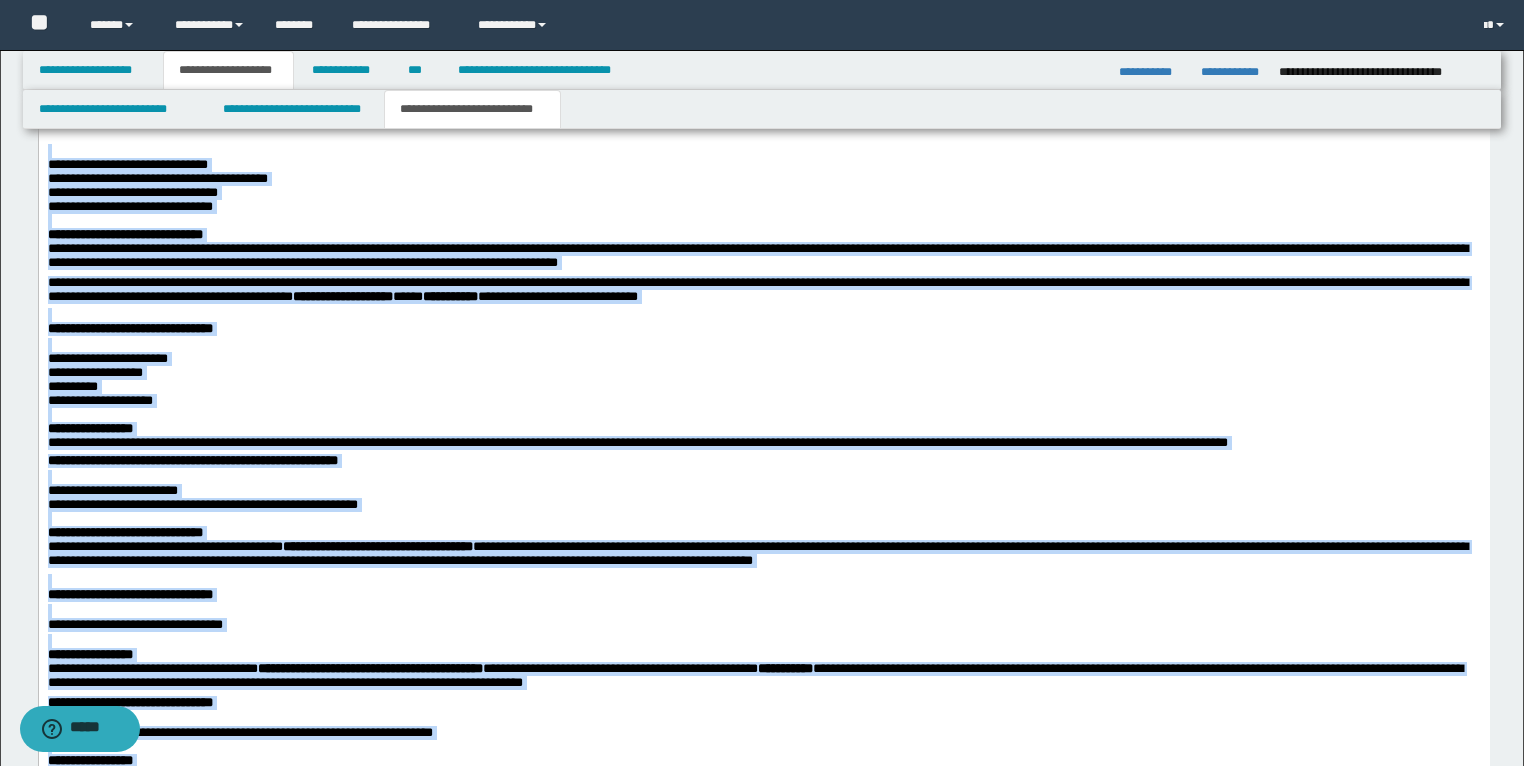 click on "**********" at bounding box center [757, 289] 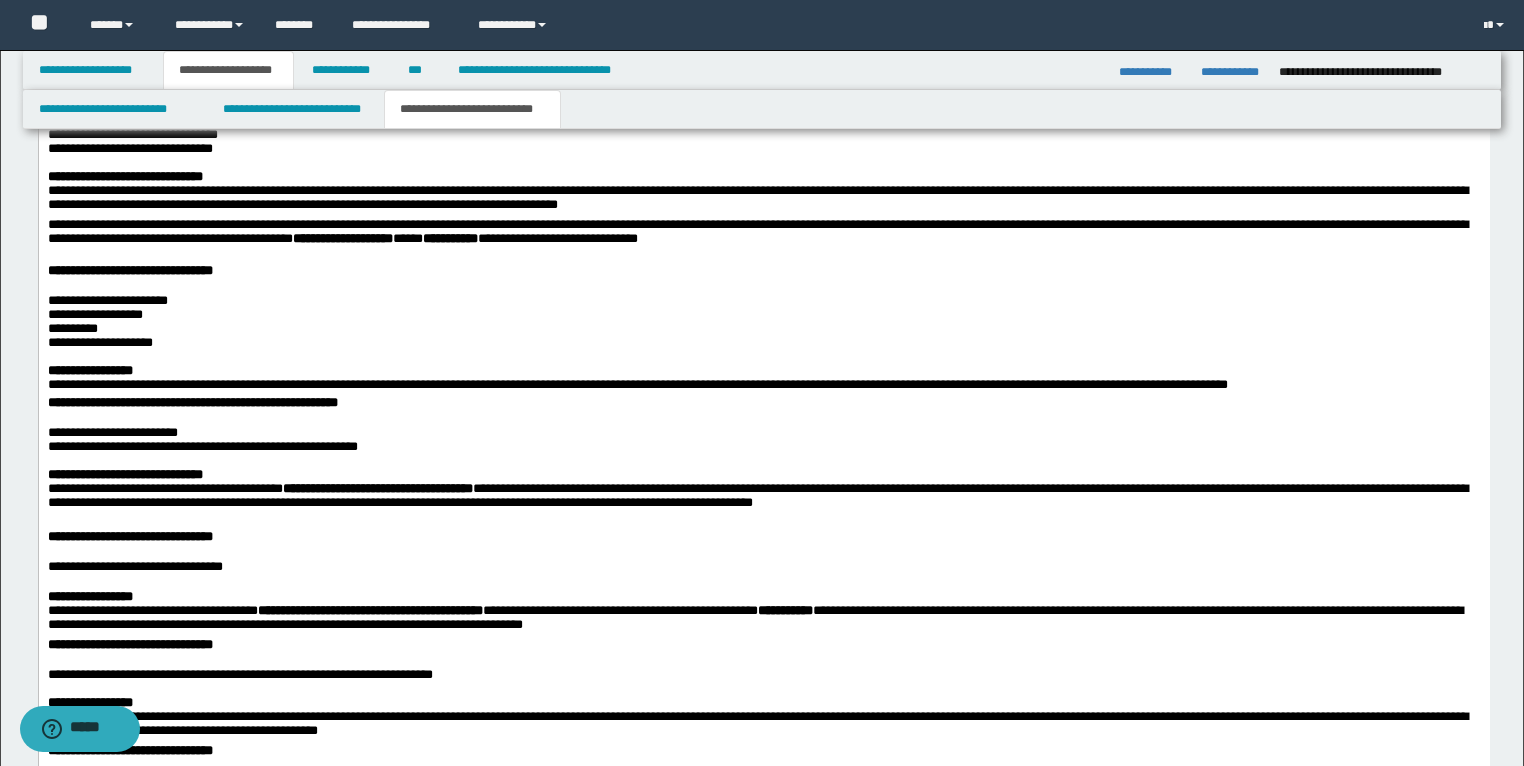 scroll, scrollTop: 3792, scrollLeft: 0, axis: vertical 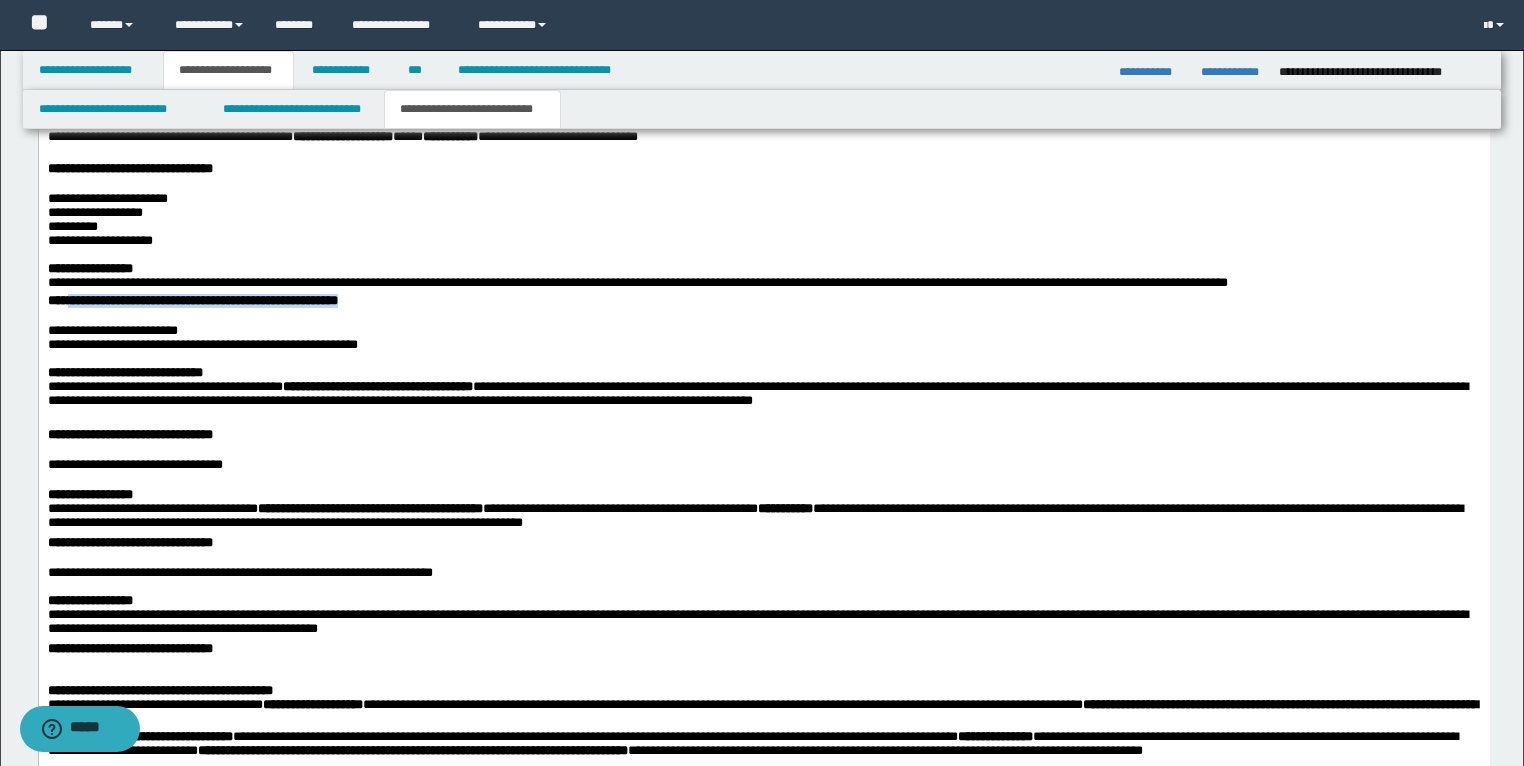 drag, startPoint x: 446, startPoint y: 572, endPoint x: 72, endPoint y: 570, distance: 374.00534 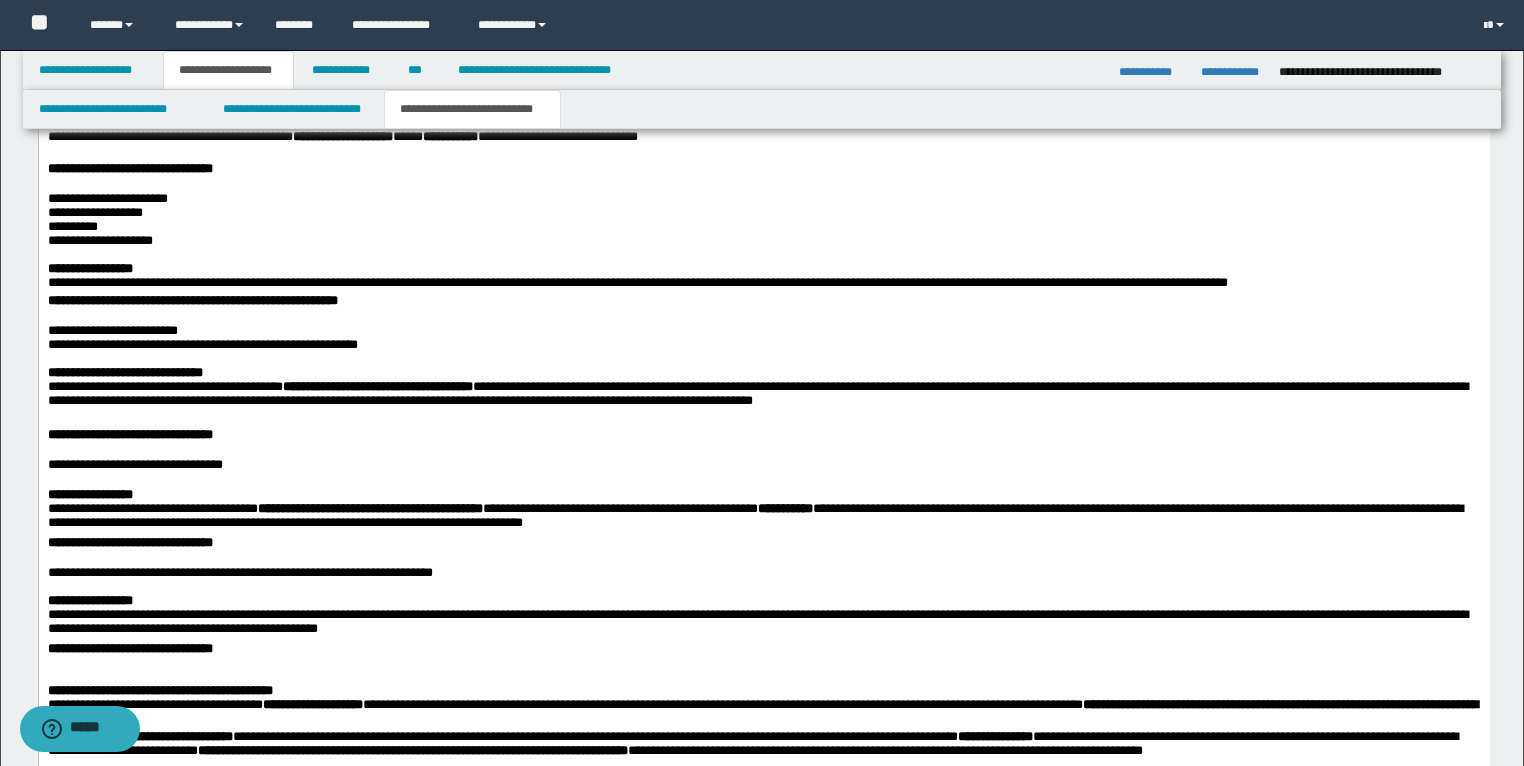 click on "**********" at bounding box center [763, 839] 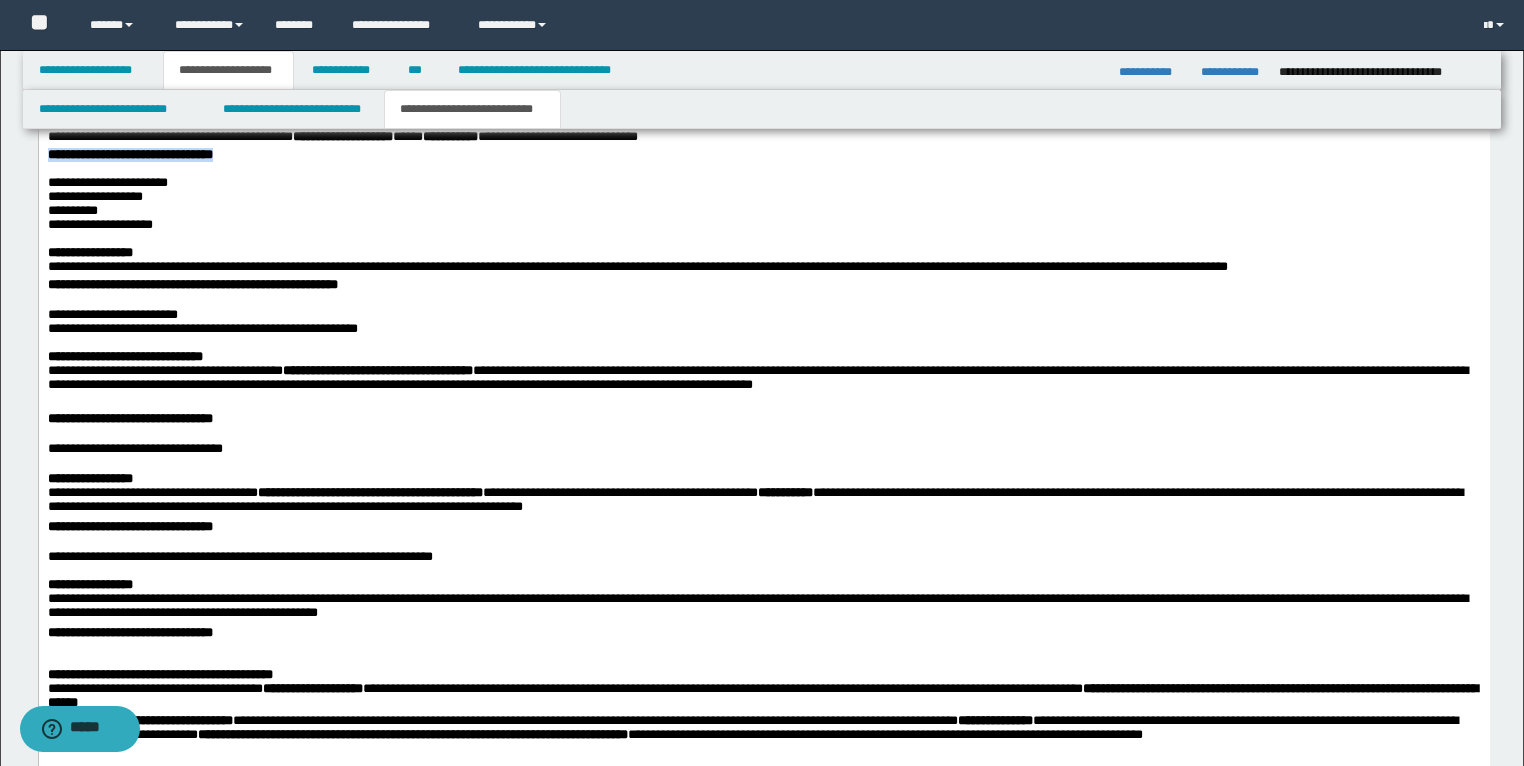 drag, startPoint x: 273, startPoint y: 413, endPoint x: 40, endPoint y: 413, distance: 233 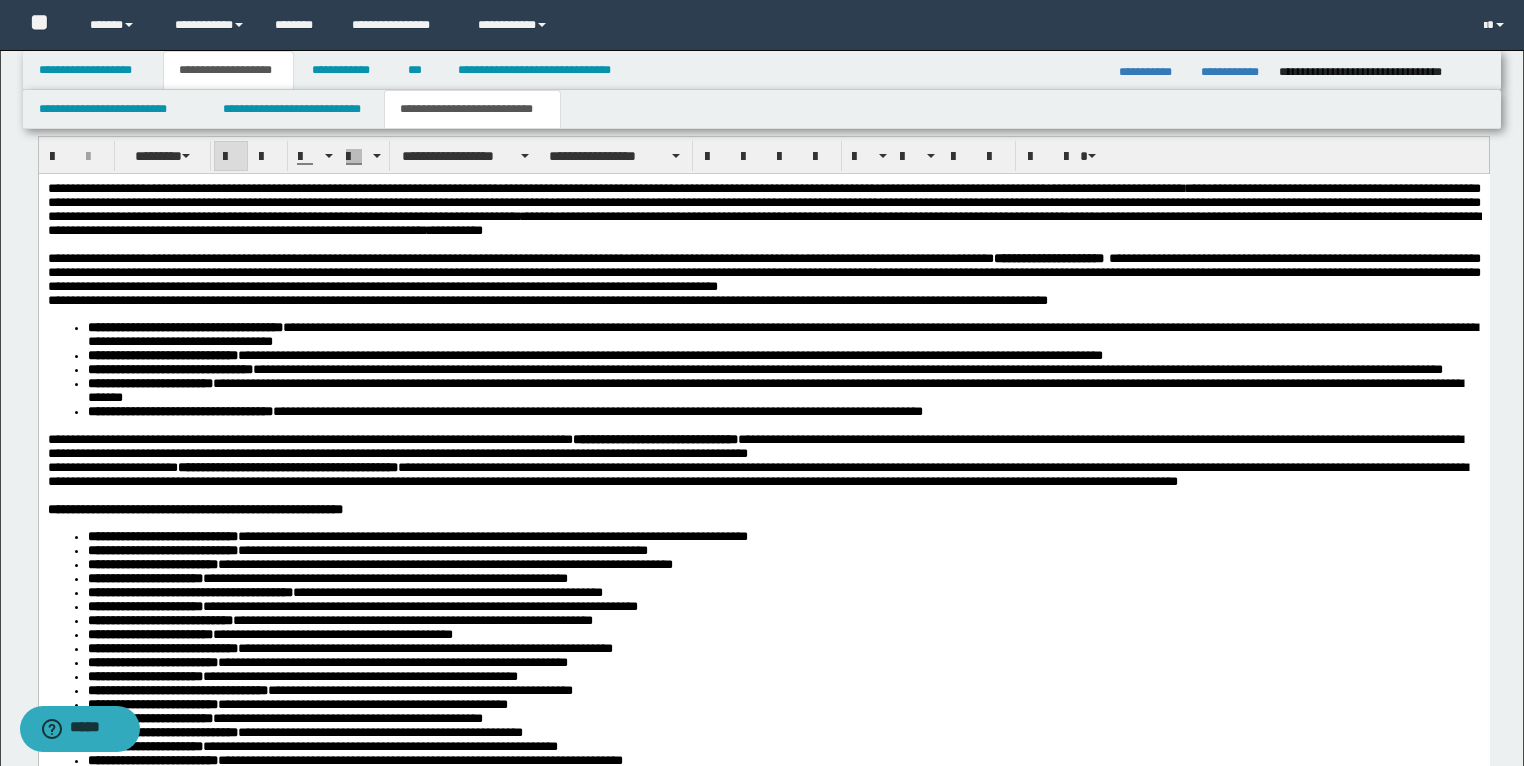 scroll, scrollTop: 2272, scrollLeft: 0, axis: vertical 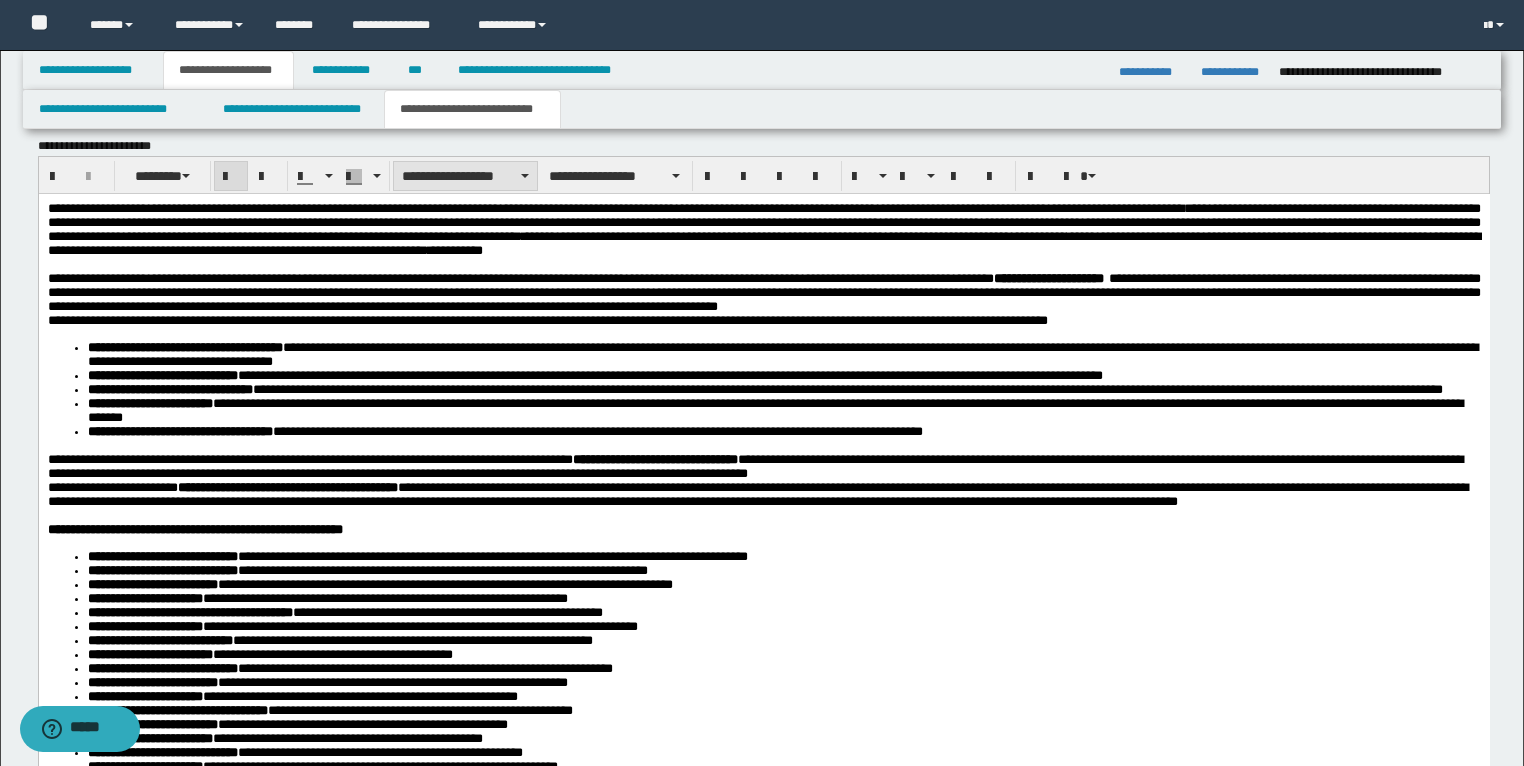 click on "**********" at bounding box center (465, 176) 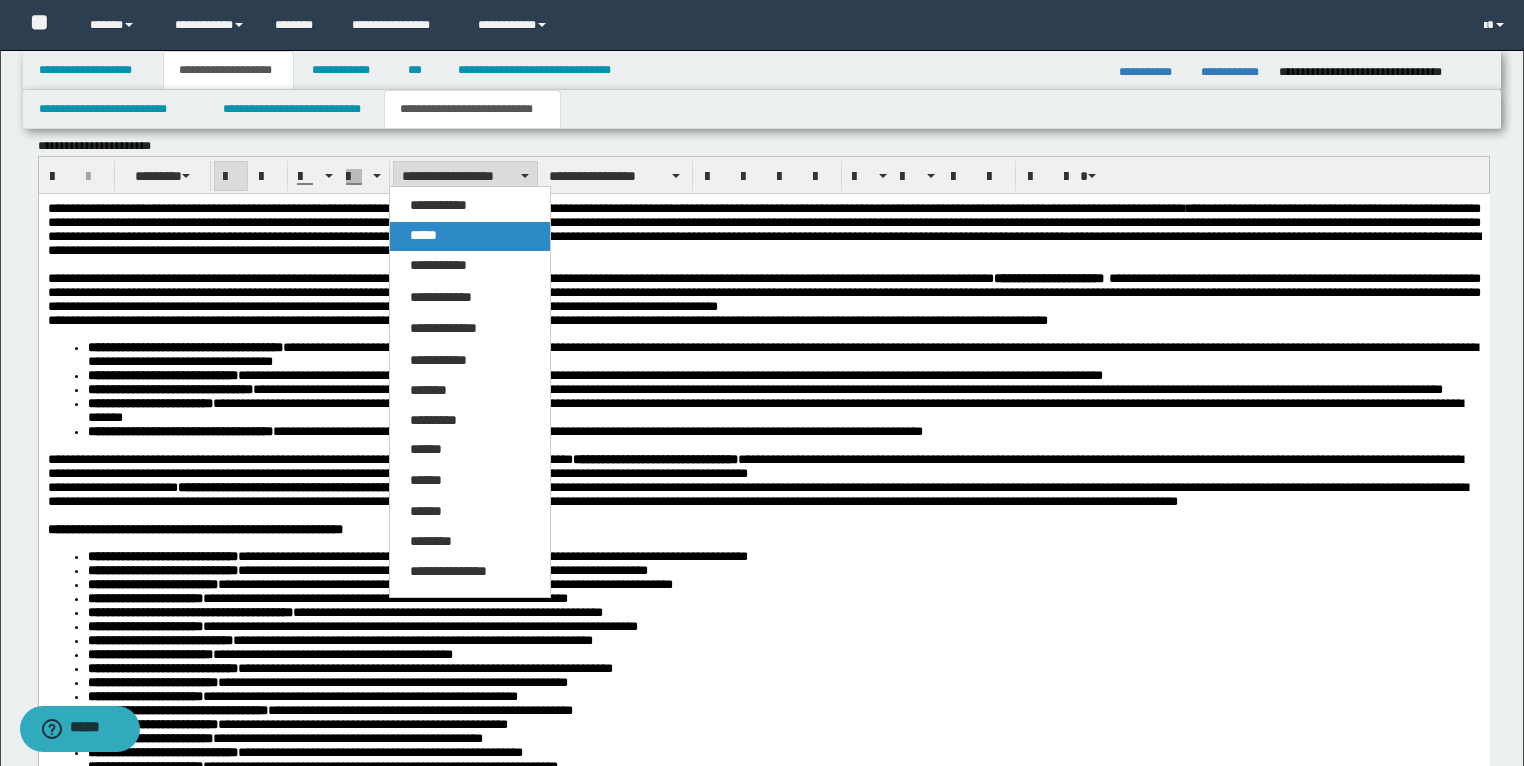 click on "*****" at bounding box center (423, 235) 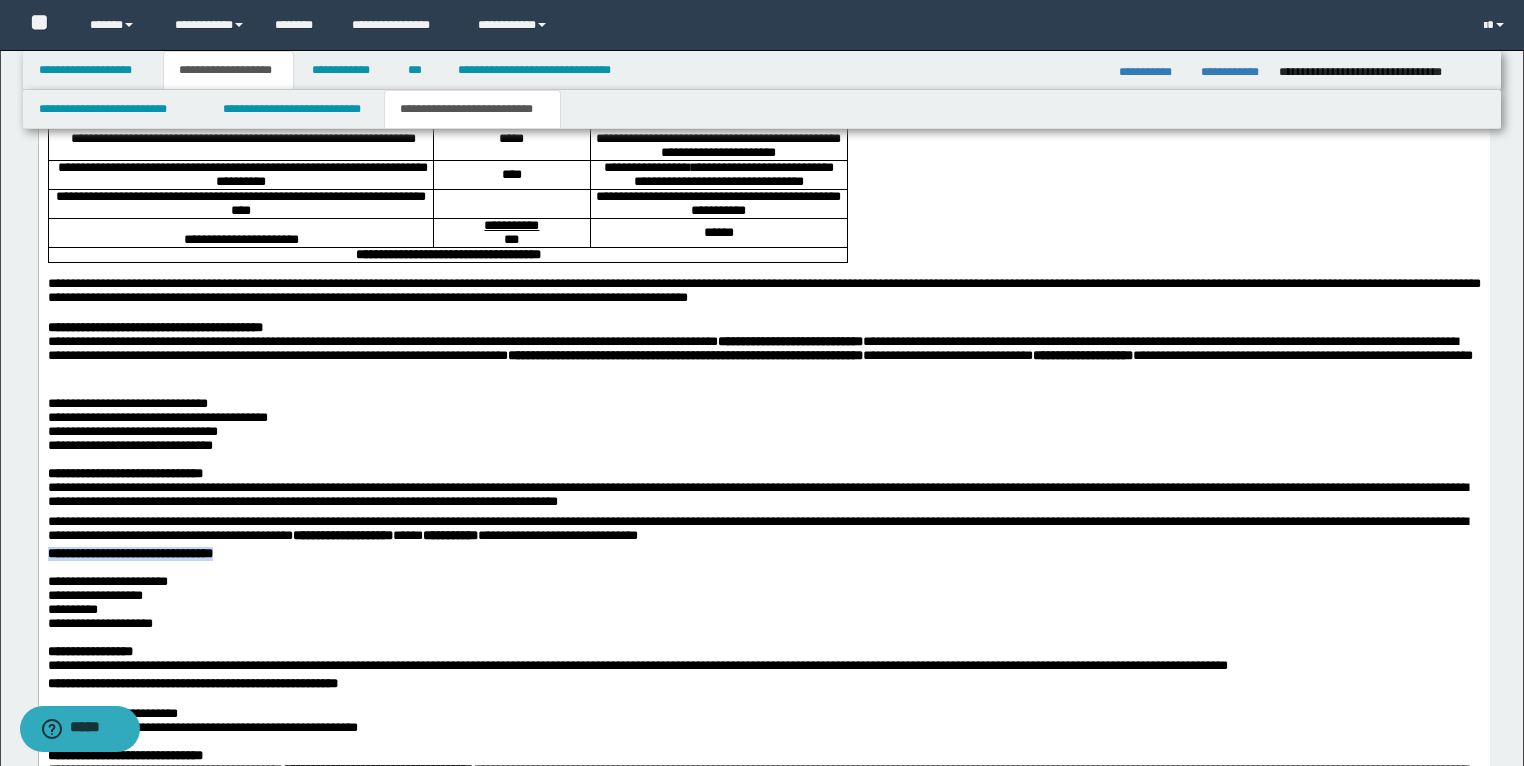 scroll, scrollTop: 3552, scrollLeft: 0, axis: vertical 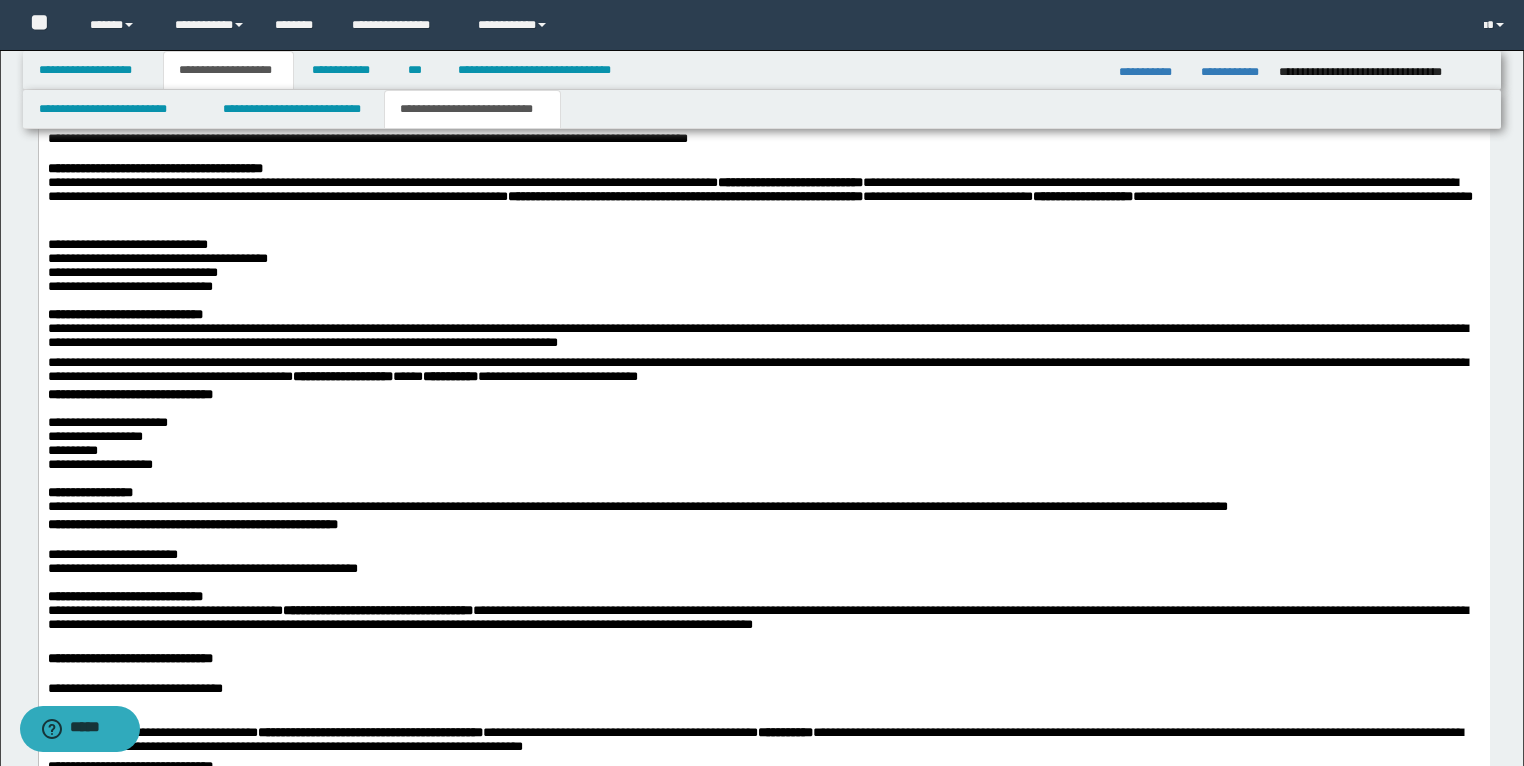 click on "**********" at bounding box center (763, 287) 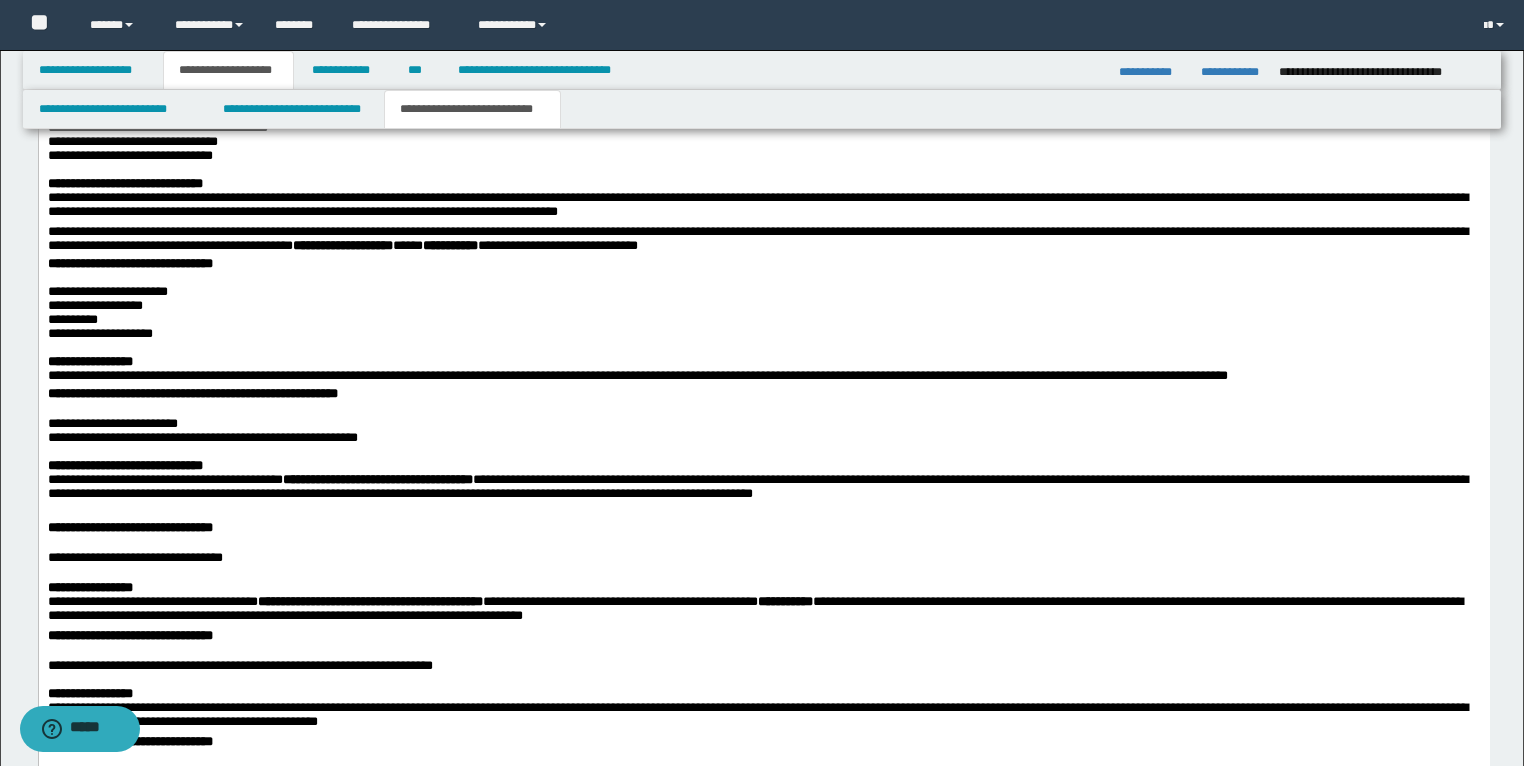 scroll, scrollTop: 3712, scrollLeft: 0, axis: vertical 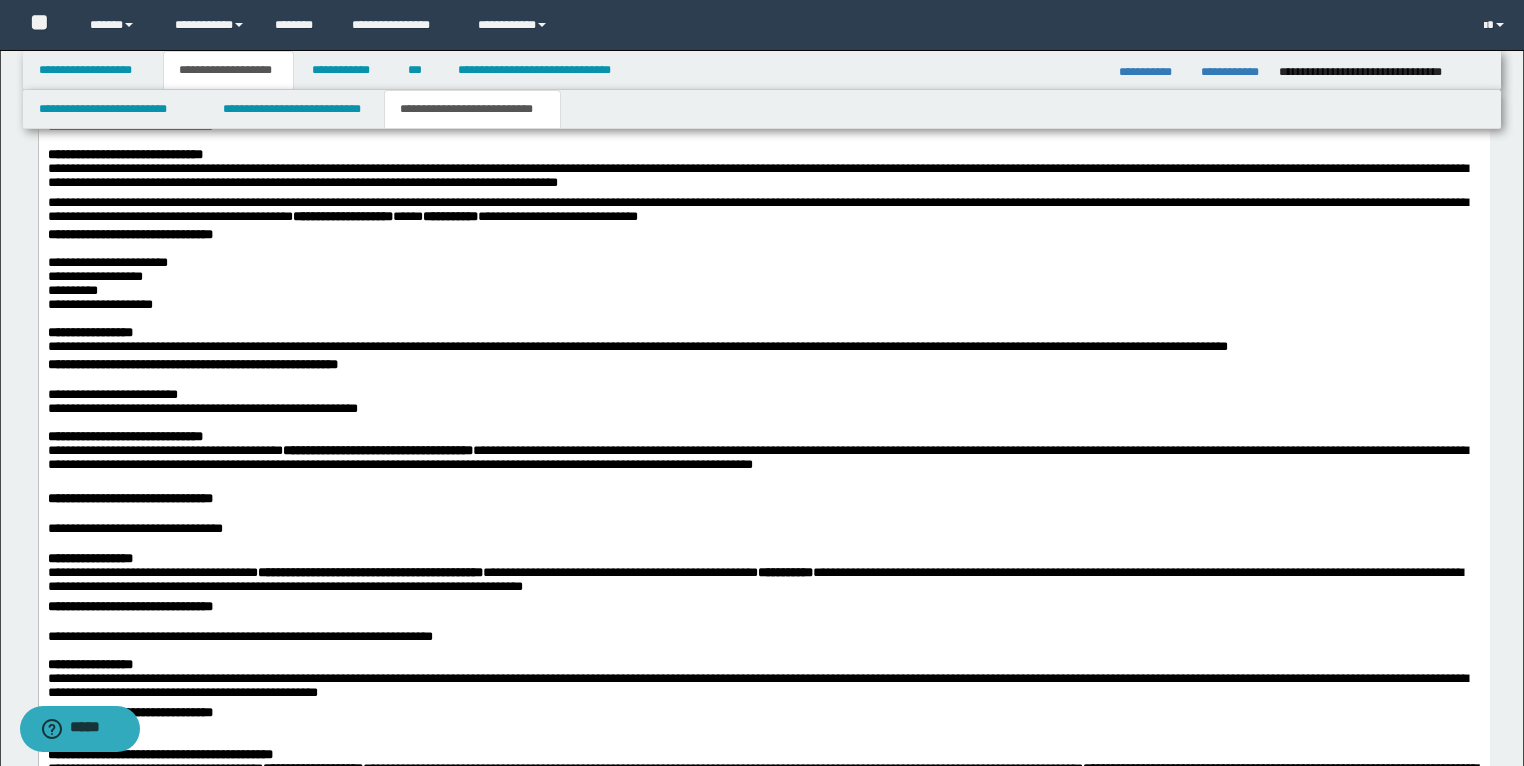 click on "**********" at bounding box center [759, 29] 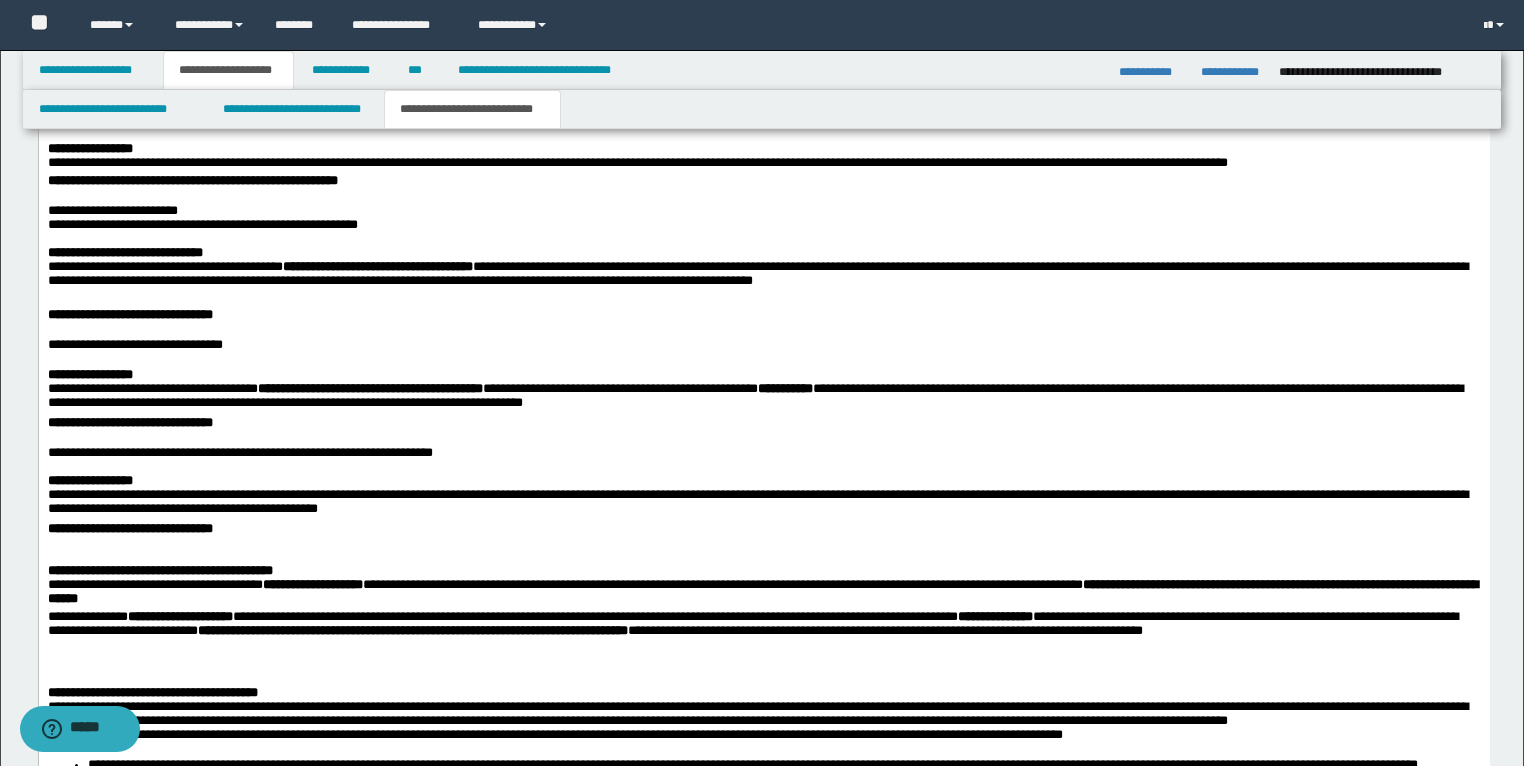 scroll, scrollTop: 3952, scrollLeft: 0, axis: vertical 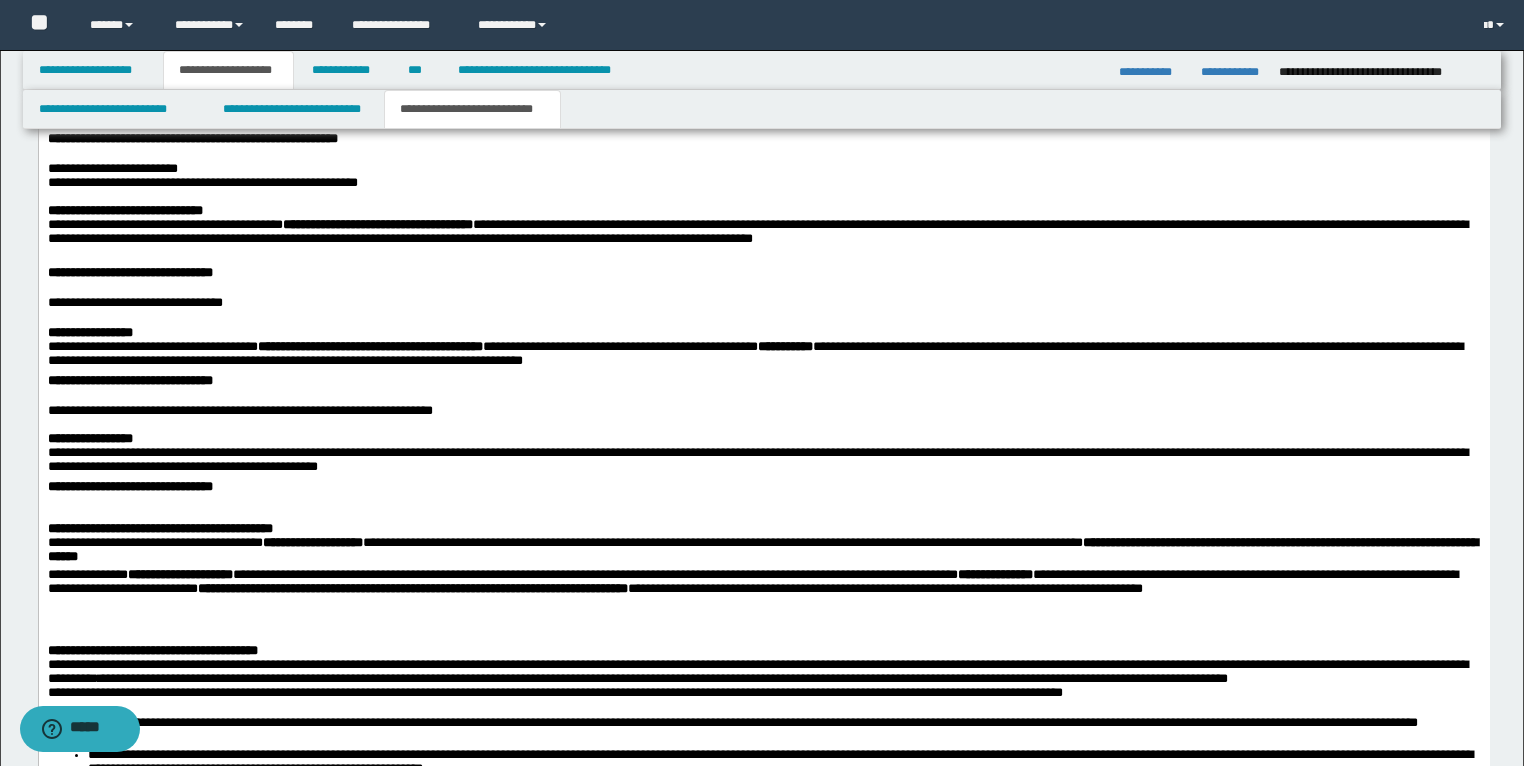 click at bounding box center [763, 259] 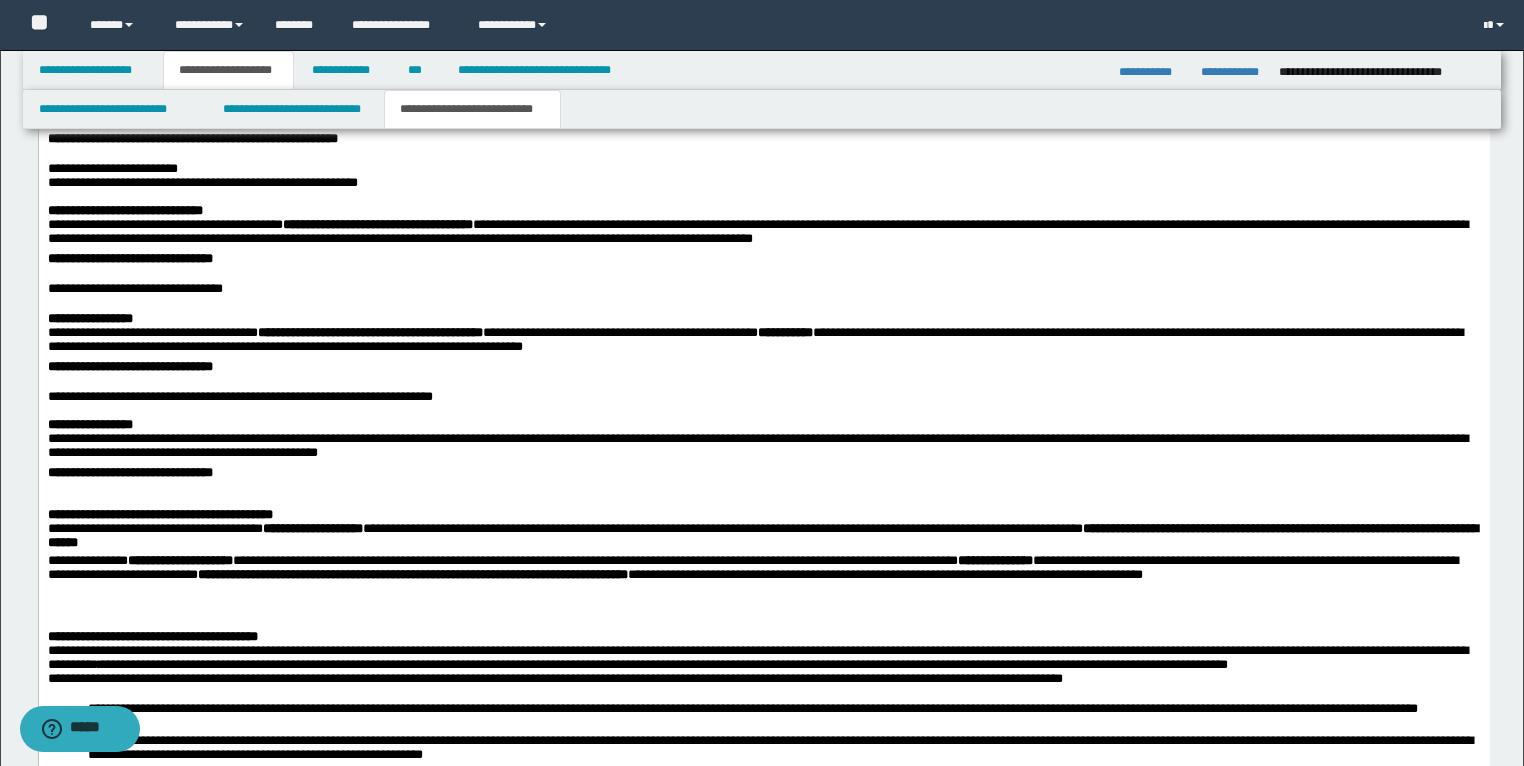 scroll, scrollTop: 4032, scrollLeft: 0, axis: vertical 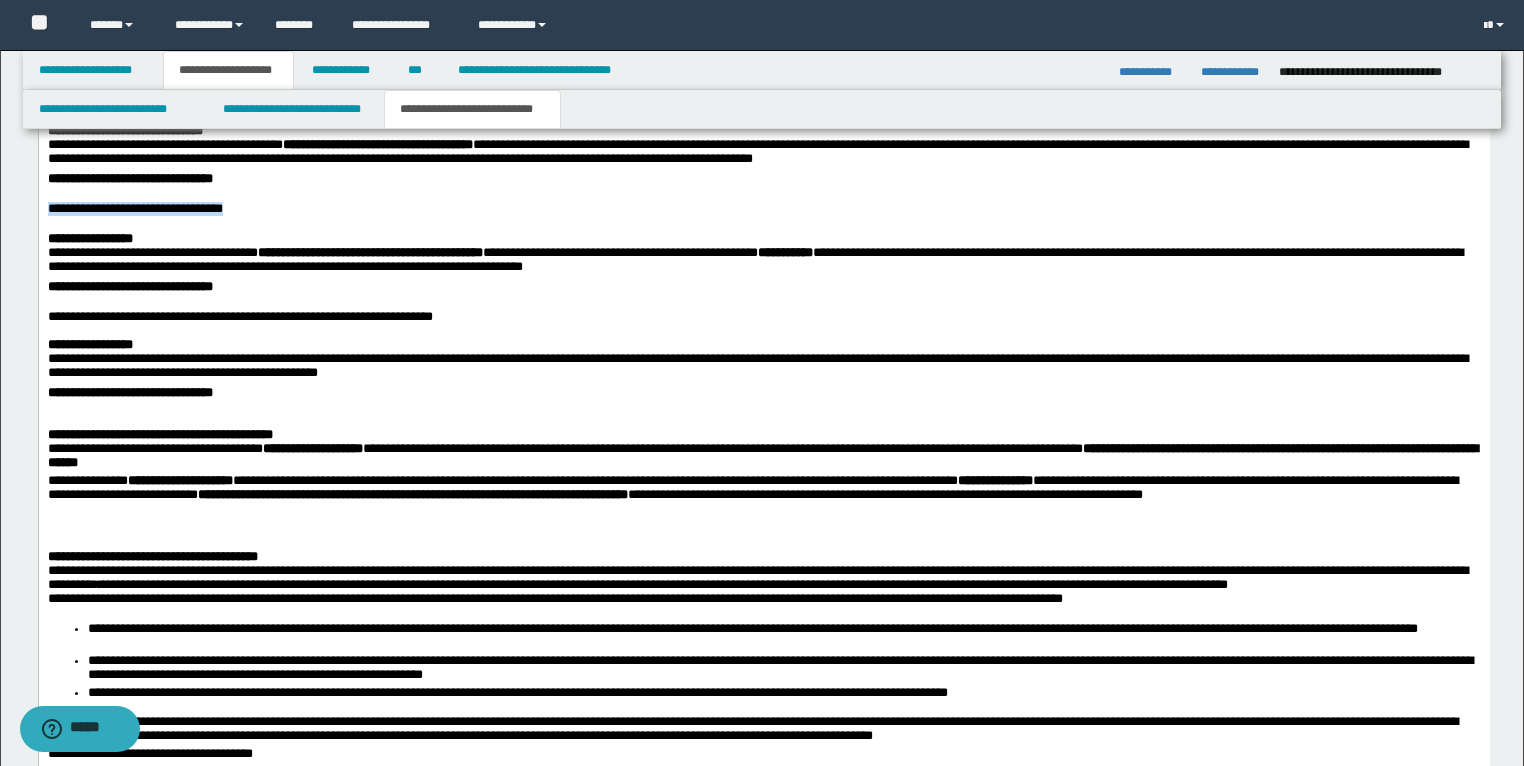 drag, startPoint x: 276, startPoint y: 497, endPoint x: 41, endPoint y: 496, distance: 235.00212 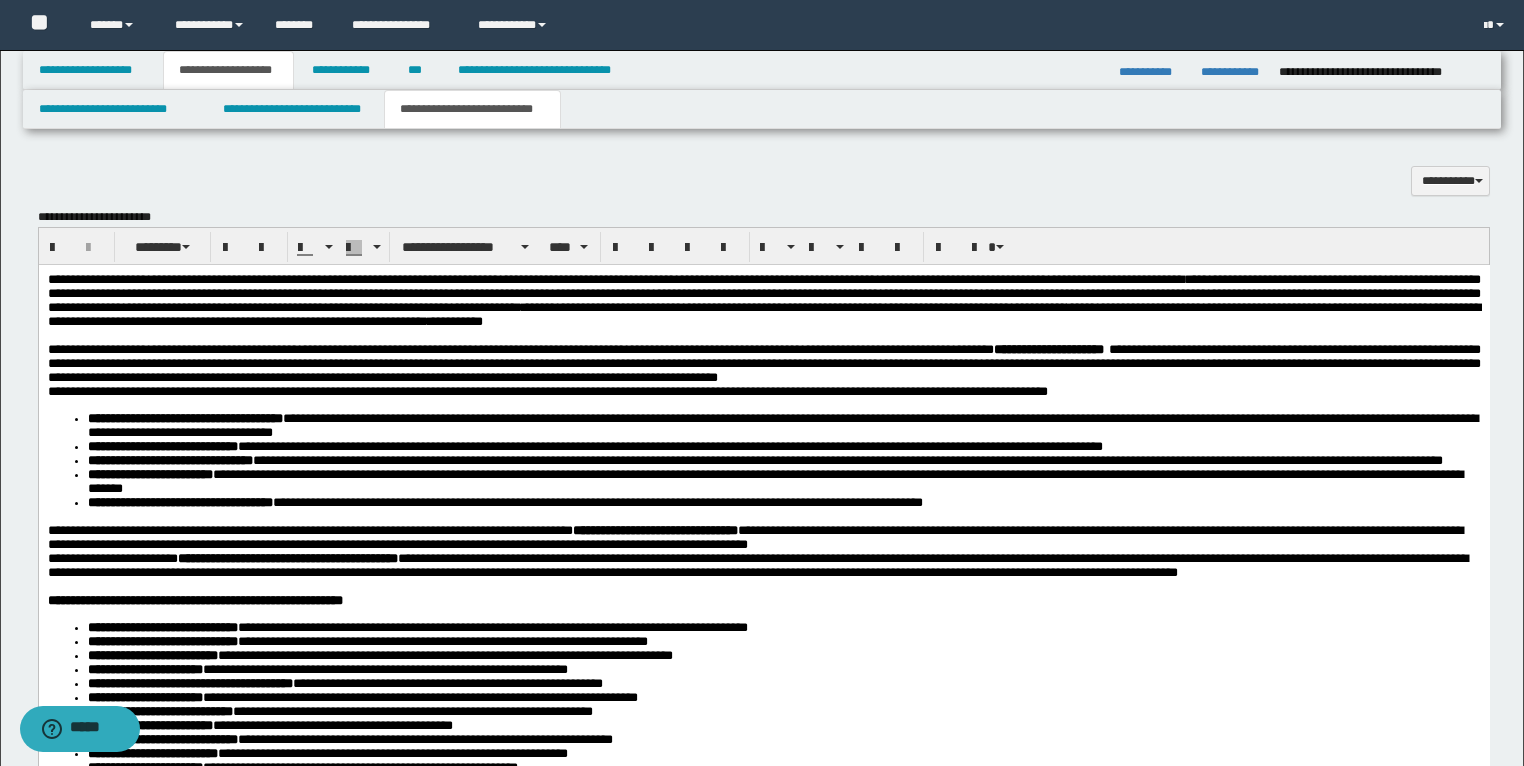 scroll, scrollTop: 2112, scrollLeft: 0, axis: vertical 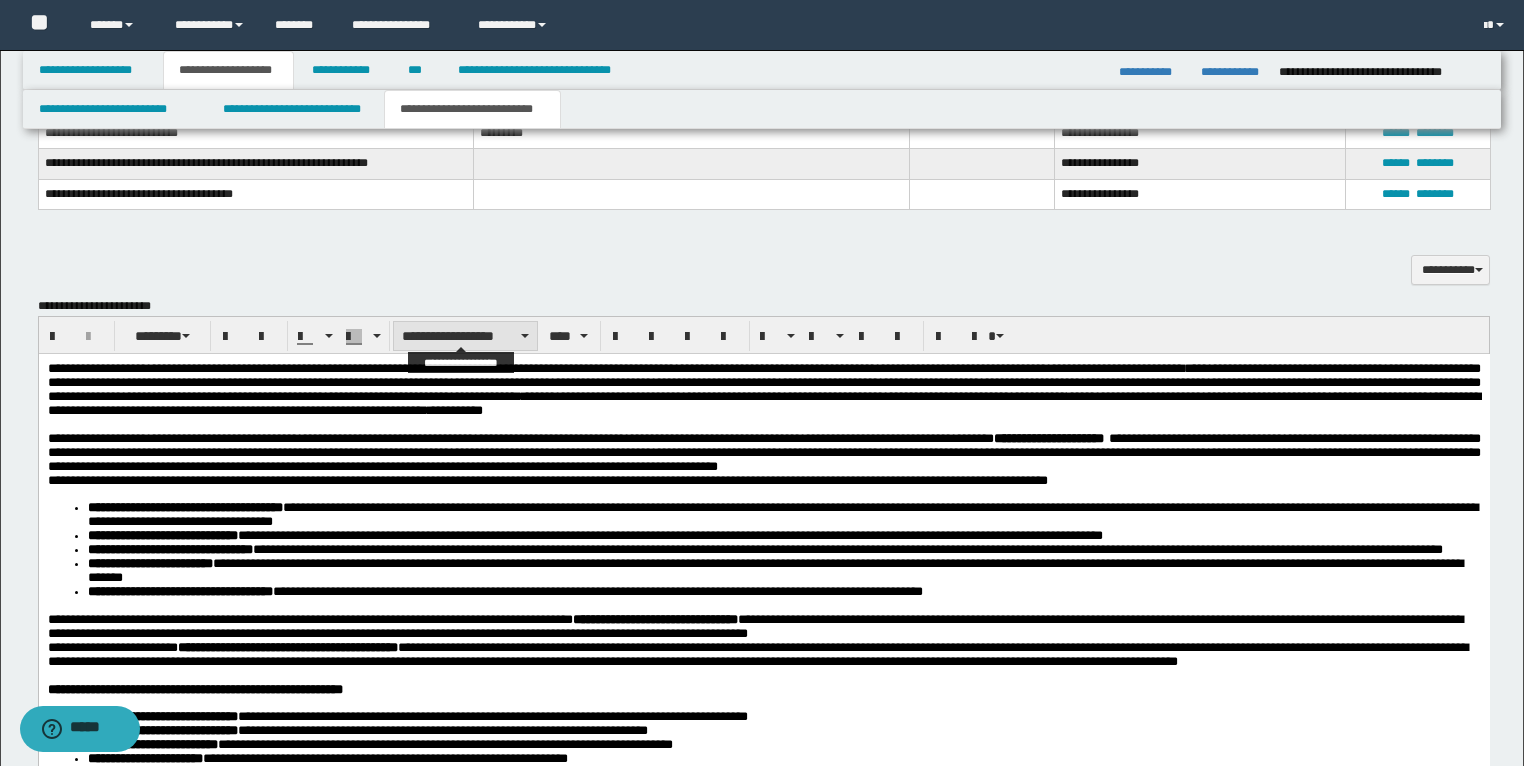 click on "**********" at bounding box center (465, 336) 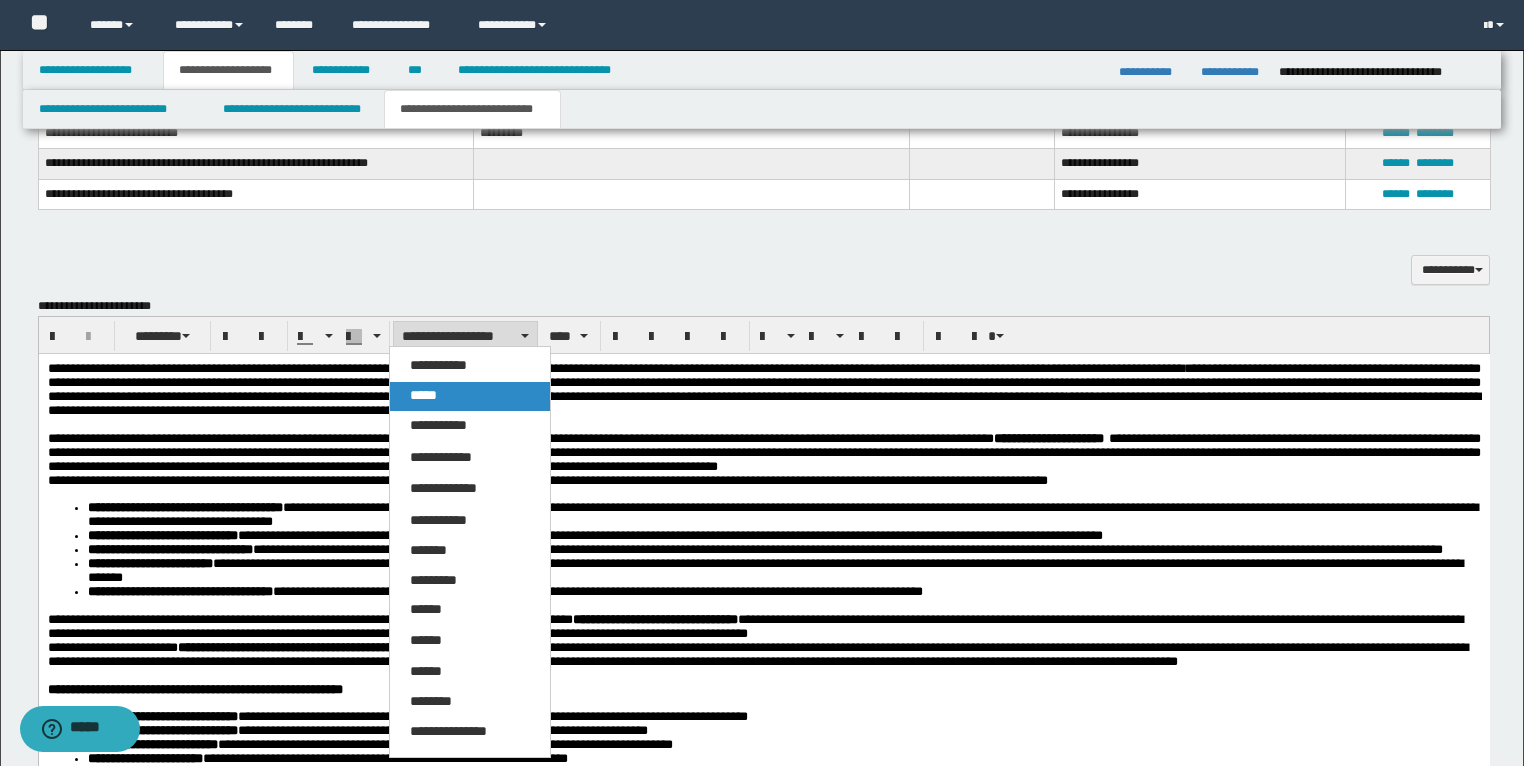 drag, startPoint x: 443, startPoint y: 391, endPoint x: 405, endPoint y: 43, distance: 350.06857 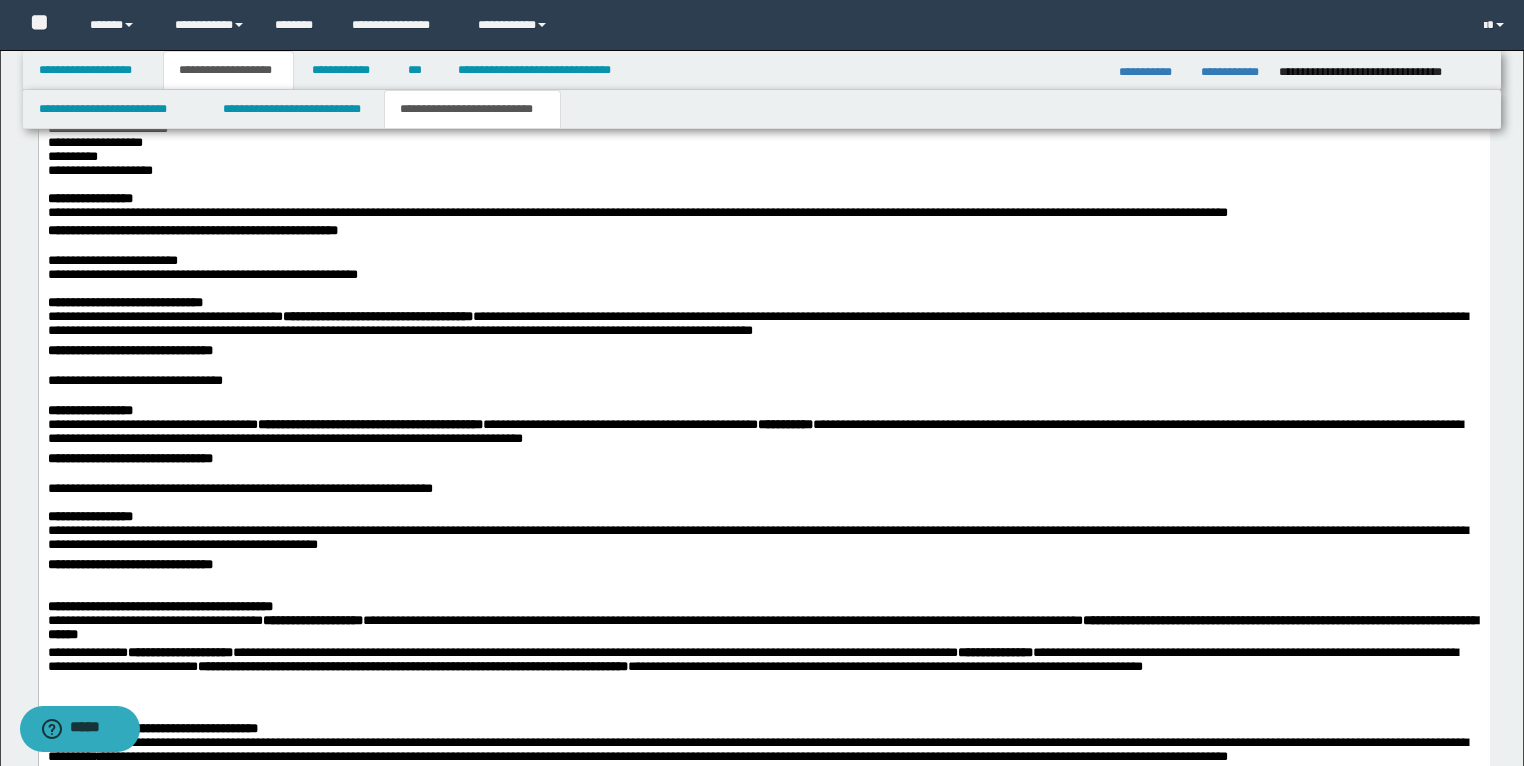 scroll, scrollTop: 3952, scrollLeft: 0, axis: vertical 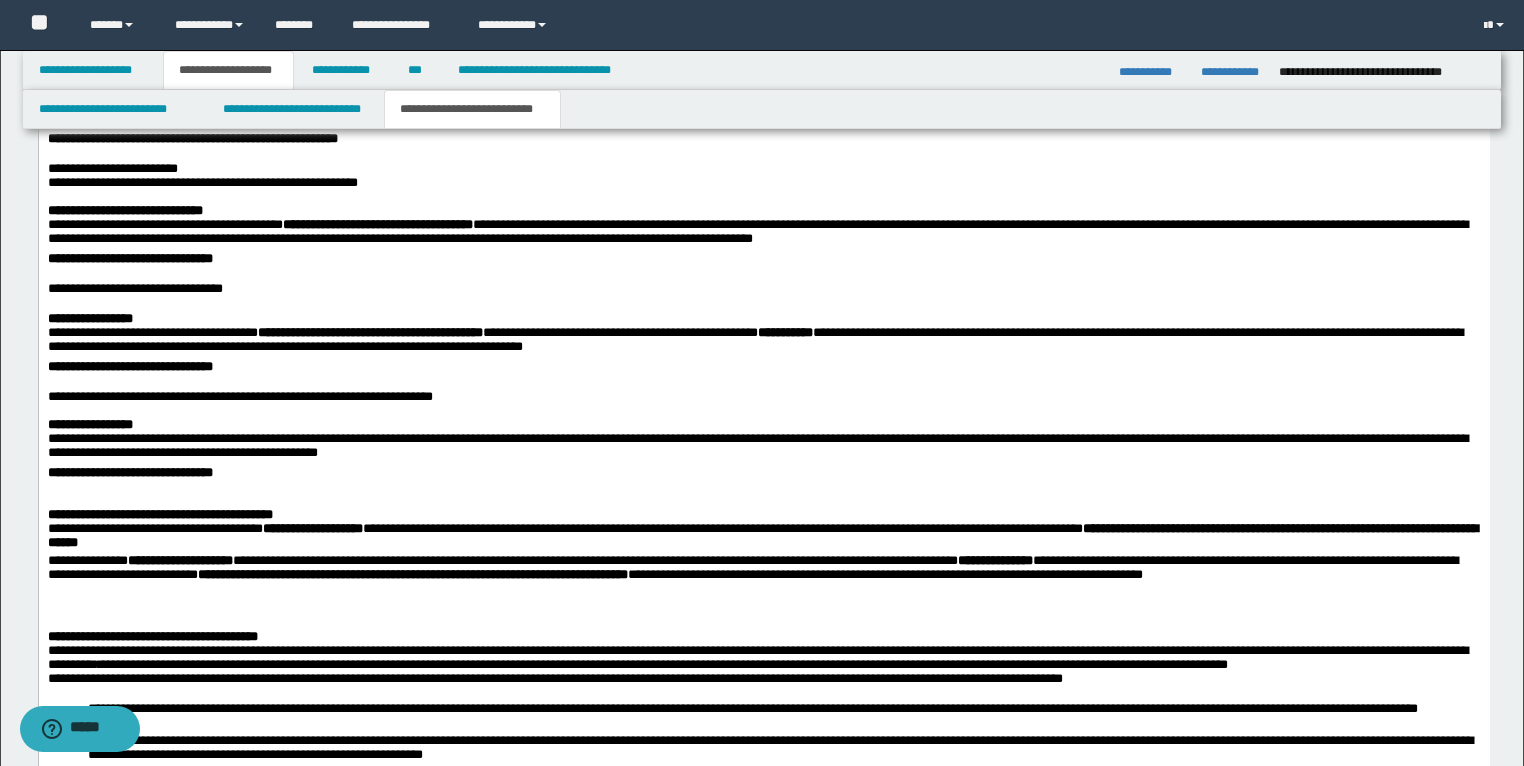 click on "**********" at bounding box center [763, 290] 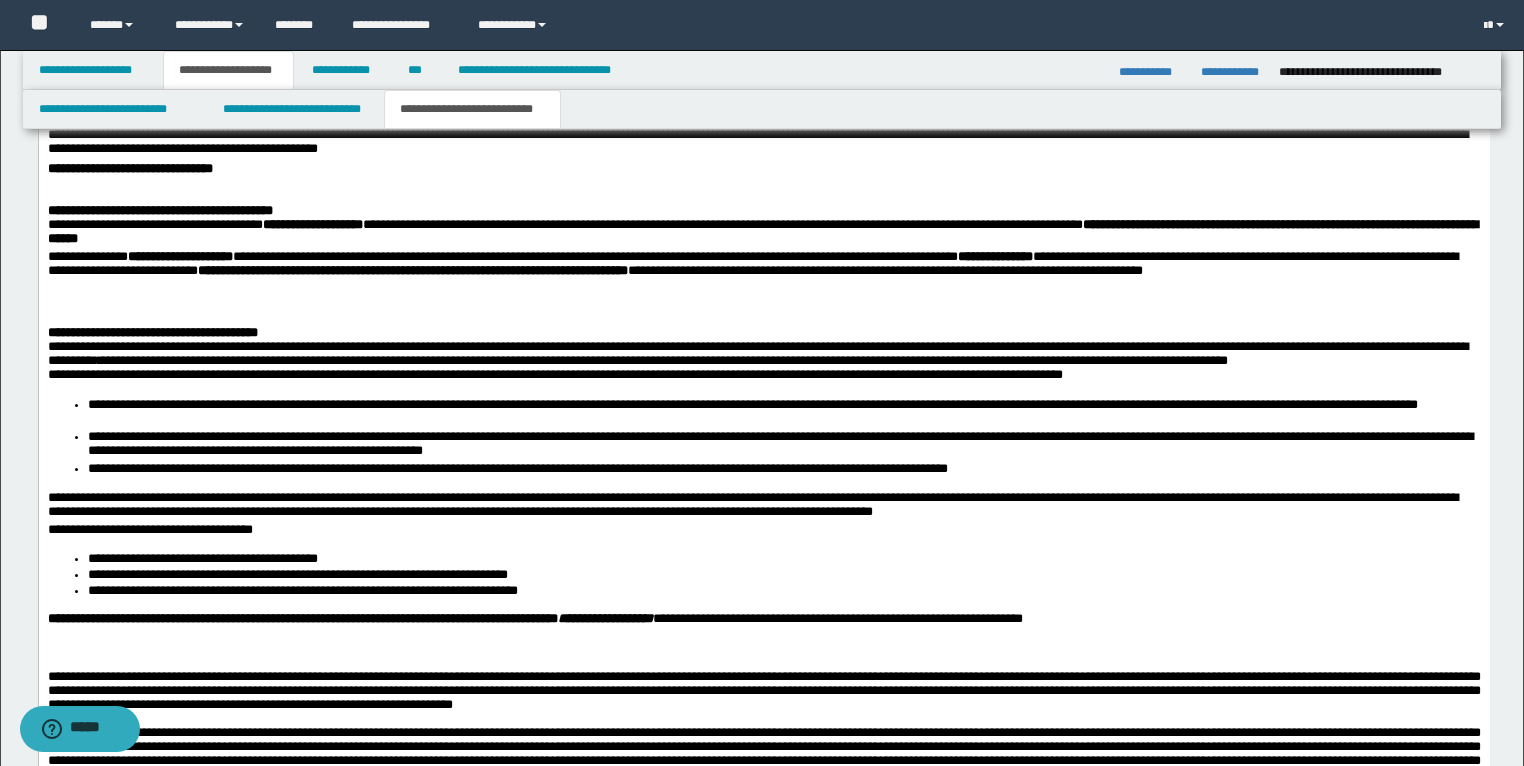 scroll, scrollTop: 4272, scrollLeft: 0, axis: vertical 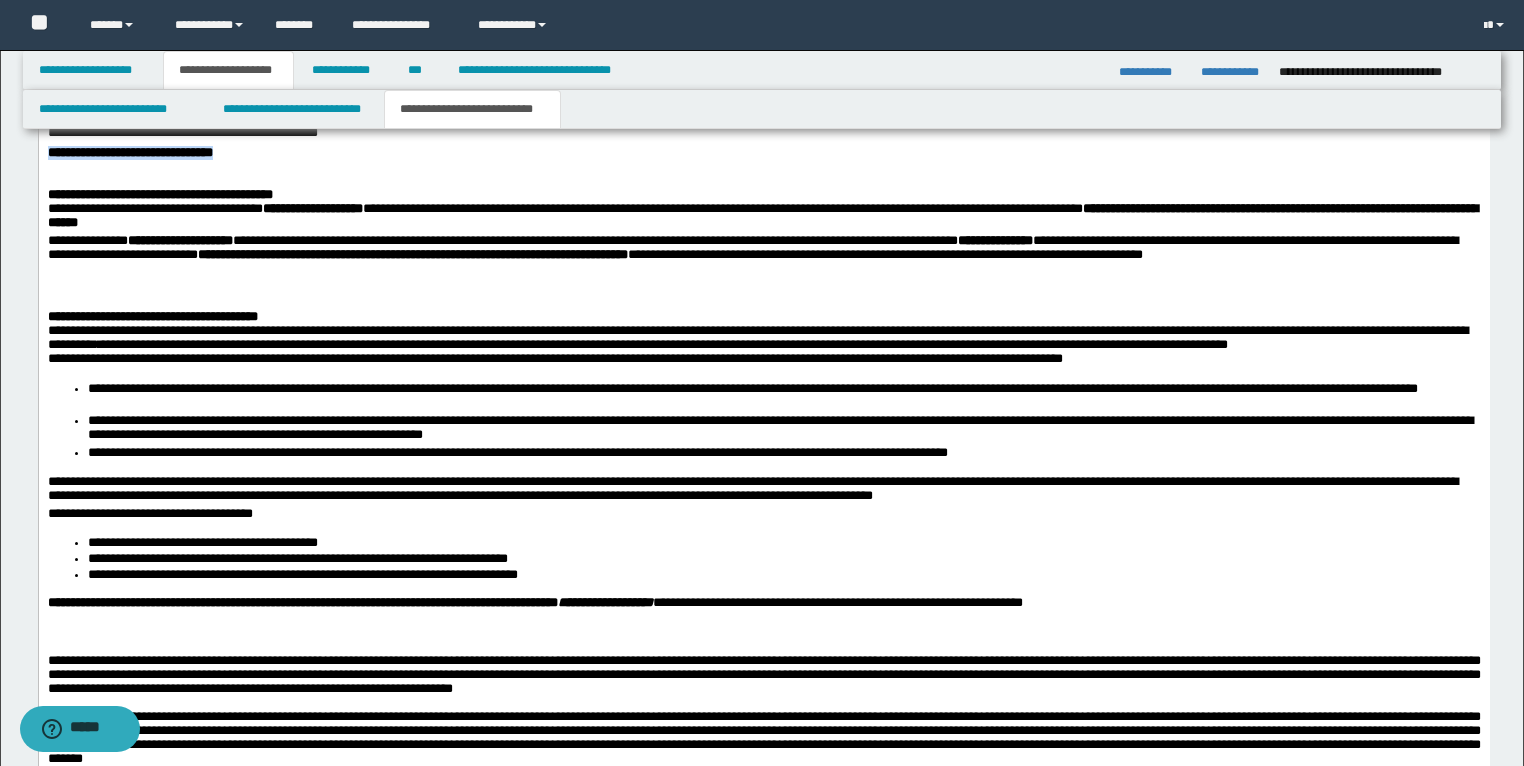 drag, startPoint x: 283, startPoint y: 450, endPoint x: 46, endPoint y: 450, distance: 237 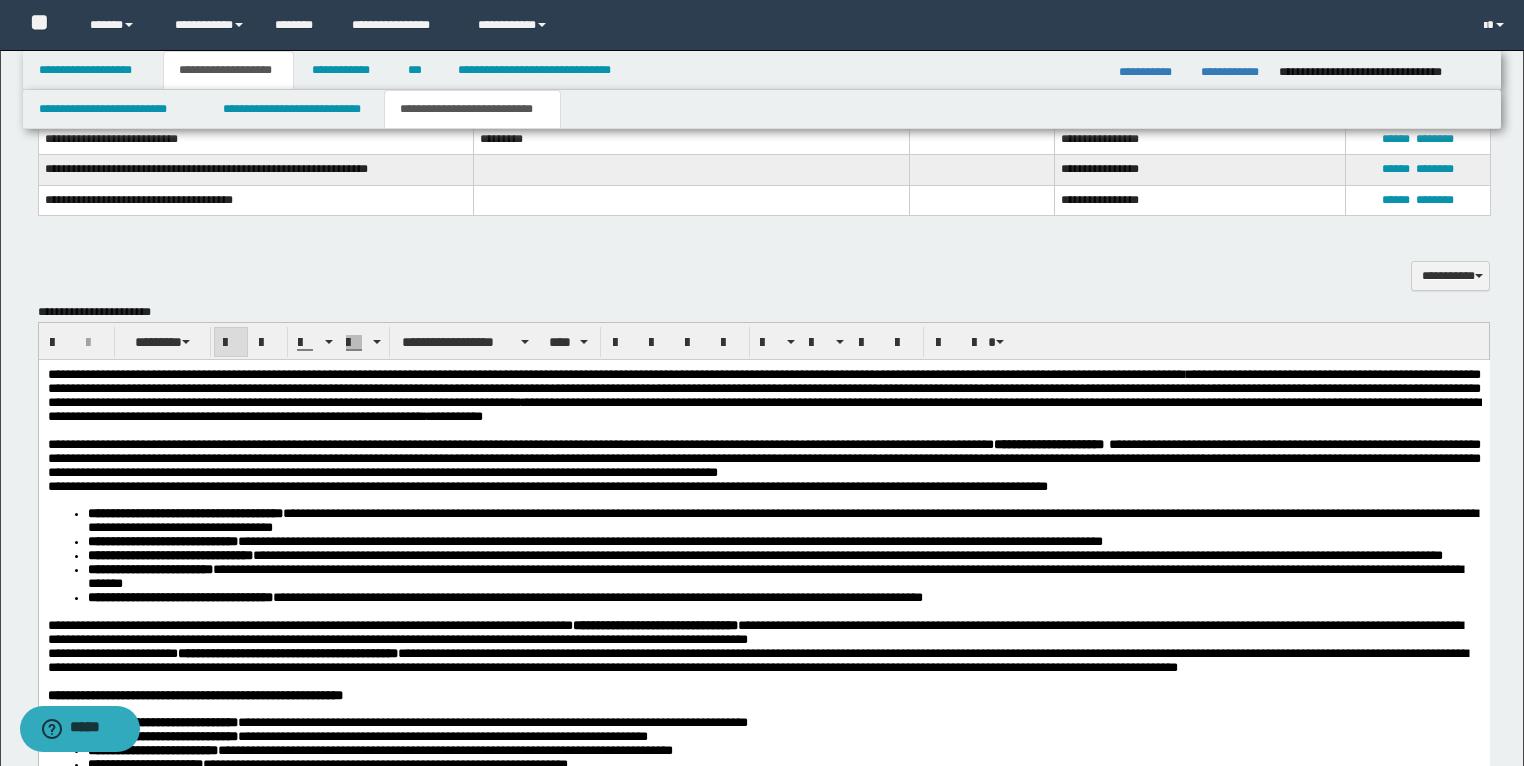 scroll, scrollTop: 2032, scrollLeft: 0, axis: vertical 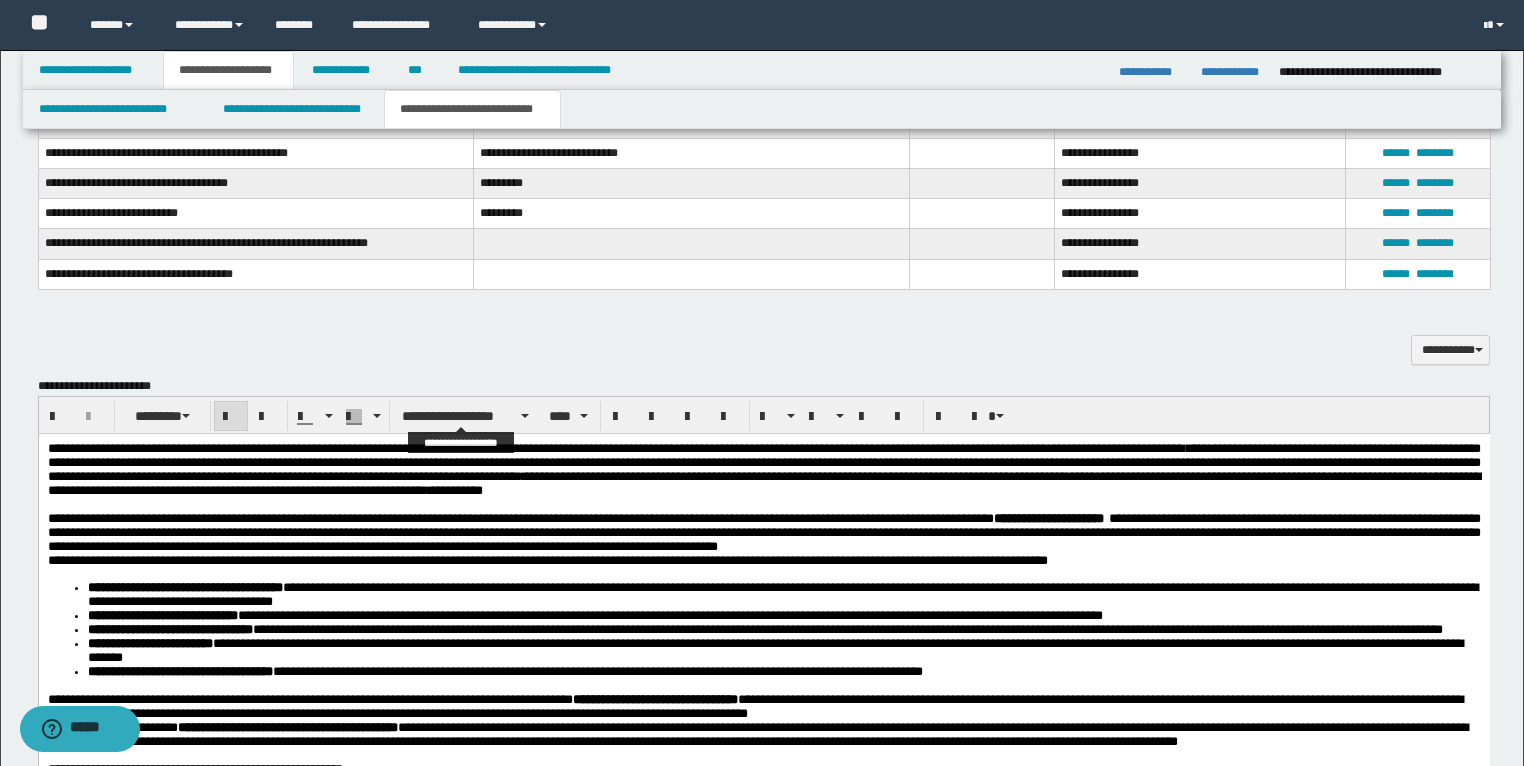 click on "**********" at bounding box center [465, 416] 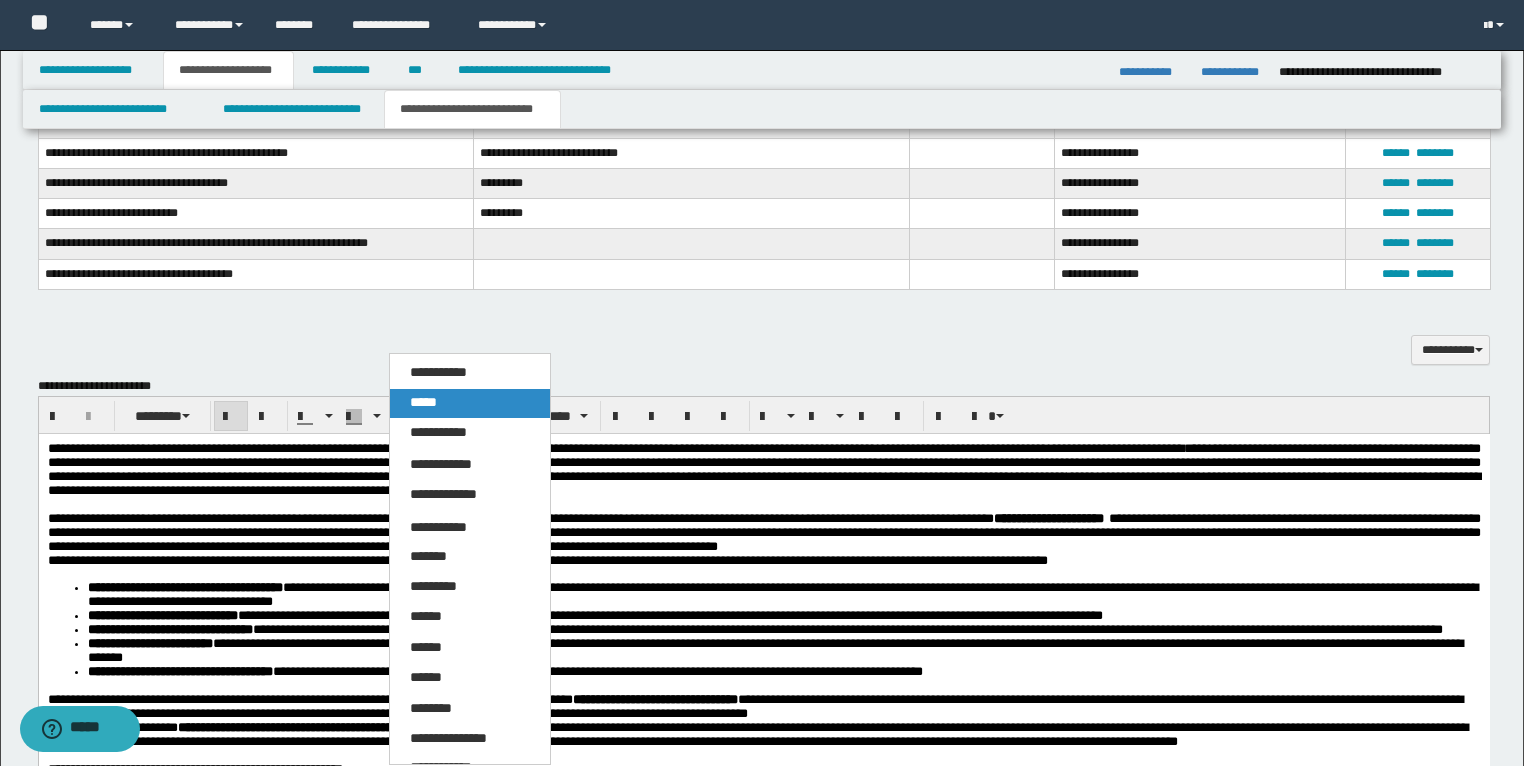 drag, startPoint x: 418, startPoint y: 402, endPoint x: 287, endPoint y: 100, distance: 329.1884 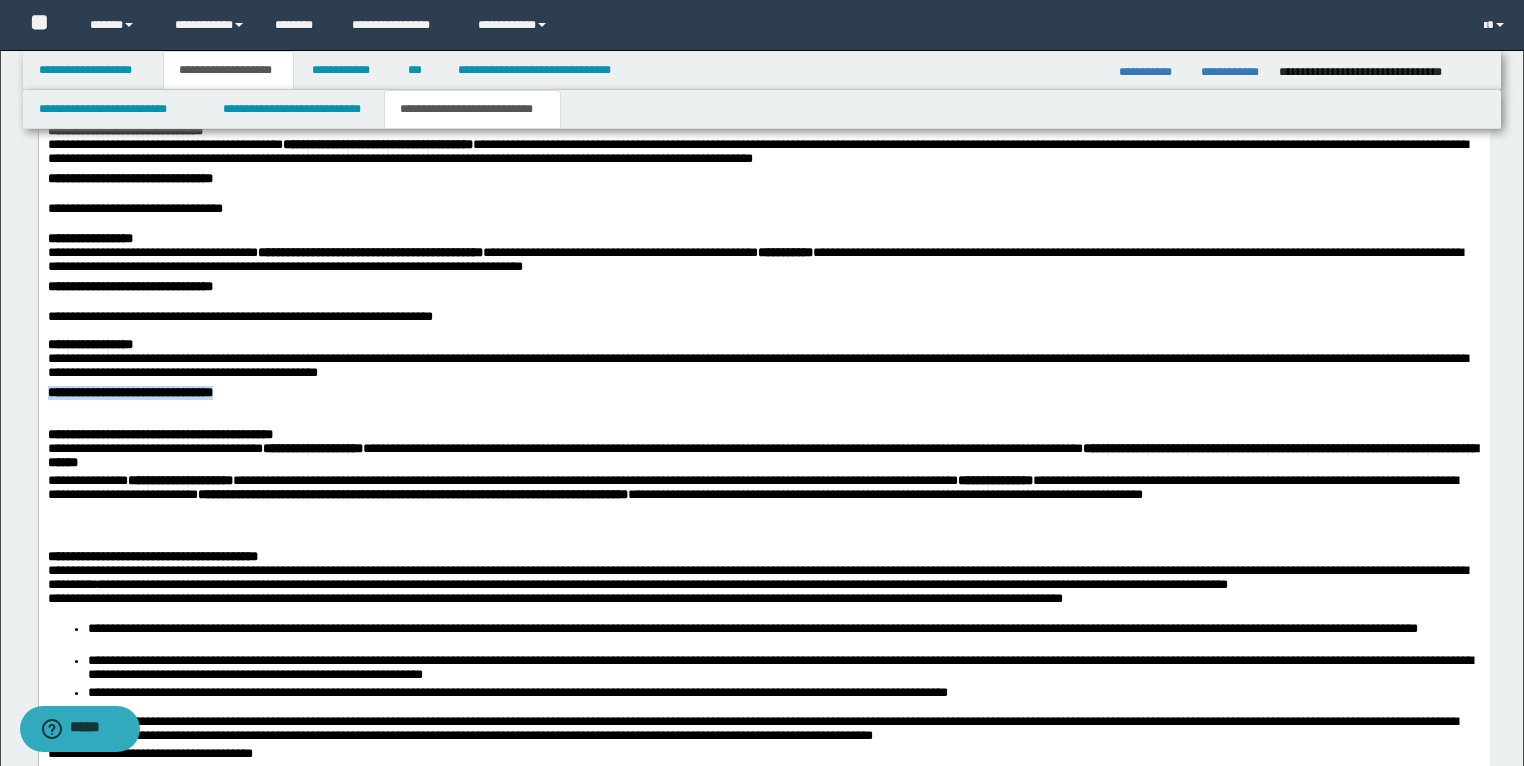 scroll, scrollTop: 4192, scrollLeft: 0, axis: vertical 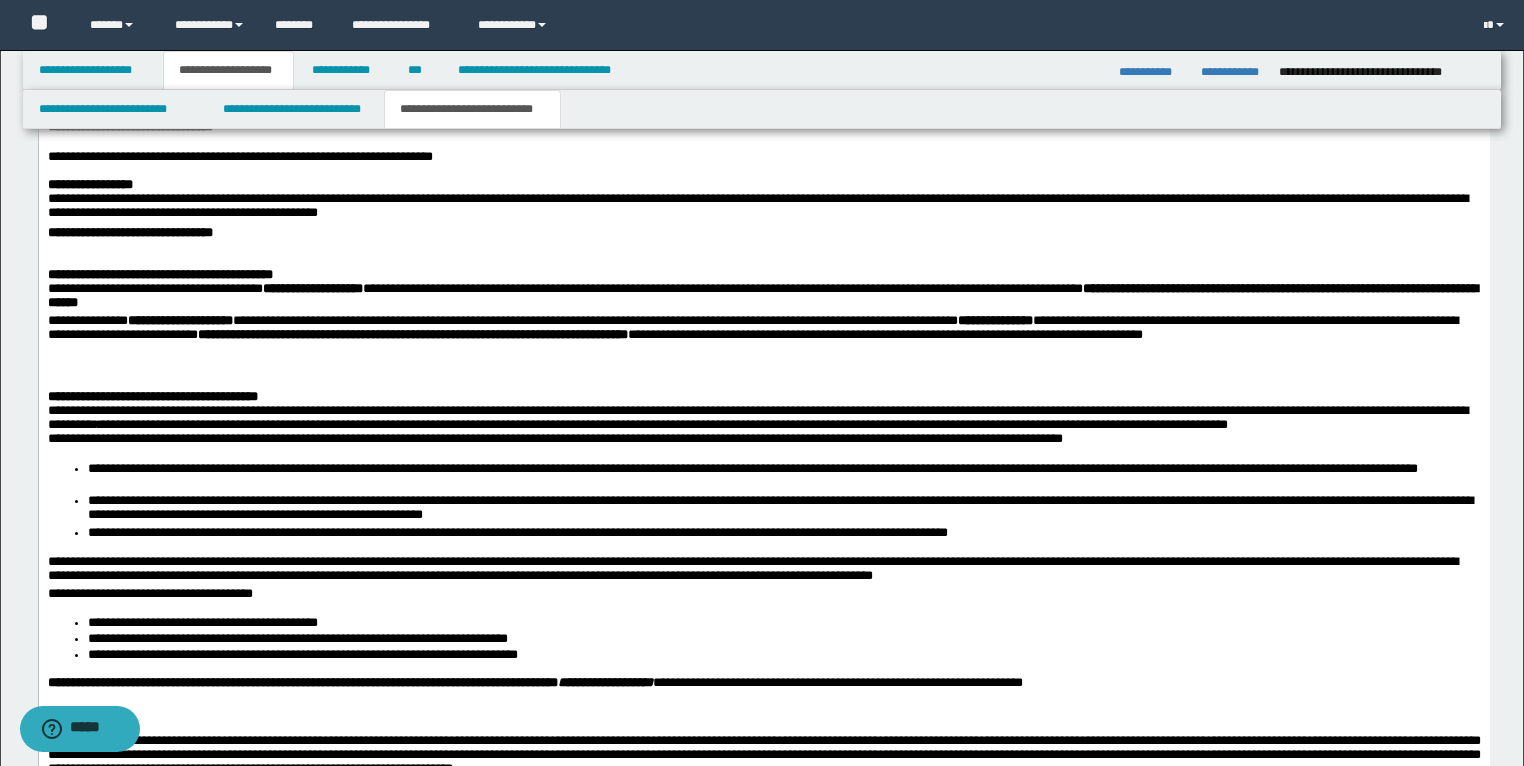 click at bounding box center (763, 261) 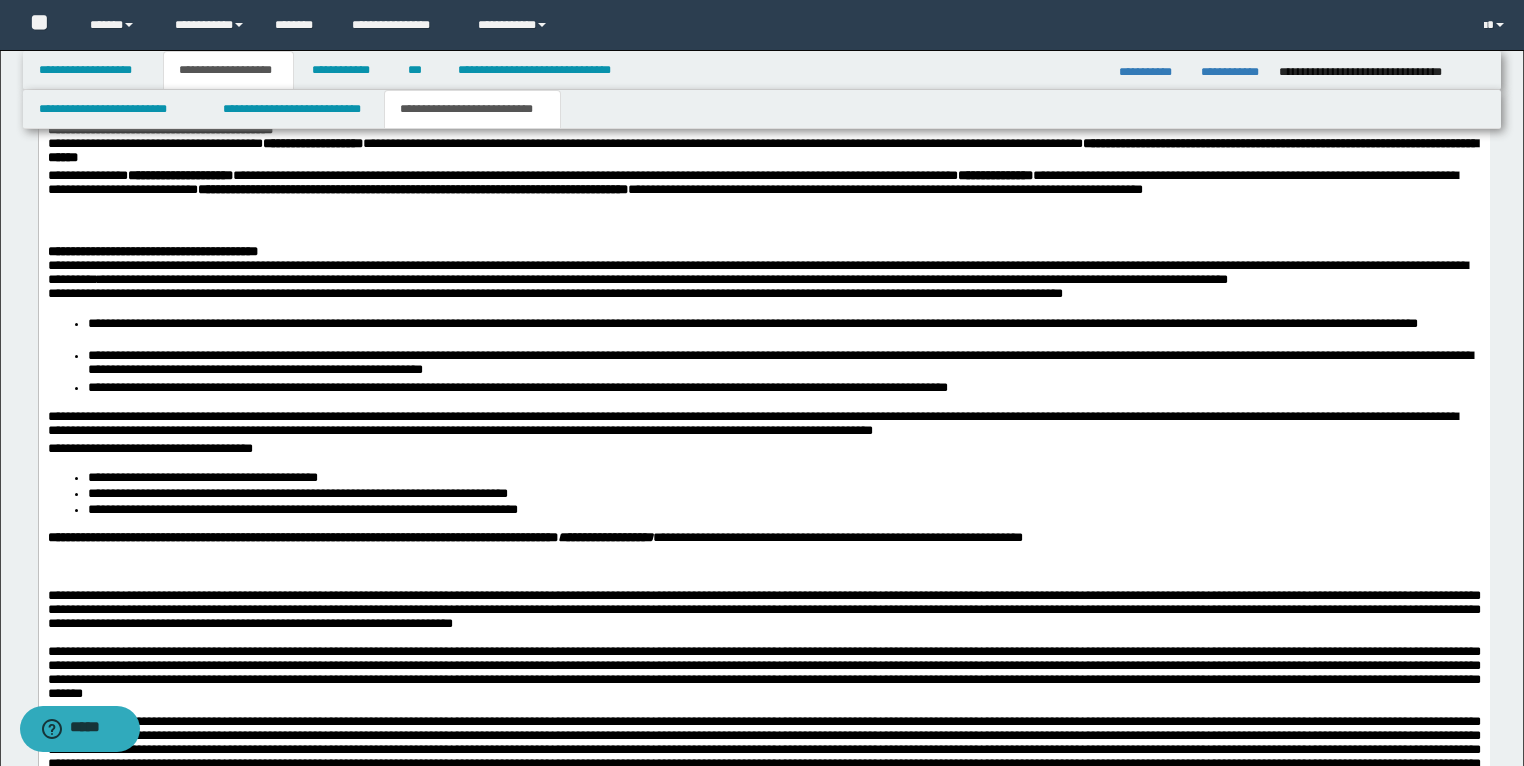 scroll, scrollTop: 4352, scrollLeft: 0, axis: vertical 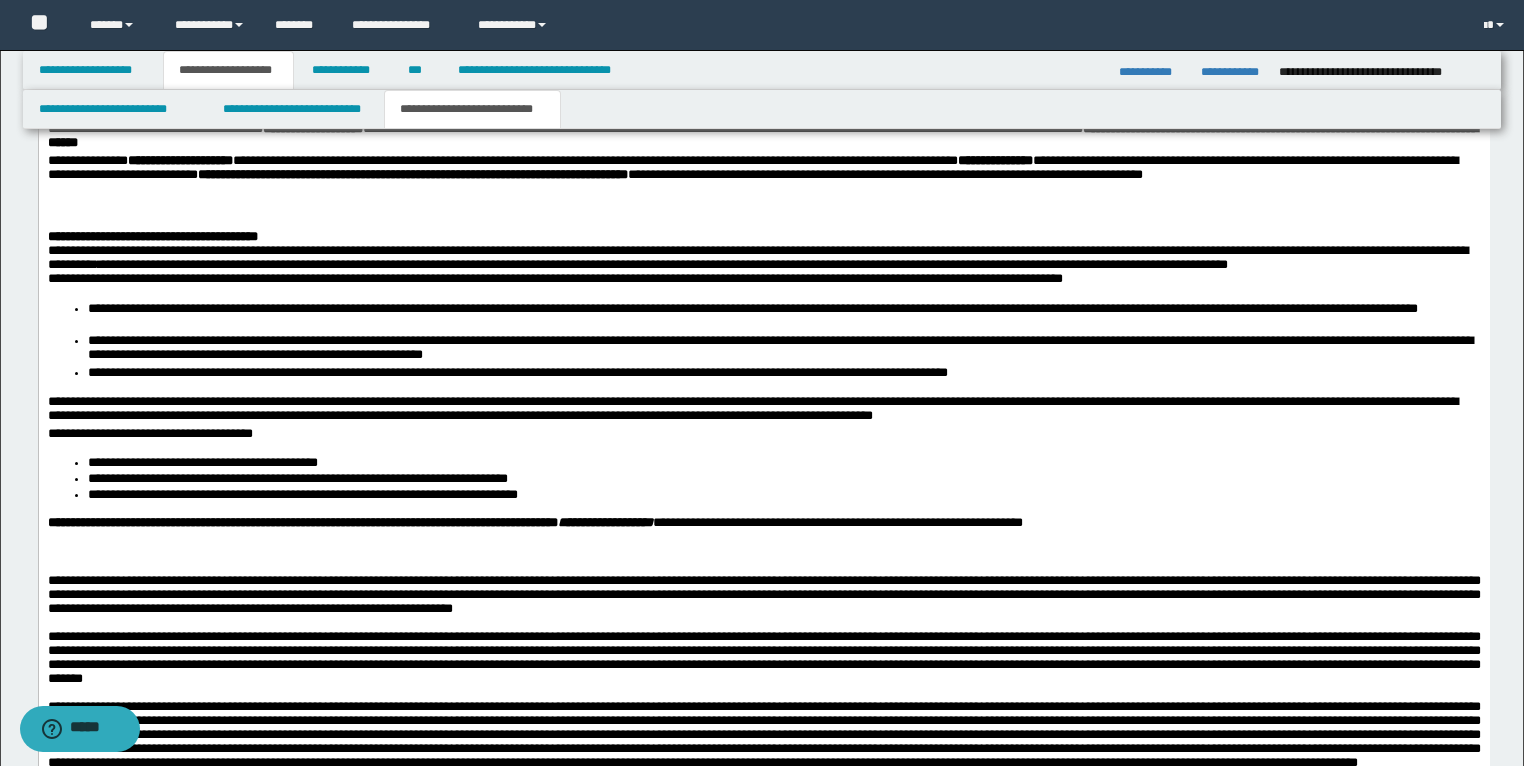 click on "**********" at bounding box center [762, 135] 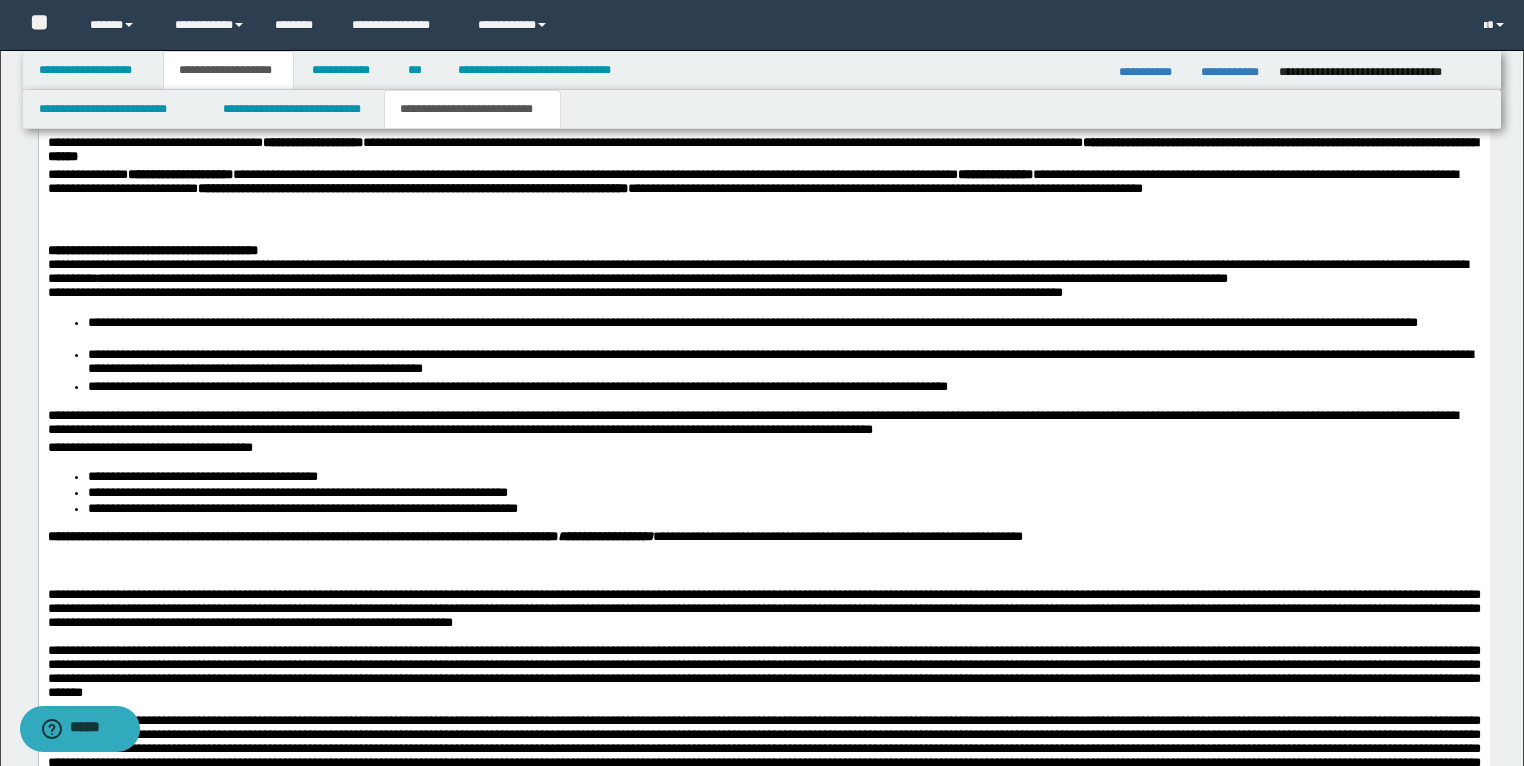 click on "**********" at bounding box center (763, 278) 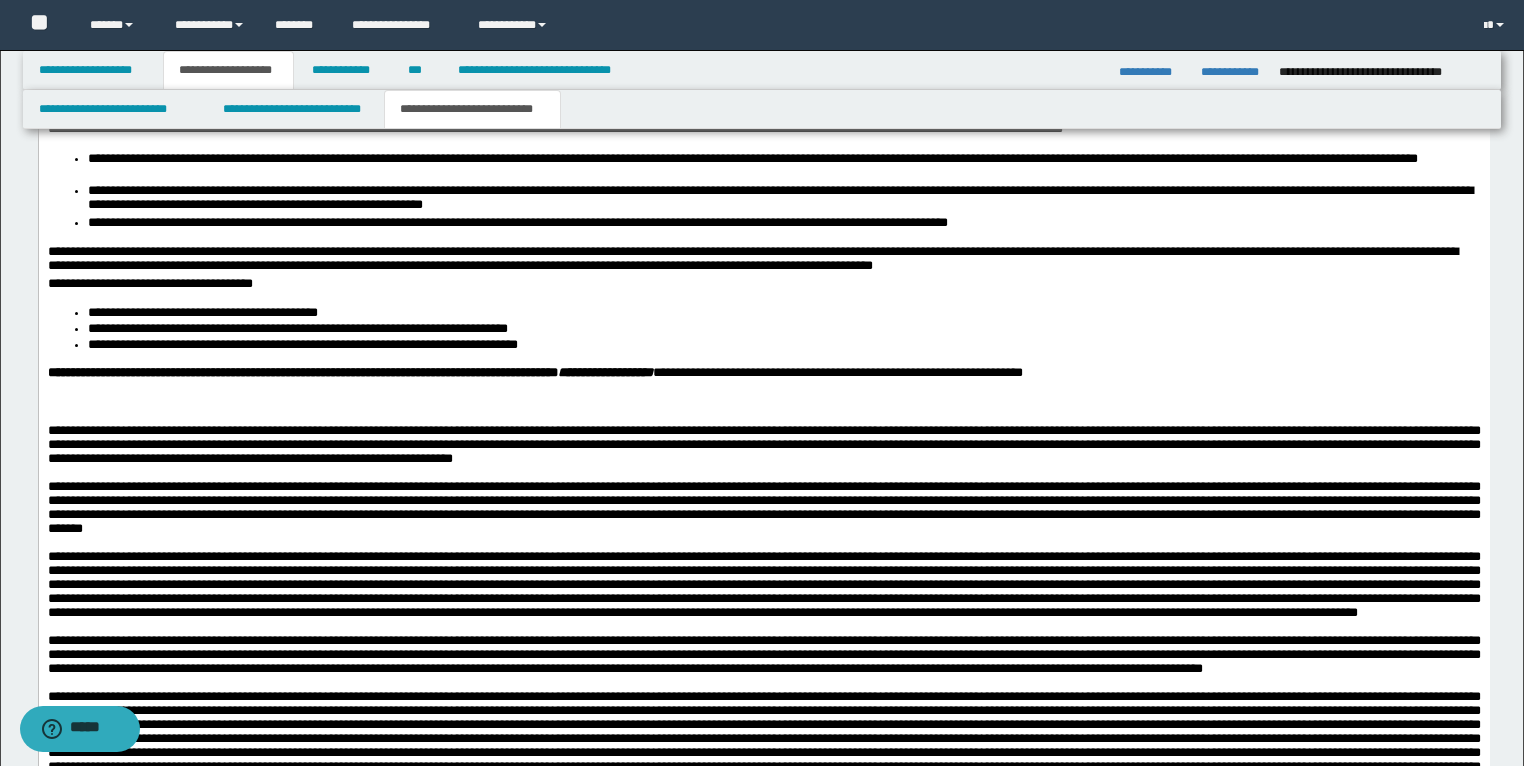 scroll, scrollTop: 4352, scrollLeft: 0, axis: vertical 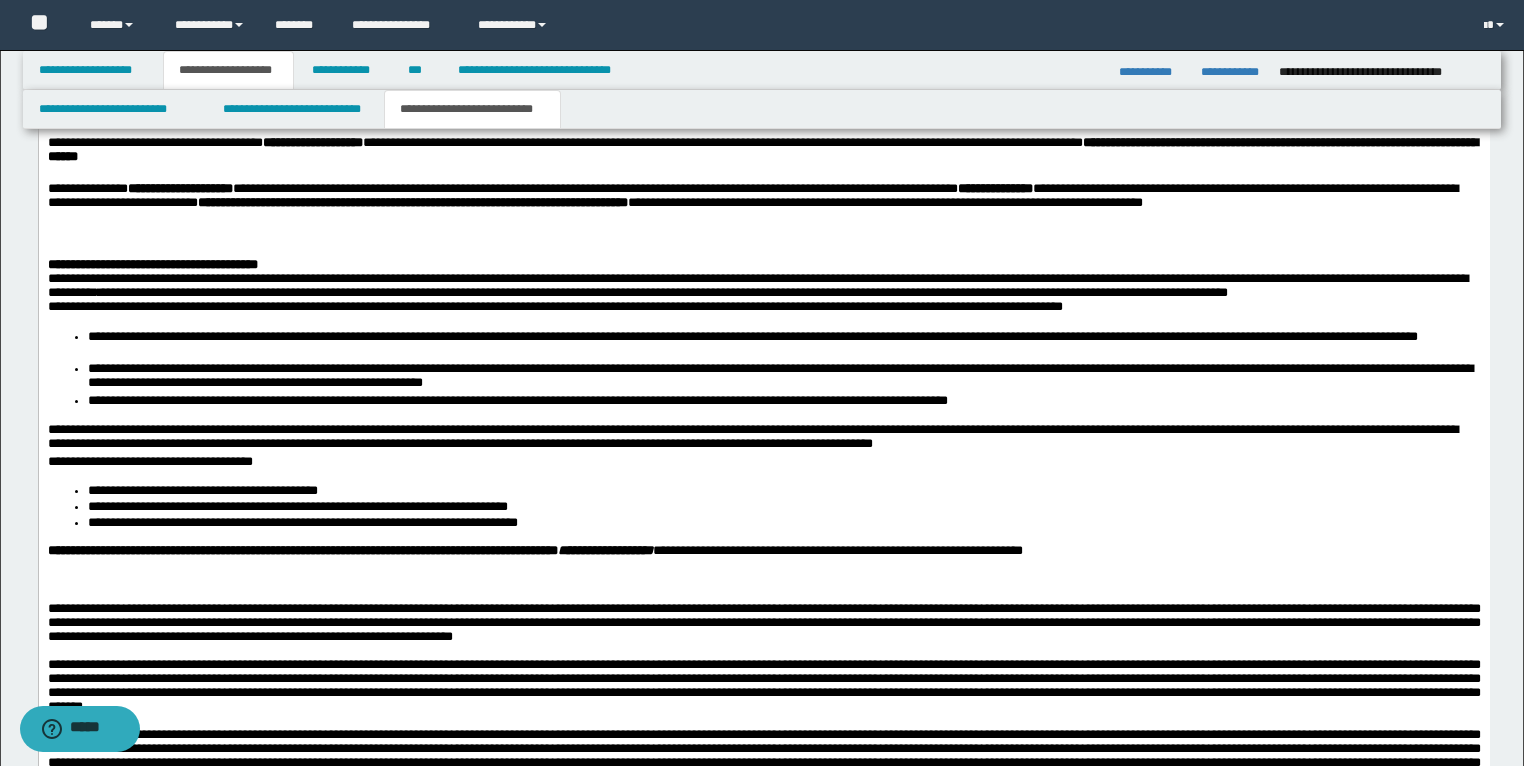 click at bounding box center [763, 237] 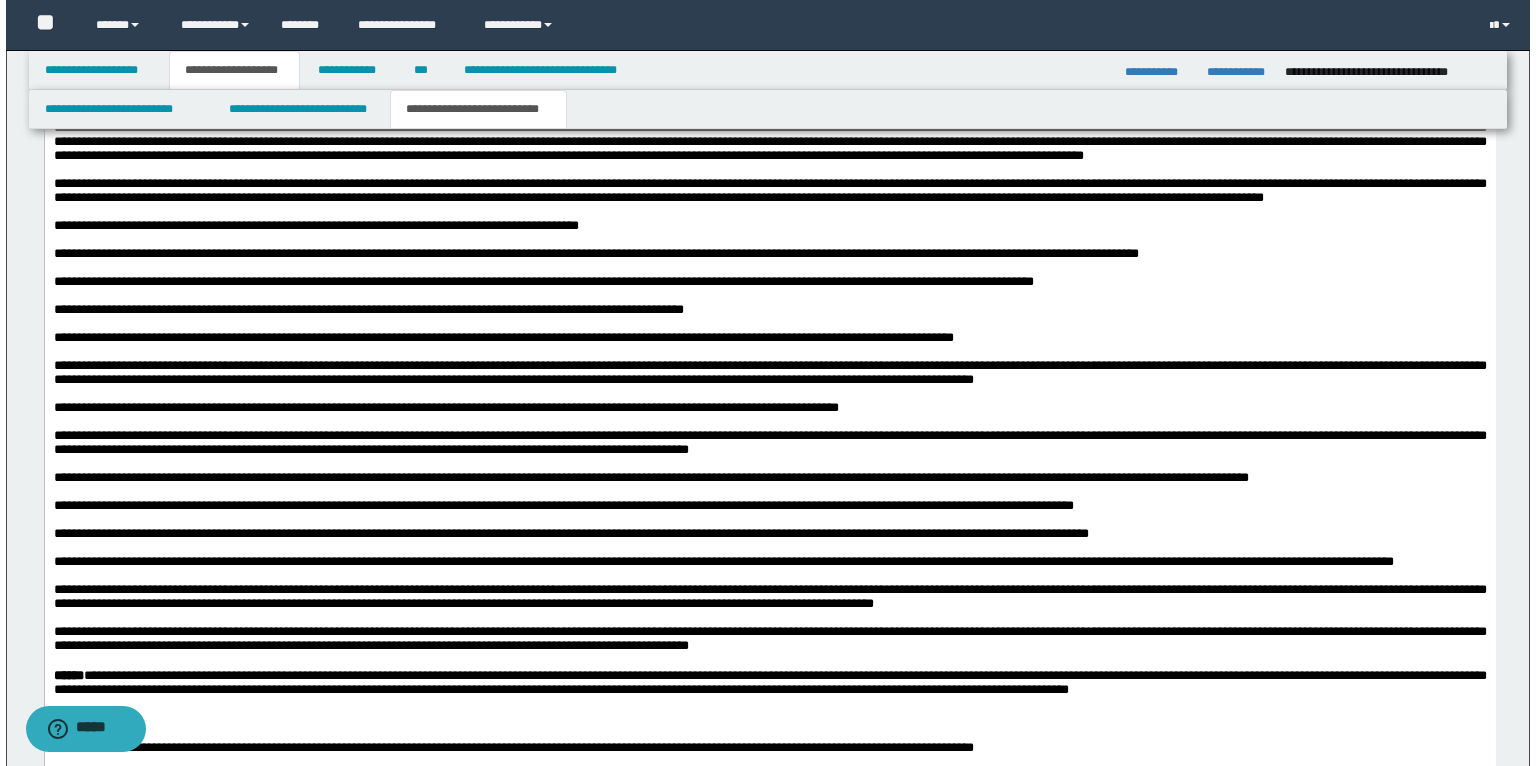 scroll, scrollTop: 5632, scrollLeft: 0, axis: vertical 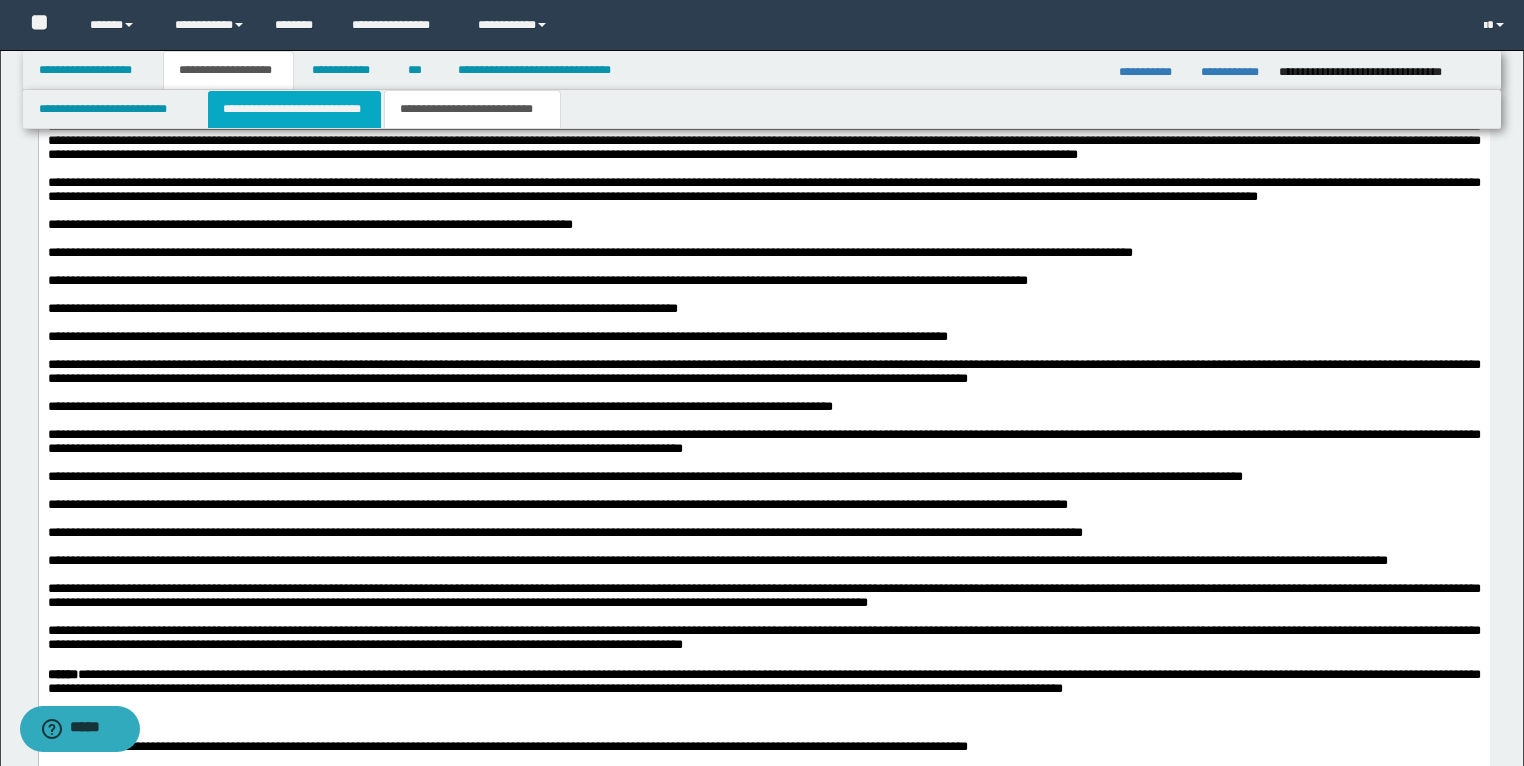 click on "**********" at bounding box center (294, 109) 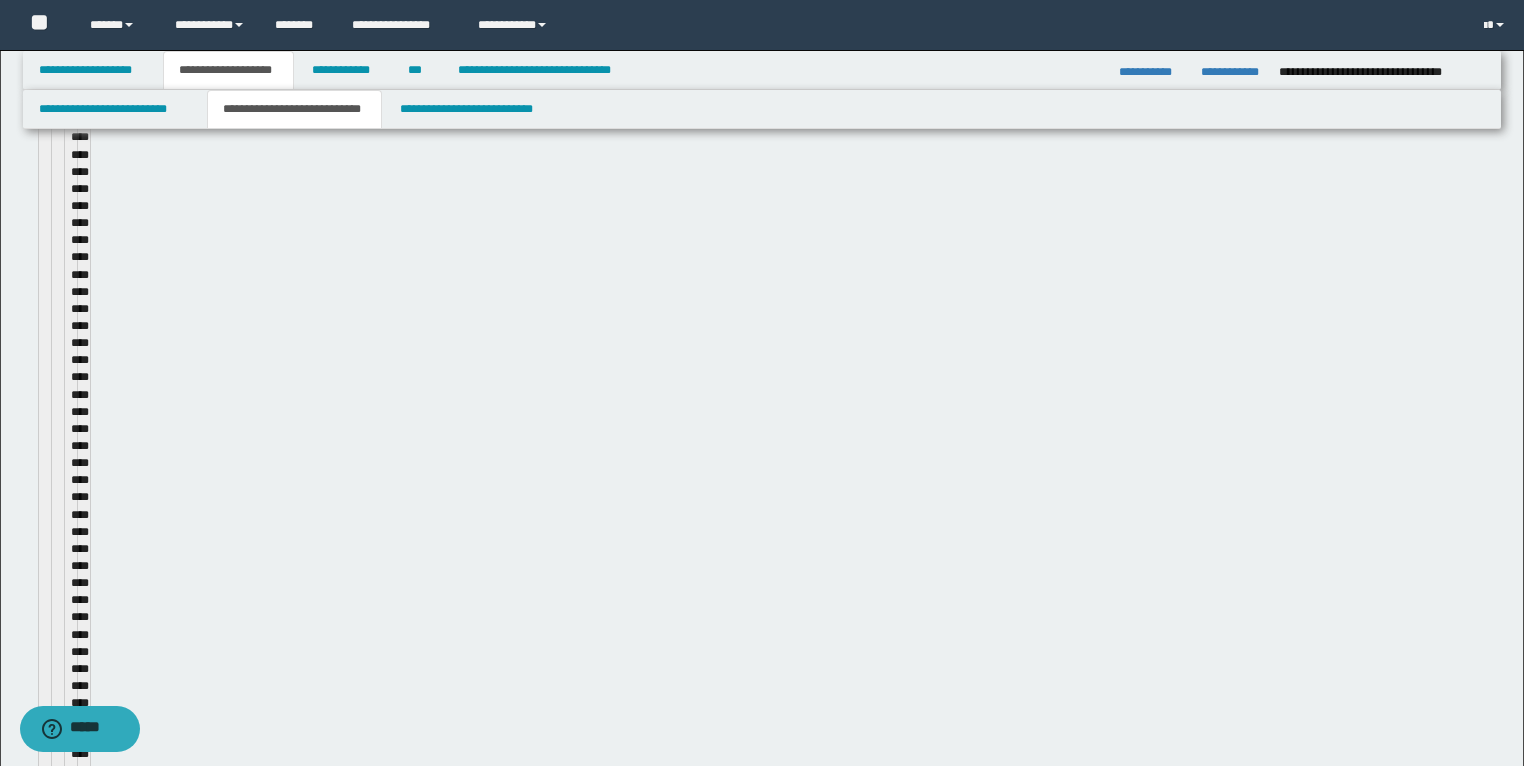 type 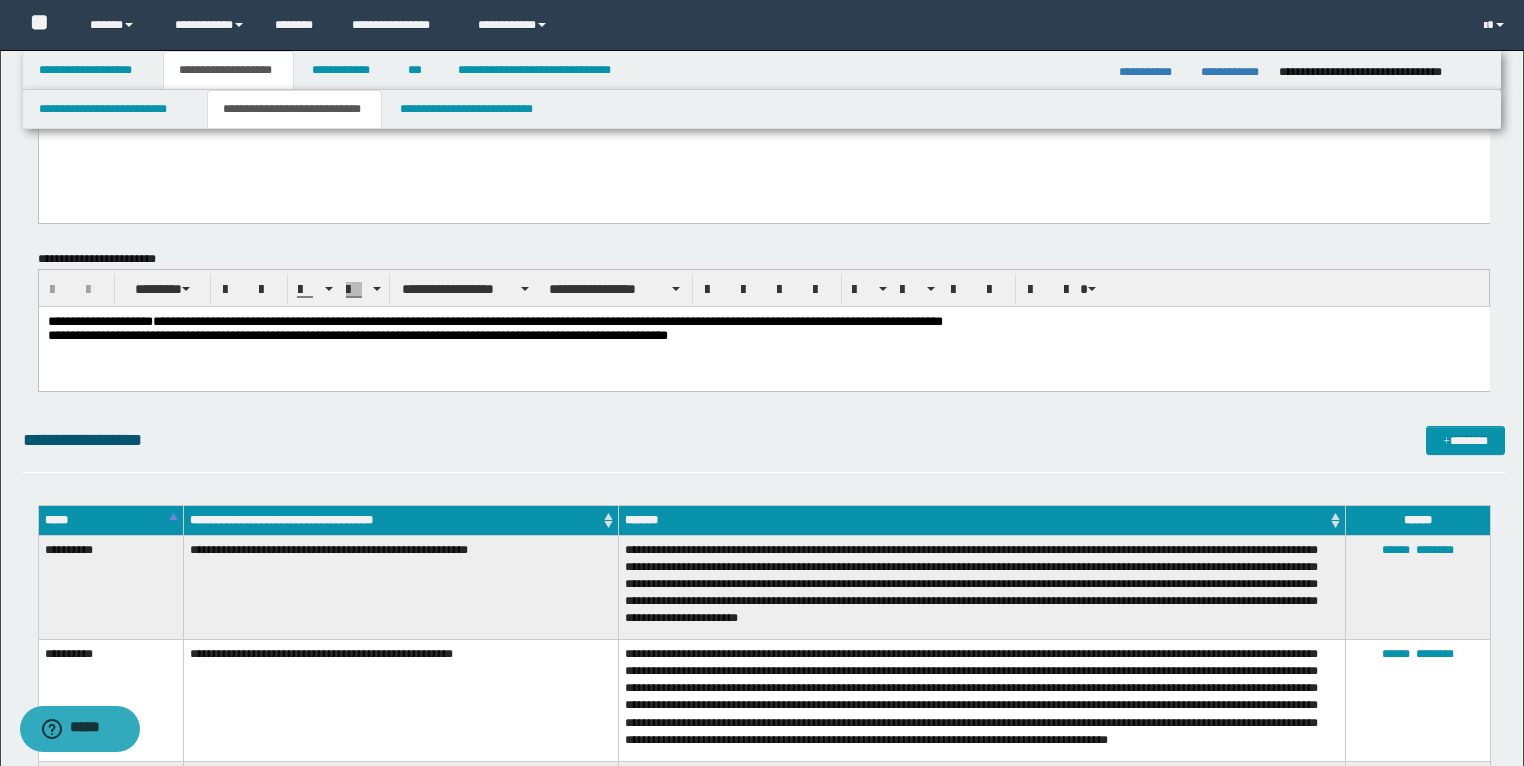 scroll, scrollTop: 4112, scrollLeft: 0, axis: vertical 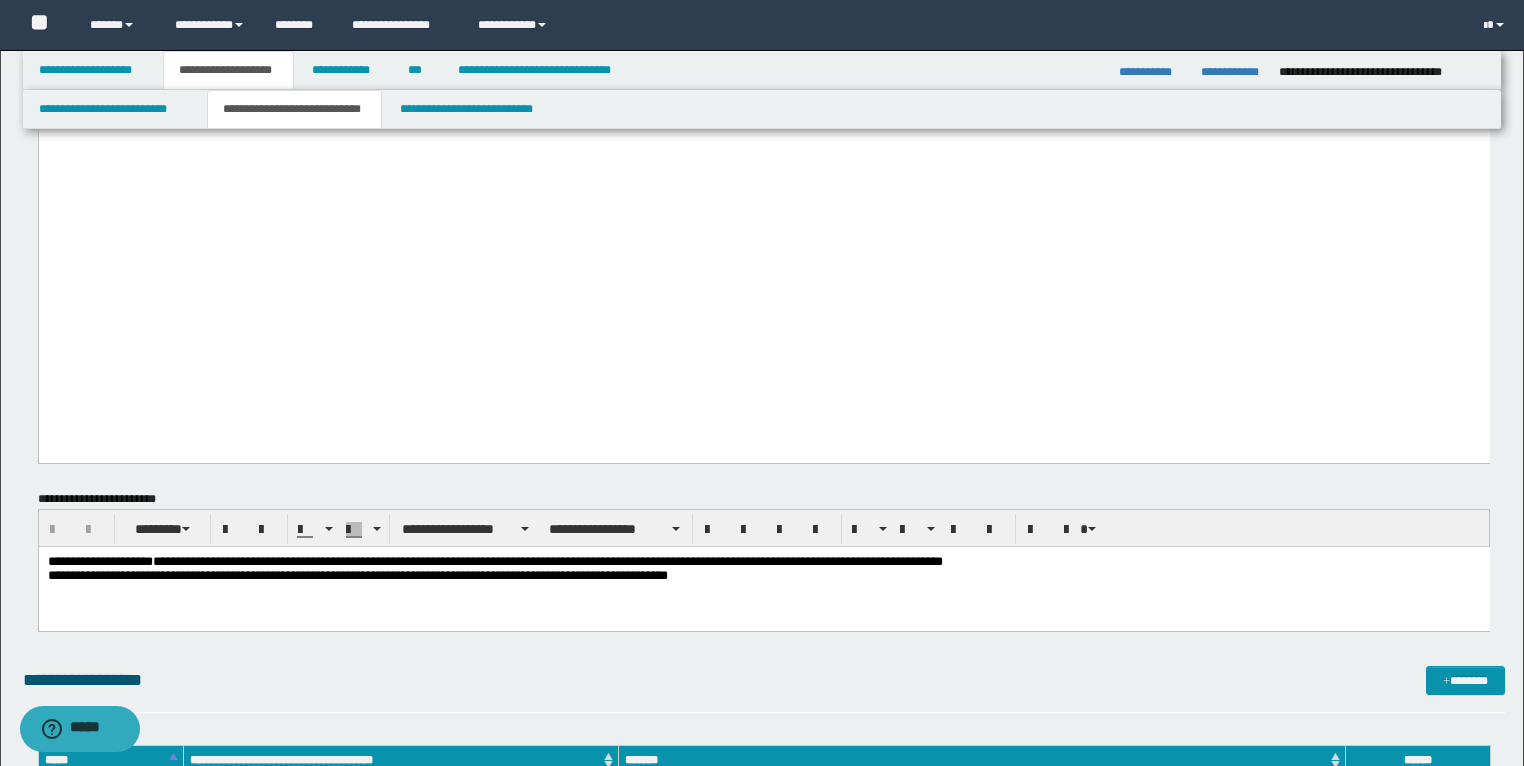 click on "**********" at bounding box center [763, -470] 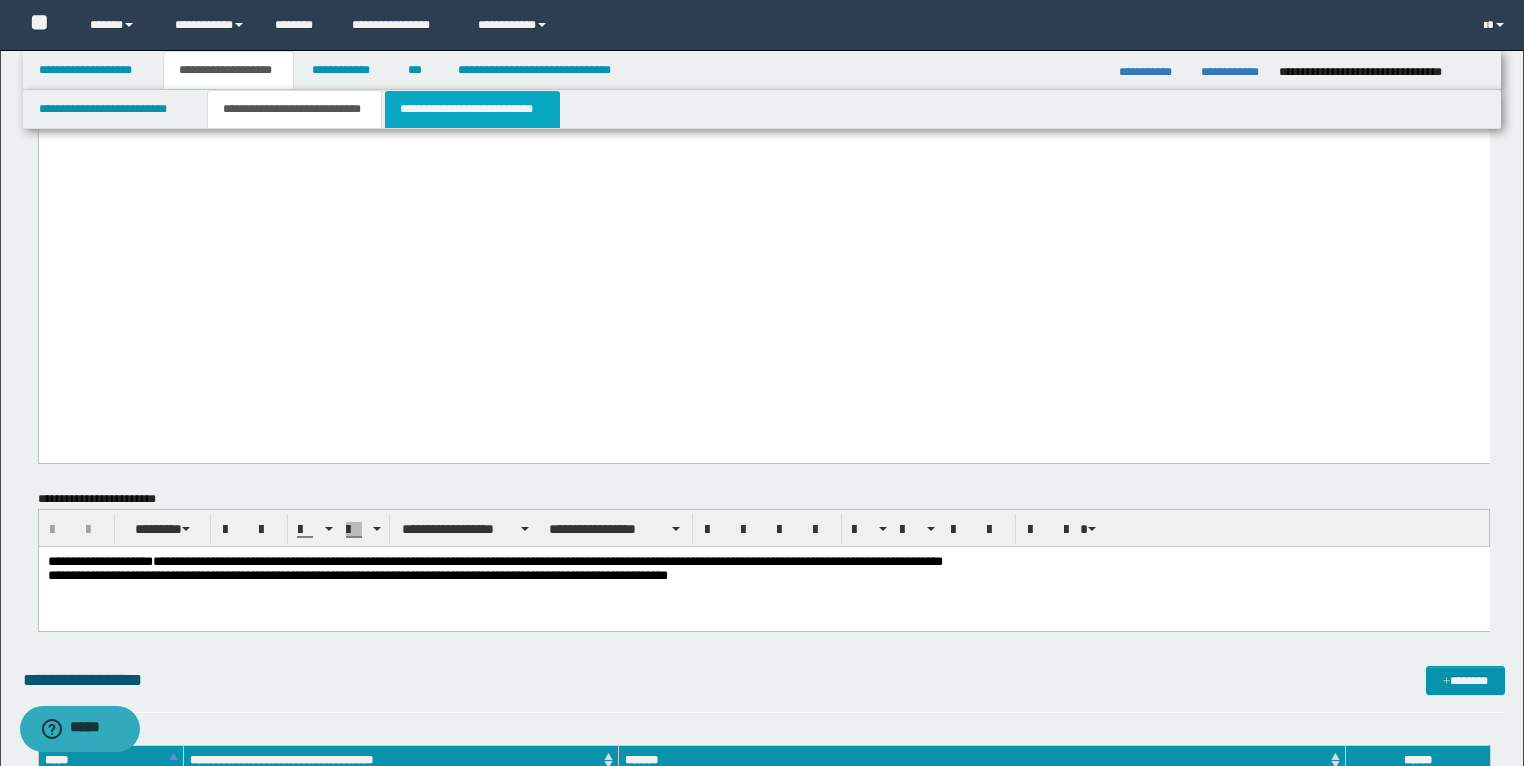 click on "**********" at bounding box center [472, 109] 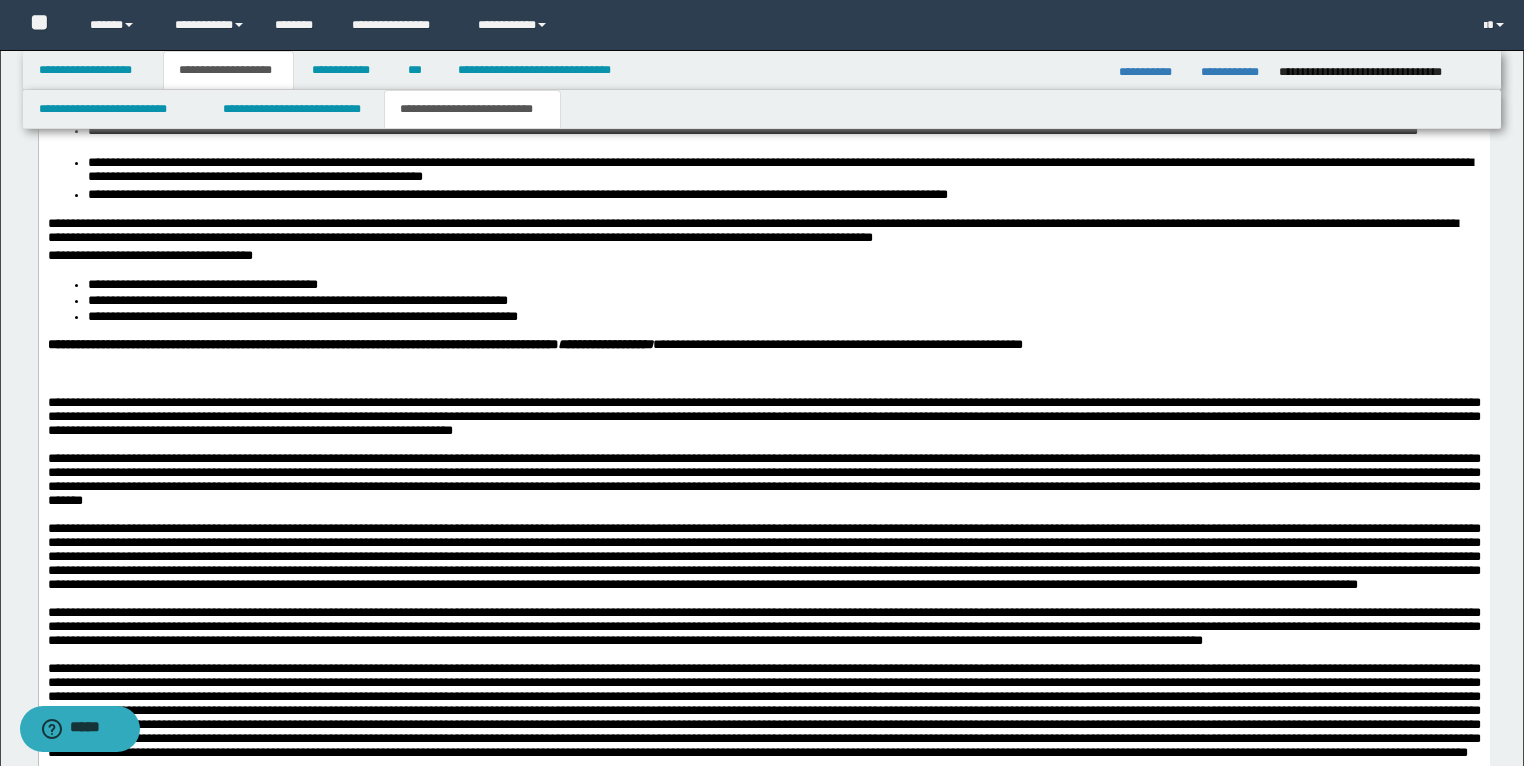 scroll, scrollTop: 4432, scrollLeft: 0, axis: vertical 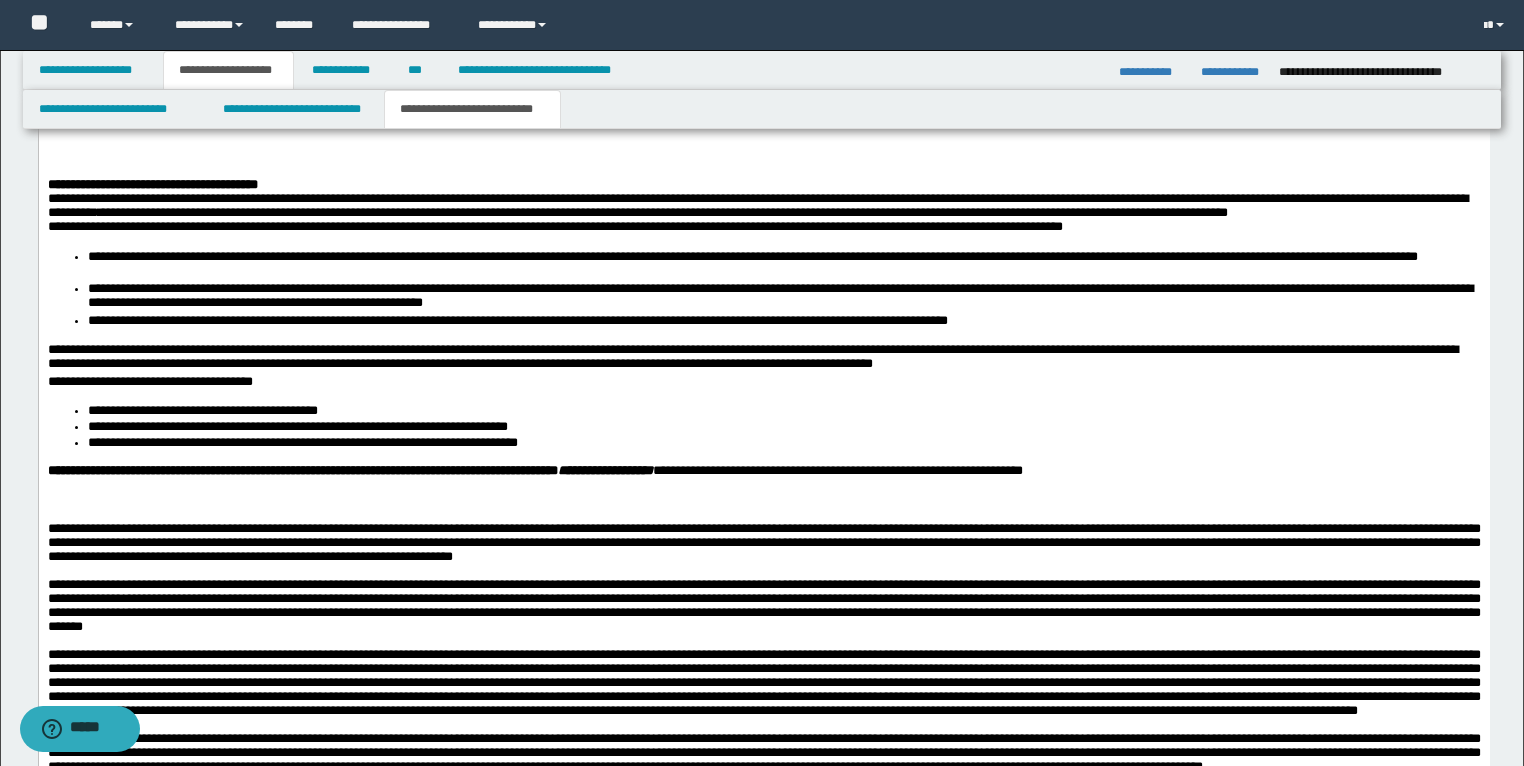 drag, startPoint x: 272, startPoint y: 414, endPoint x: 193, endPoint y: 416, distance: 79.025314 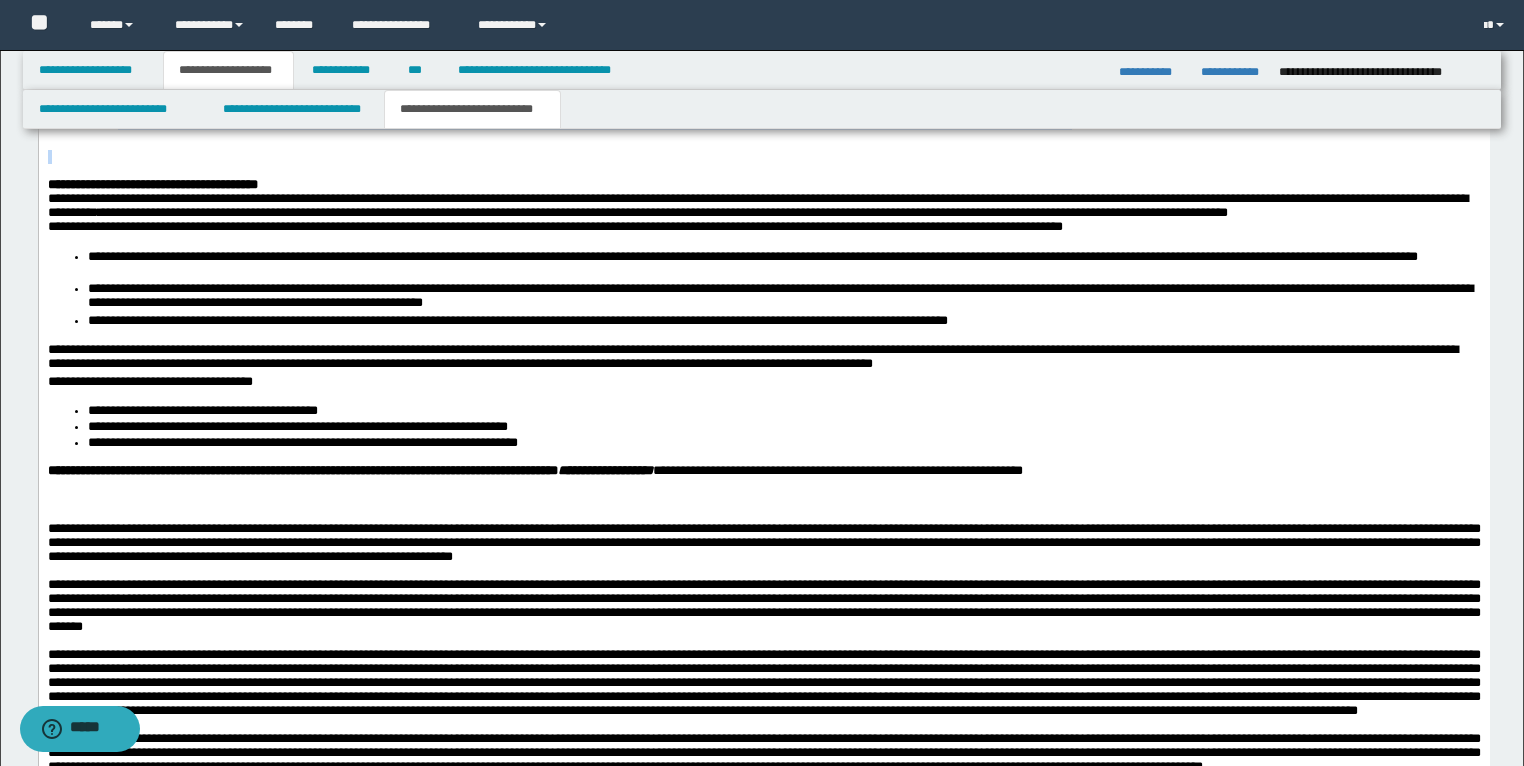 drag, startPoint x: 425, startPoint y: 430, endPoint x: 618, endPoint y: 461, distance: 195.47379 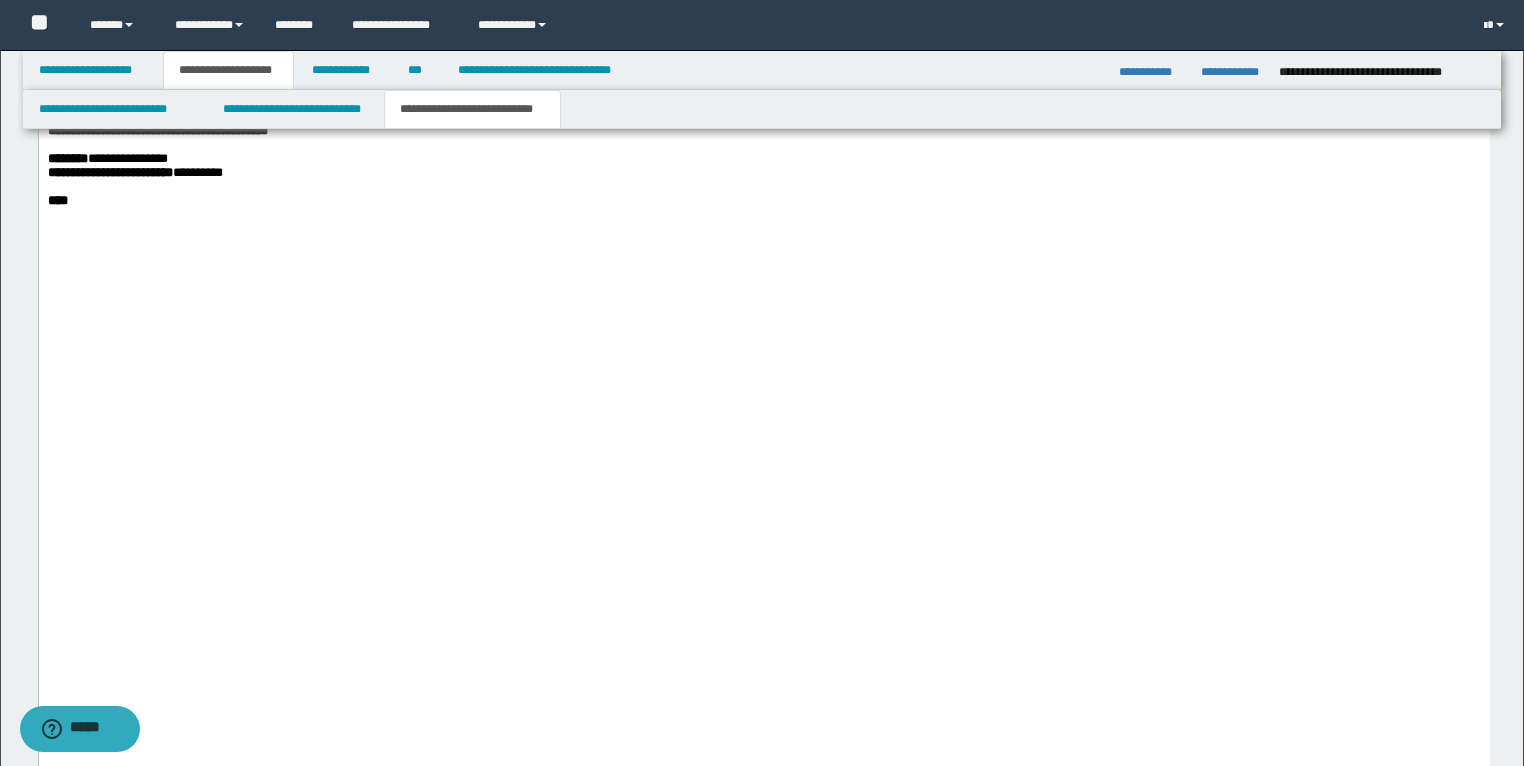 scroll, scrollTop: 6352, scrollLeft: 0, axis: vertical 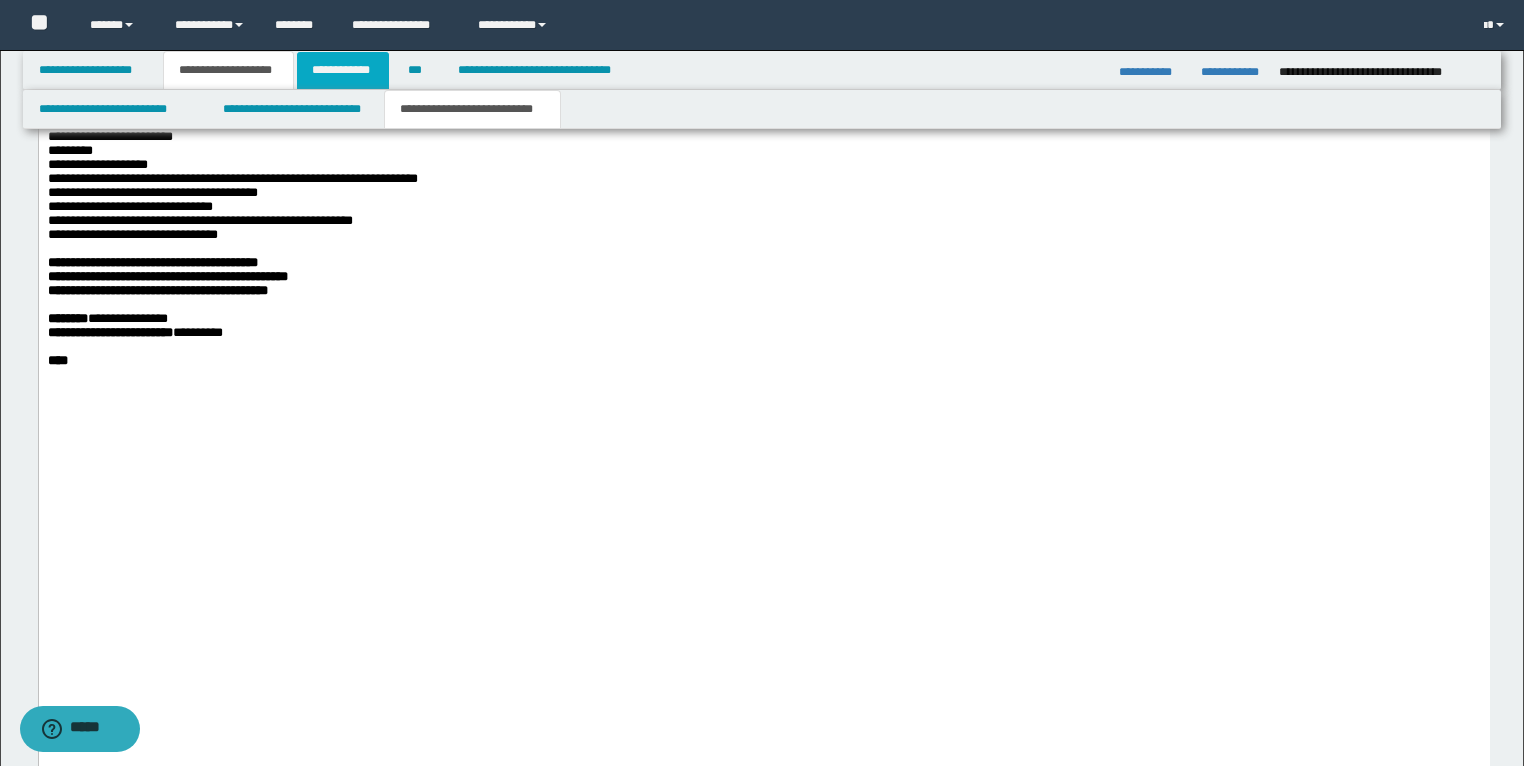 click on "**********" at bounding box center [343, 70] 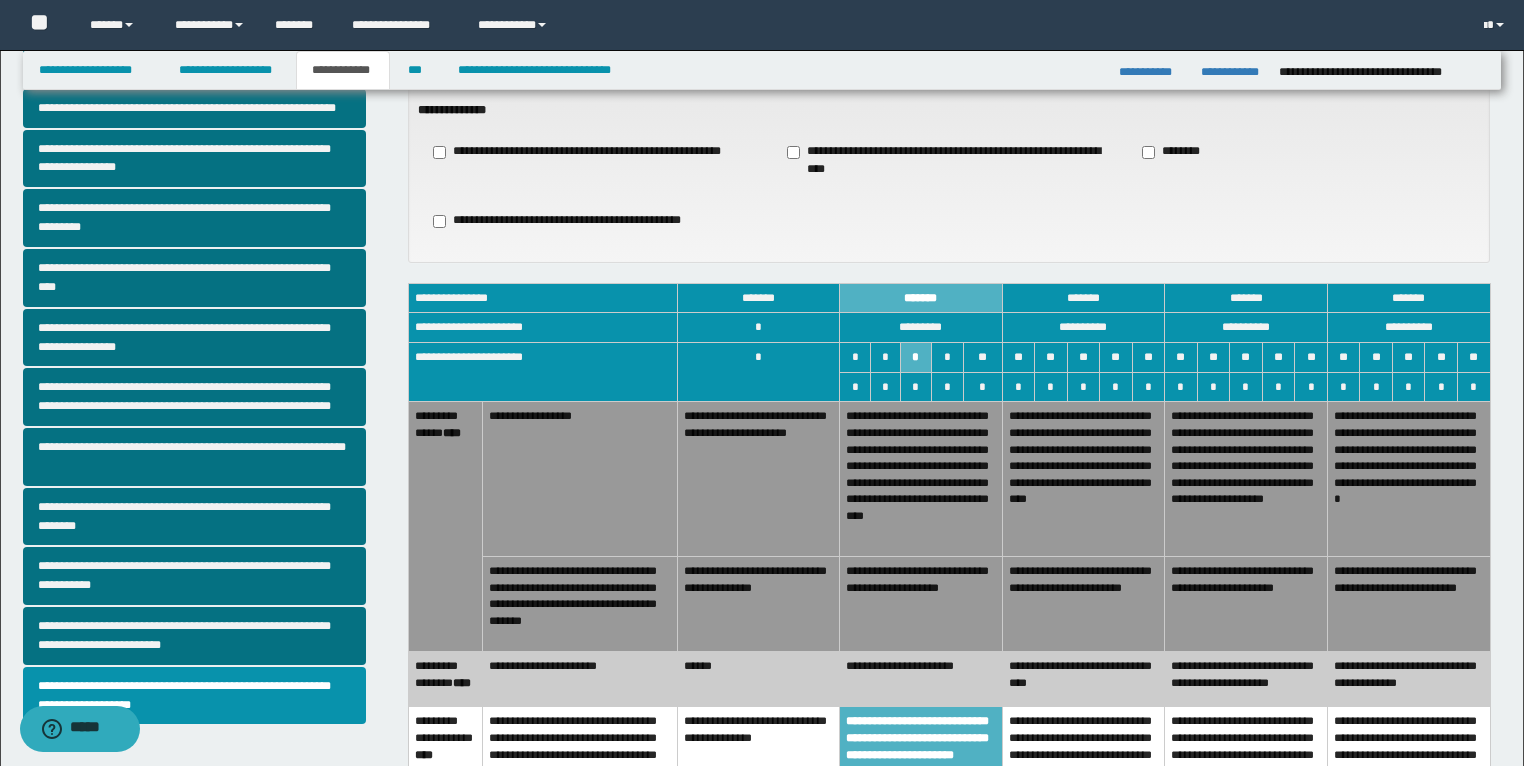 scroll, scrollTop: 249, scrollLeft: 0, axis: vertical 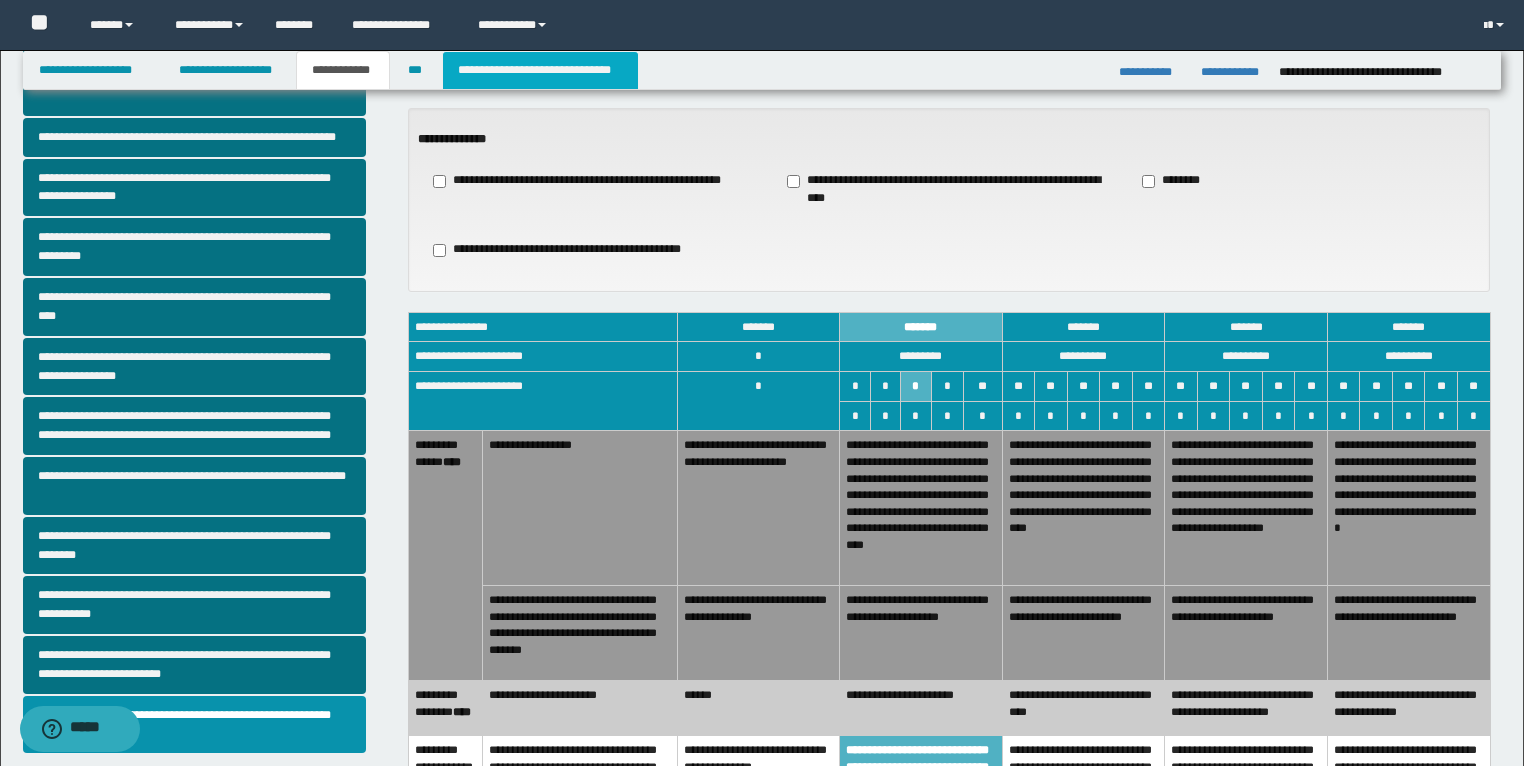 click on "**********" at bounding box center [540, 70] 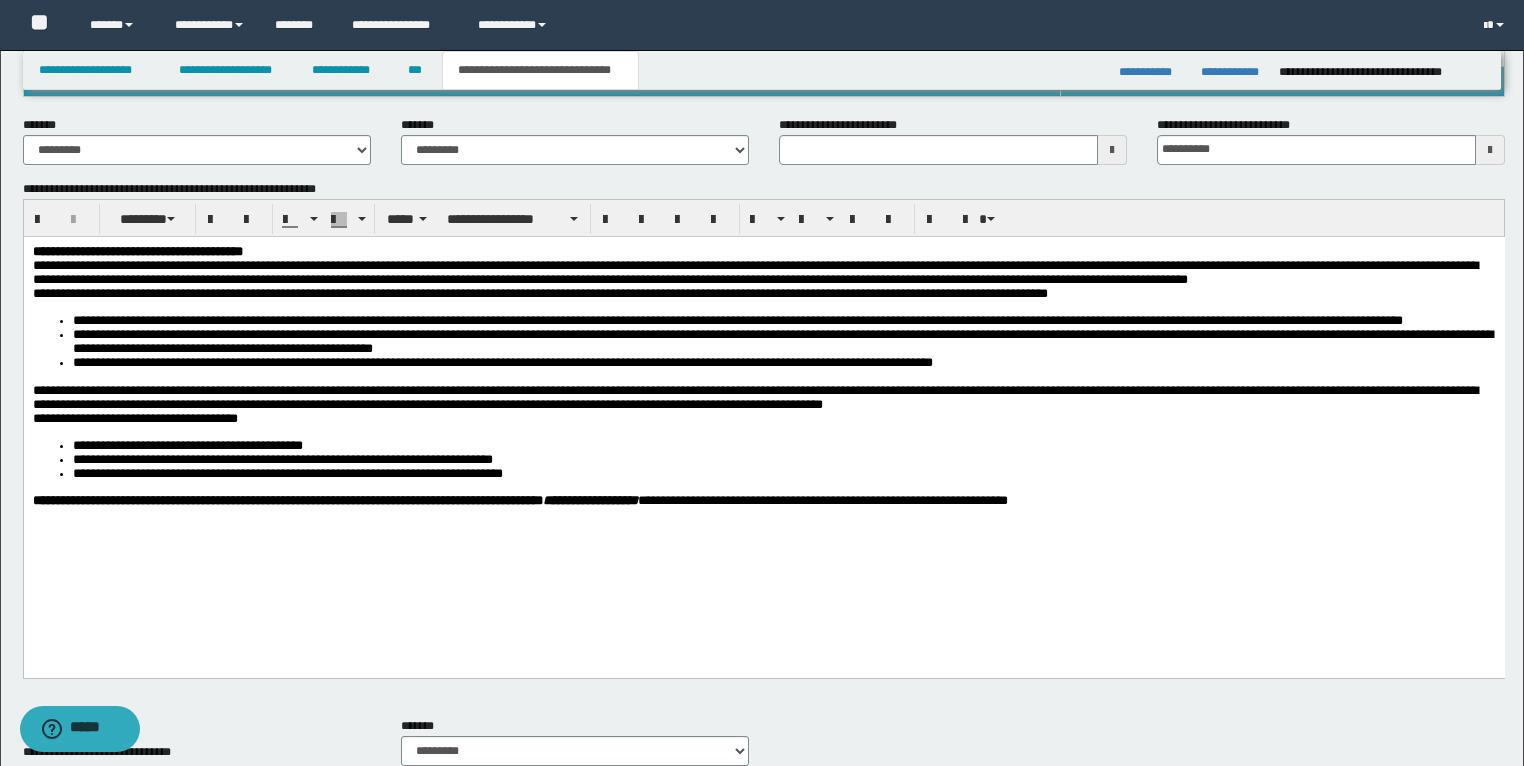 scroll, scrollTop: 729, scrollLeft: 0, axis: vertical 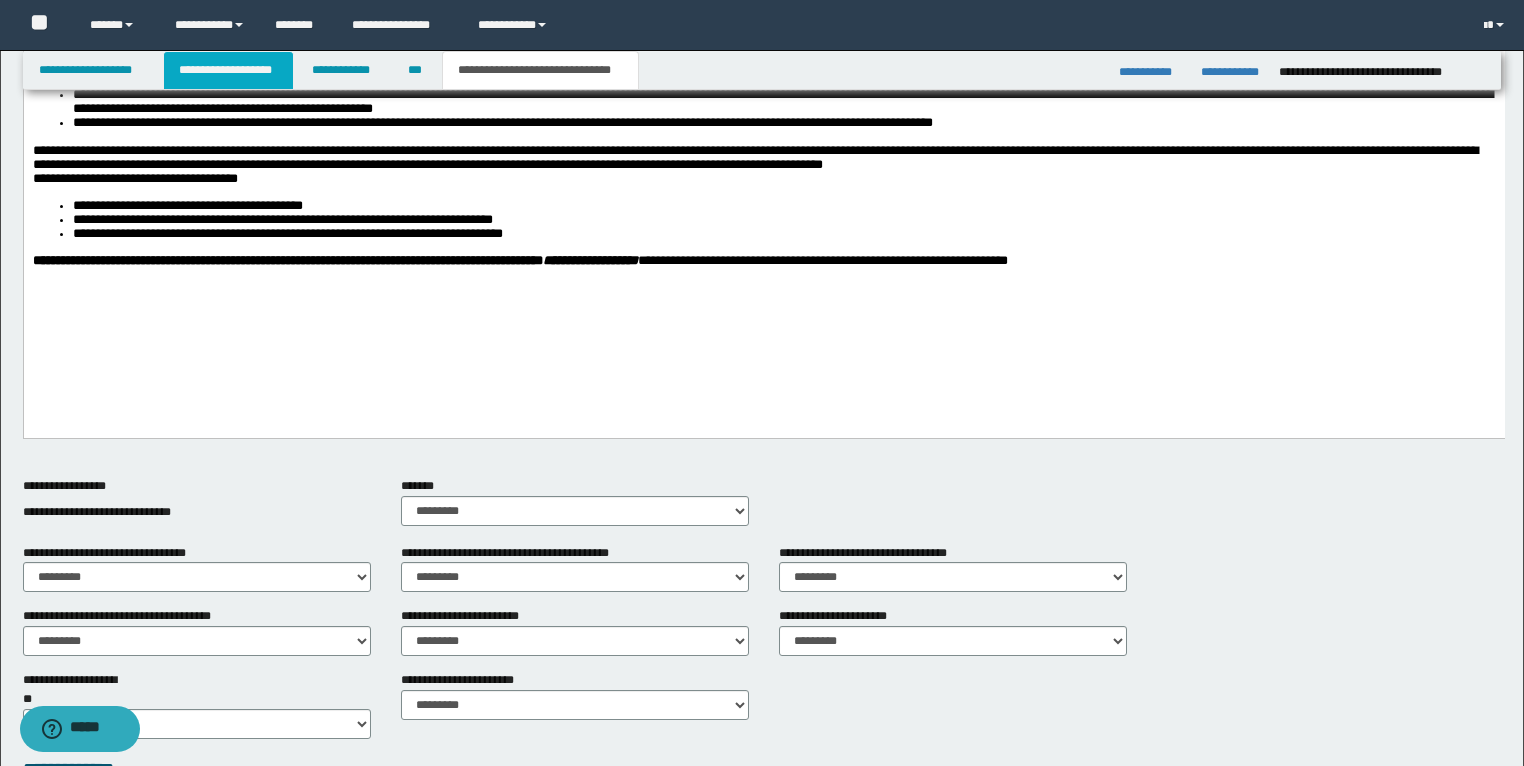 drag, startPoint x: 258, startPoint y: 80, endPoint x: 476, endPoint y: 535, distance: 504.5285 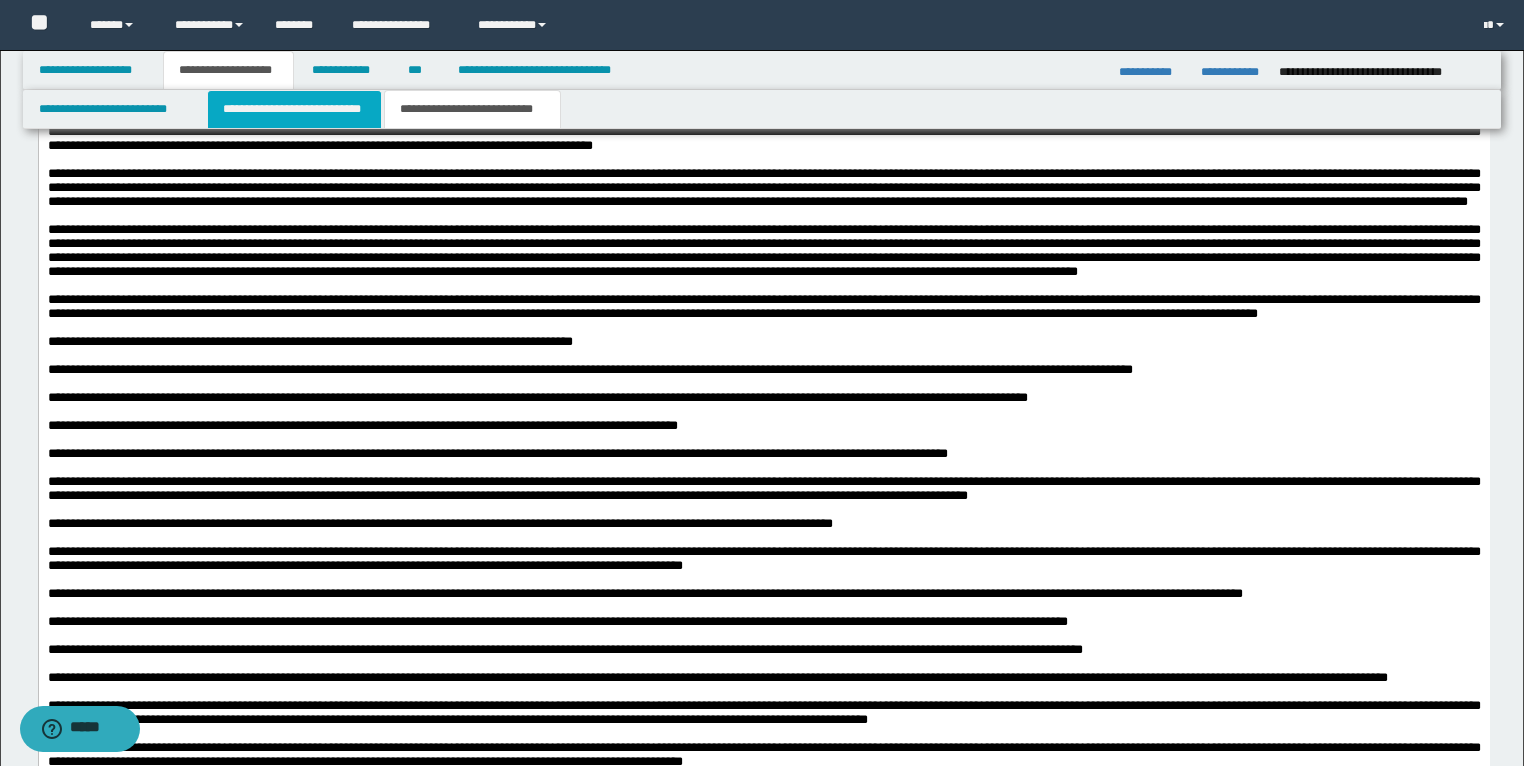 scroll, scrollTop: 5400, scrollLeft: 0, axis: vertical 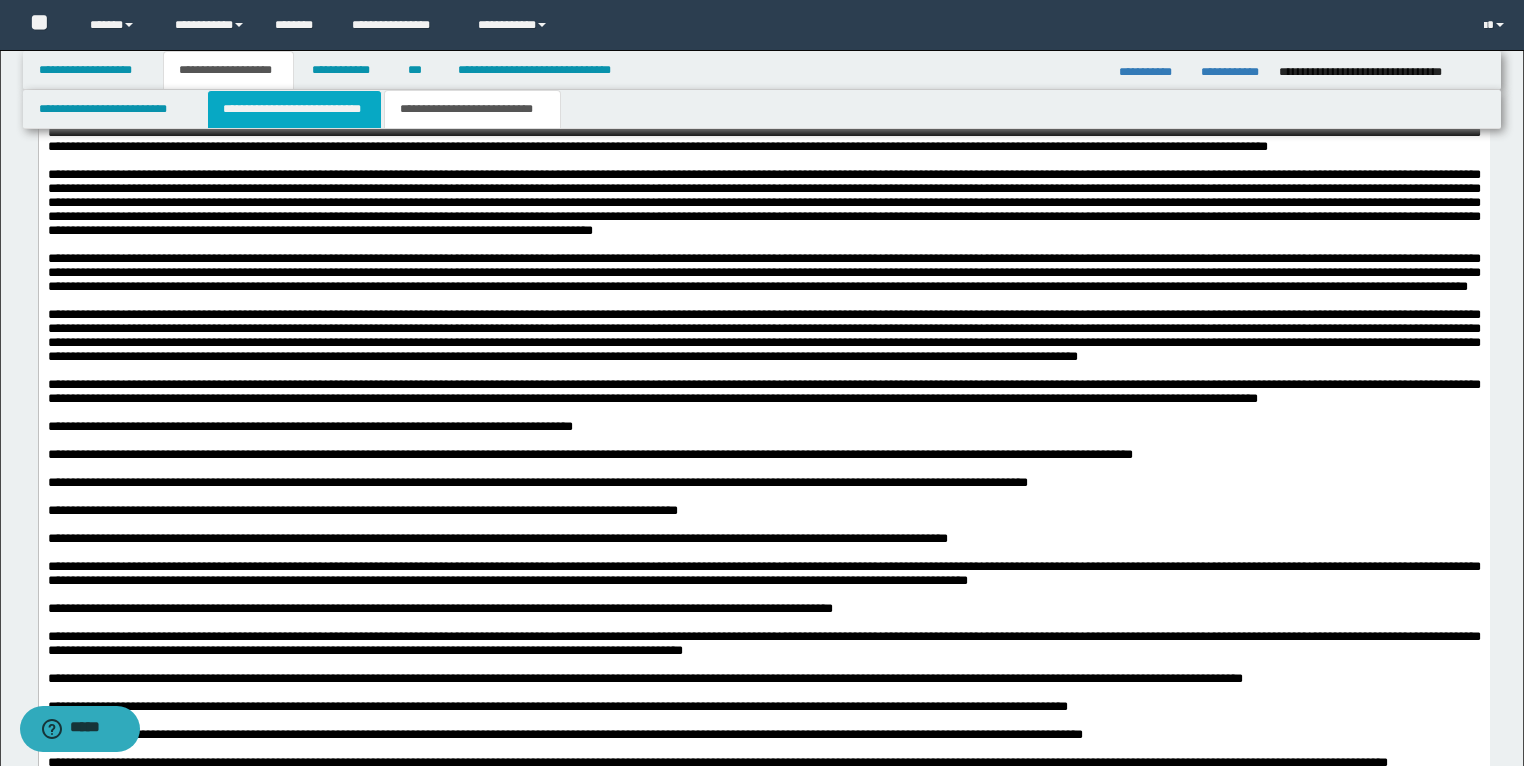 click on "**********" at bounding box center (294, 109) 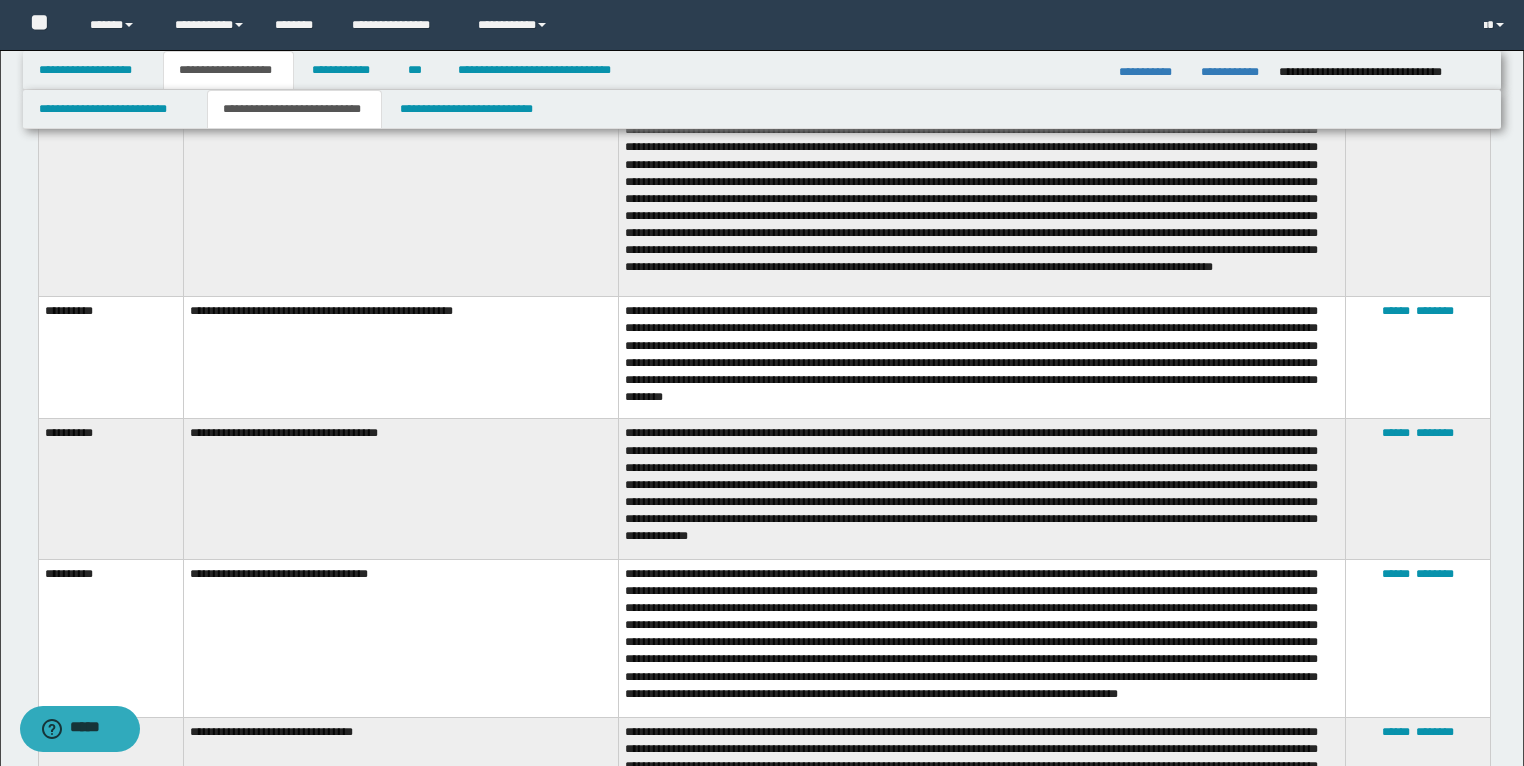 scroll, scrollTop: 5160, scrollLeft: 0, axis: vertical 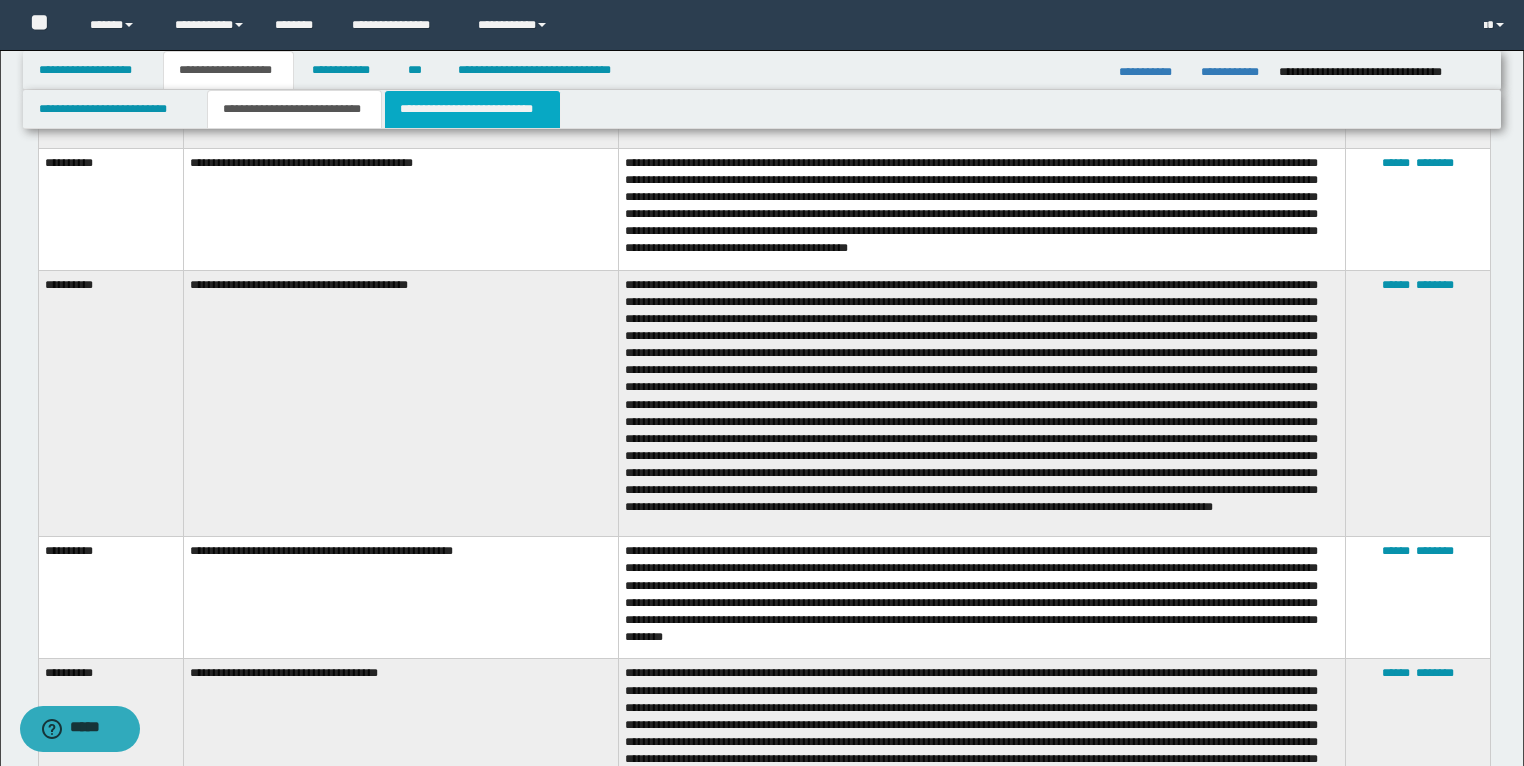 click on "**********" at bounding box center (472, 109) 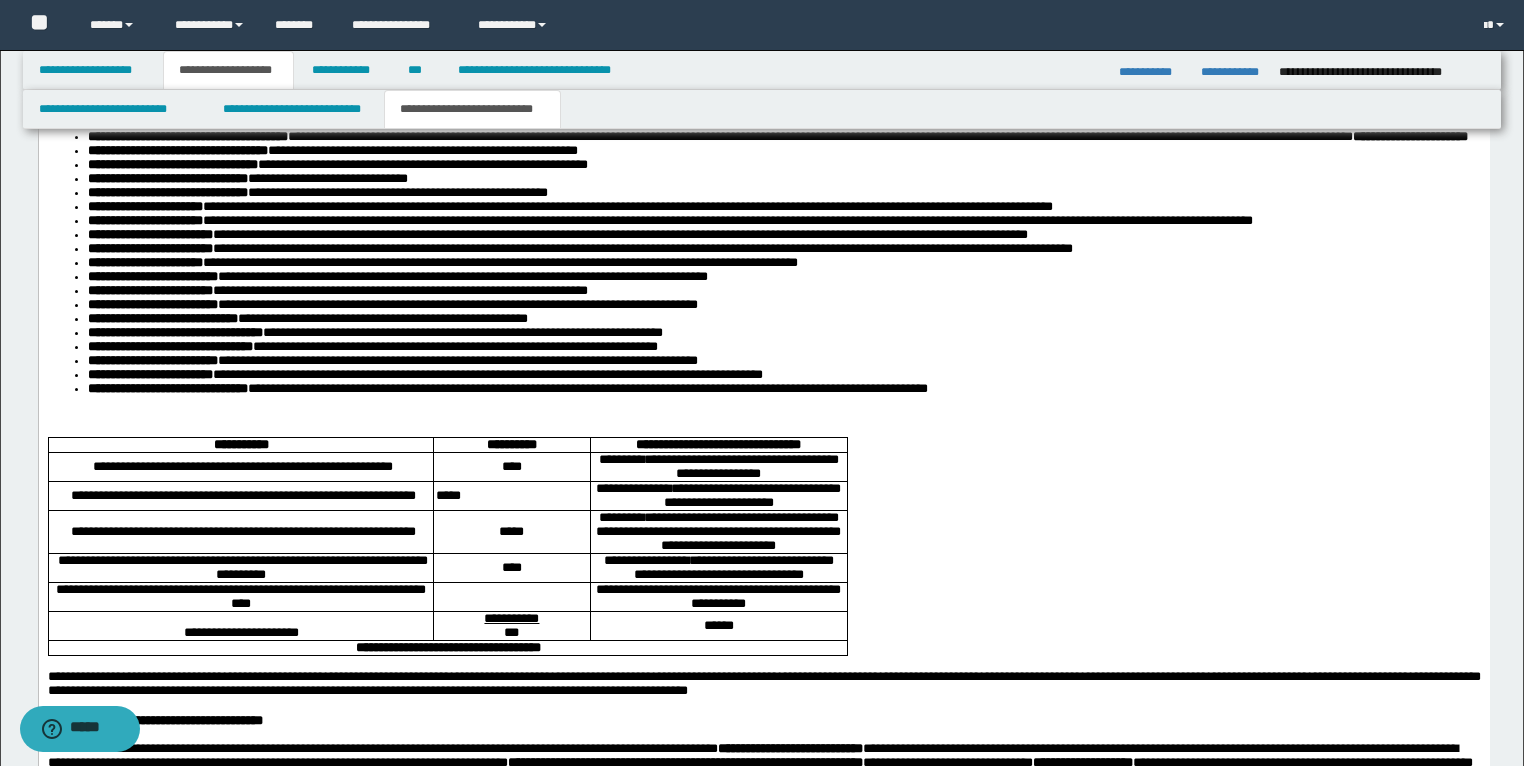 scroll, scrollTop: 3320, scrollLeft: 0, axis: vertical 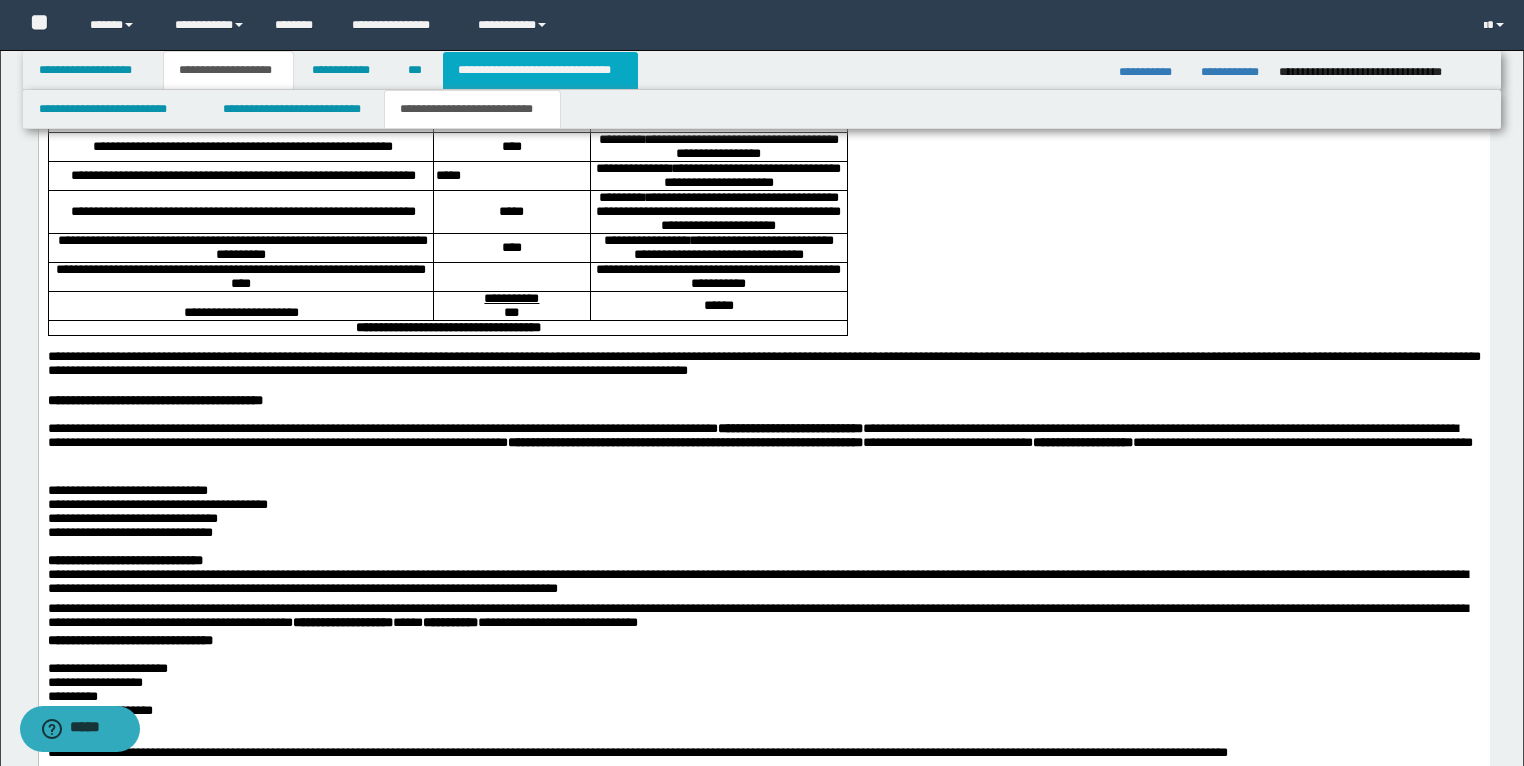 click on "**********" at bounding box center [540, 70] 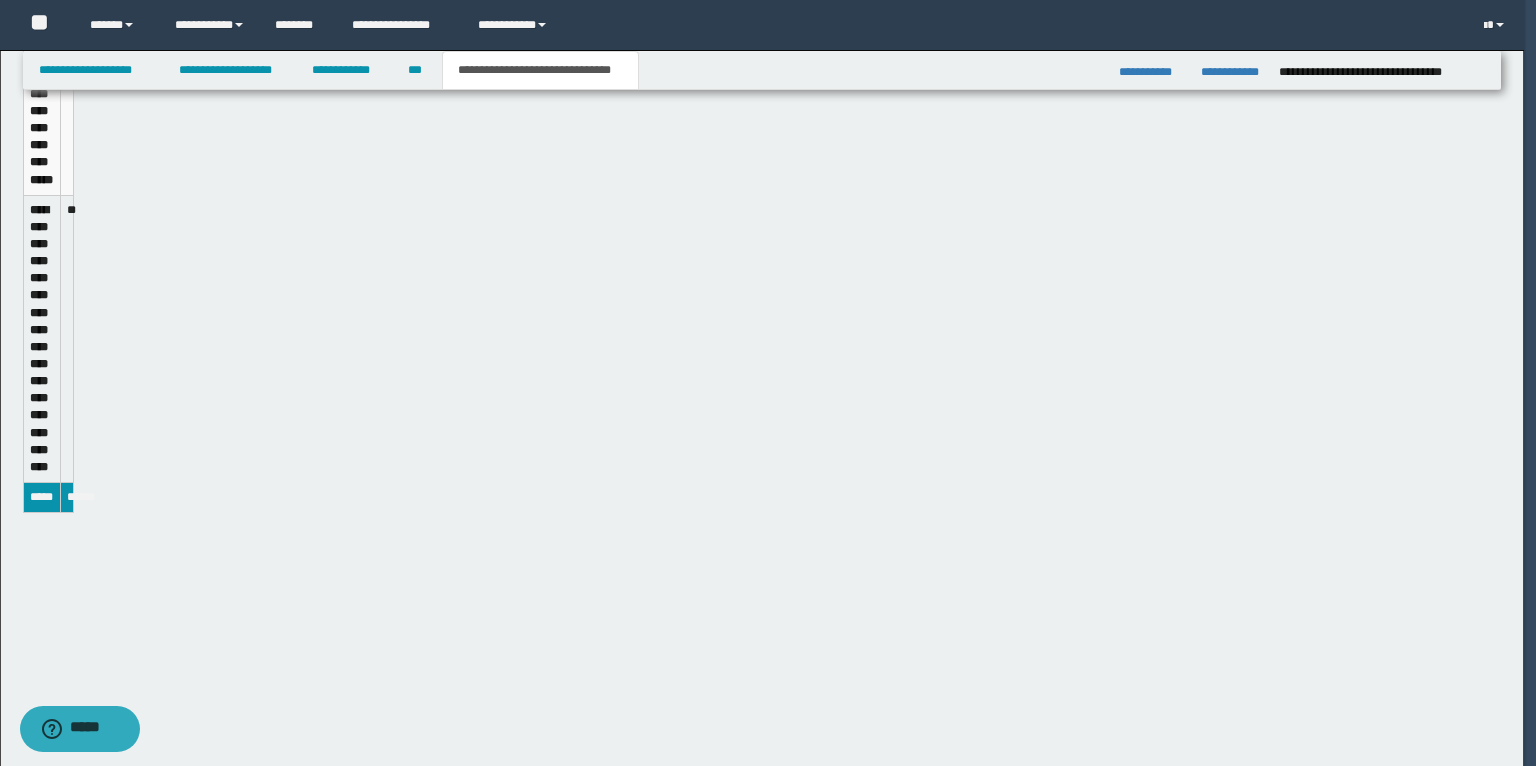 type 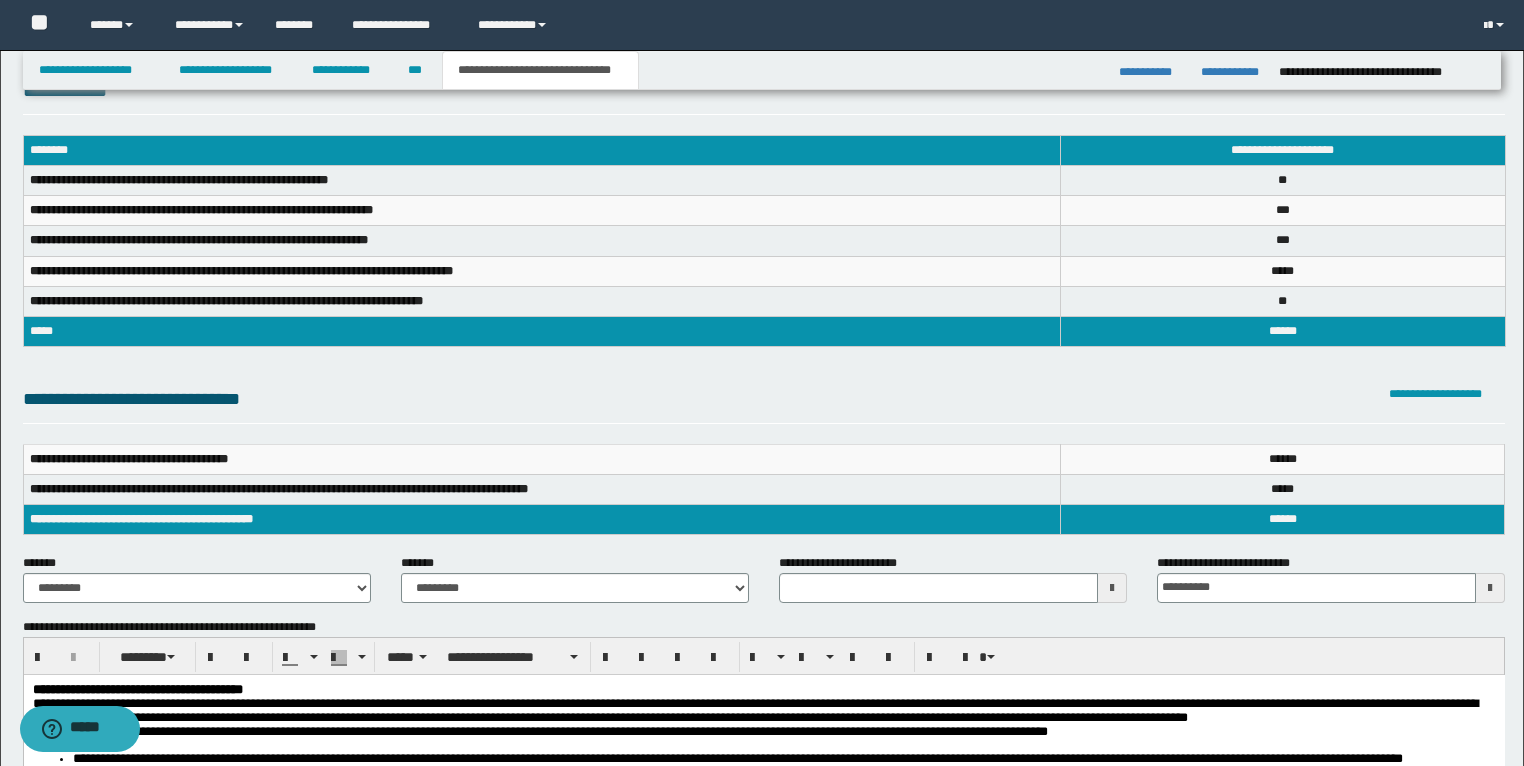 scroll, scrollTop: 0, scrollLeft: 0, axis: both 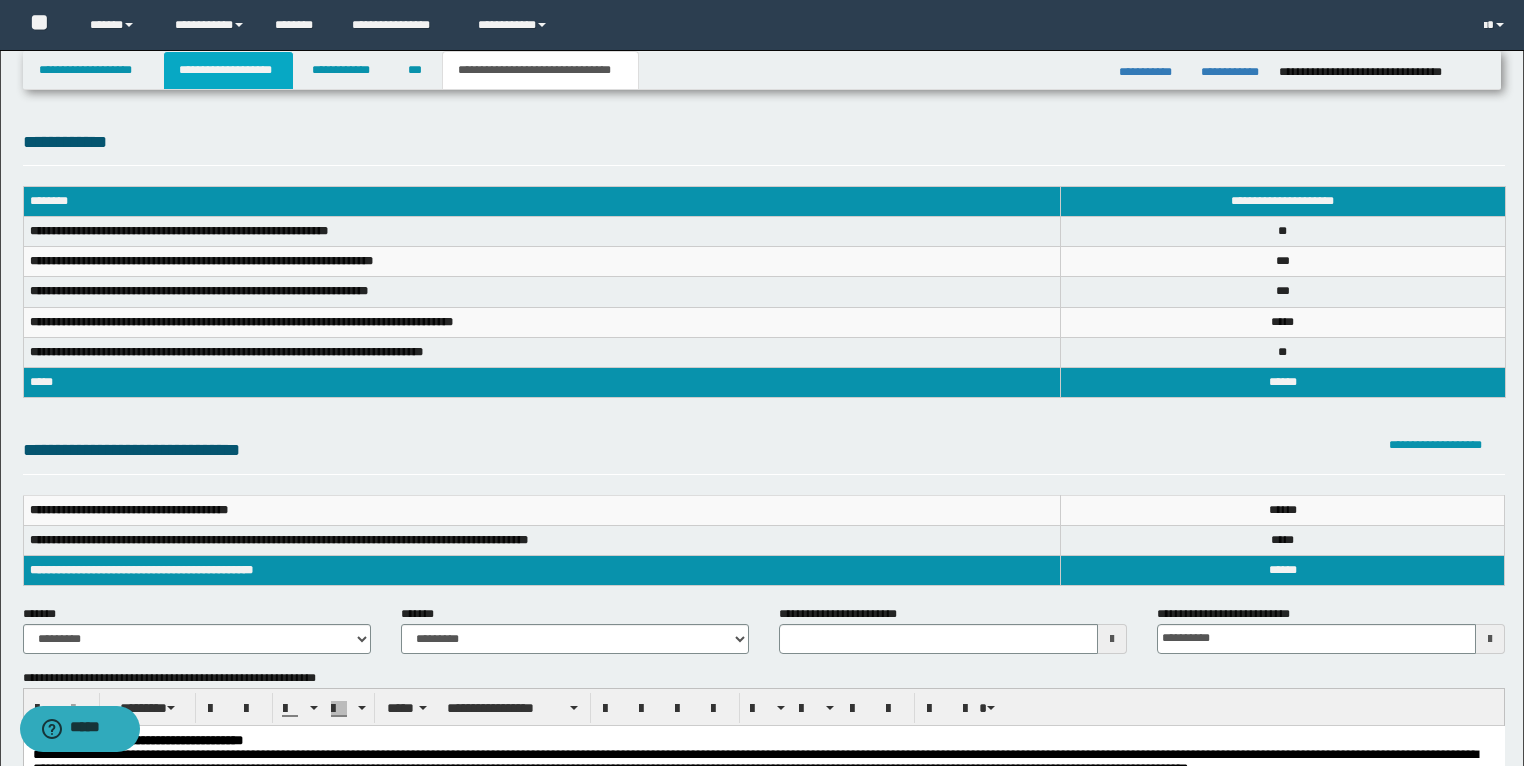 click on "**********" at bounding box center (228, 70) 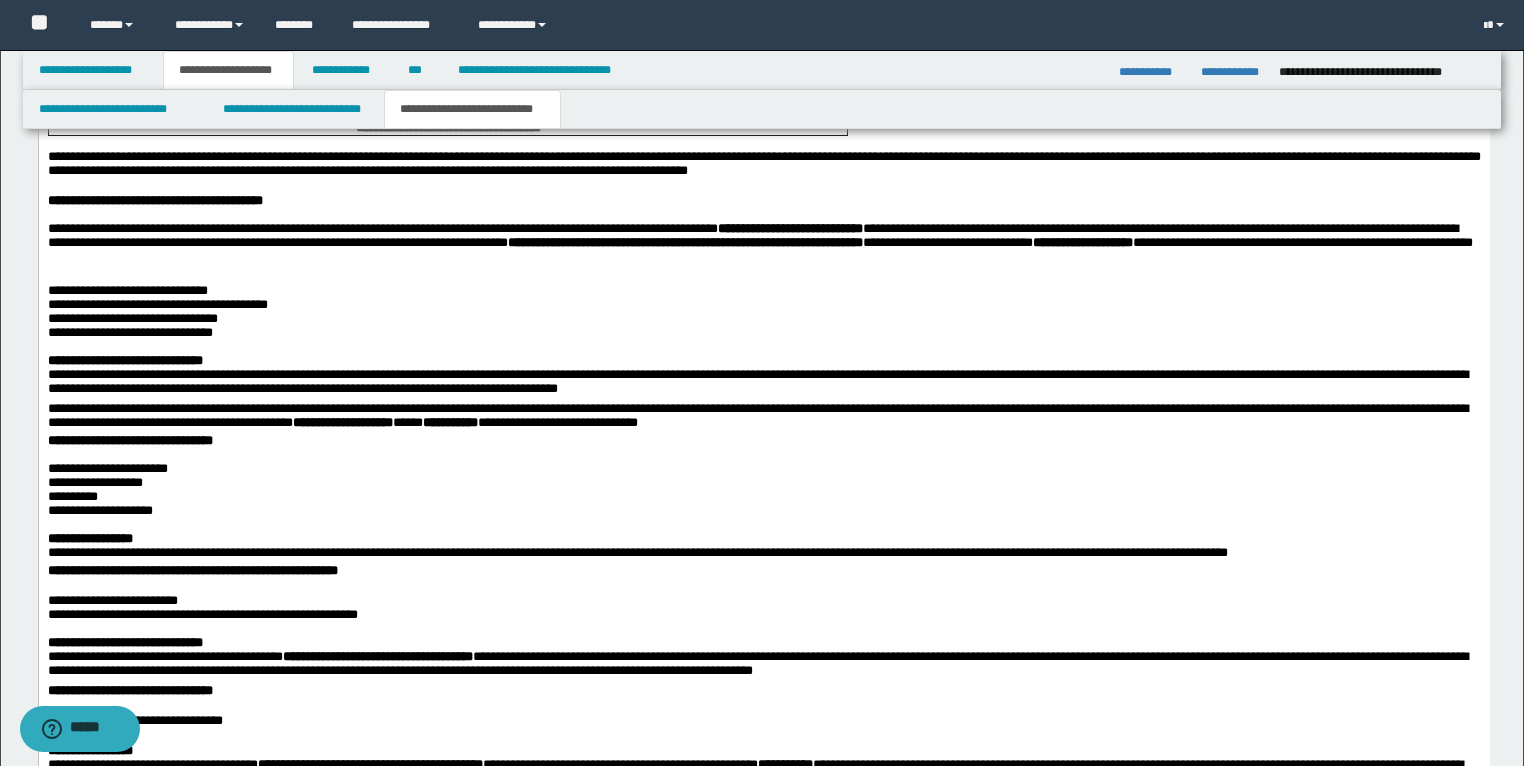 scroll, scrollTop: 3360, scrollLeft: 0, axis: vertical 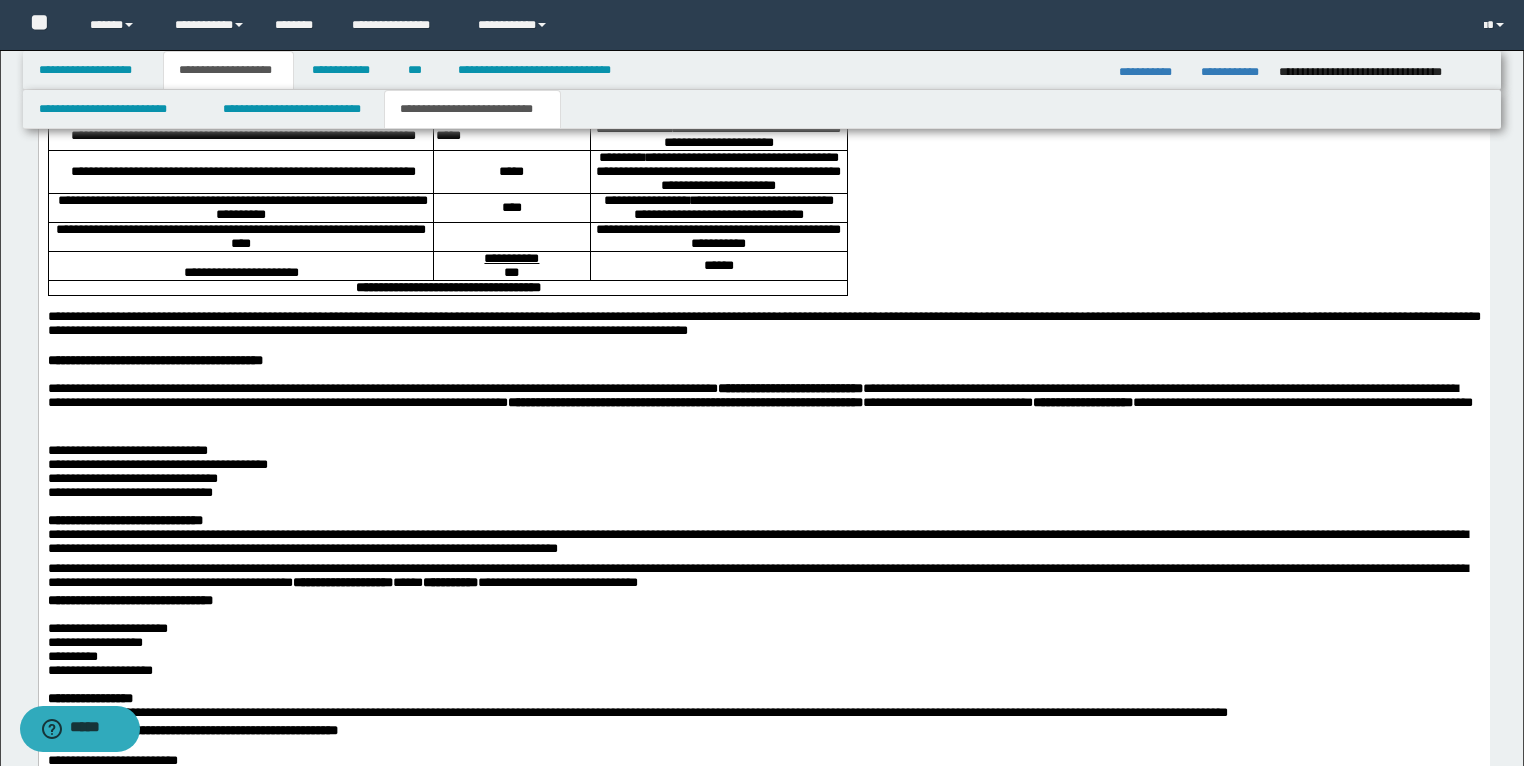 click on "*****" at bounding box center [447, 135] 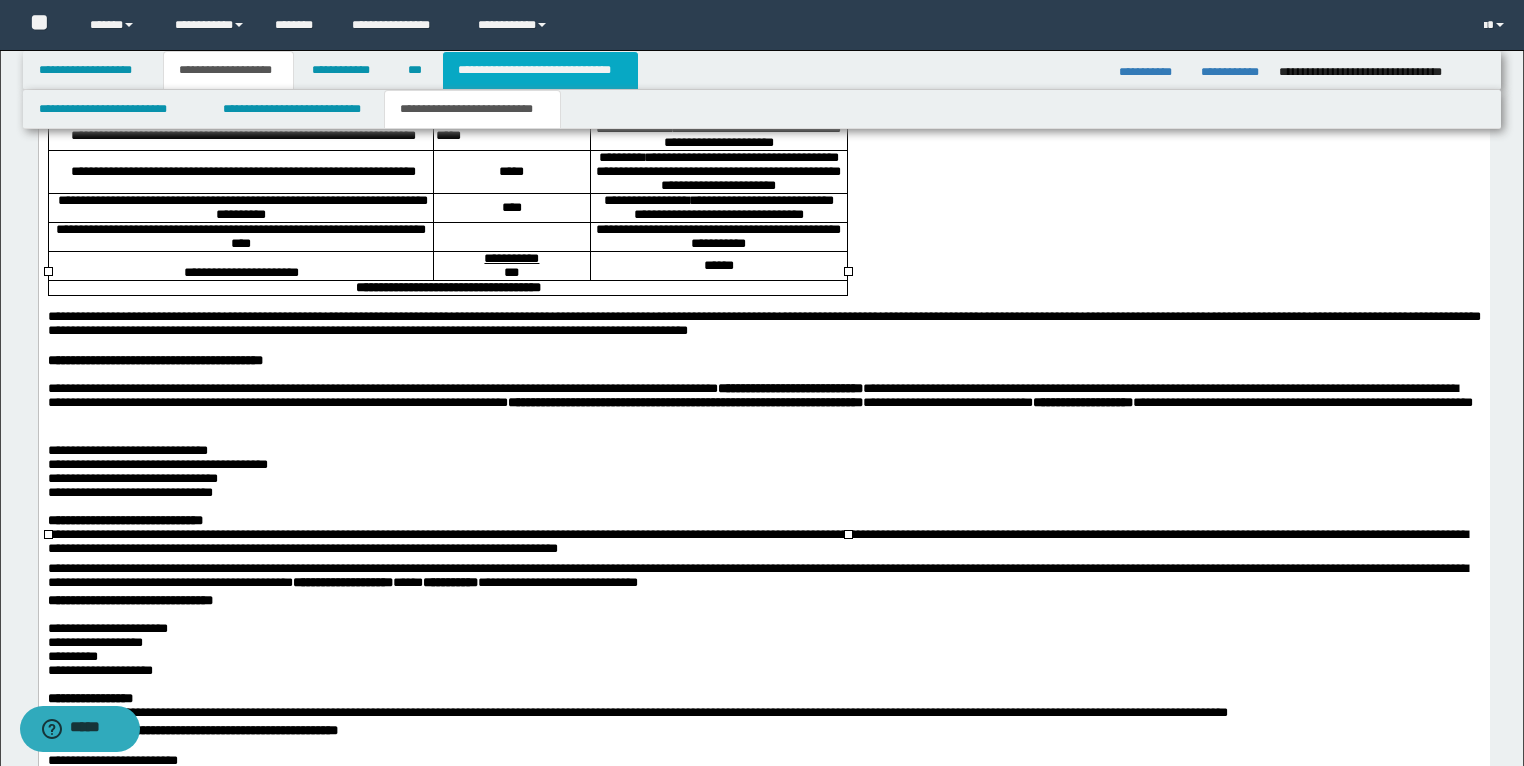 click on "**********" at bounding box center (540, 70) 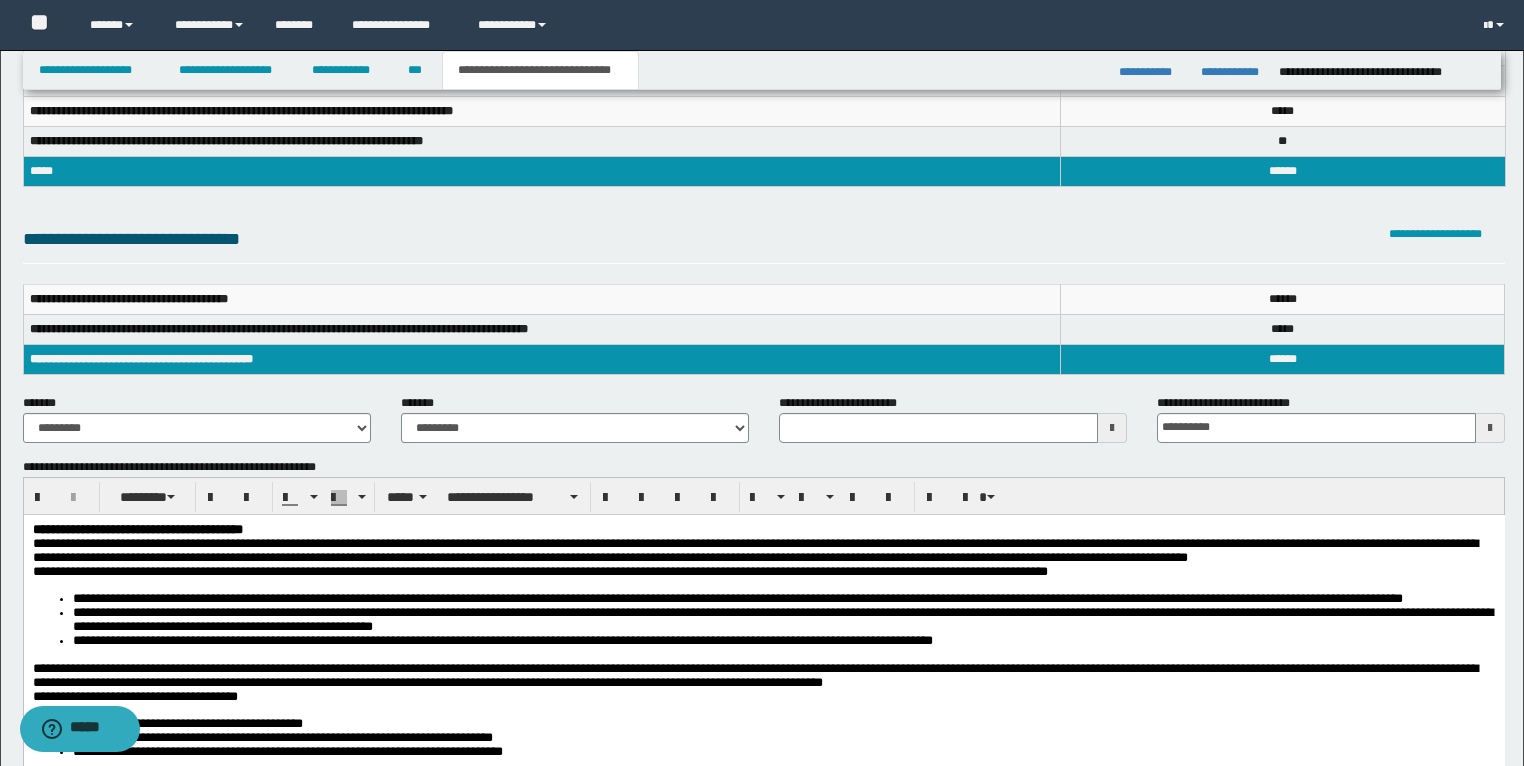 scroll, scrollTop: 0, scrollLeft: 0, axis: both 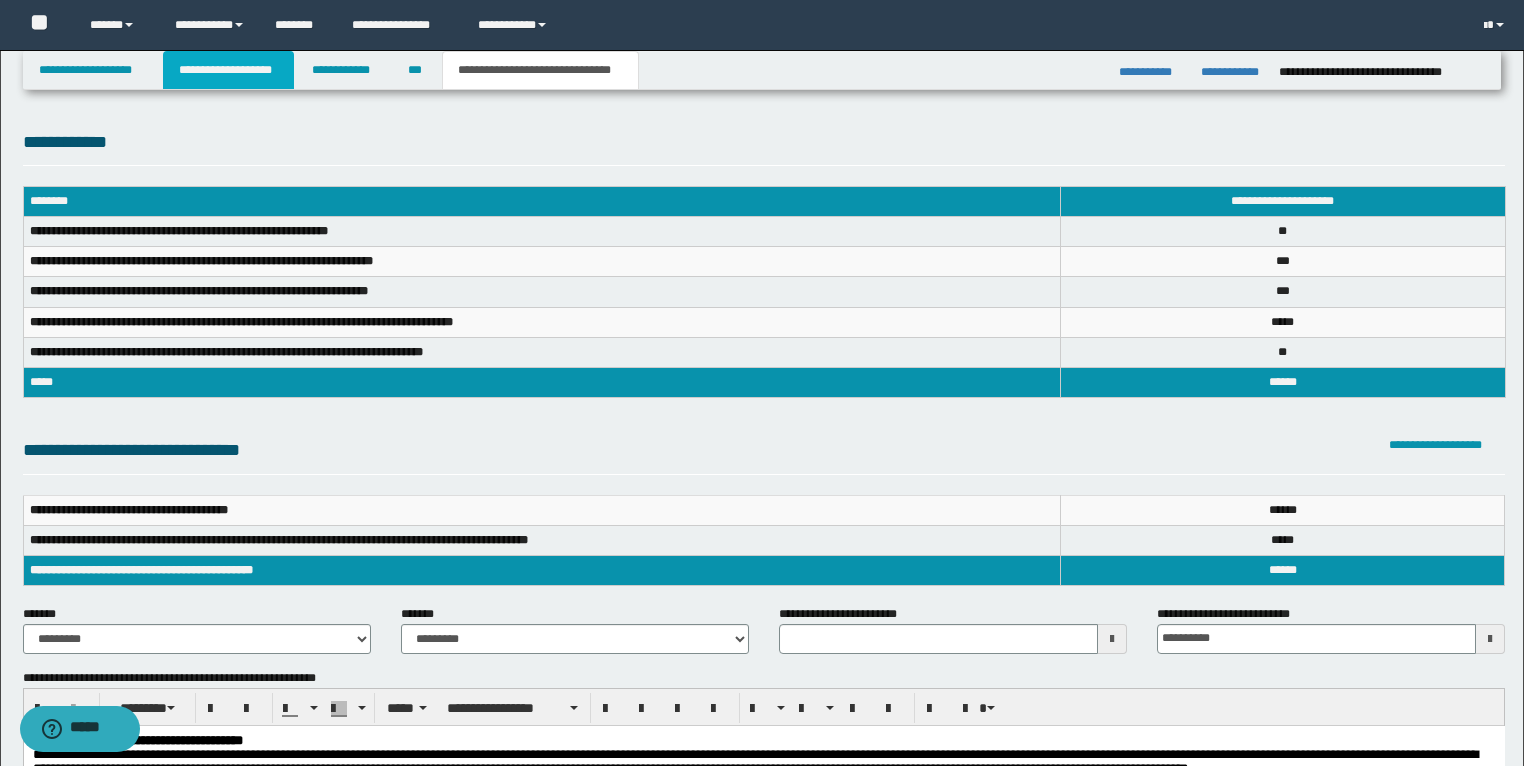 click on "**********" at bounding box center (228, 70) 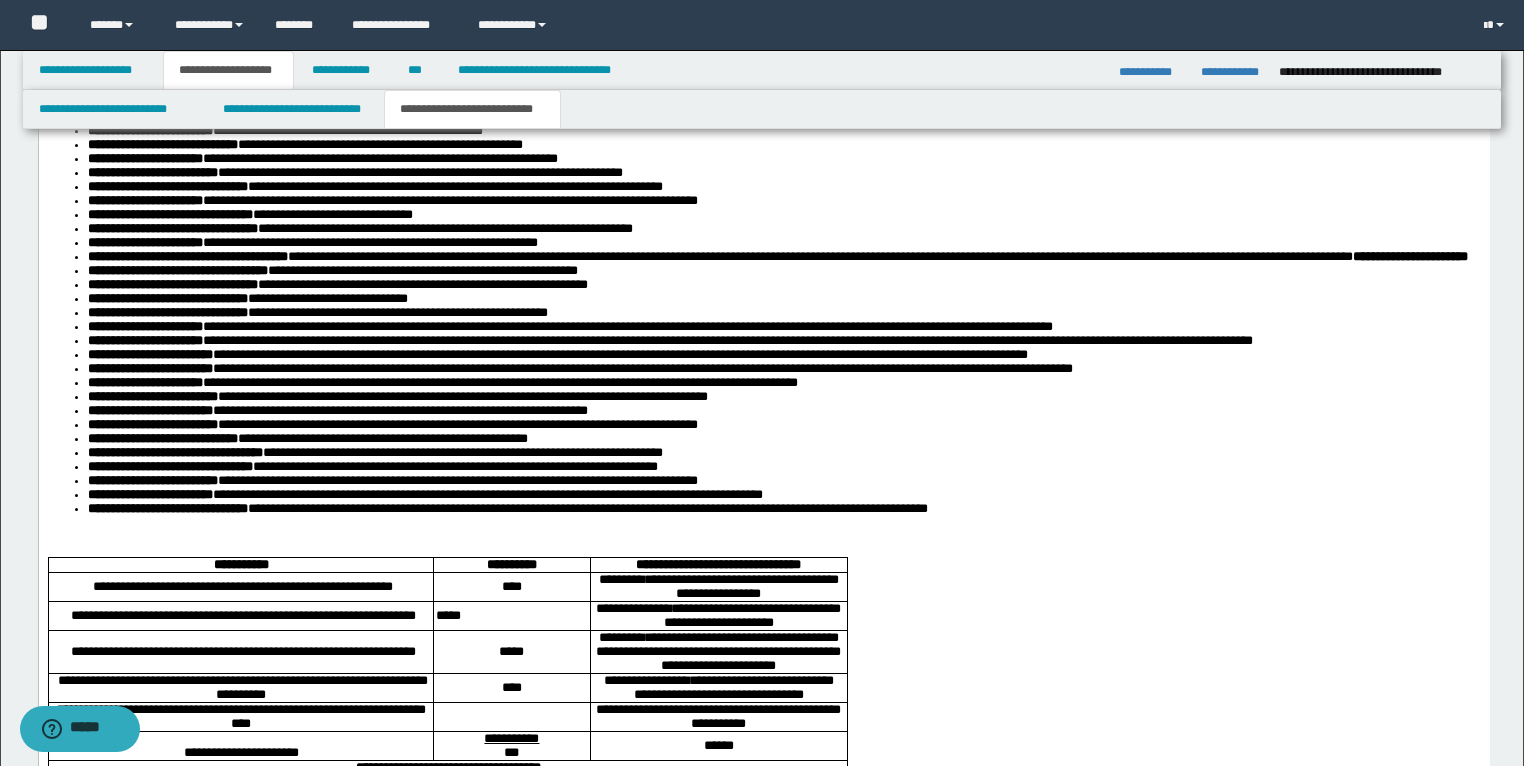 scroll, scrollTop: 3200, scrollLeft: 0, axis: vertical 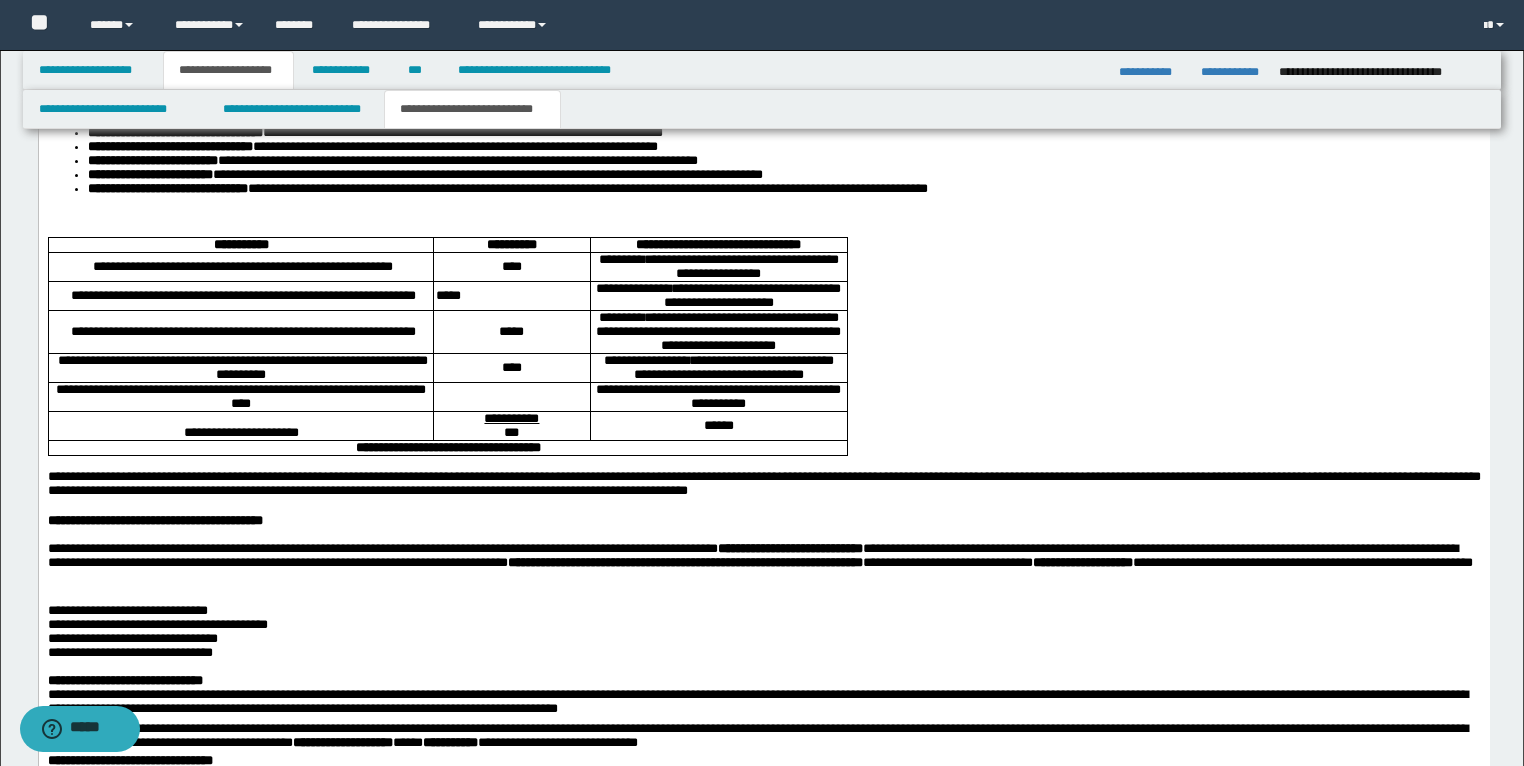 click on "*****" at bounding box center (447, 295) 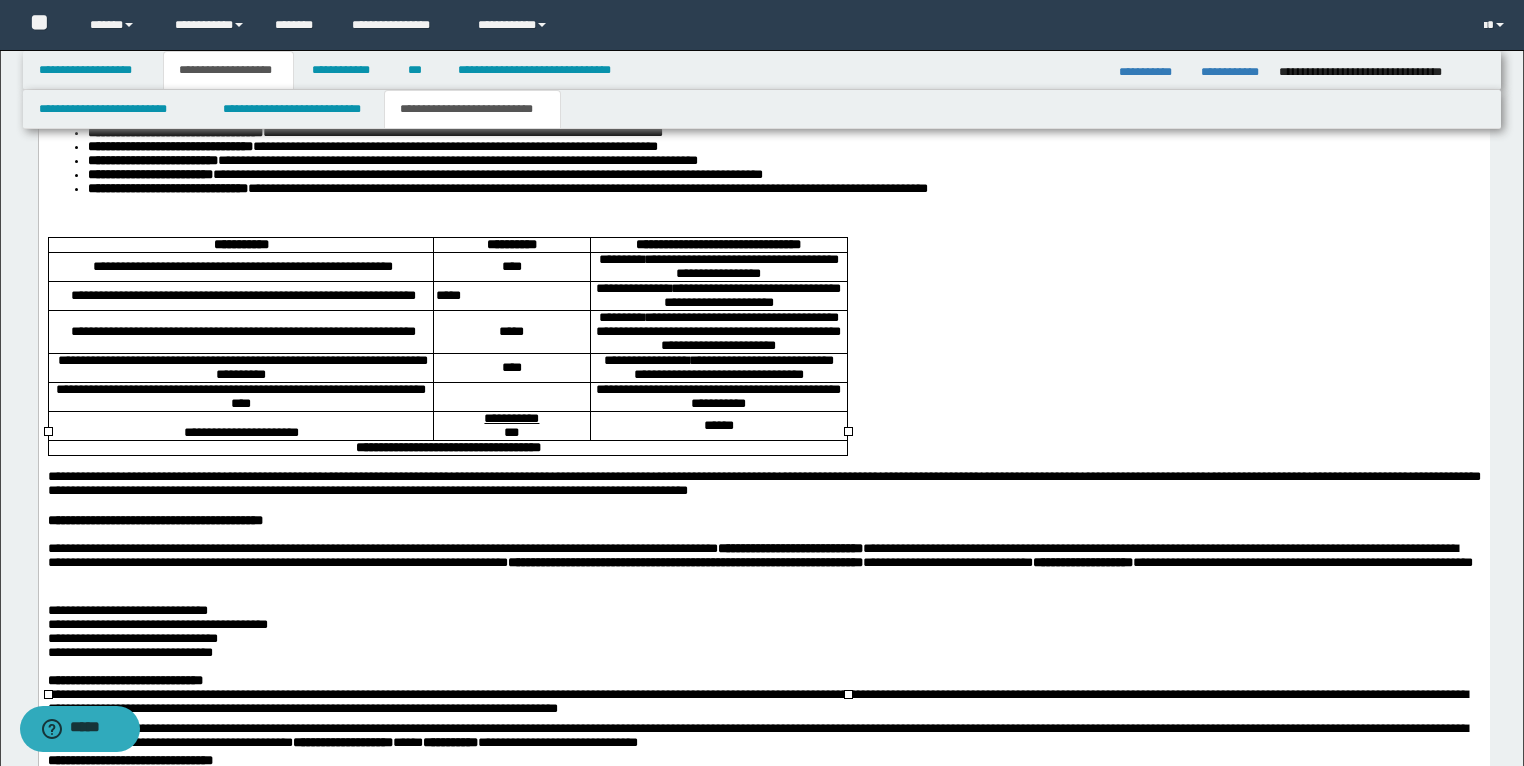 click on "*****" at bounding box center [511, 332] 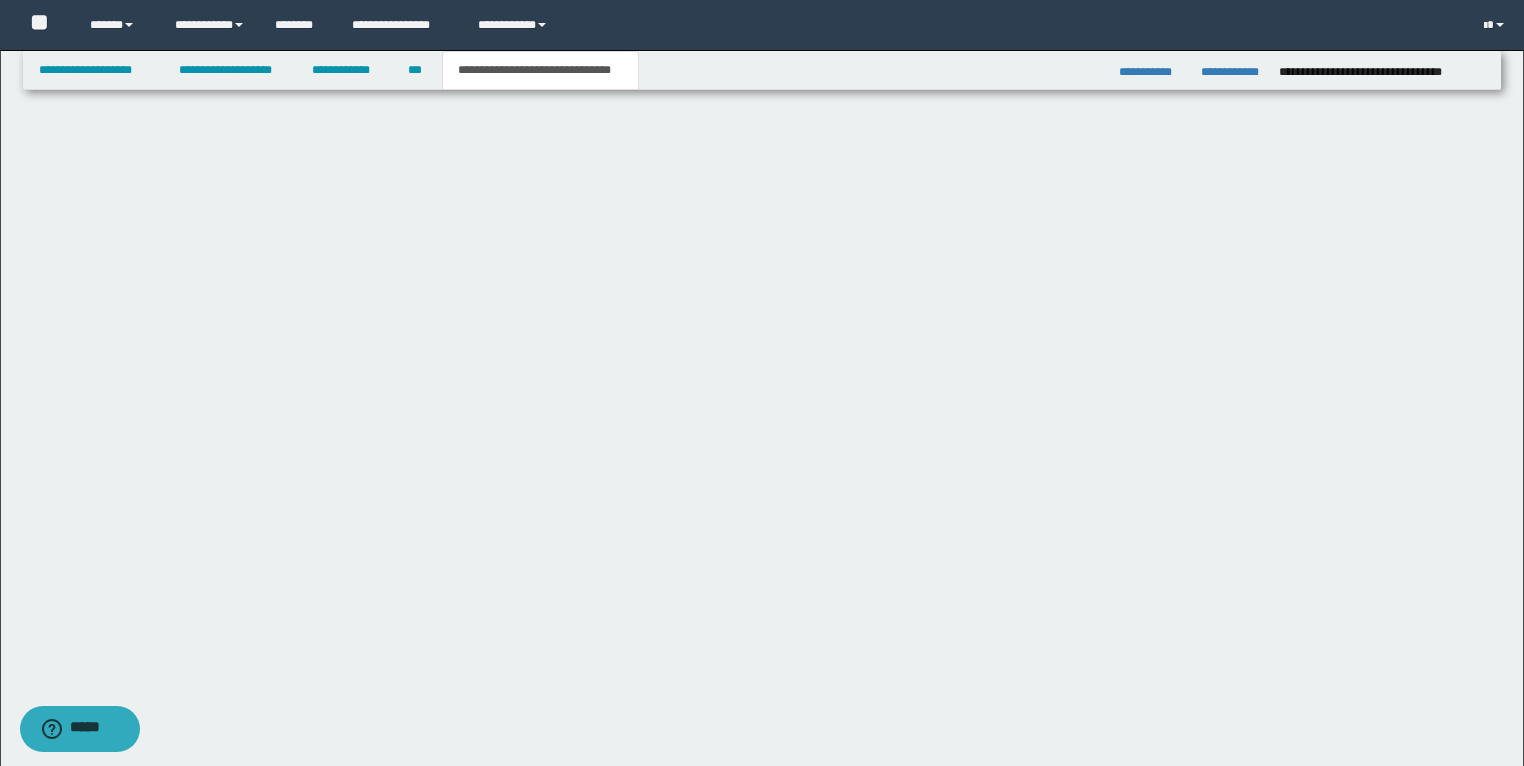 type 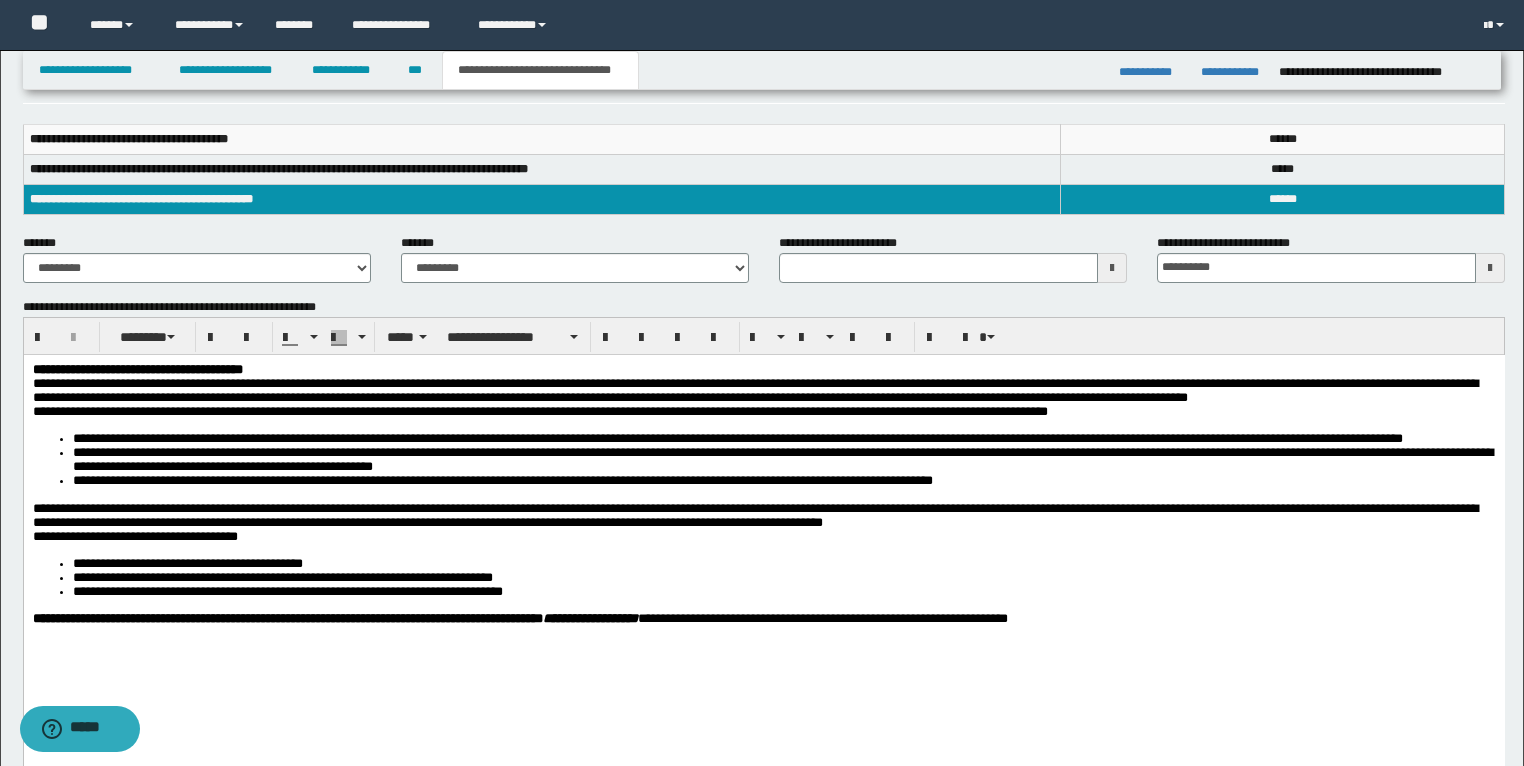 scroll, scrollTop: 0, scrollLeft: 0, axis: both 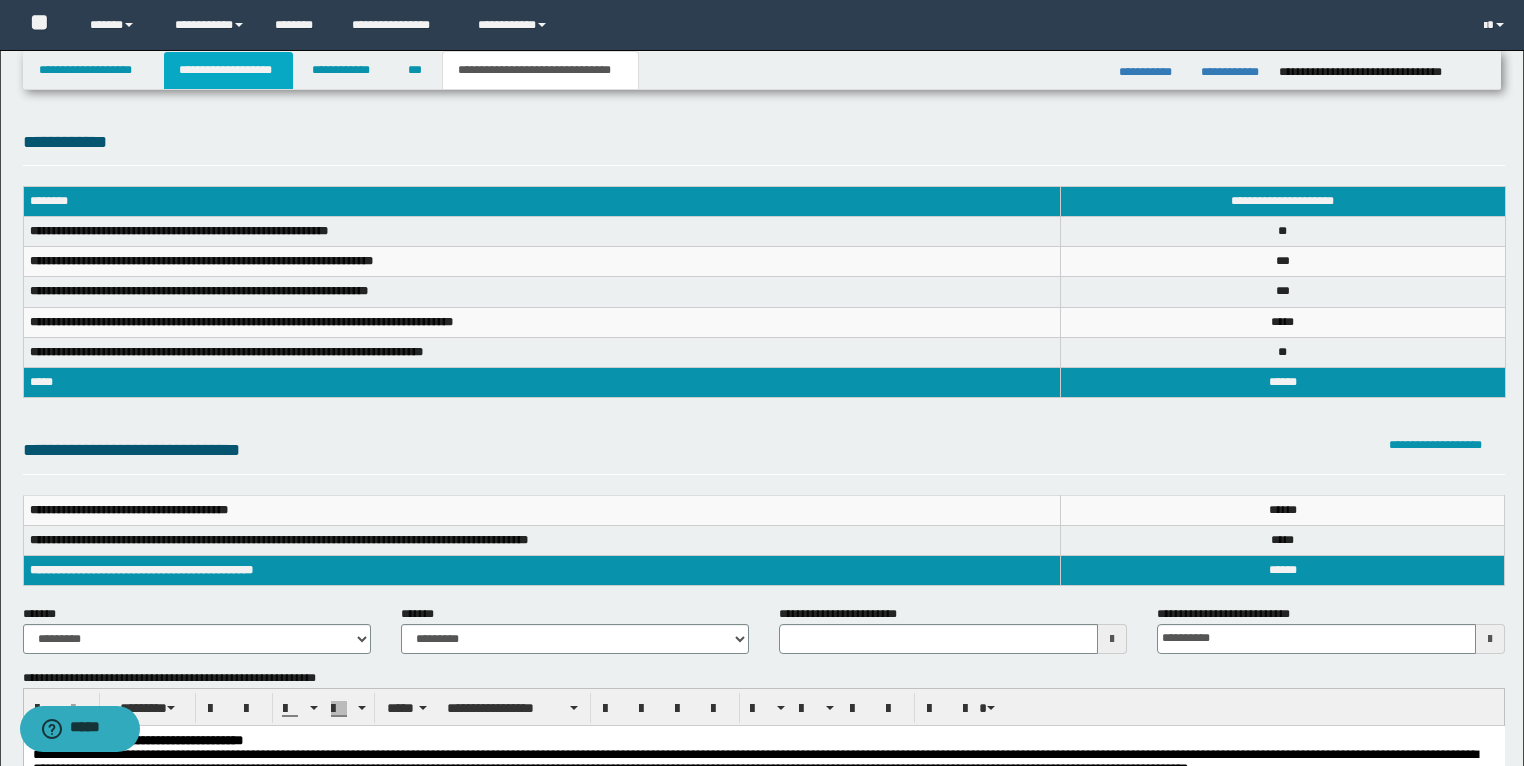 click on "**********" at bounding box center (228, 70) 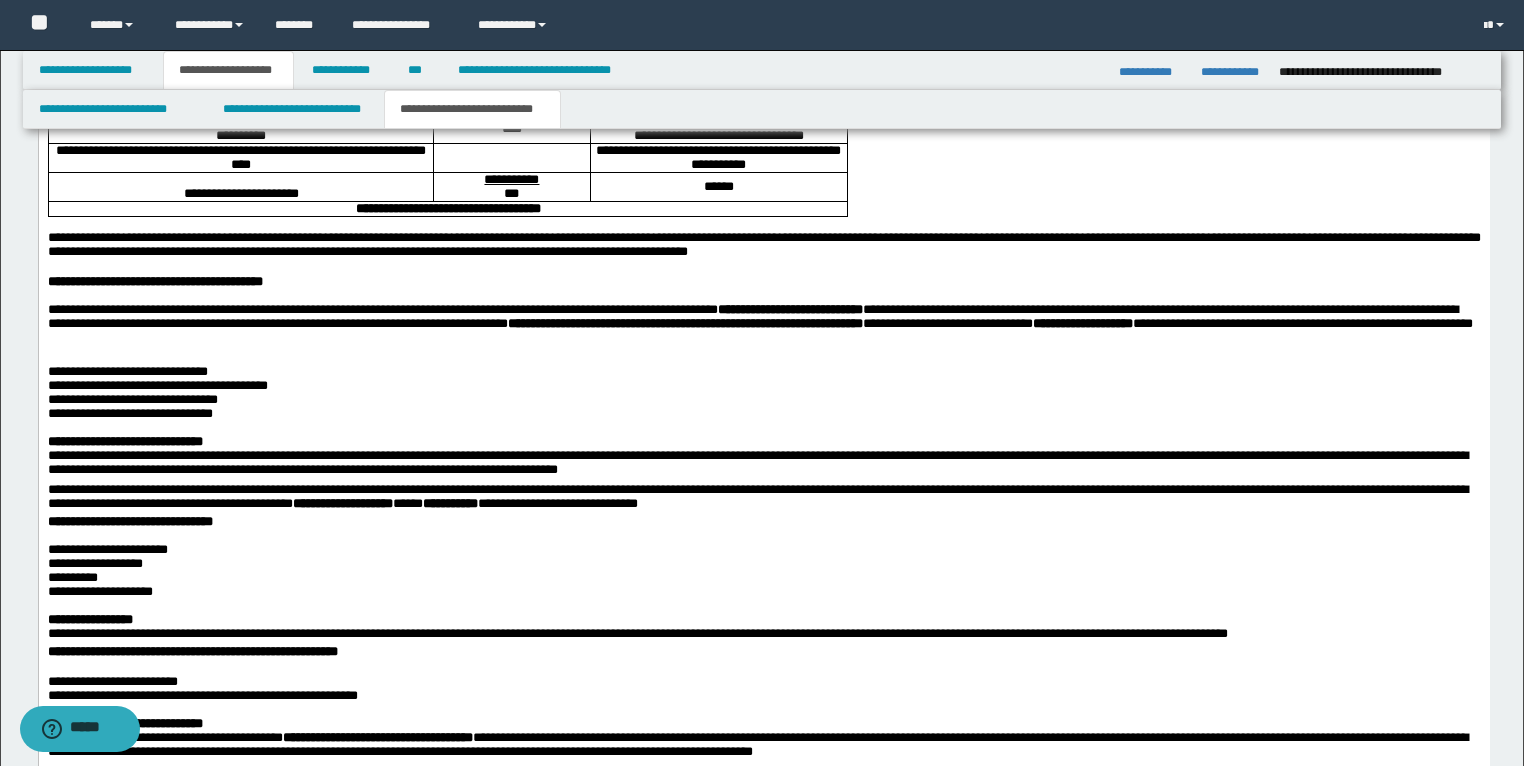 scroll, scrollTop: 3440, scrollLeft: 0, axis: vertical 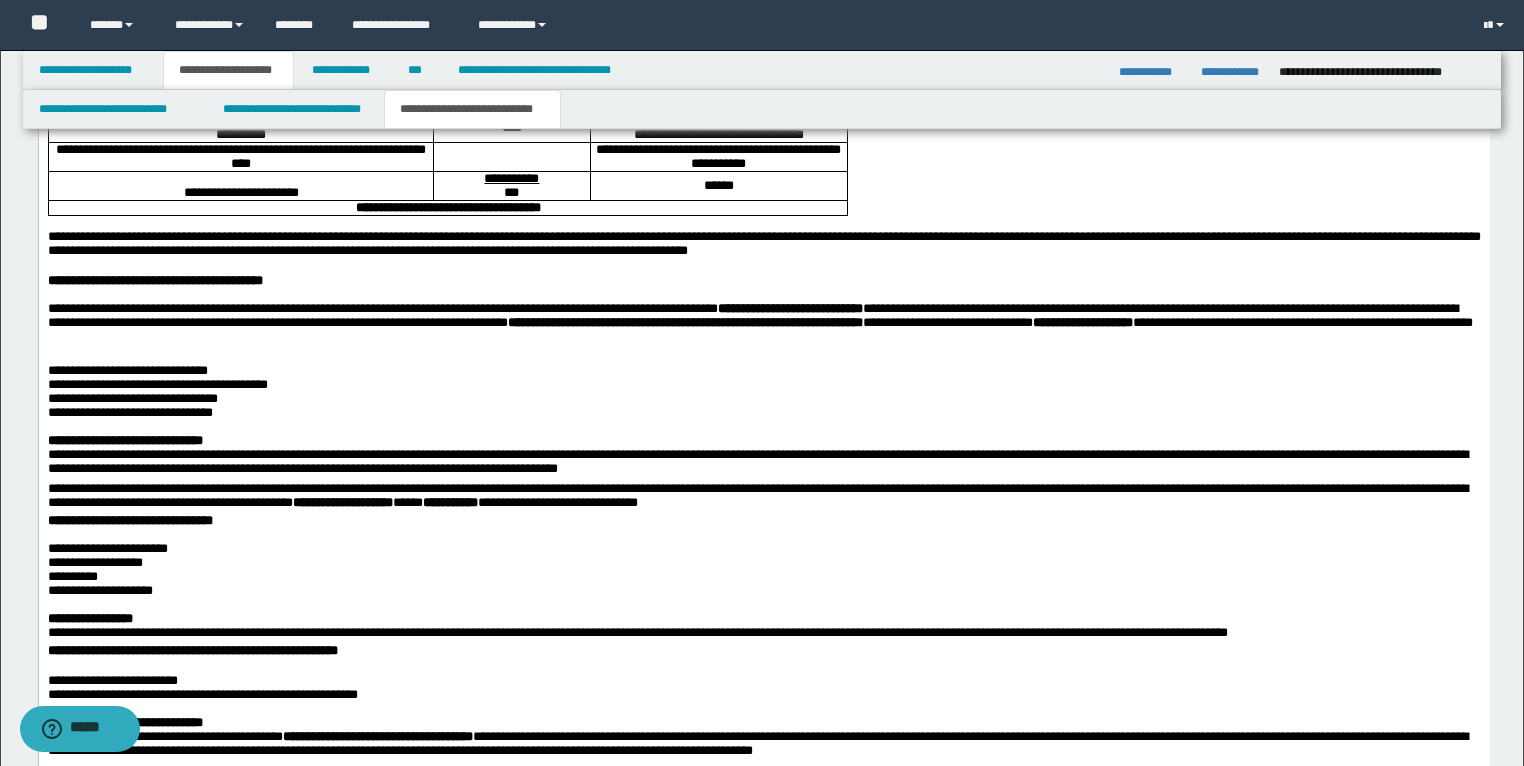 click on "****" at bounding box center (511, 127) 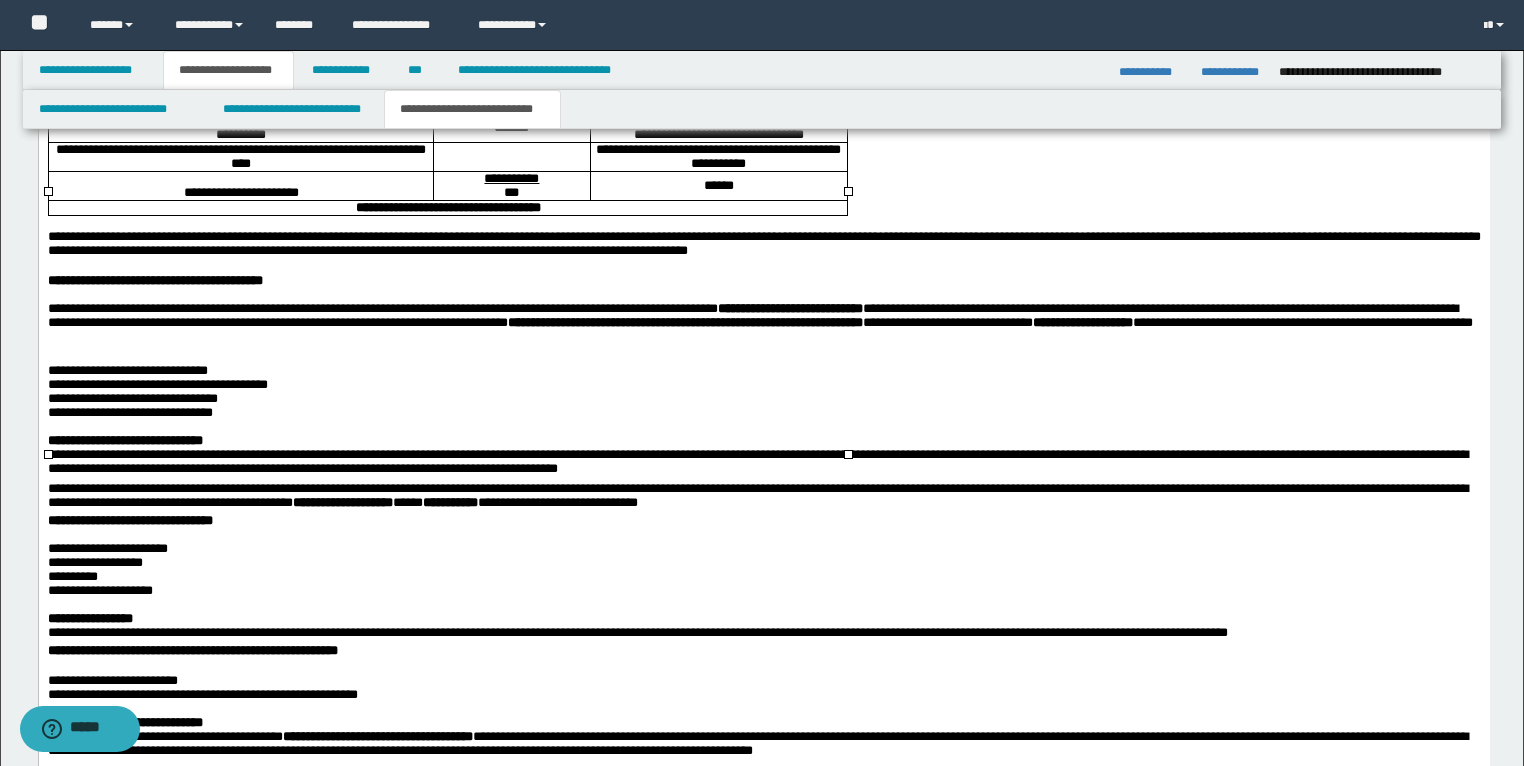 click on "*******" at bounding box center (510, 127) 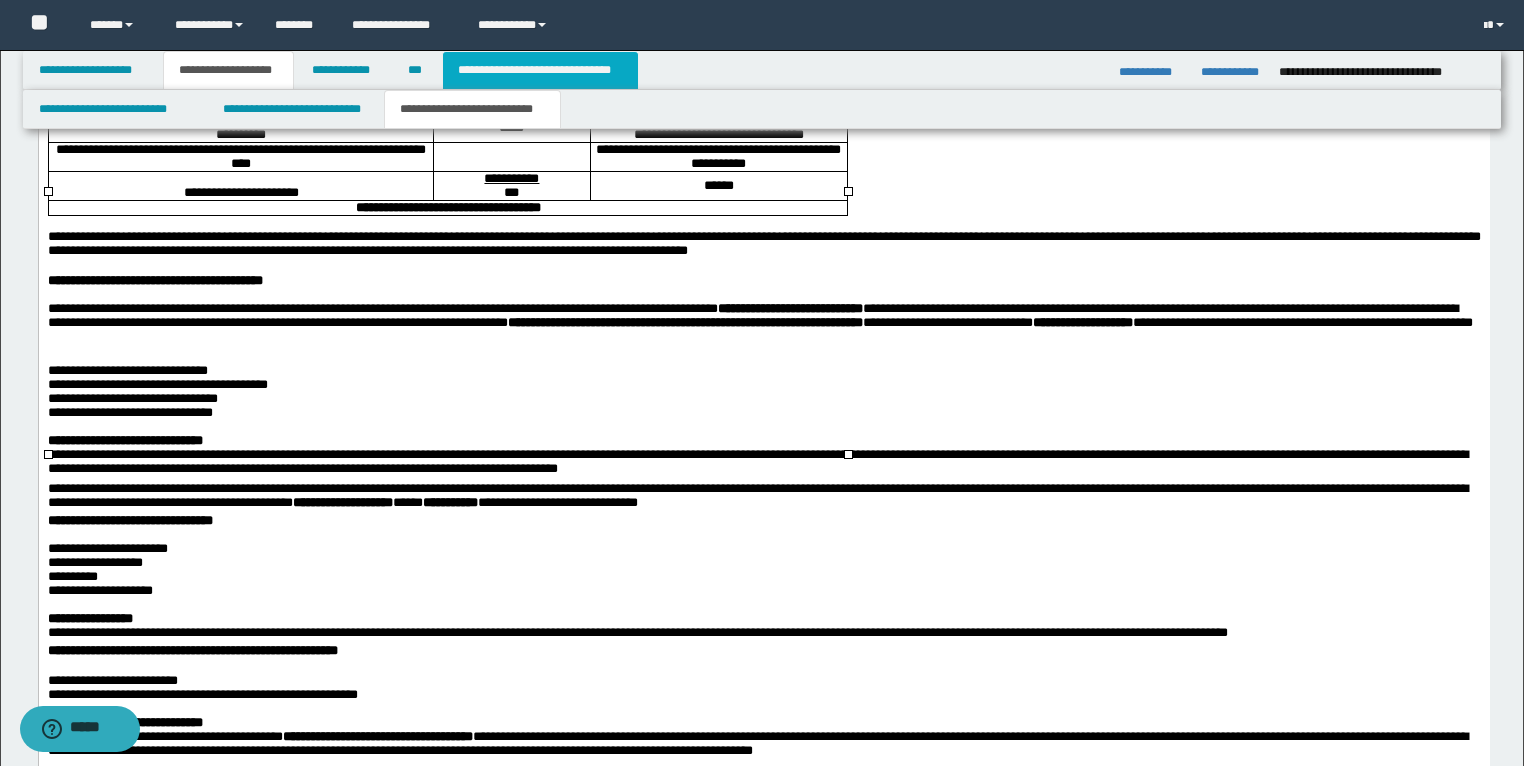 click on "**********" at bounding box center [540, 70] 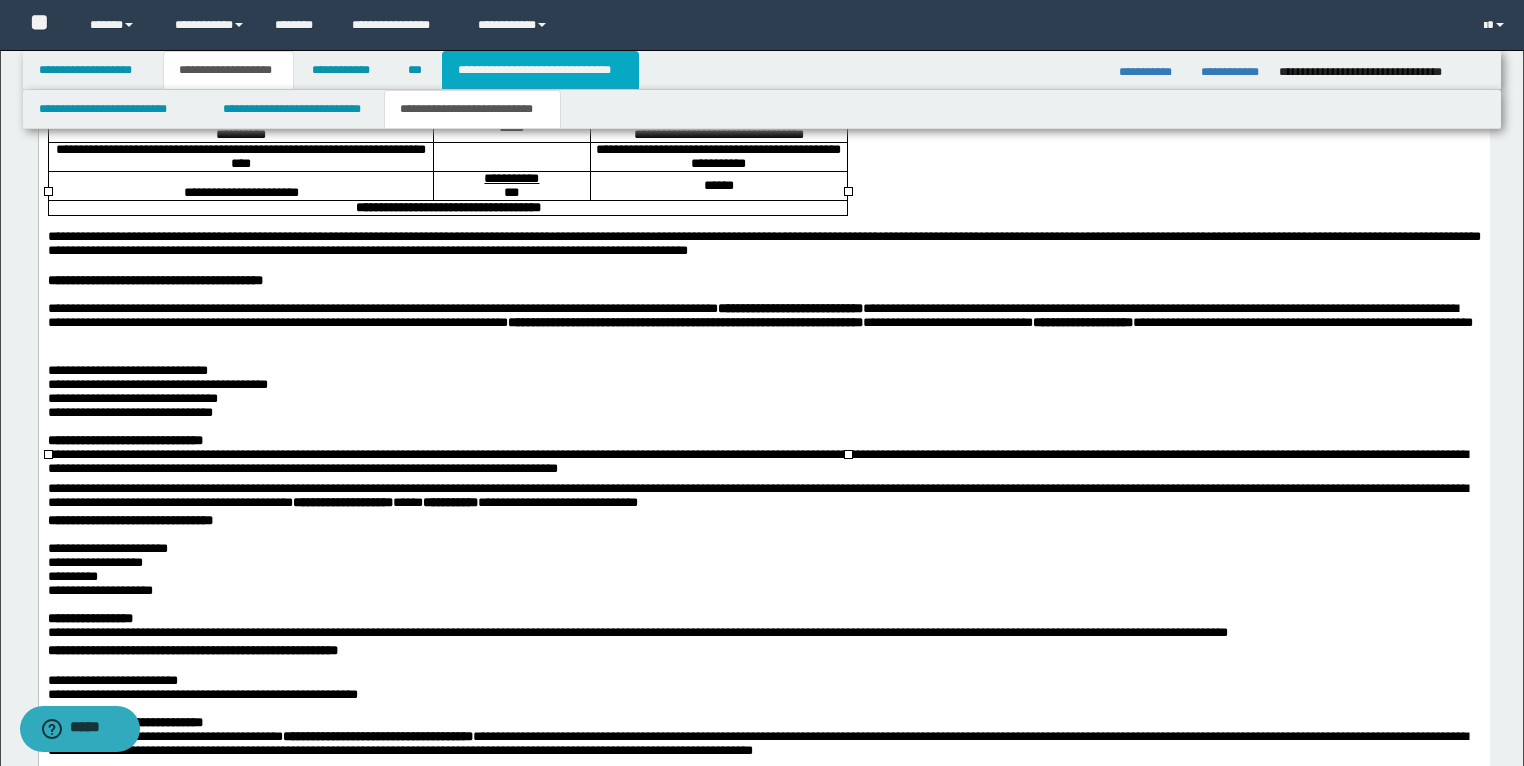 type 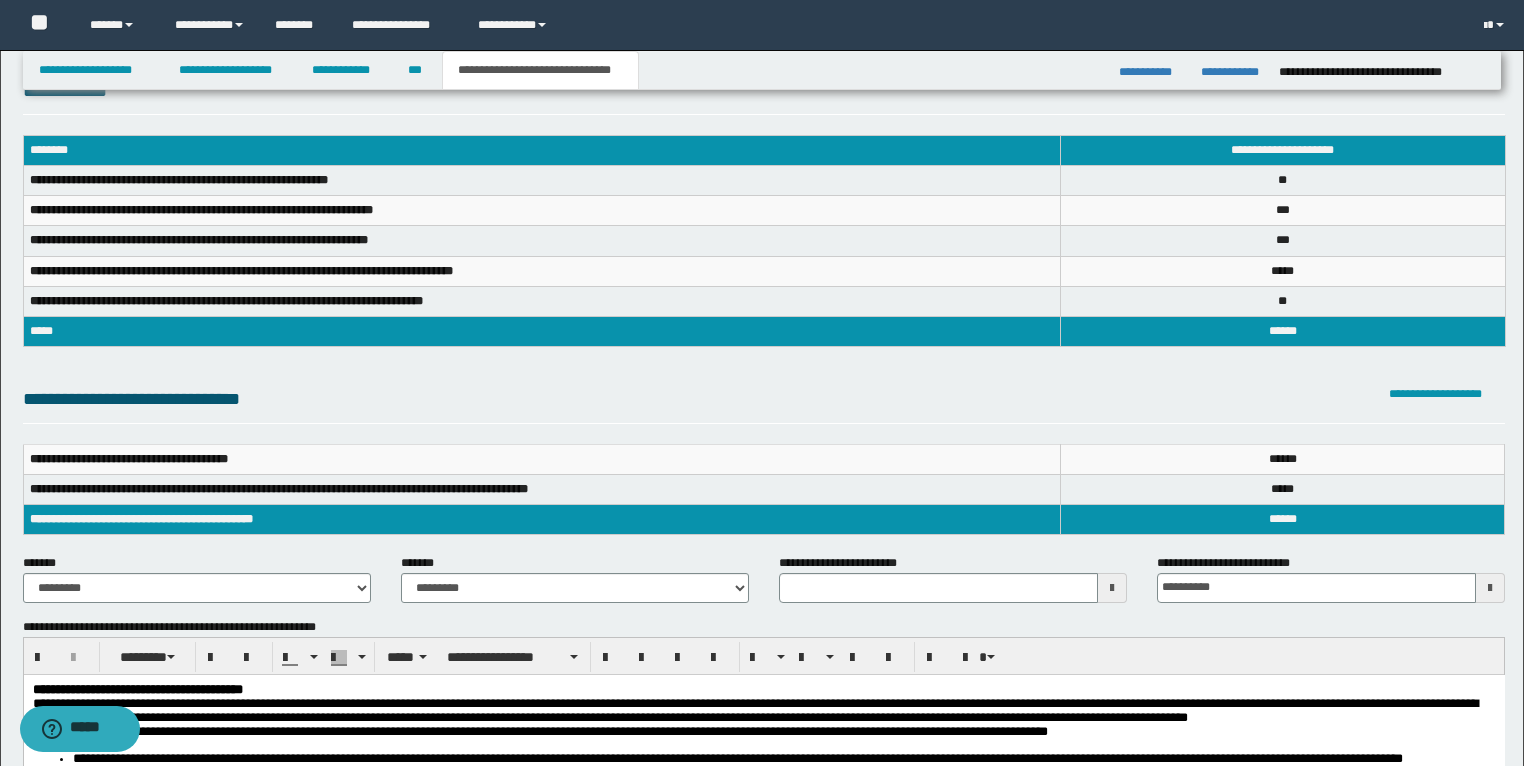 scroll, scrollTop: 0, scrollLeft: 0, axis: both 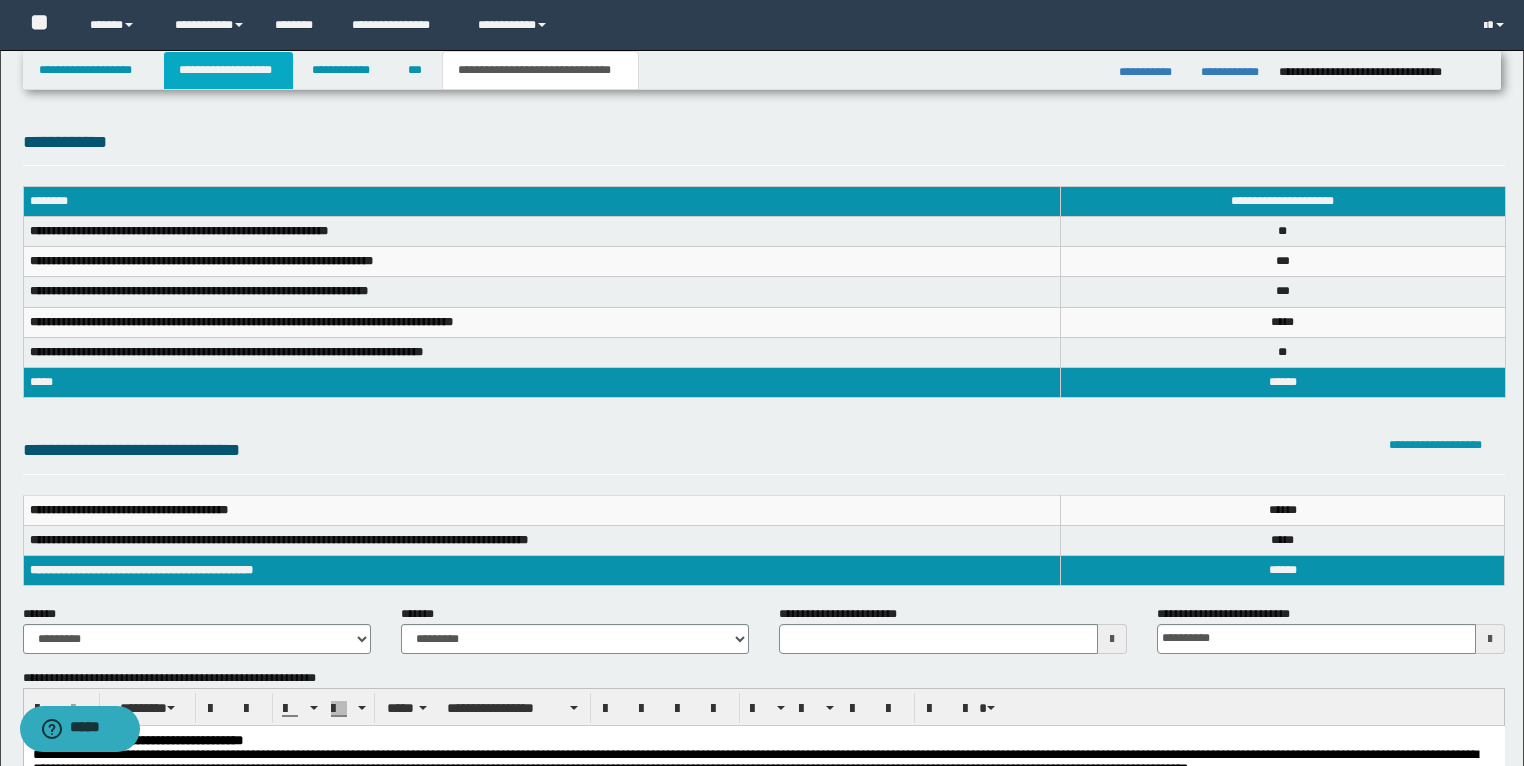 click on "**********" at bounding box center [228, 70] 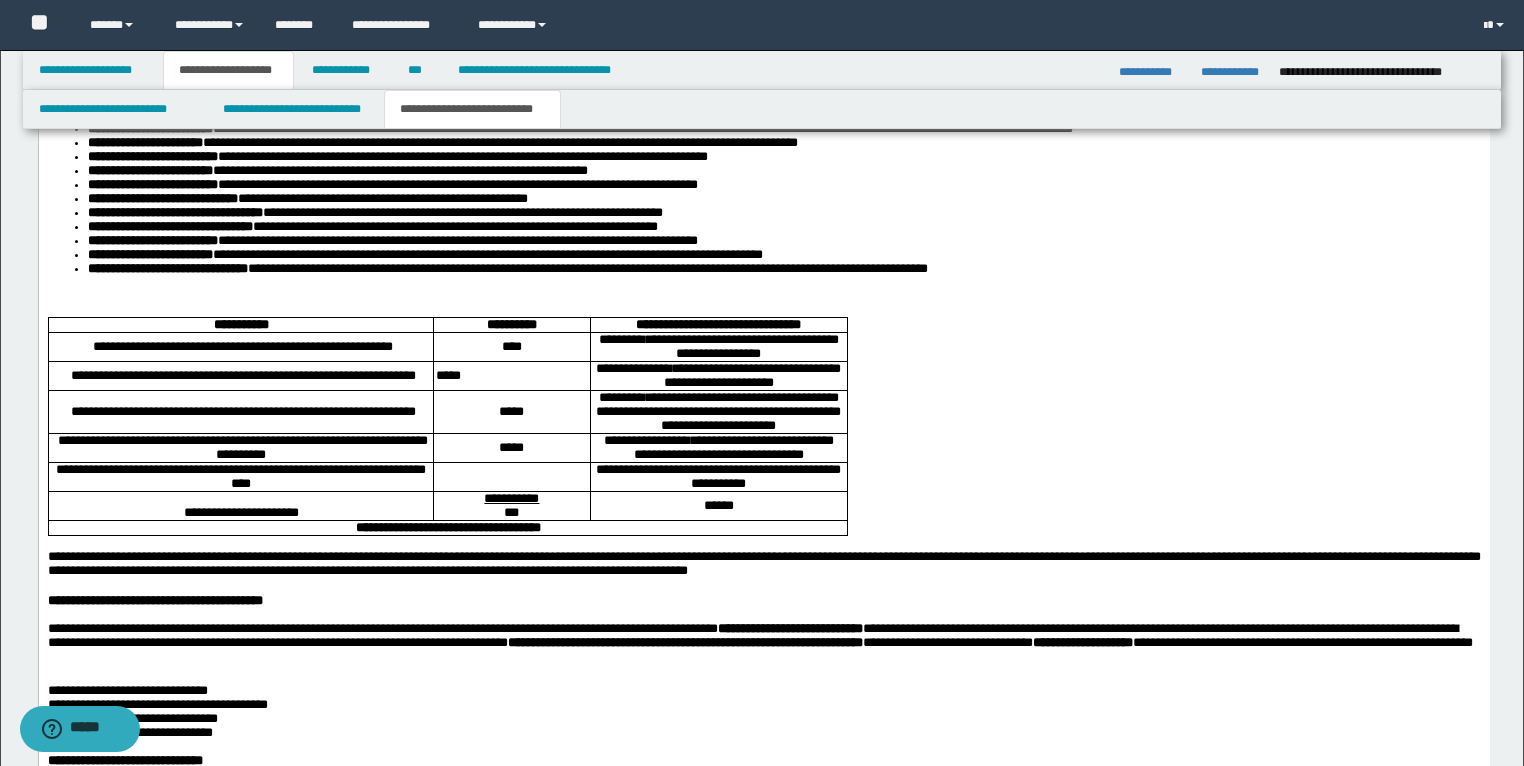 scroll, scrollTop: 3520, scrollLeft: 0, axis: vertical 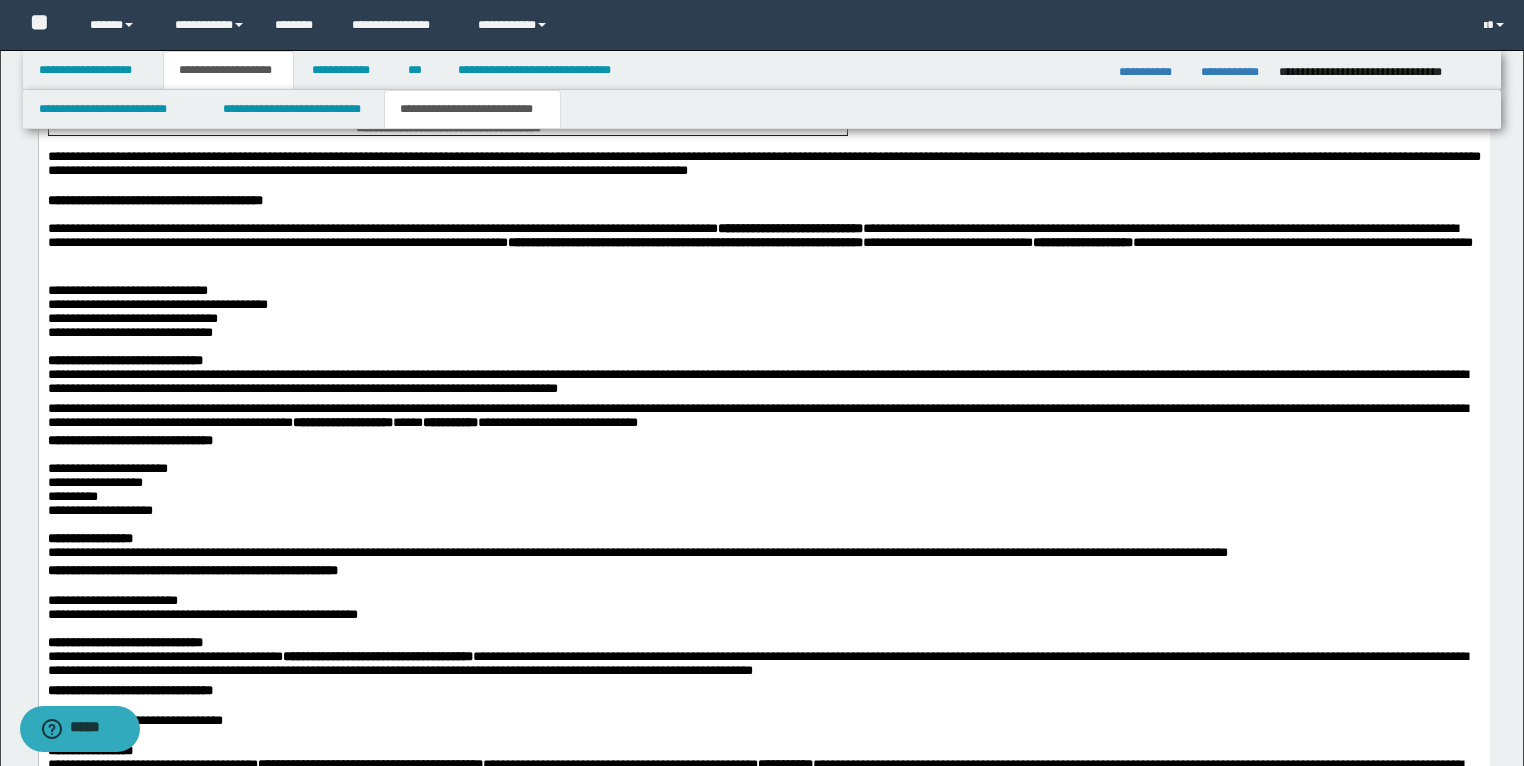click at bounding box center (511, 77) 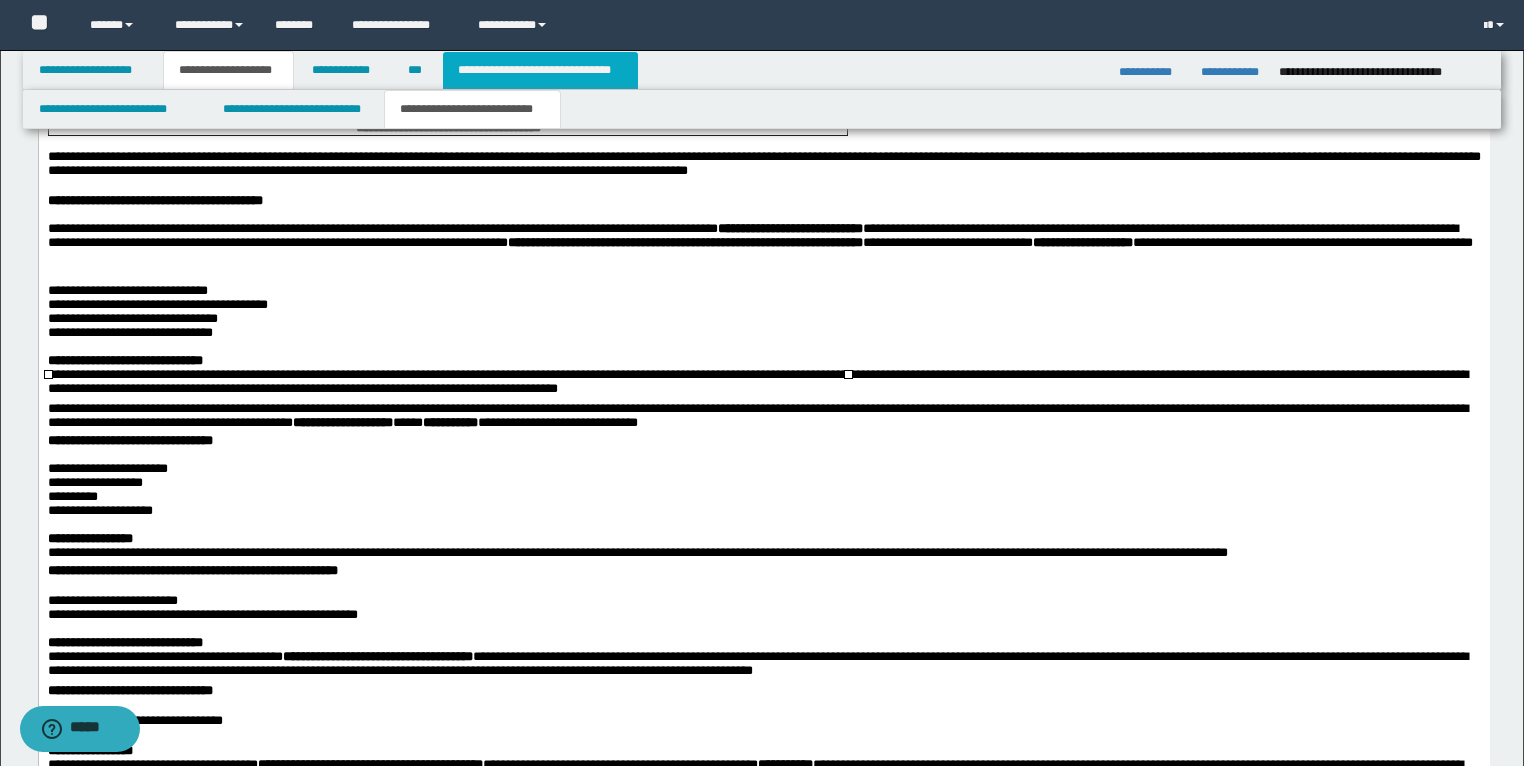 click on "**********" at bounding box center (540, 70) 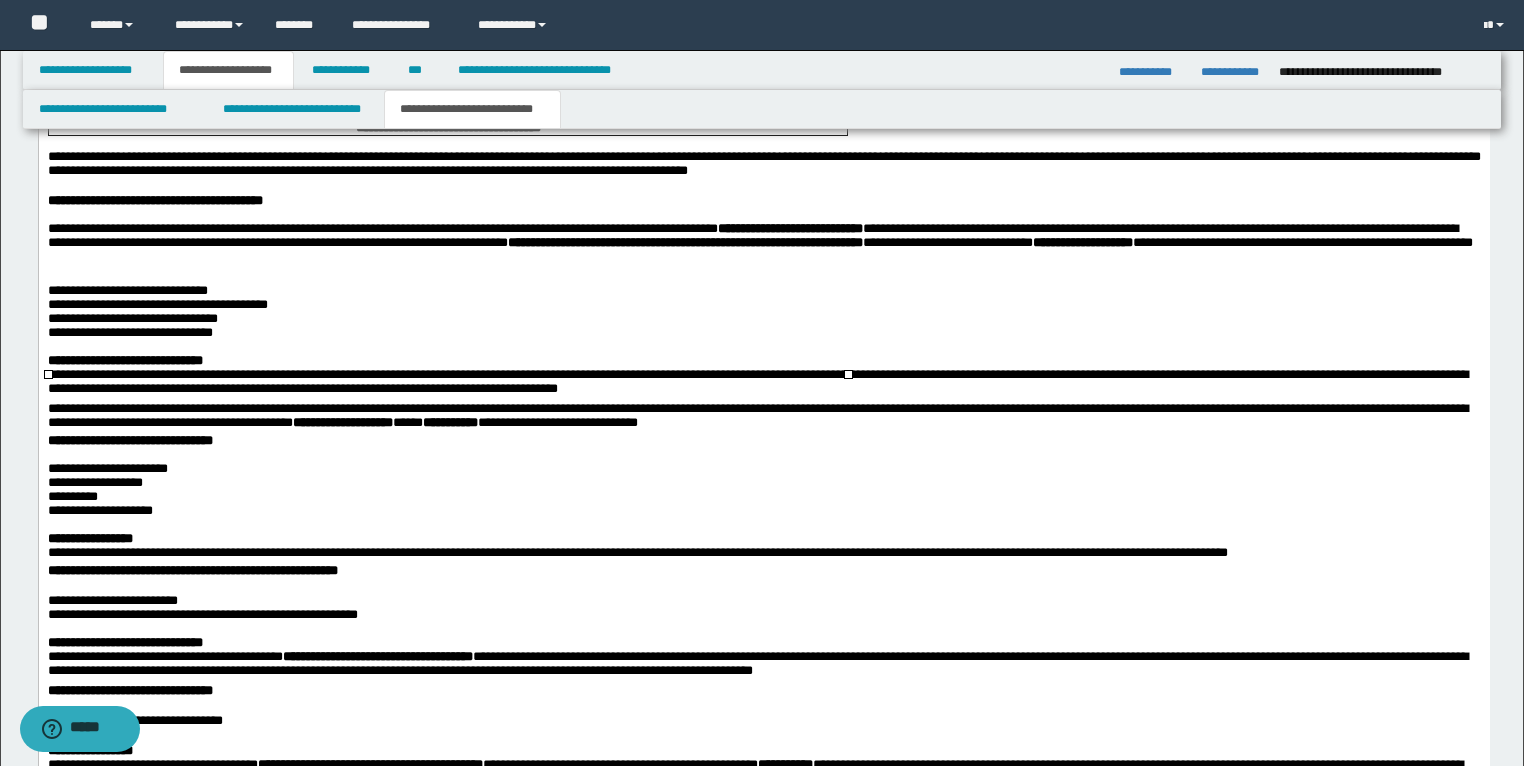 type 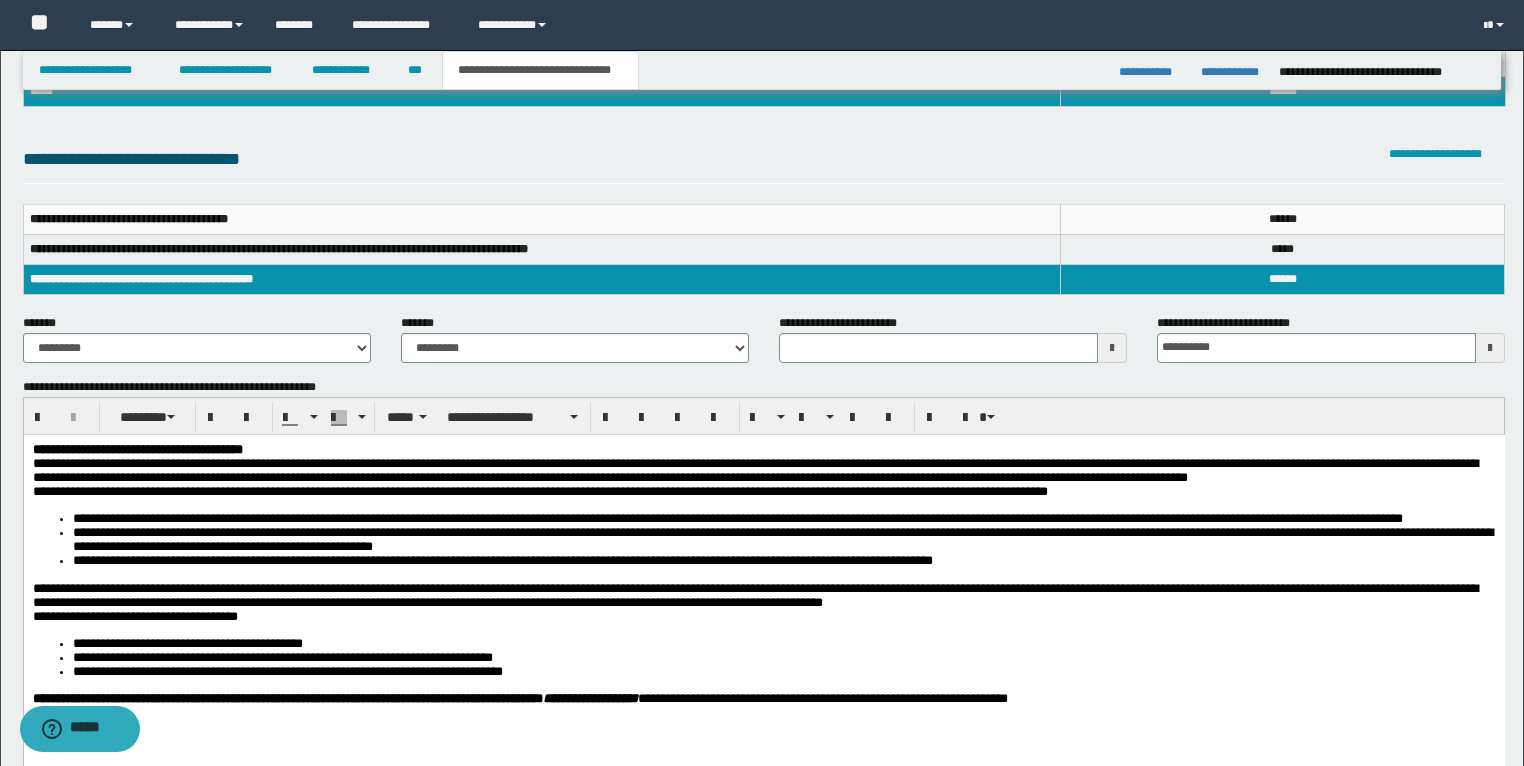 scroll, scrollTop: 0, scrollLeft: 0, axis: both 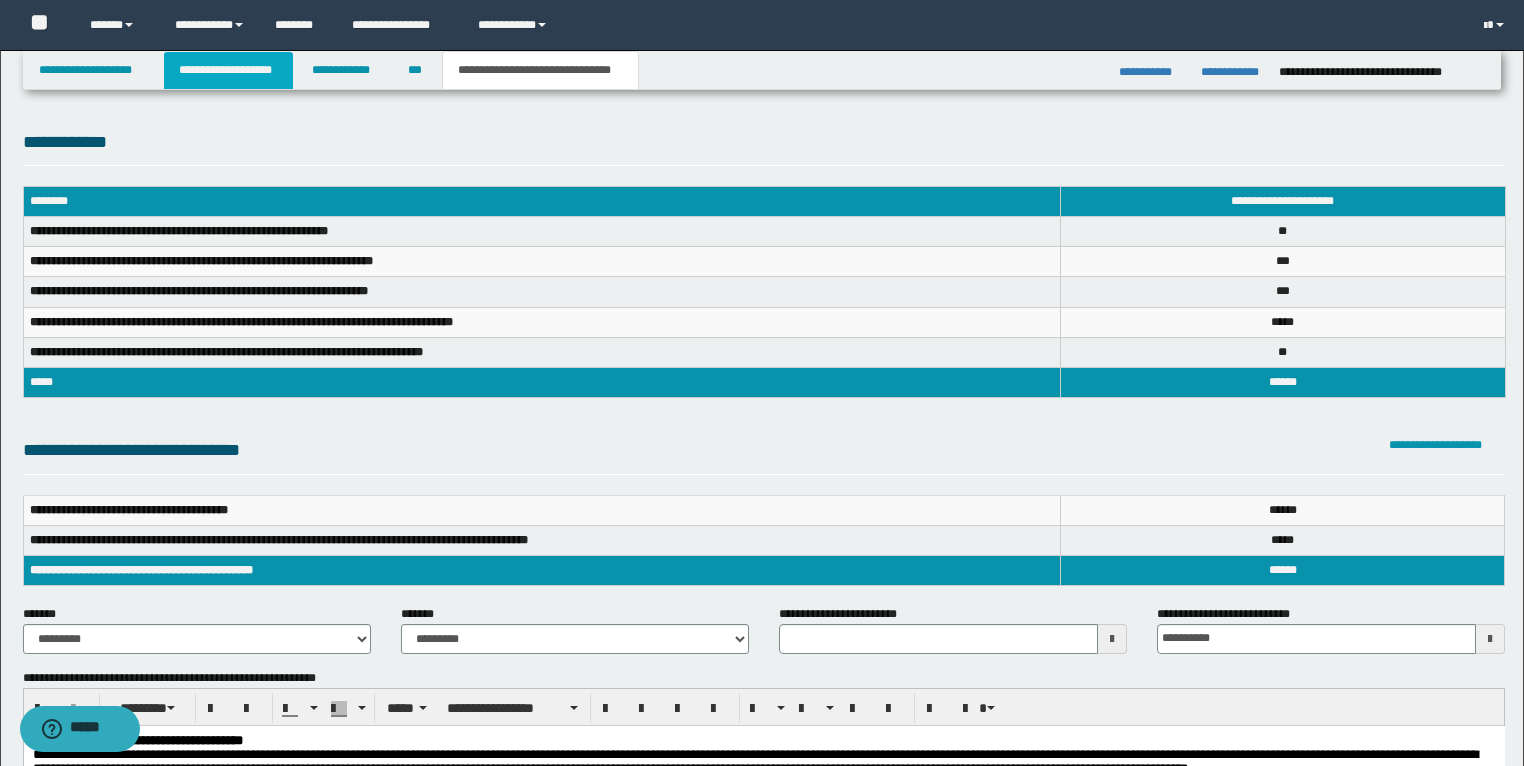 click on "**********" at bounding box center (228, 70) 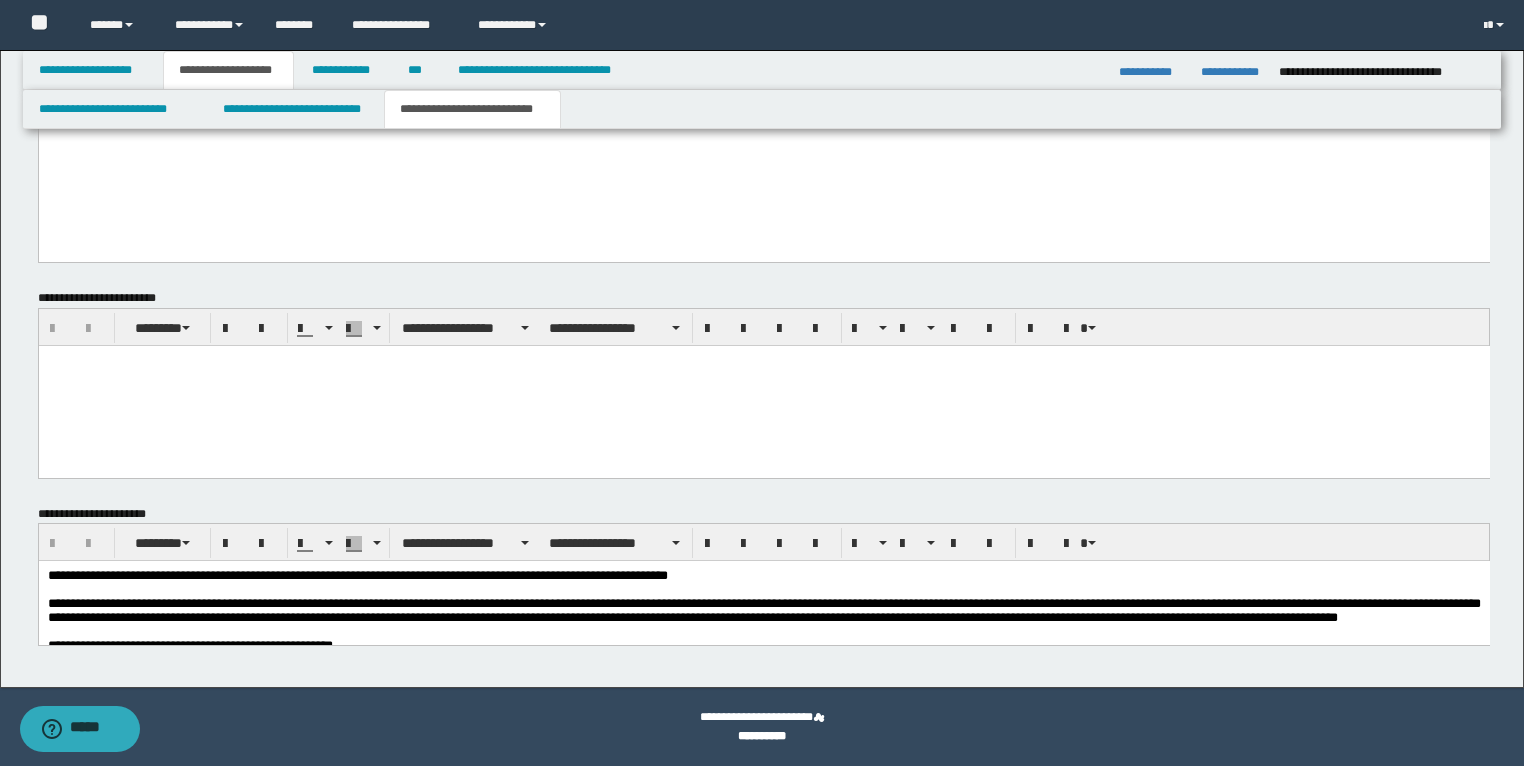 scroll, scrollTop: 6978, scrollLeft: 0, axis: vertical 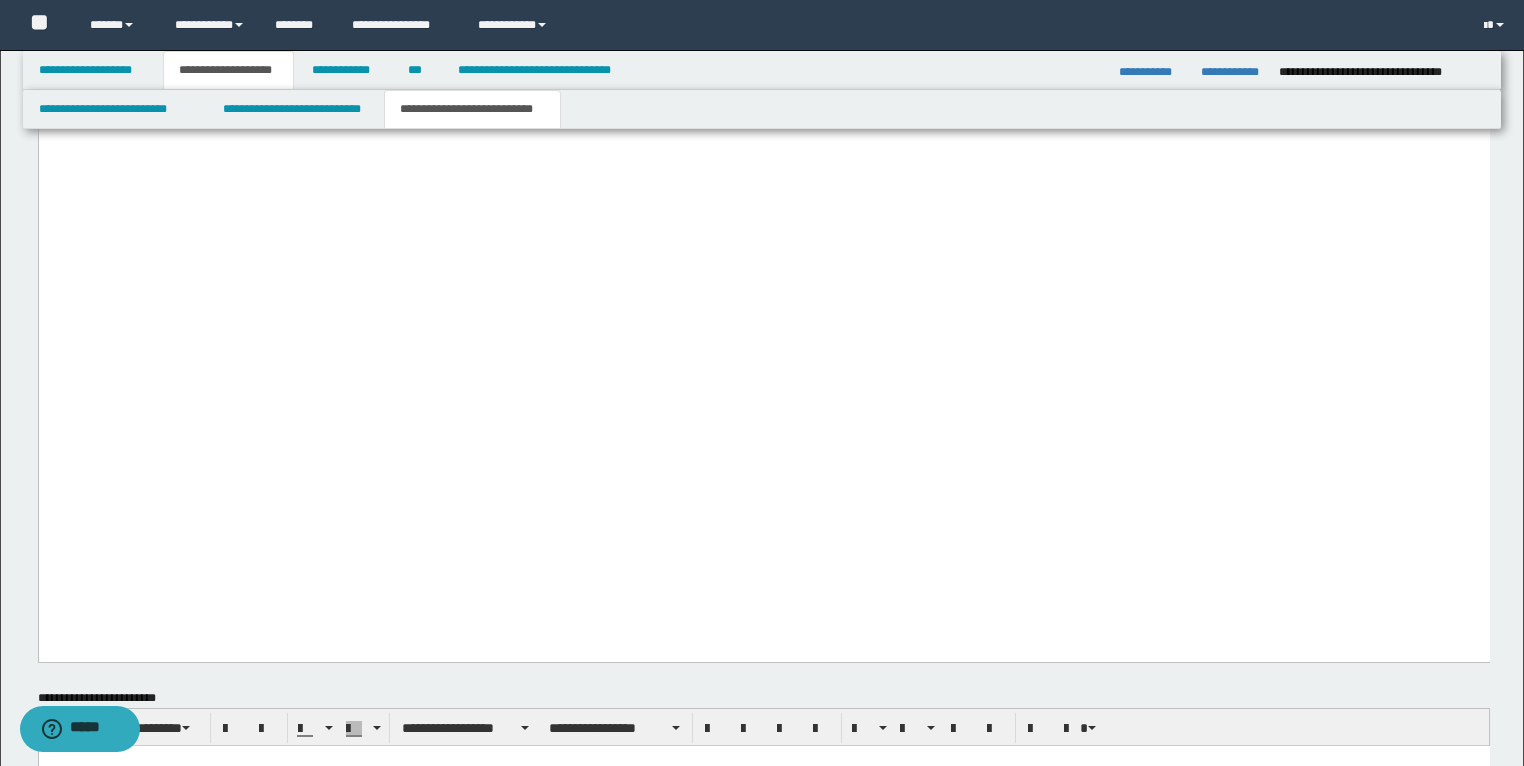 click on "**********" at bounding box center (157, -336) 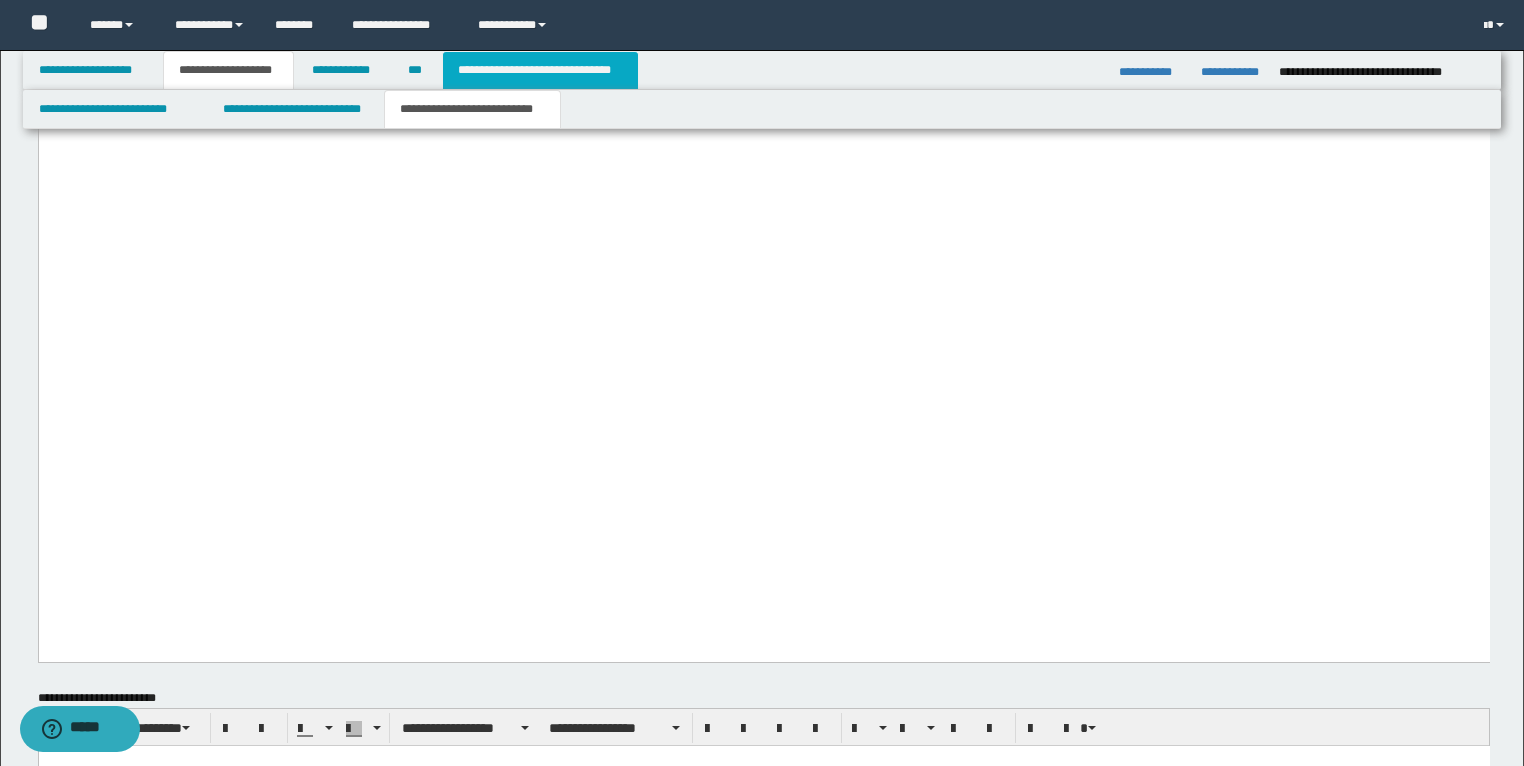 click on "**********" at bounding box center [540, 70] 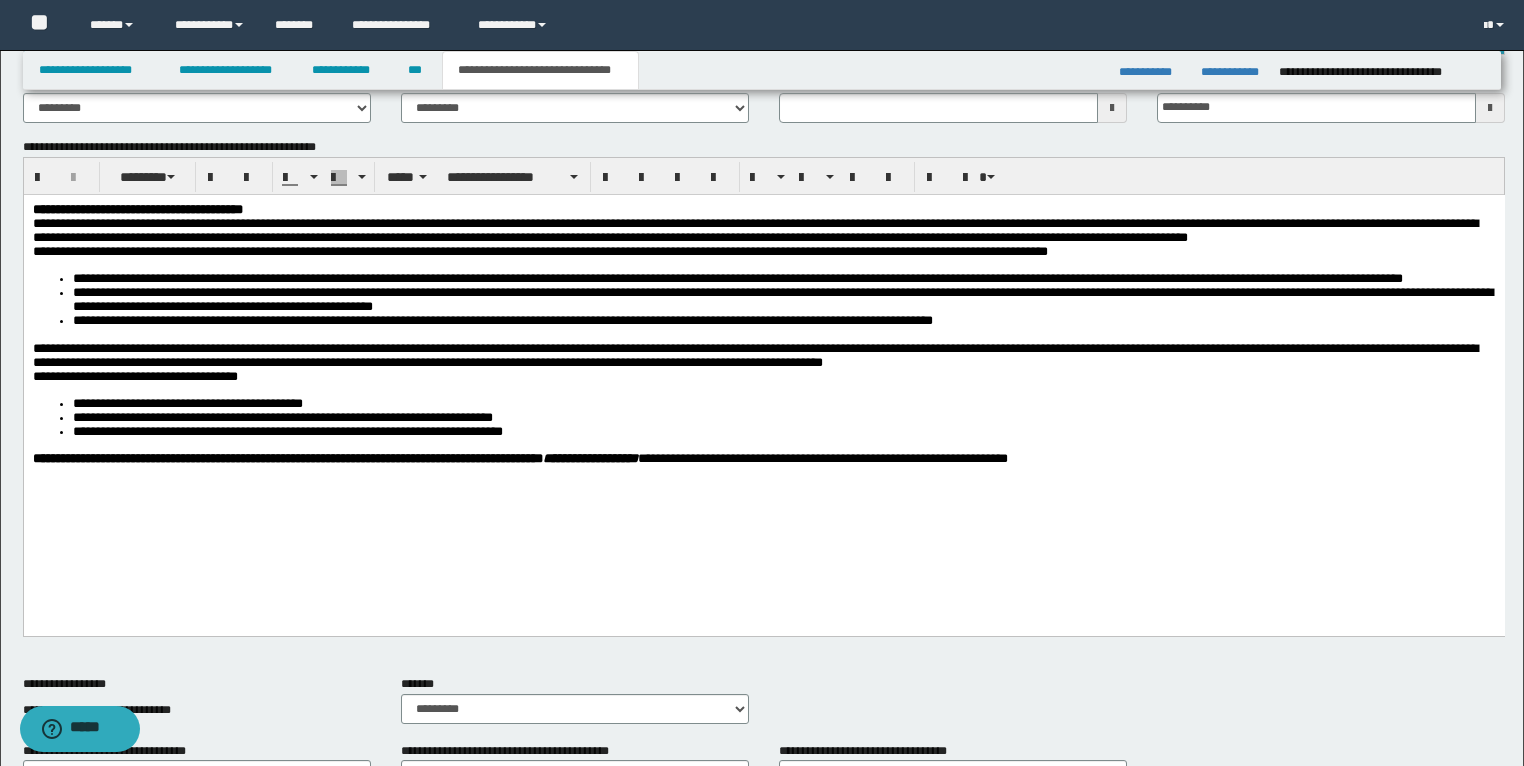 scroll, scrollTop: 51, scrollLeft: 0, axis: vertical 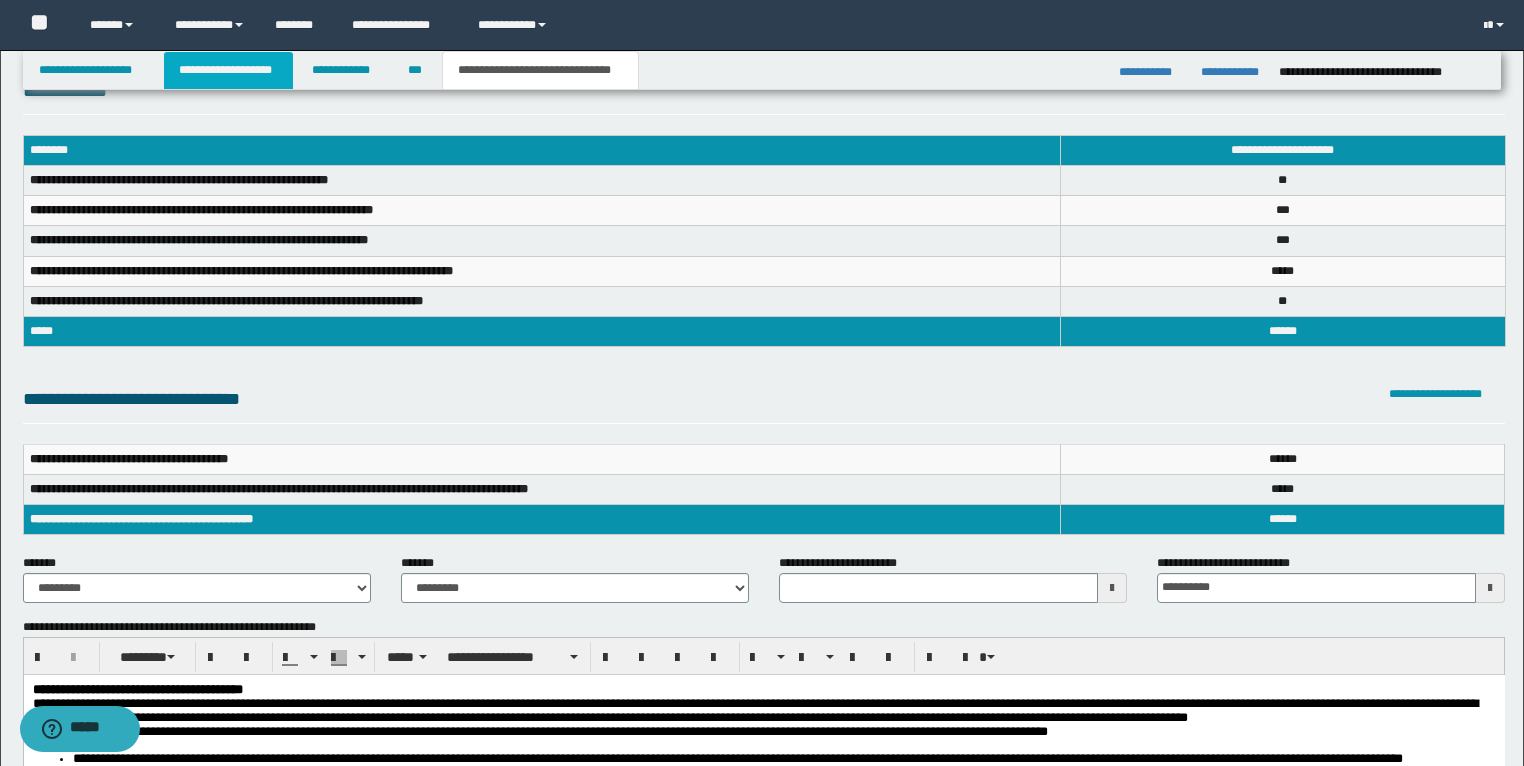 click on "**********" at bounding box center [228, 70] 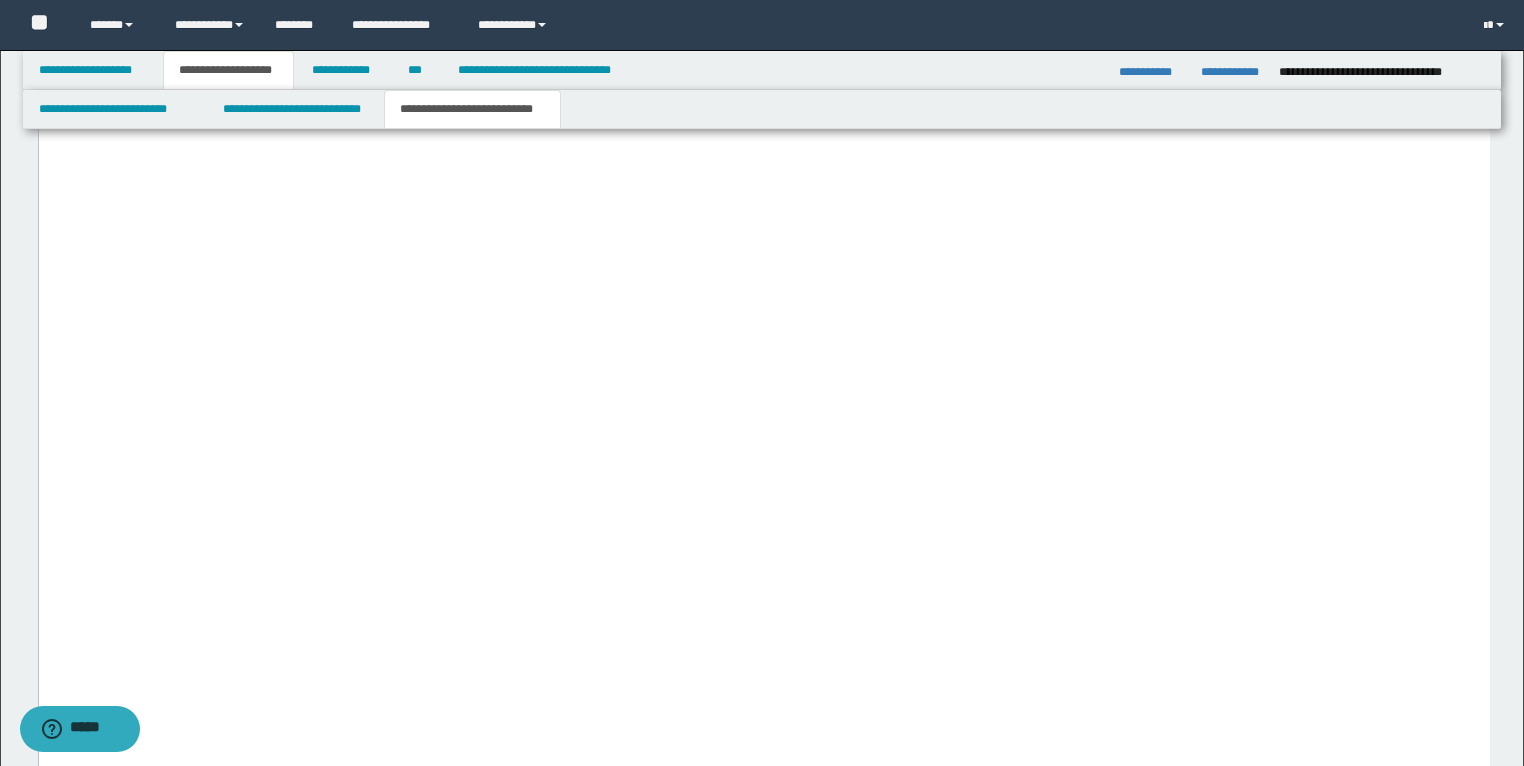 scroll, scrollTop: 7042, scrollLeft: 0, axis: vertical 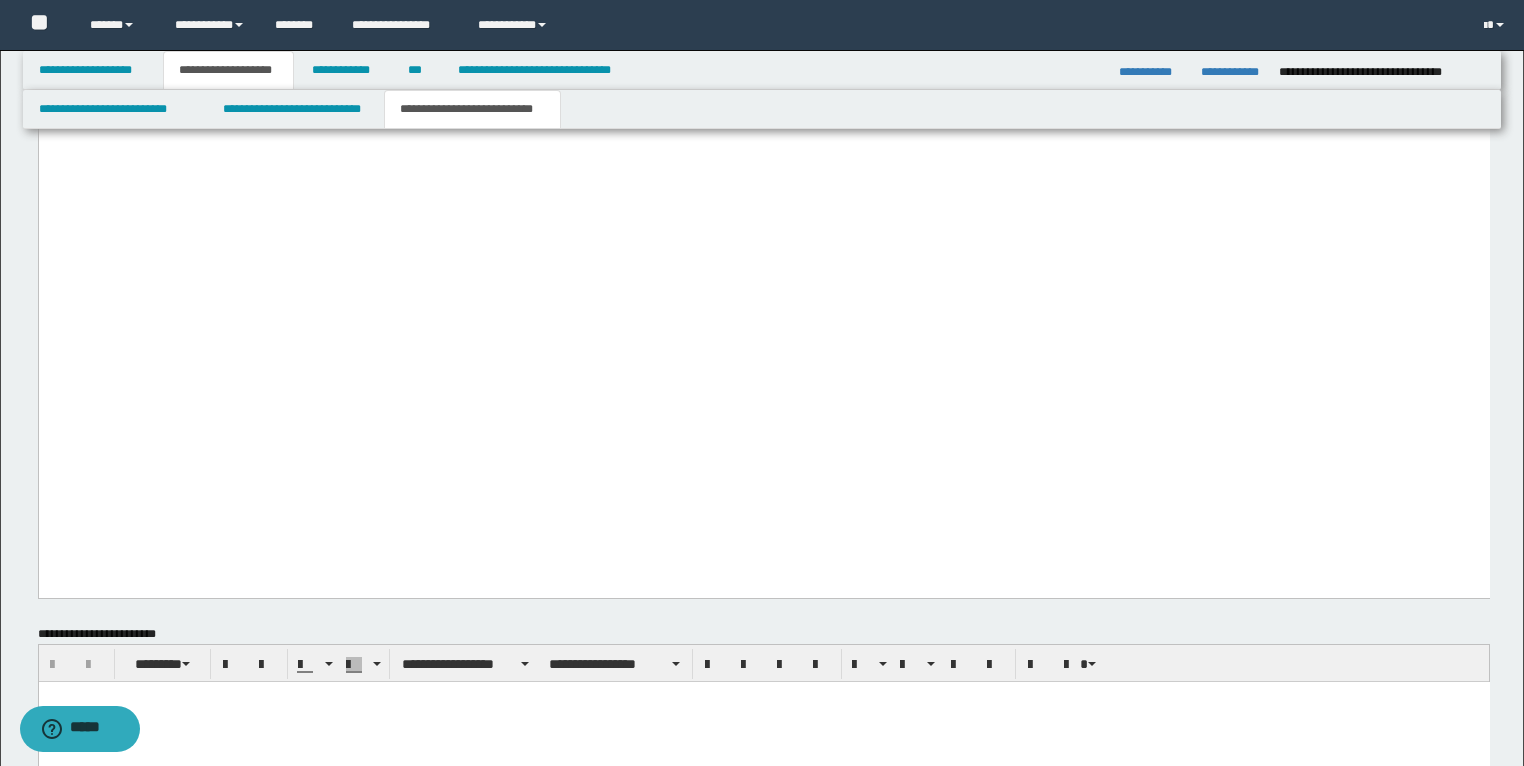 click on "**********" at bounding box center (152, -428) 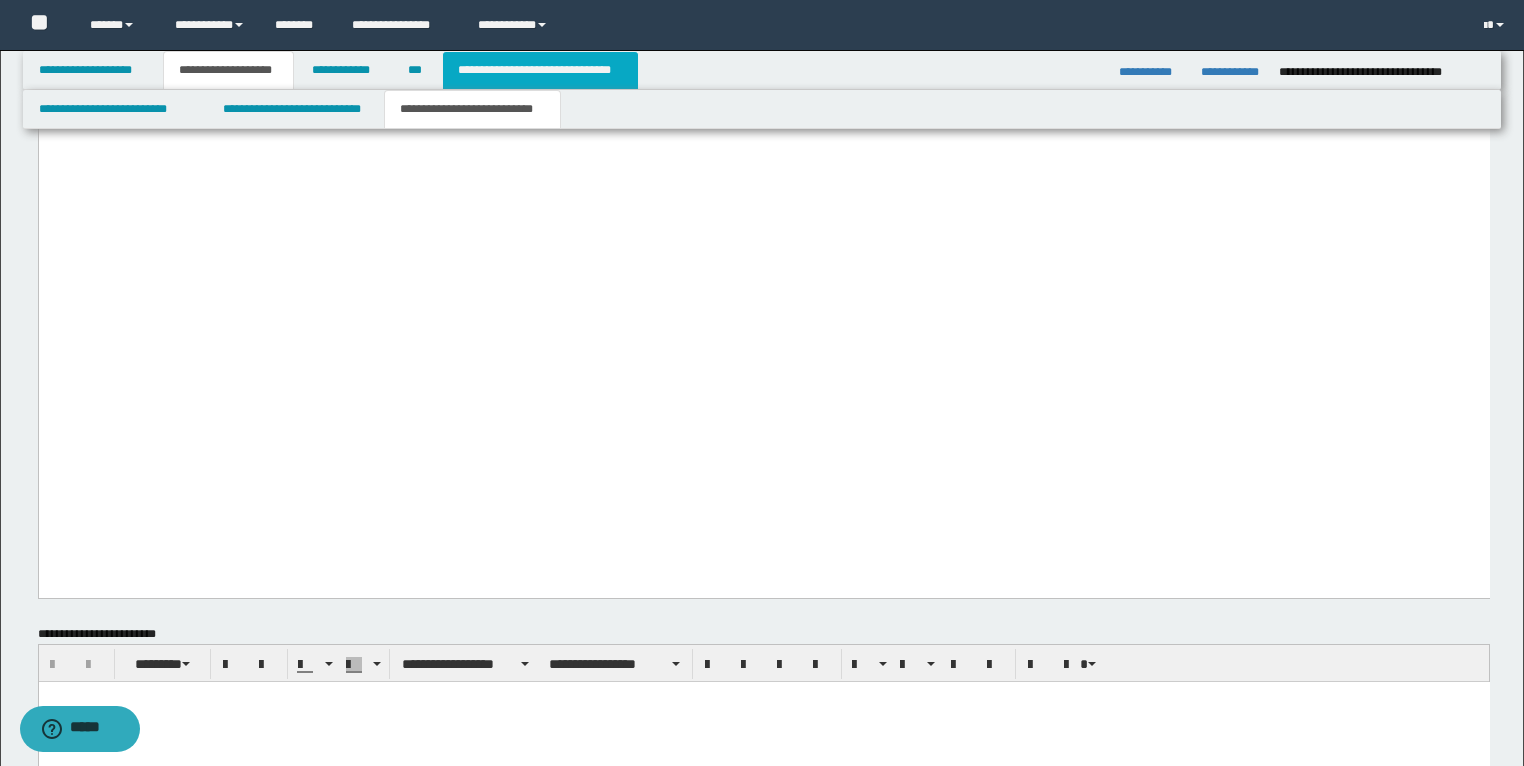 click on "**********" at bounding box center (540, 70) 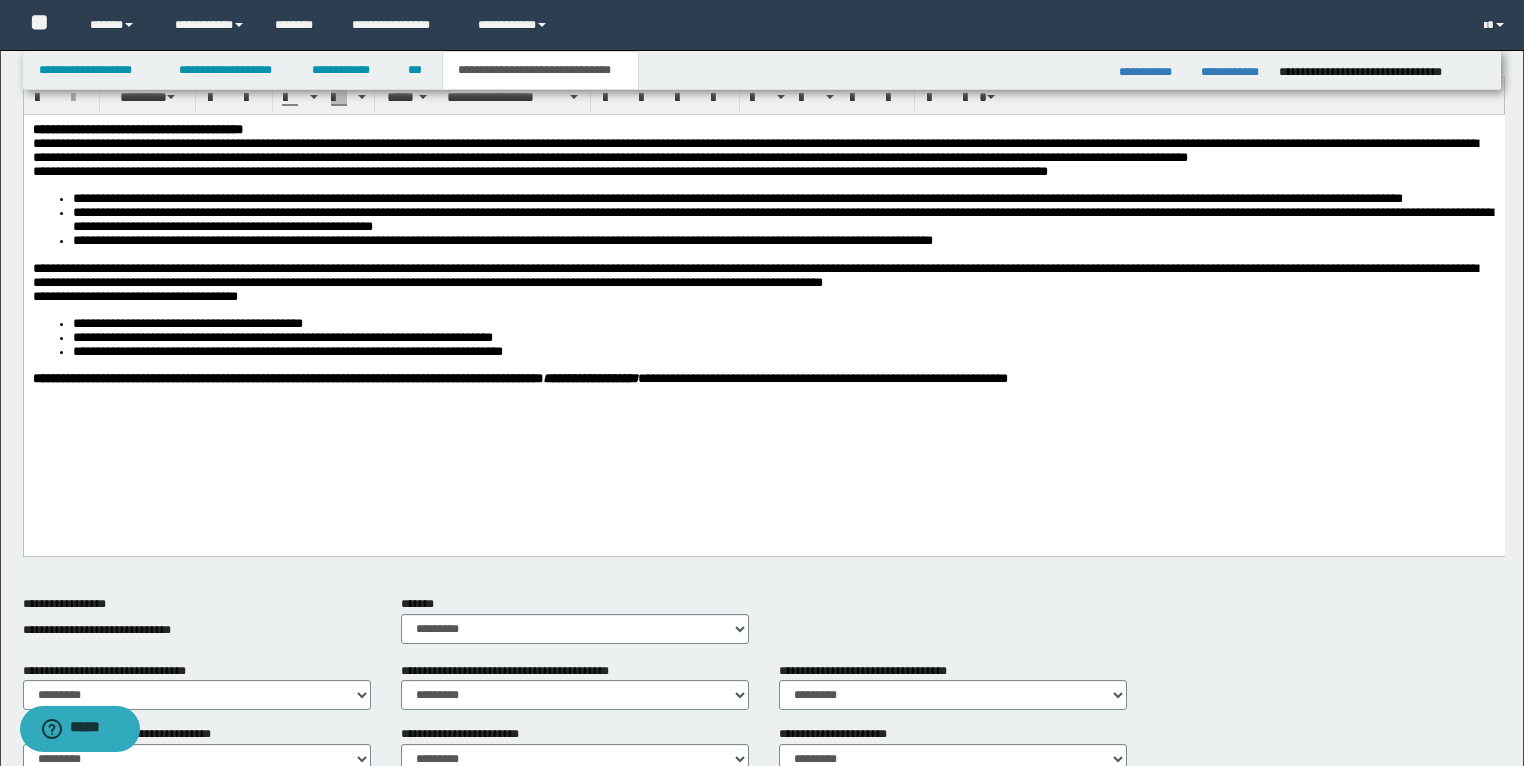 scroll, scrollTop: 211, scrollLeft: 0, axis: vertical 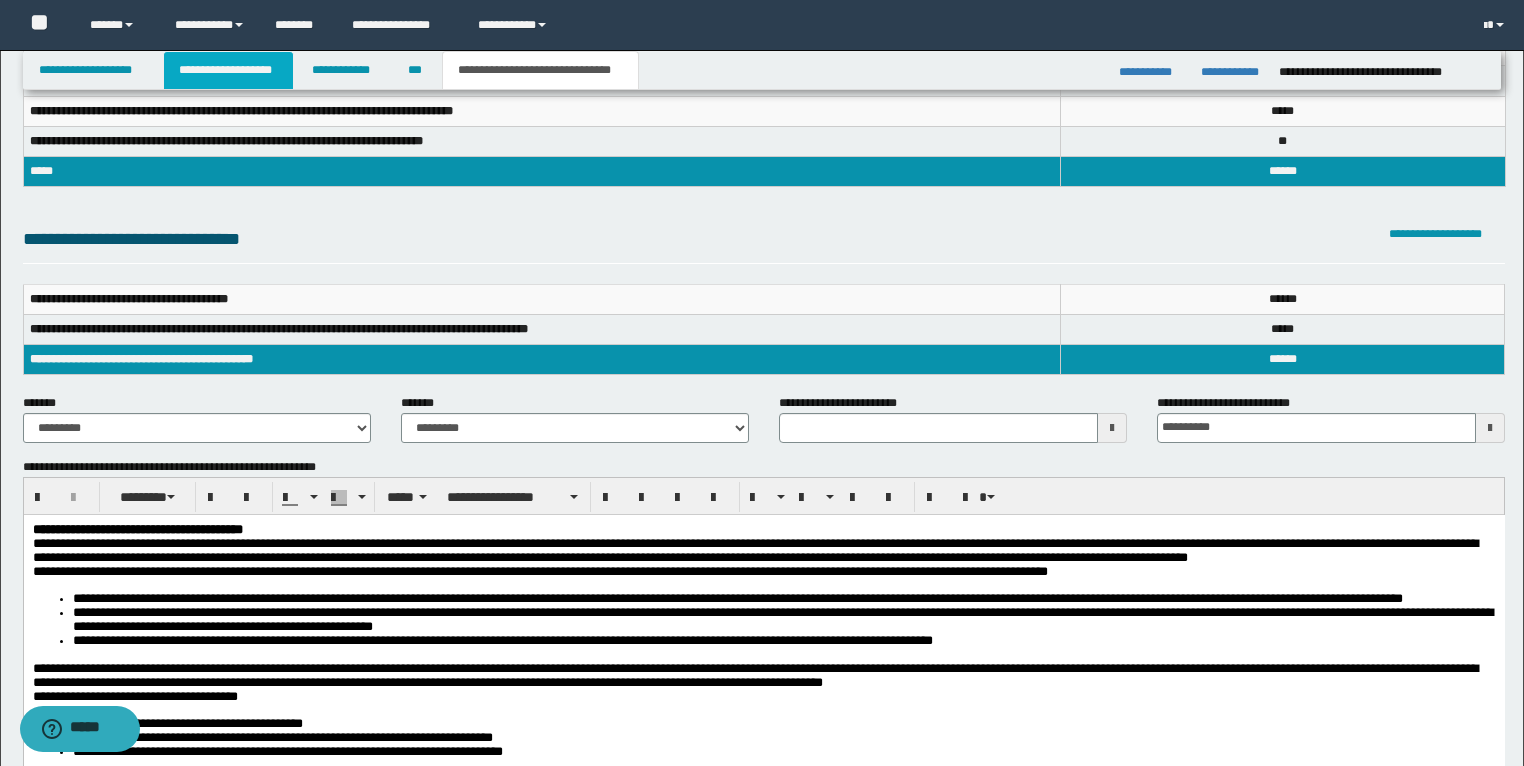 click on "**********" at bounding box center [228, 70] 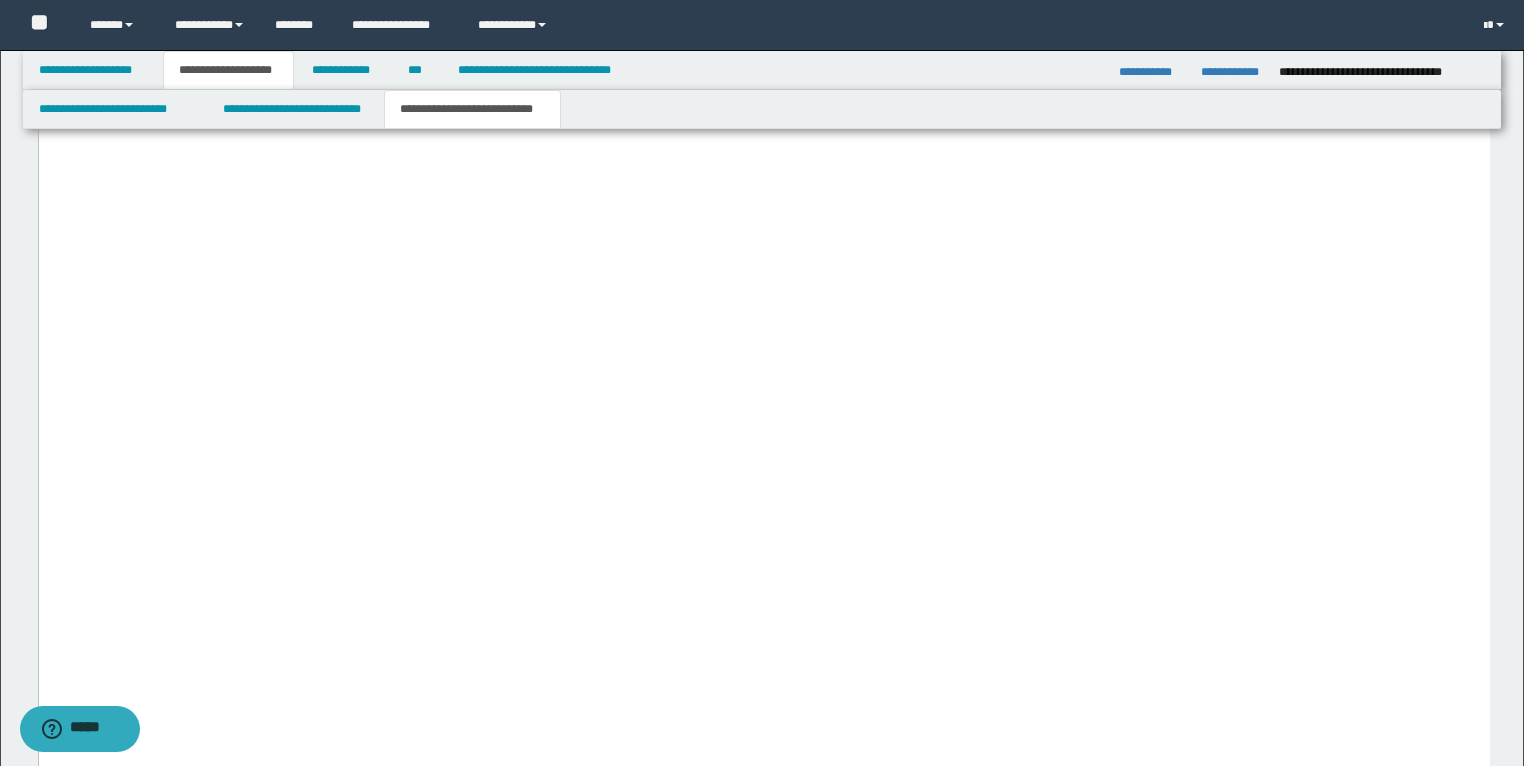 scroll, scrollTop: 6962, scrollLeft: 0, axis: vertical 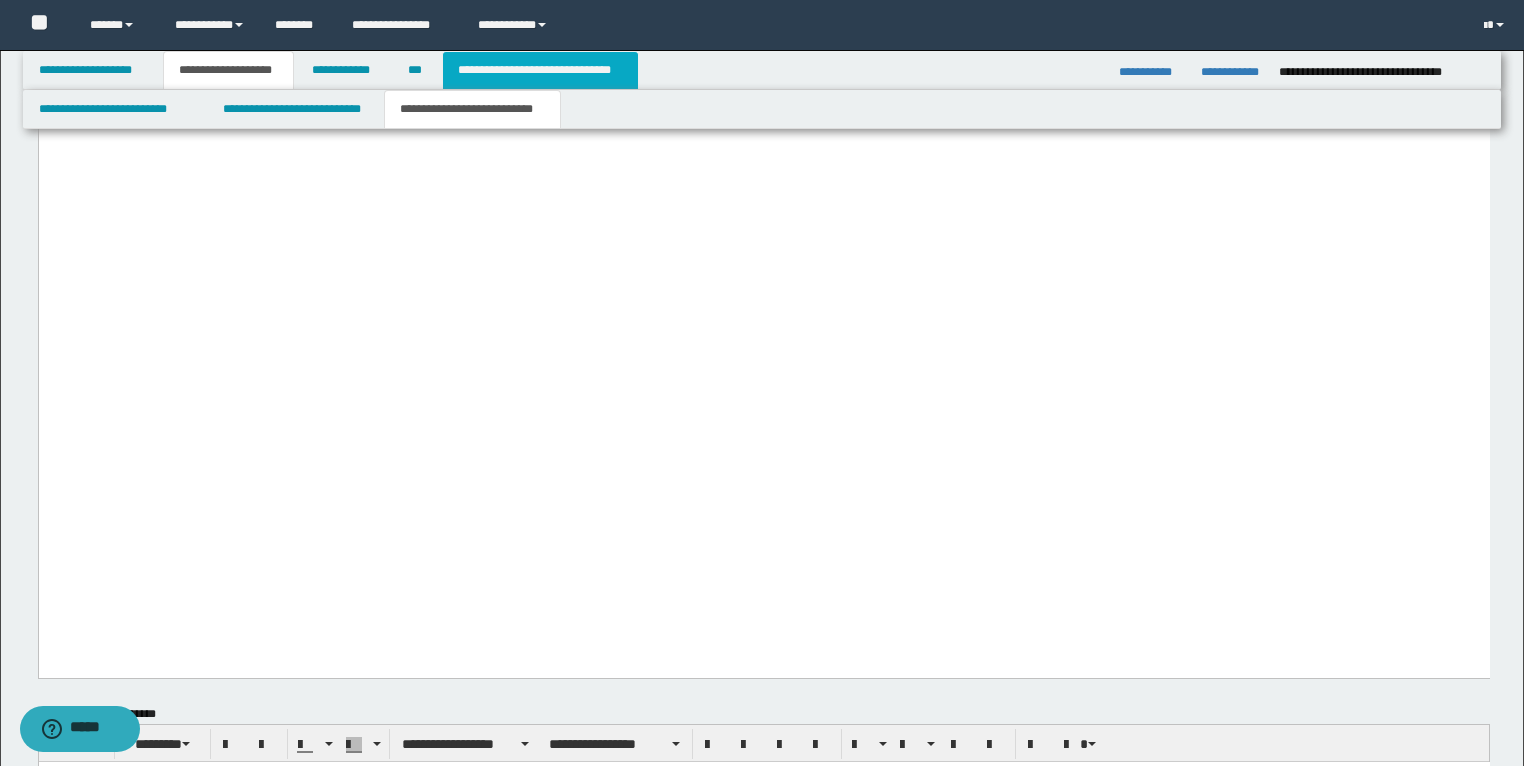 click on "**********" at bounding box center [540, 70] 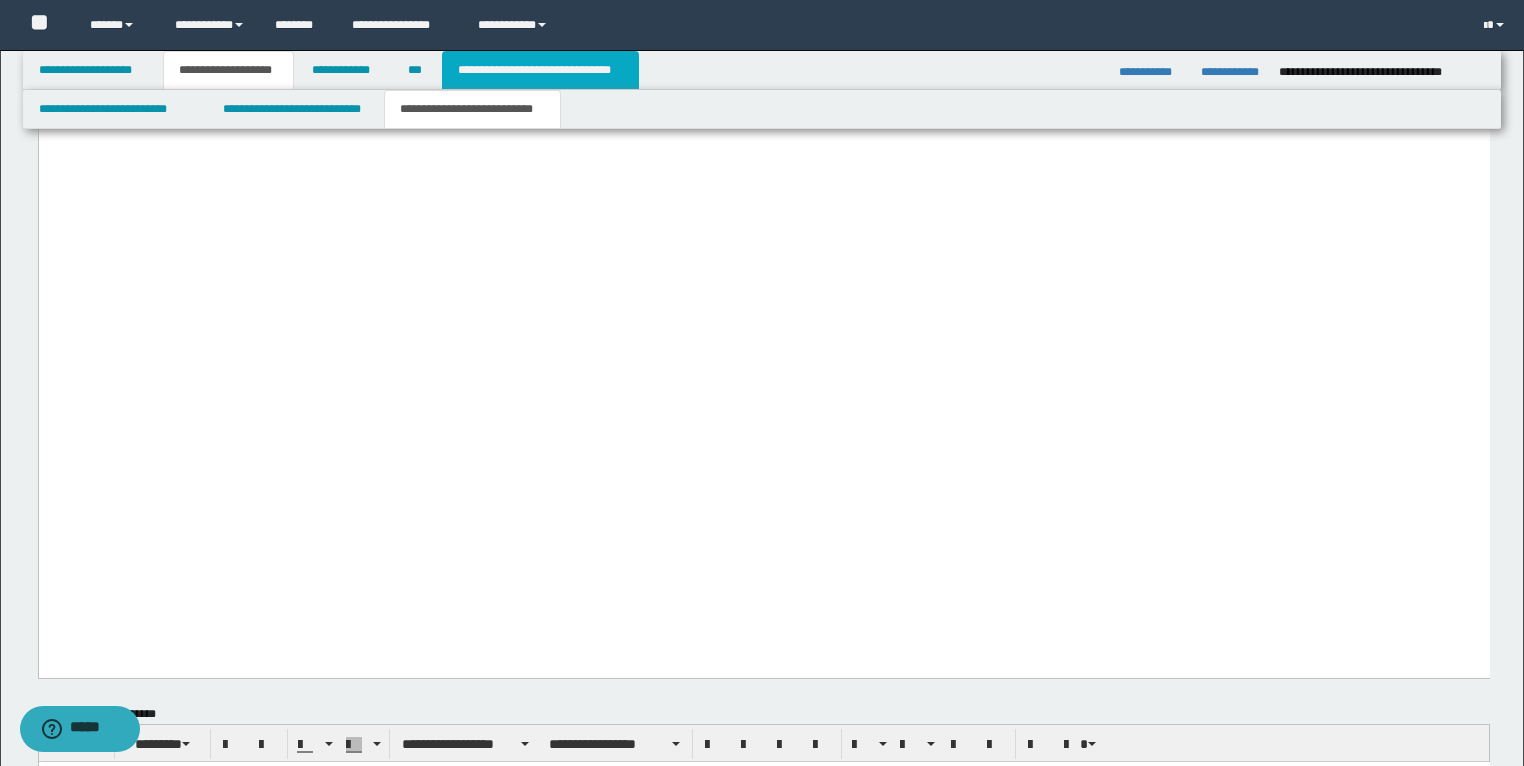 type 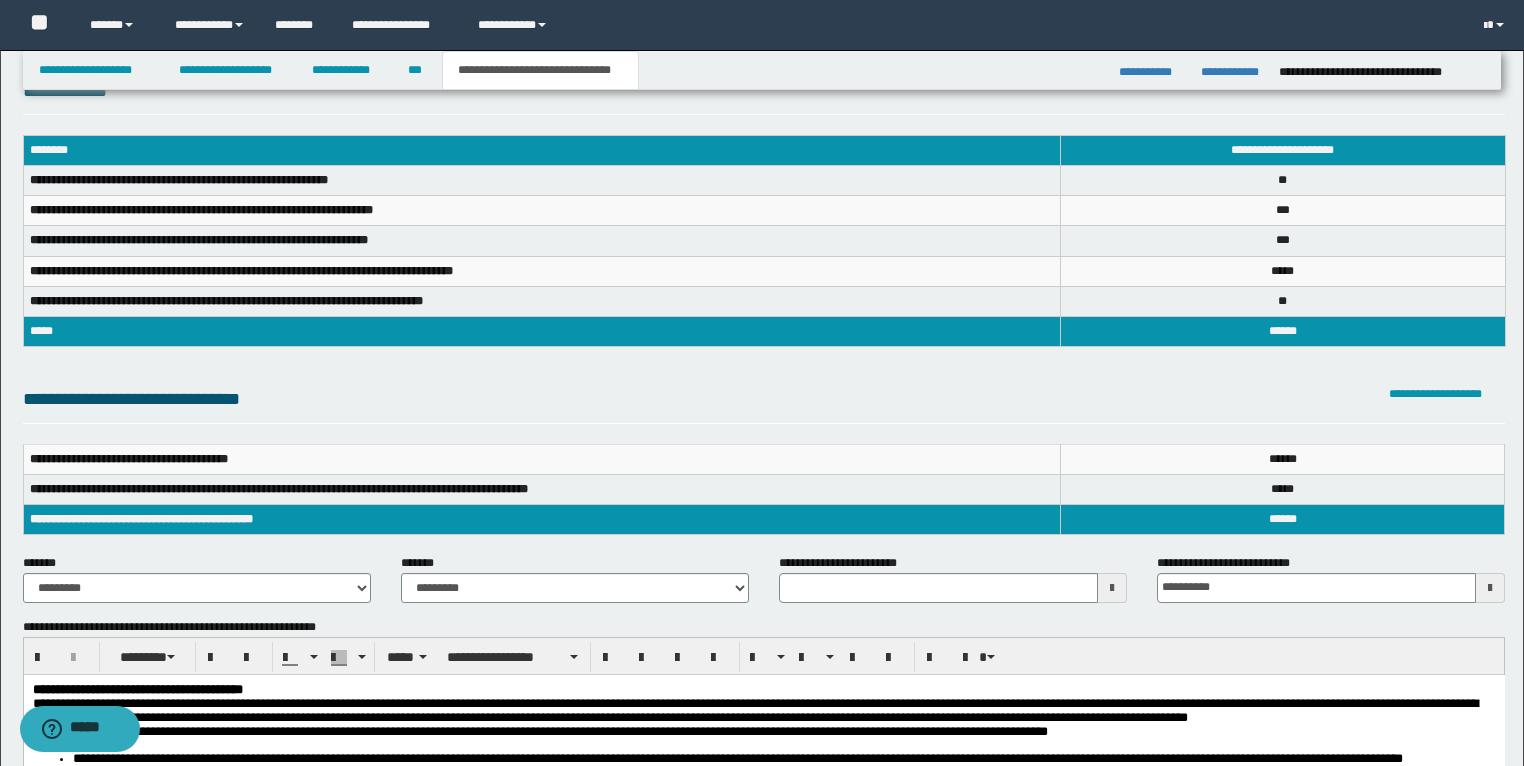 scroll, scrollTop: 0, scrollLeft: 0, axis: both 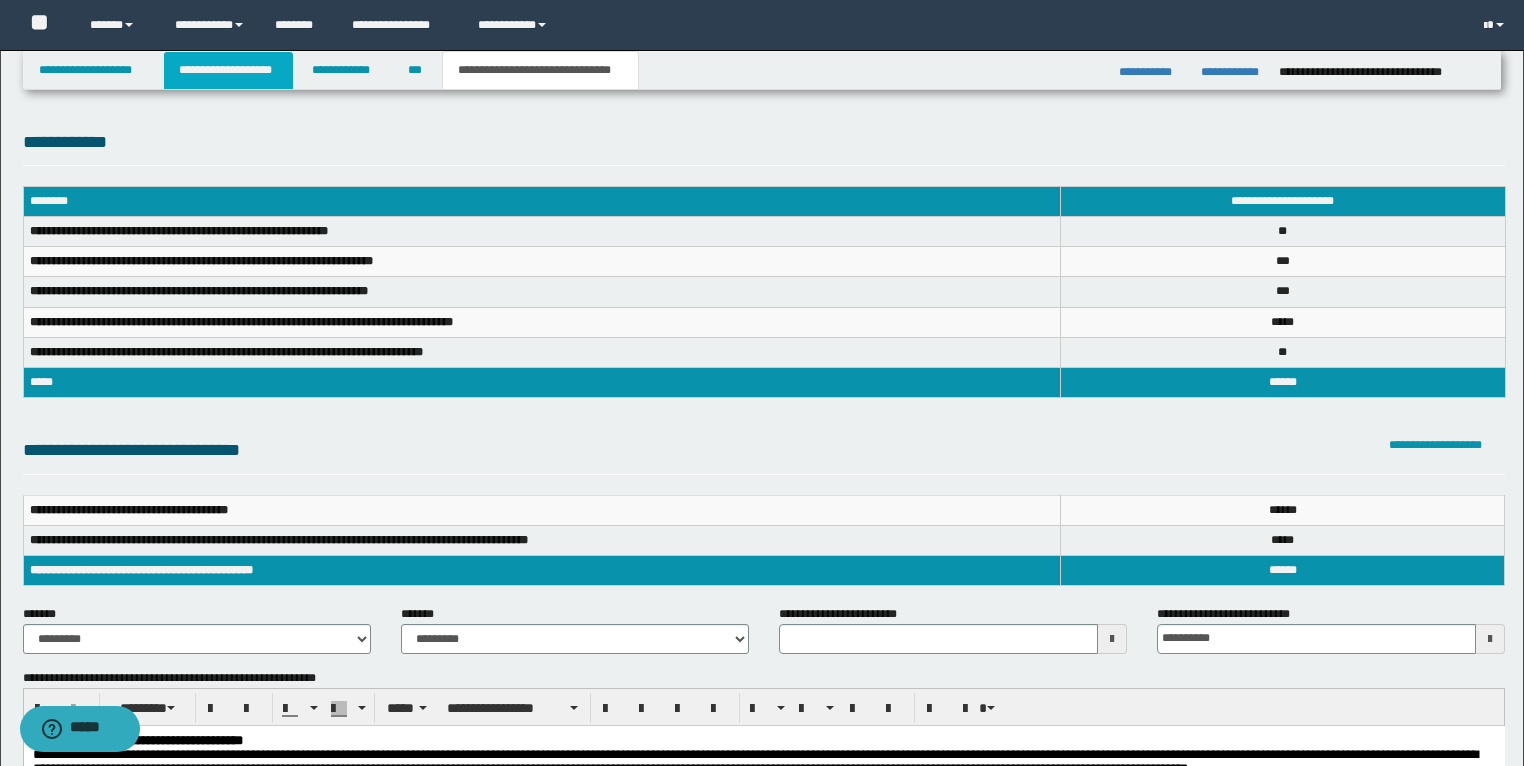 click on "**********" at bounding box center [228, 70] 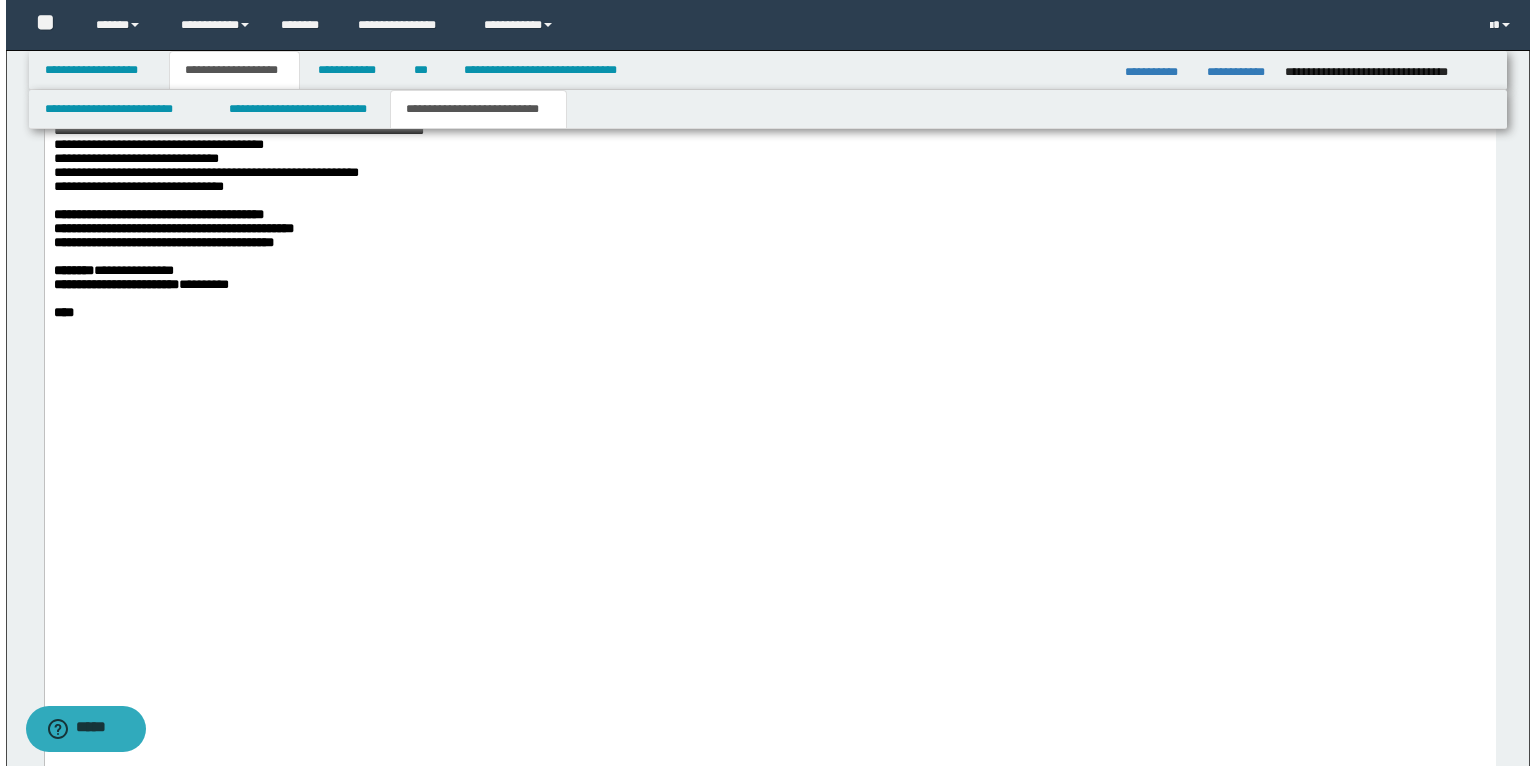scroll, scrollTop: 6880, scrollLeft: 0, axis: vertical 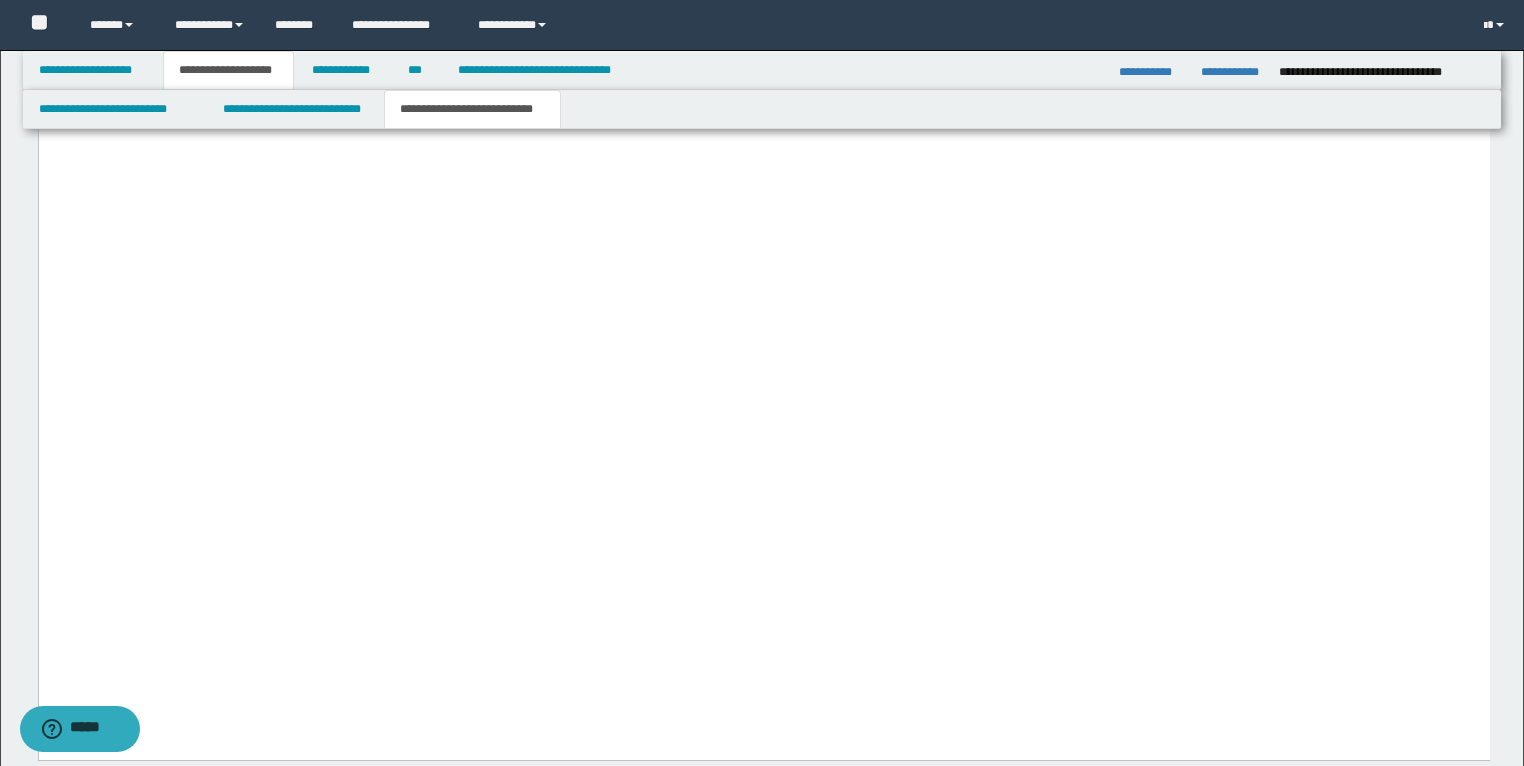 click on "**********" at bounding box center (157, -238) 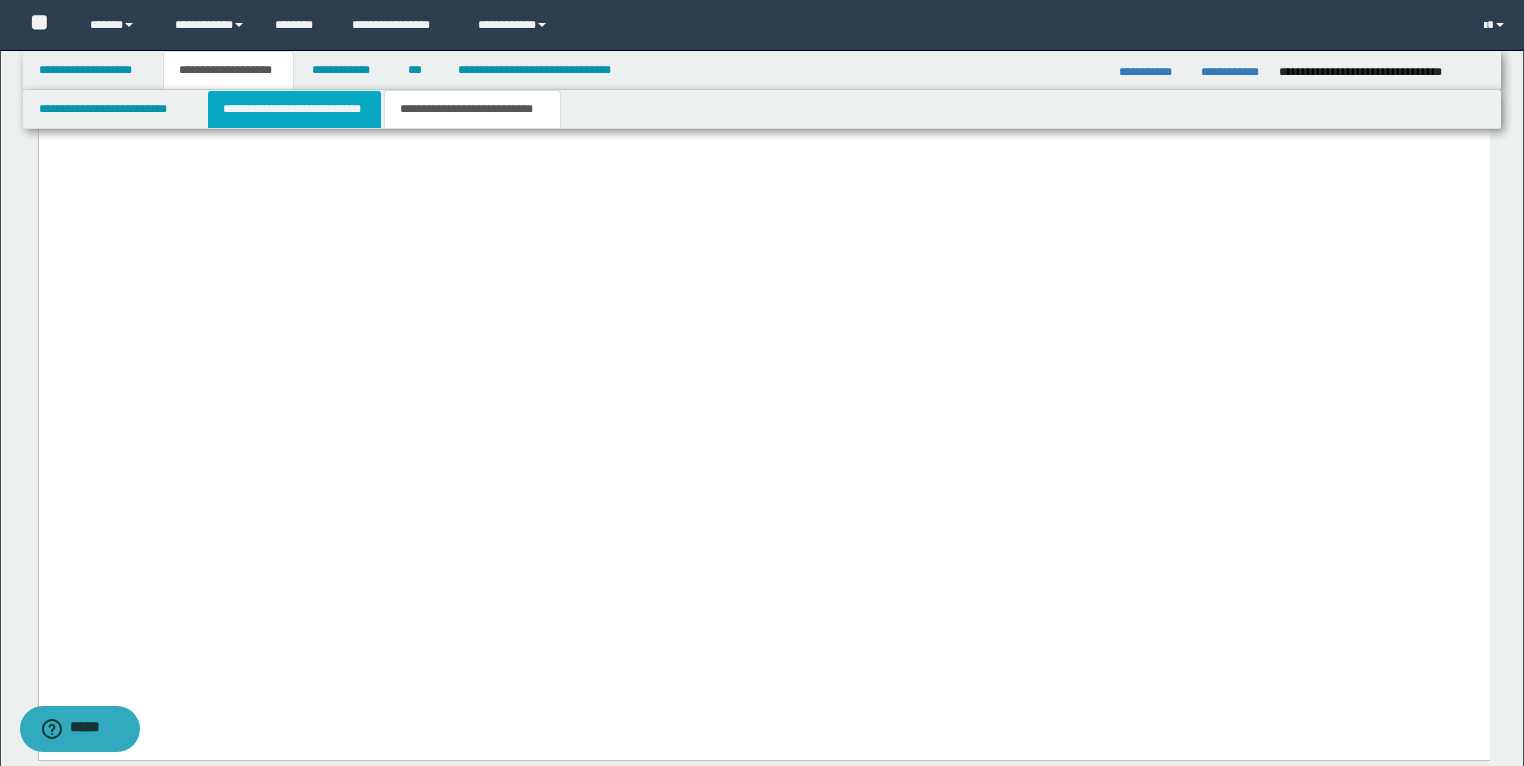 click on "**********" at bounding box center [294, 109] 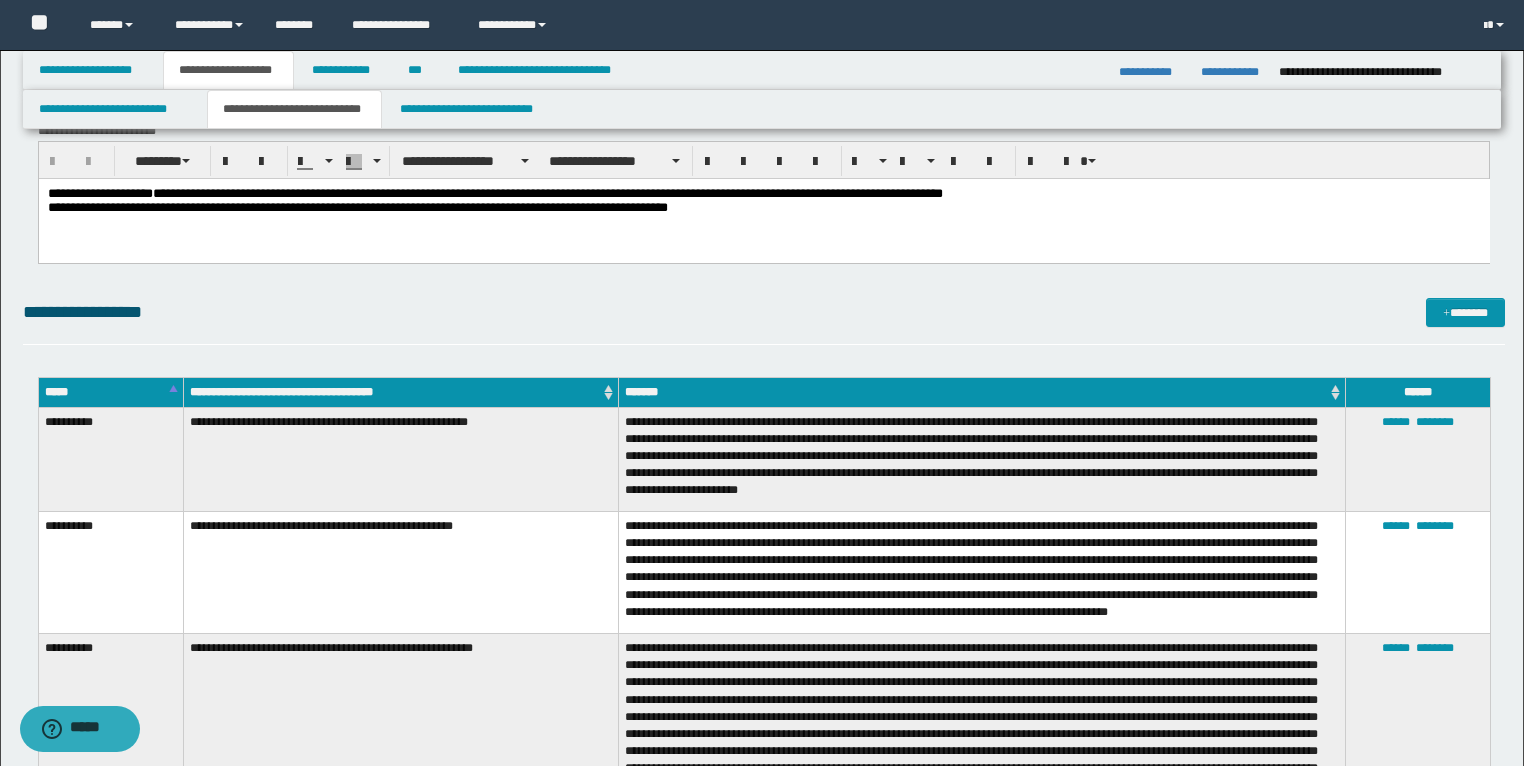scroll, scrollTop: 3760, scrollLeft: 0, axis: vertical 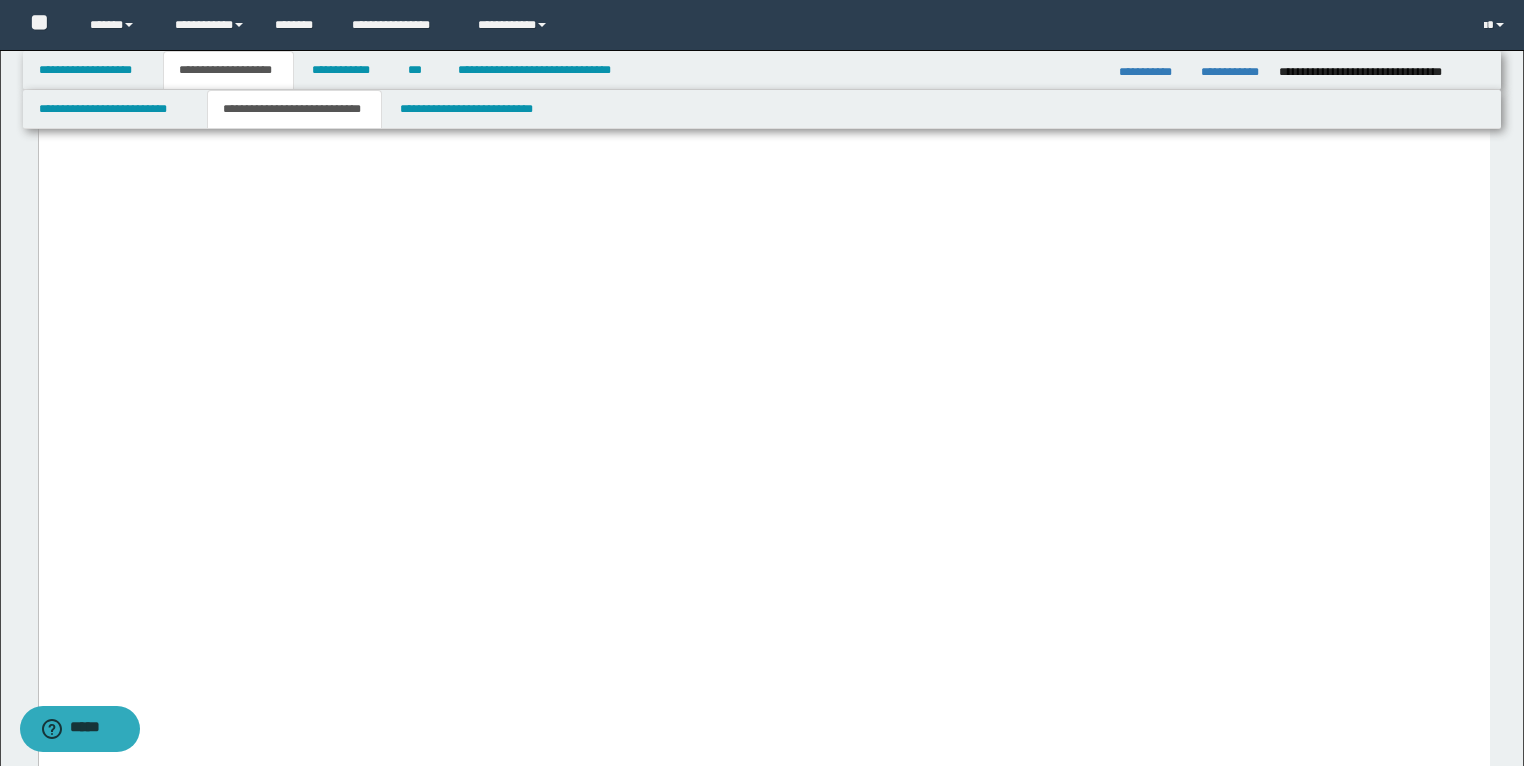 click on "**********" at bounding box center [763, -308] 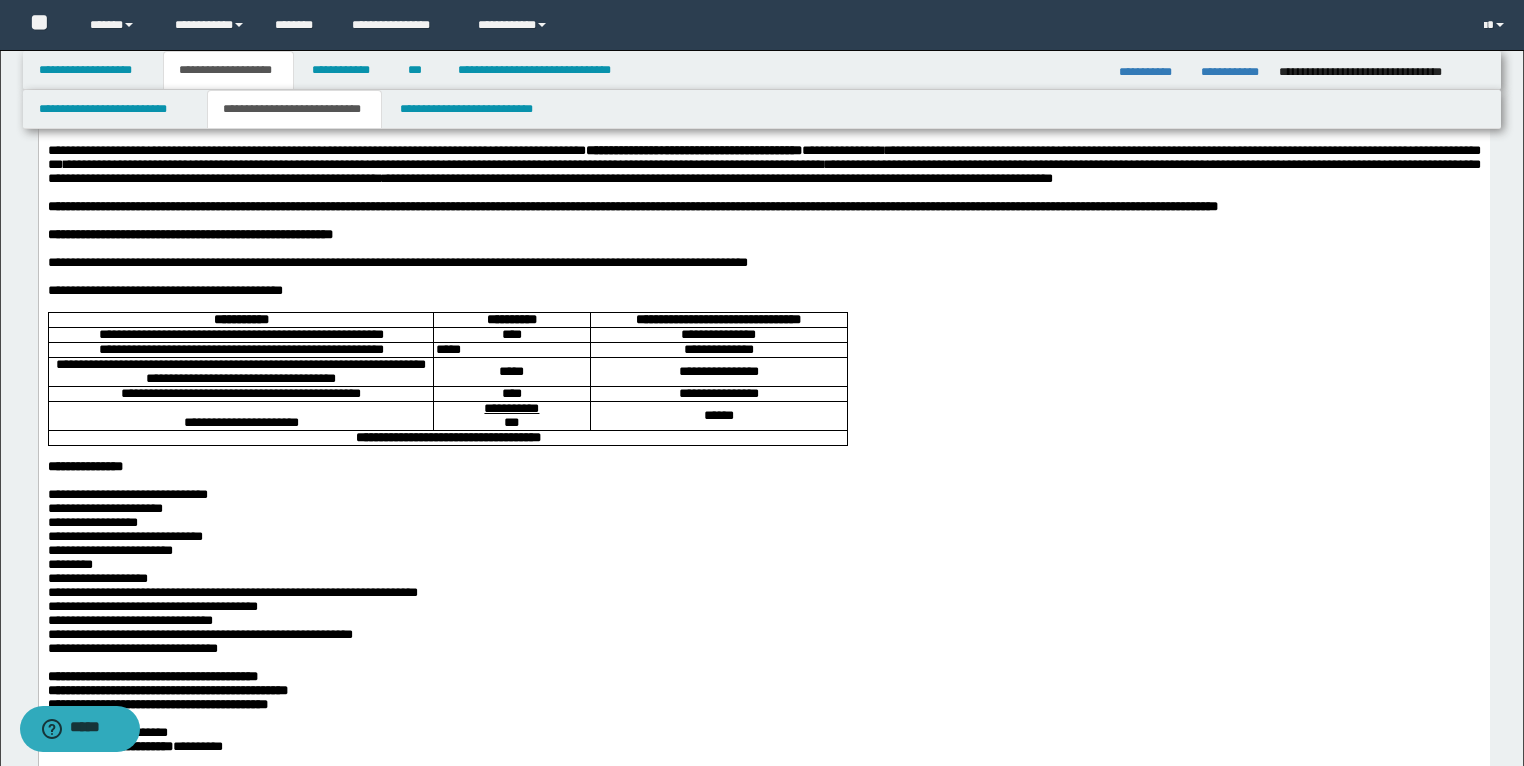 scroll, scrollTop: 320, scrollLeft: 0, axis: vertical 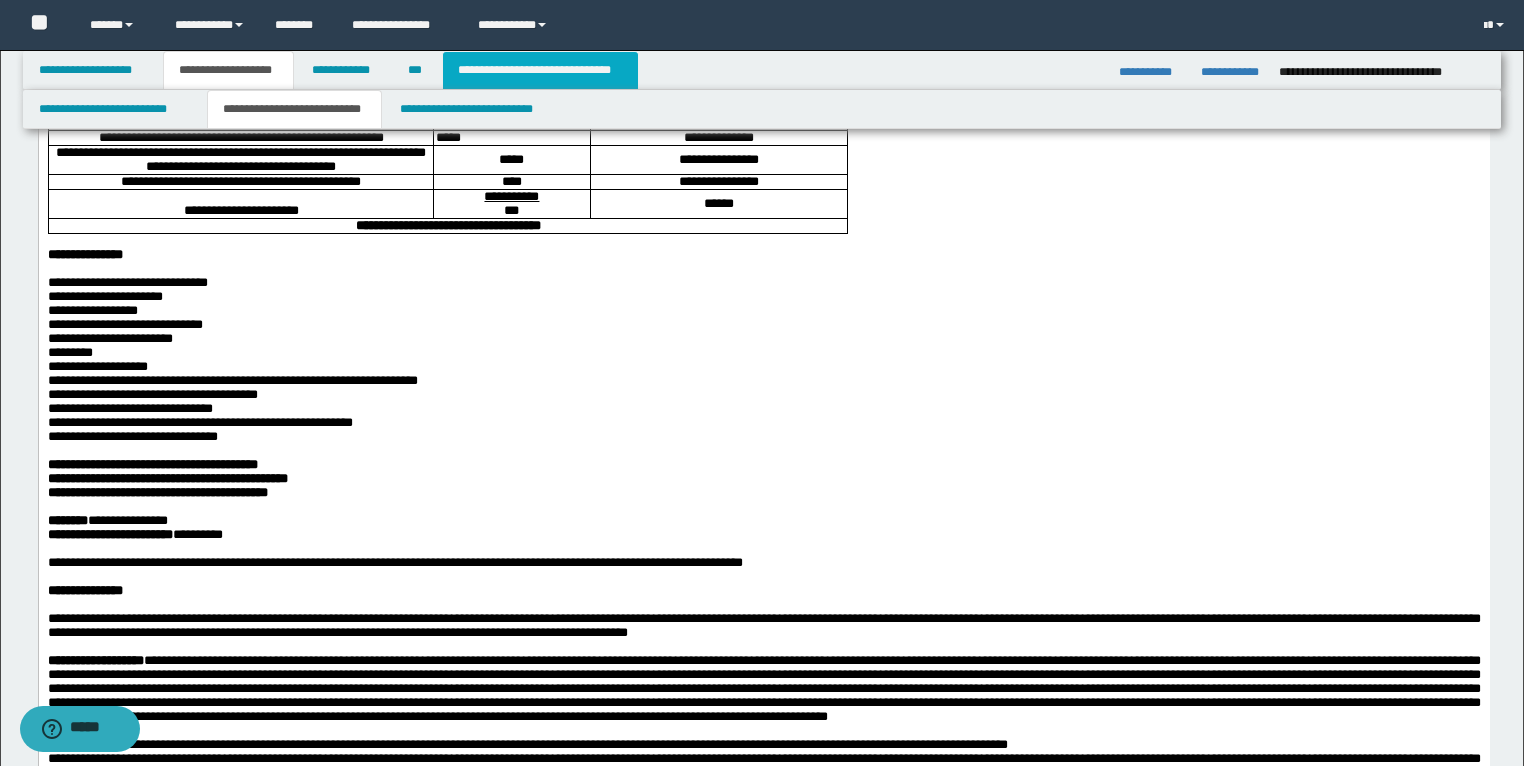 click on "**********" at bounding box center [540, 70] 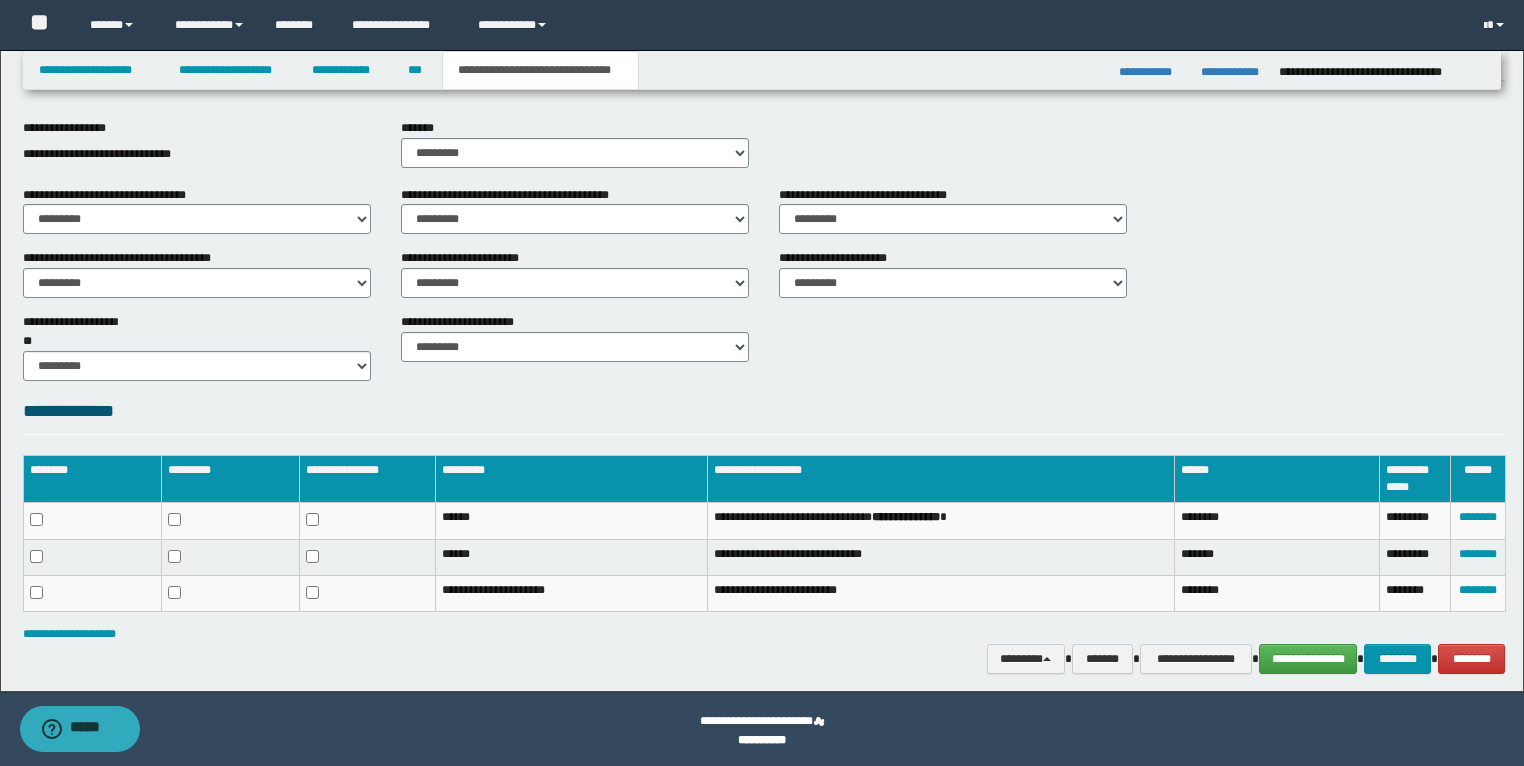 scroll, scrollTop: 1091, scrollLeft: 0, axis: vertical 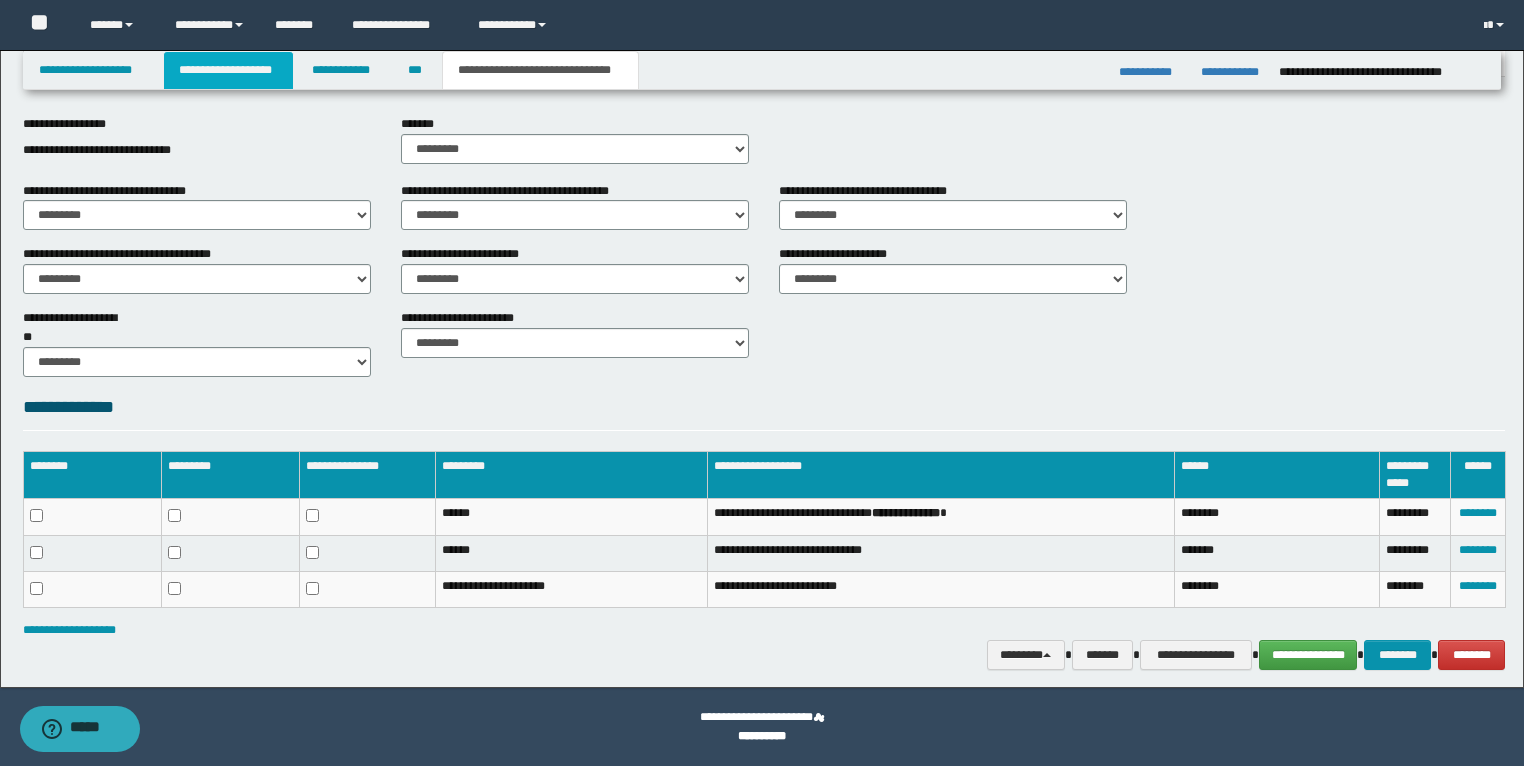 click on "**********" at bounding box center [228, 70] 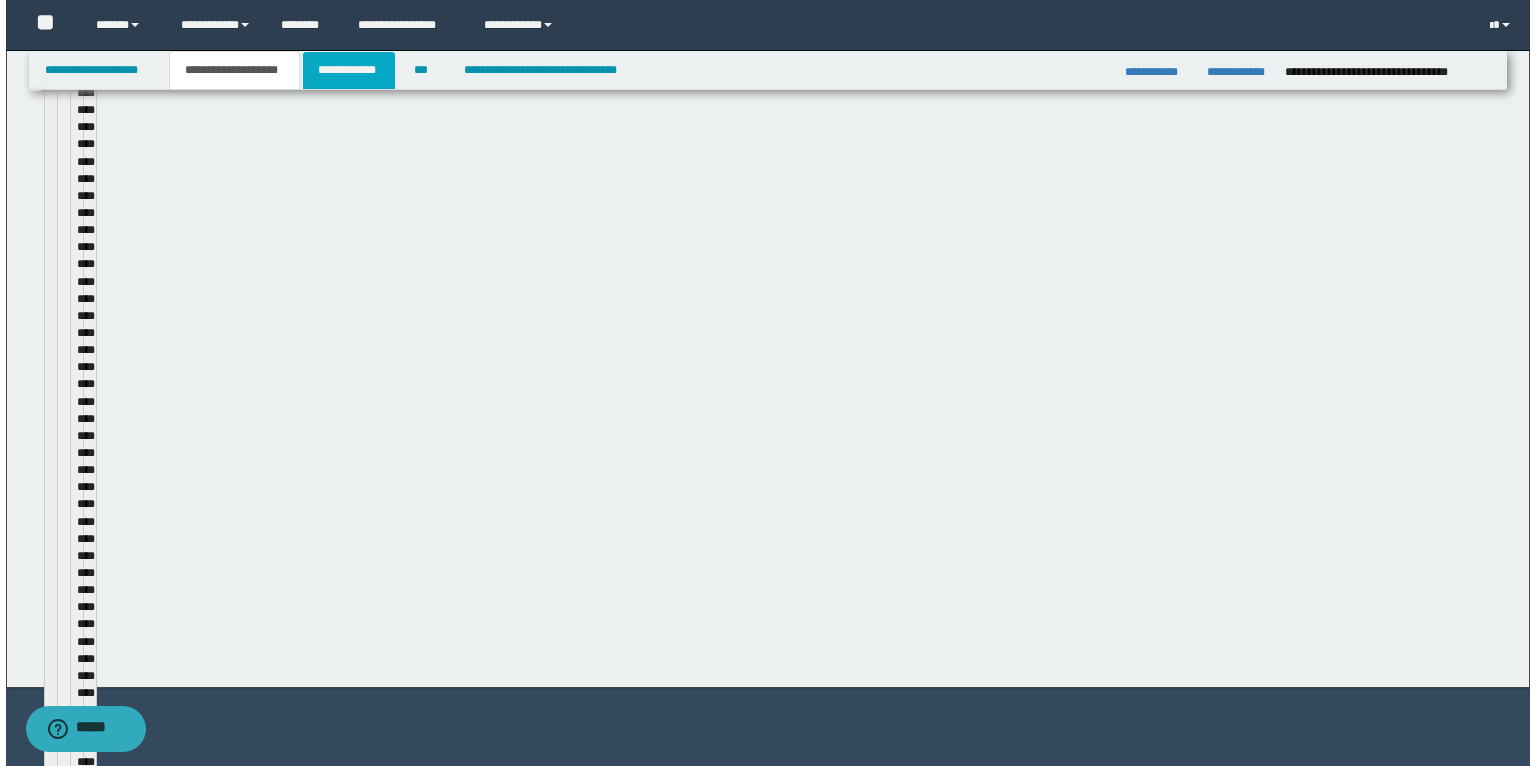 scroll, scrollTop: 1122, scrollLeft: 0, axis: vertical 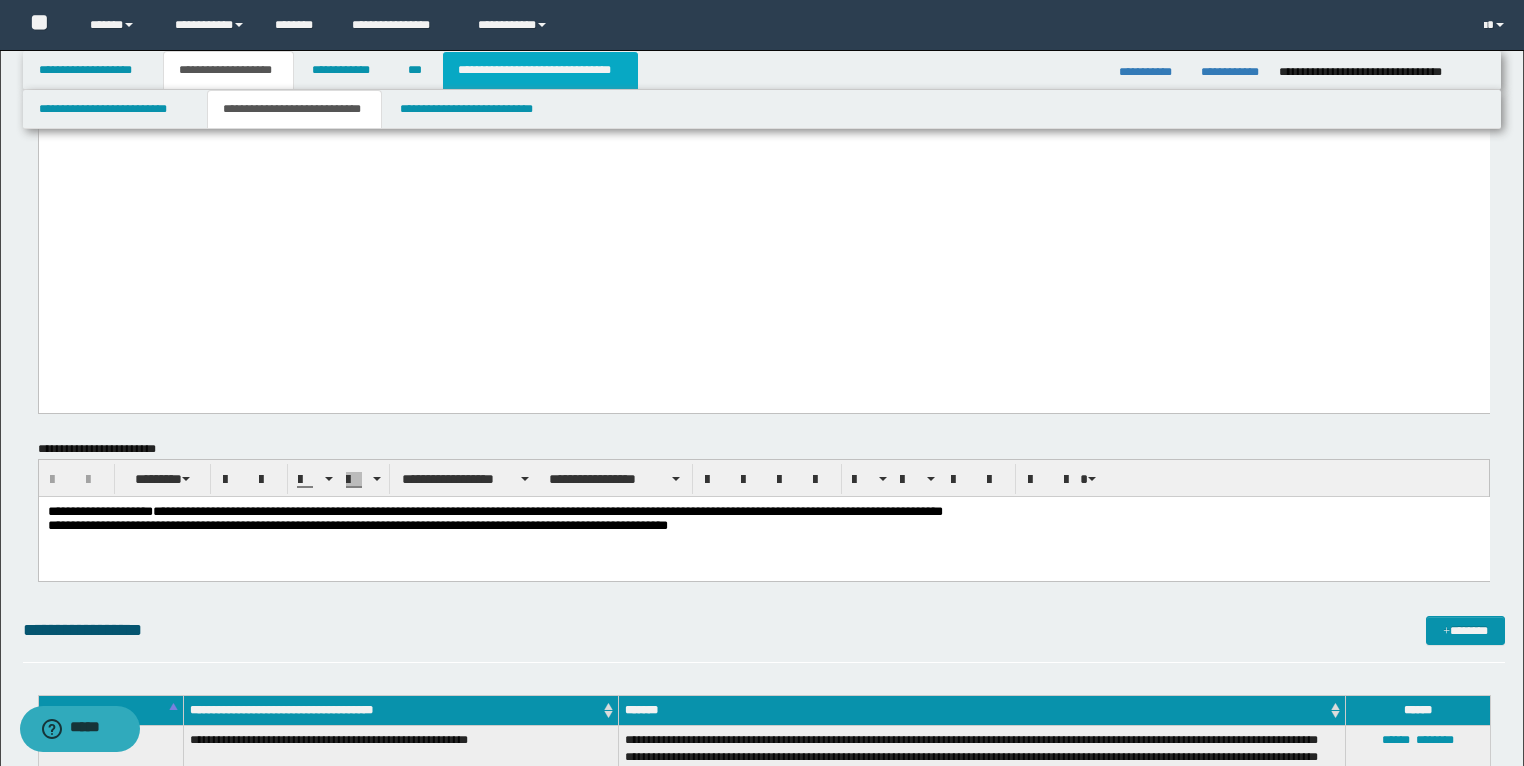 click on "**********" at bounding box center [540, 70] 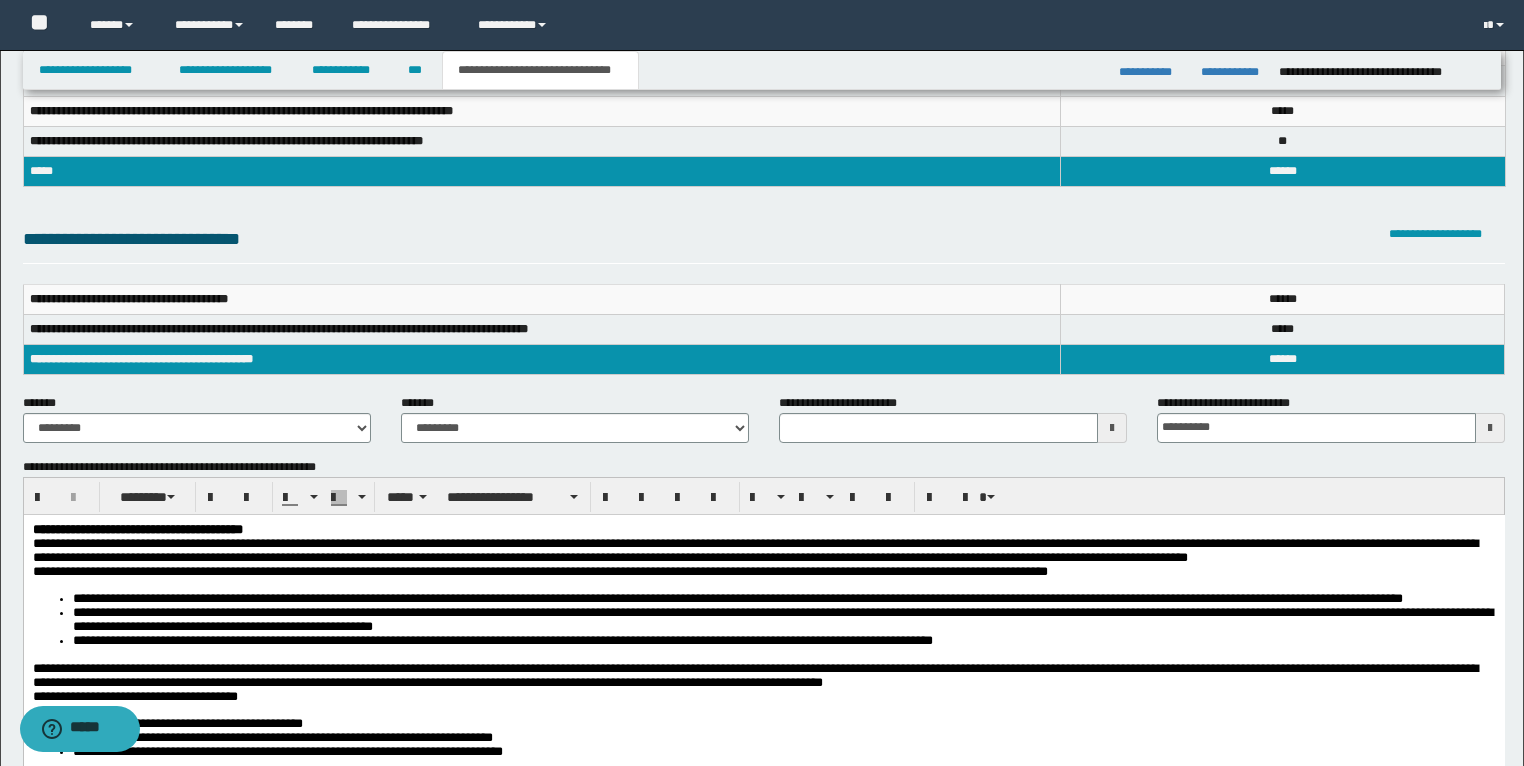 scroll, scrollTop: 0, scrollLeft: 0, axis: both 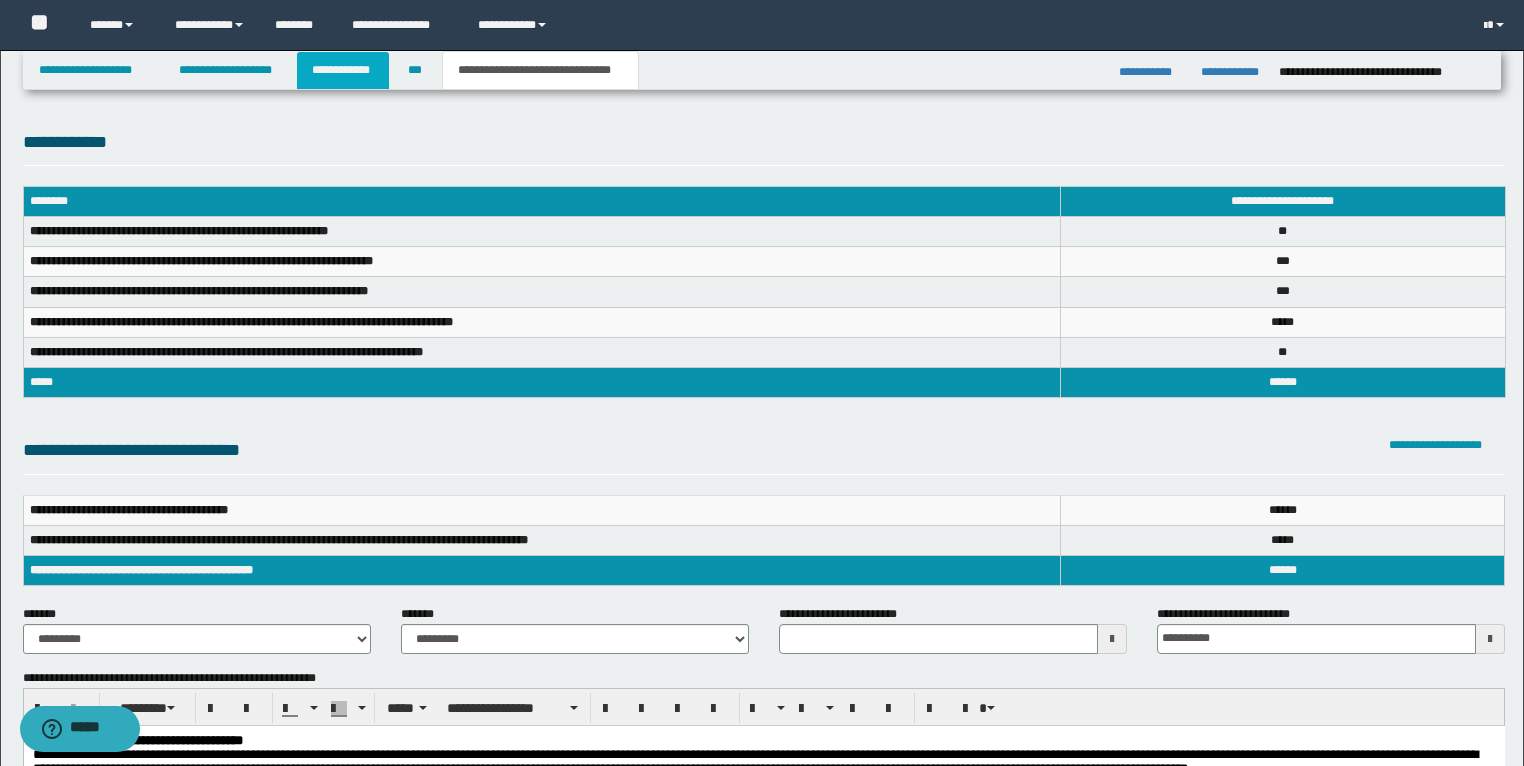 click on "**********" at bounding box center [343, 70] 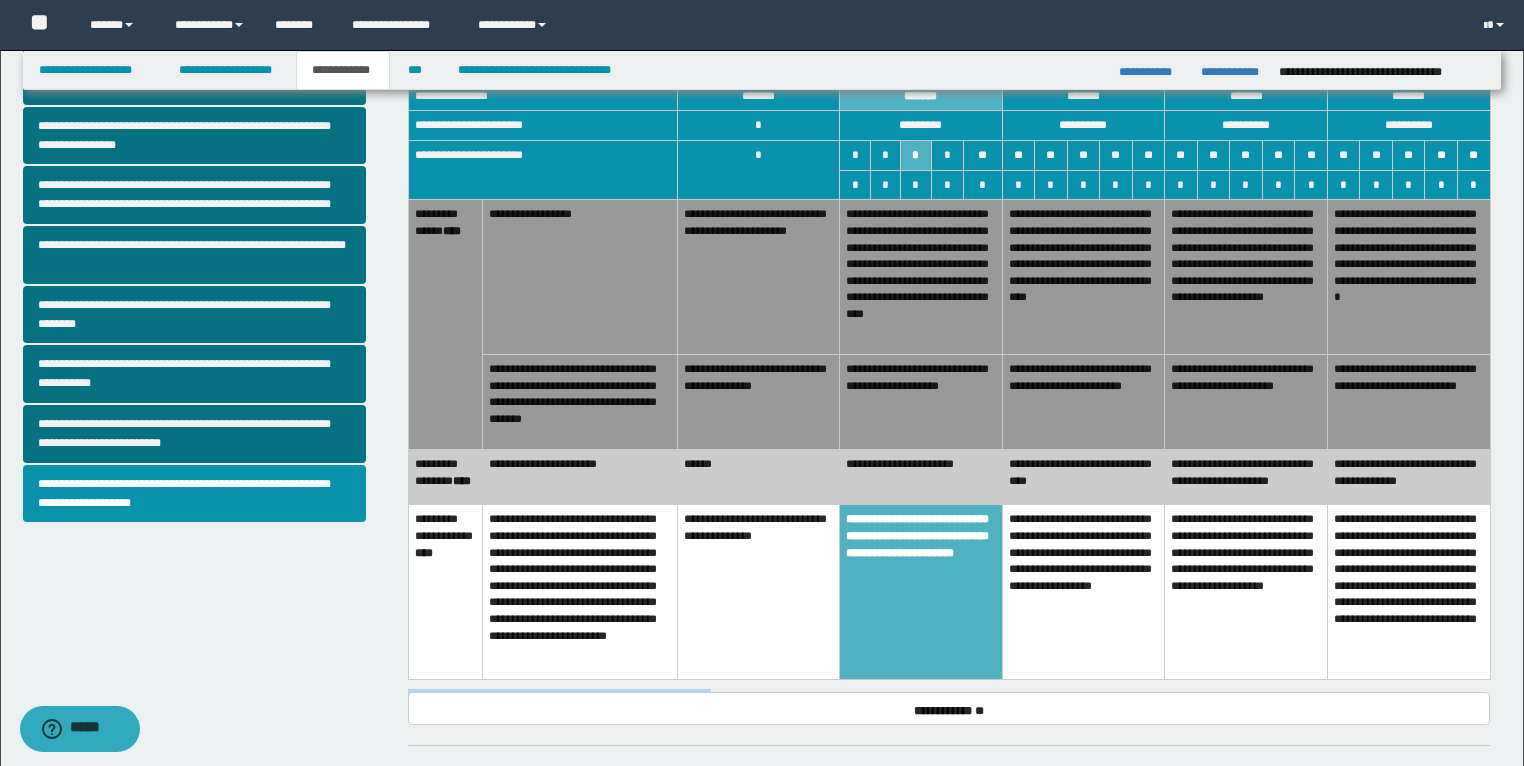 scroll, scrollTop: 809, scrollLeft: 0, axis: vertical 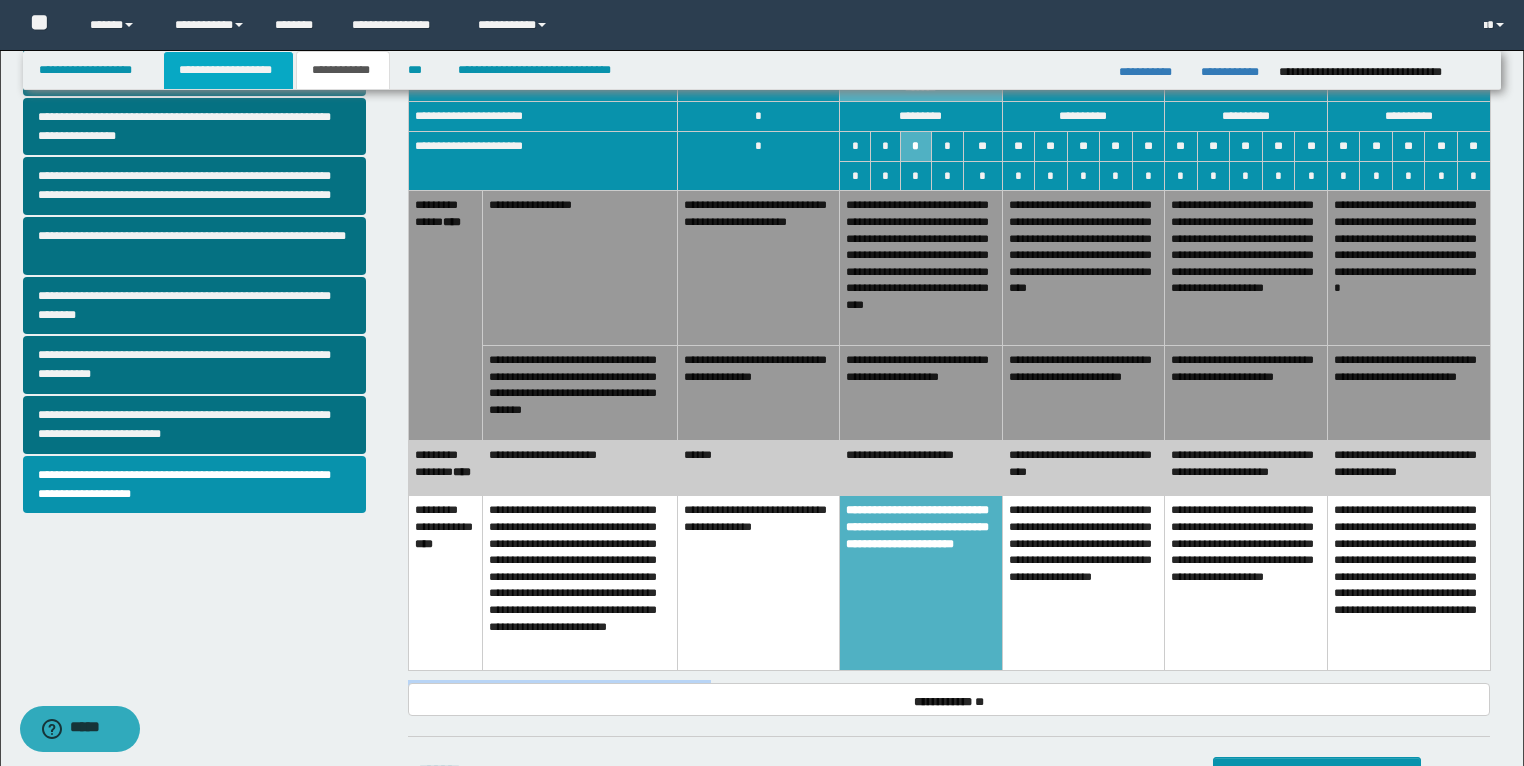 click on "**********" at bounding box center (228, 70) 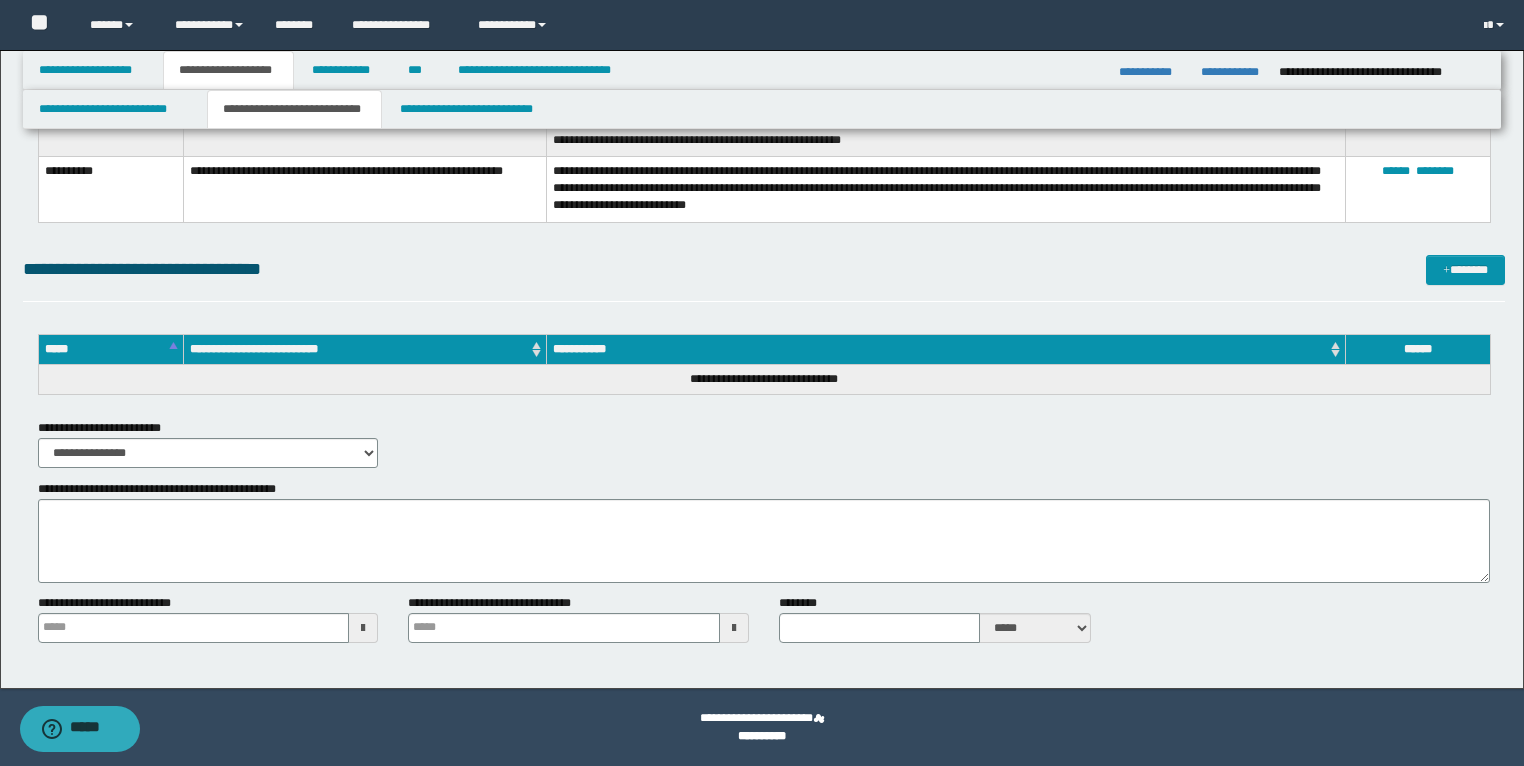 scroll, scrollTop: 7216, scrollLeft: 0, axis: vertical 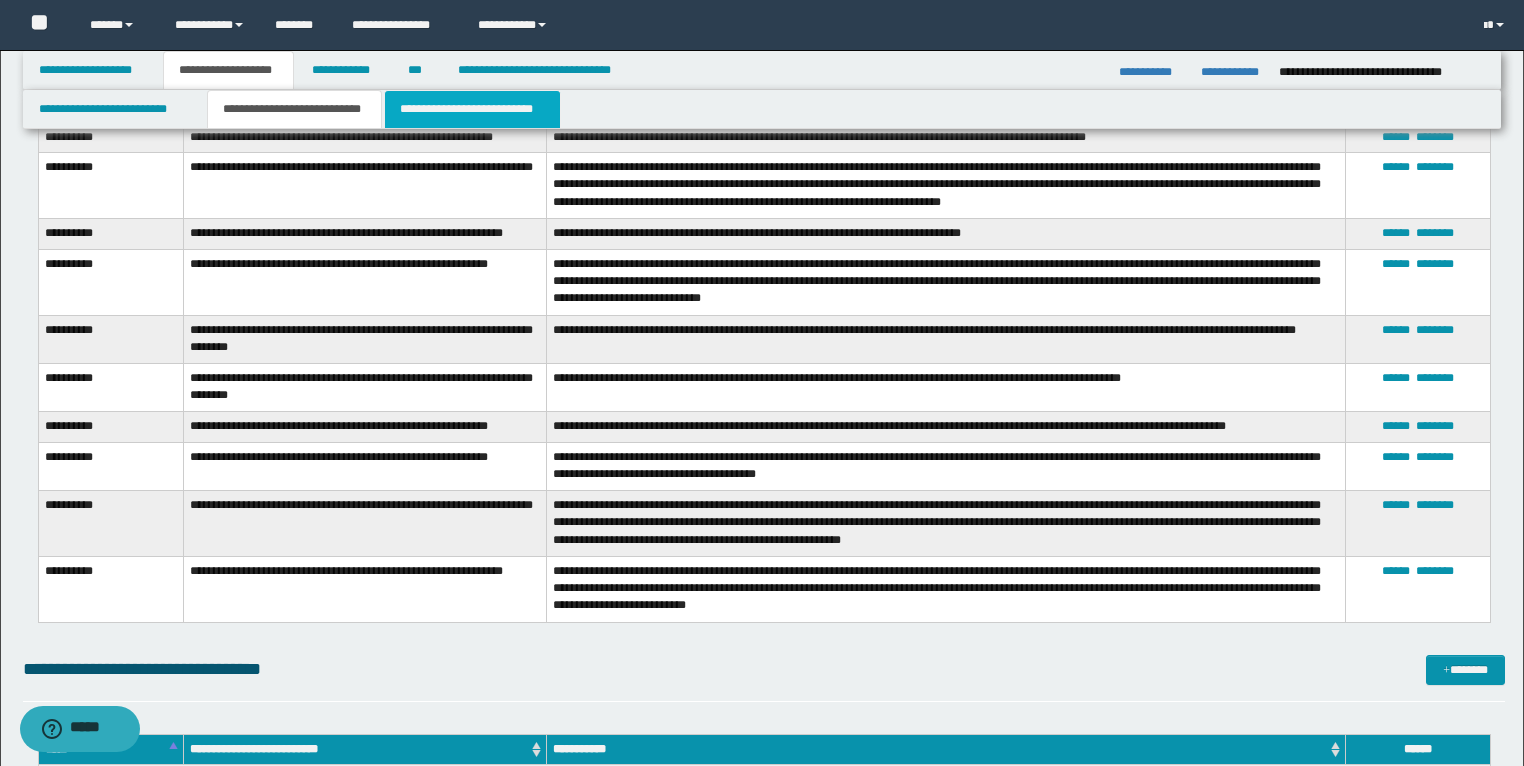 click on "**********" at bounding box center (472, 109) 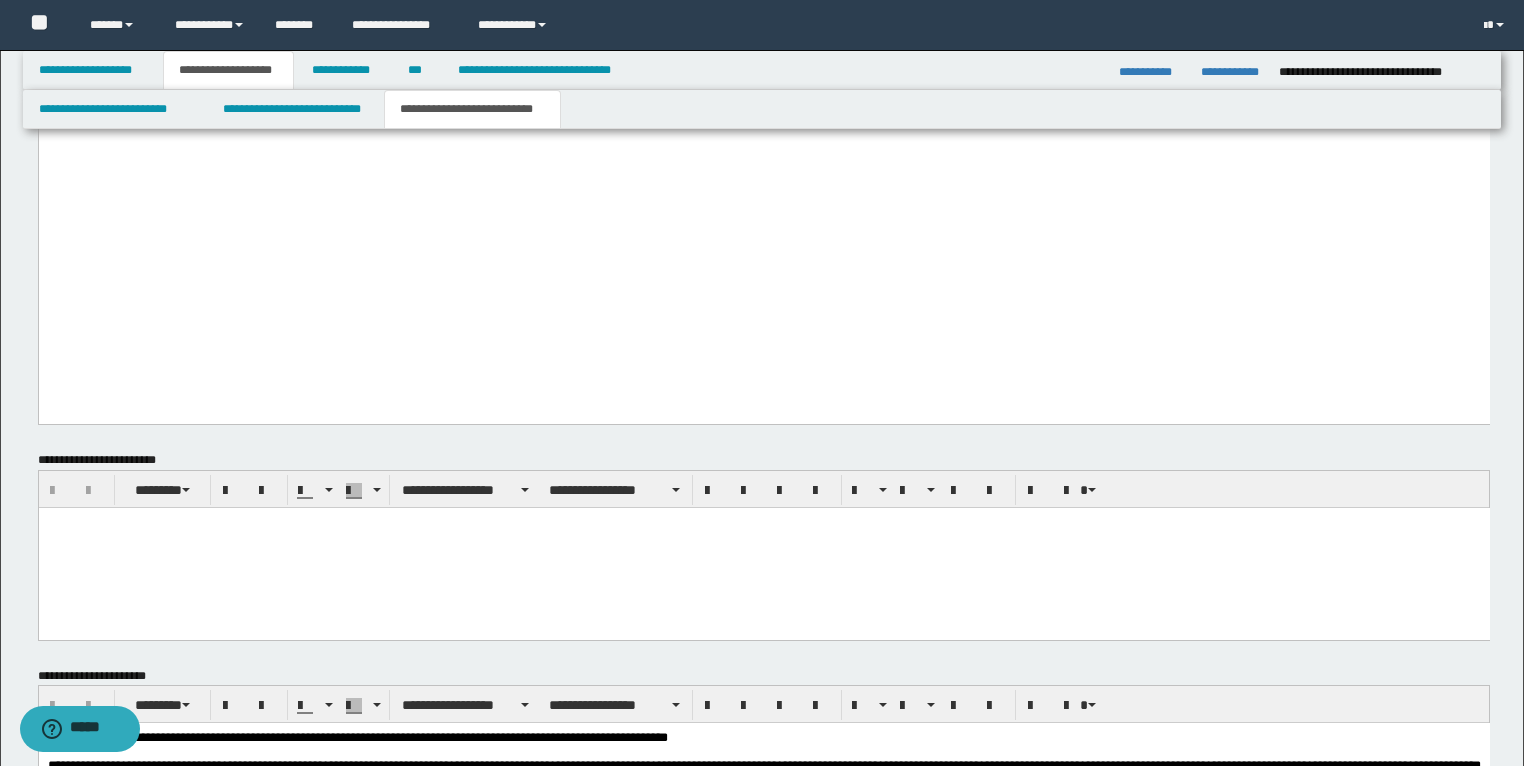 scroll, scrollTop: 6896, scrollLeft: 0, axis: vertical 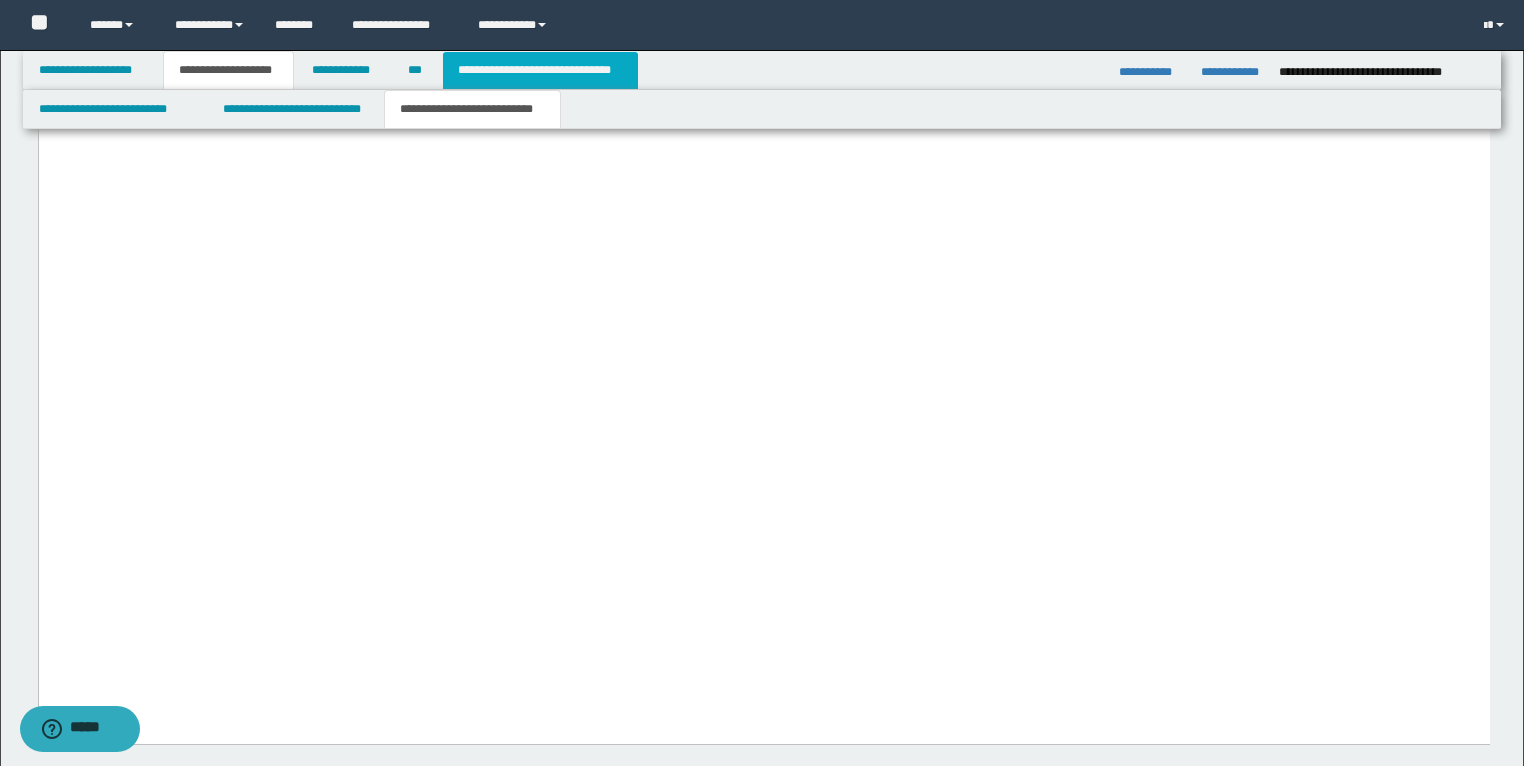 click on "**********" at bounding box center [540, 70] 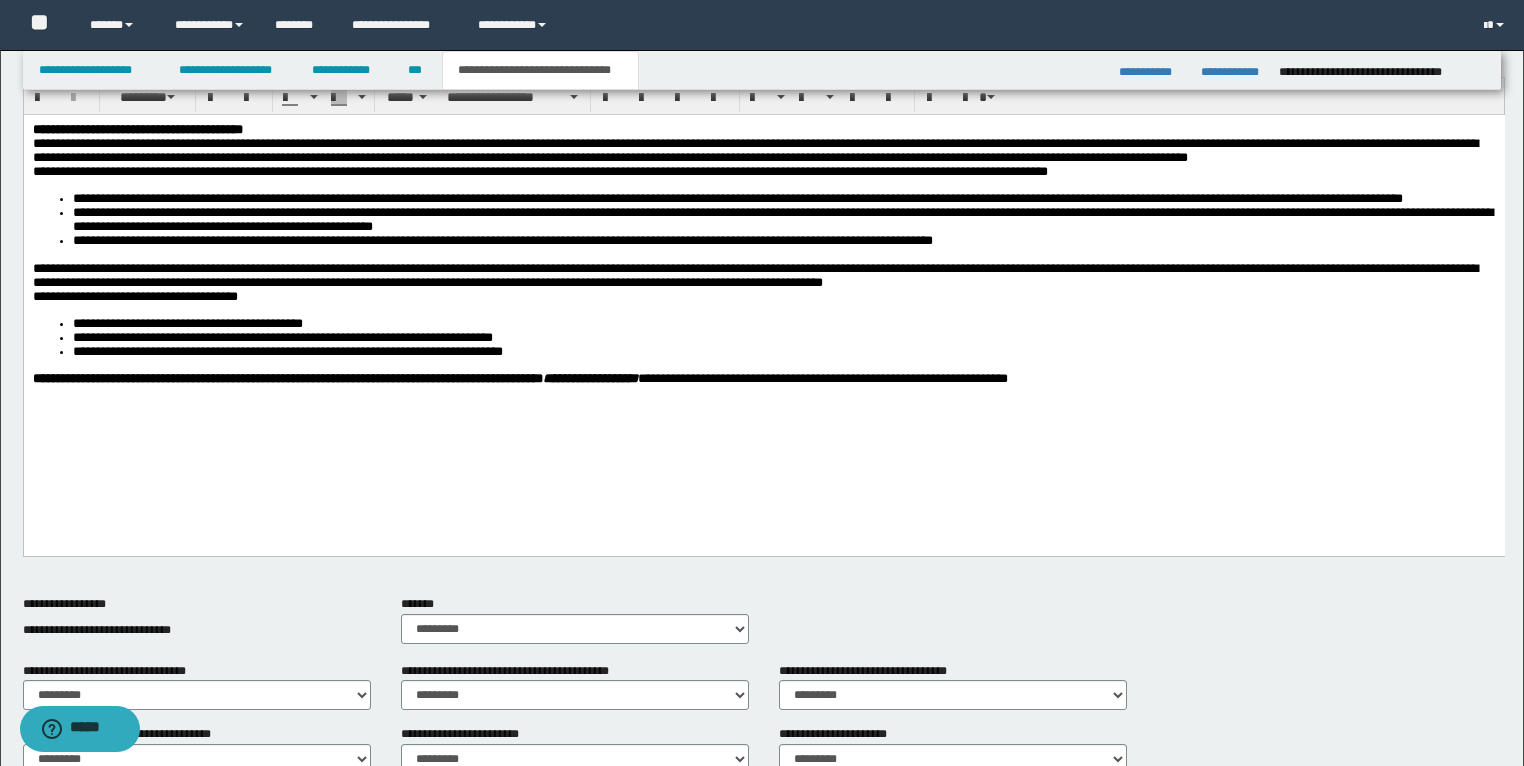 scroll, scrollTop: 211, scrollLeft: 0, axis: vertical 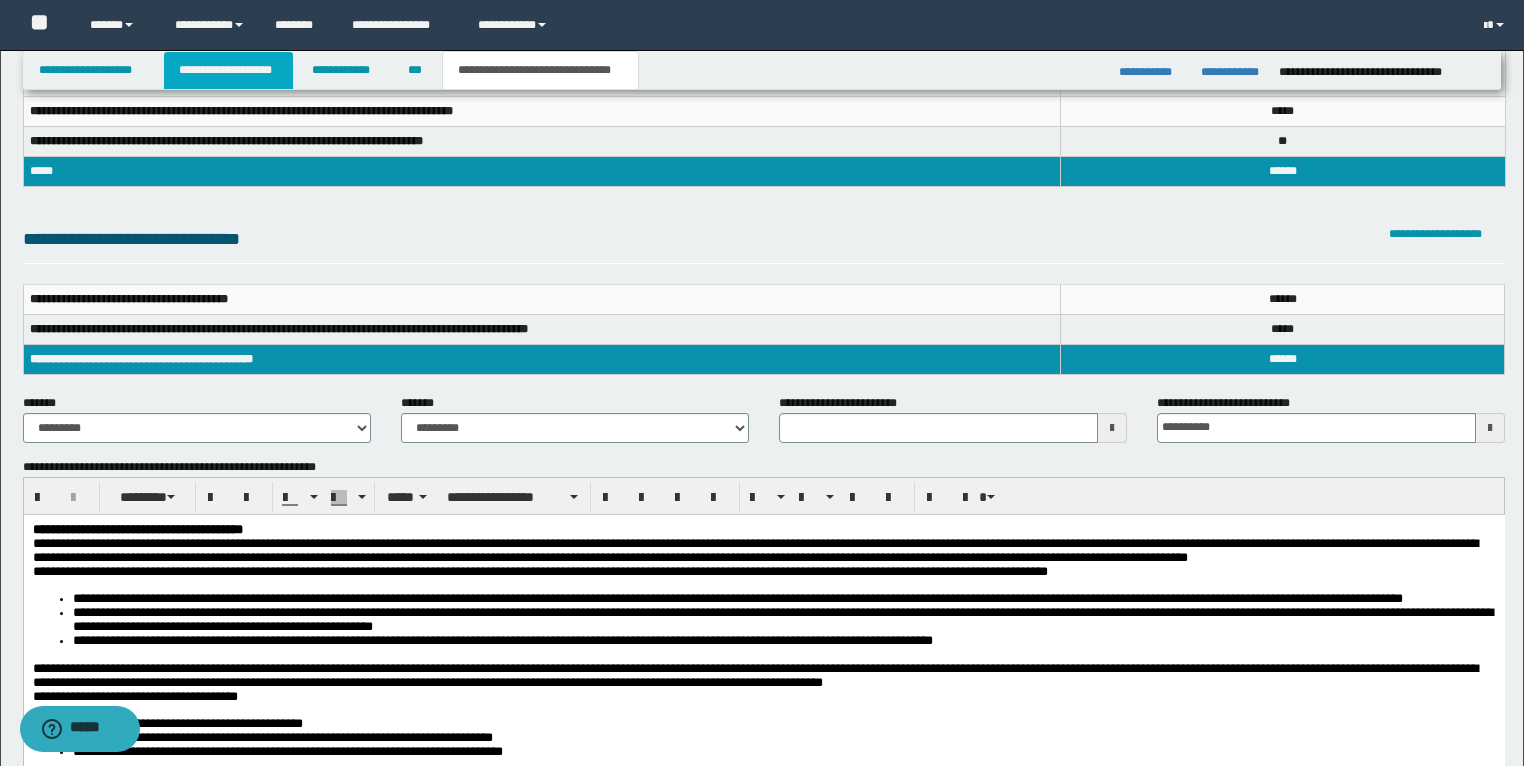 click on "**********" at bounding box center [228, 70] 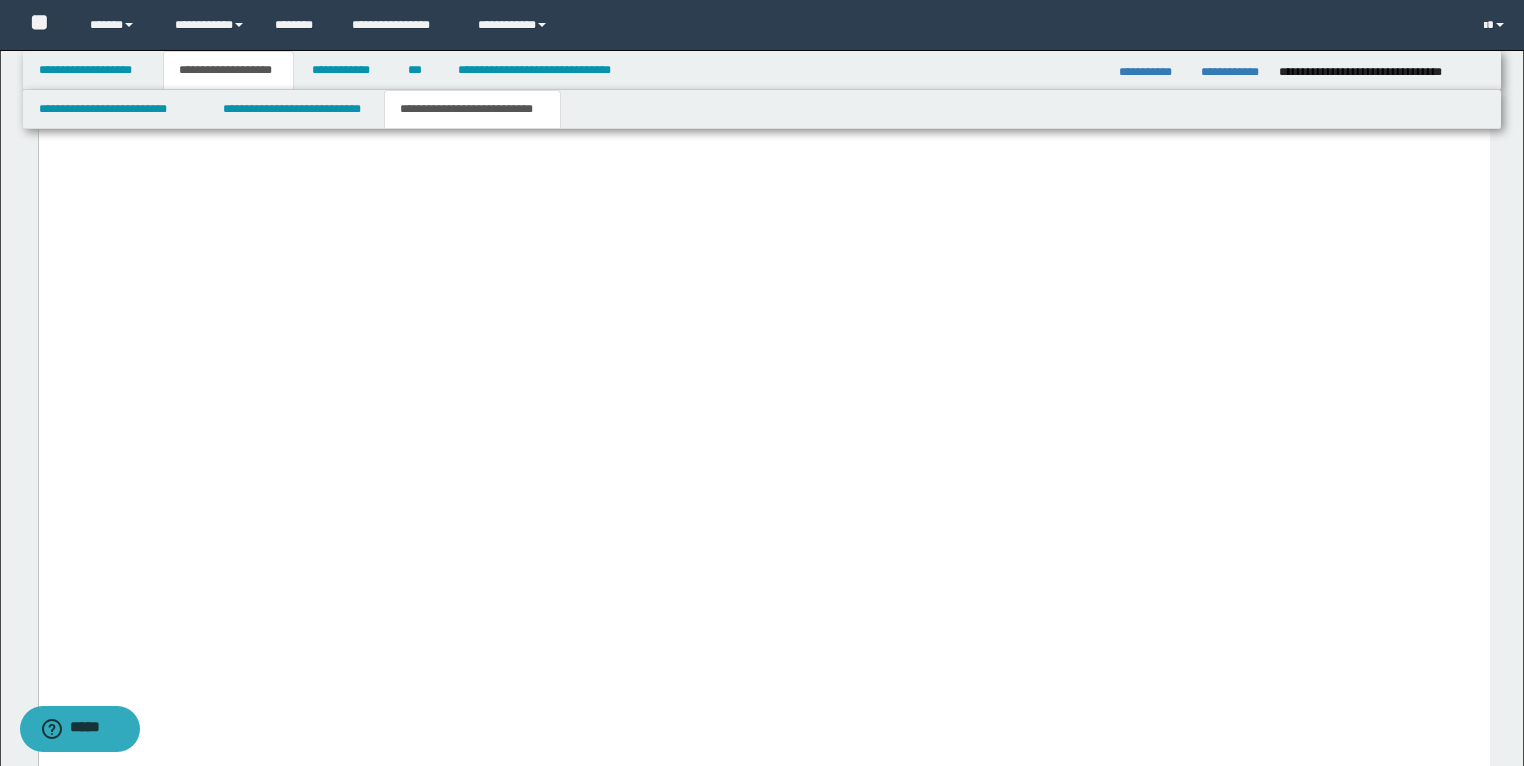scroll, scrollTop: 6962, scrollLeft: 0, axis: vertical 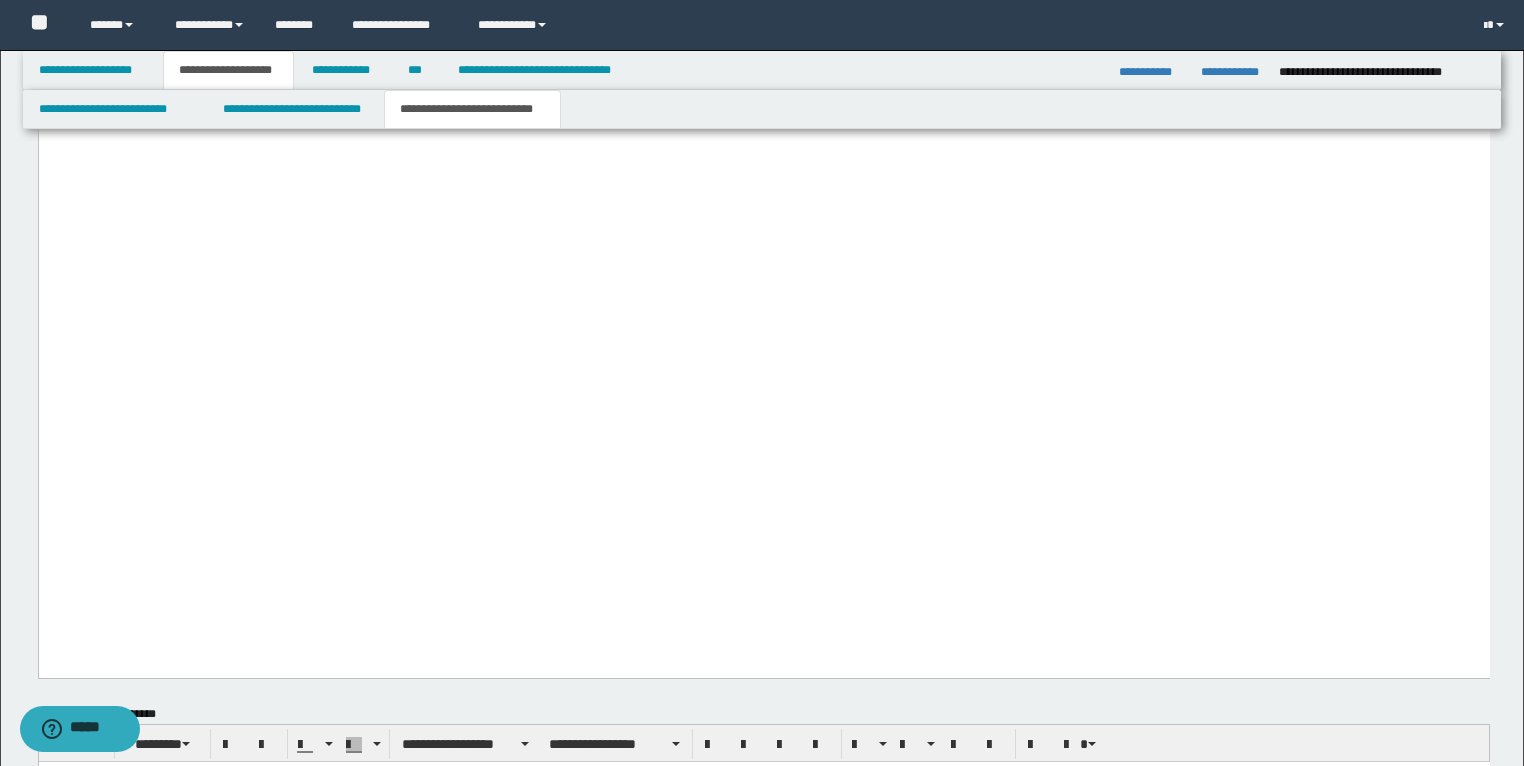 click on "**********" at bounding box center [157, -424] 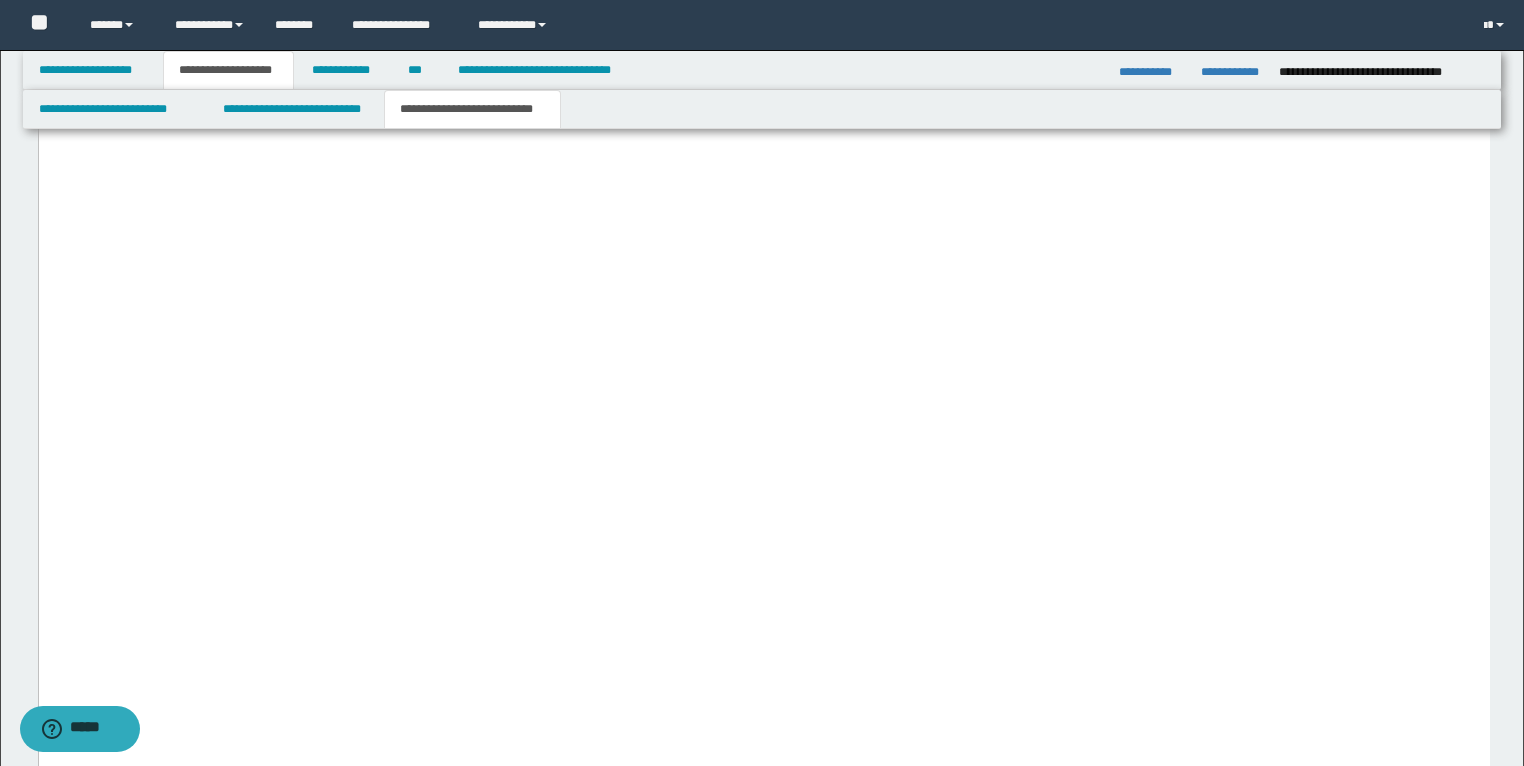 scroll, scrollTop: 6642, scrollLeft: 0, axis: vertical 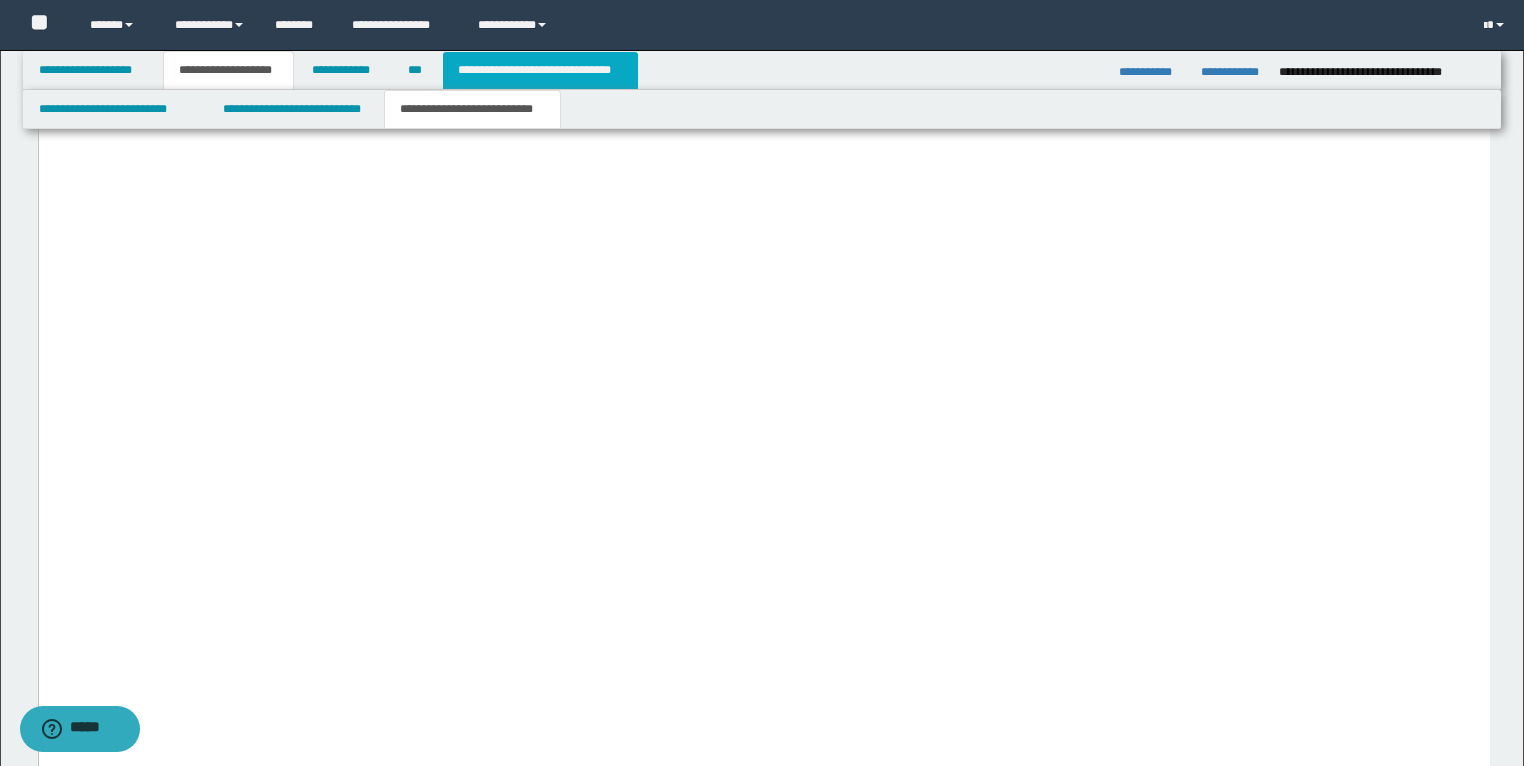 click on "**********" at bounding box center (540, 70) 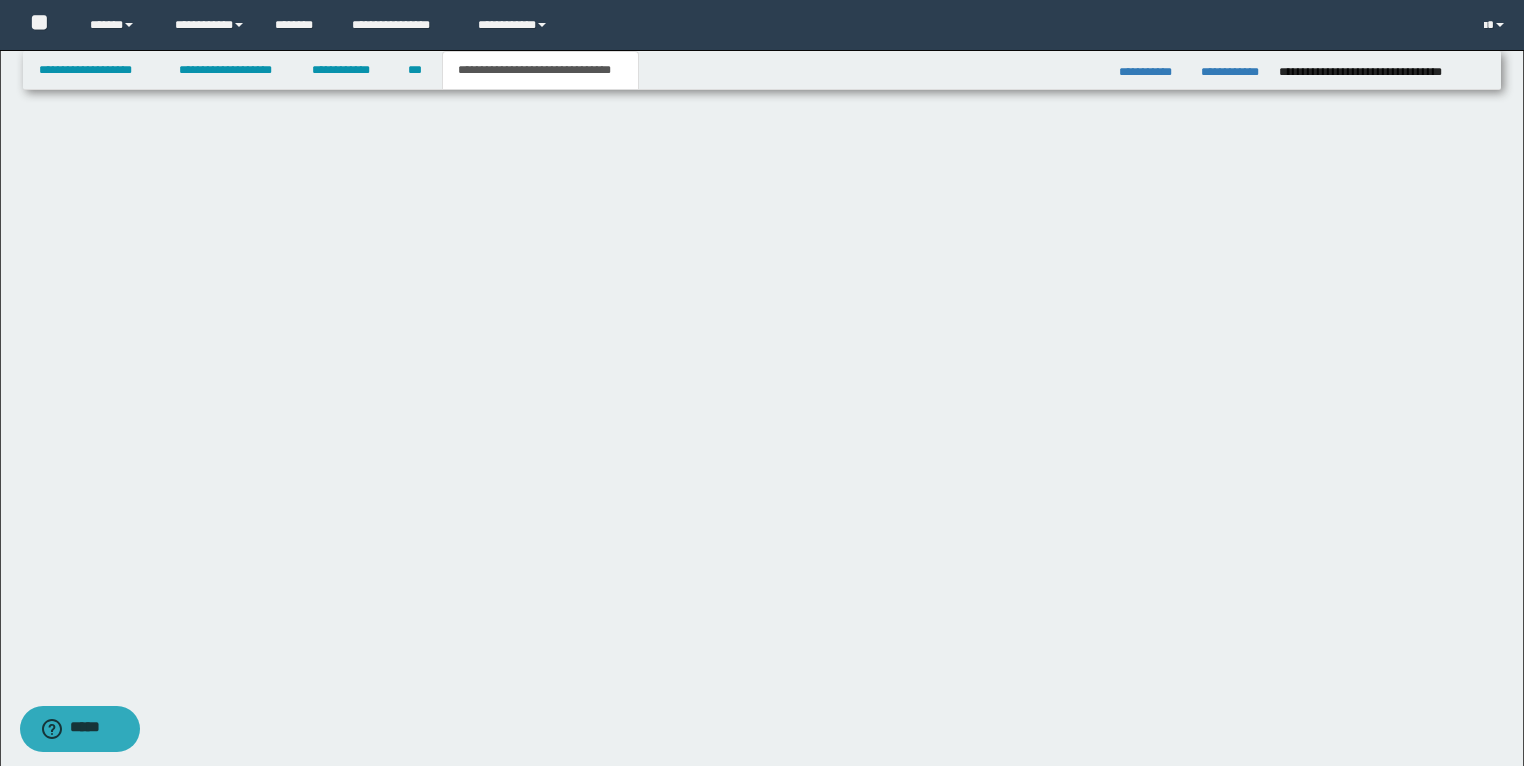scroll, scrollTop: 1091, scrollLeft: 0, axis: vertical 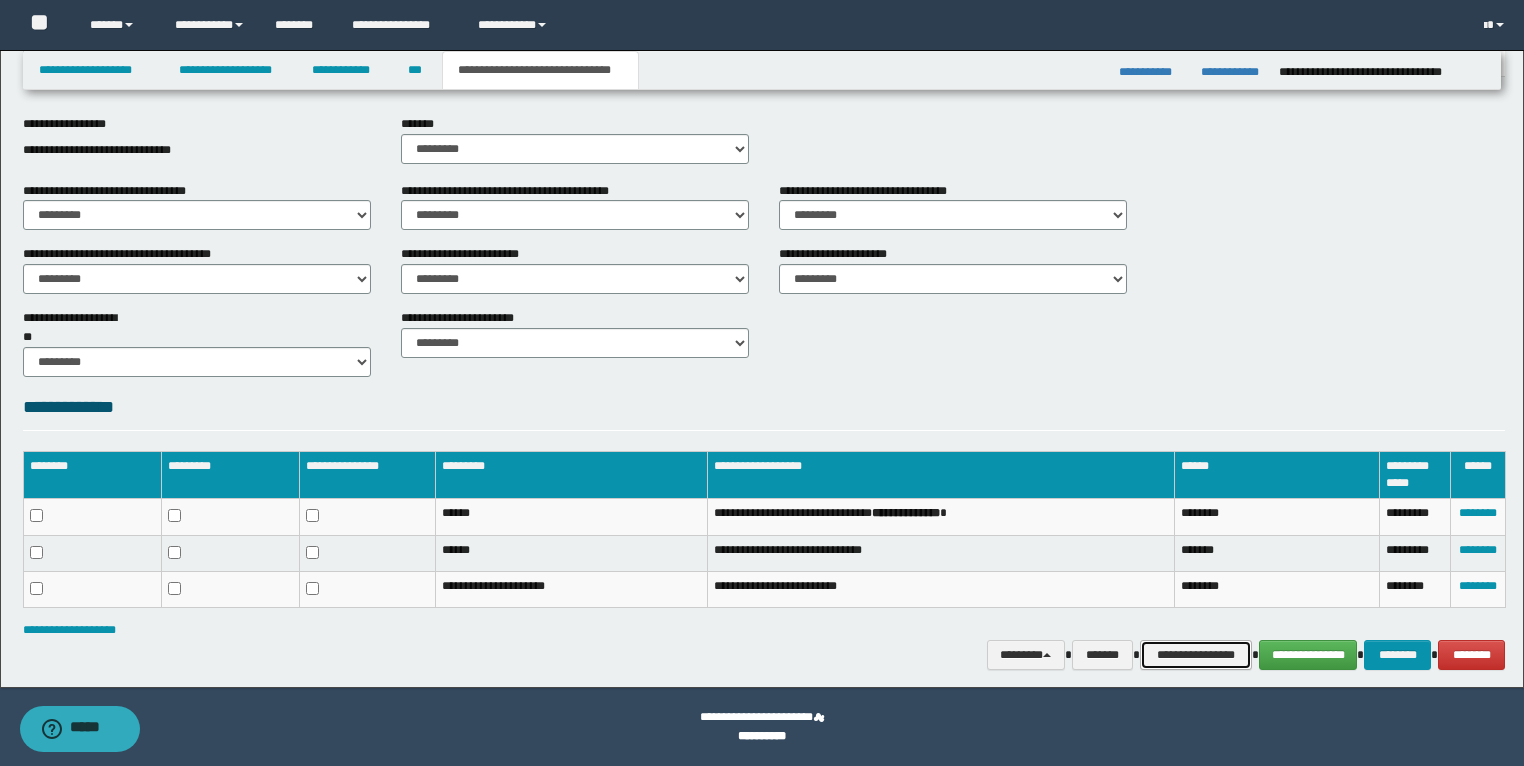 click on "**********" at bounding box center [1196, 655] 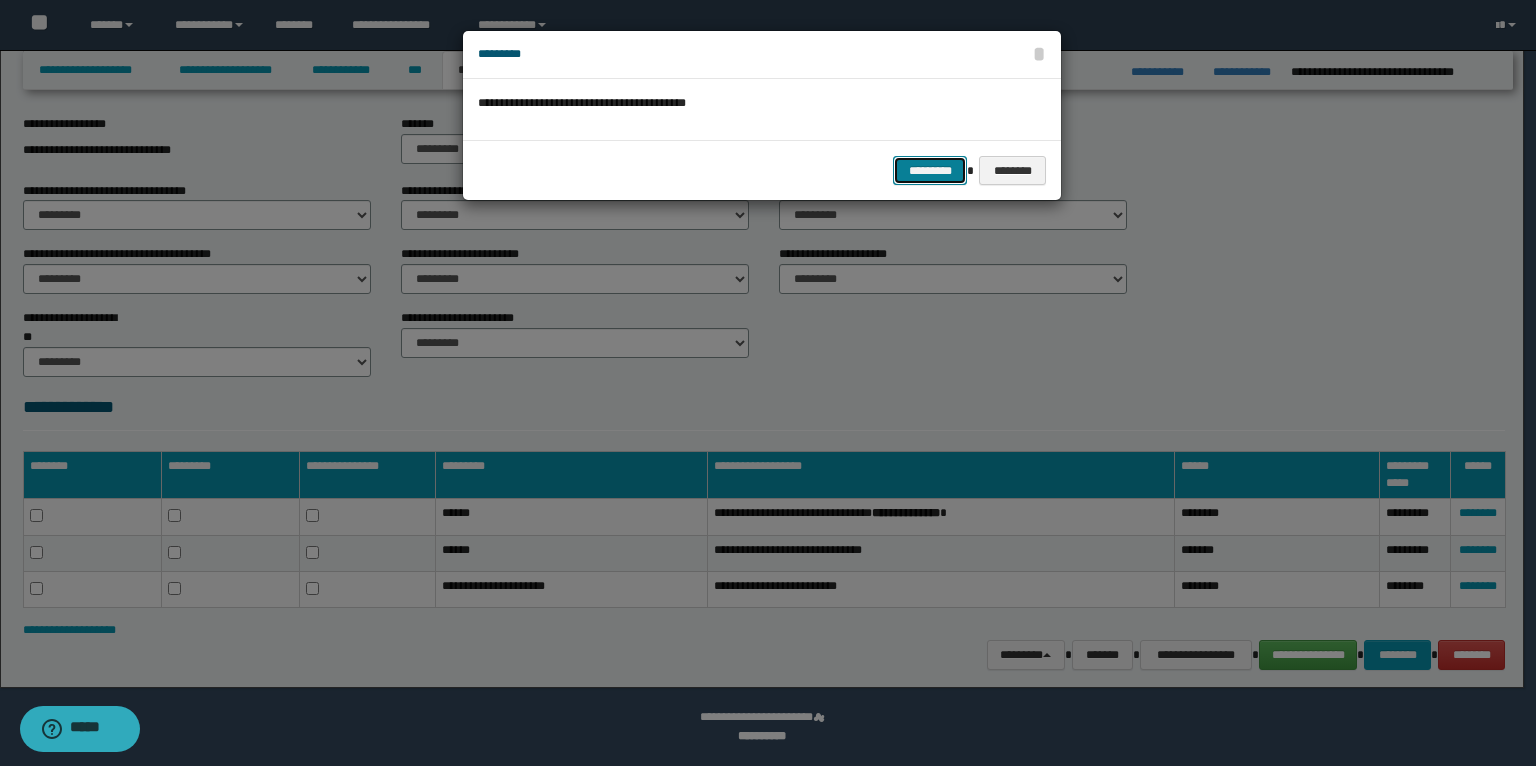click on "*********" at bounding box center [930, 171] 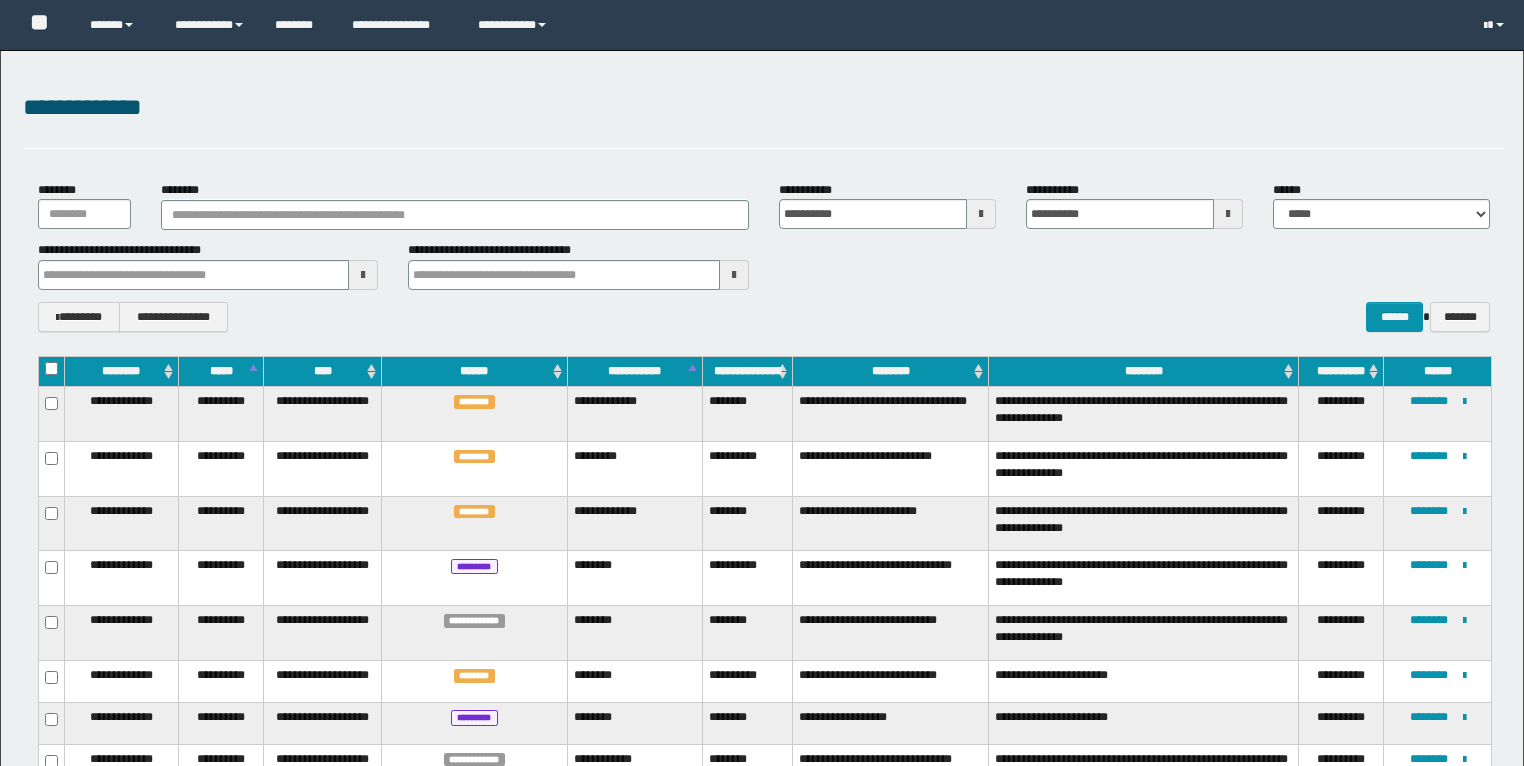 scroll, scrollTop: 650, scrollLeft: 0, axis: vertical 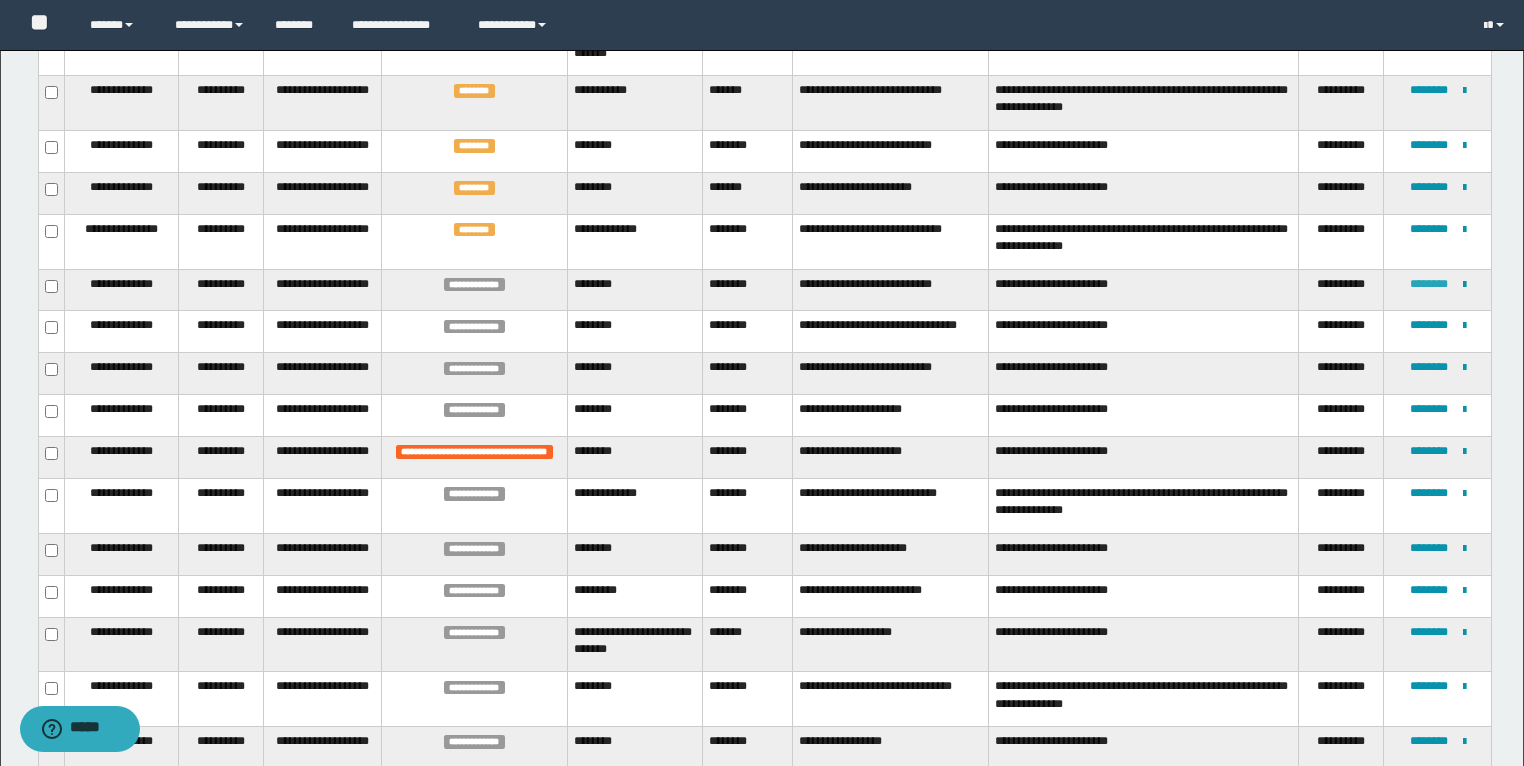 click on "********" at bounding box center (1429, 284) 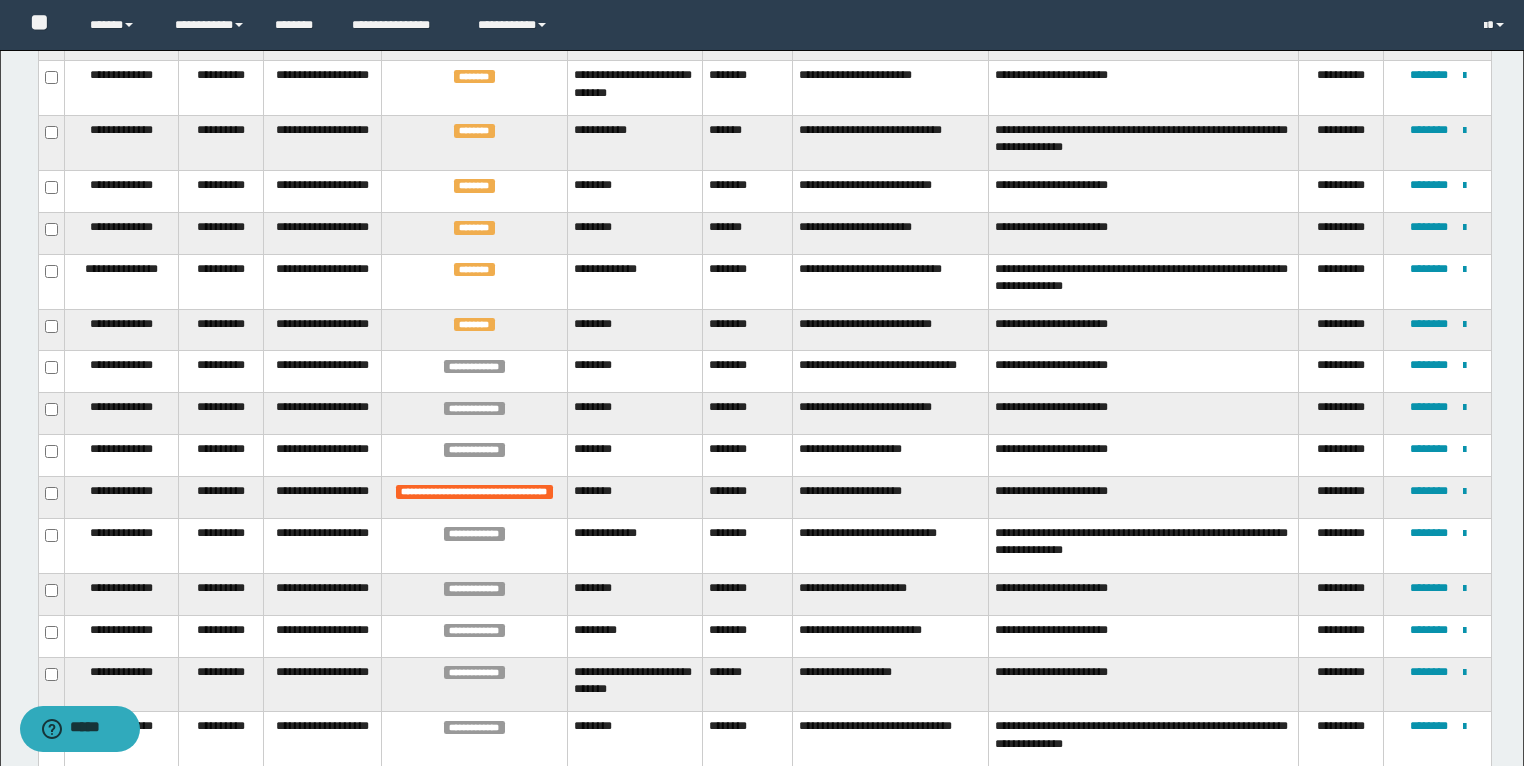 scroll, scrollTop: 740, scrollLeft: 0, axis: vertical 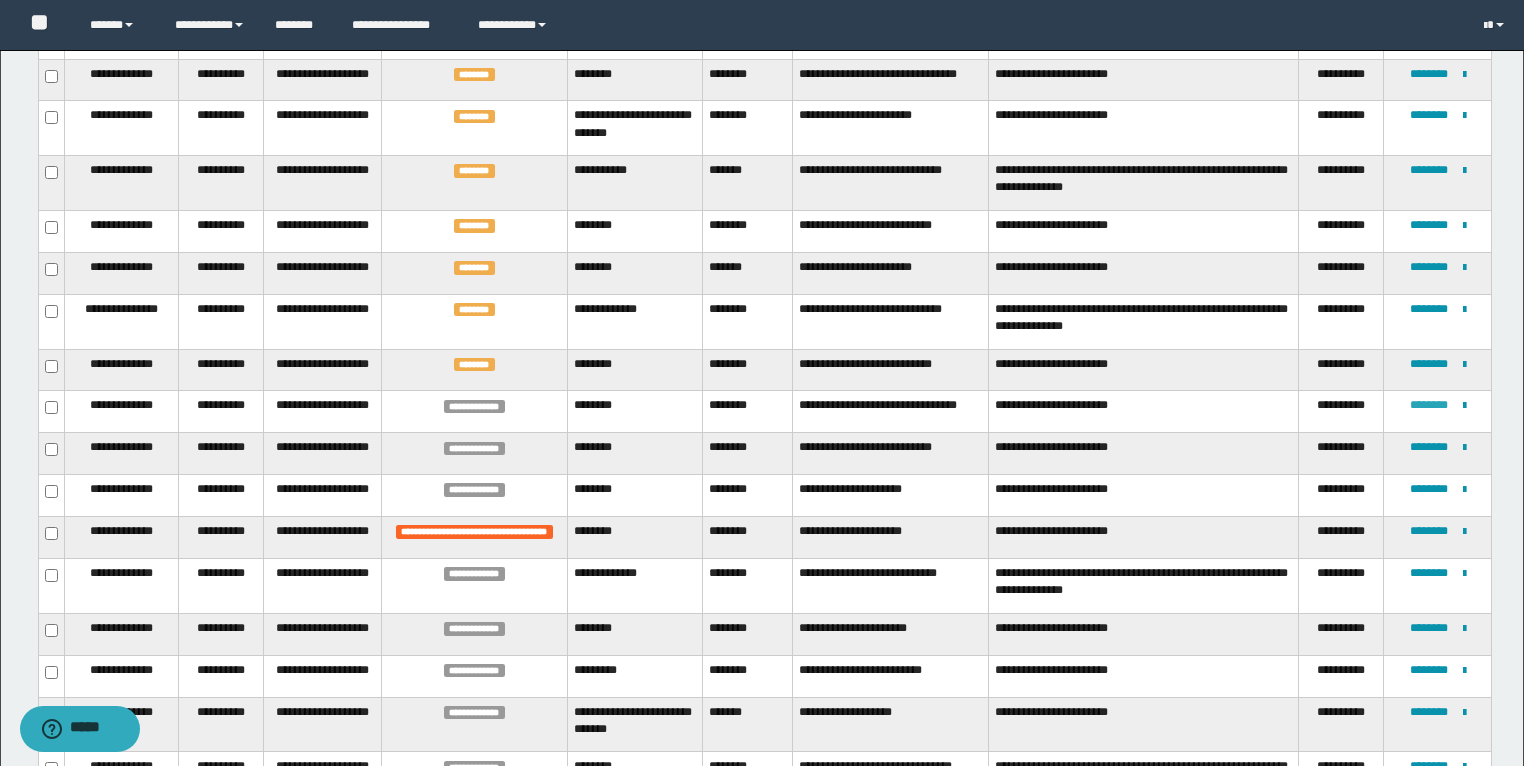 click on "********" at bounding box center [1429, 405] 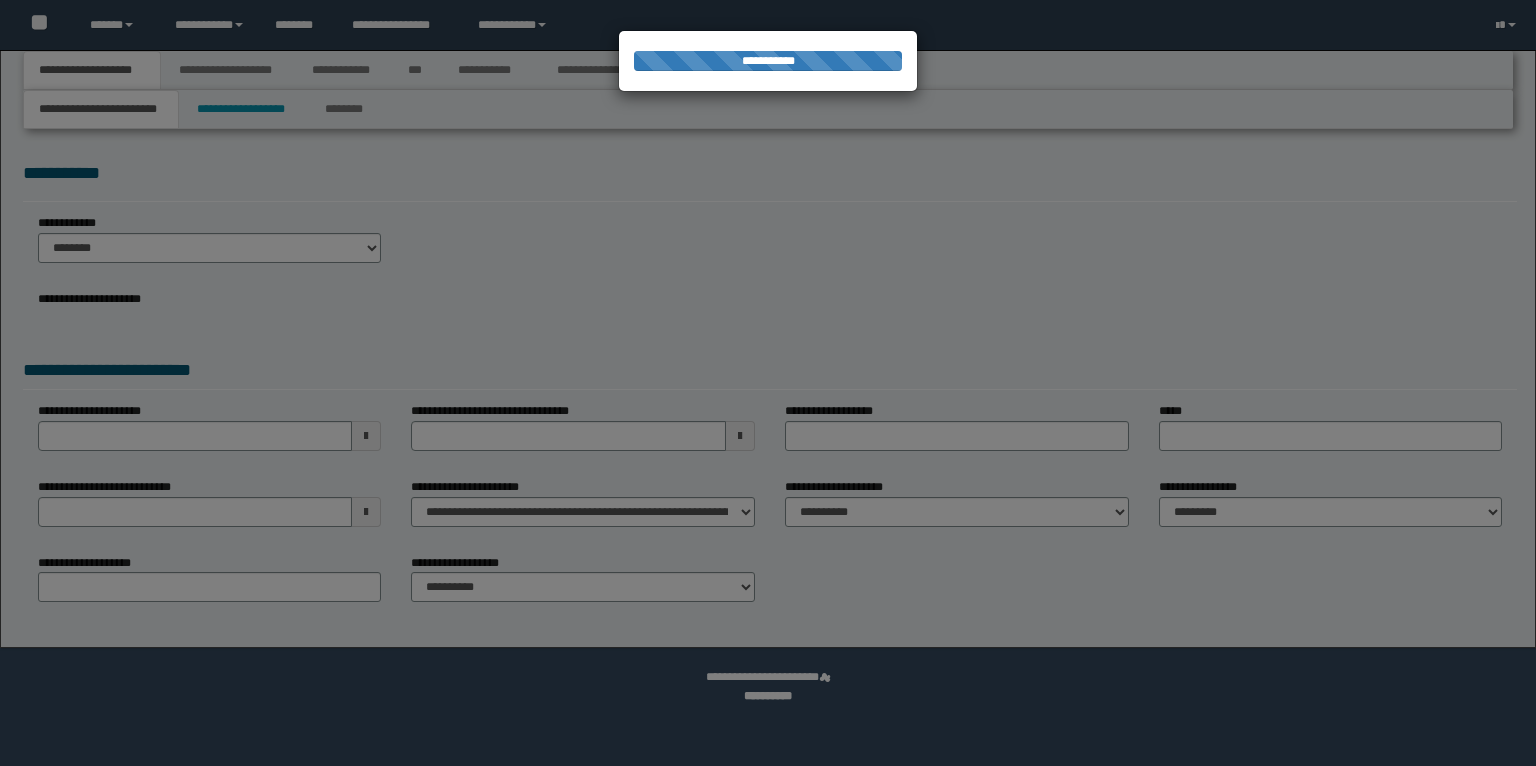 scroll, scrollTop: 0, scrollLeft: 0, axis: both 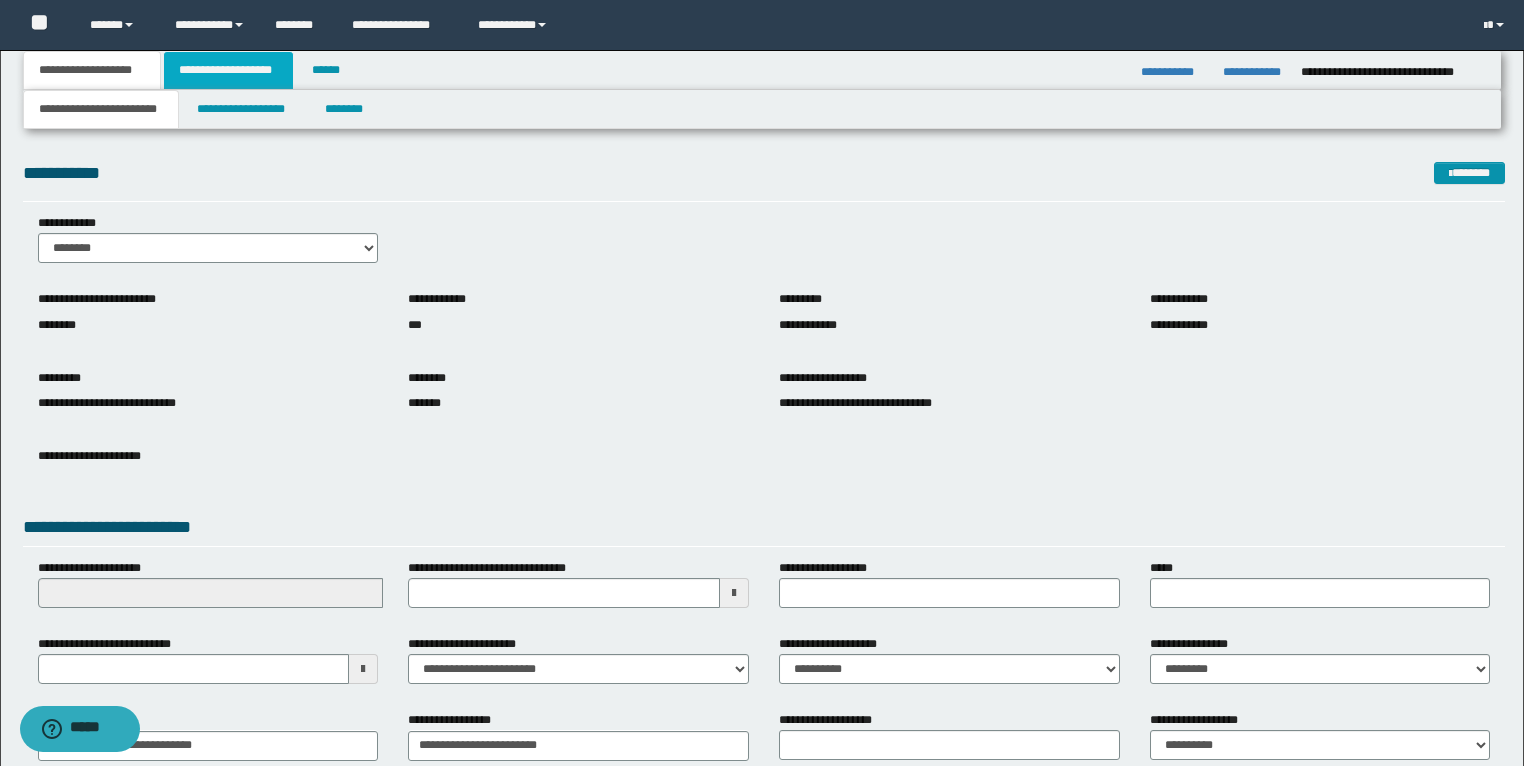 click on "**********" at bounding box center (228, 70) 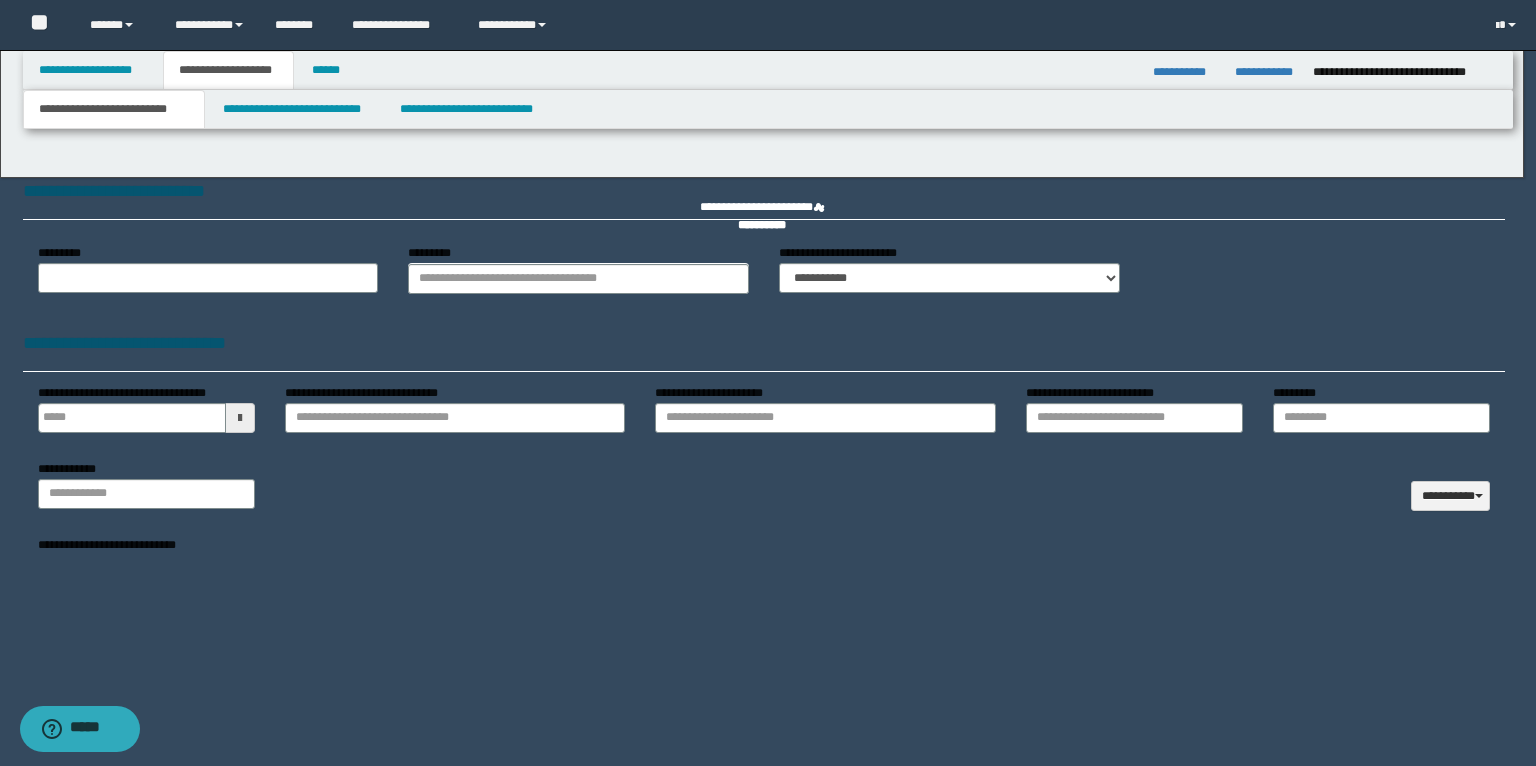 type 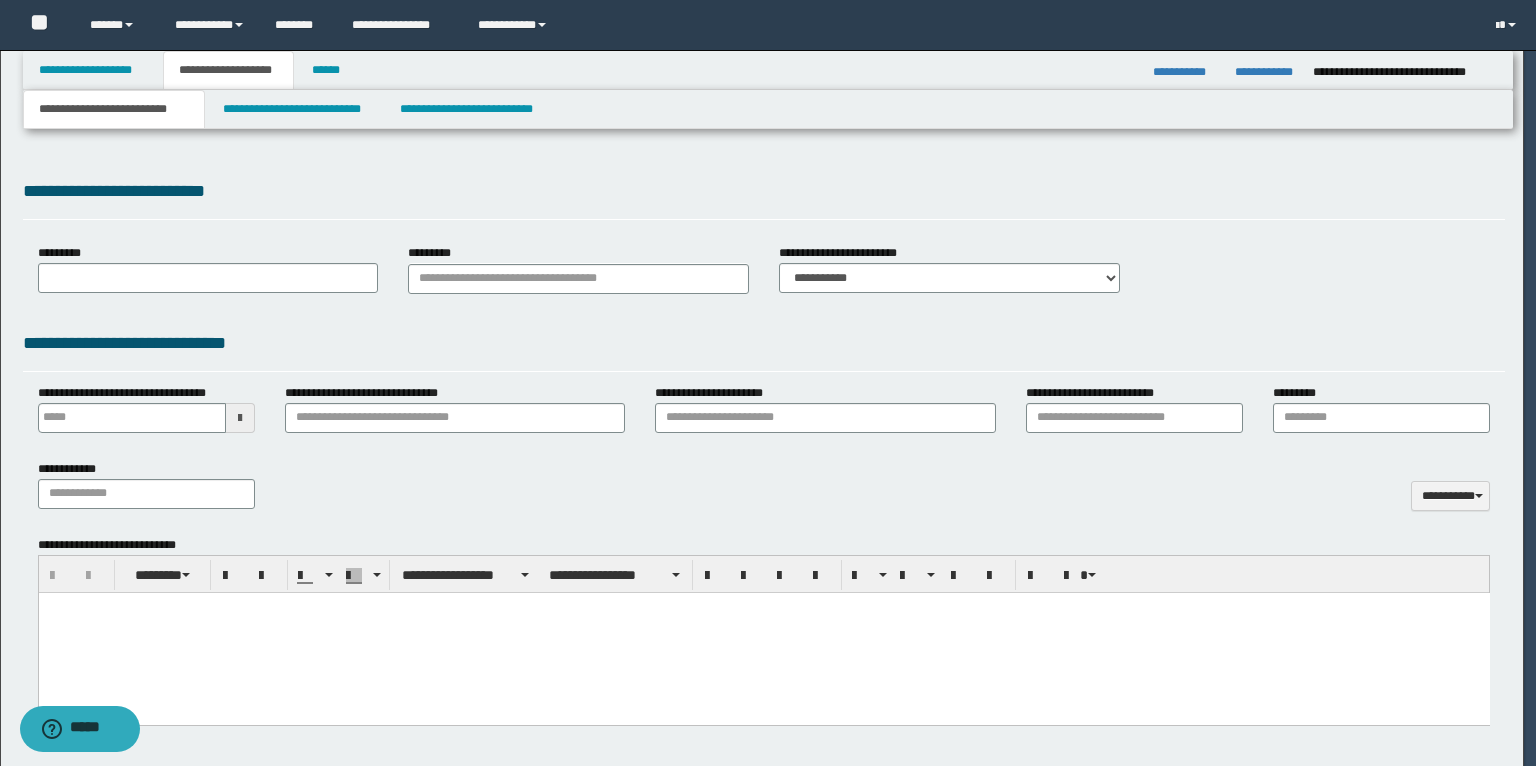 scroll, scrollTop: 0, scrollLeft: 0, axis: both 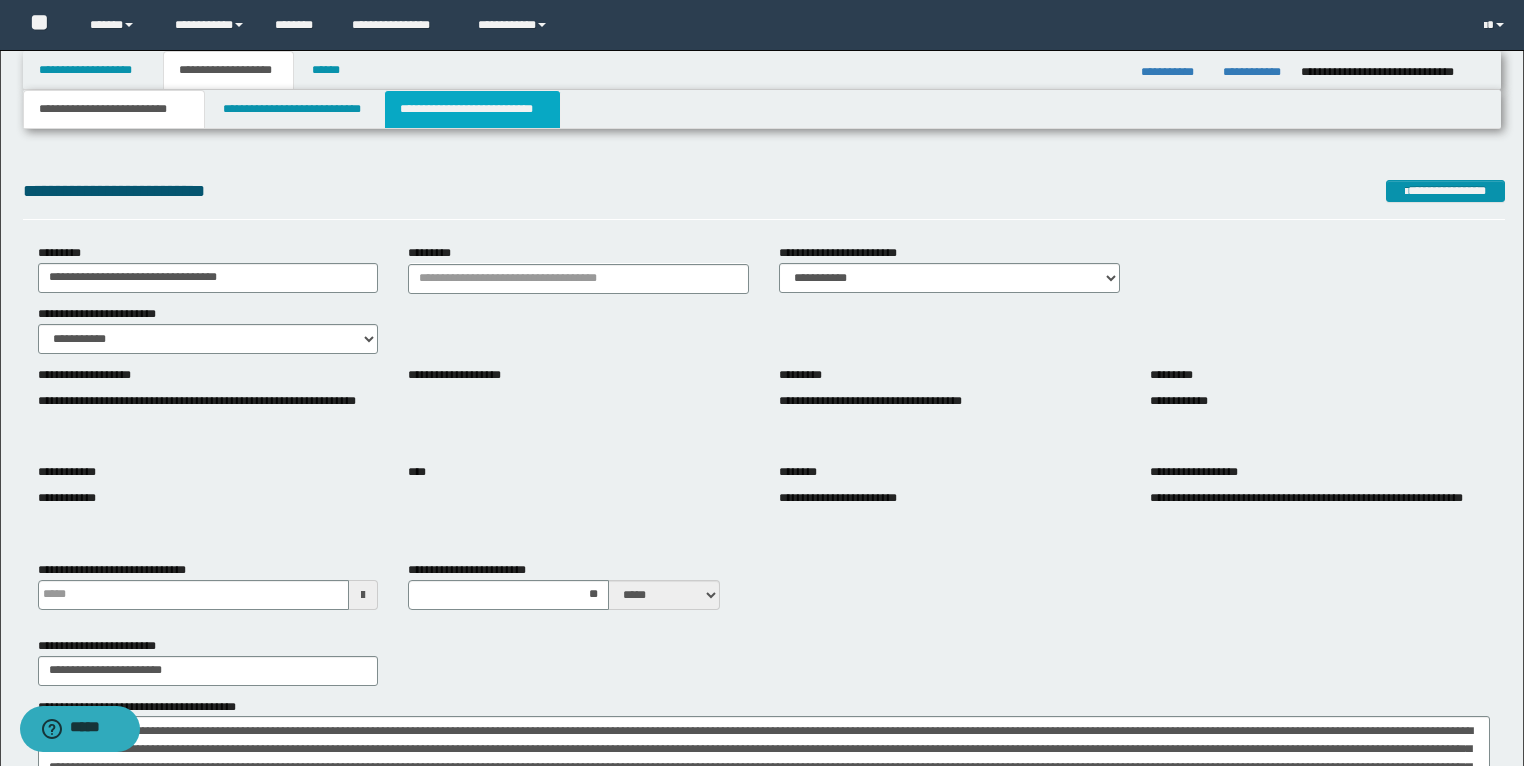click on "**********" at bounding box center [472, 109] 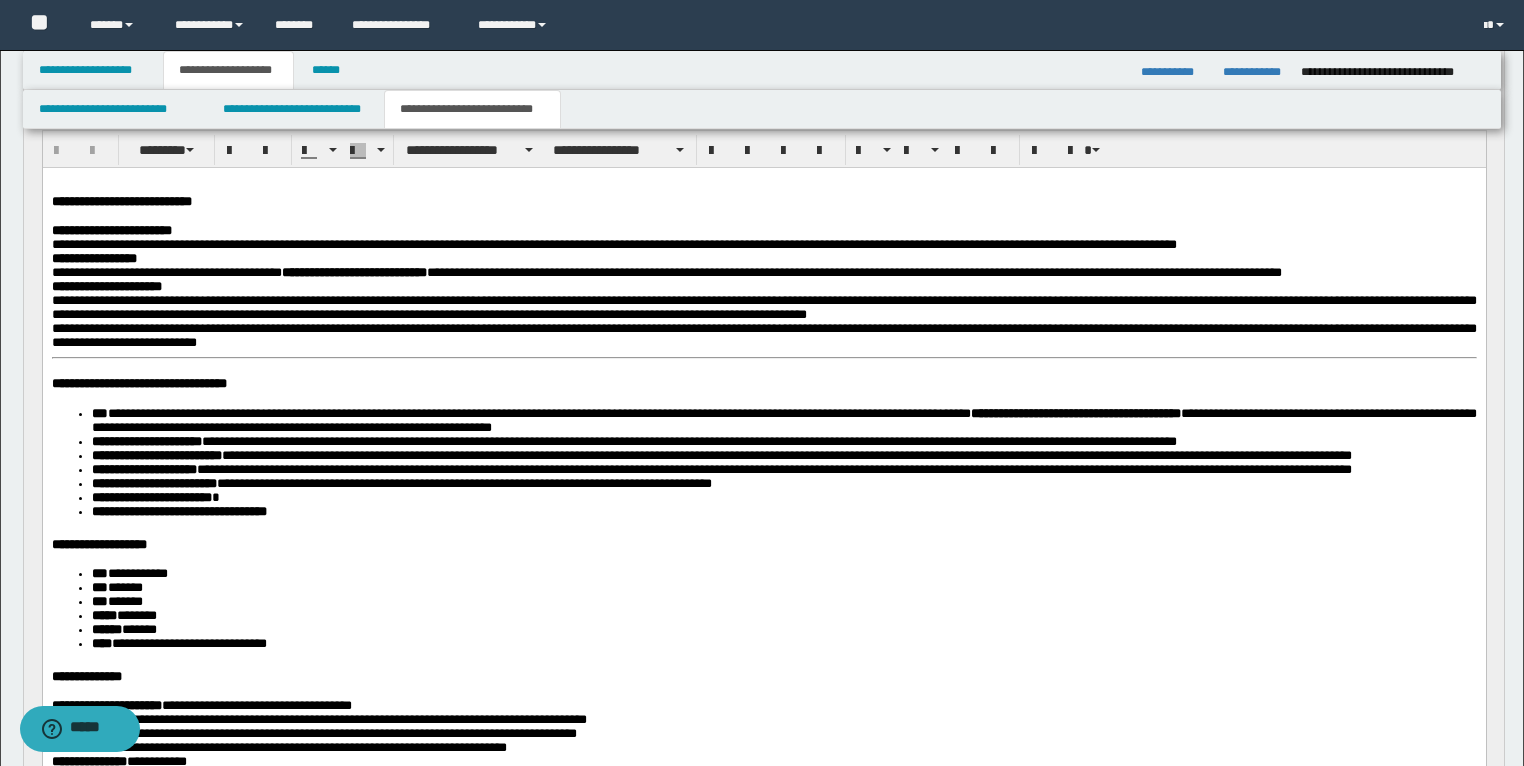 scroll, scrollTop: 240, scrollLeft: 0, axis: vertical 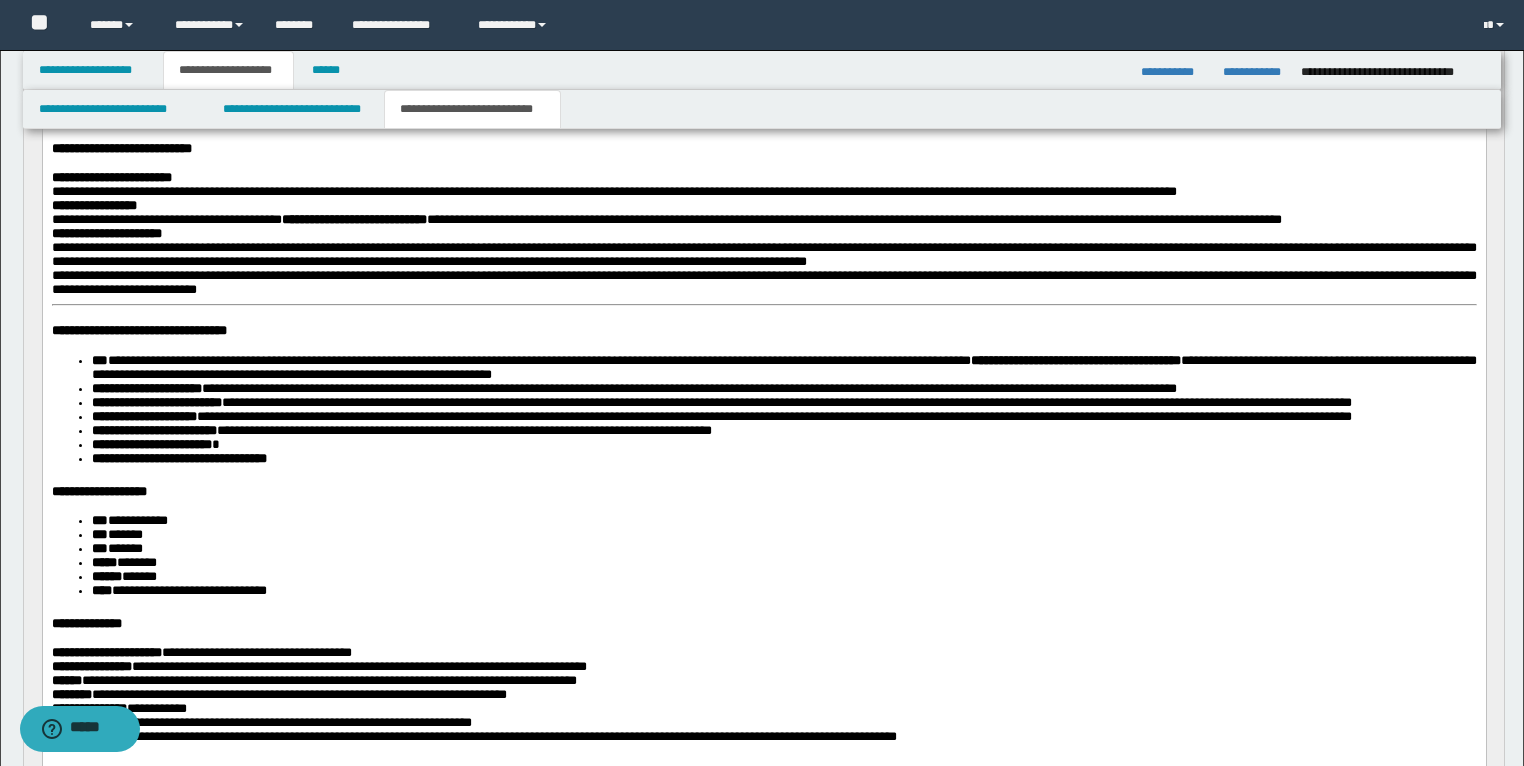click on "**********" at bounding box center (763, 465) 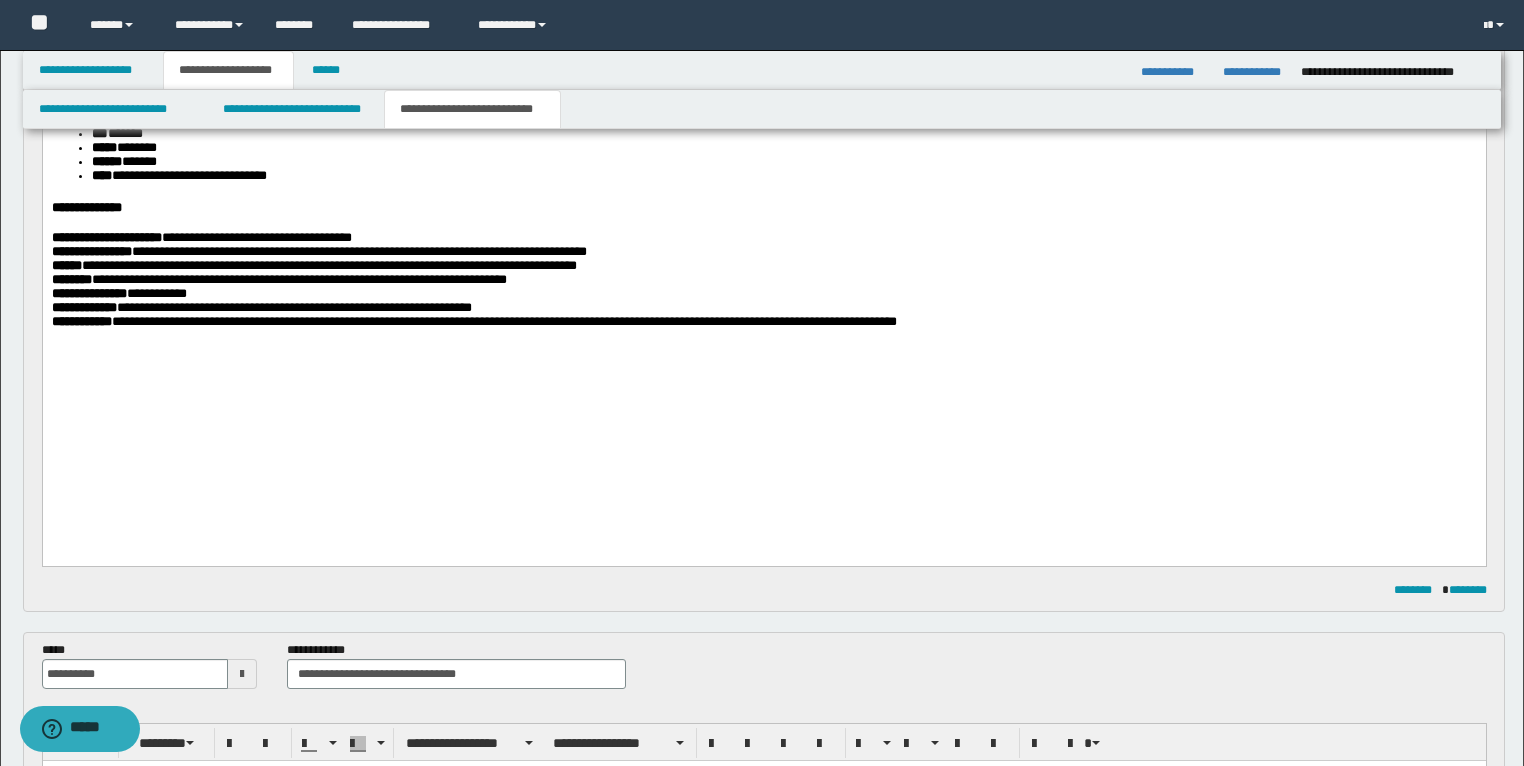 scroll, scrollTop: 560, scrollLeft: 0, axis: vertical 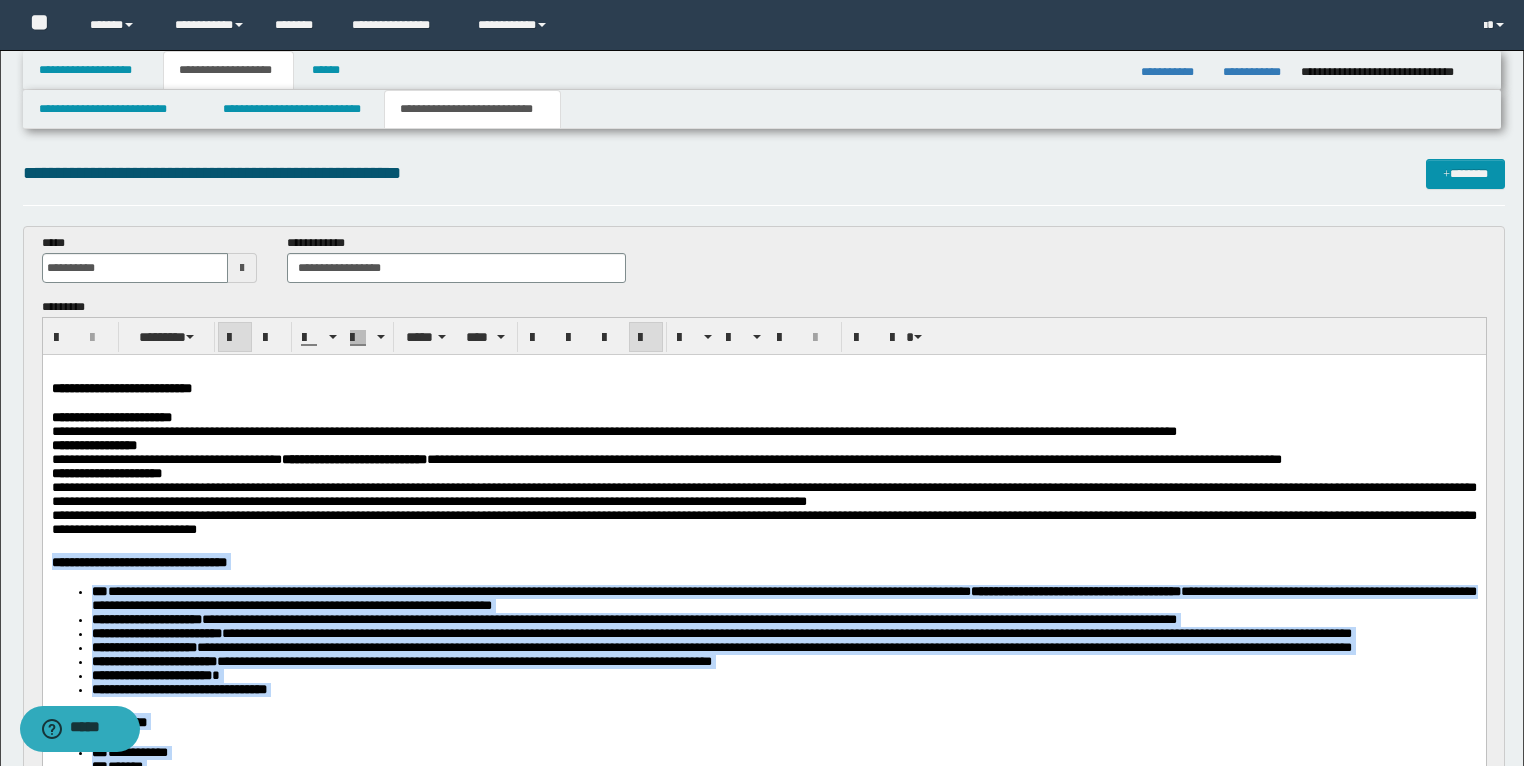 drag, startPoint x: 965, startPoint y: 1051, endPoint x: 26, endPoint y: 597, distance: 1042.9943 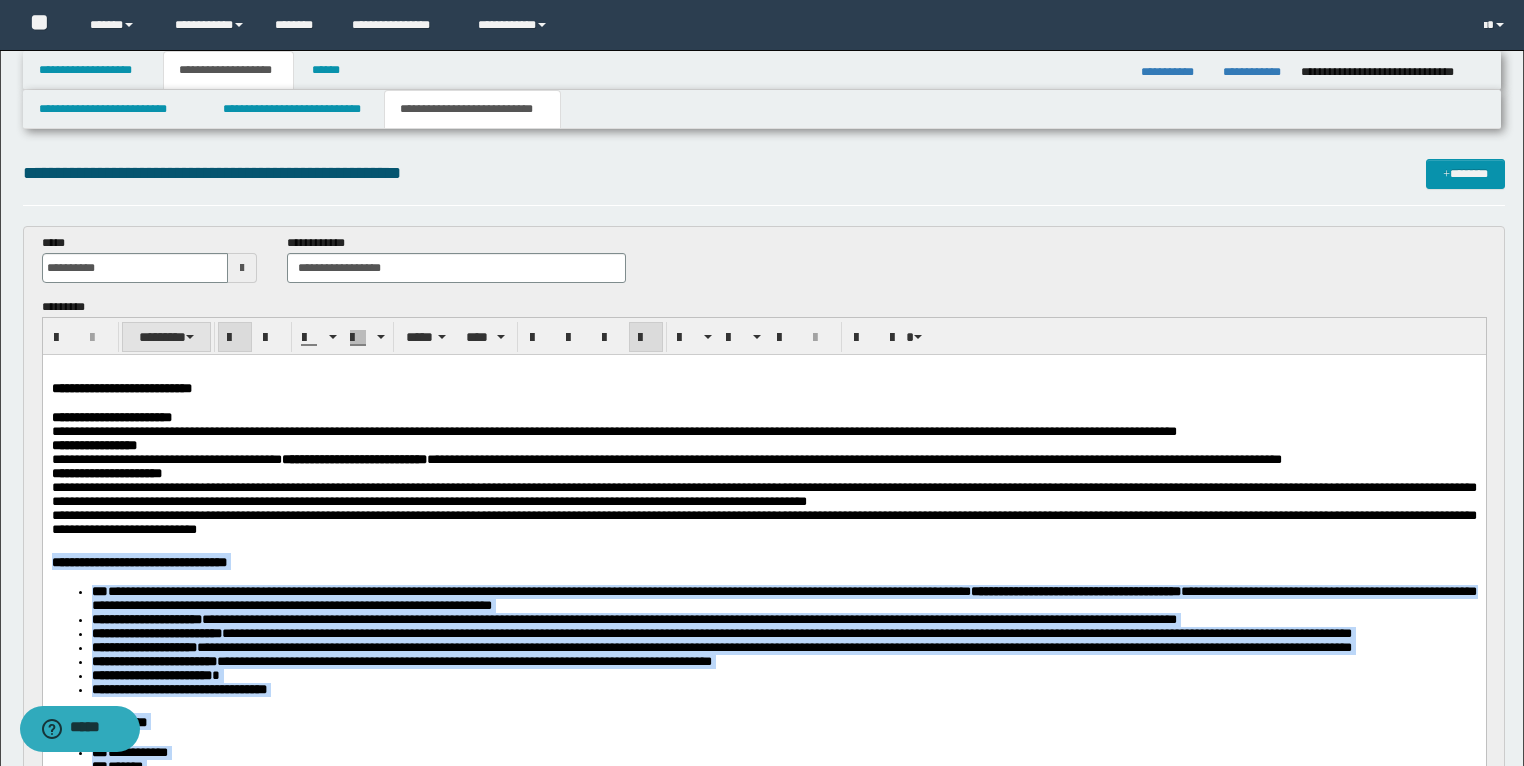 click on "********" at bounding box center [166, 337] 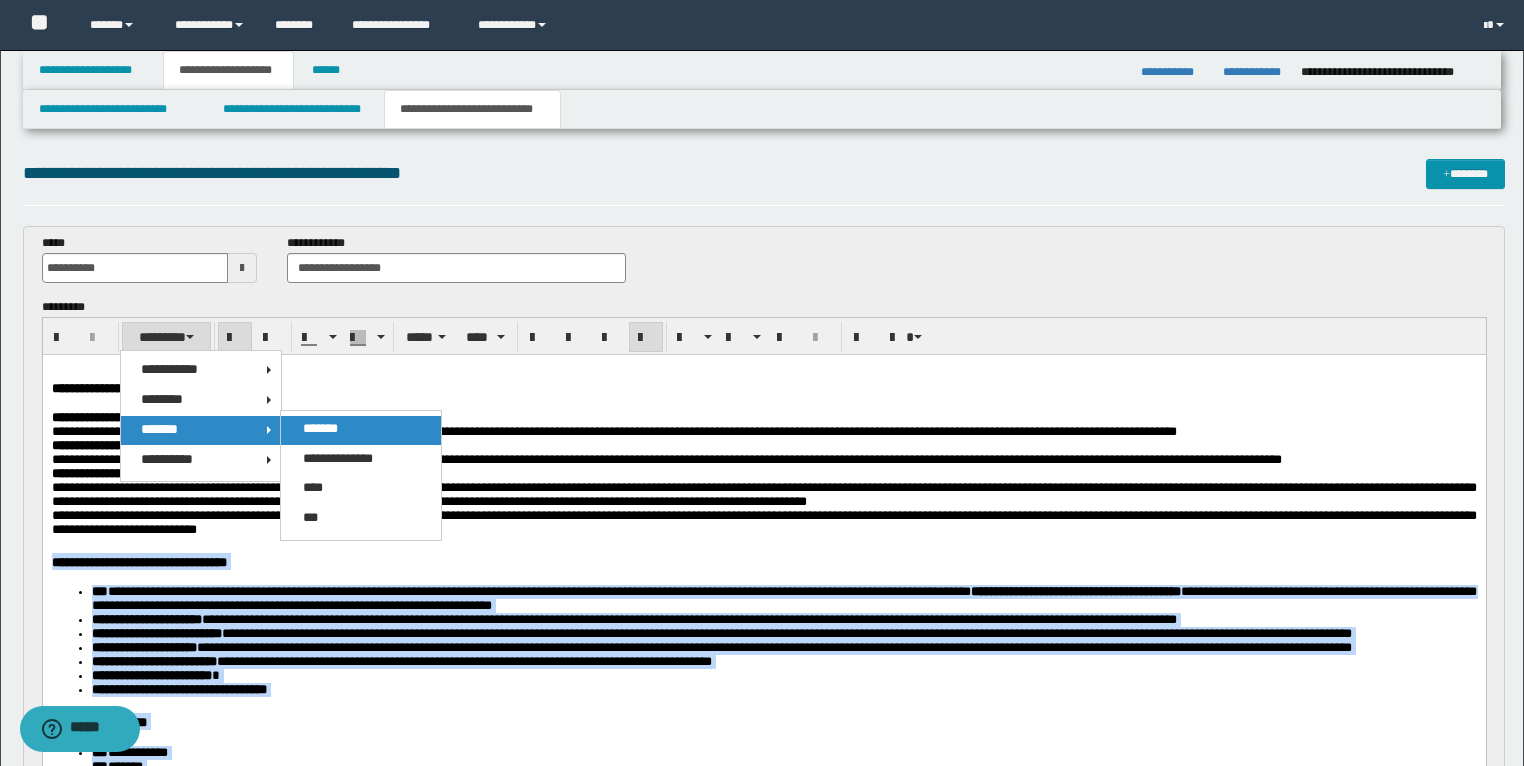 click on "*******" at bounding box center (320, 428) 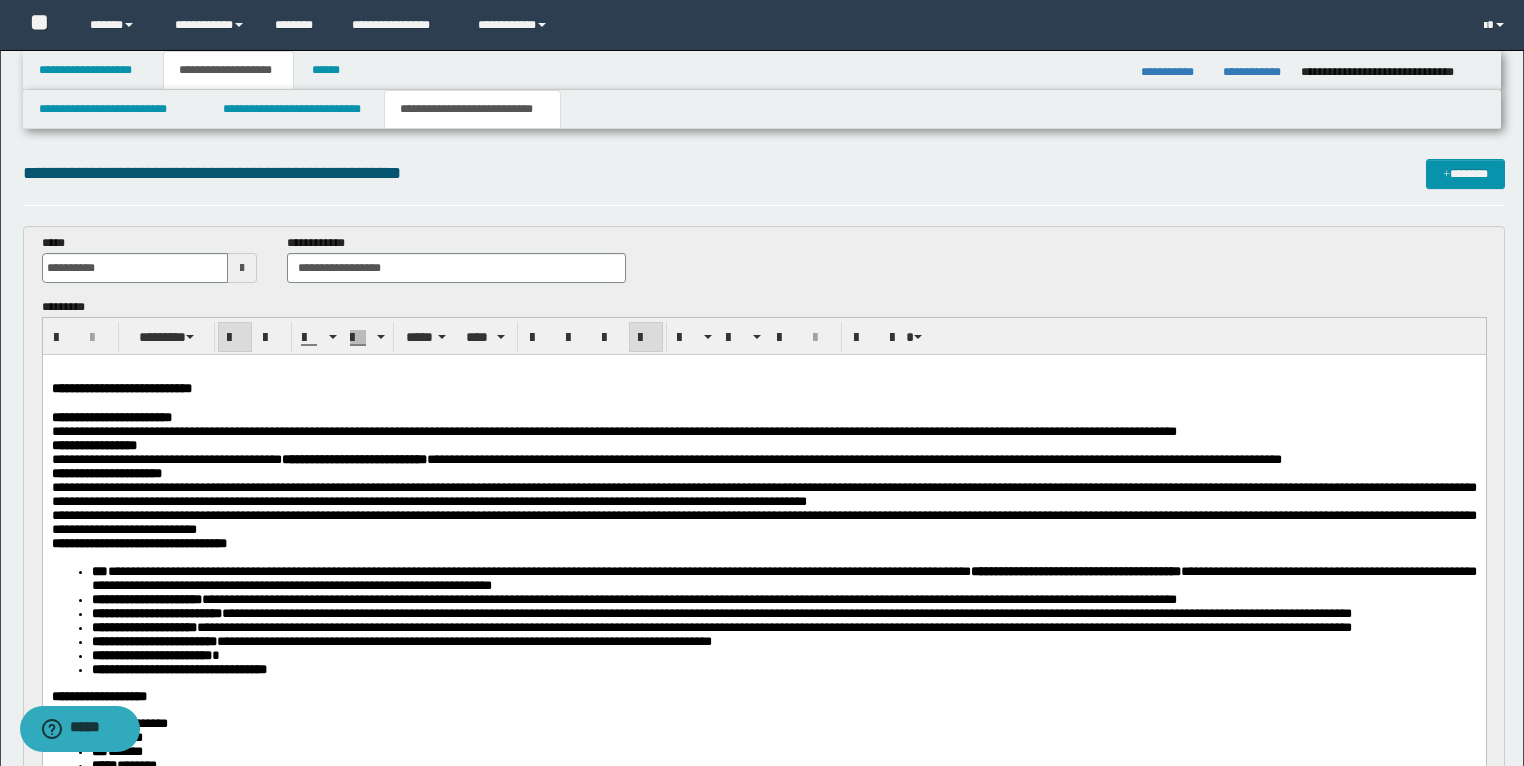 click on "**********" at bounding box center (763, 522) 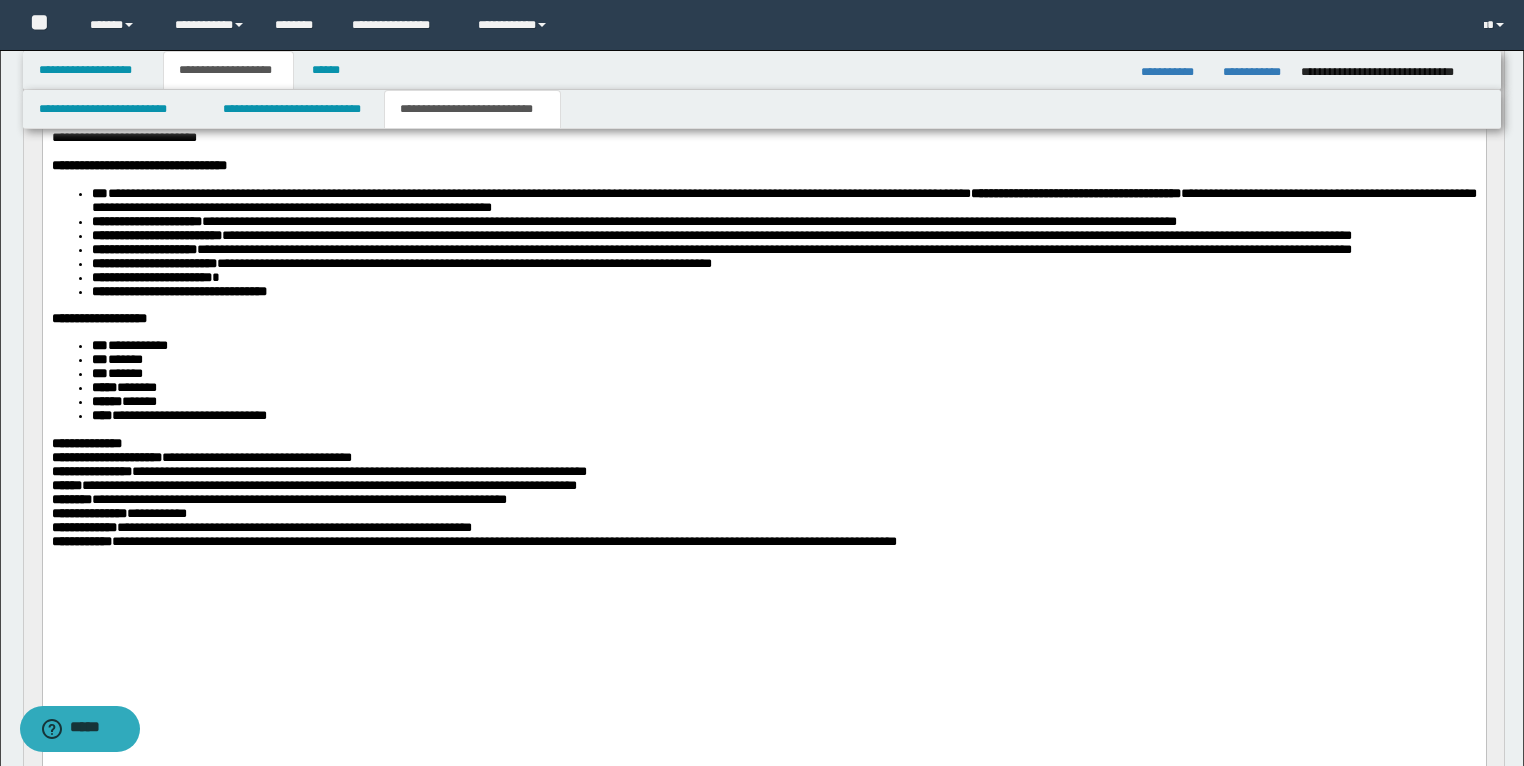 scroll, scrollTop: 400, scrollLeft: 0, axis: vertical 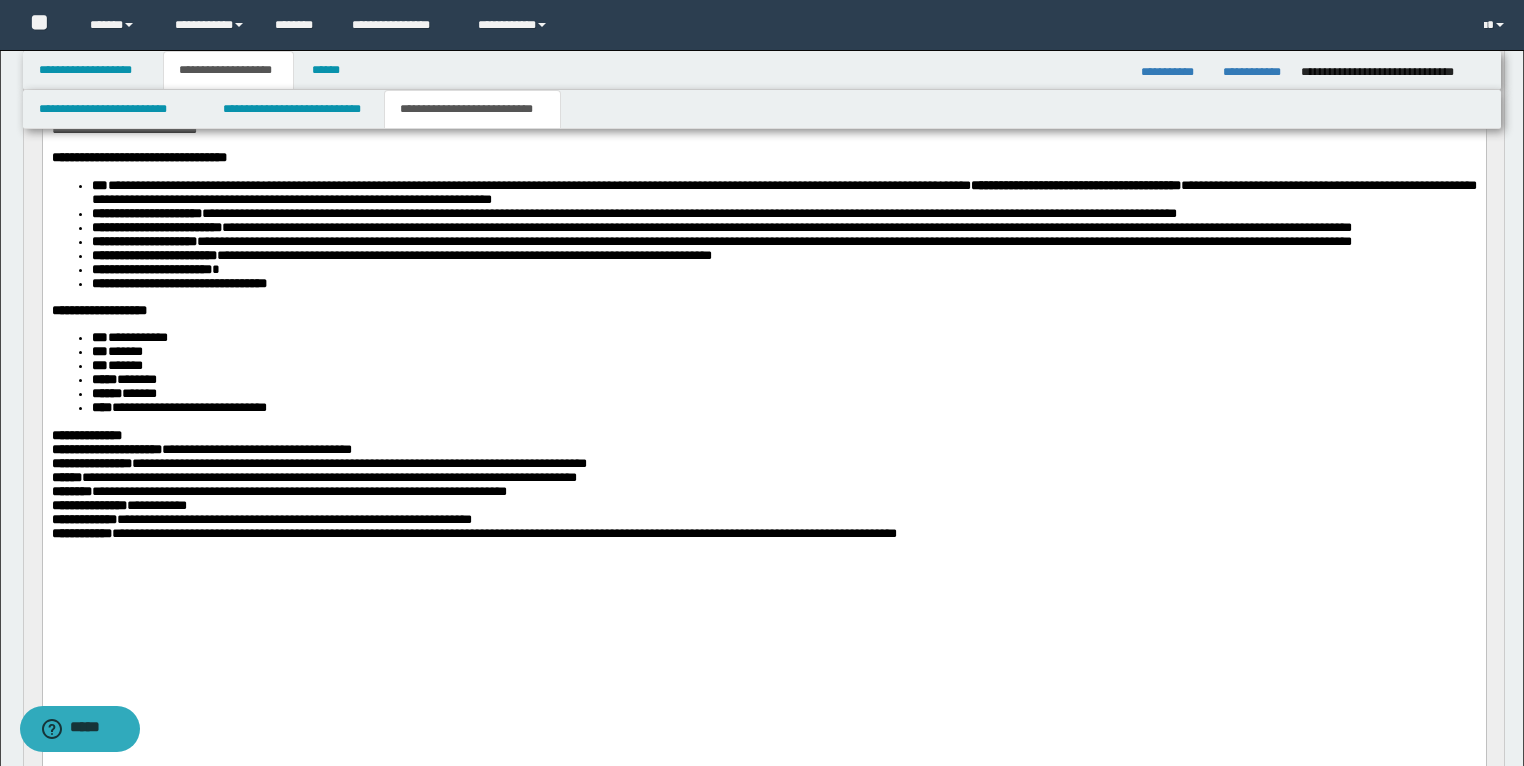 click on "**********" at bounding box center (178, 407) 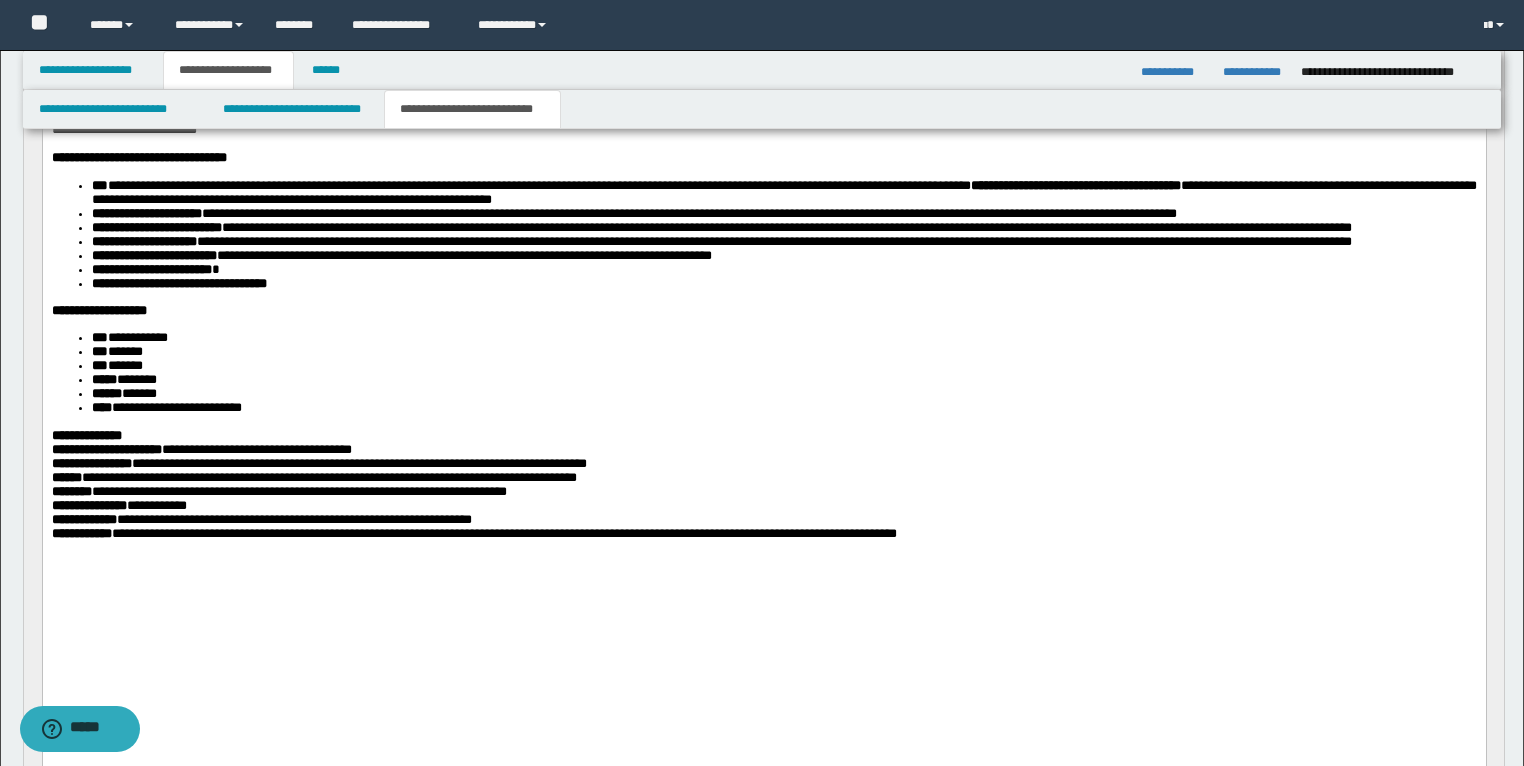 scroll, scrollTop: 80, scrollLeft: 0, axis: vertical 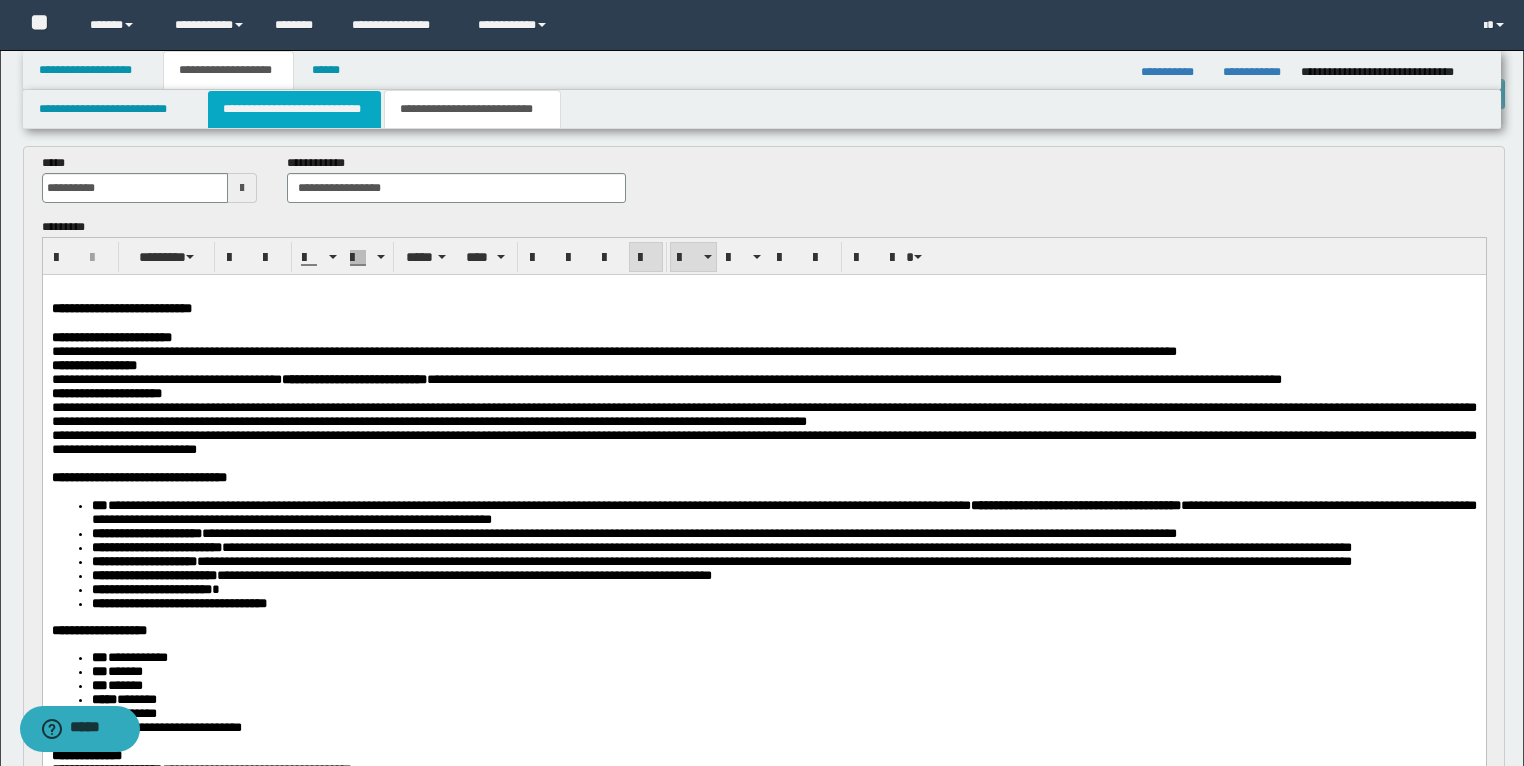 click on "**********" at bounding box center (294, 109) 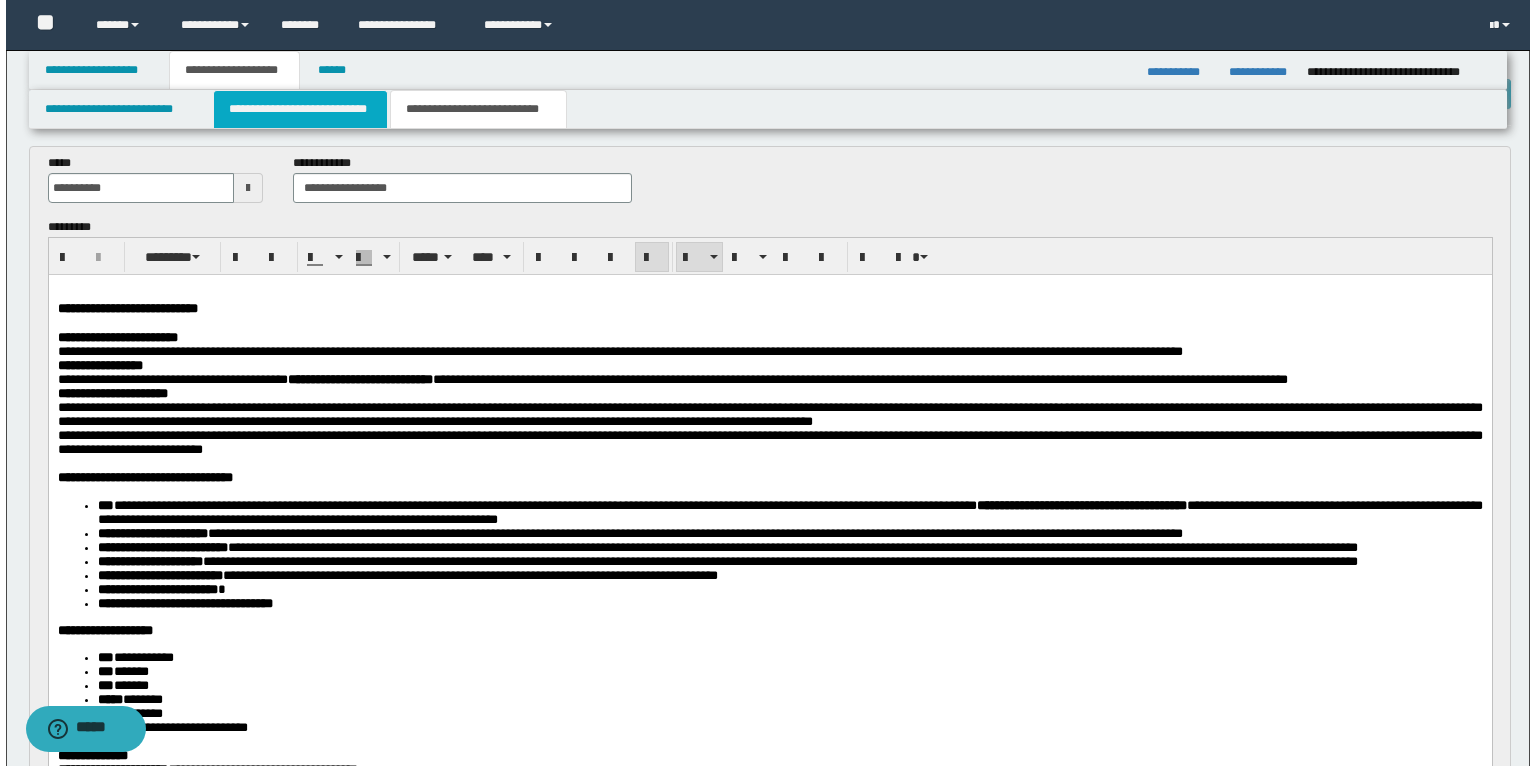 scroll, scrollTop: 0, scrollLeft: 0, axis: both 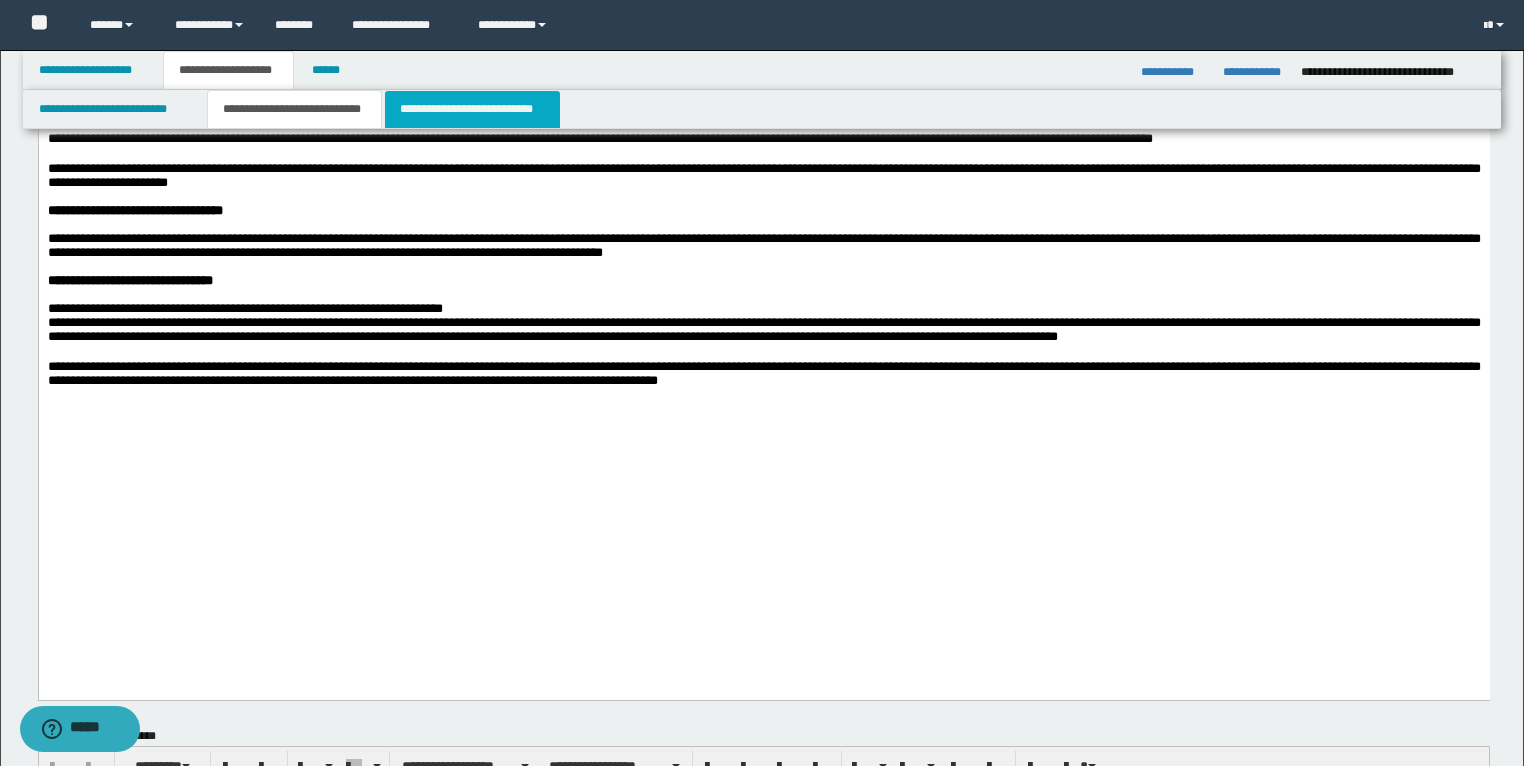 click on "**********" at bounding box center (472, 109) 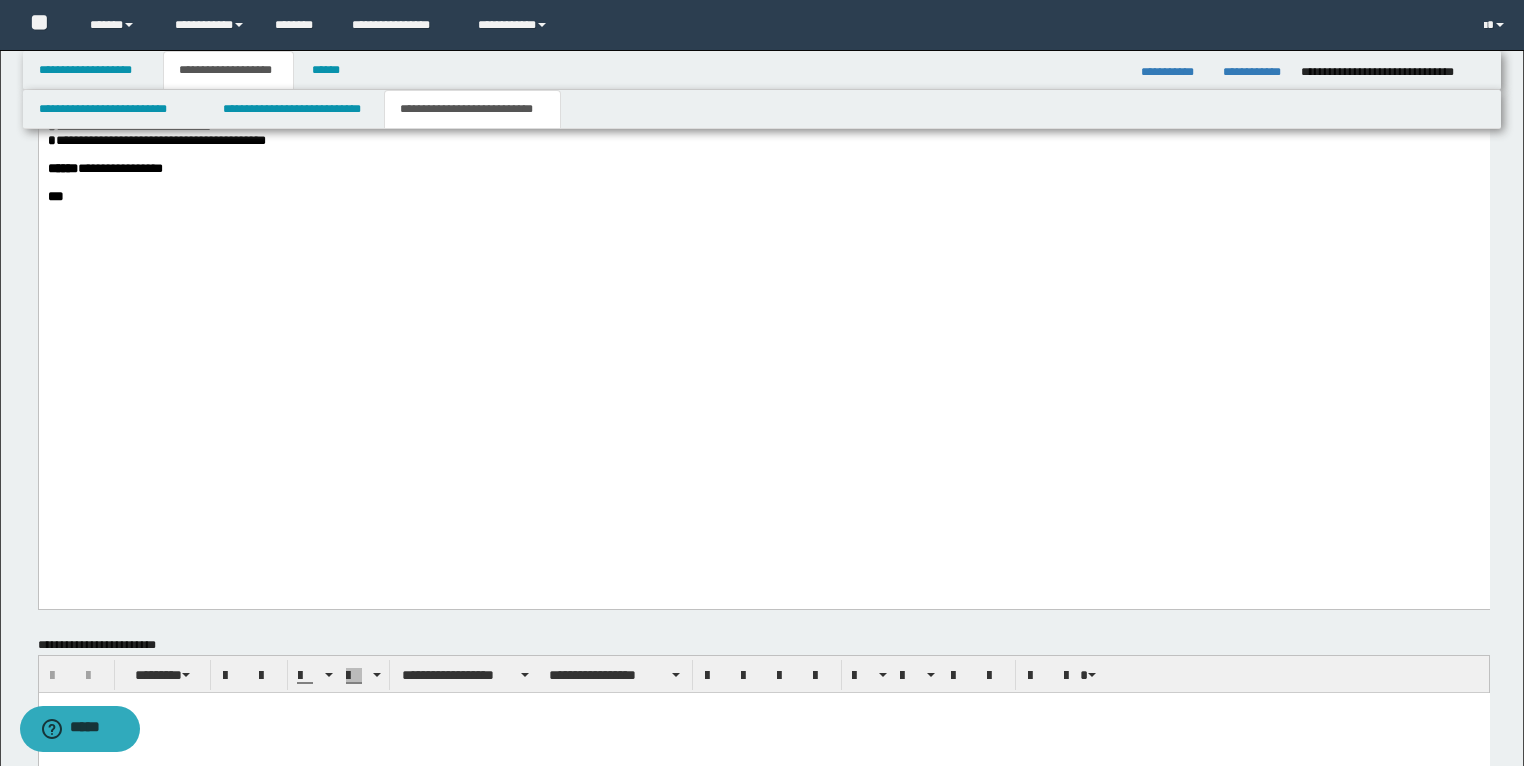 scroll, scrollTop: 3360, scrollLeft: 0, axis: vertical 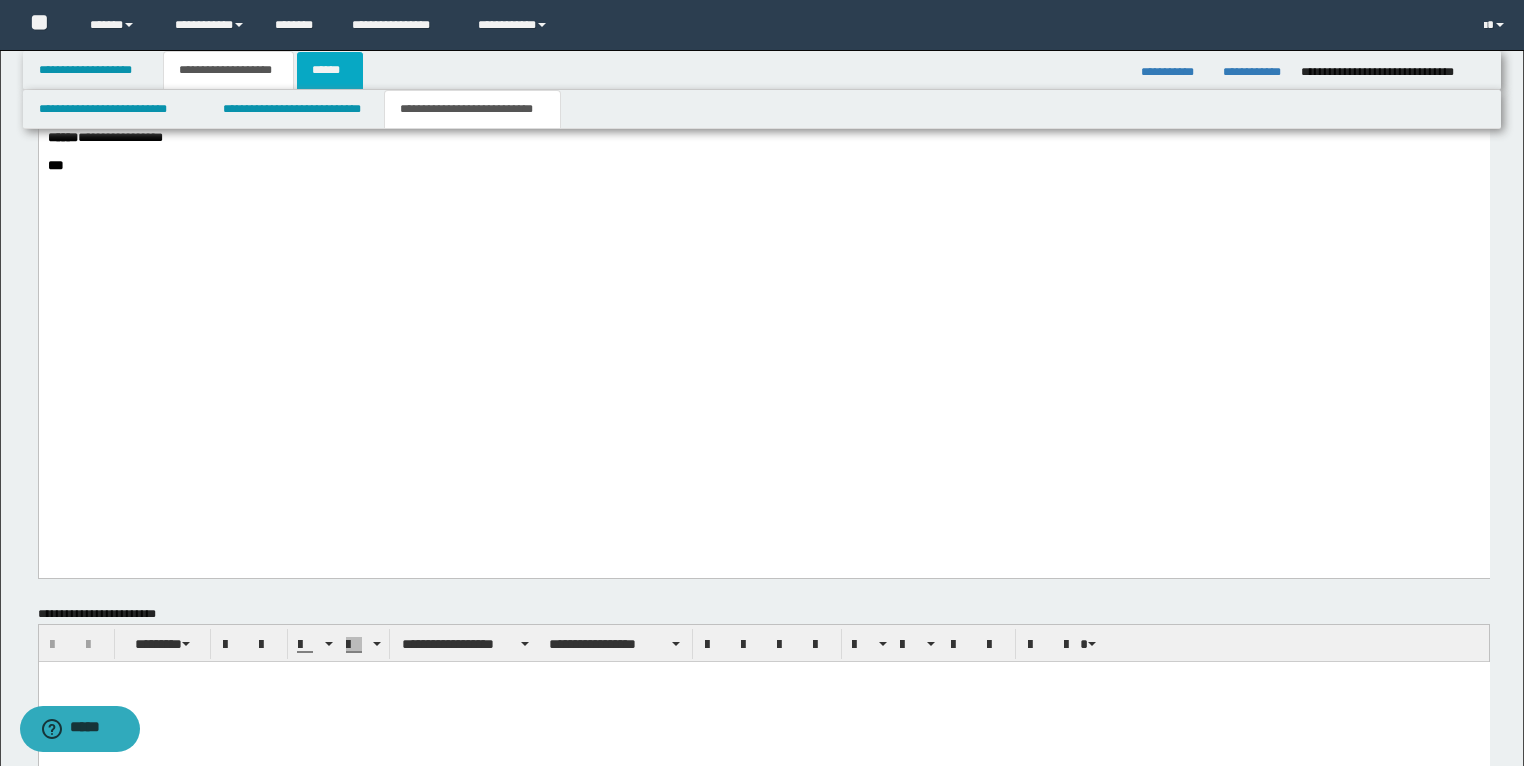 click on "******" at bounding box center (330, 70) 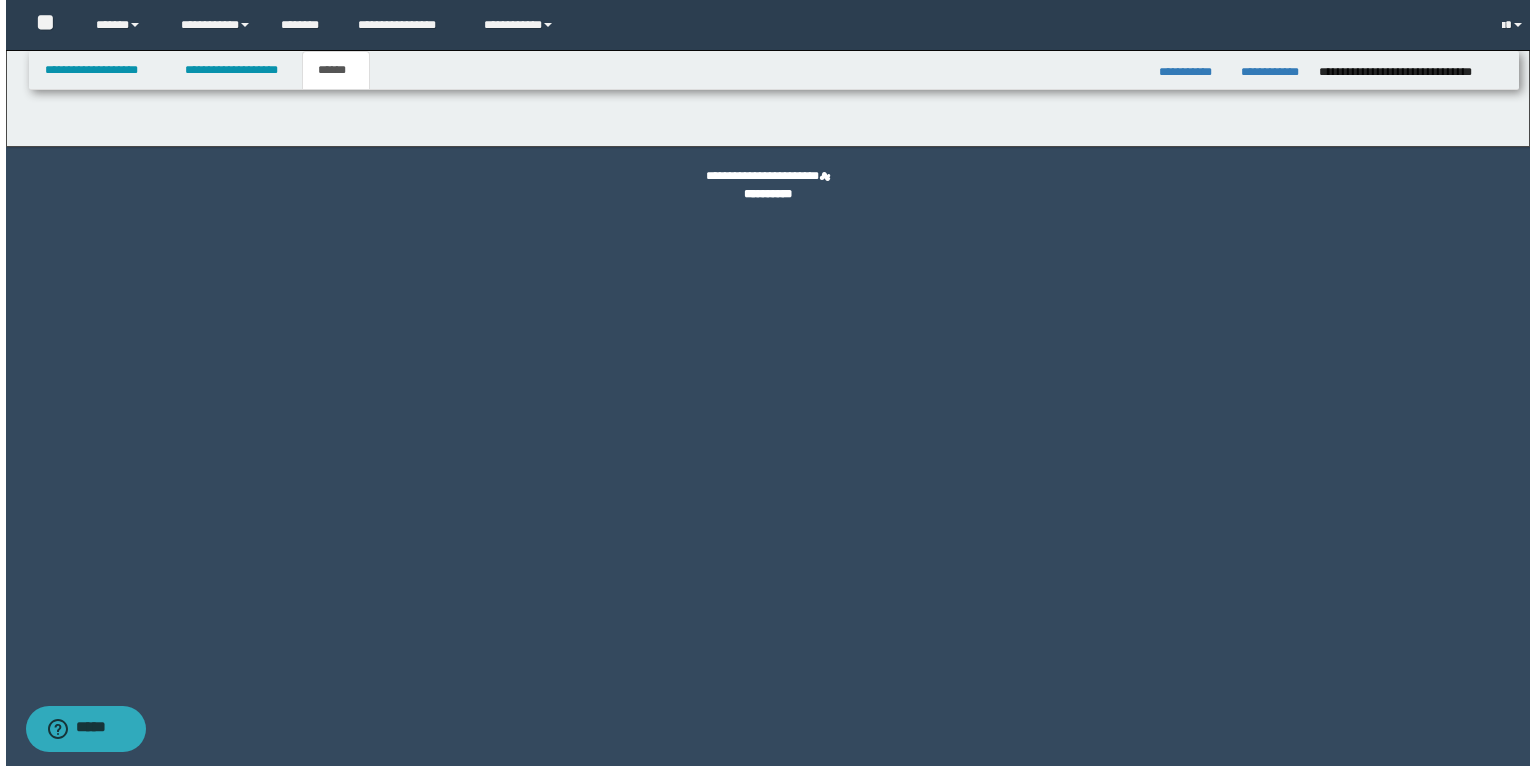 scroll, scrollTop: 0, scrollLeft: 0, axis: both 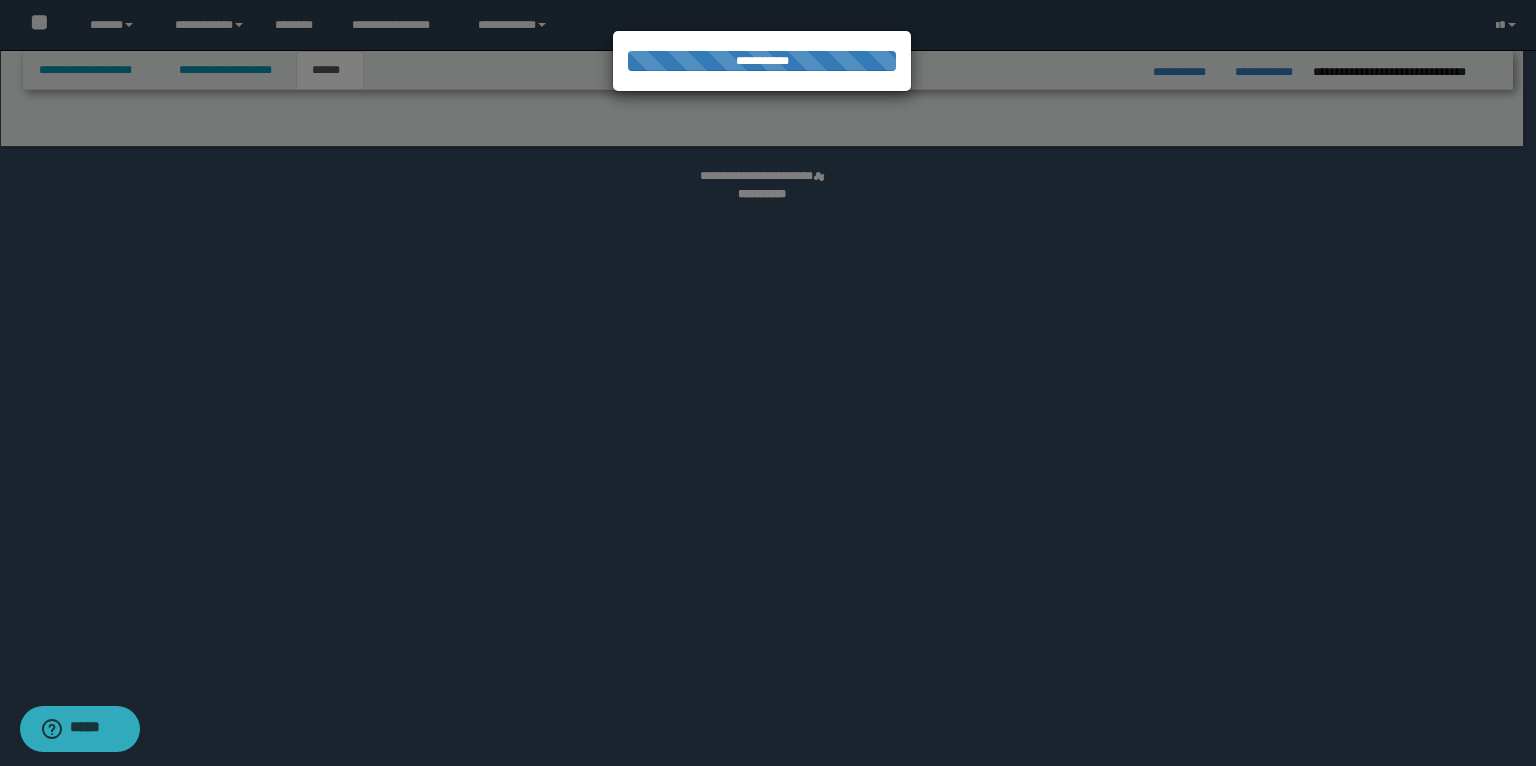 select on "*" 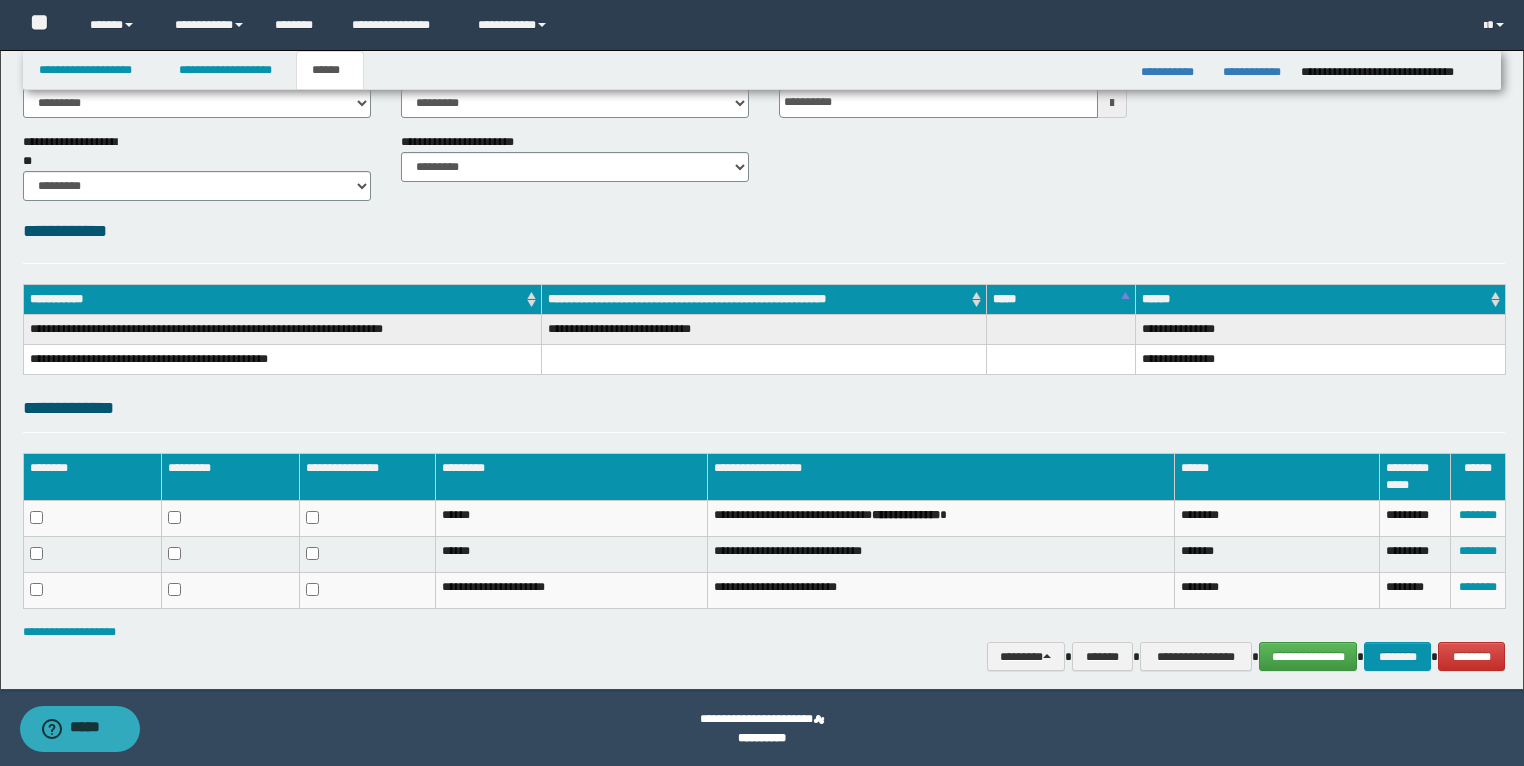 scroll, scrollTop: 128, scrollLeft: 0, axis: vertical 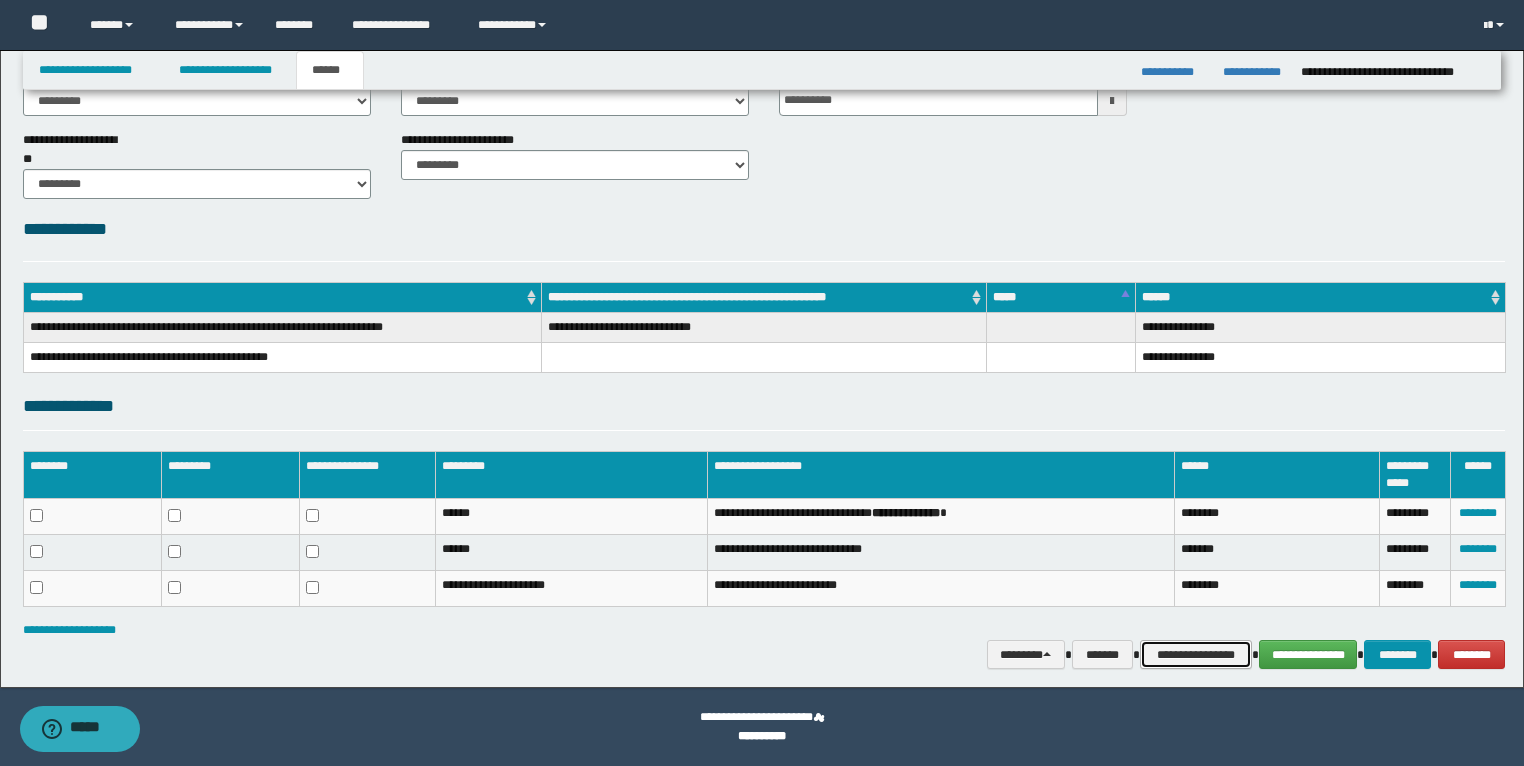 click on "**********" at bounding box center [1196, 655] 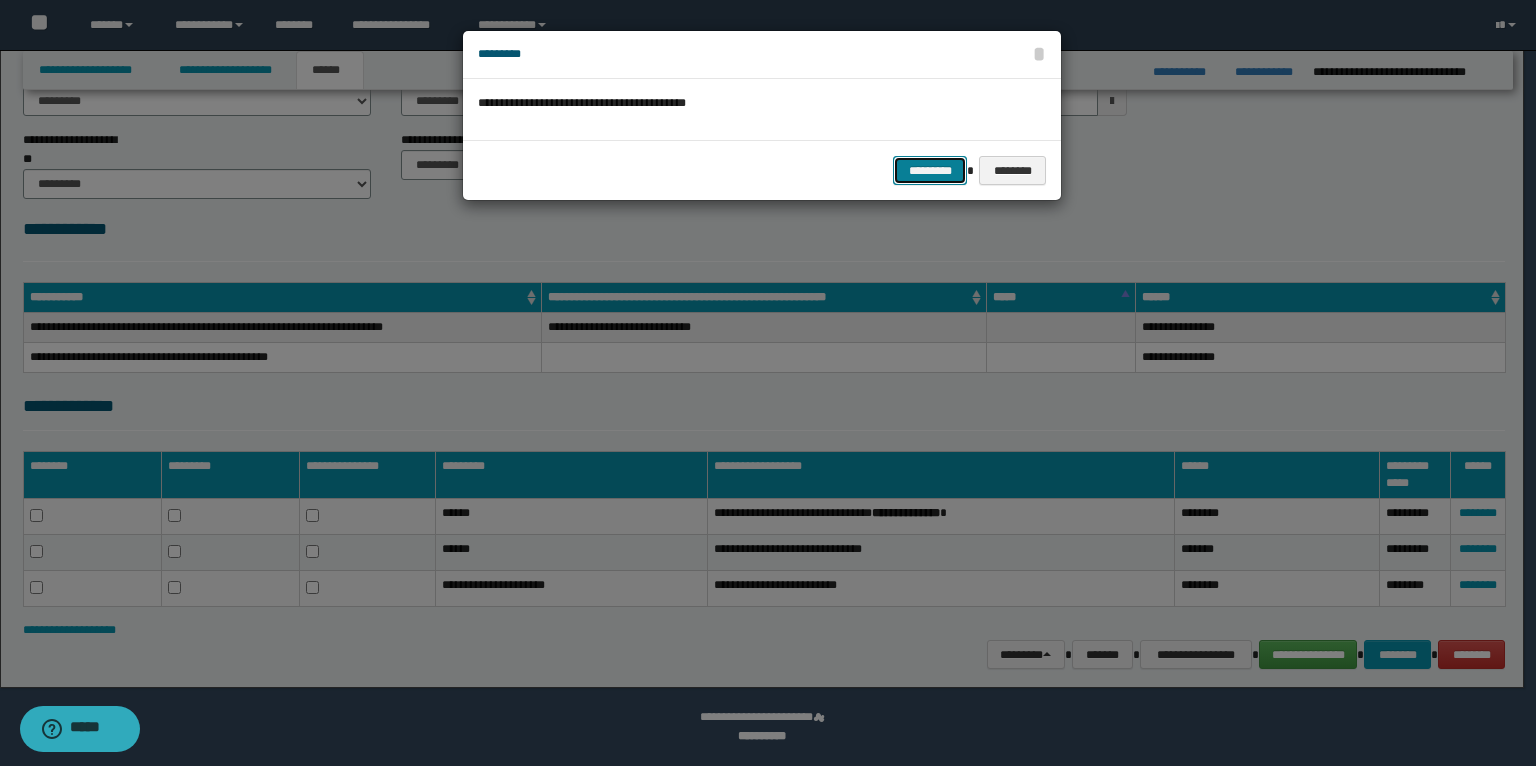 click on "*********" at bounding box center [930, 171] 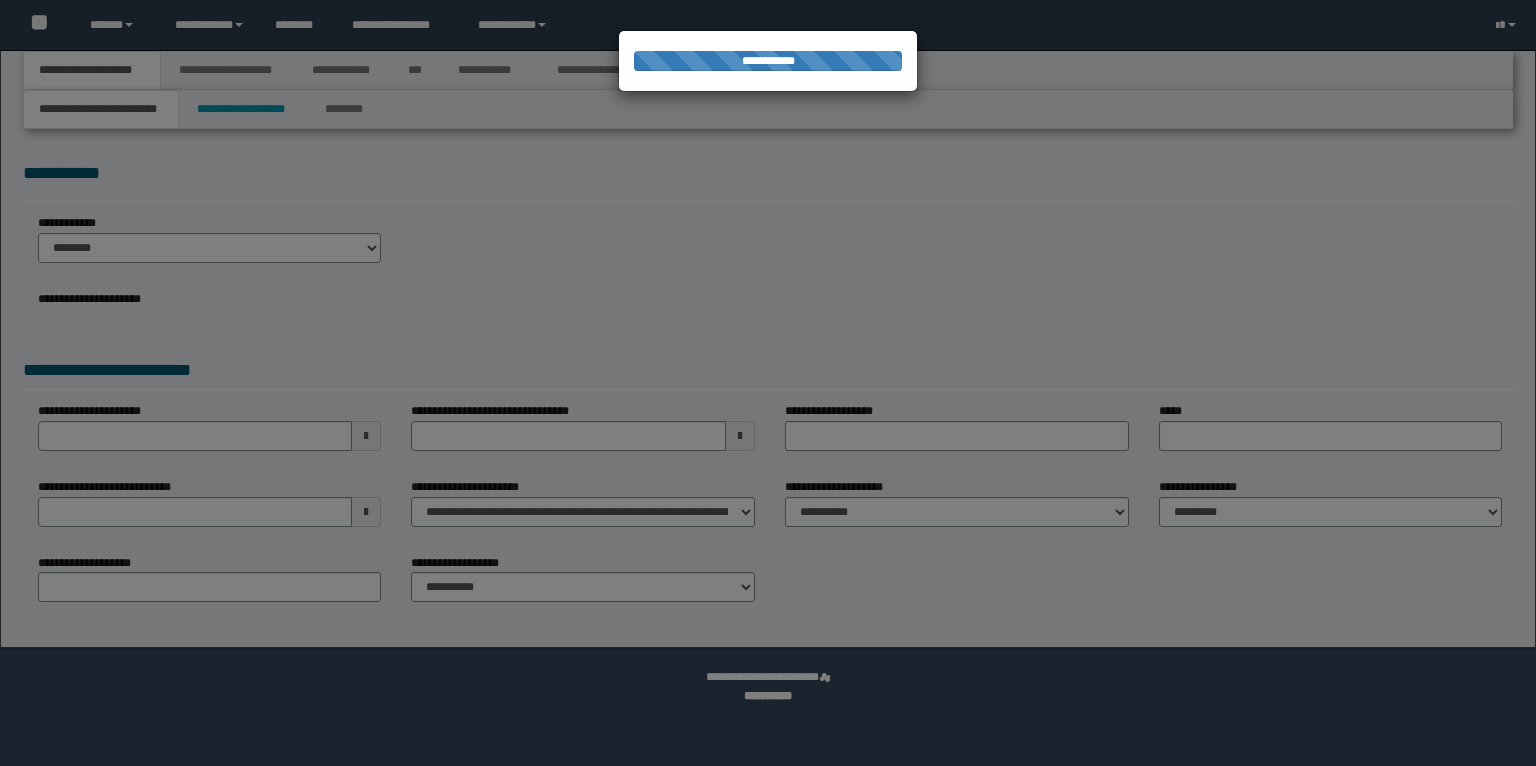 scroll, scrollTop: 0, scrollLeft: 0, axis: both 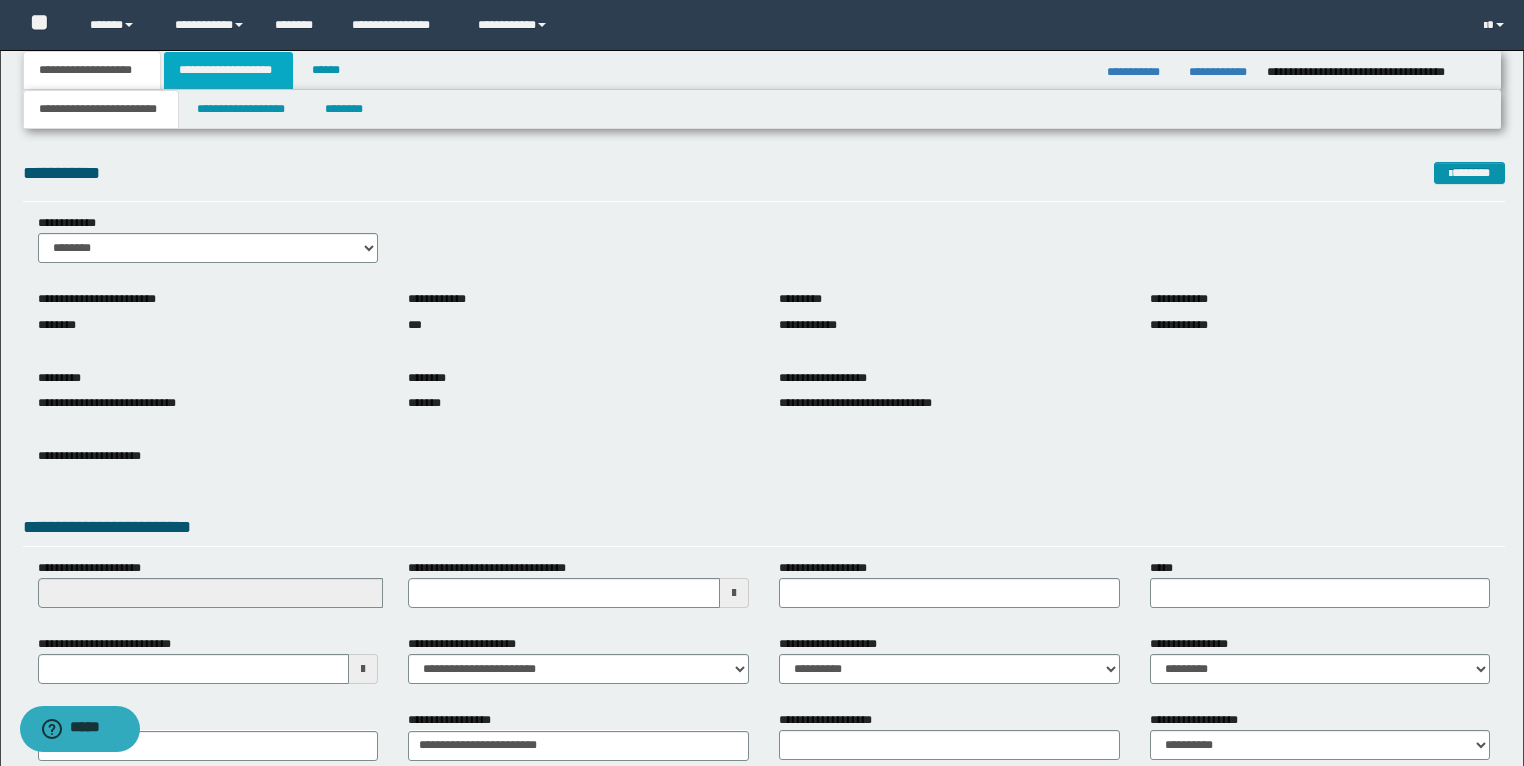 click on "**********" at bounding box center (228, 70) 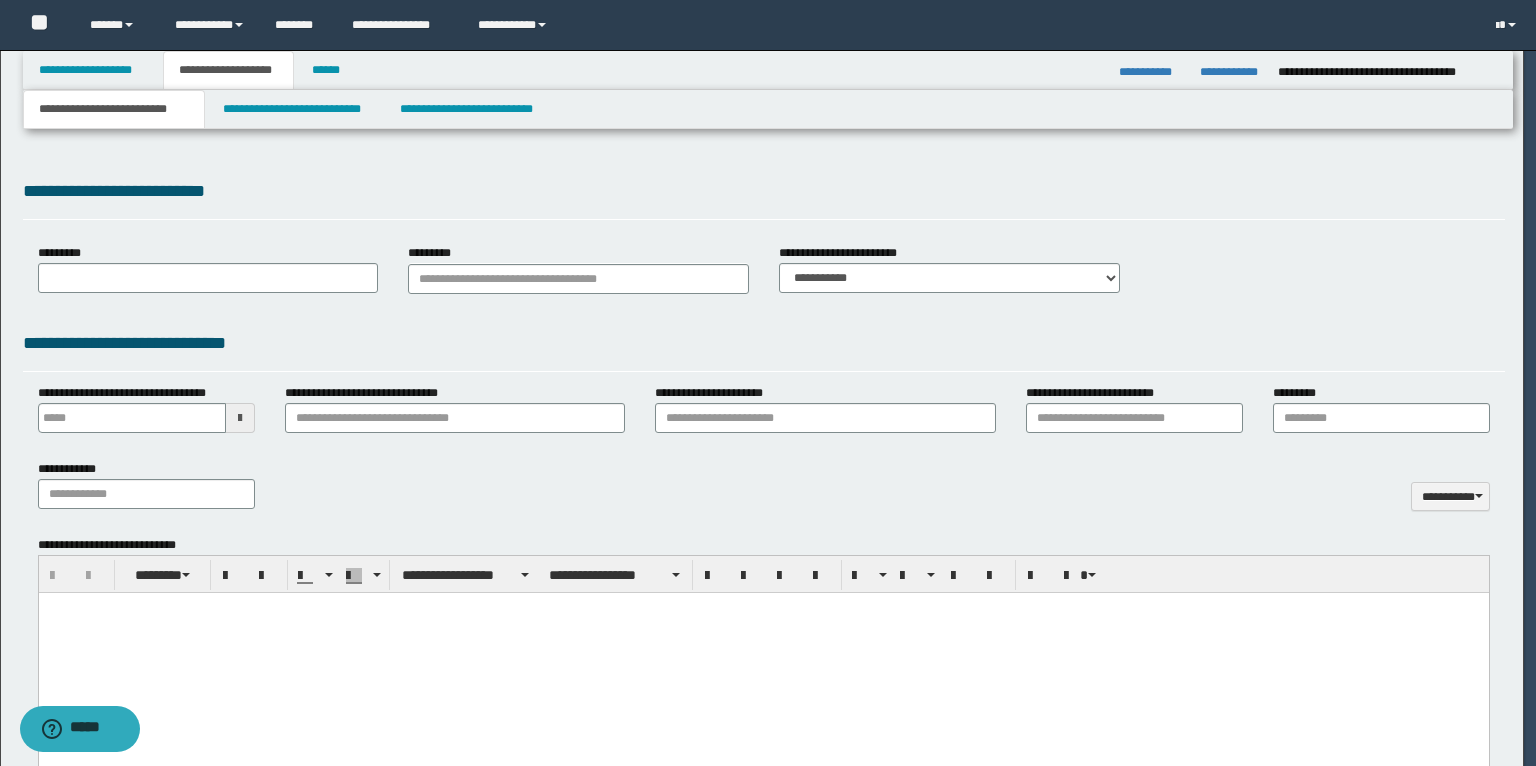 type on "**********" 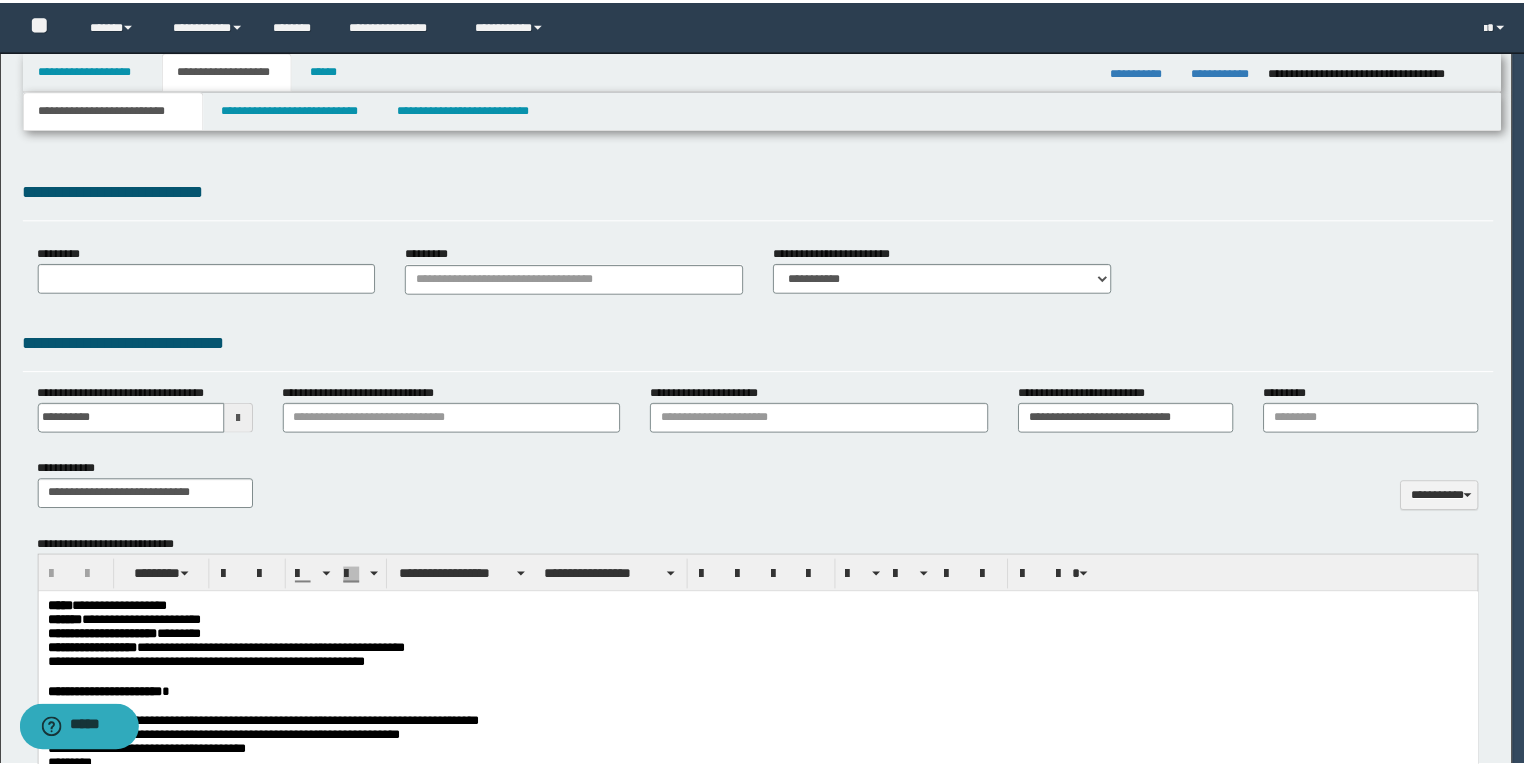 scroll, scrollTop: 0, scrollLeft: 0, axis: both 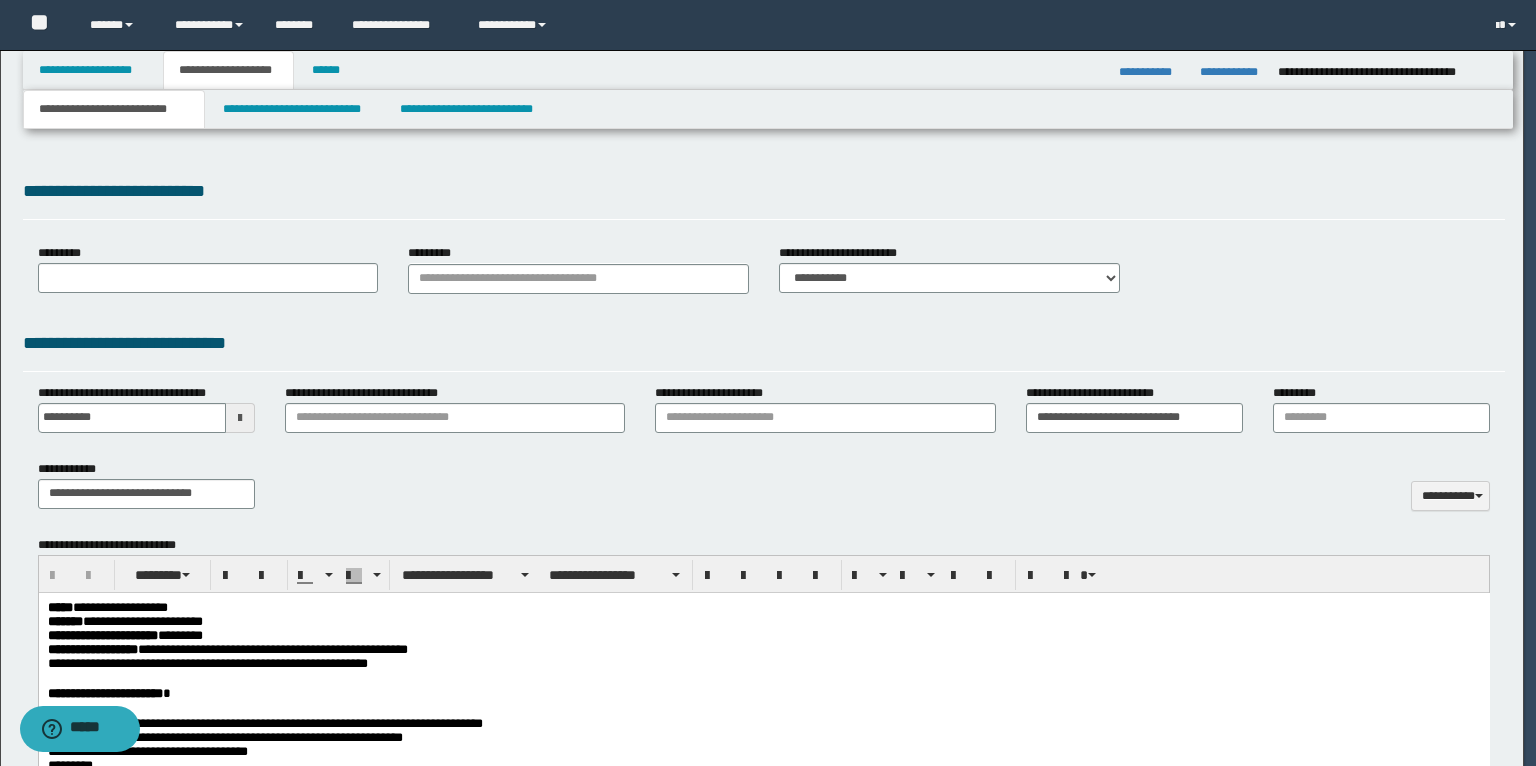 type on "**********" 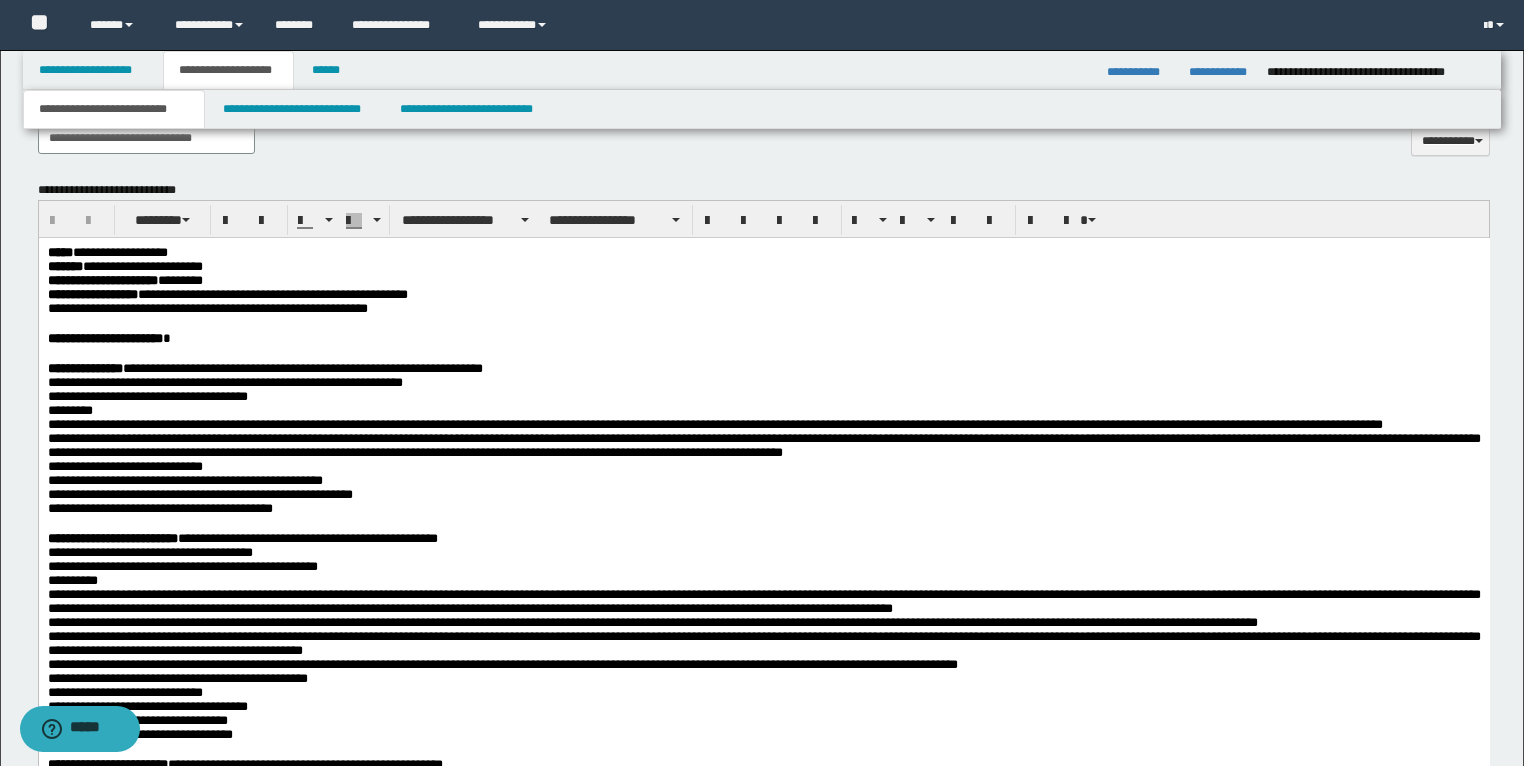 scroll, scrollTop: 1040, scrollLeft: 0, axis: vertical 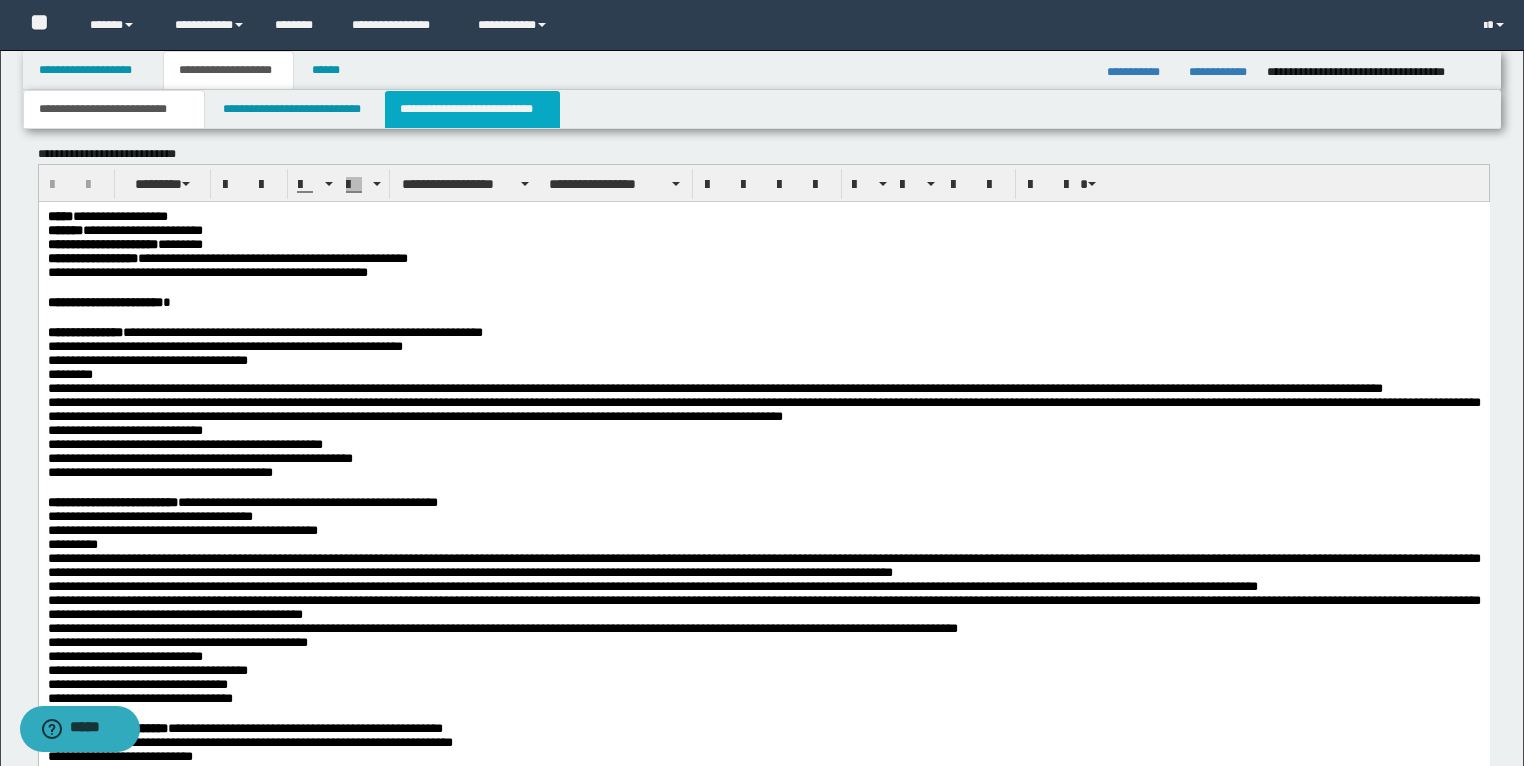 click on "**********" at bounding box center [472, 109] 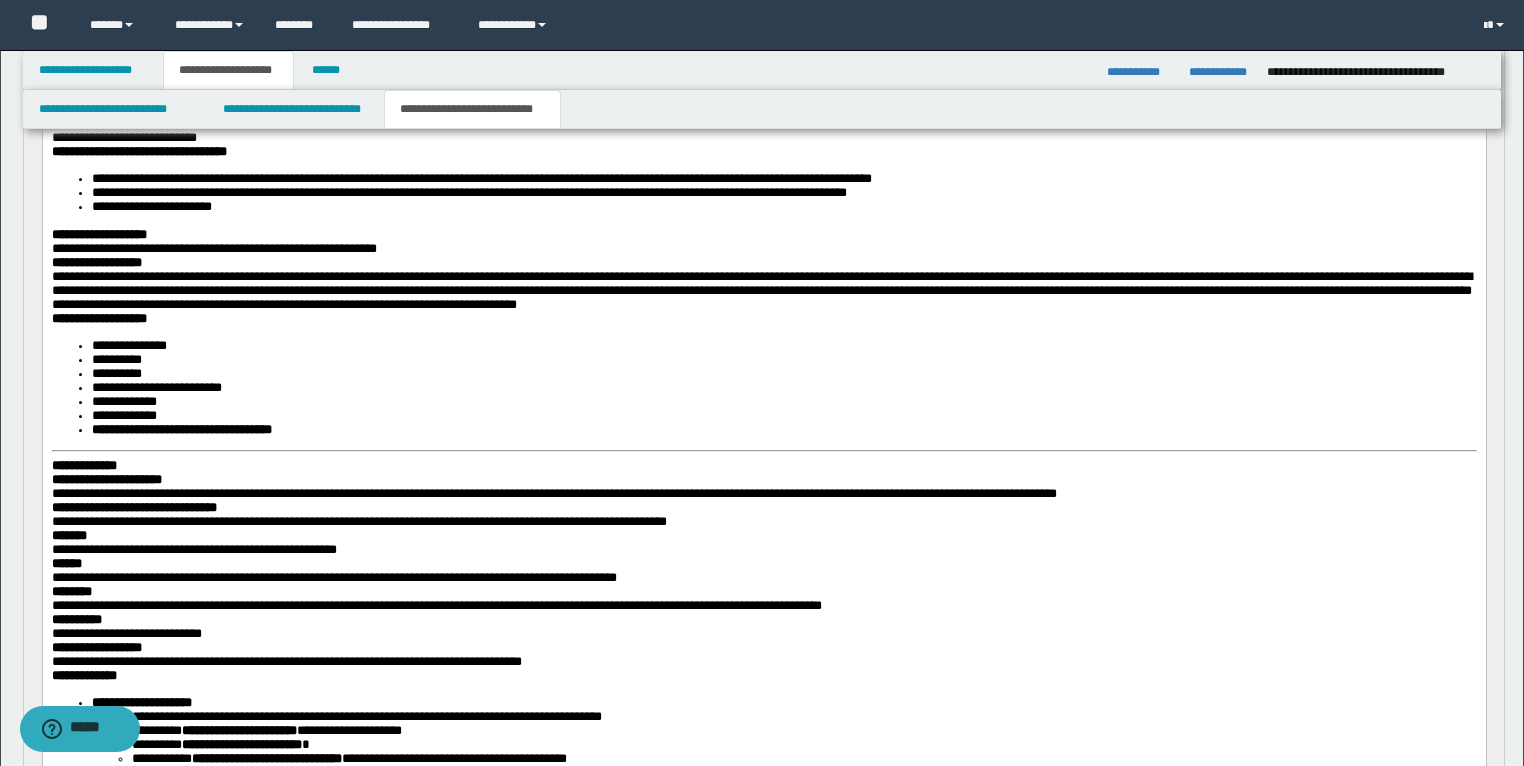 scroll, scrollTop: 320, scrollLeft: 0, axis: vertical 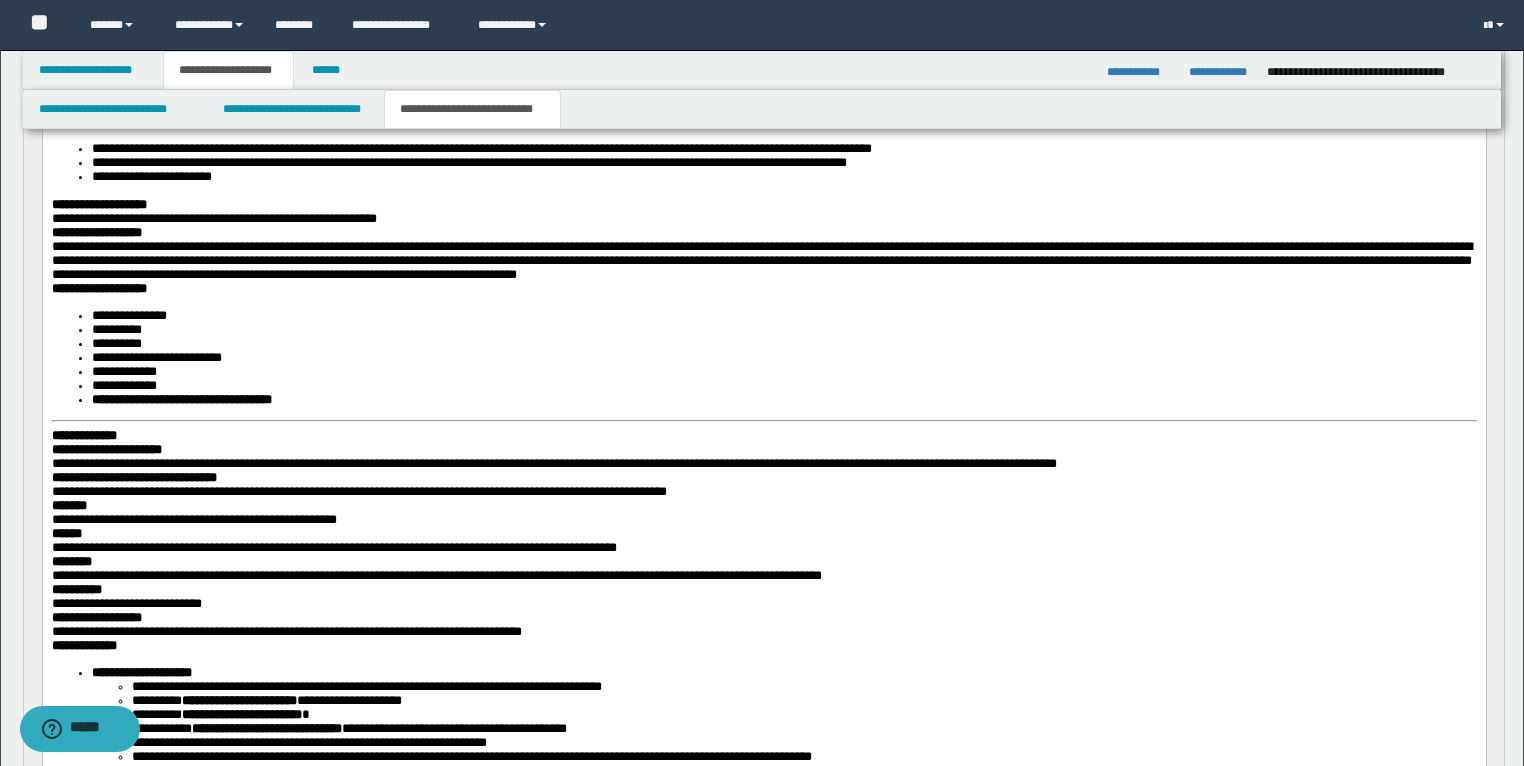 click on "**********" at bounding box center [181, 398] 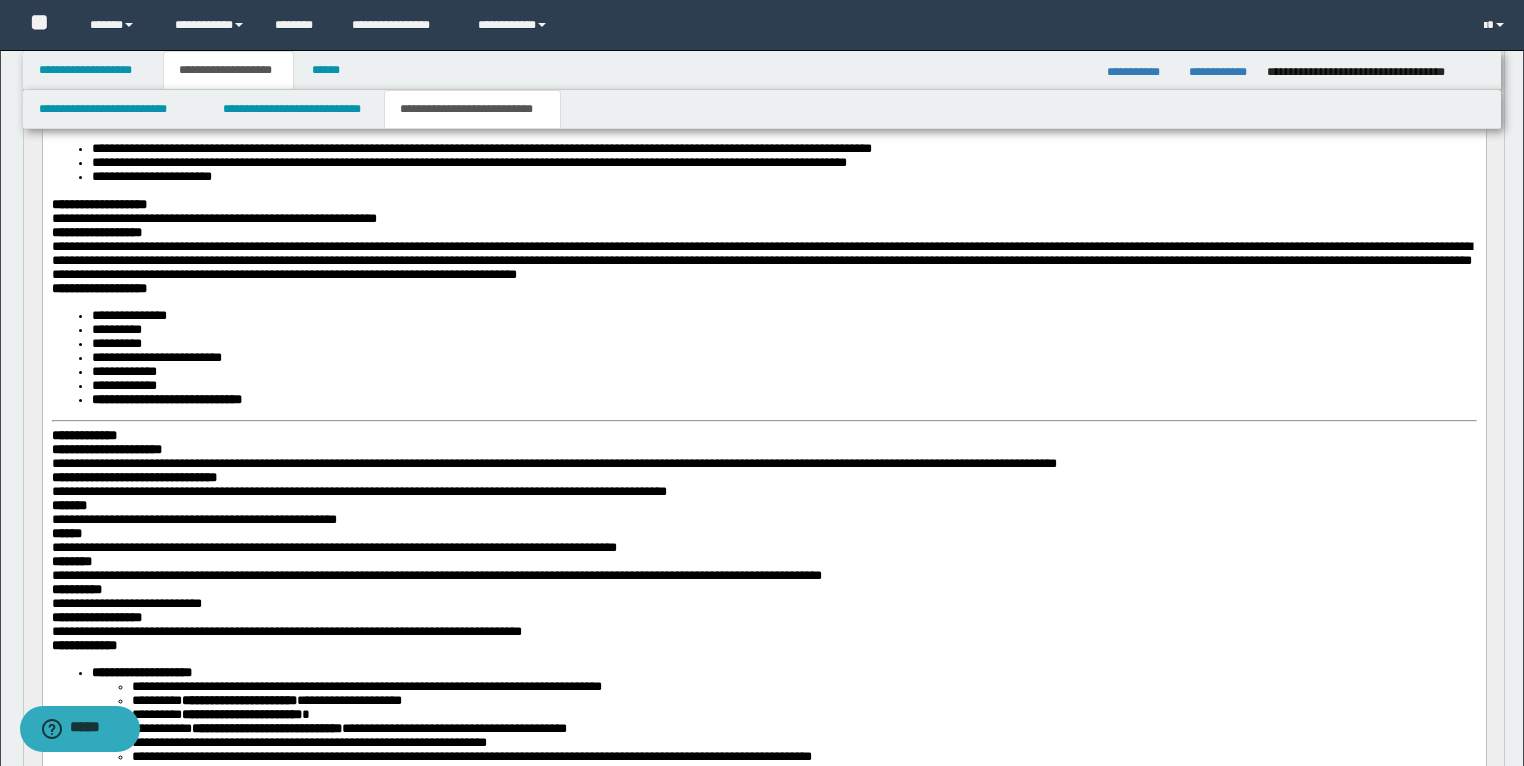click on "**********" at bounding box center (83, 434) 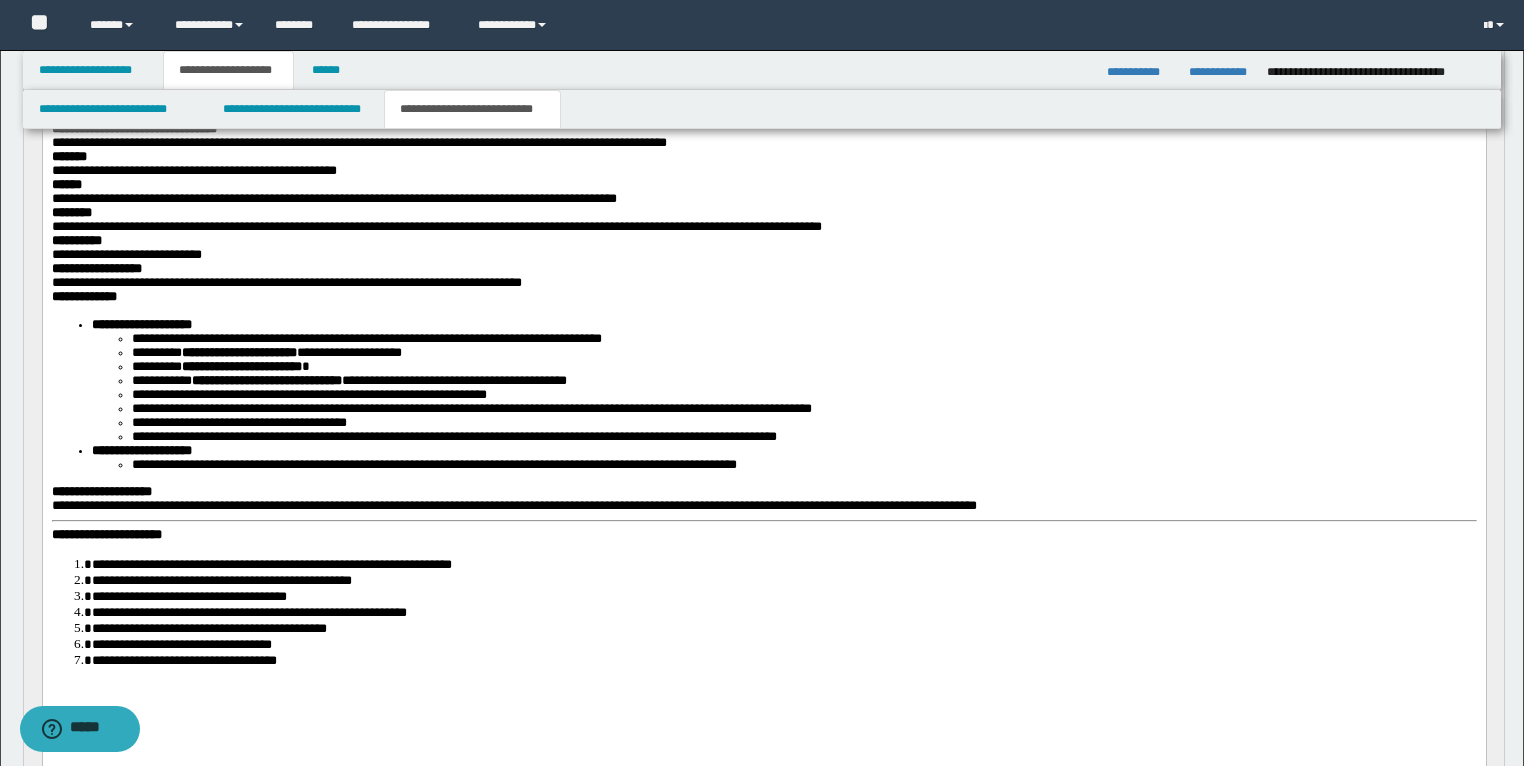 scroll, scrollTop: 720, scrollLeft: 0, axis: vertical 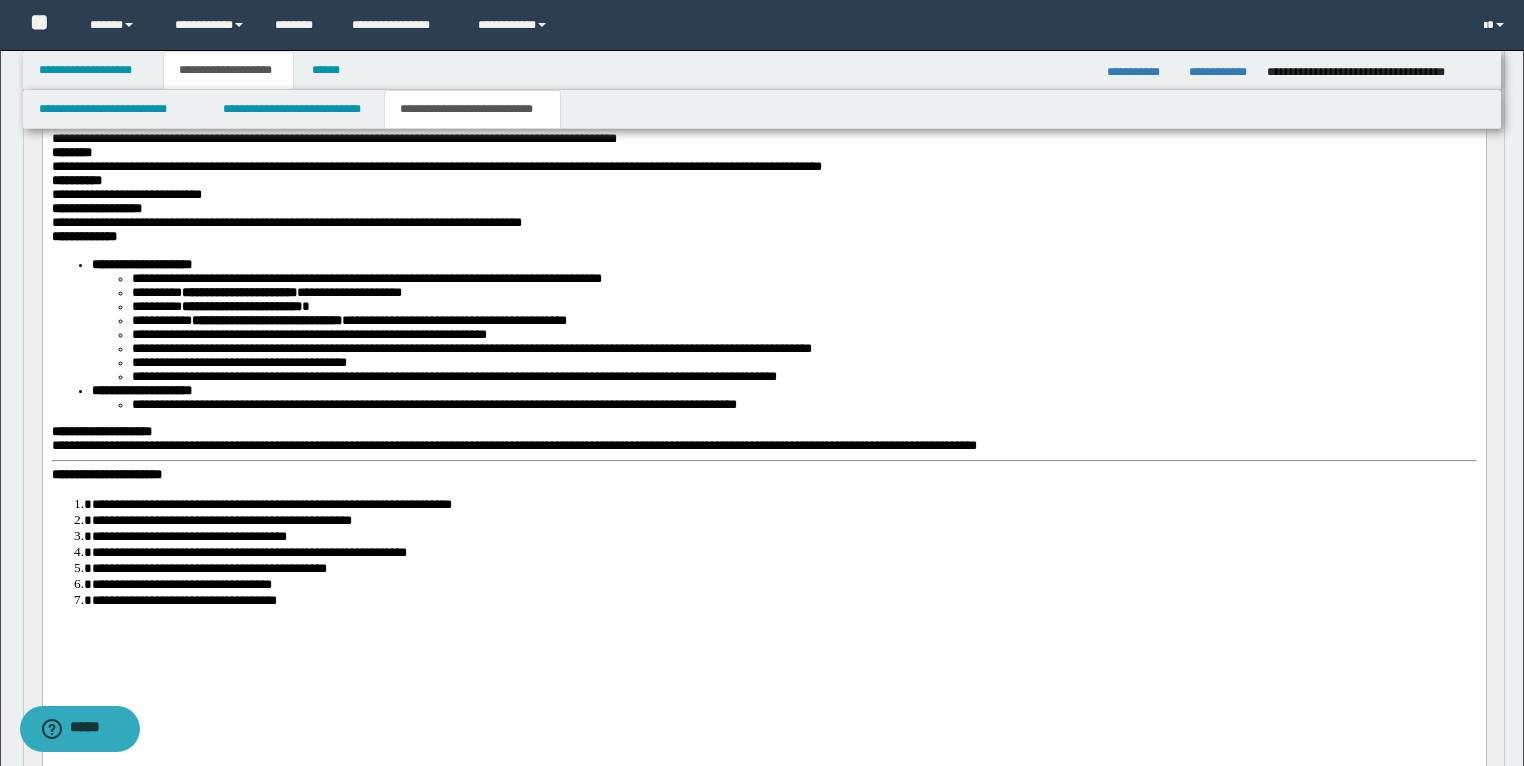 click on "**********" at bounding box center (106, 474) 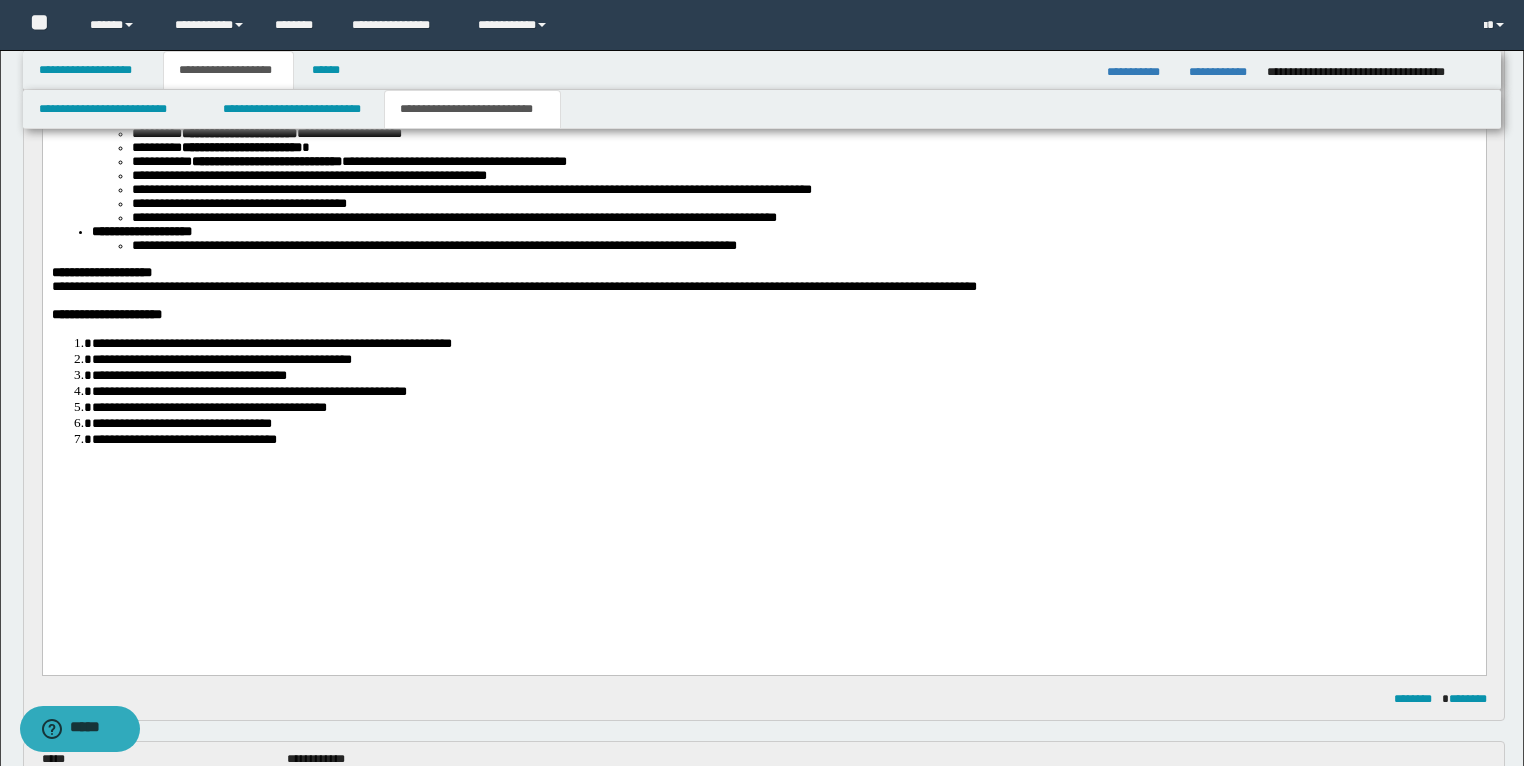 scroll, scrollTop: 880, scrollLeft: 0, axis: vertical 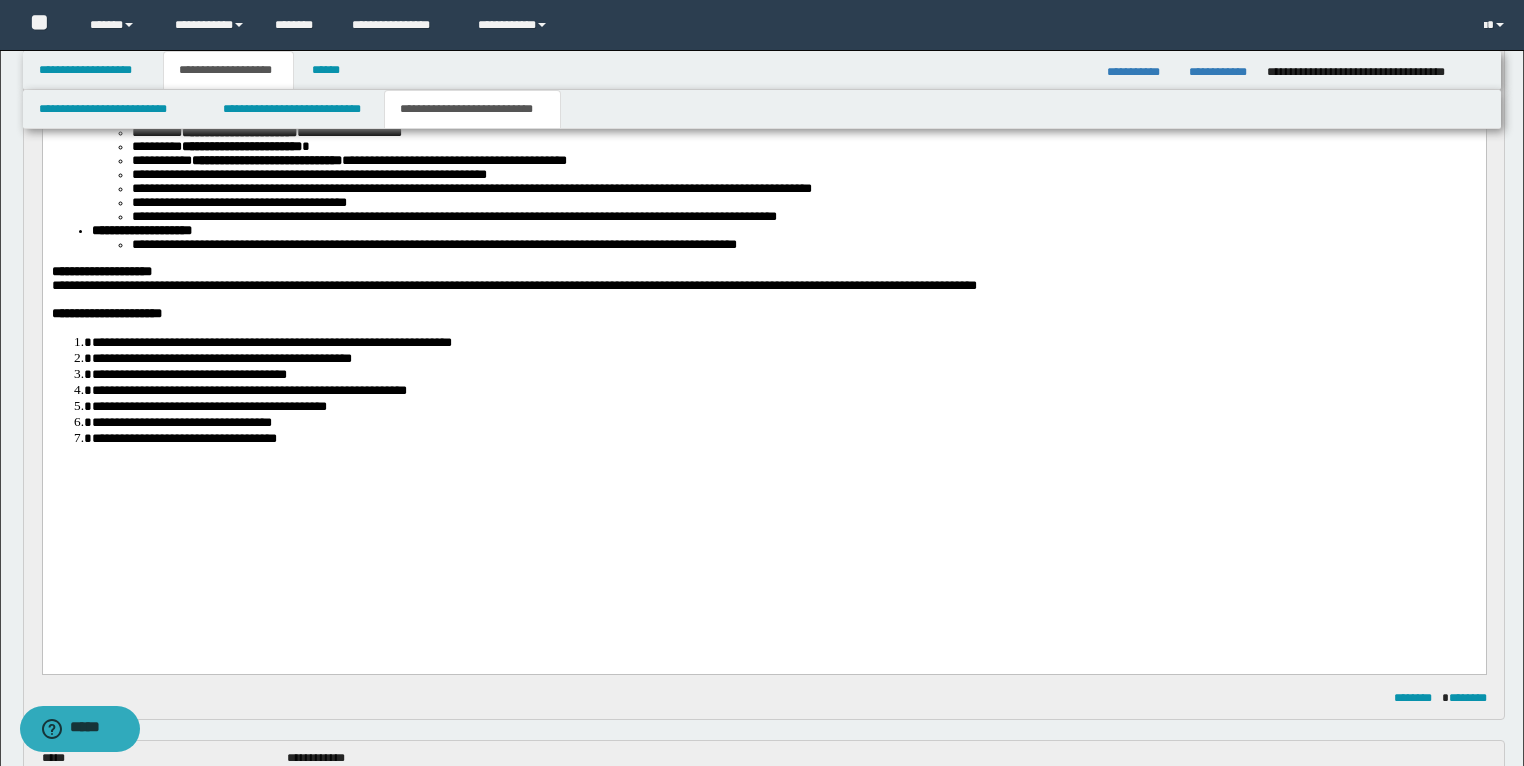 click on "**********" at bounding box center [183, 438] 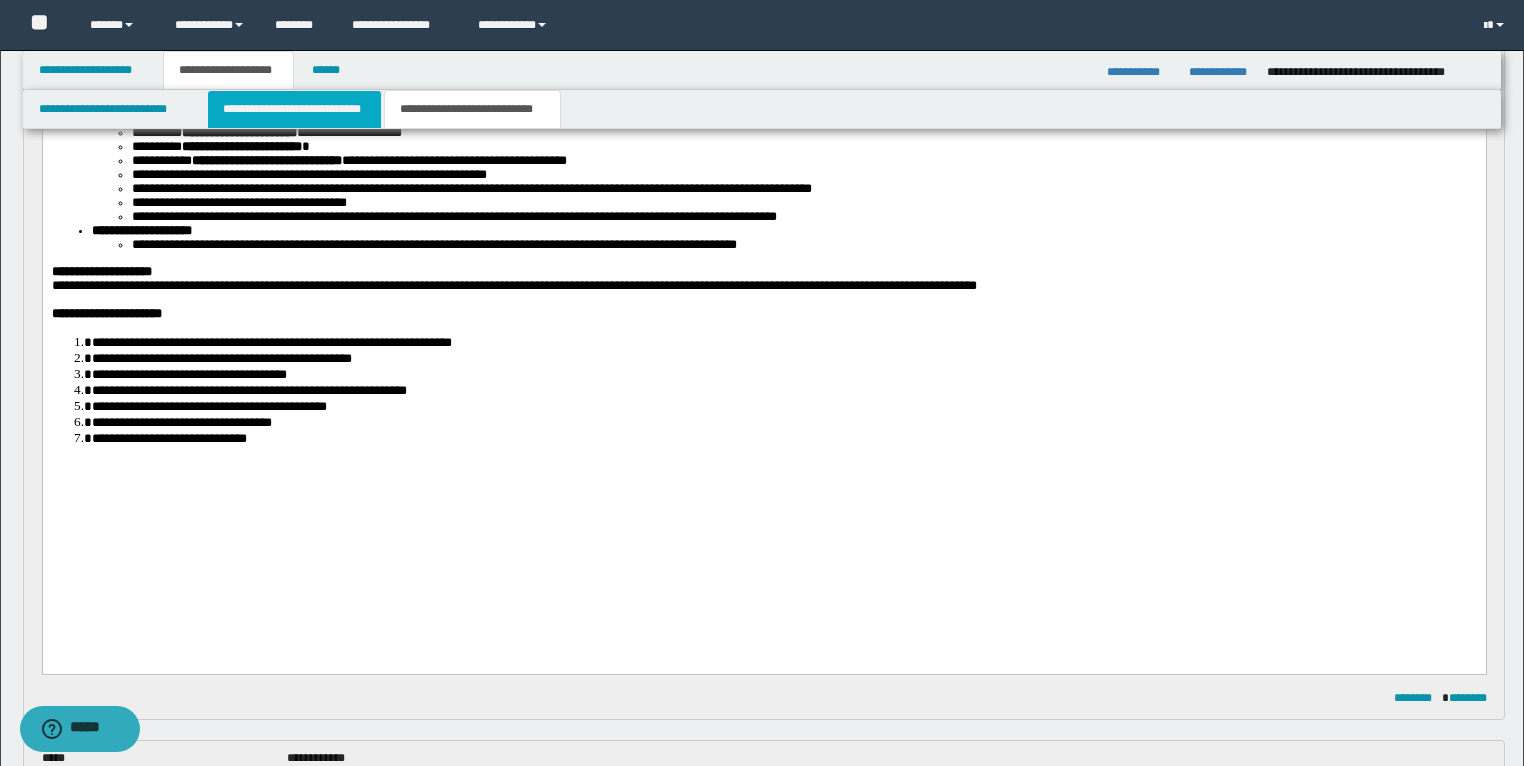 click on "**********" at bounding box center (294, 109) 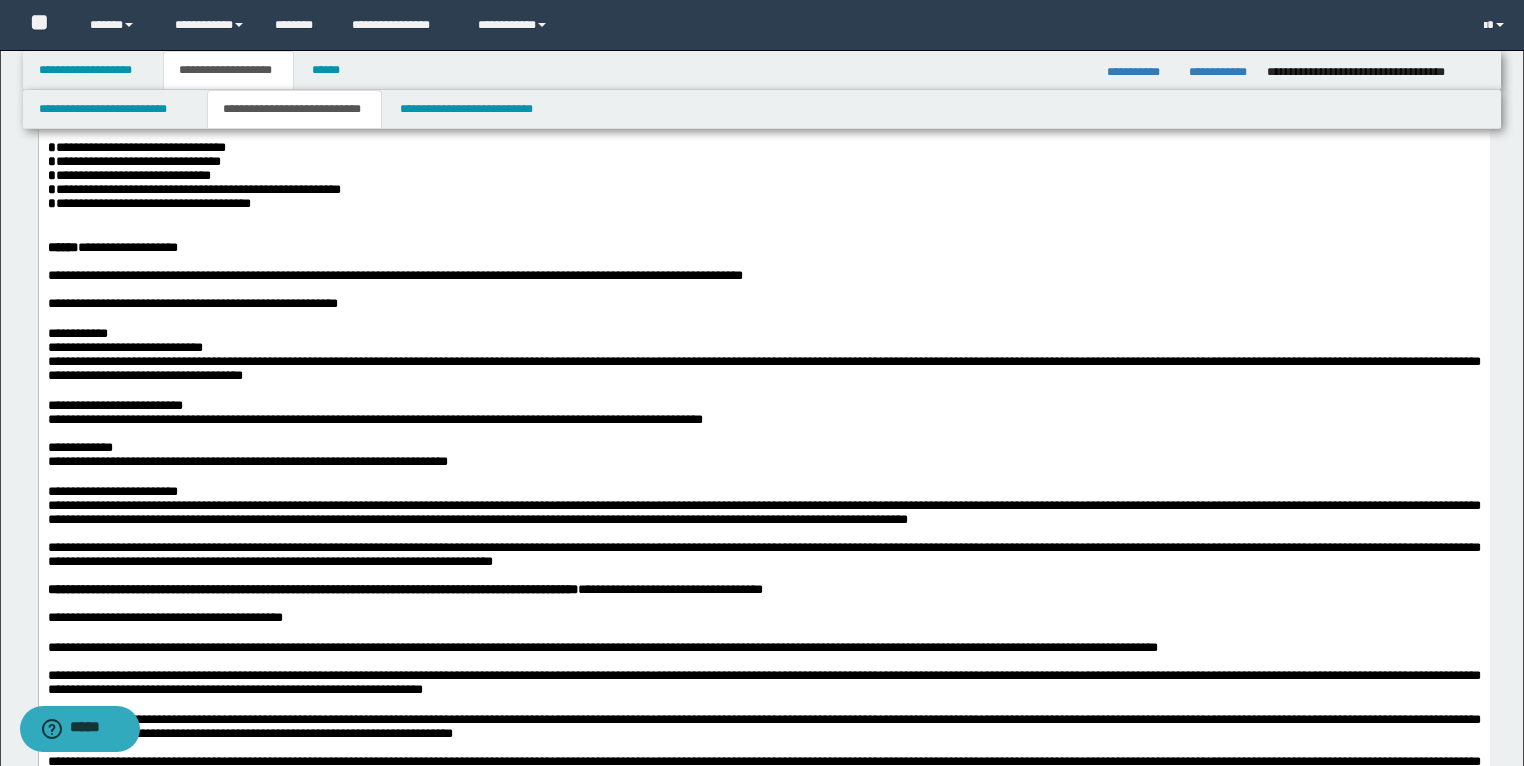 scroll, scrollTop: 320, scrollLeft: 0, axis: vertical 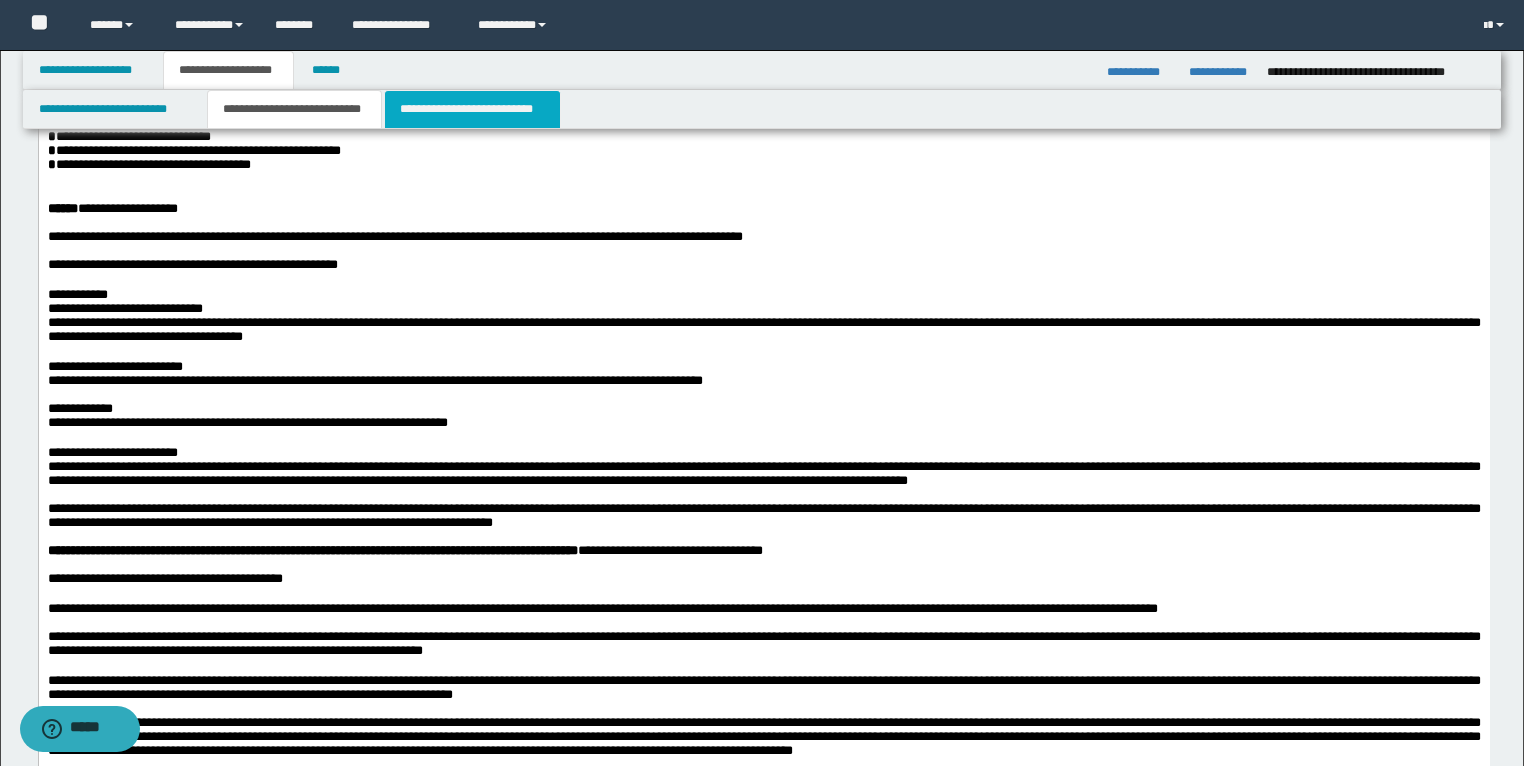 click on "**********" at bounding box center (472, 109) 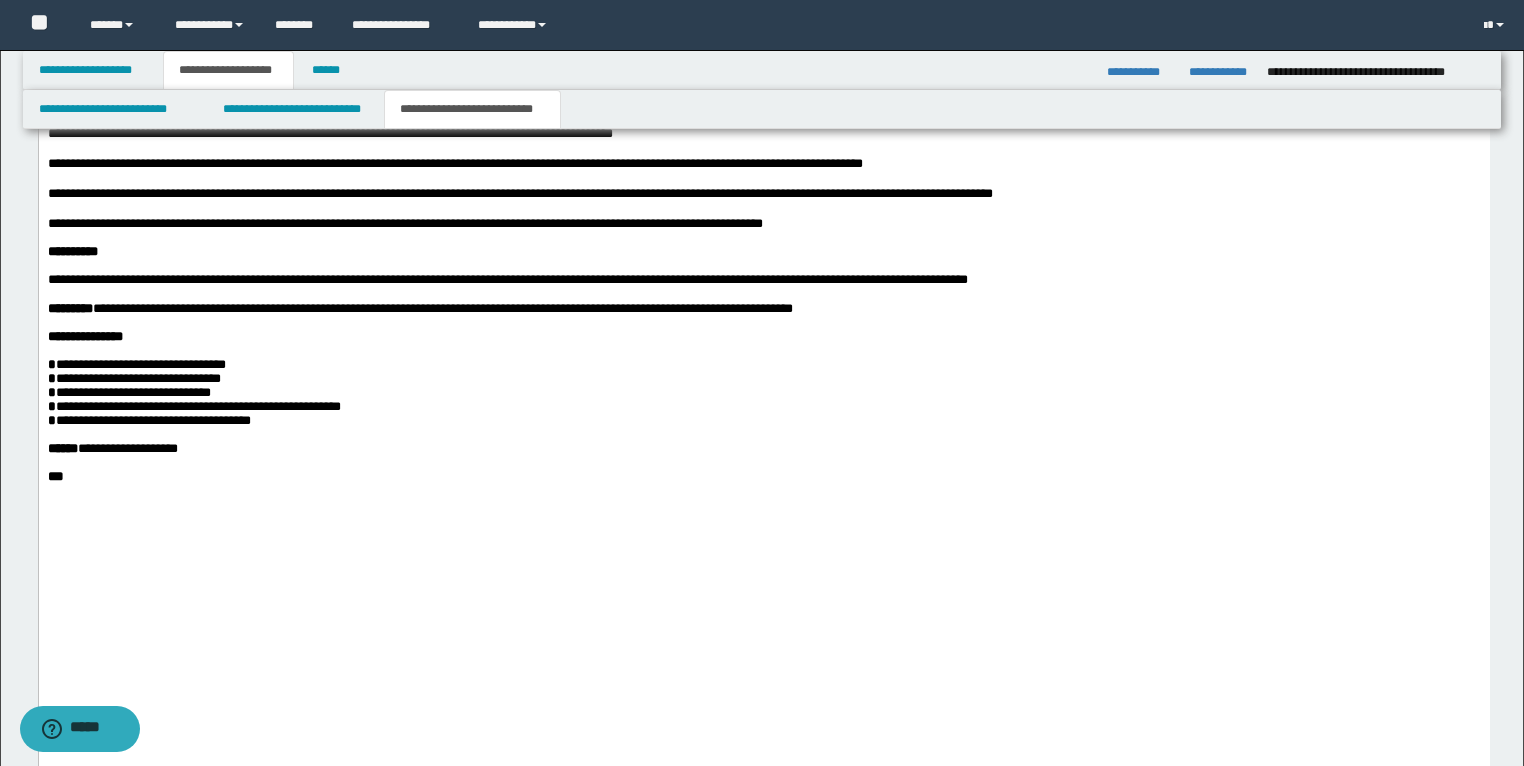 scroll, scrollTop: 3120, scrollLeft: 0, axis: vertical 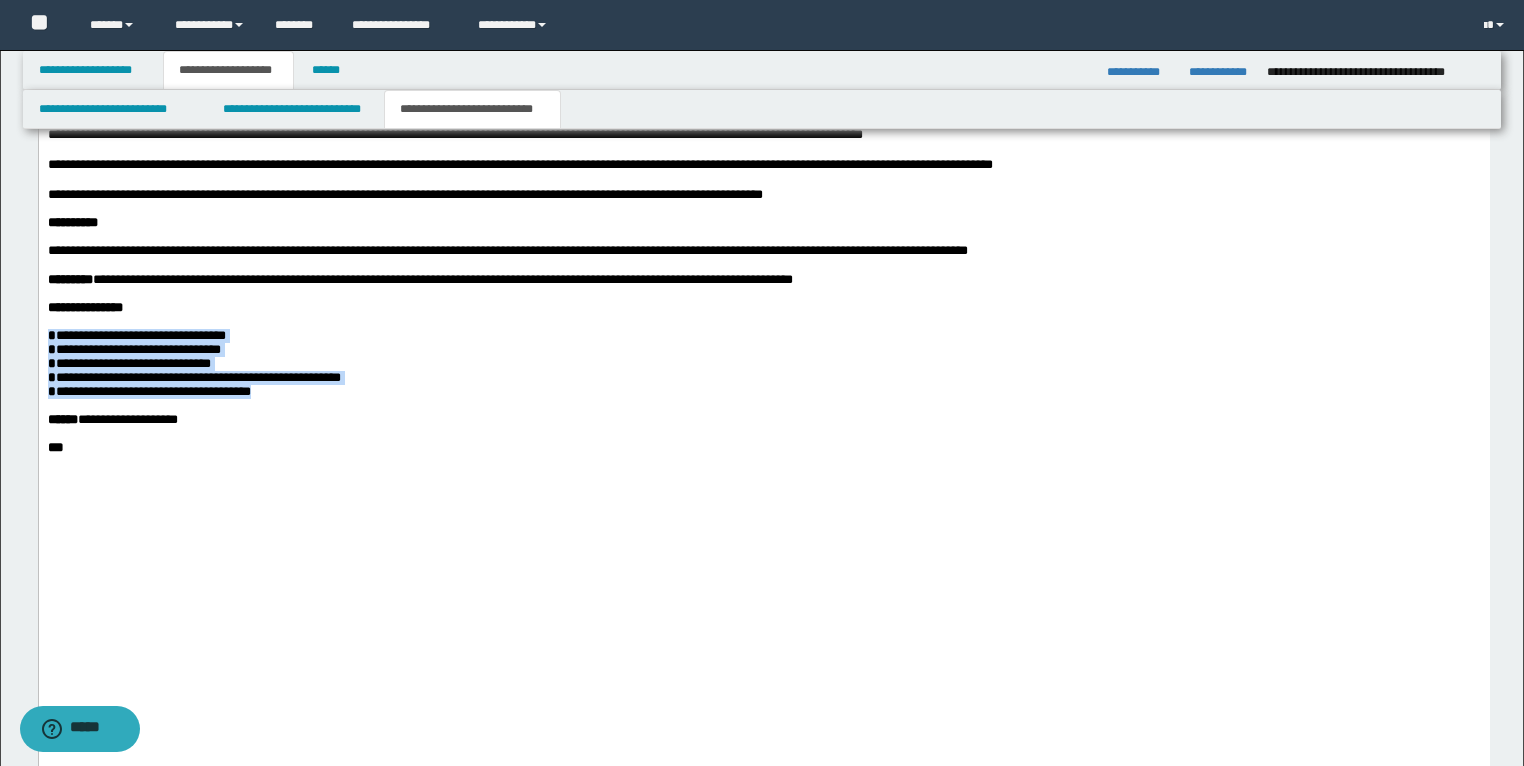 drag, startPoint x: 304, startPoint y: 601, endPoint x: 43, endPoint y: 535, distance: 269.2155 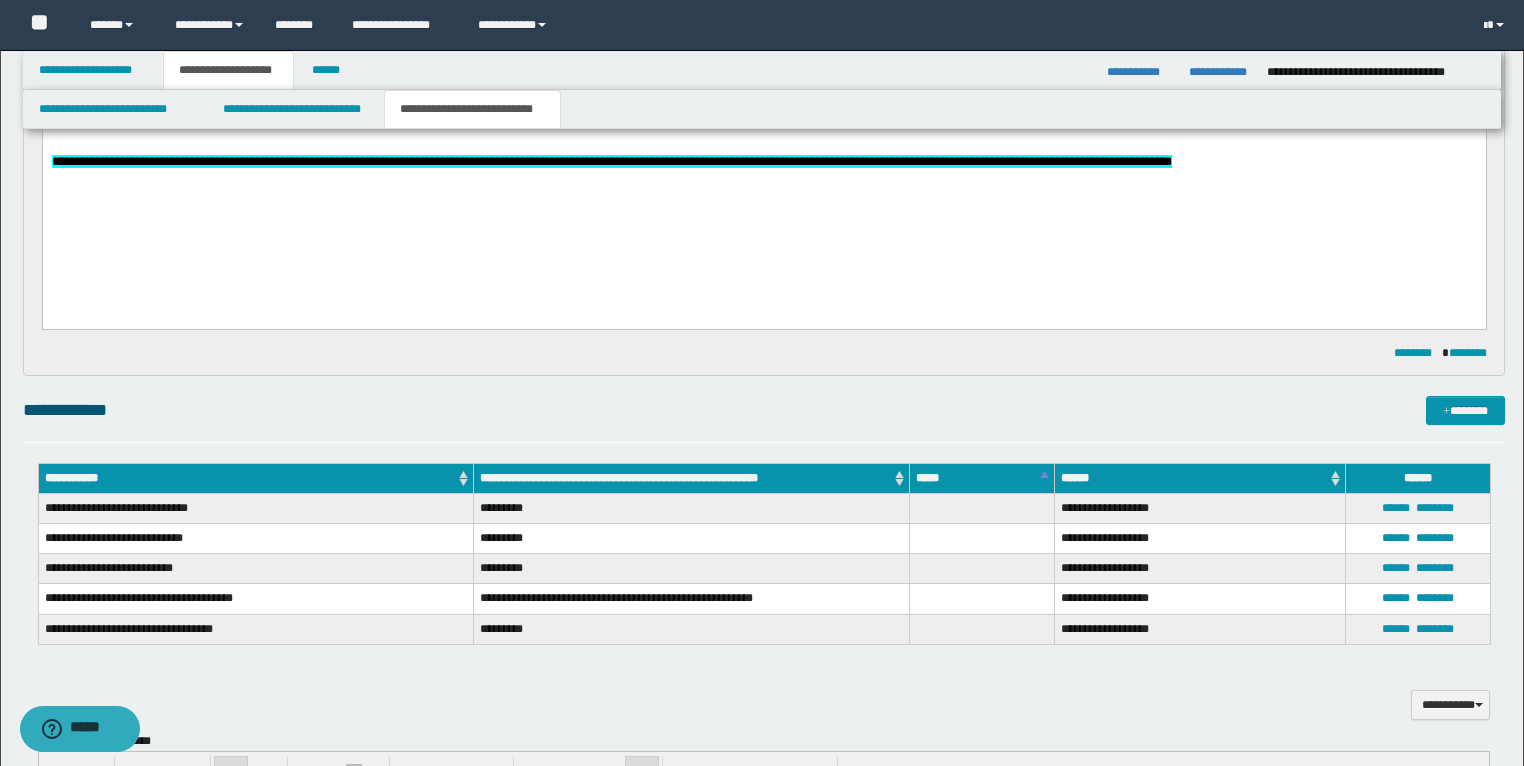 scroll, scrollTop: 1680, scrollLeft: 0, axis: vertical 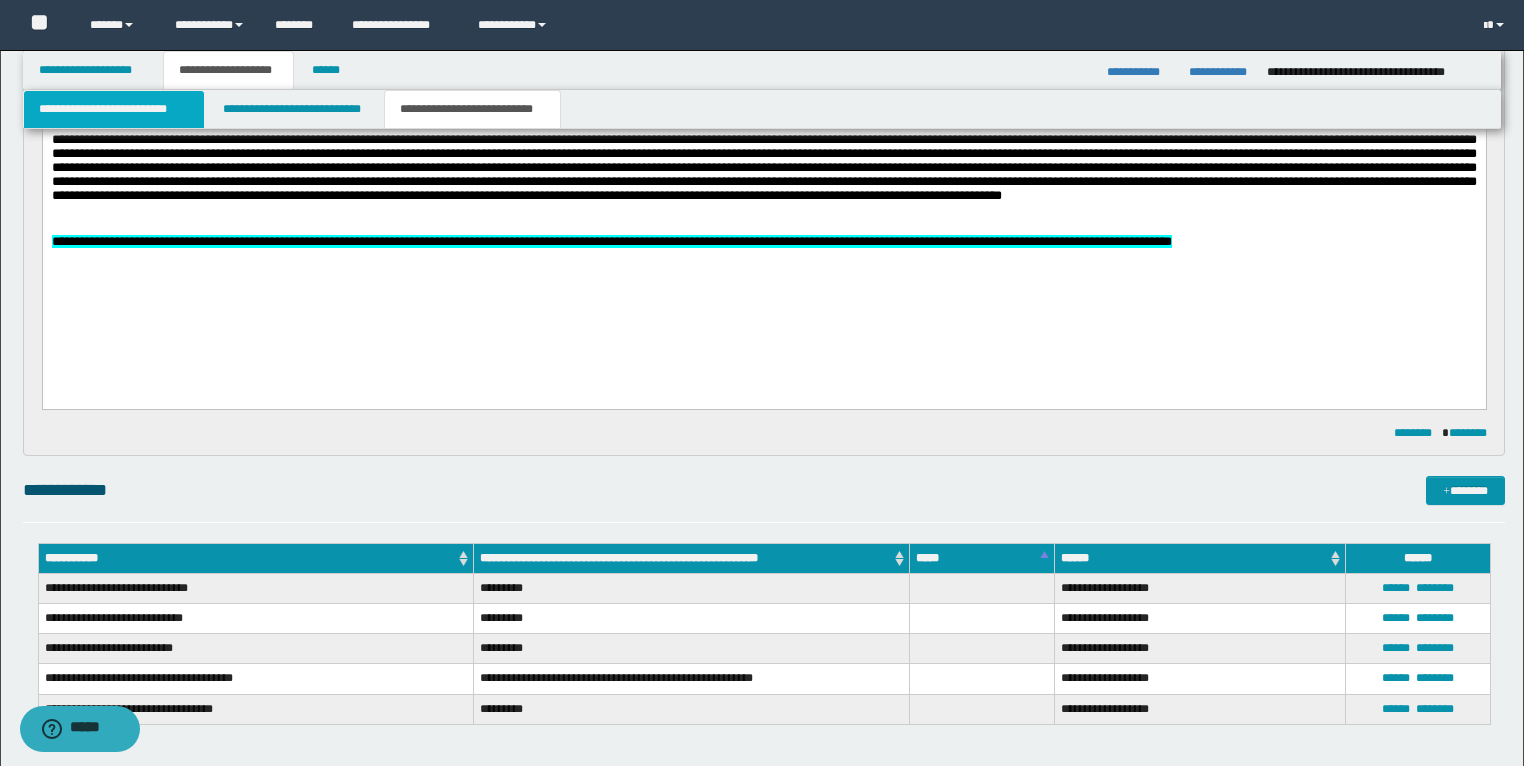click on "**********" at bounding box center [114, 109] 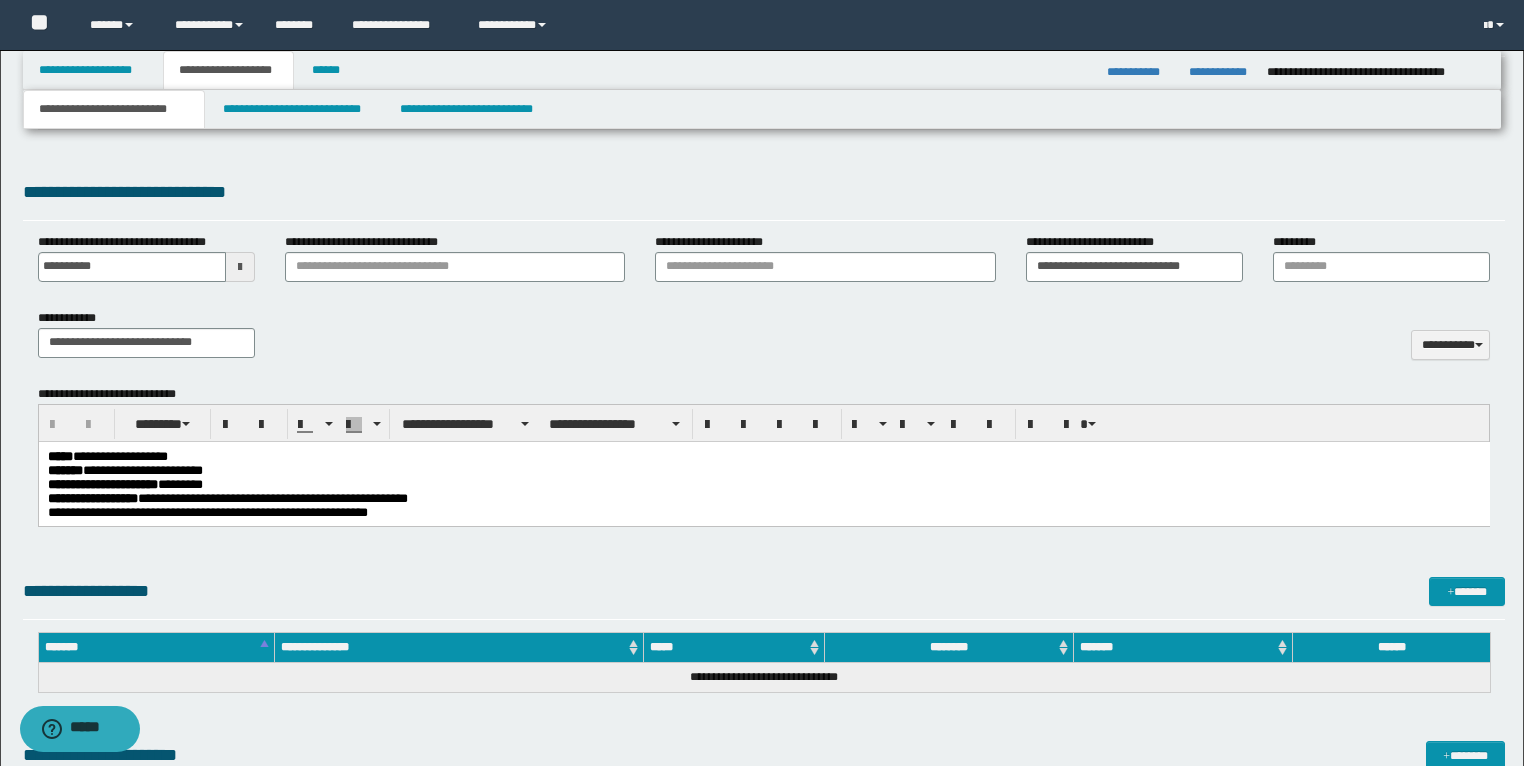 scroll, scrollTop: 762, scrollLeft: 0, axis: vertical 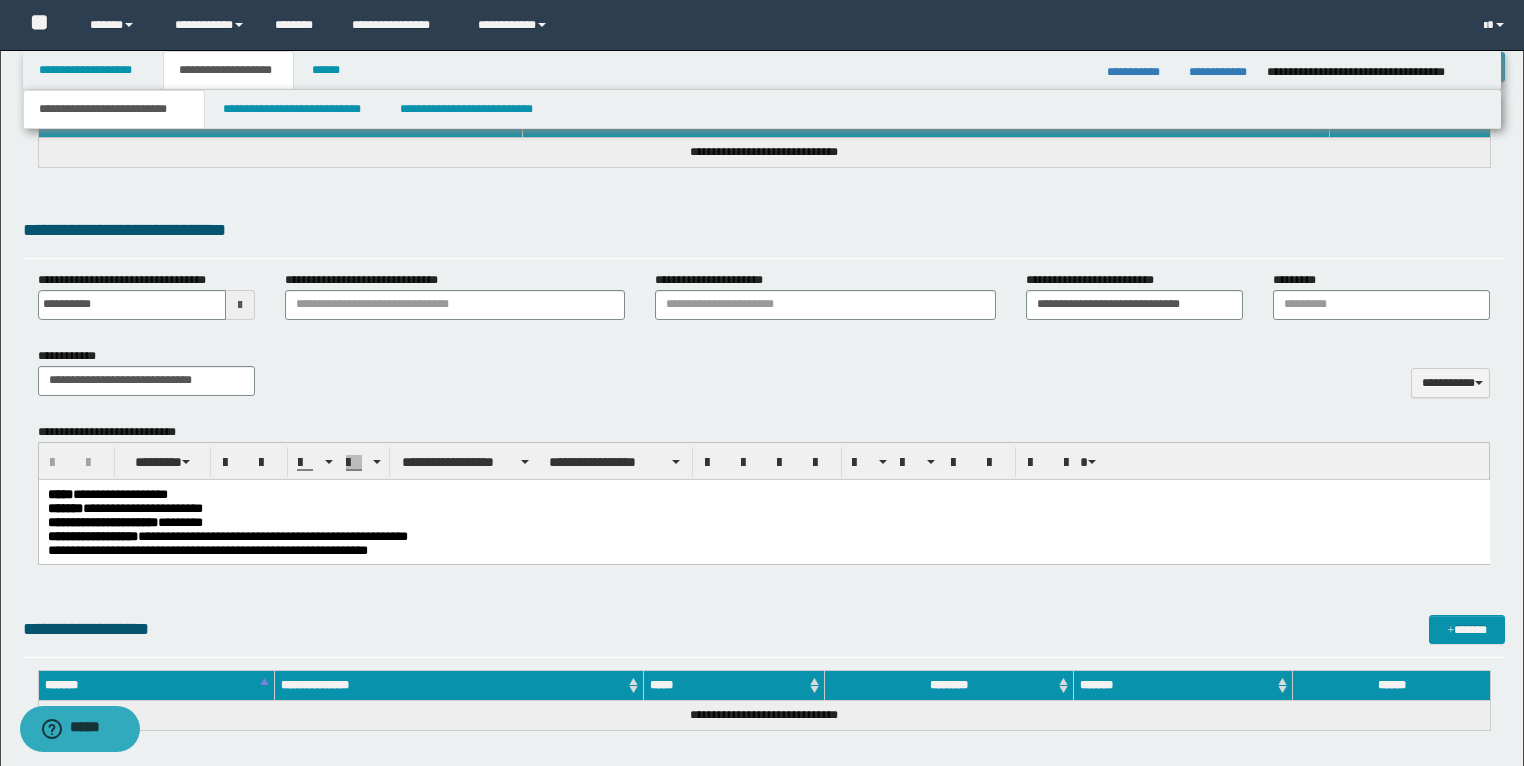 click on "**********" at bounding box center (763, 2115) 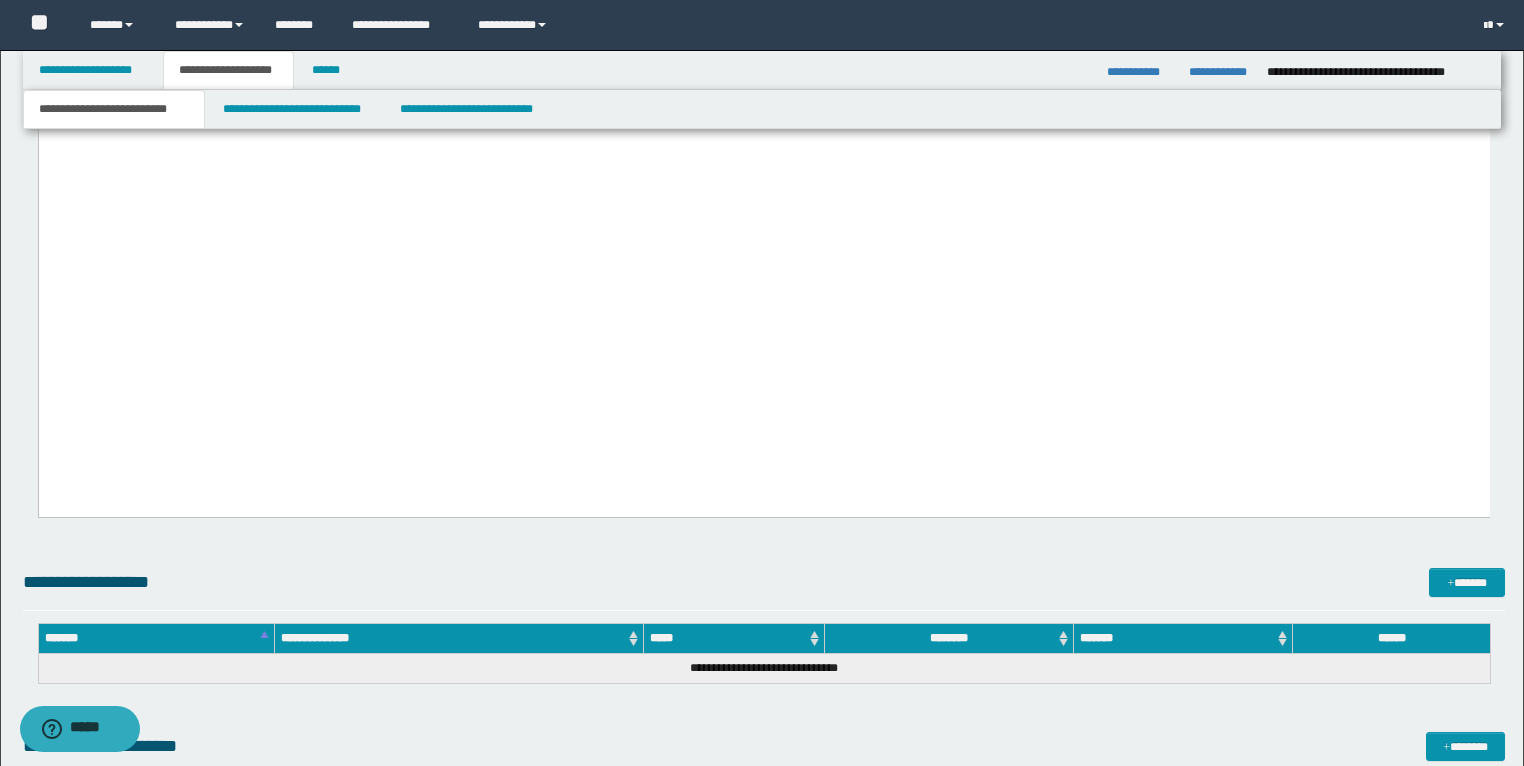 scroll, scrollTop: 4824, scrollLeft: 0, axis: vertical 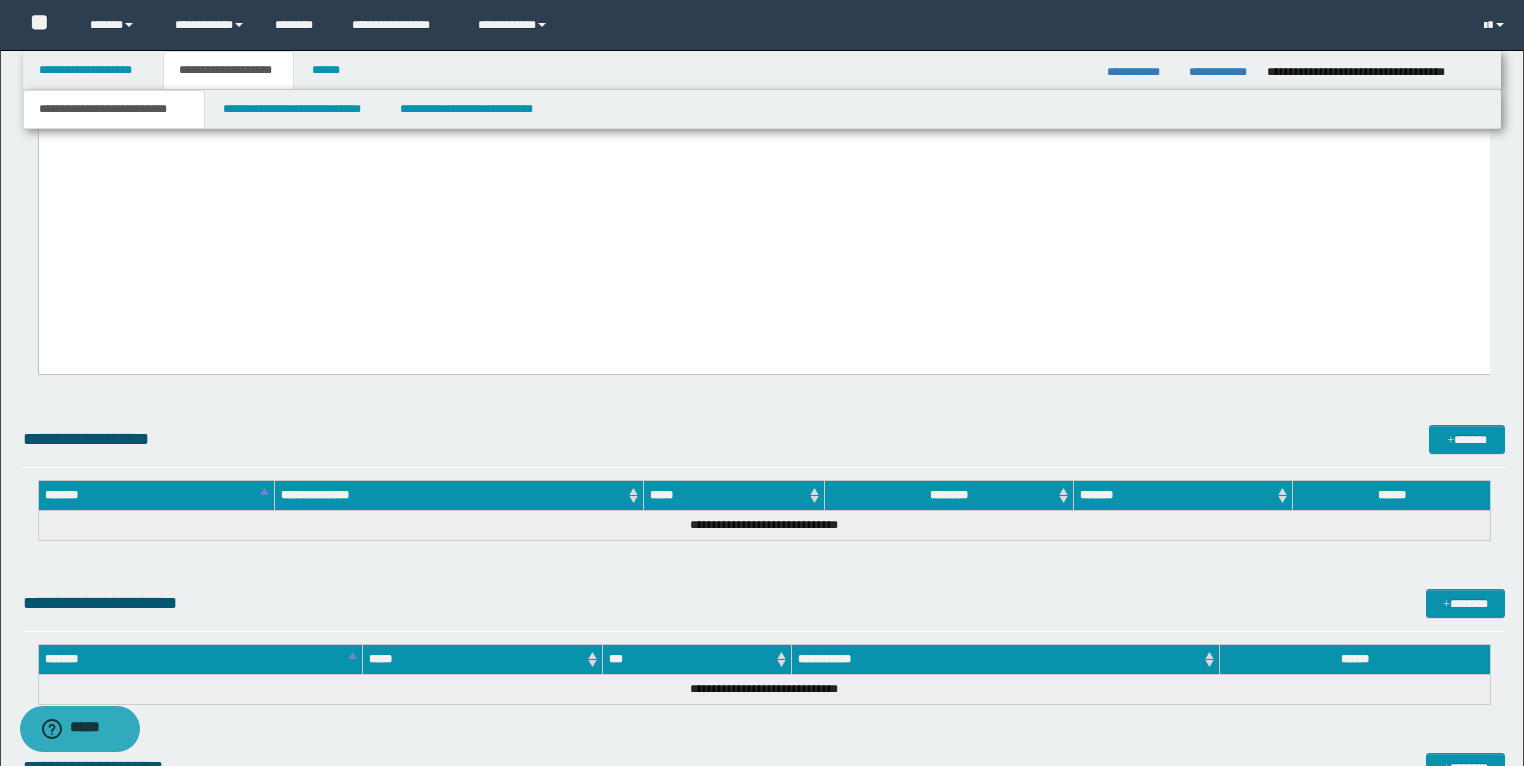 drag, startPoint x: 45, startPoint y: -3571, endPoint x: 957, endPoint y: 231, distance: 3909.8528 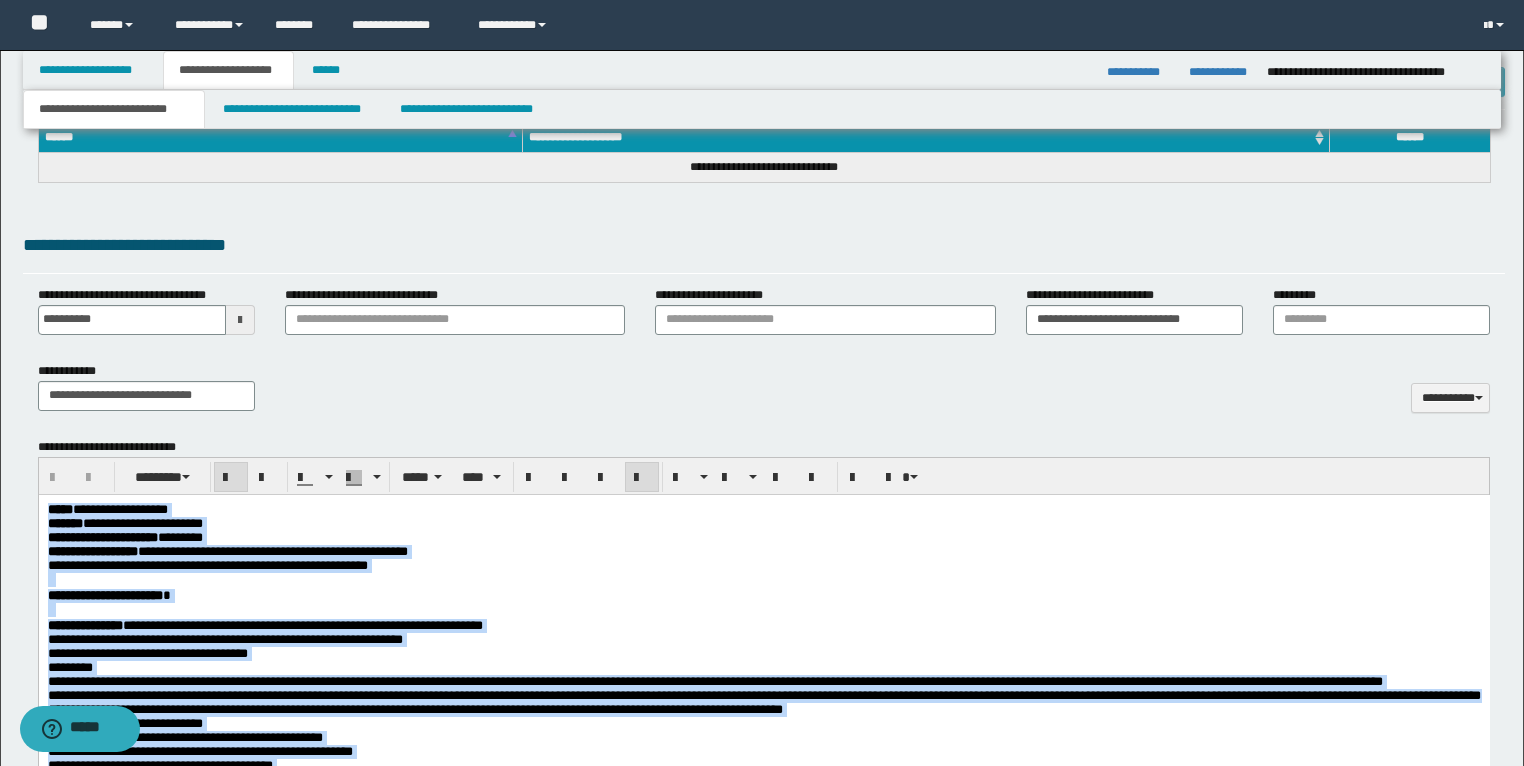 scroll, scrollTop: 920, scrollLeft: 0, axis: vertical 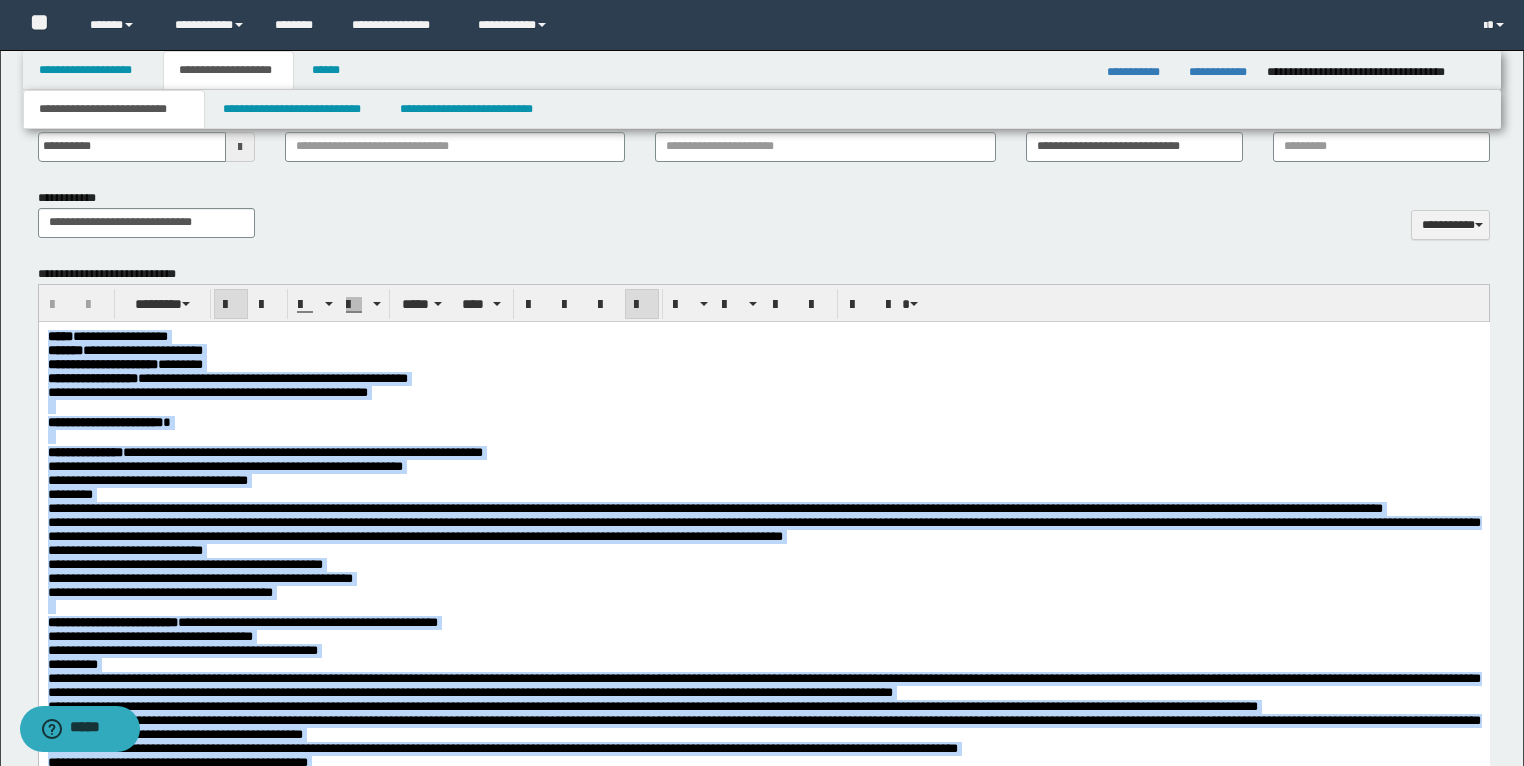drag, startPoint x: 813, startPoint y: 4165, endPoint x: 15, endPoint y: 330, distance: 3917.1455 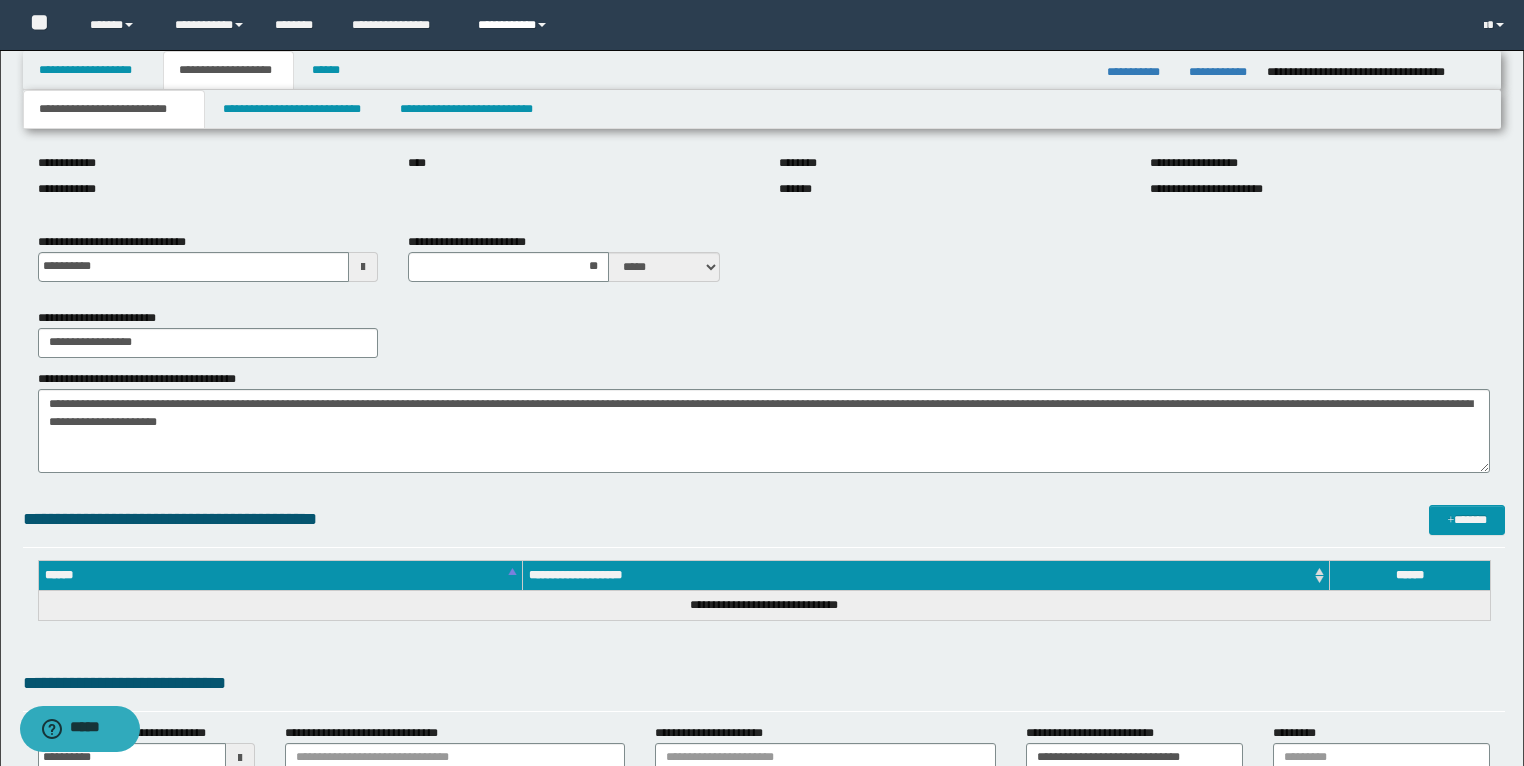 scroll, scrollTop: 280, scrollLeft: 0, axis: vertical 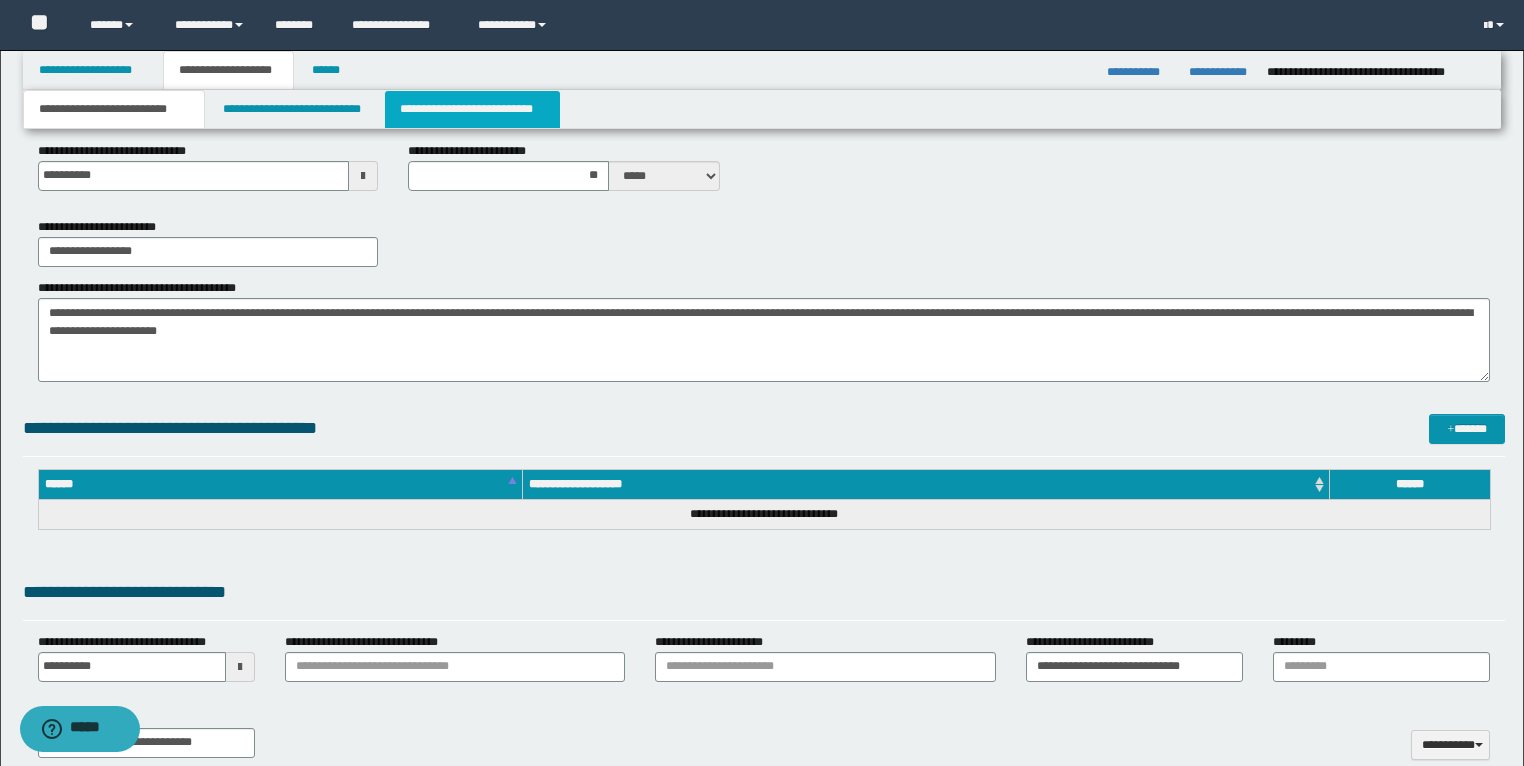 click on "**********" at bounding box center (472, 109) 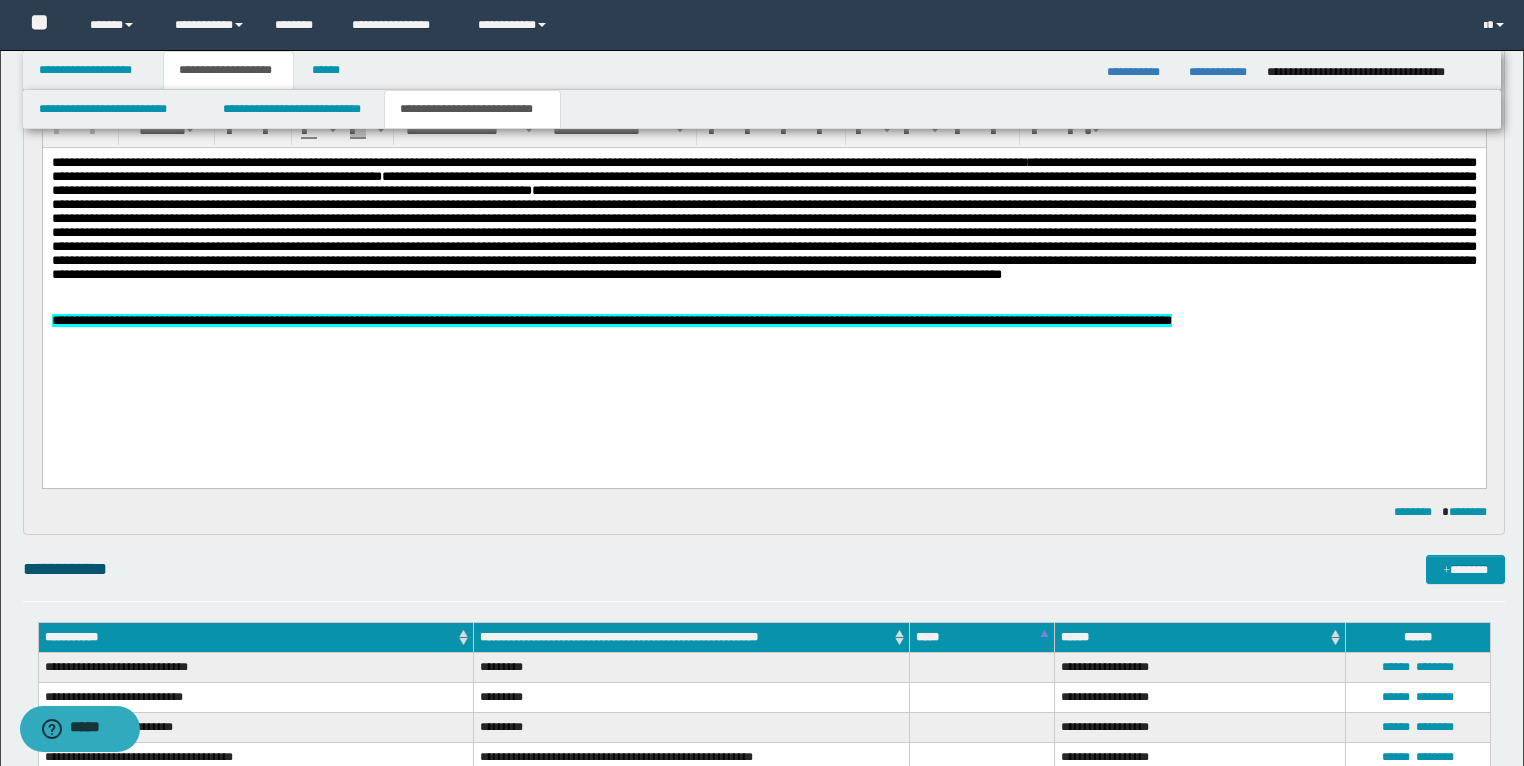 scroll, scrollTop: 1600, scrollLeft: 0, axis: vertical 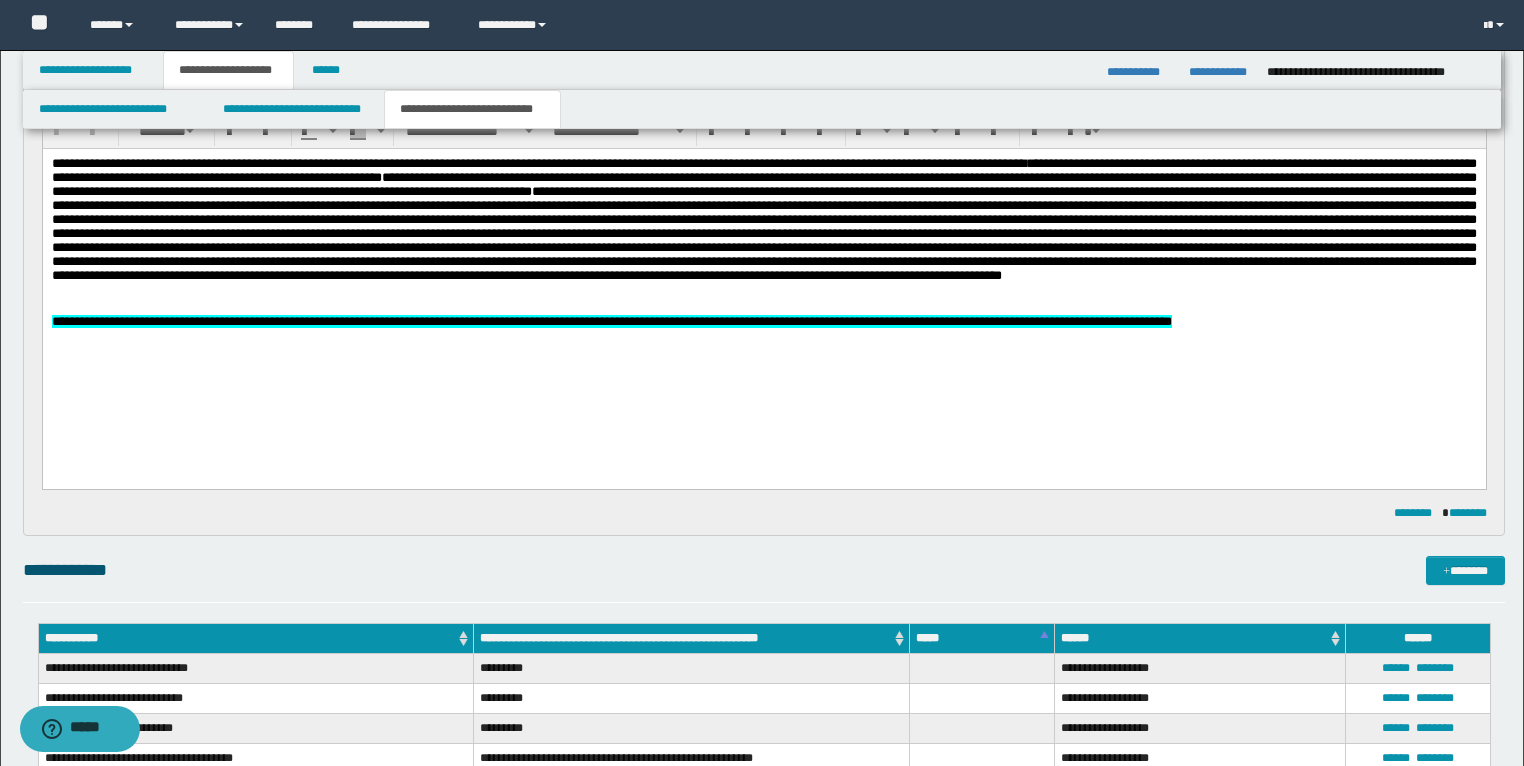 click at bounding box center [764, 307] 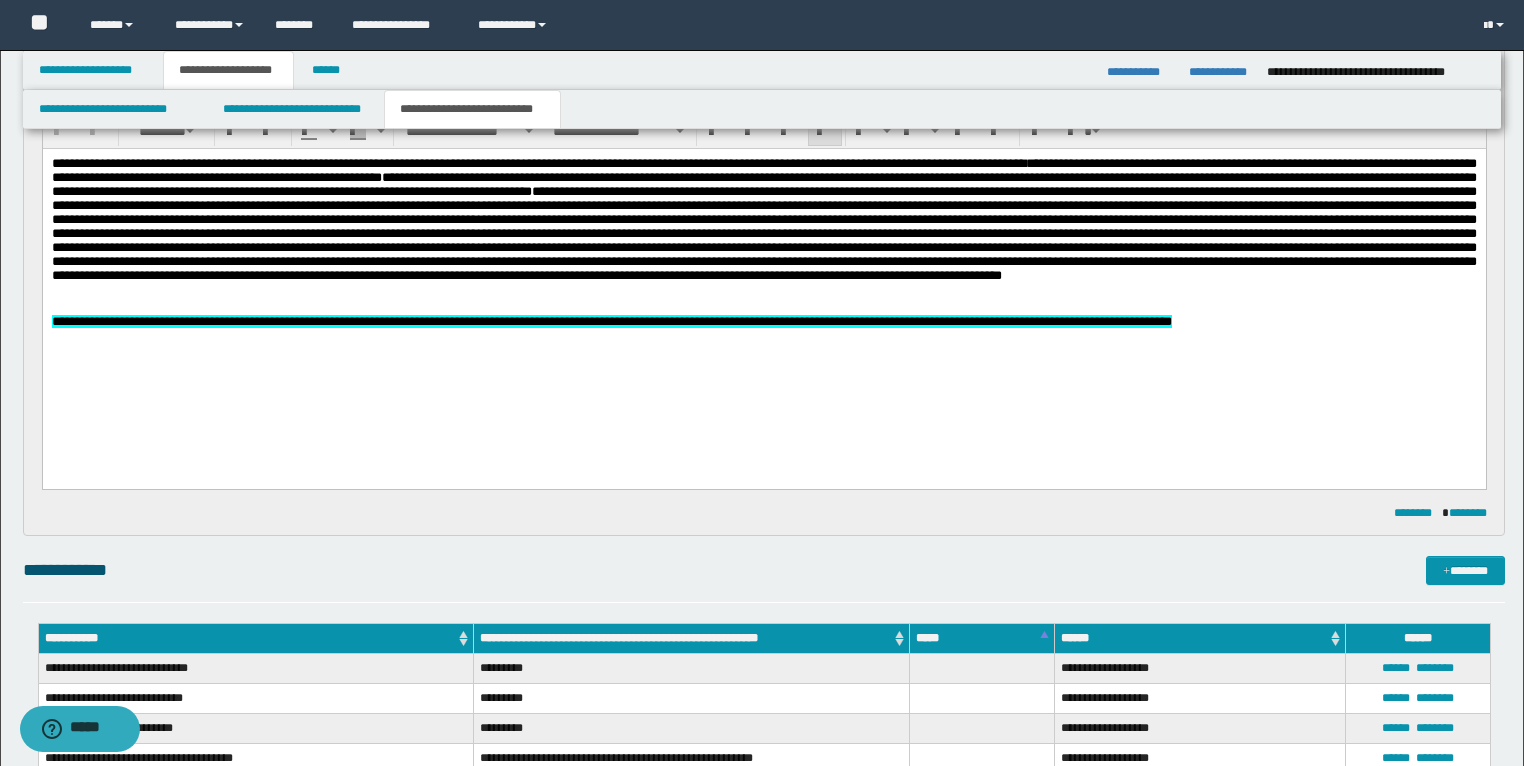 click on "**********" at bounding box center (763, 268) 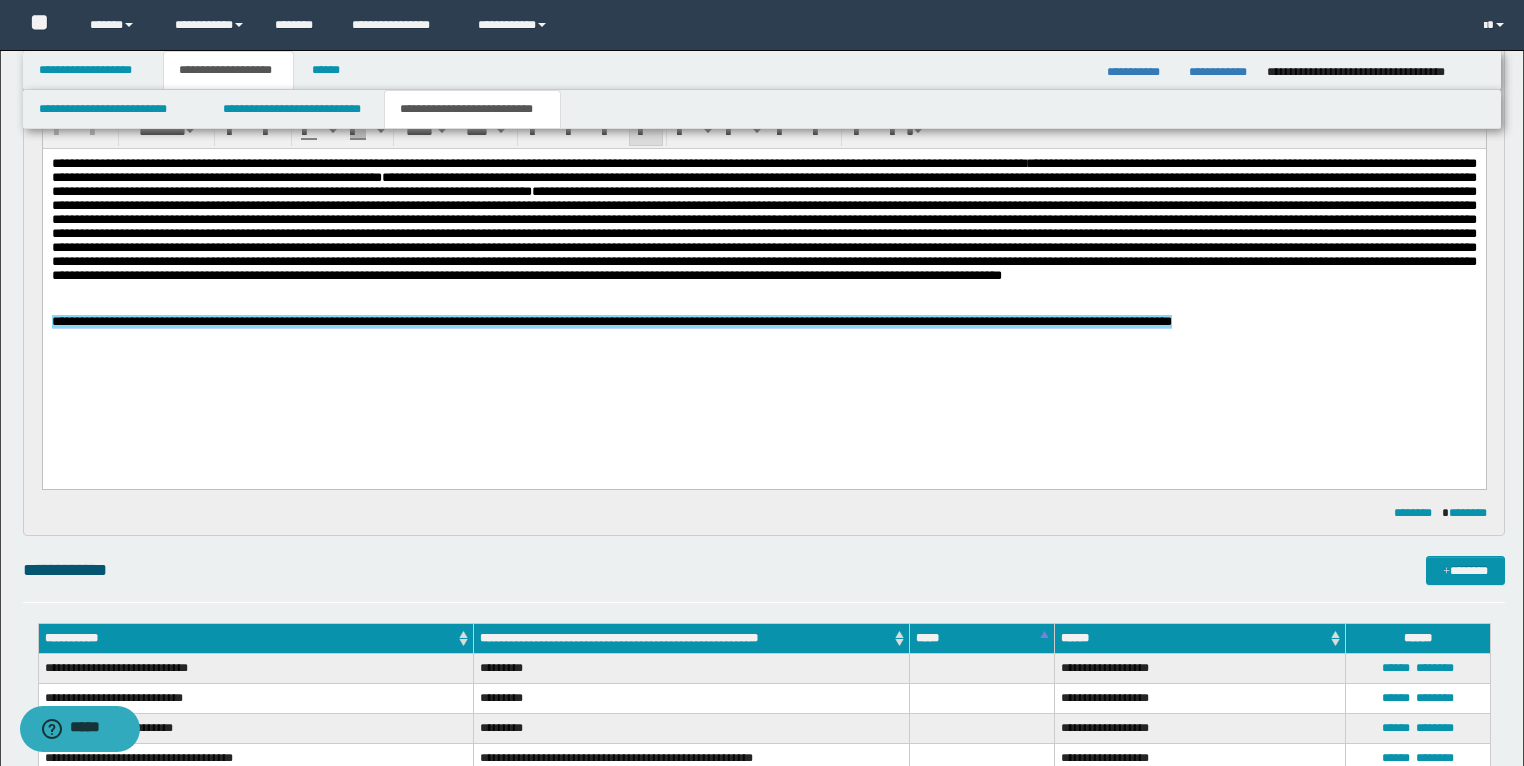 drag, startPoint x: 1438, startPoint y: 368, endPoint x: 41, endPoint y: 384, distance: 1397.0917 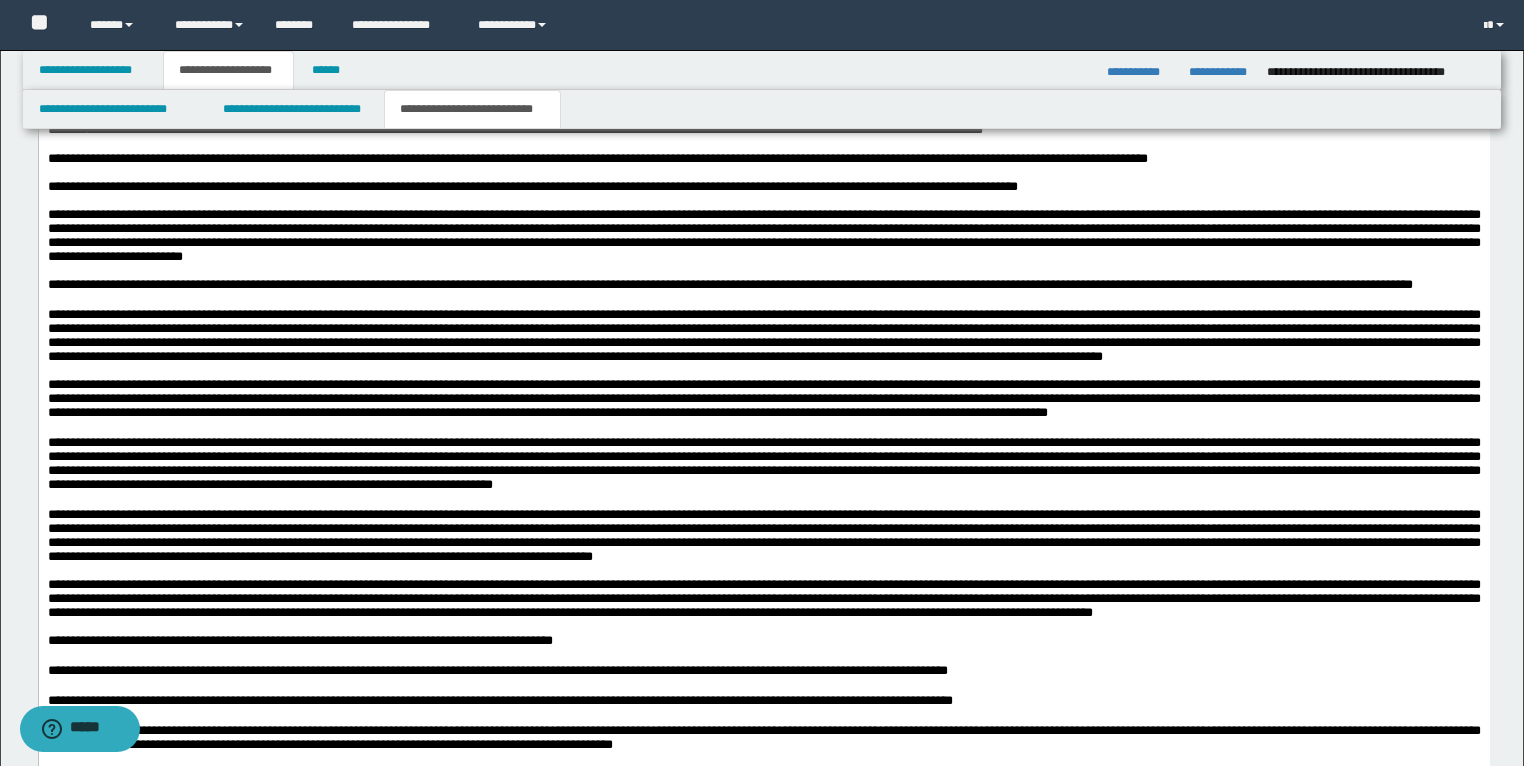 scroll, scrollTop: 2320, scrollLeft: 0, axis: vertical 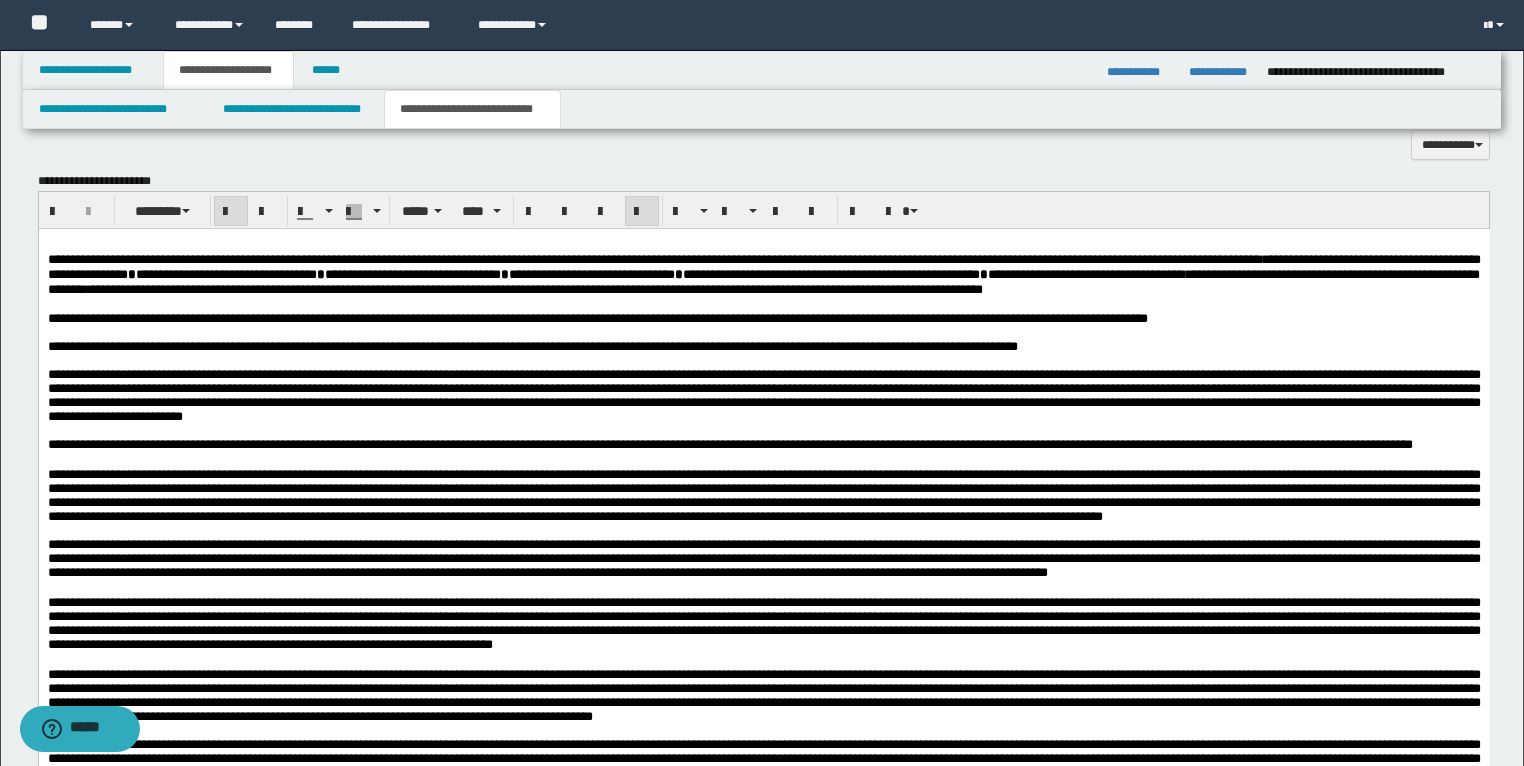 click on "**********" at bounding box center (763, 318) 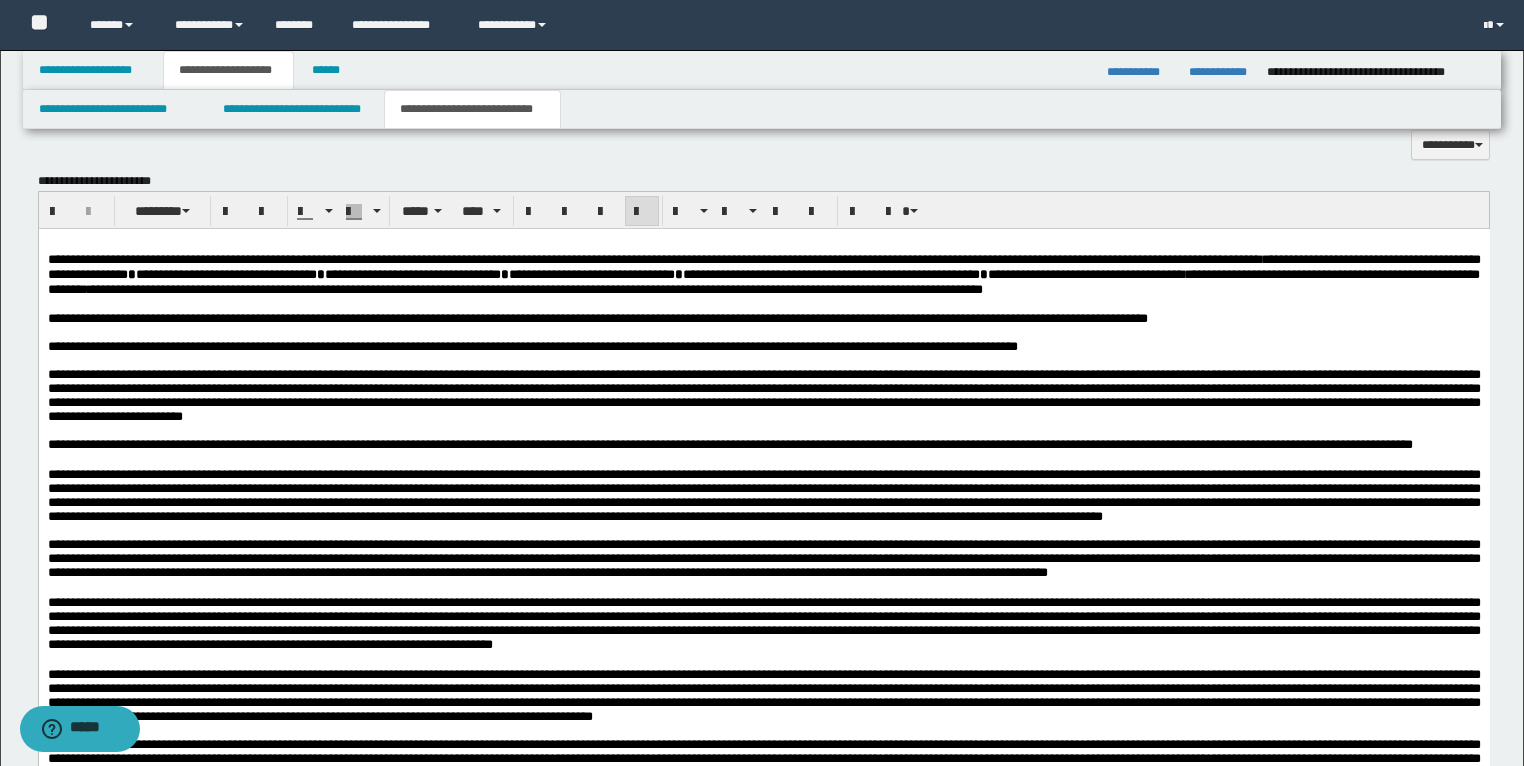 click on "**********" at bounding box center (763, 318) 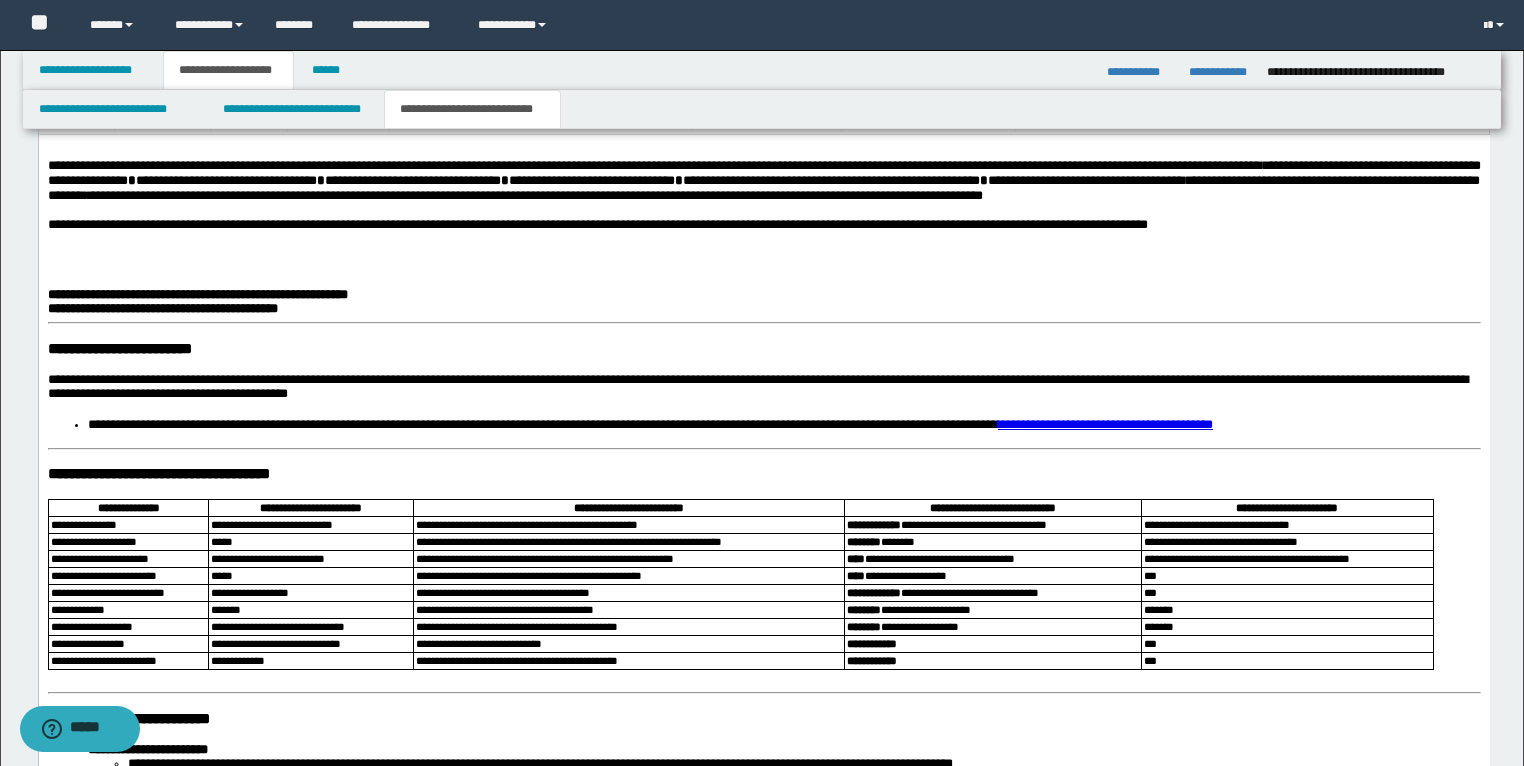 scroll, scrollTop: 2480, scrollLeft: 0, axis: vertical 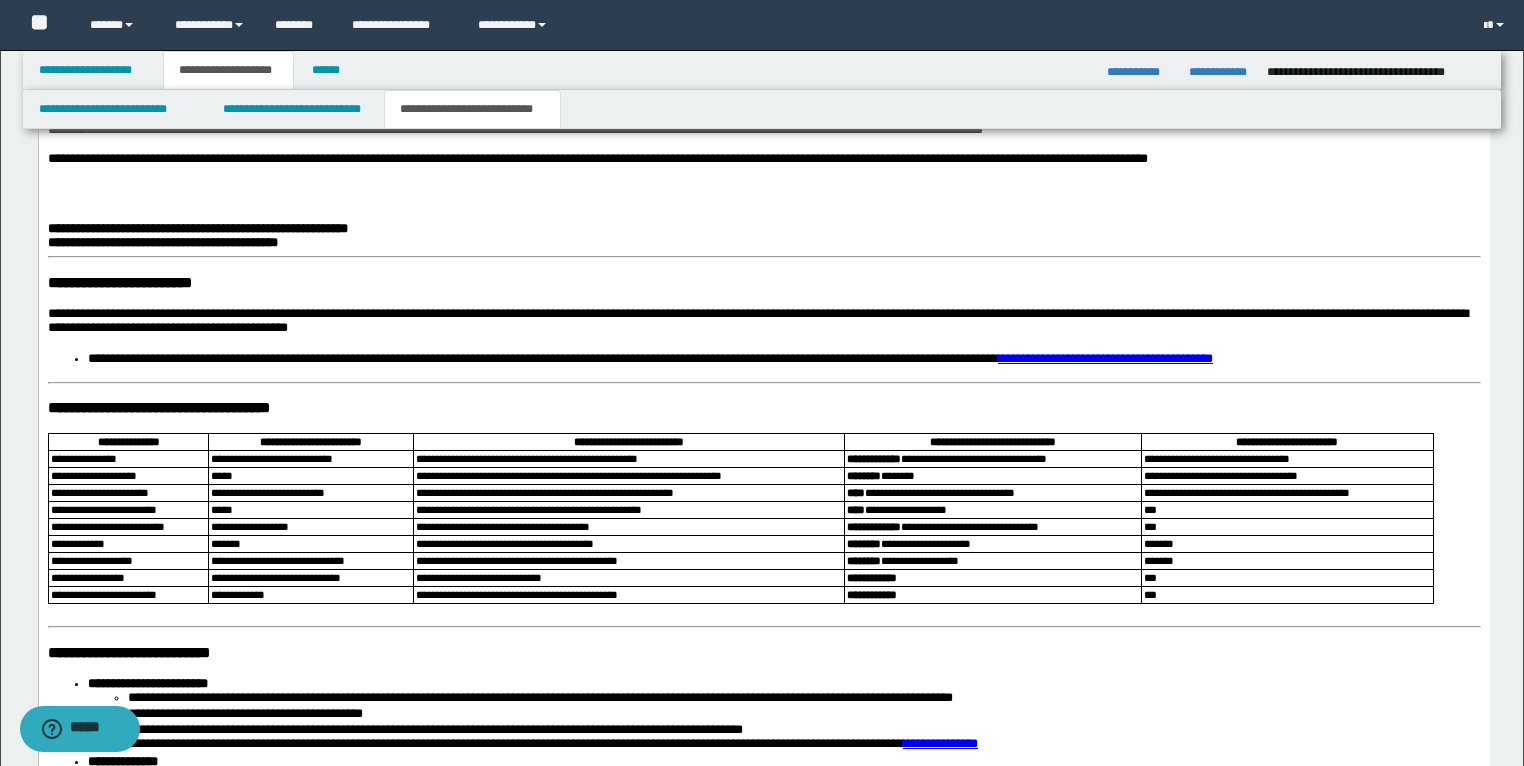 drag, startPoint x: 43, startPoint y: 259, endPoint x: 82, endPoint y: 308, distance: 62.625874 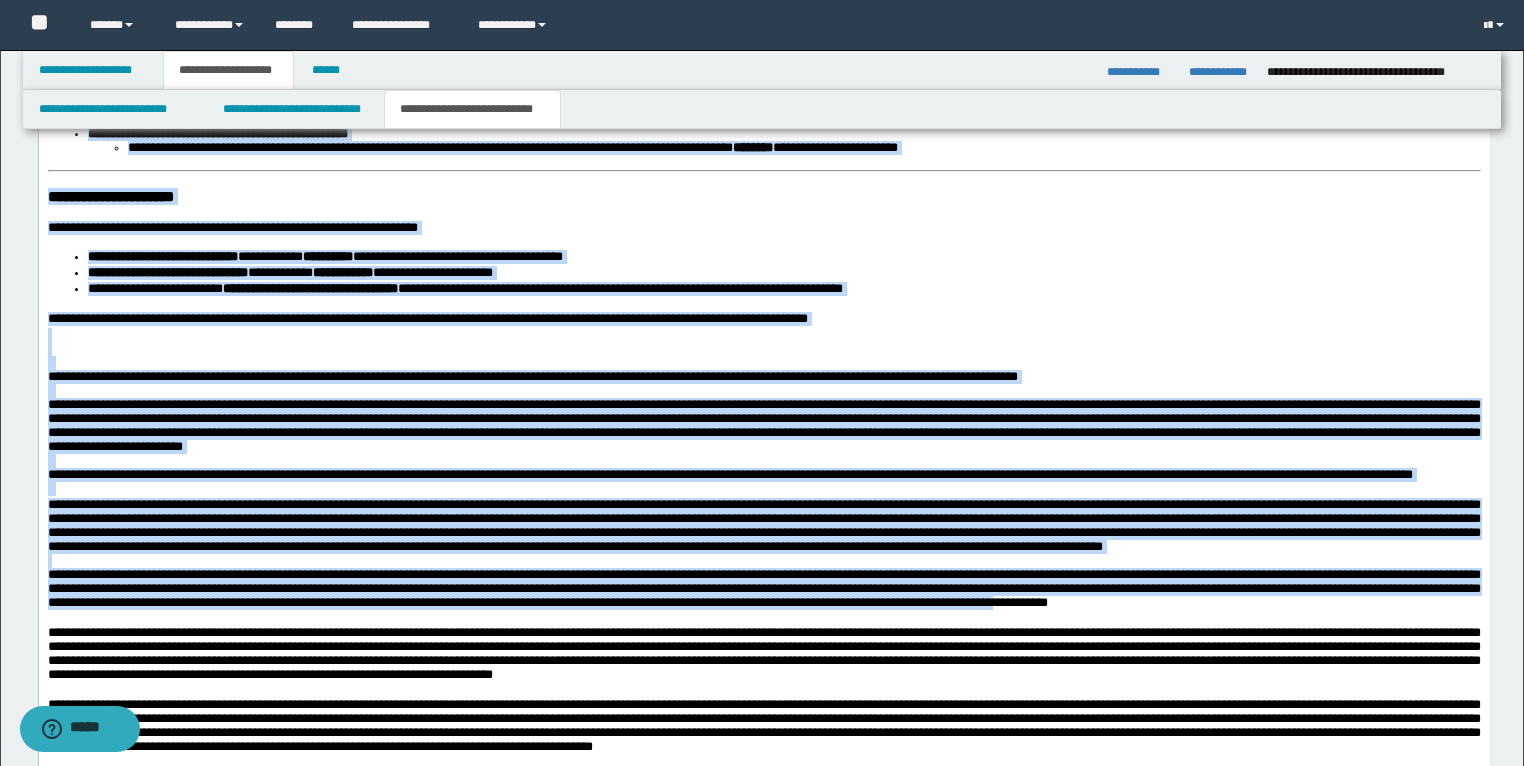 scroll, scrollTop: 3232, scrollLeft: 0, axis: vertical 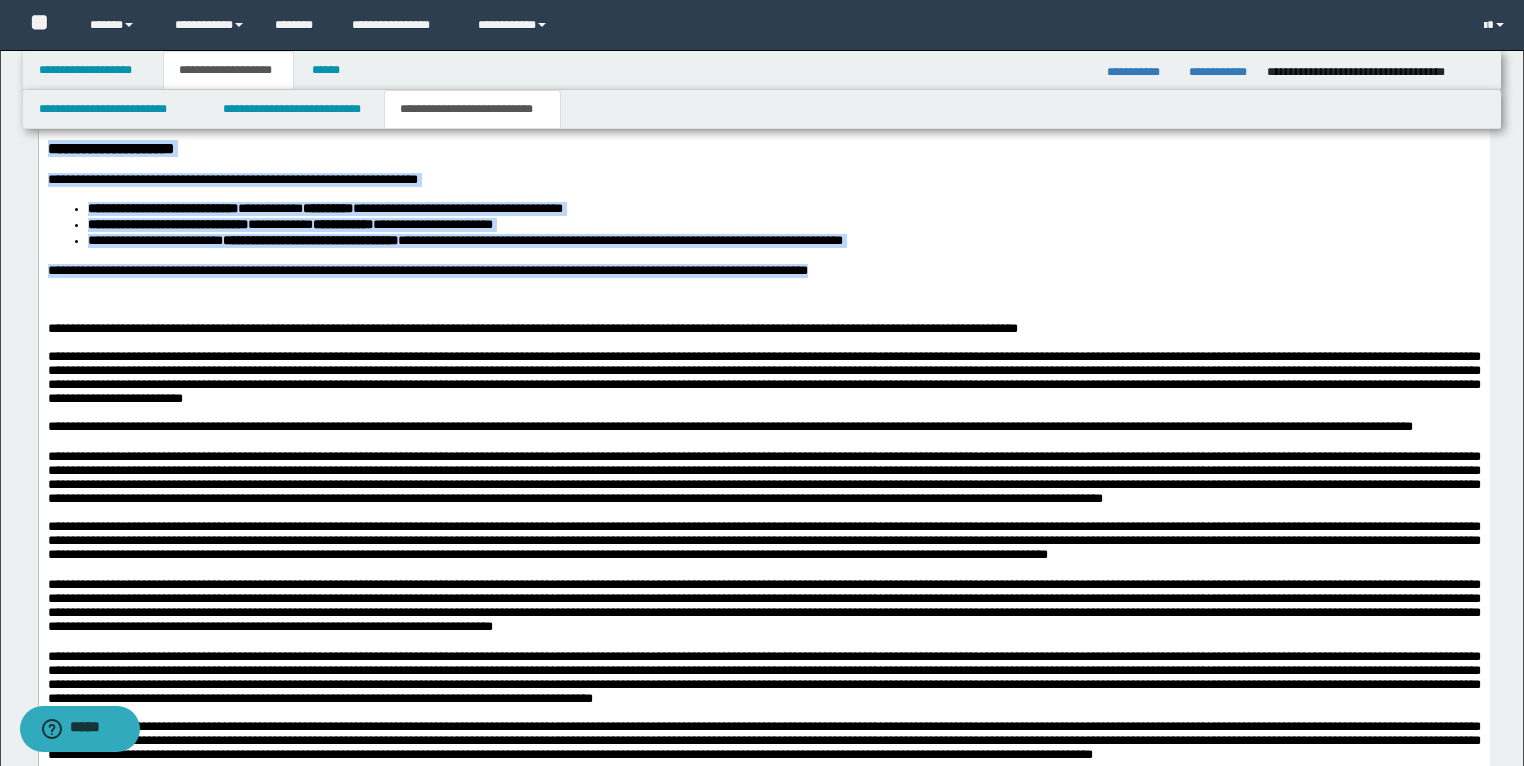 drag, startPoint x: 48, startPoint y: -495, endPoint x: 993, endPoint y: 322, distance: 1249.2053 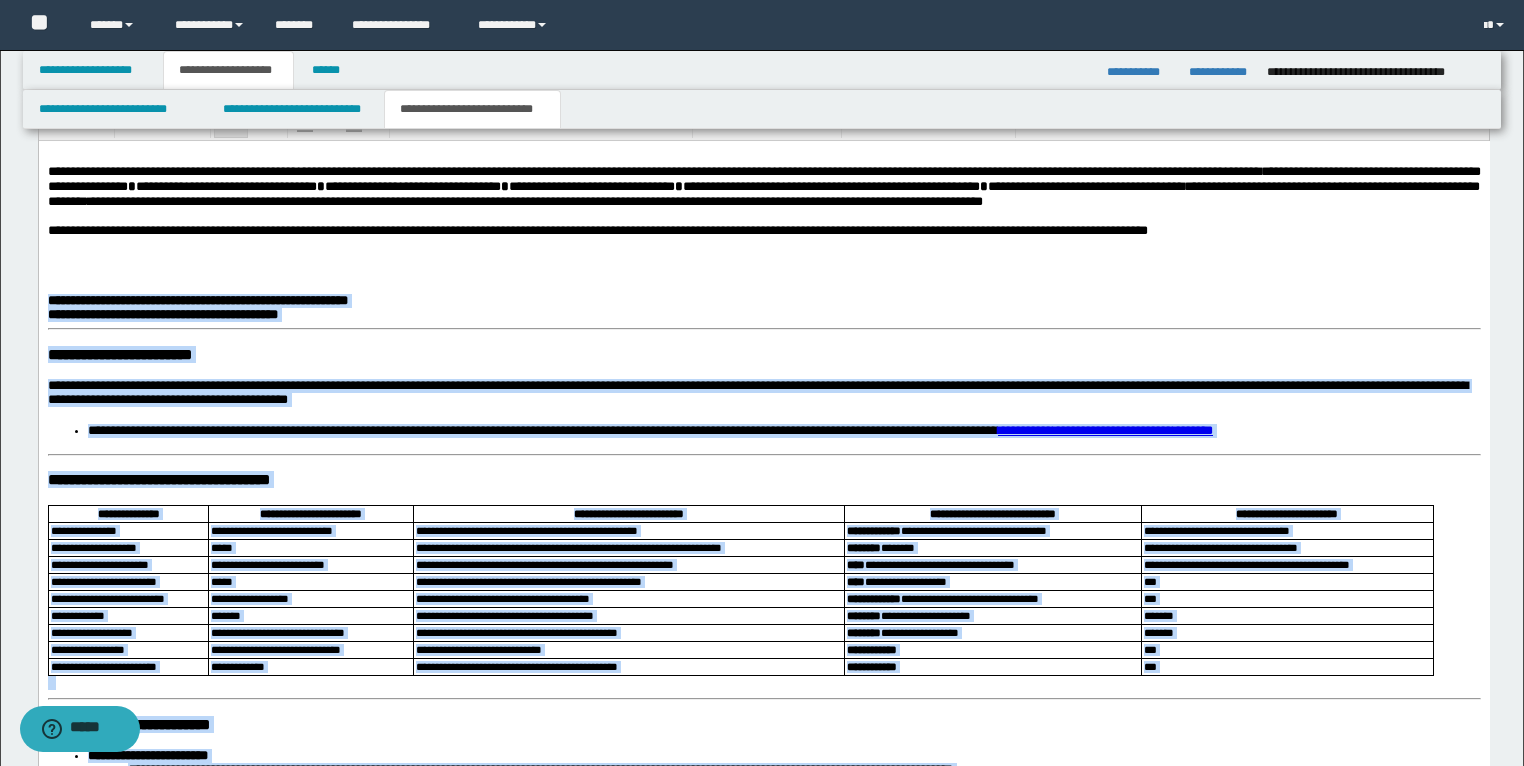 scroll, scrollTop: 2352, scrollLeft: 0, axis: vertical 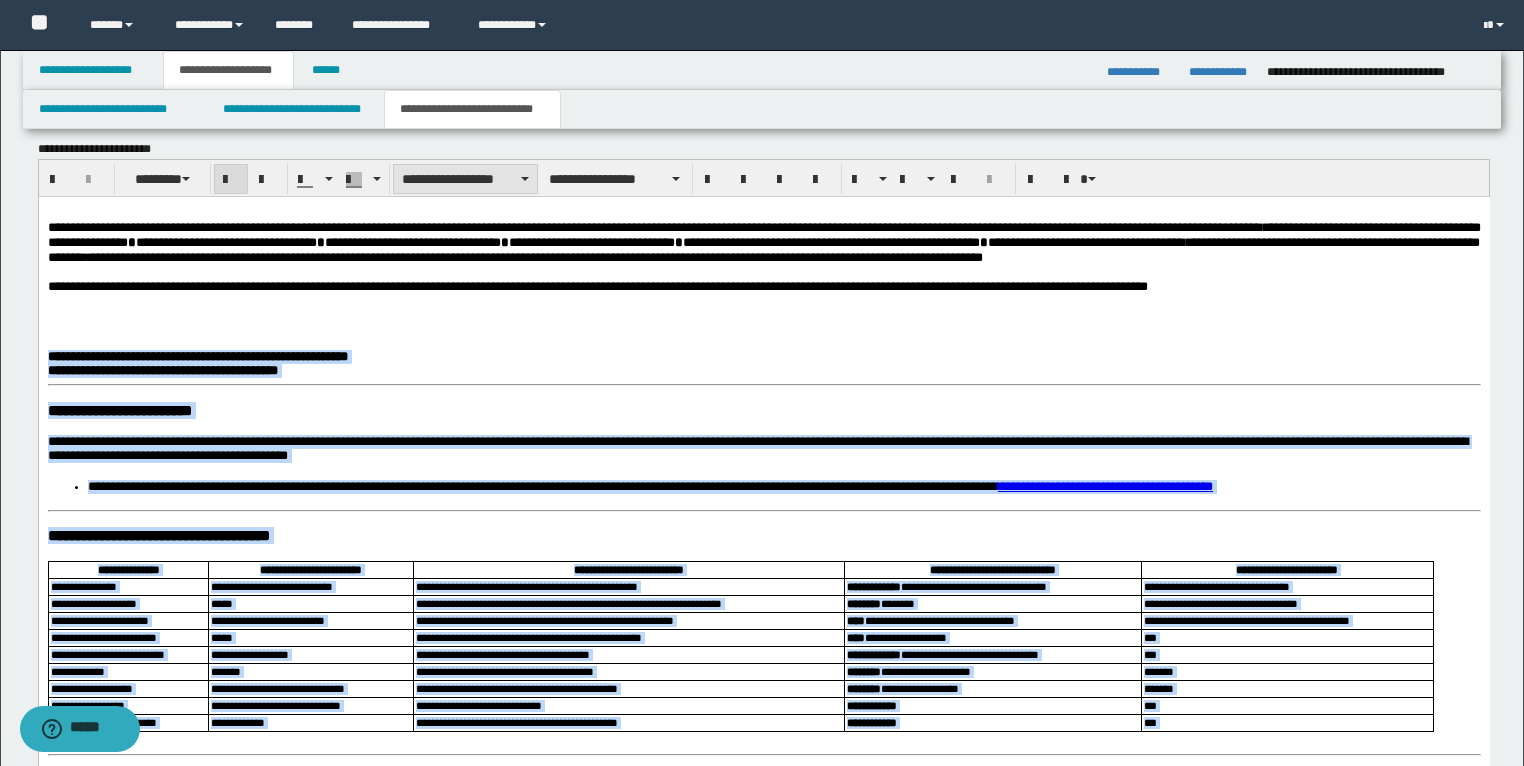 click on "**********" at bounding box center [465, 179] 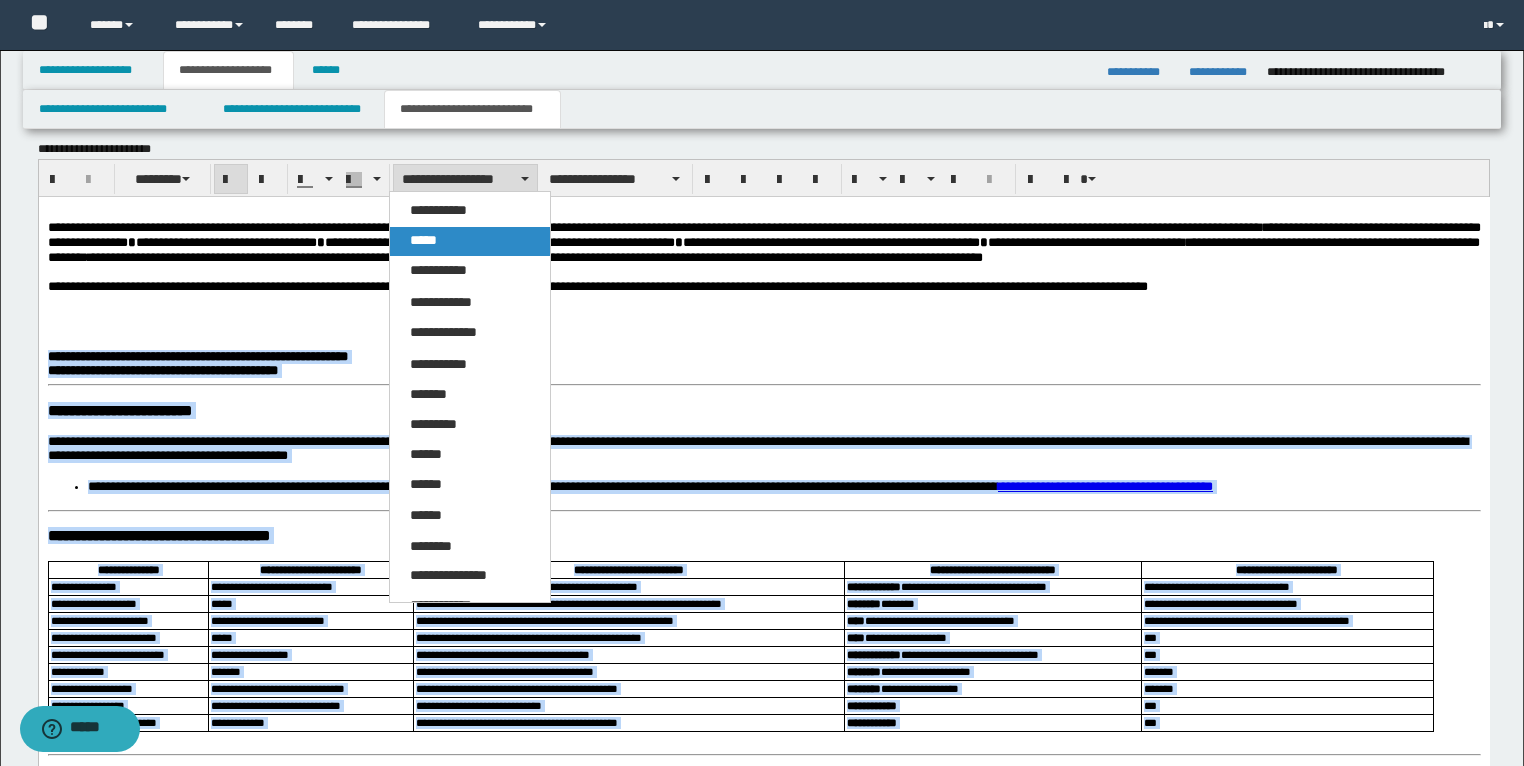 click on "*****" at bounding box center (470, 241) 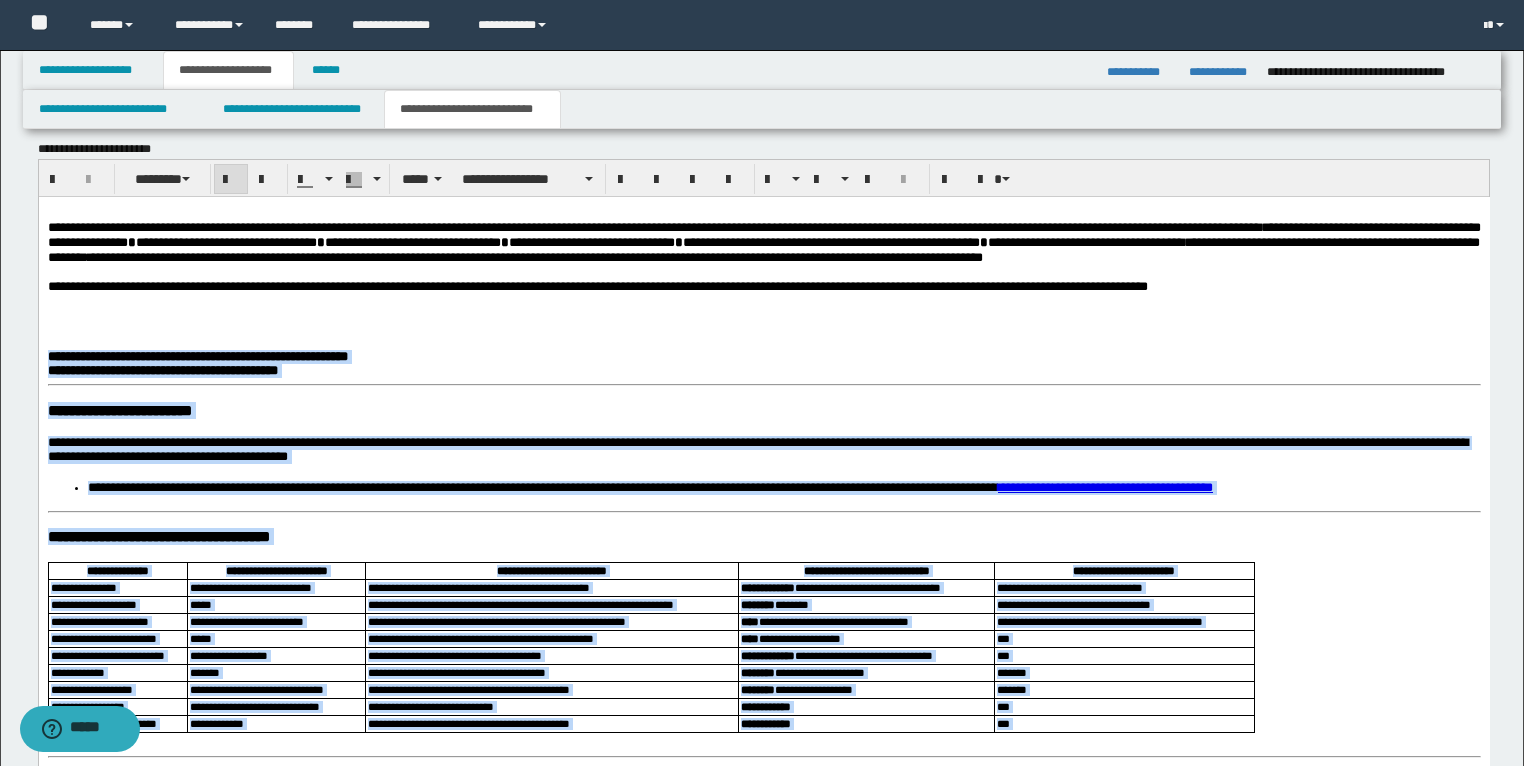 click on "**********" at bounding box center [197, 362] 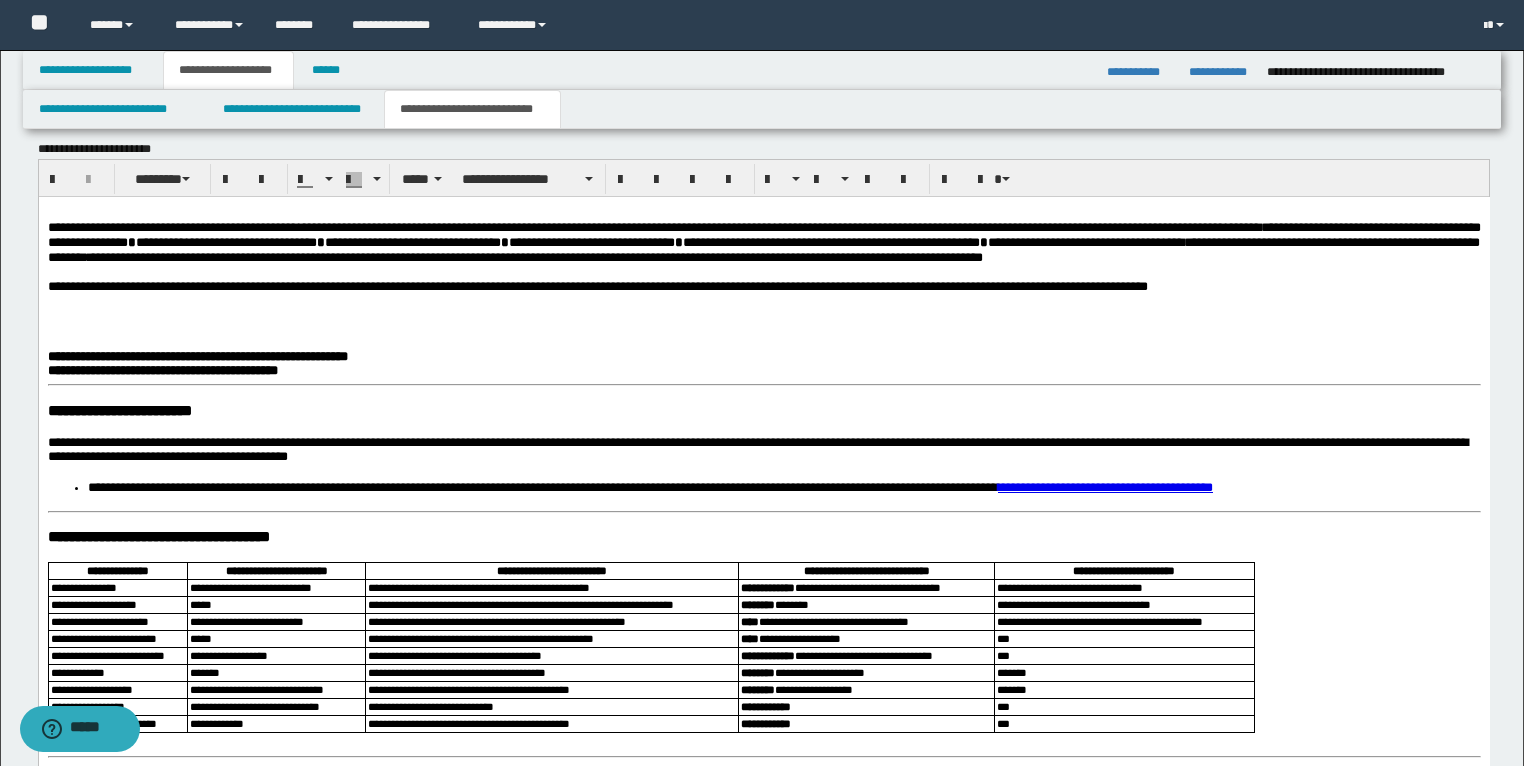 click on "**********" at bounding box center (119, 409) 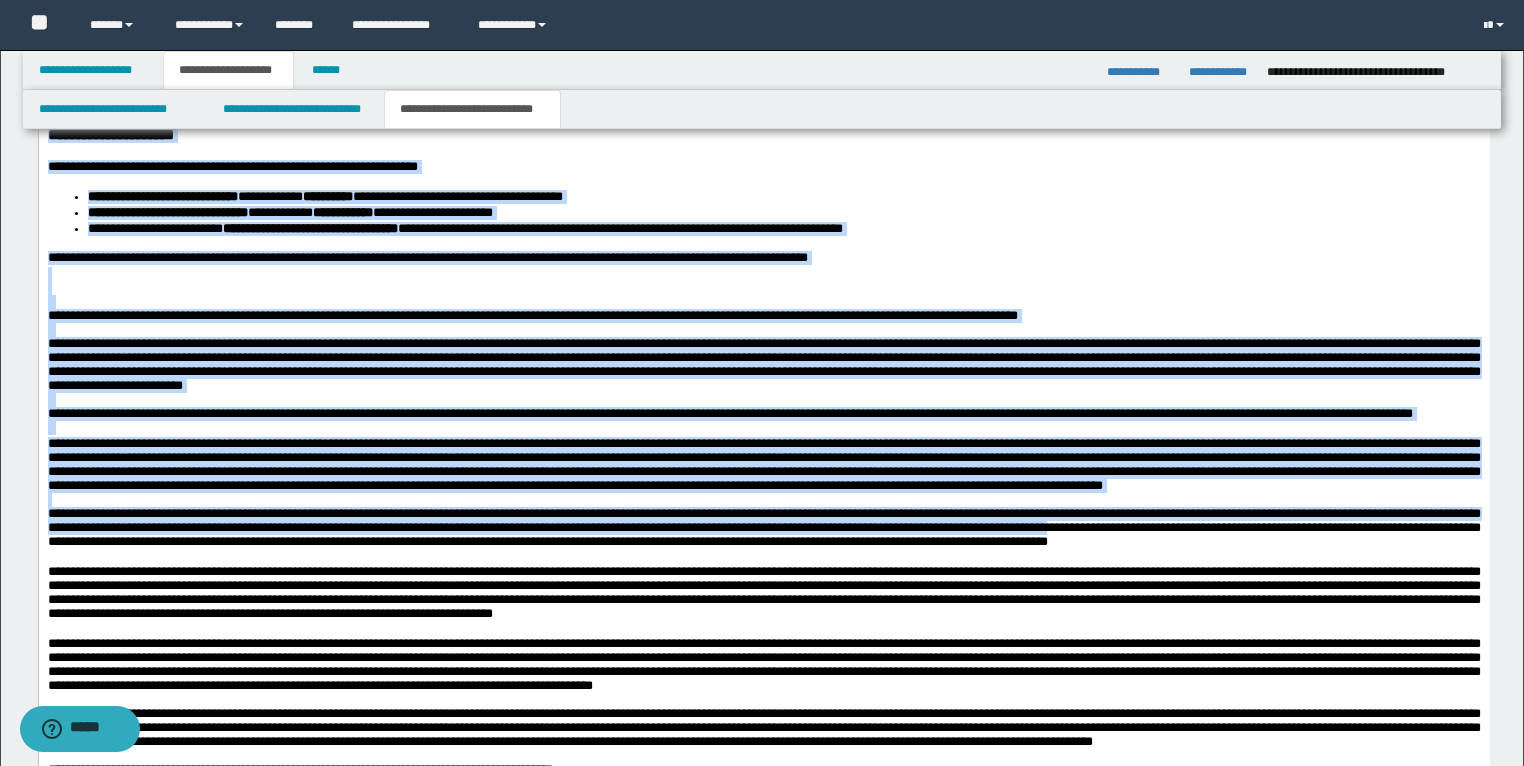 scroll, scrollTop: 3316, scrollLeft: 0, axis: vertical 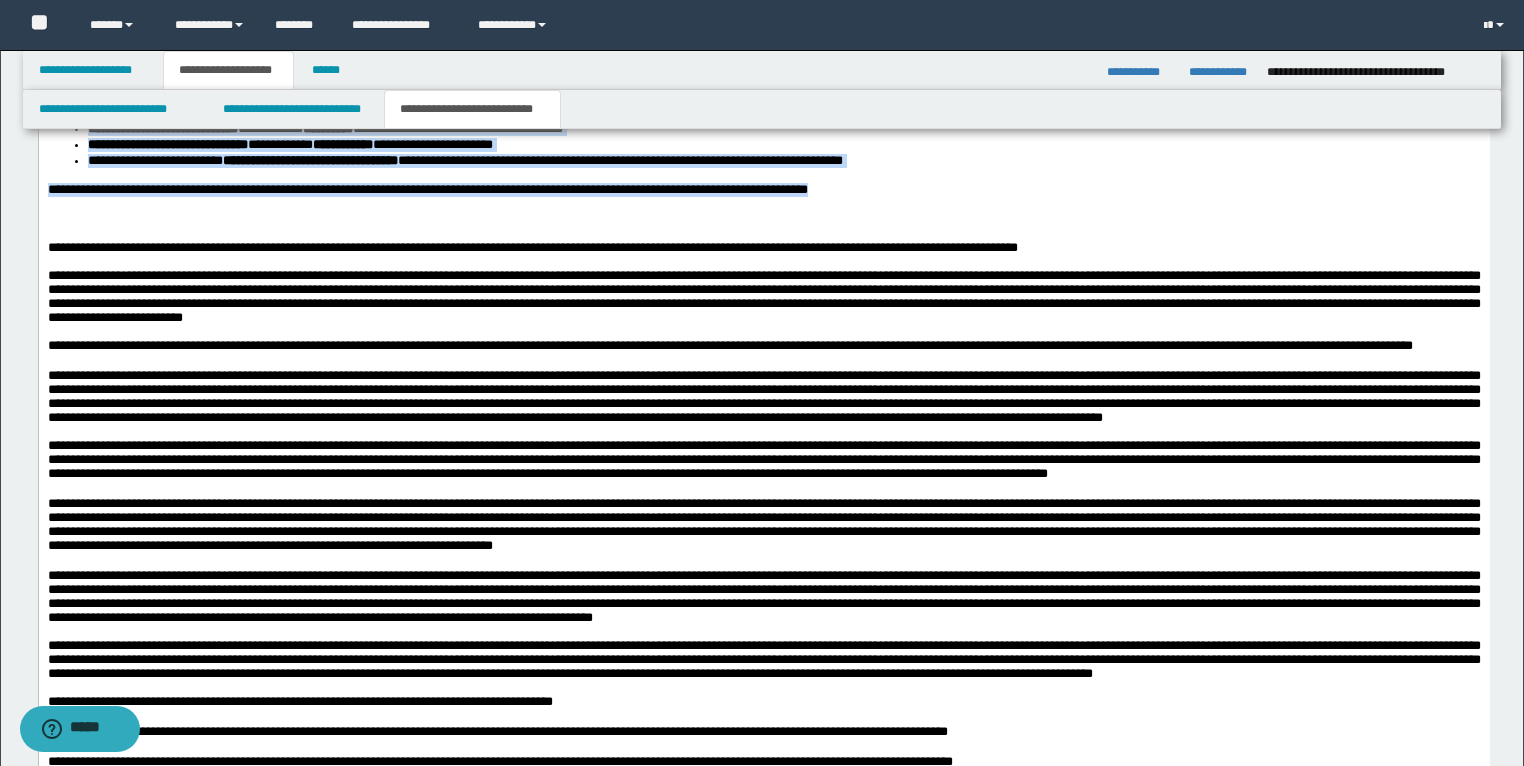 drag, startPoint x: 50, startPoint y: -519, endPoint x: 958, endPoint y: 236, distance: 1180.8849 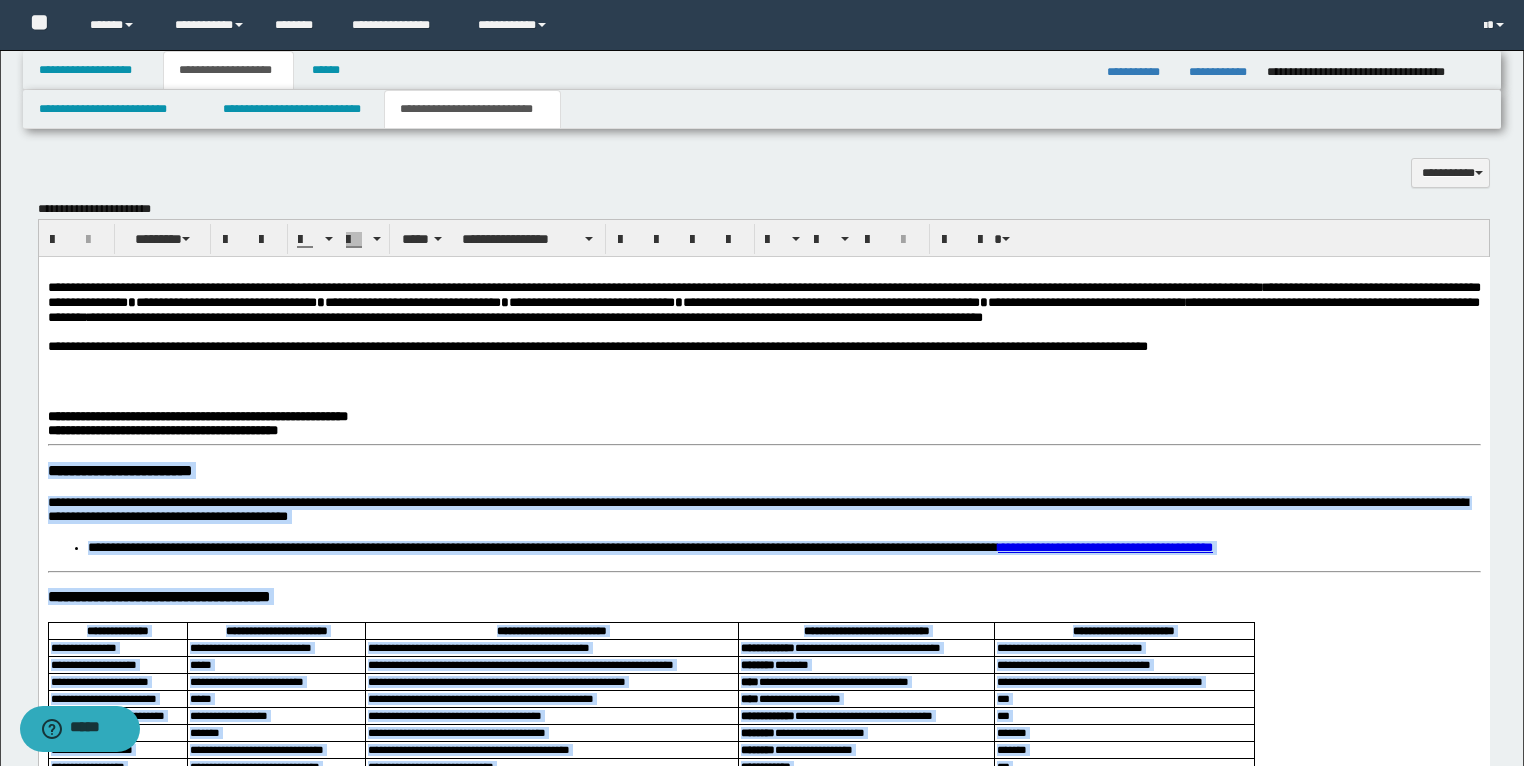 scroll, scrollTop: 2276, scrollLeft: 0, axis: vertical 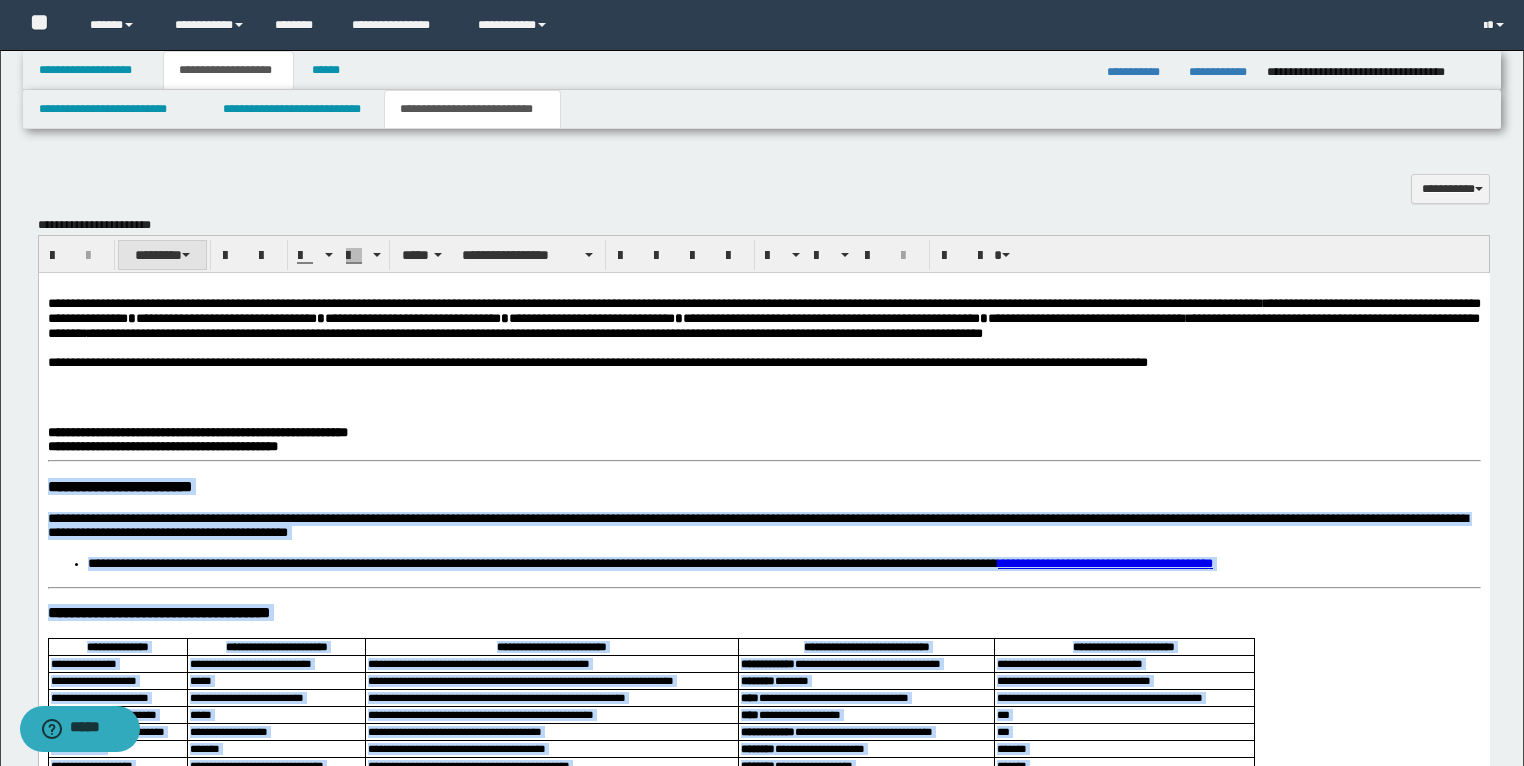 click on "********" at bounding box center [162, 255] 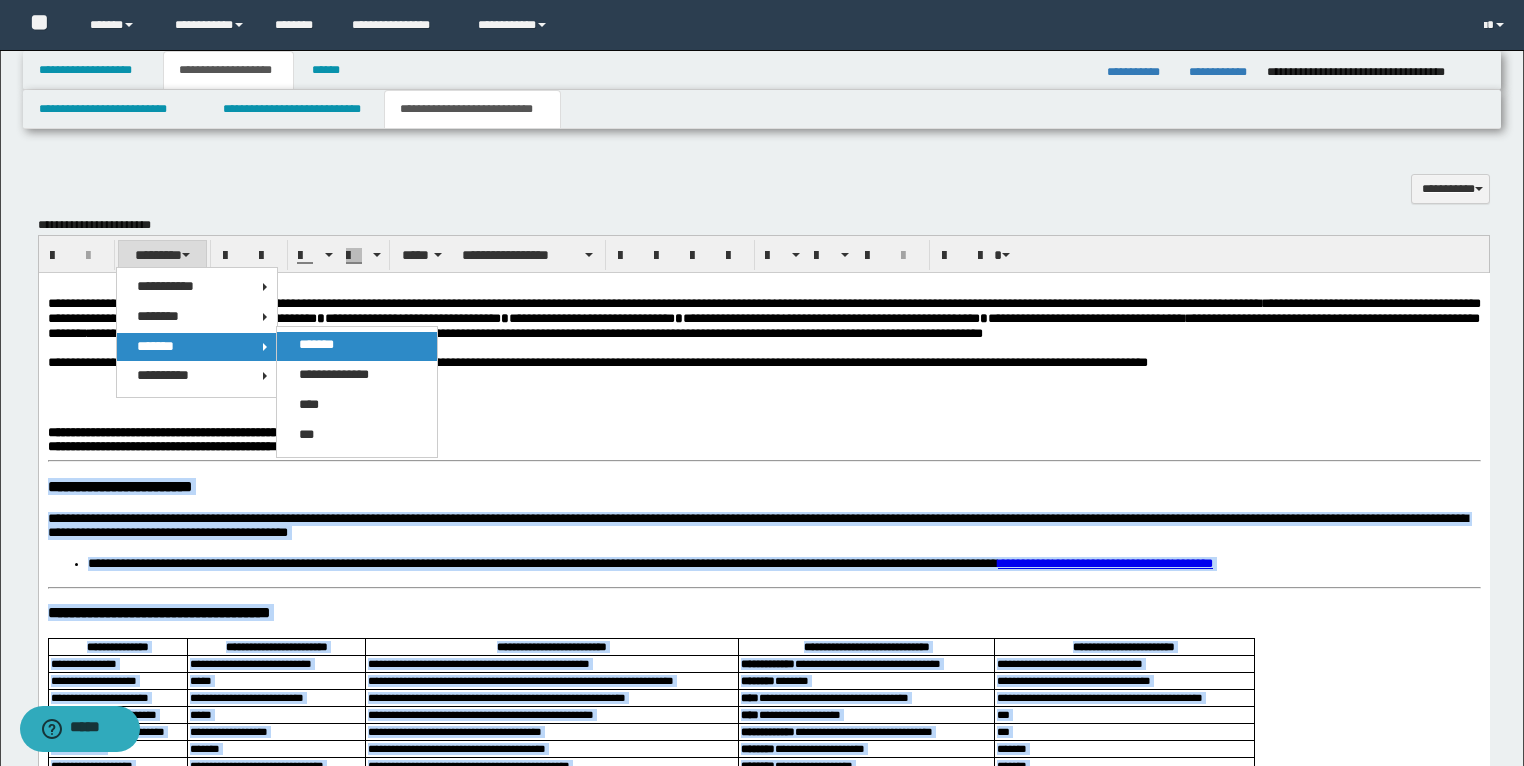 click on "*******" at bounding box center (316, 344) 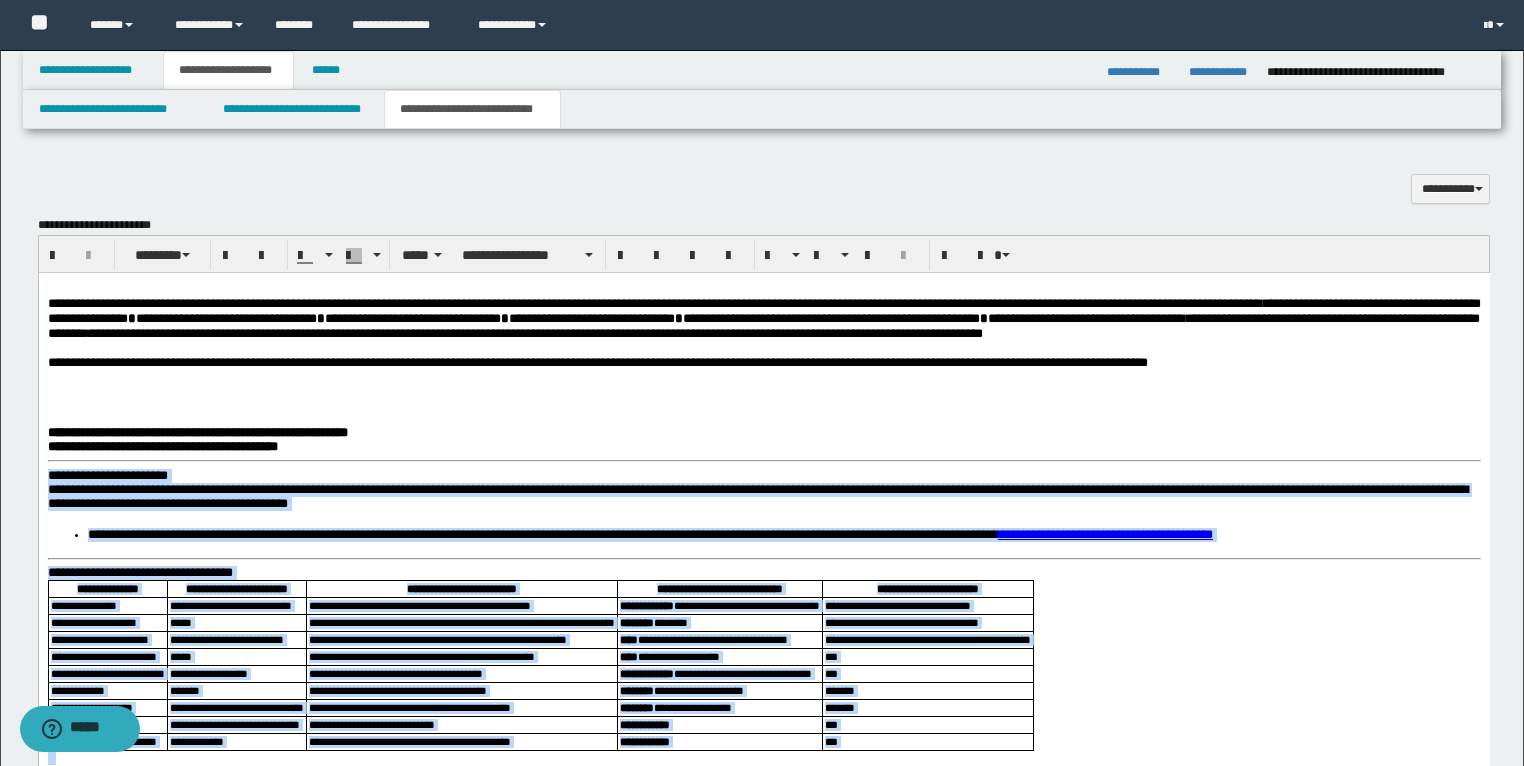 click on "**********" at bounding box center [763, 475] 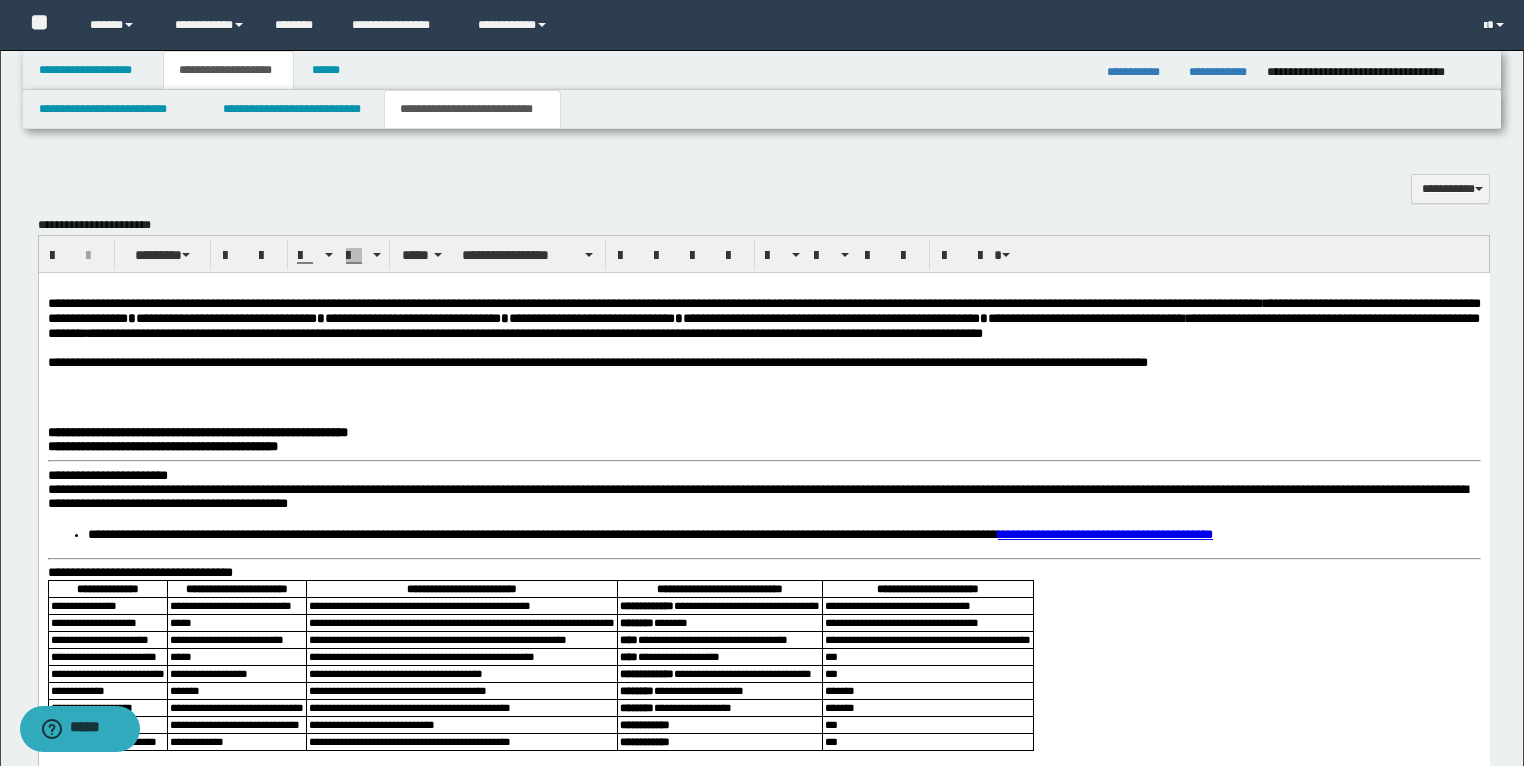 click on "**********" at bounding box center (107, 474) 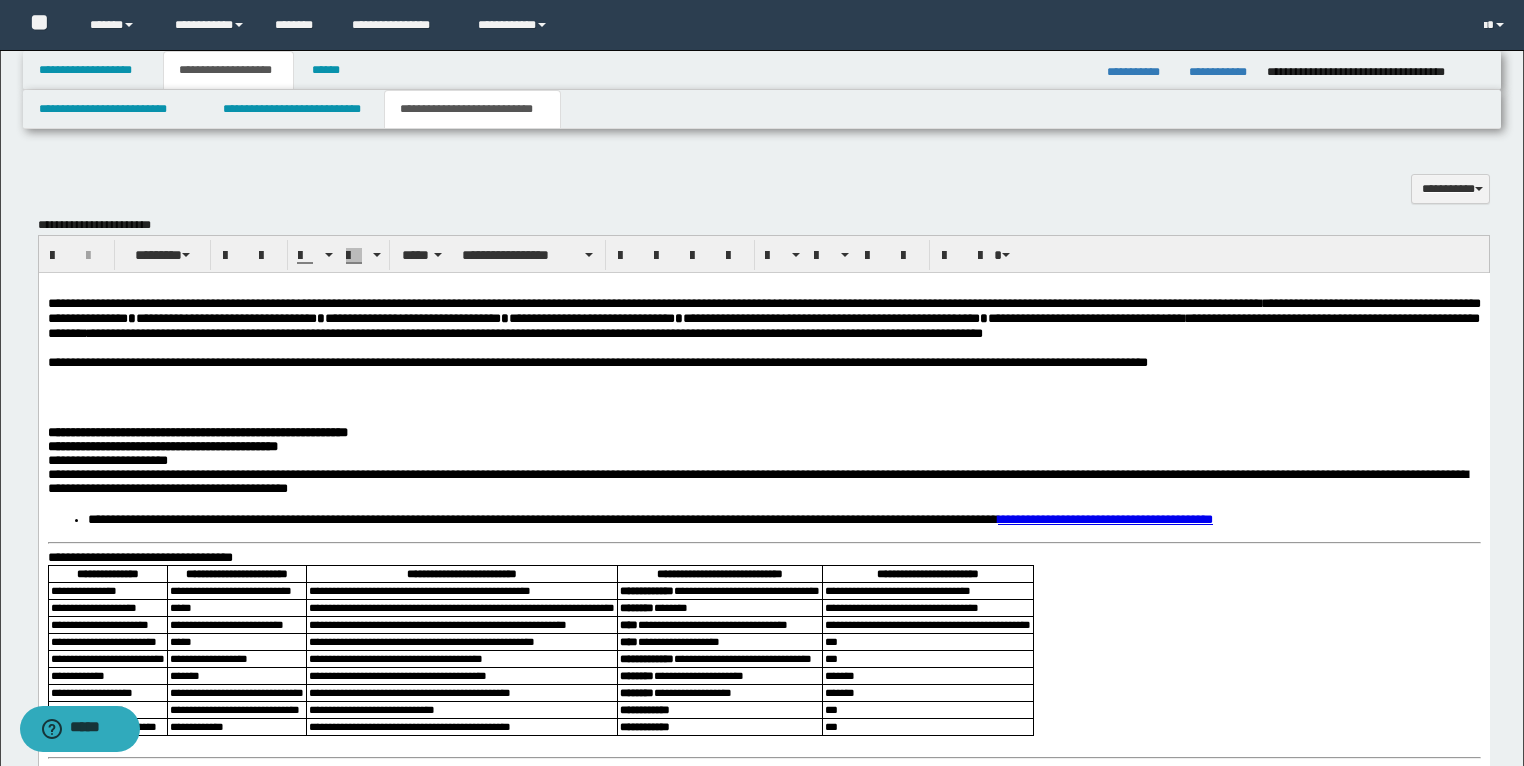 click on "**********" at bounding box center (763, 439) 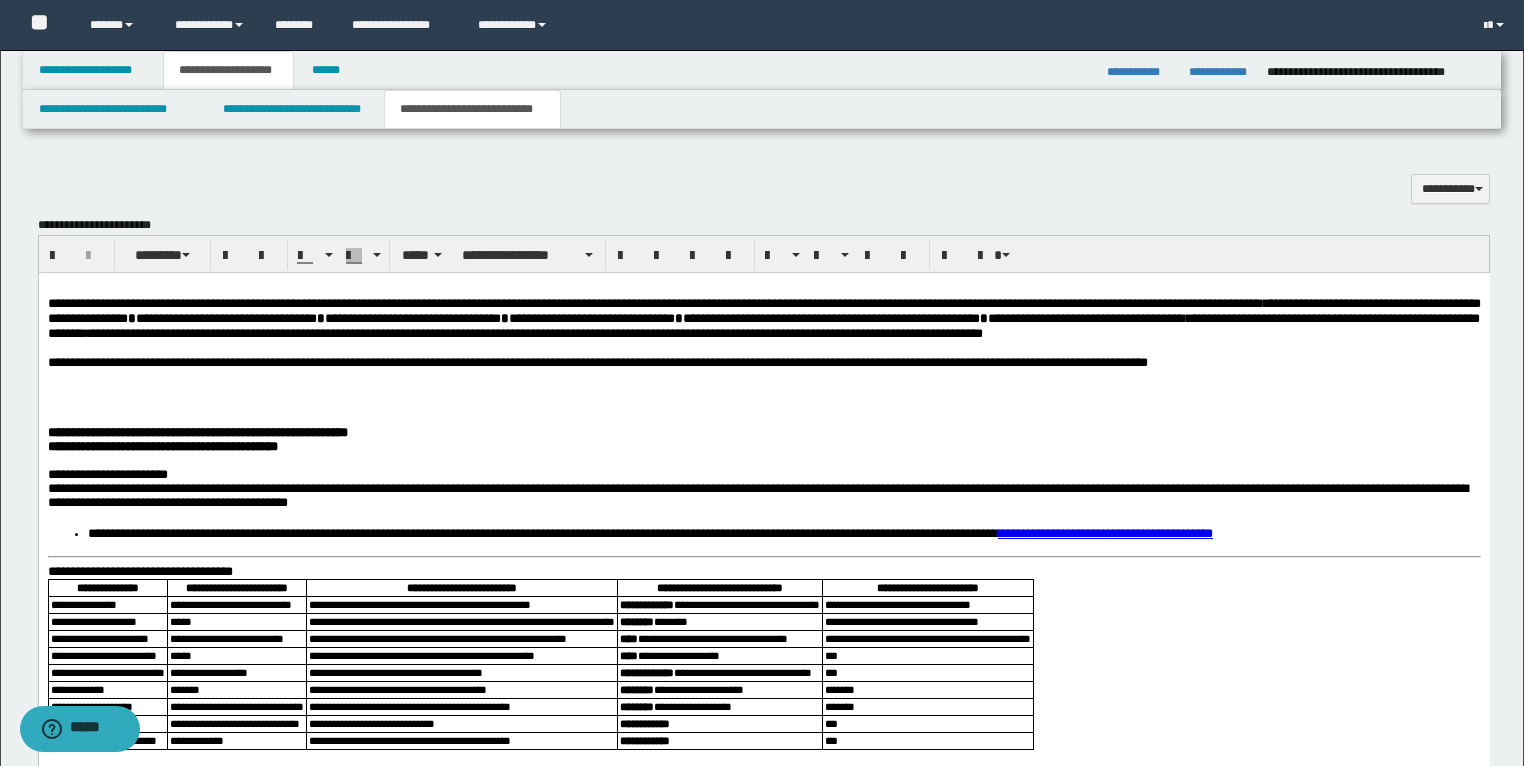 click on "**********" at bounding box center (763, 474) 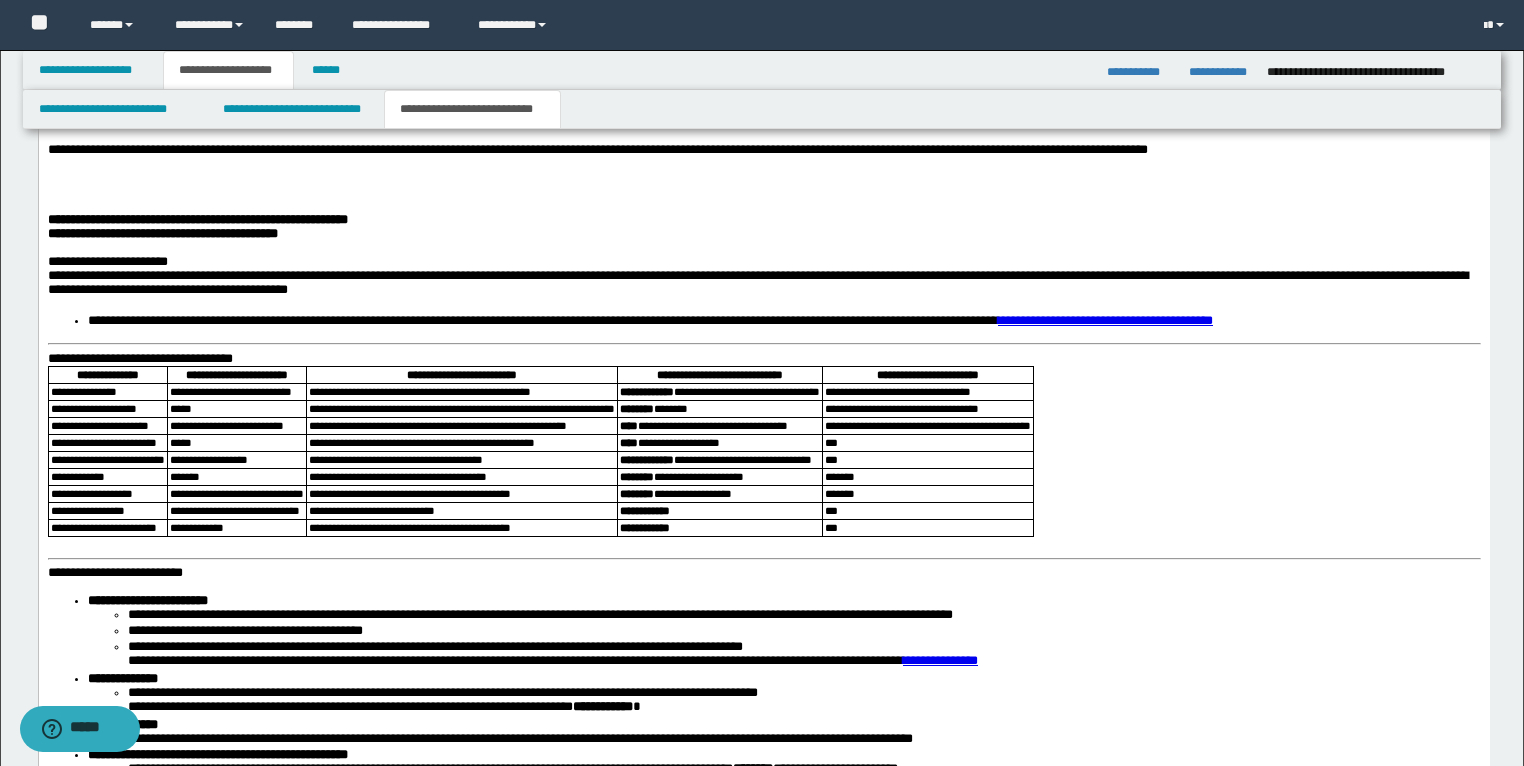 scroll, scrollTop: 2516, scrollLeft: 0, axis: vertical 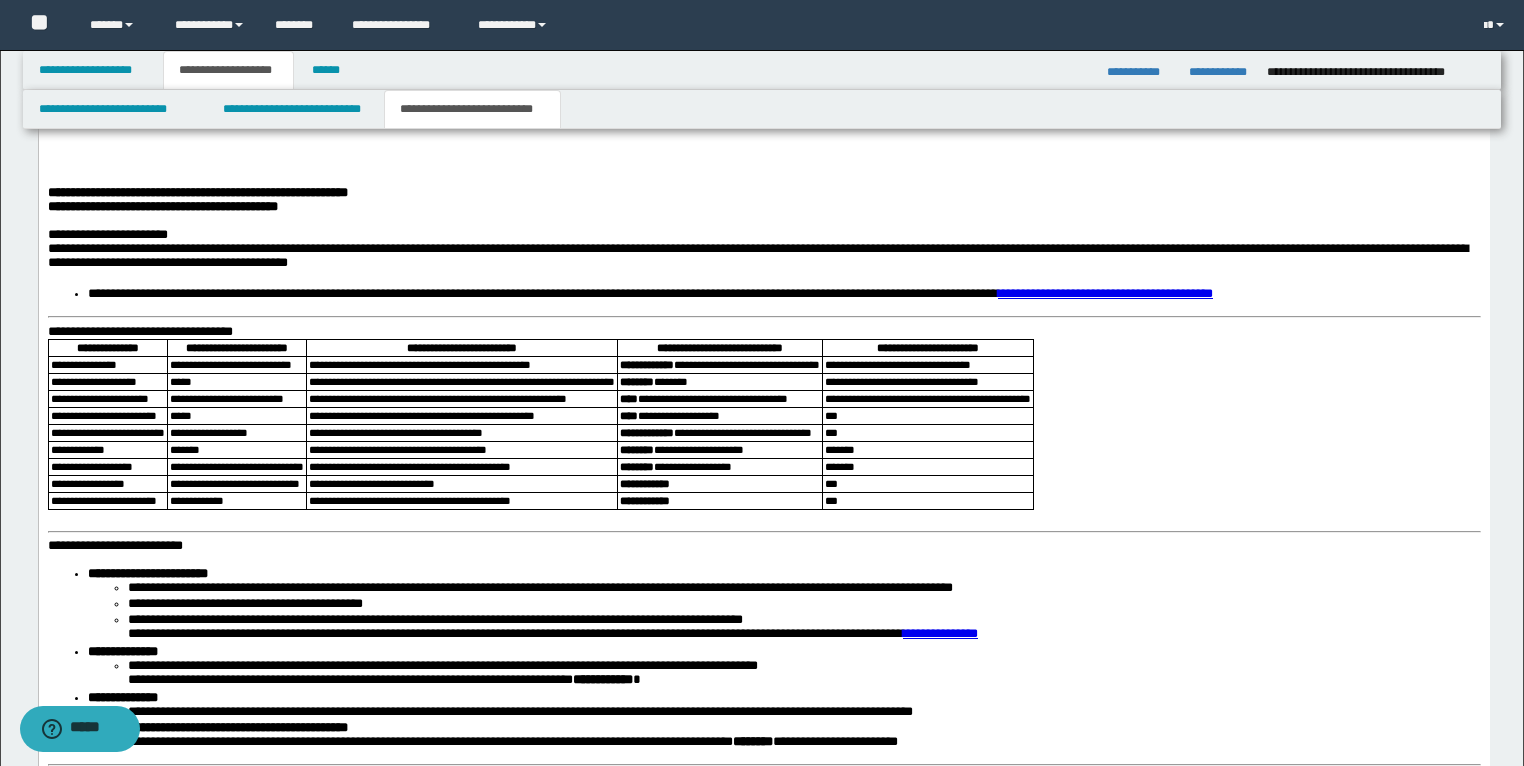 click on "**********" at bounding box center (139, 330) 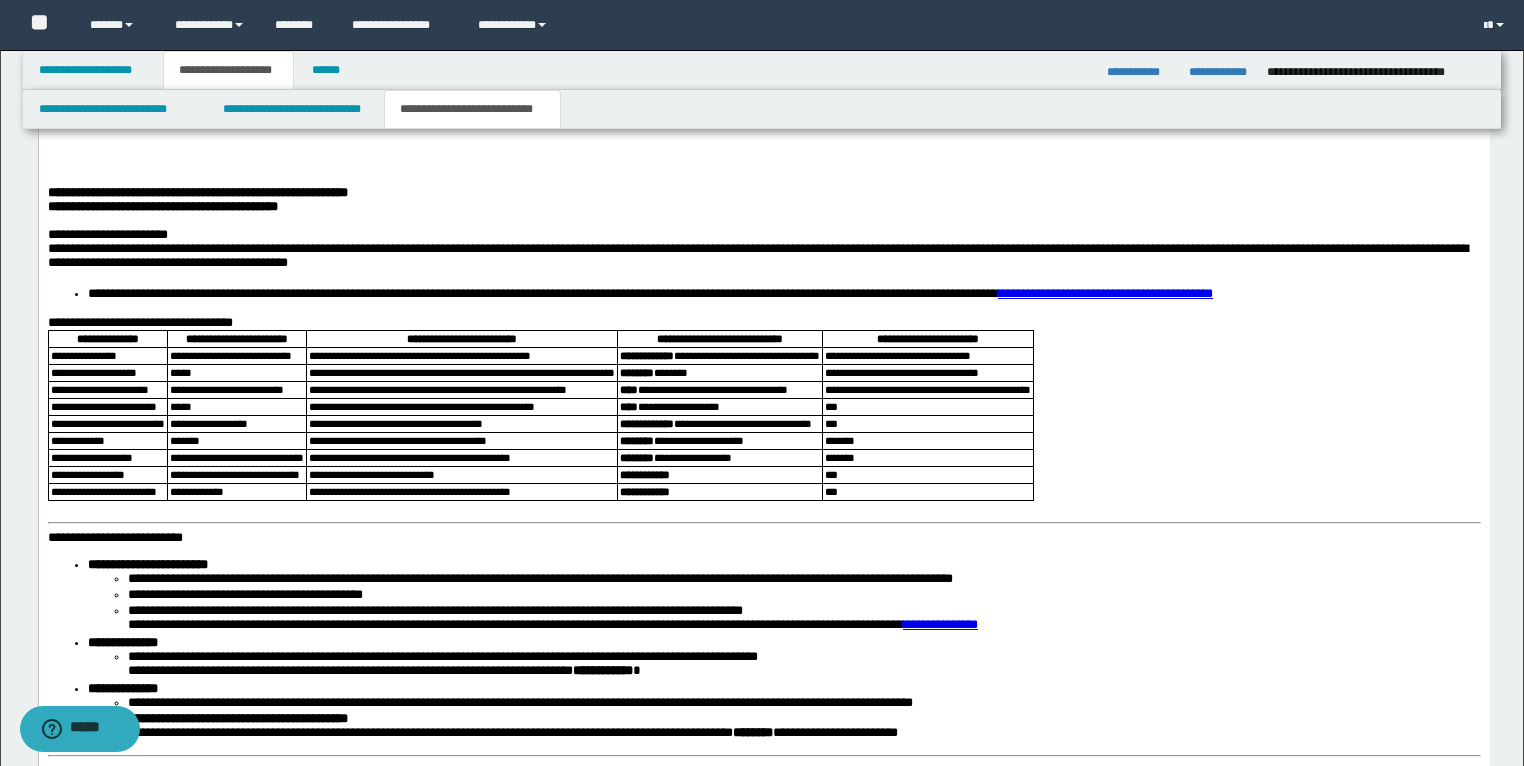 click on "**********" at bounding box center [763, 965] 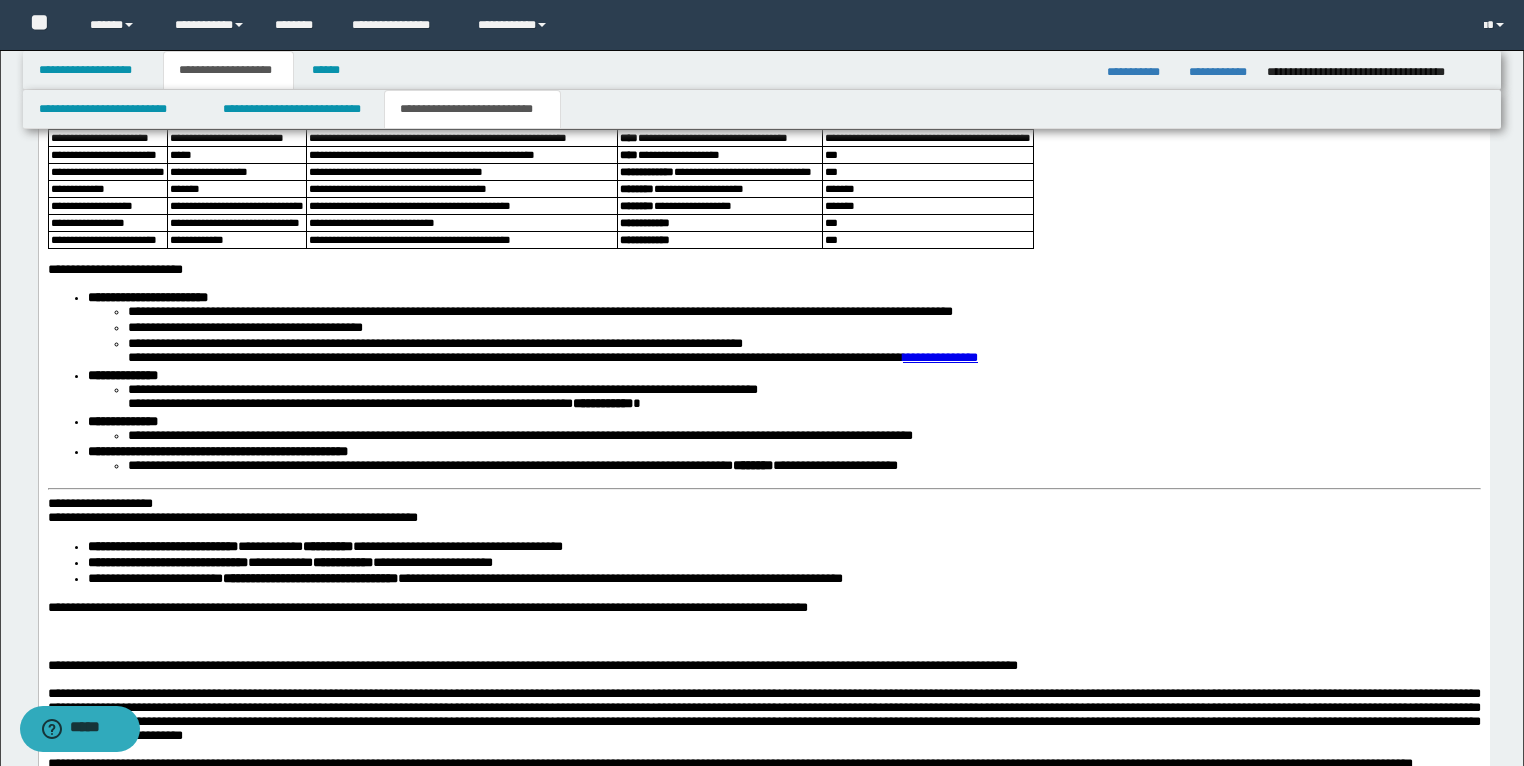 scroll, scrollTop: 2836, scrollLeft: 0, axis: vertical 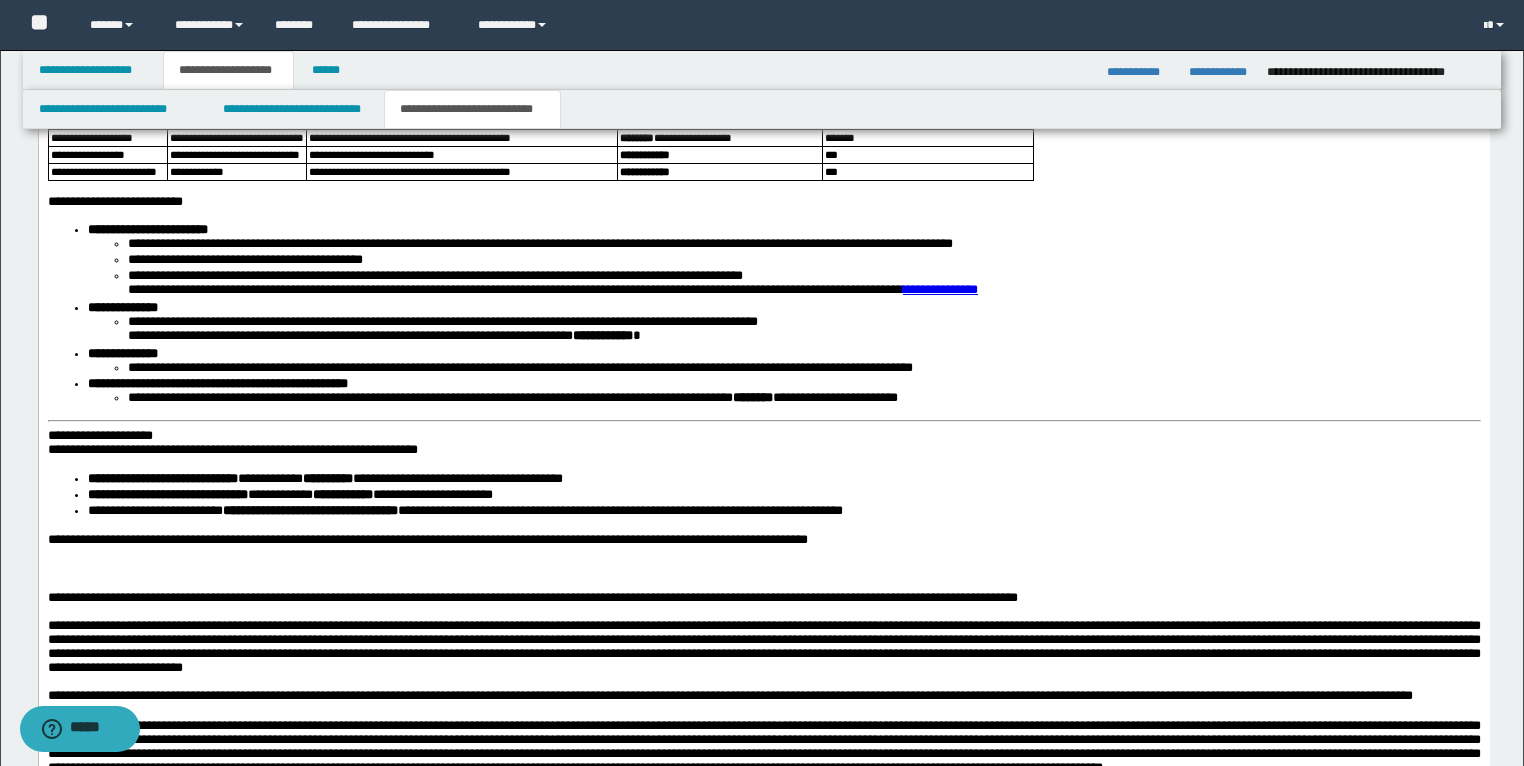 click on "**********" at bounding box center [99, 435] 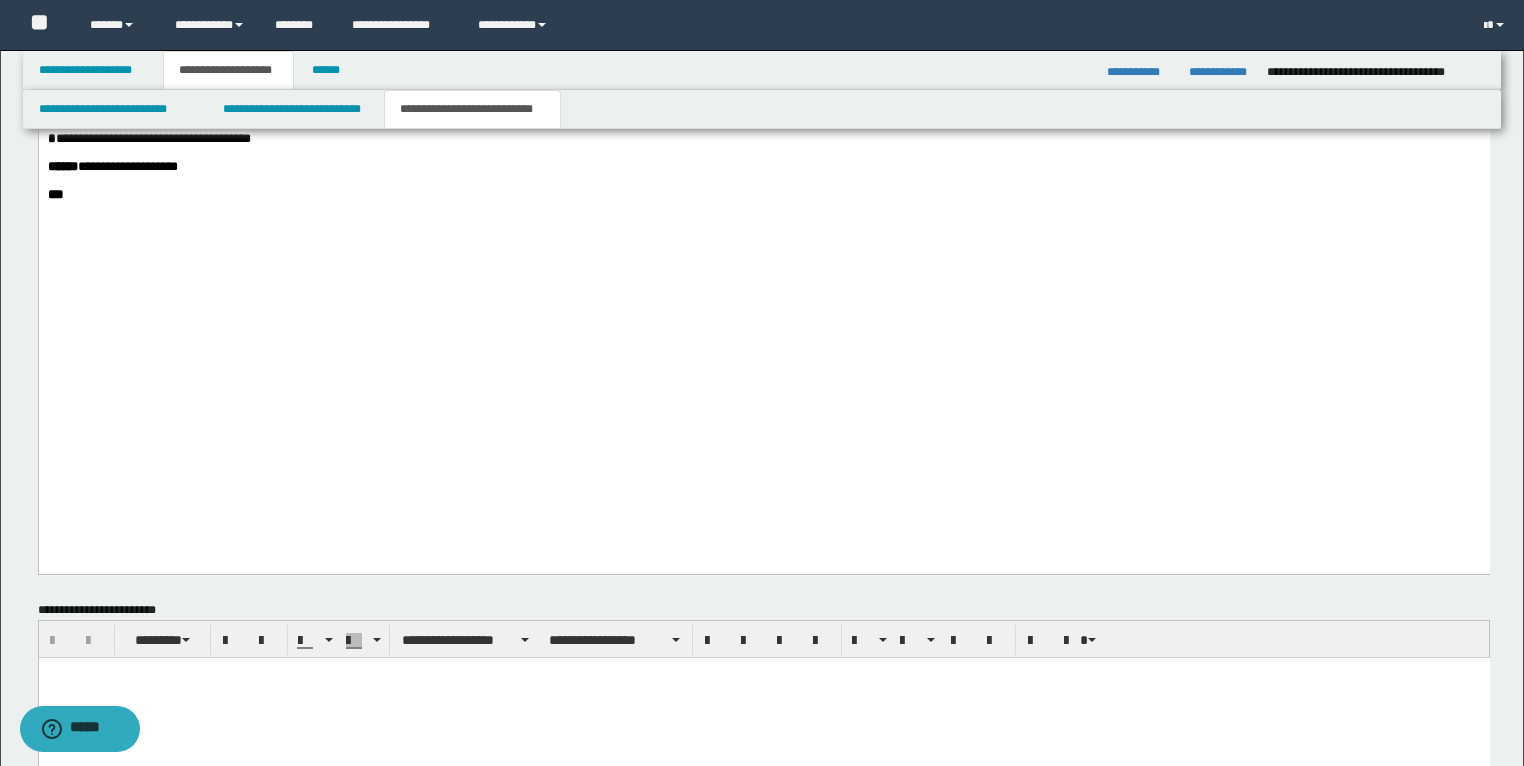 scroll, scrollTop: 4036, scrollLeft: 0, axis: vertical 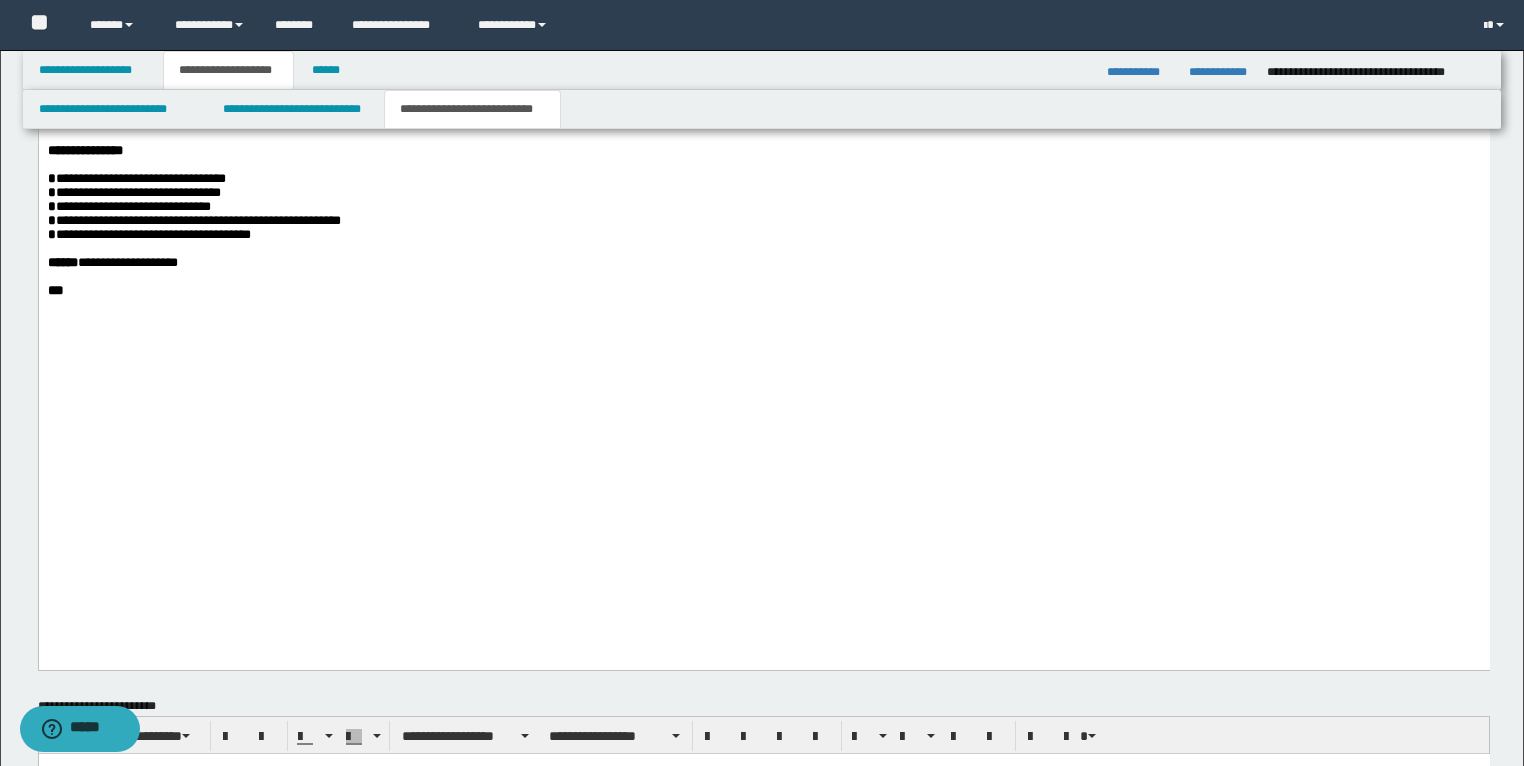 click on "**********" at bounding box center (763, 193) 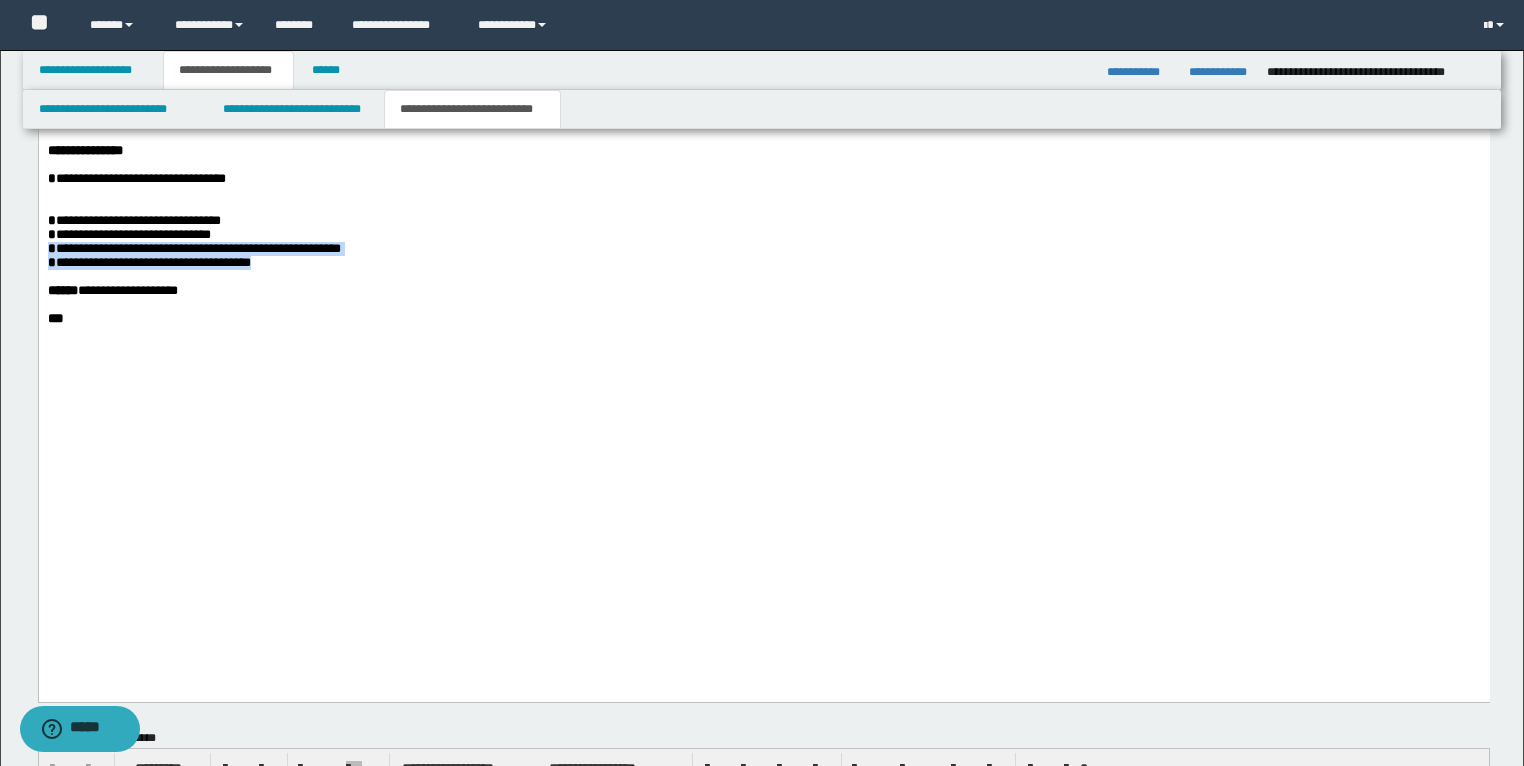 drag, startPoint x: 299, startPoint y: 521, endPoint x: 36, endPoint y: 502, distance: 263.68542 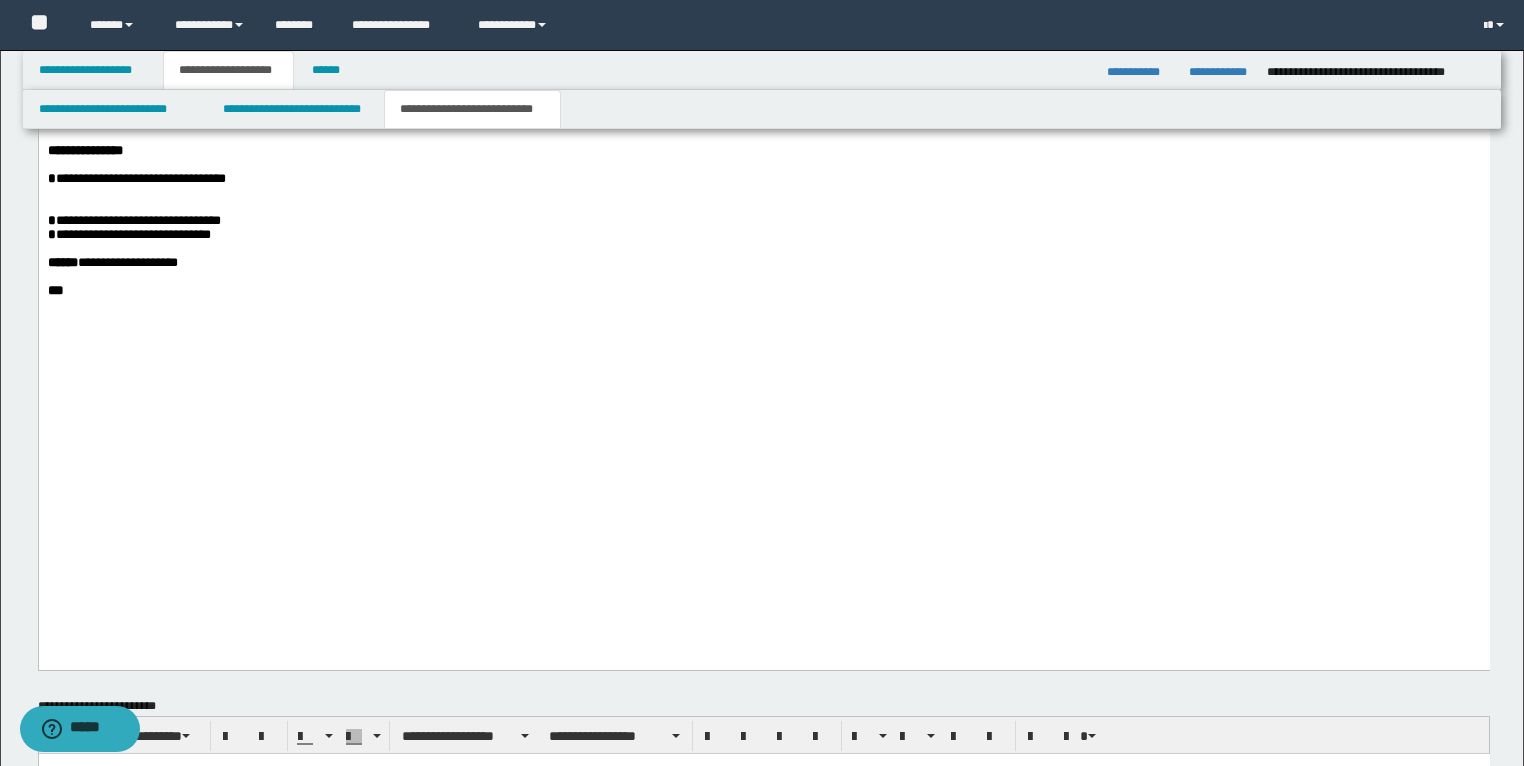 click at bounding box center (763, 193) 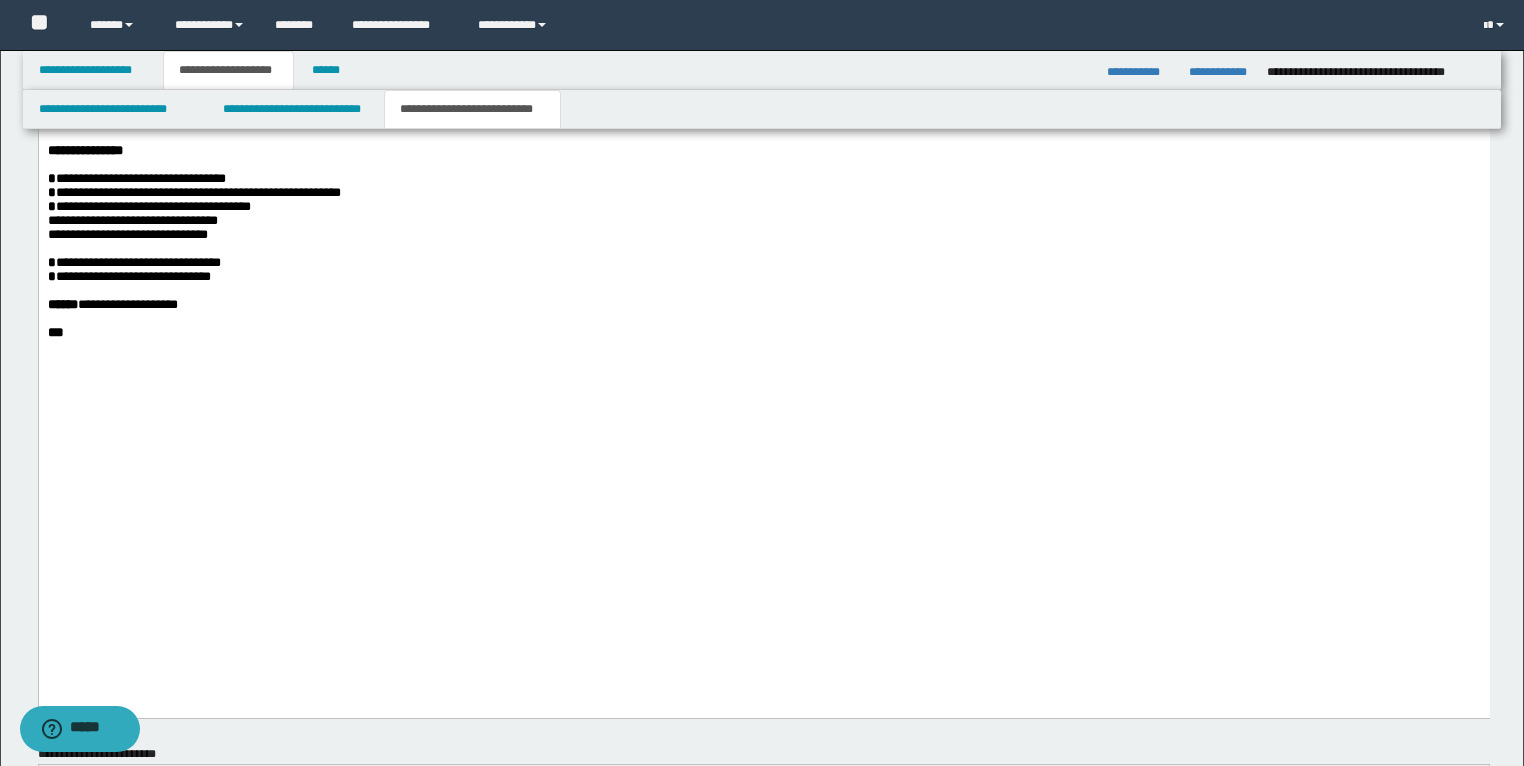 click on "*" at bounding box center (51, 262) 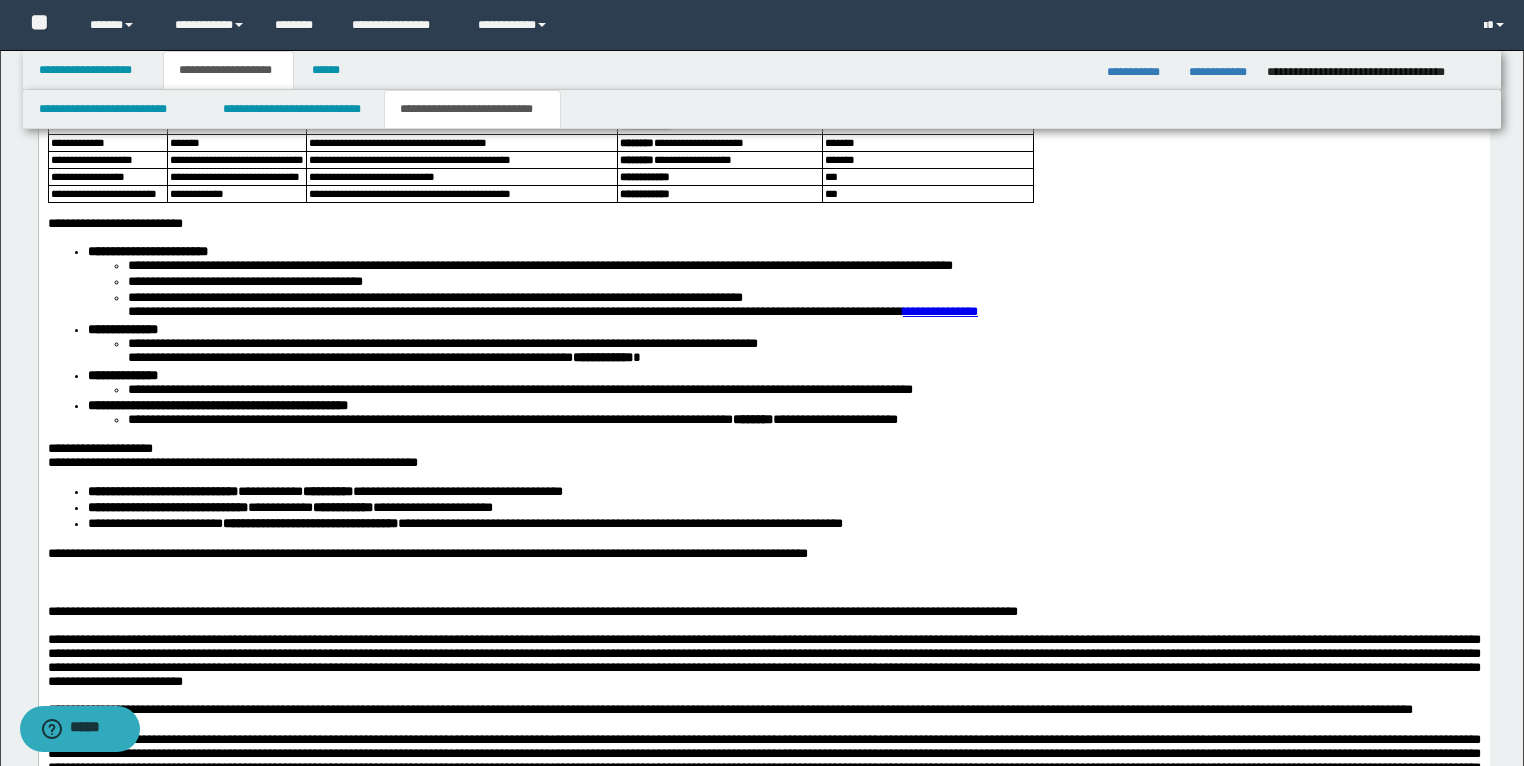 scroll, scrollTop: 2836, scrollLeft: 0, axis: vertical 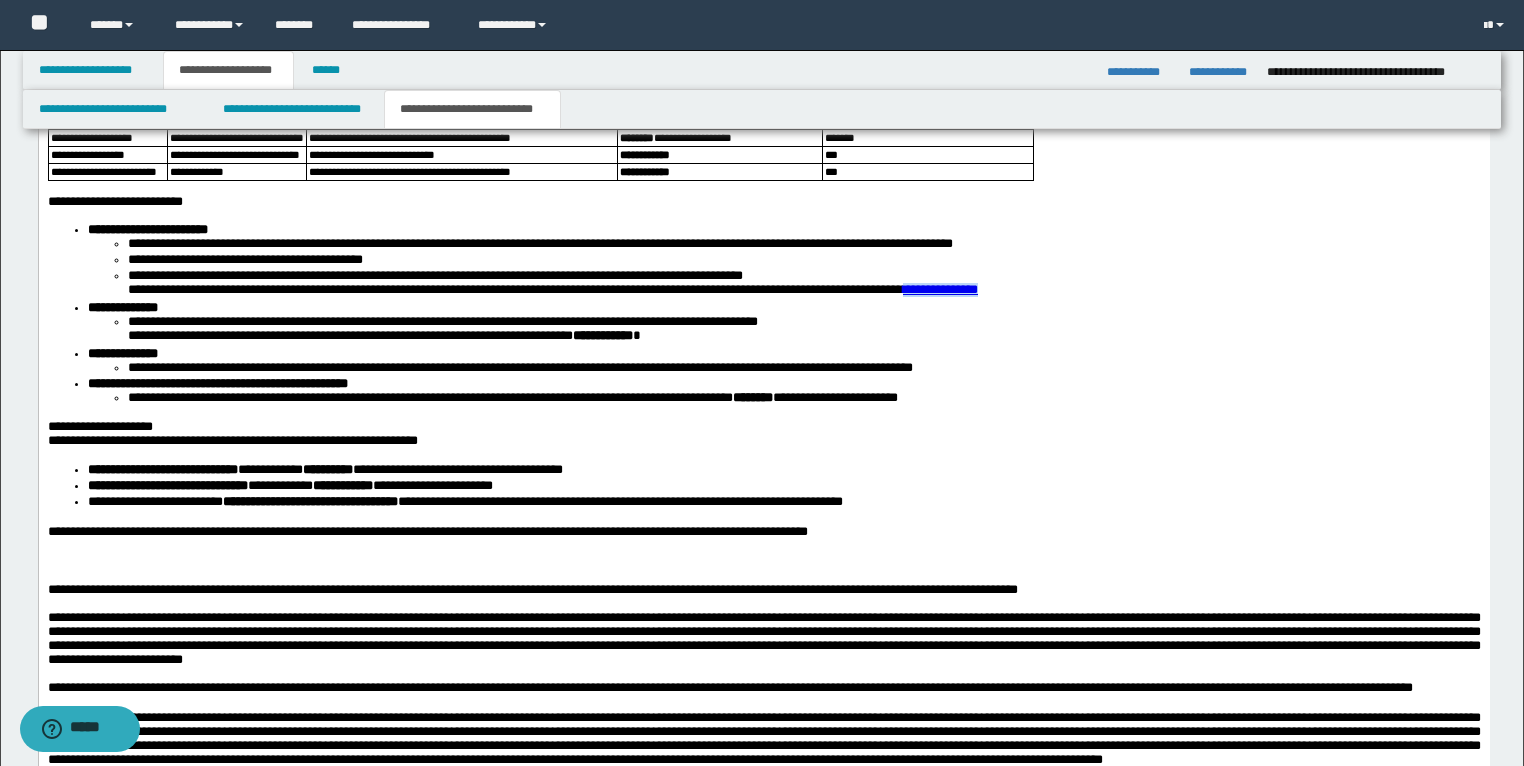 drag, startPoint x: 1147, startPoint y: 357, endPoint x: 1027, endPoint y: 353, distance: 120.06665 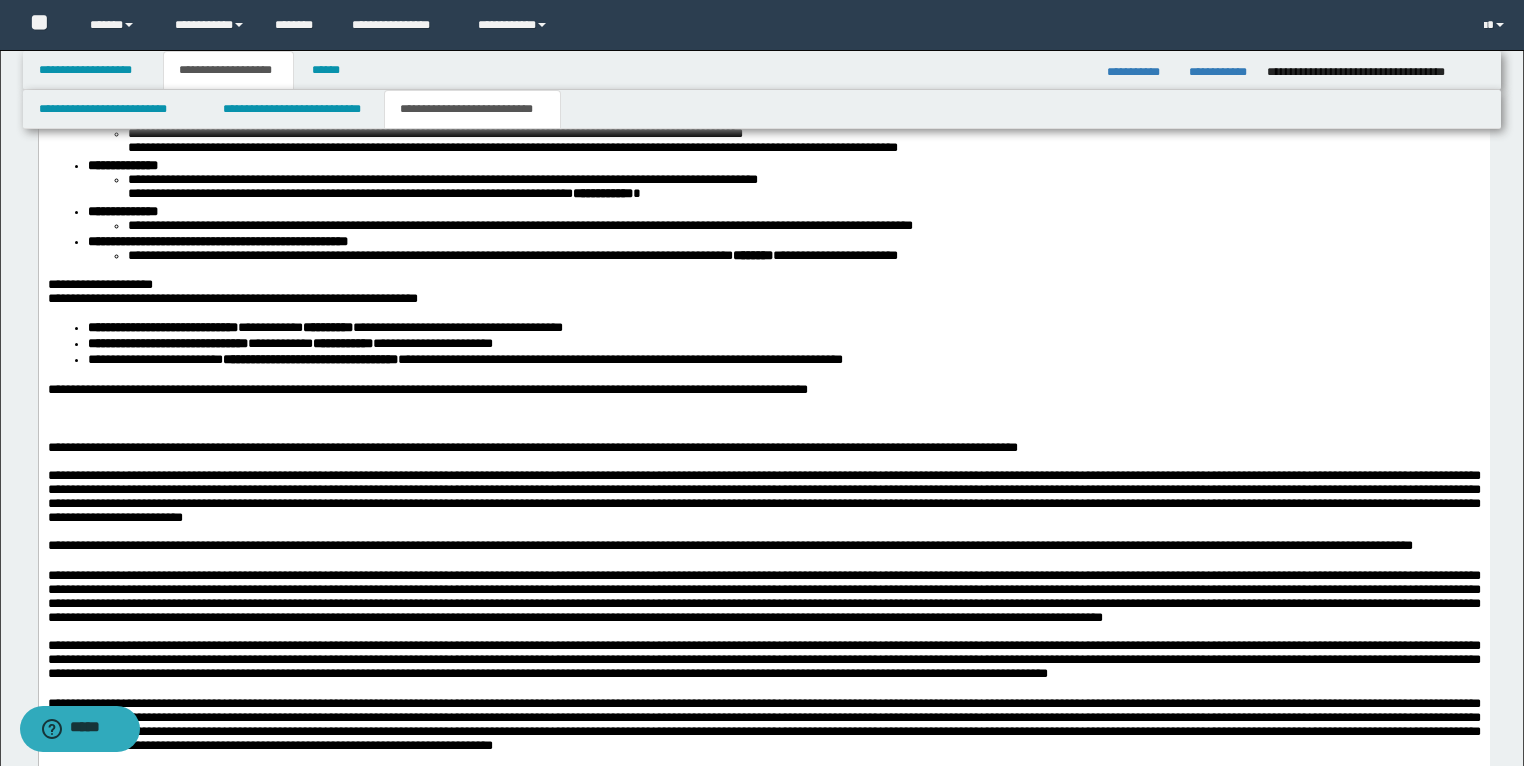 scroll, scrollTop: 2996, scrollLeft: 0, axis: vertical 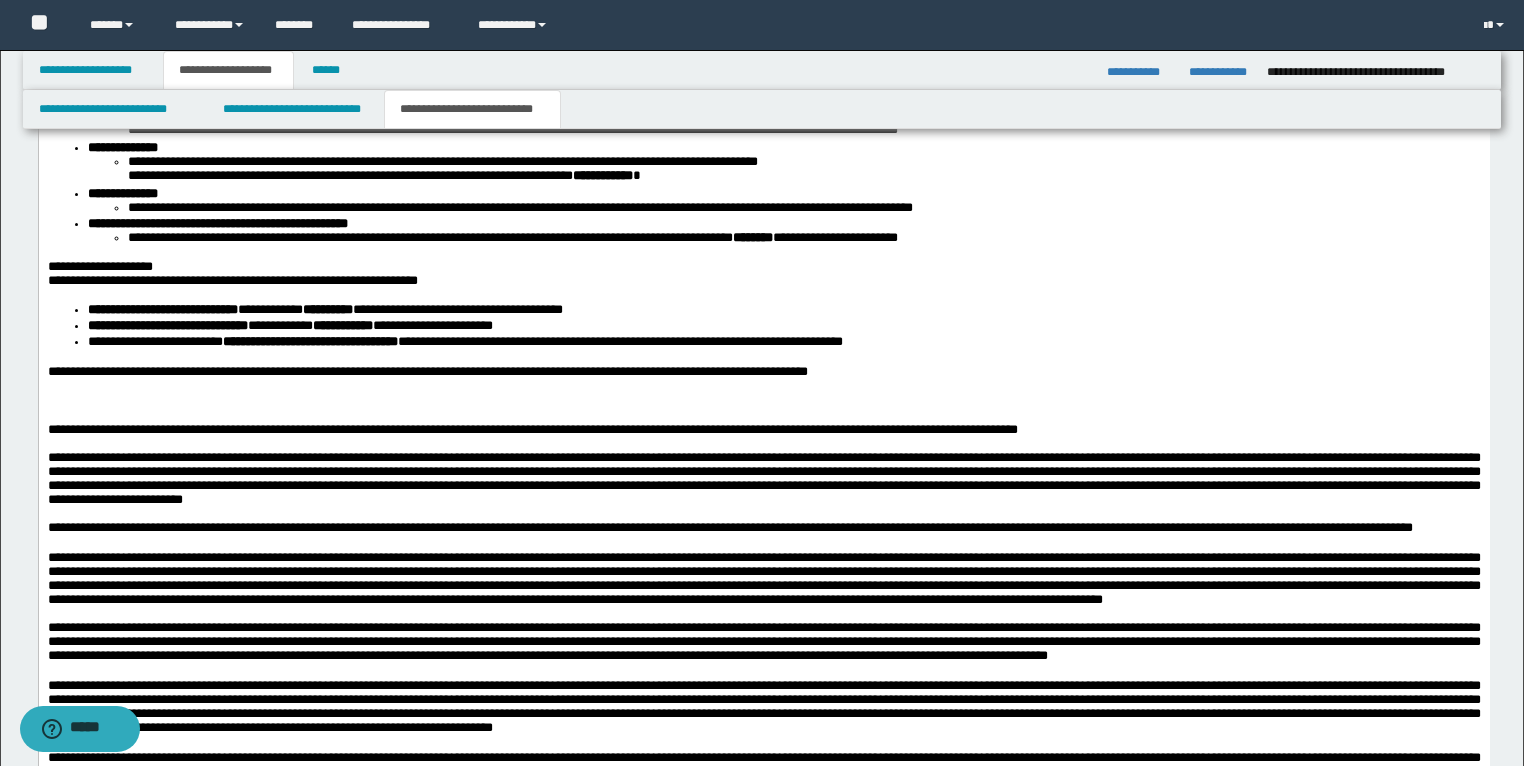 click at bounding box center [763, 416] 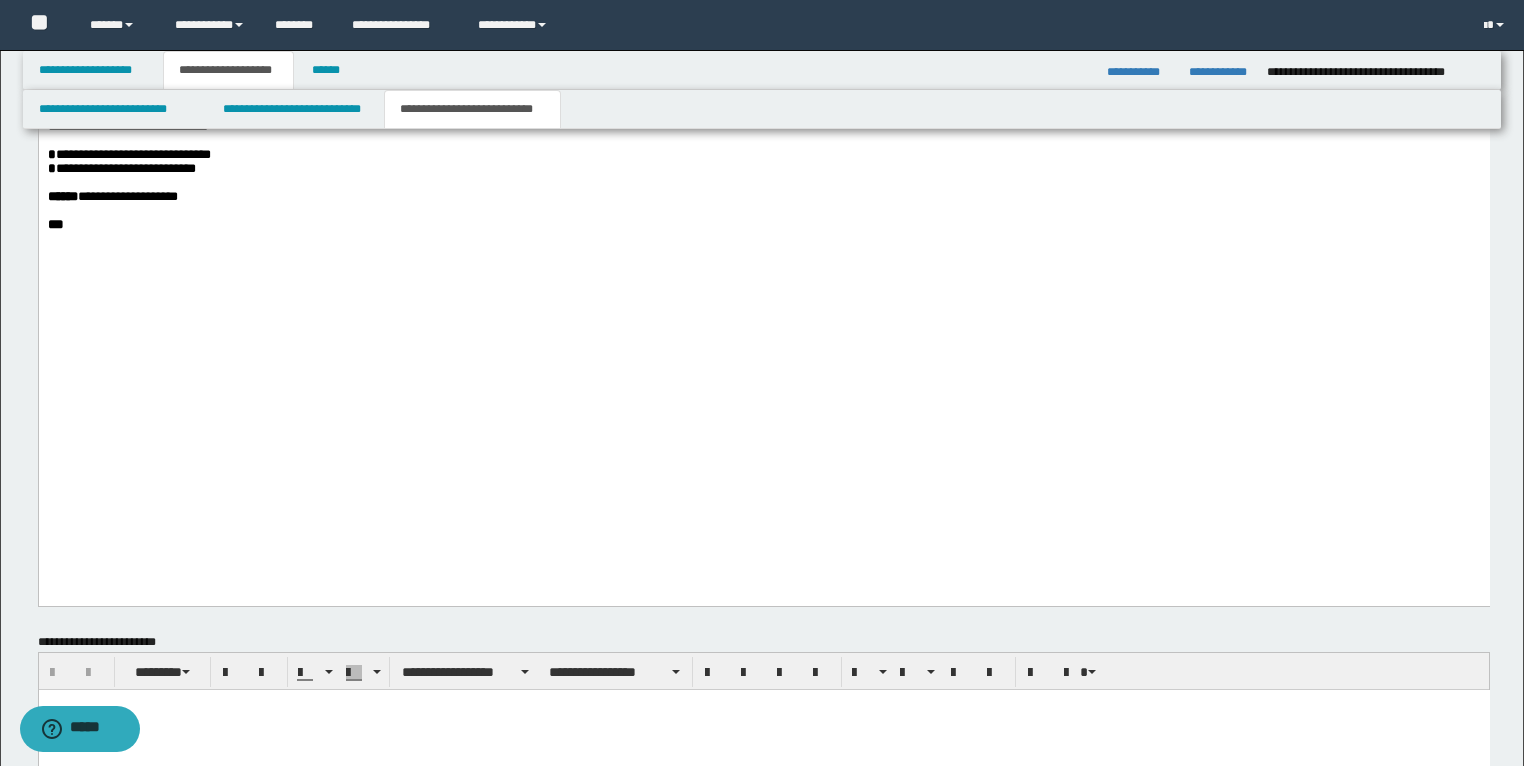 scroll, scrollTop: 4116, scrollLeft: 0, axis: vertical 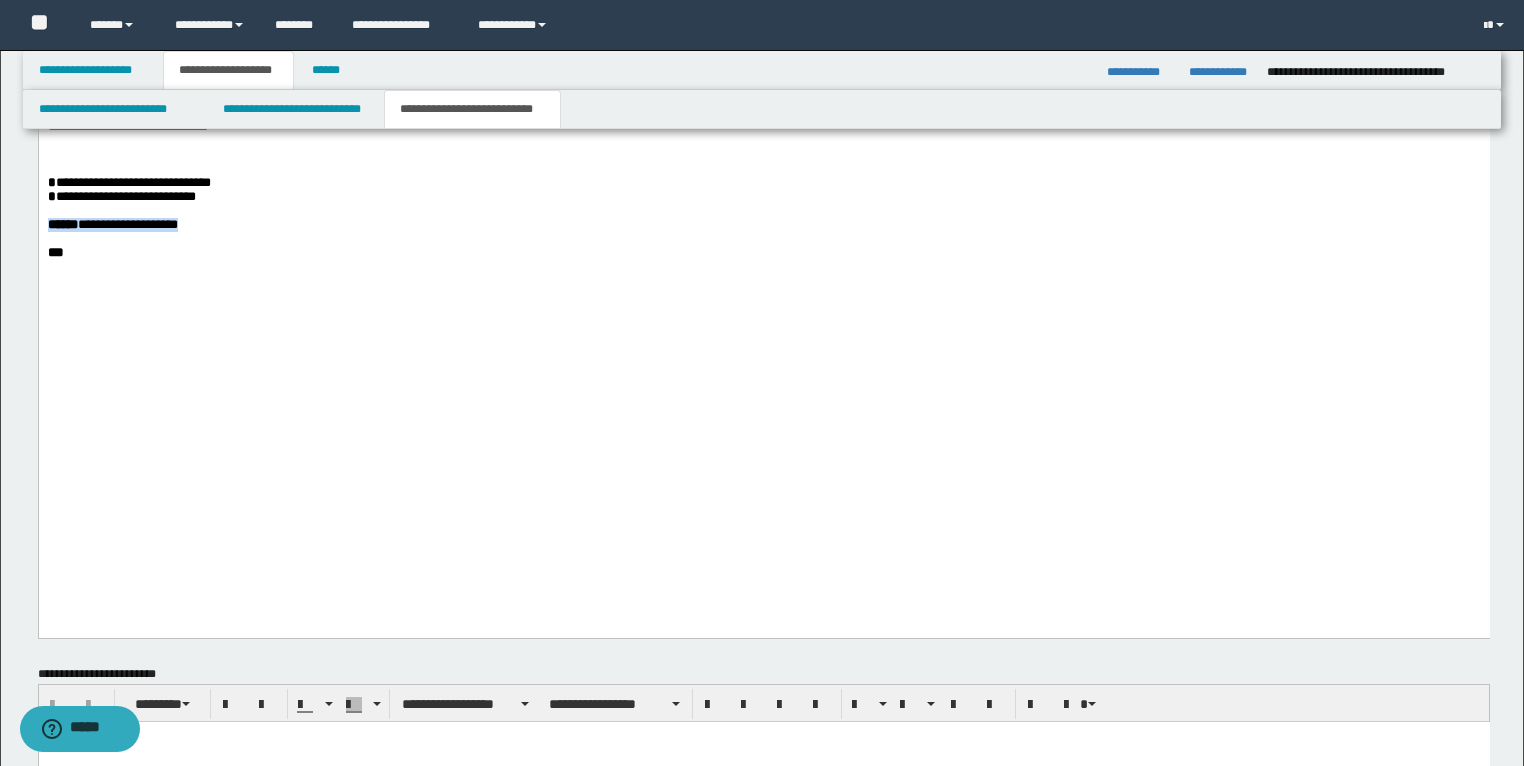 drag, startPoint x: 236, startPoint y: 489, endPoint x: 44, endPoint y: 494, distance: 192.0651 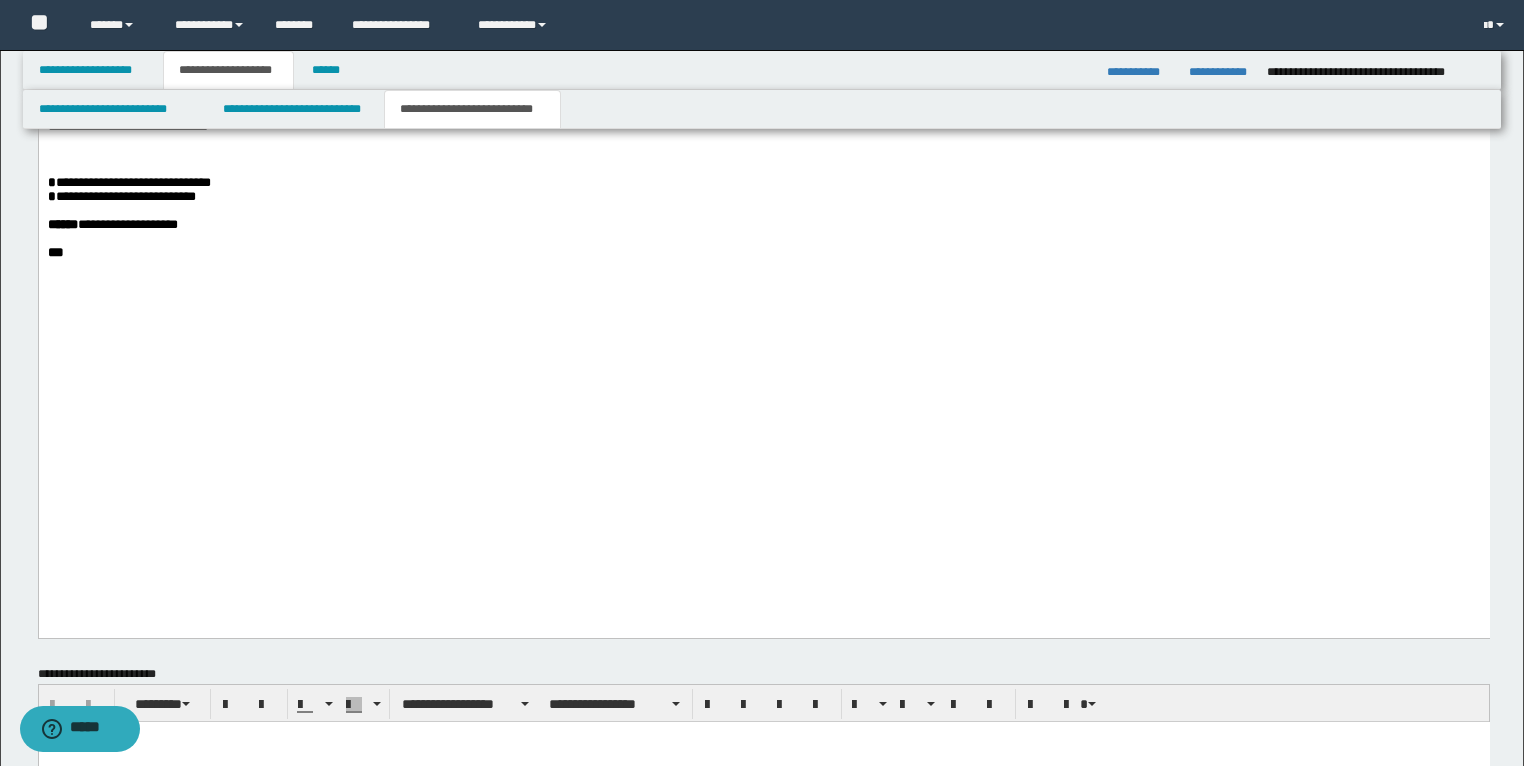 click at bounding box center [763, 155] 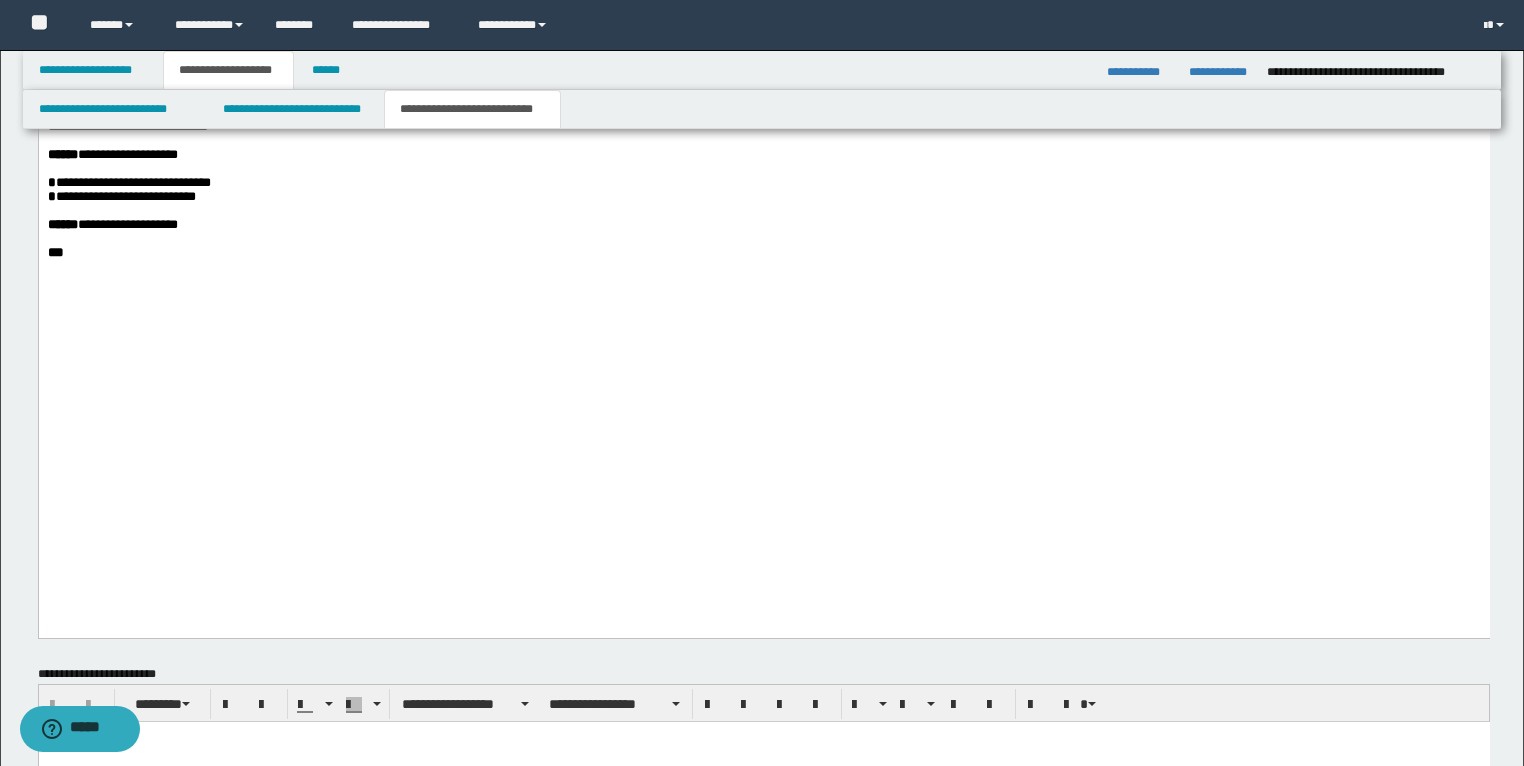 click on "**********" at bounding box center (763, 155) 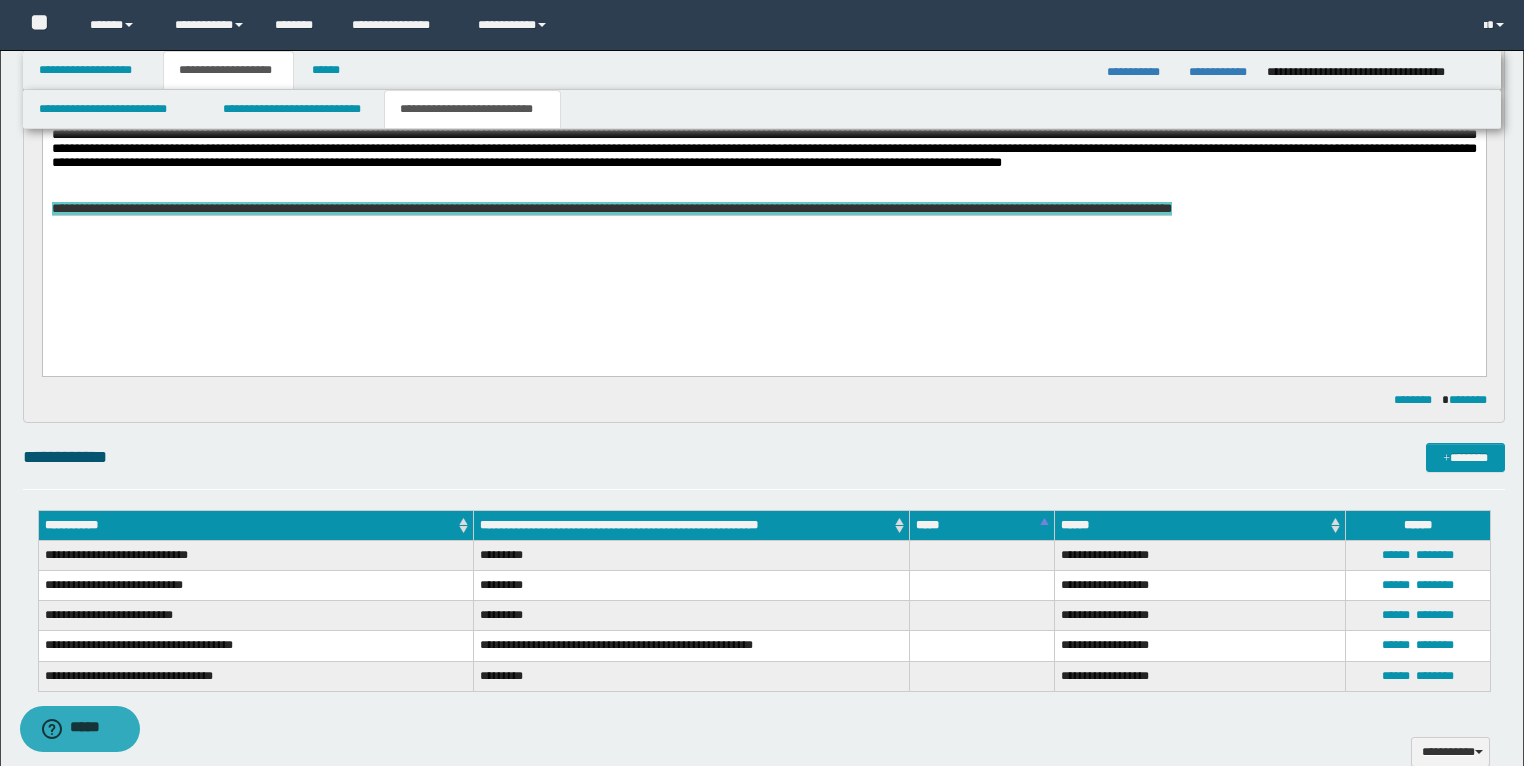scroll, scrollTop: 1693, scrollLeft: 0, axis: vertical 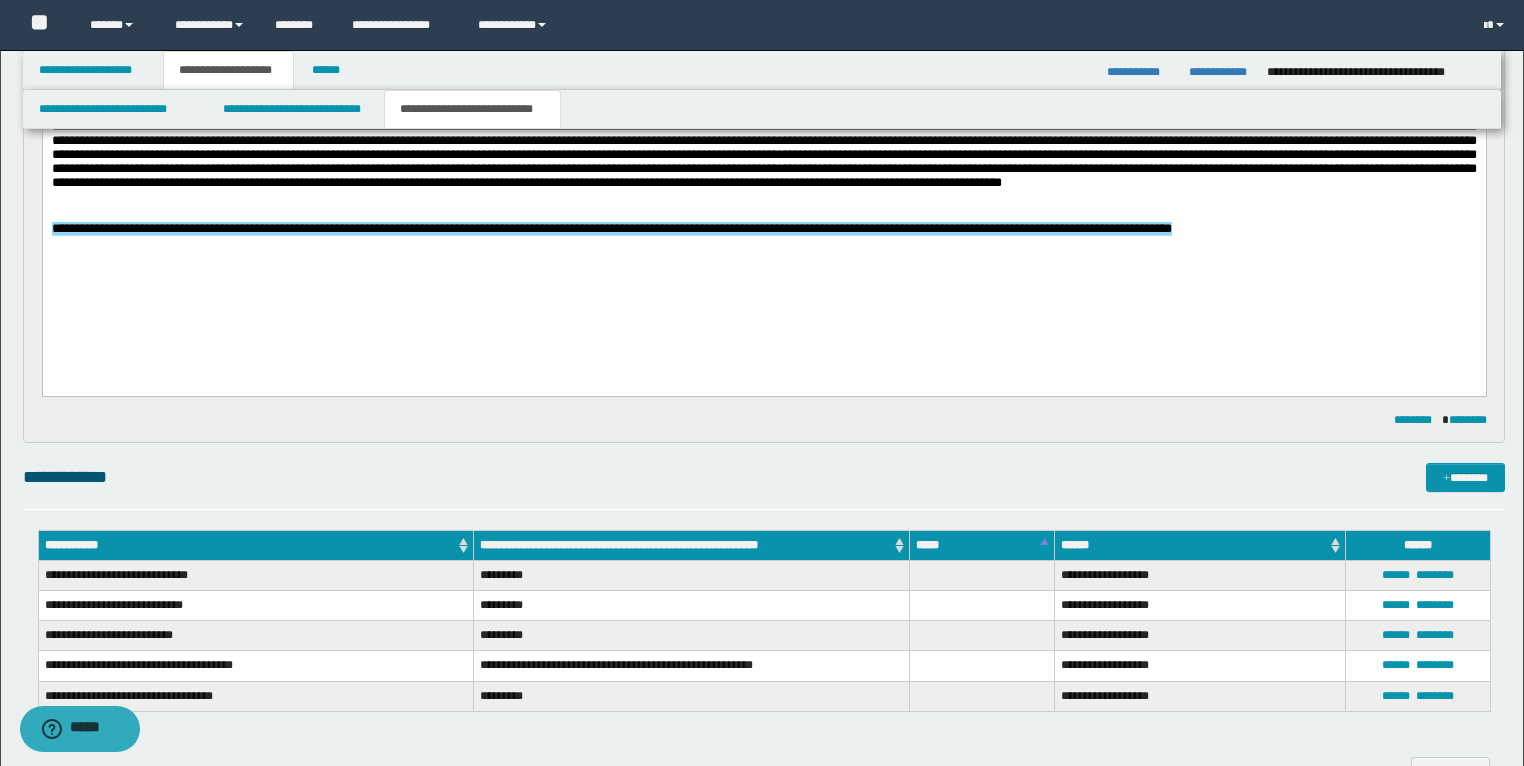 click on "**********" at bounding box center (611, 228) 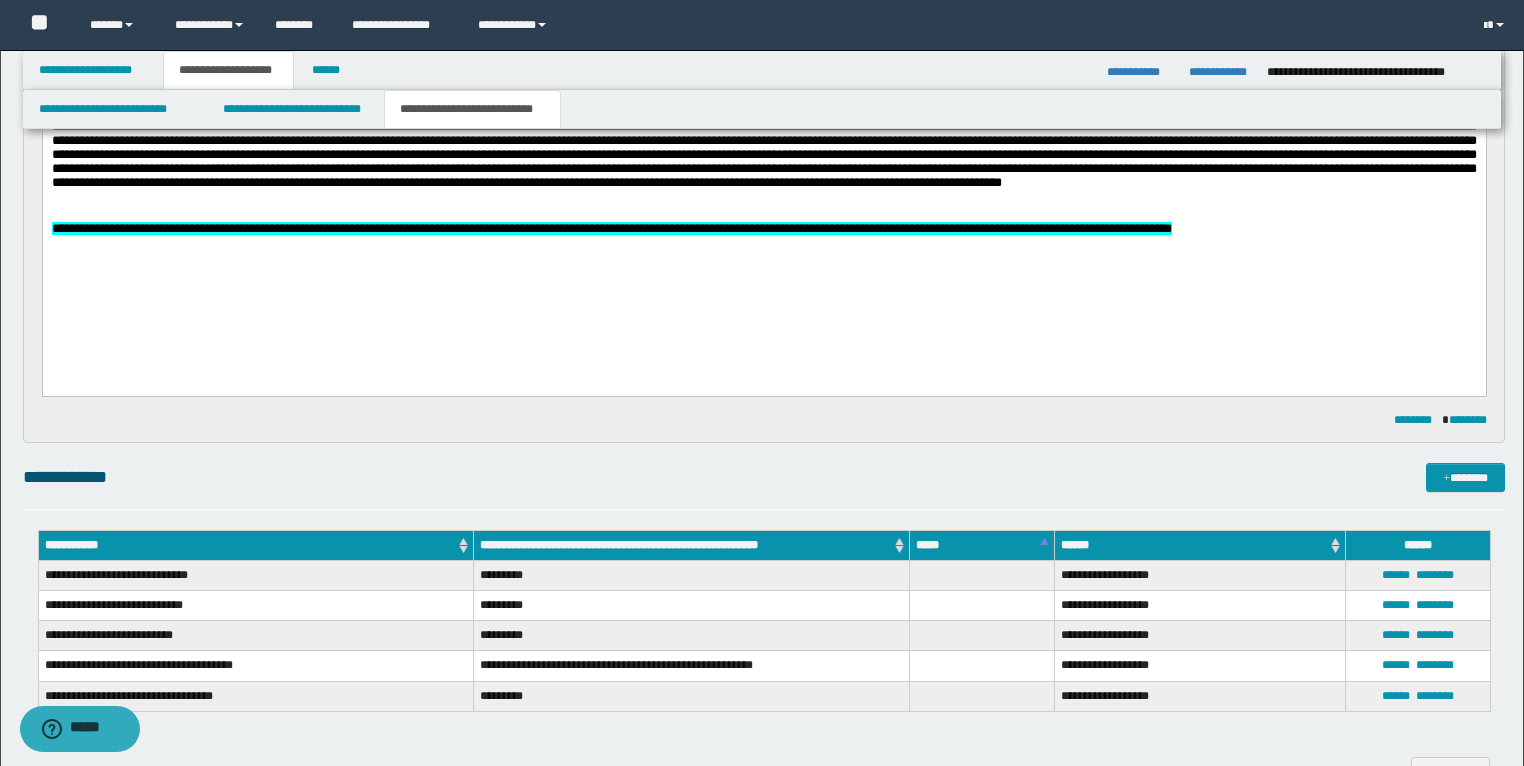 click at bounding box center [764, 214] 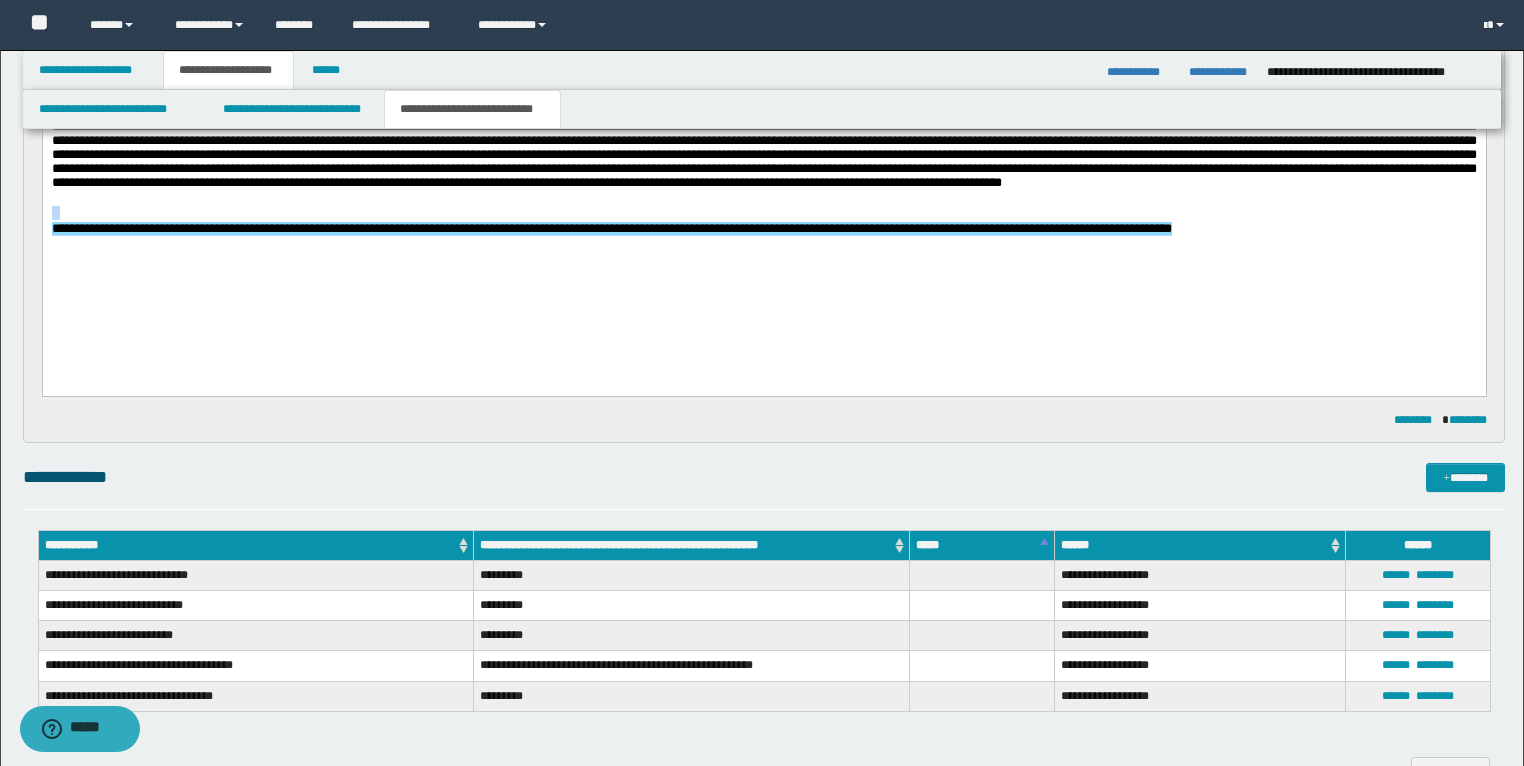 drag, startPoint x: 1405, startPoint y: 287, endPoint x: 38, endPoint y: 267, distance: 1367.1462 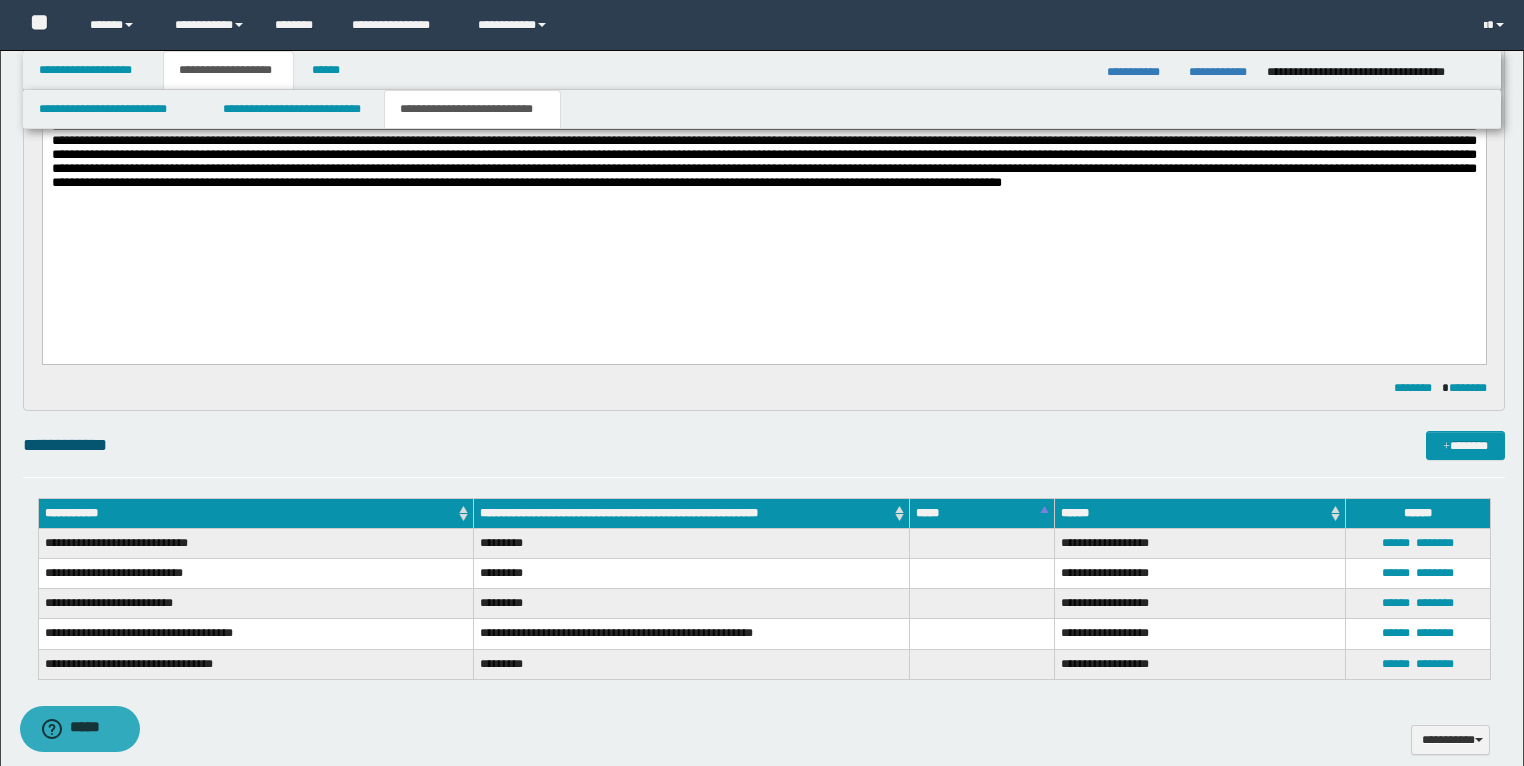 type 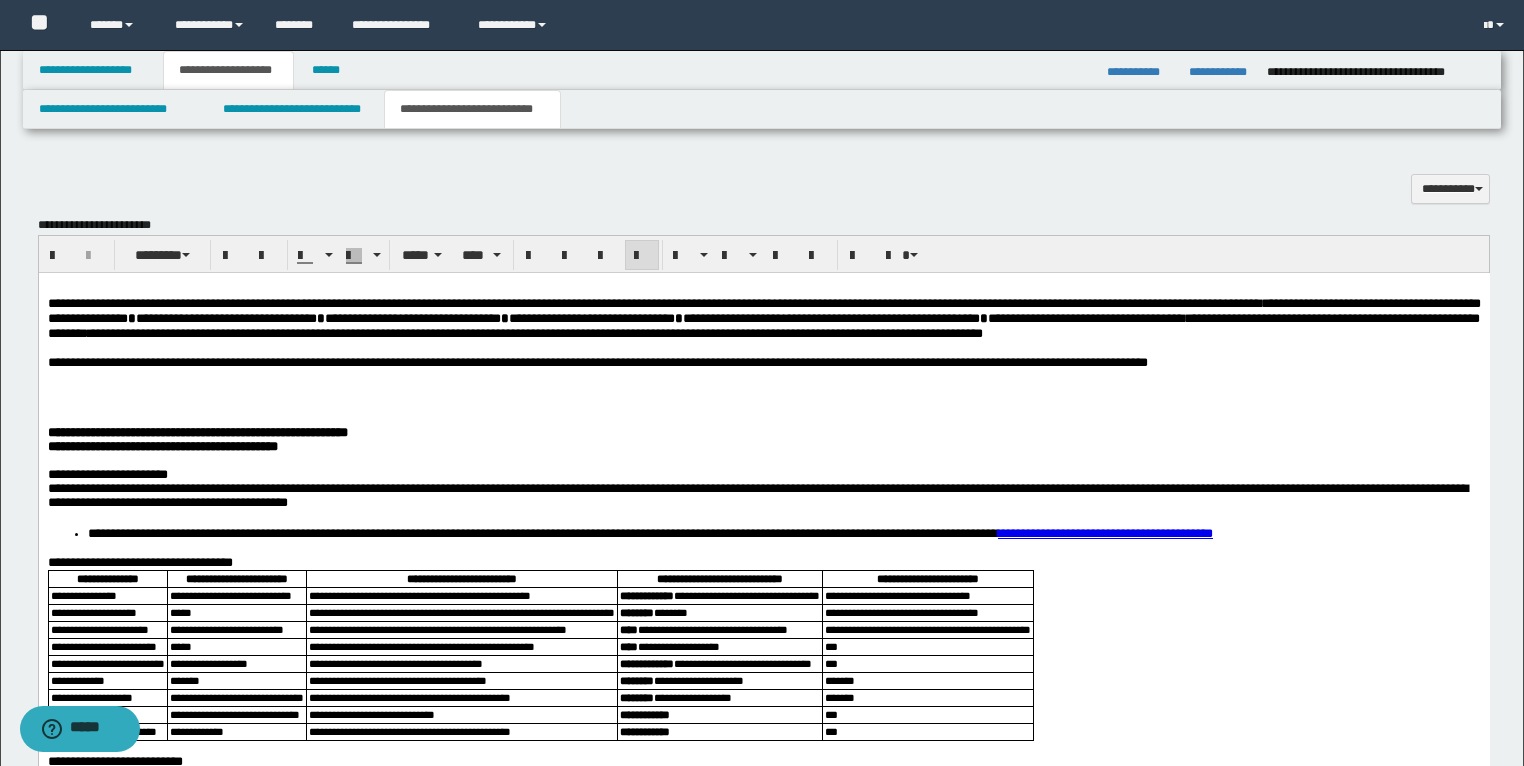 scroll, scrollTop: 2253, scrollLeft: 0, axis: vertical 